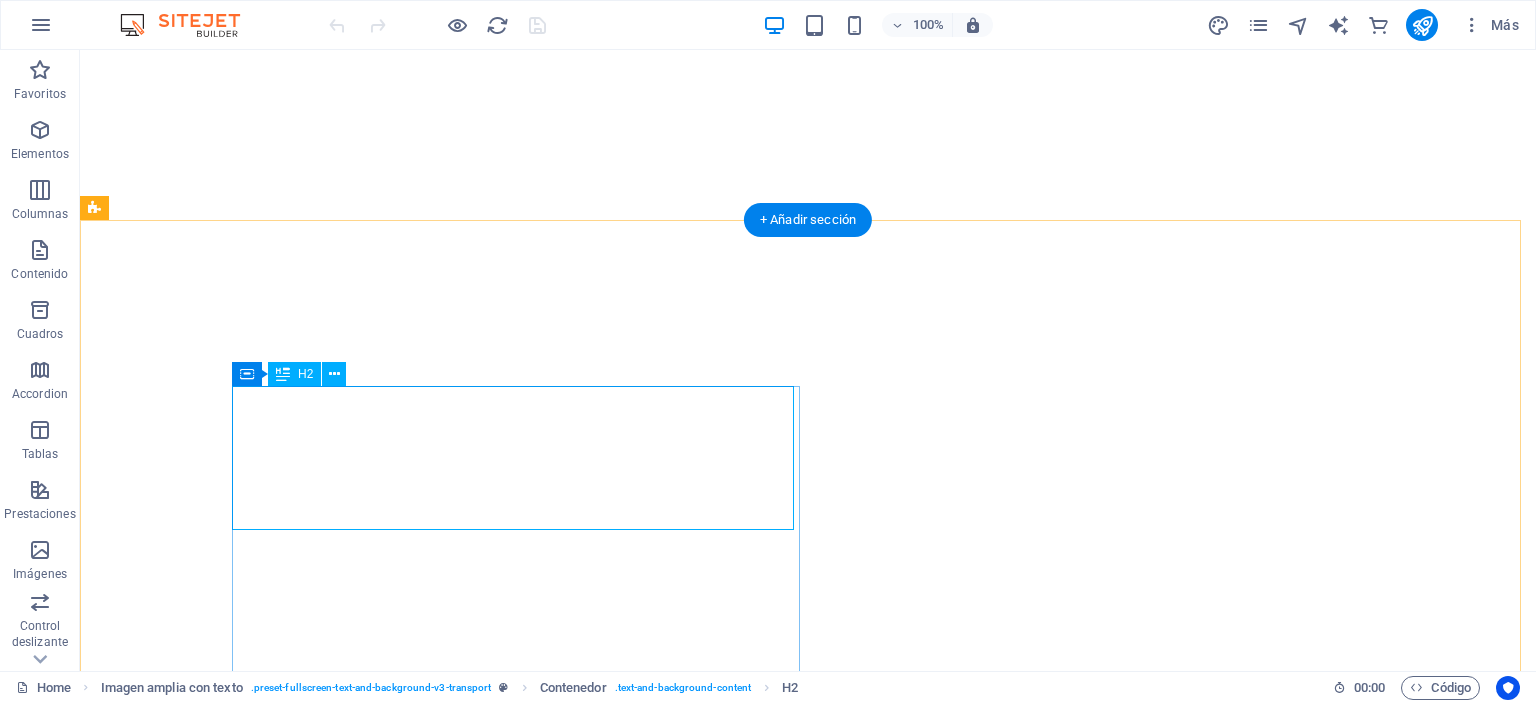 scroll, scrollTop: 0, scrollLeft: 0, axis: both 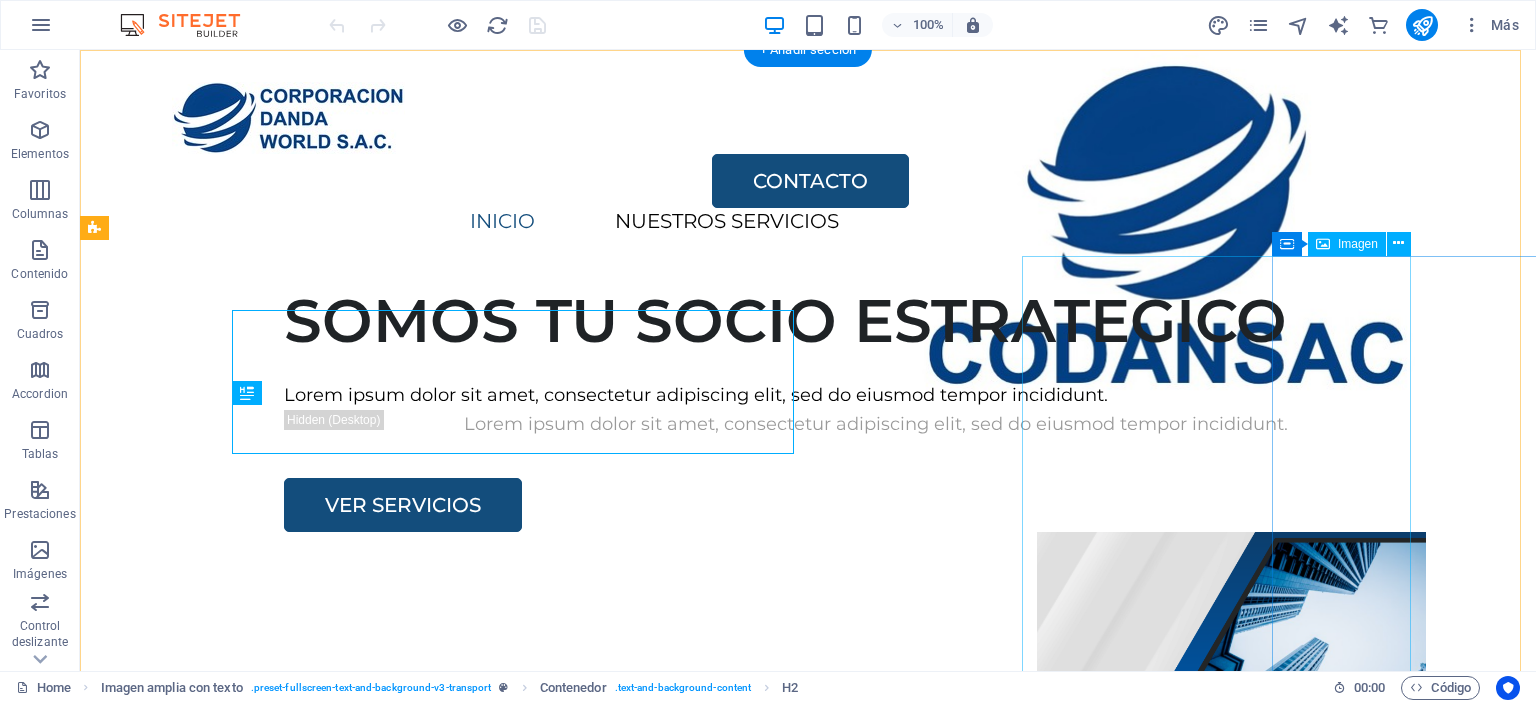 click at bounding box center [1231, 807] 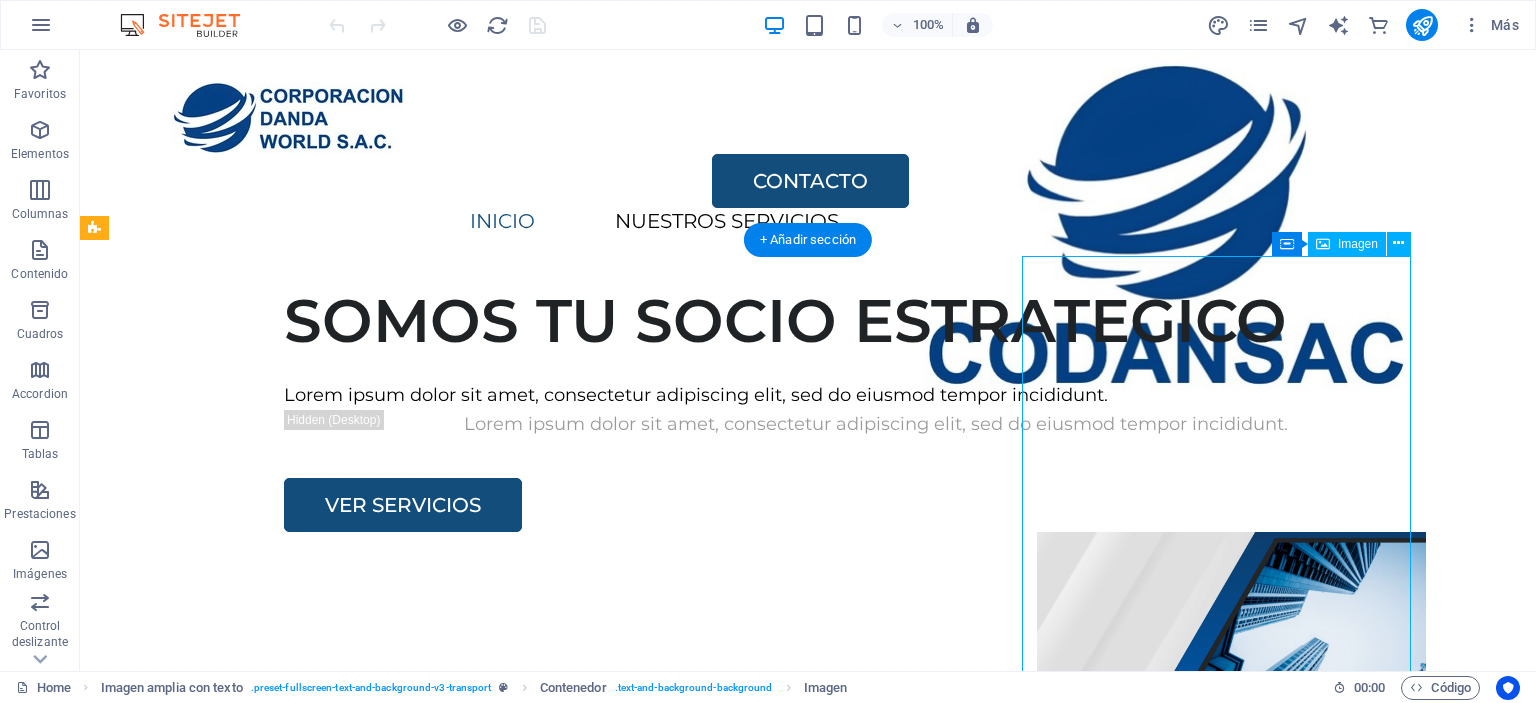 click at bounding box center [1231, 807] 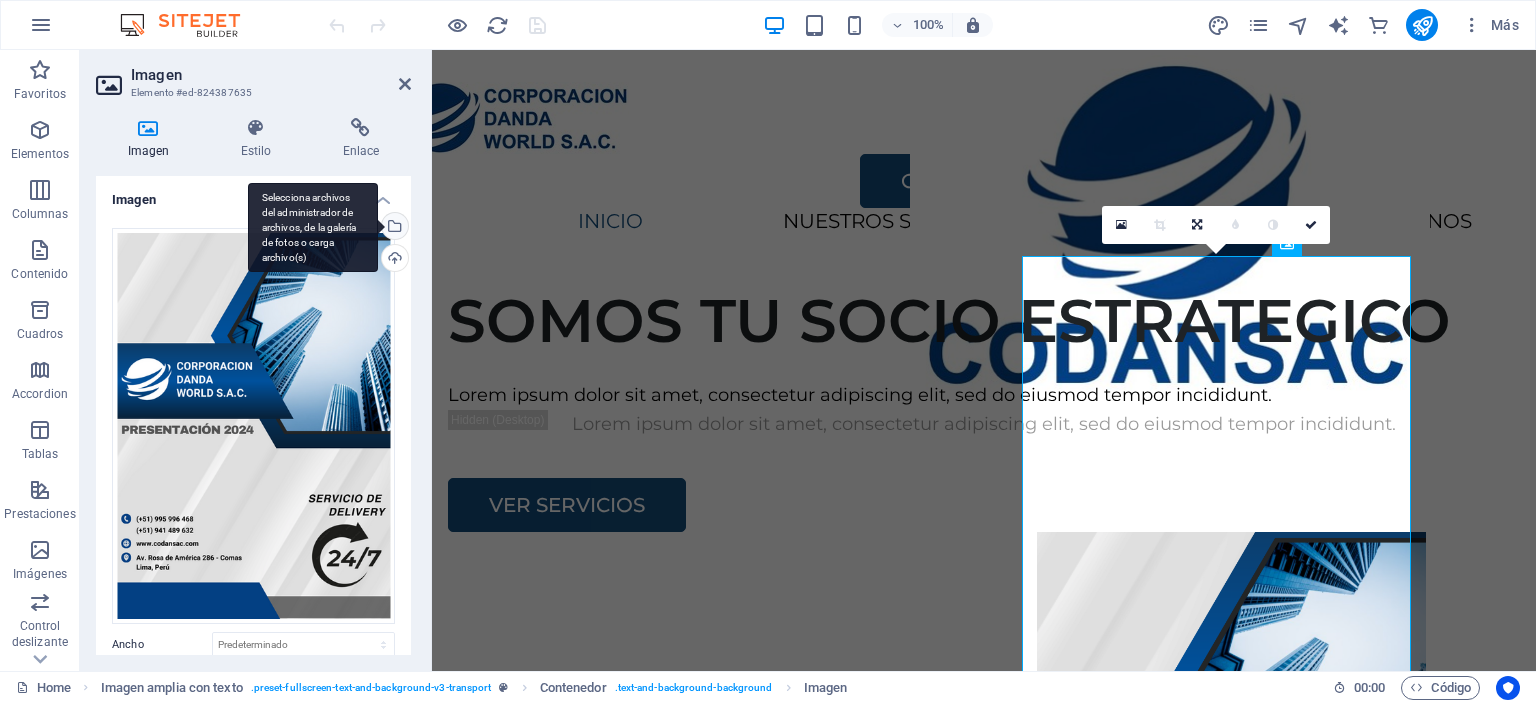 click on "Selecciona archivos del administrador de archivos, de la galería de fotos o carga archivo(s)" at bounding box center (393, 228) 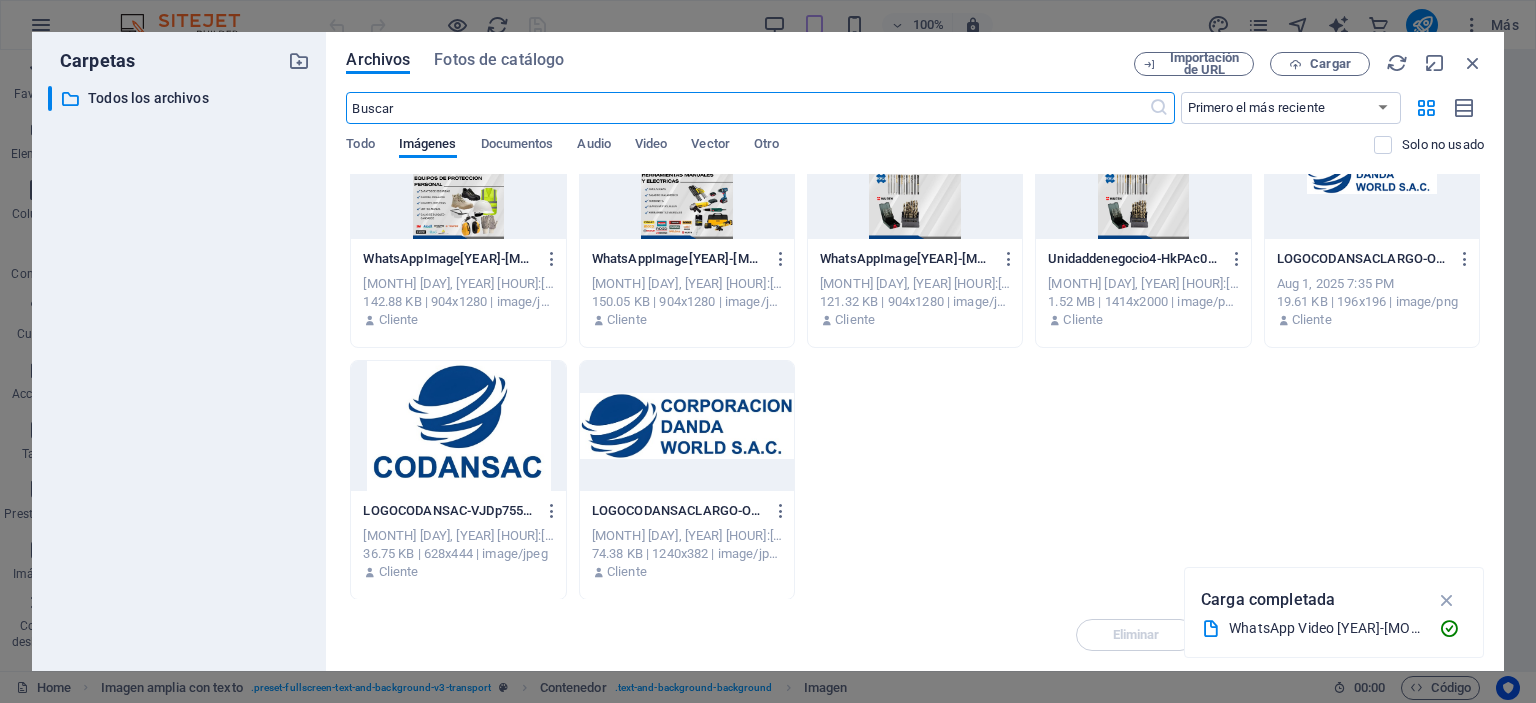 scroll, scrollTop: 219, scrollLeft: 0, axis: vertical 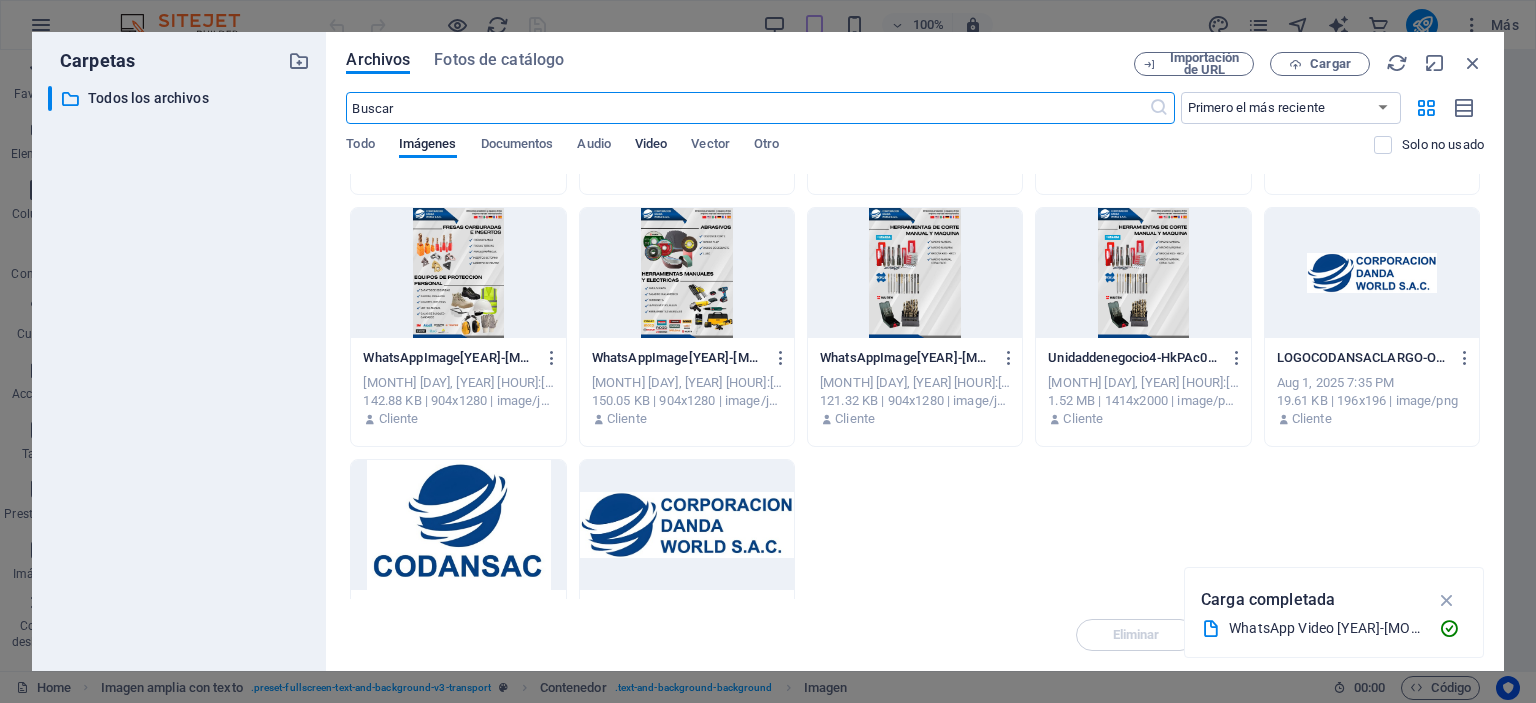 click on "Video" at bounding box center [651, 146] 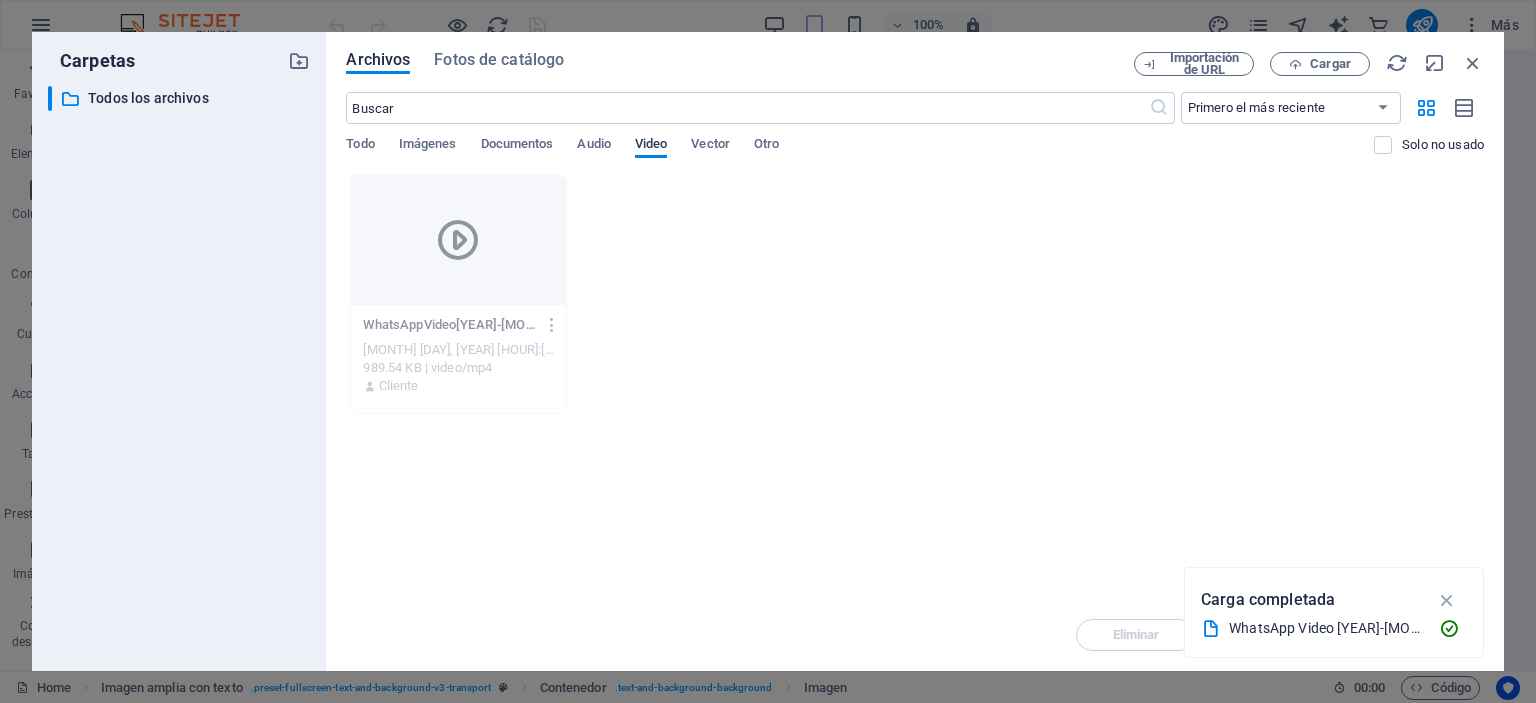 scroll, scrollTop: 0, scrollLeft: 0, axis: both 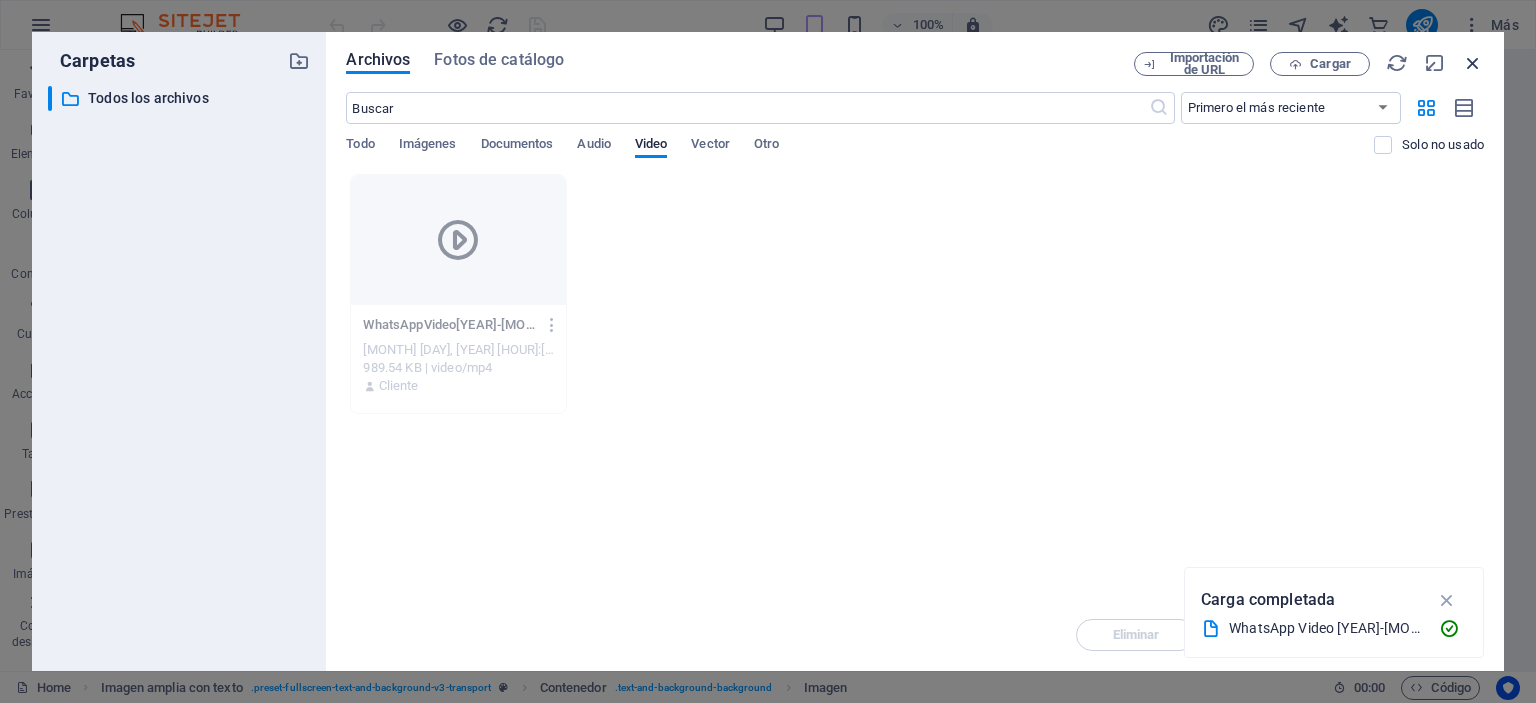 click at bounding box center (1473, 63) 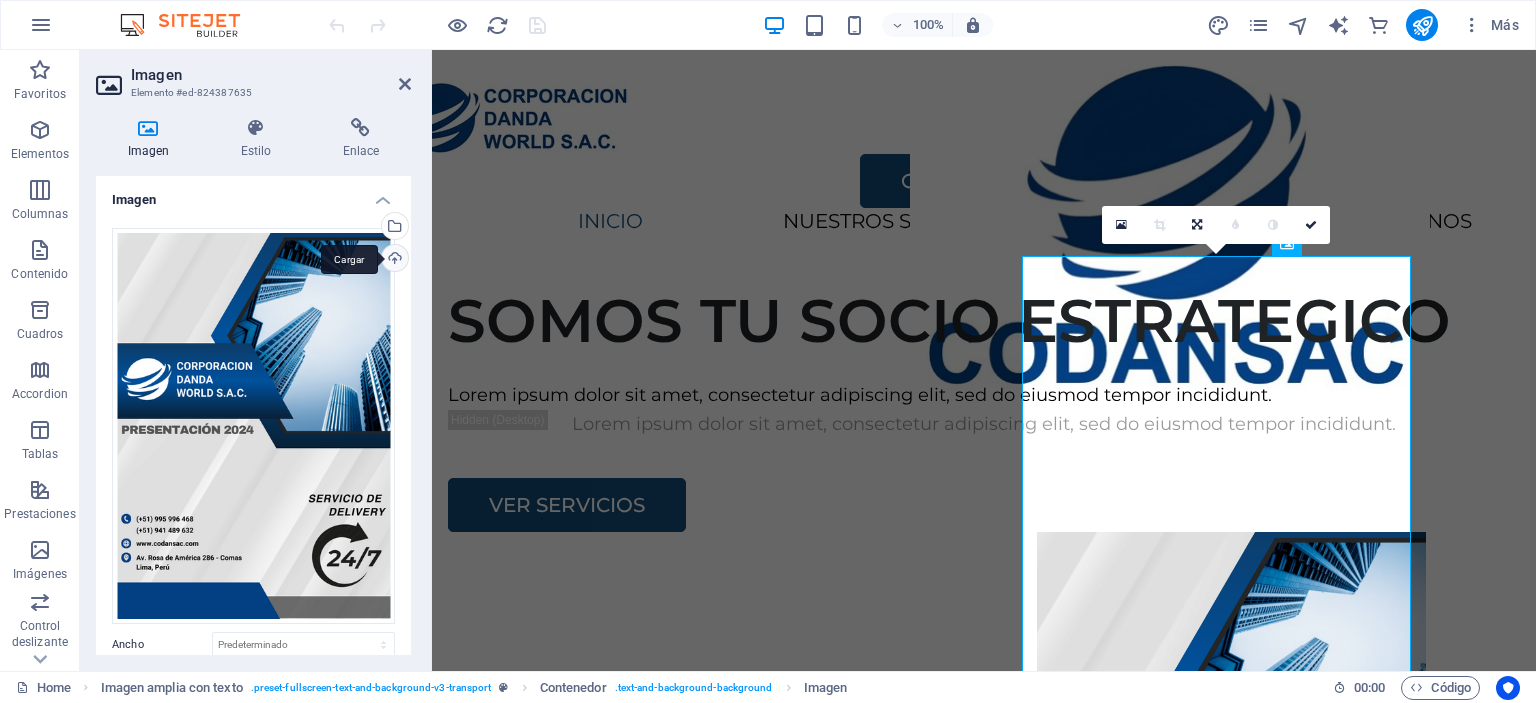 click on "Cargar" at bounding box center (393, 260) 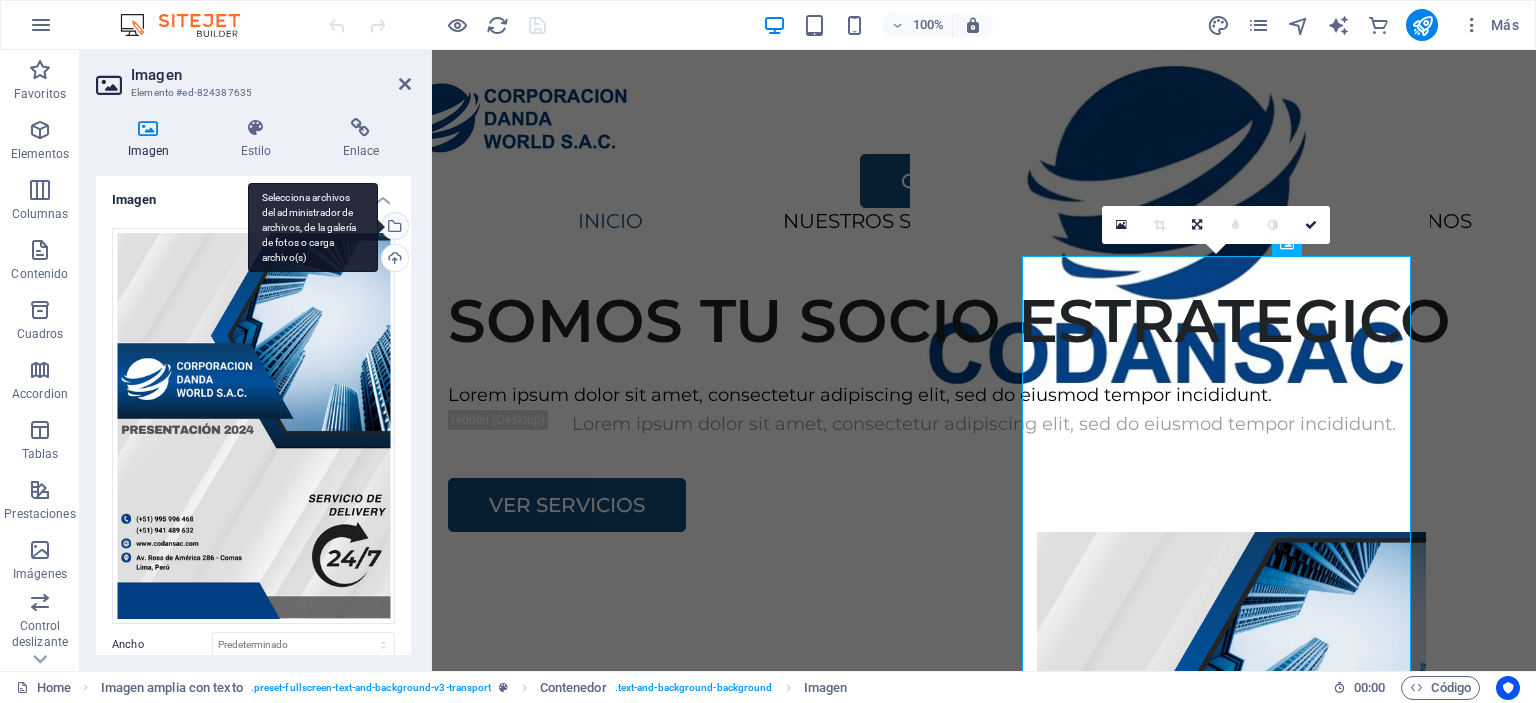 click on "Selecciona archivos del administrador de archivos, de la galería de fotos o carga archivo(s)" at bounding box center (393, 228) 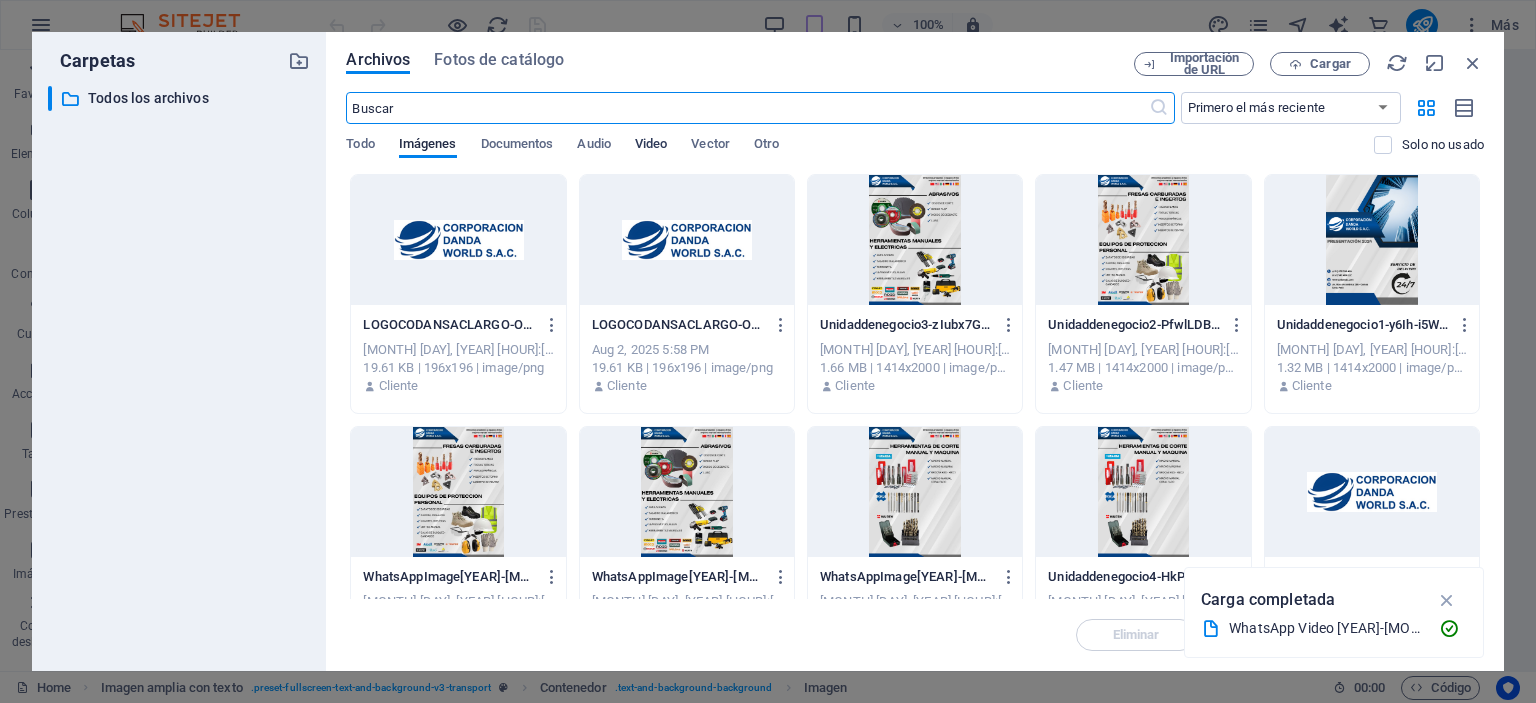 click on "Video" at bounding box center [651, 146] 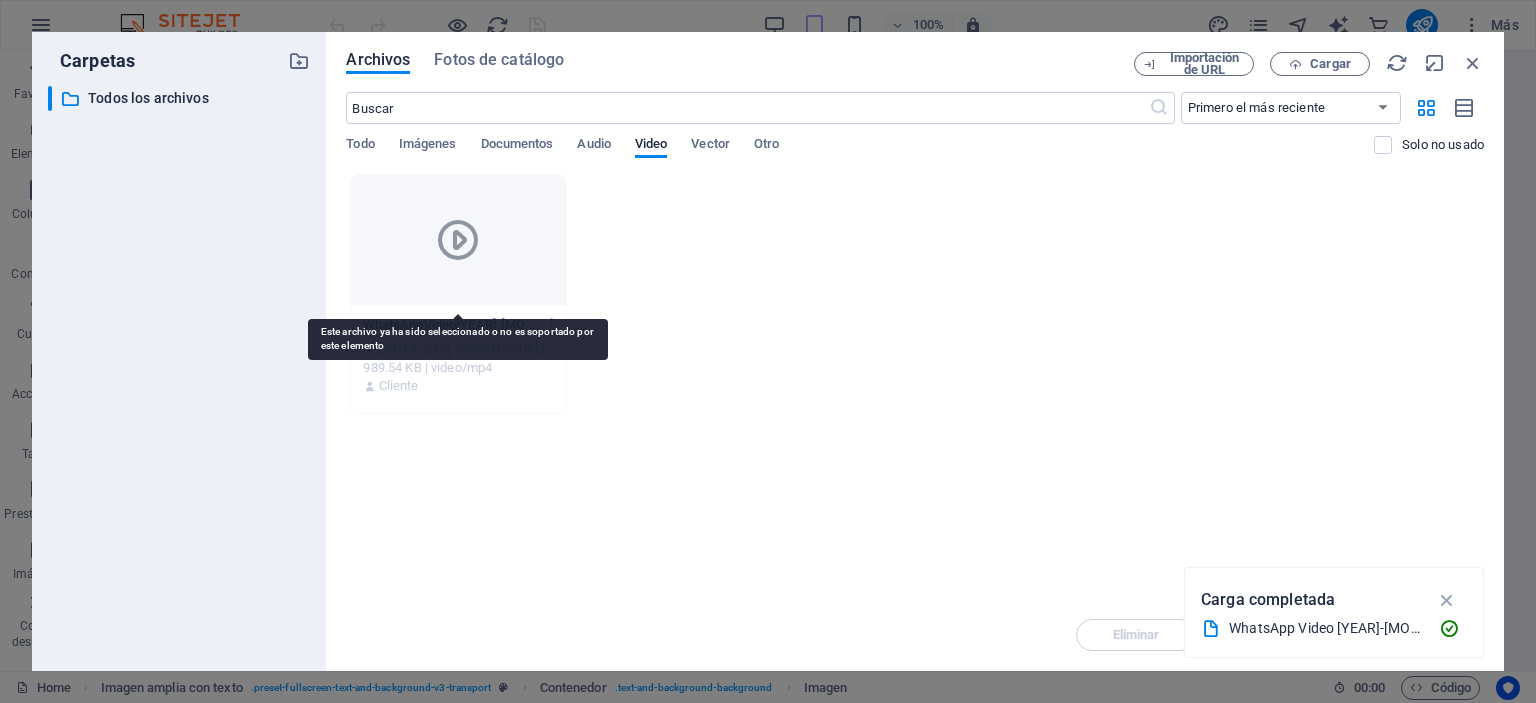 click at bounding box center [458, 240] 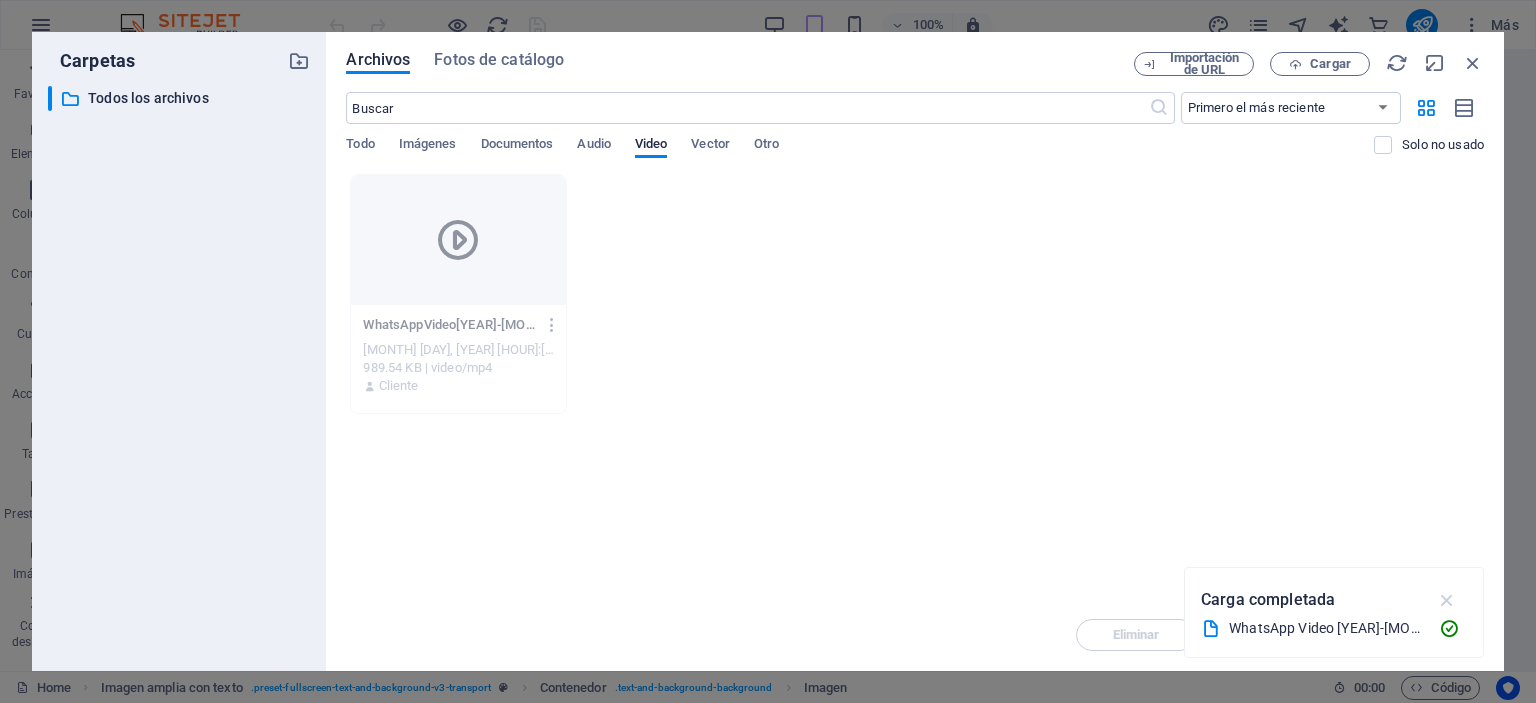 click at bounding box center [1447, 600] 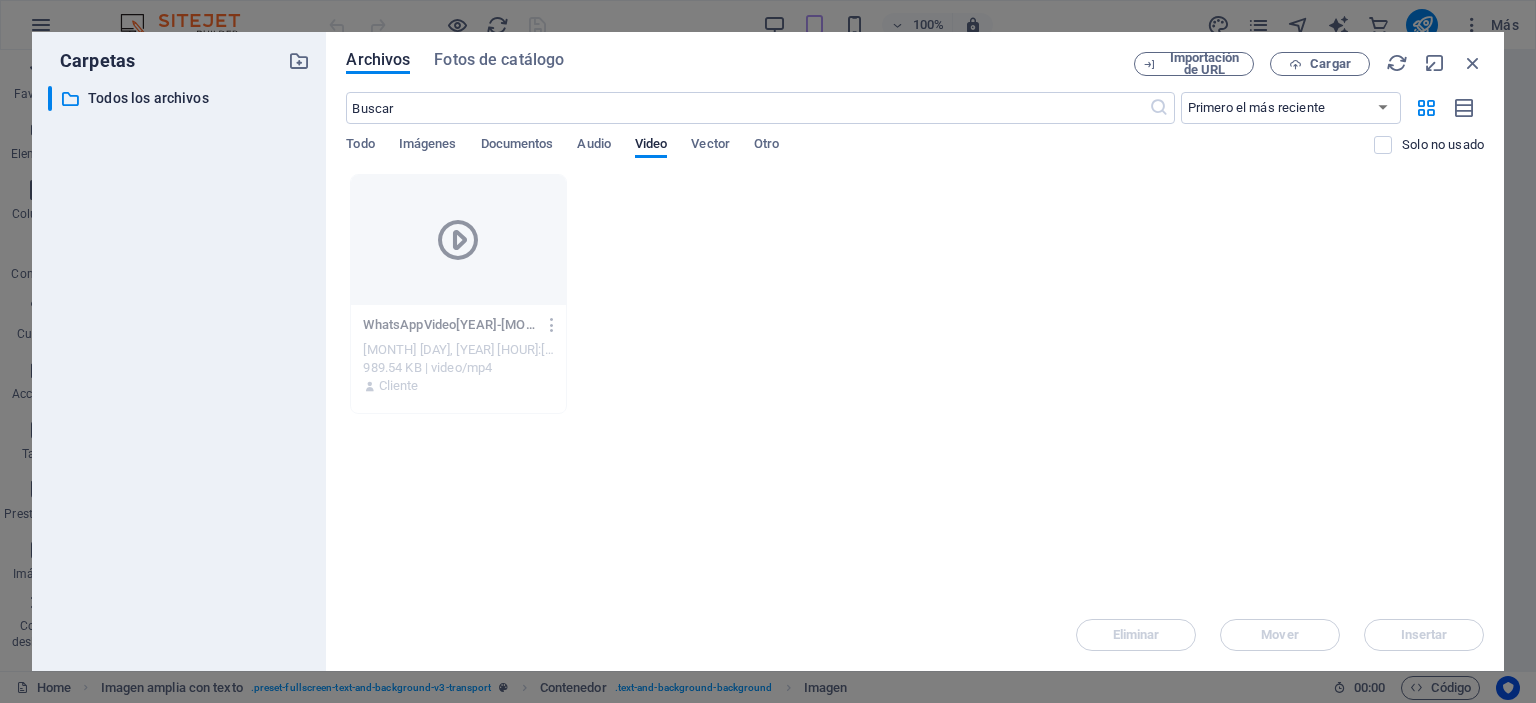 click at bounding box center (458, 240) 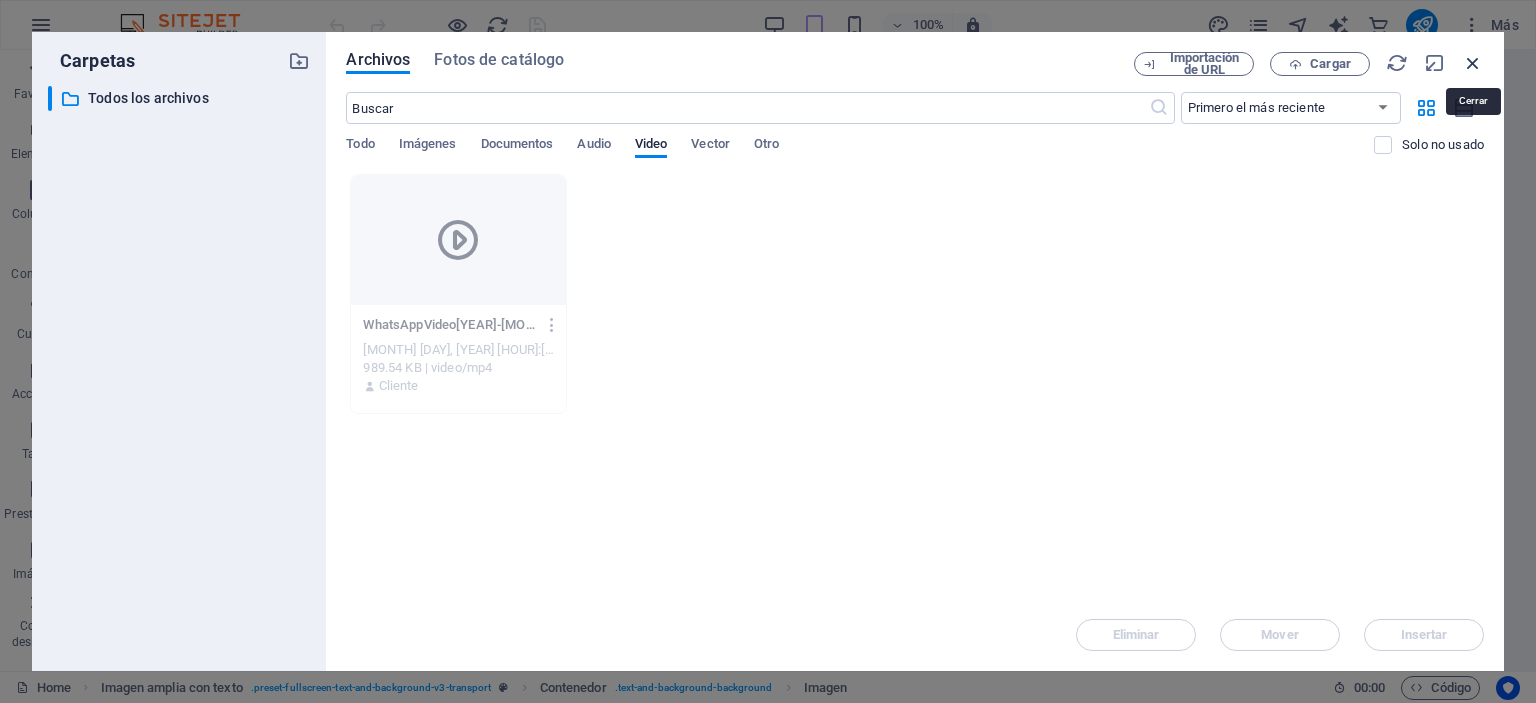 click at bounding box center (1473, 63) 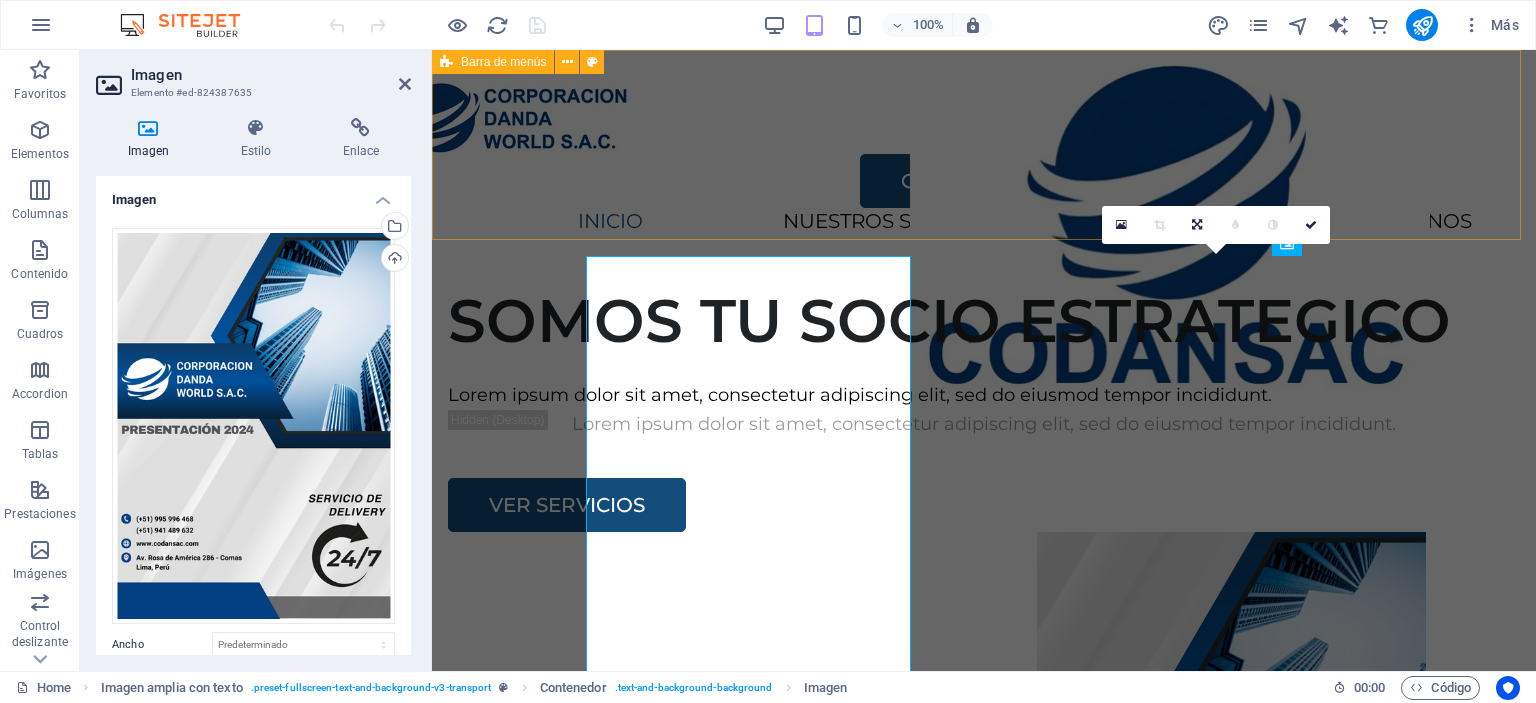 type on "550" 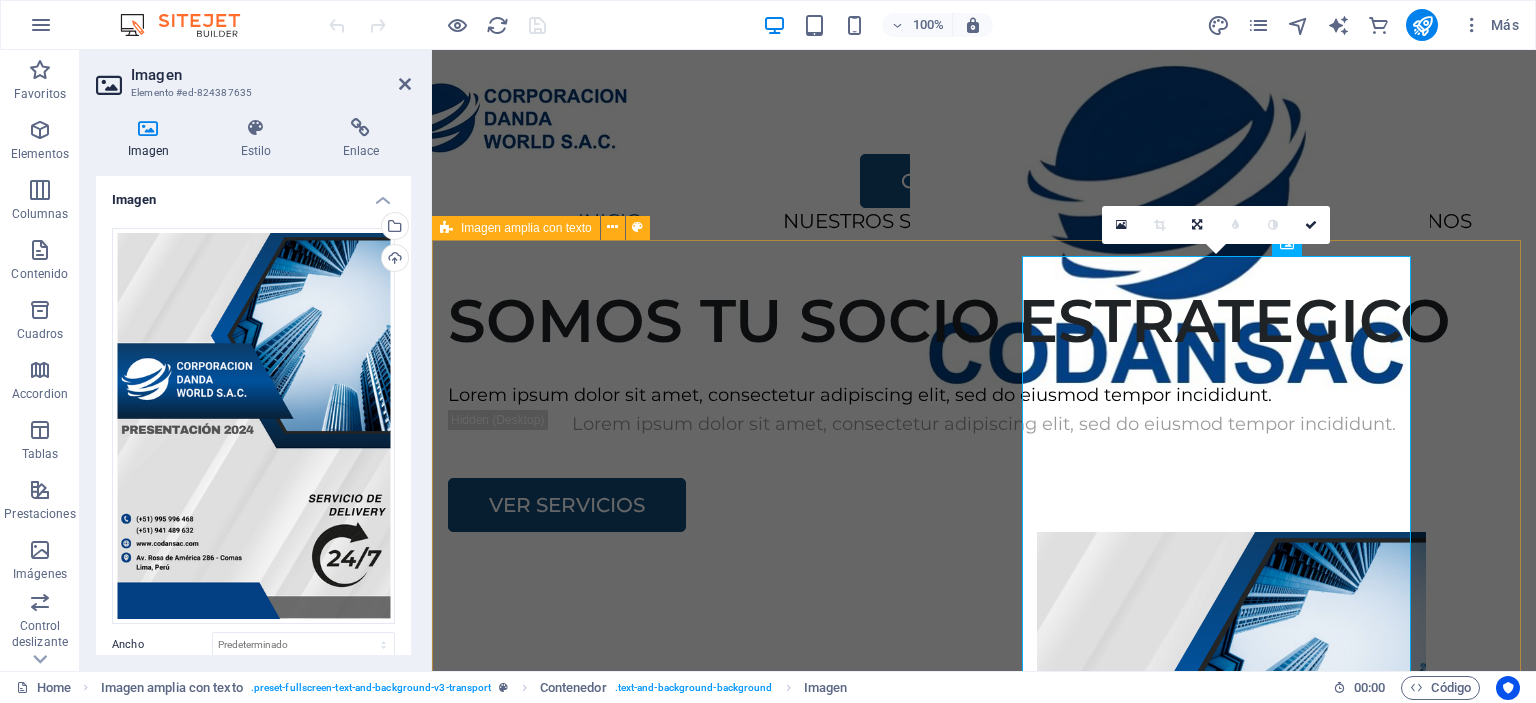 click on "SOMOS TU SOCIO ESTRATEGICO Lorem ipsum dolor sit amet, consectetur adipiscing elit, sed do eiusmod tempor incididunt.  Lorem ipsum dolor sit amet, consectetur adipiscing elit, sed do eiusmod tempor incididunt.  VER SERVICIOS" at bounding box center (984, 652) 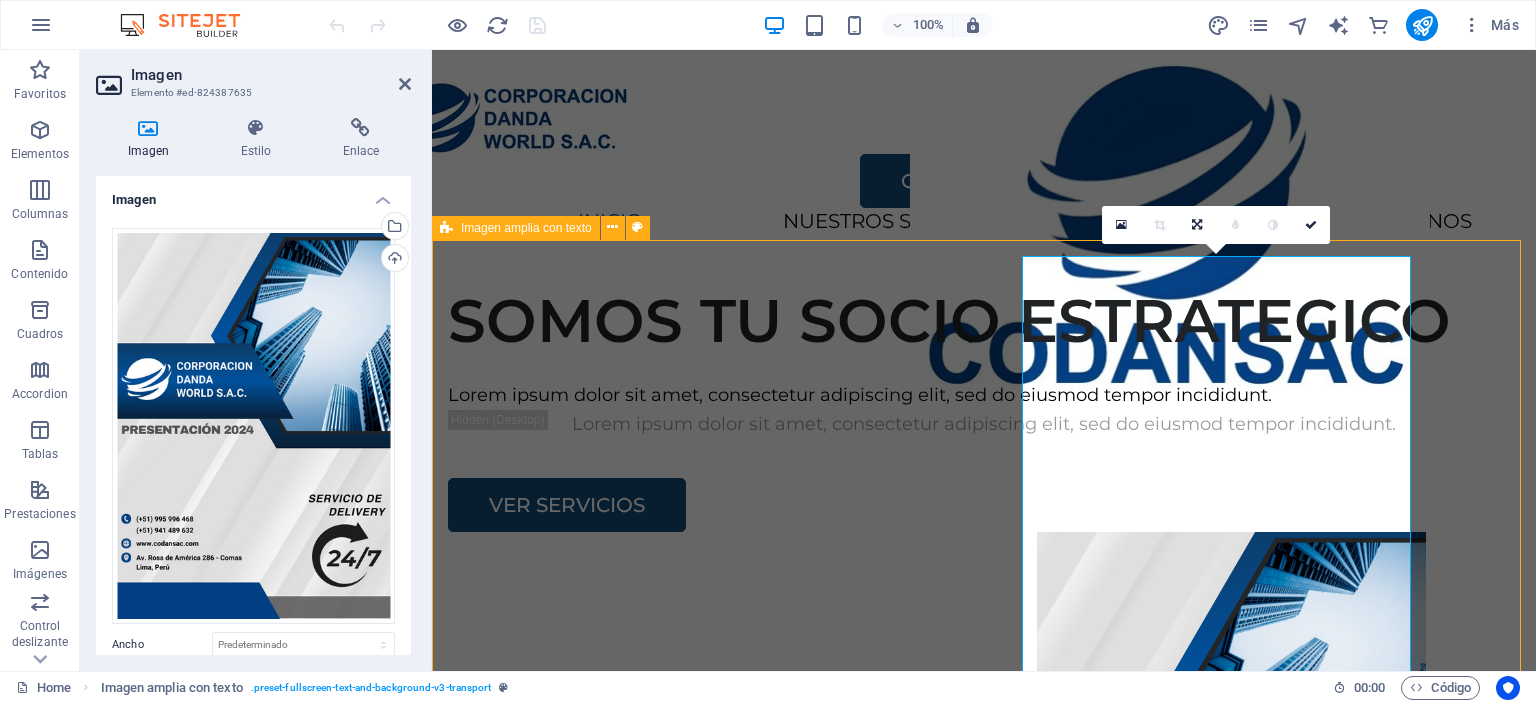 click on "SOMOS TU SOCIO ESTRATEGICO Lorem ipsum dolor sit amet, consectetur adipiscing elit, sed do eiusmod tempor incididunt.  Lorem ipsum dolor sit amet, consectetur adipiscing elit, sed do eiusmod tempor incididunt.  VER SERVICIOS" at bounding box center [984, 652] 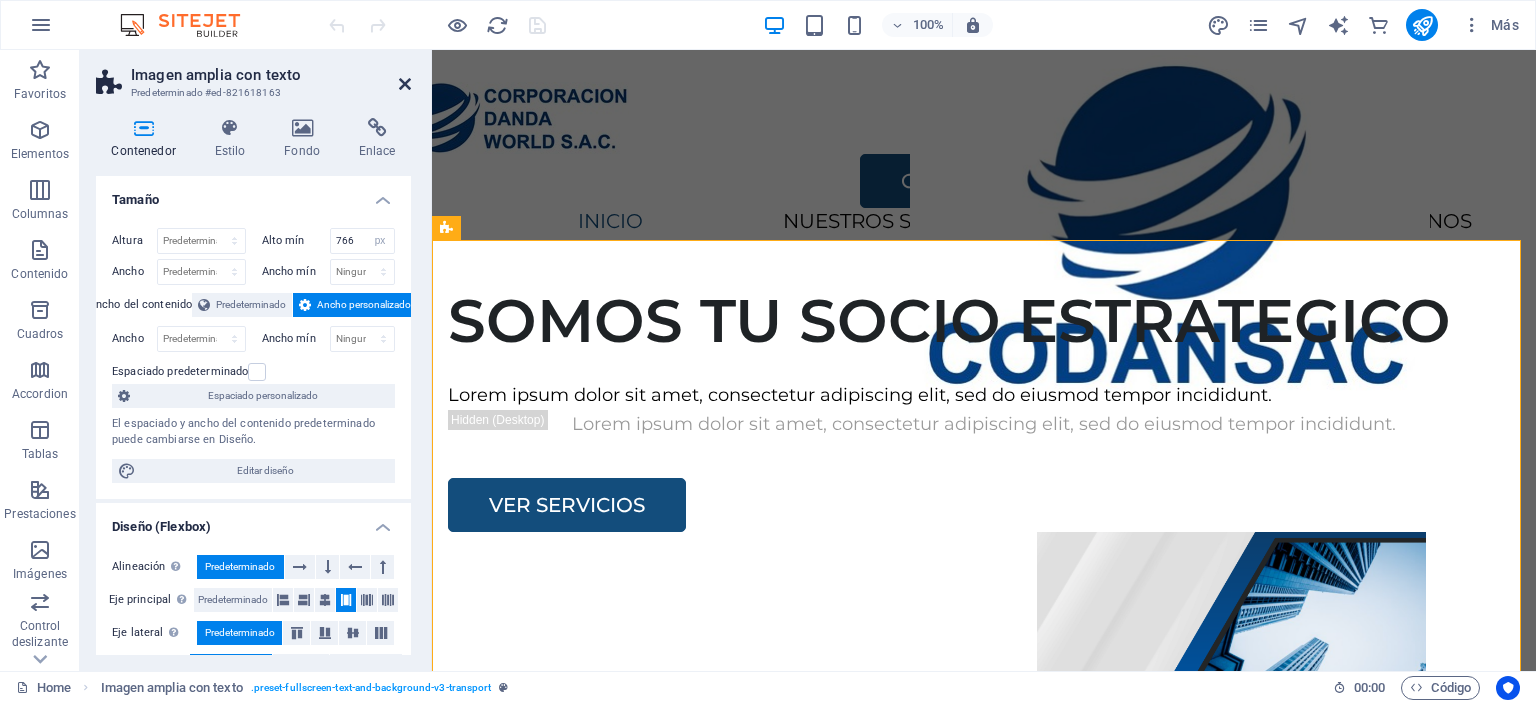 click at bounding box center (405, 84) 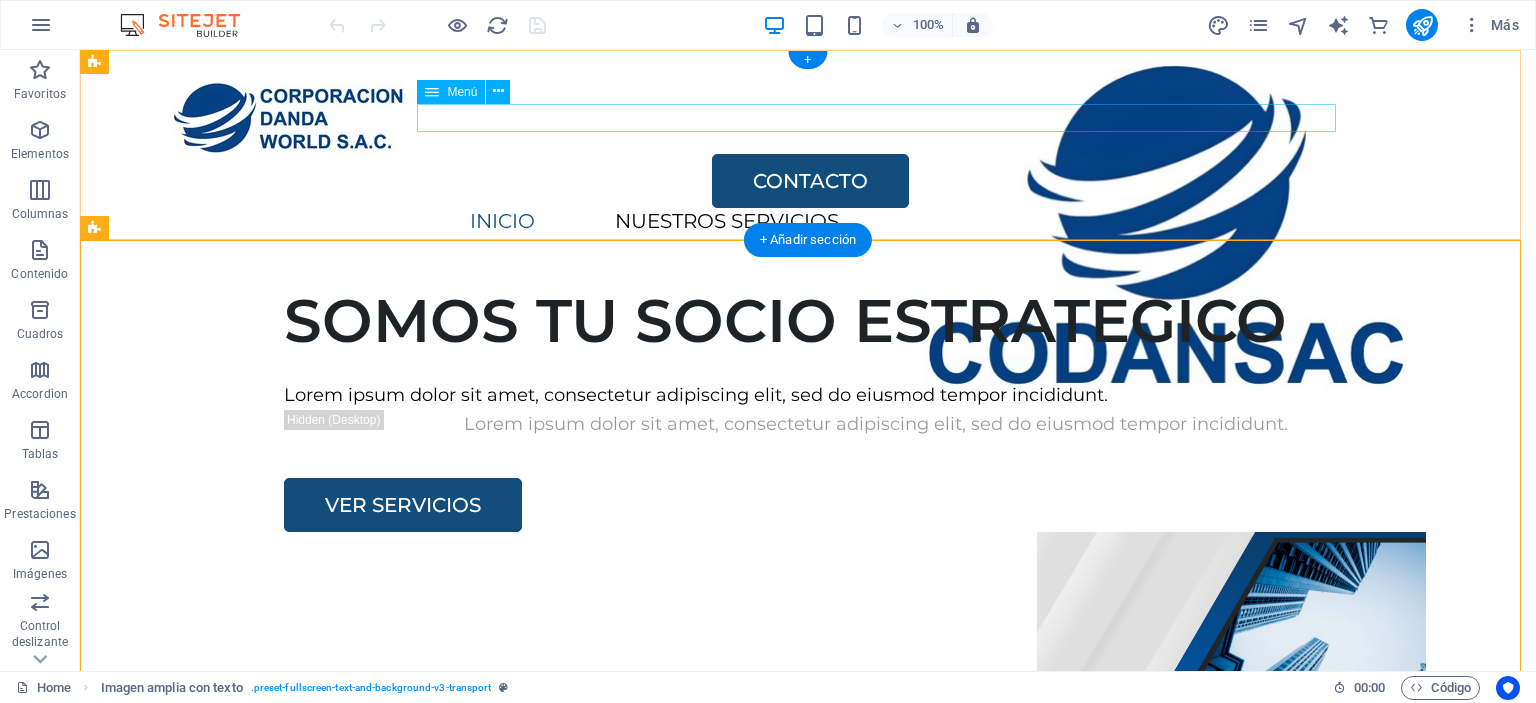click on "INICIO NUESTROS SERVICIOS SOBRE NOSOTROS CONTÁCTANOS" at bounding box center (768, 222) 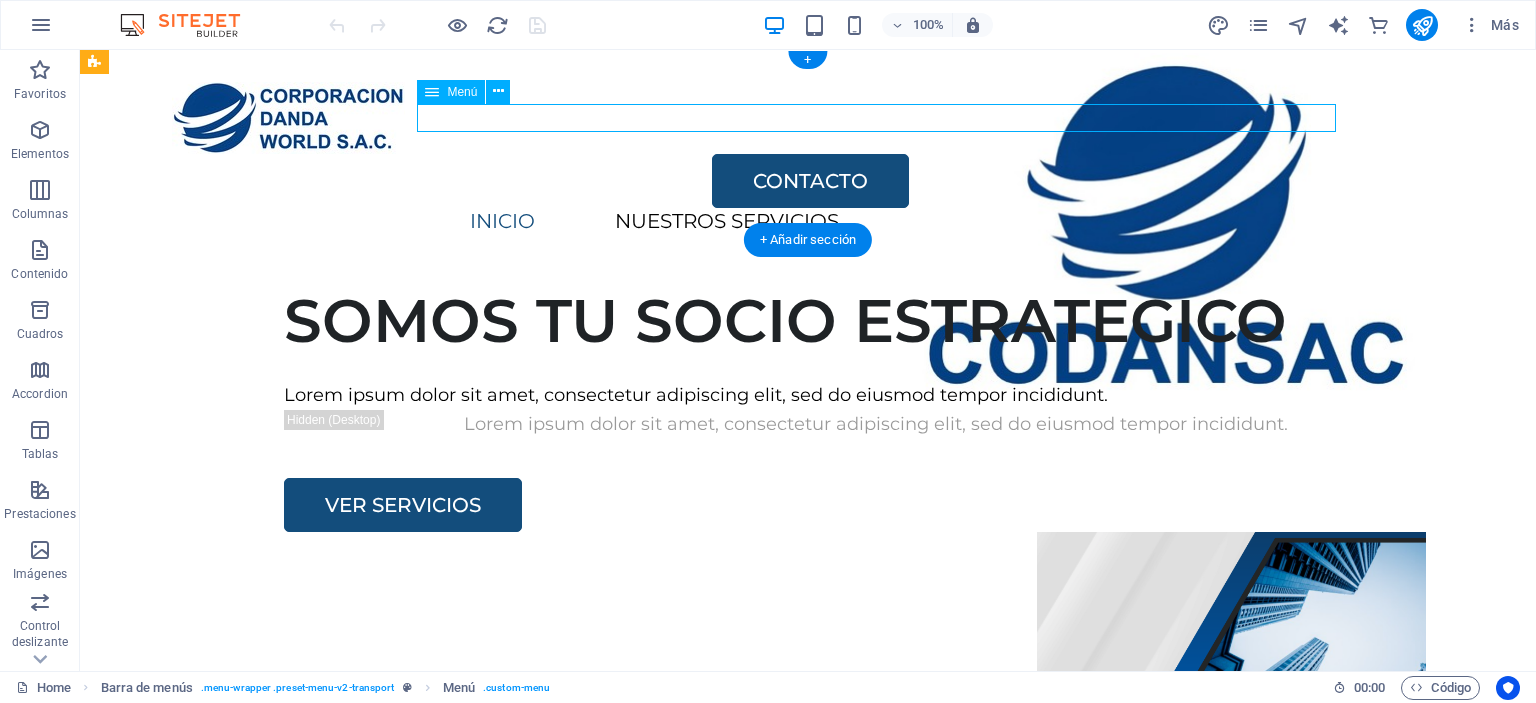 click on "INICIO NUESTROS SERVICIOS SOBRE NOSOTROS CONTÁCTANOS" at bounding box center [768, 222] 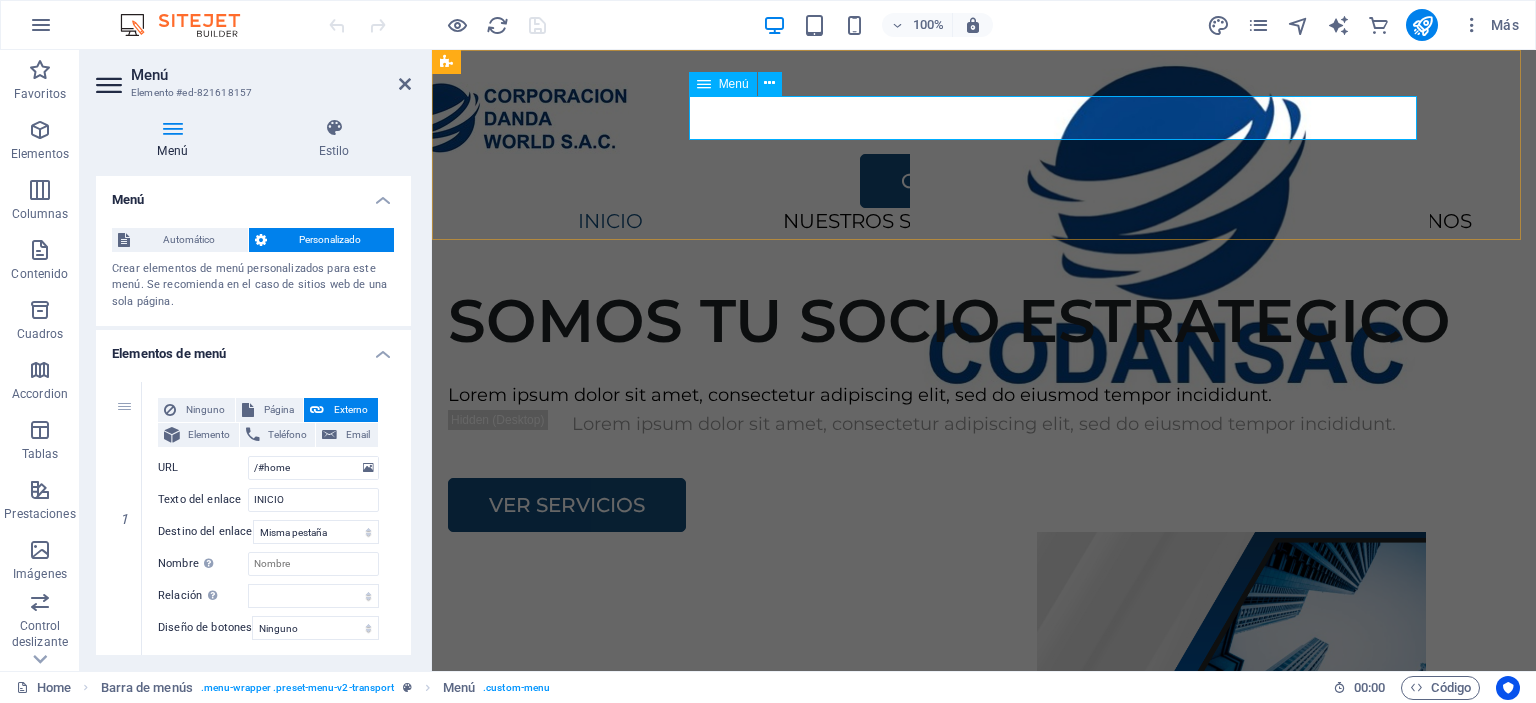 click on "INICIO NUESTROS SERVICIOS SOBRE NOSOTROS CONTÁCTANOS" at bounding box center [944, 222] 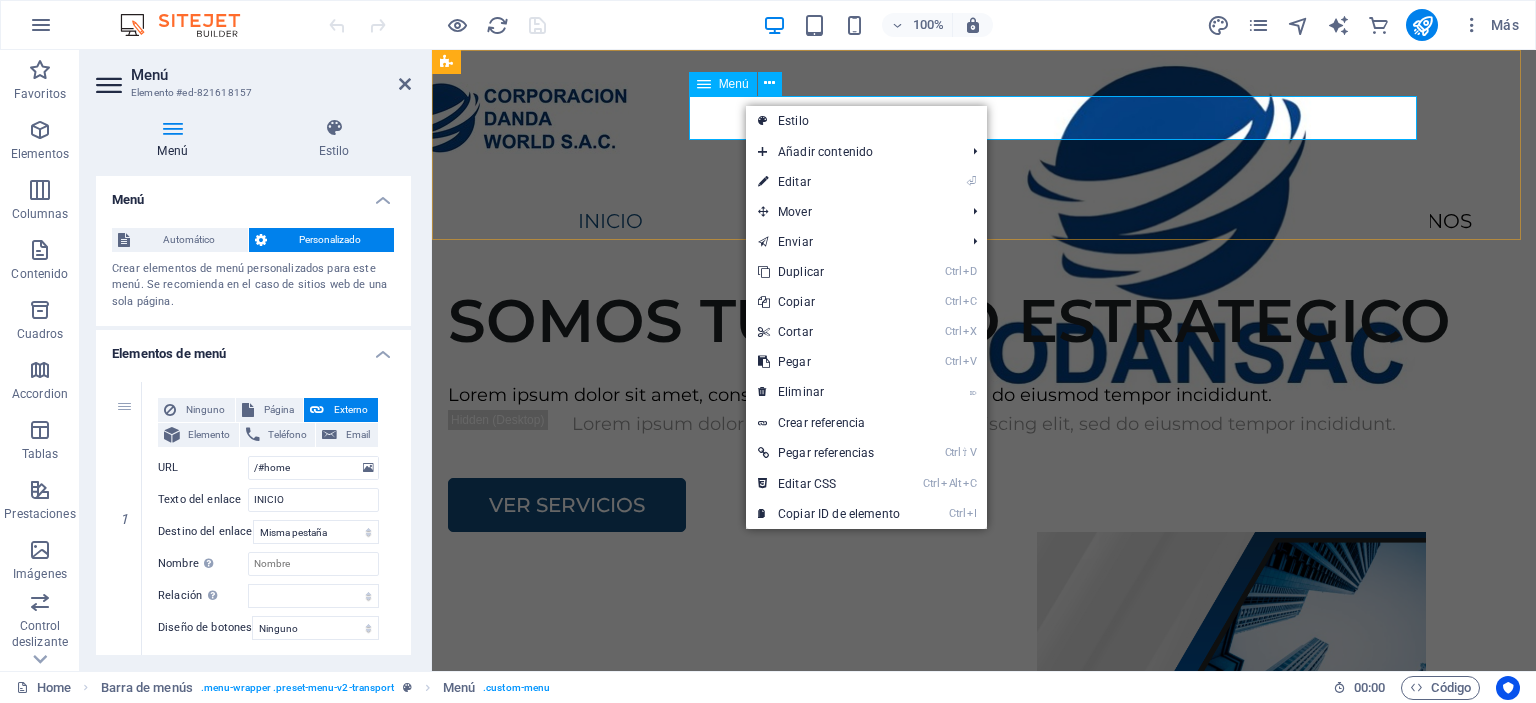 click on "INICIO NUESTROS SERVICIOS SOBRE NOSOTROS CONTÁCTANOS" at bounding box center (944, 222) 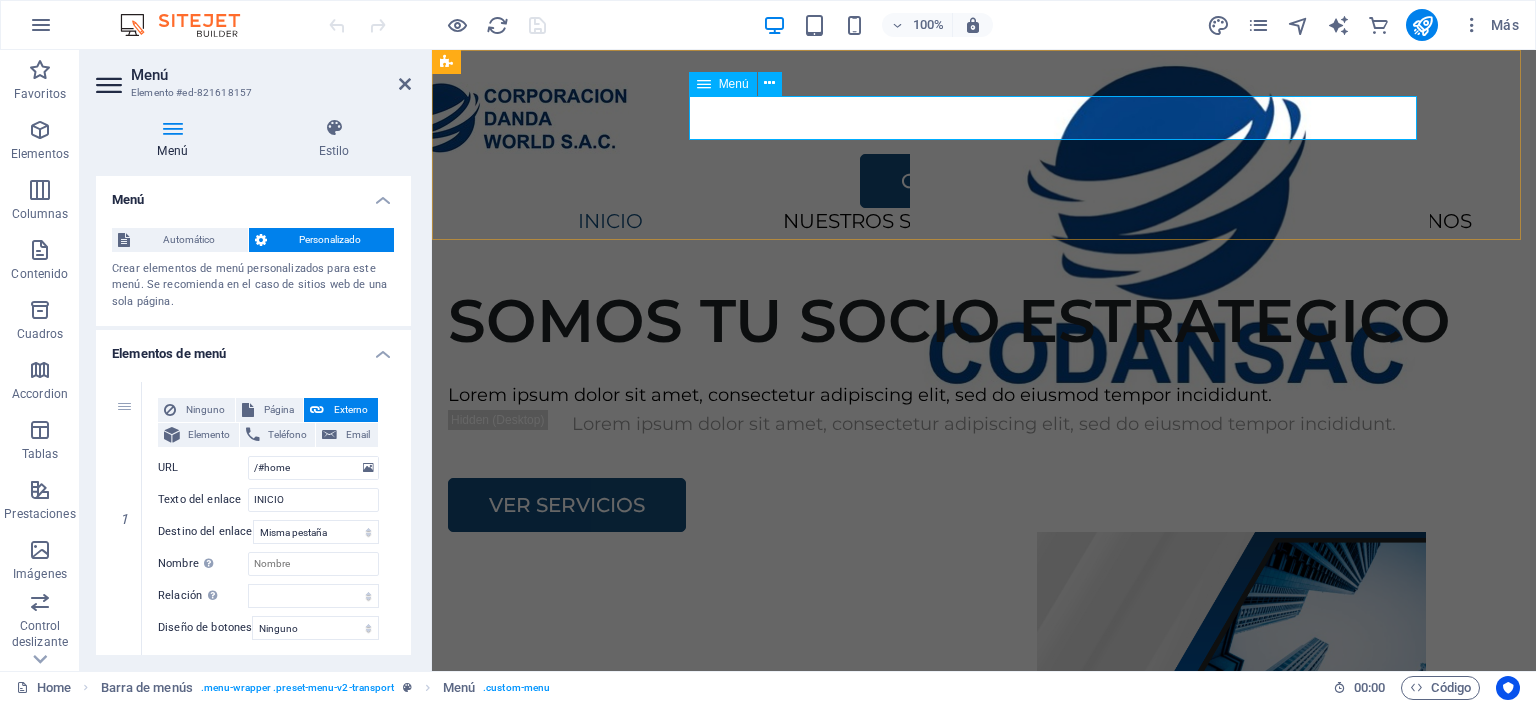 click on "INICIO NUESTROS SERVICIOS SOBRE NOSOTROS CONTÁCTANOS" at bounding box center (944, 222) 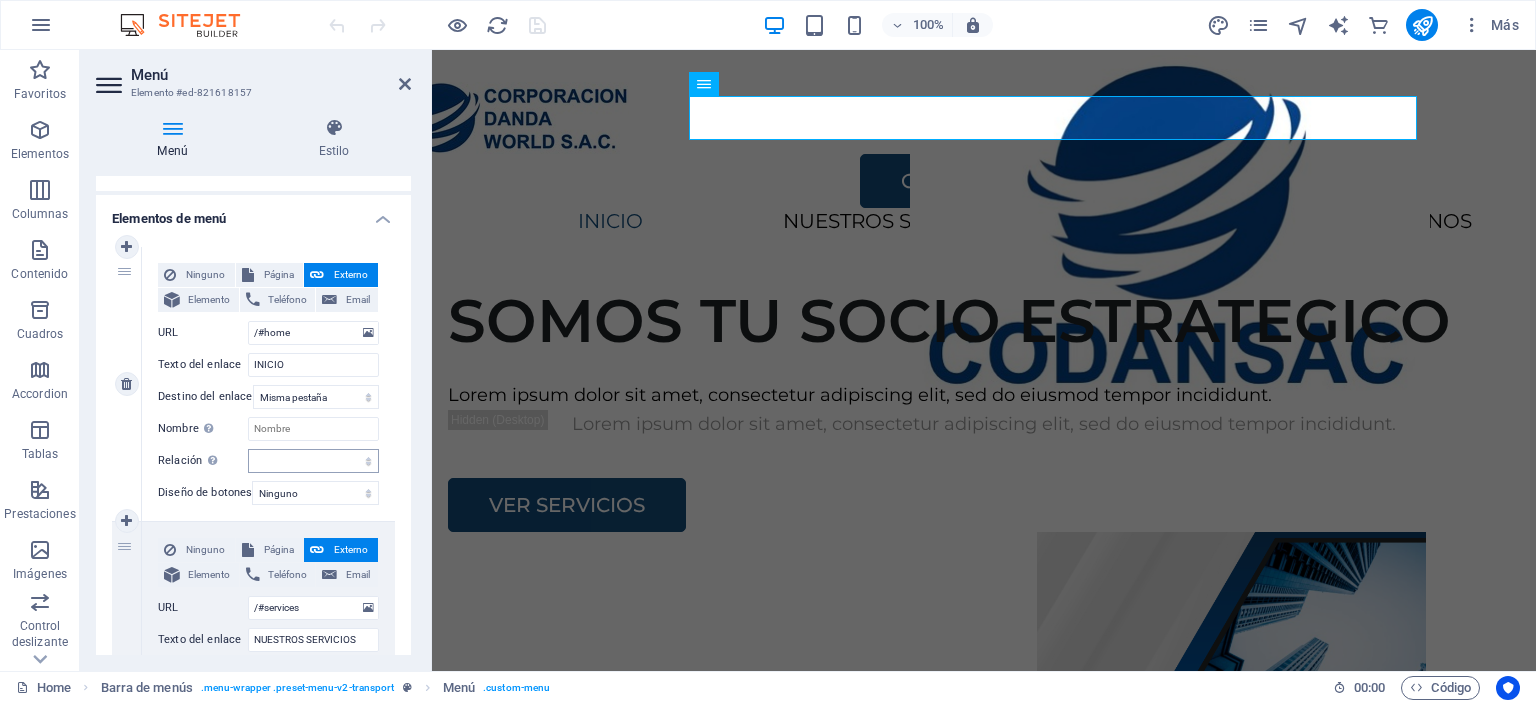 scroll, scrollTop: 200, scrollLeft: 0, axis: vertical 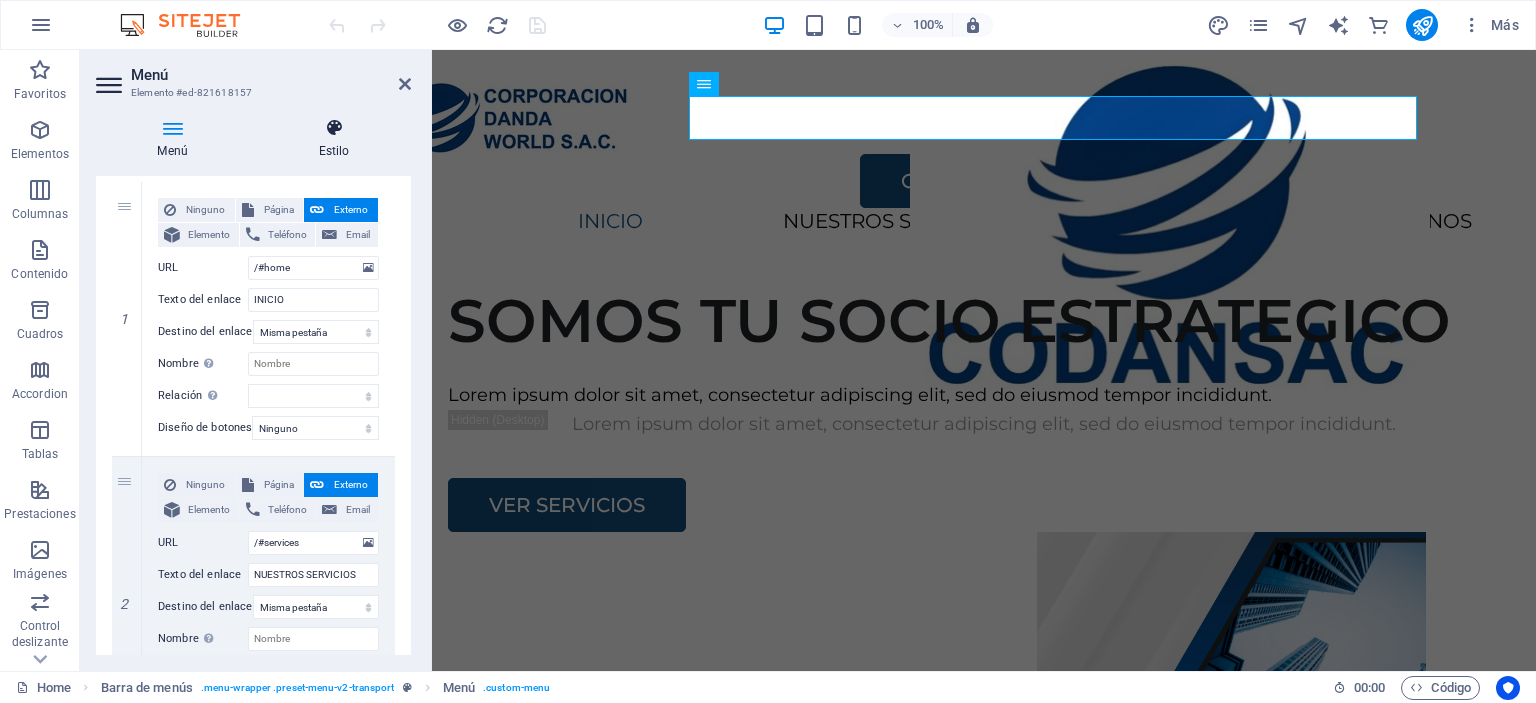 click on "Estilo" at bounding box center (334, 139) 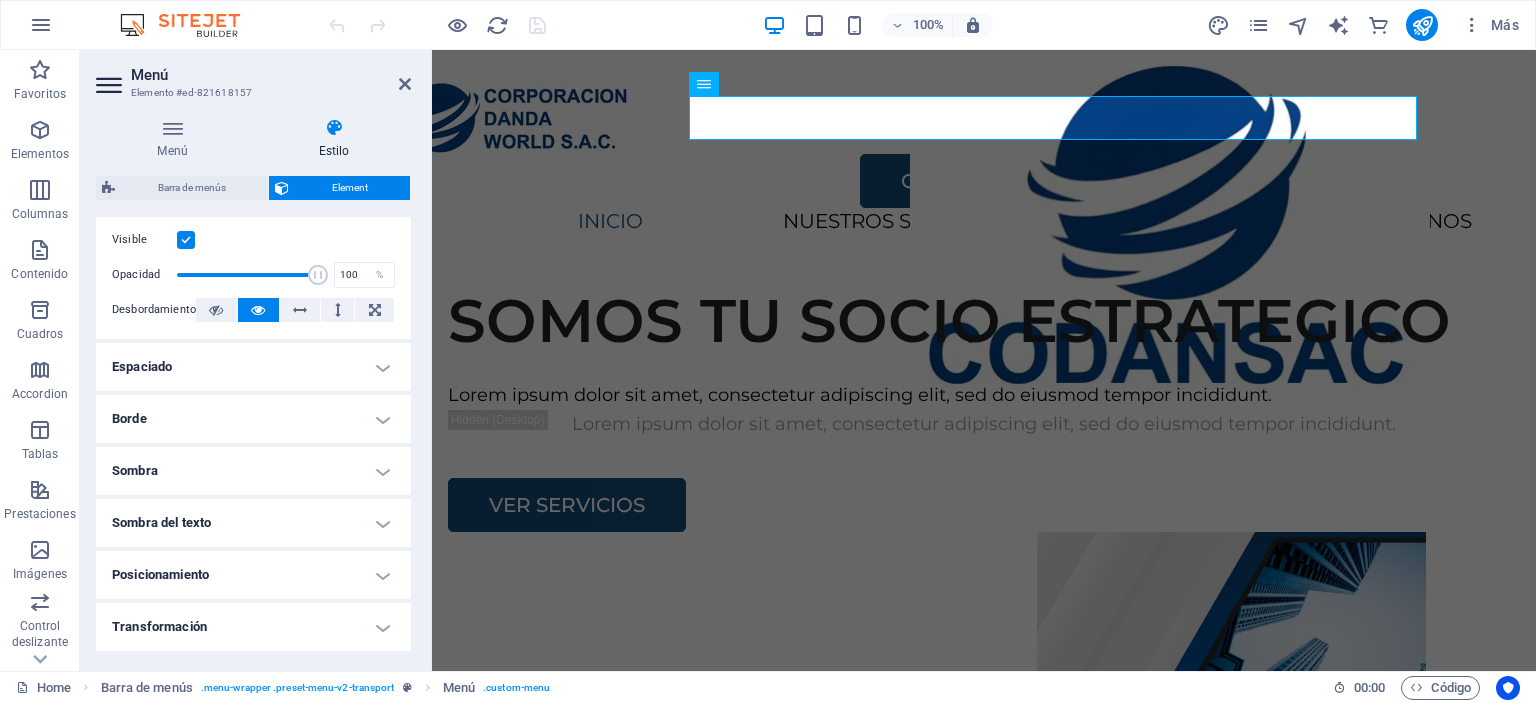 scroll, scrollTop: 123, scrollLeft: 0, axis: vertical 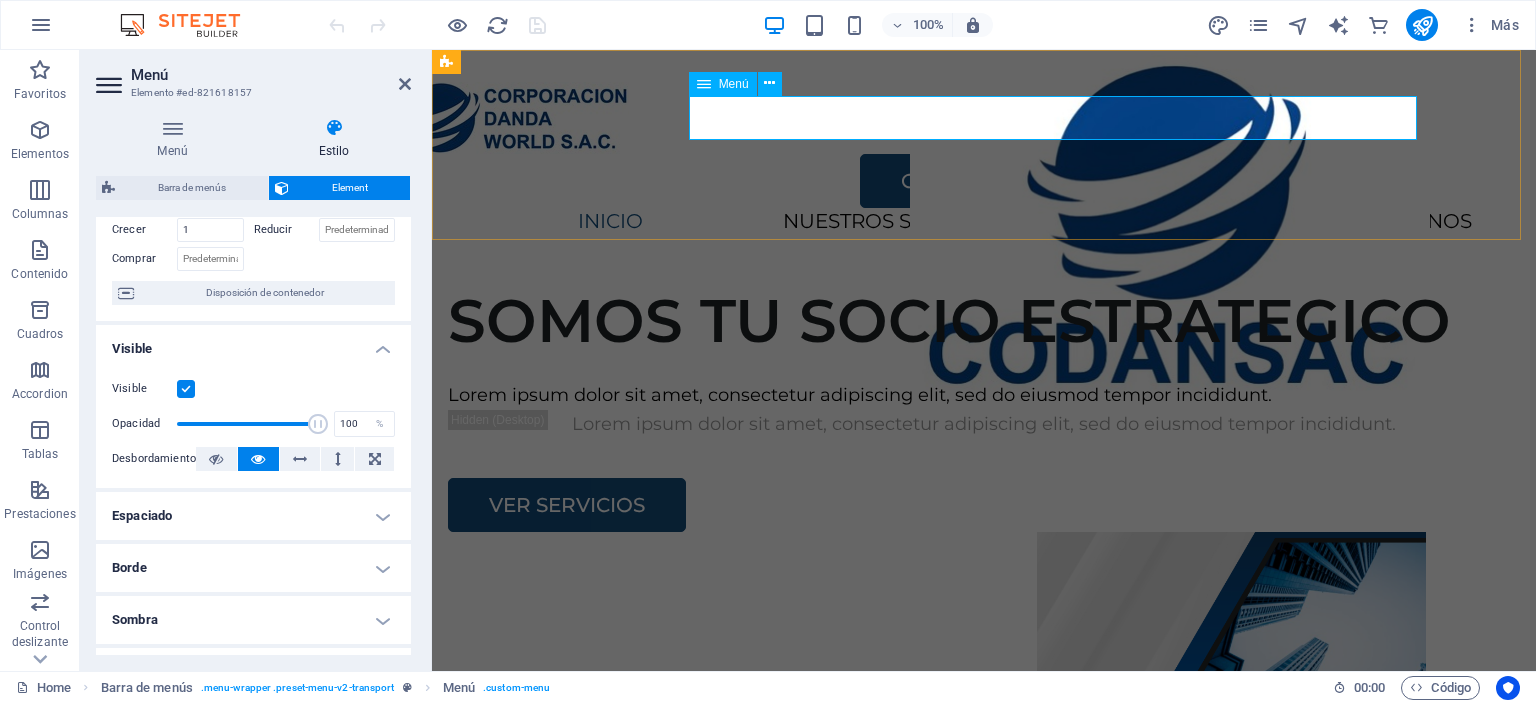 click on "INICIO NUESTROS SERVICIOS SOBRE NOSOTROS CONTÁCTANOS" at bounding box center (944, 222) 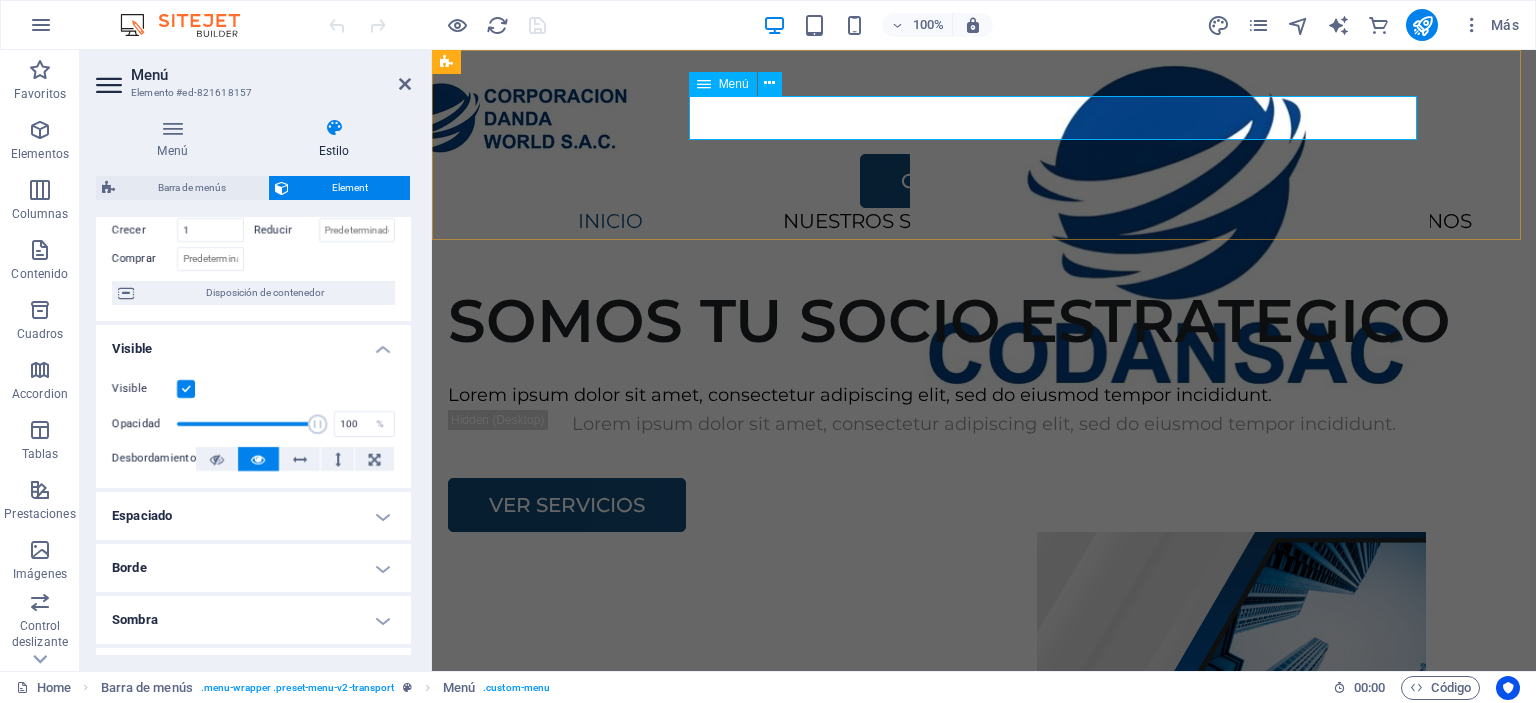click on "INICIO NUESTROS SERVICIOS SOBRE NOSOTROS CONTÁCTANOS" at bounding box center (944, 222) 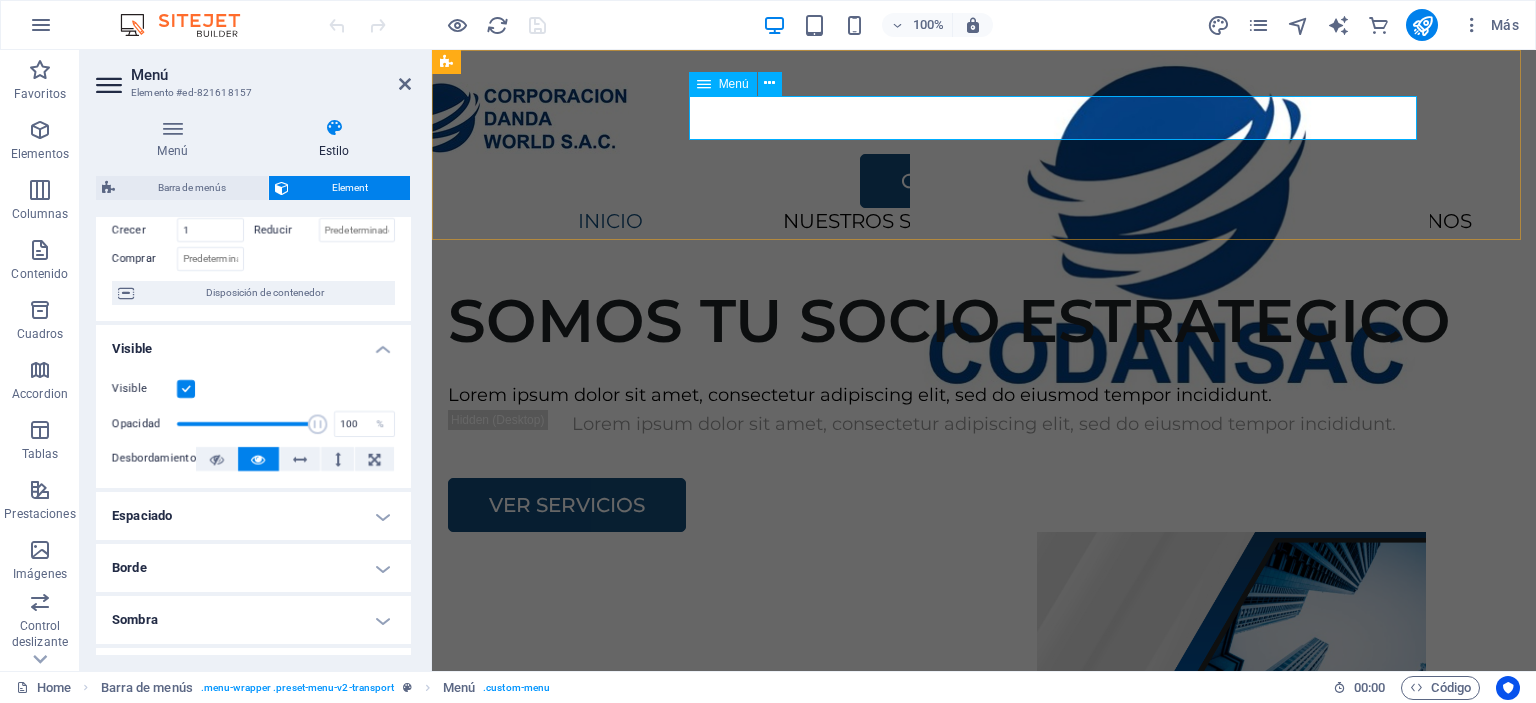 click on "INICIO NUESTROS SERVICIOS SOBRE NOSOTROS CONTÁCTANOS" at bounding box center (944, 222) 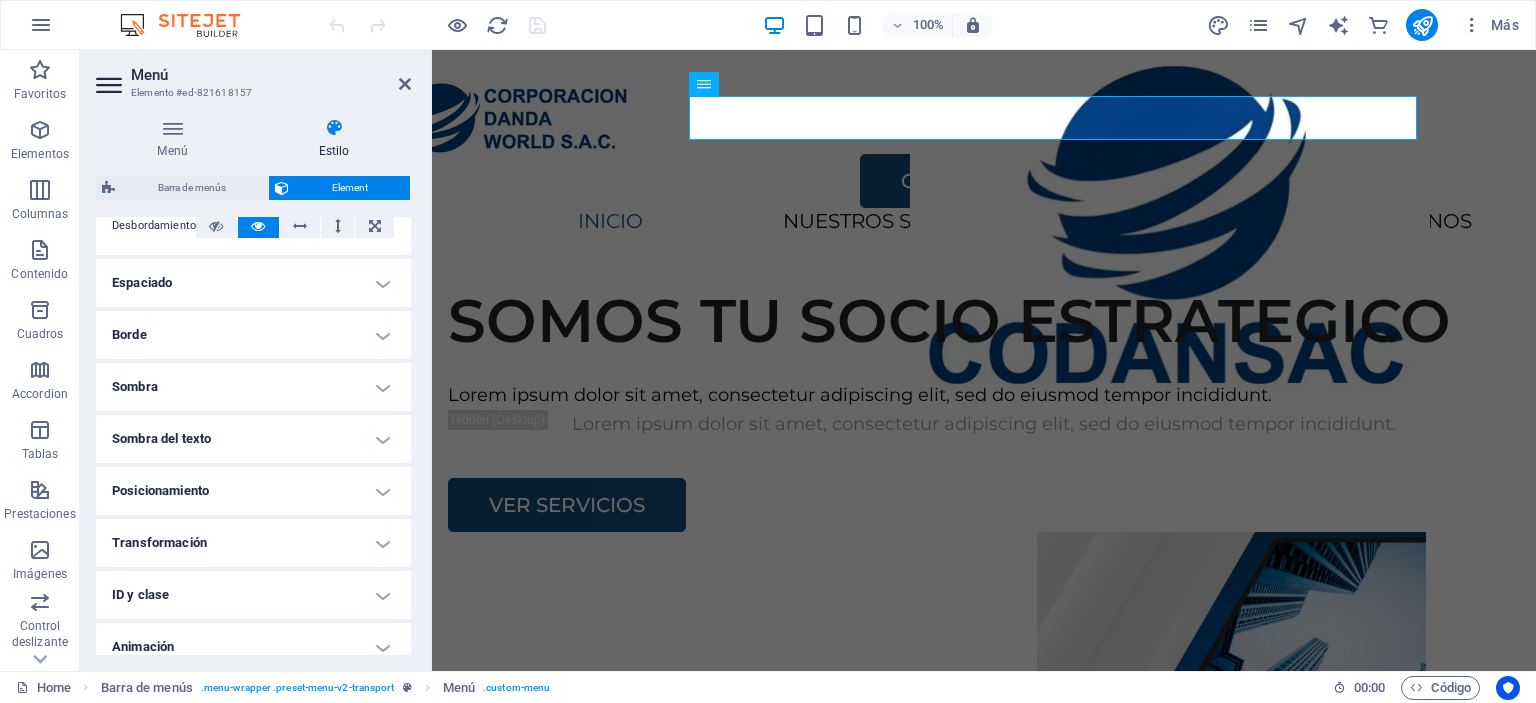 scroll, scrollTop: 323, scrollLeft: 0, axis: vertical 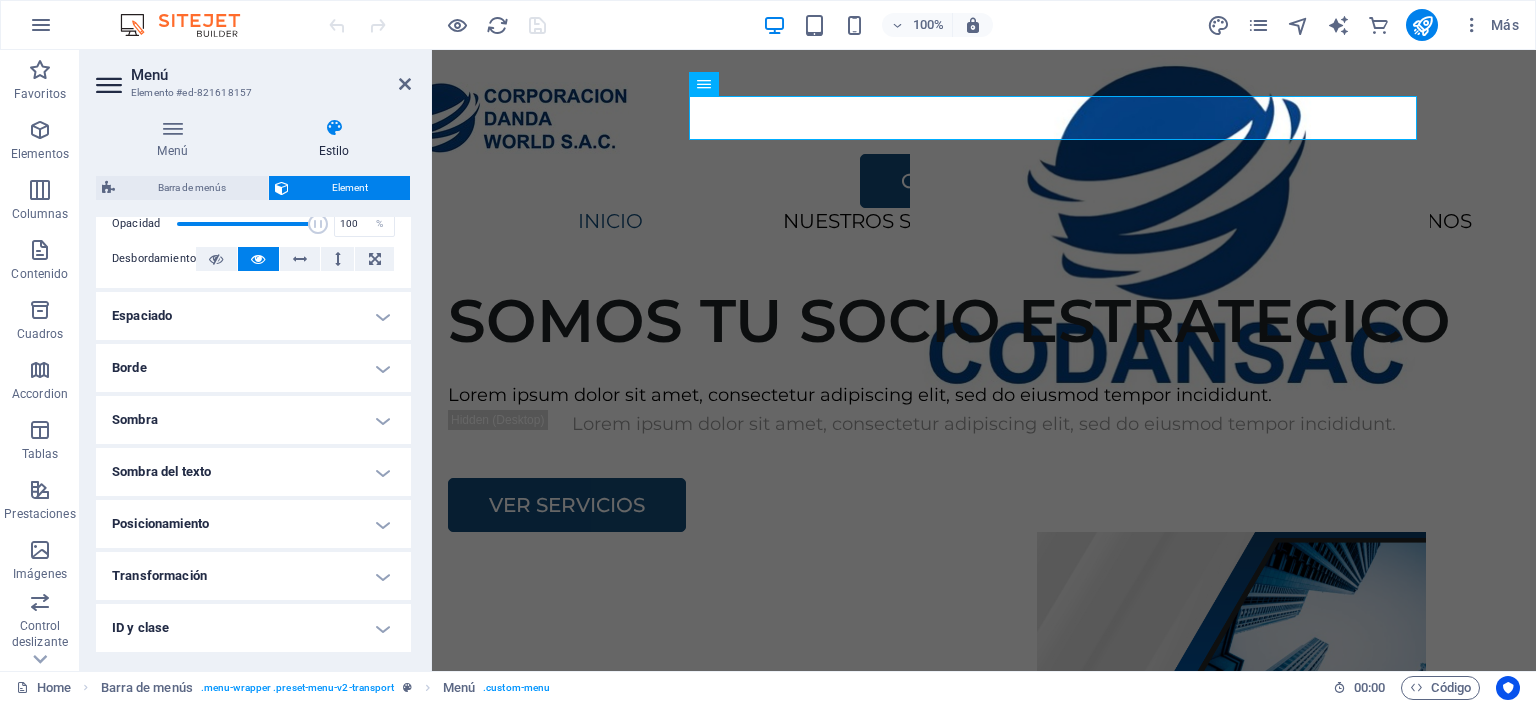 click on "Espaciado" at bounding box center [253, 316] 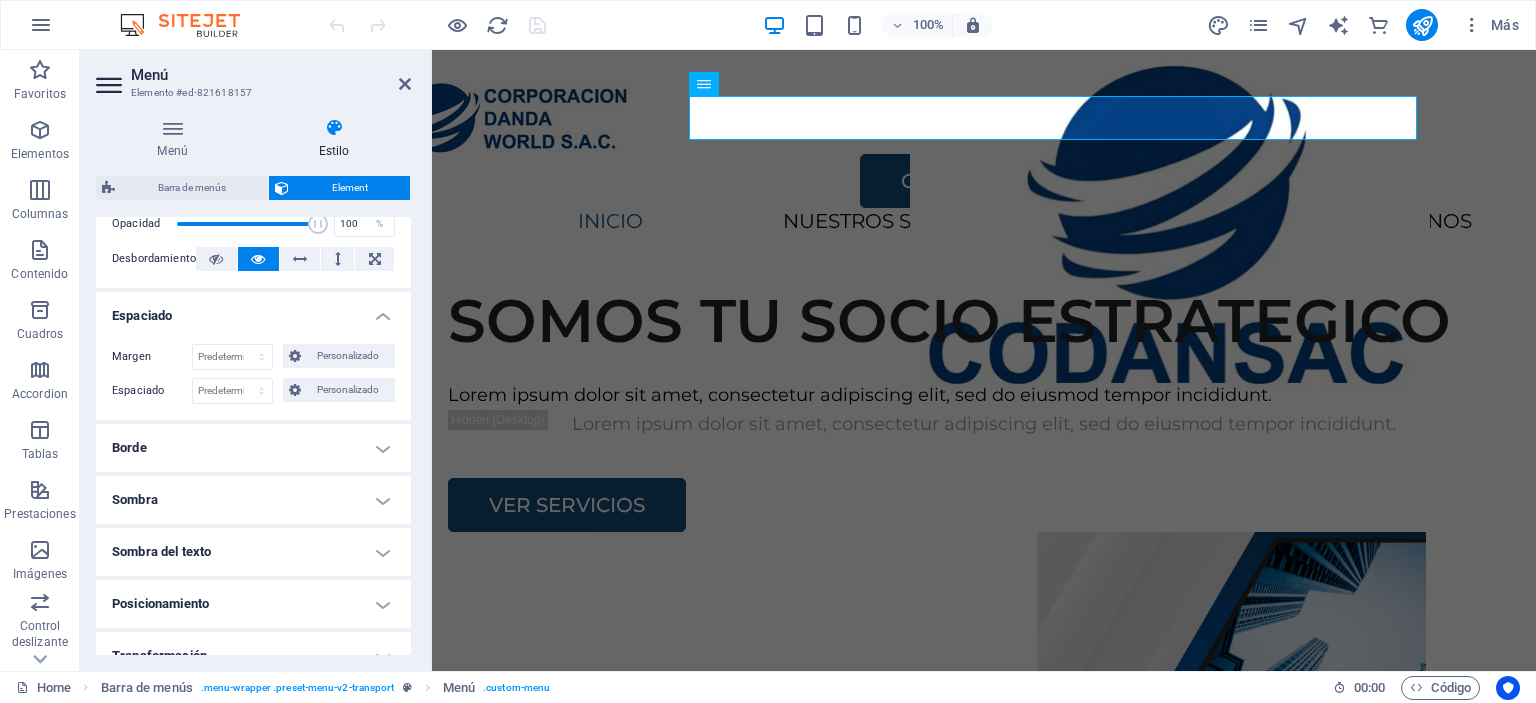 click on "Espaciado" at bounding box center (253, 310) 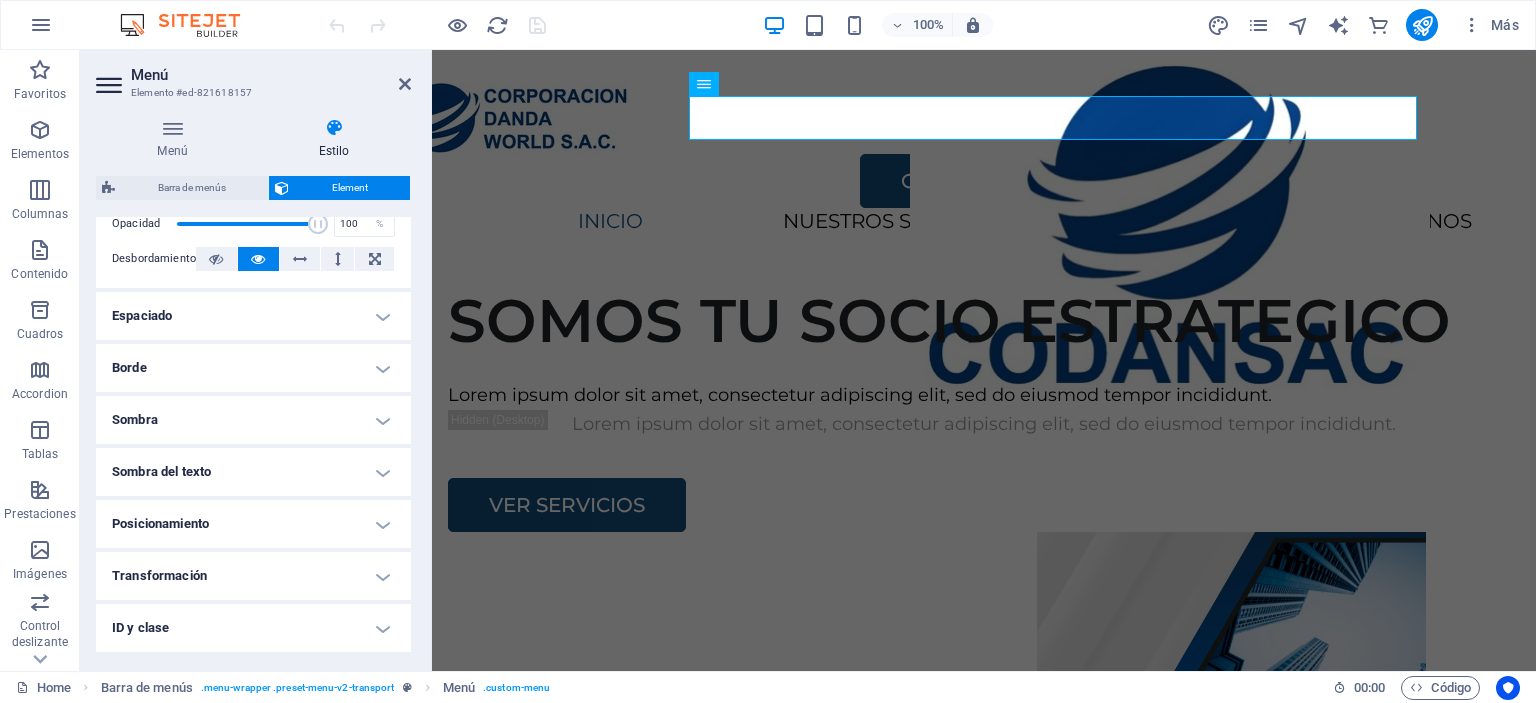 click on "Borde" at bounding box center [253, 368] 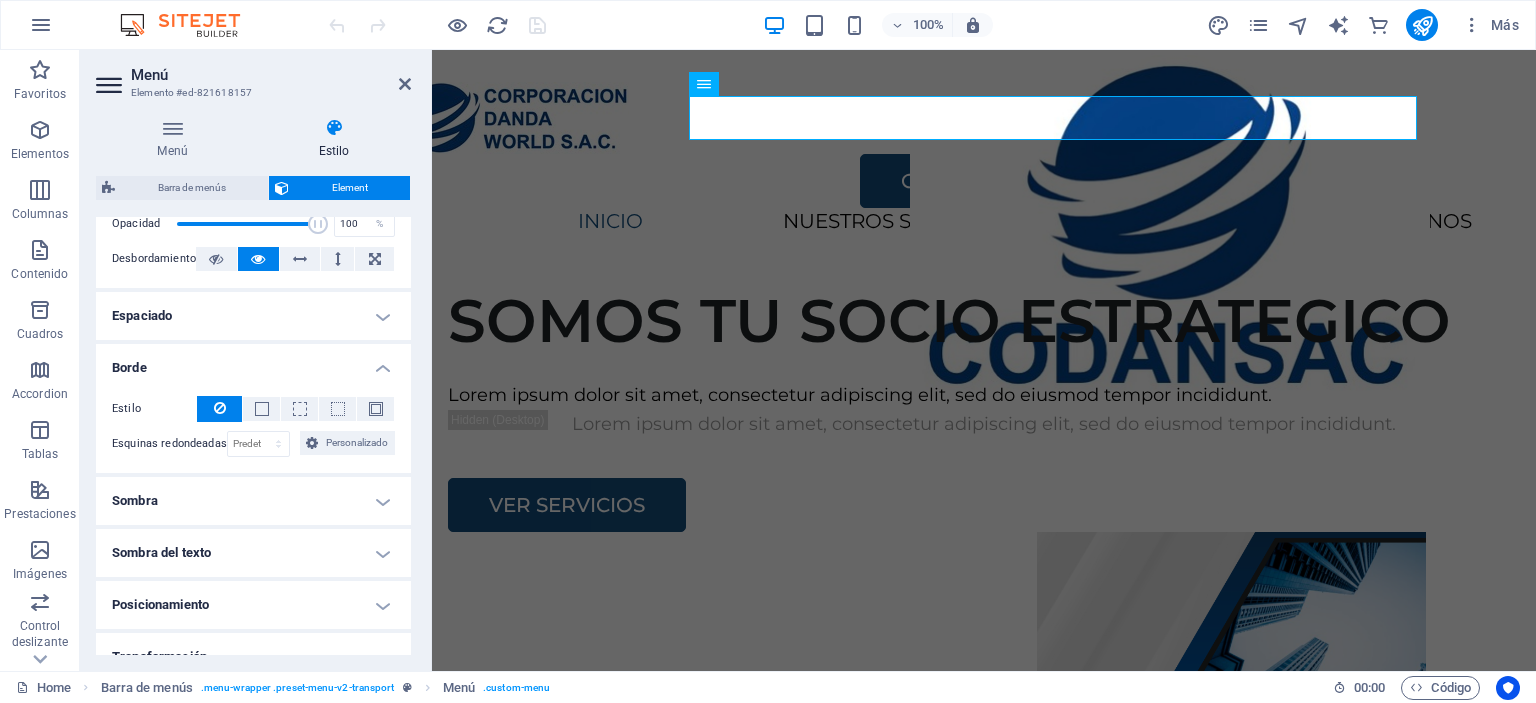 click on "Borde" at bounding box center [253, 362] 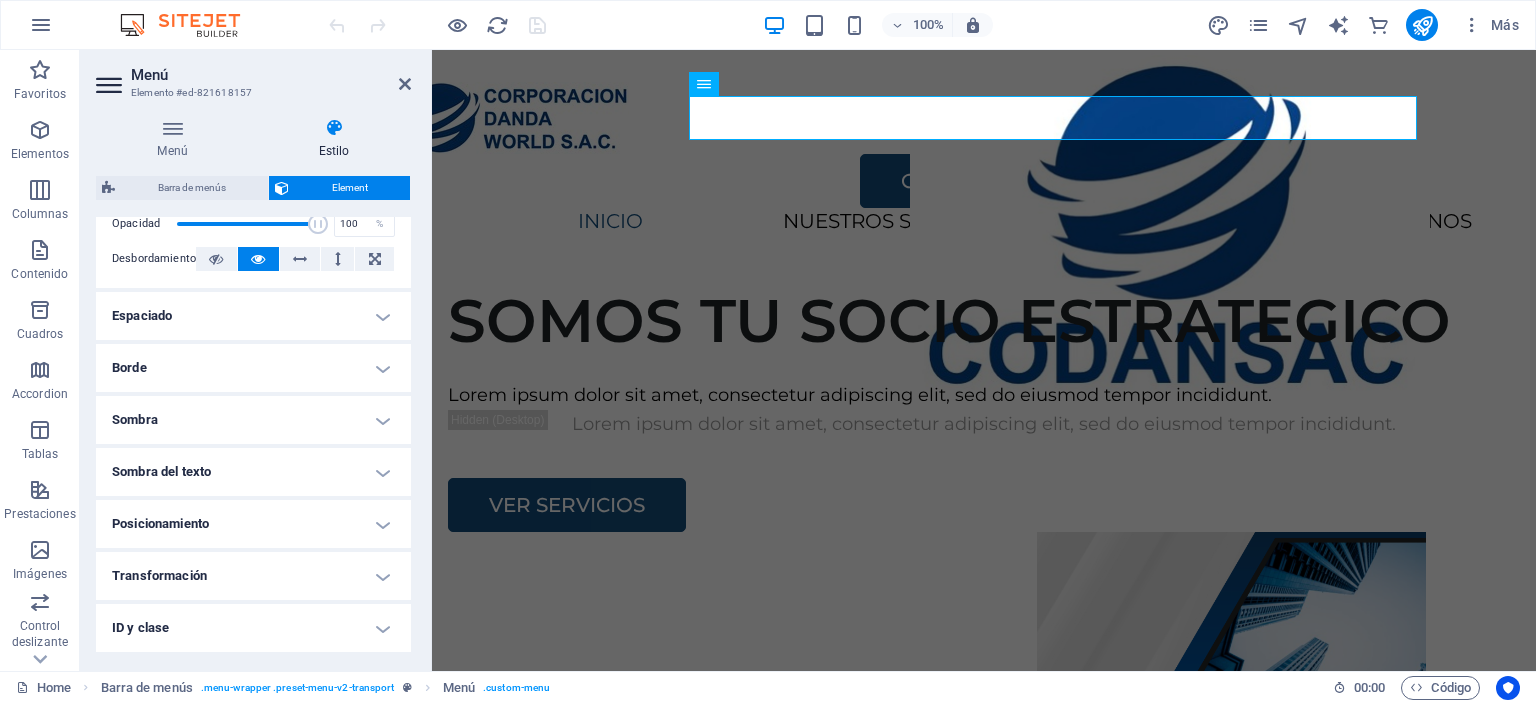 click on "Sombra" at bounding box center [253, 420] 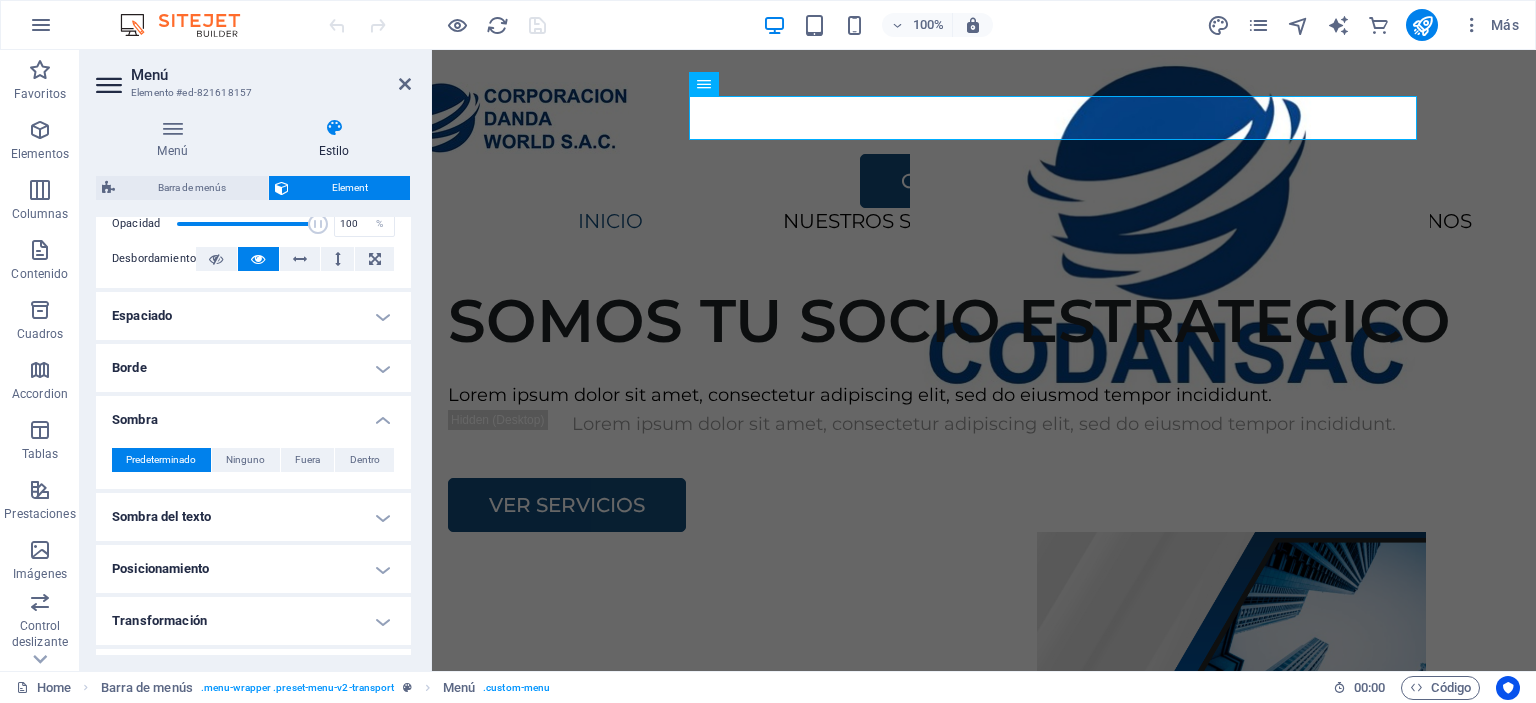 click on "Sombra" at bounding box center (253, 414) 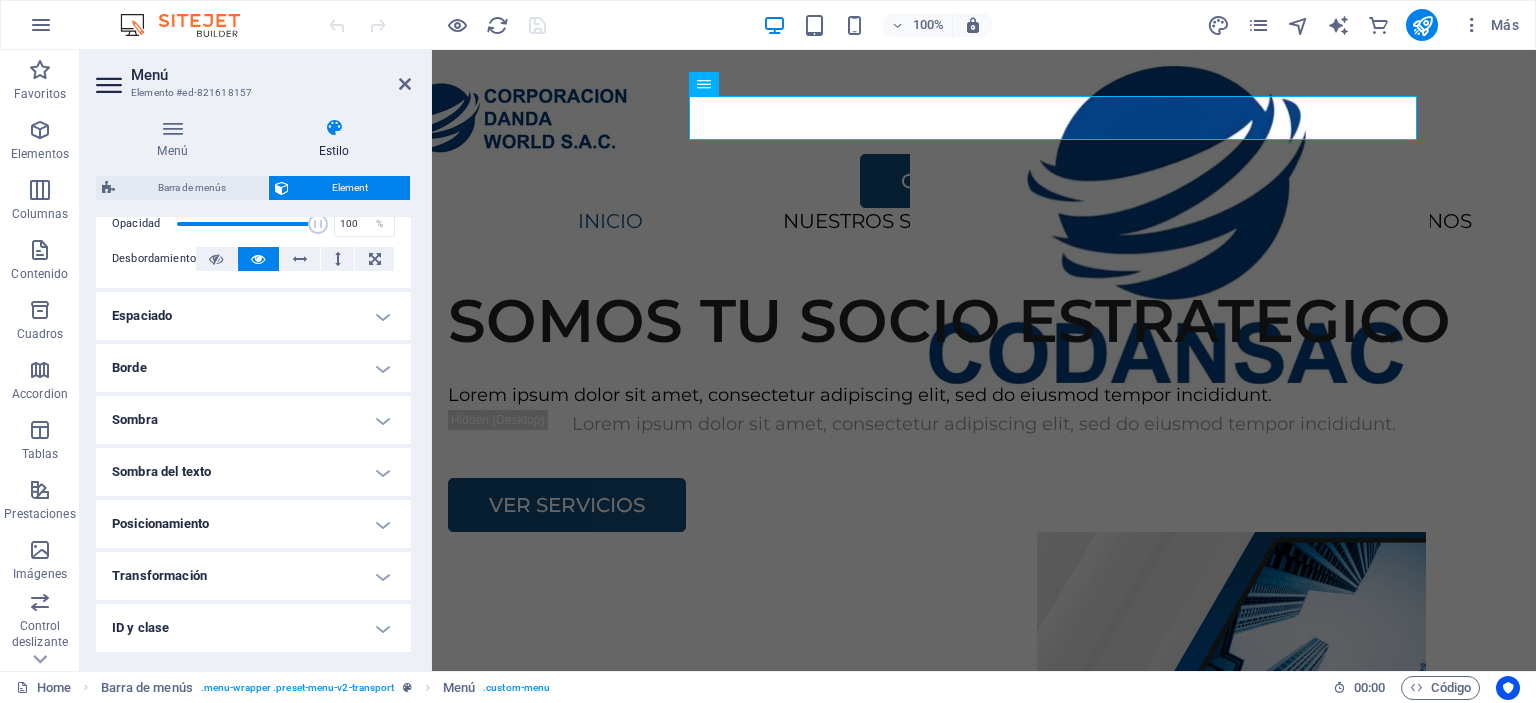 click on "Sombra del texto" at bounding box center (253, 472) 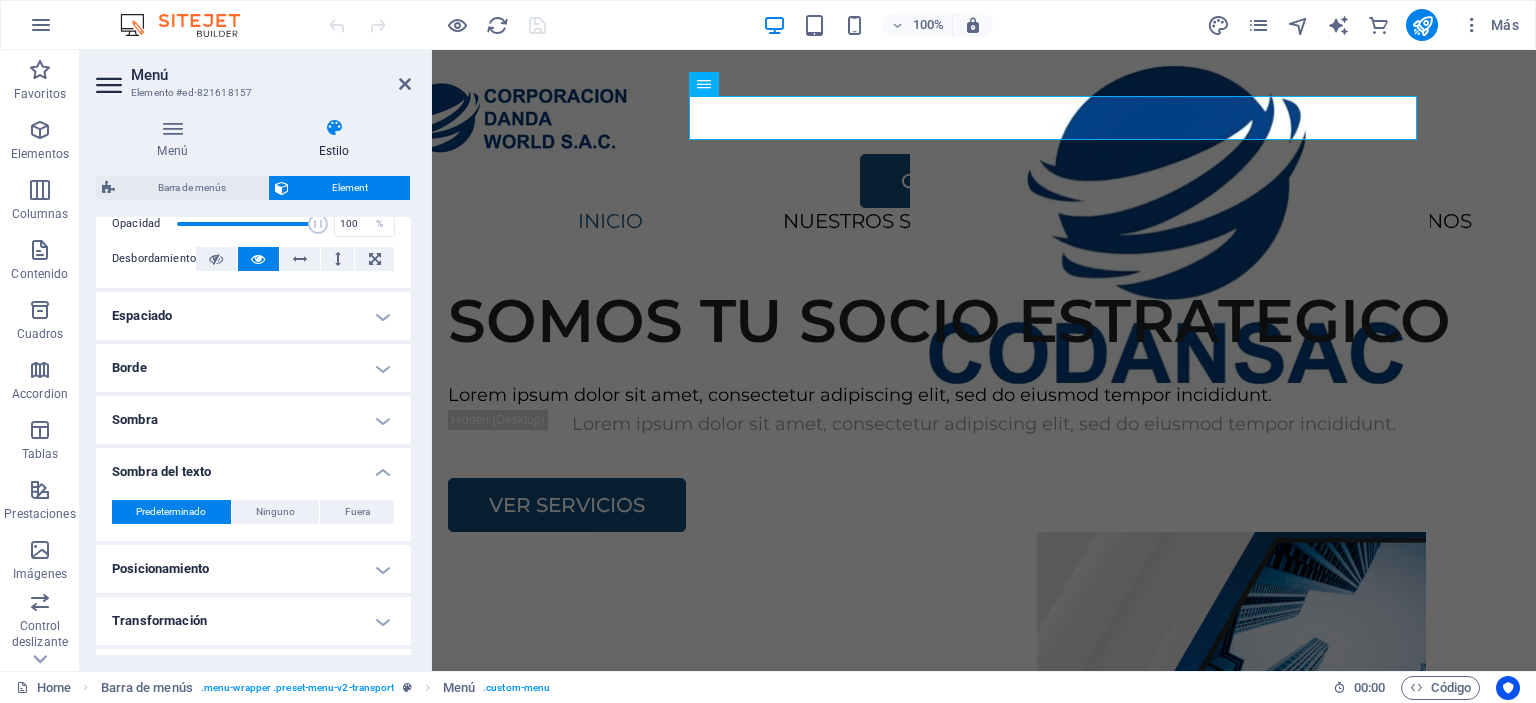 click on "Predeterminado Ninguno Fuera Color X offset 0 px rem vh vw Y offset 0 px rem vh vw Desenfoque 0 px rem % vh vw" at bounding box center (253, 512) 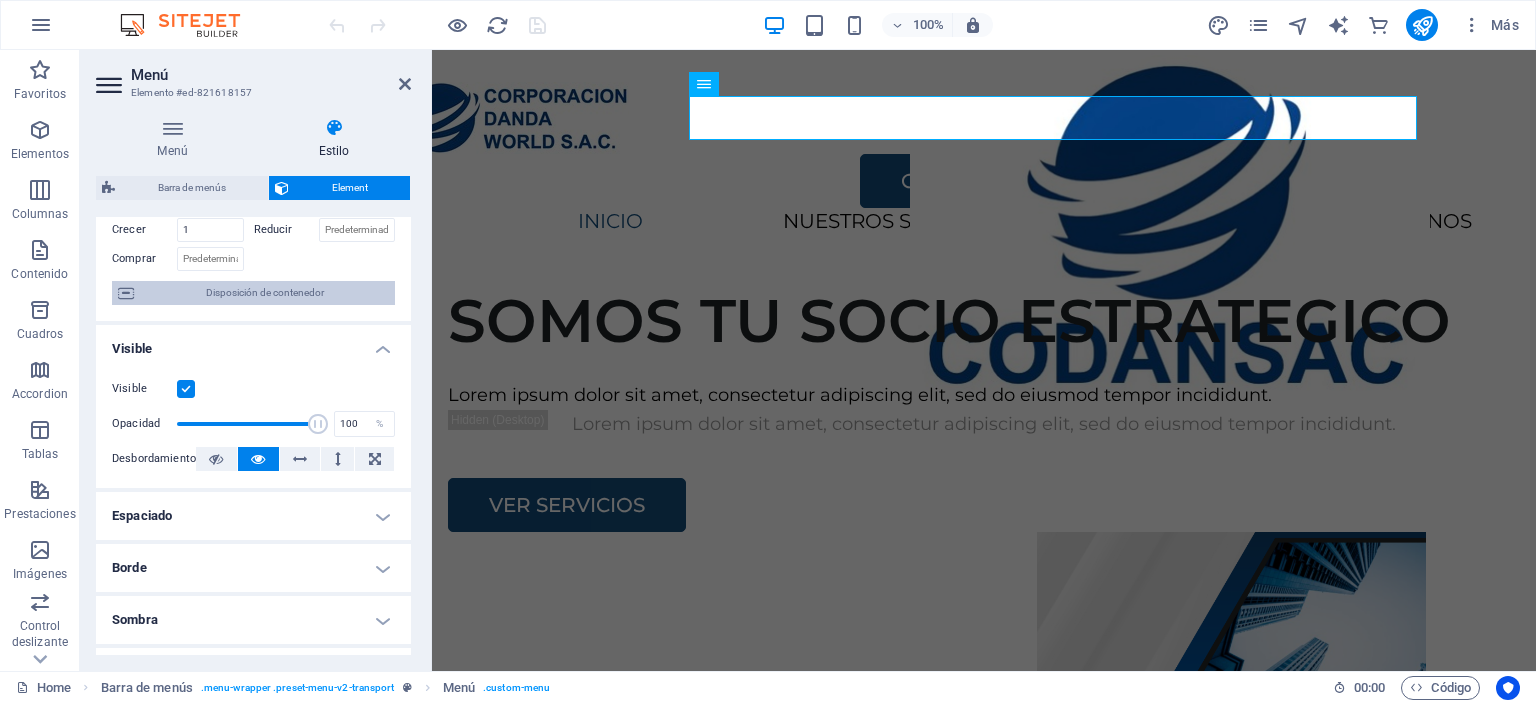 scroll, scrollTop: 0, scrollLeft: 0, axis: both 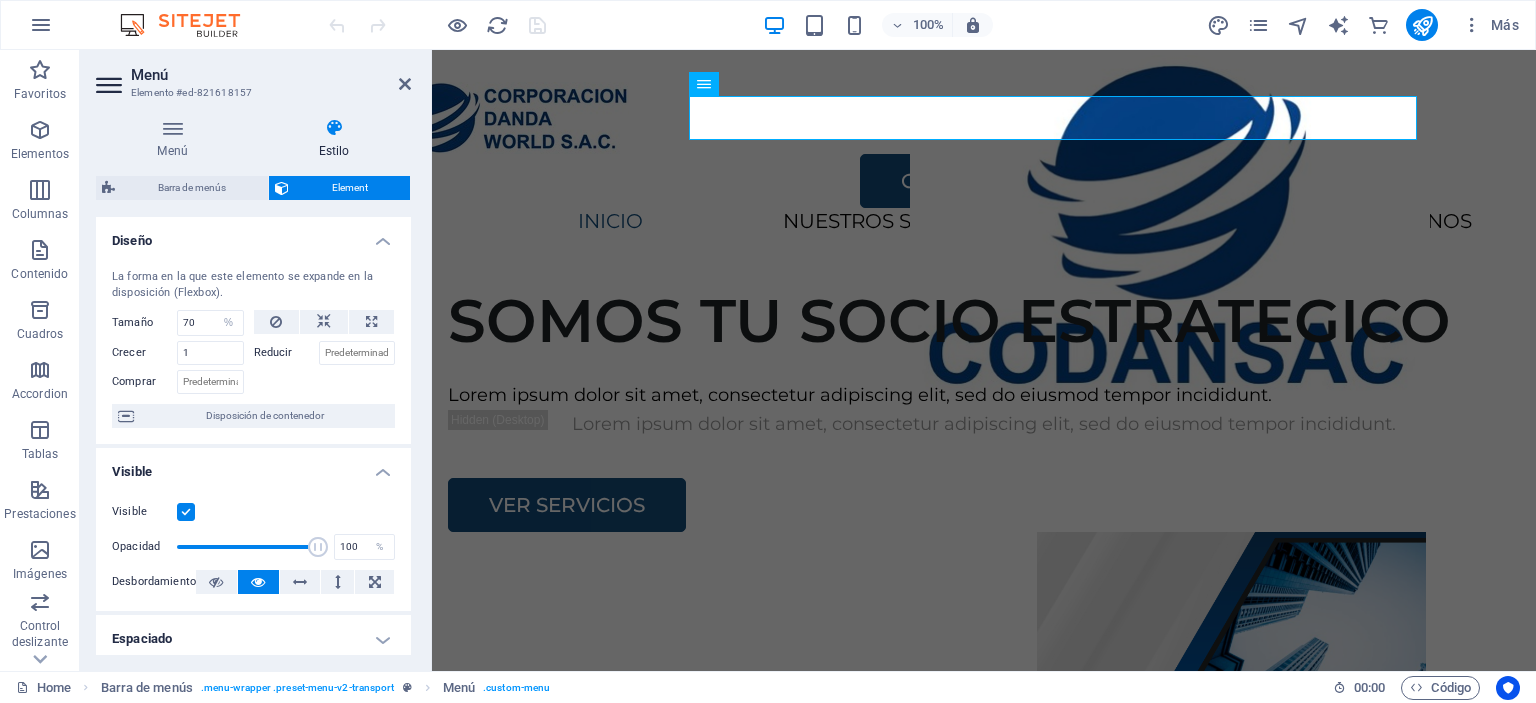 click on "Diseño" at bounding box center (253, 235) 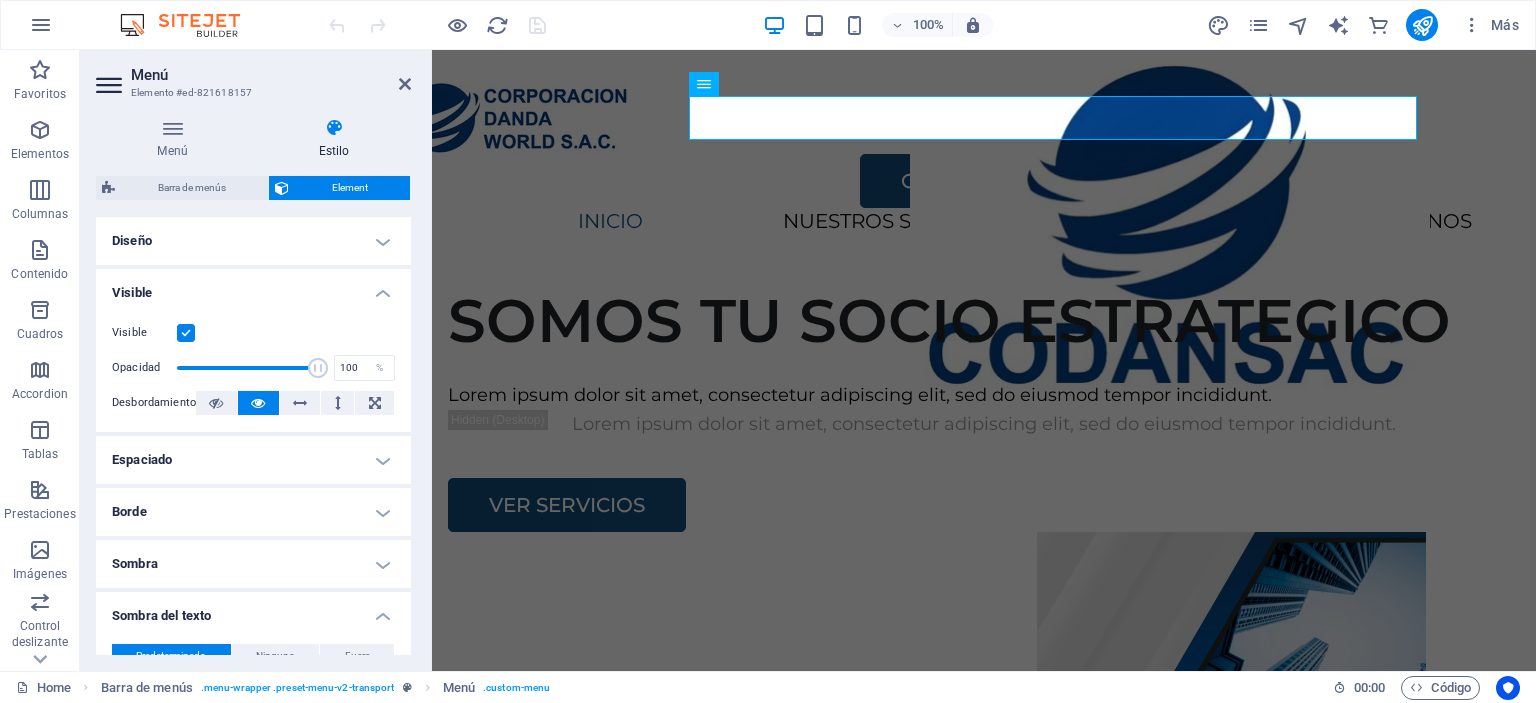 click at bounding box center (111, 85) 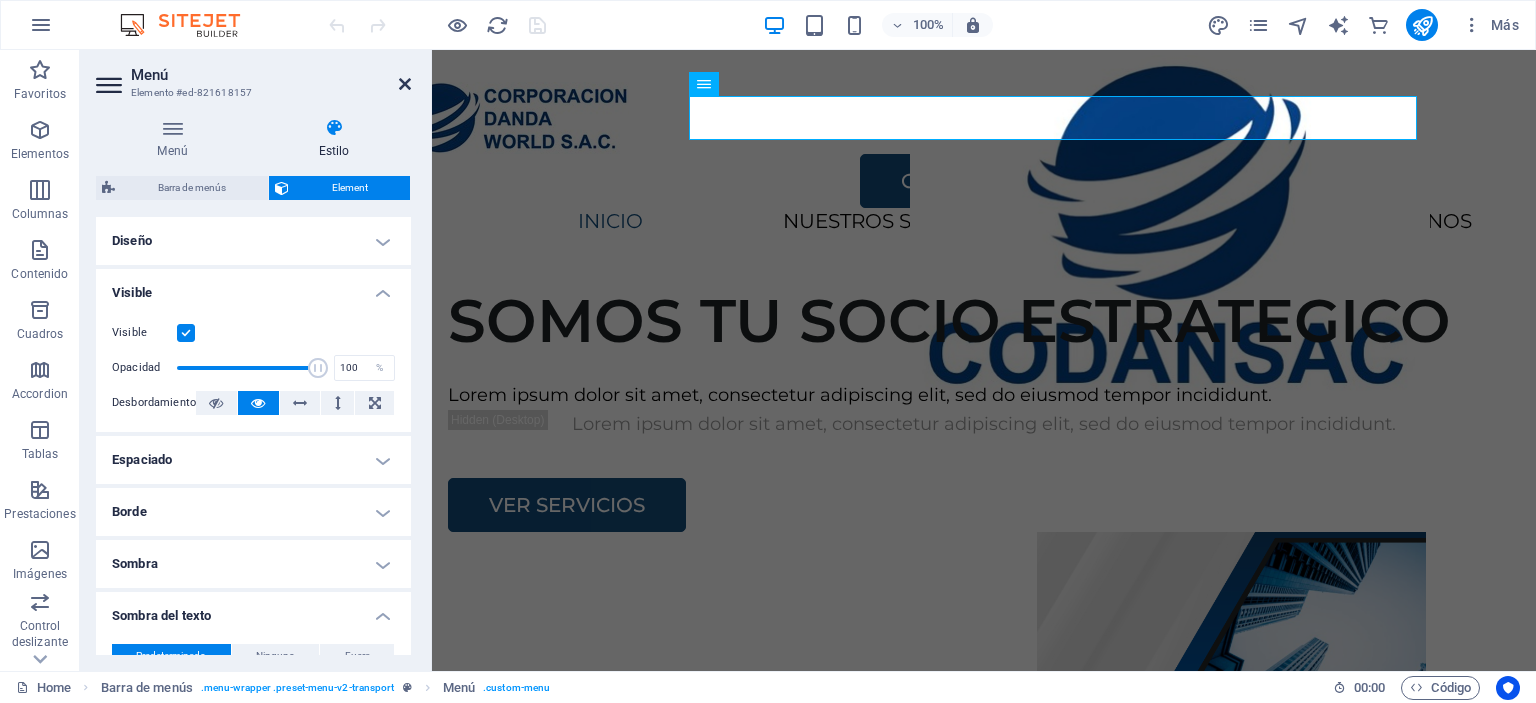 click at bounding box center [405, 84] 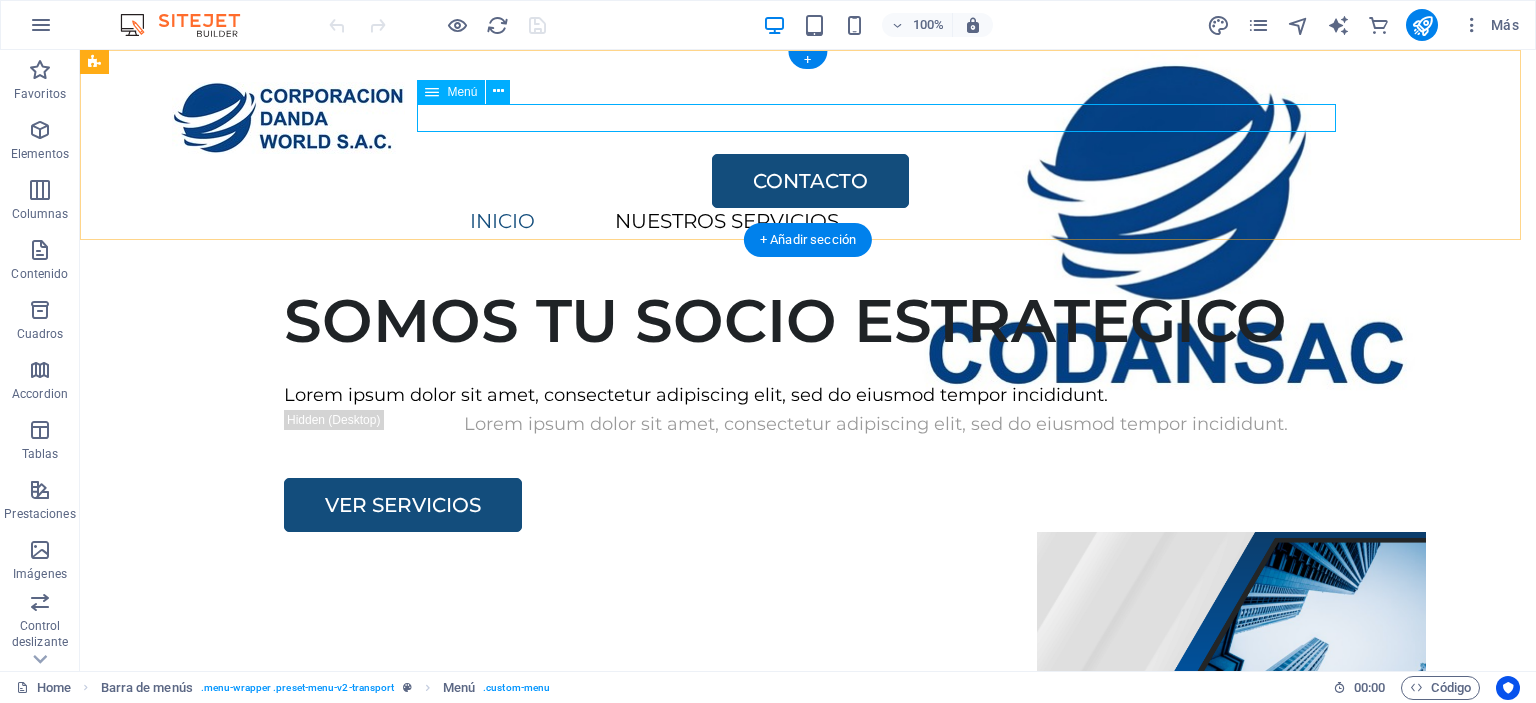 click on "INICIO NUESTROS SERVICIOS SOBRE NOSOTROS CONTÁCTANOS" at bounding box center (768, 222) 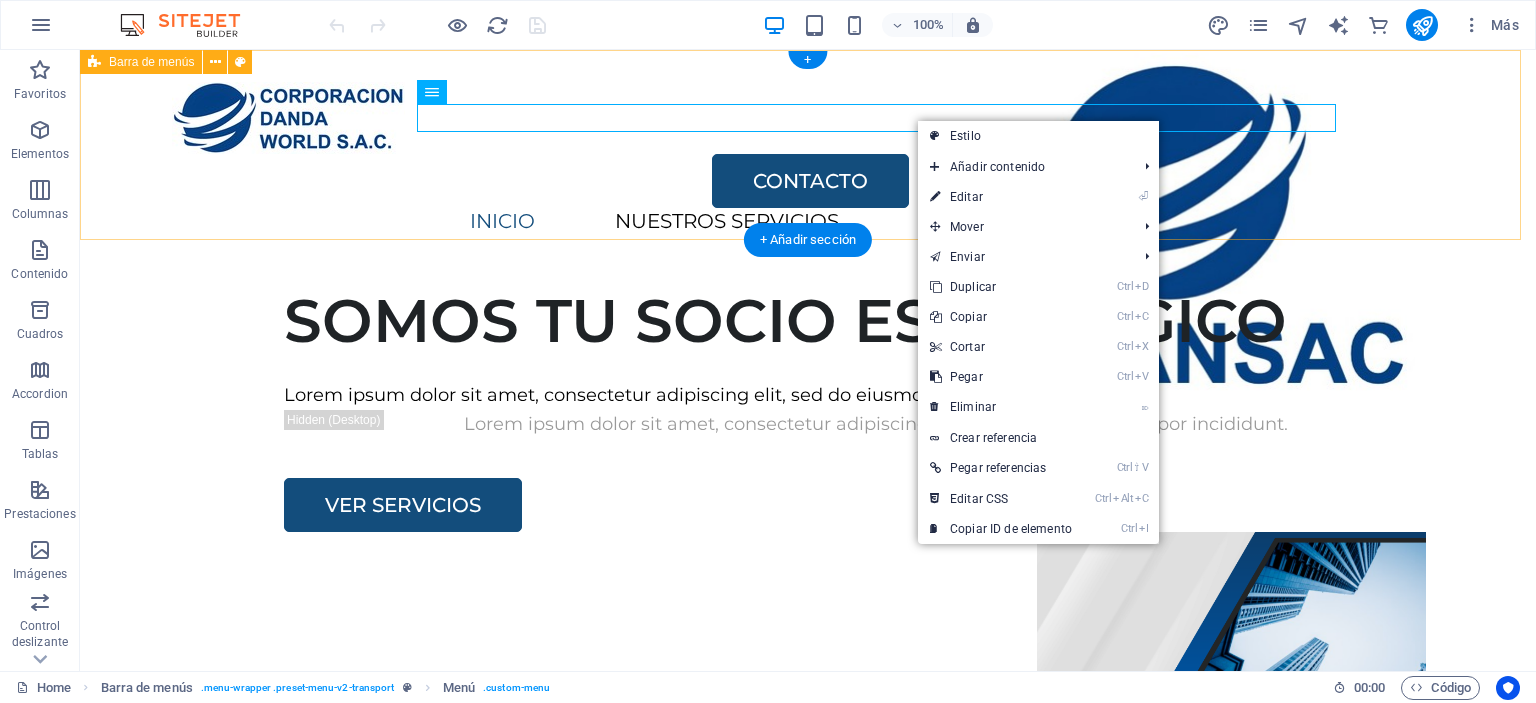 click on "CONTACTO INICIO NUESTROS SERVICIOS SOBRE NOSOTROS CONTÁCTANOS" at bounding box center [808, 159] 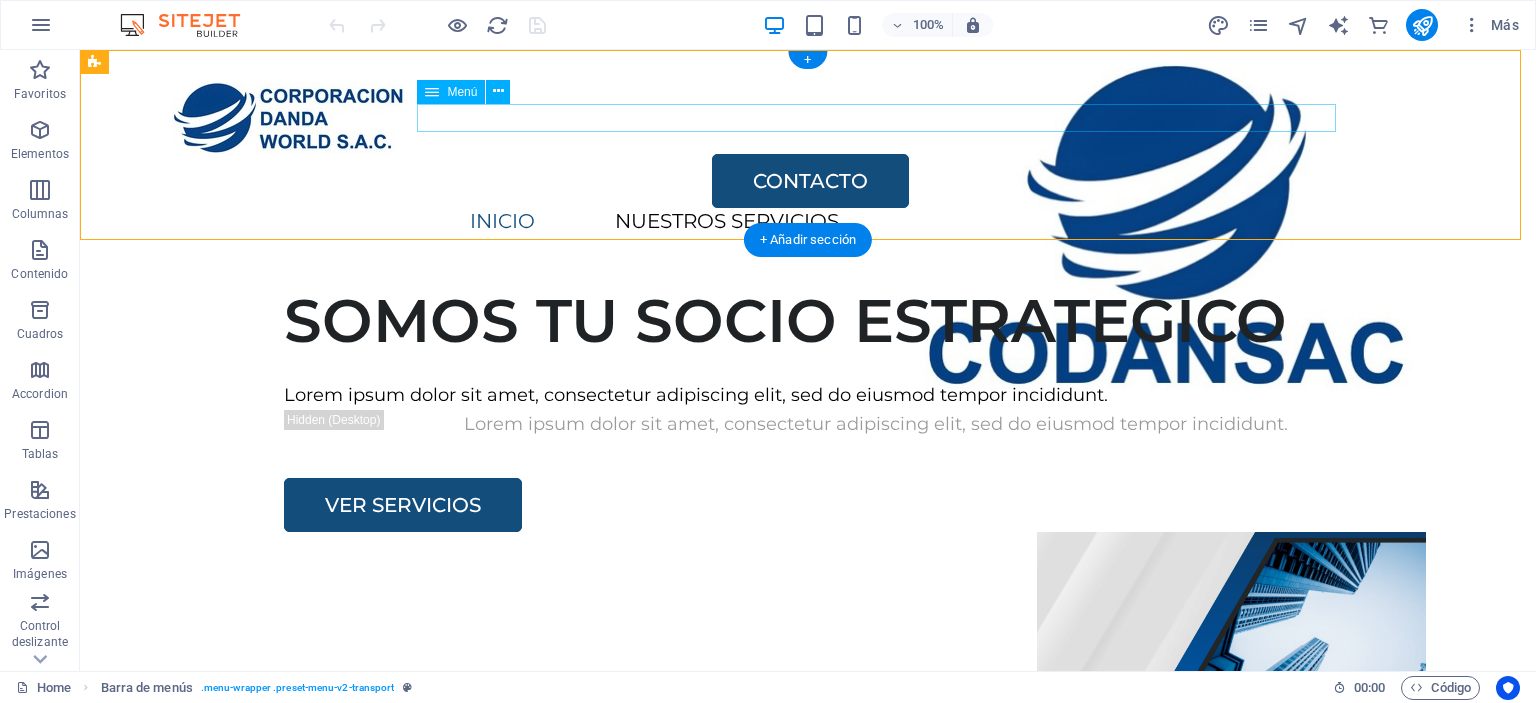 click on "INICIO NUESTROS SERVICIOS SOBRE NOSOTROS CONTÁCTANOS" at bounding box center (768, 222) 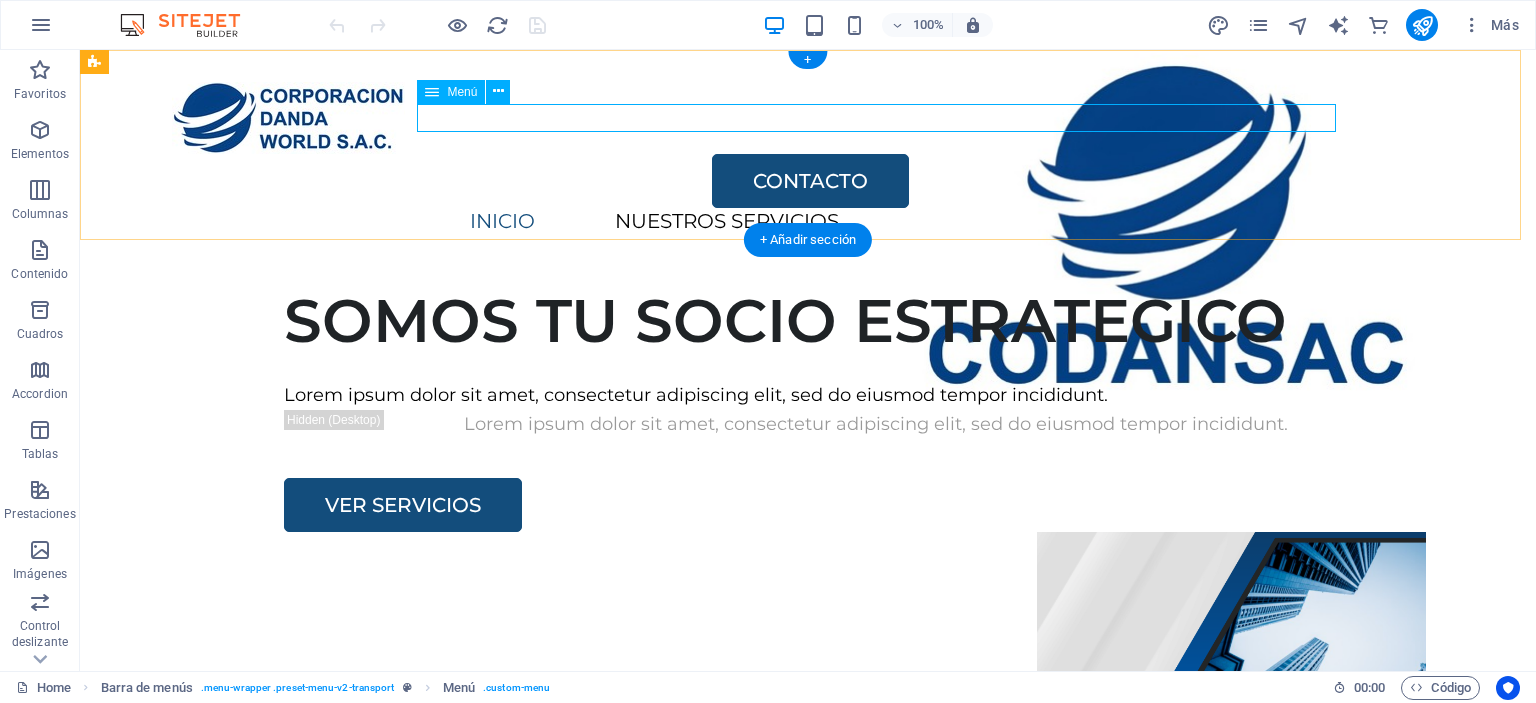 click on "INICIO NUESTROS SERVICIOS SOBRE NOSOTROS CONTÁCTANOS" at bounding box center [768, 222] 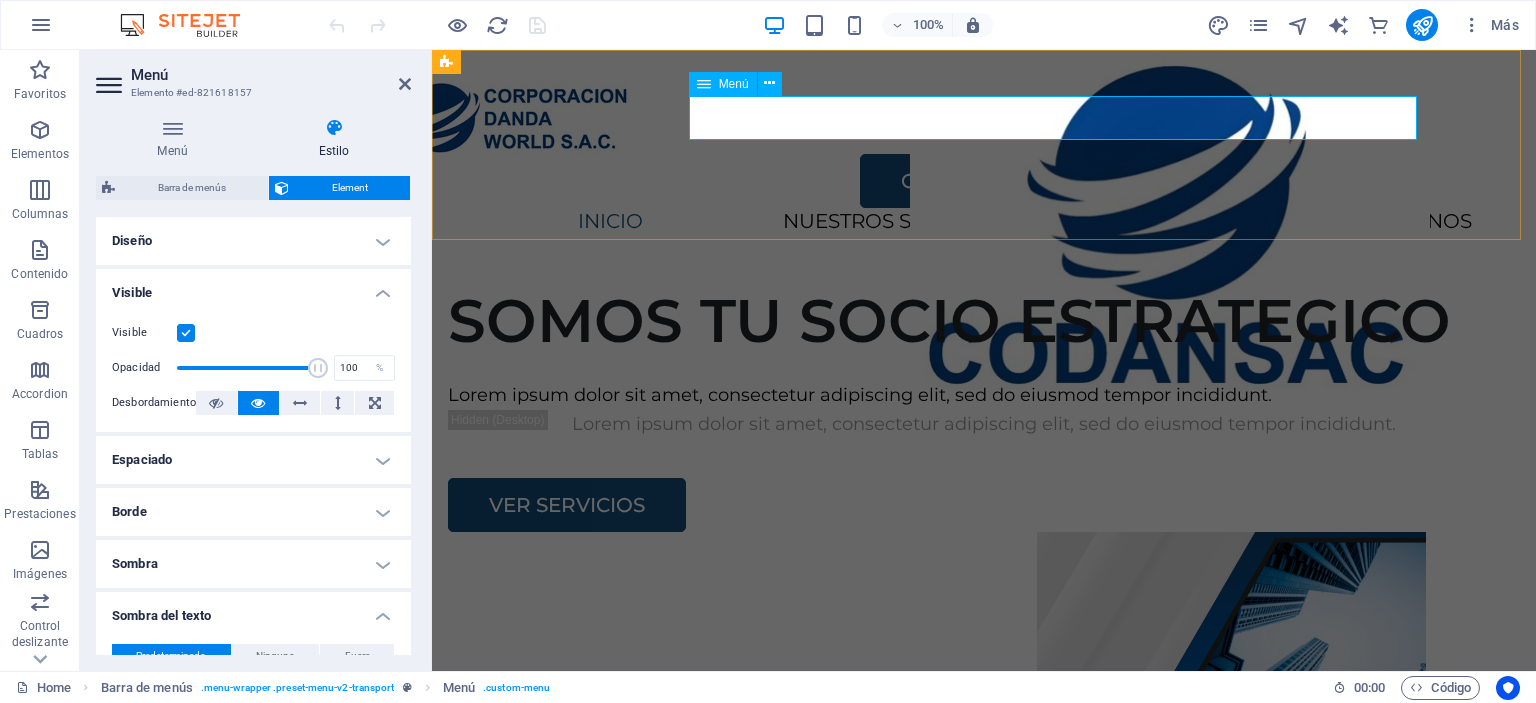 click on "INICIO NUESTROS SERVICIOS SOBRE NOSOTROS CONTÁCTANOS" at bounding box center [944, 222] 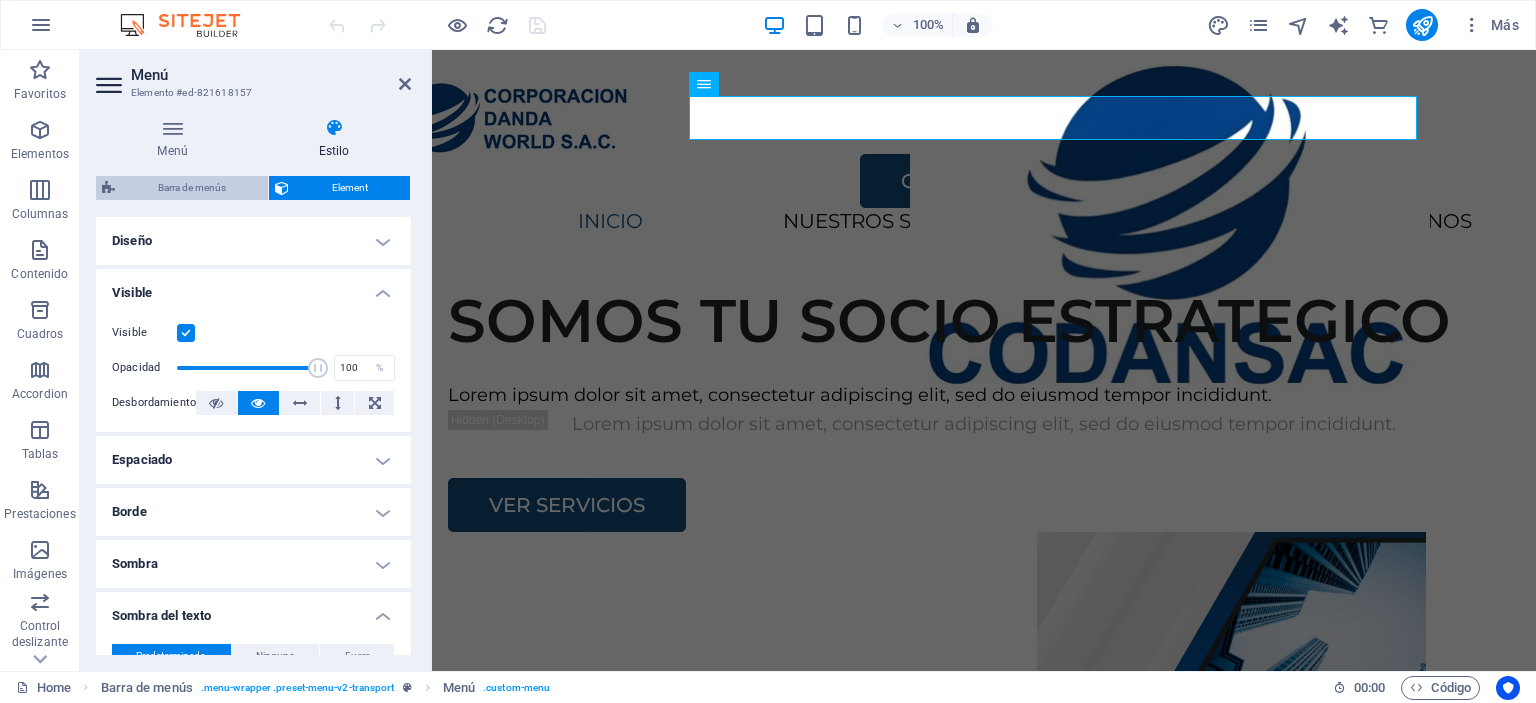 click on "Barra de menús" at bounding box center [191, 188] 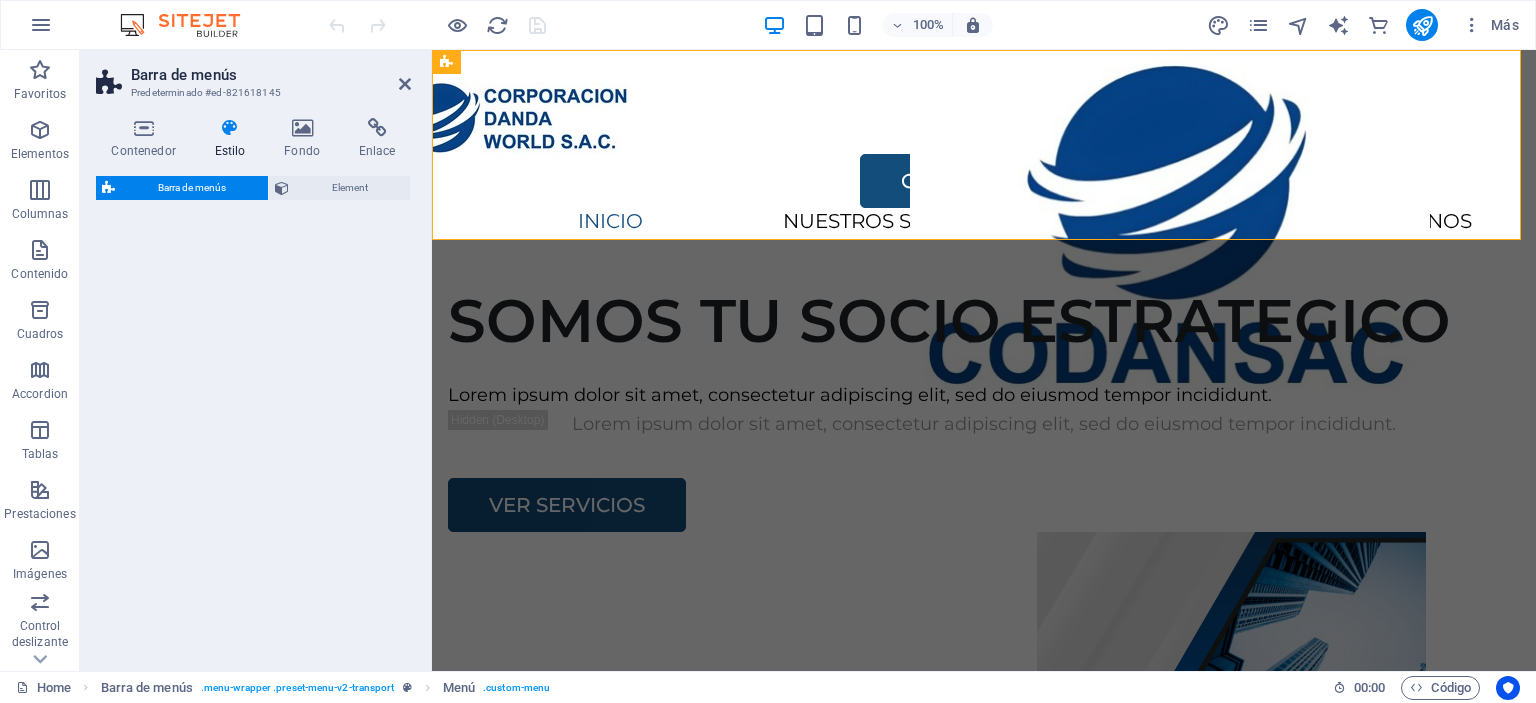 select on "rem" 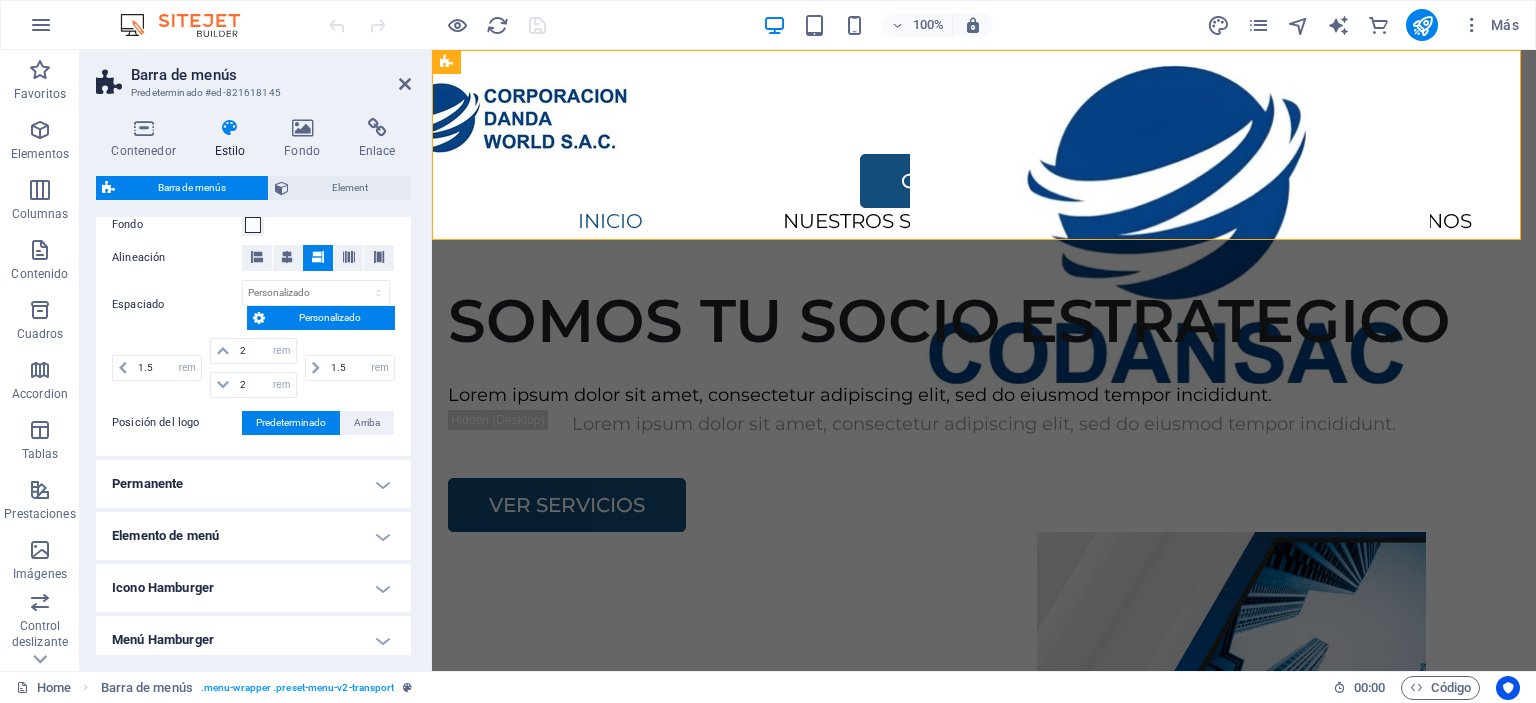 scroll, scrollTop: 539, scrollLeft: 0, axis: vertical 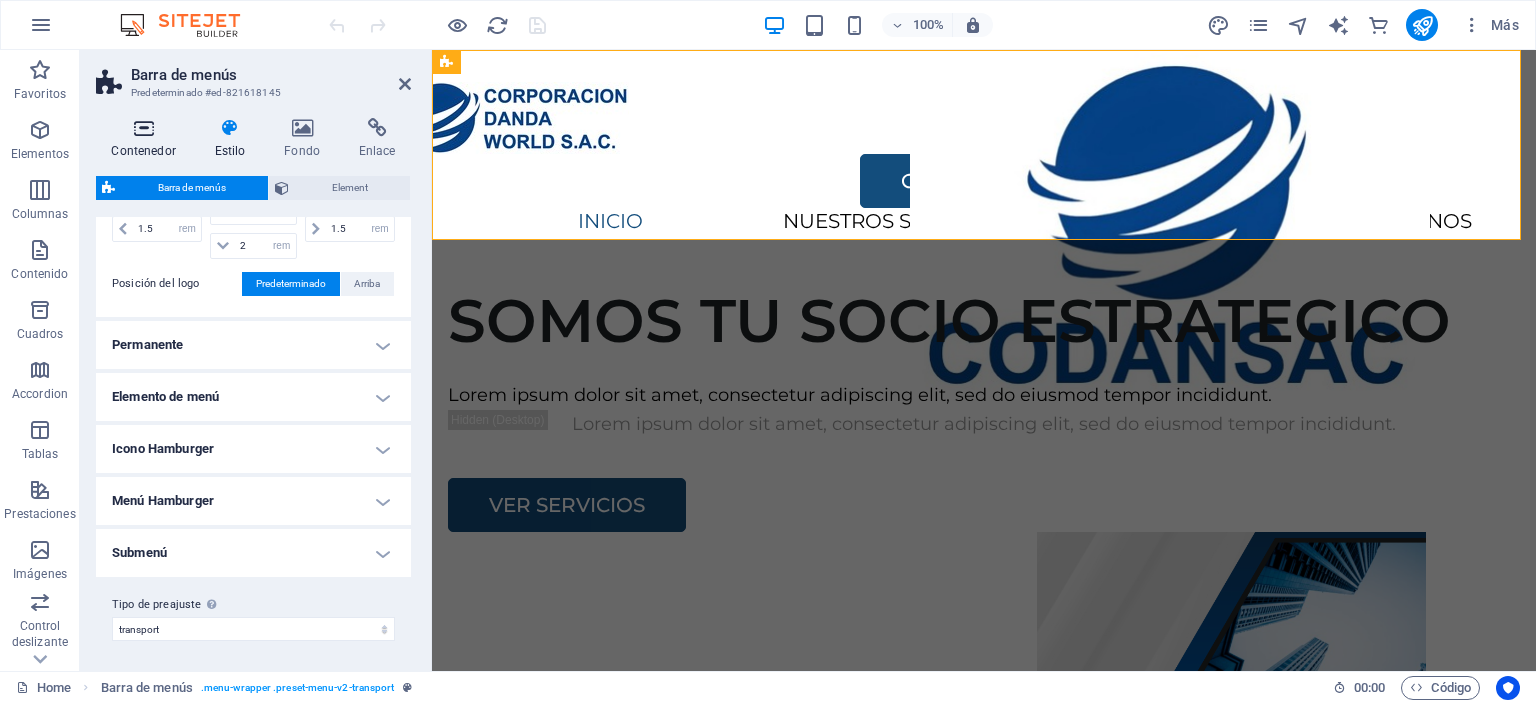 click at bounding box center (143, 128) 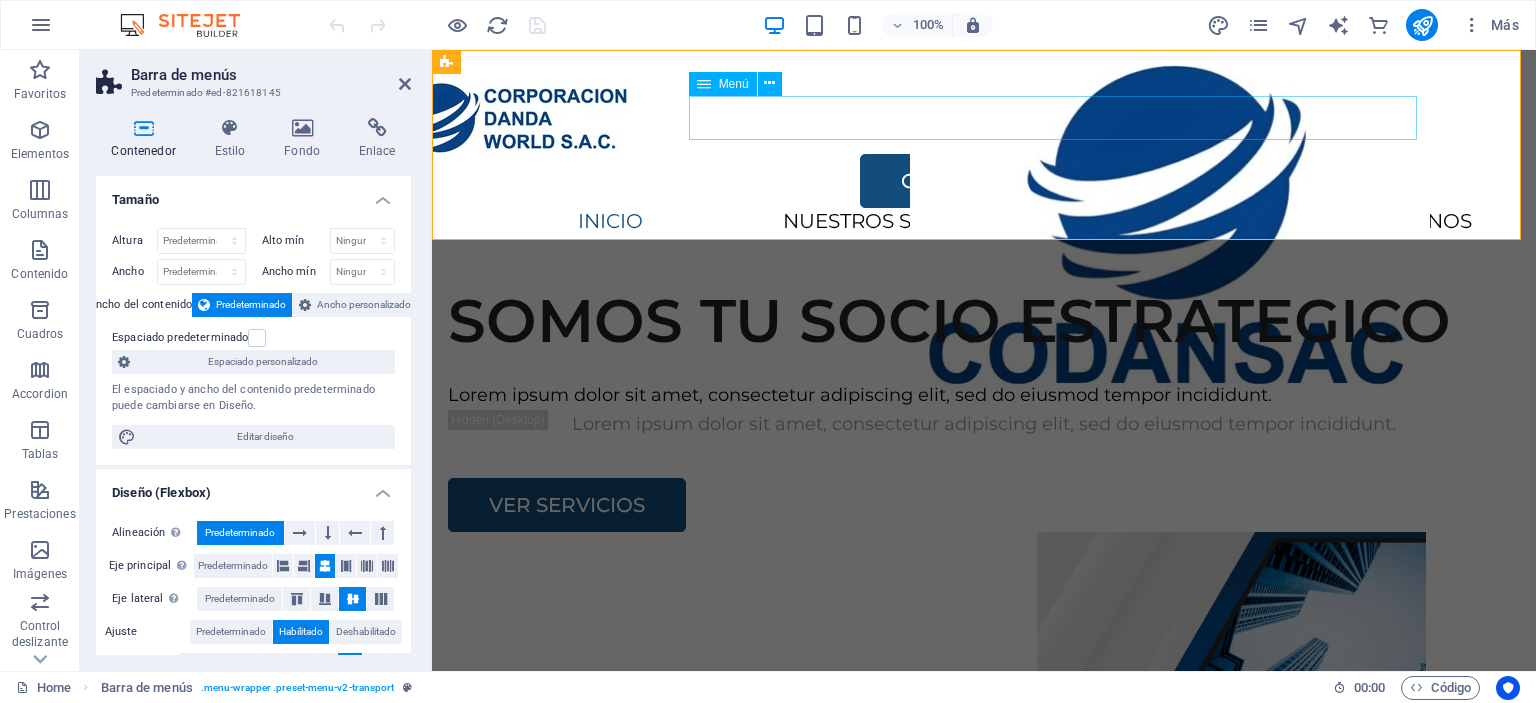 click on "INICIO NUESTROS SERVICIOS SOBRE NOSOTROS CONTÁCTANOS" at bounding box center [944, 222] 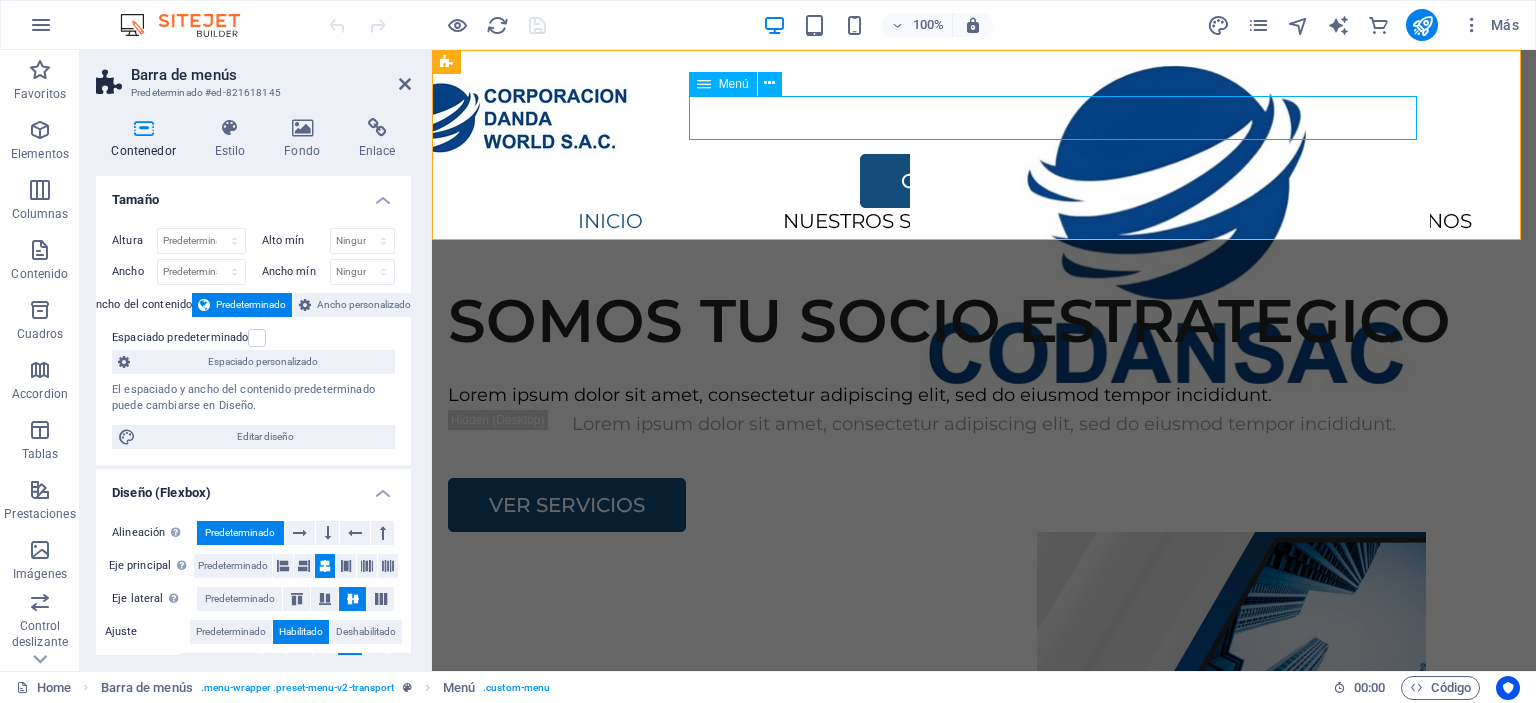 click on "INICIO NUESTROS SERVICIOS SOBRE NOSOTROS CONTÁCTANOS" at bounding box center [944, 222] 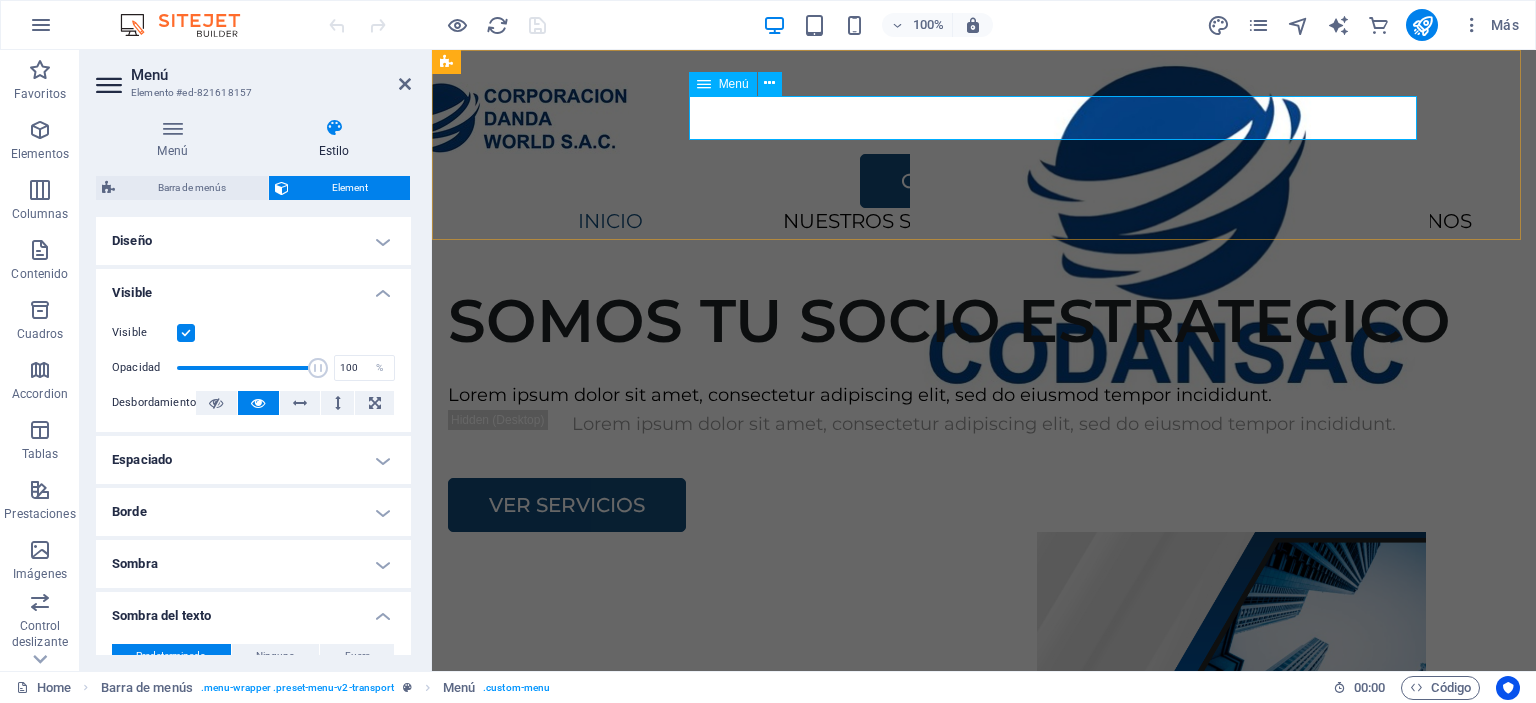 click on "INICIO NUESTROS SERVICIOS SOBRE NOSOTROS CONTÁCTANOS" at bounding box center (944, 222) 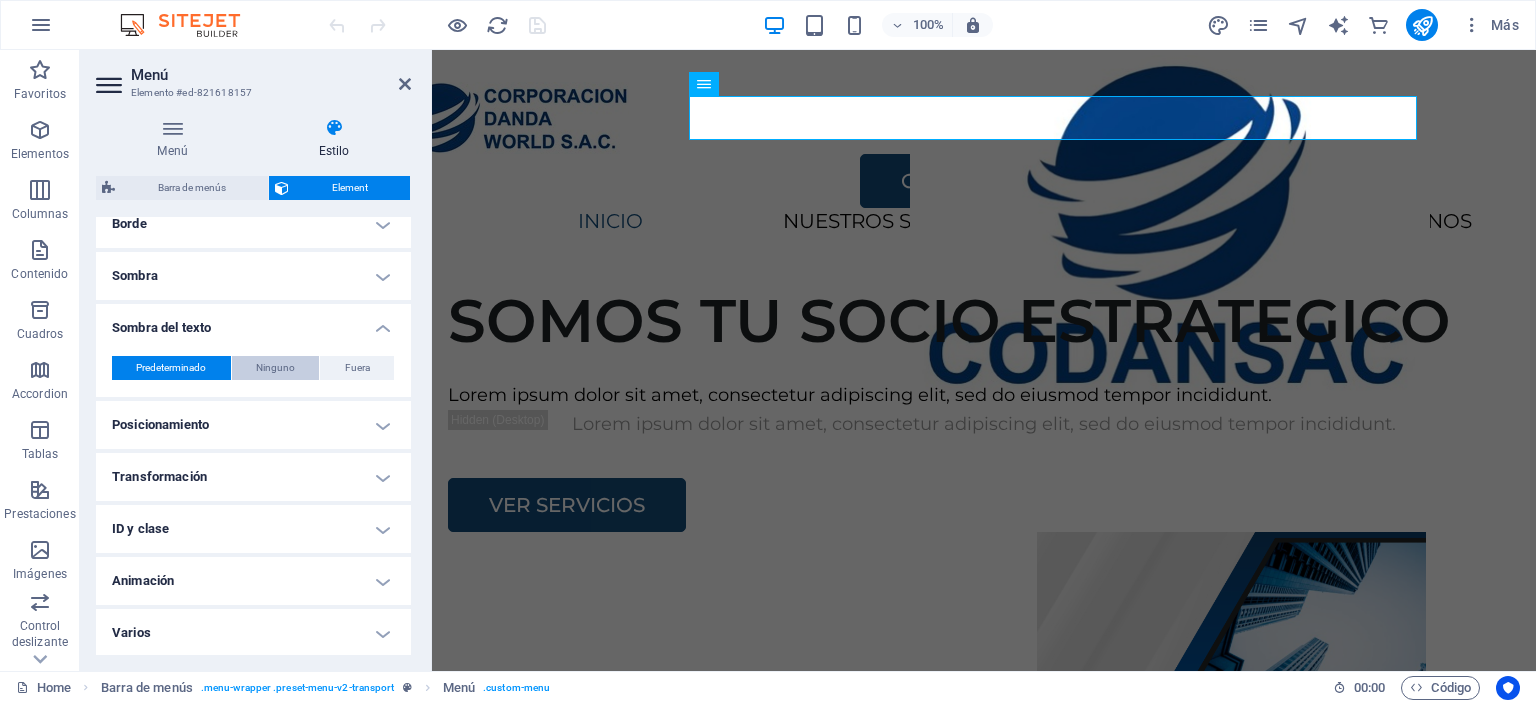 scroll, scrollTop: 289, scrollLeft: 0, axis: vertical 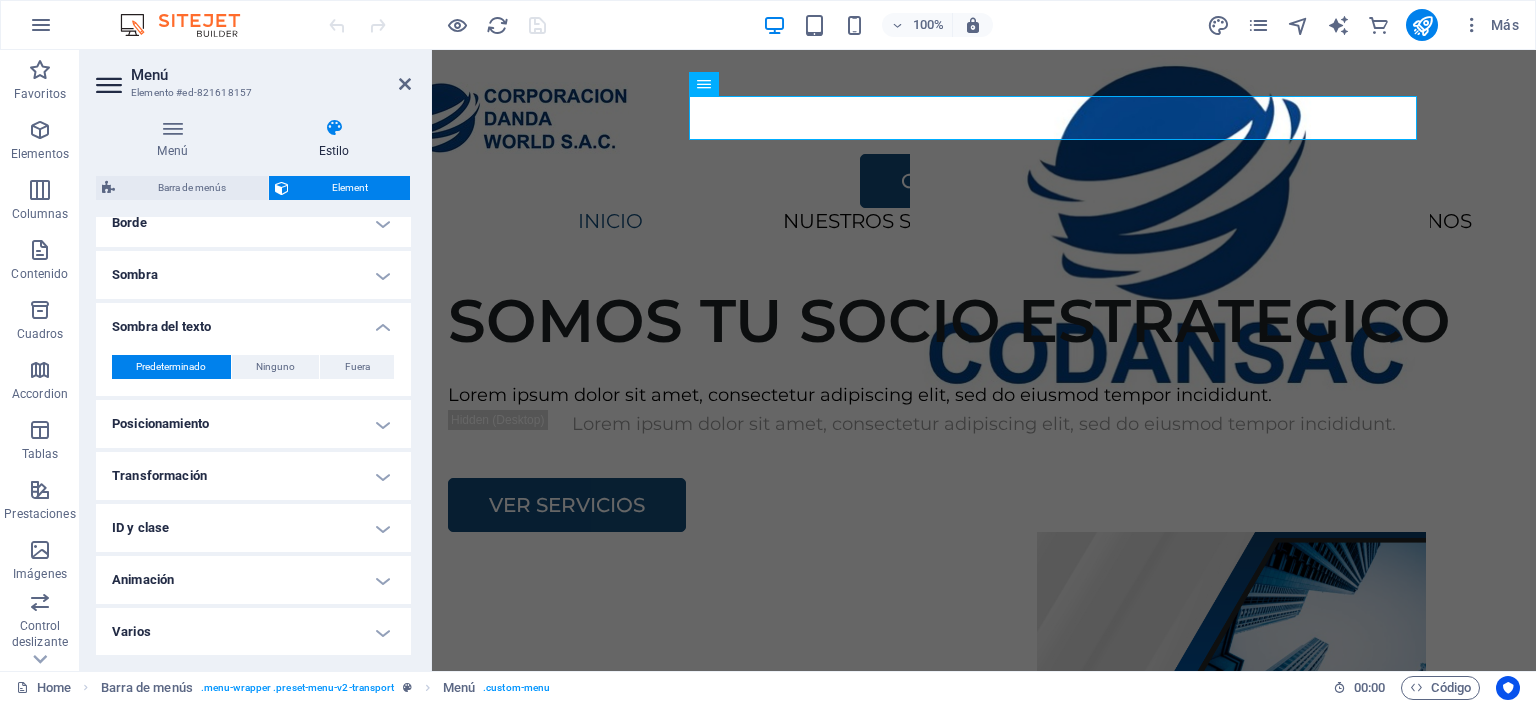 click on "Animación" at bounding box center [253, 580] 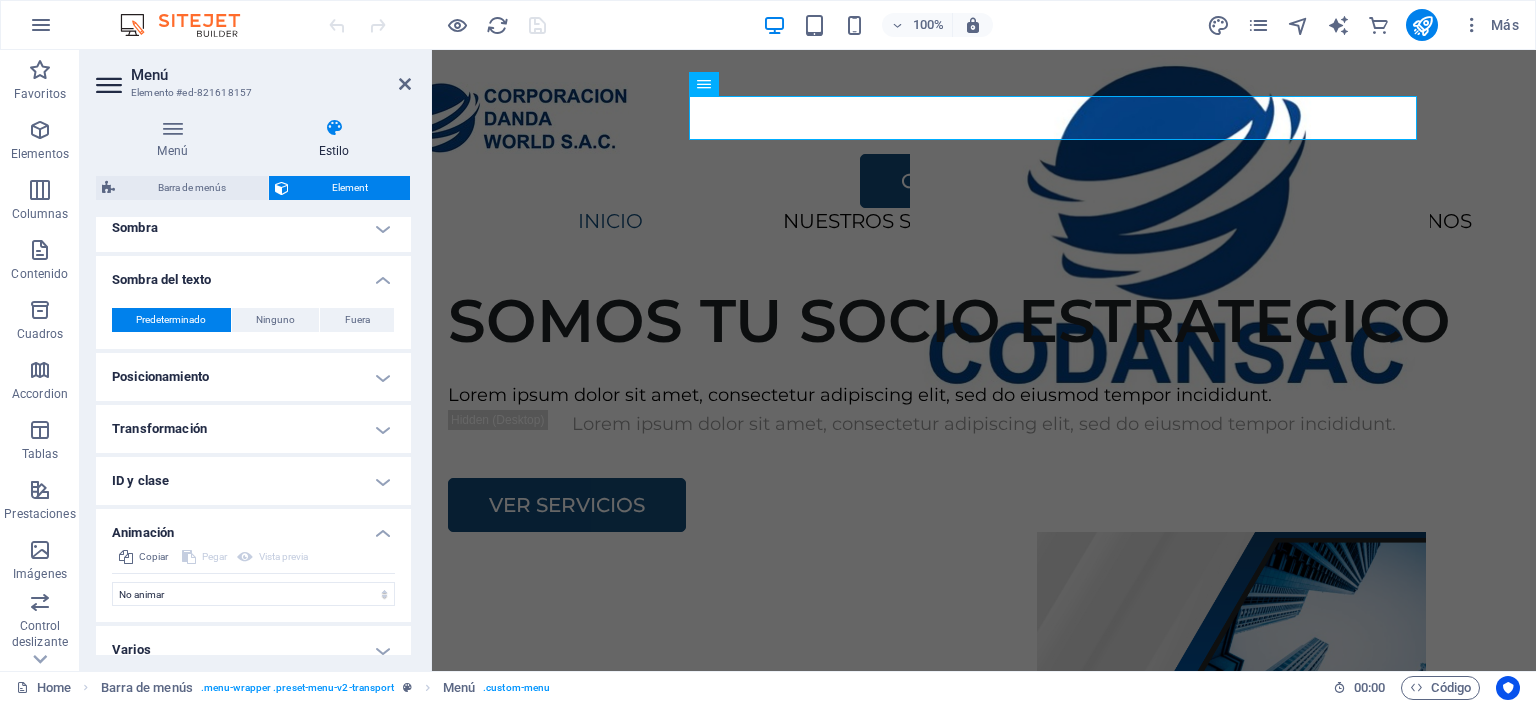 scroll, scrollTop: 354, scrollLeft: 0, axis: vertical 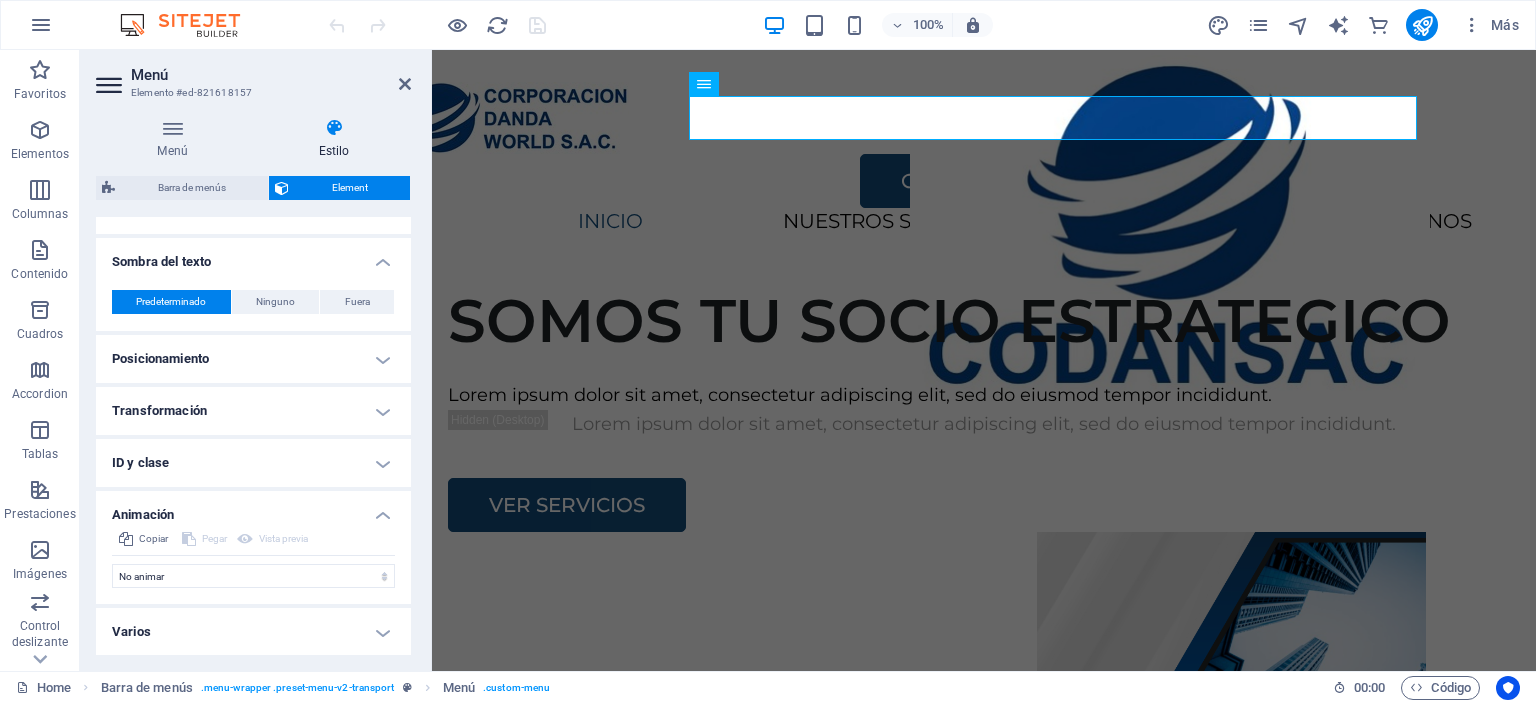 click on "ID y clase" at bounding box center [253, 463] 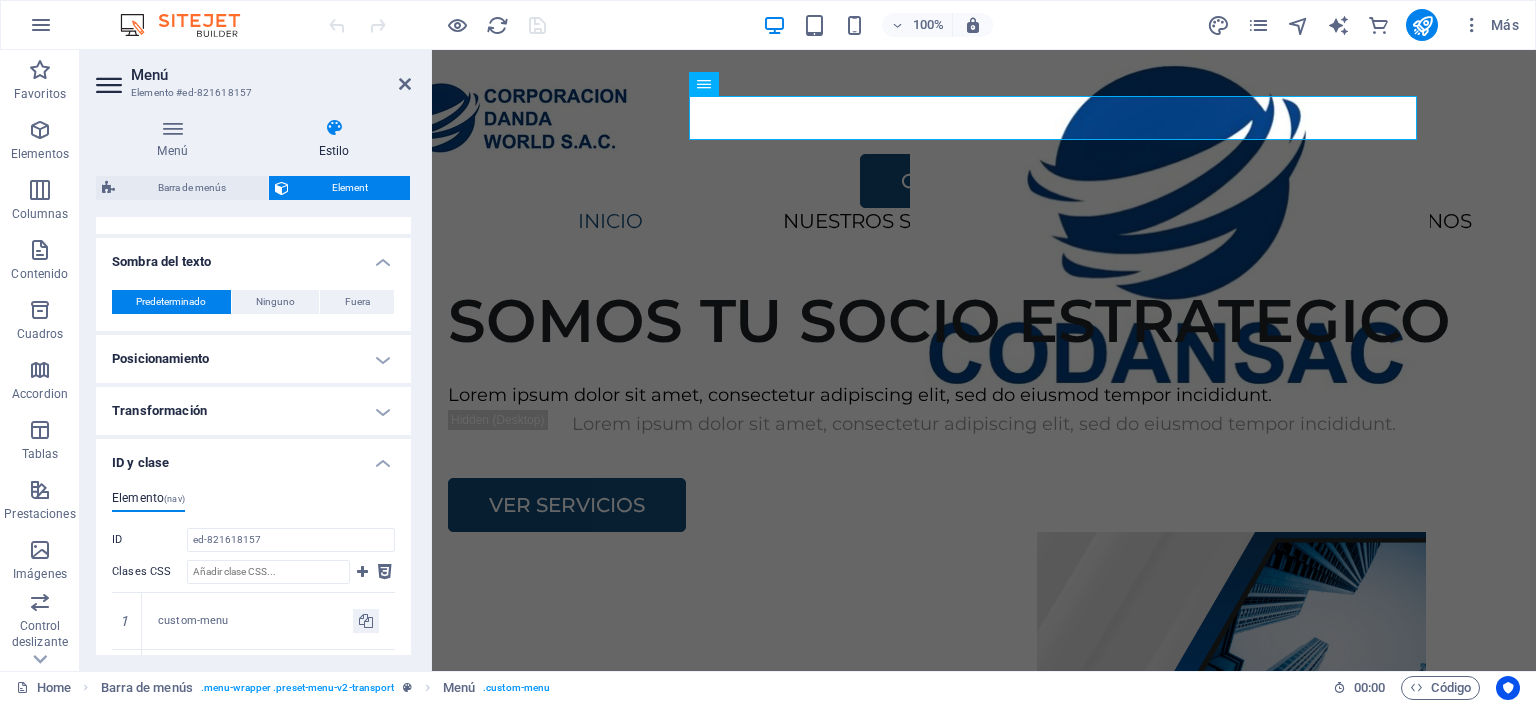 click on "Transformación" at bounding box center (253, 411) 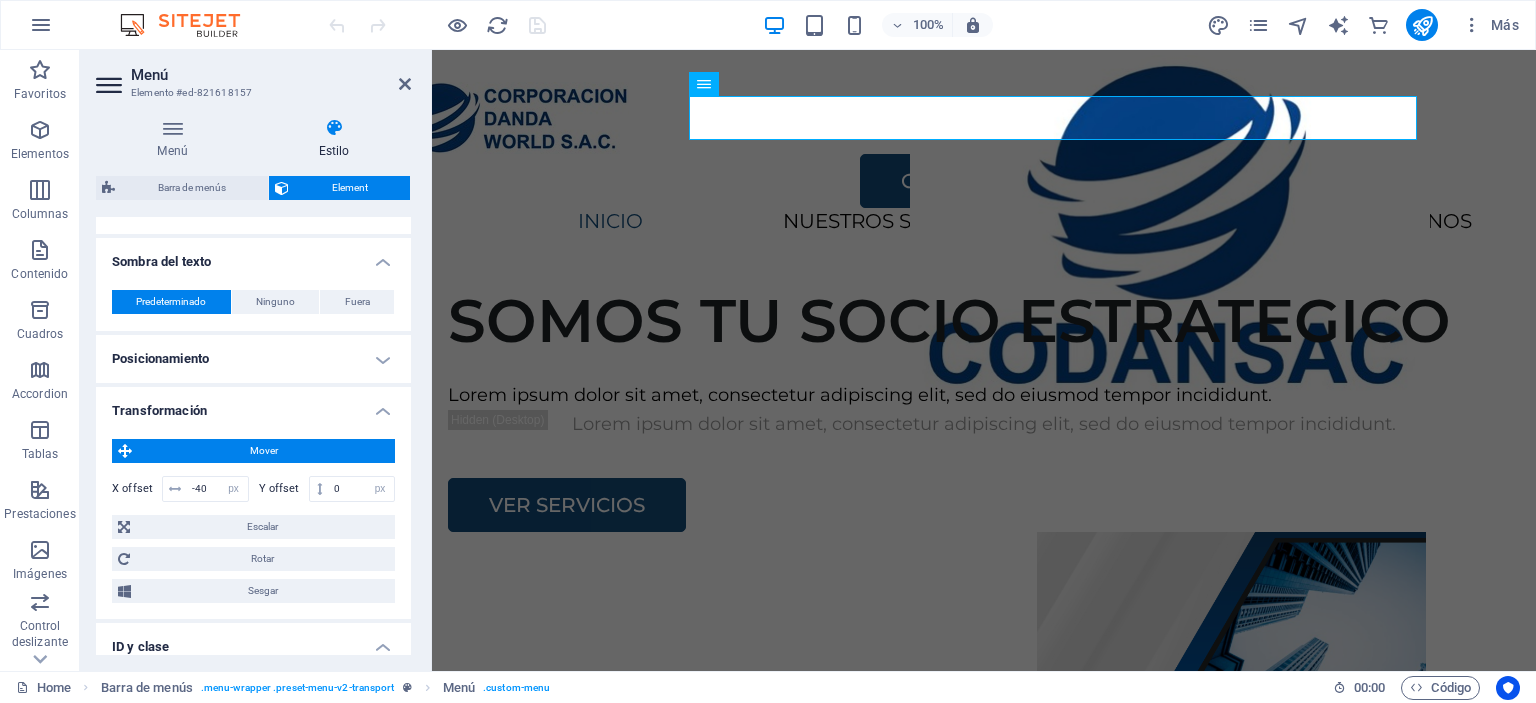 click on "Posicionamiento" at bounding box center [253, 359] 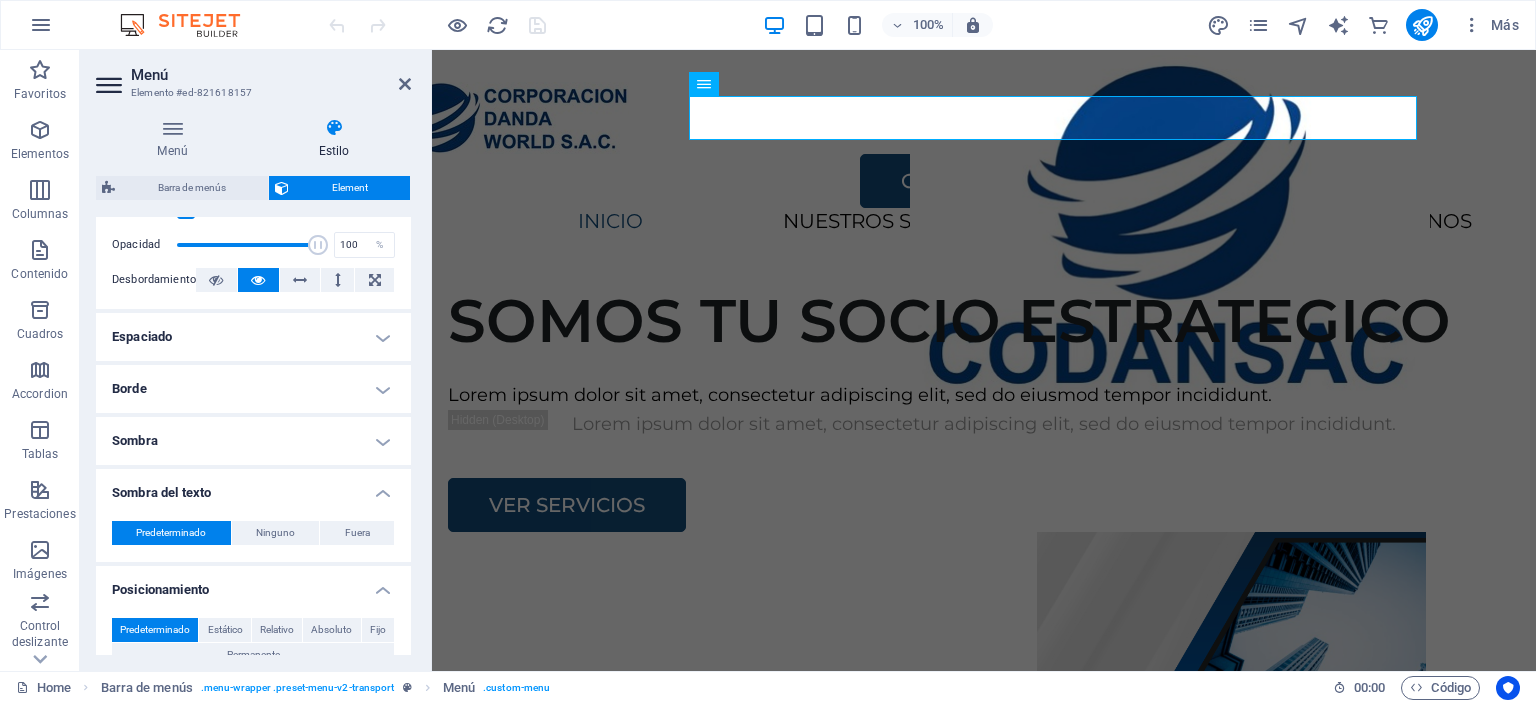 scroll, scrollTop: 0, scrollLeft: 0, axis: both 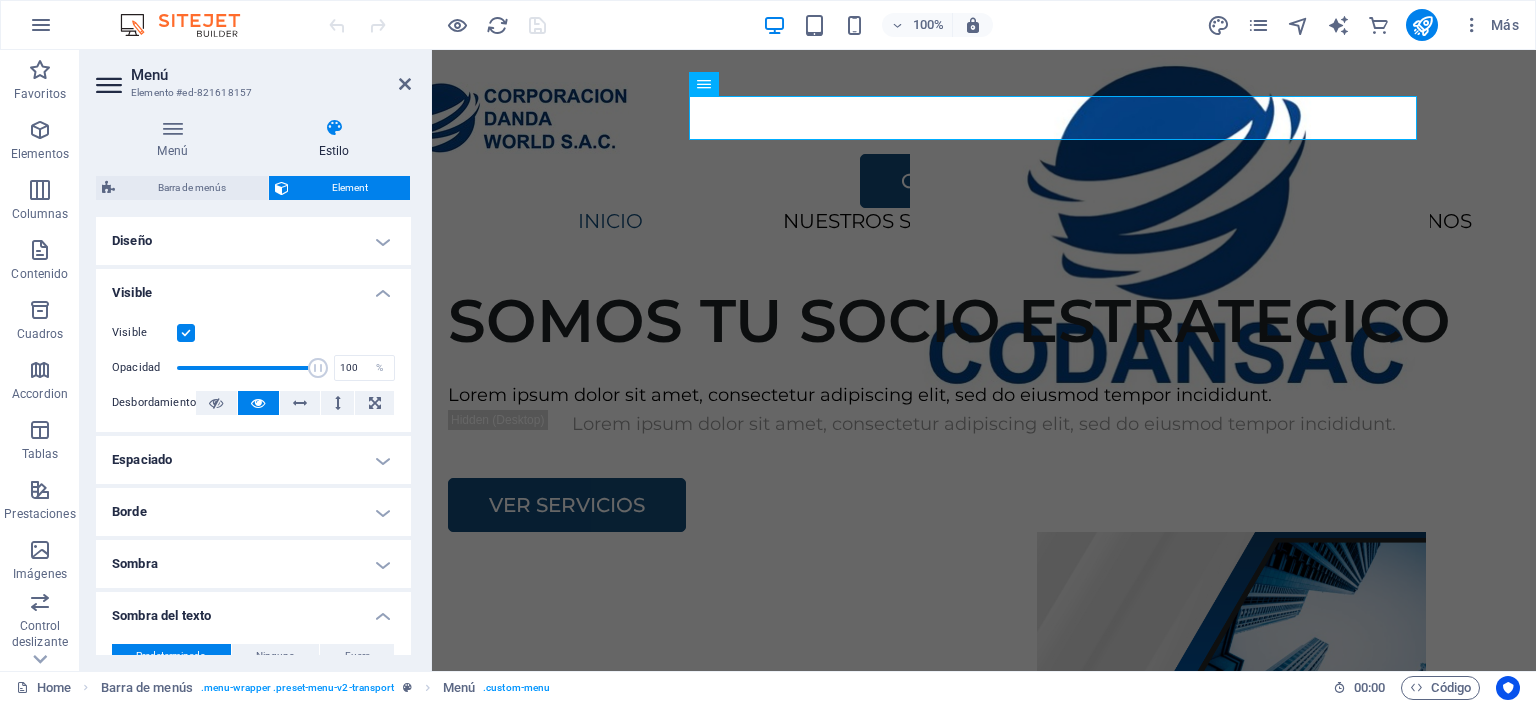 click on "Espaciado" at bounding box center (253, 460) 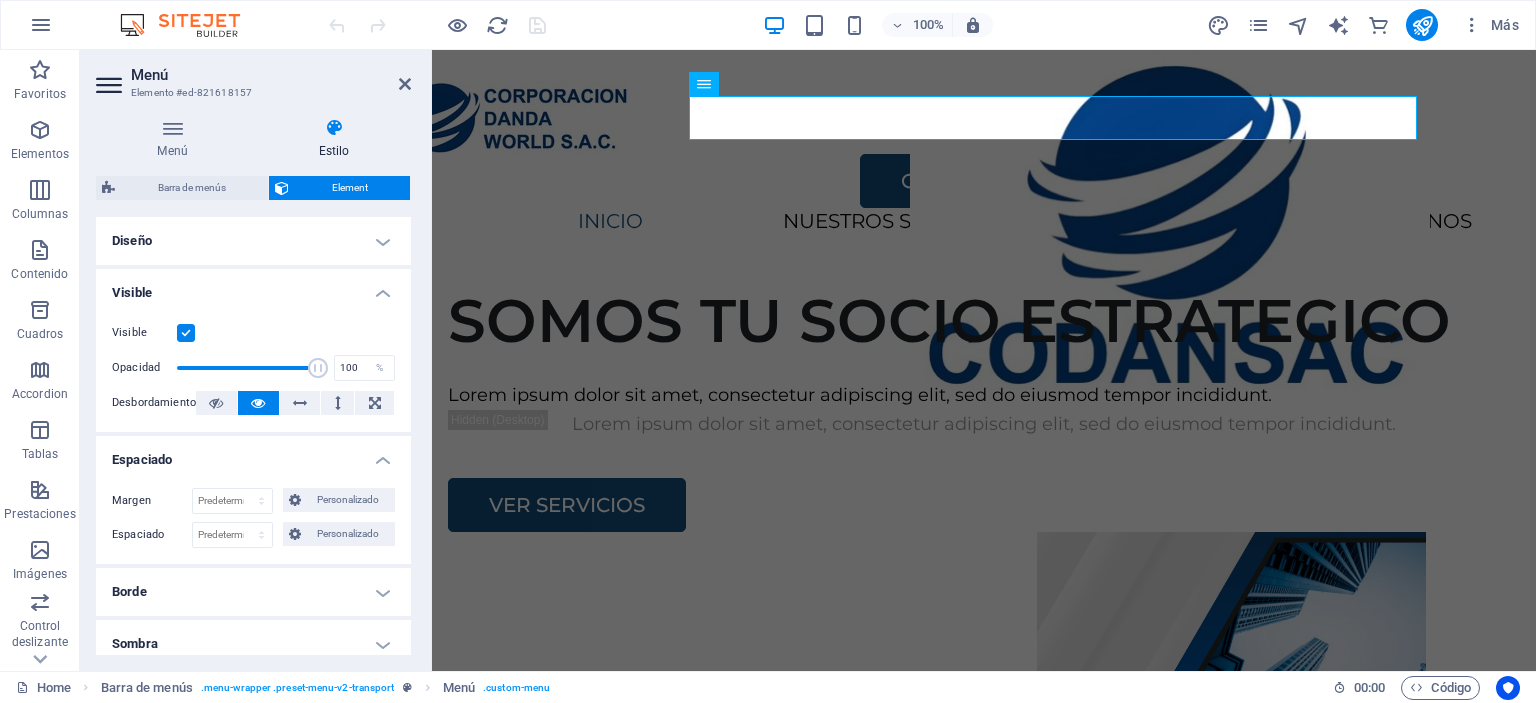 click on "Espaciado" at bounding box center (253, 454) 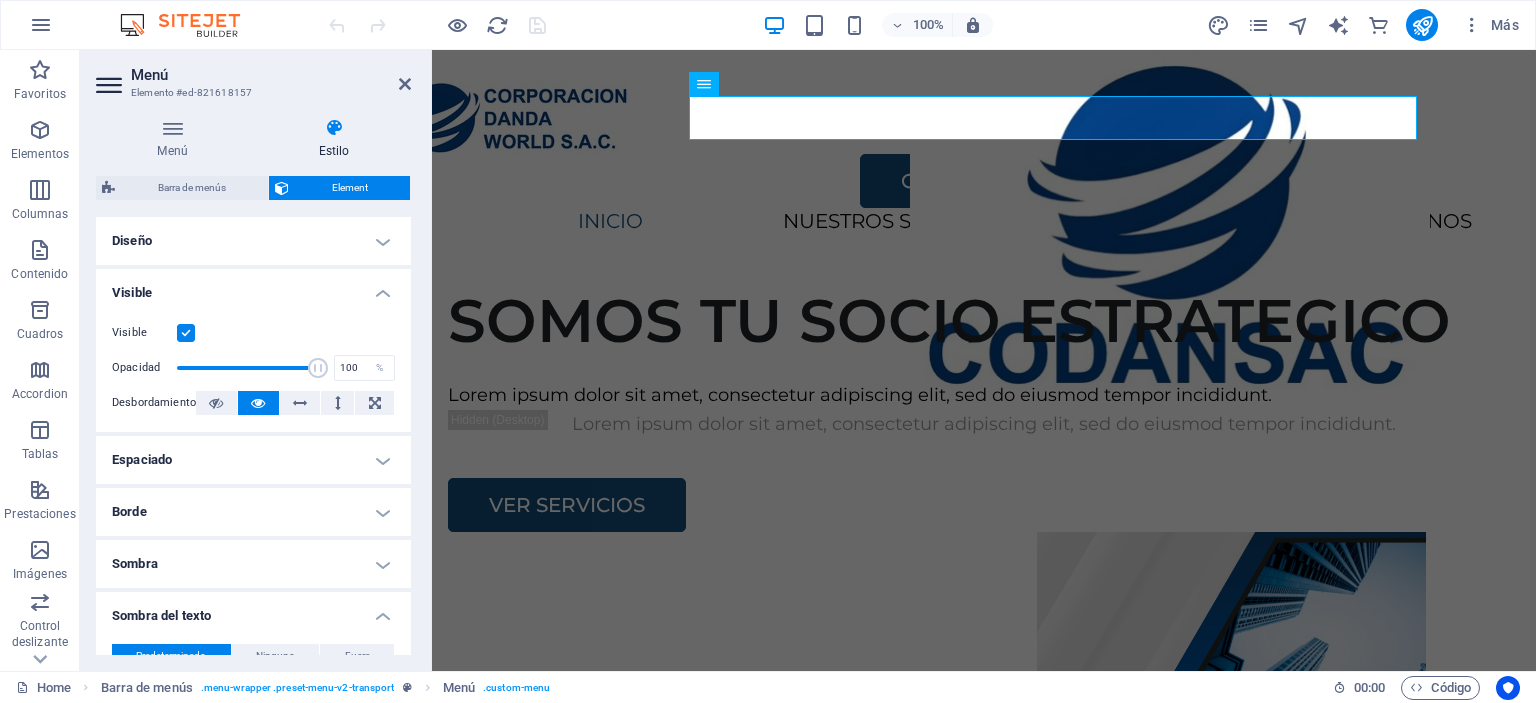 click on "Borde" at bounding box center [253, 512] 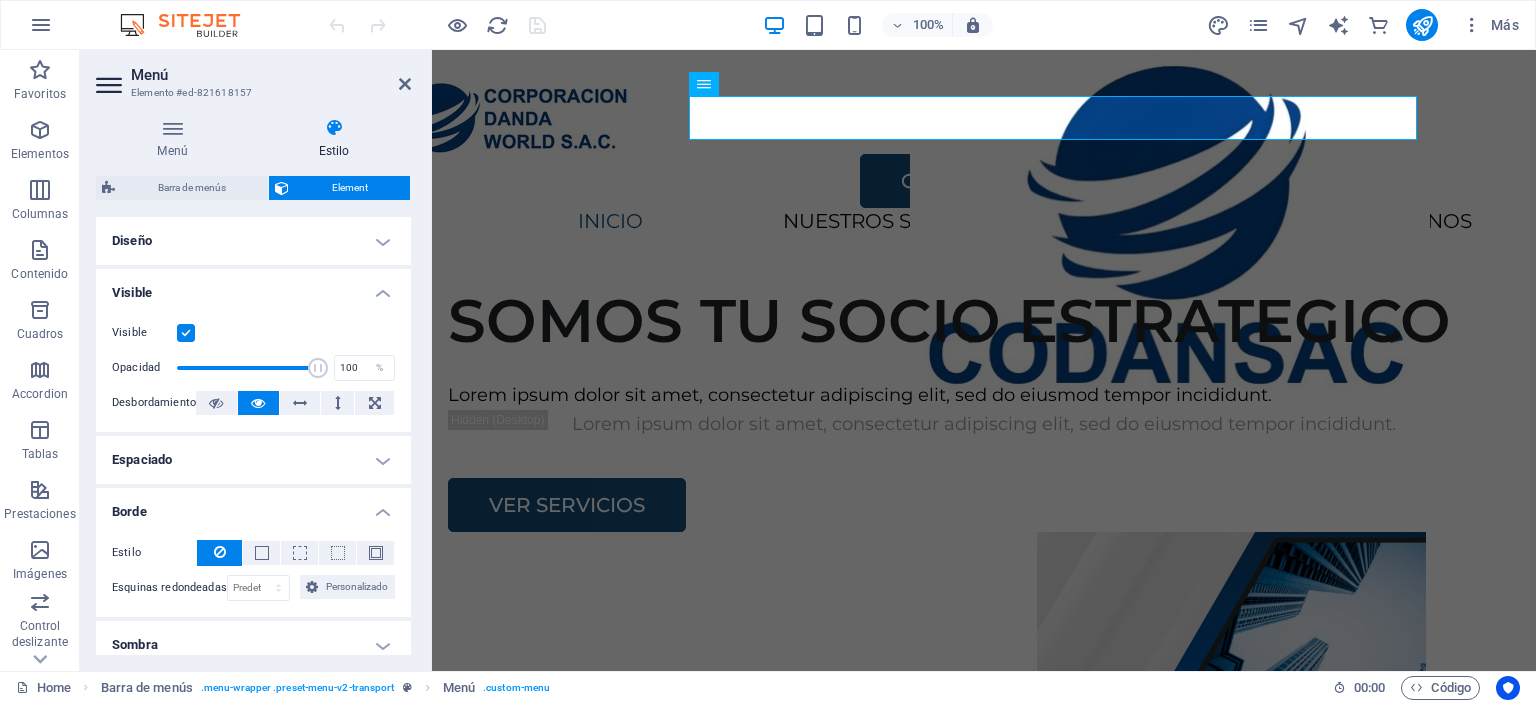 click on "Borde" at bounding box center (253, 506) 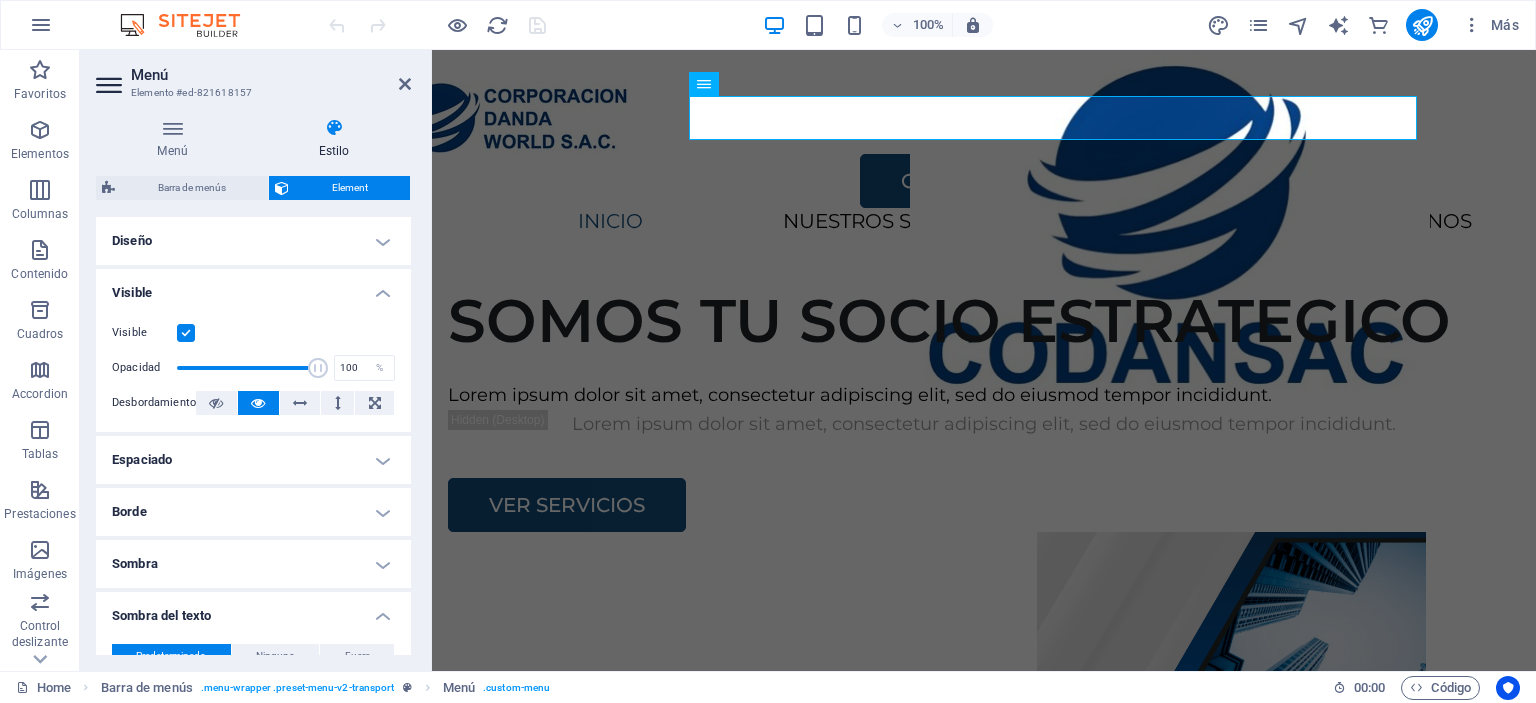 click on "Borde" at bounding box center (253, 512) 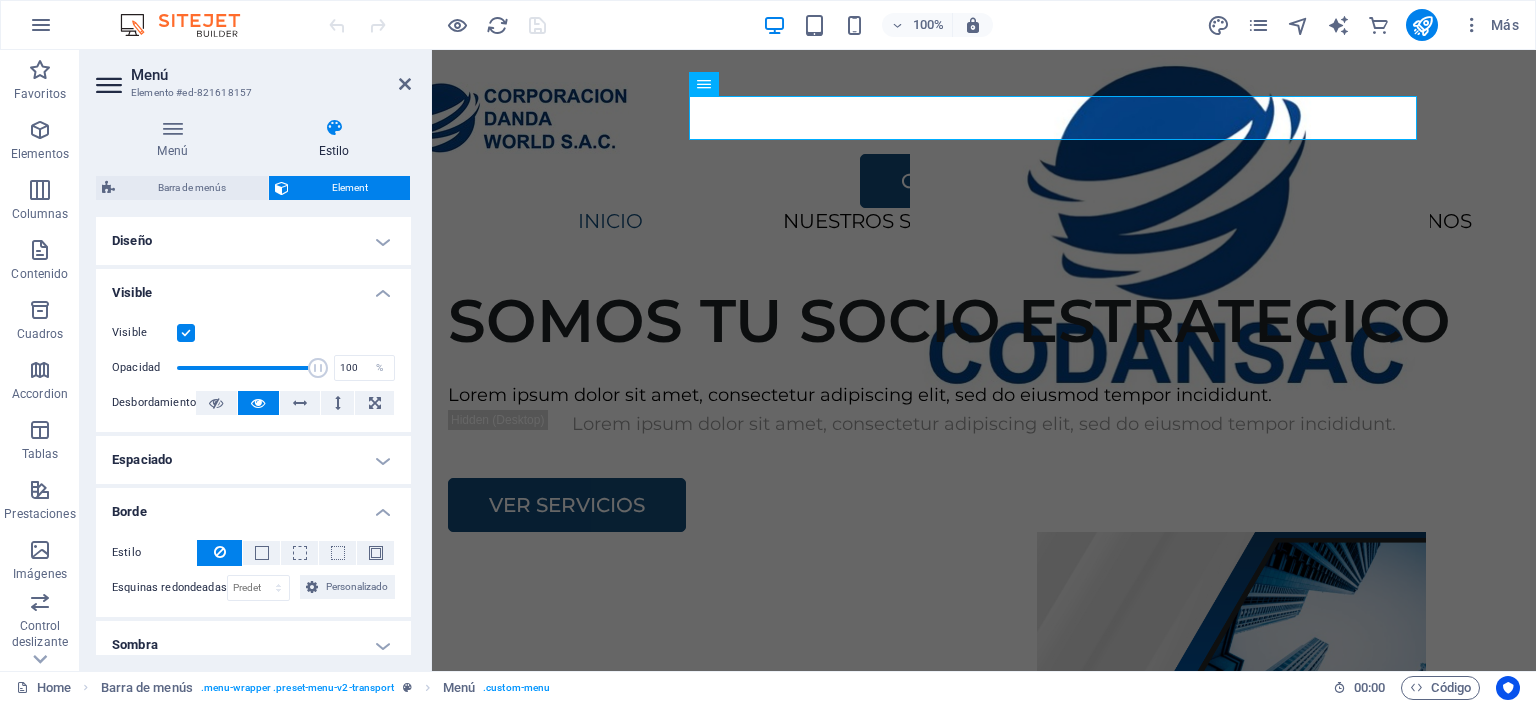 click on "Borde" at bounding box center (253, 506) 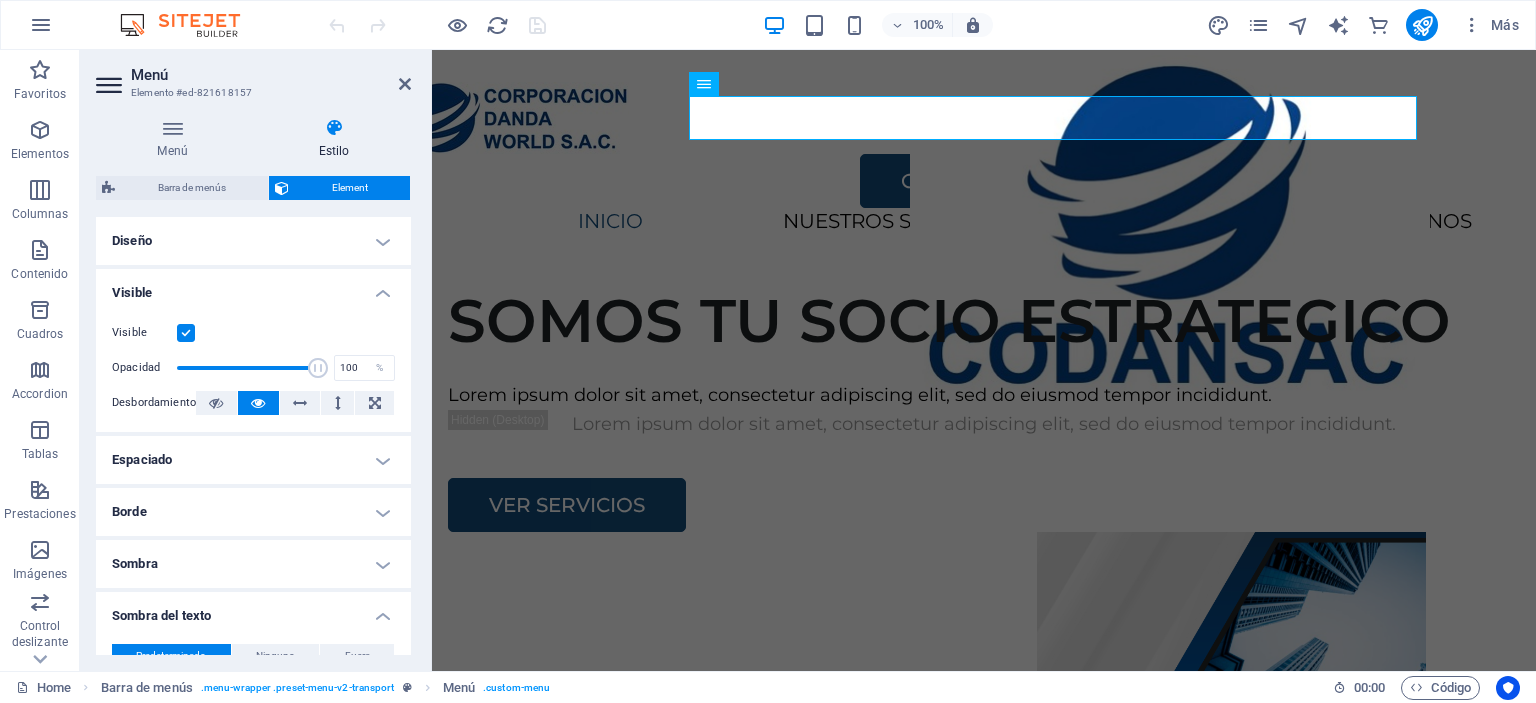 click on "Sombra" at bounding box center (253, 564) 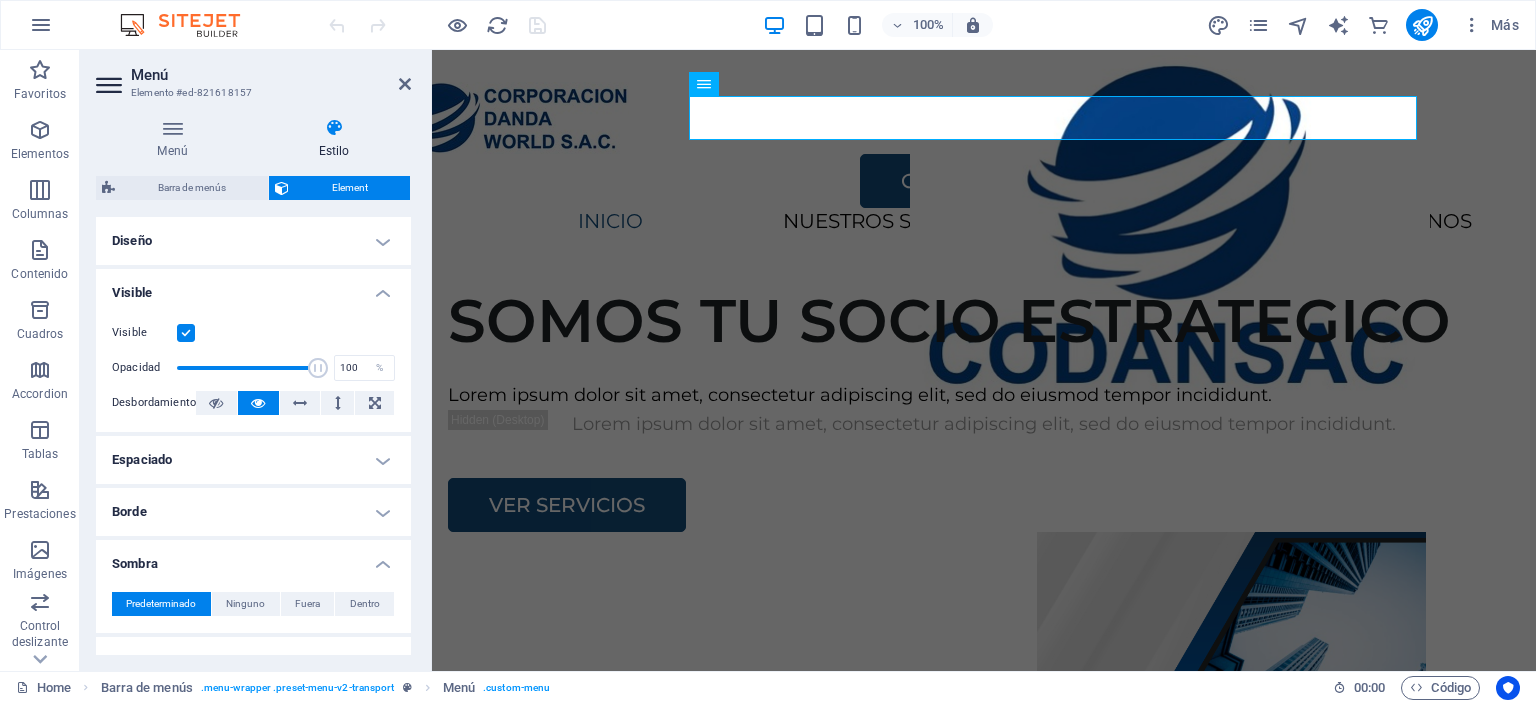 click on "Sombra" at bounding box center [253, 558] 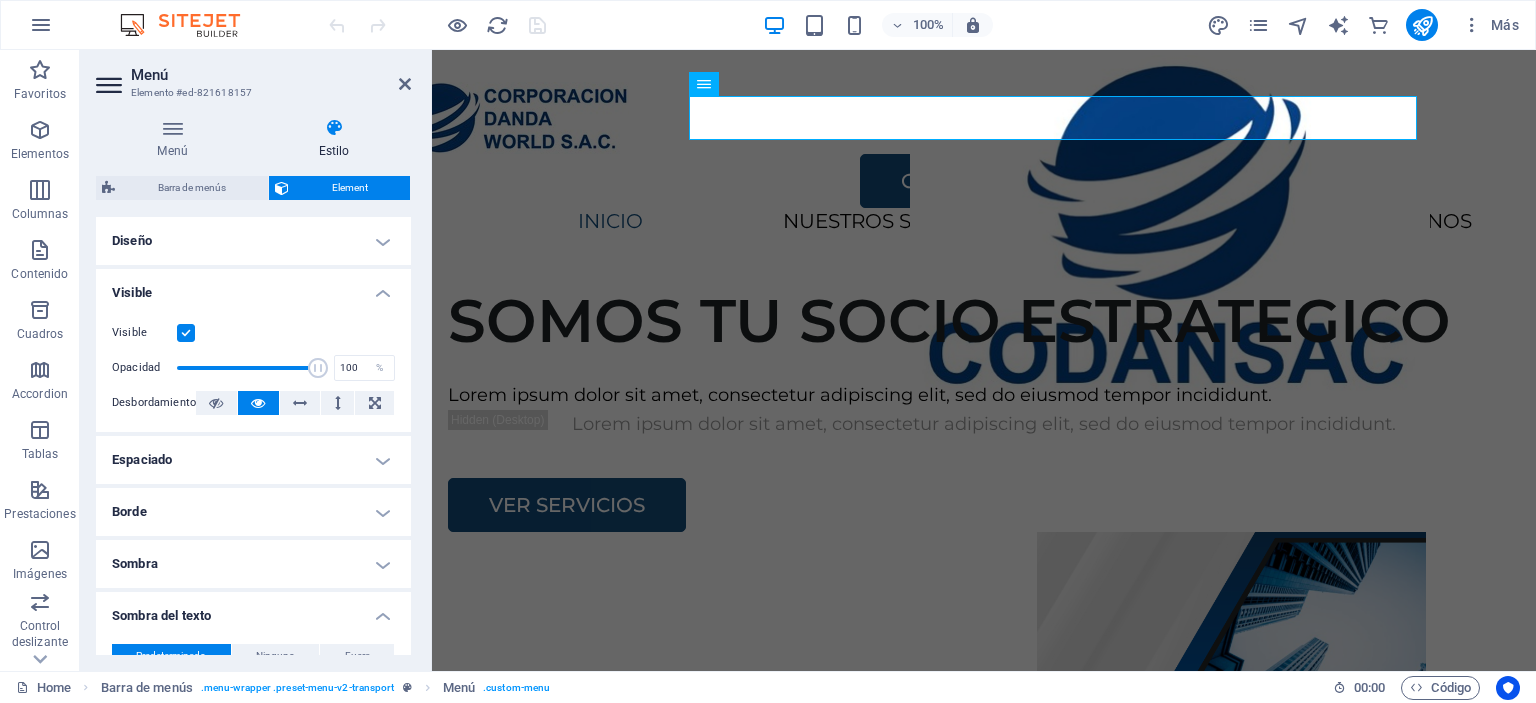 scroll, scrollTop: 300, scrollLeft: 0, axis: vertical 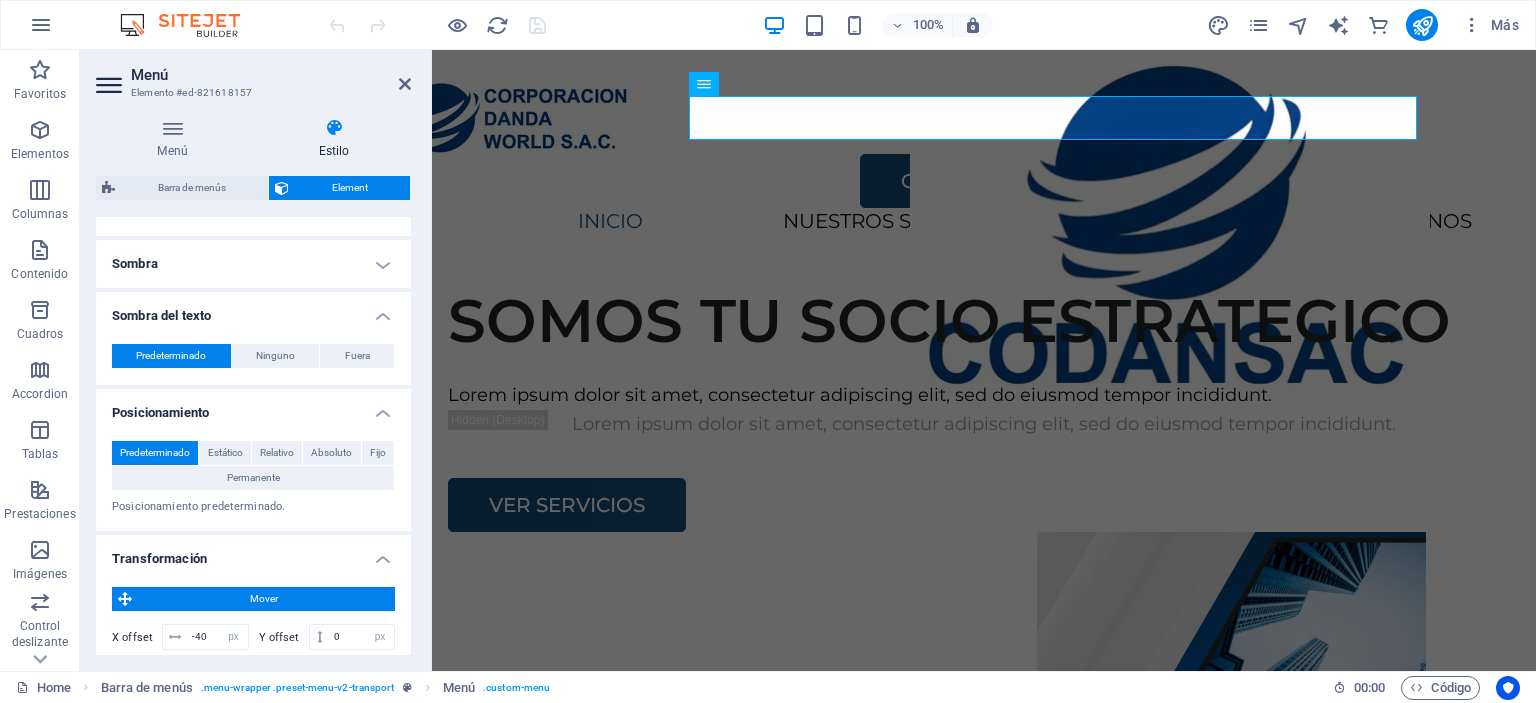 click on "Sombra del texto" at bounding box center [253, 310] 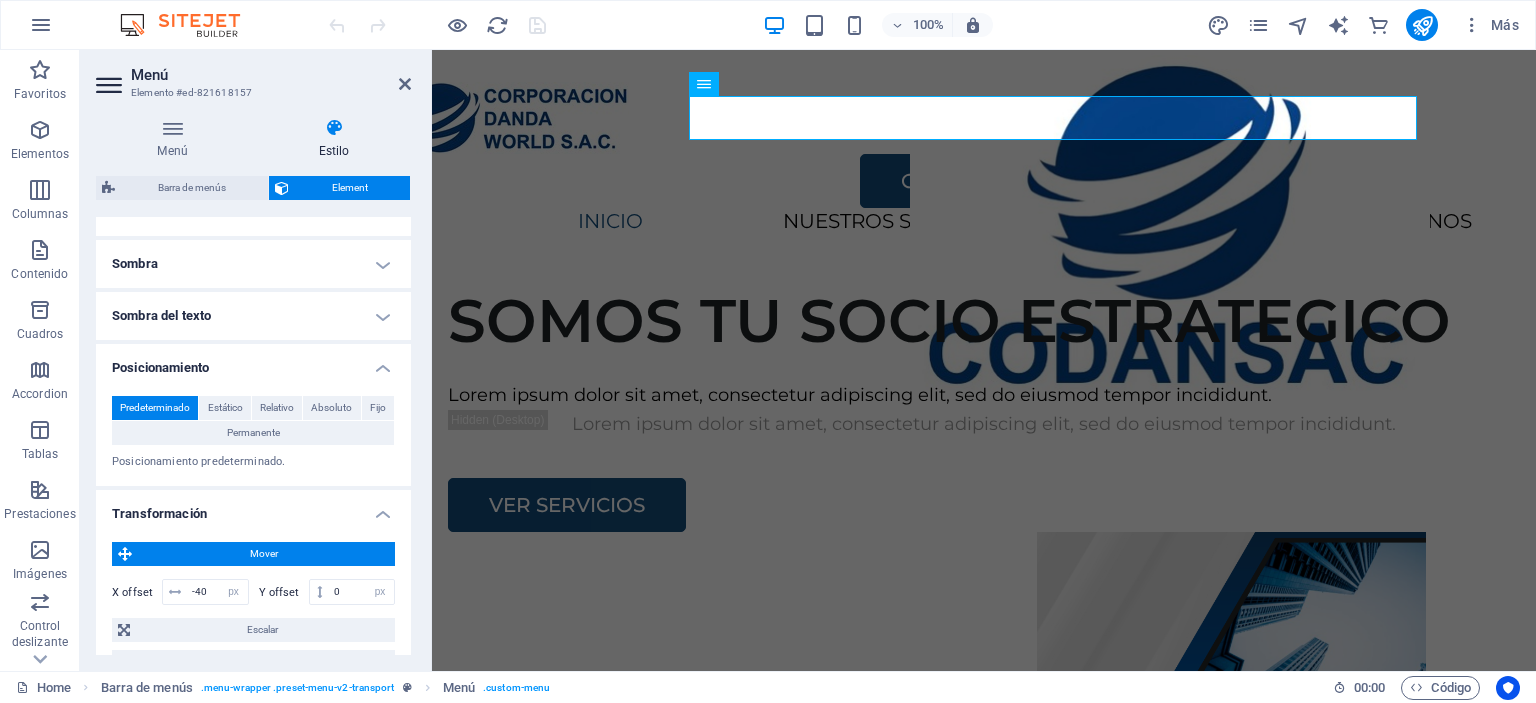 click on "Posicionamiento" at bounding box center [253, 362] 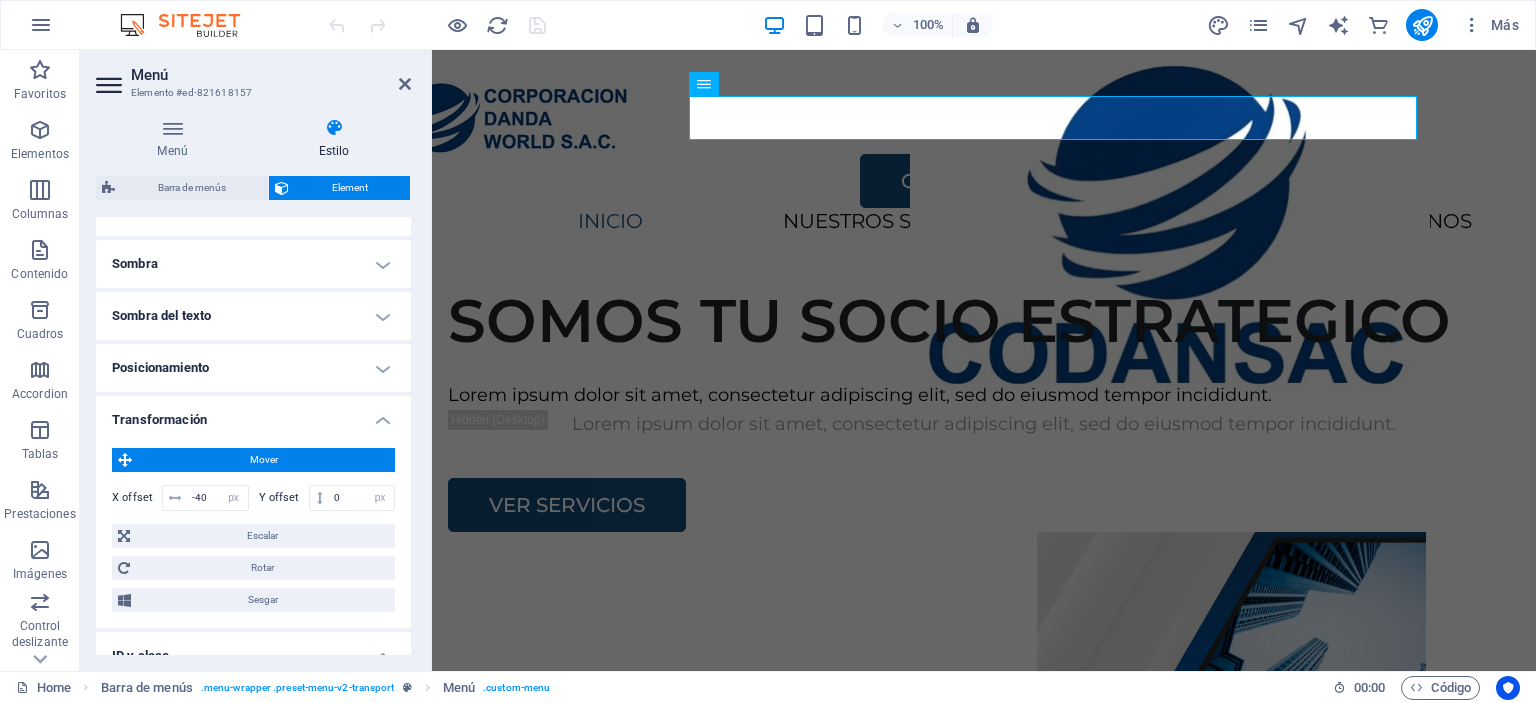 click on "Transformación" at bounding box center (253, 414) 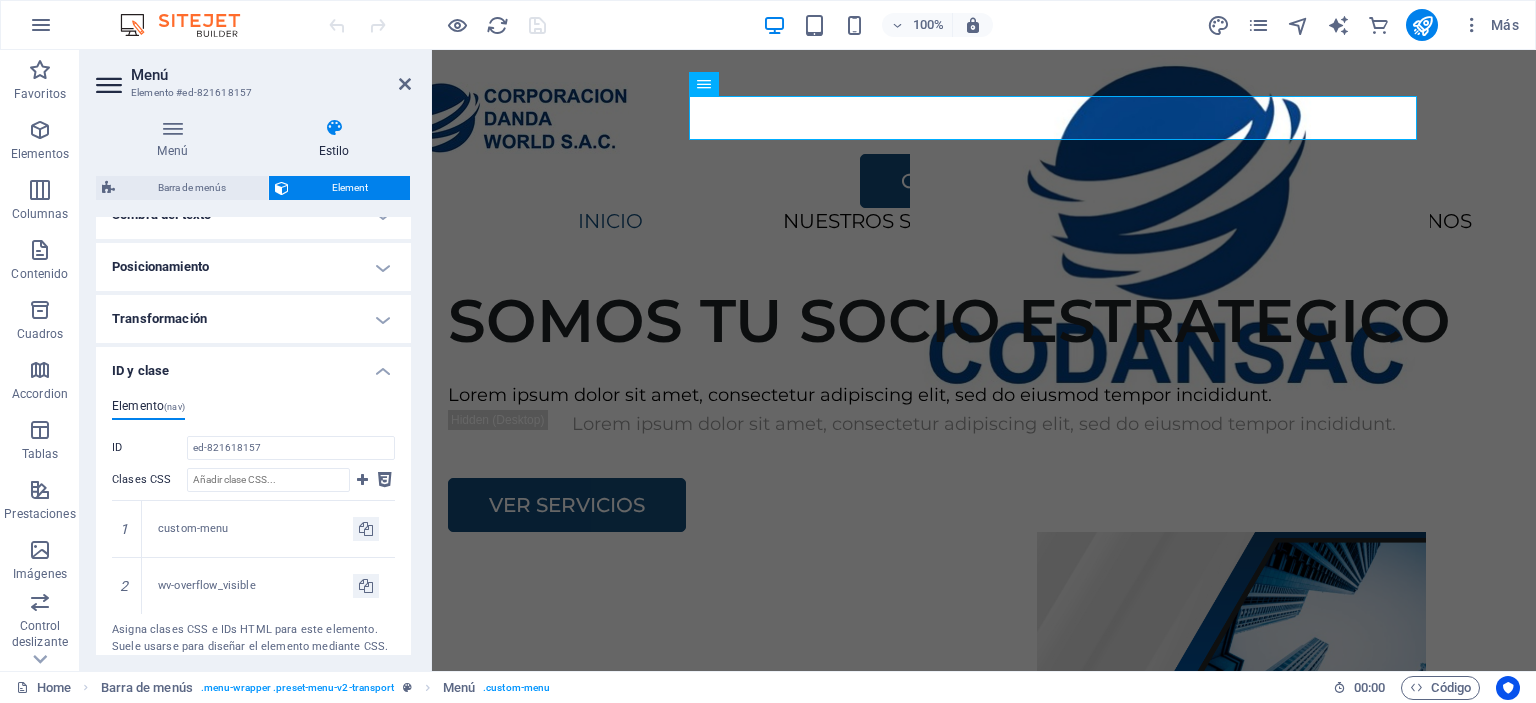 click on "ID y clase" at bounding box center [253, 365] 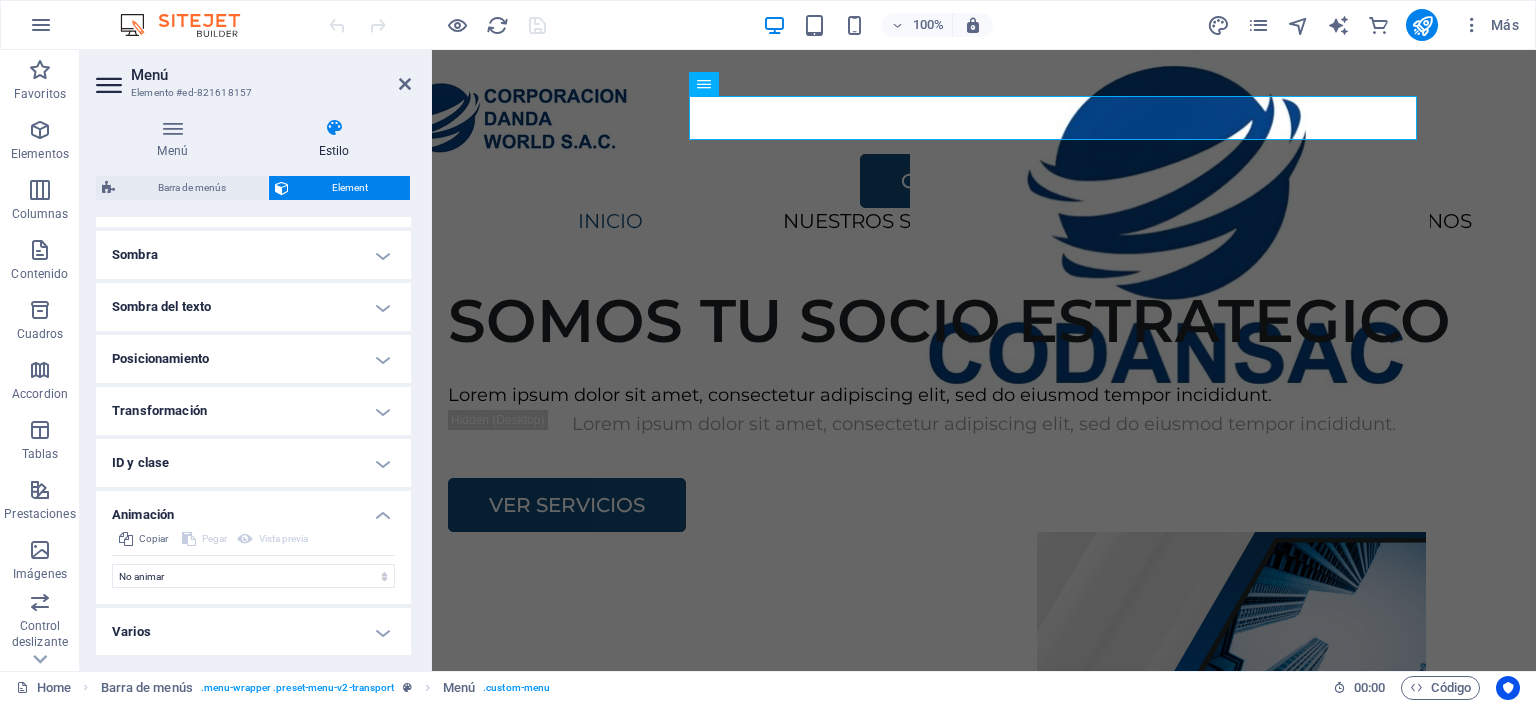 click on "Animación" at bounding box center [253, 509] 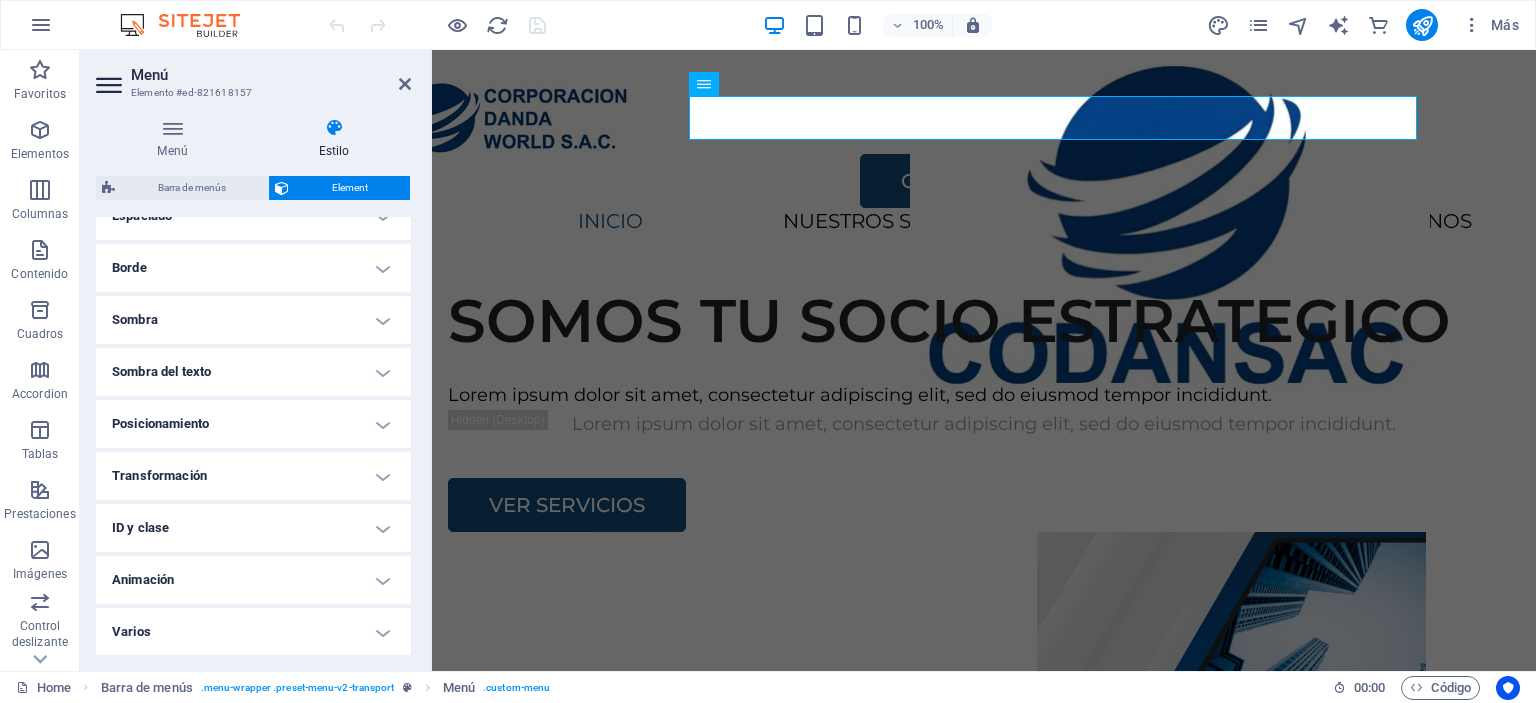 scroll, scrollTop: 0, scrollLeft: 0, axis: both 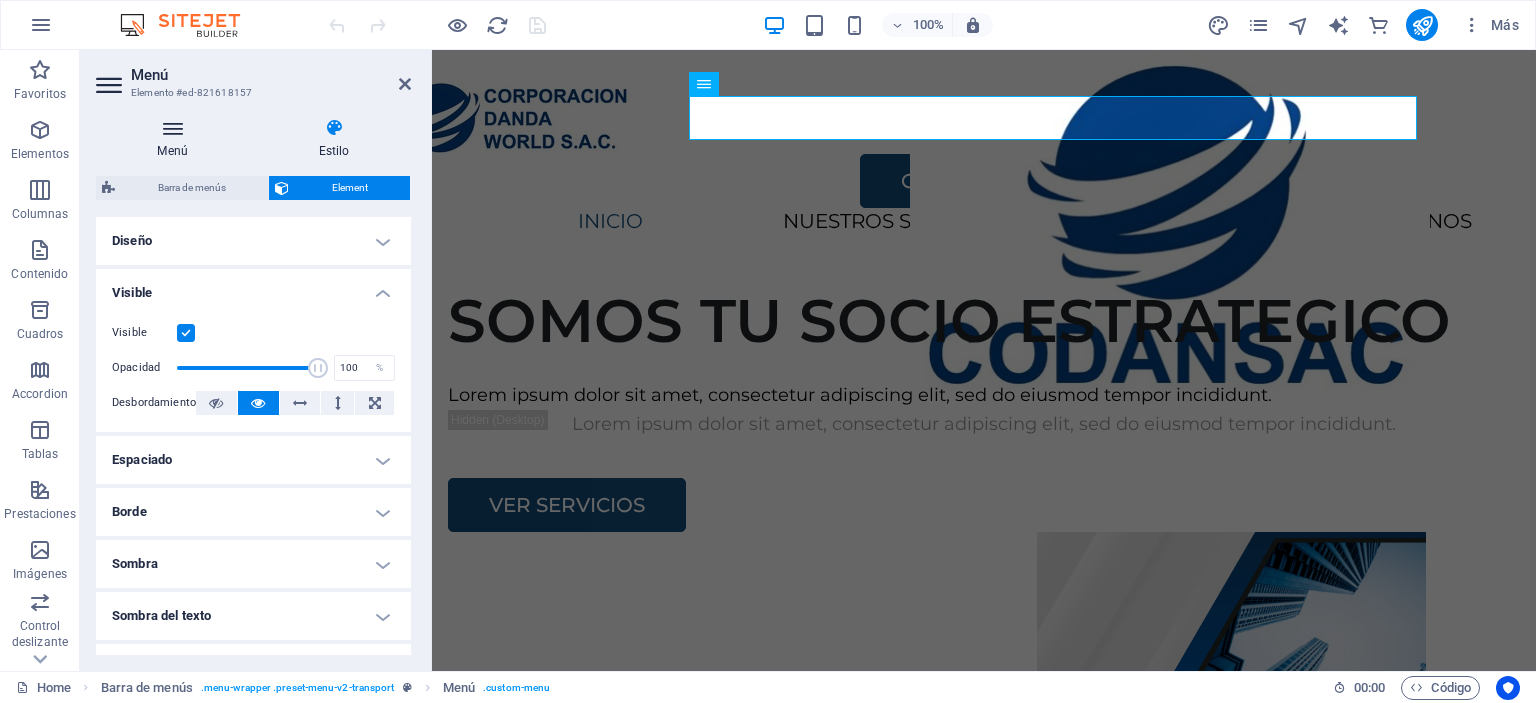 click on "Menú" at bounding box center [176, 139] 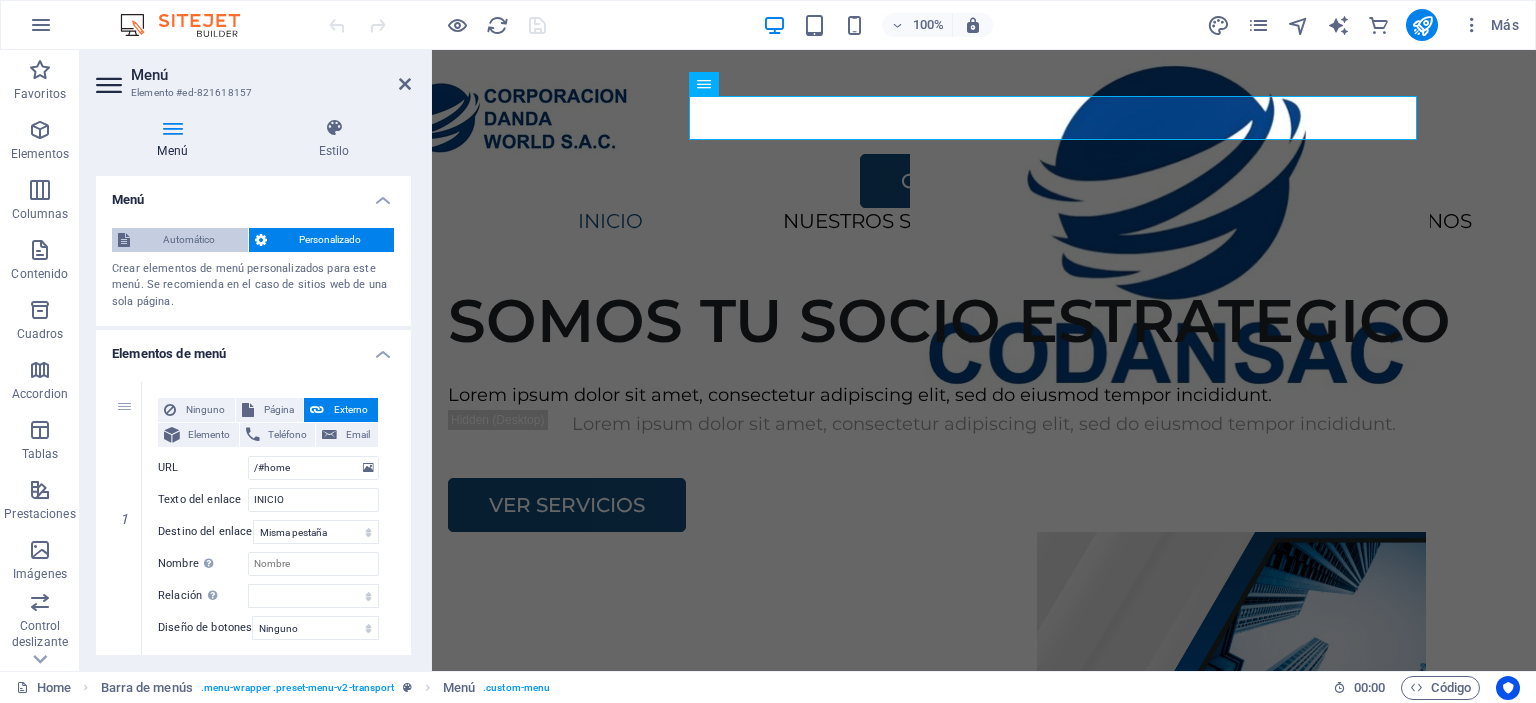 click on "Automático" at bounding box center [189, 240] 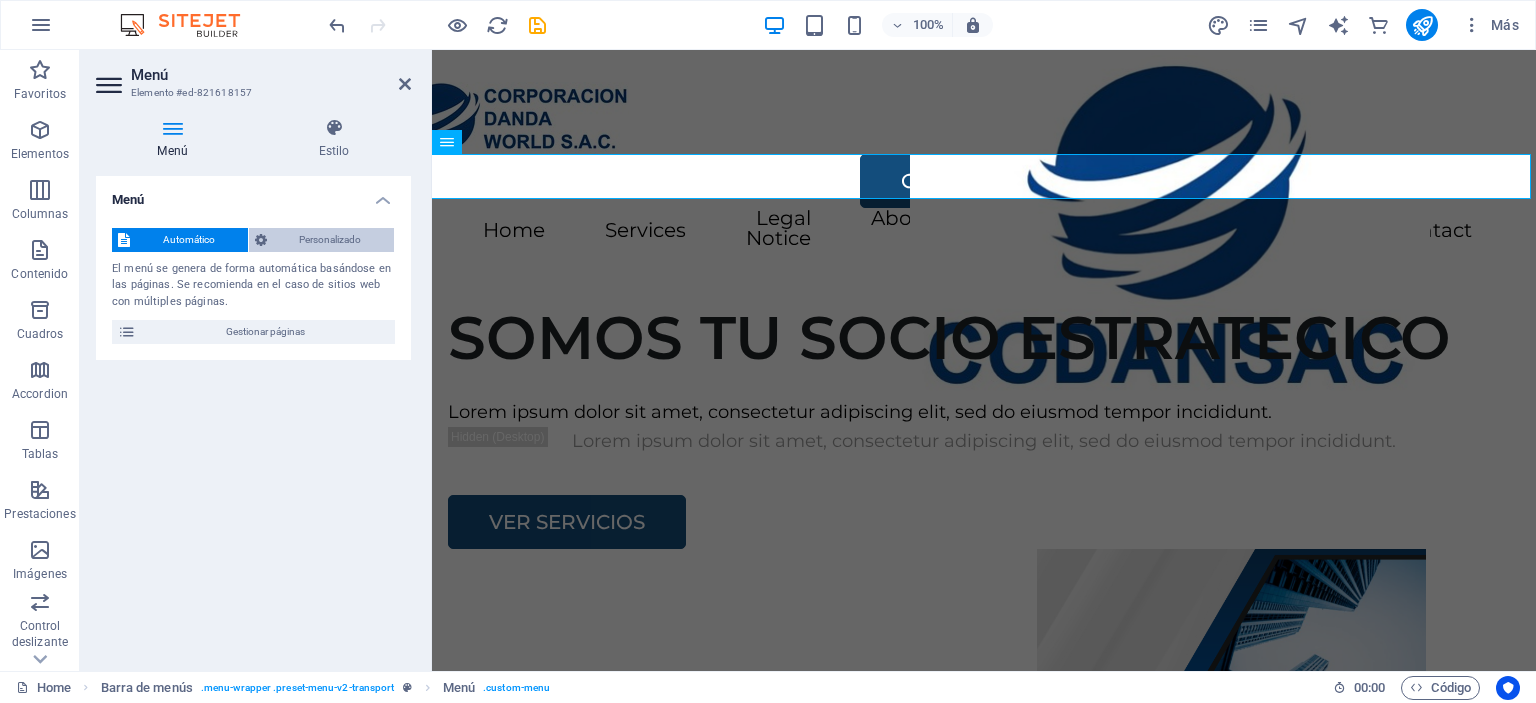 click on "Personalizado" at bounding box center [331, 240] 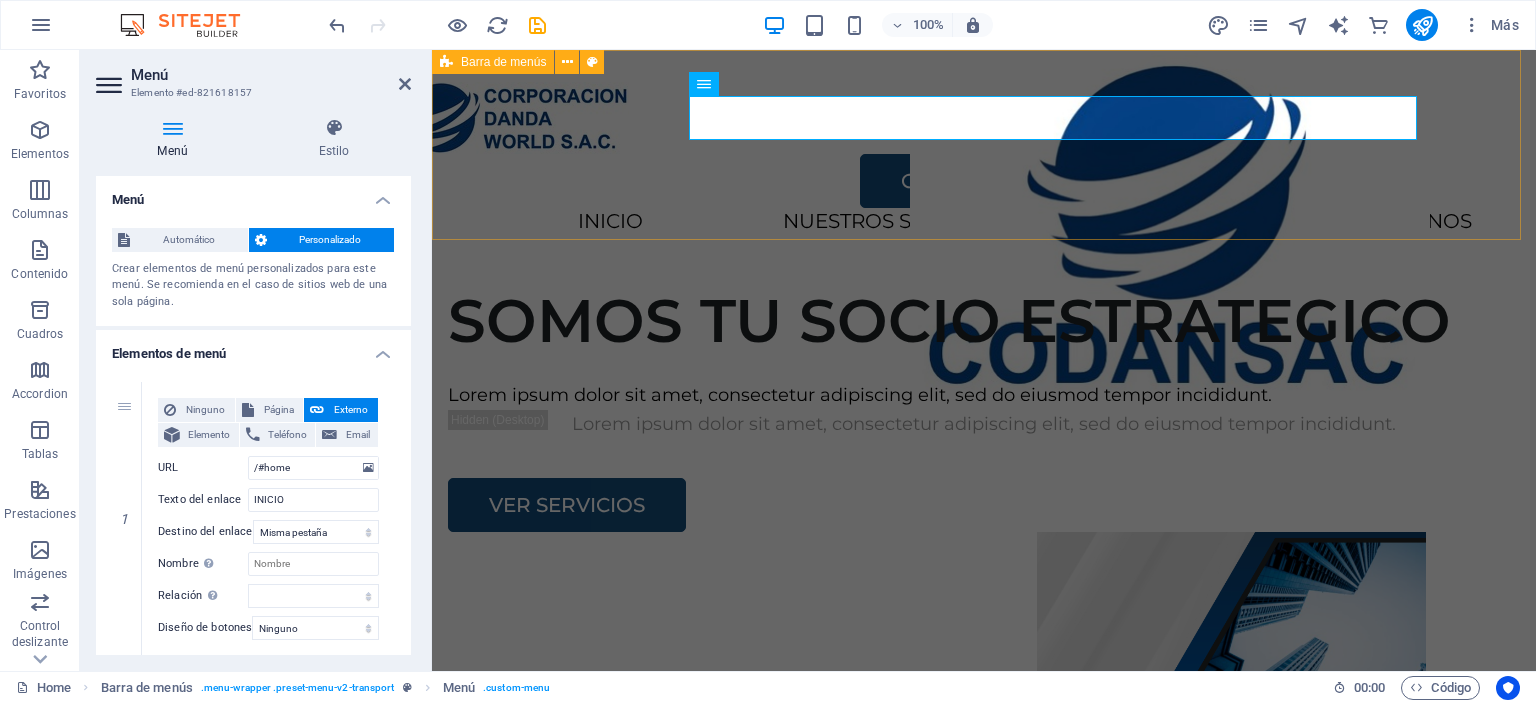 click on "CONTACTO INICIO NUESTROS SERVICIOS SOBRE NOSOTROS CONTÁCTANOS" at bounding box center [984, 159] 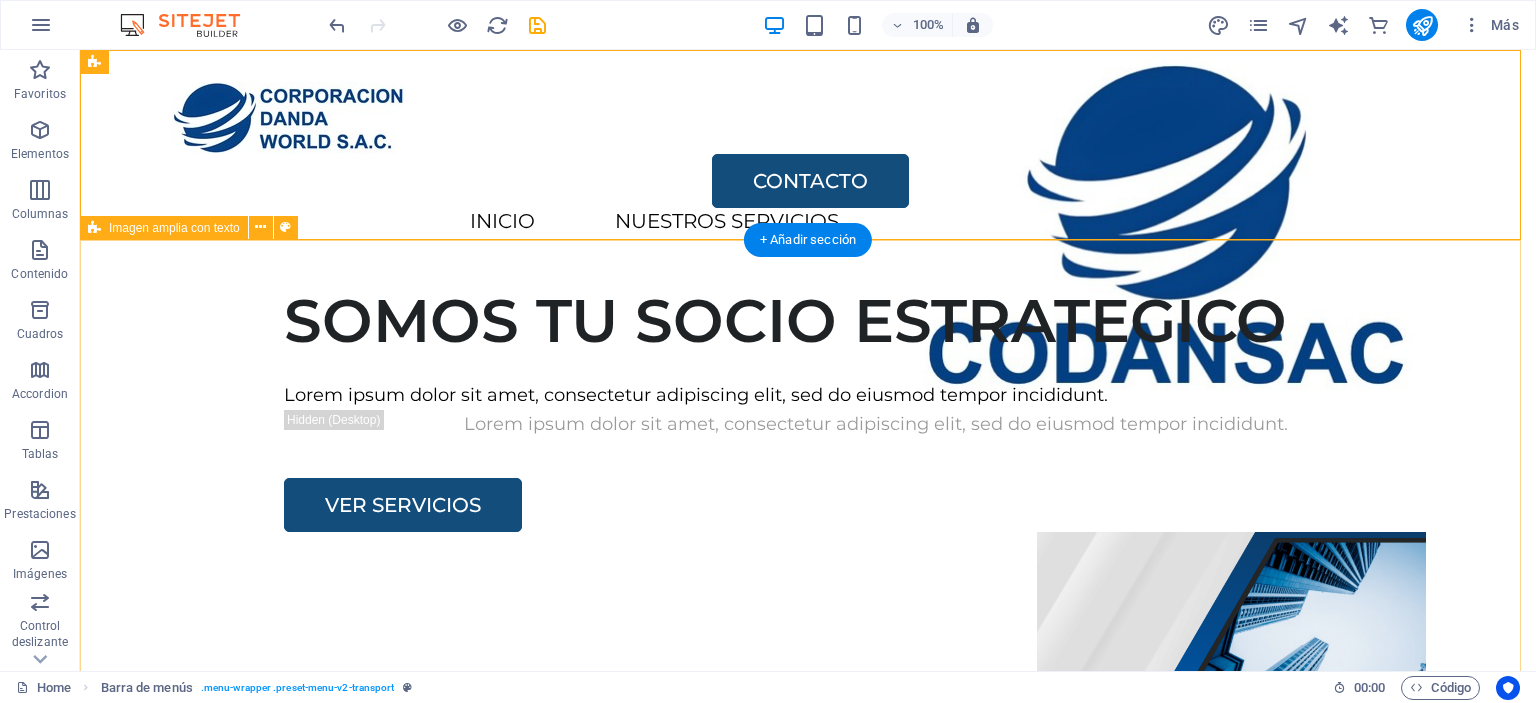 click on "SOMOS TU SOCIO ESTRATEGICO Lorem ipsum dolor sit amet, consectetur adipiscing elit, sed do eiusmod tempor incididunt.  Lorem ipsum dolor sit amet, consectetur adipiscing elit, sed do eiusmod tempor incididunt.  VER SERVICIOS" at bounding box center (808, 652) 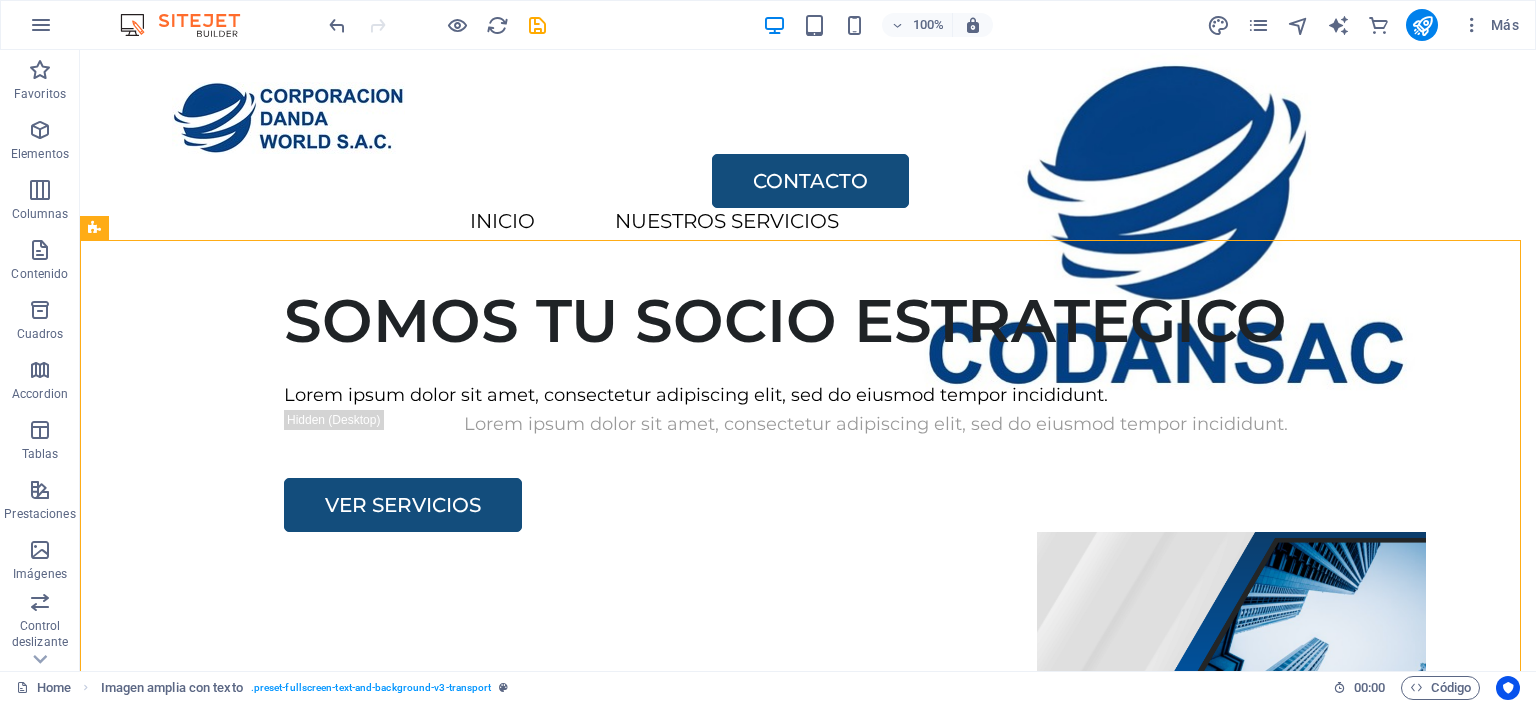 click at bounding box center (437, 25) 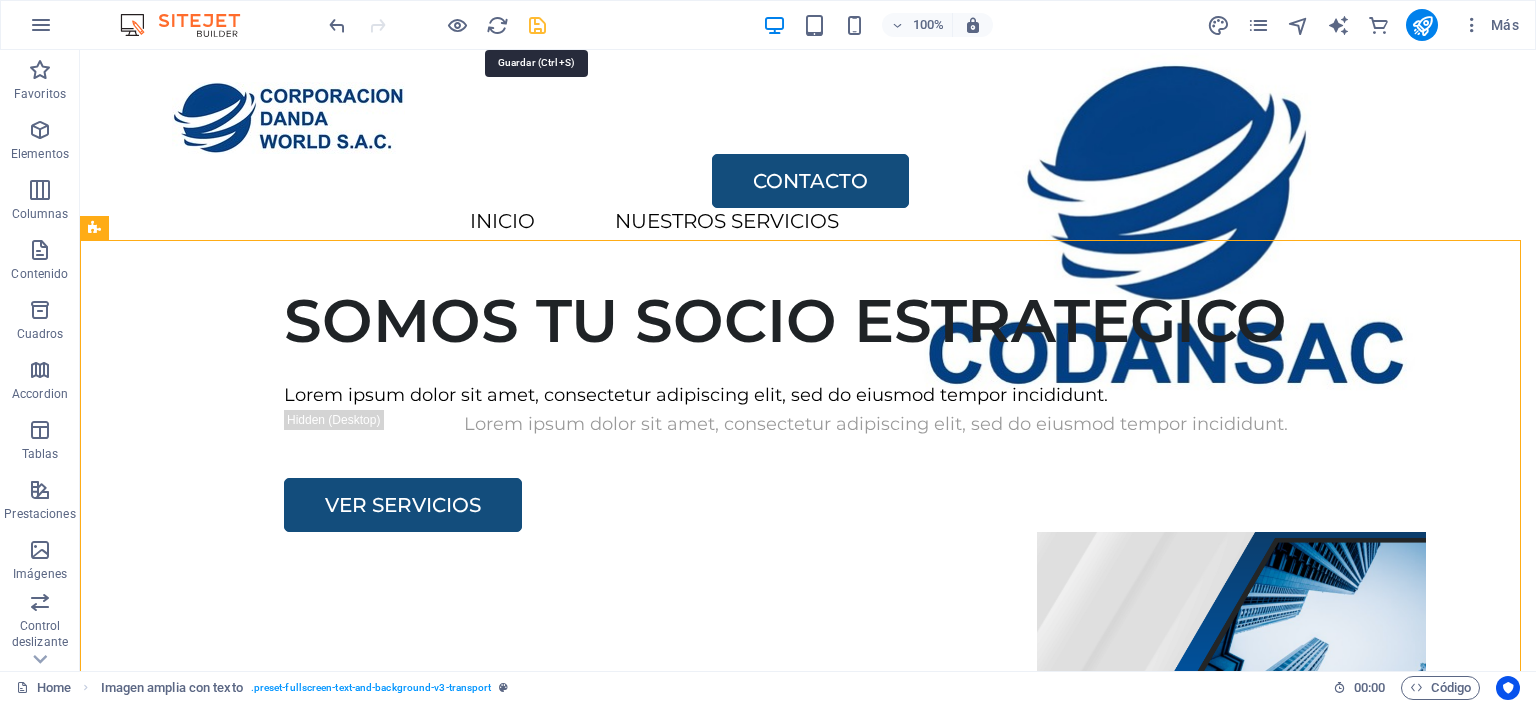 click at bounding box center [537, 25] 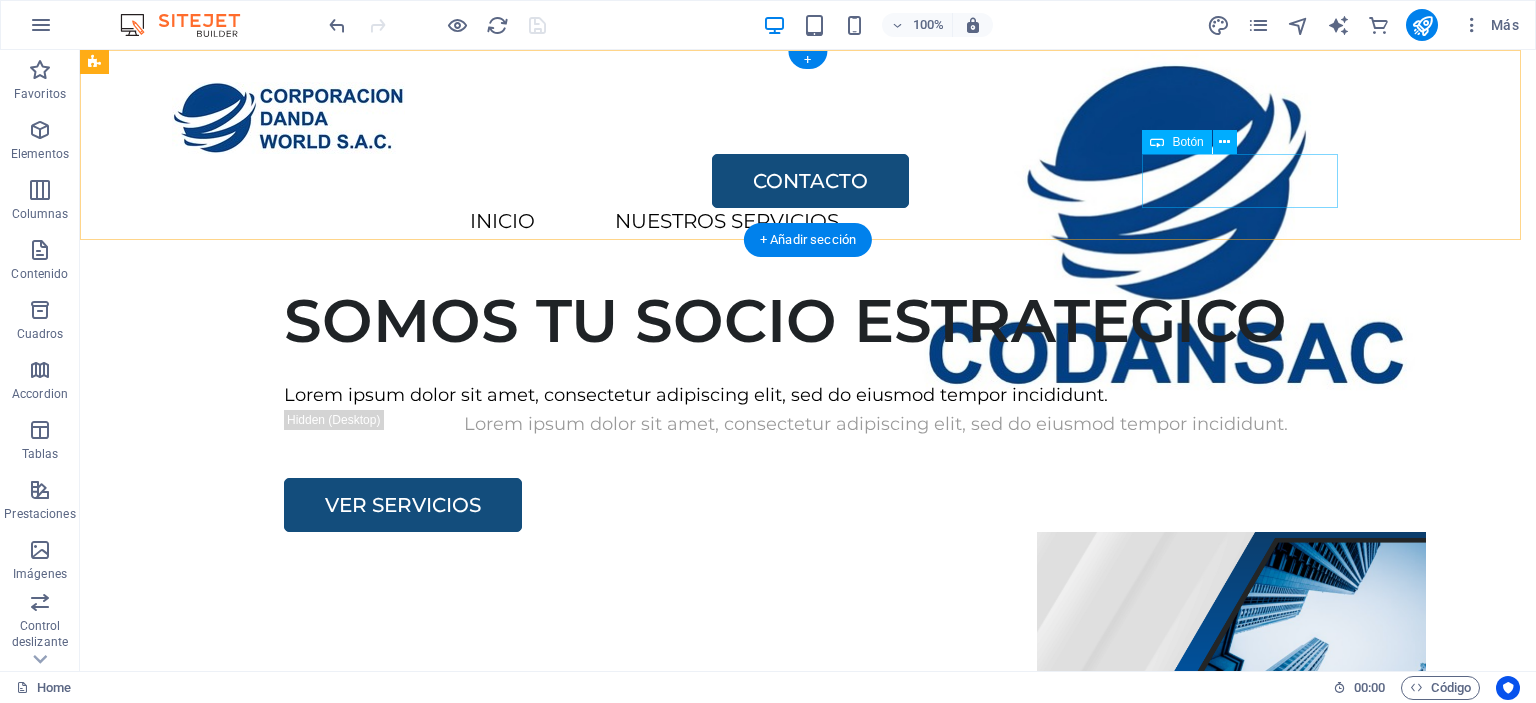 click on "CONTACTO" at bounding box center (1248, 181) 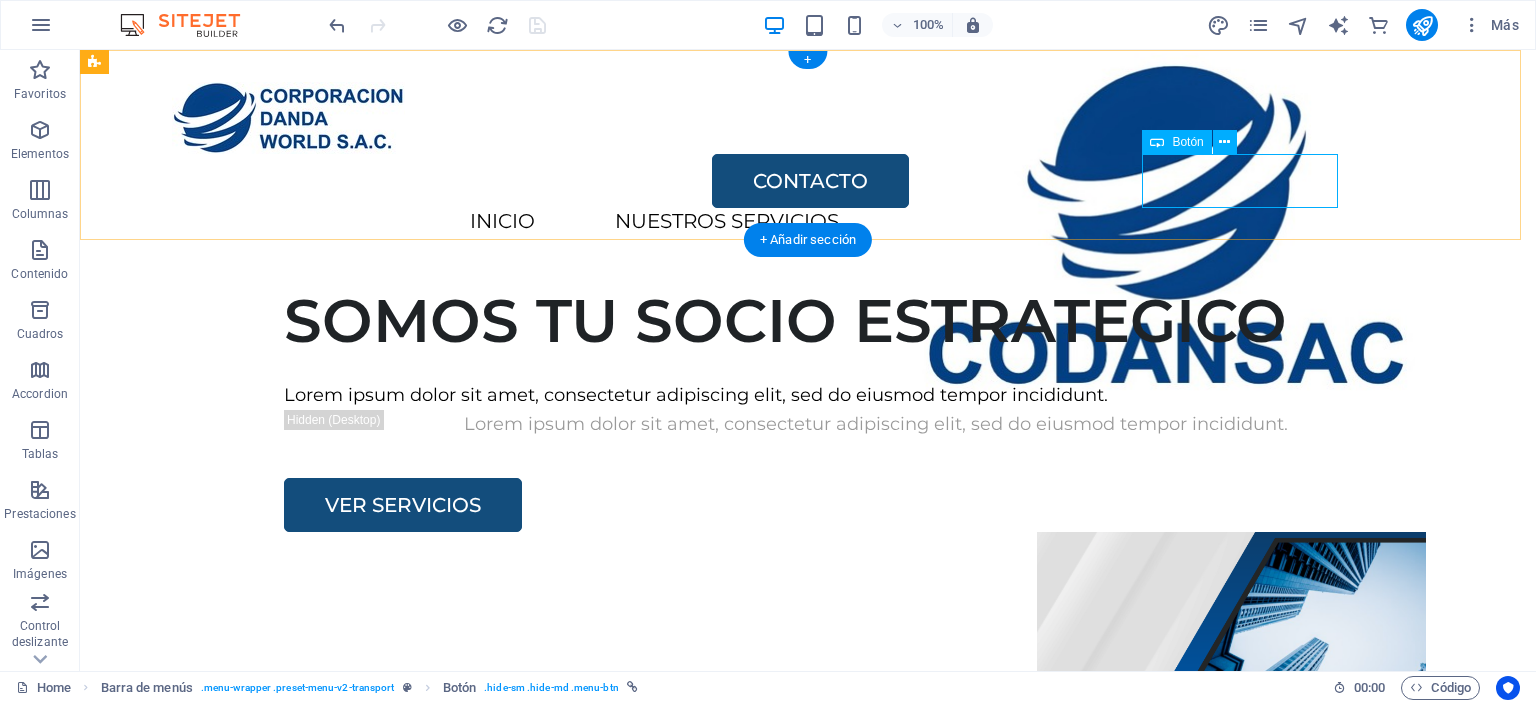 click on "CONTACTO" at bounding box center (1248, 181) 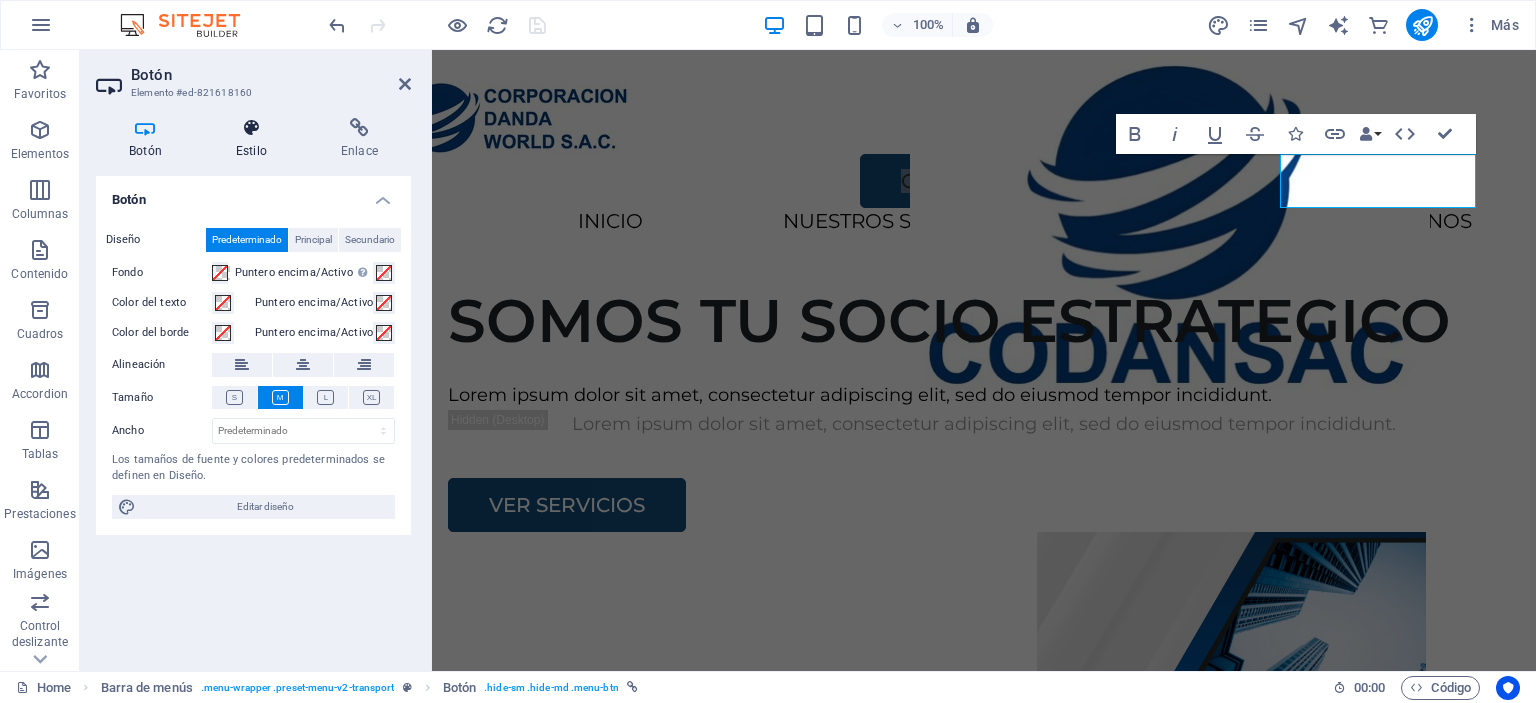 click at bounding box center (251, 128) 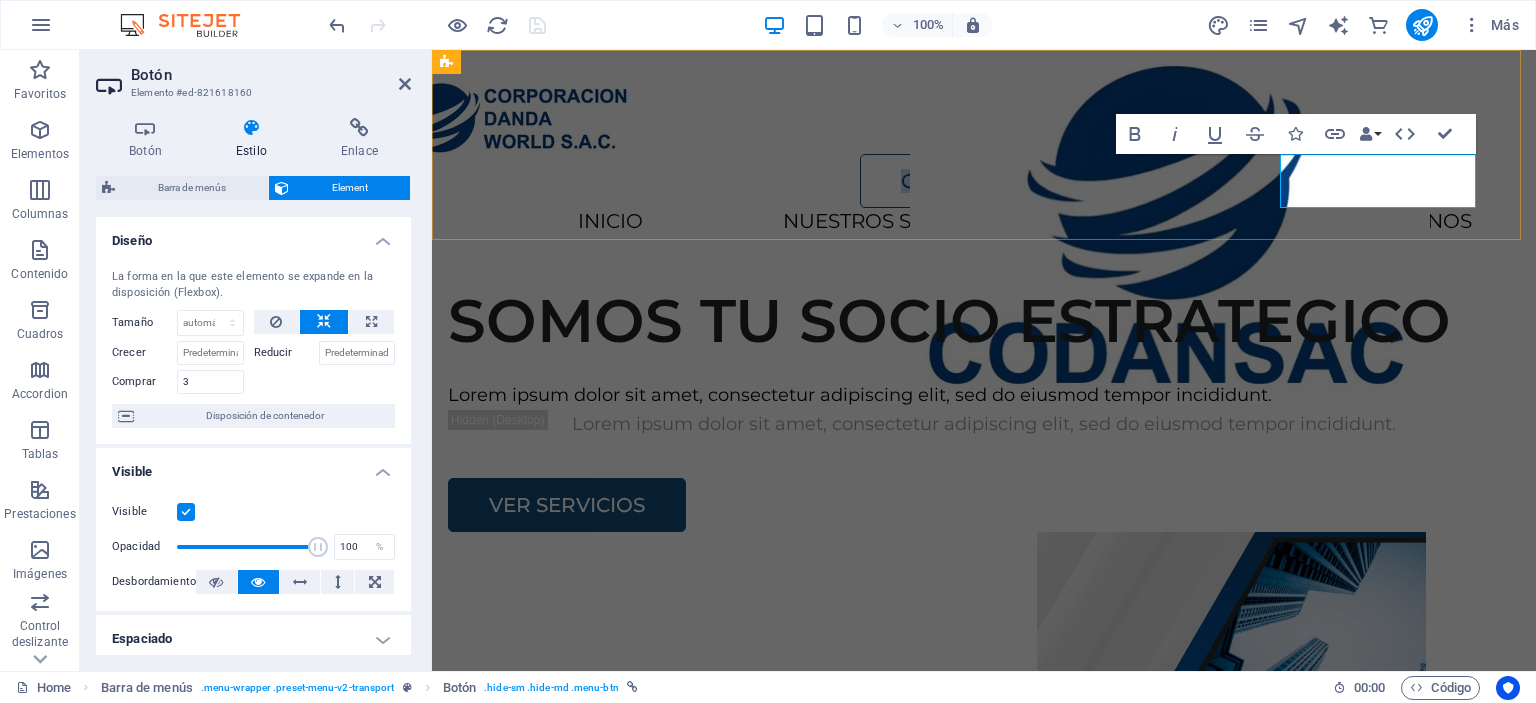 click on "CONTACTO" at bounding box center (958, 181) 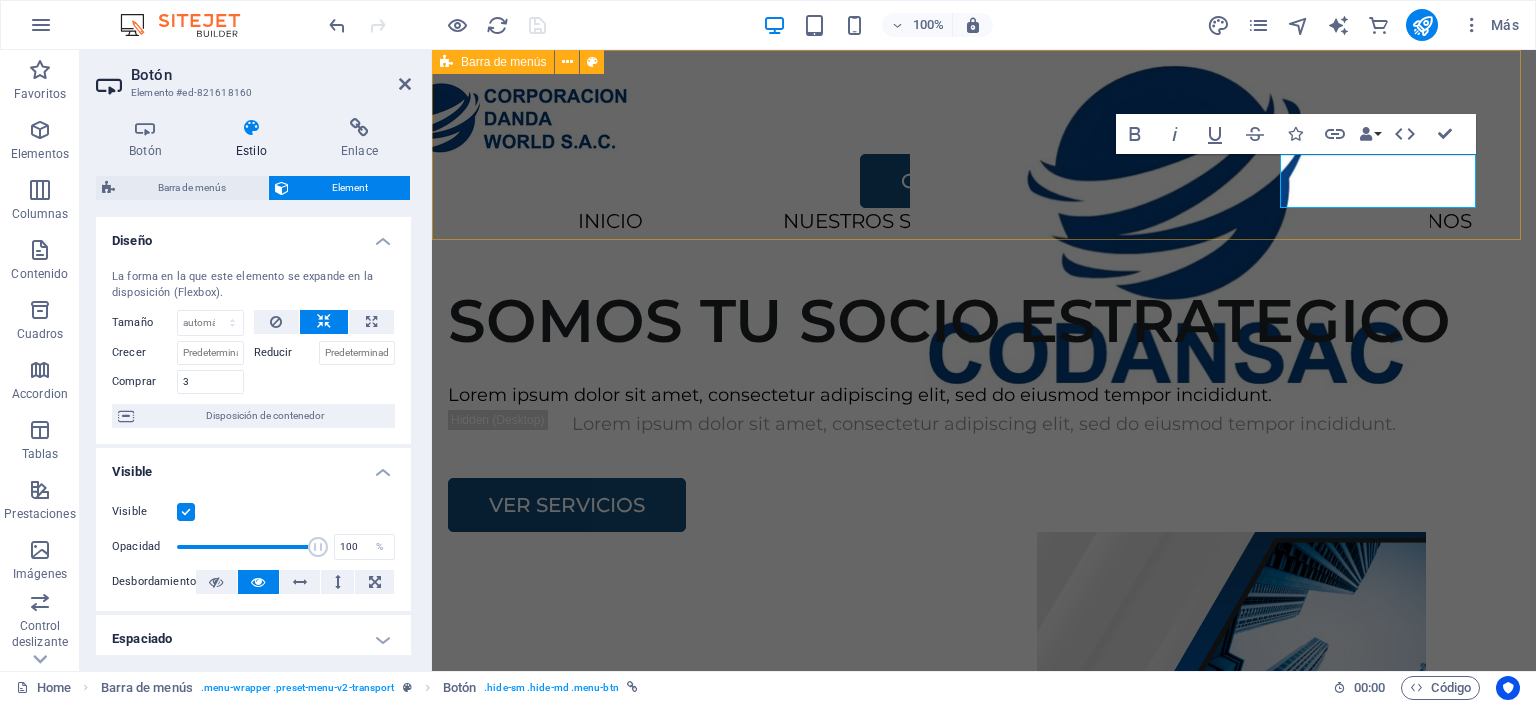 click on "CONTACTO INICIO NUESTROS SERVICIOS SOBRE NOSOTROS CONTÁCTANOS" at bounding box center [984, 159] 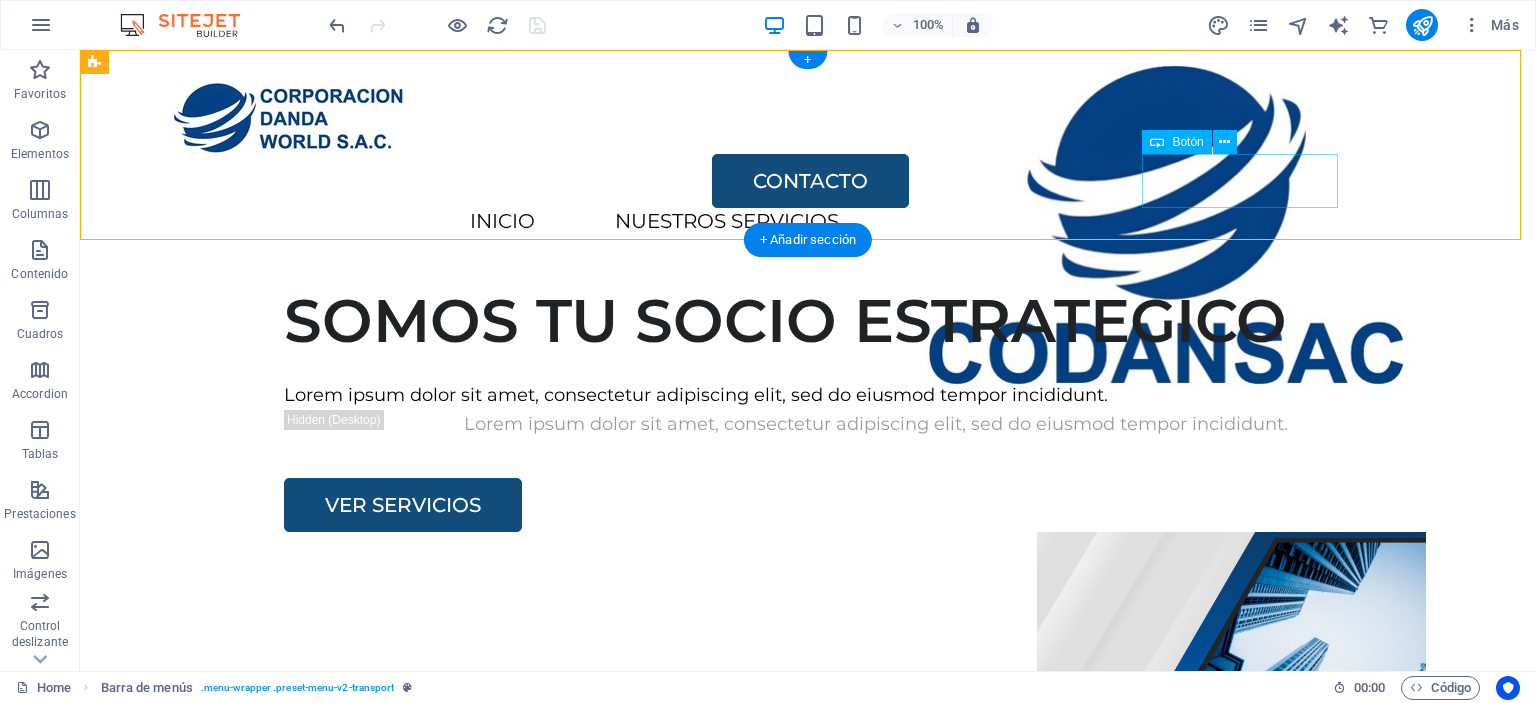 click on "CONTACTO" at bounding box center (1248, 181) 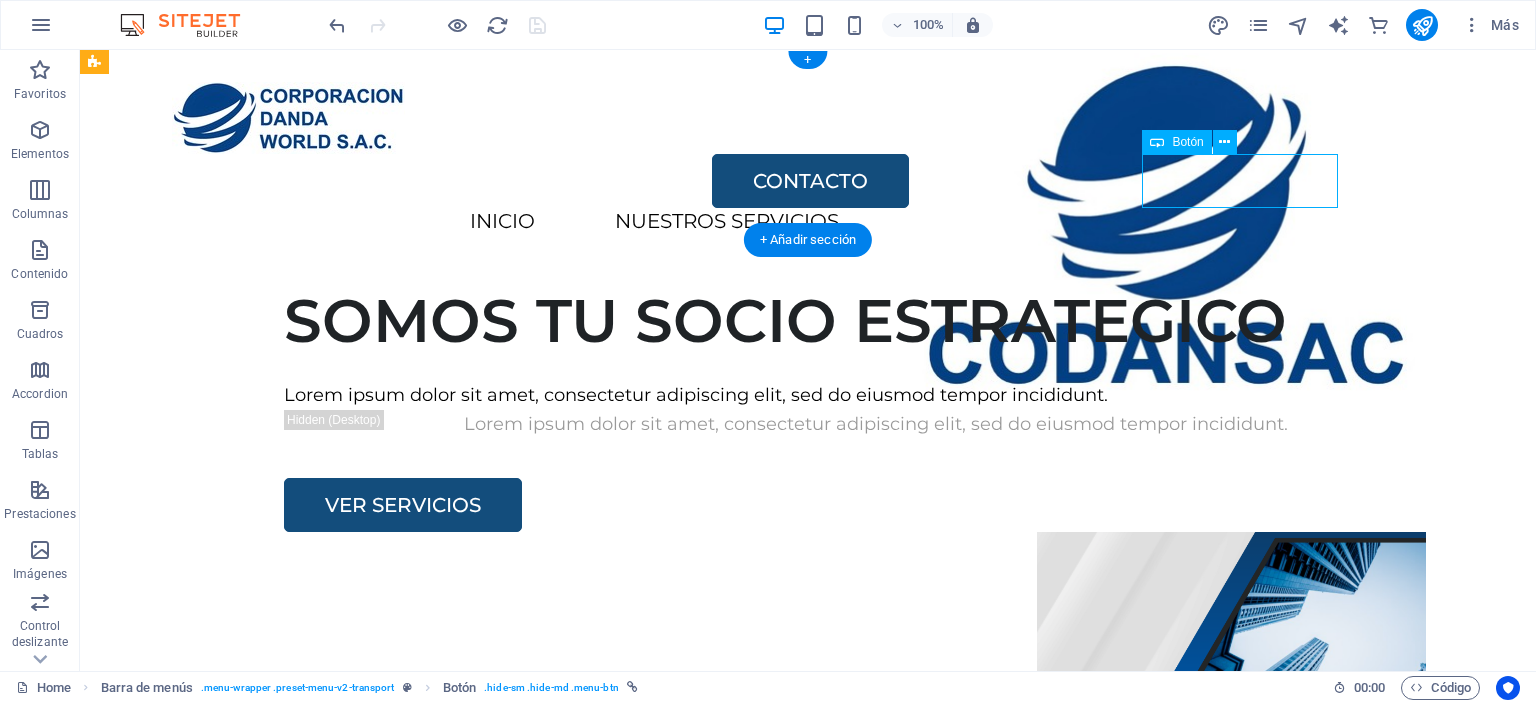 click on "CONTACTO" at bounding box center [1248, 181] 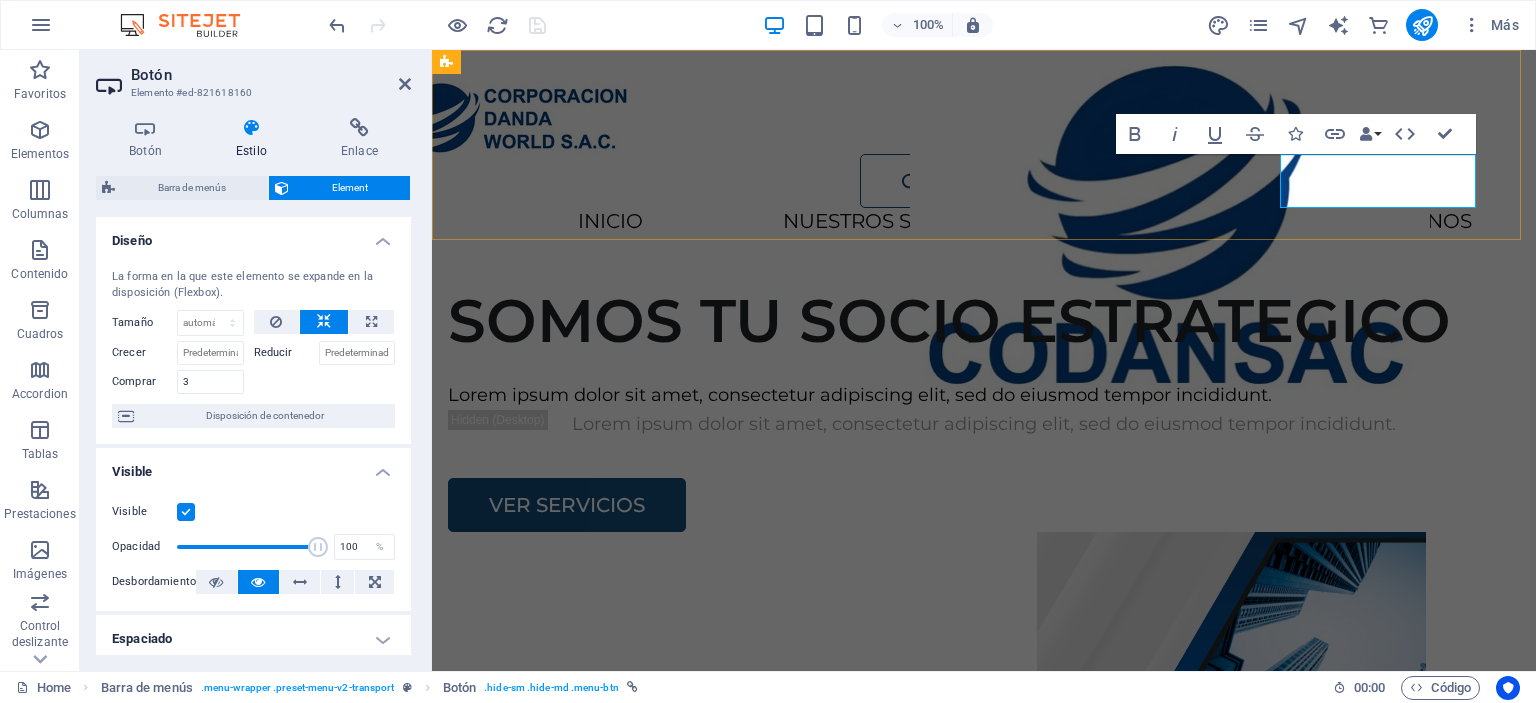 click on "CONTACTO" at bounding box center [958, 181] 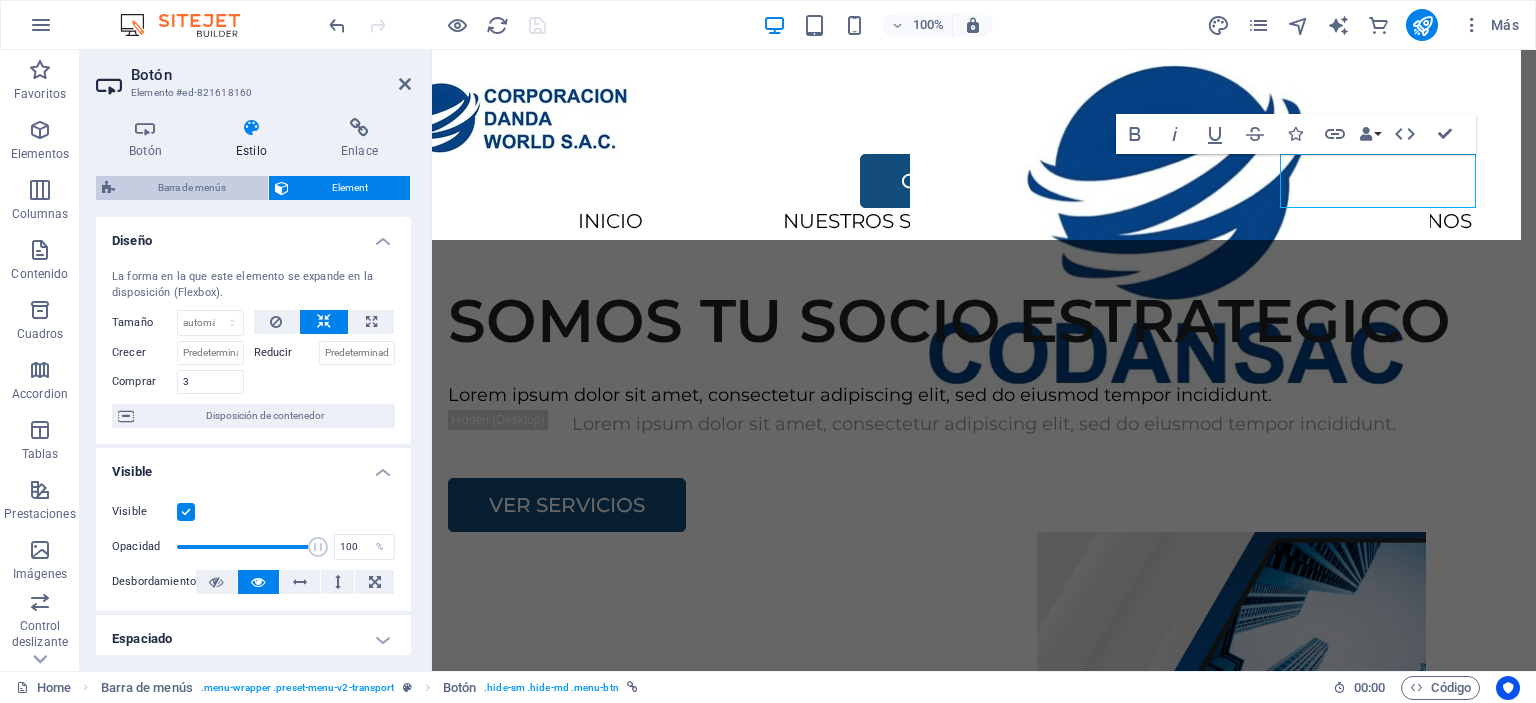 click on "Barra de menús" at bounding box center [191, 188] 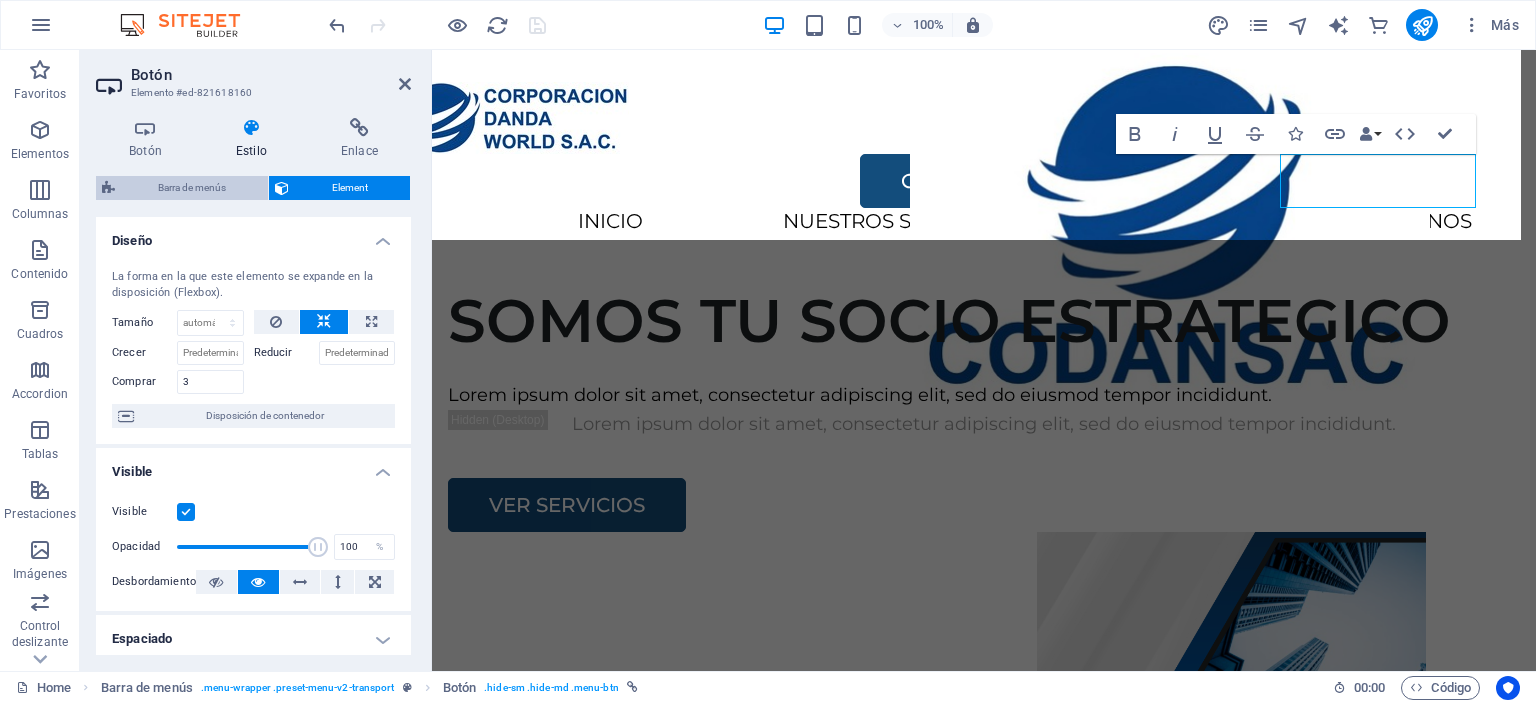 select on "rem" 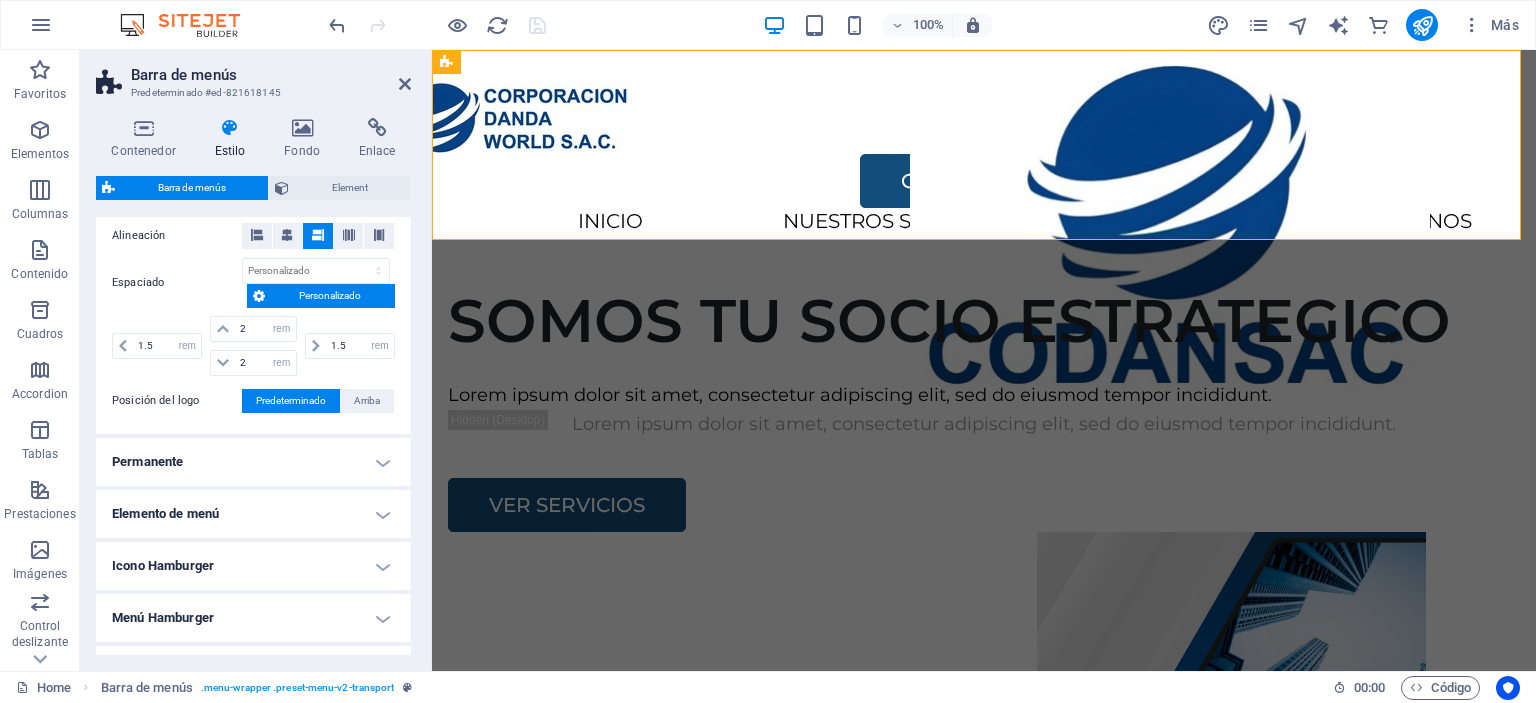 scroll, scrollTop: 539, scrollLeft: 0, axis: vertical 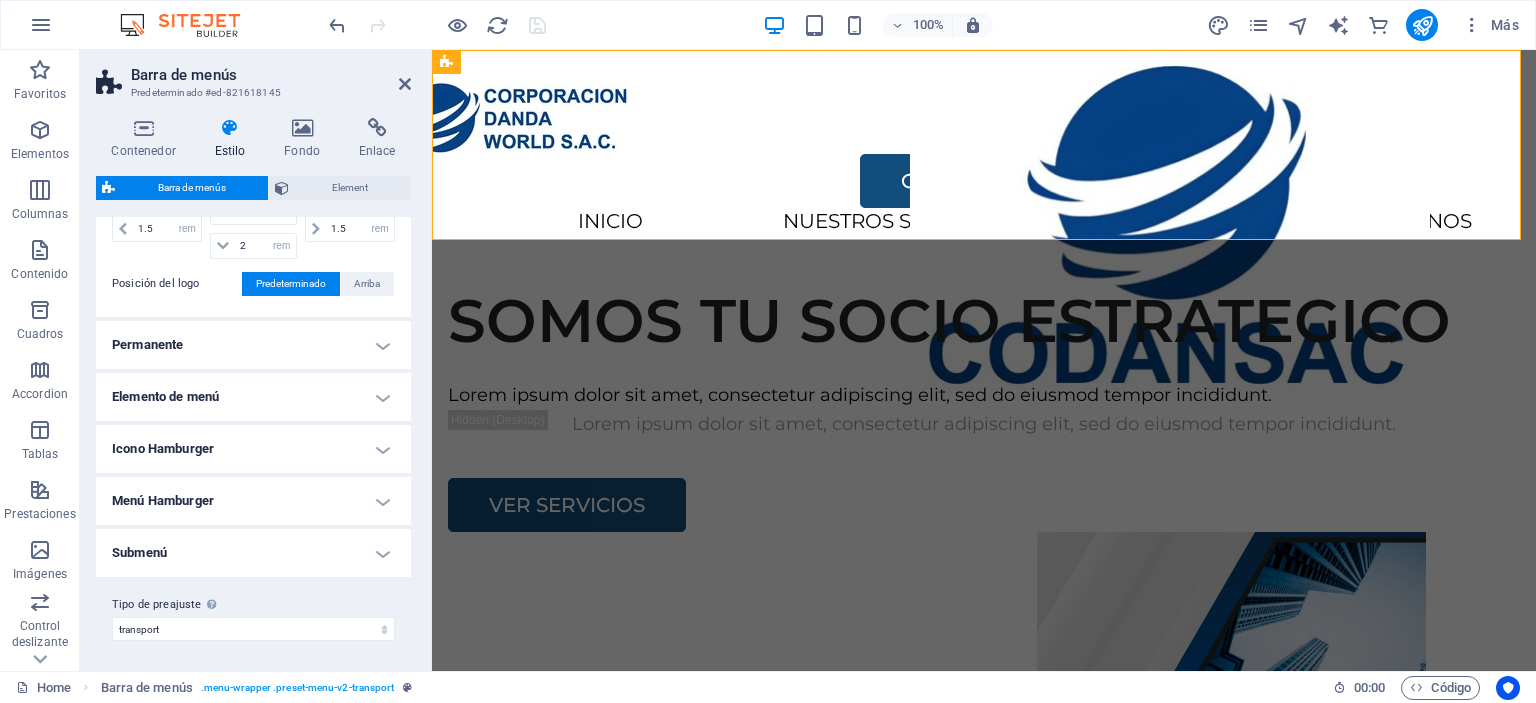 click on "Elemento de menú" at bounding box center [253, 397] 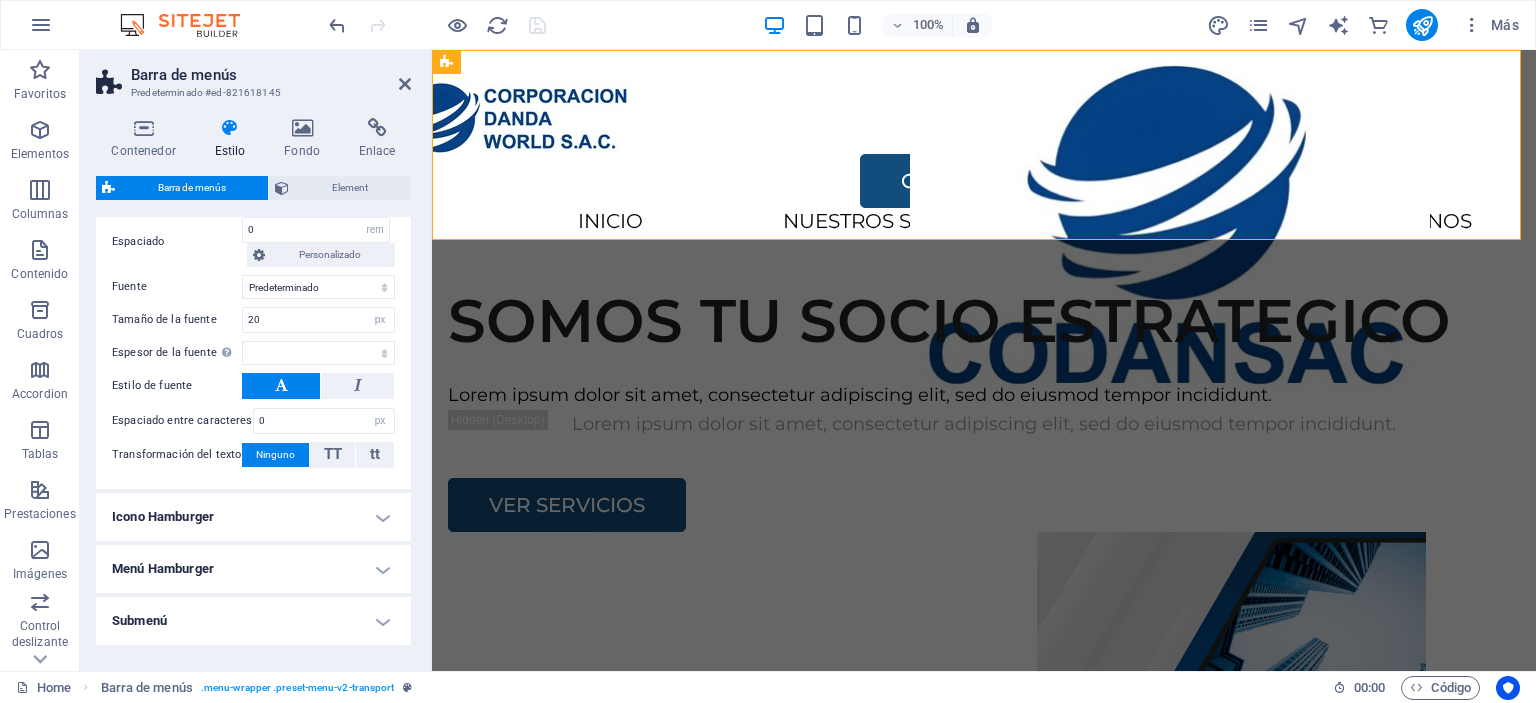 scroll, scrollTop: 1107, scrollLeft: 0, axis: vertical 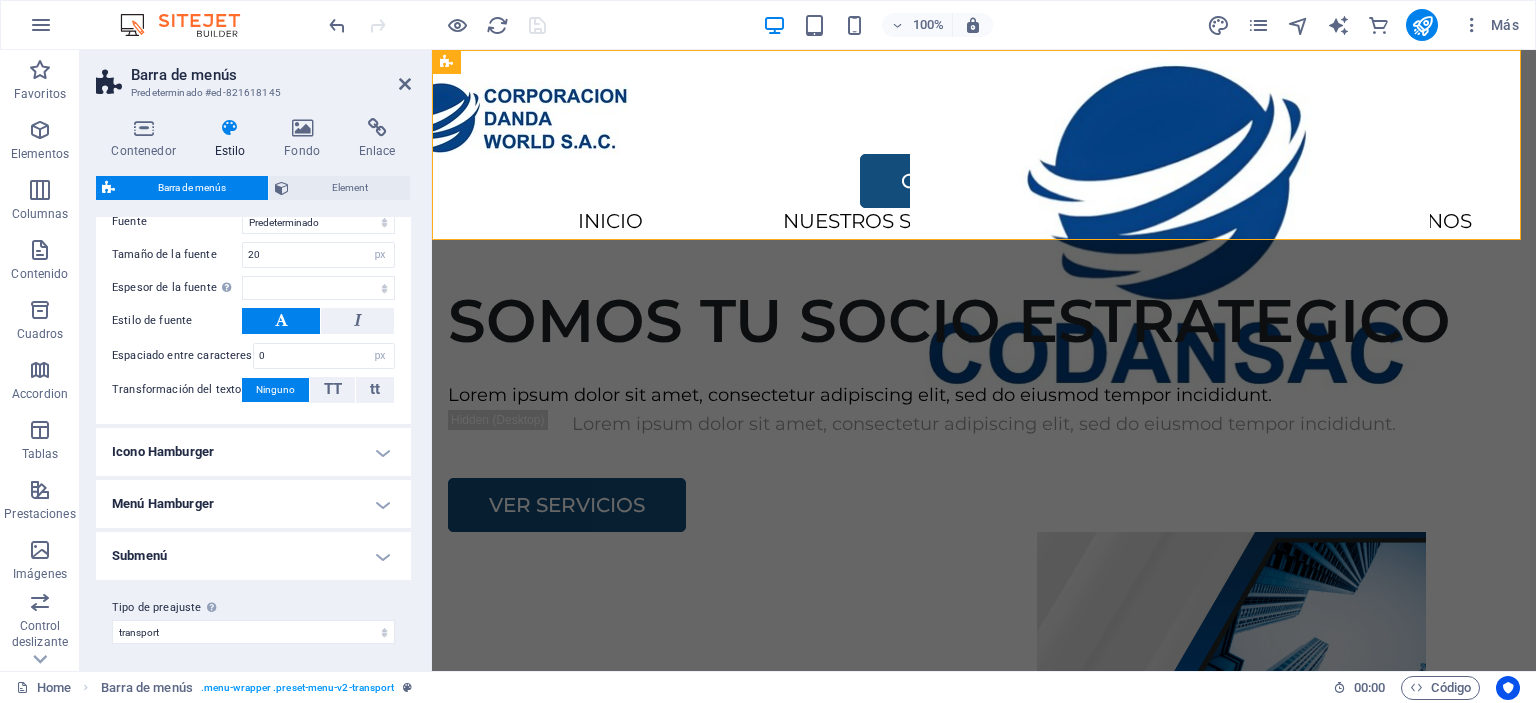 click on "Submenú" at bounding box center (253, 556) 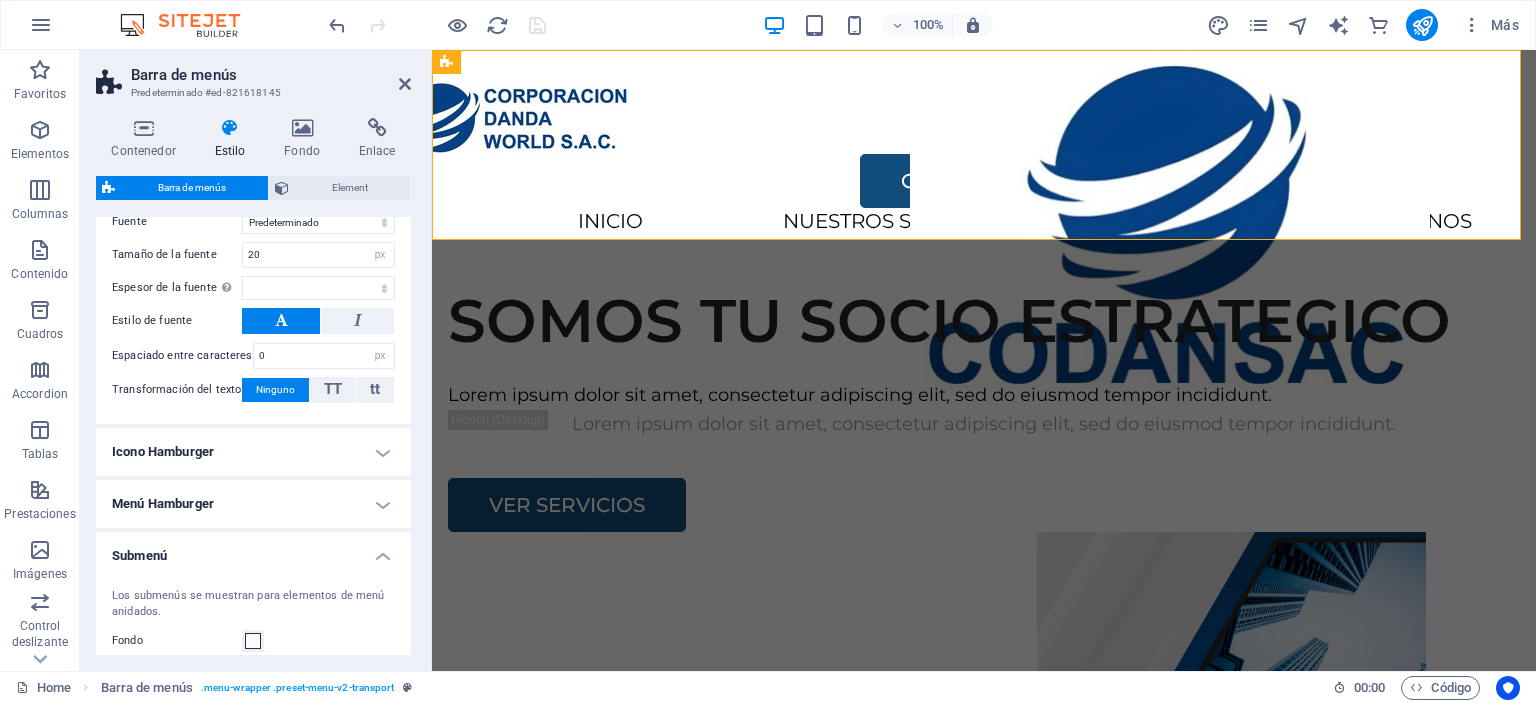 click on "Menú Hamburger" at bounding box center (253, 504) 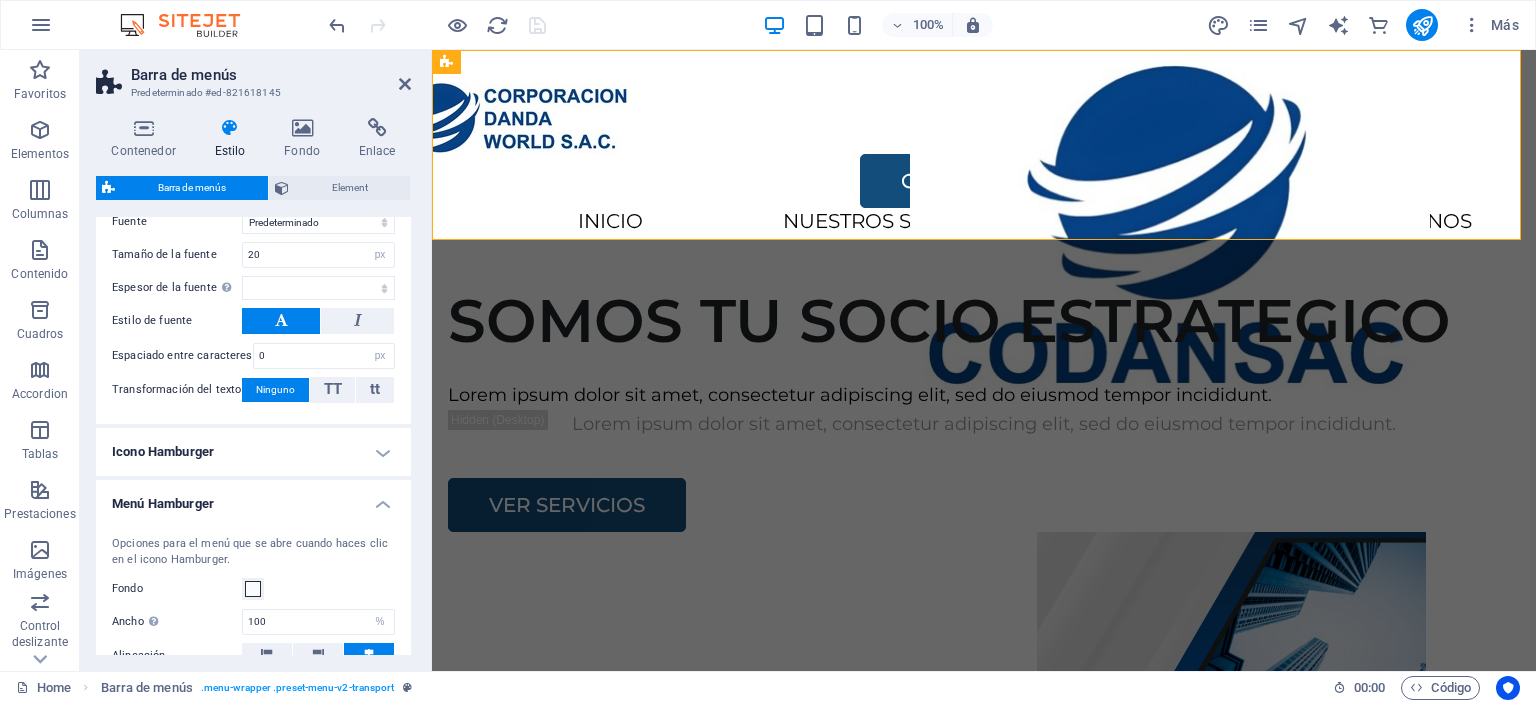 click on "Icono Hamburger" at bounding box center (253, 452) 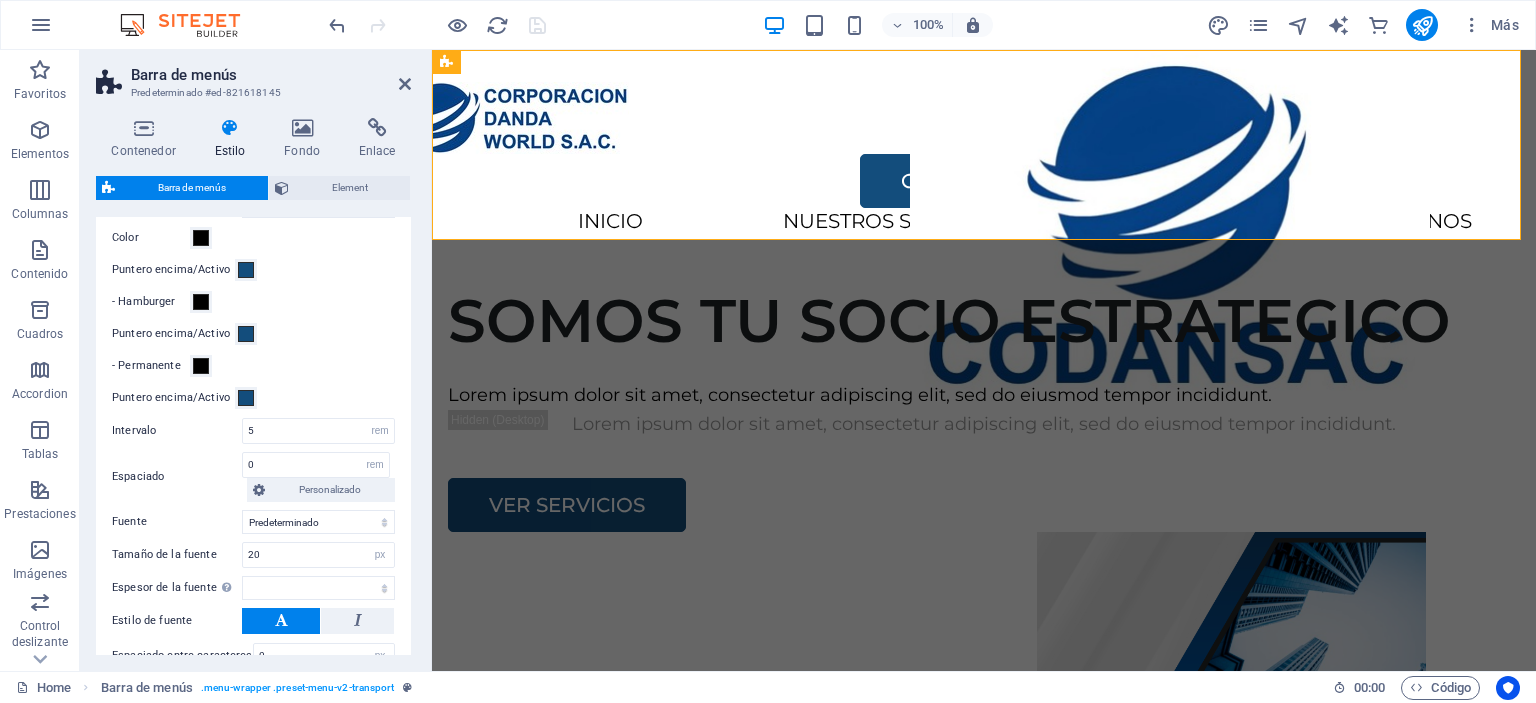 scroll, scrollTop: 407, scrollLeft: 0, axis: vertical 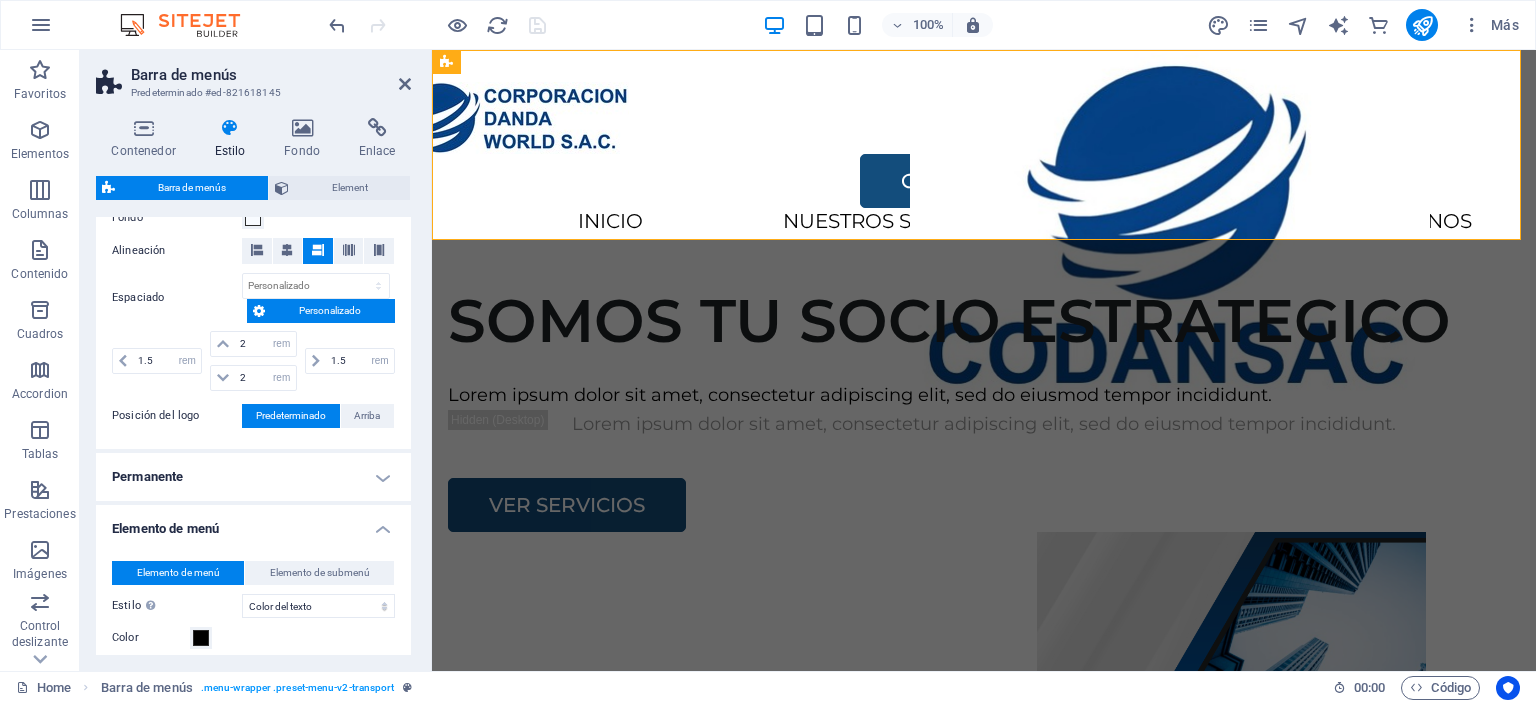 click on "Permanente" at bounding box center (253, 477) 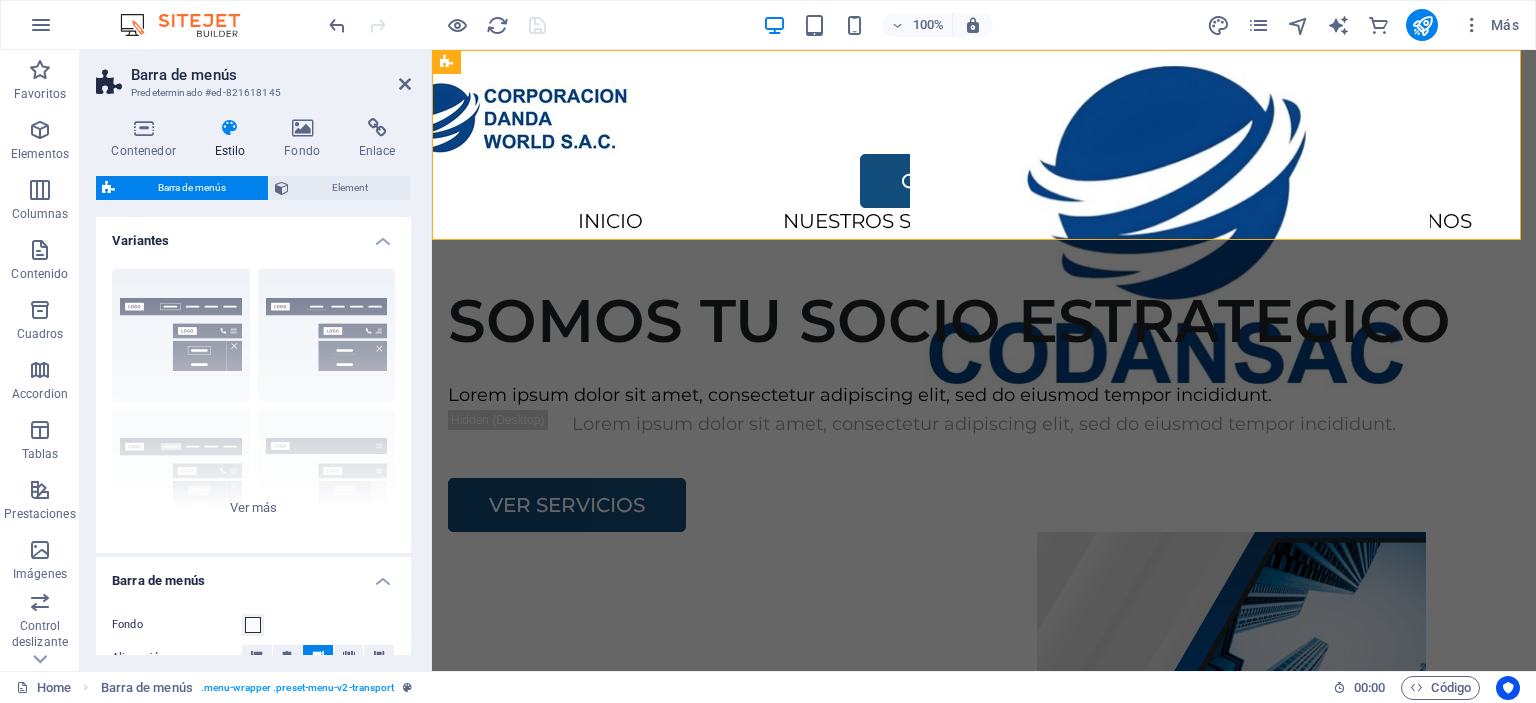 scroll, scrollTop: 0, scrollLeft: 0, axis: both 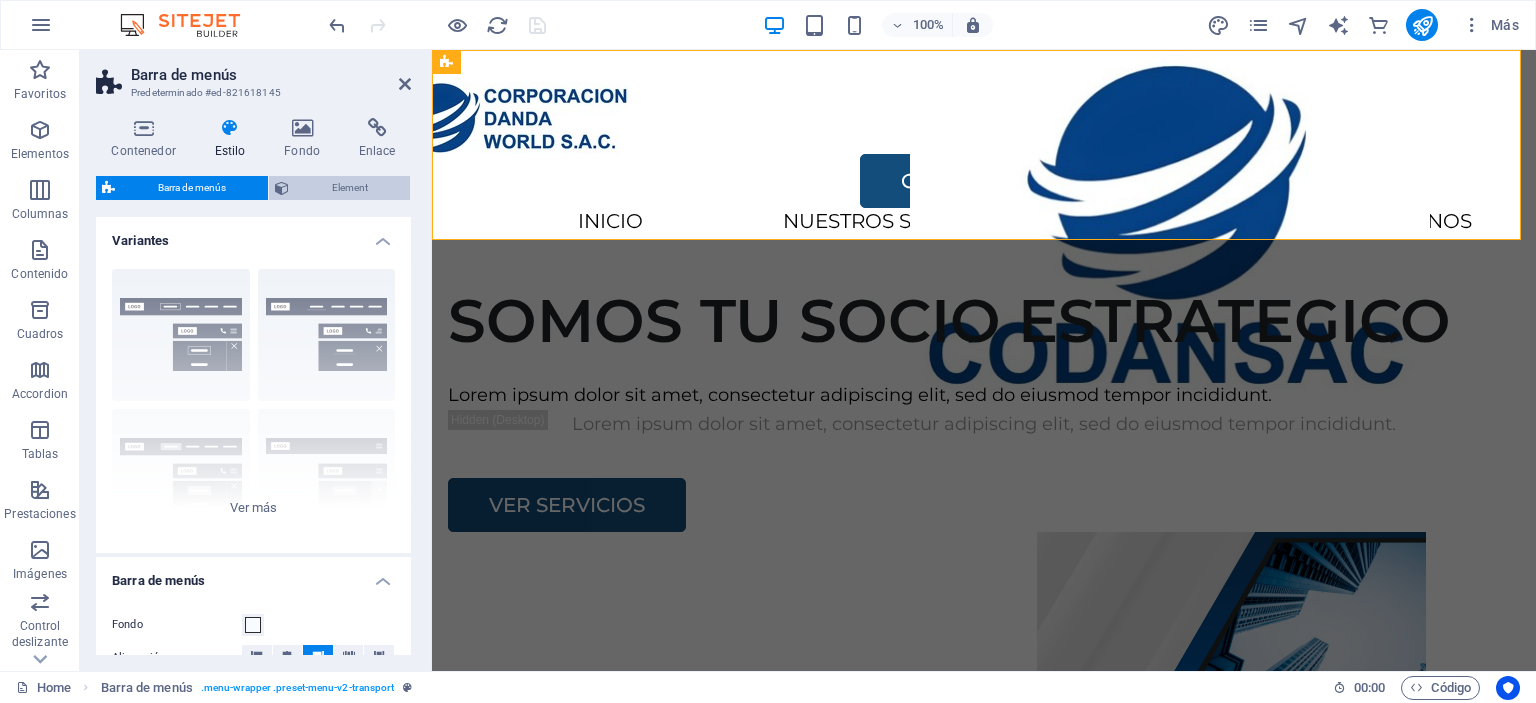 click on "Element" at bounding box center (349, 188) 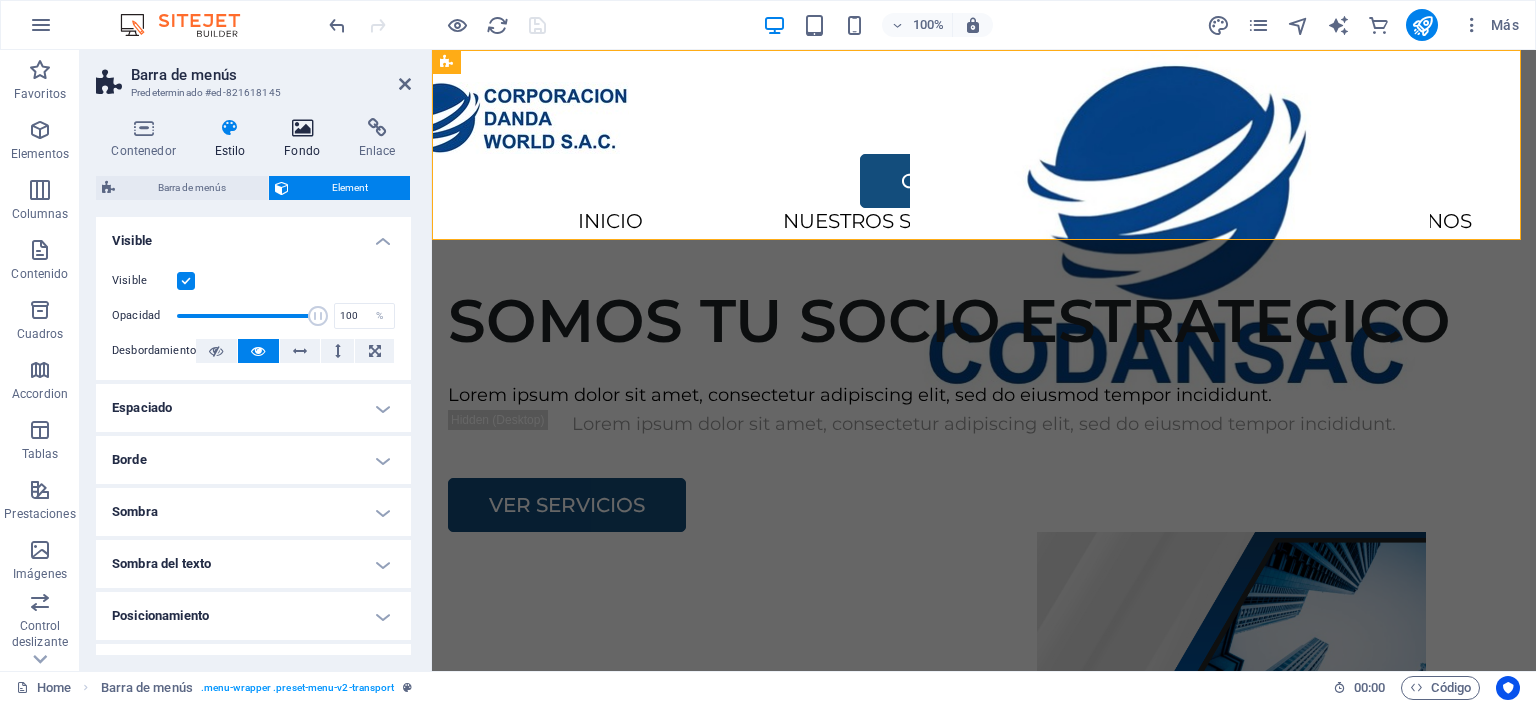 click at bounding box center [302, 128] 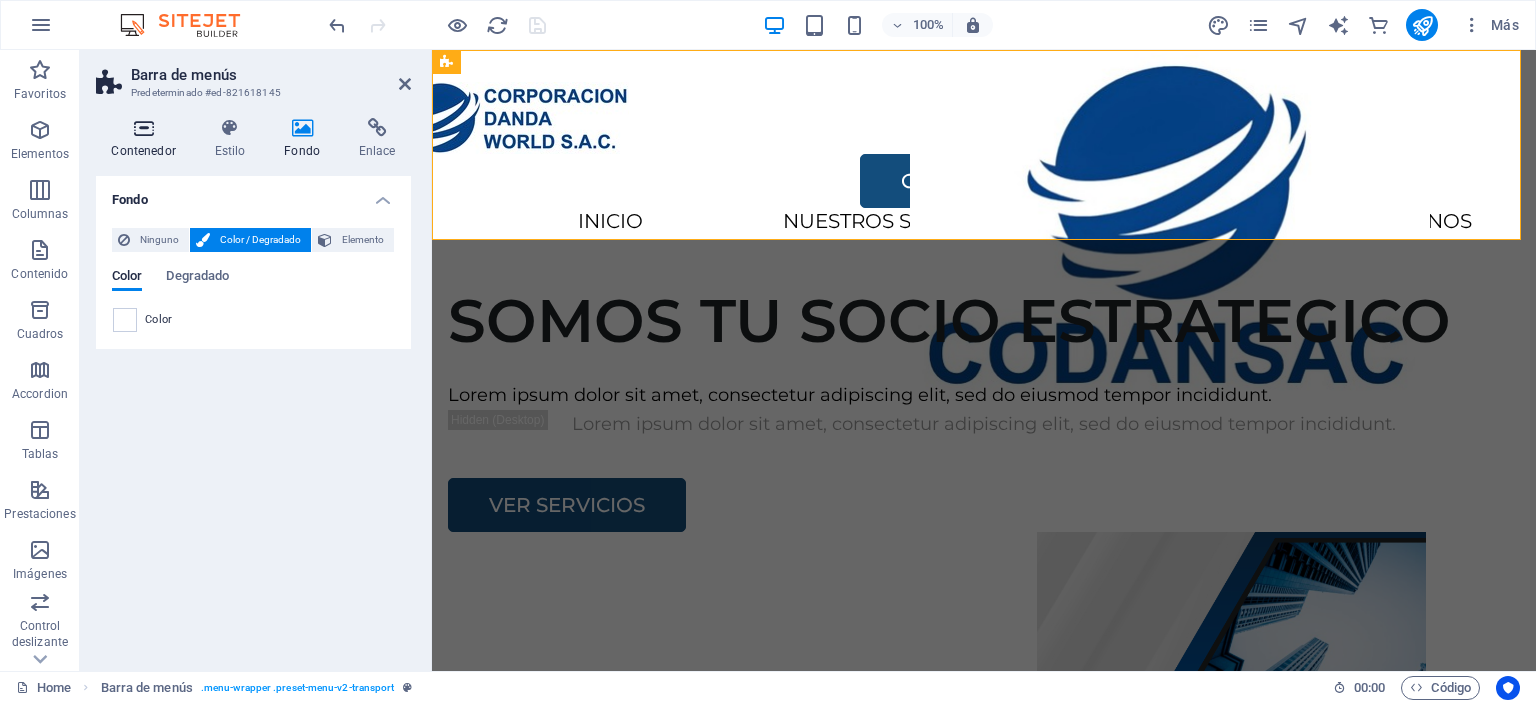click at bounding box center (143, 128) 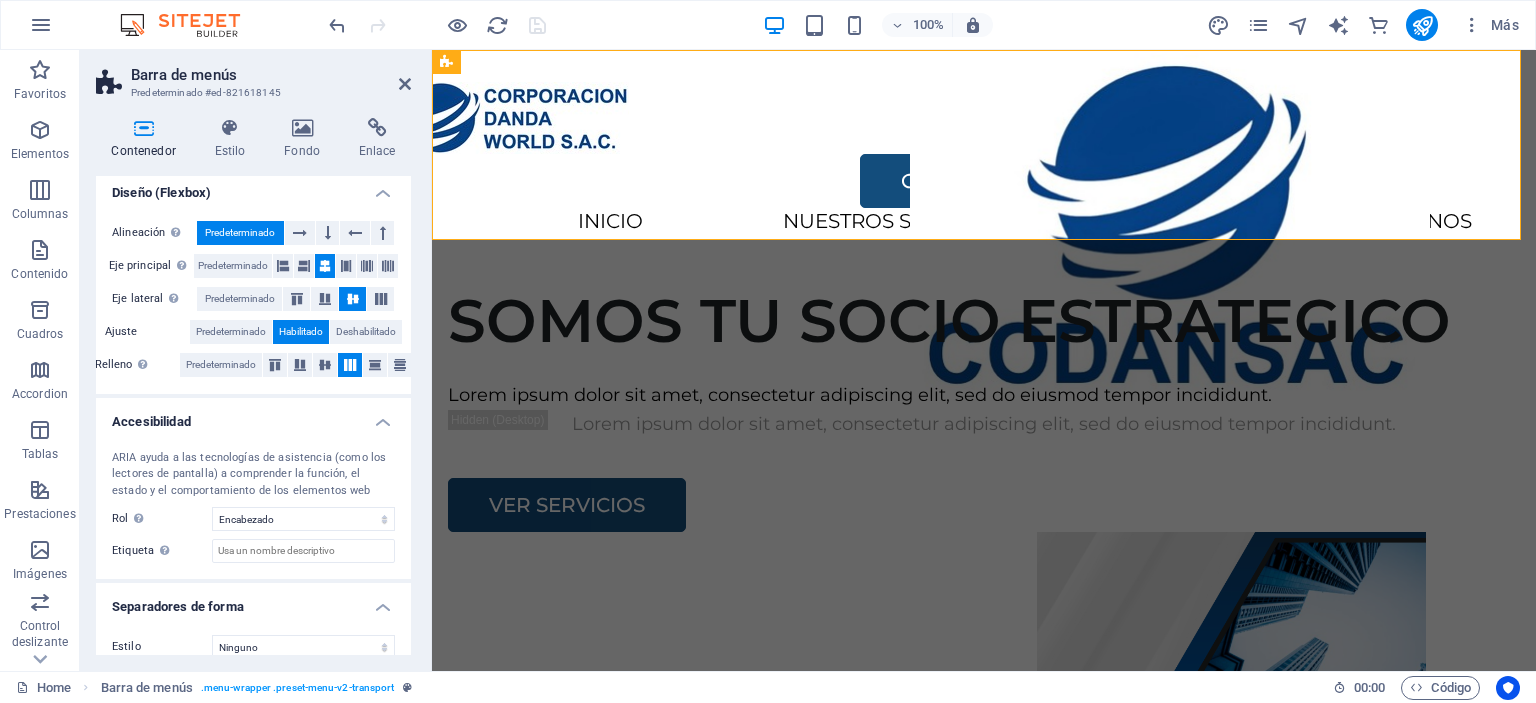 scroll, scrollTop: 318, scrollLeft: 0, axis: vertical 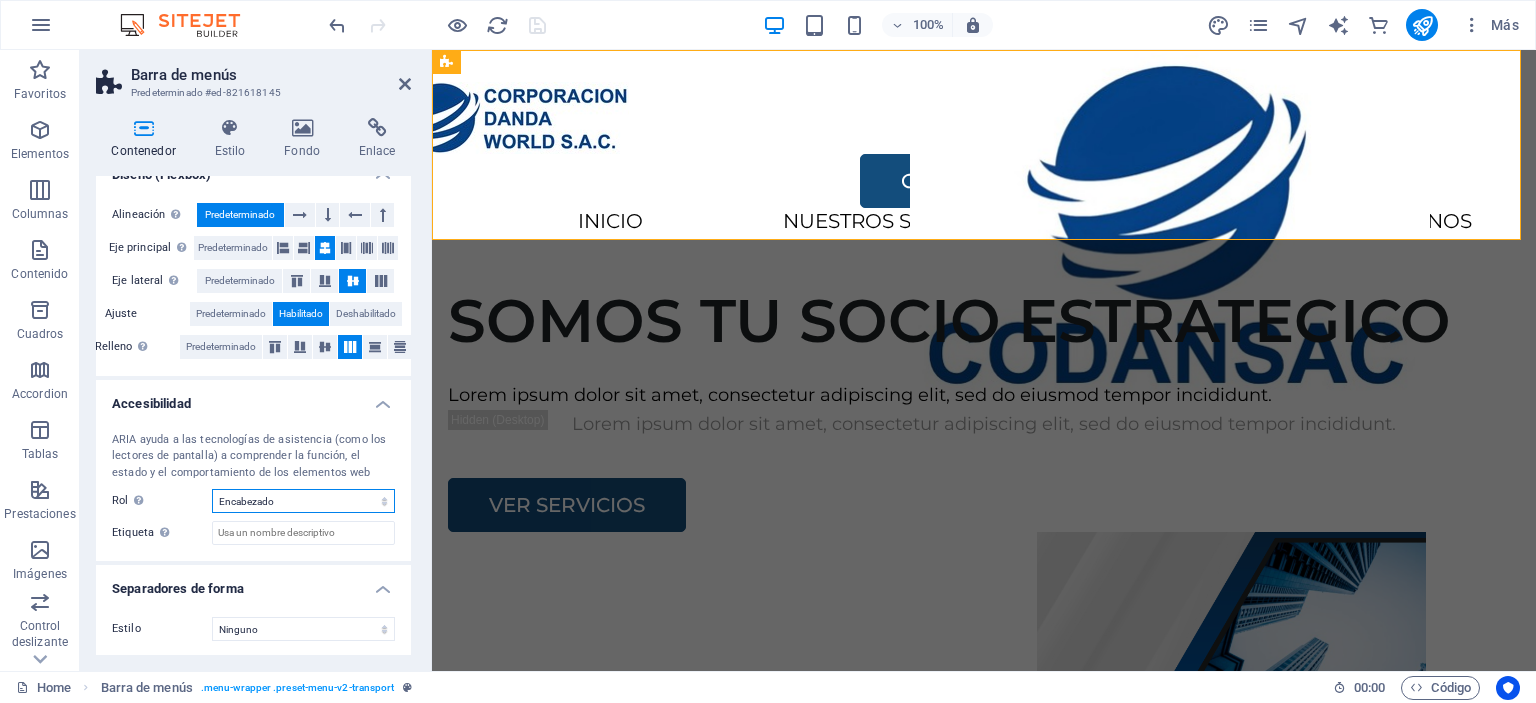 click on "Ninguno Alert Article Banner Comment Complementary Dialog Encabezado Marquee Pie de página Presentation Region Section Separator Status Timer" at bounding box center [303, 501] 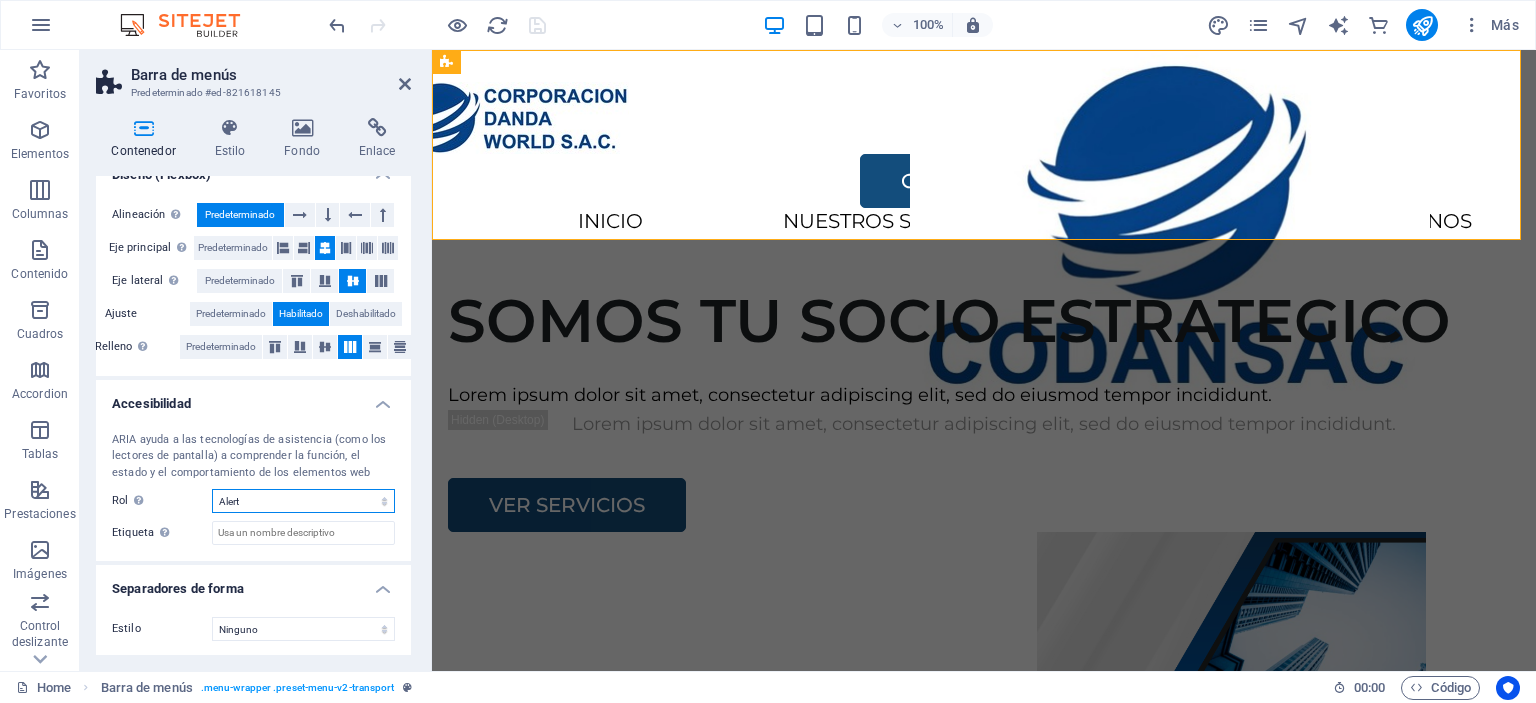 click on "Ninguno Alert Article Banner Comment Complementary Dialog Encabezado Marquee Pie de página Presentation Region Section Separator Status Timer" at bounding box center [303, 501] 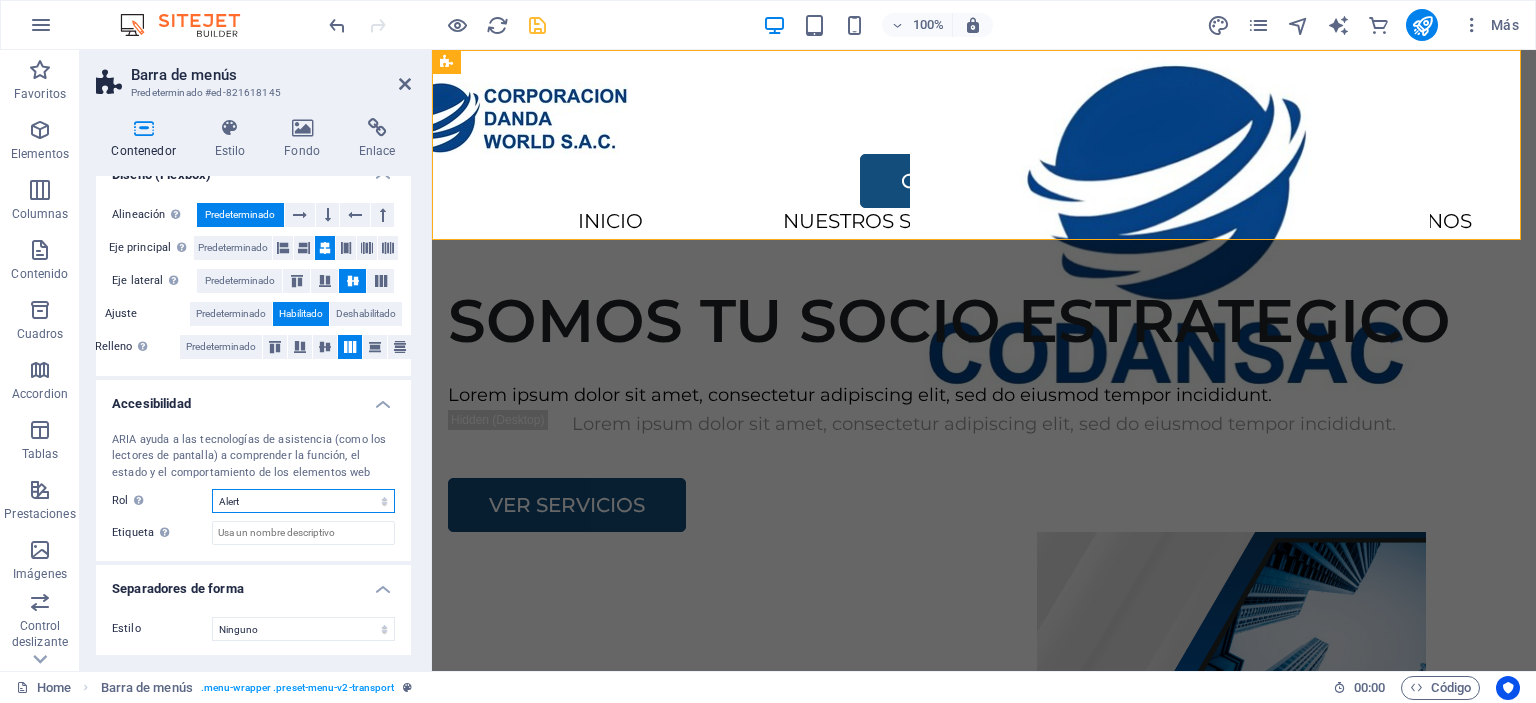 click on "Ninguno Alert Article Banner Comment Complementary Dialog Encabezado Marquee Pie de página Presentation Region Section Separator Status Timer" at bounding box center (303, 501) 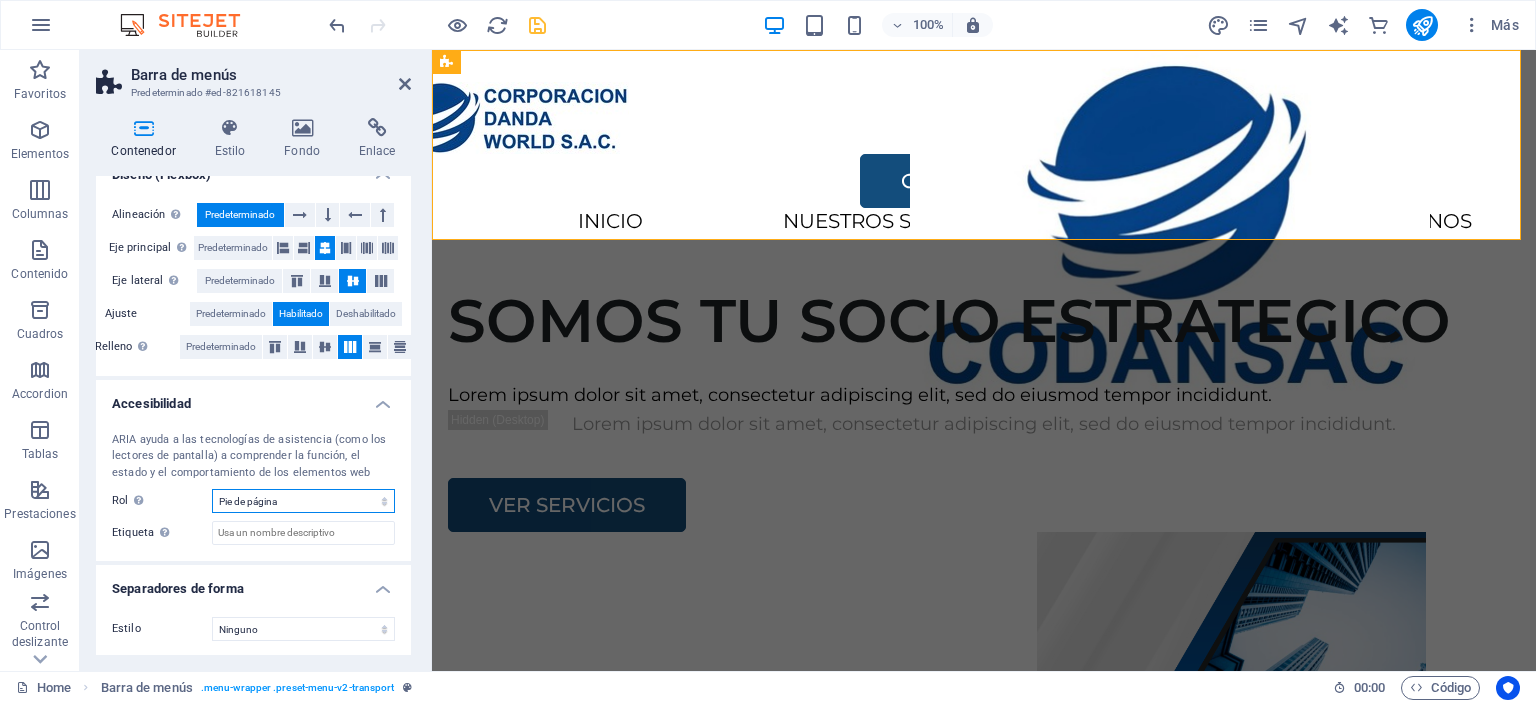 click on "Ninguno Alert Article Banner Comment Complementary Dialog Encabezado Marquee Pie de página Presentation Region Section Separator Status Timer" at bounding box center [303, 501] 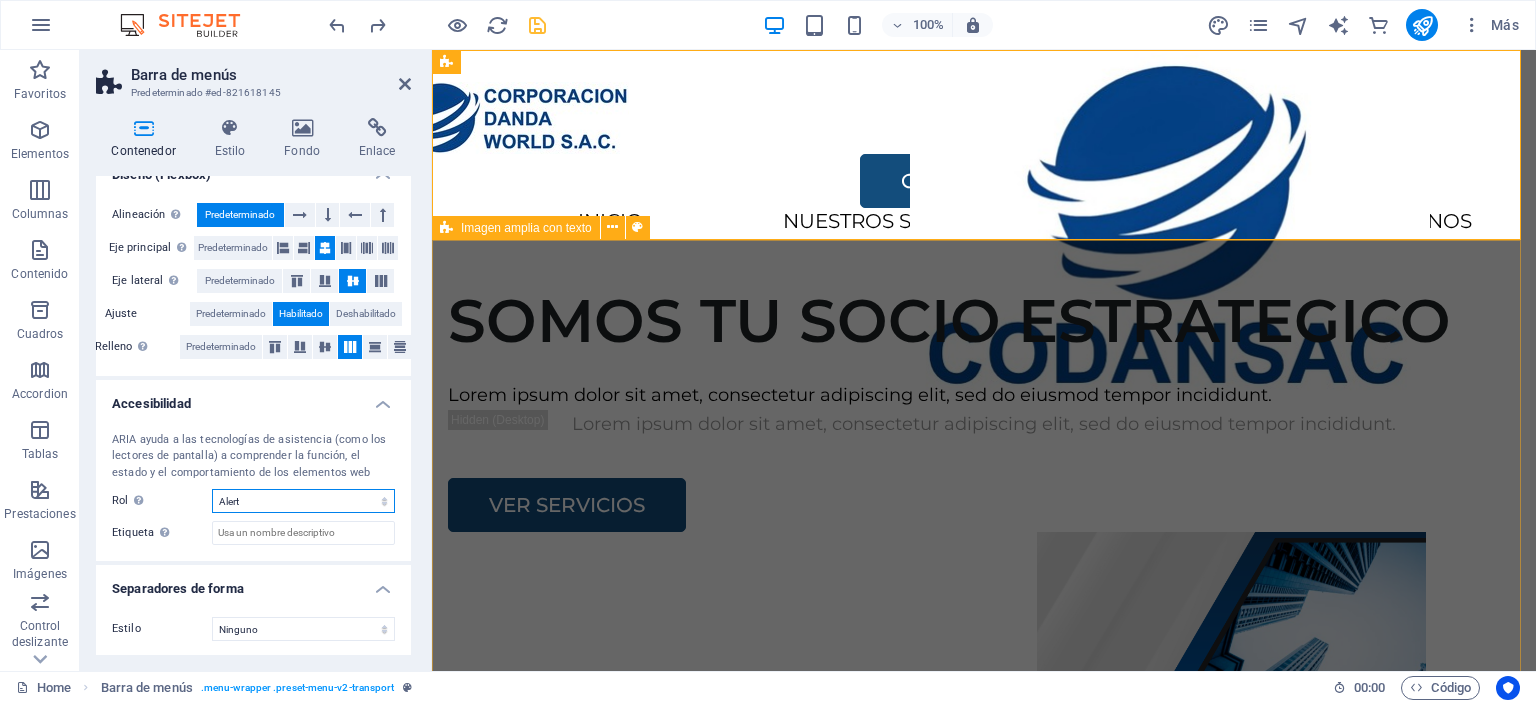 select on "header" 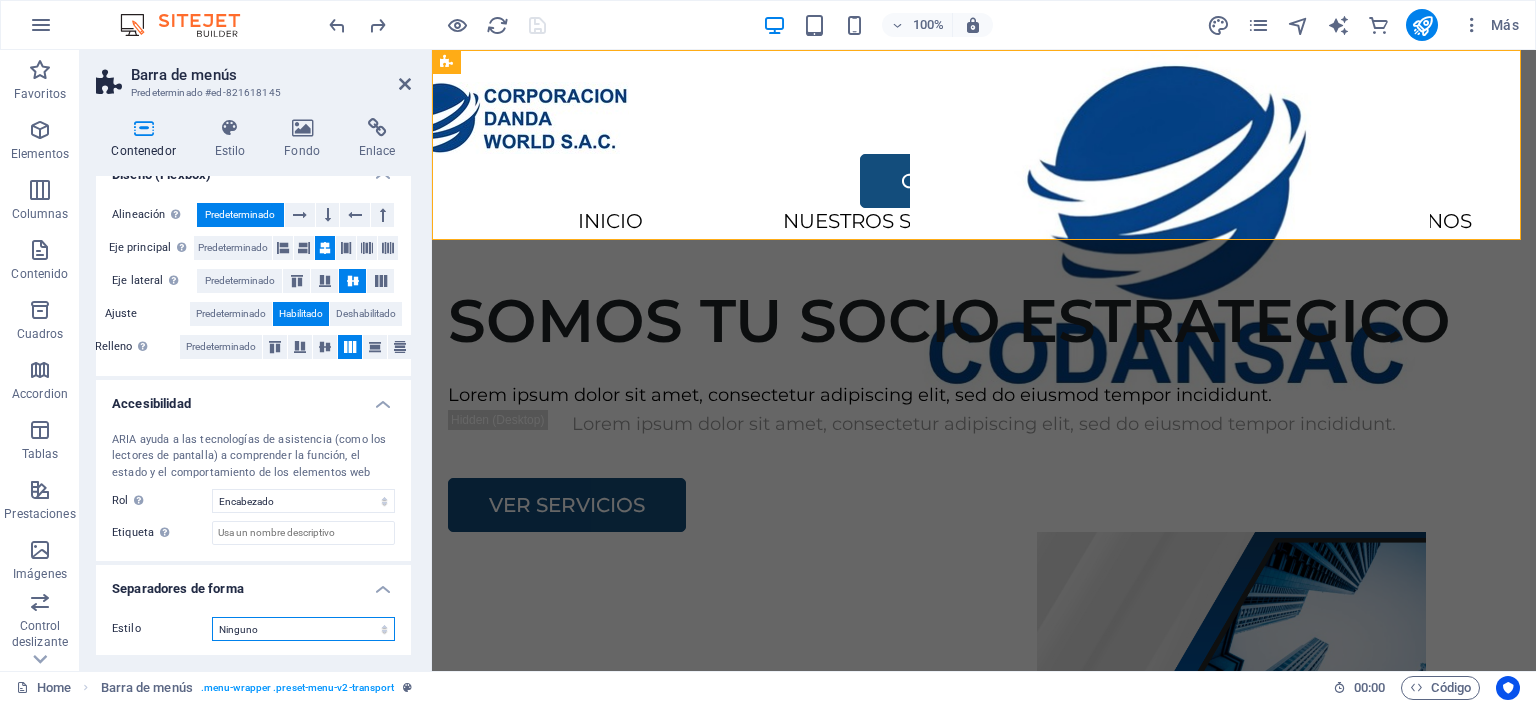 click on "Ninguno Triángulo Cuadrado Diagonal Polígono 1 Polígono 2 Zigzag Múltiples zigzags Olas Múltiples olas Medio círculo Círculo Sombra de círculo Bloques Hexágonos Nubes Múltiples nubes Ventilador Pirámides Libro Gota de pintura Fuego Papel desmenuzado Flecha" at bounding box center (303, 629) 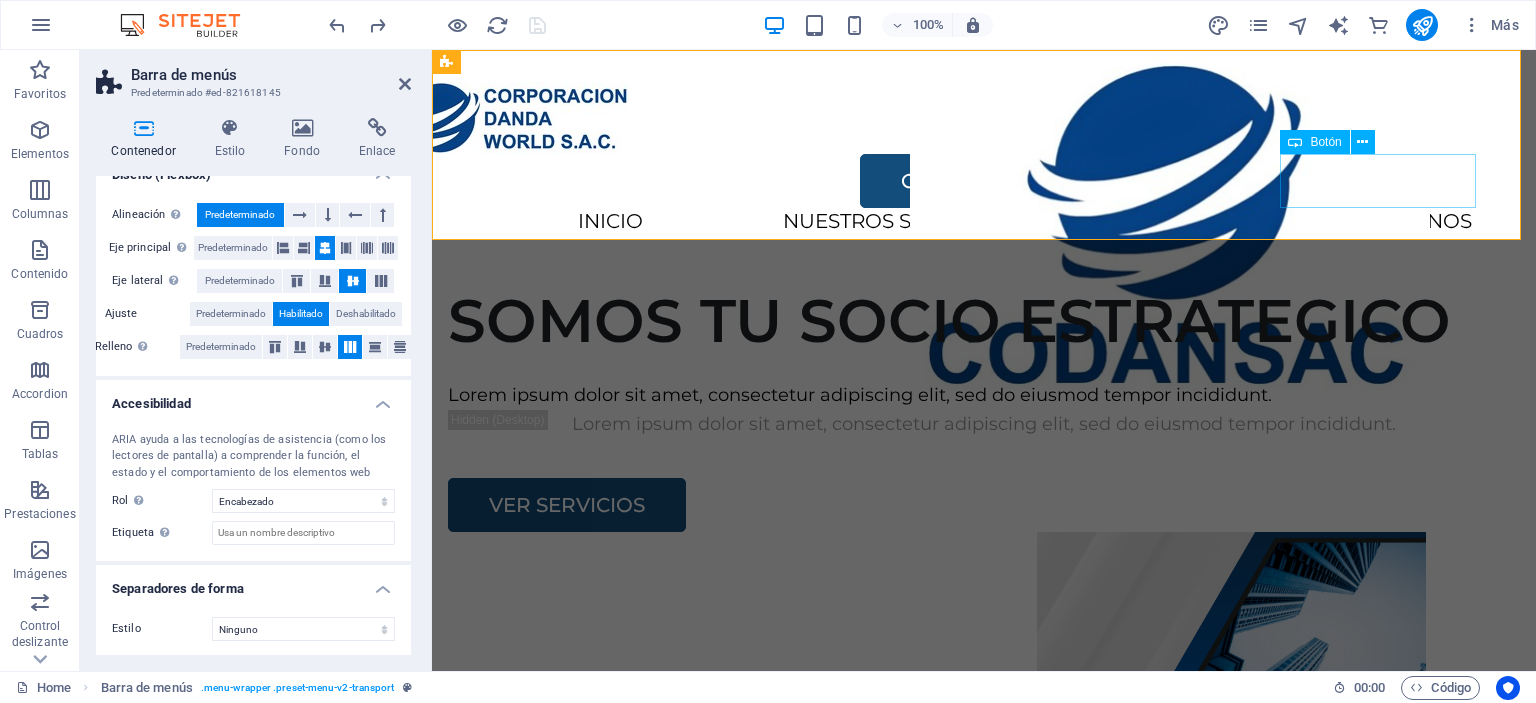 click on "CONTACTO" at bounding box center (1386, 181) 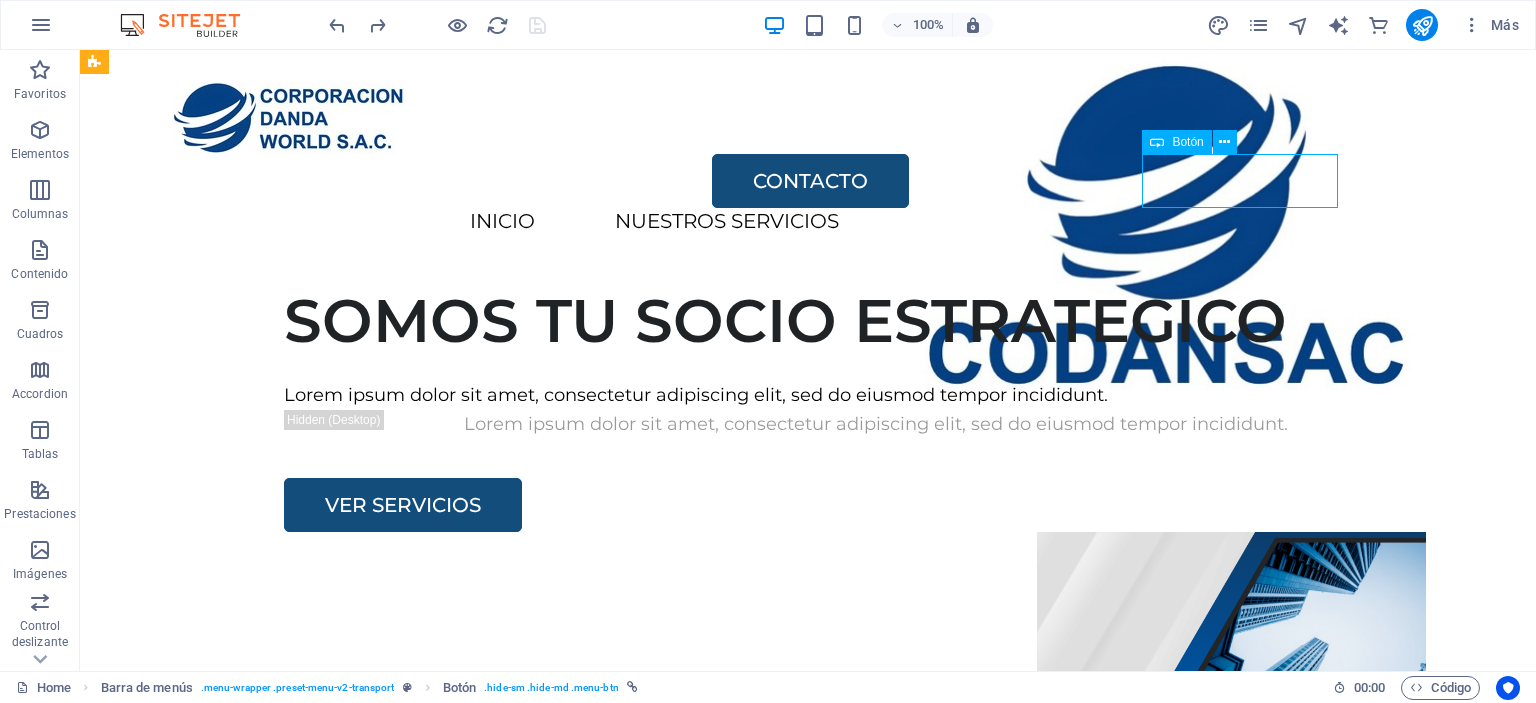 drag, startPoint x: 964, startPoint y: 200, endPoint x: 1284, endPoint y: 199, distance: 320.00156 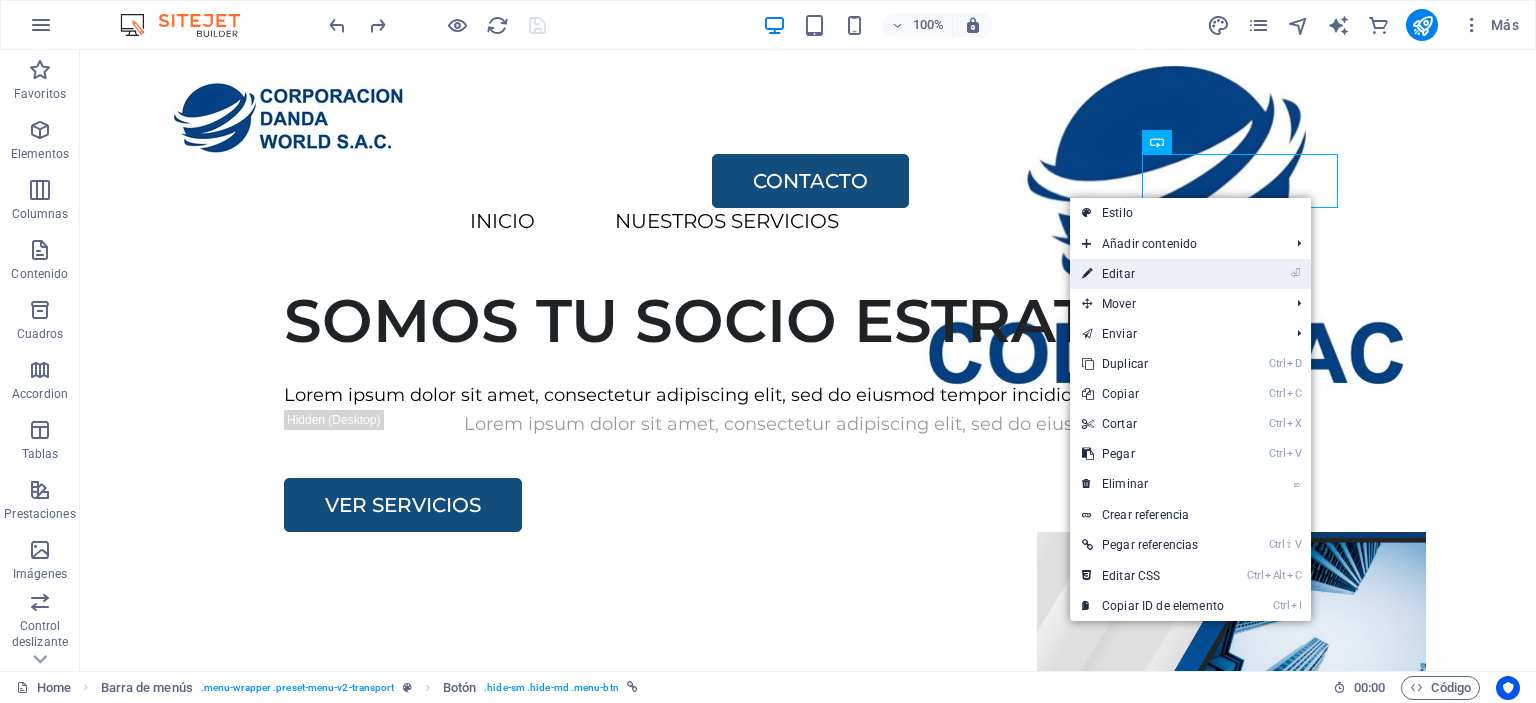 click on "⏎  Editar" at bounding box center (1153, 274) 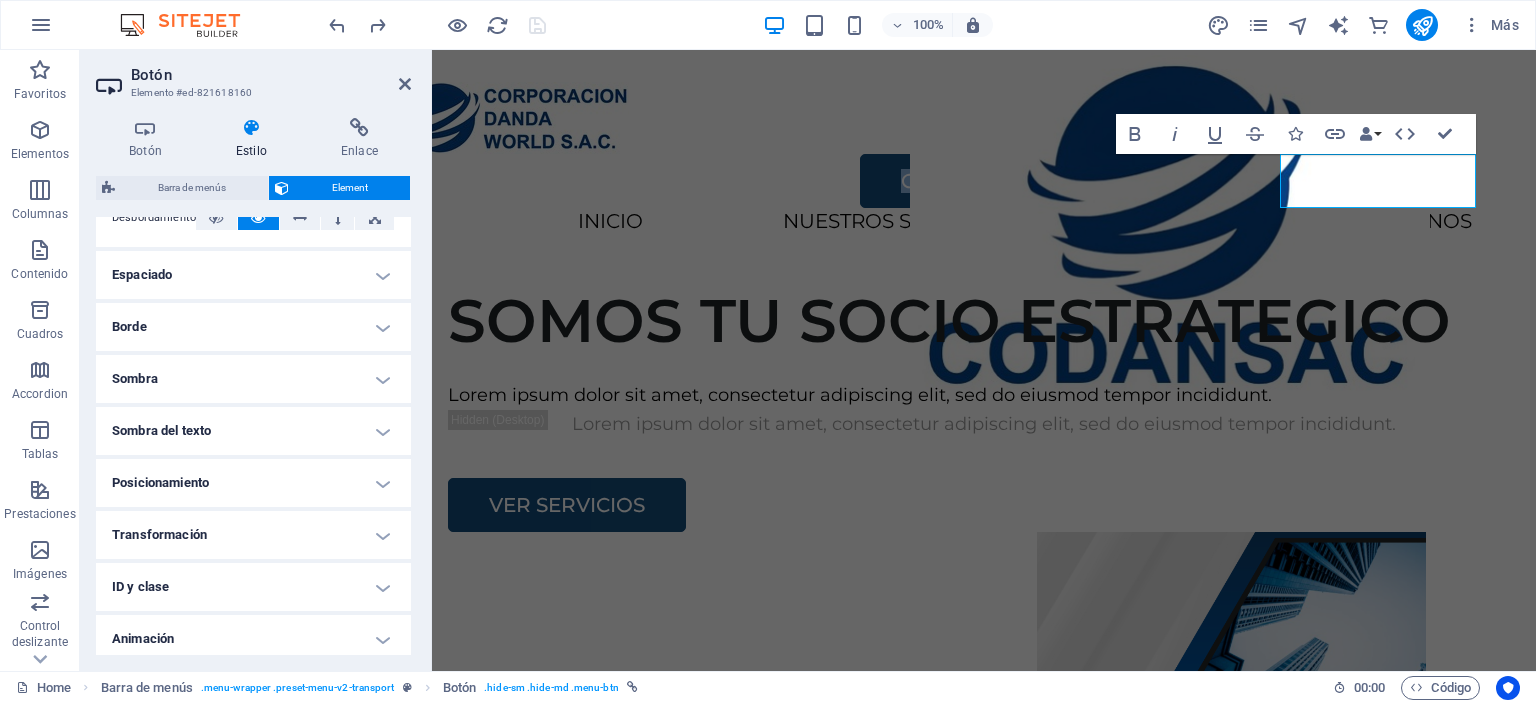scroll, scrollTop: 423, scrollLeft: 0, axis: vertical 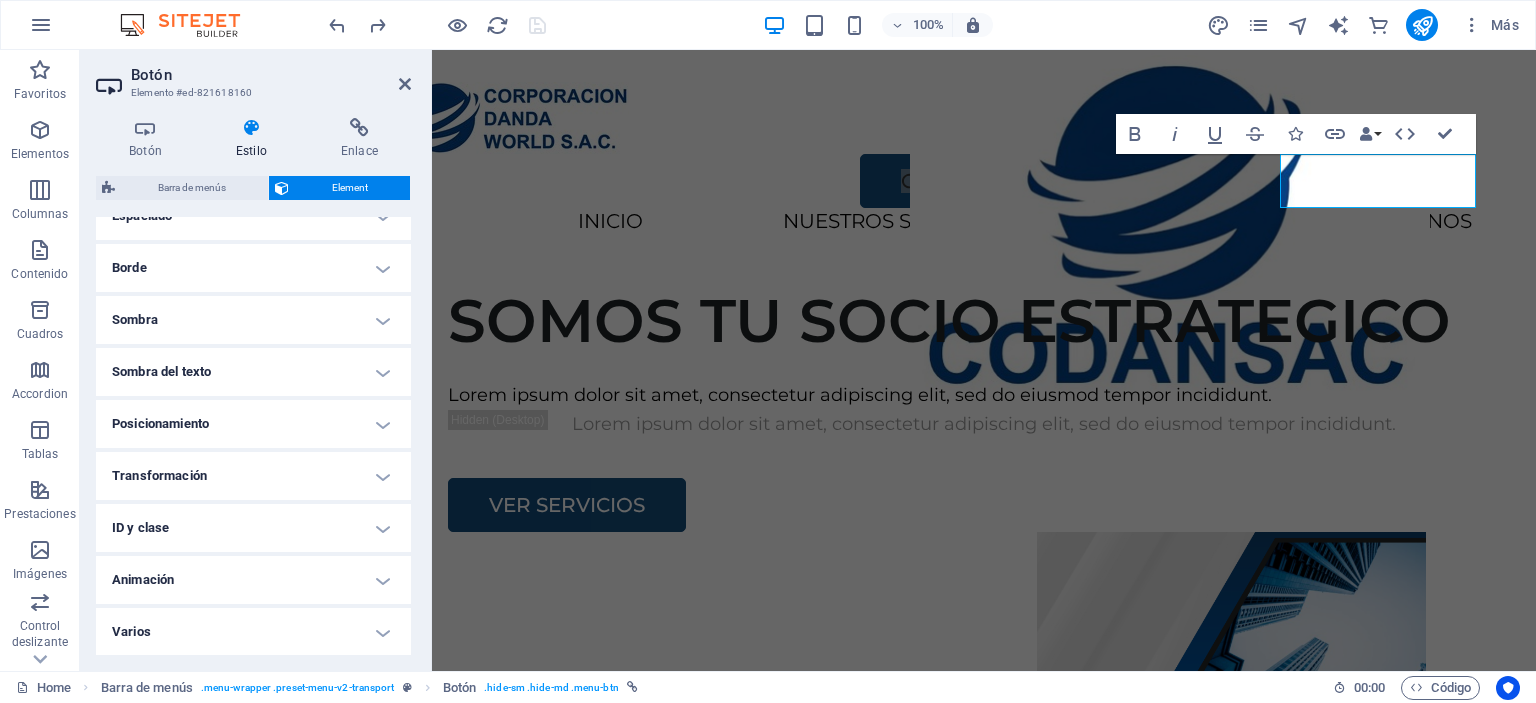 click on "Transformación" at bounding box center [253, 476] 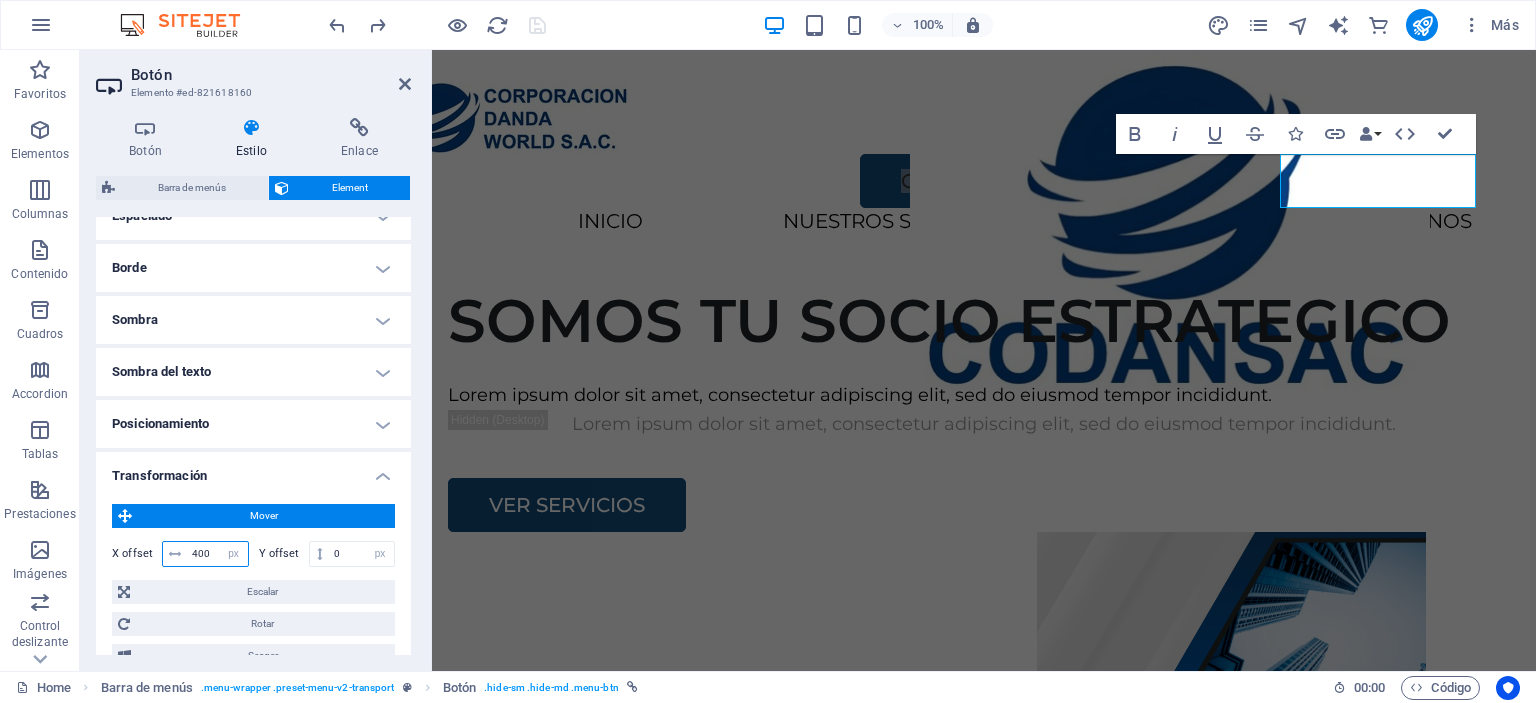 click on "400" at bounding box center (217, 554) 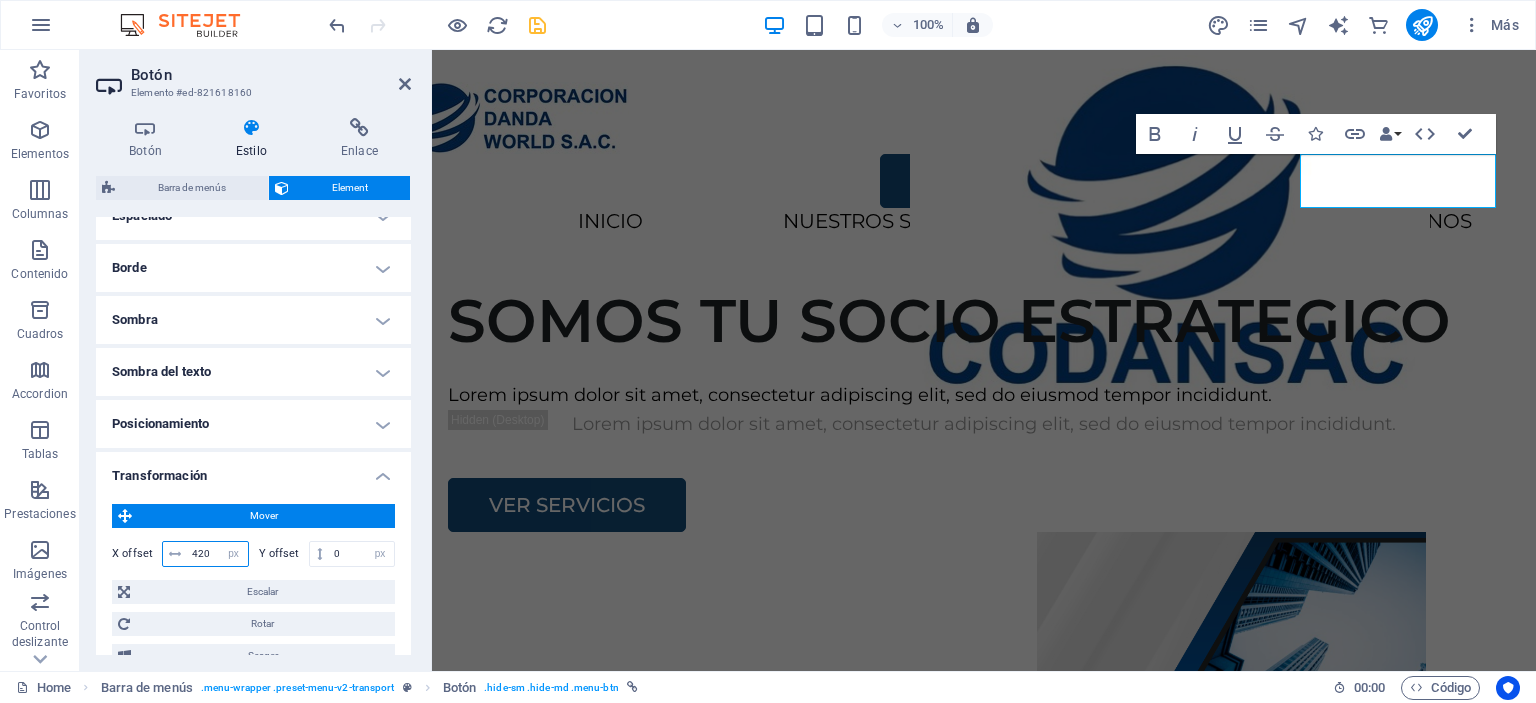 click on "420" at bounding box center [217, 554] 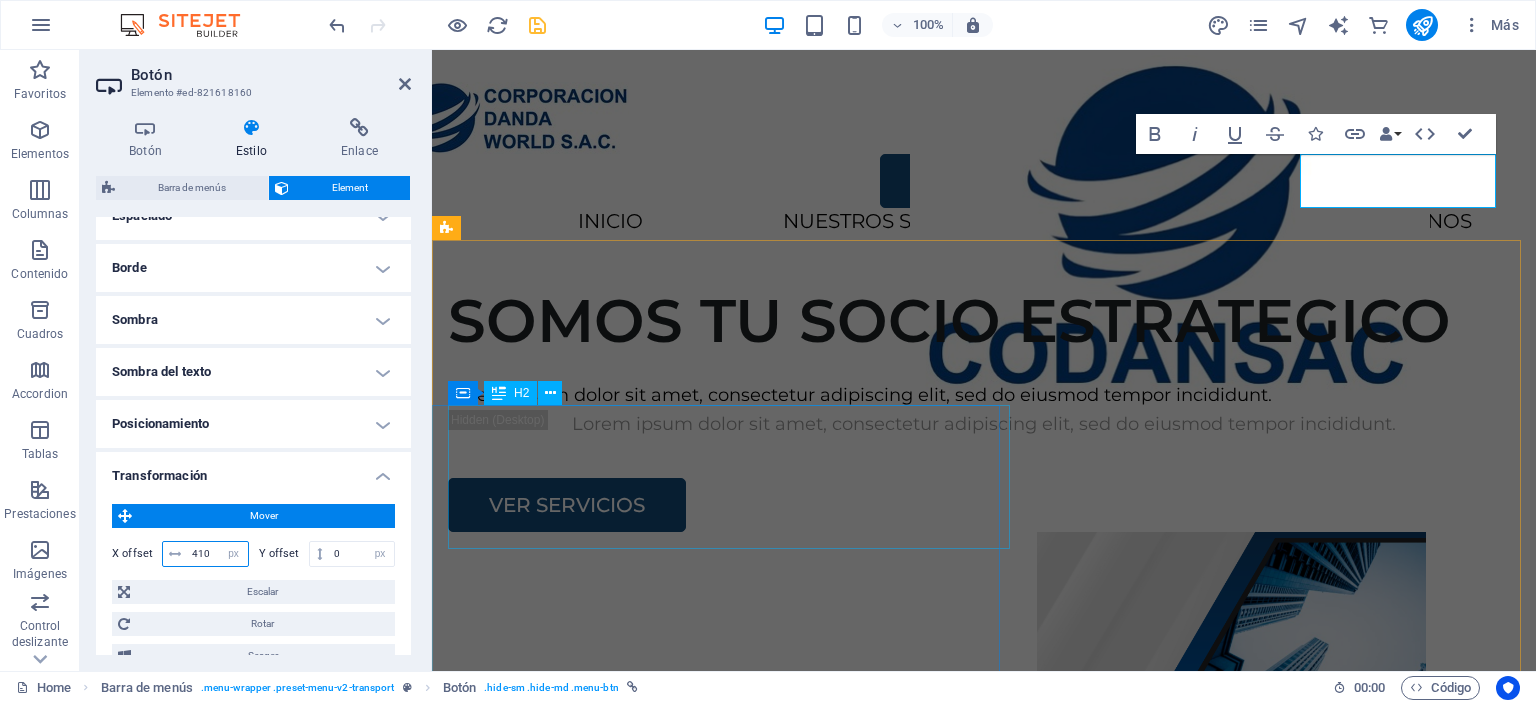 type on "410" 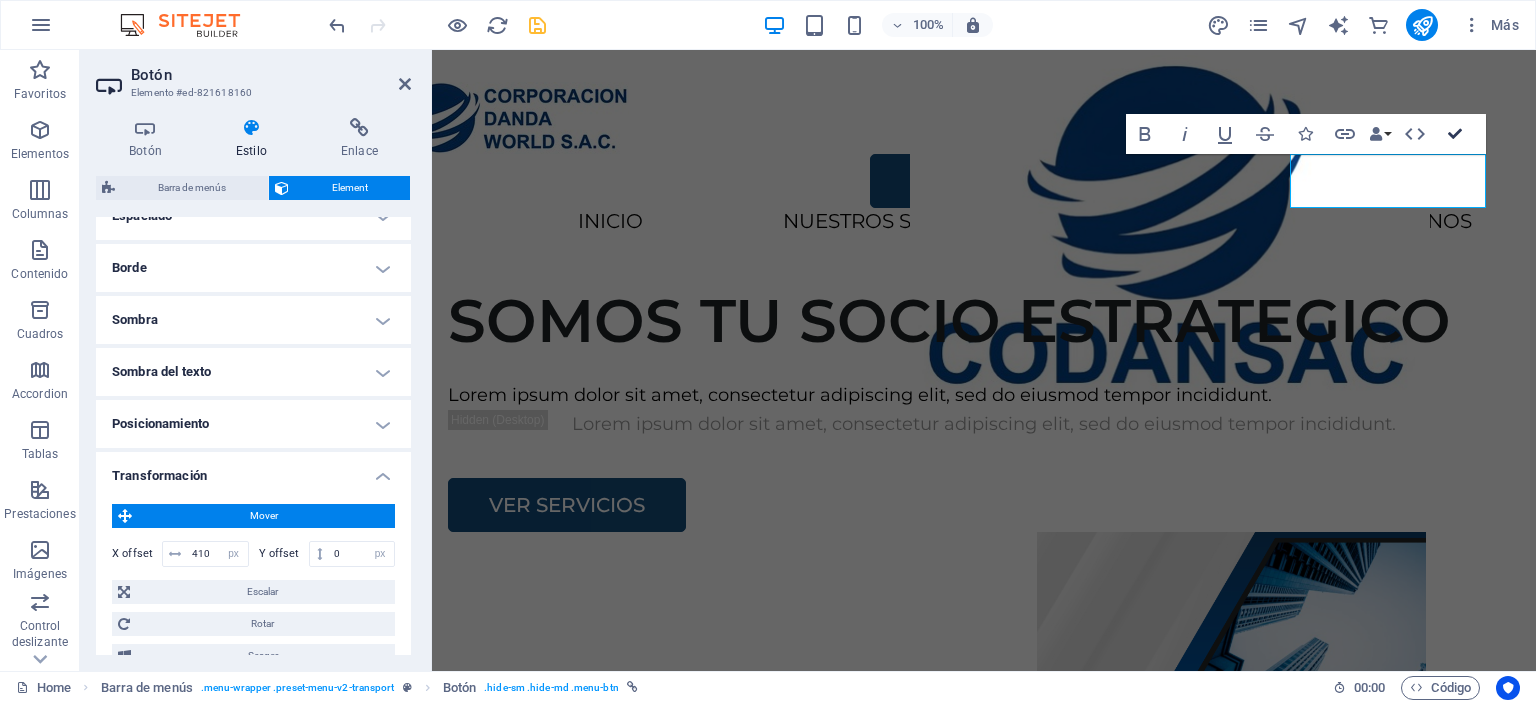 drag, startPoint x: 1457, startPoint y: 121, endPoint x: 1379, endPoint y: 108, distance: 79.07591 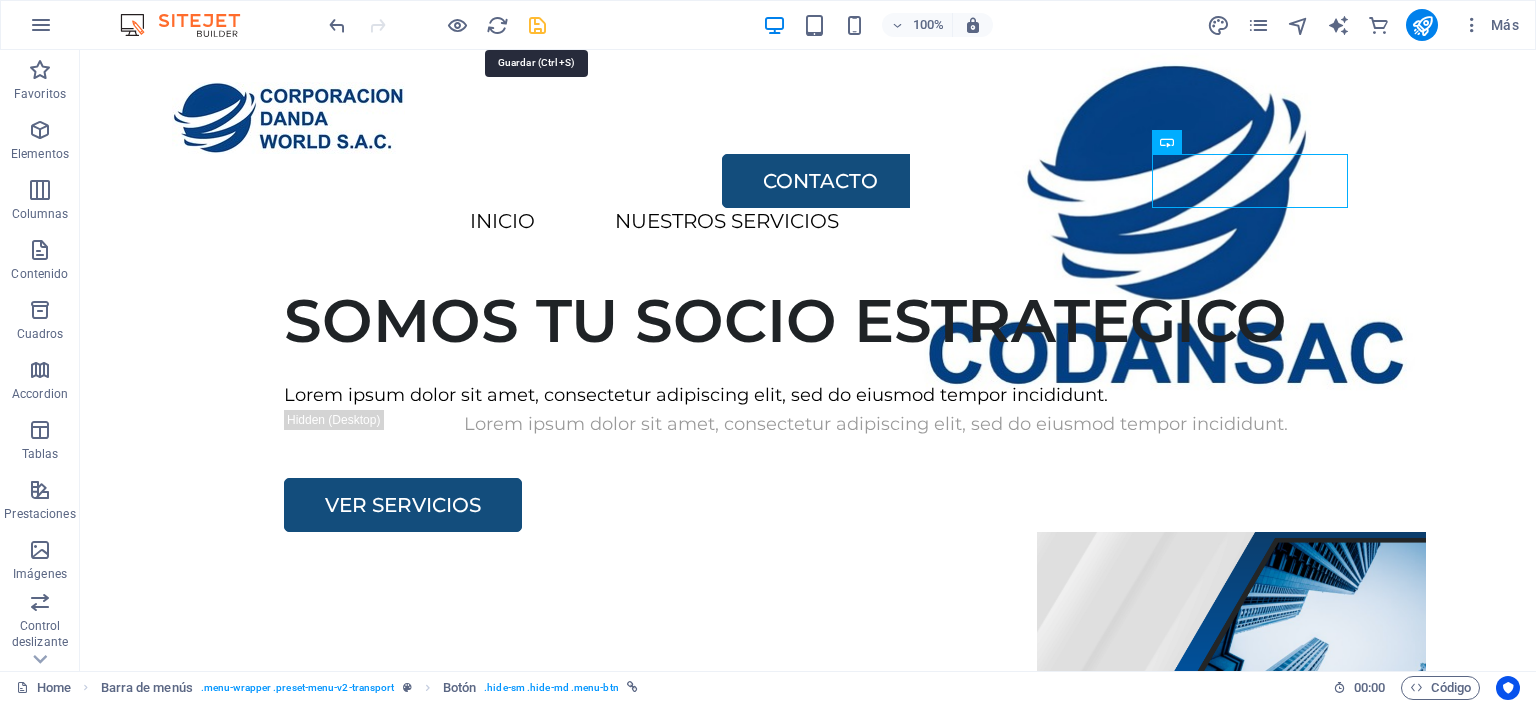 click at bounding box center [537, 25] 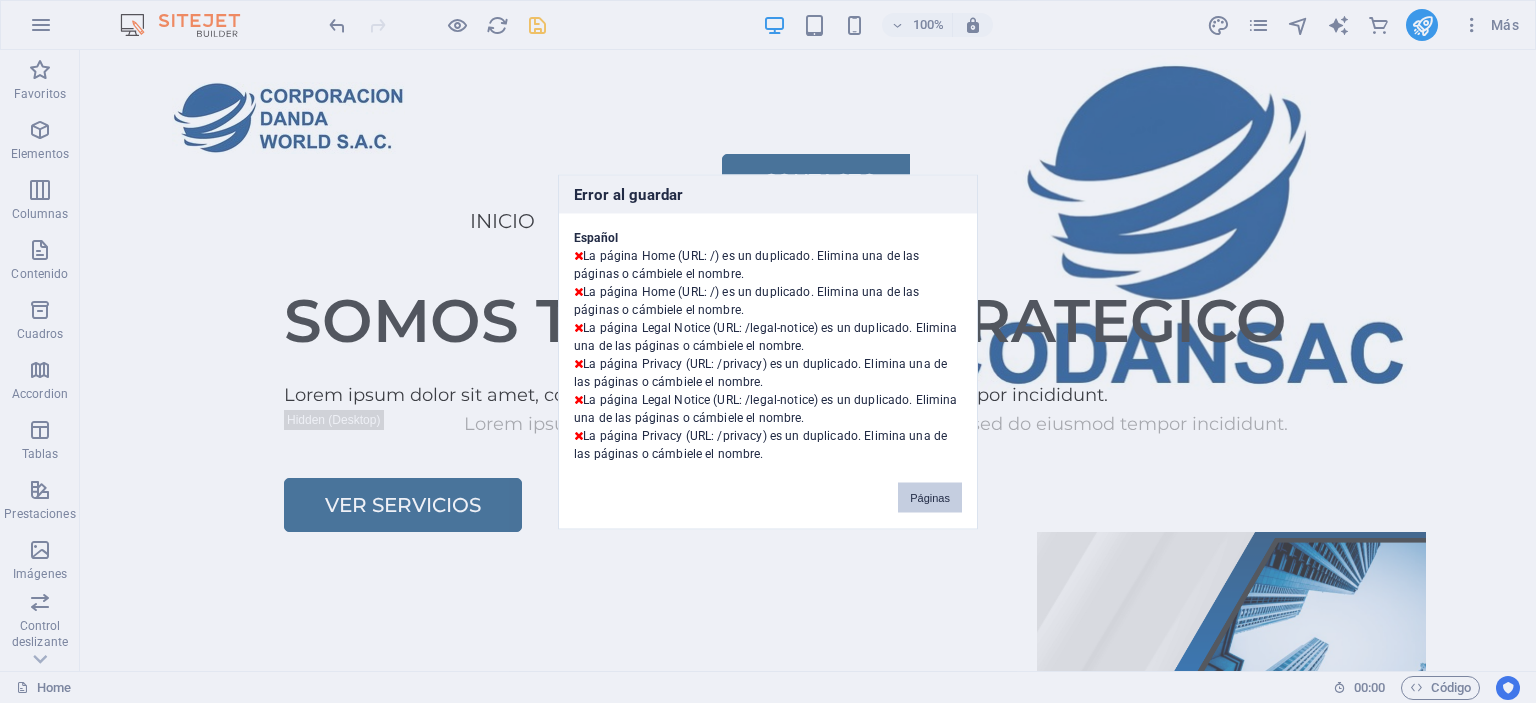 click on "Páginas" at bounding box center [930, 497] 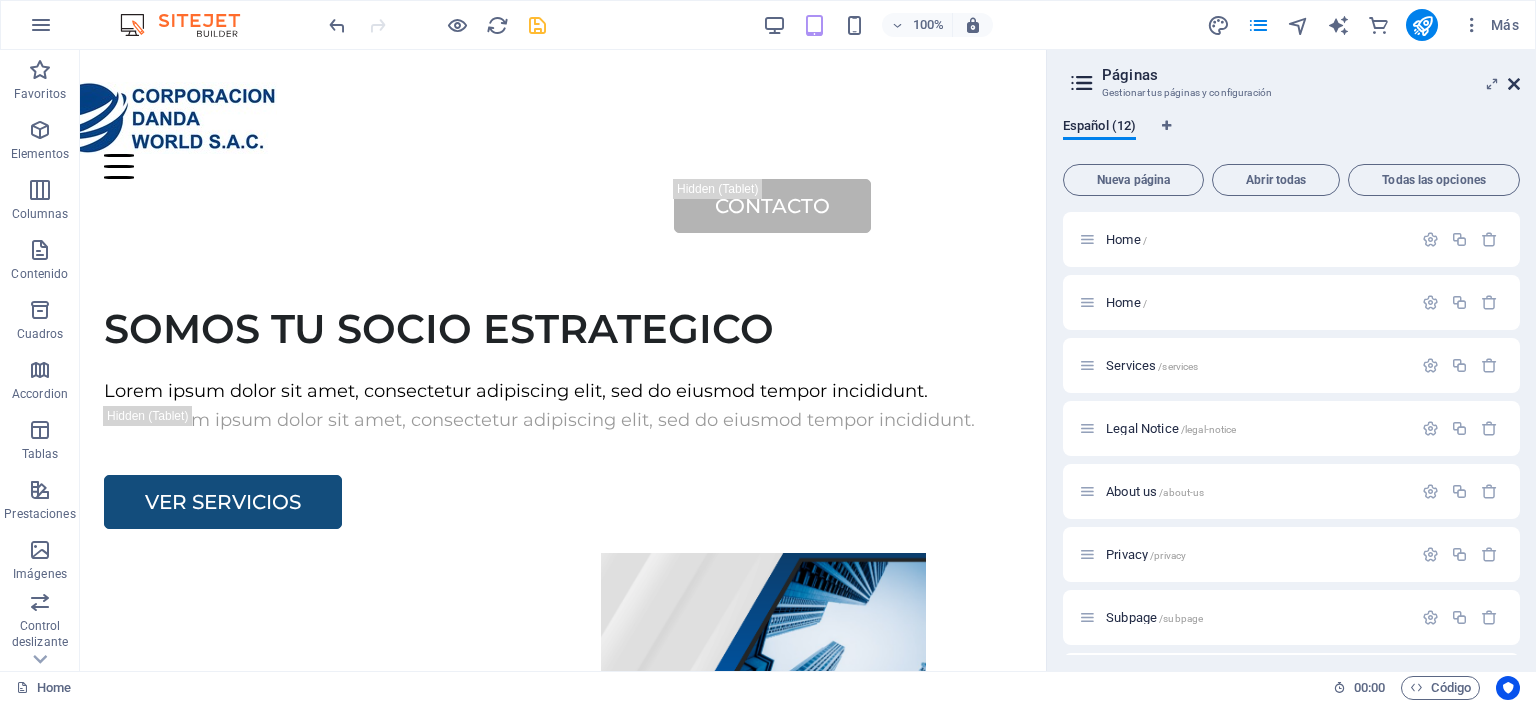 click at bounding box center (1514, 84) 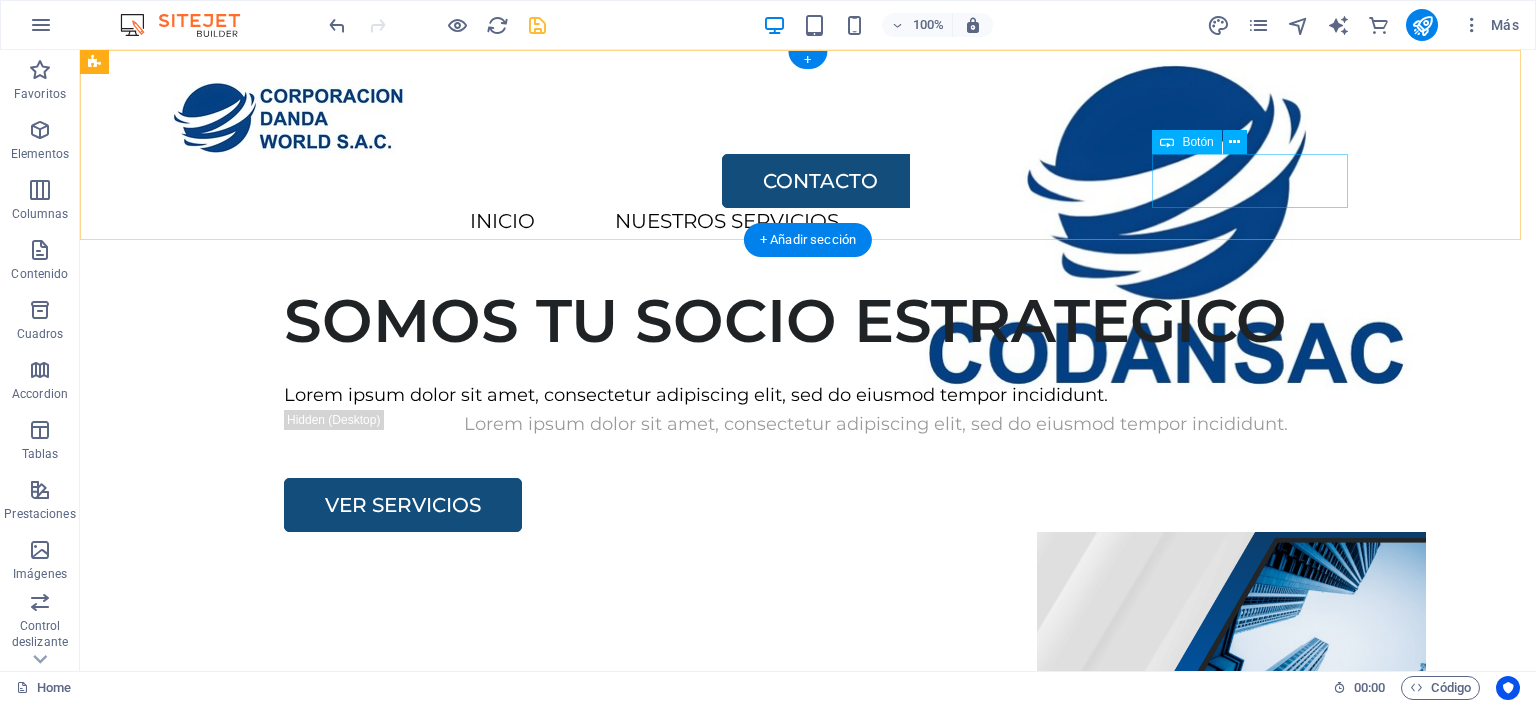 click on "CONTACTO" at bounding box center (1258, 181) 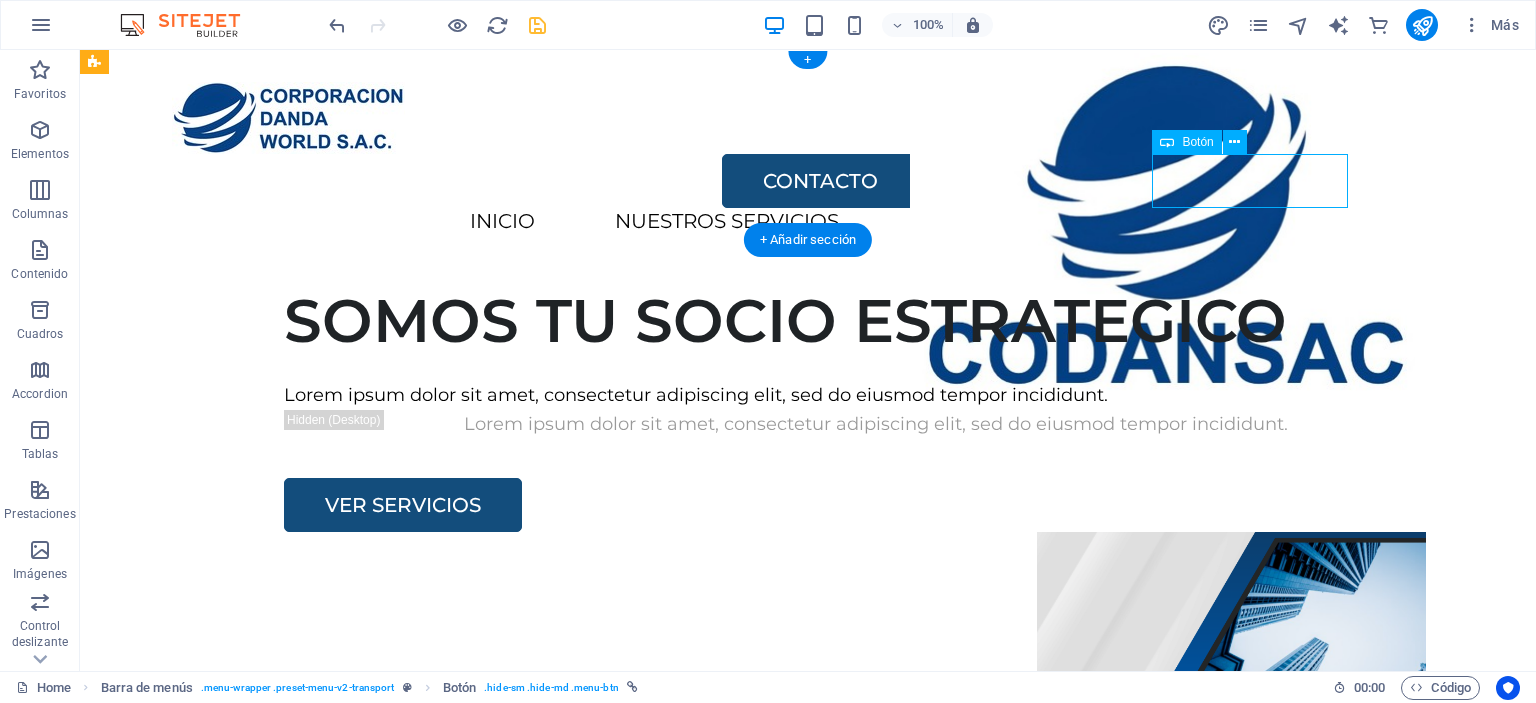 click on "CONTACTO" at bounding box center [1258, 181] 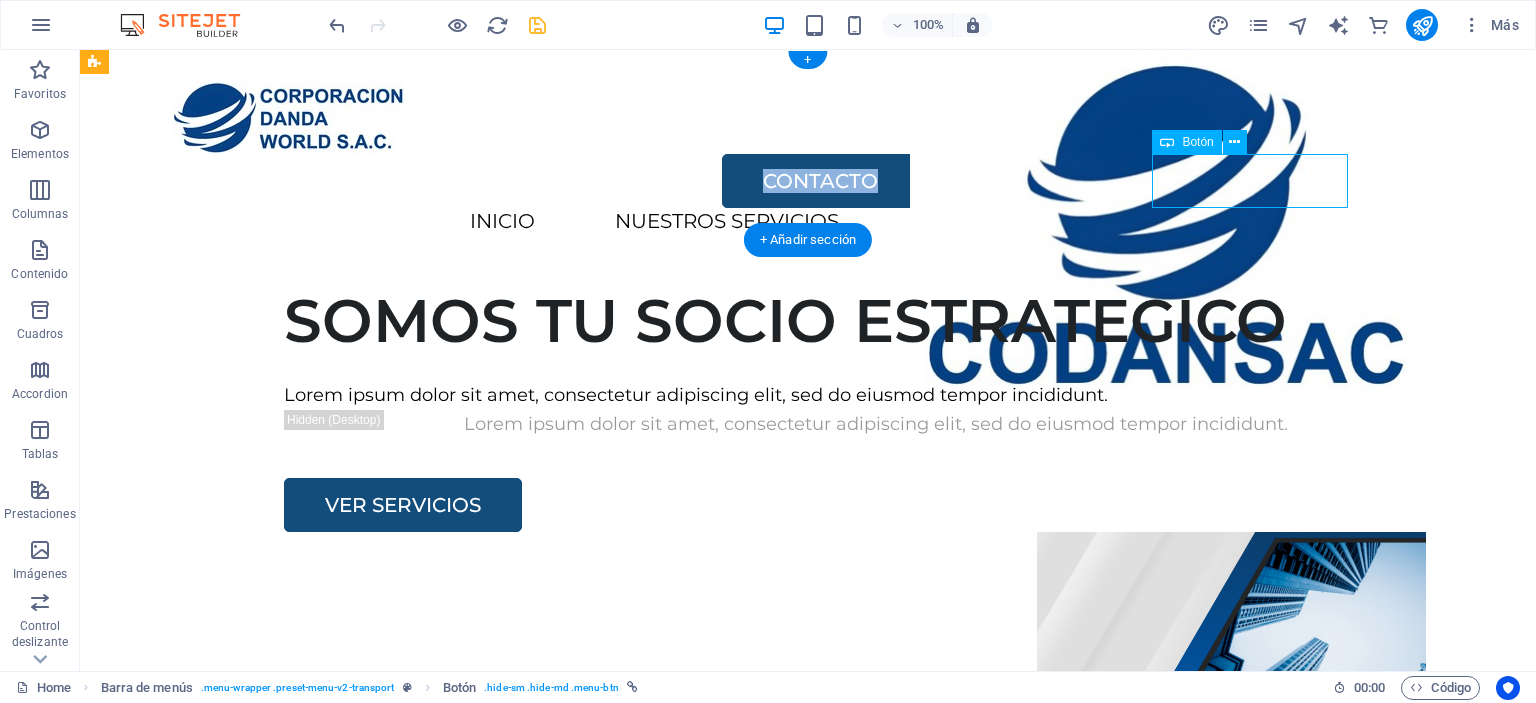 select on "px" 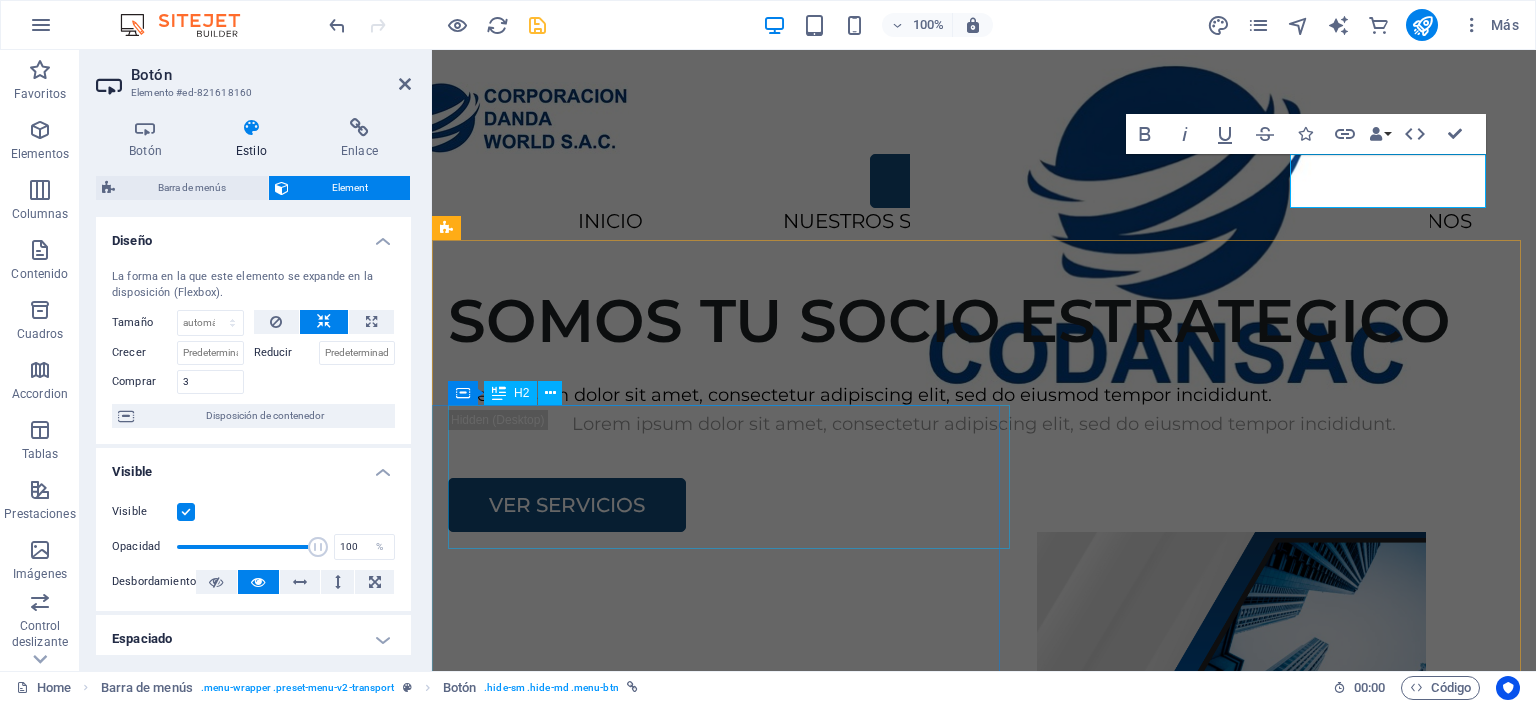 scroll, scrollTop: 400, scrollLeft: 0, axis: vertical 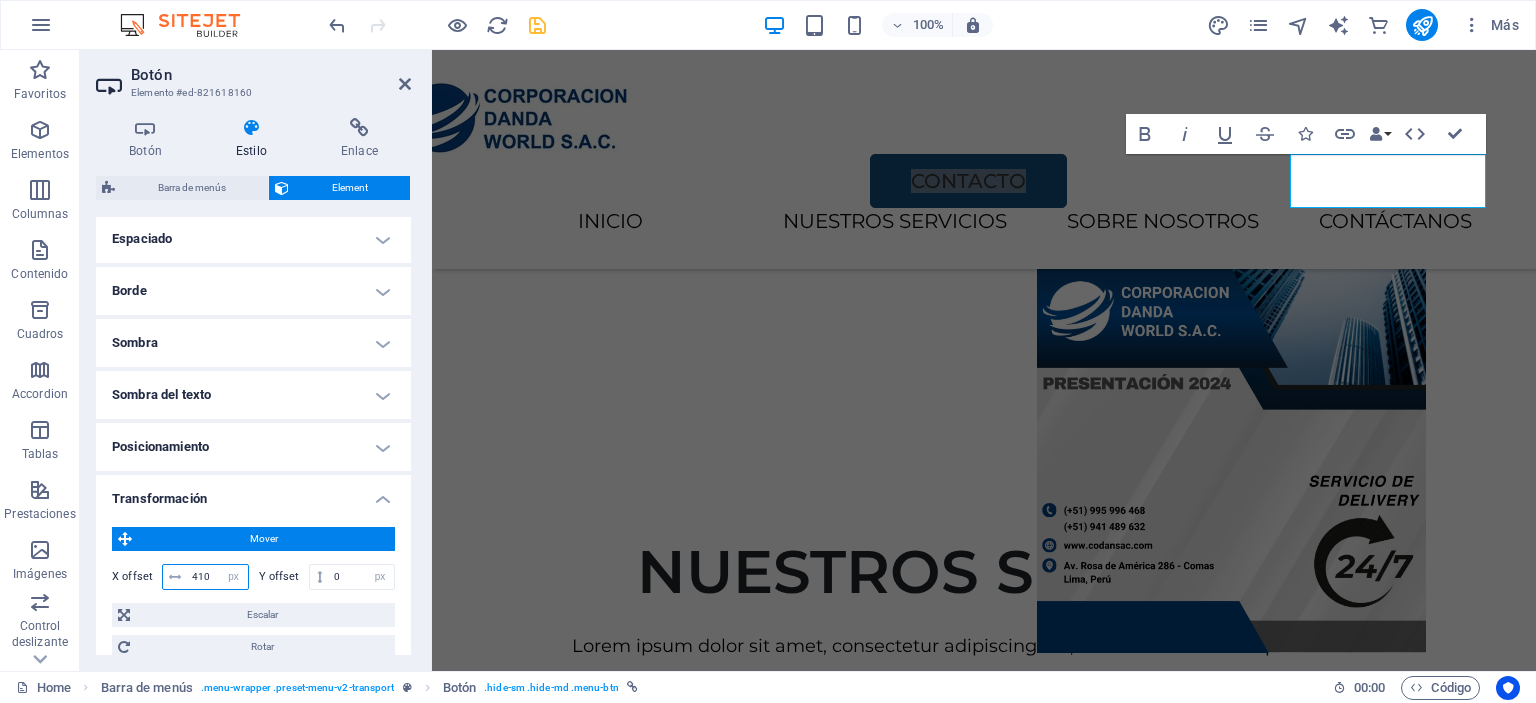 click on "410" at bounding box center (217, 577) 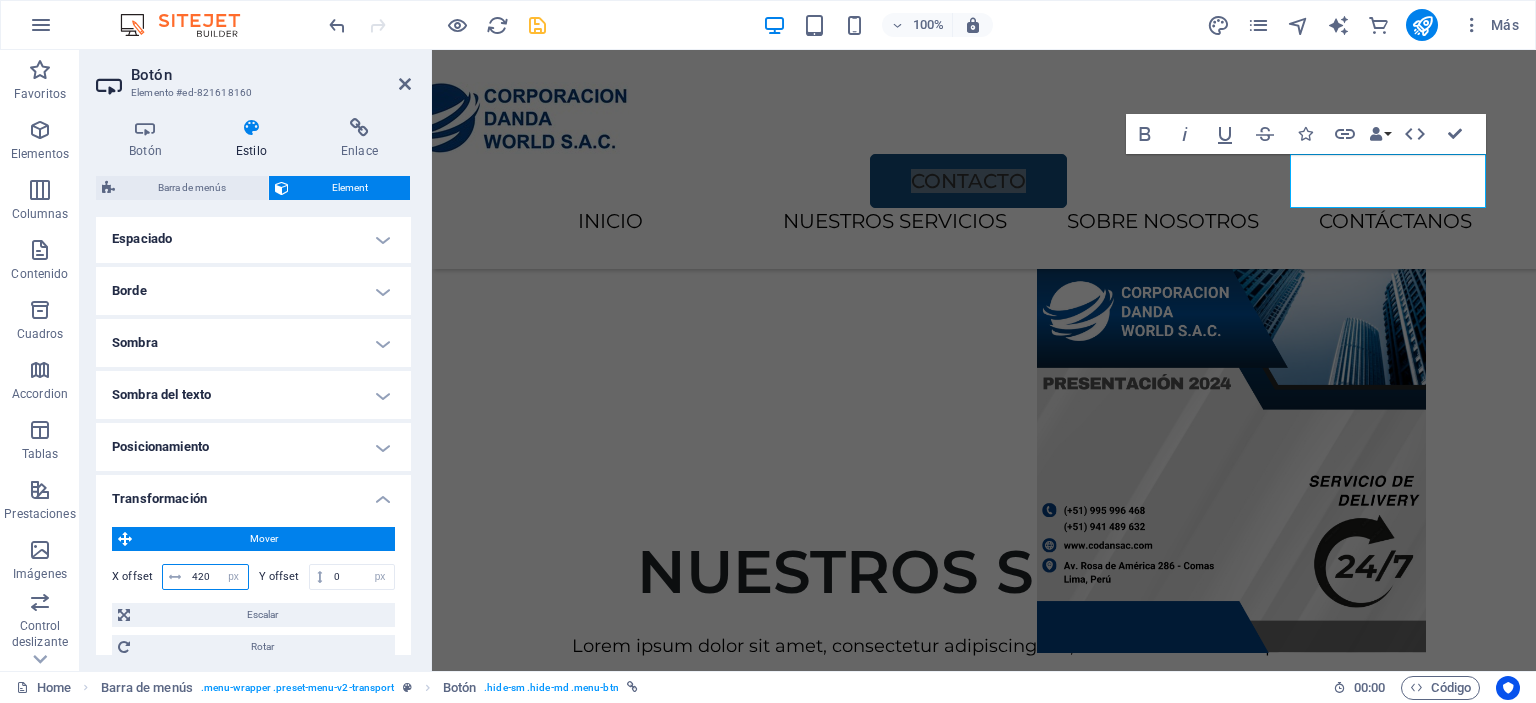 type on "420" 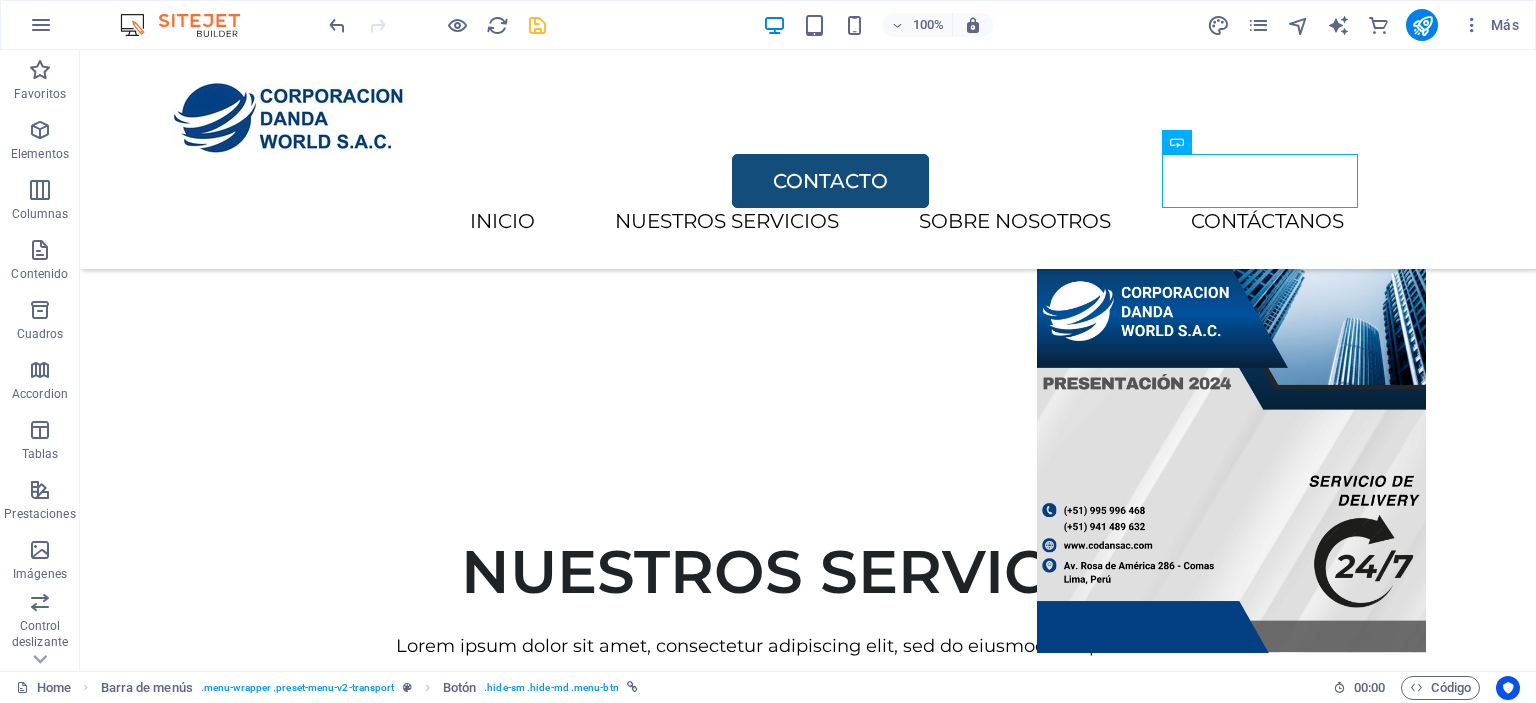 click at bounding box center [537, 25] 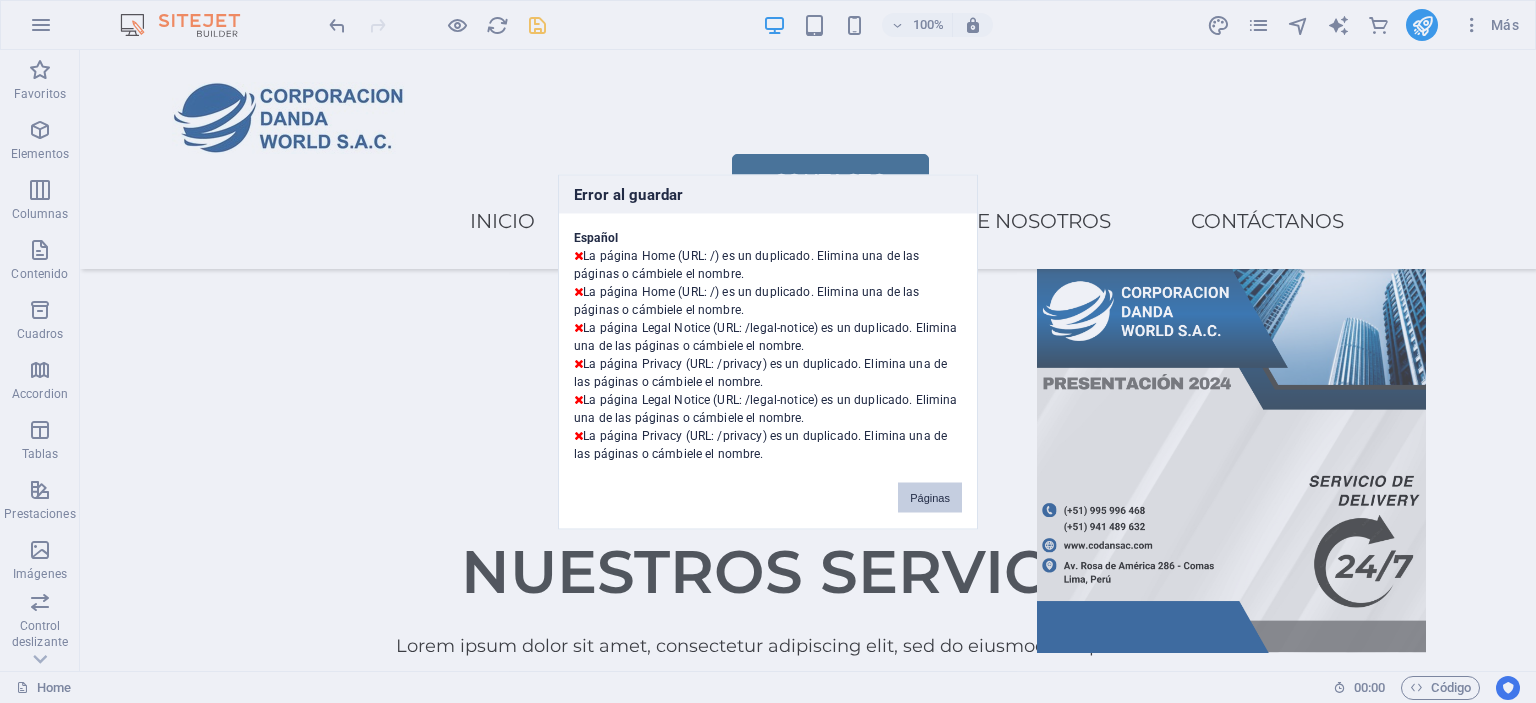 click on "Páginas" at bounding box center [930, 497] 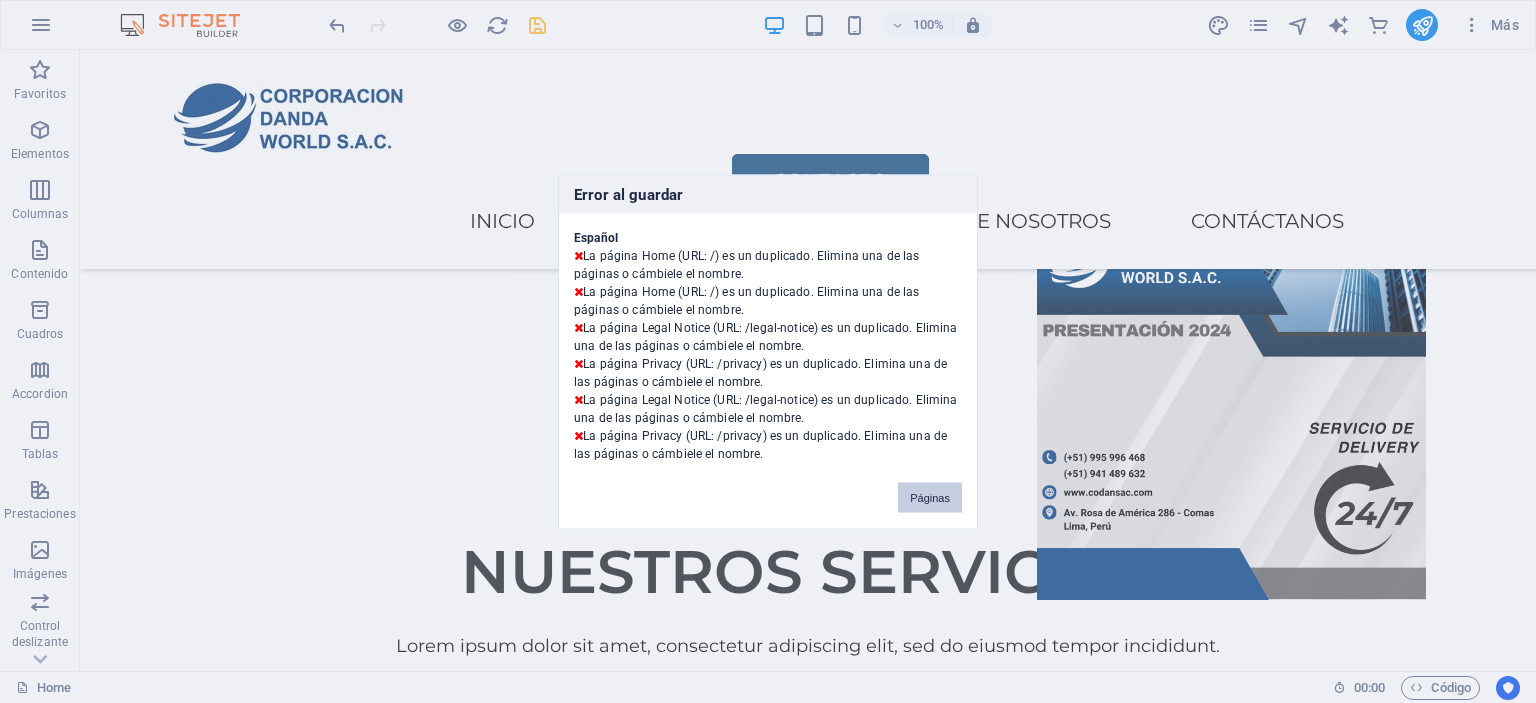 scroll, scrollTop: 346, scrollLeft: 0, axis: vertical 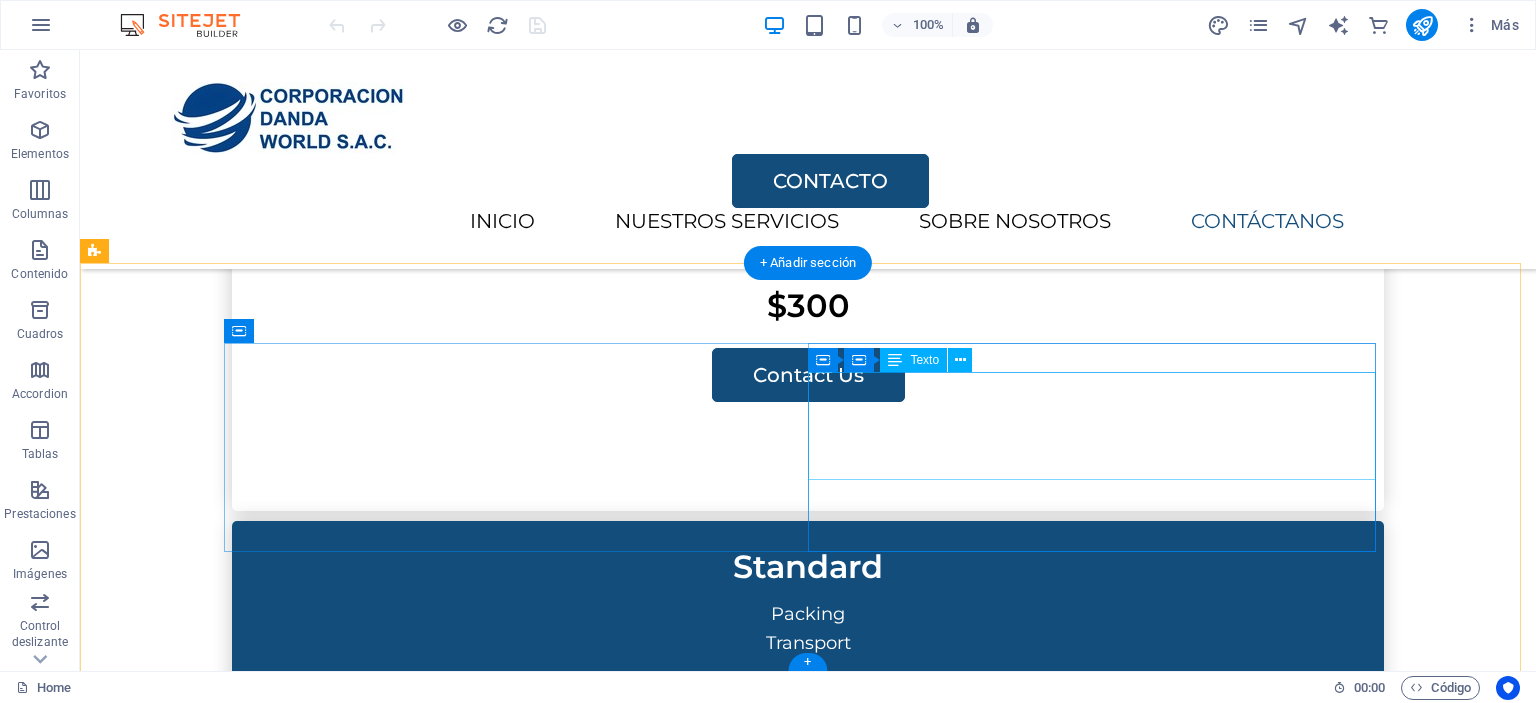 click on "HOME SERVICES ABOUT US" at bounding box center [516, 3169] 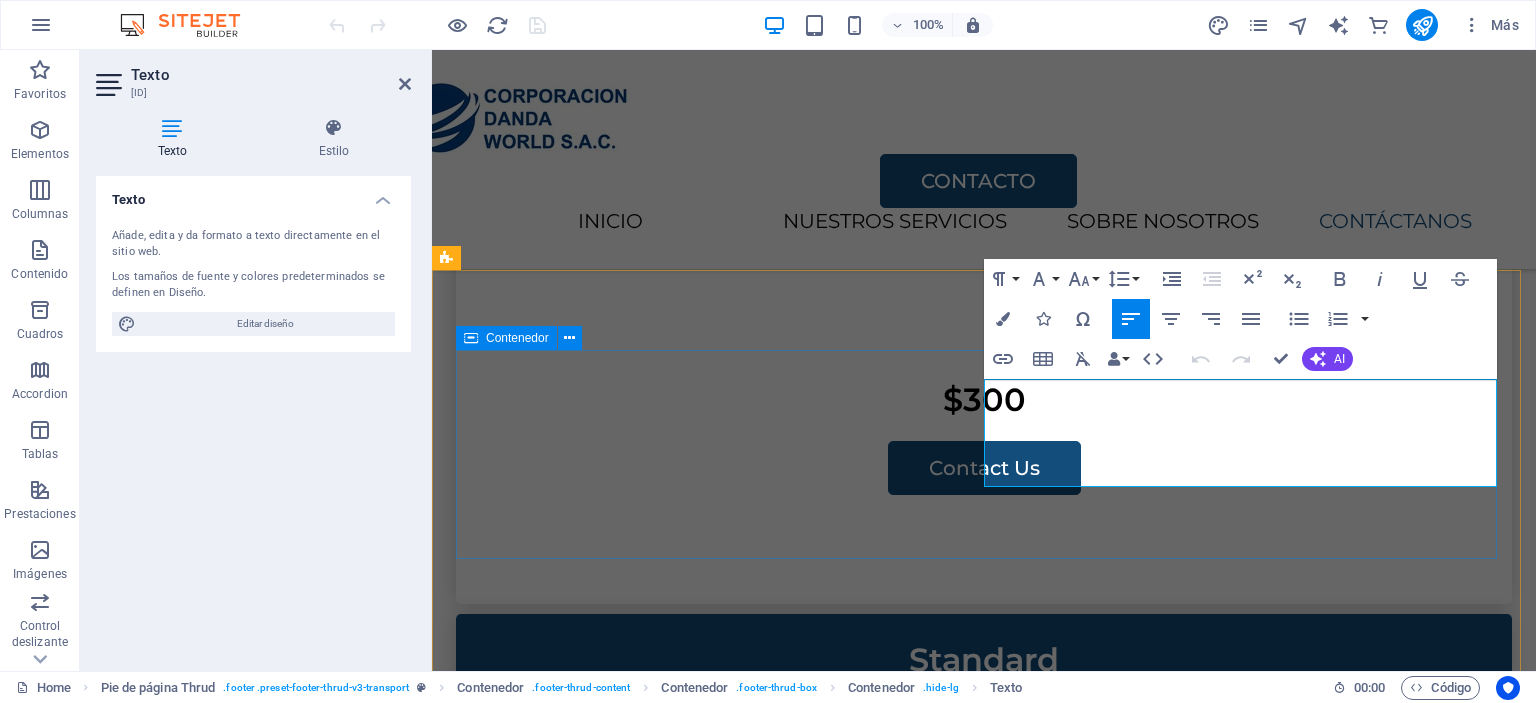 drag, startPoint x: 1100, startPoint y: 468, endPoint x: 978, endPoint y: 392, distance: 143.73587 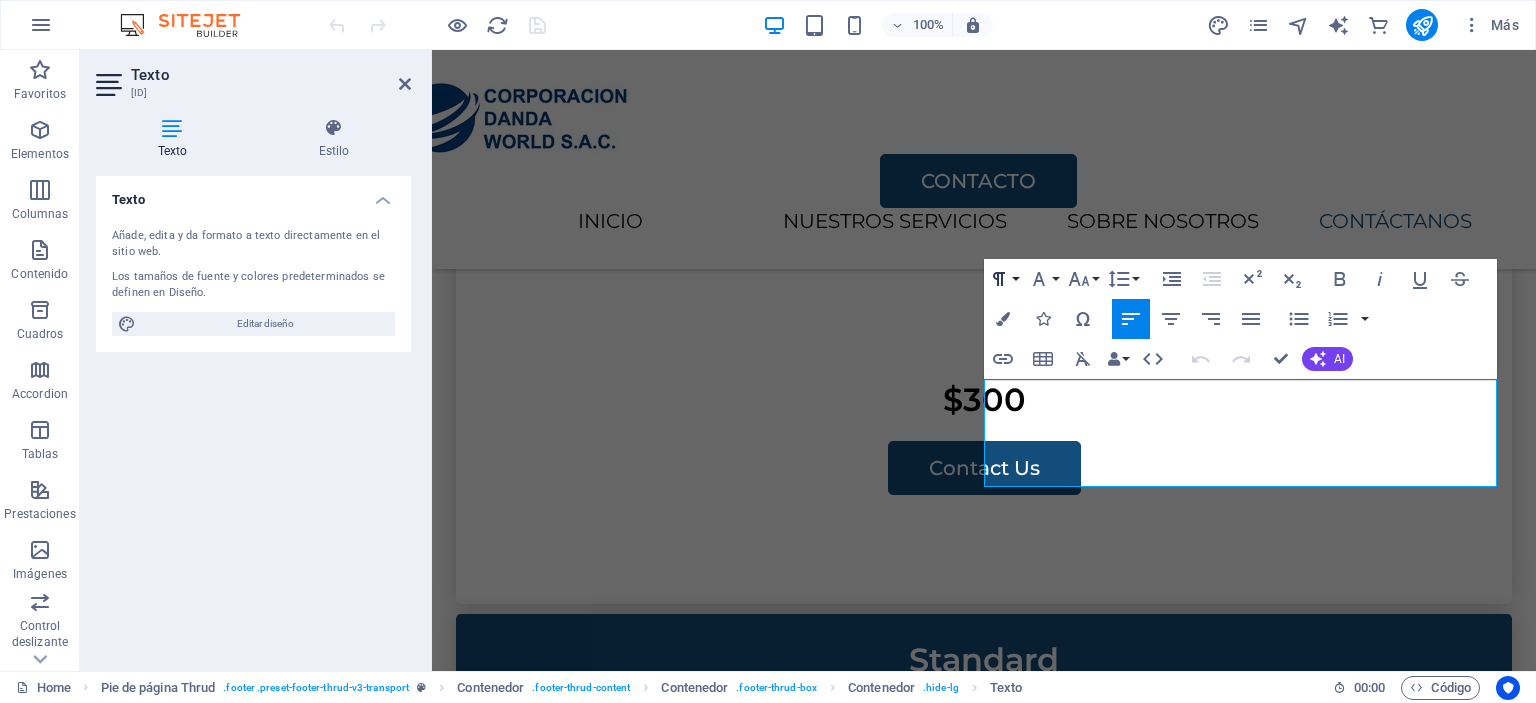 click on "Paragraph Format" at bounding box center [1003, 279] 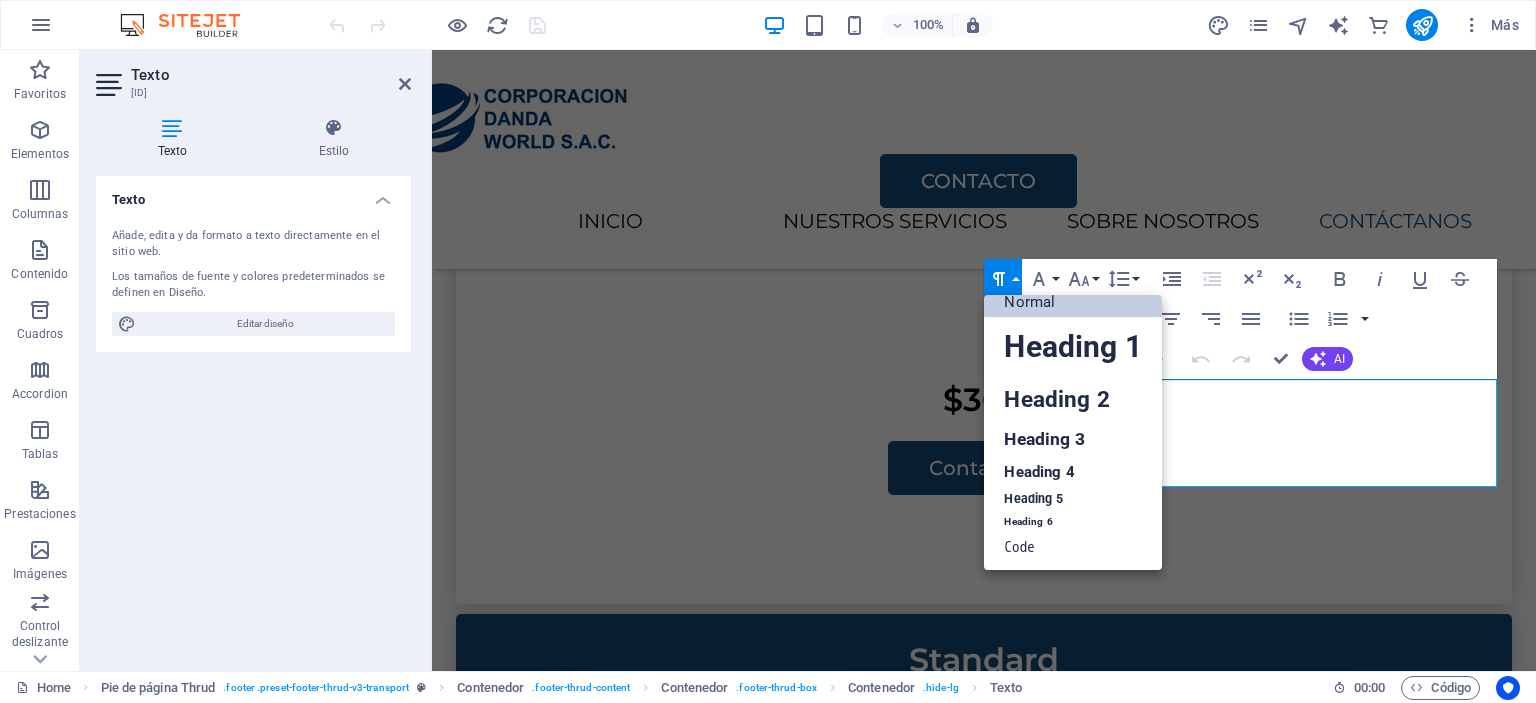 scroll, scrollTop: 16, scrollLeft: 0, axis: vertical 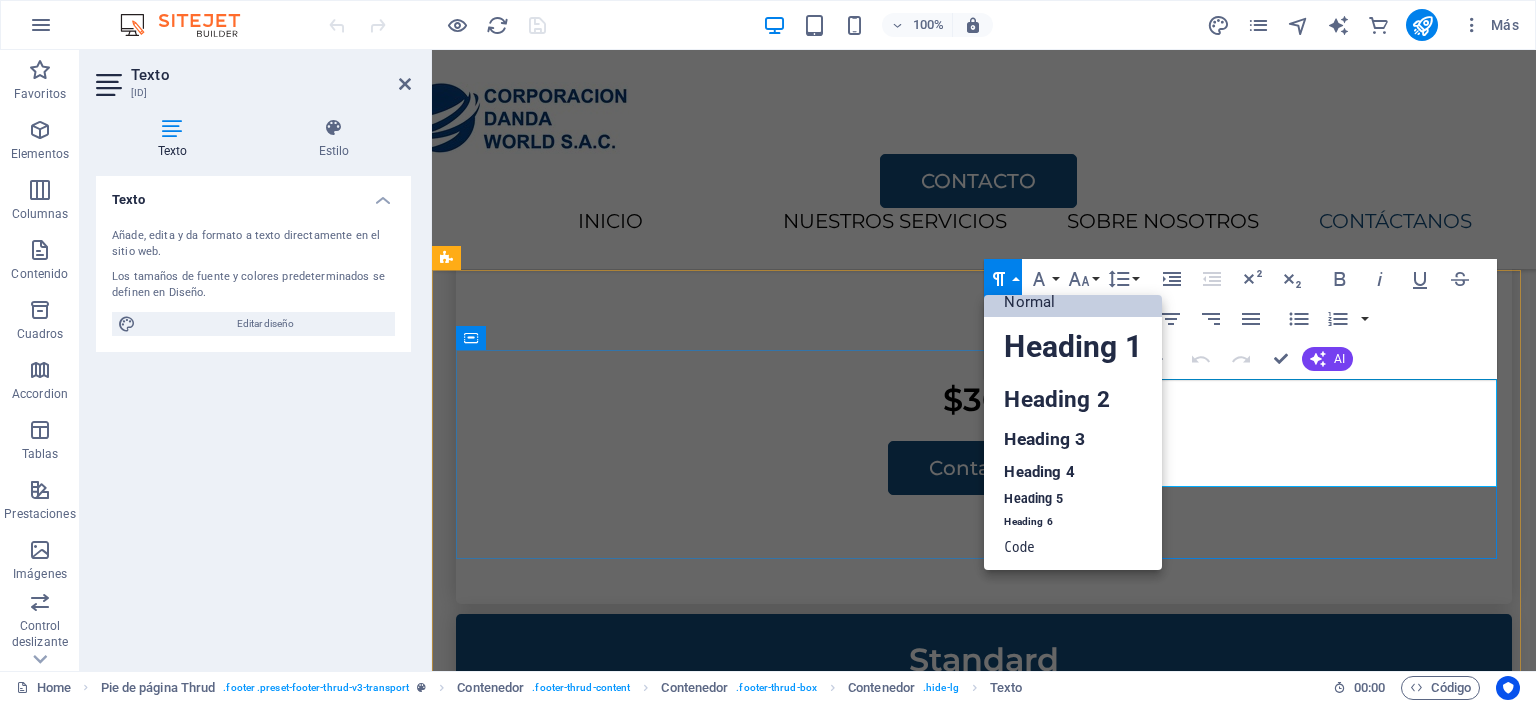 click on "SERVICES" at bounding box center [716, 3262] 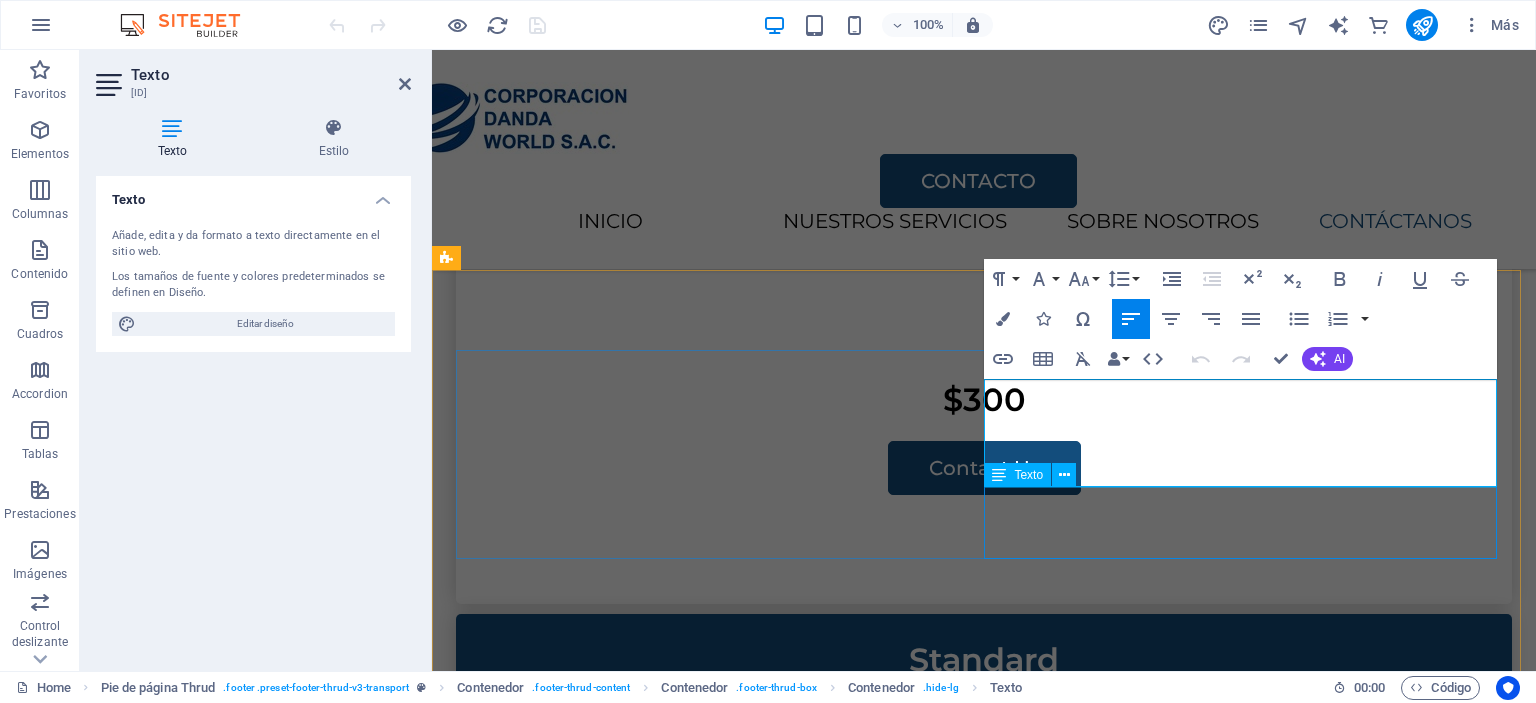 click on "PRICING CONTACT US" at bounding box center [716, 3352] 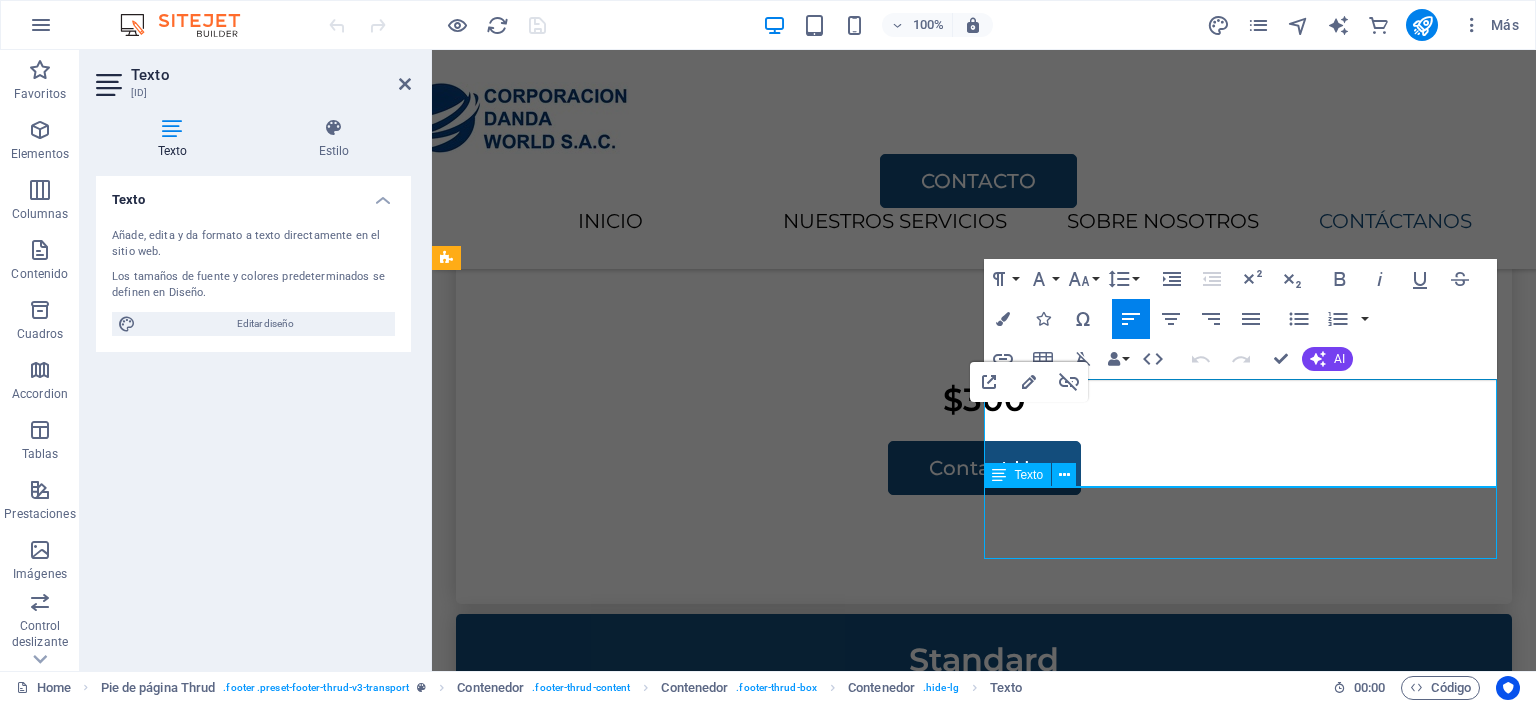 click on "PRICING CONTACT US" at bounding box center [716, 3352] 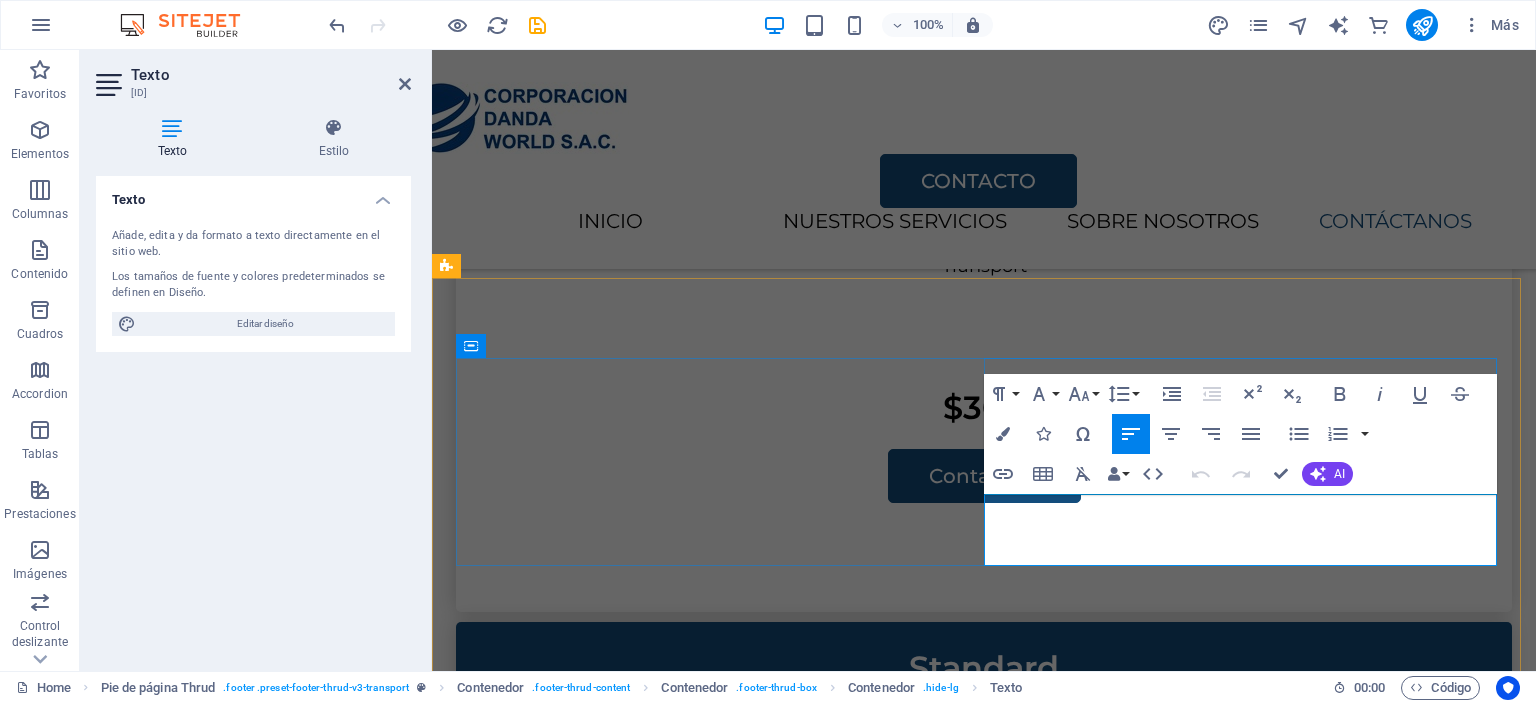 drag, startPoint x: 1134, startPoint y: 559, endPoint x: 986, endPoint y: 513, distance: 154.98387 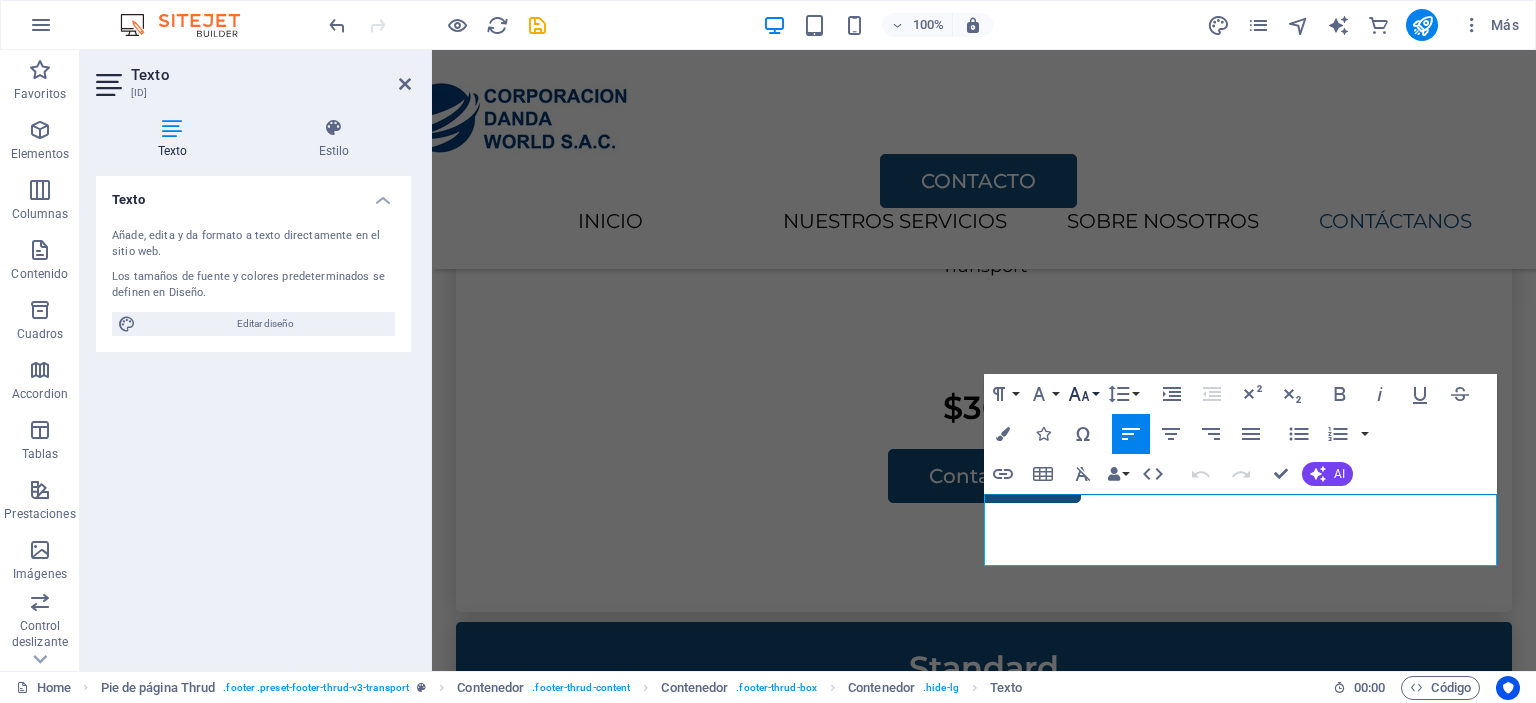 click 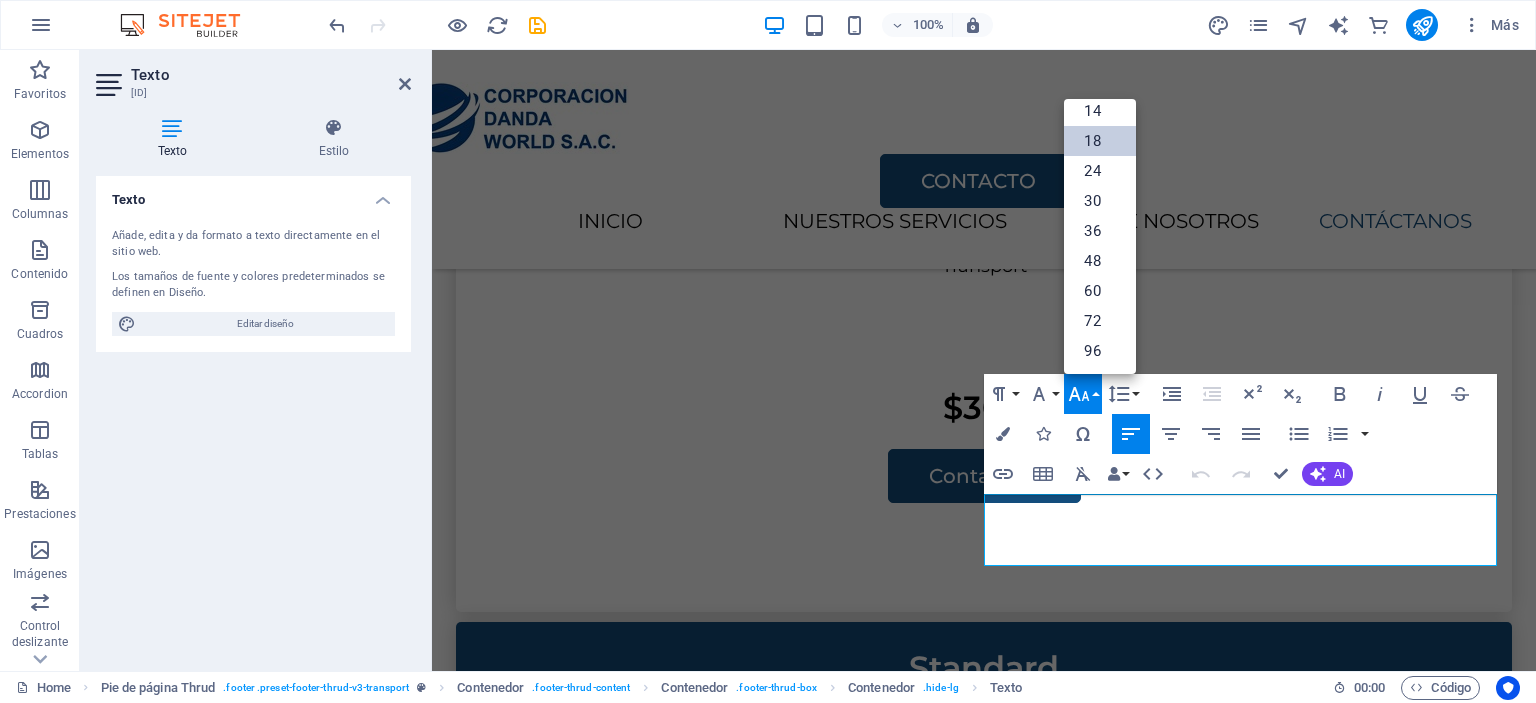 scroll, scrollTop: 160, scrollLeft: 0, axis: vertical 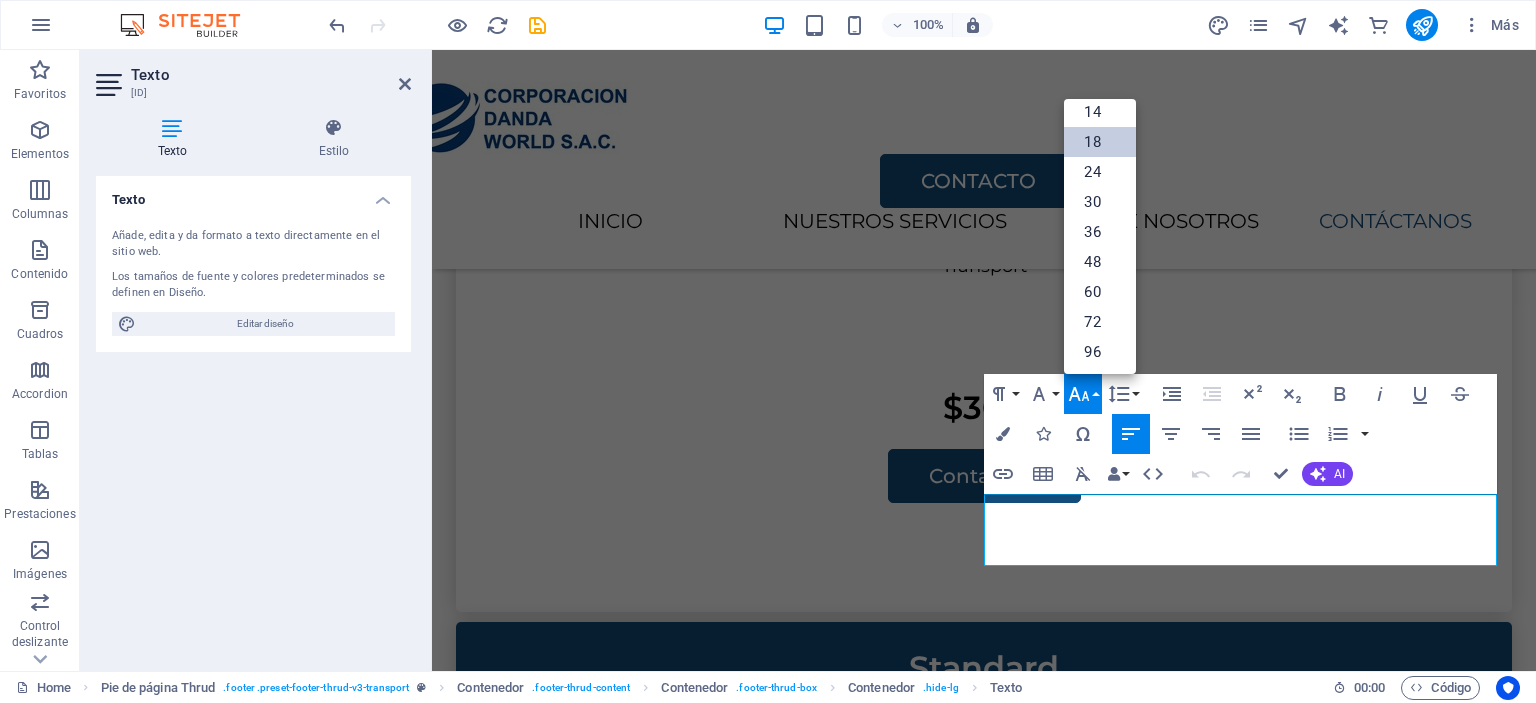 click 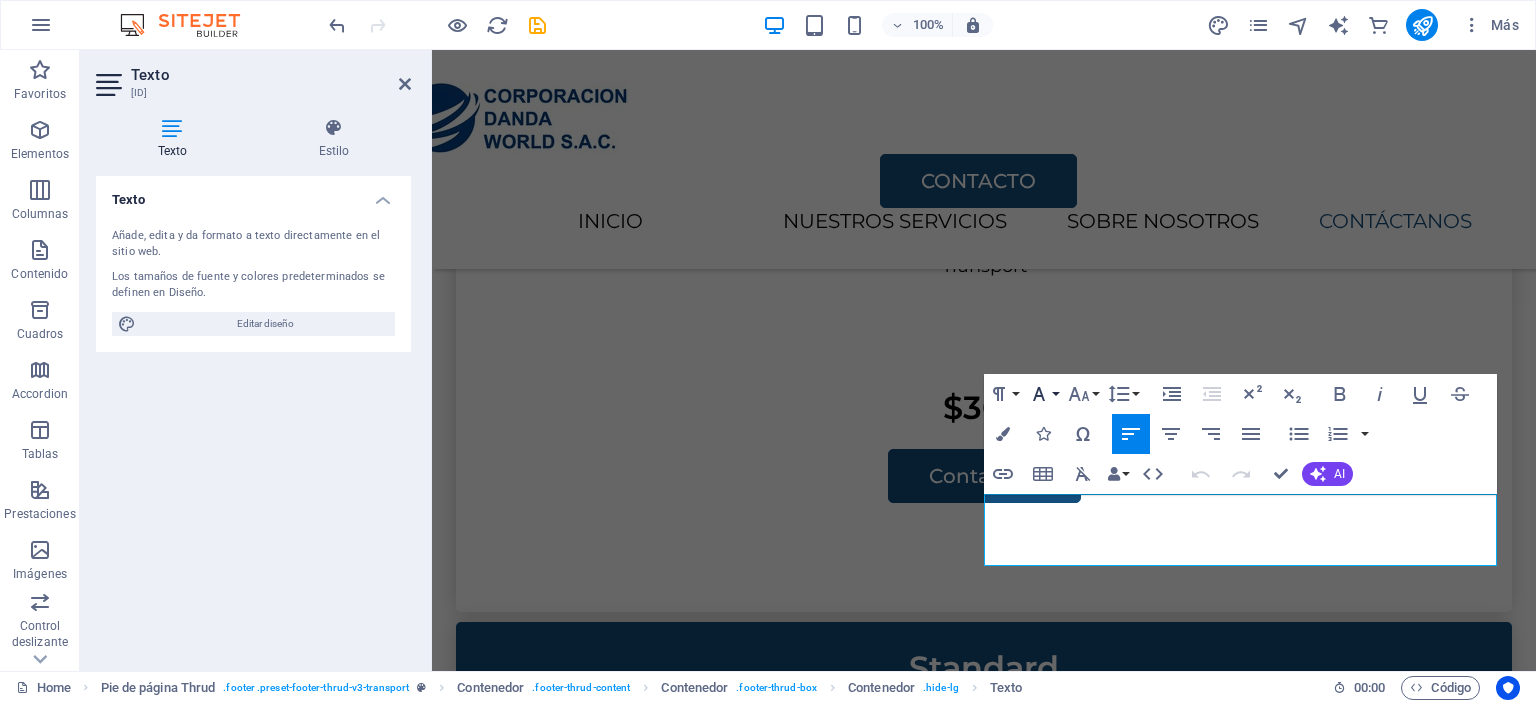 click on "Font Family" at bounding box center [1043, 394] 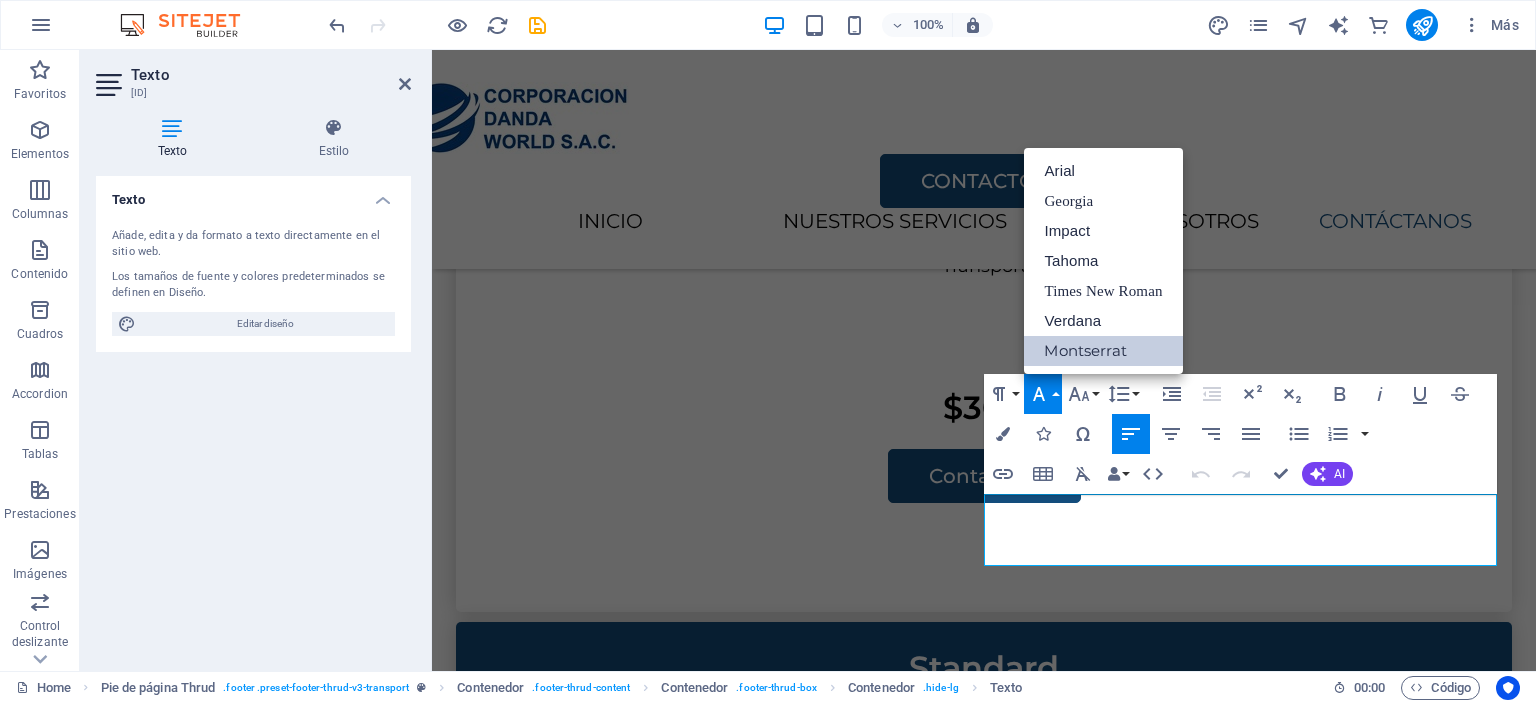 scroll, scrollTop: 0, scrollLeft: 0, axis: both 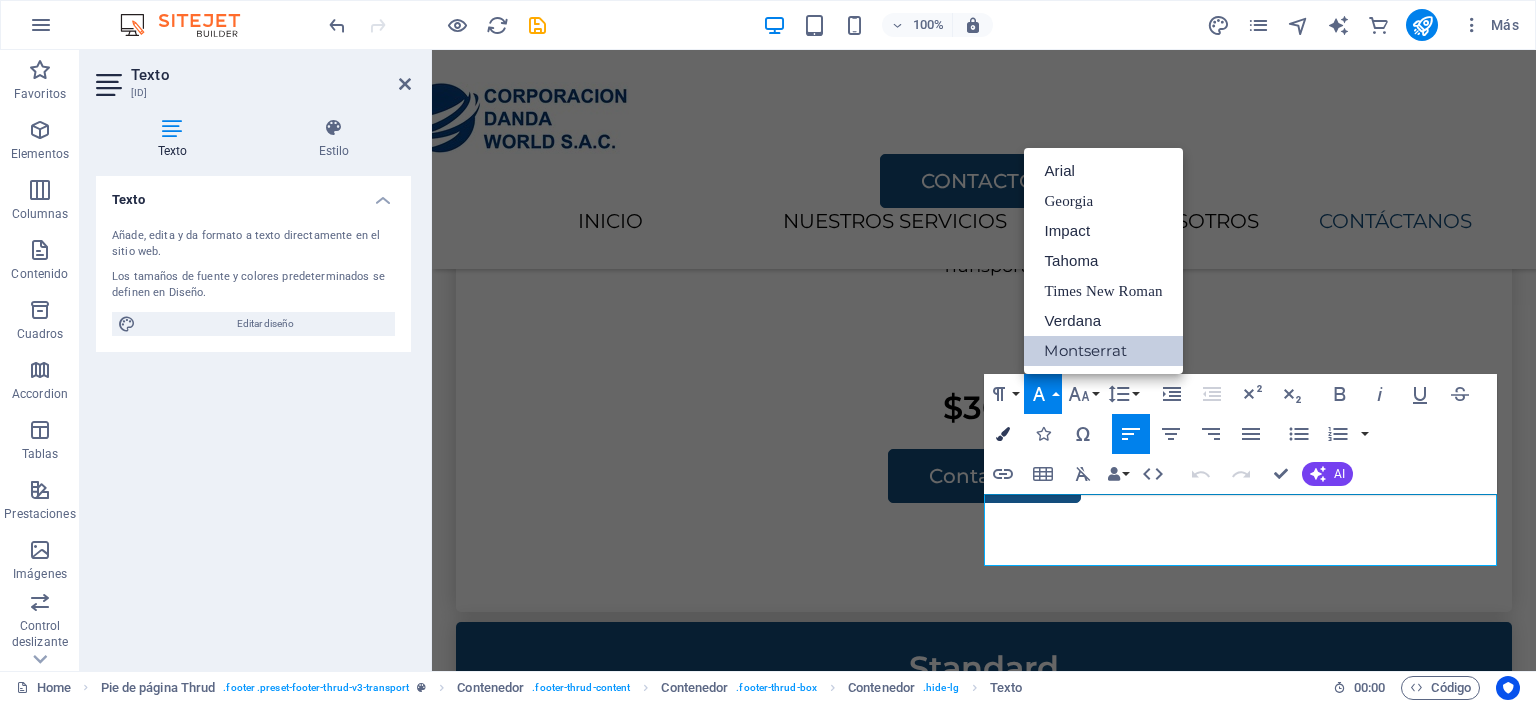 click at bounding box center (1003, 434) 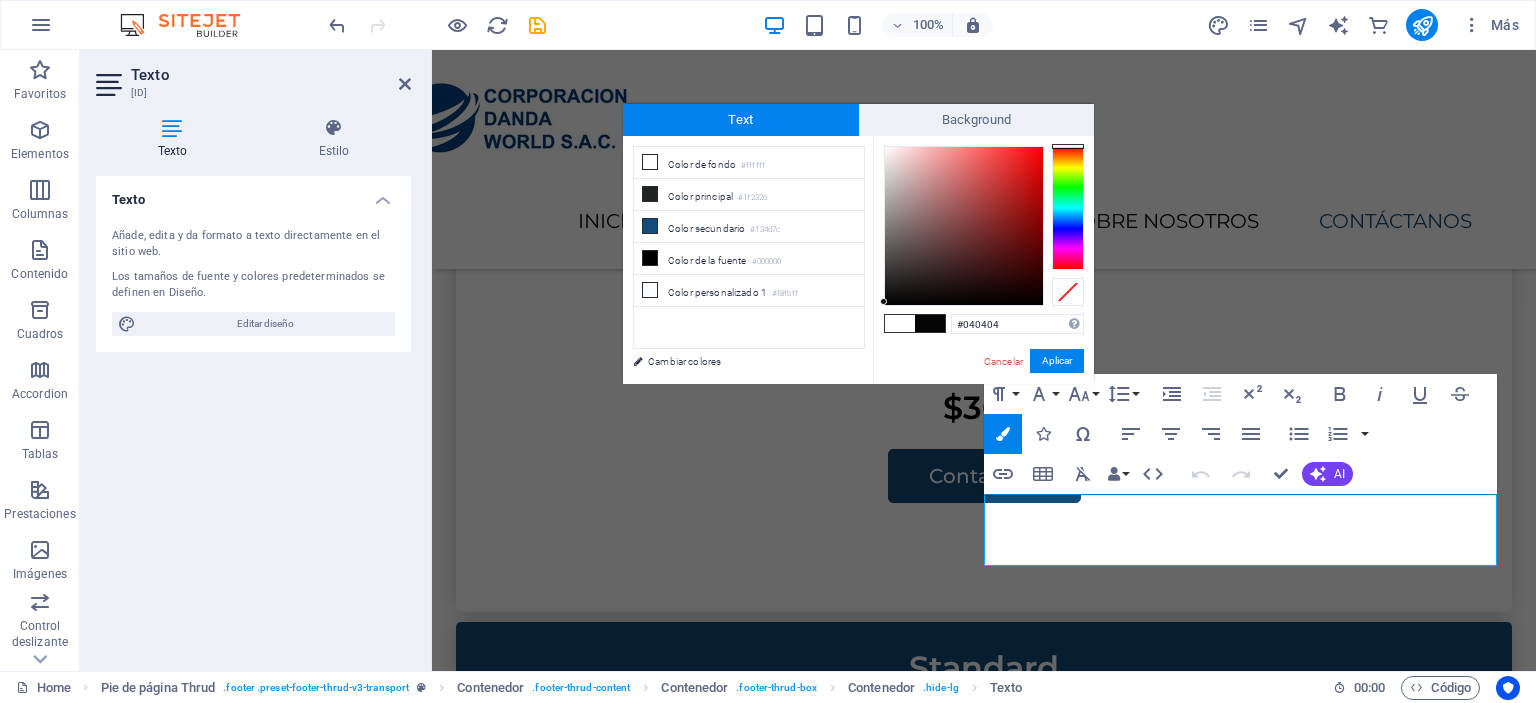 drag, startPoint x: 896, startPoint y: 302, endPoint x: 876, endPoint y: 302, distance: 20 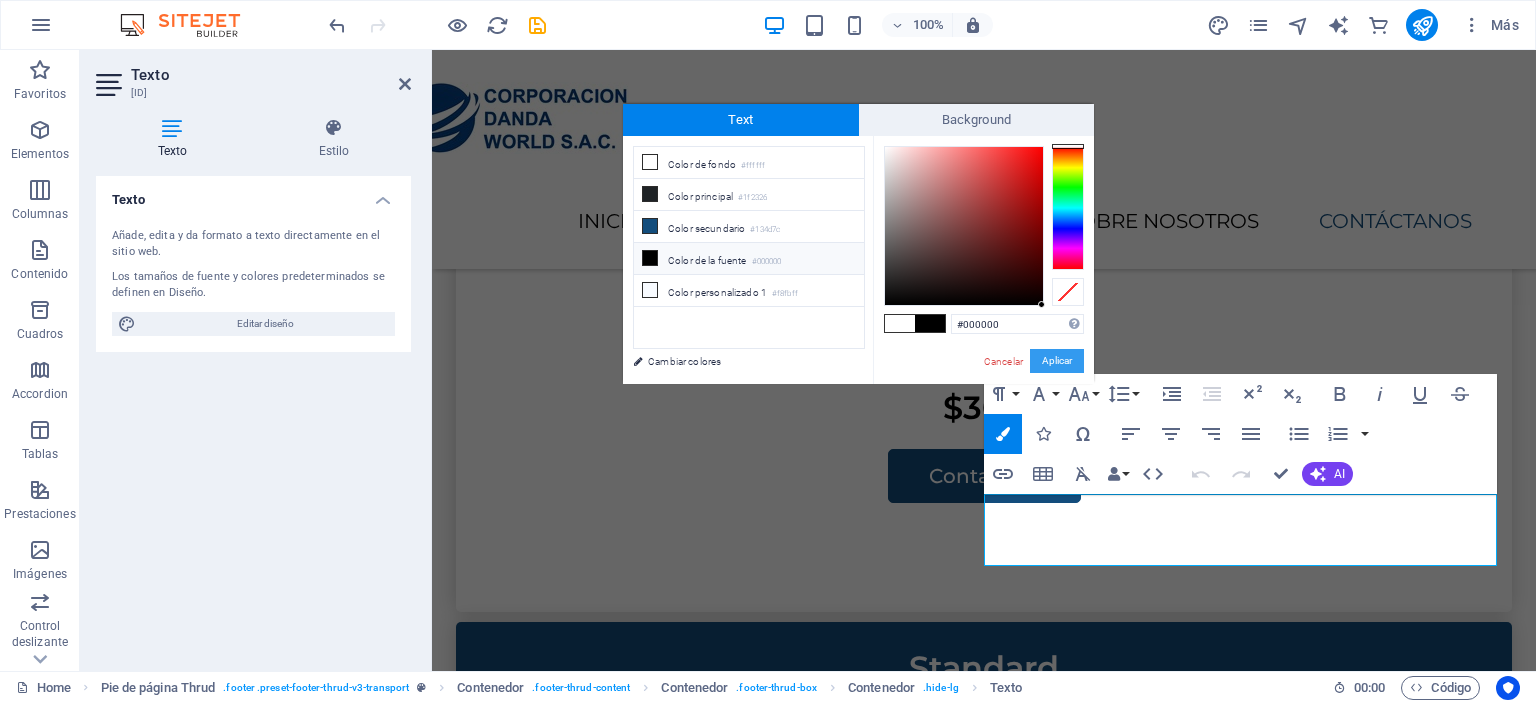 click on "Aplicar" at bounding box center [1057, 361] 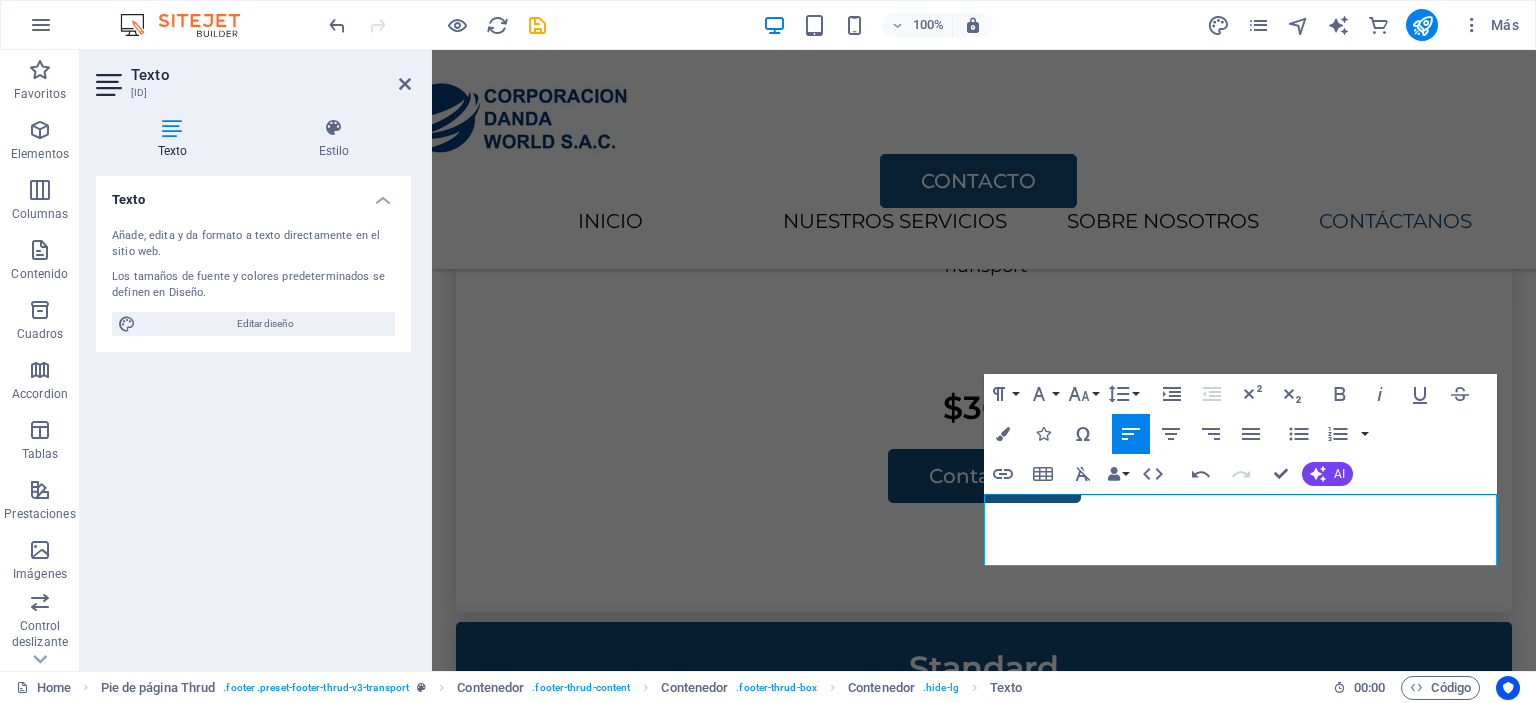 click on "Contenedor   H2   Imagen amplia con texto   Contenedor   Logo   Barra de menús   Separador   Texto   Contenedor   H2   Separador   Separador   Icono   Cuadros   Contenedor   Texto   Contenedor   Imagen amplia con texto   Contenedor   H2   Contenedor   Texto   Texto   Separador   Contenedor   H2   Texto   Contenedor   Texto   Planes   Contenedor   Contenedor   Contenedor   Contenedor   H2   Contenedor   Predeterminado   Contenedor   Contenedor   Imagen   Contenedor   Predeterminado   Predeterminado   Contenedor   Pie de página Thrud   Contenedor   Contenedor   Separador   Texto   Texto   Contenedor   Contenedor   Contenedor   Separador   Contenedor   Contenedor   Texto   Menú Paragraph Format Normal Heading 1 Heading 2 Heading 3 Heading 4 Heading 5 Heading 6 Code Font Family Arial Georgia Impact Tahoma Times New Roman Verdana Montserrat Font Size 8 9 10 11 12 14 18 24 30 36 48 60 72 96 Line Height Default Single 1.15 1.5 Double Increase Indent Decrease Indent Superscript Subscript Bold" at bounding box center [984, 360] 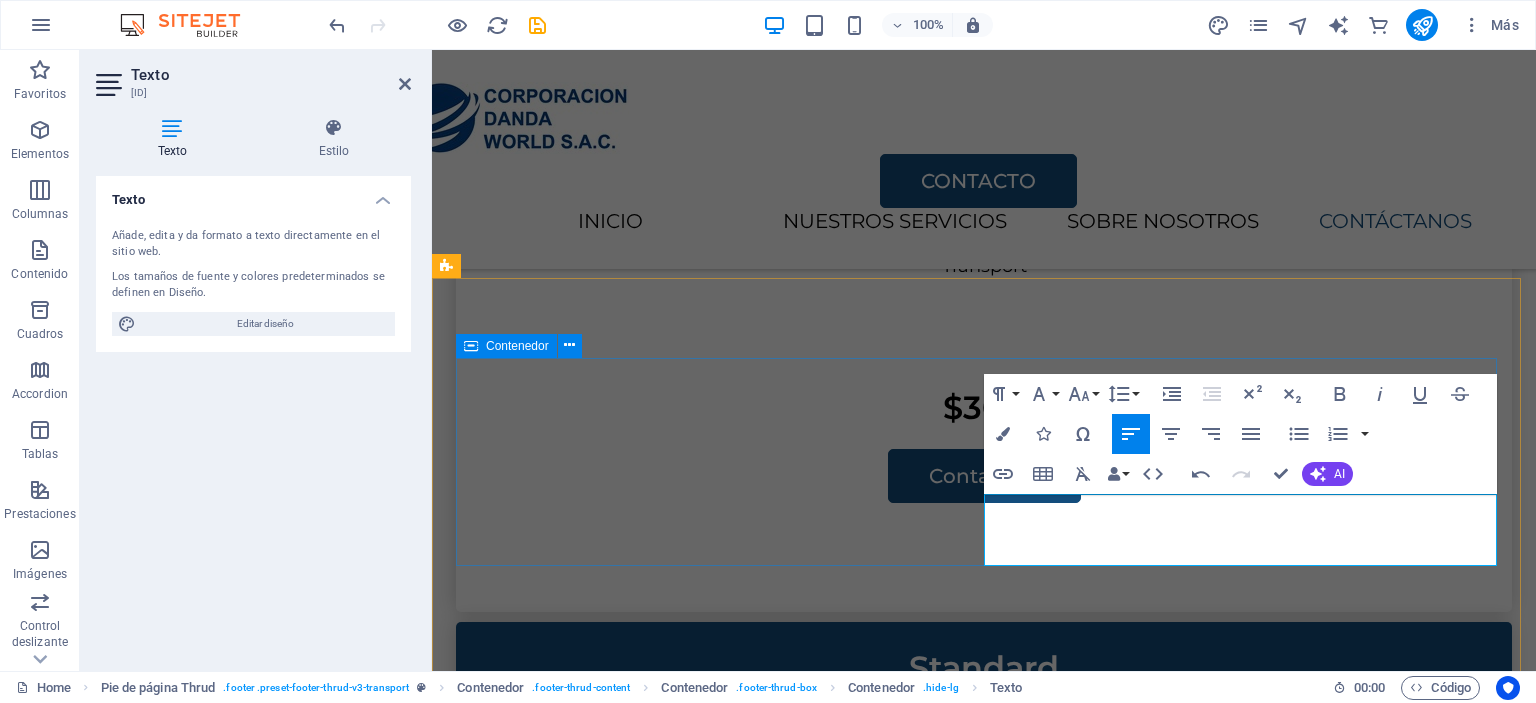 click on "Street ,  Berlin ,  12345   eac2ee98c1d7ffc95d000f0edef55f@cpanel.local
INICIO SERVICIOS SOBRE NOSOTROS CONTACTO HOME SERVICES ABOUT US PRICING CONTACT US" at bounding box center (984, 3211) 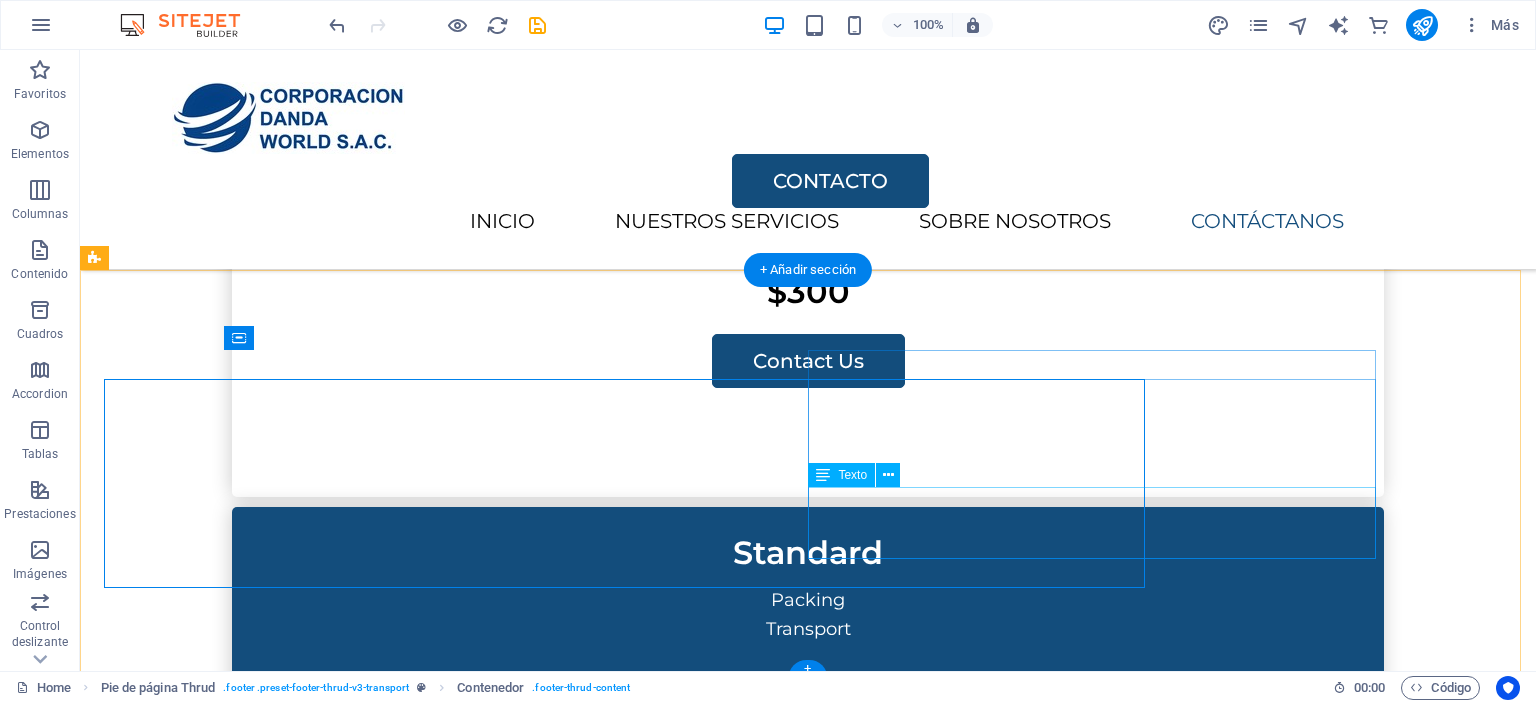 scroll, scrollTop: 3939, scrollLeft: 0, axis: vertical 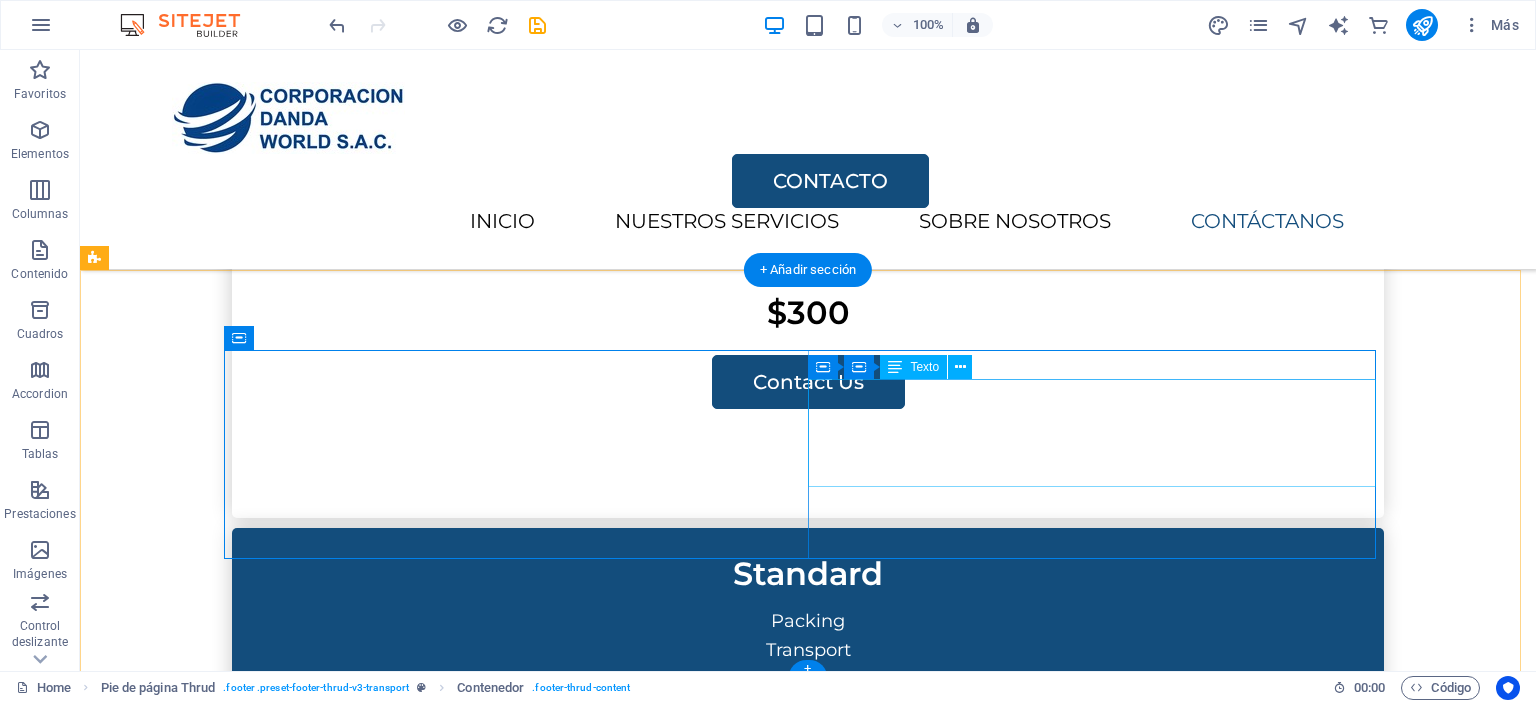 click on "HOME SERVICES ABOUT US" at bounding box center [516, 3176] 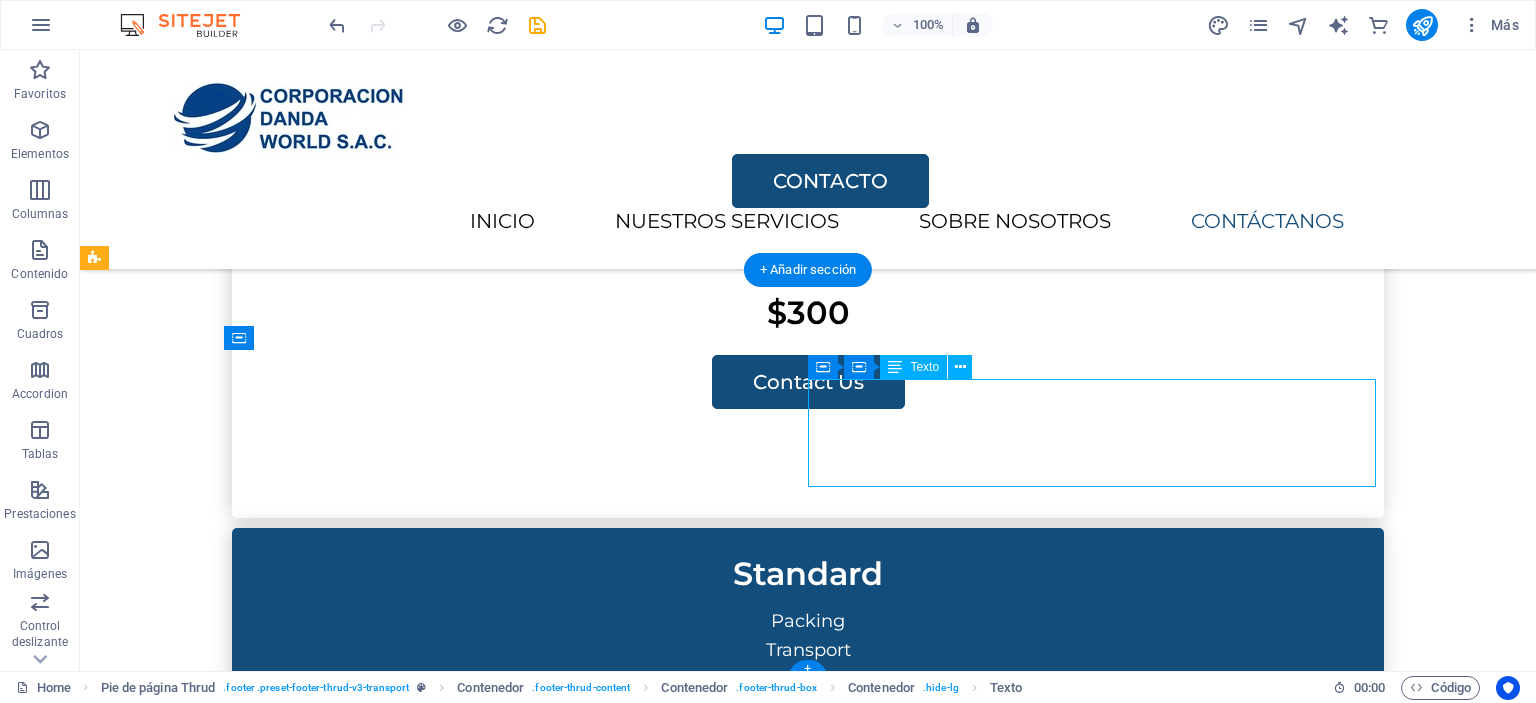 click on "HOME SERVICES ABOUT US" at bounding box center [516, 3176] 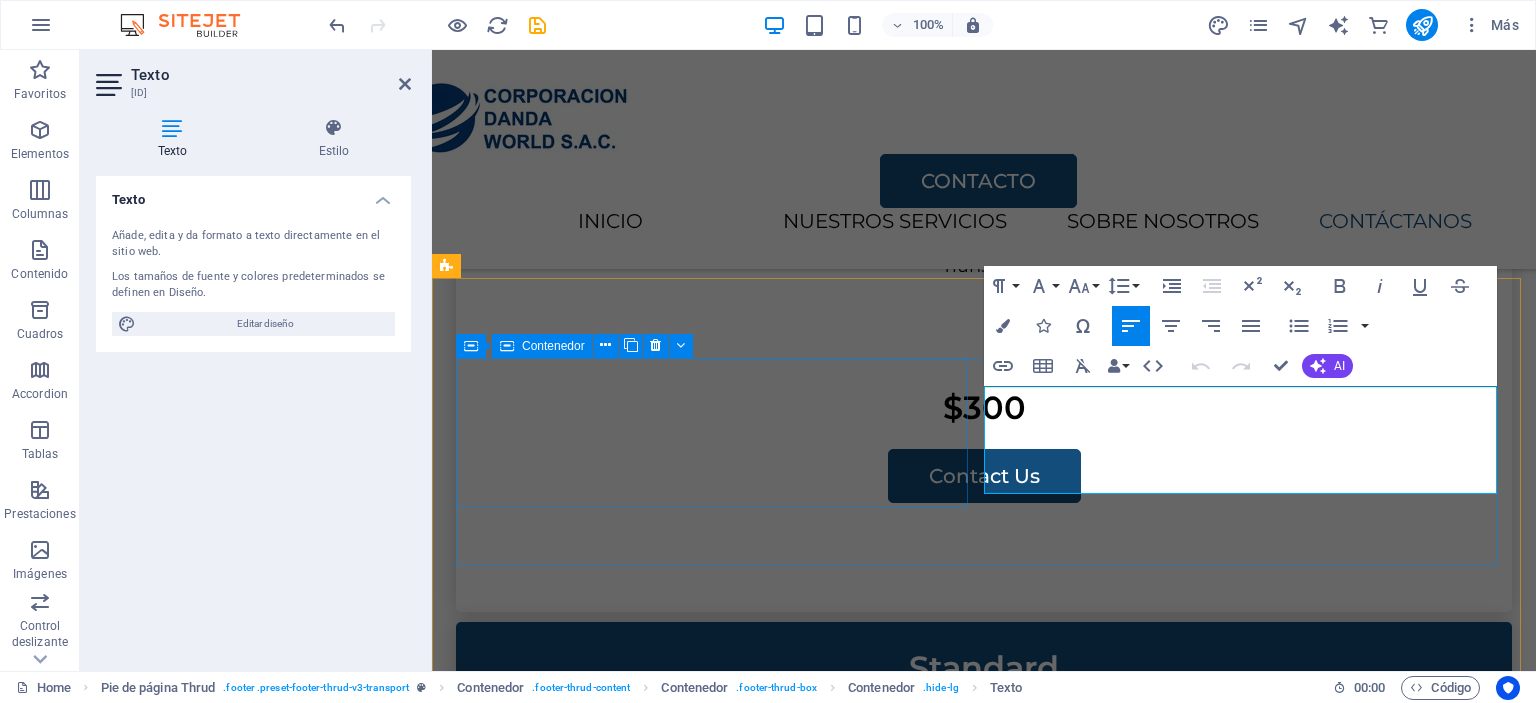 drag, startPoint x: 1100, startPoint y: 479, endPoint x: 963, endPoint y: 379, distance: 169.61427 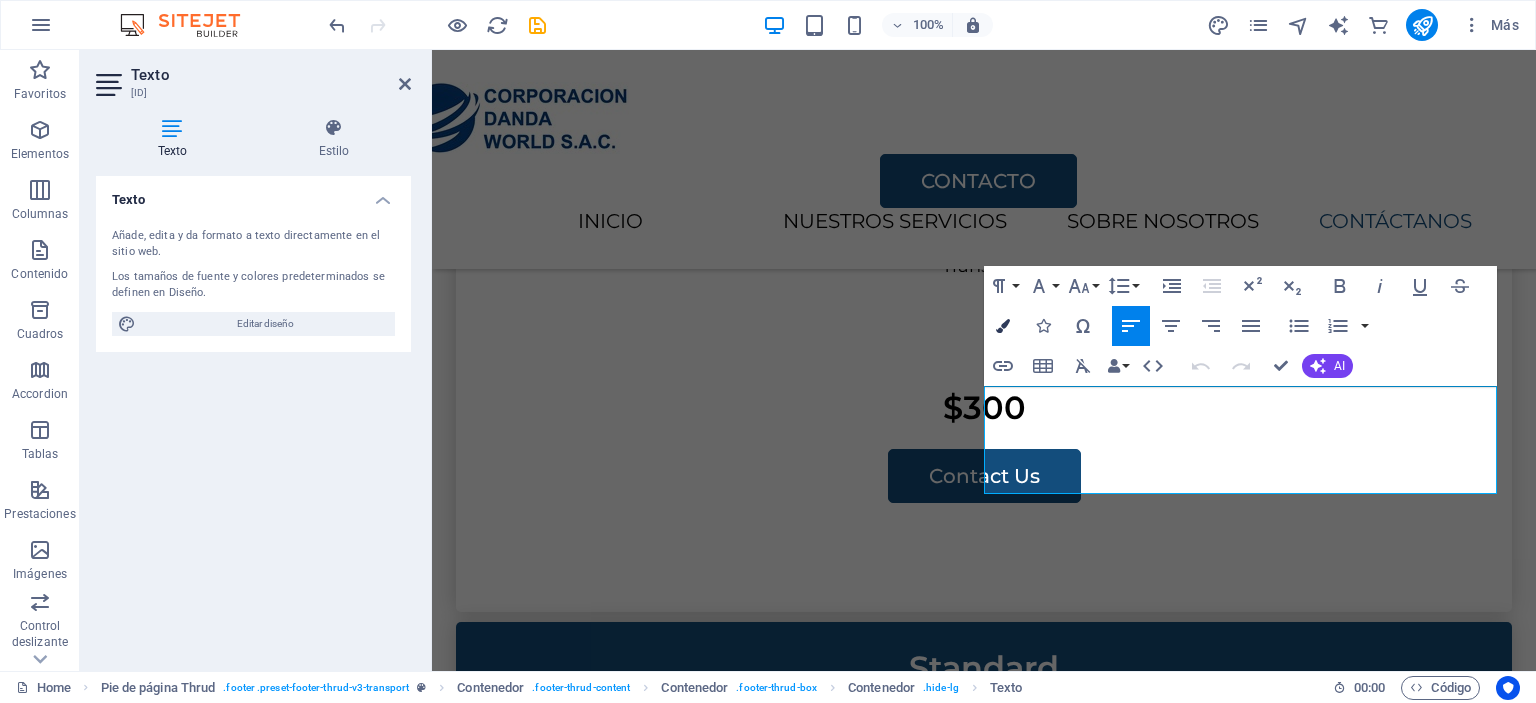 click on "Colors" at bounding box center (1003, 326) 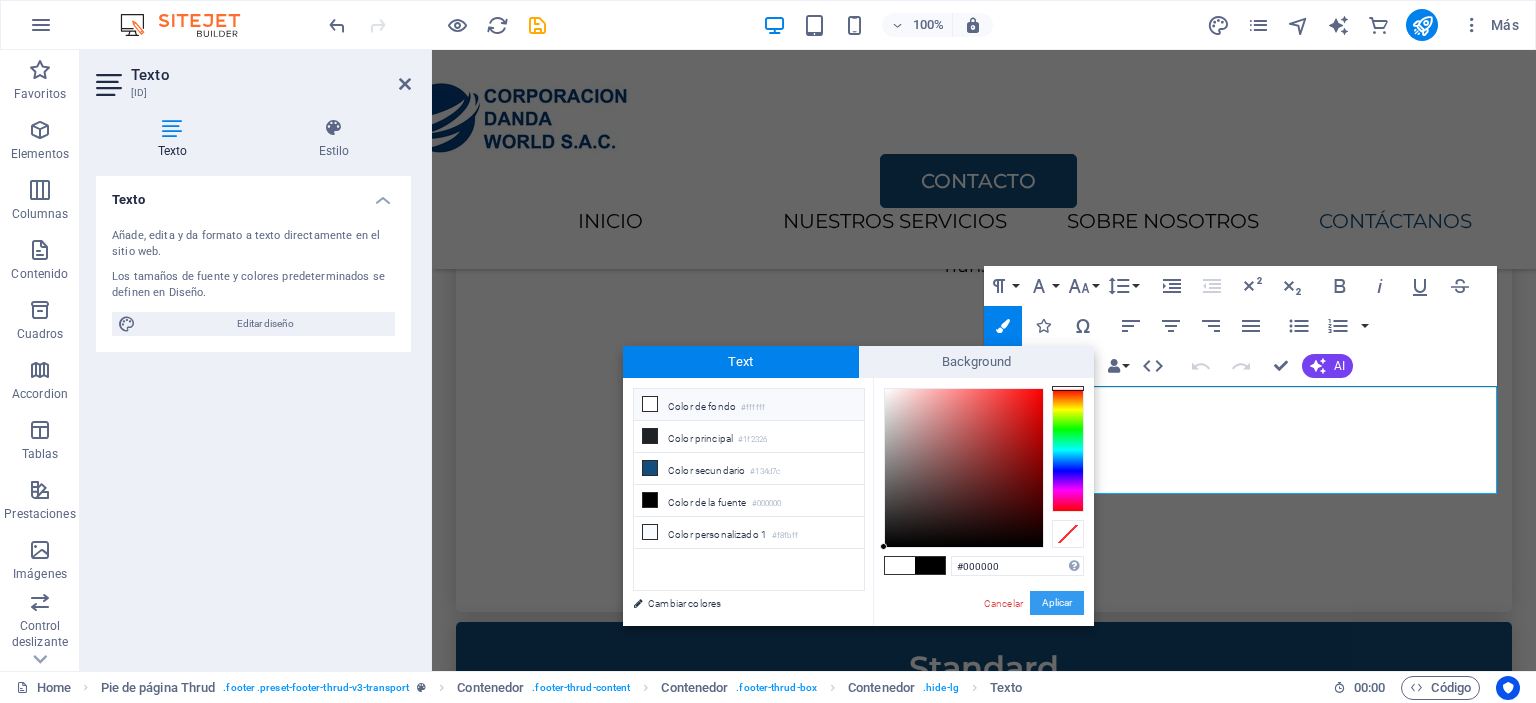 click on "Aplicar" at bounding box center [1057, 603] 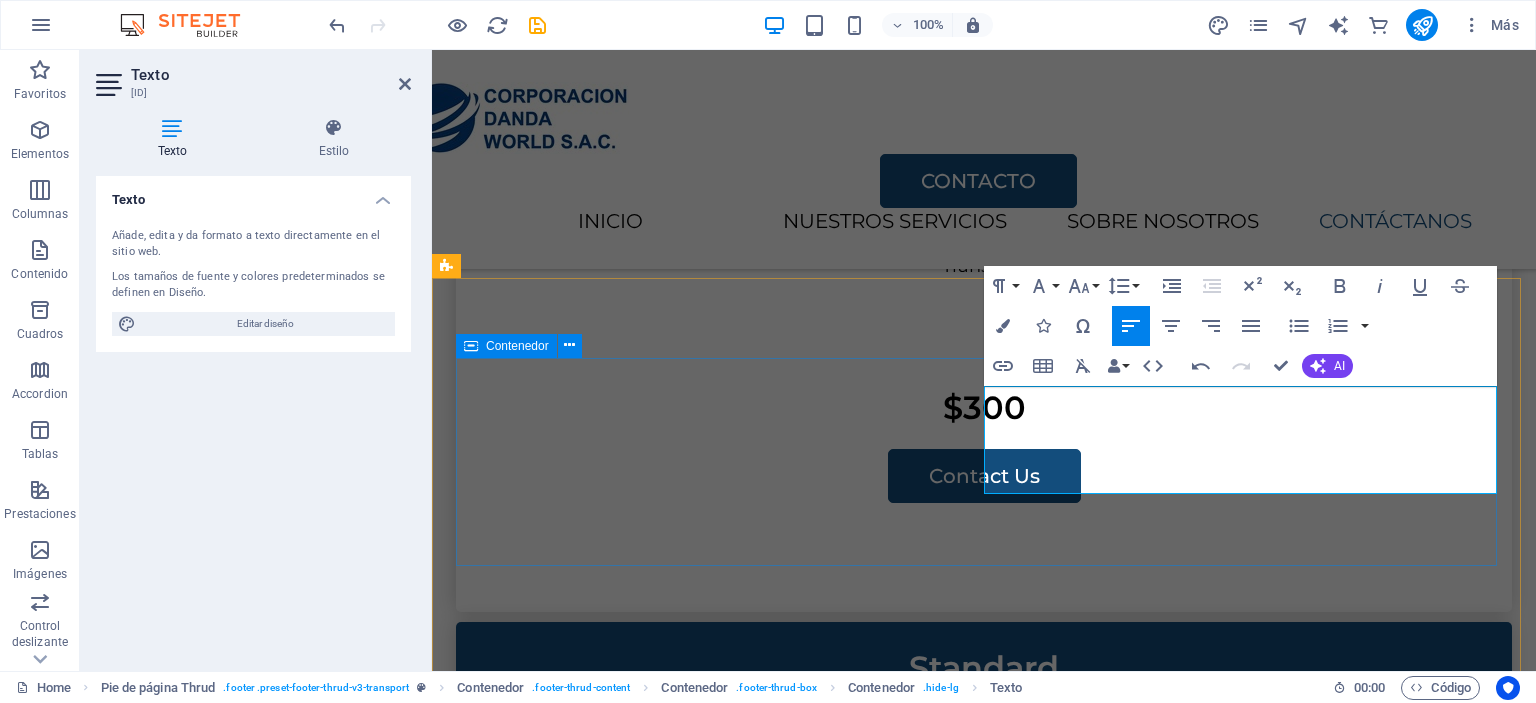 click on "Street ,  Berlin ,  12345   eac2ee98c1d7ffc95d000f0edef55f@cpanel.local
INICIO SERVICIOS SOBRE NOSOTROS CONTACTO HOME SERVICES ABOUT US PRICING CONTACT US" at bounding box center (984, 3211) 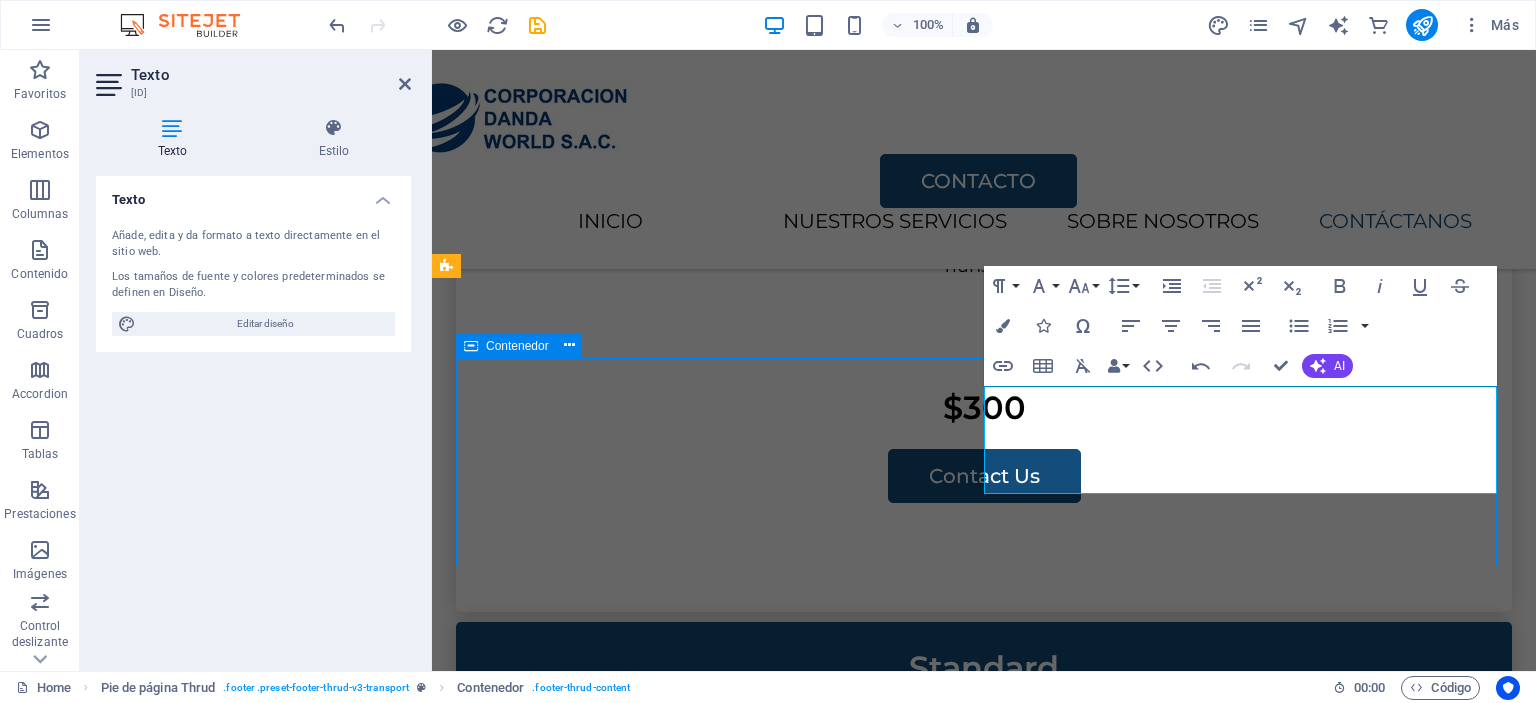 scroll, scrollTop: 3939, scrollLeft: 0, axis: vertical 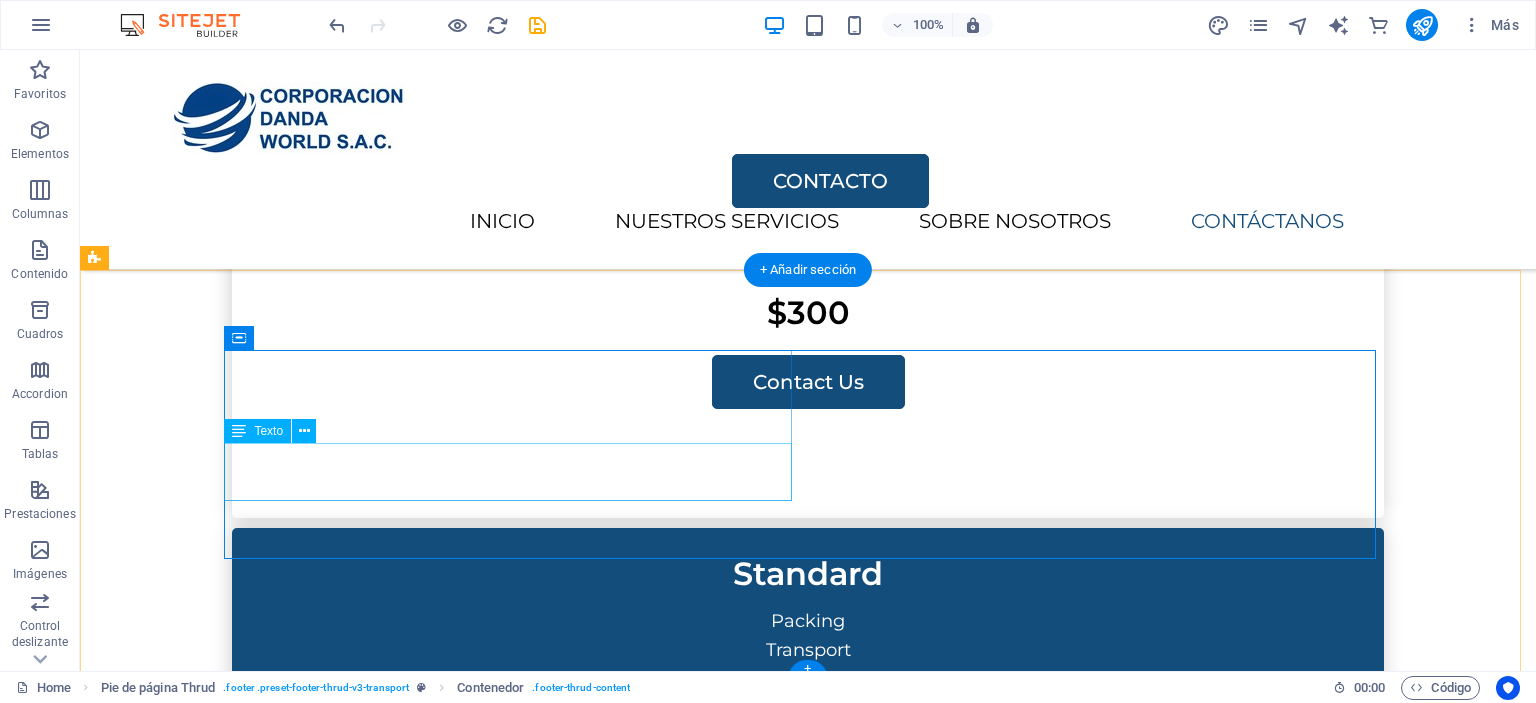 click on "Street ,  Berlin ,  12345   eac2ee98c1d7ffc95d000f0edef55f@cpanel.local" at bounding box center (516, 3056) 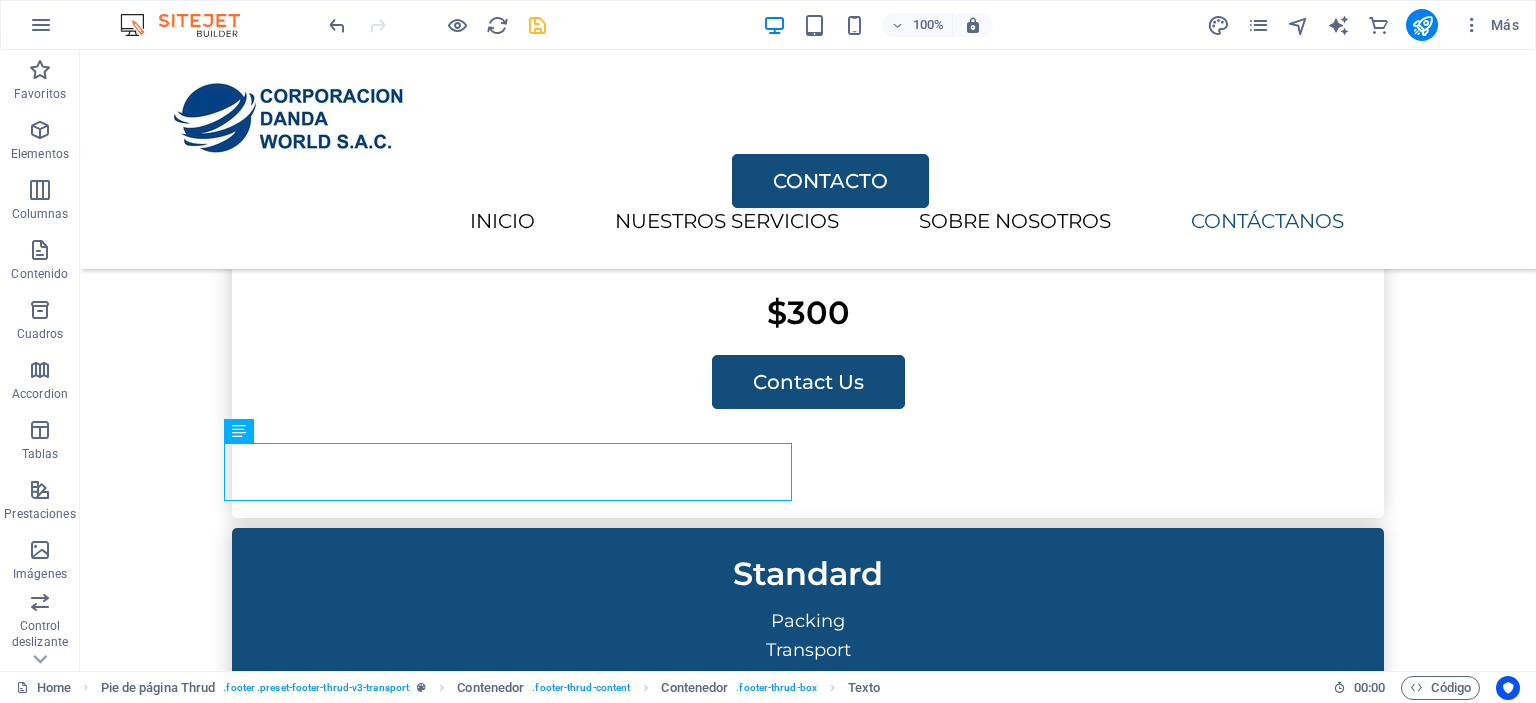 click at bounding box center [537, 25] 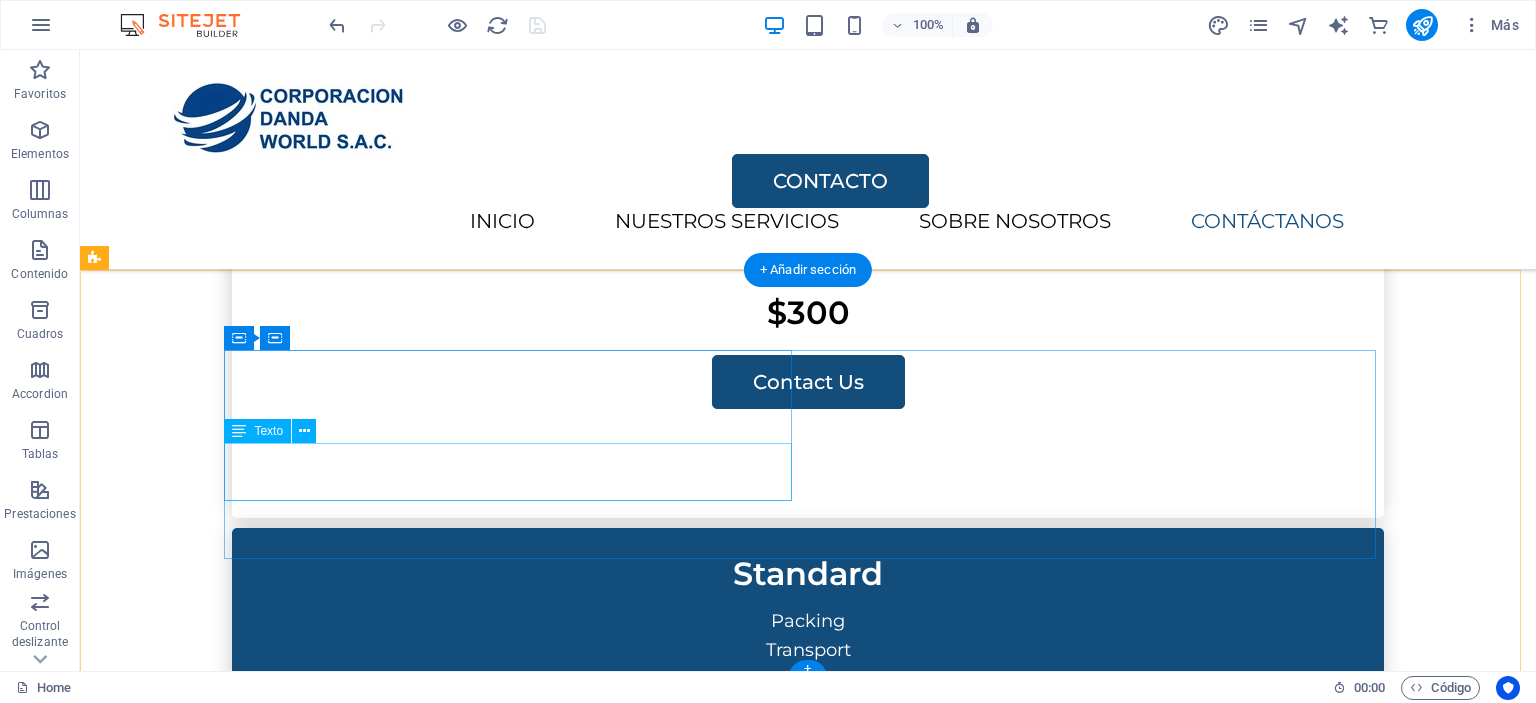 click on "Street ,  Berlin ,  12345   eac2ee98c1d7ffc95d000f0edef55f@cpanel.local" at bounding box center (516, 3056) 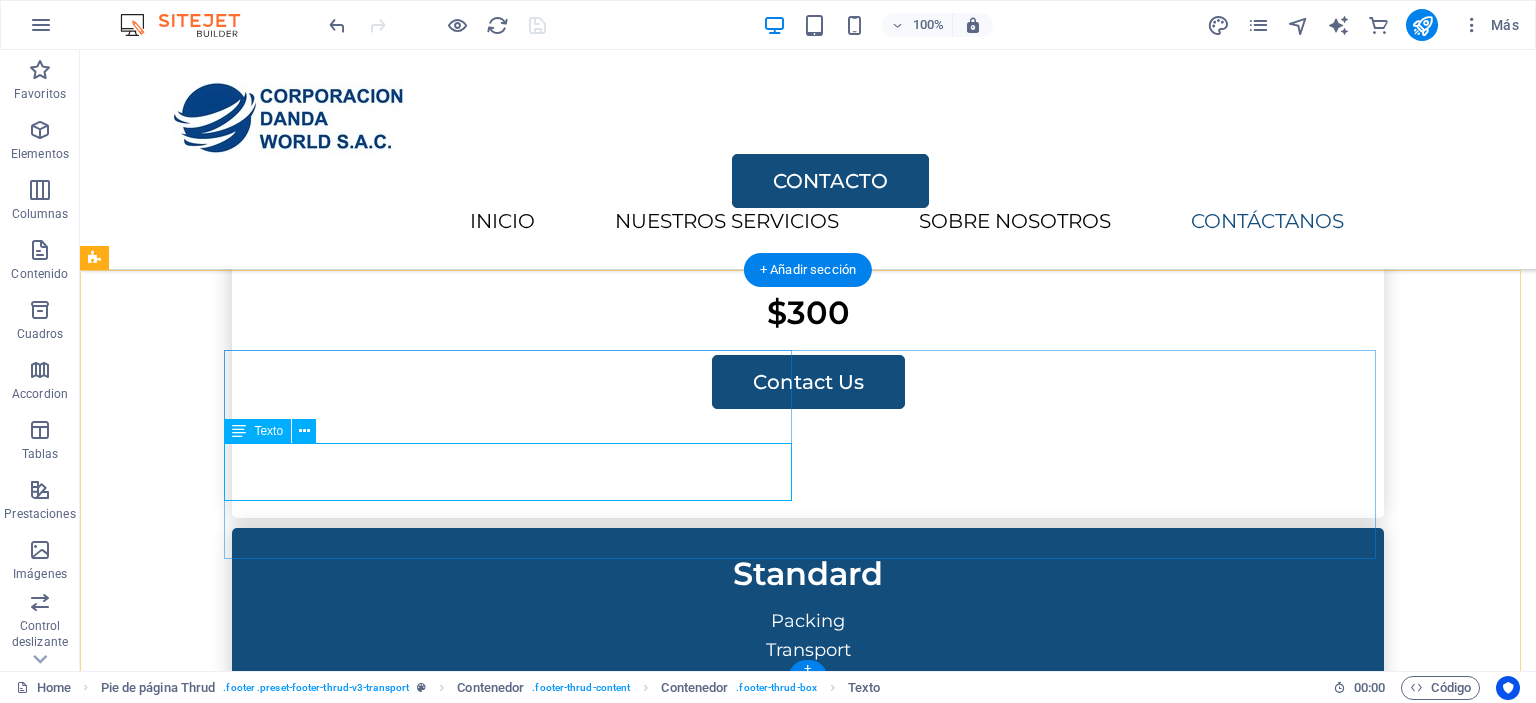 click on "[EMAIL]" at bounding box center [267, 3070] 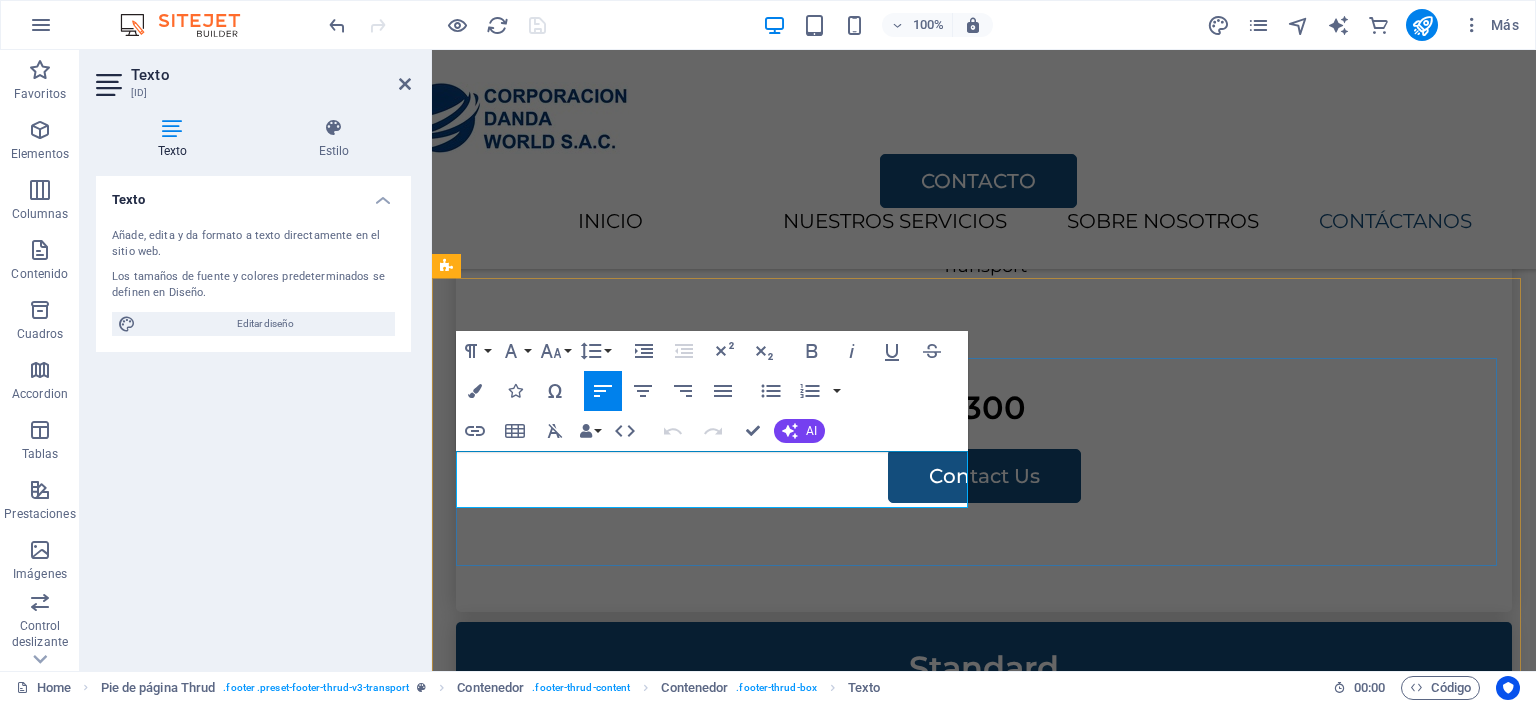 click on "12345" at bounding box center (596, 3135) 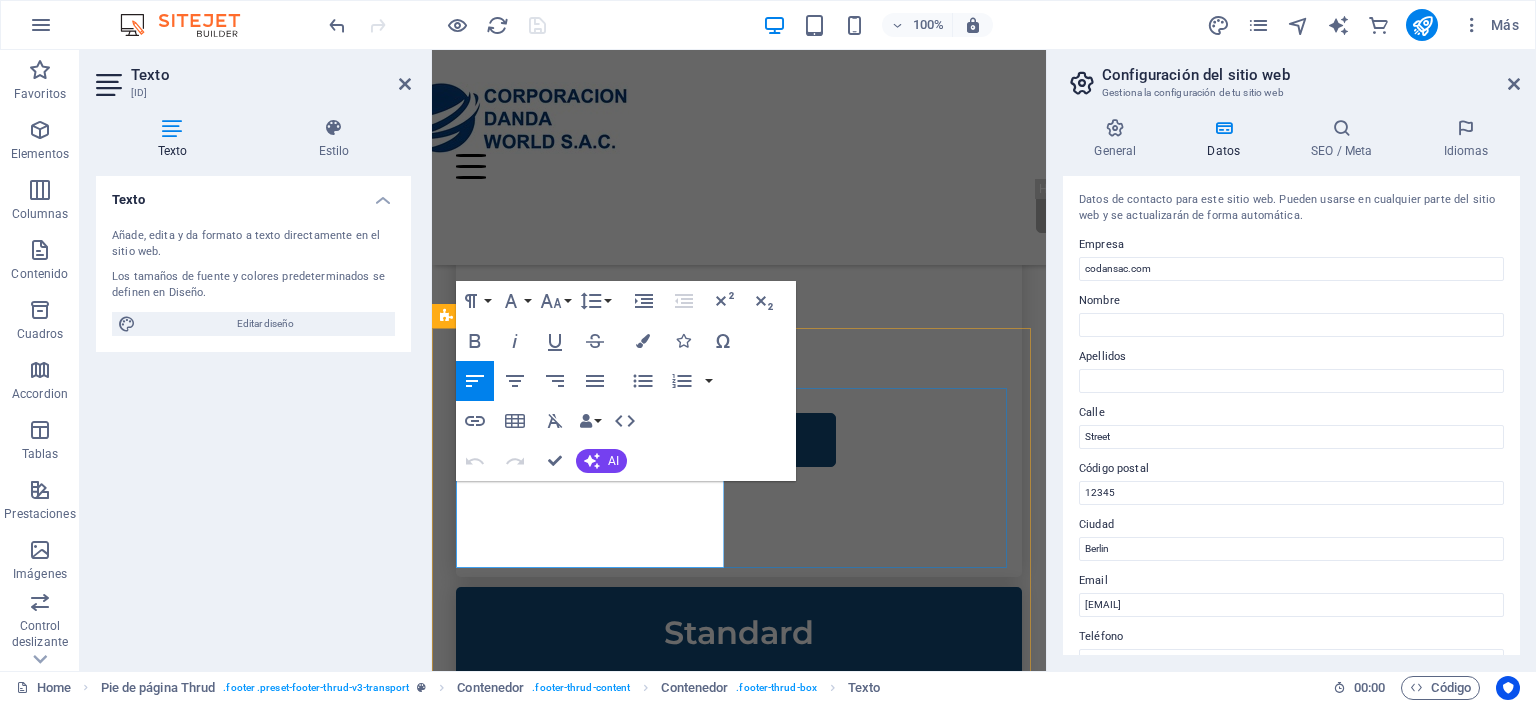 click at bounding box center [593, 3103] 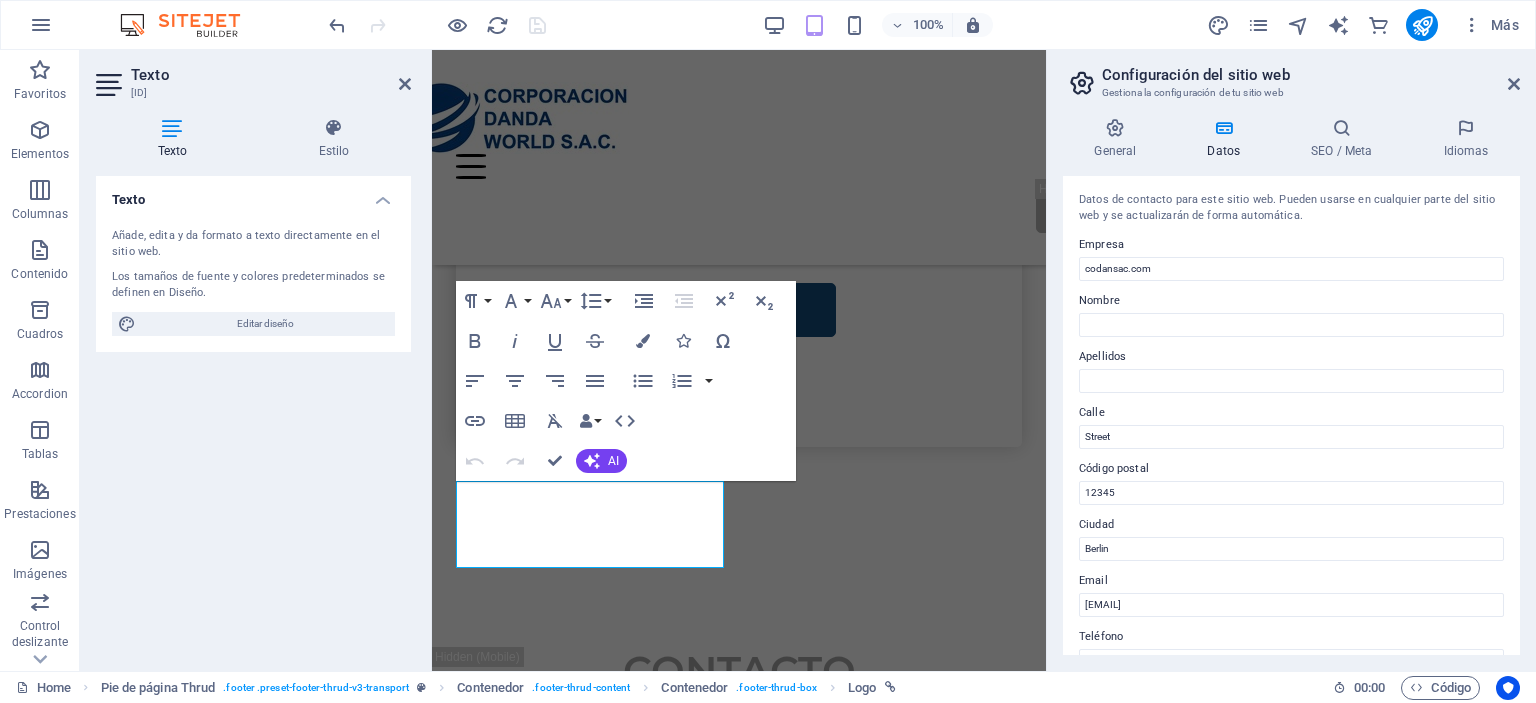 scroll, scrollTop: 4541, scrollLeft: 0, axis: vertical 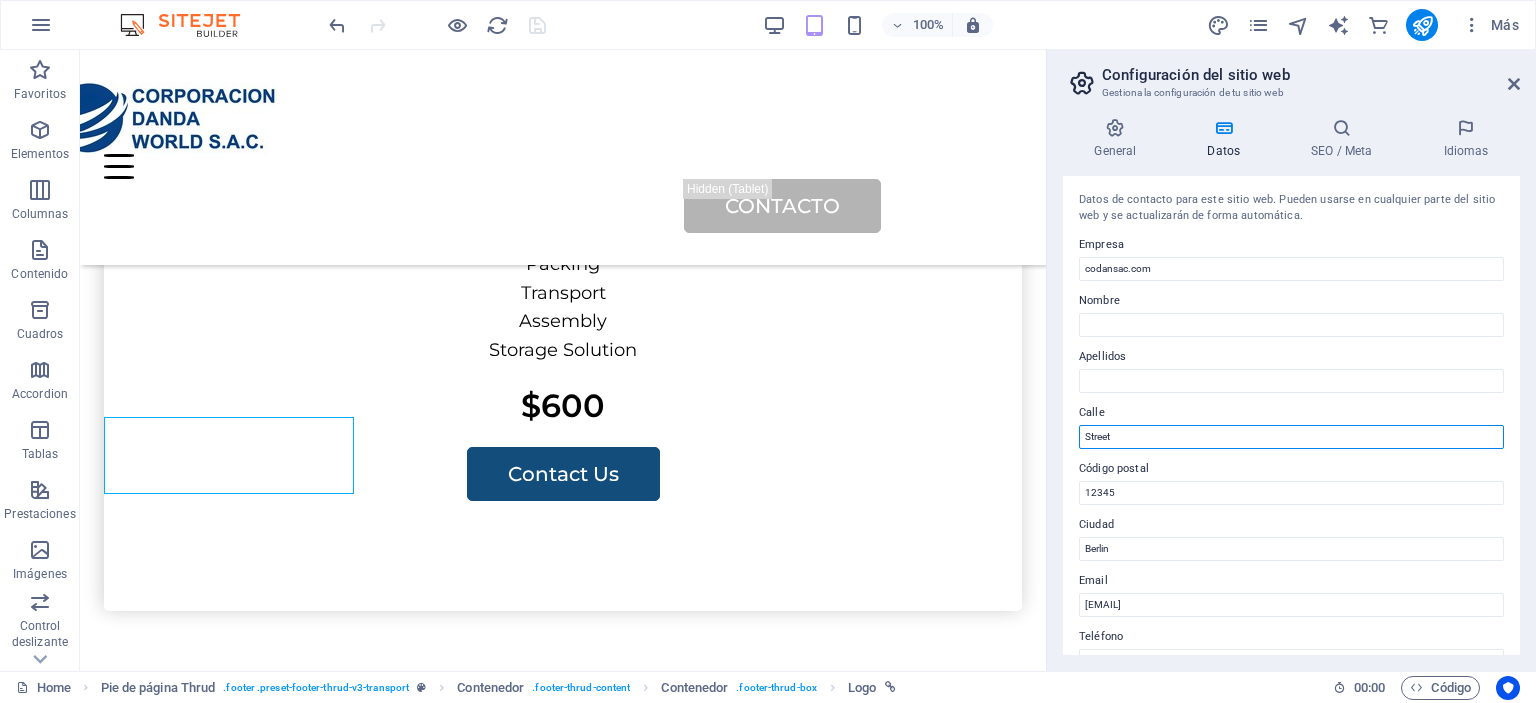 drag, startPoint x: 1203, startPoint y: 489, endPoint x: 953, endPoint y: 445, distance: 253.84247 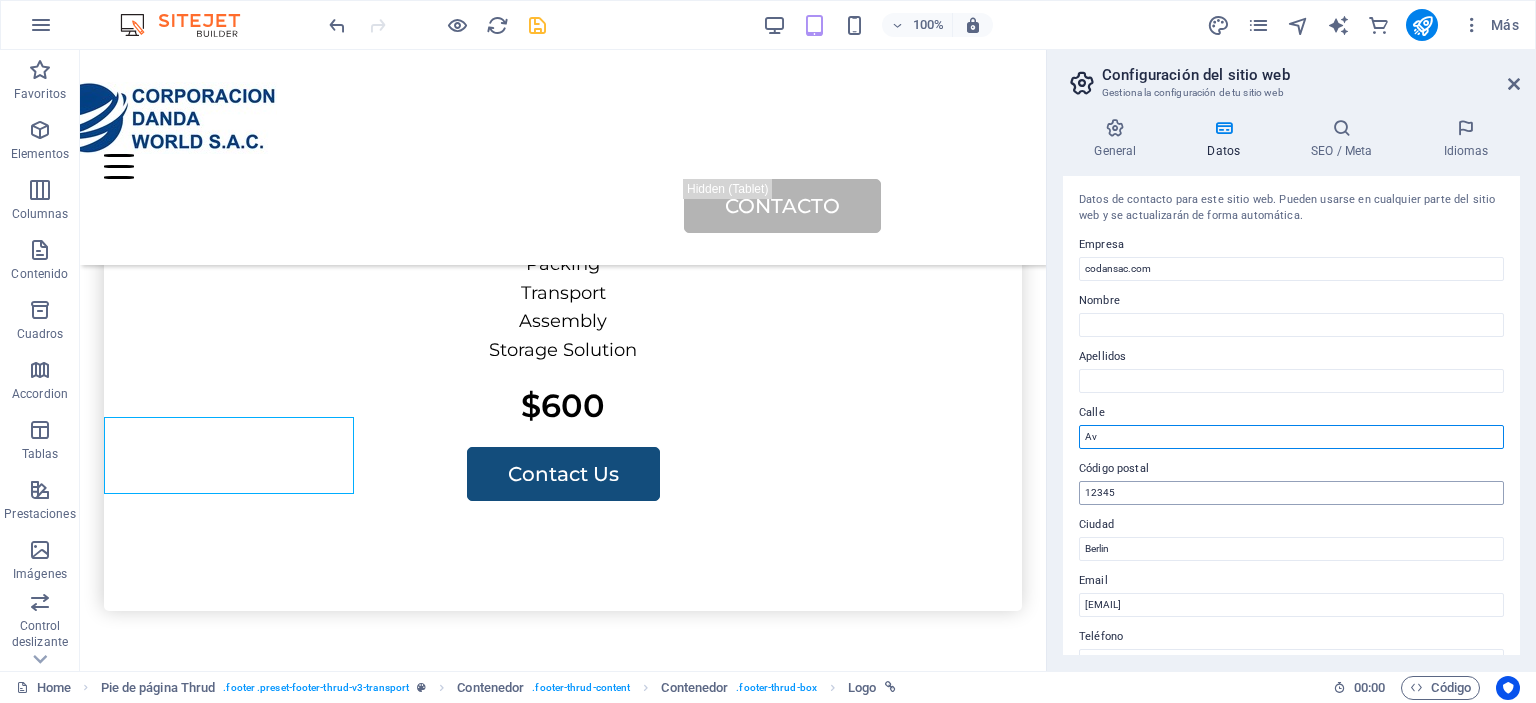 type on "Av" 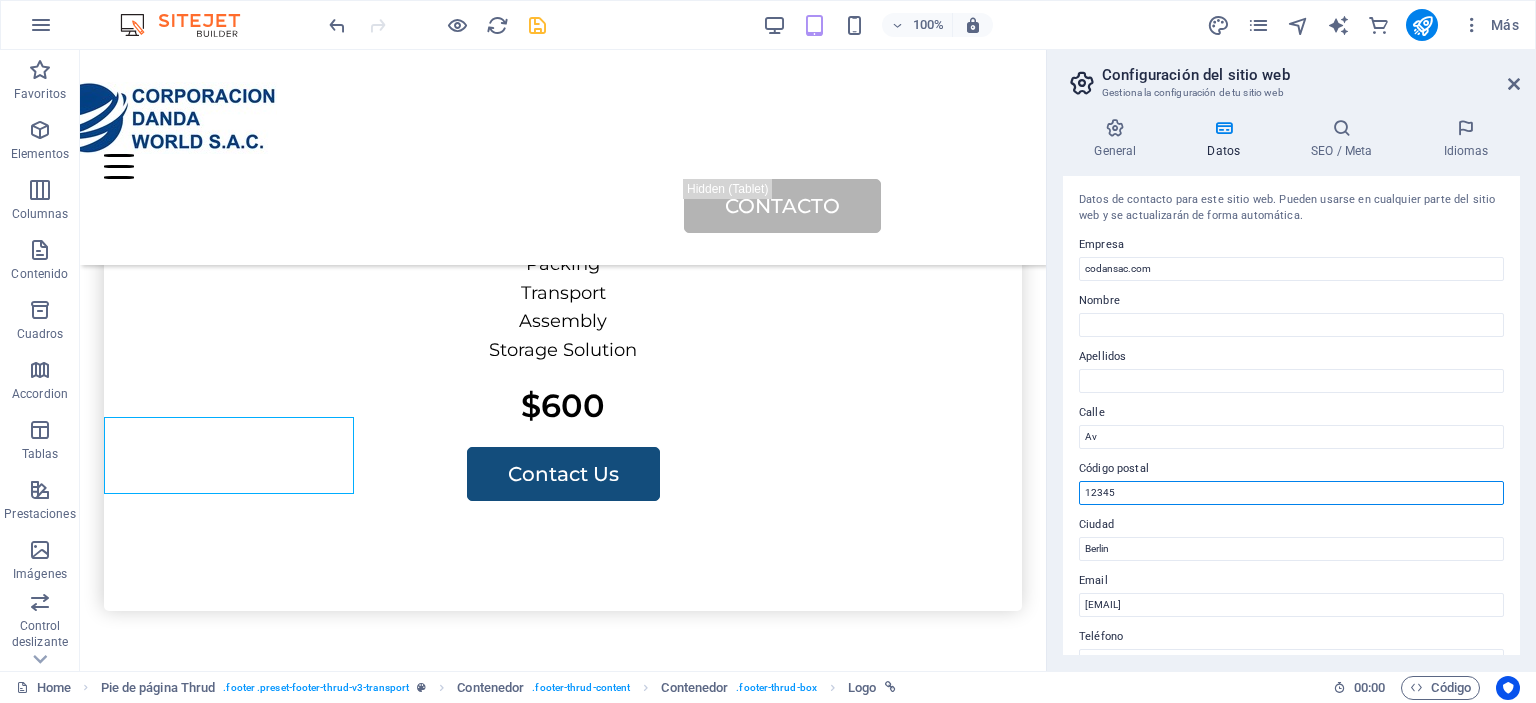 drag, startPoint x: 1128, startPoint y: 495, endPoint x: 1076, endPoint y: 493, distance: 52.03845 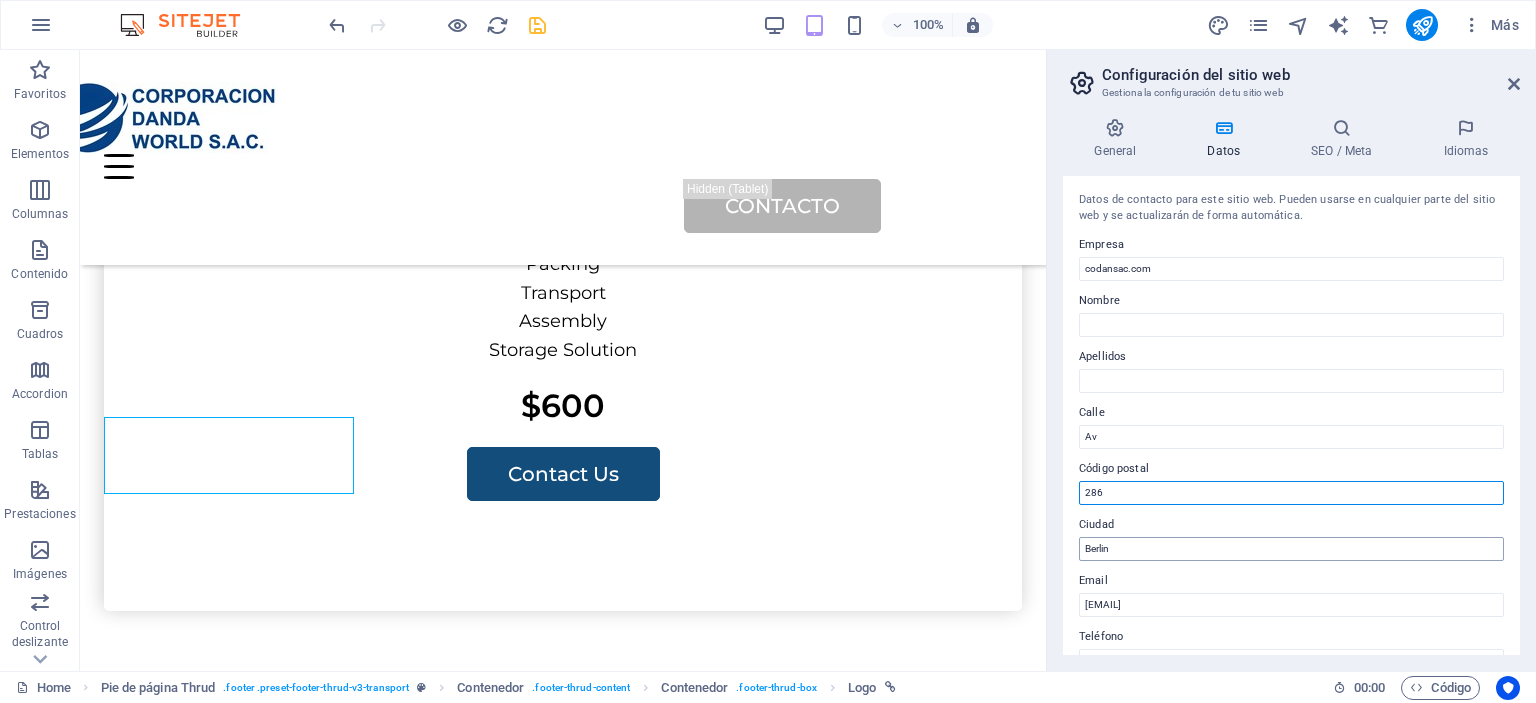 type on "286" 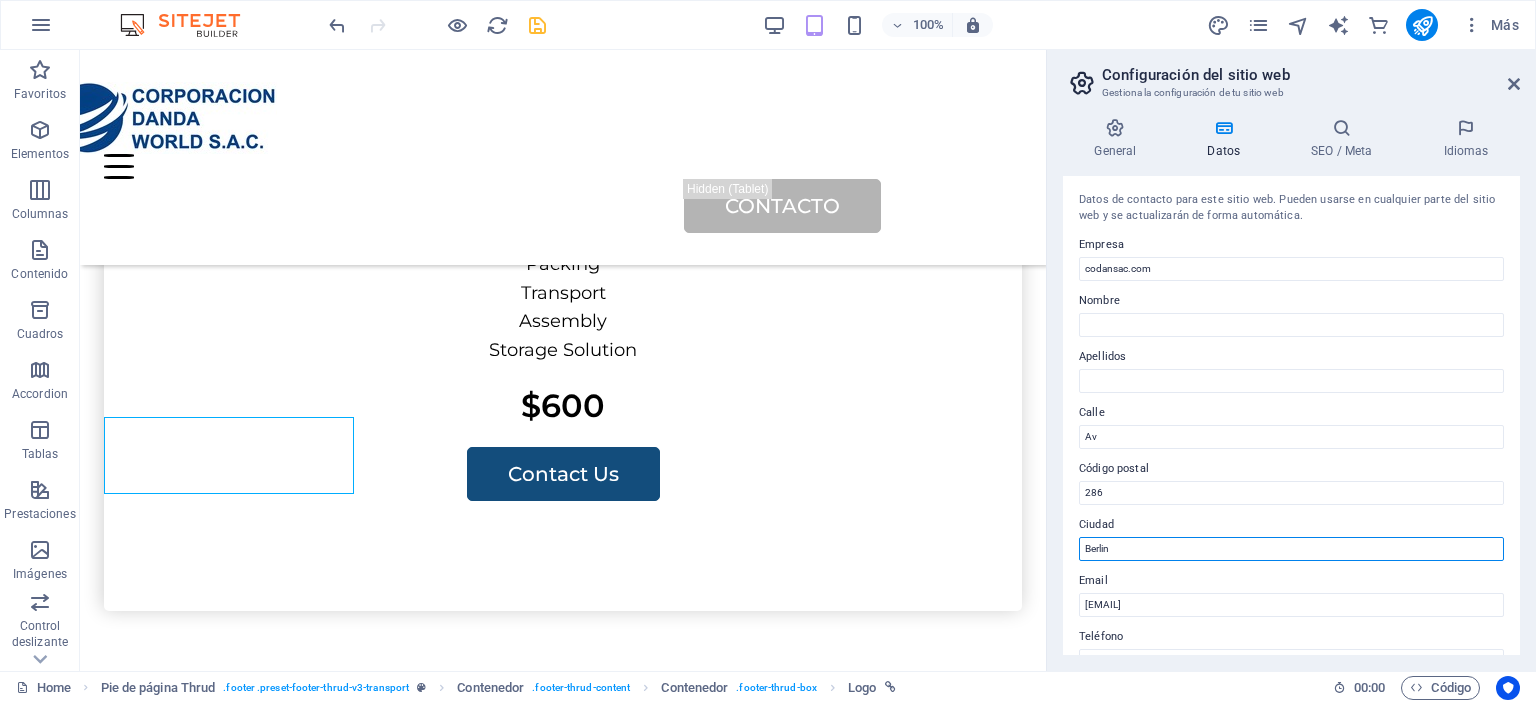 drag, startPoint x: 1140, startPoint y: 551, endPoint x: 1047, endPoint y: 548, distance: 93.04838 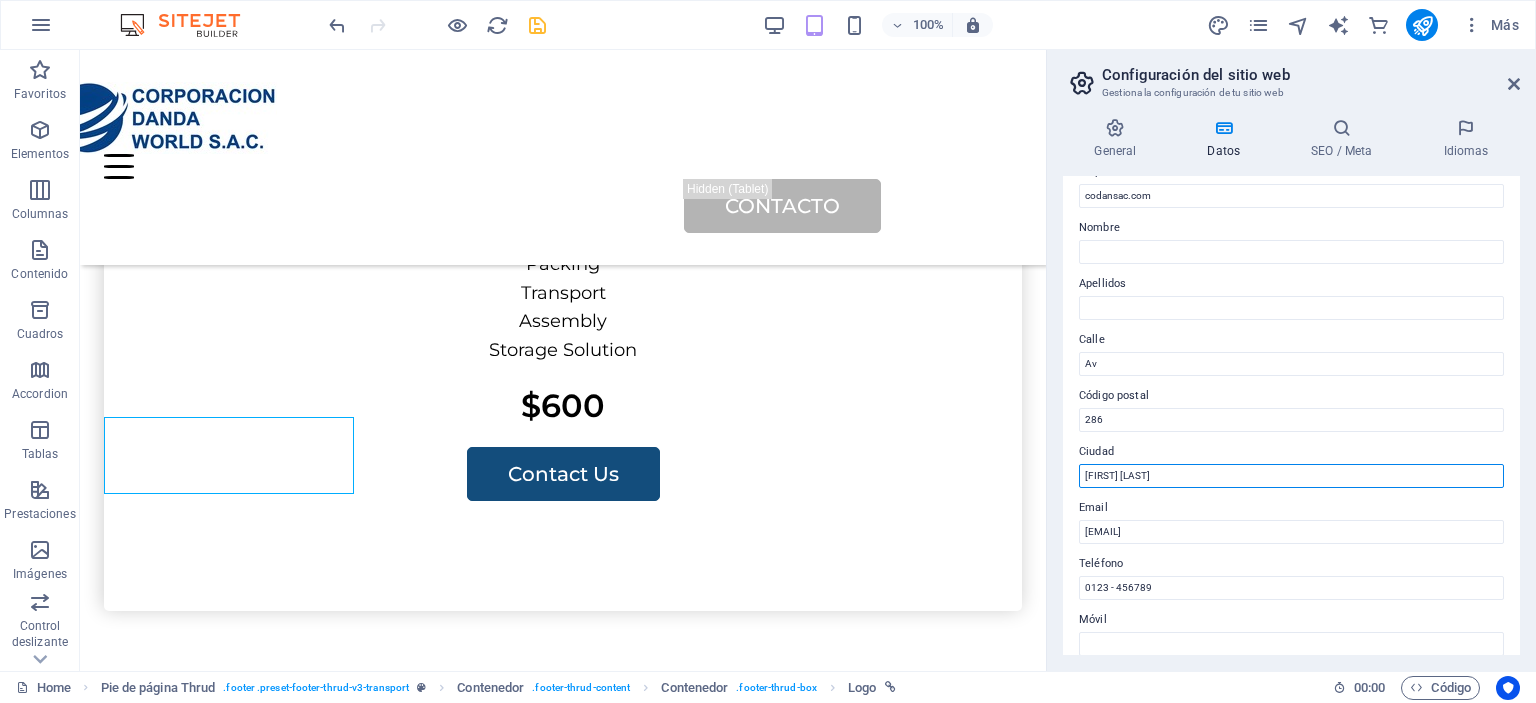 scroll, scrollTop: 100, scrollLeft: 0, axis: vertical 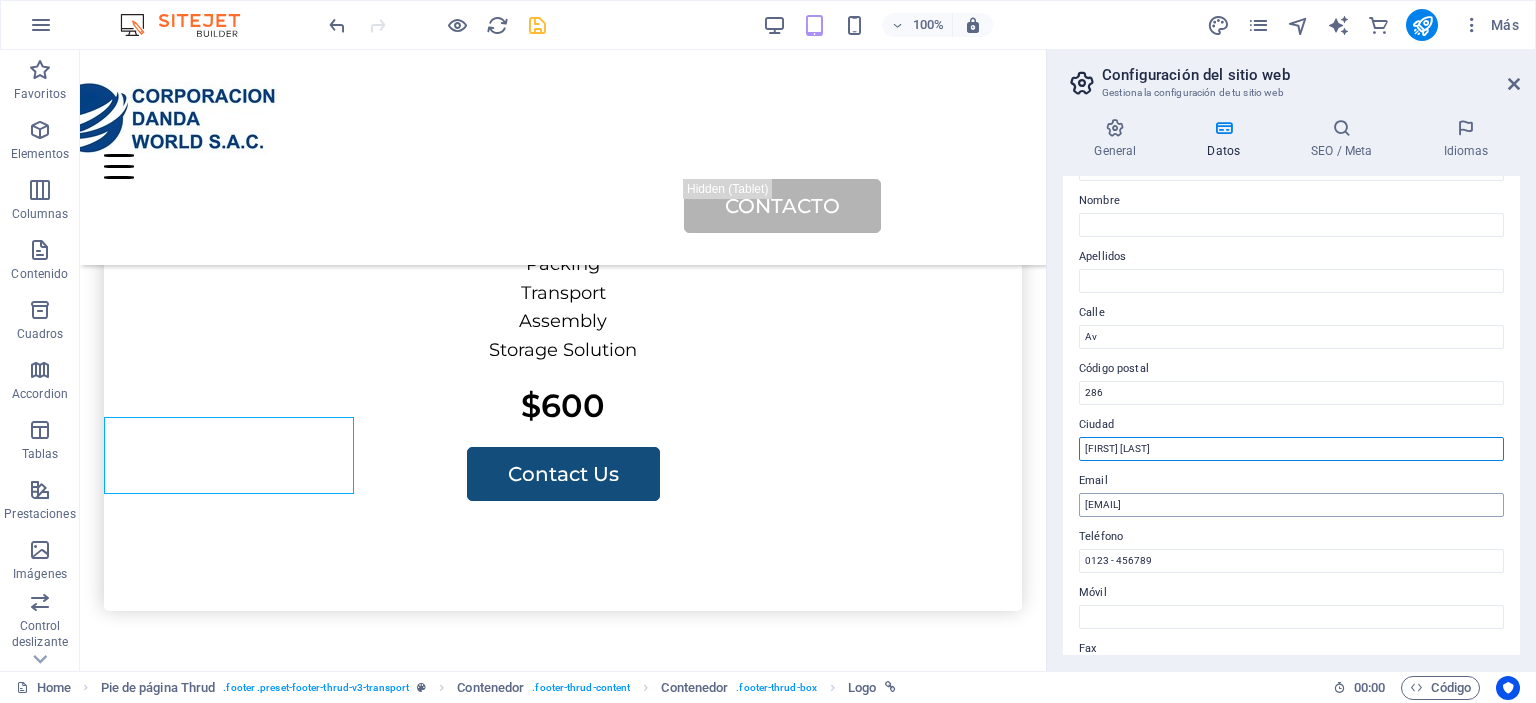 type on "Rosa De America" 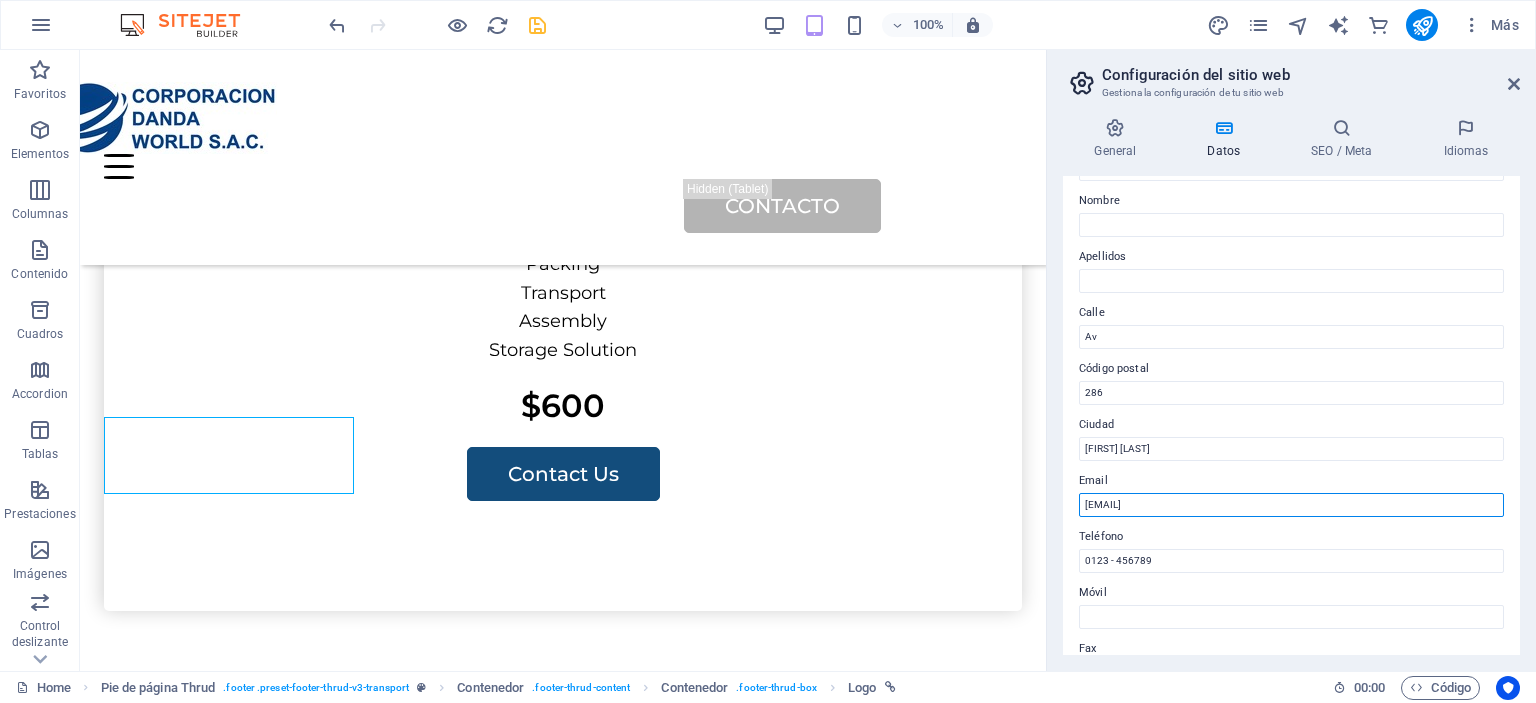 drag, startPoint x: 1305, startPoint y: 503, endPoint x: 1052, endPoint y: 510, distance: 253.09682 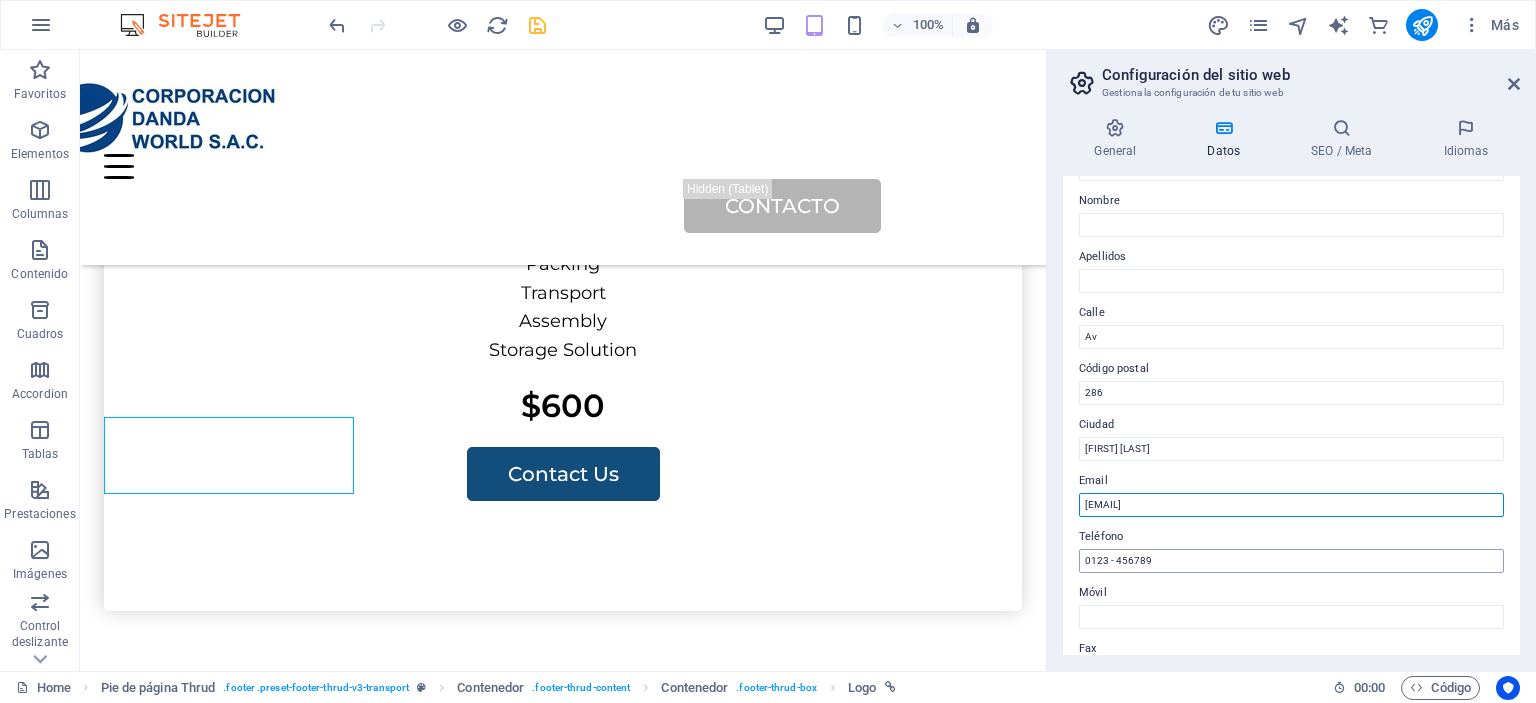 type on "diego.farronay@codansac.com" 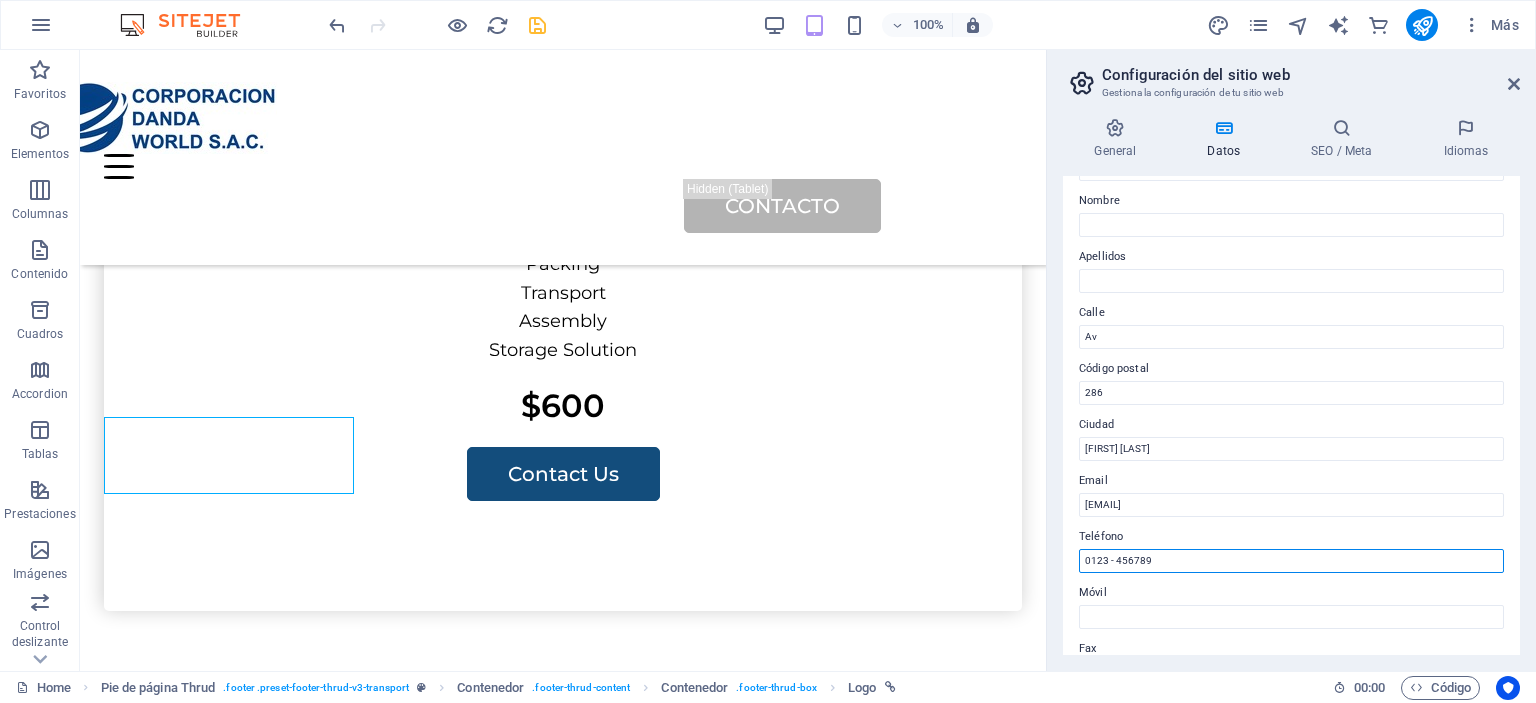 click on "0123 - 456789" at bounding box center [1291, 561] 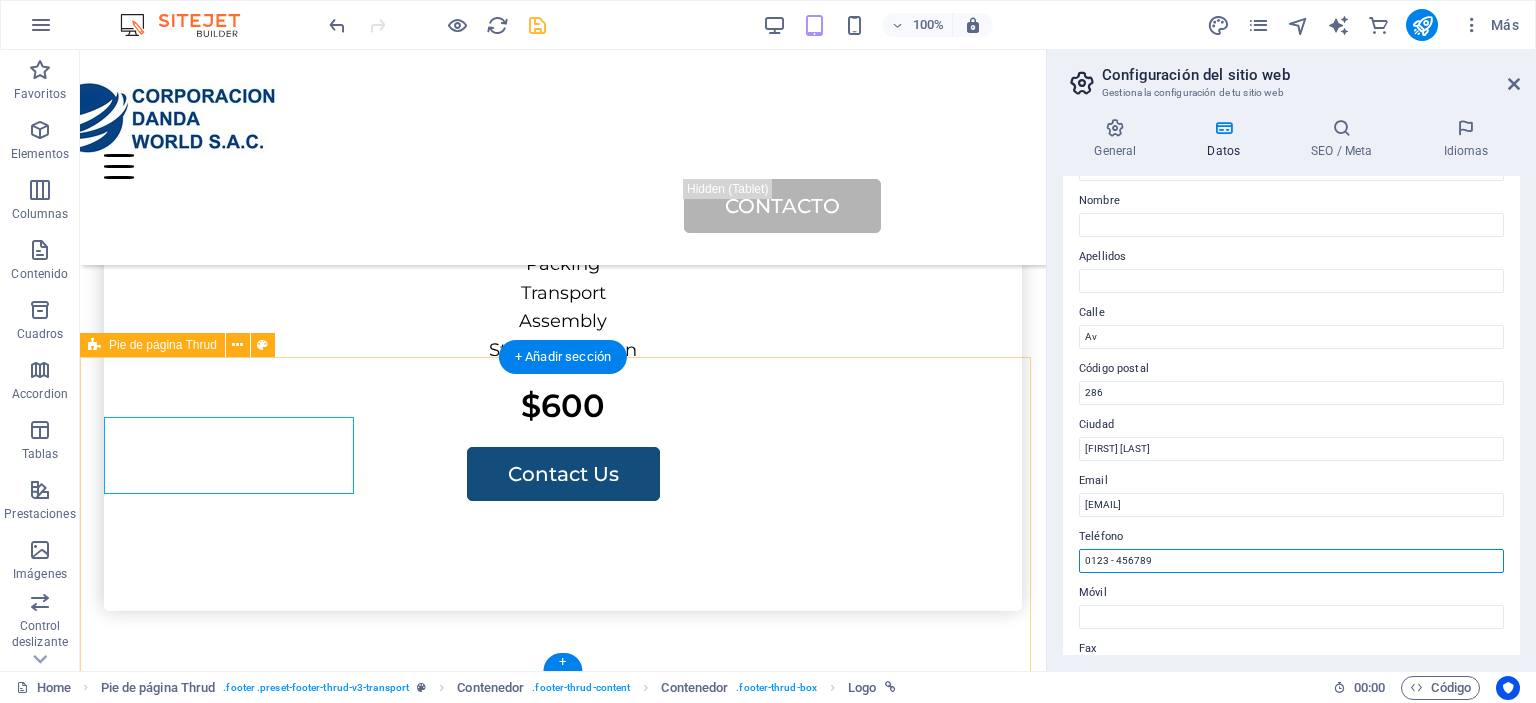 drag, startPoint x: 1271, startPoint y: 613, endPoint x: 1012, endPoint y: 555, distance: 265.41476 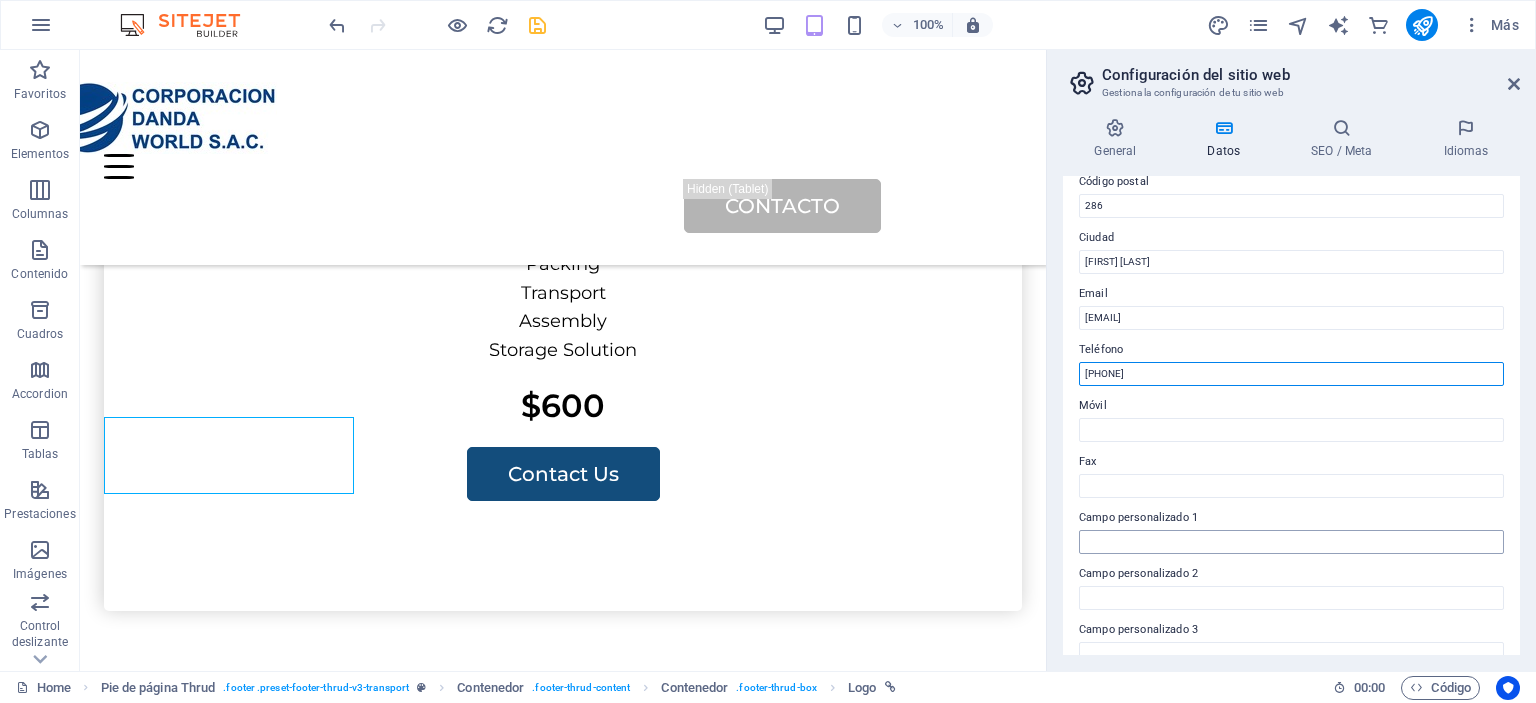 scroll, scrollTop: 300, scrollLeft: 0, axis: vertical 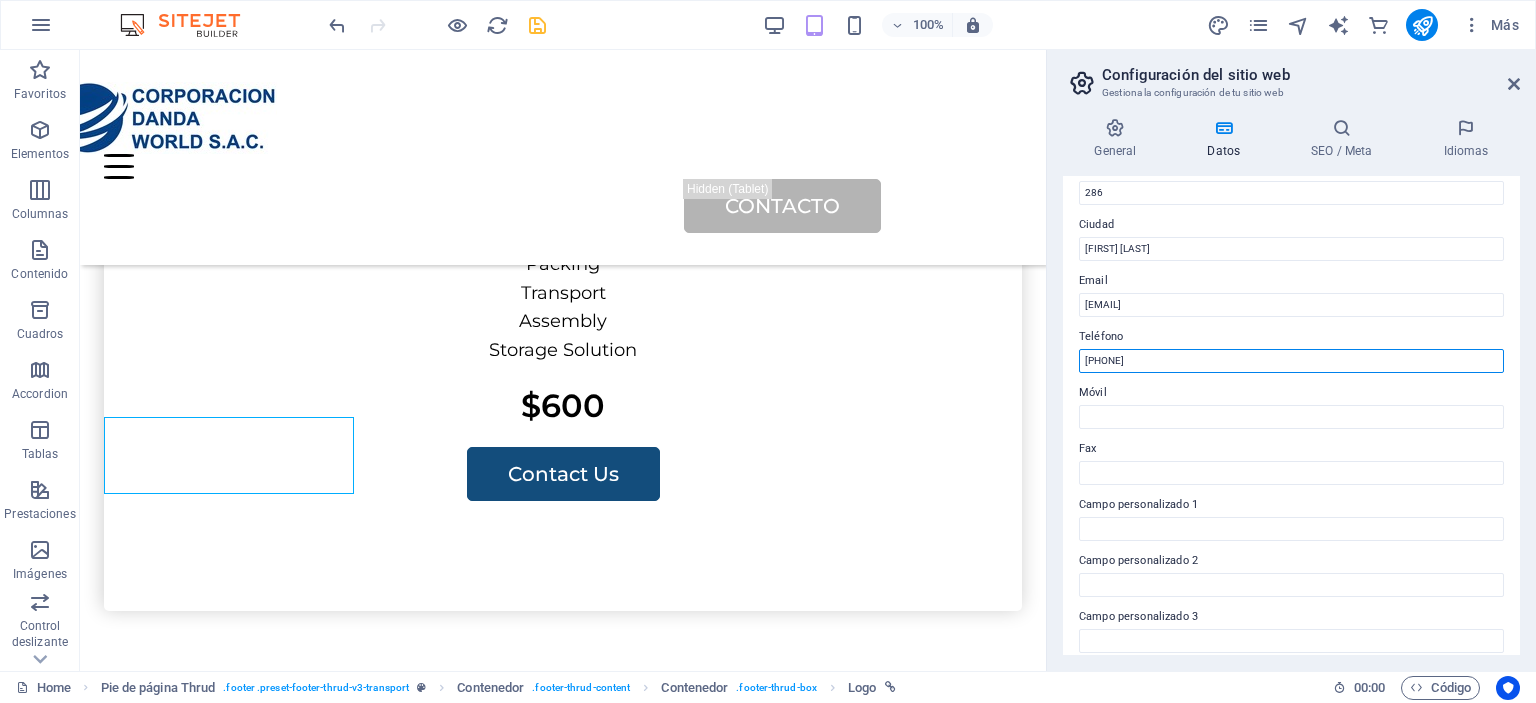 click on "941489632" at bounding box center [1291, 361] 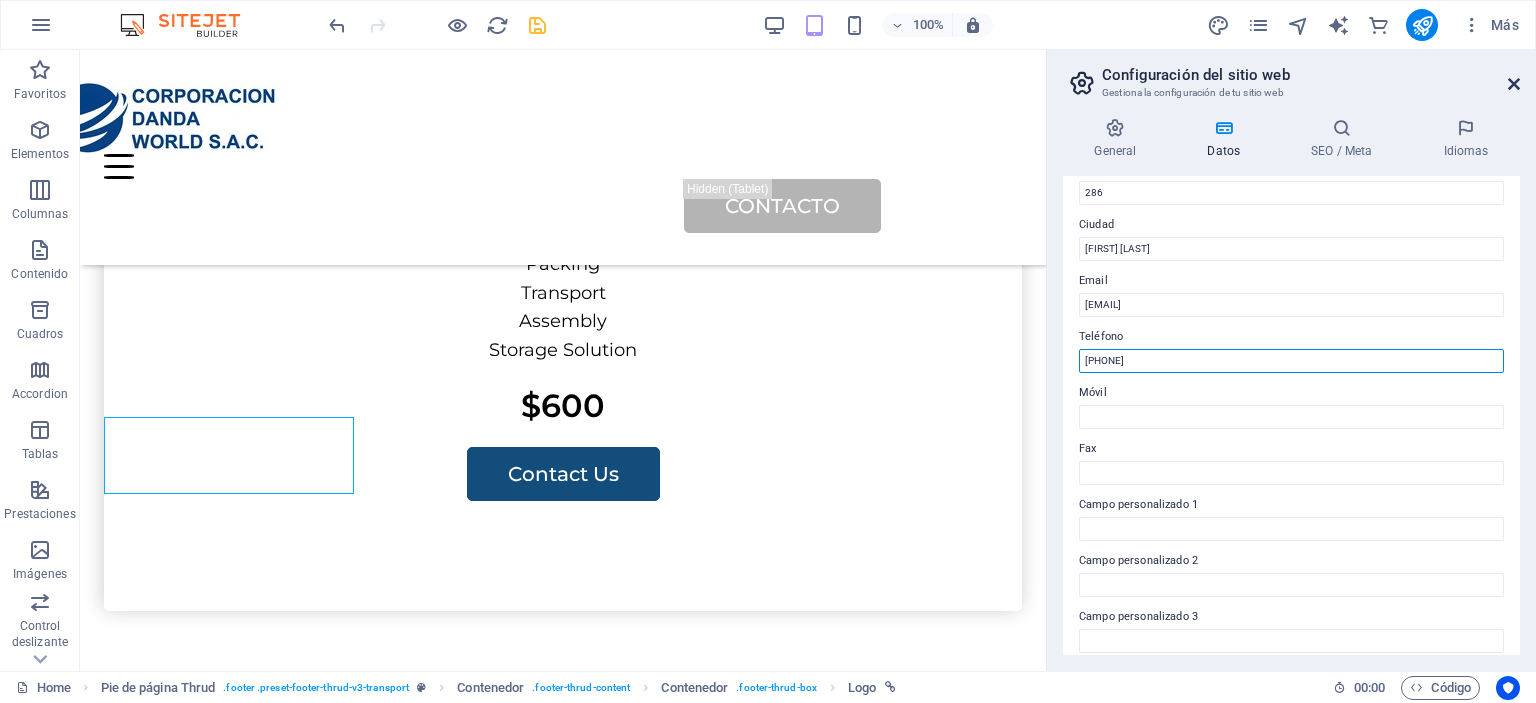 type on "+51 941489632" 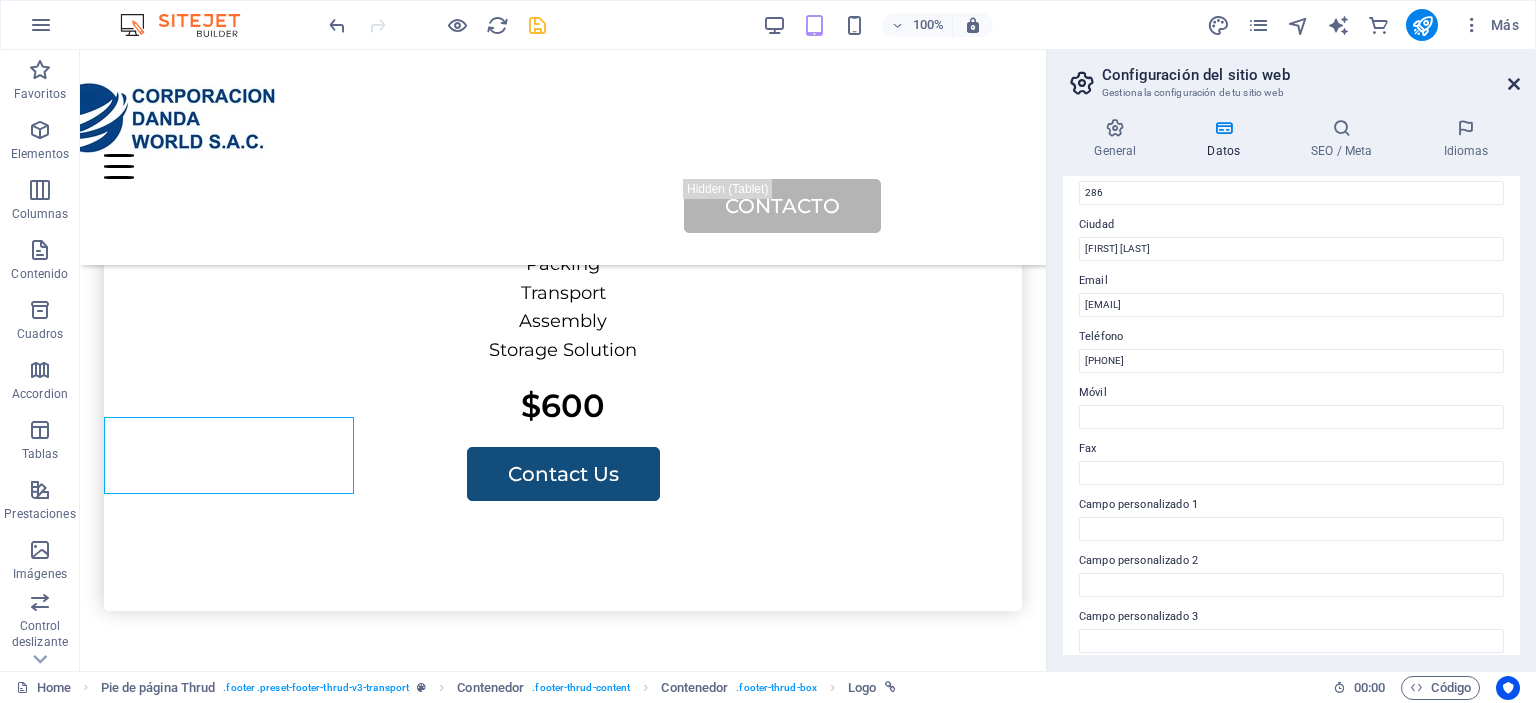 drag, startPoint x: 1516, startPoint y: 83, endPoint x: 834, endPoint y: 245, distance: 700.97644 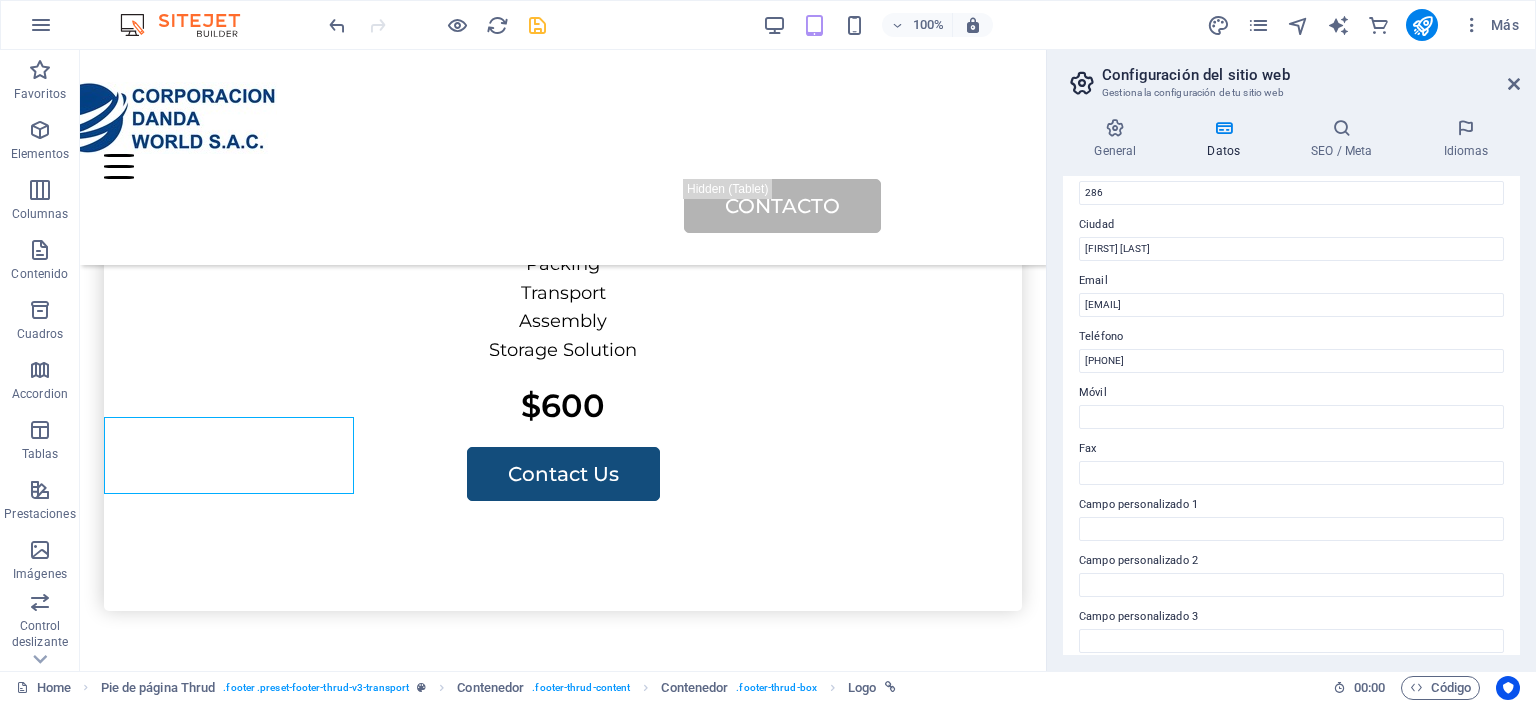 scroll, scrollTop: 3946, scrollLeft: 0, axis: vertical 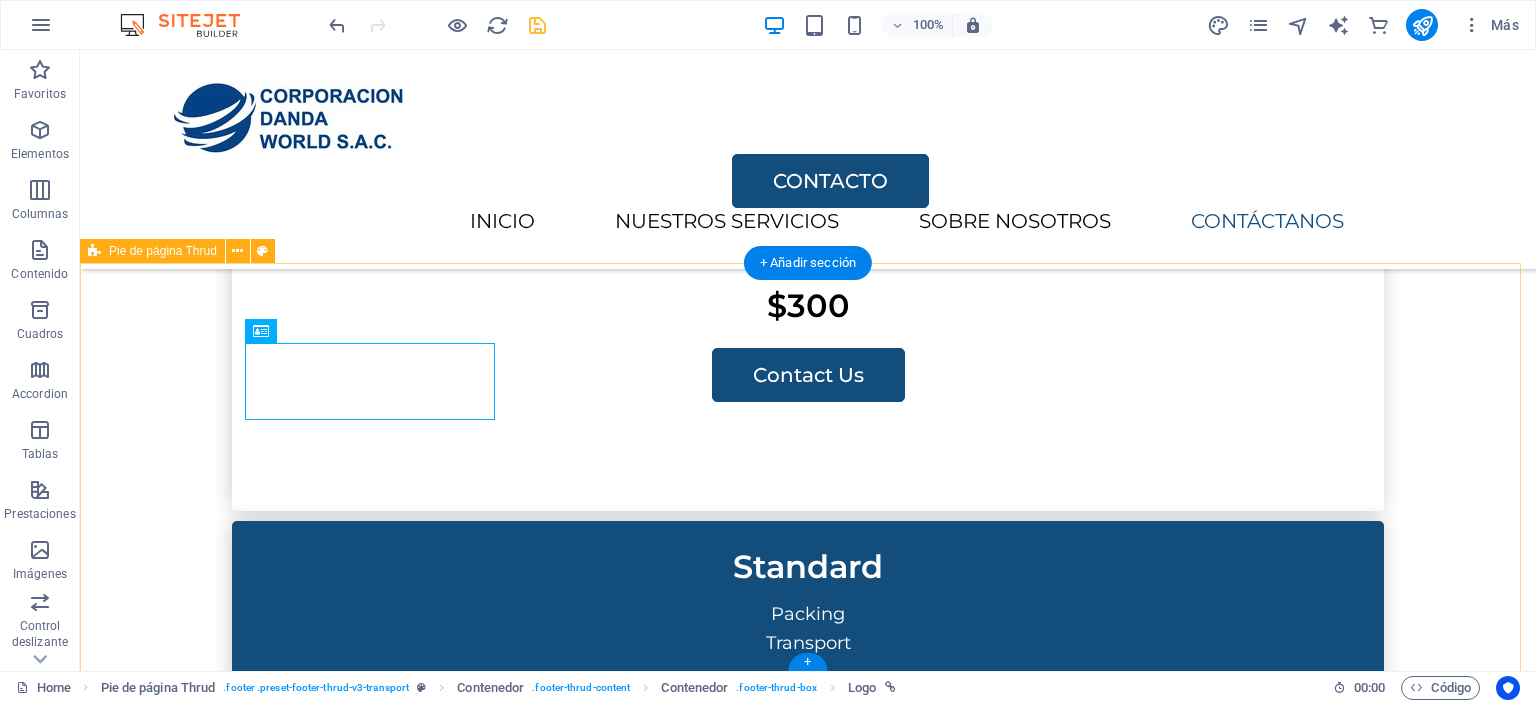 click on "Av ,  Rosa De America ,  286   diego.farronay@codansac.com
INICIO SERVICIOS SOBRE NOSOTROS CONTACTO HOME SERVICES ABOUT US PRICING CONTACT US
codansac.com   Legal Notice  |  Privacy Policy" at bounding box center [808, 3145] 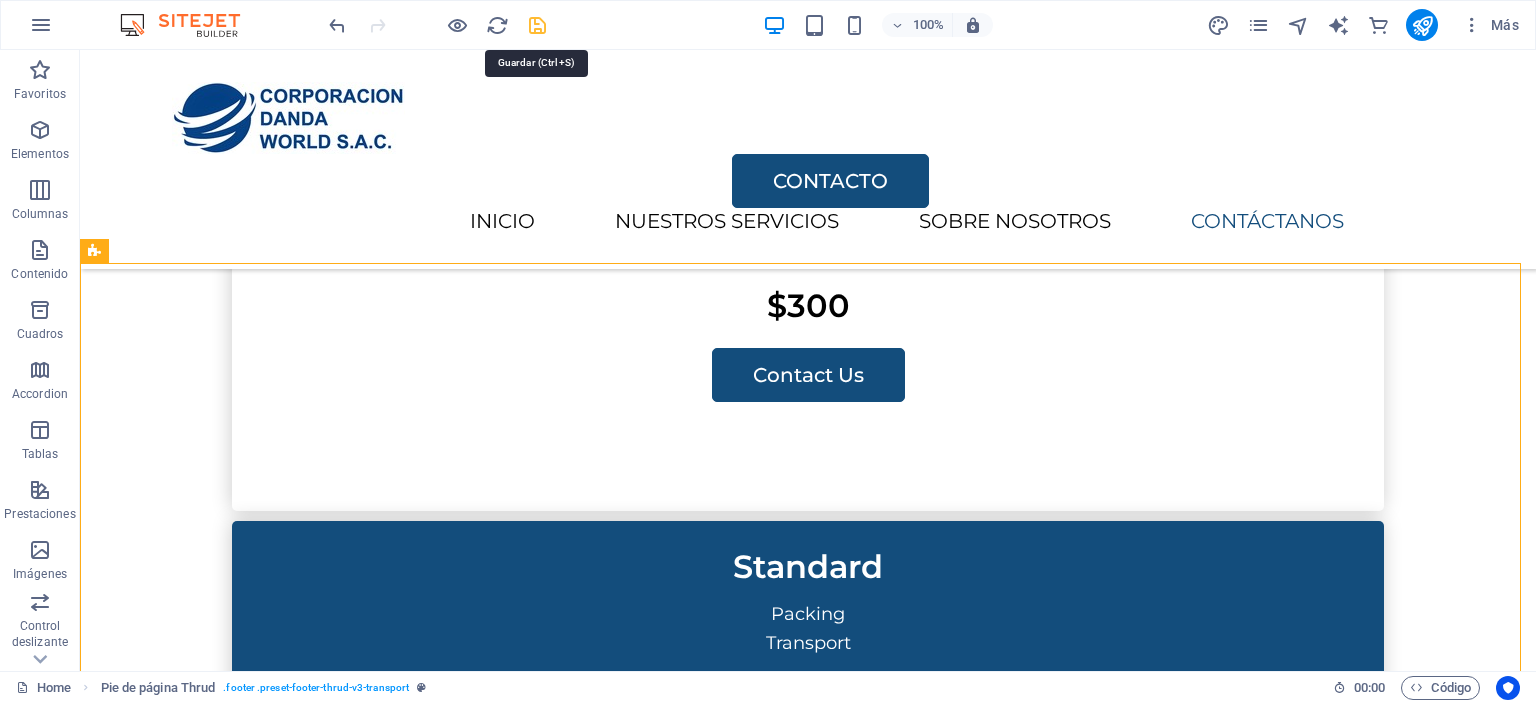 click at bounding box center (537, 25) 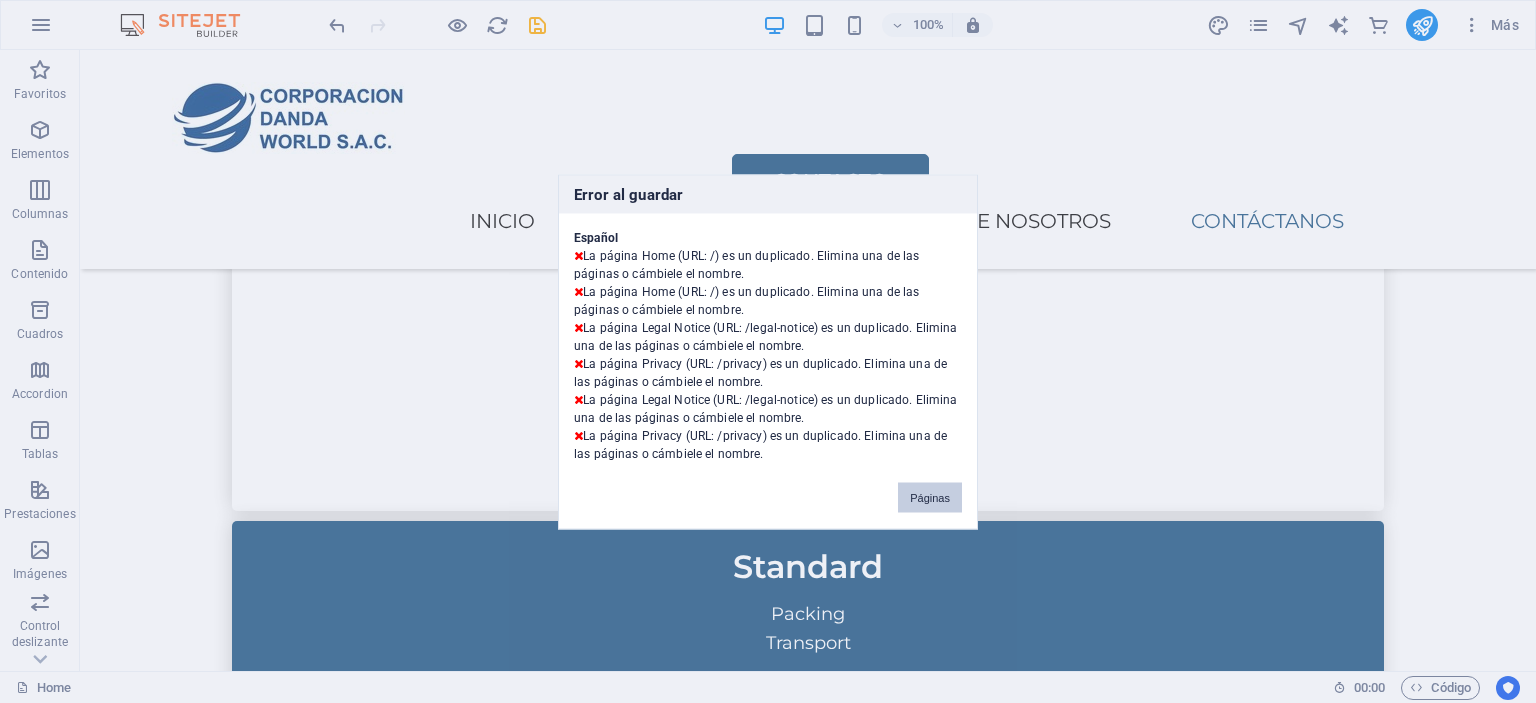 drag, startPoint x: 919, startPoint y: 500, endPoint x: 835, endPoint y: 450, distance: 97.7548 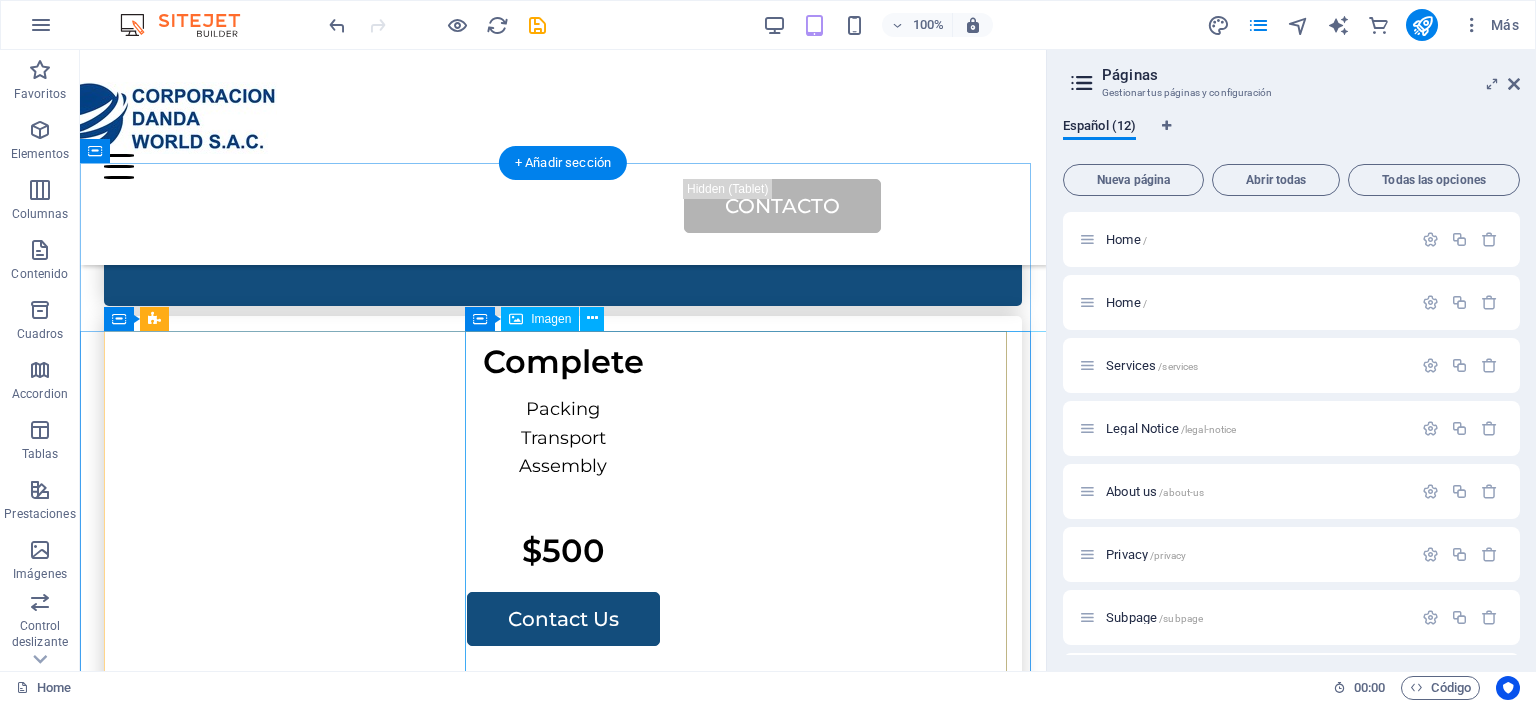 scroll, scrollTop: 3892, scrollLeft: 0, axis: vertical 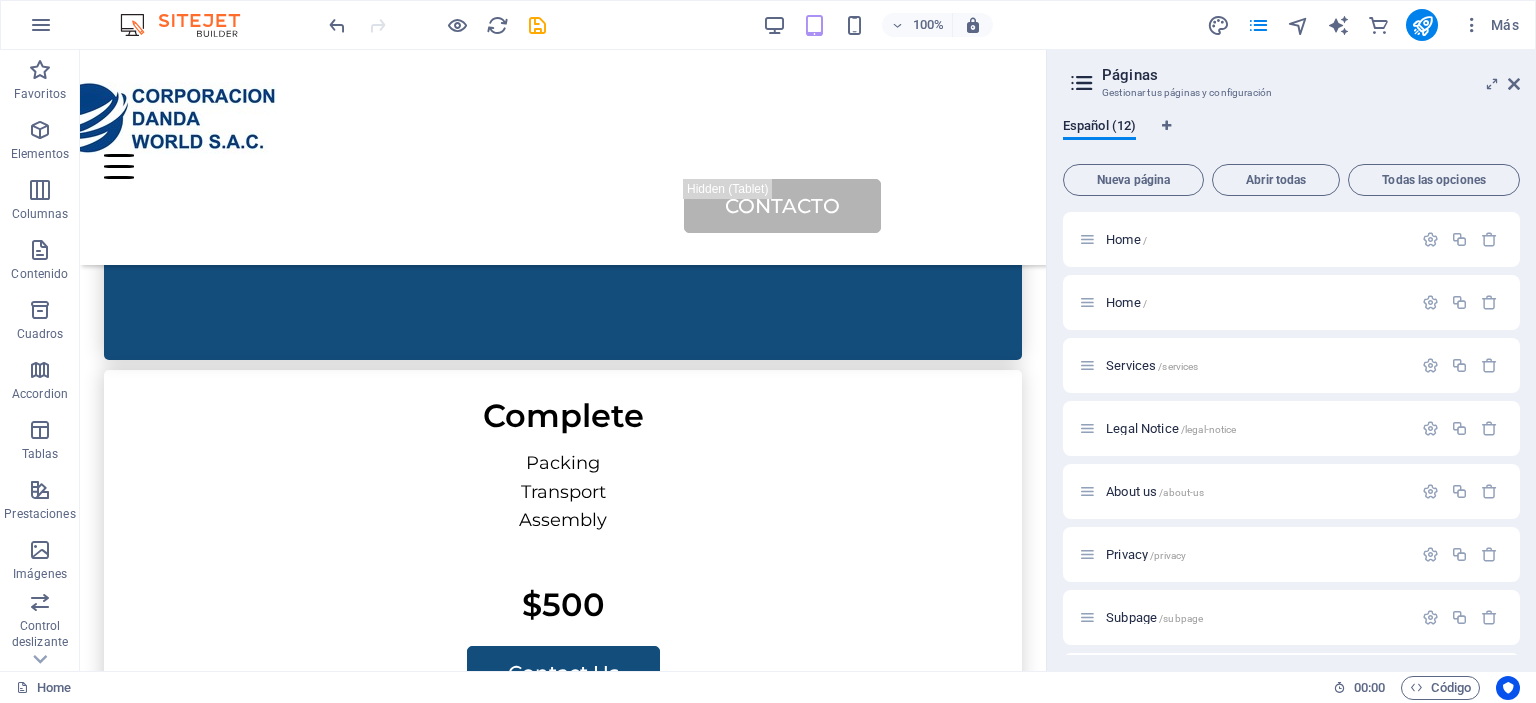 click on "Páginas Gestionar tus páginas y configuración Español (12) Nueva página Abrir todas Todas las opciones Home / Home / Services /services Legal Notice /legal-notice About us /about-us Privacy /privacy Subpage /subpage Pricing /pricing Careers /careers Contact /contact Legal Notice /legal-notice Privacy /privacy" at bounding box center [1291, 360] 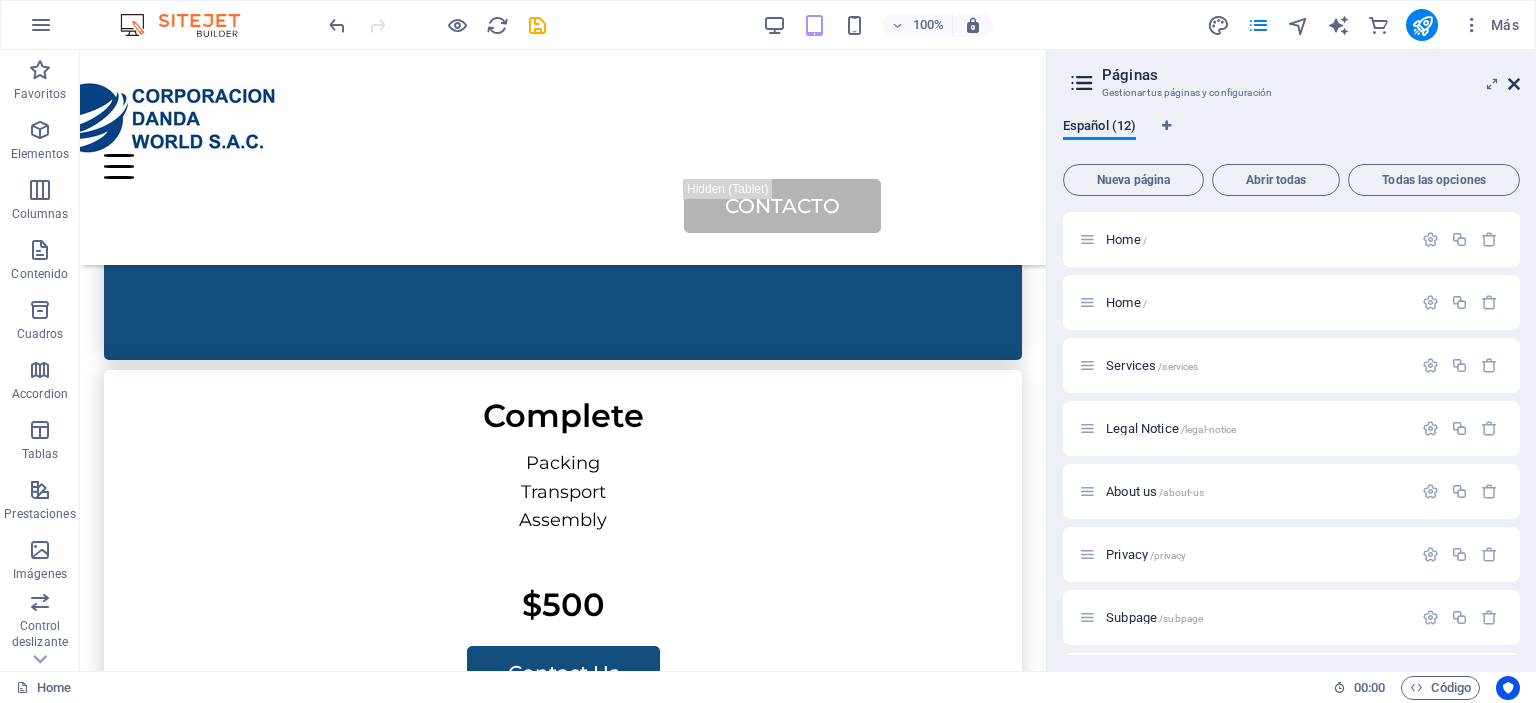 click at bounding box center [1514, 84] 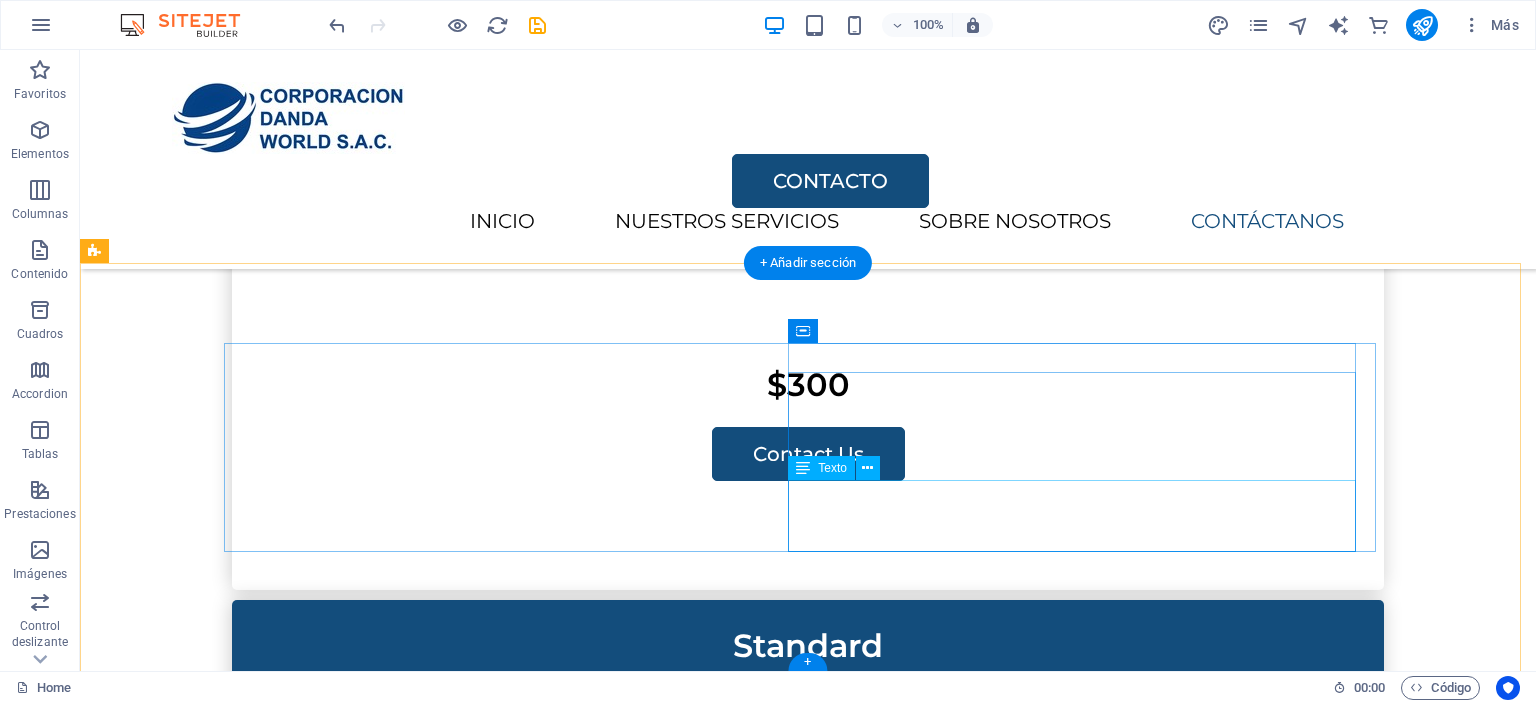 scroll, scrollTop: 3946, scrollLeft: 0, axis: vertical 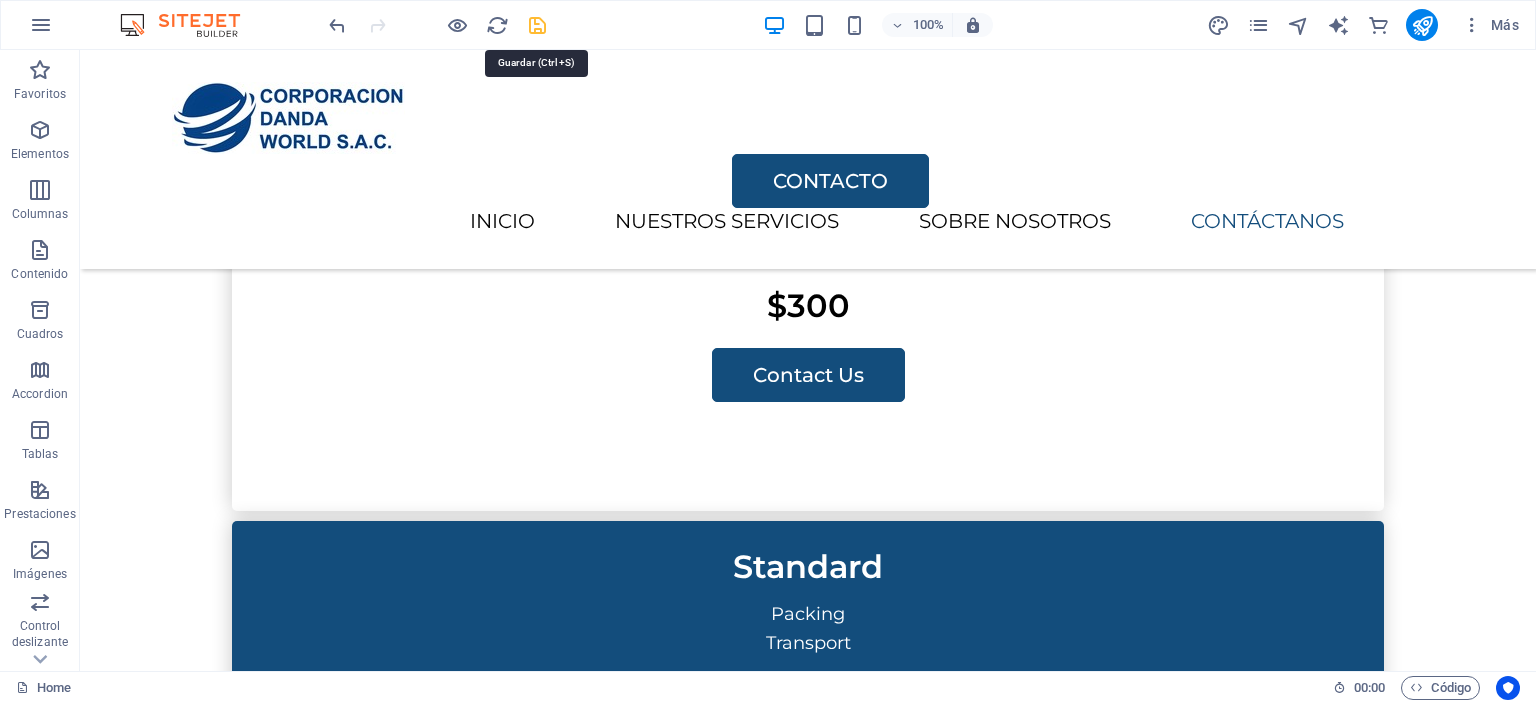 click at bounding box center (537, 25) 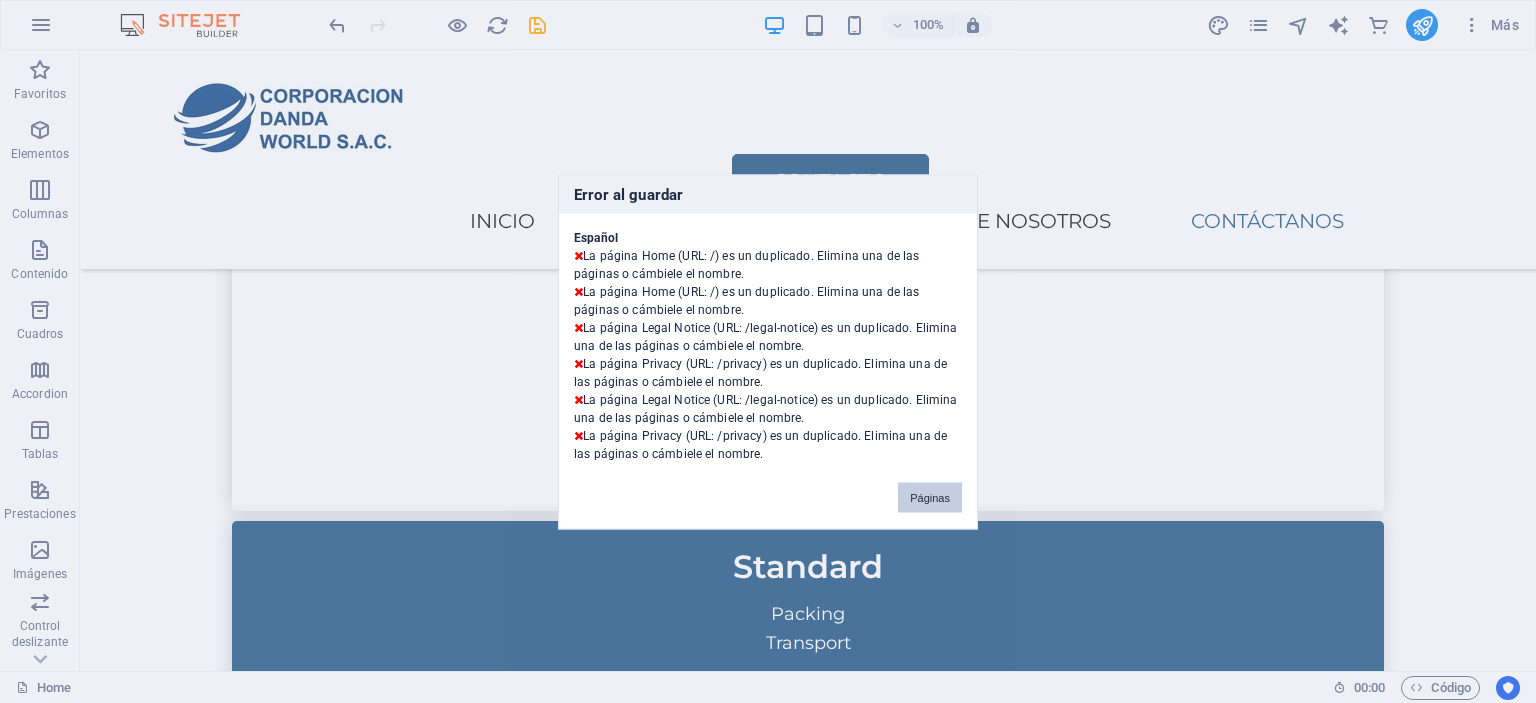click on "Páginas" at bounding box center (930, 497) 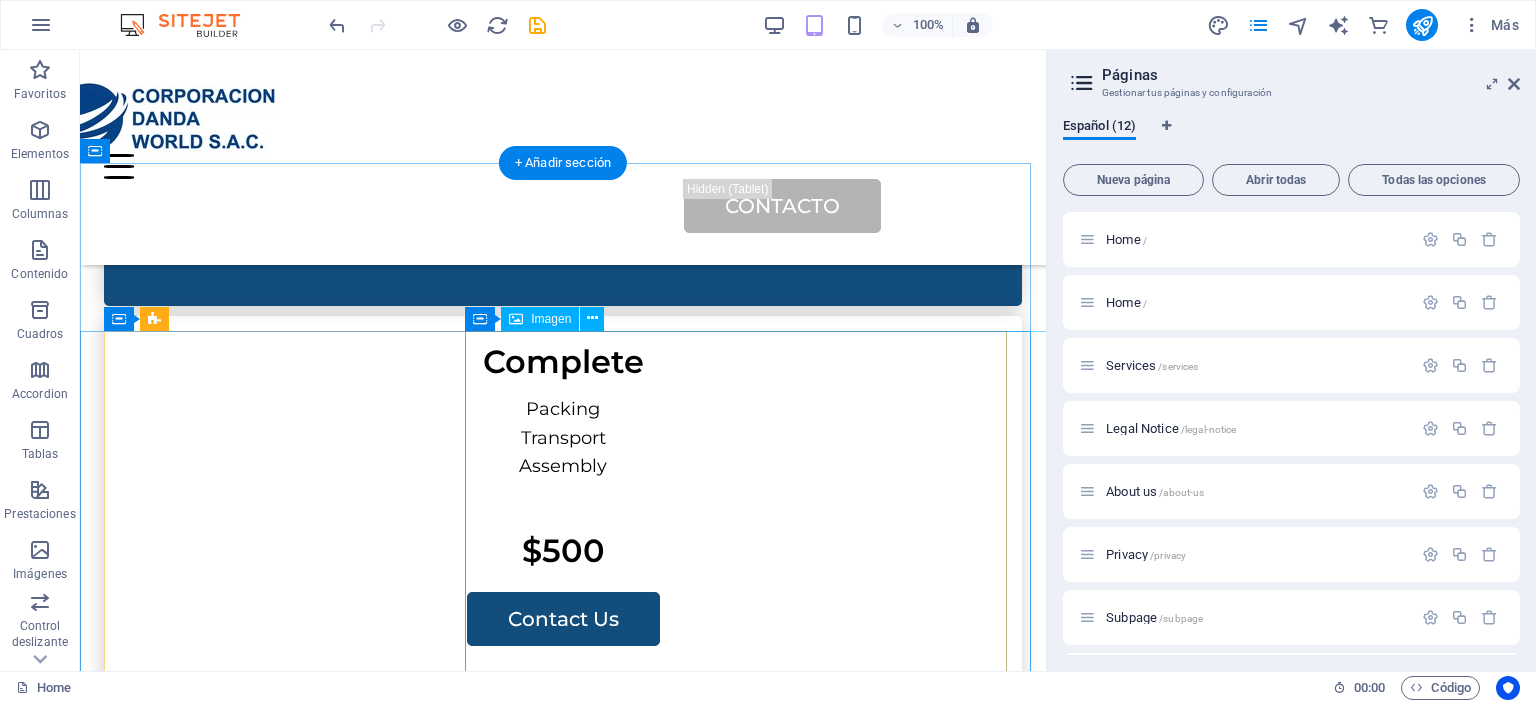 scroll, scrollTop: 3892, scrollLeft: 0, axis: vertical 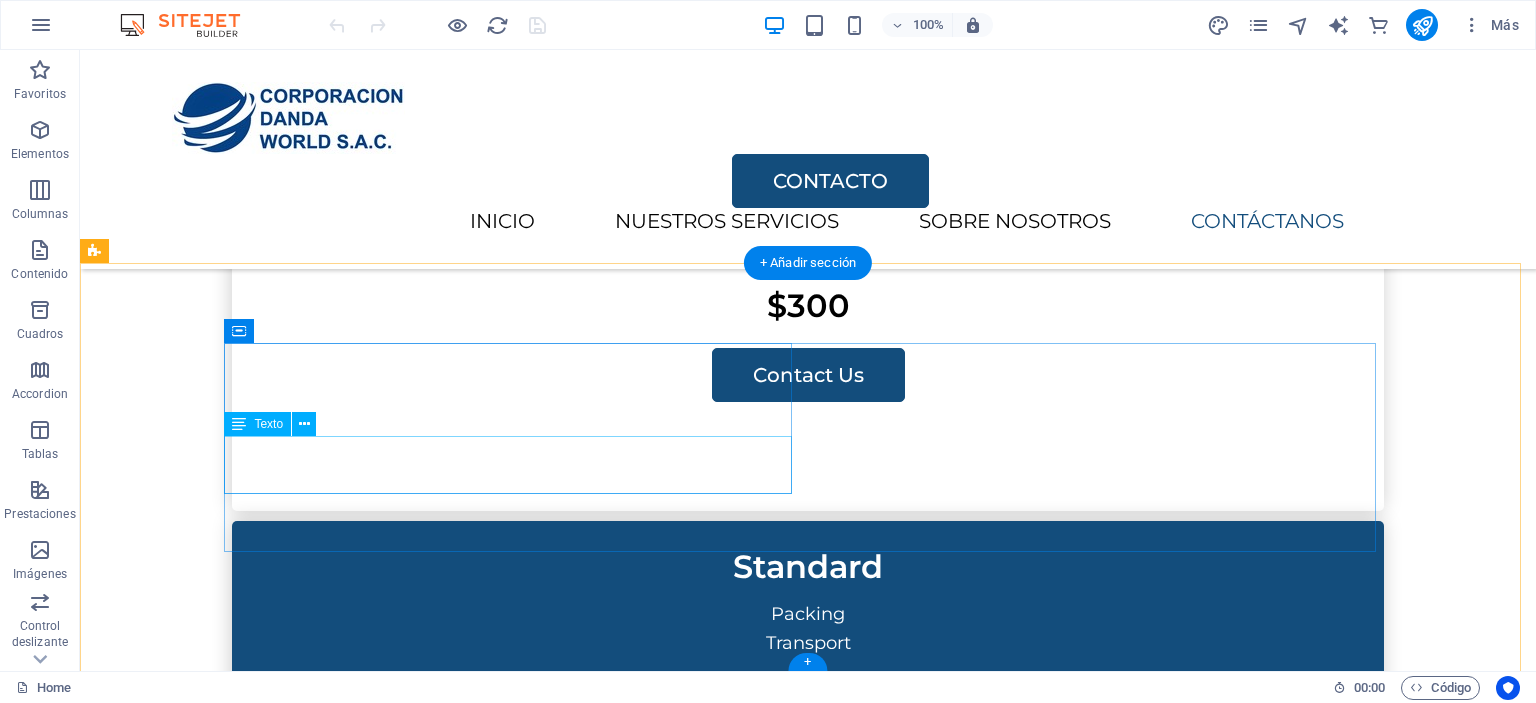 click on "Street" at bounding box center (259, 3034) 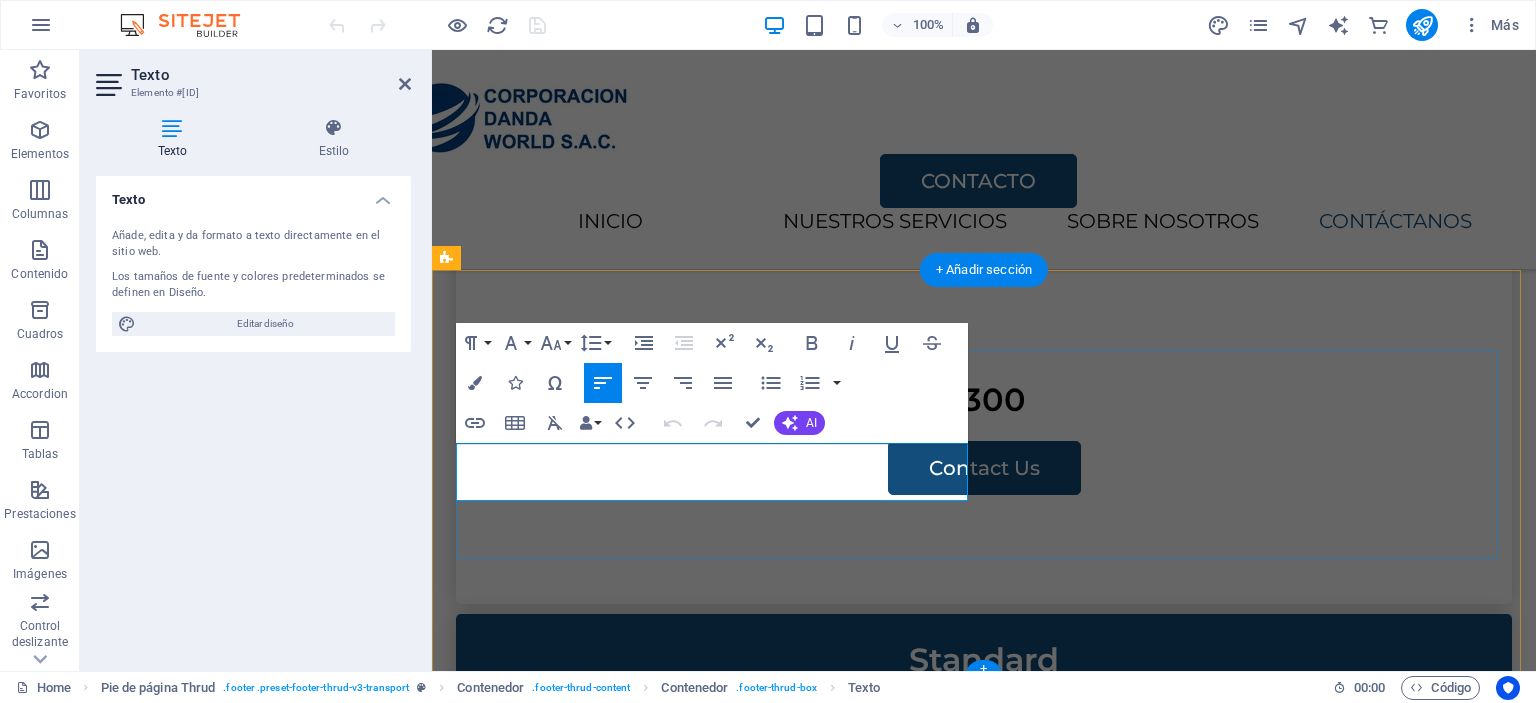 click on "Street" at bounding box center (483, 3127) 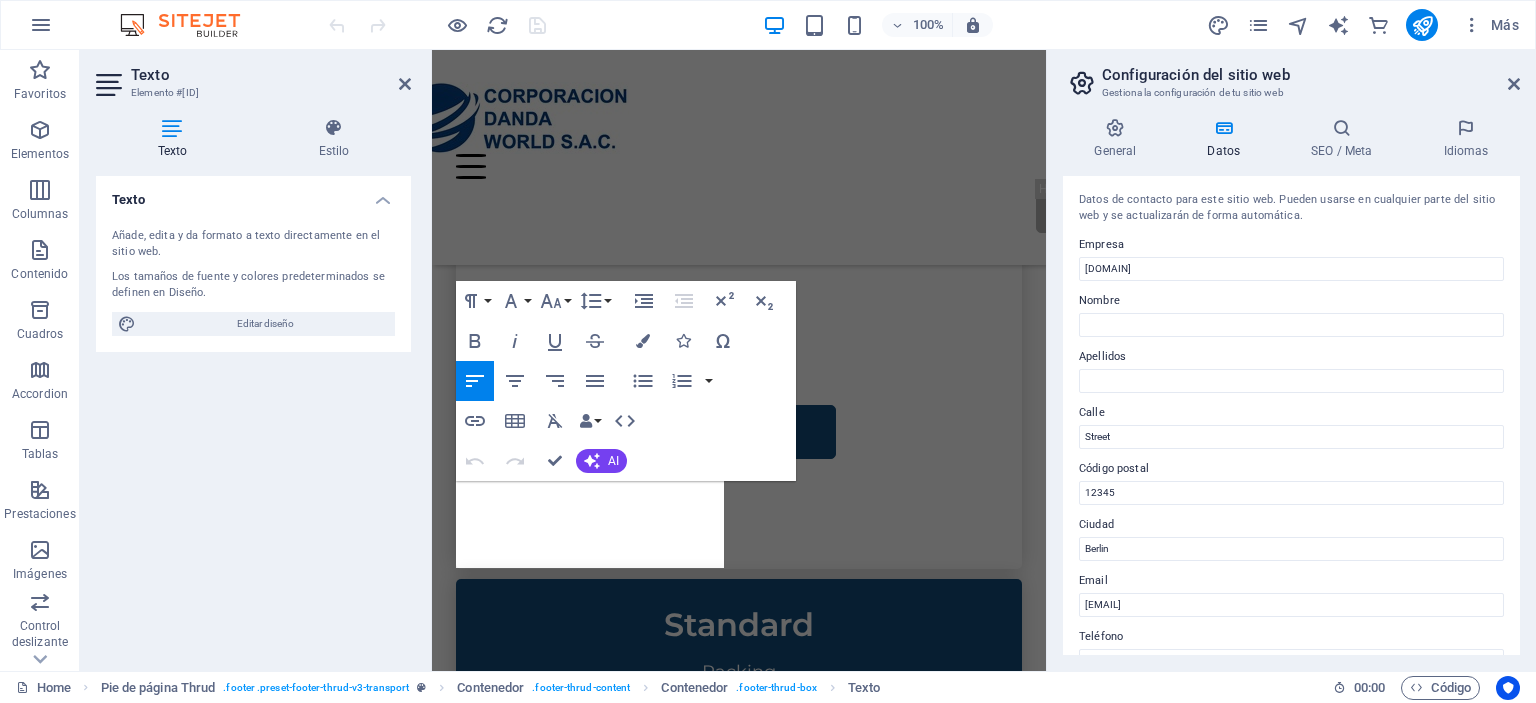 scroll, scrollTop: 5386, scrollLeft: 0, axis: vertical 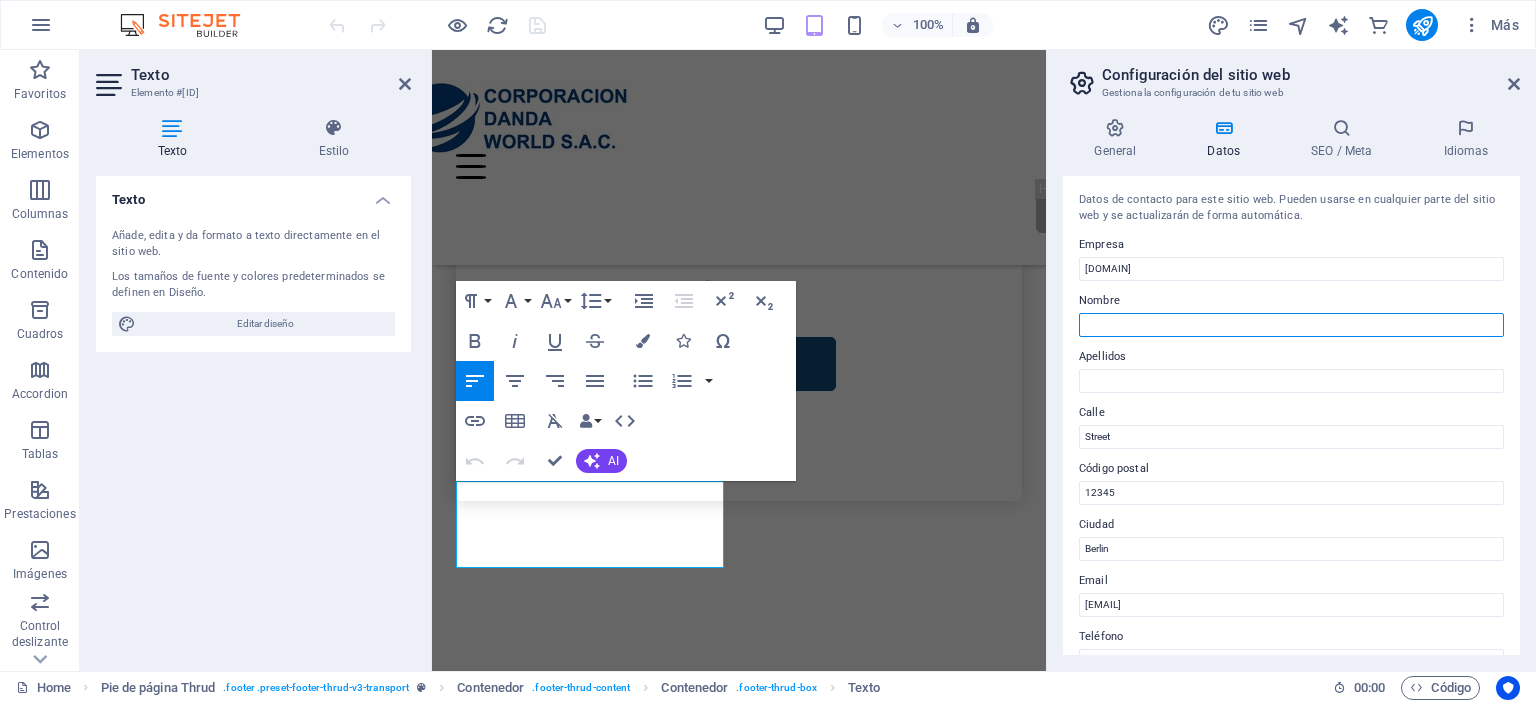 click on "Nombre" at bounding box center (1291, 325) 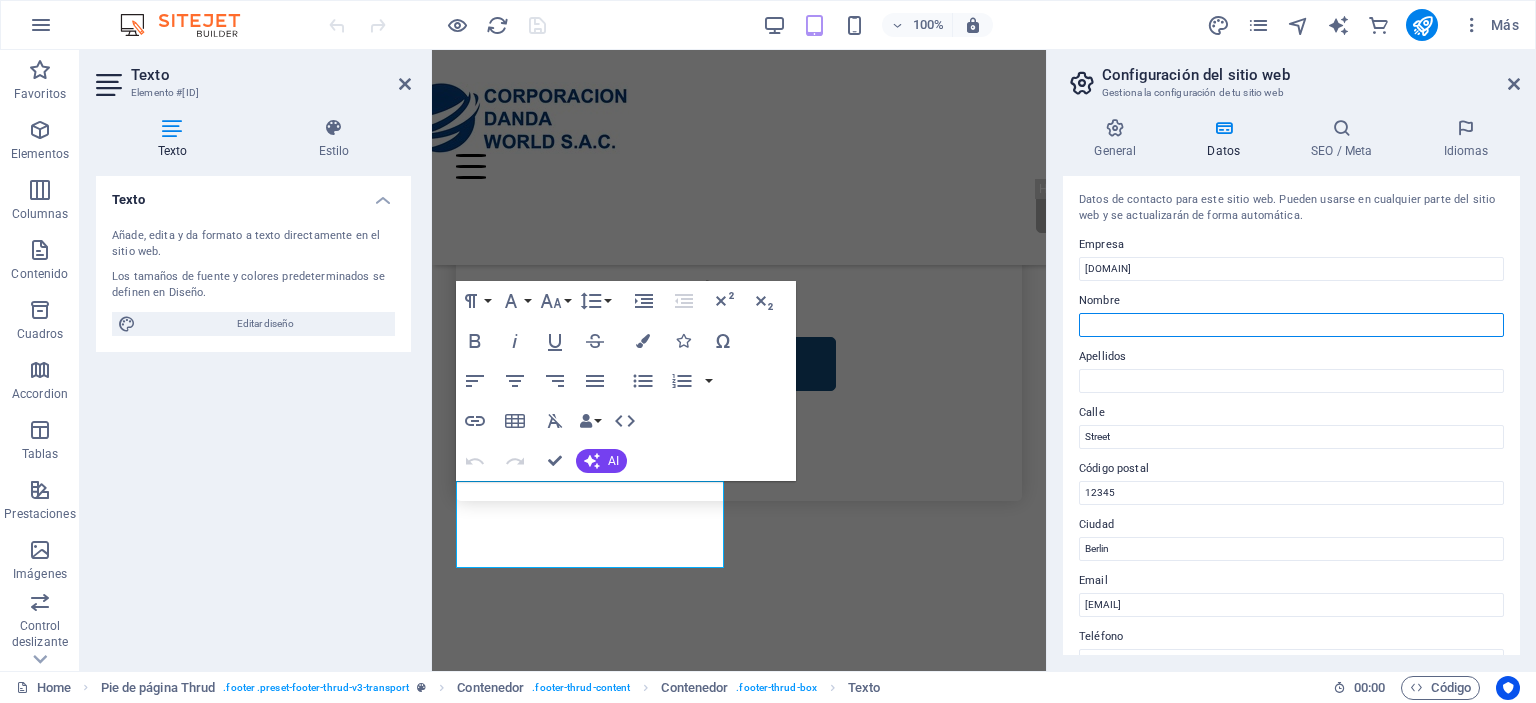 type on "Diego" 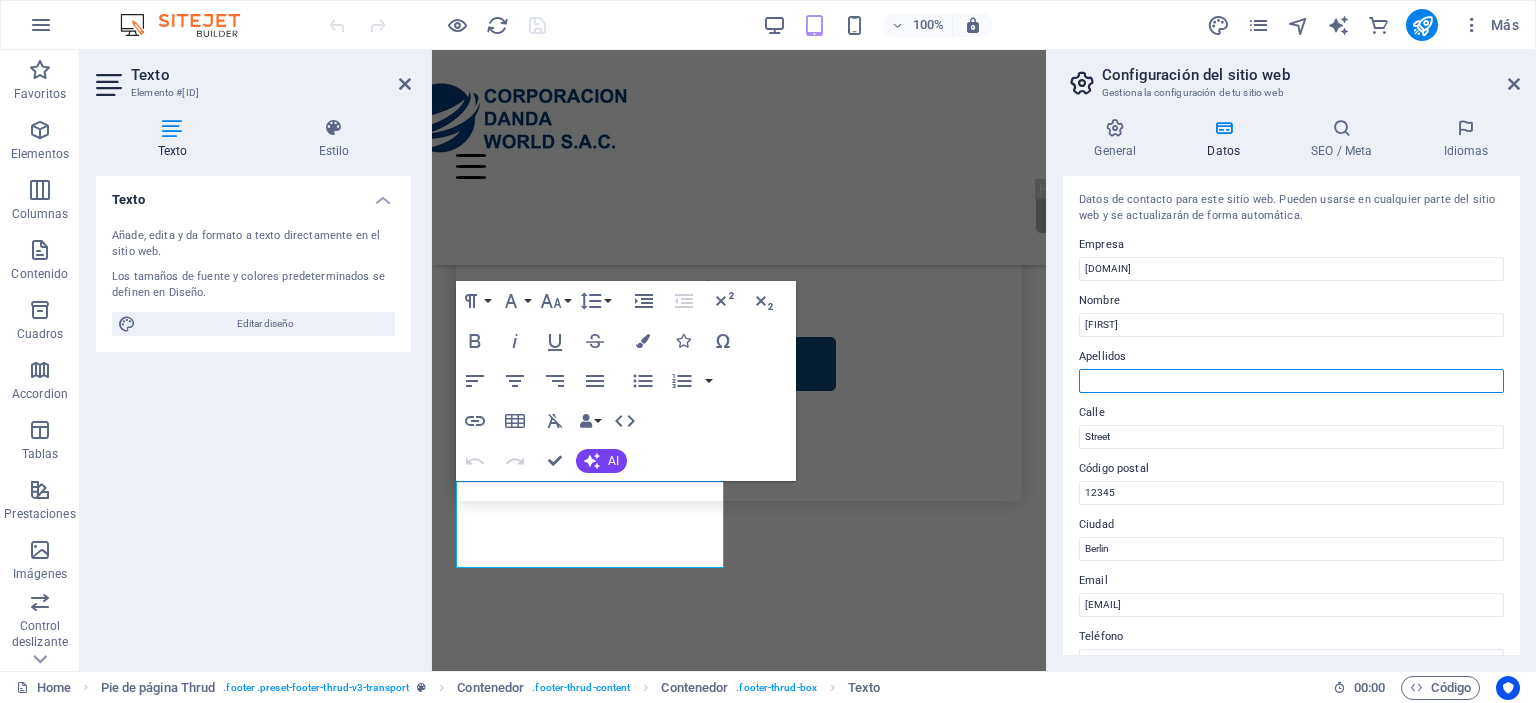 type on "Farroñay" 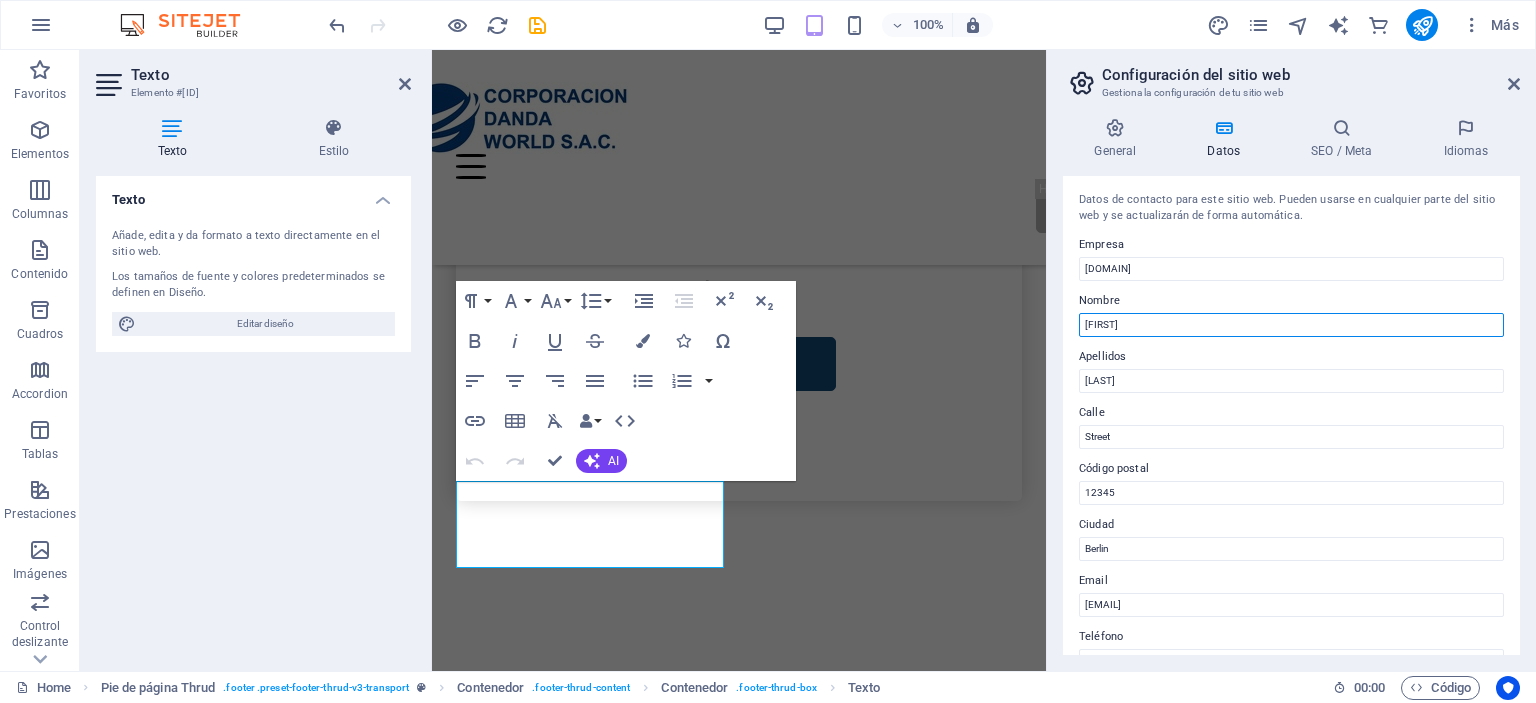 drag, startPoint x: 1572, startPoint y: 378, endPoint x: 1040, endPoint y: 327, distance: 534.43896 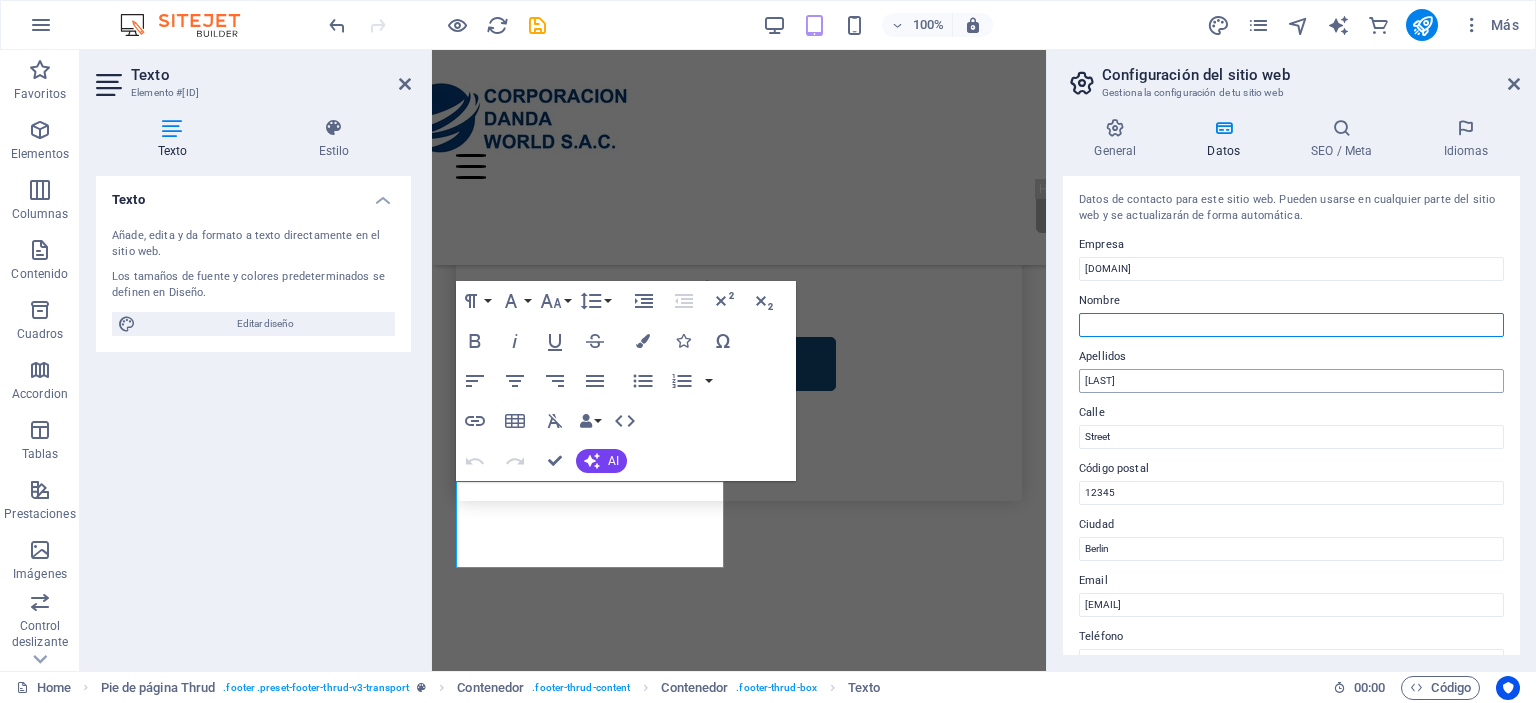 type 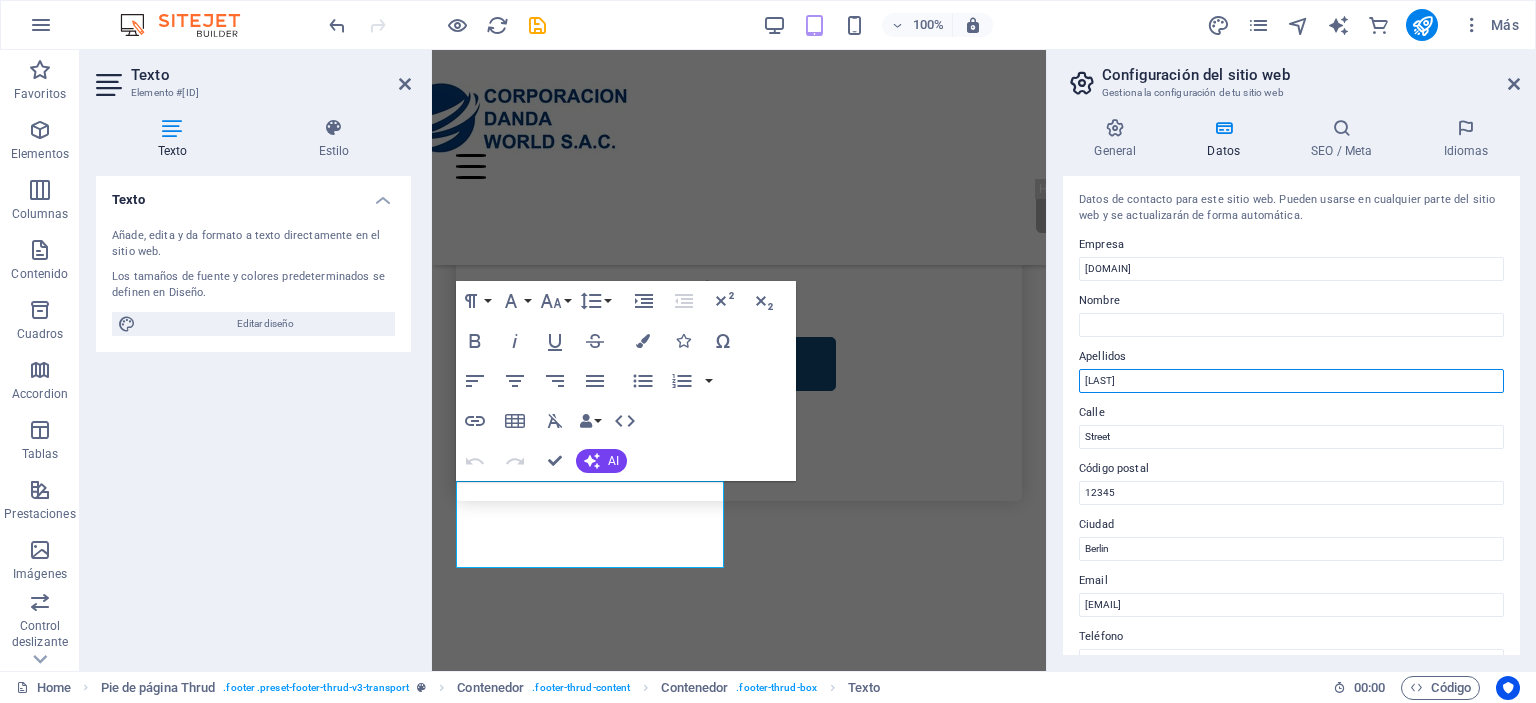 drag, startPoint x: 1633, startPoint y: 437, endPoint x: 1024, endPoint y: 382, distance: 611.4785 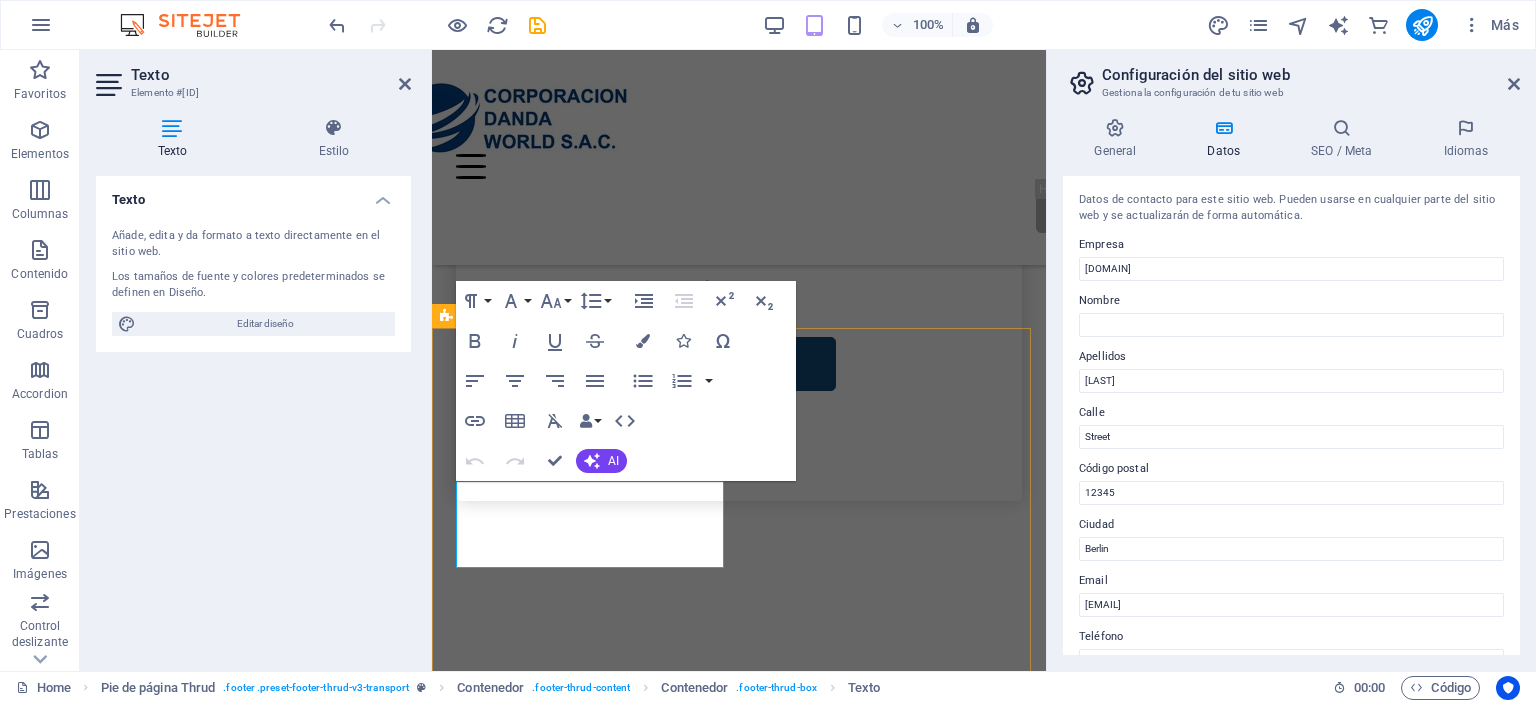 scroll, scrollTop: 4528, scrollLeft: 0, axis: vertical 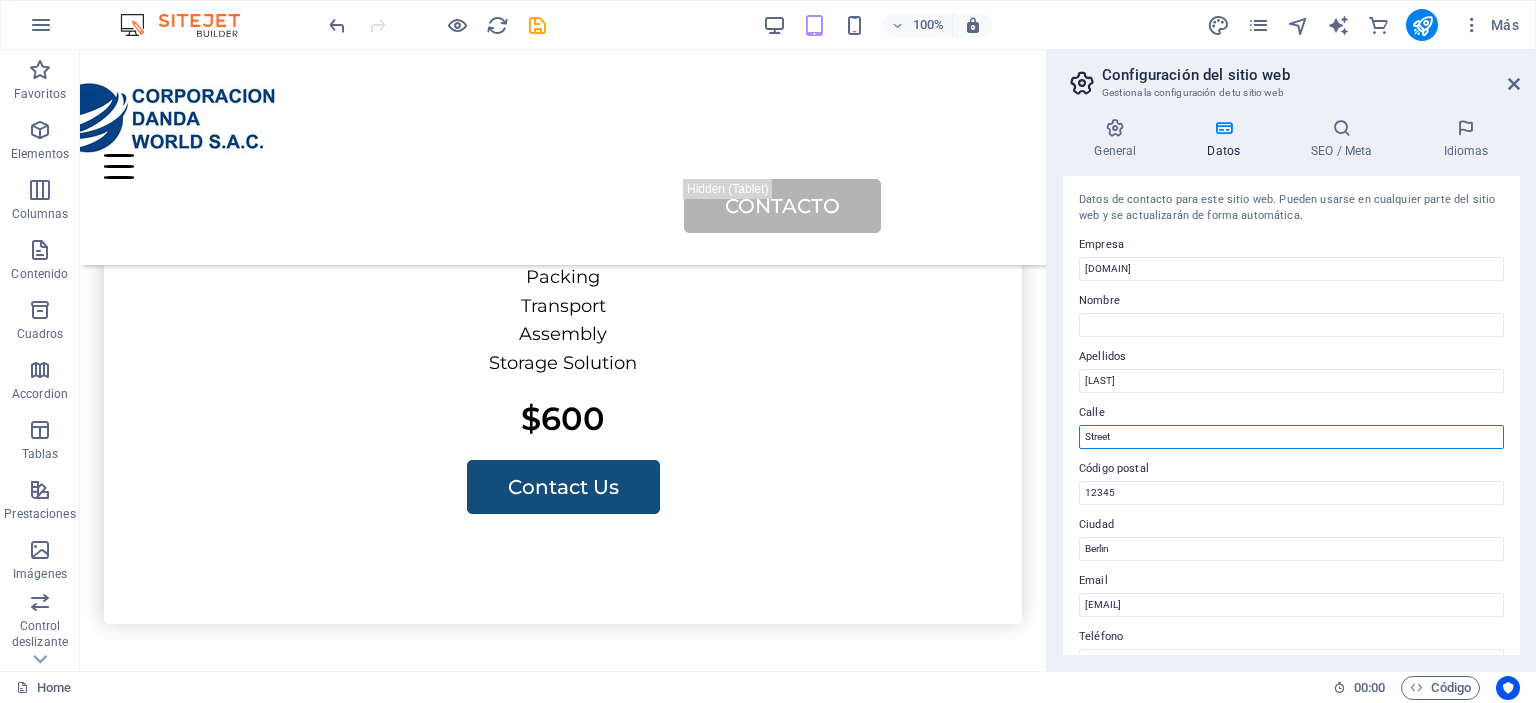 drag, startPoint x: 1116, startPoint y: 437, endPoint x: 1048, endPoint y: 435, distance: 68.0294 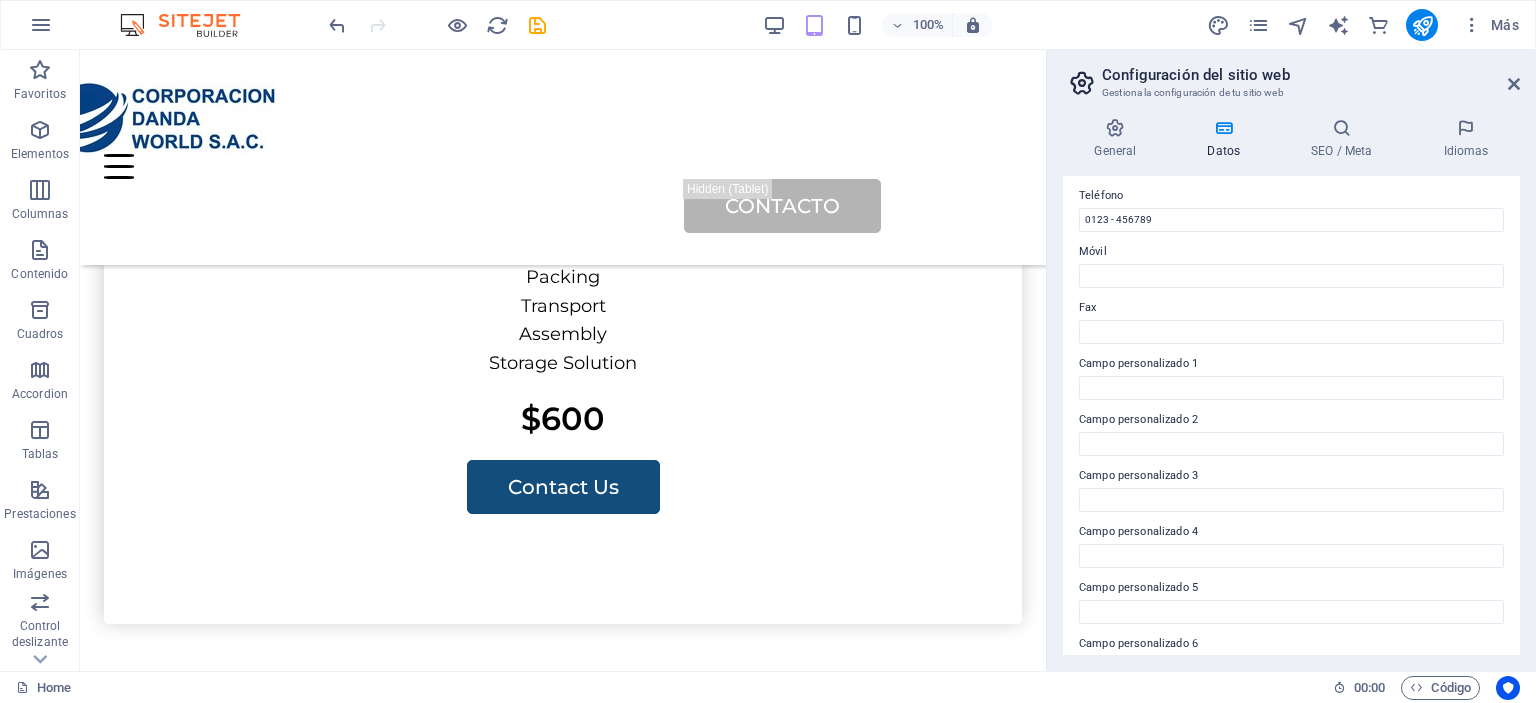 scroll, scrollTop: 480, scrollLeft: 0, axis: vertical 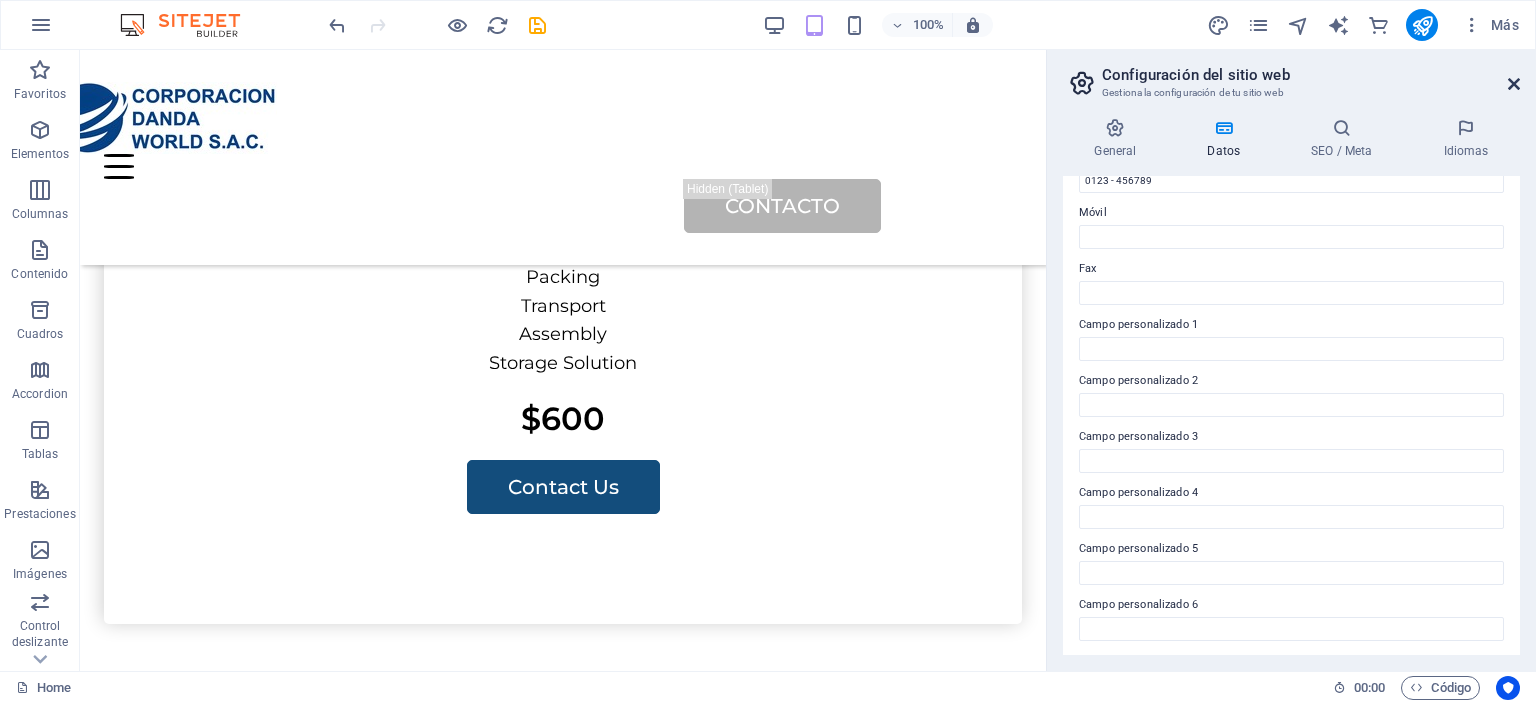 type on "Av" 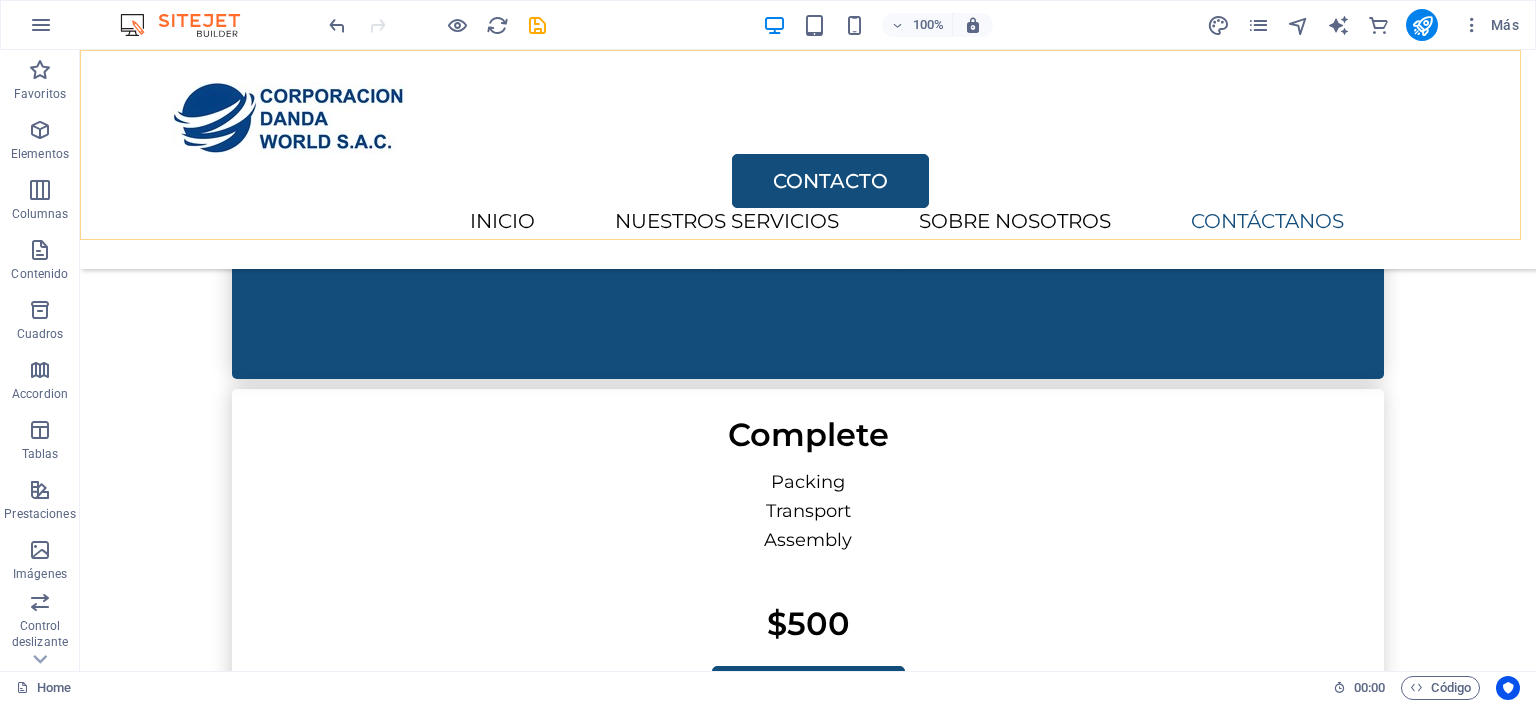 scroll, scrollTop: 3946, scrollLeft: 0, axis: vertical 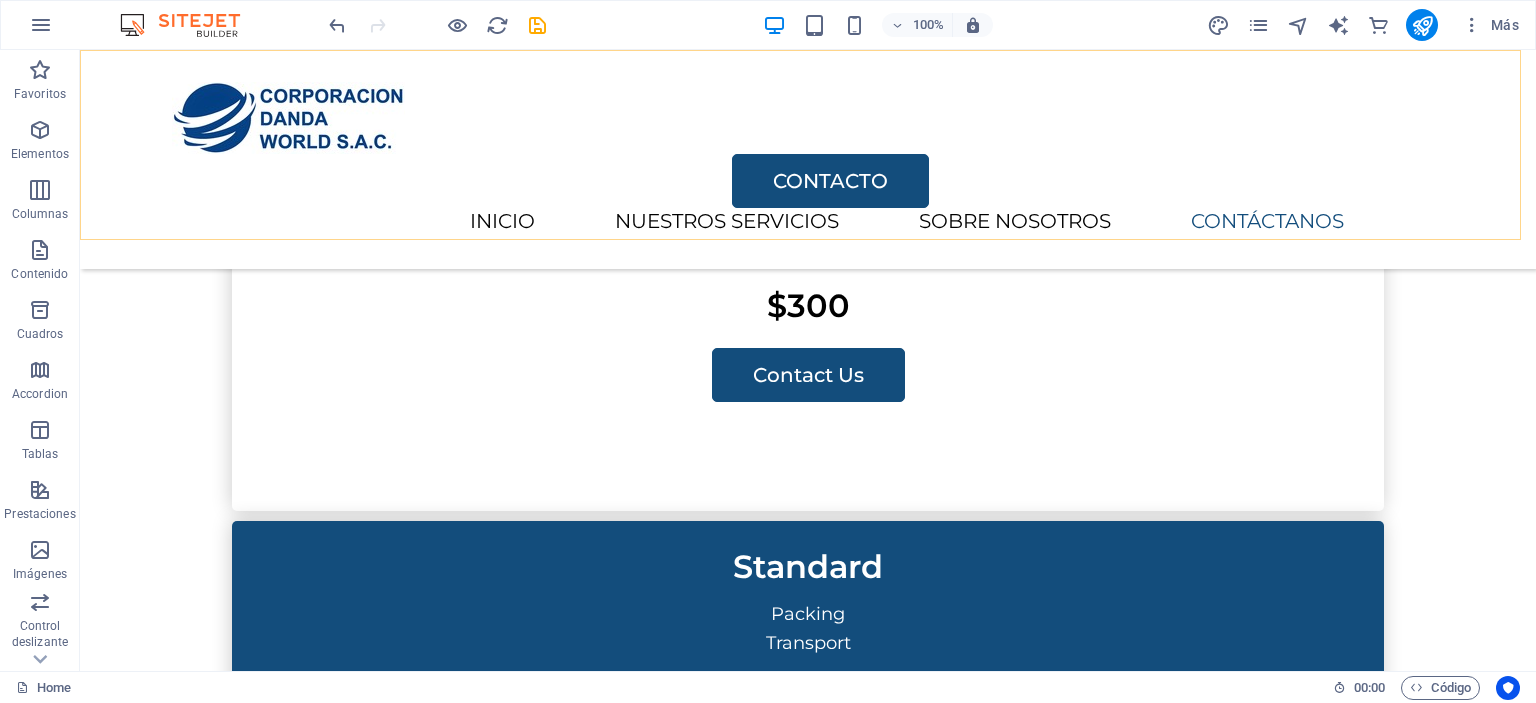 click on "CONTACTO INICIO NUESTROS SERVICIOS SOBRE NOSOTROS CONTÁCTANOS" at bounding box center [808, 159] 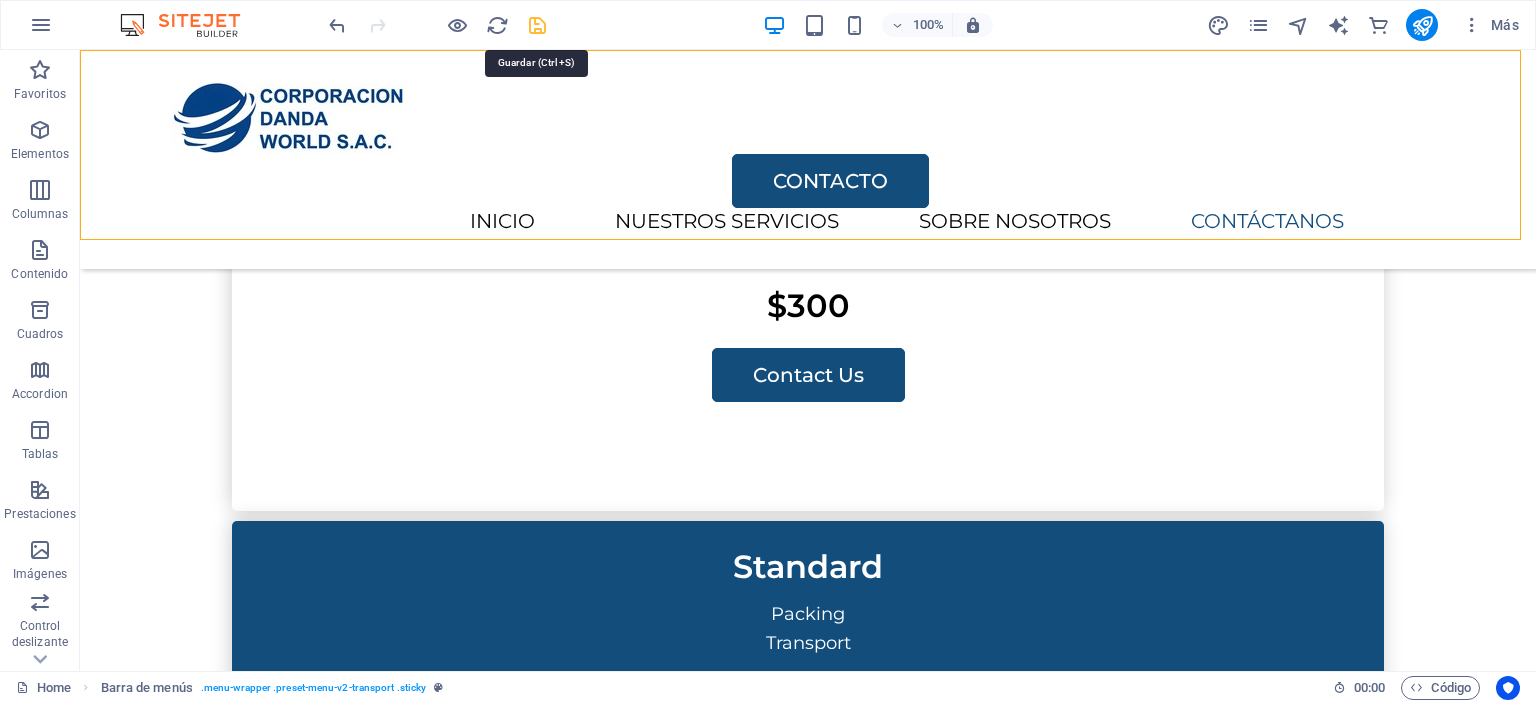 click at bounding box center (537, 25) 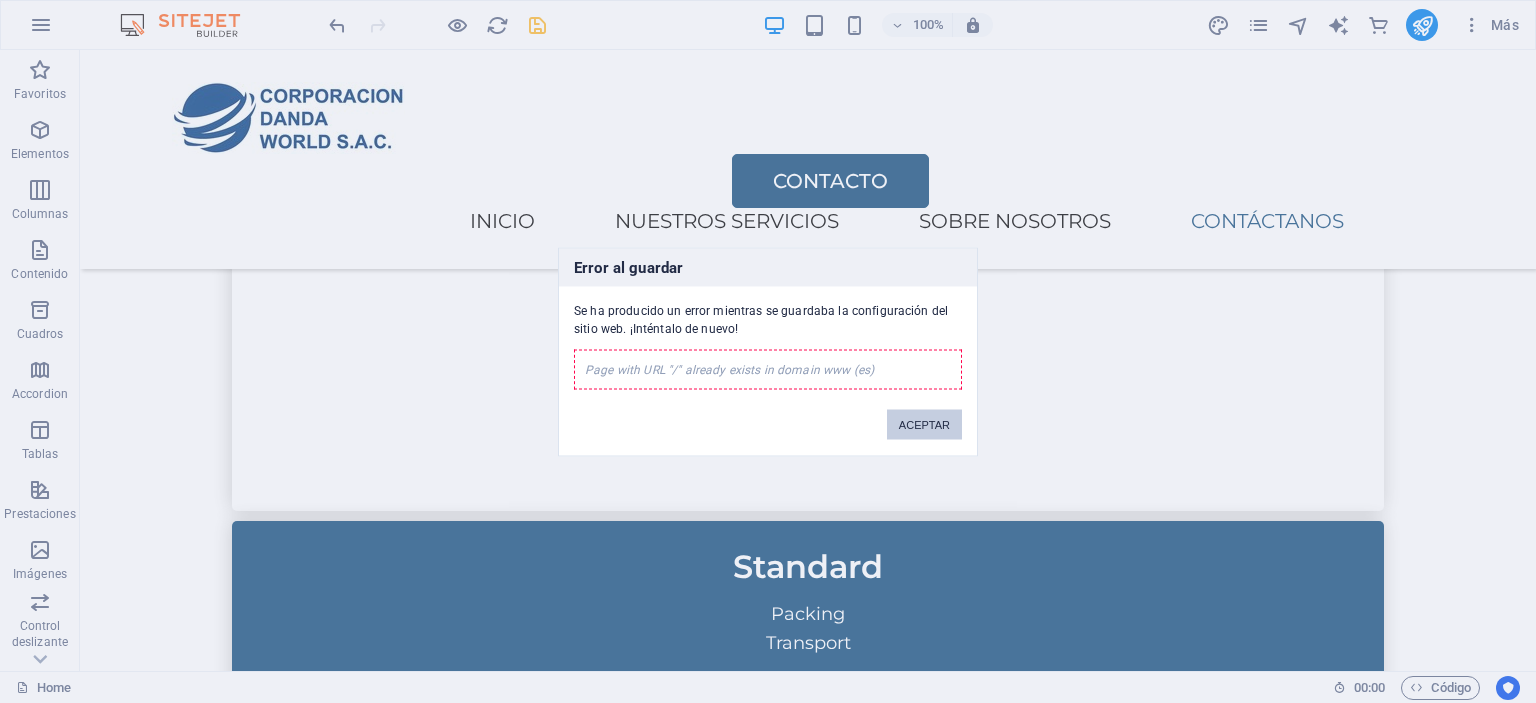 click on "ACEPTAR" at bounding box center (924, 424) 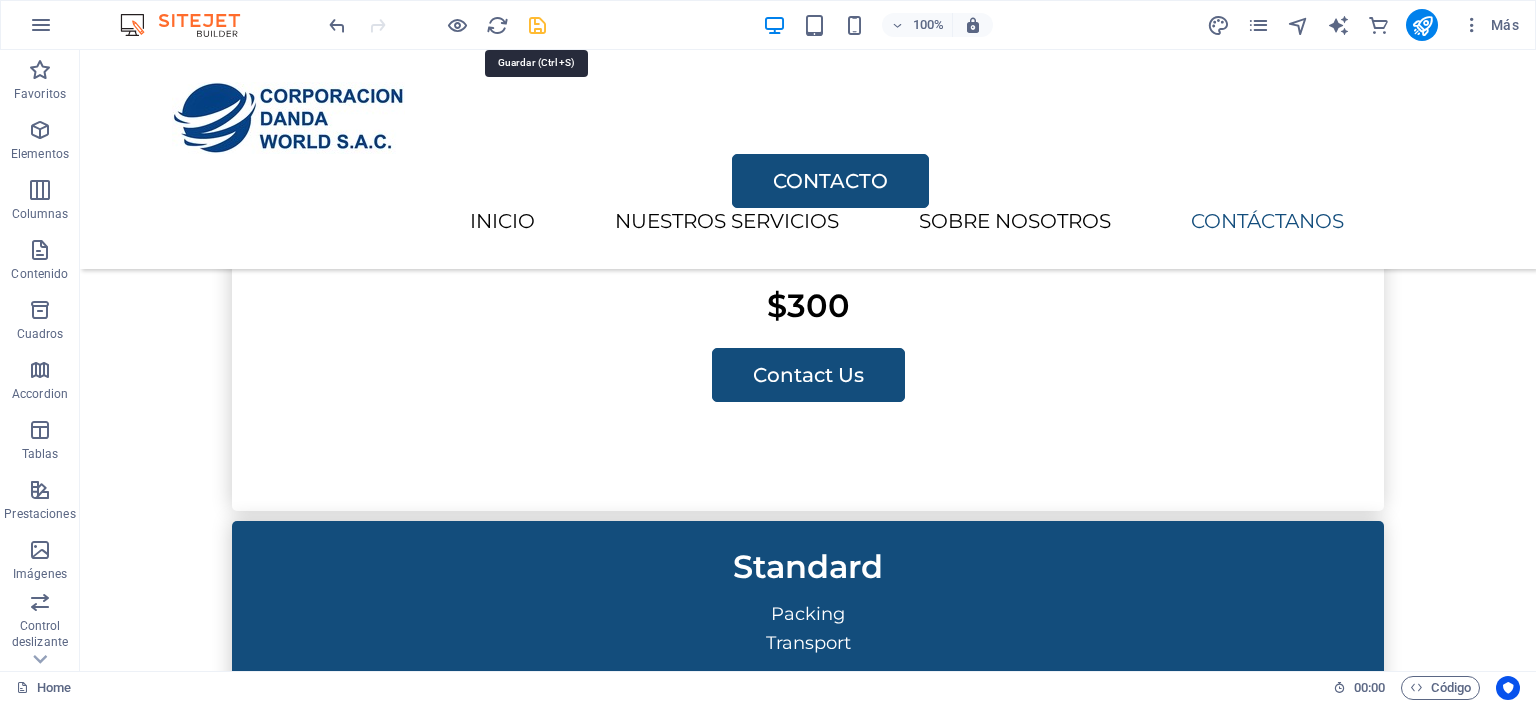 click at bounding box center [537, 25] 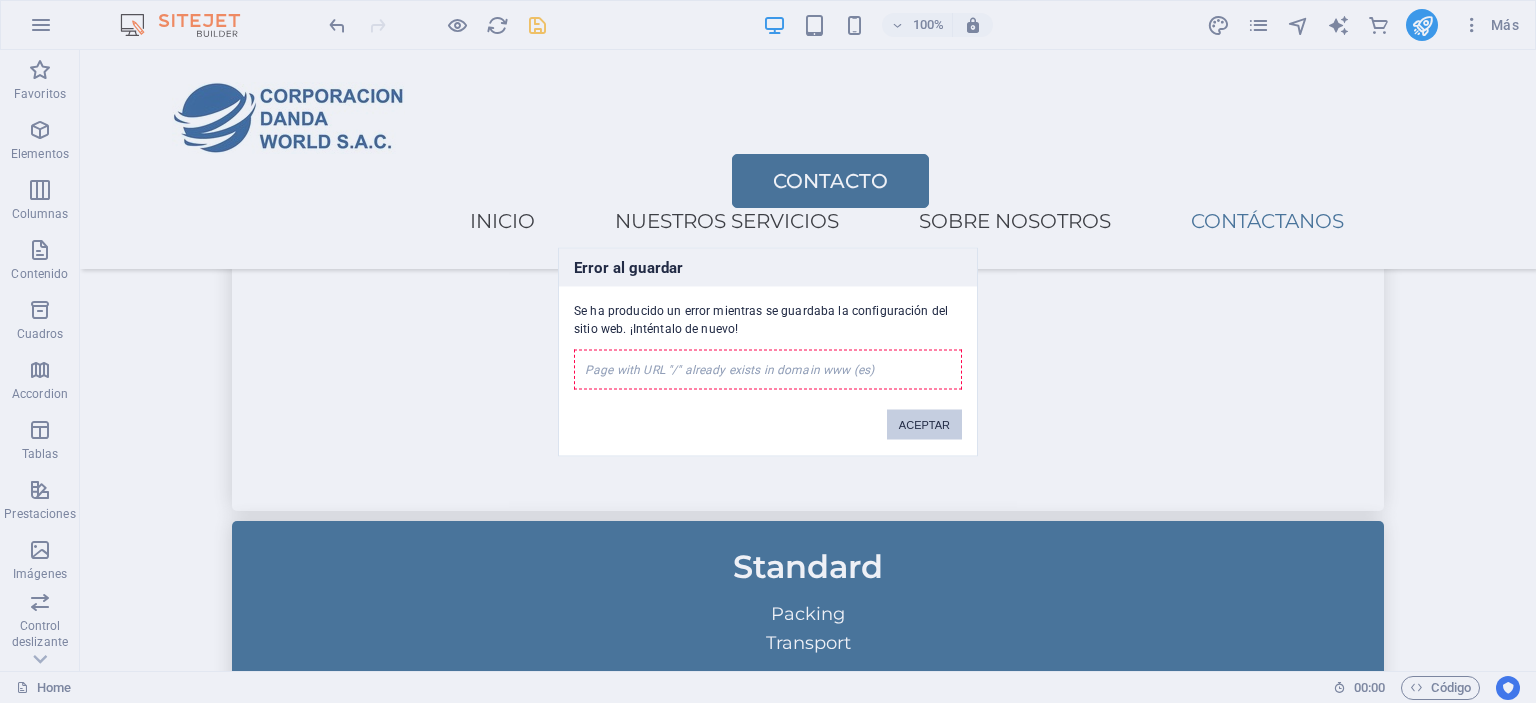 click on "ACEPTAR" at bounding box center [924, 424] 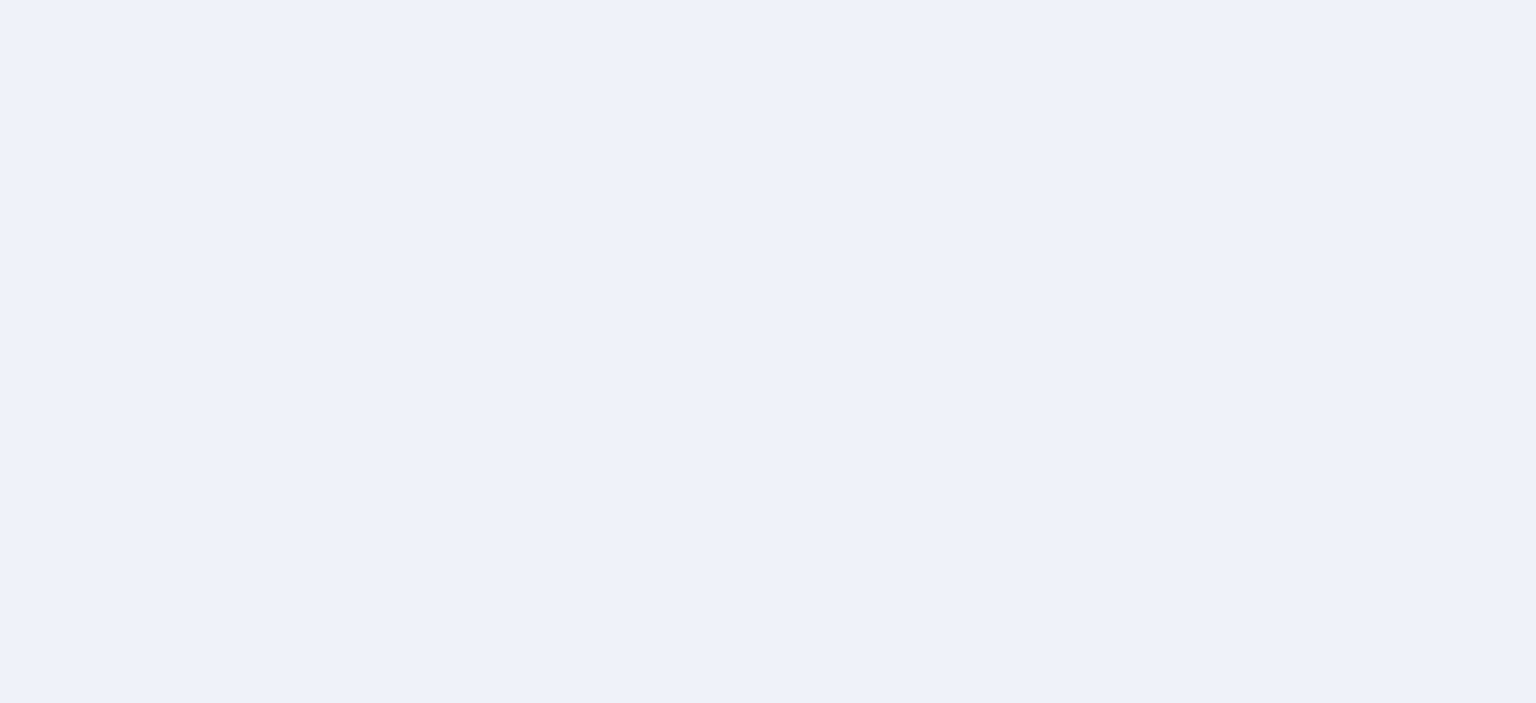 scroll, scrollTop: 0, scrollLeft: 0, axis: both 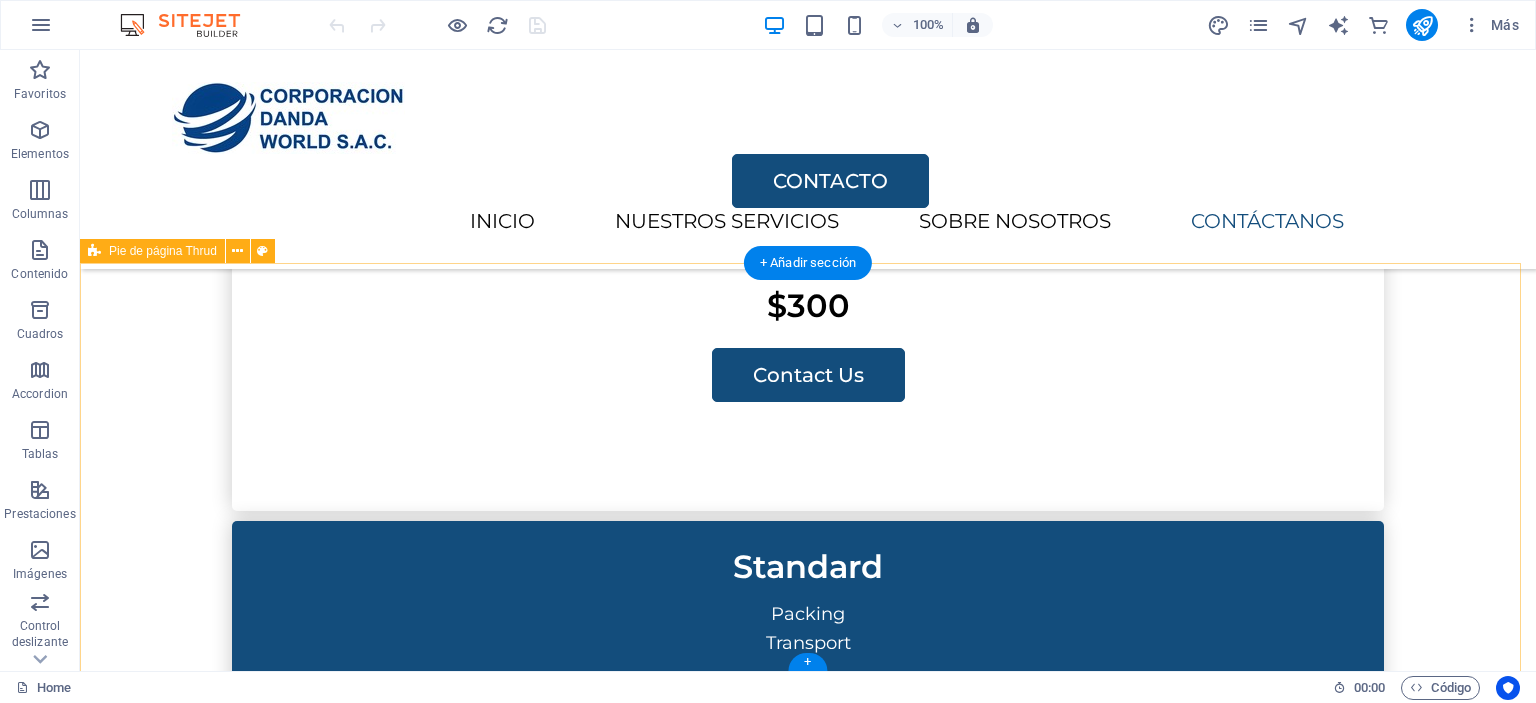 click on "INICIO SERVICIOS SOBRE NOSOTROS CONTACTO HOME SERVICES ABOUT US PRICING CONTACT US
codansac.com   Legal Notice  |  Privacy Policy" at bounding box center [808, 3116] 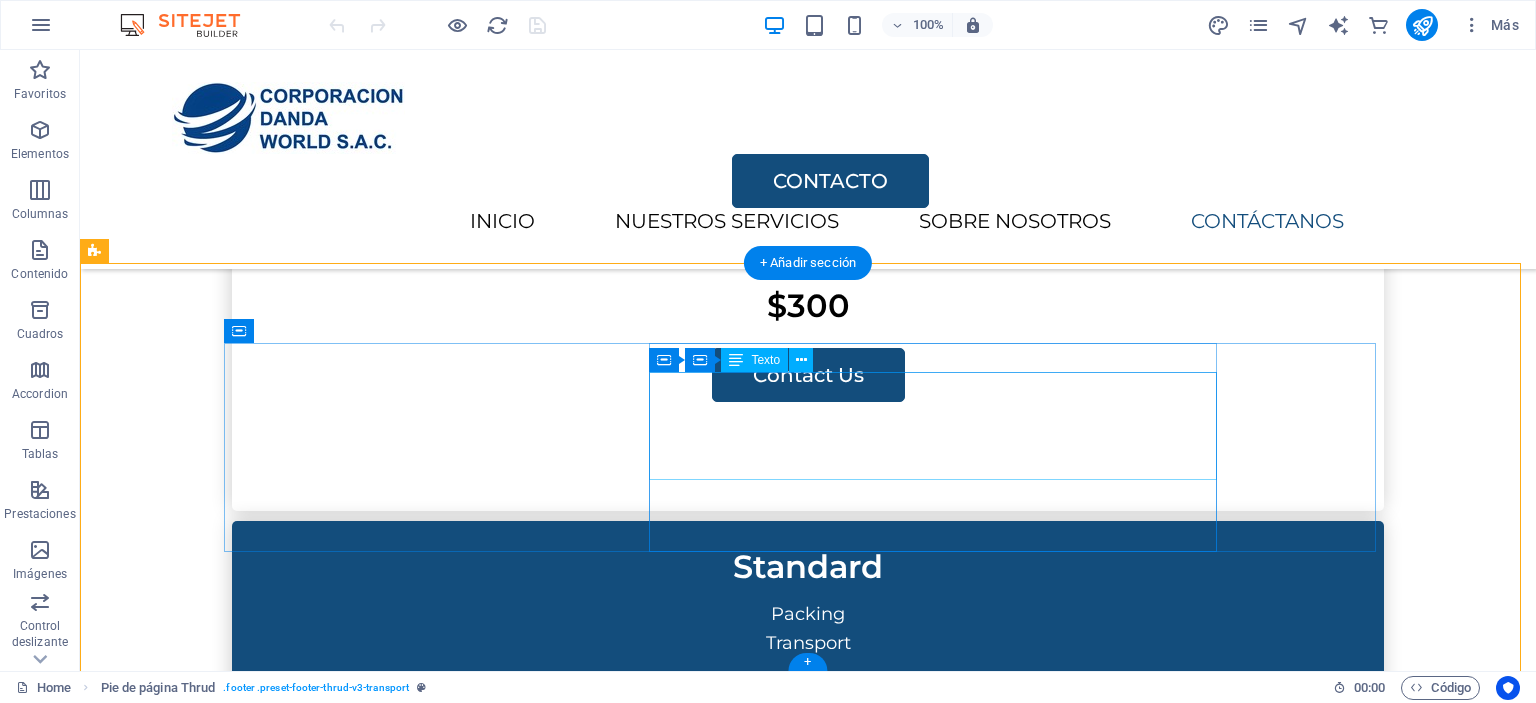 click on "HOME SERVICES ABOUT US" at bounding box center [516, 3111] 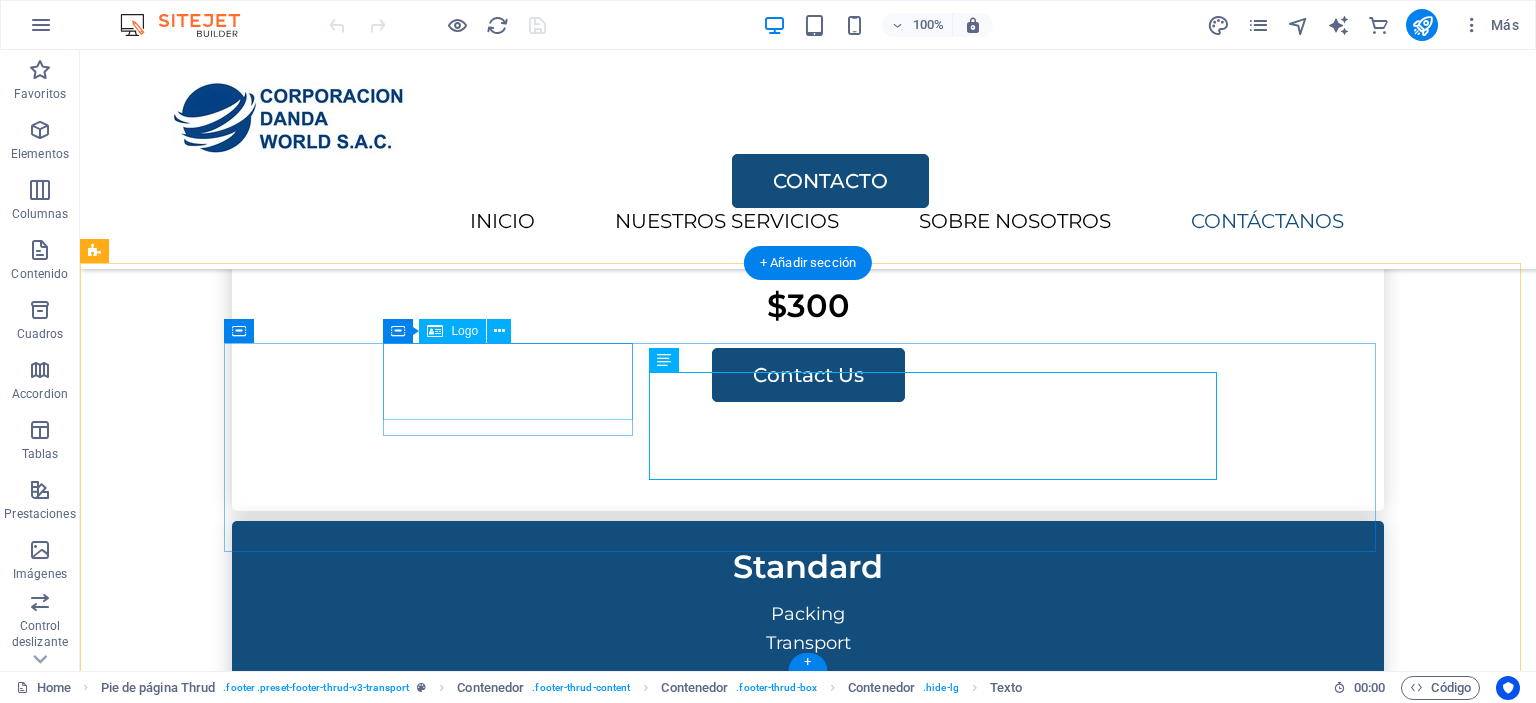 click at bounding box center [516, 2965] 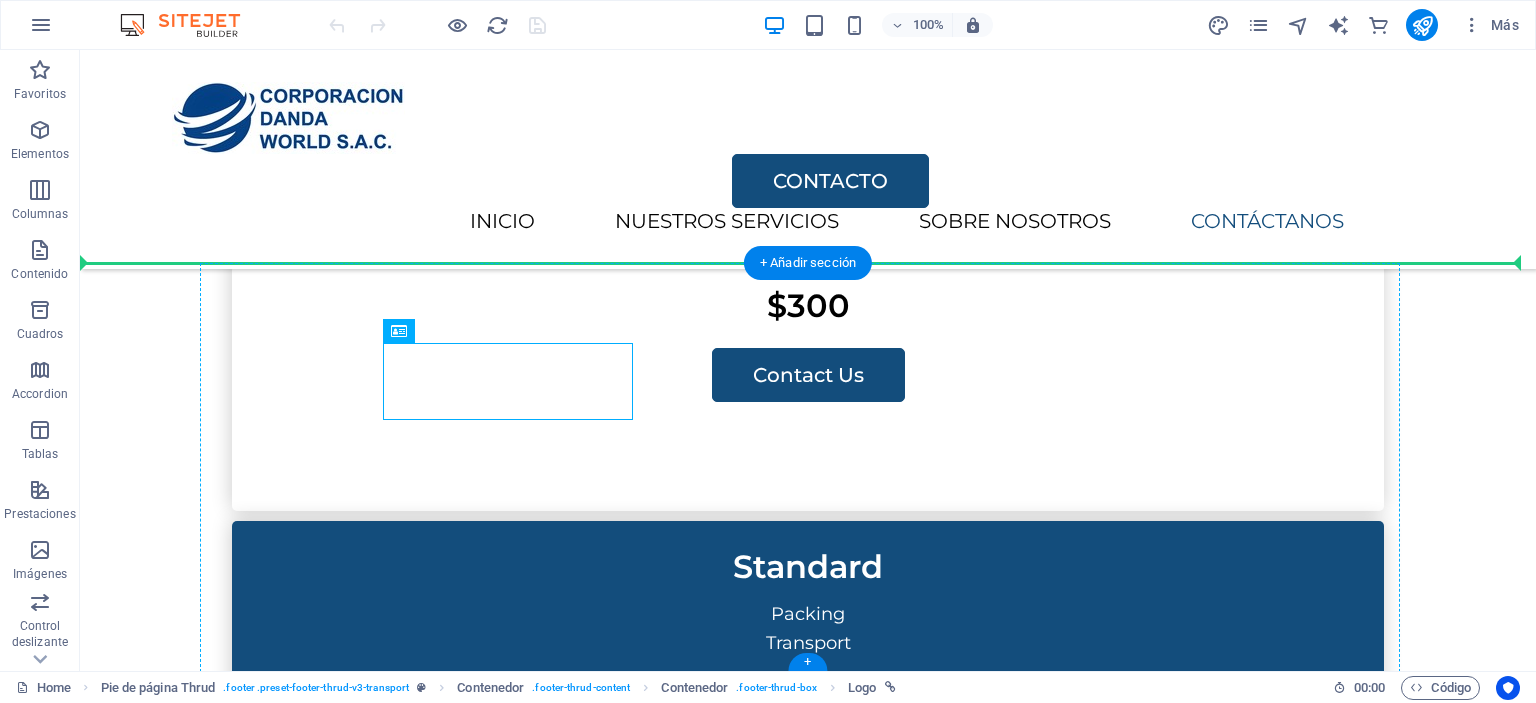 drag, startPoint x: 414, startPoint y: 379, endPoint x: 332, endPoint y: 383, distance: 82.0975 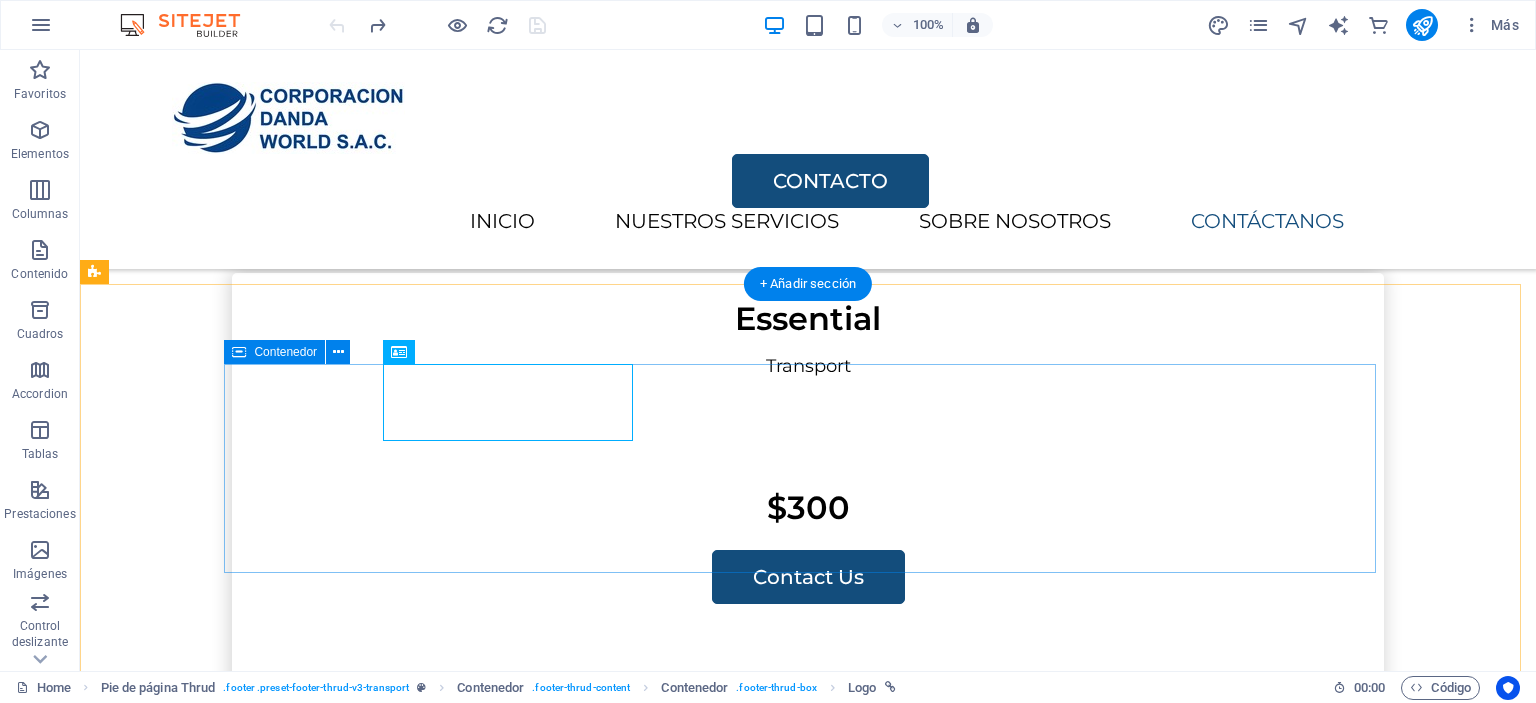 scroll, scrollTop: 3646, scrollLeft: 0, axis: vertical 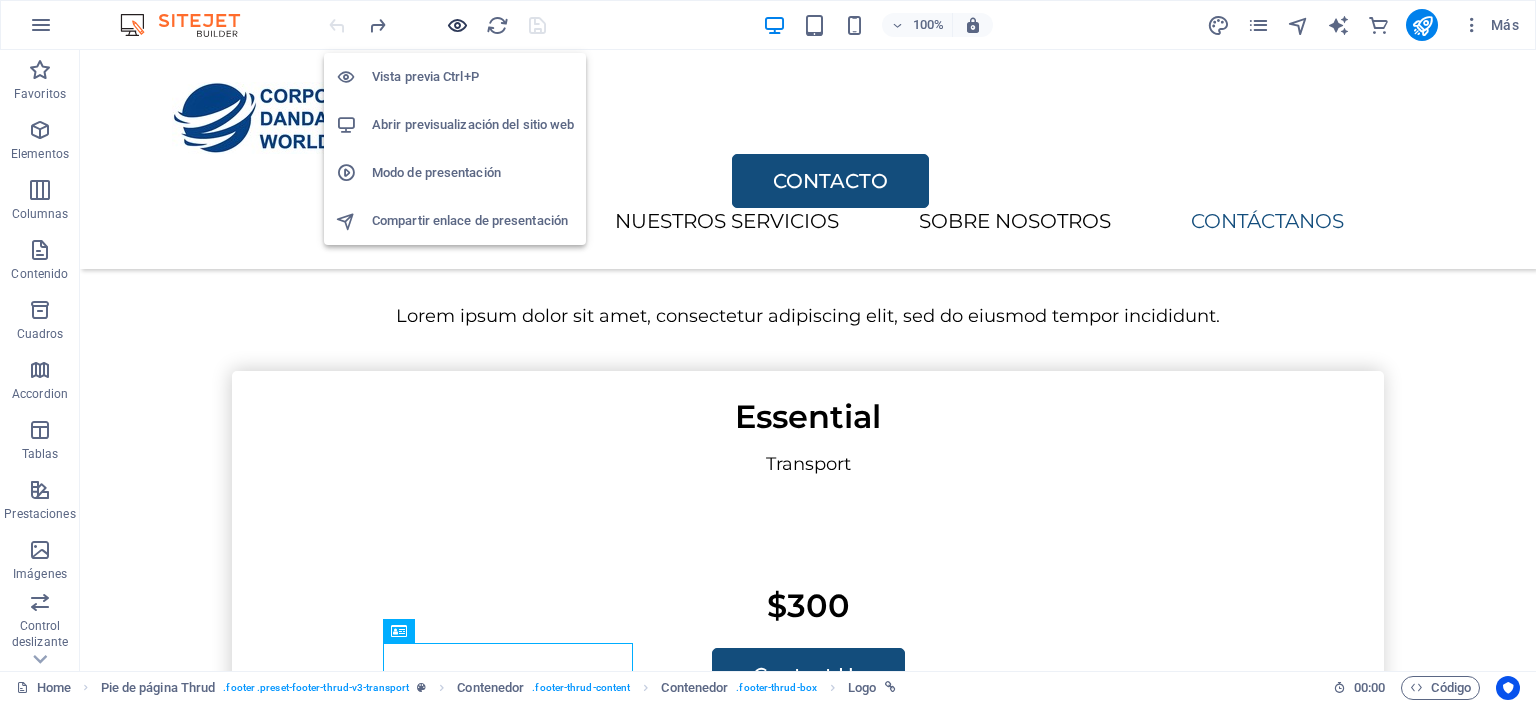 click at bounding box center (457, 25) 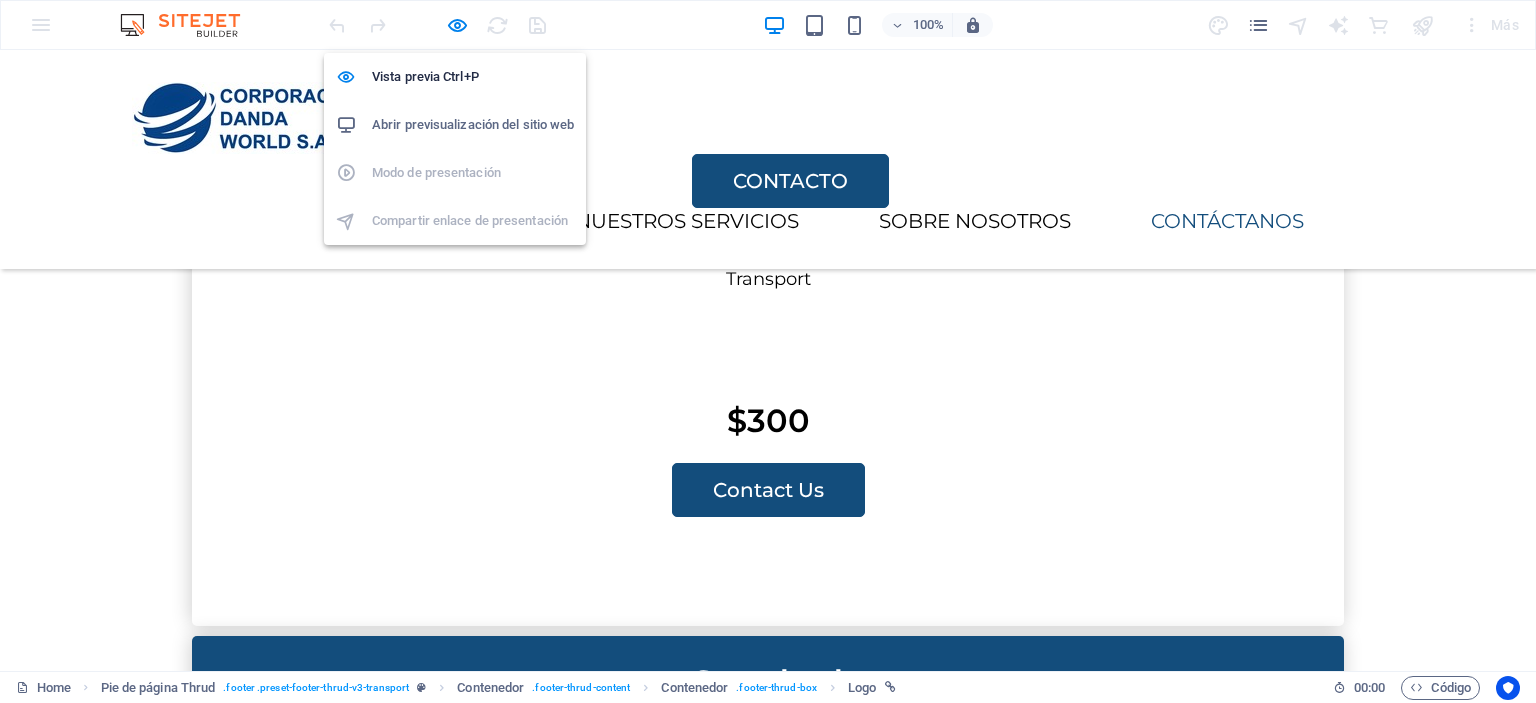 click on "Abrir previsualización del sitio web" at bounding box center [473, 125] 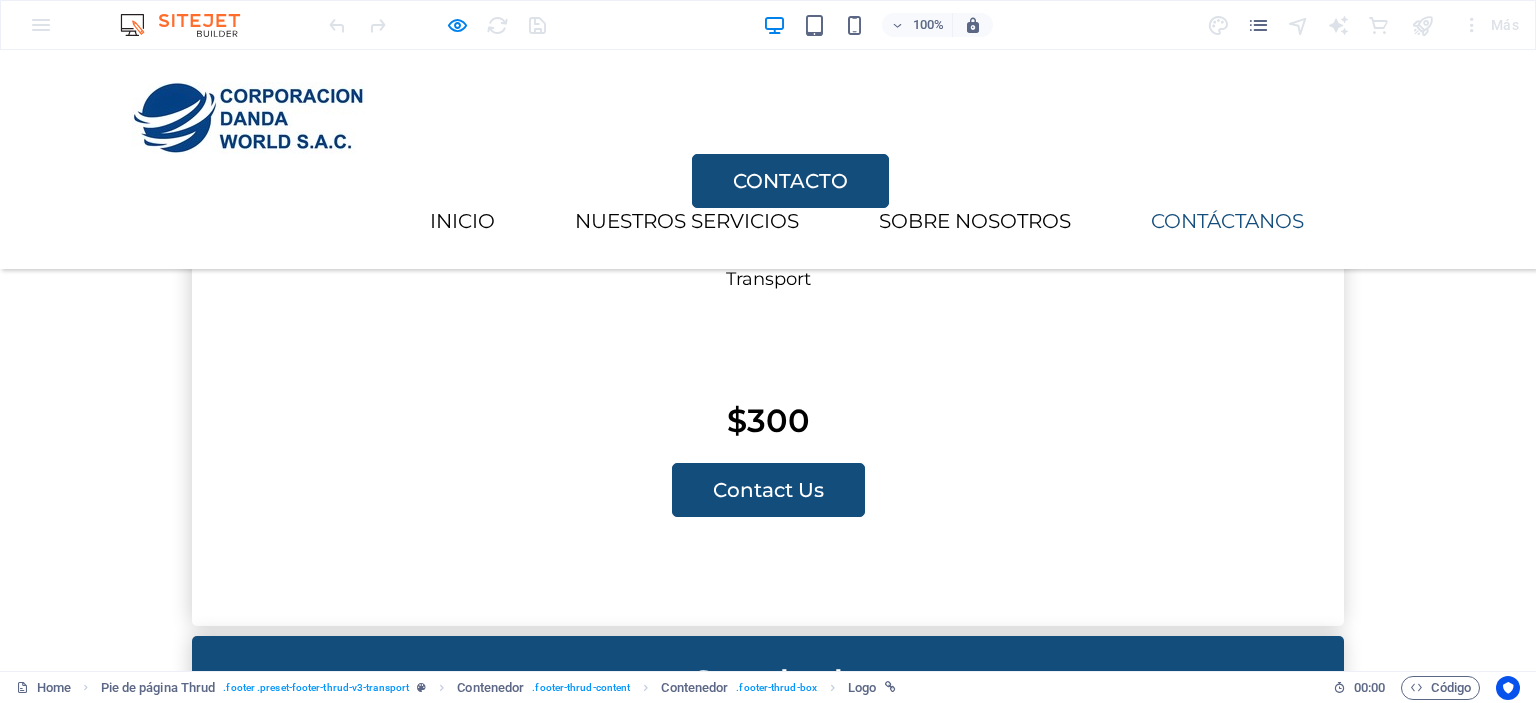 click on "CONTACTO CONTACTO   He leído y comprendido la política de privacidad. ¿Ilegible? Cargar nuevo ENVIAR" at bounding box center [768, 2529] 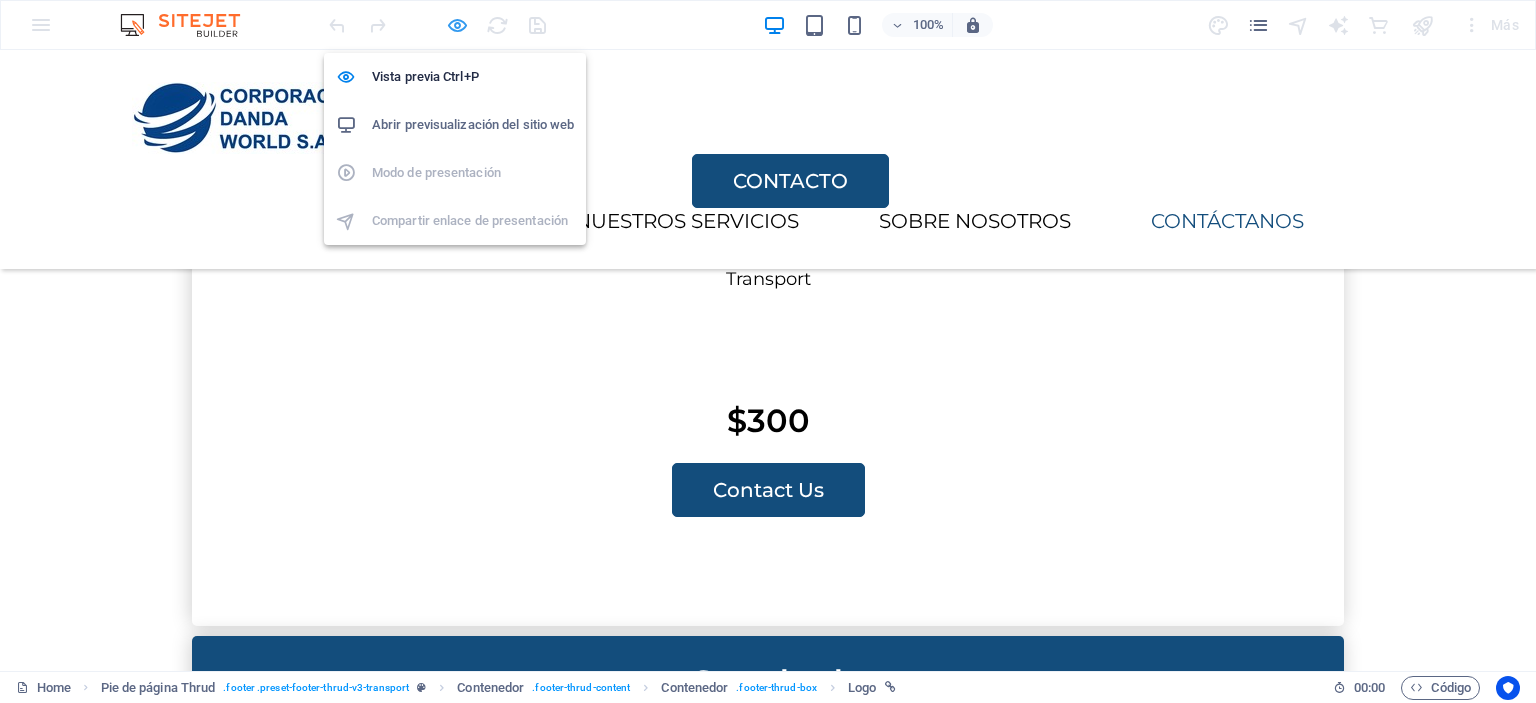 click at bounding box center (457, 25) 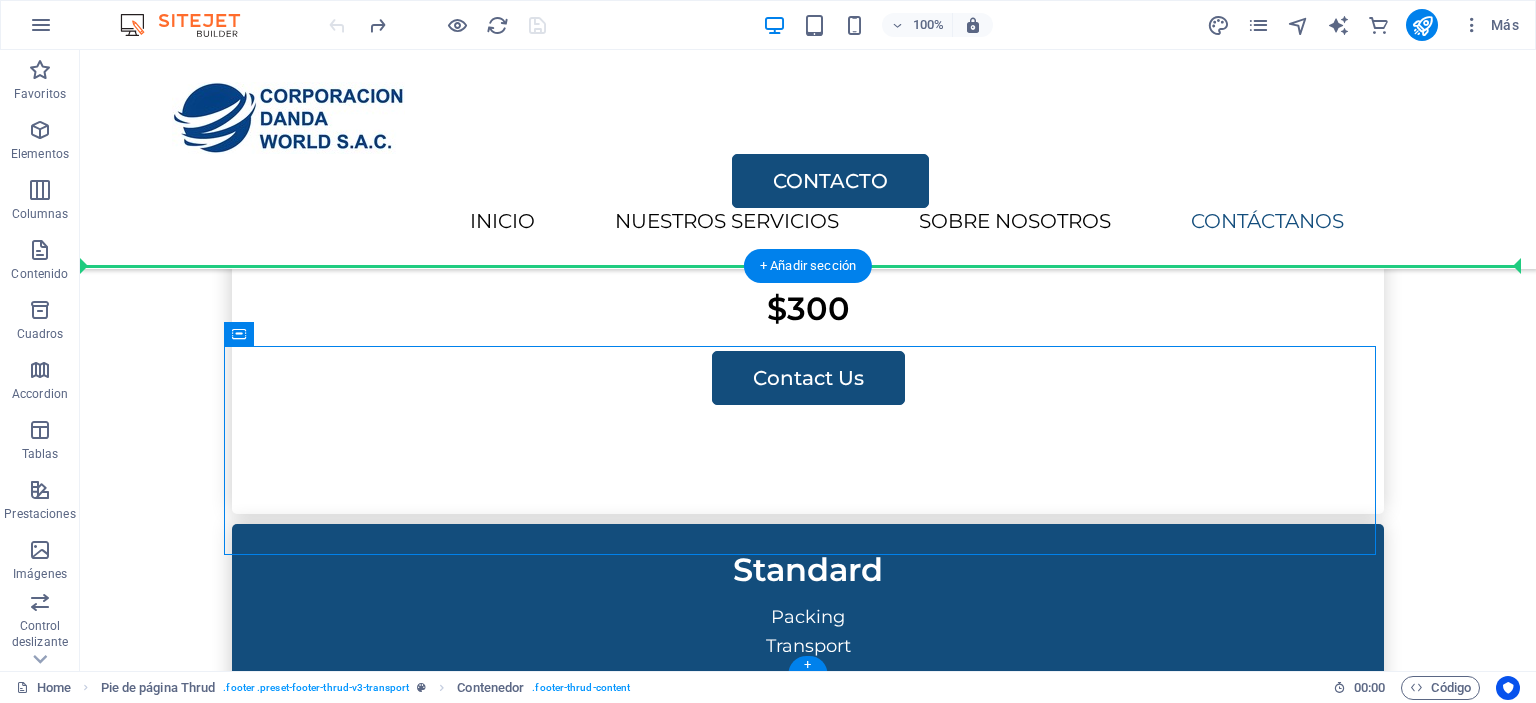 drag, startPoint x: 355, startPoint y: 390, endPoint x: 271, endPoint y: 297, distance: 125.31959 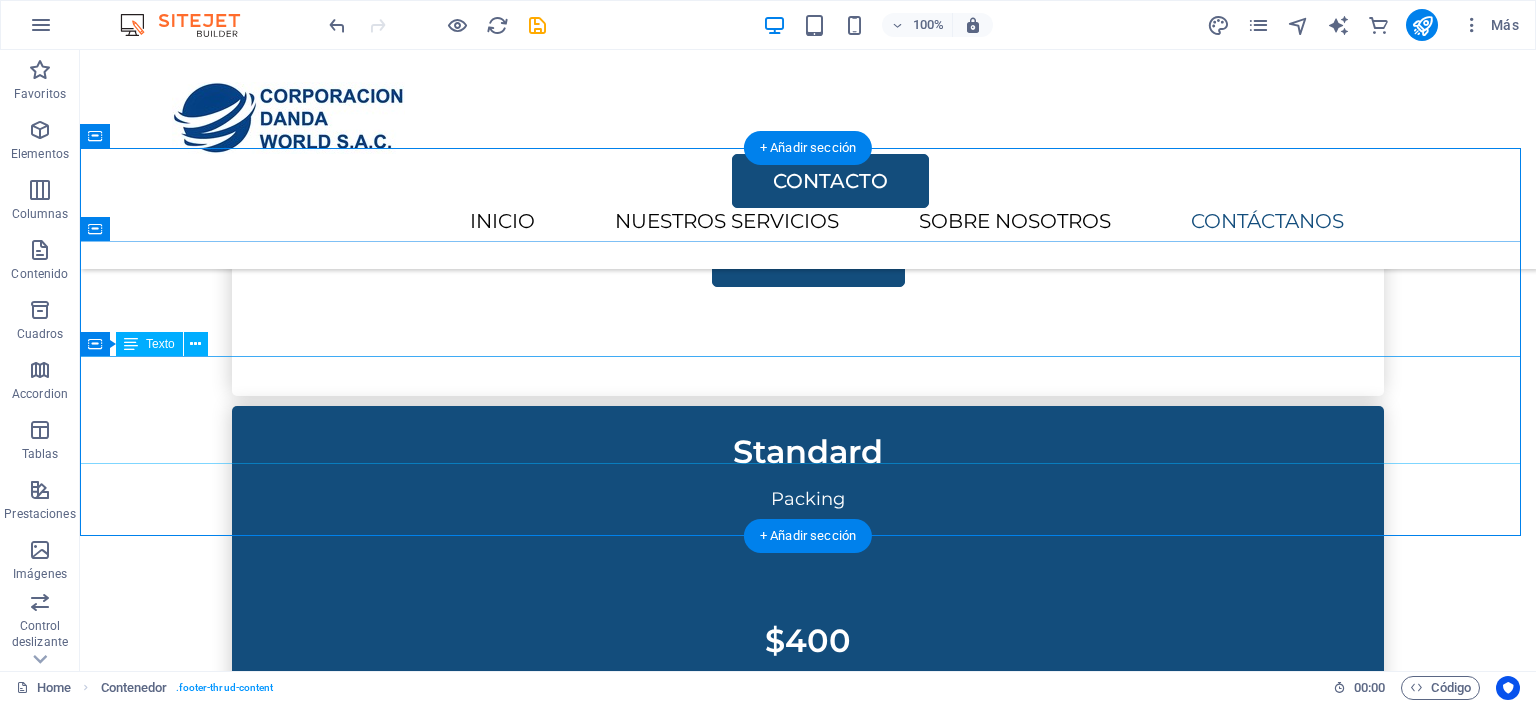 scroll, scrollTop: 3926, scrollLeft: 0, axis: vertical 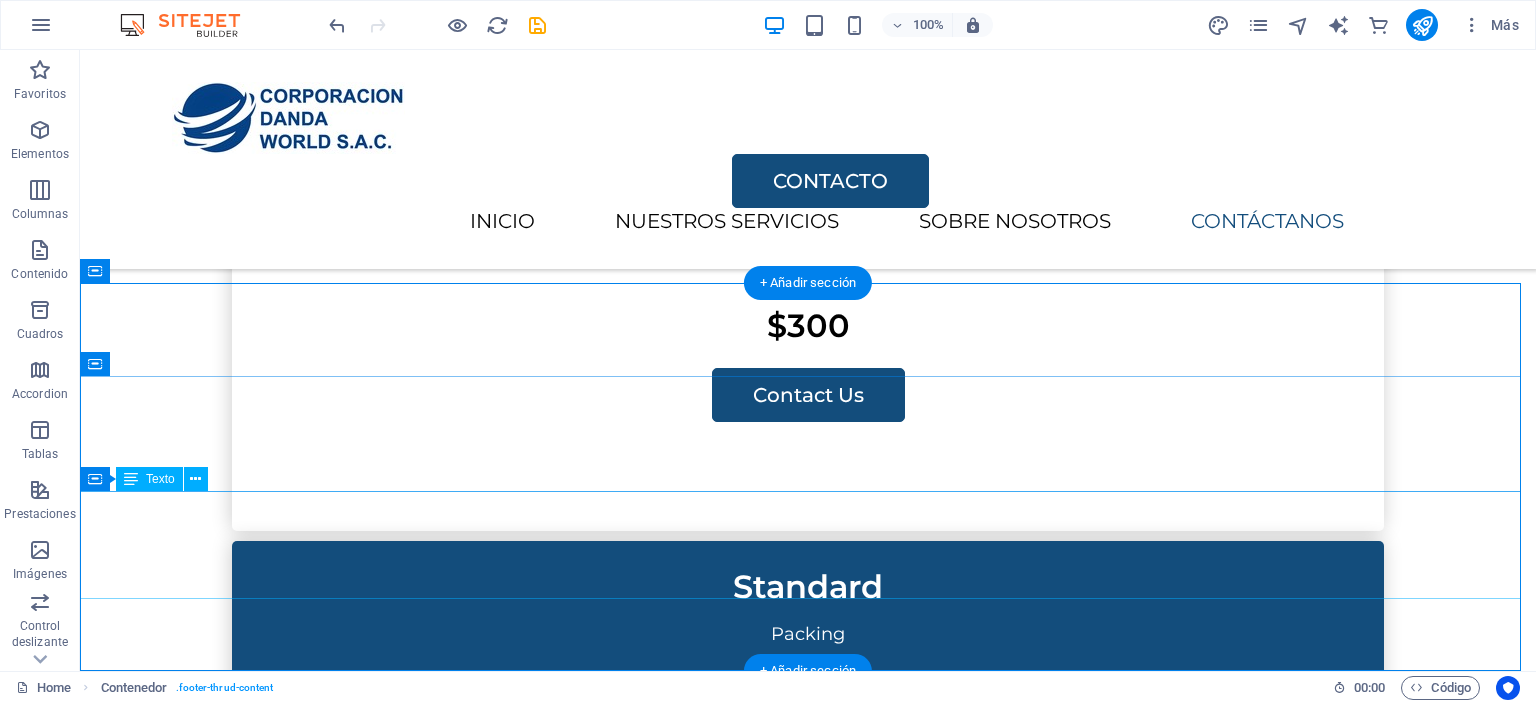 click on "HOME SERVICES ABOUT US" at bounding box center [808, 3129] 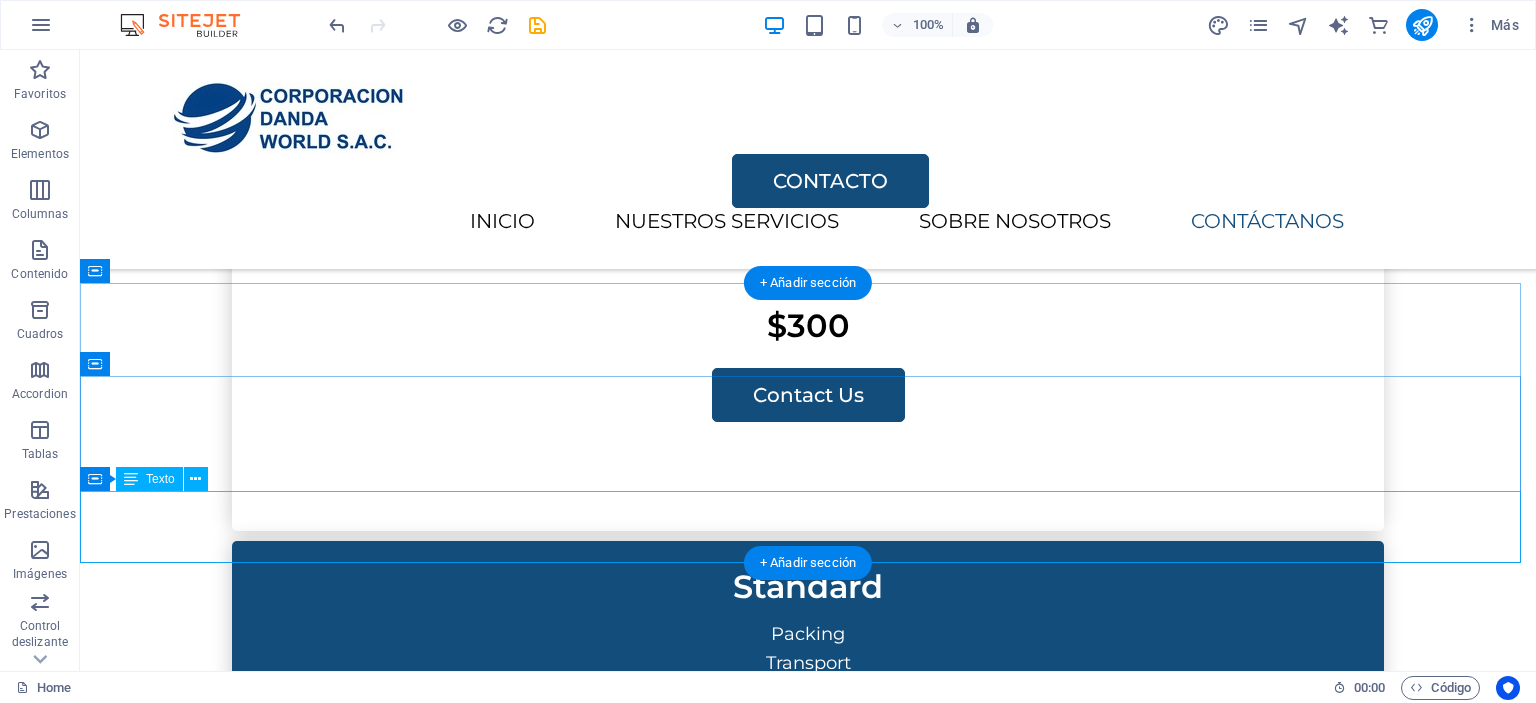 click on "PRICING CONTACT US" at bounding box center [808, 3111] 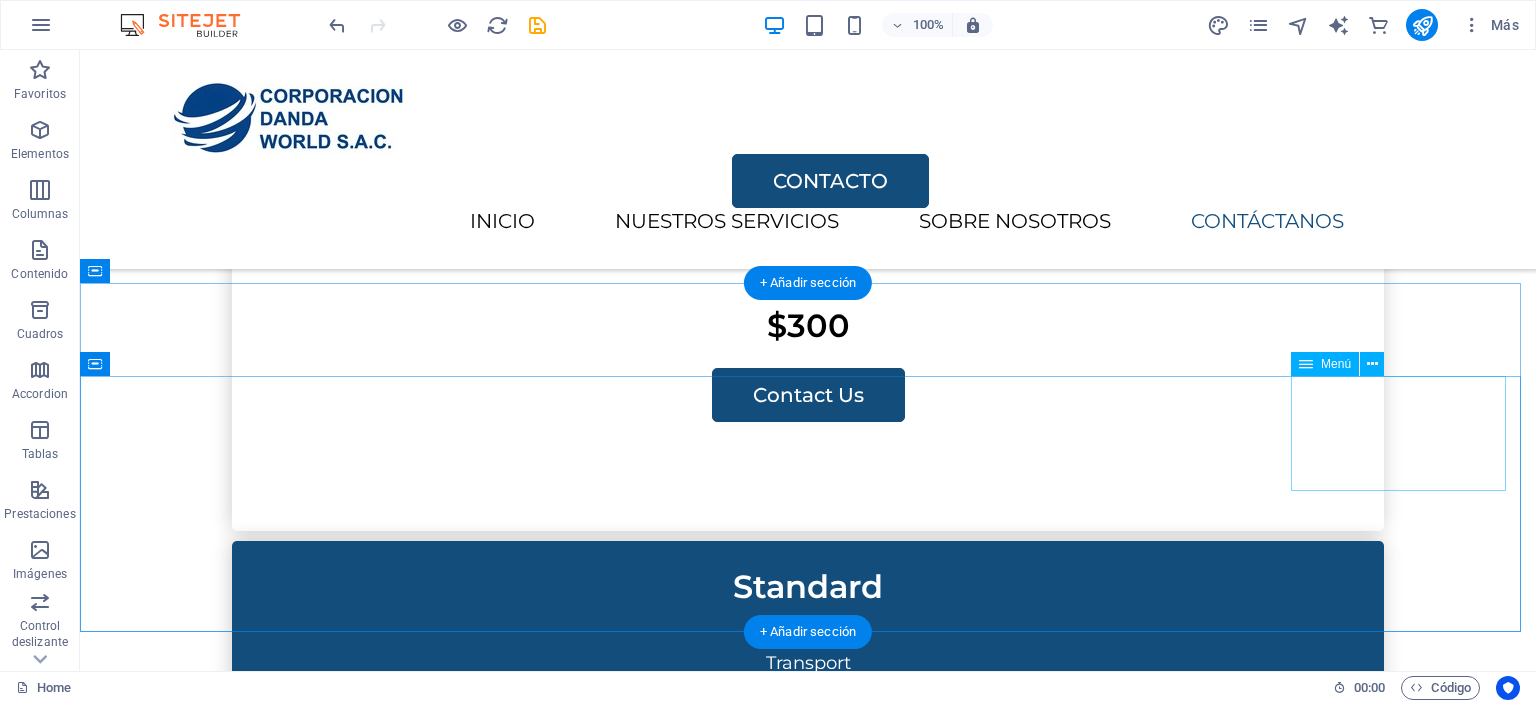 click on "INICIO SERVICIOS SOBRE NOSOTROS CONTACTO" at bounding box center [793, 3017] 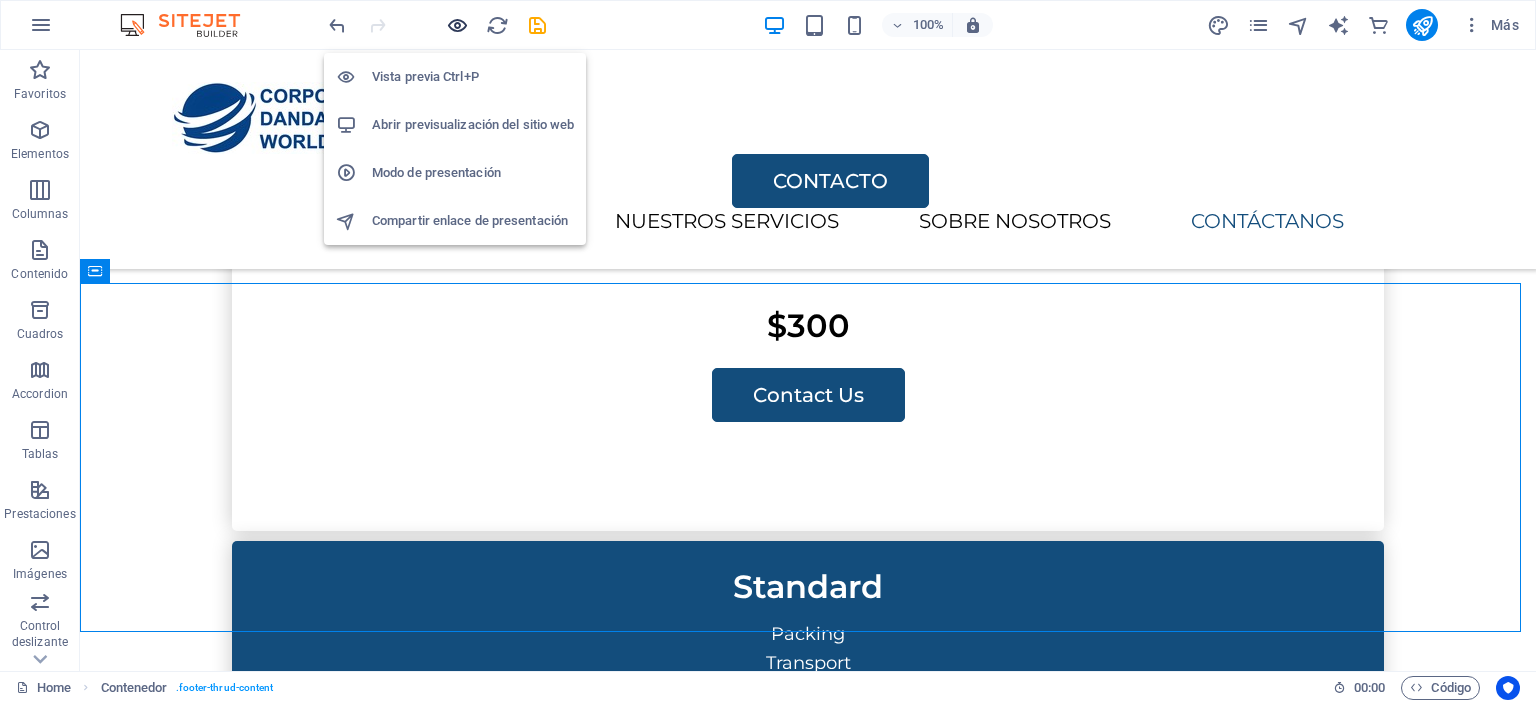 click at bounding box center (457, 25) 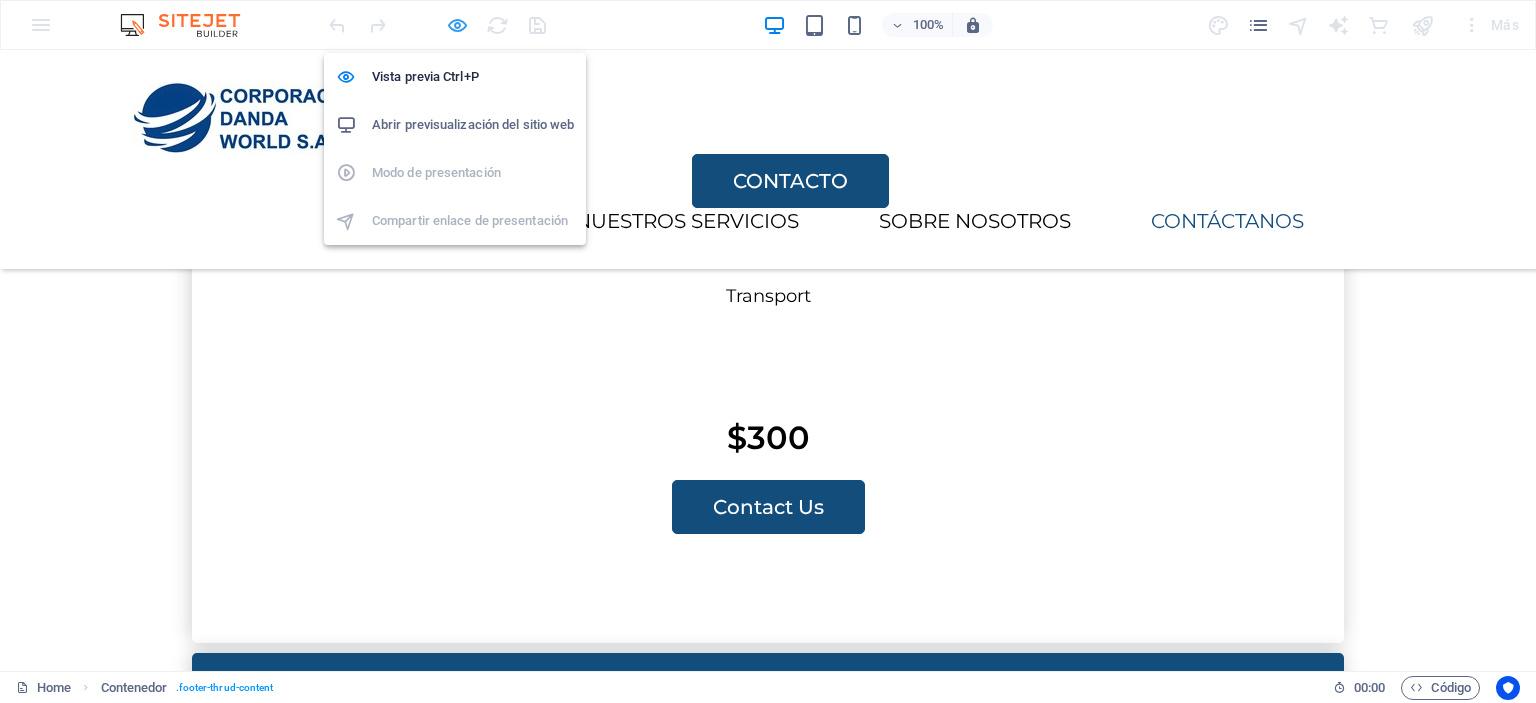 click at bounding box center (457, 25) 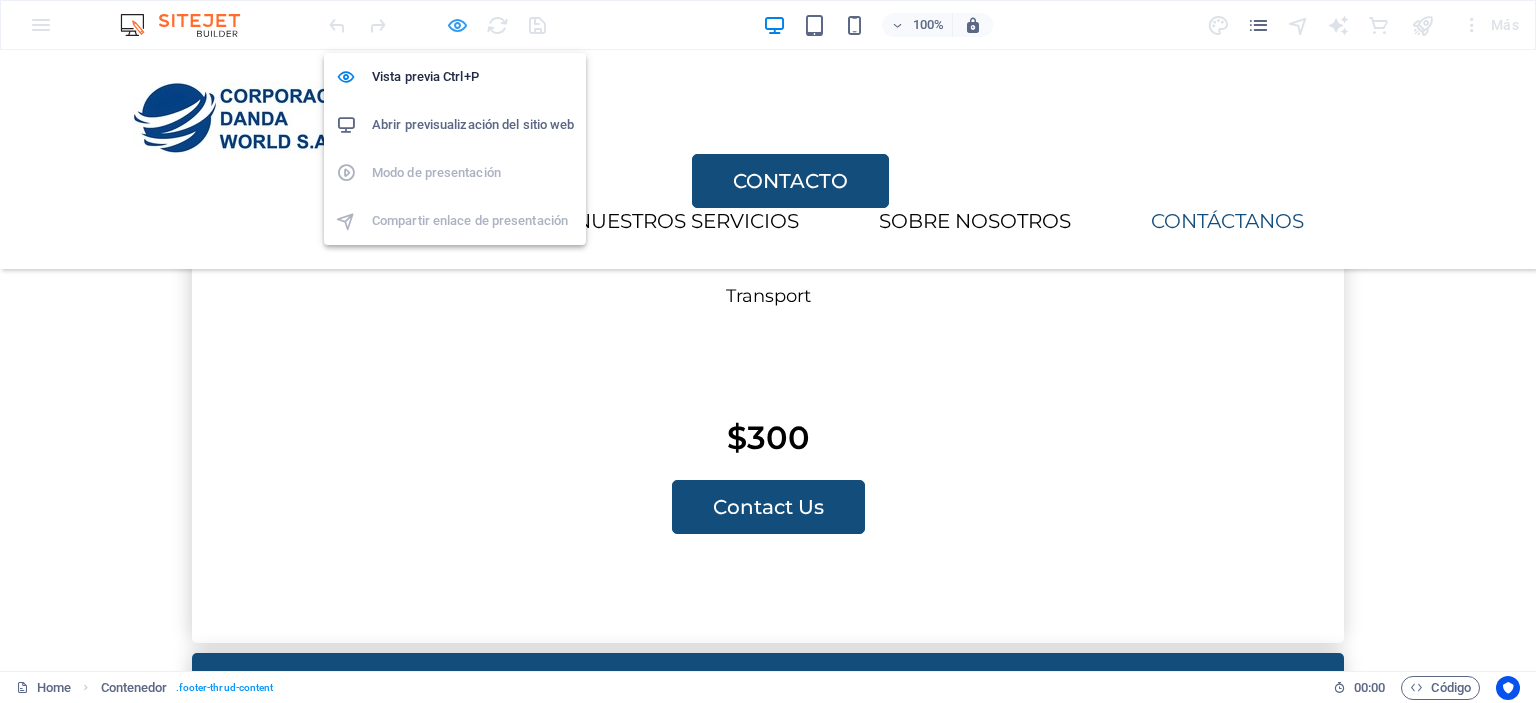 scroll, scrollTop: 3926, scrollLeft: 0, axis: vertical 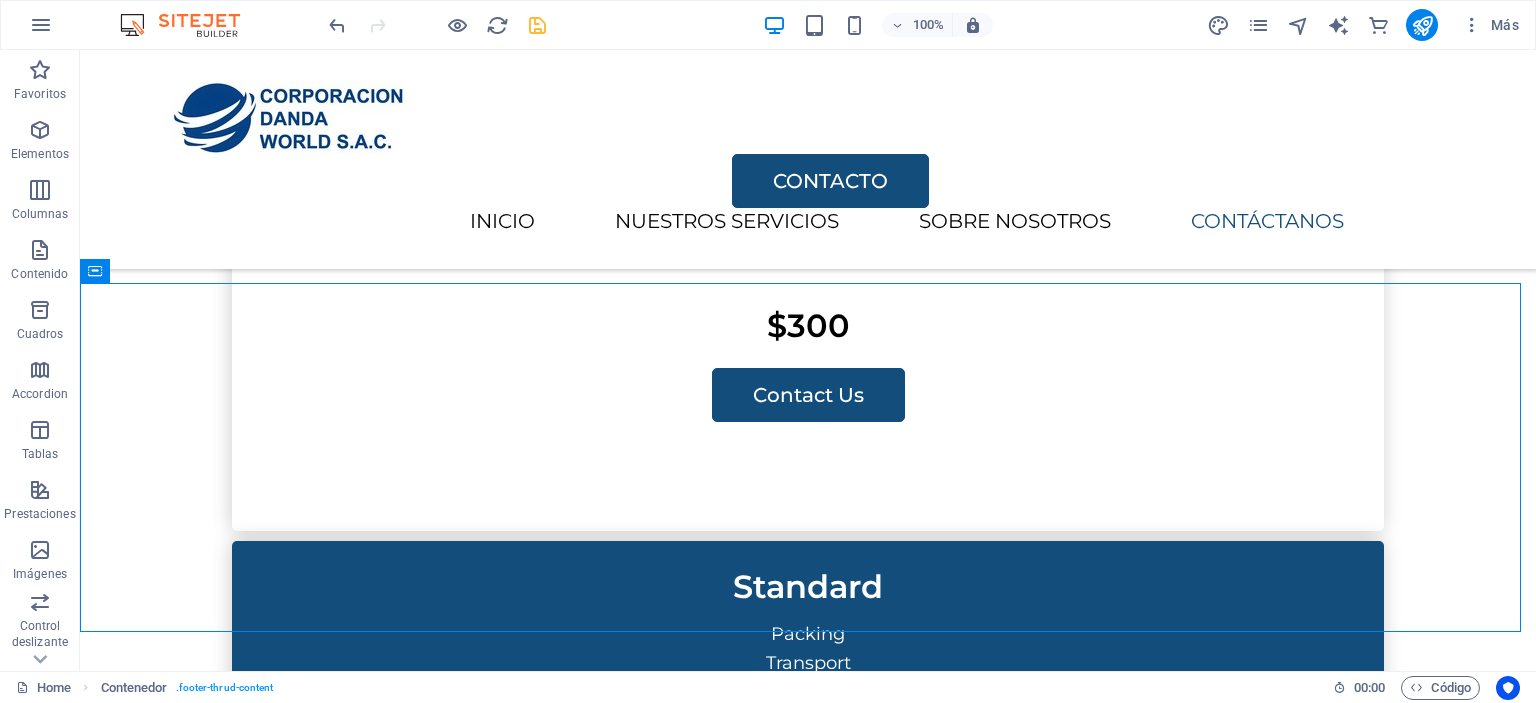 click at bounding box center (537, 25) 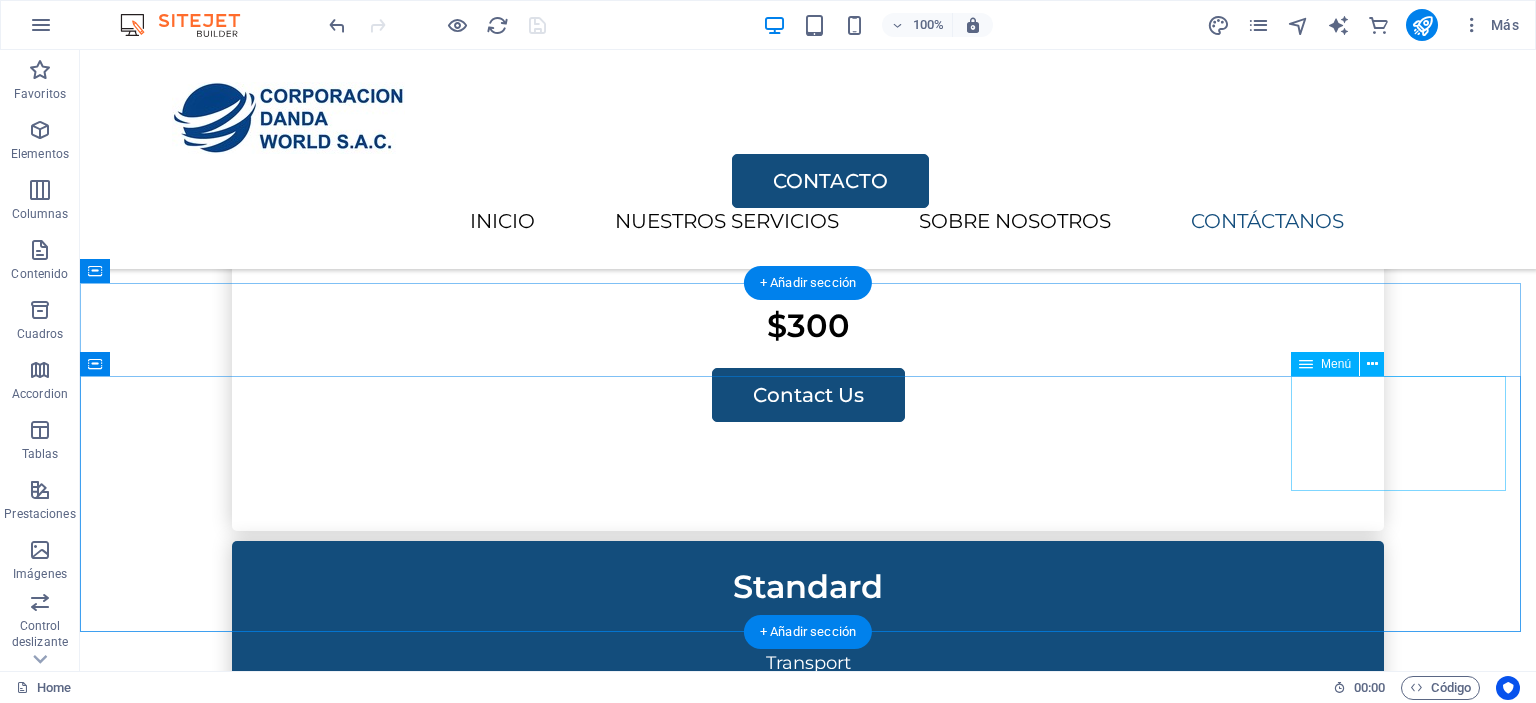 click on "INICIO SERVICIOS SOBRE NOSOTROS CONTACTO" at bounding box center (793, 3017) 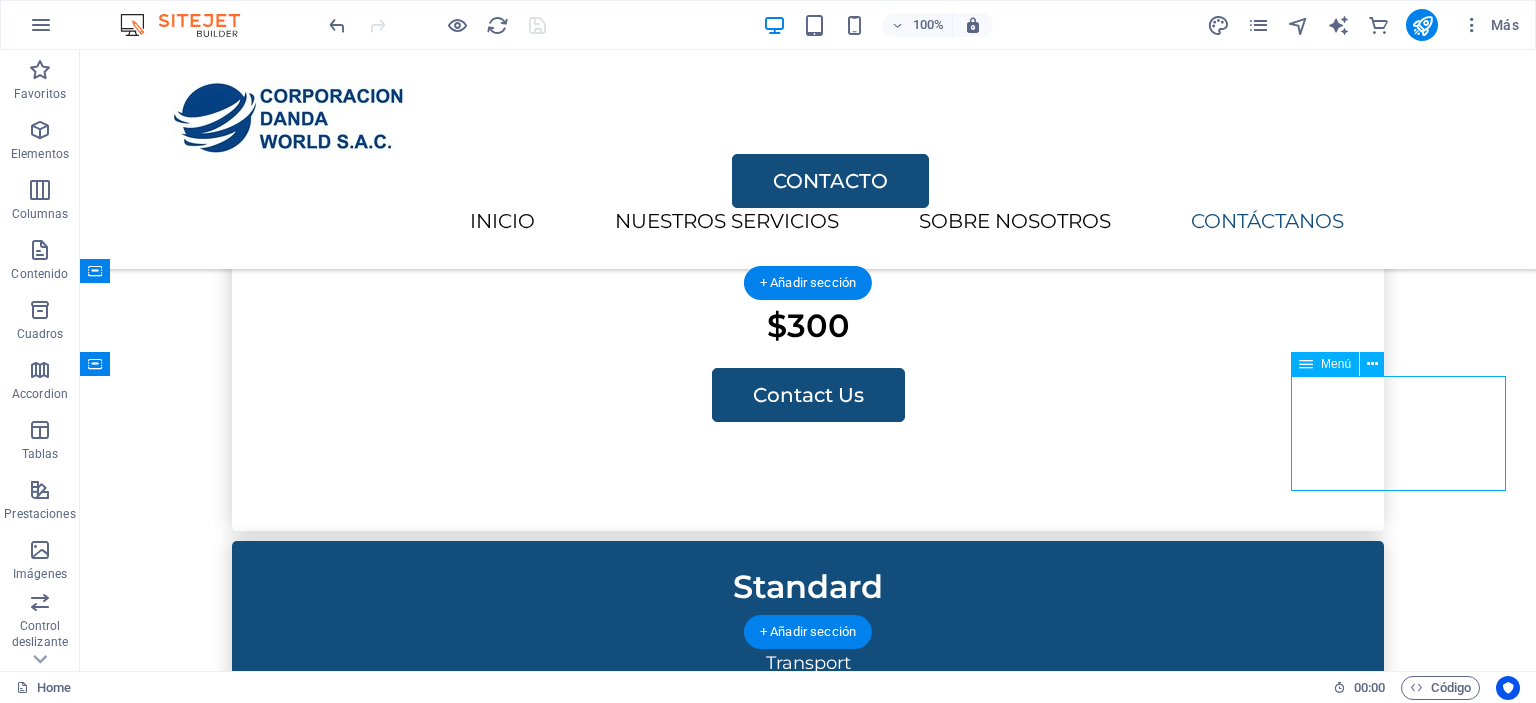 click on "INICIO SERVICIOS SOBRE NOSOTROS CONTACTO" at bounding box center (793, 3017) 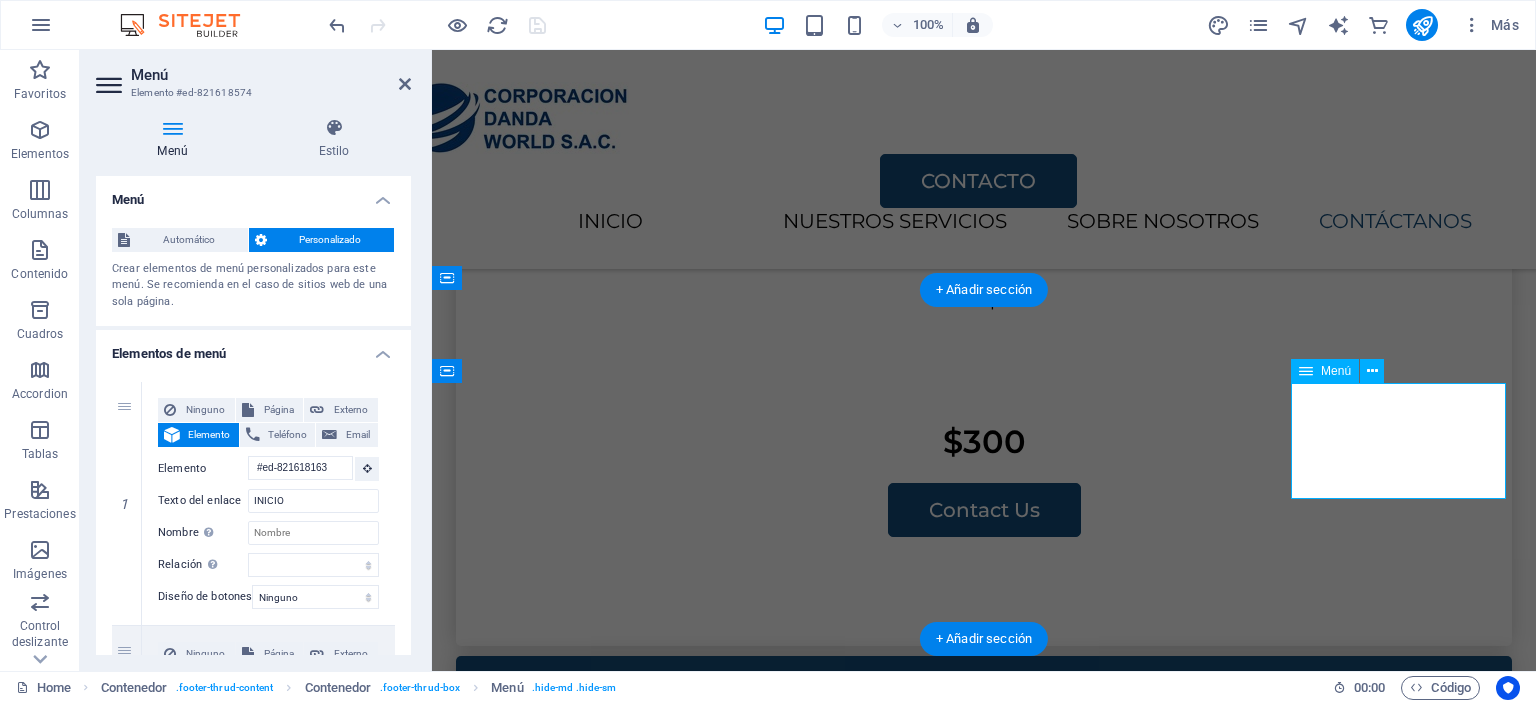 scroll, scrollTop: 3948, scrollLeft: 0, axis: vertical 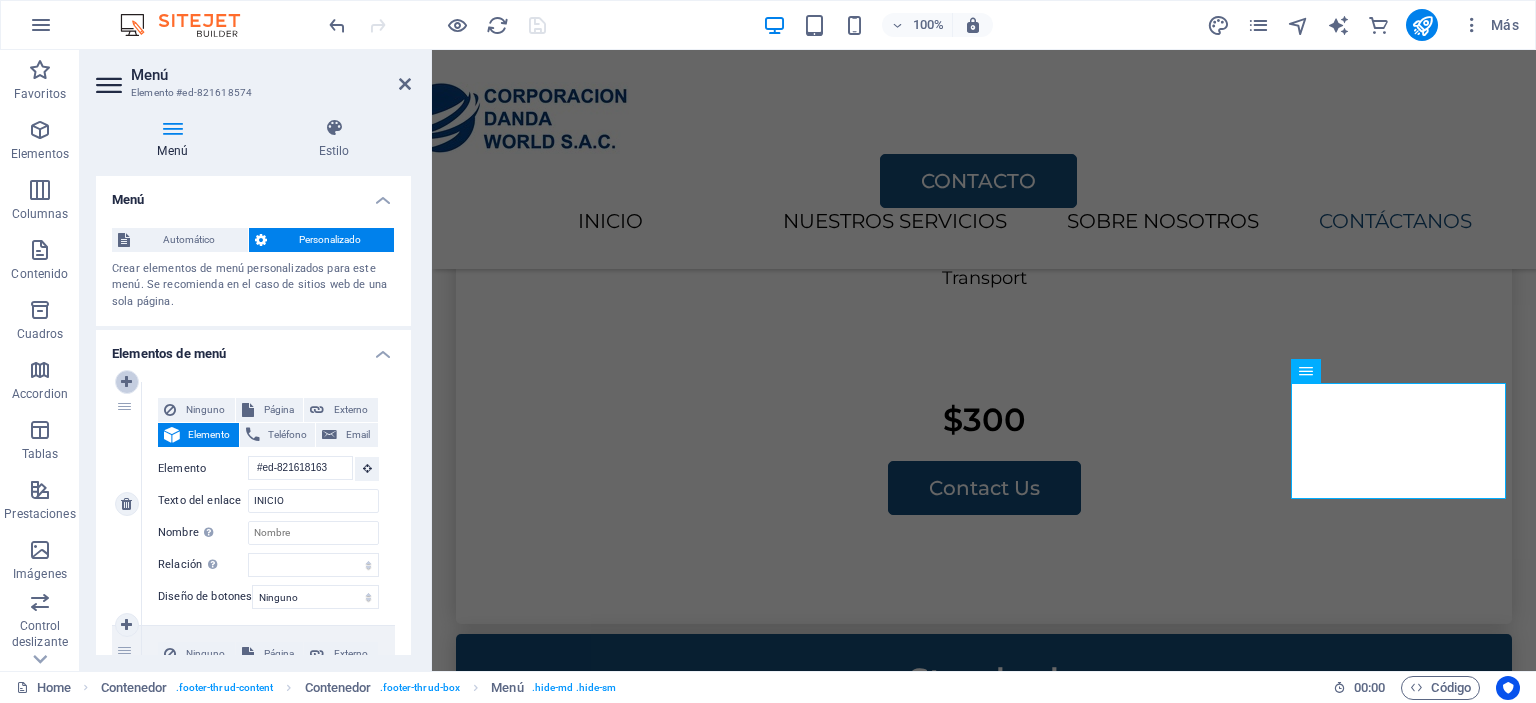 click at bounding box center (126, 382) 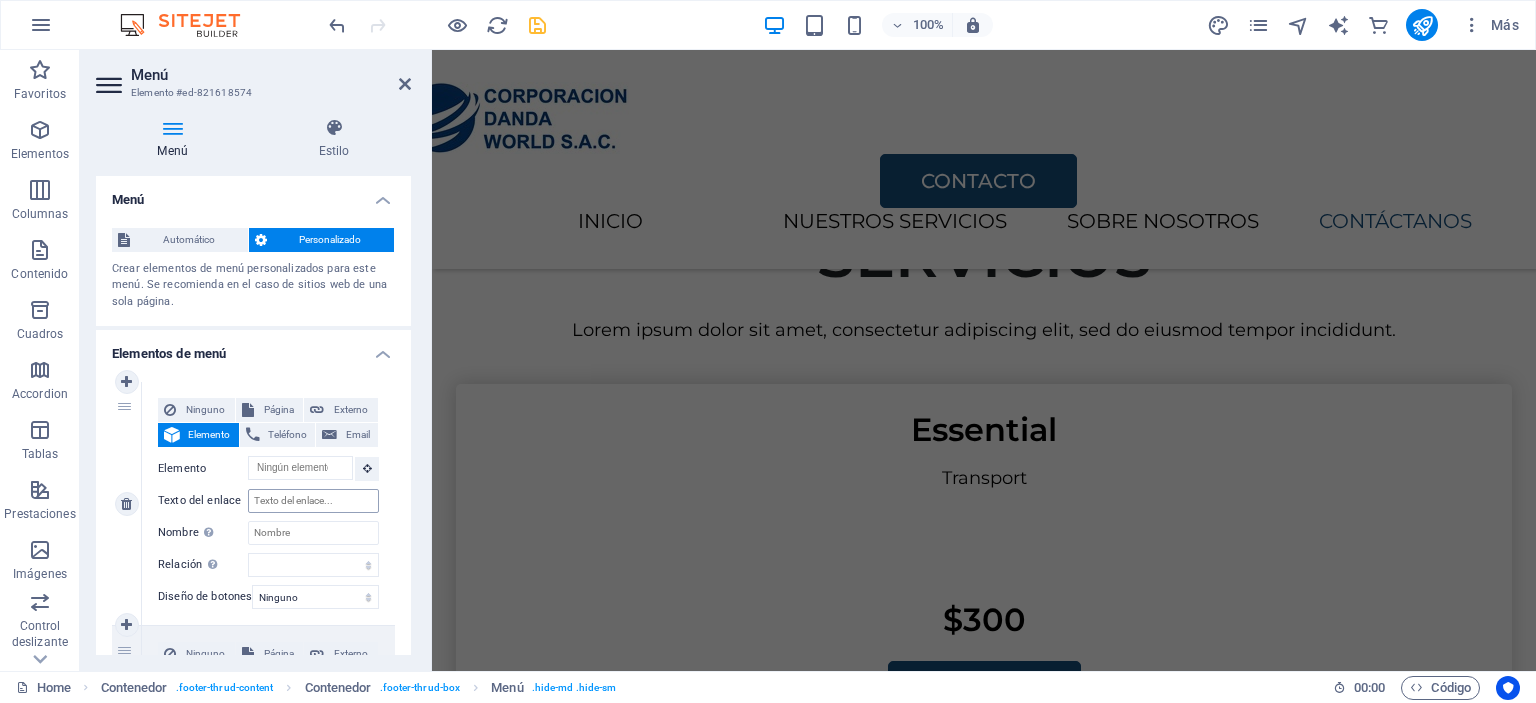 scroll, scrollTop: 3568, scrollLeft: 0, axis: vertical 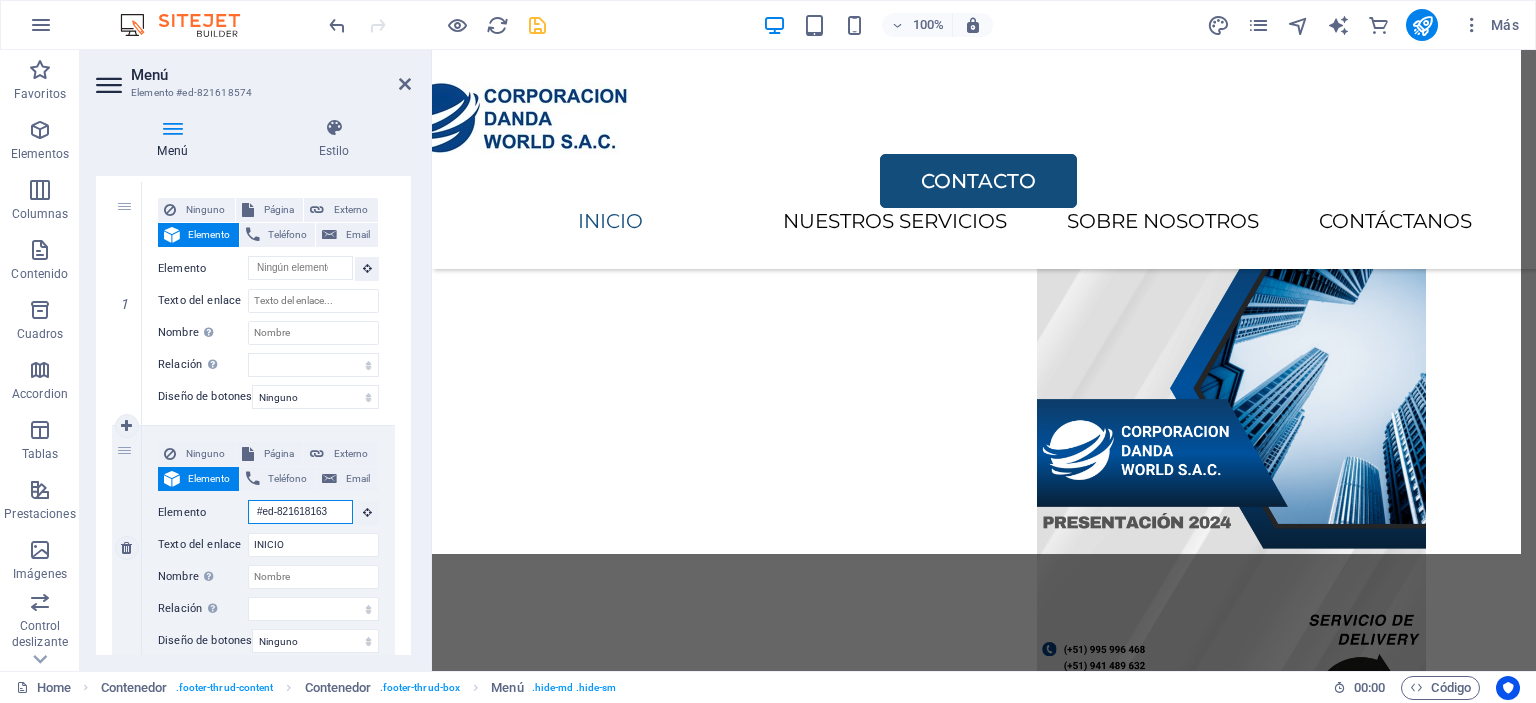 click on "#ed-821618163" at bounding box center [300, 512] 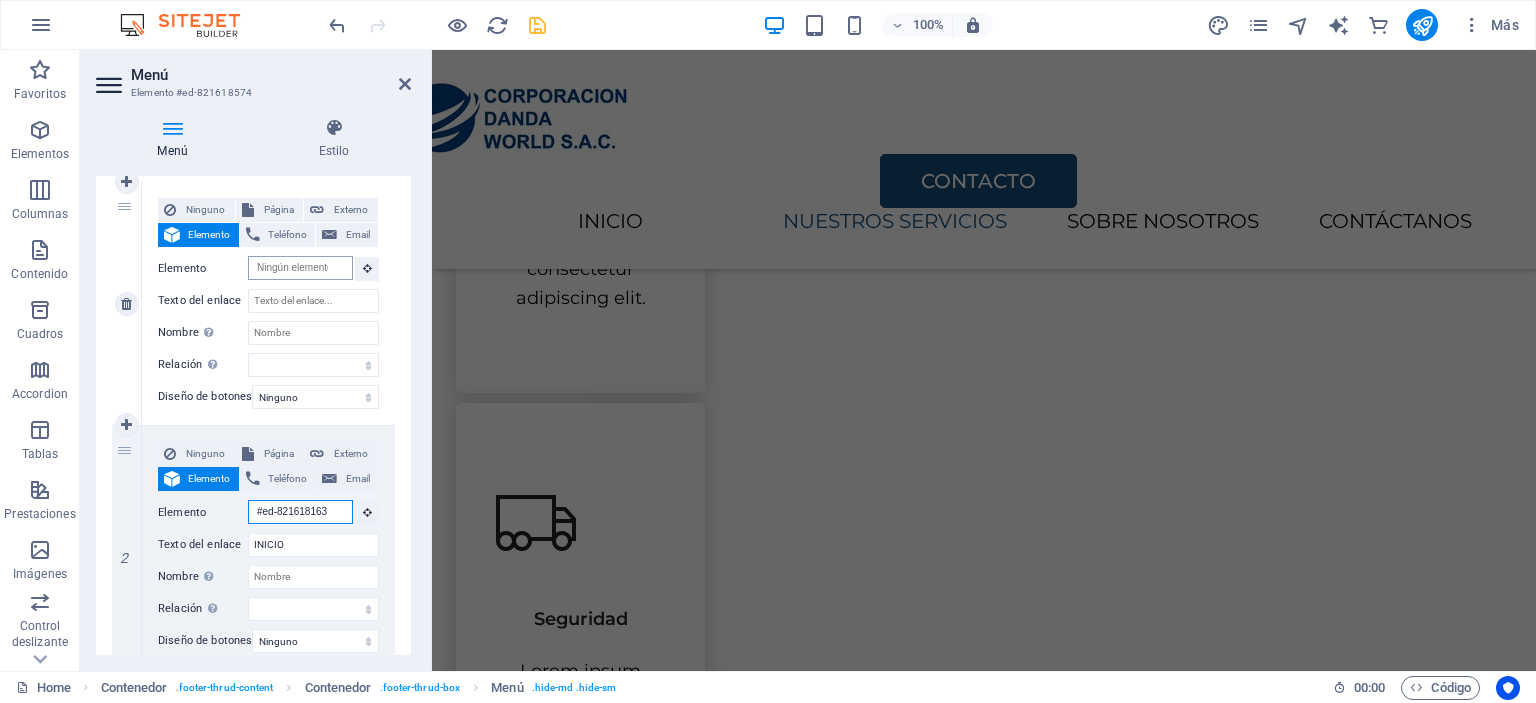 scroll, scrollTop: 0, scrollLeft: 0, axis: both 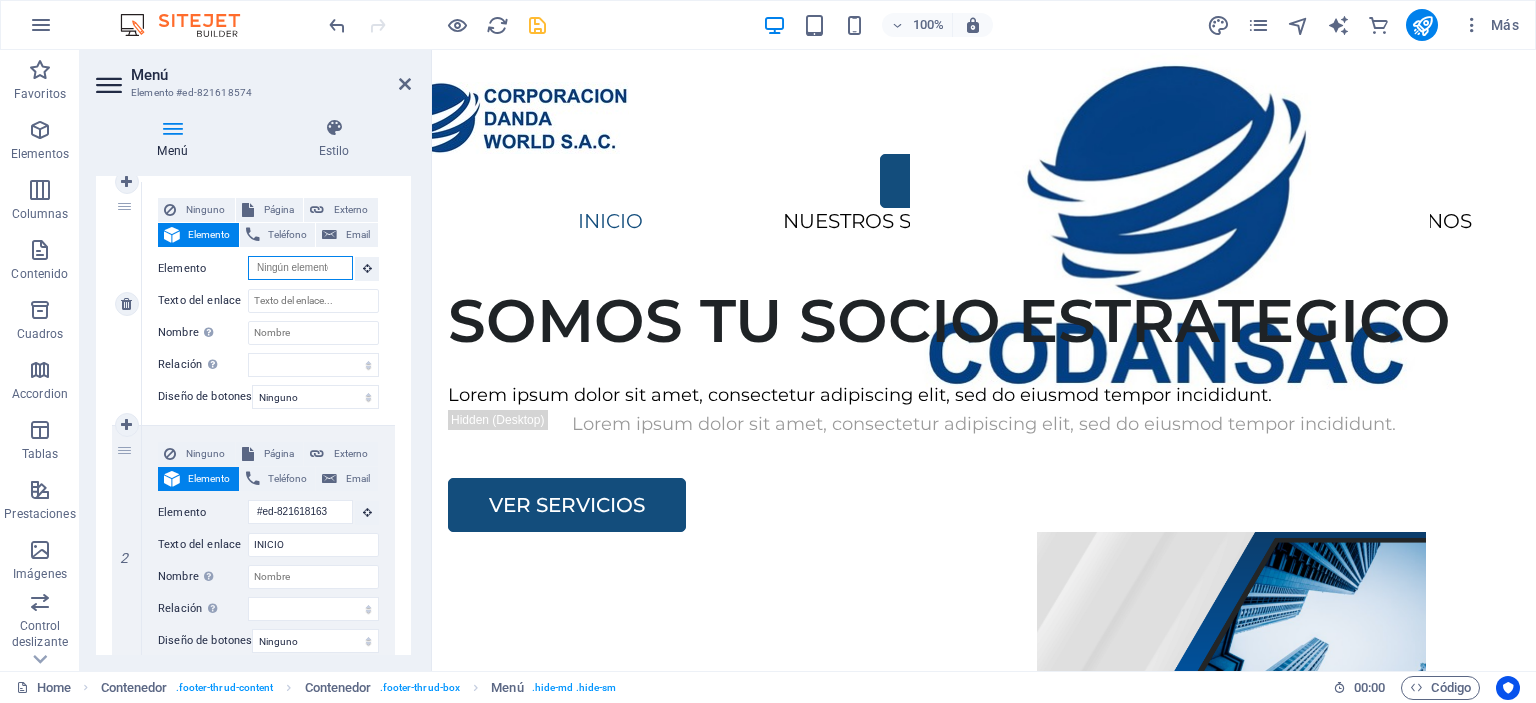 click on "Elemento" at bounding box center [300, 268] 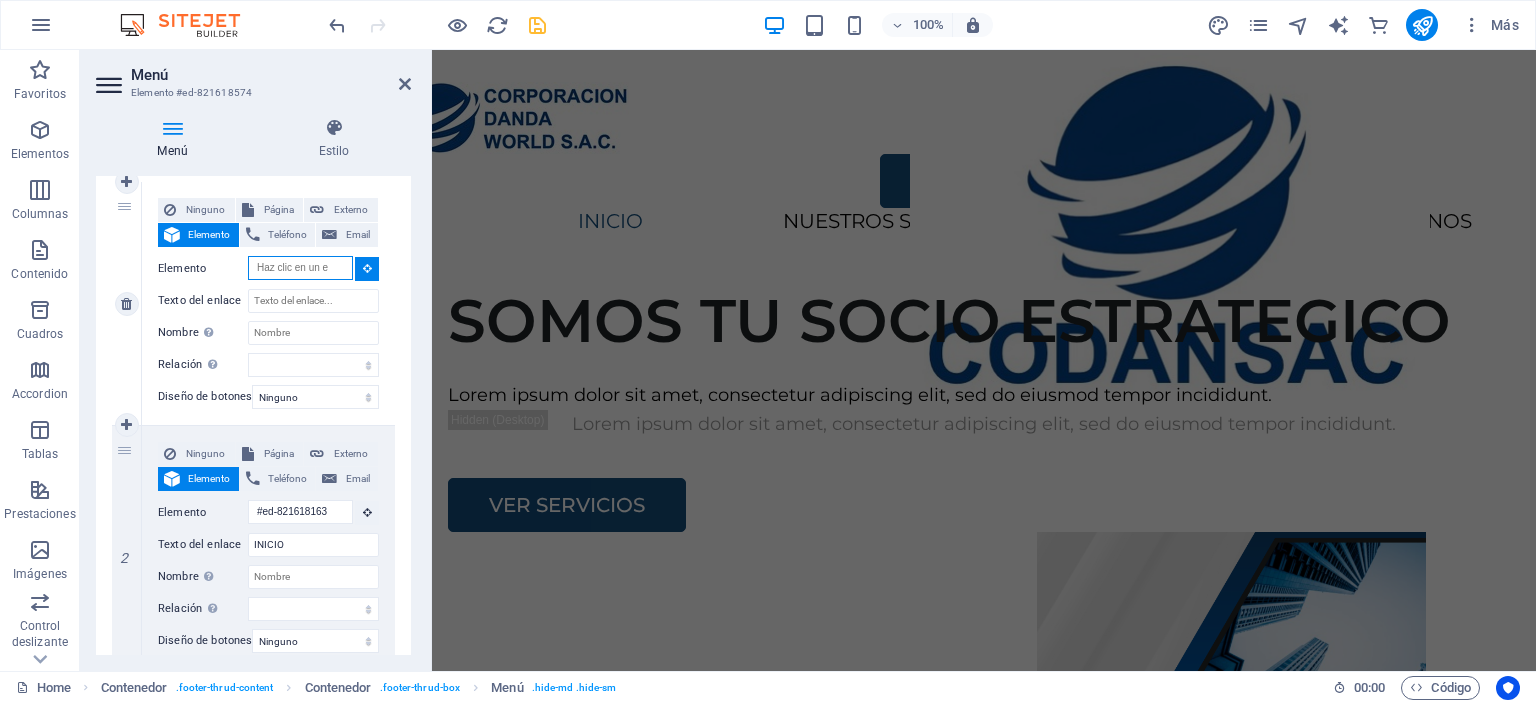 paste on "#ed-821618163" 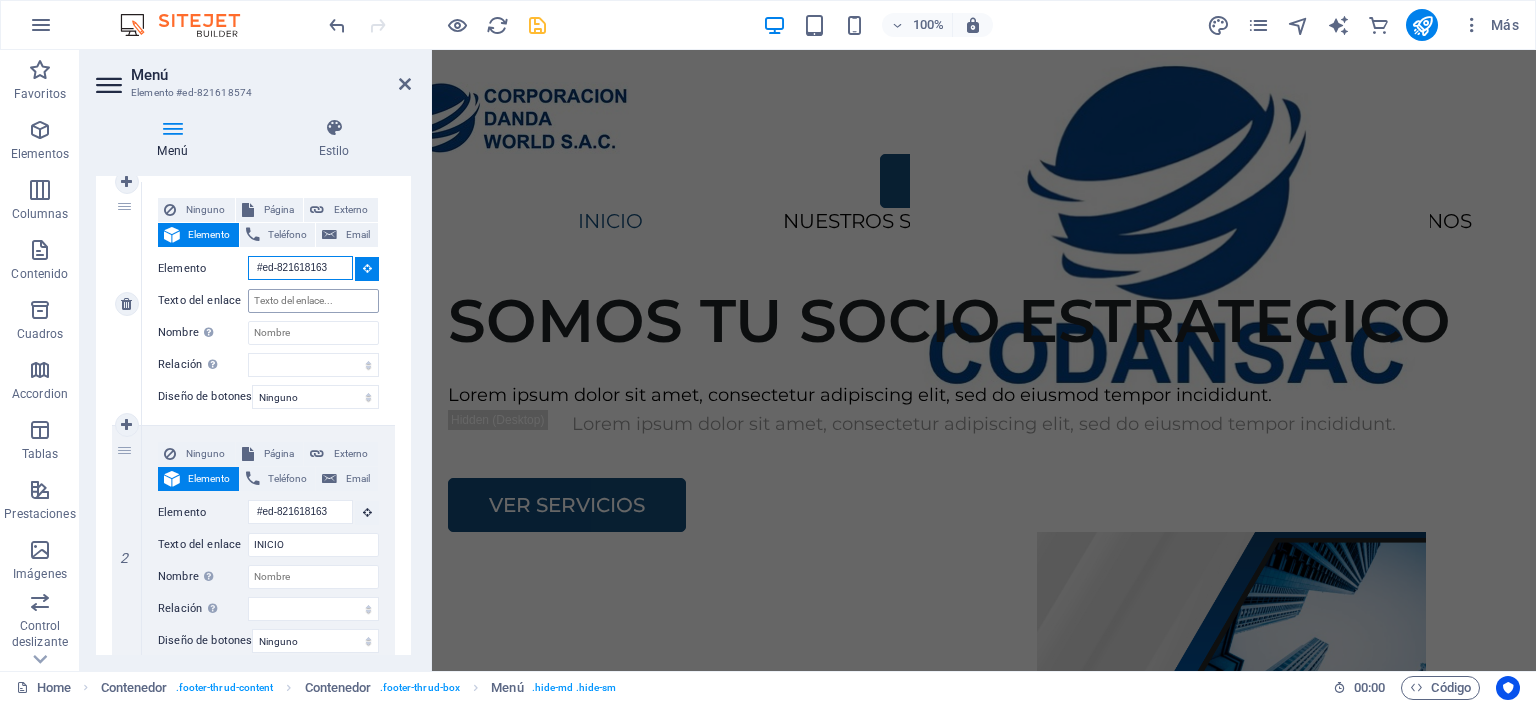 type on "#ed-821618163" 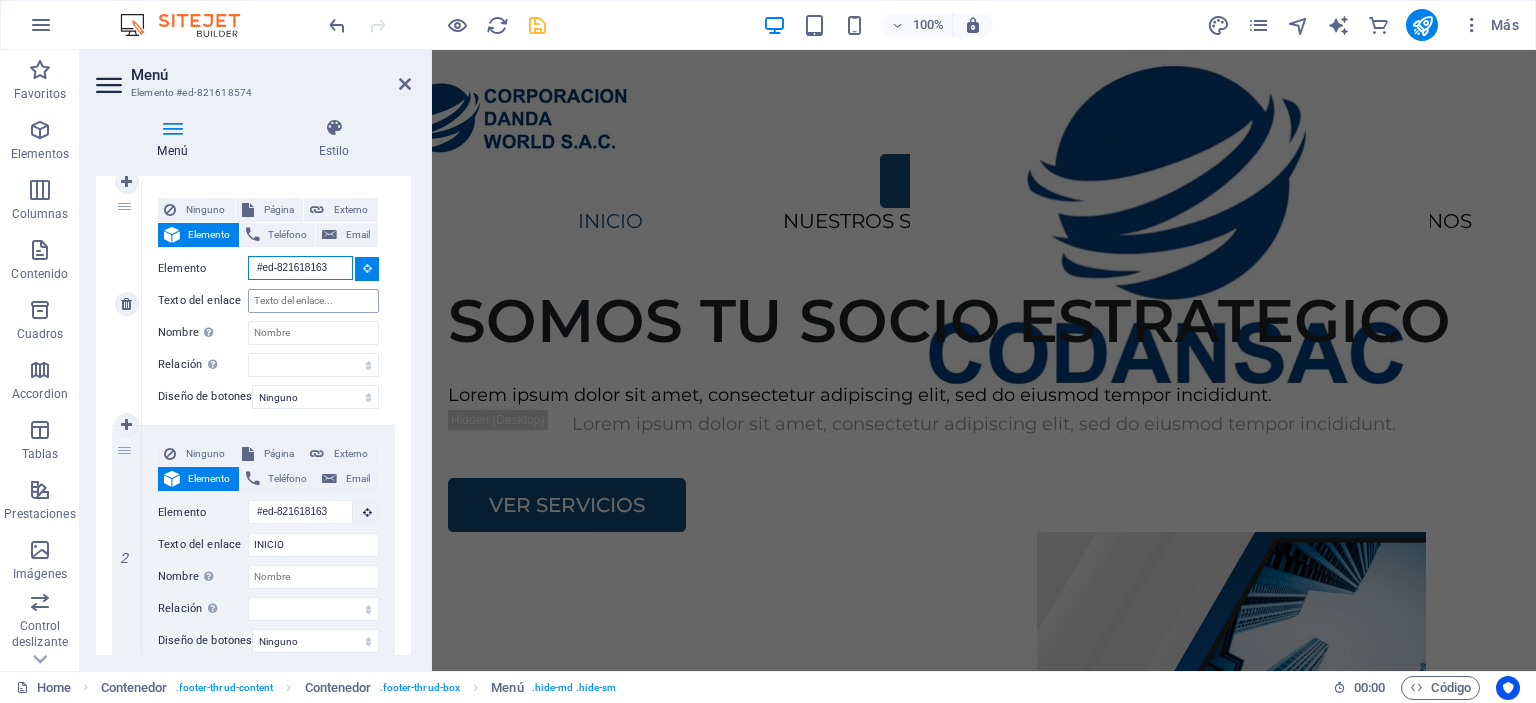 select 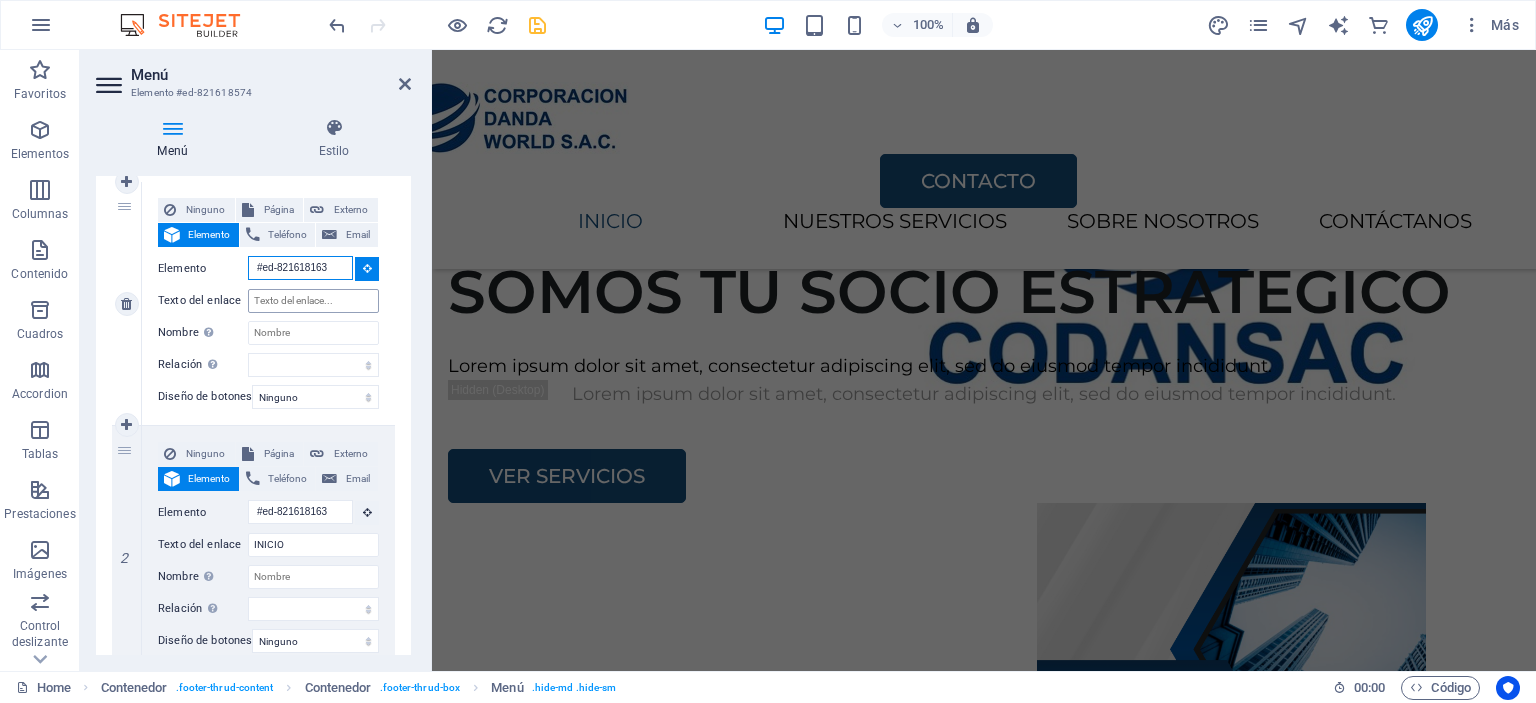 scroll, scrollTop: 0, scrollLeft: 0, axis: both 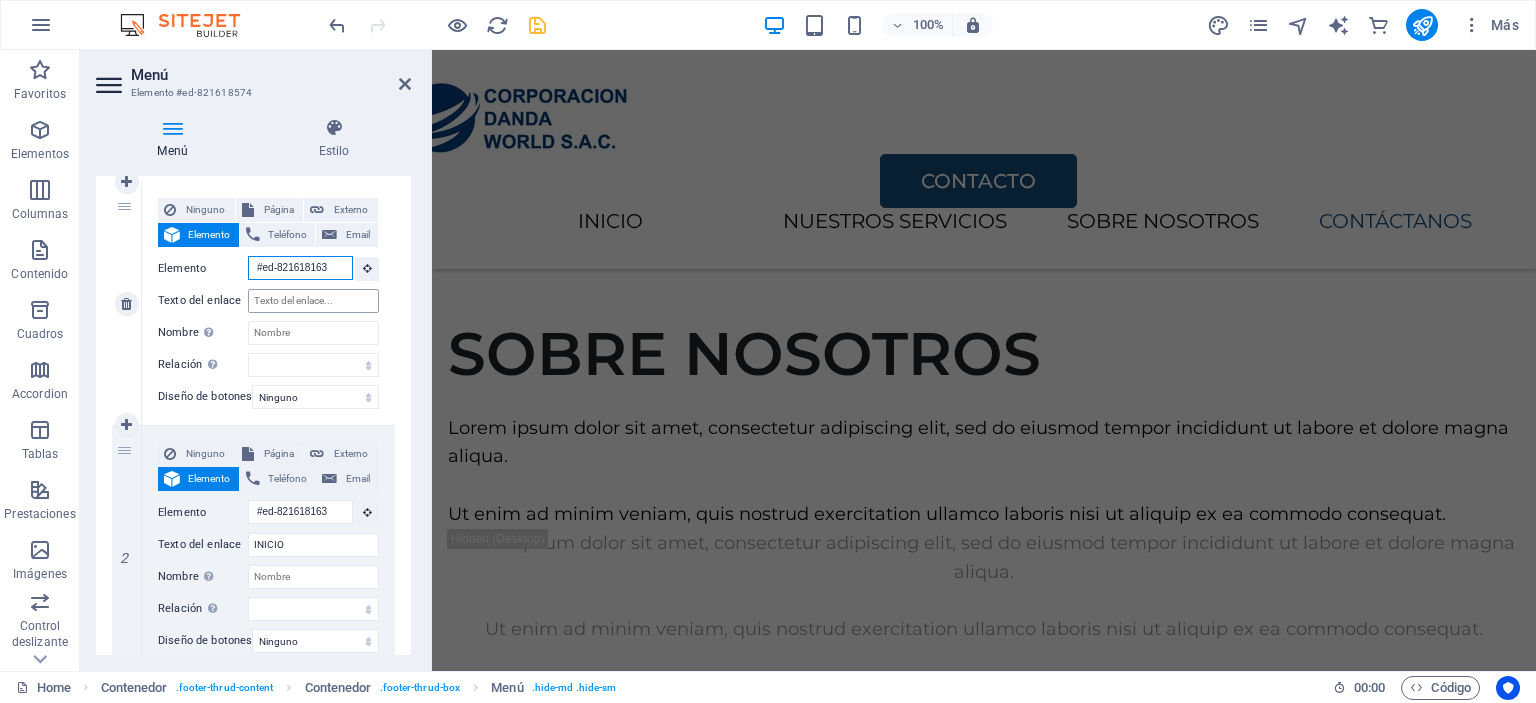 type on "#ed-821618163" 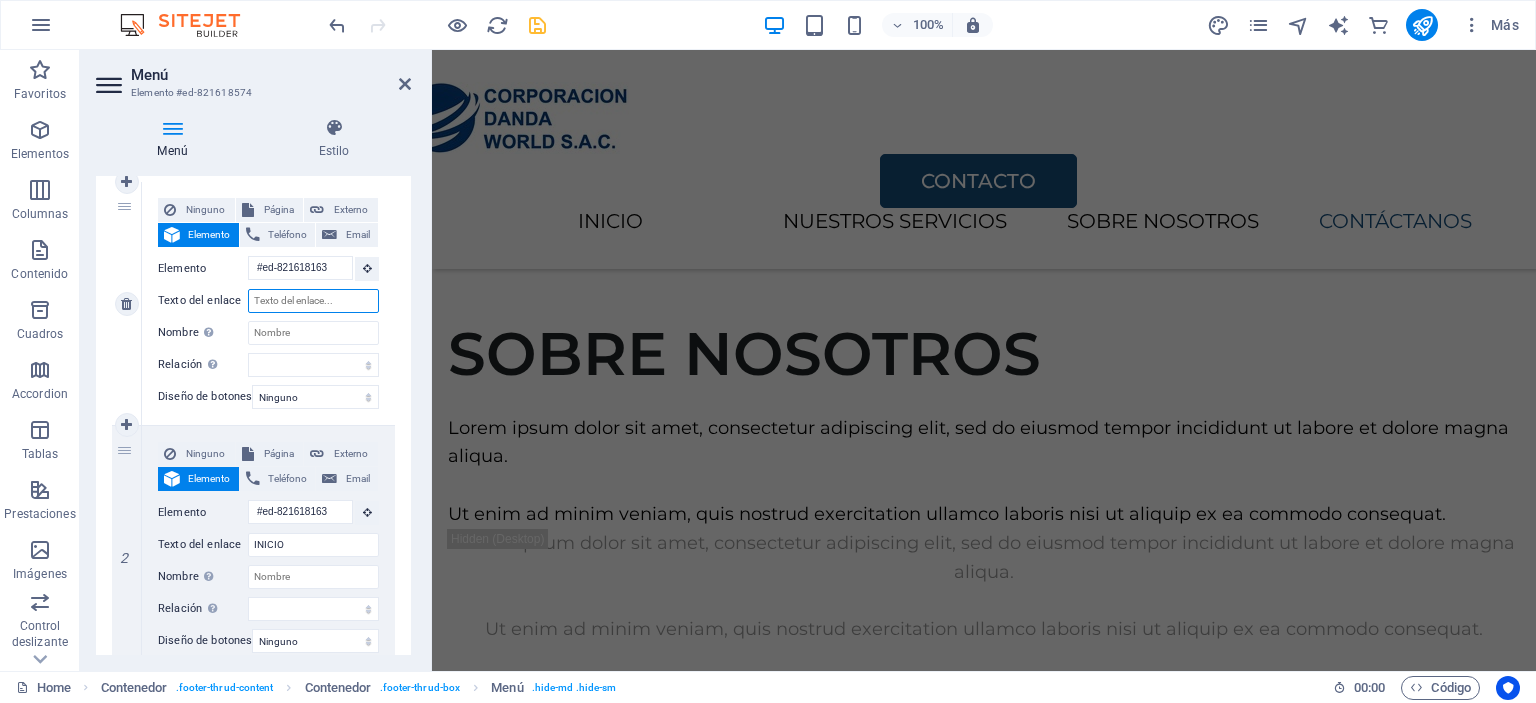 click on "Texto del enlace" at bounding box center (313, 301) 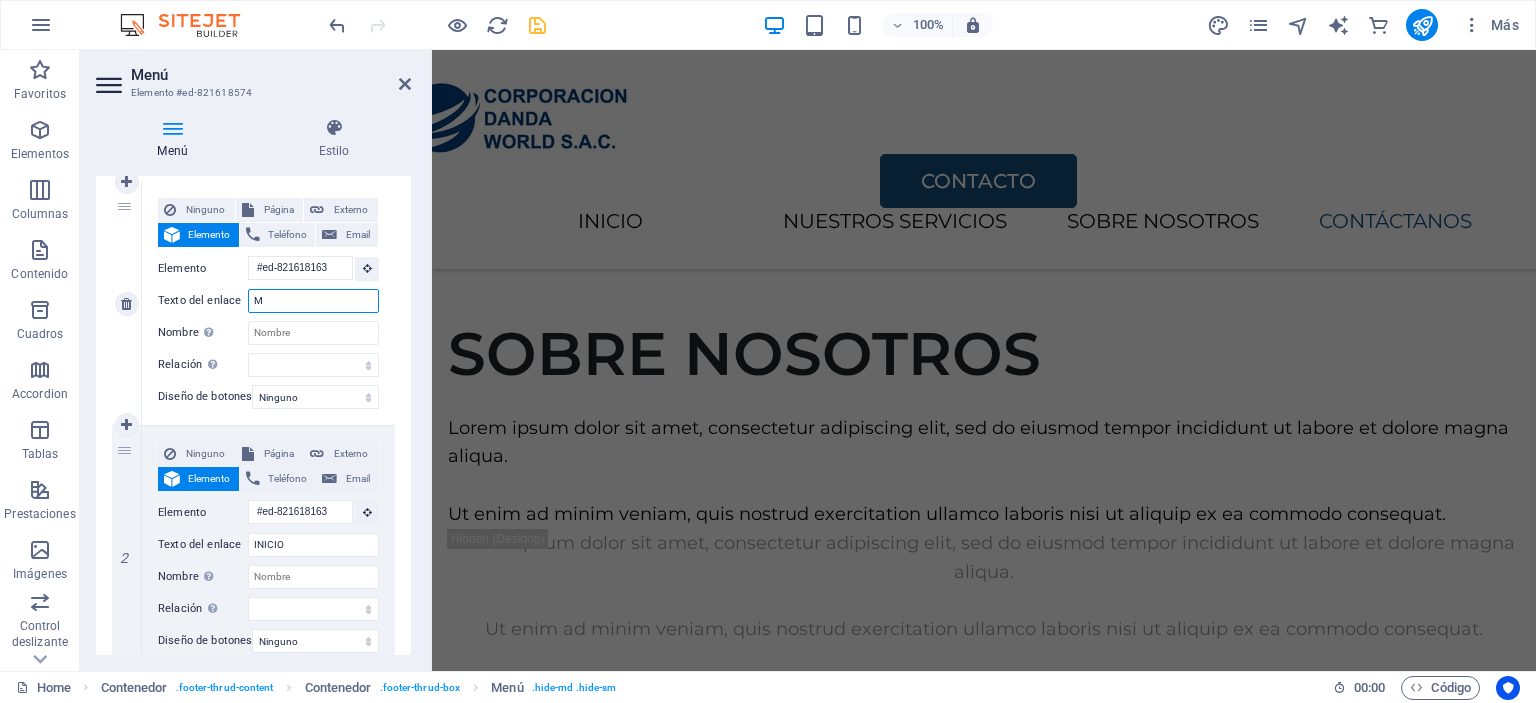 type on "ME" 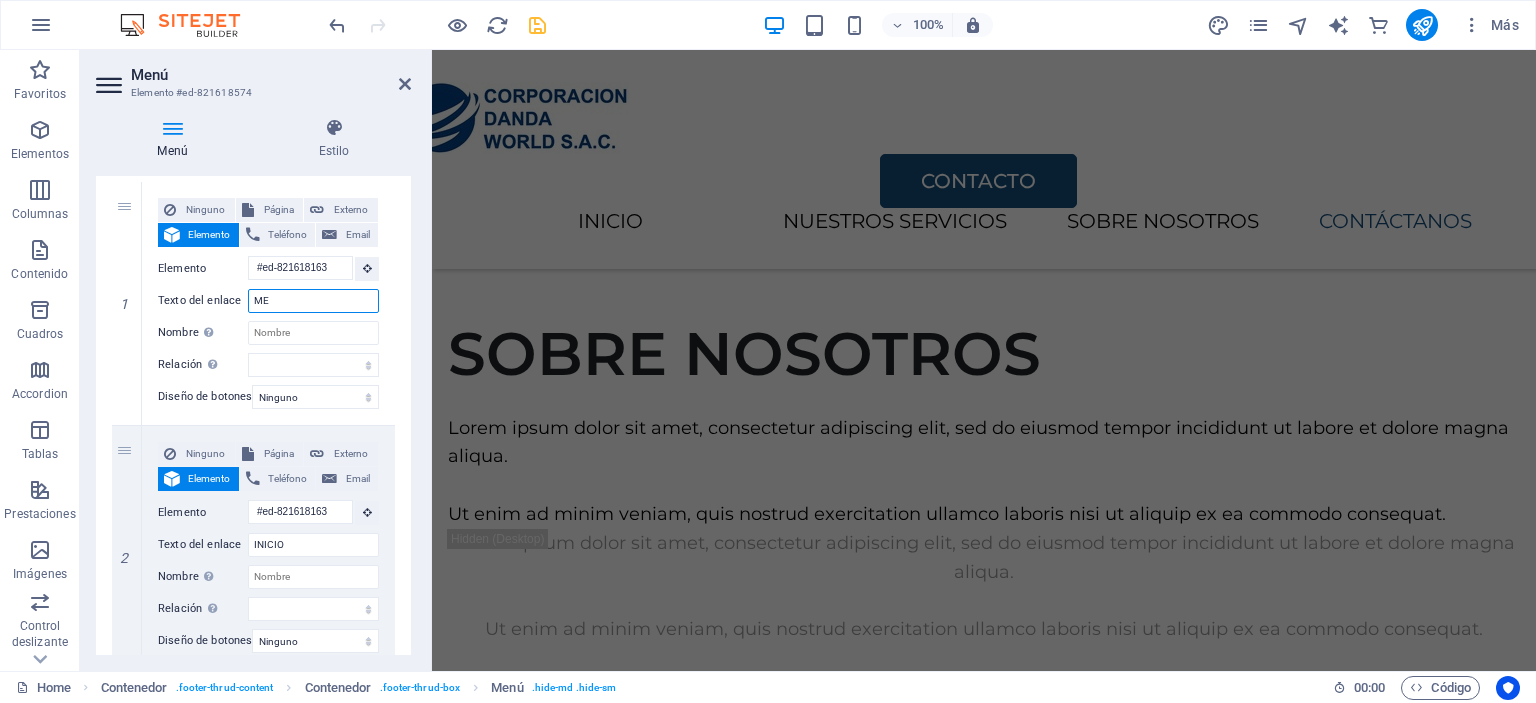 select 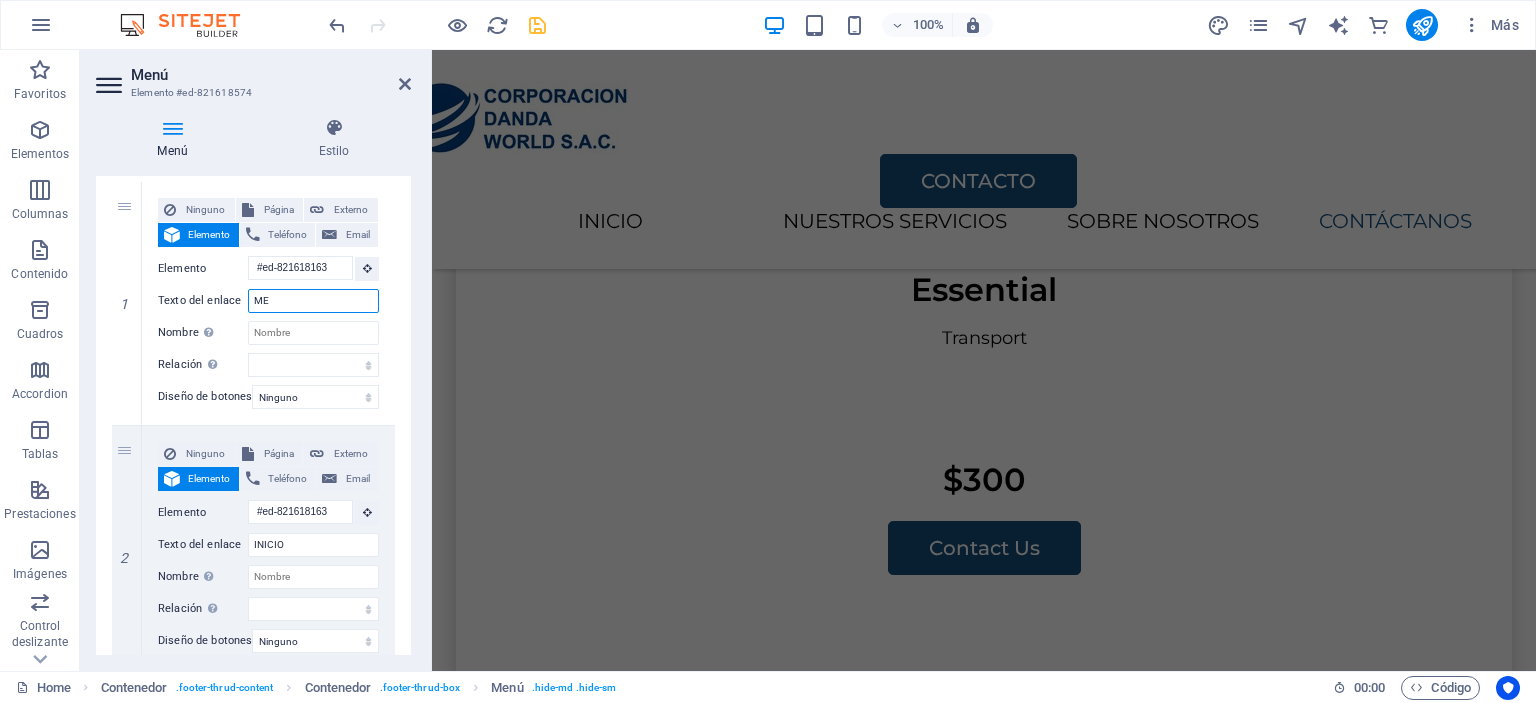 scroll, scrollTop: 4042, scrollLeft: 0, axis: vertical 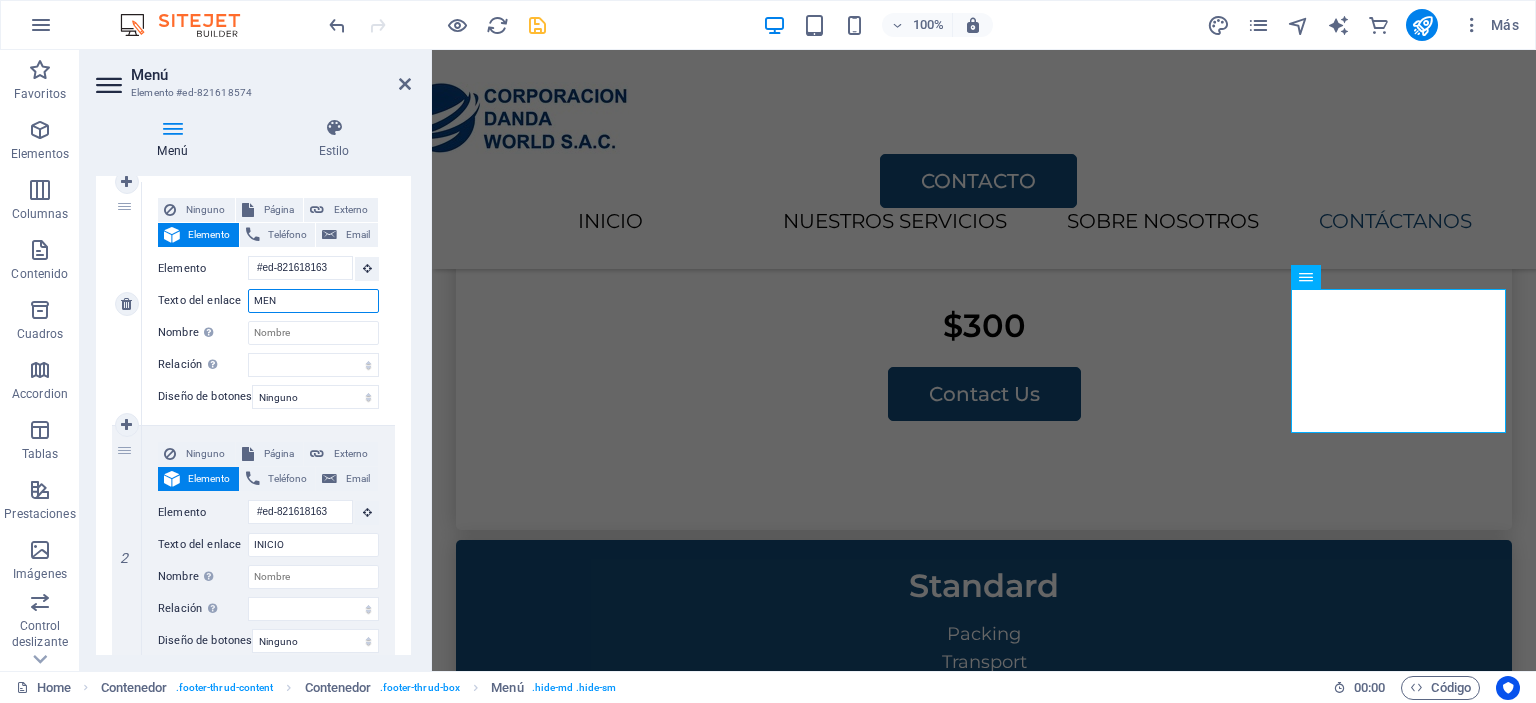 type on "MENÚ" 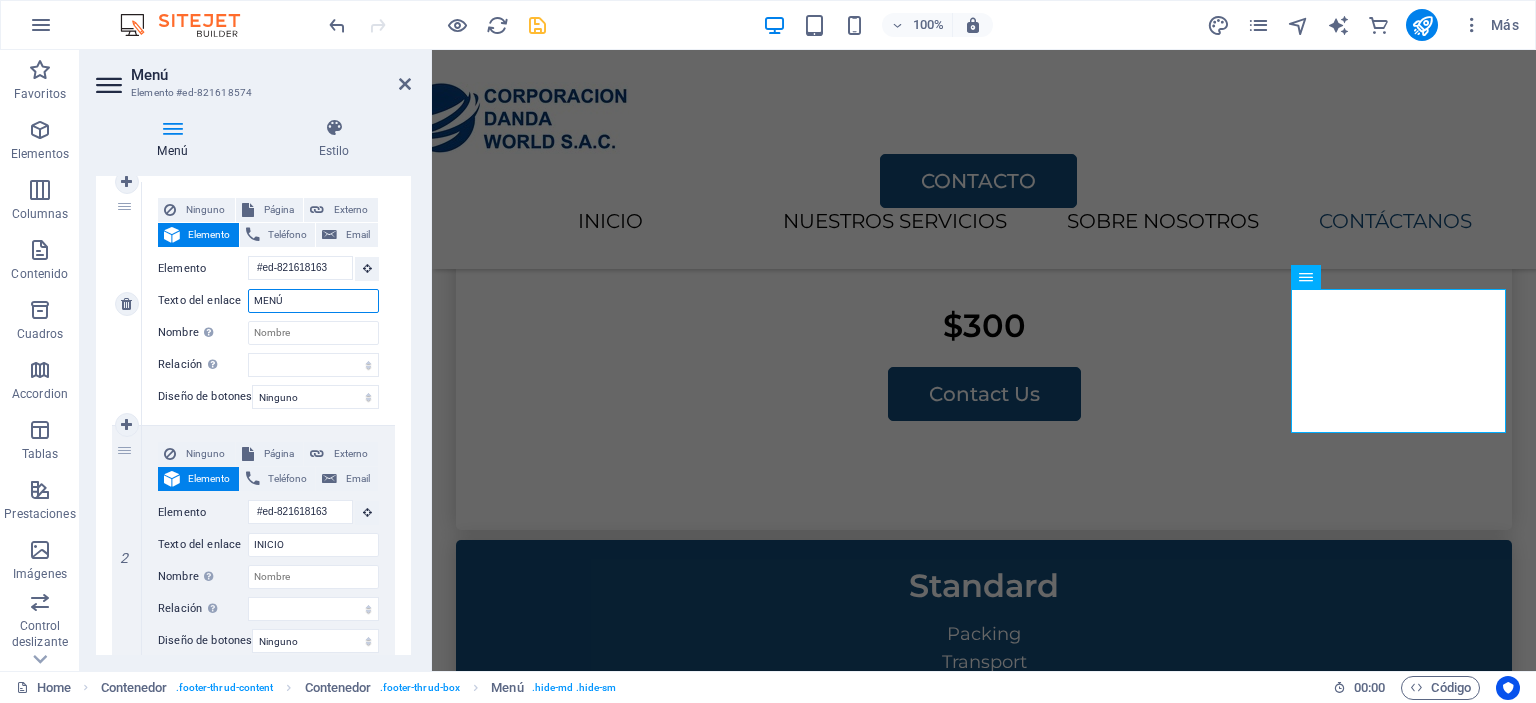 select 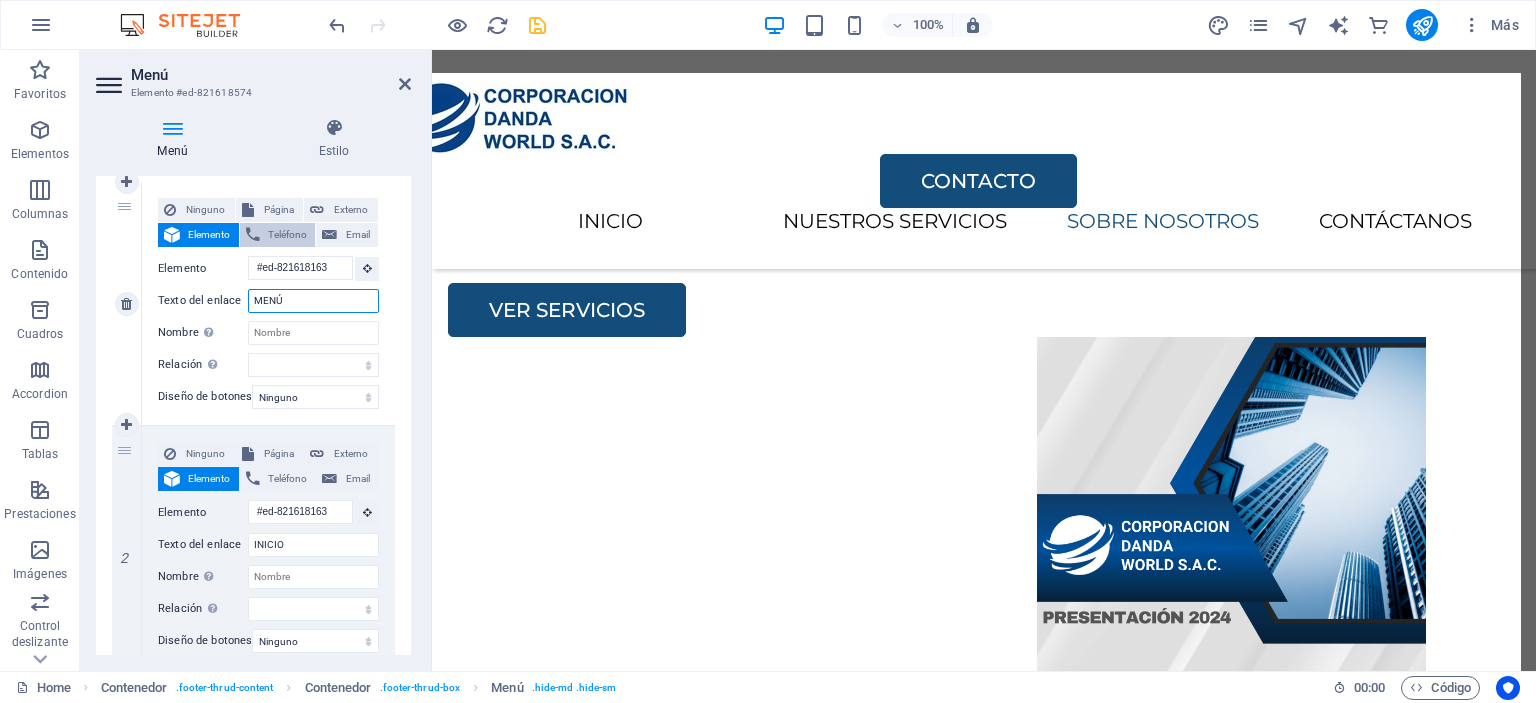 scroll, scrollTop: 3852, scrollLeft: 0, axis: vertical 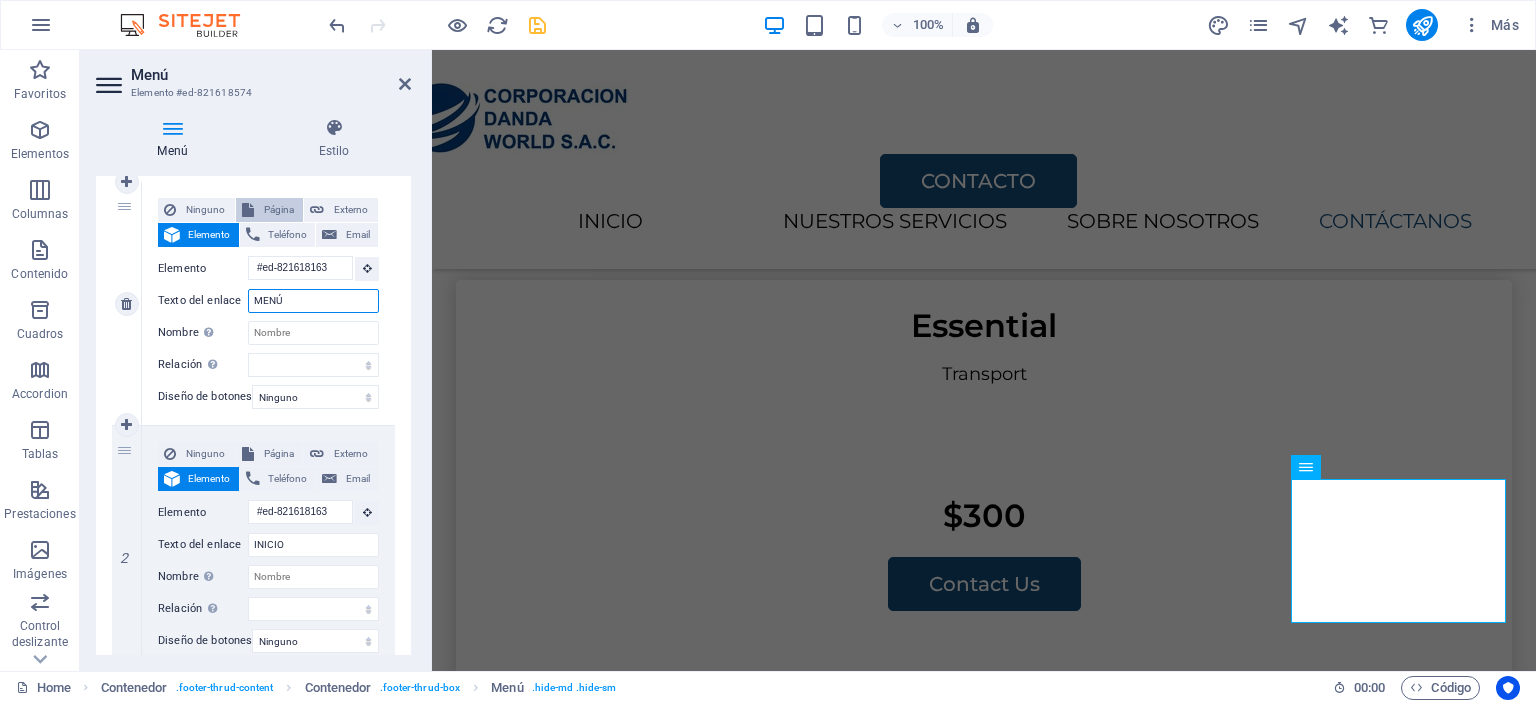 type on "MENÚ" 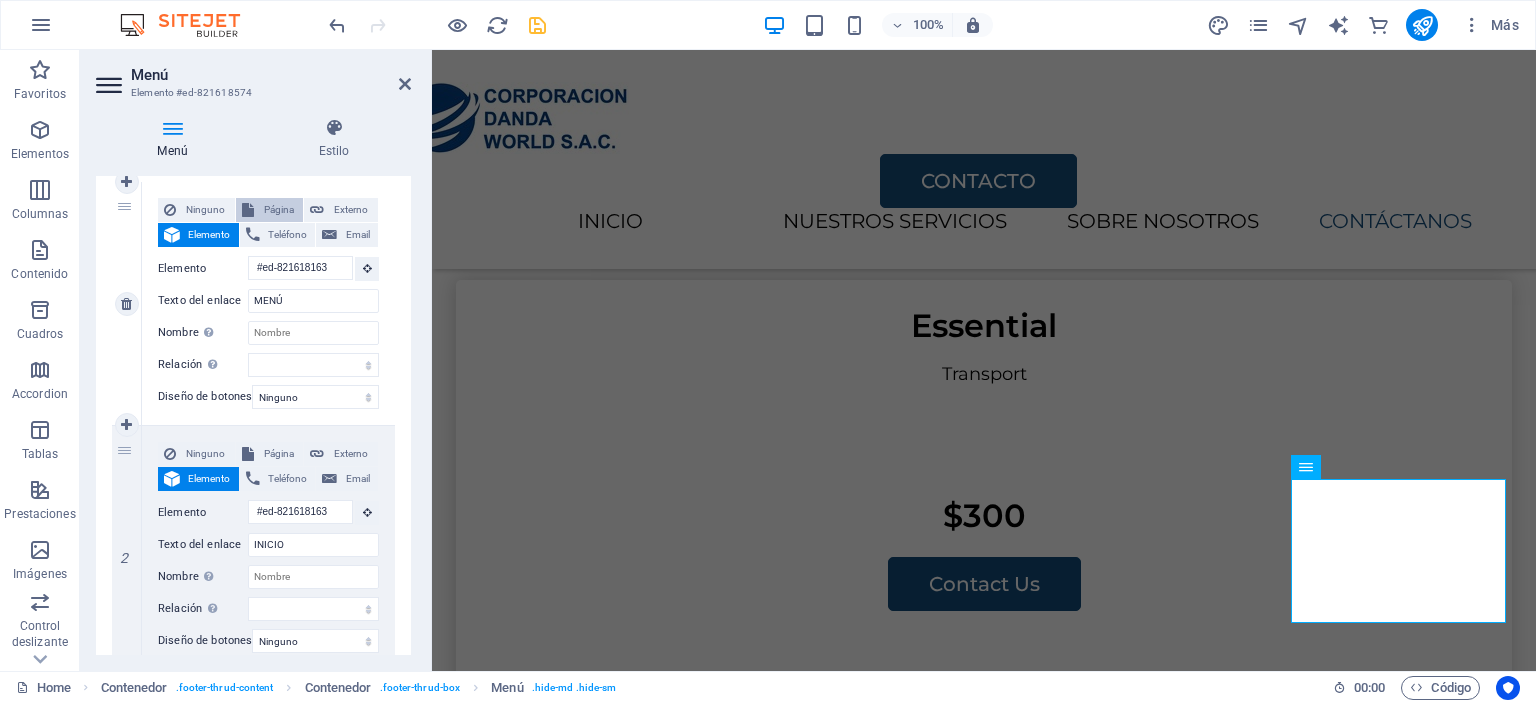 click on "Página" at bounding box center [279, 210] 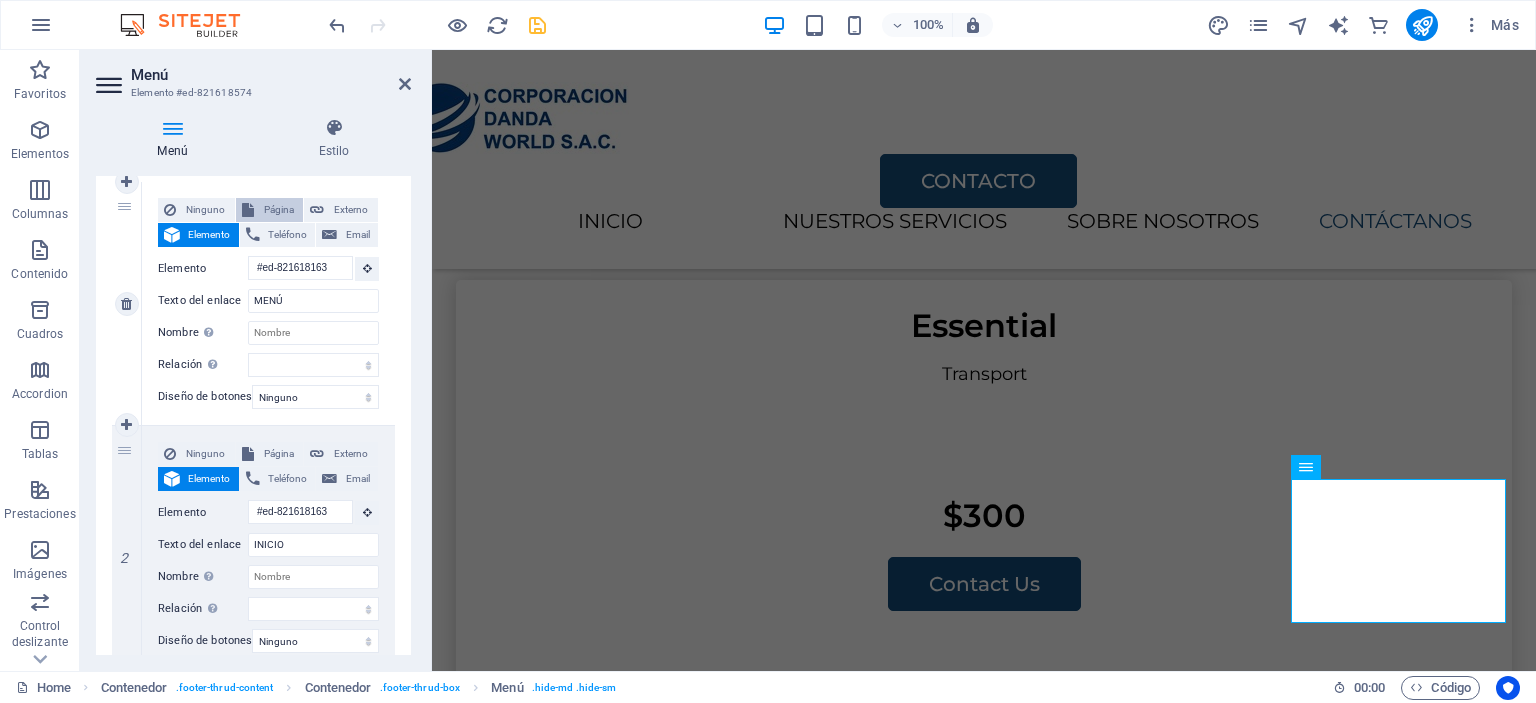 select 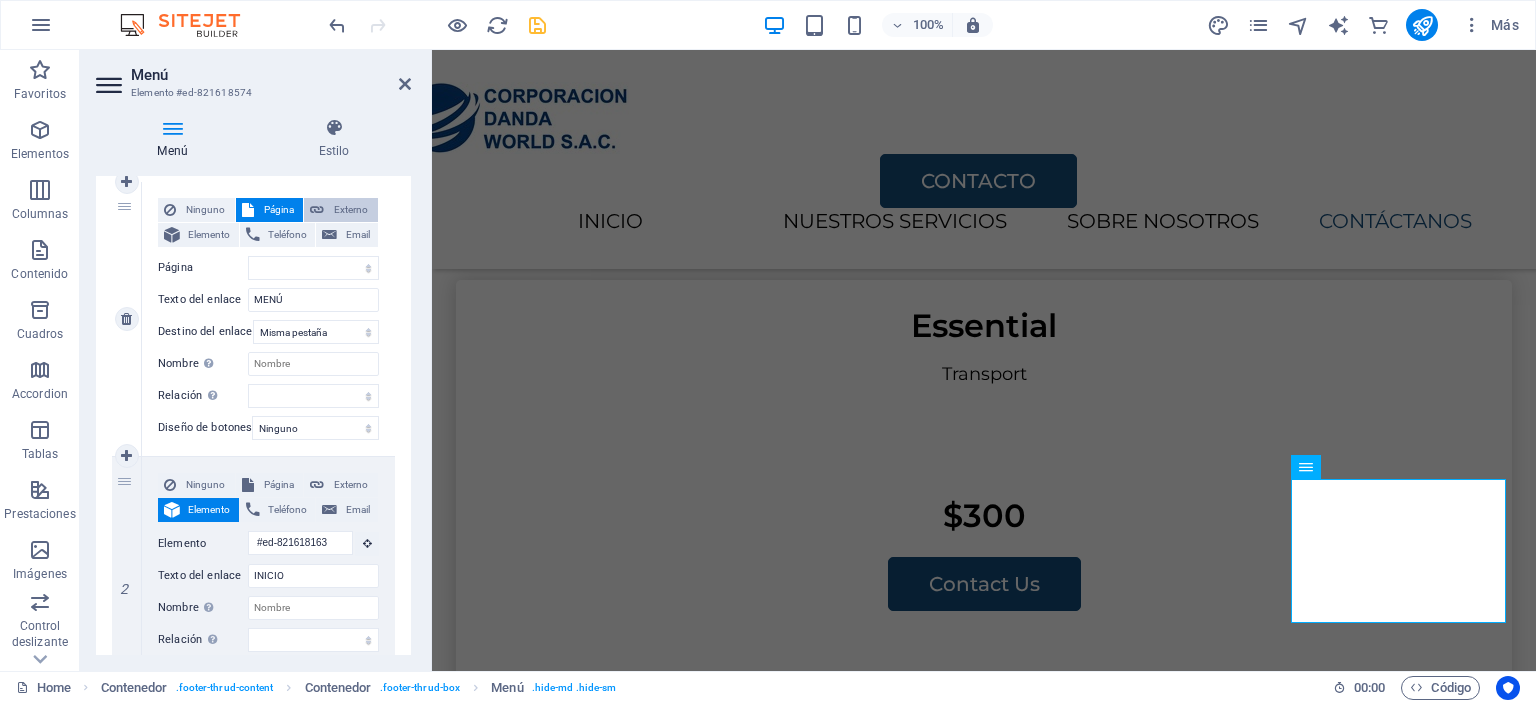 click at bounding box center (317, 210) 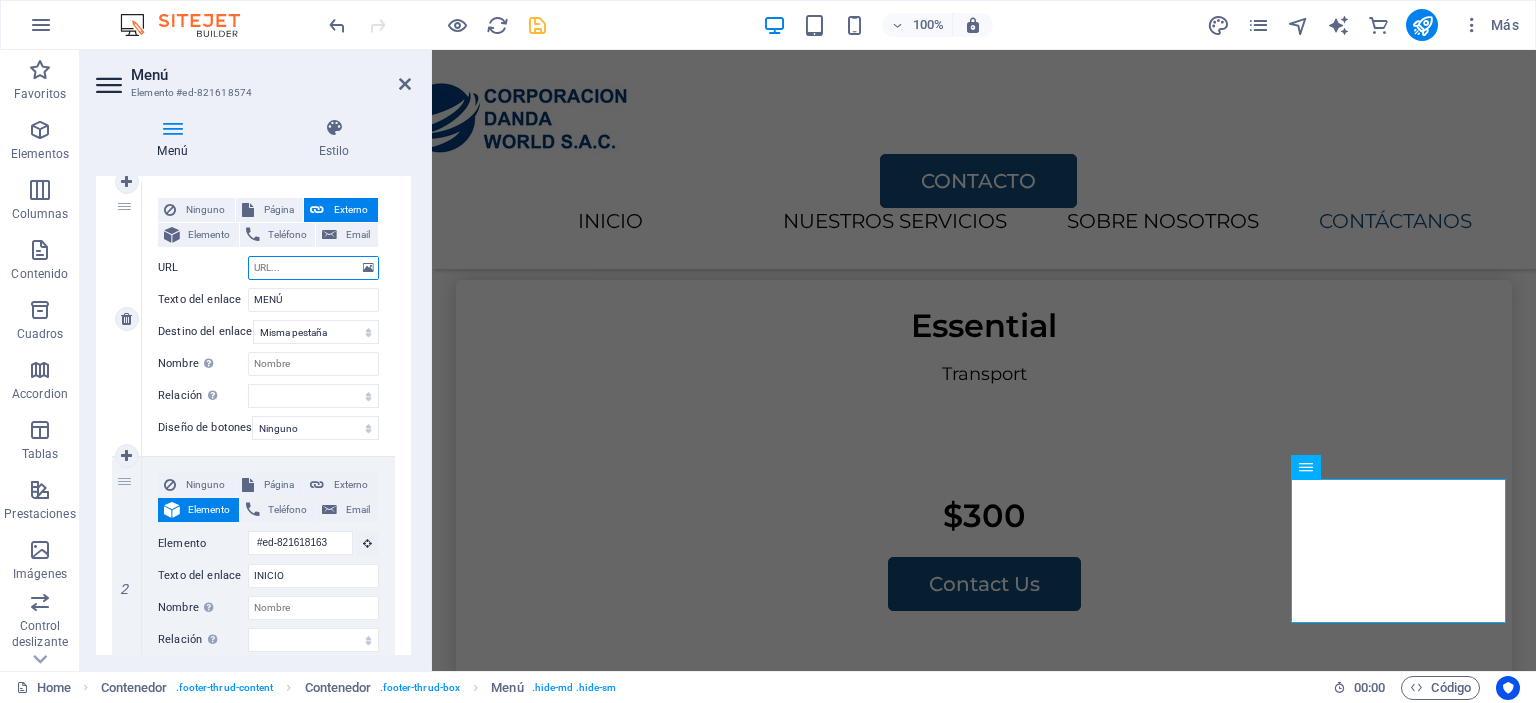 select on "blank" 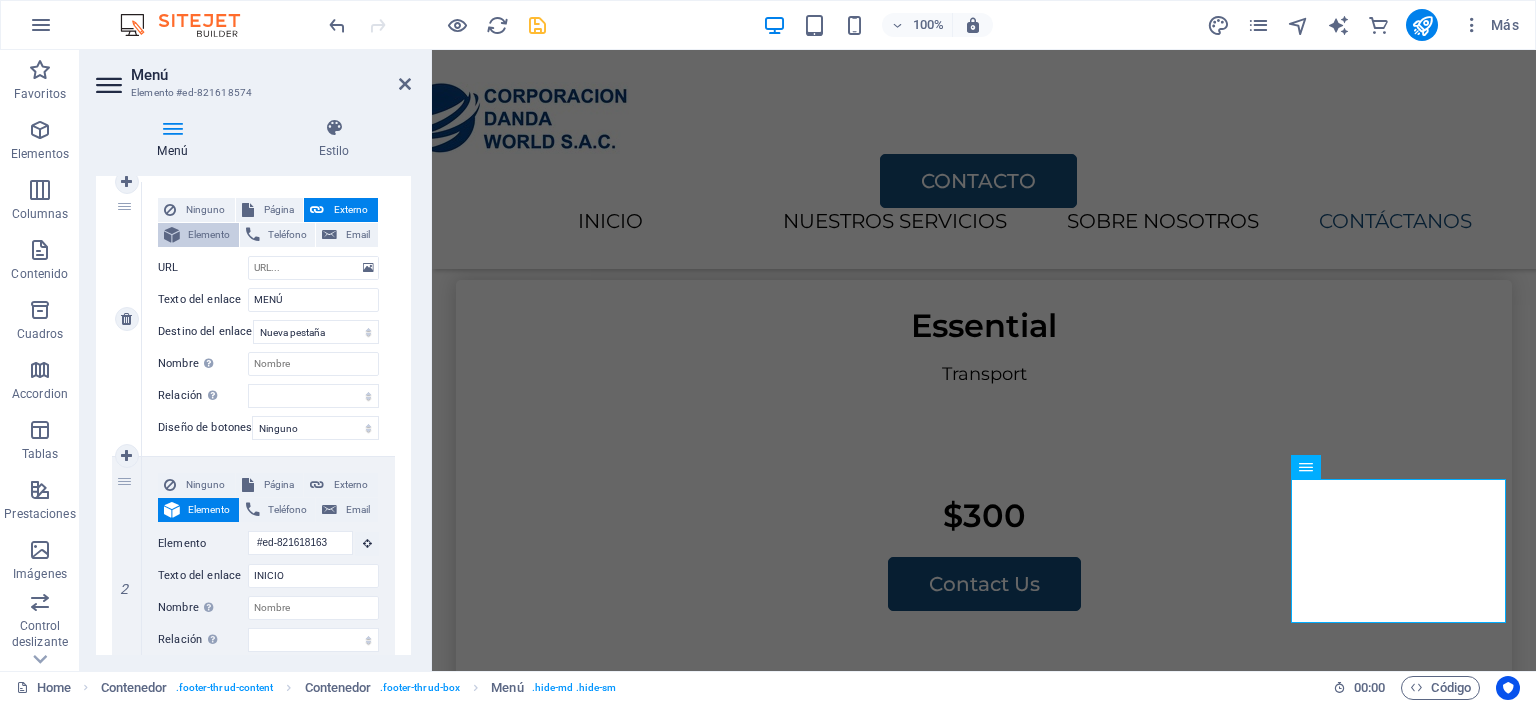 click on "Elemento" at bounding box center (209, 235) 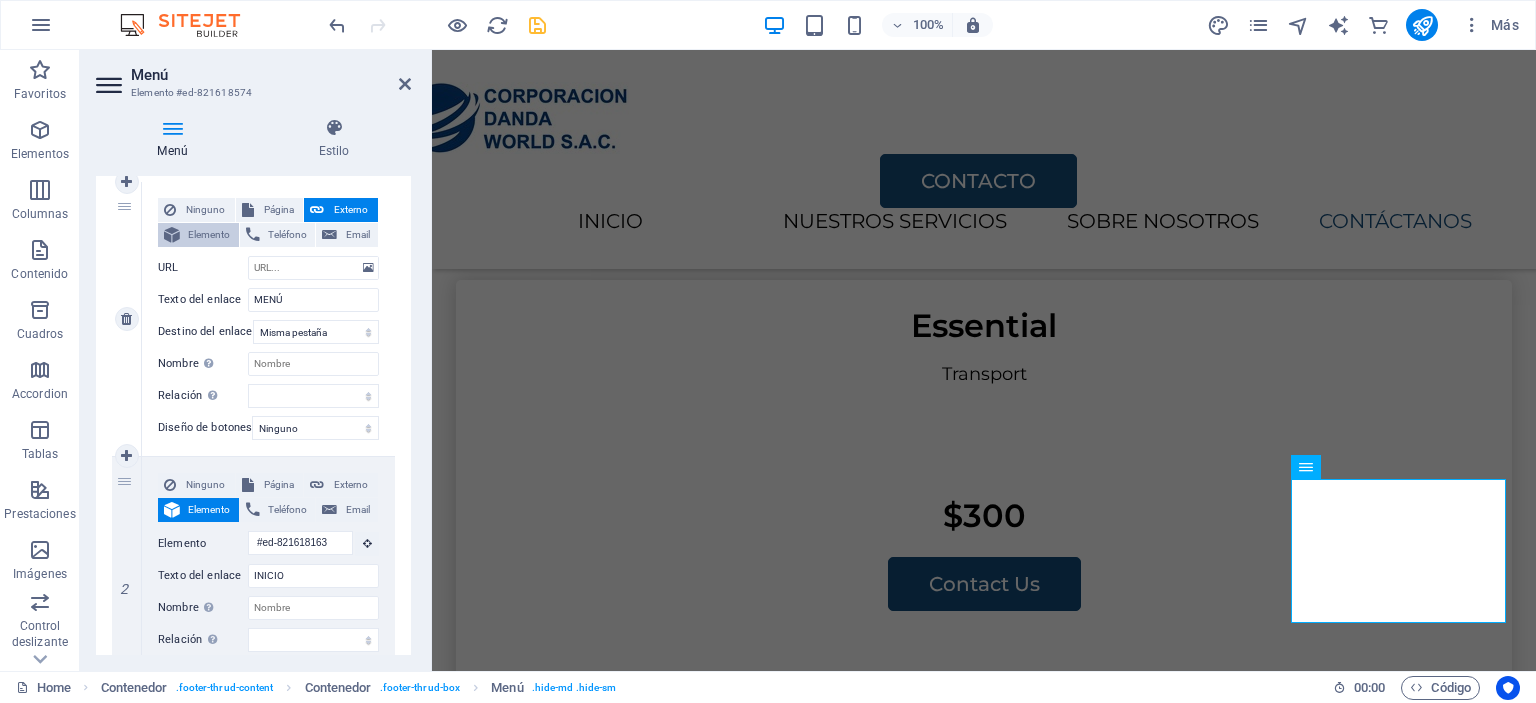 scroll, scrollTop: 0, scrollLeft: 2, axis: horizontal 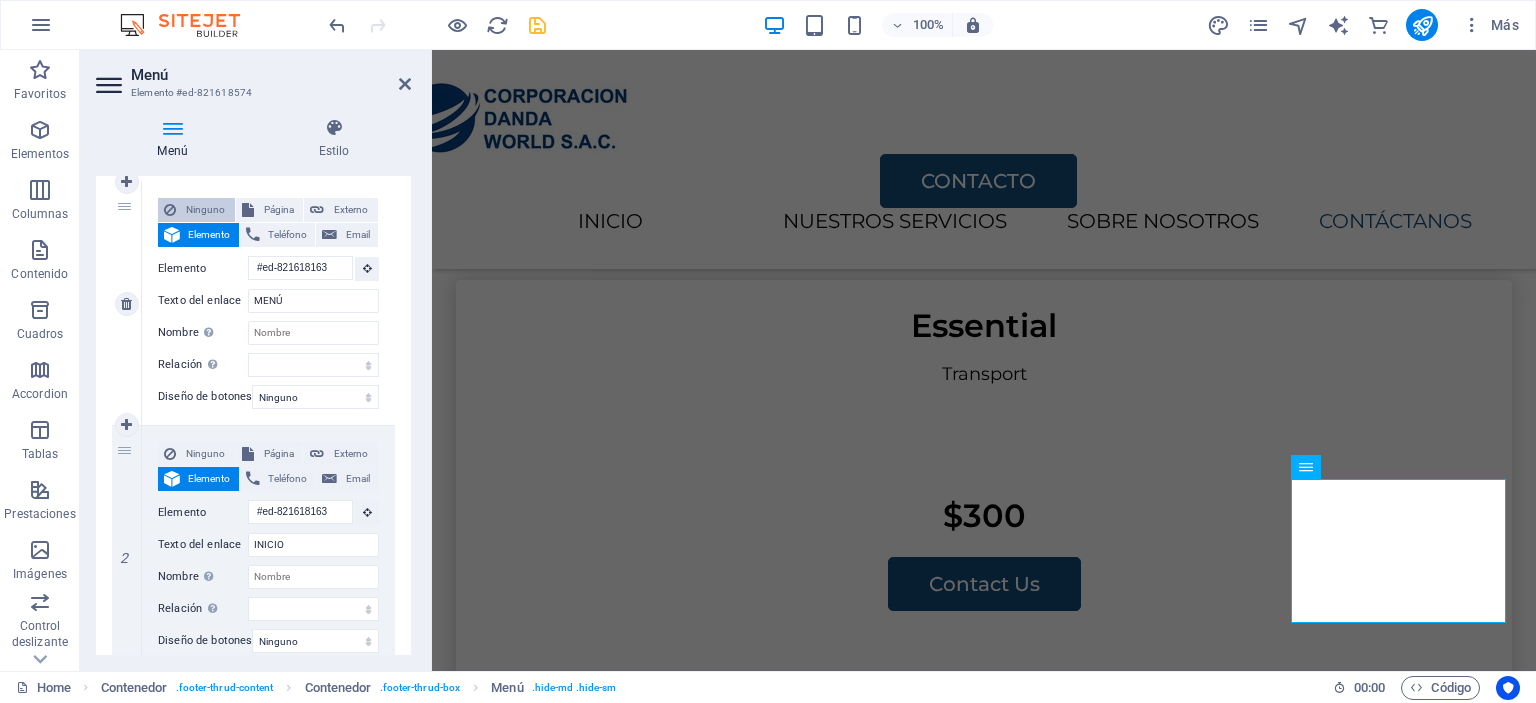 click on "Ninguno" at bounding box center (205, 210) 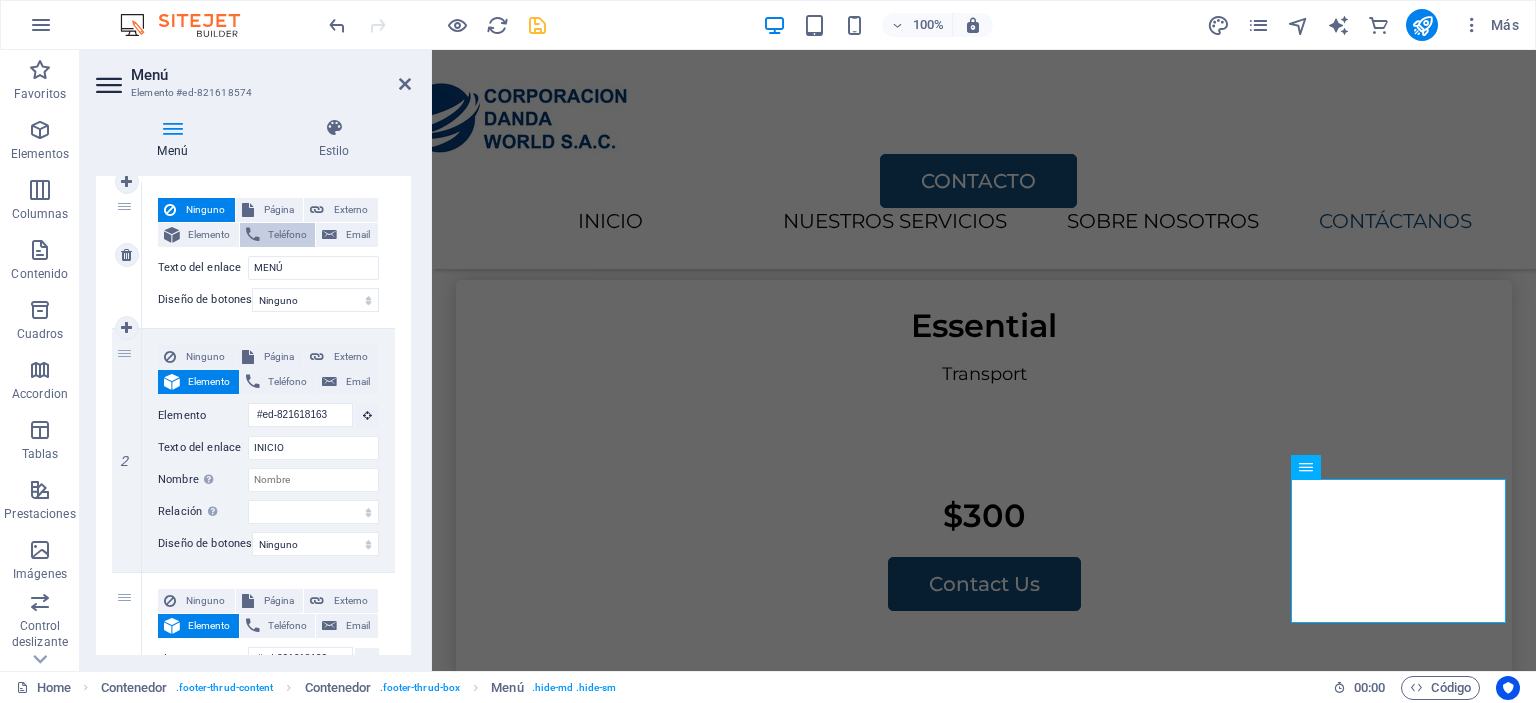 click on "Teléfono" at bounding box center (288, 235) 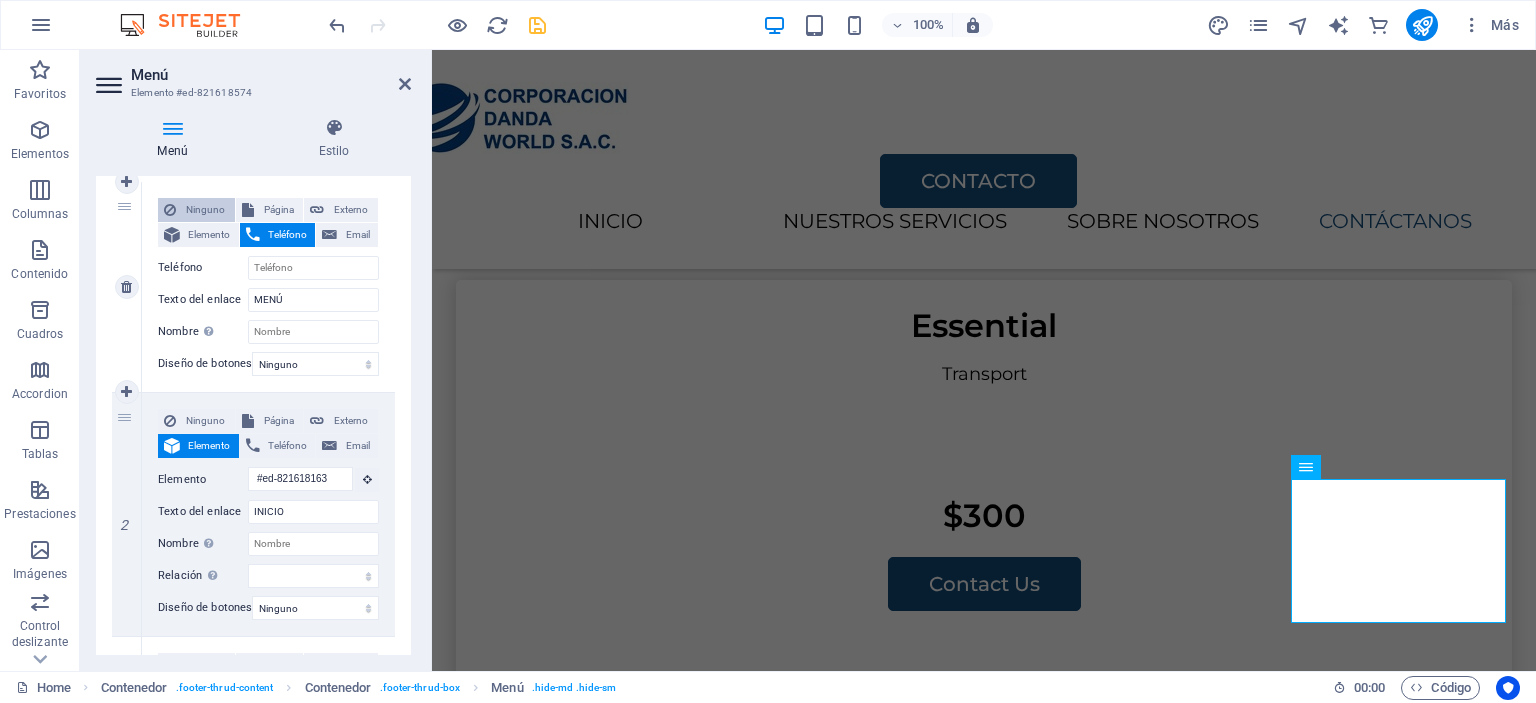 click on "Ninguno" at bounding box center [205, 210] 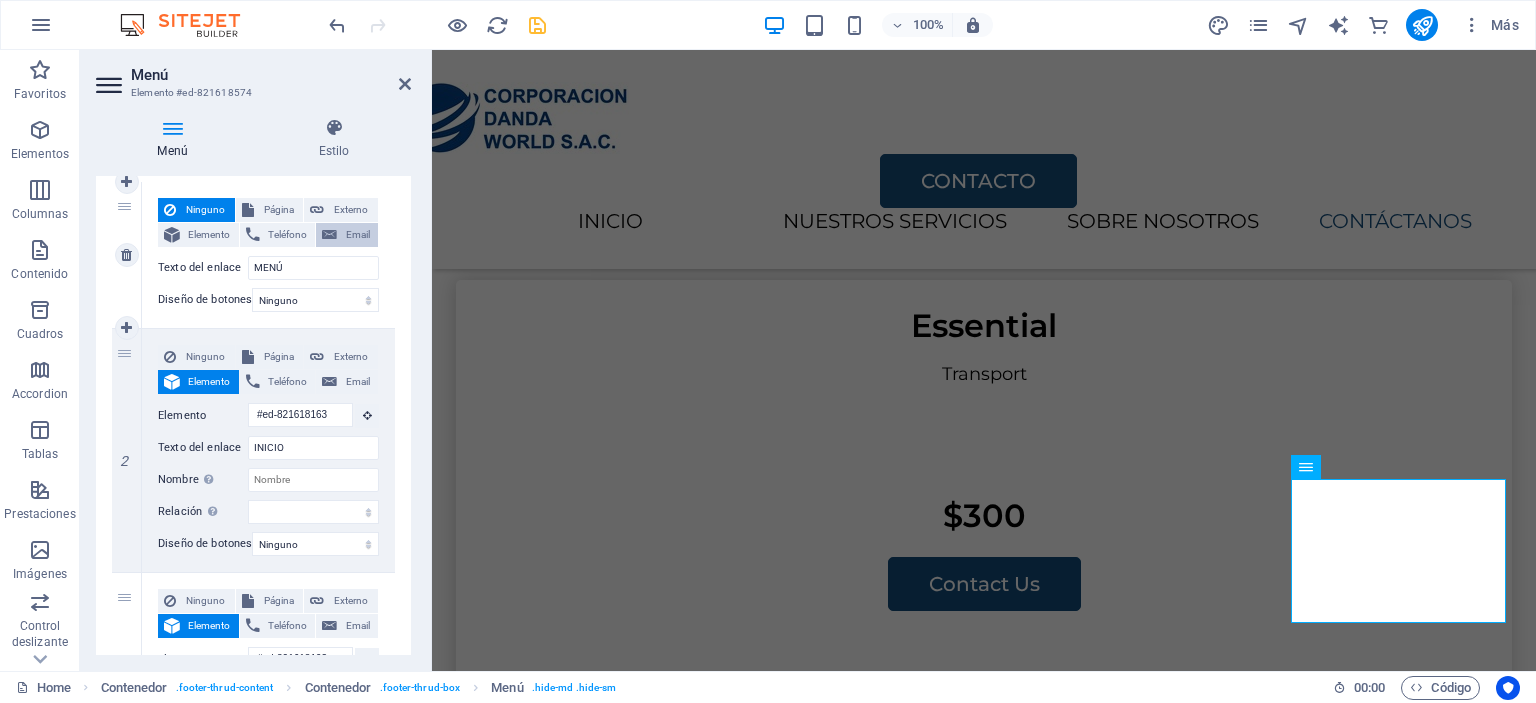 click on "Email" at bounding box center [357, 235] 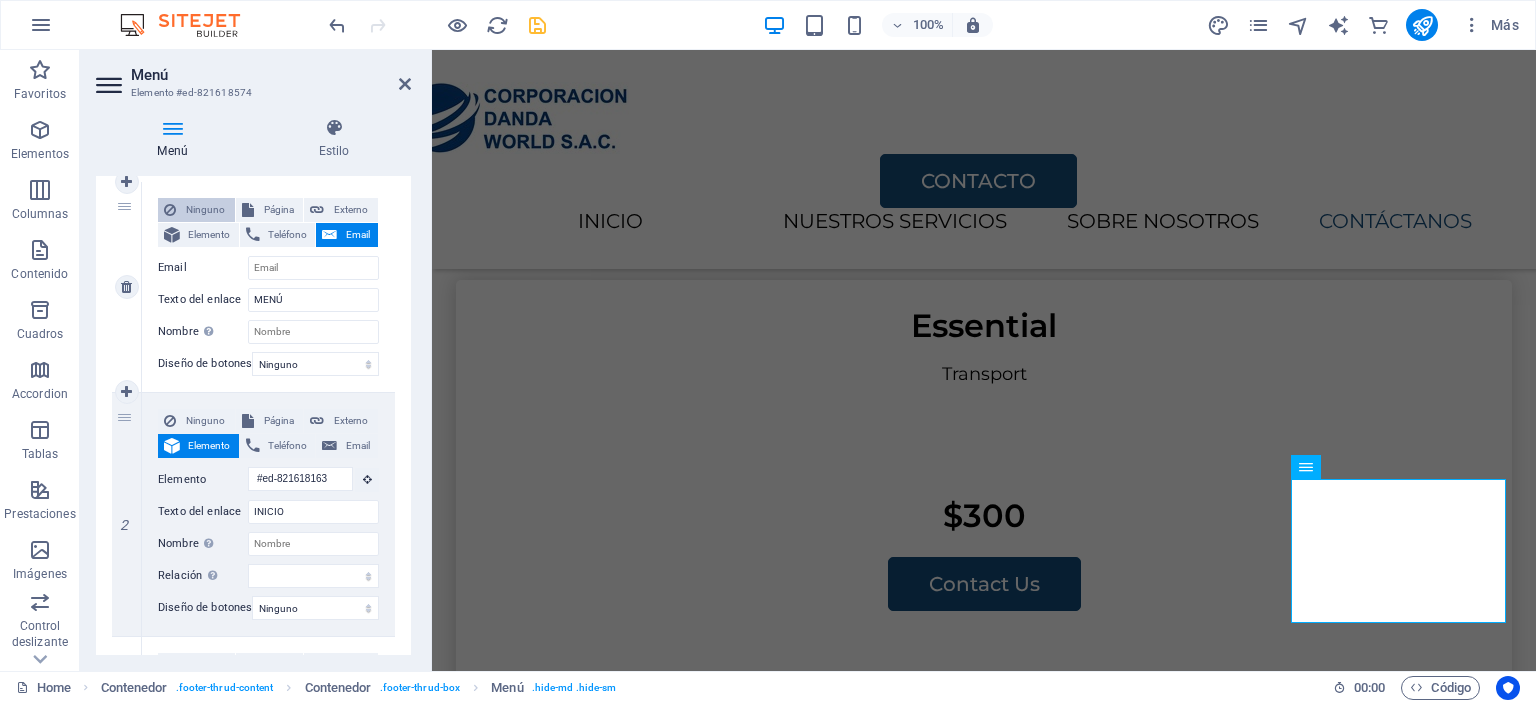 click on "Ninguno" at bounding box center (205, 210) 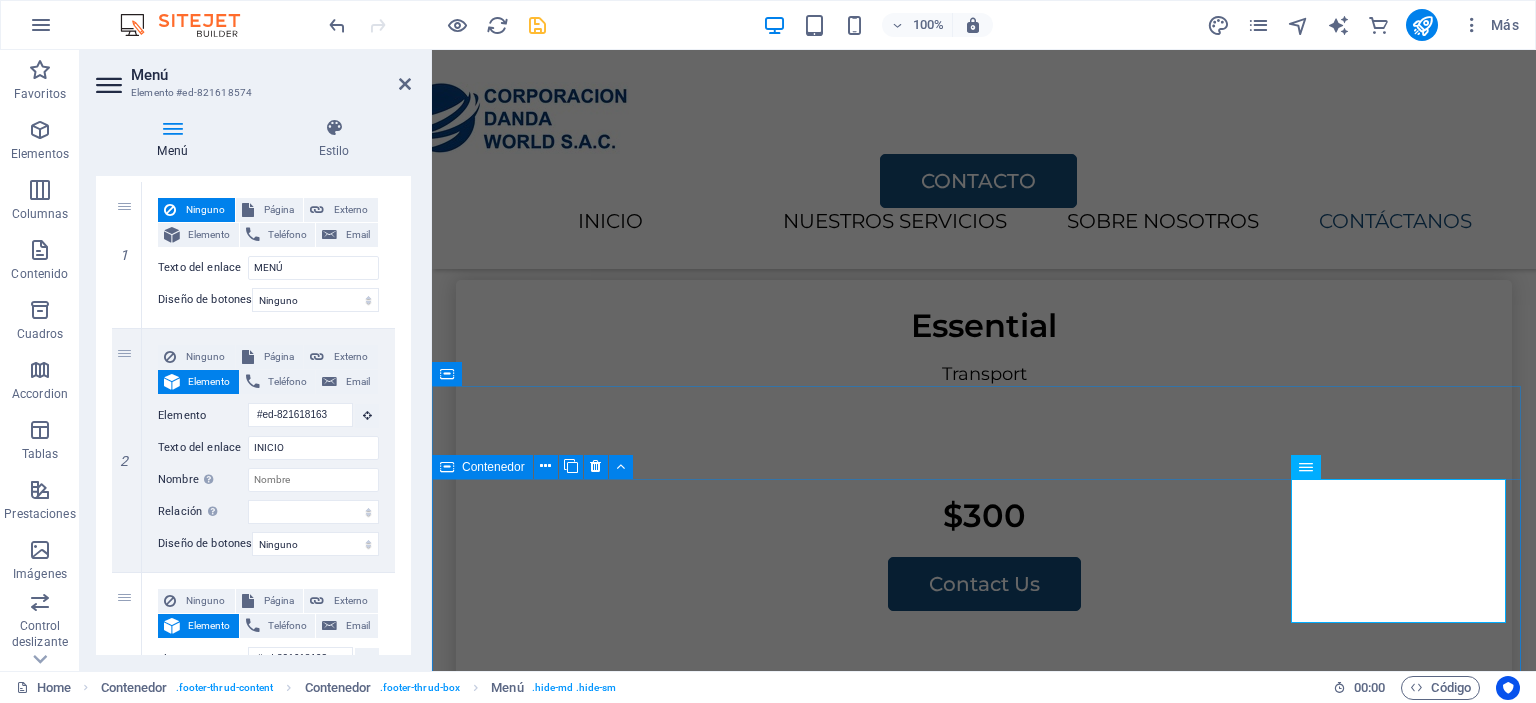 click on "MENÚ INICIO SERVICIOS SOBRE NOSOTROS CONTACTO Suelta el contenido aquí o  Añadir elementos  Pegar portapapeles" at bounding box center (984, 3292) 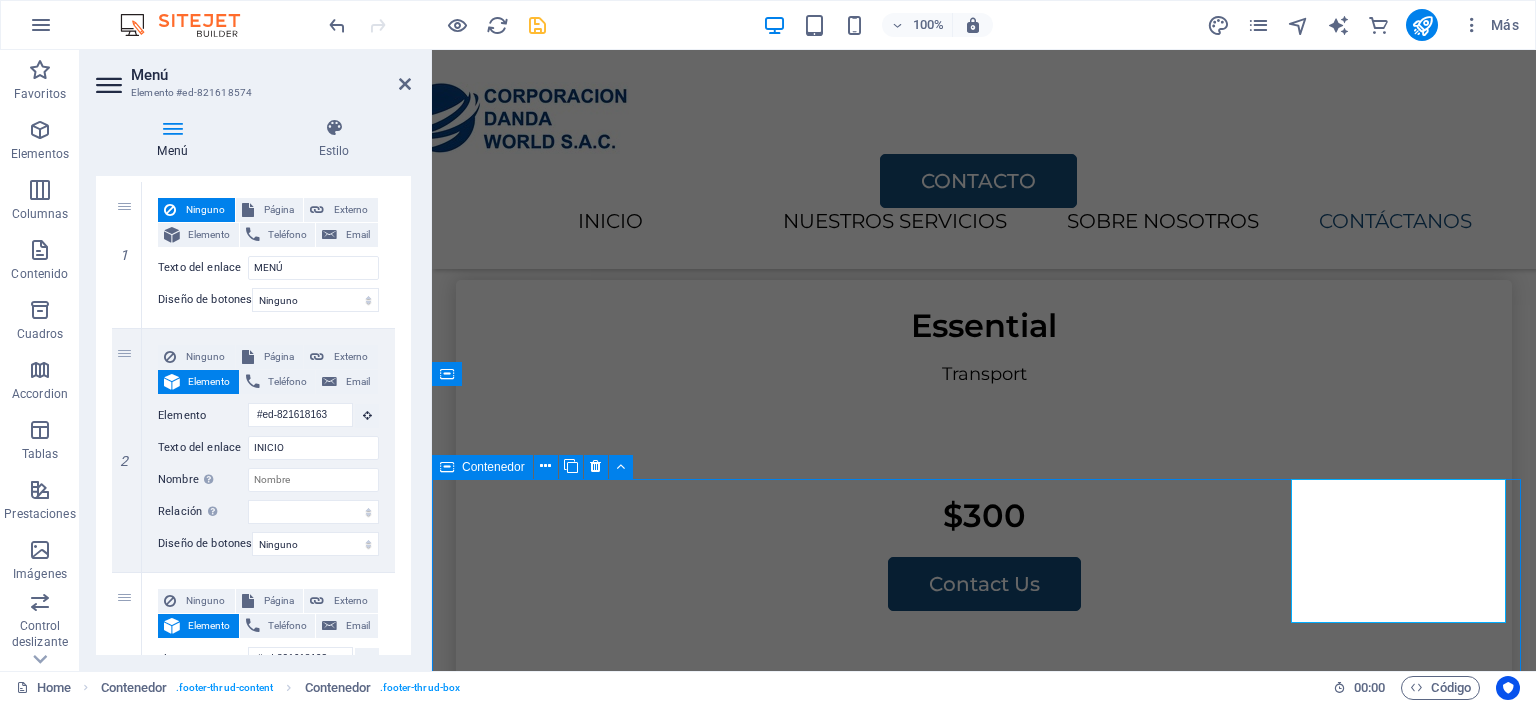 scroll, scrollTop: 3831, scrollLeft: 0, axis: vertical 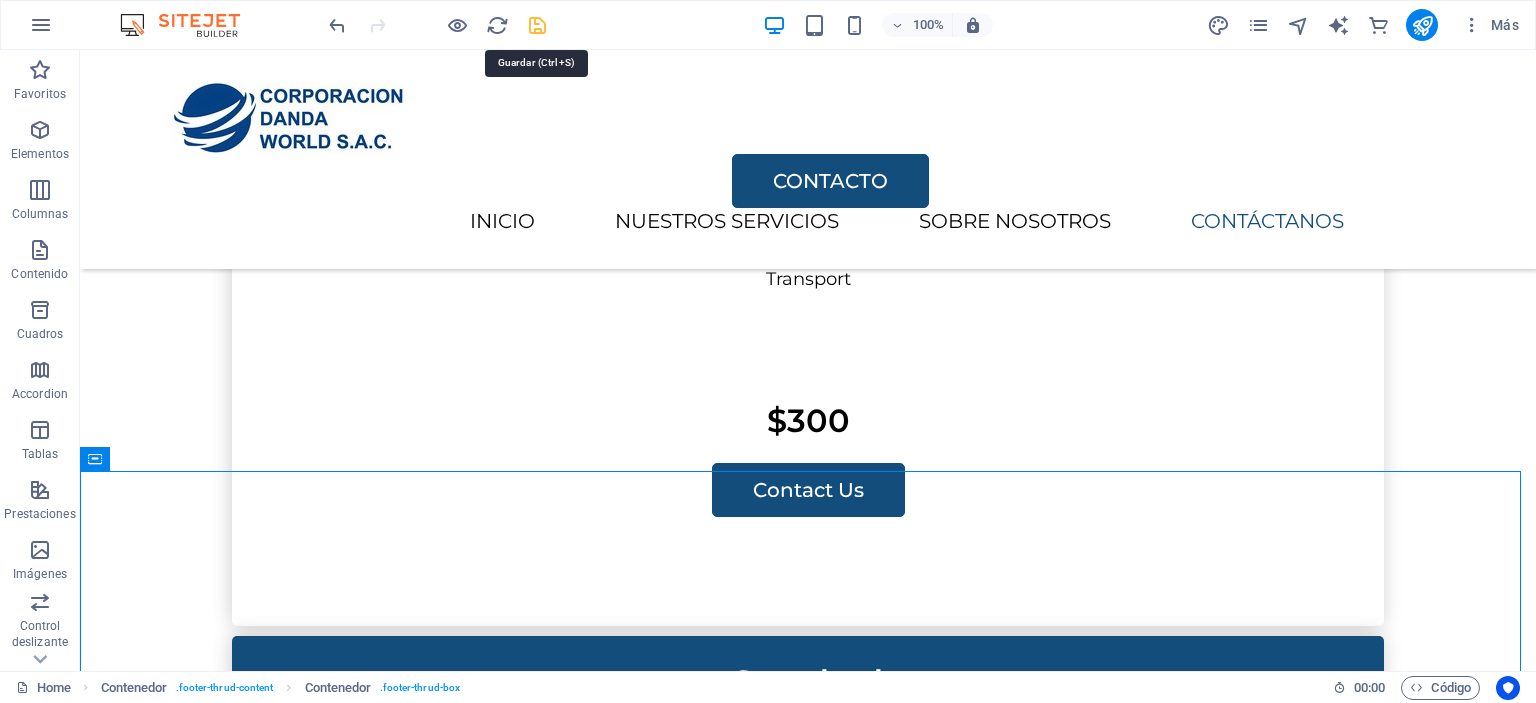 click at bounding box center [537, 25] 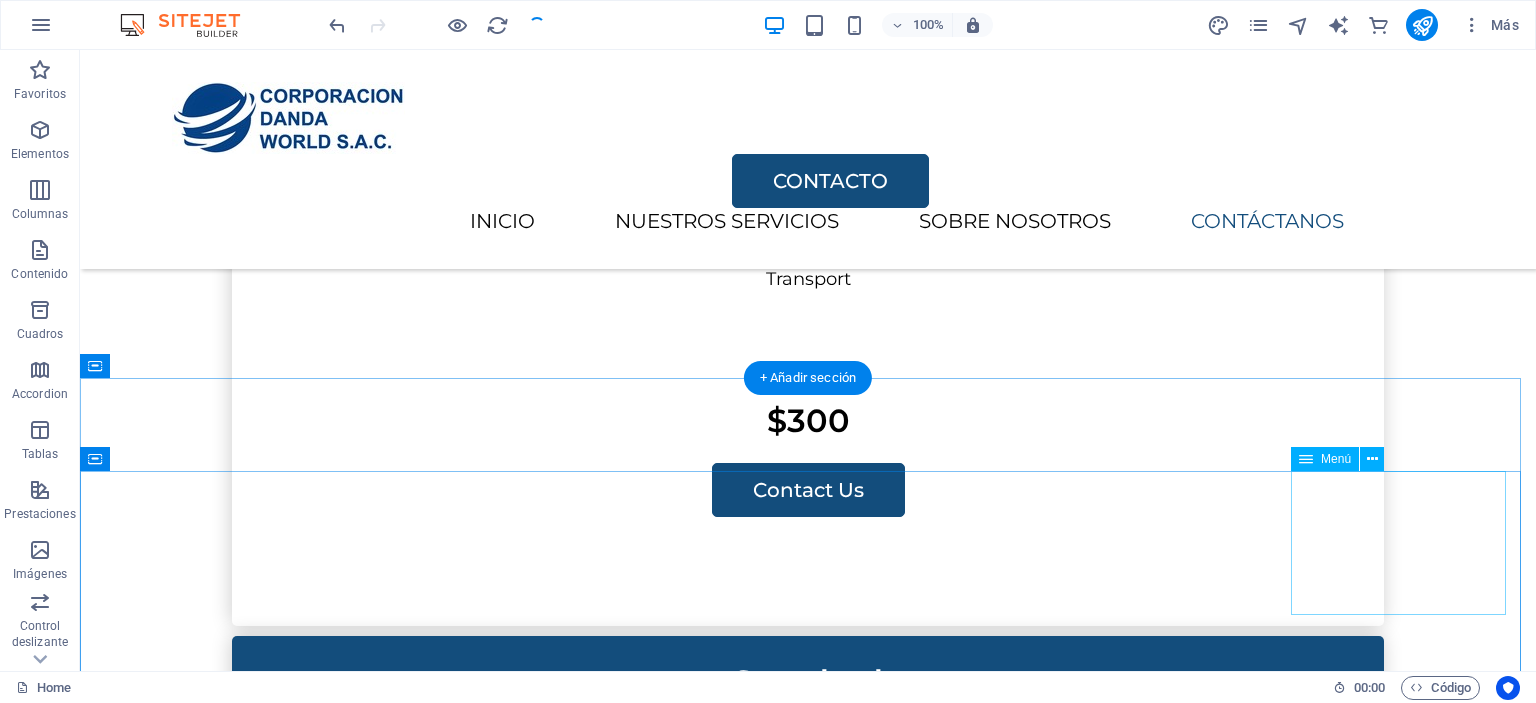 click on "MENÚ INICIO SERVICIOS SOBRE NOSOTROS CONTACTO" at bounding box center [793, 3127] 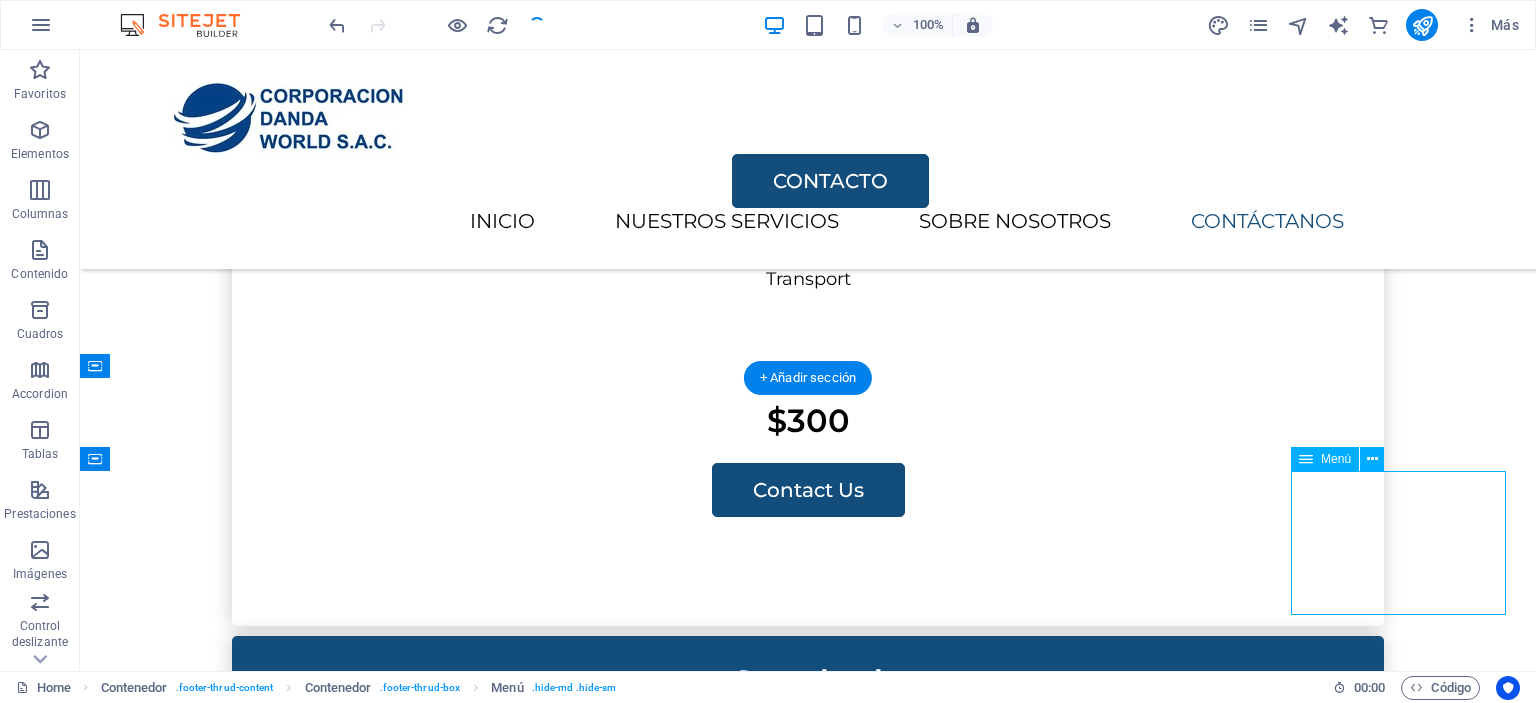 click on "MENÚ INICIO SERVICIOS SOBRE NOSOTROS CONTACTO" at bounding box center (793, 3127) 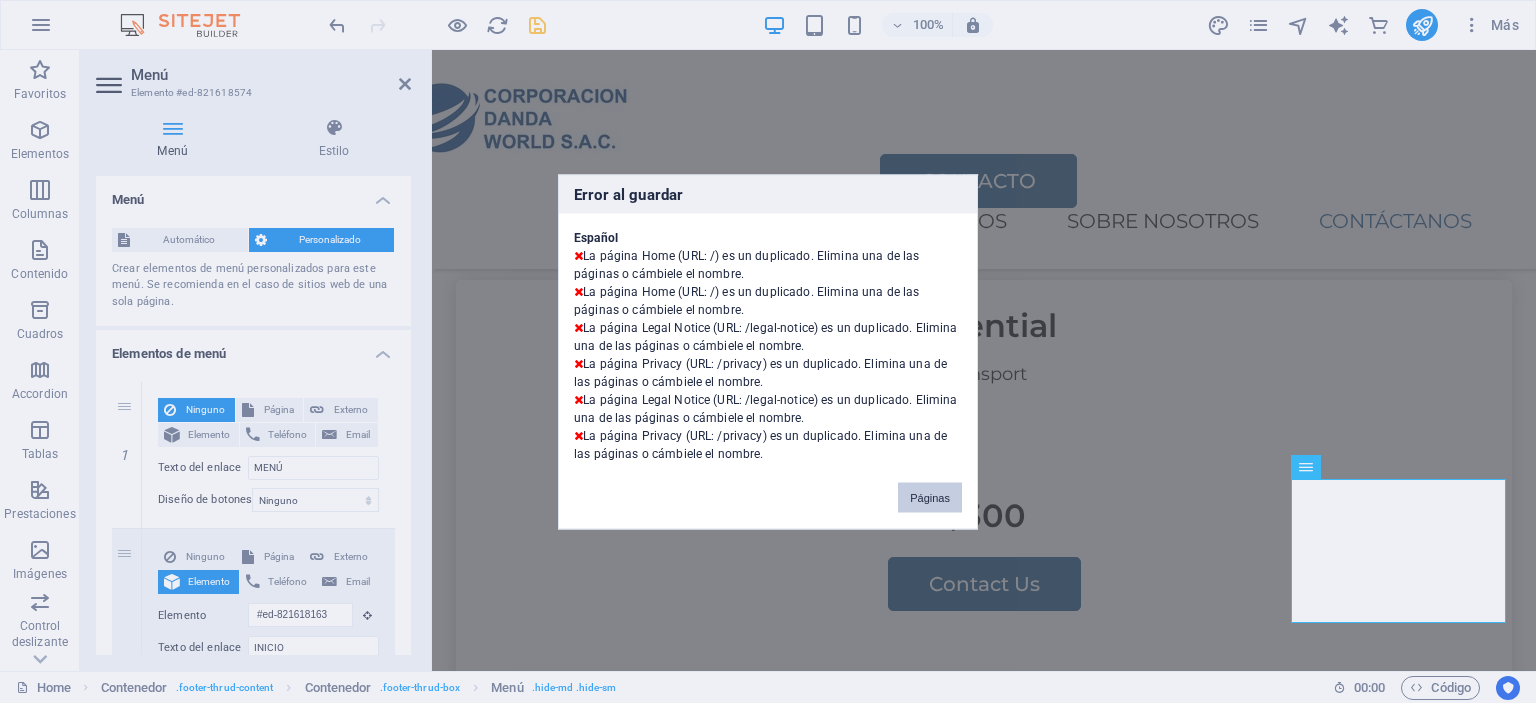 click on "Páginas" at bounding box center [930, 497] 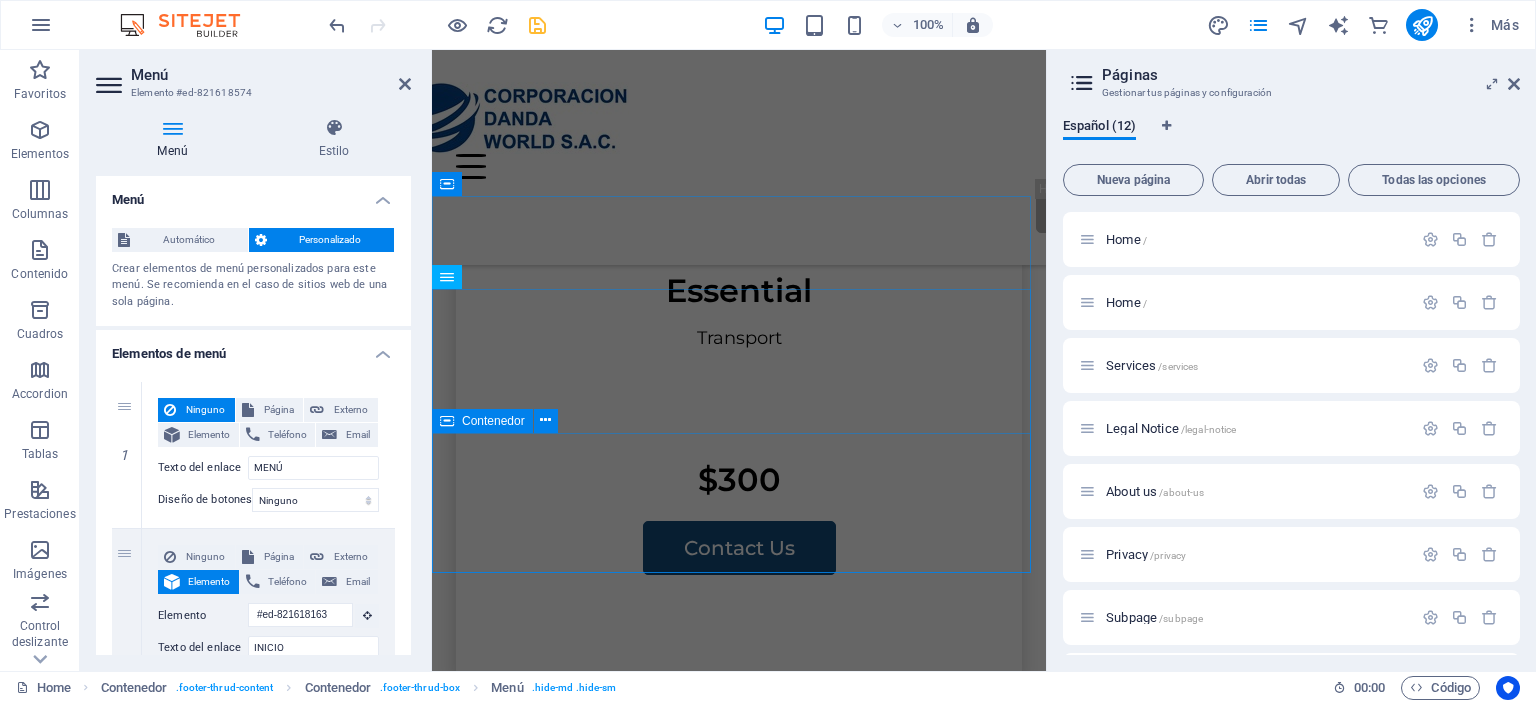 scroll, scrollTop: 5519, scrollLeft: 0, axis: vertical 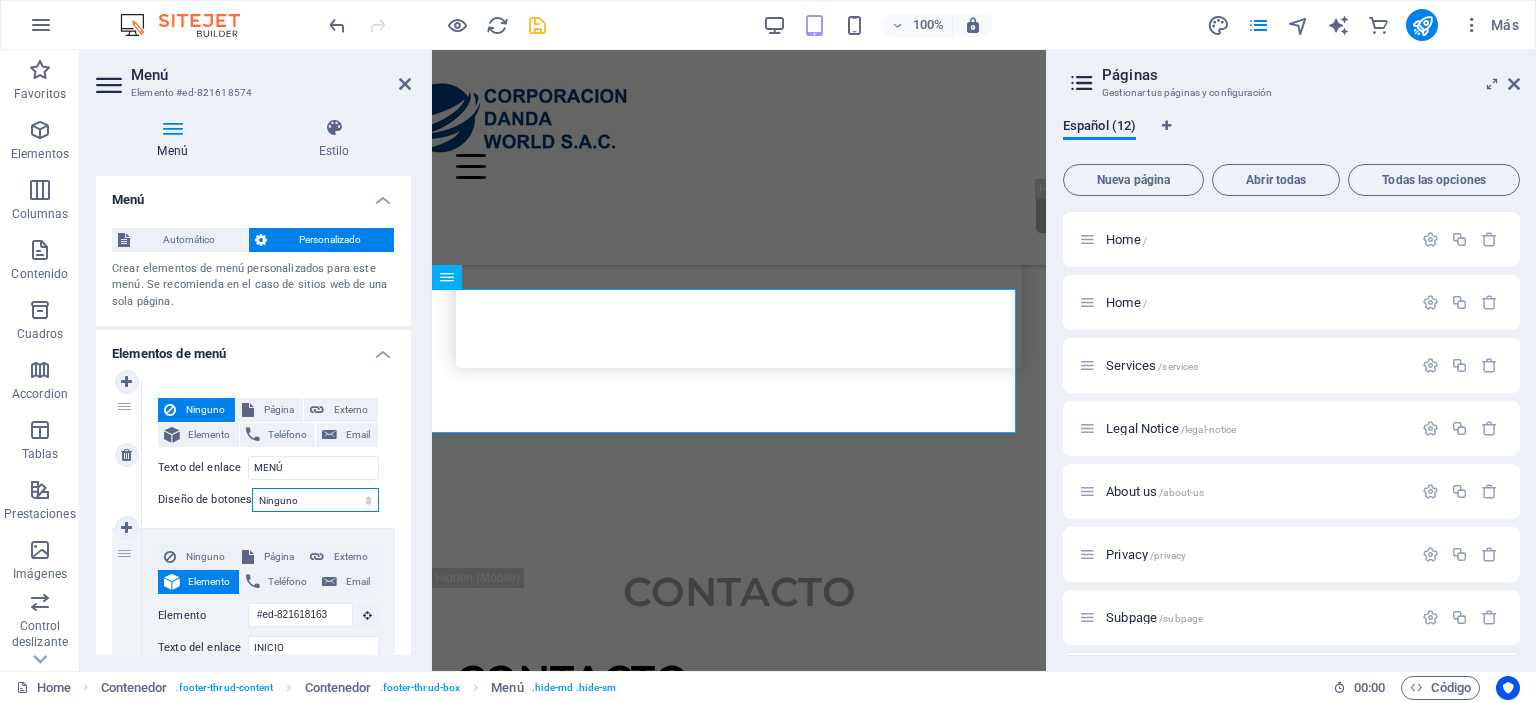 click on "Ninguno Predeterminado Principal Secundario" at bounding box center (315, 500) 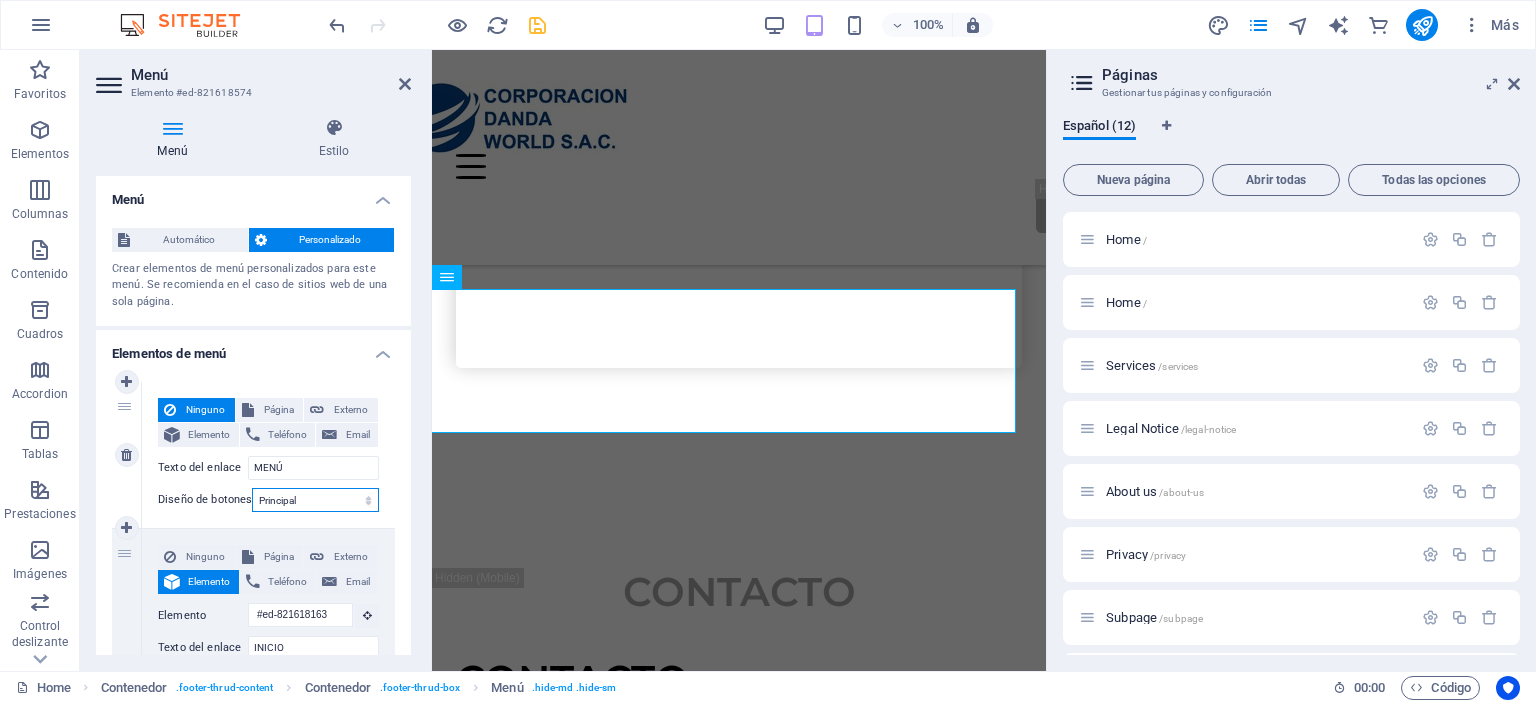 click on "Ninguno Predeterminado Principal Secundario" at bounding box center [315, 500] 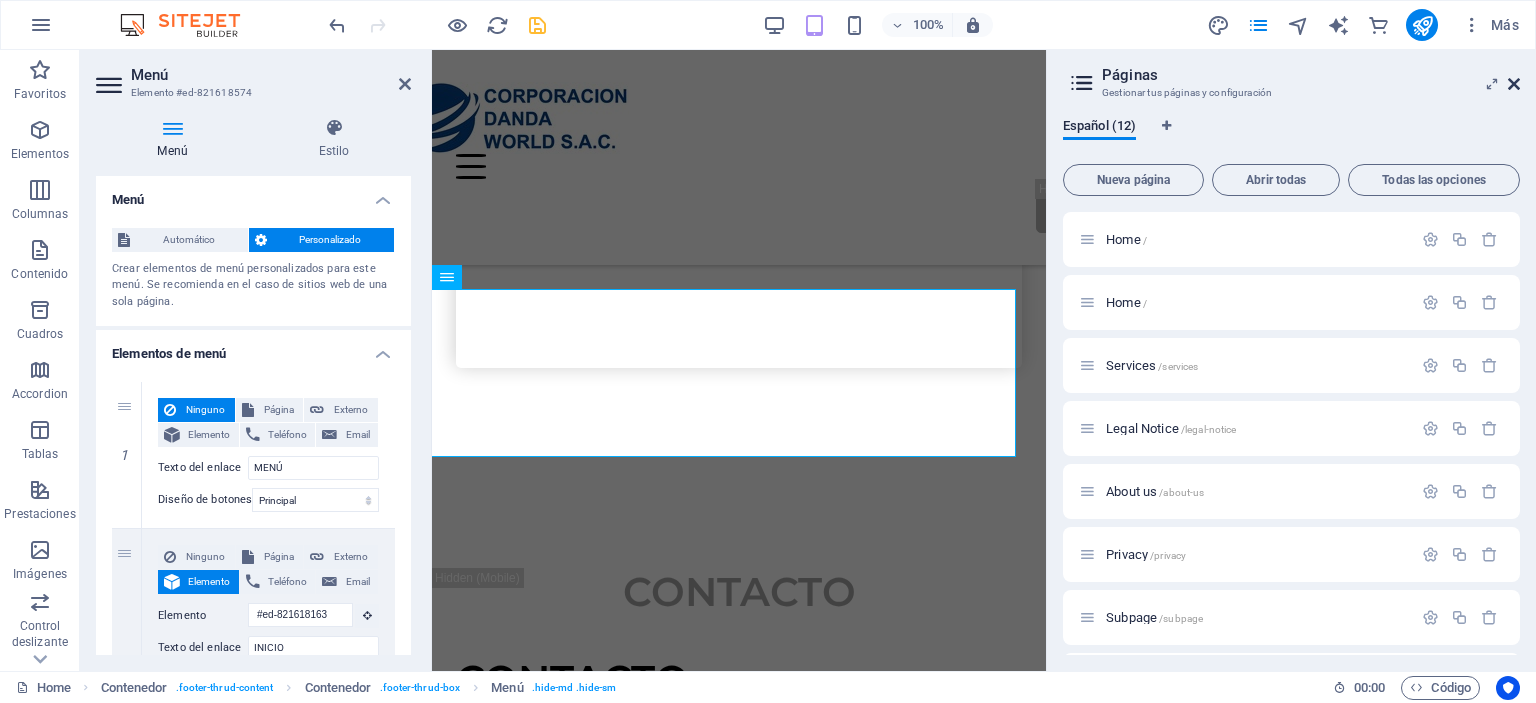 drag, startPoint x: 1519, startPoint y: 84, endPoint x: 1004, endPoint y: 129, distance: 516.9623 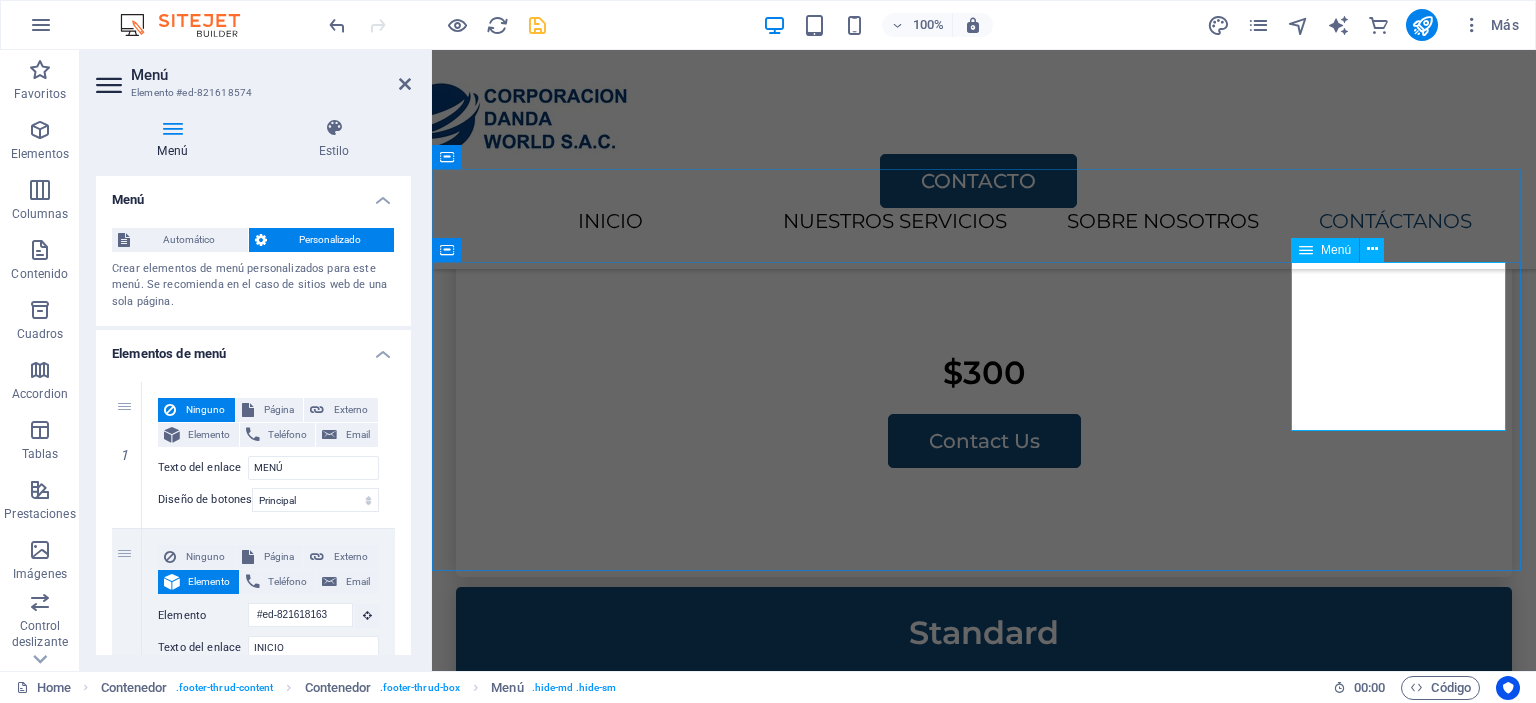scroll, scrollTop: 3969, scrollLeft: 0, axis: vertical 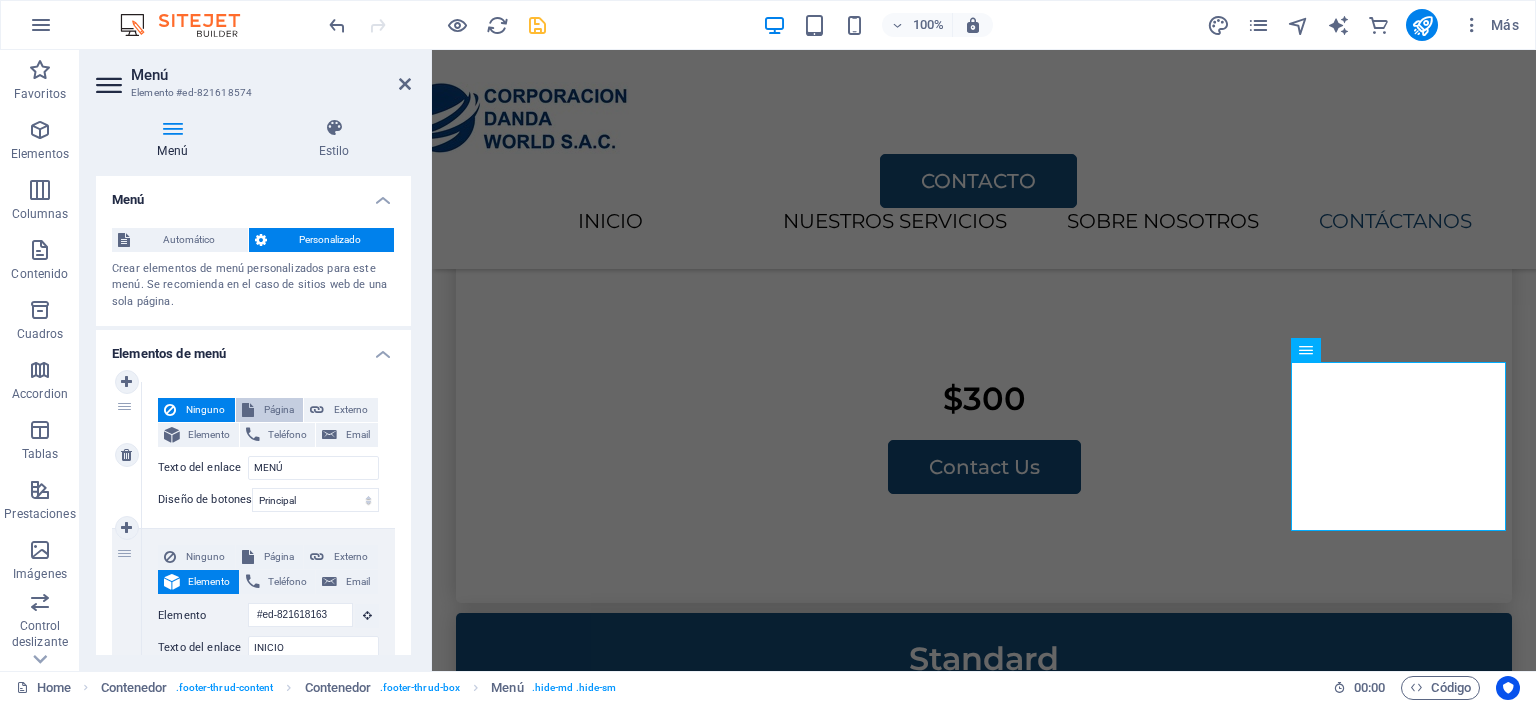 click on "Página" at bounding box center (279, 410) 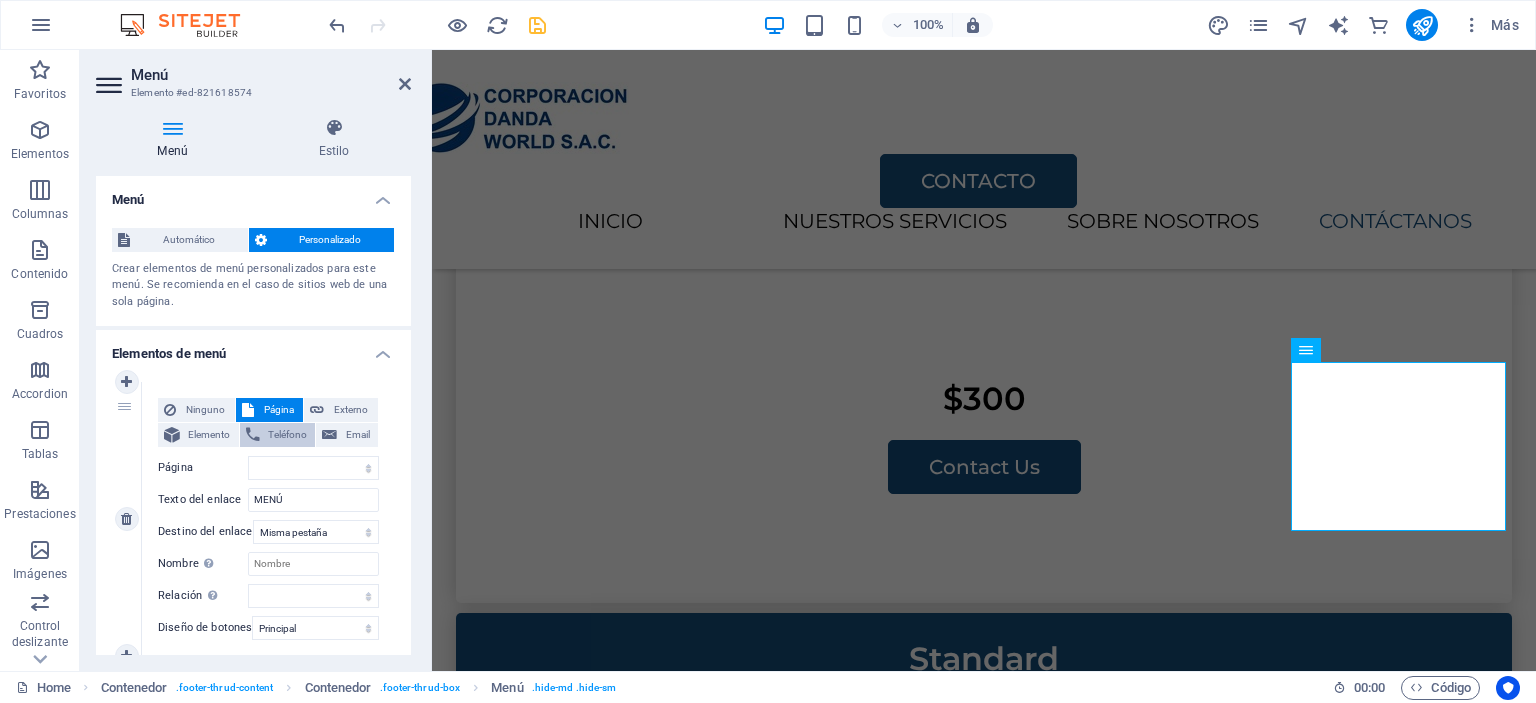 click on "Teléfono" at bounding box center [288, 435] 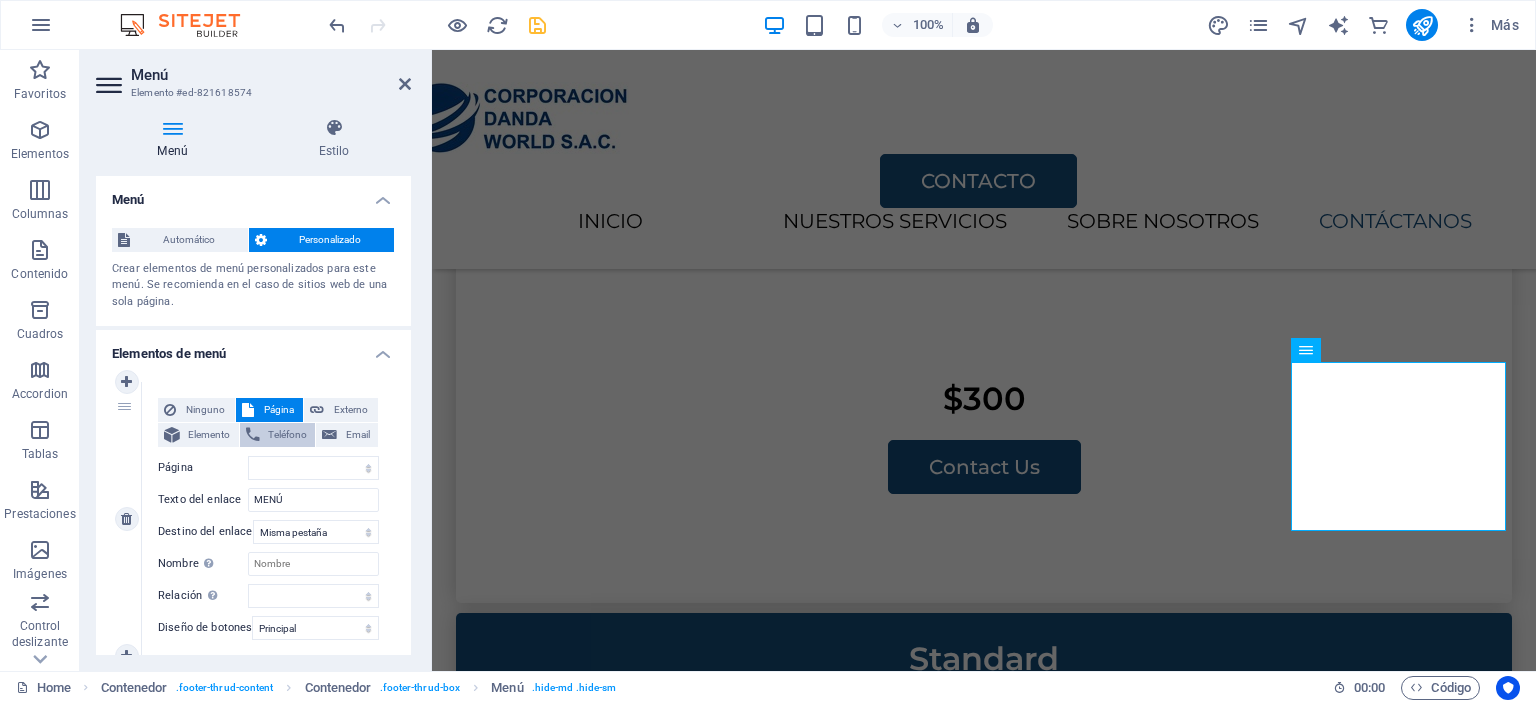 select 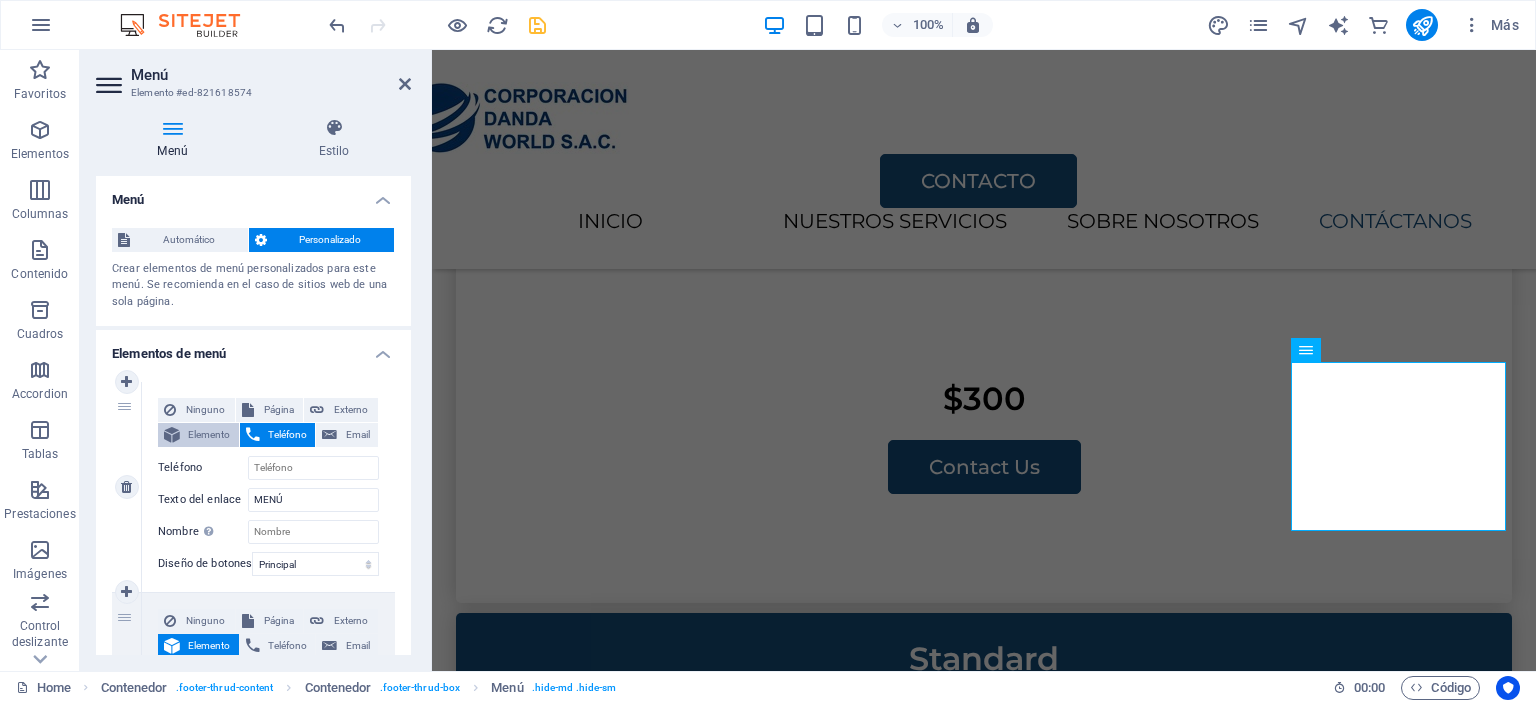 click on "Elemento" at bounding box center [209, 435] 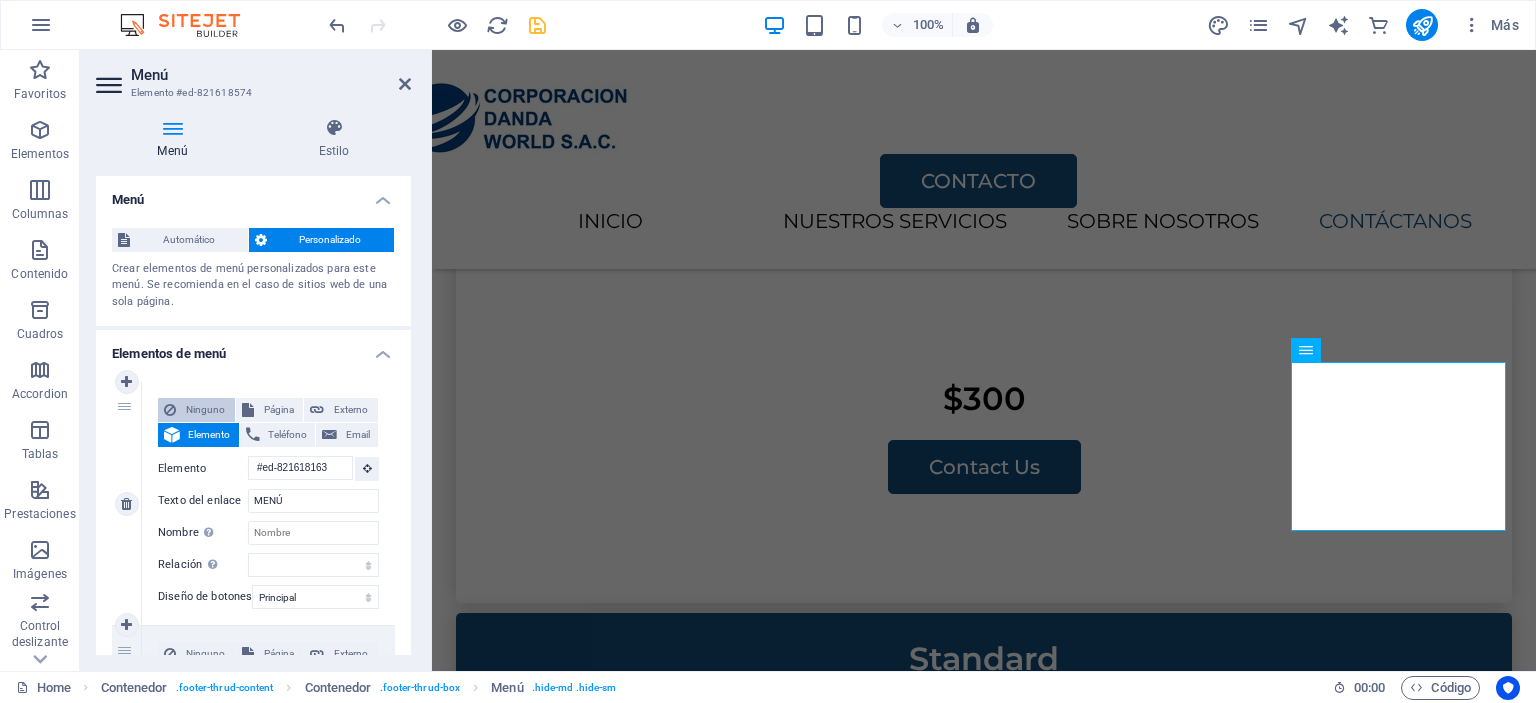 scroll, scrollTop: 0, scrollLeft: 0, axis: both 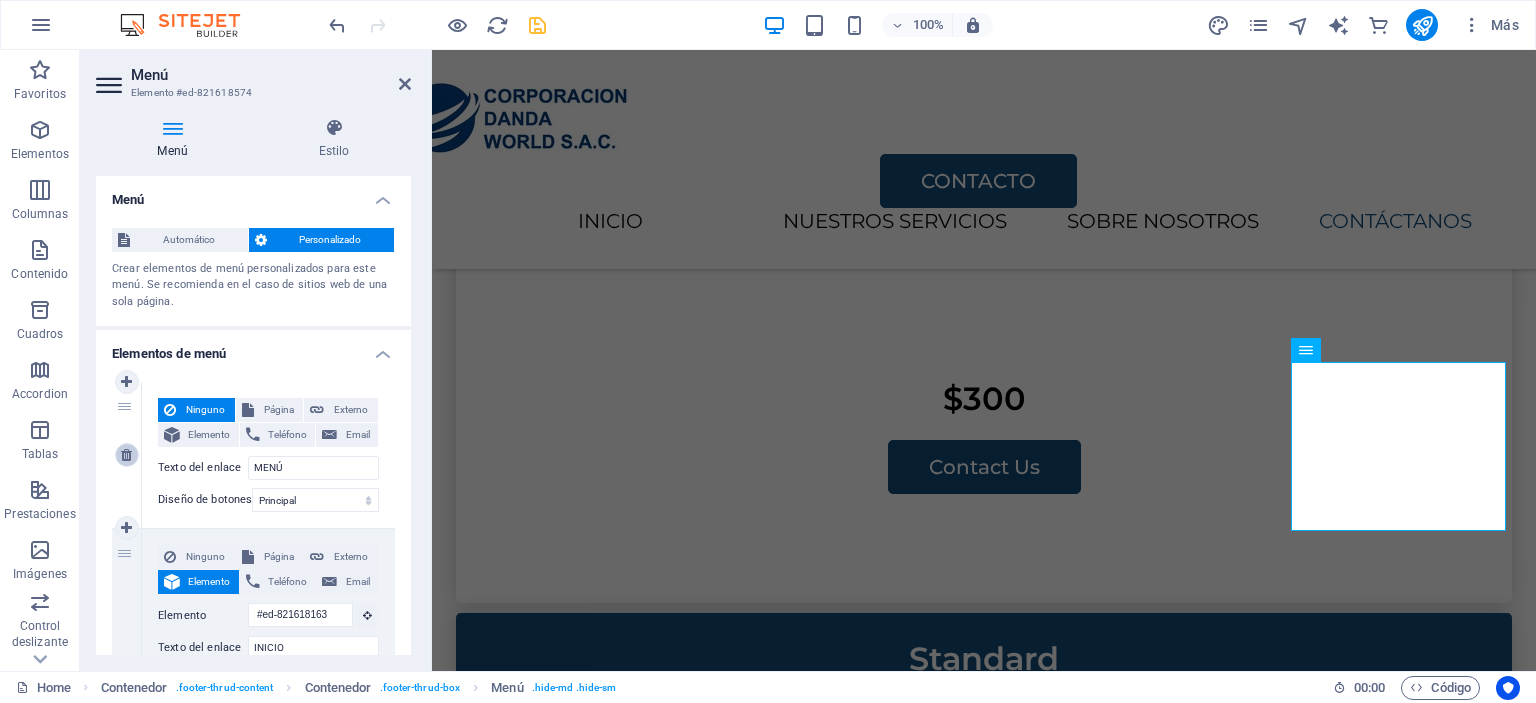 click at bounding box center (126, 455) 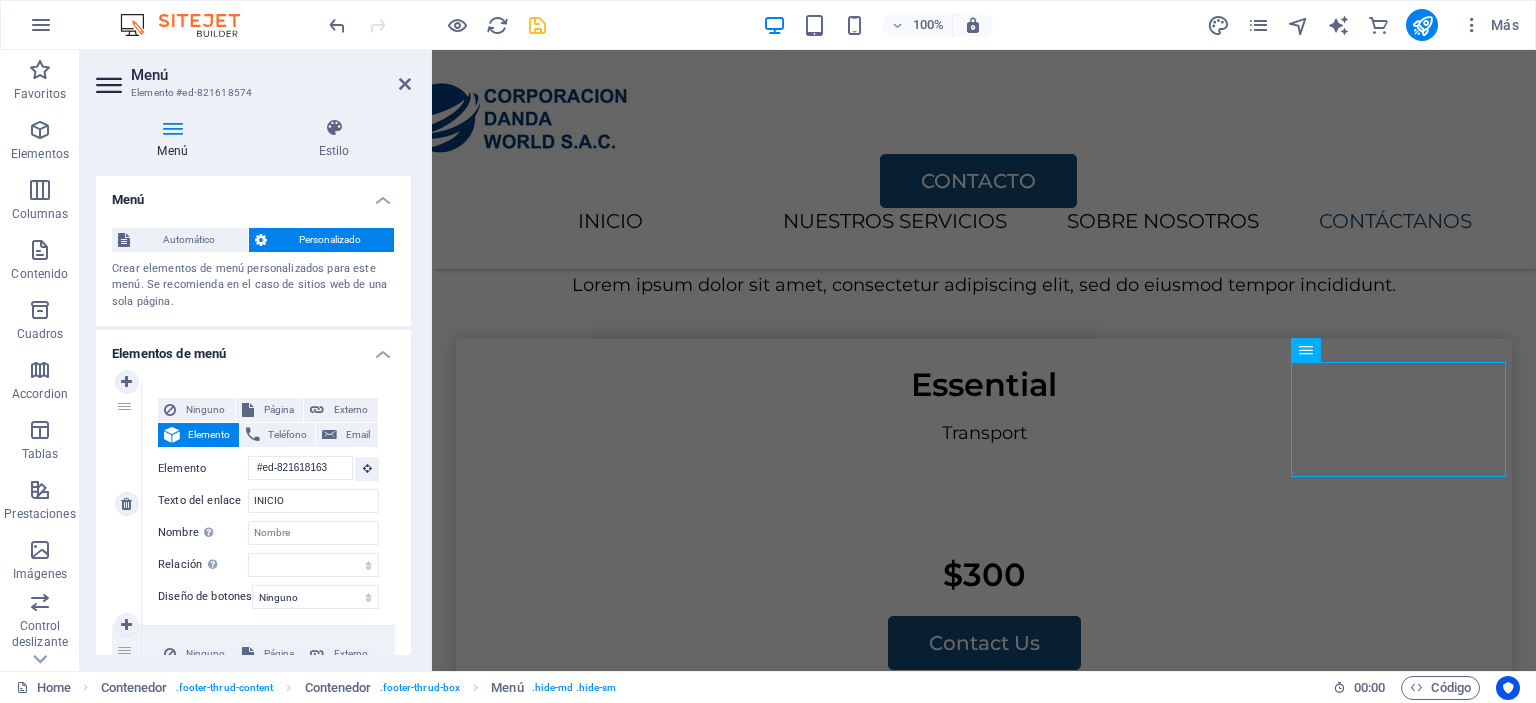 scroll, scrollTop: 3780, scrollLeft: 0, axis: vertical 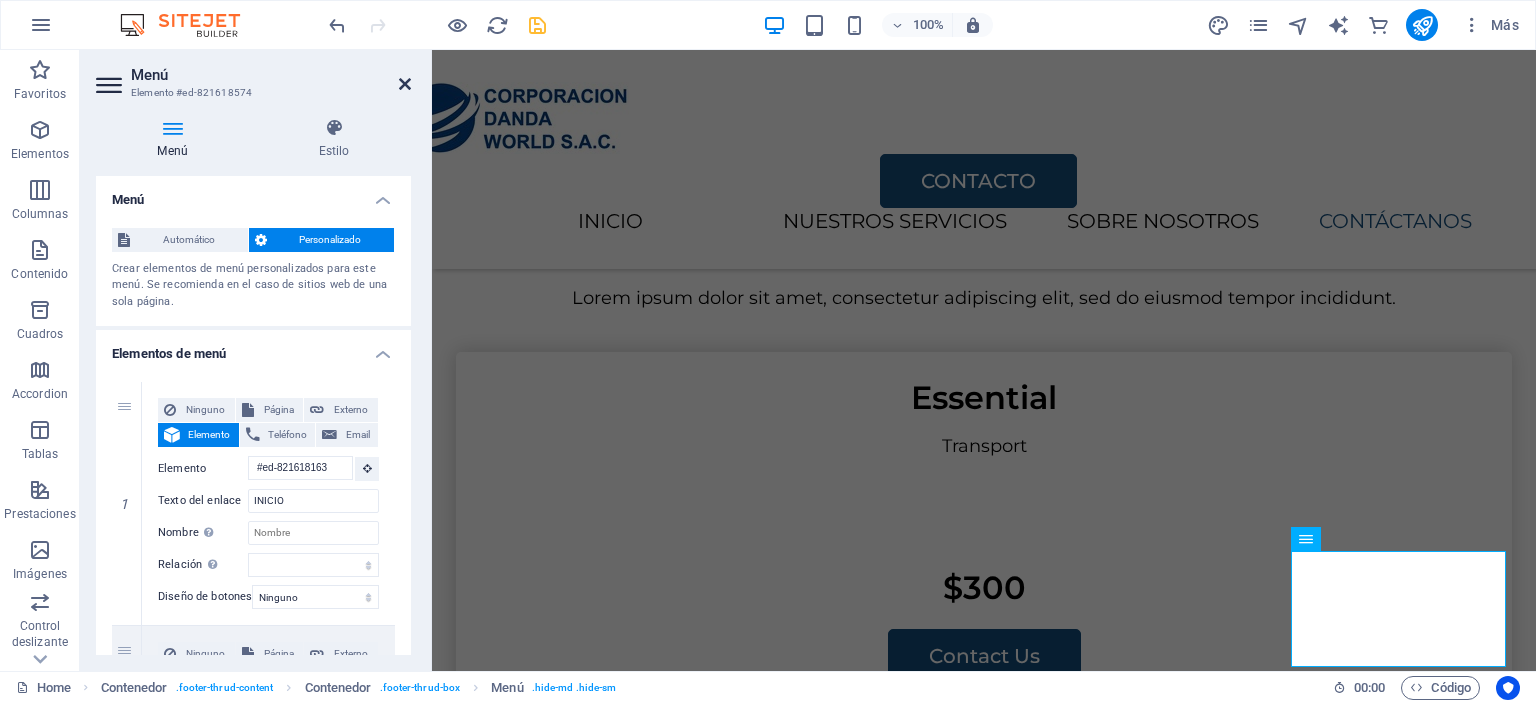 click at bounding box center (405, 84) 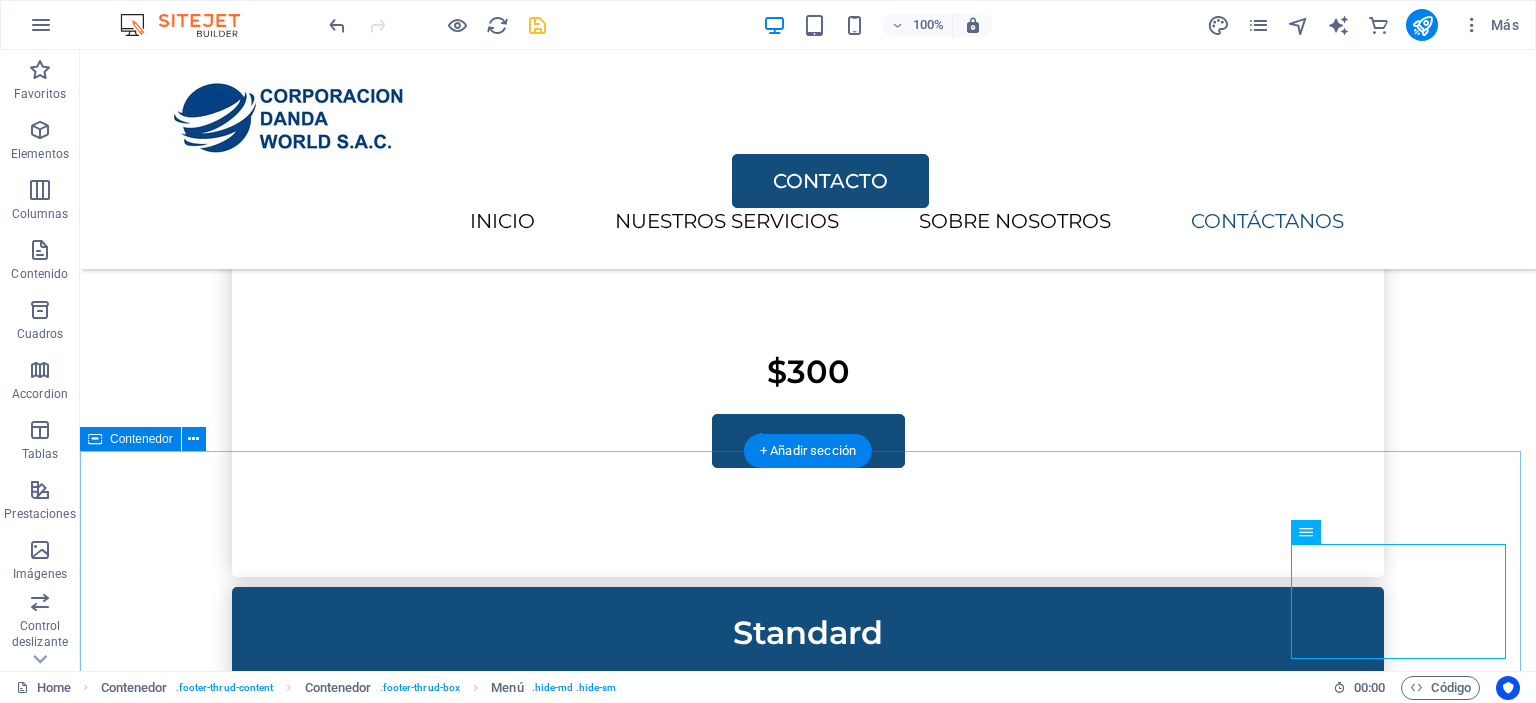 scroll, scrollTop: 3958, scrollLeft: 0, axis: vertical 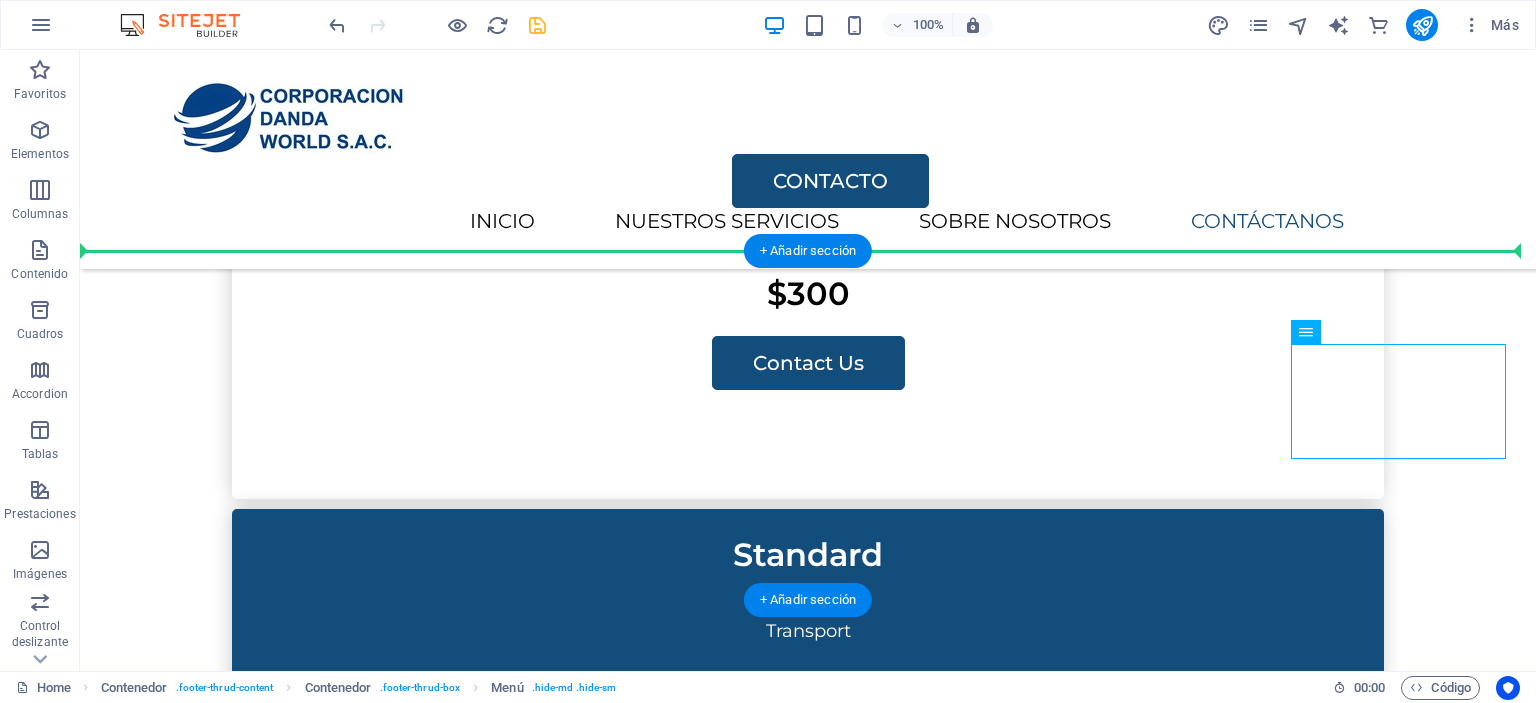 drag, startPoint x: 1298, startPoint y: 307, endPoint x: 1287, endPoint y: 298, distance: 14.21267 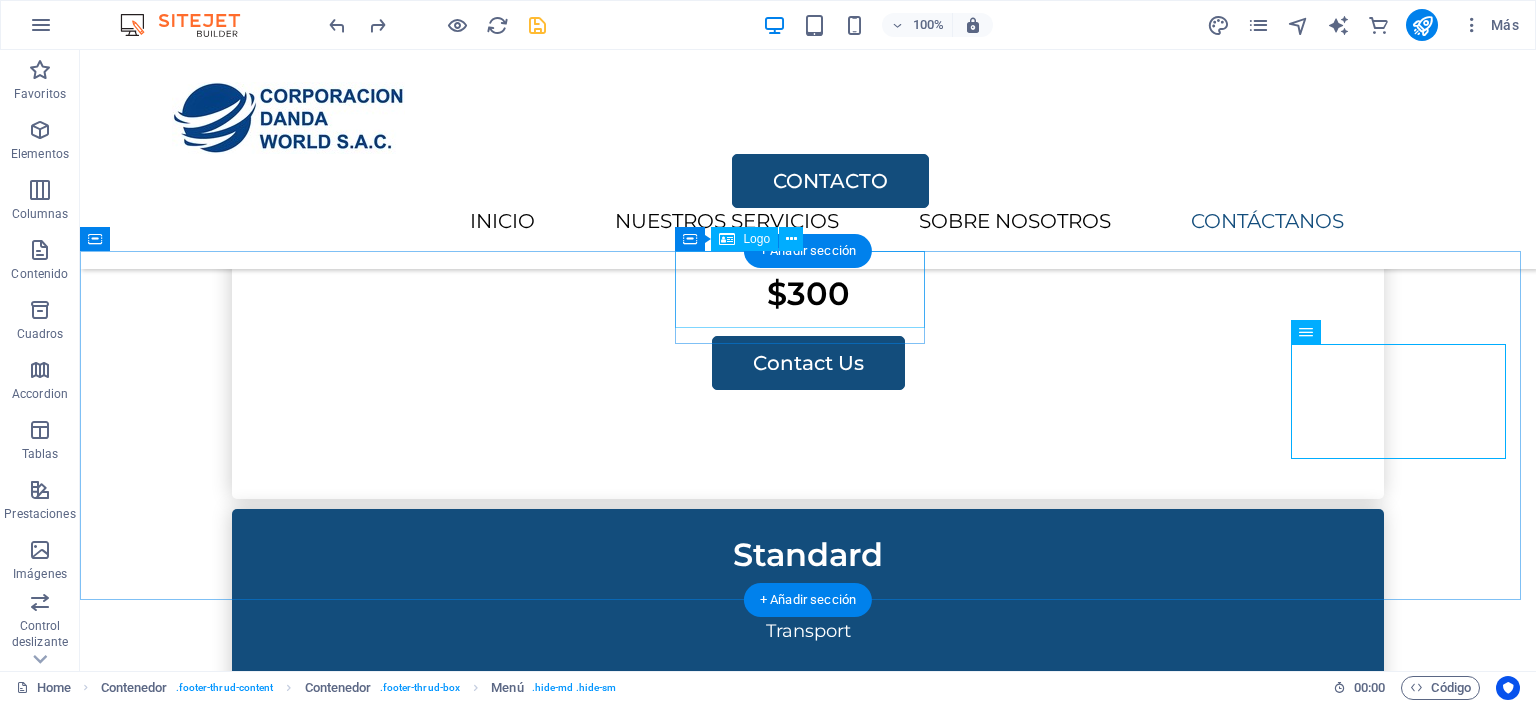 click at bounding box center (808, 2873) 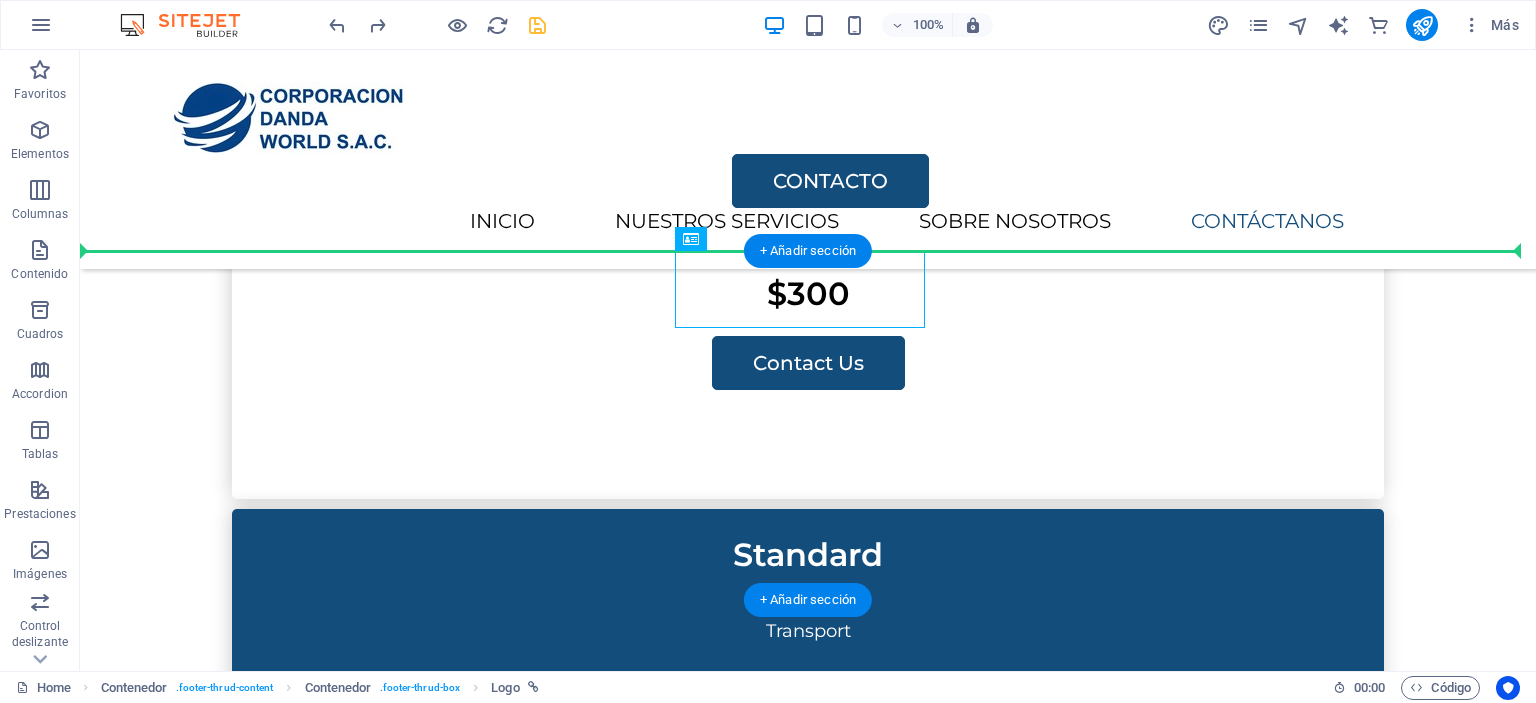 drag, startPoint x: 849, startPoint y: 302, endPoint x: 383, endPoint y: 327, distance: 466.6701 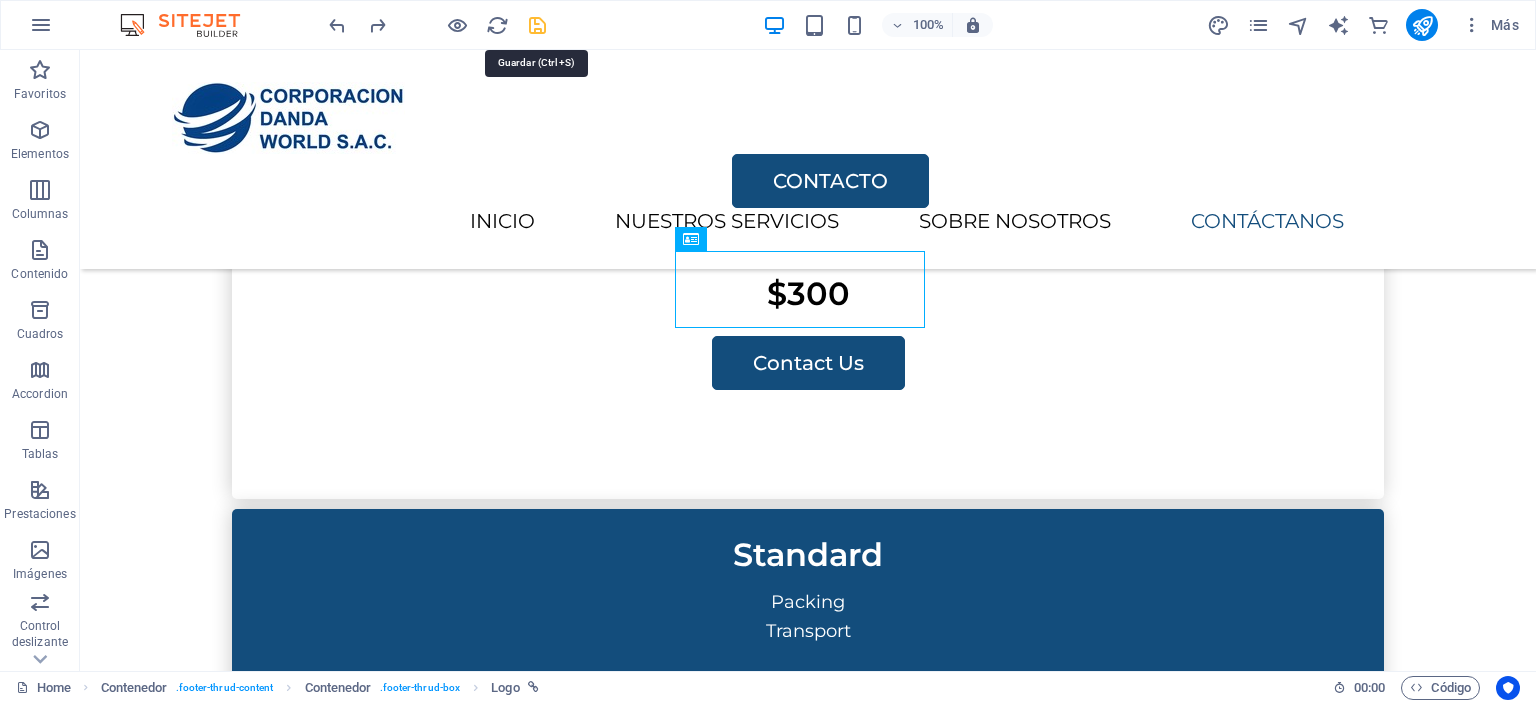 click at bounding box center (537, 25) 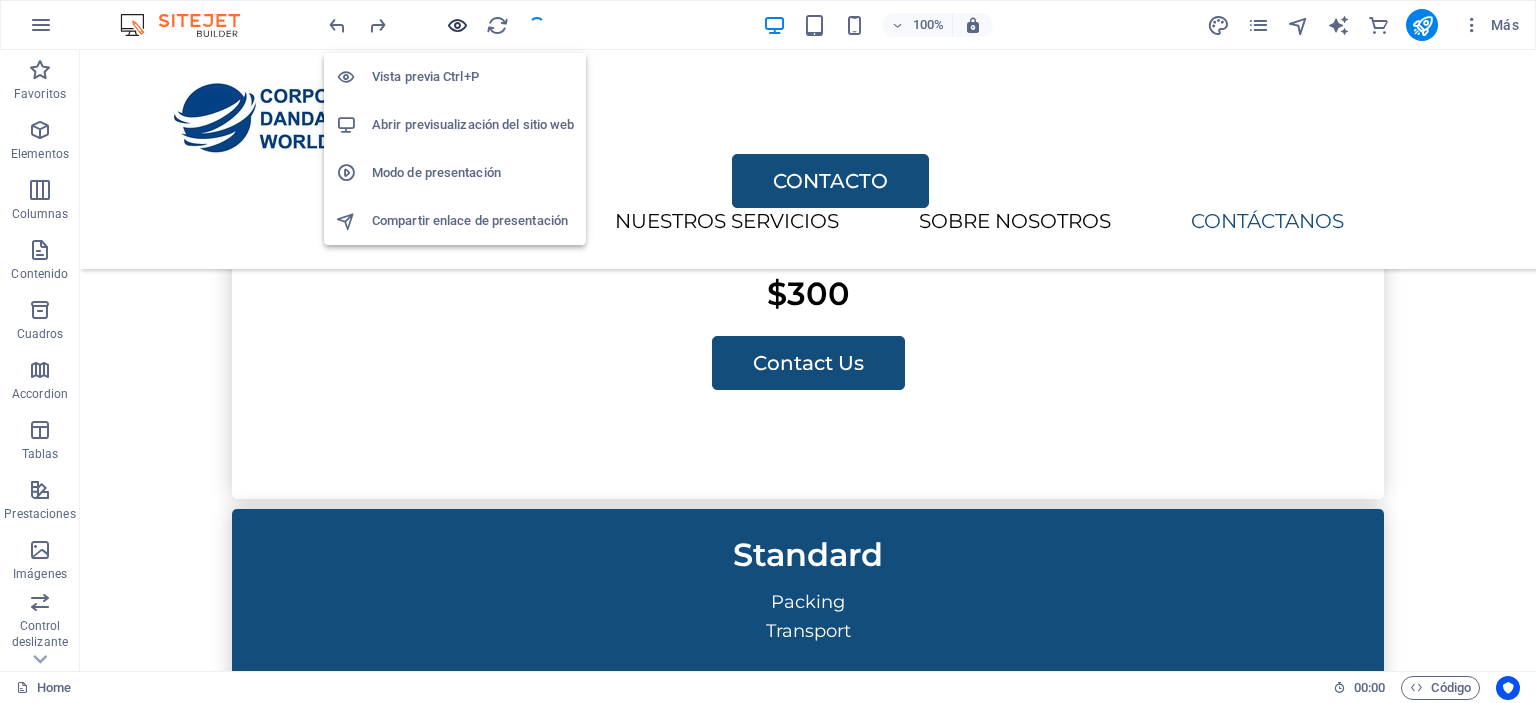 click at bounding box center (457, 25) 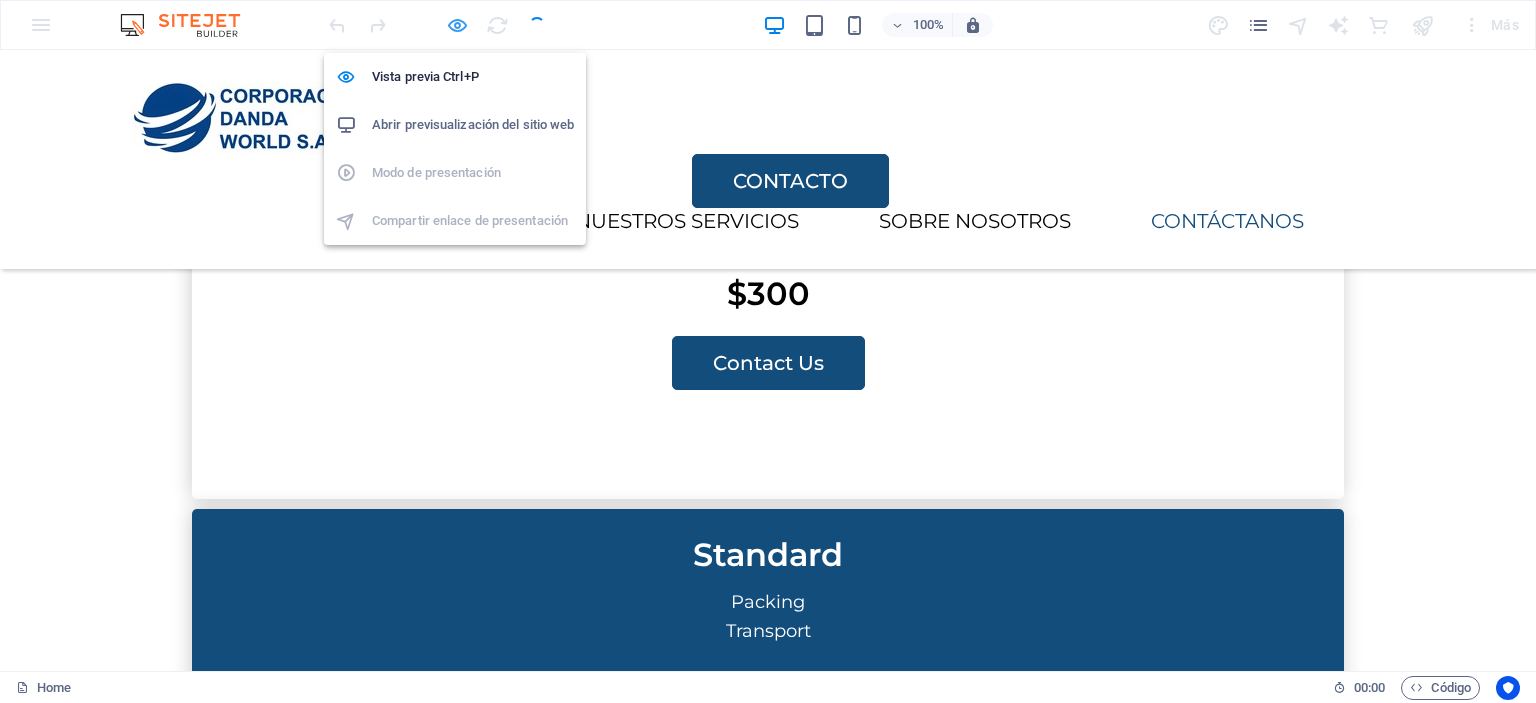 scroll, scrollTop: 3846, scrollLeft: 0, axis: vertical 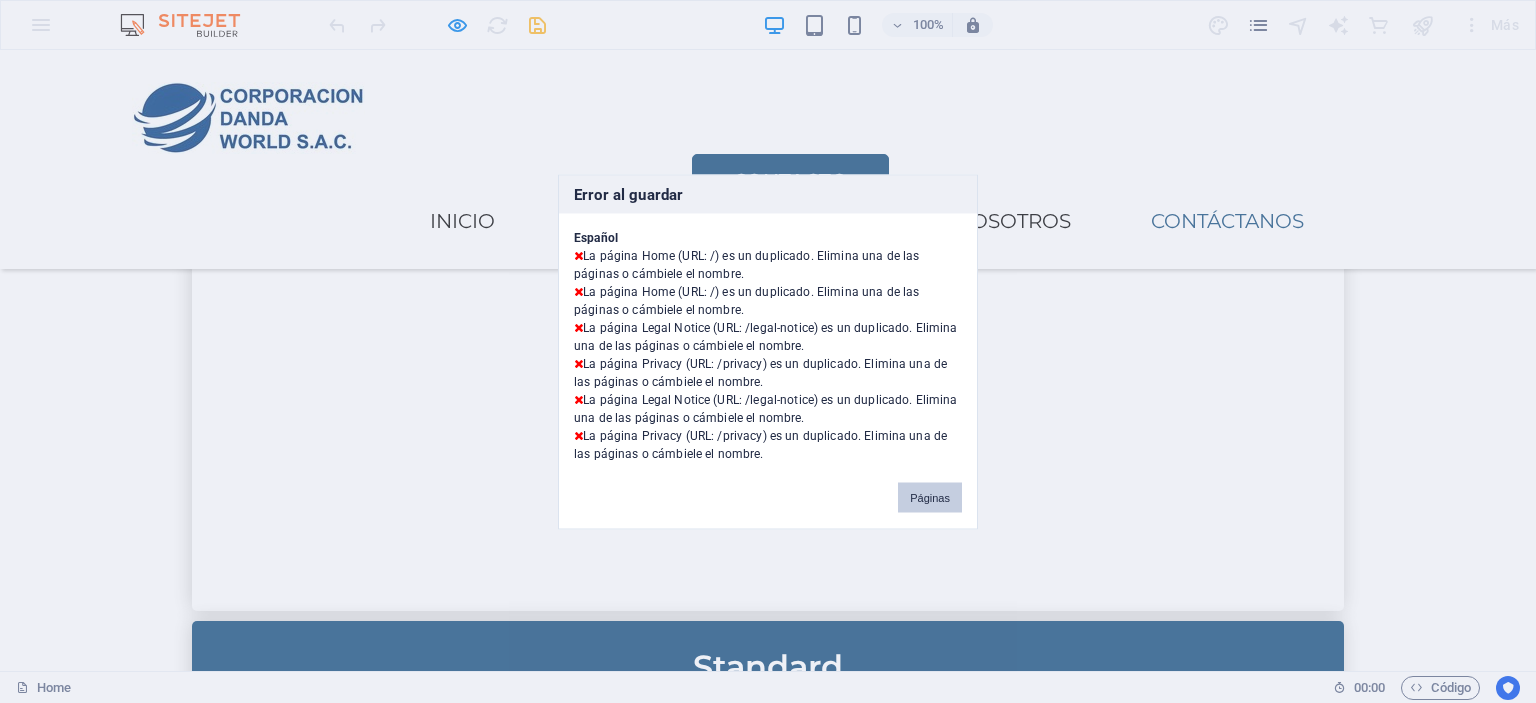 drag, startPoint x: 949, startPoint y: 504, endPoint x: 668, endPoint y: 200, distance: 413.97705 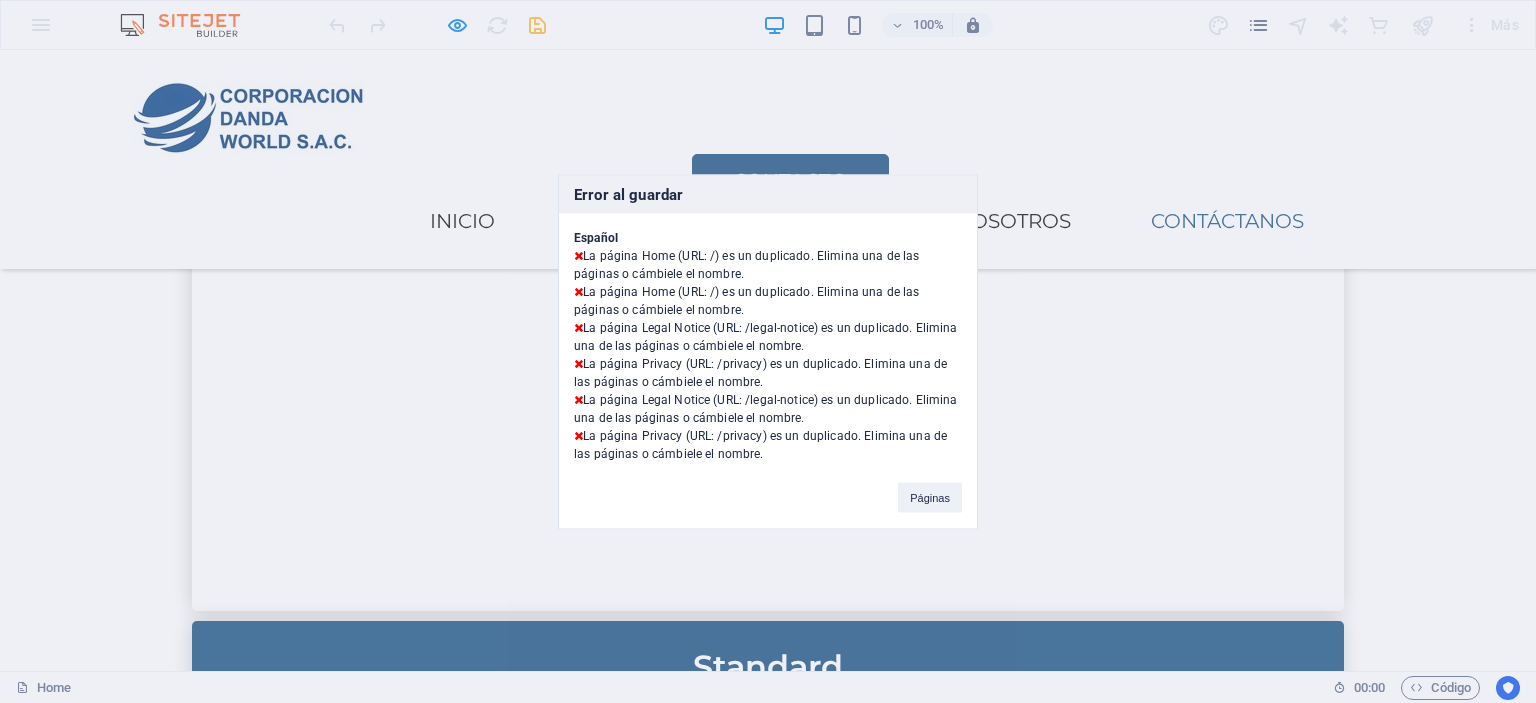 scroll, scrollTop: 3868, scrollLeft: 0, axis: vertical 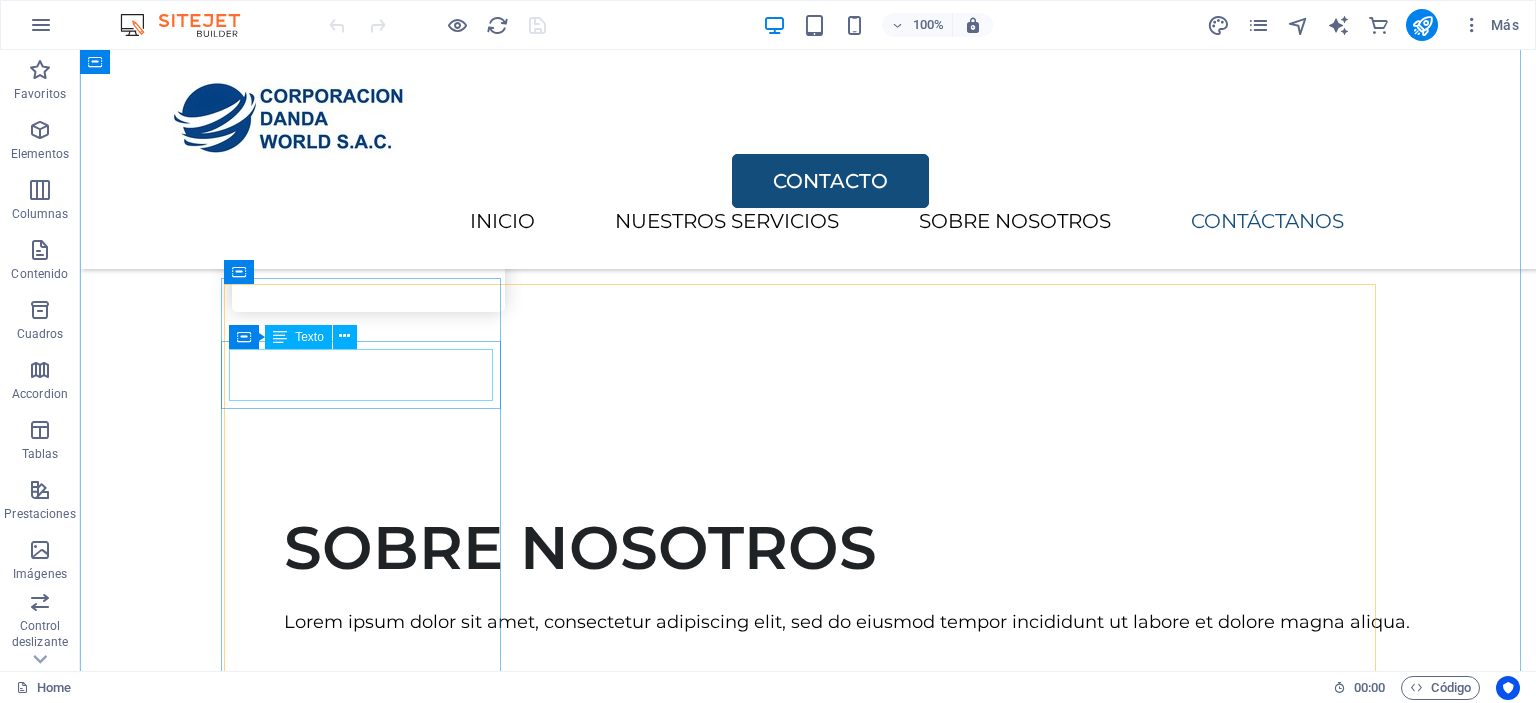 click on "Essential" at bounding box center (808, 1558) 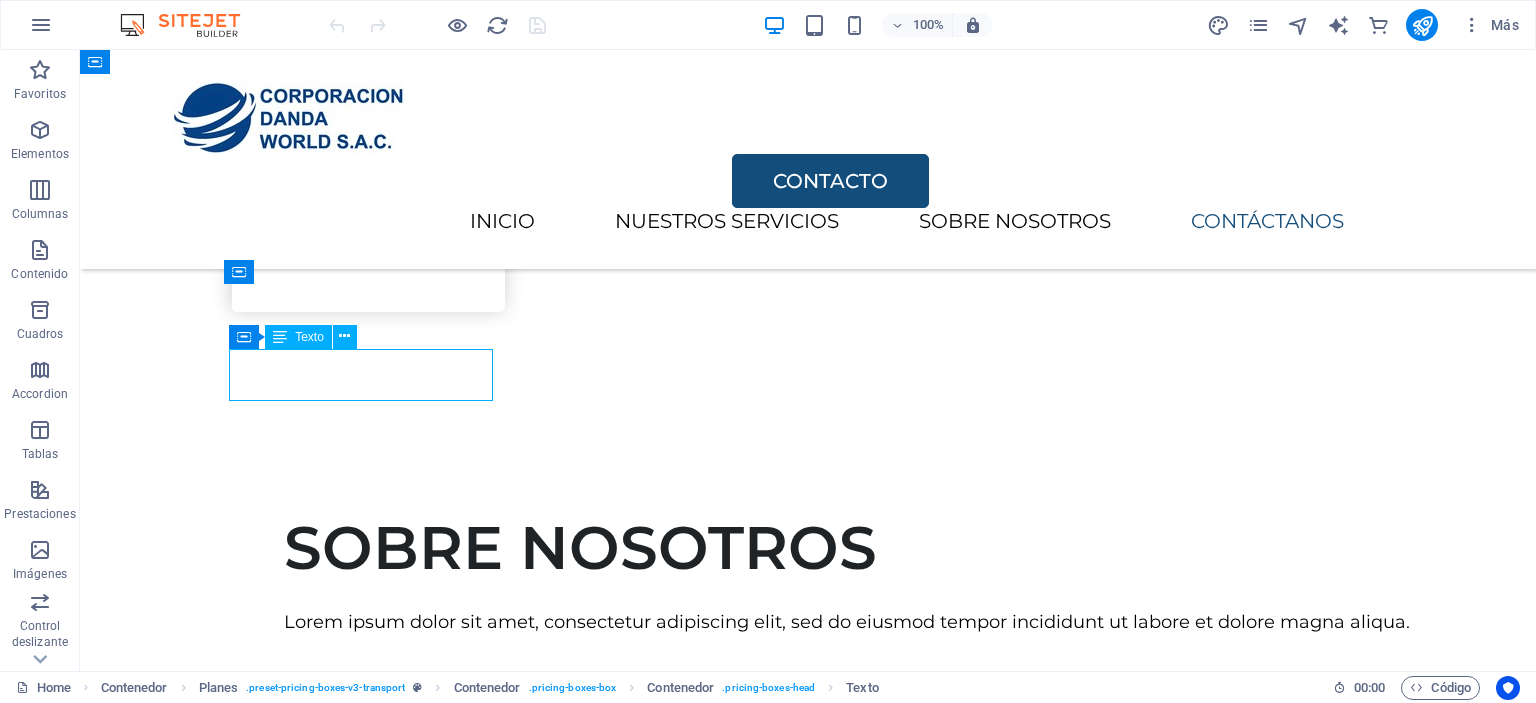 click on "Essential" at bounding box center [808, 1558] 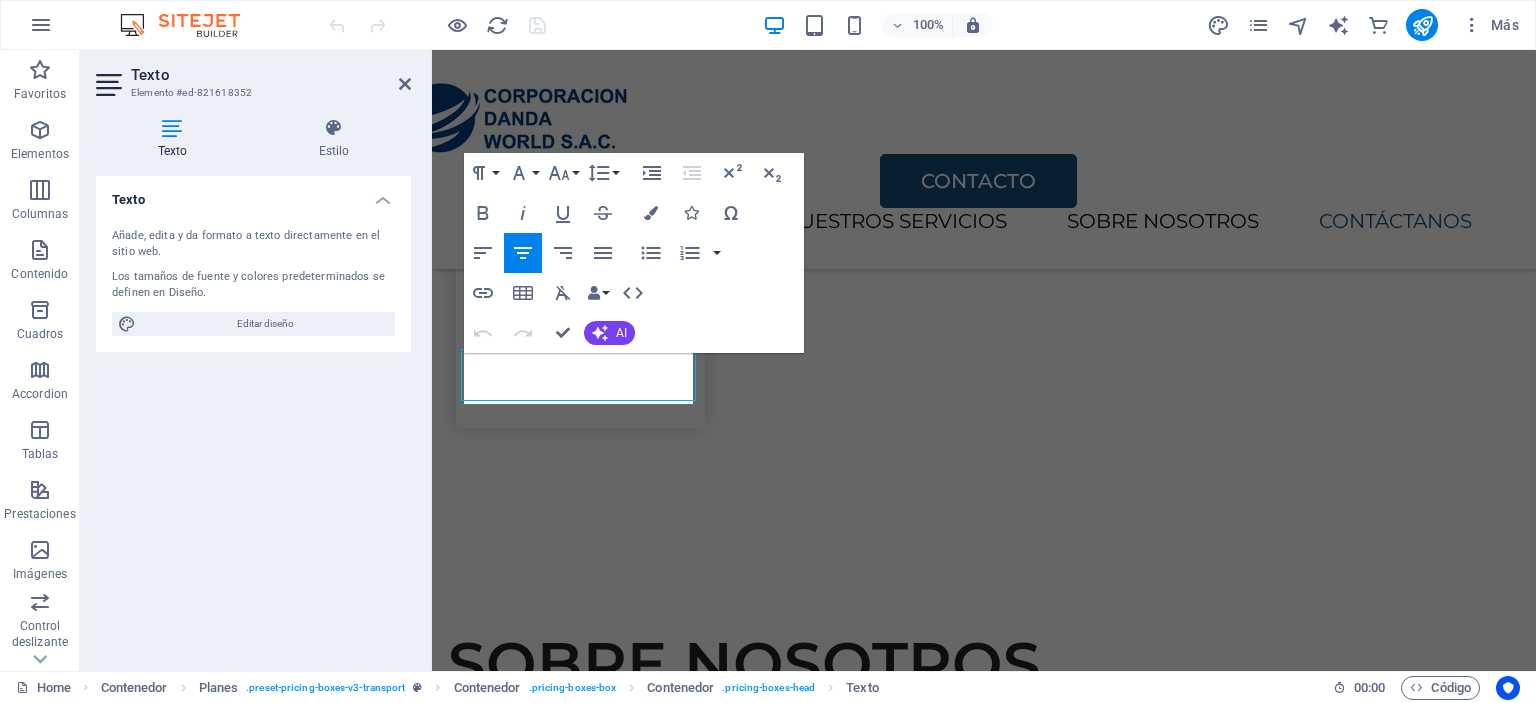 scroll, scrollTop: 2528, scrollLeft: 0, axis: vertical 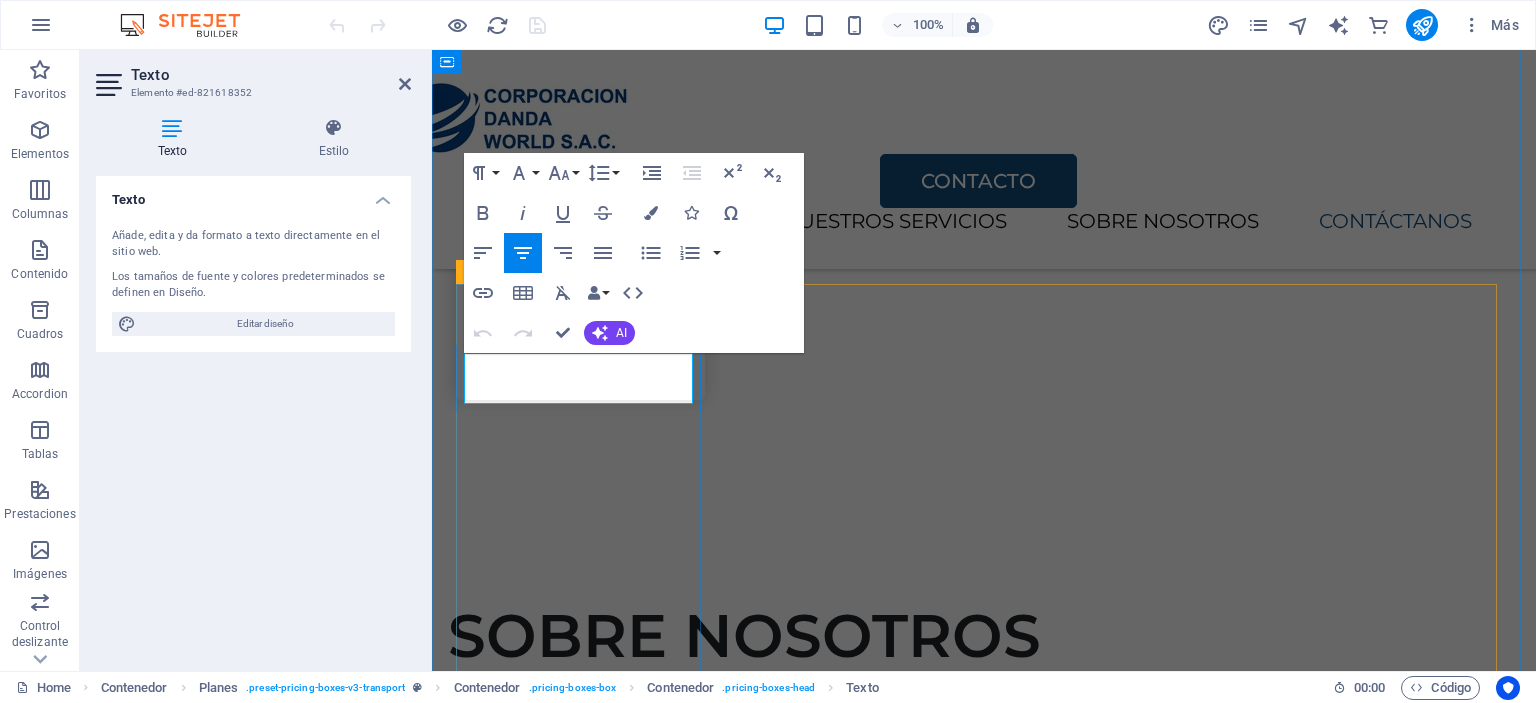 click on "Essential" at bounding box center (984, 1645) 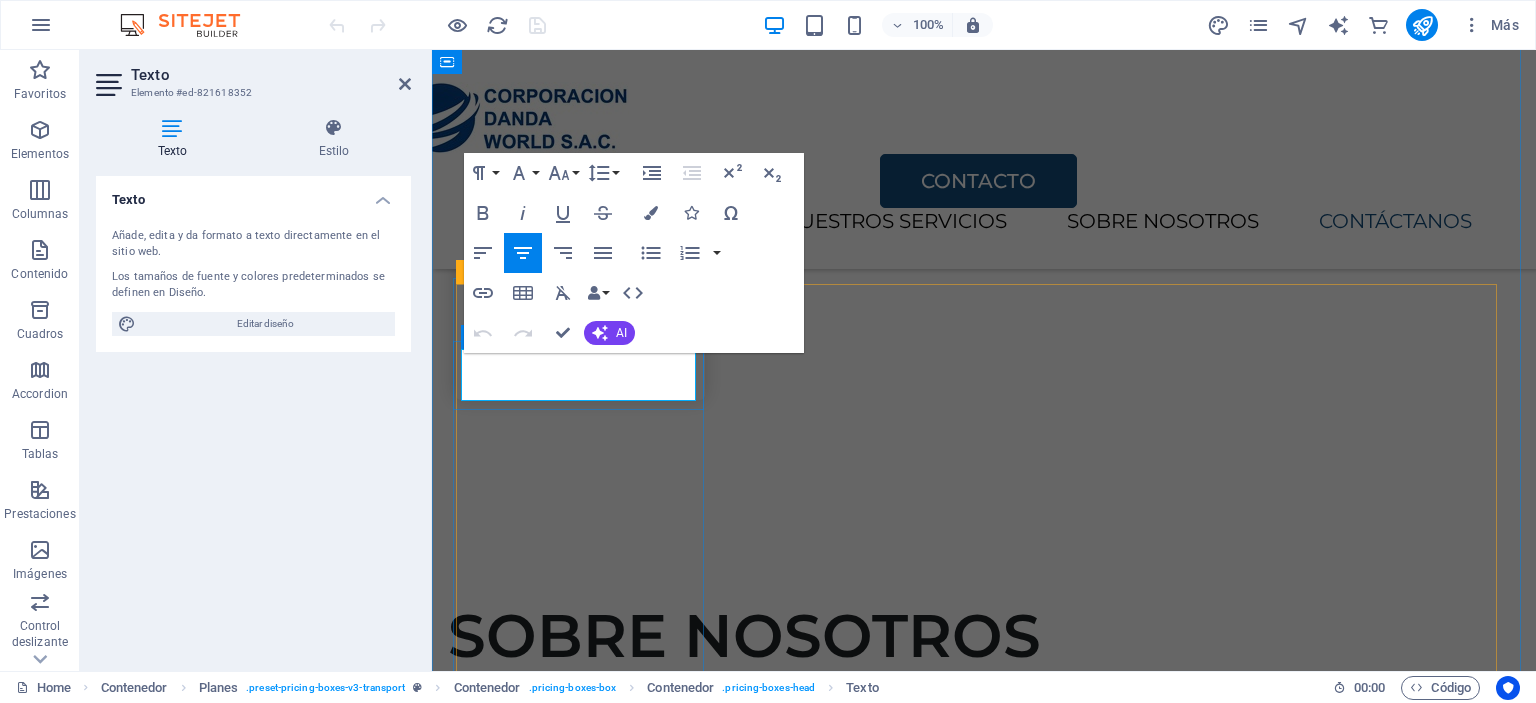 type 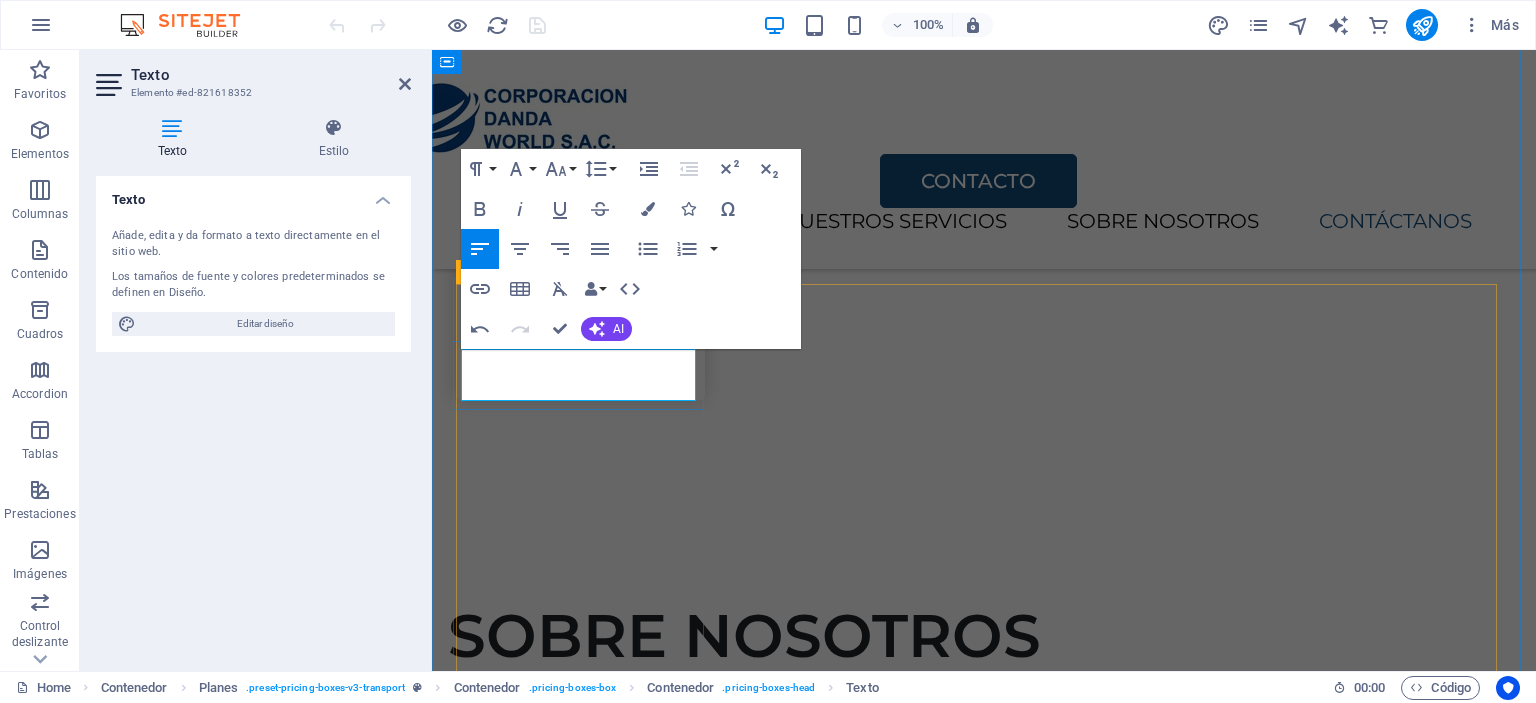 scroll, scrollTop: 2502, scrollLeft: 0, axis: vertical 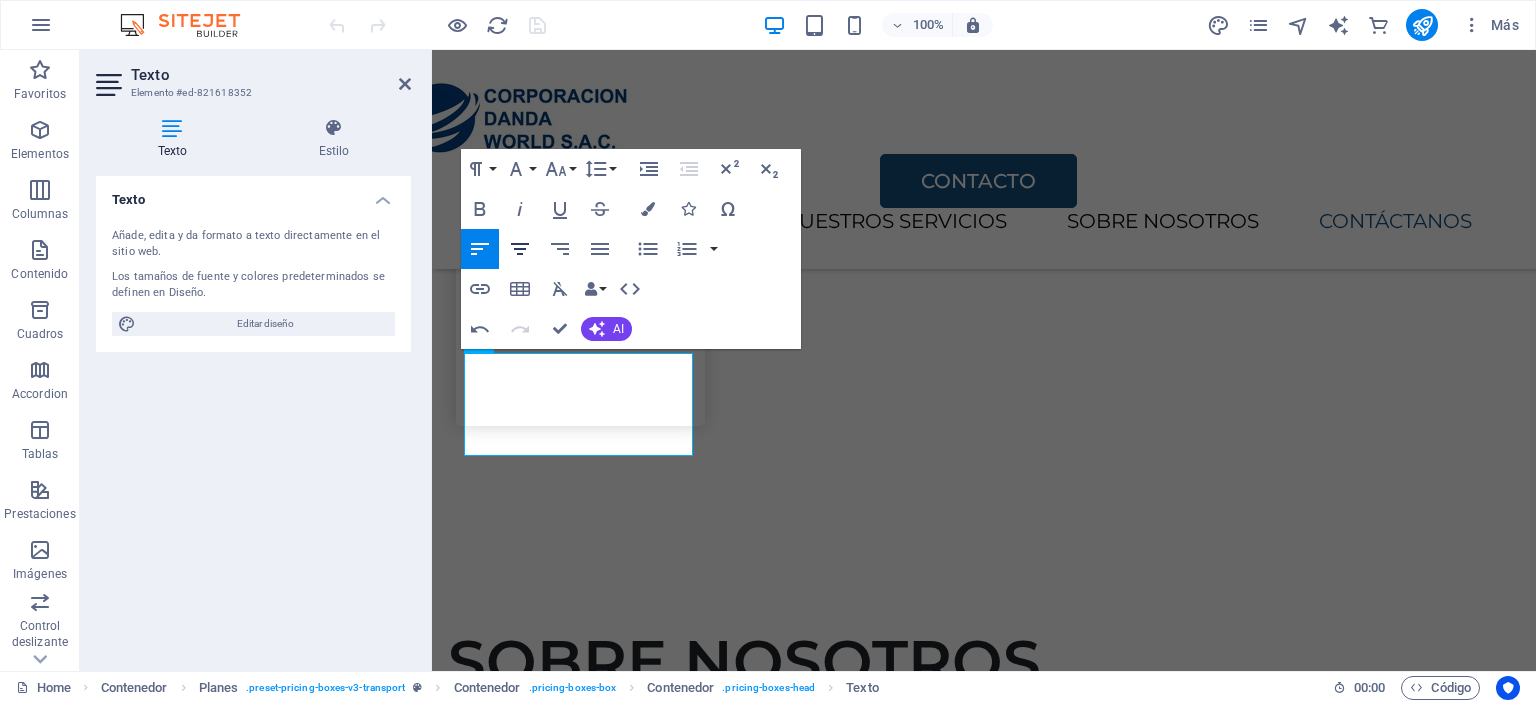 click 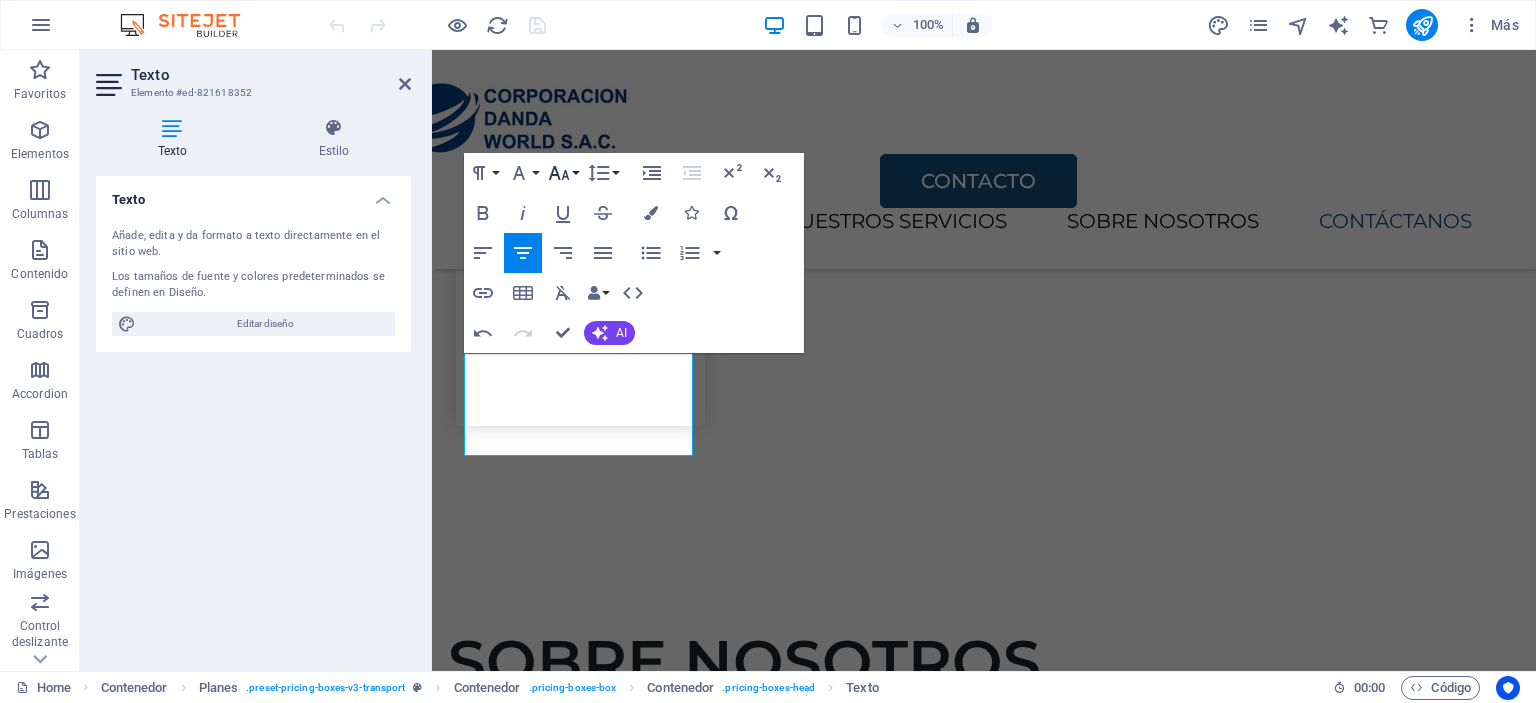 click 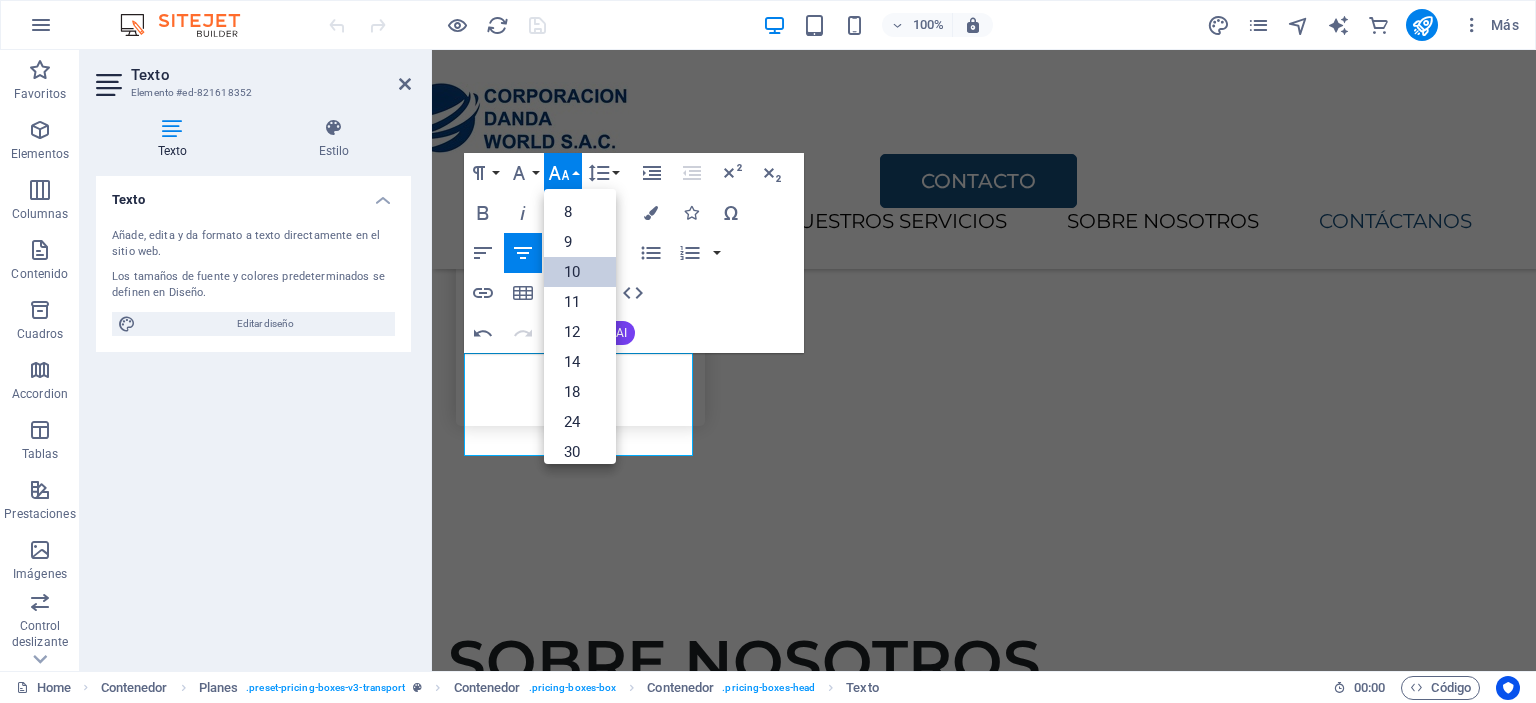 click on "10" at bounding box center (580, 272) 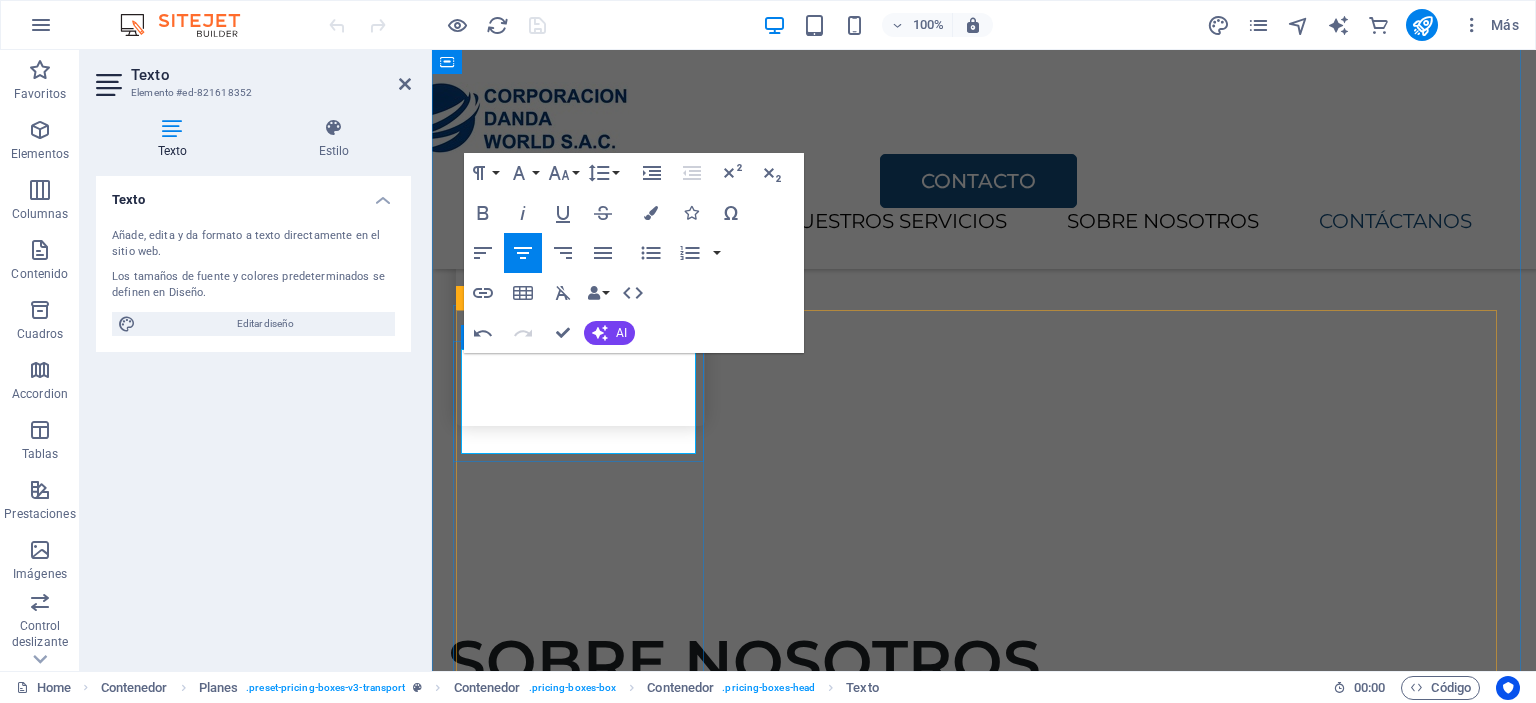 drag, startPoint x: 675, startPoint y: 429, endPoint x: 504, endPoint y: 382, distance: 177.34148 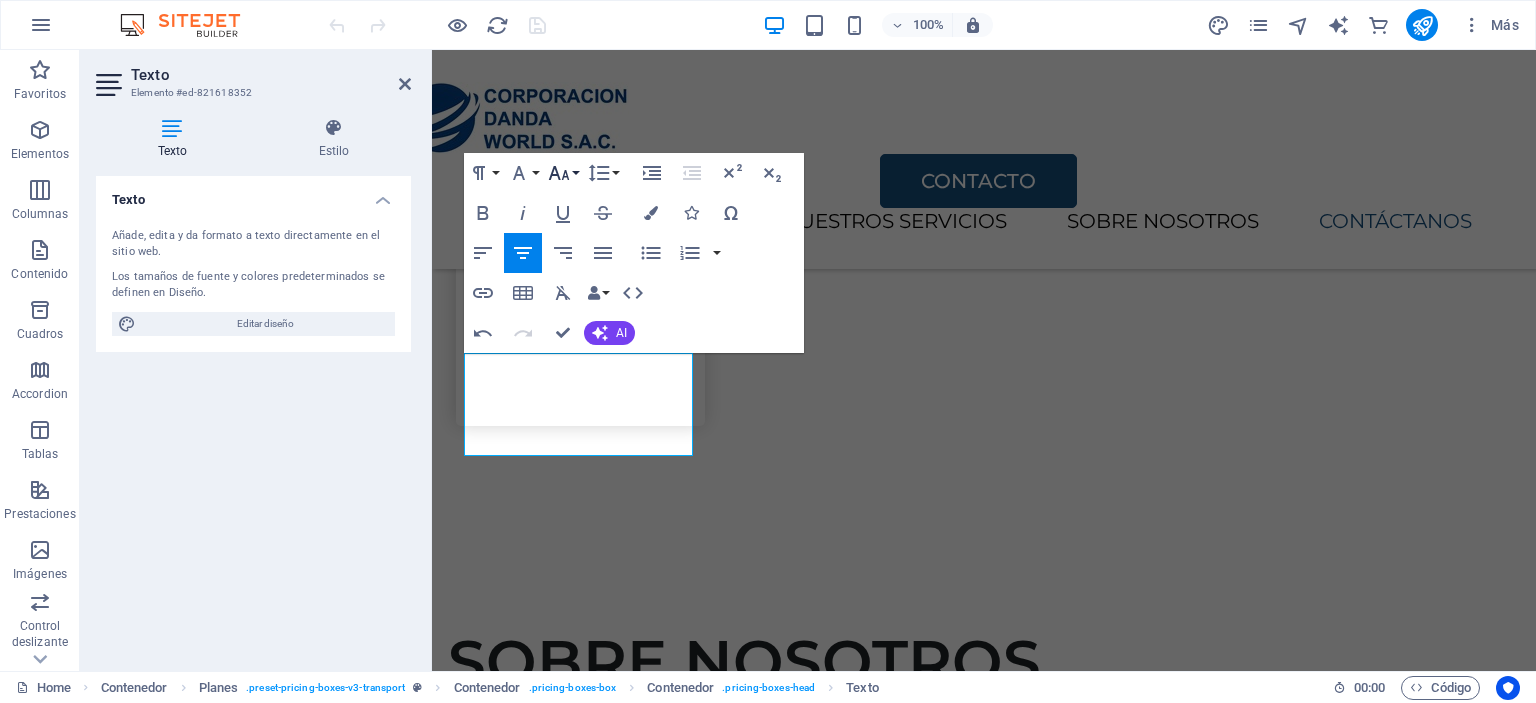 click 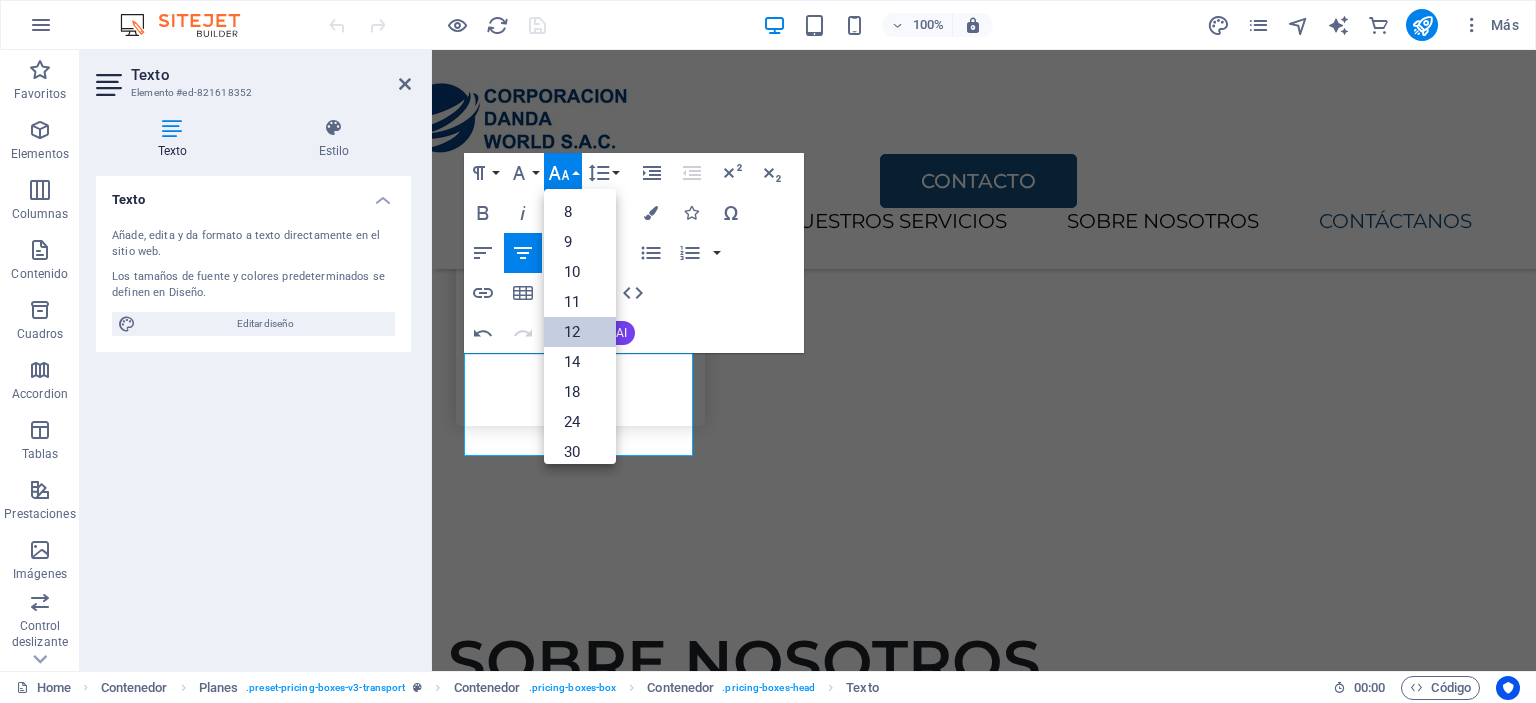 click on "12" at bounding box center (580, 332) 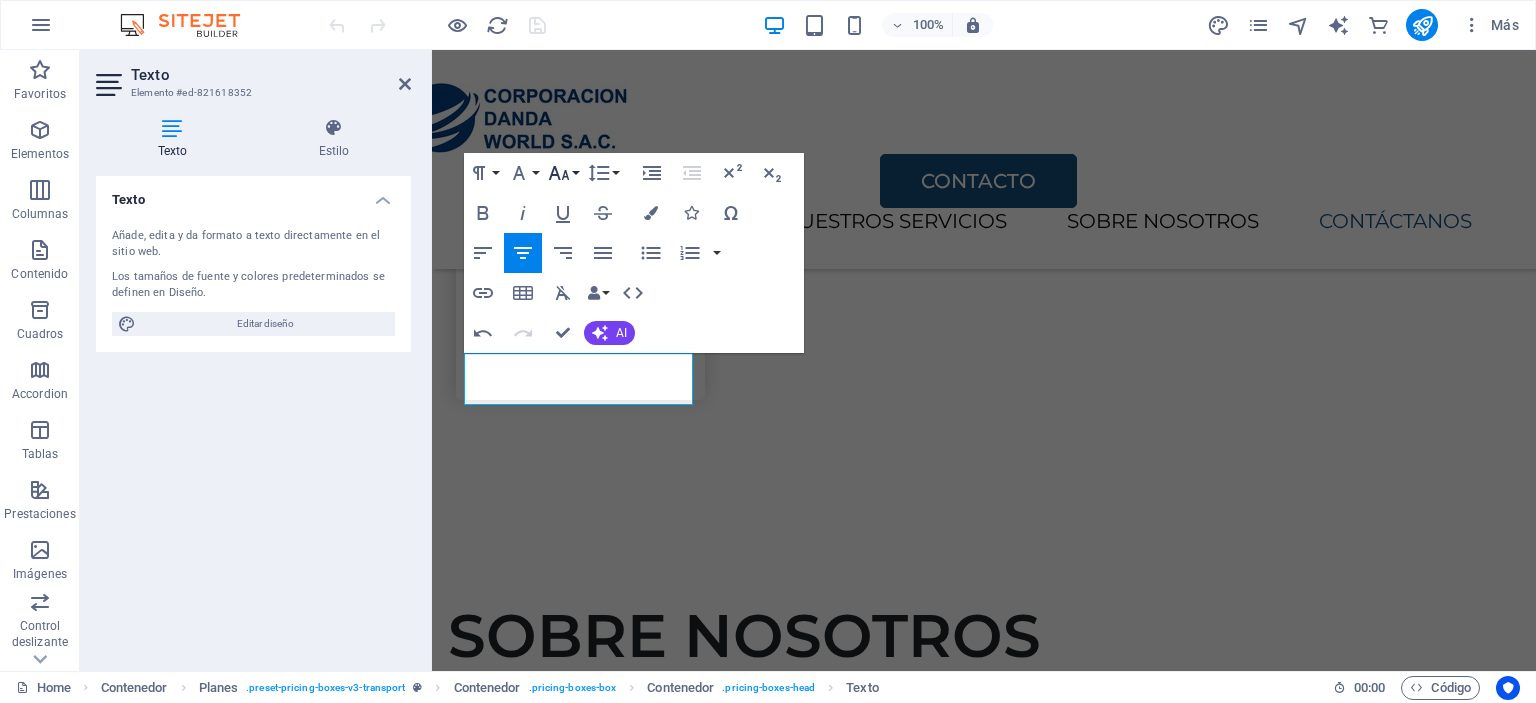 click on "Font Size" at bounding box center [563, 173] 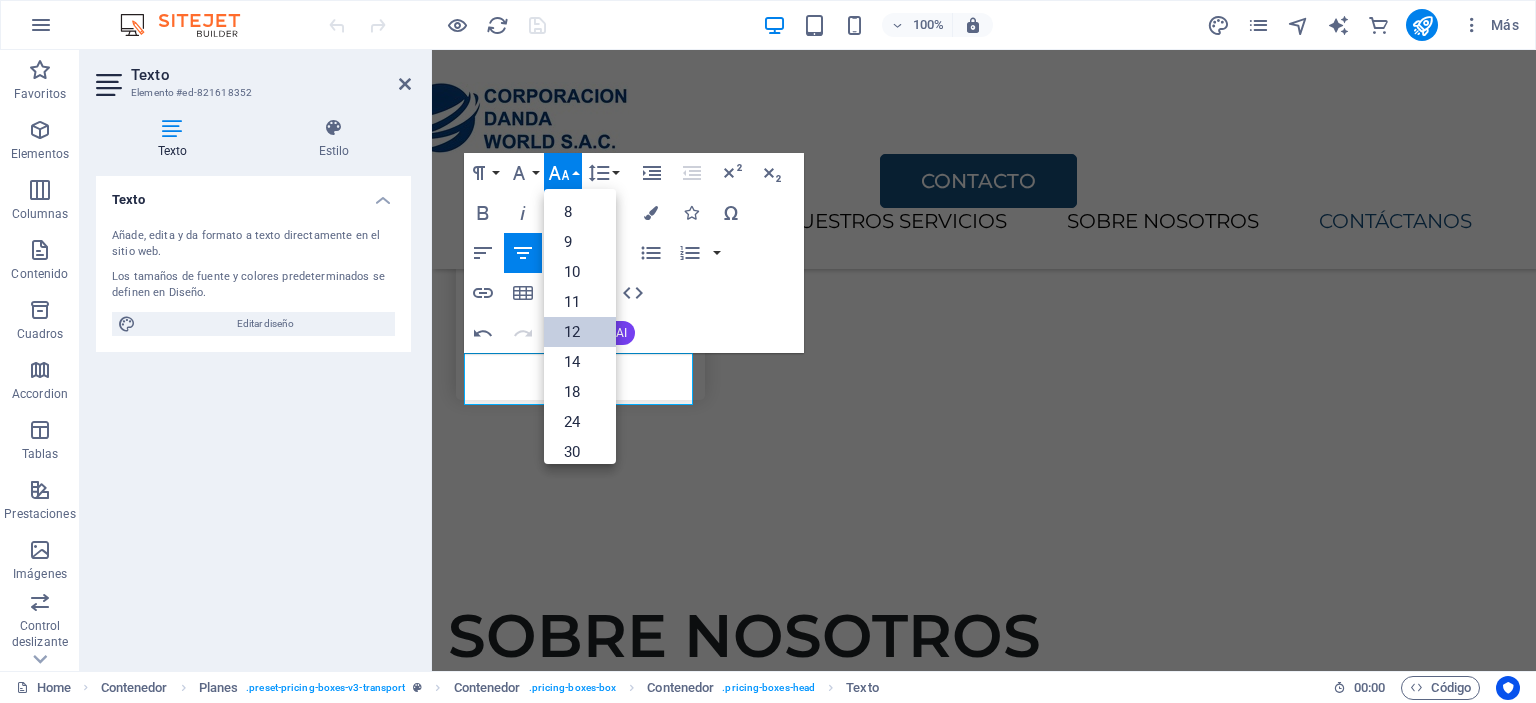 scroll, scrollTop: 143, scrollLeft: 0, axis: vertical 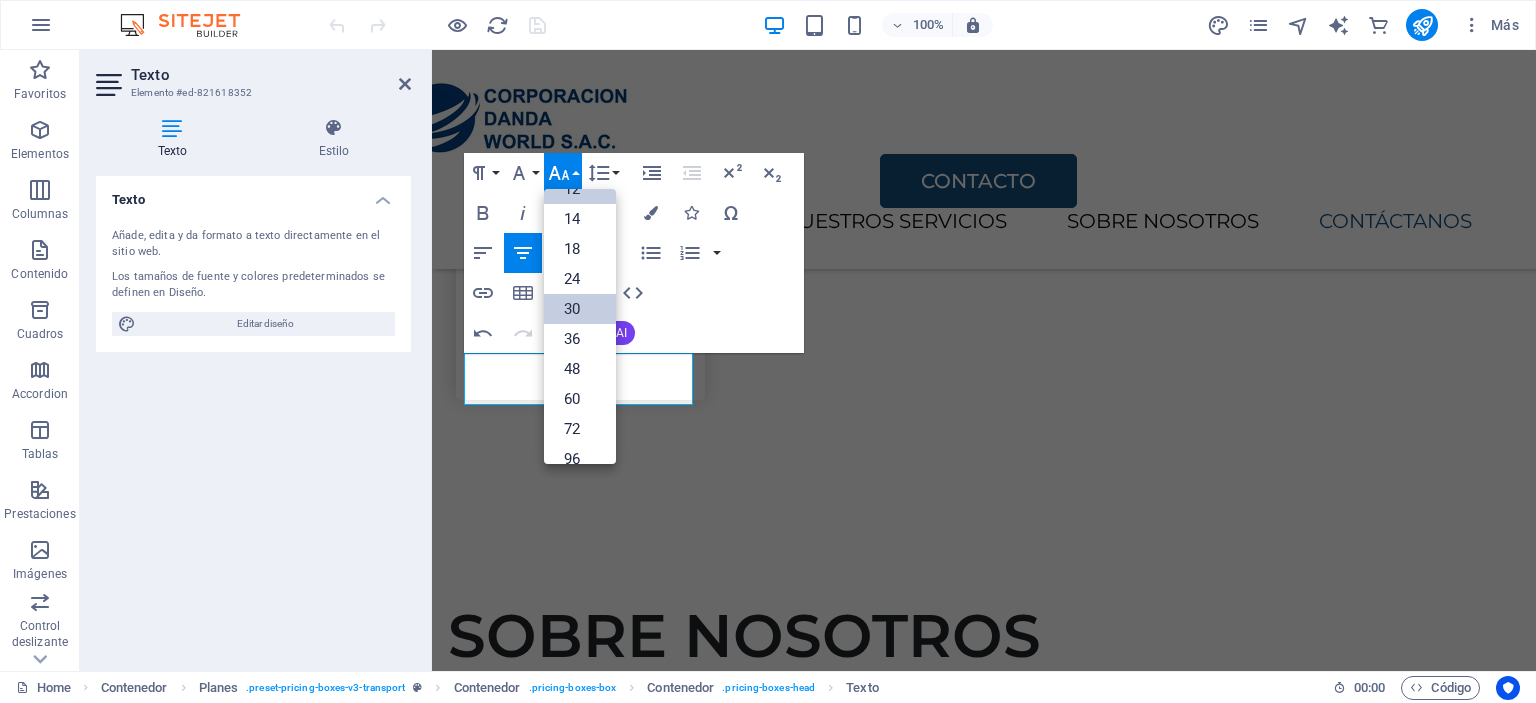 click on "30" at bounding box center [580, 309] 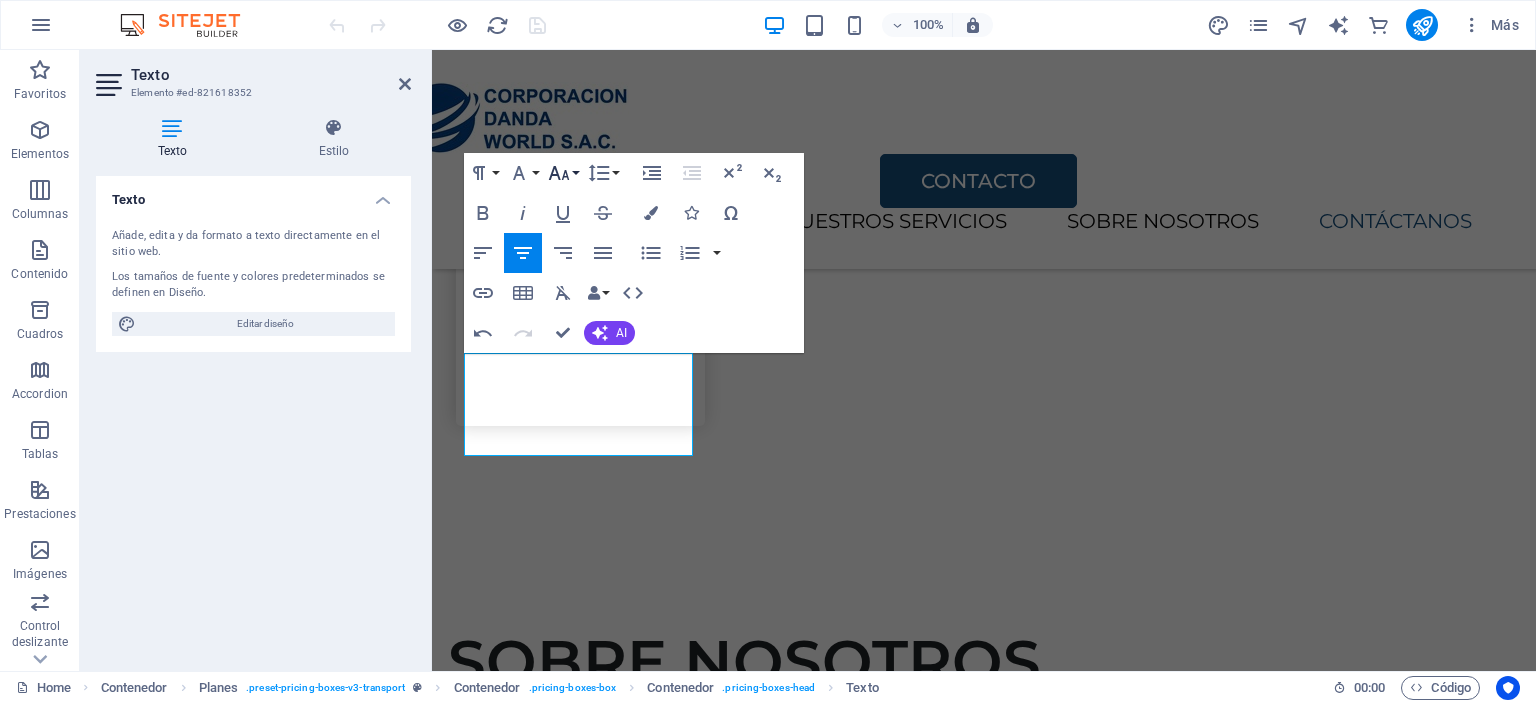 click 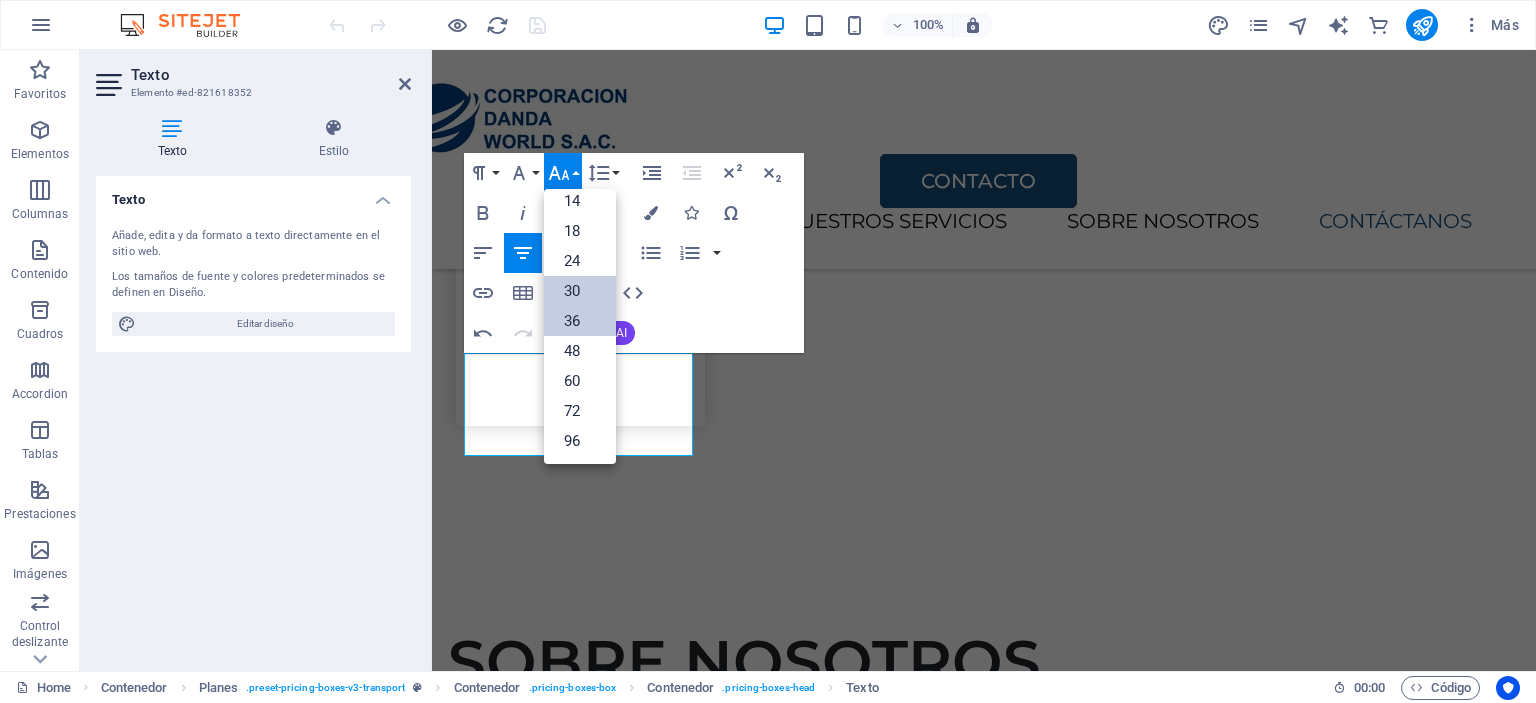 scroll, scrollTop: 160, scrollLeft: 0, axis: vertical 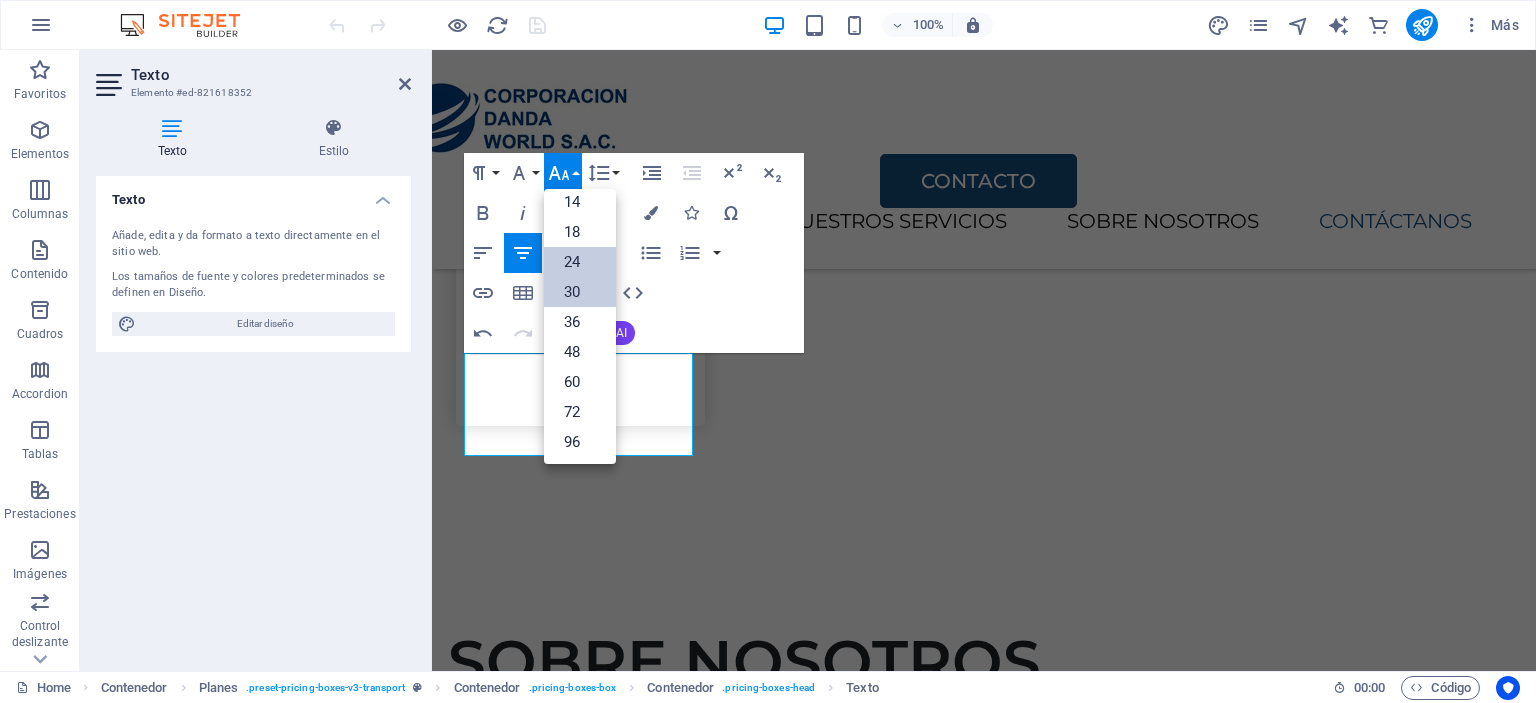 click on "24" at bounding box center [580, 262] 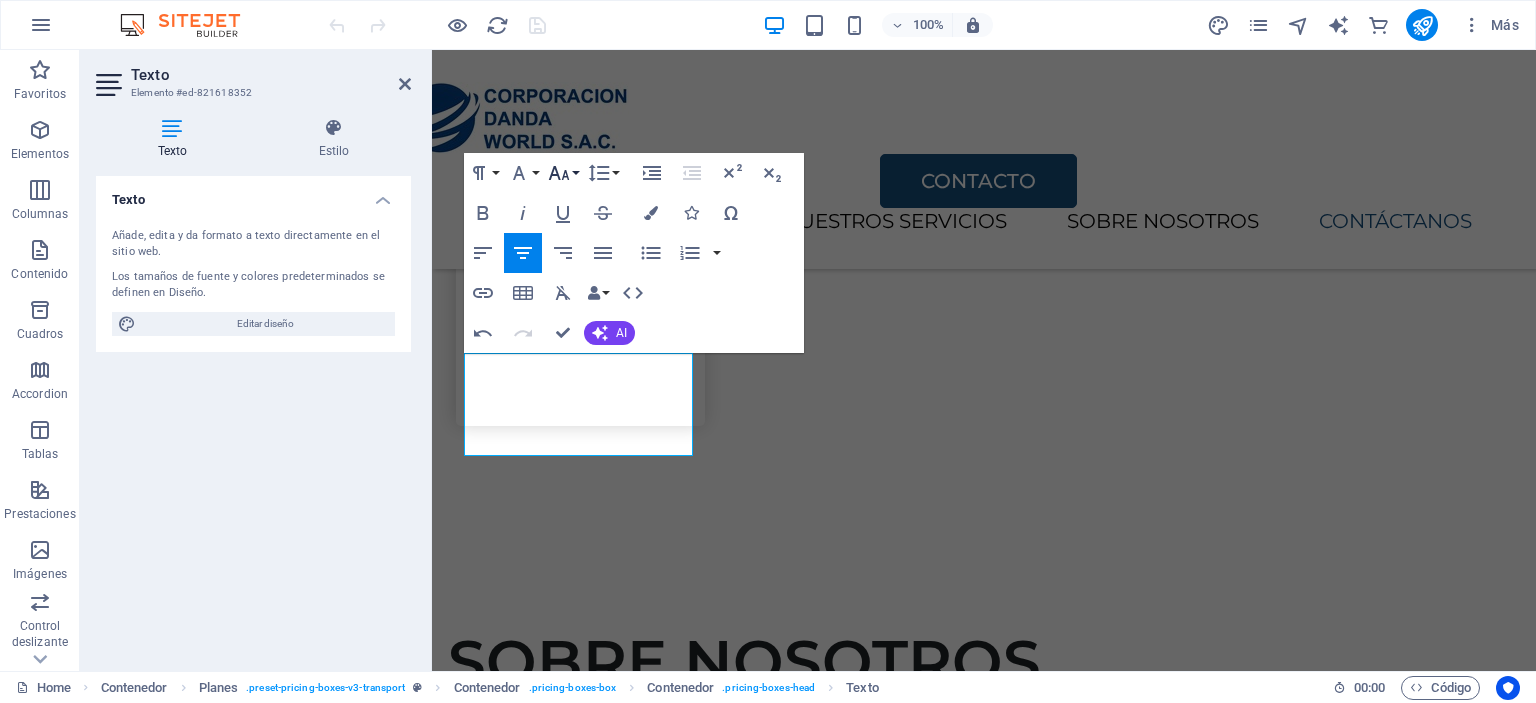 click 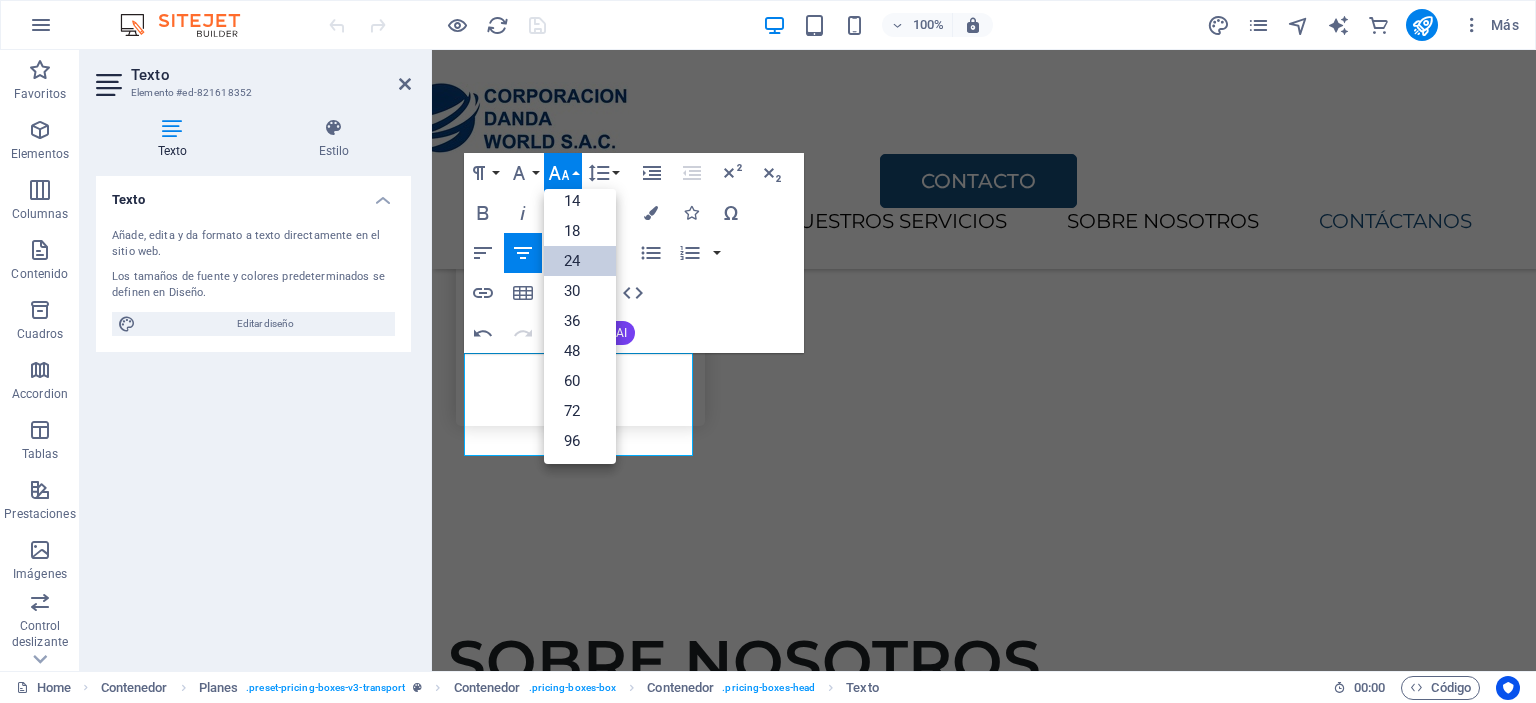scroll, scrollTop: 160, scrollLeft: 0, axis: vertical 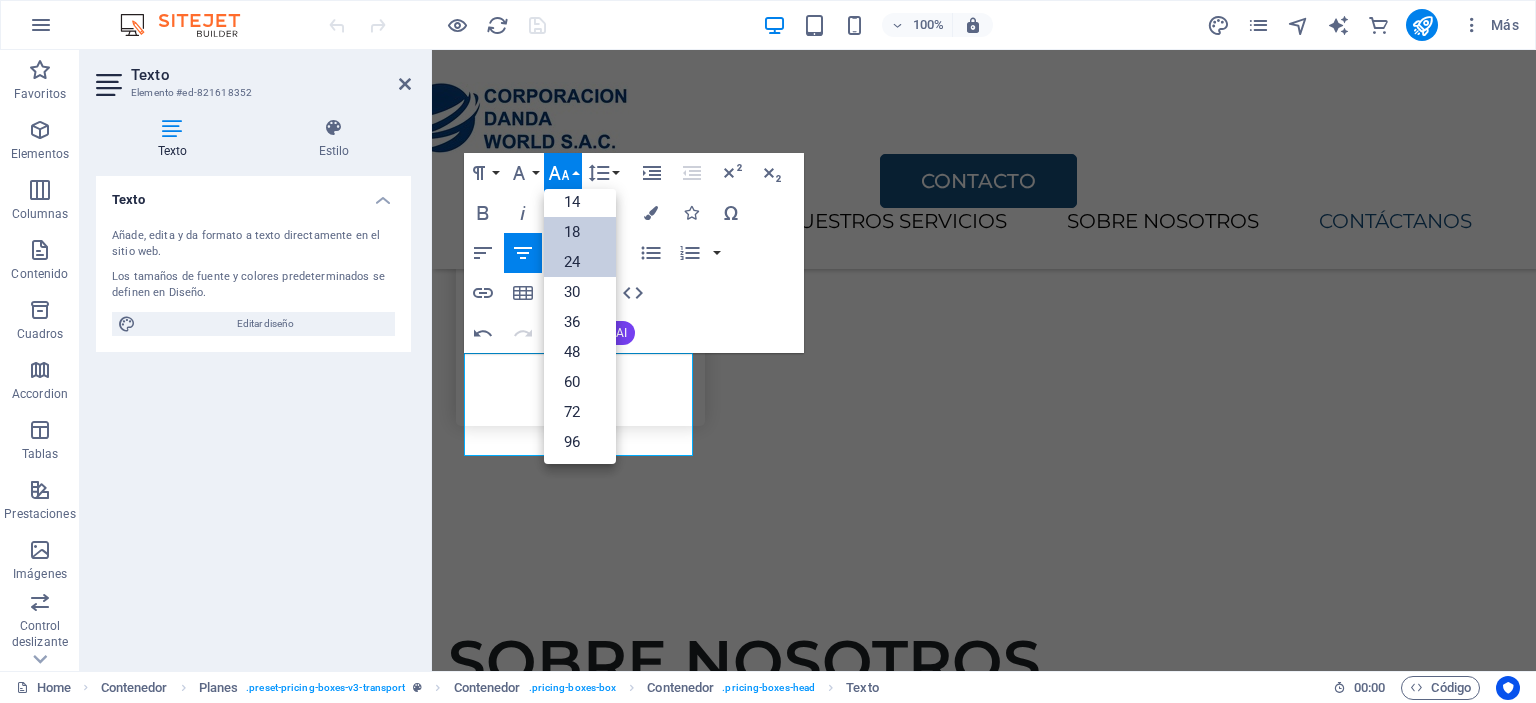 click on "18" at bounding box center [580, 232] 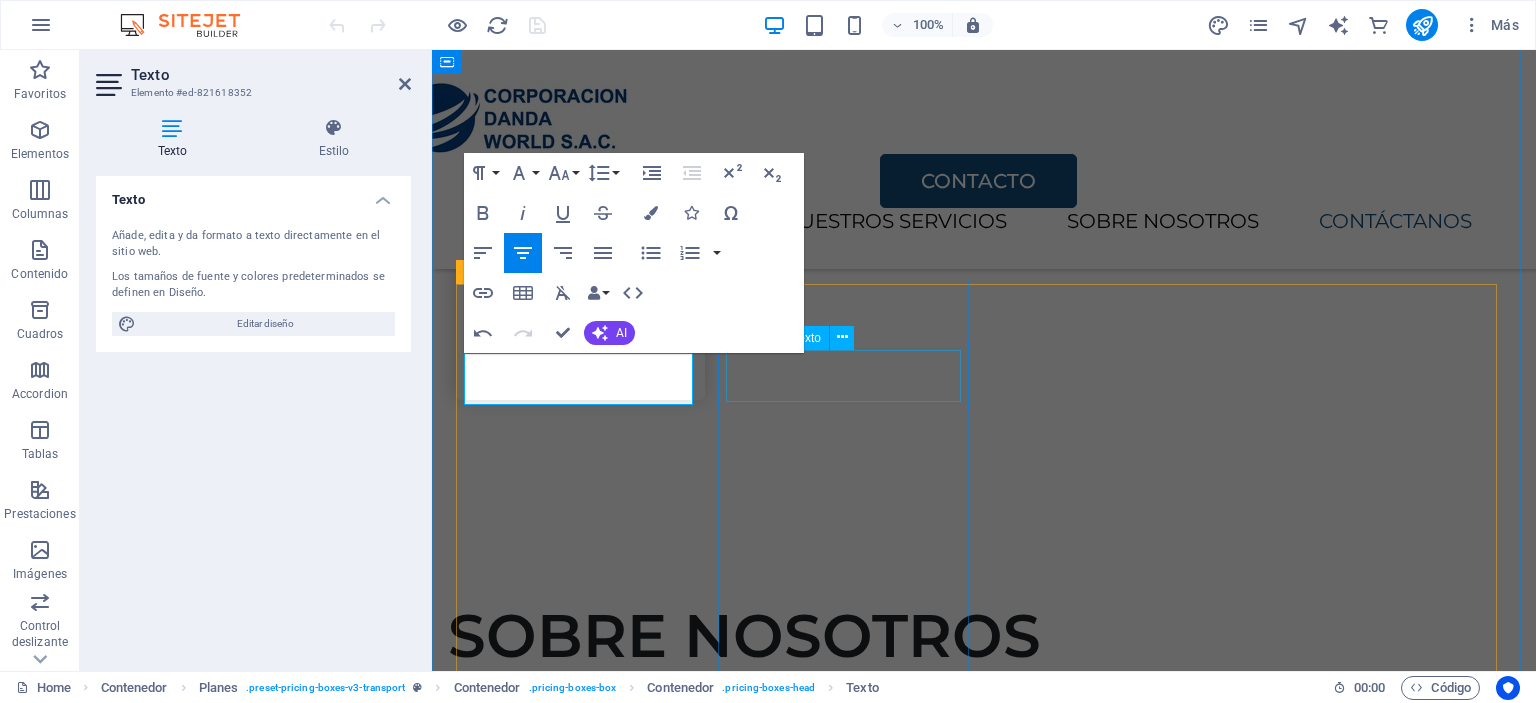 click on "Standard" at bounding box center (984, 2095) 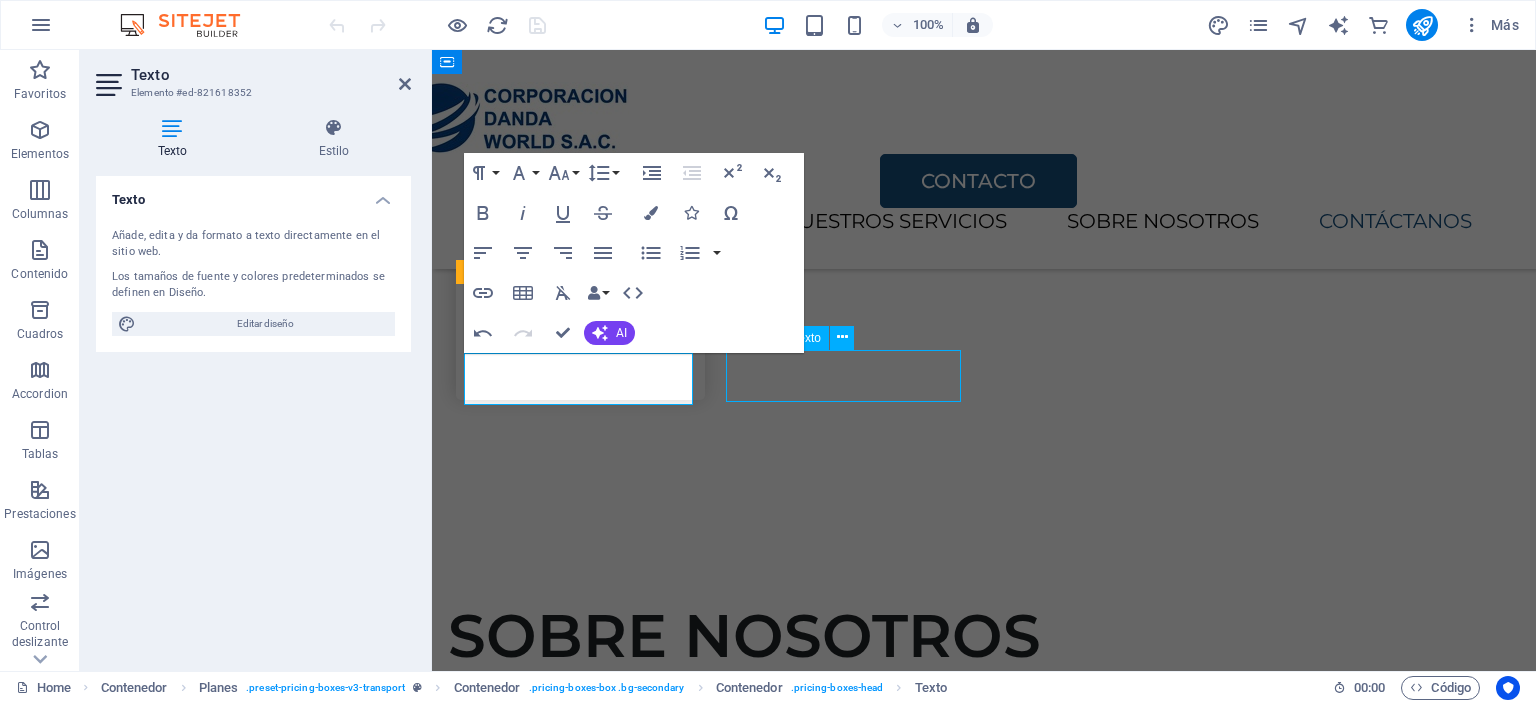 scroll, scrollTop: 2499, scrollLeft: 0, axis: vertical 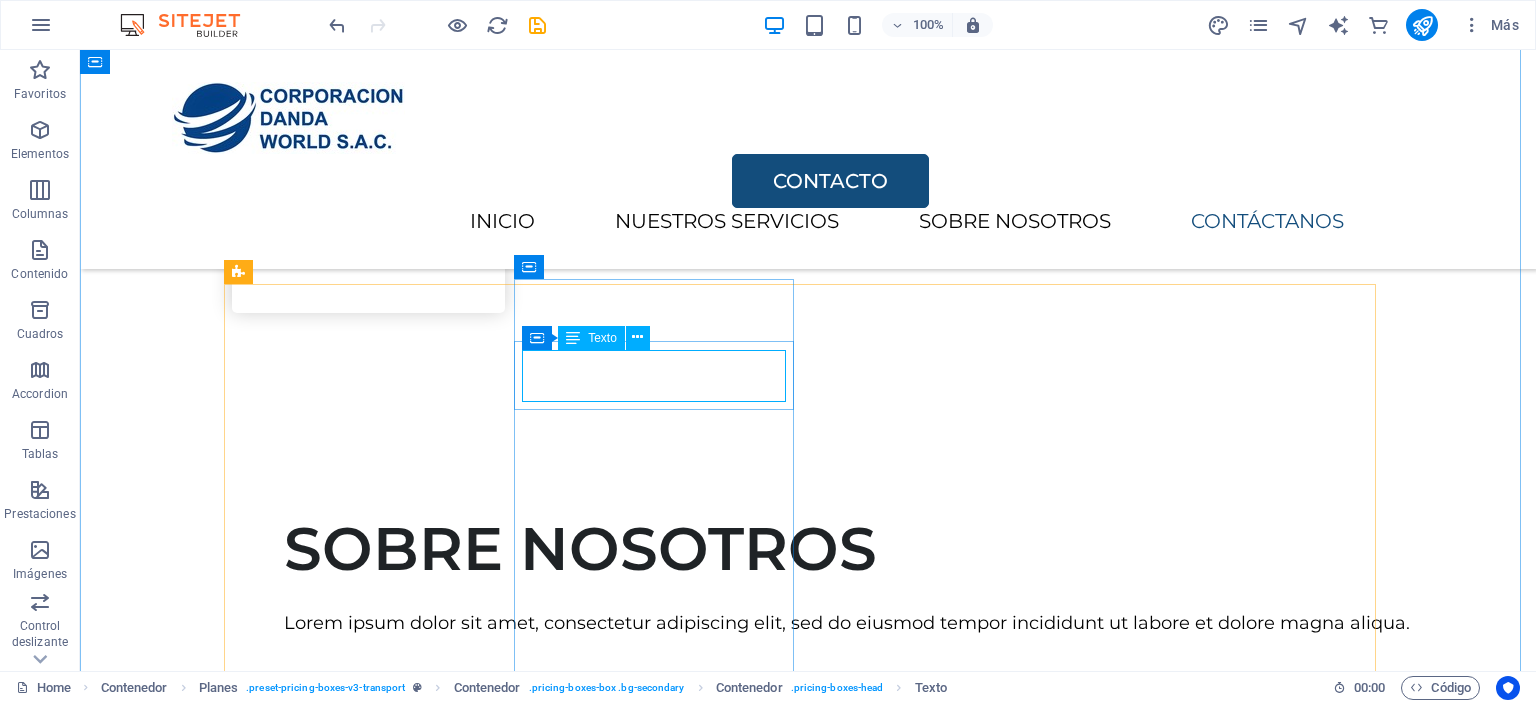 click on "Standard" at bounding box center (808, 2009) 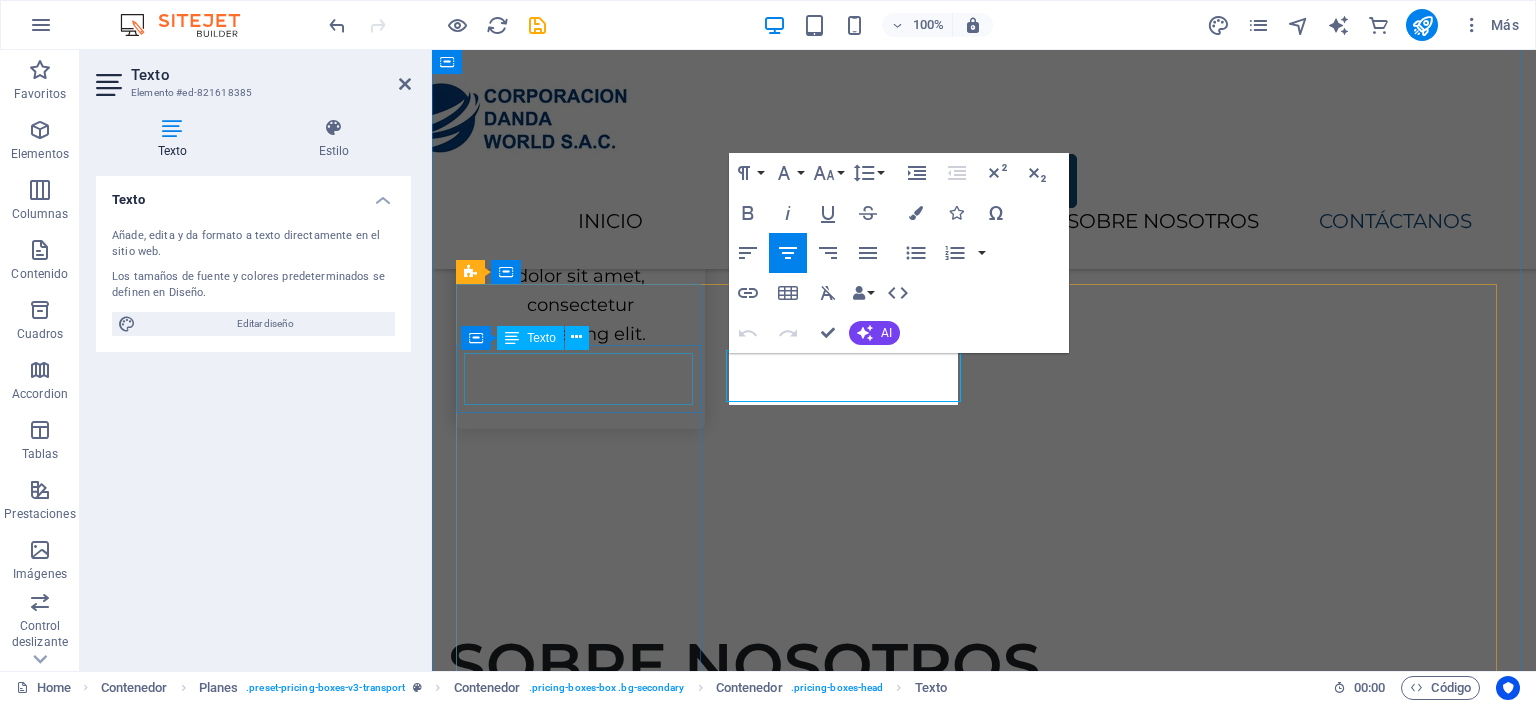 scroll, scrollTop: 2528, scrollLeft: 0, axis: vertical 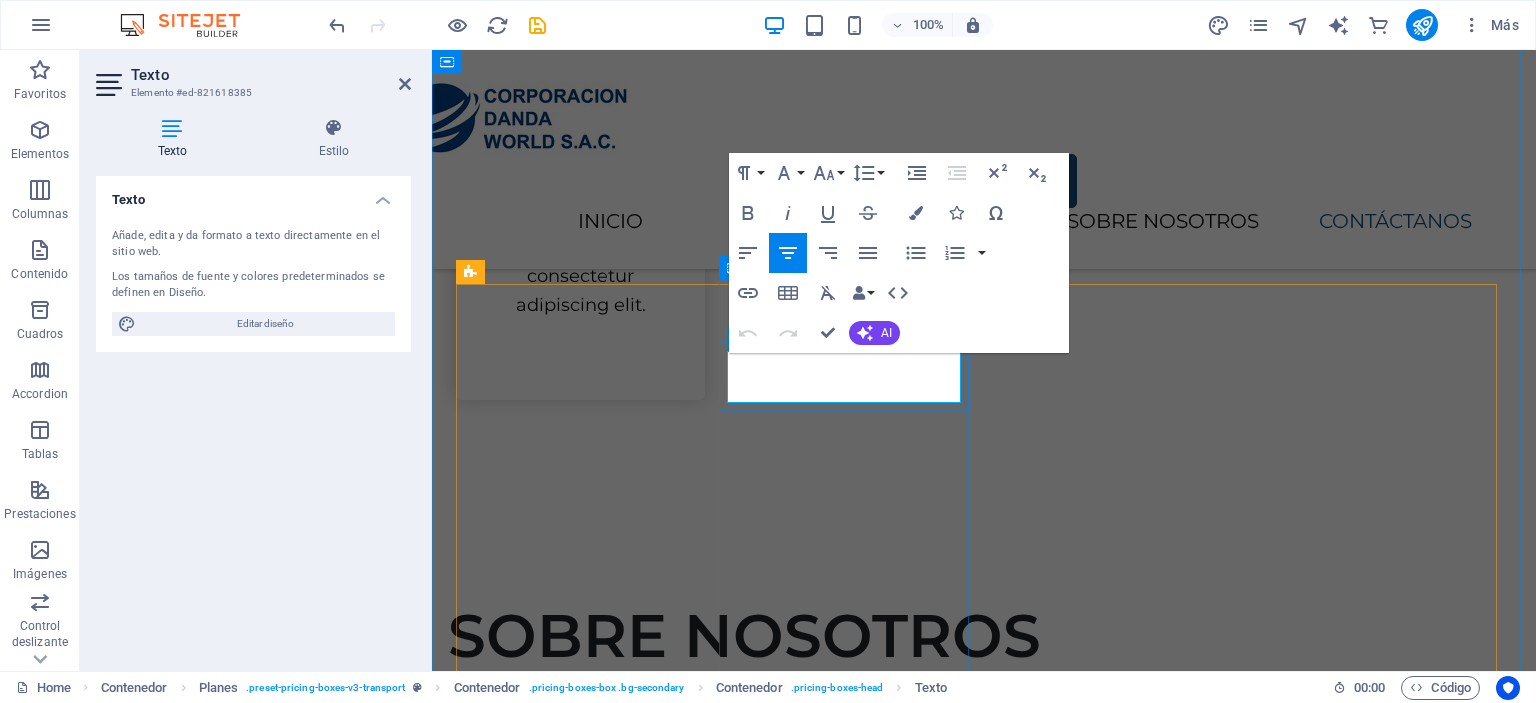 click on "Standard" at bounding box center [984, 2095] 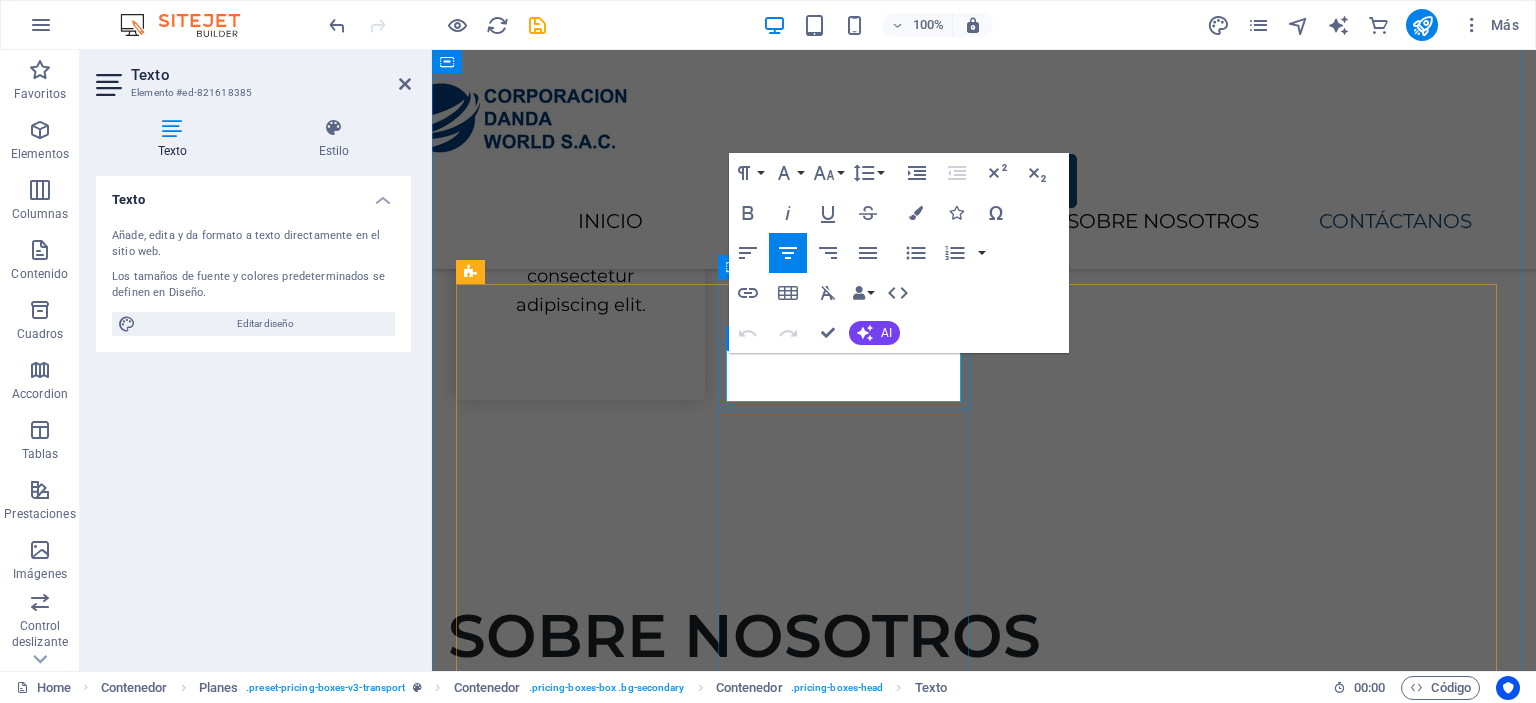 click on "Standard" at bounding box center [984, 2095] 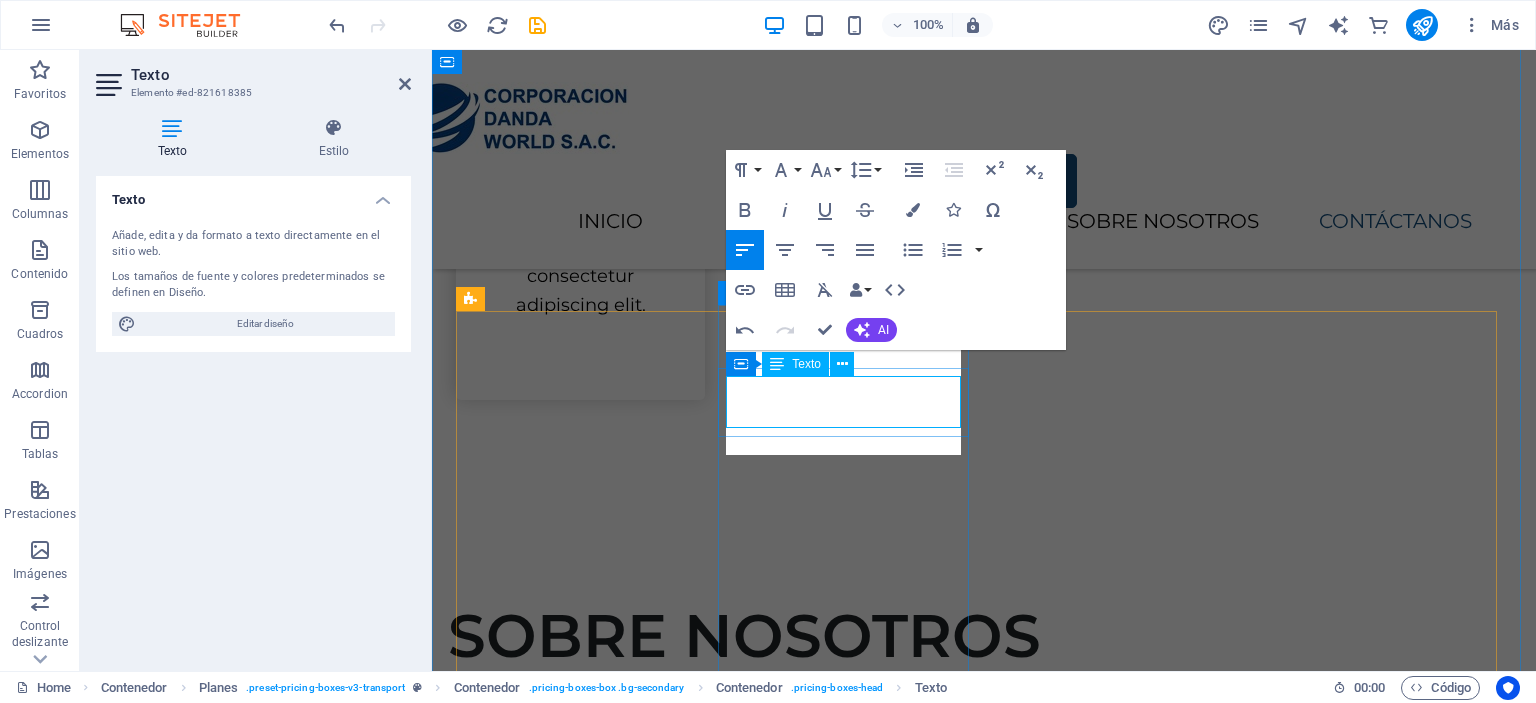 scroll, scrollTop: 2501, scrollLeft: 0, axis: vertical 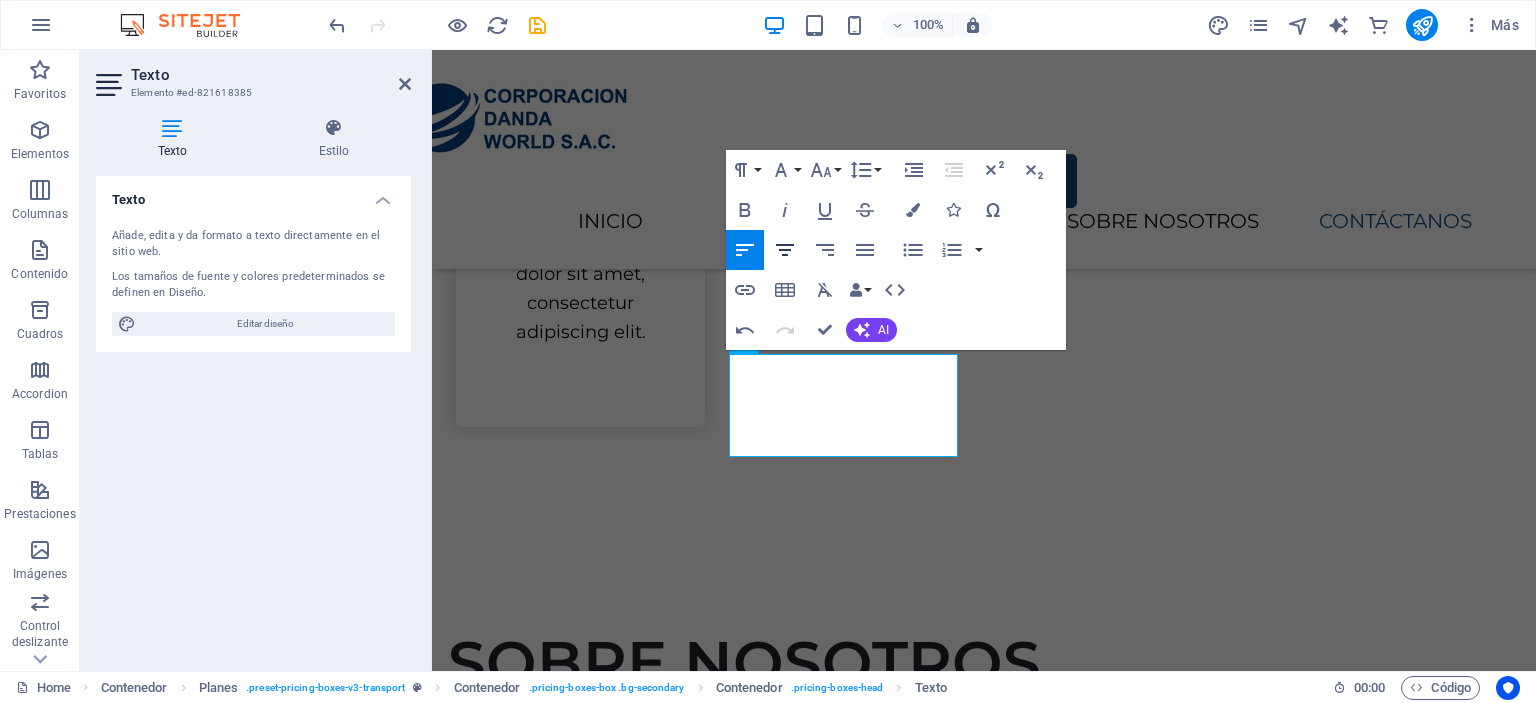 click 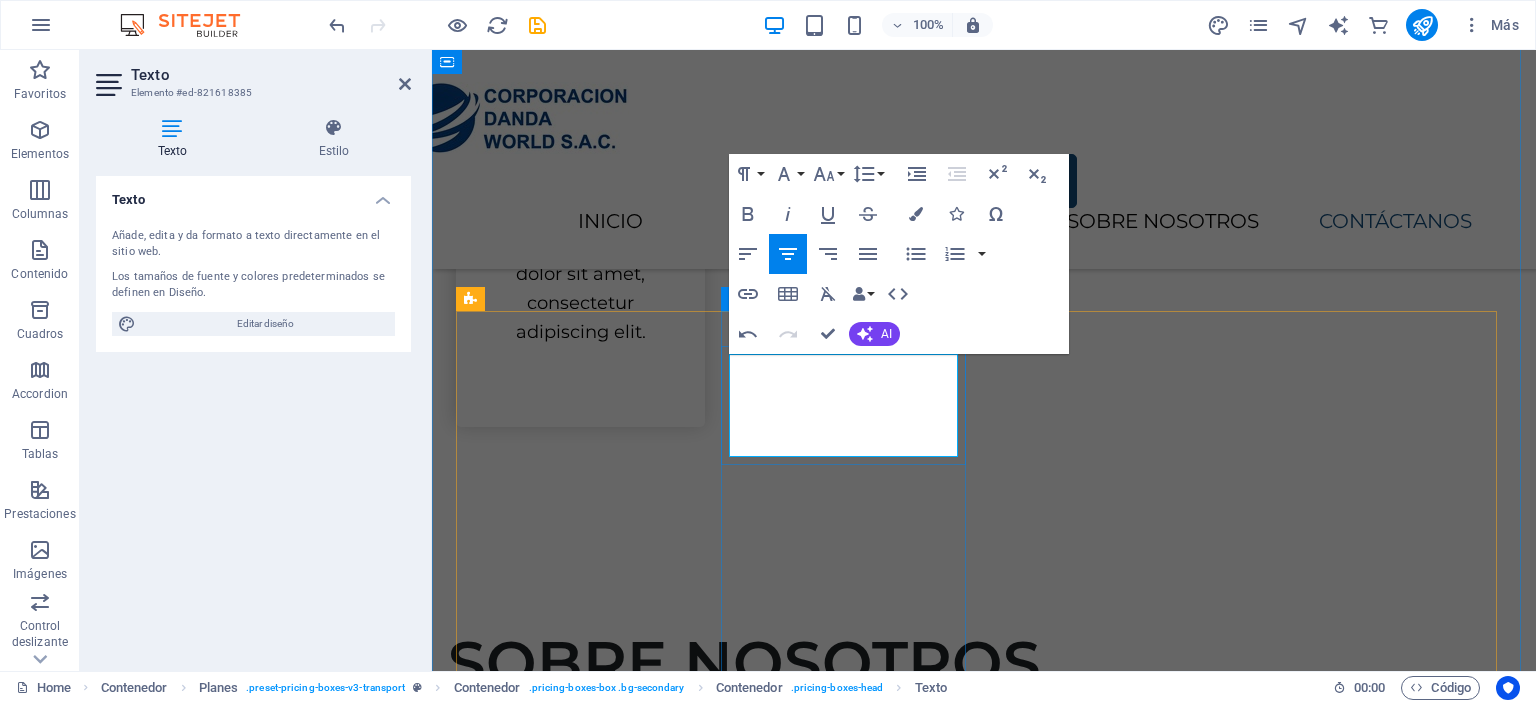click on "MANGAS ANTICORTE" at bounding box center (984, 2122) 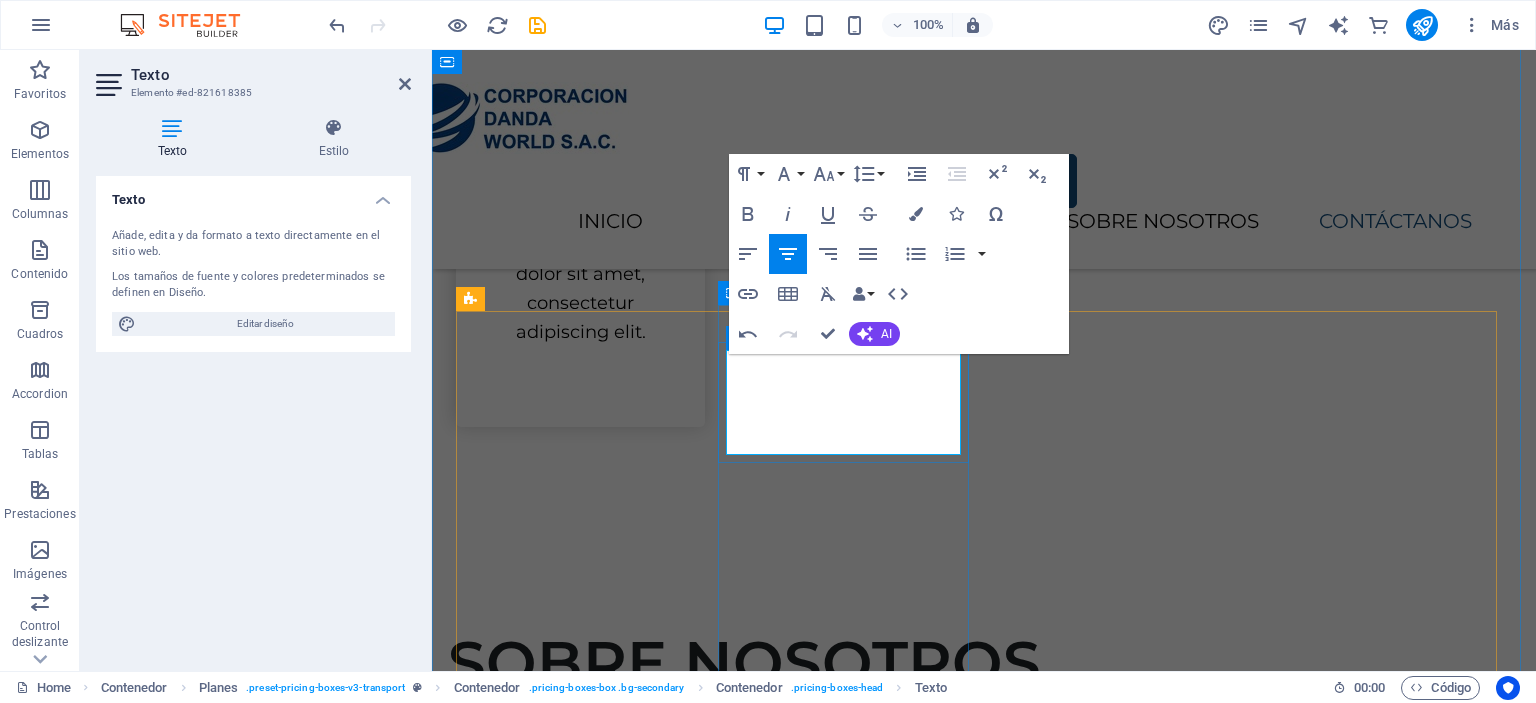 click on "MANGAS ANTICORTE" at bounding box center [984, 2122] 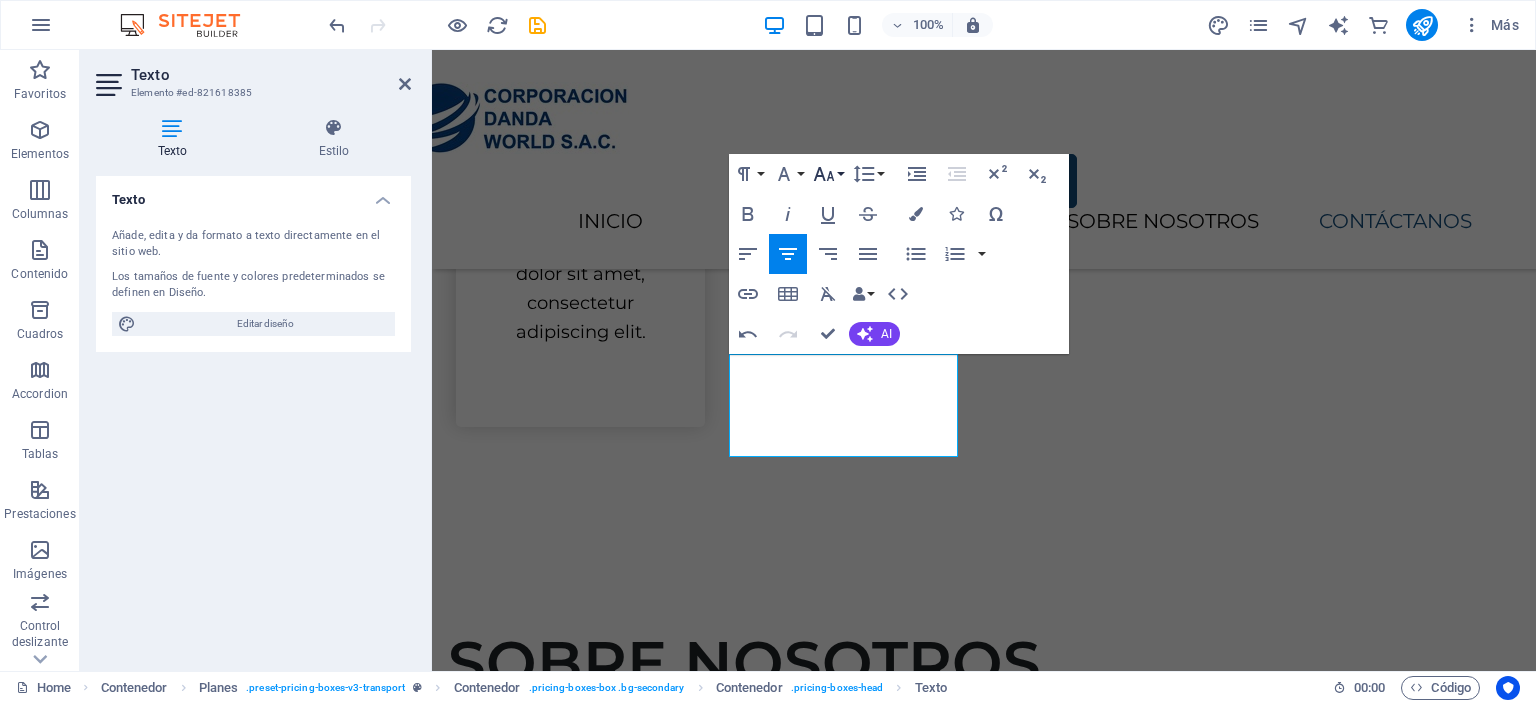 click 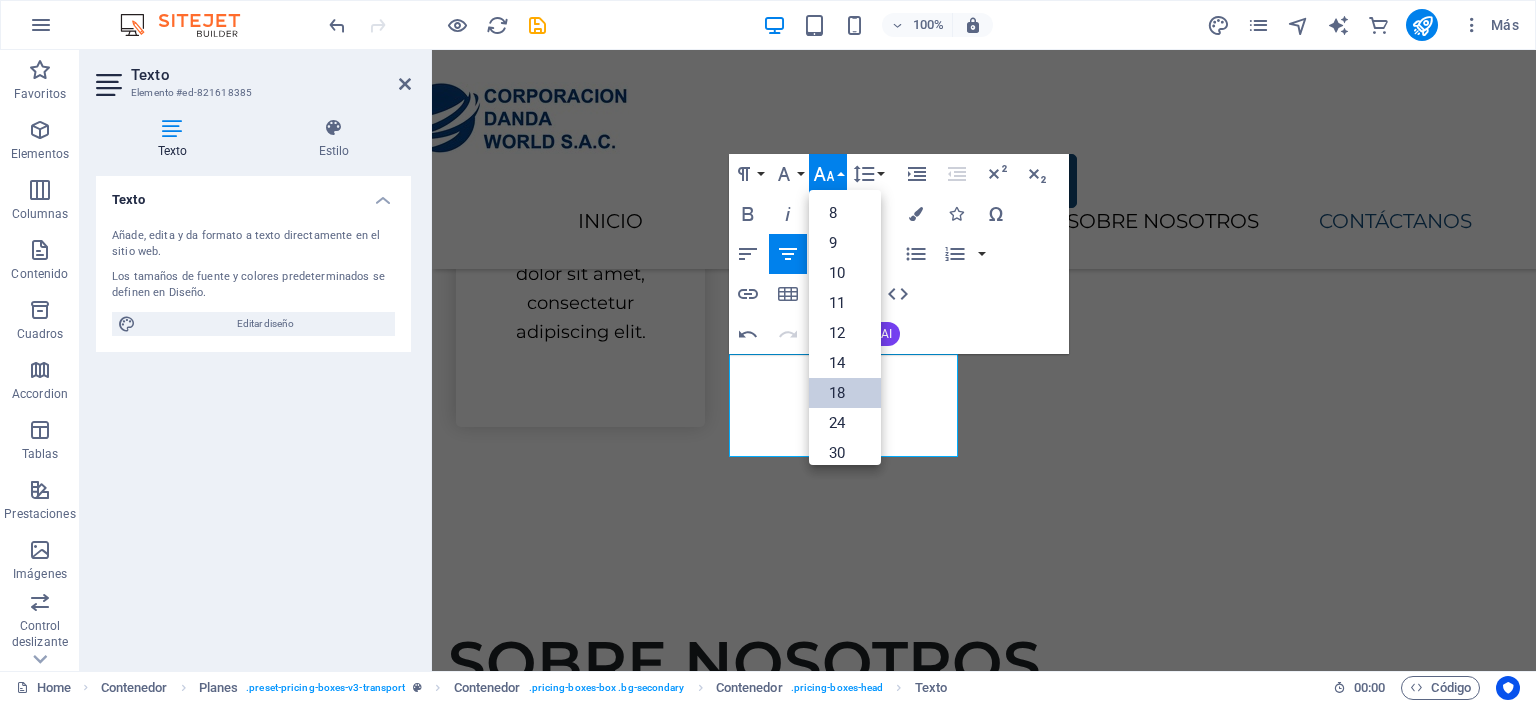 click on "18" at bounding box center (845, 393) 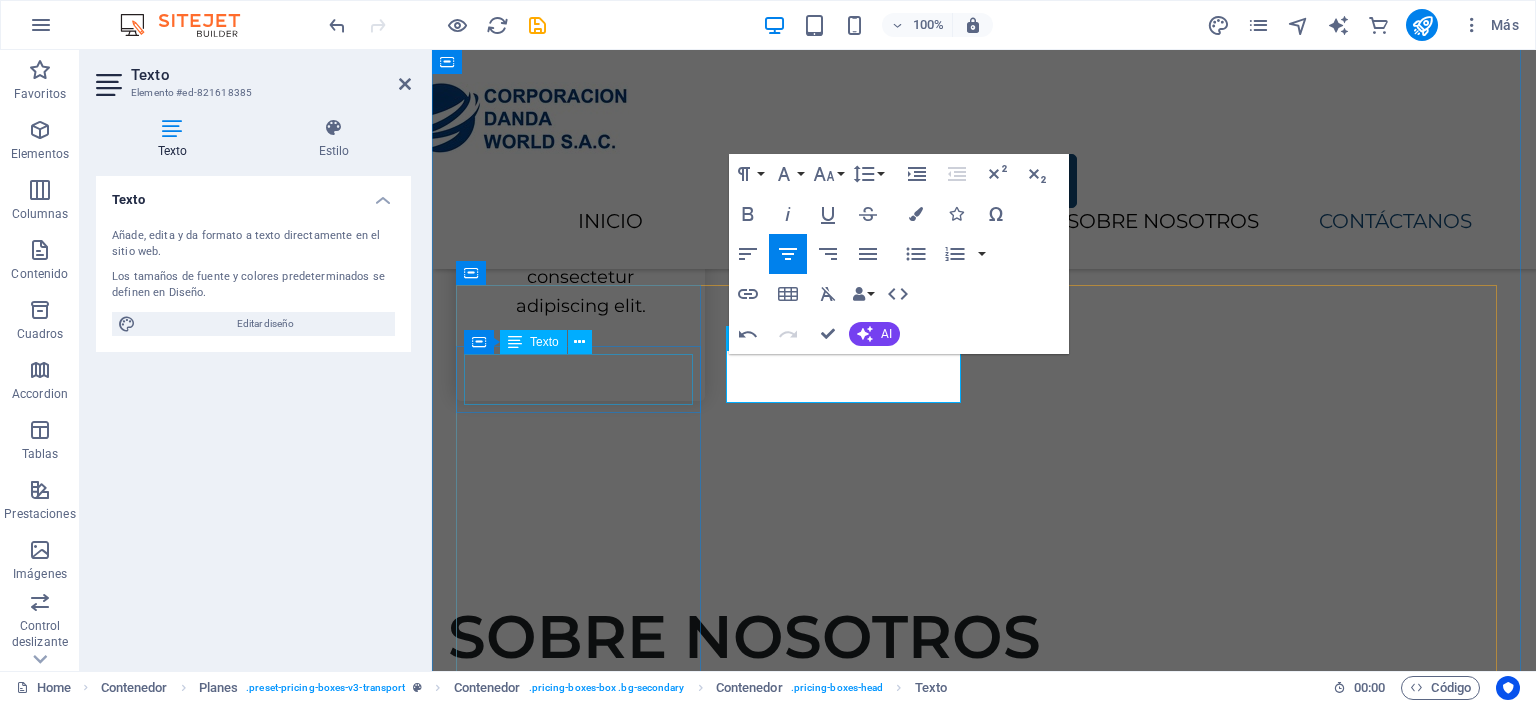 click on "GUANTES ANTICORTE" at bounding box center [984, 1646] 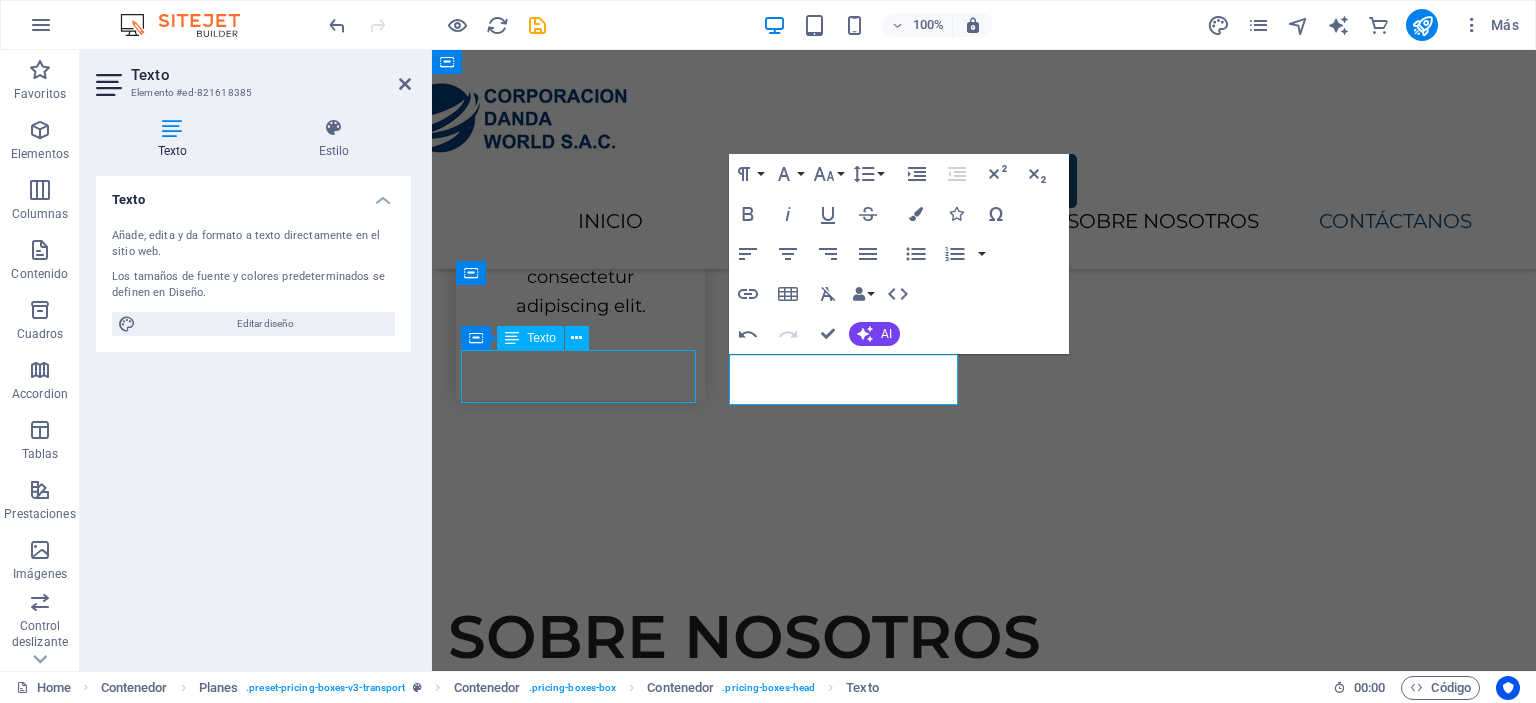 scroll, scrollTop: 2498, scrollLeft: 0, axis: vertical 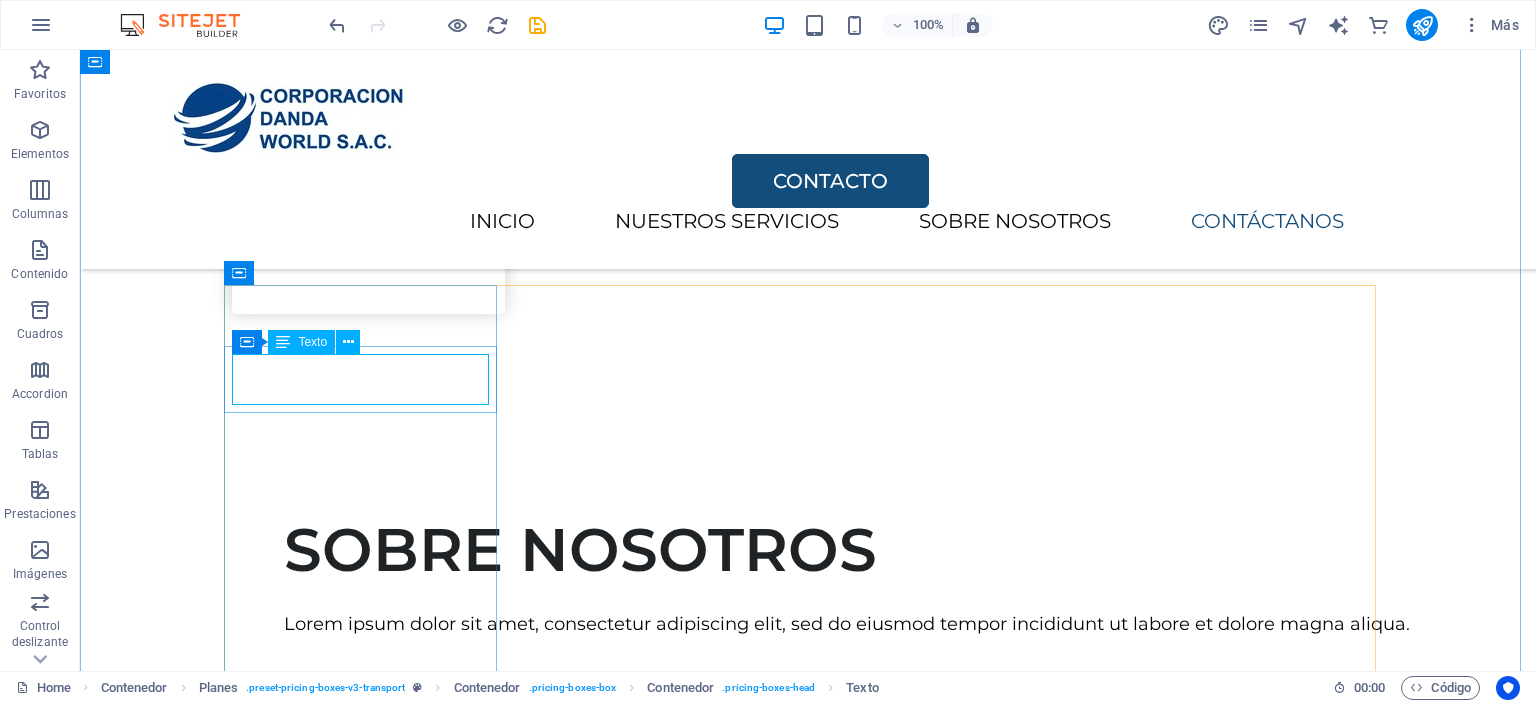 click on "GUANTES ANTICORTE" at bounding box center [808, 1560] 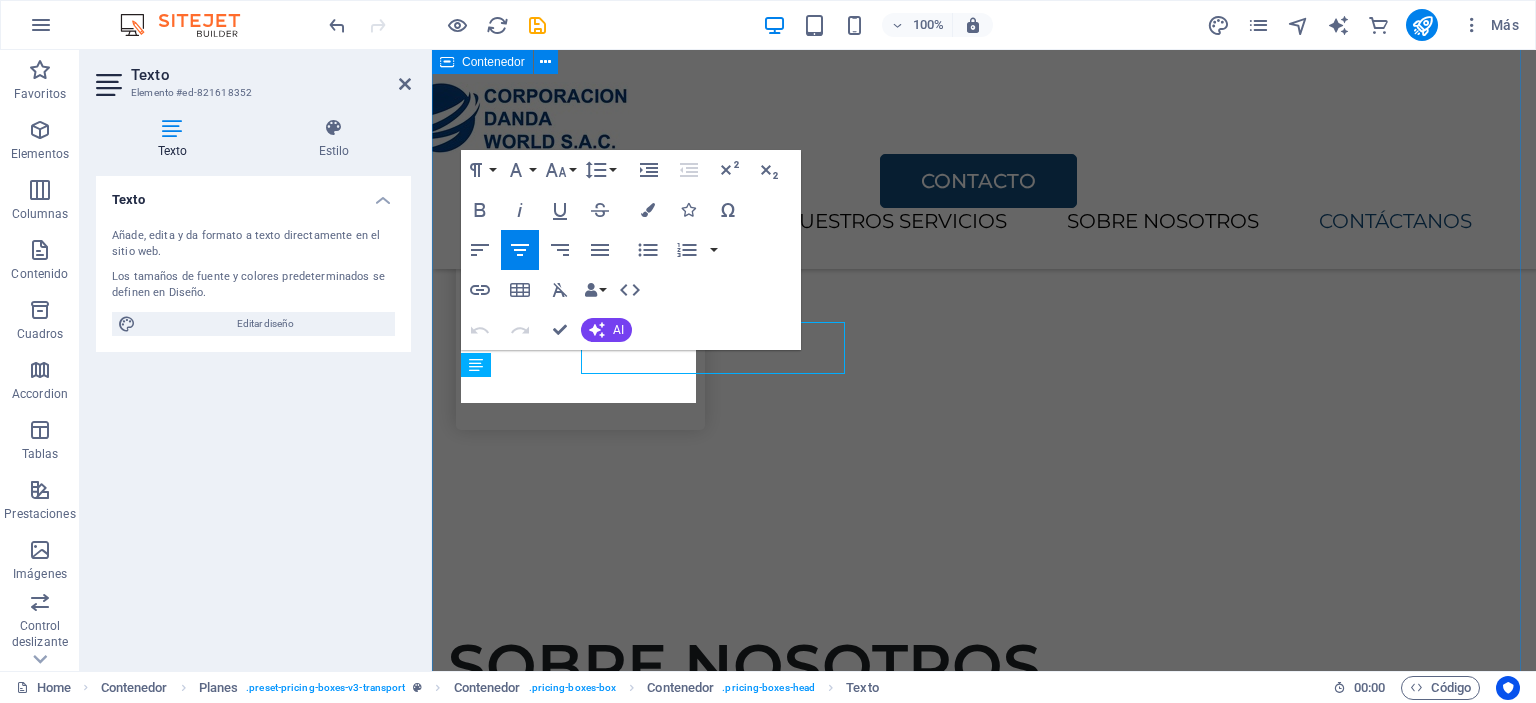scroll, scrollTop: 2527, scrollLeft: 0, axis: vertical 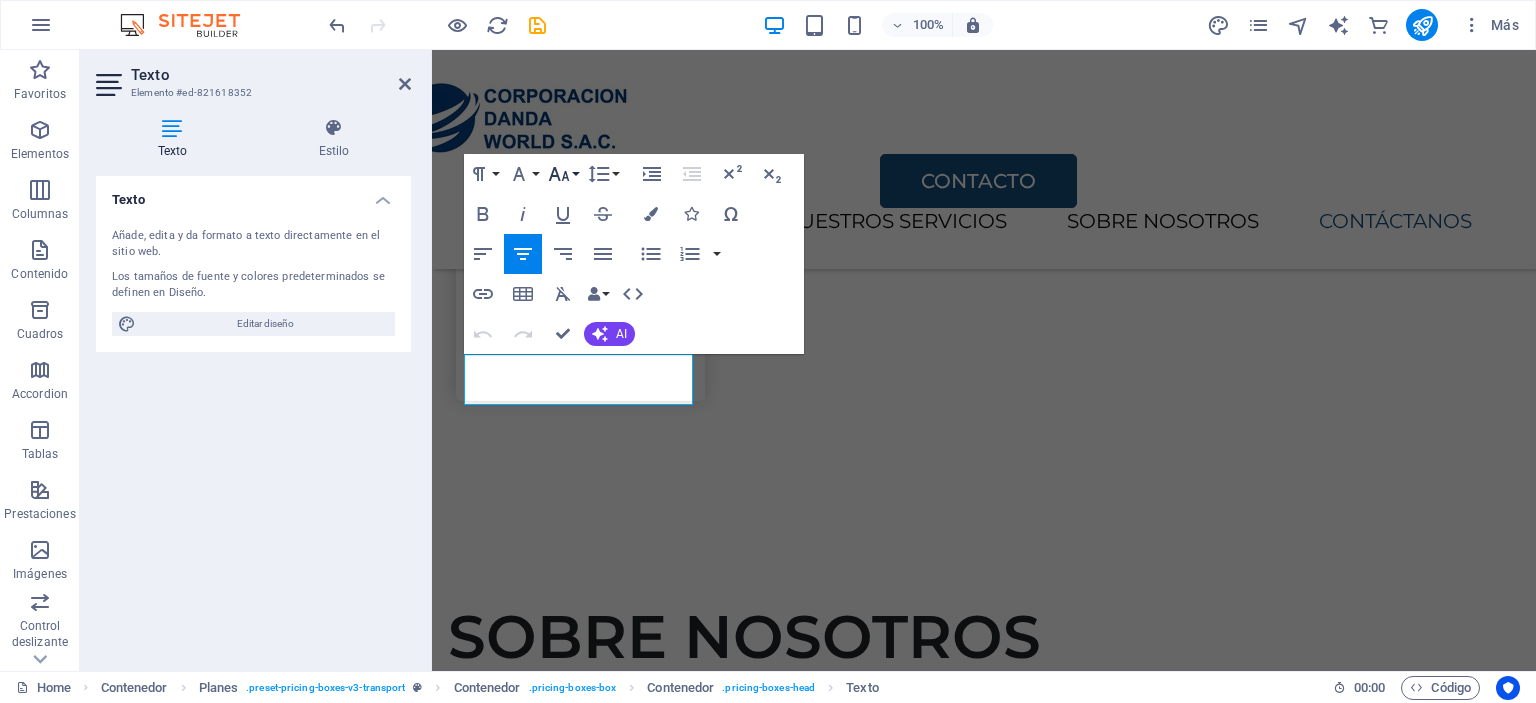 click 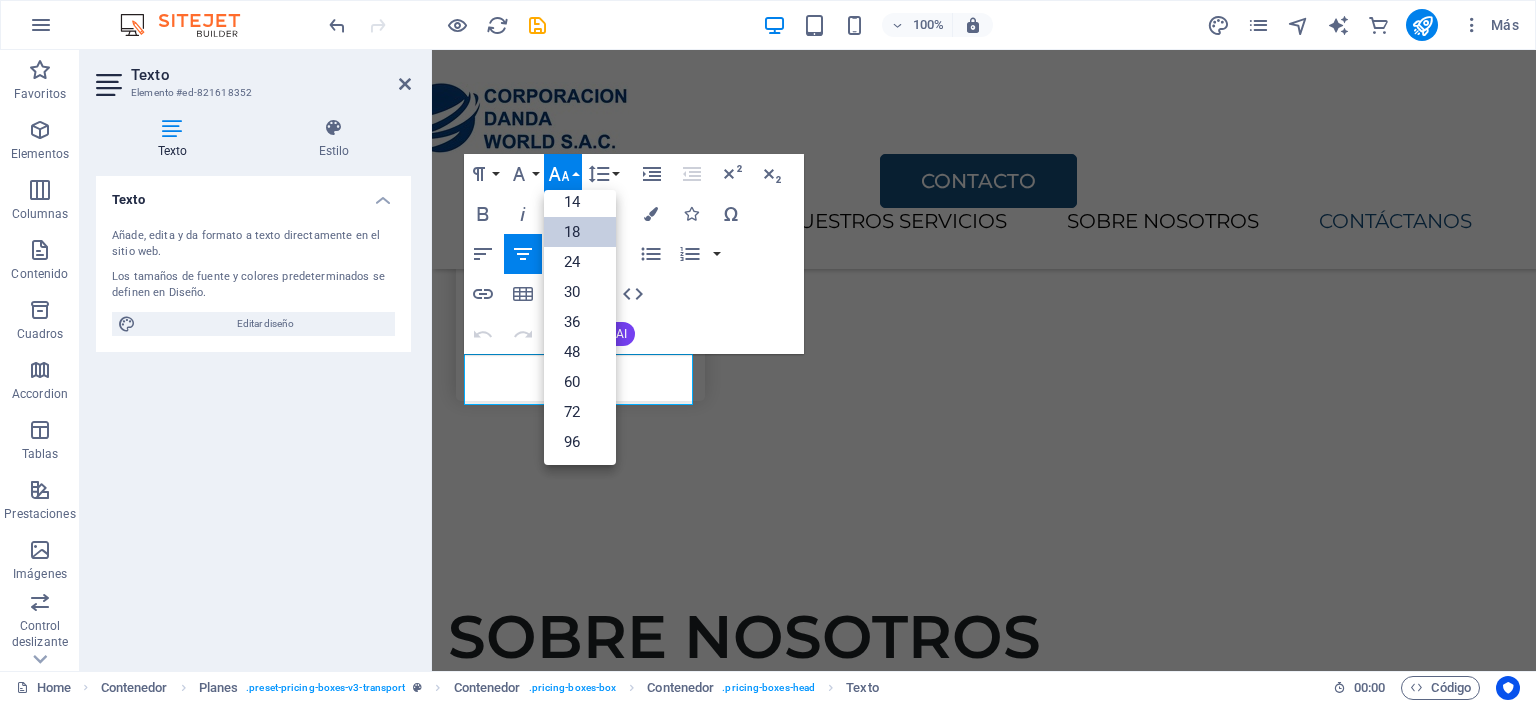 scroll, scrollTop: 160, scrollLeft: 0, axis: vertical 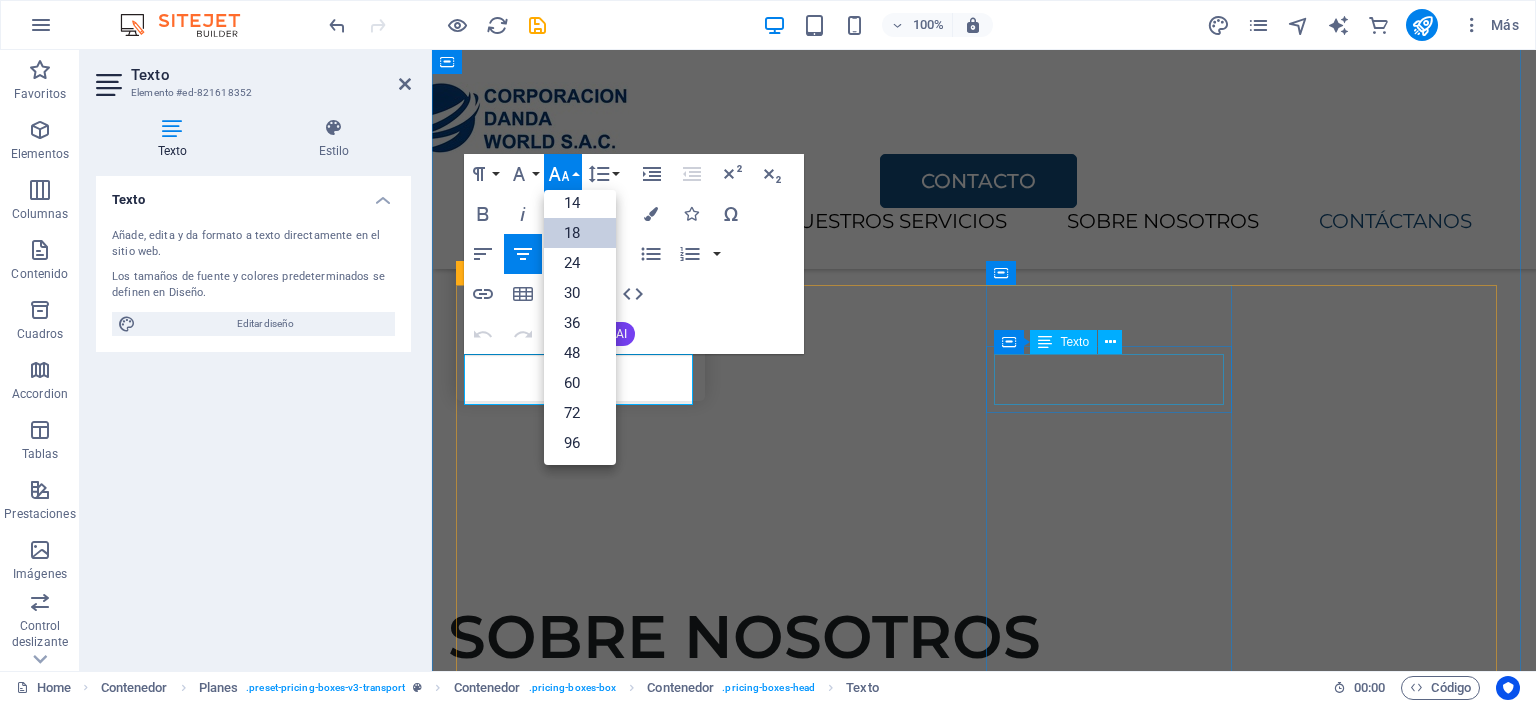 click on "Complete" at bounding box center (984, 2546) 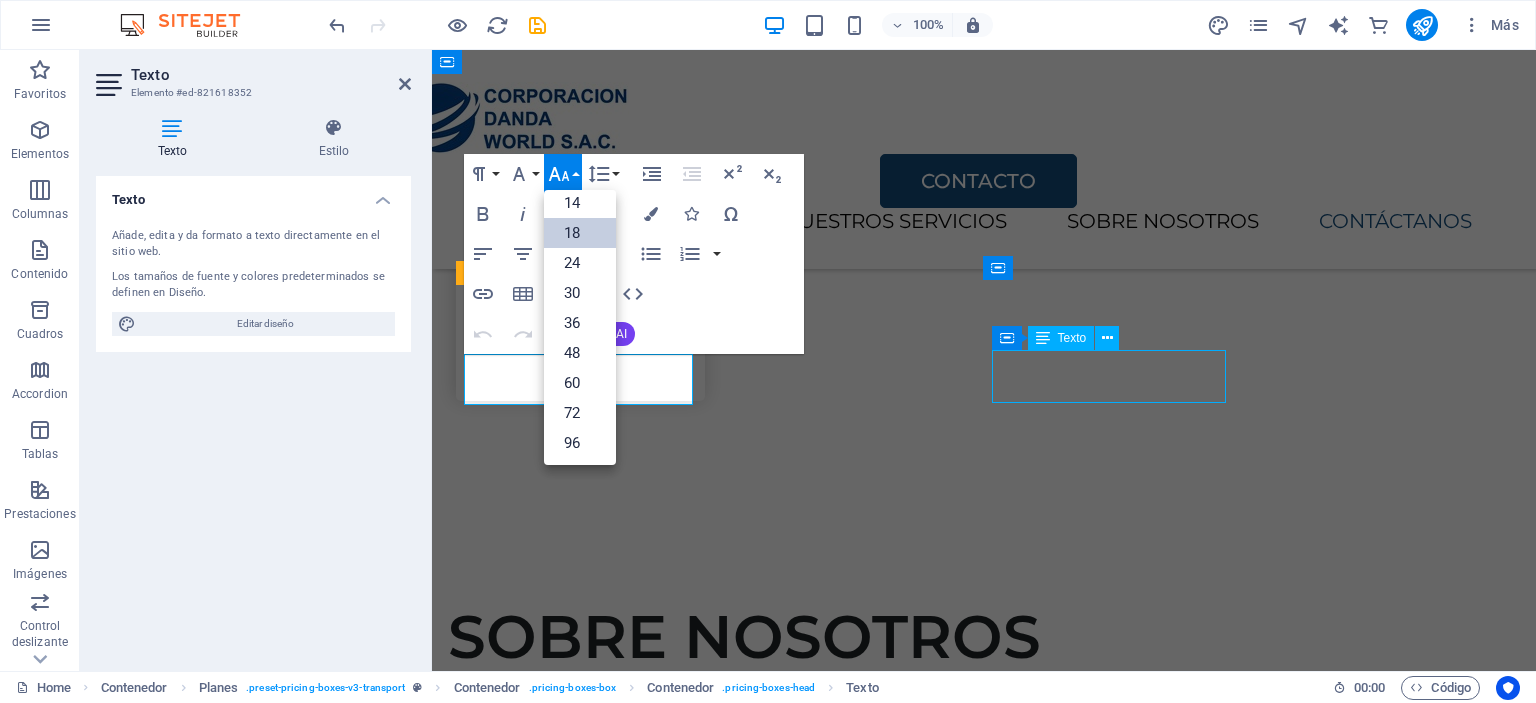 scroll, scrollTop: 2498, scrollLeft: 0, axis: vertical 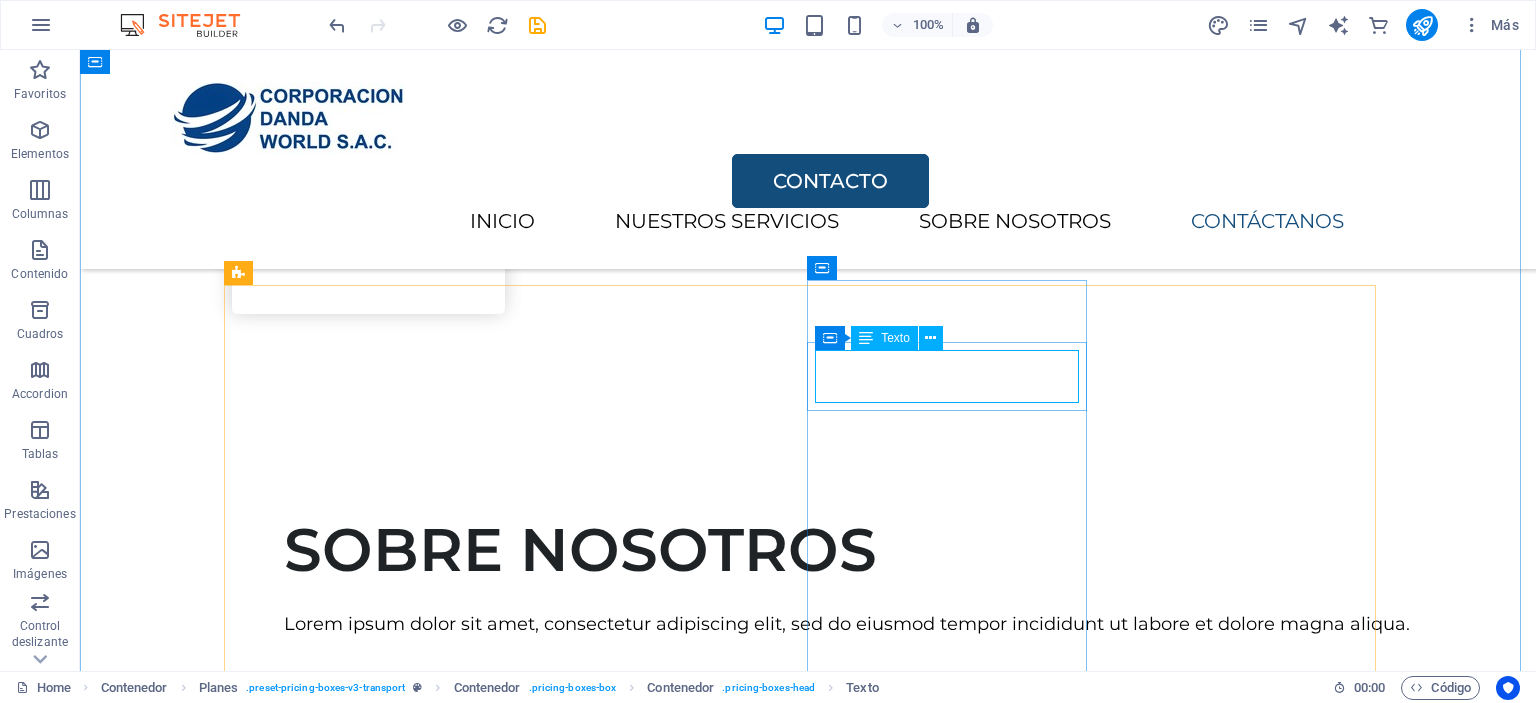 click on "Complete" at bounding box center (808, 2460) 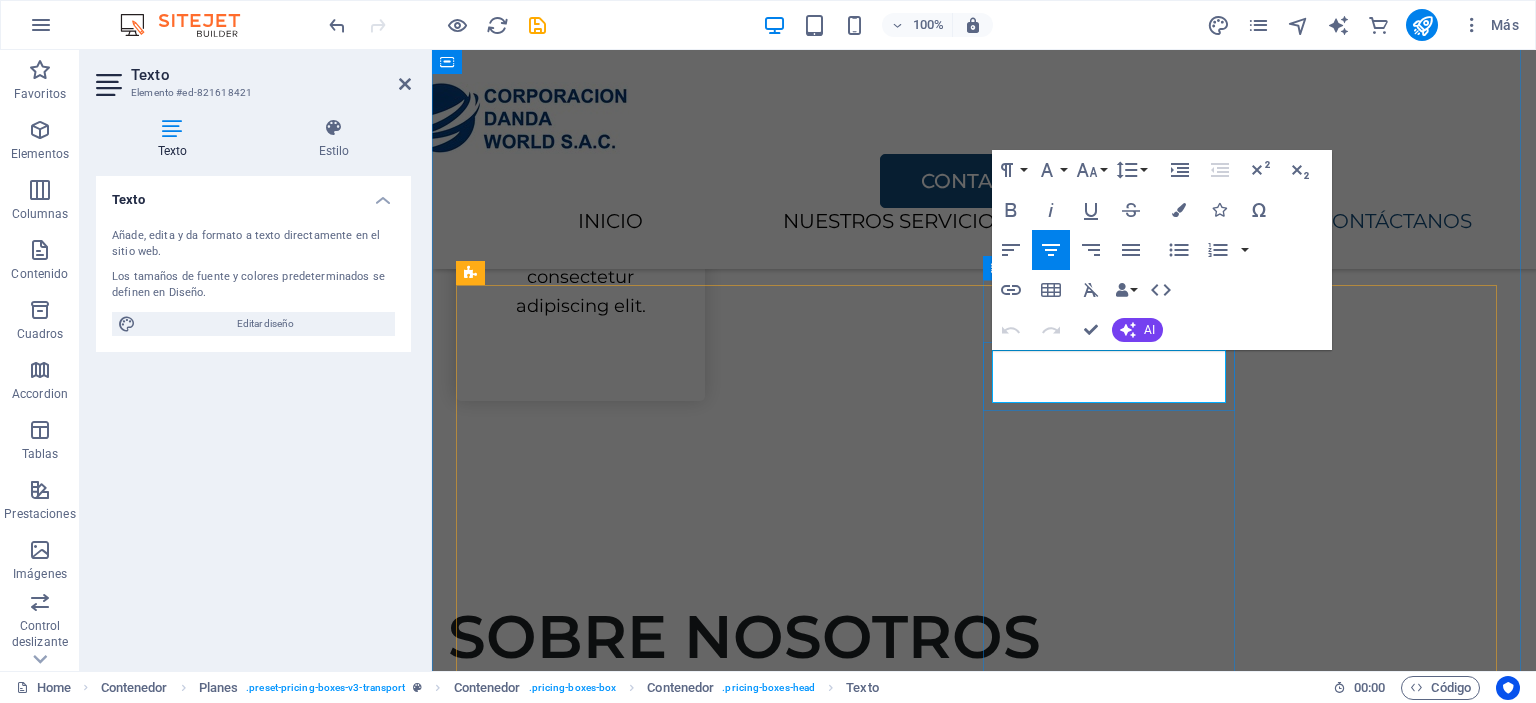 click on "Complete" at bounding box center (984, 2546) 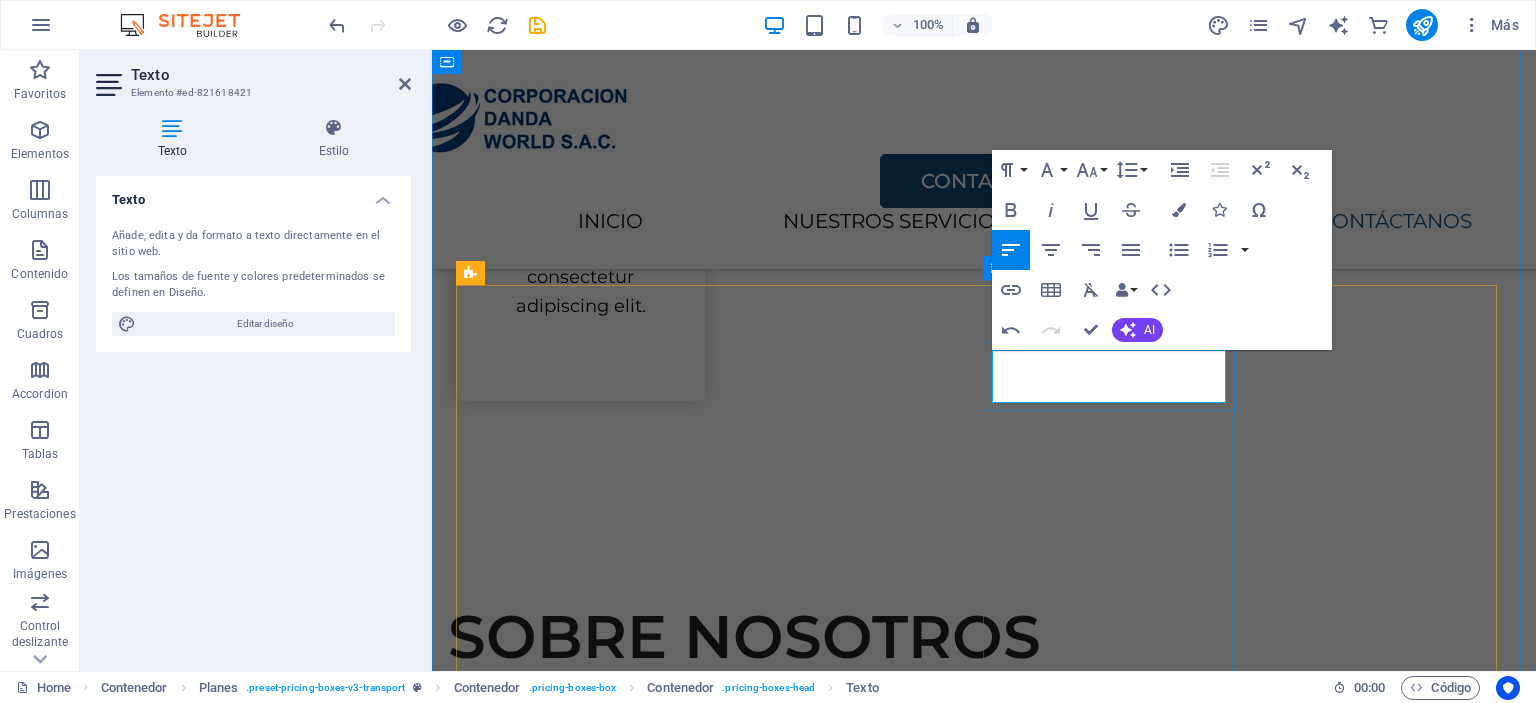 scroll, scrollTop: 2500, scrollLeft: 0, axis: vertical 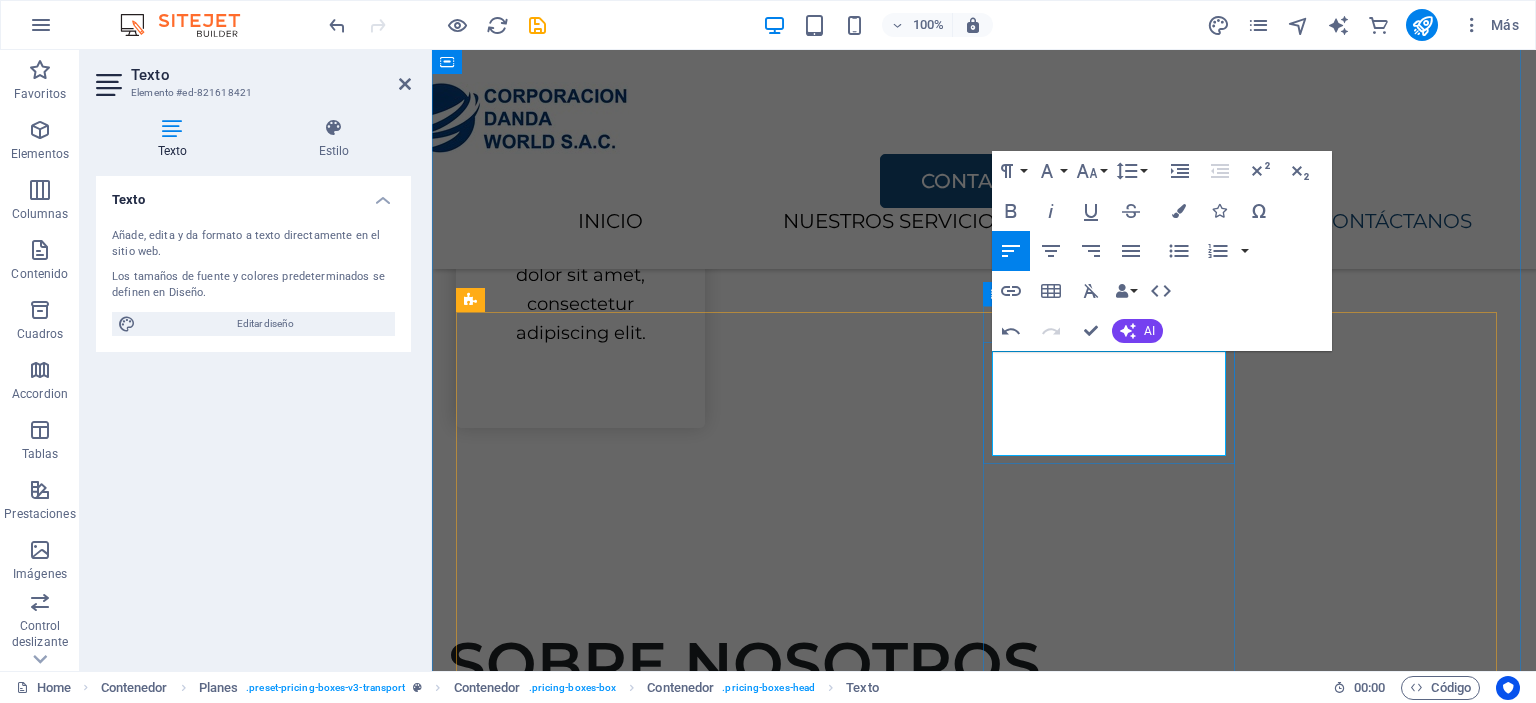click on "CALZADO DE SEGURIDAD" at bounding box center (984, 2573) 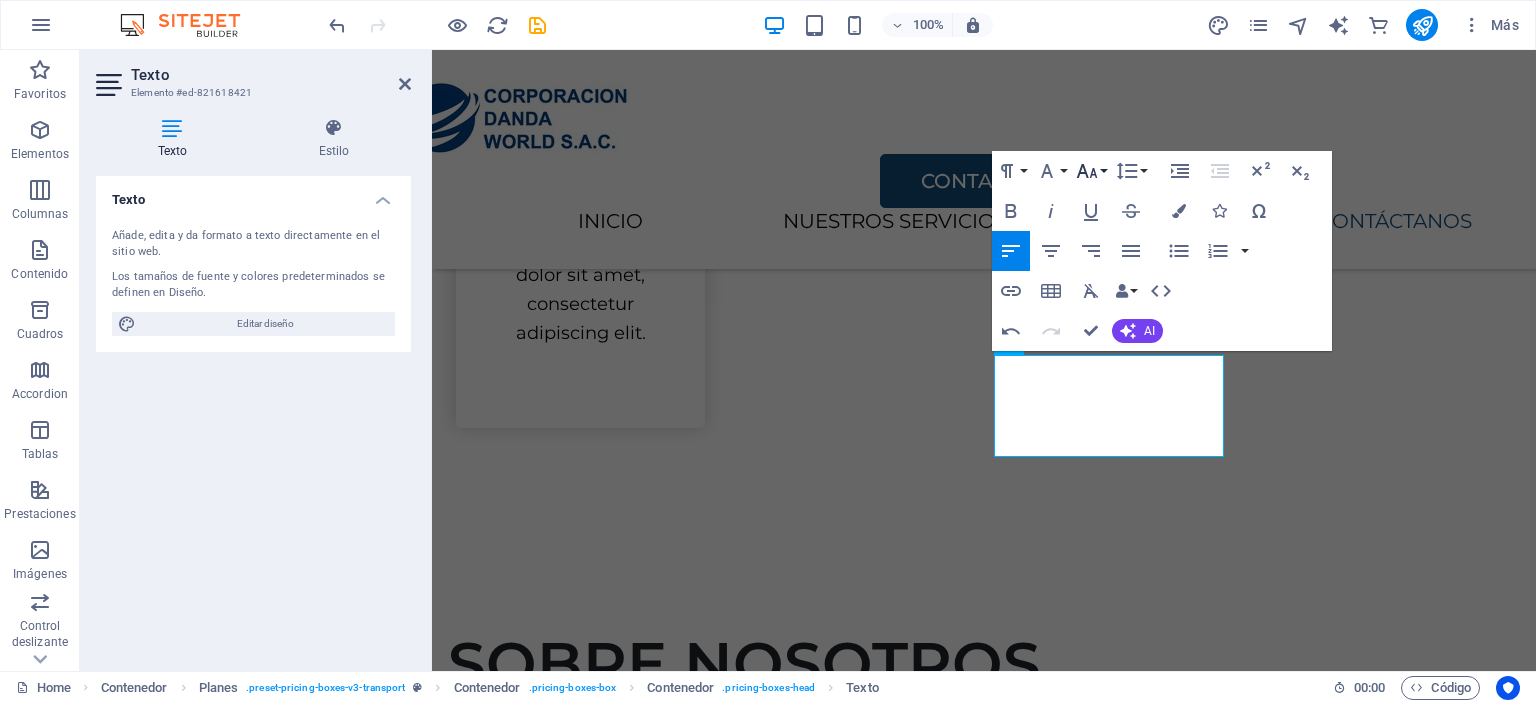 click 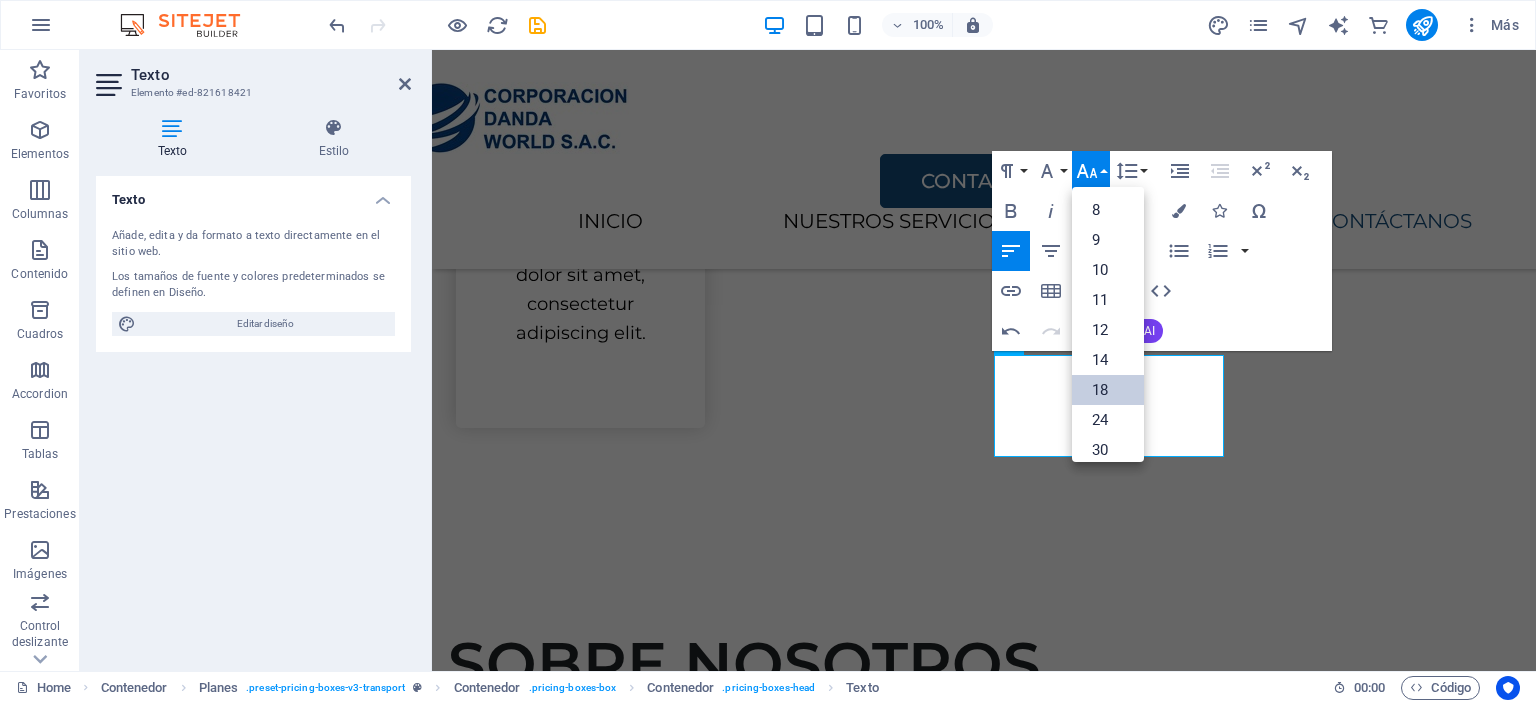 click on "18" at bounding box center [1108, 390] 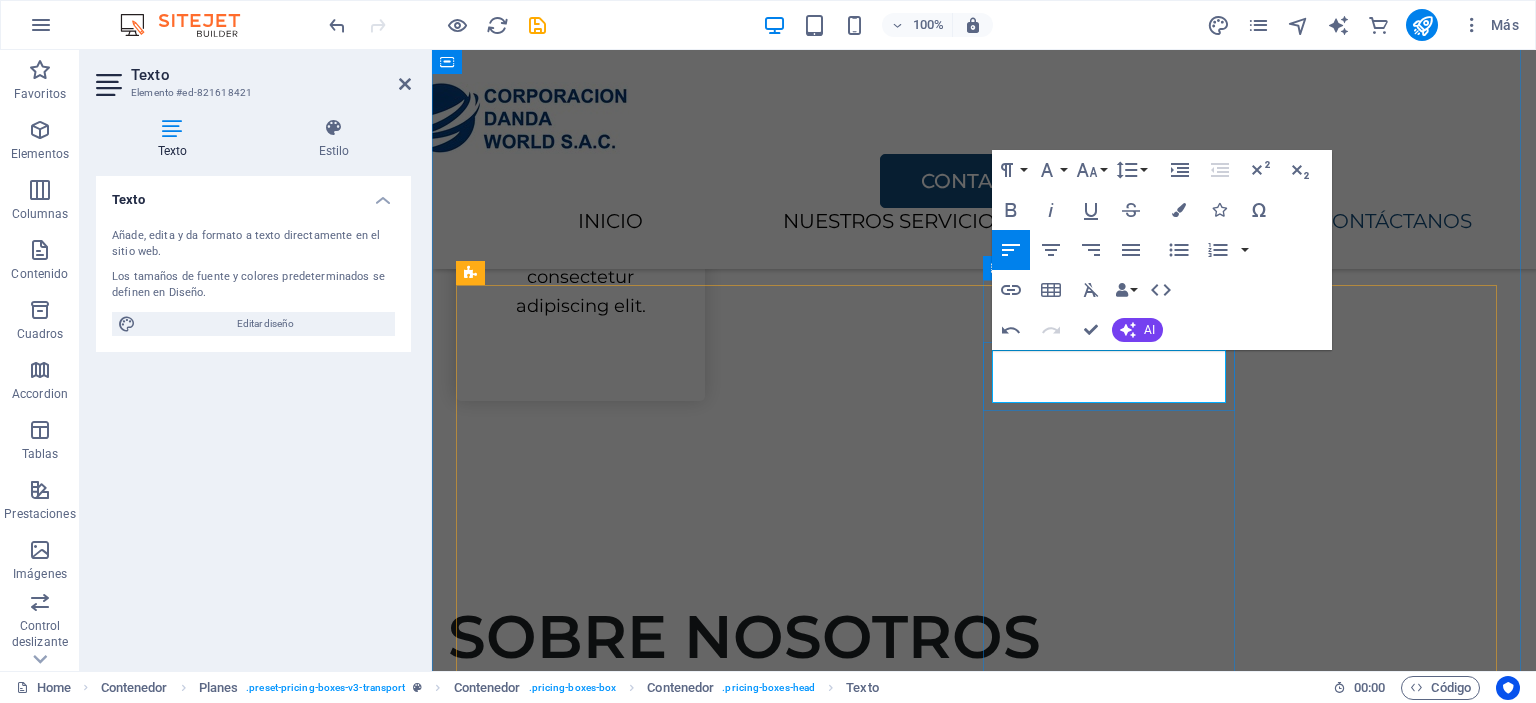 scroll, scrollTop: 2500, scrollLeft: 0, axis: vertical 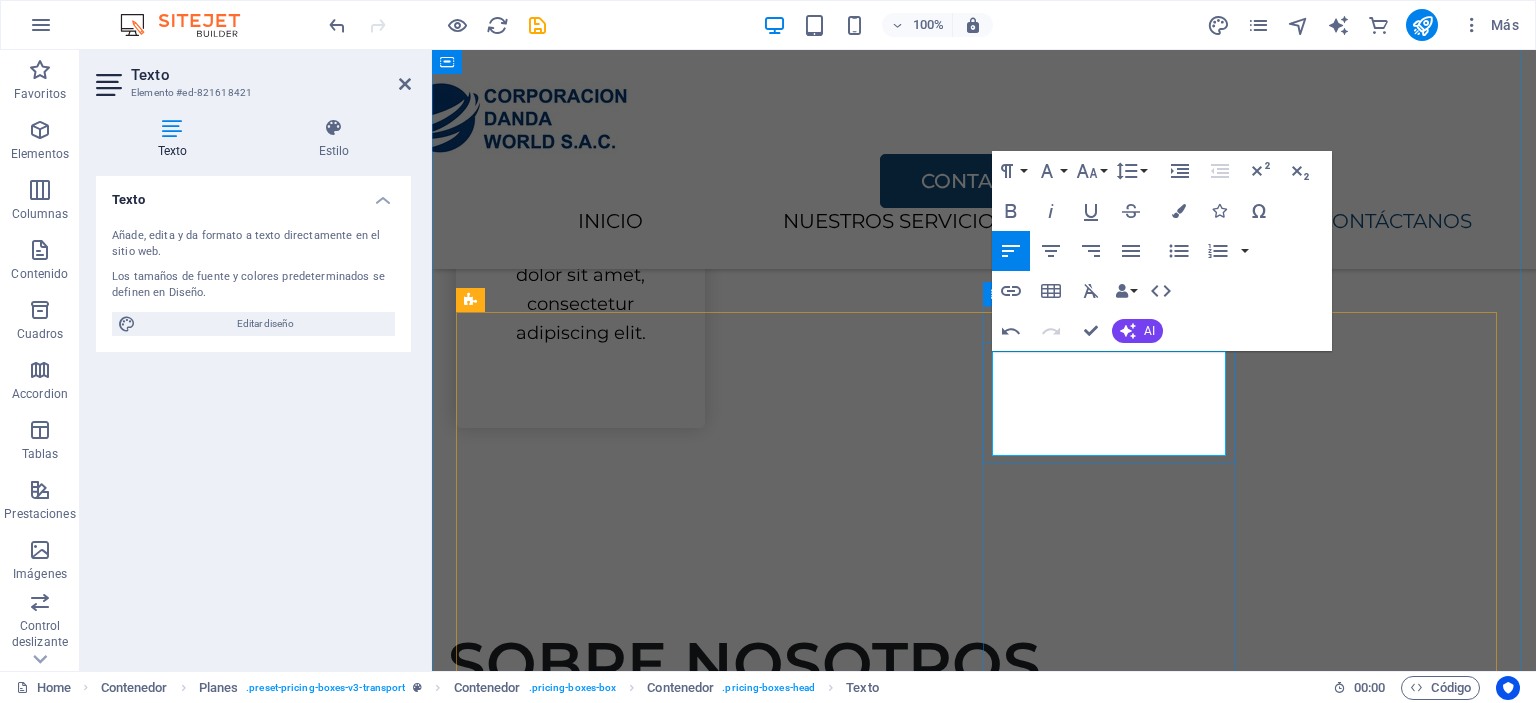 click on "ZAPATO DE SEGURIDAD" at bounding box center (984, 2577) 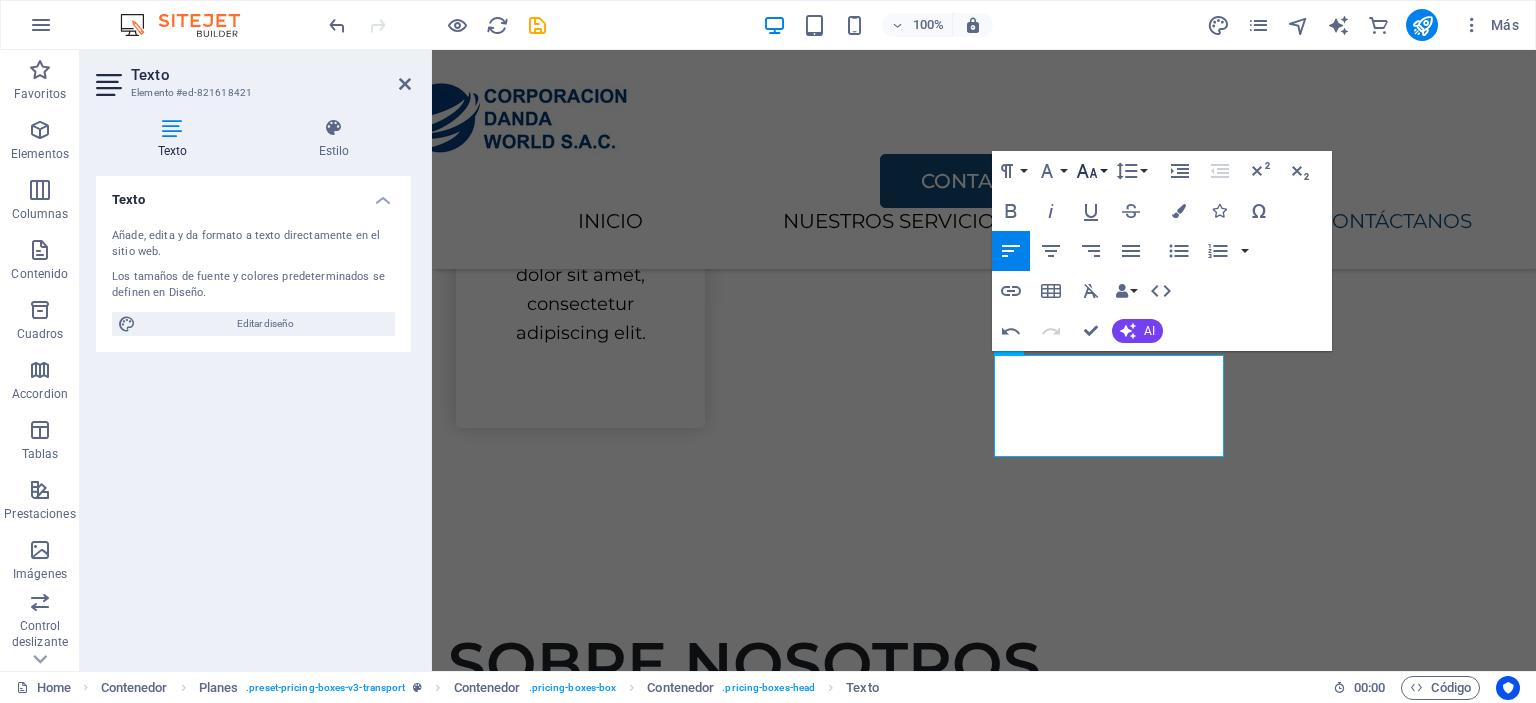 click 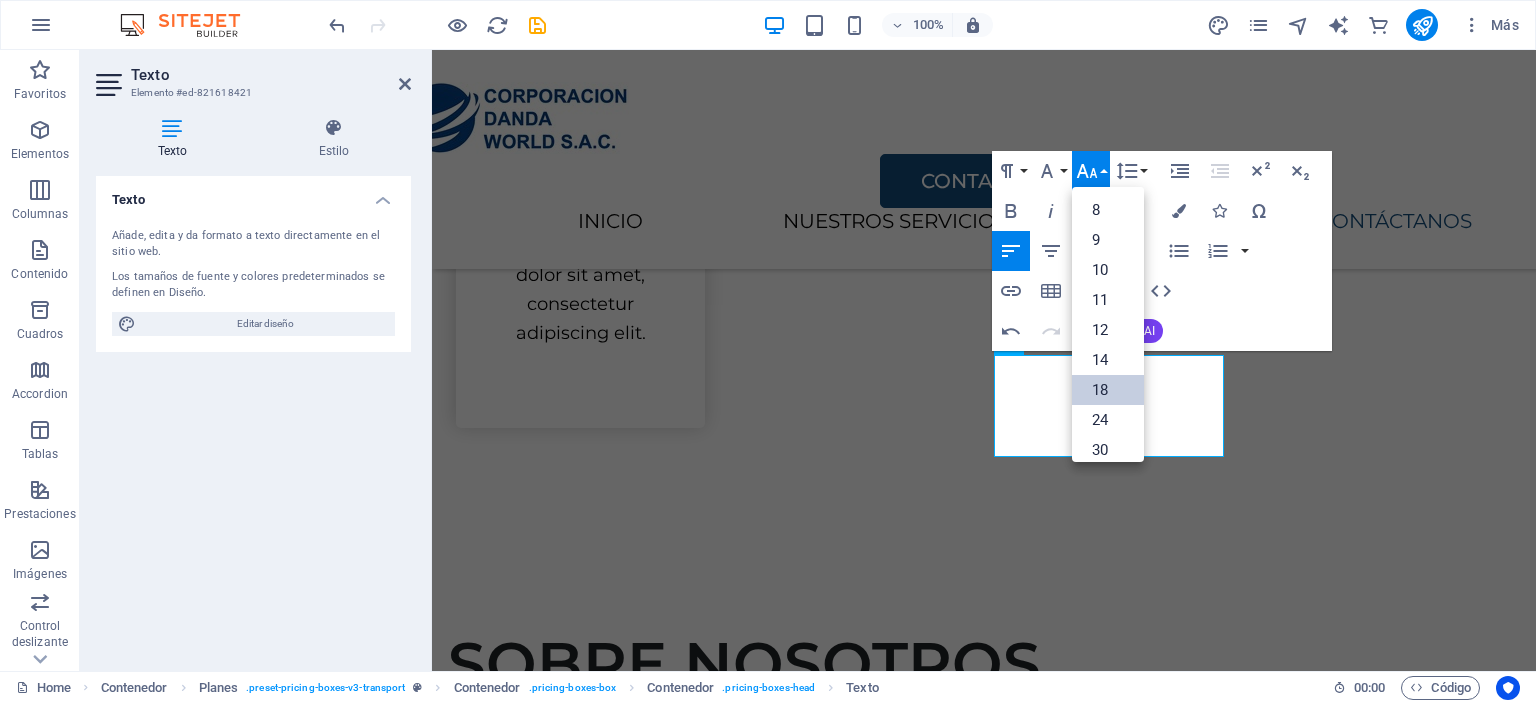 click on "18" at bounding box center (1108, 390) 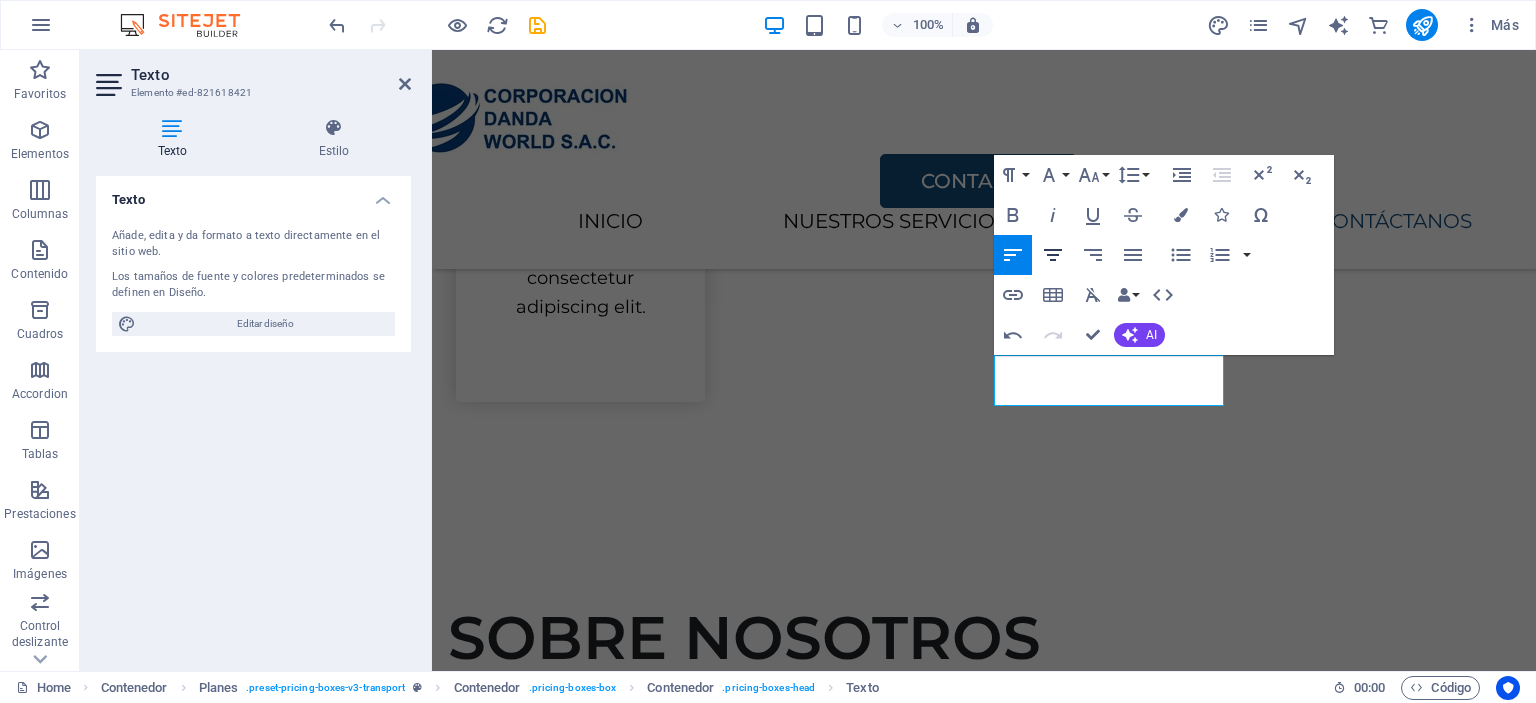 click 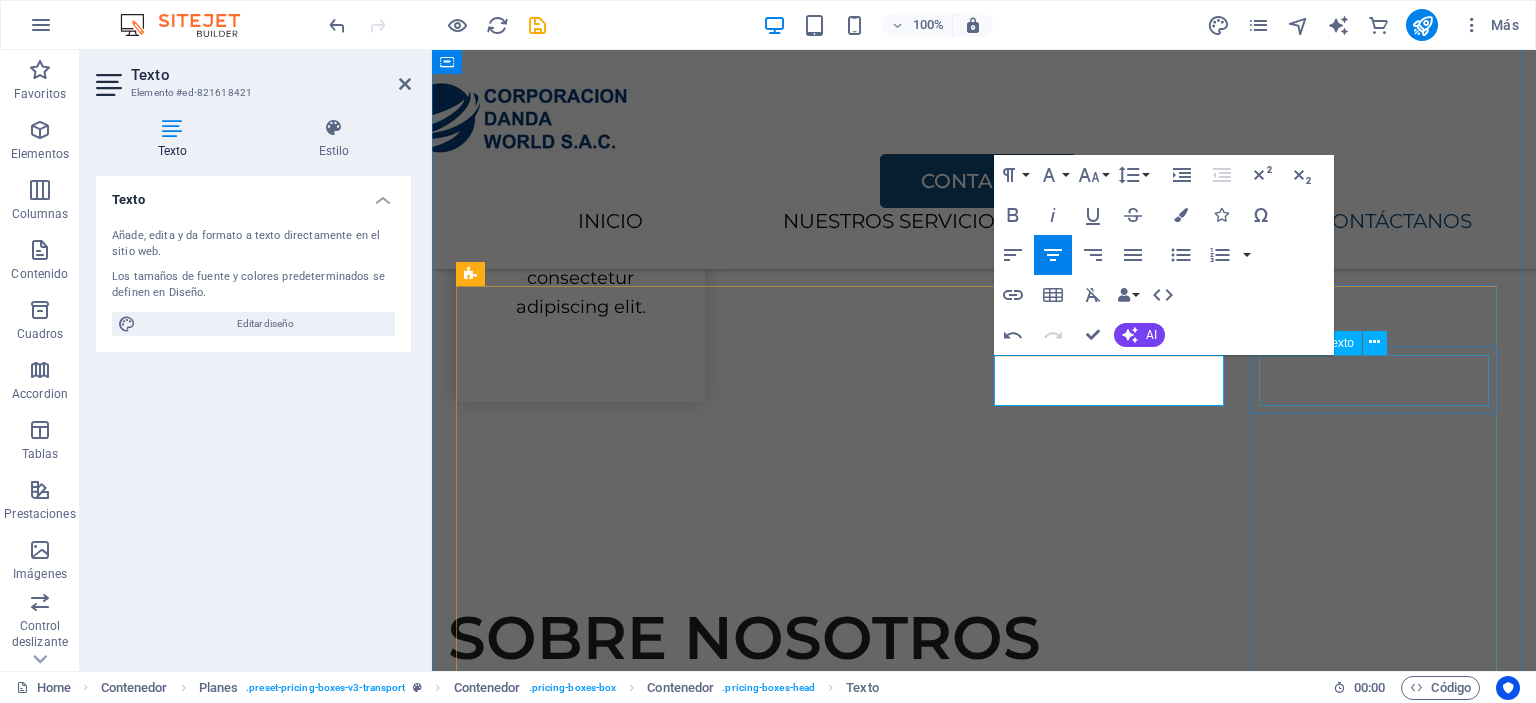click on "Premium" at bounding box center [984, 2997] 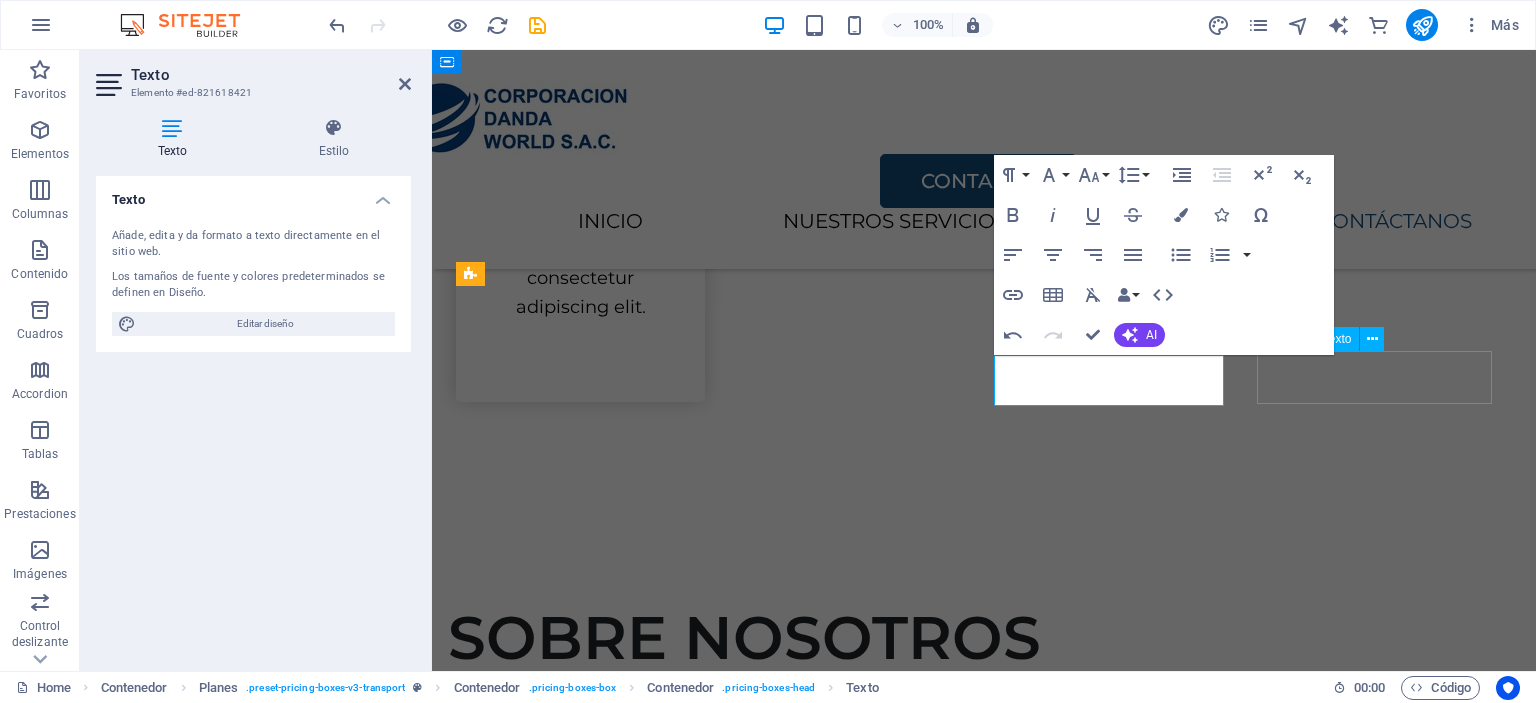 click on "Premium" at bounding box center (984, 2997) 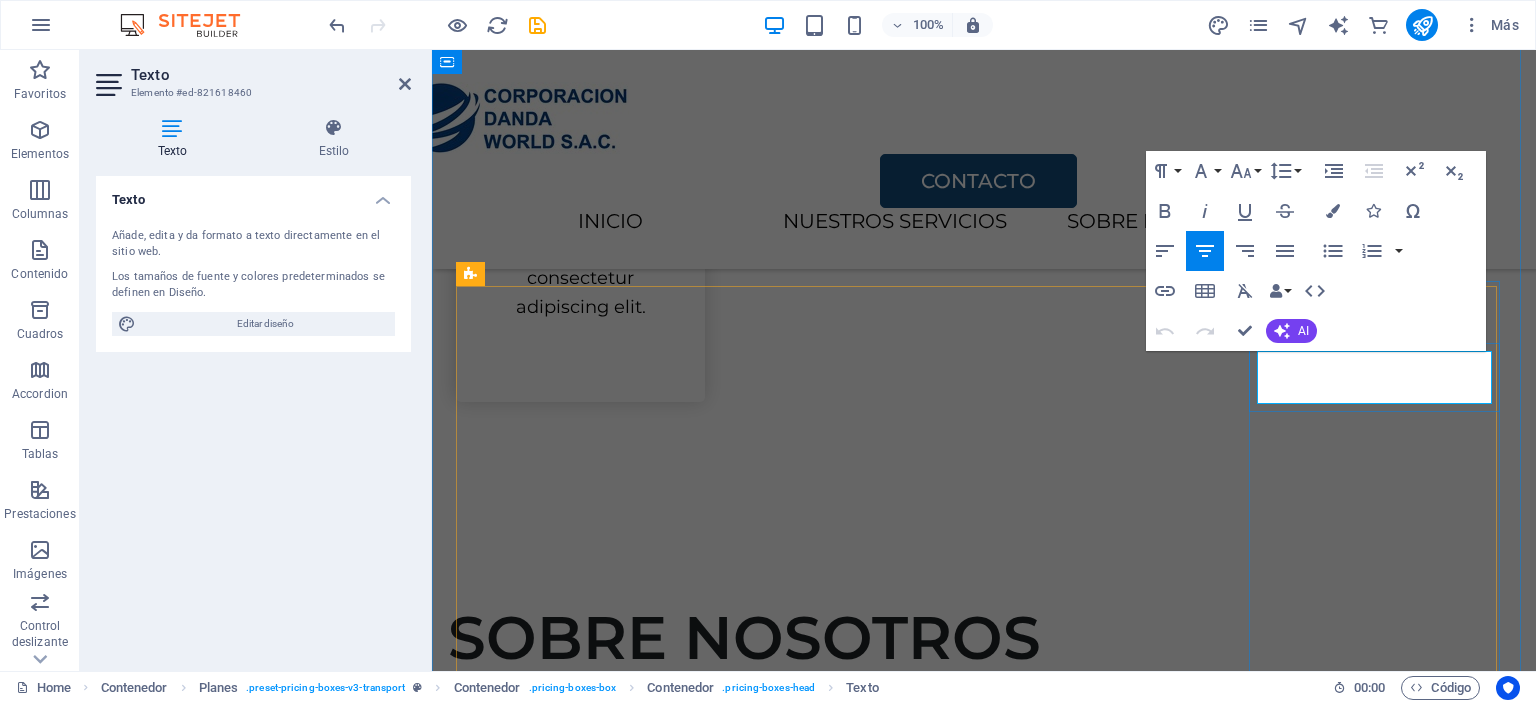 click on "Premium" at bounding box center [984, 2997] 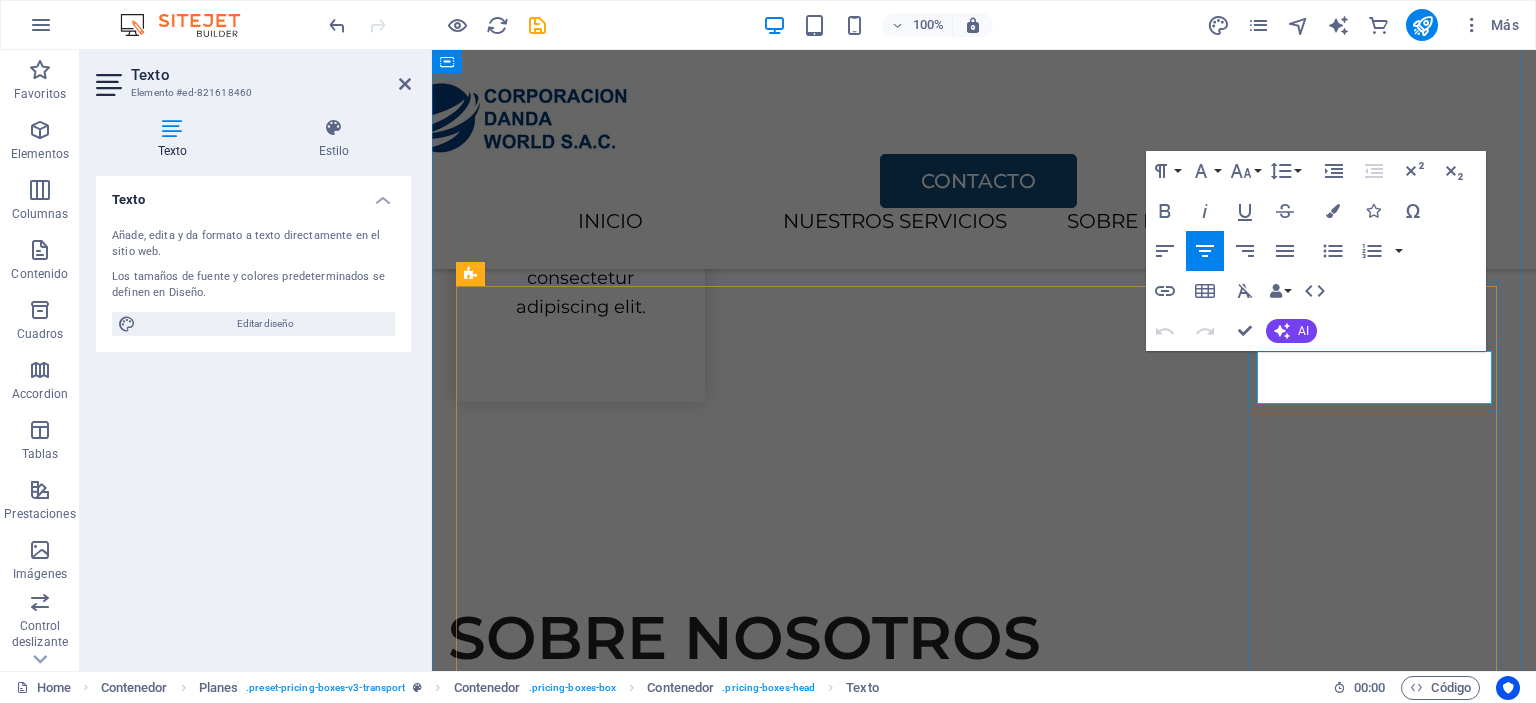 type 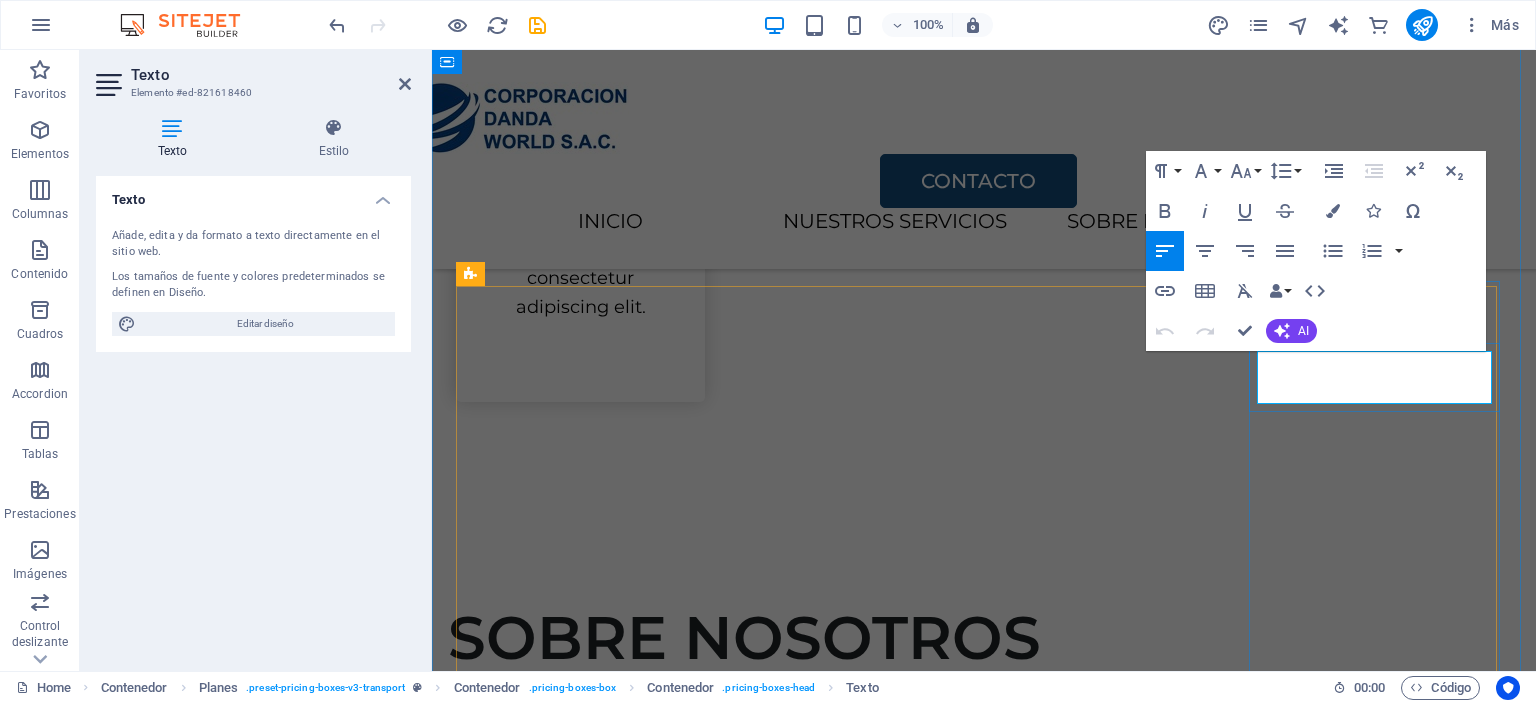 scroll, scrollTop: 2500, scrollLeft: 0, axis: vertical 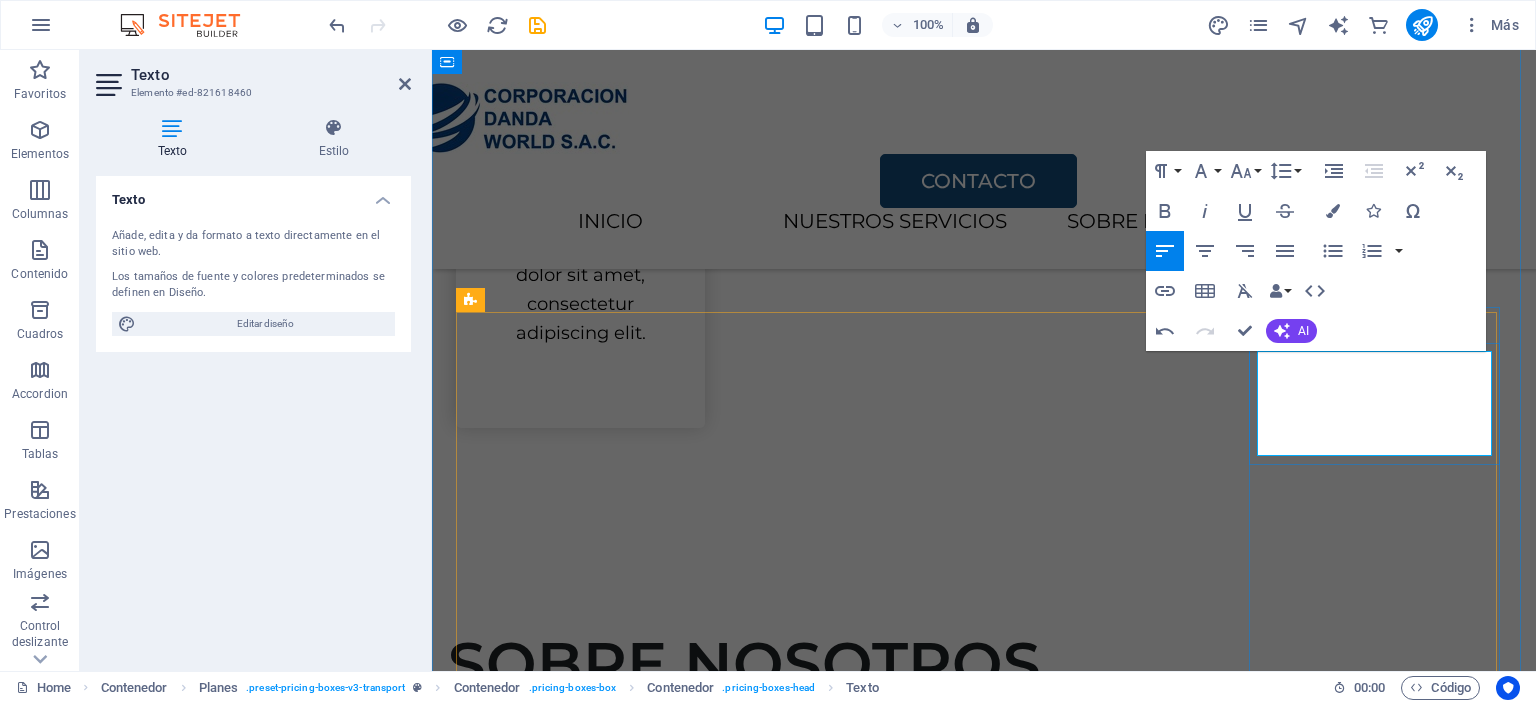 click on "GUANTES DE BADANA" at bounding box center (984, 3023) 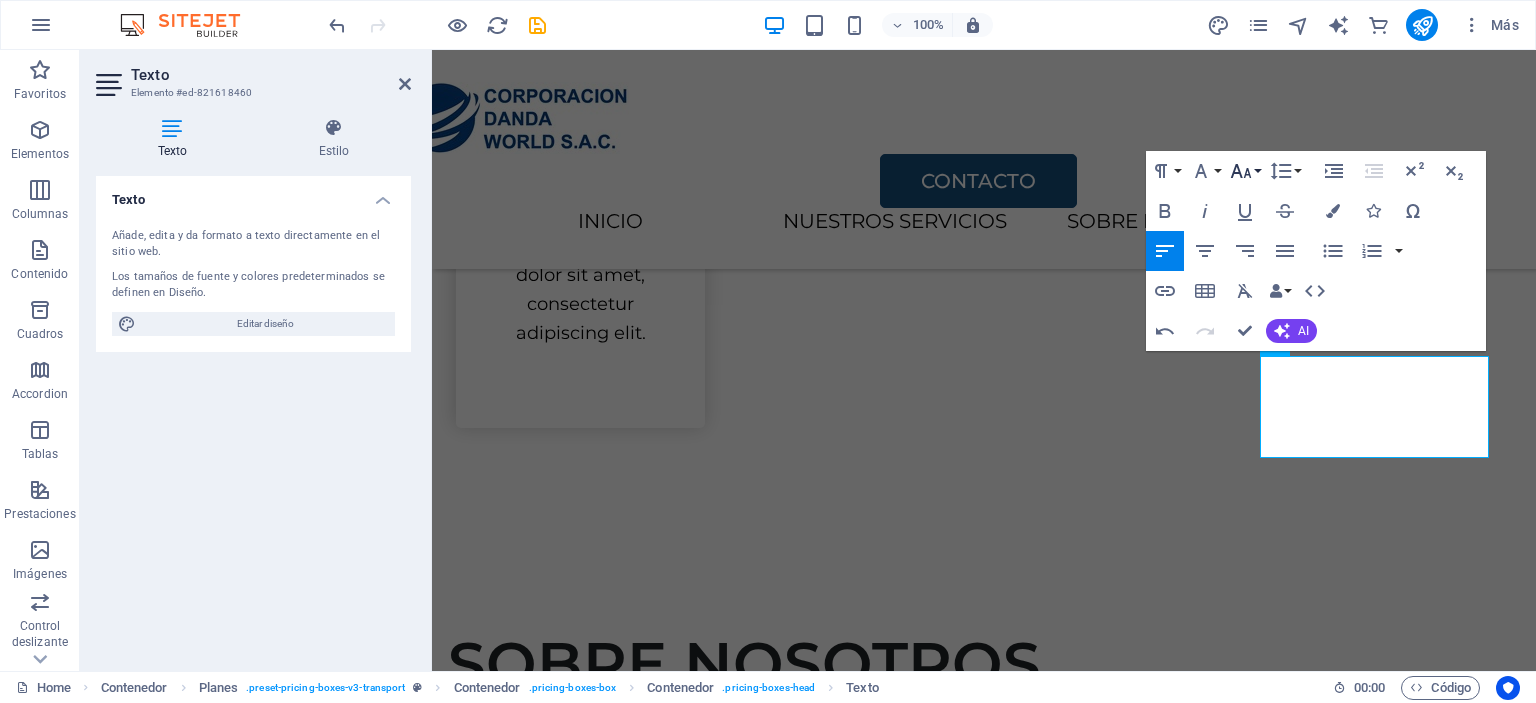 click on "Font Size" at bounding box center (1245, 171) 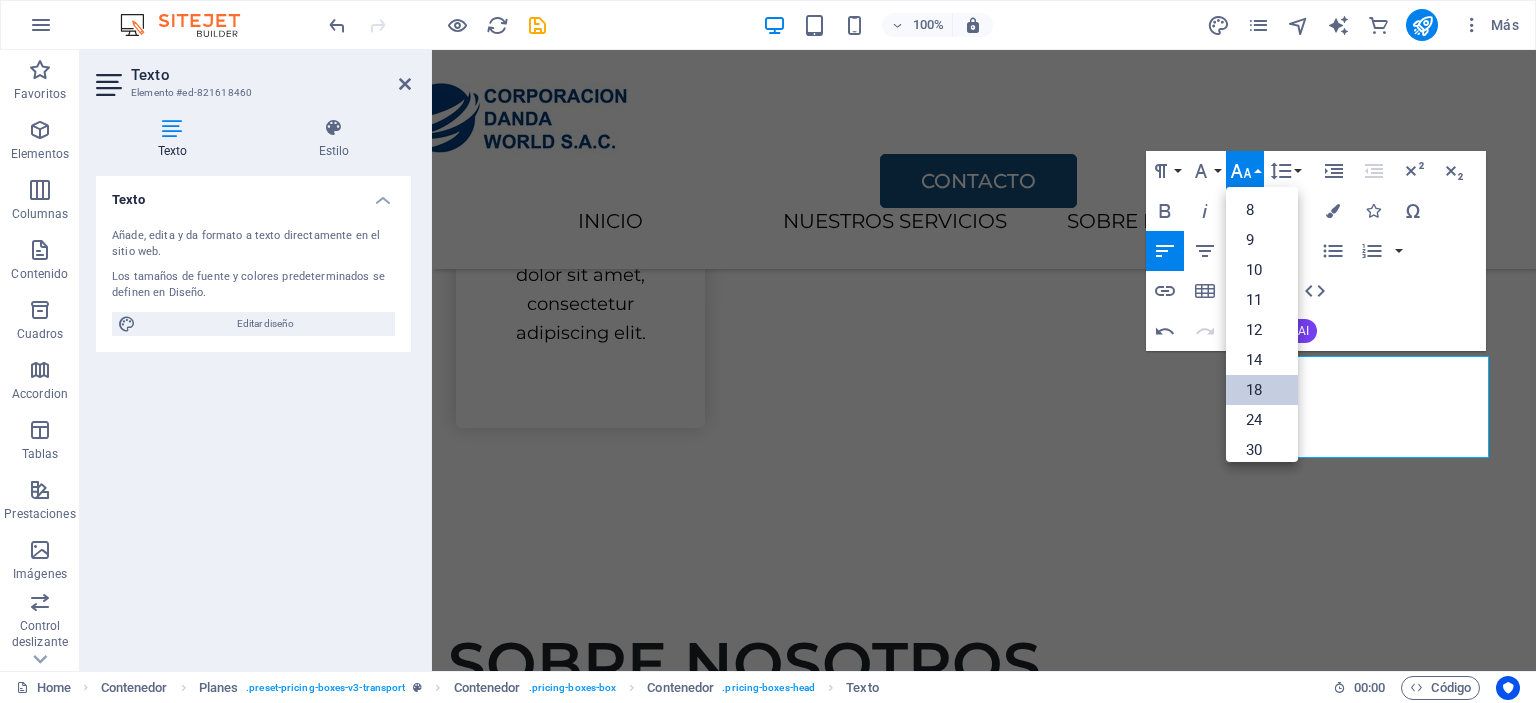 click on "18" at bounding box center [1262, 390] 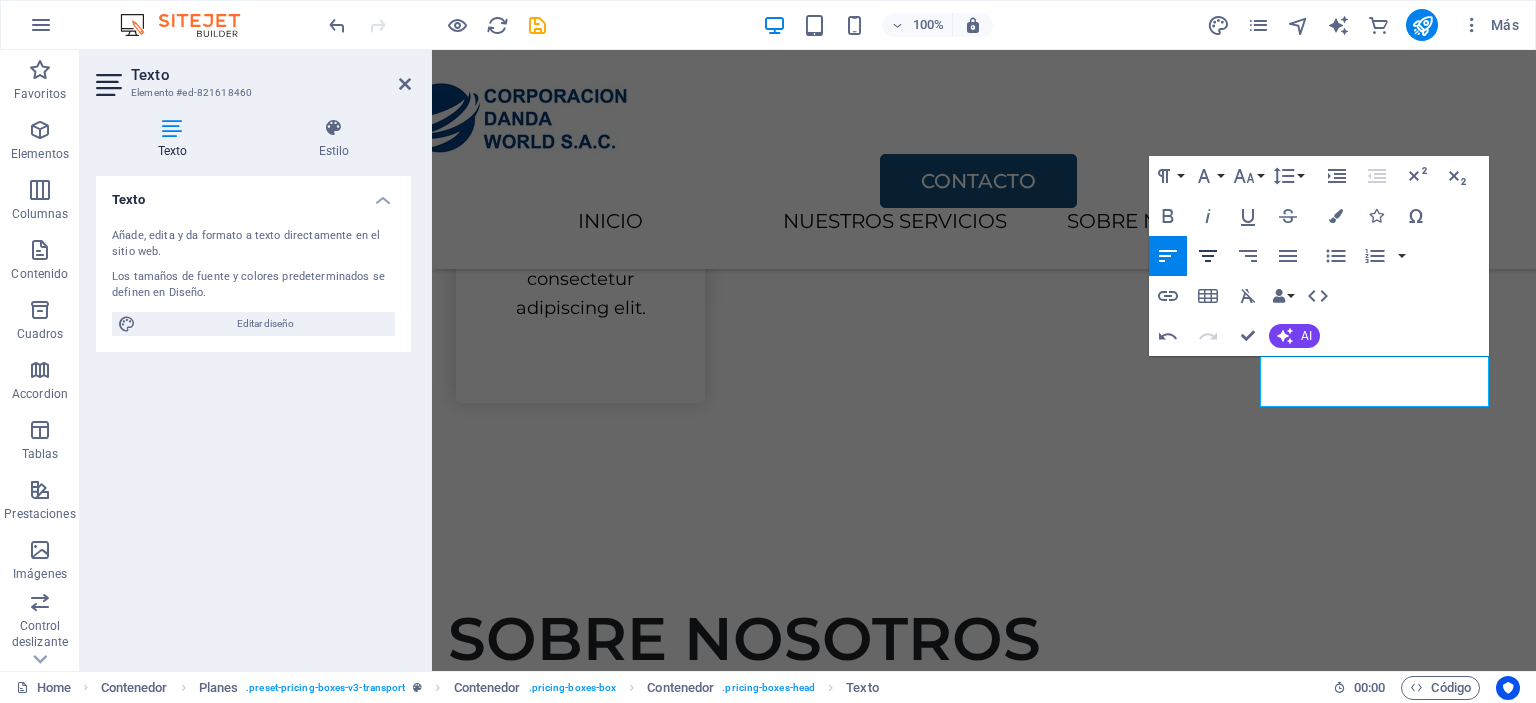 click 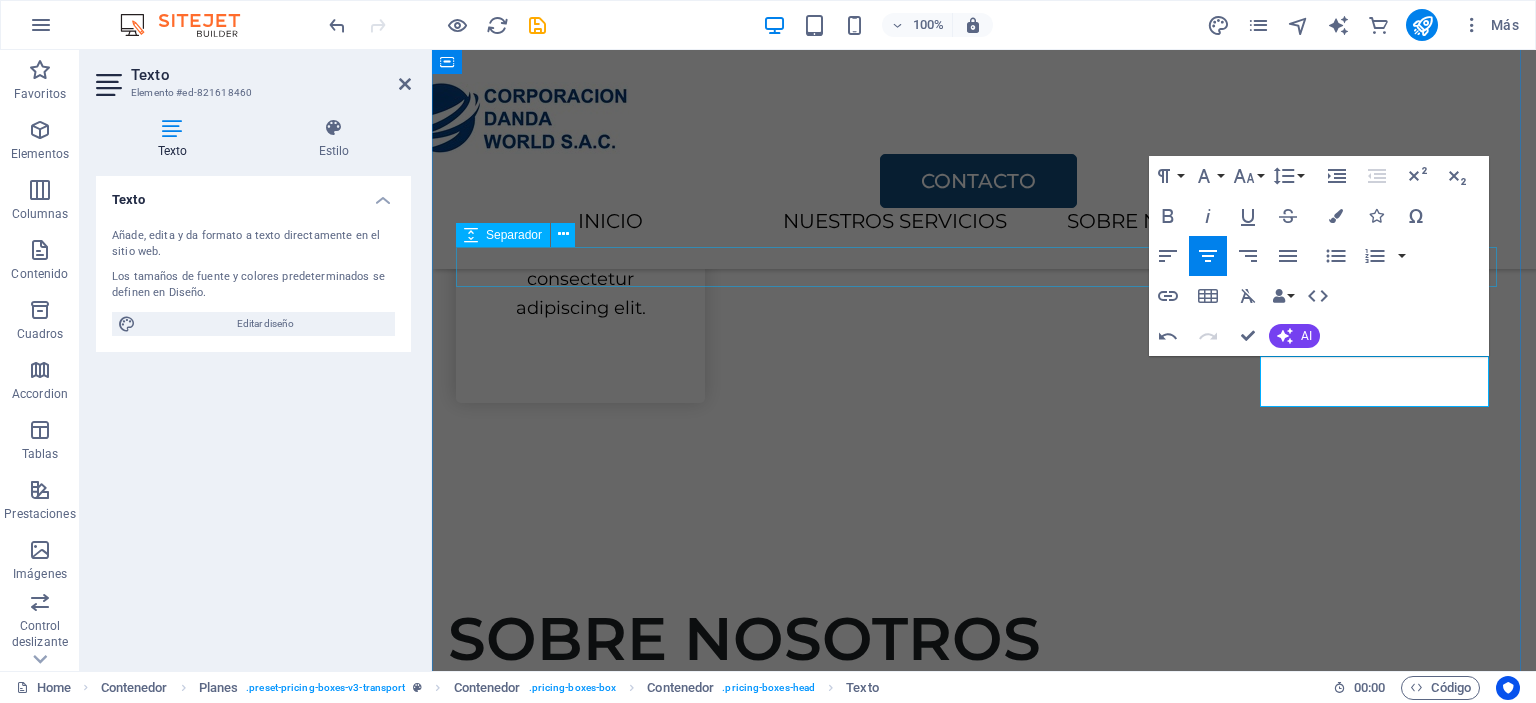 click at bounding box center (984, 1587) 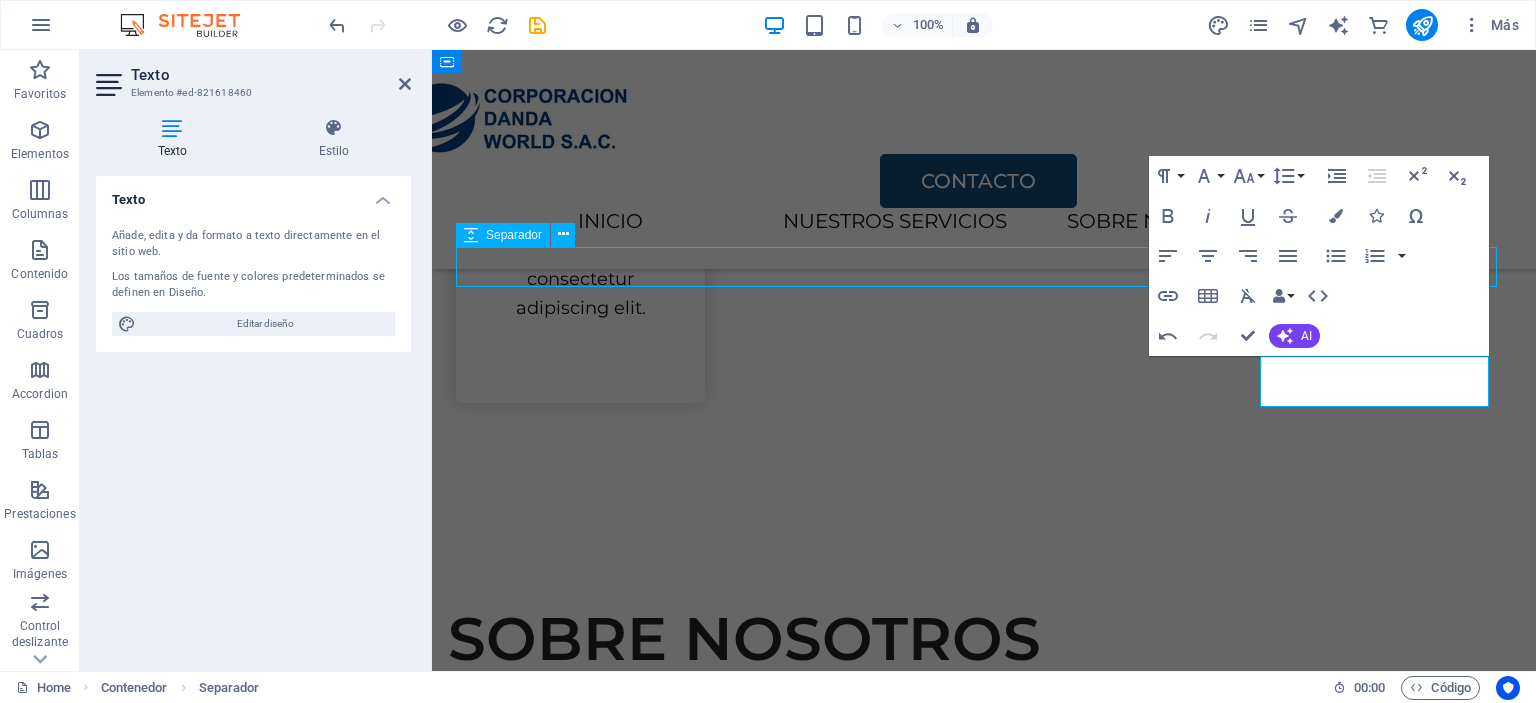 scroll, scrollTop: 2496, scrollLeft: 0, axis: vertical 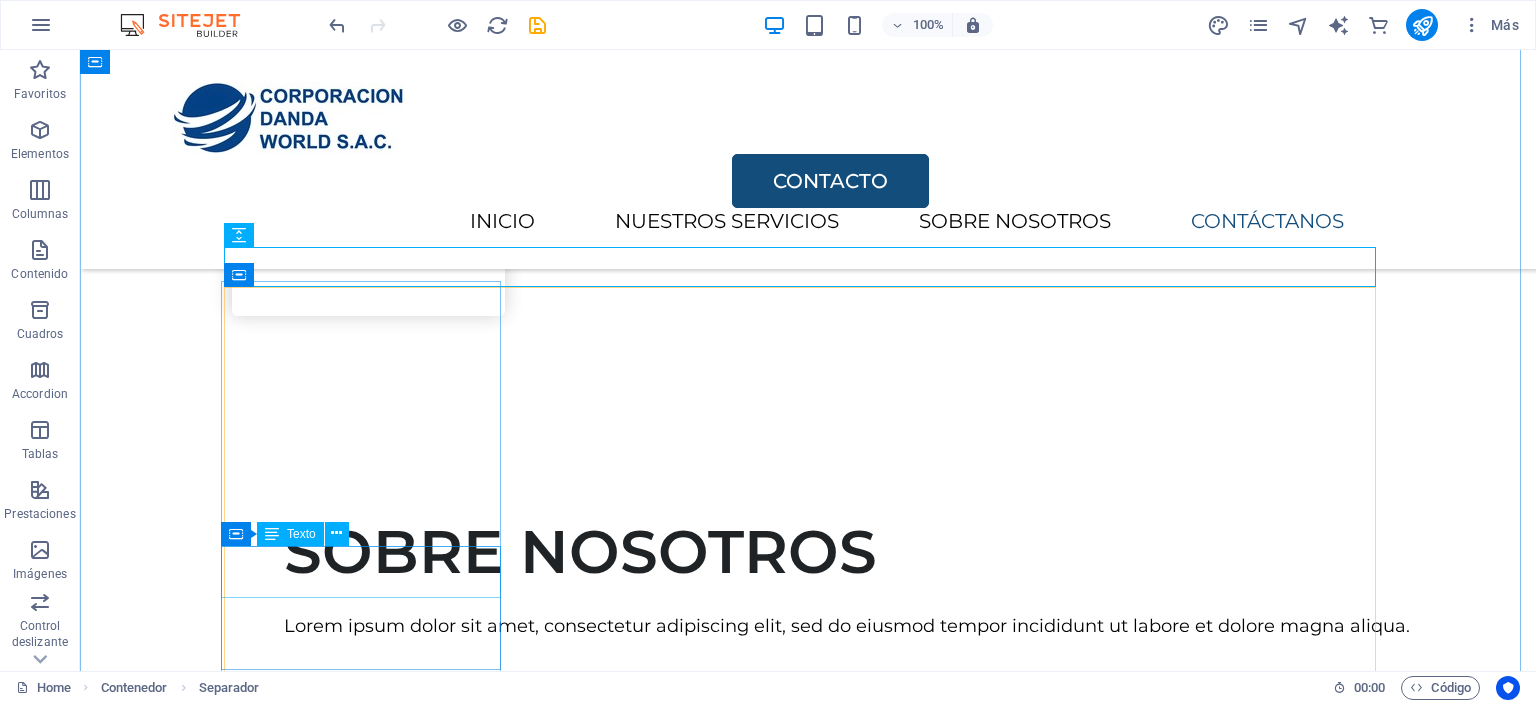click on "$300" at bounding box center (808, 1756) 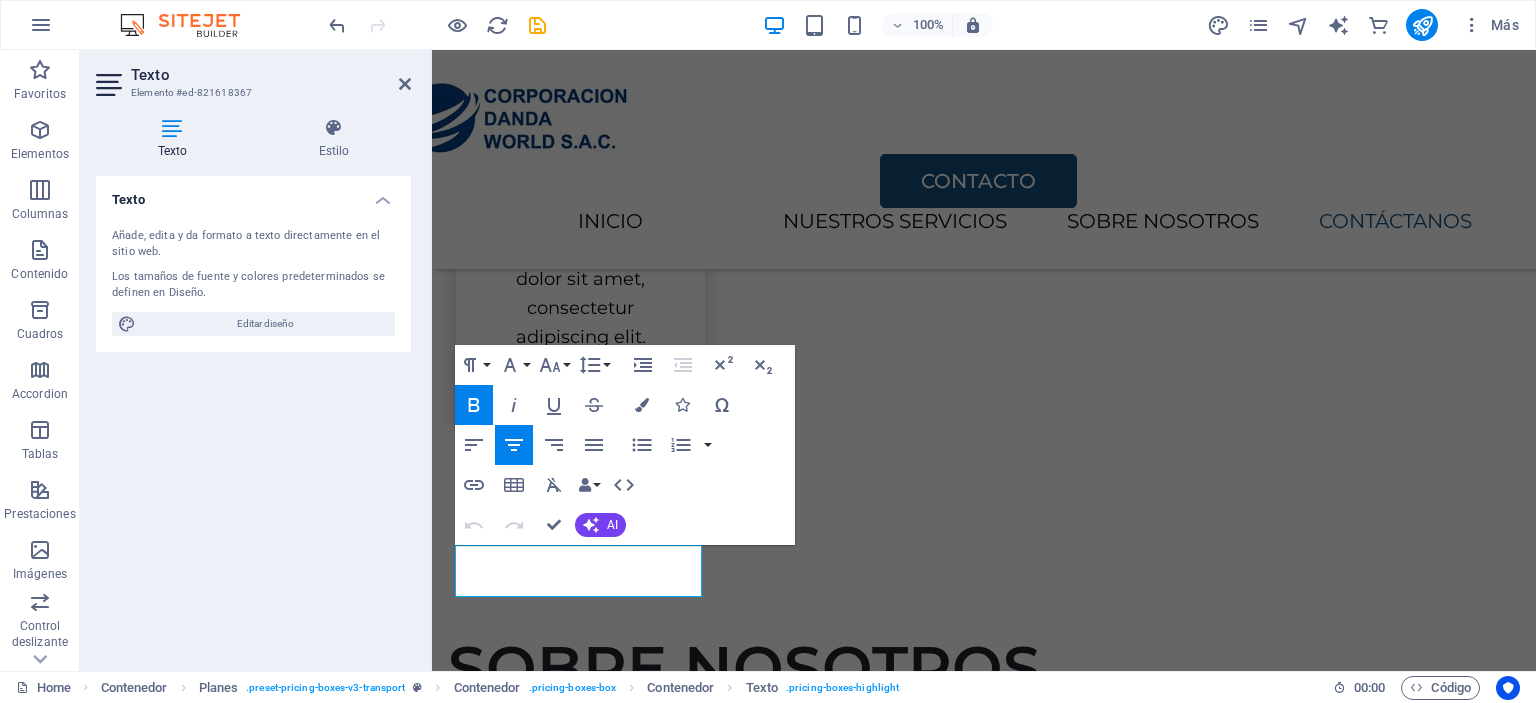 scroll, scrollTop: 2525, scrollLeft: 0, axis: vertical 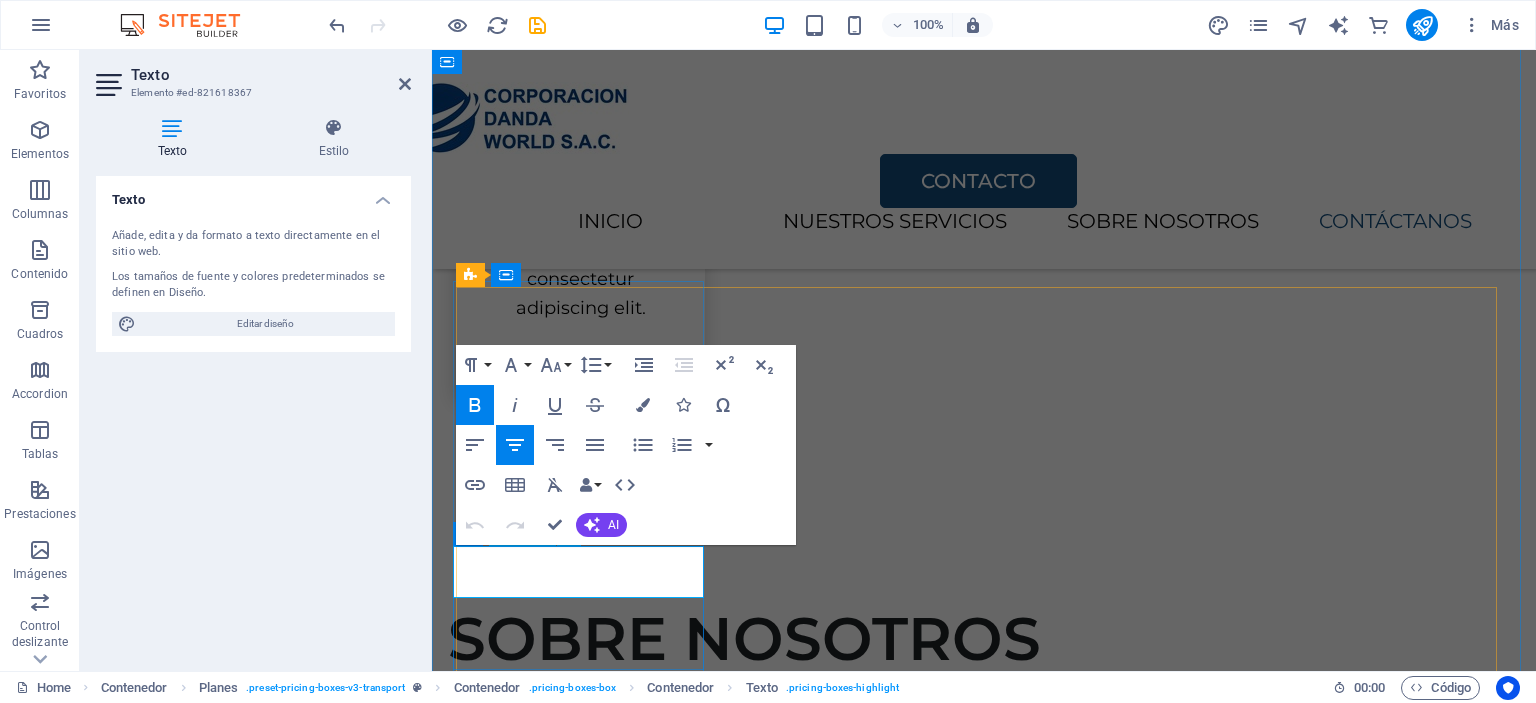 click on "$300" at bounding box center (983, 1842) 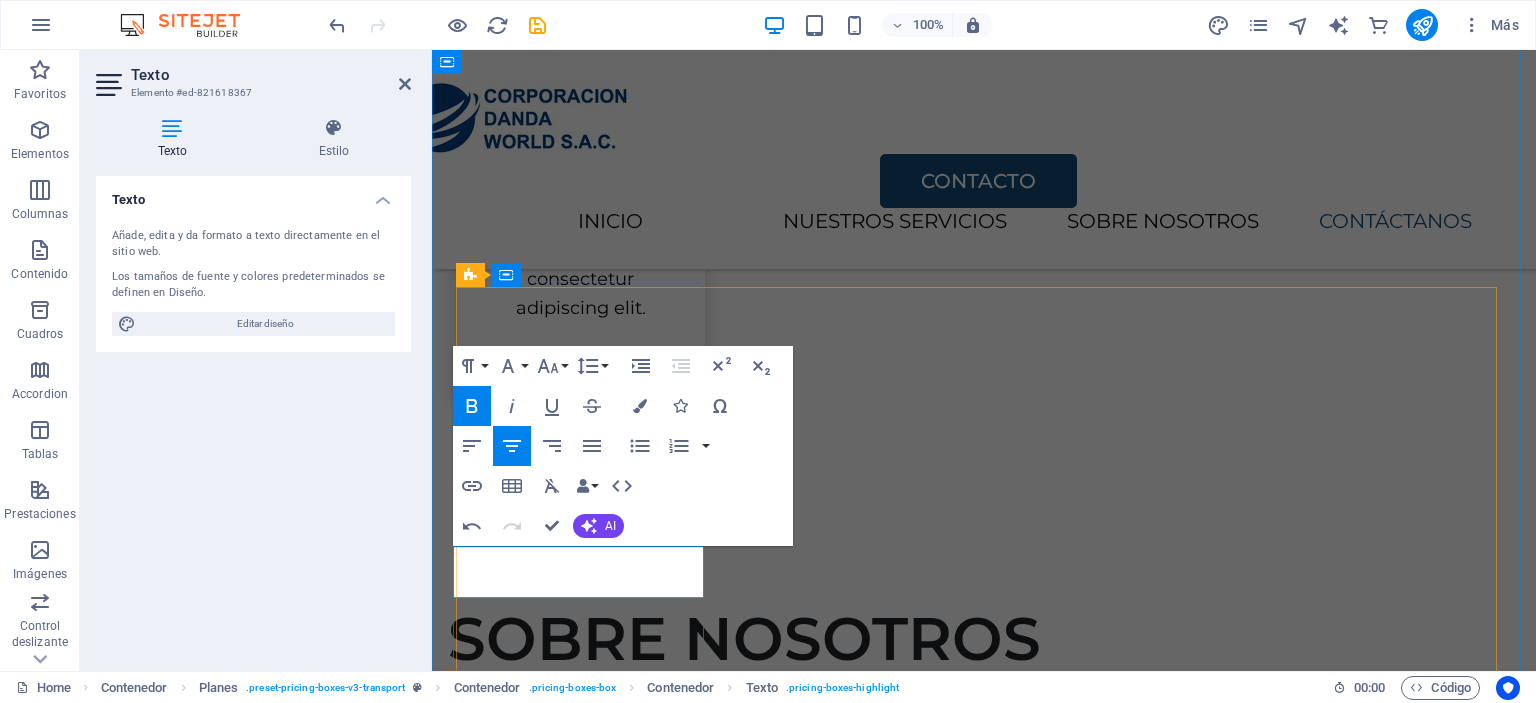 type 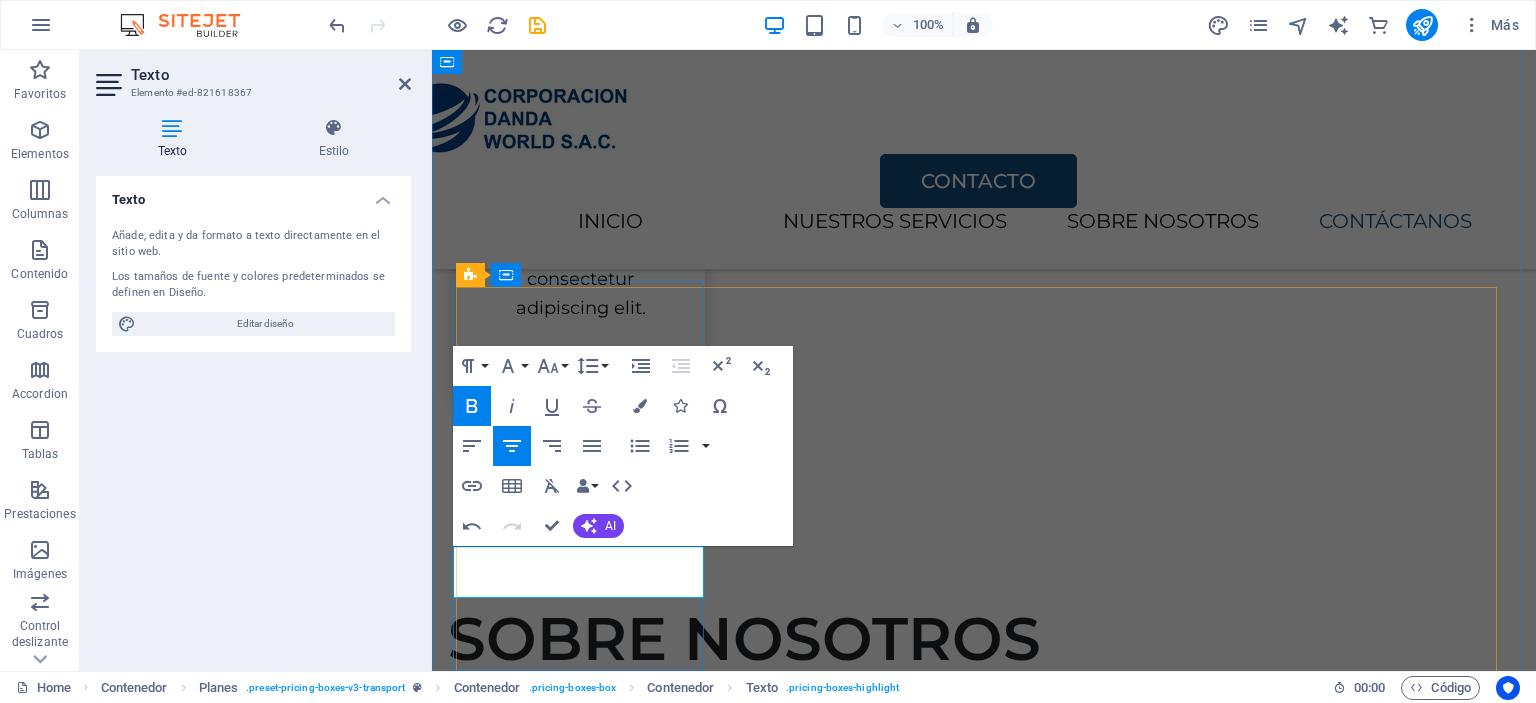 click on "S/. 15.00" at bounding box center [984, 1842] 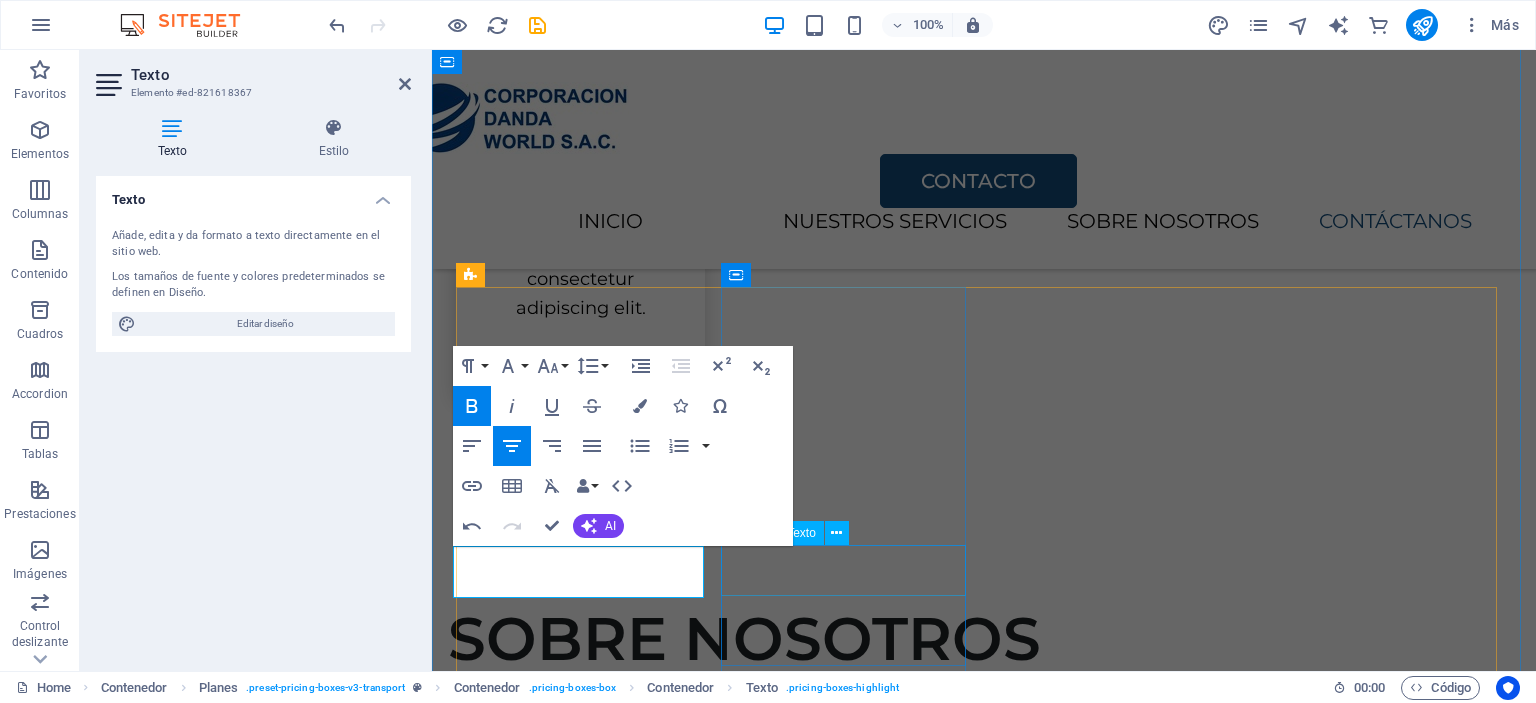 click on "$400" at bounding box center (984, 2292) 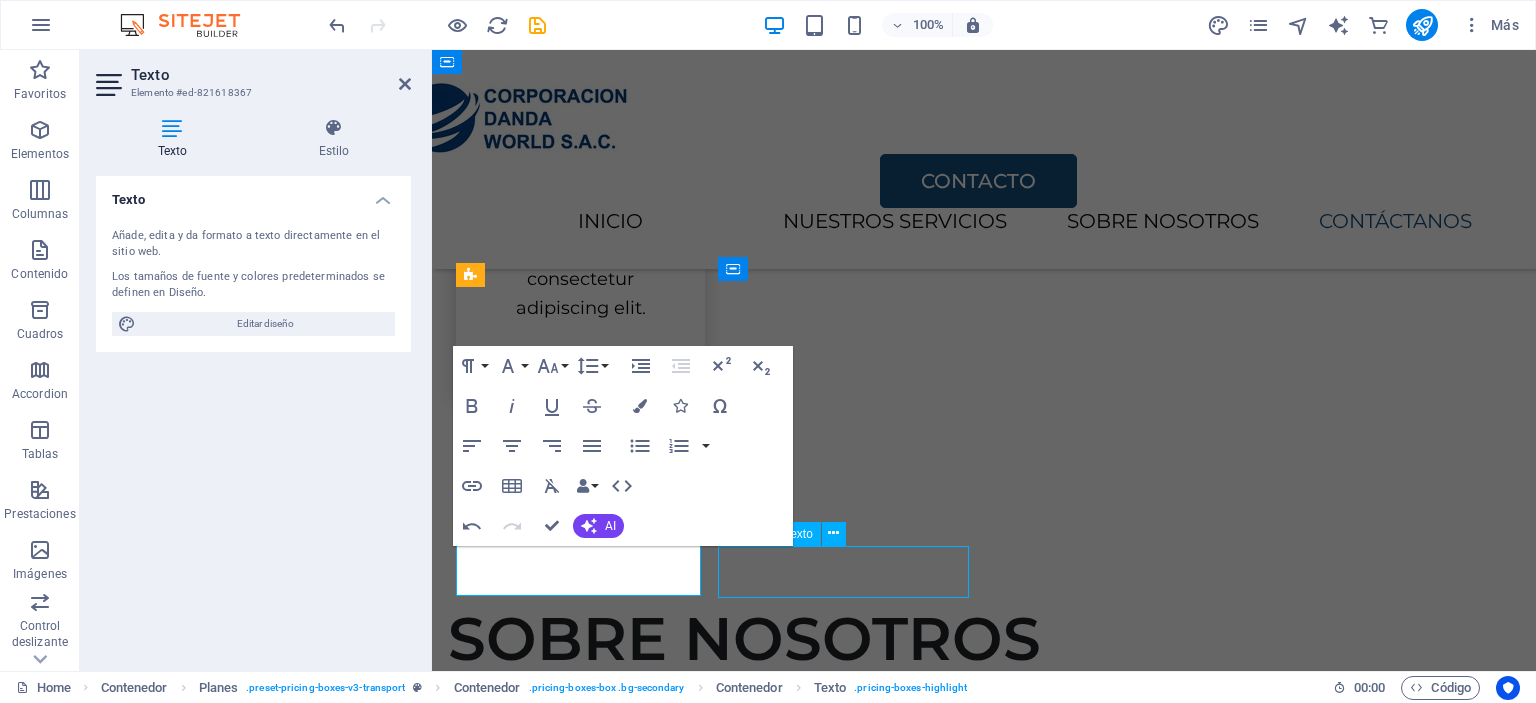 scroll, scrollTop: 2496, scrollLeft: 0, axis: vertical 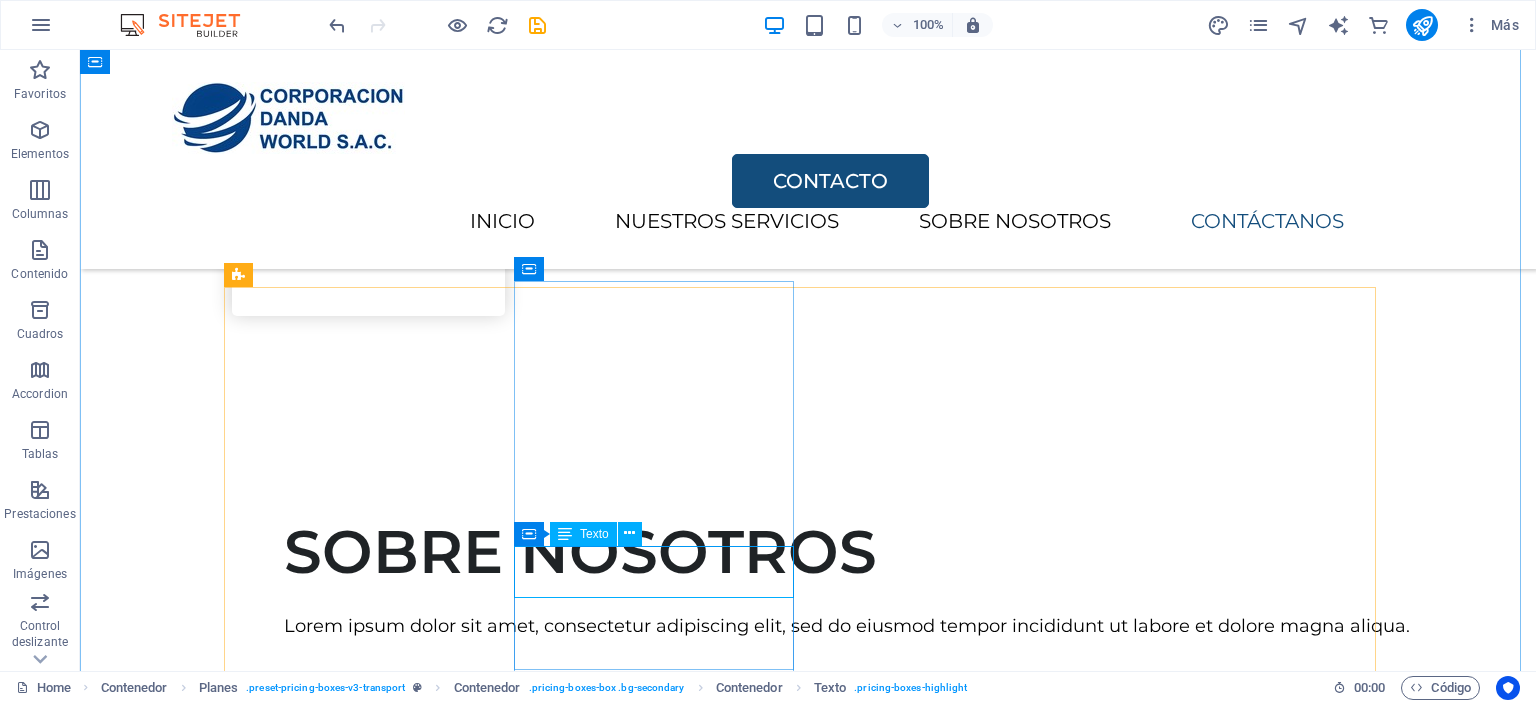 click on "$400" at bounding box center (808, 2206) 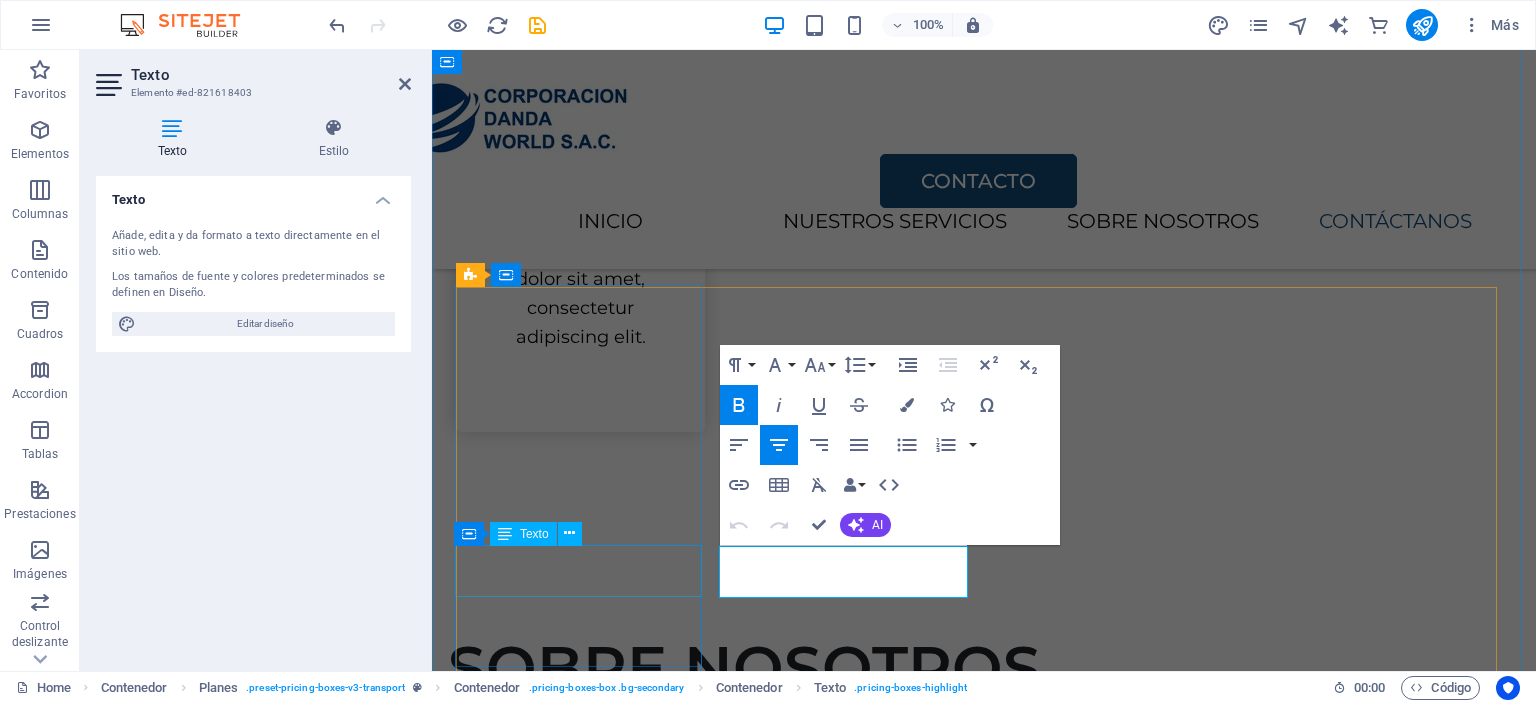 scroll, scrollTop: 2525, scrollLeft: 0, axis: vertical 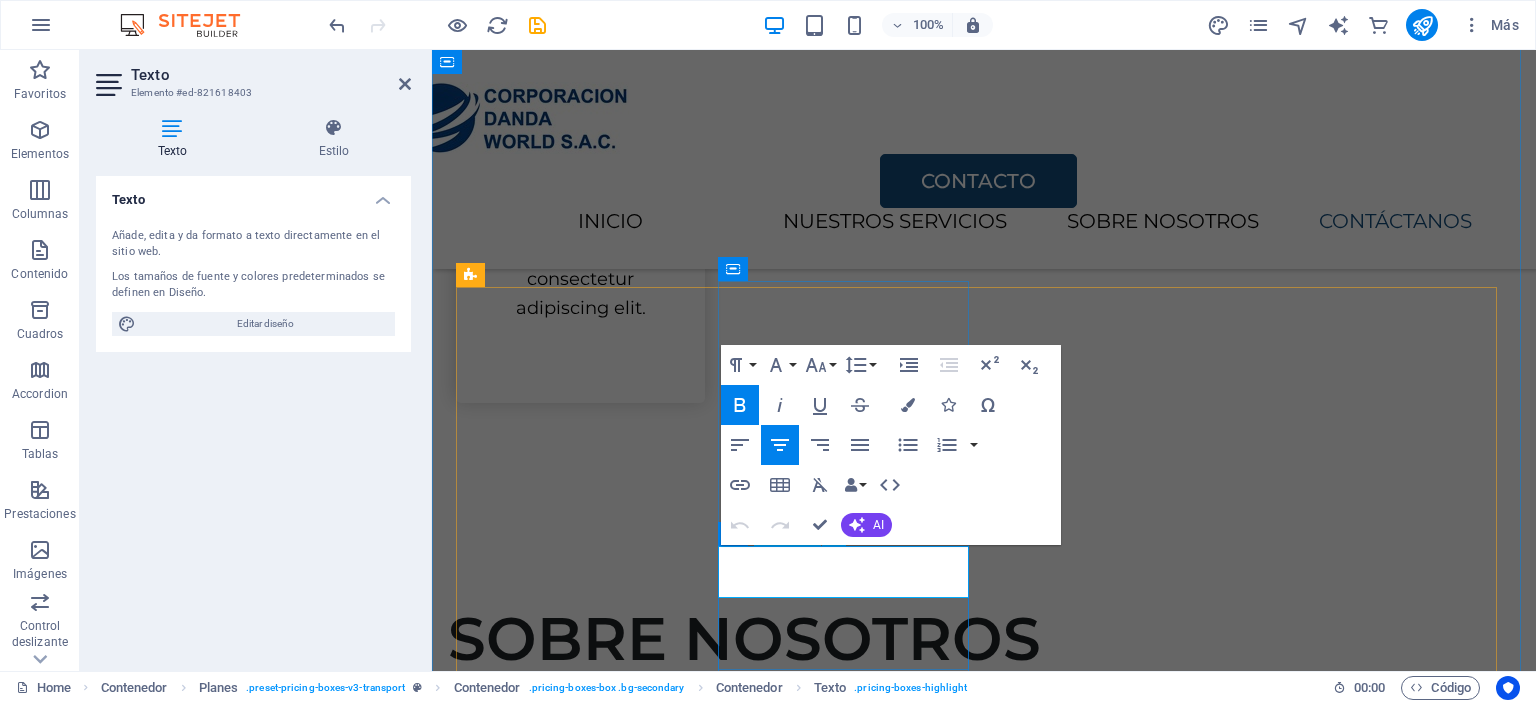 click on "$400" at bounding box center (984, 2292) 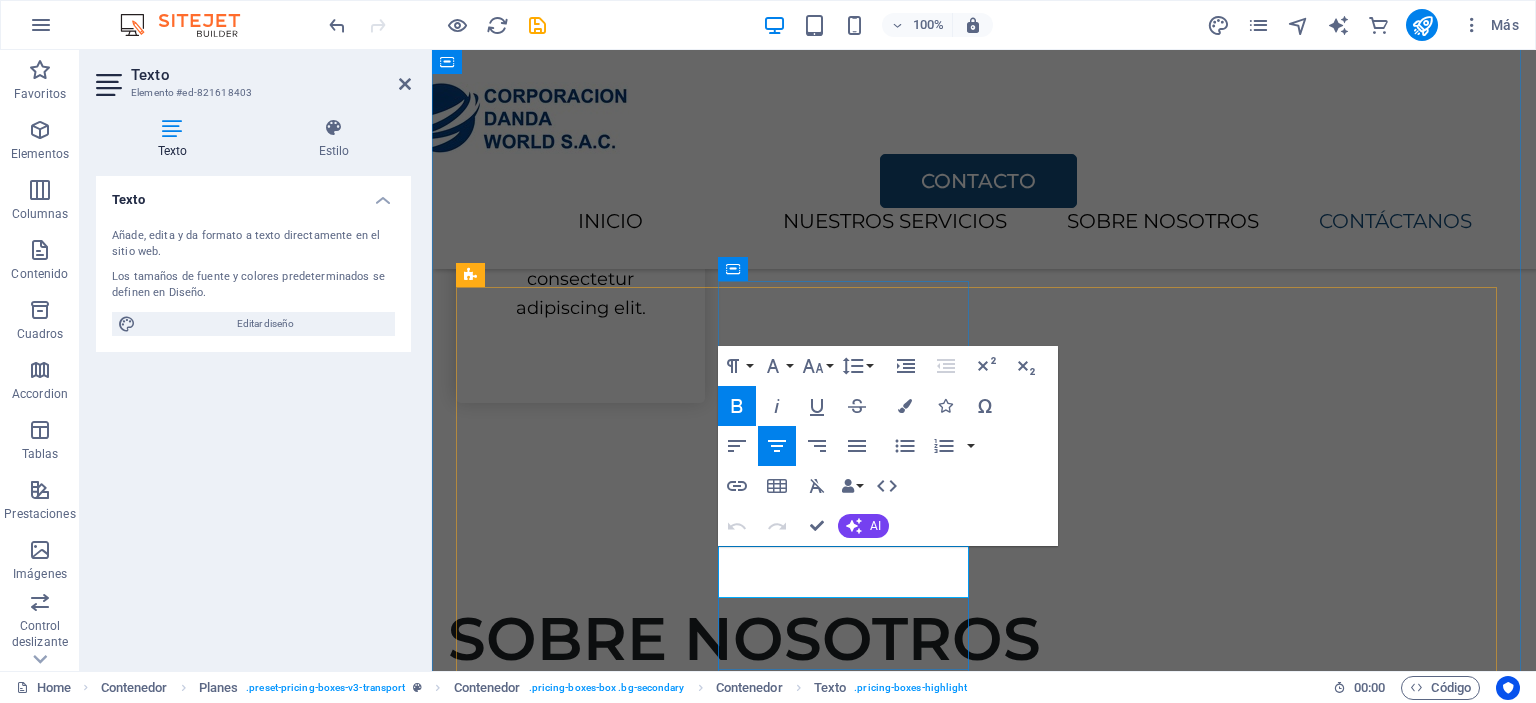 type 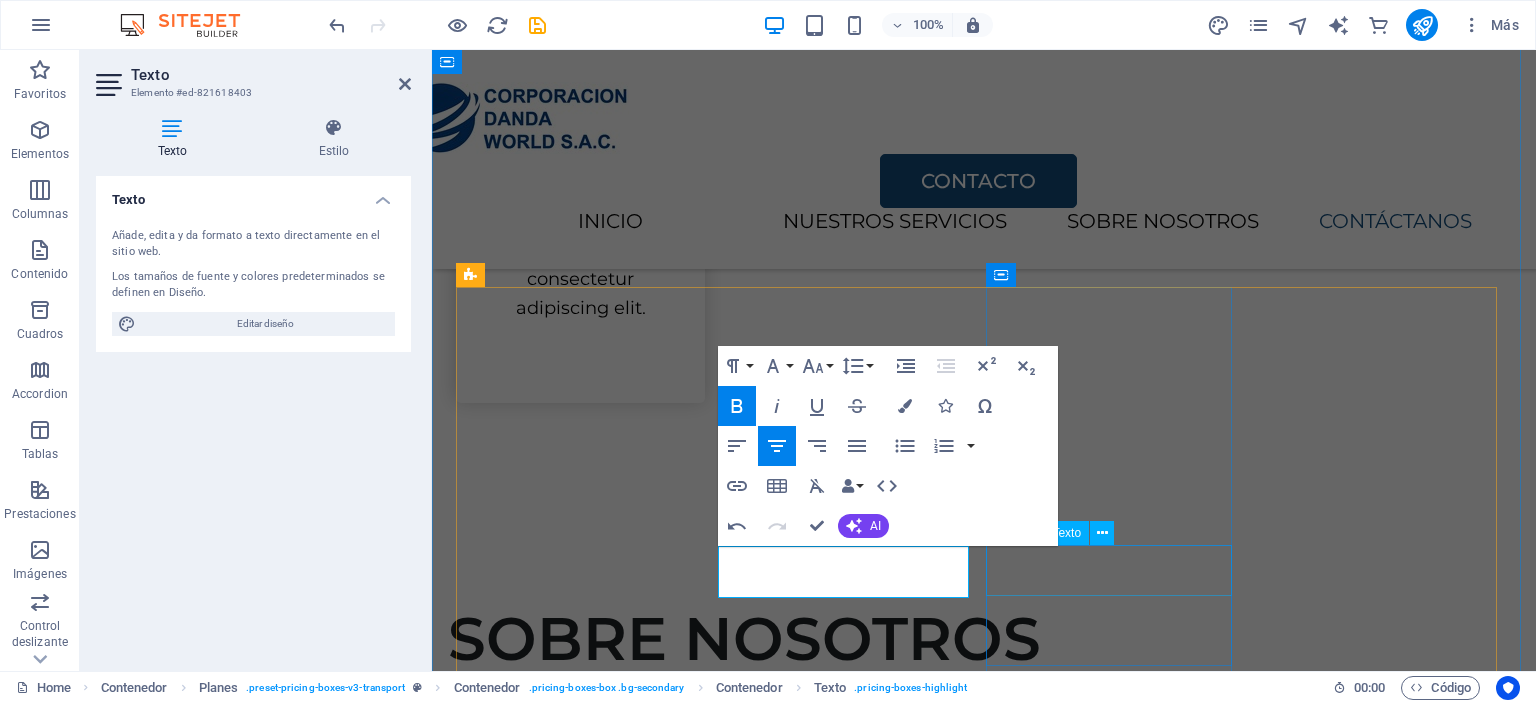 click on "$500" at bounding box center (984, 2742) 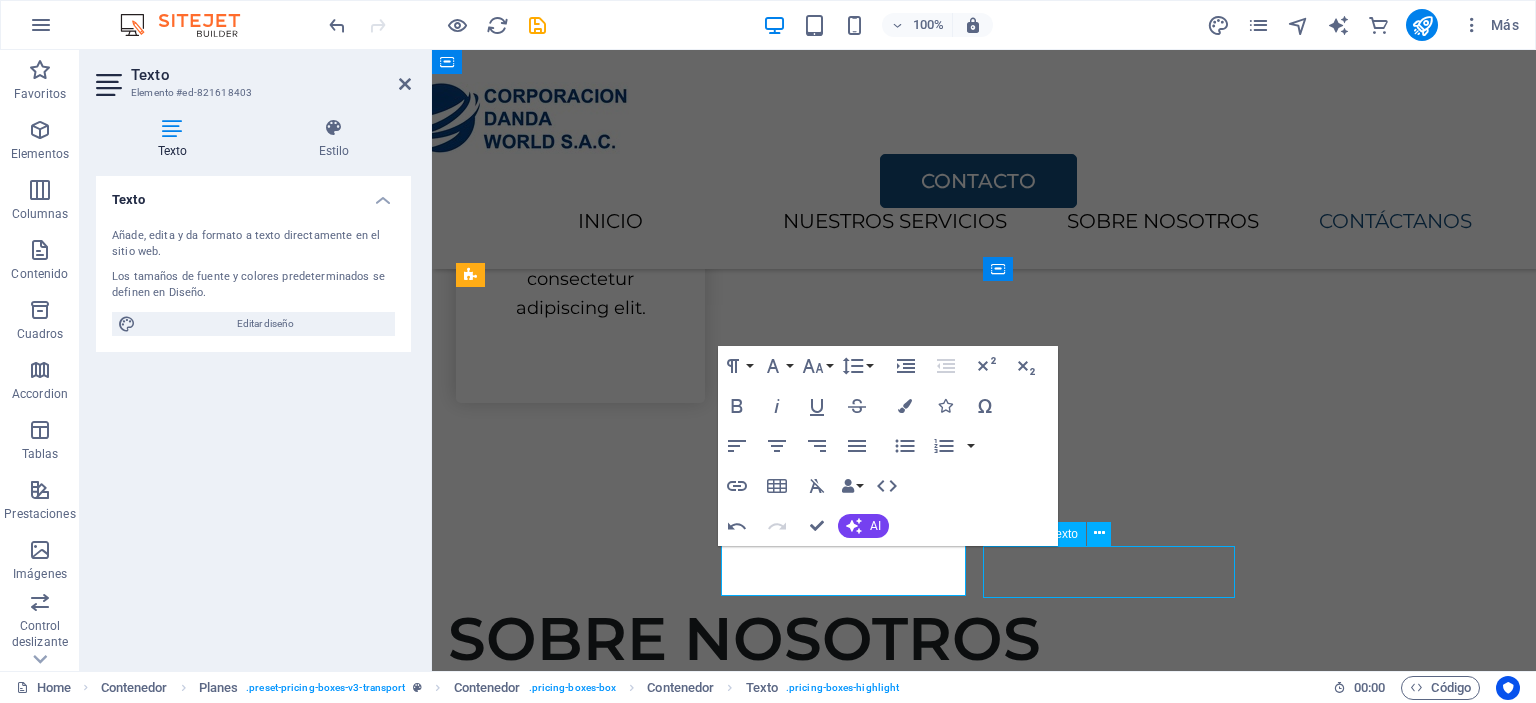 click on "$500" at bounding box center (984, 2742) 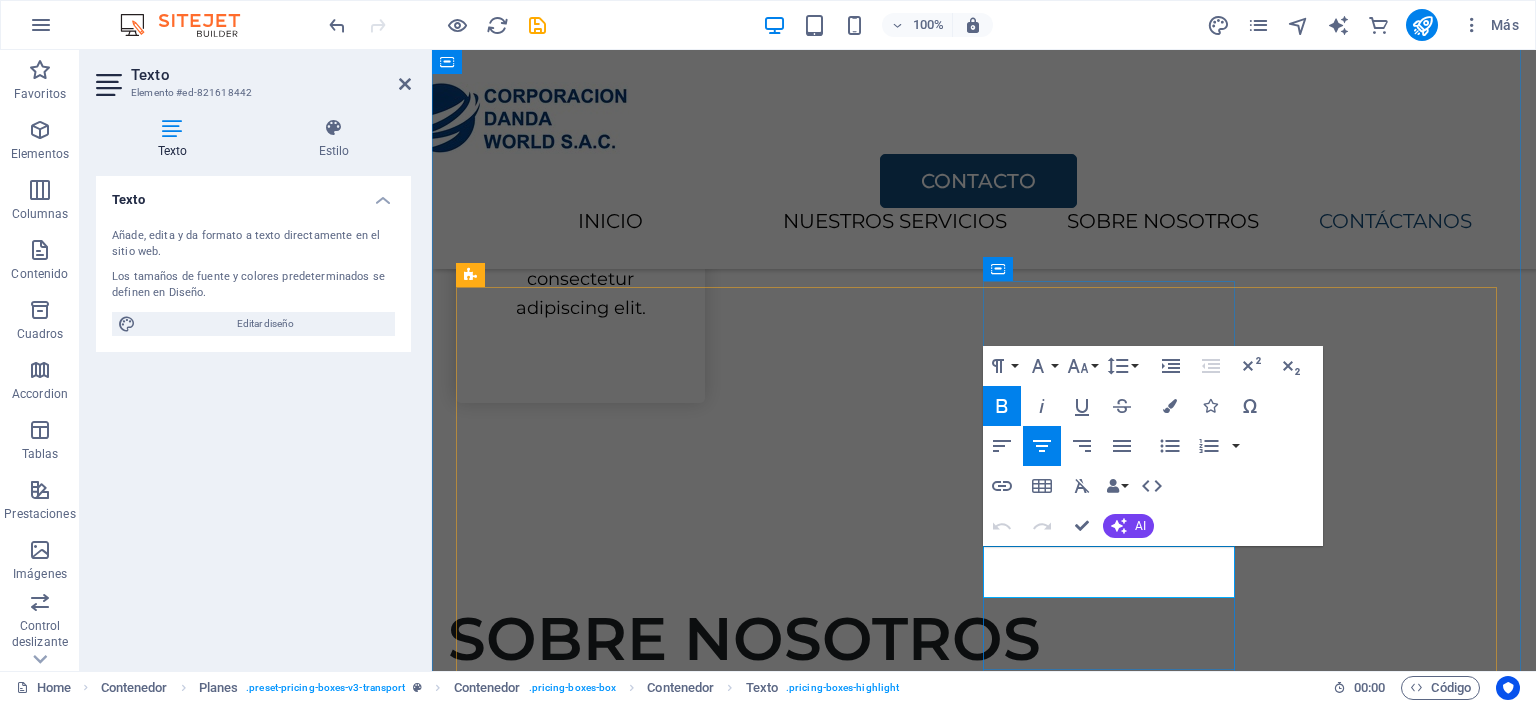 click on "$500" at bounding box center (983, 2742) 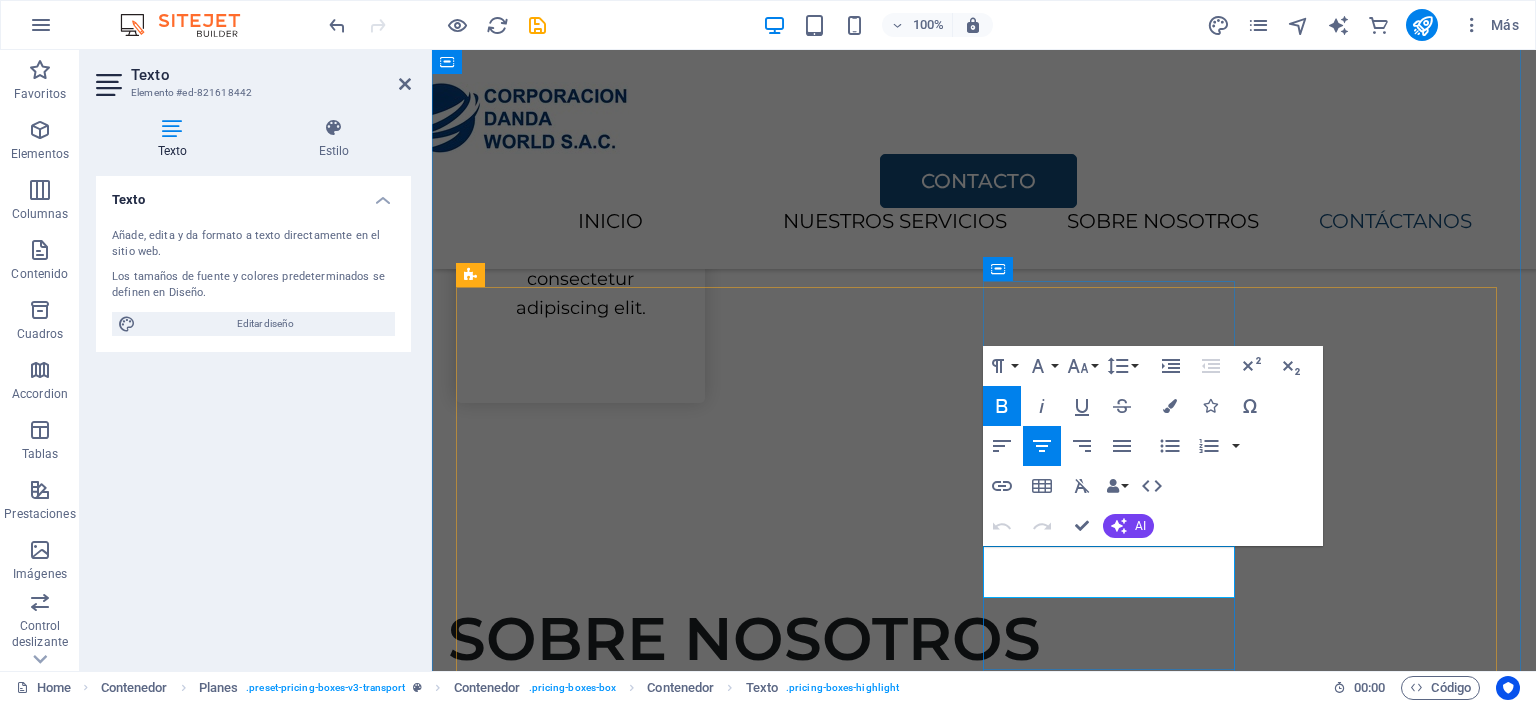 click on "$500" at bounding box center (983, 2742) 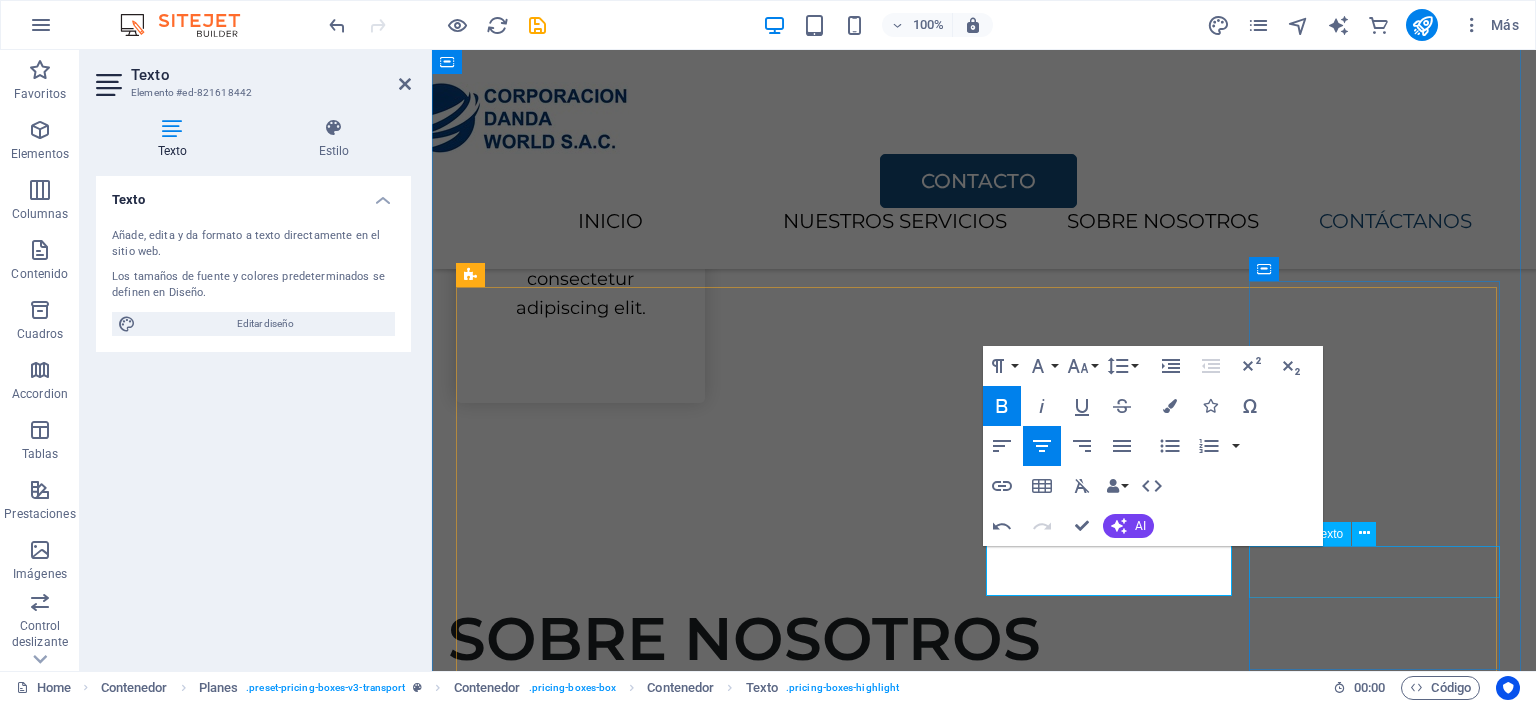 click on "$600" at bounding box center [984, 3192] 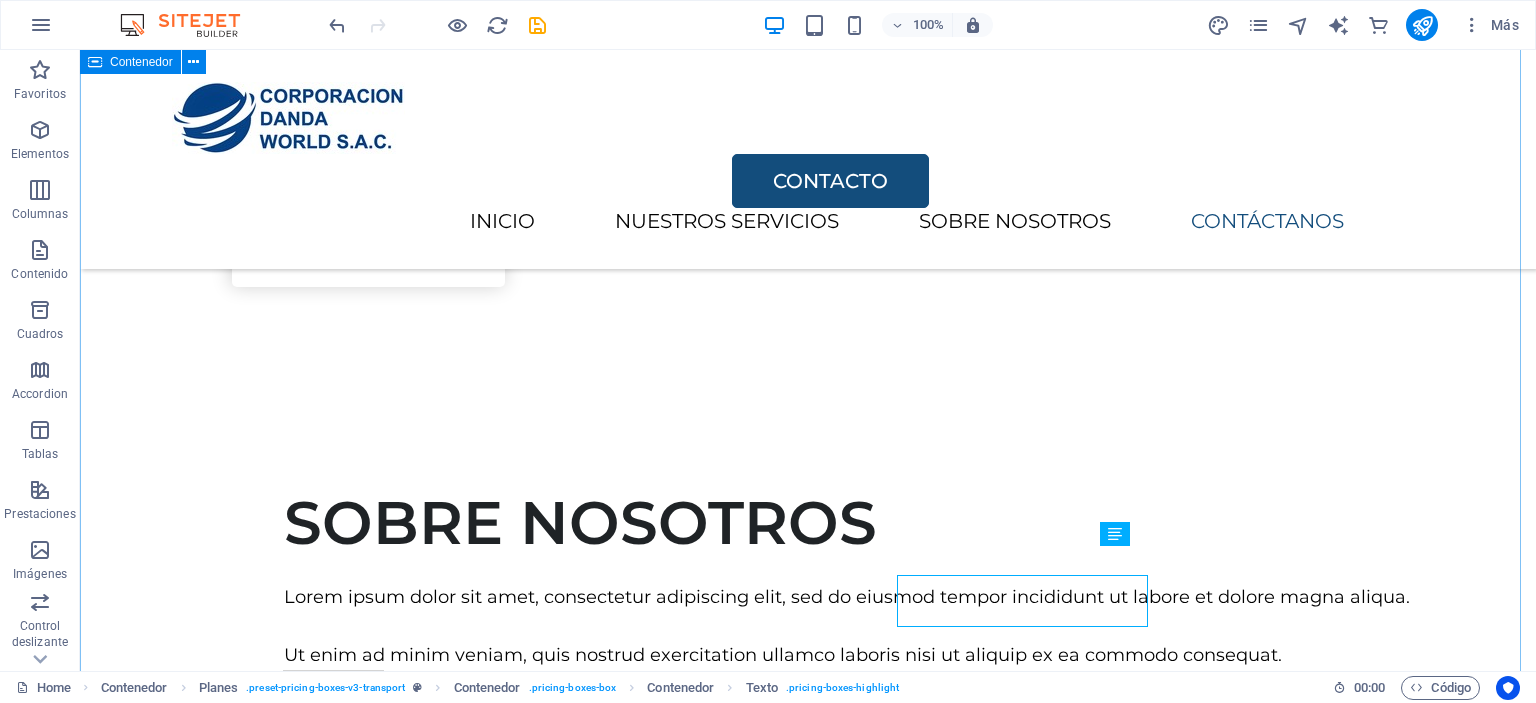 scroll, scrollTop: 2496, scrollLeft: 0, axis: vertical 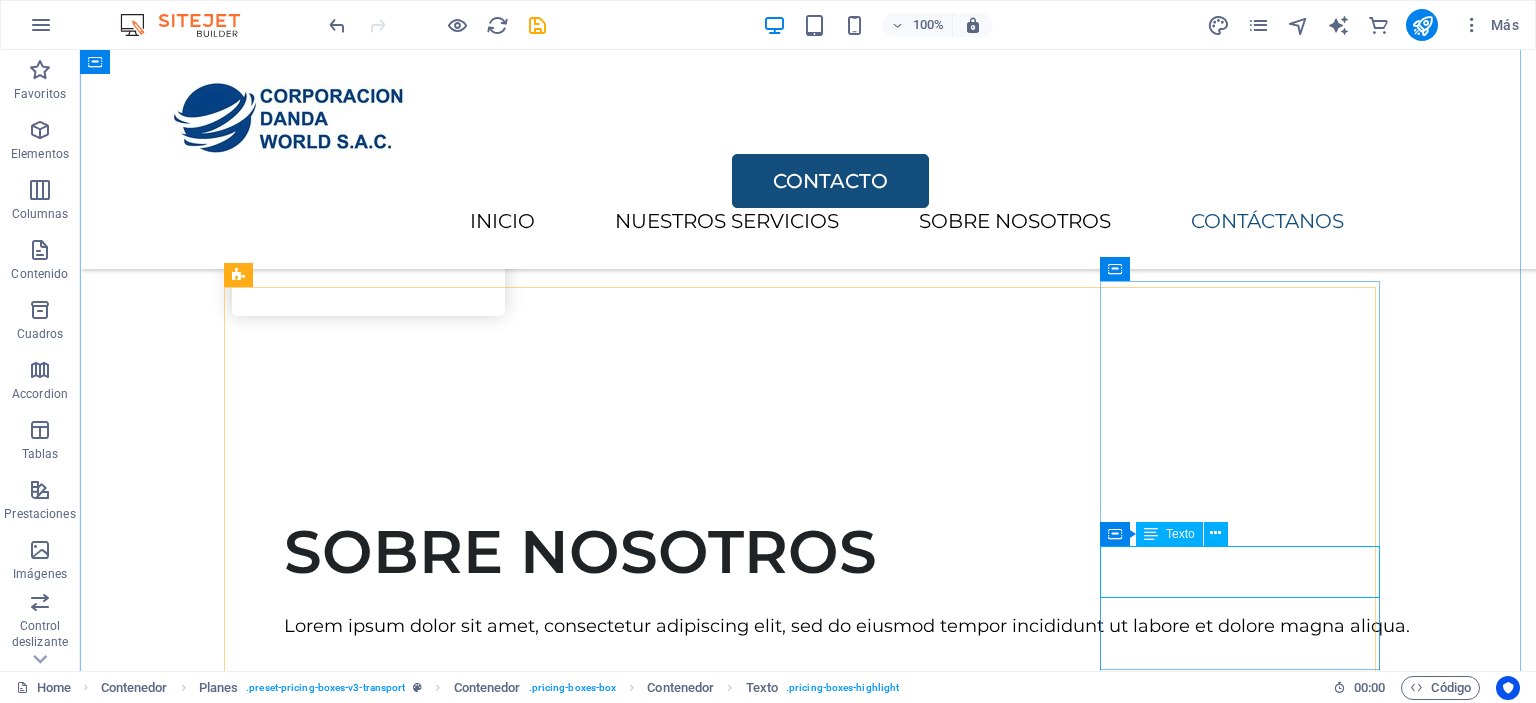 click on "$600" at bounding box center (808, 3106) 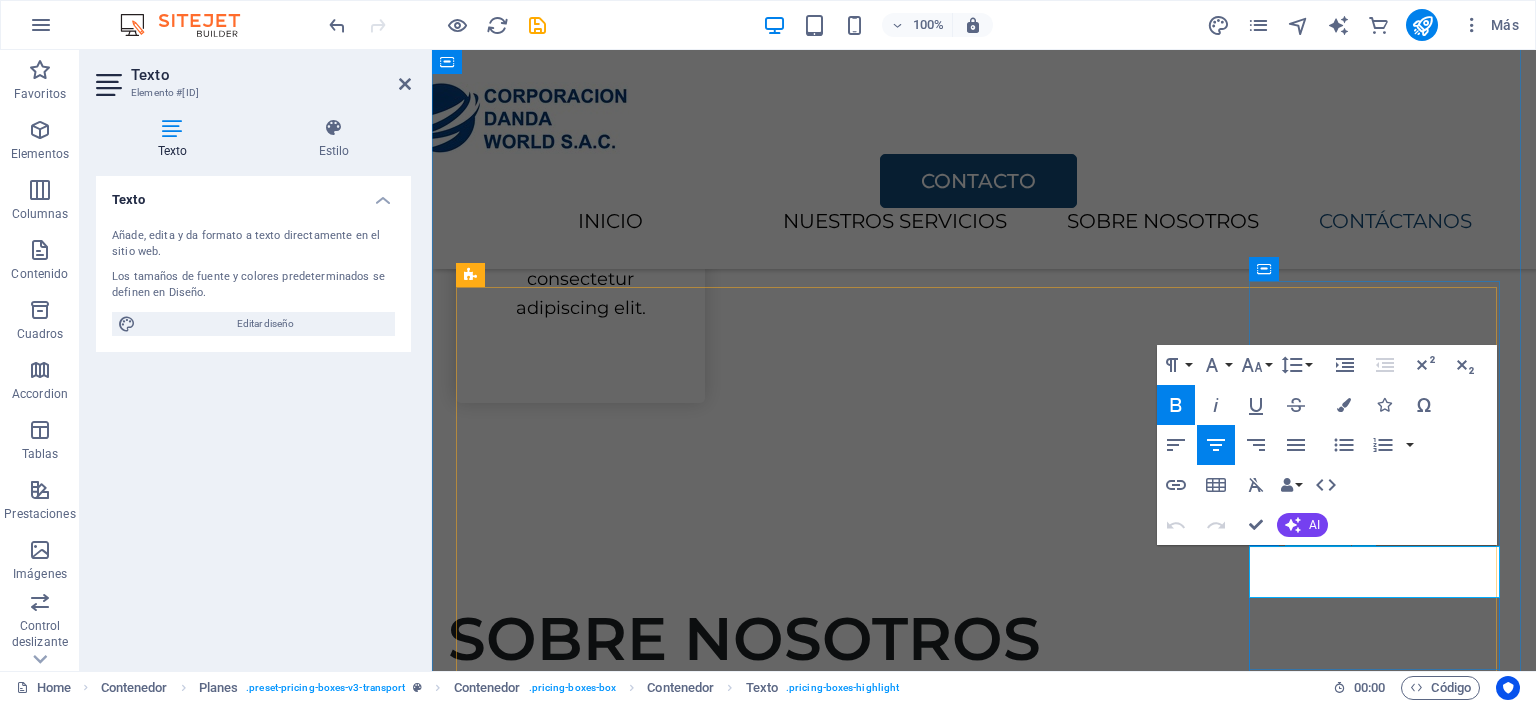 click on "$600" at bounding box center (984, 3192) 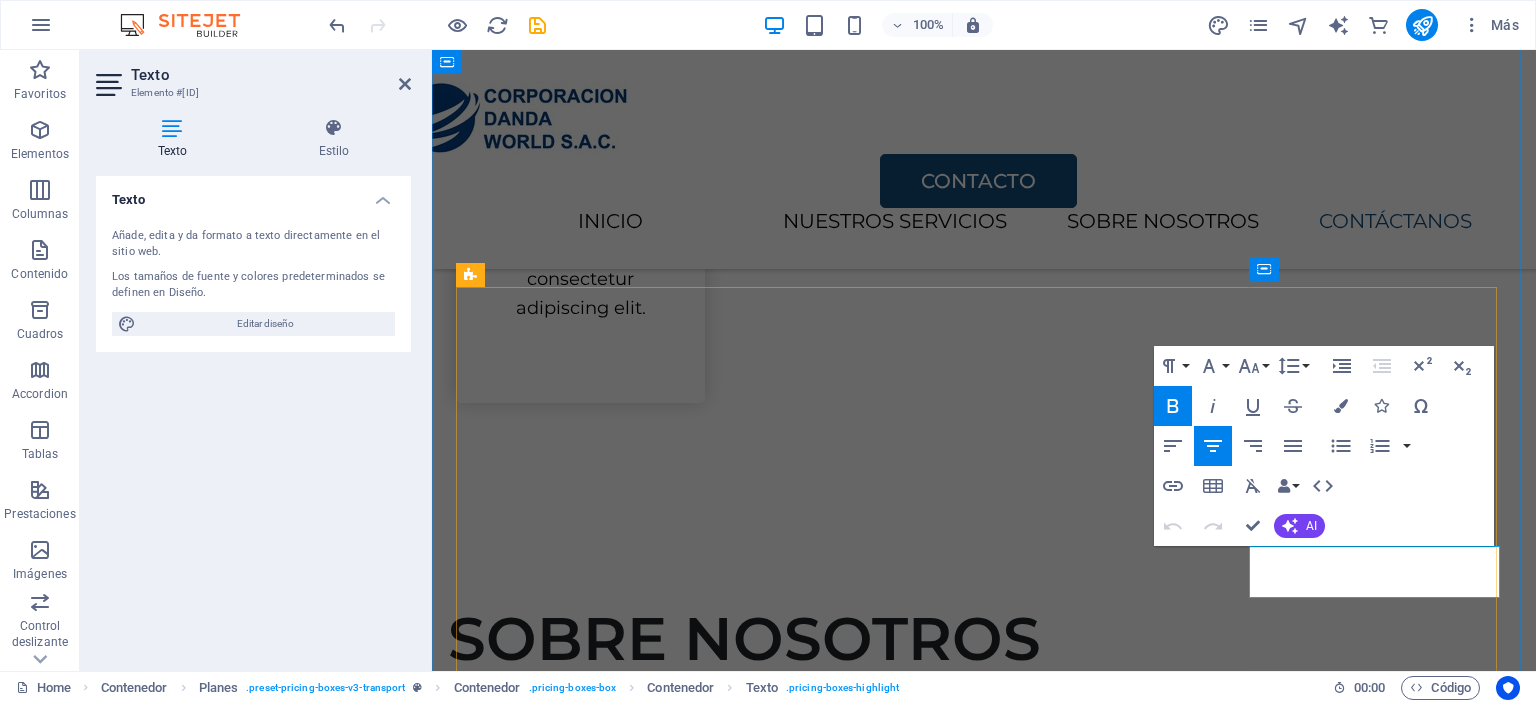 type 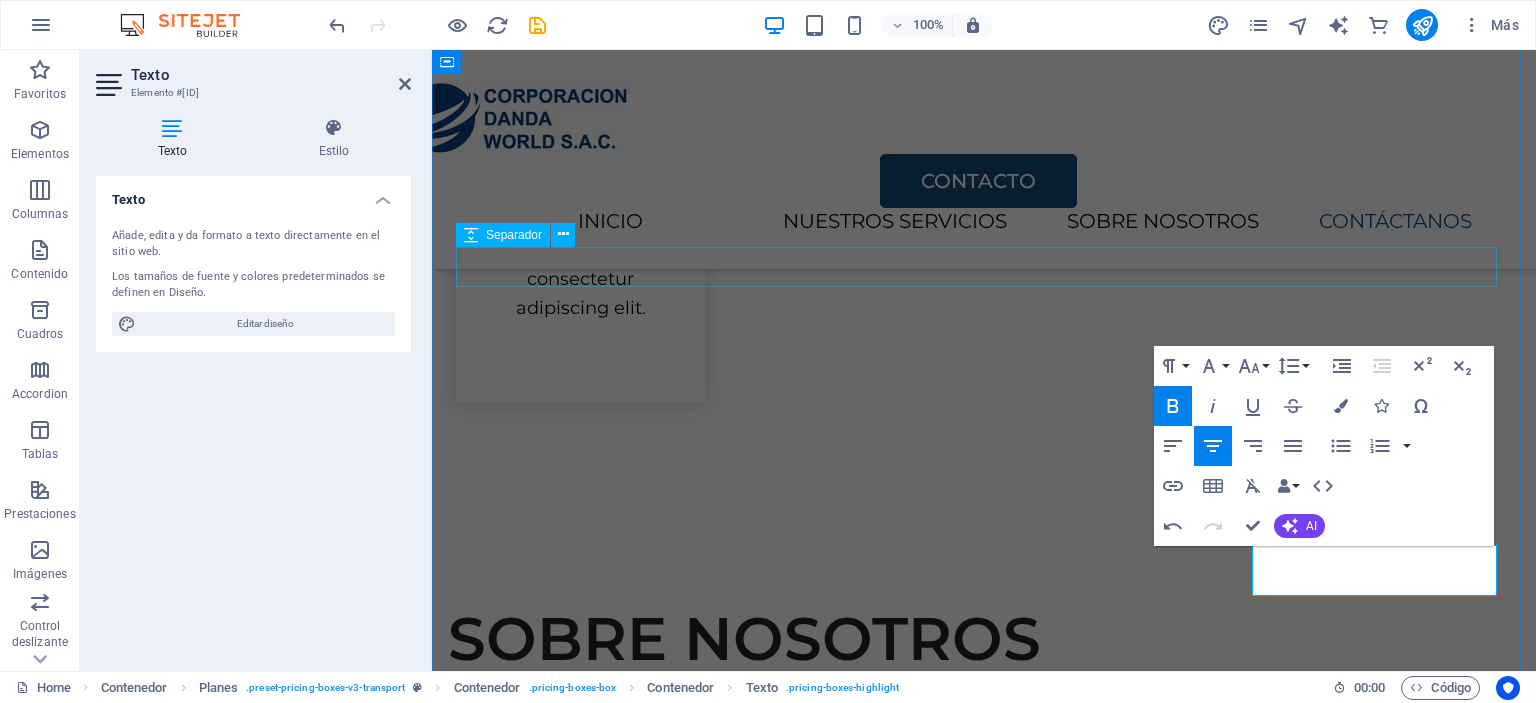 click at bounding box center [984, 1587] 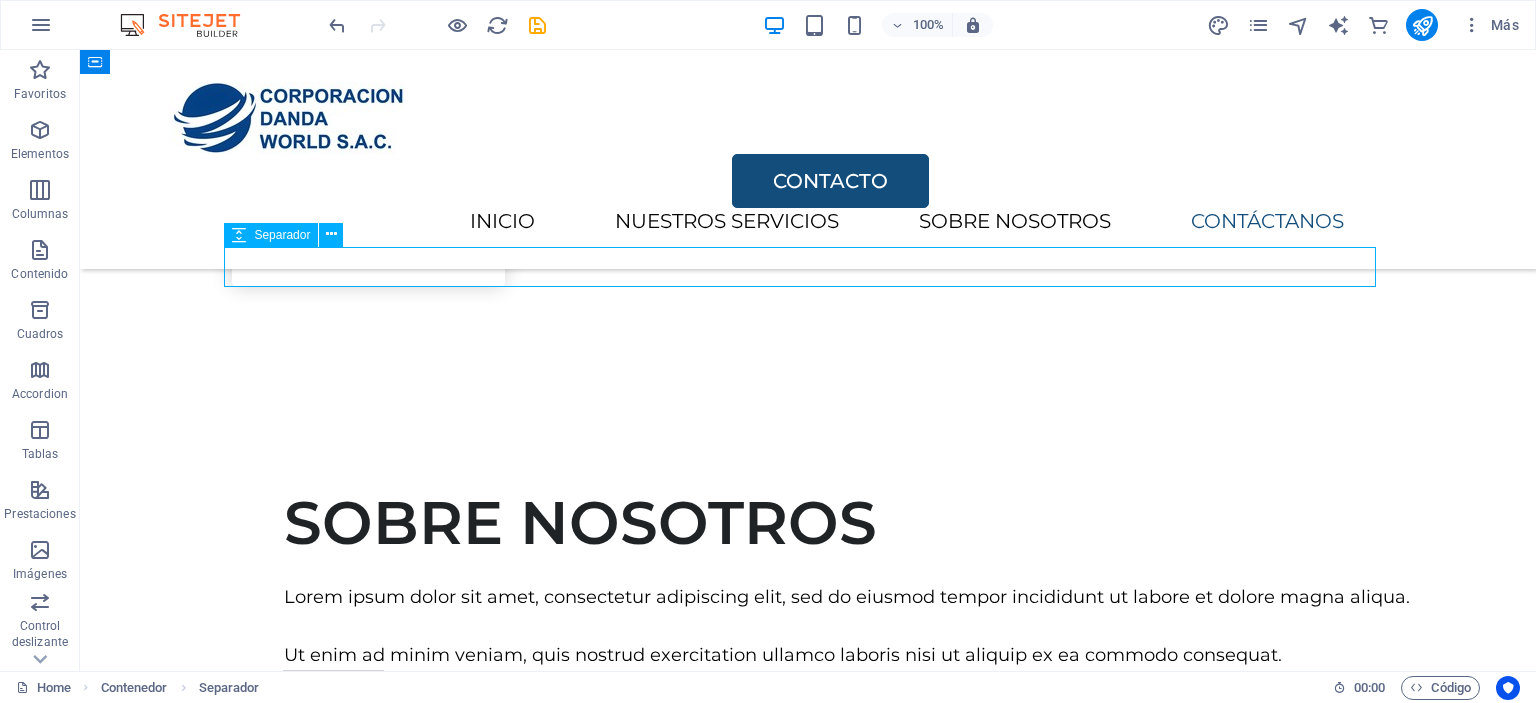 scroll, scrollTop: 2496, scrollLeft: 0, axis: vertical 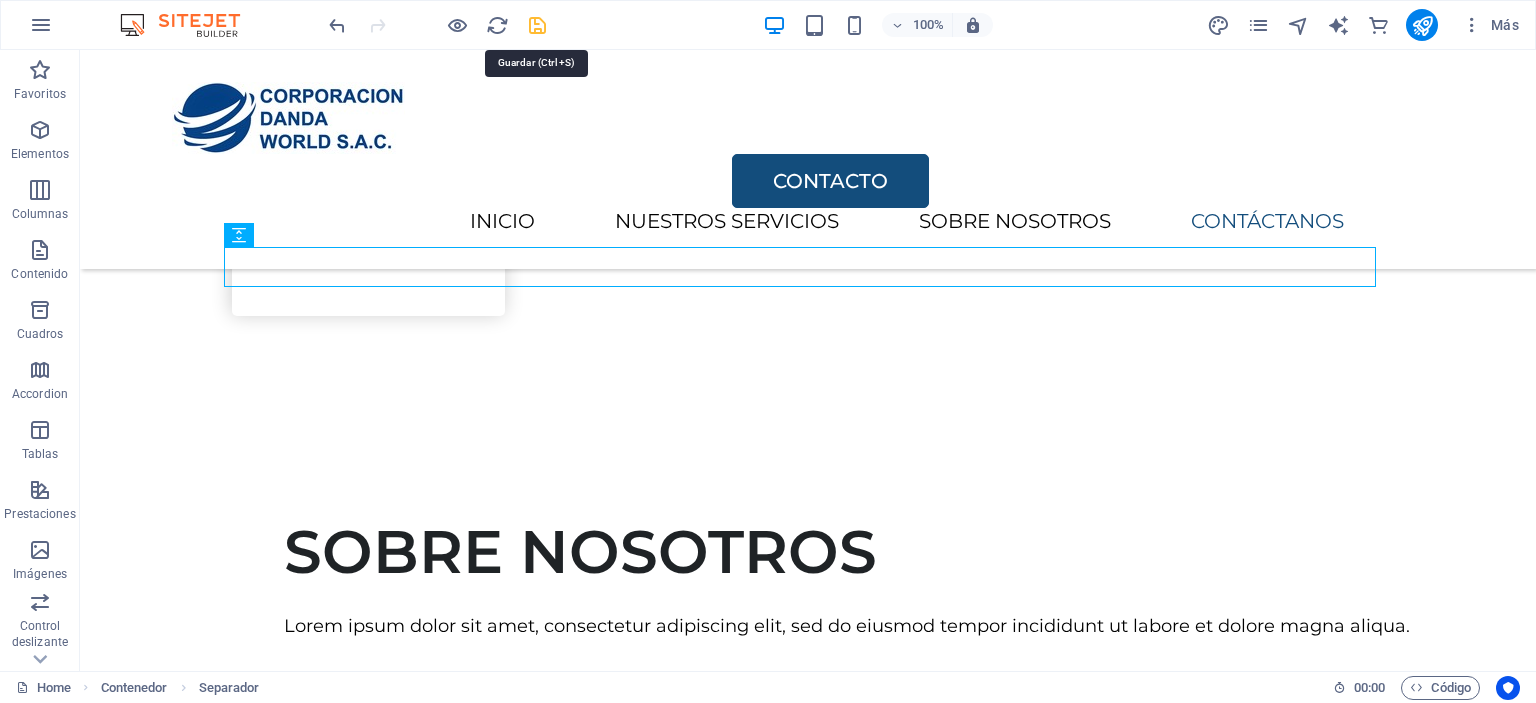 click at bounding box center [537, 25] 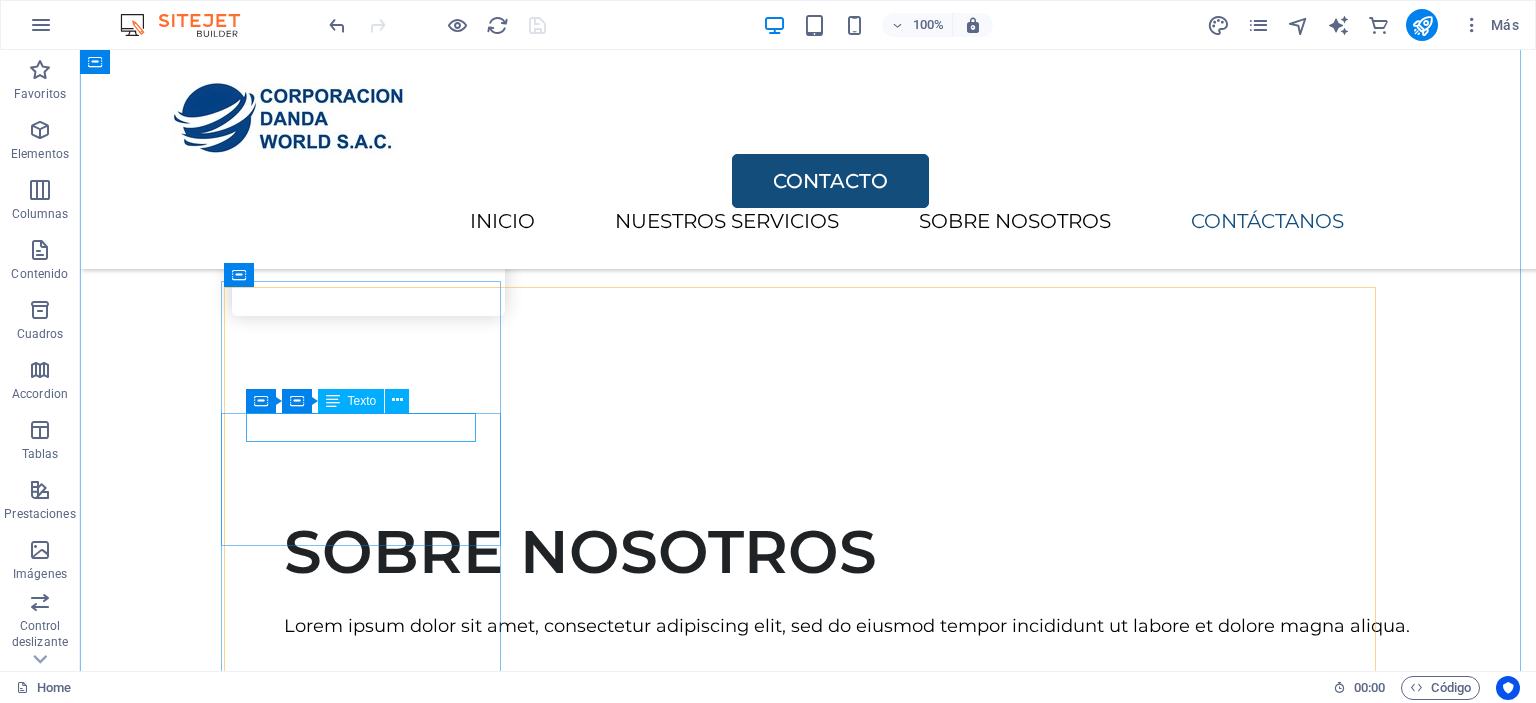click on "Transport" at bounding box center (808, 1612) 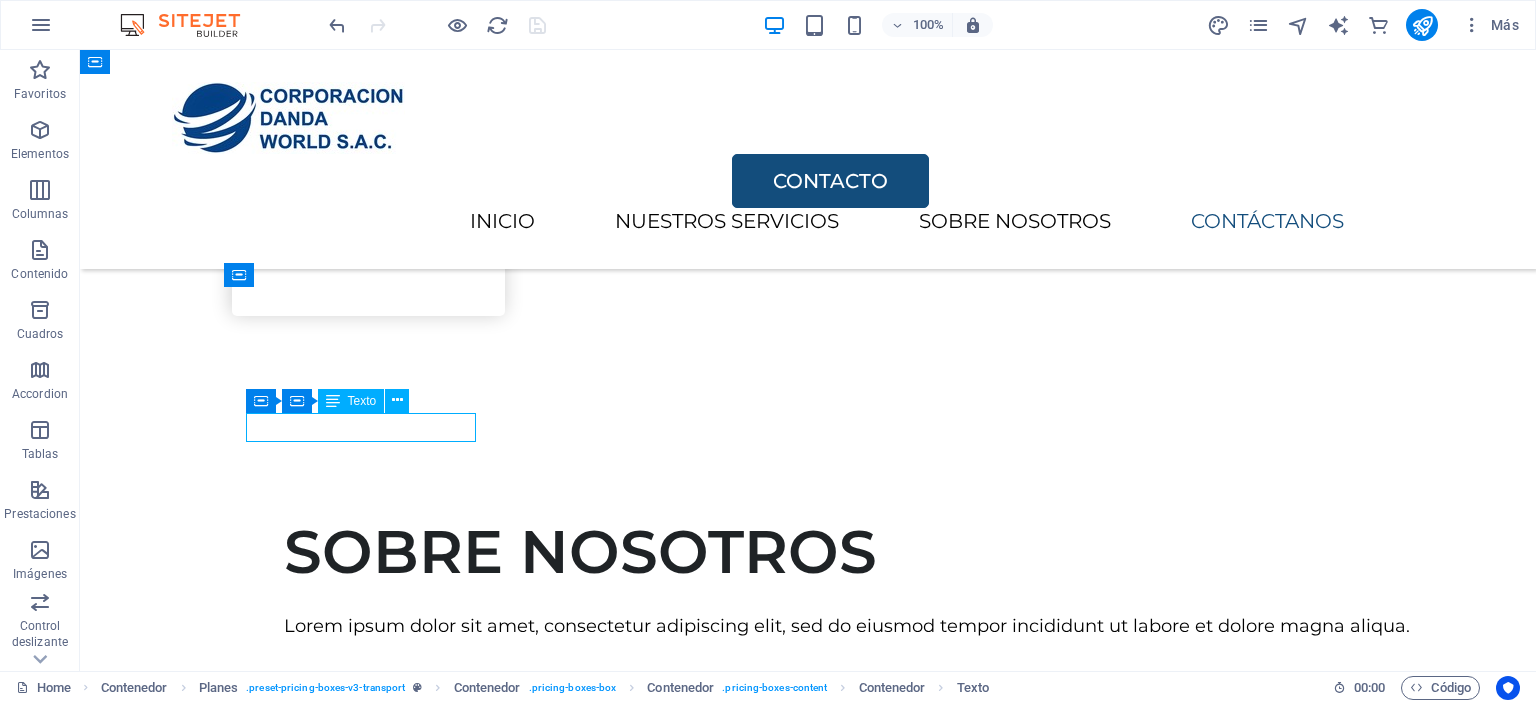 click on "Transport" at bounding box center (808, 1612) 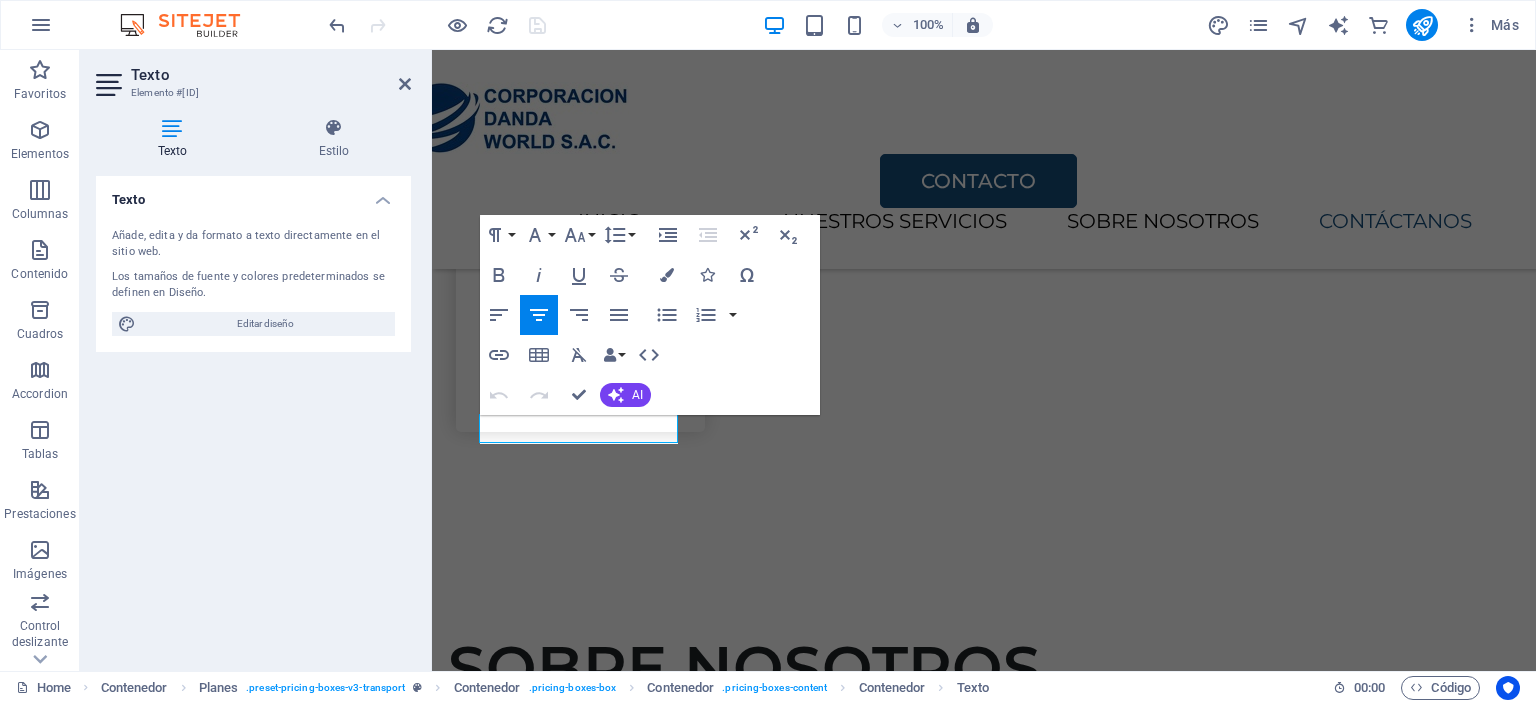 scroll, scrollTop: 2525, scrollLeft: 0, axis: vertical 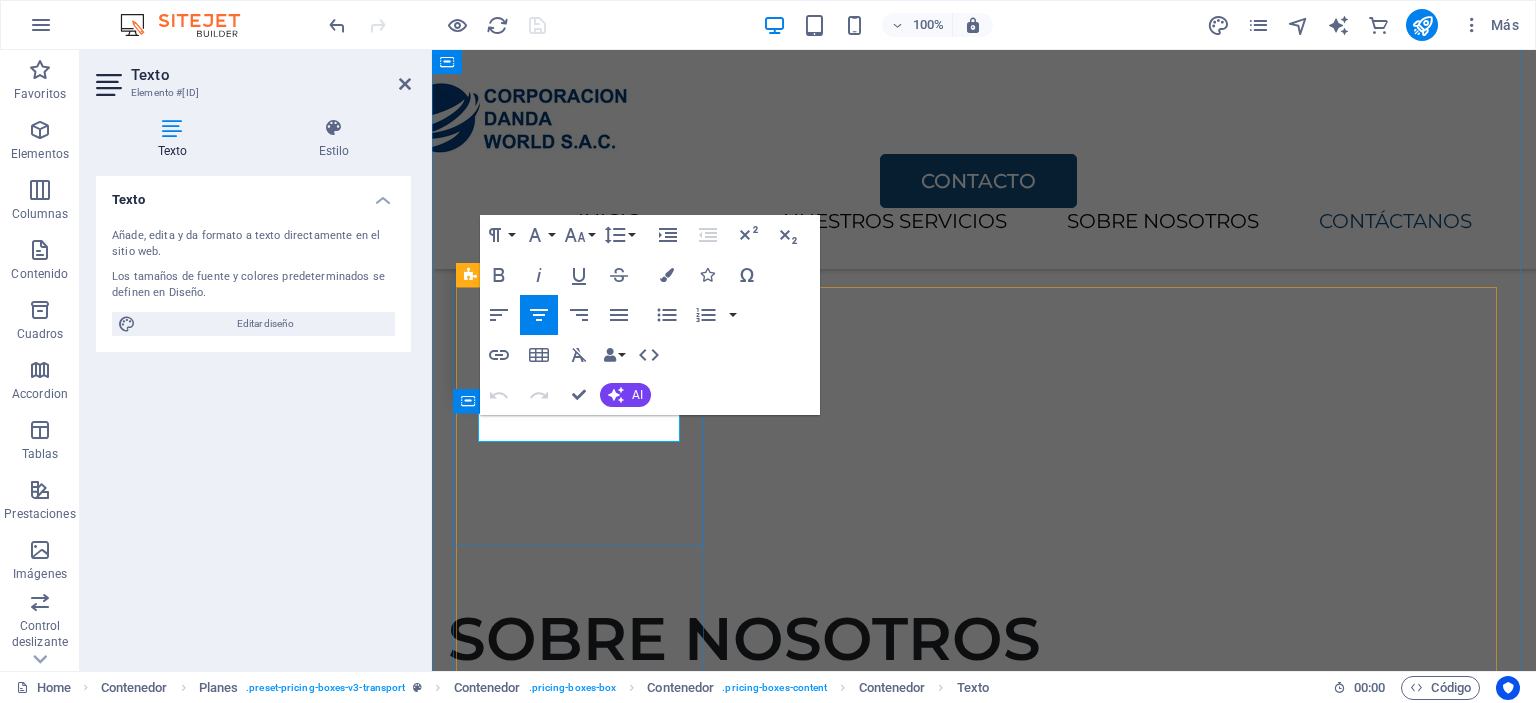 click on "Transport" at bounding box center [984, 1749] 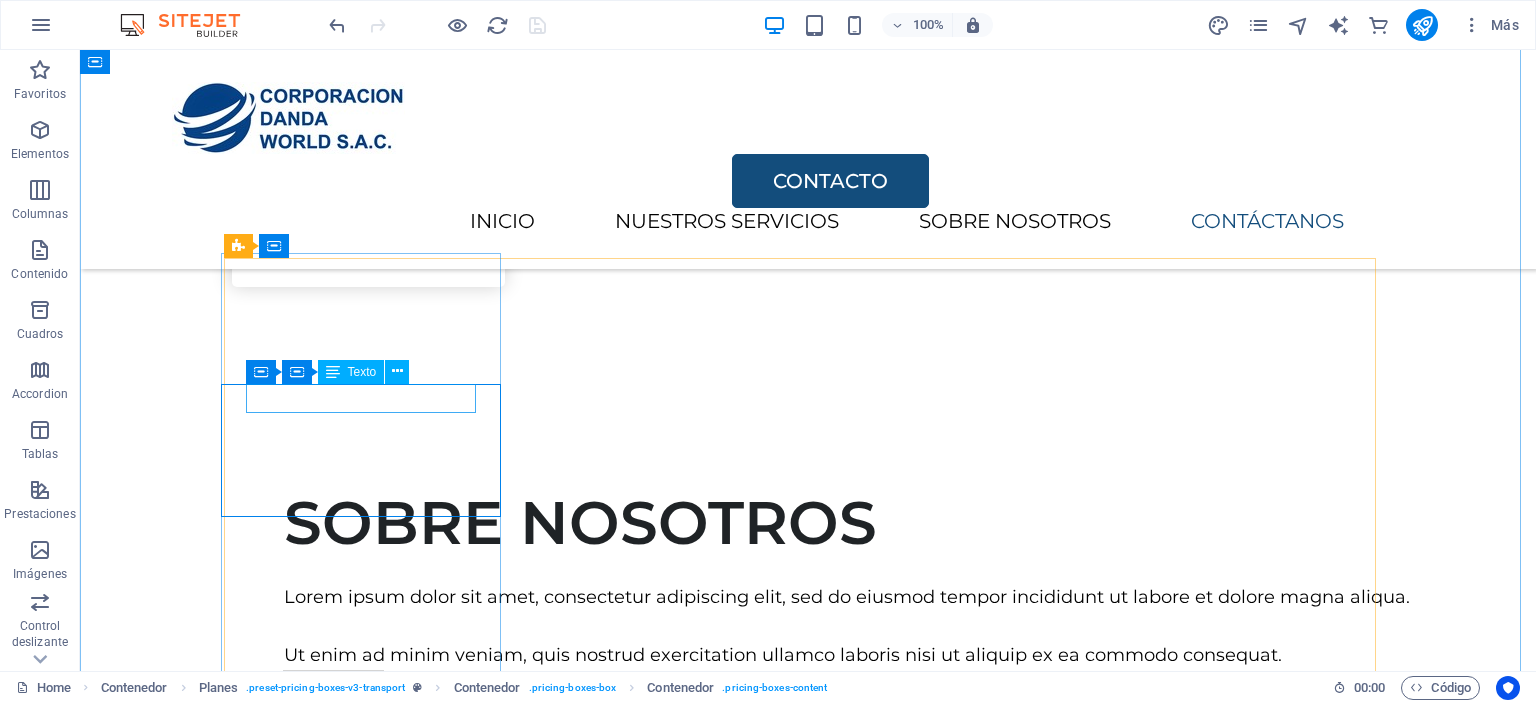 click on "Transport" at bounding box center (808, 1583) 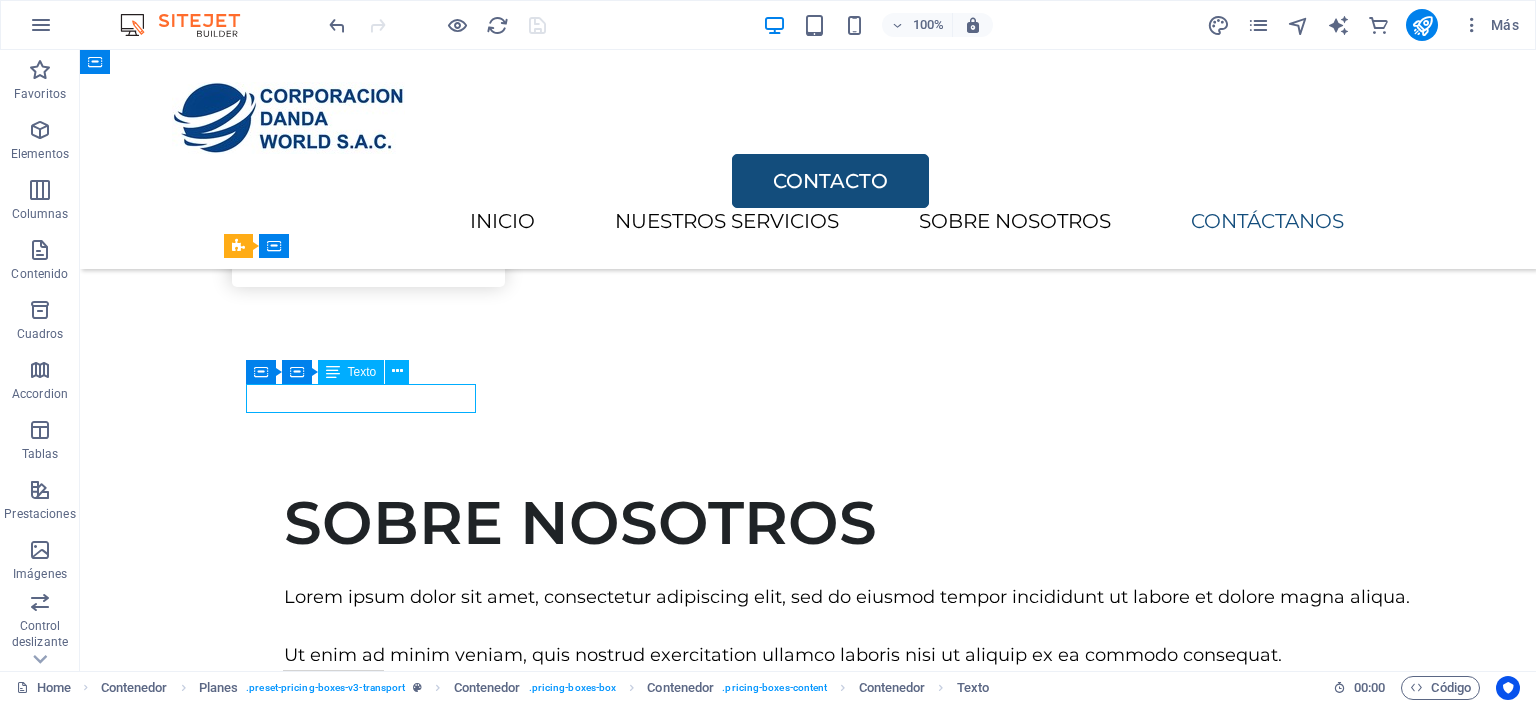 click on "Transport" at bounding box center [808, 1583] 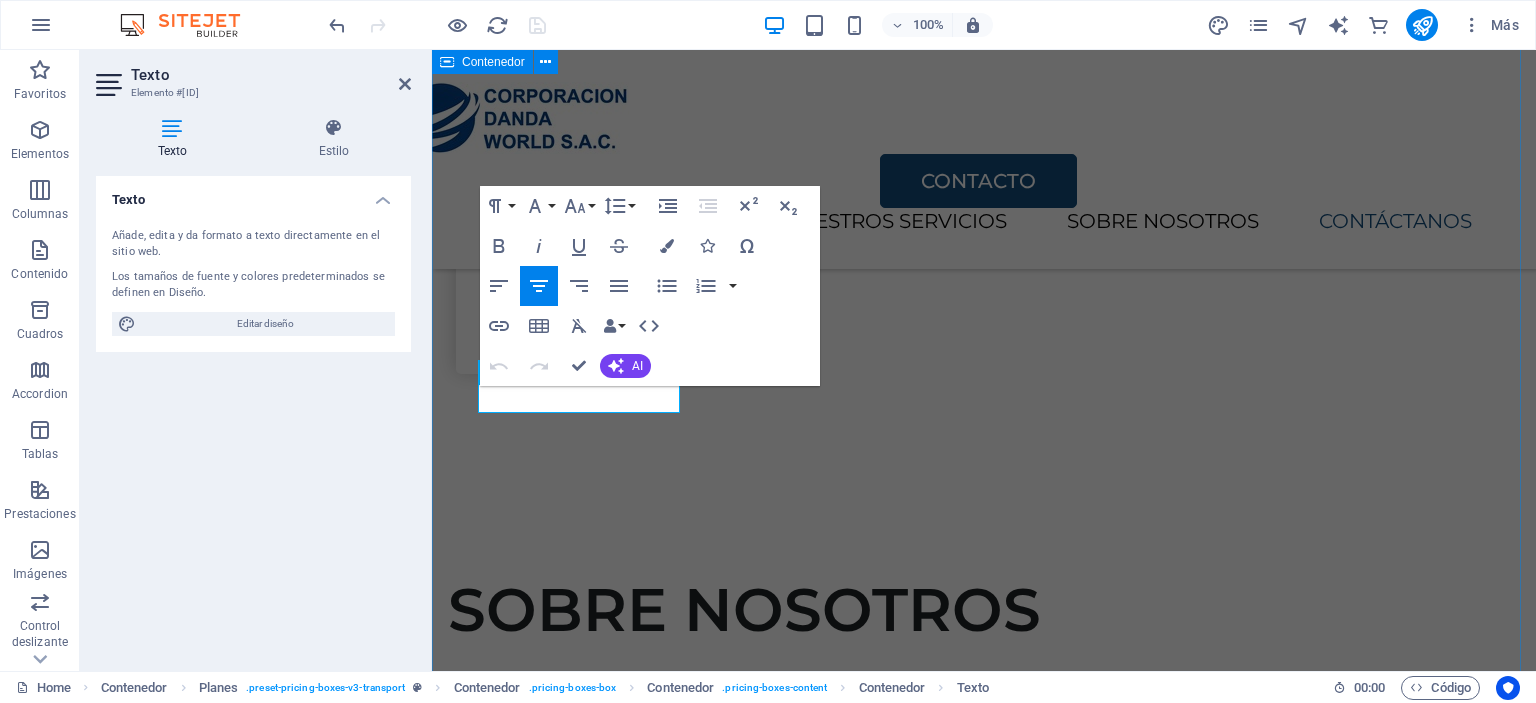 drag, startPoint x: 621, startPoint y: 412, endPoint x: 433, endPoint y: 408, distance: 188.04254 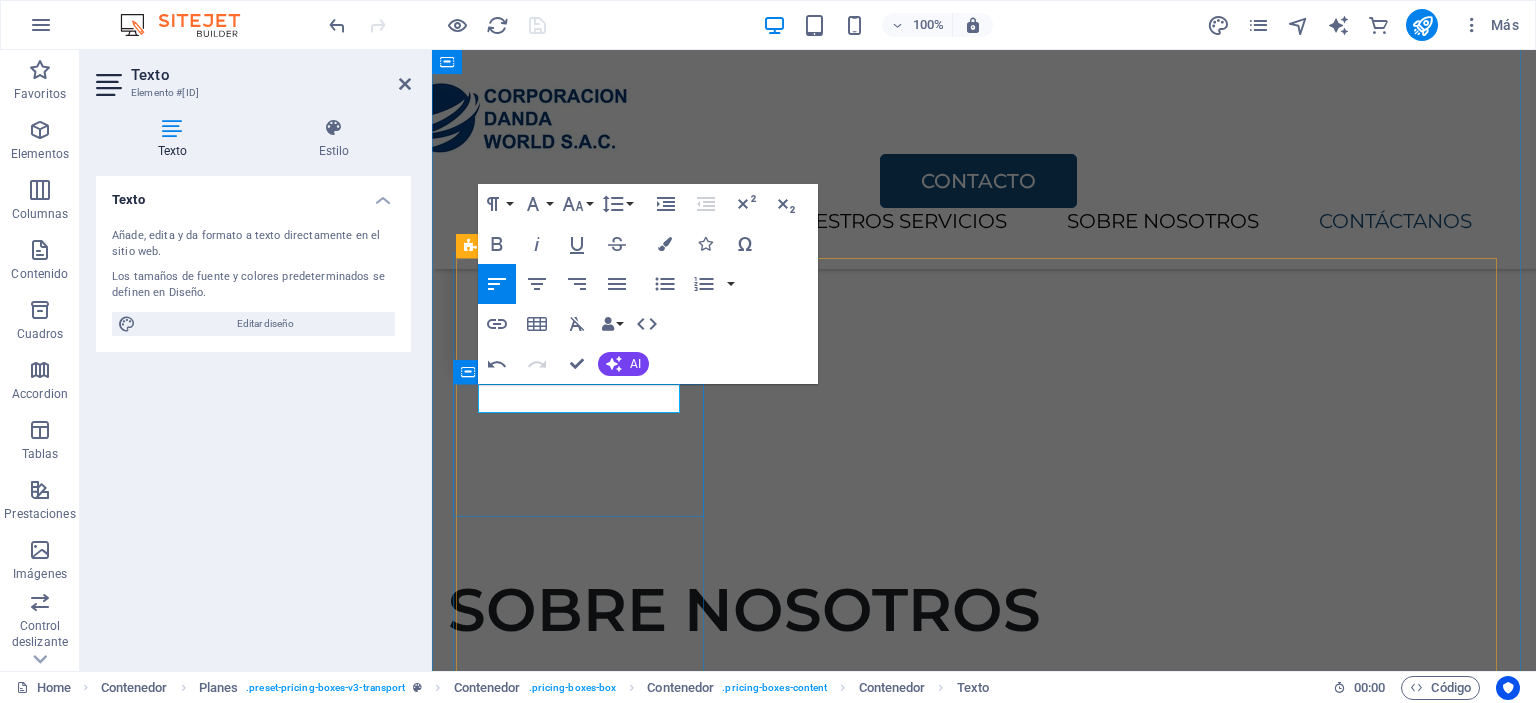 click at bounding box center (984, 1720) 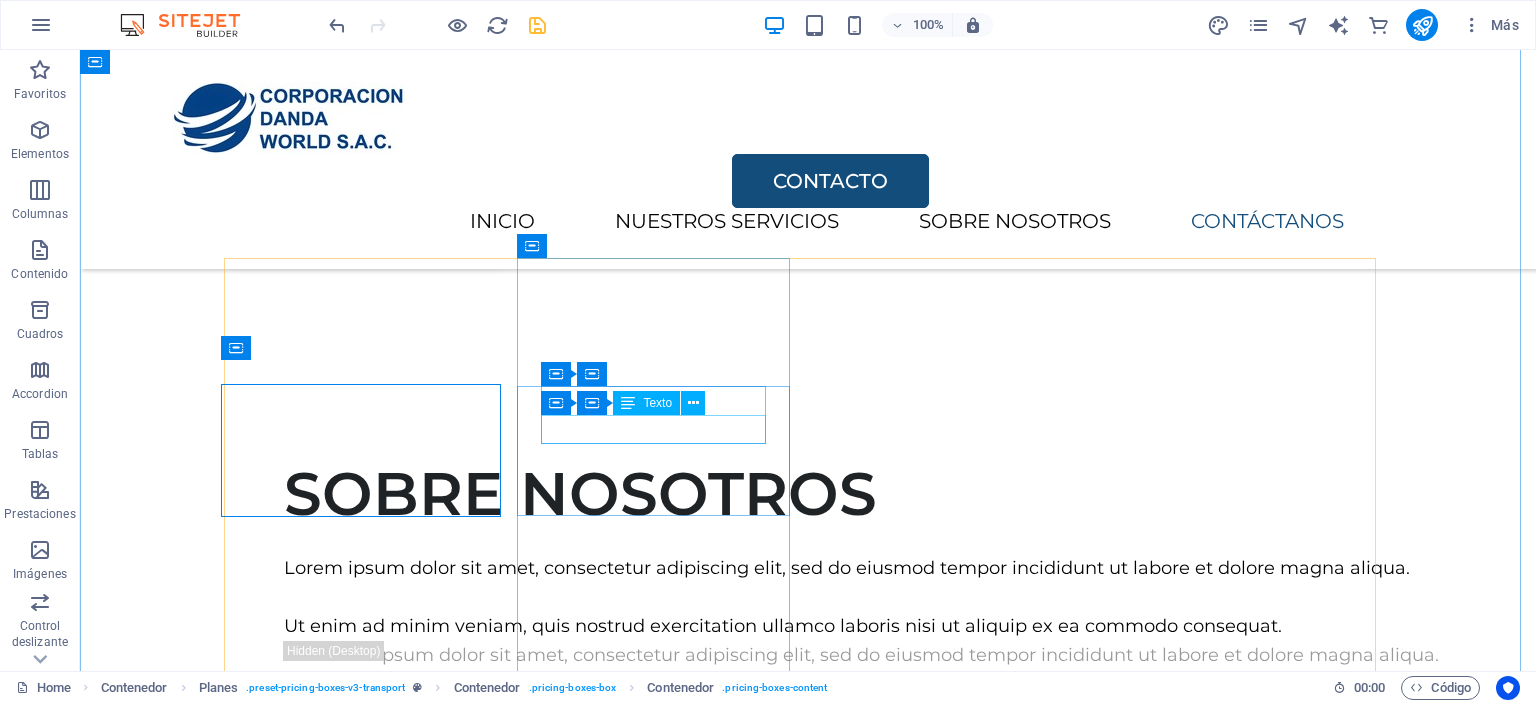 scroll, scrollTop: 2525, scrollLeft: 0, axis: vertical 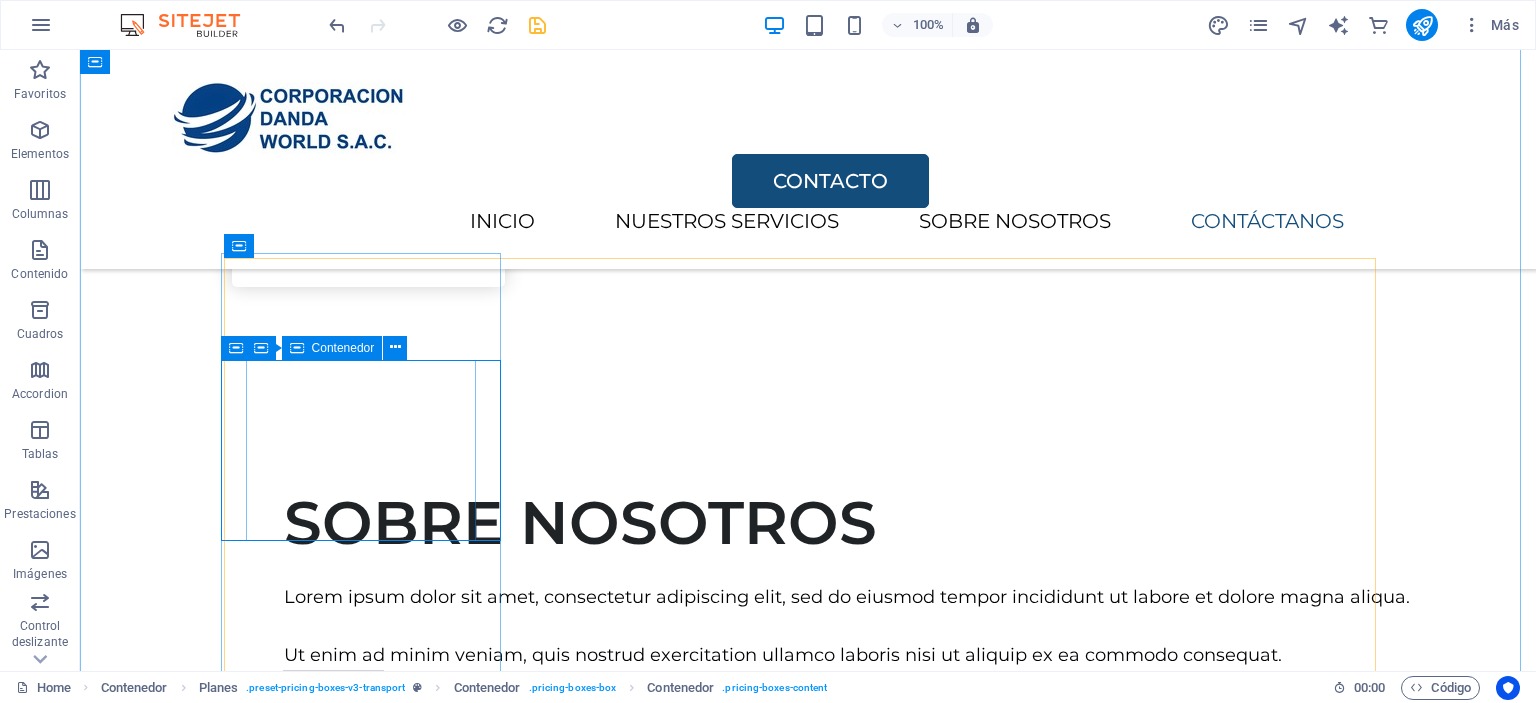 click on "Suelta el contenido aquí o  Añadir elementos  Pegar portapapeles" at bounding box center [808, 1641] 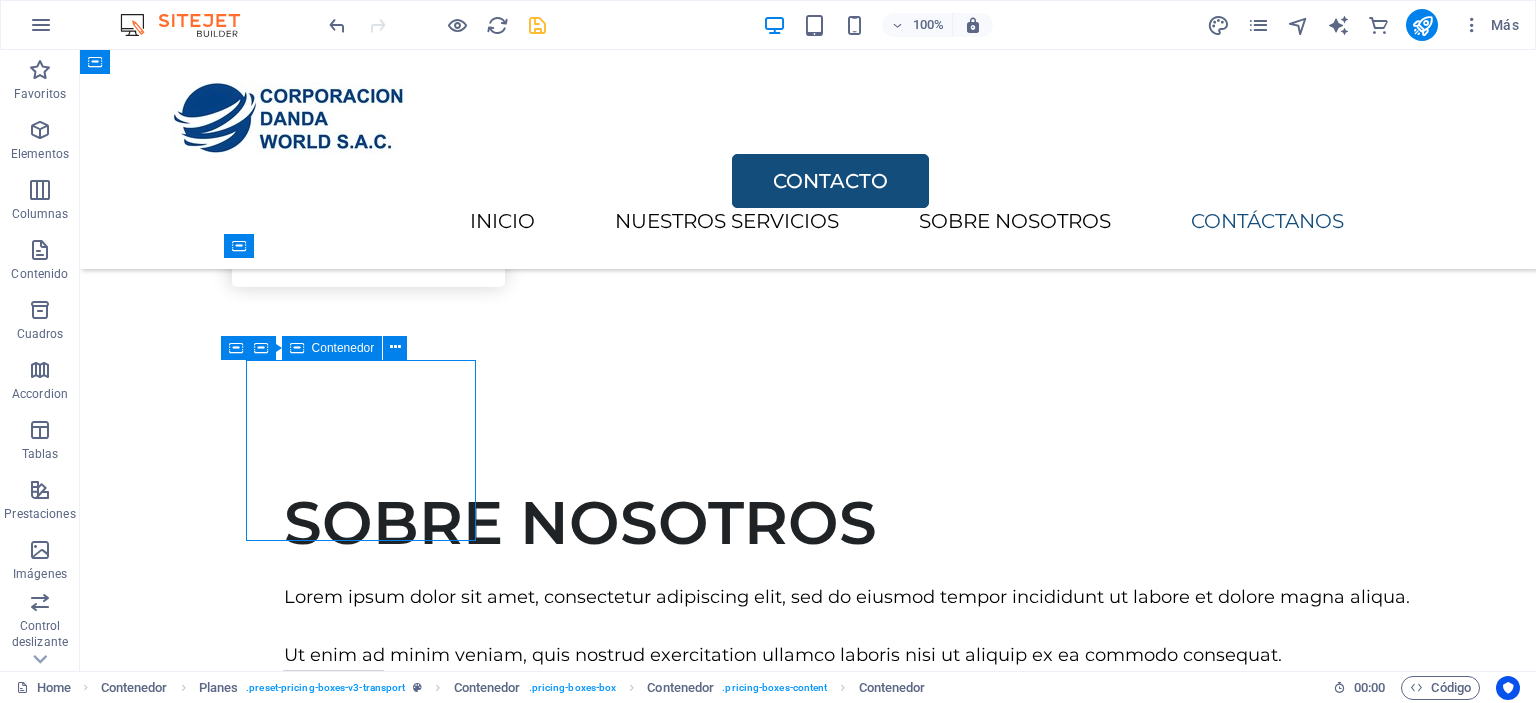 click on "Añadir elementos" at bounding box center [734, 1671] 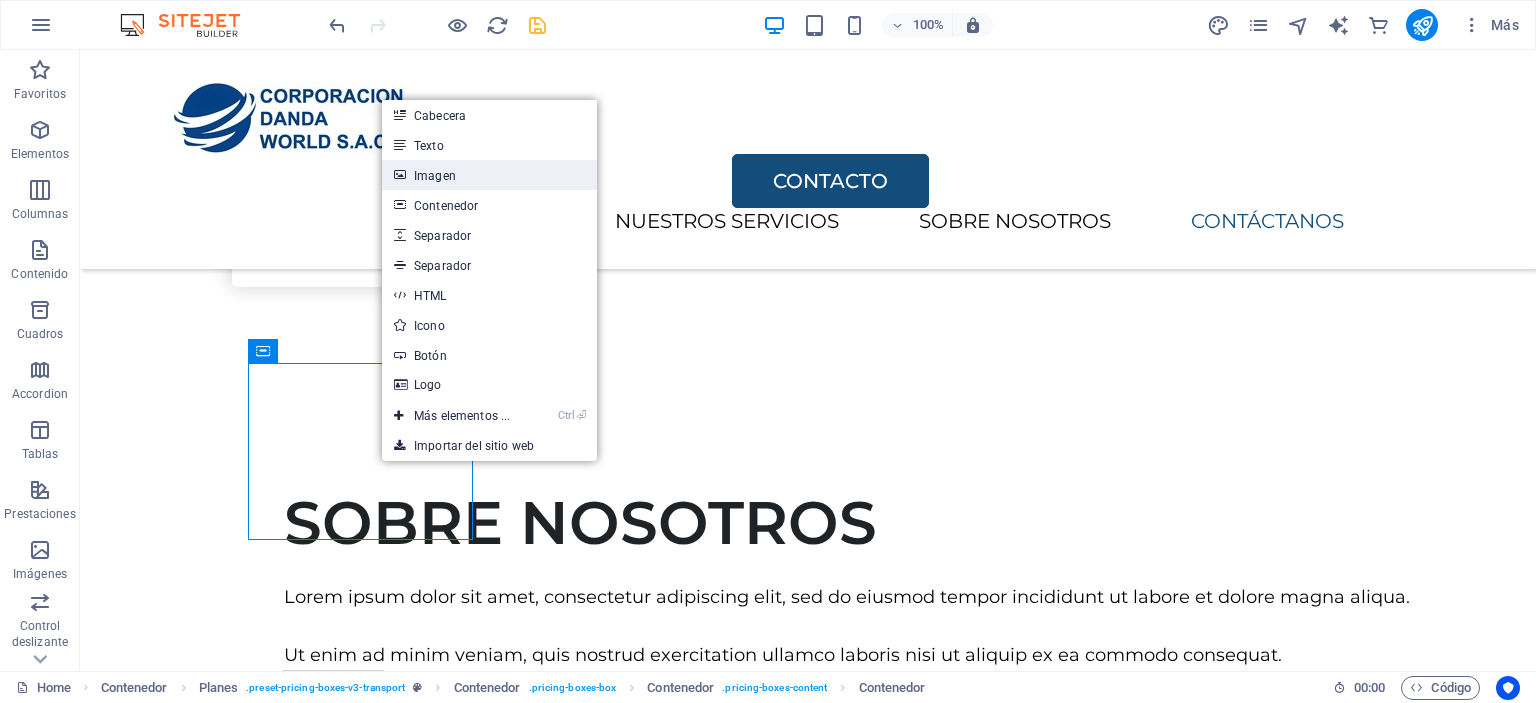 click on "Imagen" at bounding box center (489, 175) 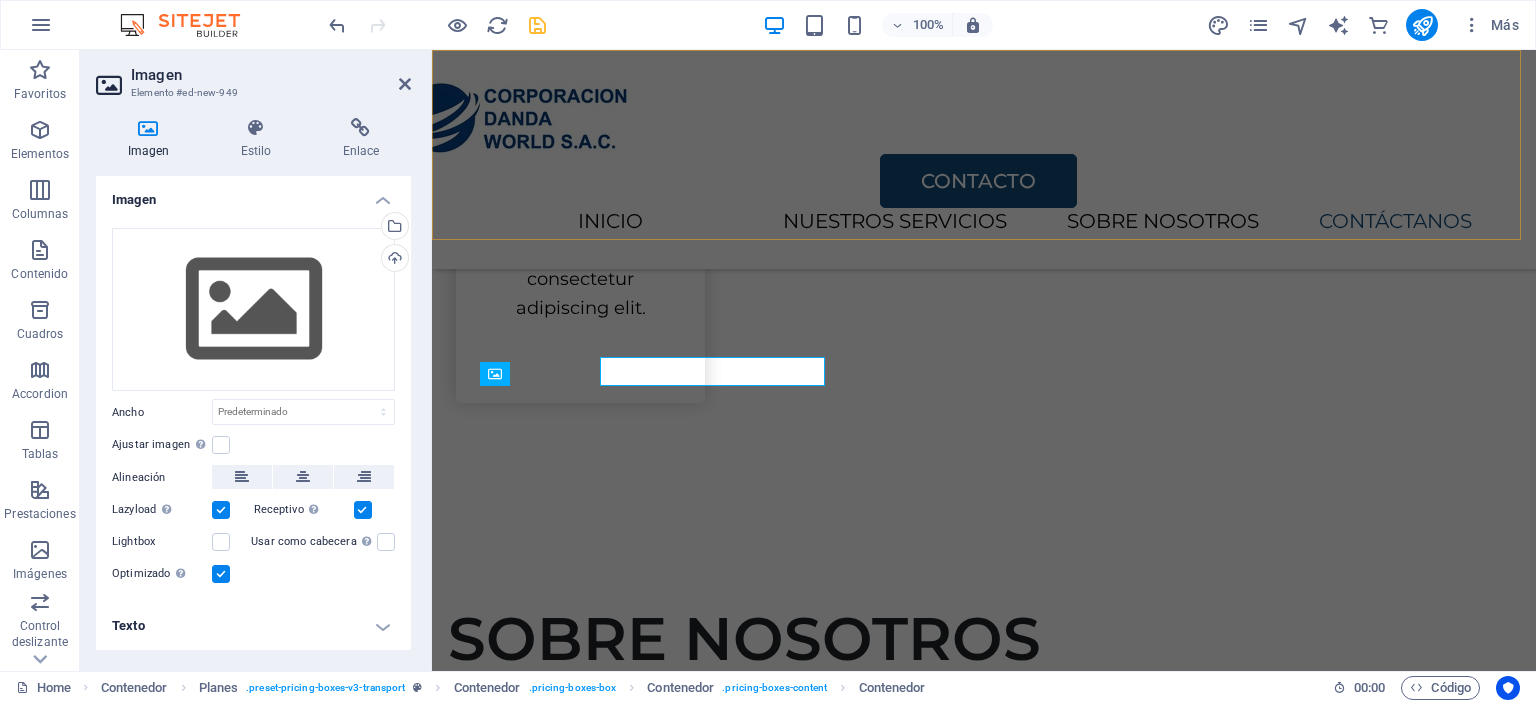 scroll, scrollTop: 2554, scrollLeft: 0, axis: vertical 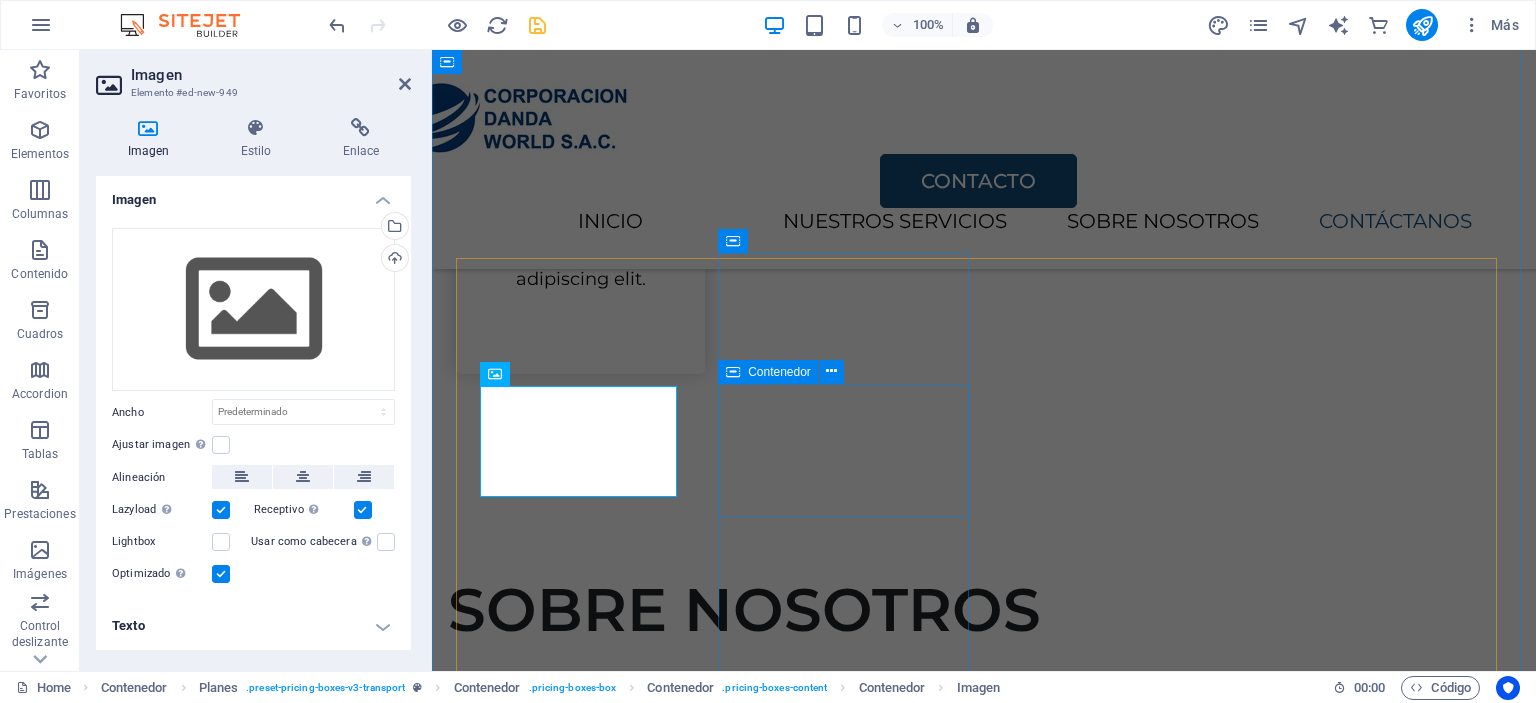 click on "Packing Transport" at bounding box center [984, 2170] 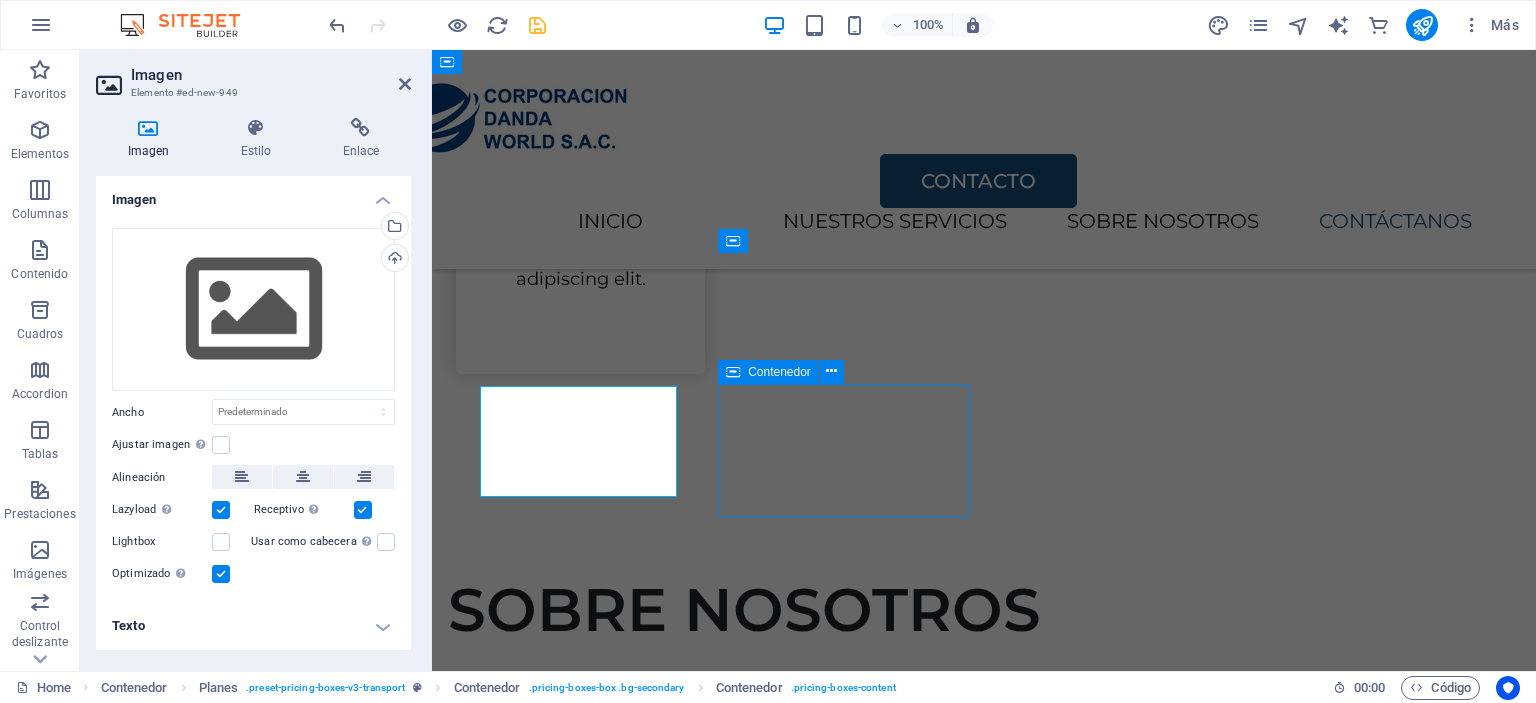 scroll, scrollTop: 2525, scrollLeft: 0, axis: vertical 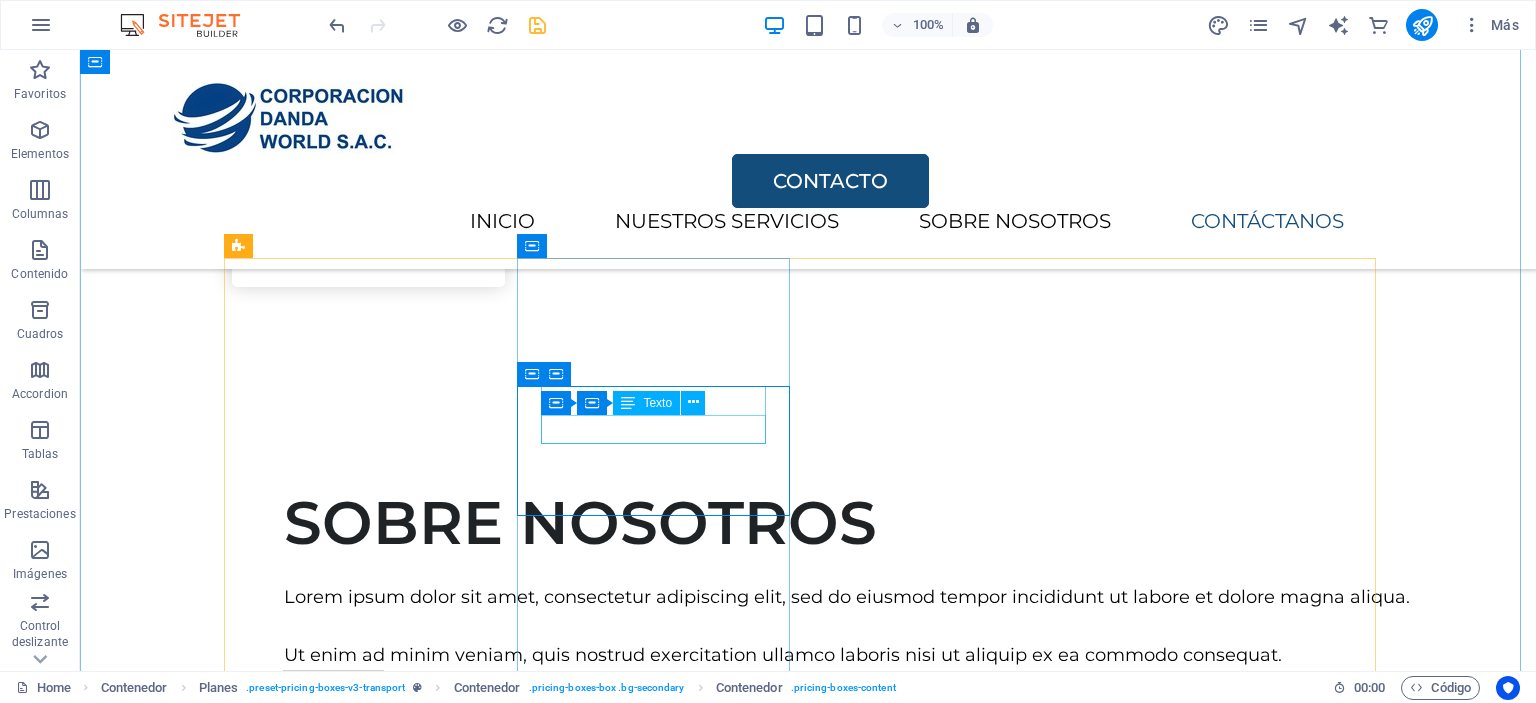 click on "Transport" at bounding box center [808, 2062] 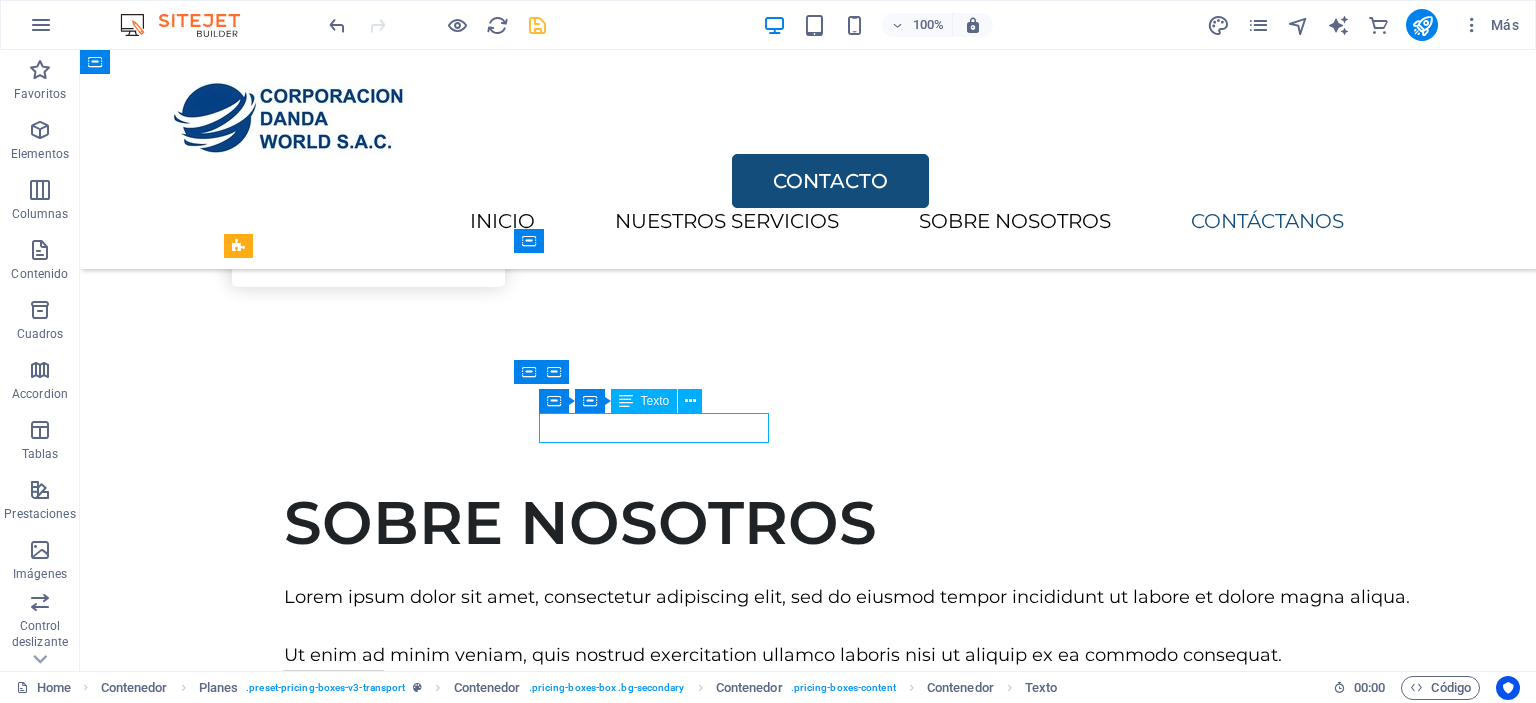 click on "Transport" at bounding box center [808, 2062] 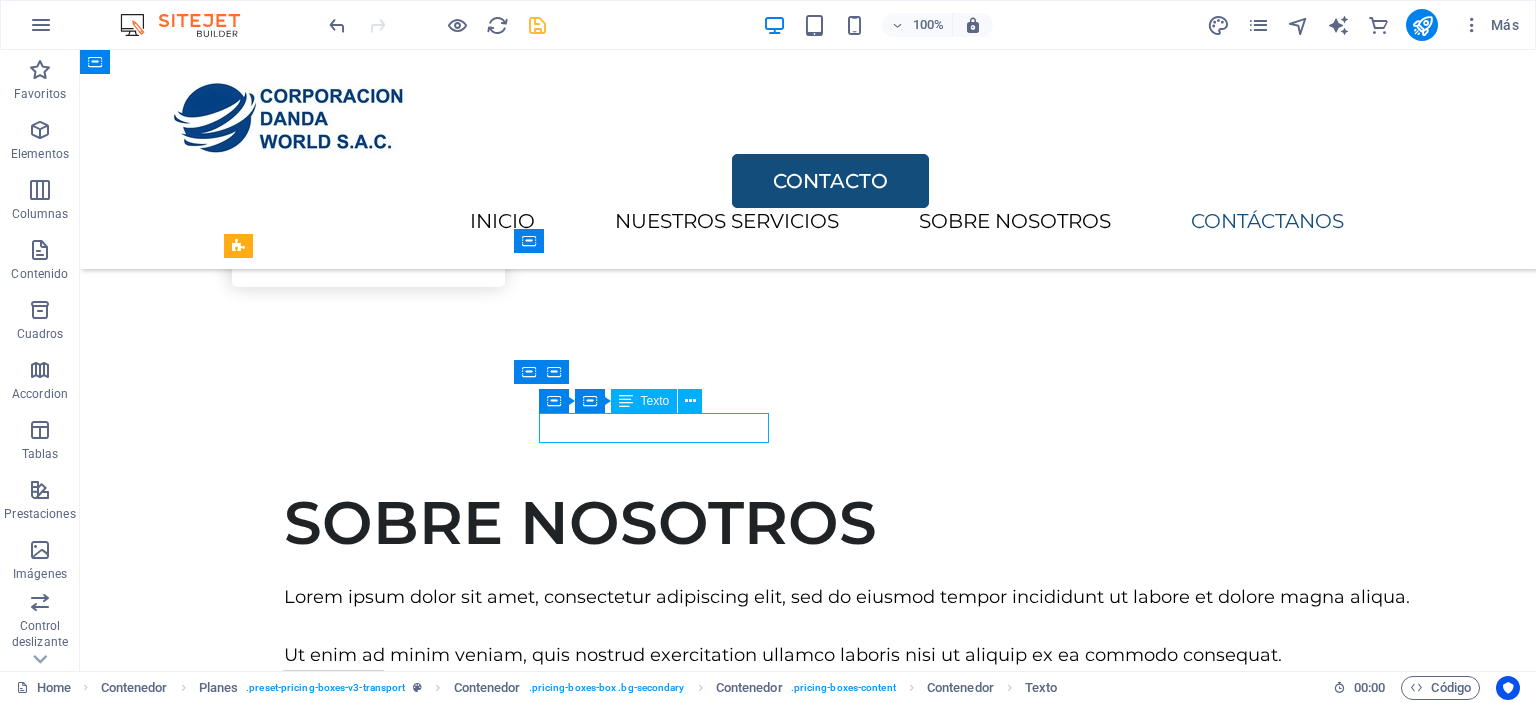 click at bounding box center [808, 1683] 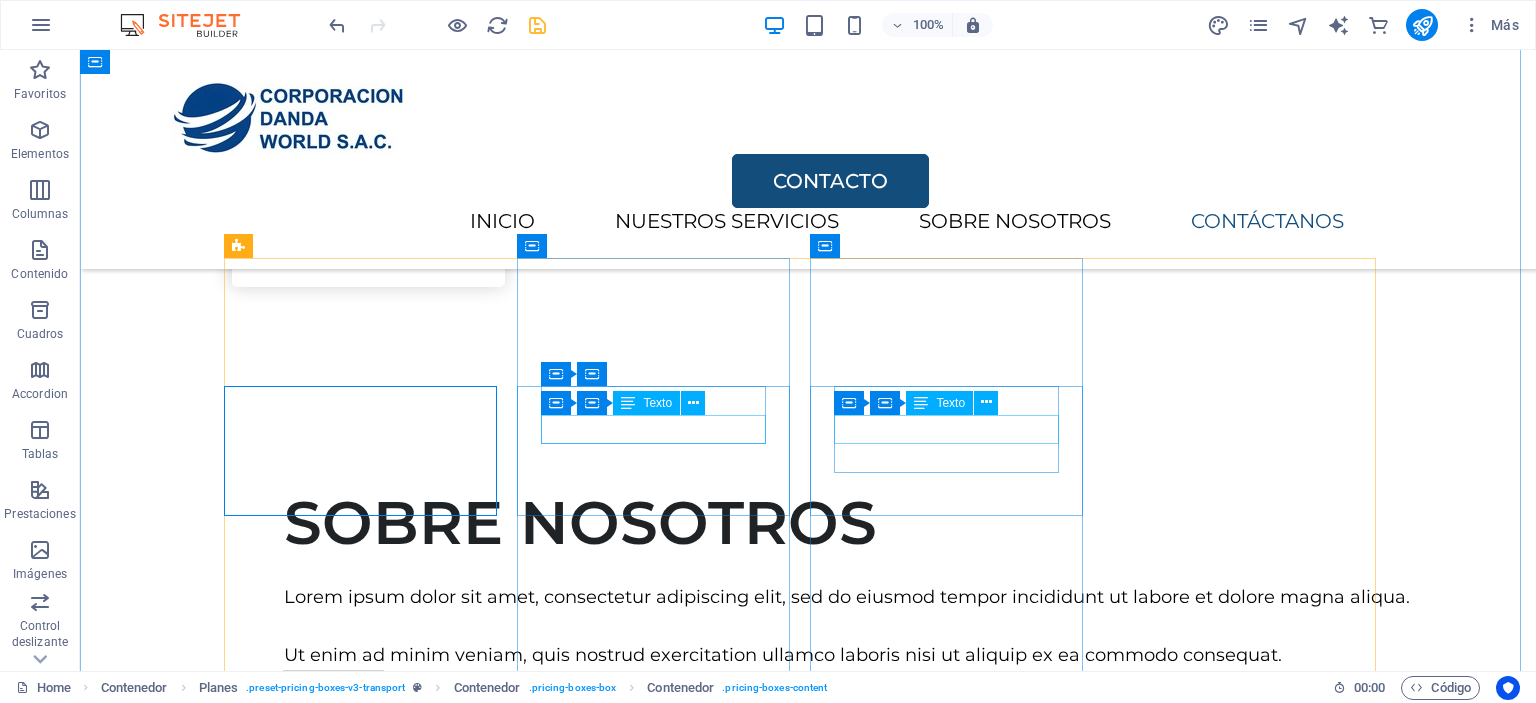 click on "Transport" at bounding box center (808, 2512) 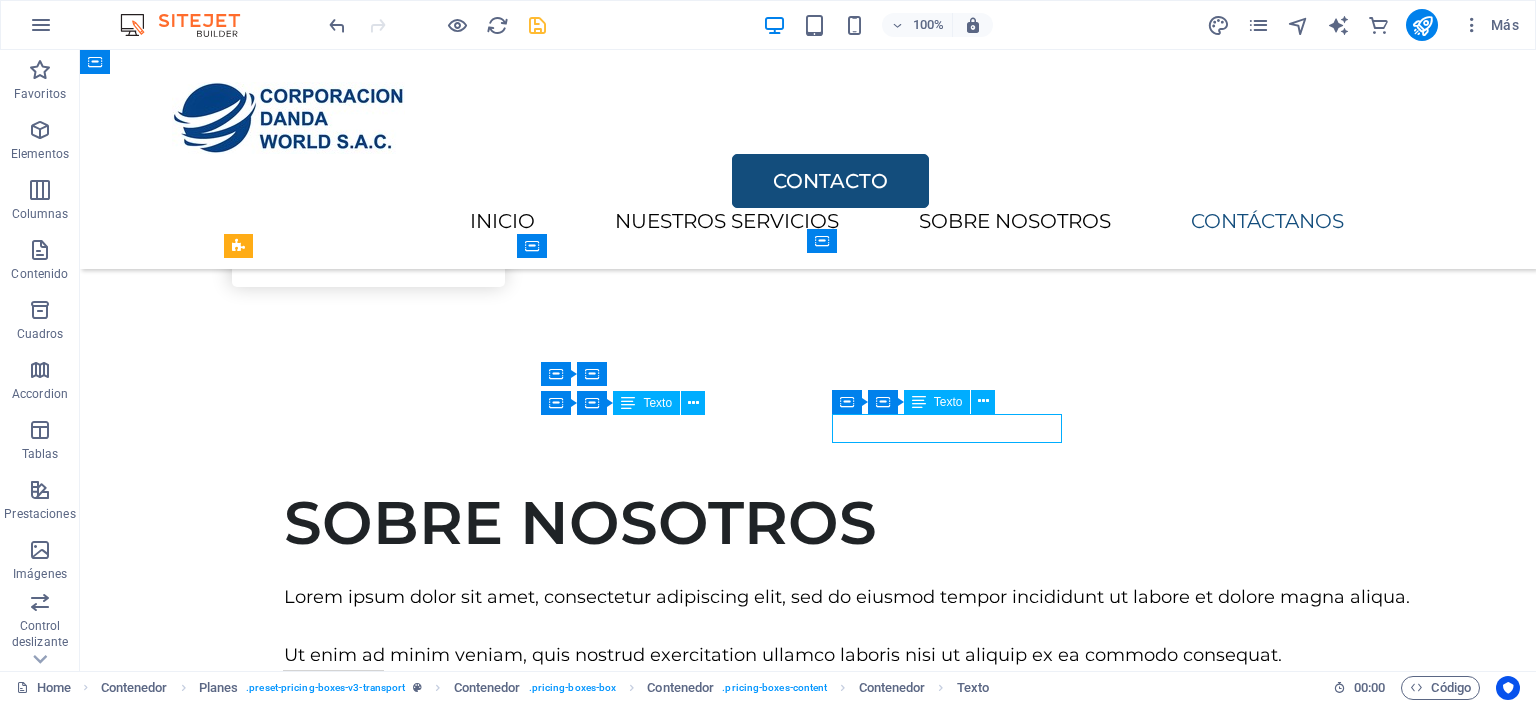 click on "Transport" at bounding box center (808, 2512) 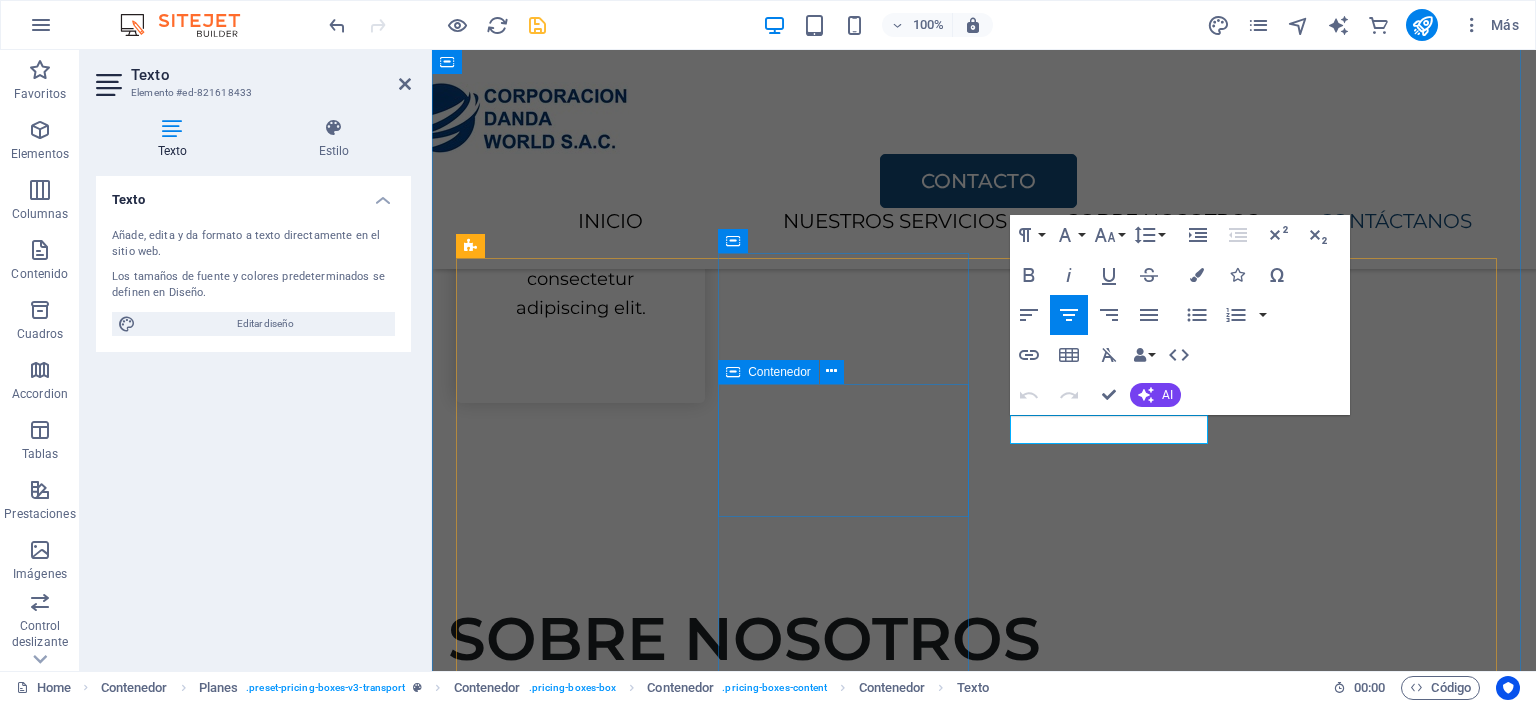 scroll, scrollTop: 2554, scrollLeft: 0, axis: vertical 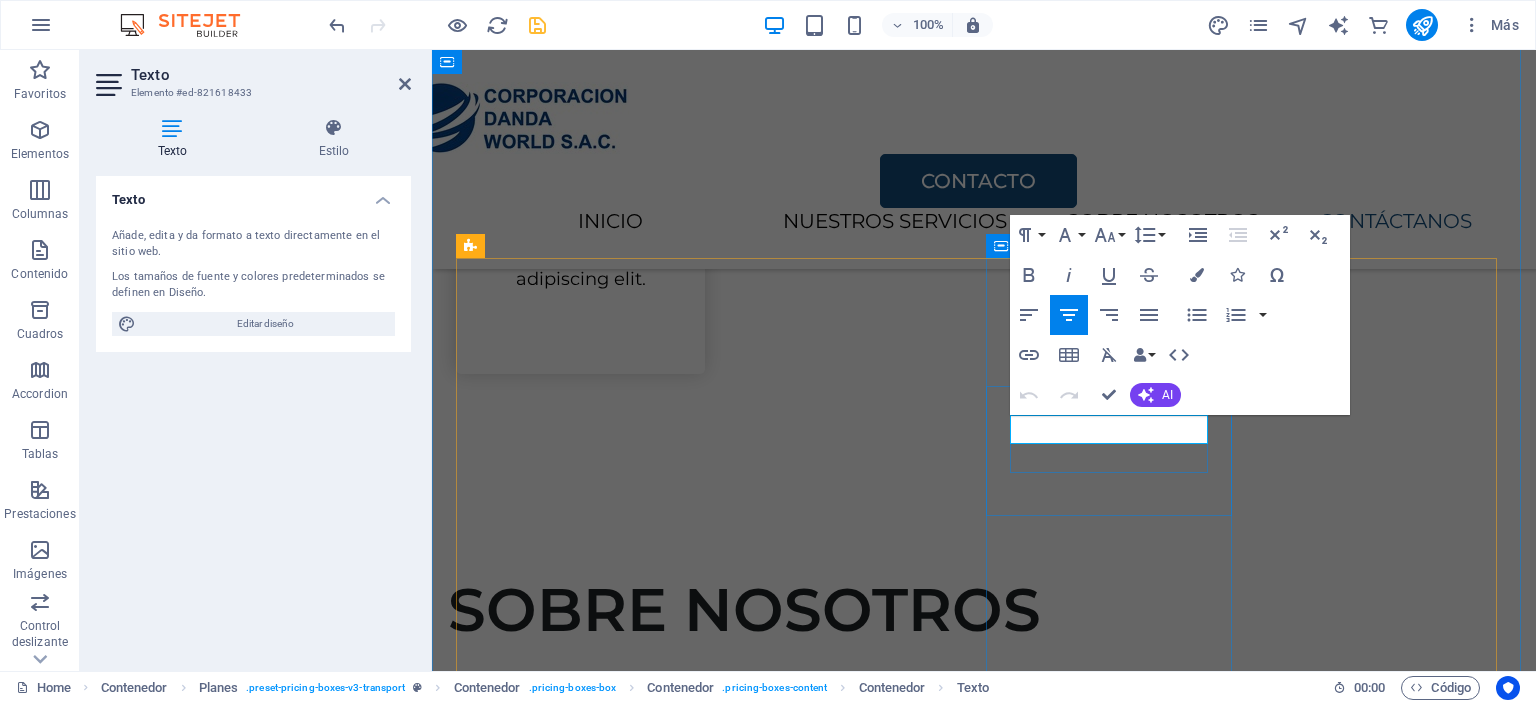 click on "Transport" at bounding box center [983, 2599] 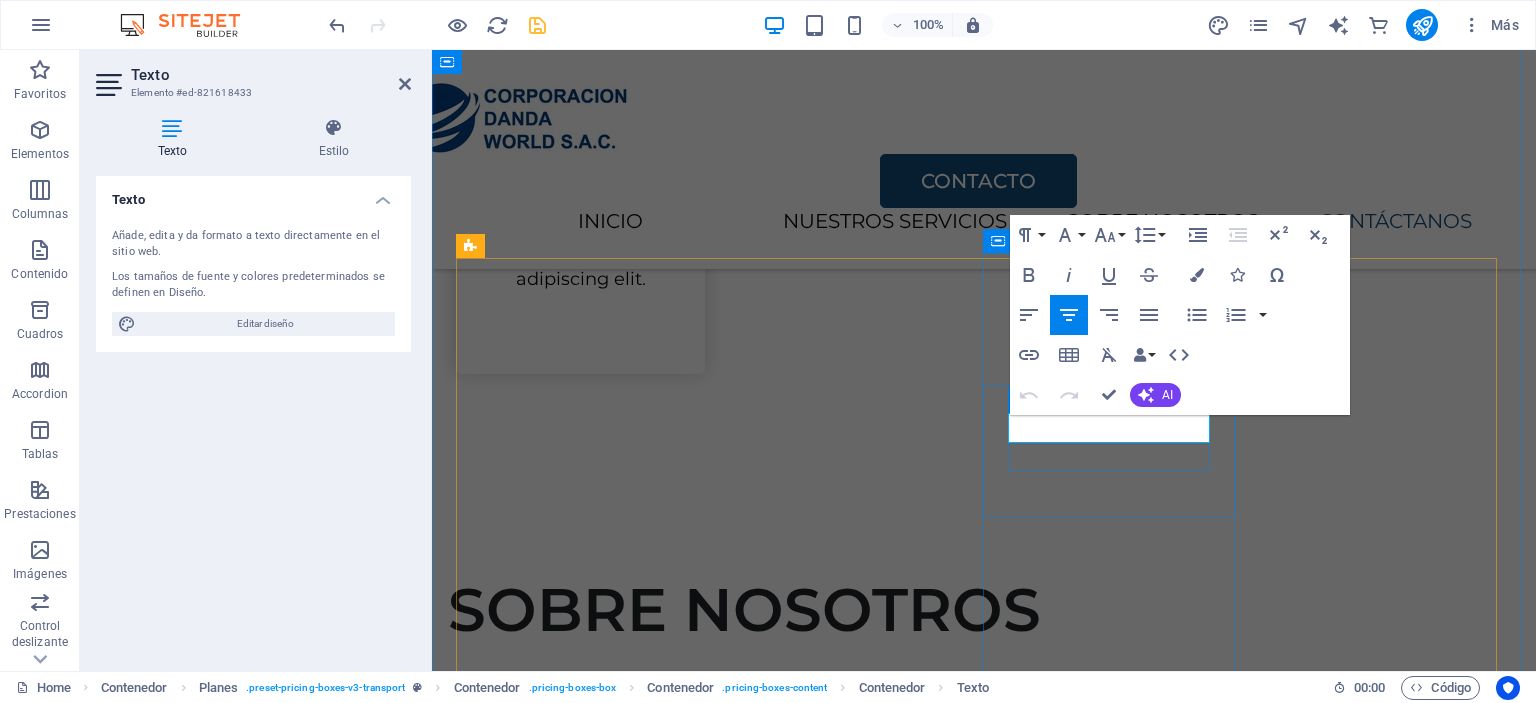 click on "Transport" at bounding box center (983, 2599) 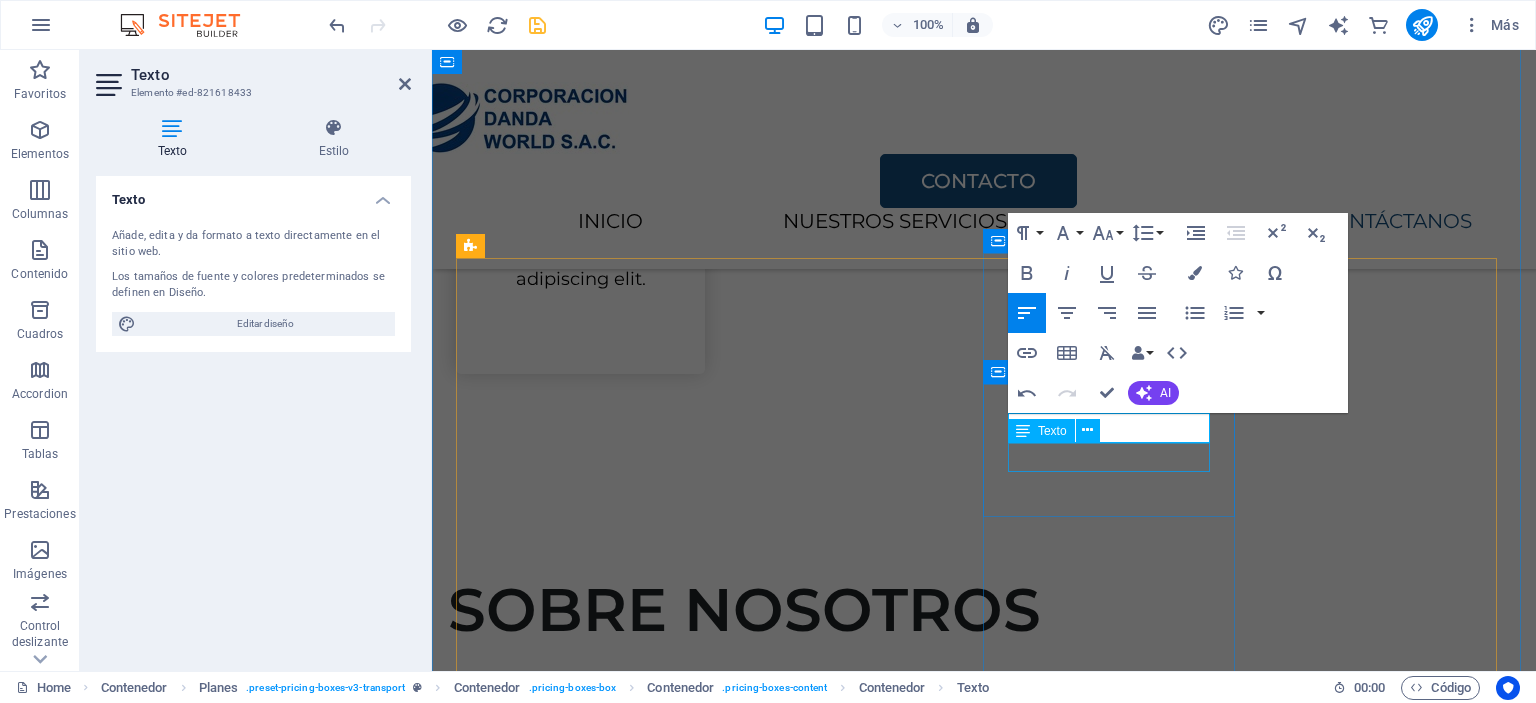 click on "Assembly" at bounding box center (983, 2628) 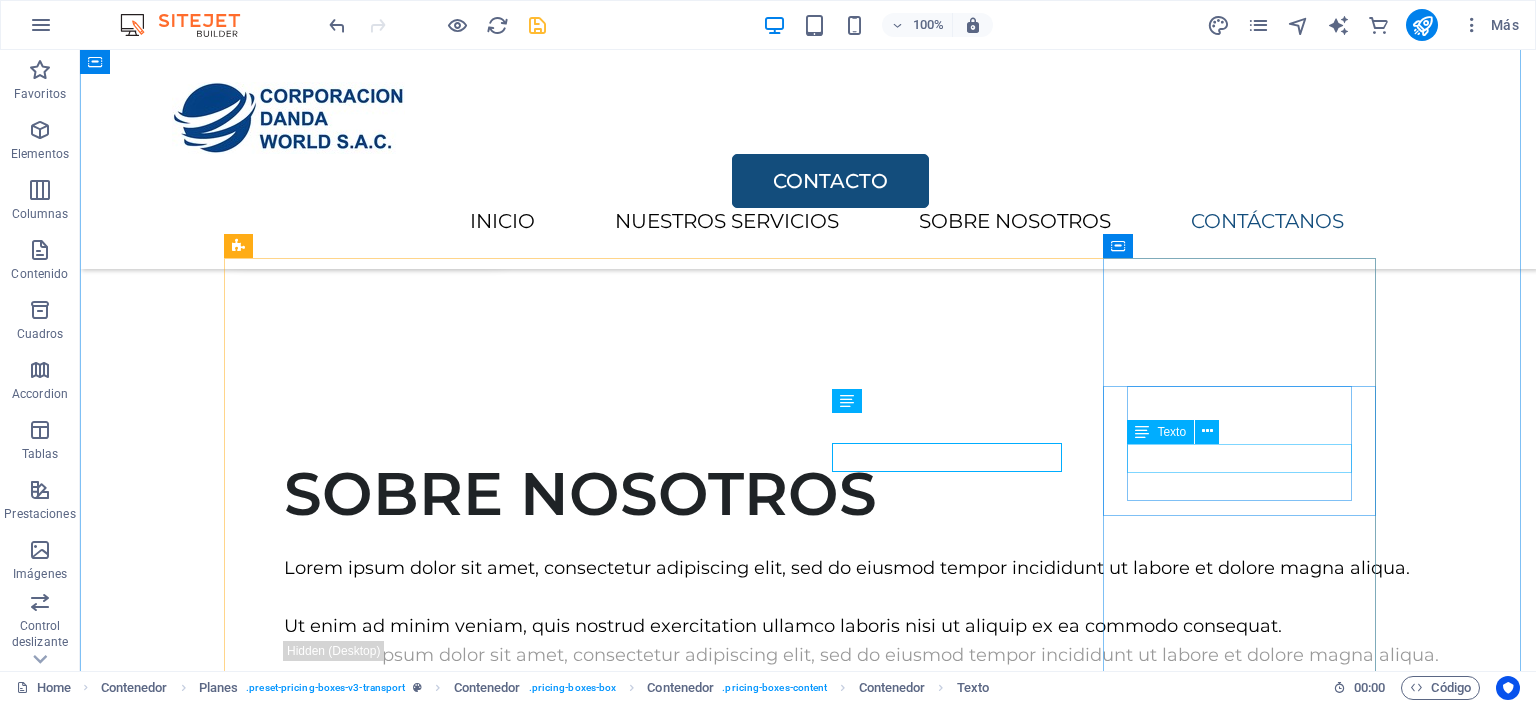 scroll, scrollTop: 2525, scrollLeft: 0, axis: vertical 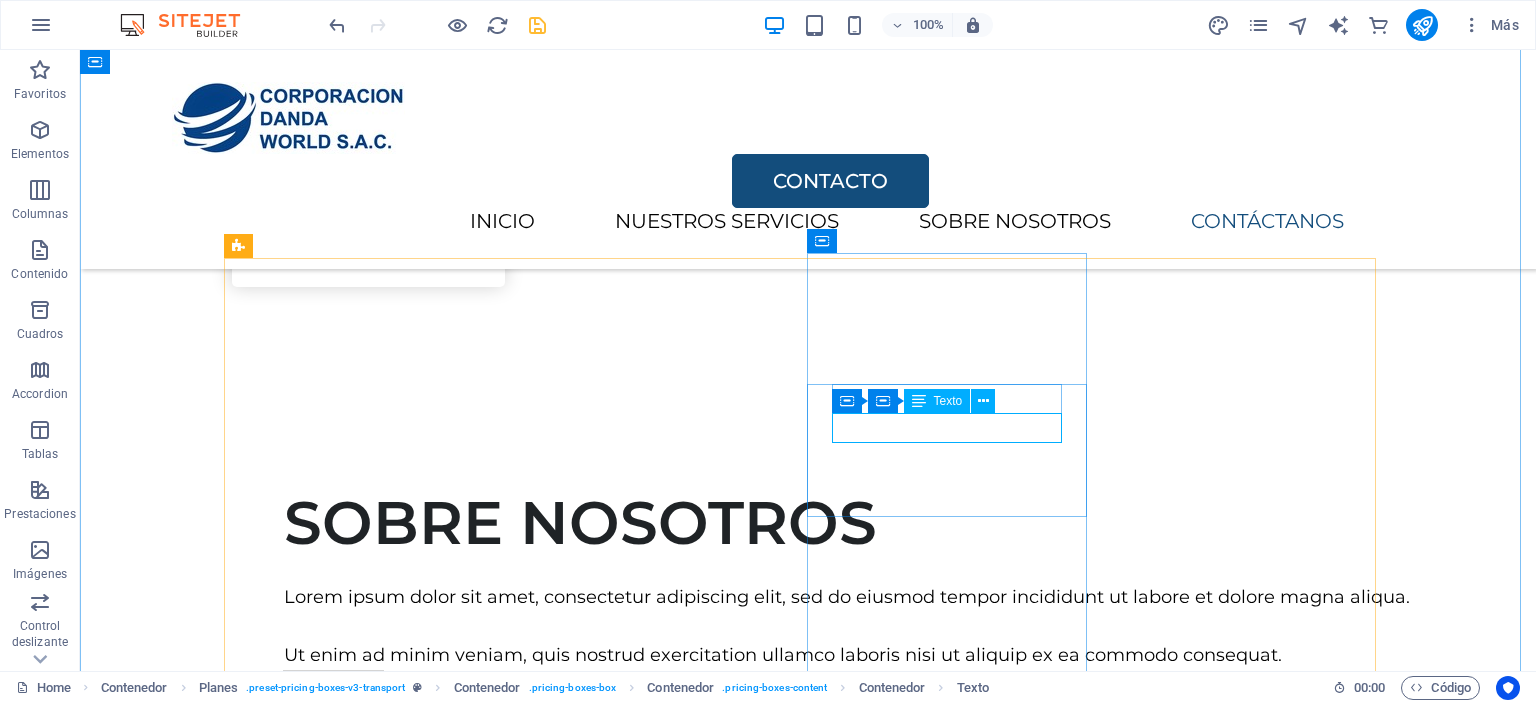 click on "Assembly" at bounding box center (808, 2512) 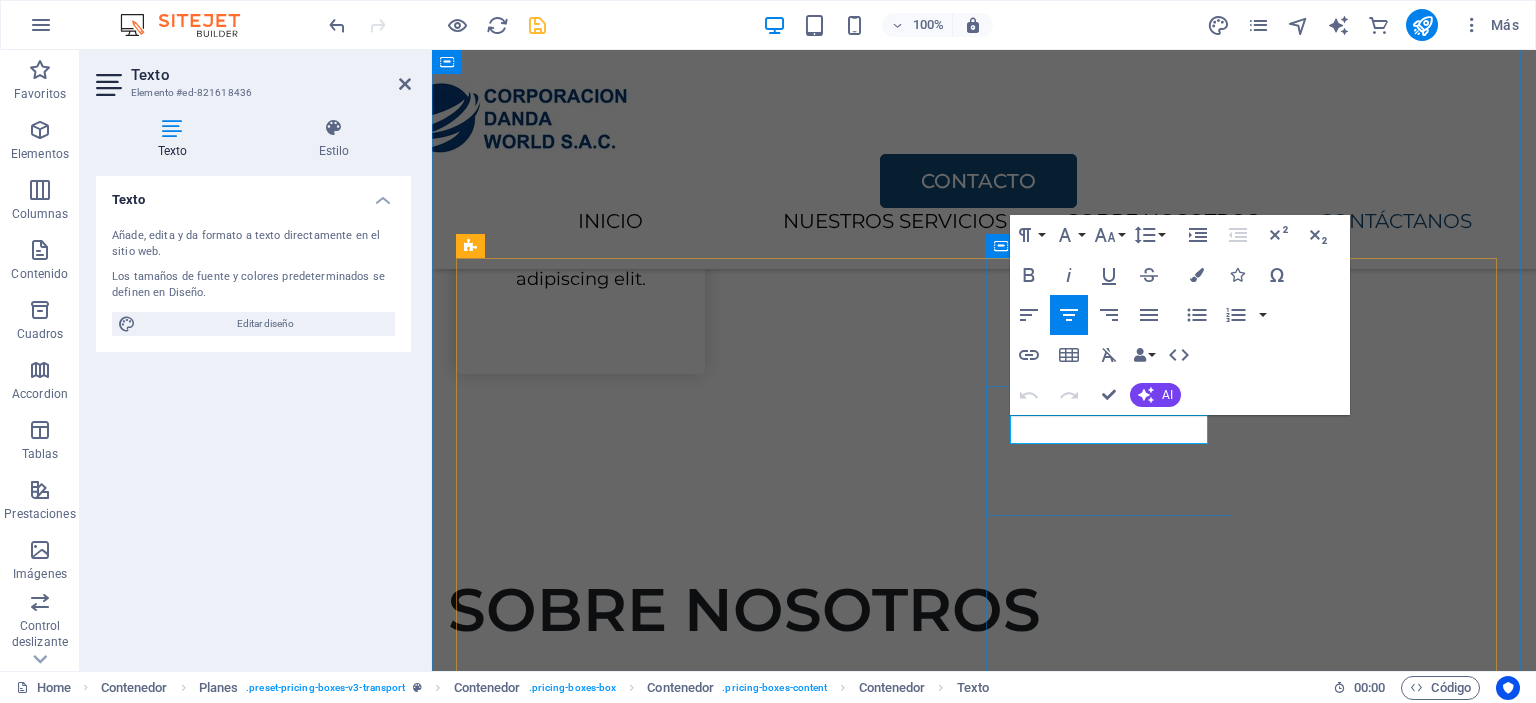 click on "Assembly" at bounding box center [983, 2599] 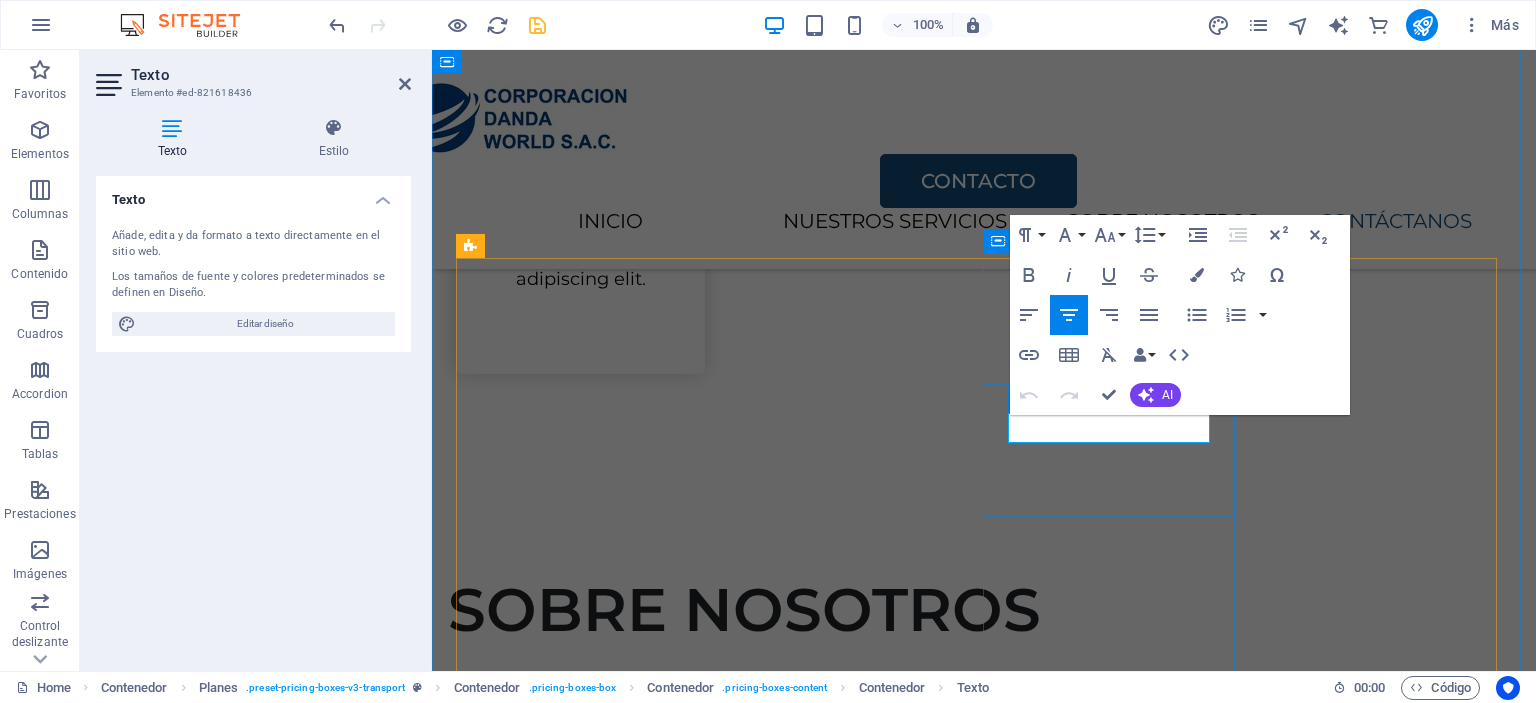 click on "Assembly" at bounding box center (983, 2599) 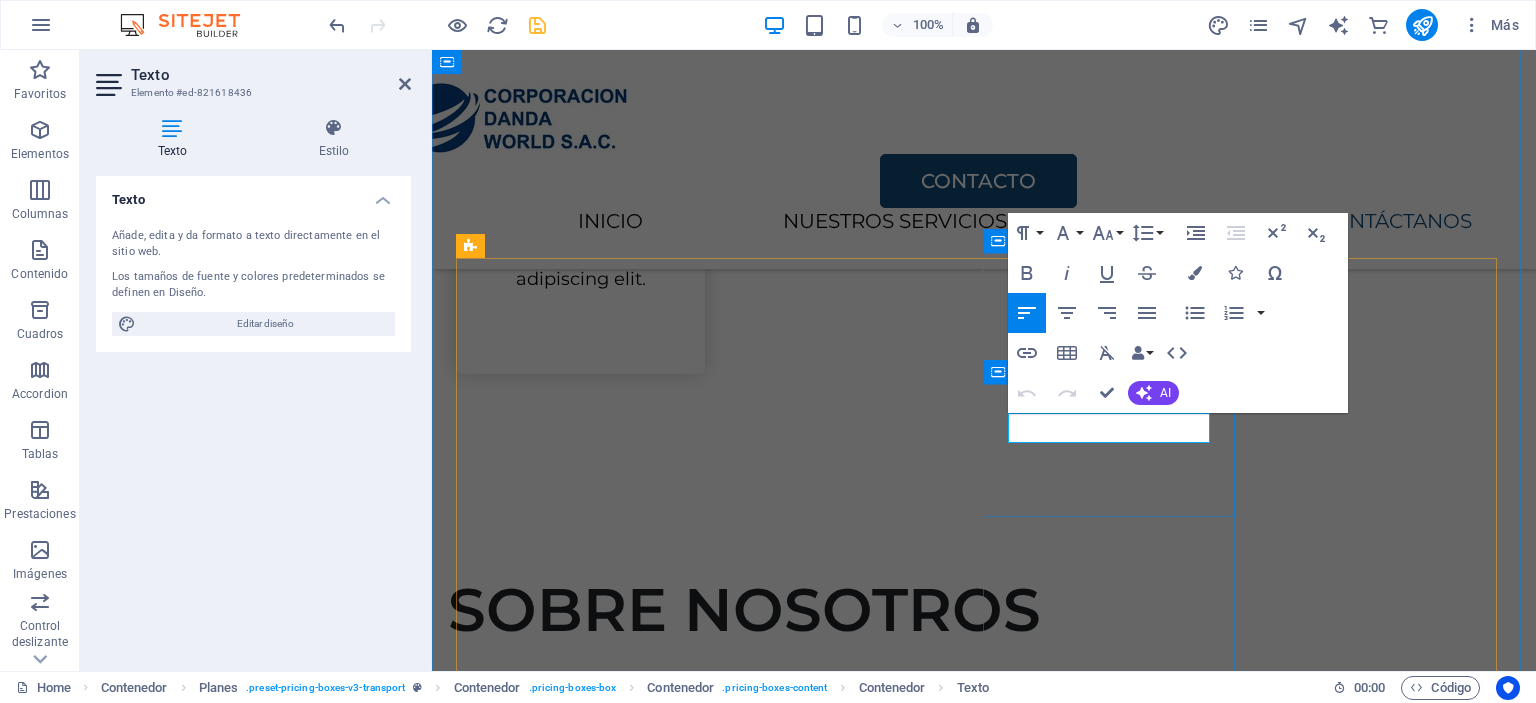 click on "Packing" at bounding box center (984, 2620) 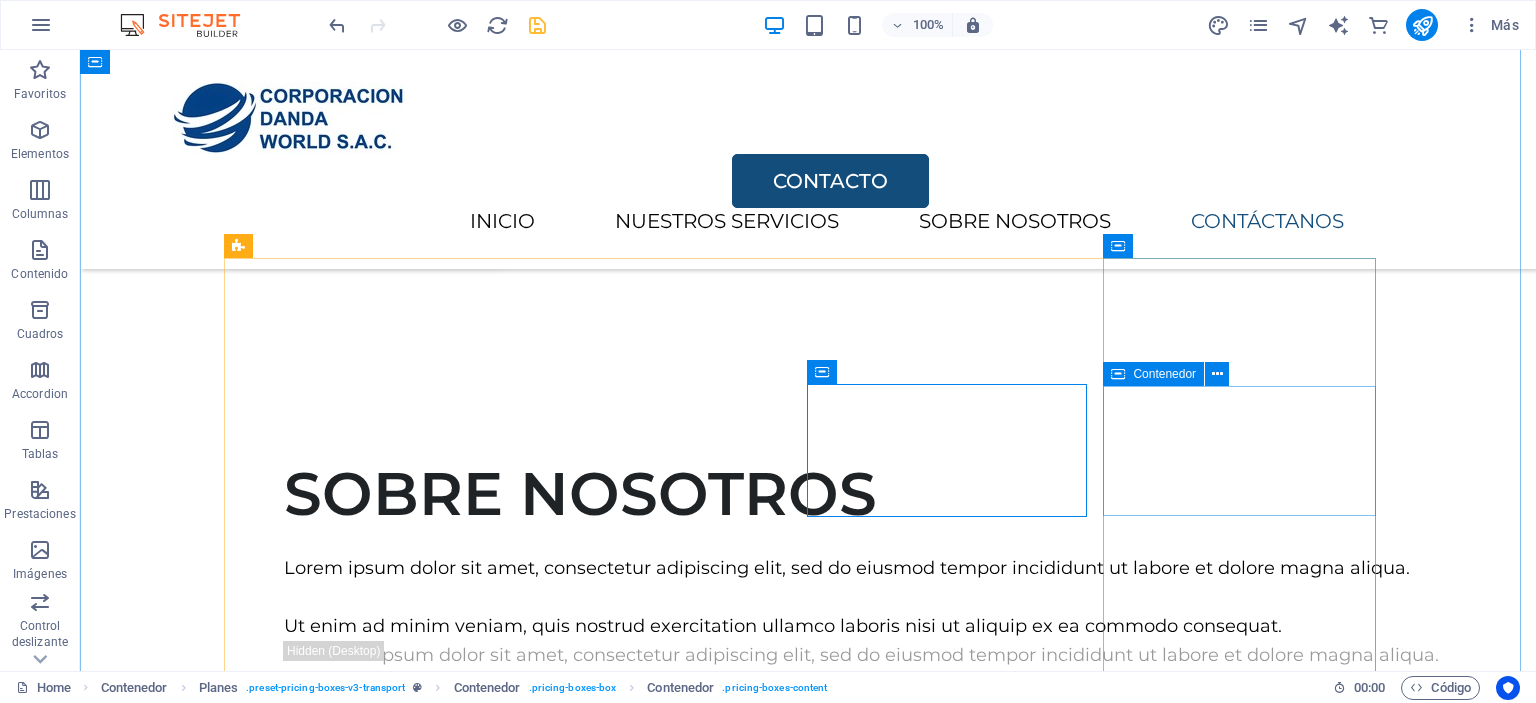 scroll, scrollTop: 2525, scrollLeft: 0, axis: vertical 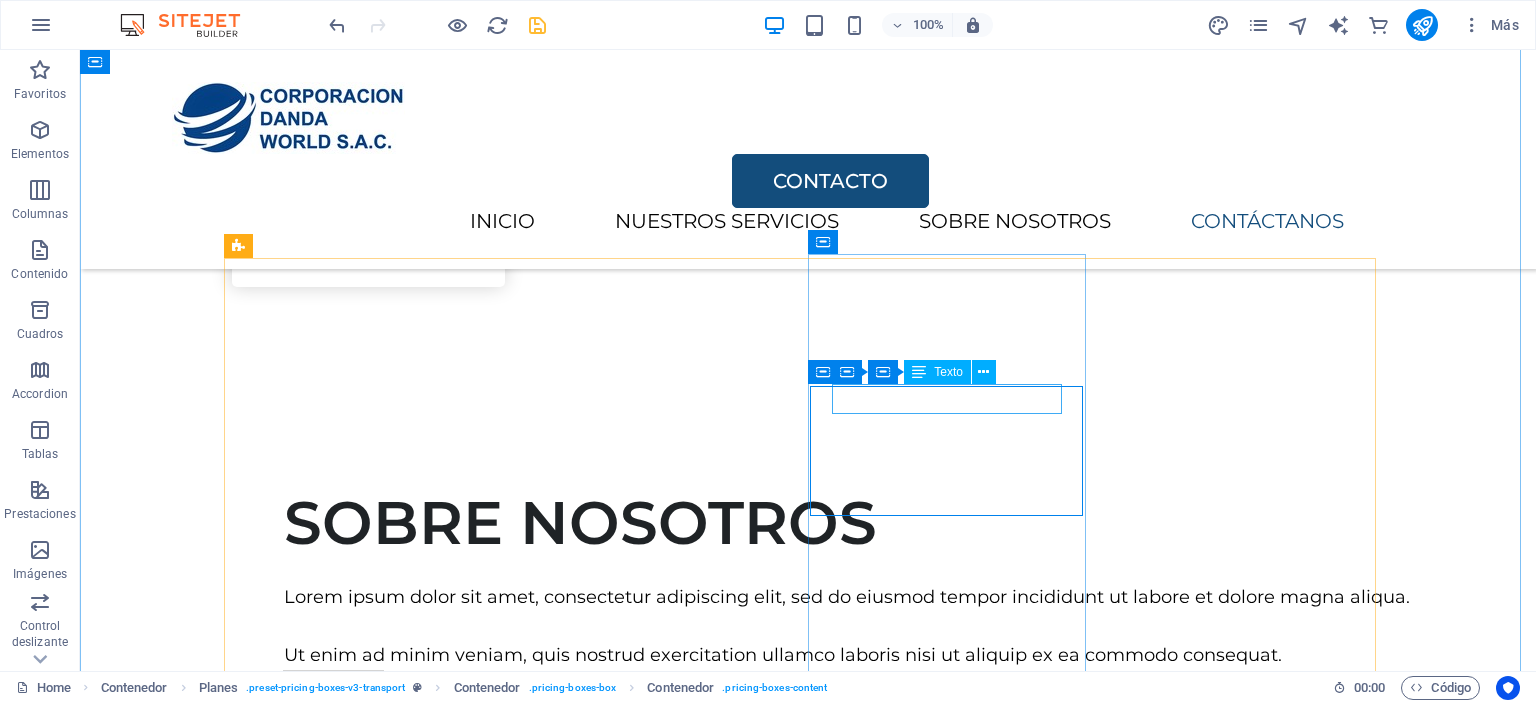 click on "Packing" at bounding box center (808, 2485) 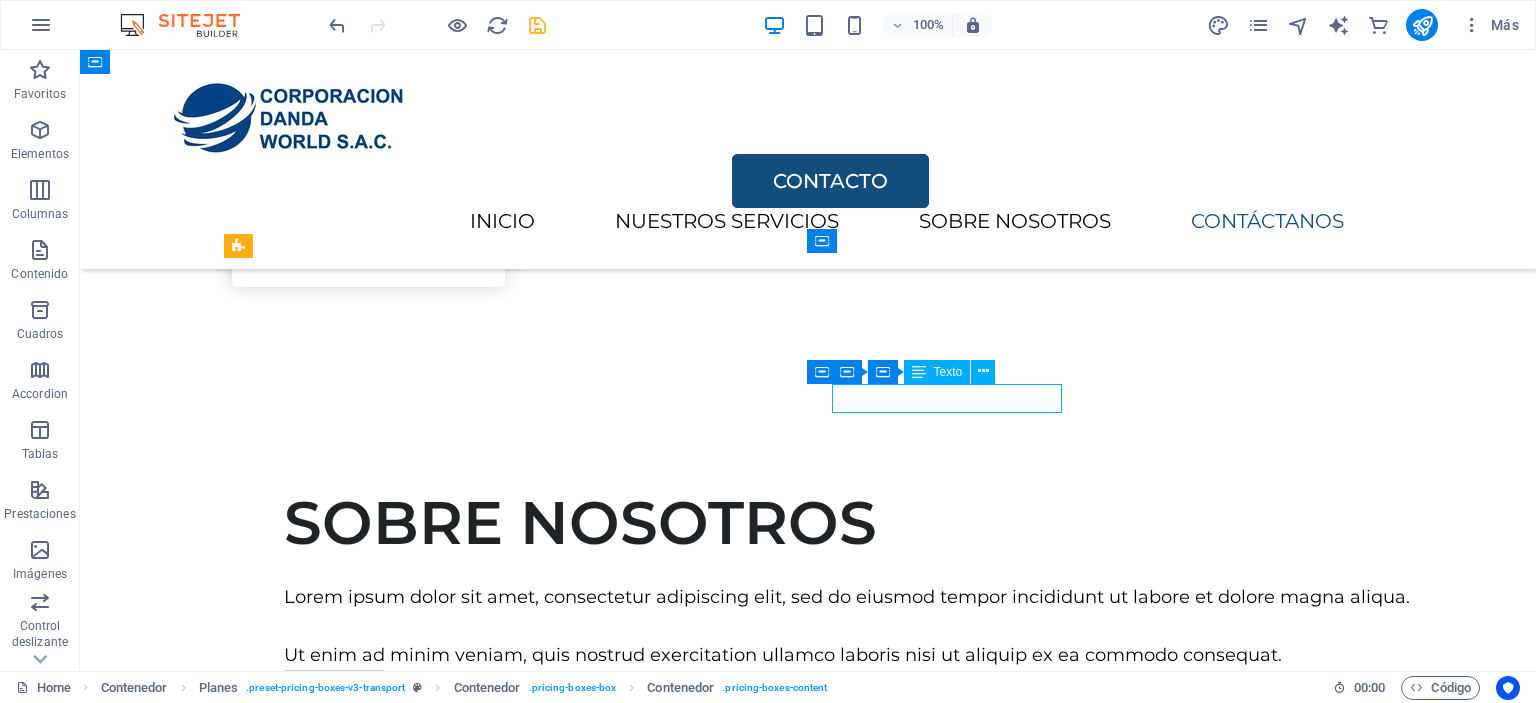 click on "Packing" at bounding box center (808, 2485) 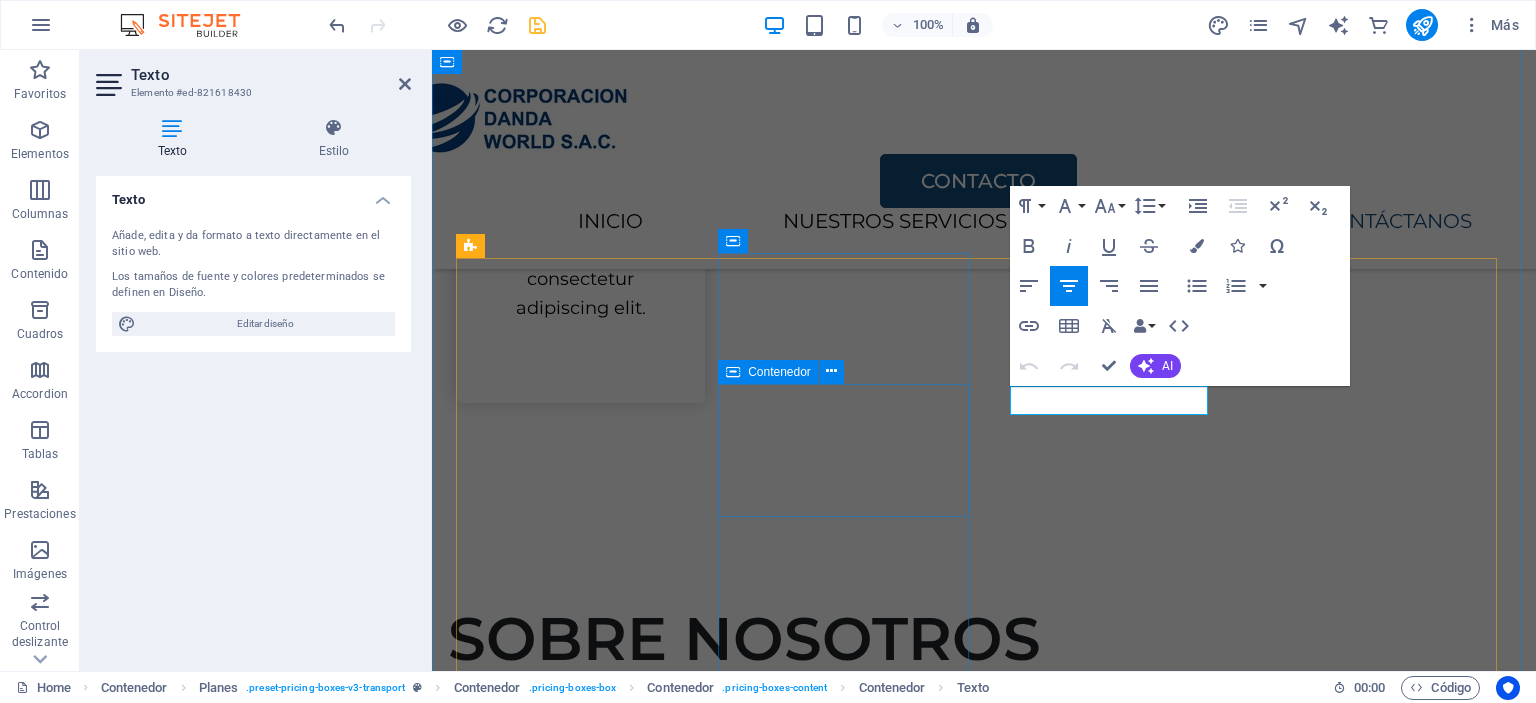 scroll, scrollTop: 2554, scrollLeft: 0, axis: vertical 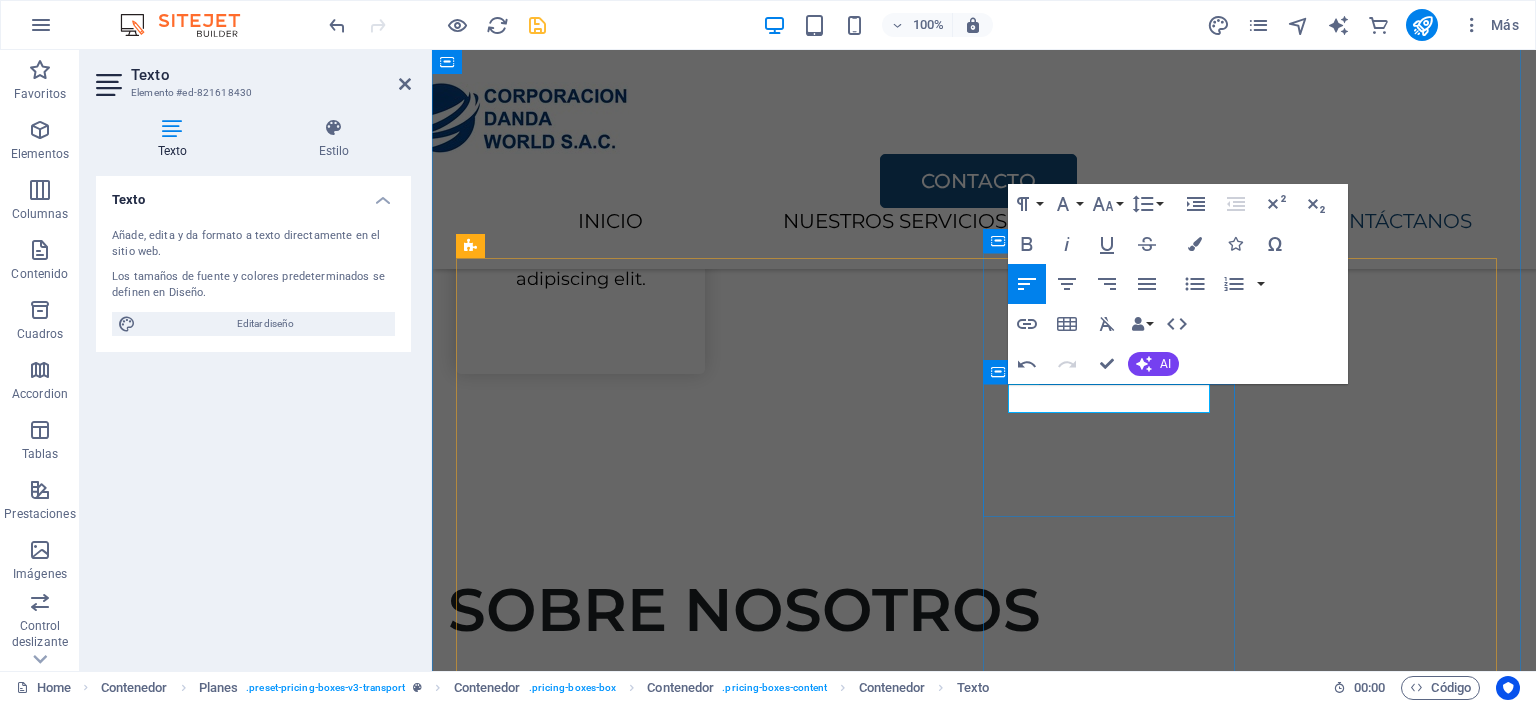 click at bounding box center (984, 2620) 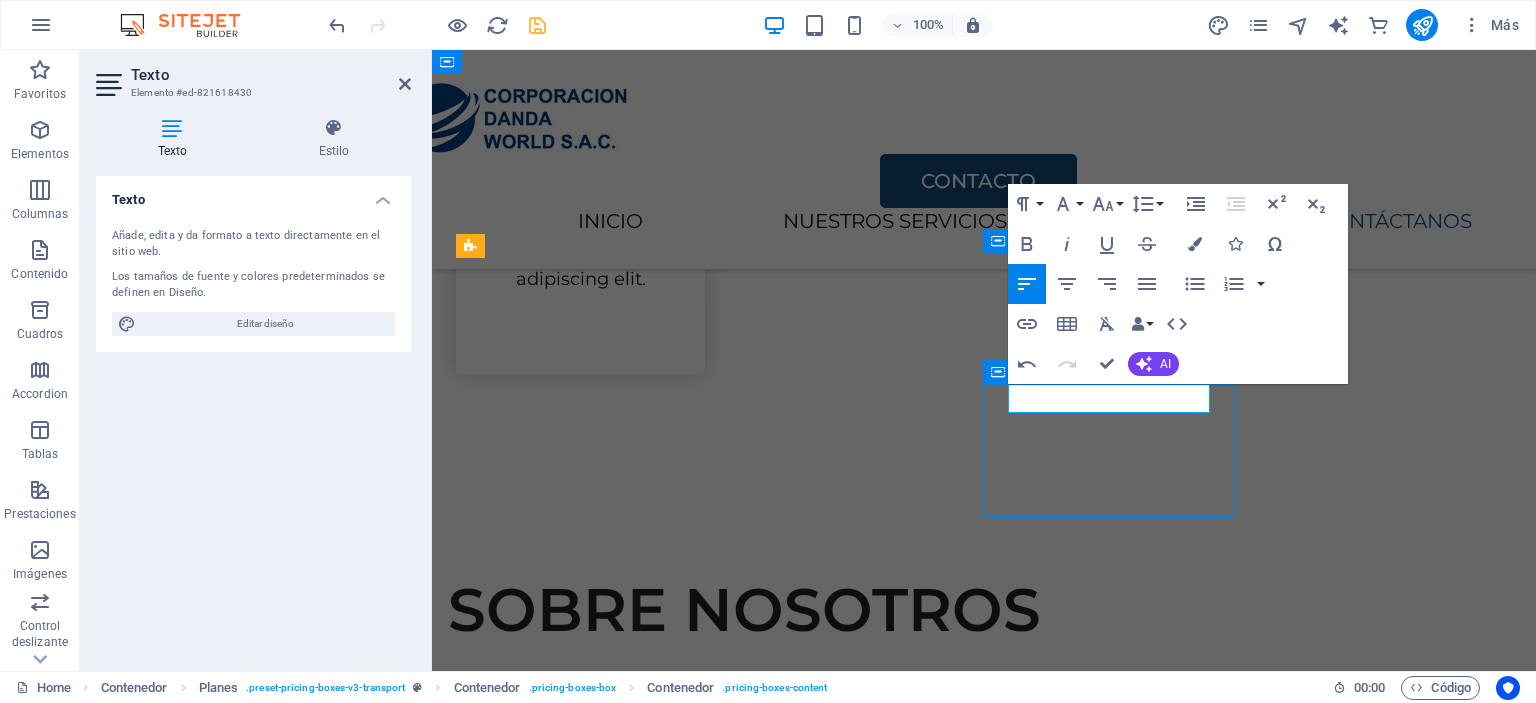 scroll, scrollTop: 2525, scrollLeft: 0, axis: vertical 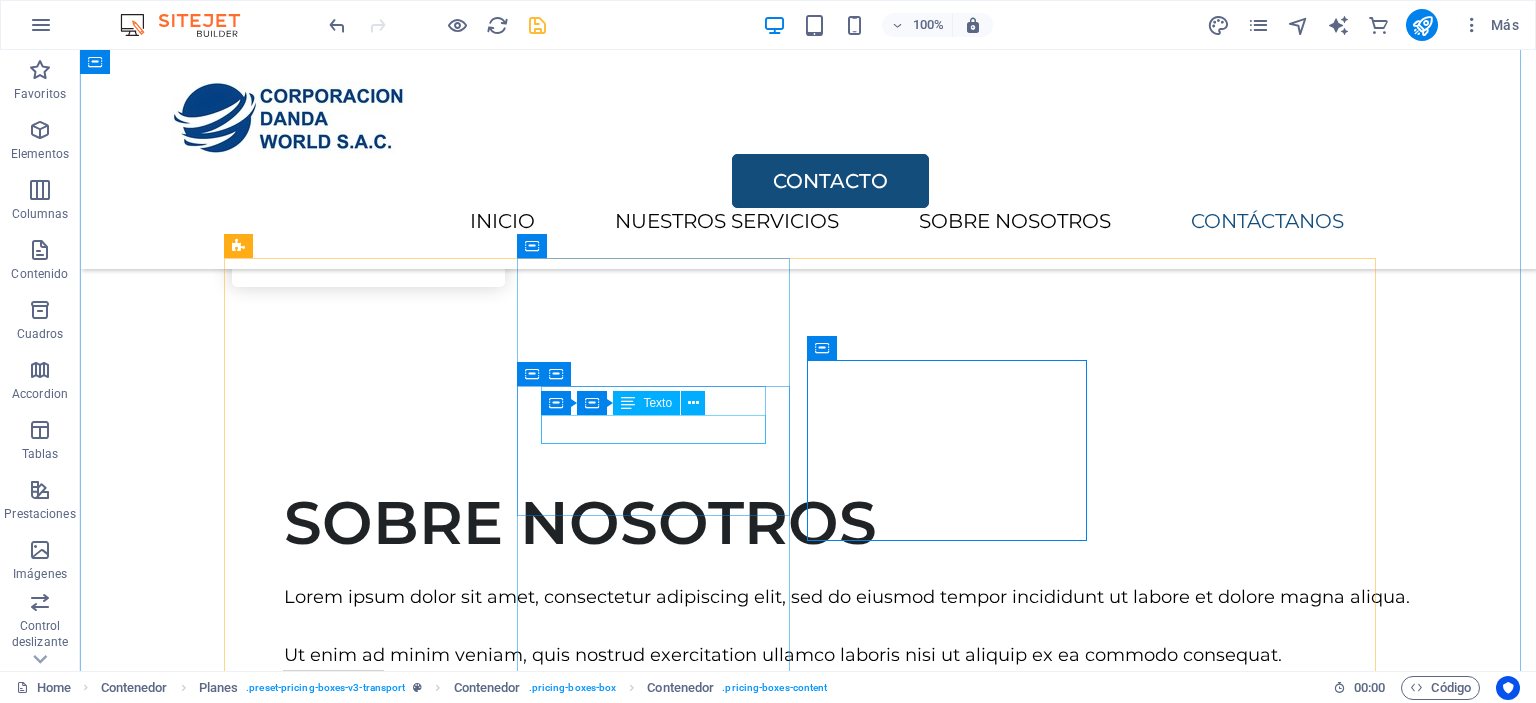 click on "Transport" at bounding box center [808, 2062] 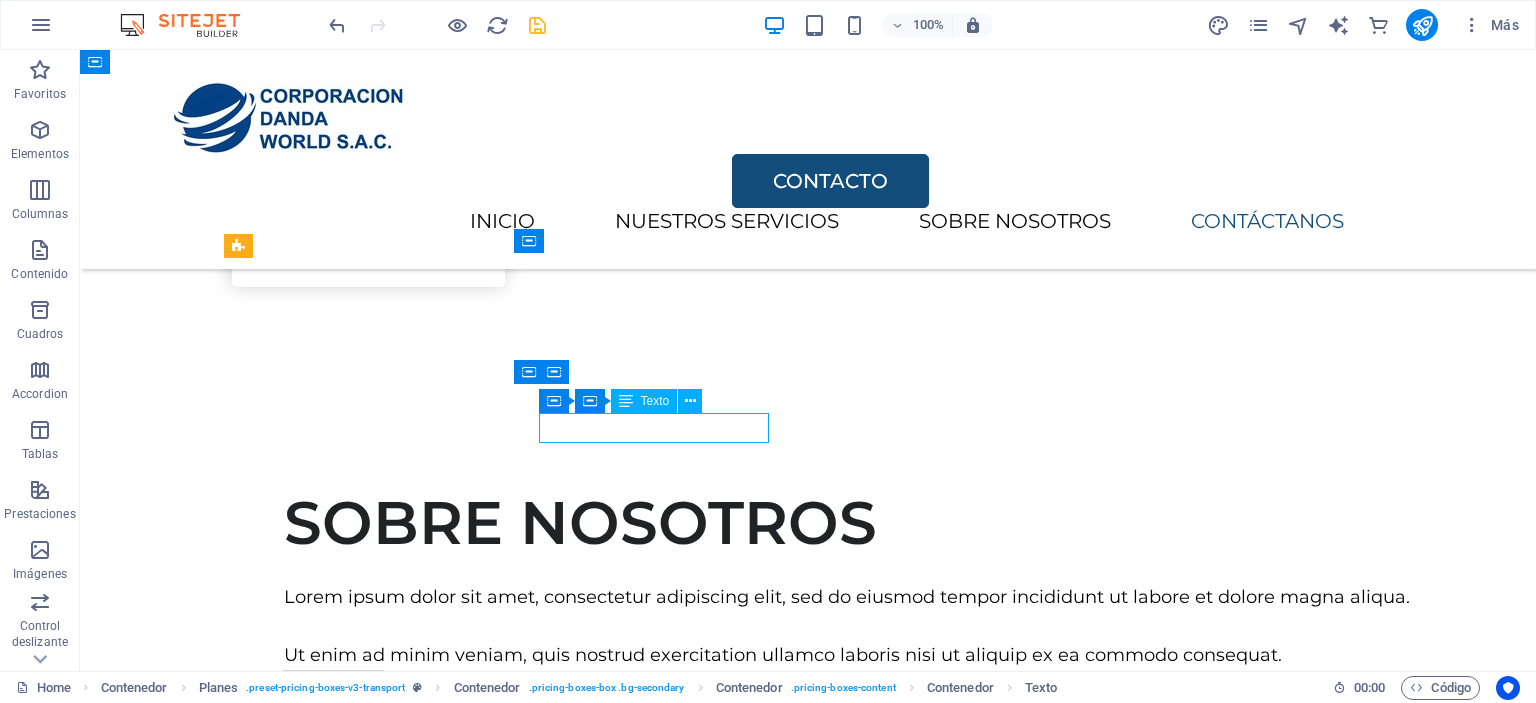 click on "Transport" at bounding box center [808, 2062] 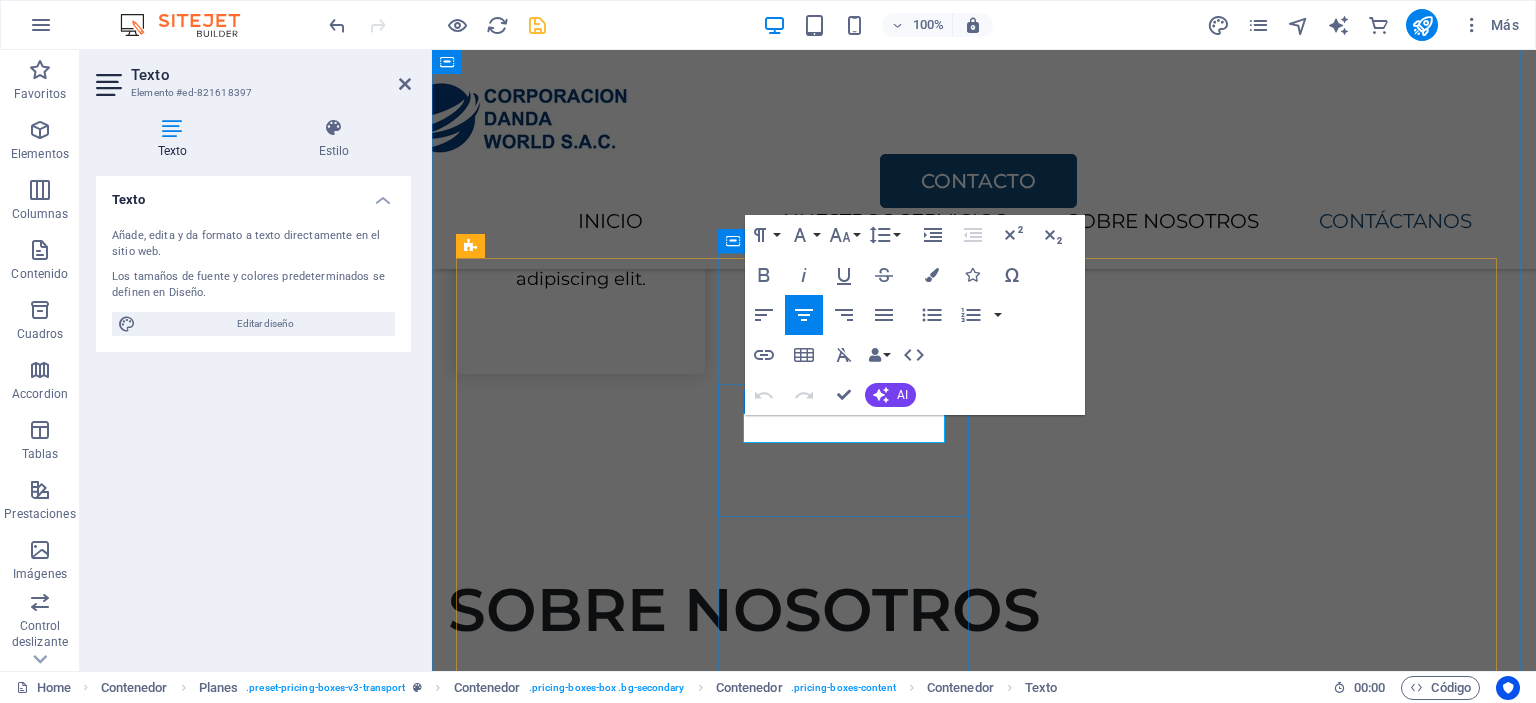 click on "Transport" at bounding box center [983, 2148] 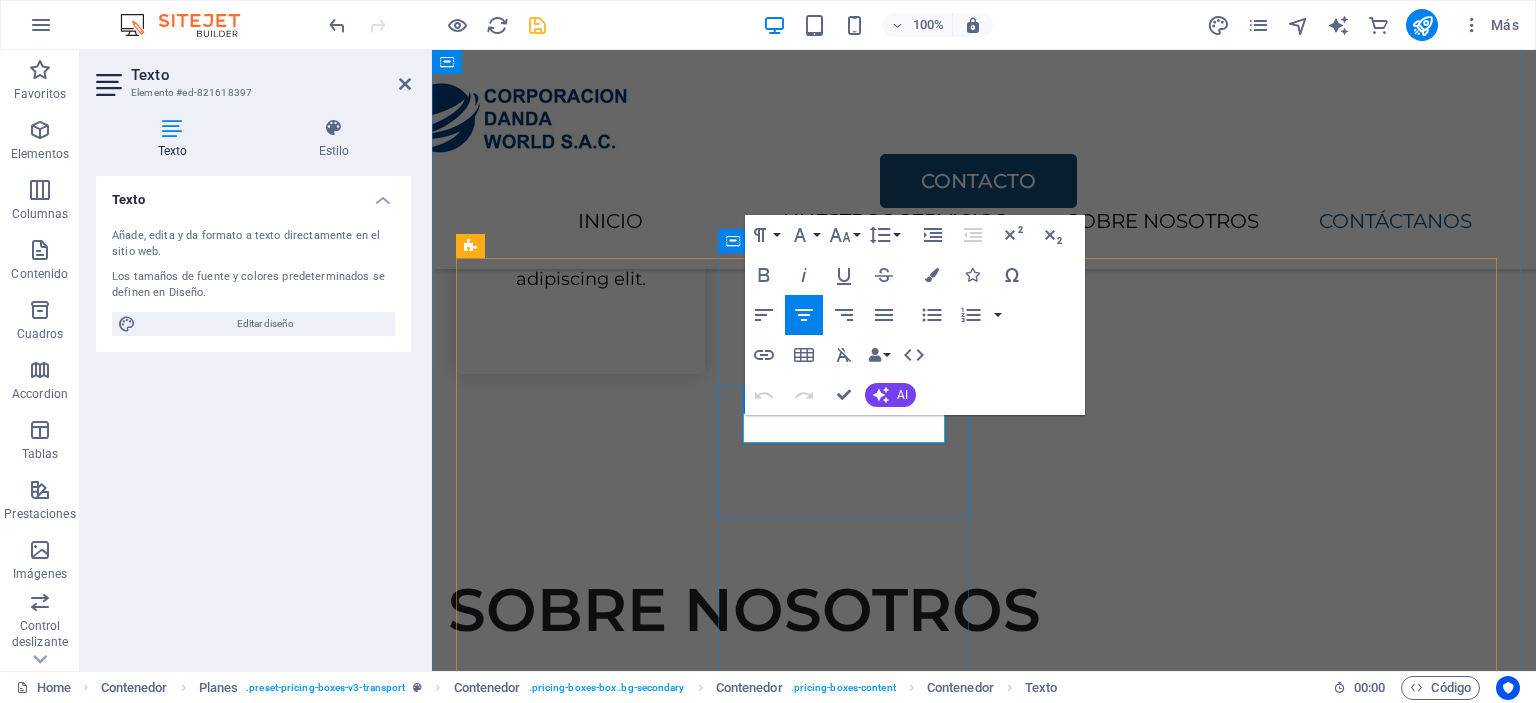 click on "Transport" at bounding box center [983, 2148] 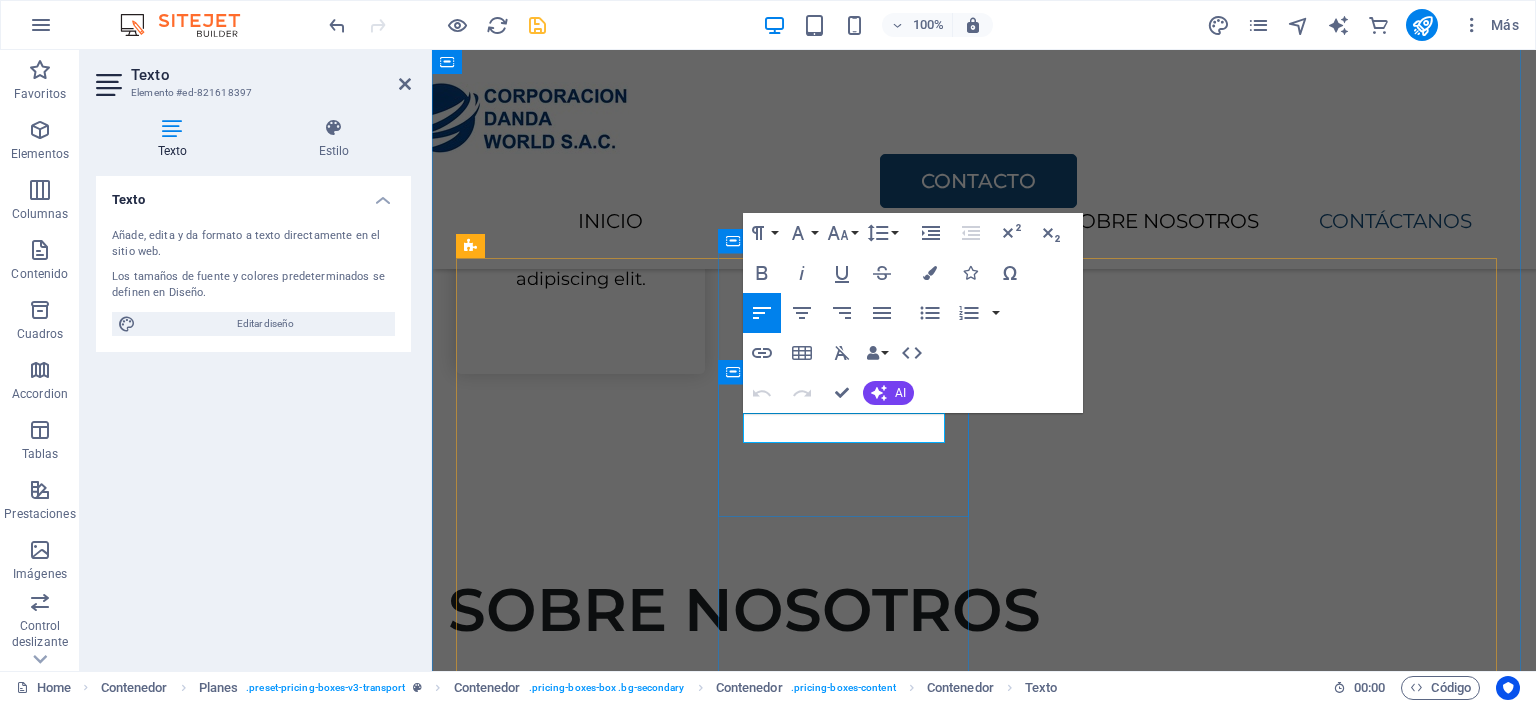 click on "Packing" at bounding box center (984, 2170) 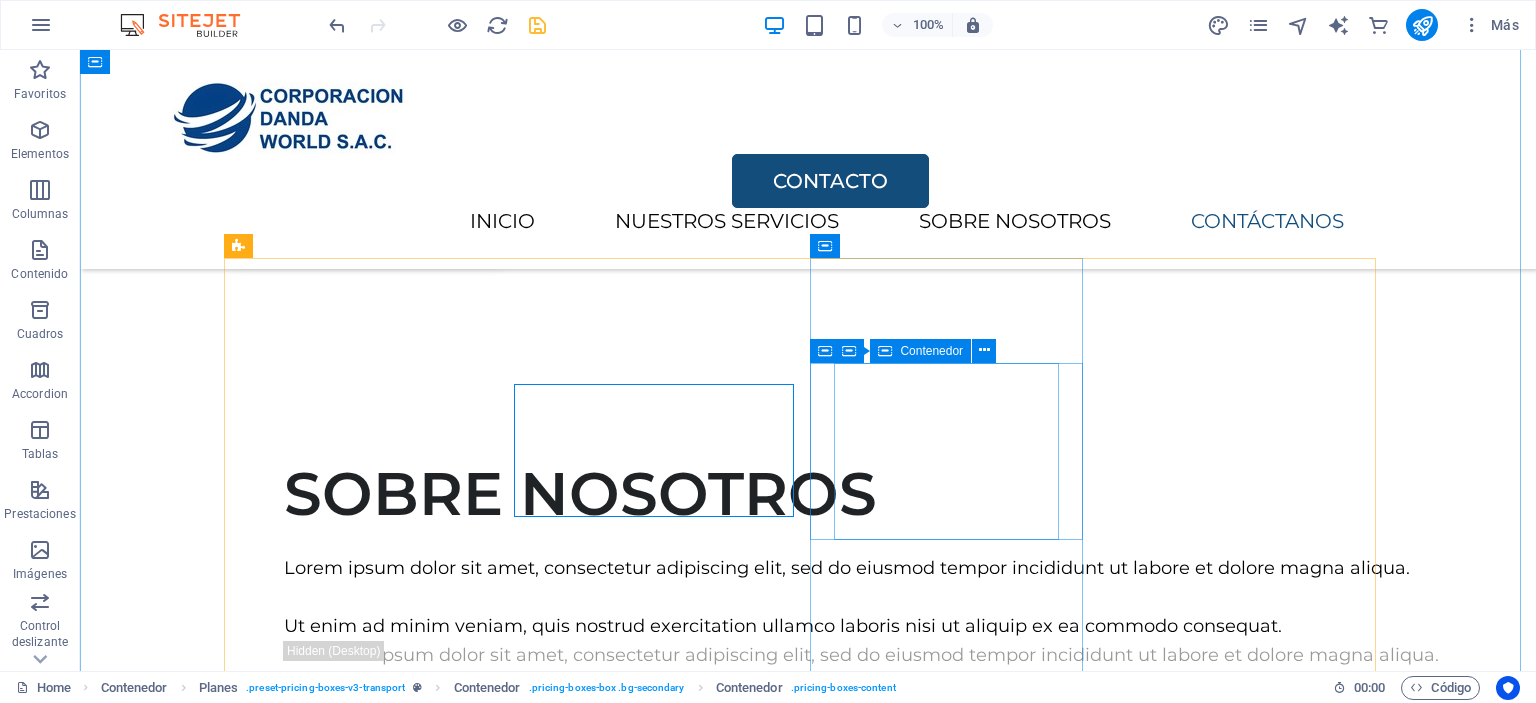 scroll, scrollTop: 2525, scrollLeft: 0, axis: vertical 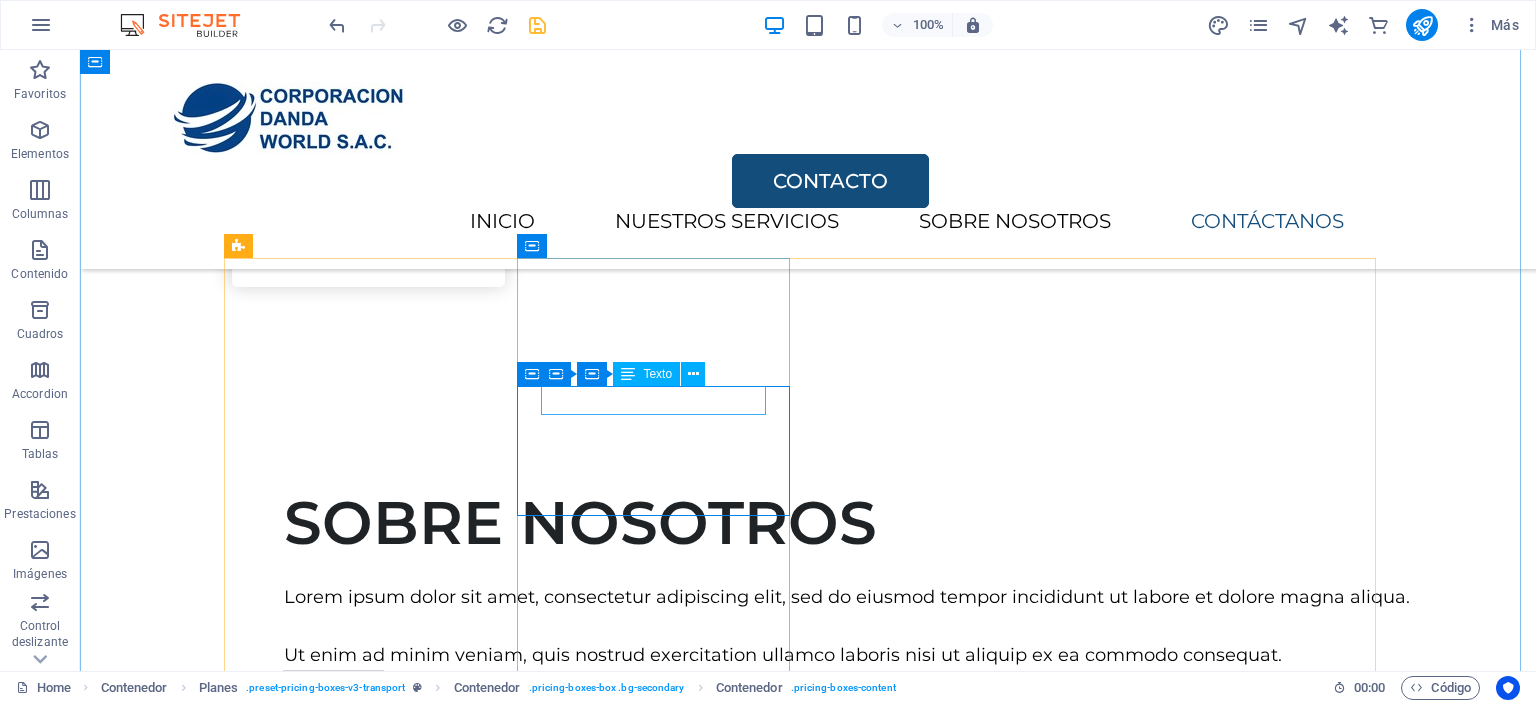 click on "Packing" at bounding box center (808, 2035) 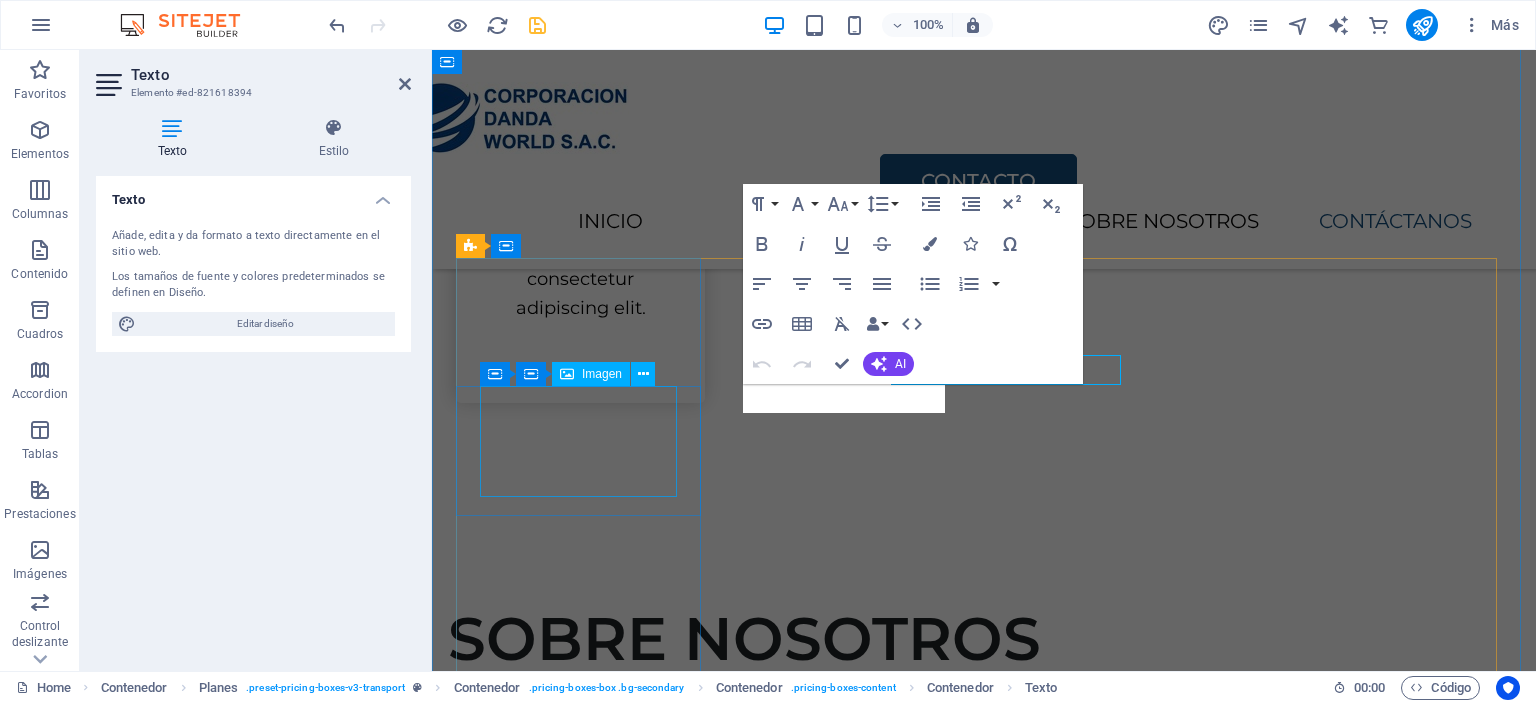 scroll, scrollTop: 2554, scrollLeft: 0, axis: vertical 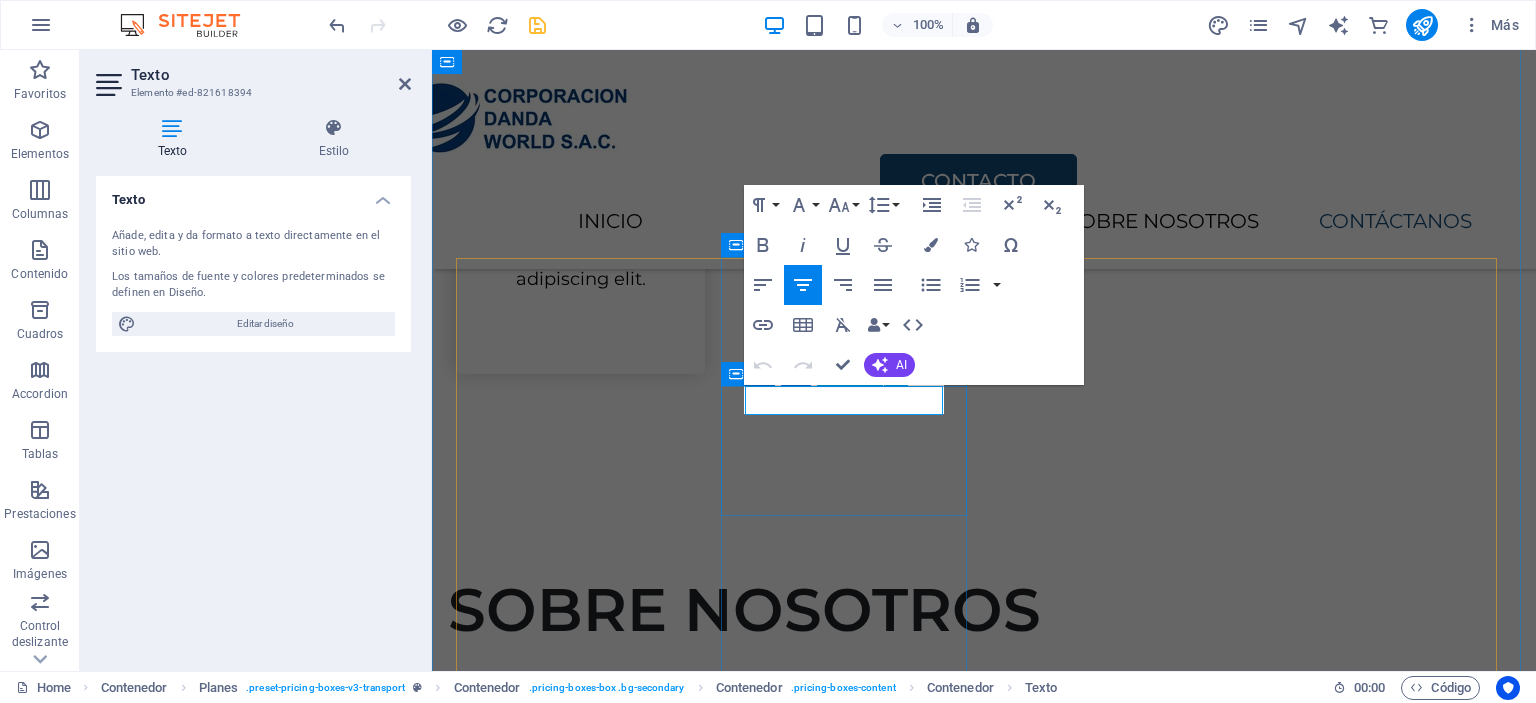 click on "Packing" at bounding box center [984, 2118] 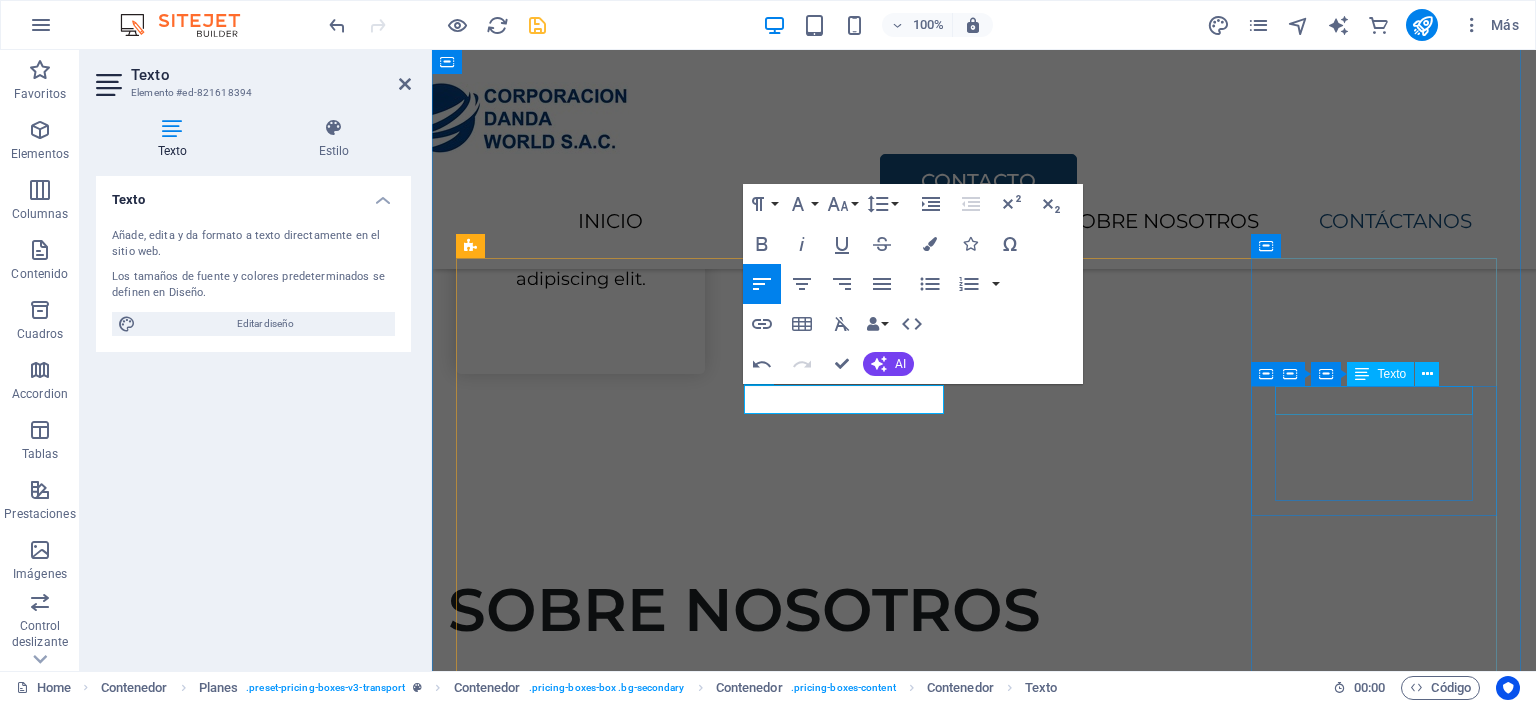 click on "Packing" at bounding box center [983, 3019] 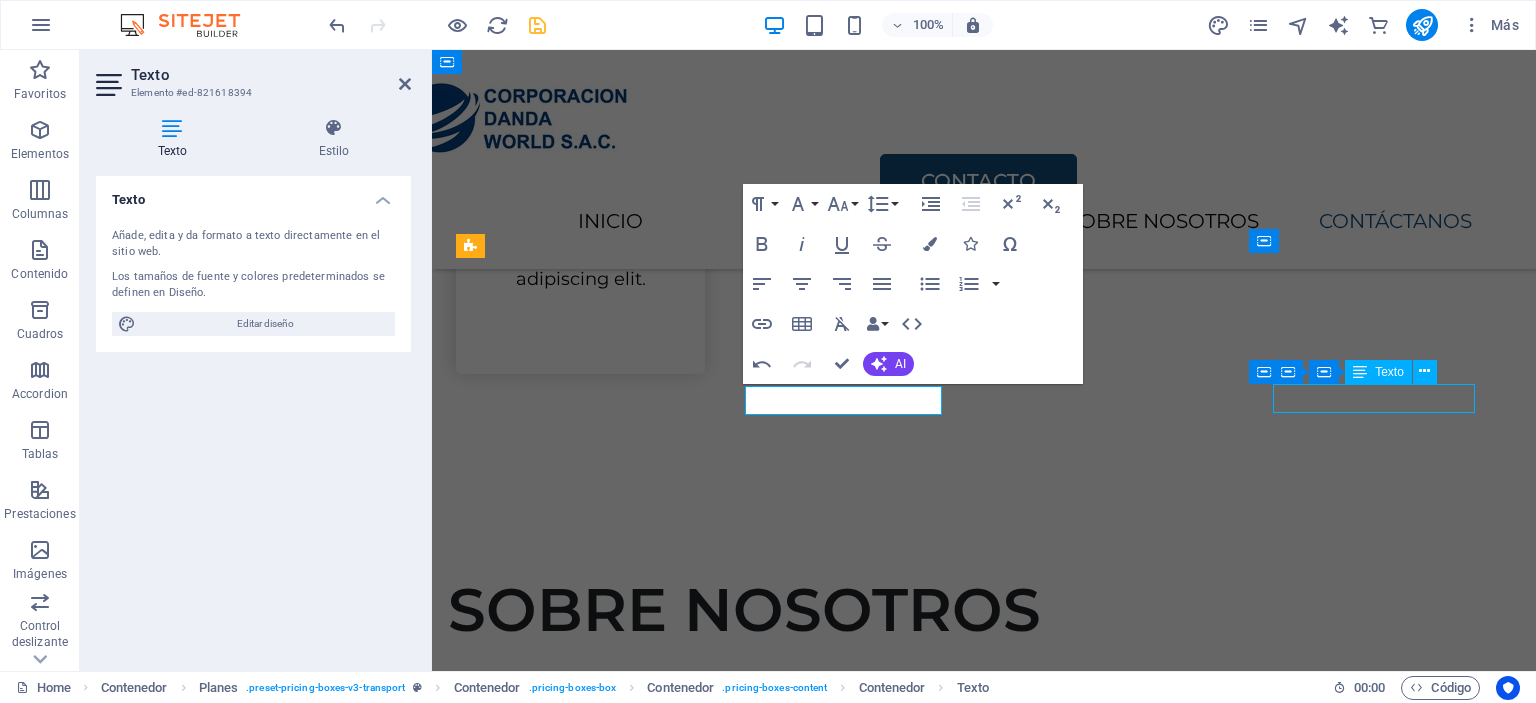 scroll, scrollTop: 2525, scrollLeft: 0, axis: vertical 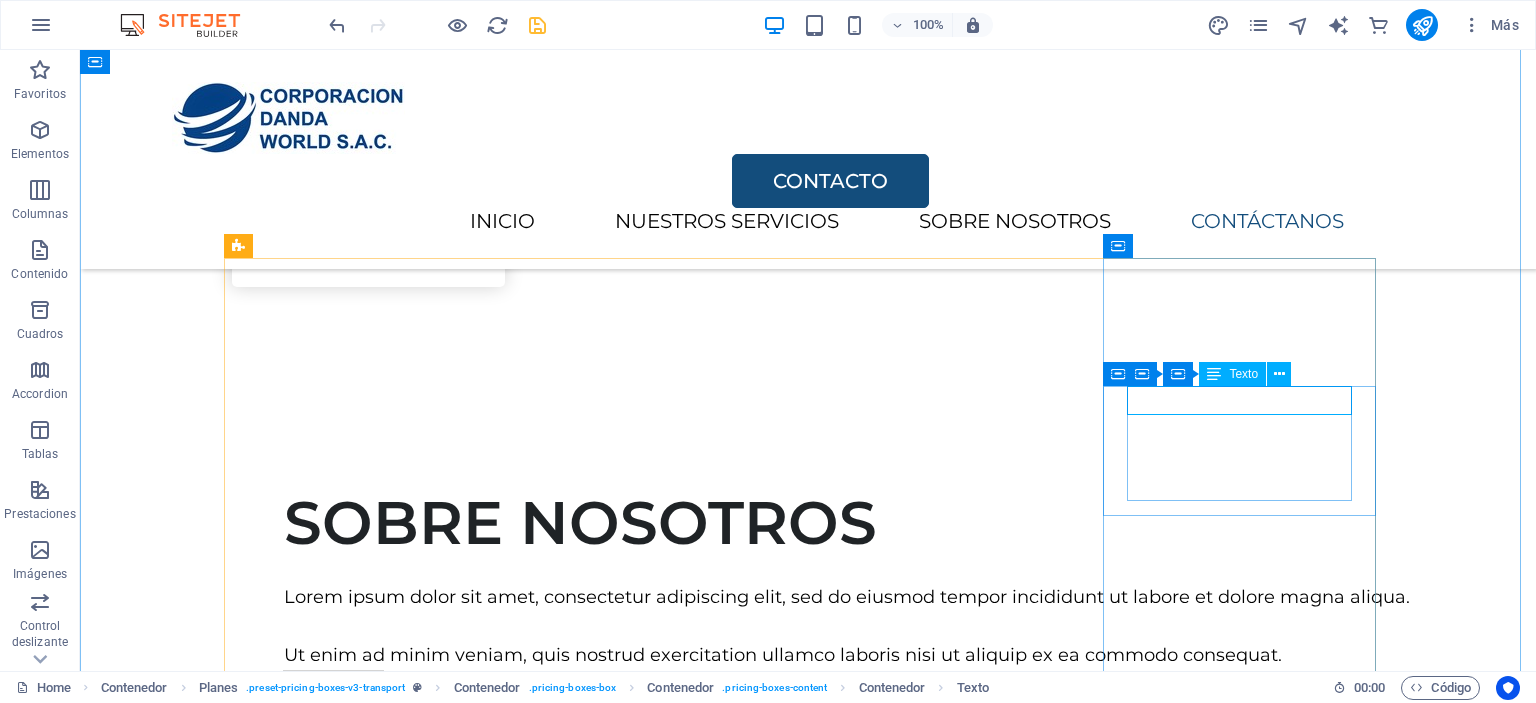 click on "Packing" at bounding box center [808, 2933] 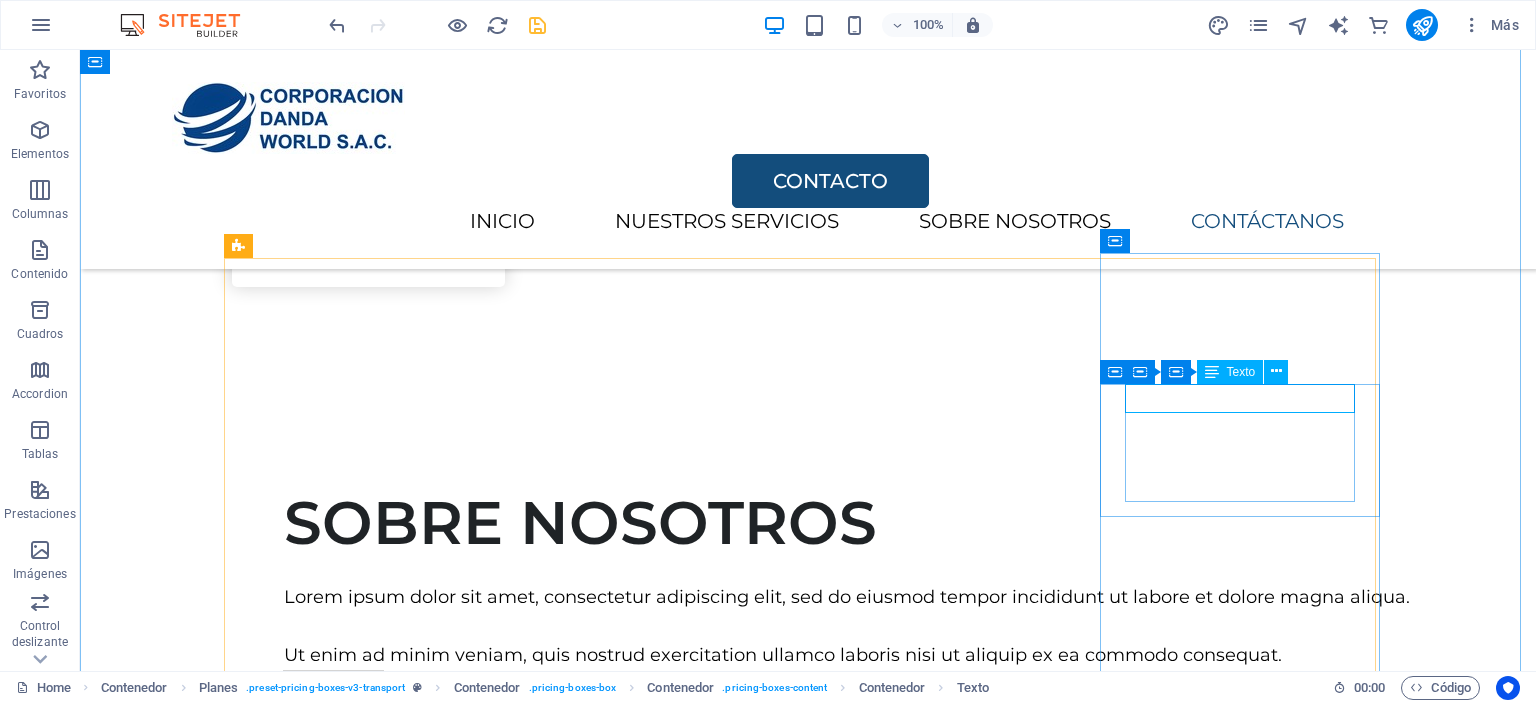 drag, startPoint x: 1252, startPoint y: 402, endPoint x: 900, endPoint y: 401, distance: 352.00143 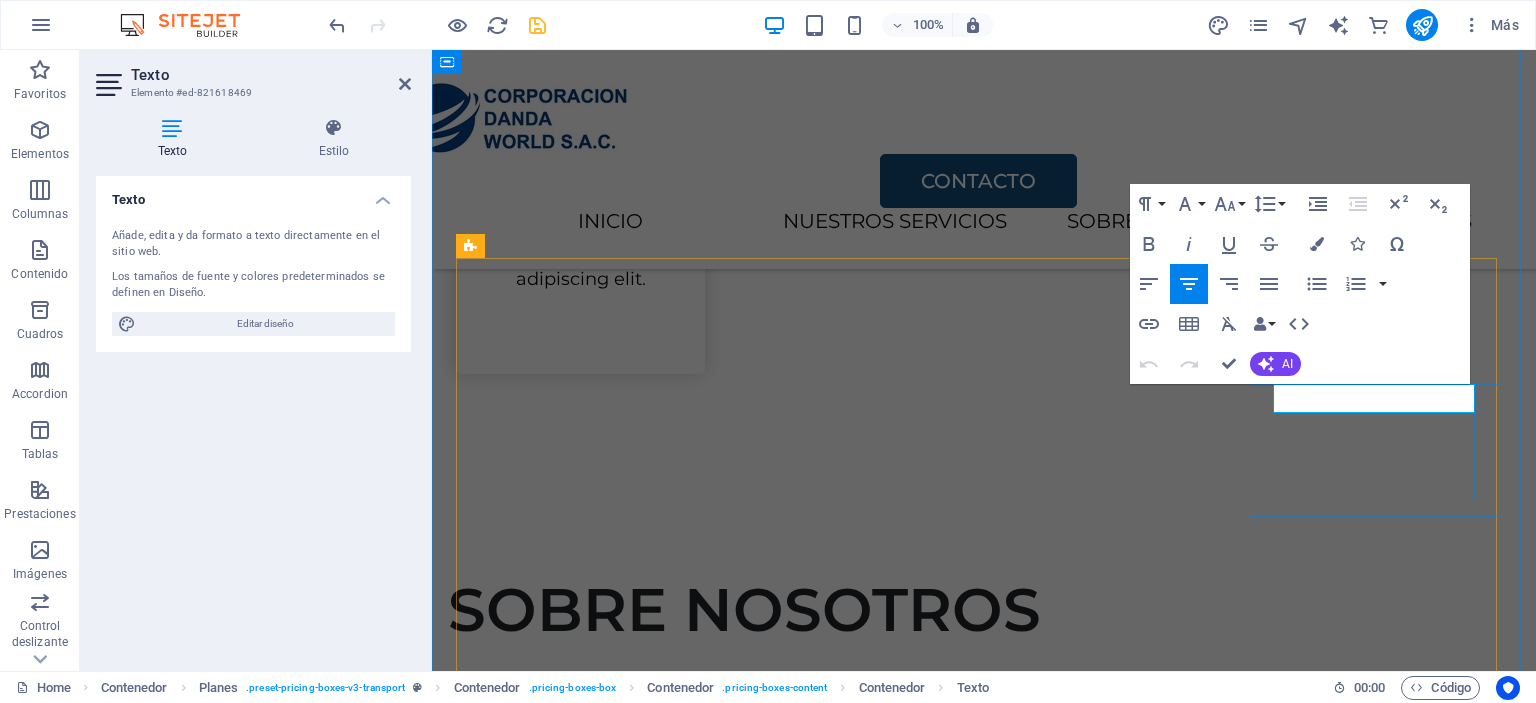 click on "Packing" at bounding box center [983, 3019] 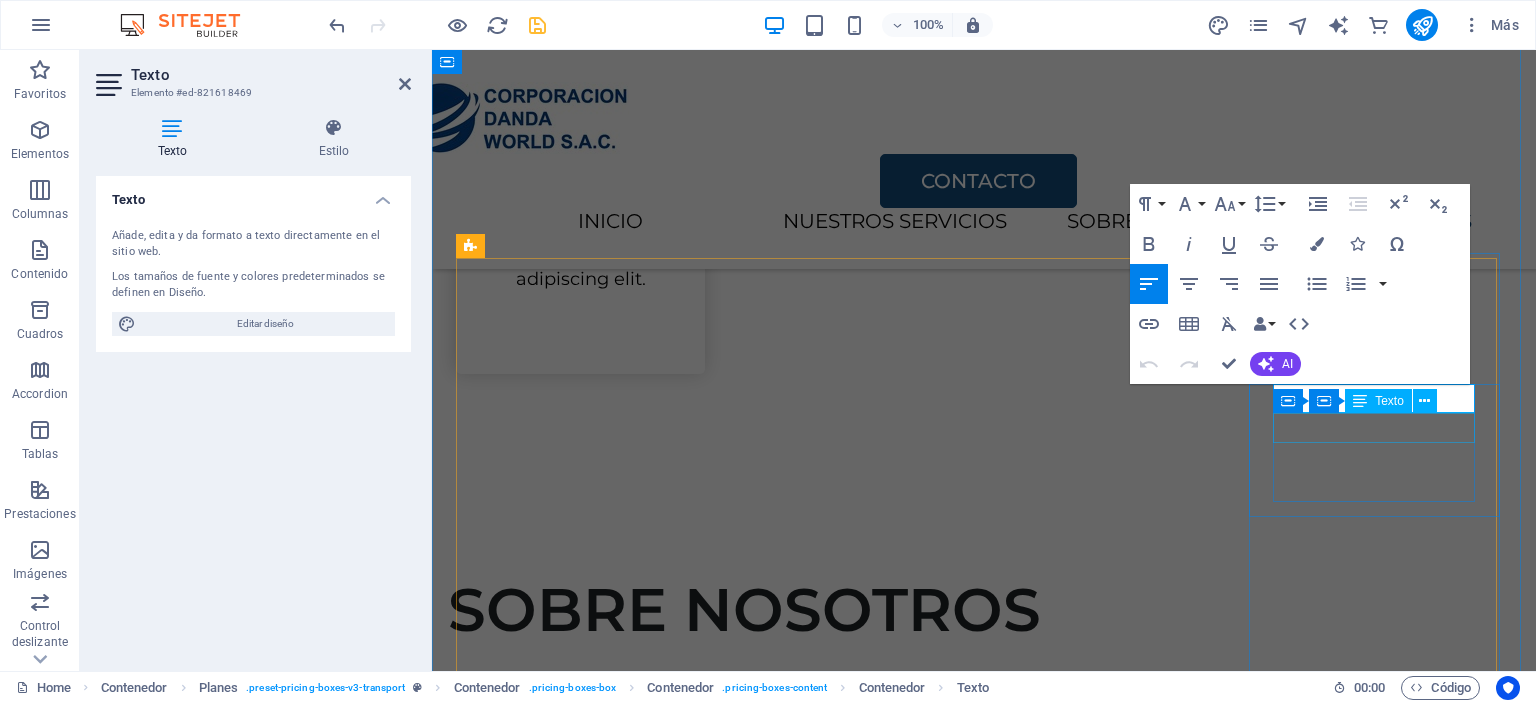 click on "Transport" at bounding box center (983, 3049) 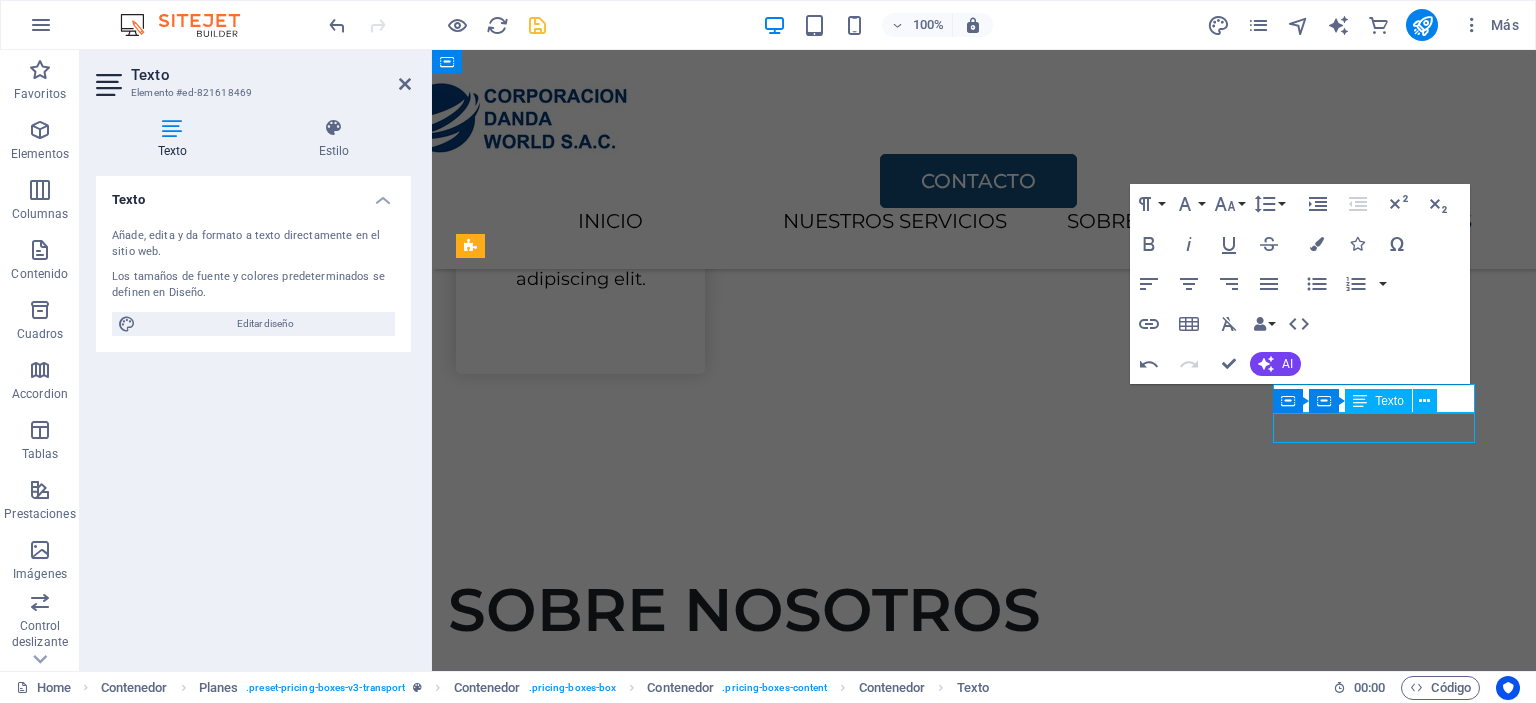 click on "Transport" at bounding box center [983, 3049] 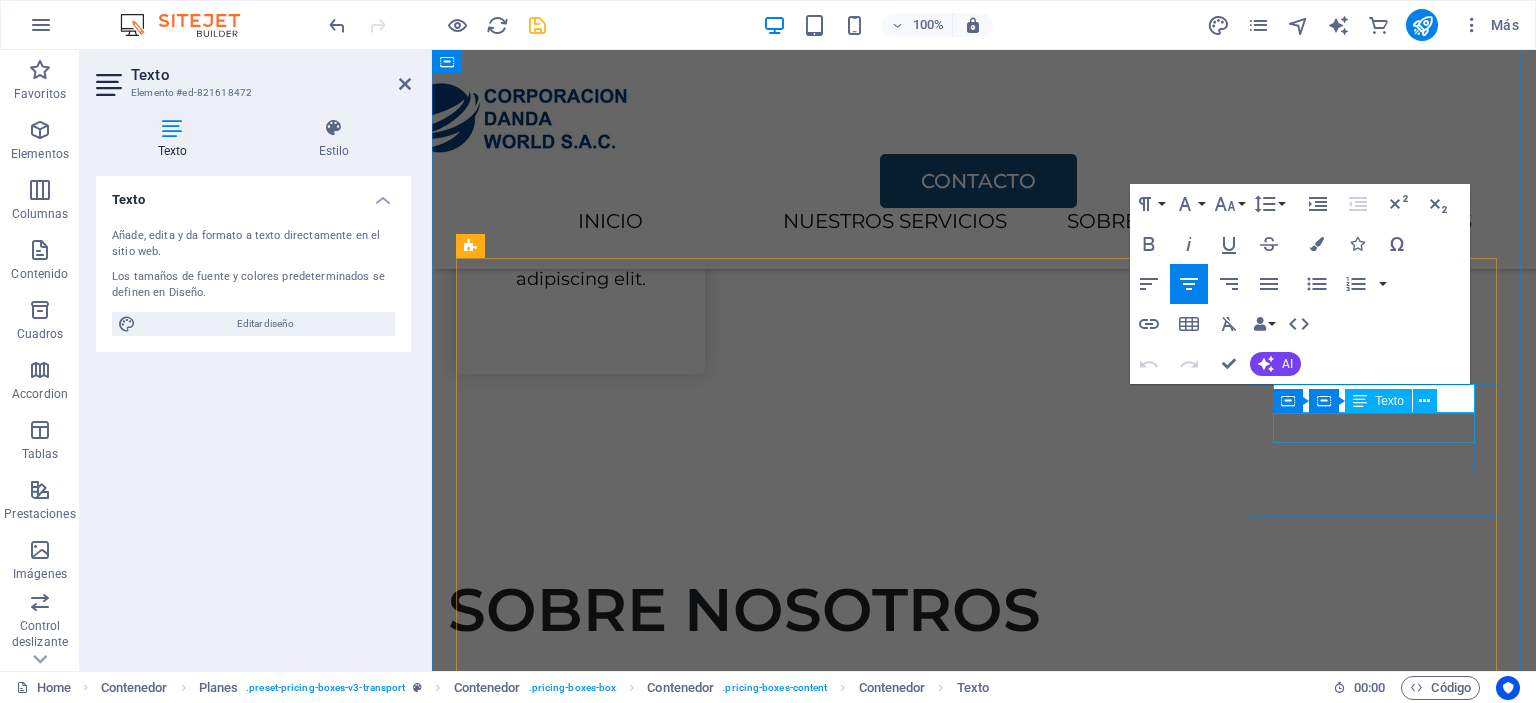 click on "Assembly" at bounding box center (983, 3049) 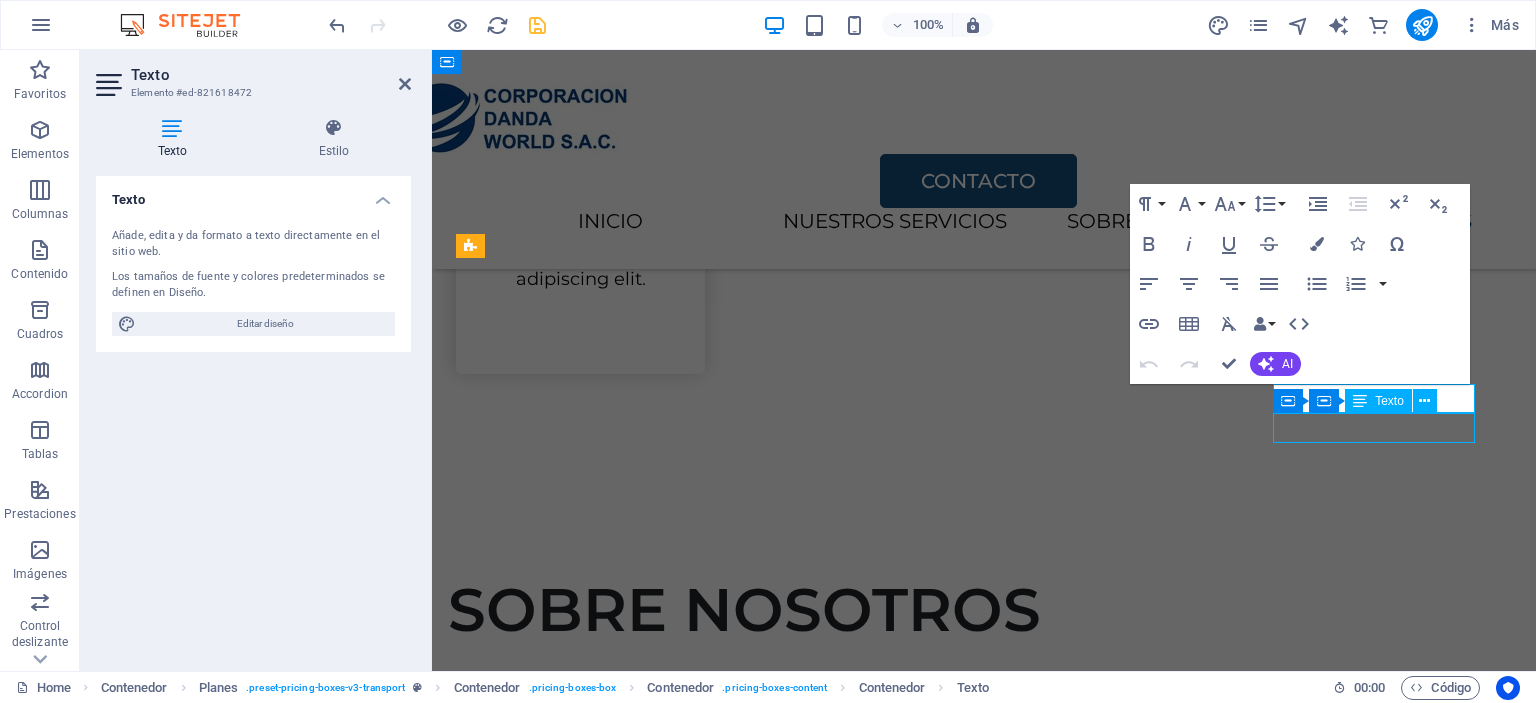click on "Assembly" at bounding box center [983, 3049] 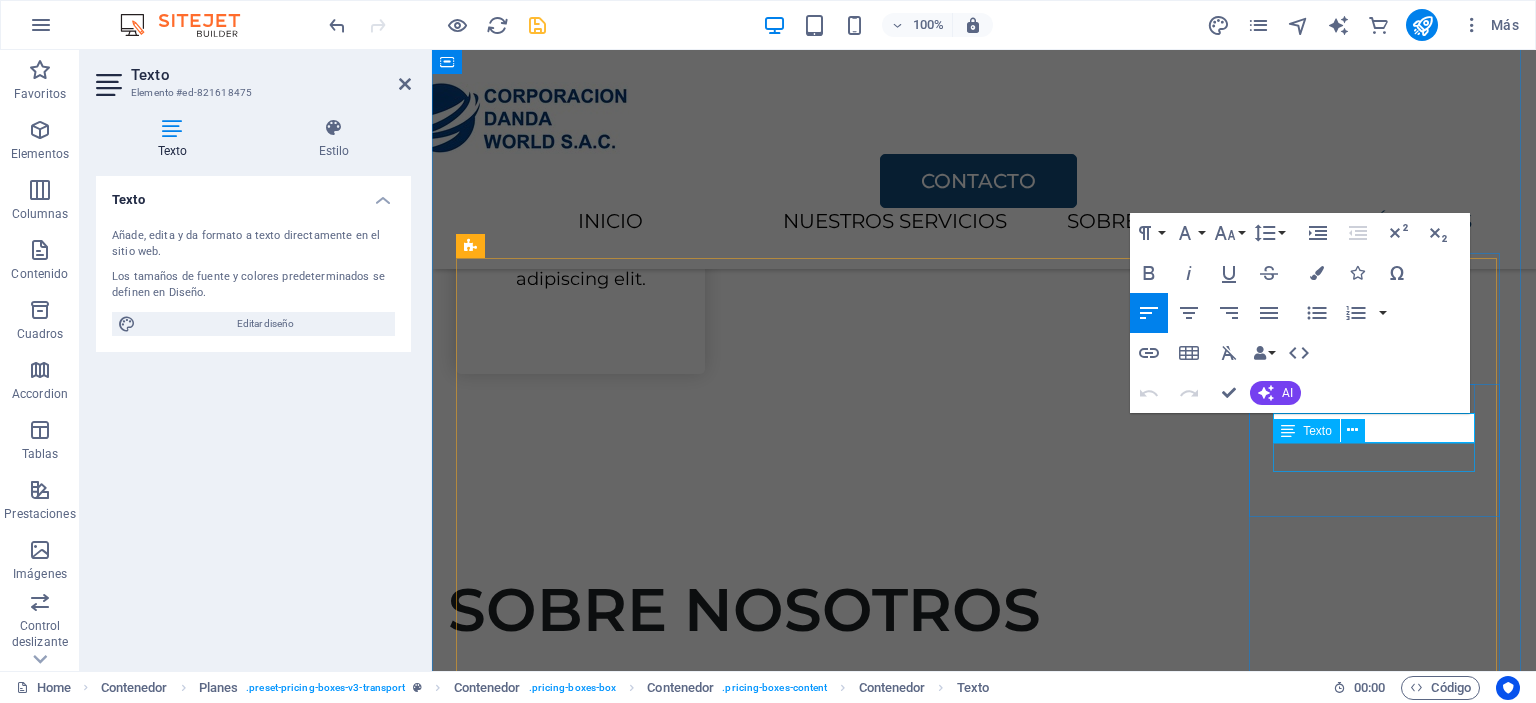 click on "Storage Solution" at bounding box center [983, 3078] 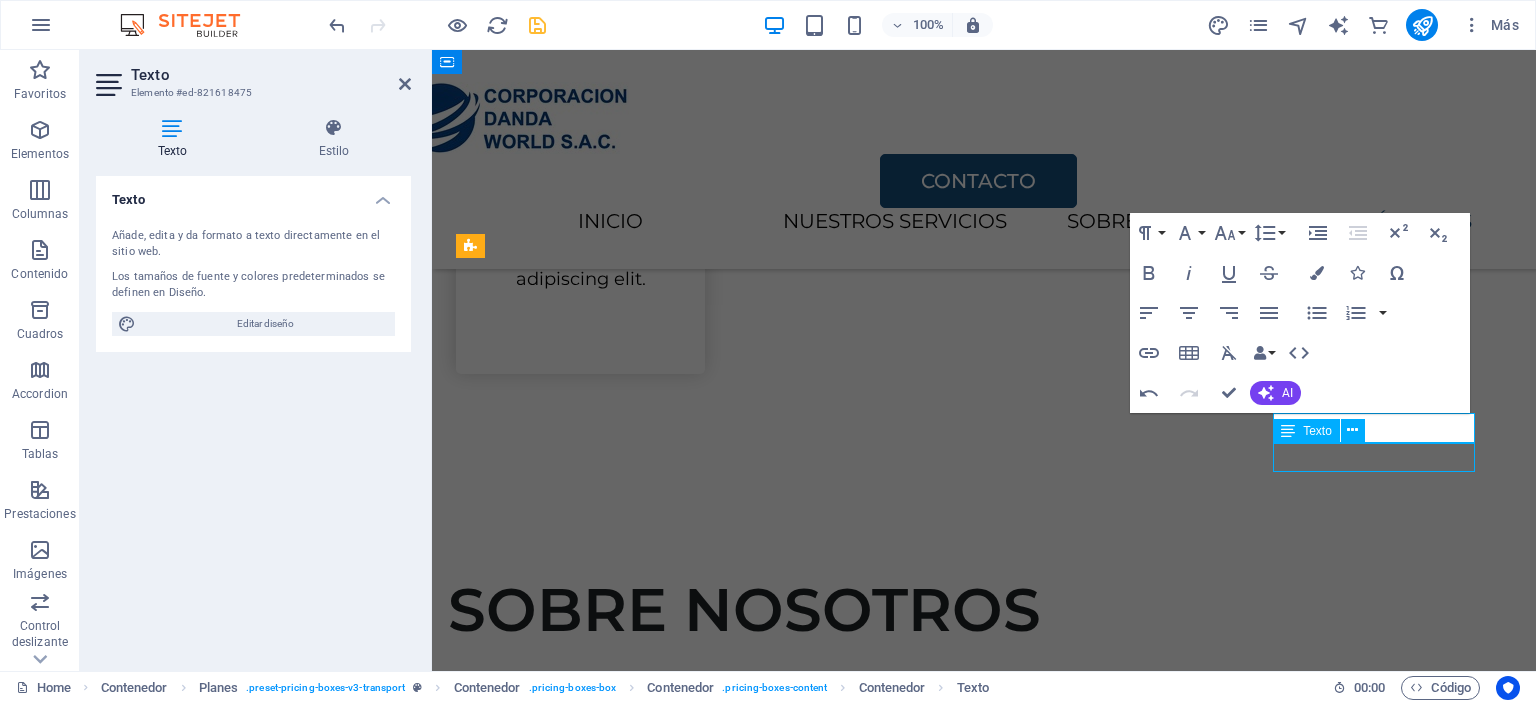 click on "Storage Solution" at bounding box center (983, 3078) 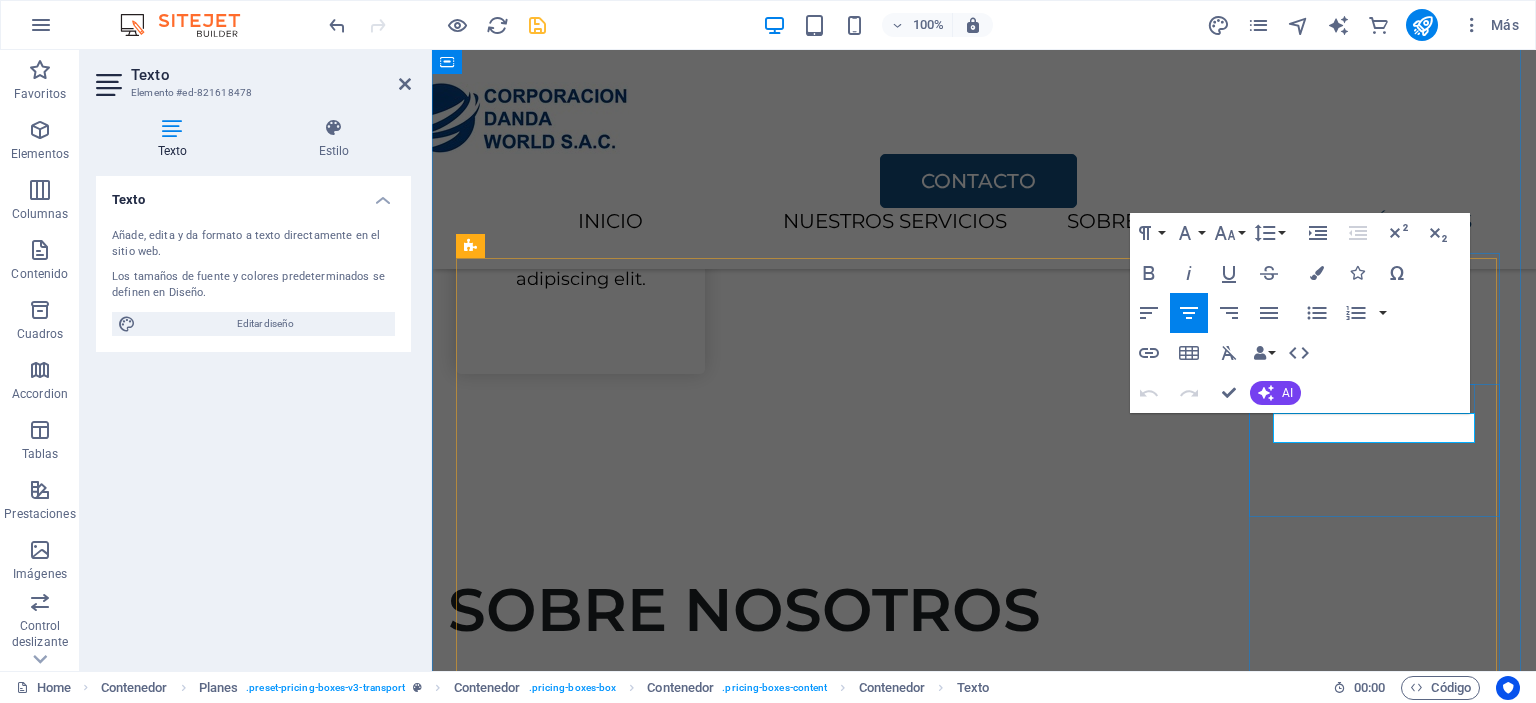click on "Storage Solution" at bounding box center [983, 3049] 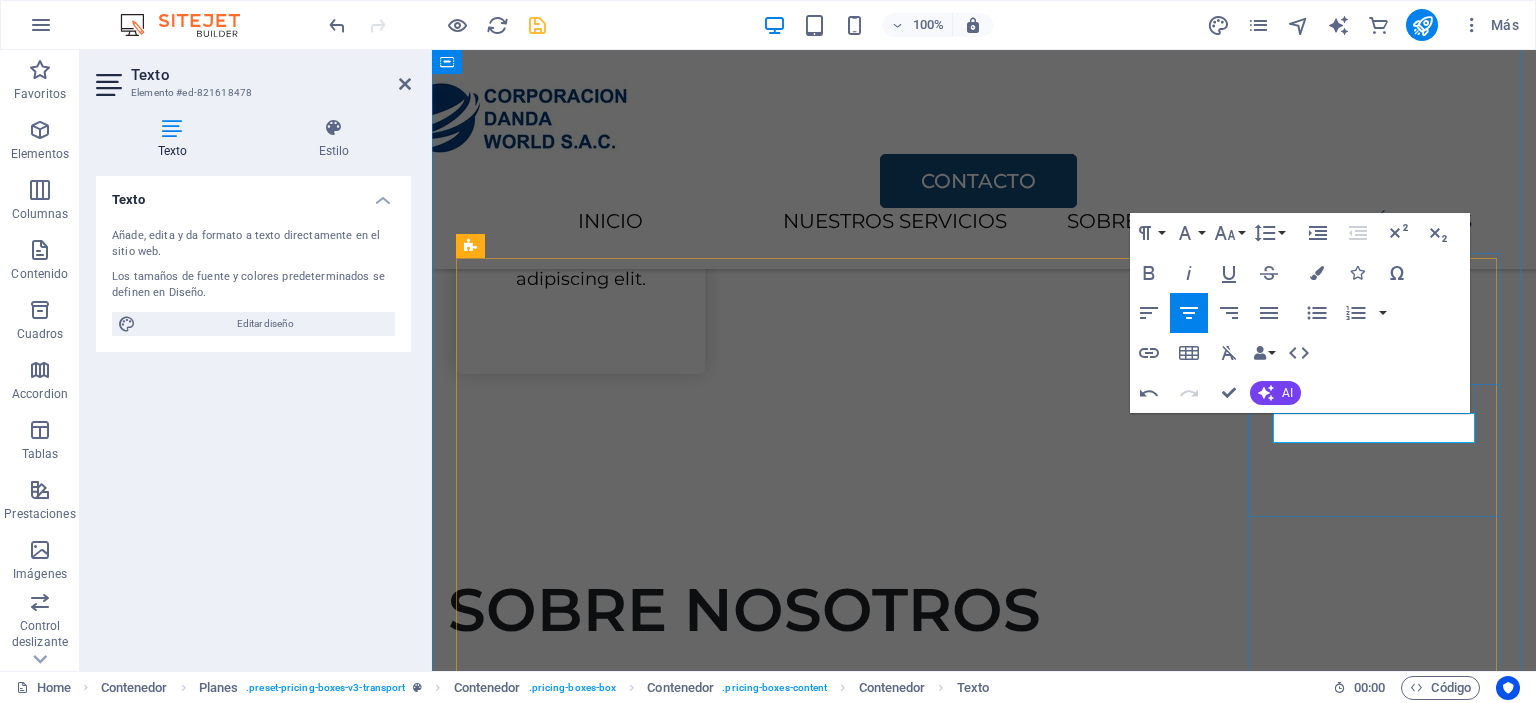 click on "StorageSolution" at bounding box center (983, 3049) 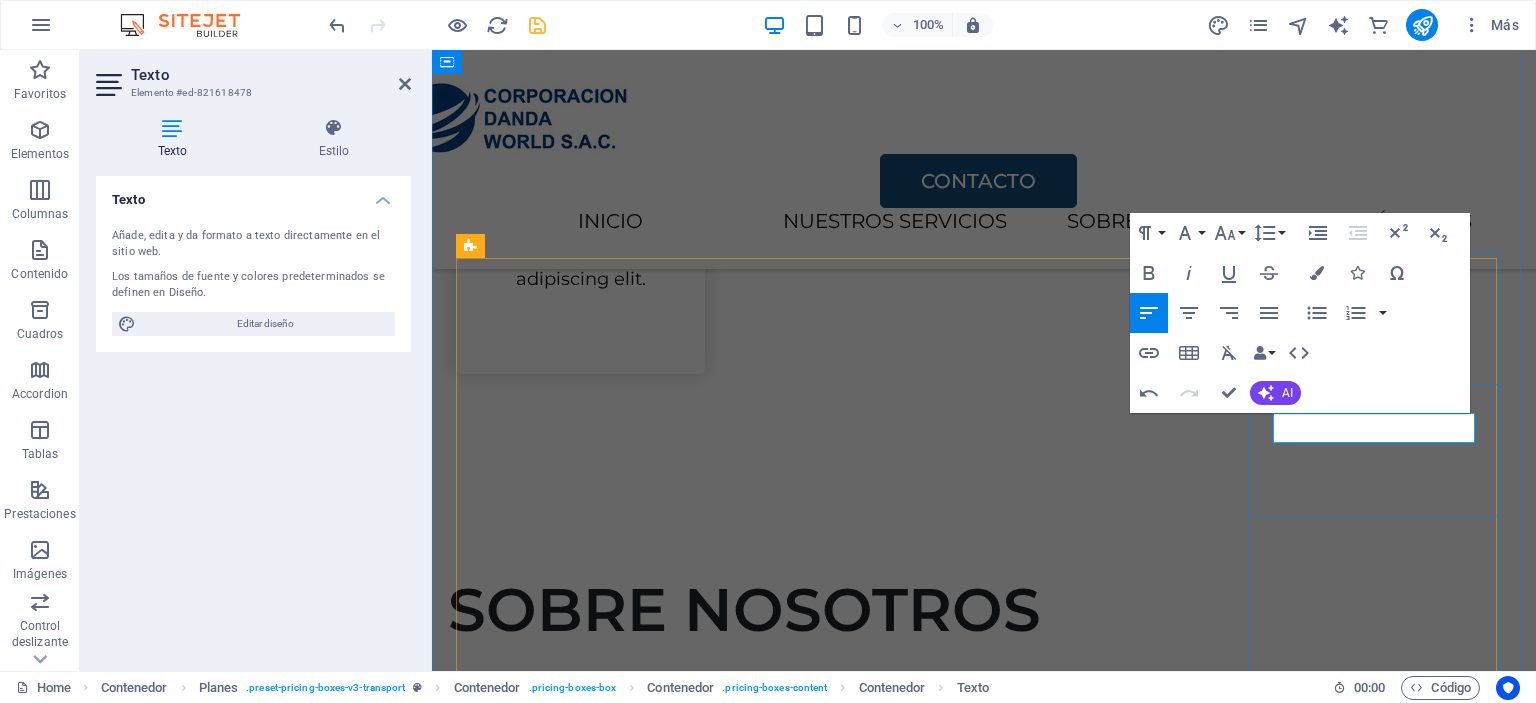 click on "Transport" at bounding box center (984, 3070) 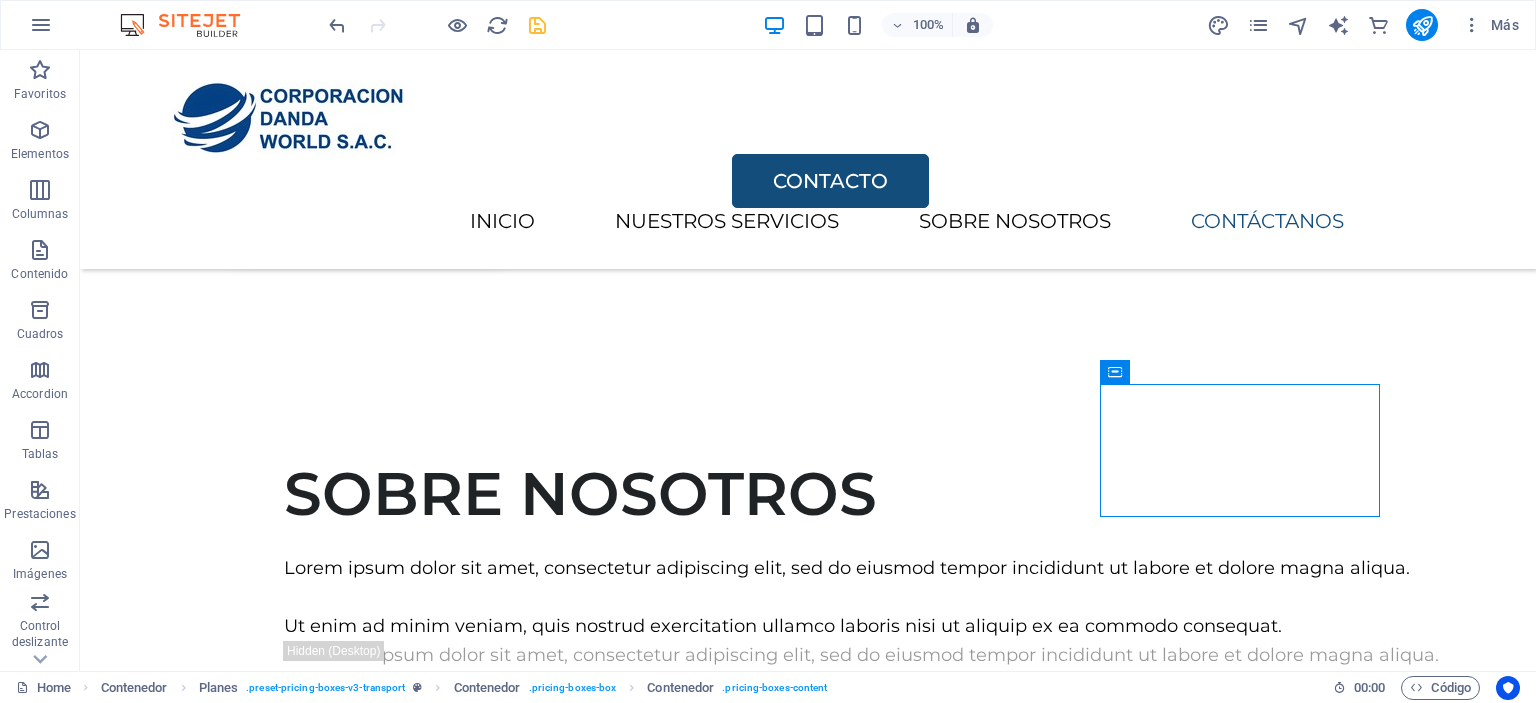 scroll, scrollTop: 2525, scrollLeft: 0, axis: vertical 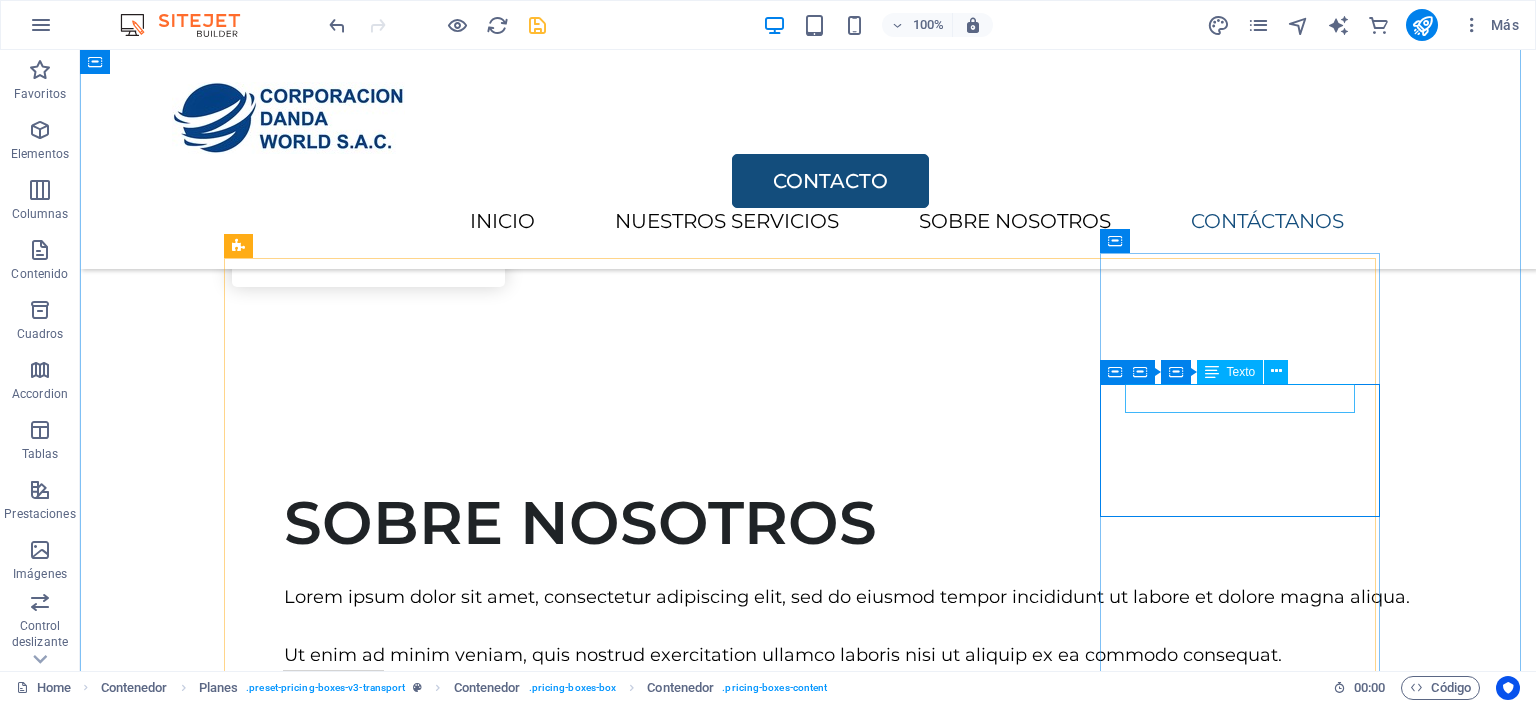 click on "Transport" at bounding box center (808, 2935) 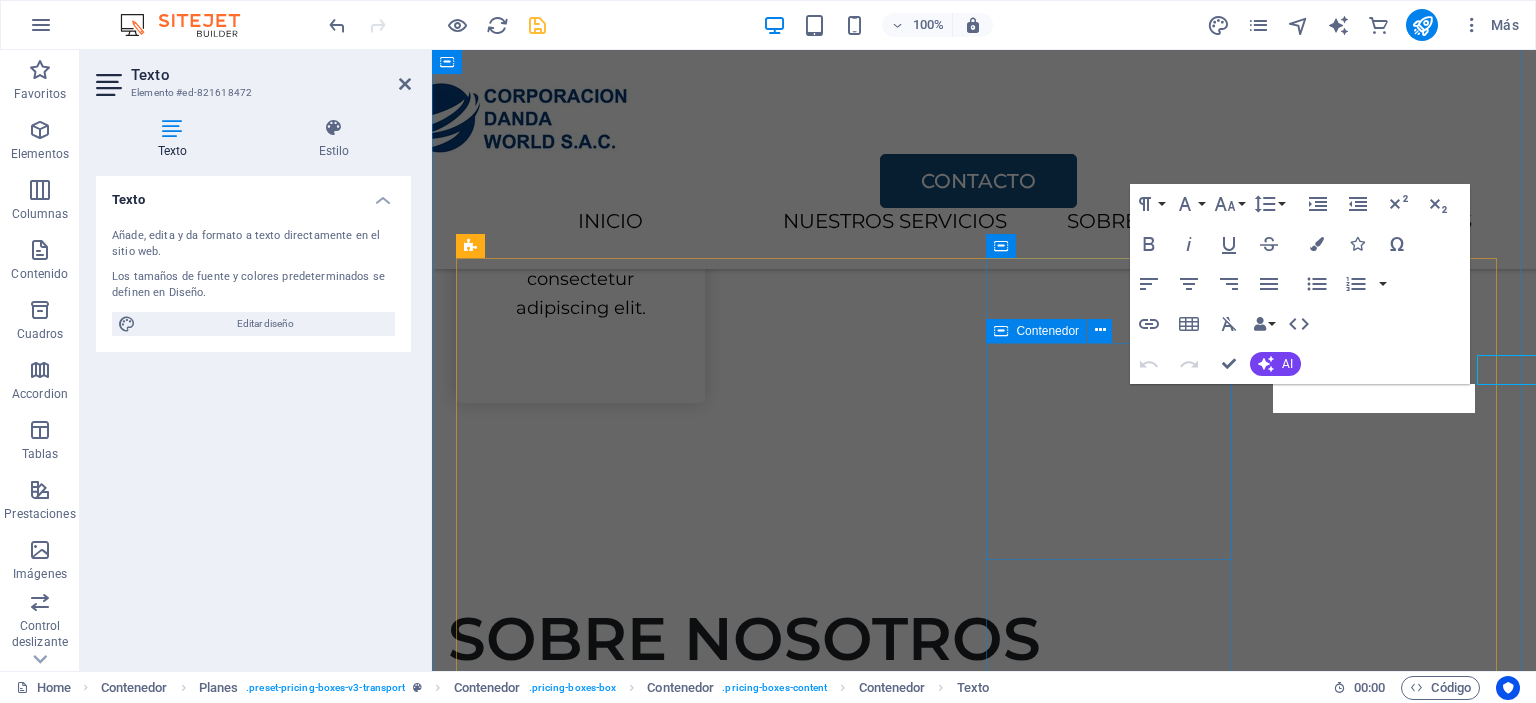 scroll, scrollTop: 2554, scrollLeft: 0, axis: vertical 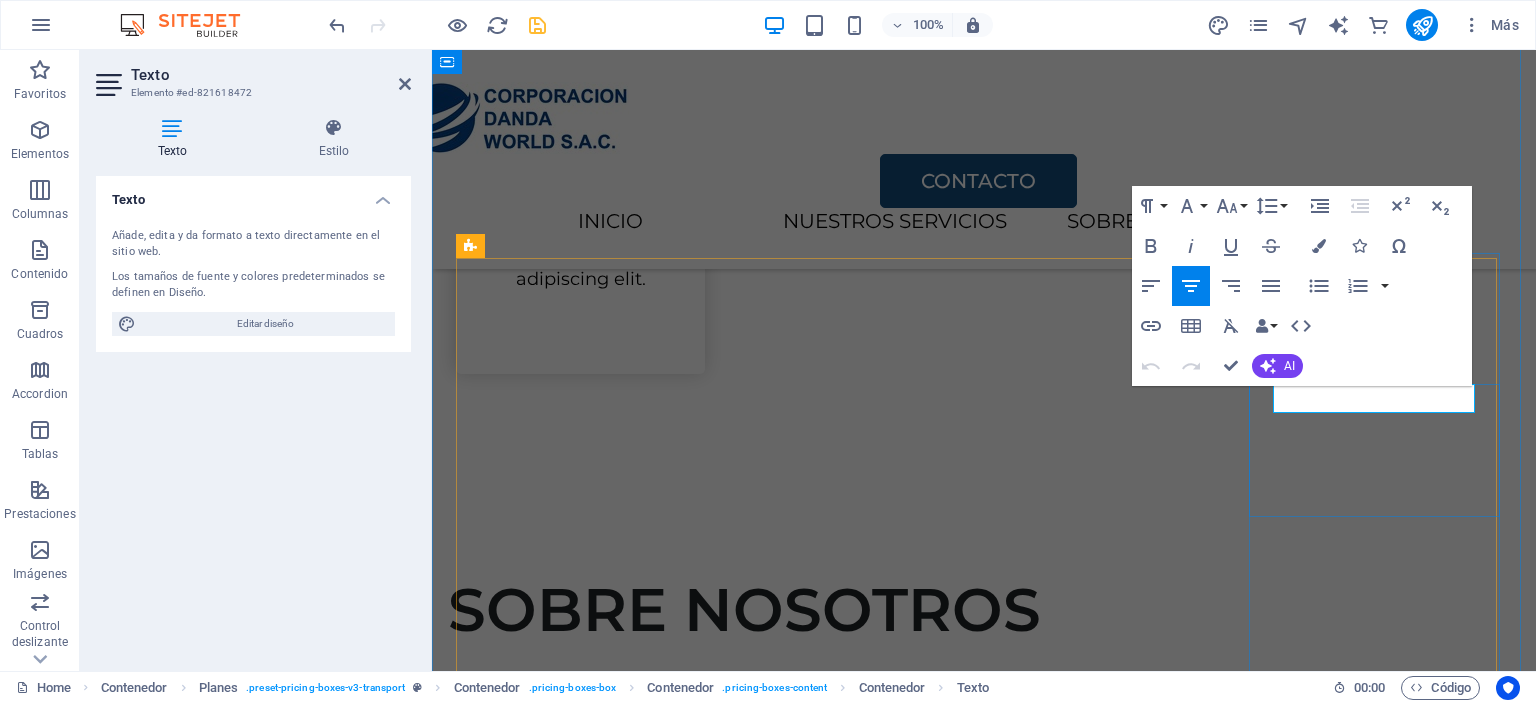 click on "Transport" at bounding box center [984, 3022] 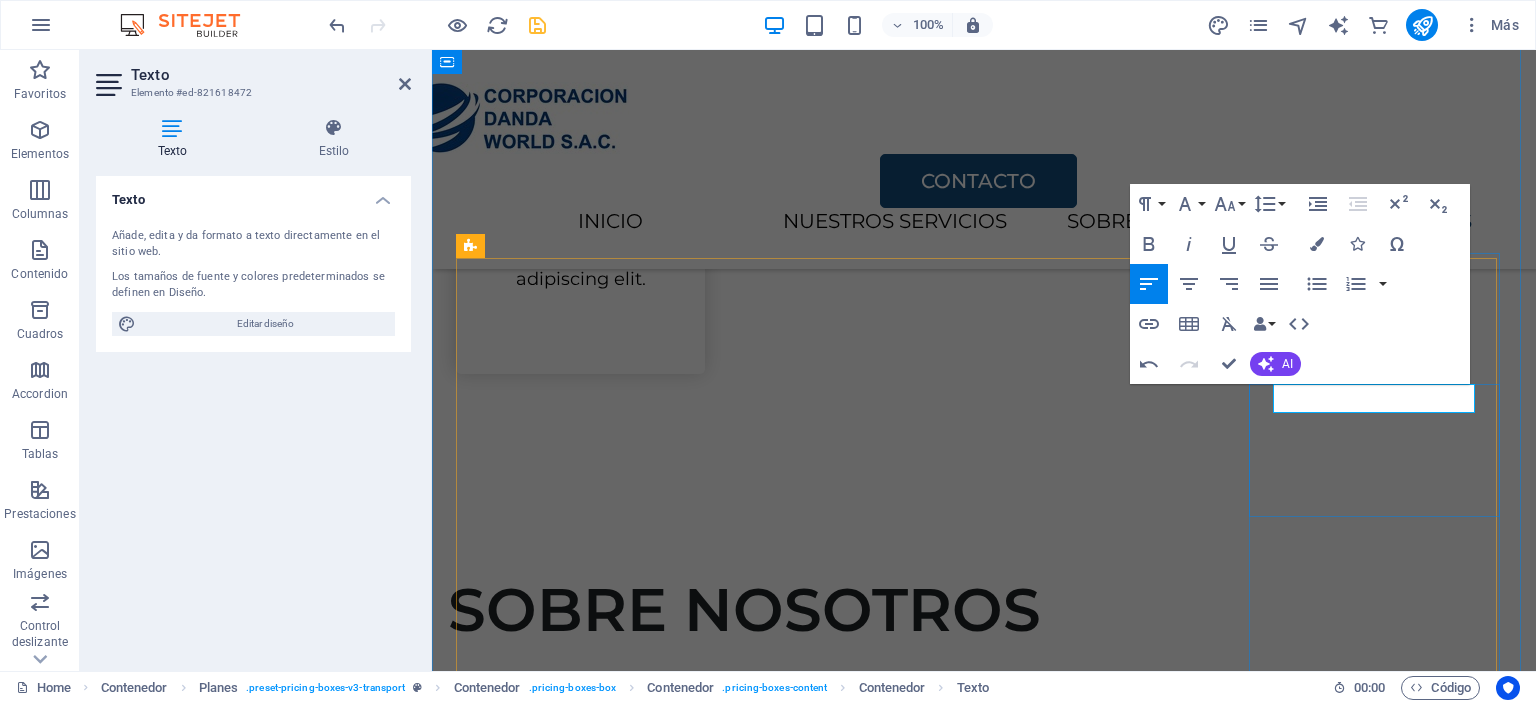 click at bounding box center [984, 3070] 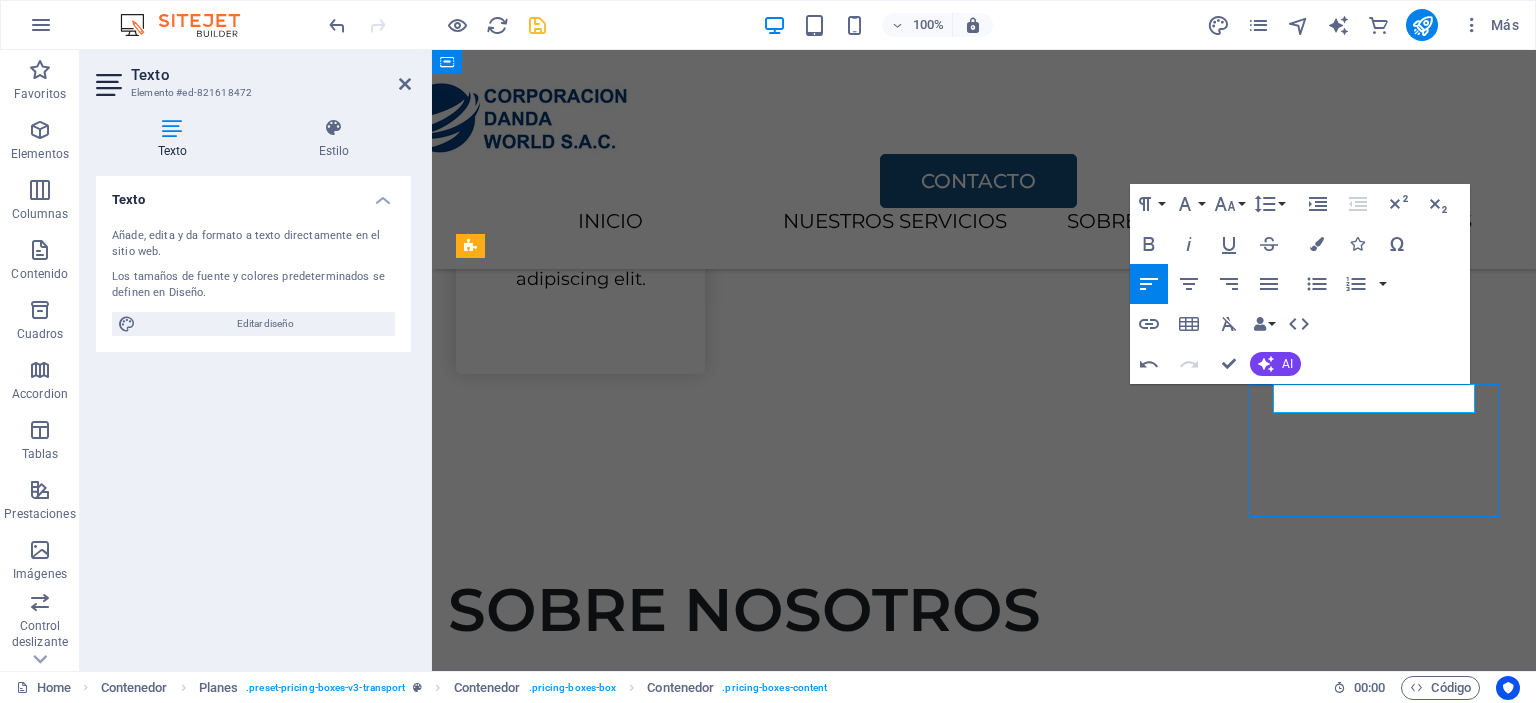 scroll, scrollTop: 2525, scrollLeft: 0, axis: vertical 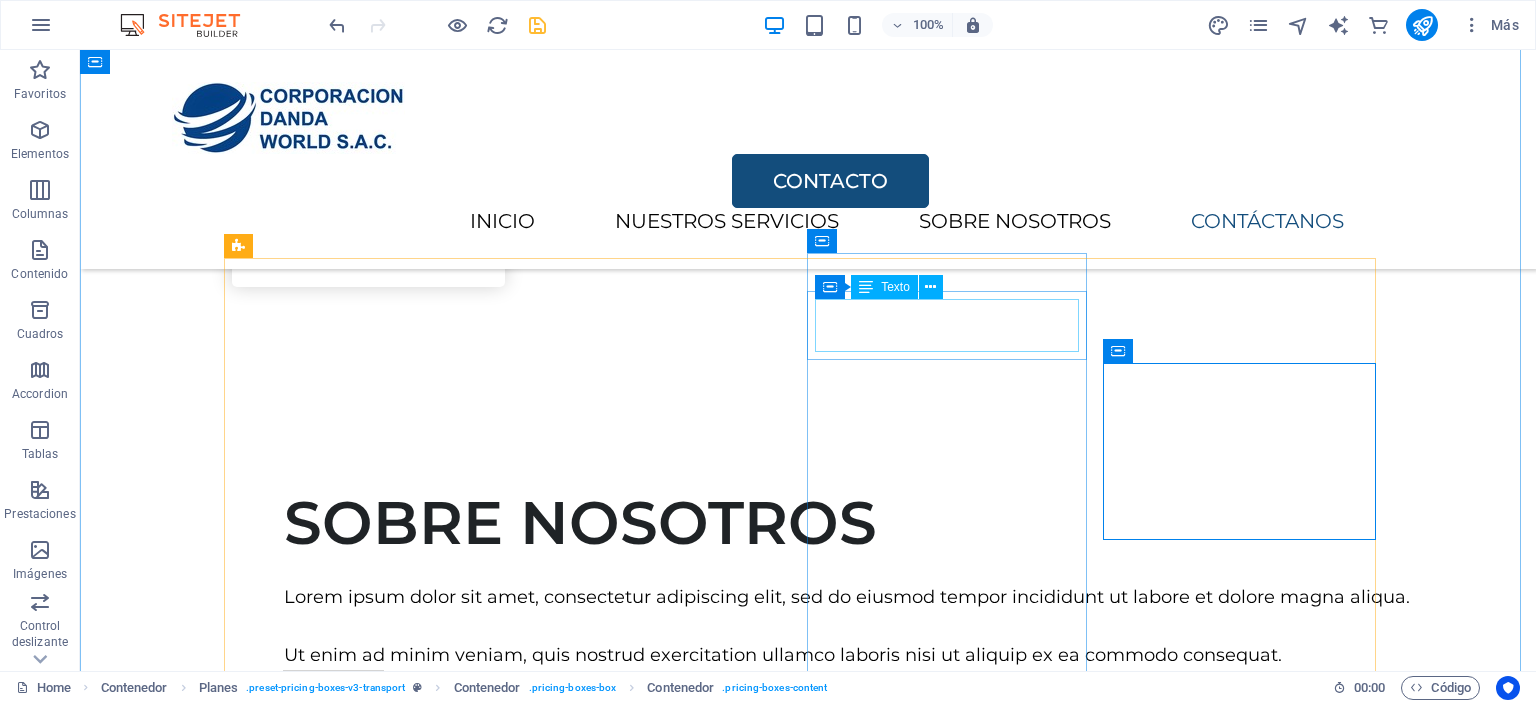click on "ZAPATO DE SEGURIDAD" at bounding box center (808, 2433) 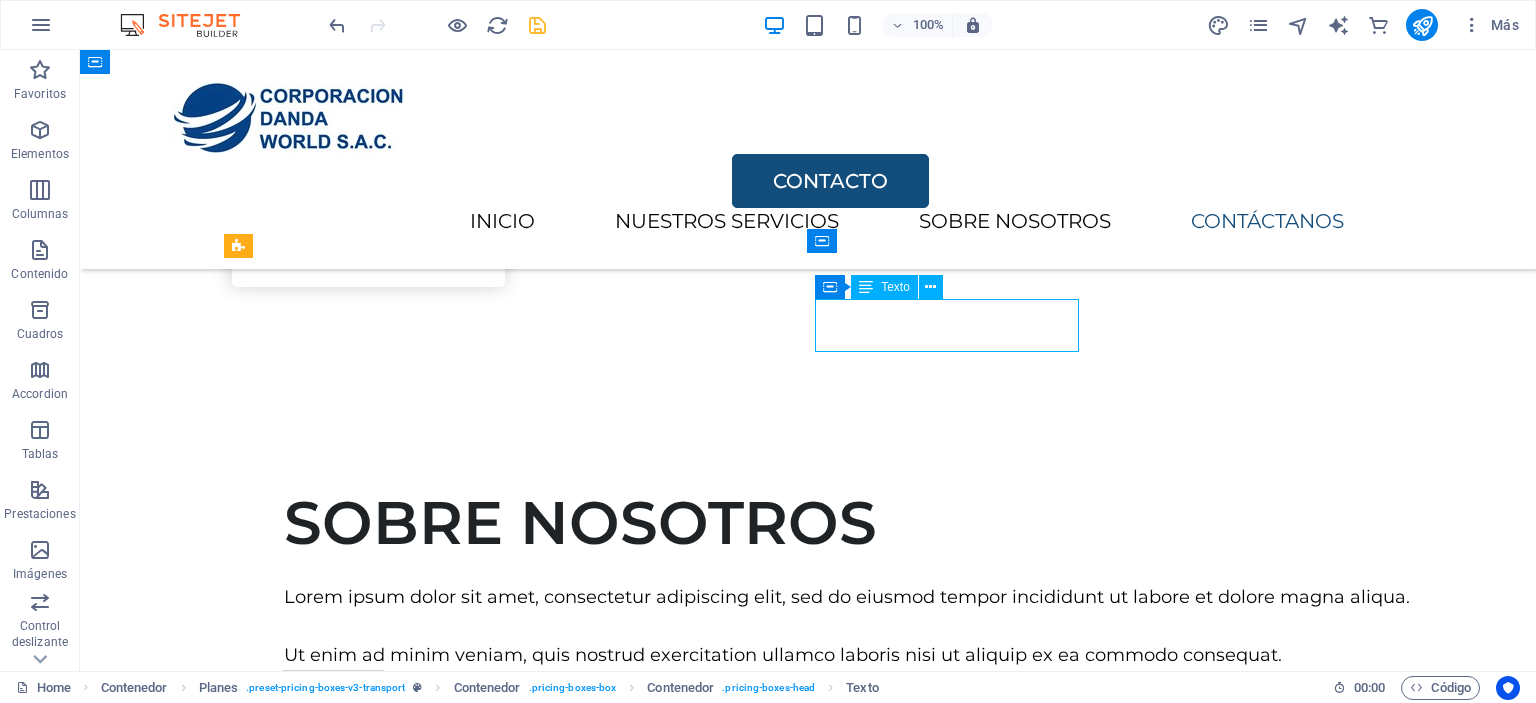 click on "ZAPATO DE SEGURIDAD" at bounding box center (808, 2433) 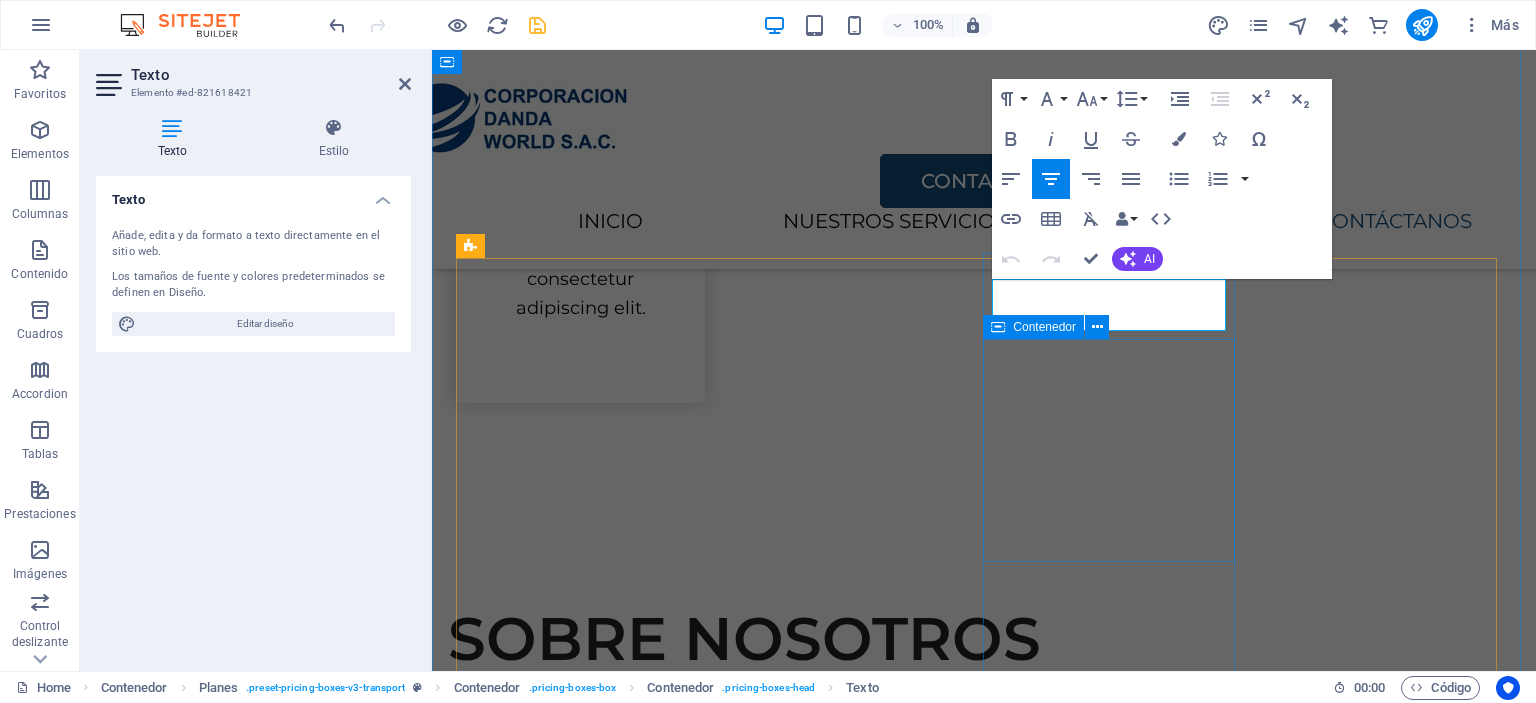 scroll, scrollTop: 2554, scrollLeft: 0, axis: vertical 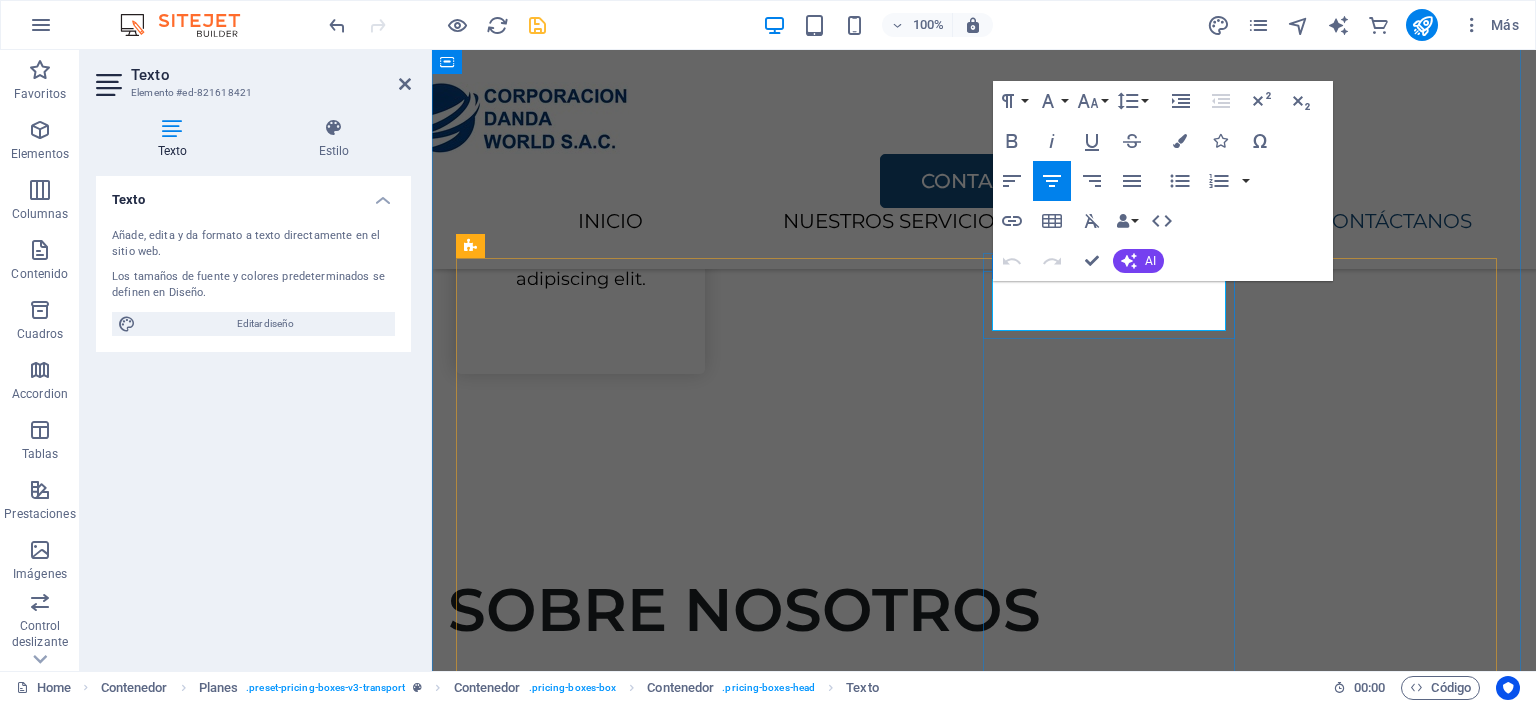 click on "ZAPATO DE SEGURIDAD" at bounding box center (984, 2519) 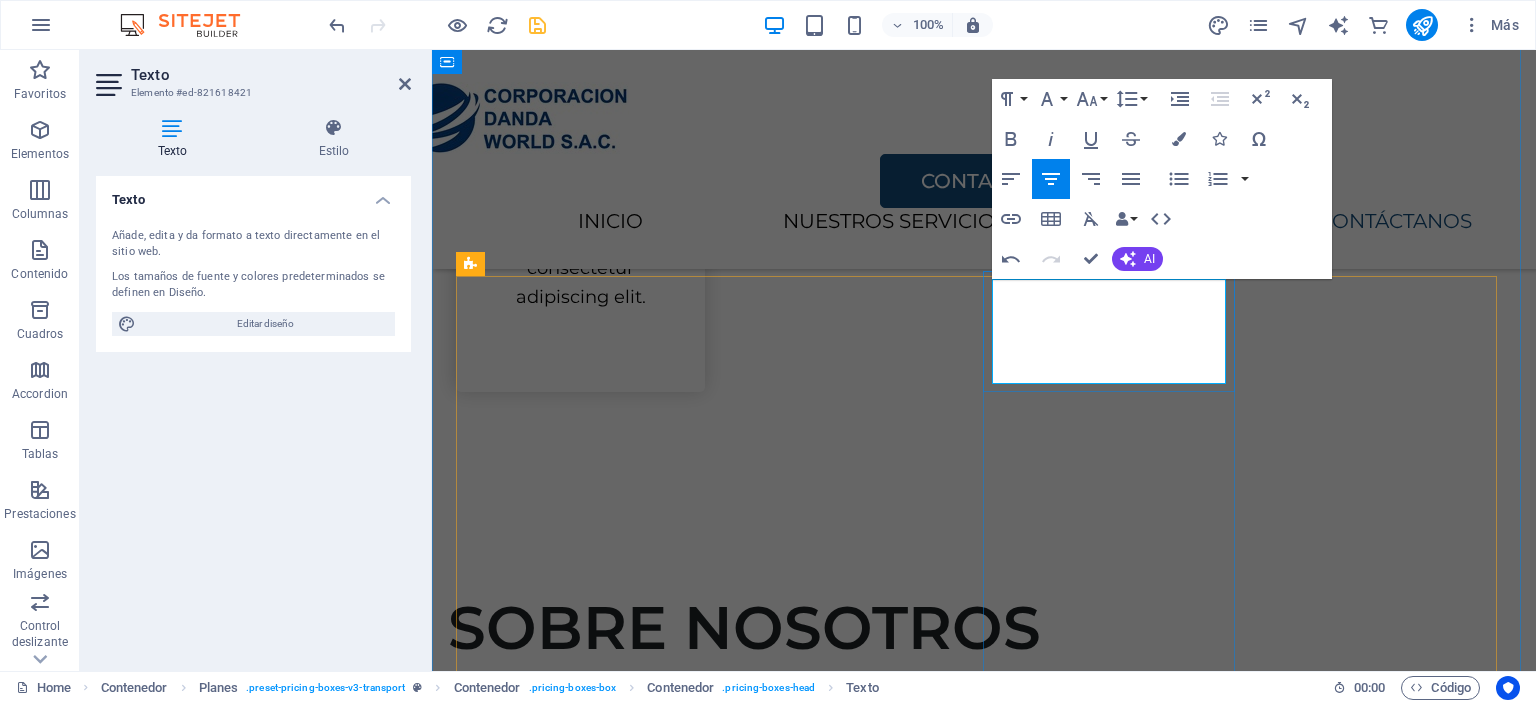 scroll, scrollTop: 2554, scrollLeft: 0, axis: vertical 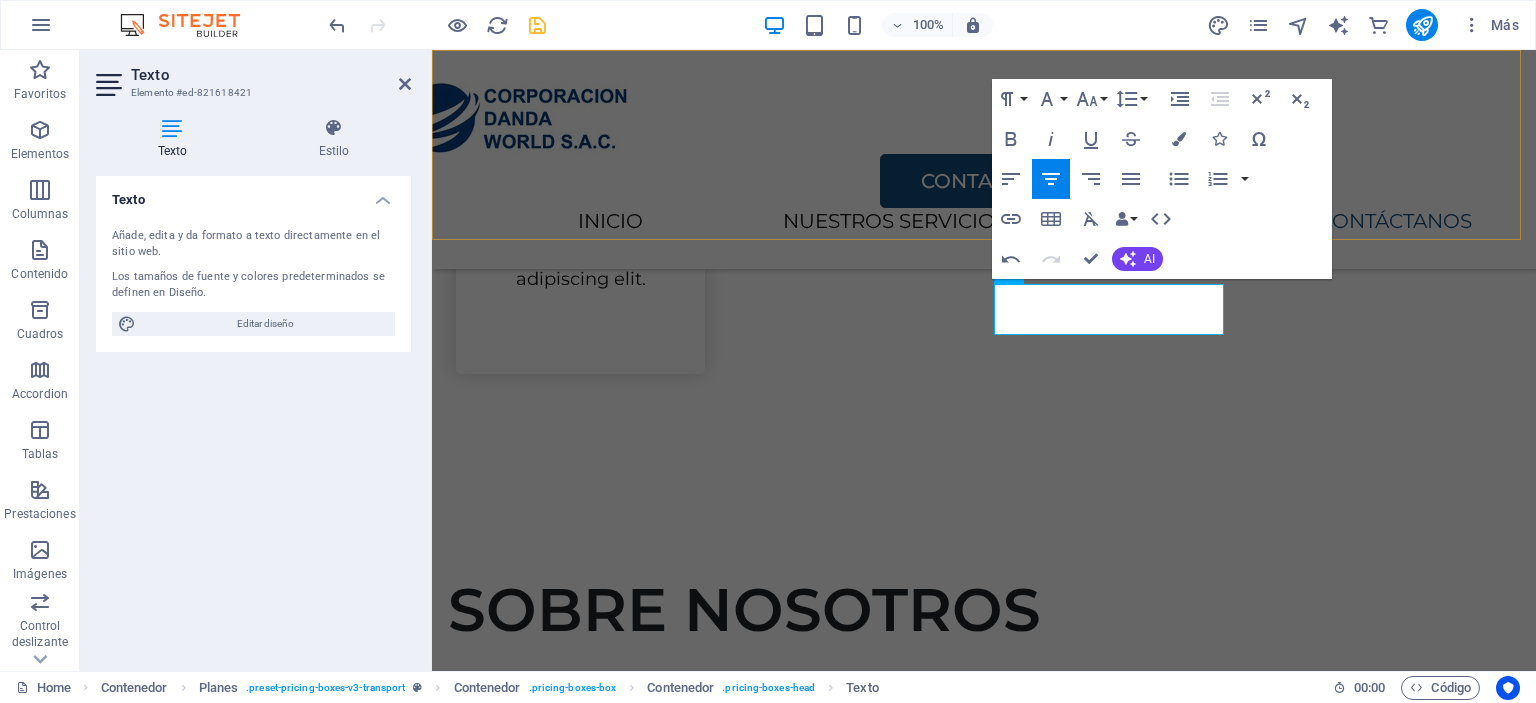 click on "CONTACTO INICIO NUESTROS SERVICIOS SOBRE NOSOTROS CONTÁCTANOS" at bounding box center (984, 159) 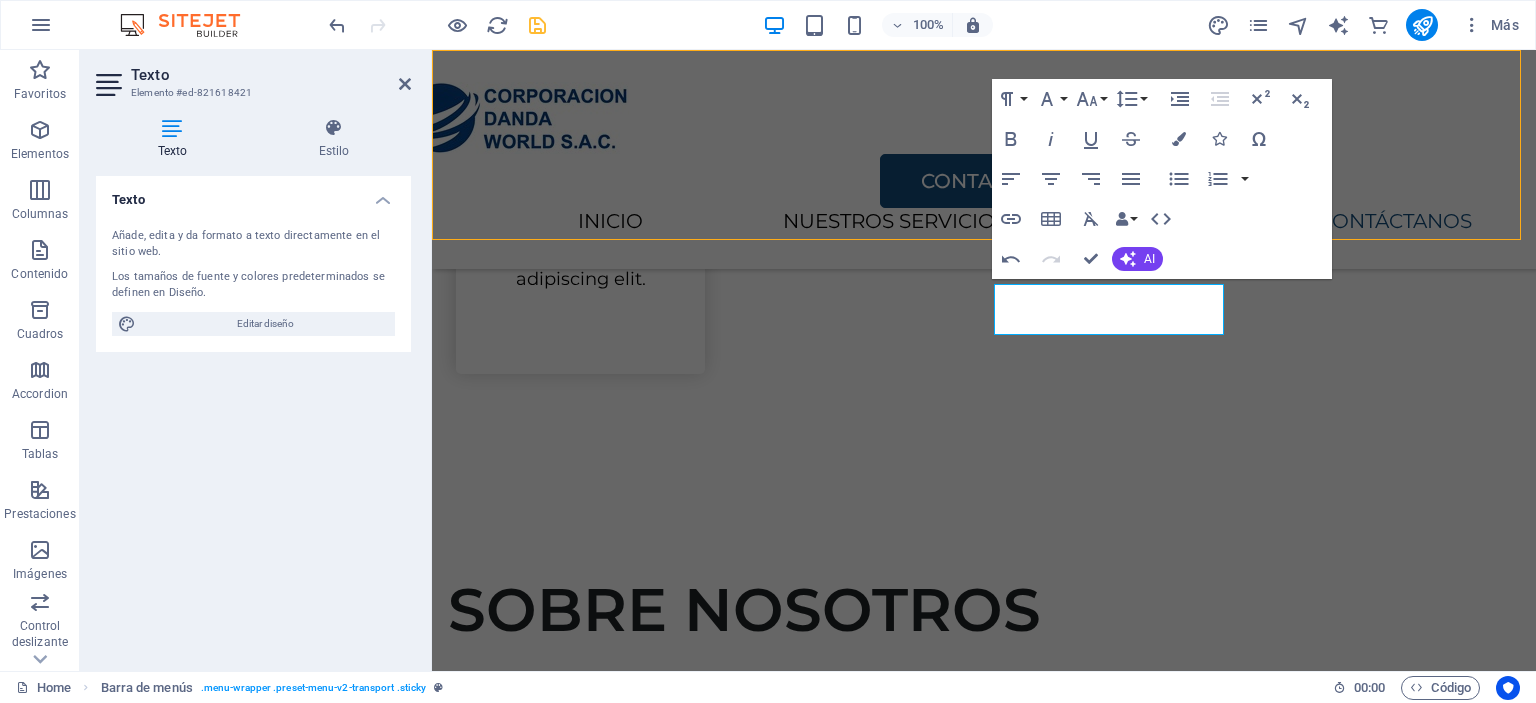 scroll, scrollTop: 2525, scrollLeft: 0, axis: vertical 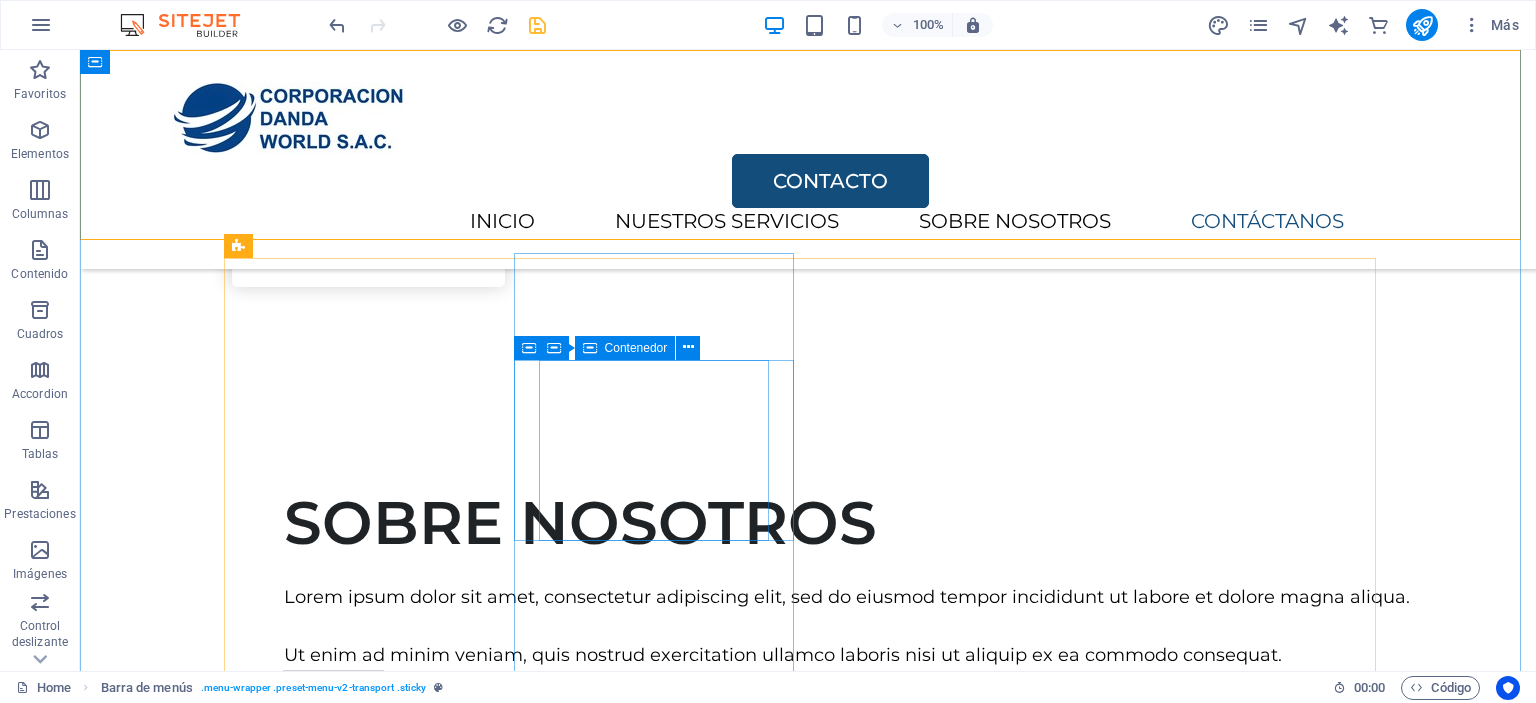click on "Suelta el contenido aquí o  Añadir elementos  Pegar portapapeles" at bounding box center [808, 2091] 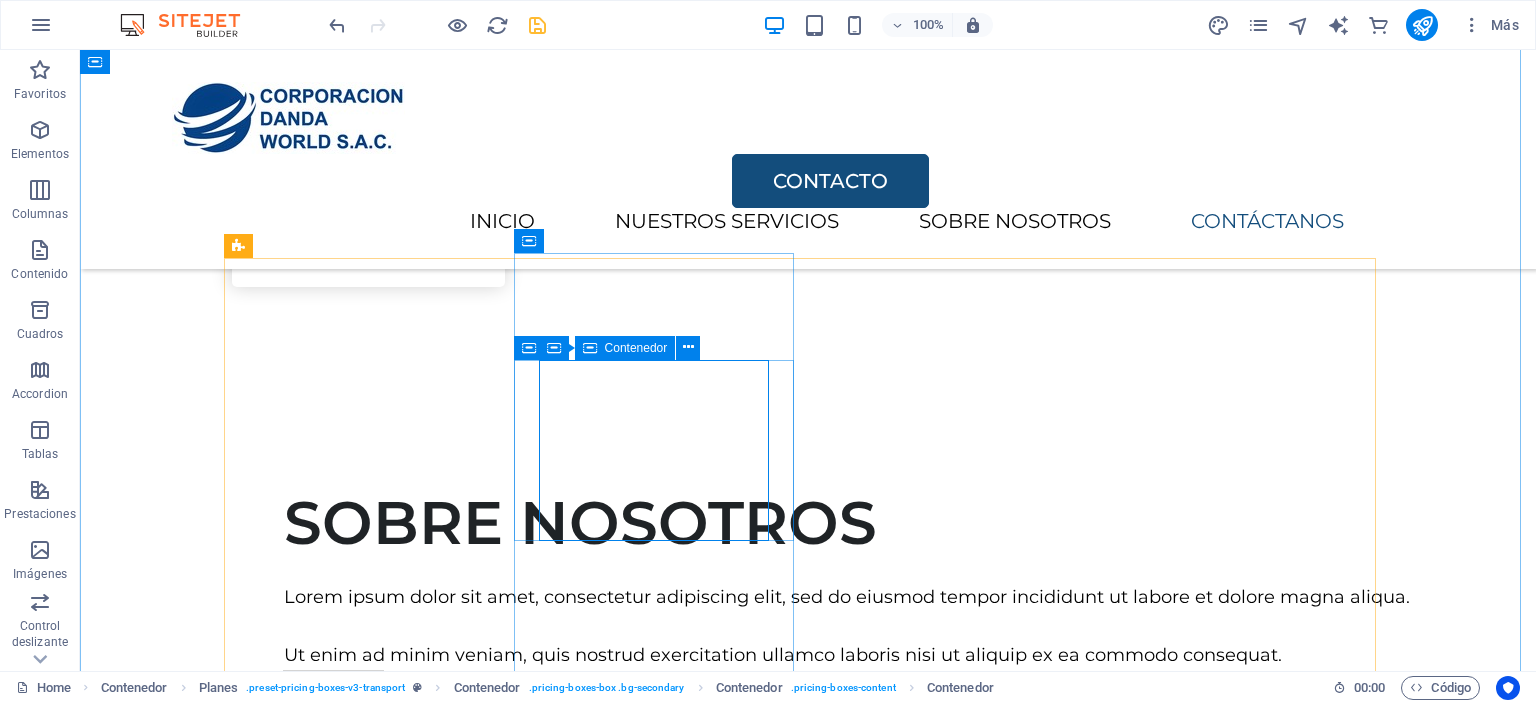 click on "Suelta el contenido aquí o  Añadir elementos  Pegar portapapeles" at bounding box center [808, 2091] 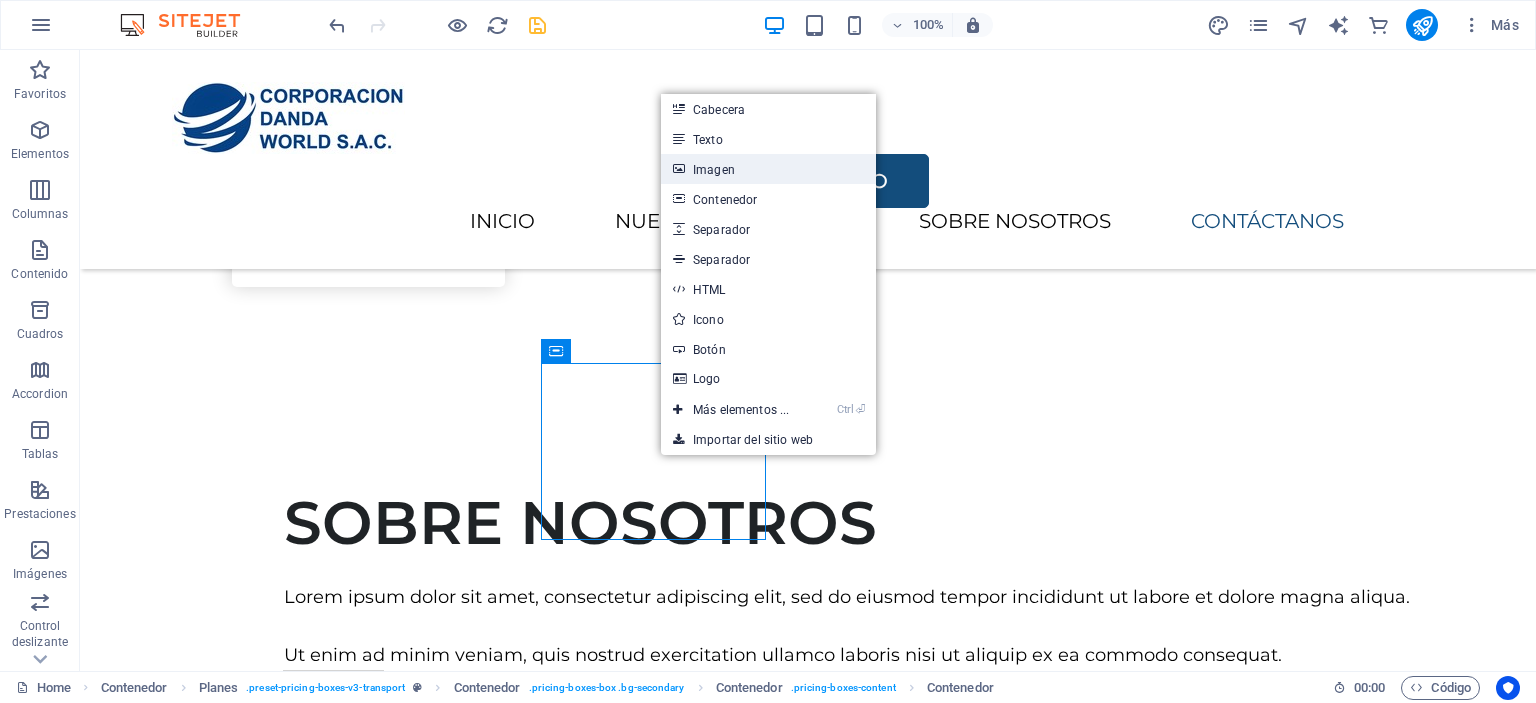drag, startPoint x: 744, startPoint y: 175, endPoint x: 523, endPoint y: 405, distance: 318.96866 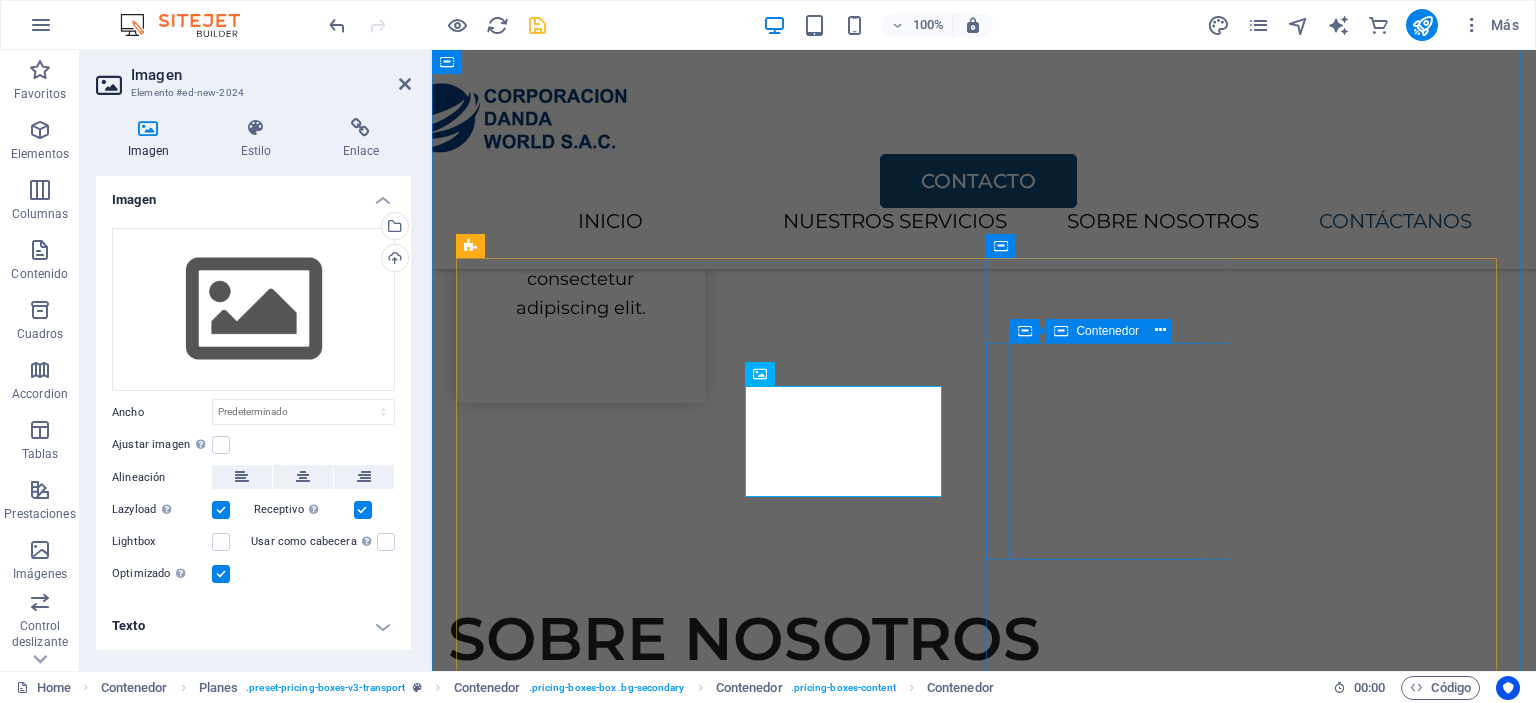 scroll, scrollTop: 2554, scrollLeft: 0, axis: vertical 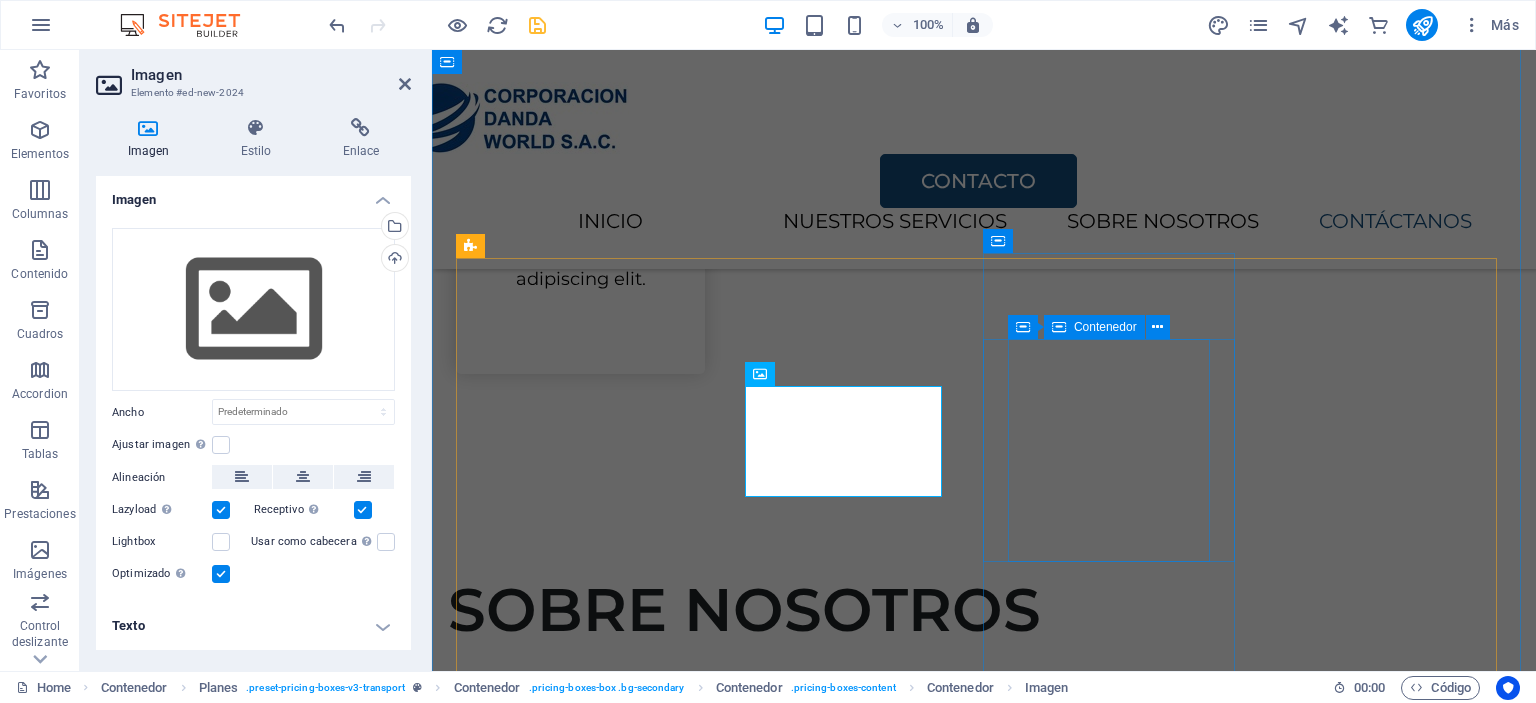click on "Suelta el contenido aquí o  Añadir elementos  Pegar portapapeles" at bounding box center [983, 2627] 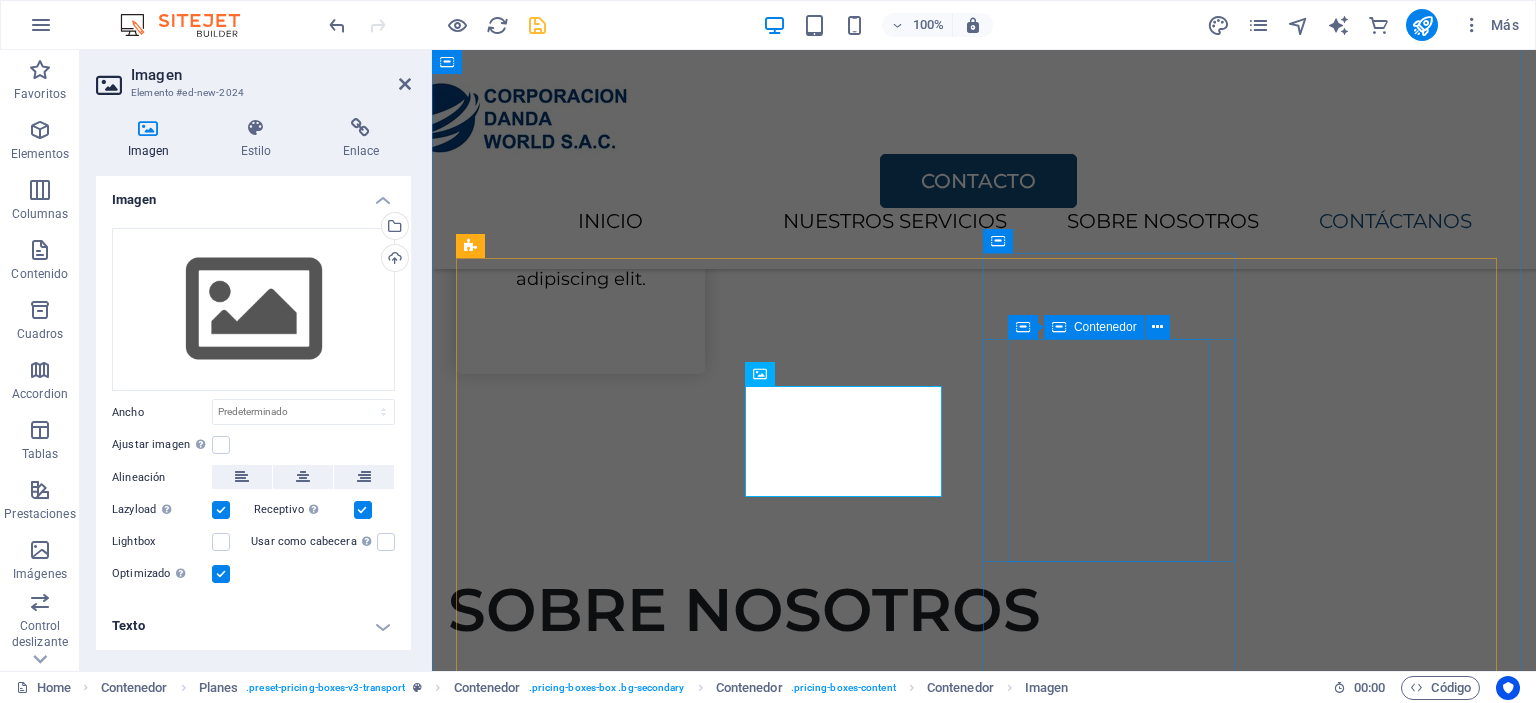 click on "Suelta el contenido aquí o  Añadir elementos  Pegar portapapeles" at bounding box center (983, 2627) 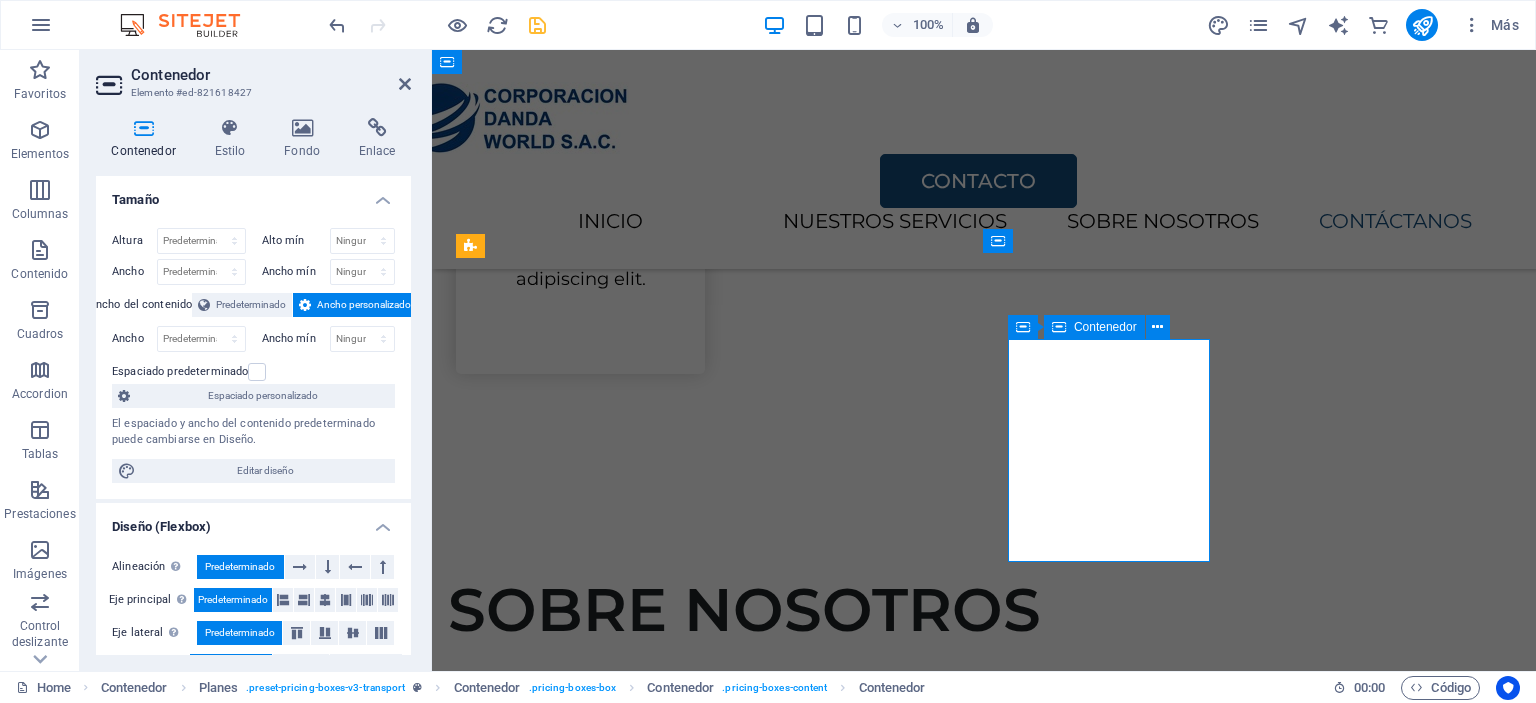 click on "Suelta el contenido aquí o  Añadir elementos  Pegar portapapeles" at bounding box center (983, 2627) 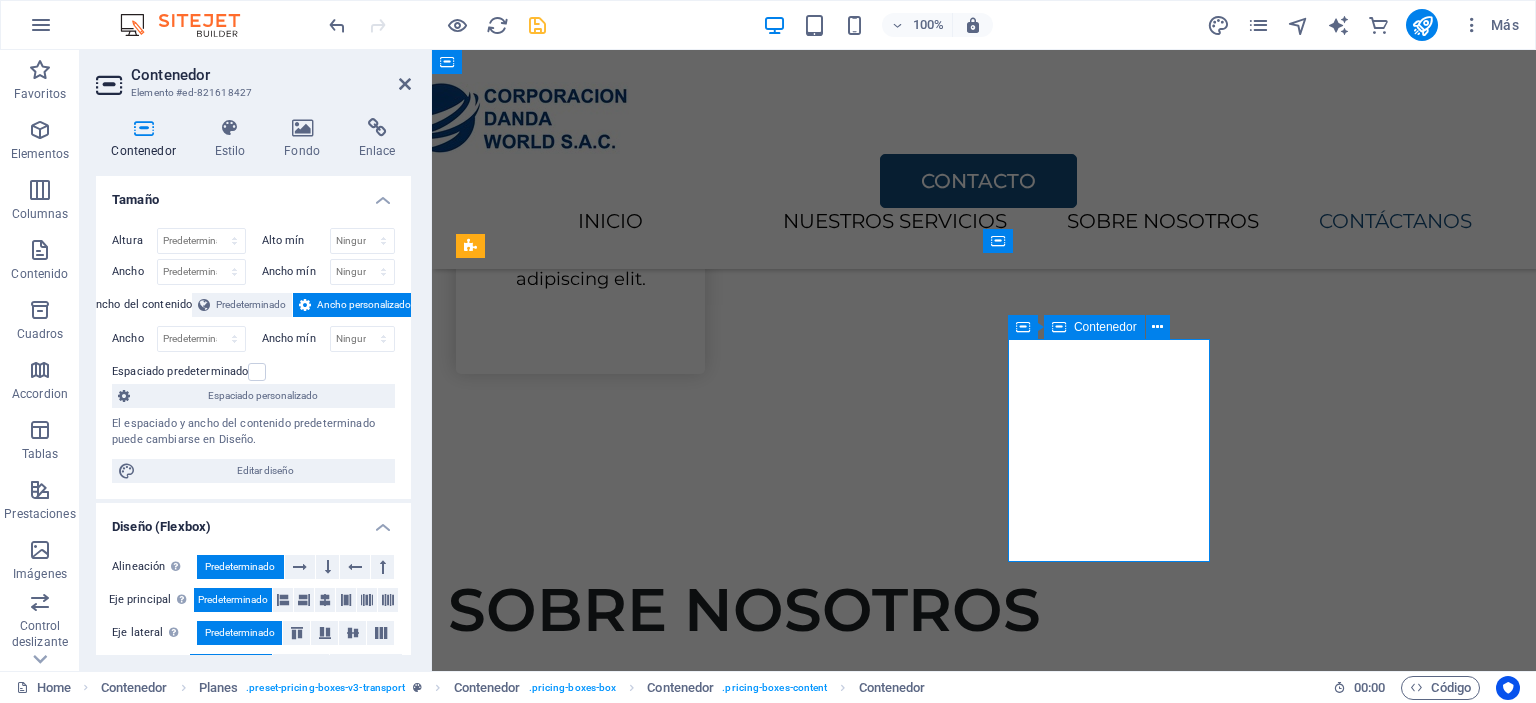 click on "Suelta el contenido aquí o  Añadir elementos  Pegar portapapeles" at bounding box center (983, 2627) 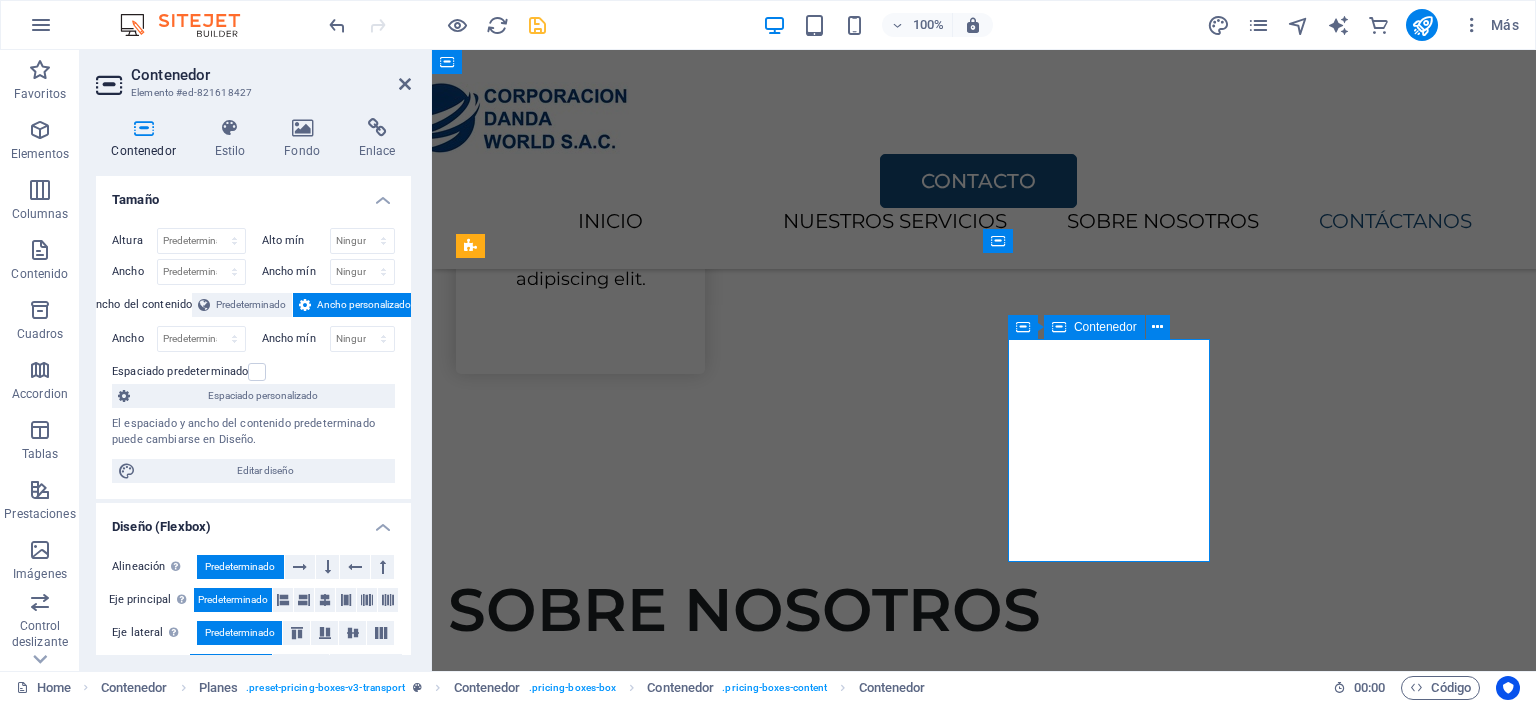 click on "Añadir elementos" at bounding box center (910, 2657) 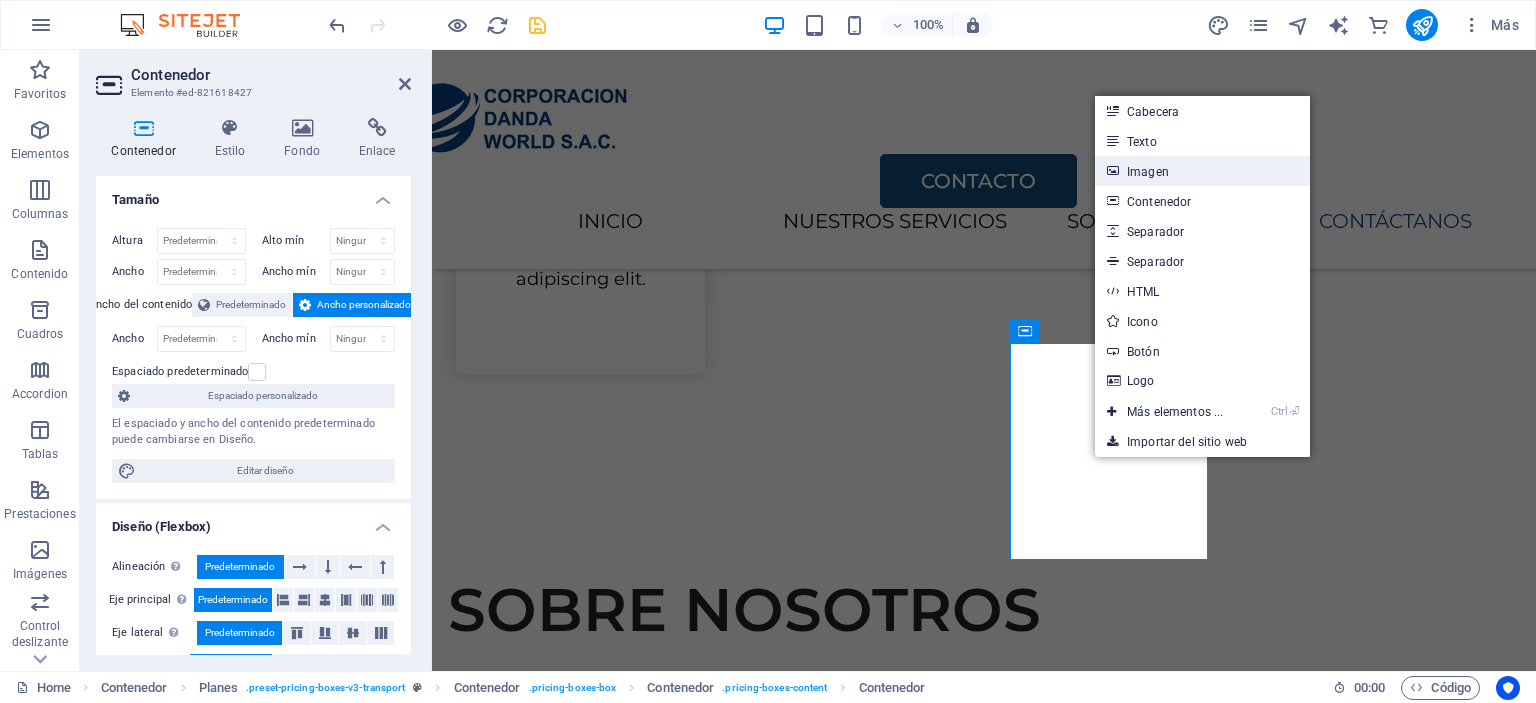 click on "Imagen" at bounding box center (1202, 171) 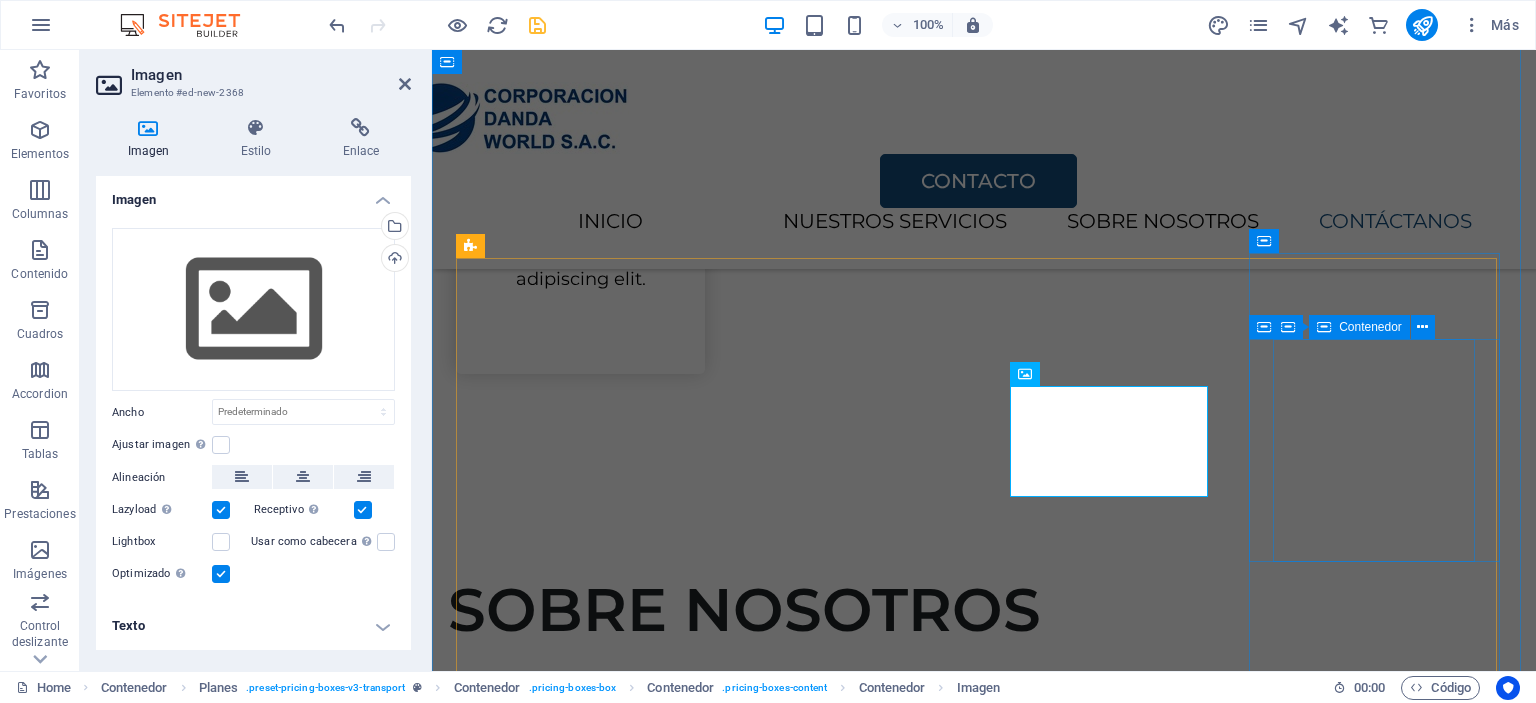 click on "Suelta el contenido aquí o  Añadir elementos  Pegar portapapeles" at bounding box center (984, 3079) 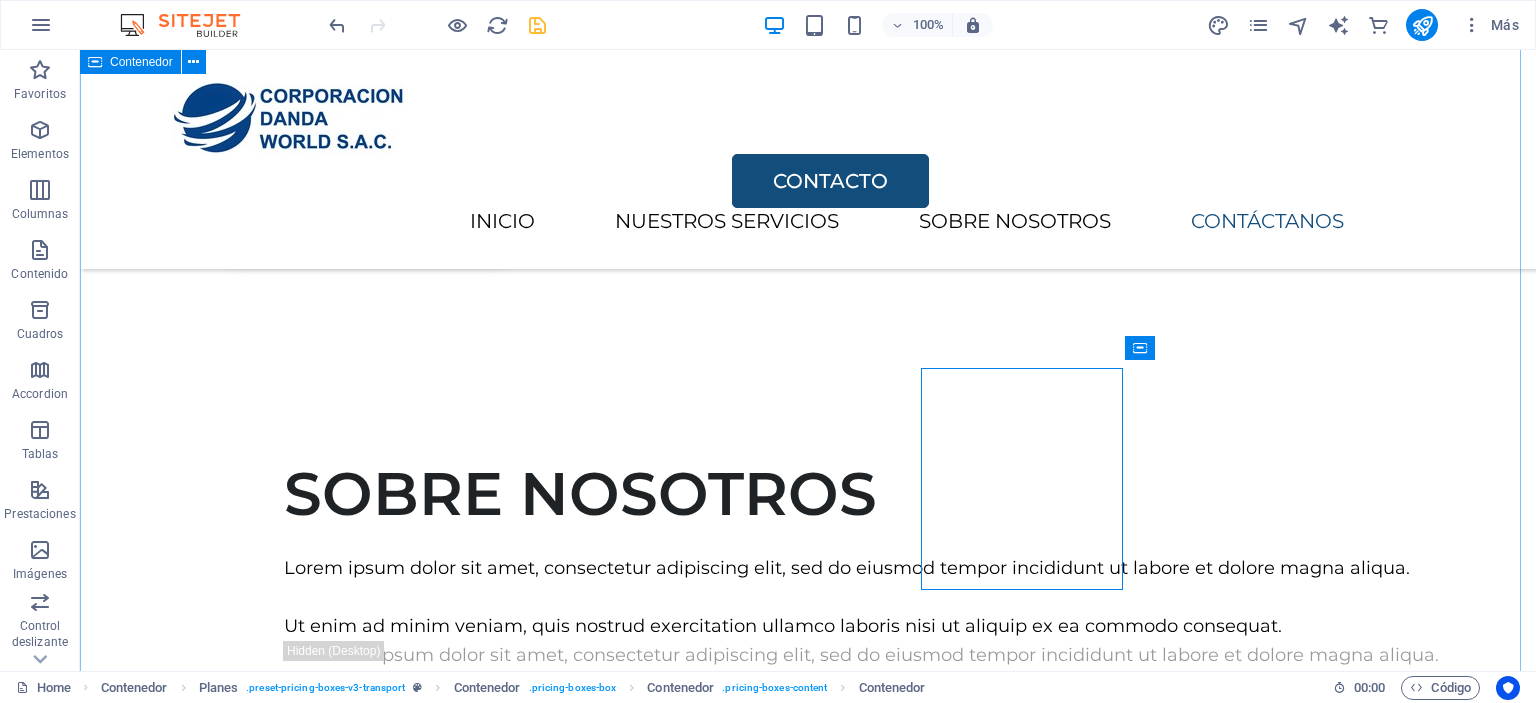 scroll, scrollTop: 2525, scrollLeft: 0, axis: vertical 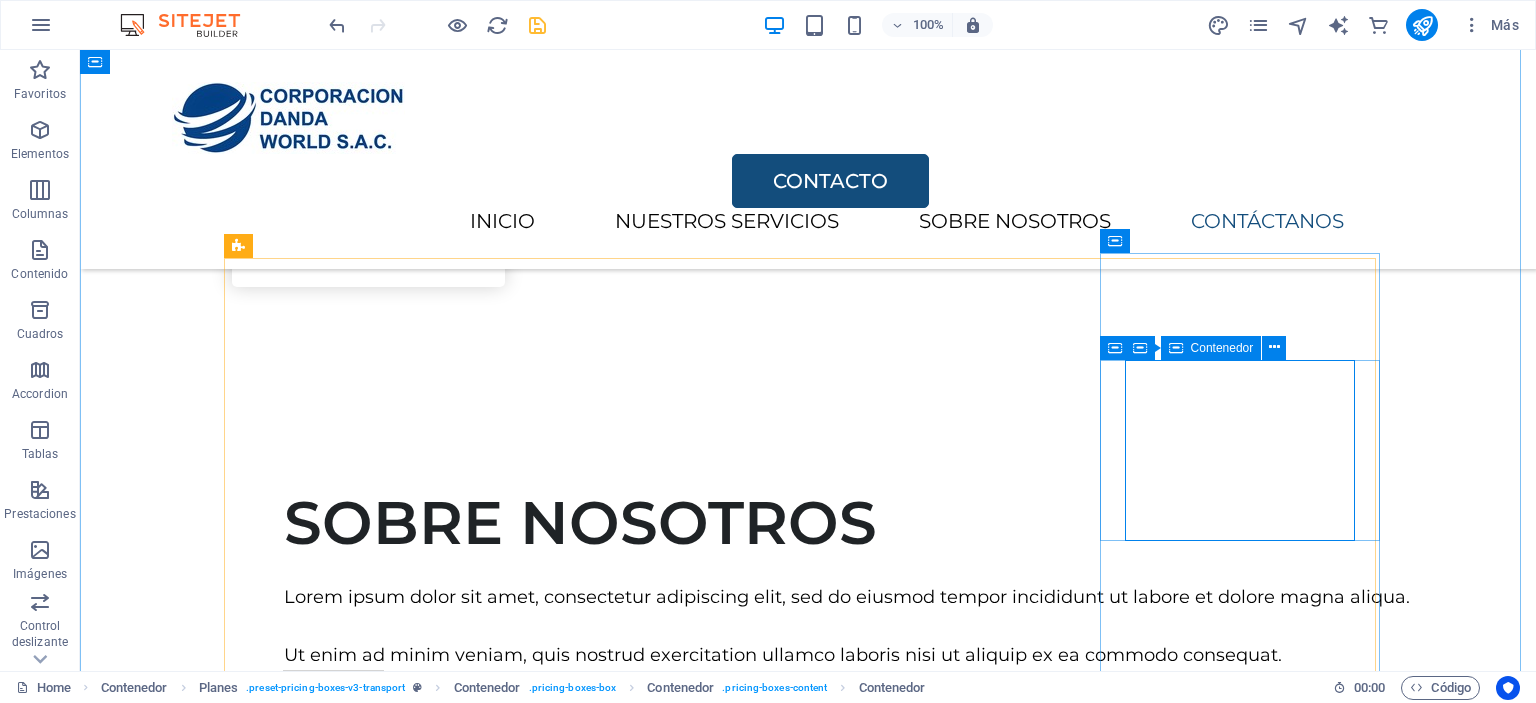 click on "Añadir elementos" at bounding box center (737, 3022) 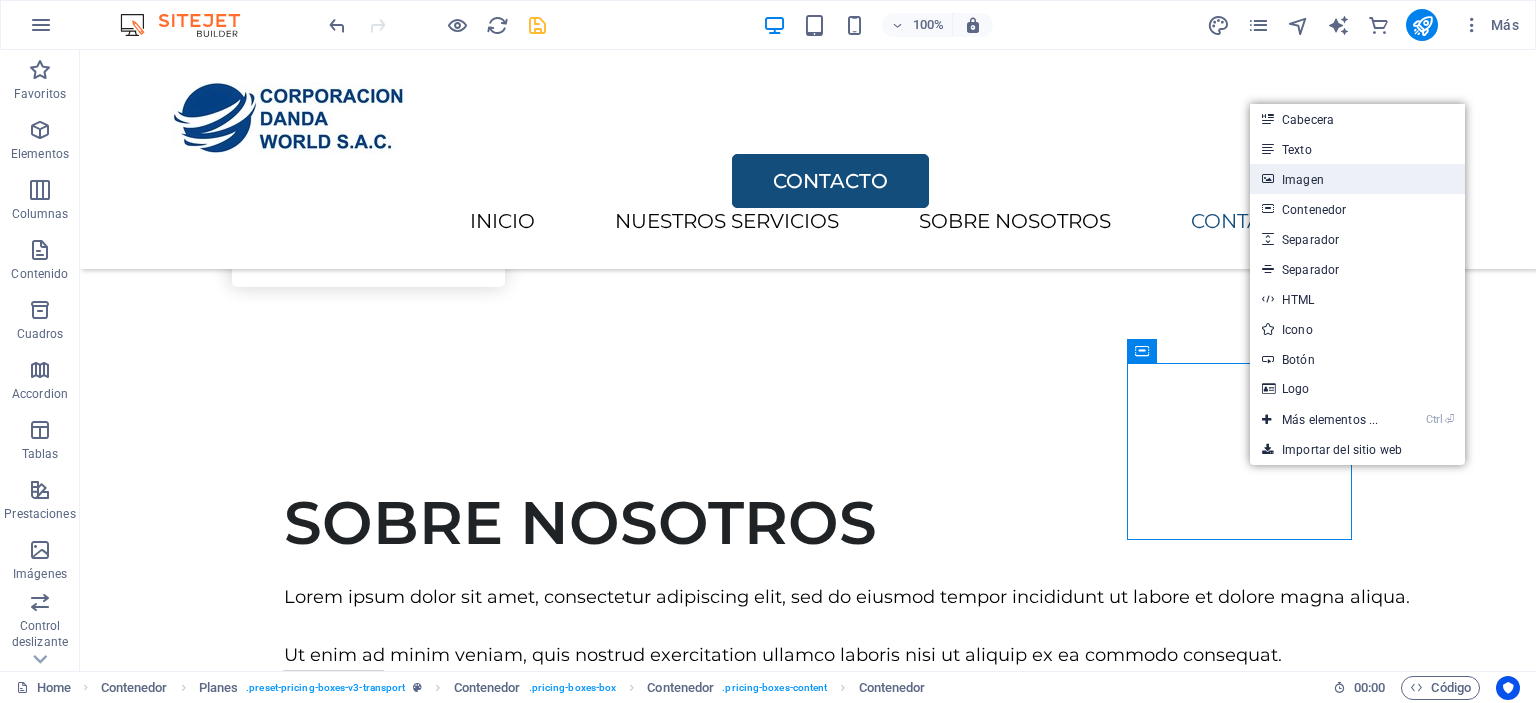click on "Imagen" at bounding box center (1357, 179) 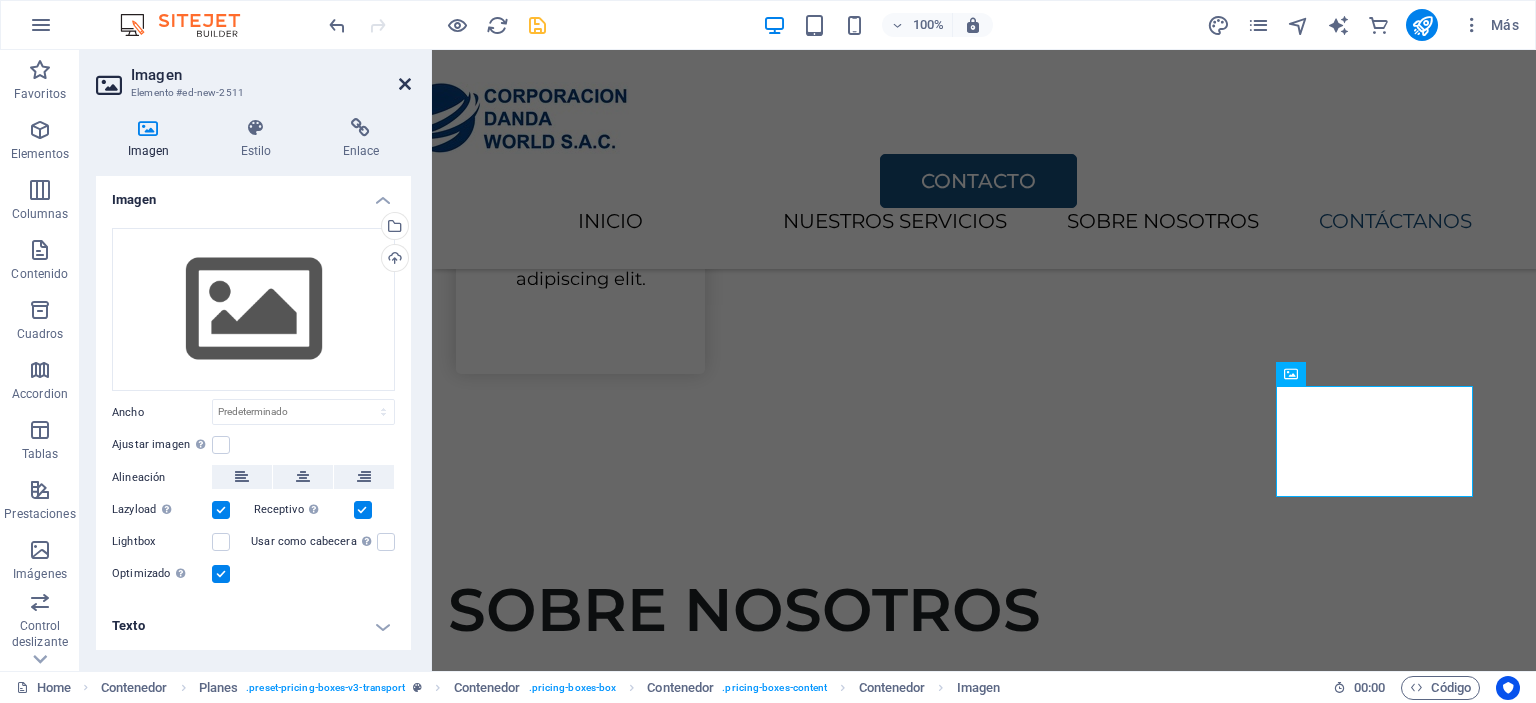 click at bounding box center (405, 84) 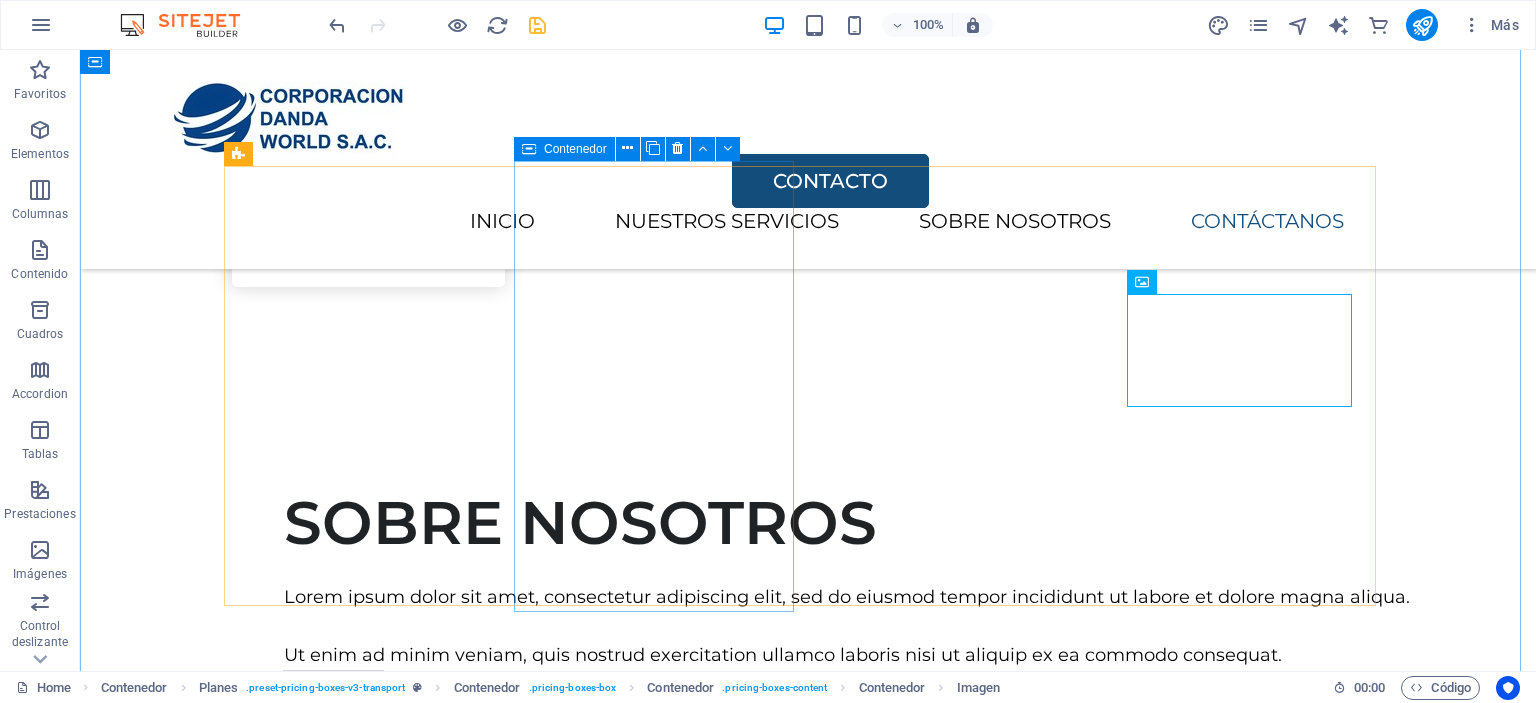 scroll, scrollTop: 2625, scrollLeft: 0, axis: vertical 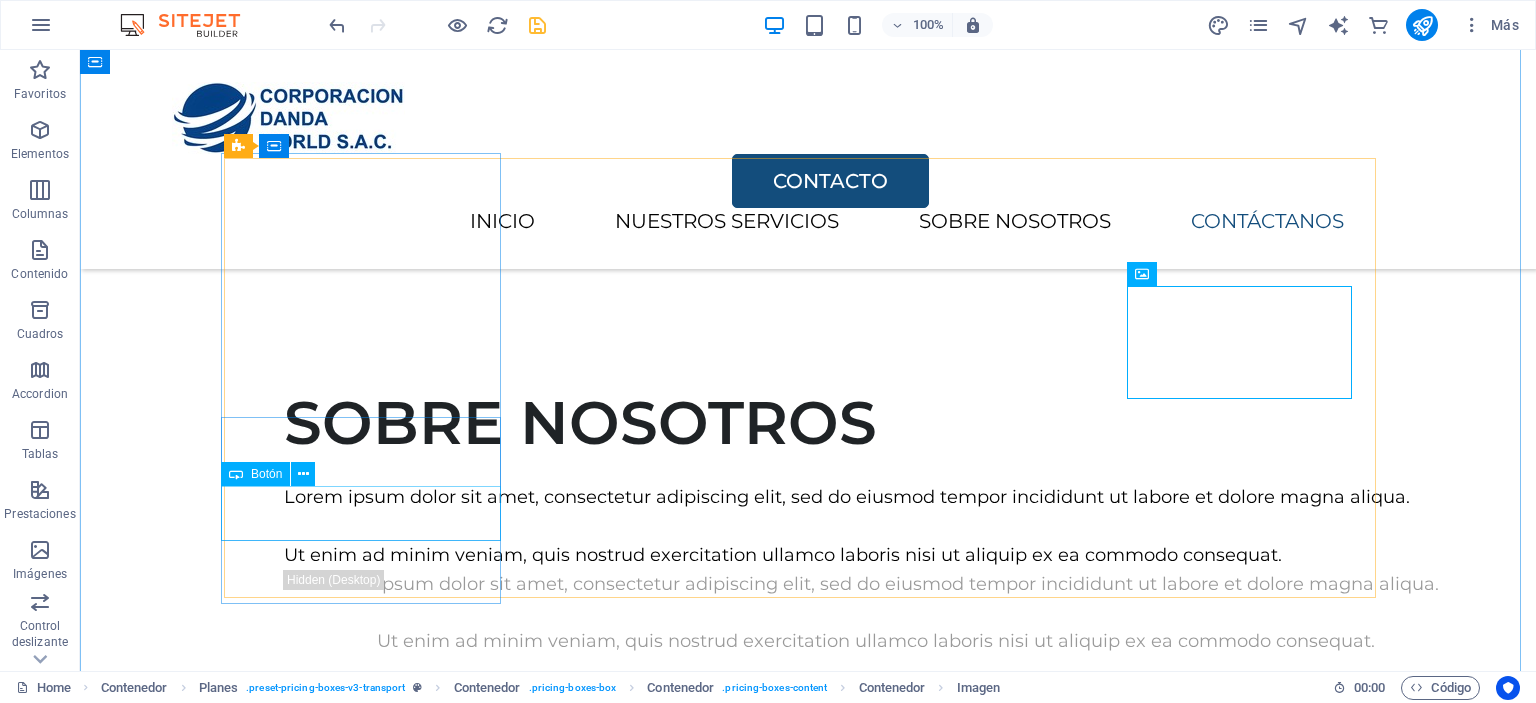 click on "Contact Us" at bounding box center [808, 1794] 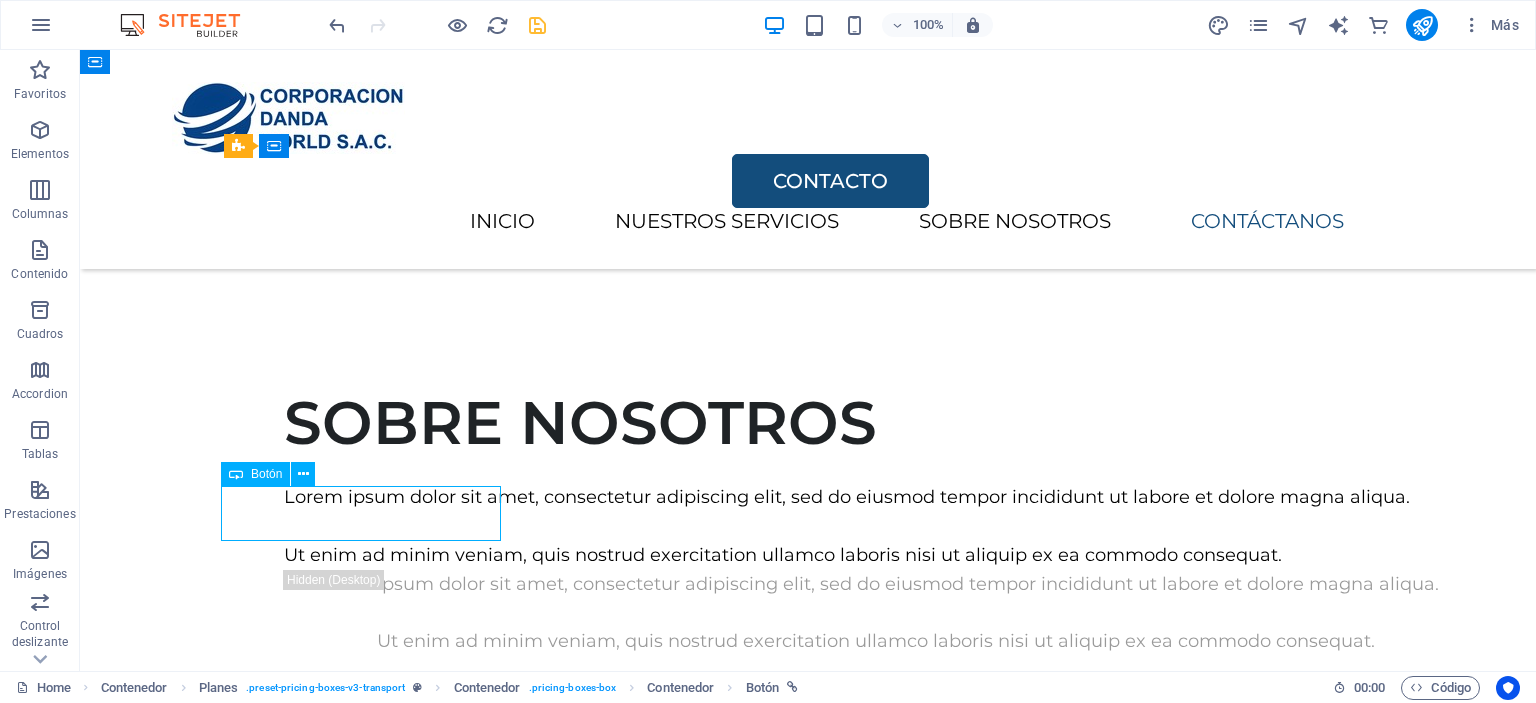click on "Contact Us" at bounding box center [808, 1794] 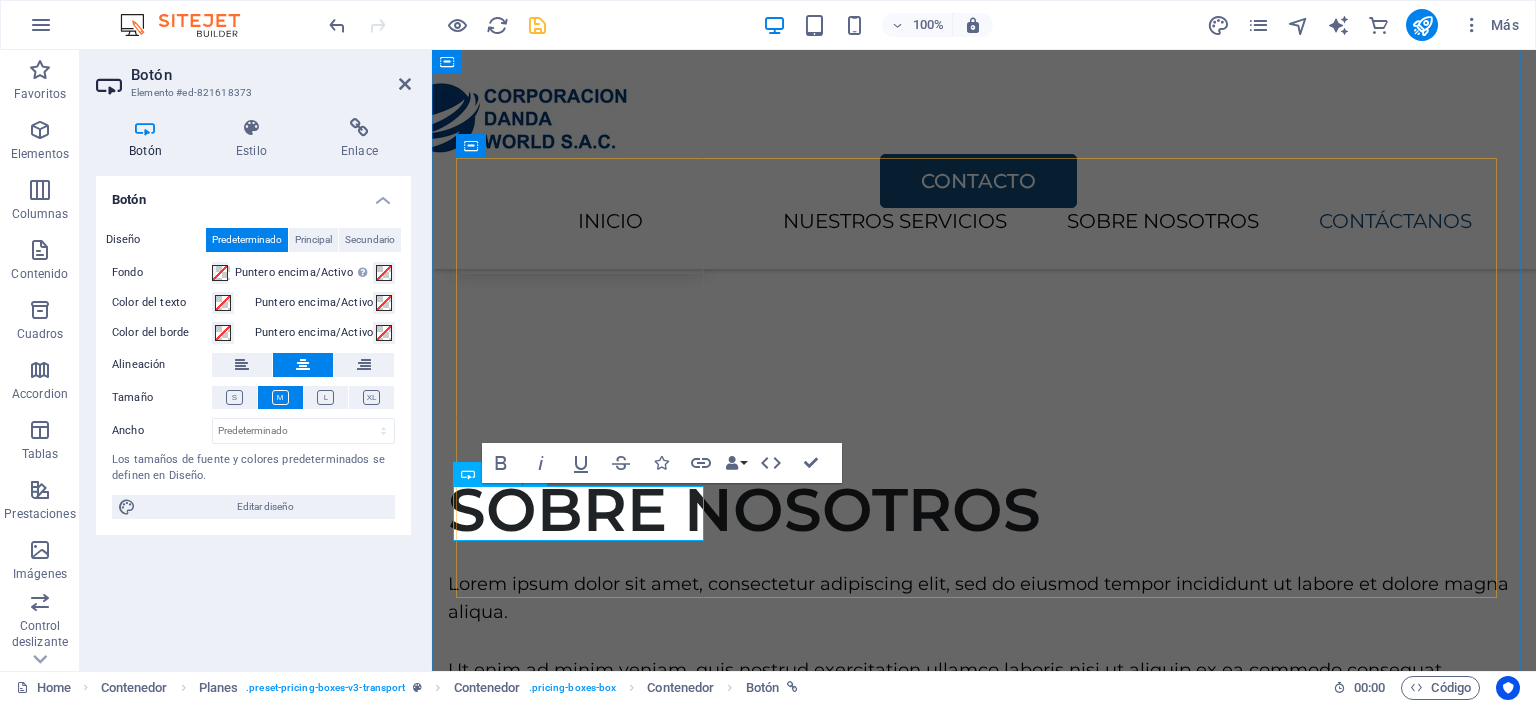 click on "Contact Us" at bounding box center (984, 1881) 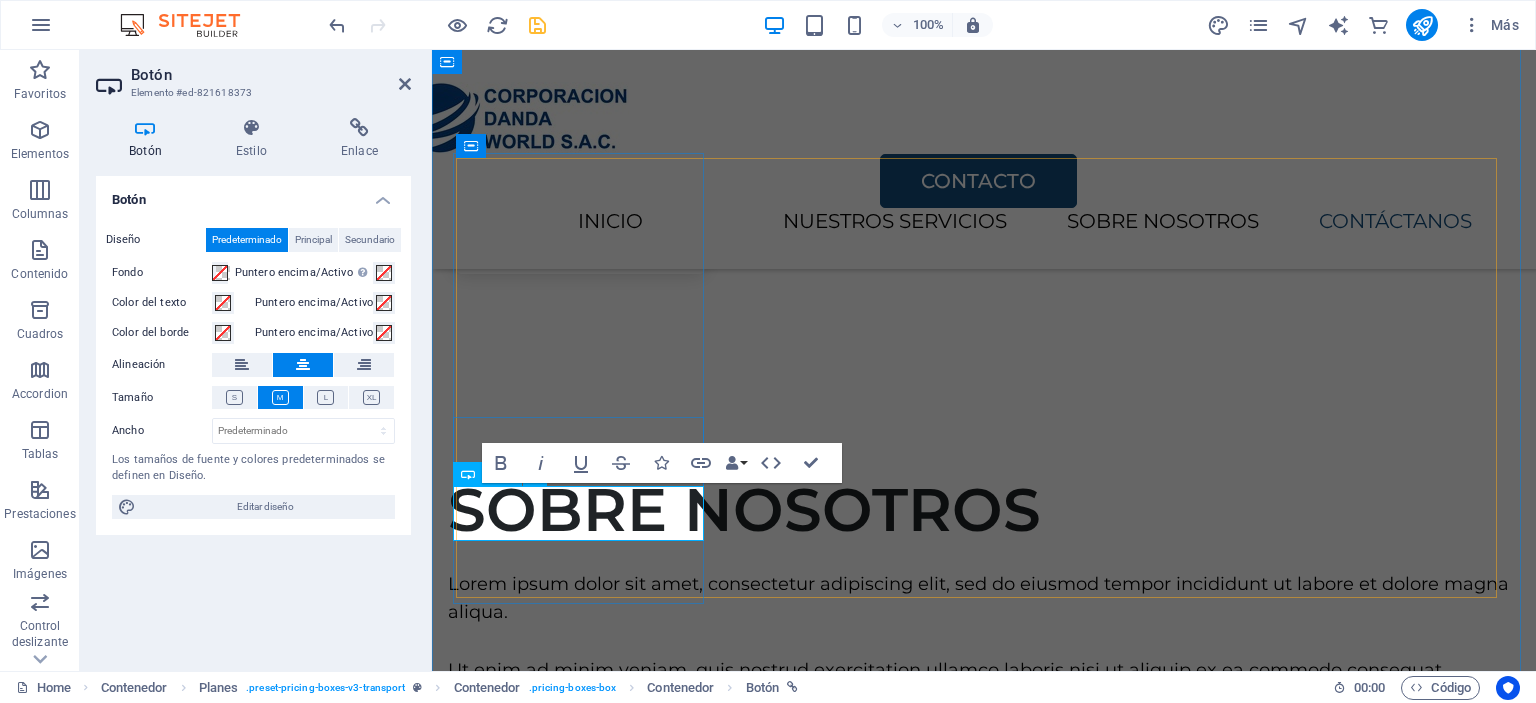 click on "Contact Us" at bounding box center [984, 1881] 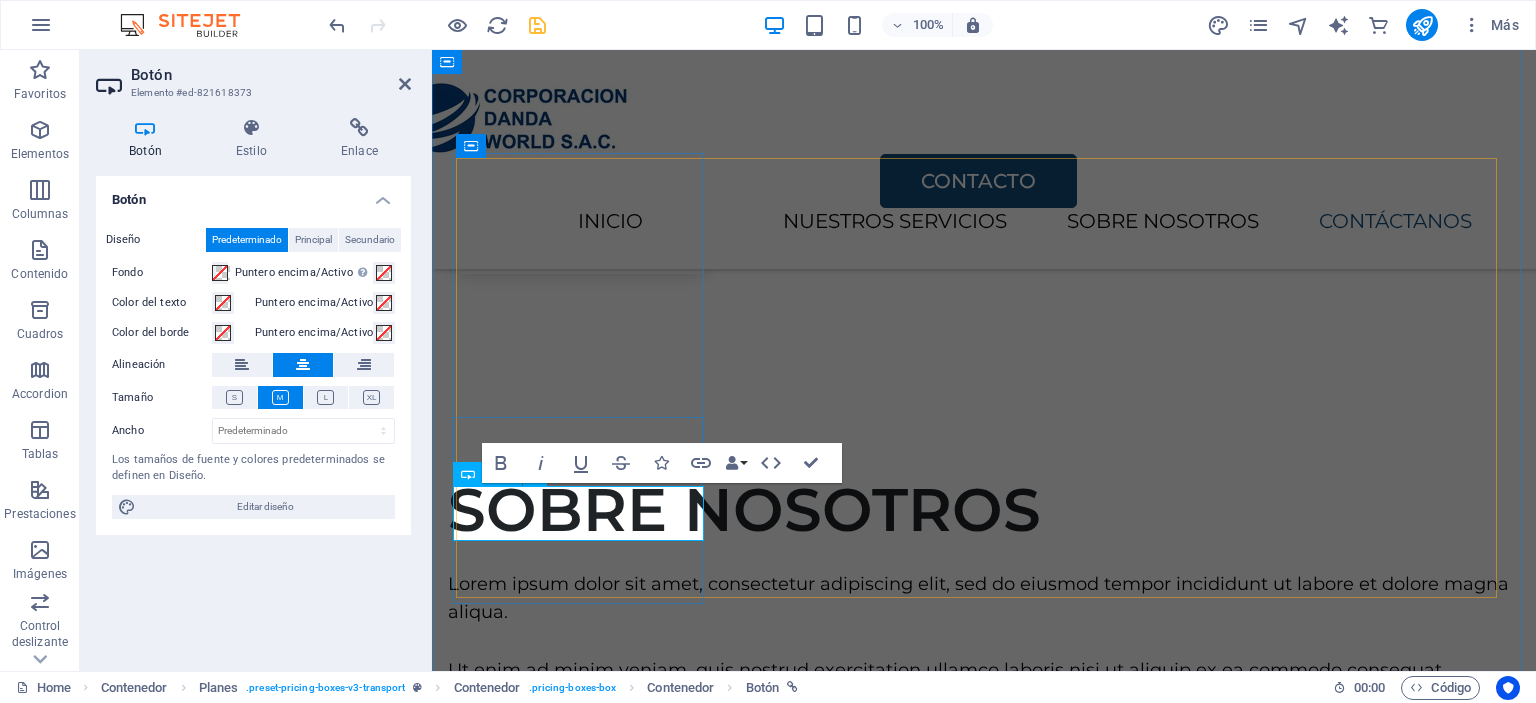 click on "Contact Us" at bounding box center [984, 1881] 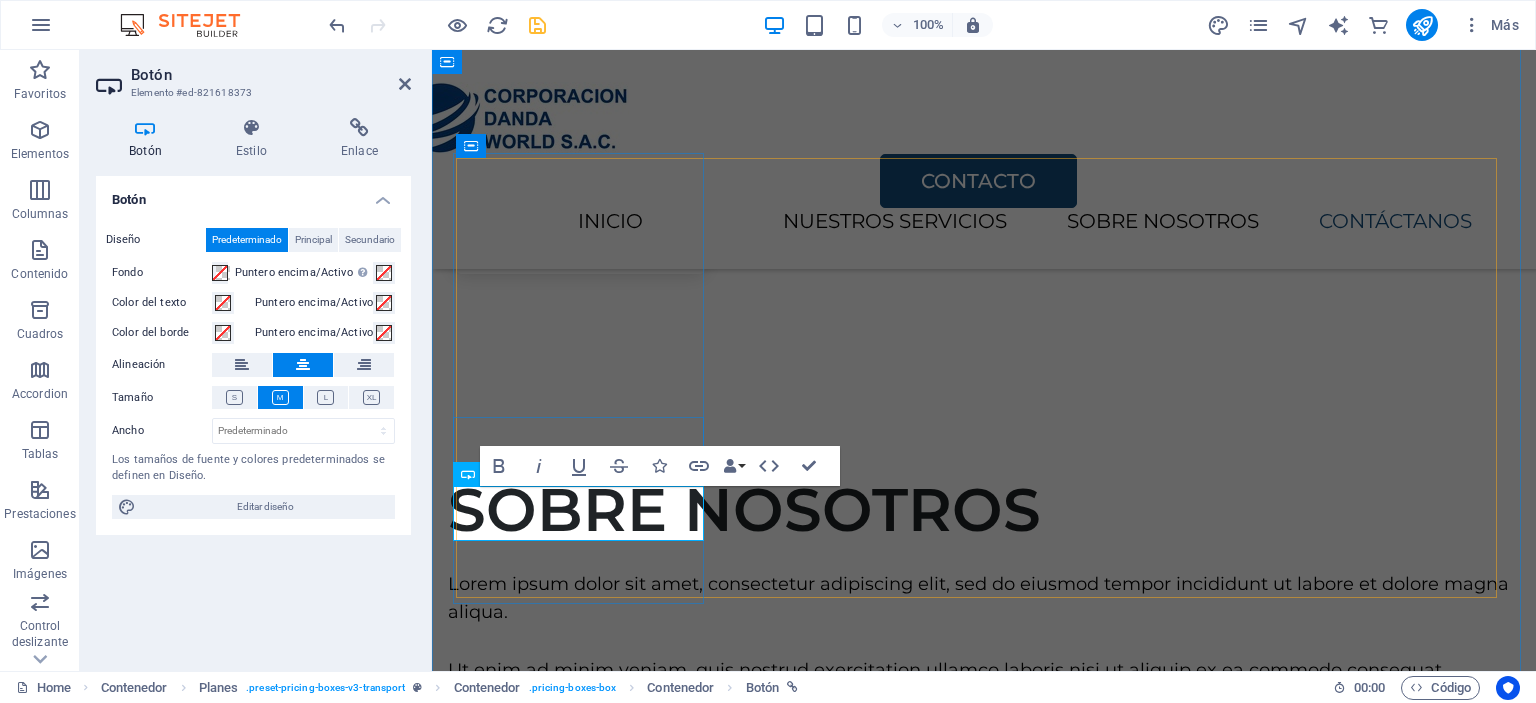 type 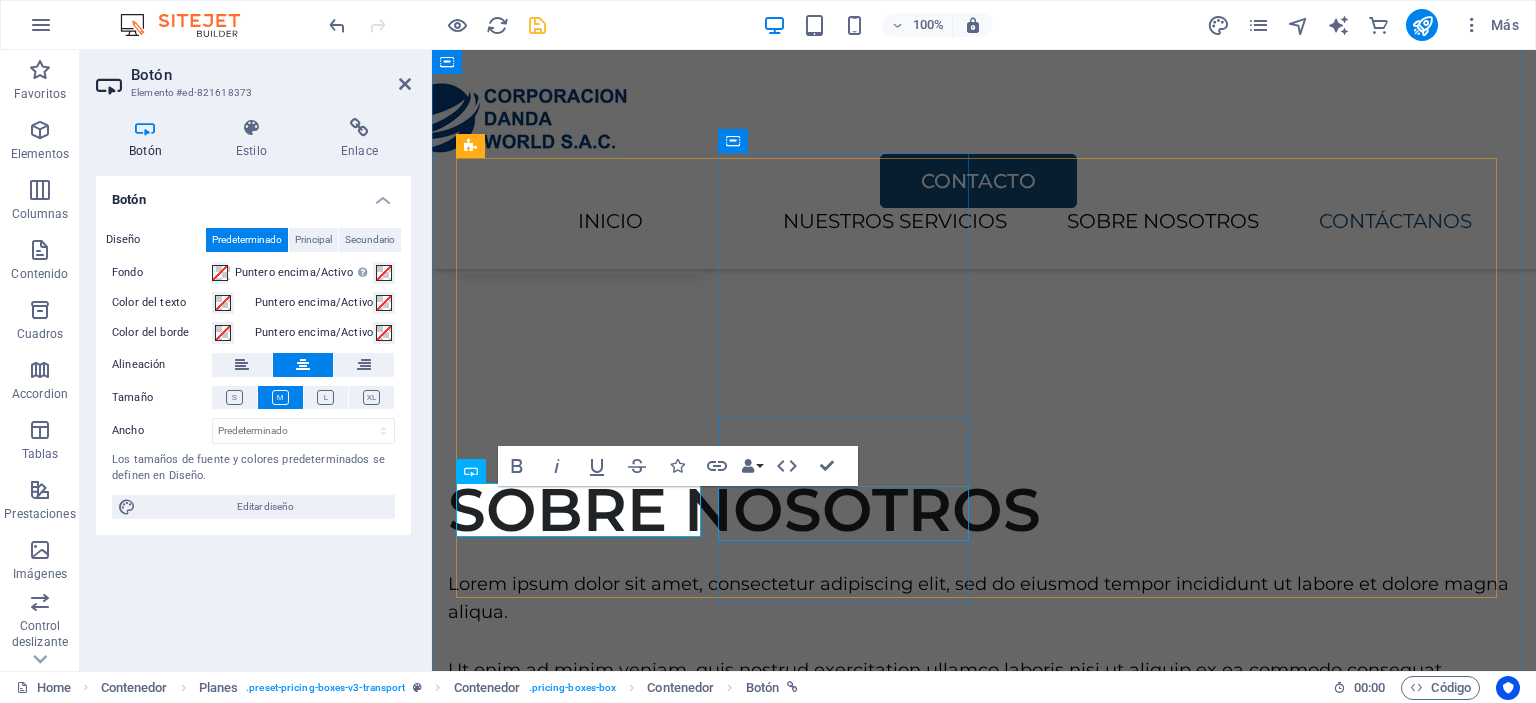 click on "Contact Us" at bounding box center [984, 2233] 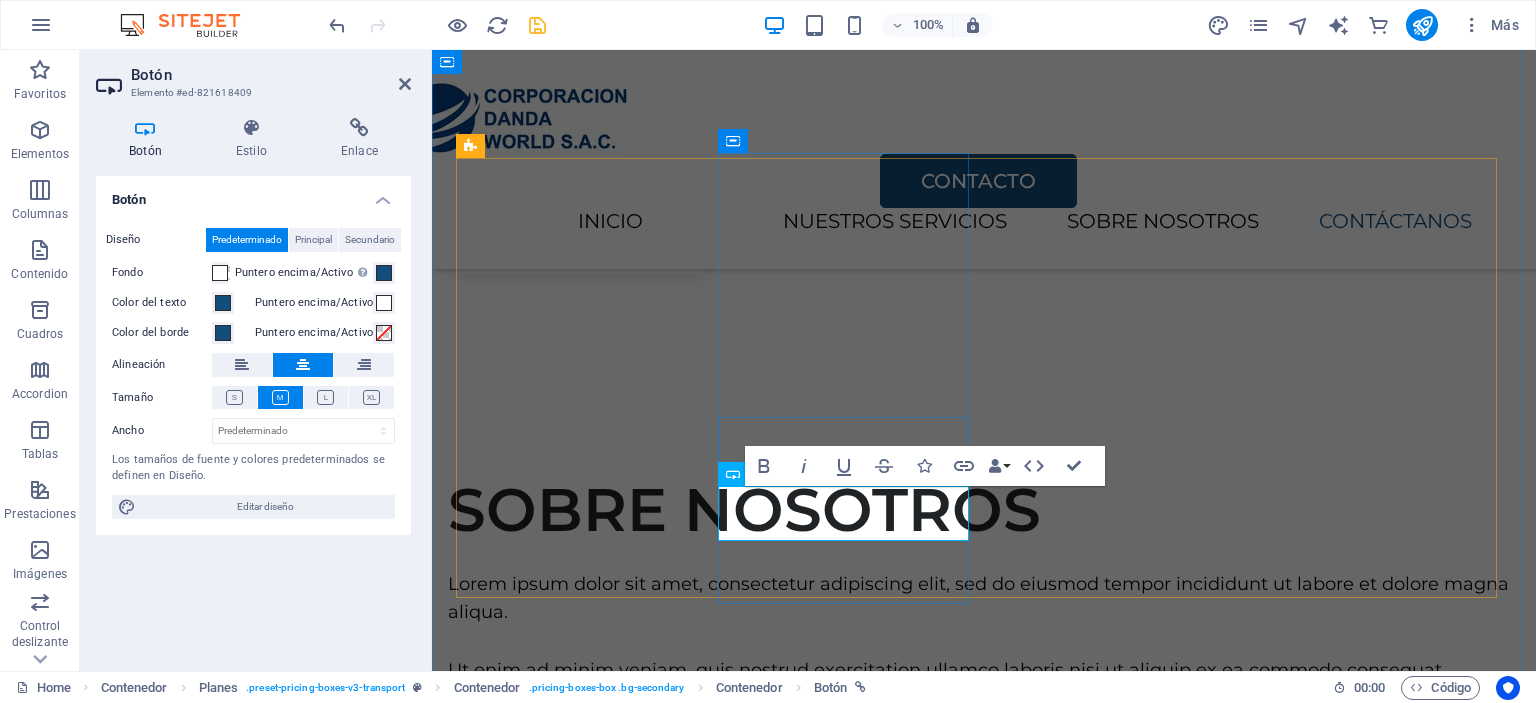 click on "Contact Us" at bounding box center [984, 2233] 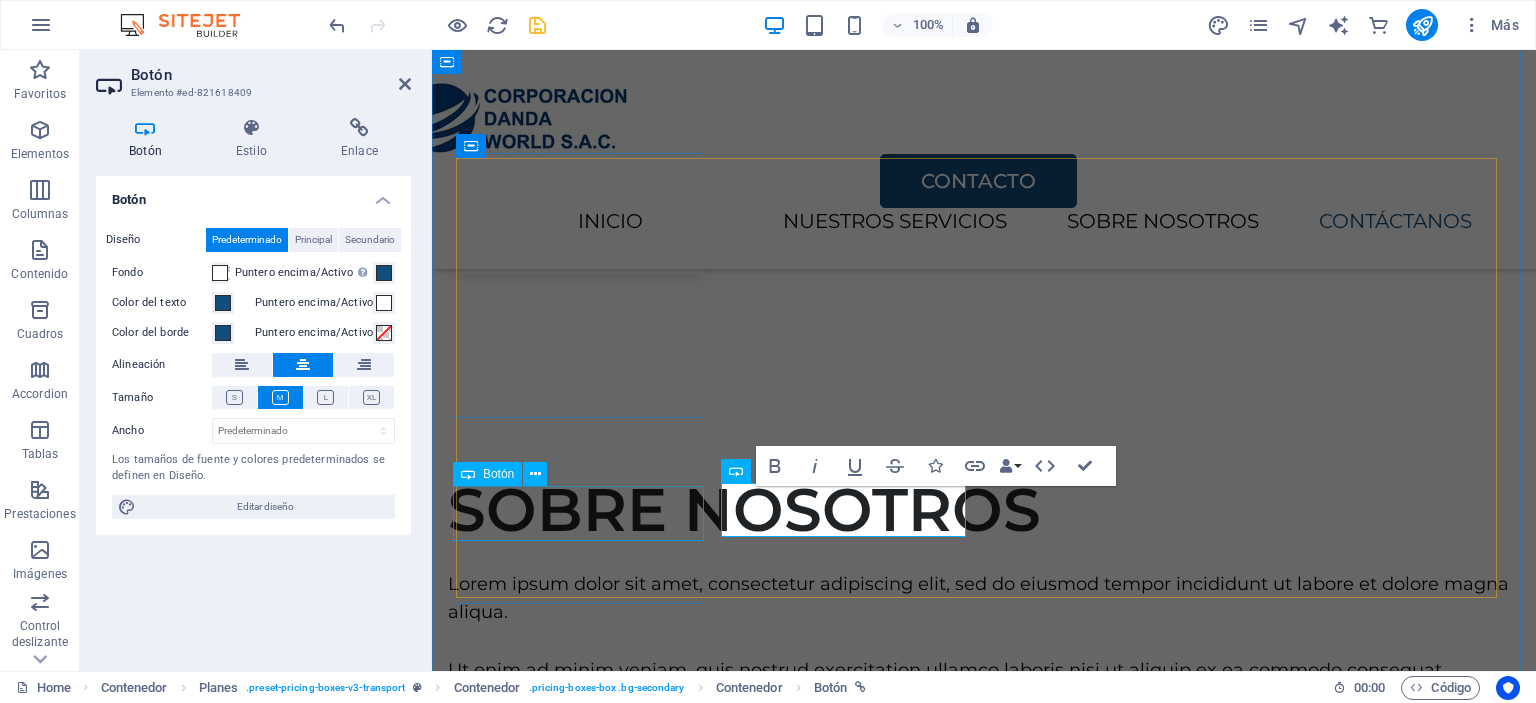 click on "COTIZA" at bounding box center [984, 1881] 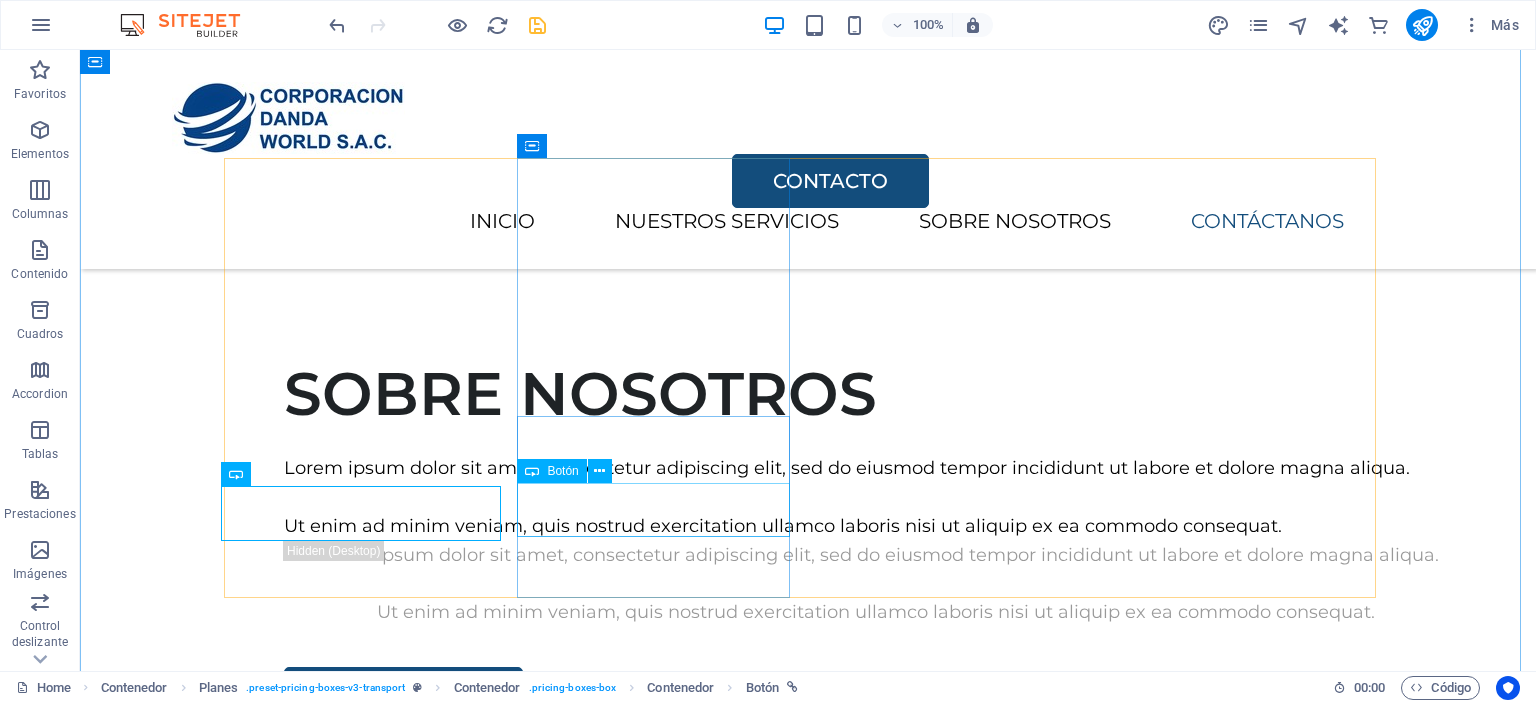 scroll, scrollTop: 2625, scrollLeft: 0, axis: vertical 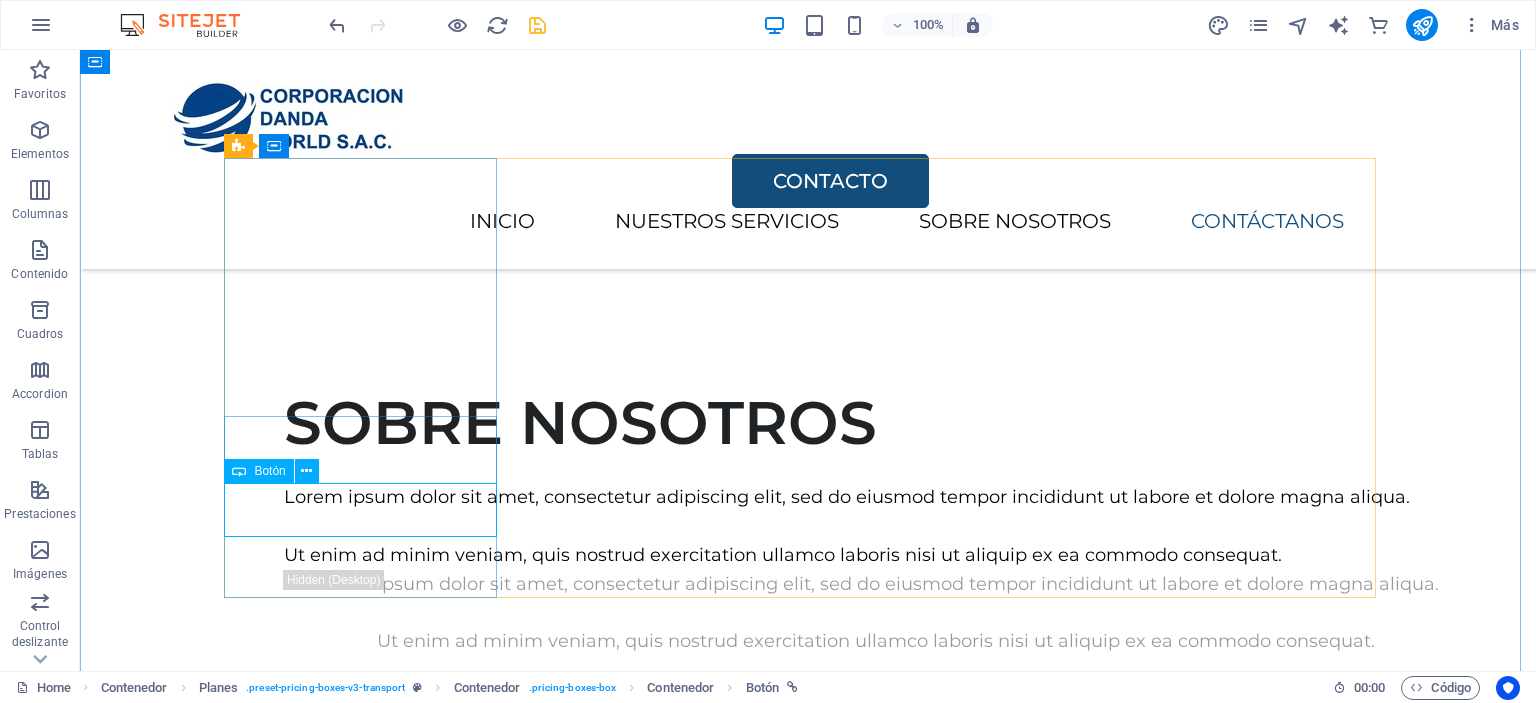 click on "COTIZA" at bounding box center (808, 1794) 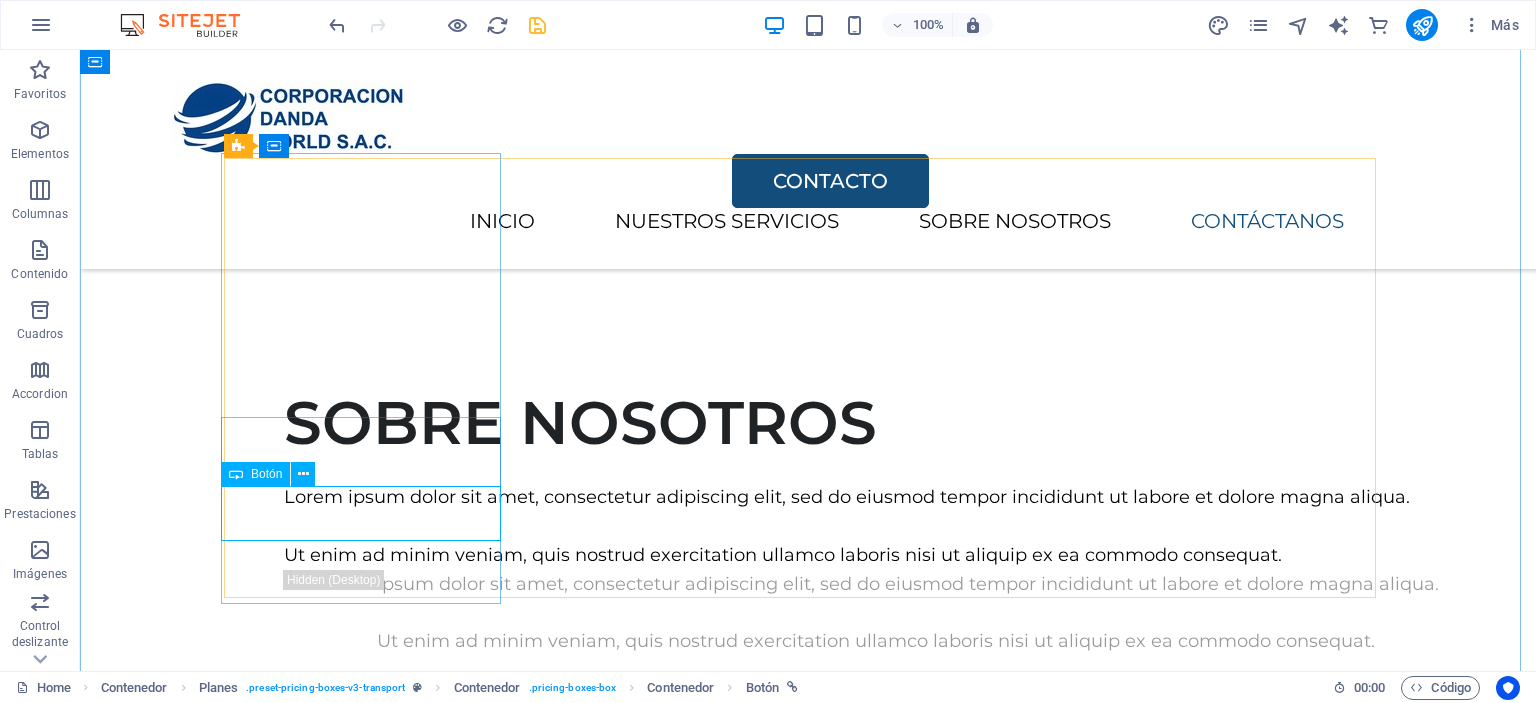 click on "COTIZA" at bounding box center [808, 1794] 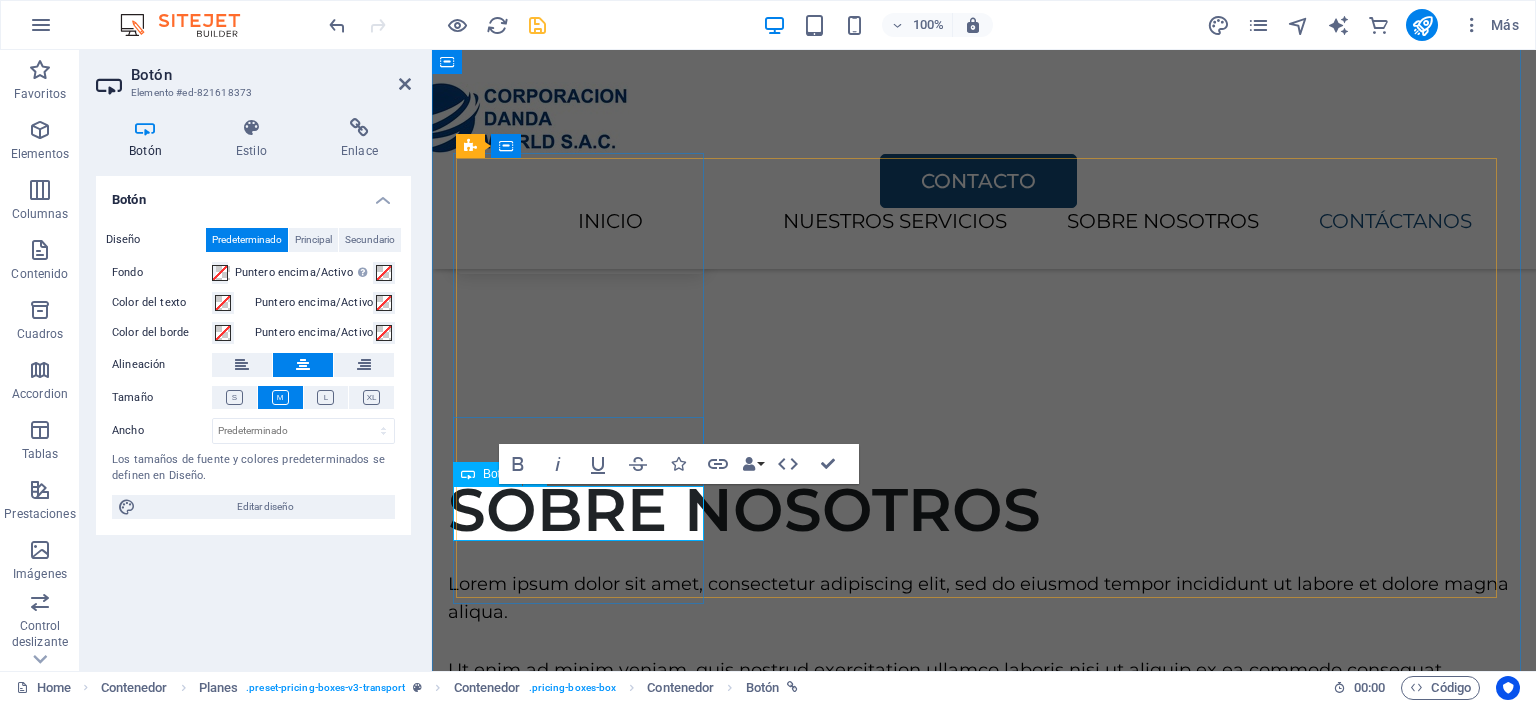 click on "COTIZA" at bounding box center [984, 1881] 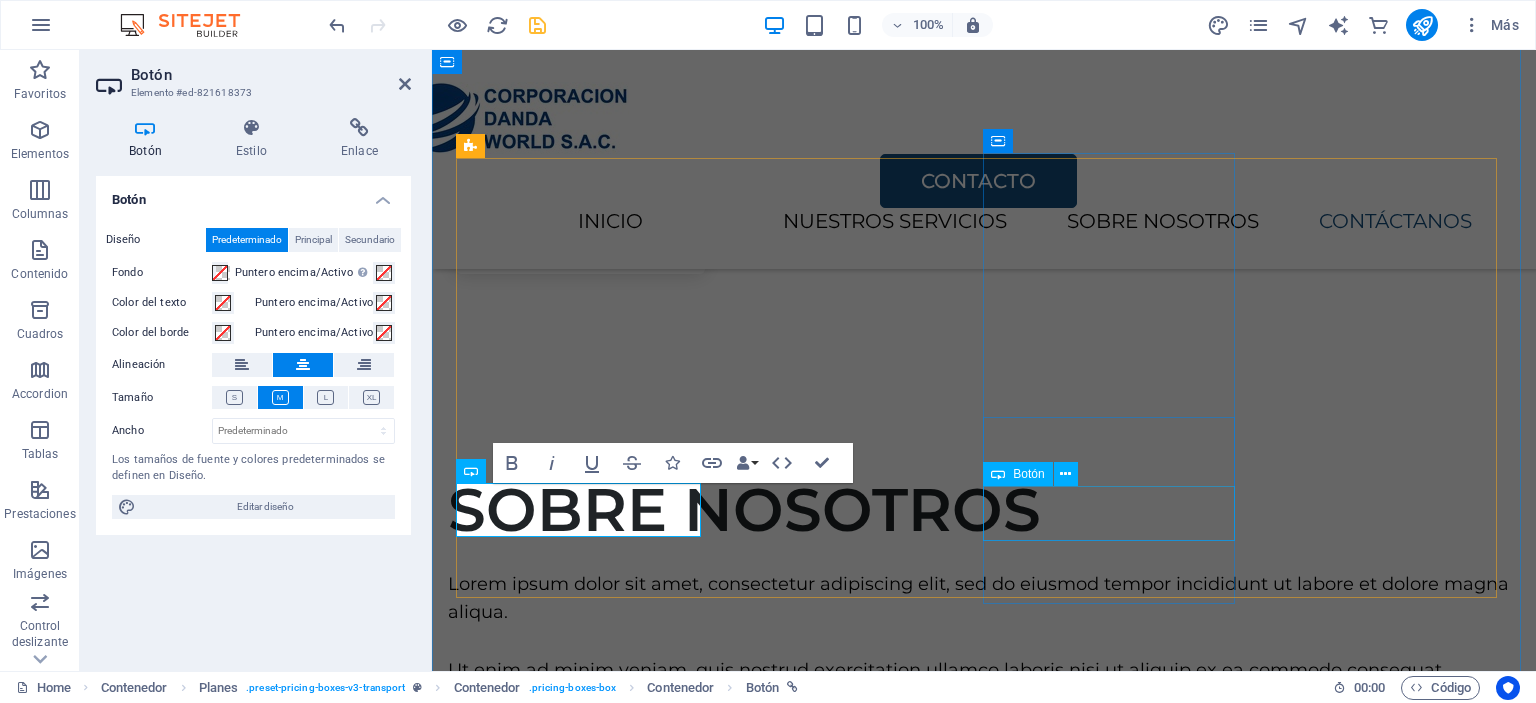 click on "Contact Us" at bounding box center [984, 2683] 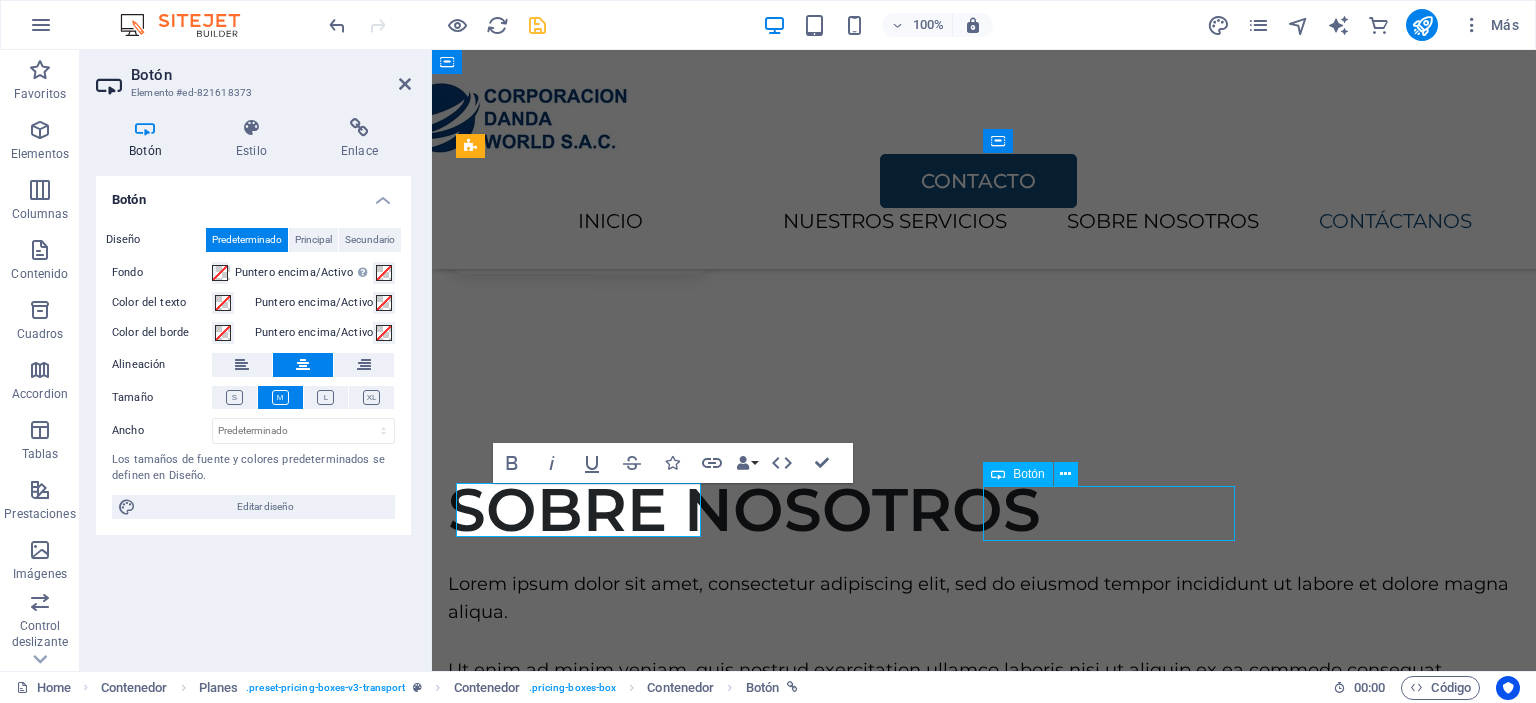 scroll, scrollTop: 2625, scrollLeft: 0, axis: vertical 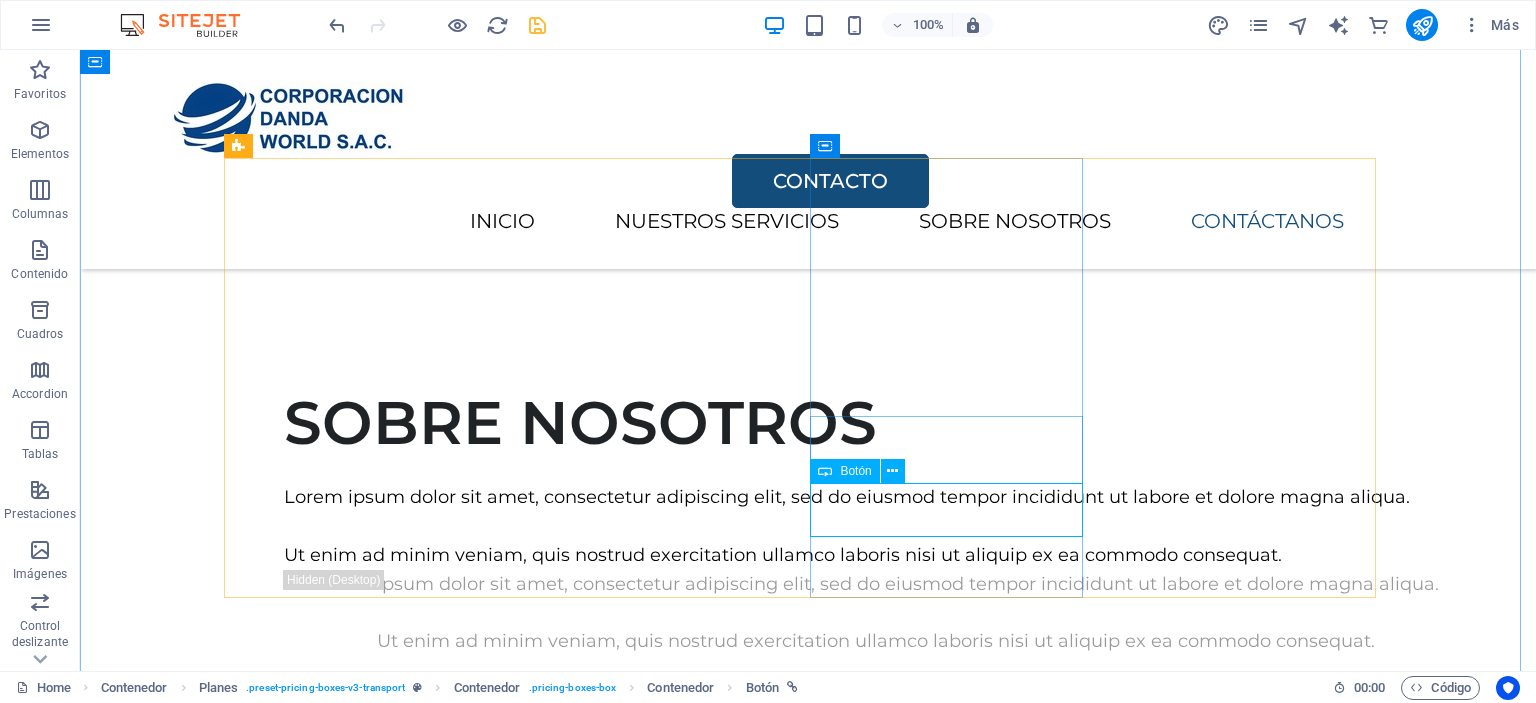 click on "Contact Us" at bounding box center [808, 2597] 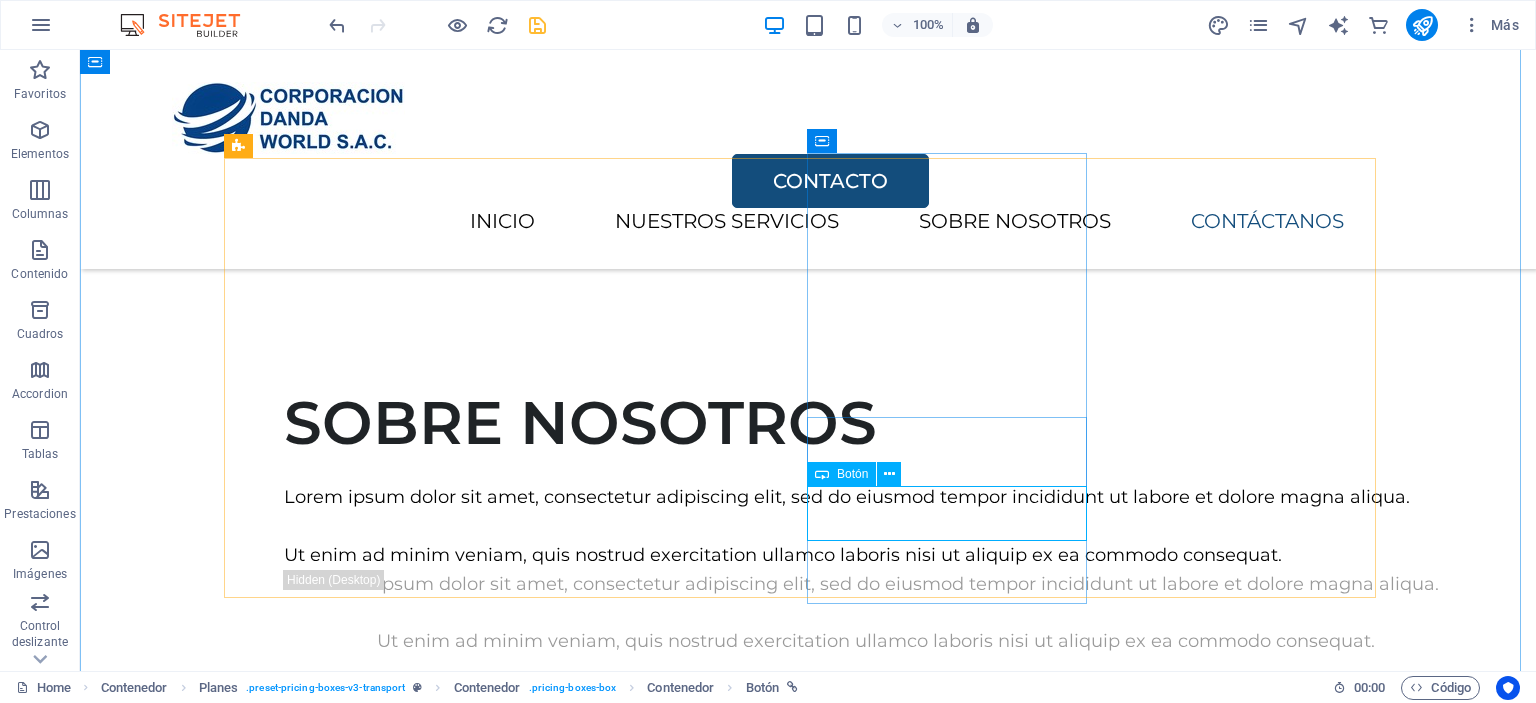 click on "Contact Us" at bounding box center [808, 2597] 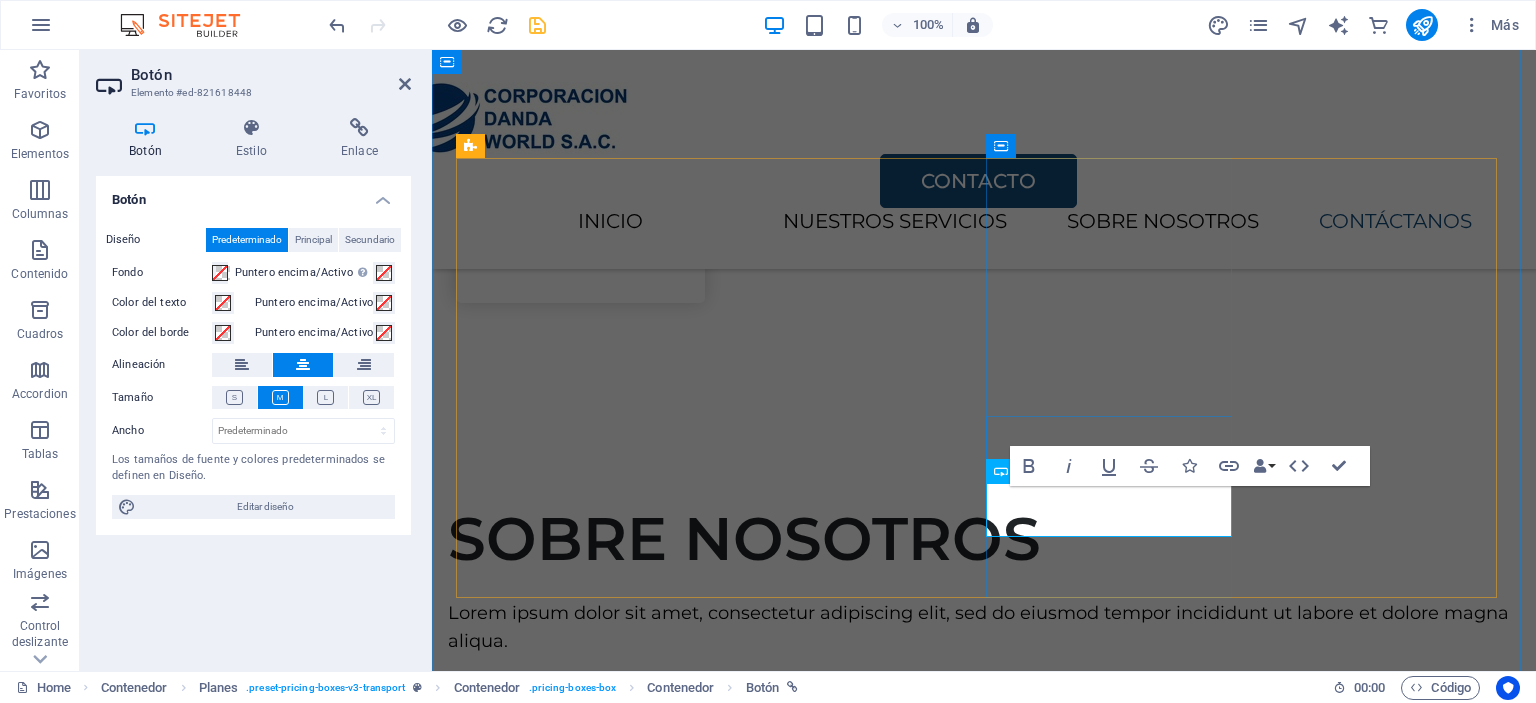 scroll, scrollTop: 2654, scrollLeft: 0, axis: vertical 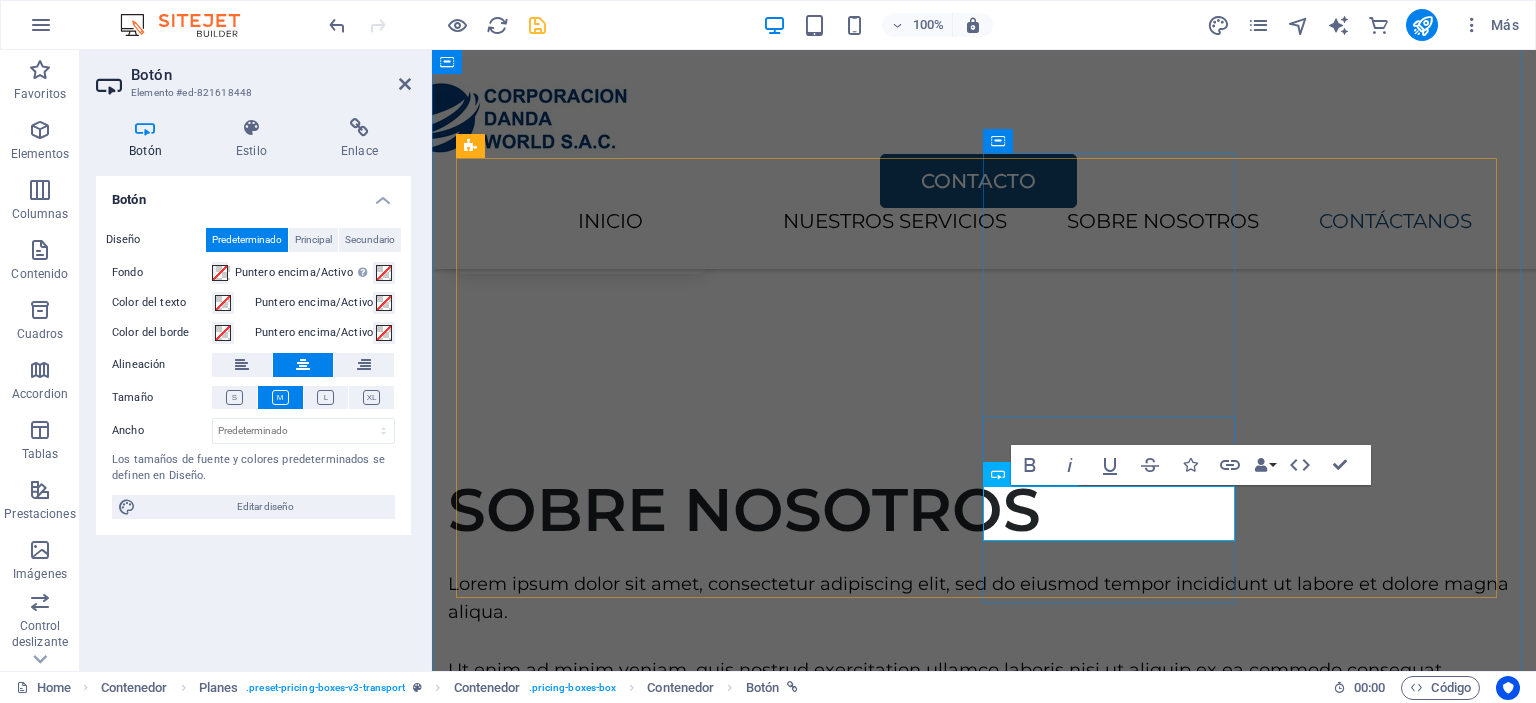 click on "Contact Us" at bounding box center [984, 2683] 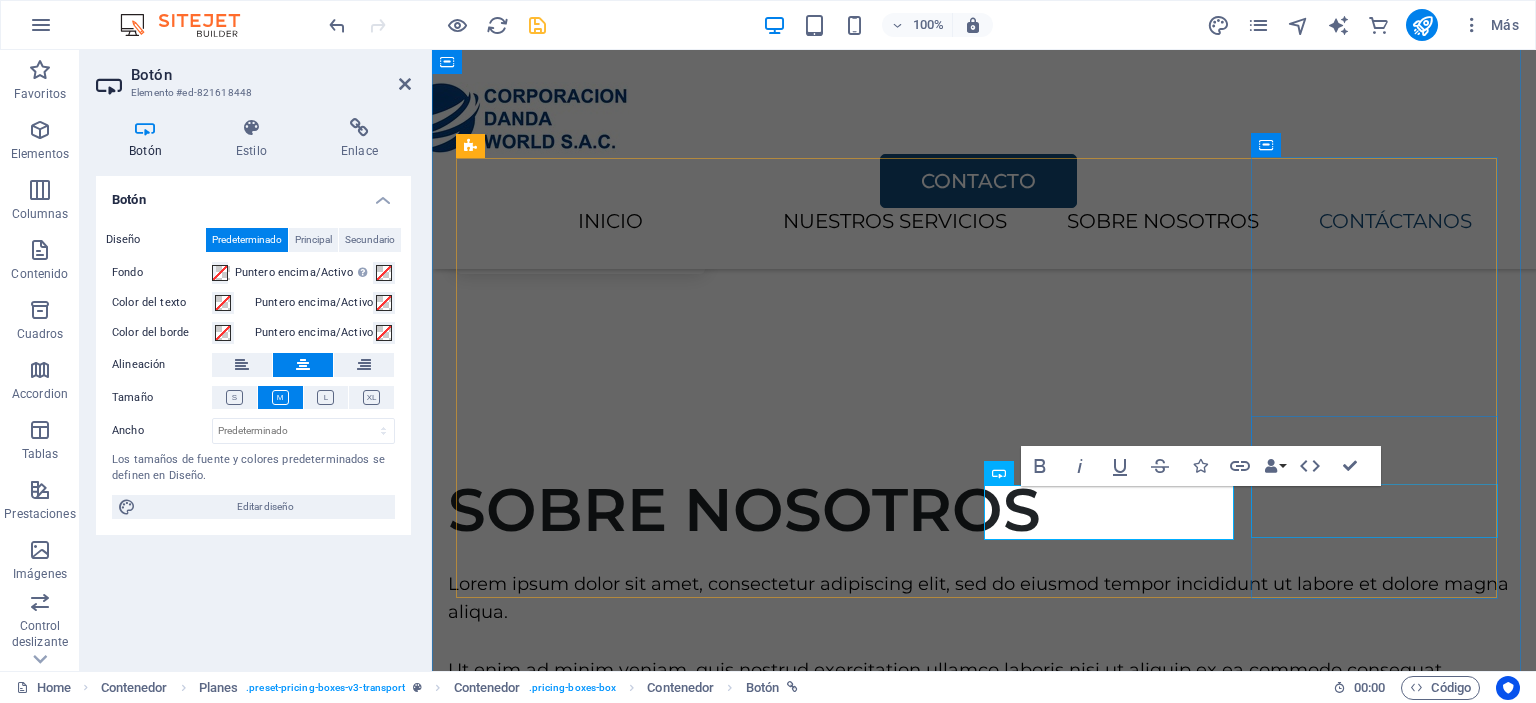 click on "Contact Us" at bounding box center [984, 3133] 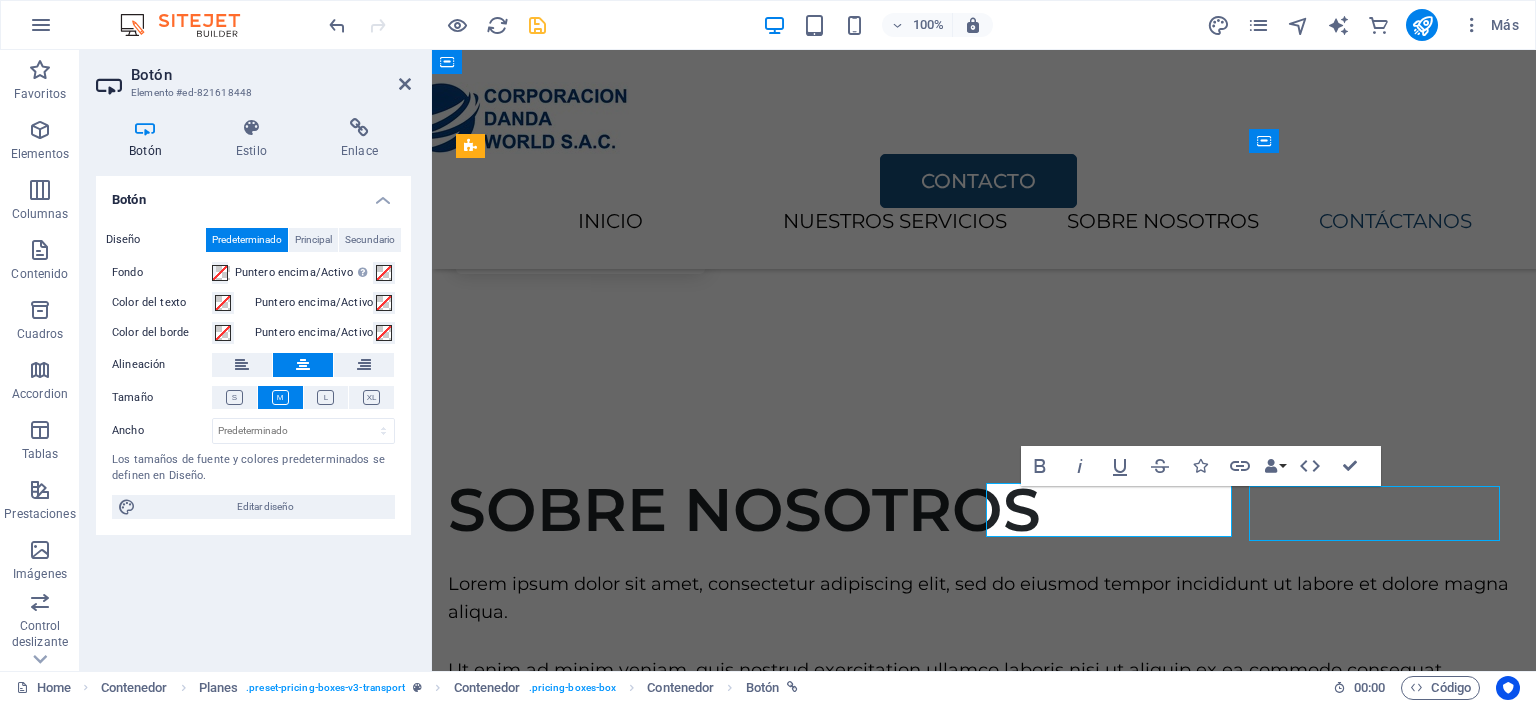 scroll, scrollTop: 2625, scrollLeft: 0, axis: vertical 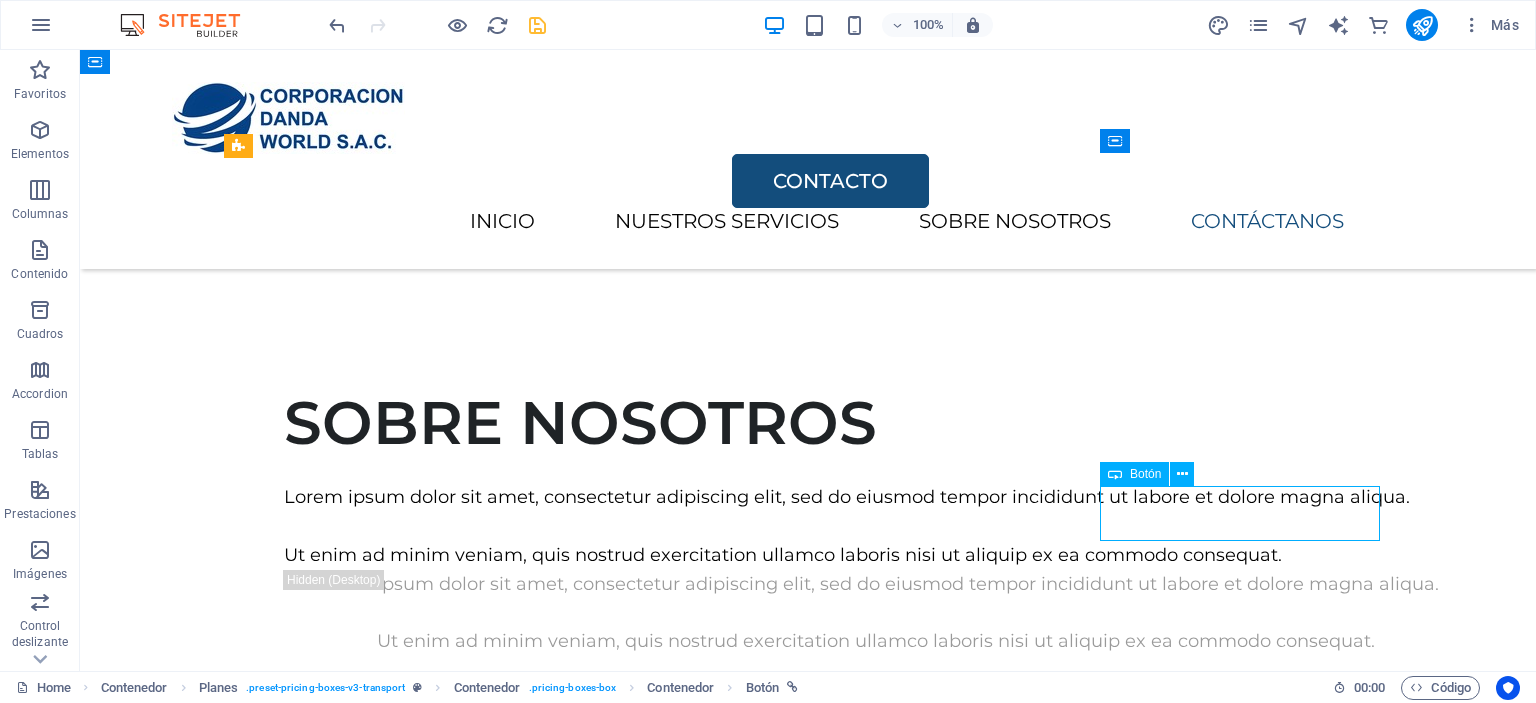 click on "Contact Us" at bounding box center [808, 3047] 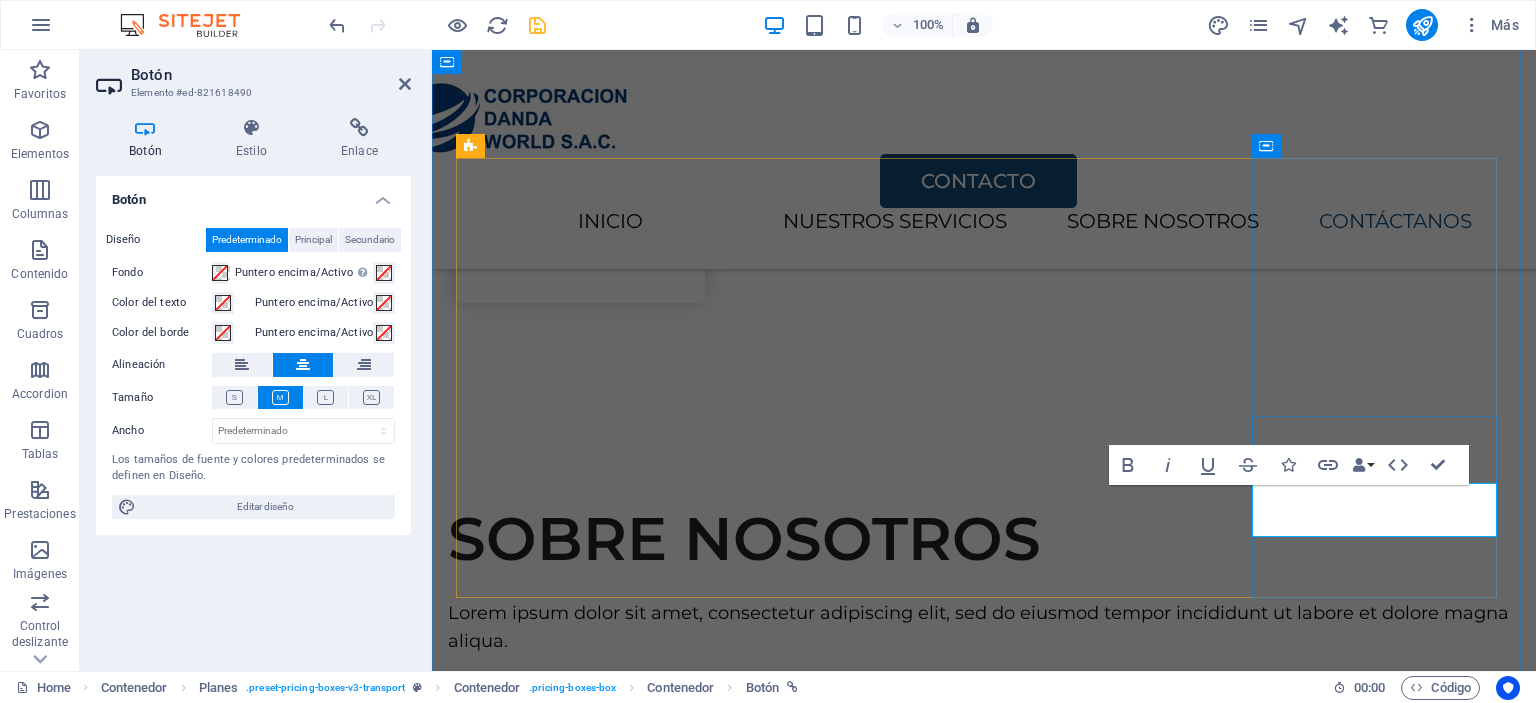 scroll, scrollTop: 2654, scrollLeft: 0, axis: vertical 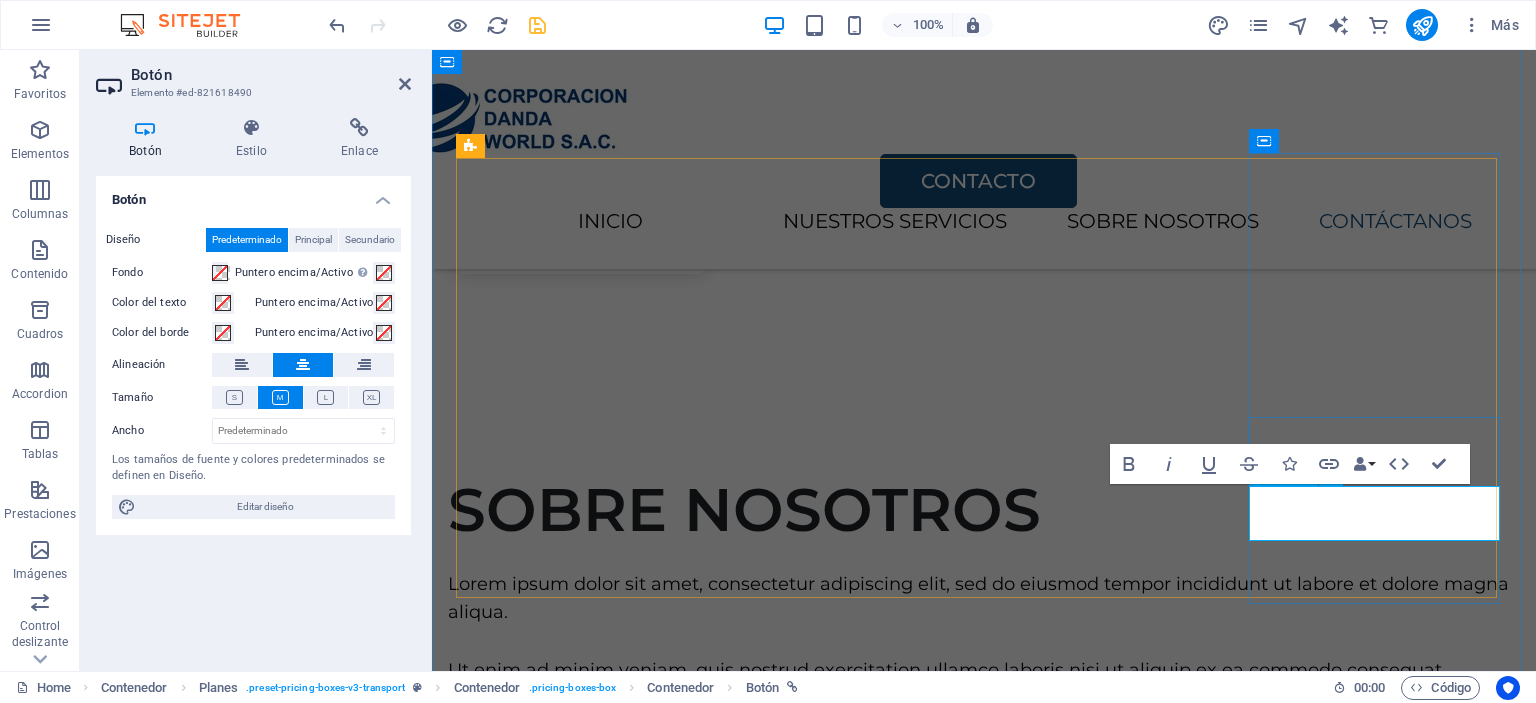 click on "Contact Us" at bounding box center [984, 3133] 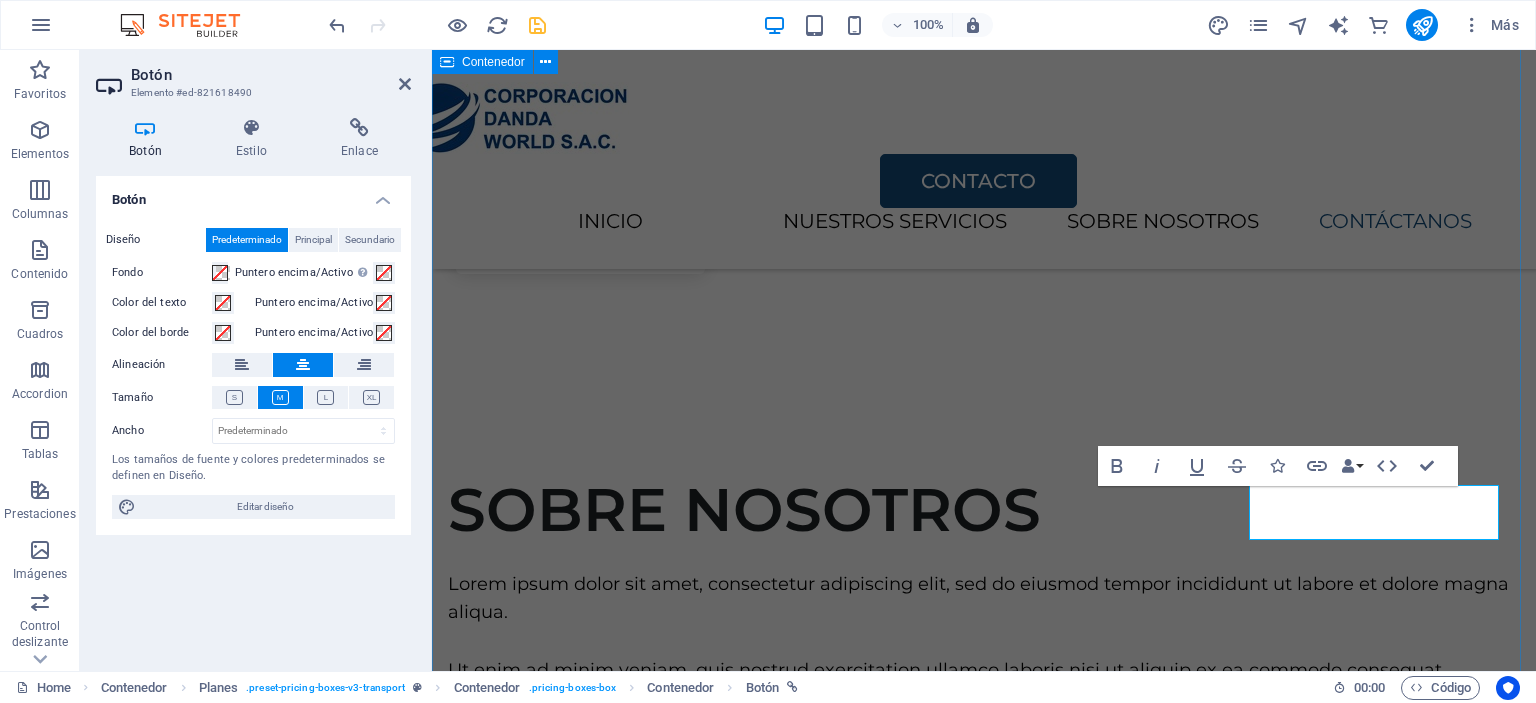 click on "SERVICIOS Lorem ipsum dolor sit amet, consectetur adipiscing elit, sed do eiusmod tempor incididunt. GUANTES ANTICORTE S/. 13.00 COTIZAR MANGAS ANTICORTE S/. 15.00 COTIZAR DISCOS DE CORTE S/. 100.00 COTIZAR GUANTES DE BADANA S/8.00 COTIZAR" at bounding box center (984, 2291) 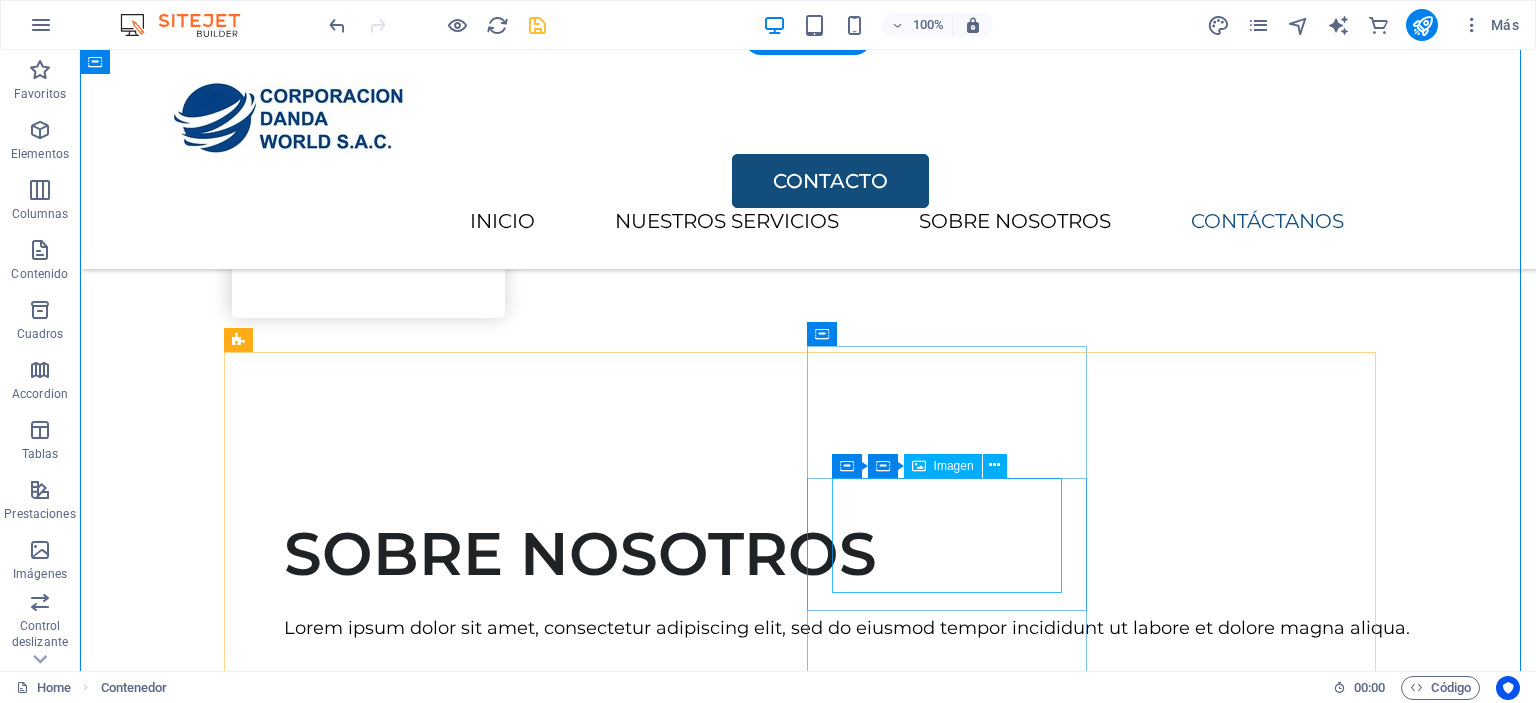 scroll, scrollTop: 2525, scrollLeft: 0, axis: vertical 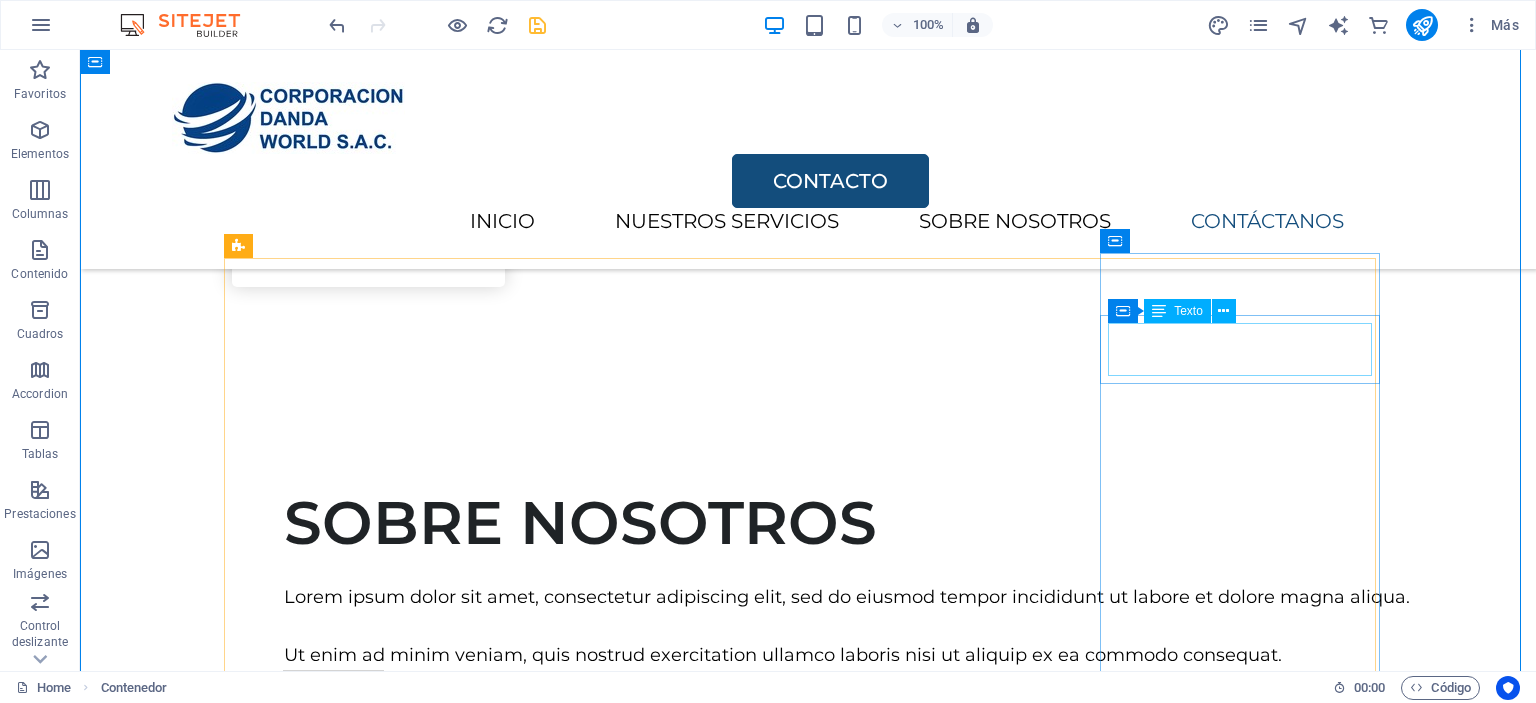 click on "GUANTES DE BADANA" at bounding box center (808, 2887) 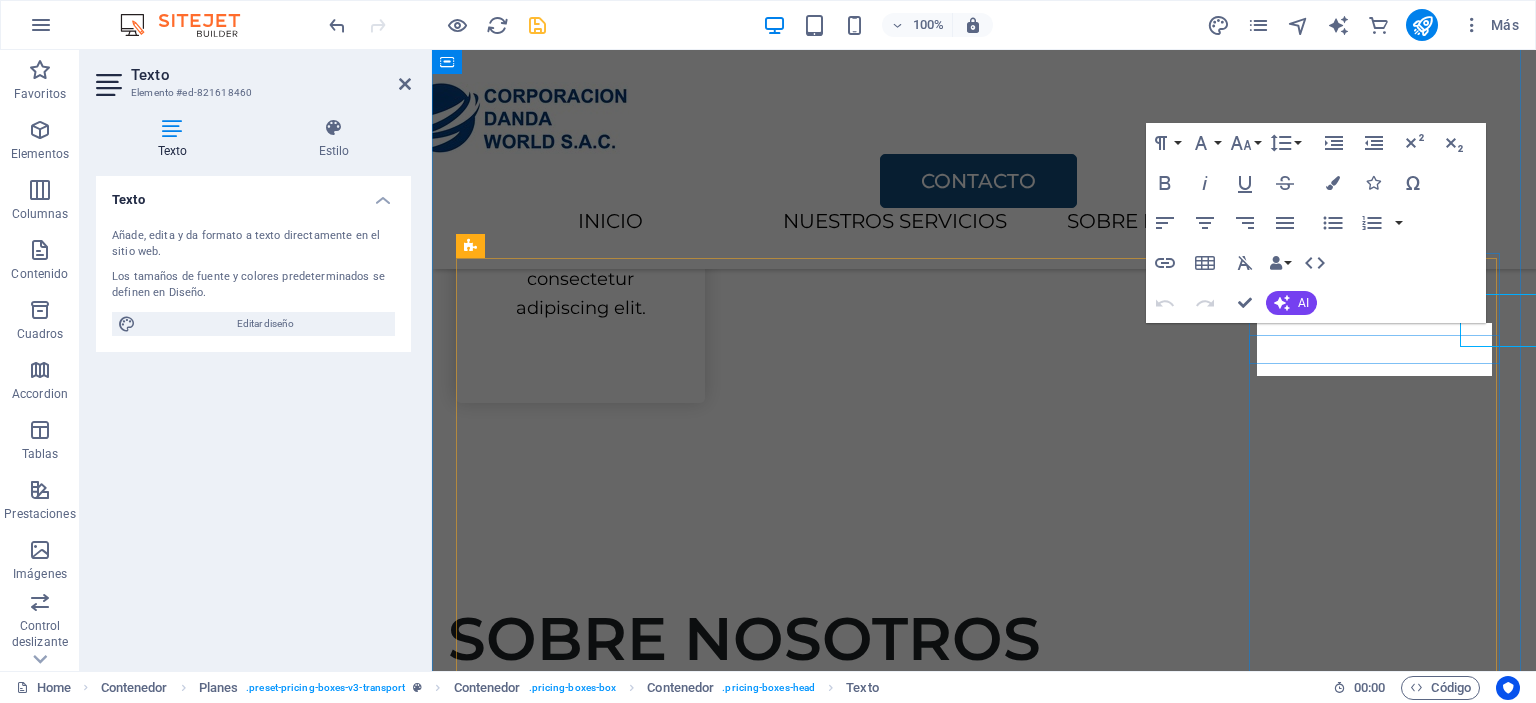 scroll, scrollTop: 2554, scrollLeft: 0, axis: vertical 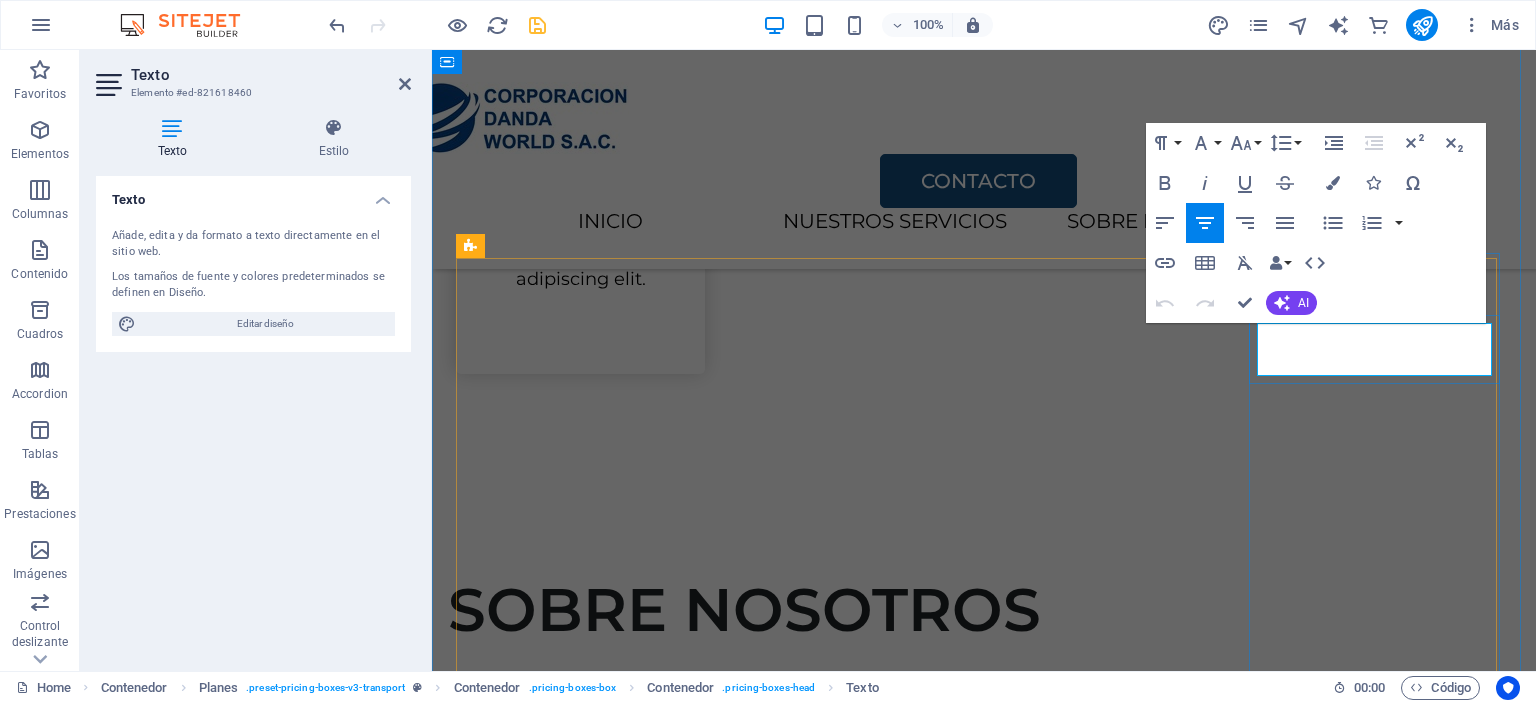 click on "GUANTES DE BADANA" at bounding box center [984, 2979] 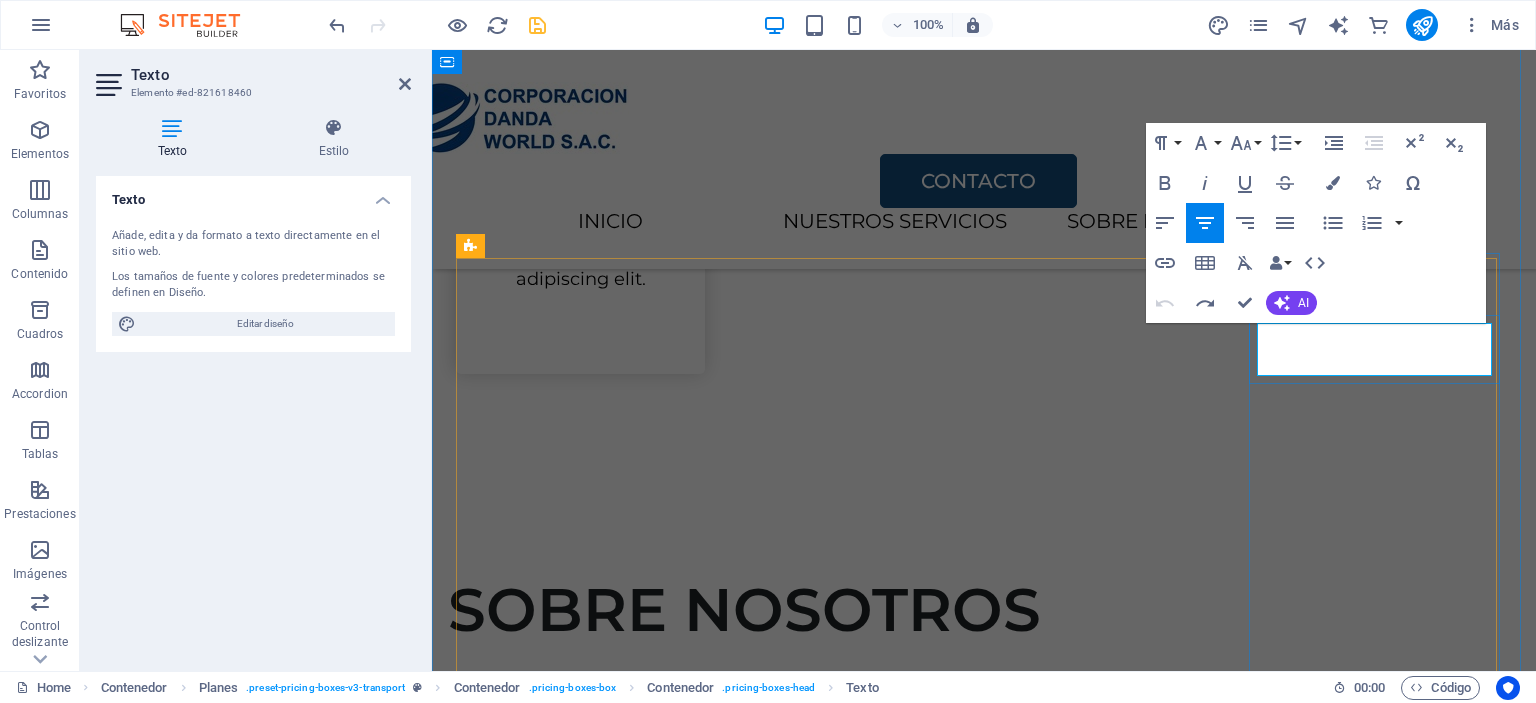 click on "GUANTES DE BADANA" at bounding box center (984, 2979) 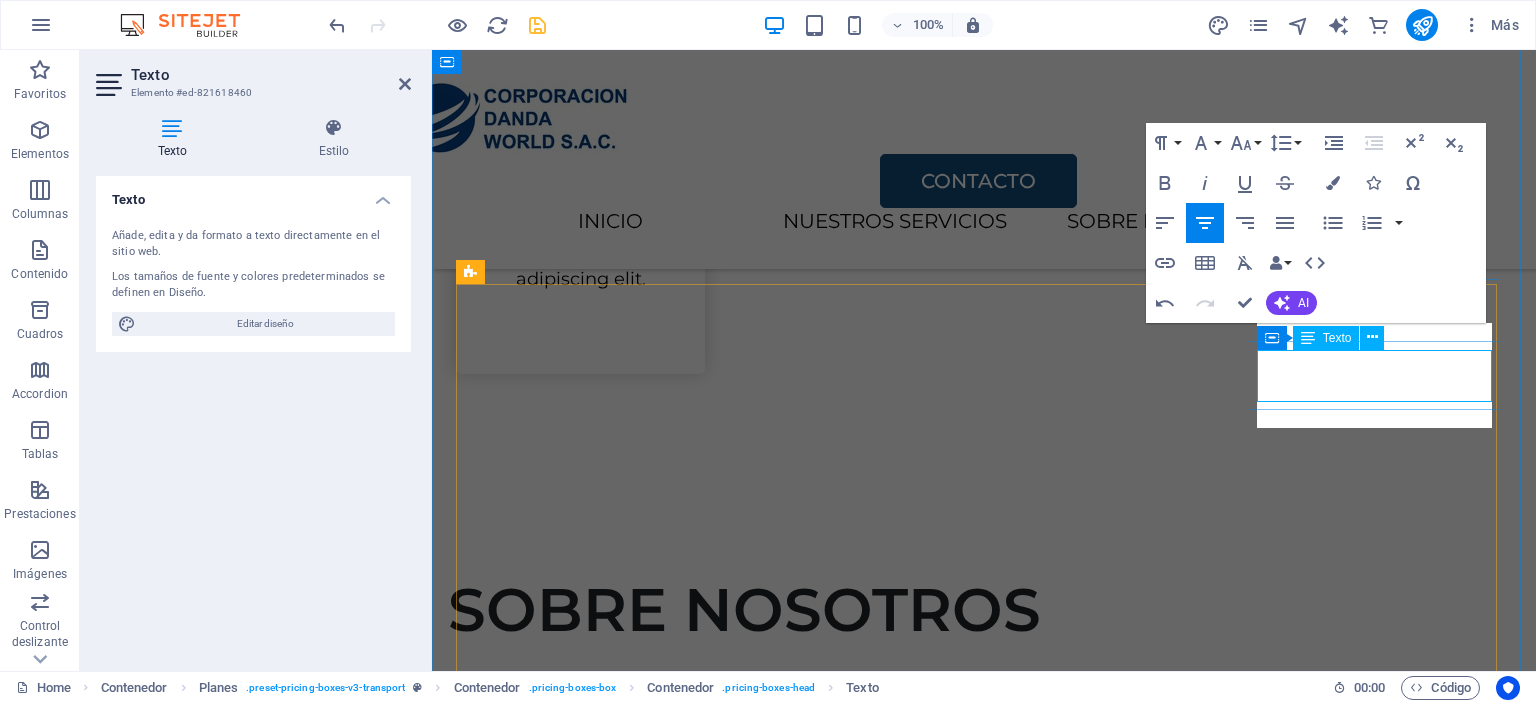scroll, scrollTop: 2528, scrollLeft: 0, axis: vertical 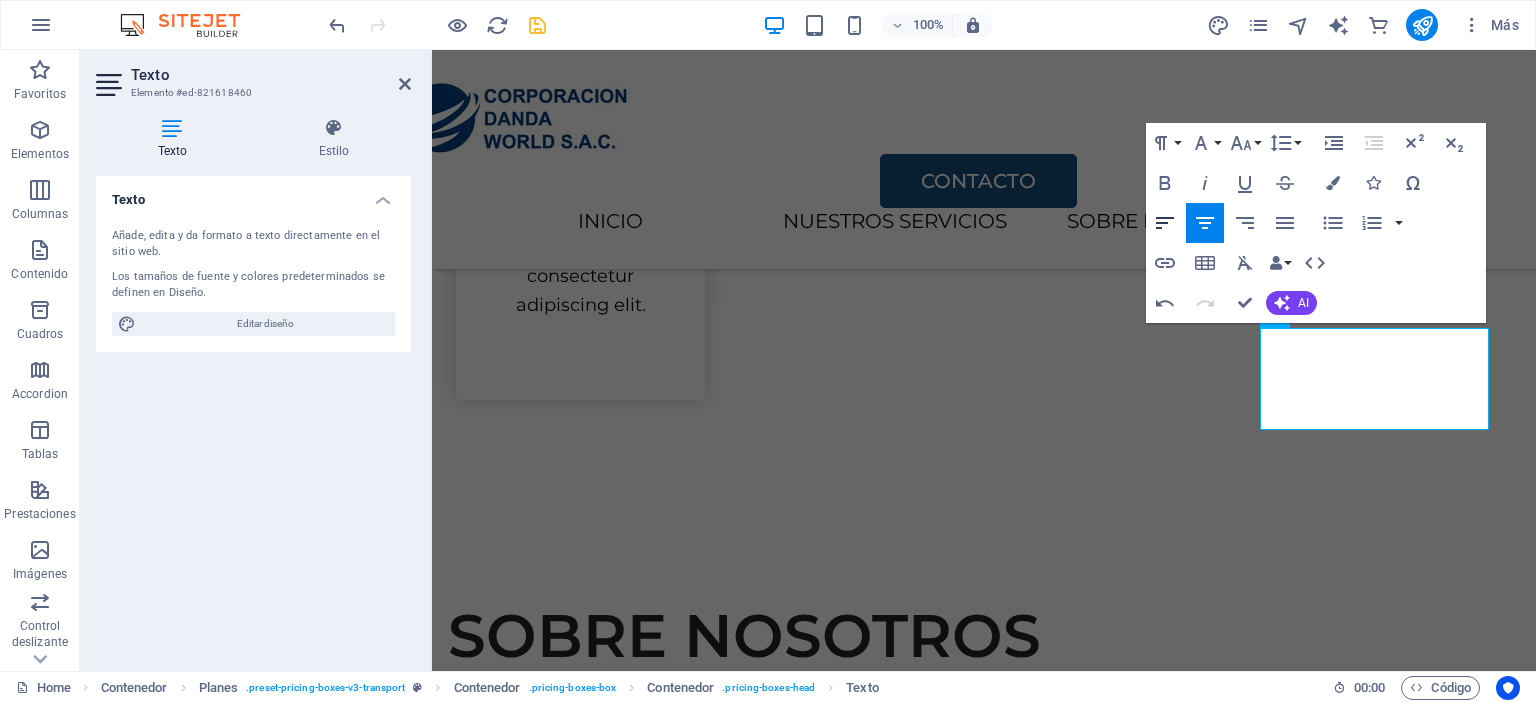 click on "Align Left" at bounding box center (1165, 223) 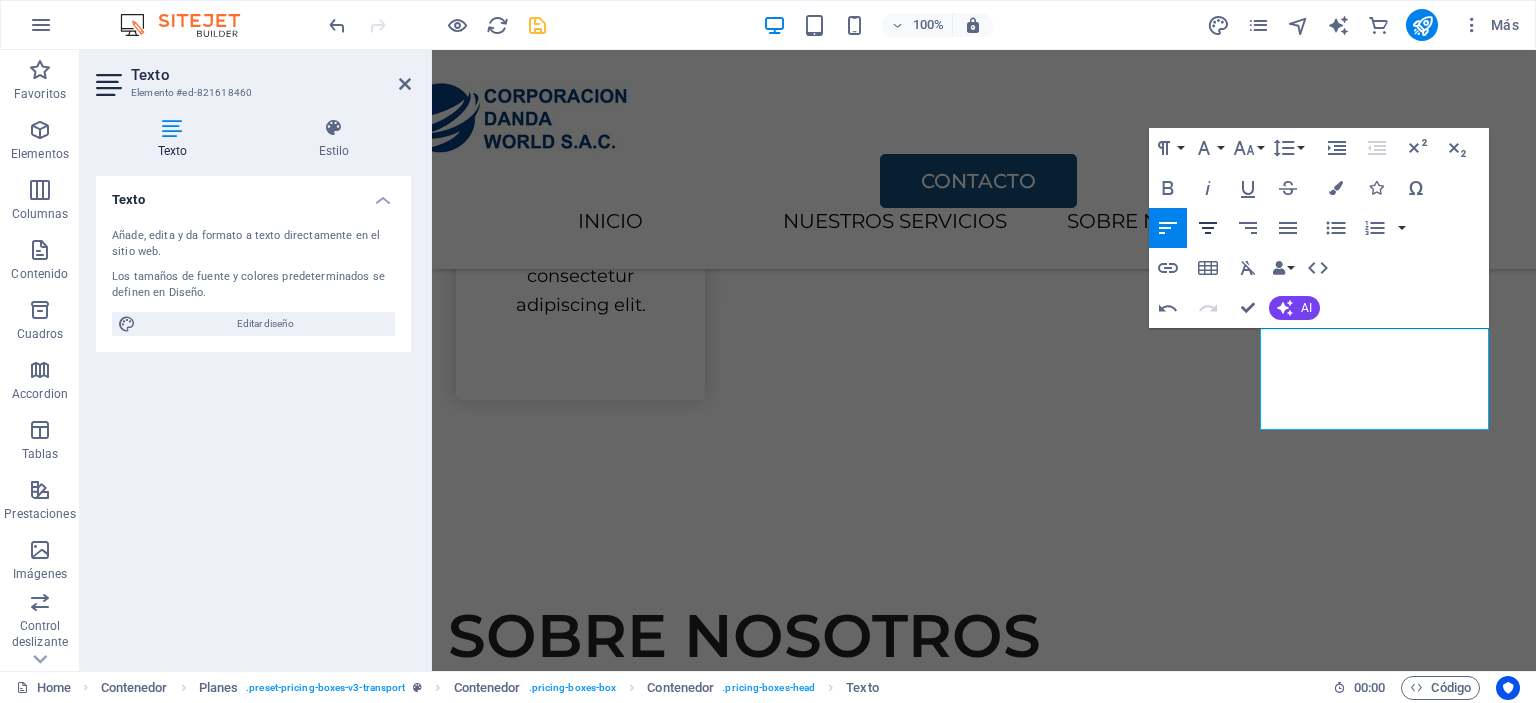 click 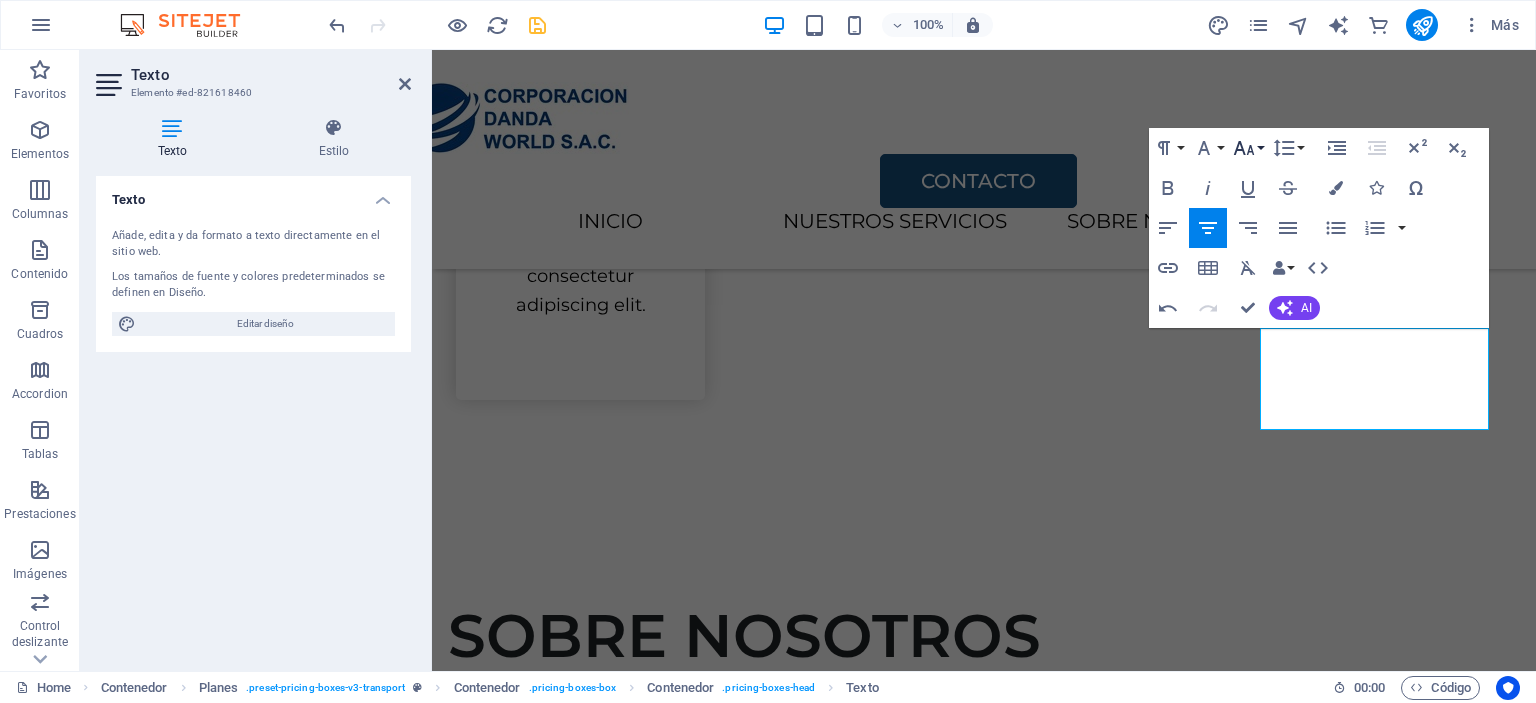 click 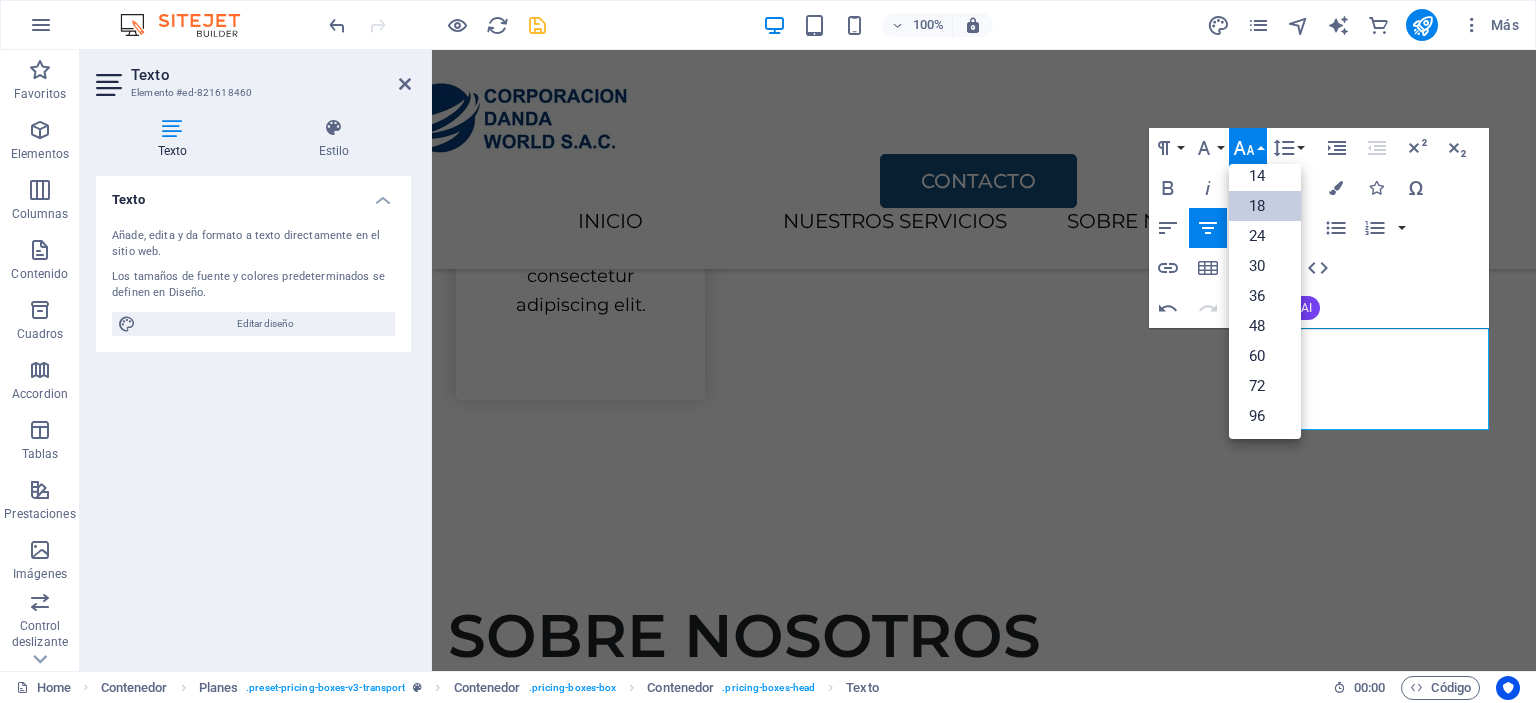 scroll, scrollTop: 160, scrollLeft: 0, axis: vertical 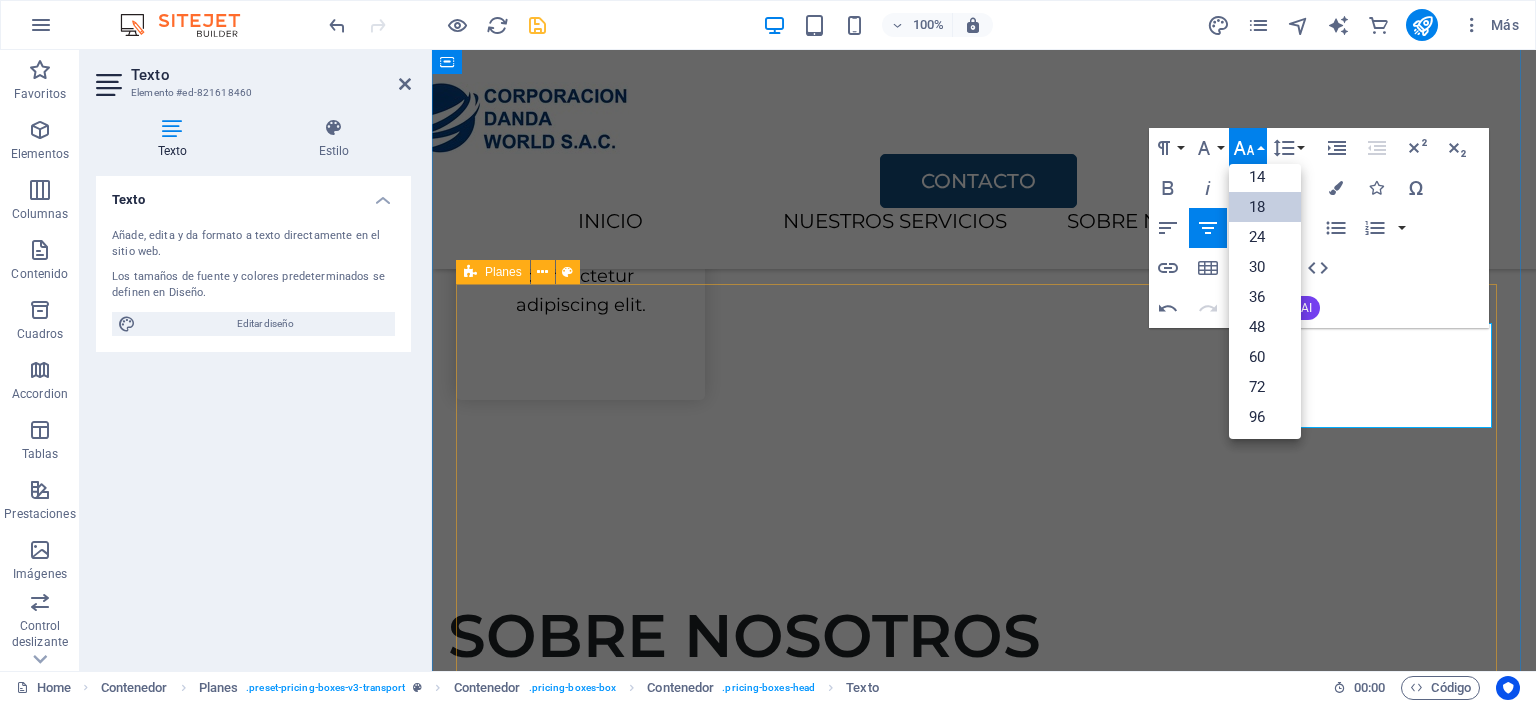 drag, startPoint x: 1414, startPoint y: 404, endPoint x: 1240, endPoint y: 351, distance: 181.89282 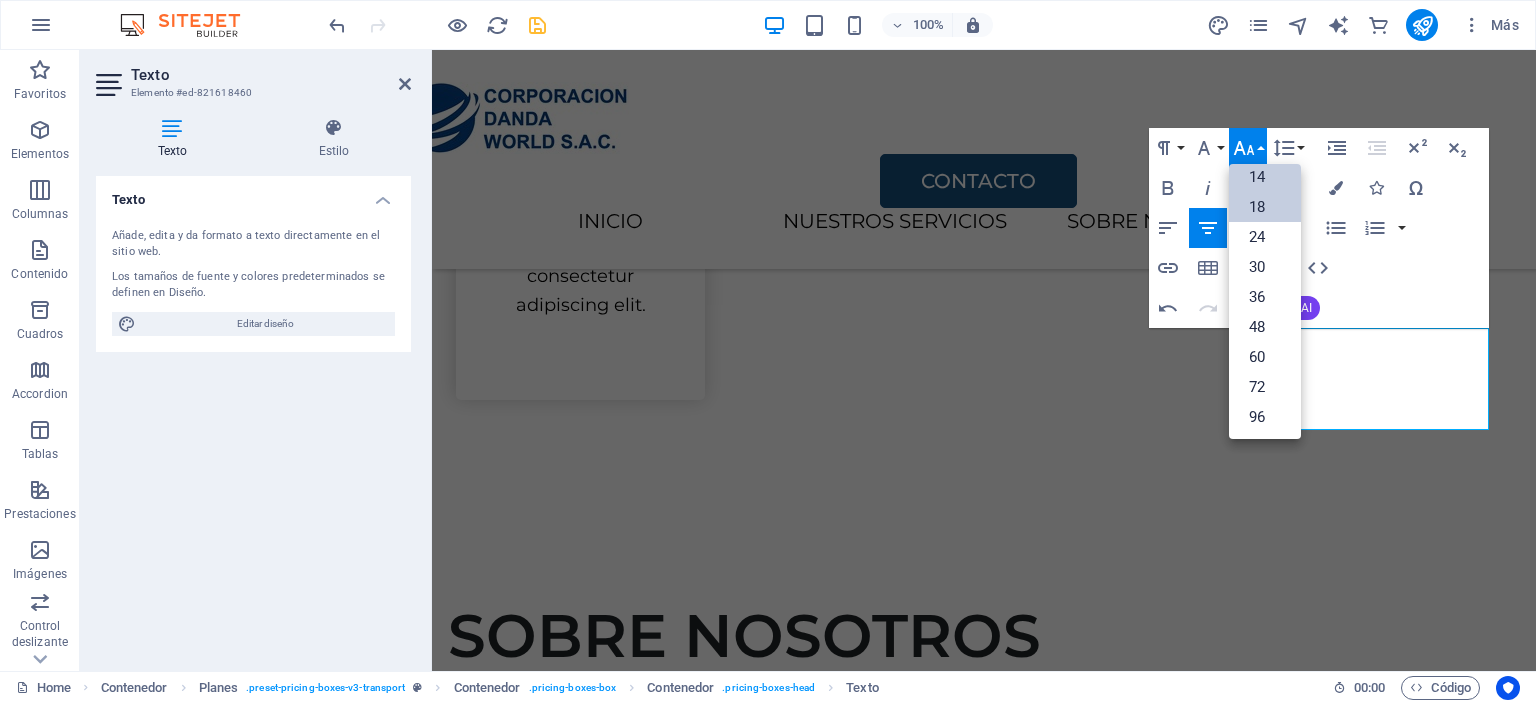 click on "14" at bounding box center (1265, 177) 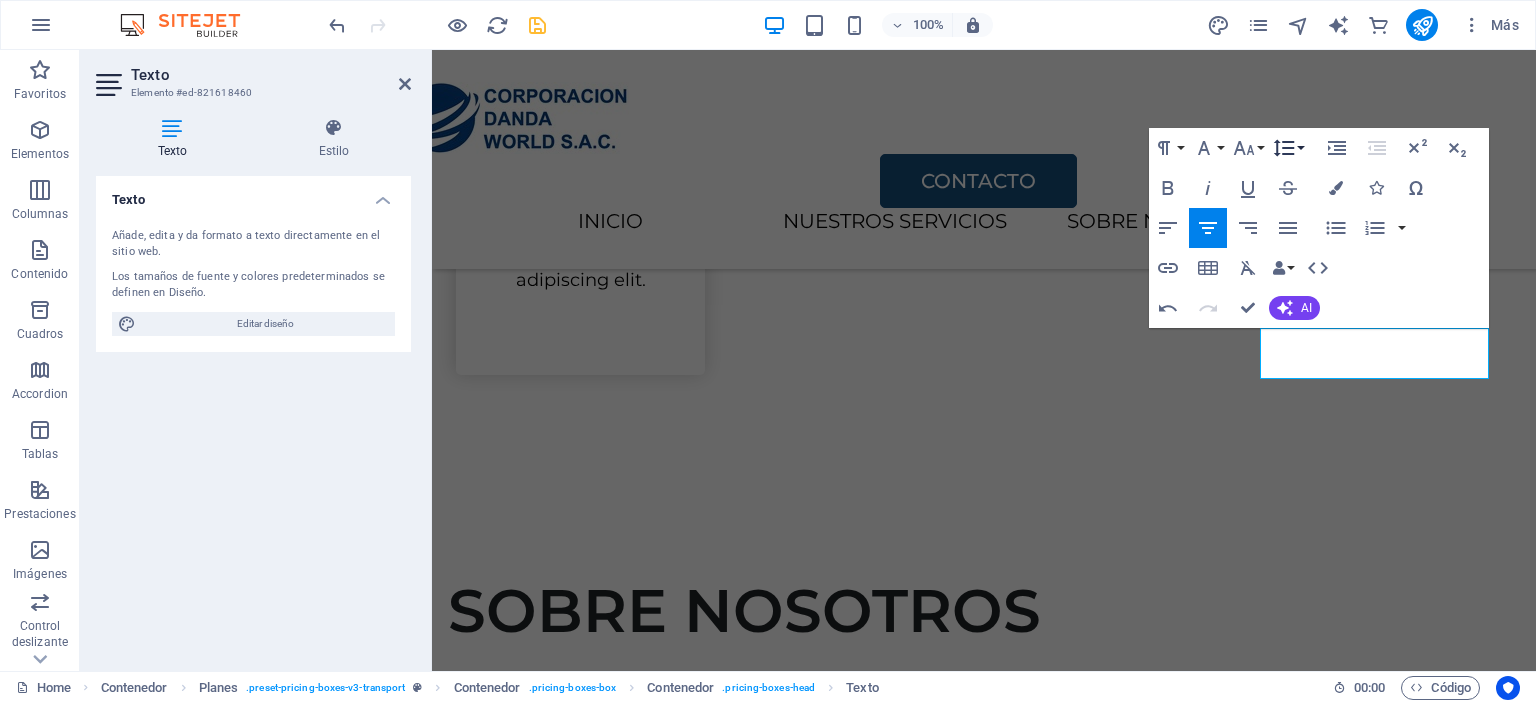 click 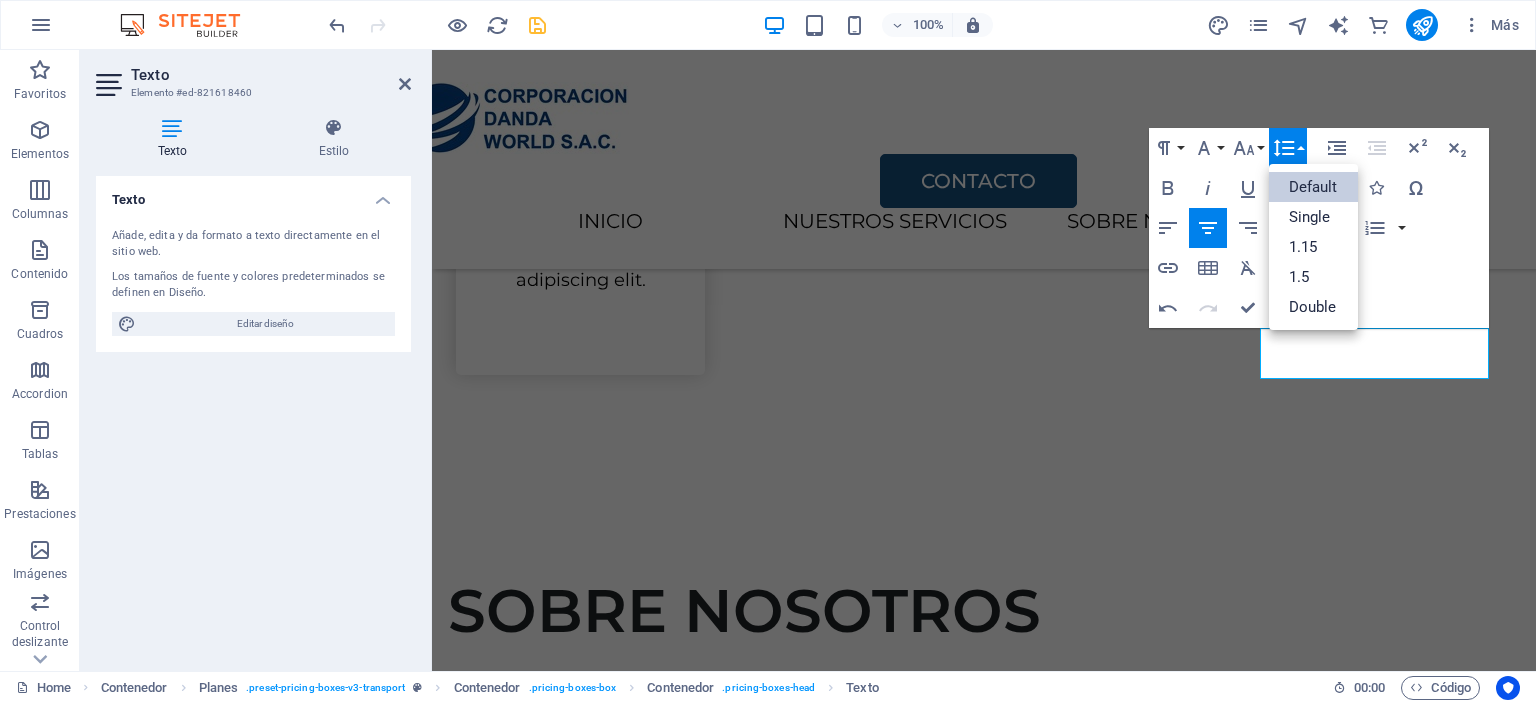 scroll, scrollTop: 0, scrollLeft: 0, axis: both 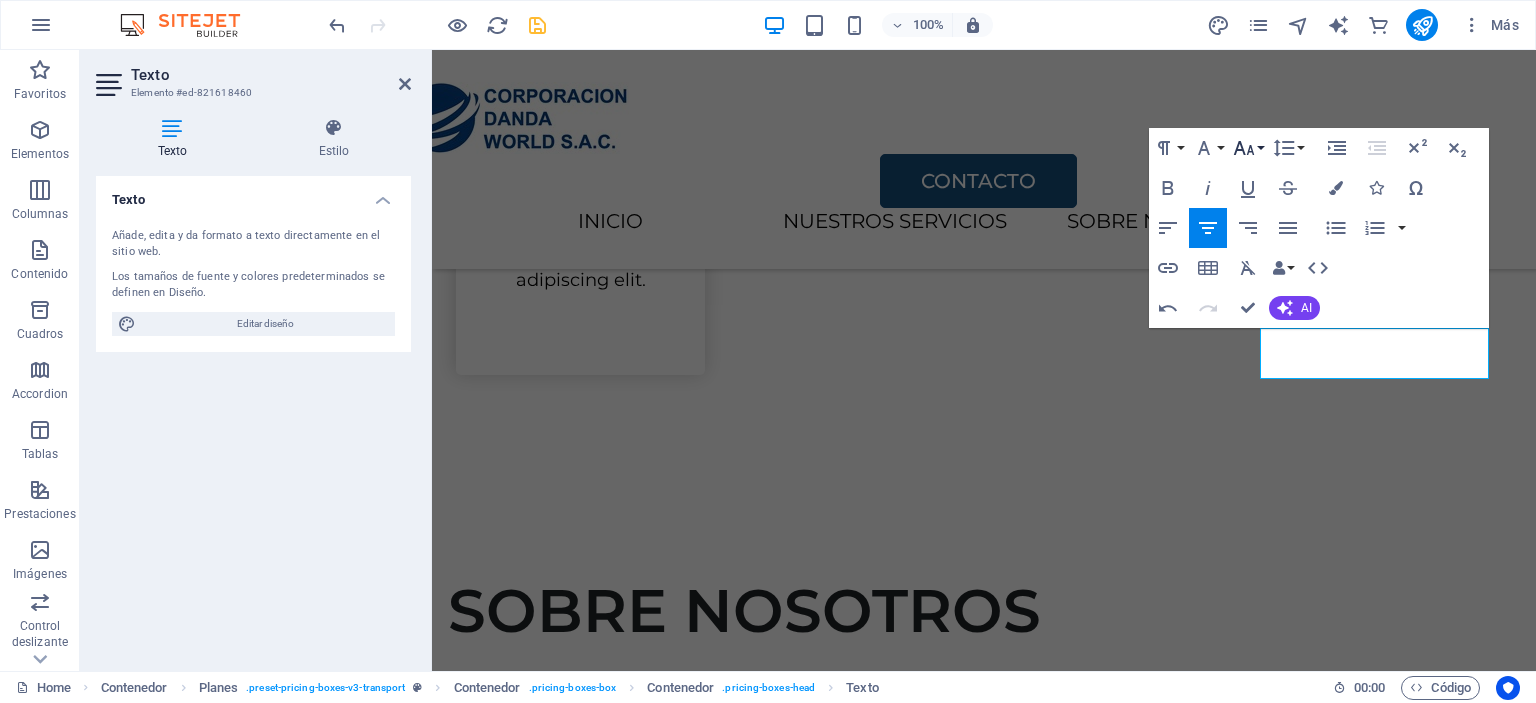 click 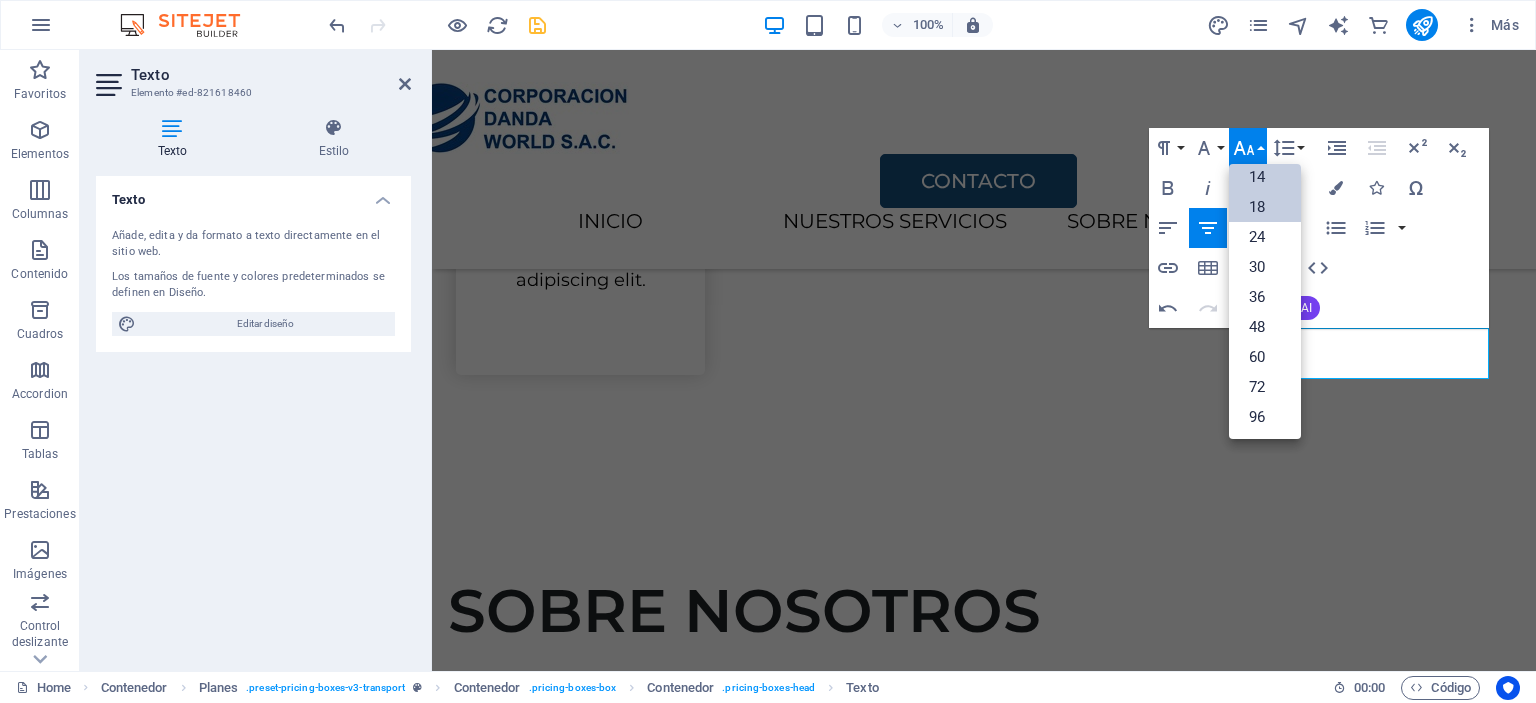 click on "18" at bounding box center [1265, 207] 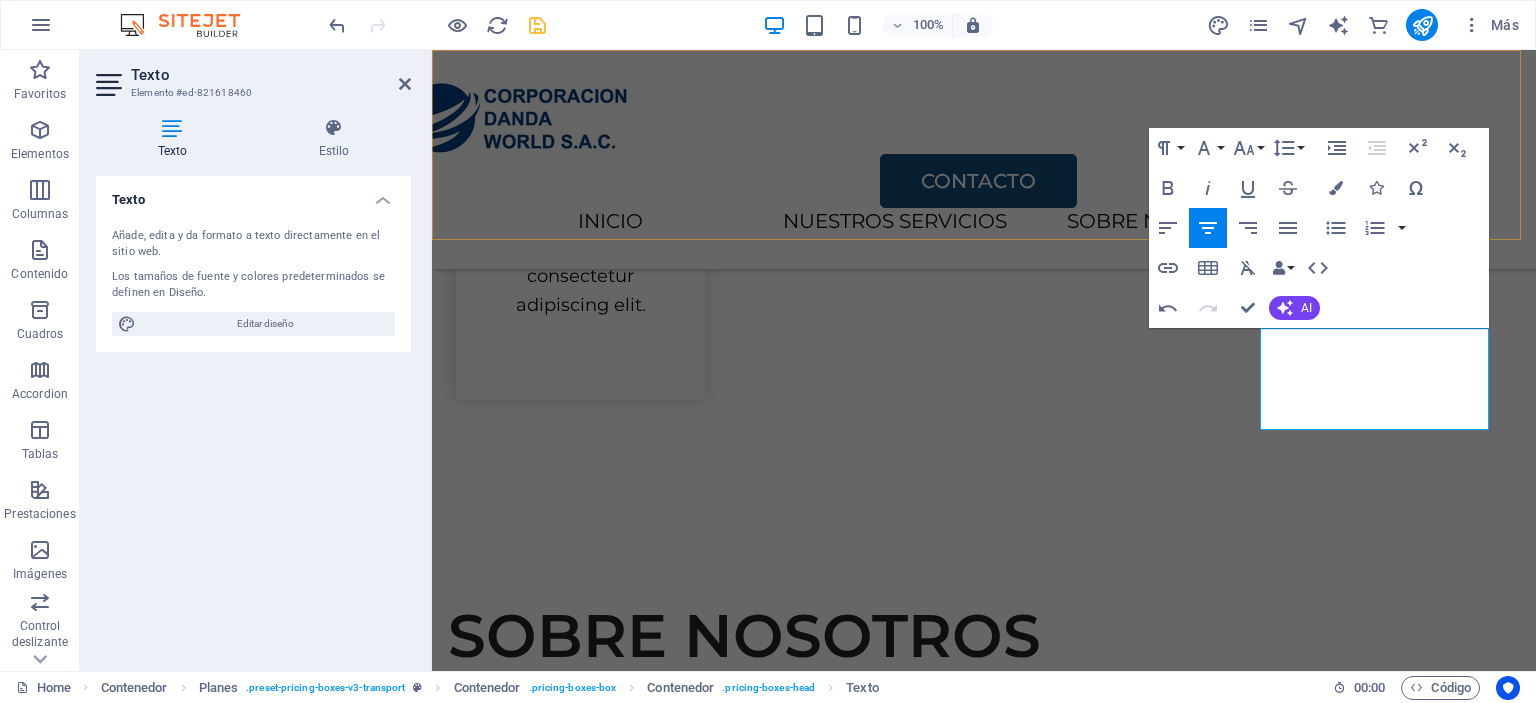 click on "CONTACTO INICIO NUESTROS SERVICIOS SOBRE NOSOTROS CONTÁCTANOS" at bounding box center [984, 159] 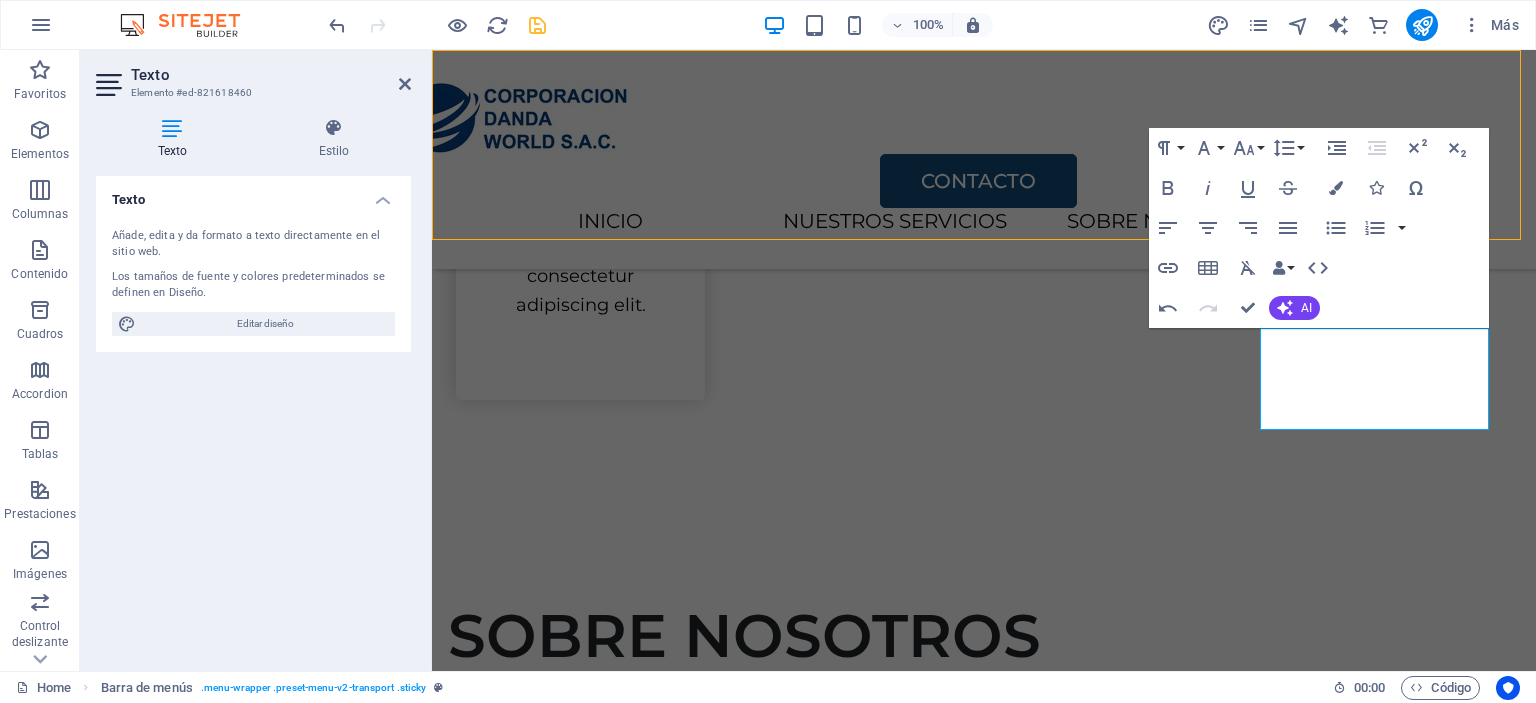 scroll, scrollTop: 2499, scrollLeft: 0, axis: vertical 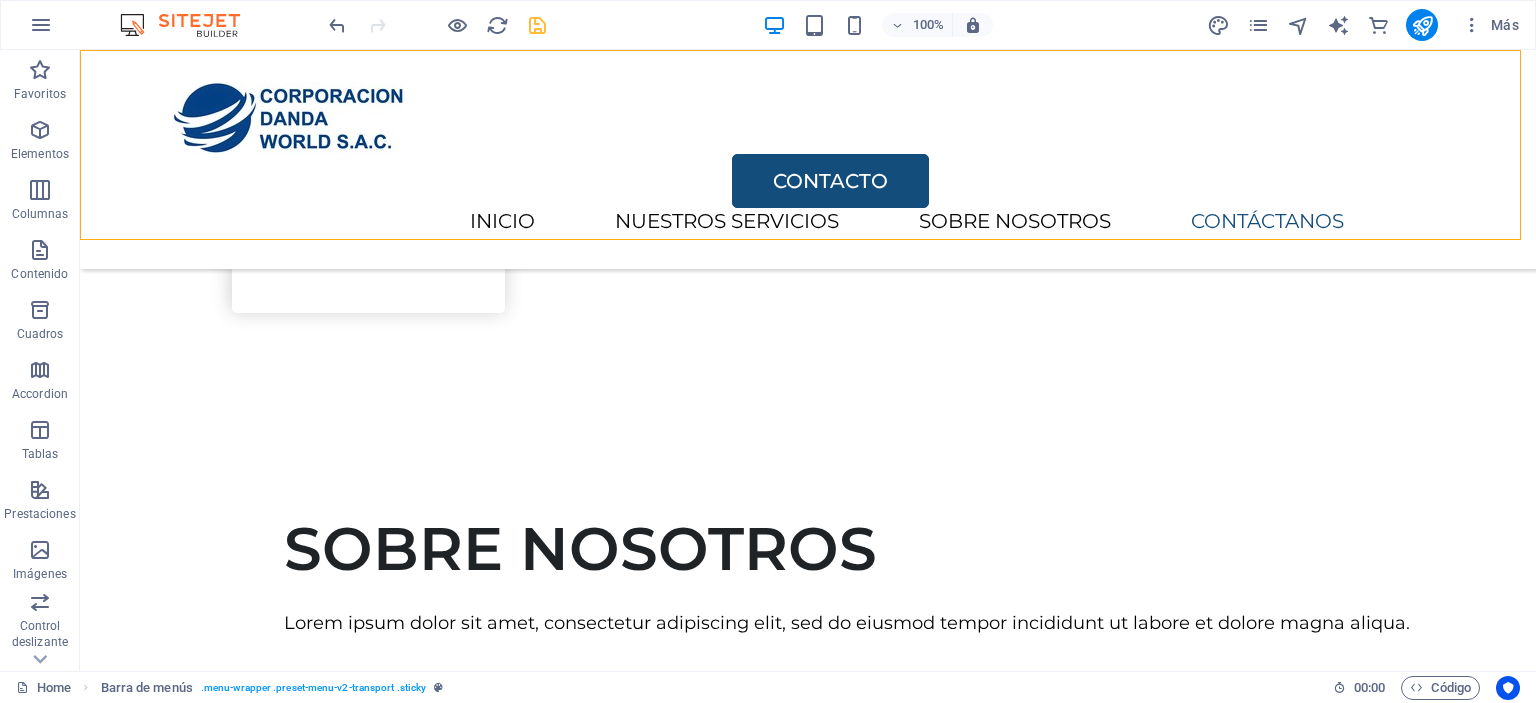 click at bounding box center [537, 25] 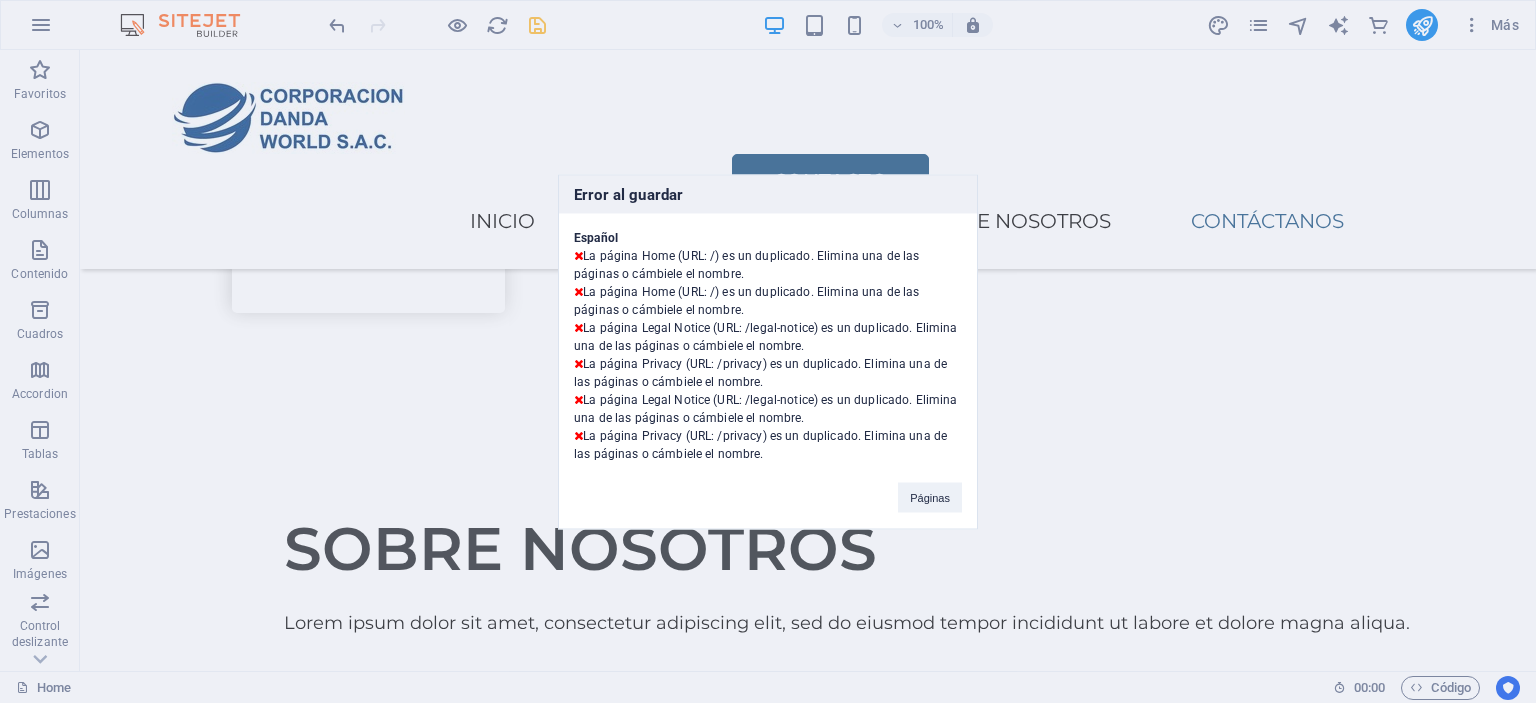 click on "Error al guardar Español  La página Home (URL: /) es un duplicado. Elimina una de las páginas o cámbiele el nombre.  La página Home (URL: /) es un duplicado. Elimina una de las páginas o cámbiele el nombre.  La página Legal Notice (URL: /legal-notice) es un duplicado. Elimina una de las páginas o cámbiele el nombre.  La página Privacy (URL: /privacy) es un duplicado. Elimina una de las páginas o cámbiele el nombre.  La página Legal Notice (URL: /legal-notice) es un duplicado. Elimina una de las páginas o cámbiele el nombre.  La página Privacy (URL: /privacy) es un duplicado. Elimina una de las páginas o cámbiele el nombre. Páginas" at bounding box center [768, 351] 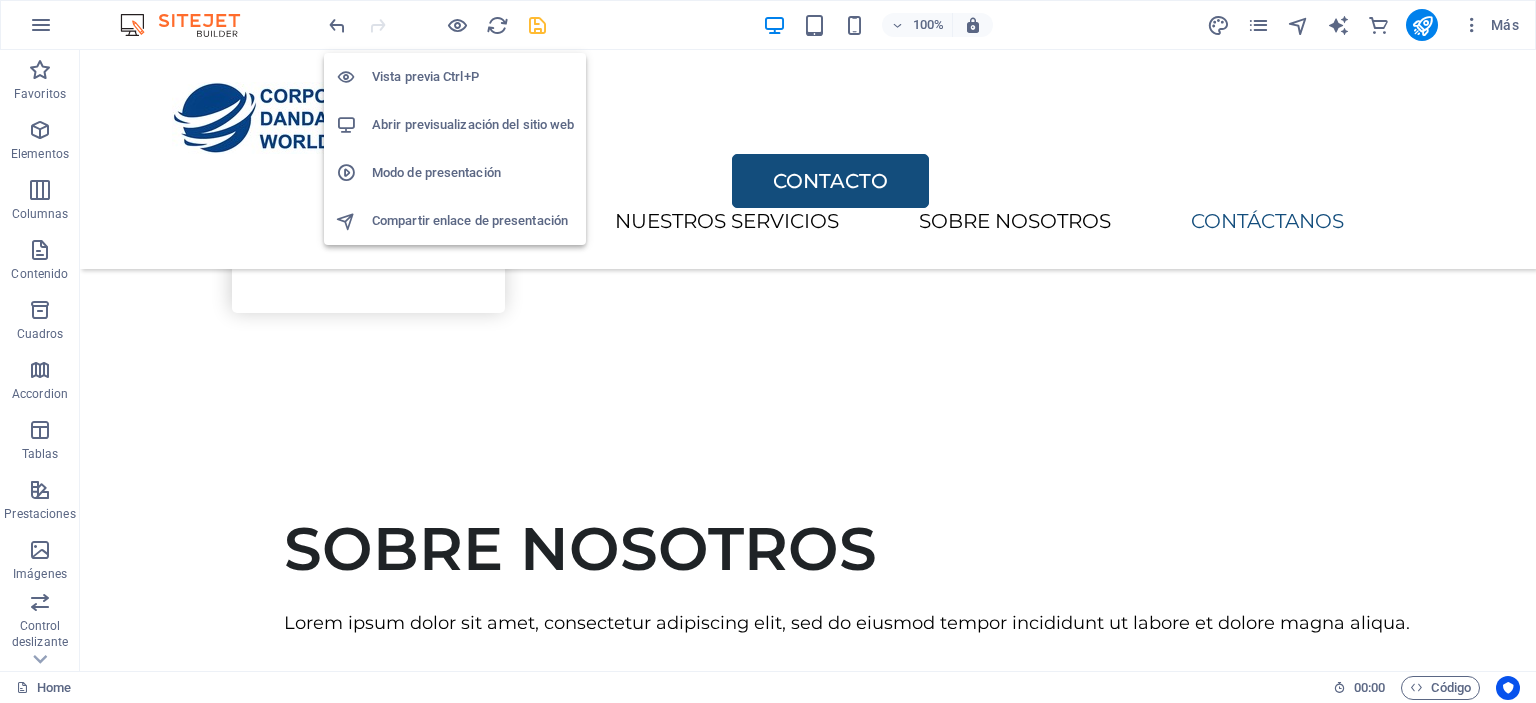 click on "Abrir previsualización del sitio web" at bounding box center [473, 125] 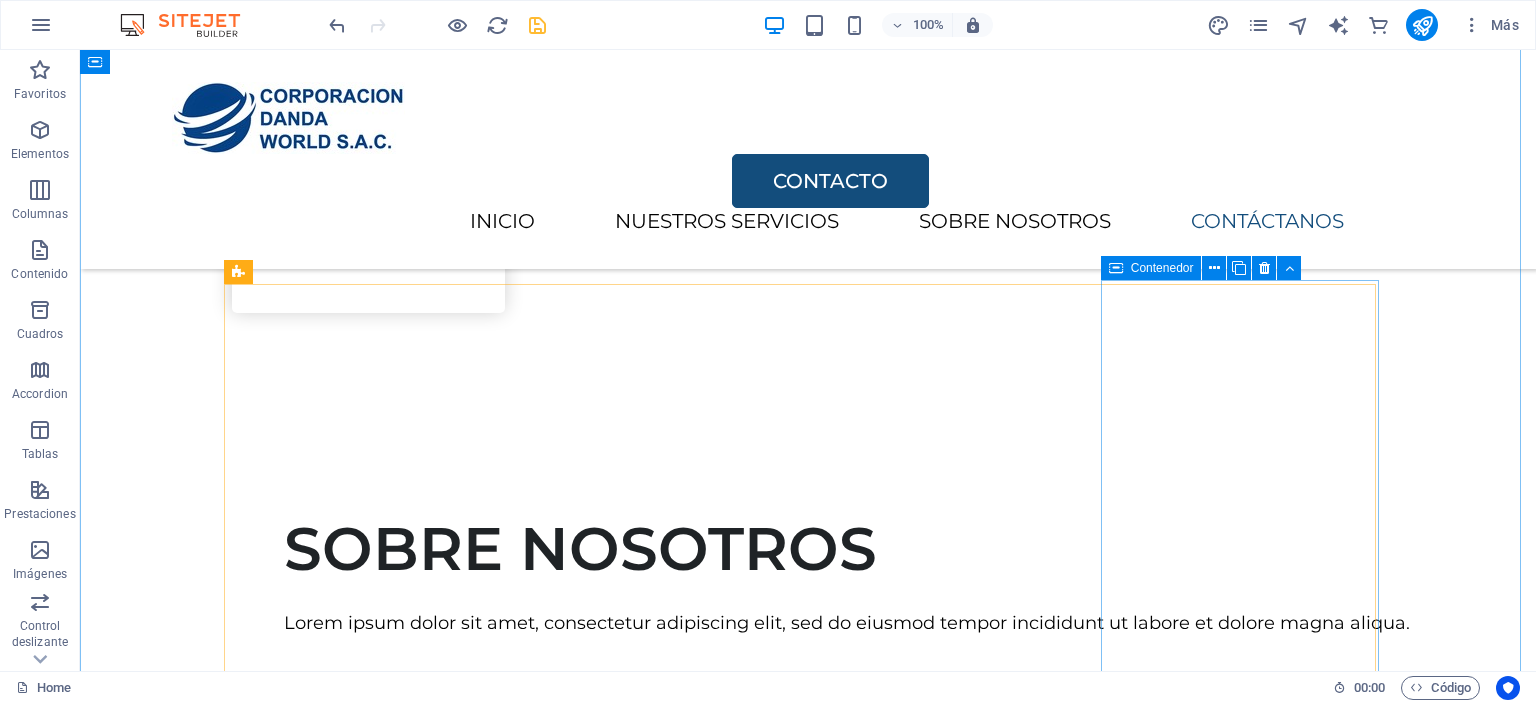 click on "HERRAMIENTAS DE CORTE S/8.00 COTIZAR" at bounding box center (808, 3088) 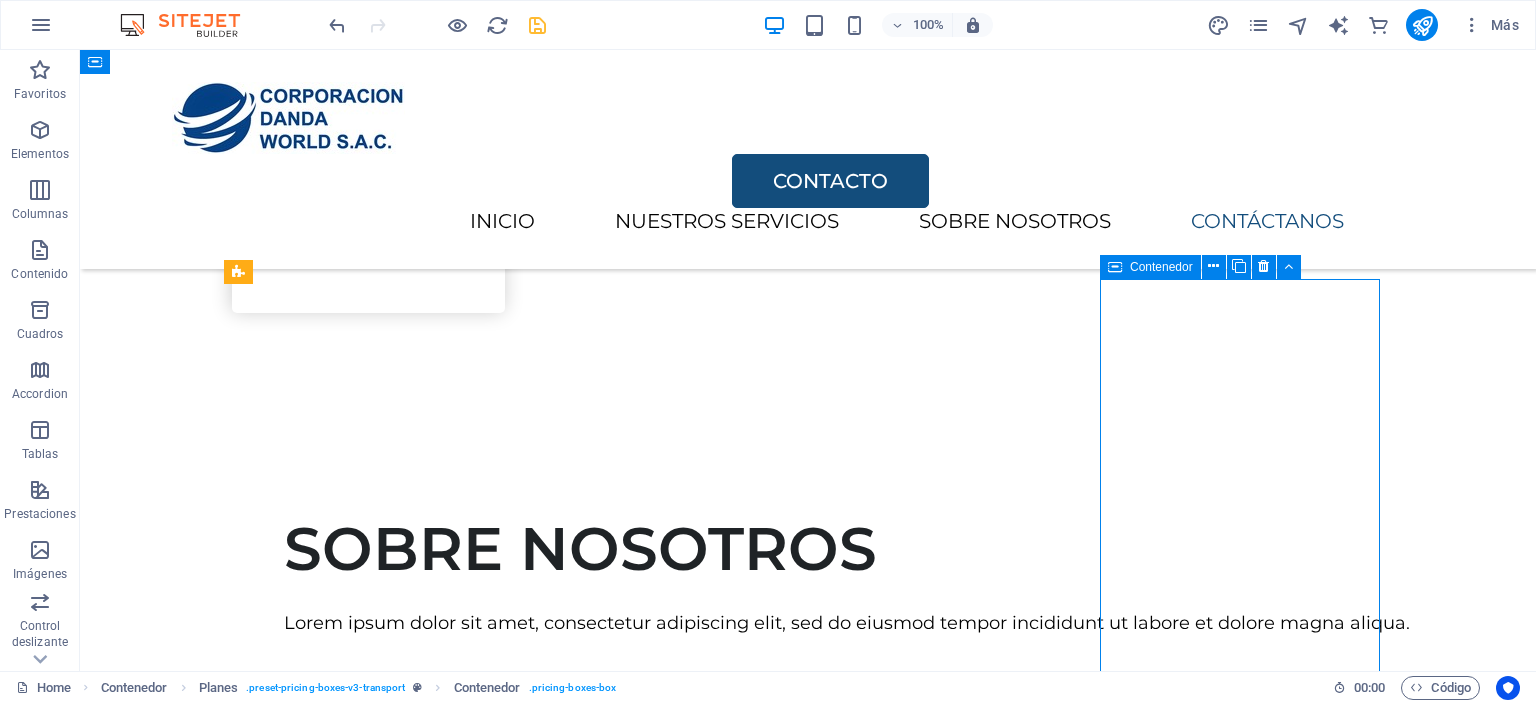 click on "HERRAMIENTAS DE CORTE S/8.00 COTIZAR" at bounding box center (808, 3088) 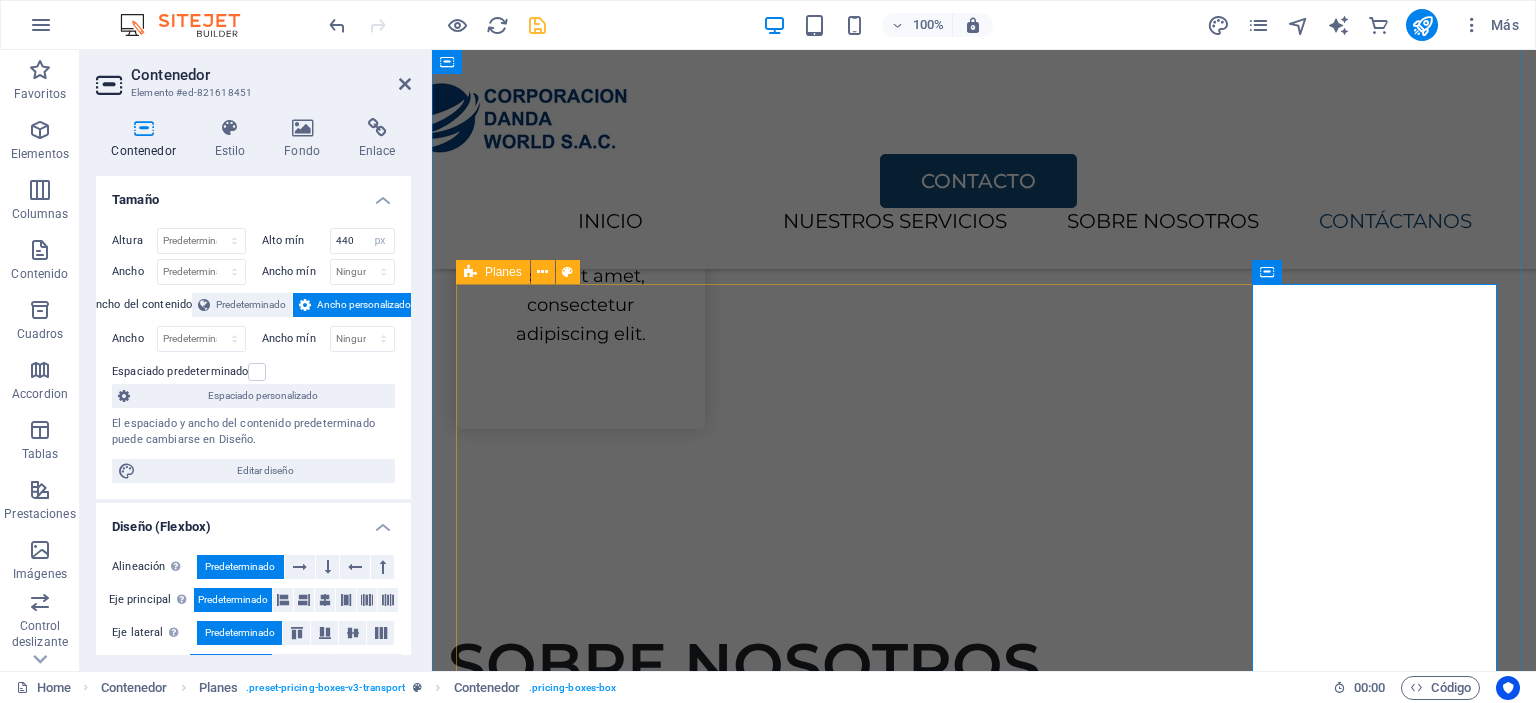 scroll, scrollTop: 2528, scrollLeft: 0, axis: vertical 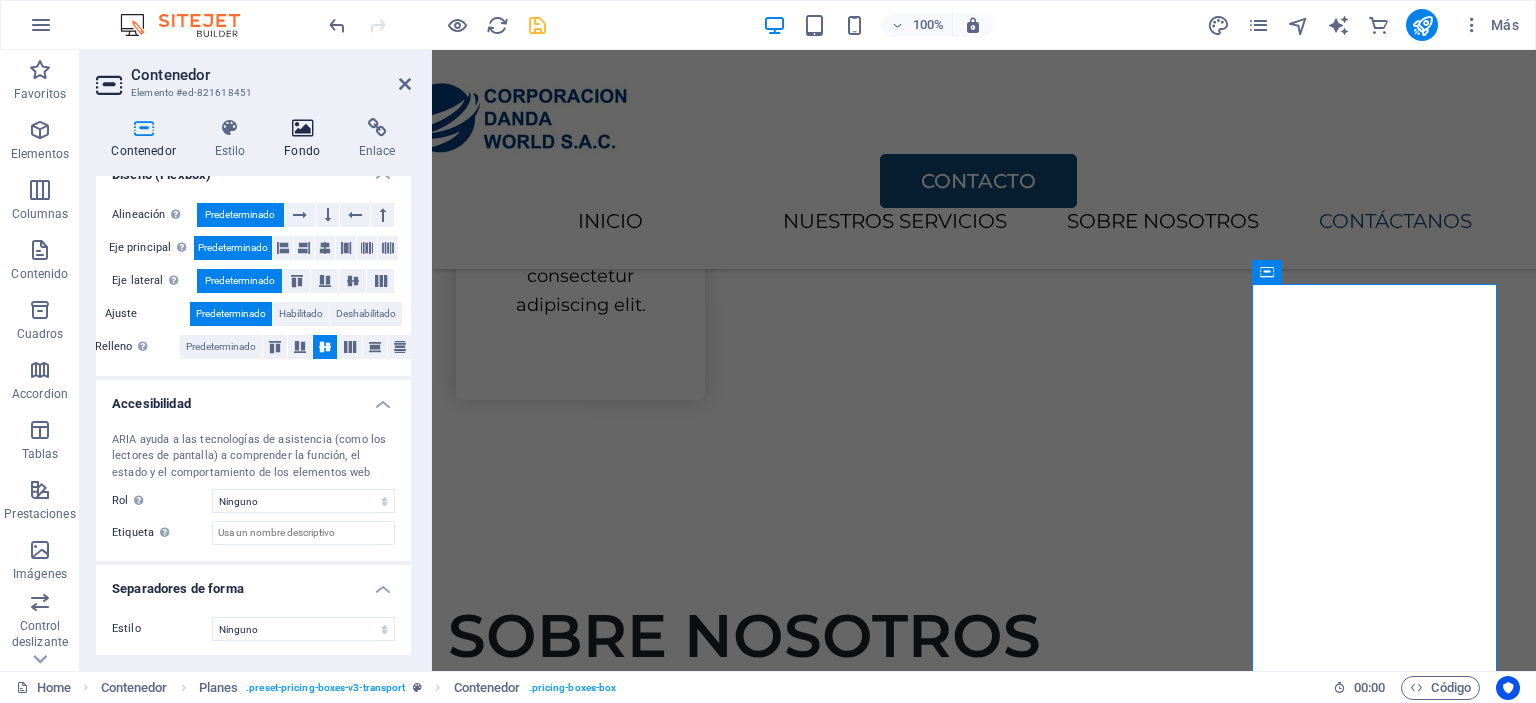 click on "Fondo" at bounding box center [306, 139] 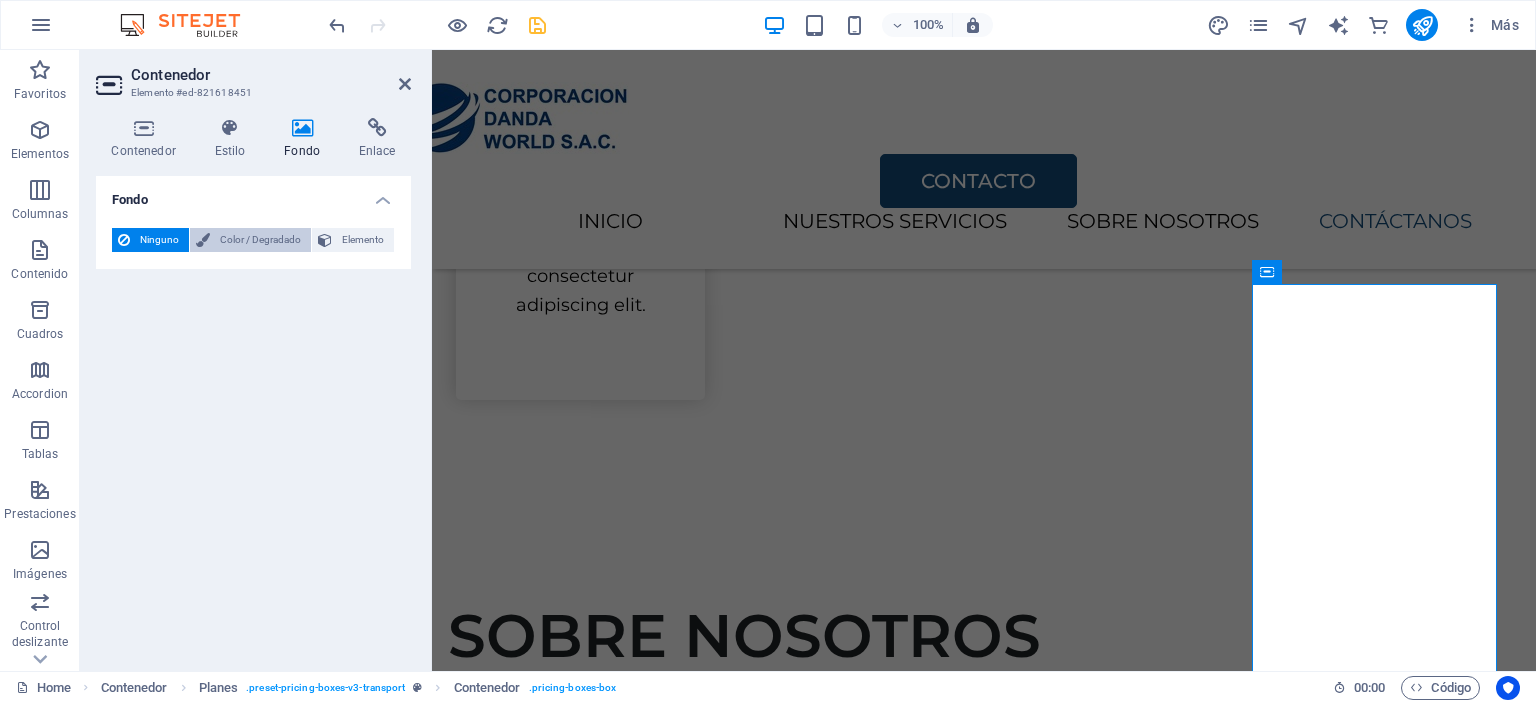 click on "Color / Degradado" at bounding box center (260, 240) 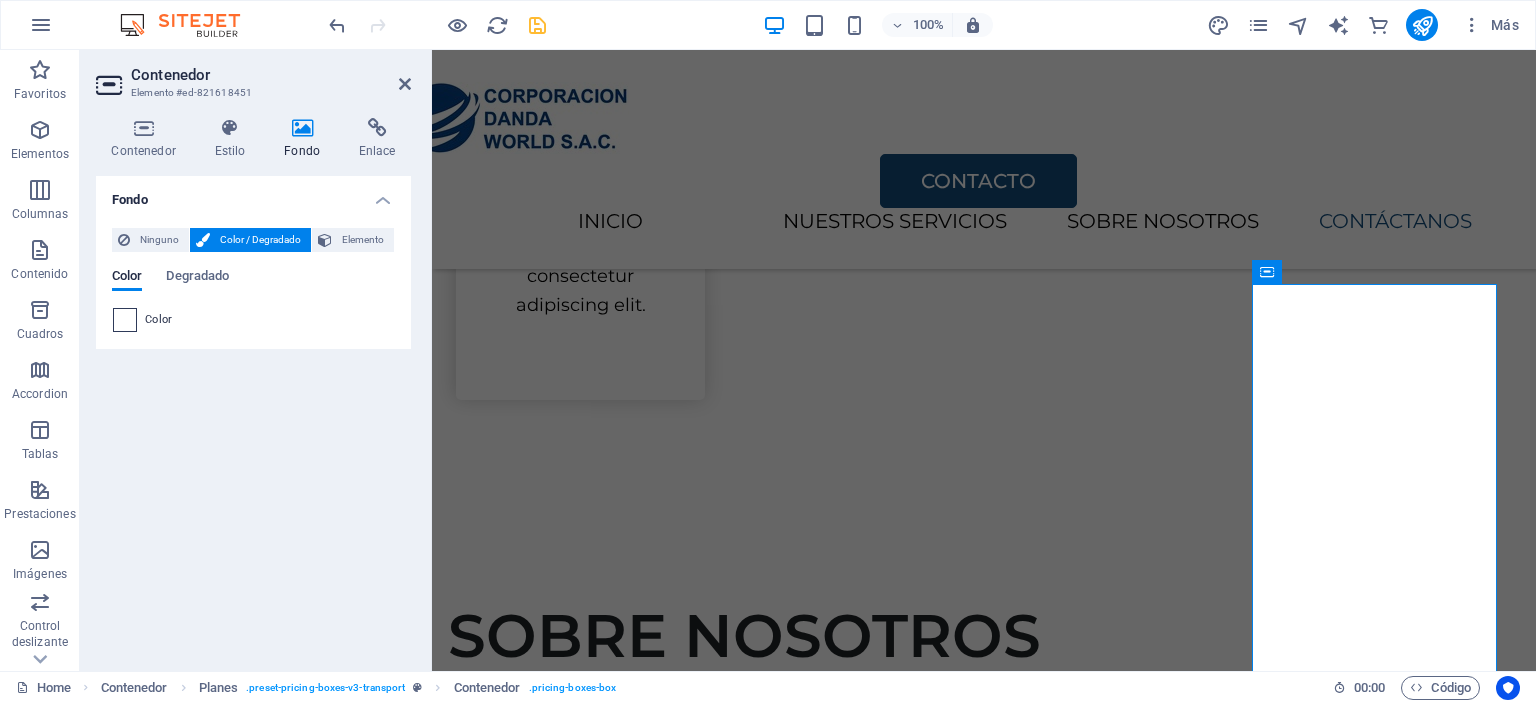 click on "Color" at bounding box center [253, 320] 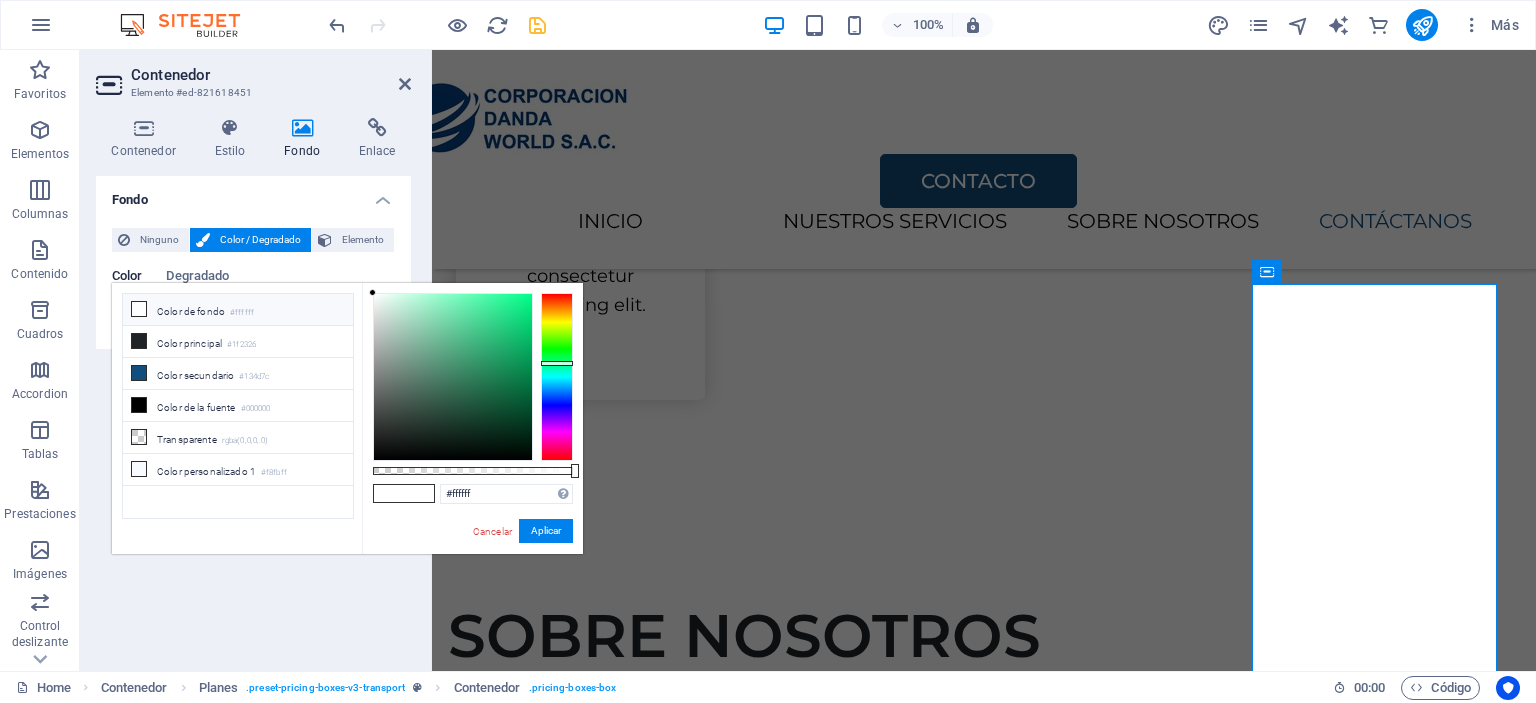 click at bounding box center [557, 377] 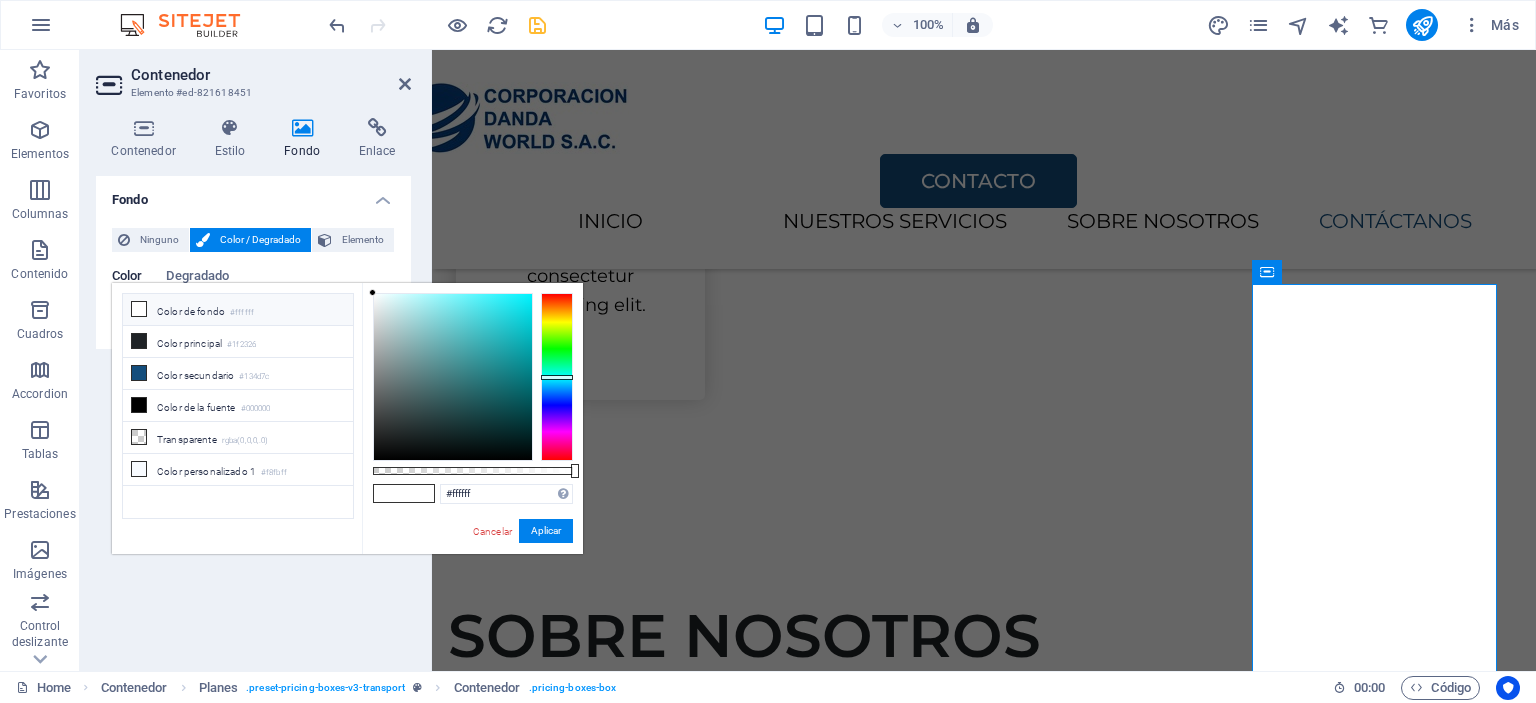 click at bounding box center [557, 377] 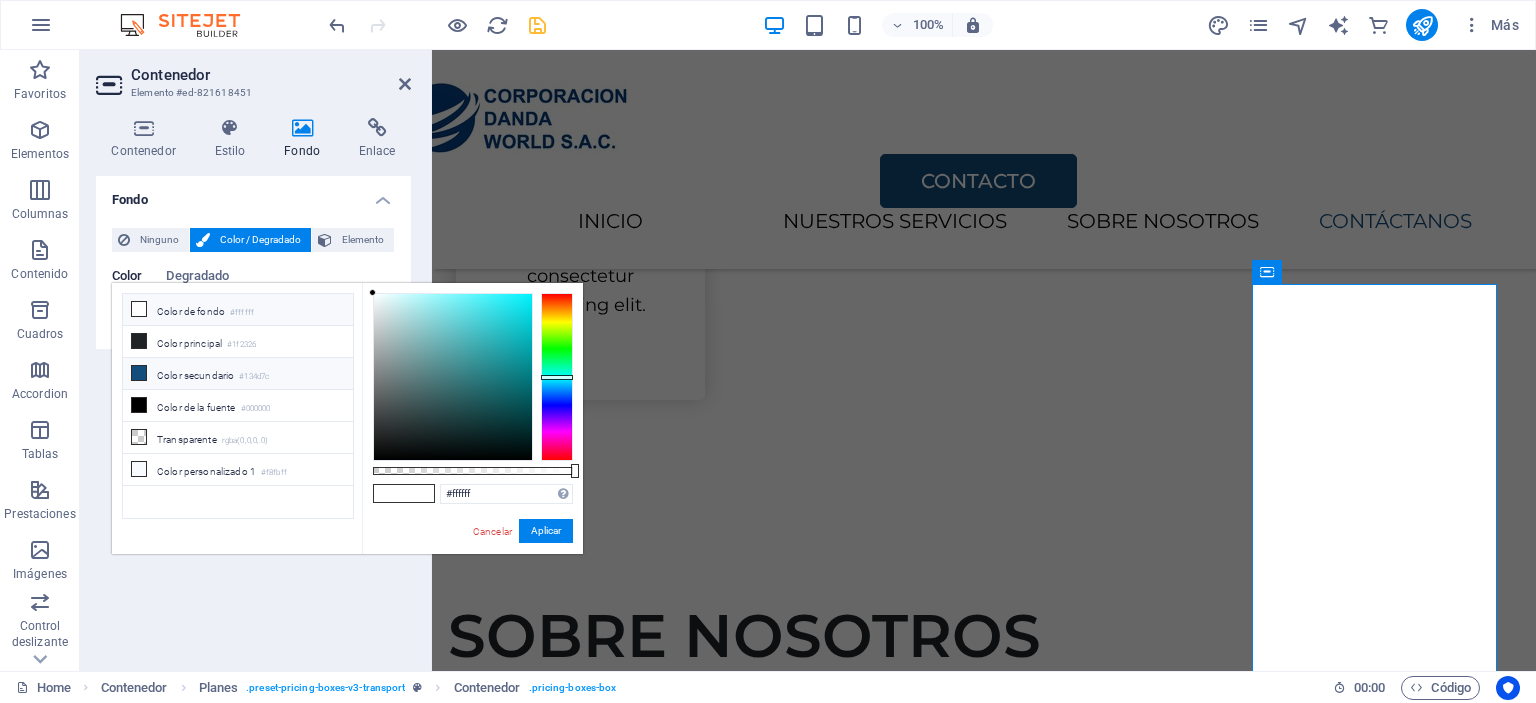 click on "Color secundario
#134d7c" at bounding box center [238, 374] 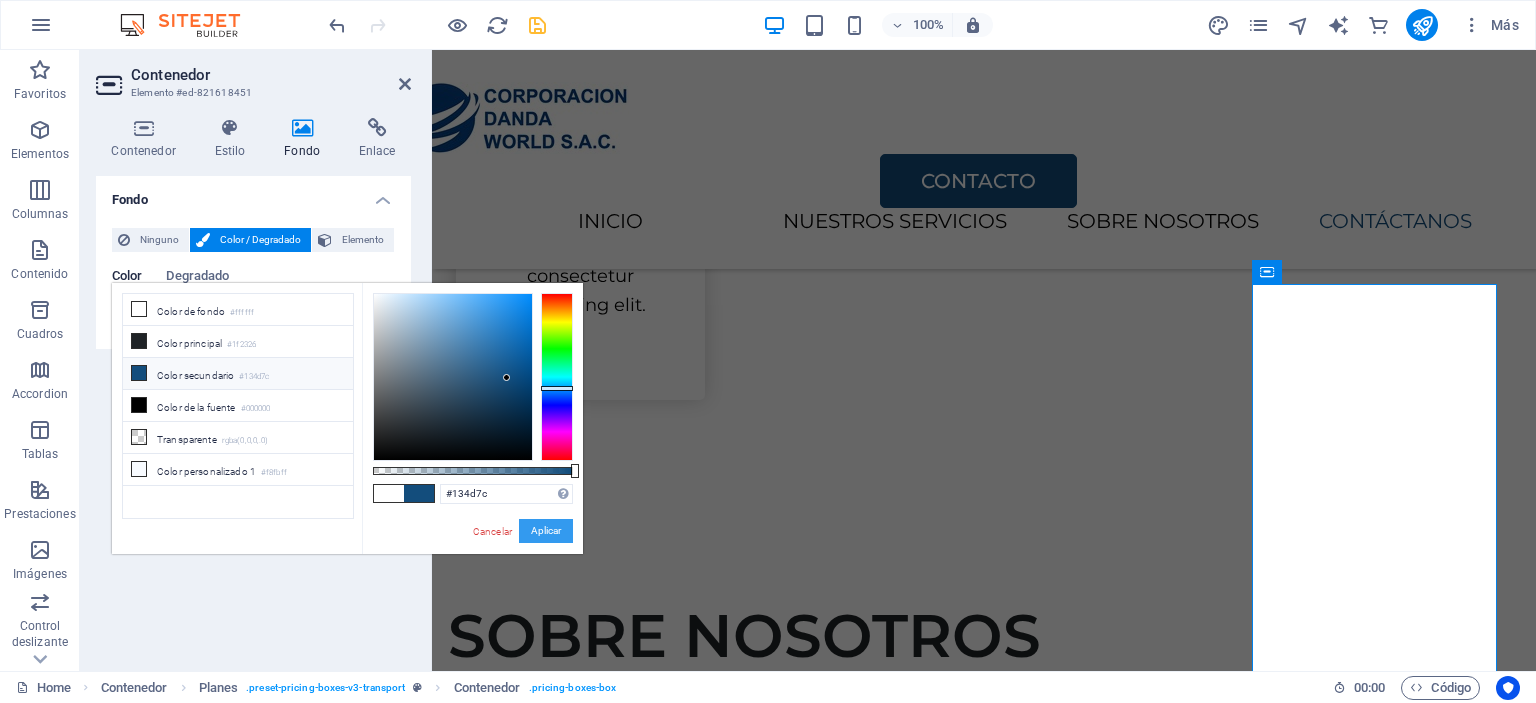 click on "Aplicar" at bounding box center (546, 531) 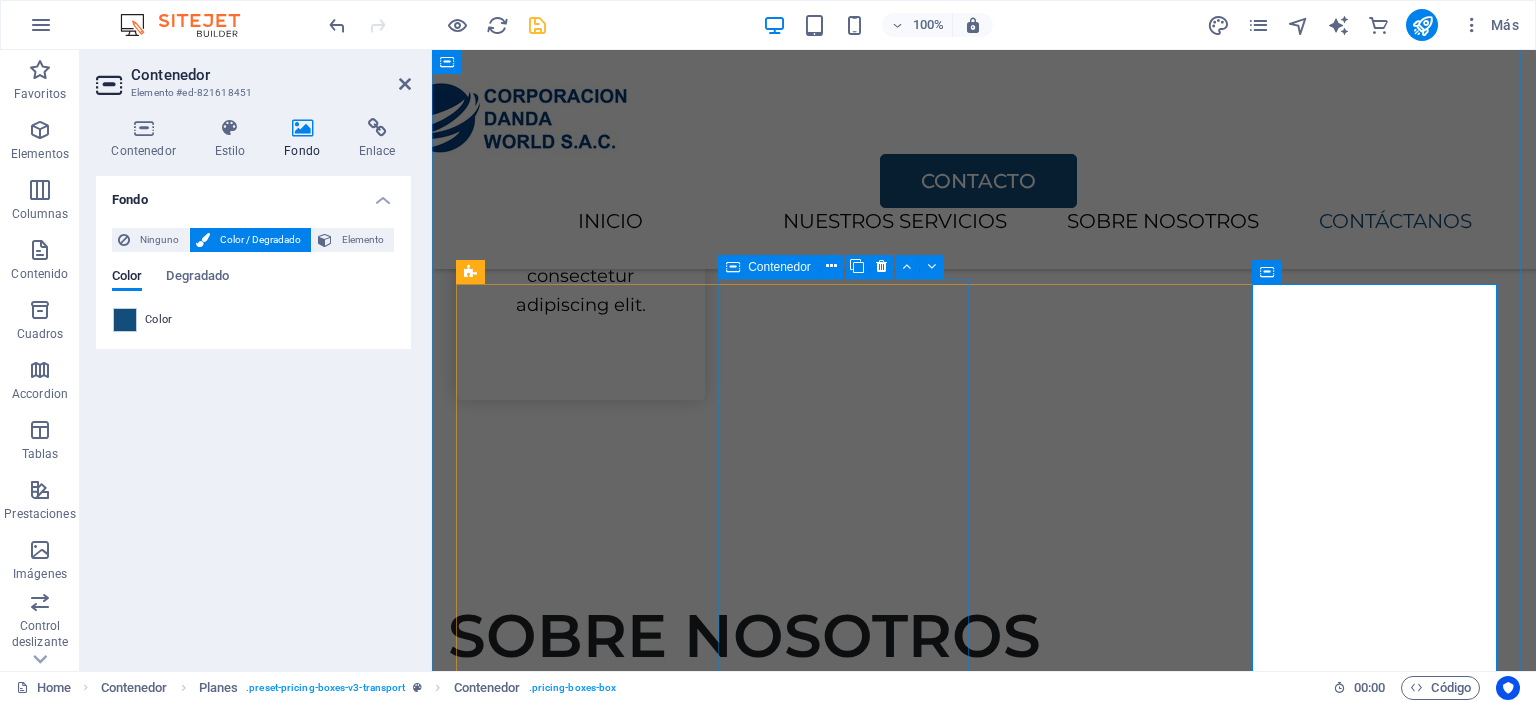 click on "MANGAS ANTICORTE S/. 15.00 COTIZAR" at bounding box center [984, 2274] 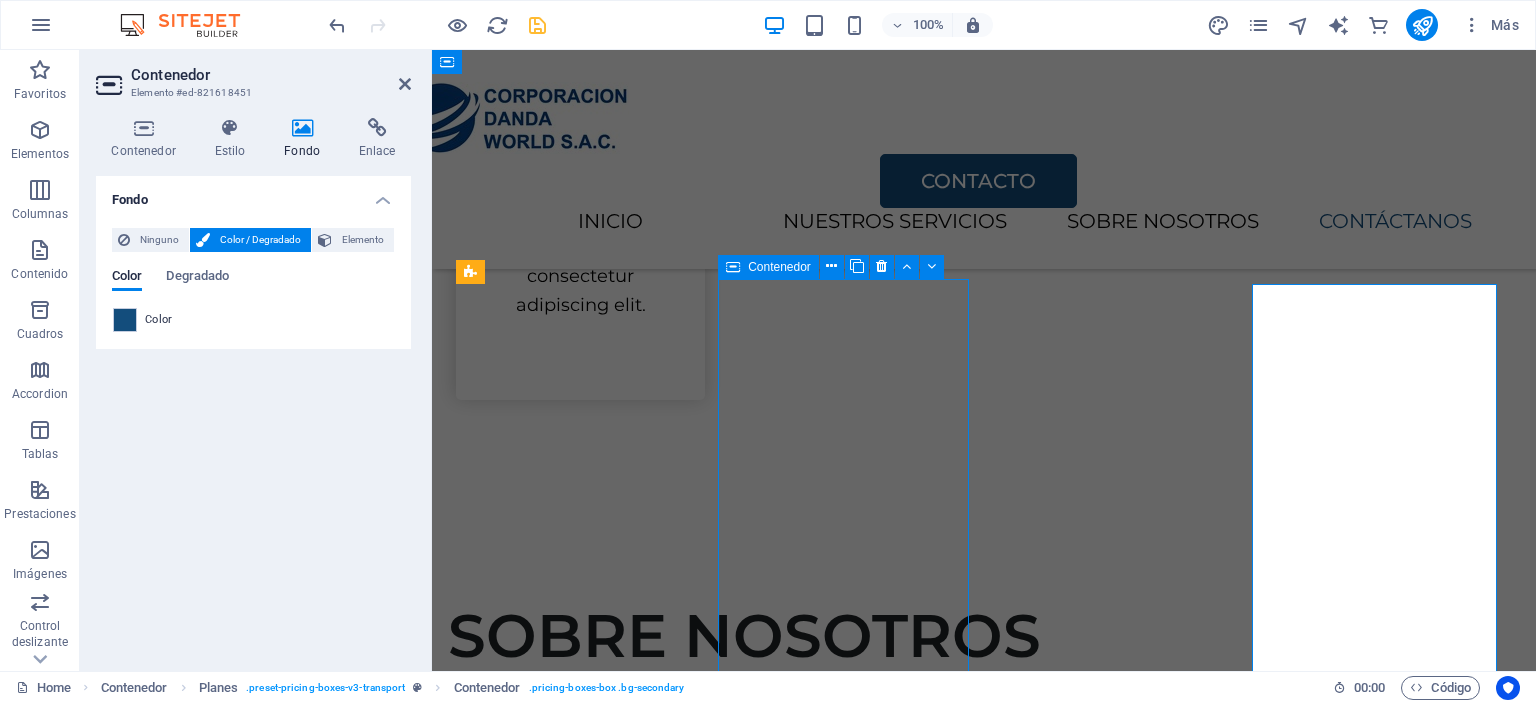 click on "MANGAS ANTICORTE S/. 15.00 COTIZAR" at bounding box center (984, 2274) 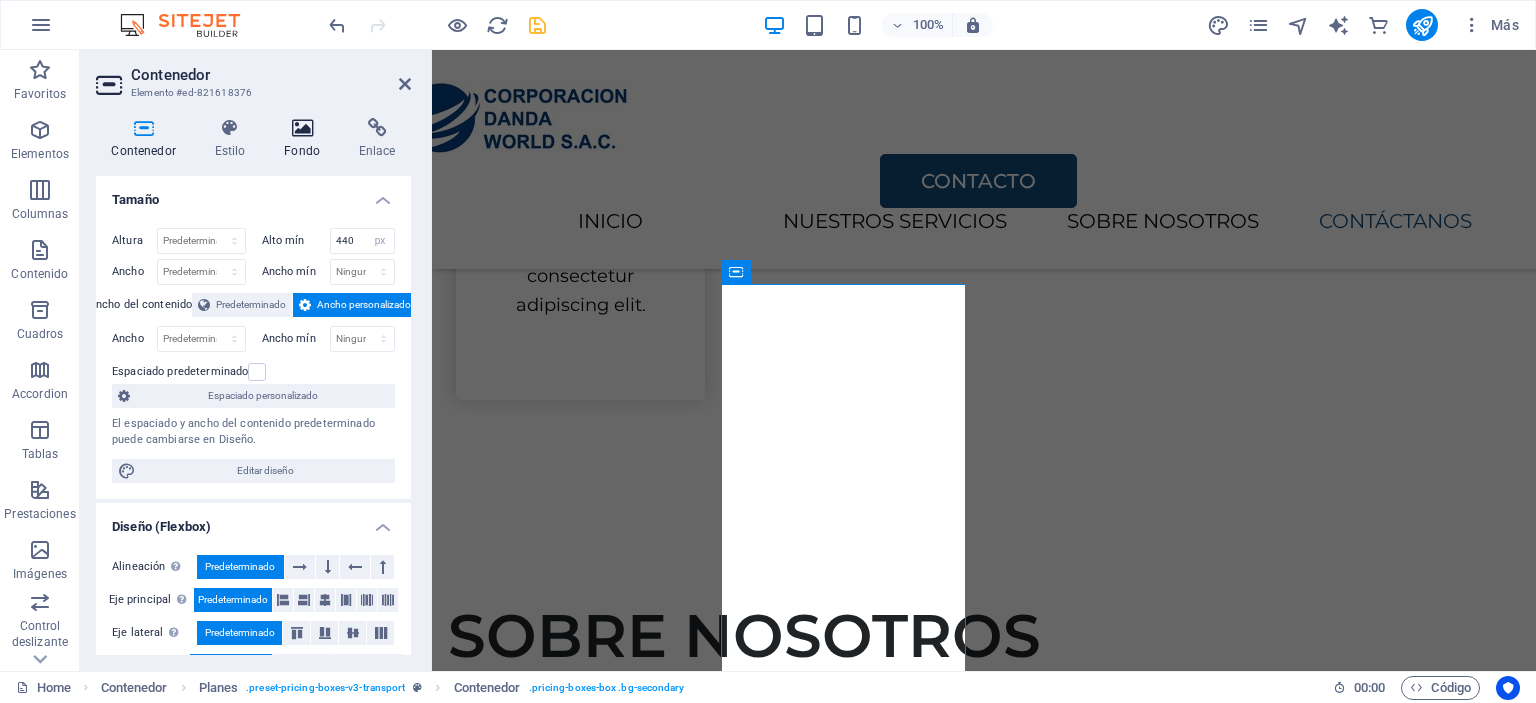 click on "Fondo" at bounding box center (306, 139) 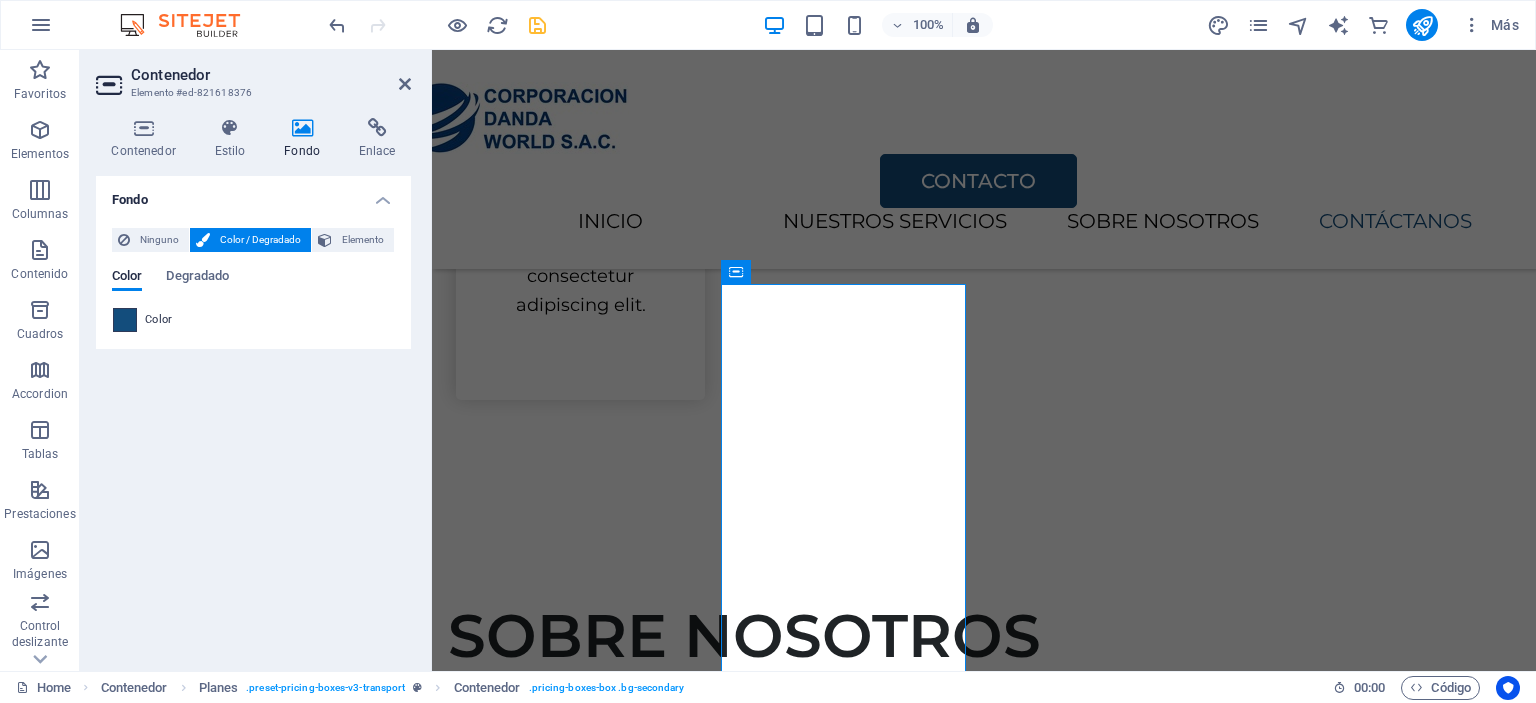 click at bounding box center [125, 320] 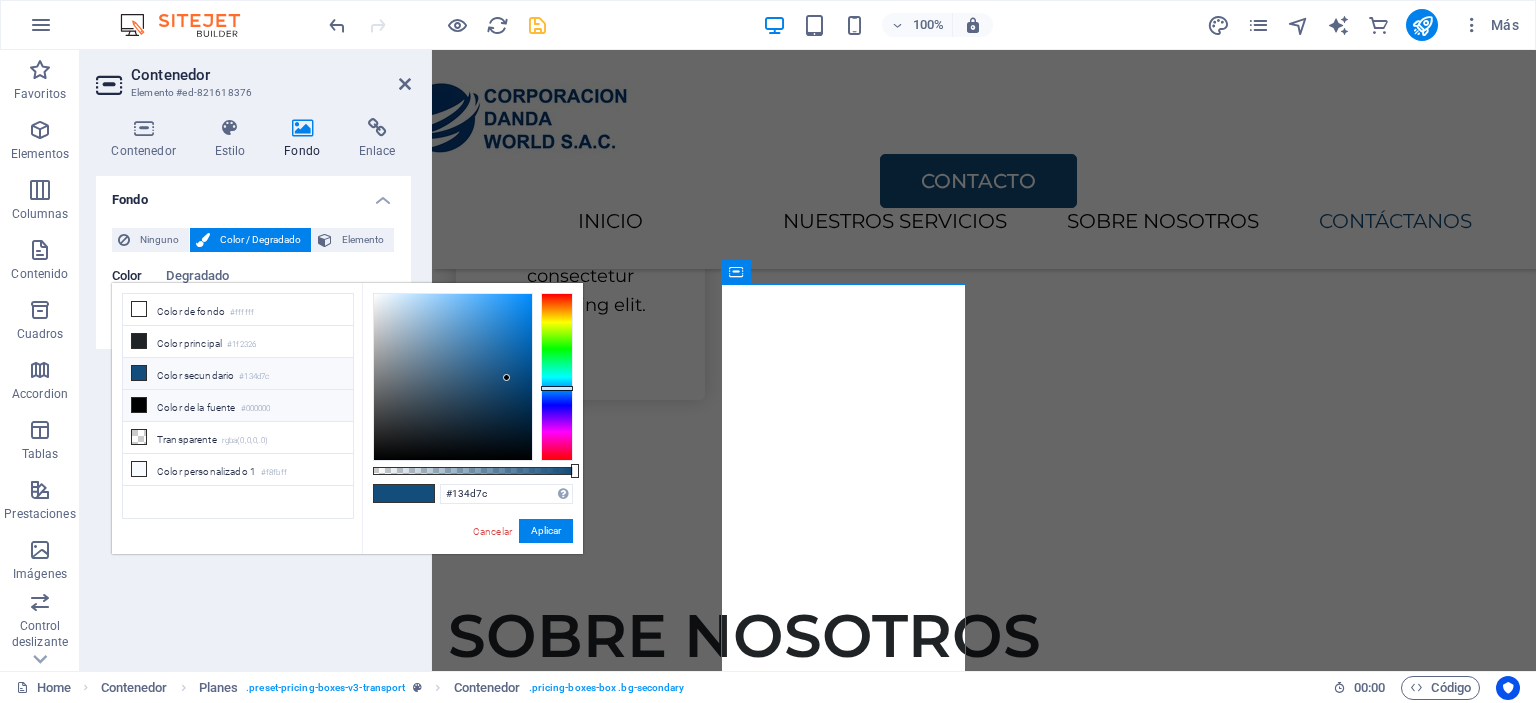 click on "Color secundario
#134d7c" at bounding box center (238, 374) 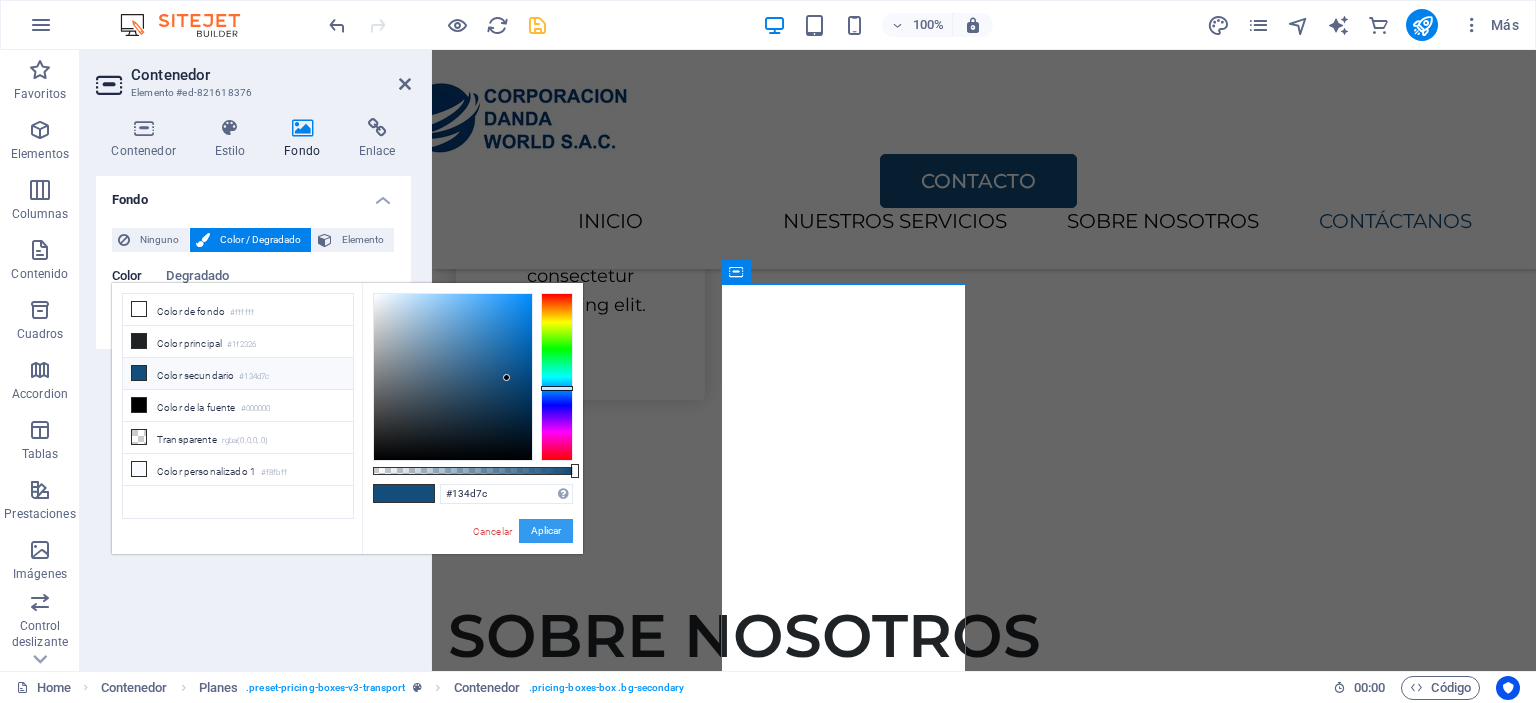 click on "Aplicar" at bounding box center (546, 531) 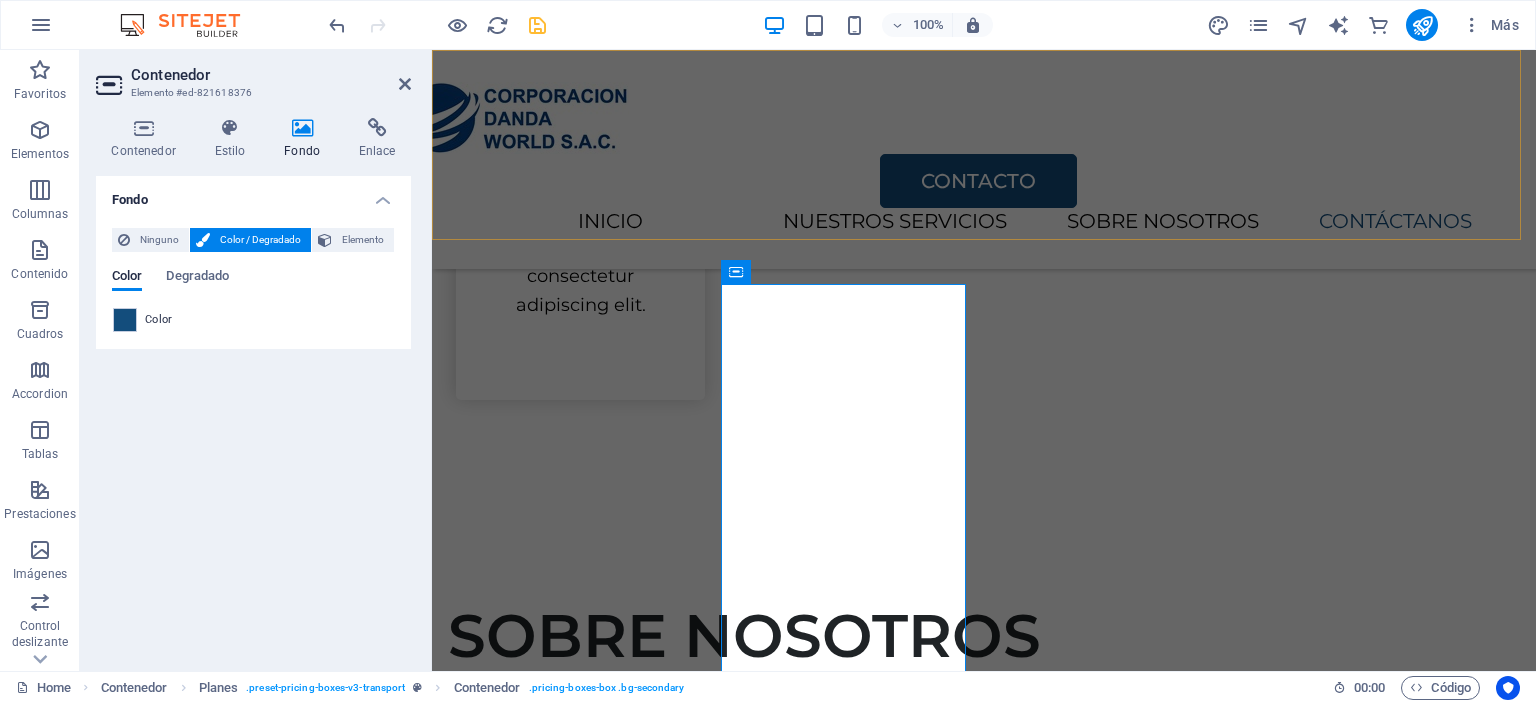 click on "CONTACTO INICIO NUESTROS SERVICIOS SOBRE NOSOTROS CONTÁCTANOS" at bounding box center (984, 159) 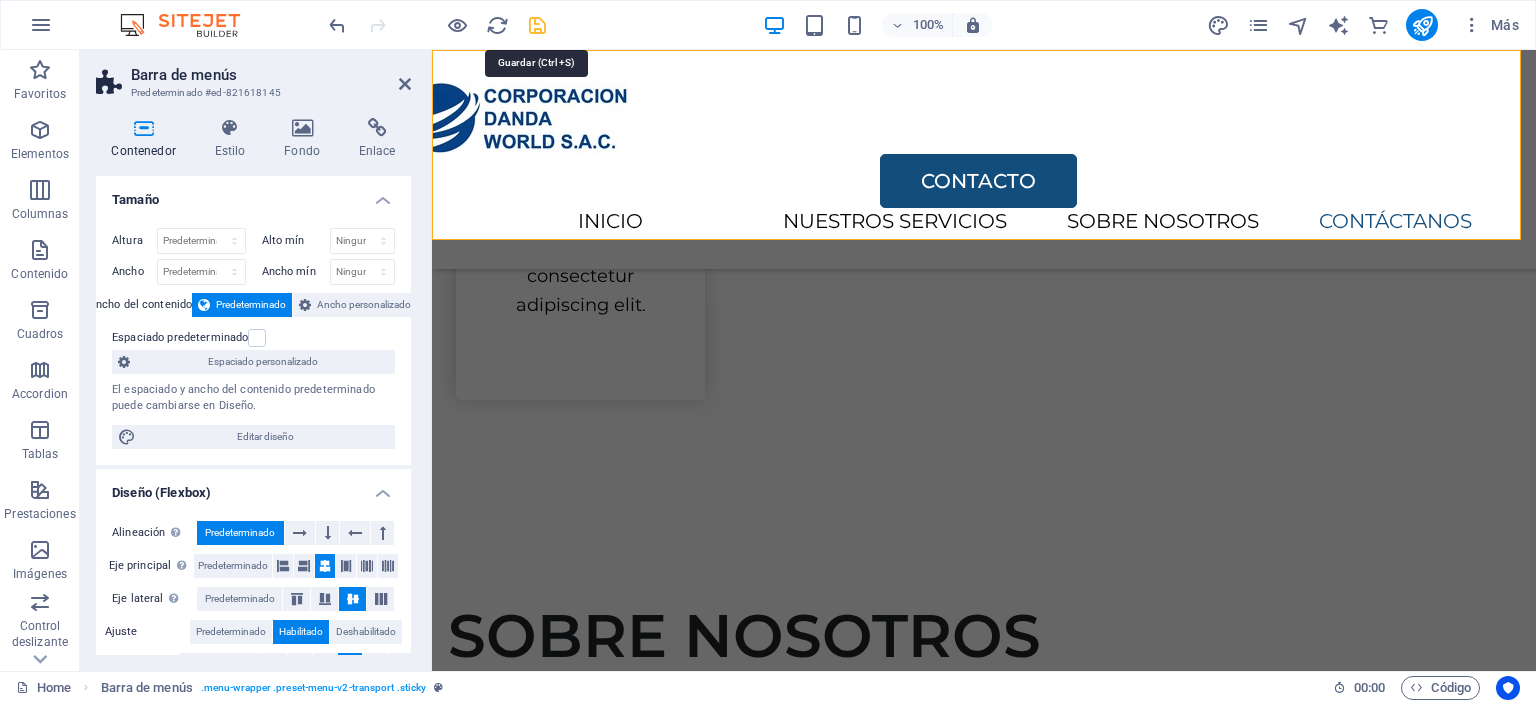 click at bounding box center [537, 25] 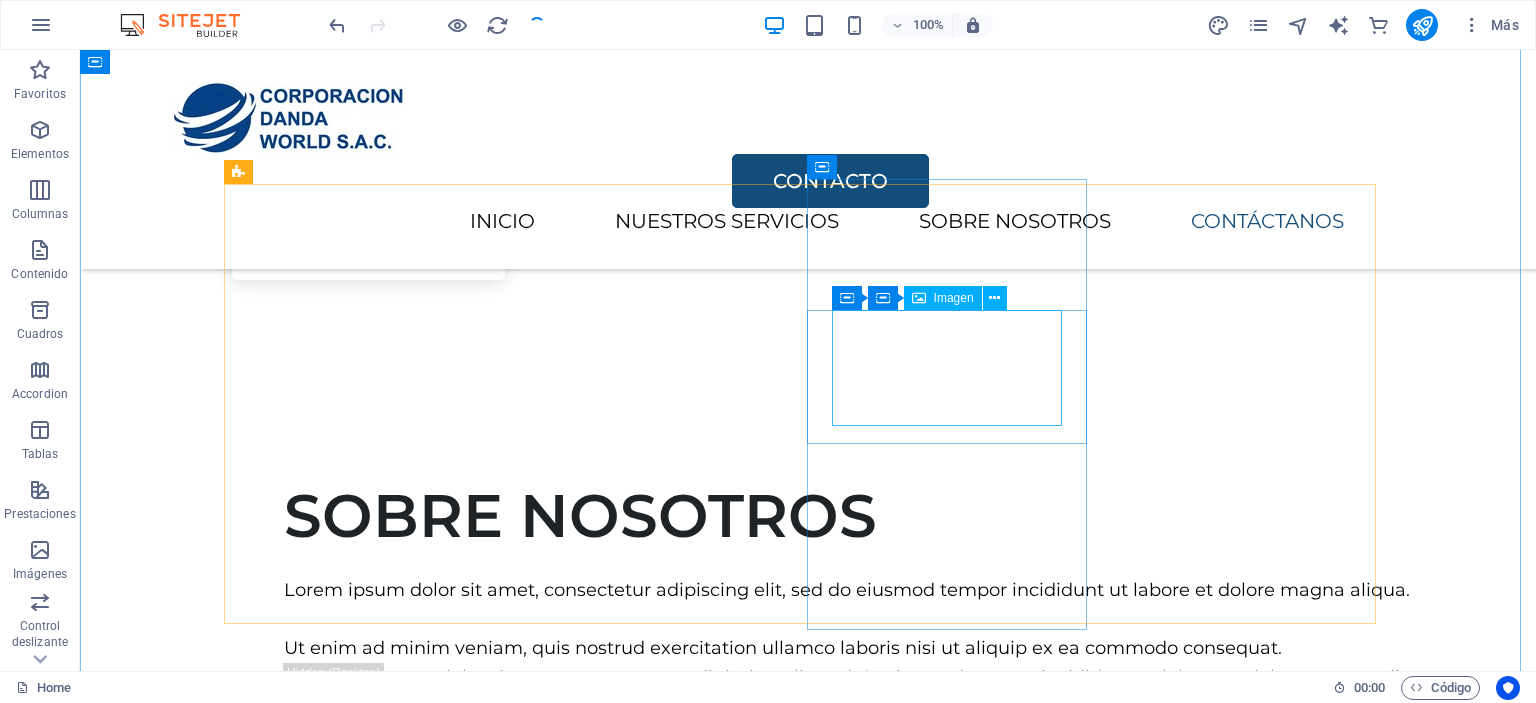 scroll, scrollTop: 2499, scrollLeft: 0, axis: vertical 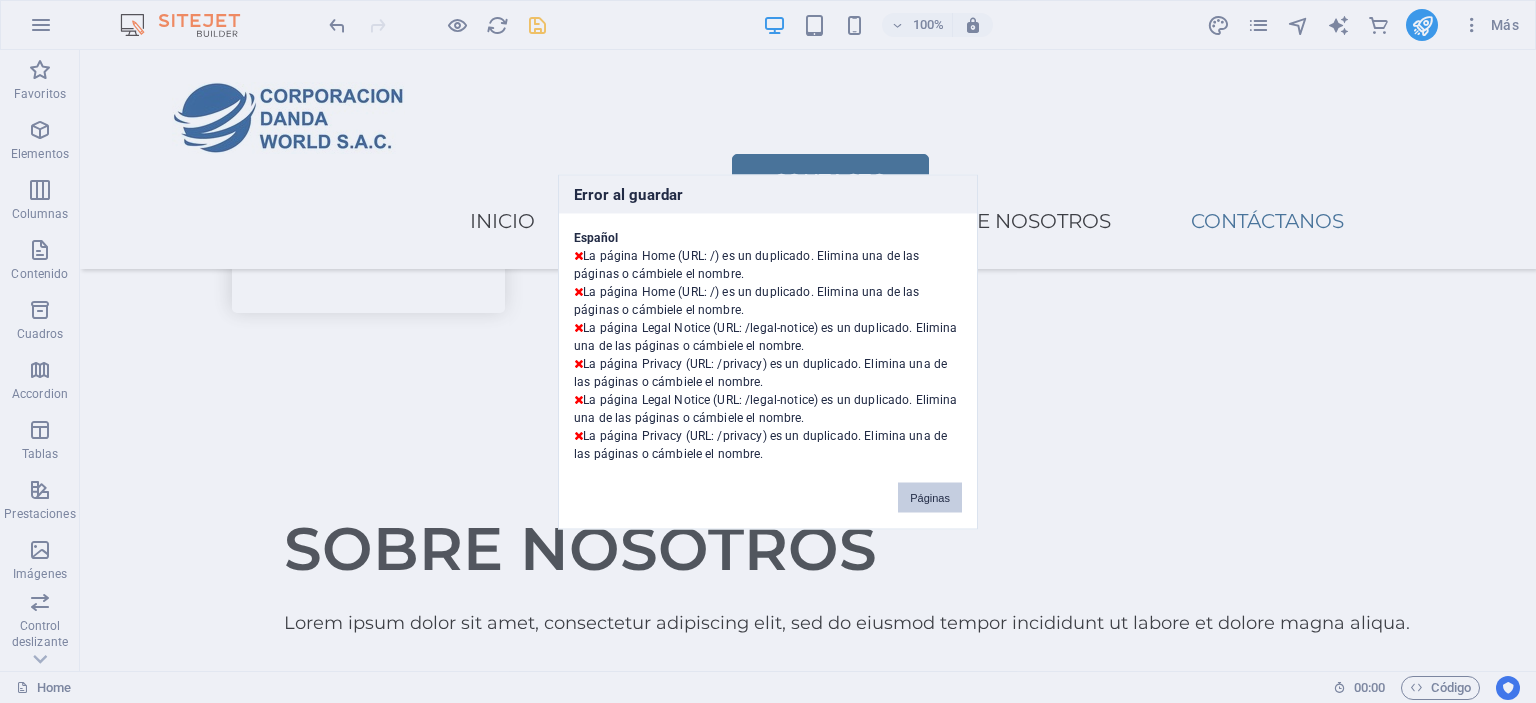 click on "Páginas" at bounding box center [930, 497] 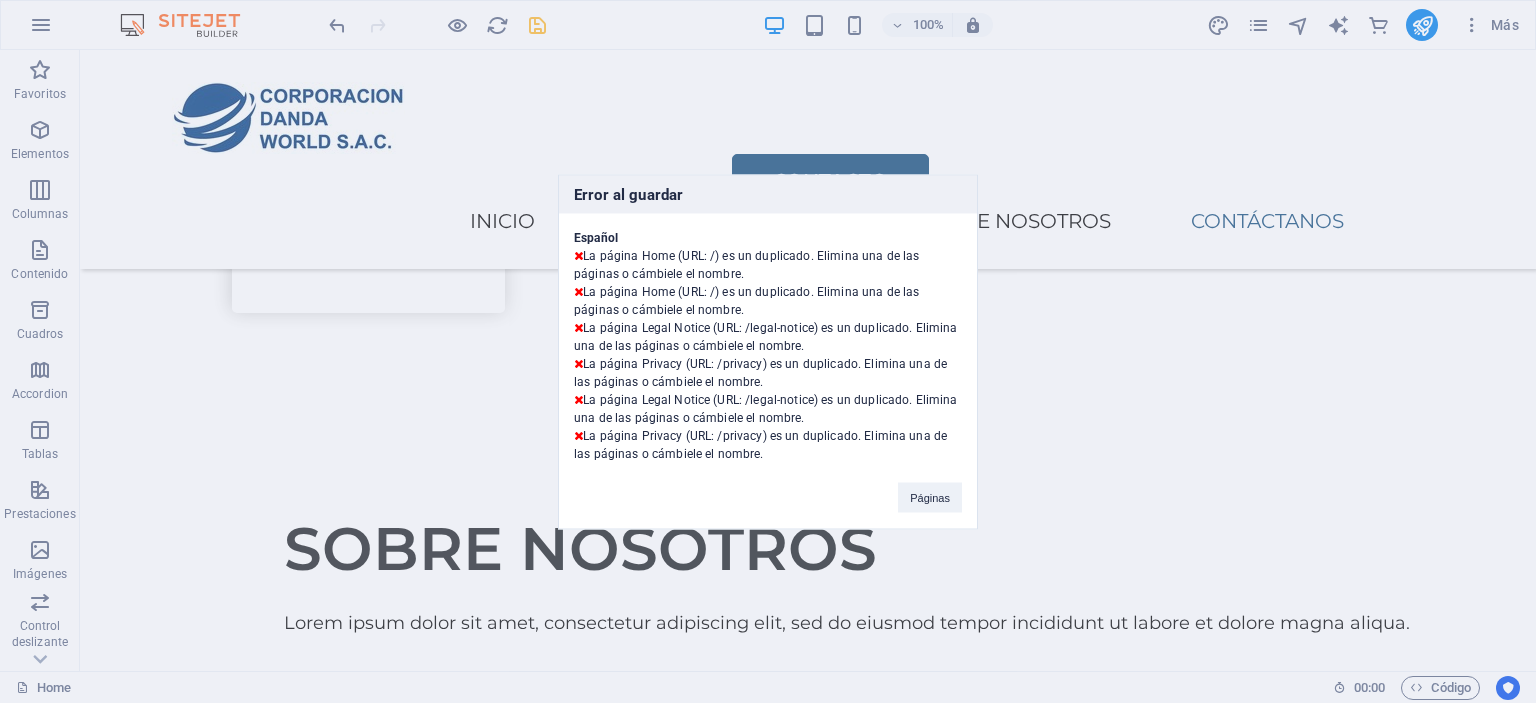 scroll, scrollTop: 2775, scrollLeft: 0, axis: vertical 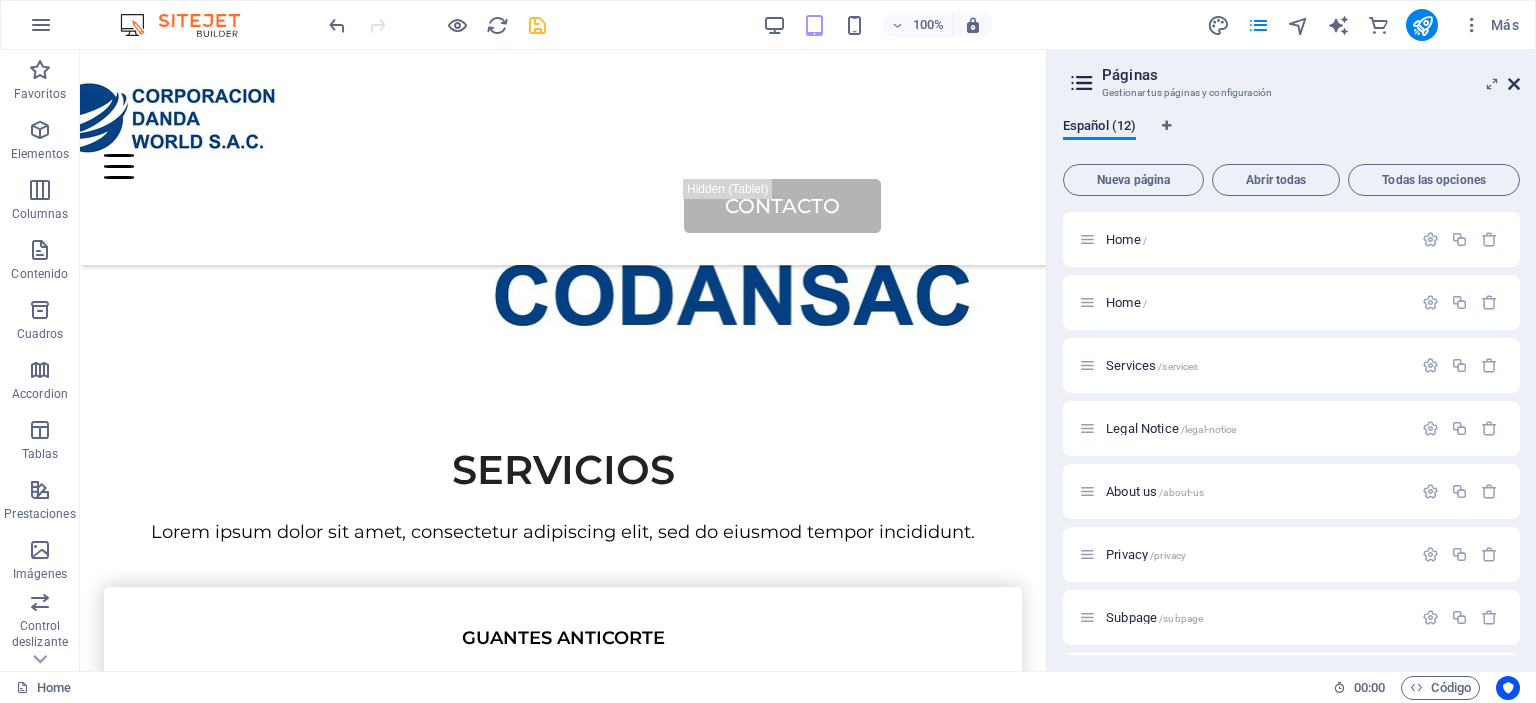 click at bounding box center [1514, 84] 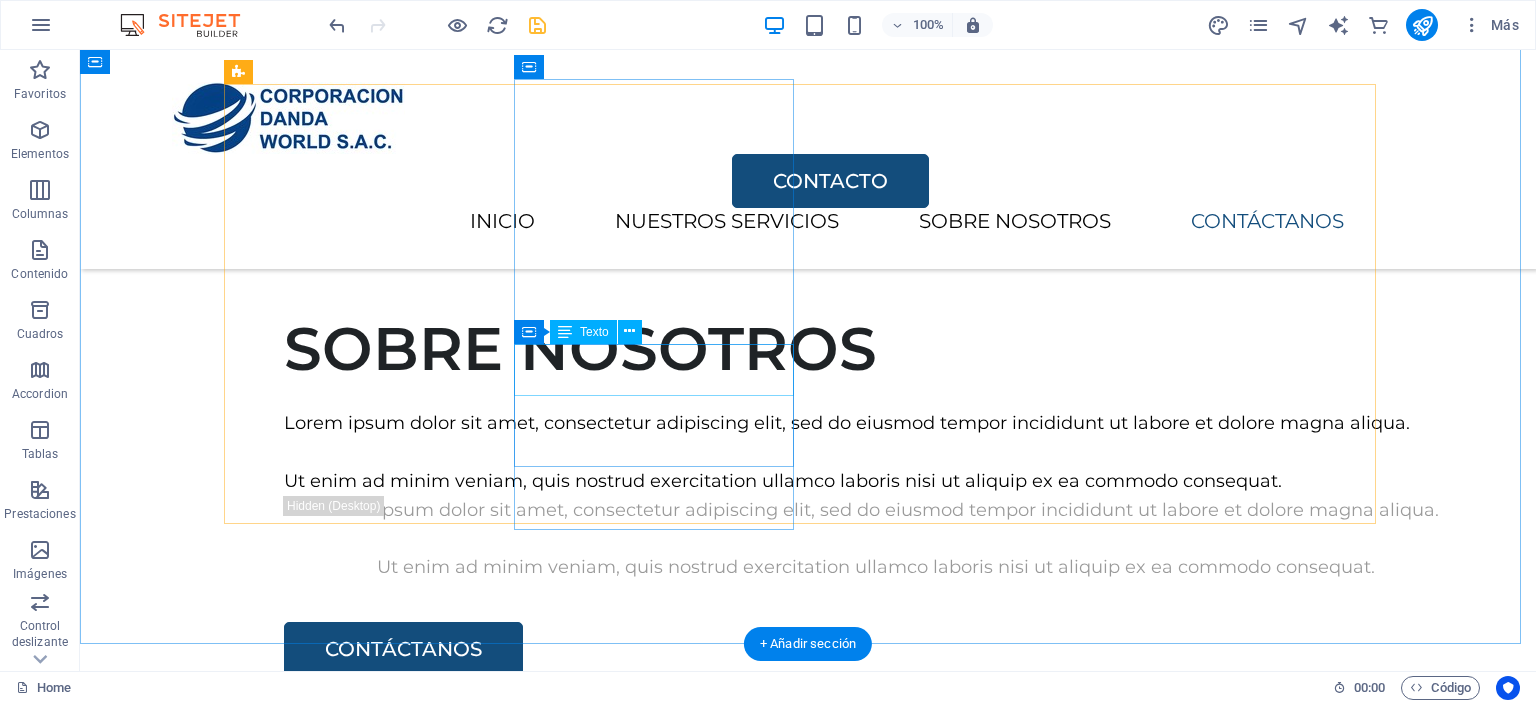 scroll, scrollTop: 2599, scrollLeft: 0, axis: vertical 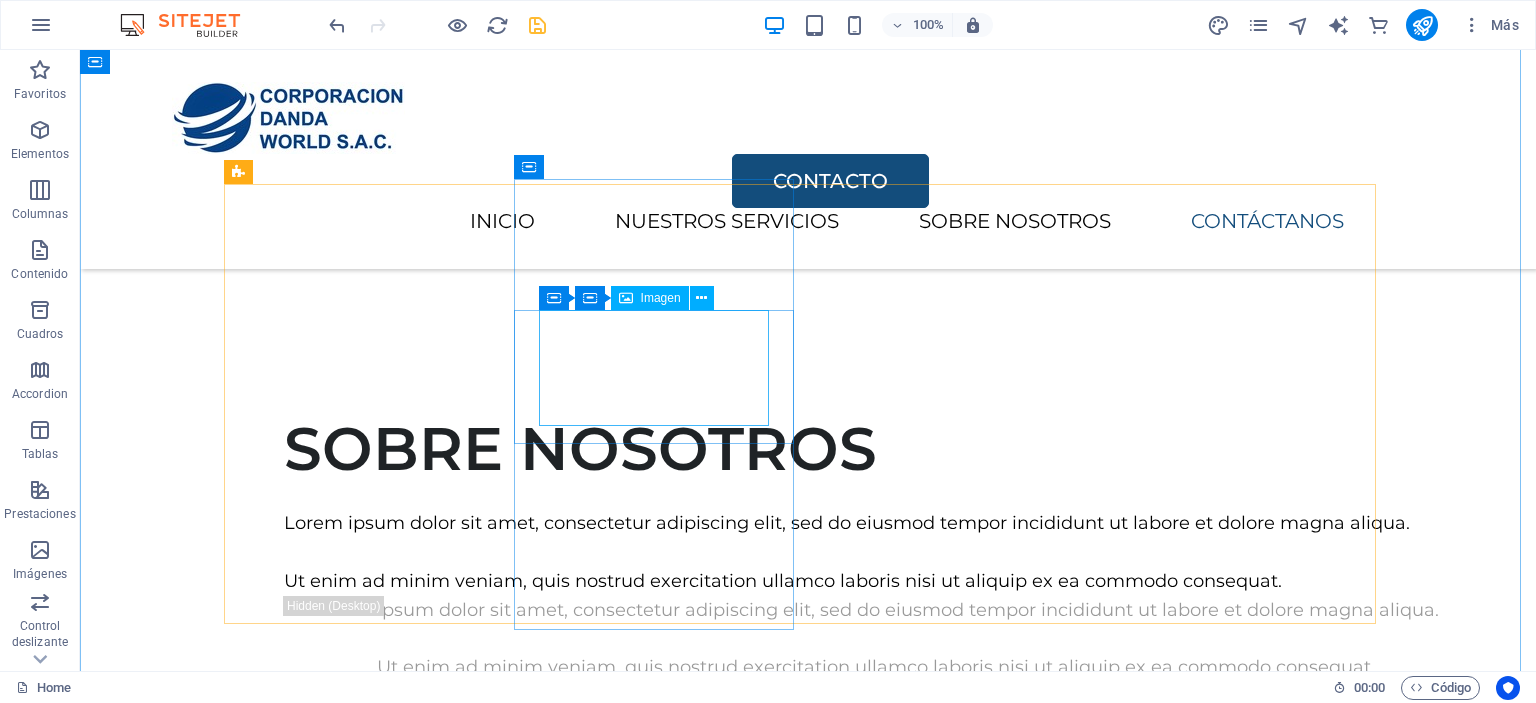 click at bounding box center (808, 2001) 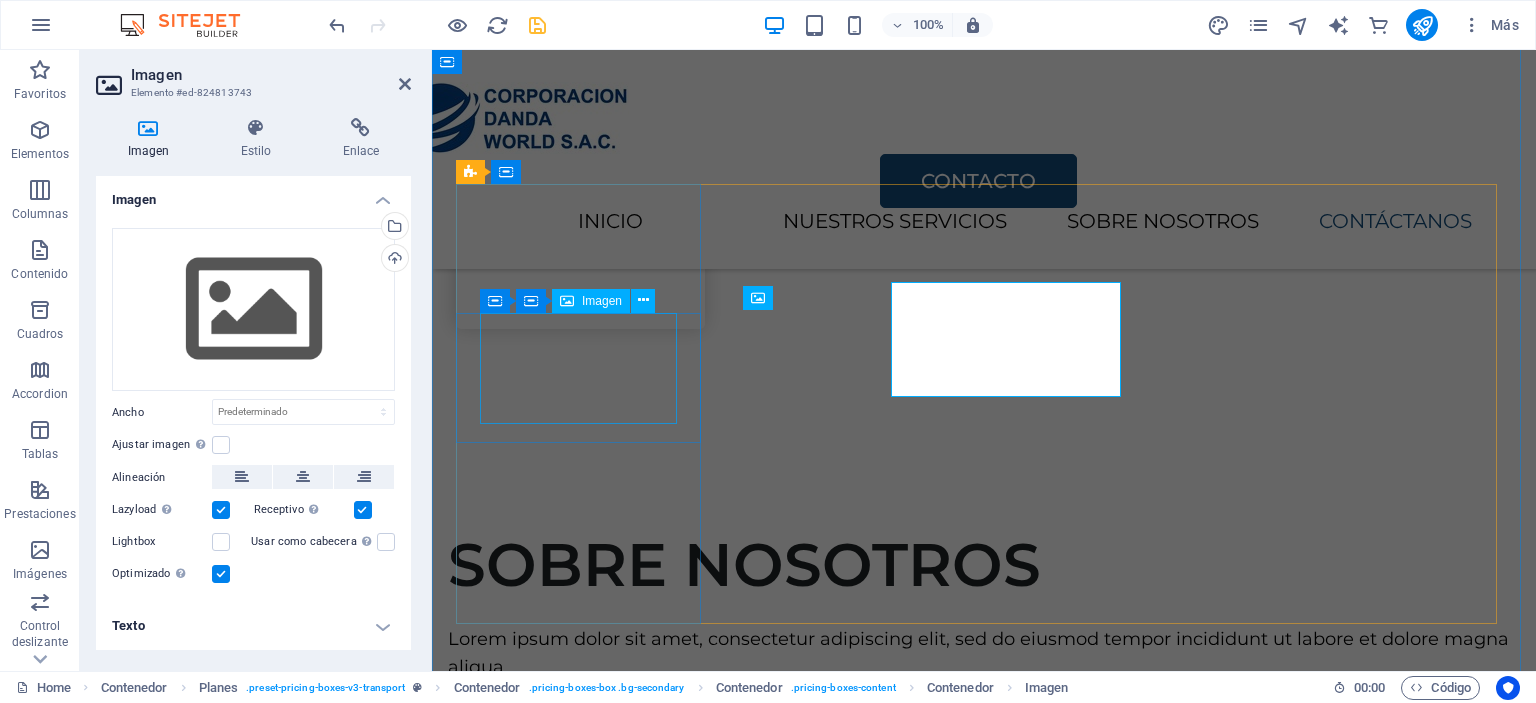 scroll, scrollTop: 2628, scrollLeft: 0, axis: vertical 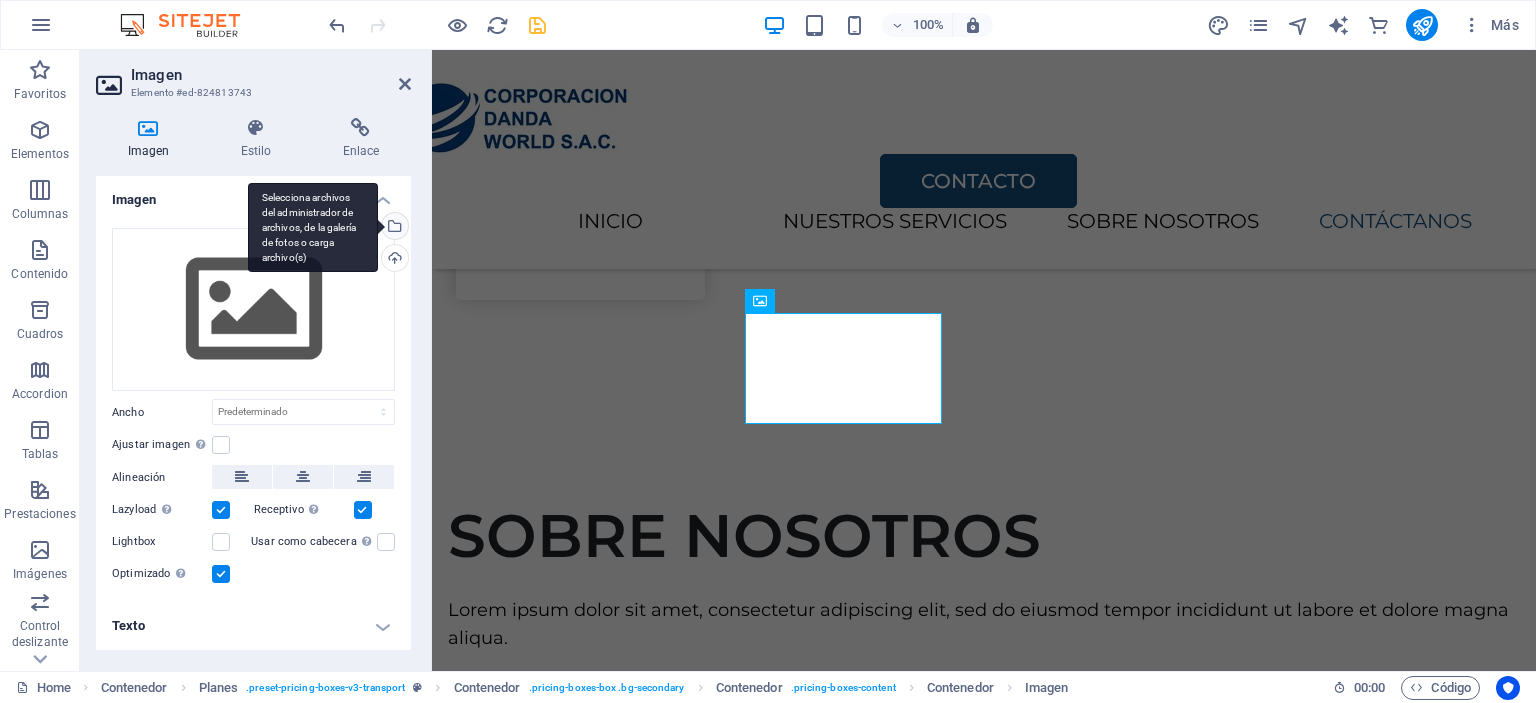 click on "Selecciona archivos del administrador de archivos, de la galería de fotos o carga archivo(s)" at bounding box center (393, 228) 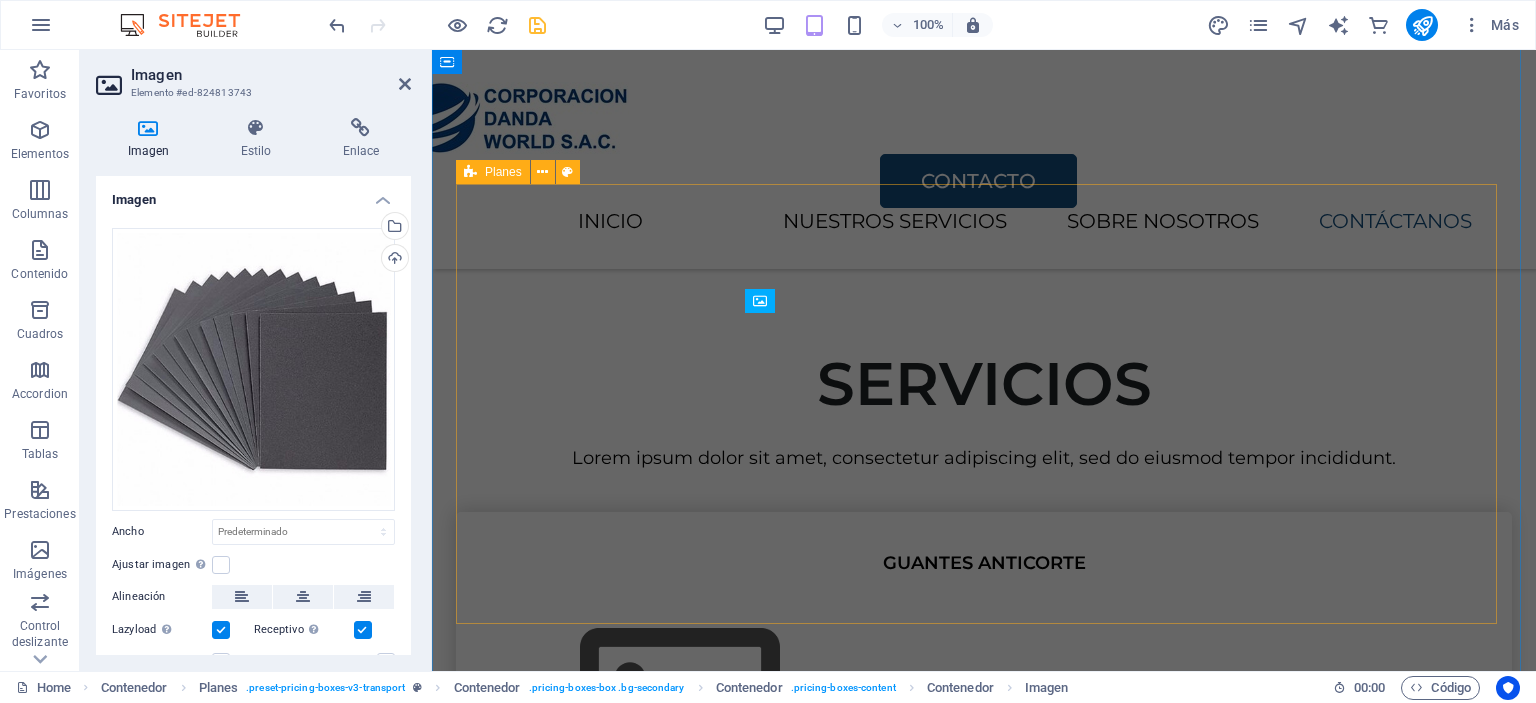 scroll, scrollTop: 2628, scrollLeft: 0, axis: vertical 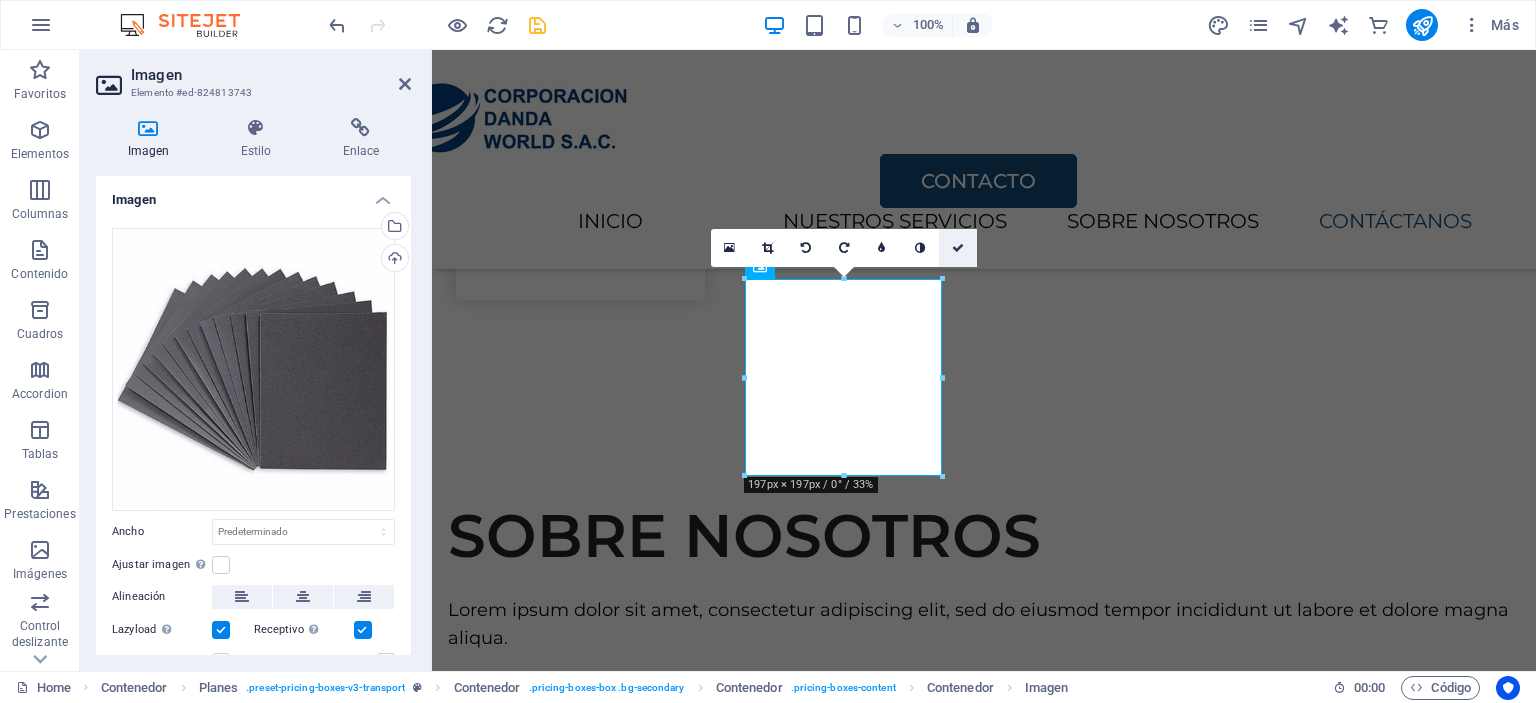 click at bounding box center (958, 248) 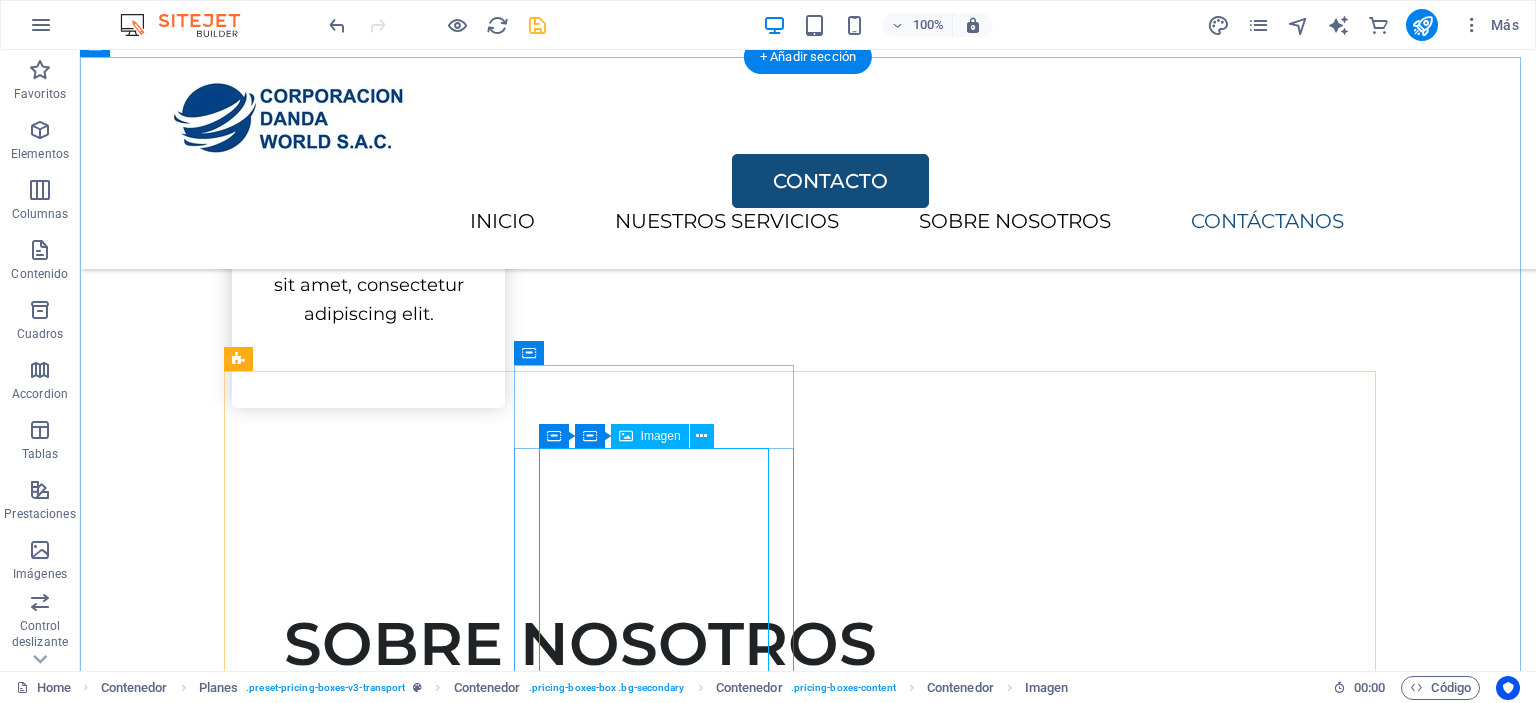 scroll, scrollTop: 2499, scrollLeft: 0, axis: vertical 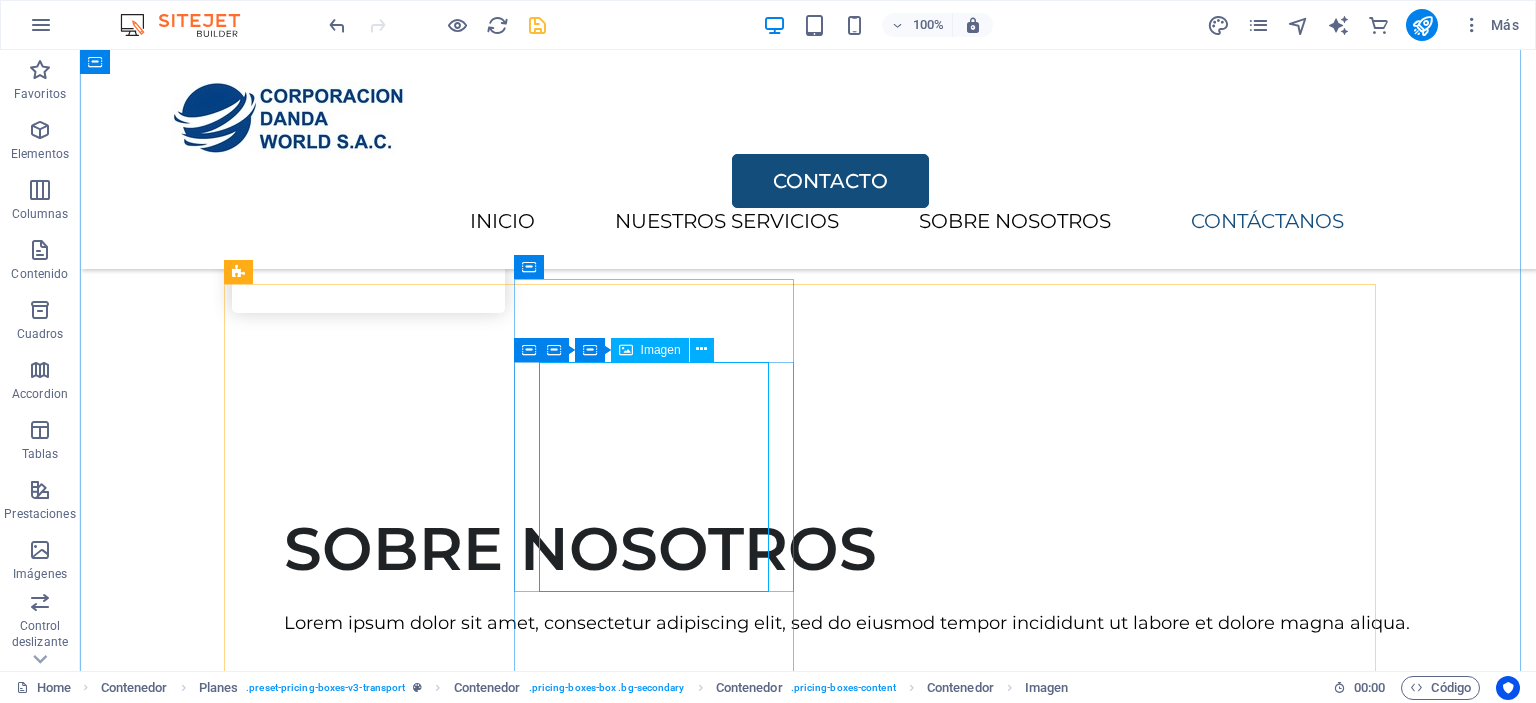 click at bounding box center (808, 2775) 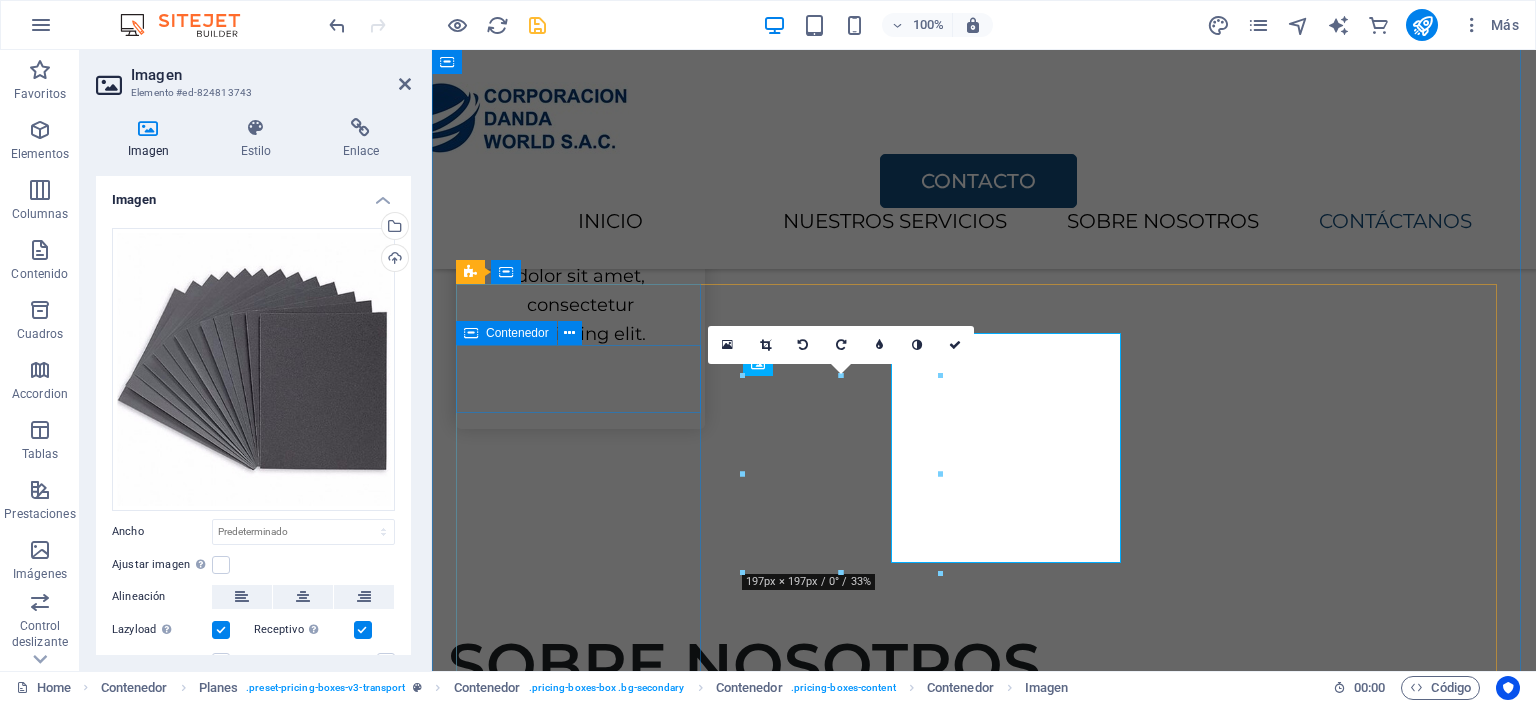 scroll, scrollTop: 2528, scrollLeft: 0, axis: vertical 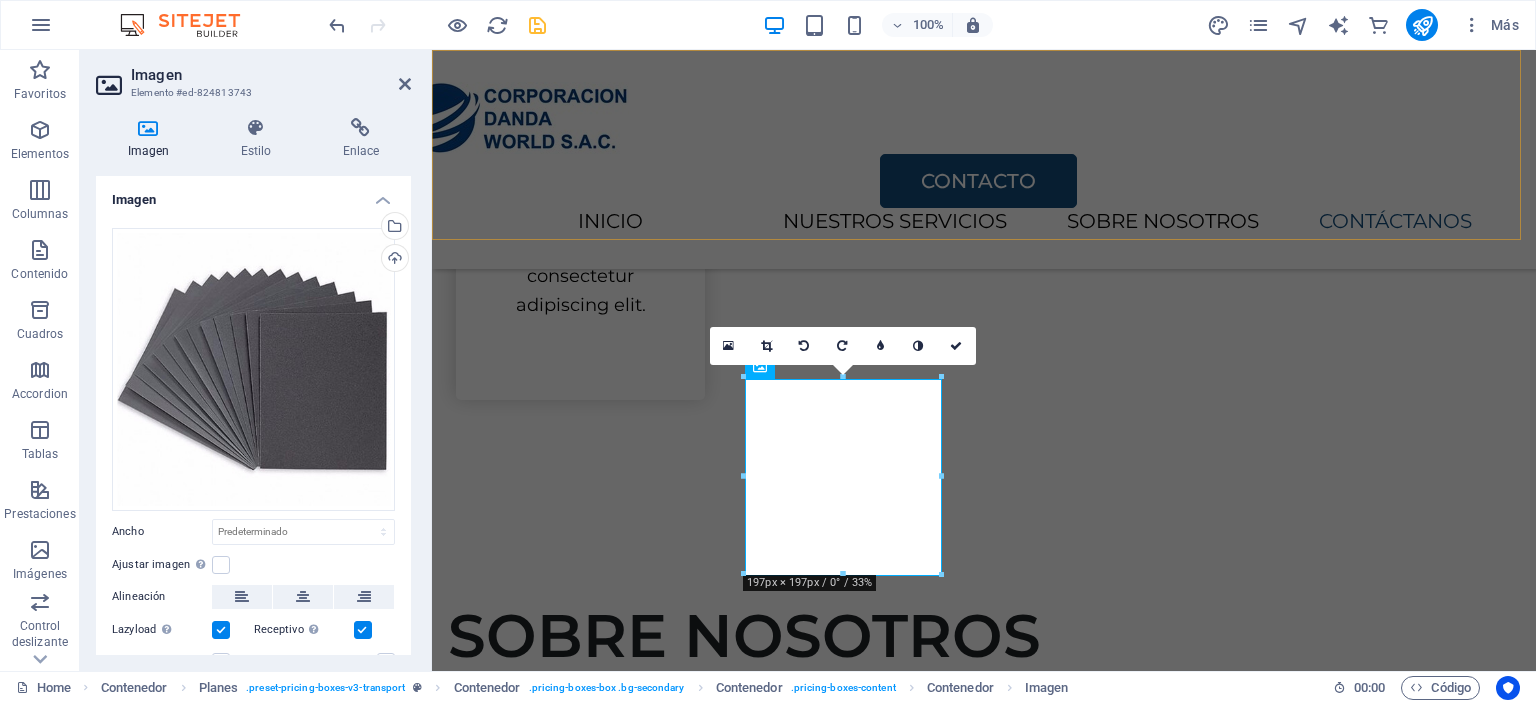 click at bounding box center (984, 1584) 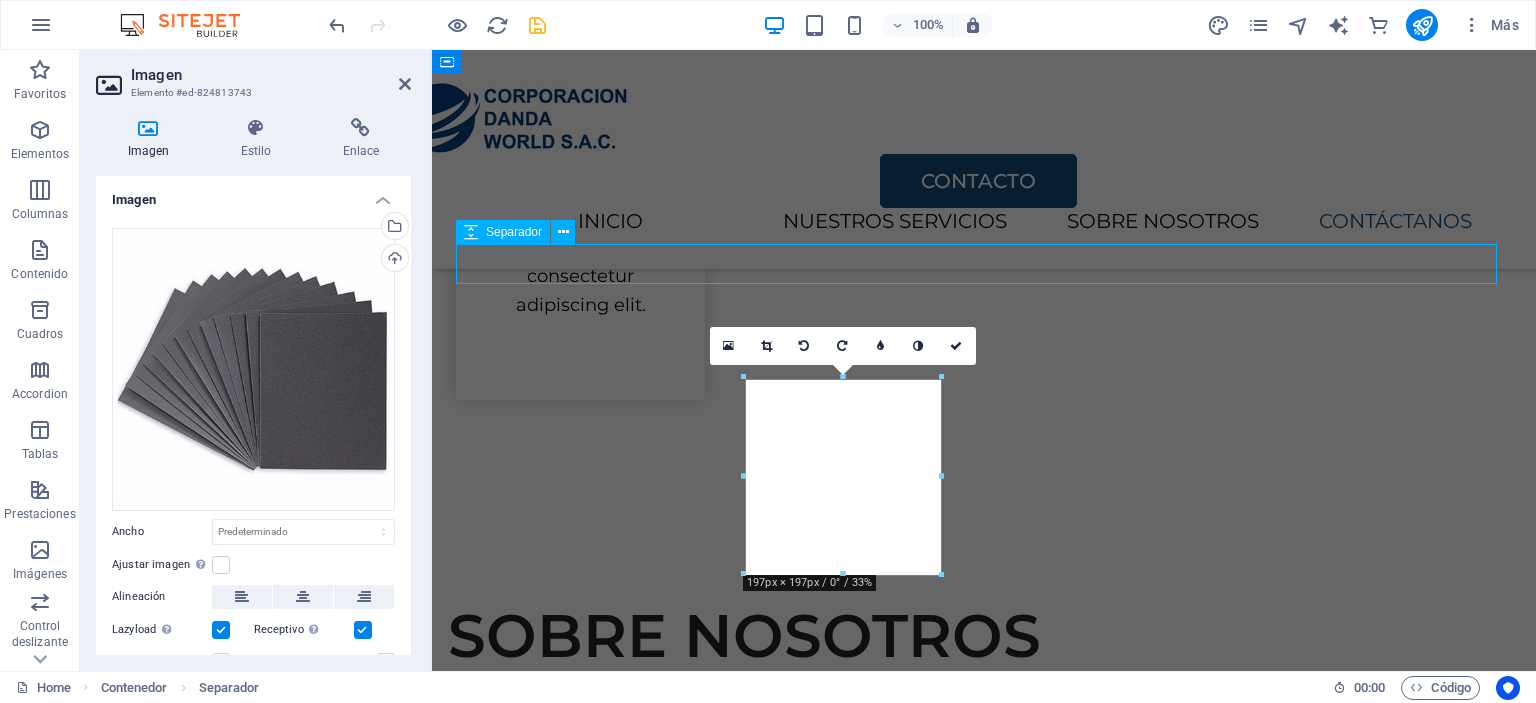 scroll, scrollTop: 2499, scrollLeft: 0, axis: vertical 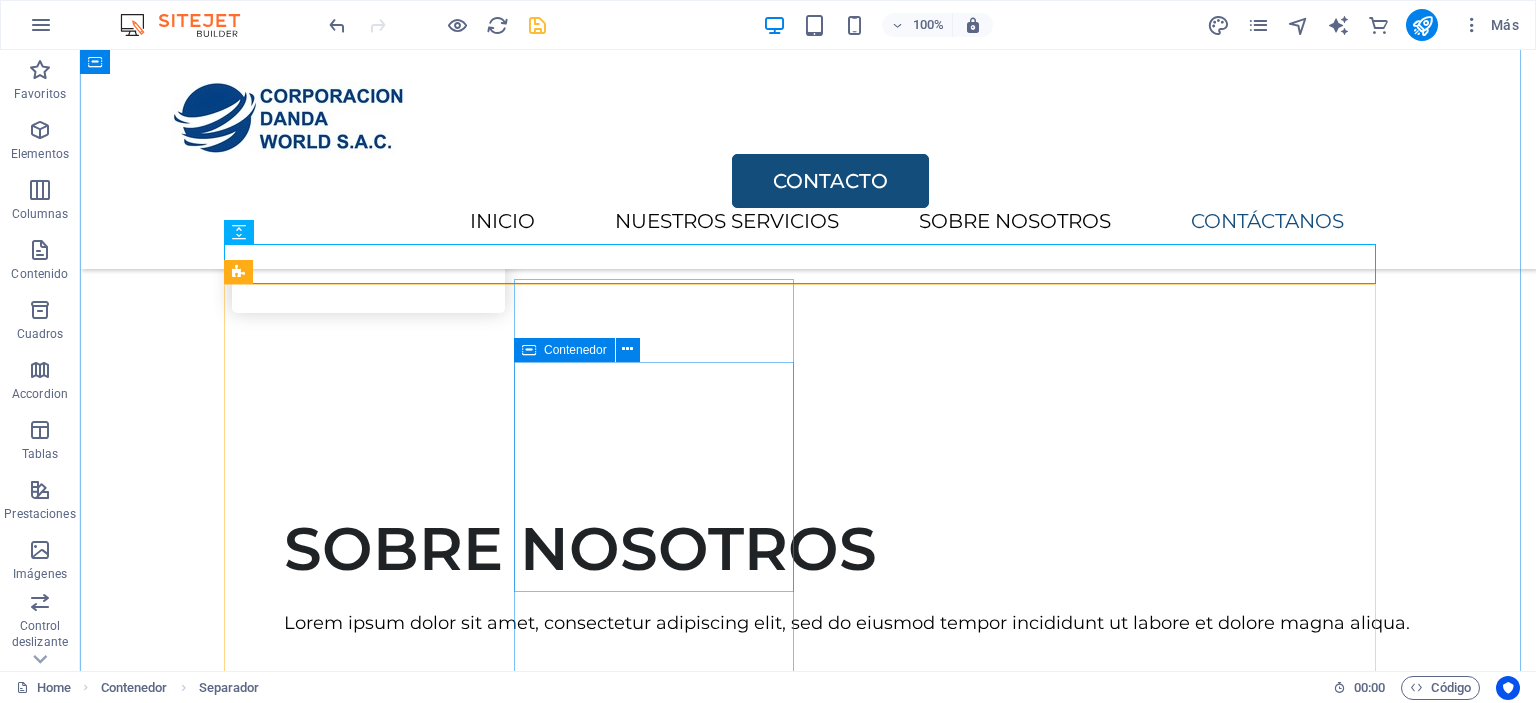 click at bounding box center [808, 2775] 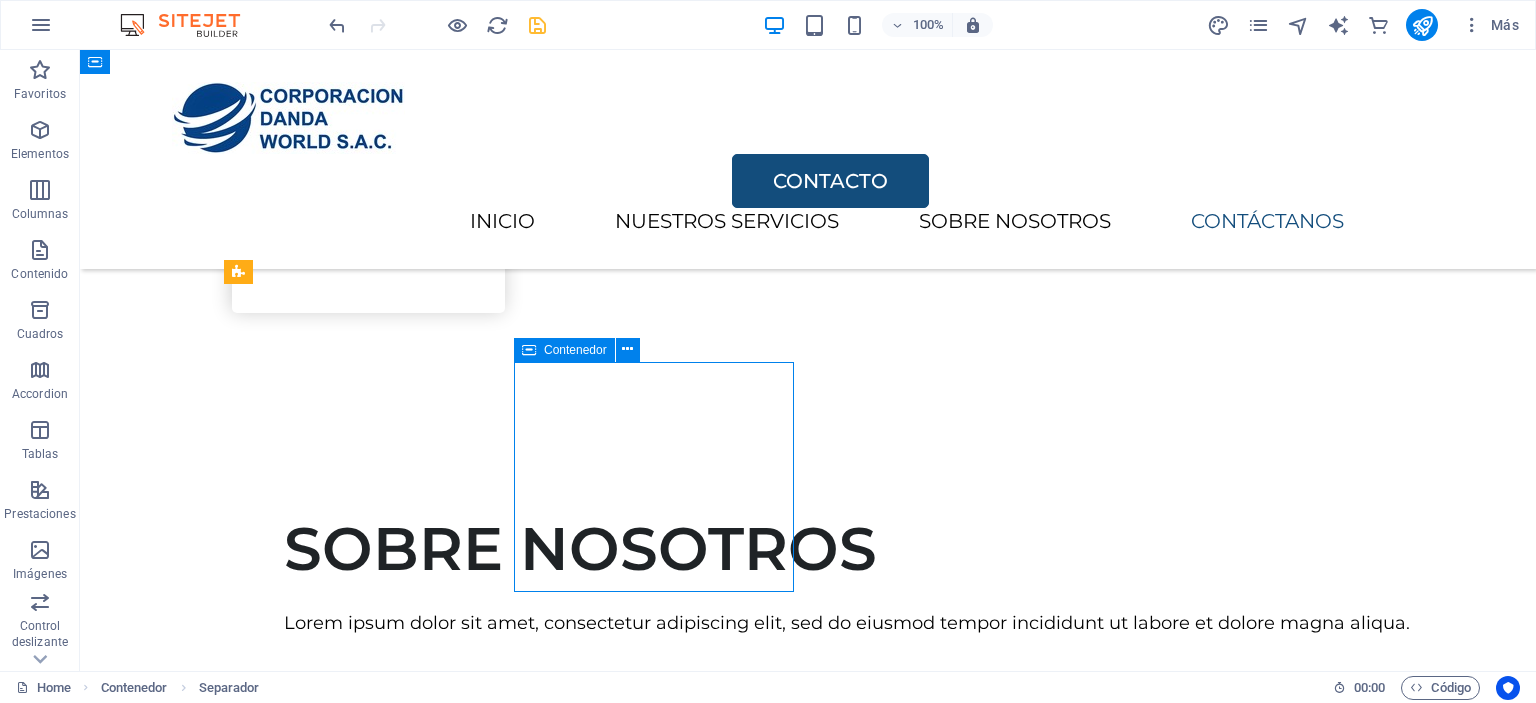 click at bounding box center [808, 2775] 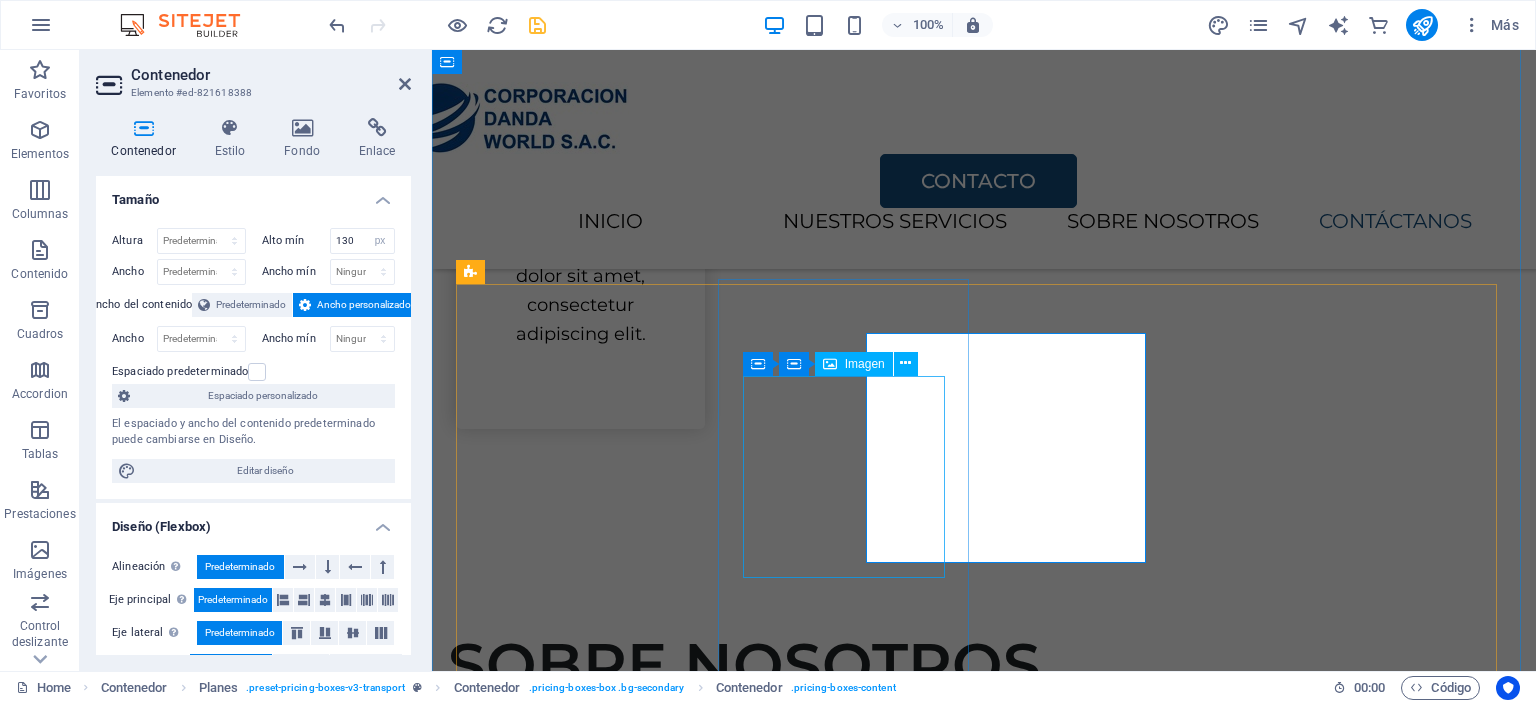 scroll, scrollTop: 2528, scrollLeft: 0, axis: vertical 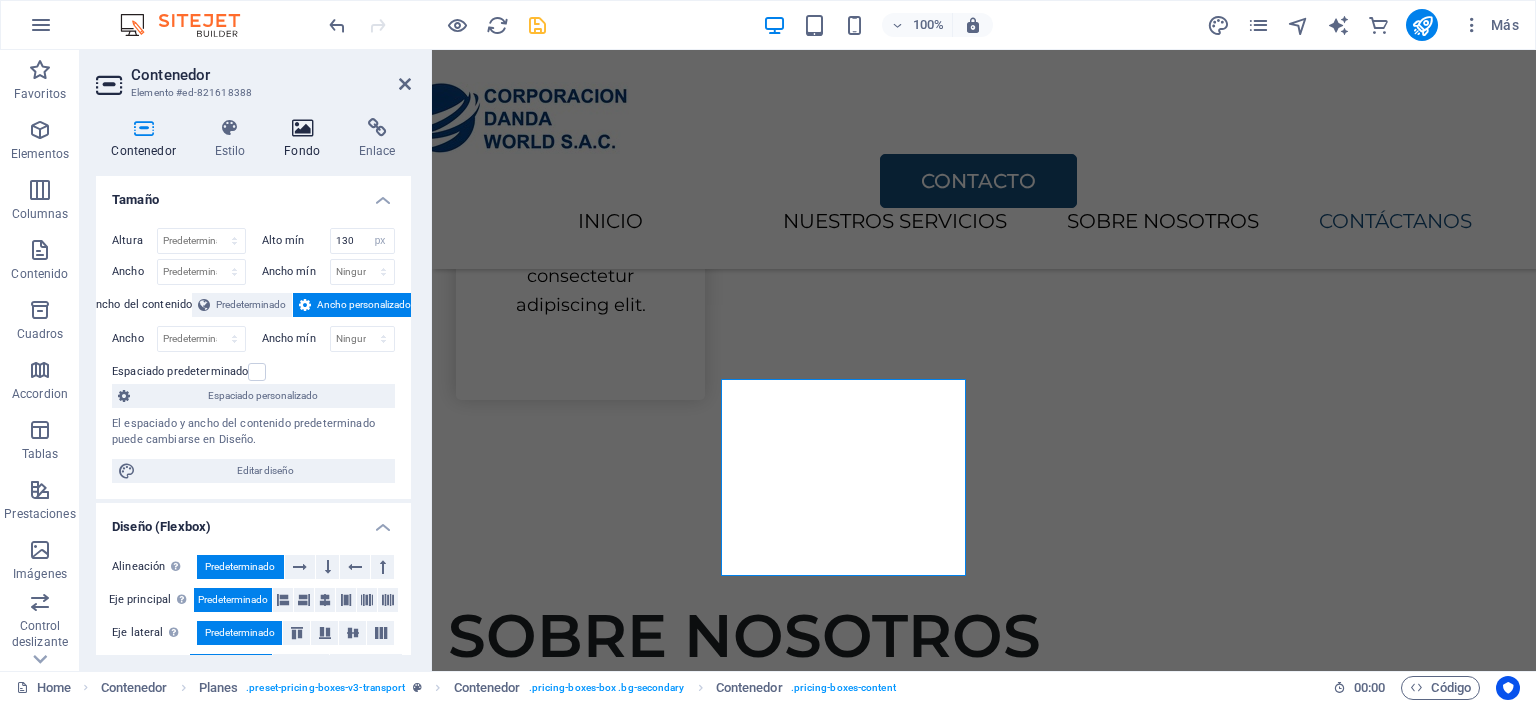 click at bounding box center (302, 128) 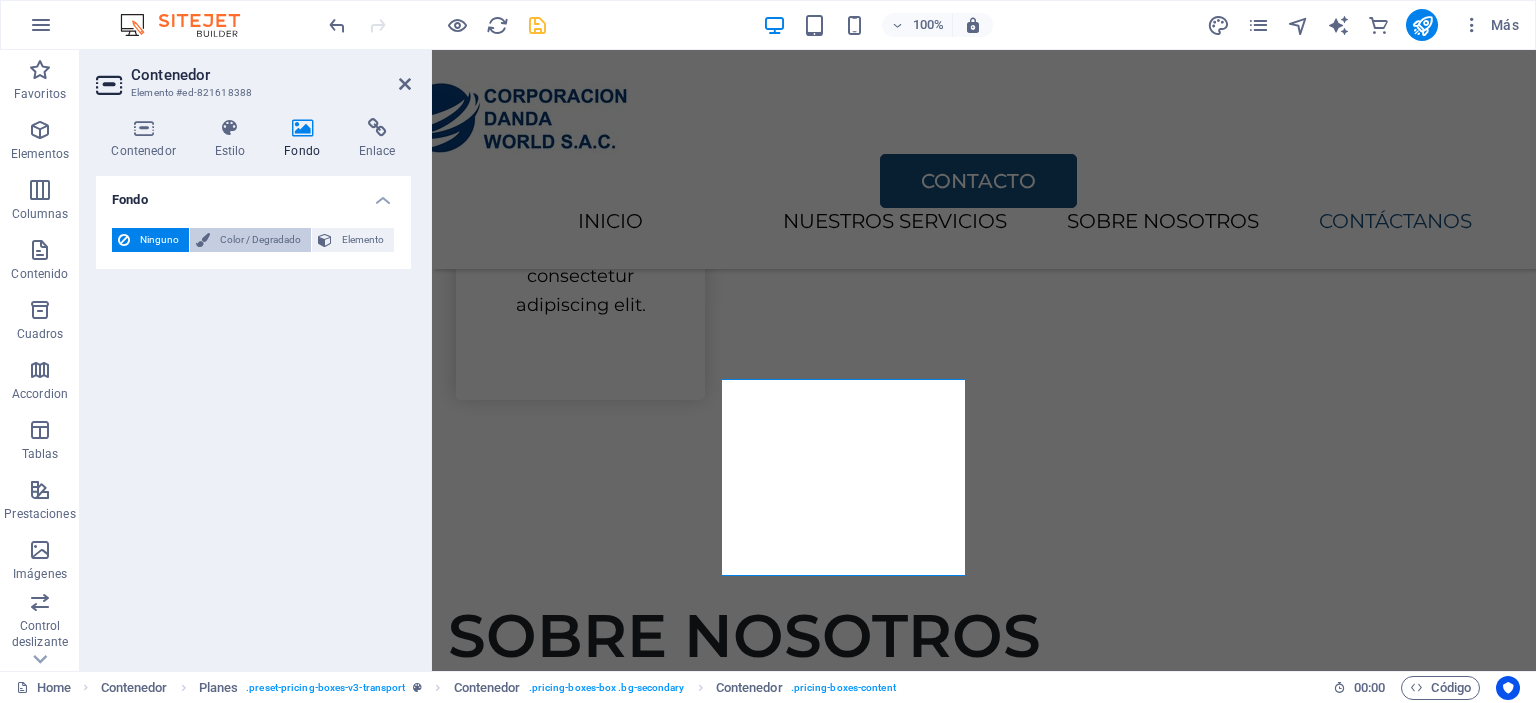 click on "Color / Degradado" at bounding box center (260, 240) 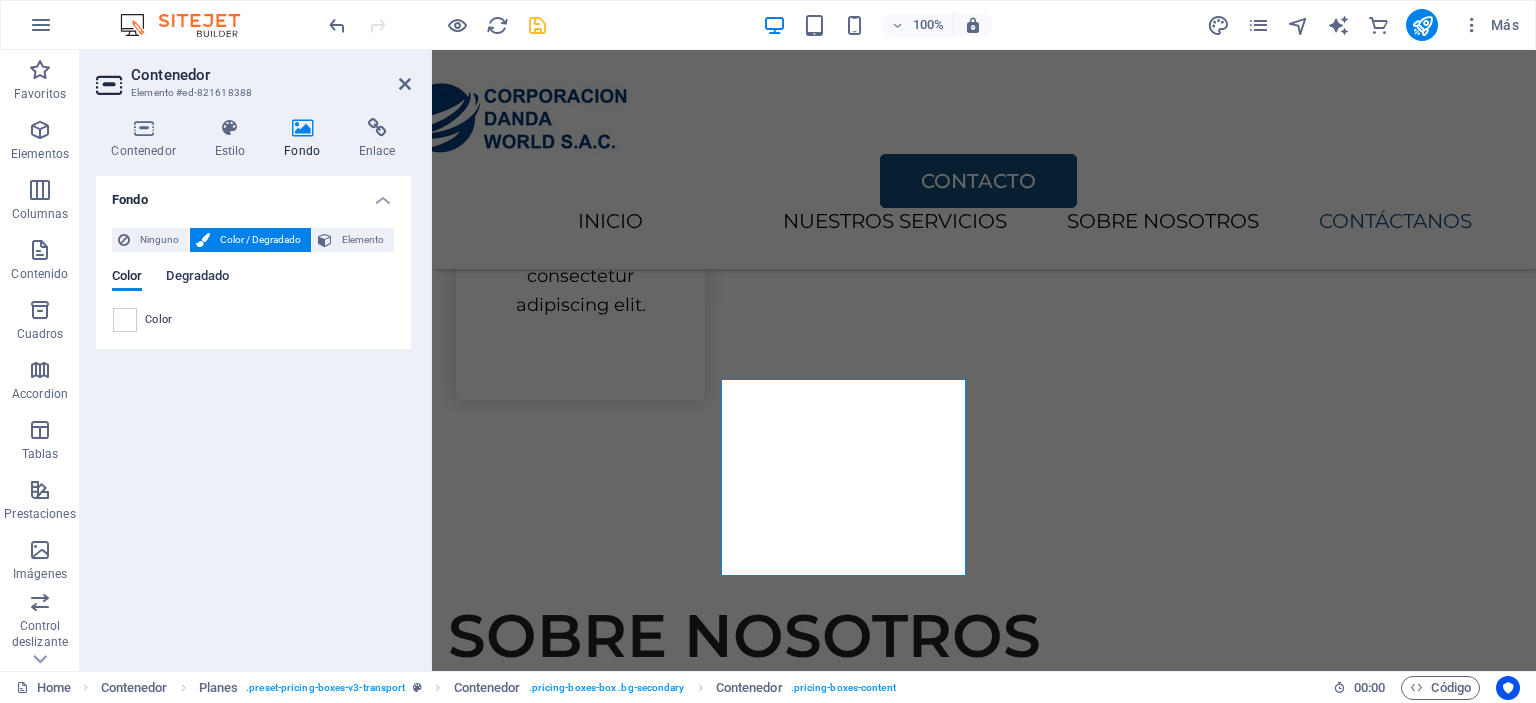 click on "Degradado" at bounding box center (197, 278) 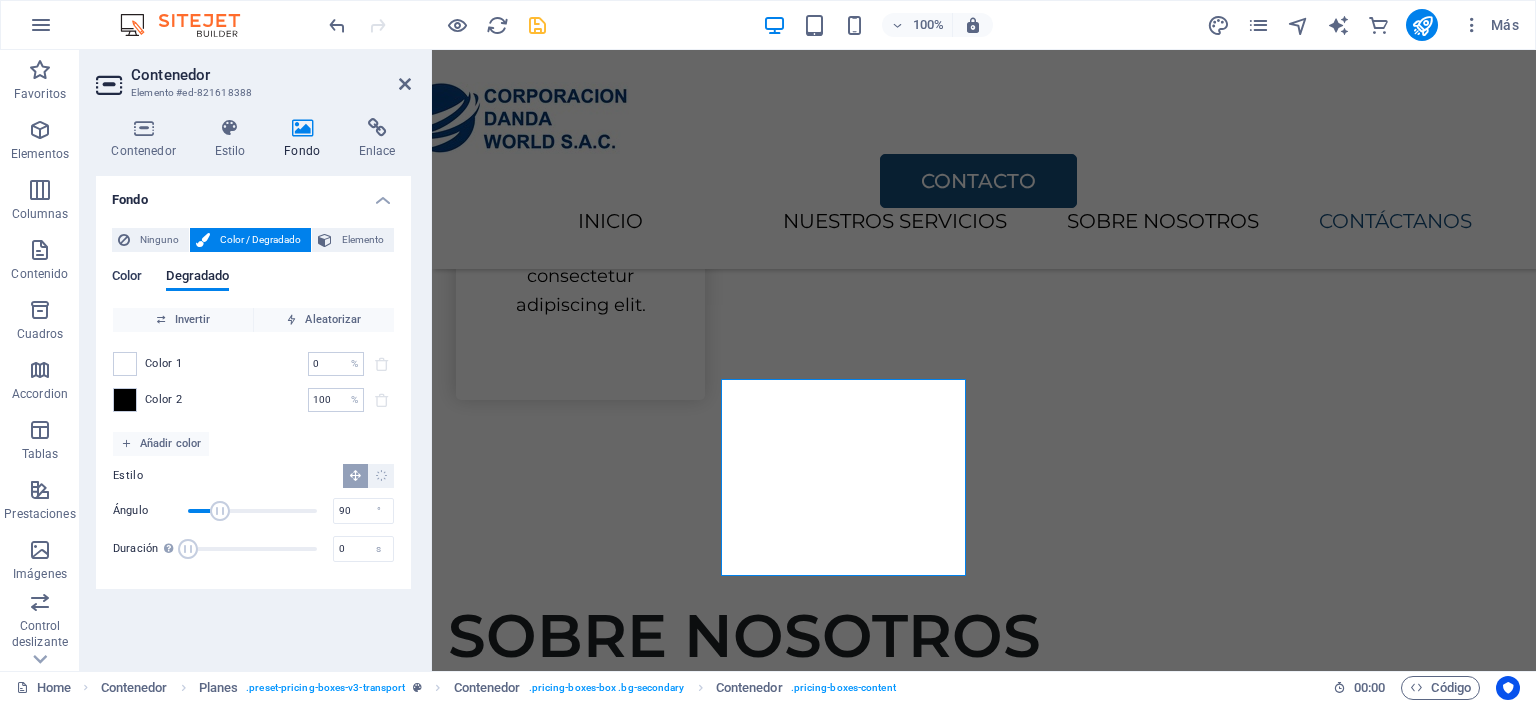 click on "Color" at bounding box center [127, 278] 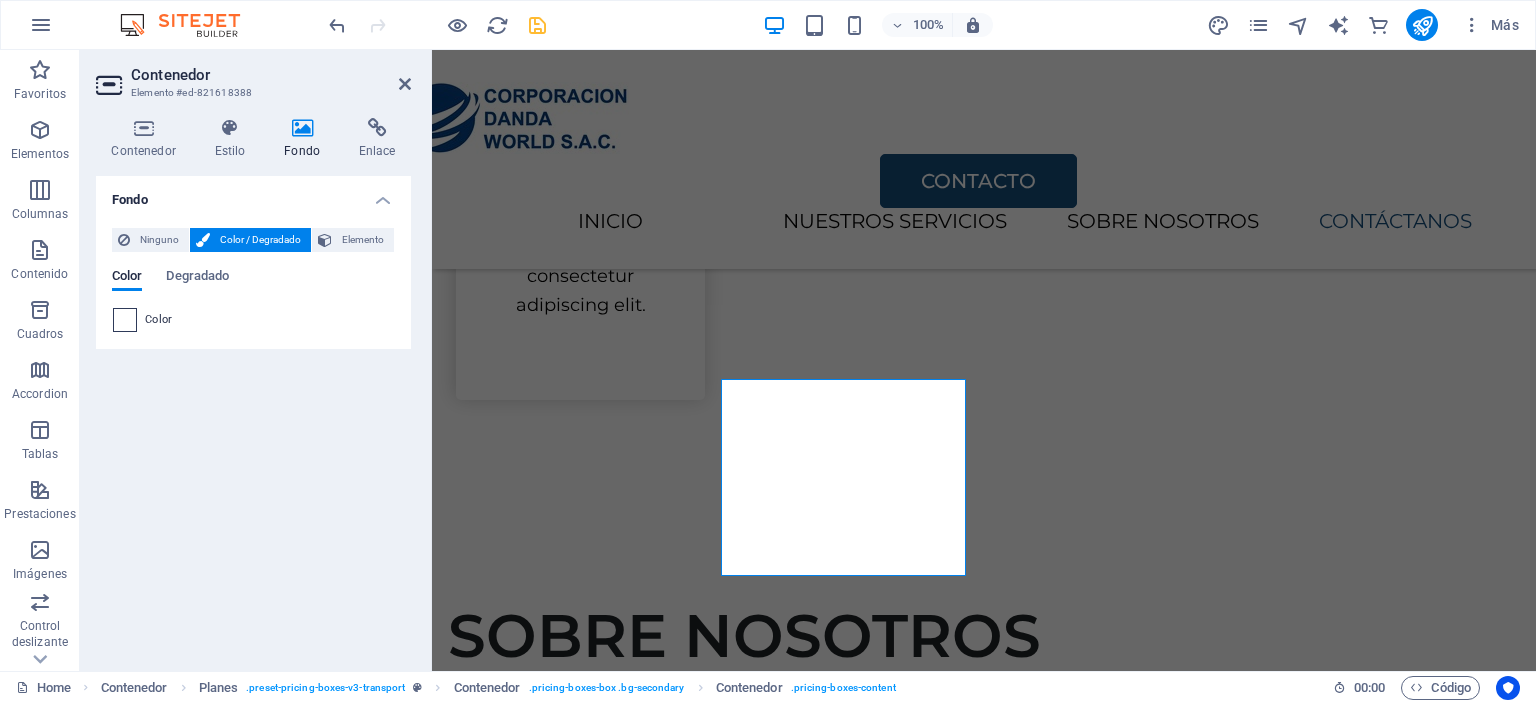 click at bounding box center (125, 320) 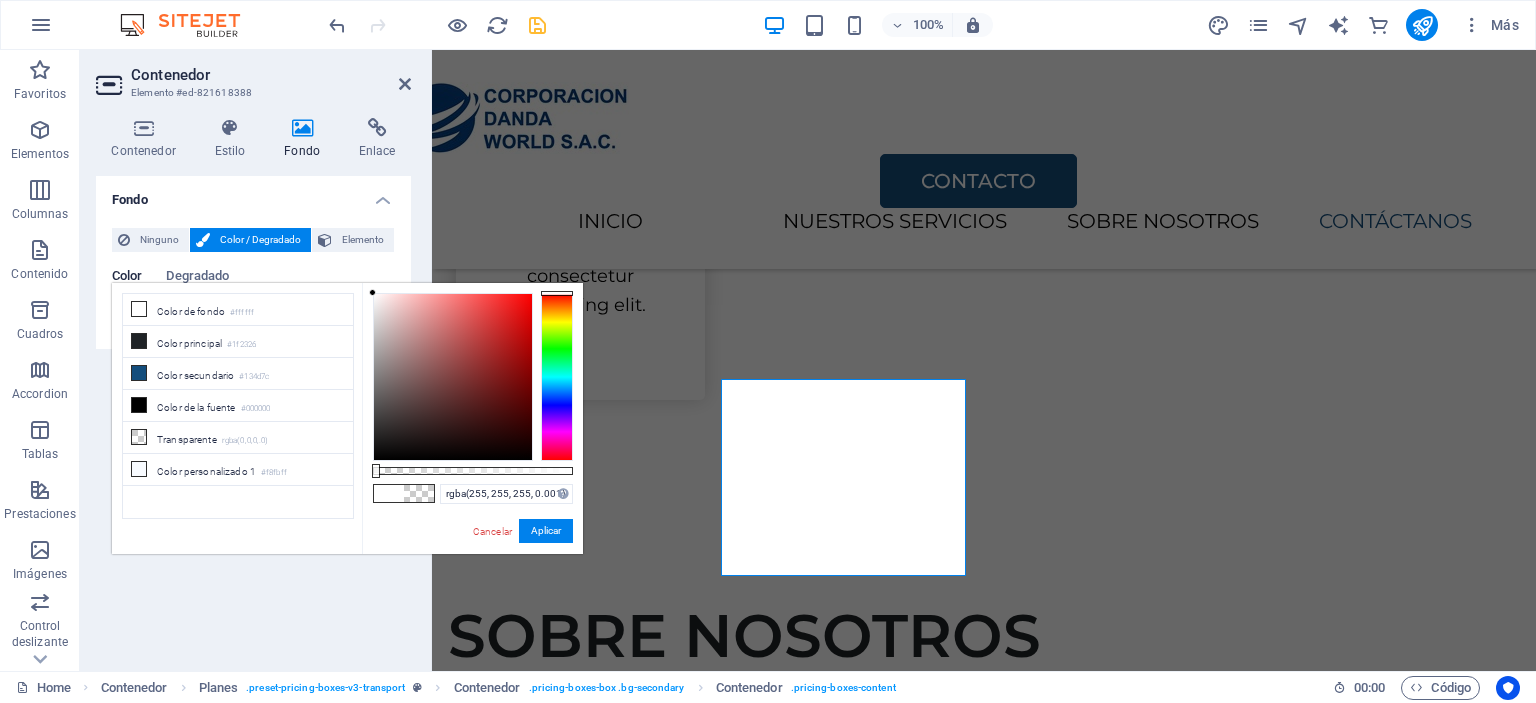 type on "rgba(255, 255, 255, 0)" 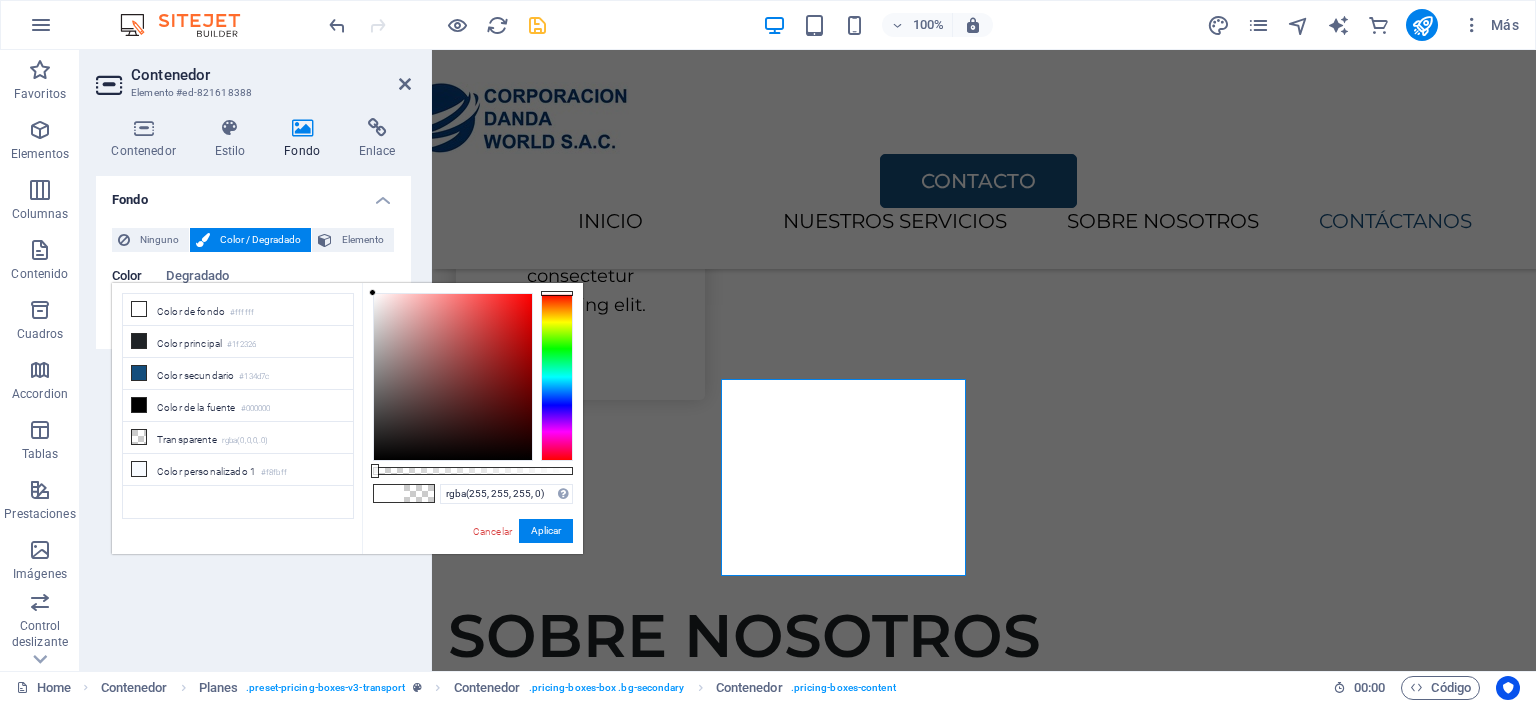 drag, startPoint x: 380, startPoint y: 473, endPoint x: 361, endPoint y: 468, distance: 19.646883 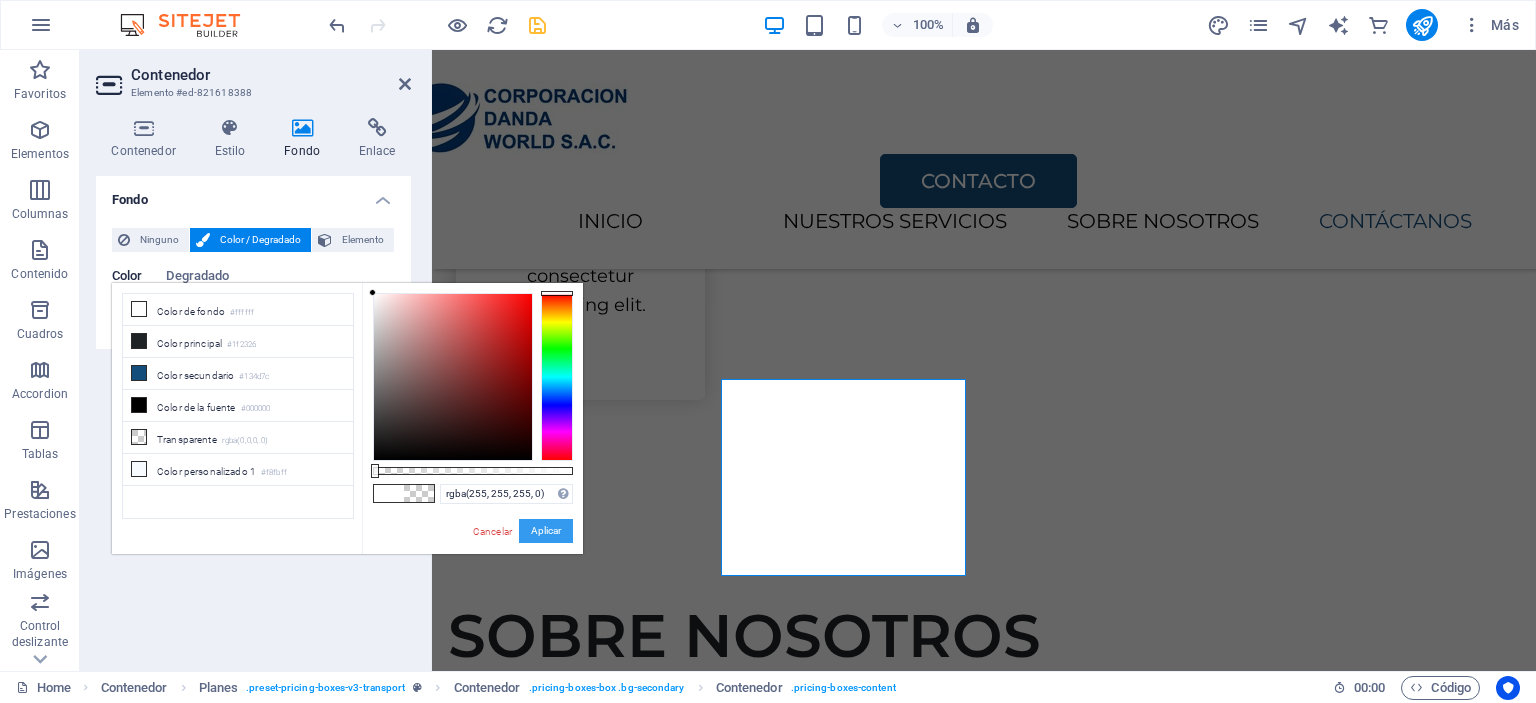 click on "Aplicar" at bounding box center (546, 531) 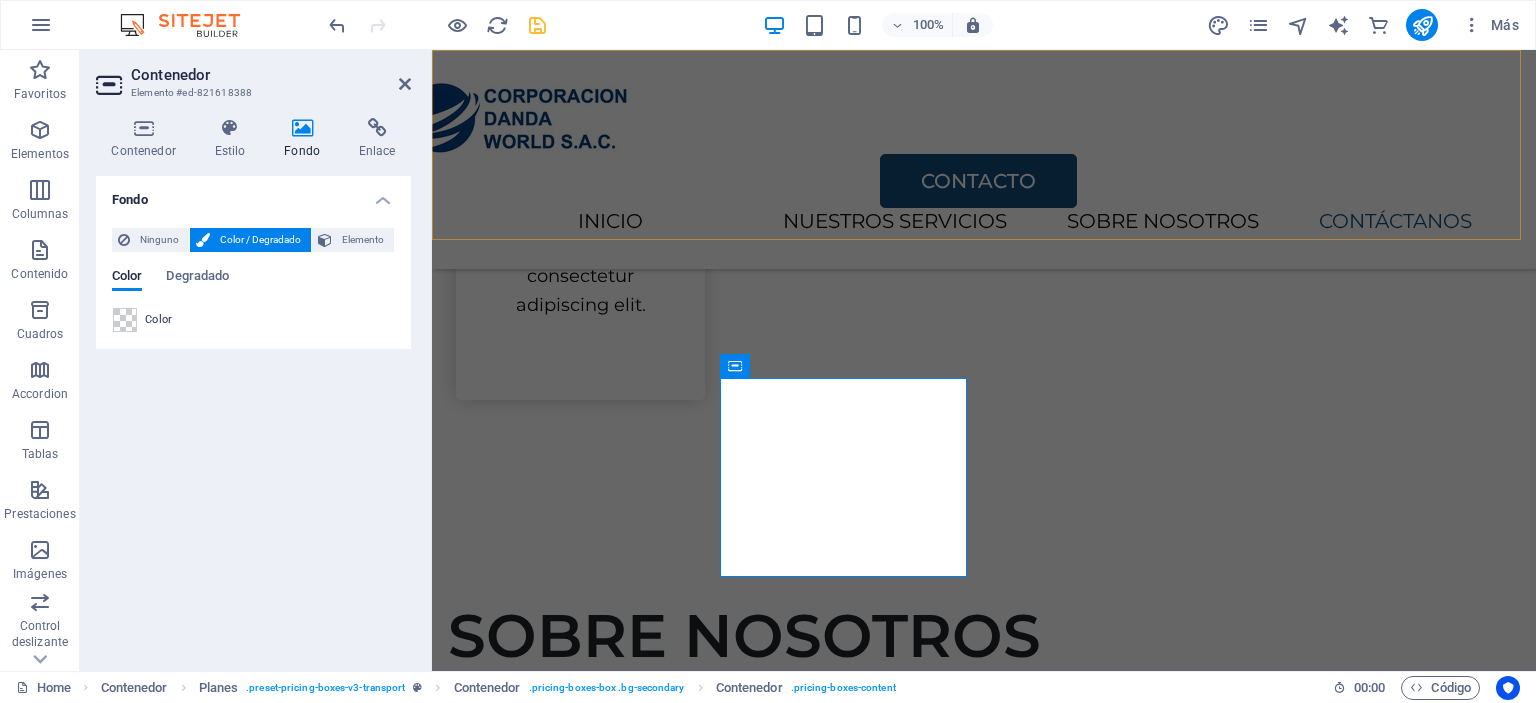 click on "CONTACTO INICIO NUESTROS SERVICIOS SOBRE NOSOTROS CONTÁCTANOS" at bounding box center (984, 159) 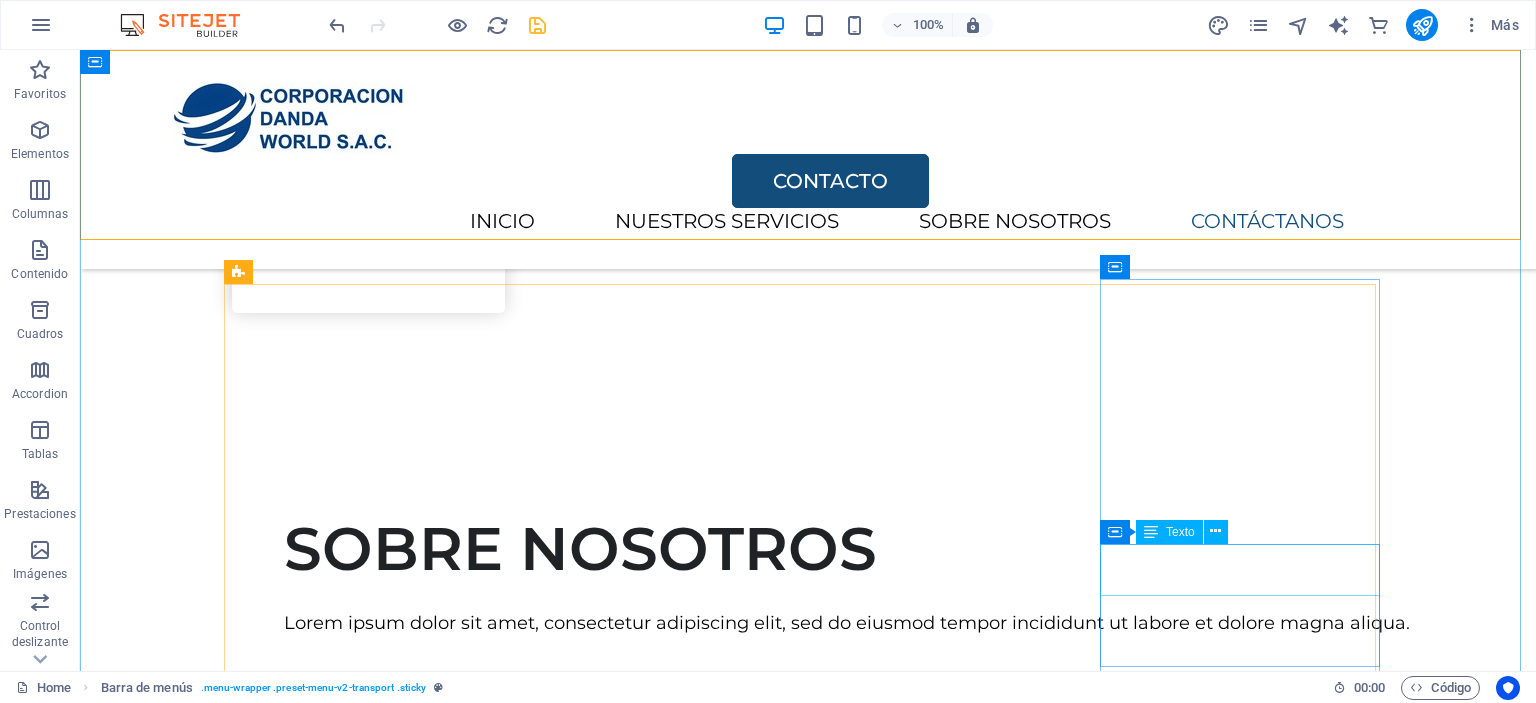 scroll, scrollTop: 2799, scrollLeft: 0, axis: vertical 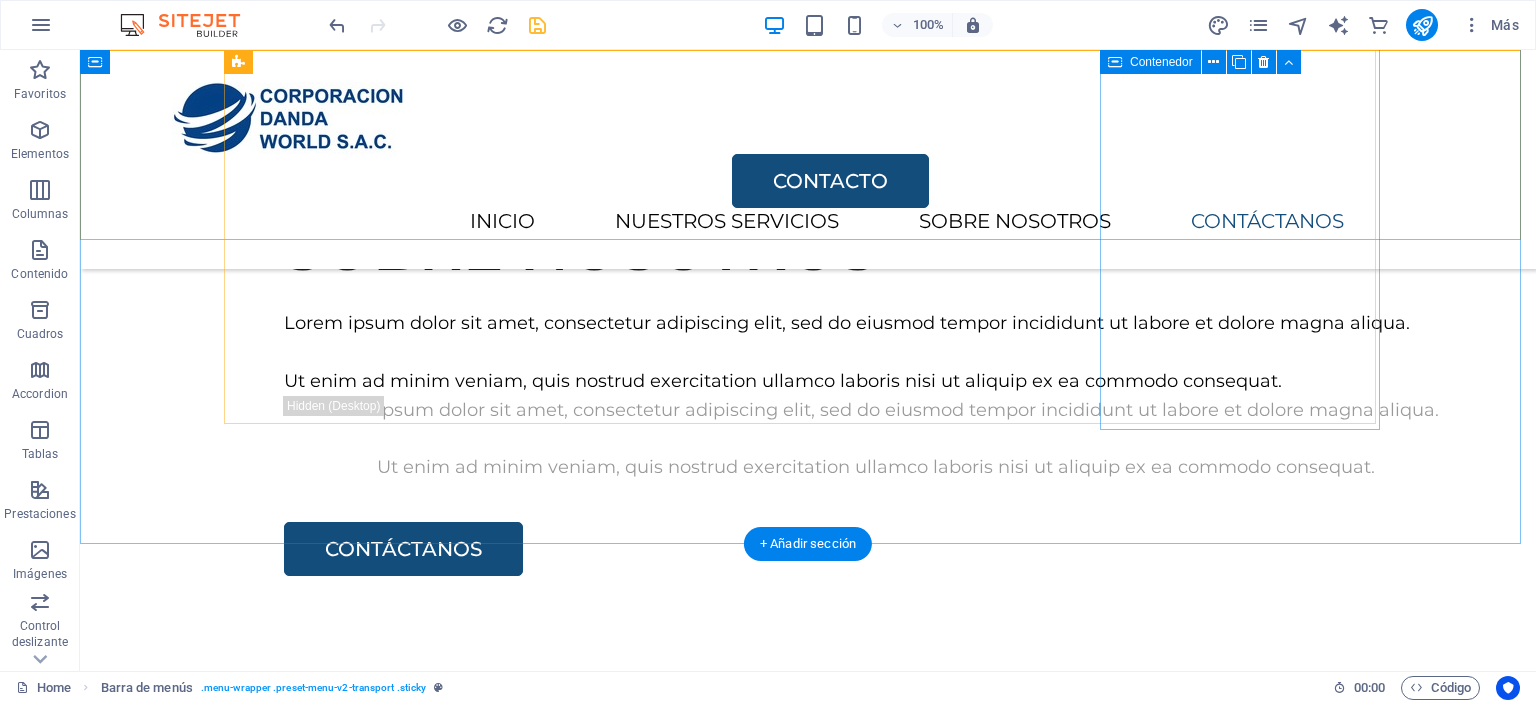 click on "HERRAMIENTAS DE CORTE S/8.00 COTIZAR" at bounding box center (808, 4004) 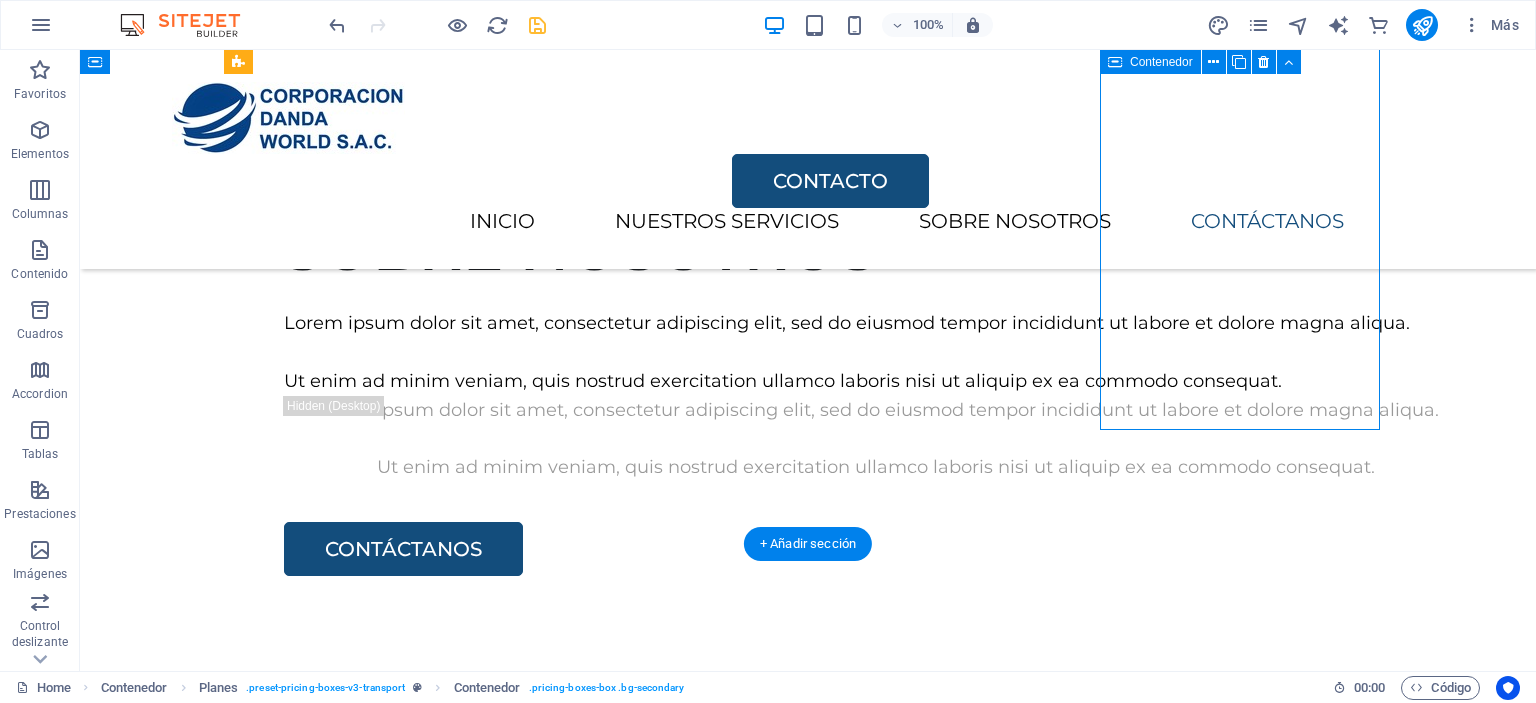 click on "HERRAMIENTAS DE CORTE S/8.00 COTIZAR" at bounding box center (808, 4004) 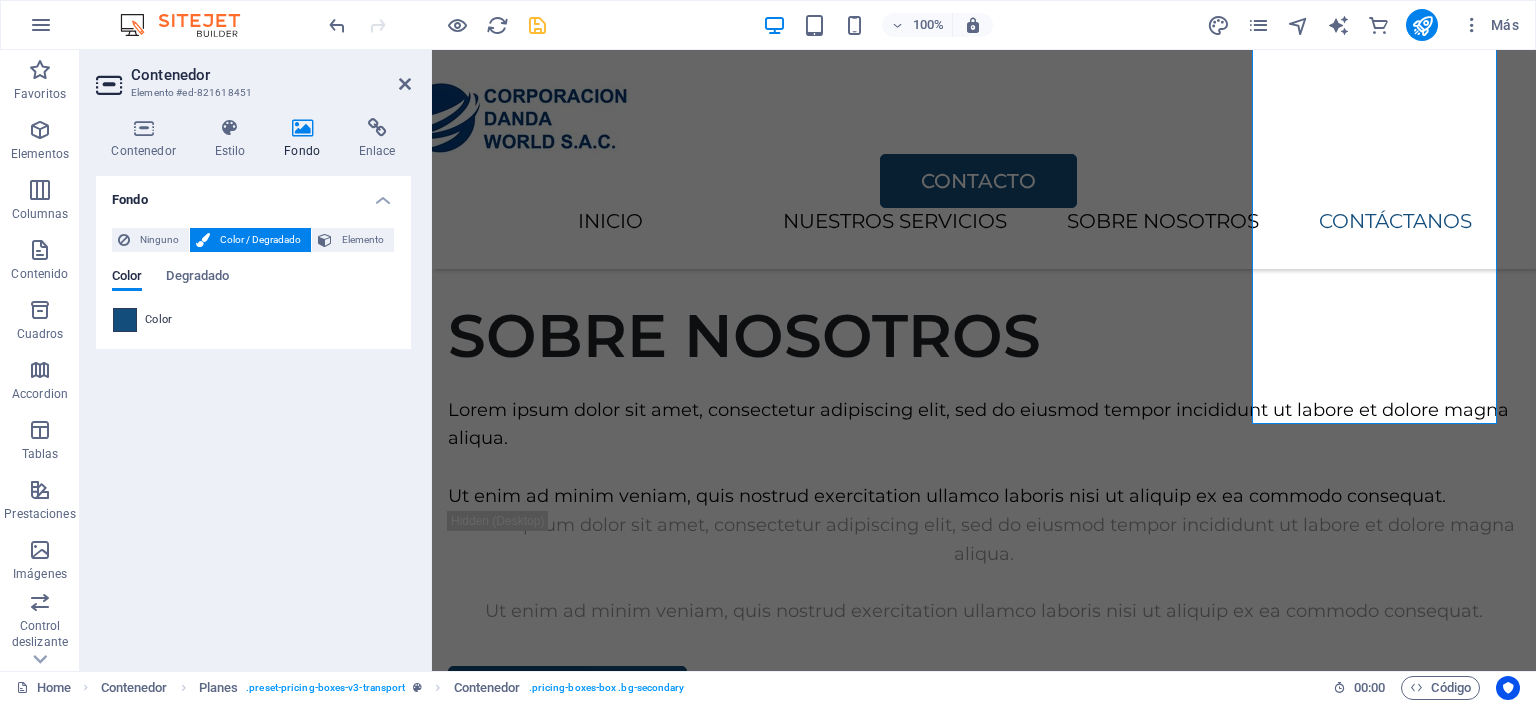 click at bounding box center (125, 320) 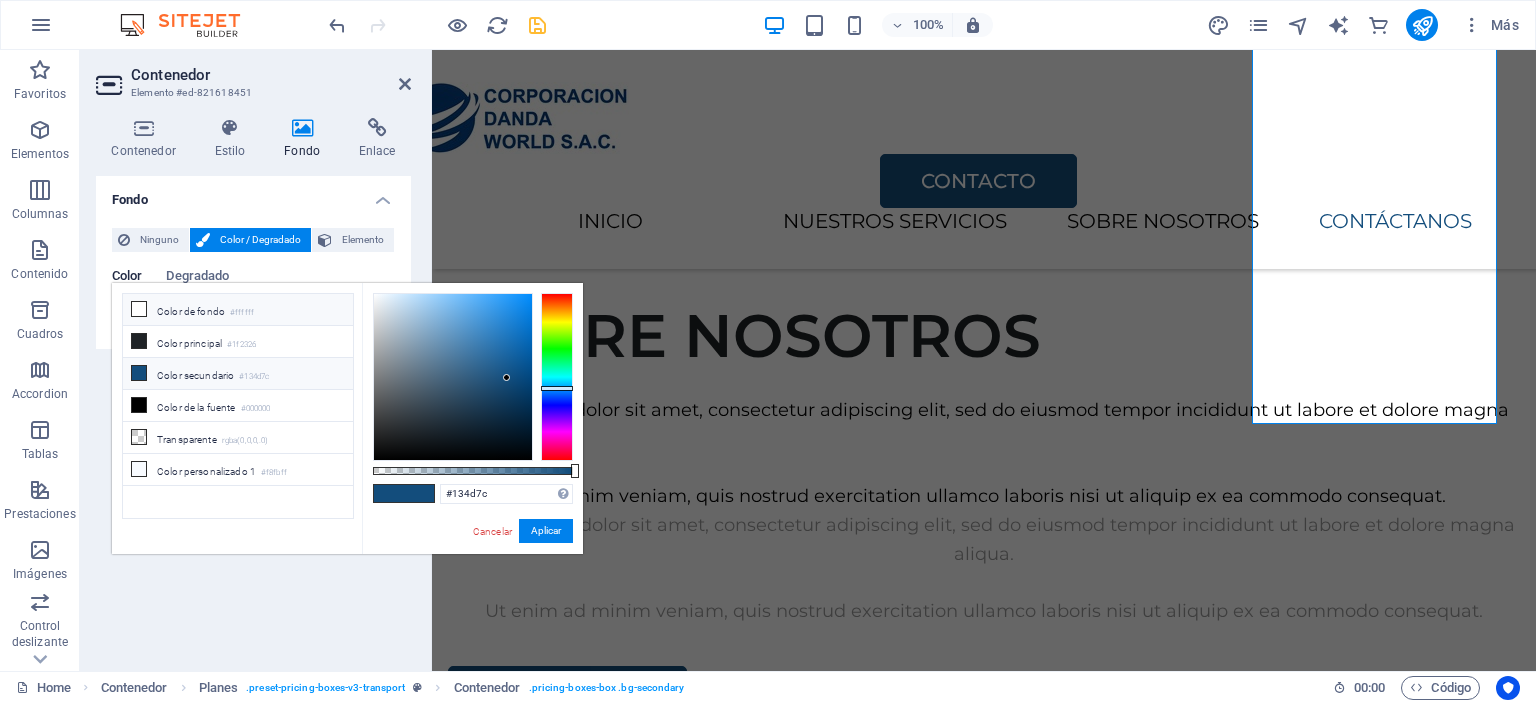 click at bounding box center [139, 309] 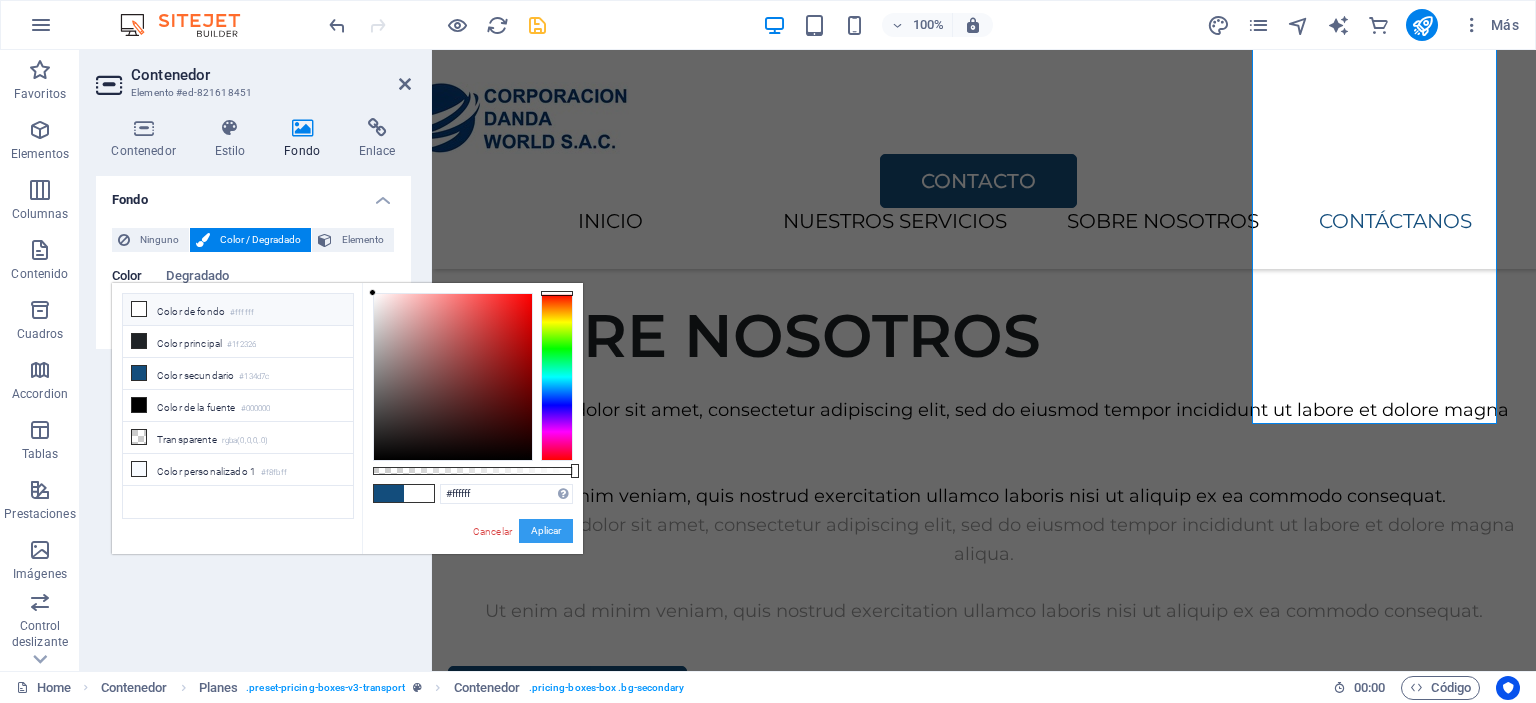 click on "Aplicar" at bounding box center (546, 531) 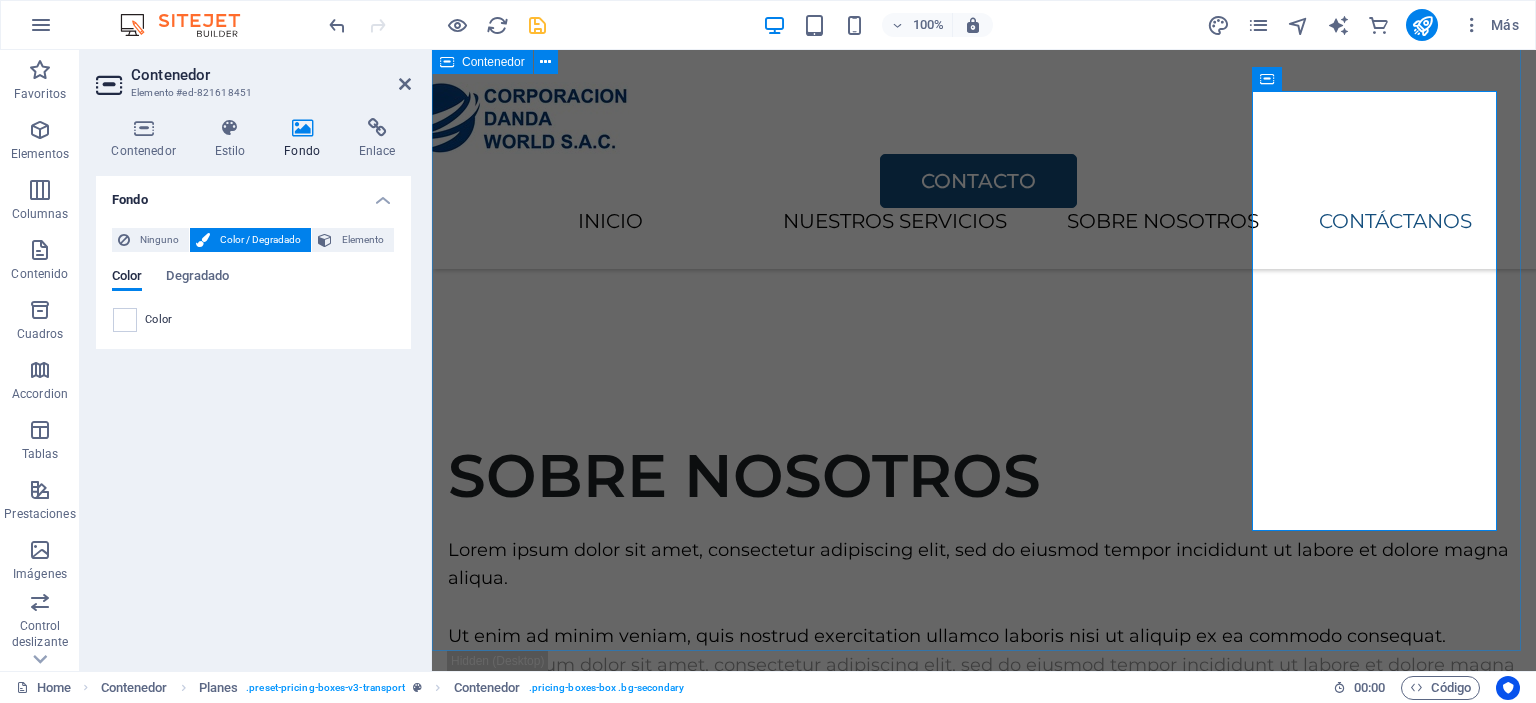 scroll, scrollTop: 2628, scrollLeft: 0, axis: vertical 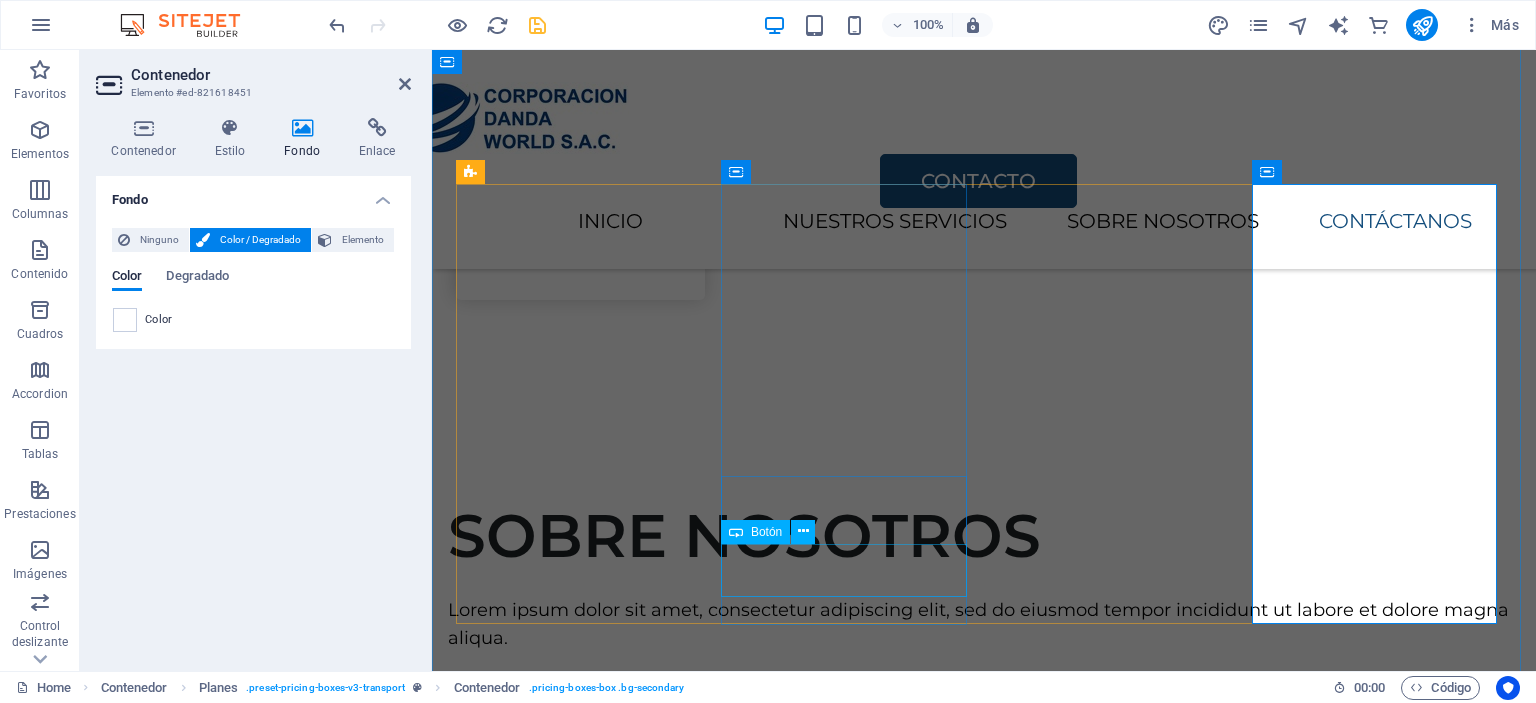 click on "COTIZAR" at bounding box center (984, 3247) 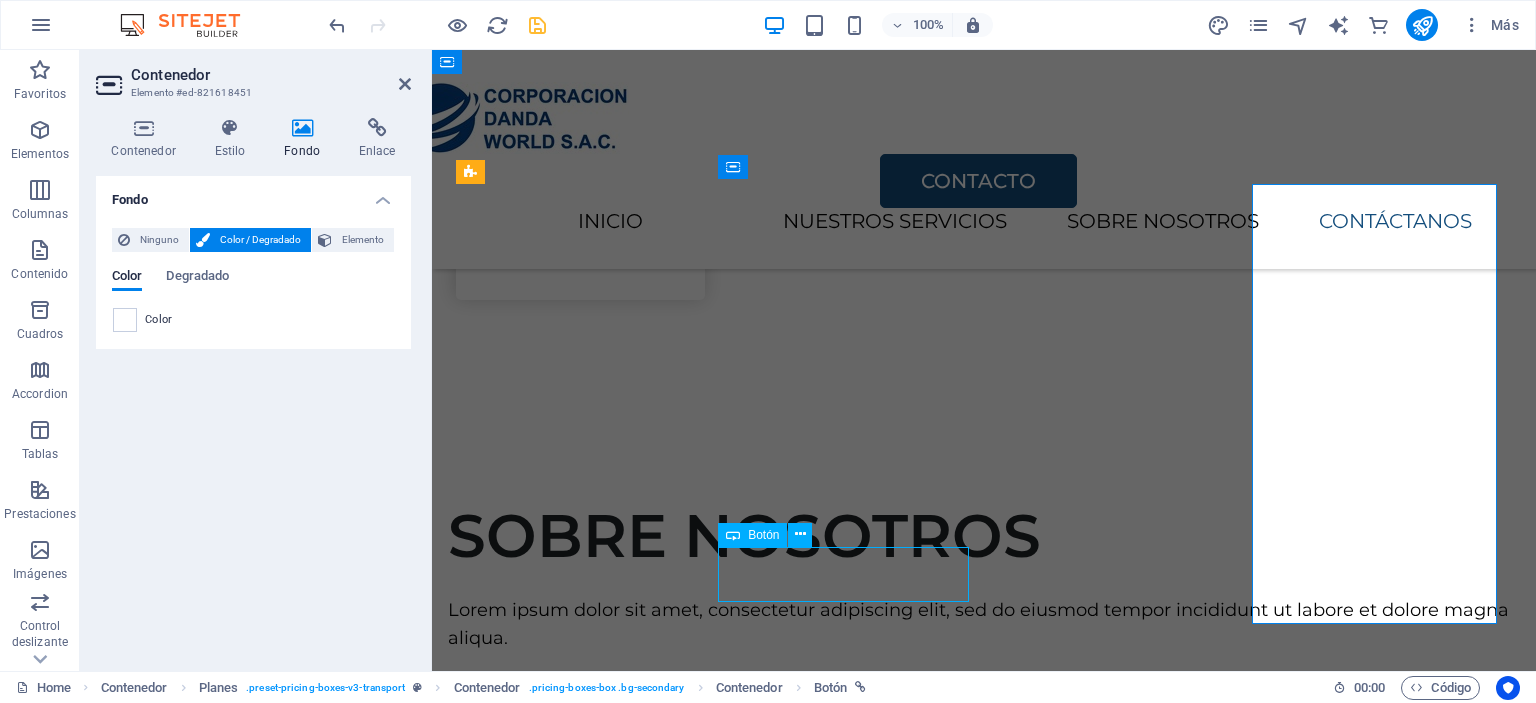scroll, scrollTop: 2599, scrollLeft: 0, axis: vertical 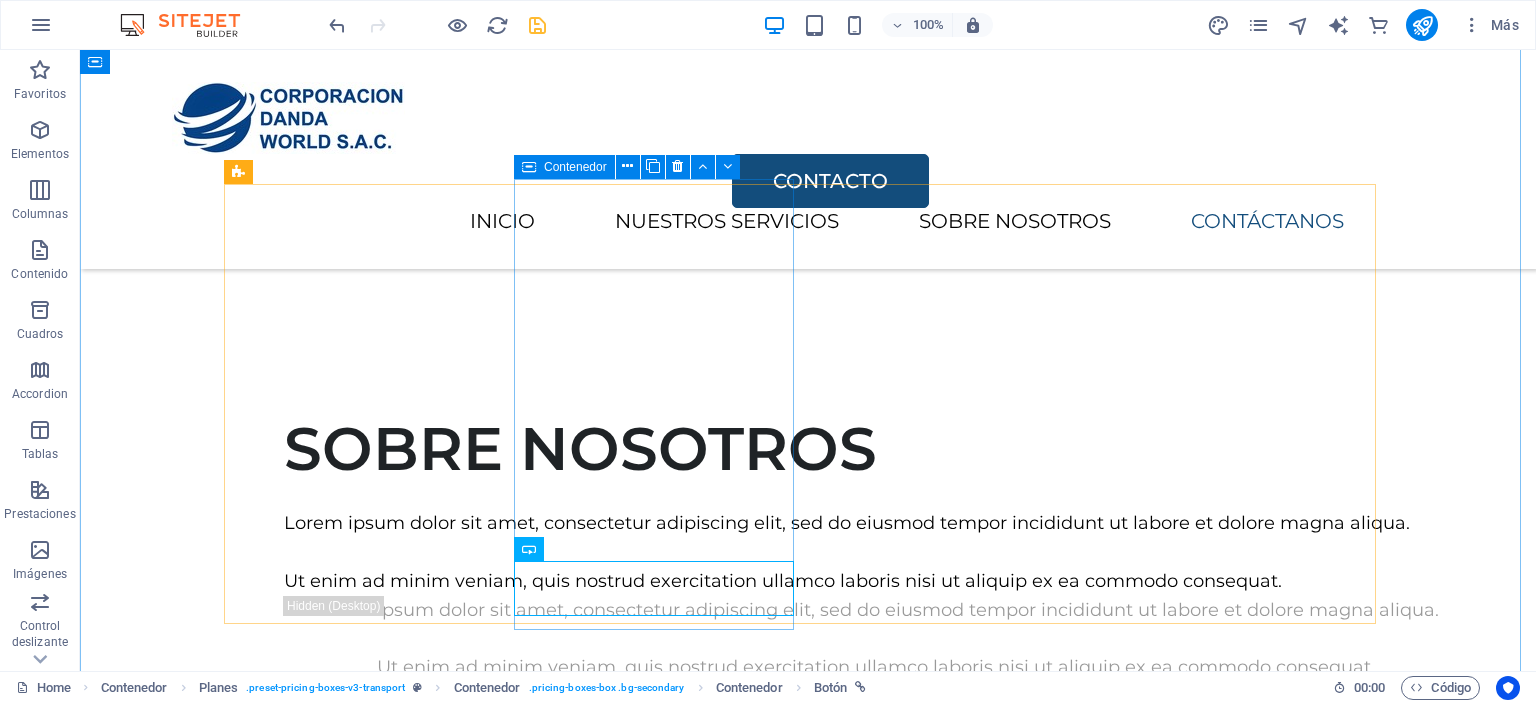 click on "MANGAS ANTICORTE S/. 15.00 COTIZAR" at bounding box center (808, 2696) 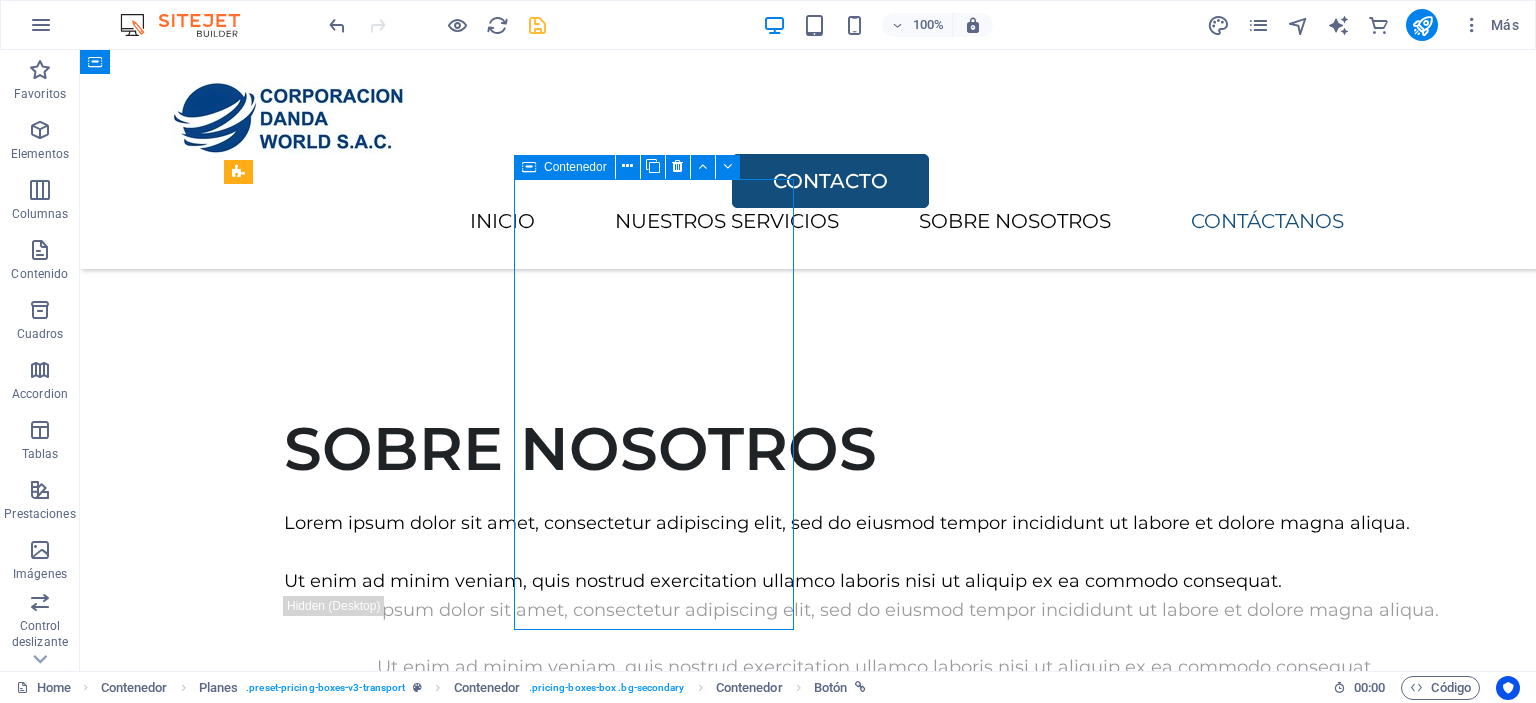 click on "MANGAS ANTICORTE S/. 15.00 COTIZAR" at bounding box center [808, 2696] 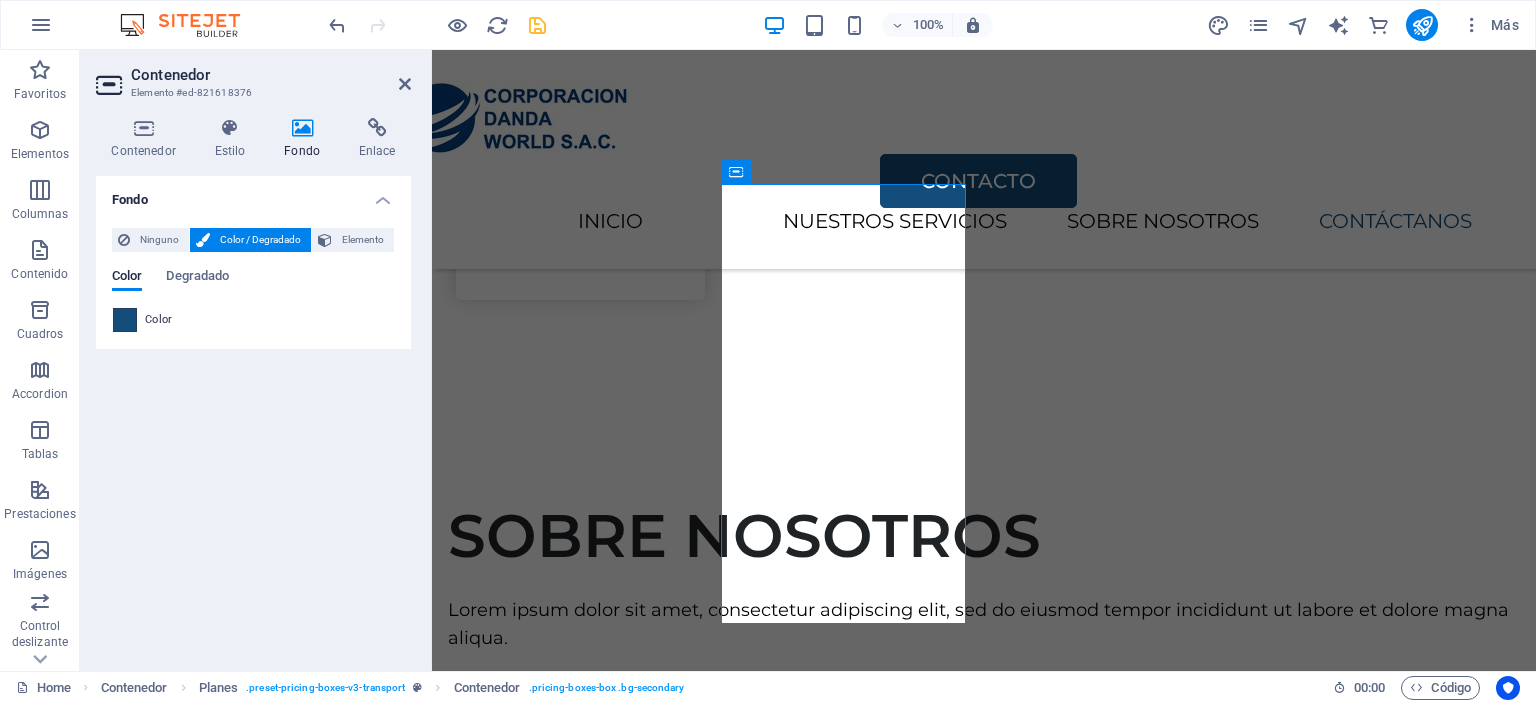 drag, startPoint x: 140, startPoint y: 313, endPoint x: 126, endPoint y: 323, distance: 17.20465 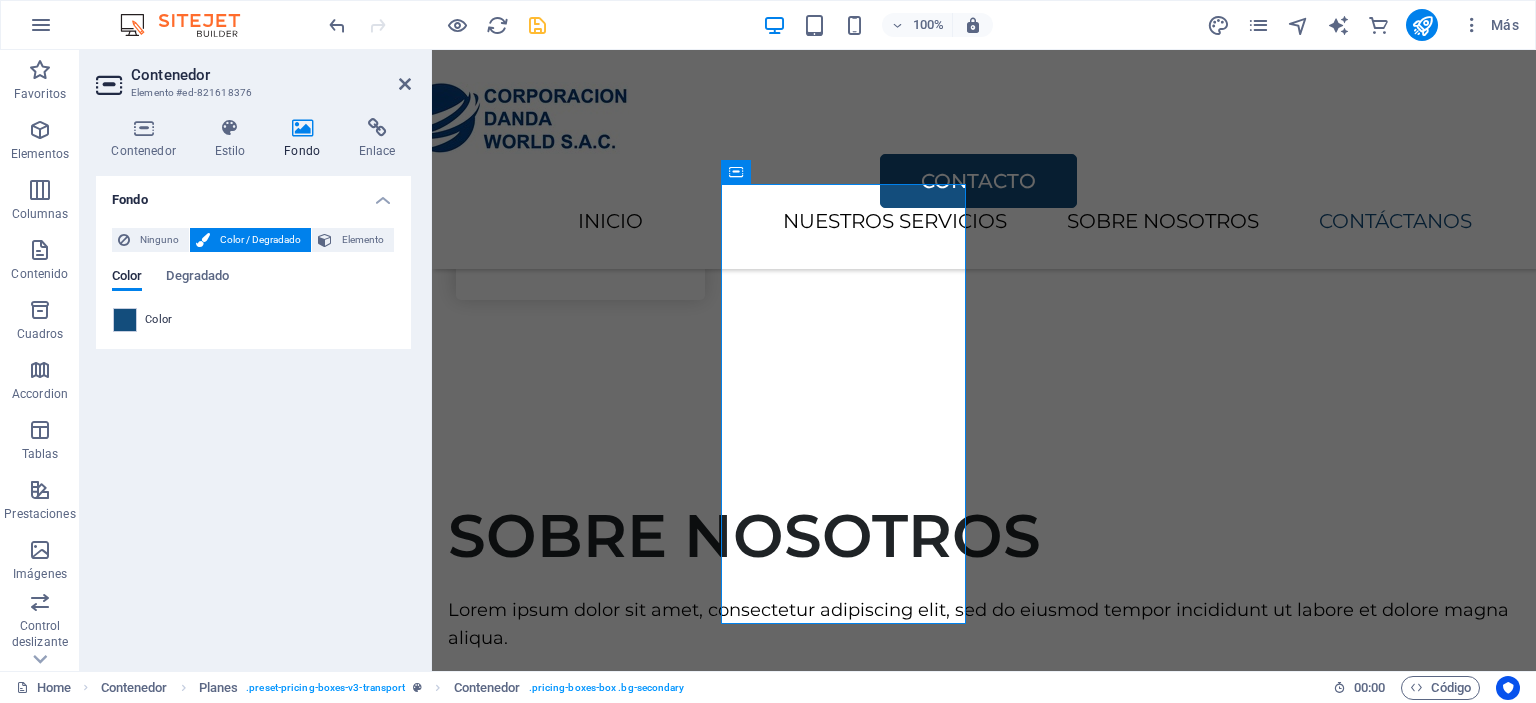 drag, startPoint x: 126, startPoint y: 323, endPoint x: 131, endPoint y: 308, distance: 15.811388 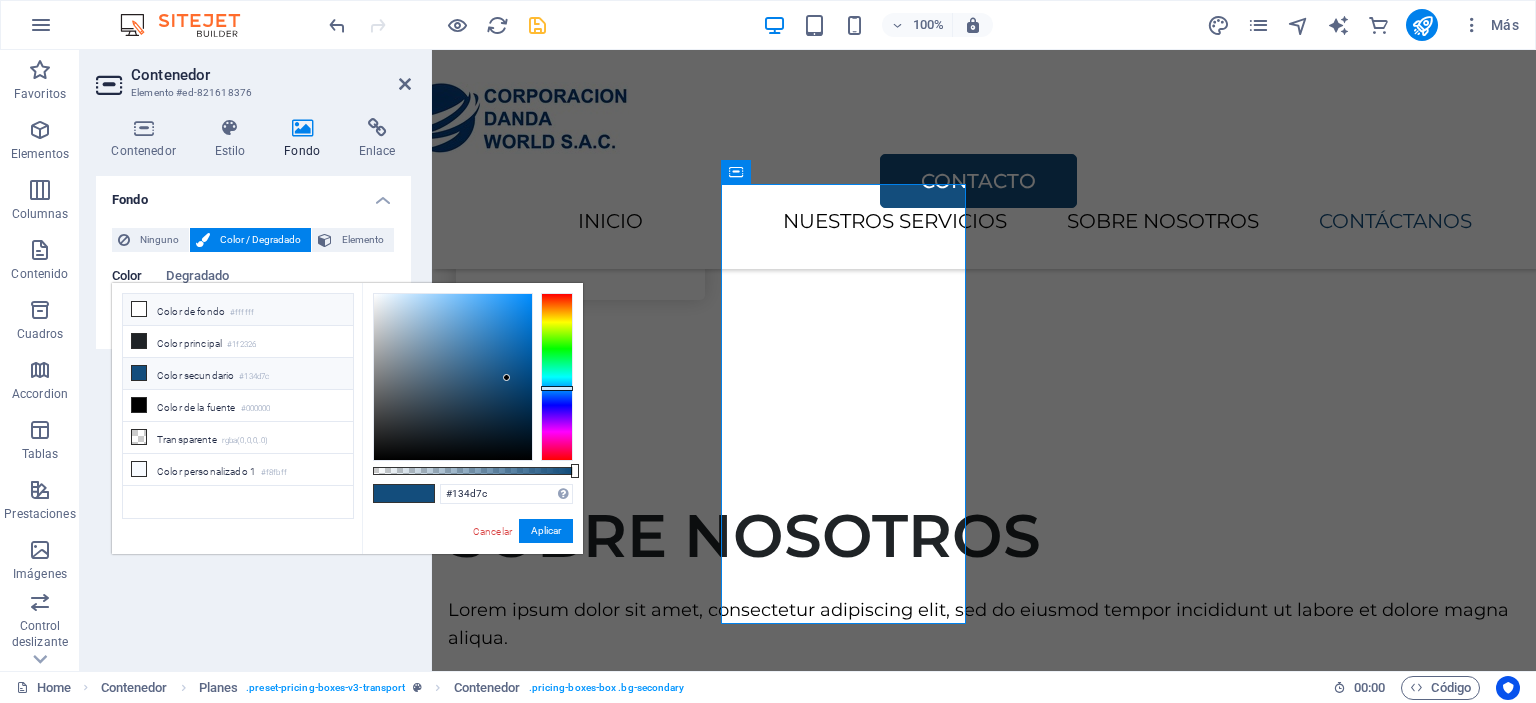 click at bounding box center [139, 309] 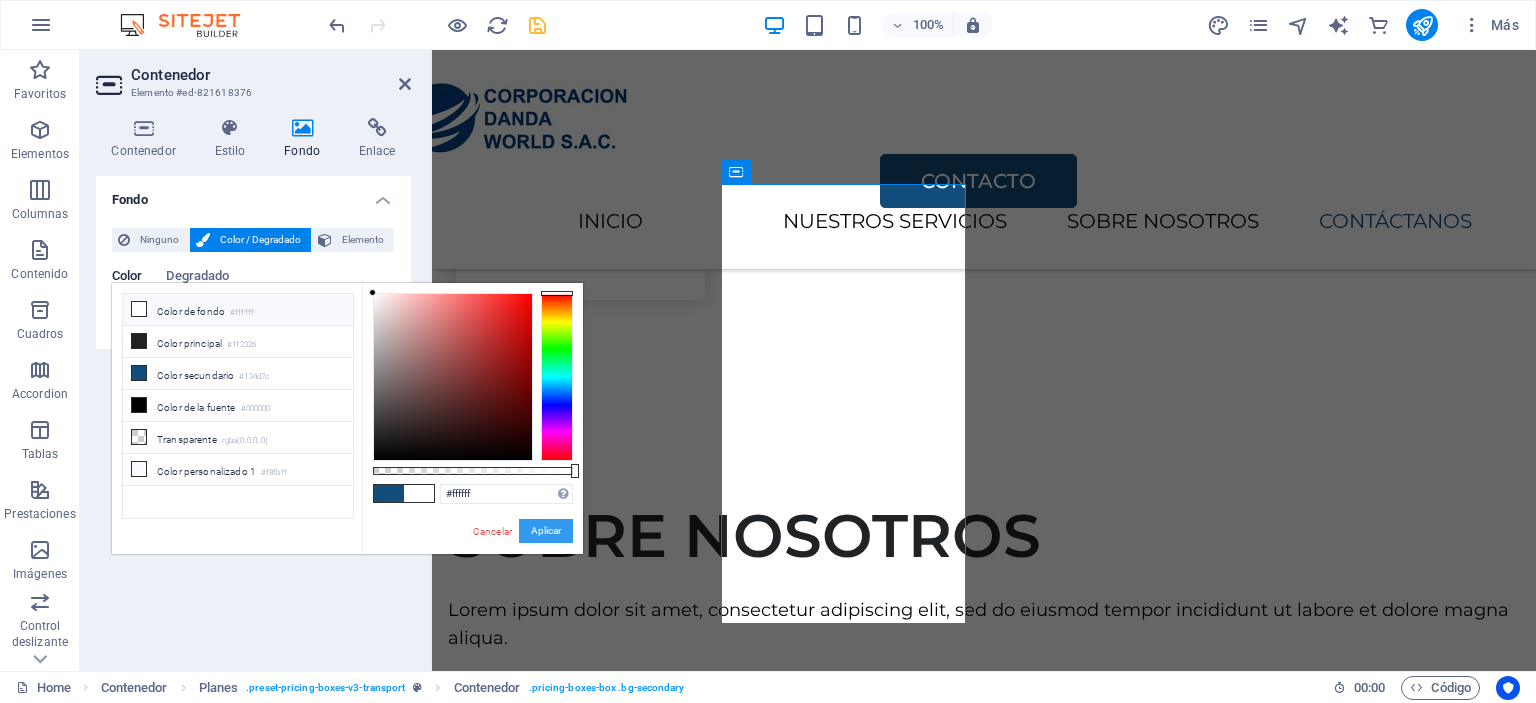click on "Aplicar" at bounding box center (546, 531) 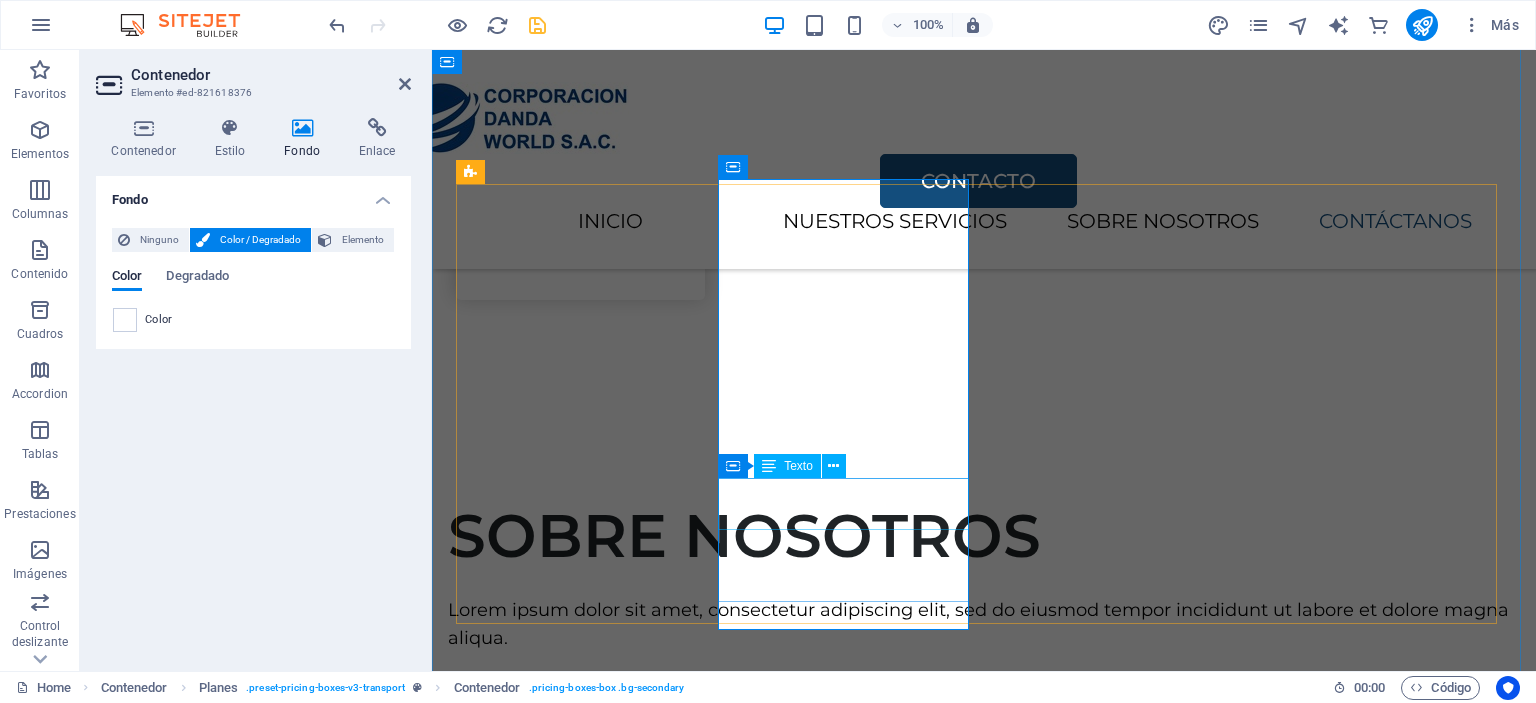 click on "S/. 15.00" at bounding box center (984, 3177) 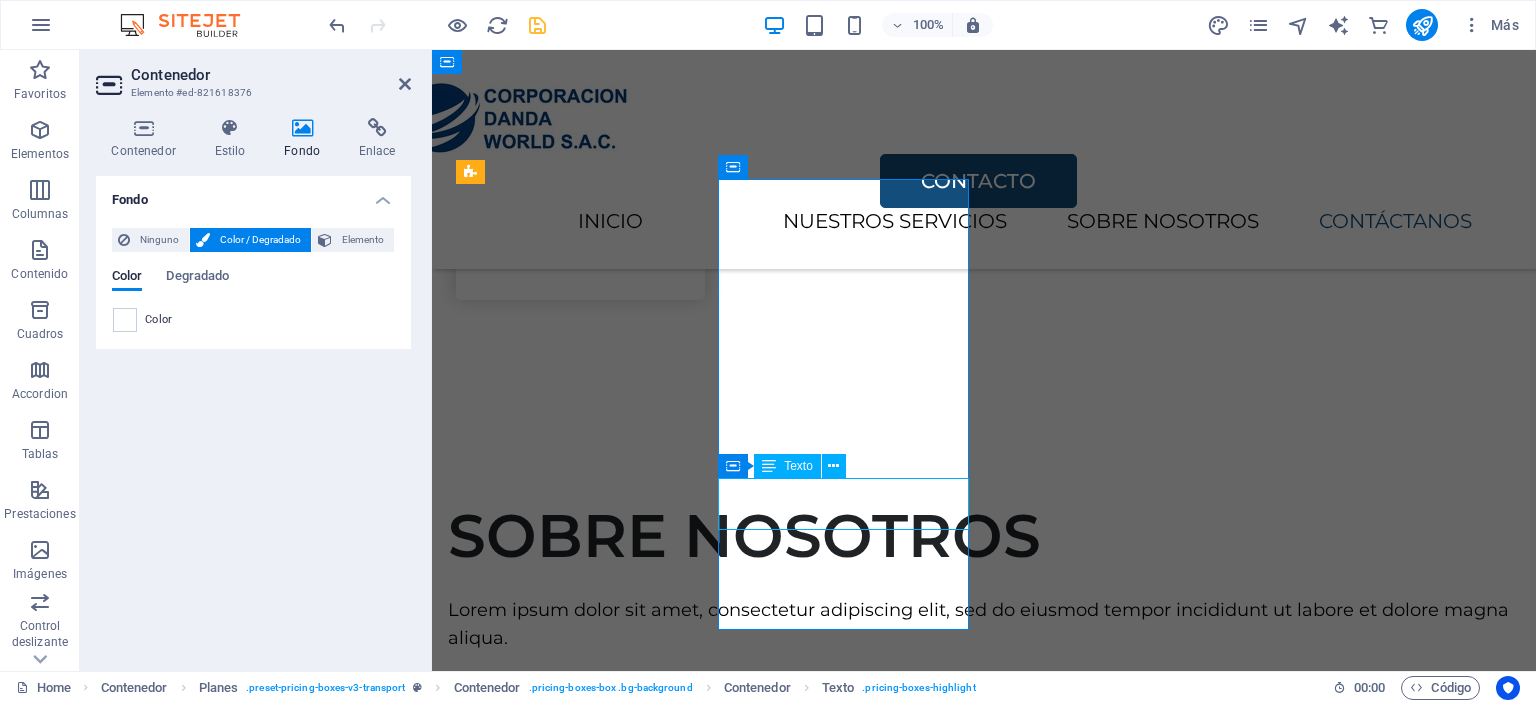 click on "S/. 15.00" at bounding box center (984, 3177) 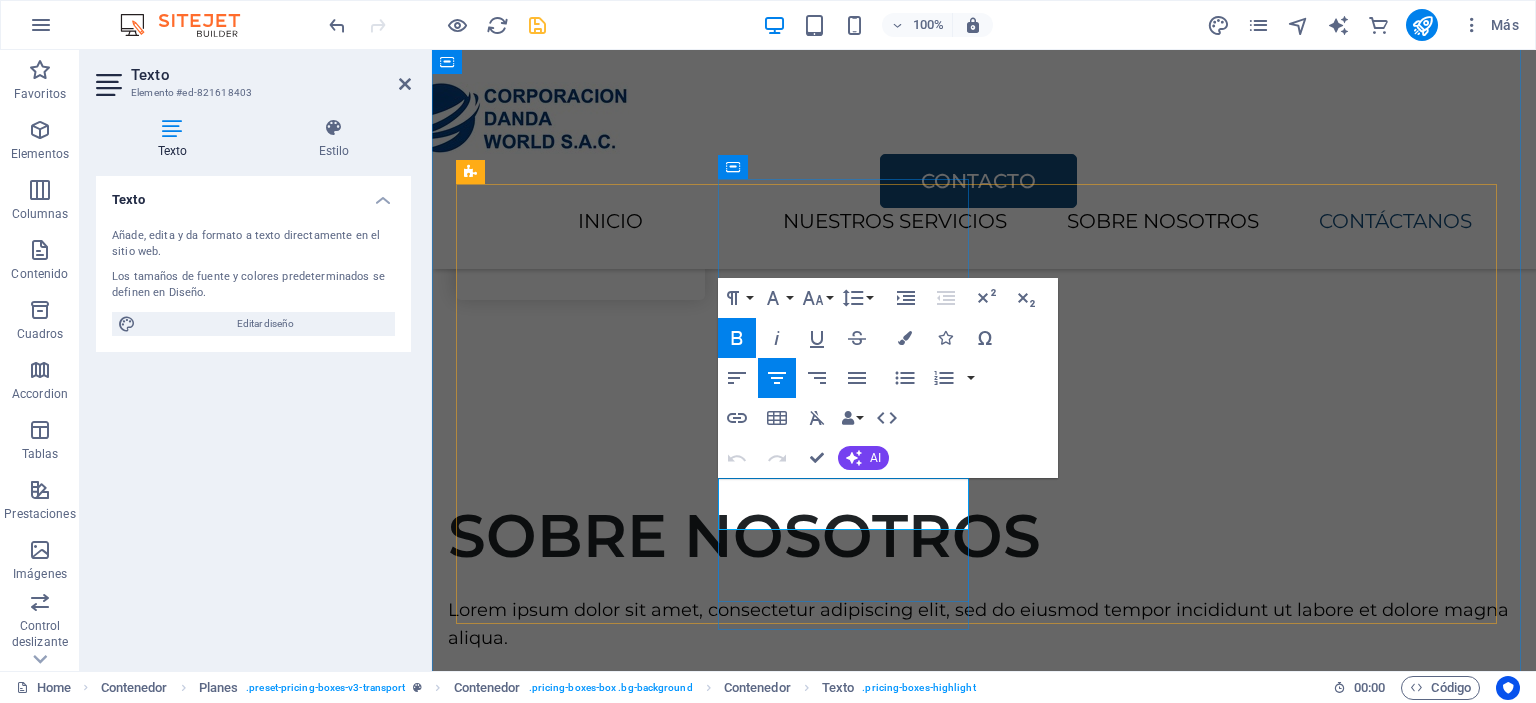 click on "S/. 15.00" at bounding box center (984, 3177) 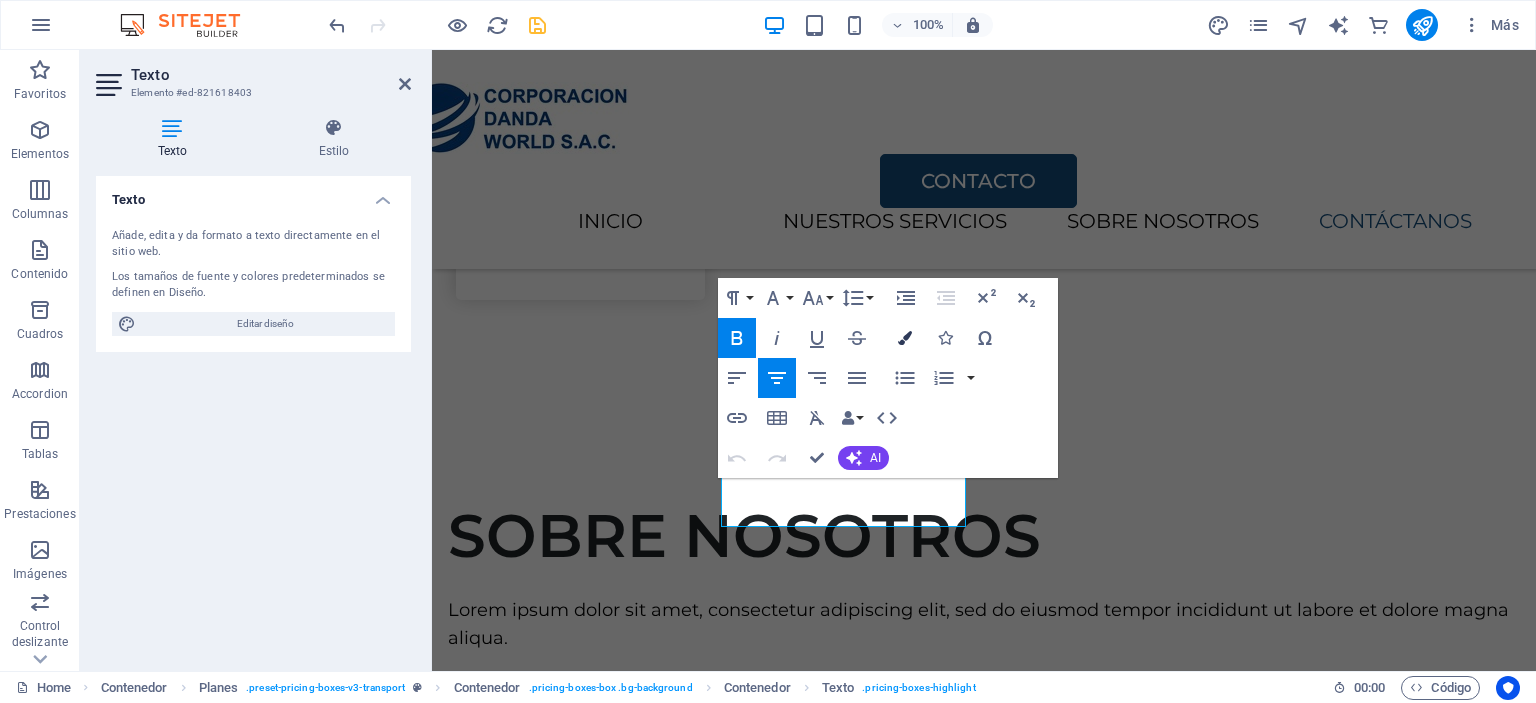 click at bounding box center [905, 338] 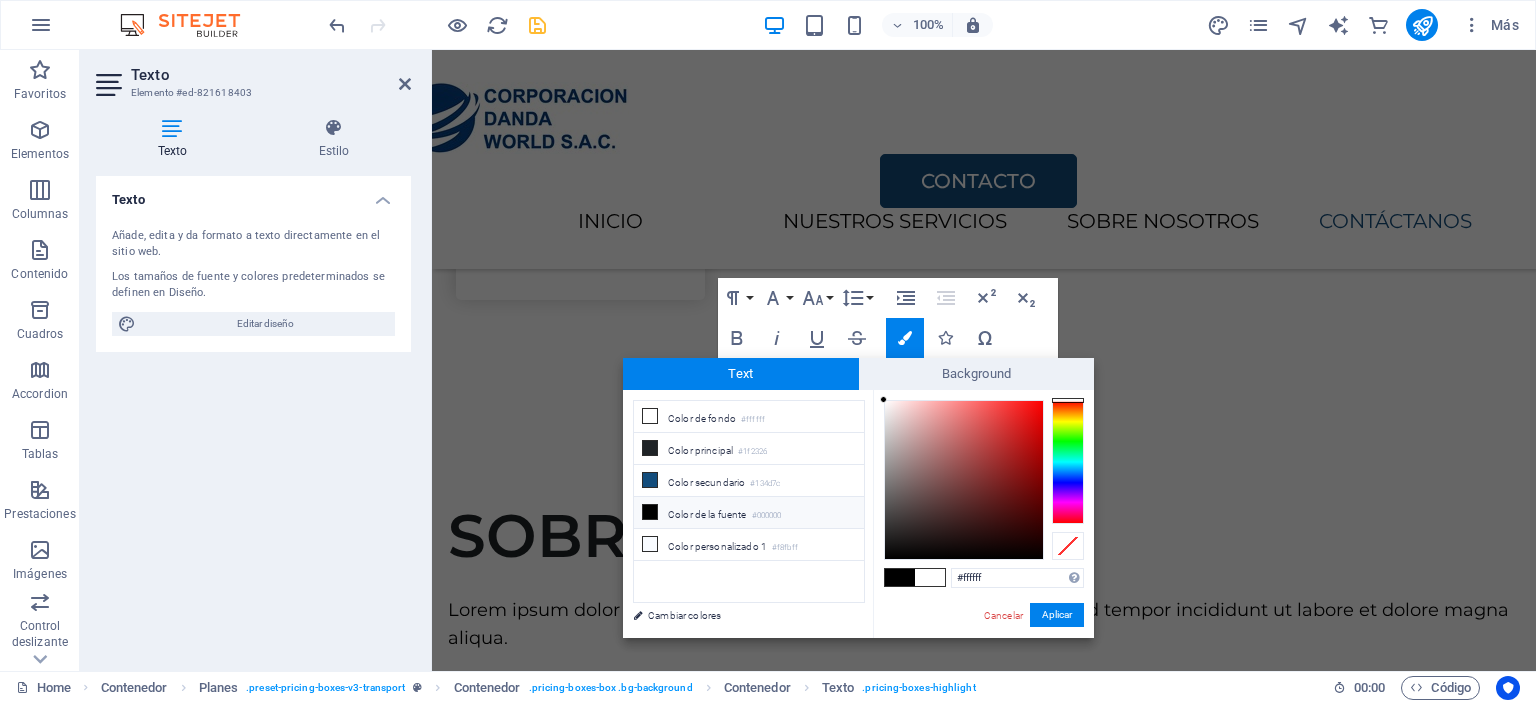 click at bounding box center [900, 577] 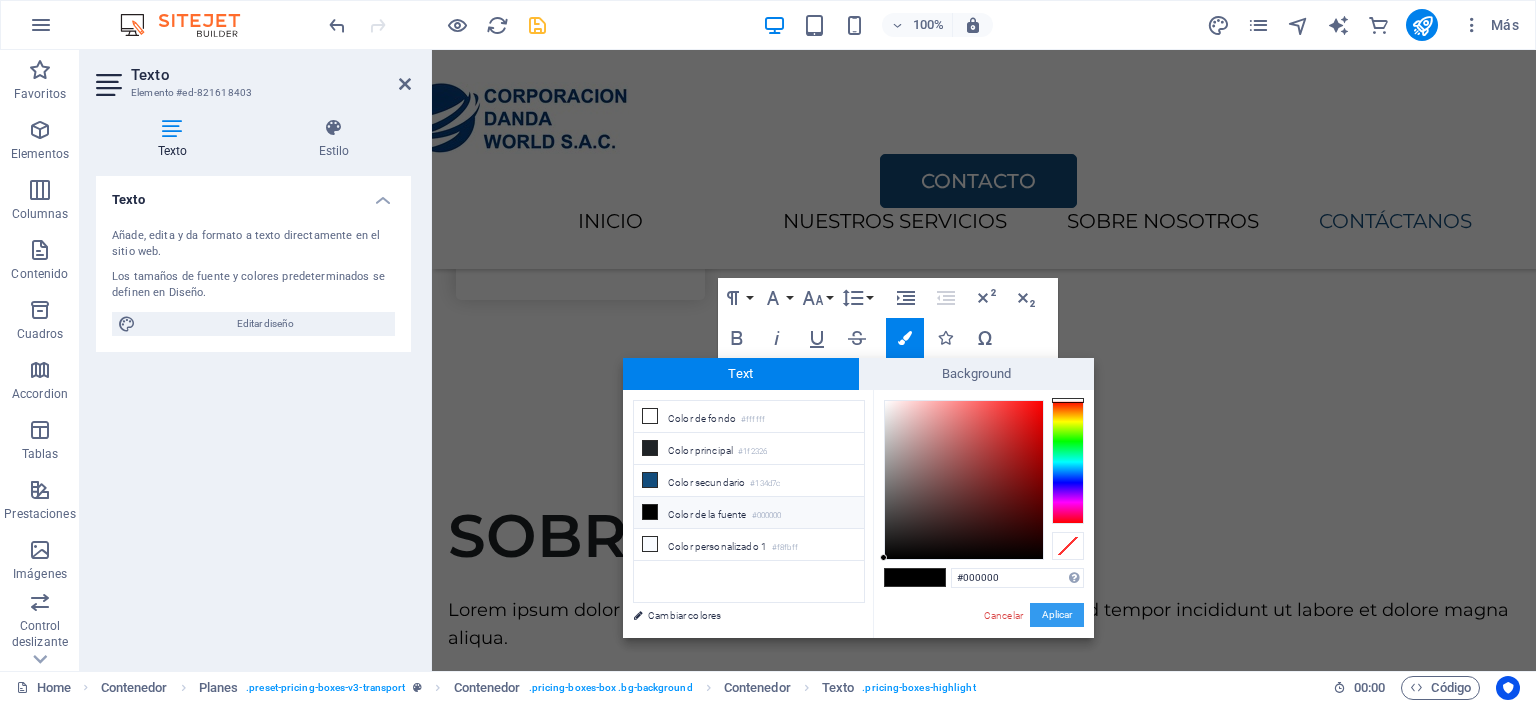 click on "Aplicar" at bounding box center (1057, 615) 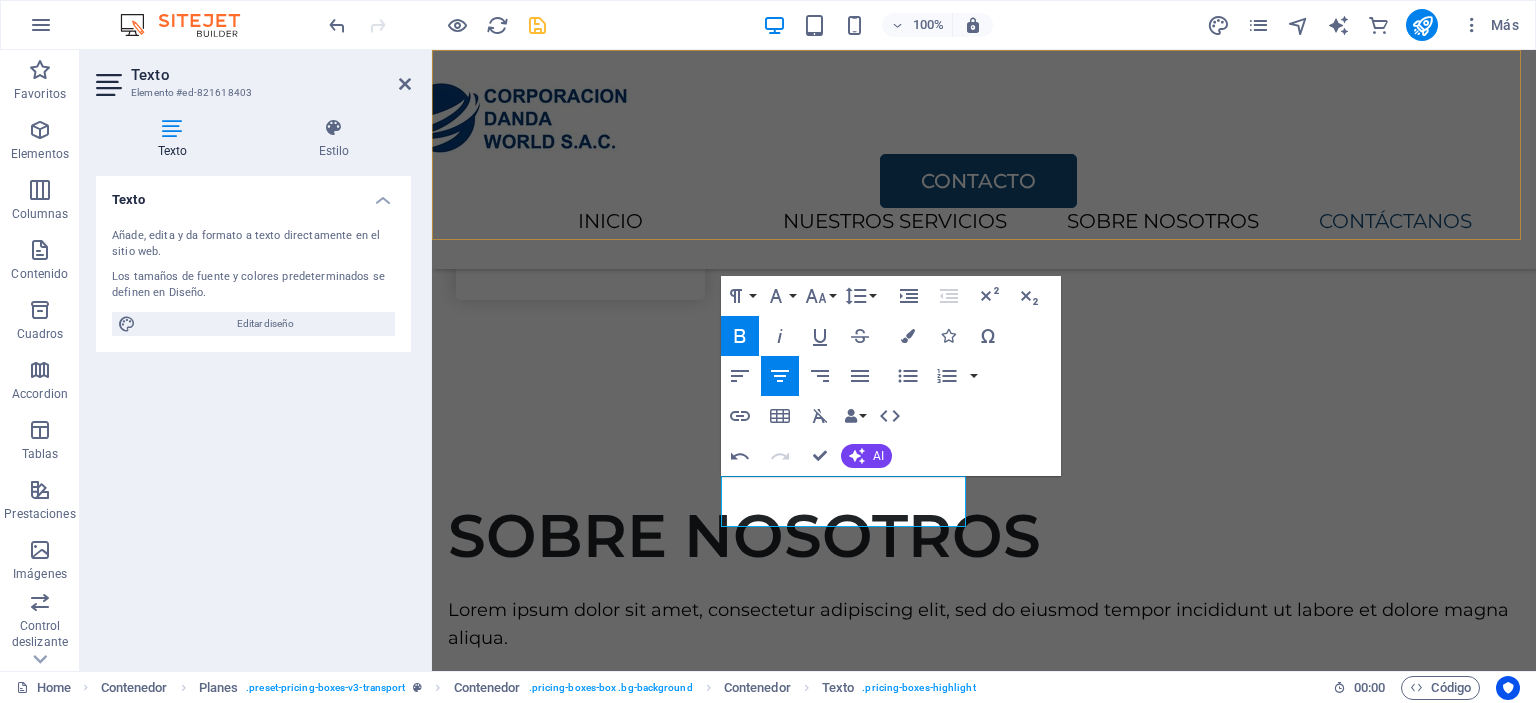 click on "CONTACTO INICIO NUESTROS SERVICIOS SOBRE NOSOTROS CONTÁCTANOS" at bounding box center (984, 159) 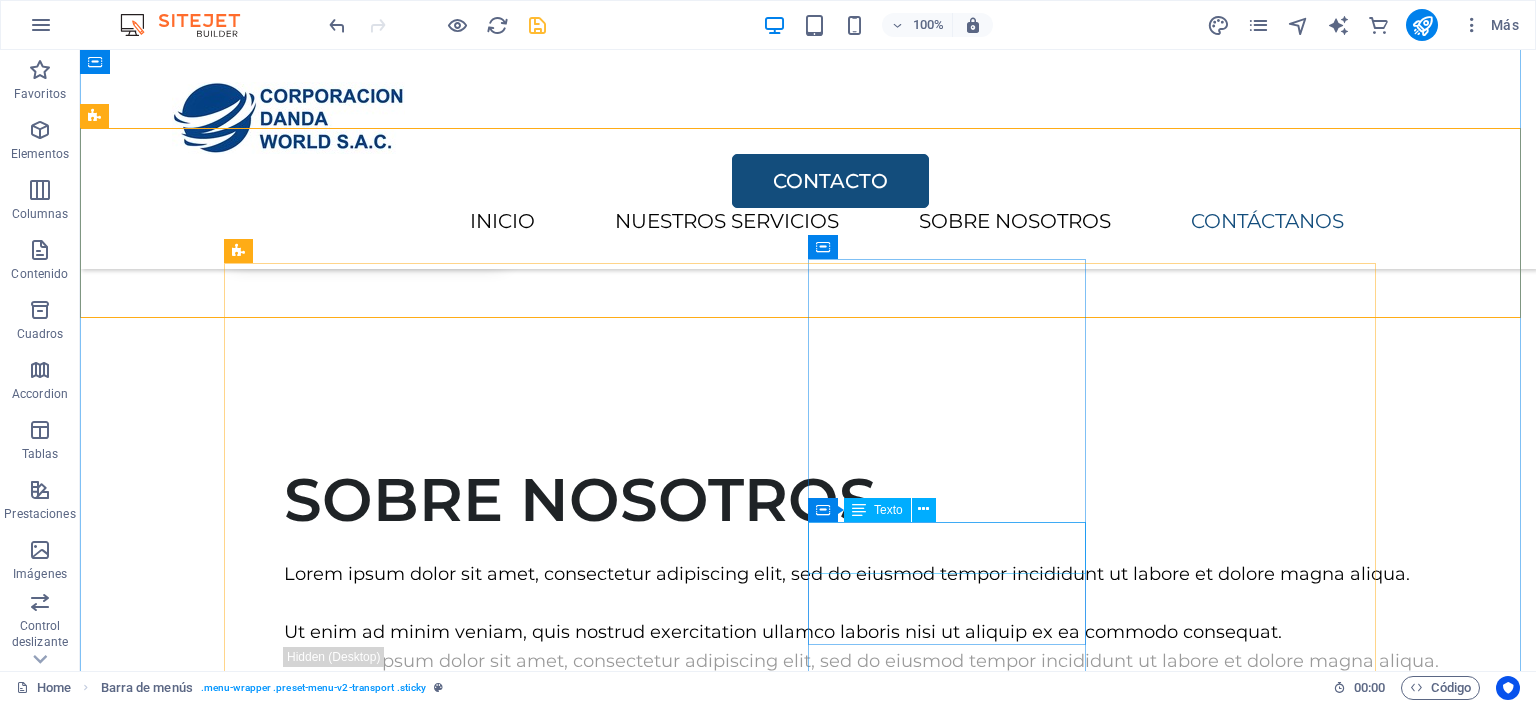 scroll, scrollTop: 2499, scrollLeft: 0, axis: vertical 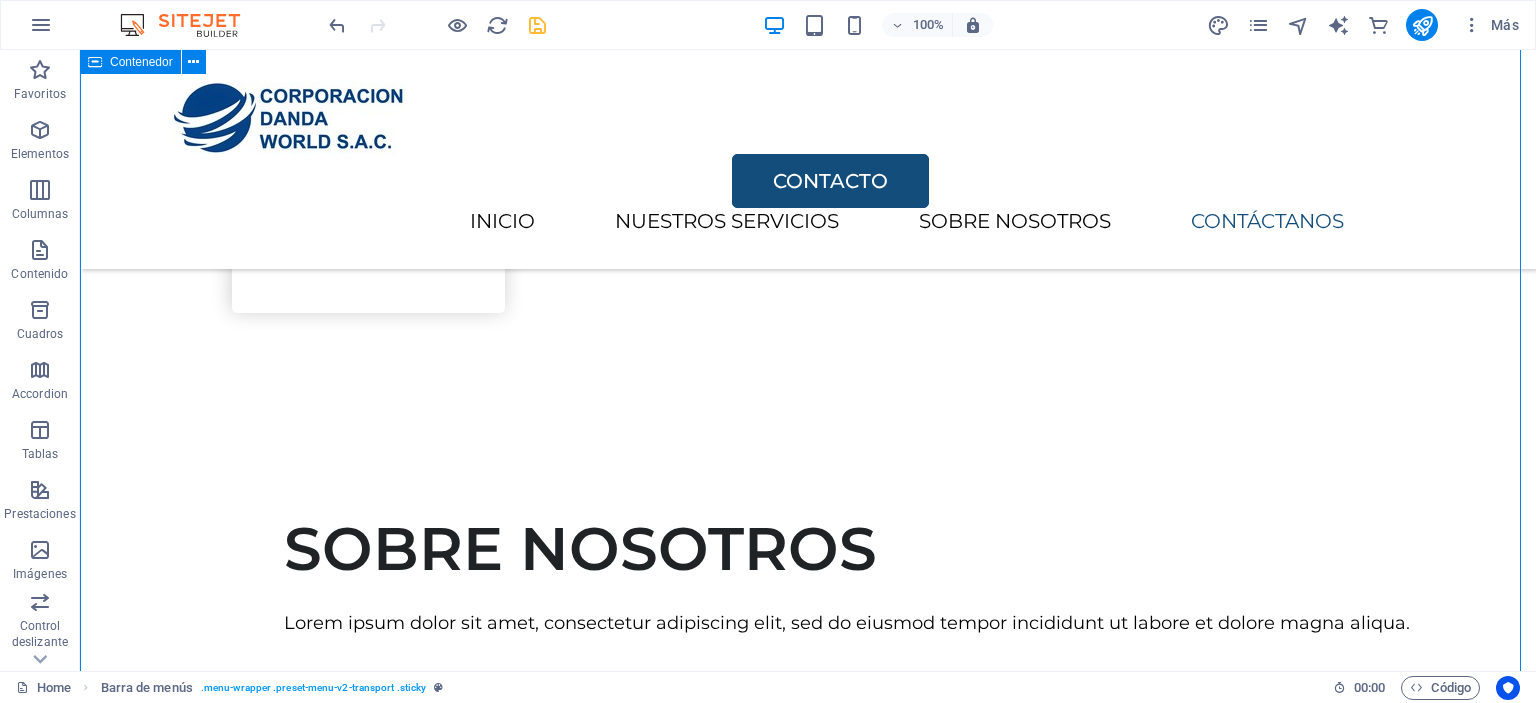 click on "SERVICIOS Lorem ipsum dolor sit amet, consectetur adipiscing elit, sed do eiusmod tempor incididunt. GUANTES ANTICORTE S/. 13.00 COTIZAR MANGAS ANTICORTE S/. 15.00 COTIZAR DISCOS DE CORTE S/. 100.00 COTIZAR HERRAMIENTAS DE CORTE S/8.00 COTIZAR" at bounding box center (808, 2938) 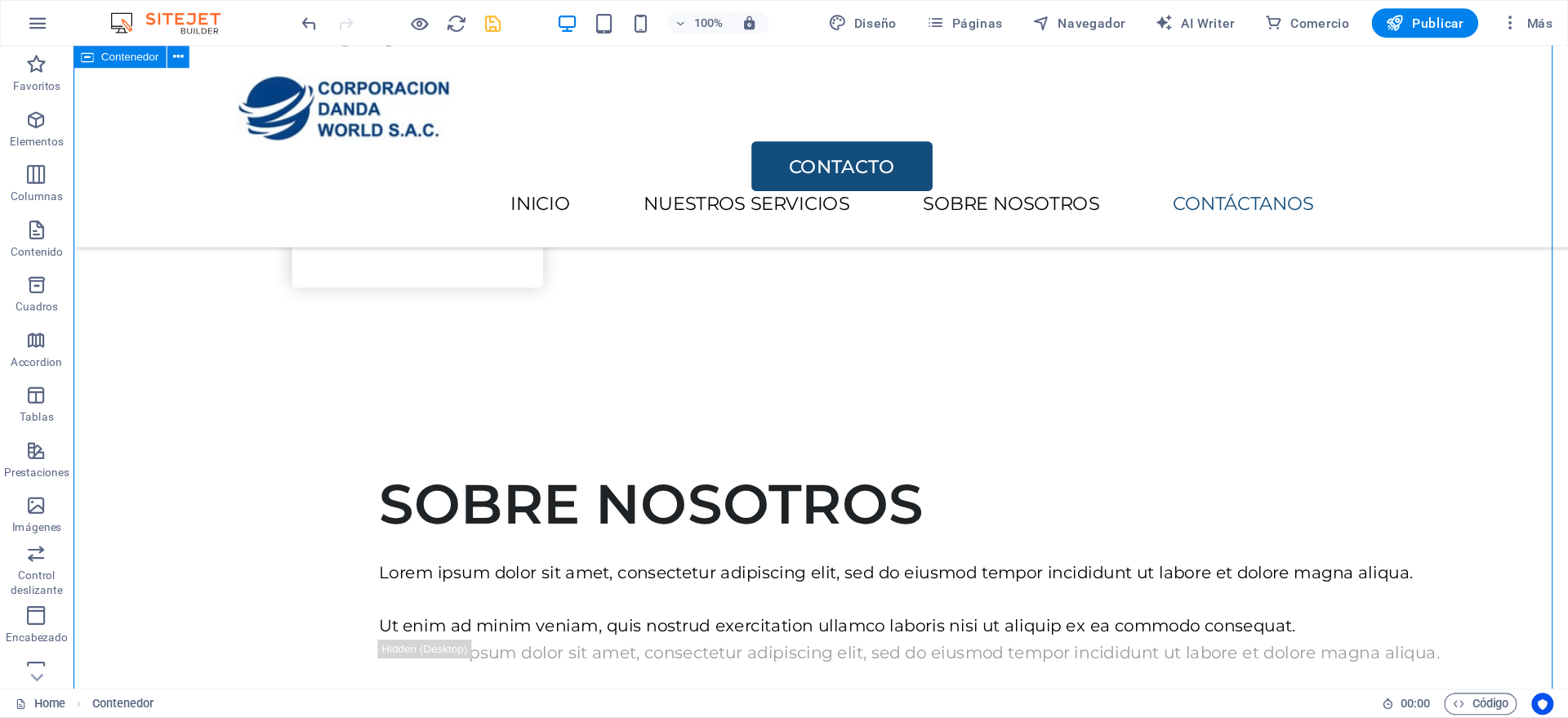 scroll, scrollTop: 2042, scrollLeft: 0, axis: vertical 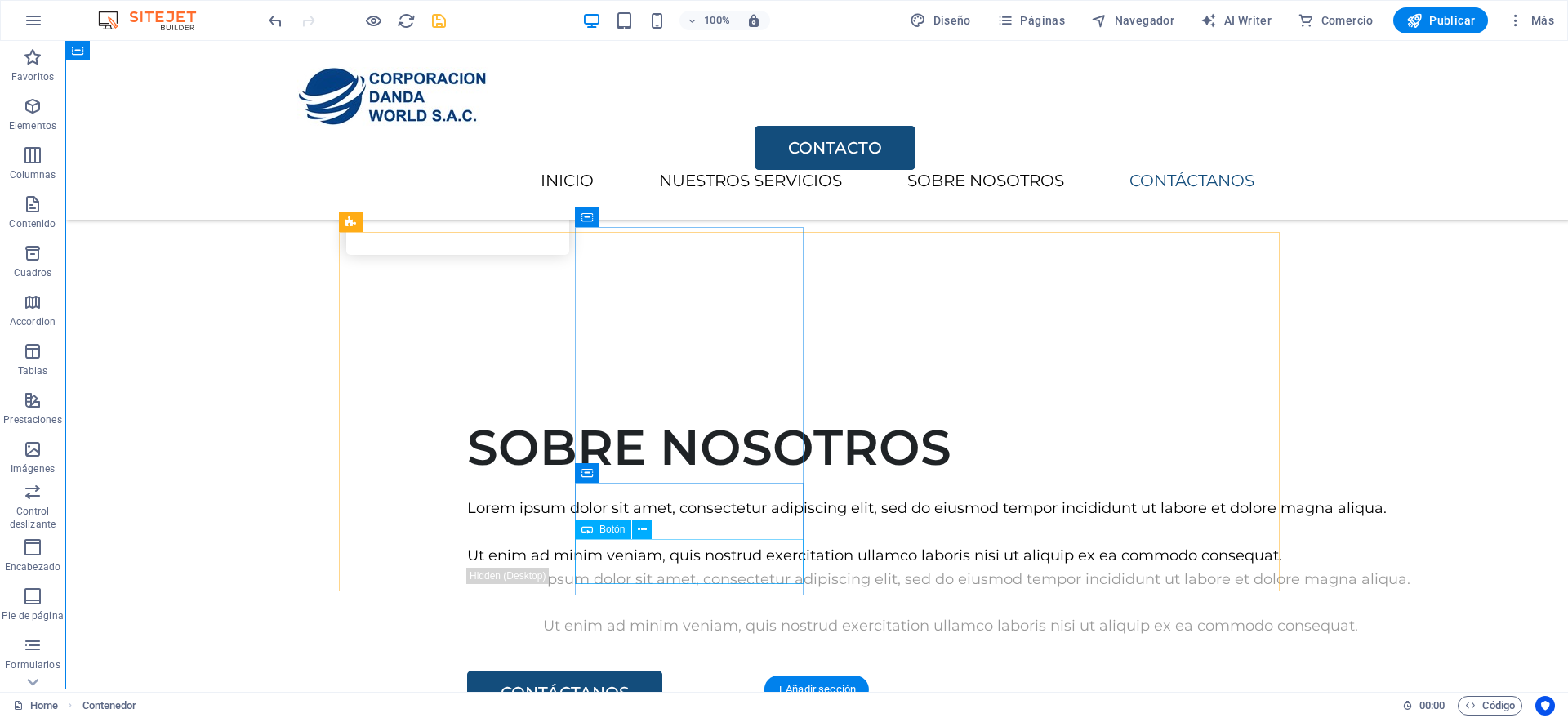 click on "COTIZAR" at bounding box center [817, 3271] 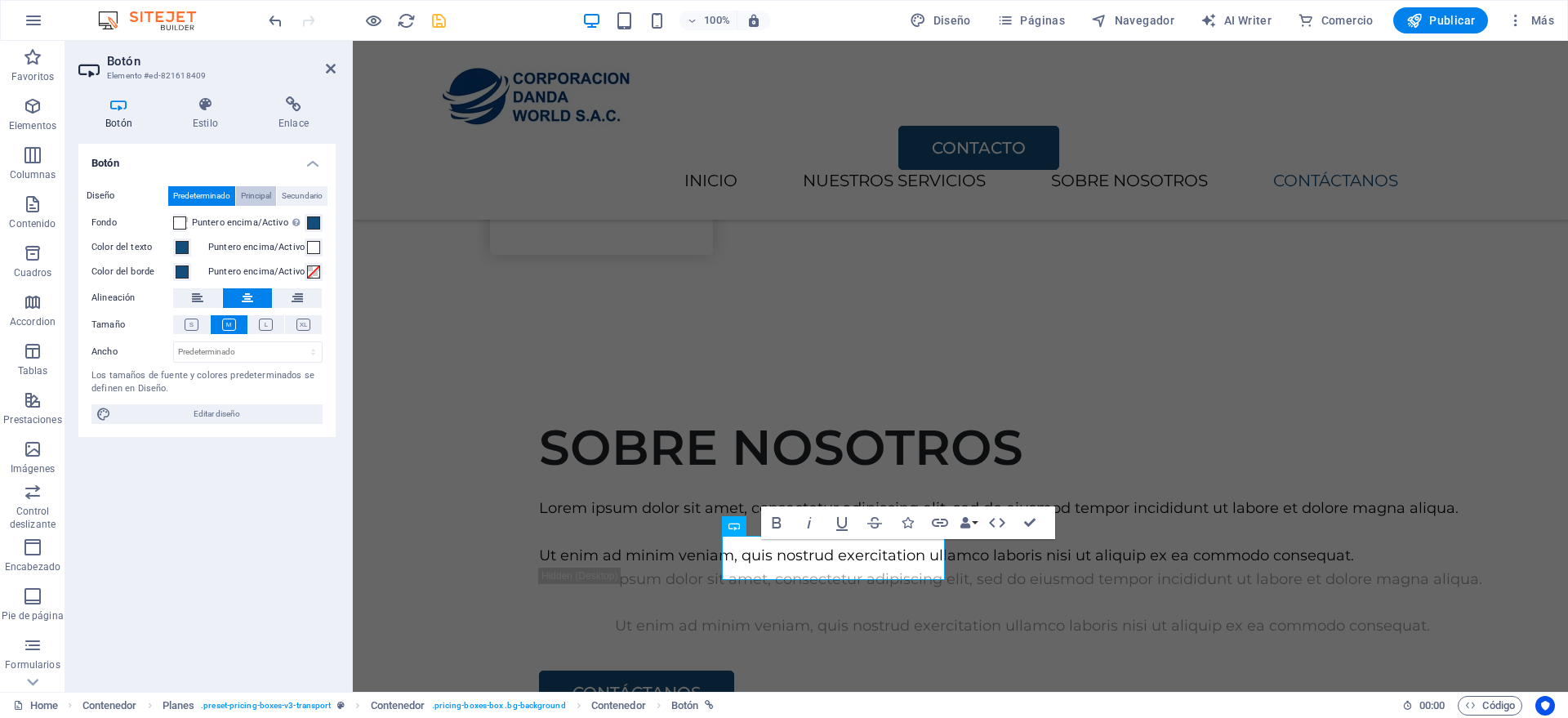 click on "Principal" at bounding box center [256, 196] 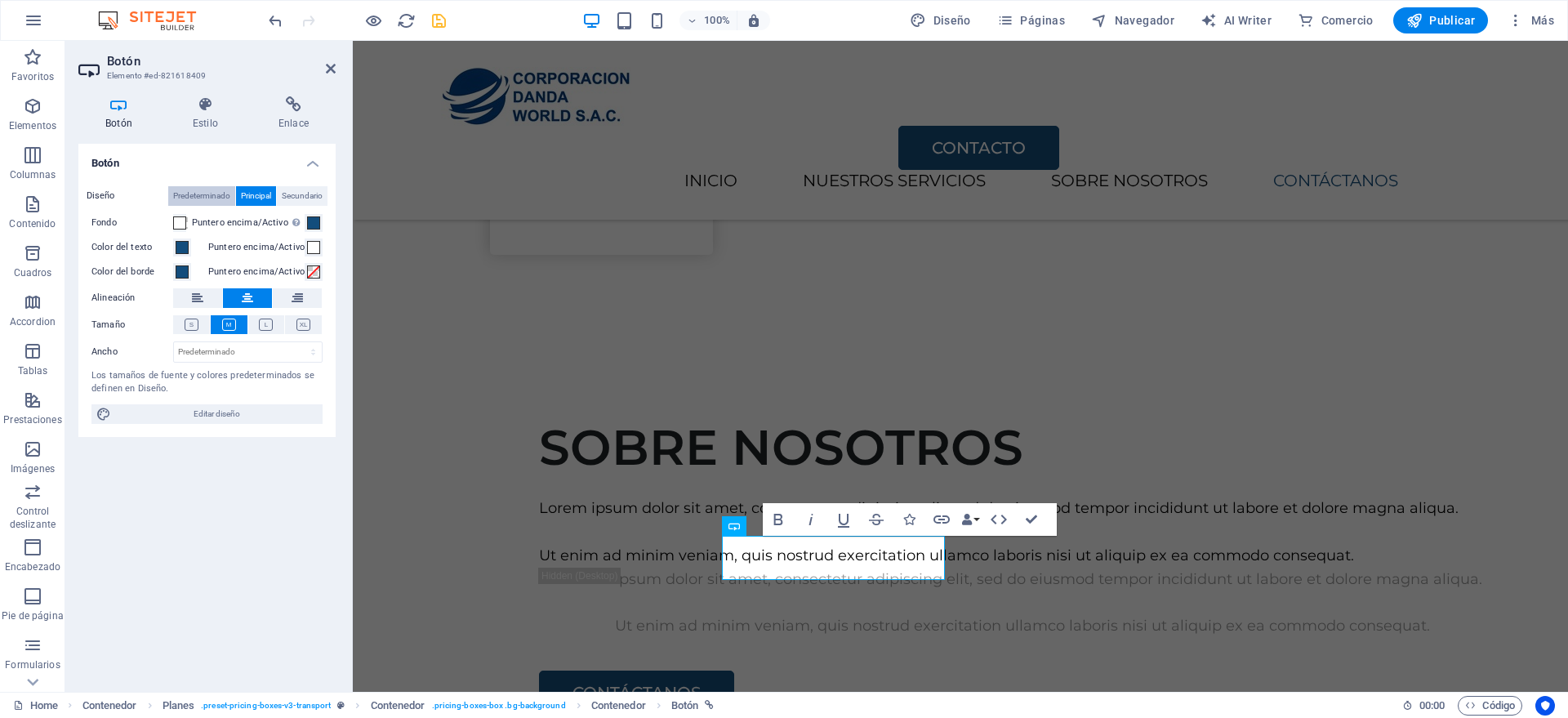 click on "Predeterminado" at bounding box center (202, 196) 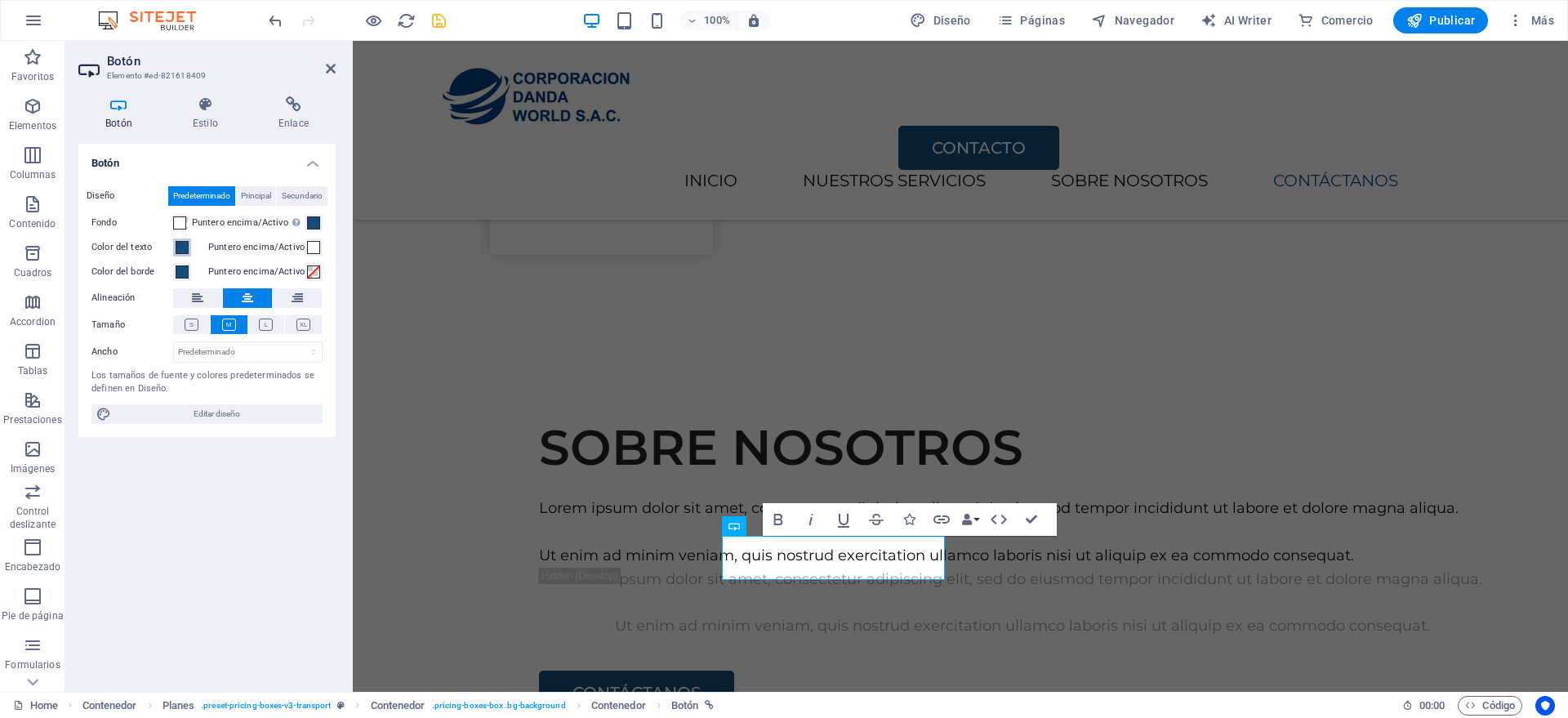 click at bounding box center [182, 248] 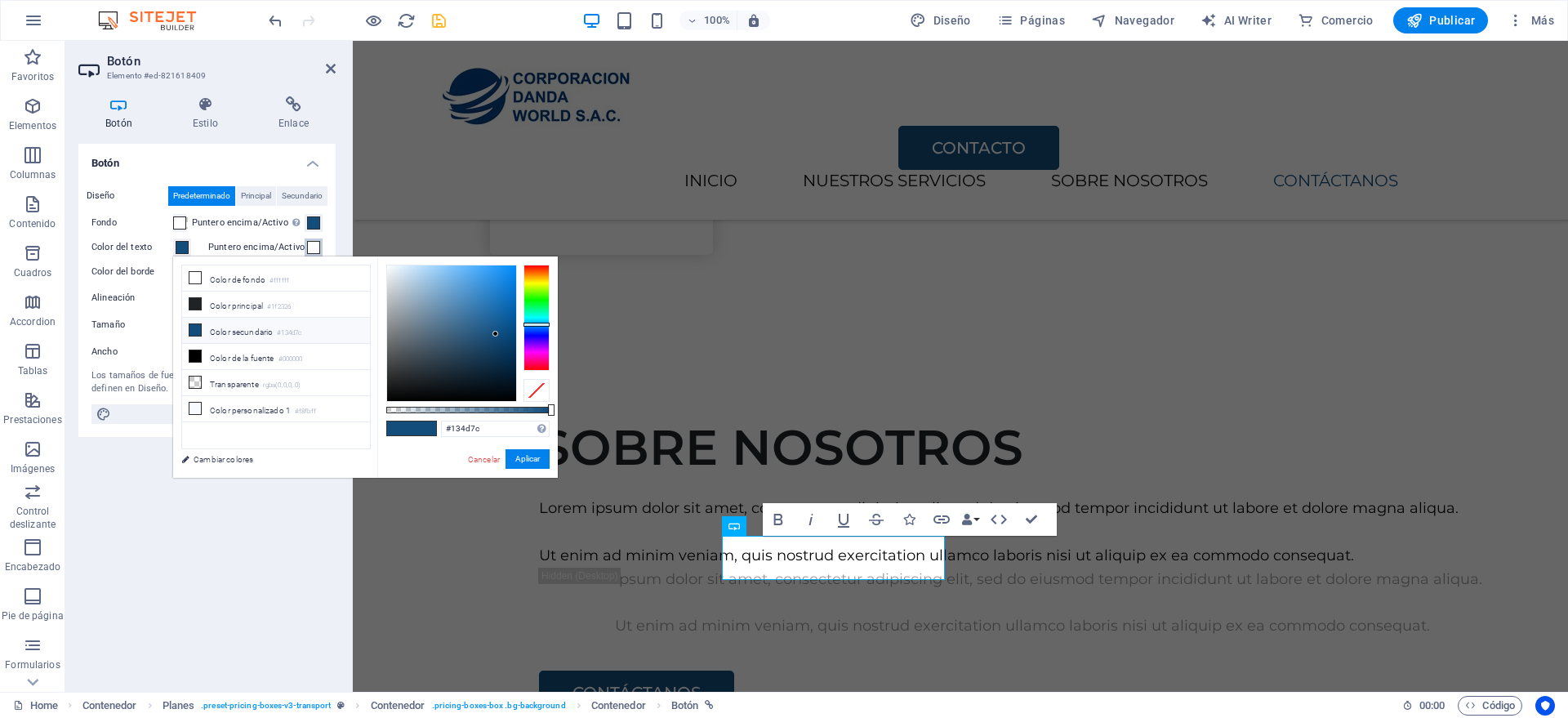 click at bounding box center (314, 248) 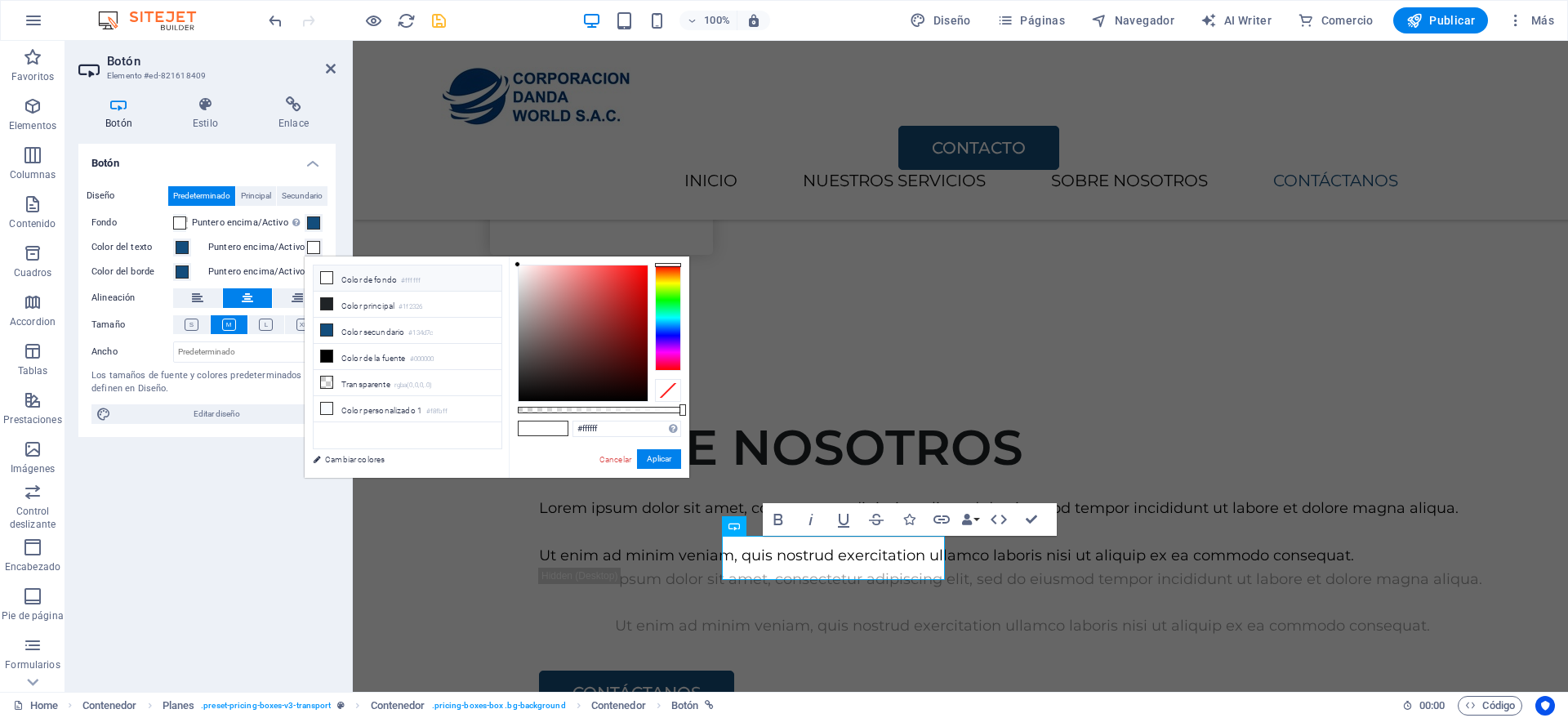 click at bounding box center (314, 248) 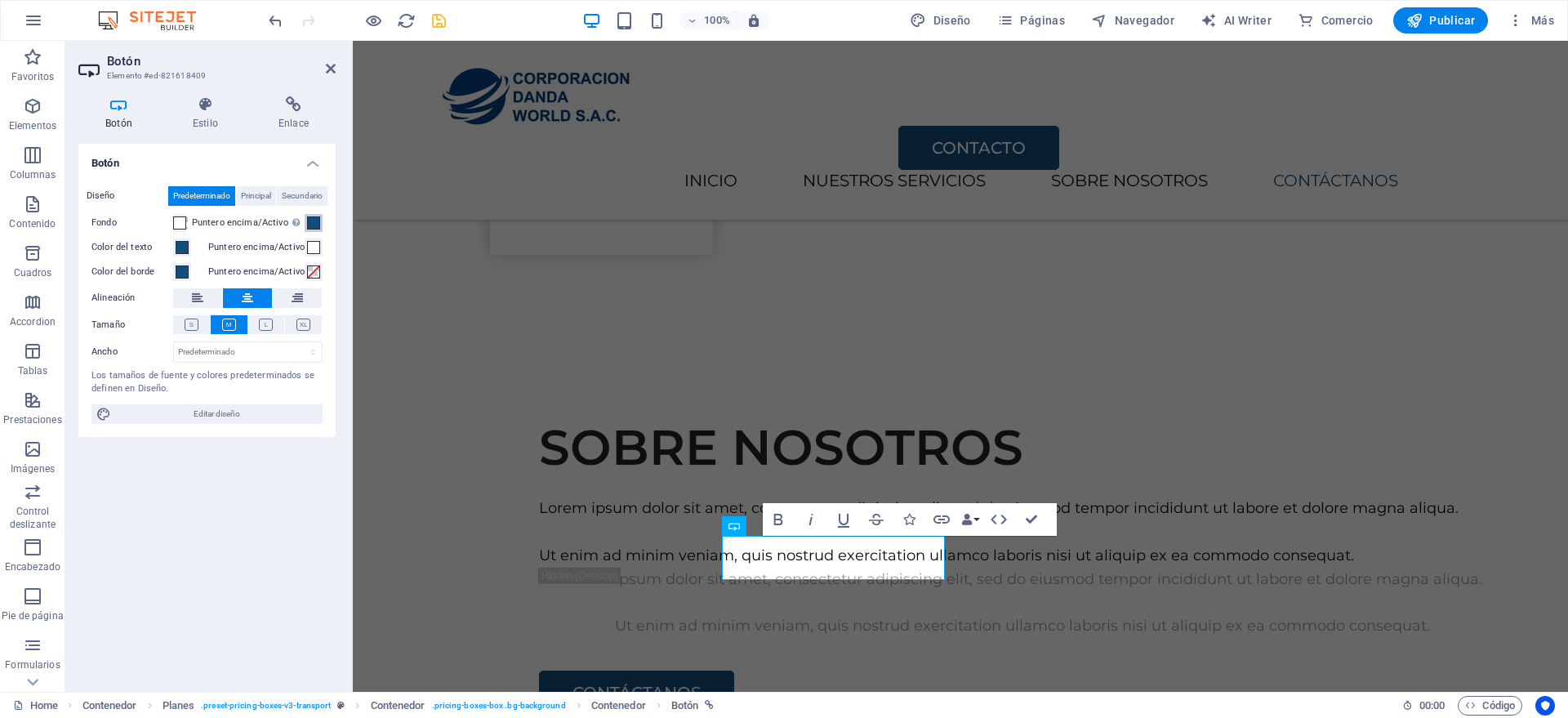 click at bounding box center [314, 223] 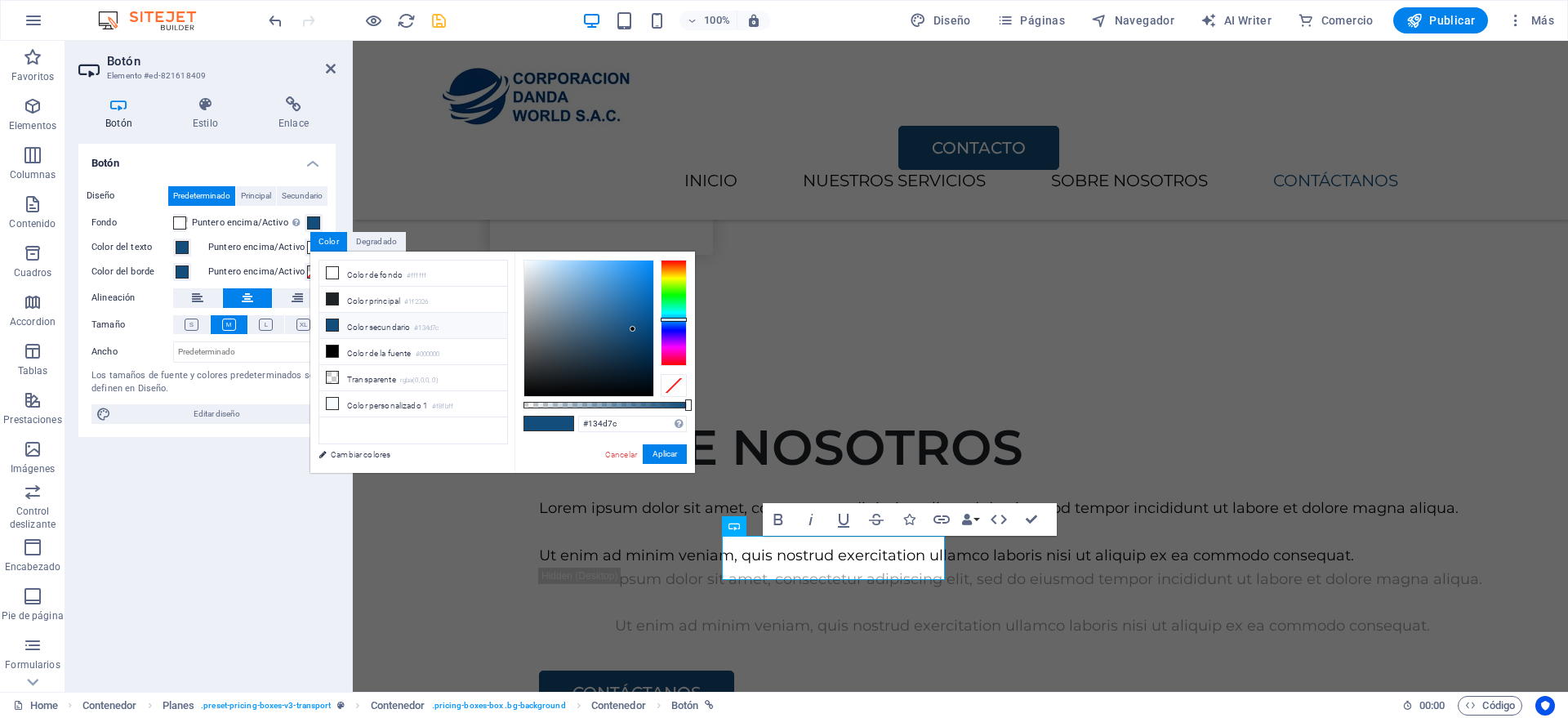 click on "Color secundario
#134d7c" at bounding box center [413, 326] 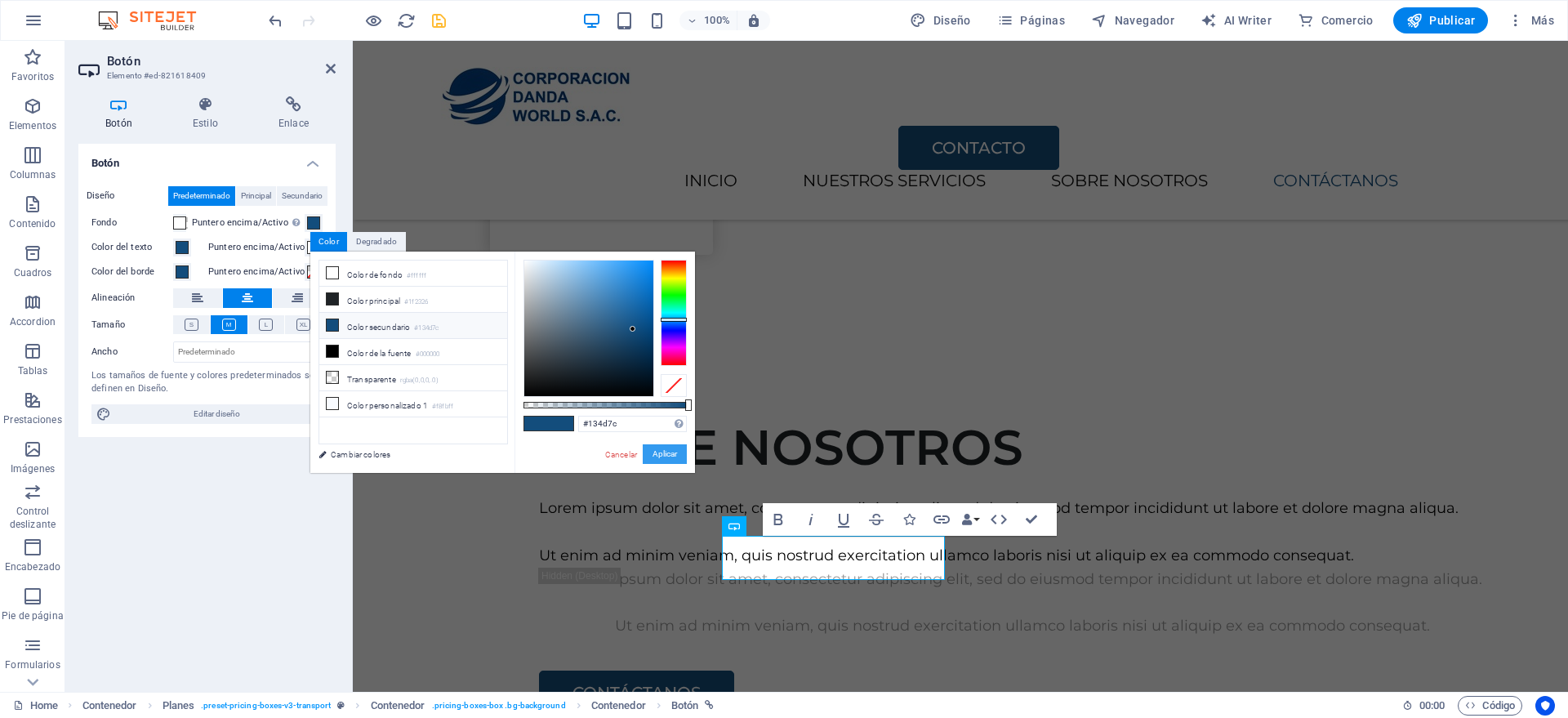 click on "Aplicar" at bounding box center [665, 454] 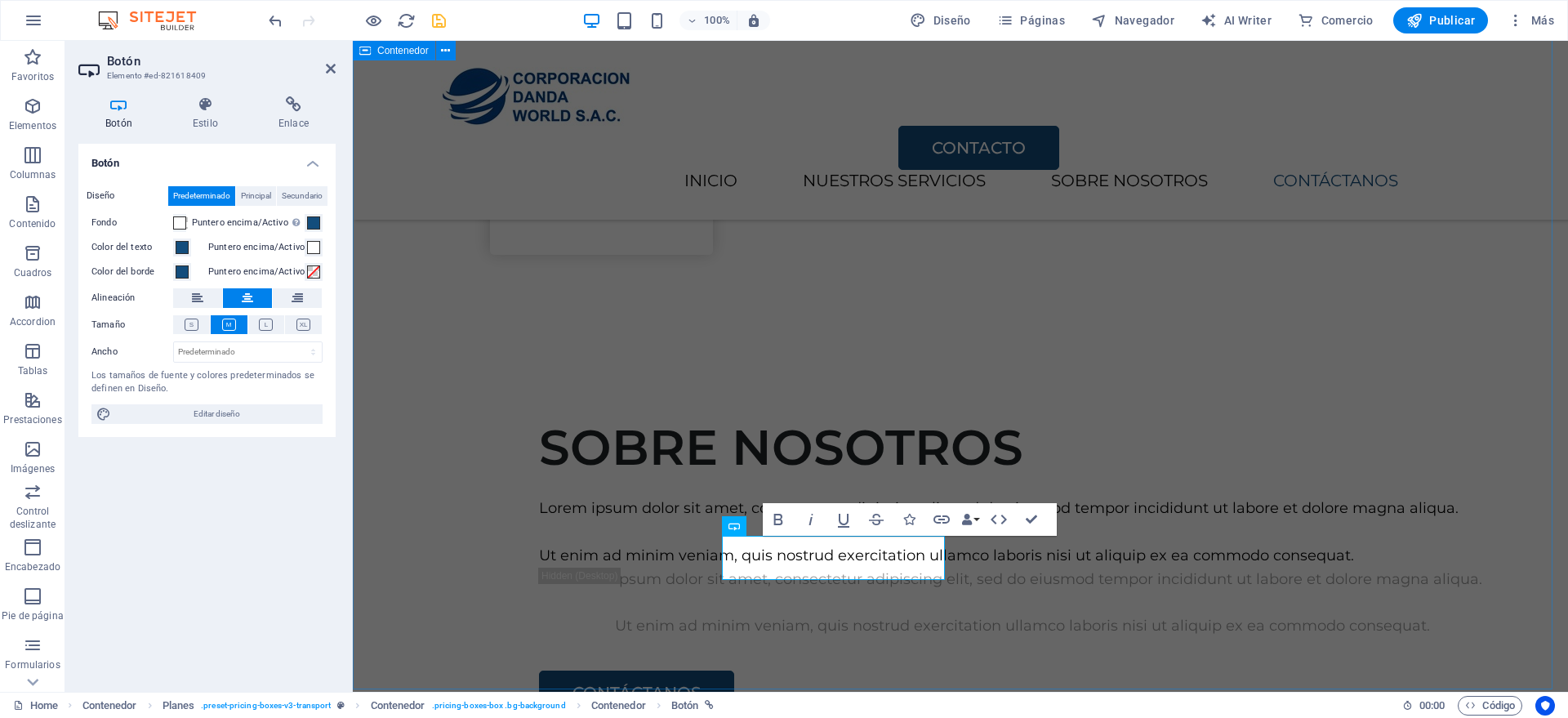 click on "SERVICIOS Lorem ipsum dolor sit amet, consectetur adipiscing elit, sed do eiusmod tempor incididunt. GUANTES ANTICORTE S/. 13.00 COTIZAR MANGAS ANTICORTE S/. 15.00 COTIZAR DISCOS DE CORTE S/. 100.00 COTIZAR HERRAMIENTAS DE CORTE S/8.00 COTIZAR" at bounding box center [960, 2412] 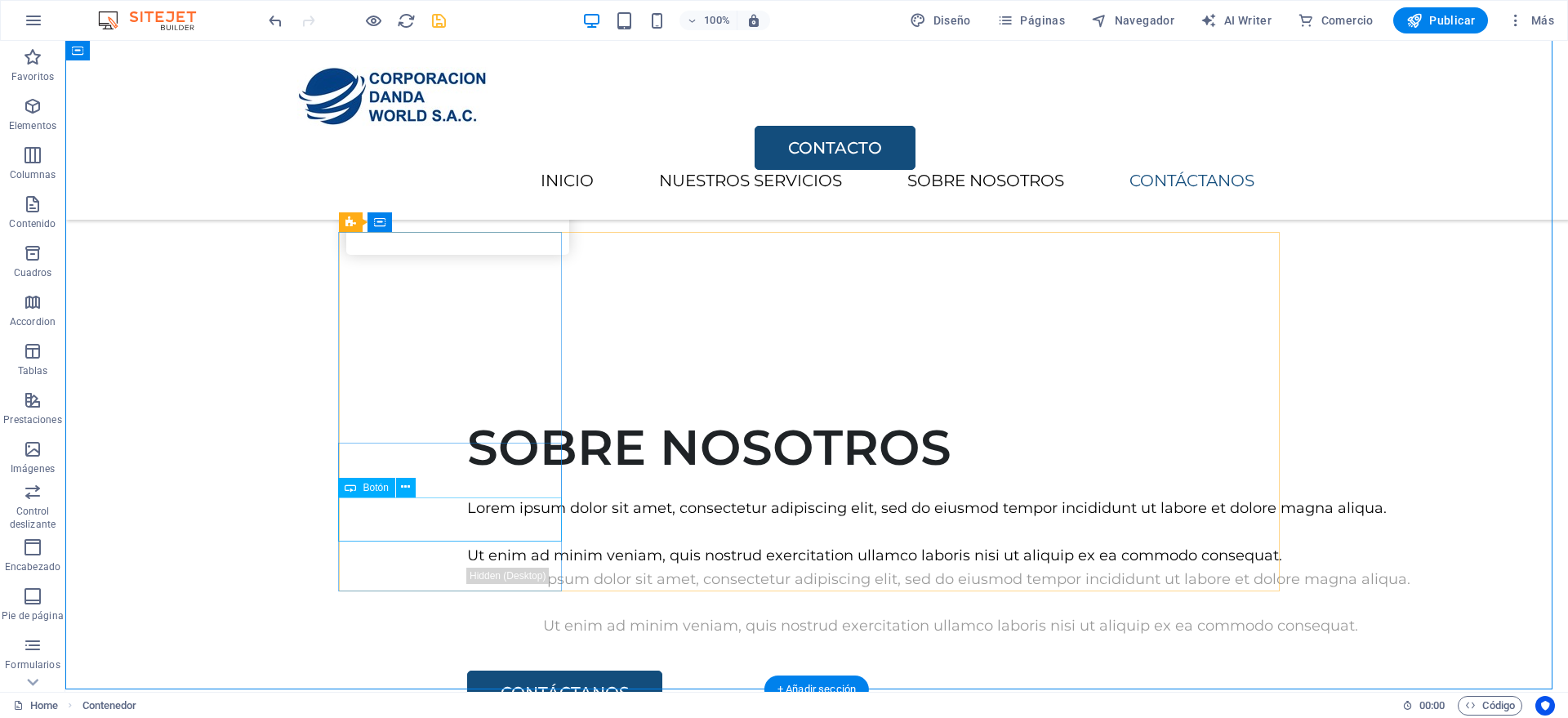 click on "COTIZAR" at bounding box center [817, 1568] 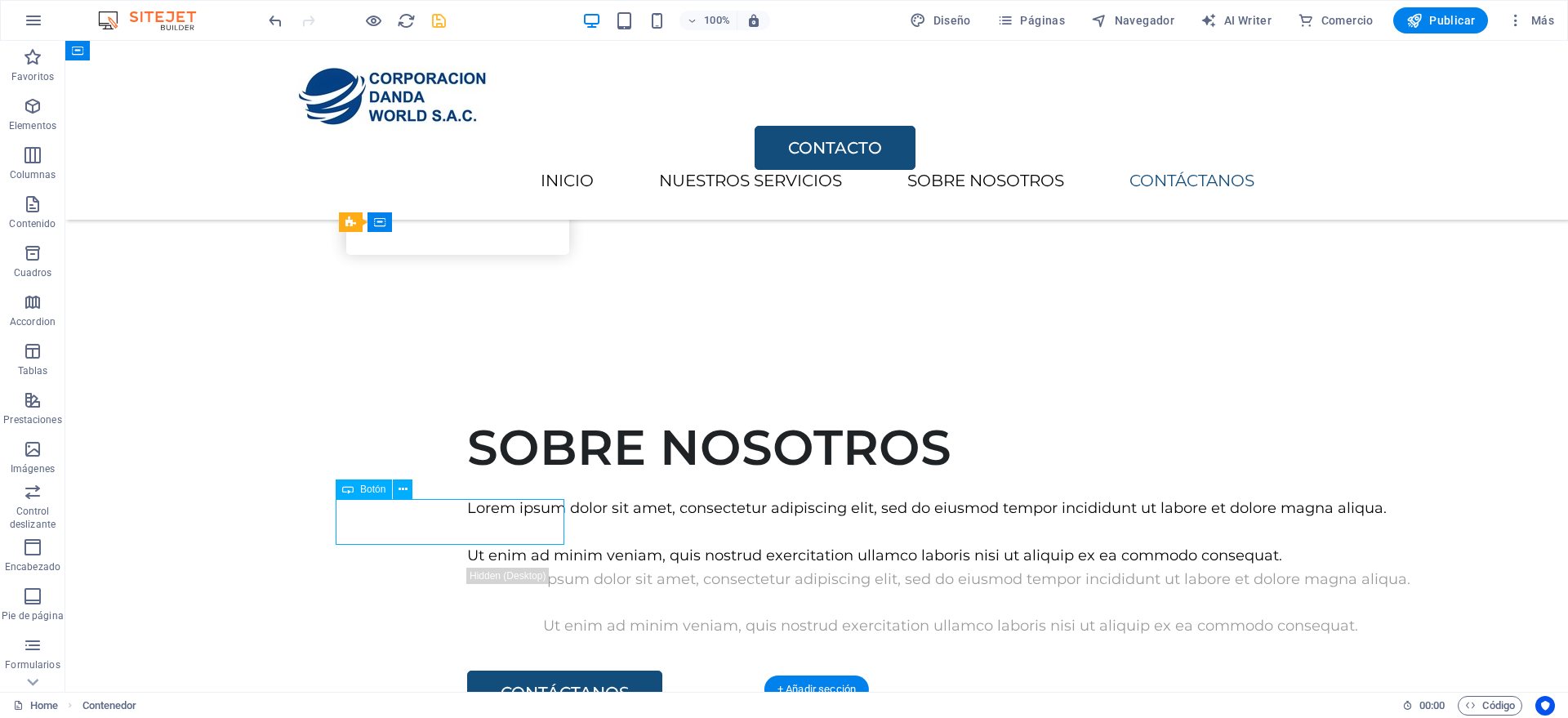 click on "COTIZAR" at bounding box center [817, 1568] 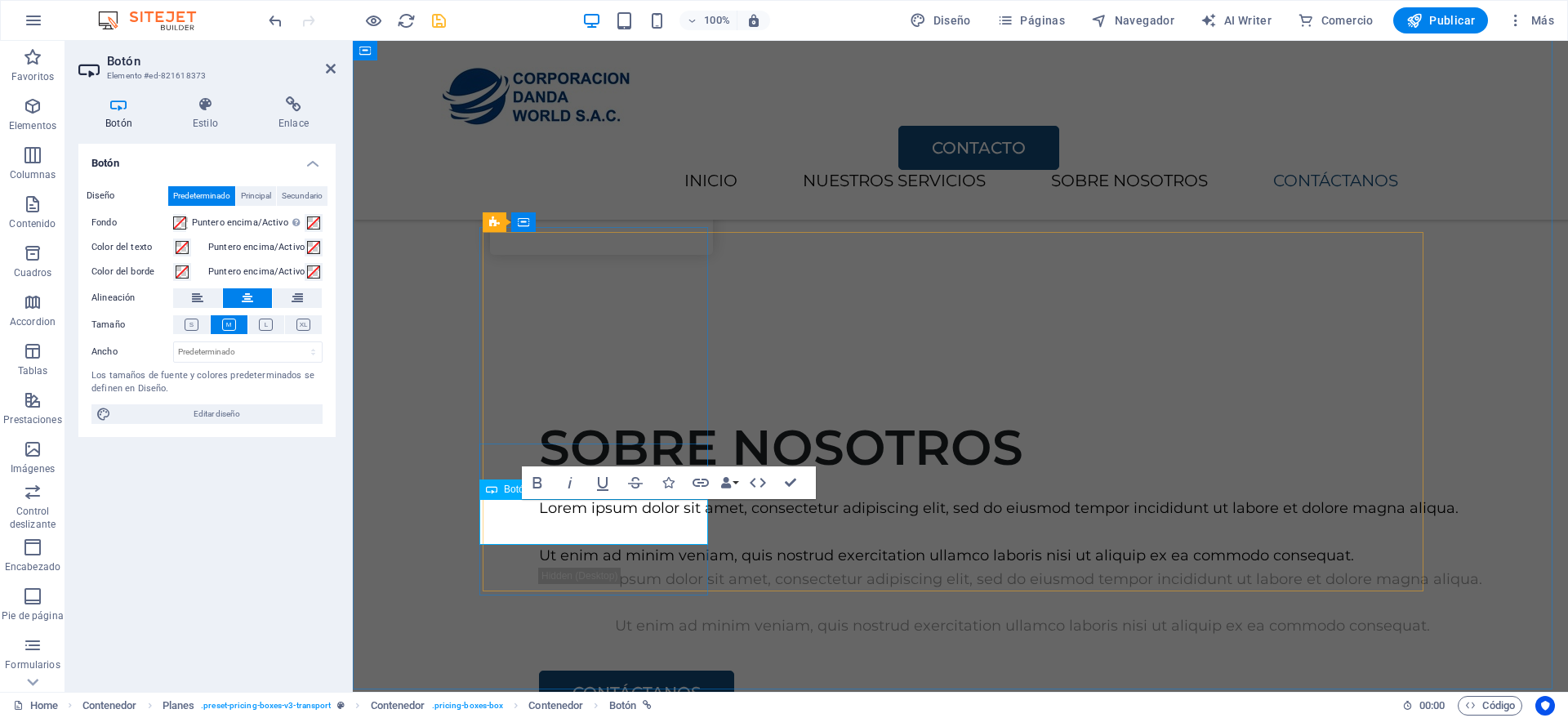 click on "COTIZAR" at bounding box center (960, 1568) 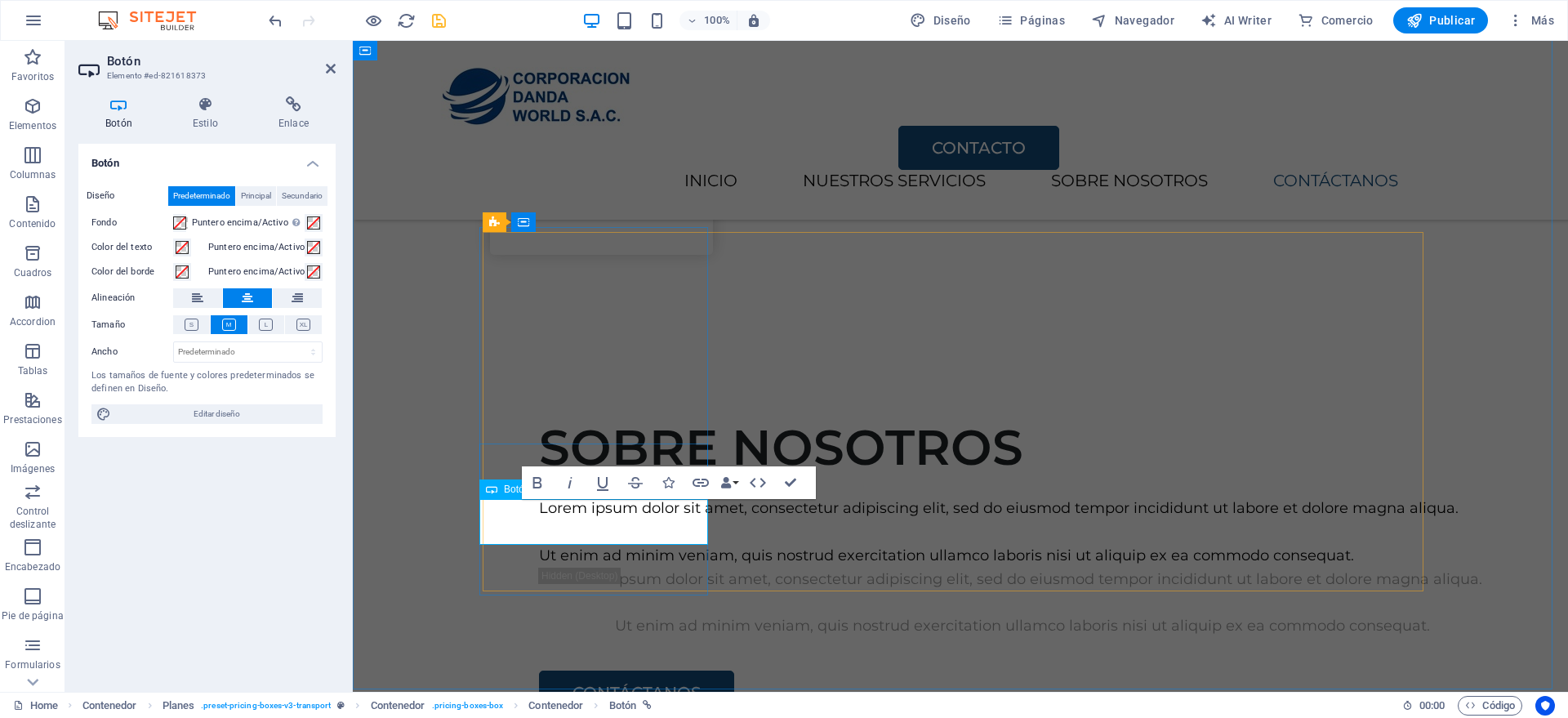 drag, startPoint x: 655, startPoint y: 522, endPoint x: 581, endPoint y: 509, distance: 75.13322 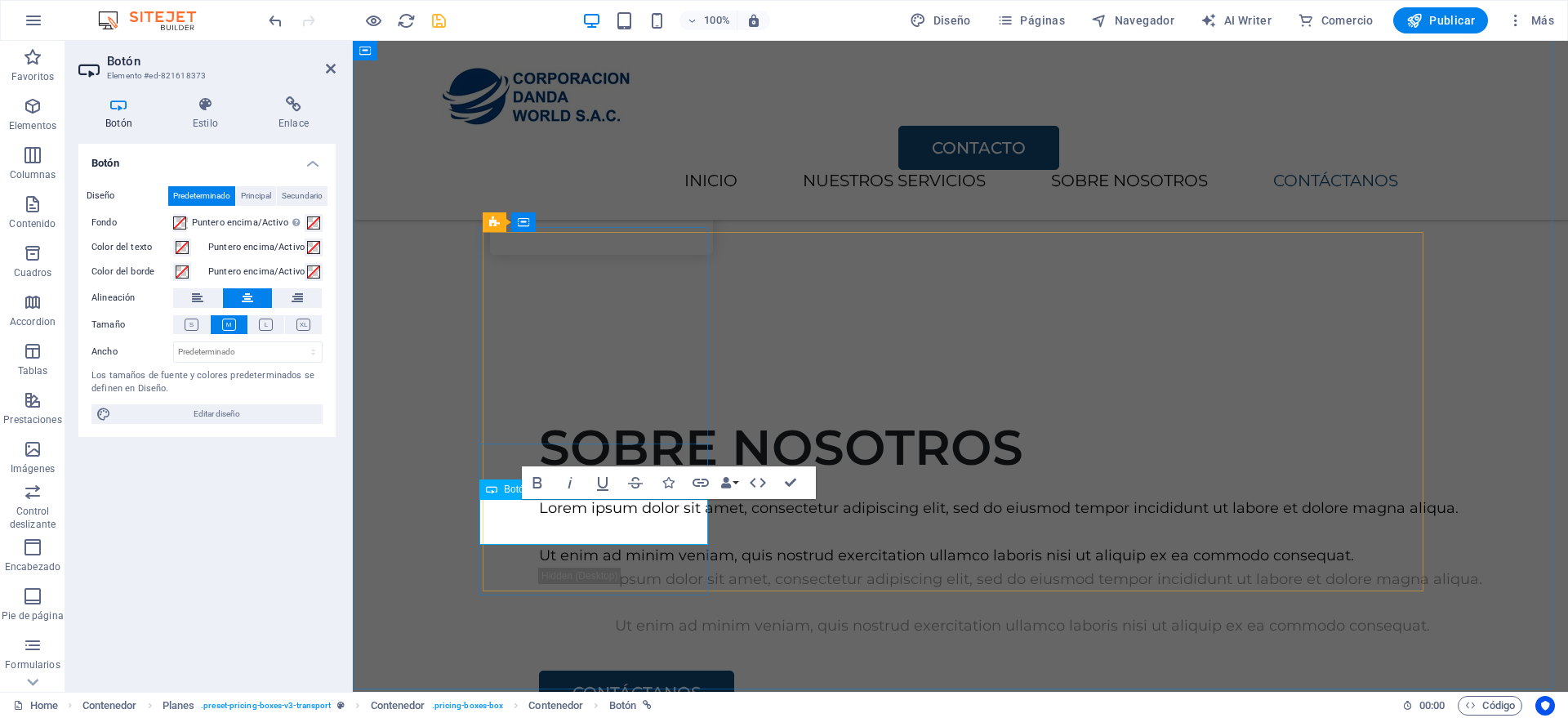 click on "COTIZAR" at bounding box center (960, 1568) 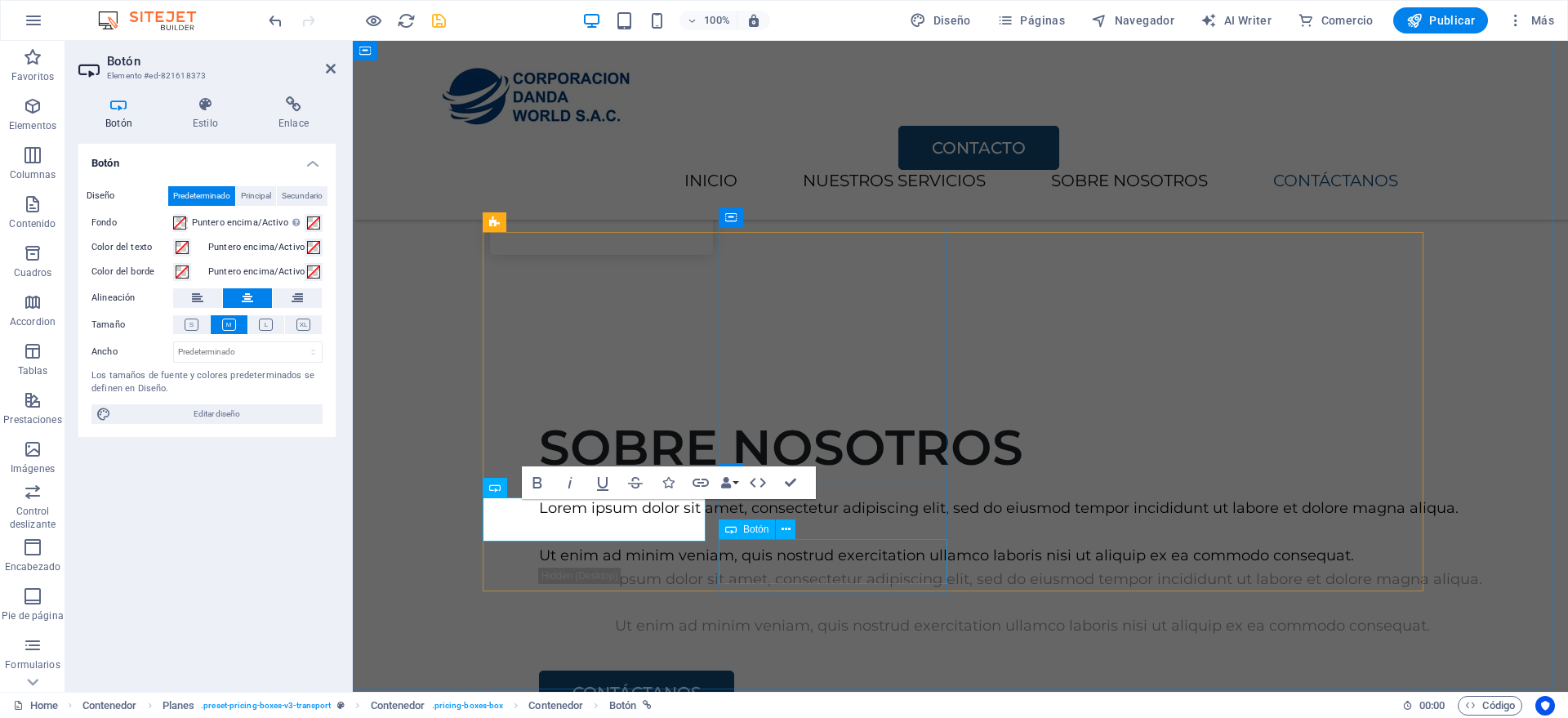 click on "COTIZAR" at bounding box center [960, 2980] 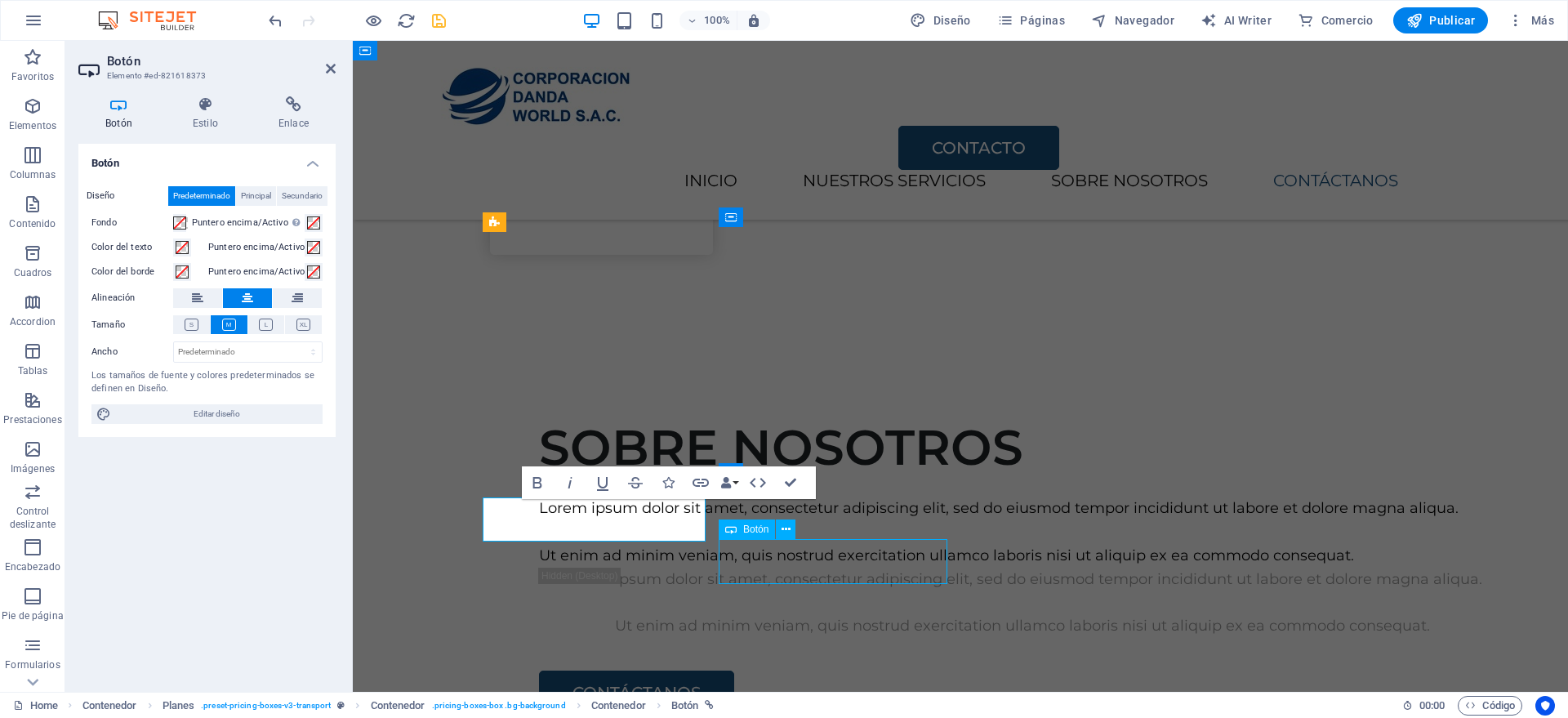 click on "COTIZAR" at bounding box center [960, 2980] 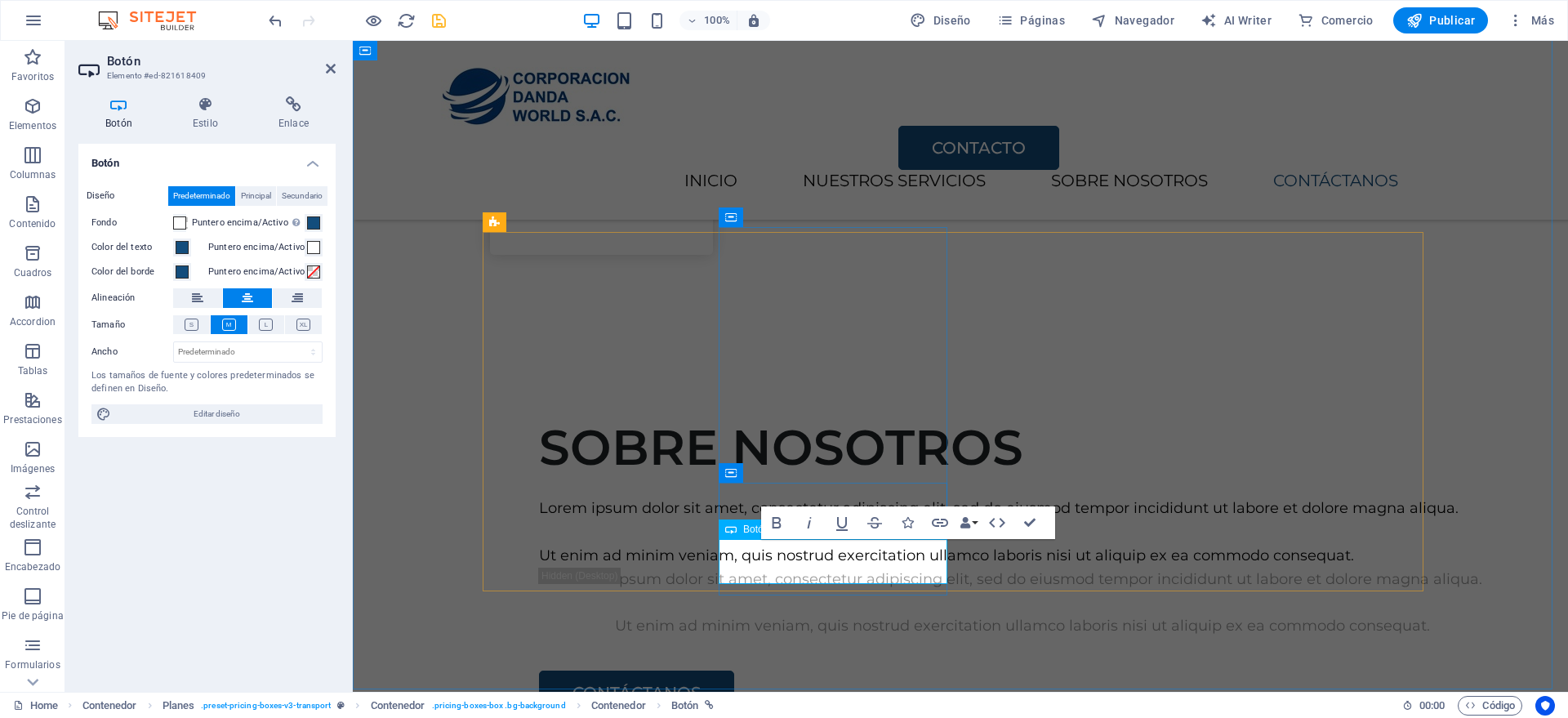 click on "COTIZAR" at bounding box center [960, 2980] 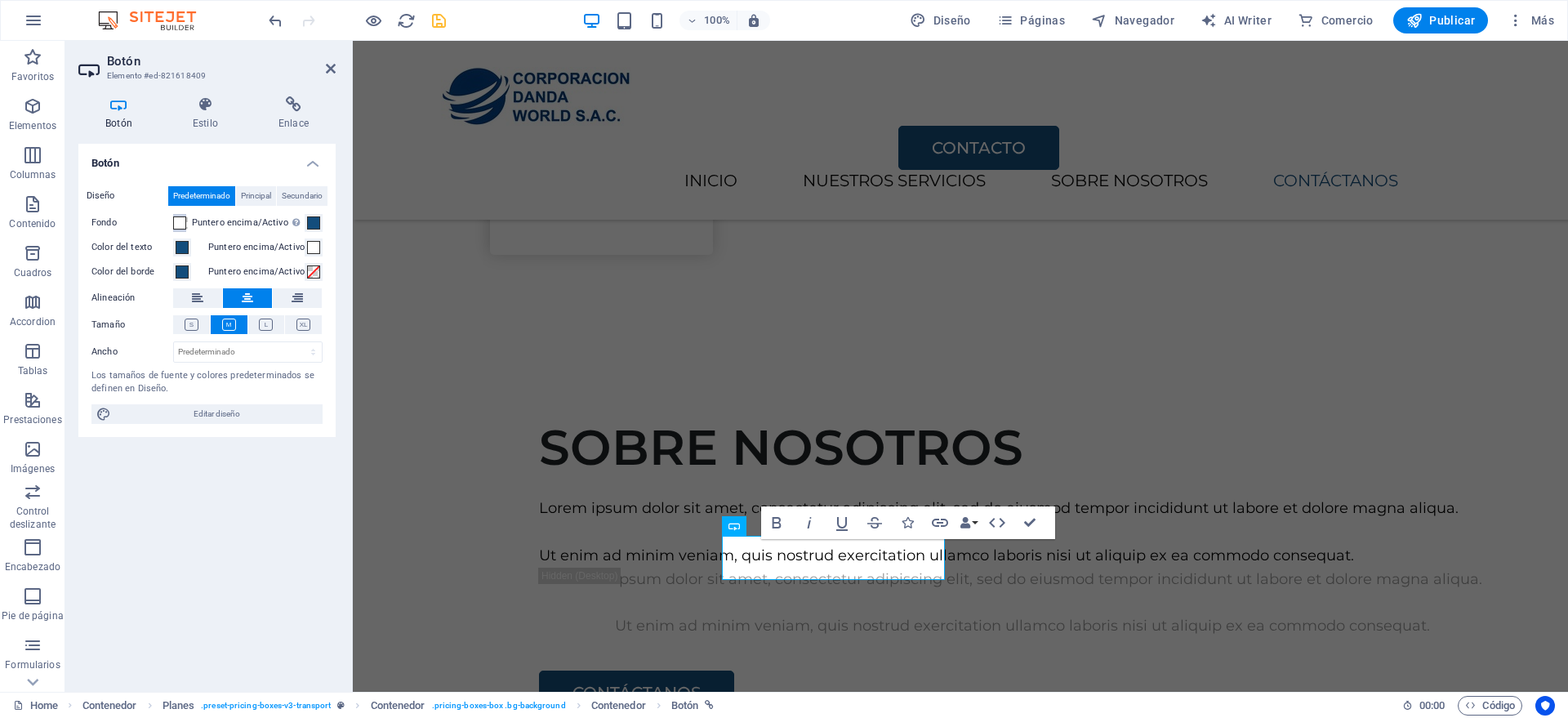click at bounding box center (180, 223) 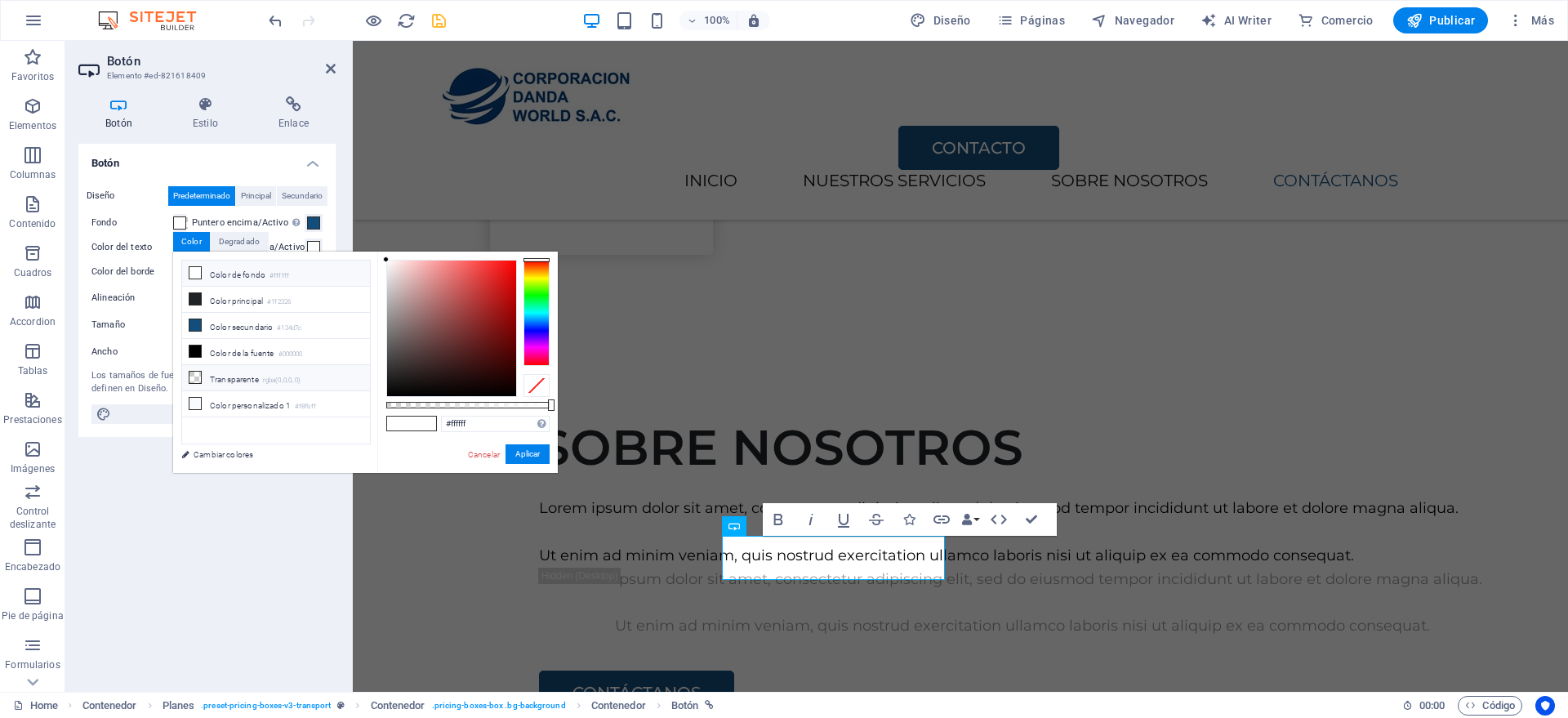 click on "Transparente
rgba(0,0,0,.0)" at bounding box center [276, 378] 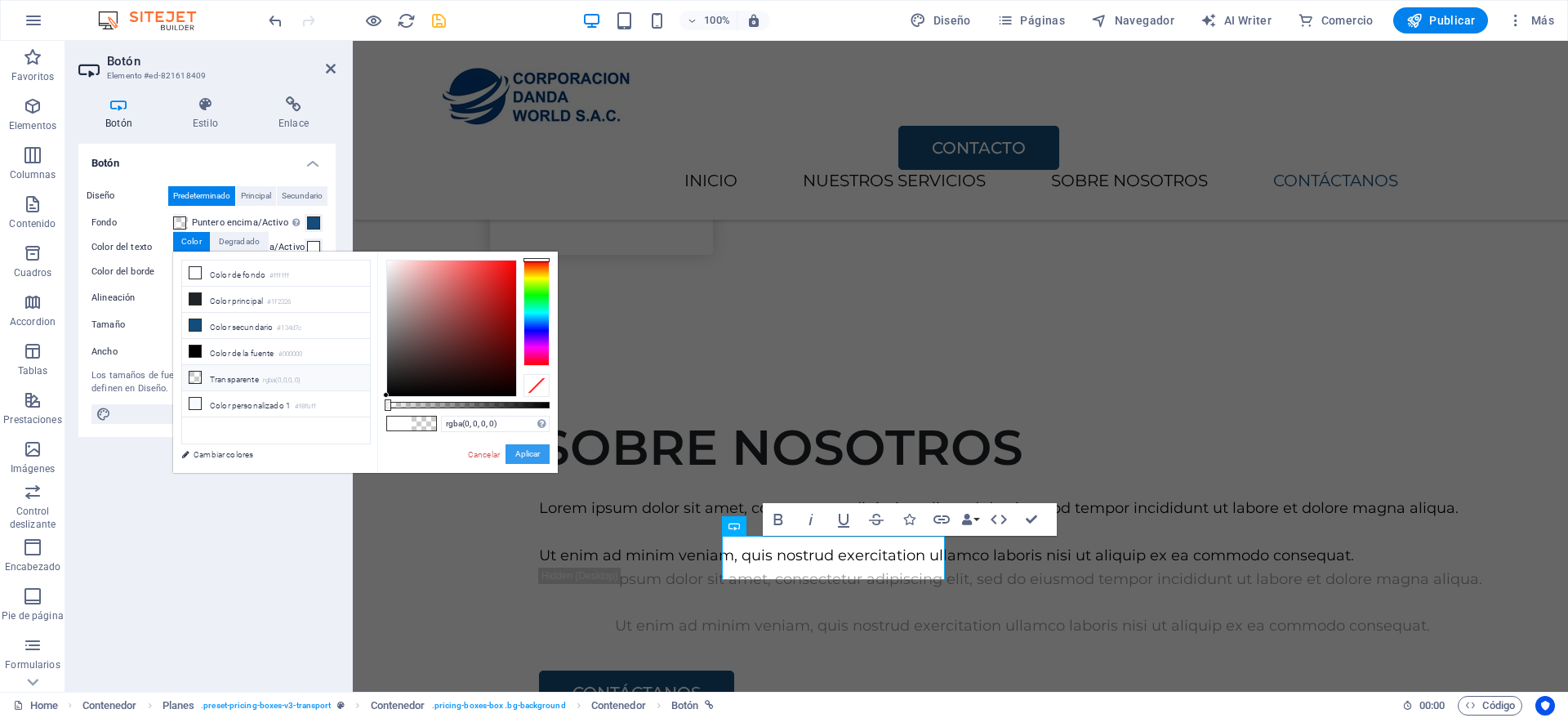 click on "Aplicar" at bounding box center (528, 454) 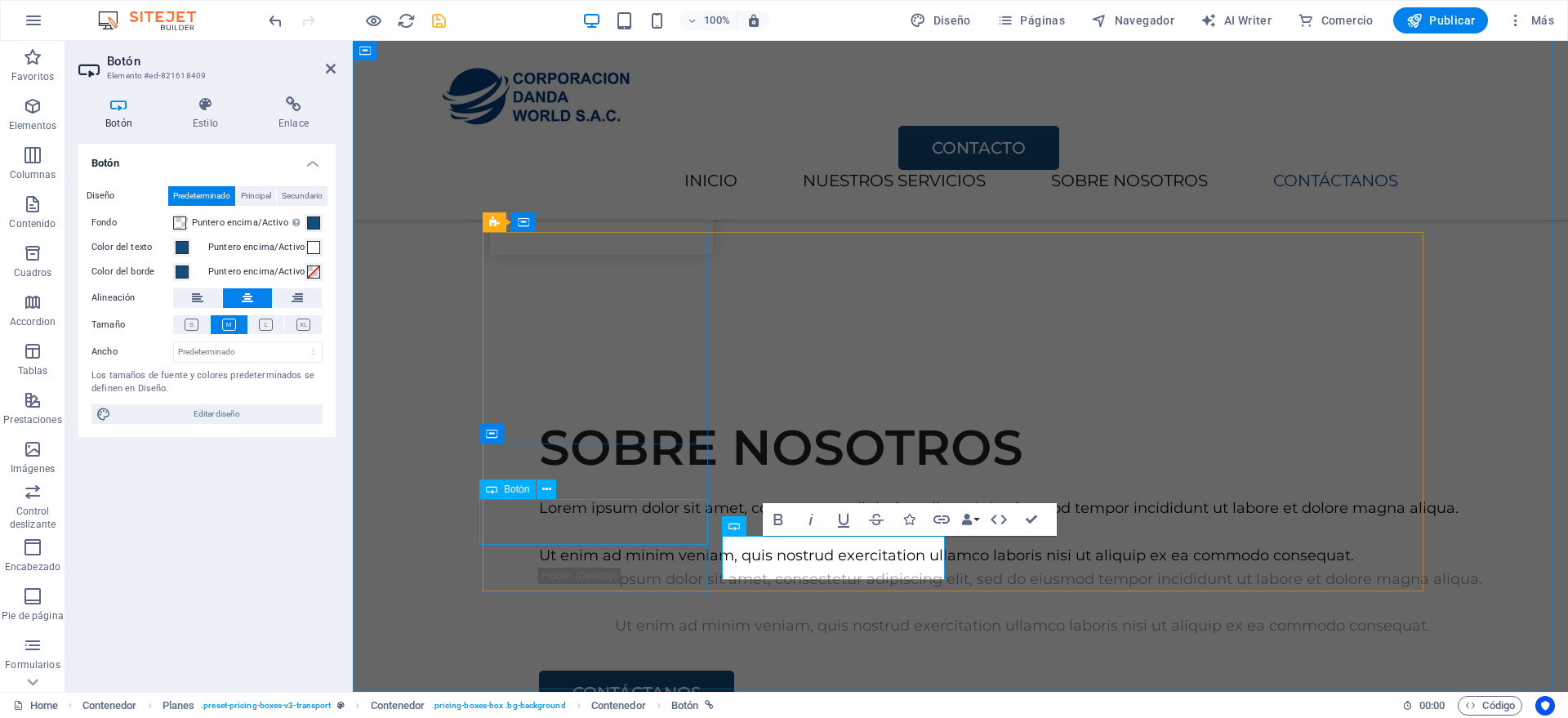 click on "COTIZAR" at bounding box center (960, 1568) 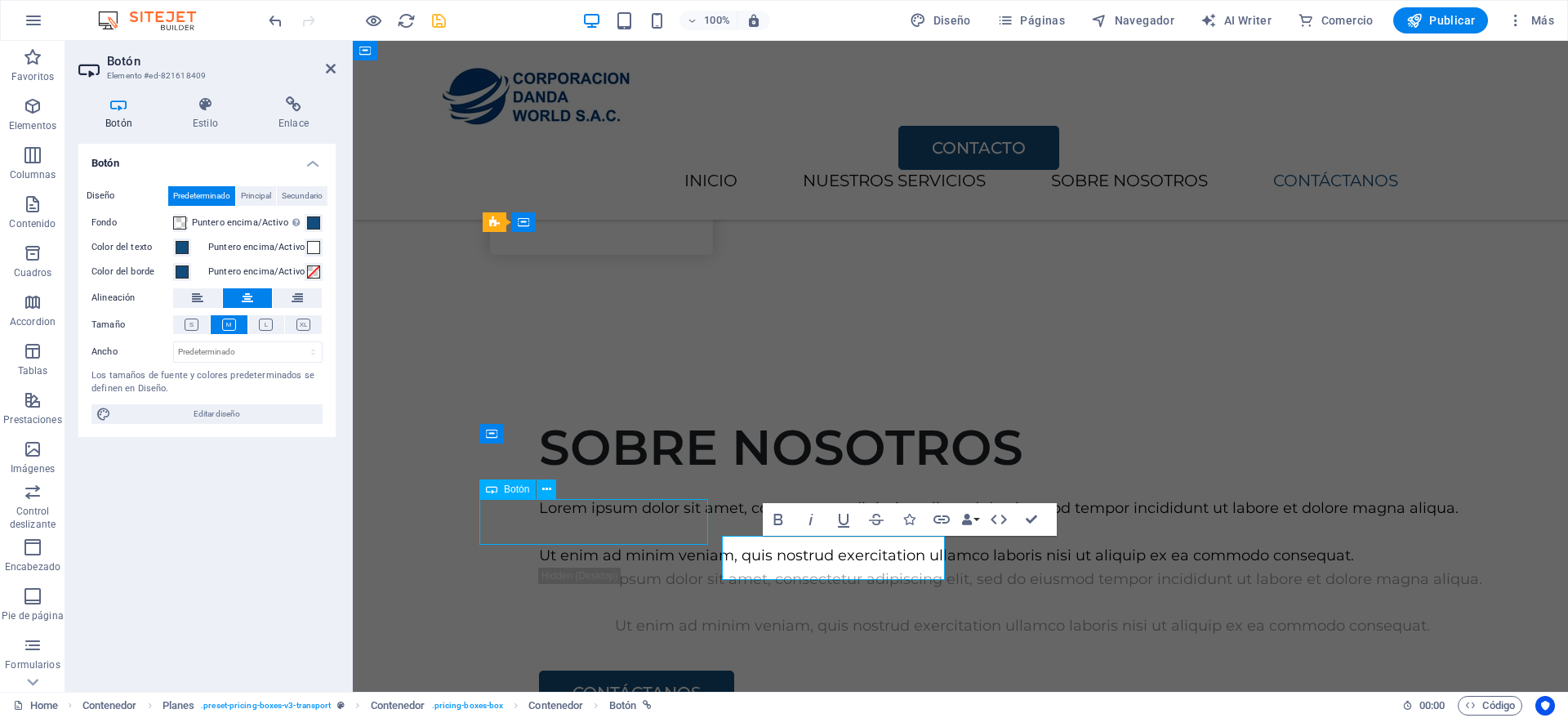 click on "COTIZAR" at bounding box center (960, 1568) 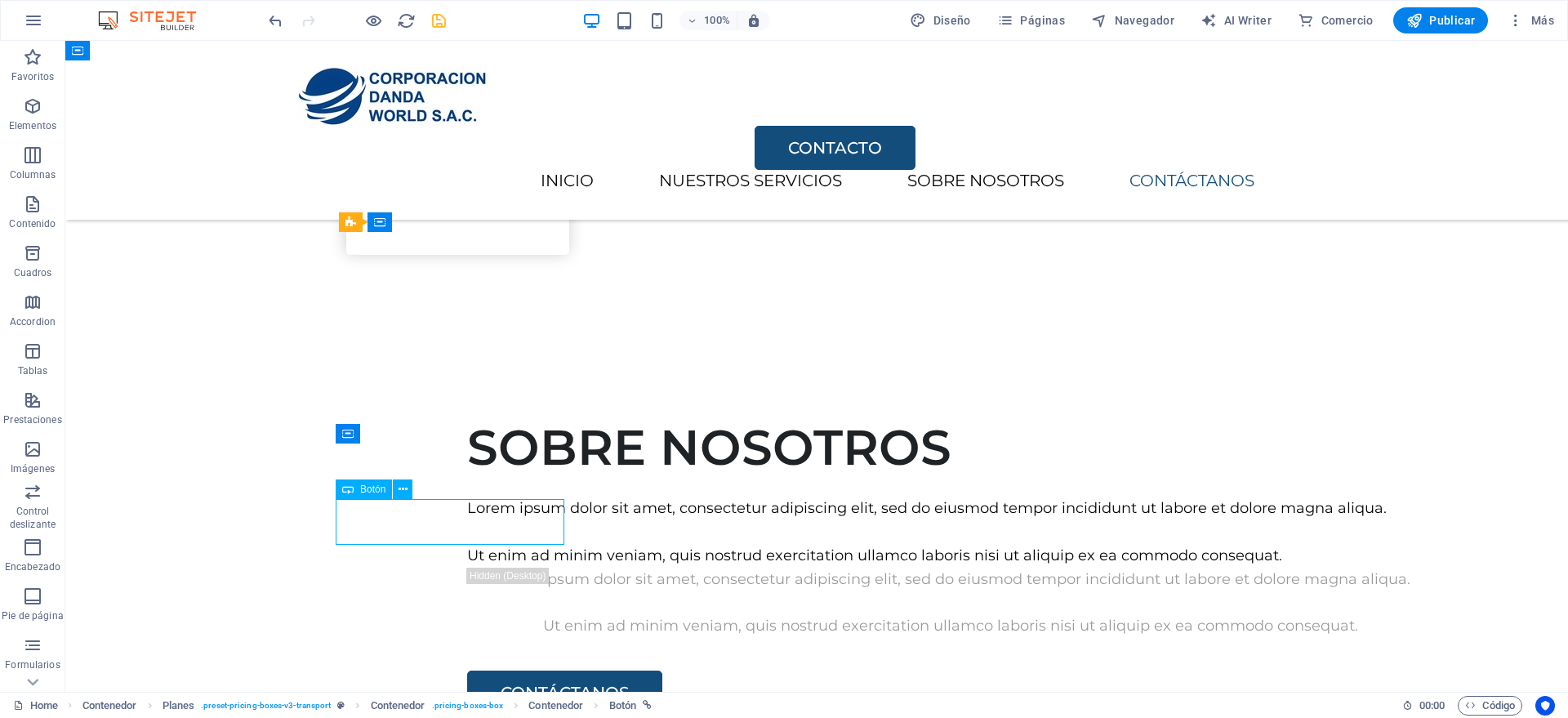 click on "COTIZAR" at bounding box center (817, 1568) 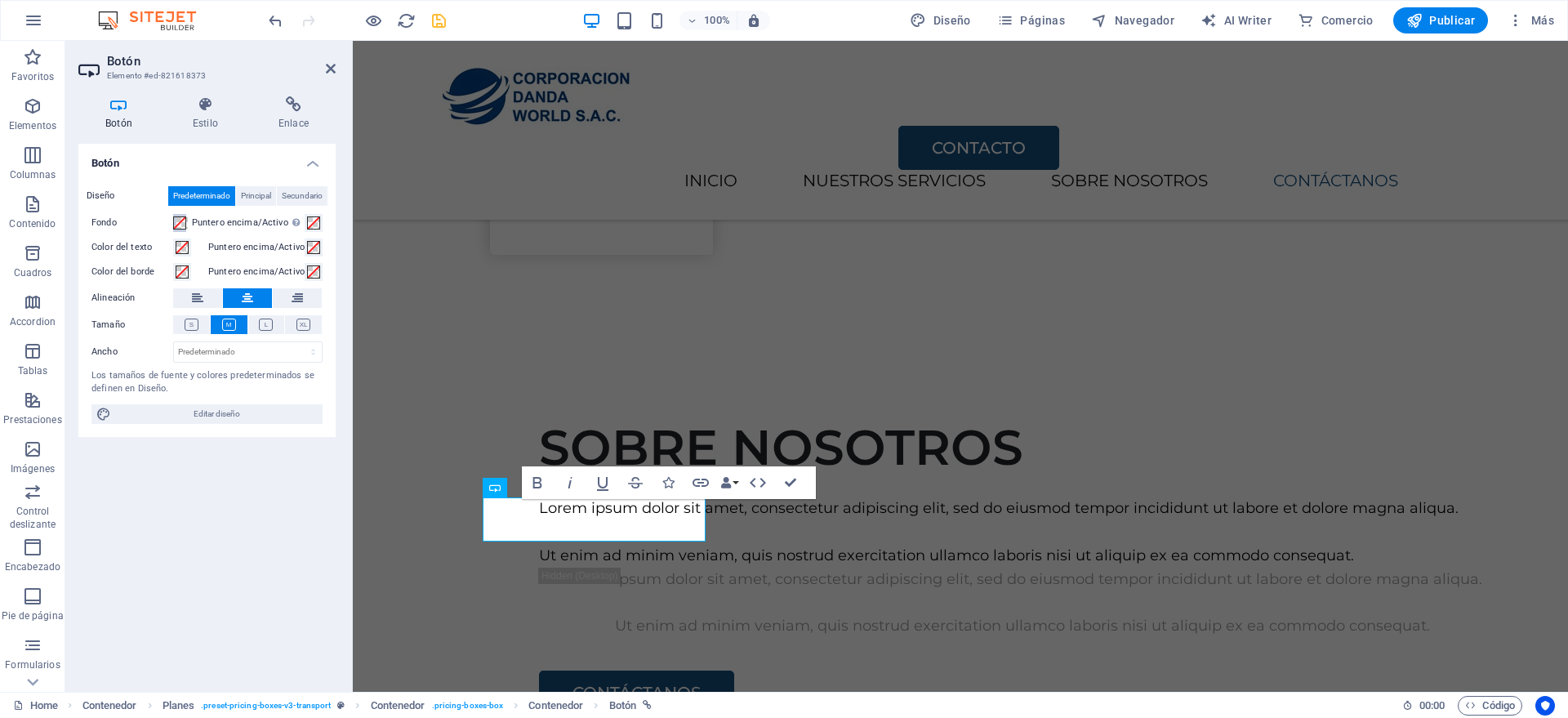 click at bounding box center (180, 223) 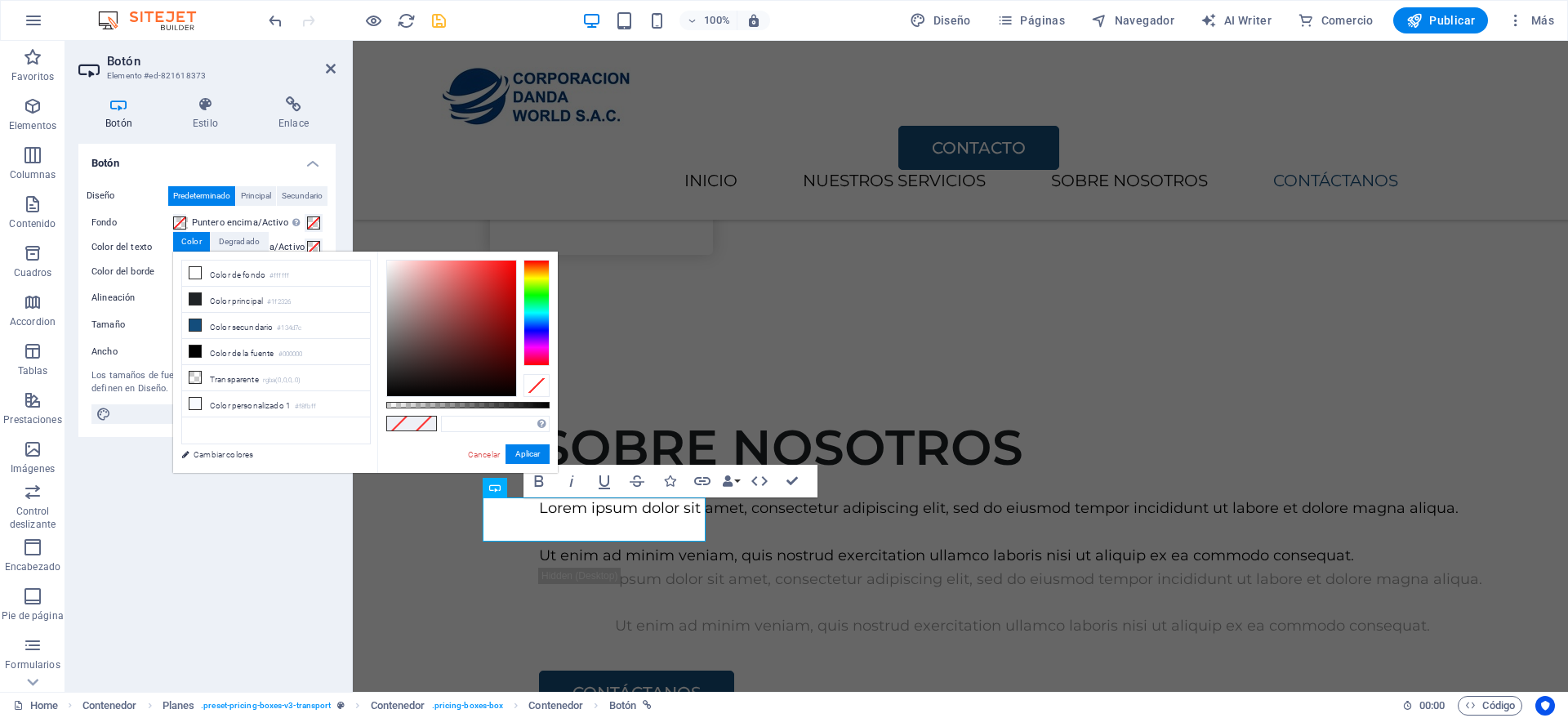 click at bounding box center (399, 423) 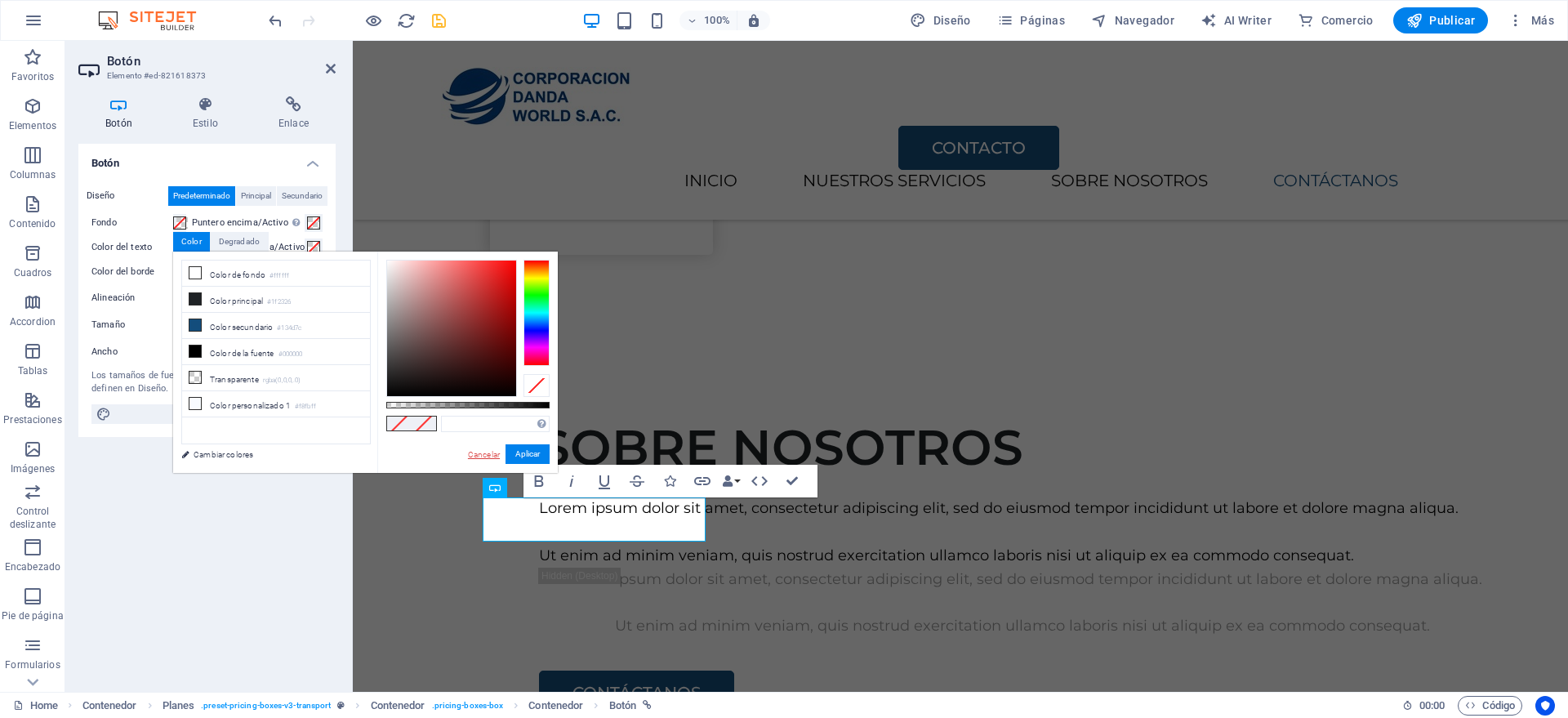 click on "Cancelar" at bounding box center (483, 454) 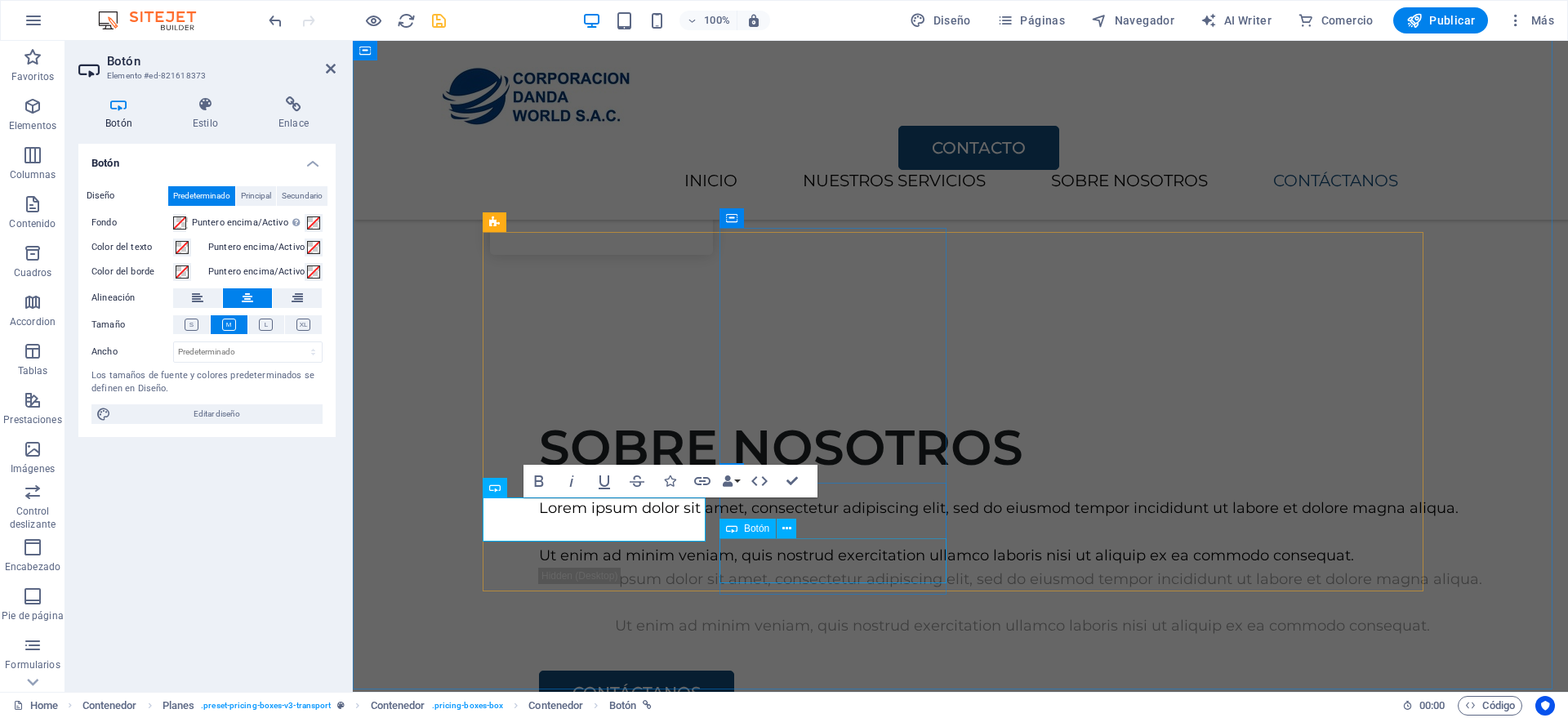 click on "COTIZAR" at bounding box center [960, 2980] 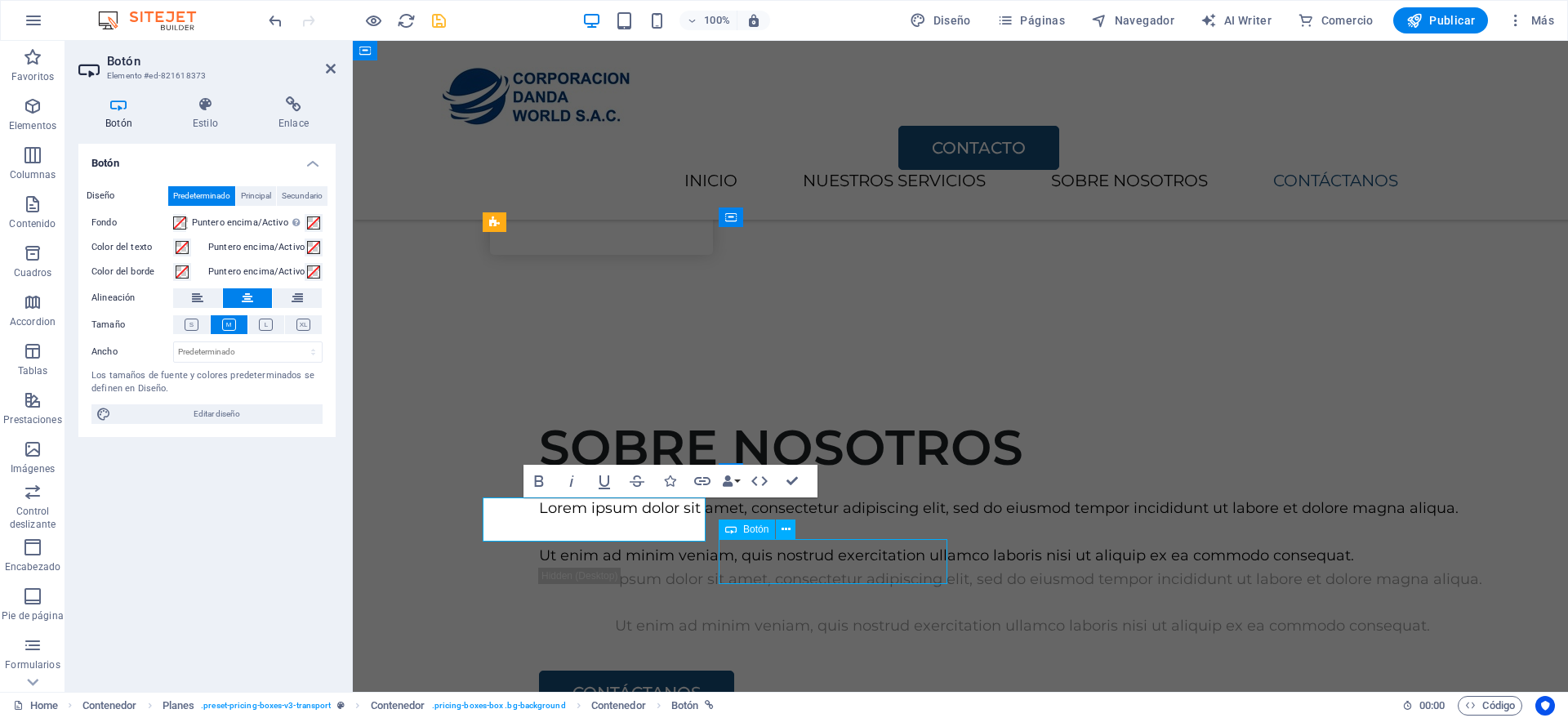 click on "COTIZAR" at bounding box center [960, 2980] 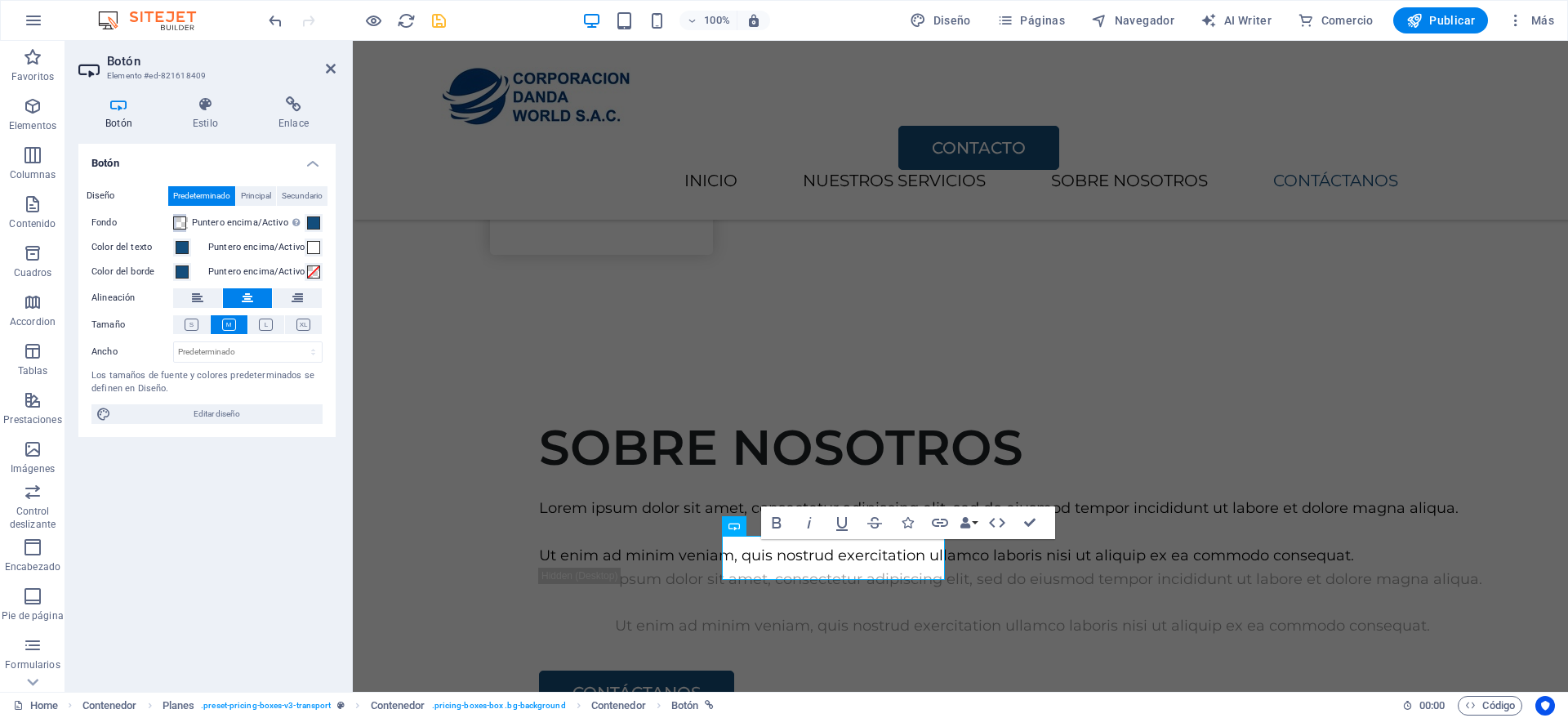 click at bounding box center [180, 223] 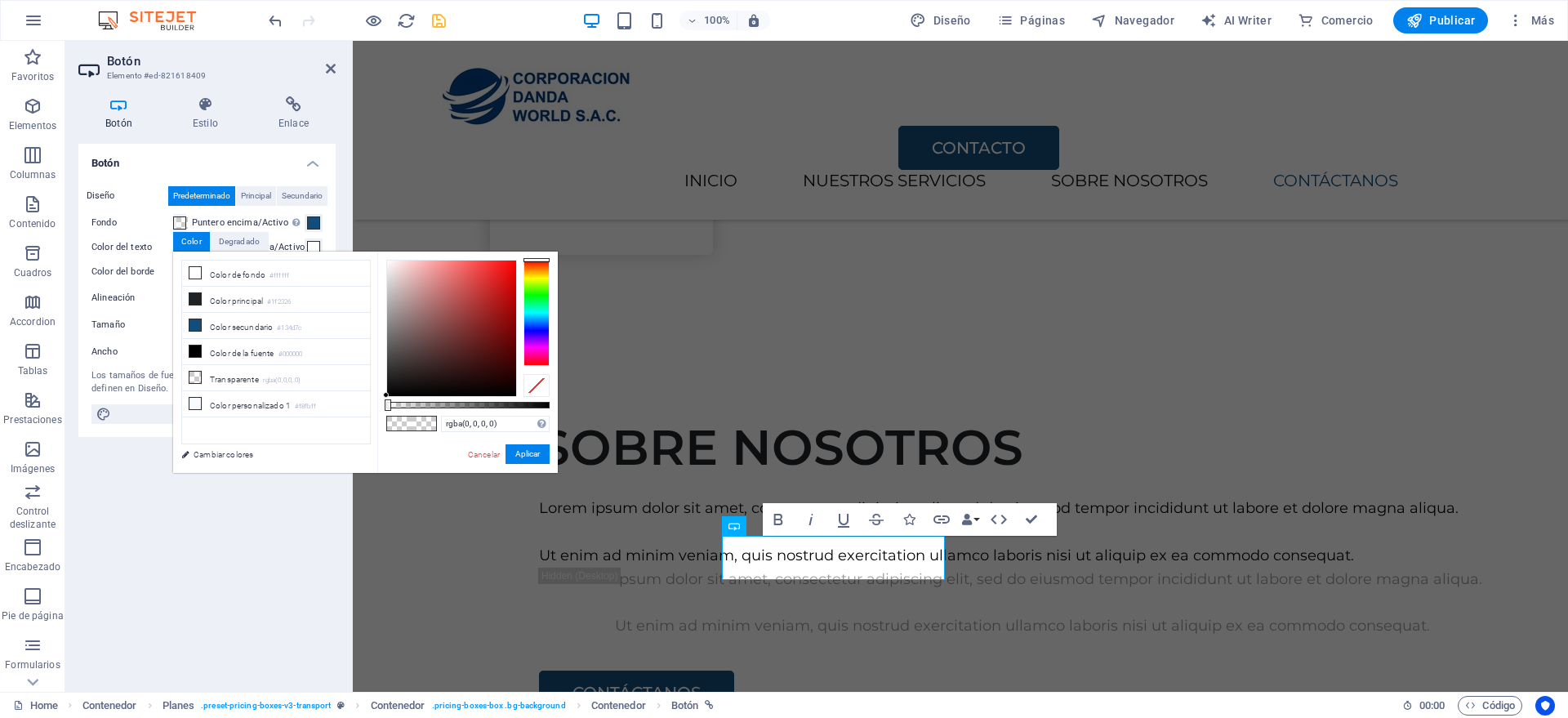 click at bounding box center (424, 423) 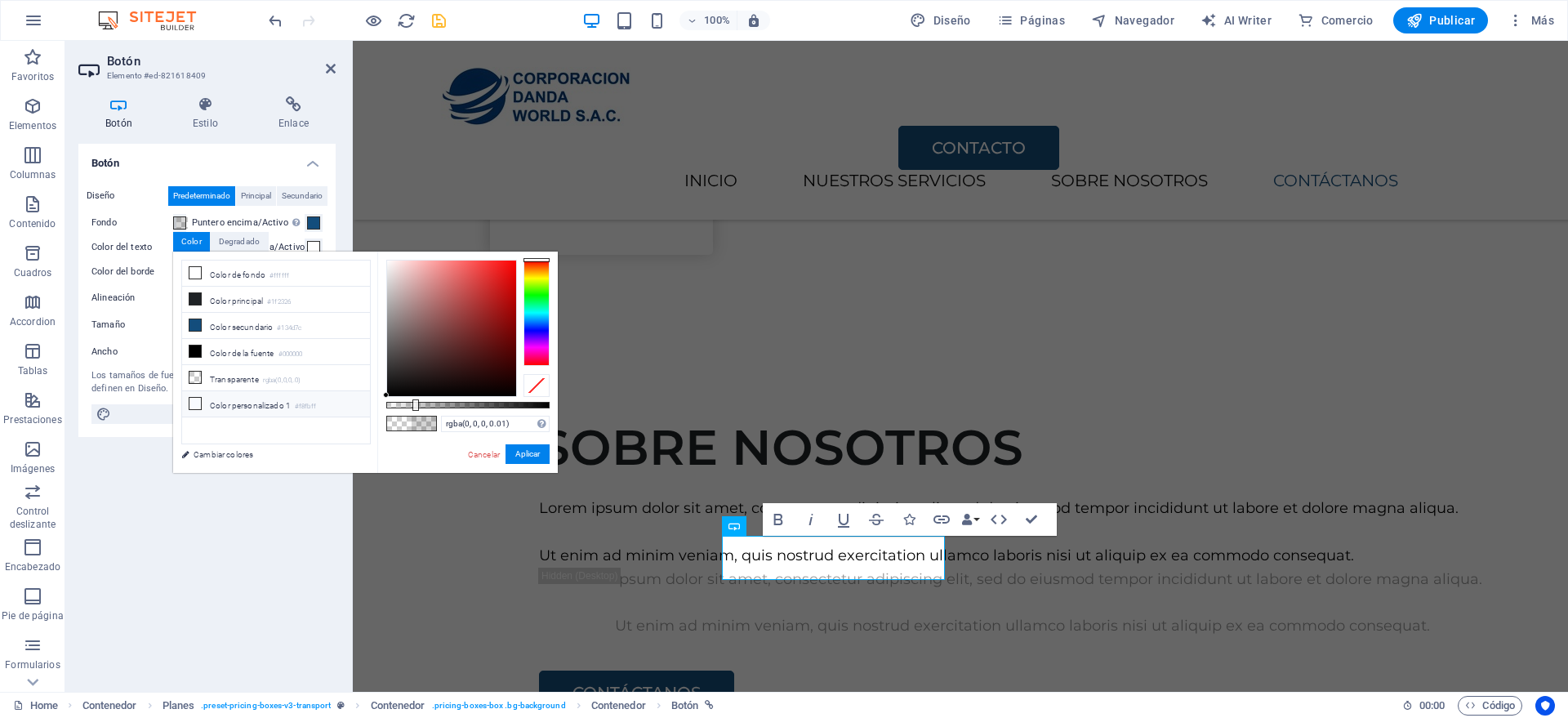 type on "rgba(0, 0, 0, 0)" 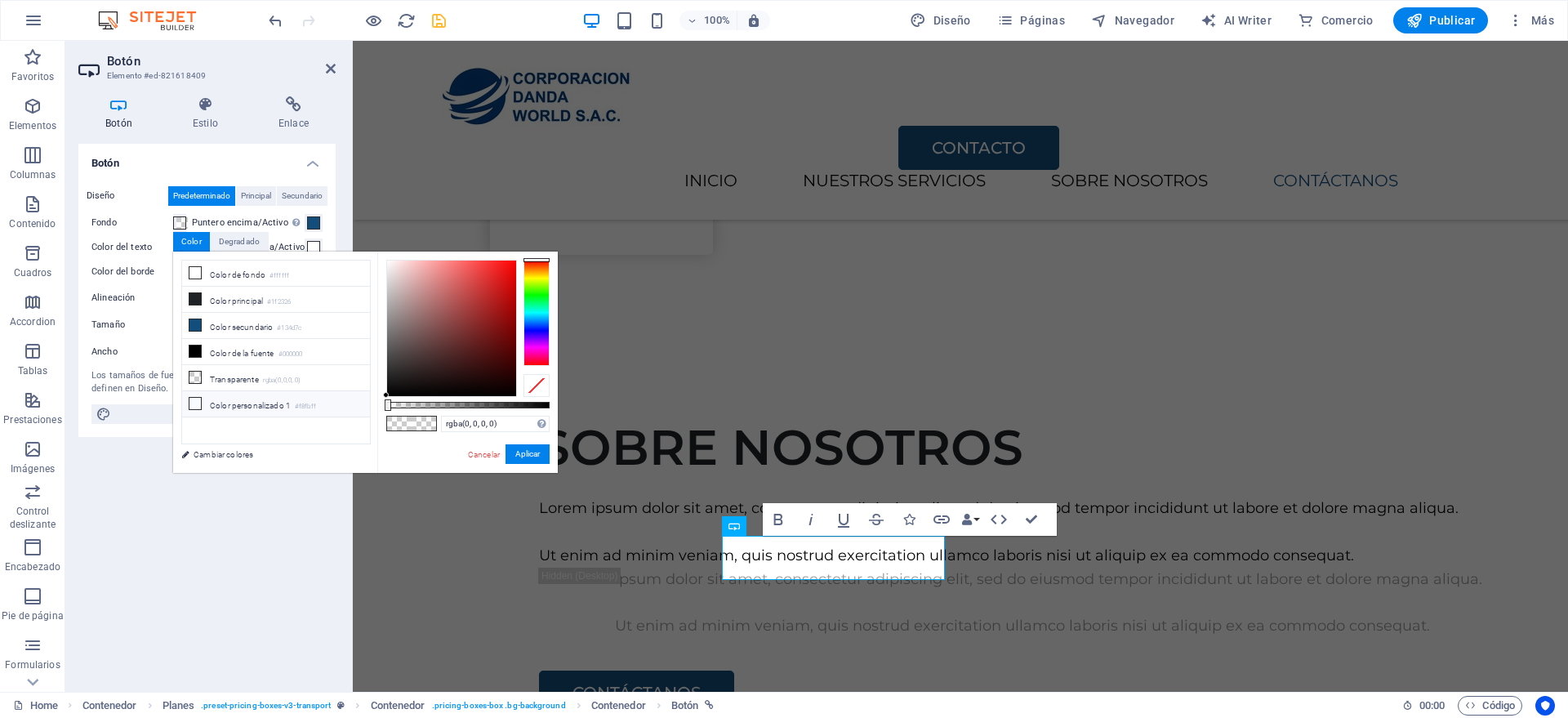 drag, startPoint x: 390, startPoint y: 401, endPoint x: 330, endPoint y: 404, distance: 60.07495 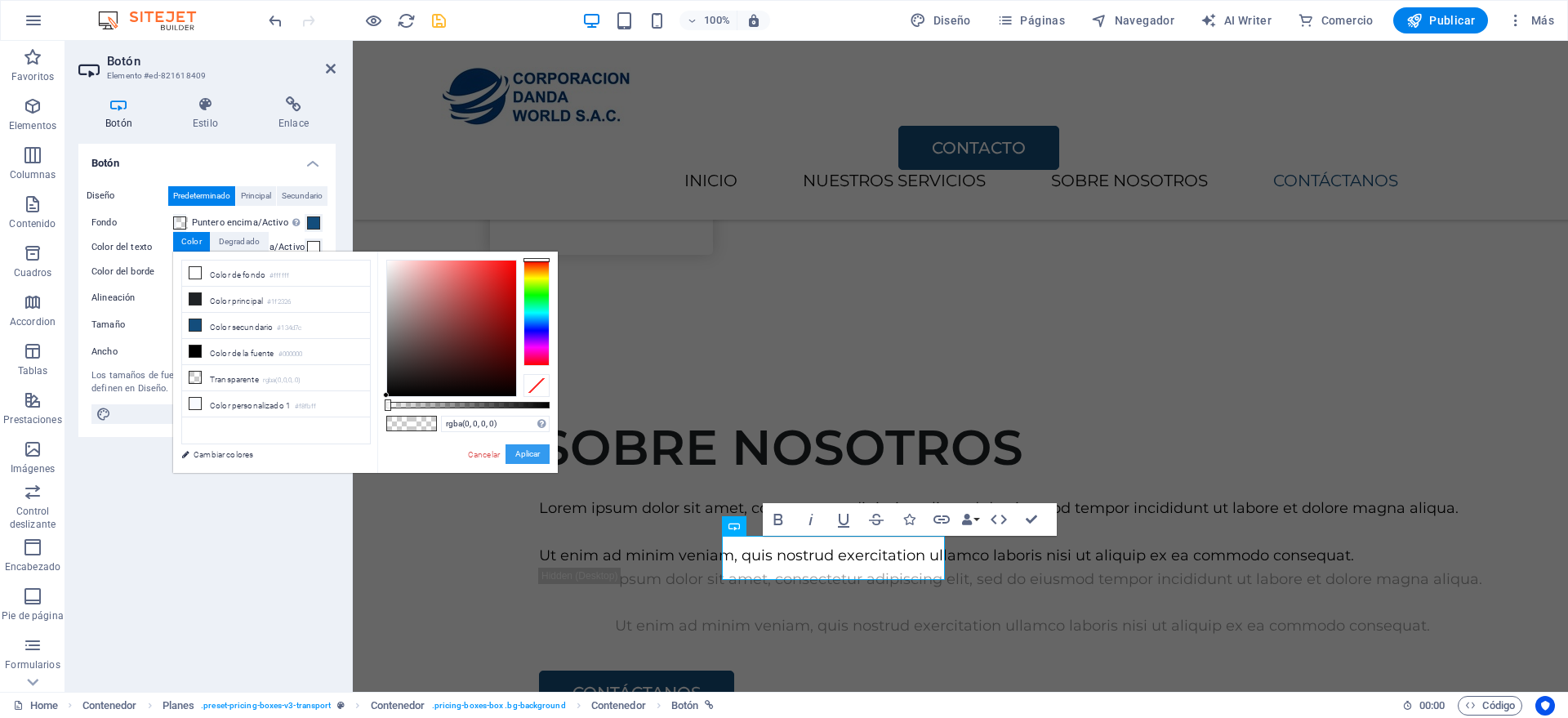 click on "Aplicar" at bounding box center (528, 454) 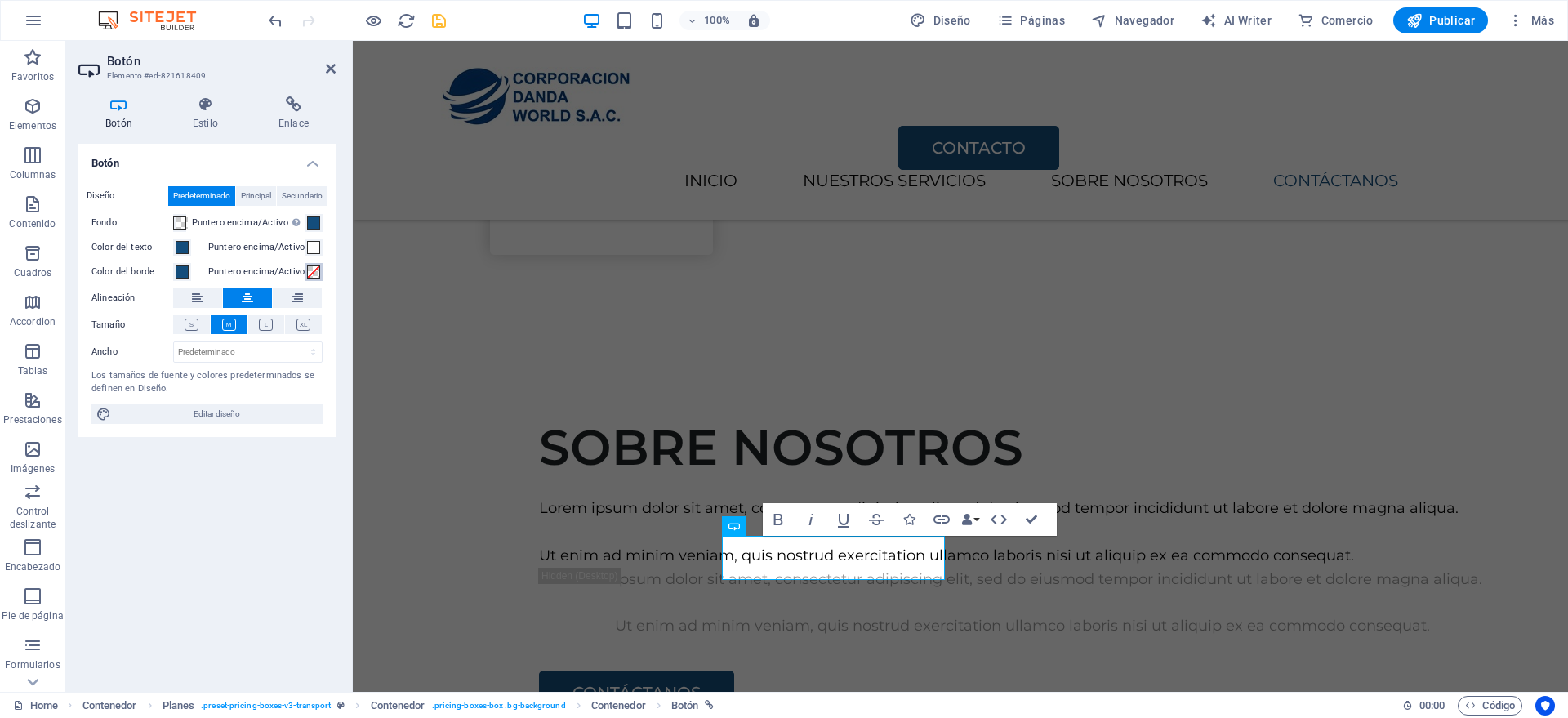 click at bounding box center (314, 272) 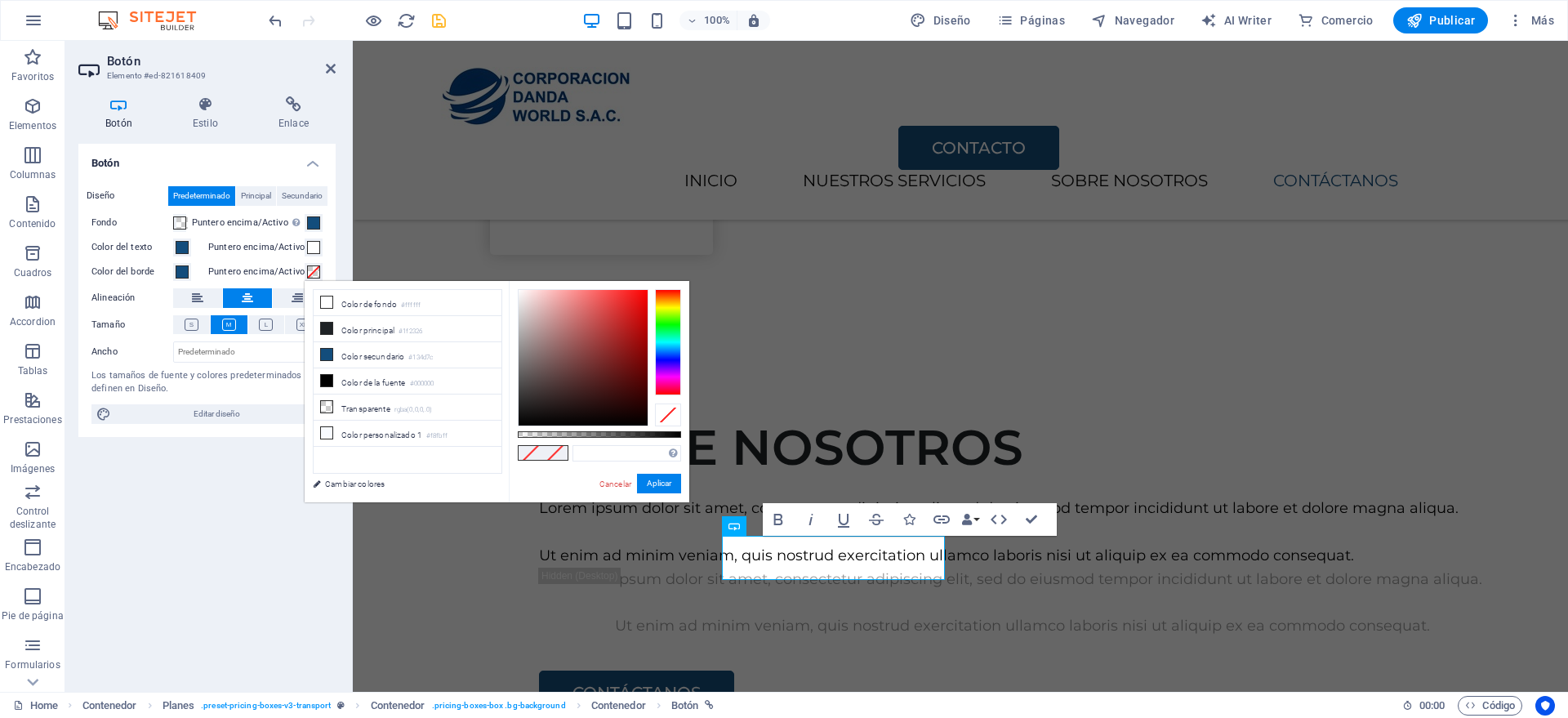 click at bounding box center (314, 272) 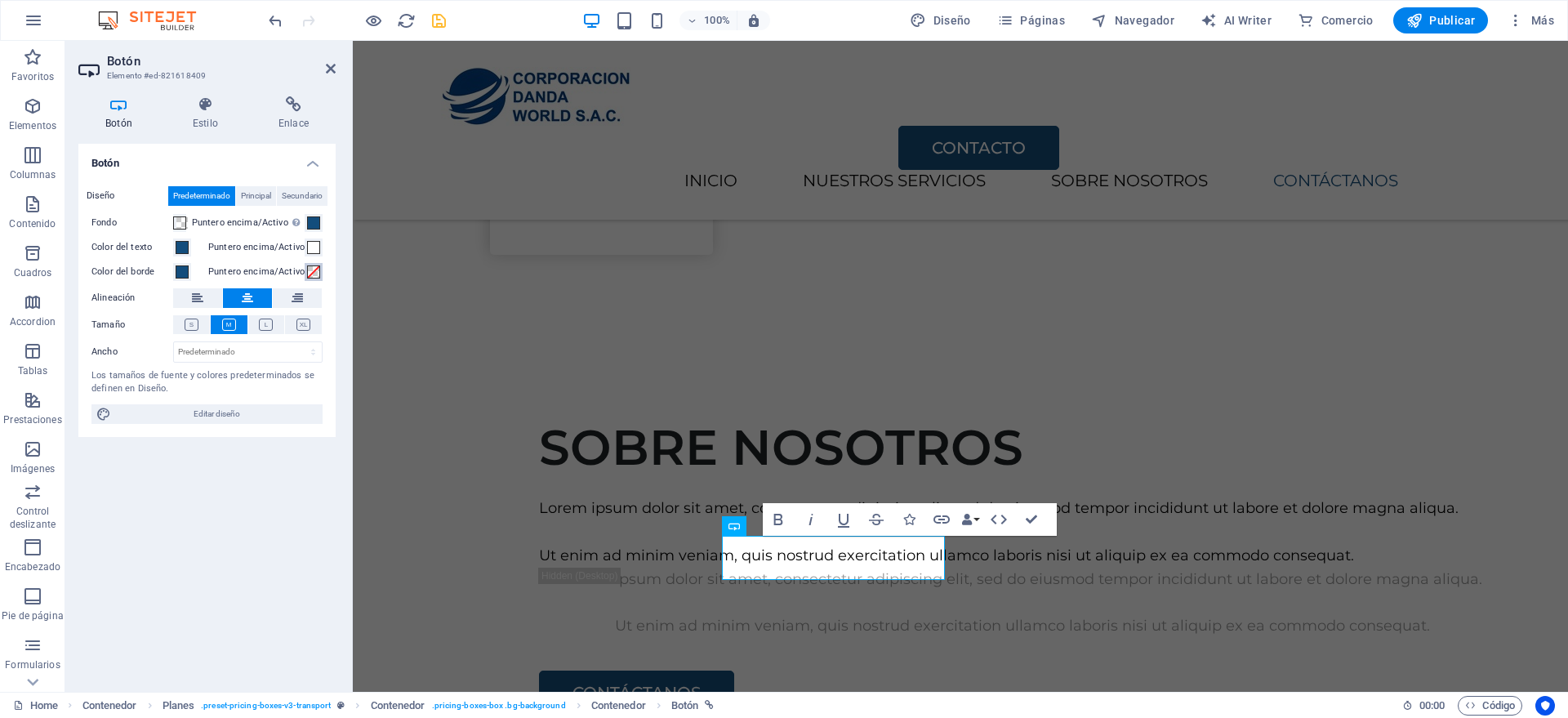 click at bounding box center [314, 272] 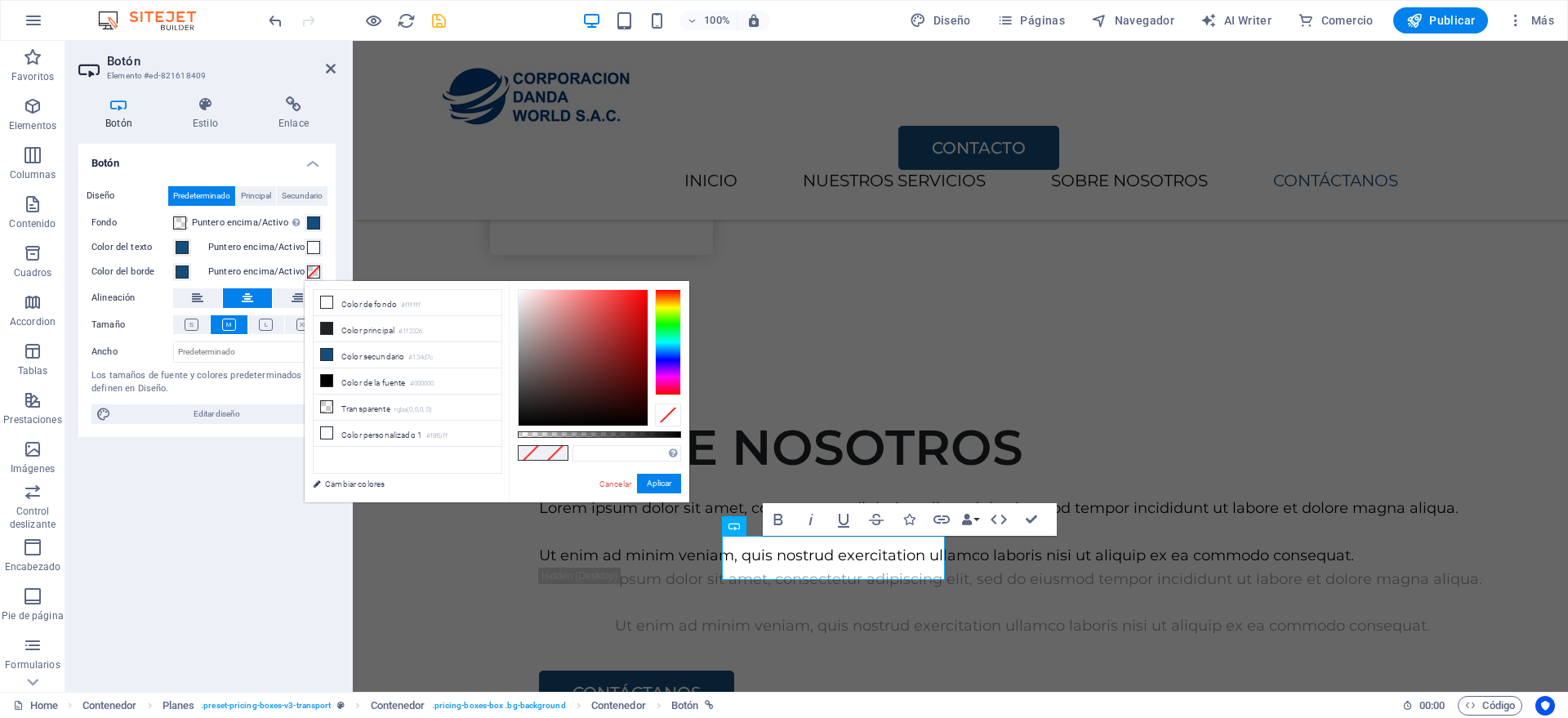 click at bounding box center [555, 453] 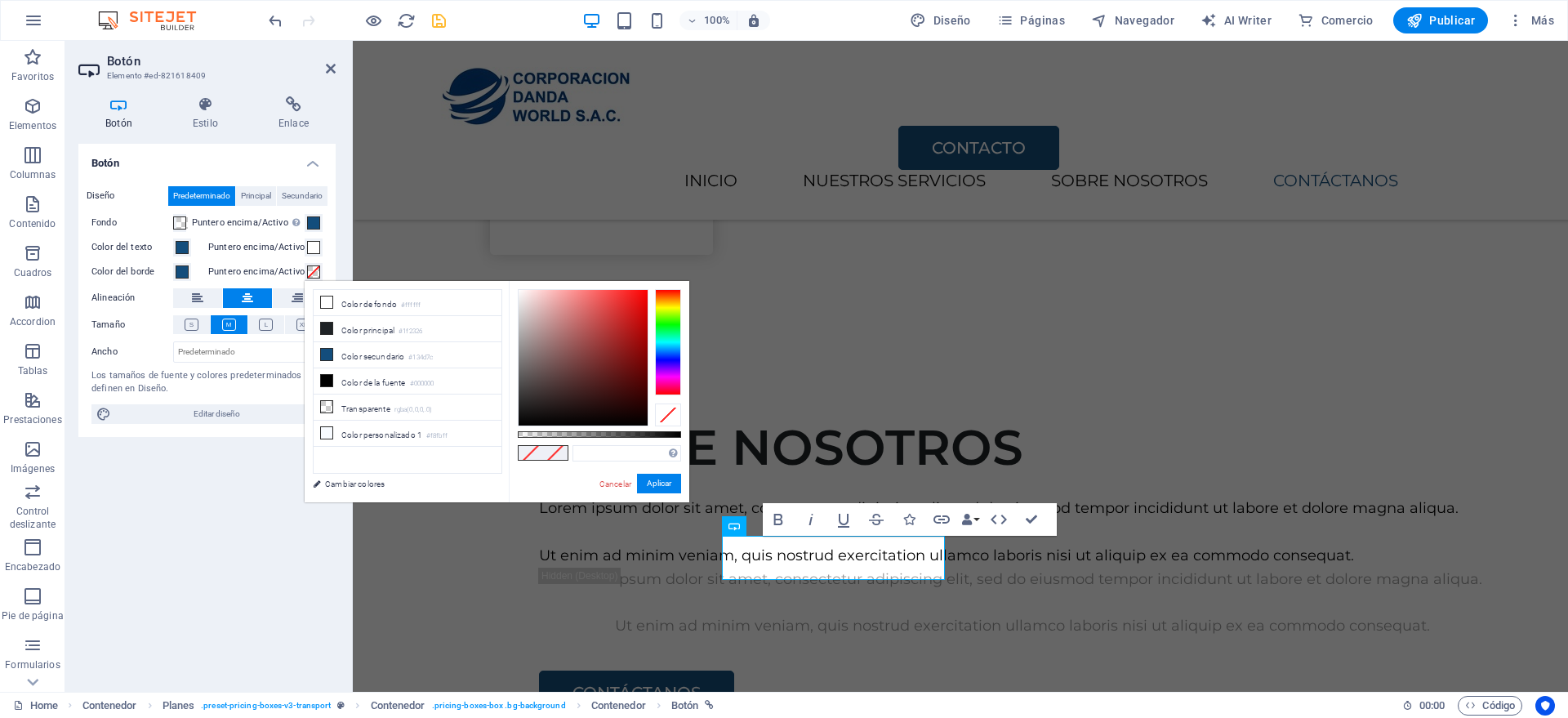click at bounding box center (668, 415) 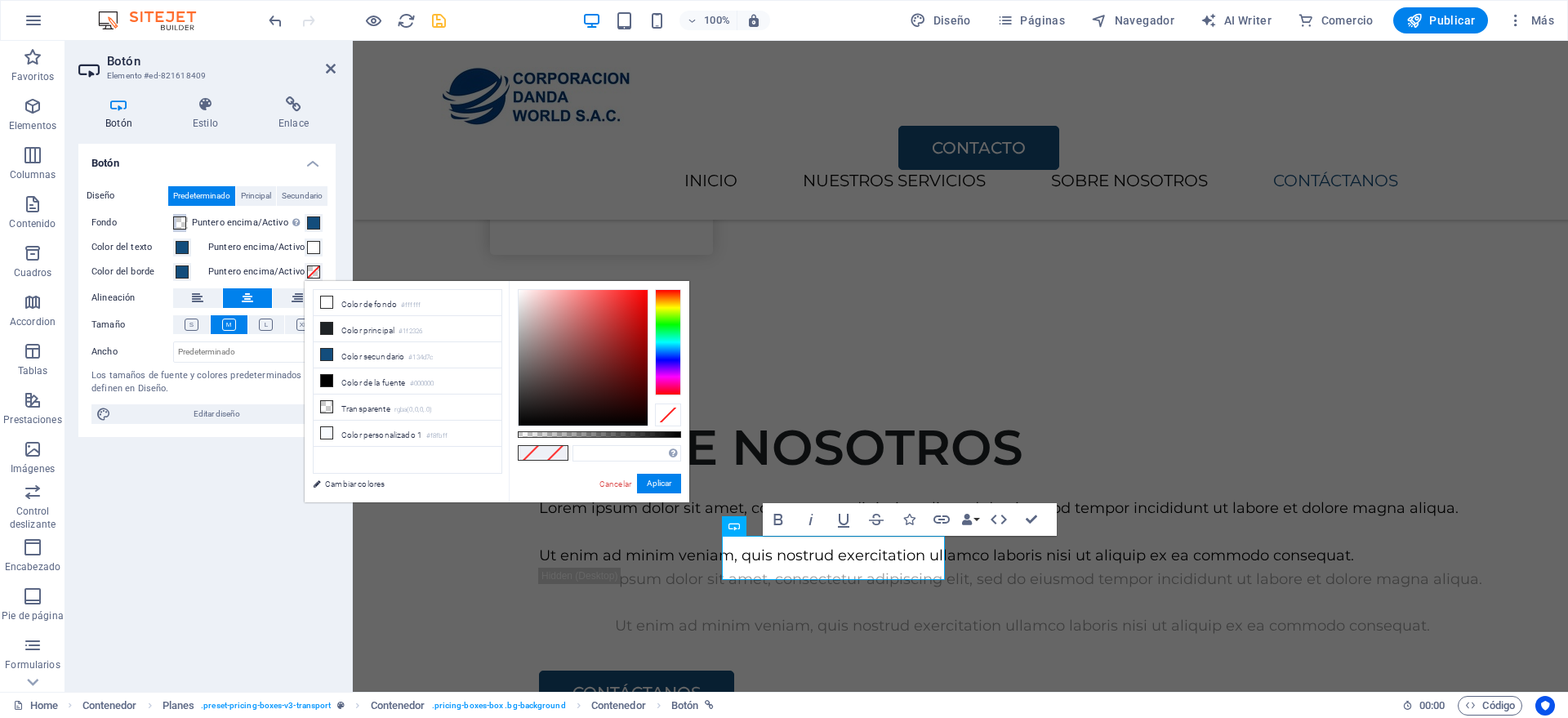 click at bounding box center (180, 223) 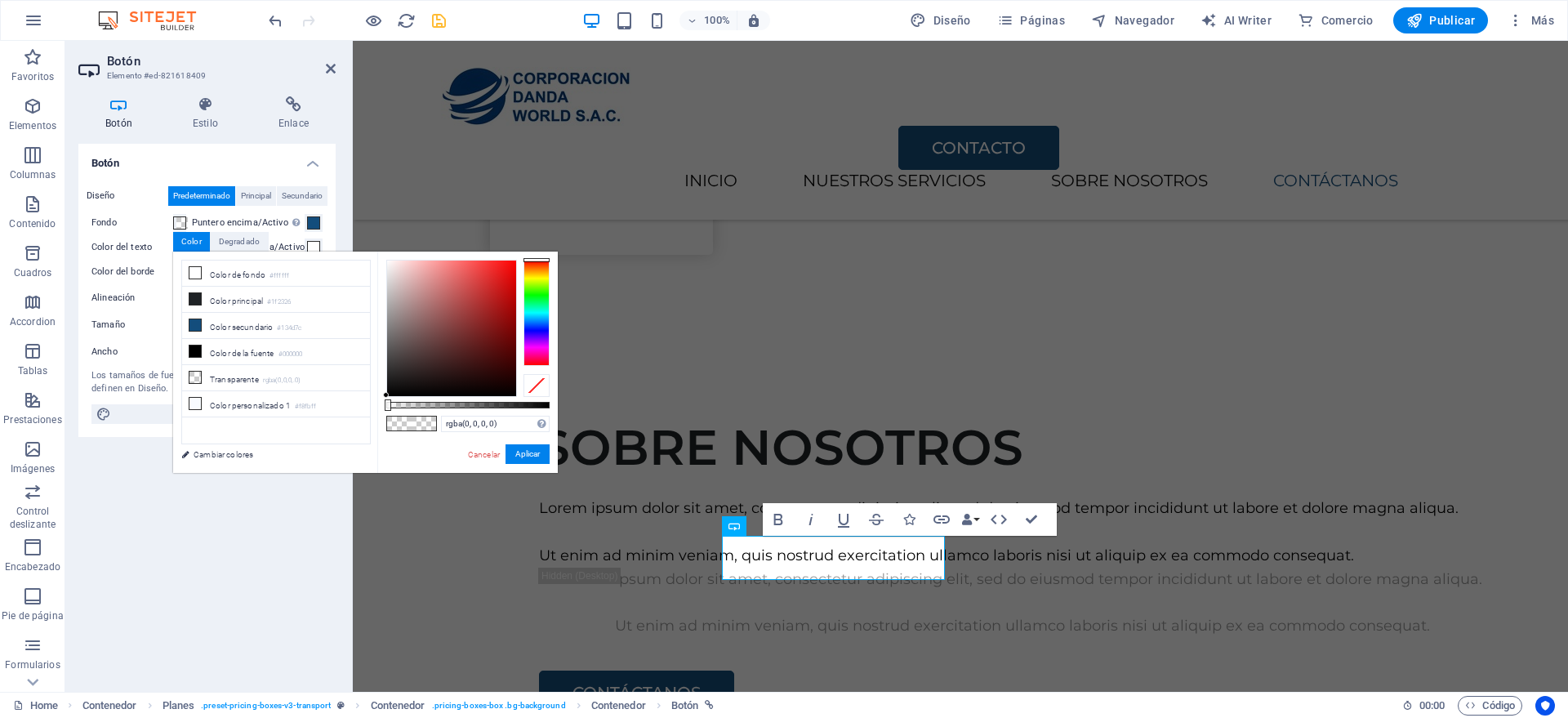 click at bounding box center (537, 386) 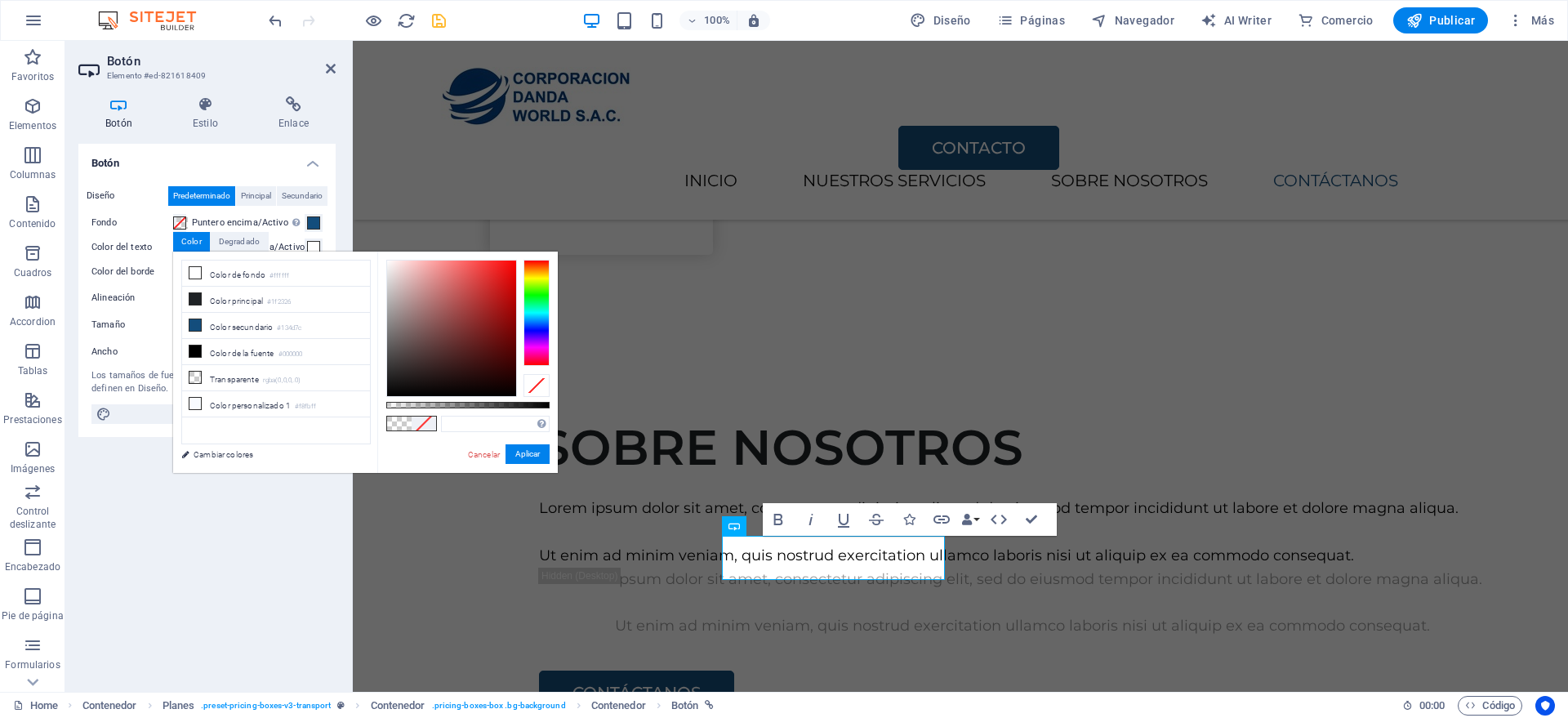 click at bounding box center [537, 386] 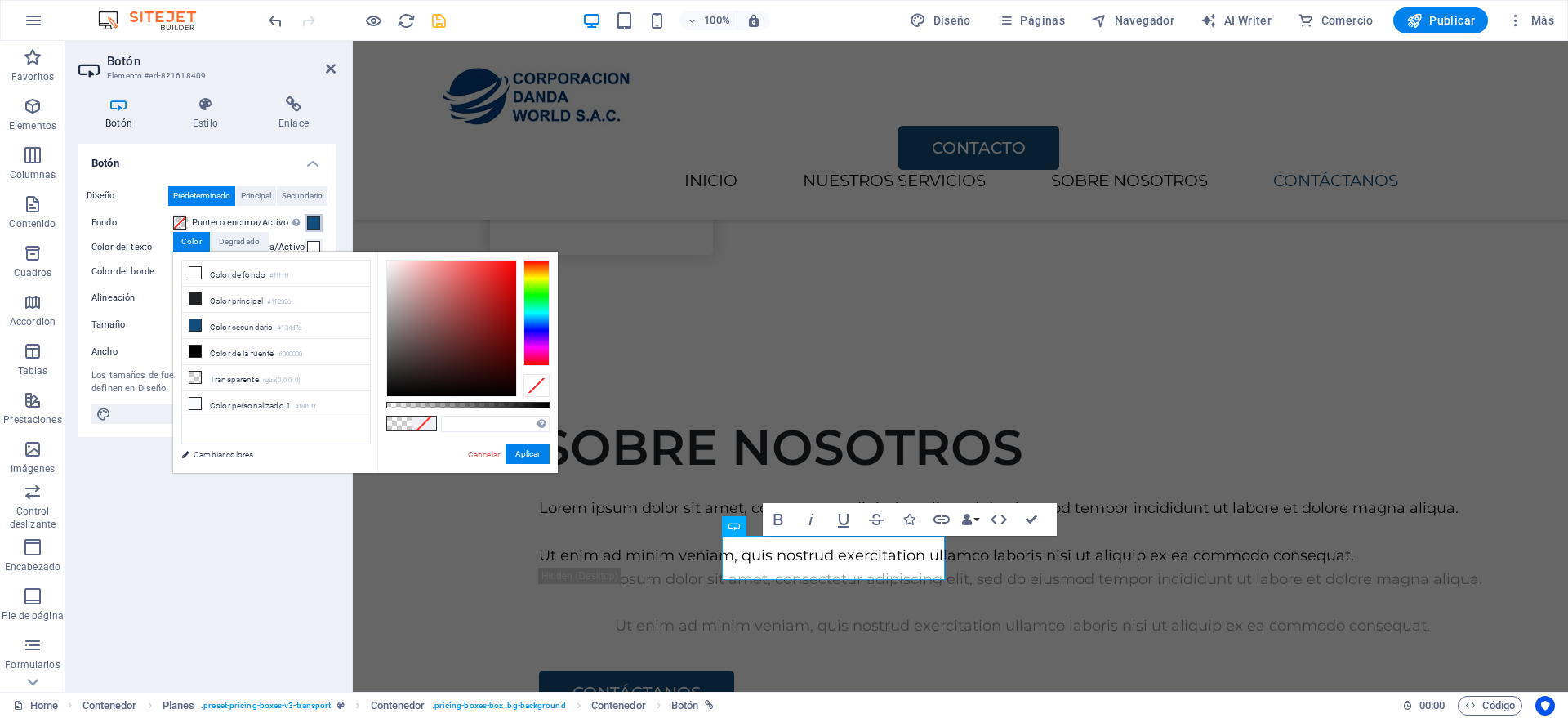 click at bounding box center [314, 223] 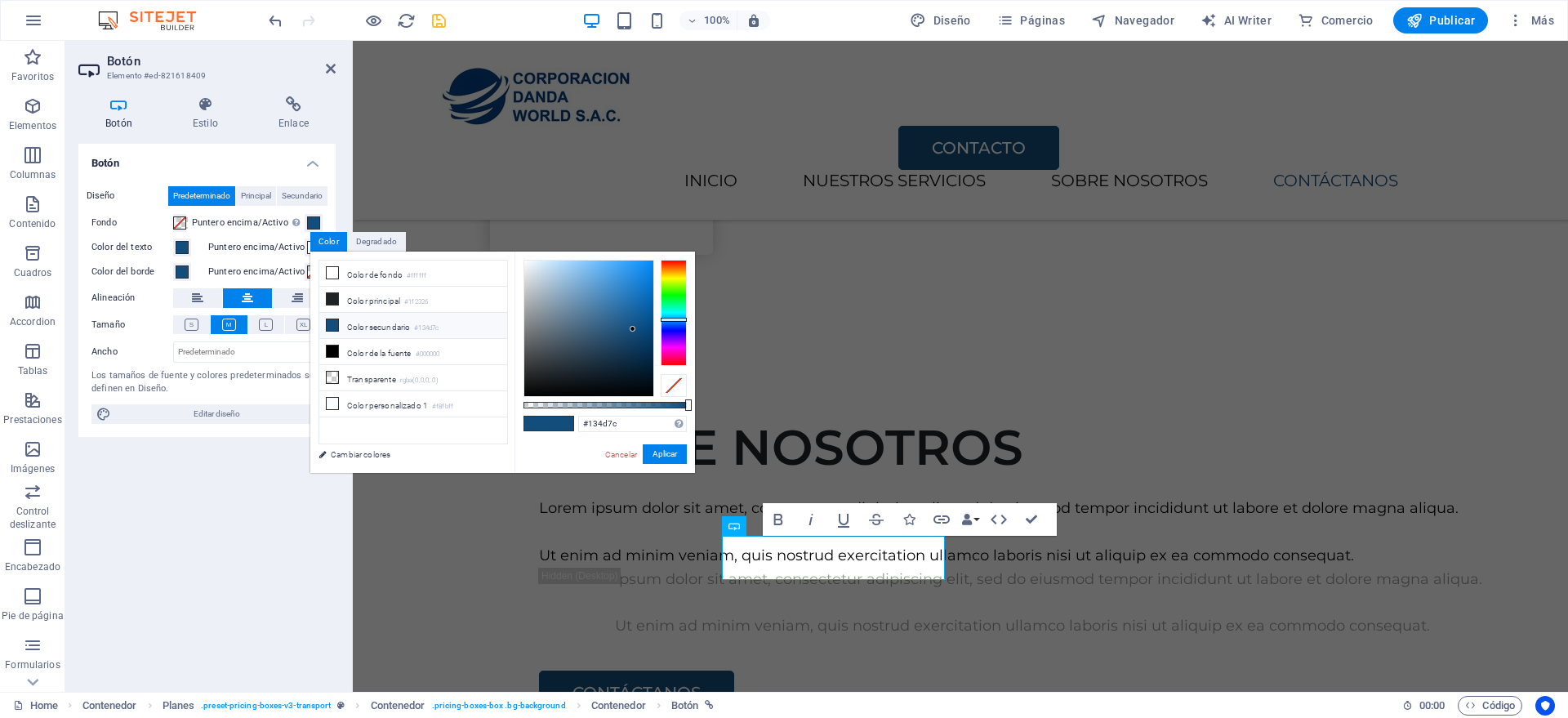 click at bounding box center (674, 386) 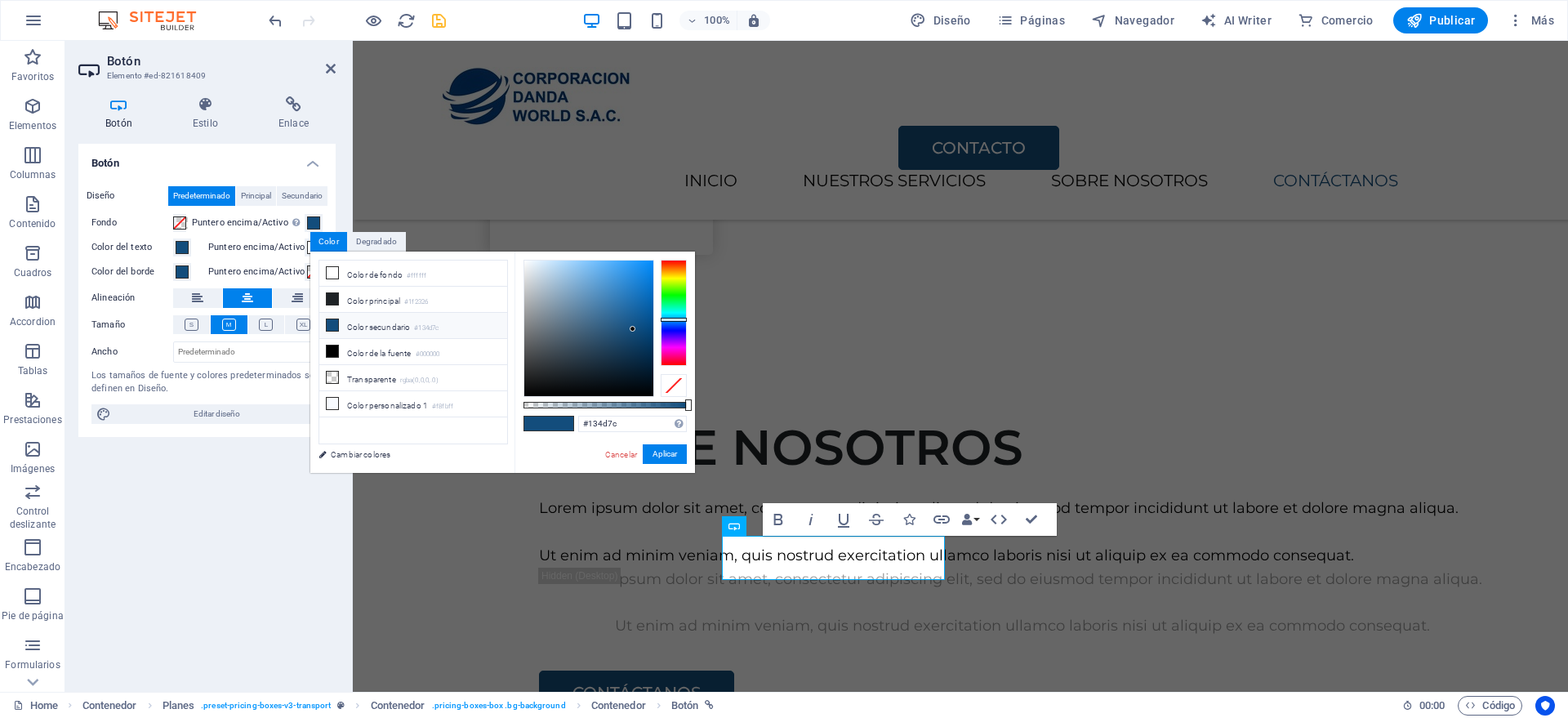 type 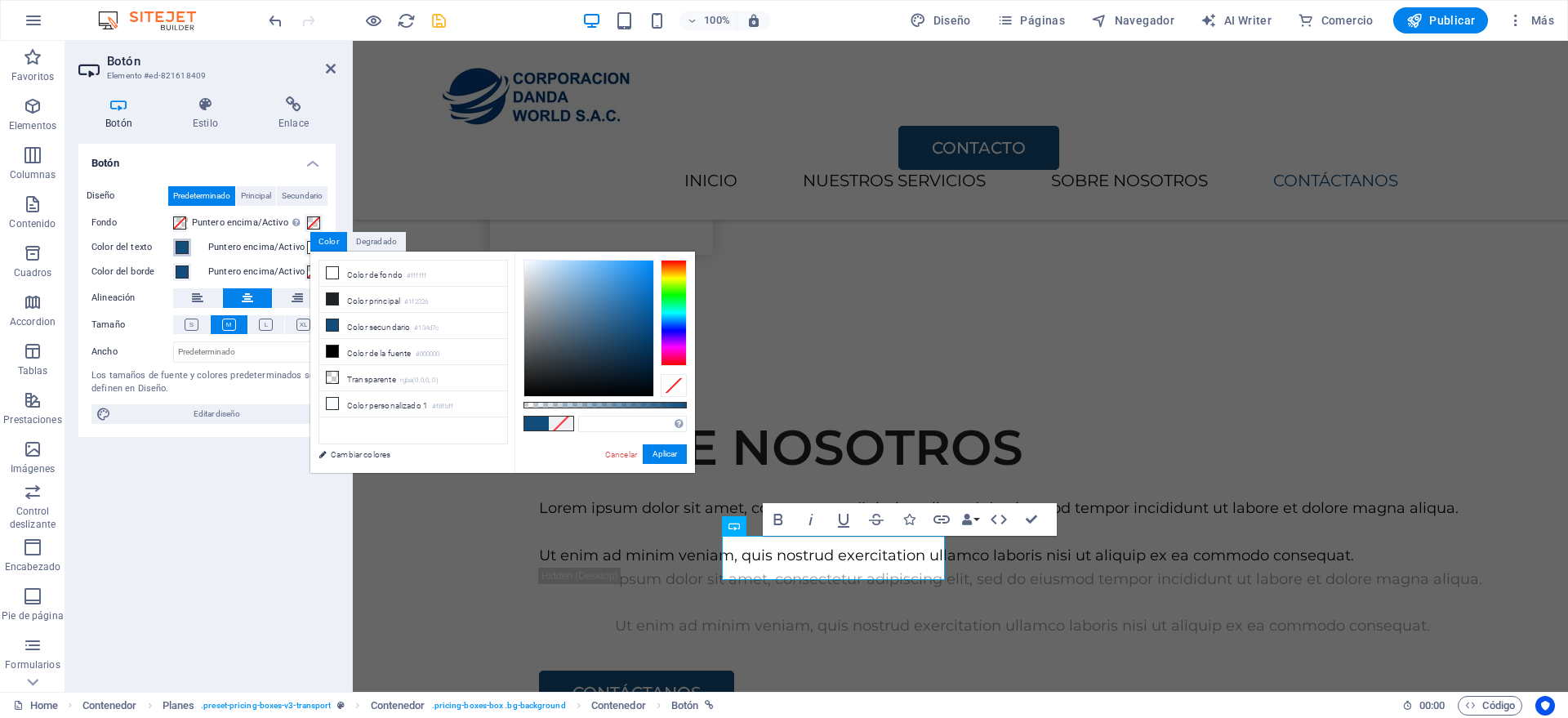 click at bounding box center [182, 248] 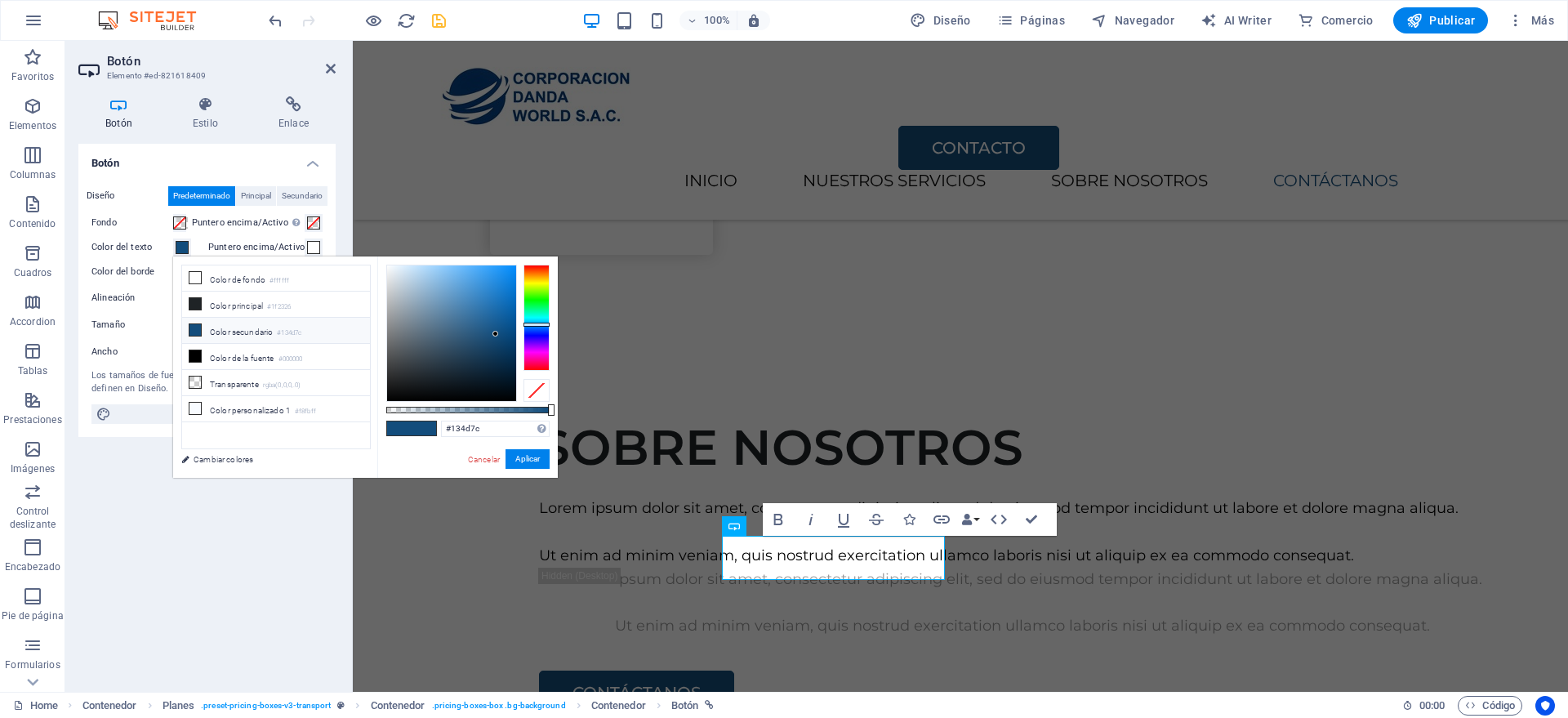 click at bounding box center [537, 390] 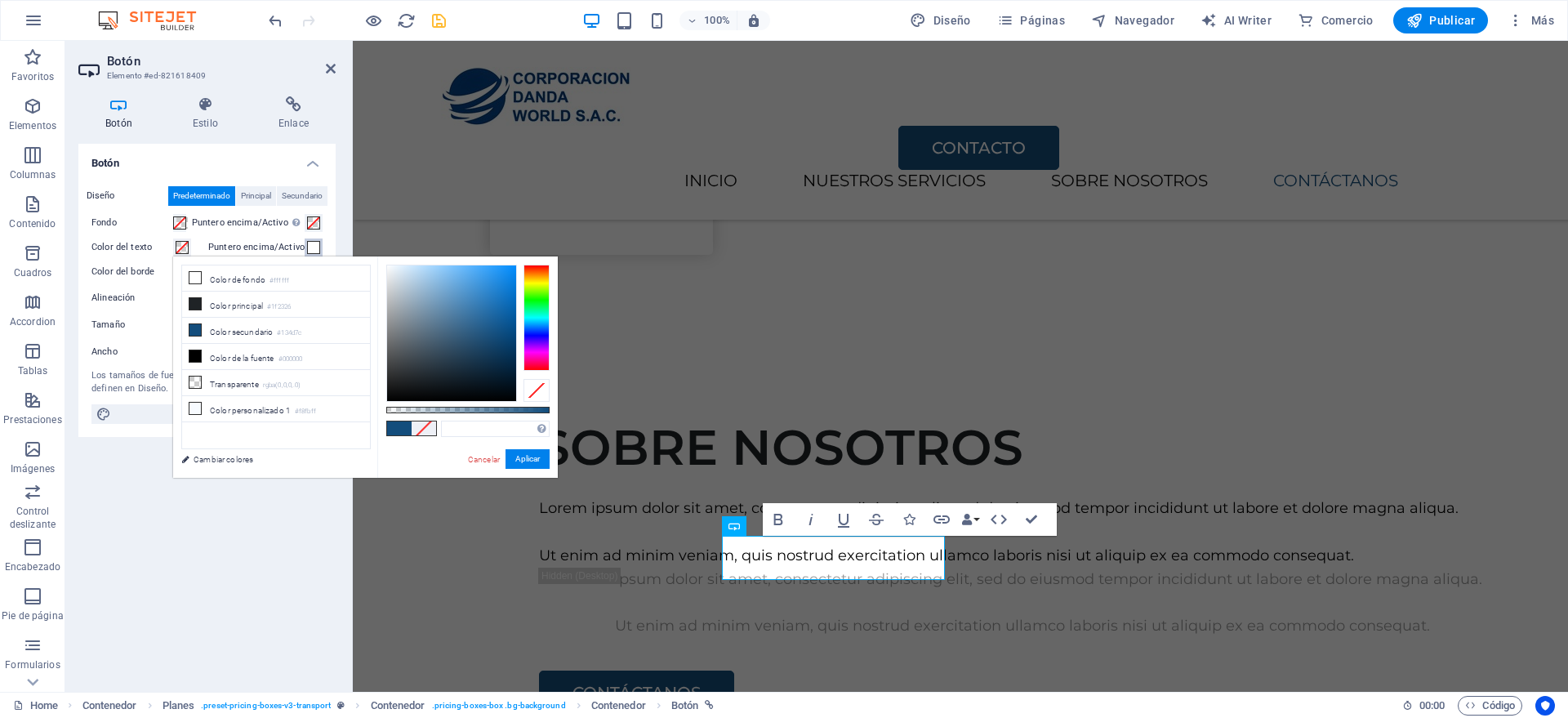 click at bounding box center (314, 248) 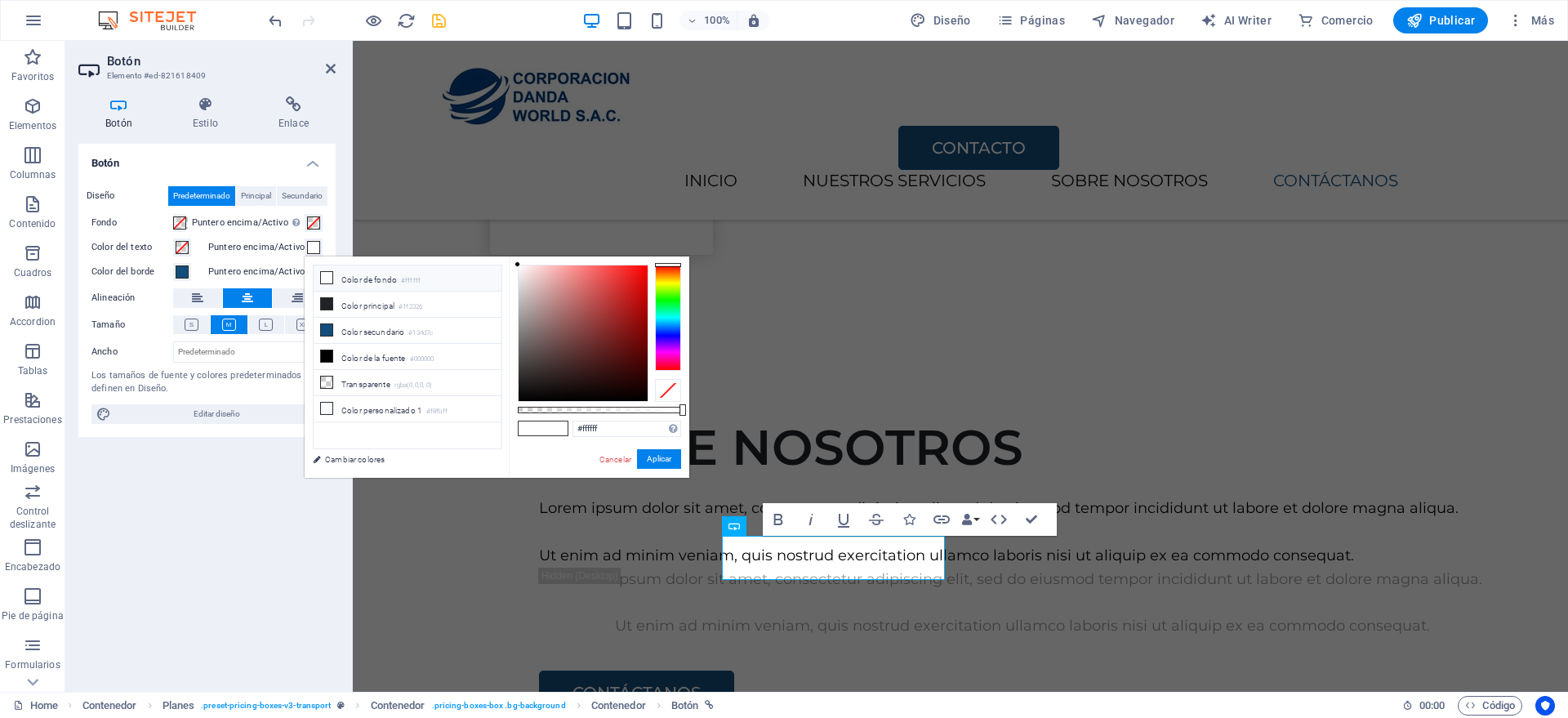 click at bounding box center [668, 390] 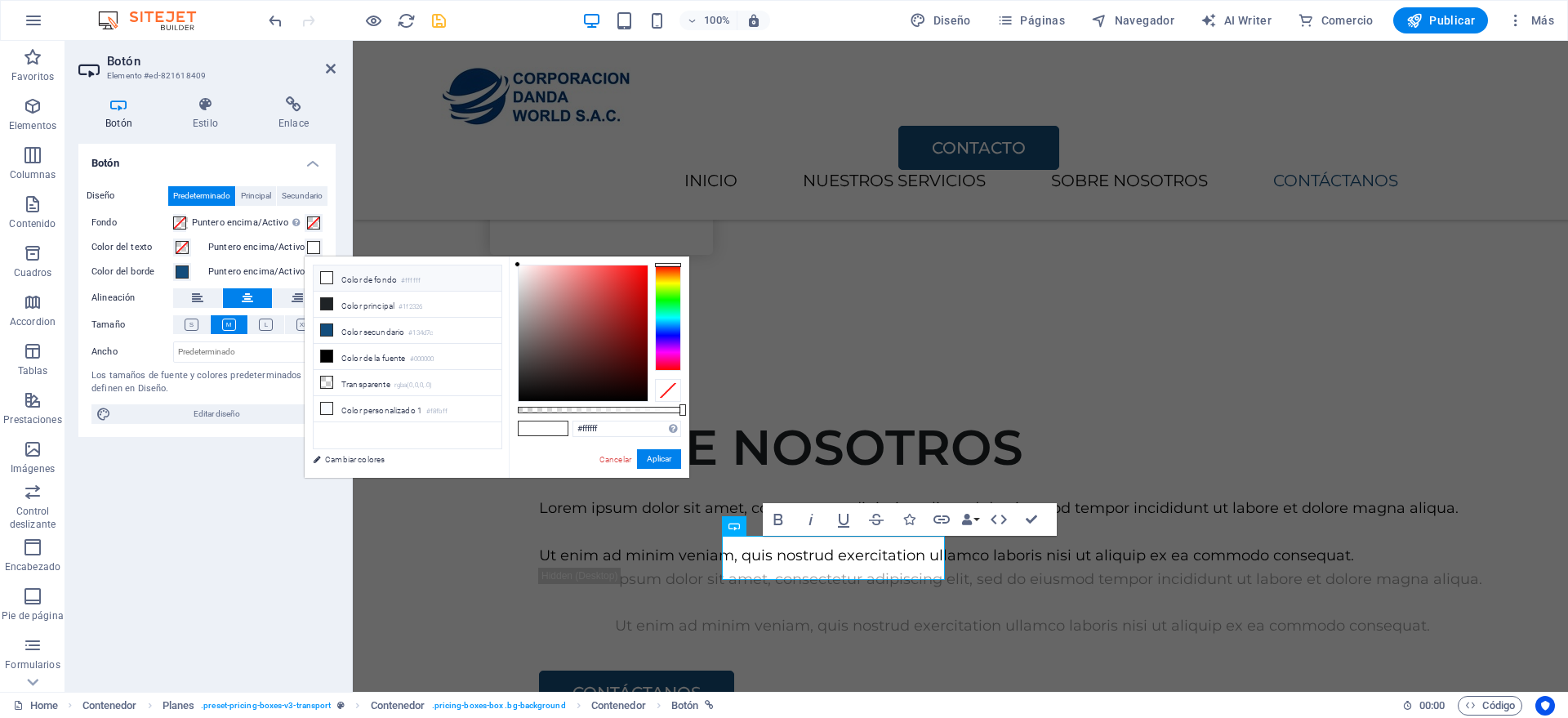 type 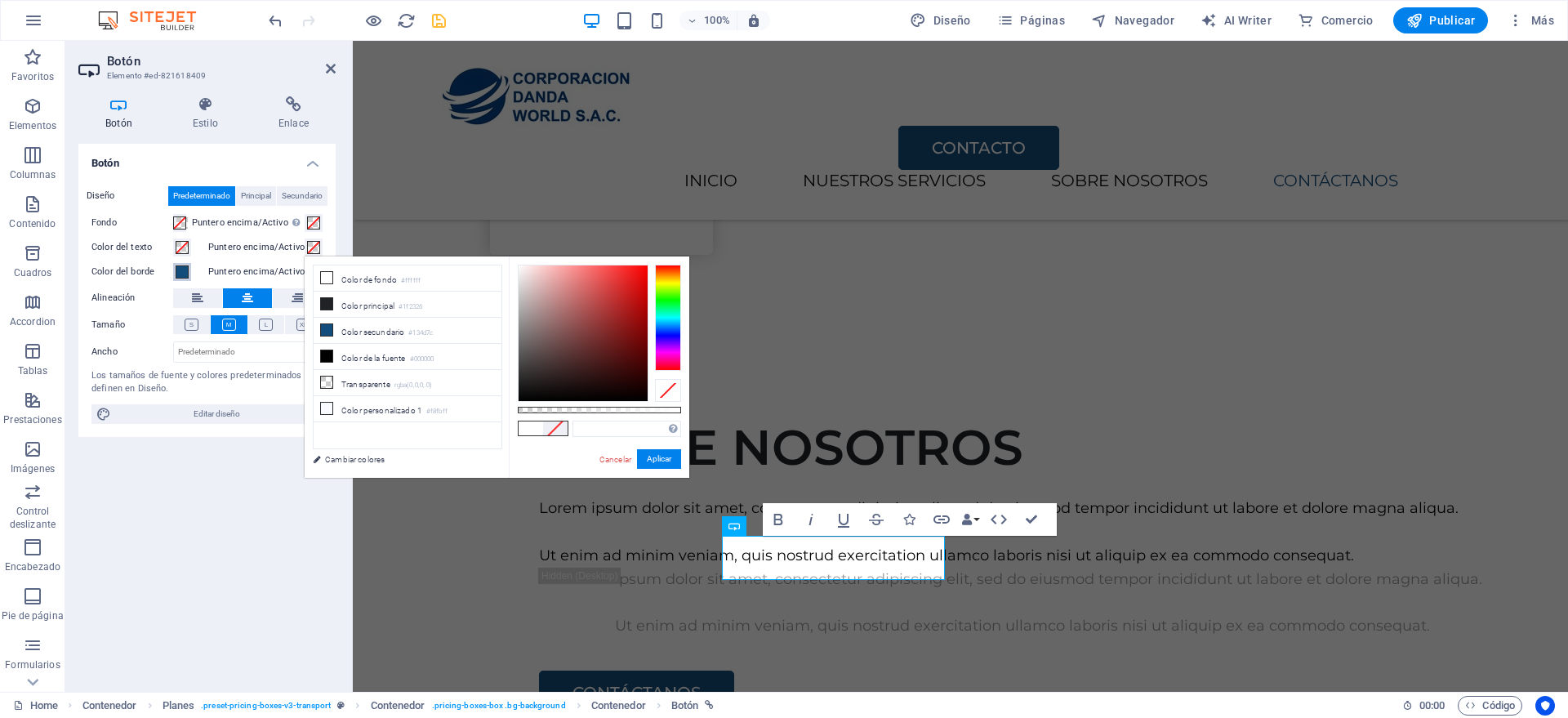 click at bounding box center (182, 272) 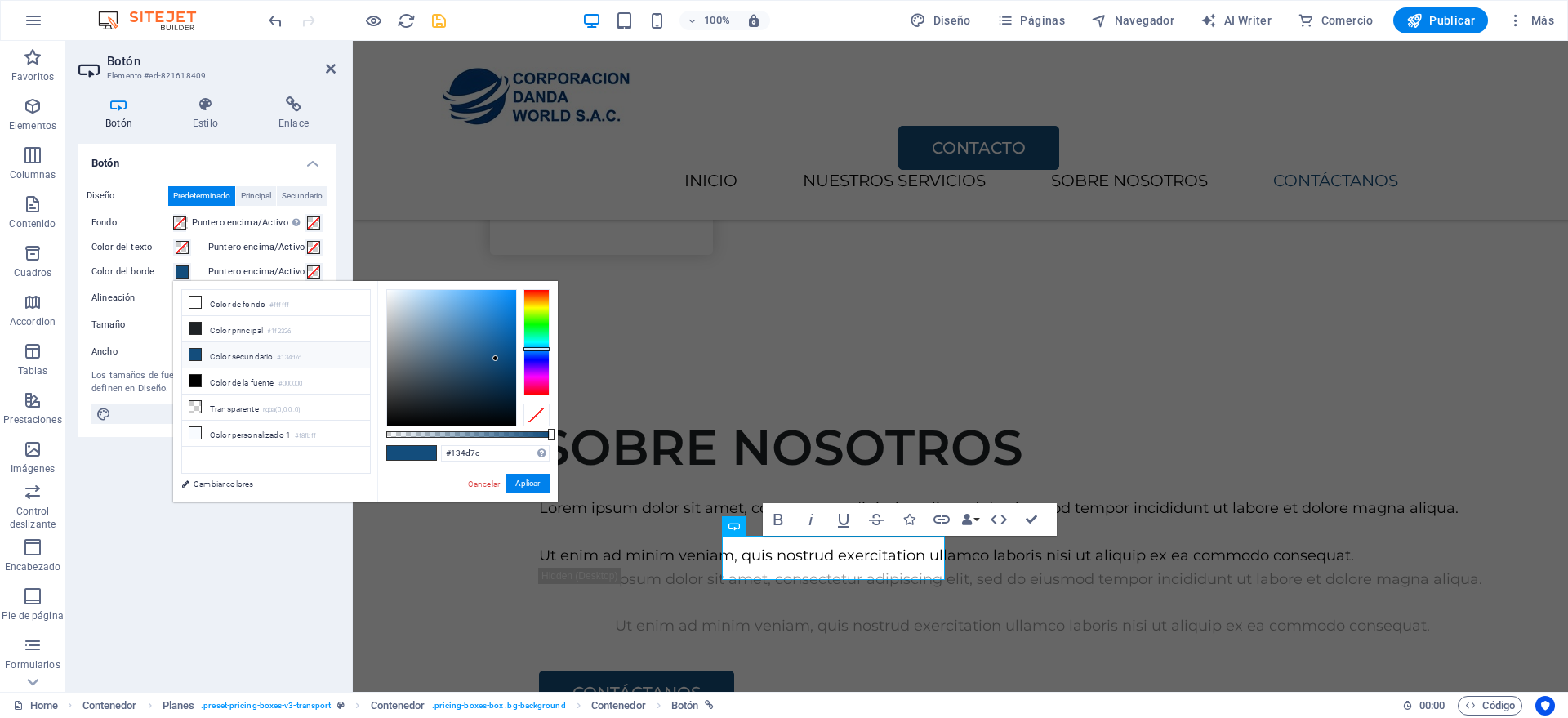 click at bounding box center [537, 415] 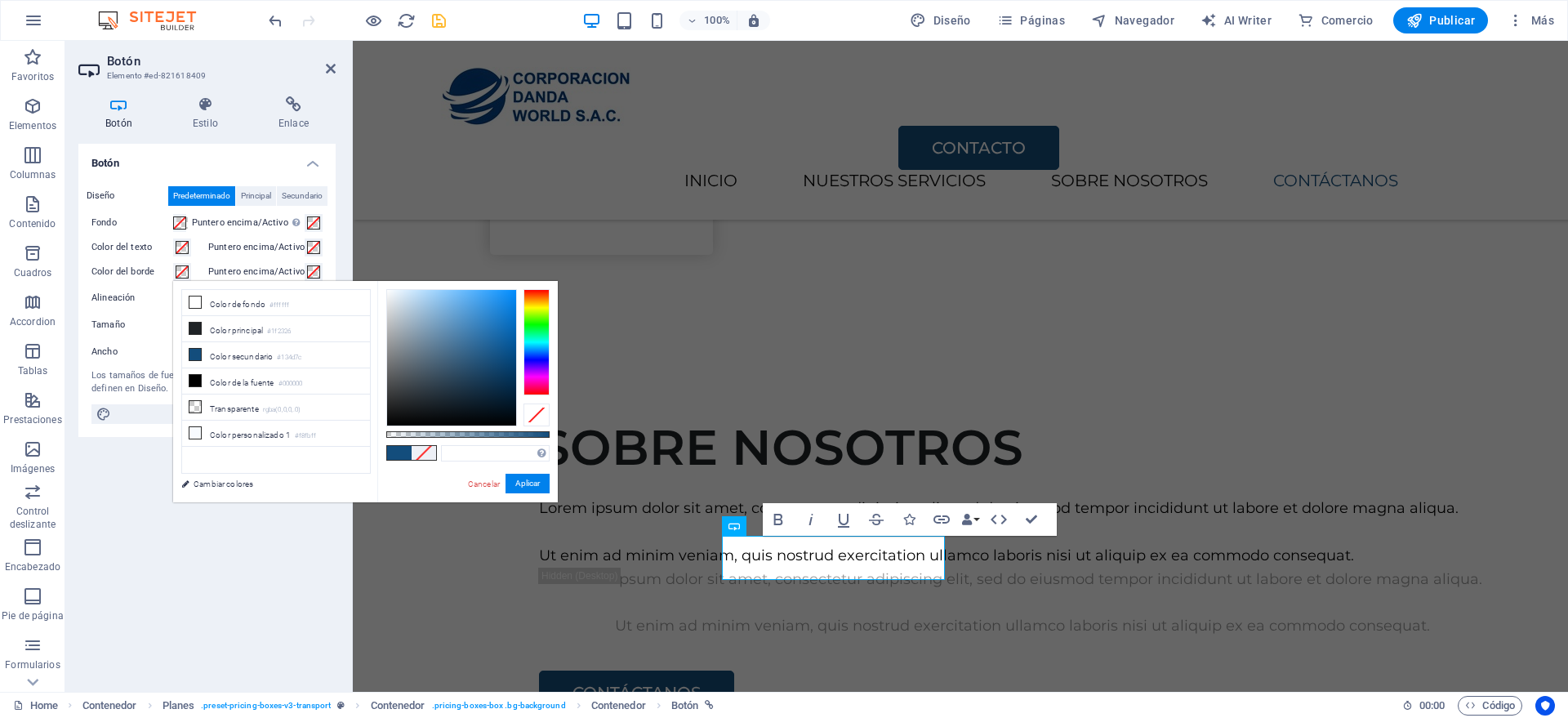 click on "Diseño Predeterminado Principal Secundario Fondo Puntero encima/Activo Cambia al modo de previsualización para probar el estado activo/puntero encima Color del texto Puntero encima/Activo Color del borde Puntero encima/Activo Alineación Tamaño Ancho Predeterminado px rem % em vh vw Los tamaños de fuente y colores predeterminados se definen en Diseño. Editar diseño" at bounding box center [207, 305] 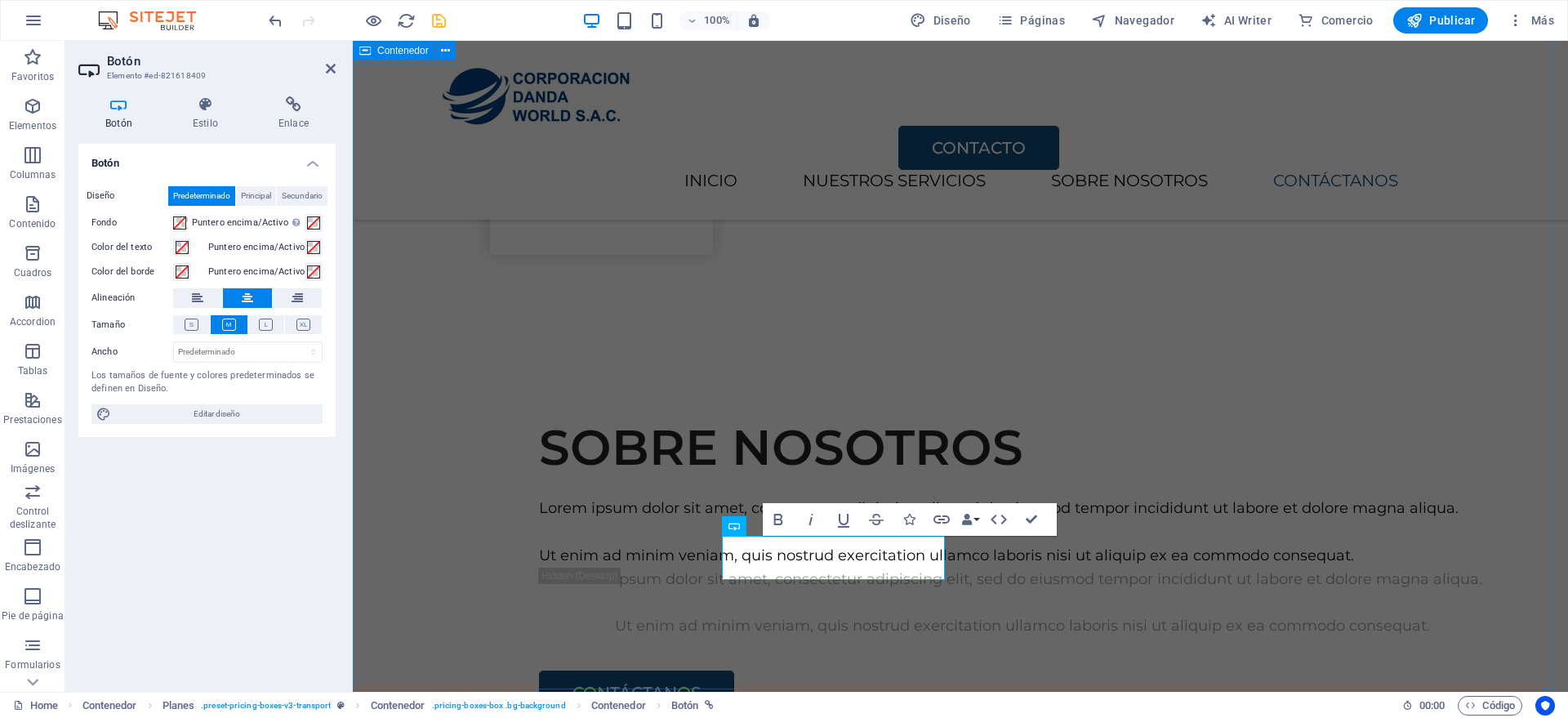 click on "SERVICIOS Lorem ipsum dolor sit amet, consectetur adipiscing elit, sed do eiusmod tempor incididunt. GUANTES ANTICORTE S/. 13.00 COTIZAR MANGAS ANTICORTE S/. 15.00 COTIZAR DISCOS DE CORTE S/. 100.00 COTIZAR HERRAMIENTAS DE CORTE S/8.00 COTIZAR" at bounding box center (960, 2412) 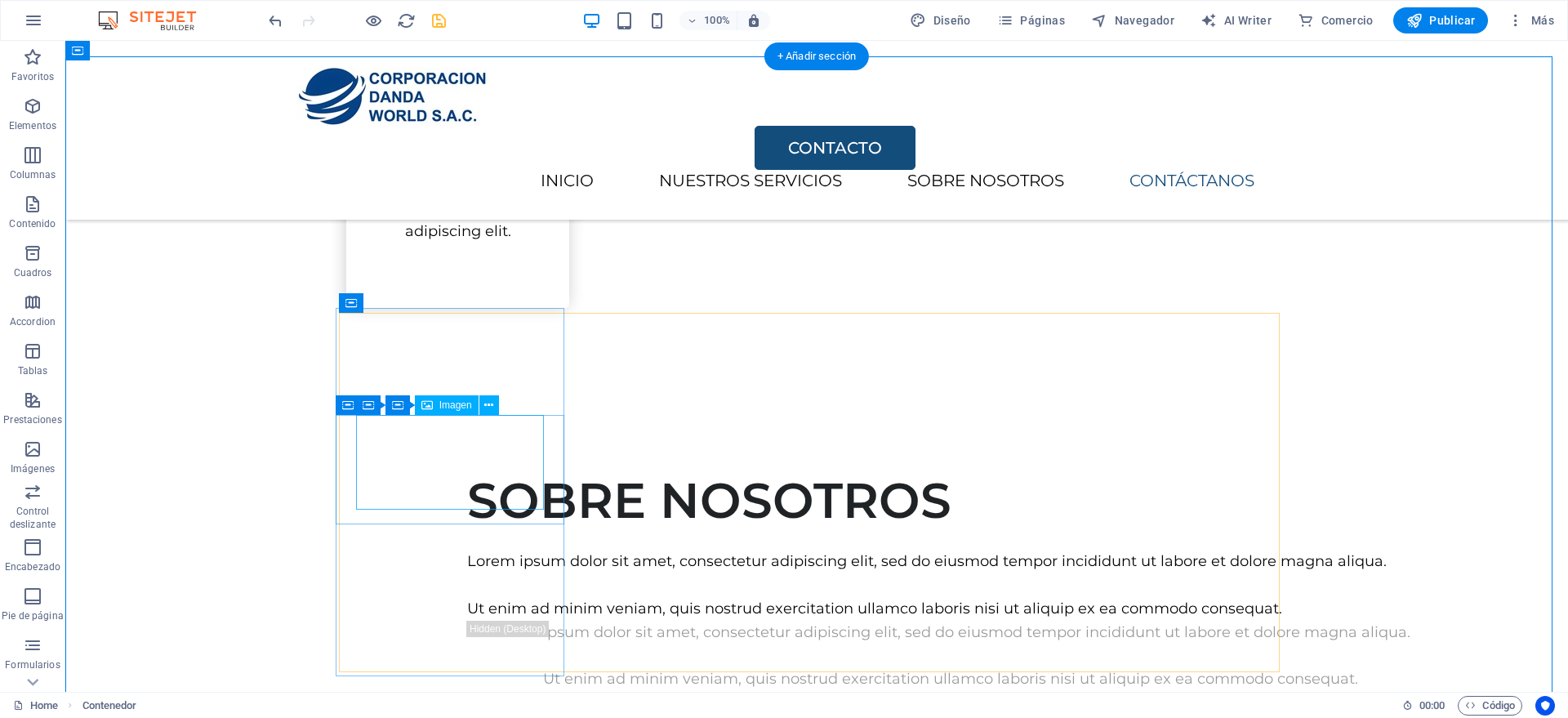 scroll, scrollTop: 1940, scrollLeft: 0, axis: vertical 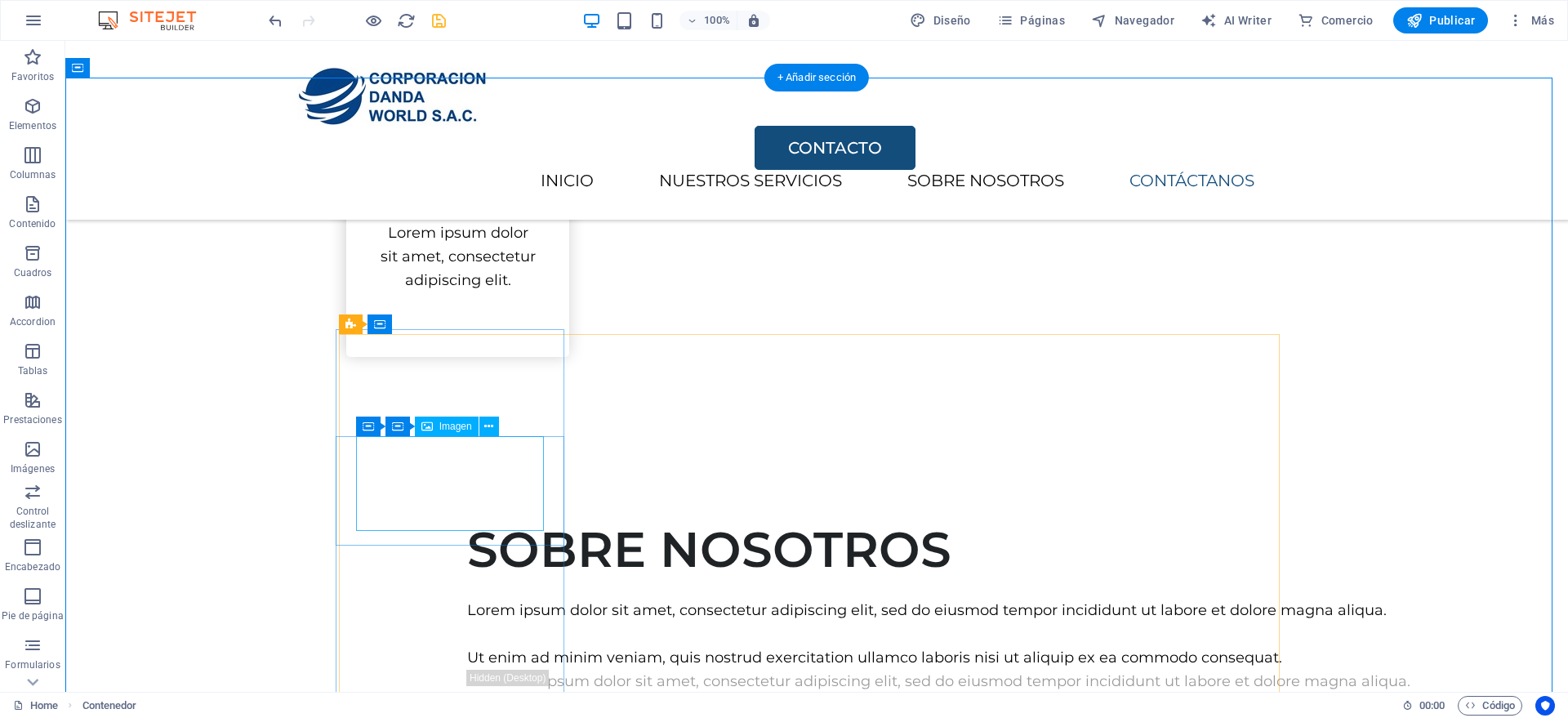 click at bounding box center (817, 1497) 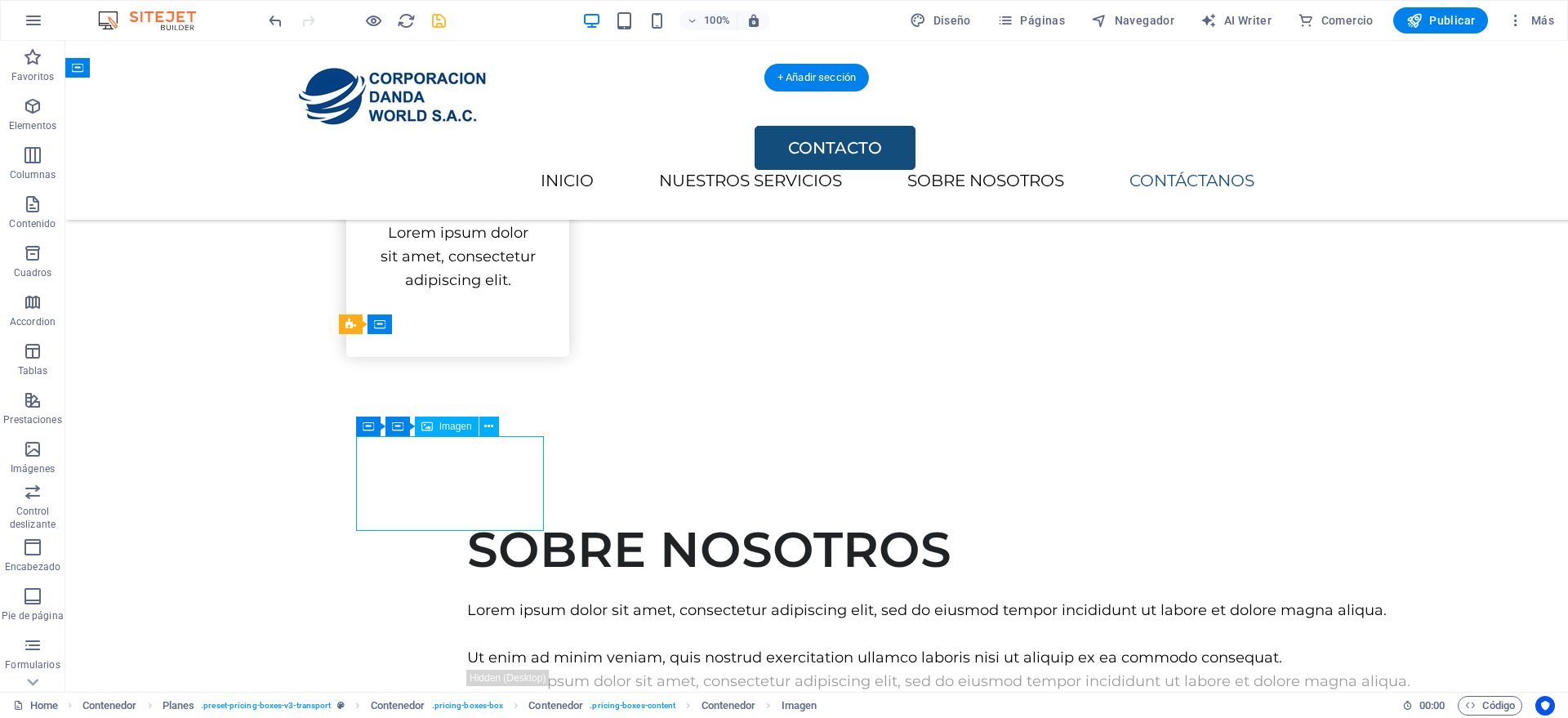 click at bounding box center [817, 1497] 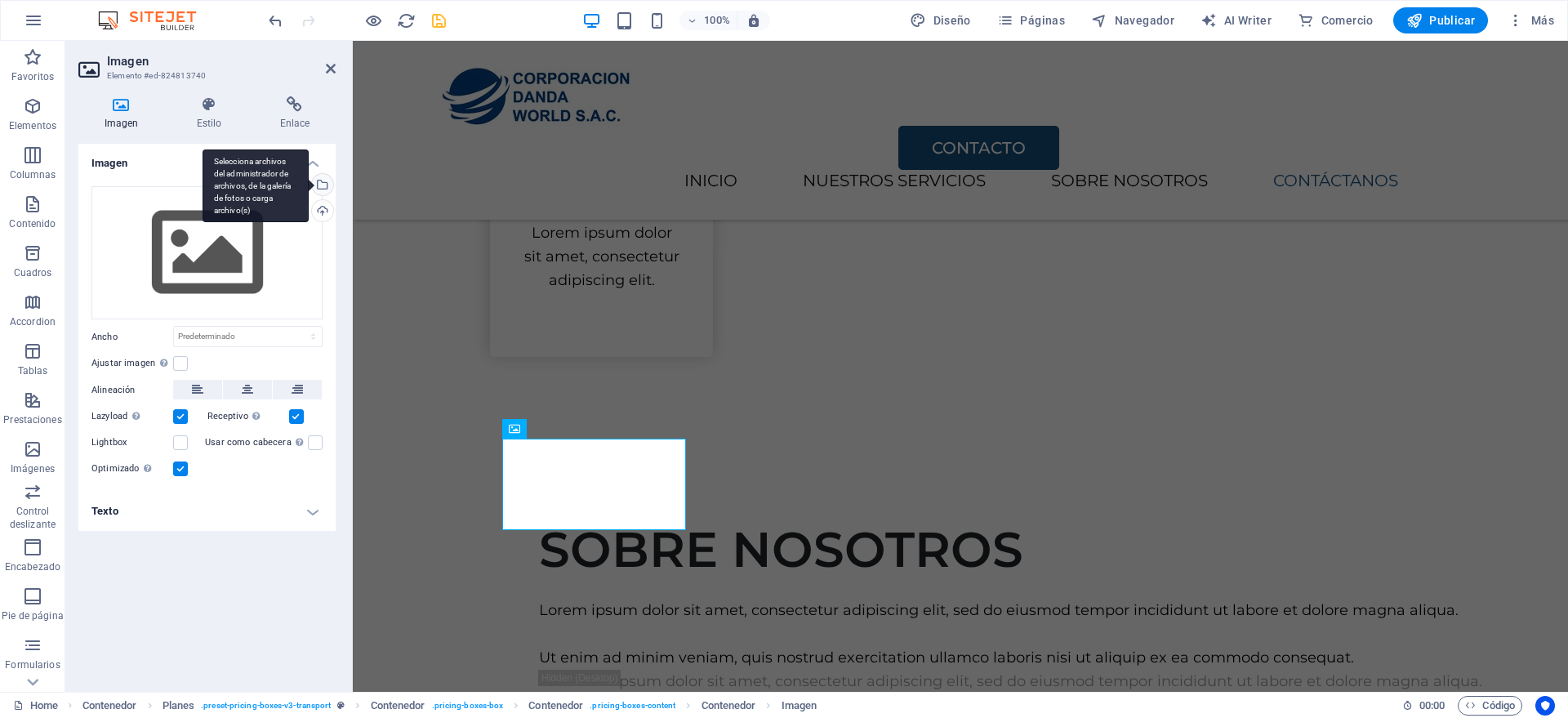 click on "Selecciona archivos del administrador de archivos, de la galería de fotos o carga archivo(s)" at bounding box center (321, 186) 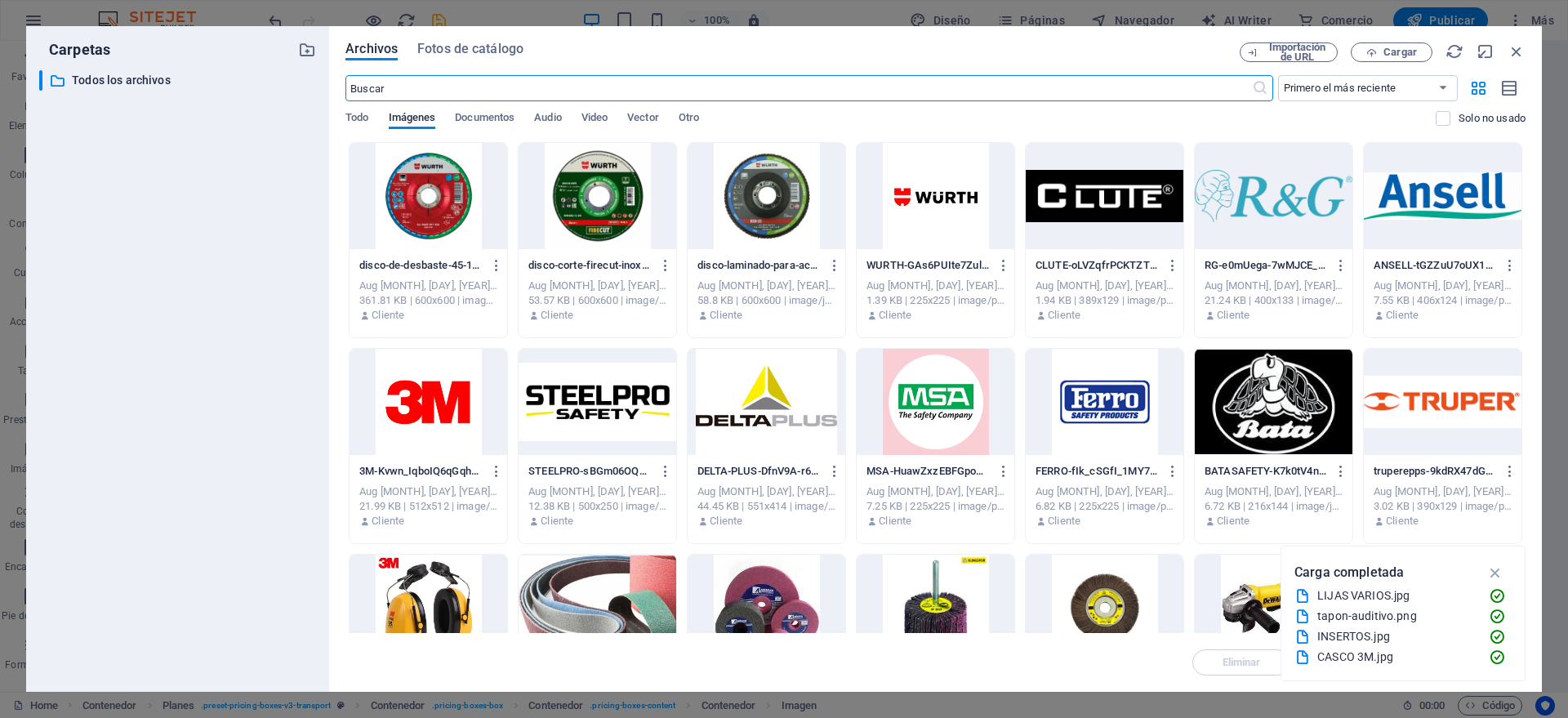 scroll, scrollTop: 1964, scrollLeft: 0, axis: vertical 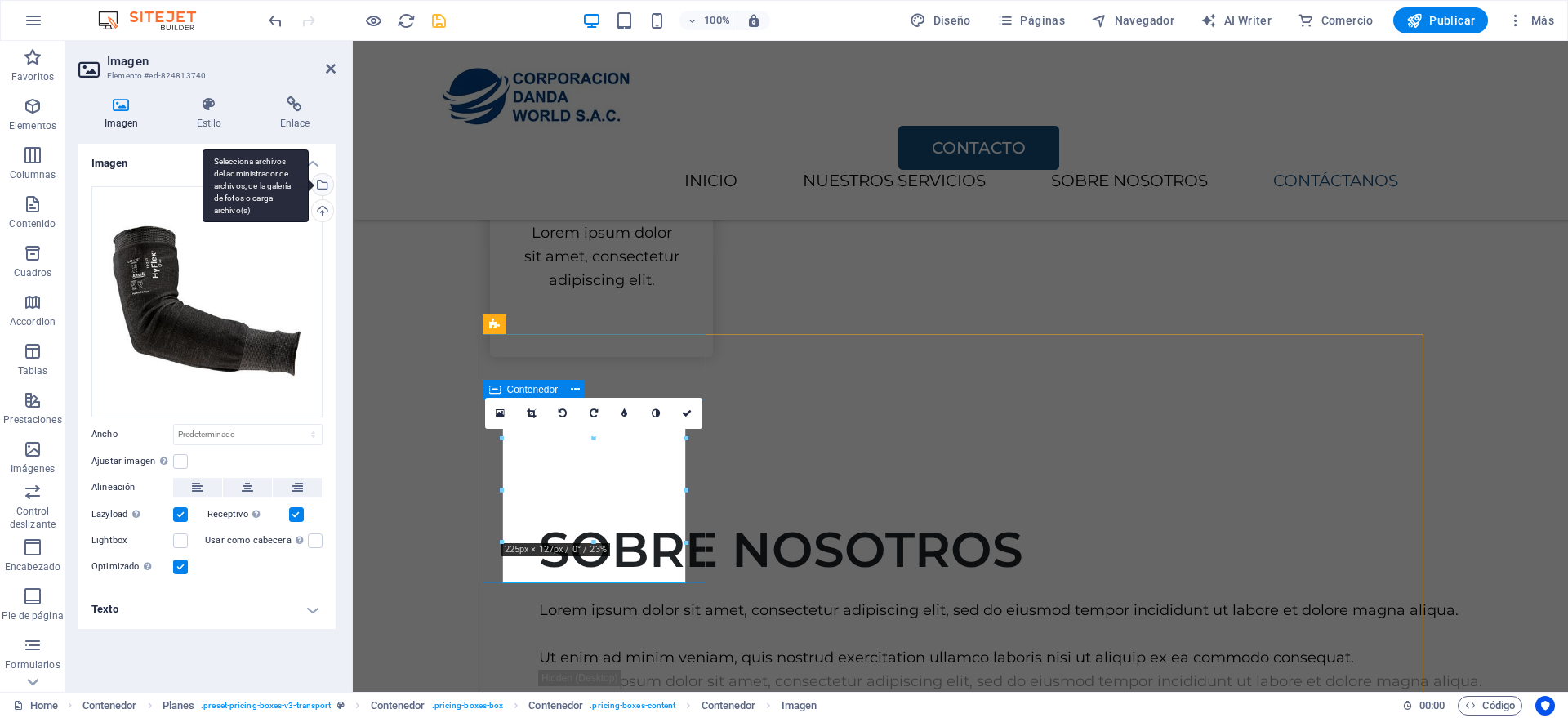 click on "Selecciona archivos del administrador de archivos, de la galería de fotos o carga archivo(s)" at bounding box center [321, 186] 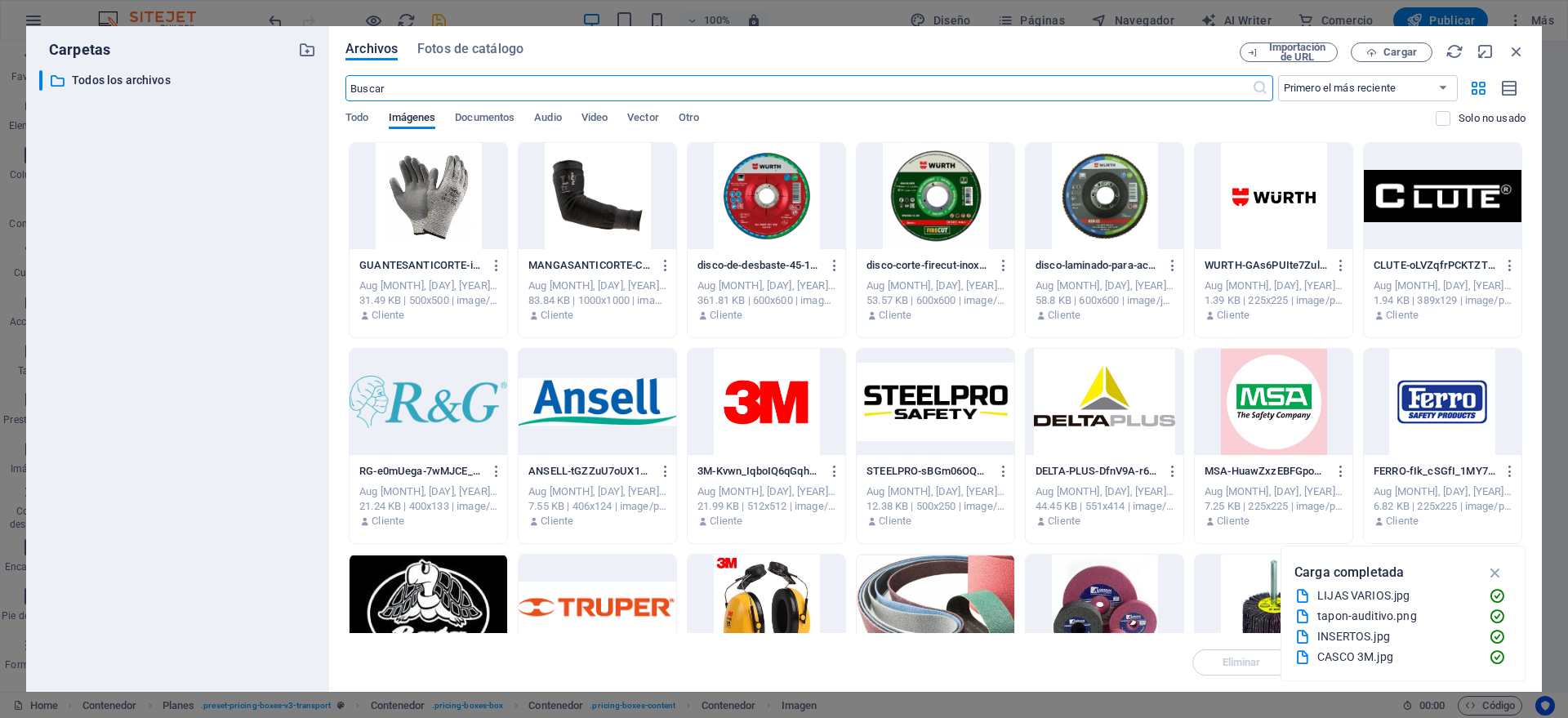 scroll, scrollTop: 1964, scrollLeft: 0, axis: vertical 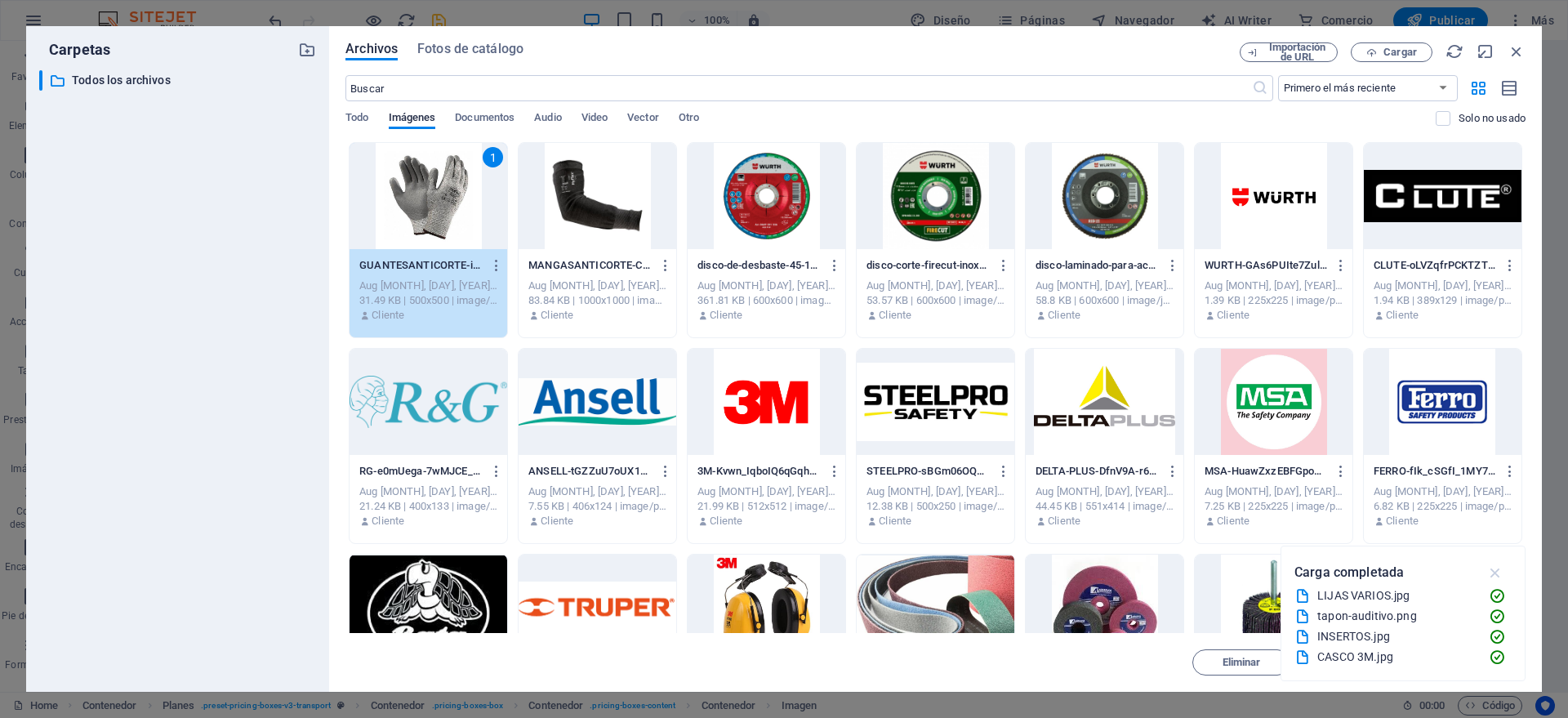 click at bounding box center (1495, 573) 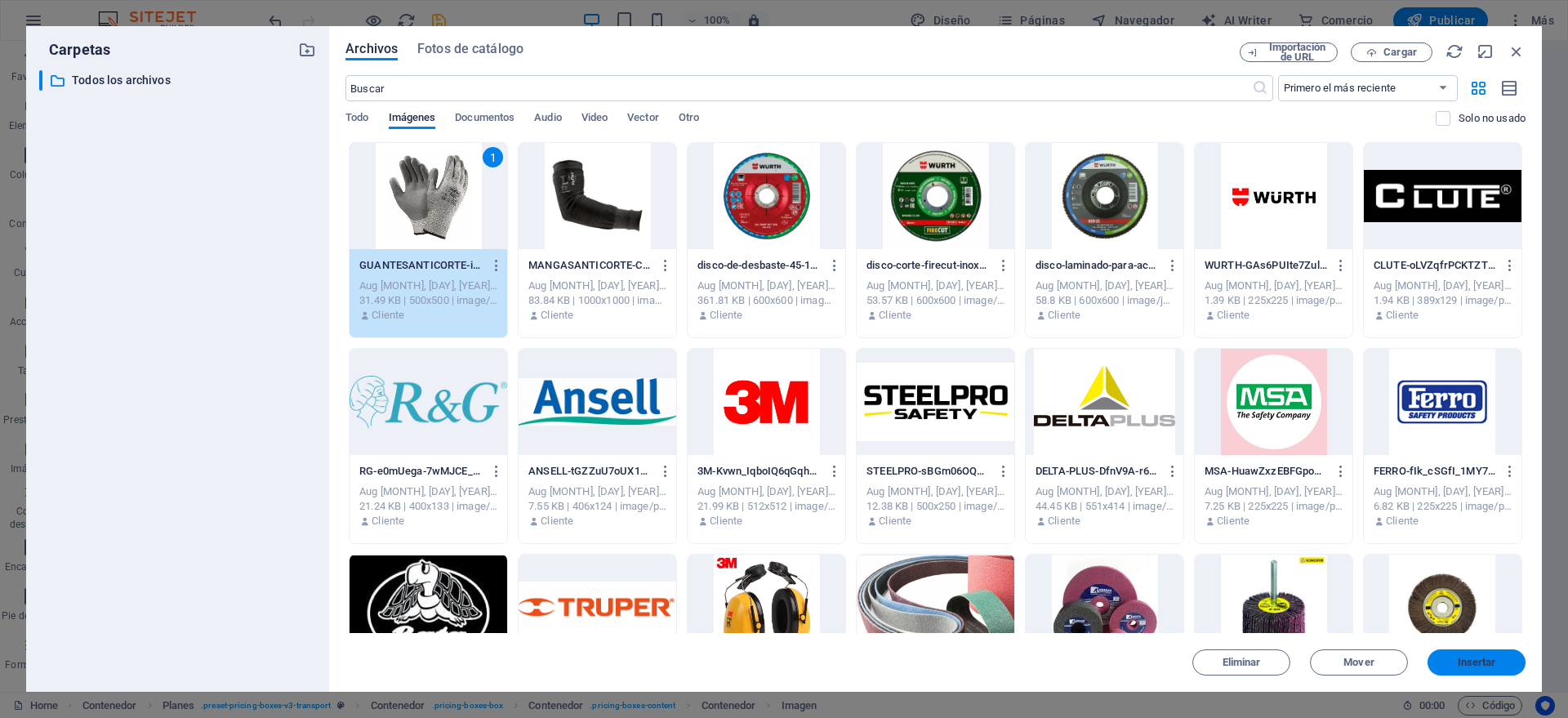 click on "Insertar" at bounding box center (1477, 662) 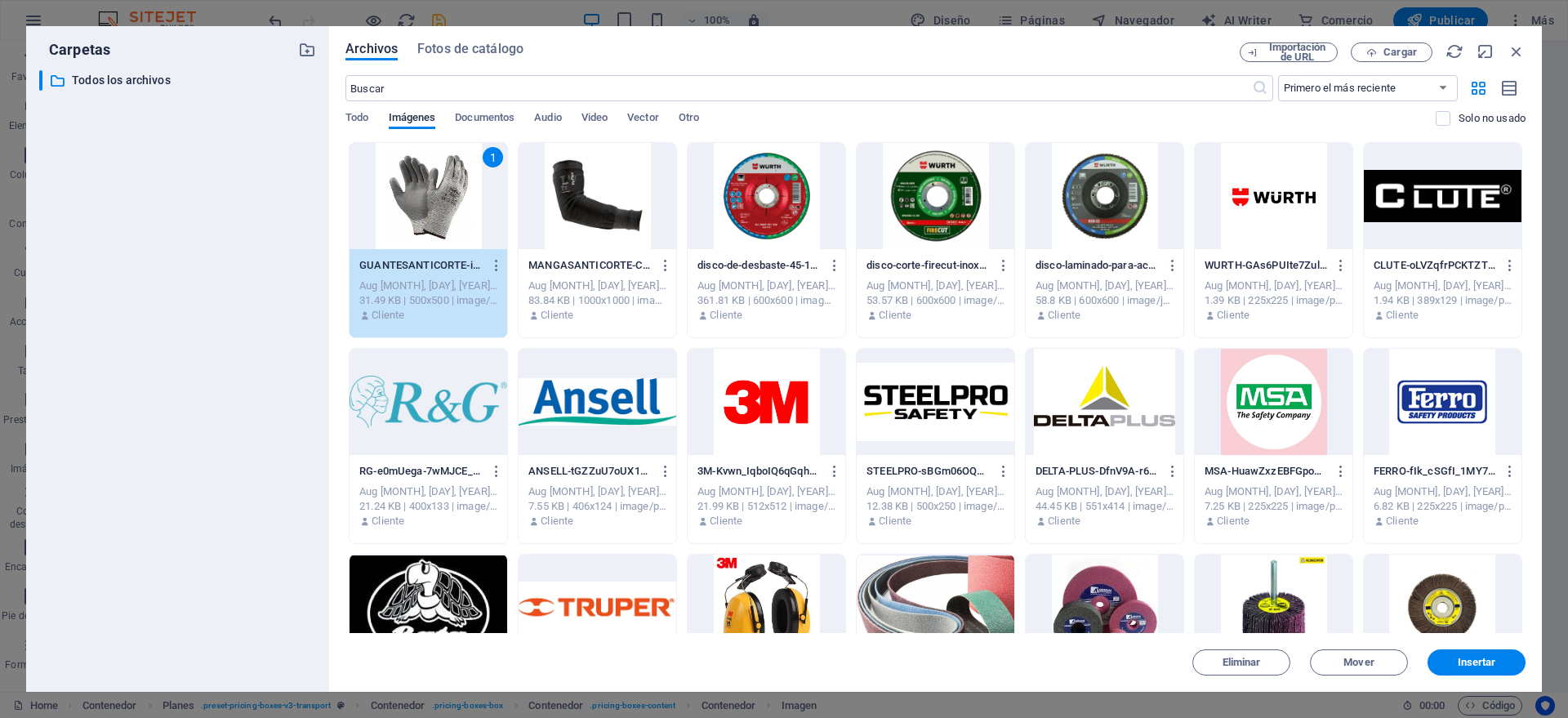 scroll, scrollTop: 1940, scrollLeft: 0, axis: vertical 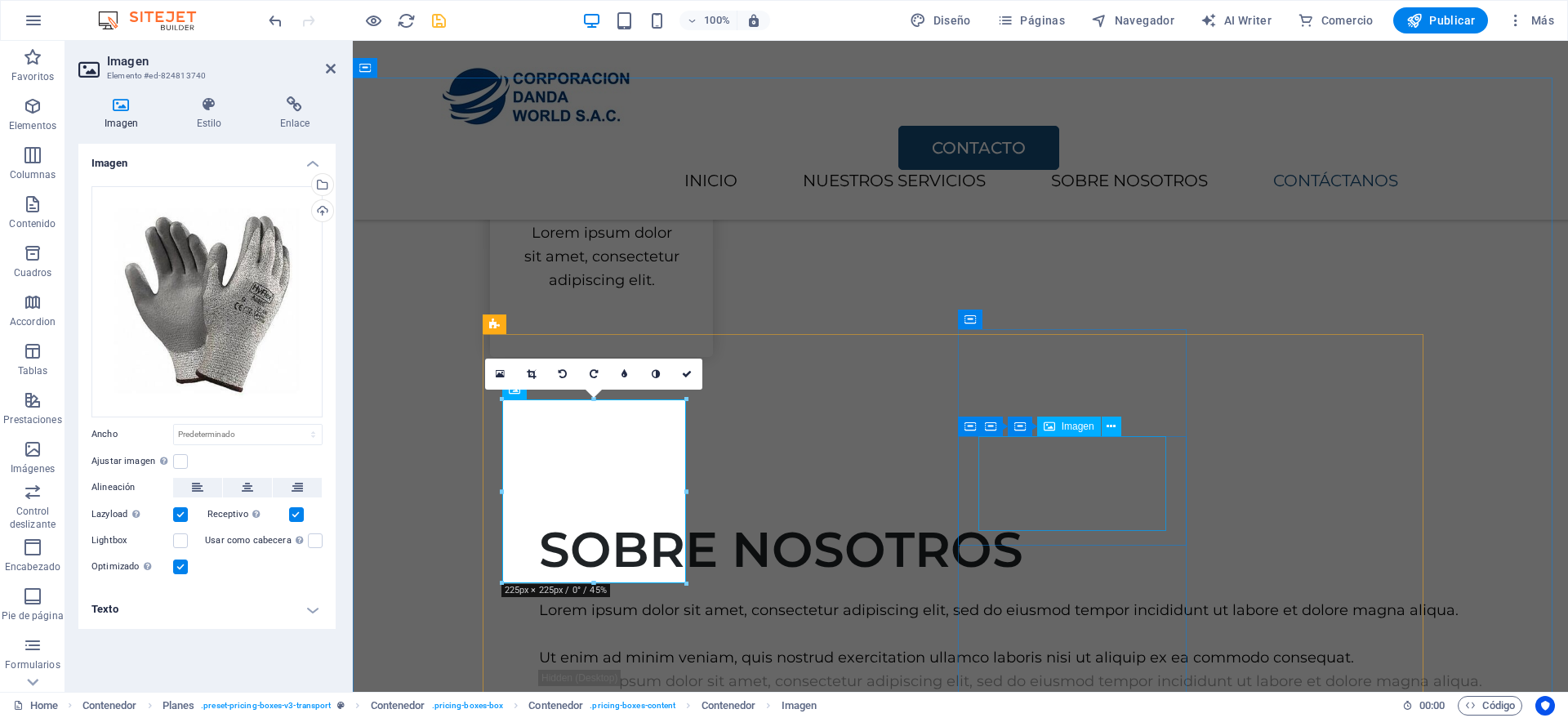 click at bounding box center (960, 3417) 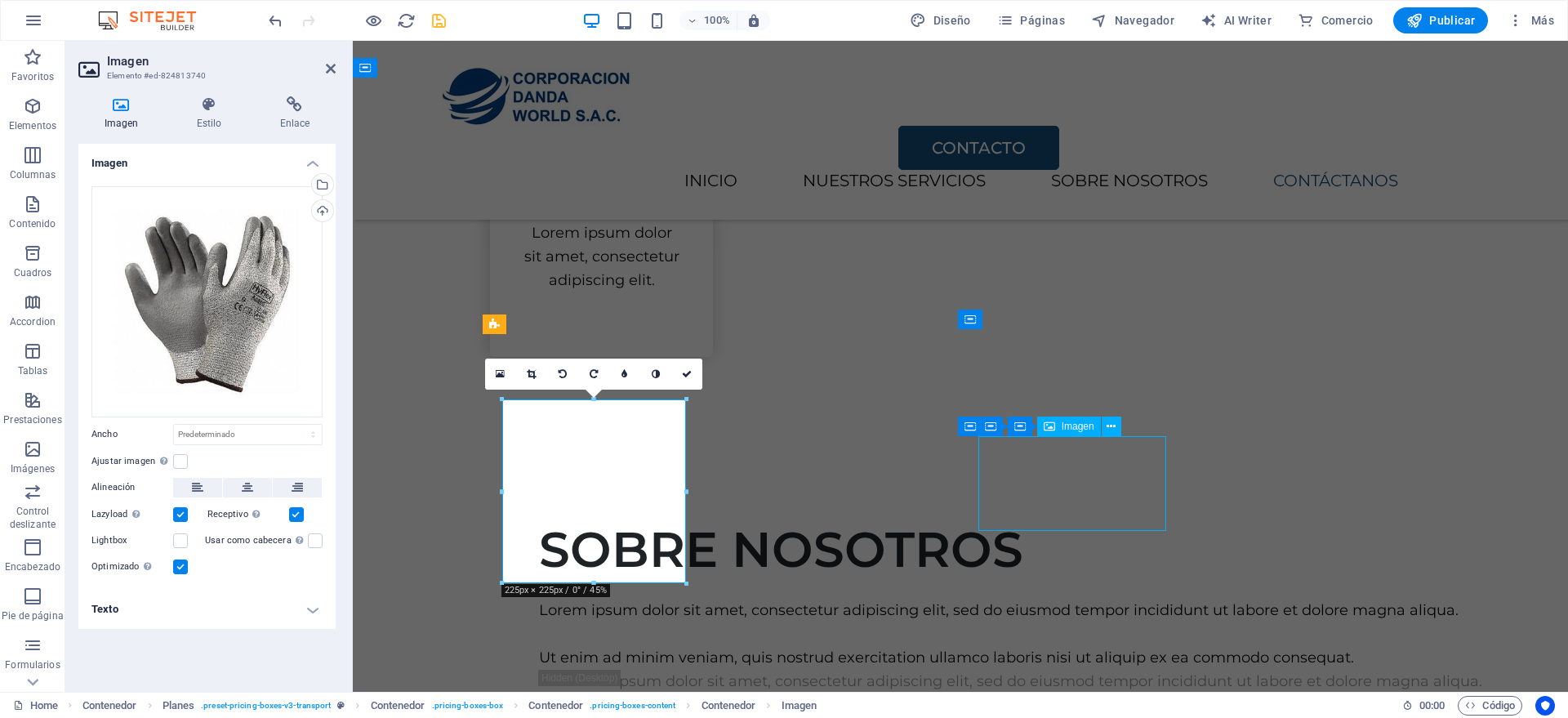click at bounding box center (960, 3417) 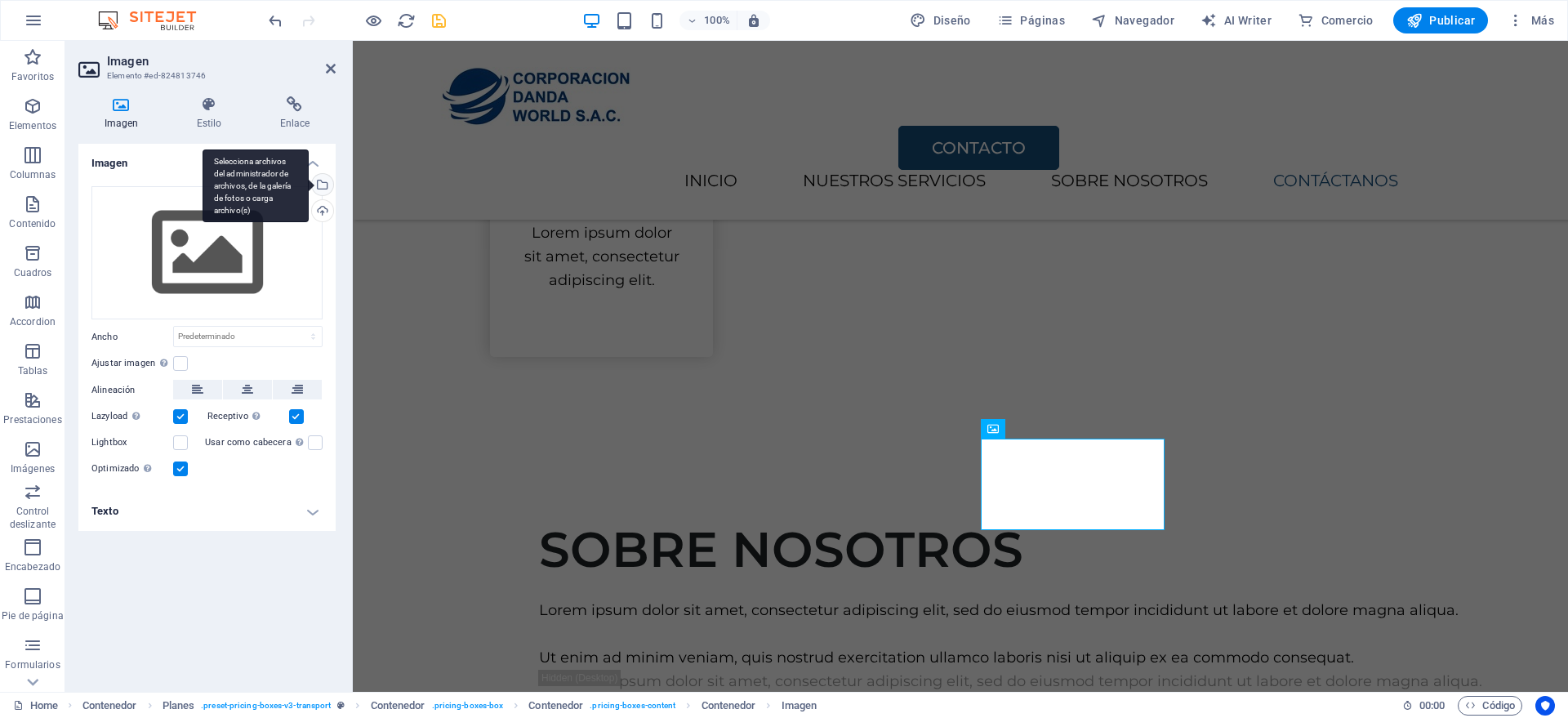 click on "Selecciona archivos del administrador de archivos, de la galería de fotos o carga archivo(s)" at bounding box center (256, 186) 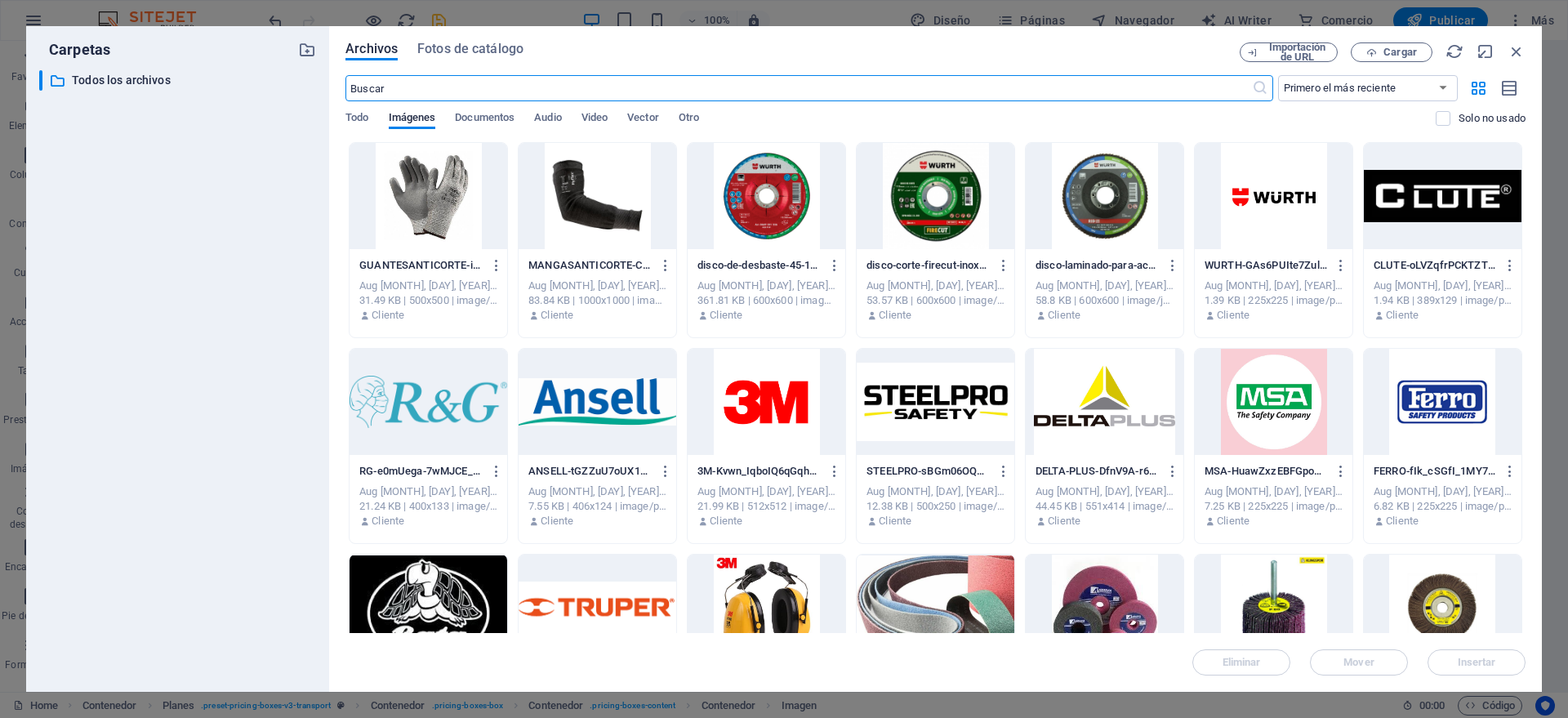 scroll, scrollTop: 1964, scrollLeft: 0, axis: vertical 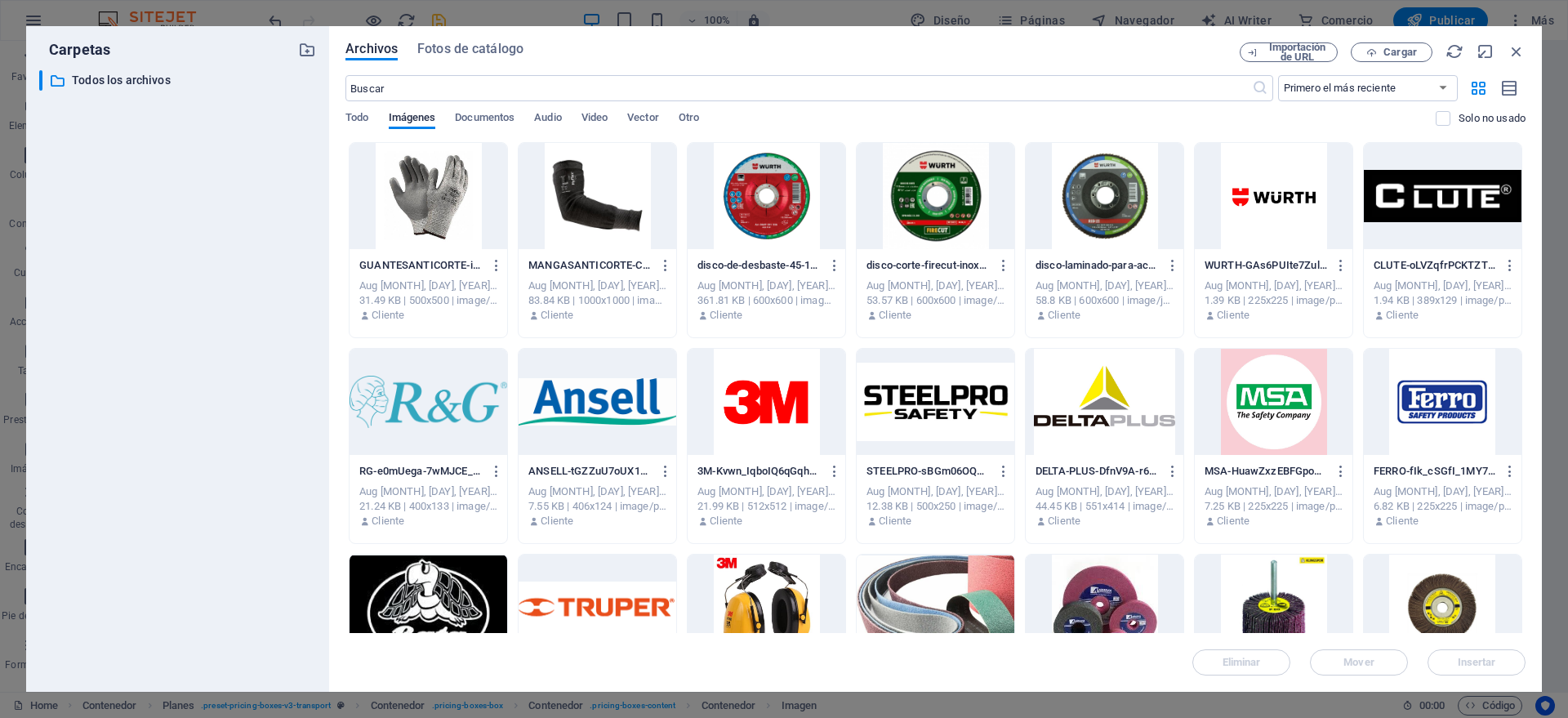 click at bounding box center [935, 196] 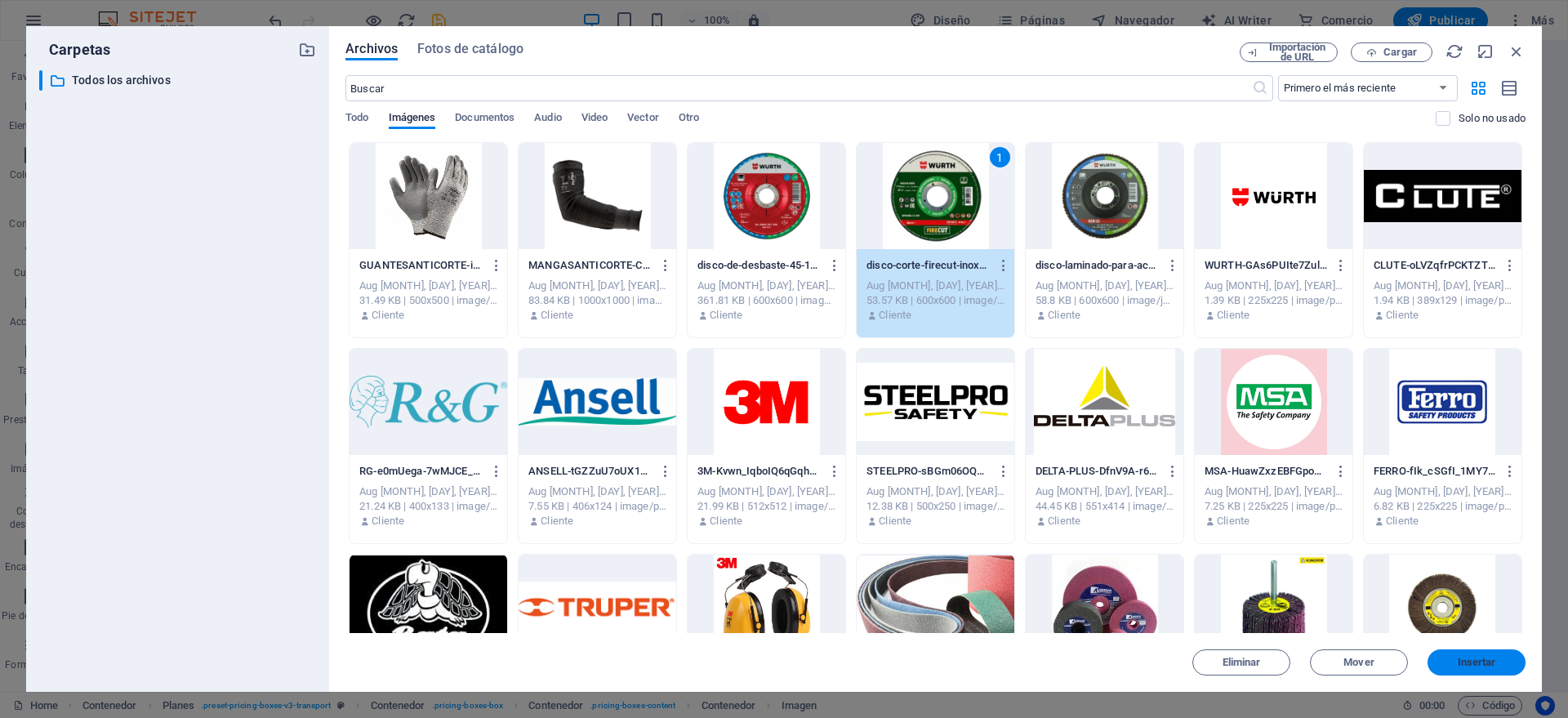 click on "Insertar" at bounding box center (1477, 662) 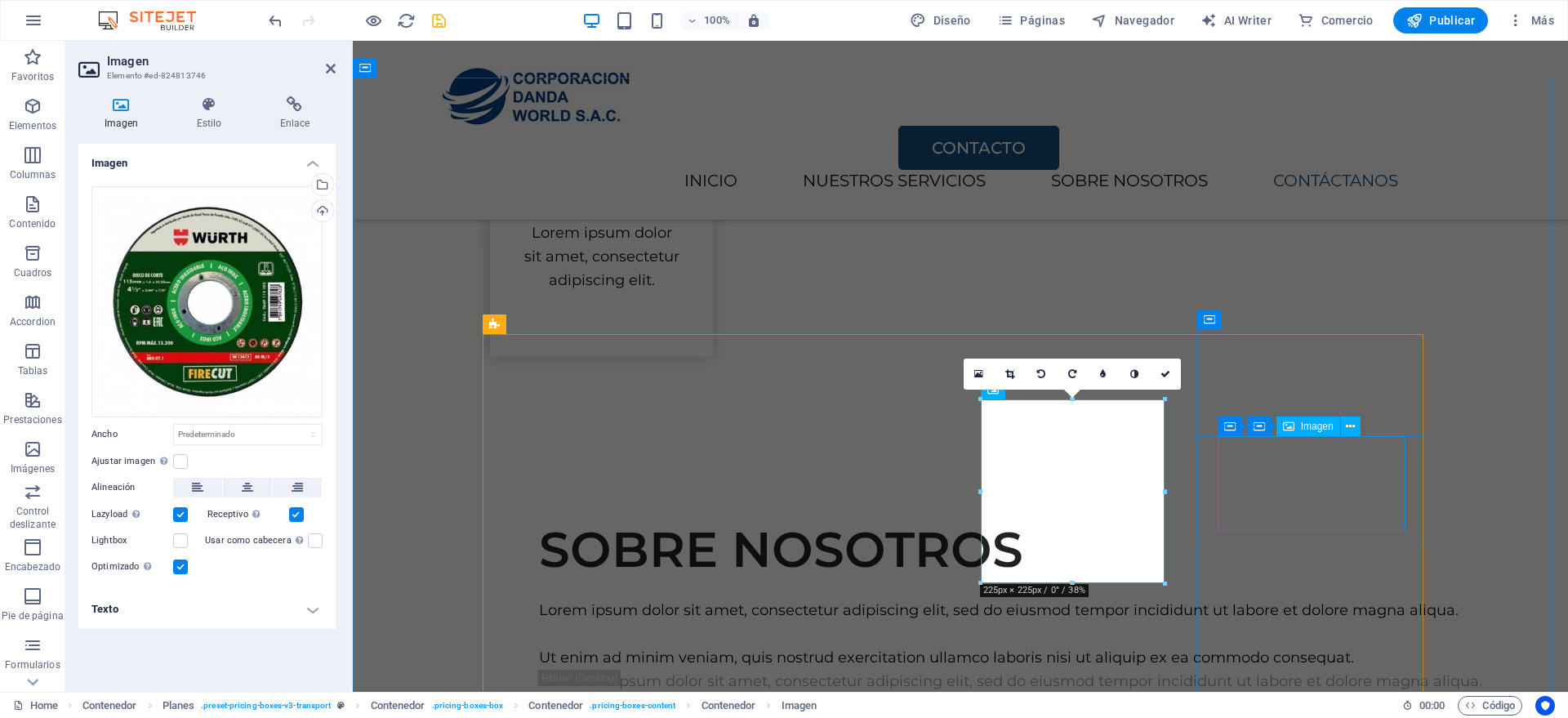 click at bounding box center [960, 4804] 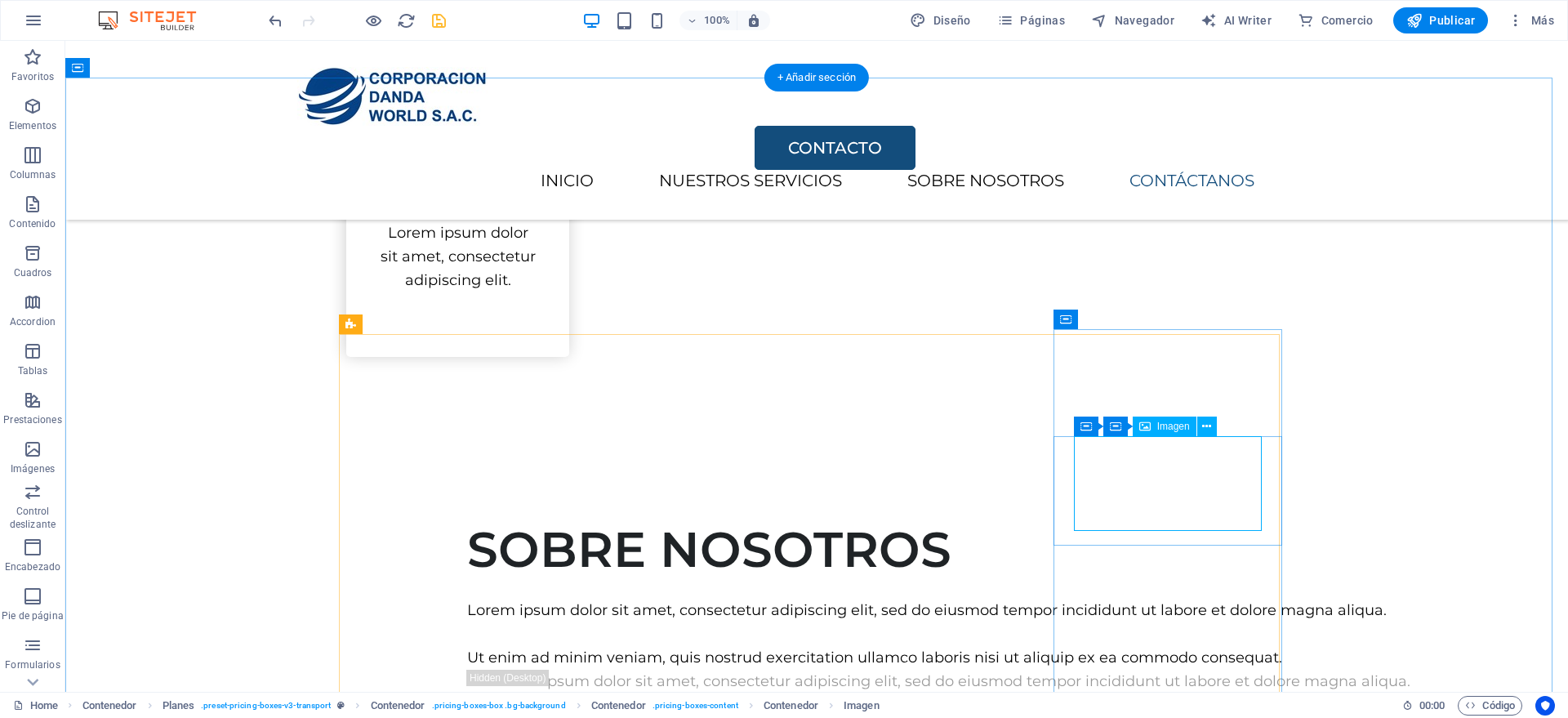 click at bounding box center [817, 5379] 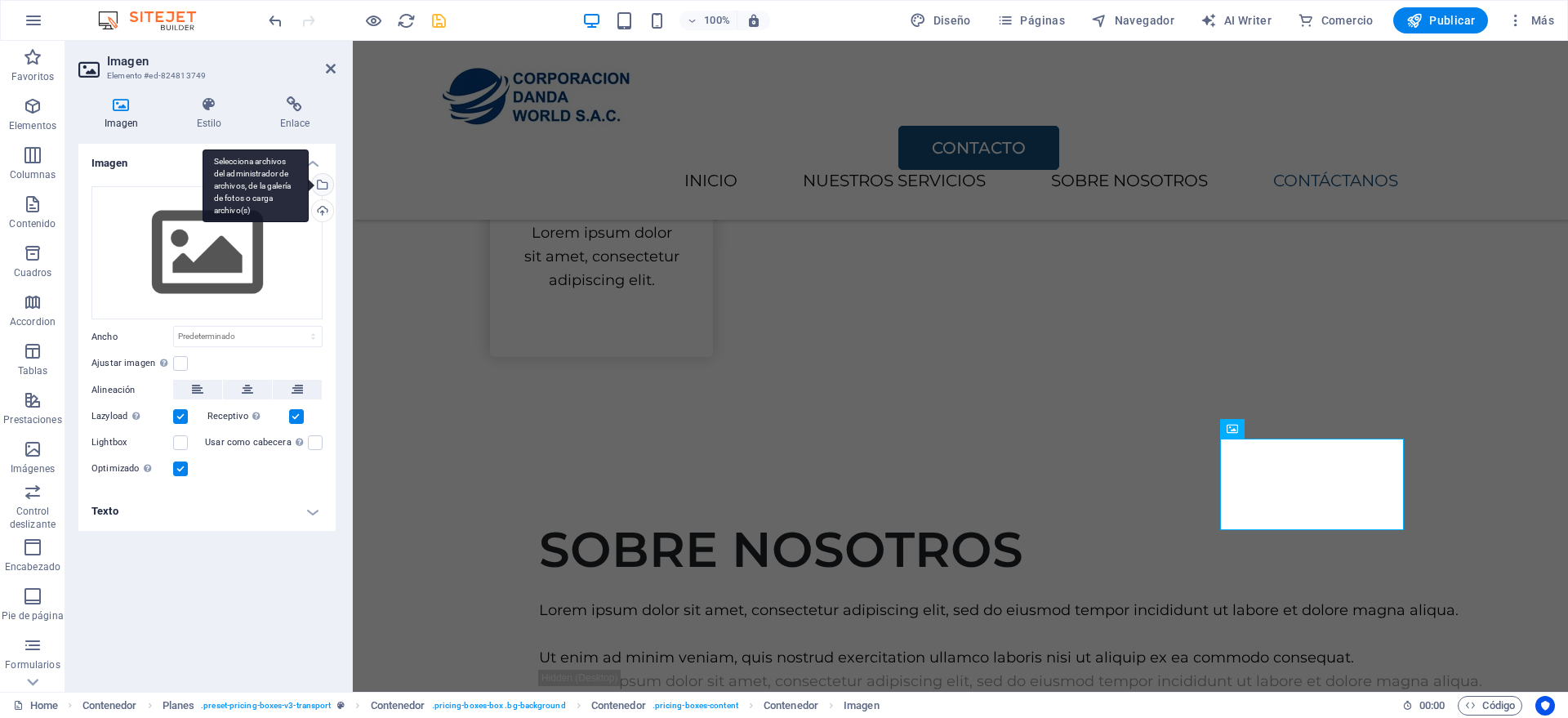 click on "Selecciona archivos del administrador de archivos, de la galería de fotos o carga archivo(s)" at bounding box center (321, 186) 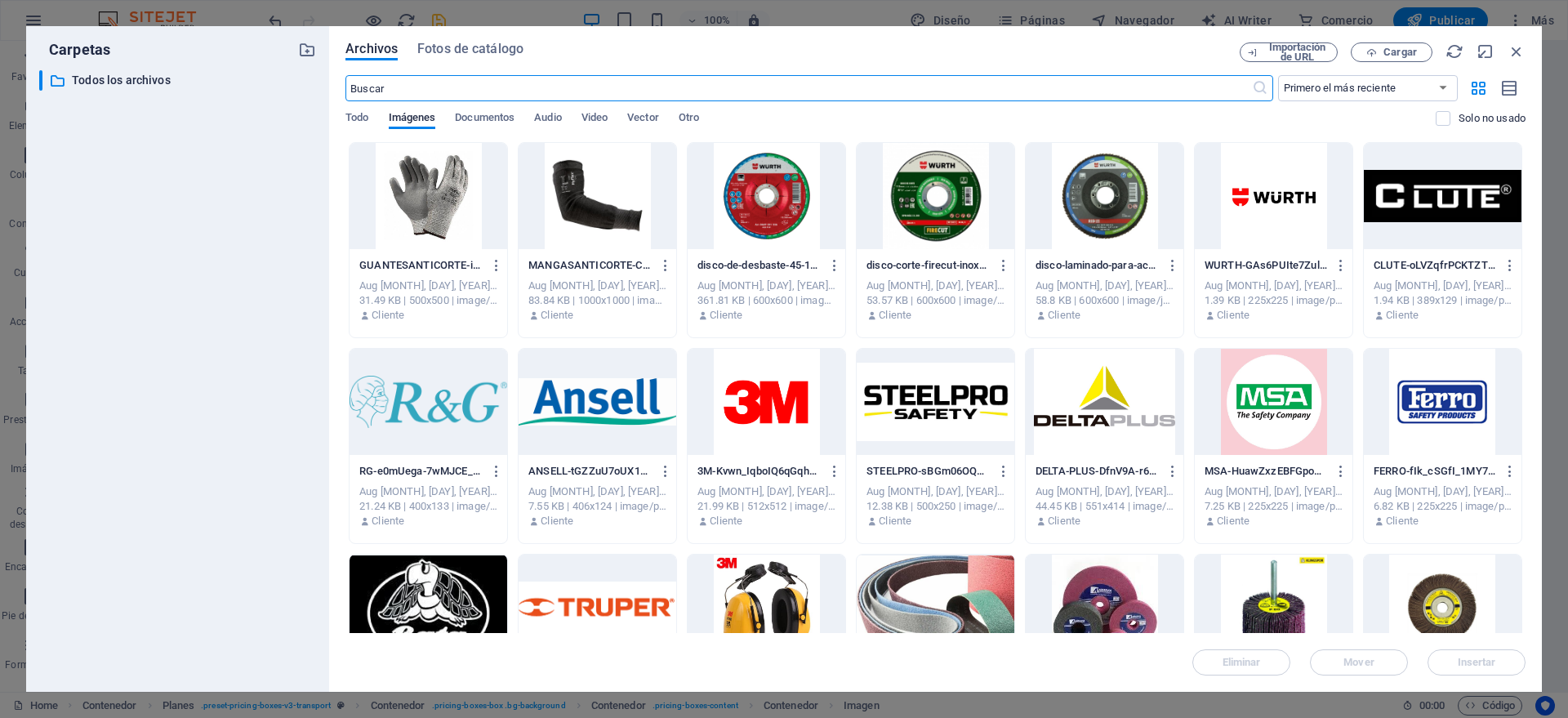 scroll, scrollTop: 1964, scrollLeft: 0, axis: vertical 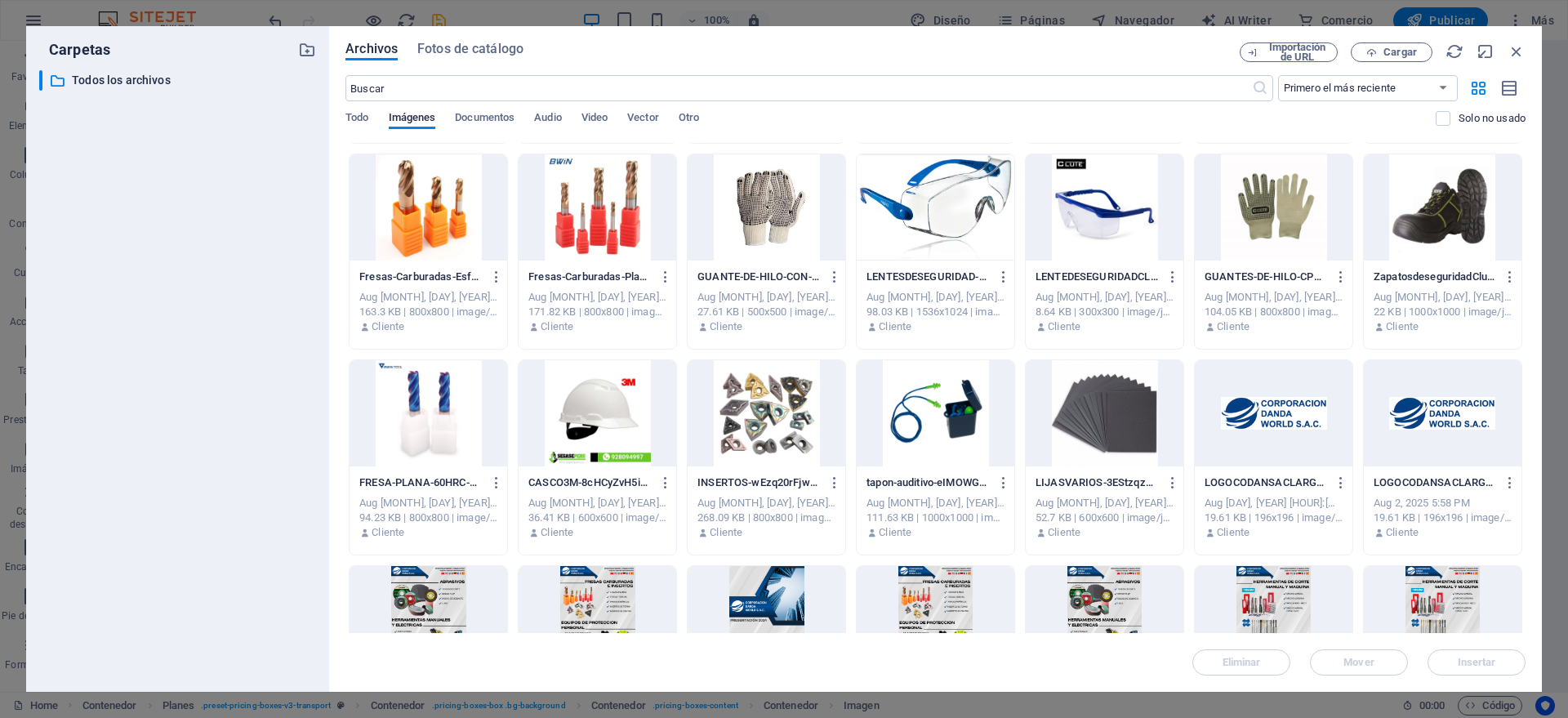 click at bounding box center (597, 207) 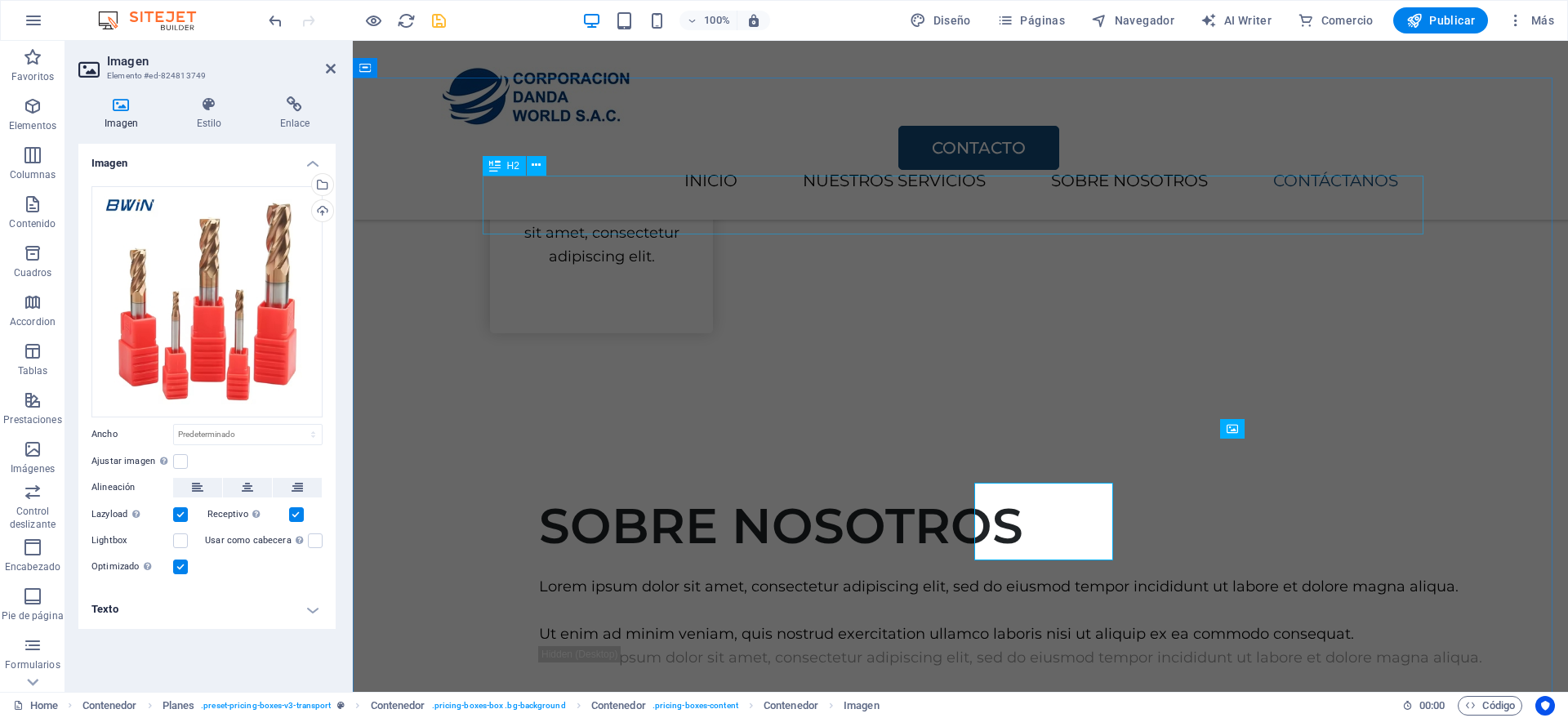 scroll, scrollTop: 1940, scrollLeft: 0, axis: vertical 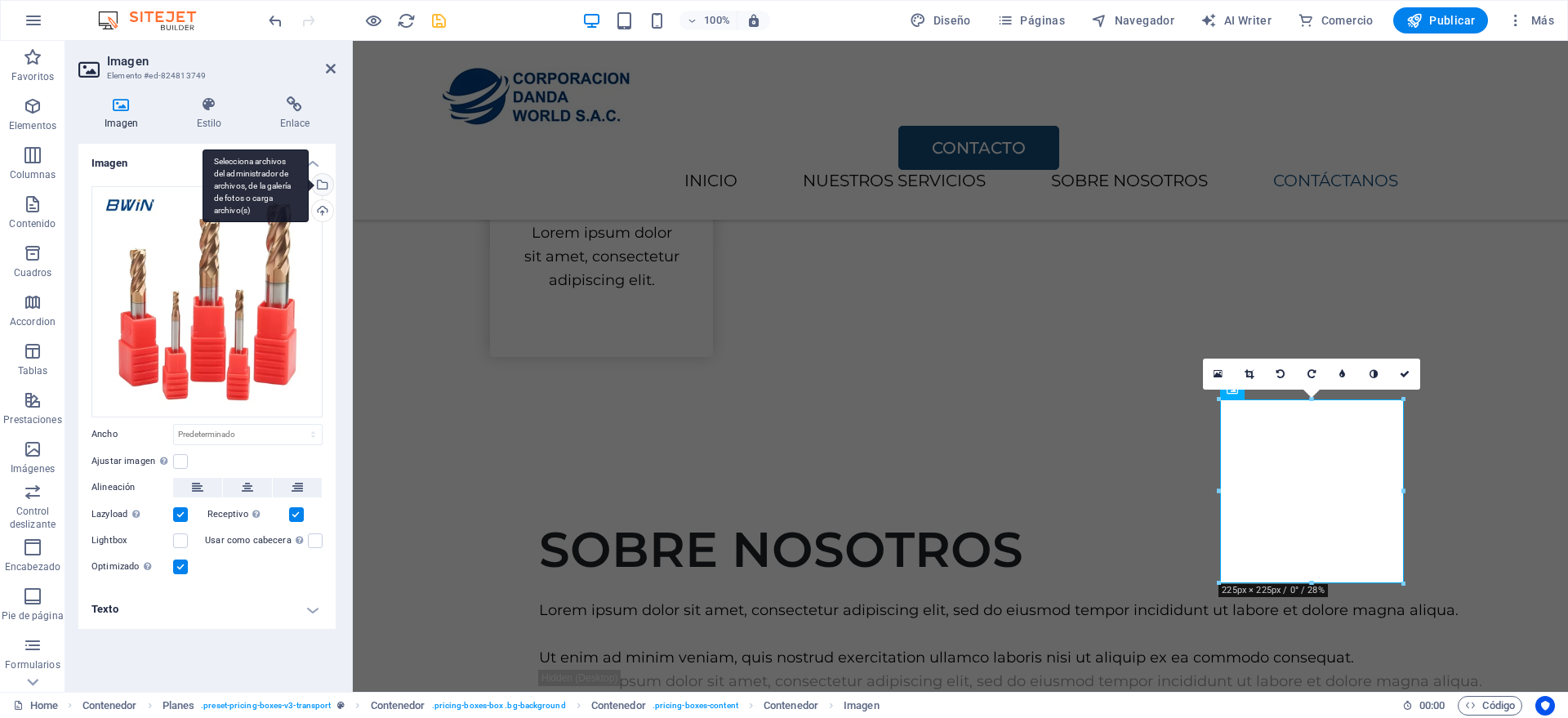 click on "Selecciona archivos del administrador de archivos, de la galería de fotos o carga archivo(s)" at bounding box center (321, 186) 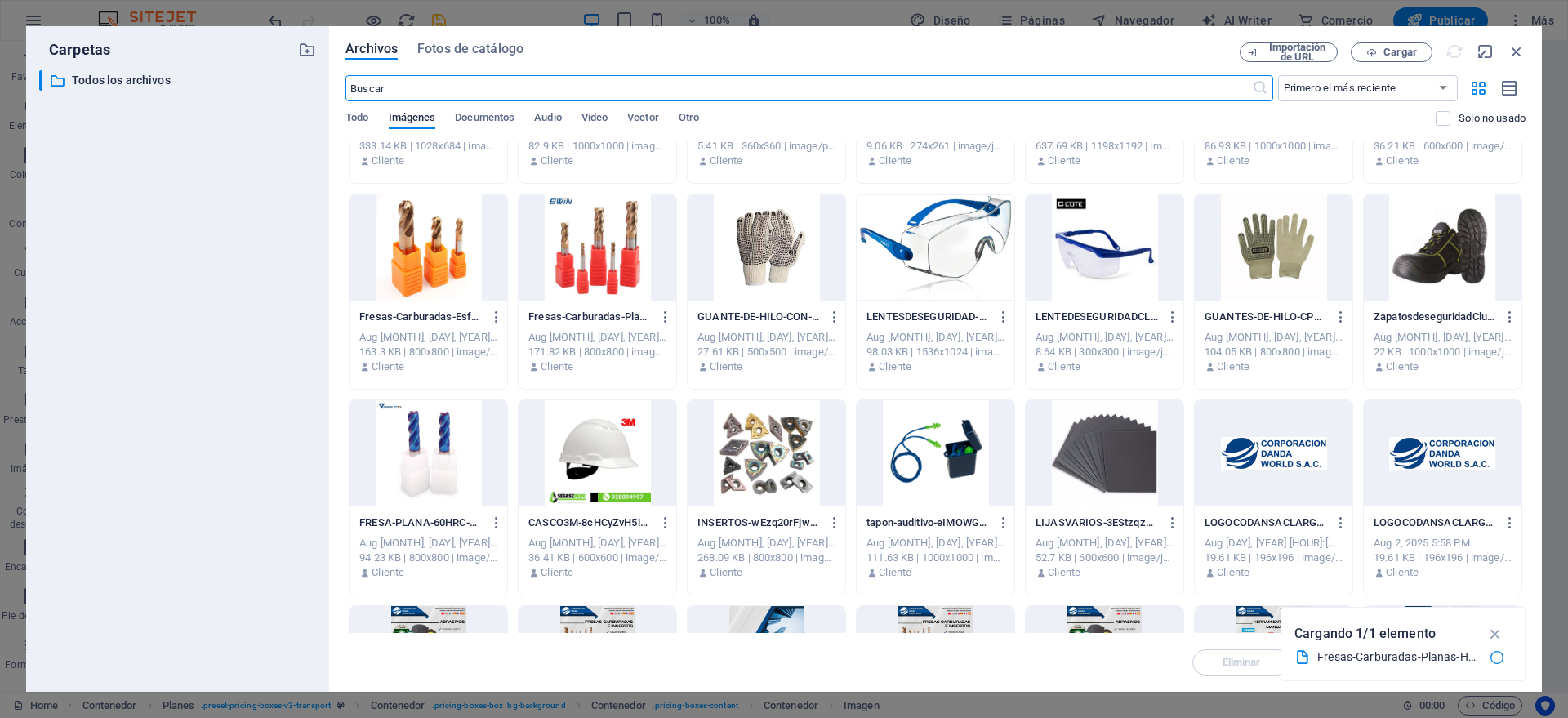 scroll, scrollTop: 1355, scrollLeft: 0, axis: vertical 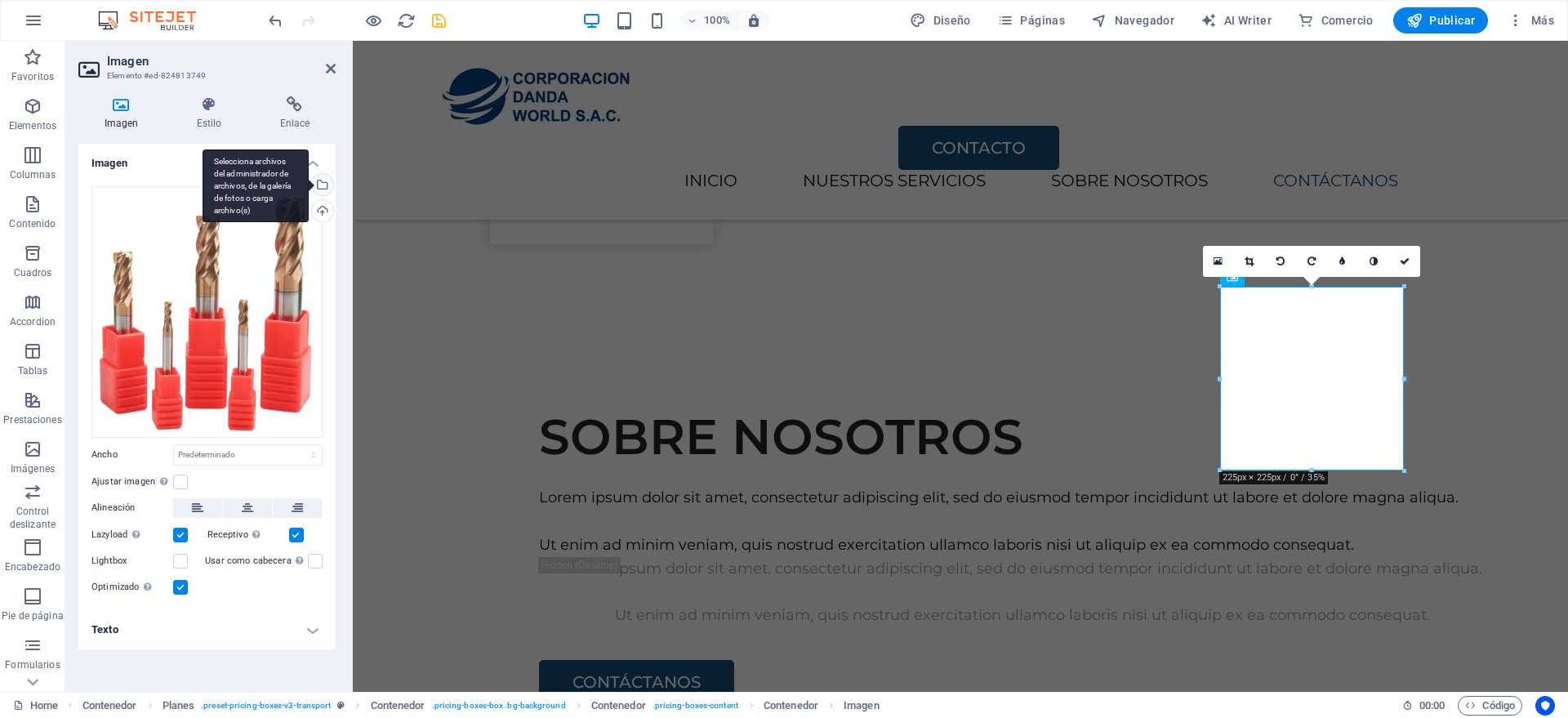 click on "Selecciona archivos del administrador de archivos, de la galería de fotos o carga archivo(s)" at bounding box center (321, 186) 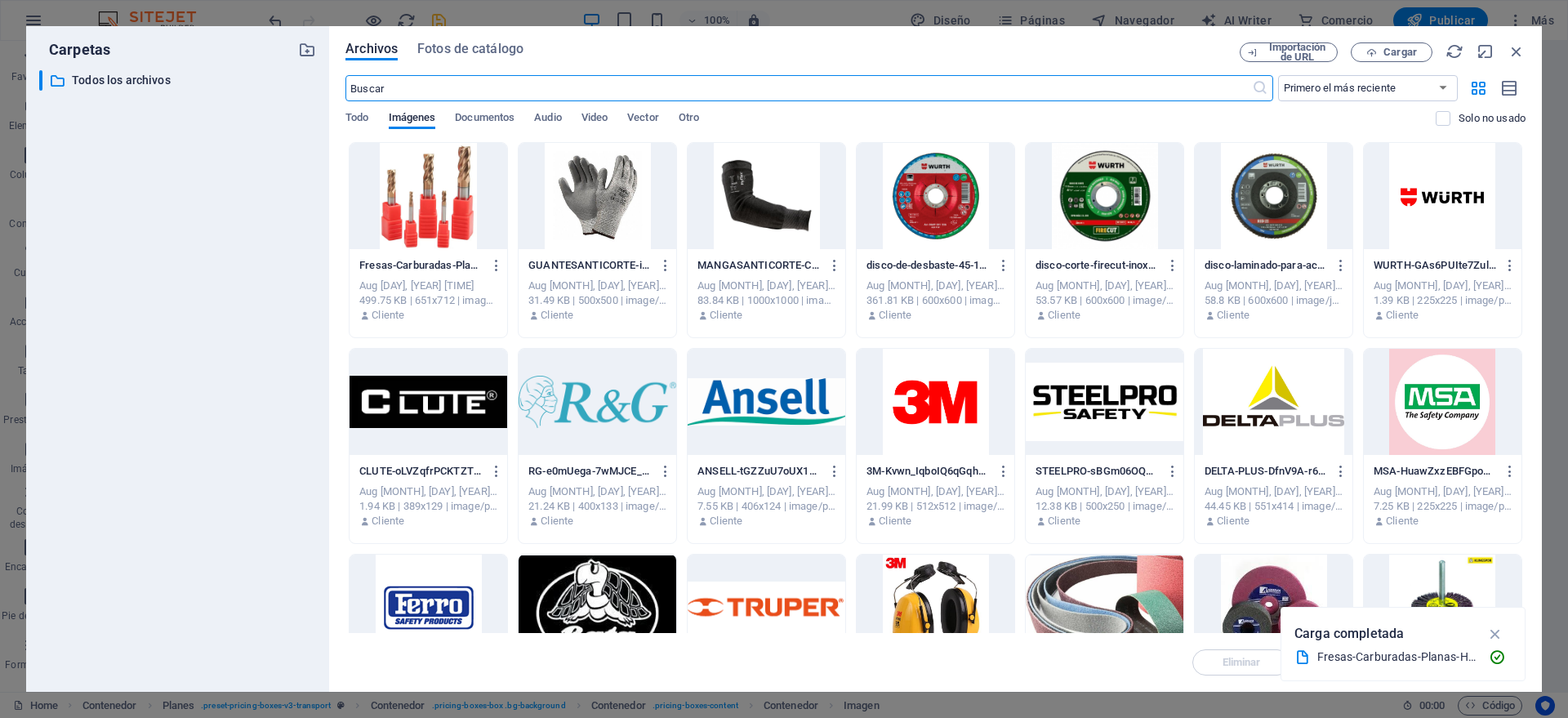 scroll, scrollTop: 2076, scrollLeft: 0, axis: vertical 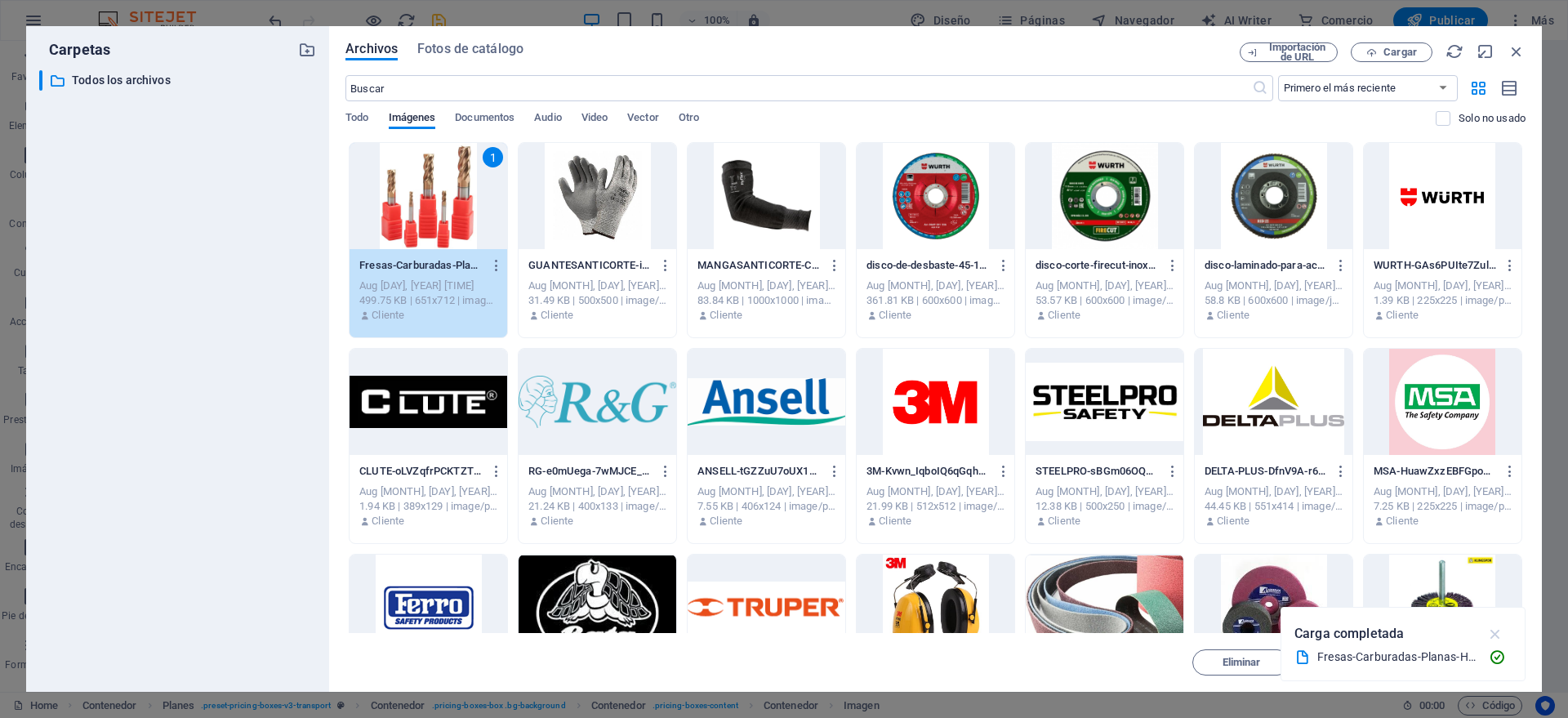 click at bounding box center (1495, 634) 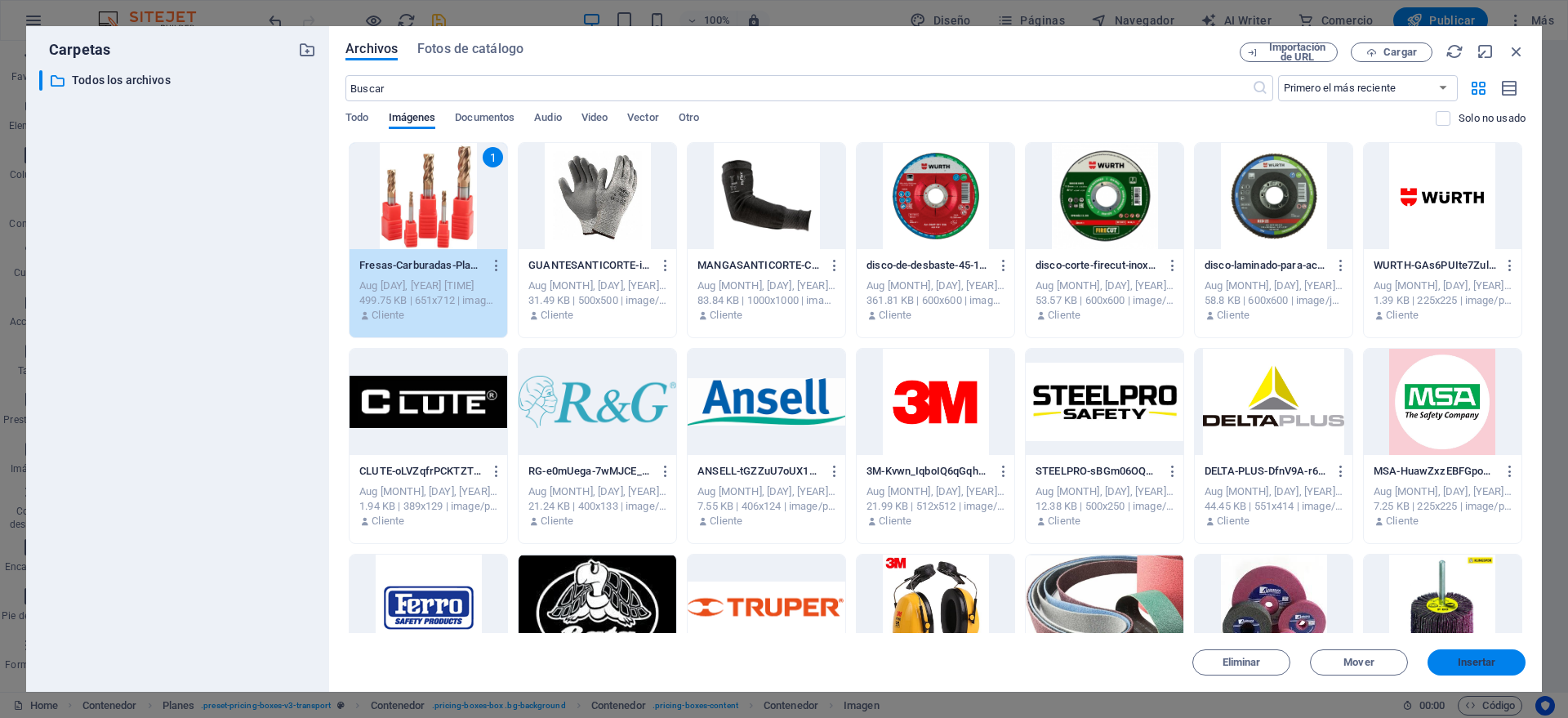 click on "Insertar" at bounding box center [1477, 662] 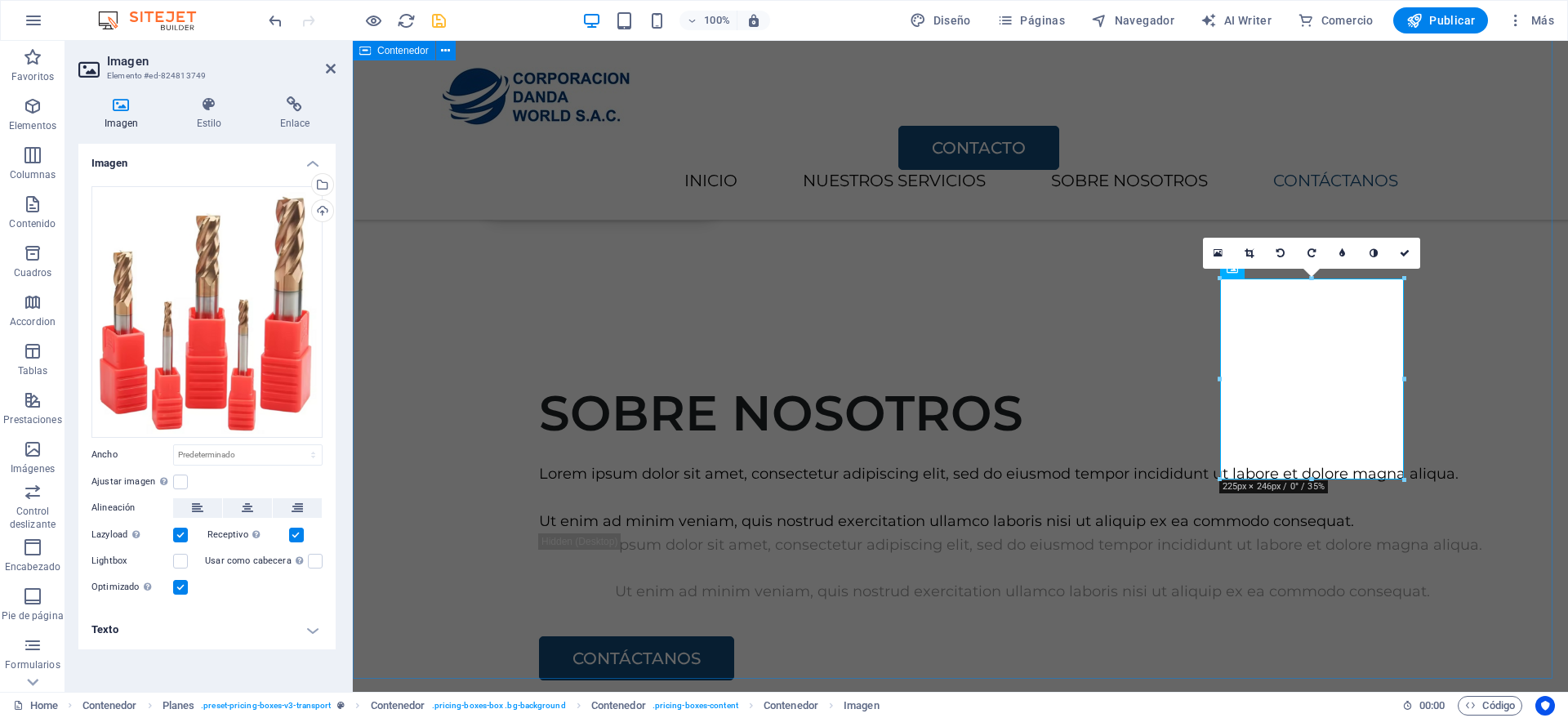 scroll, scrollTop: 2053, scrollLeft: 0, axis: vertical 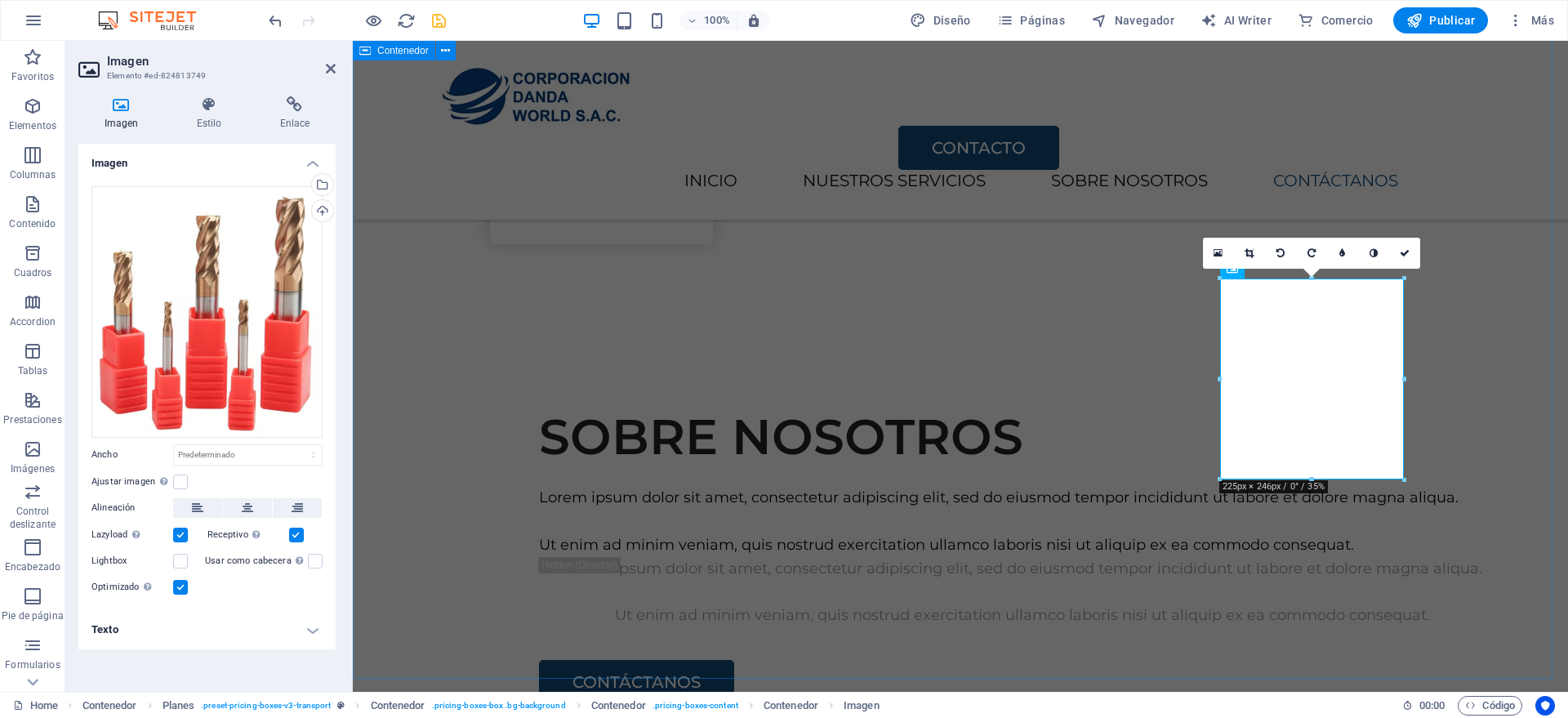 click on "SERVICIOS Lorem ipsum dolor sit amet, consectetur adipiscing elit, sed do eiusmod tempor incididunt. GUANTES ANTICORTE S/. 13.00 COTIZAR MANGAS ANTICORTE S/. 15.00 COTIZAR DISCOS DE CORTE S/. 100.00 COTIZAR HERRAMIENTAS DE CORTE S/8.00 COTIZAR" at bounding box center (960, 3584) 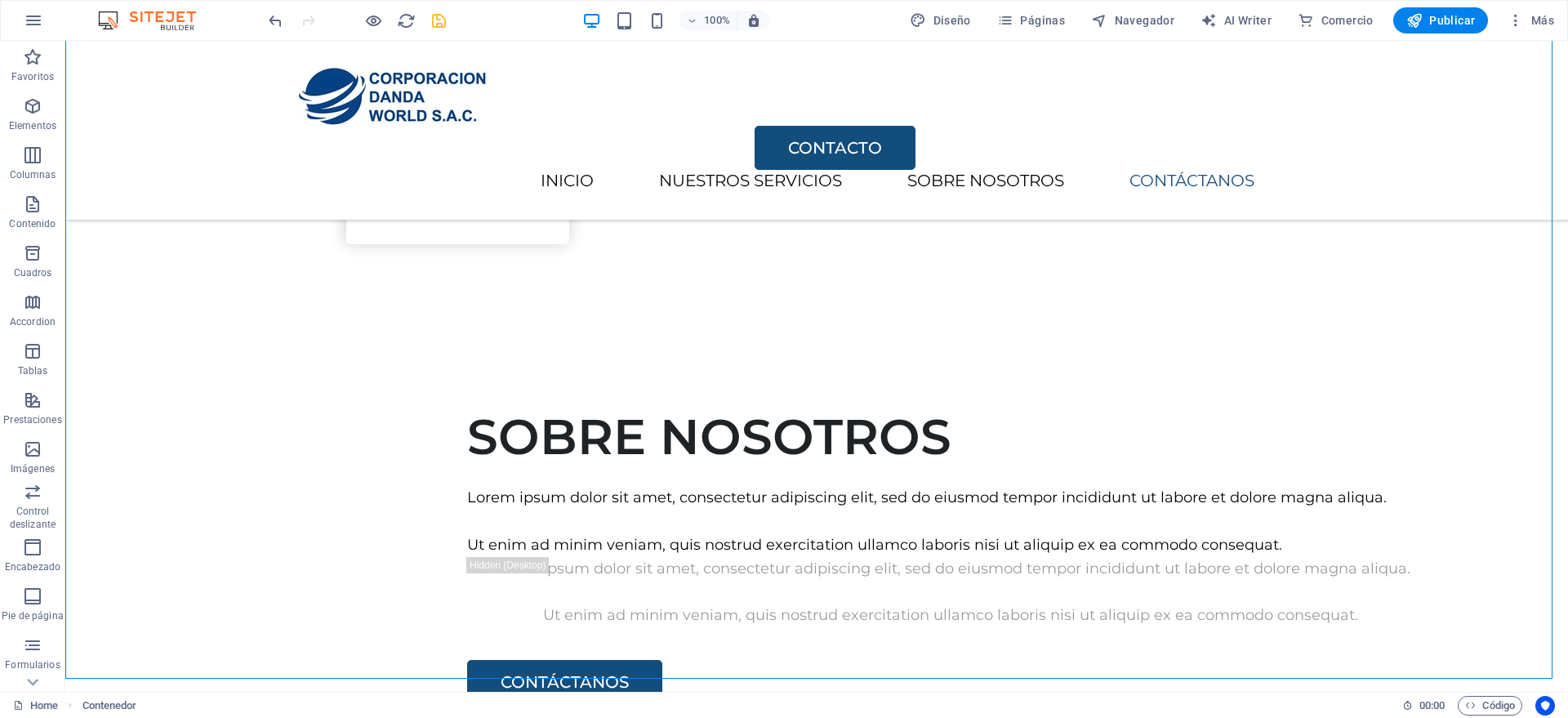 click at bounding box center (439, 20) 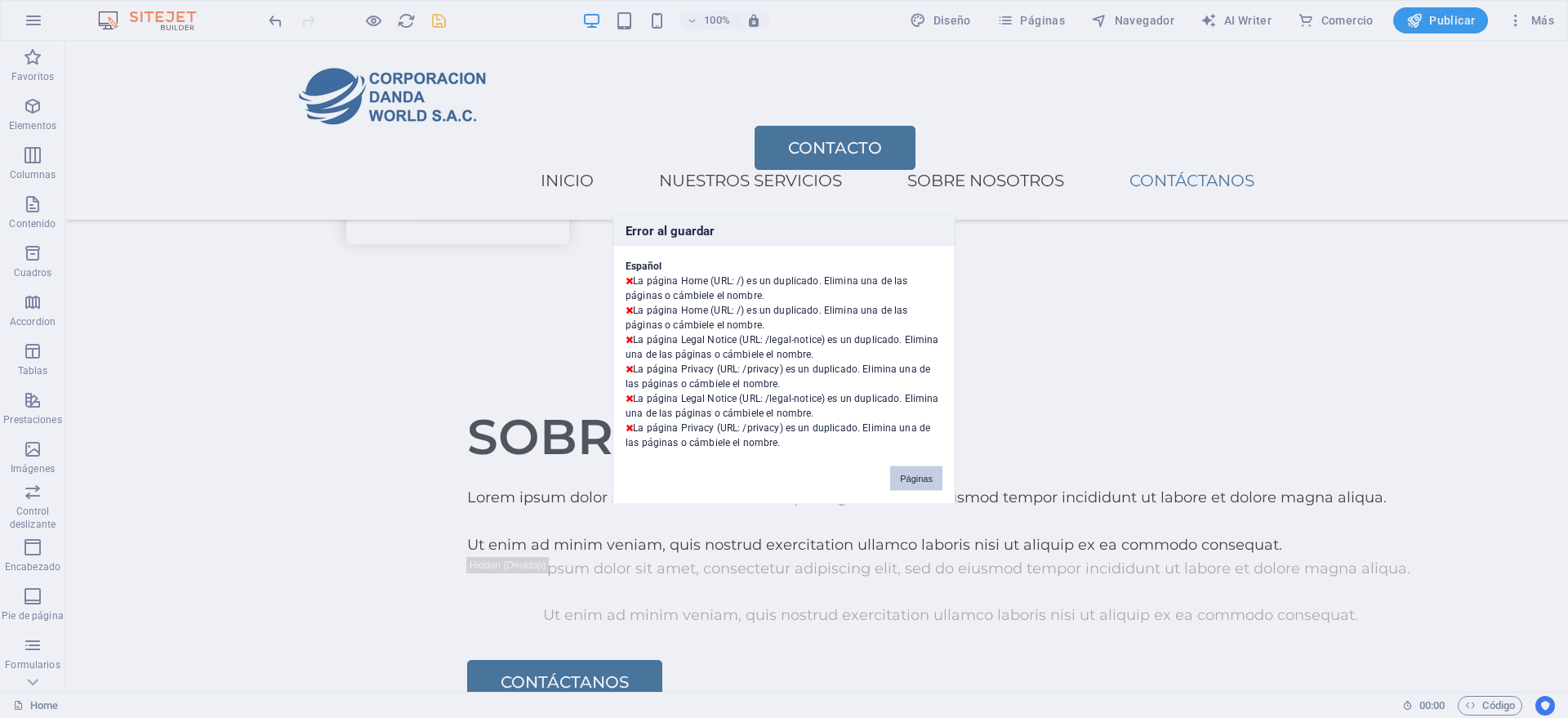 click on "Páginas" at bounding box center (916, 478) 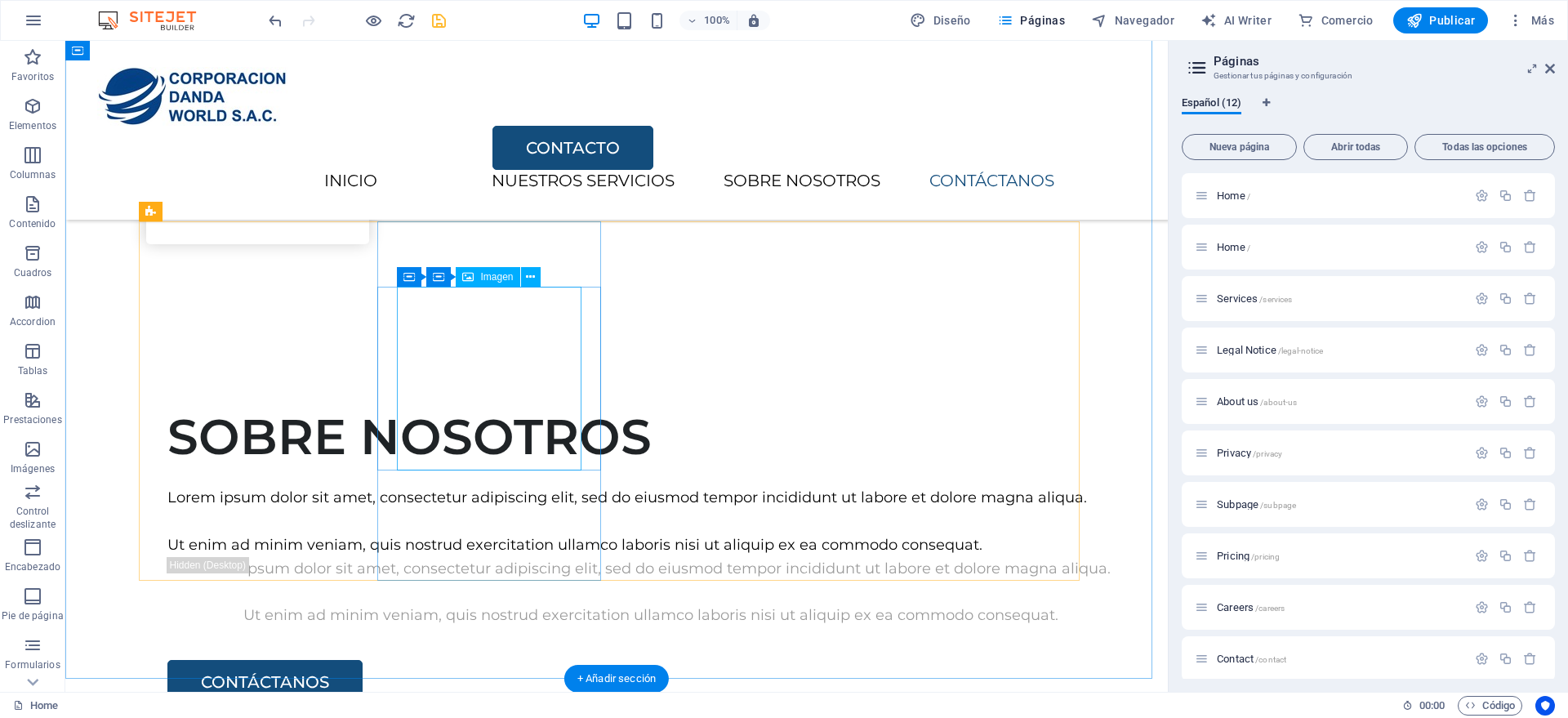 click at bounding box center (617, 2424) 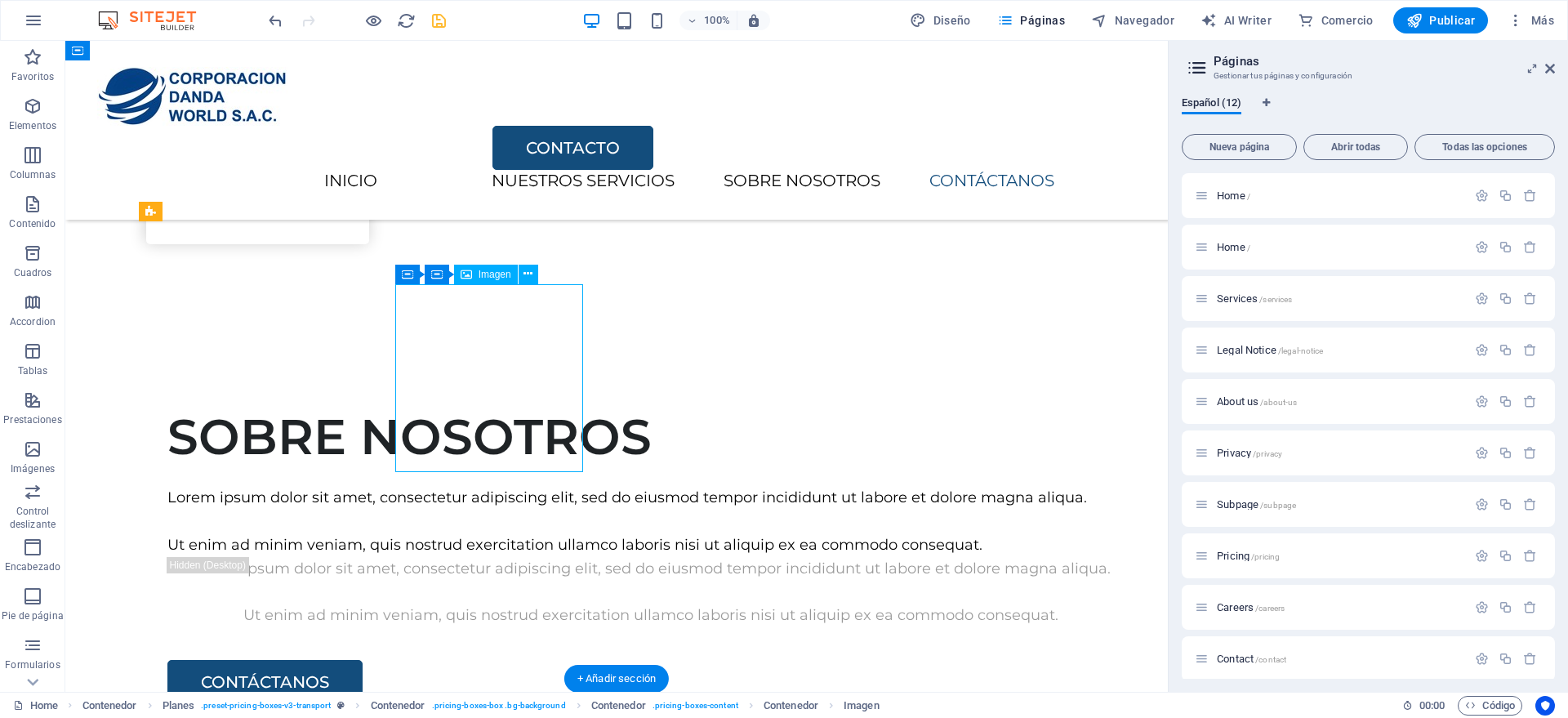 click at bounding box center (617, 2424) 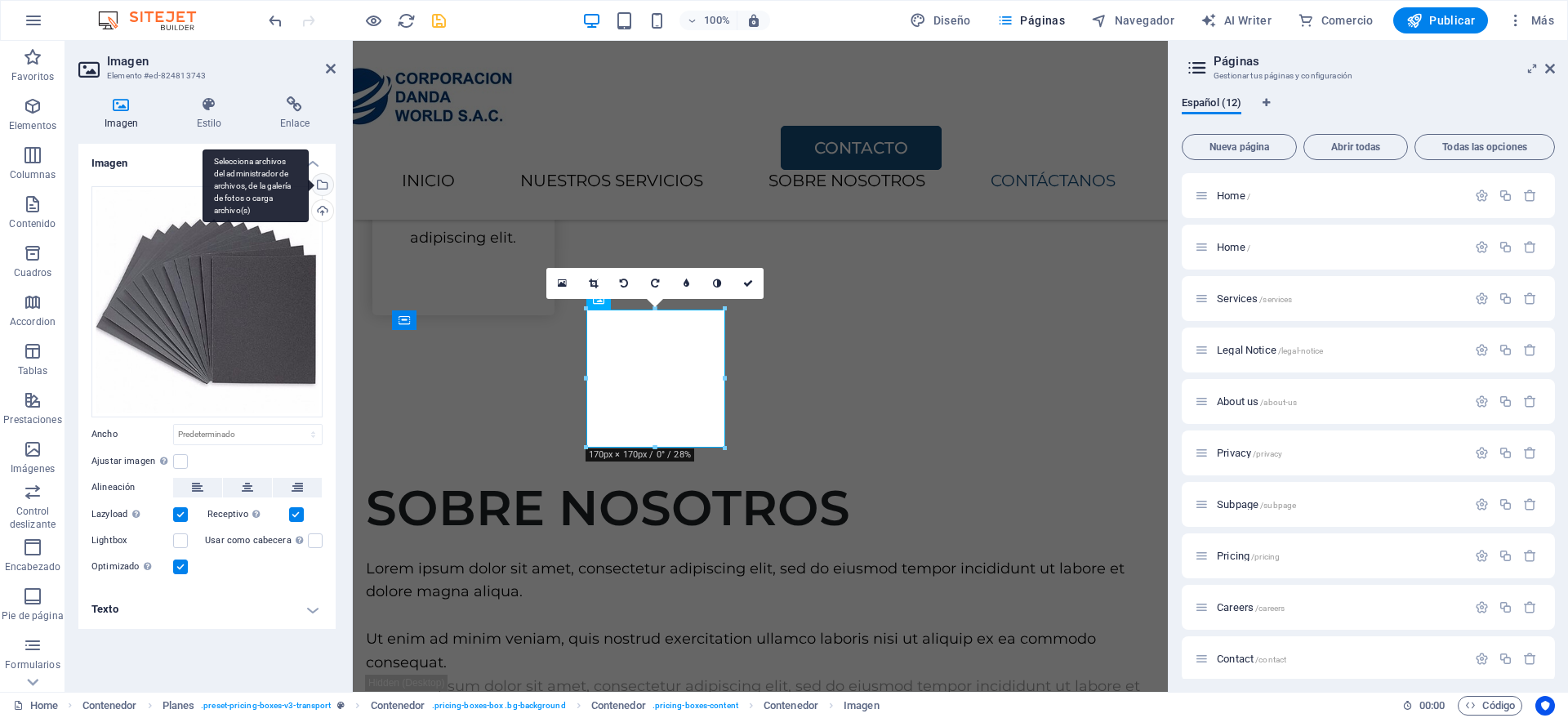 click on "Selecciona archivos del administrador de archivos, de la galería de fotos o carga archivo(s)" at bounding box center [321, 186] 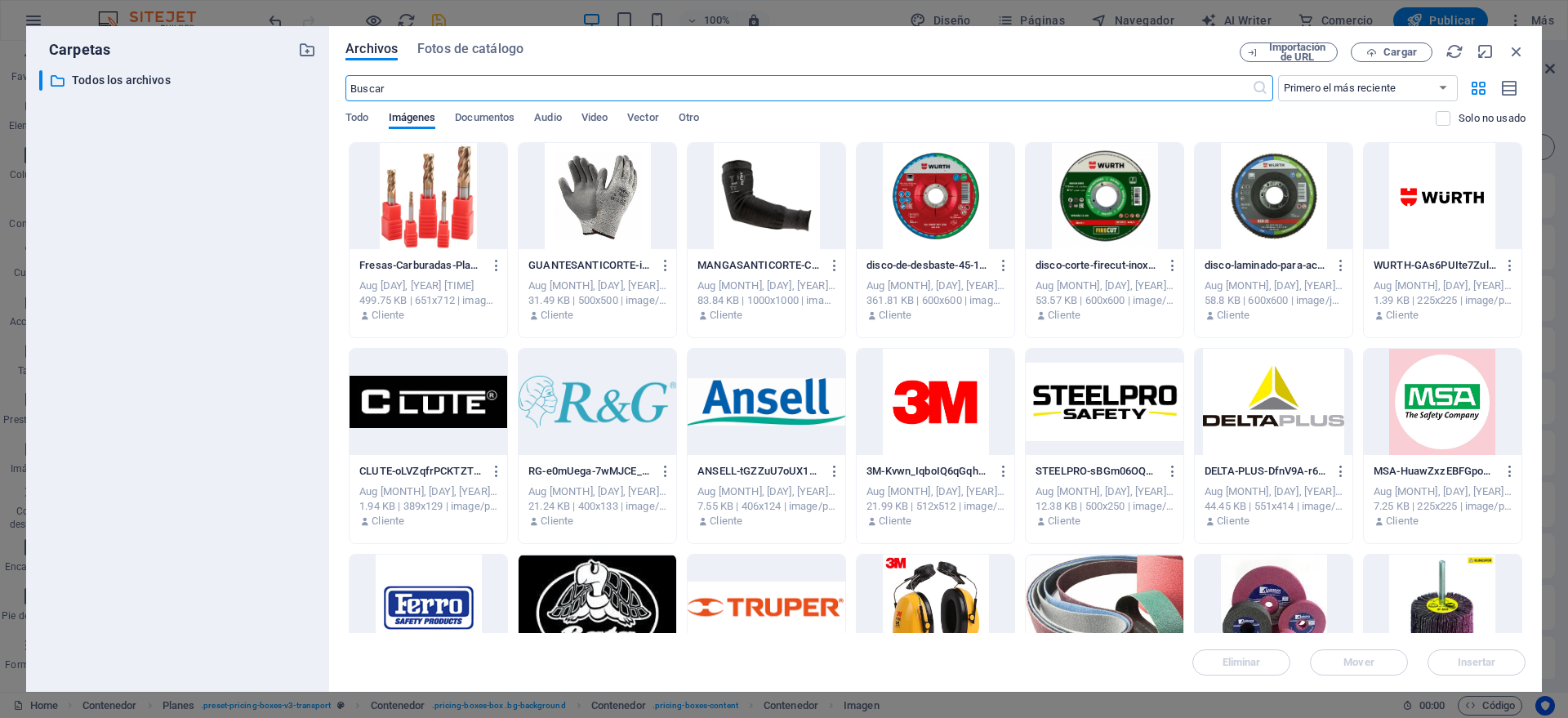 scroll, scrollTop: 3557, scrollLeft: 0, axis: vertical 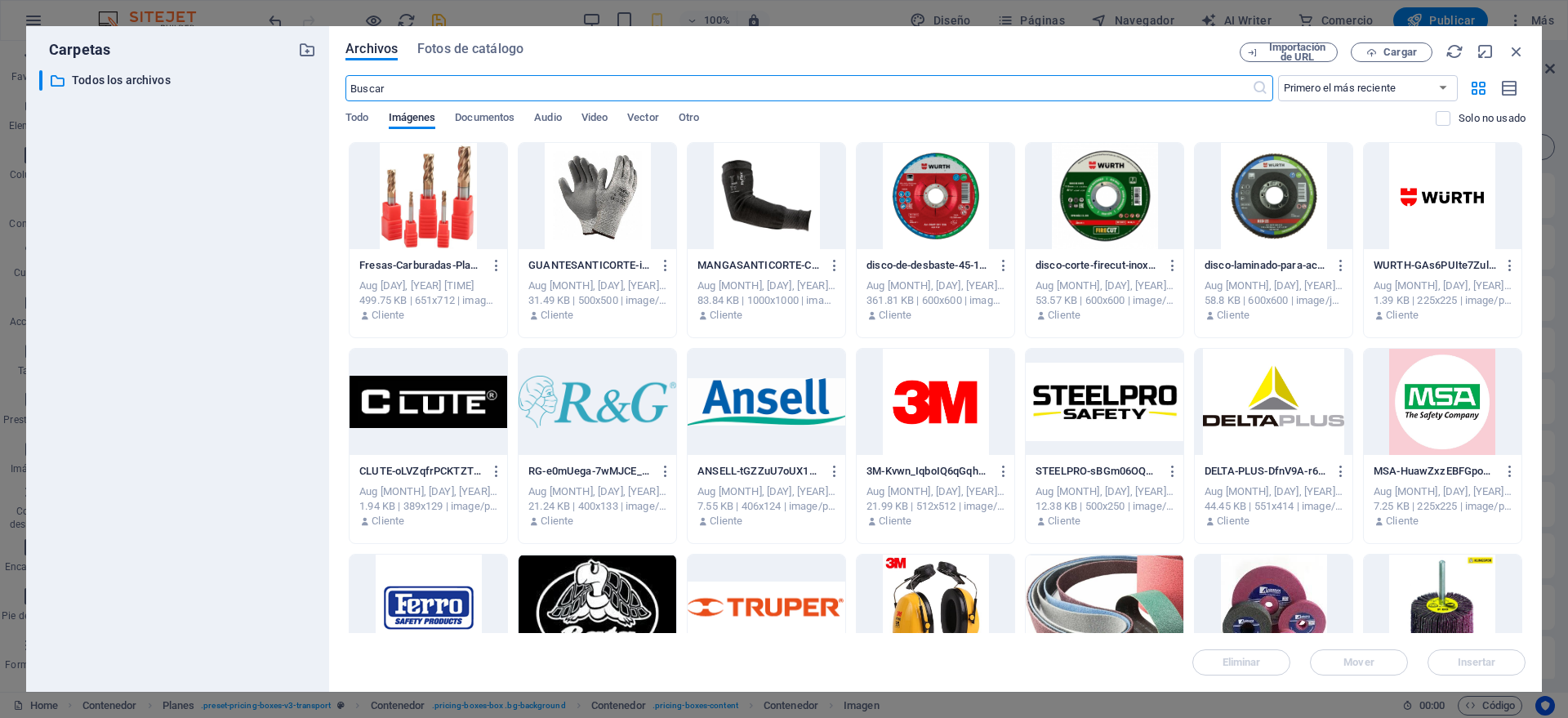 click at bounding box center [766, 196] 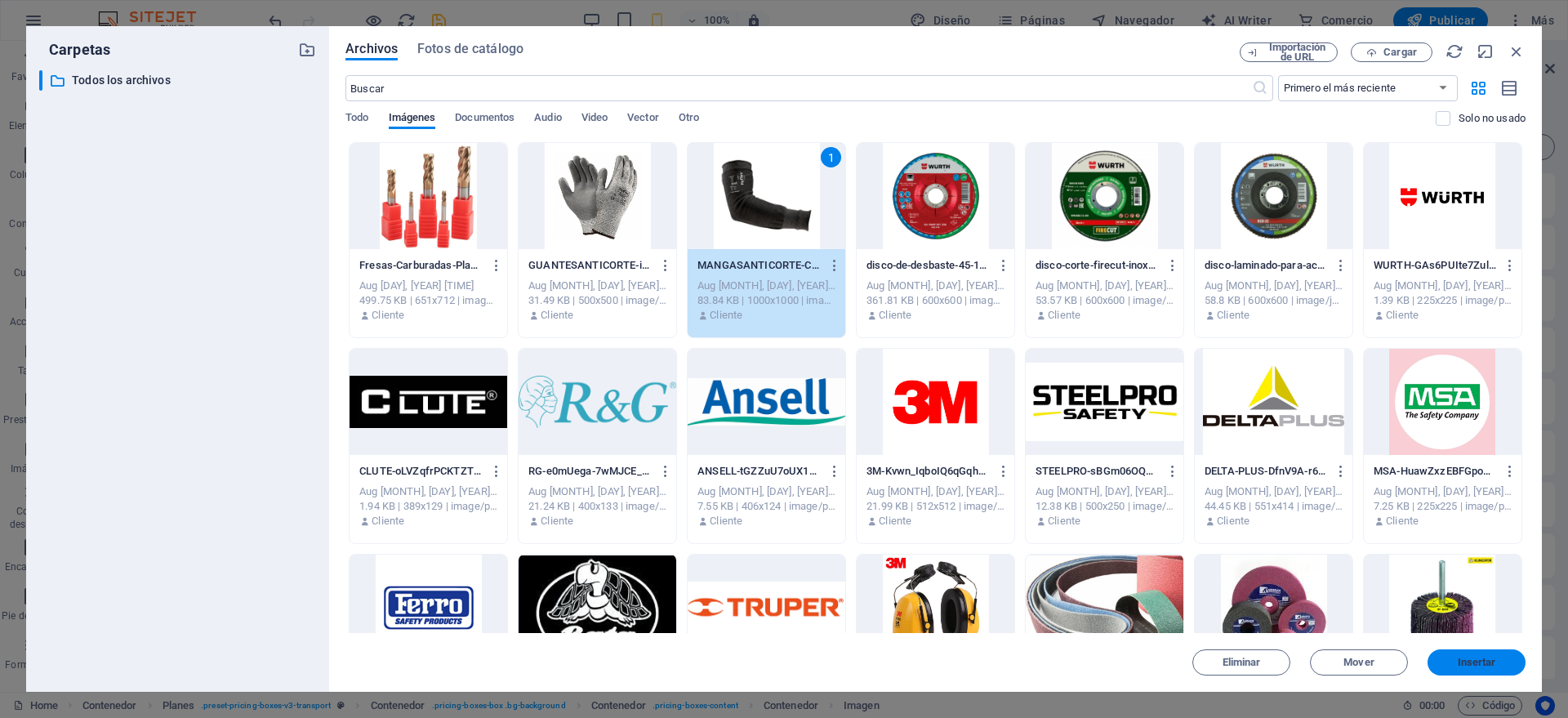 click on "Insertar" at bounding box center (1477, 662) 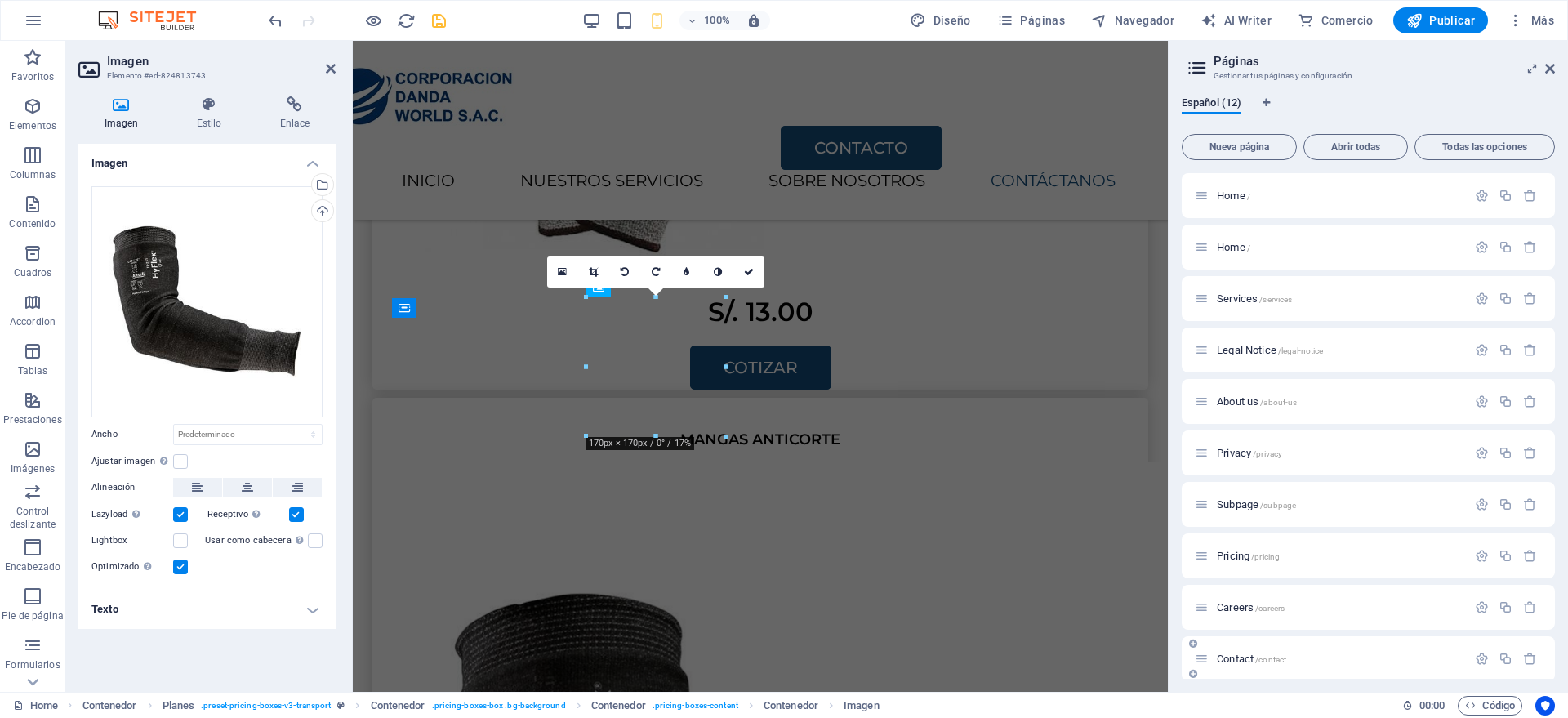 scroll, scrollTop: 2089, scrollLeft: 0, axis: vertical 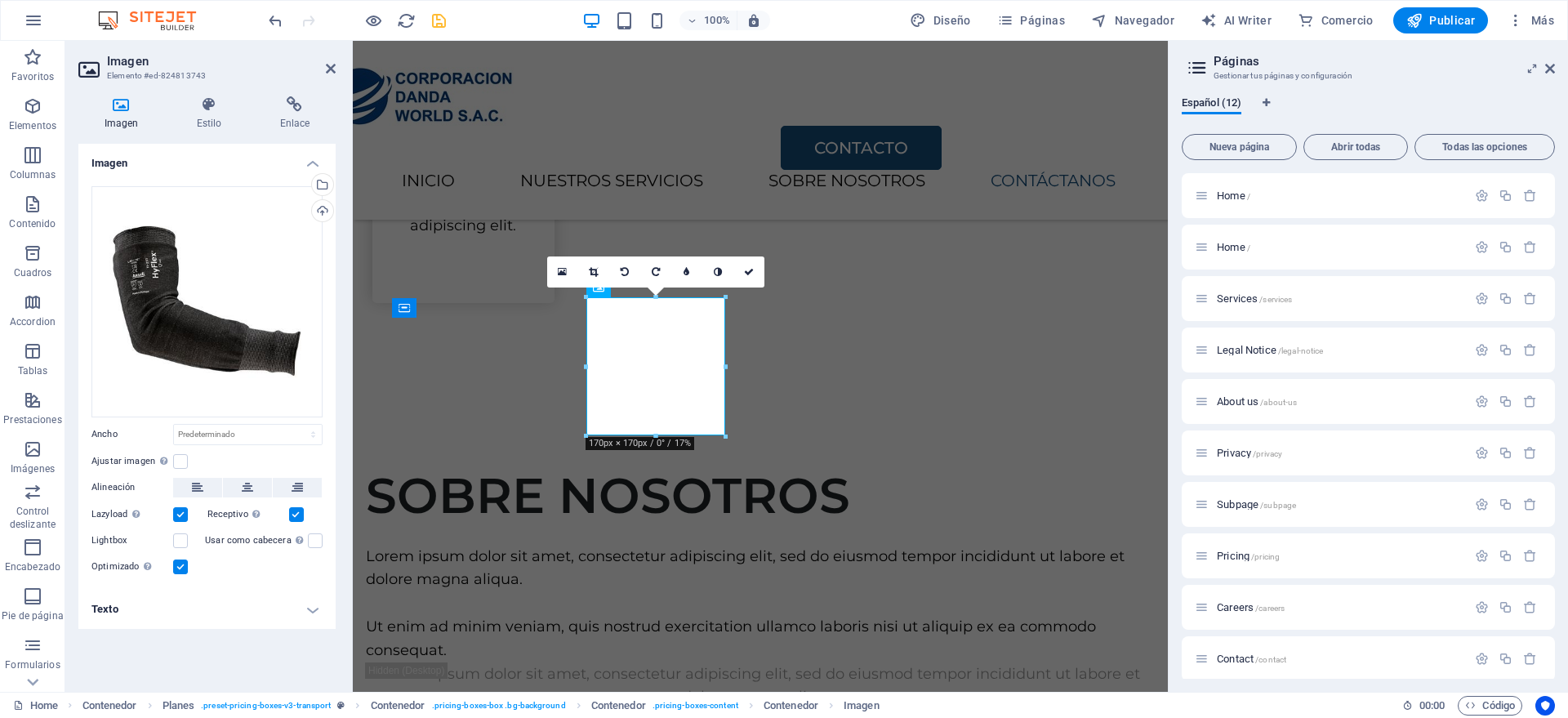 click at bounding box center (439, 20) 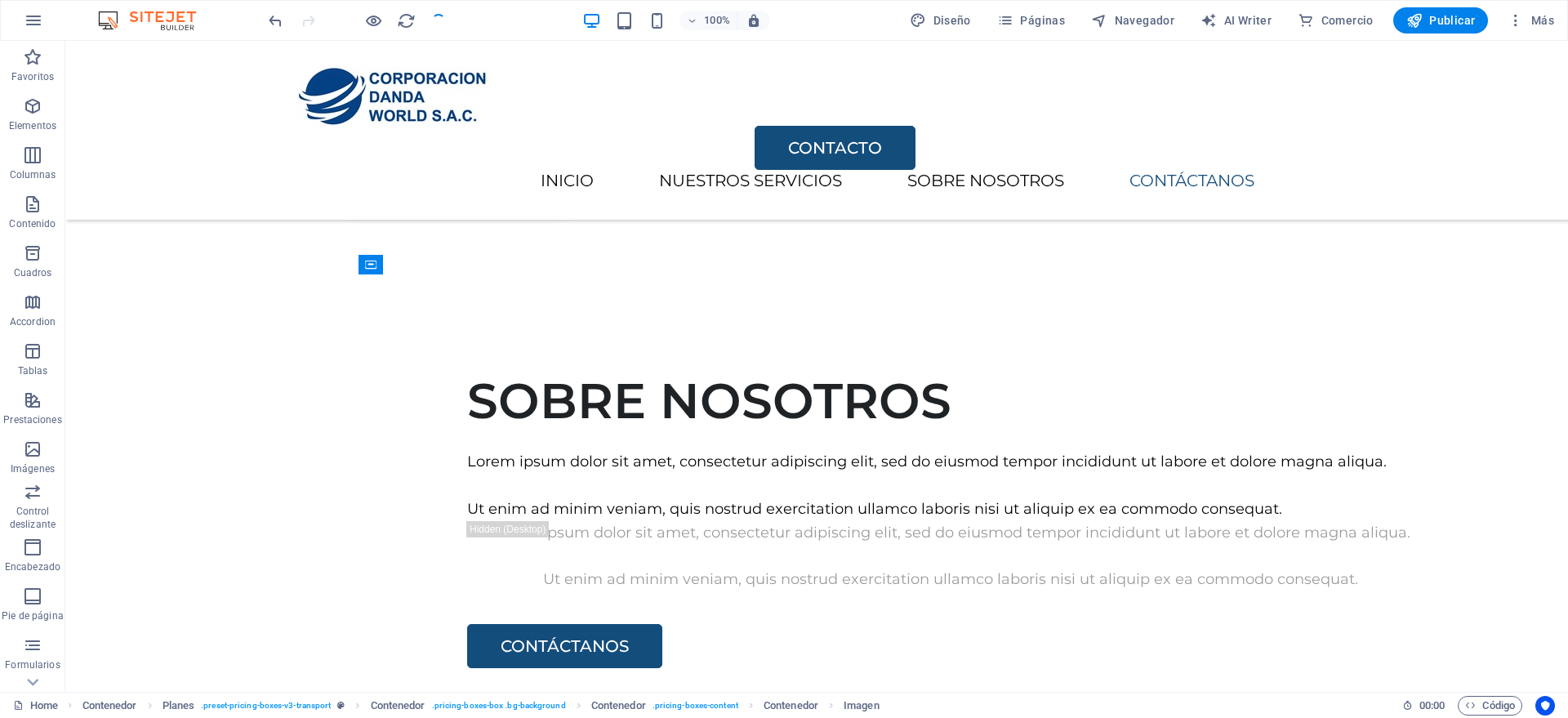 scroll, scrollTop: 2065, scrollLeft: 0, axis: vertical 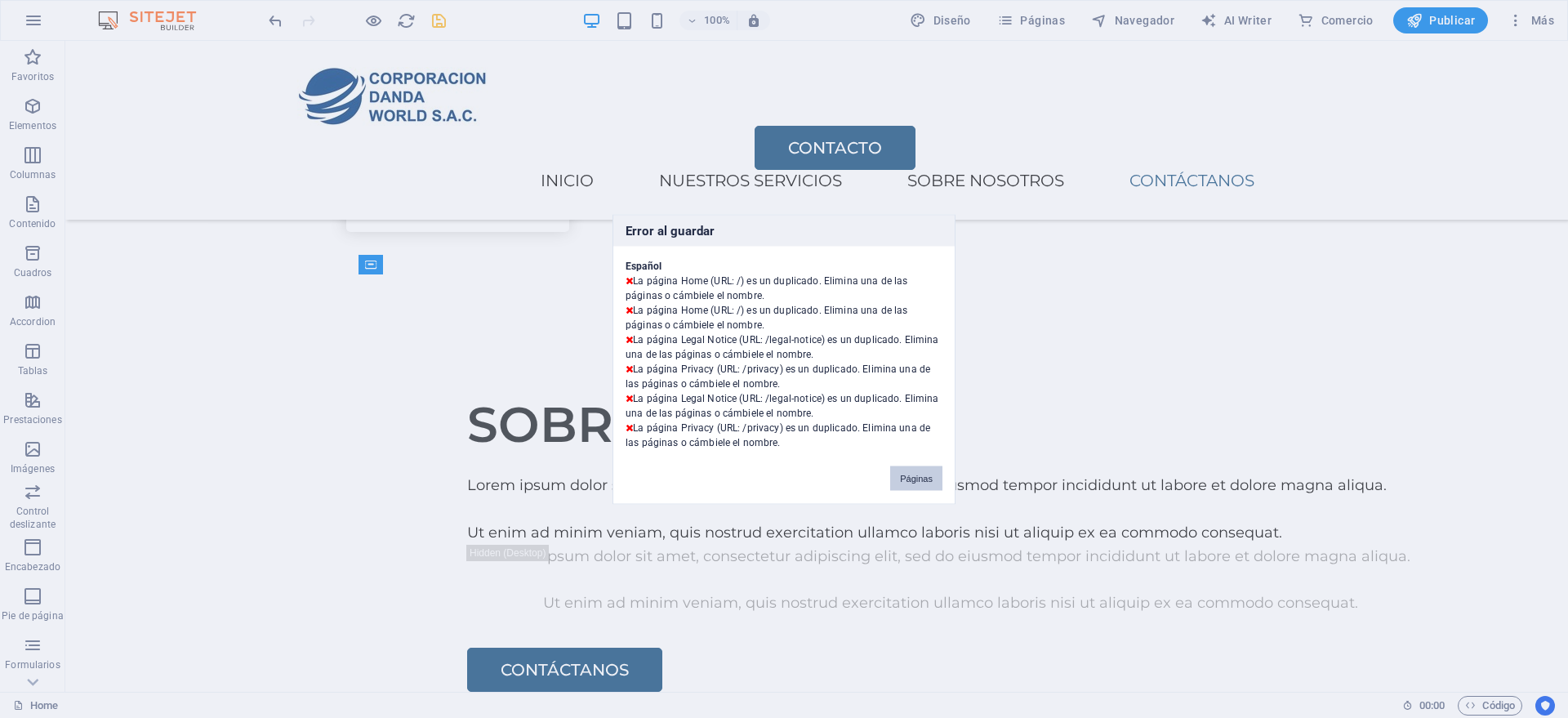 drag, startPoint x: 925, startPoint y: 475, endPoint x: 858, endPoint y: 435, distance: 78.03204 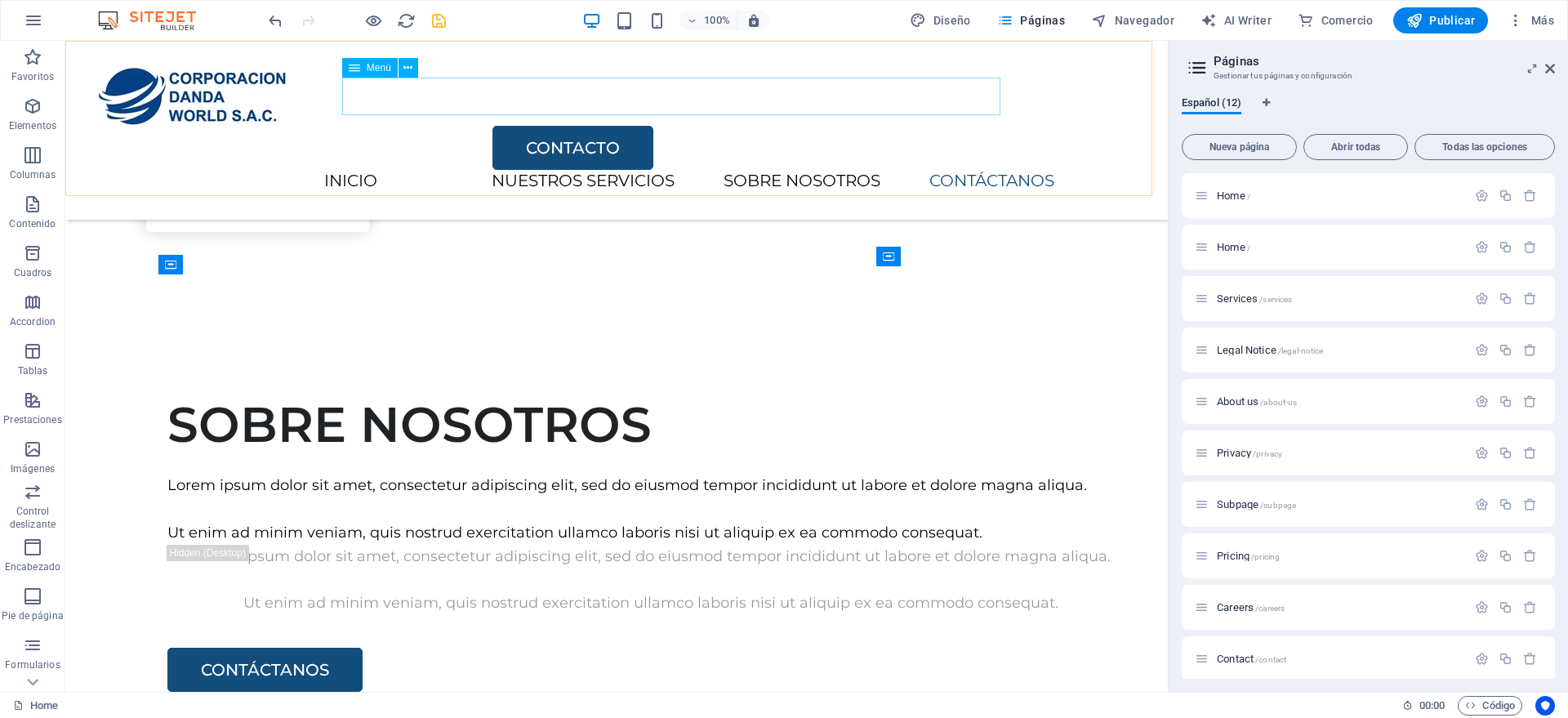 click on "INICIO NUESTROS SERVICIOS SOBRE NOSOTROS CONTÁCTANOS" at bounding box center (584, 181) 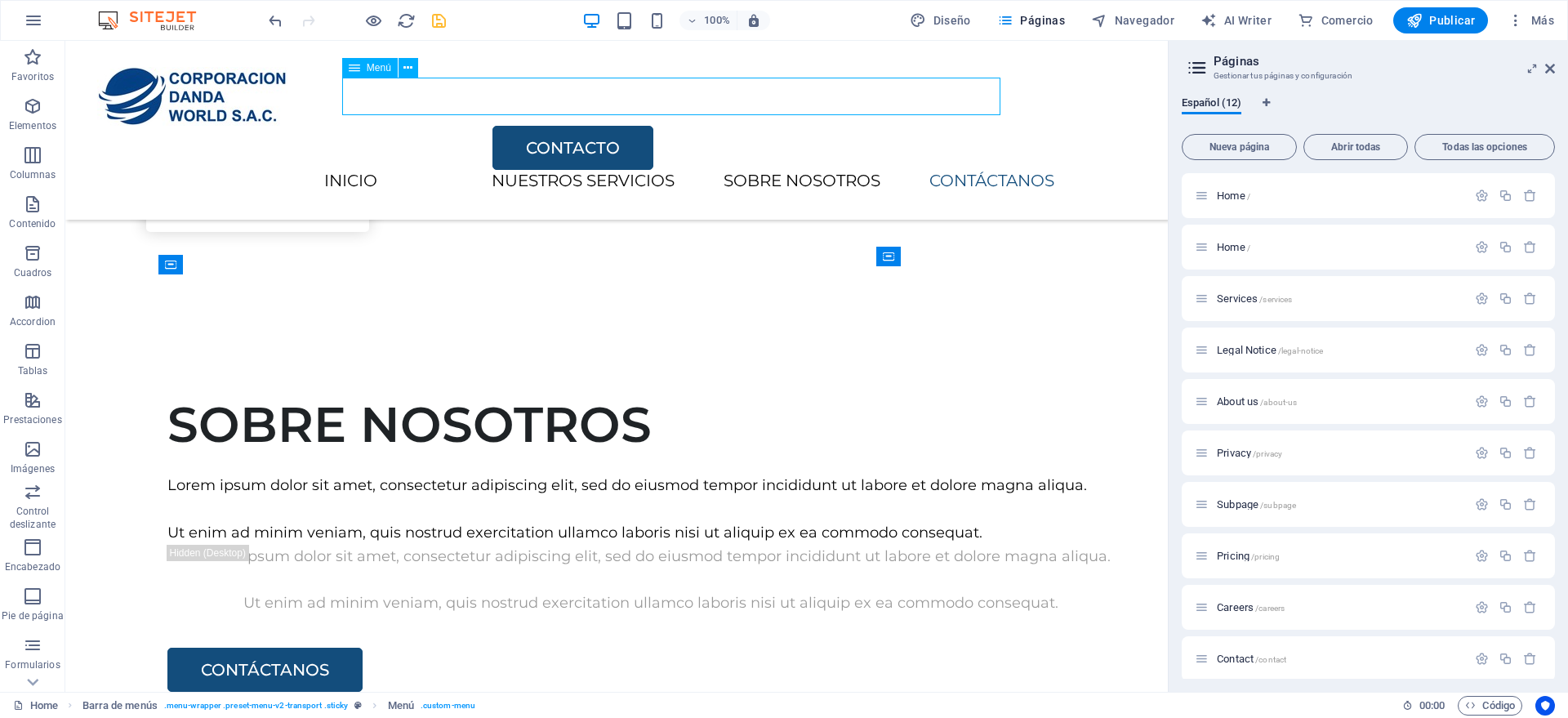 click on "INICIO NUESTROS SERVICIOS SOBRE NOSOTROS CONTÁCTANOS" at bounding box center [584, 181] 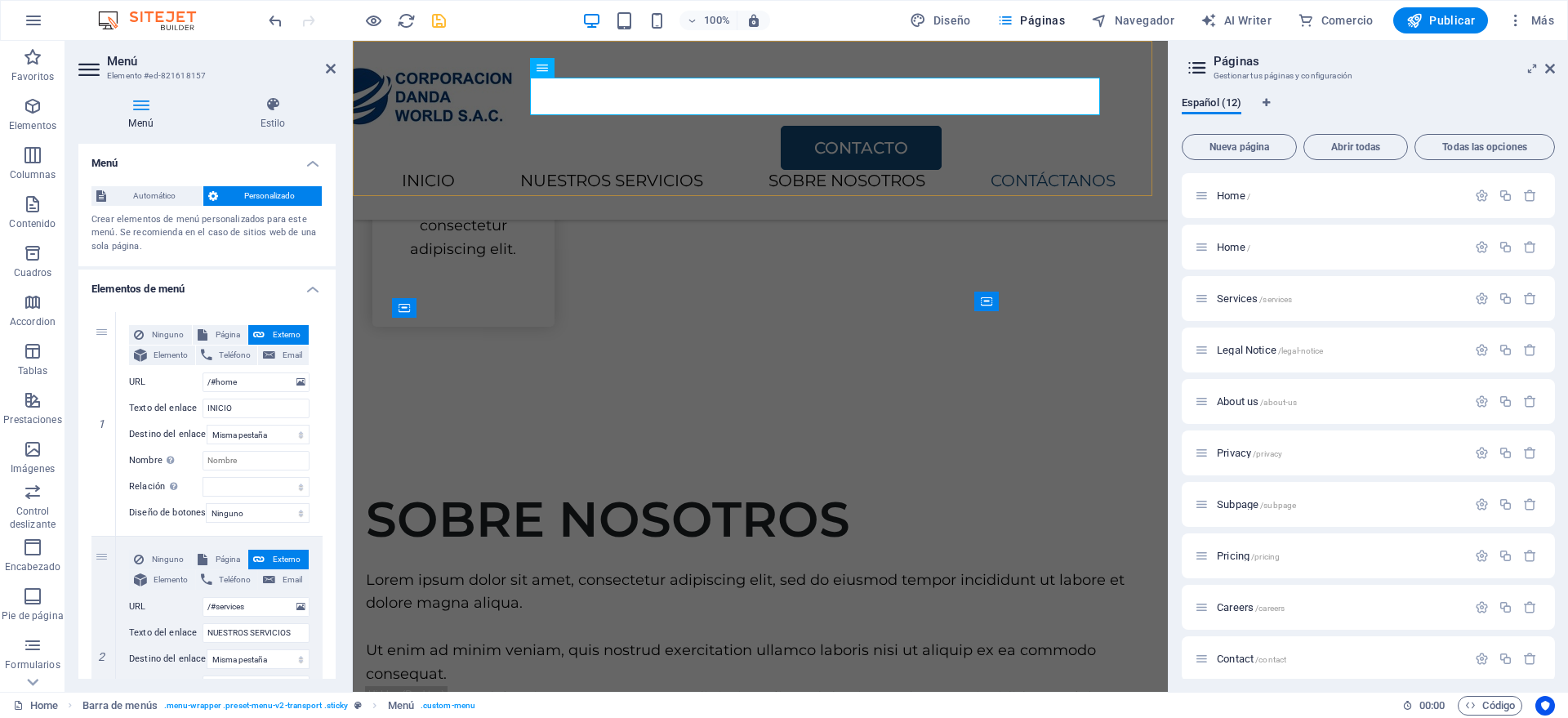 scroll, scrollTop: 2089, scrollLeft: 0, axis: vertical 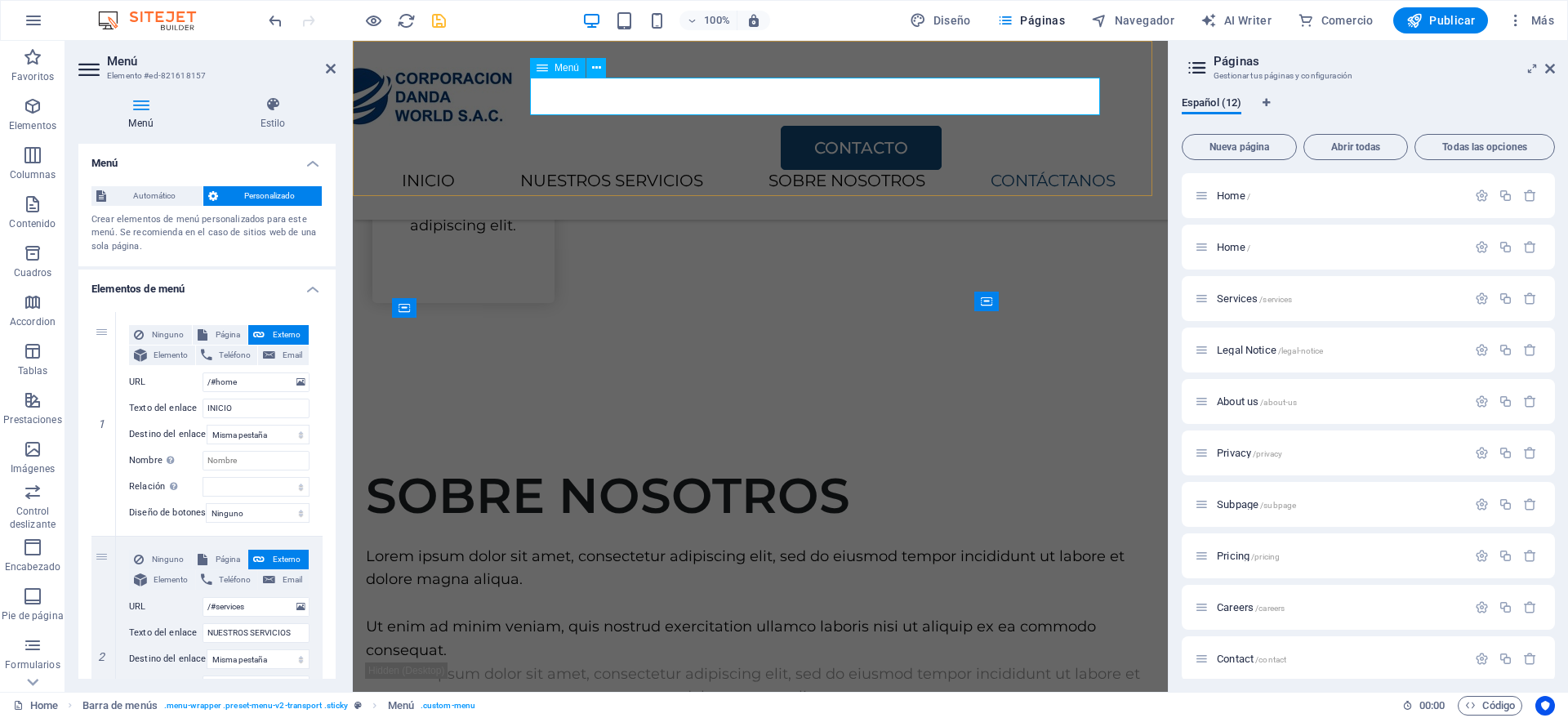 click on "INICIO NUESTROS SERVICIOS SOBRE NOSOTROS CONTÁCTANOS" at bounding box center (728, 181) 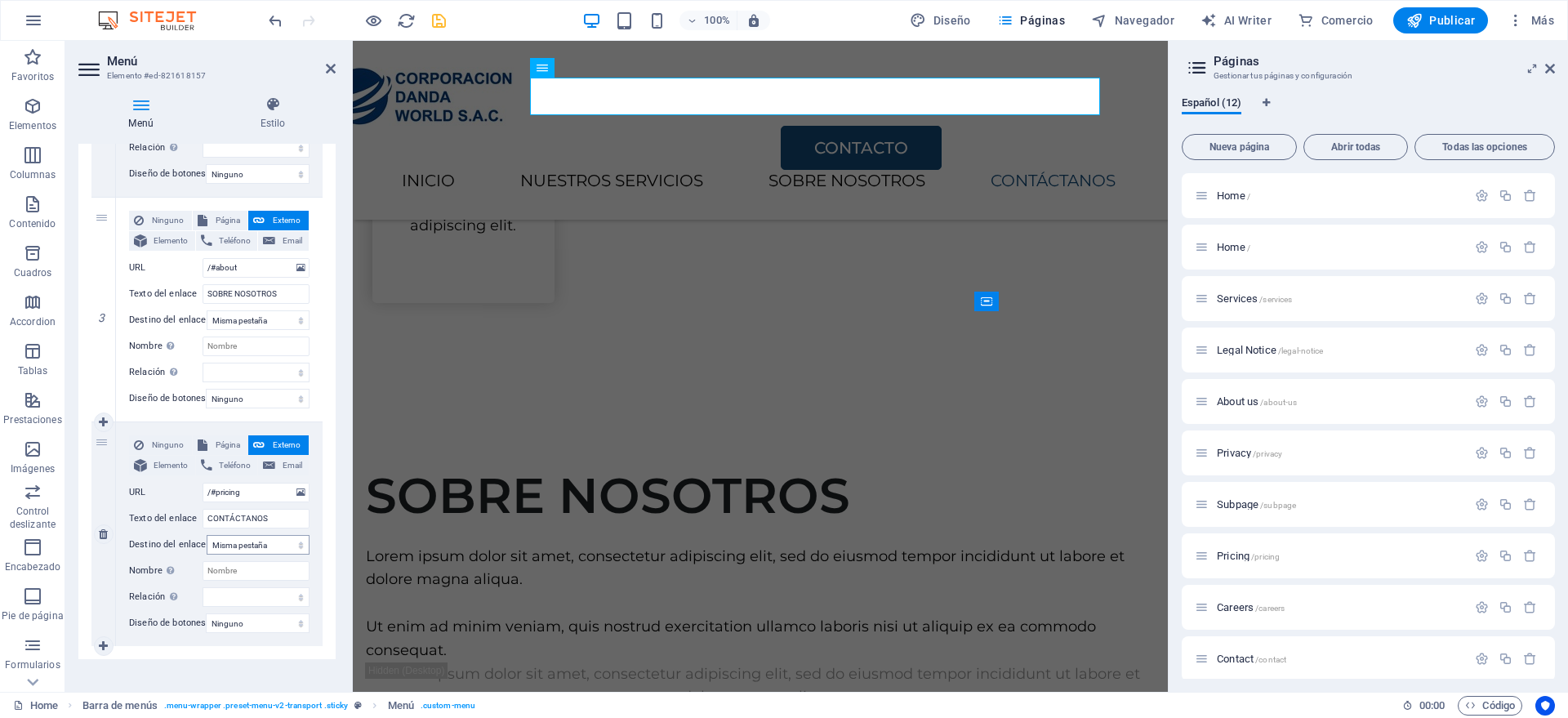 scroll, scrollTop: 587, scrollLeft: 0, axis: vertical 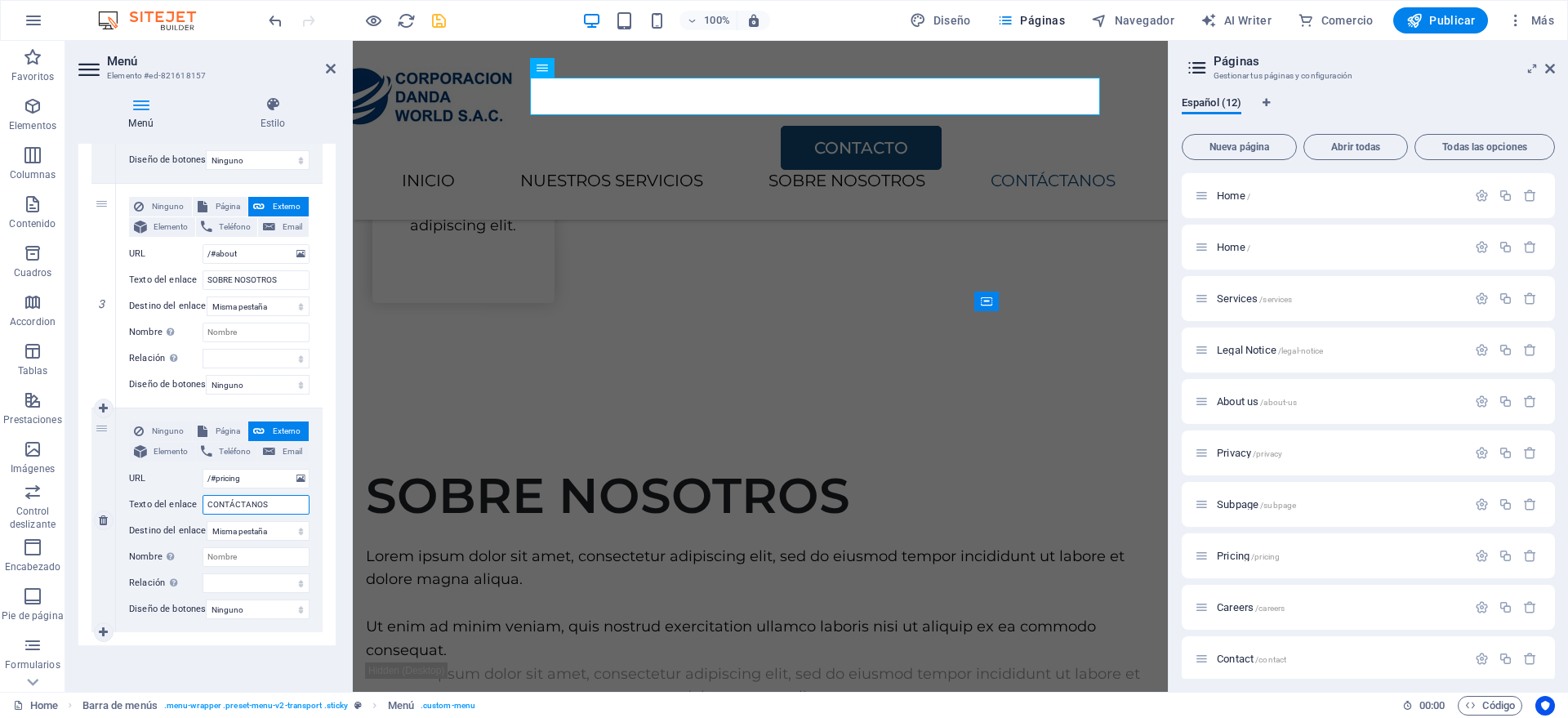 click on "CONTÁCTANOS" at bounding box center (256, 505) 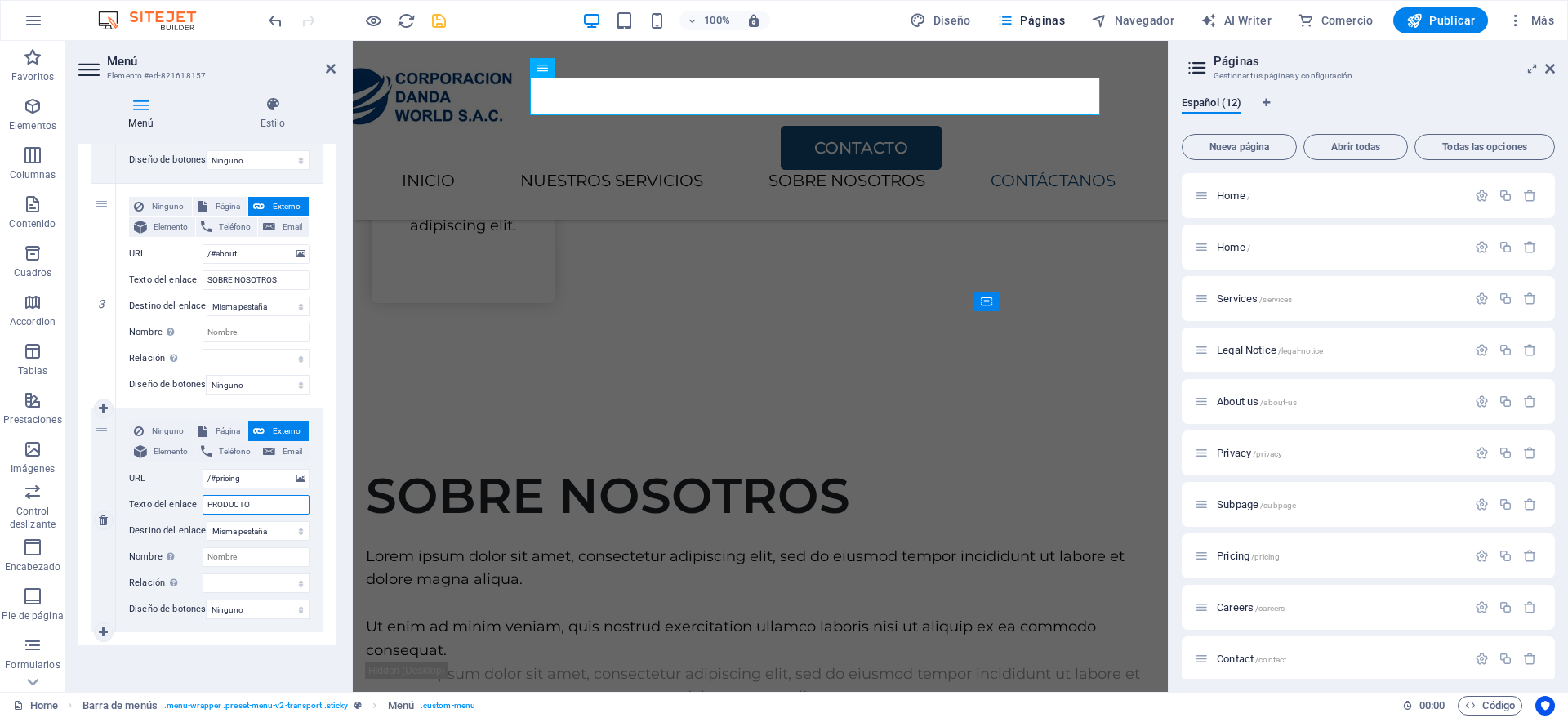 type on "PRODUCTOS" 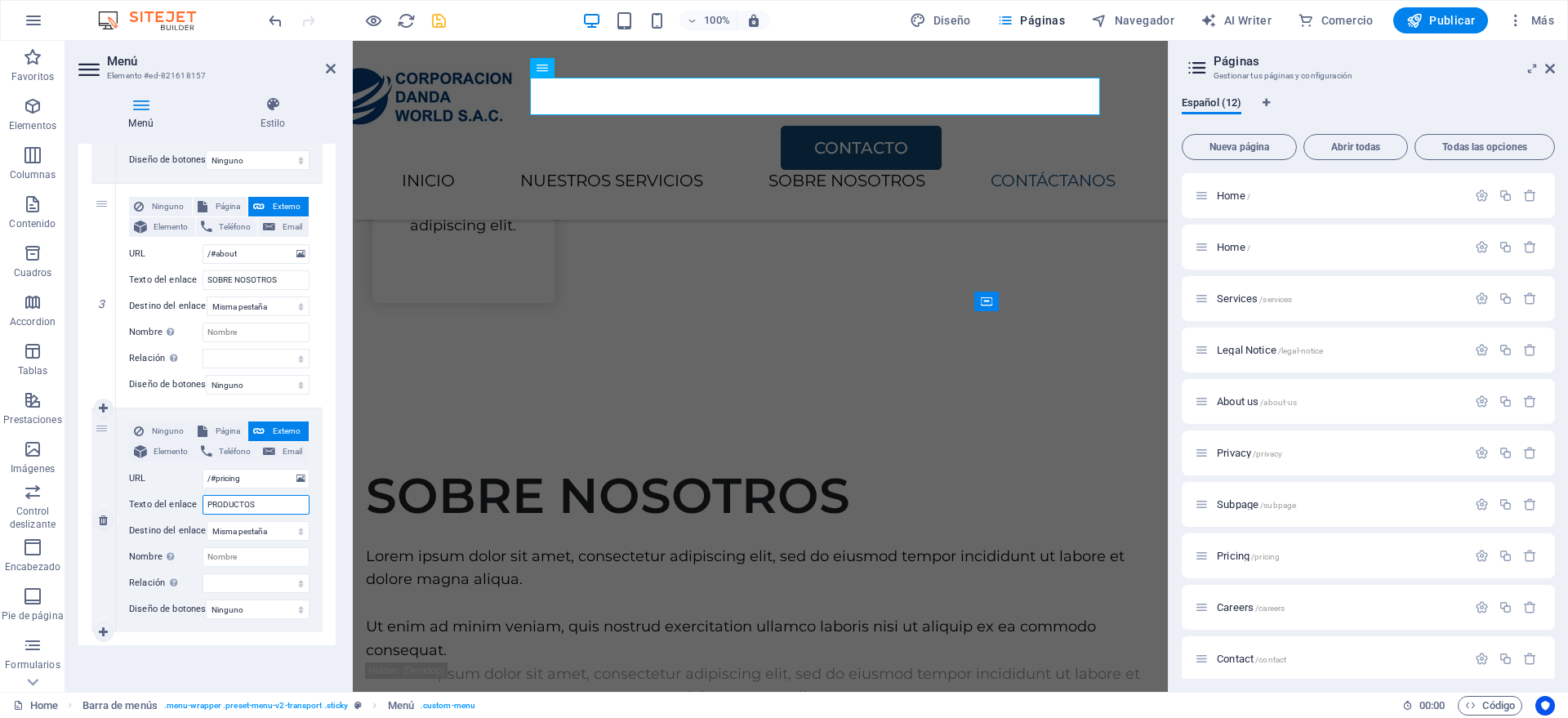 select 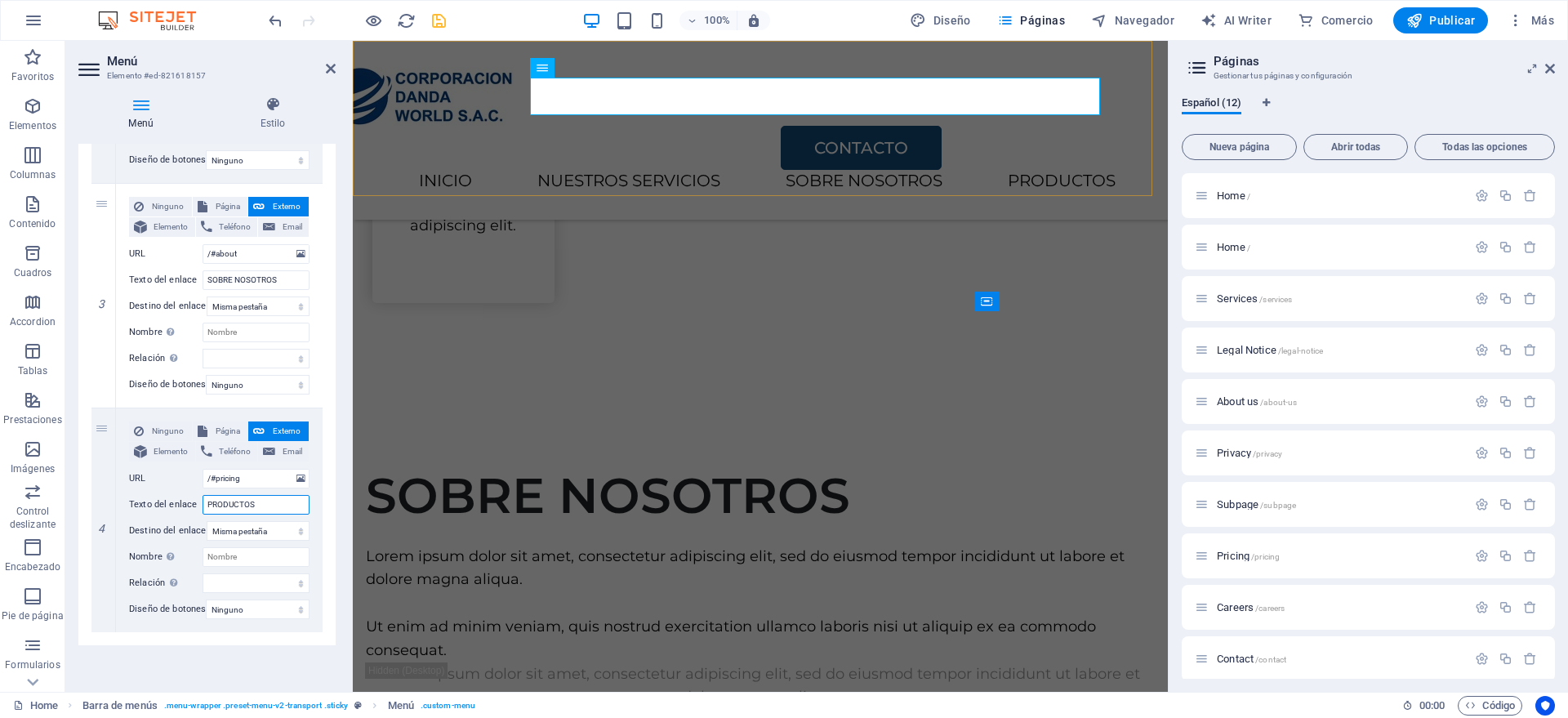 type on "PRODUCTOS" 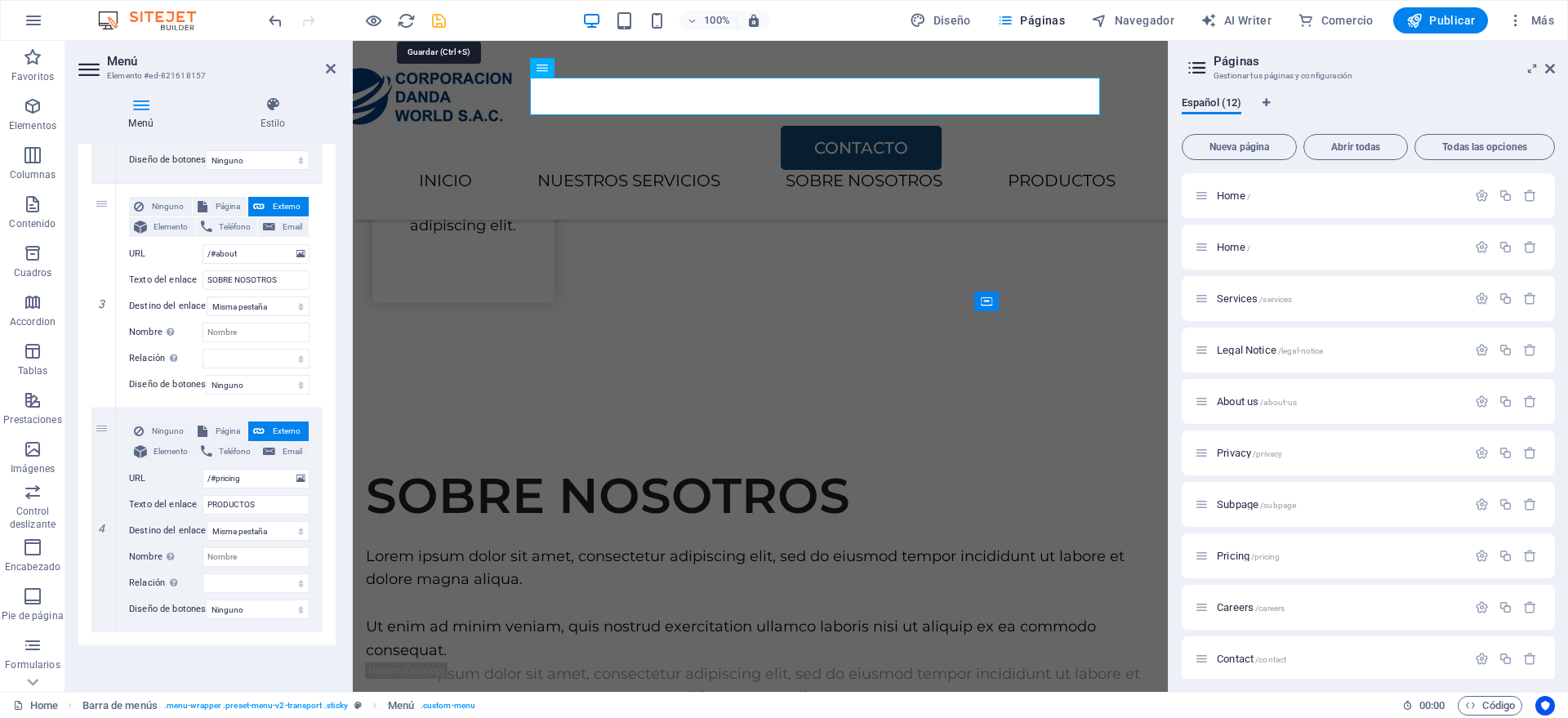 click at bounding box center [439, 20] 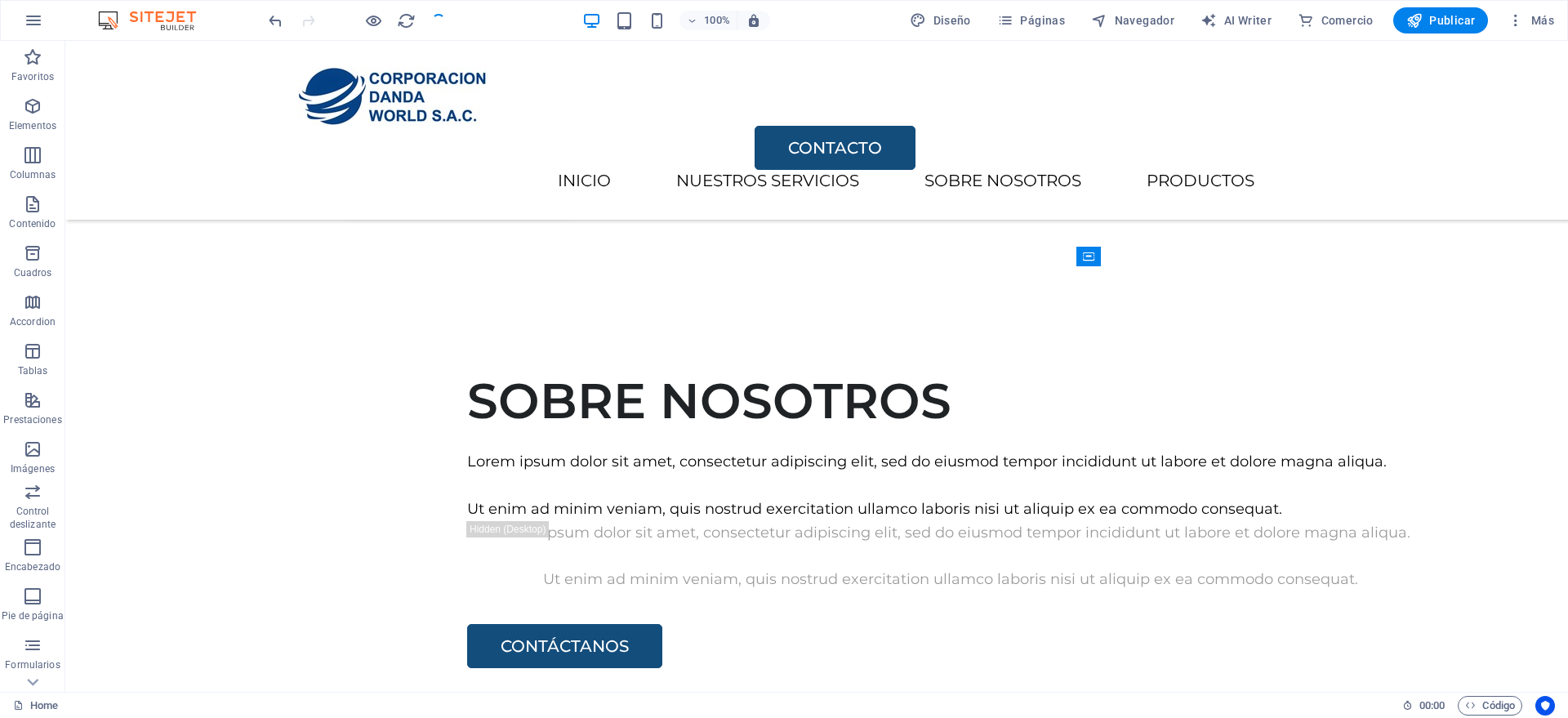 scroll, scrollTop: 2065, scrollLeft: 0, axis: vertical 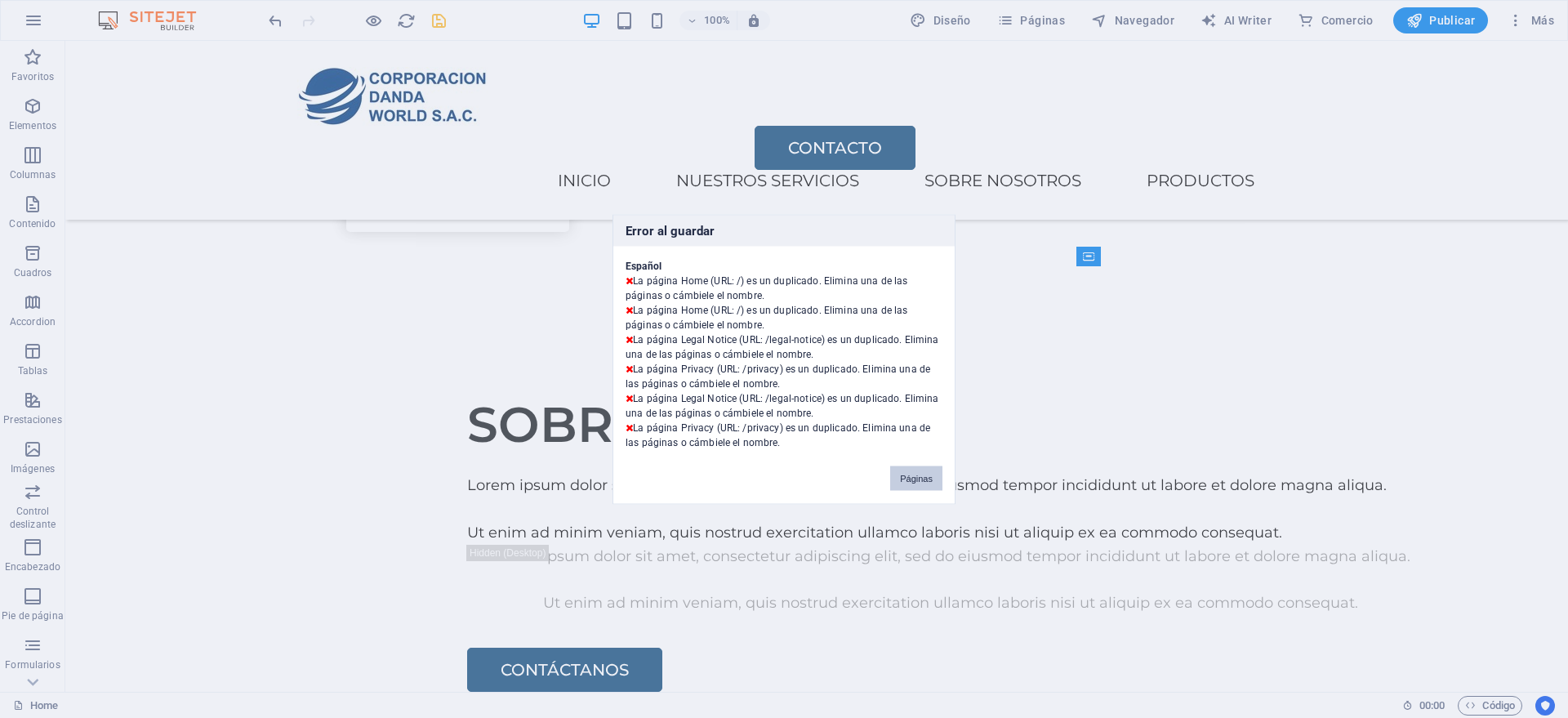 drag, startPoint x: 930, startPoint y: 479, endPoint x: 894, endPoint y: 453, distance: 44.407207 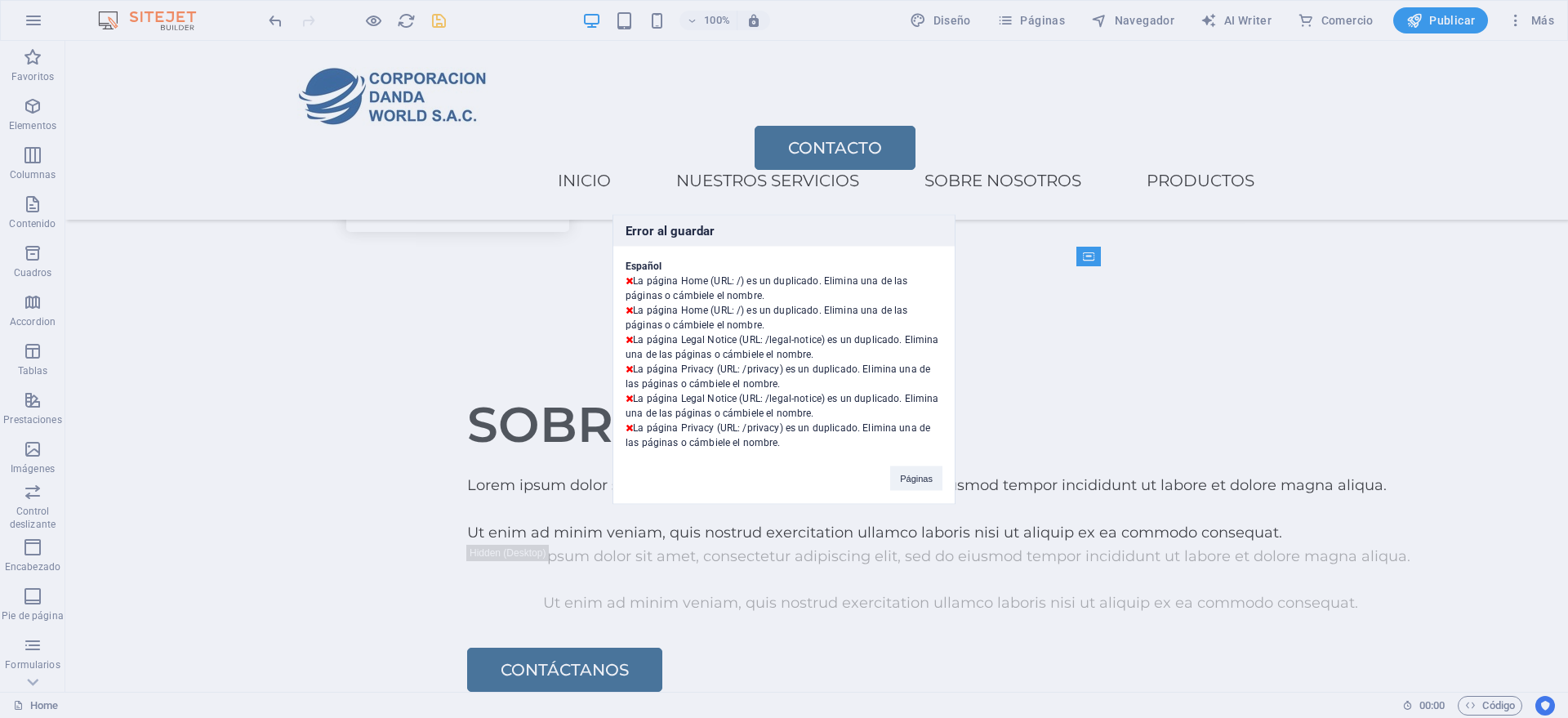 click on "Páginas" at bounding box center [916, 478] 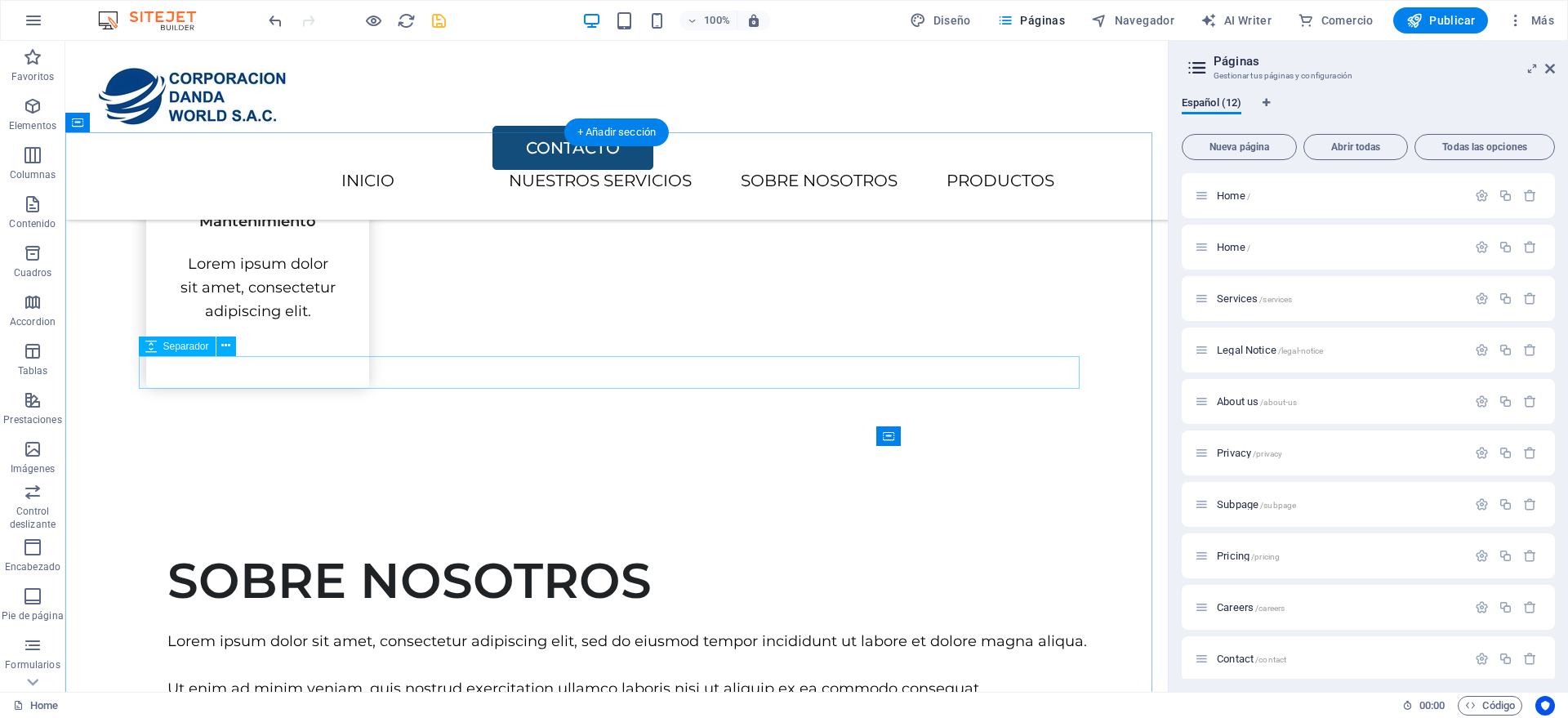 scroll, scrollTop: 1861, scrollLeft: 0, axis: vertical 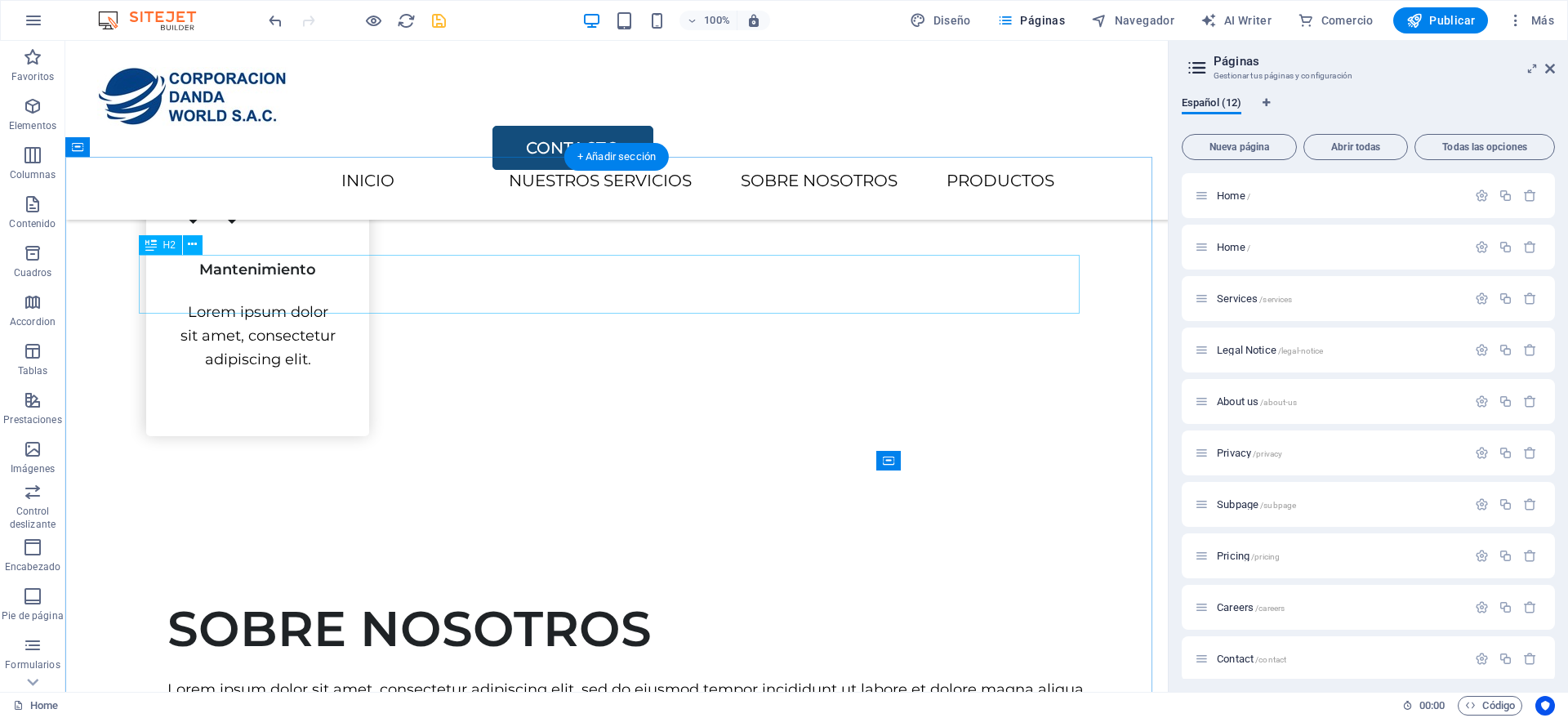 click on "SERVICIOS" at bounding box center [617, 1315] 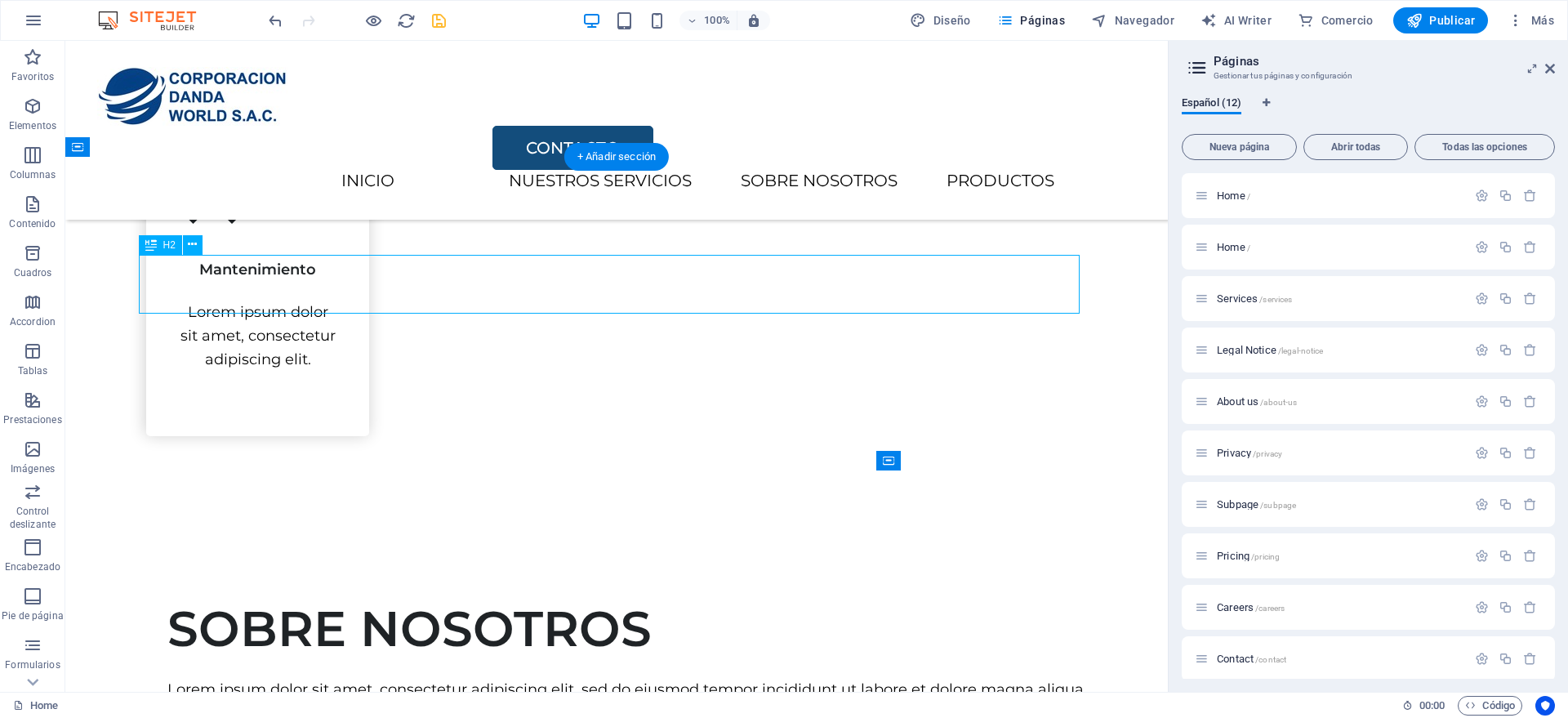 click on "SERVICIOS" at bounding box center [617, 1315] 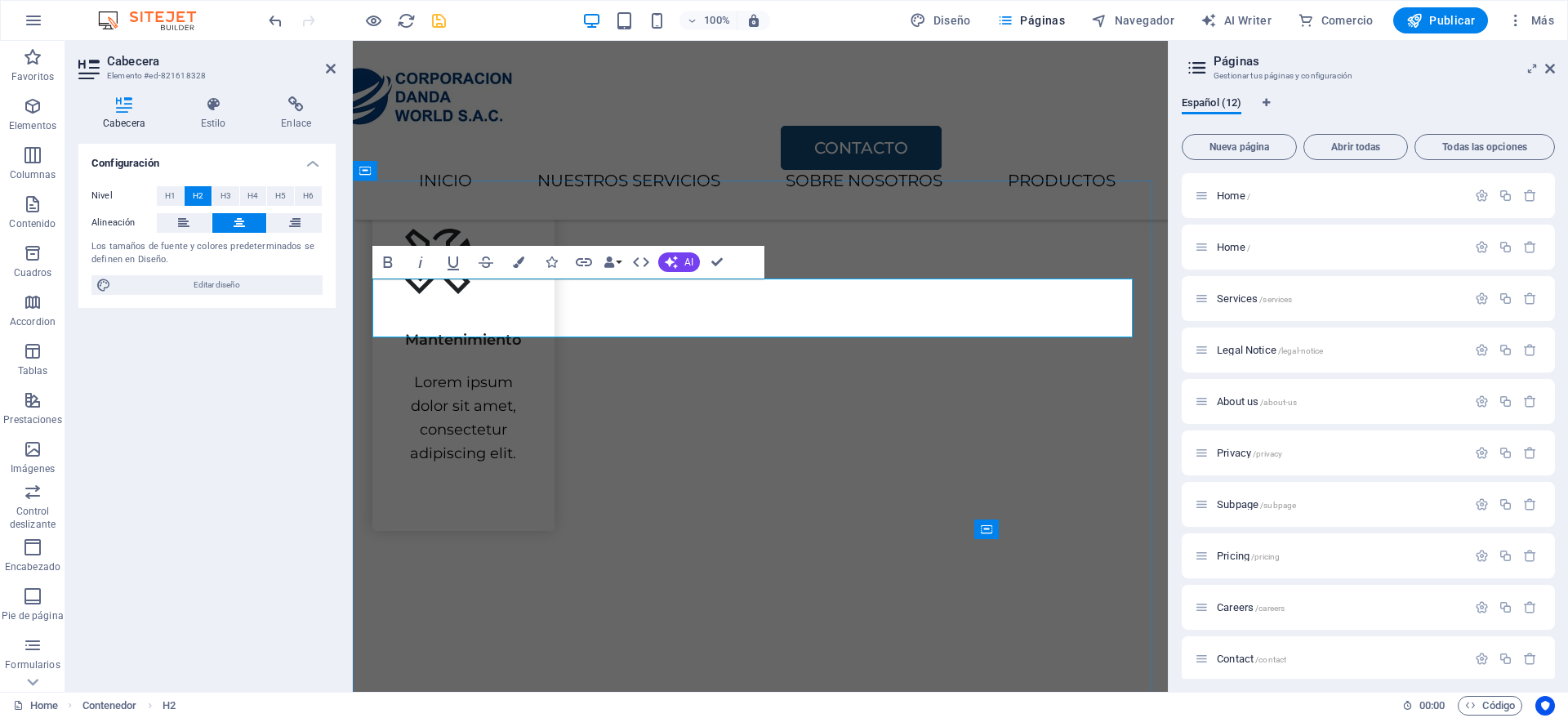 click on "SERVICIOS" at bounding box center (760, 1410) 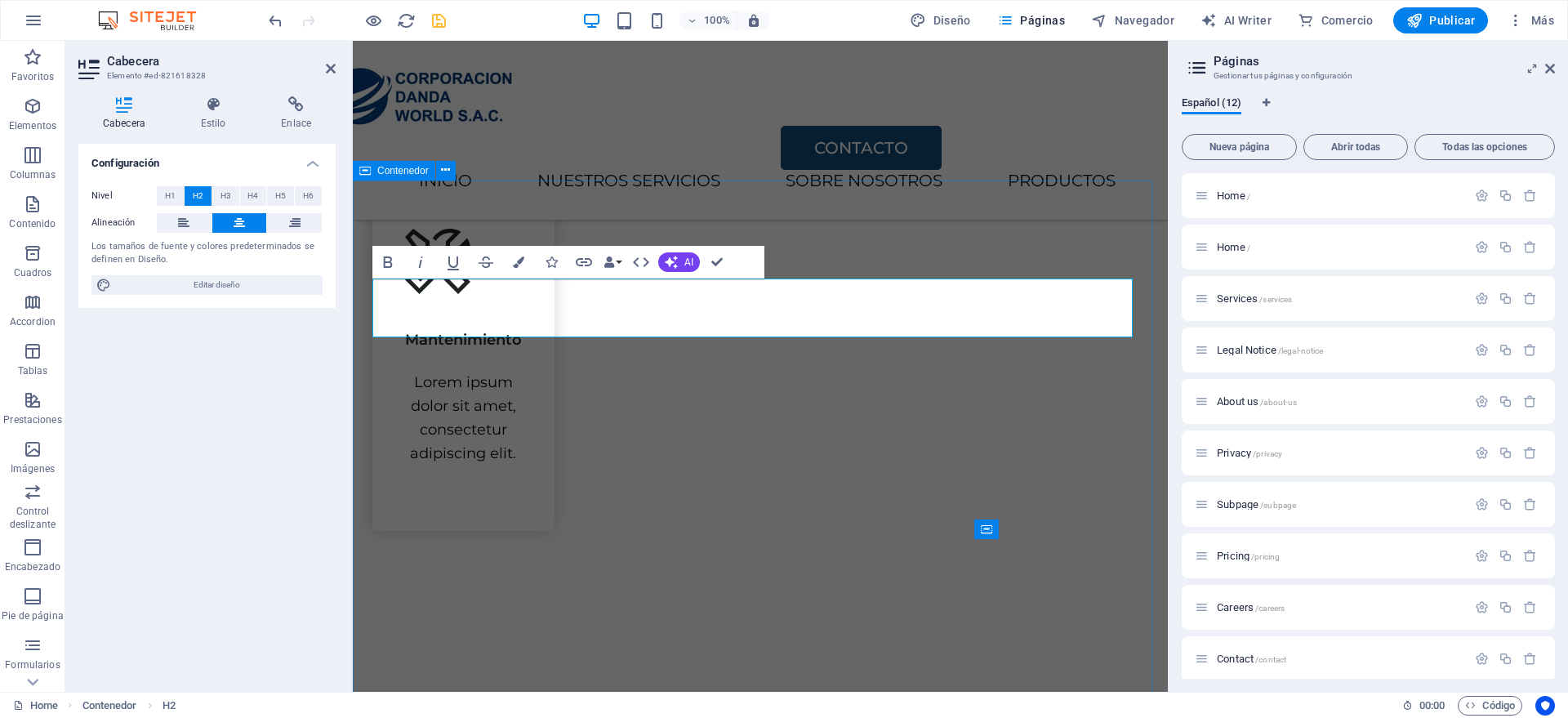 click on "PRODUCTOS Lorem ipsum dolor sit amet, consectetur adipiscing elit, sed do eiusmod tempor incididunt. GUANTES ANTICORTE S/. 13.00 COTIZAR MANGAS ANTICORTE S/. 15.00 COTIZAR DISCOS DE CORTE S/. 100.00 COTIZAR HERRAMIENTAS DE CORTE S/8.00 COTIZAR" at bounding box center [760, 3252] 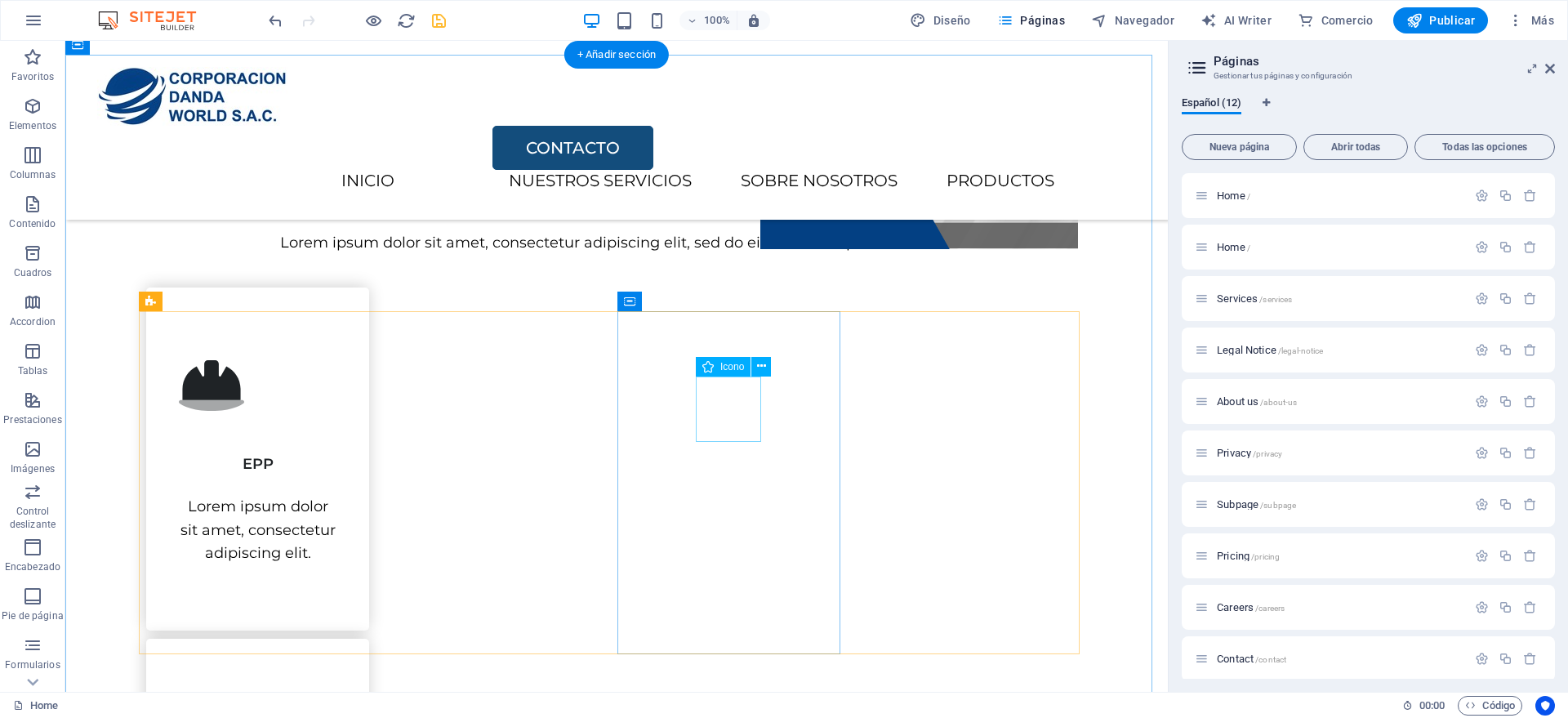 scroll, scrollTop: 714, scrollLeft: 0, axis: vertical 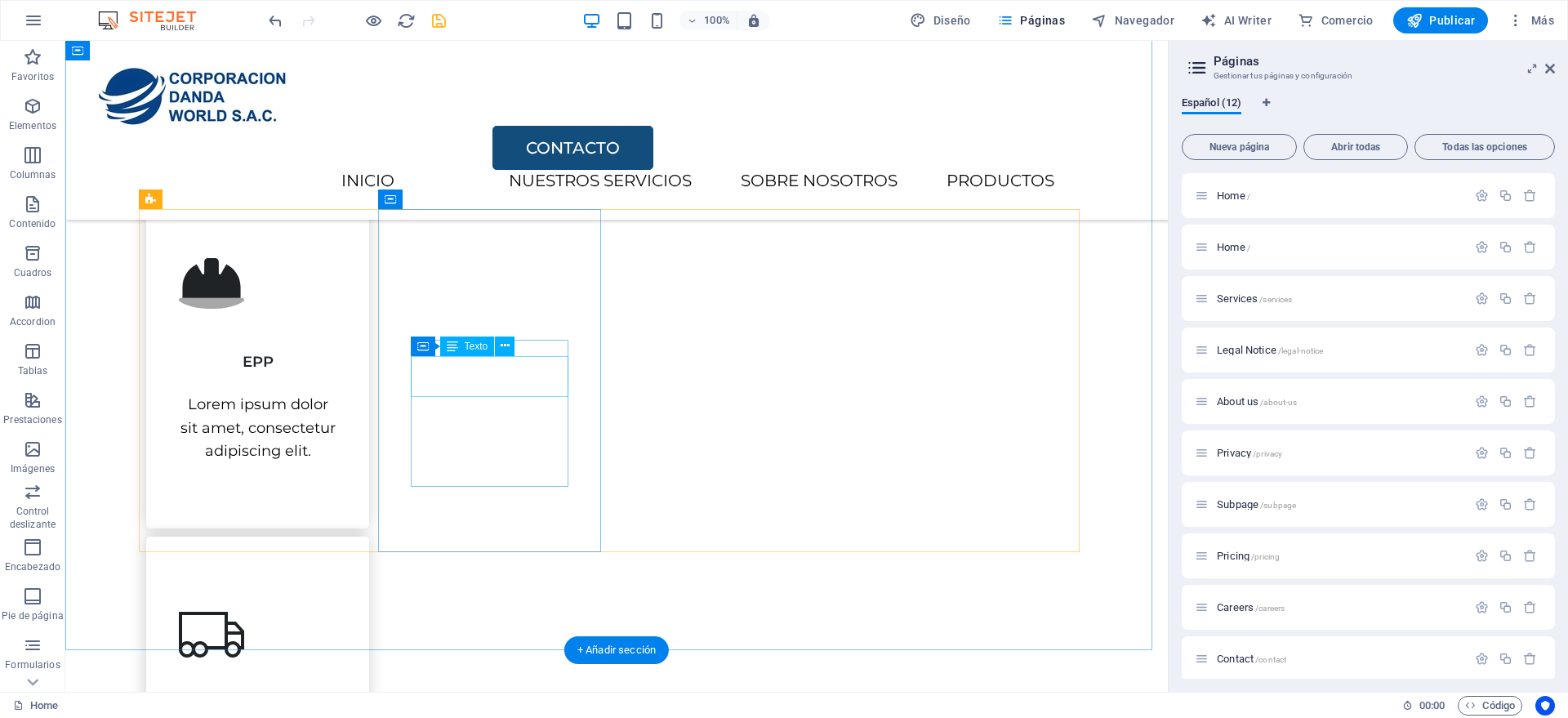 click on "Seguridad" at bounding box center (257, 704) 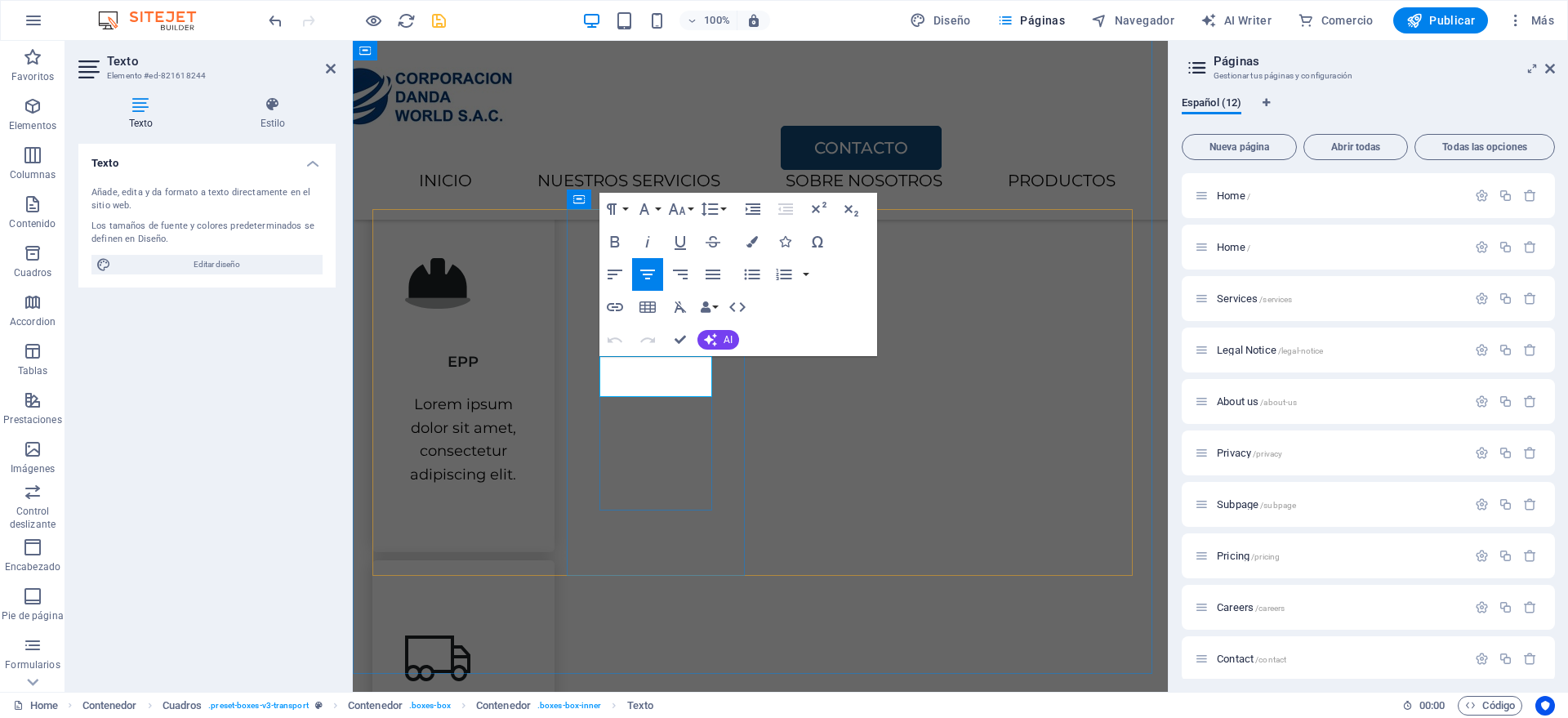 click on "Seguridad" at bounding box center (463, 737) 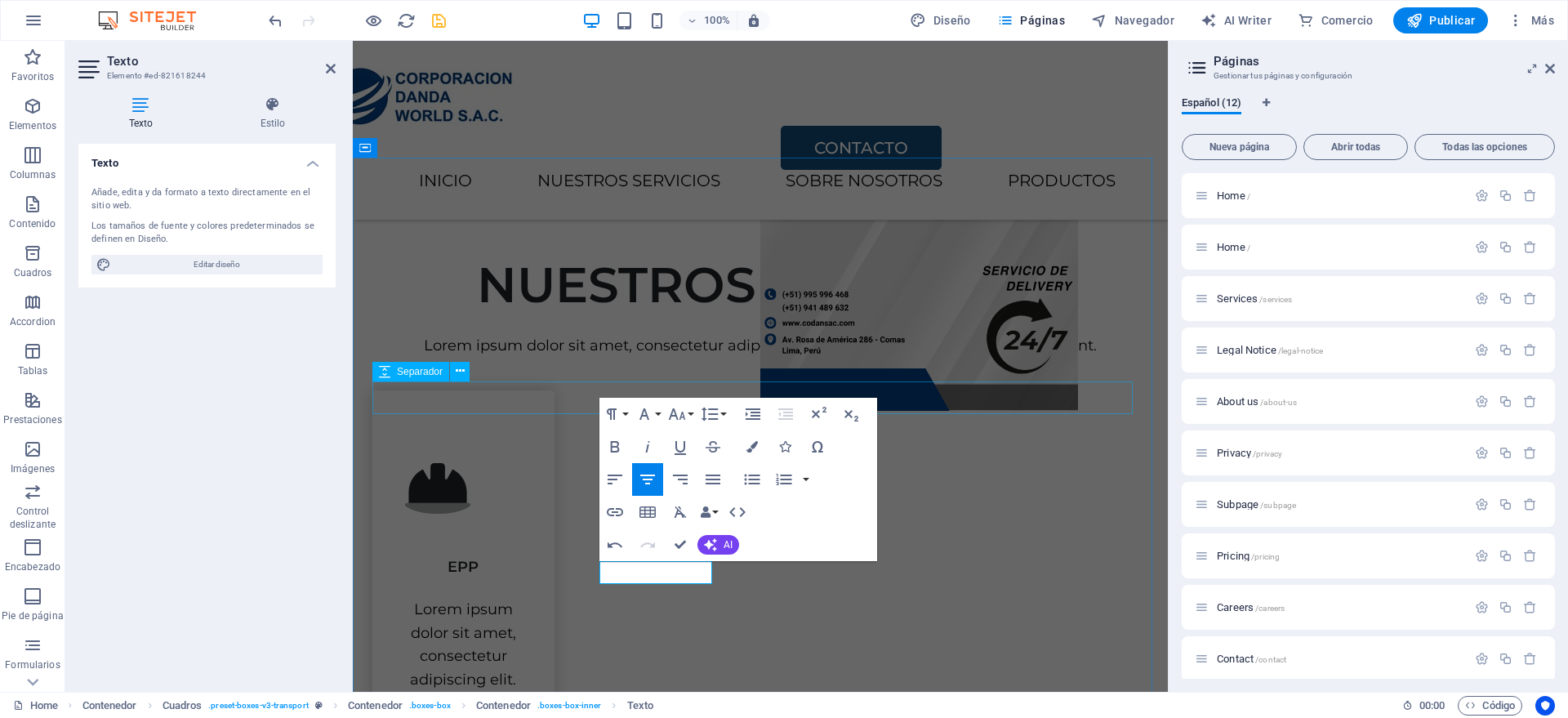 scroll, scrollTop: 612, scrollLeft: 0, axis: vertical 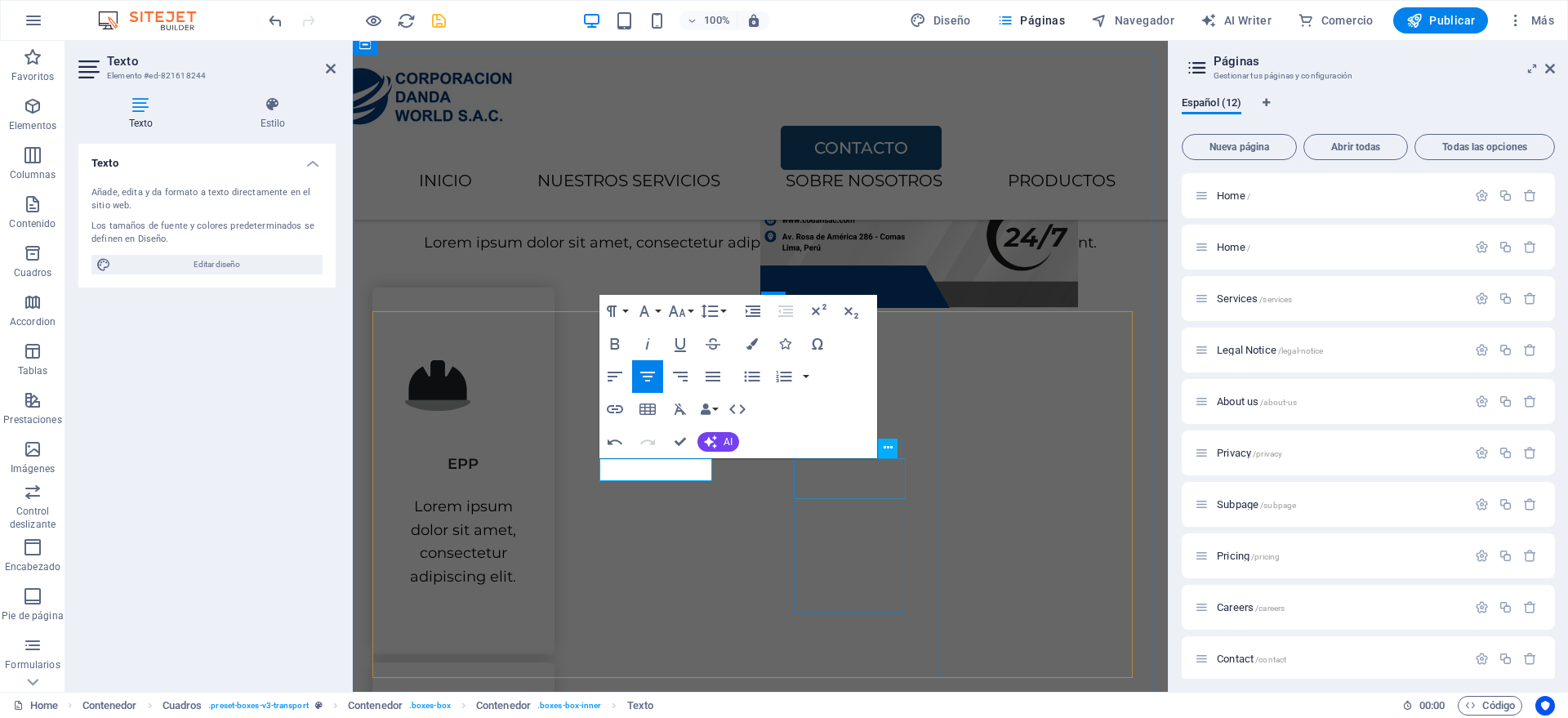 click on "Consultoría" at bounding box center [463, 1188] 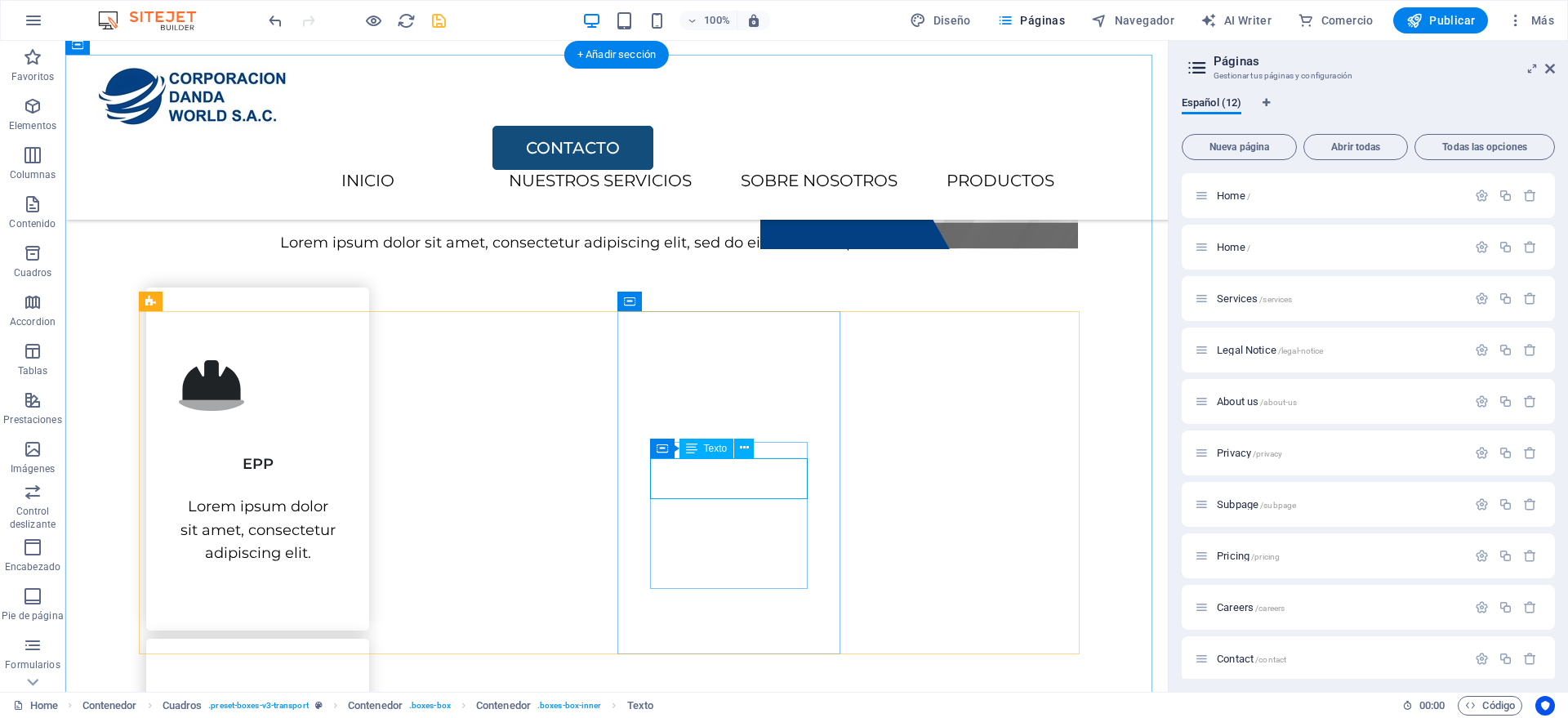 click on "Consultoría" at bounding box center [257, 1140] 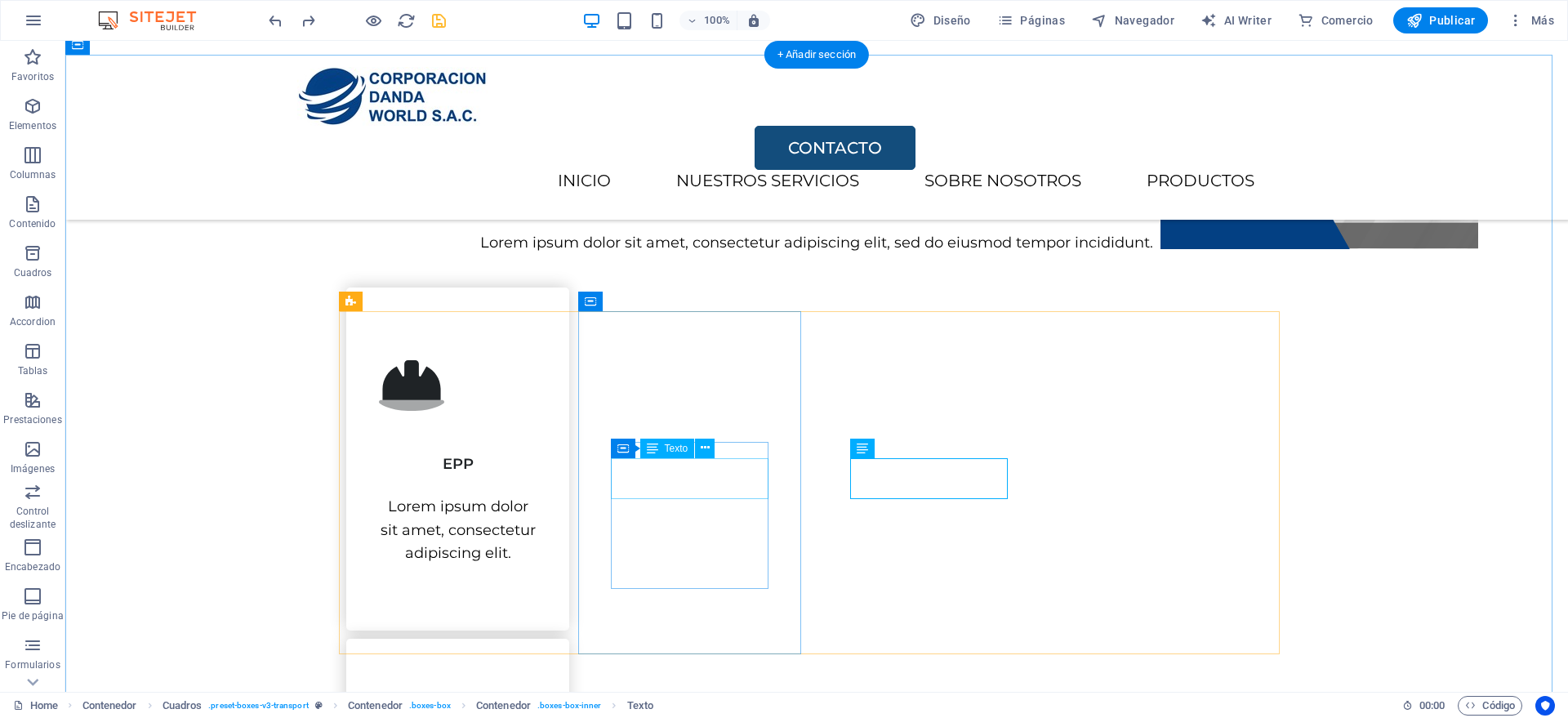 click on "Seguridad" at bounding box center [457, 806] 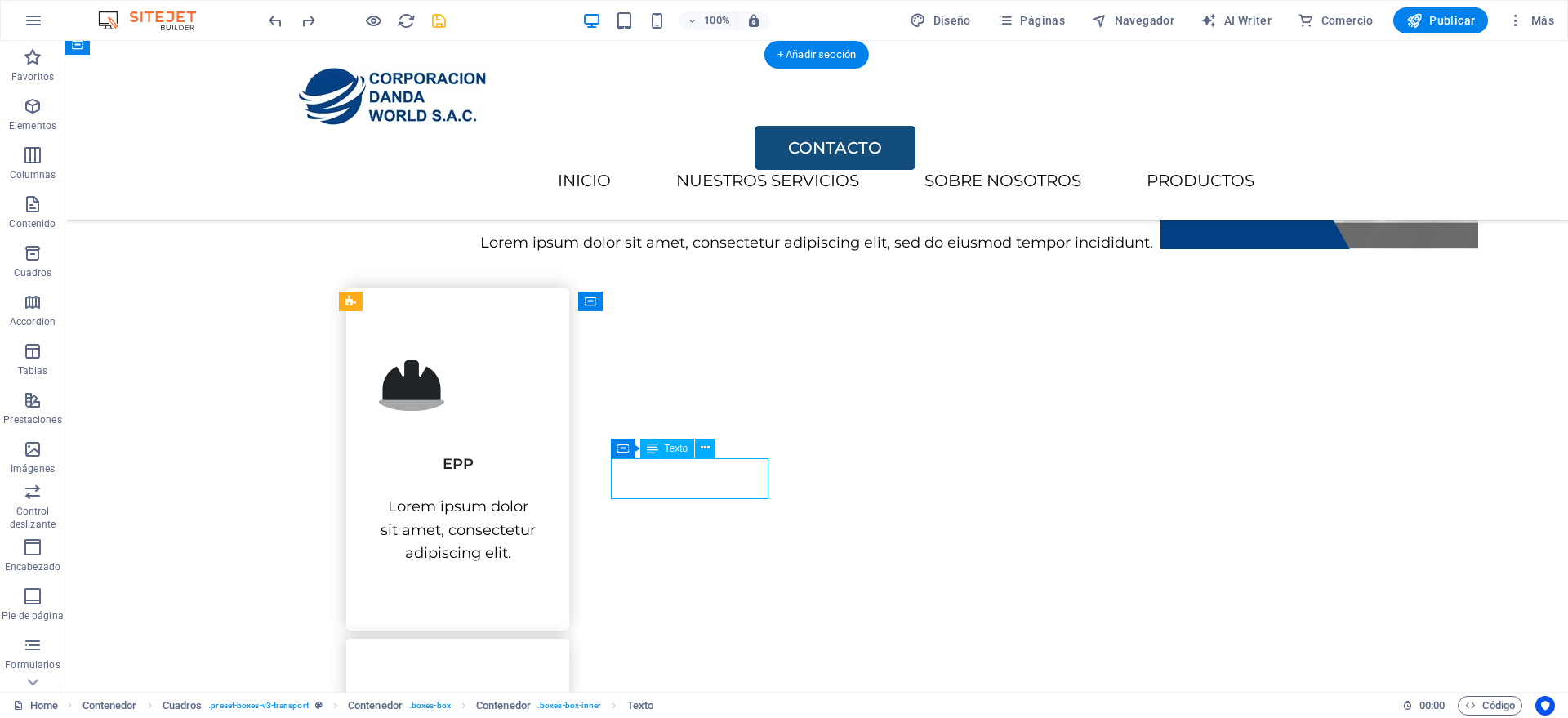 click on "Seguridad" at bounding box center [457, 806] 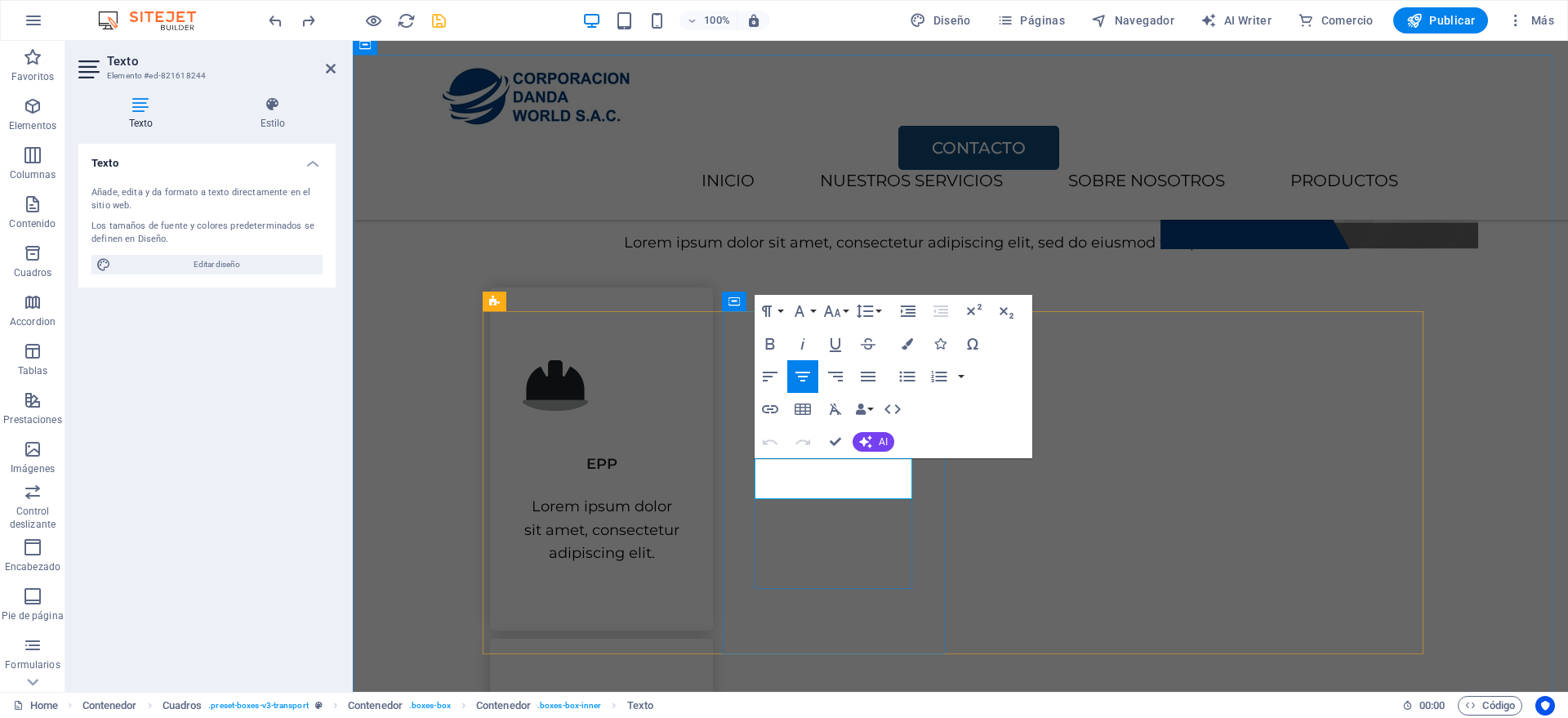 click on "Seguridad" at bounding box center (602, 815) 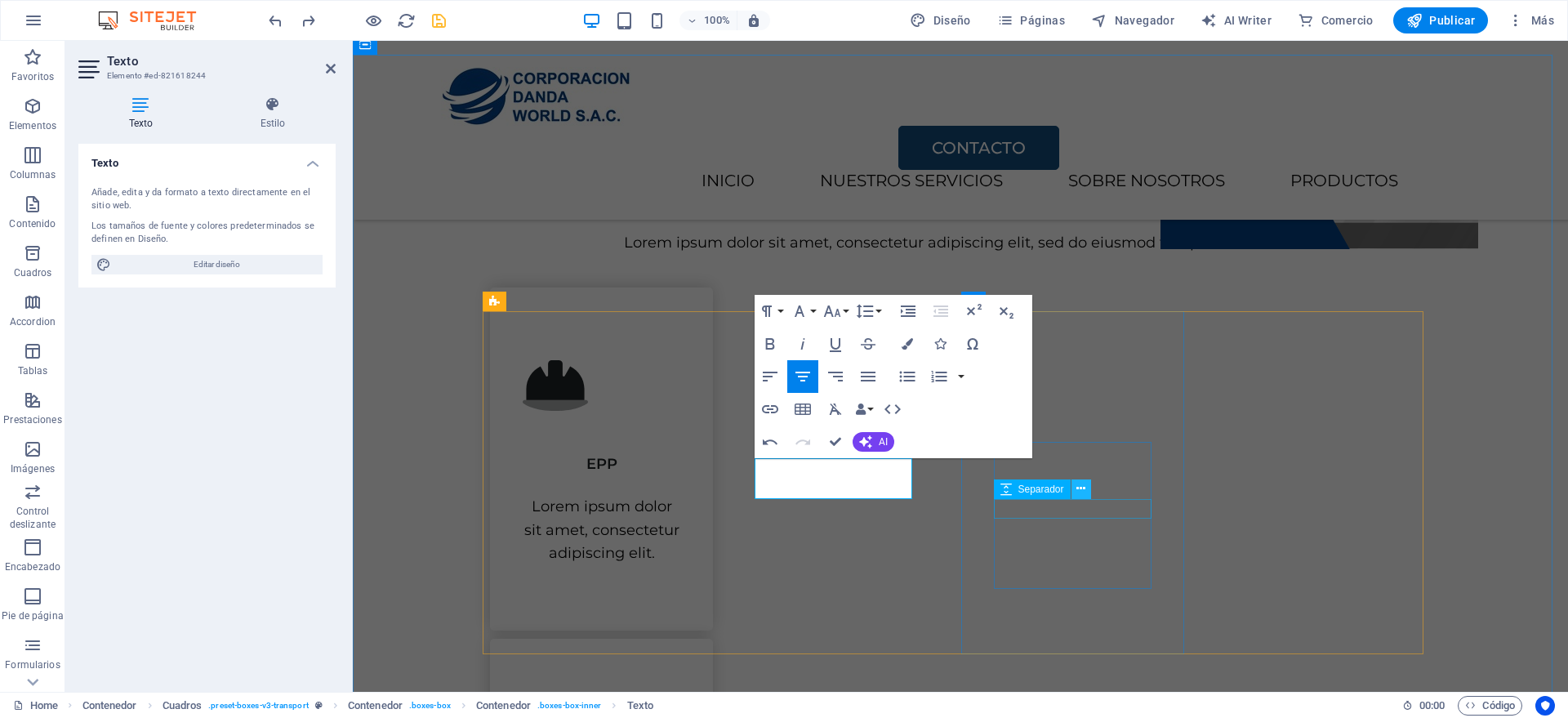click at bounding box center [1081, 489] 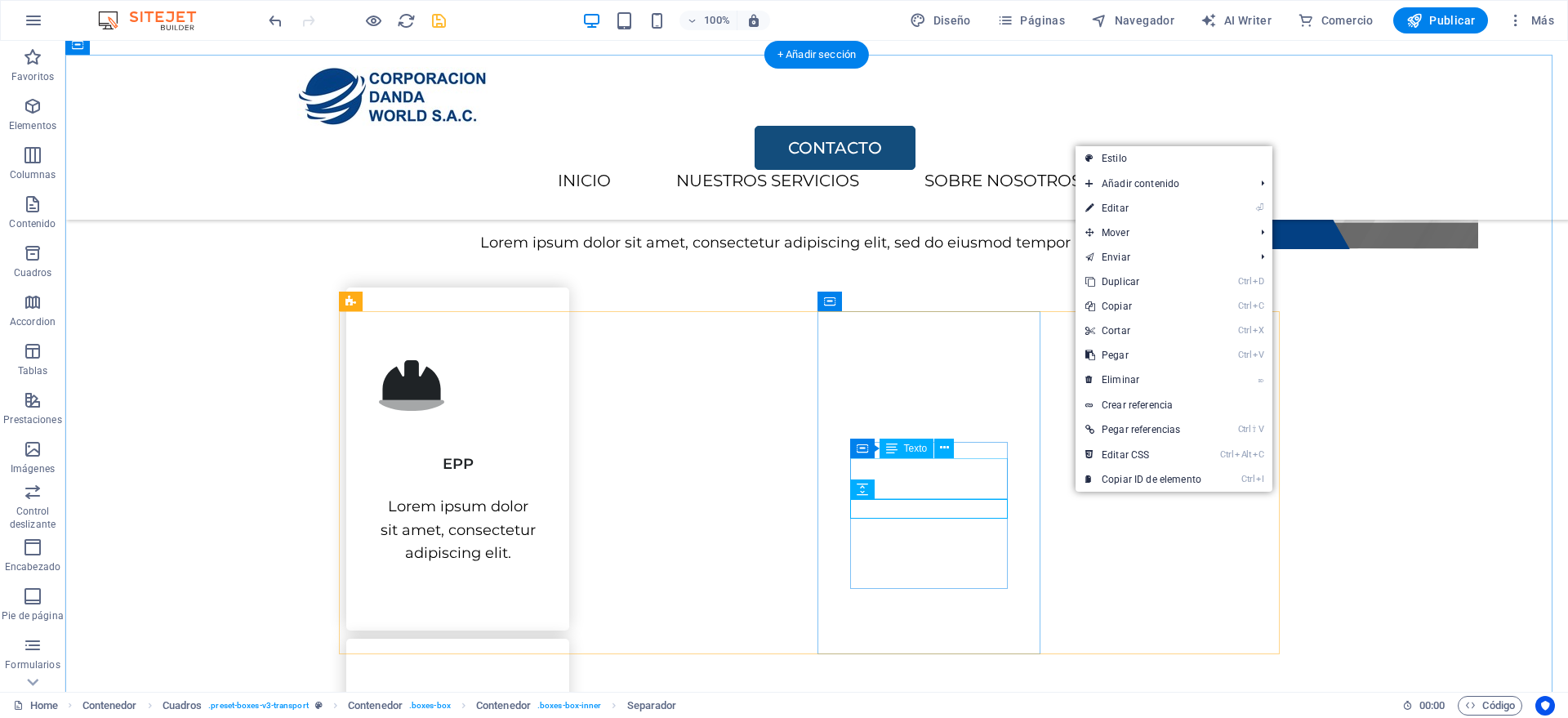click on "Consultoría" at bounding box center (457, 1158) 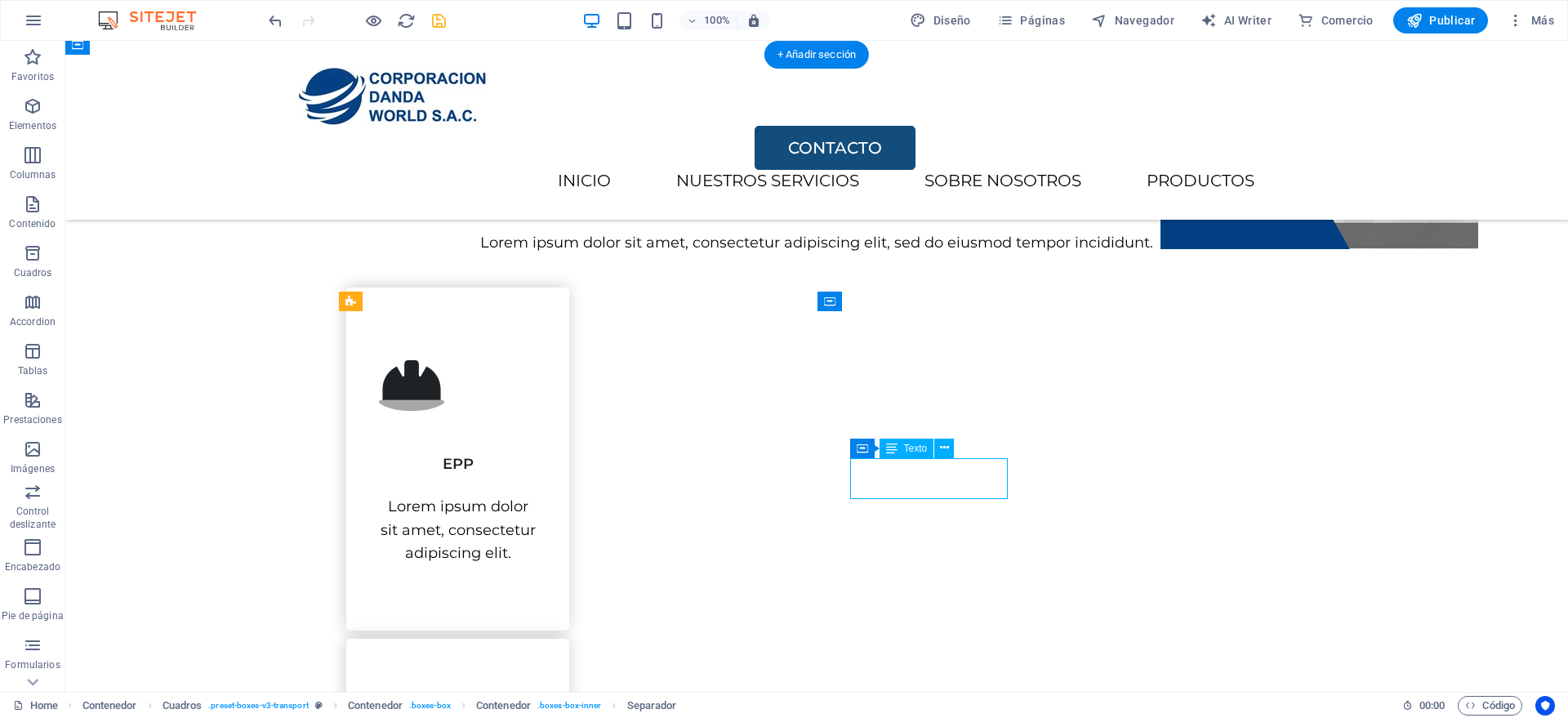 click on "Consultoría" at bounding box center (457, 1158) 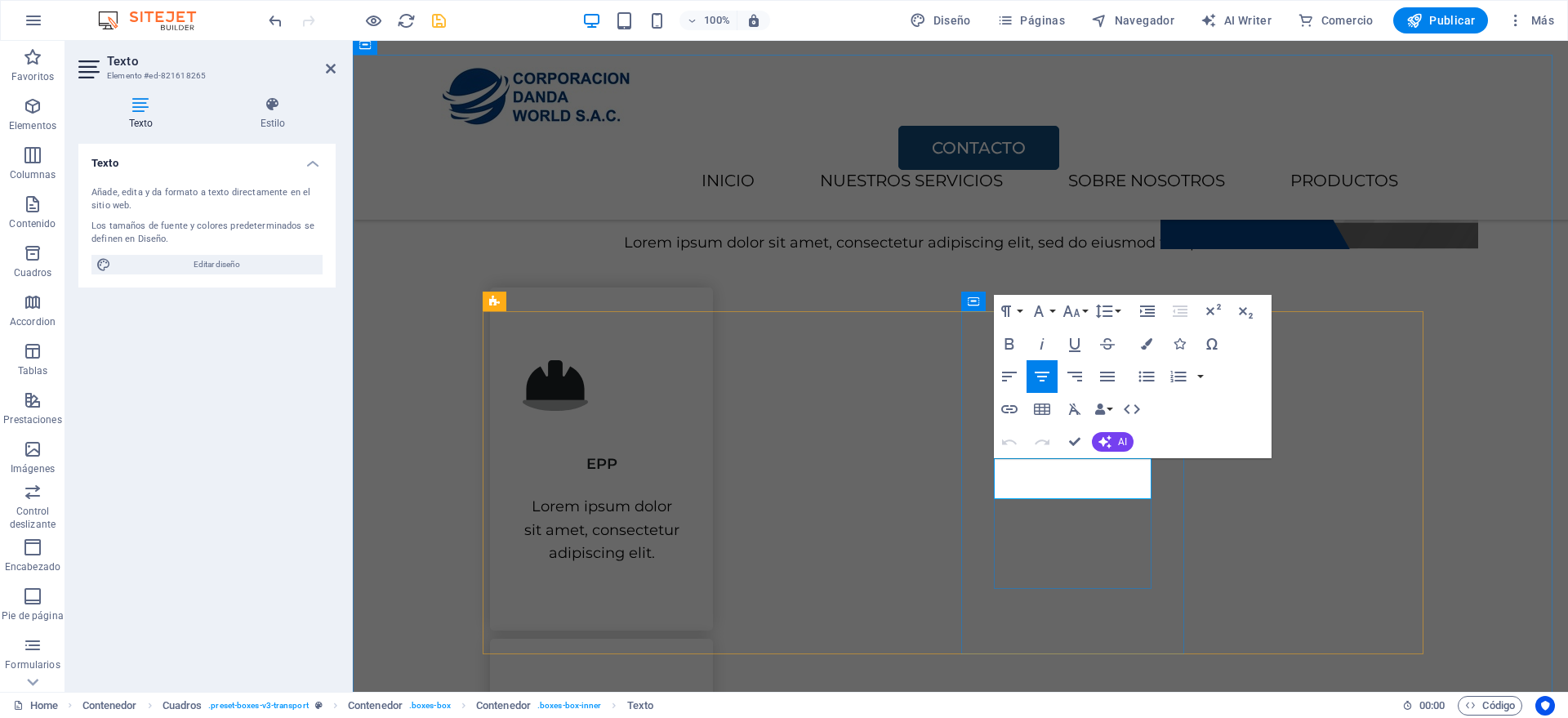 click on "Consultoría" at bounding box center (601, 1167) 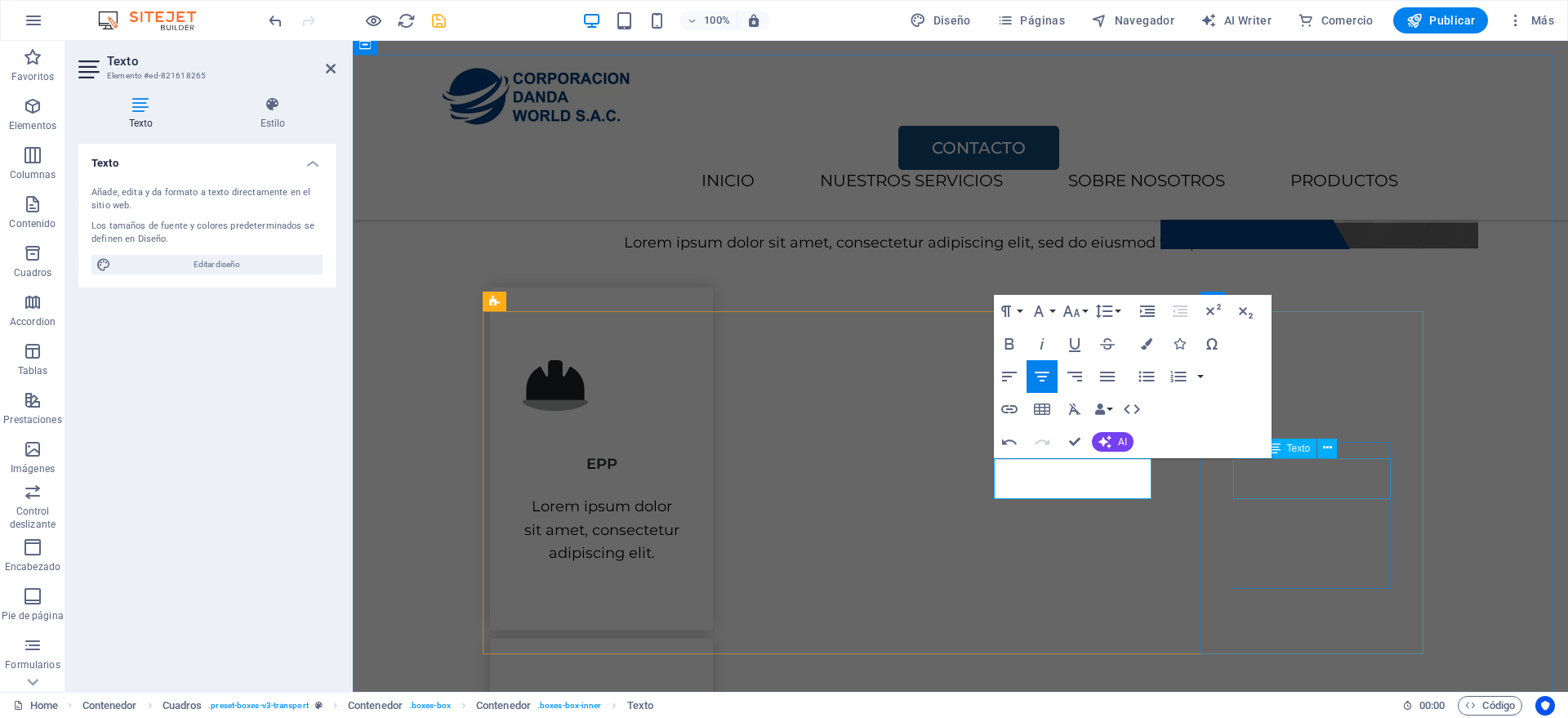 click on "Mantenimiento" at bounding box center [601, 1510] 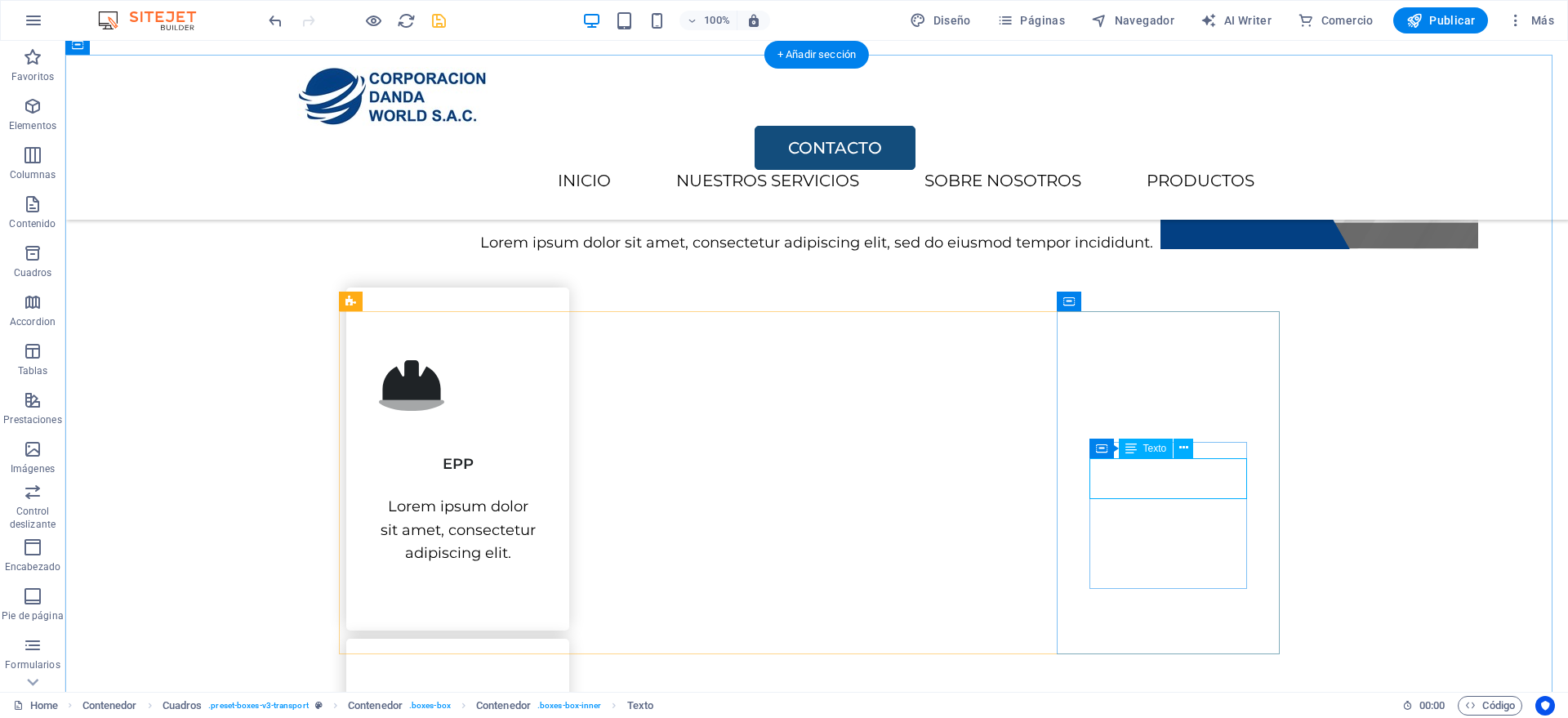 click on "Mantenimiento" at bounding box center [457, 1510] 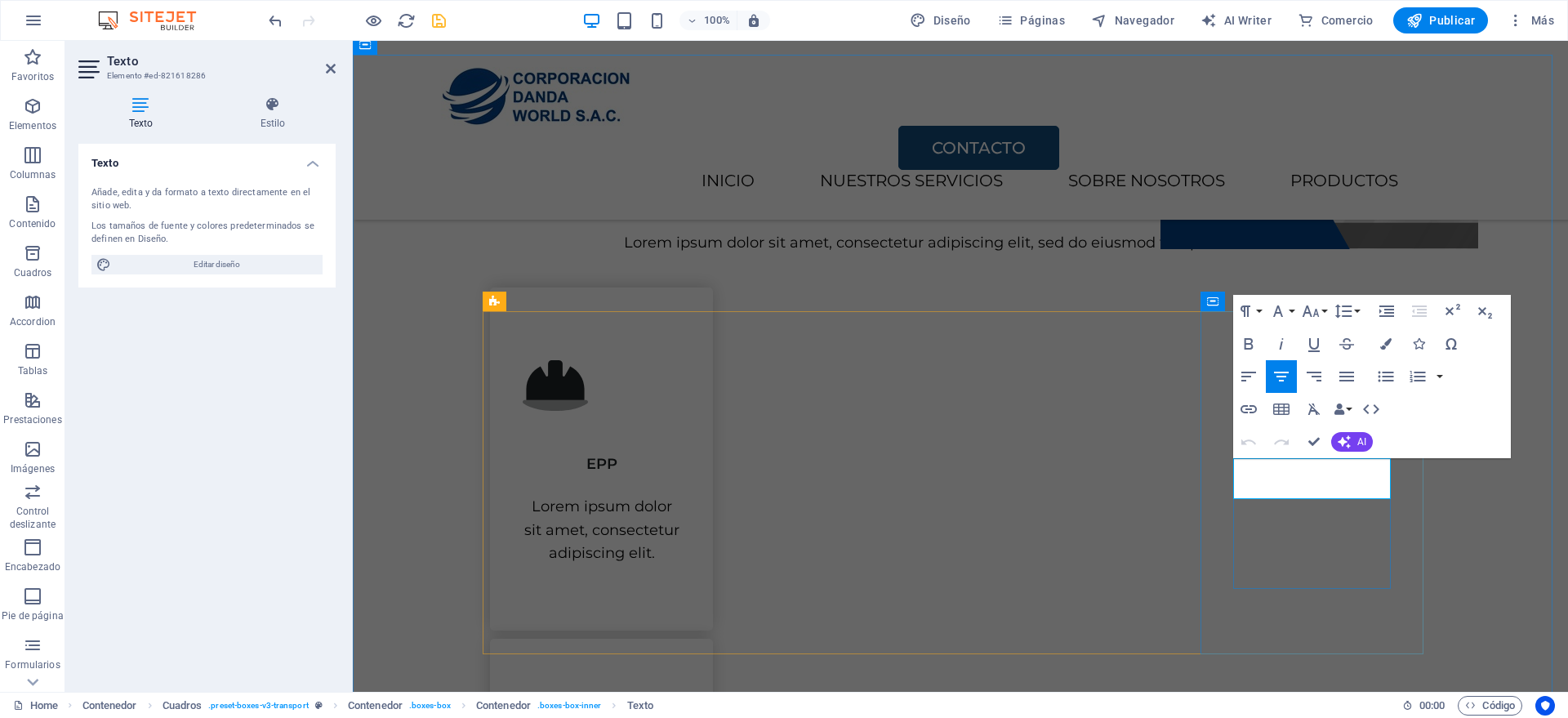 click on "Mantenimiento" at bounding box center (601, 1510) 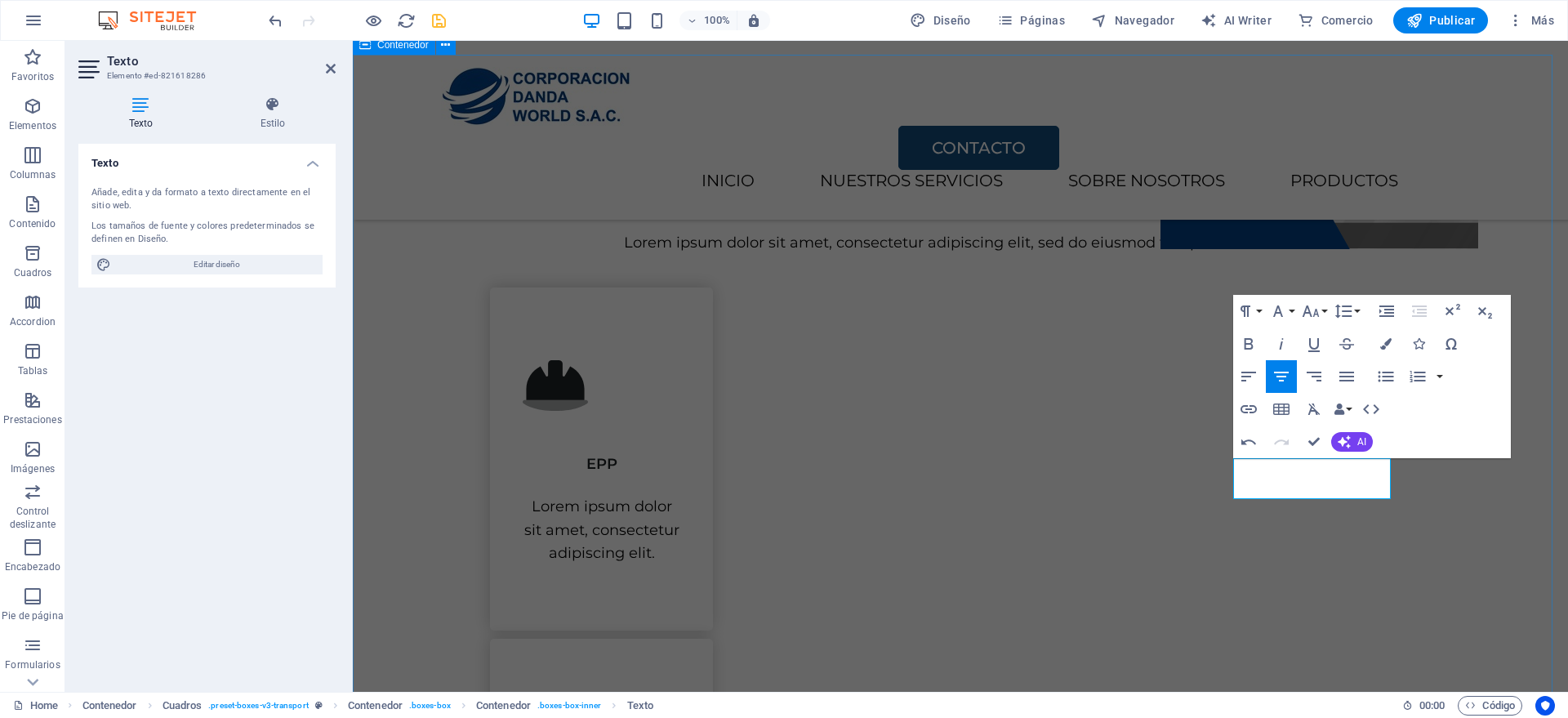 click on "NUESTROS SERVICIOS Lorem ipsum dolor sit amet, consectetur adipiscing elit, sed do eiusmod tempor incididunt. .fa-secondary{opacity:.4} EPP Lorem ipsum dolor sit amet, consectetur adipiscing elit. SEGURIDAD Lorem ipsum dolor sit amet, consectetur adipiscing elit. CONSULTORÍA Lorem ipsum dolor sit amet, consectetur adipiscing elit. MANTENIMIENTO Lorem ipsum dolor sit amet, consectetur adipiscing elit." at bounding box center (960, 919) 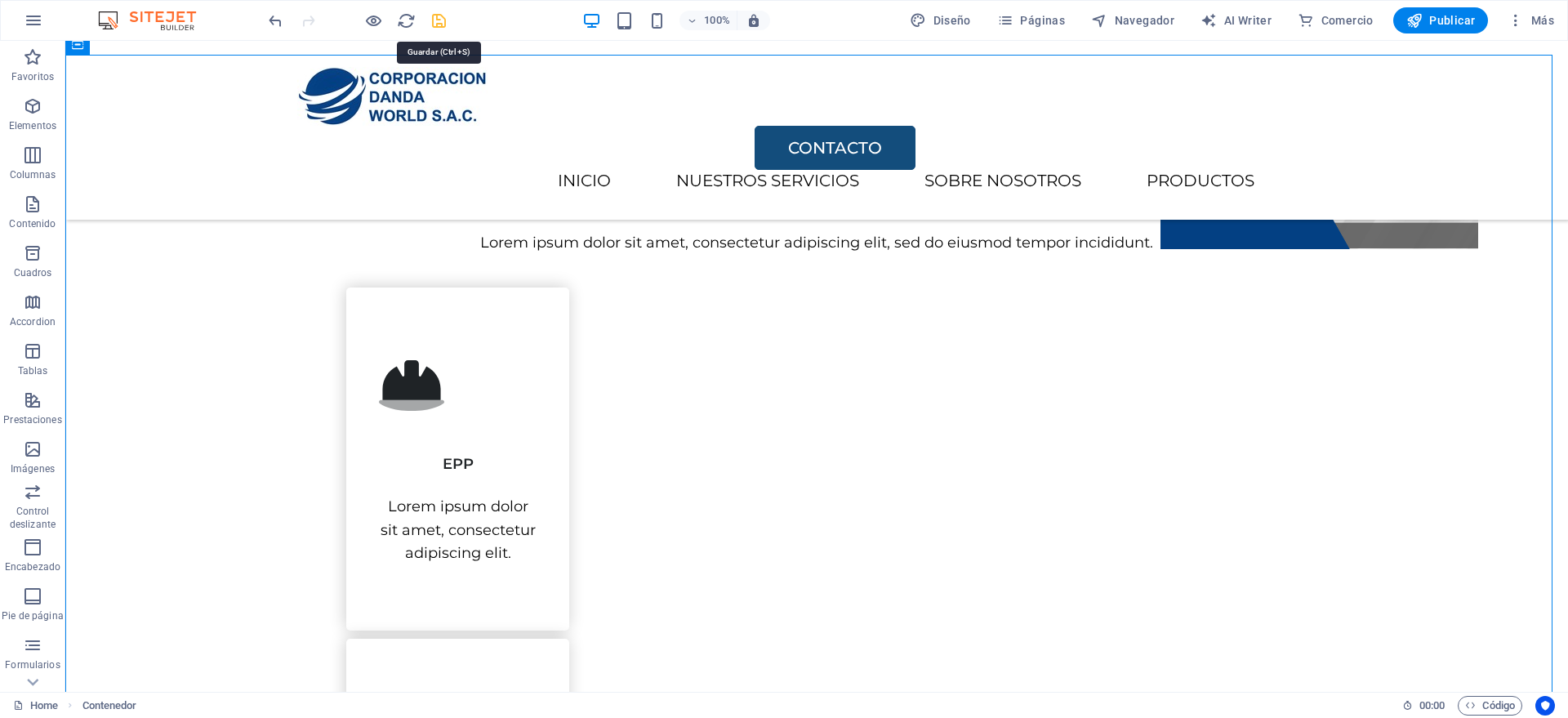 click at bounding box center [439, 20] 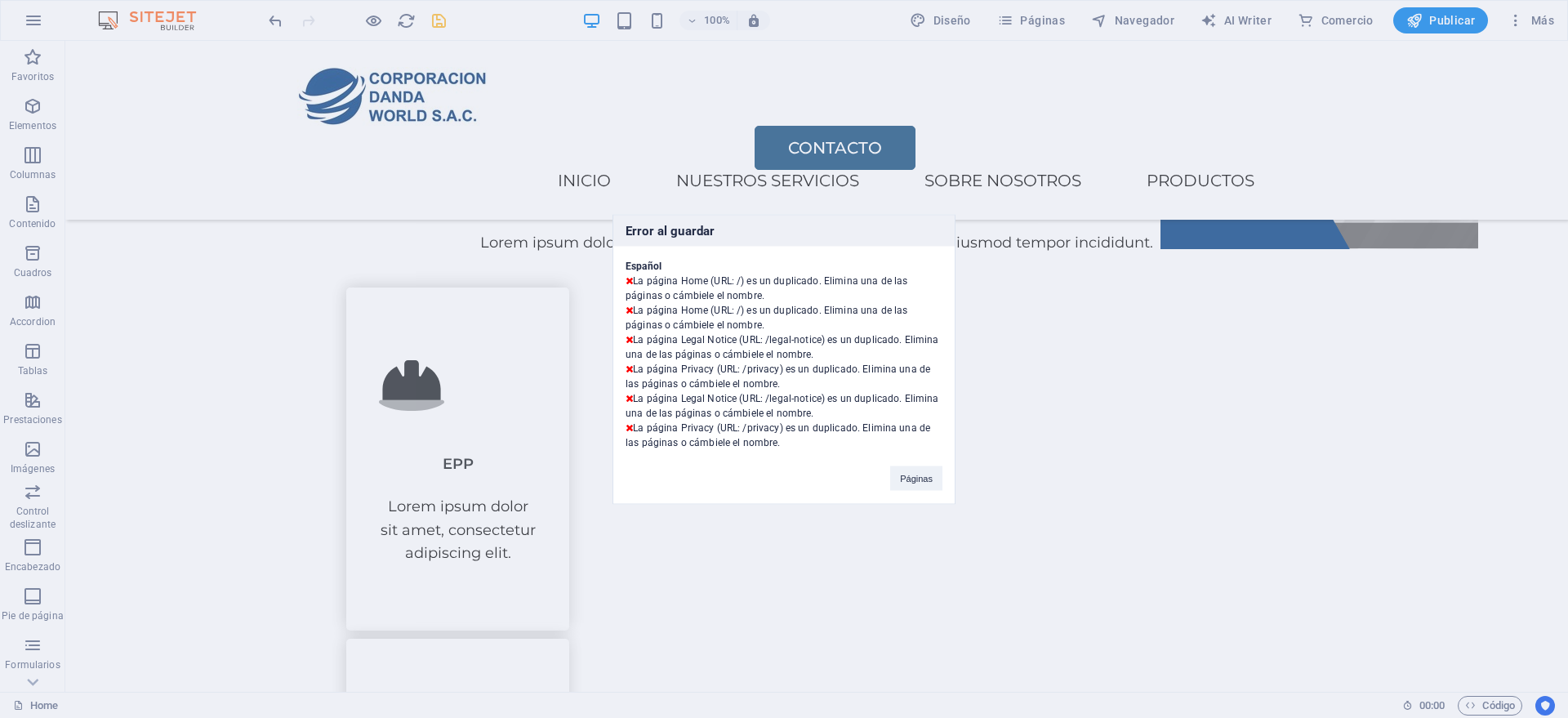 click on "Páginas" at bounding box center (916, 470) 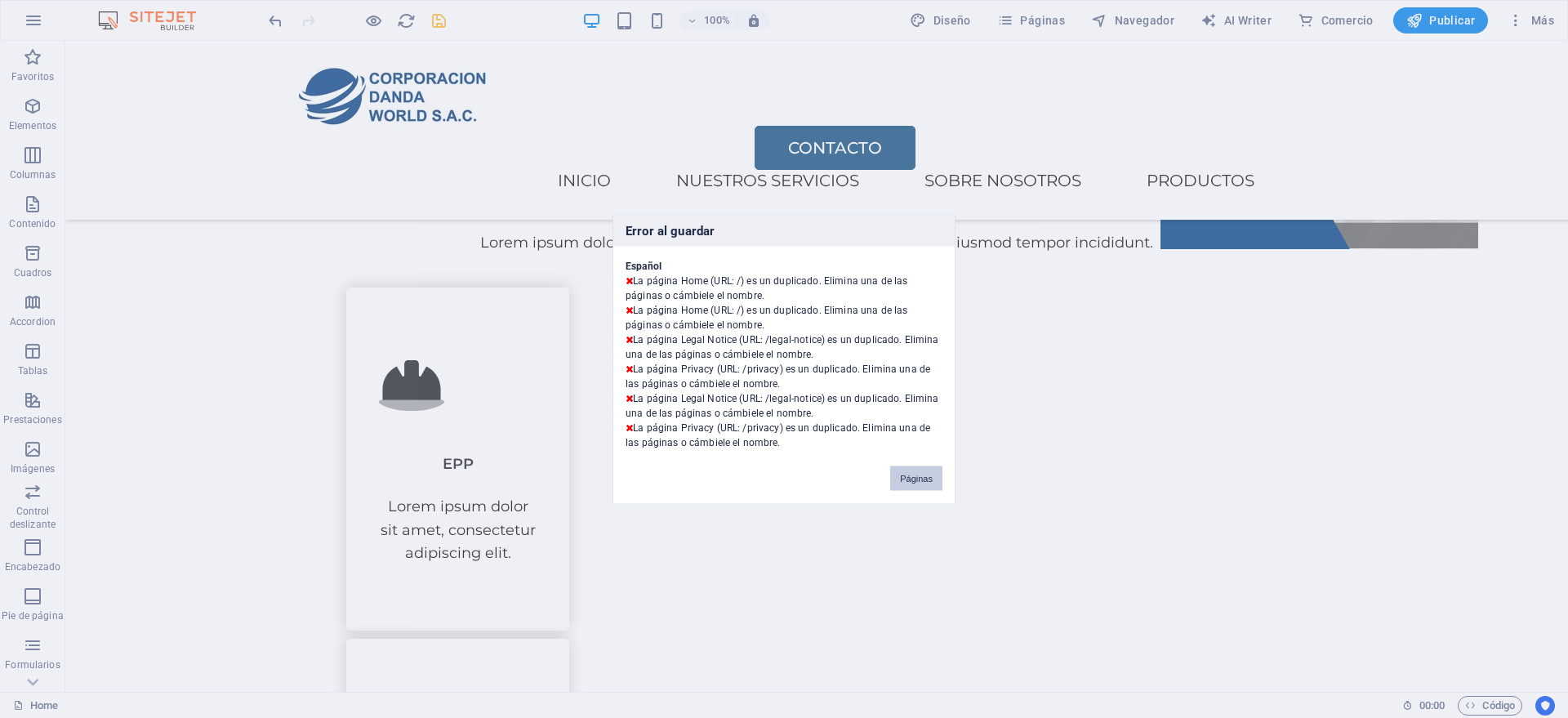 click on "Páginas" at bounding box center (916, 478) 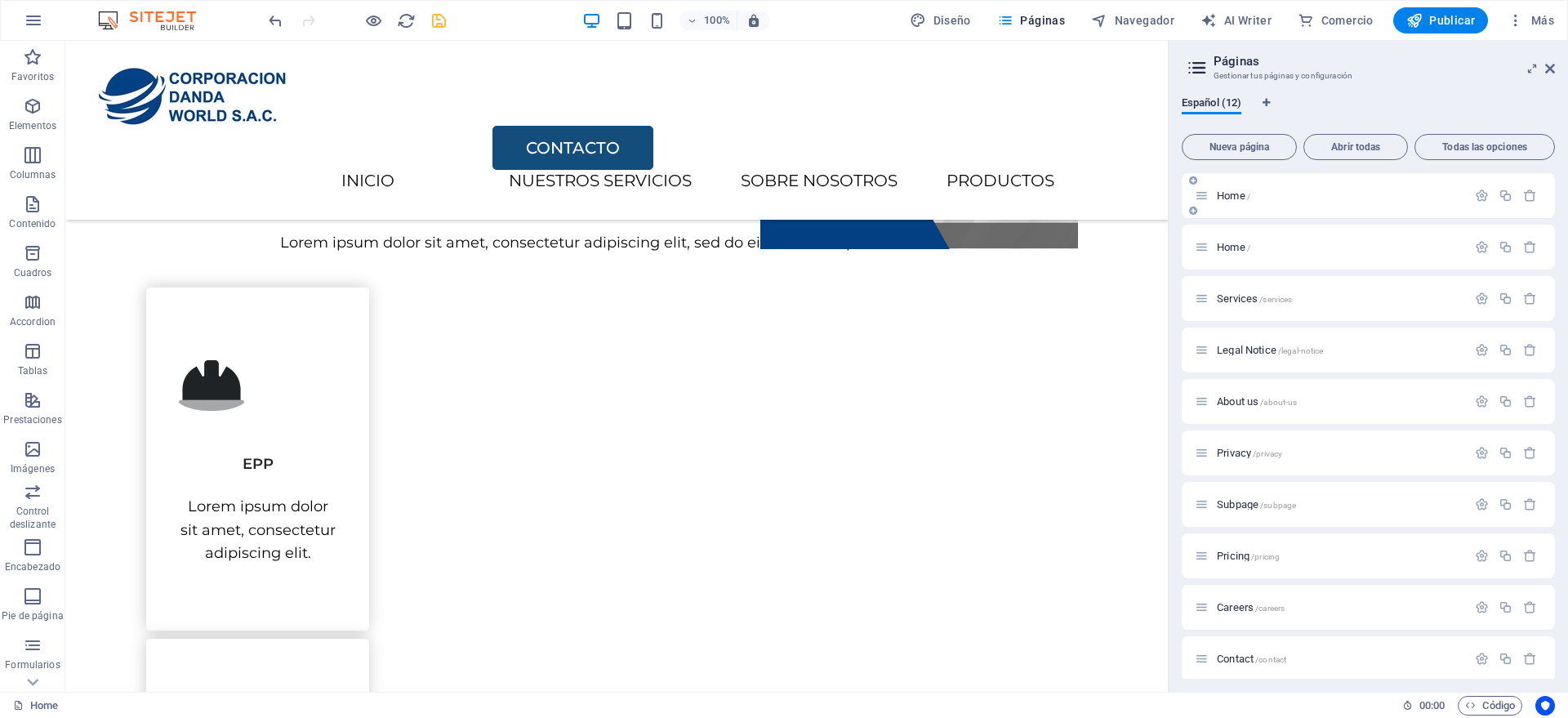 click on "Home /" at bounding box center (1330, 195) 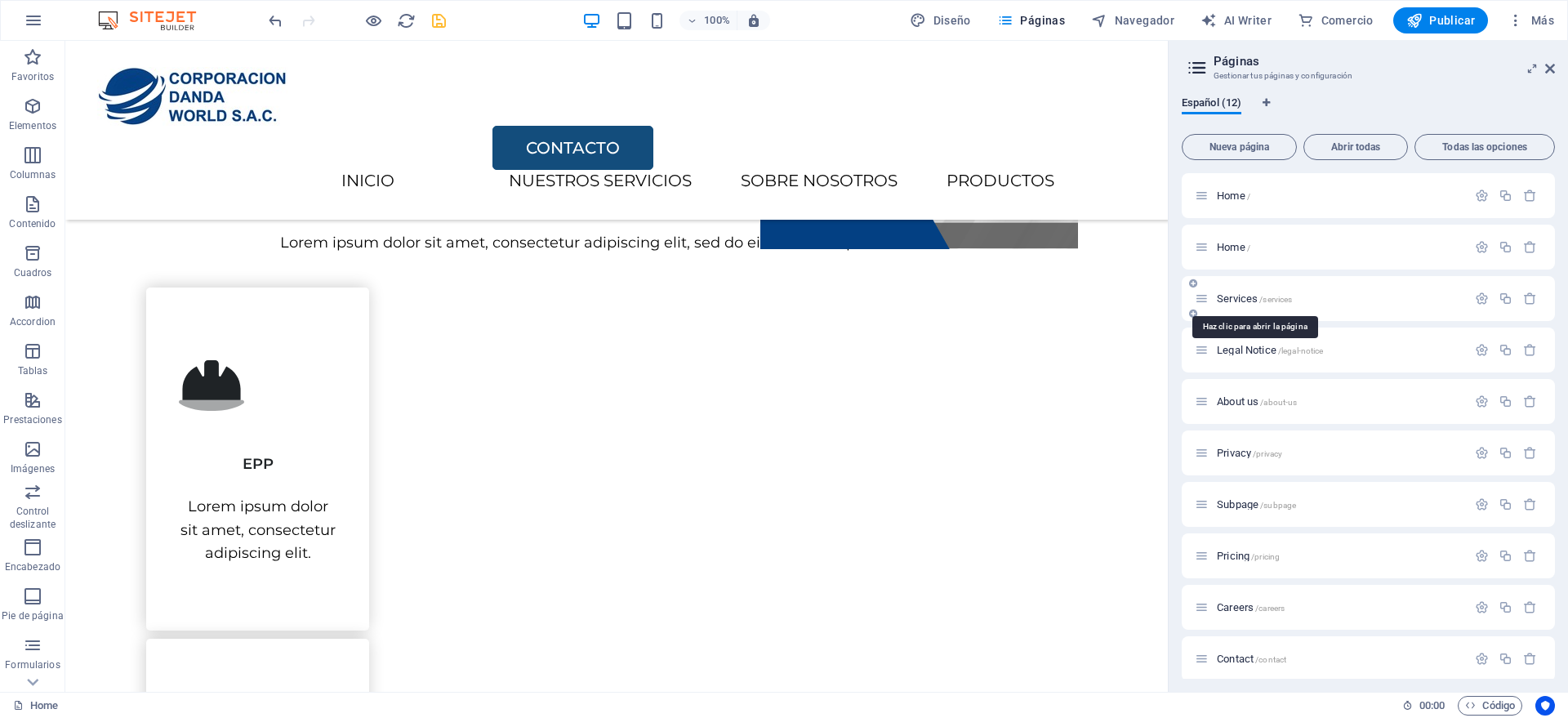 click on "Services /services" at bounding box center (1254, 298) 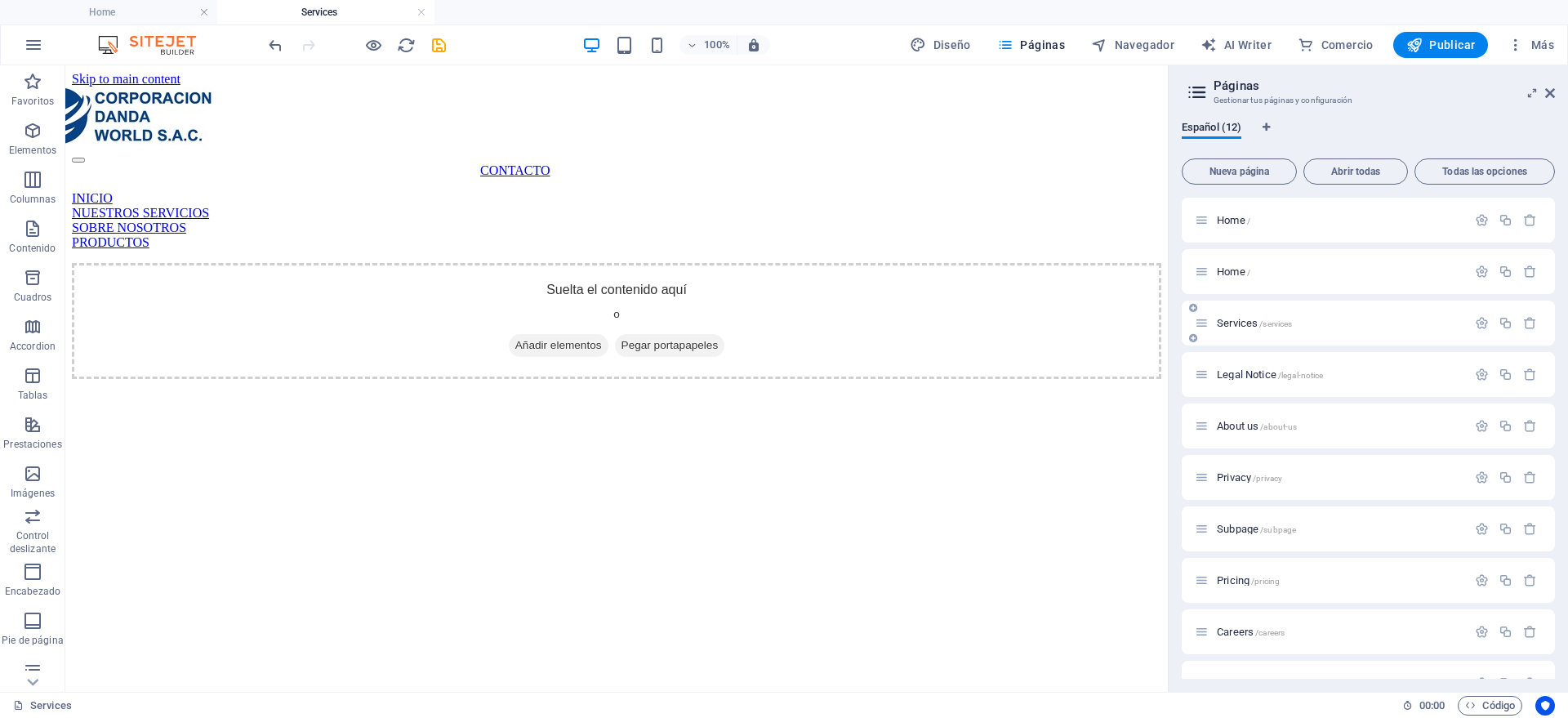 scroll, scrollTop: 0, scrollLeft: 0, axis: both 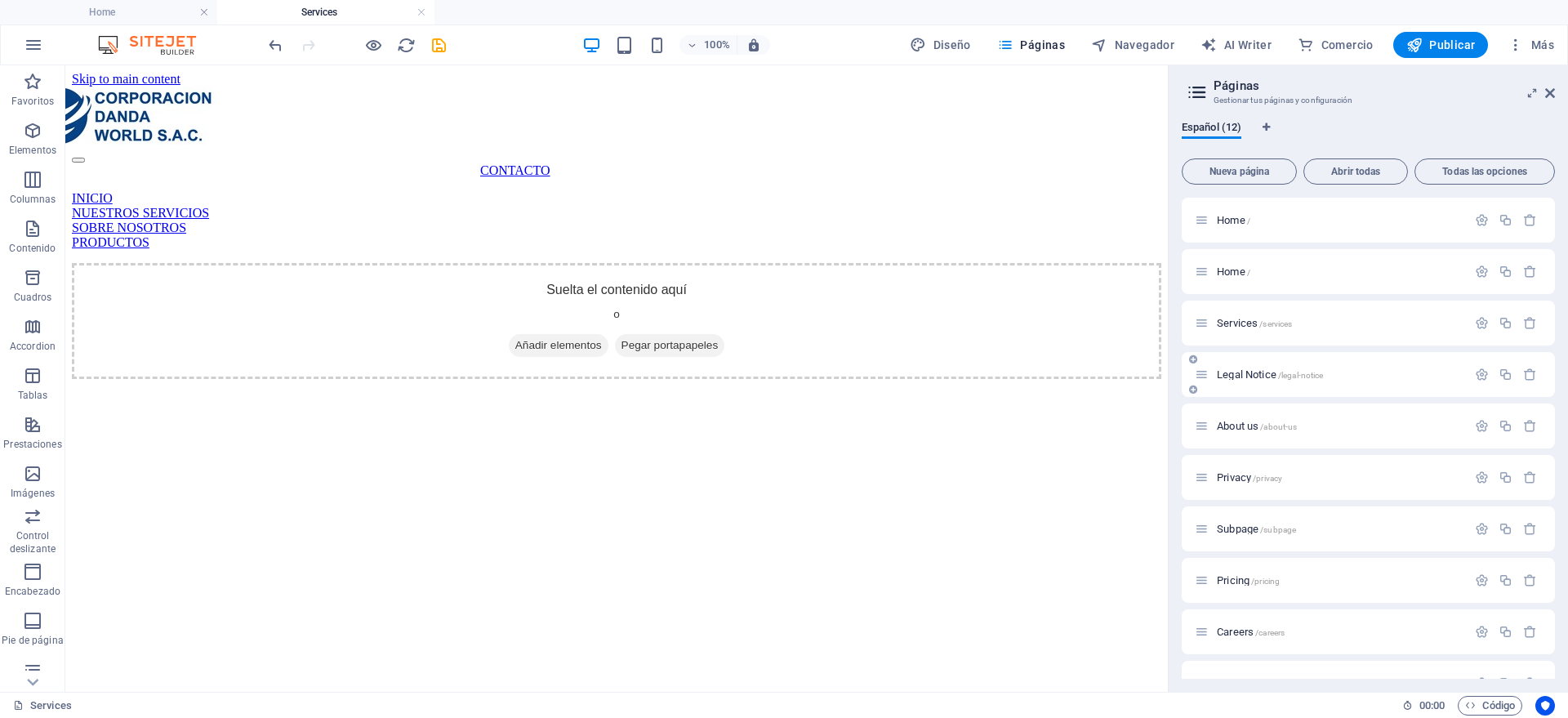 click on "Legal Notice /legal-notice" at bounding box center [1270, 374] 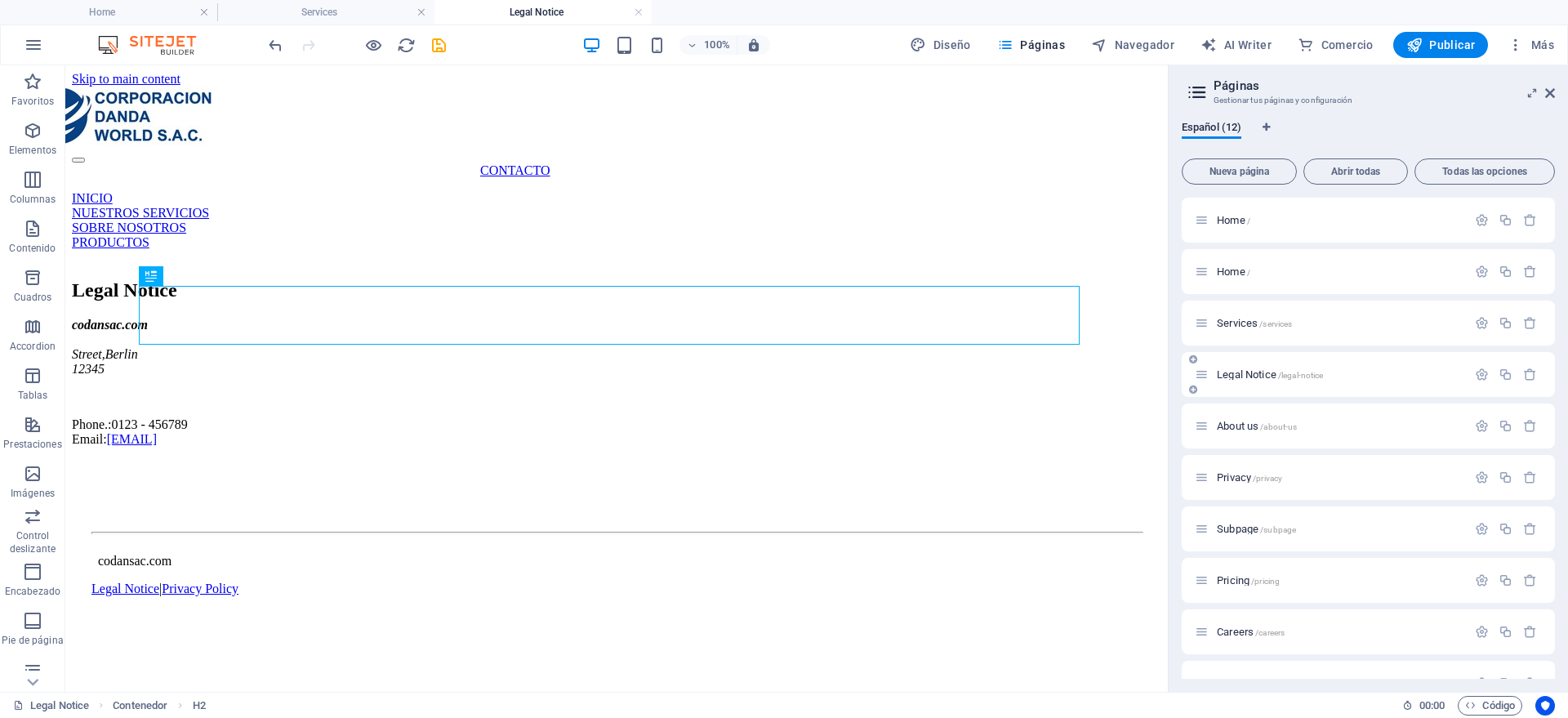 scroll, scrollTop: 0, scrollLeft: 0, axis: both 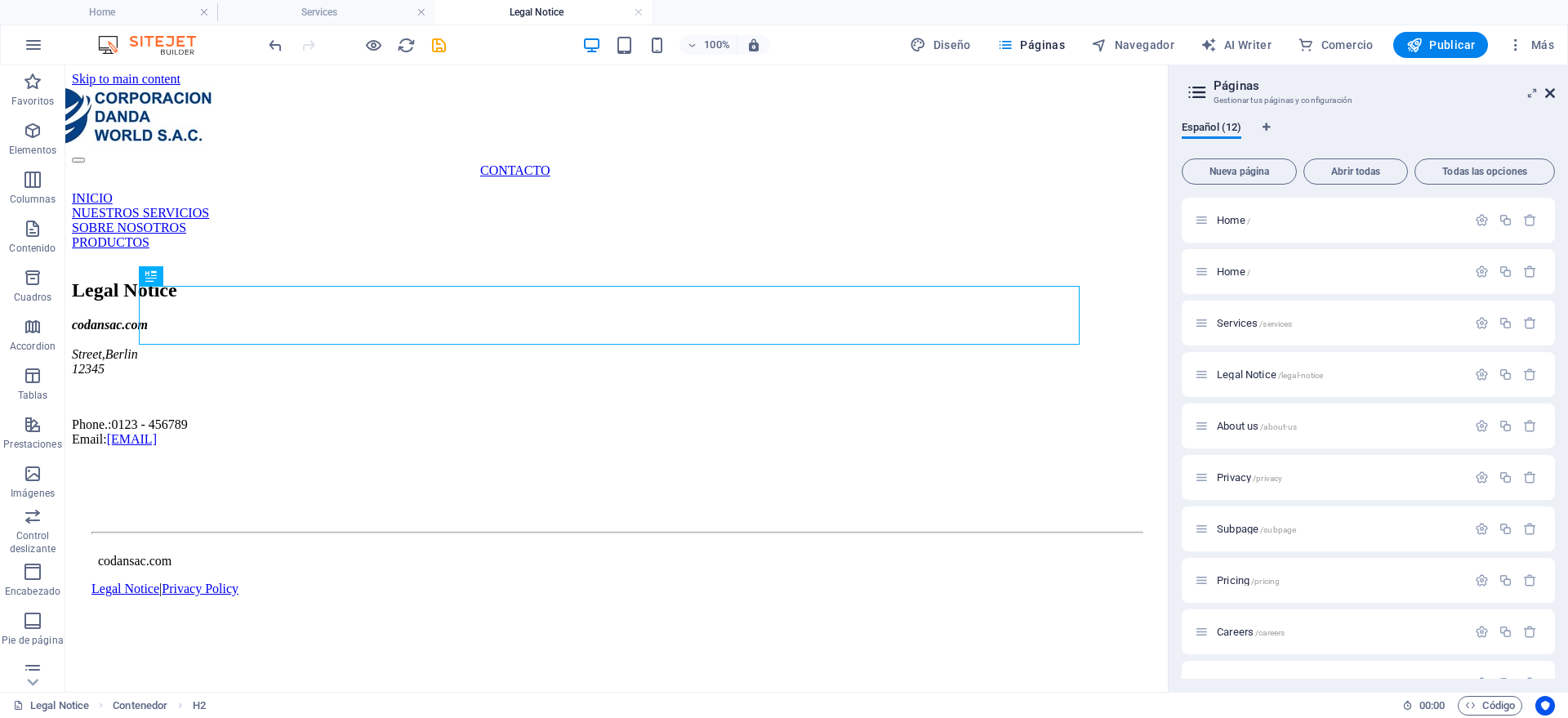 click at bounding box center (1550, 93) 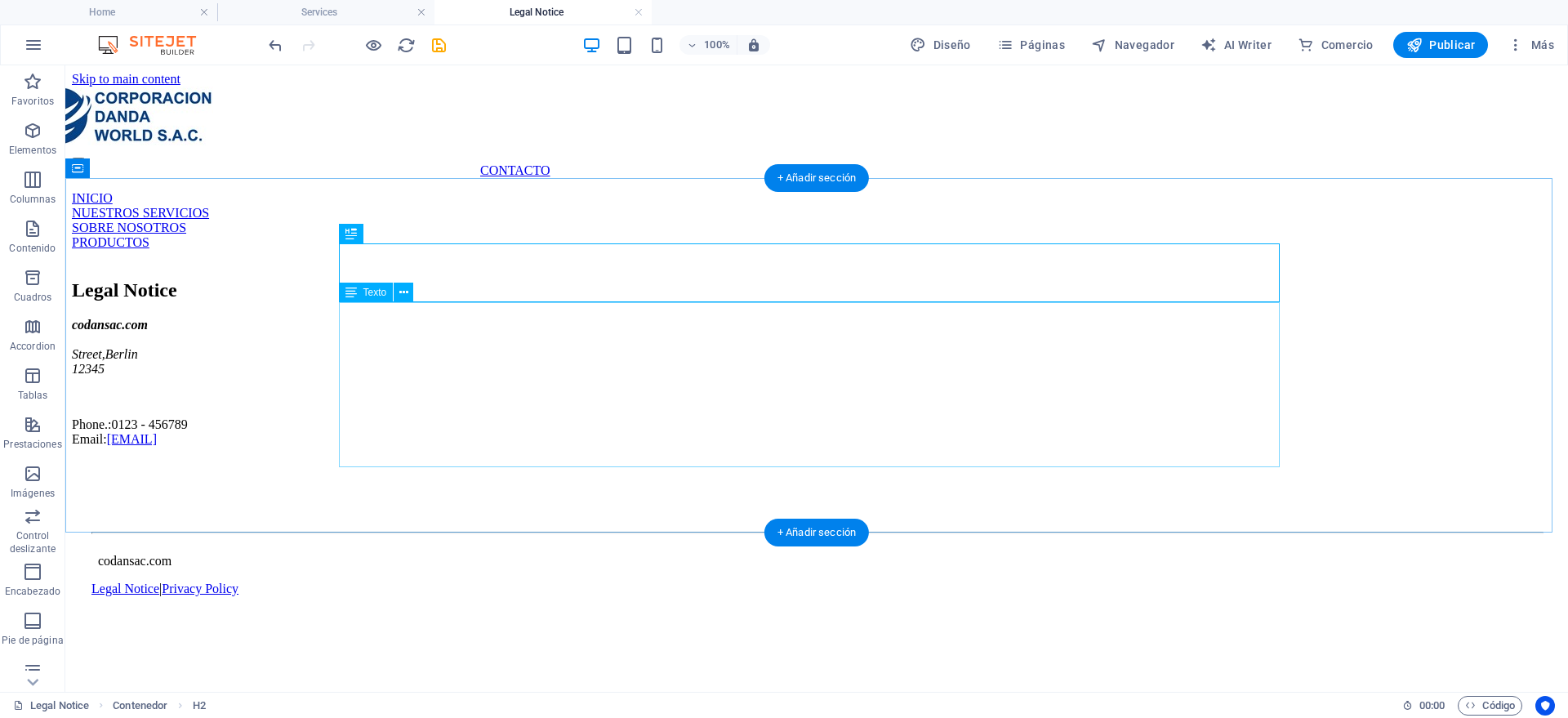scroll, scrollTop: 0, scrollLeft: 0, axis: both 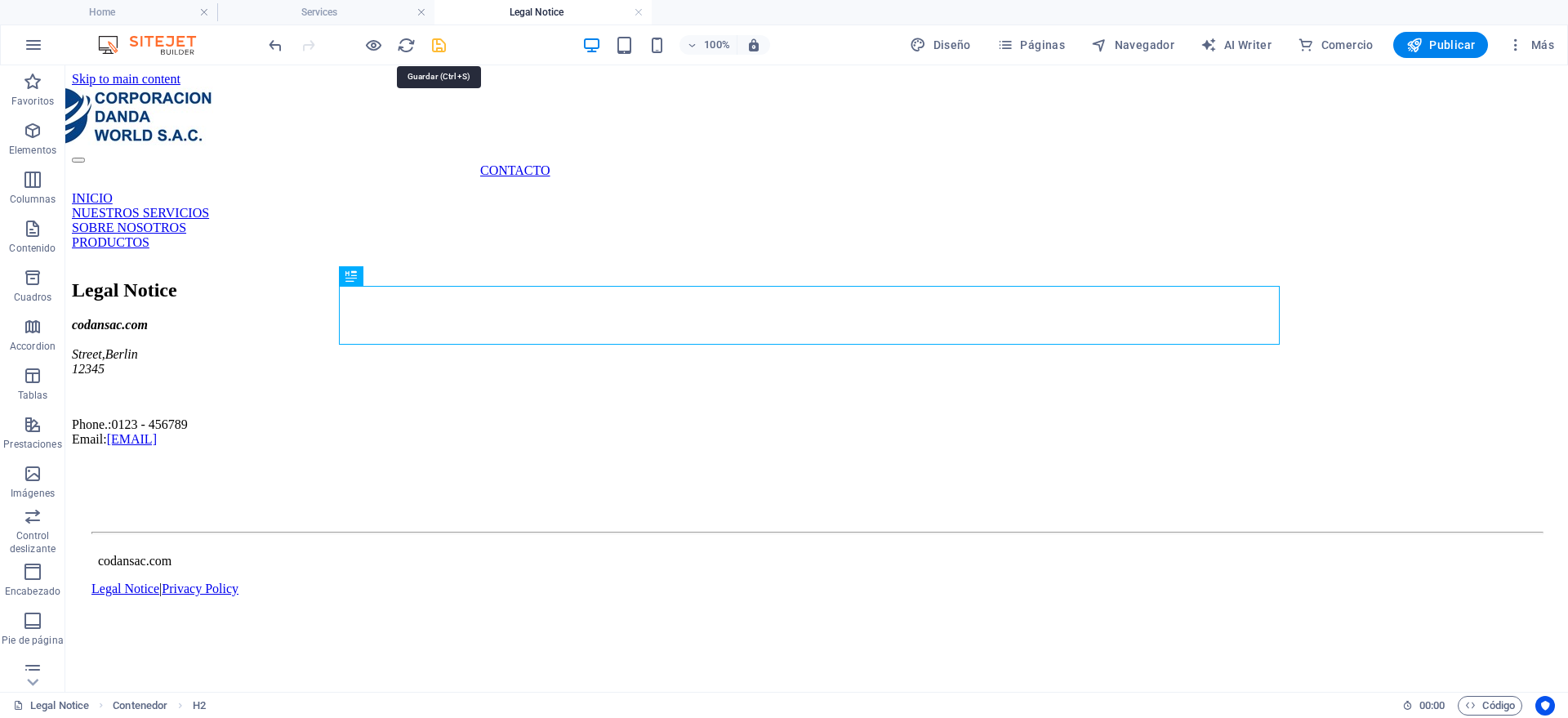 click at bounding box center [439, 45] 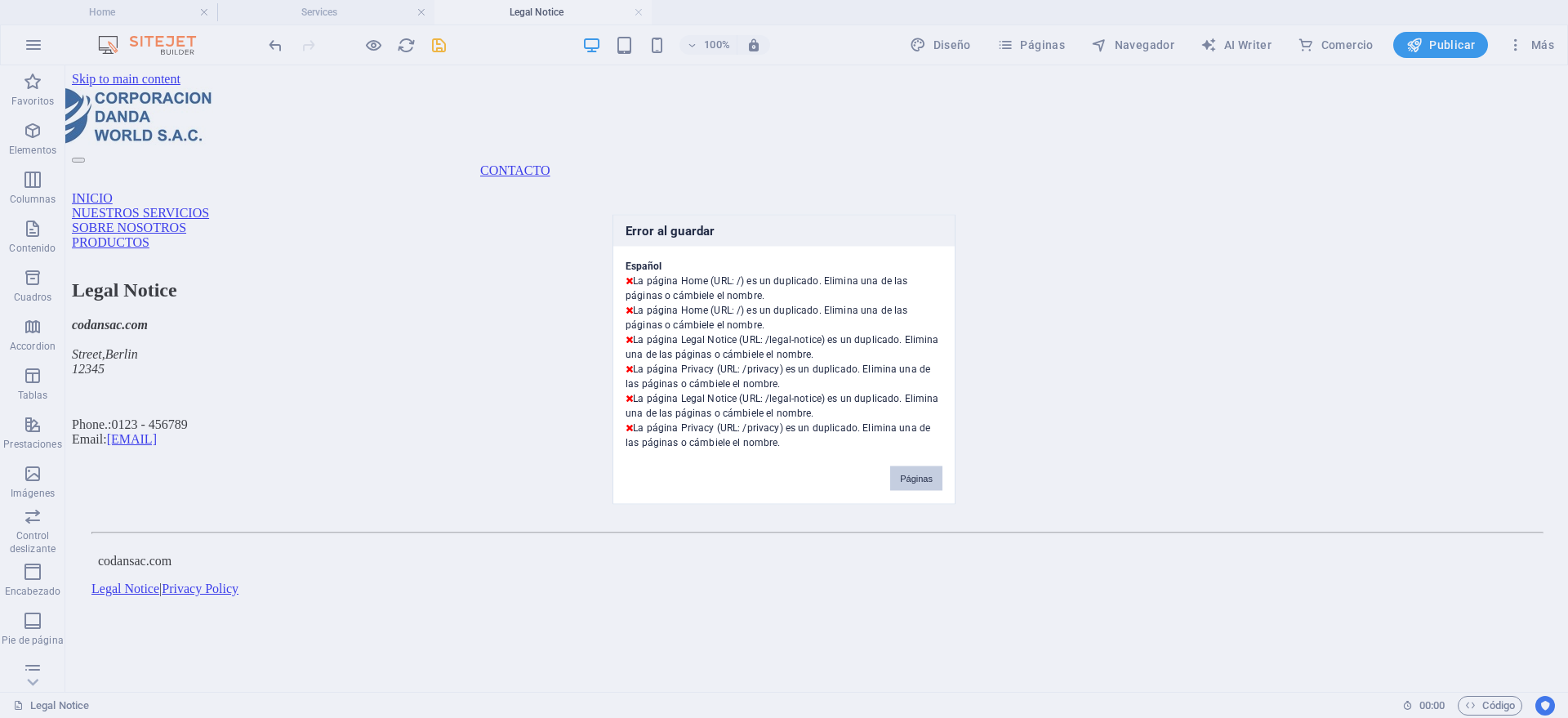 click on "Páginas" at bounding box center [916, 478] 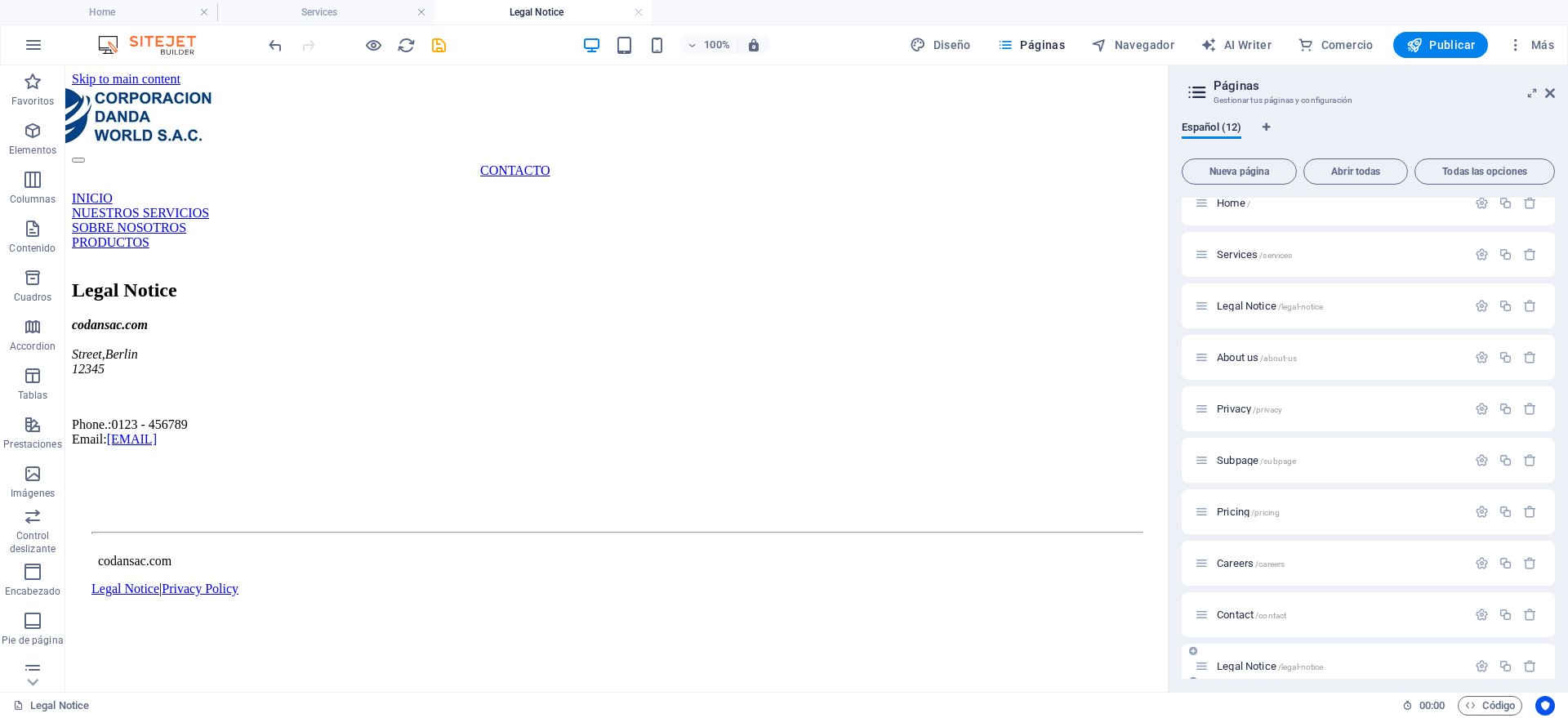scroll, scrollTop: 136, scrollLeft: 0, axis: vertical 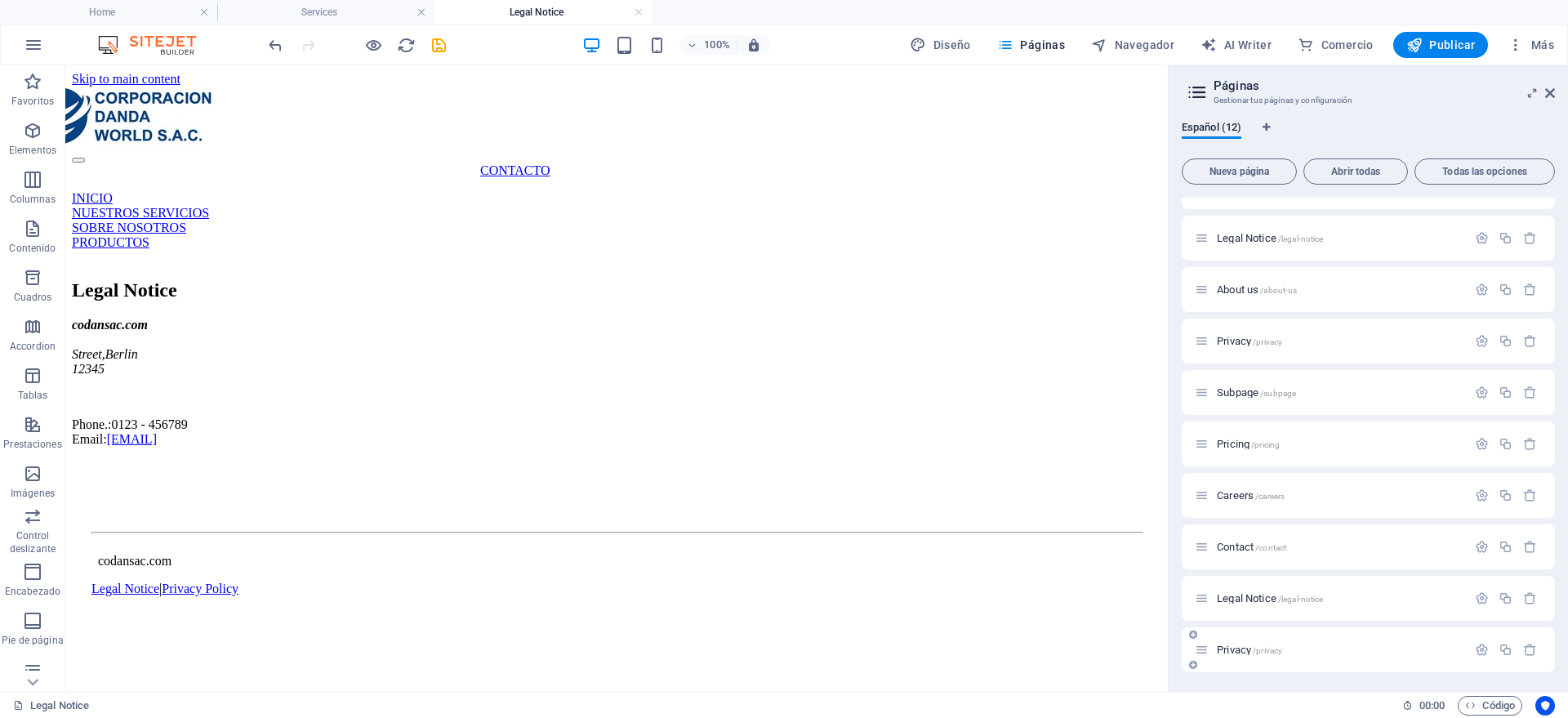 click on "Privacy /privacy" at bounding box center (1250, 649) 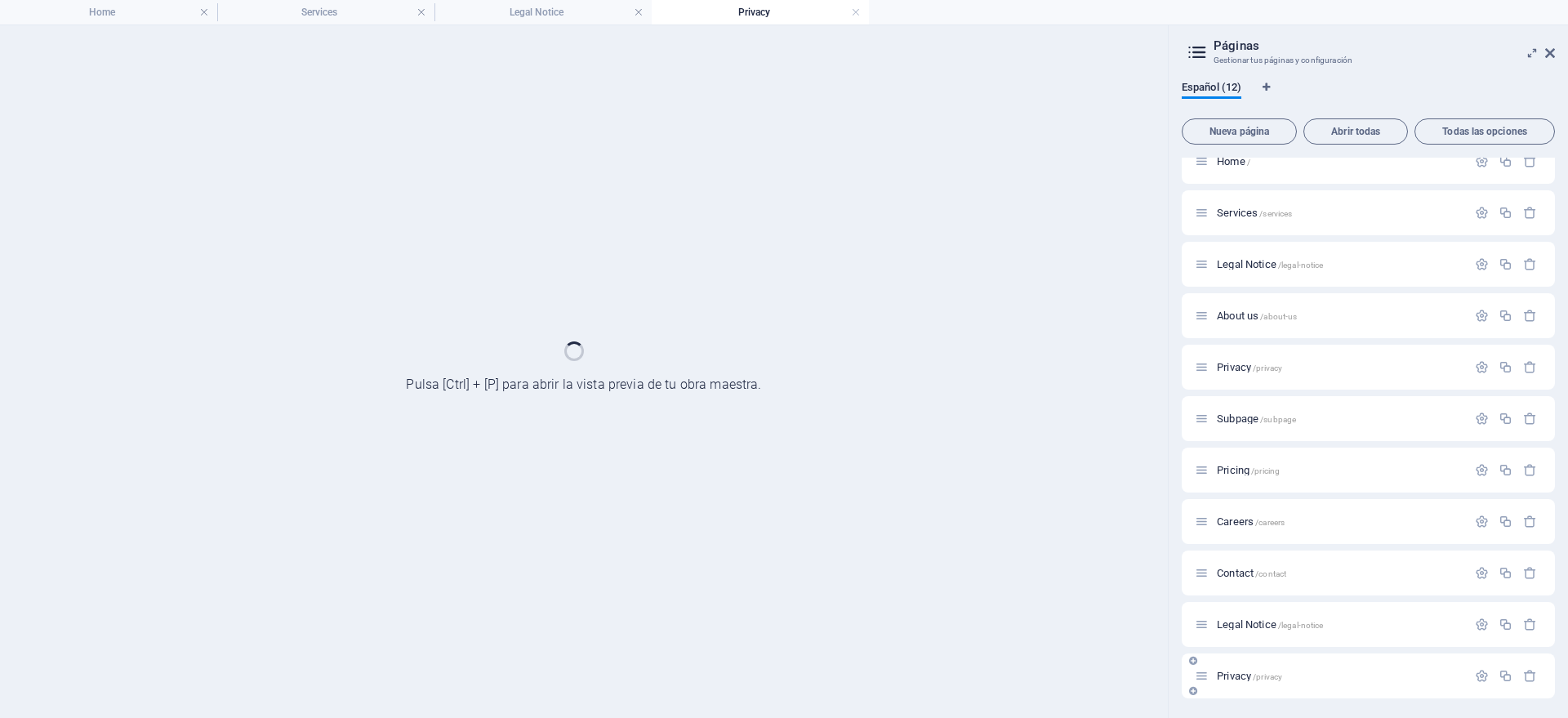 scroll, scrollTop: 70, scrollLeft: 0, axis: vertical 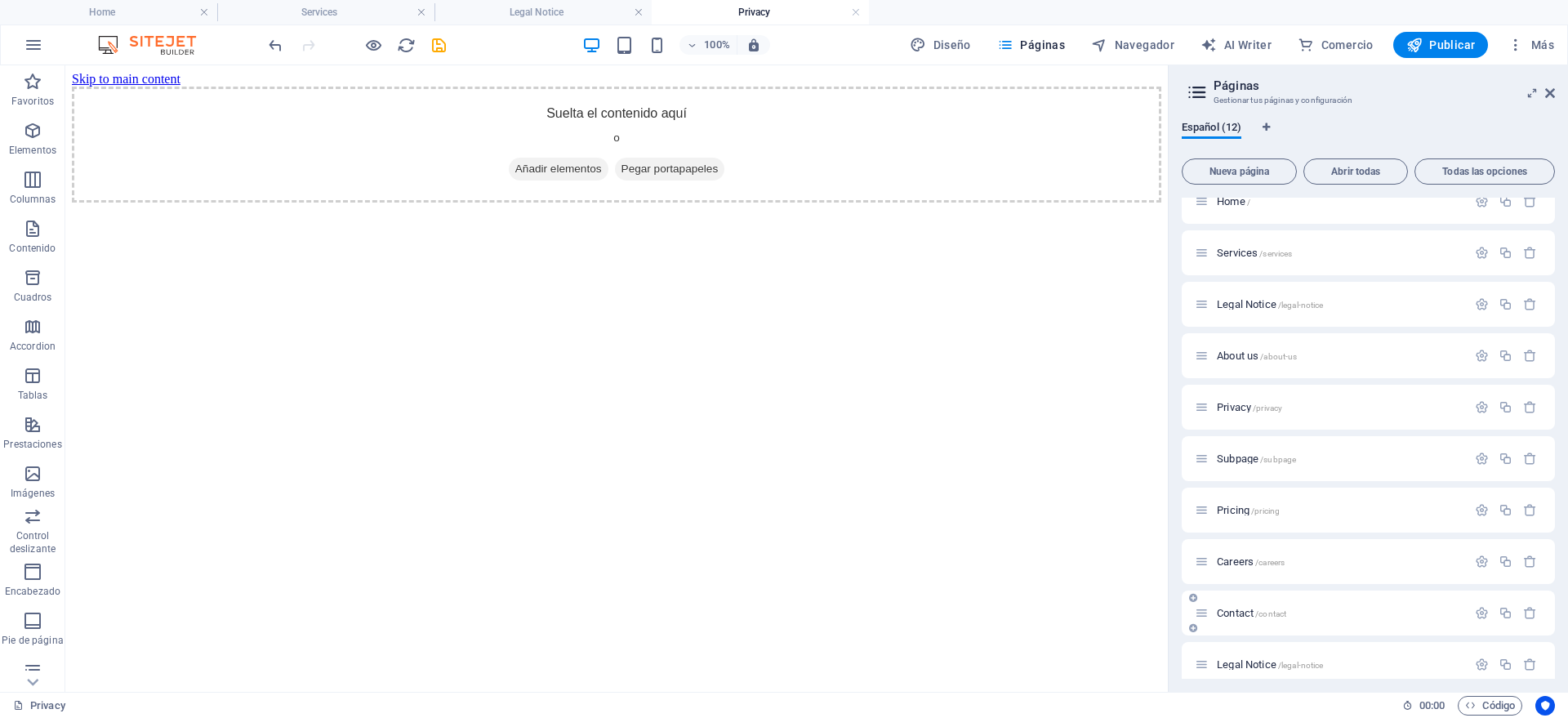 click on "Contact /contact" at bounding box center [1330, 613] 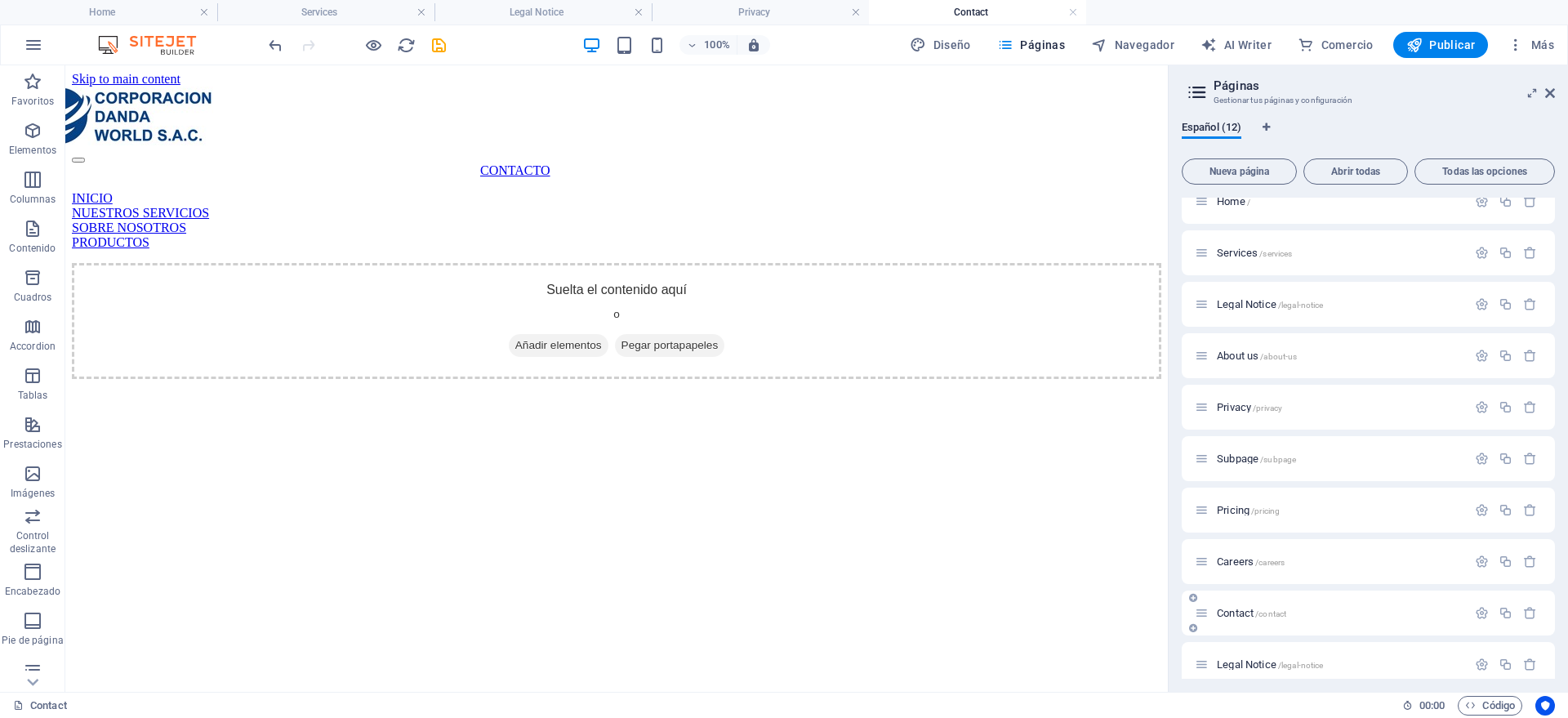 scroll, scrollTop: 0, scrollLeft: 0, axis: both 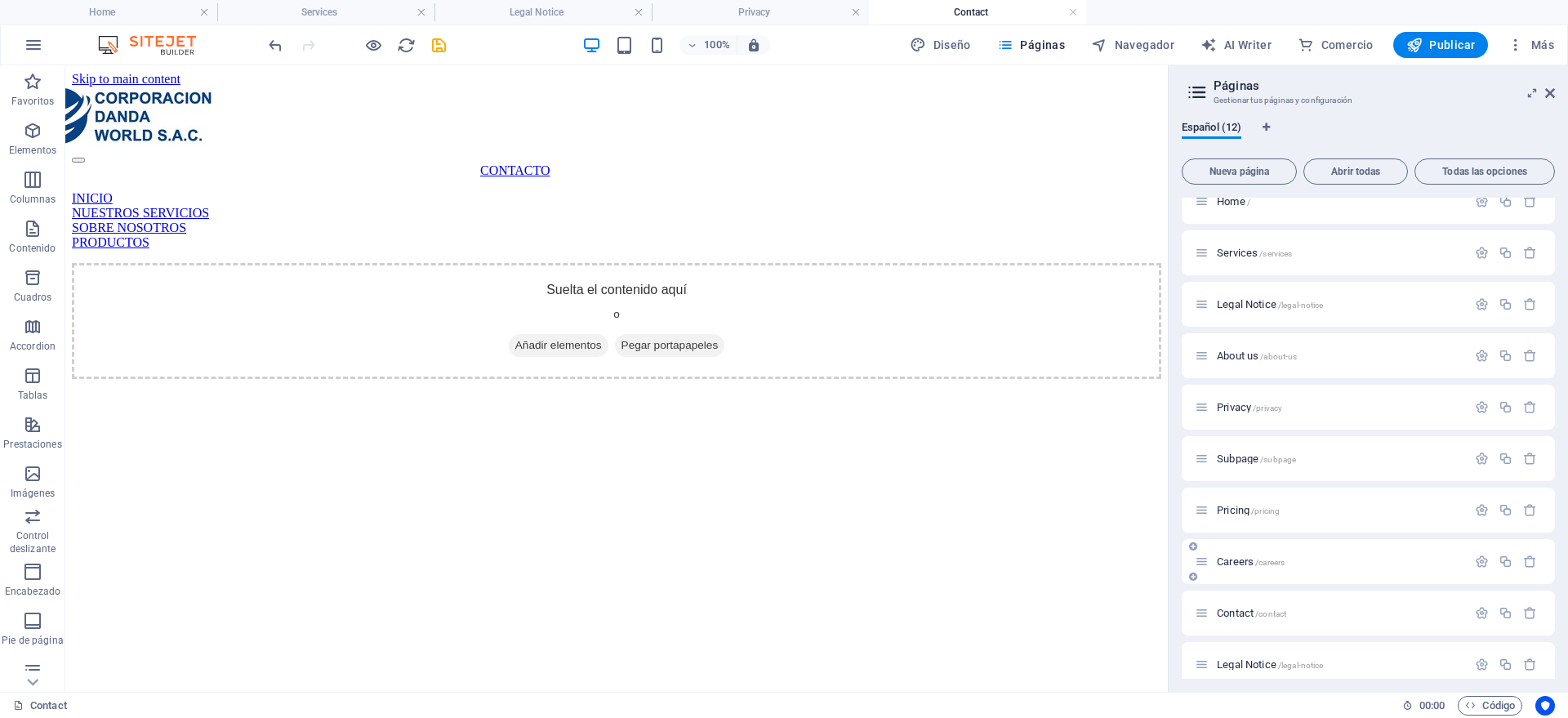 click on "Careers /careers" at bounding box center [1250, 561] 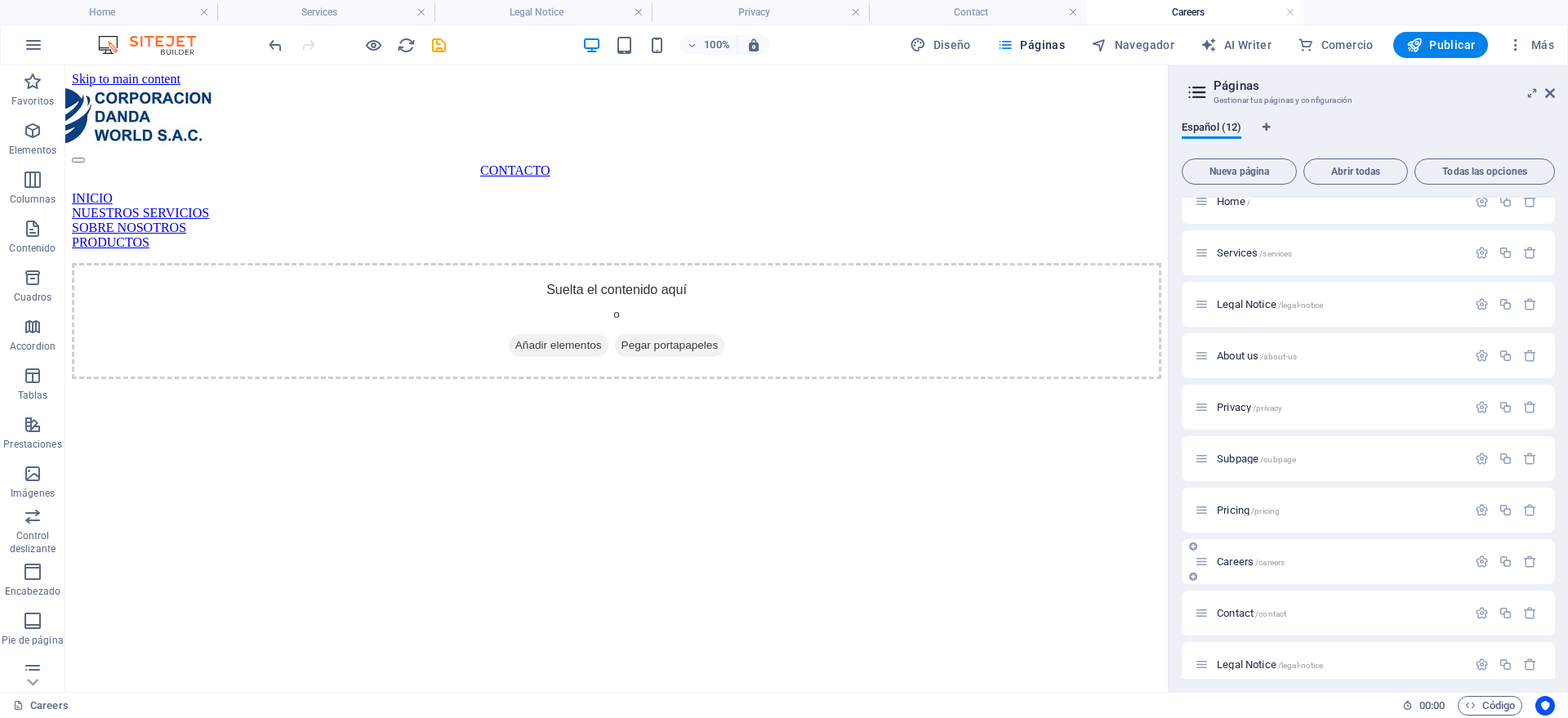 scroll, scrollTop: 0, scrollLeft: 0, axis: both 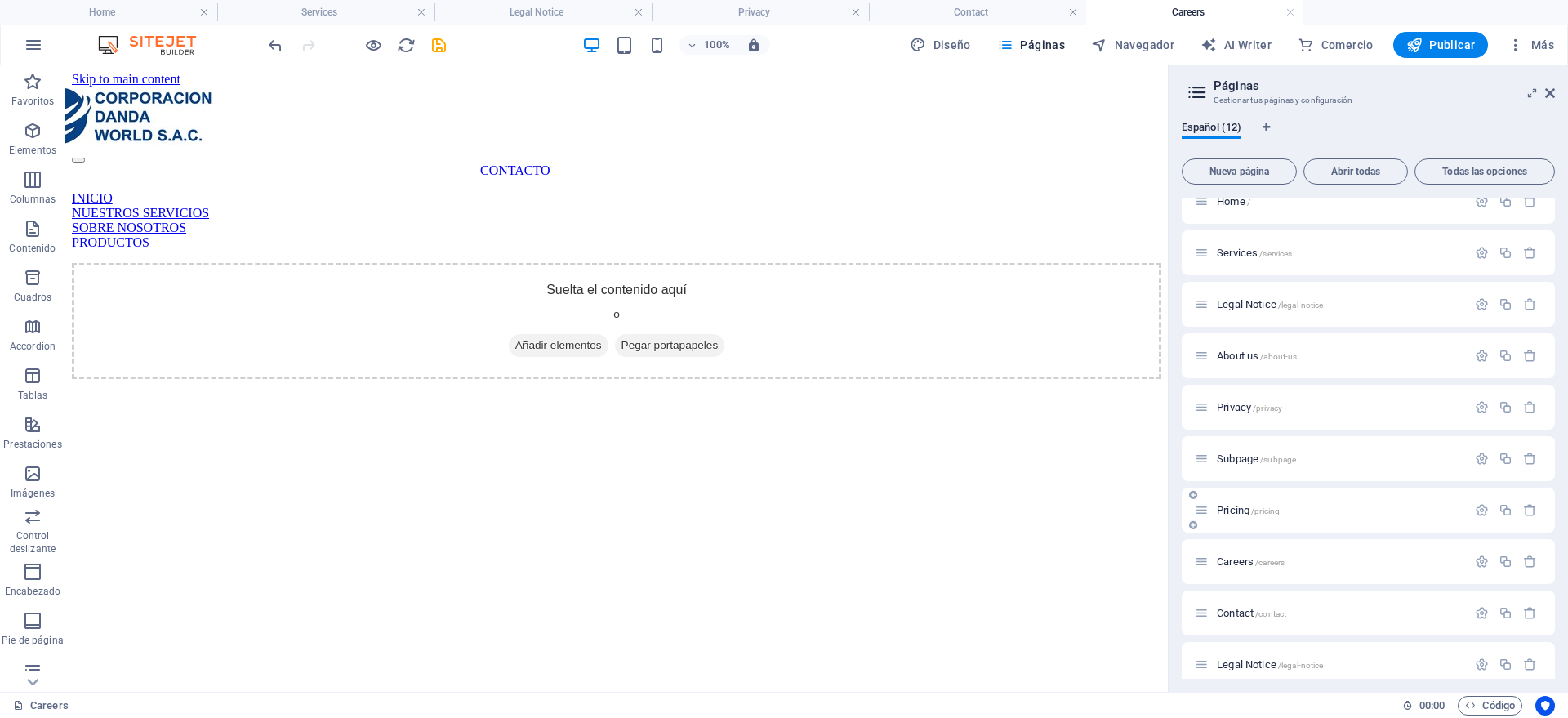 click on "Pricing /pricing" at bounding box center [1248, 510] 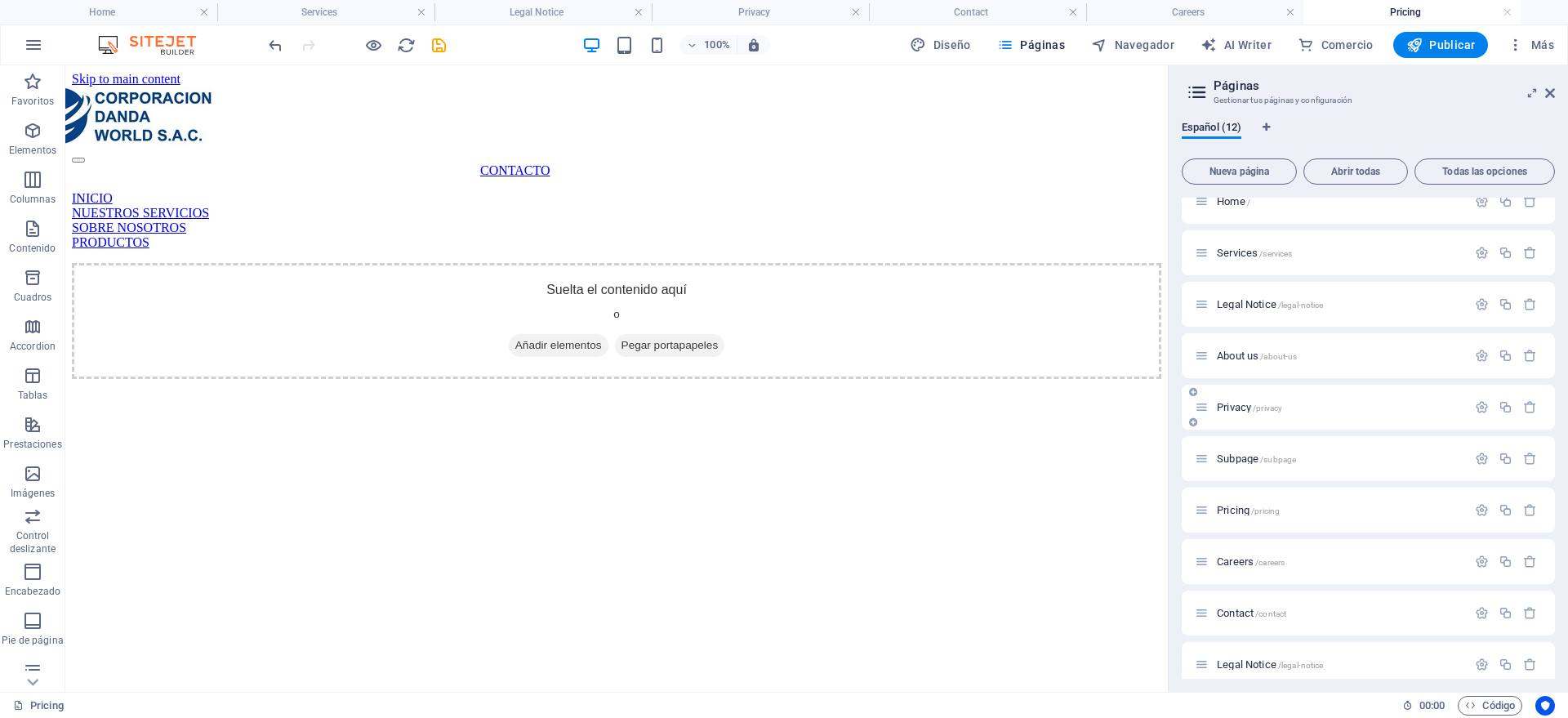 scroll, scrollTop: 0, scrollLeft: 0, axis: both 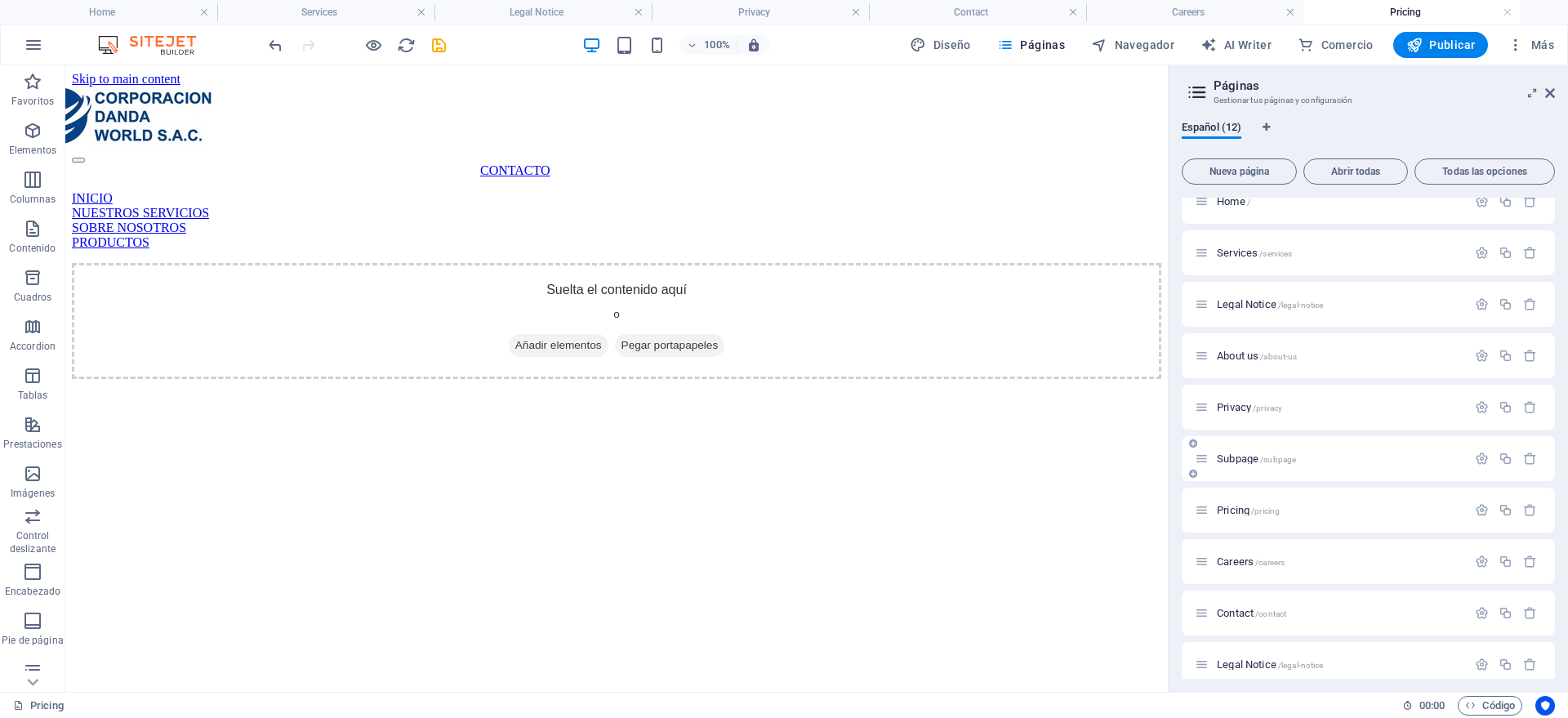 click on "Subpage /subpage" at bounding box center (1256, 458) 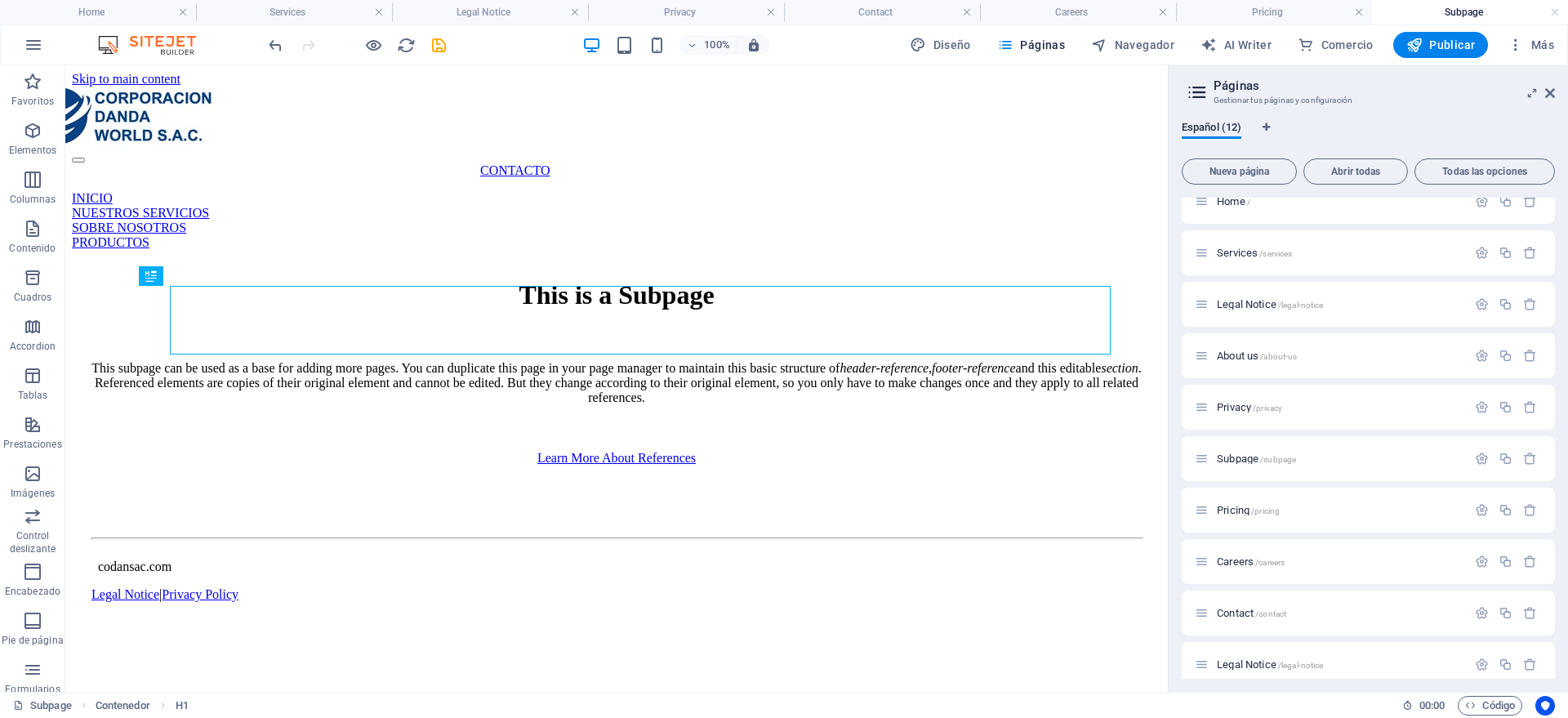 scroll, scrollTop: 0, scrollLeft: 0, axis: both 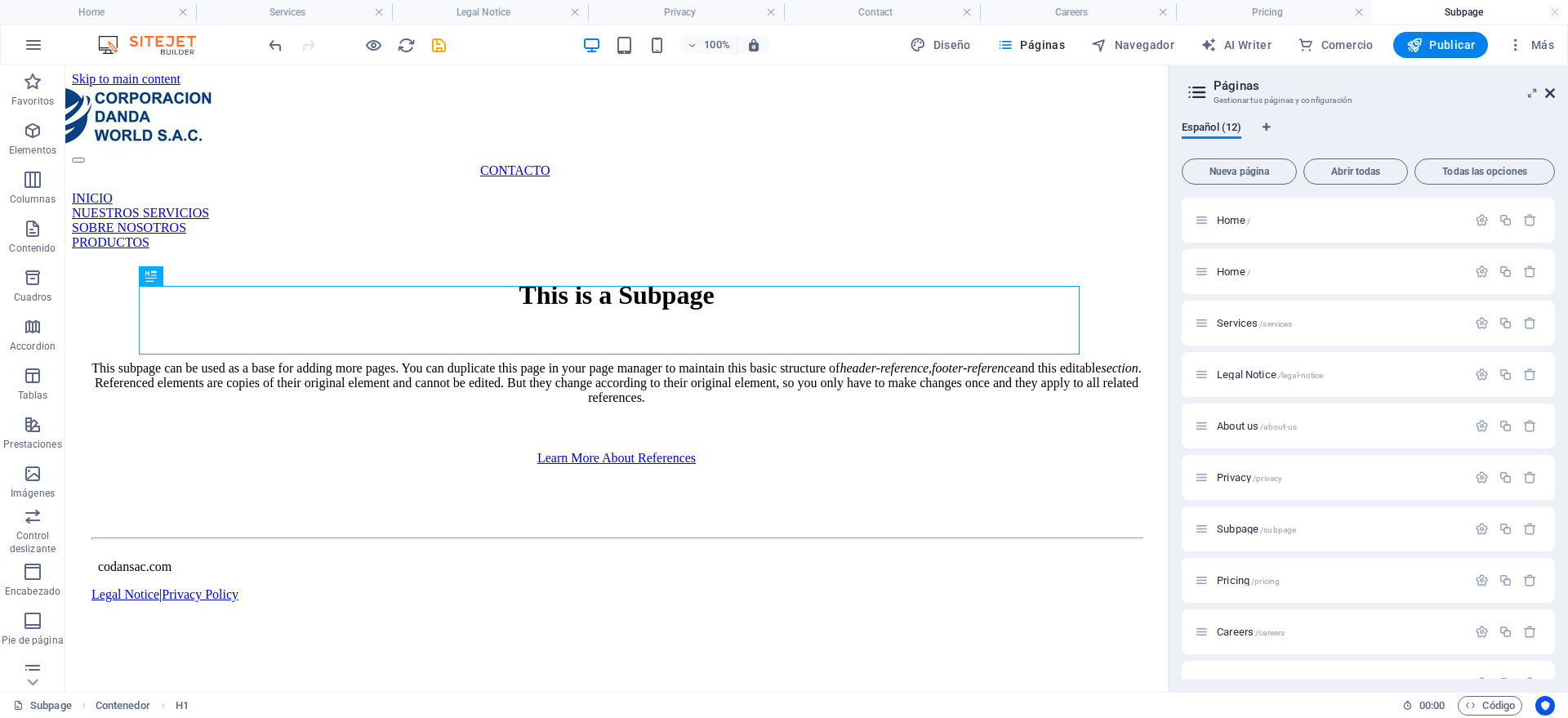 click at bounding box center (1550, 93) 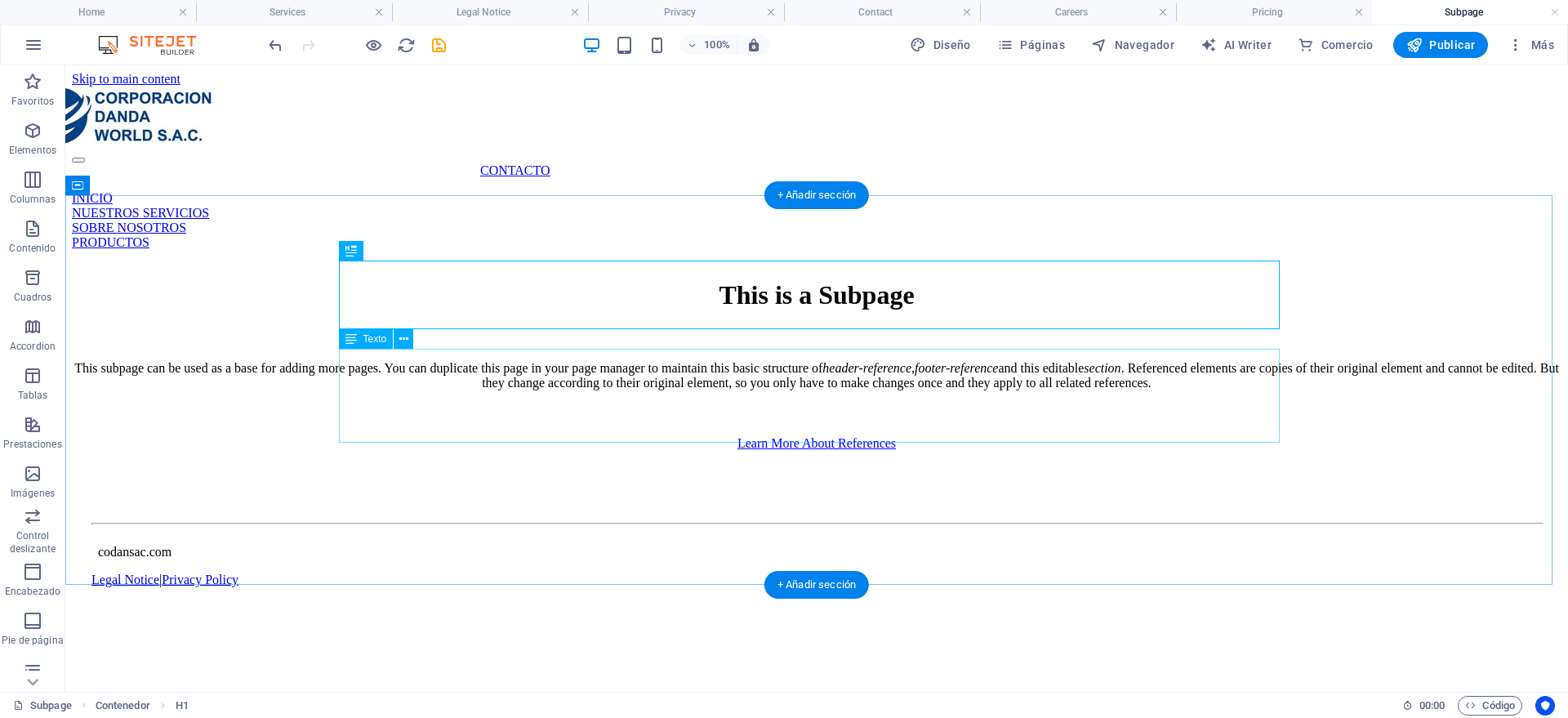 scroll, scrollTop: 0, scrollLeft: 0, axis: both 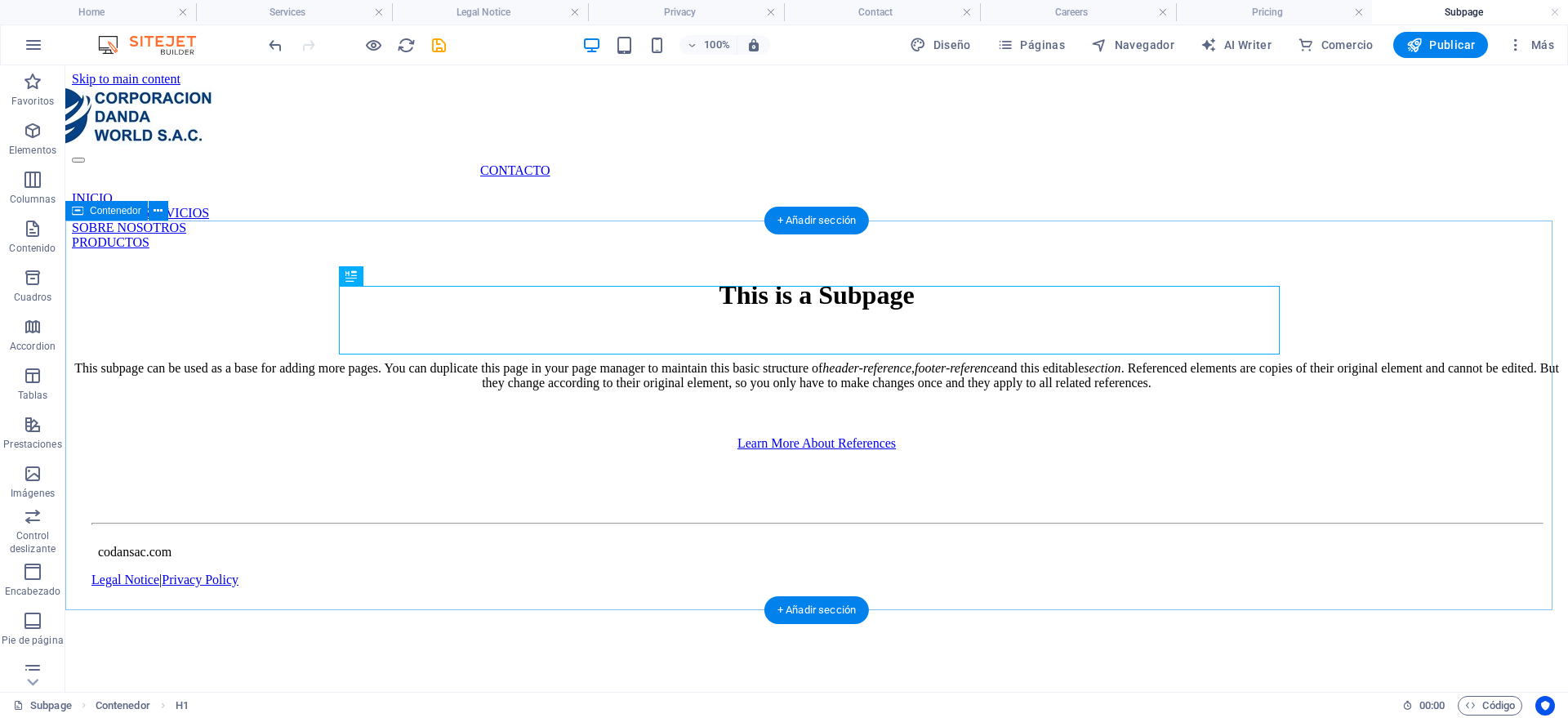 click on "This is a Subpage This subpage can be used as a base for adding more pages. You can duplicate this page in your page manager to maintain this basic structure of  header-reference ,  footer-reference  and this editable  section . Referenced elements are copies of their original element and cannot be edited. But they change according to their original element, so you only have to make changes once and they apply to all related references. Learn More About References" at bounding box center [817, 365] 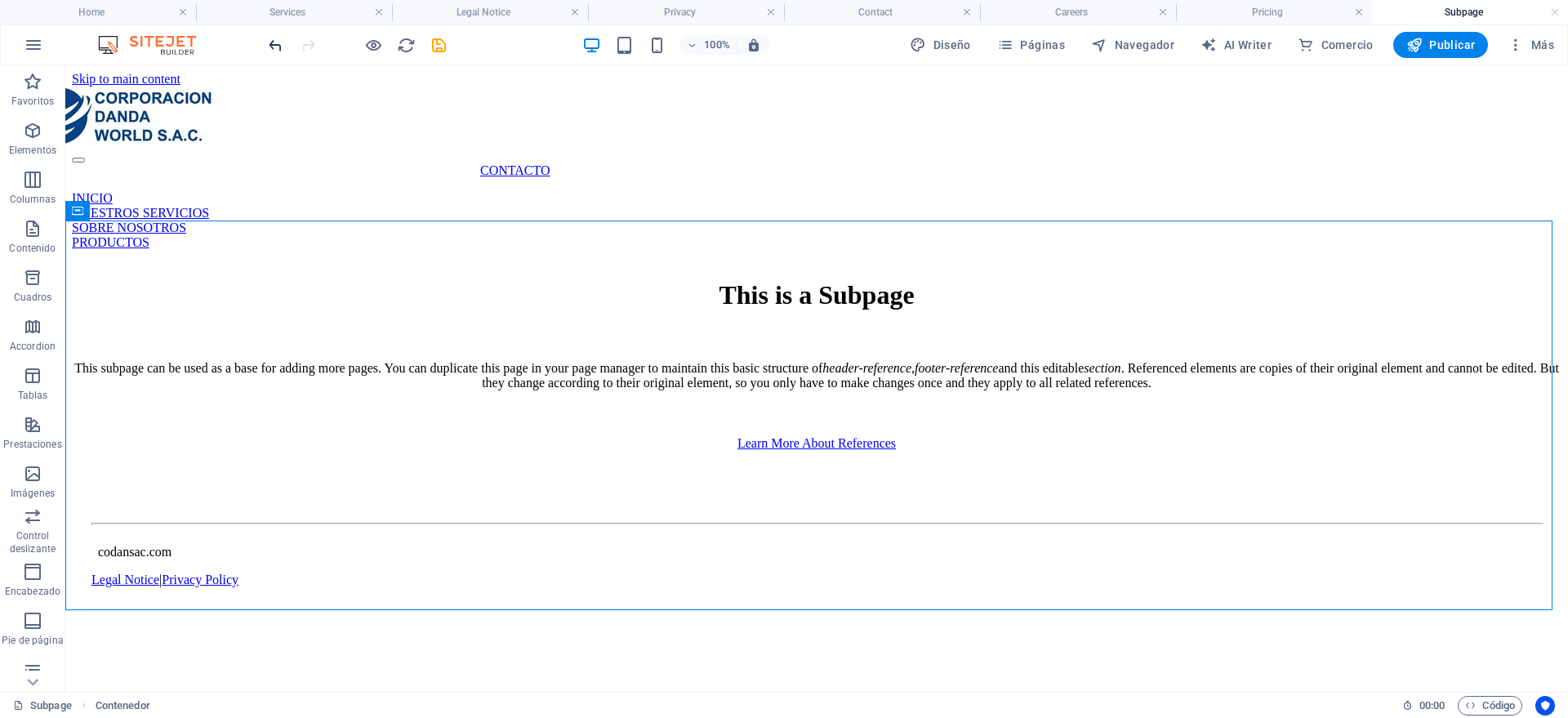 click at bounding box center (275, 45) 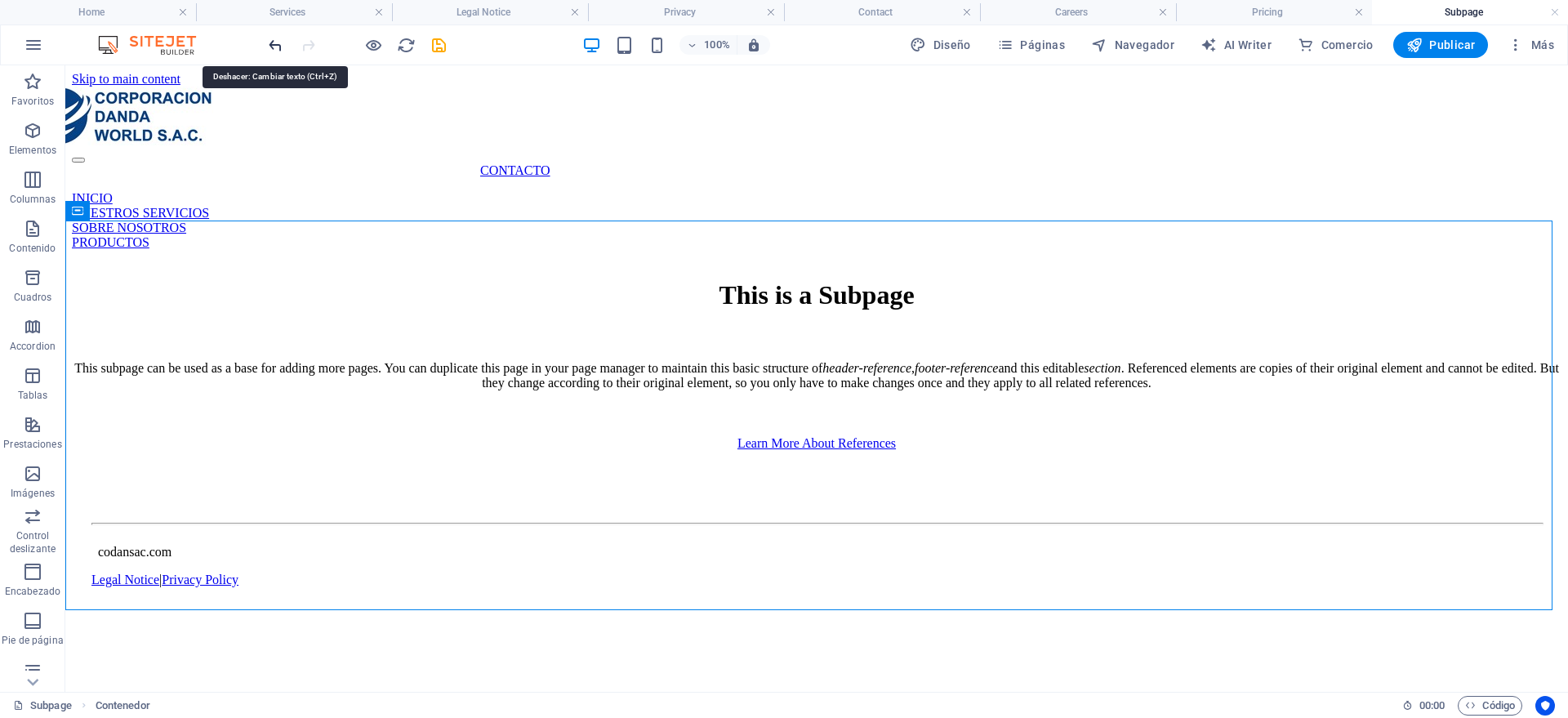 click at bounding box center (275, 45) 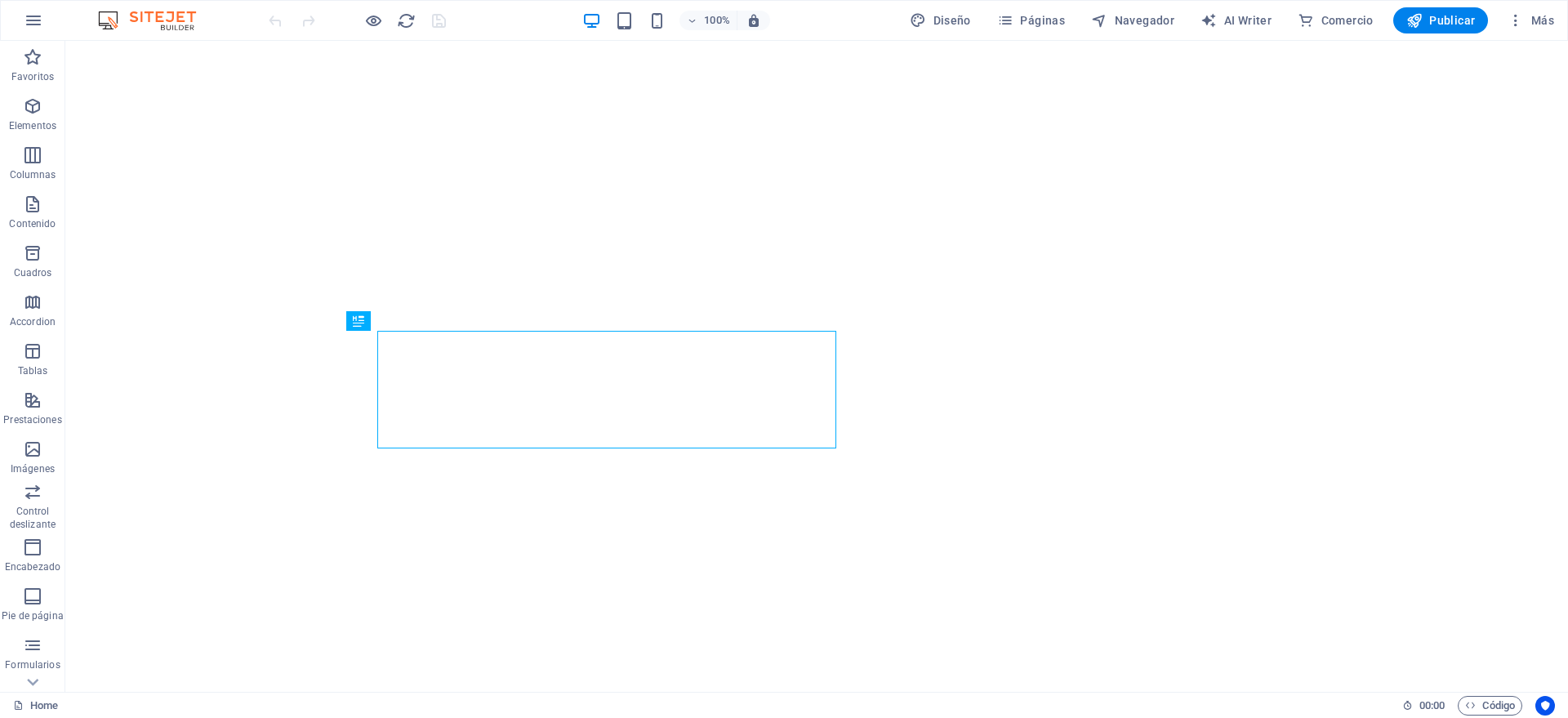 scroll, scrollTop: 0, scrollLeft: 0, axis: both 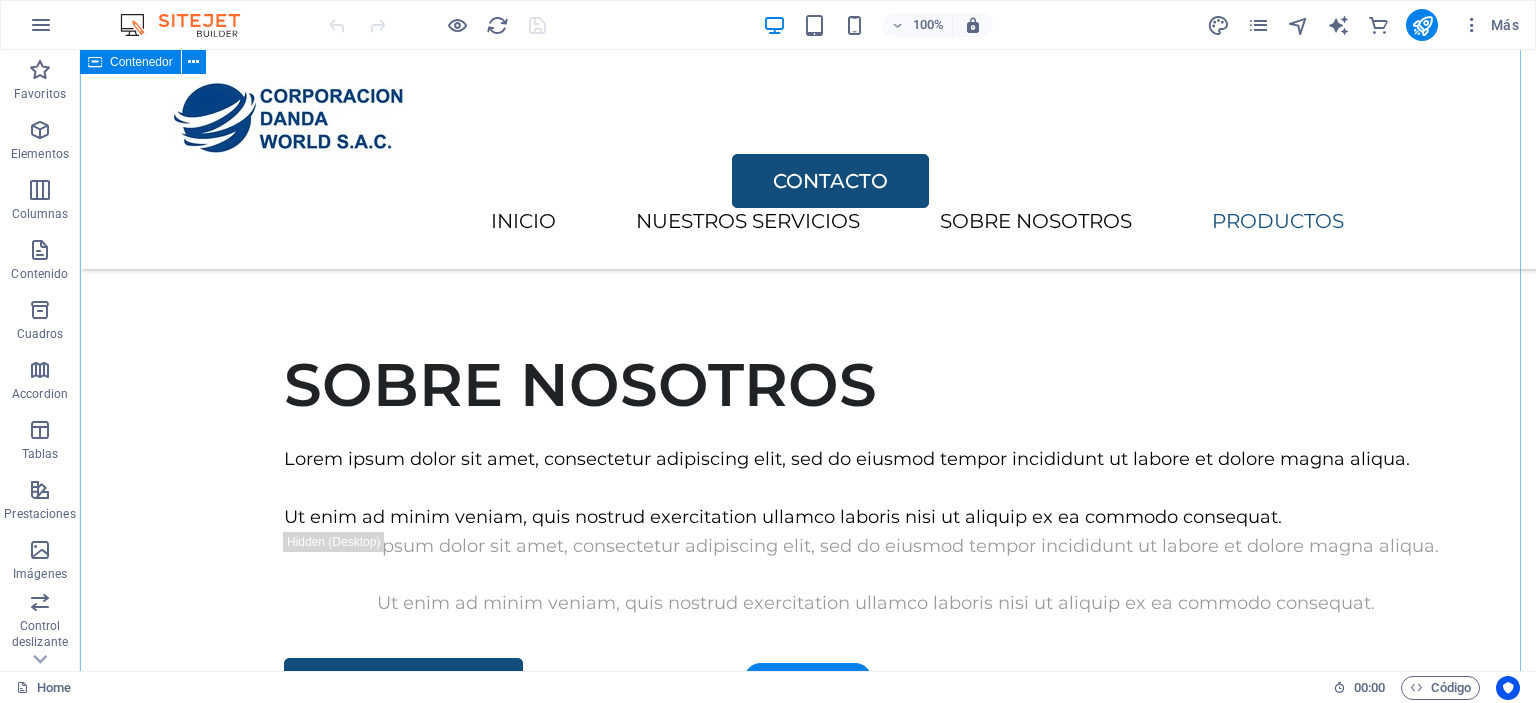 click on "PRODUCTOS Lorem ipsum dolor sit amet, consectetur adipiscing elit, sed do eiusmod tempor incididunt. GUANTES ANTICORTE S/. 13.00 COTIZAR MANGAS ANTICORTE S/. 15.00 COTIZAR DISCOS DE CORTE S/. 100.00 COTIZAR HERRAMIENTAS DE CORTE S/8.00 COTIZAR" at bounding box center [808, 4189] 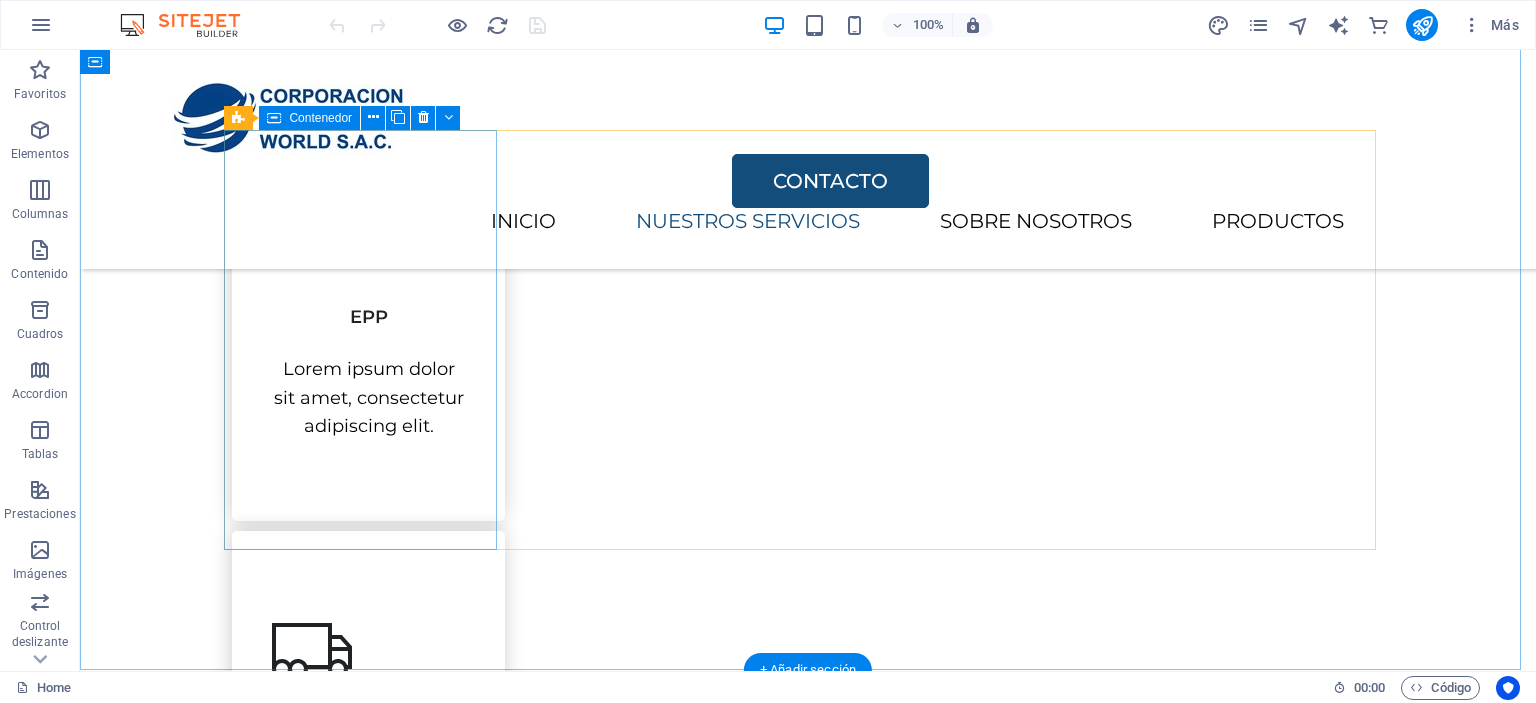 scroll, scrollTop: 900, scrollLeft: 0, axis: vertical 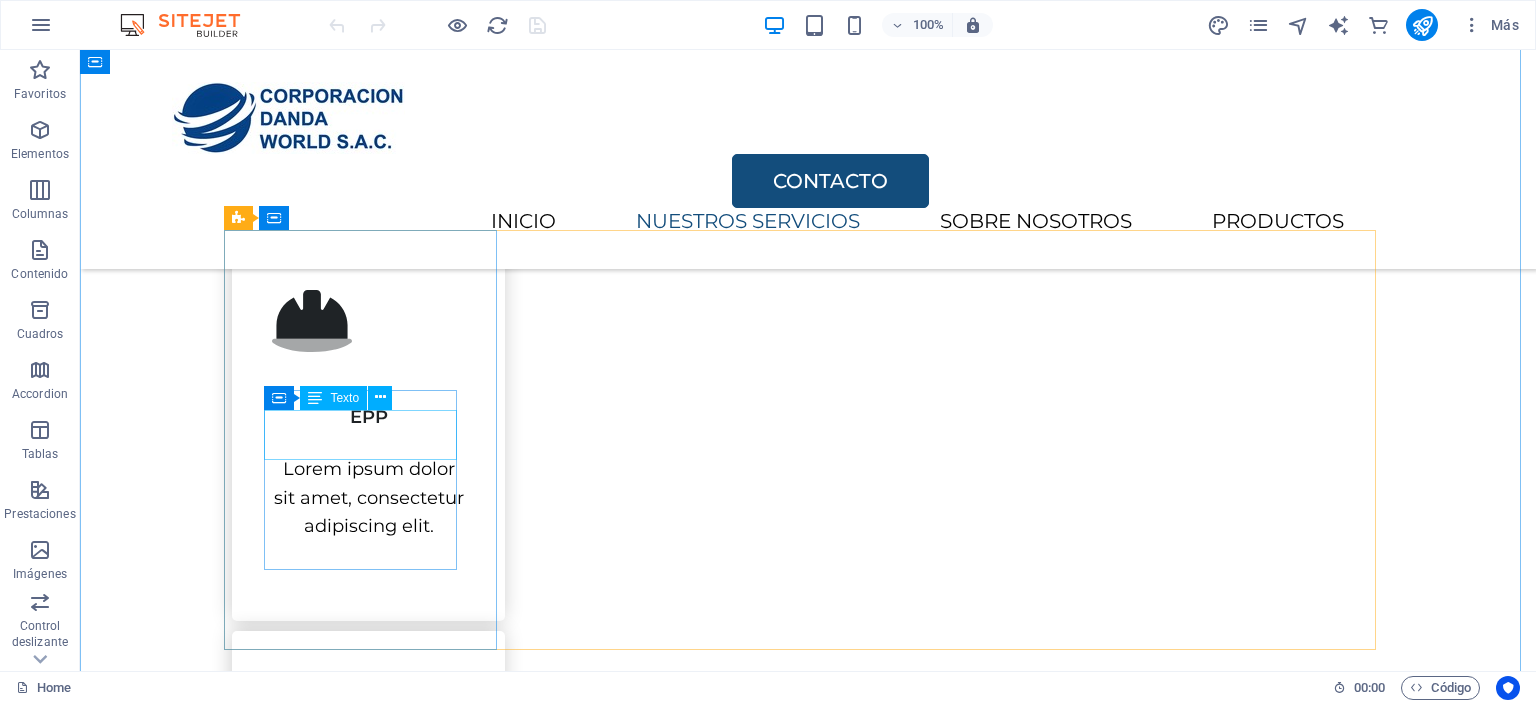 click on "EPP" at bounding box center (368, 406) 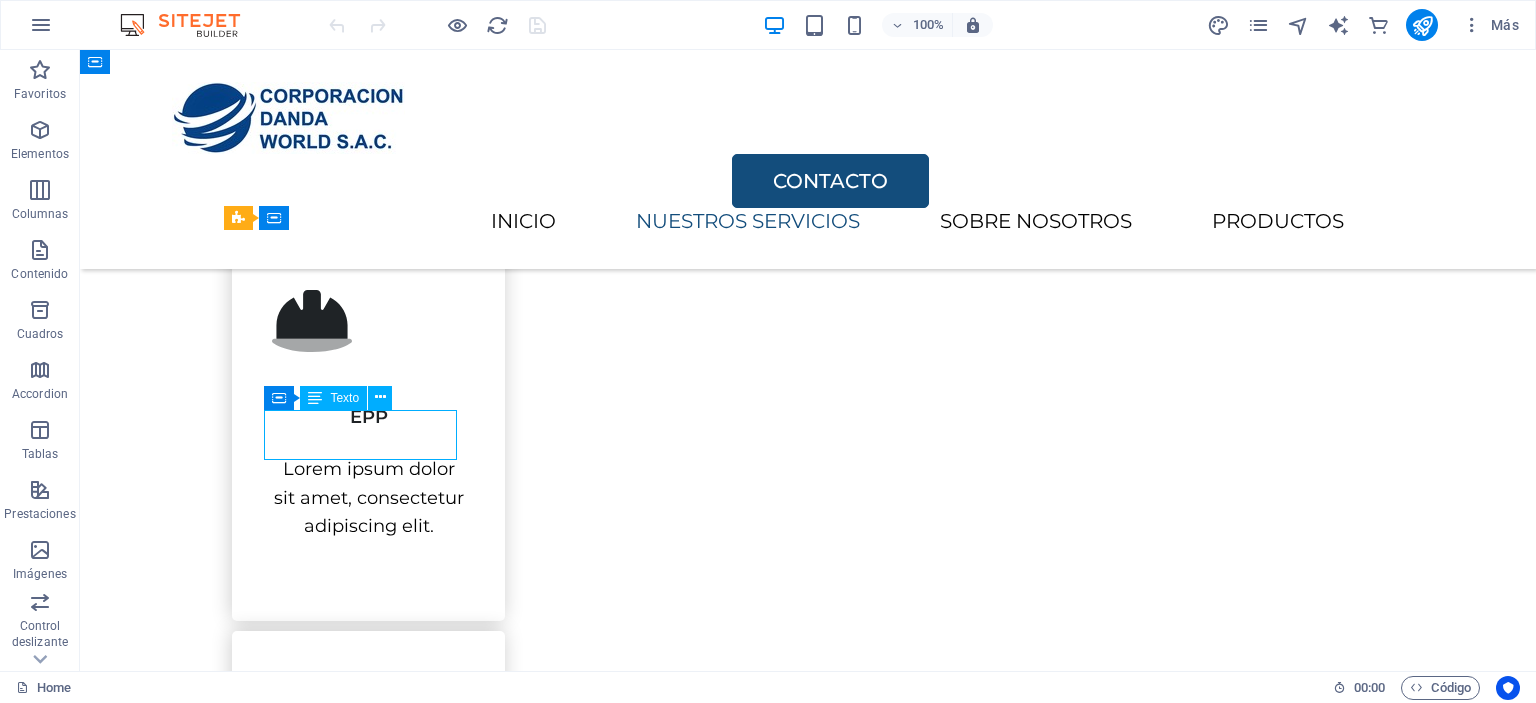click on "EPP" at bounding box center [368, 406] 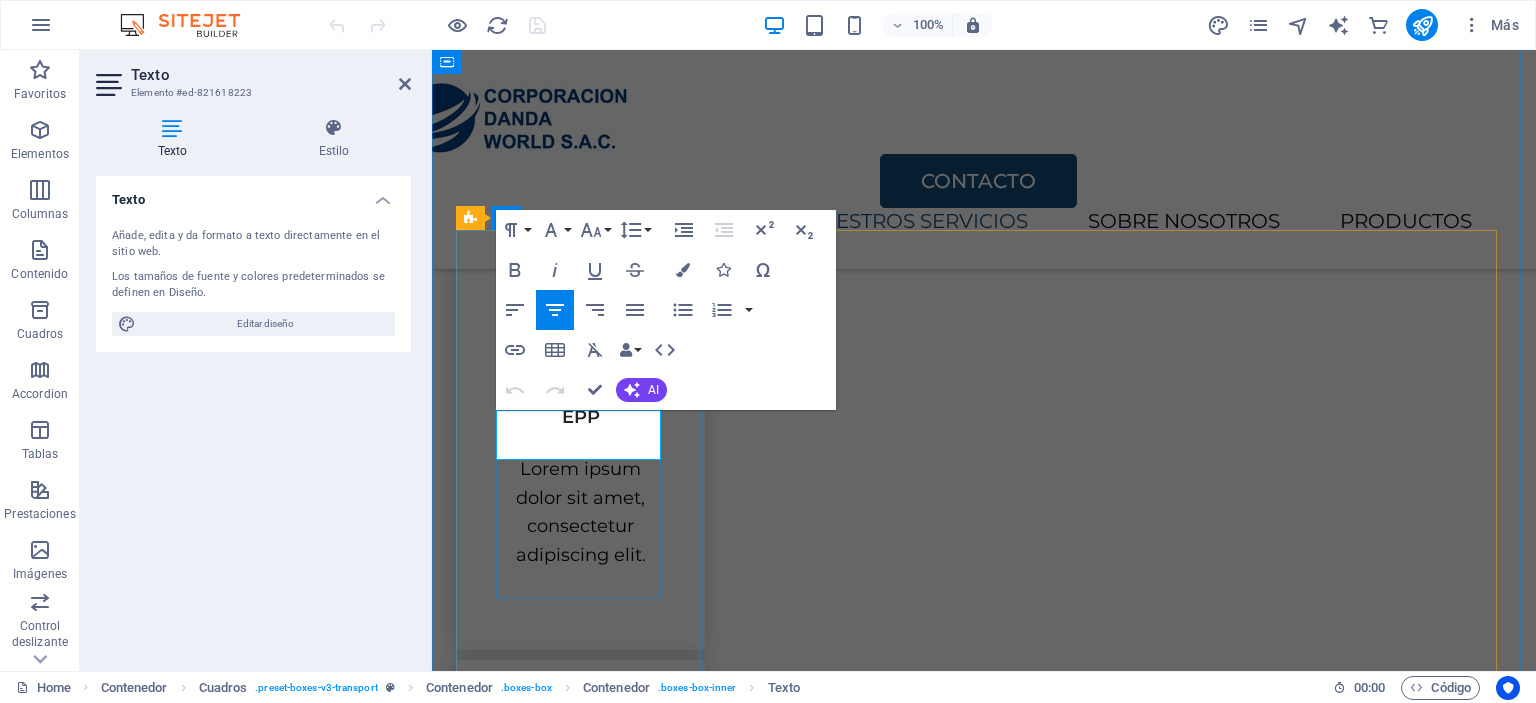 click on "EPP" at bounding box center [581, 417] 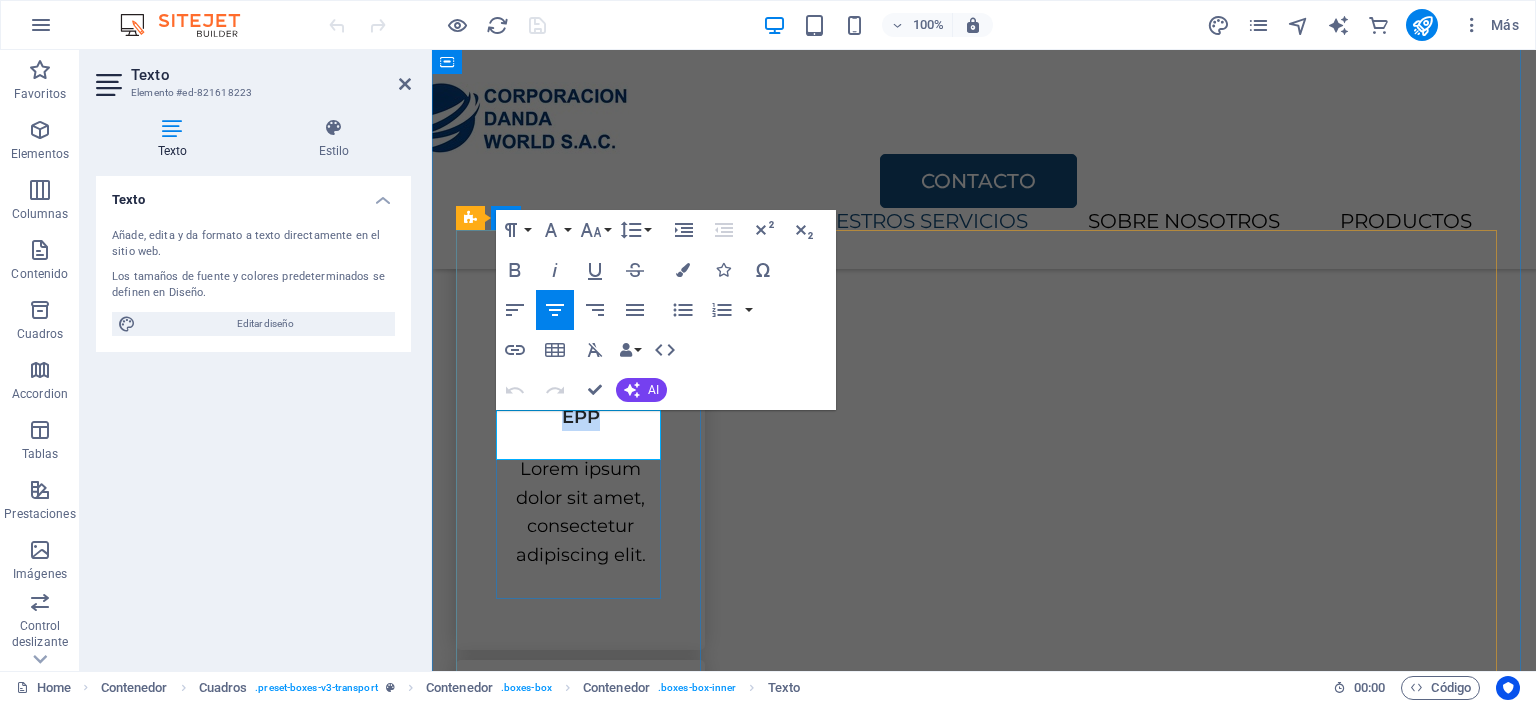 click on "EPP" at bounding box center [581, 417] 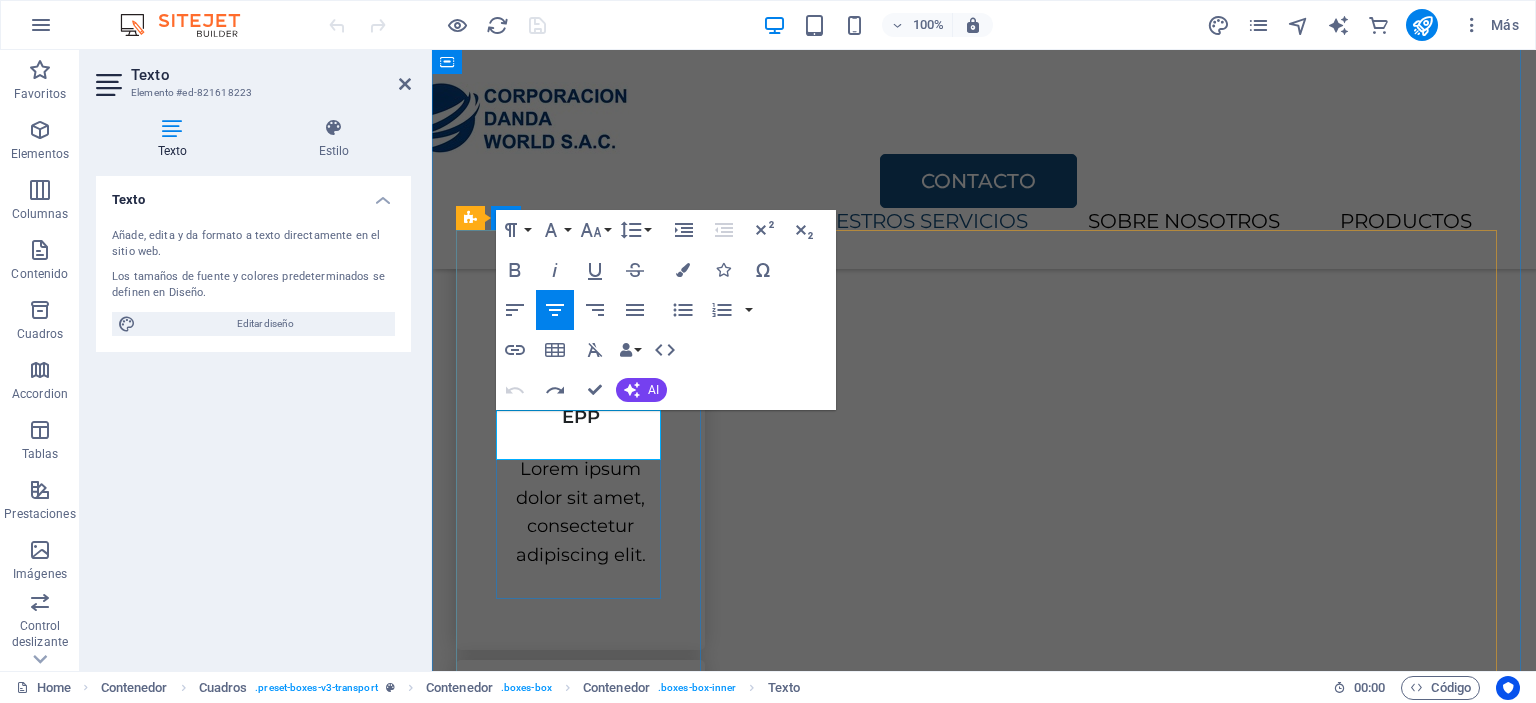 click on "EPP" at bounding box center [580, 406] 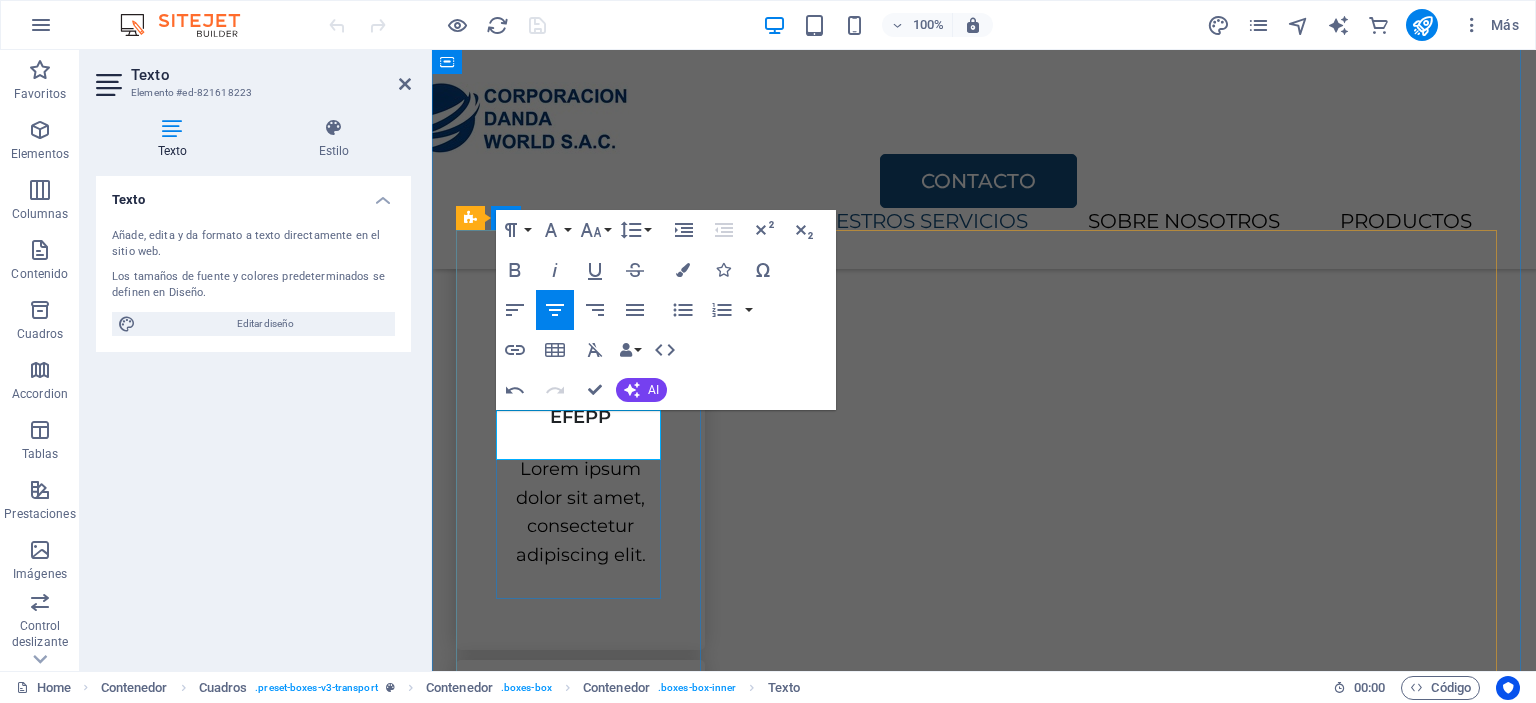 click on "EFEPP" at bounding box center [580, 417] 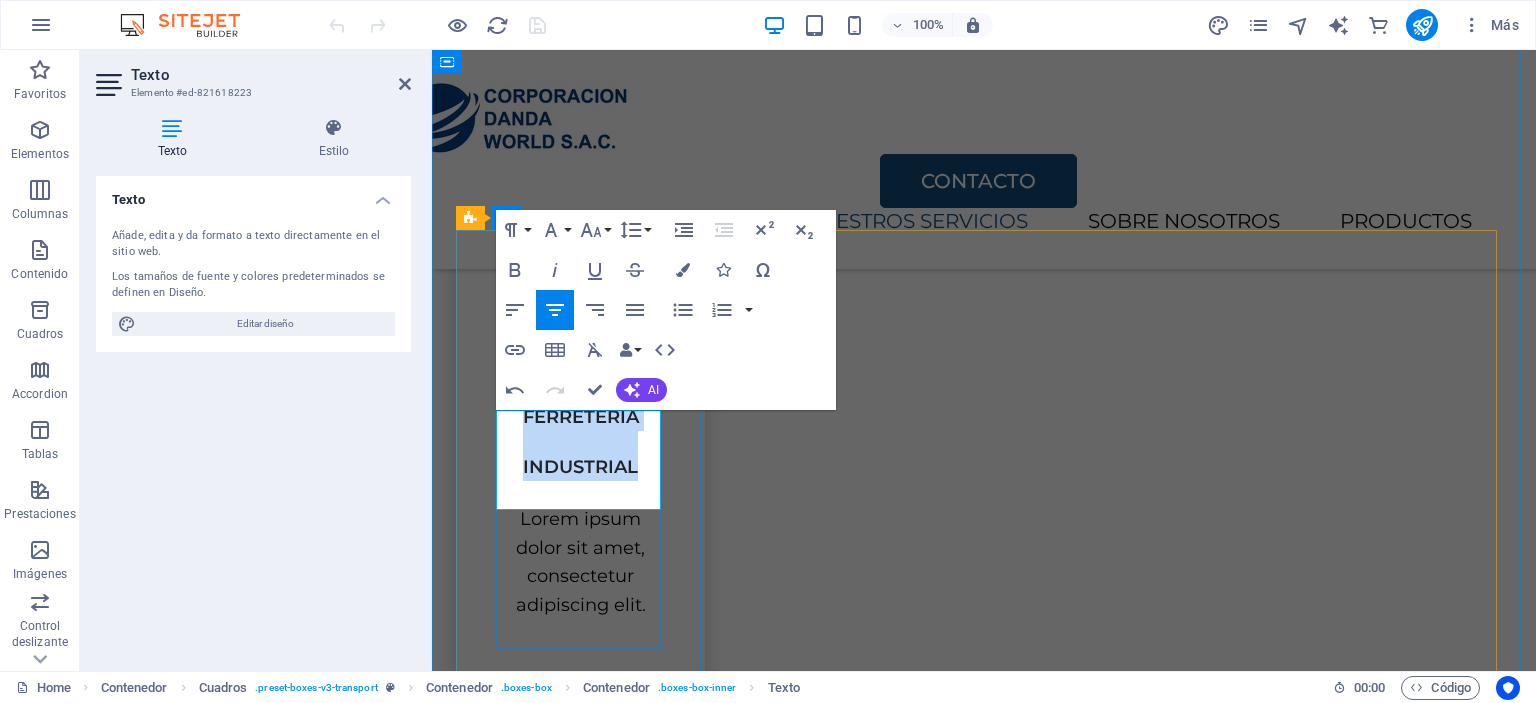 drag, startPoint x: 639, startPoint y: 490, endPoint x: 525, endPoint y: 439, distance: 124.88795 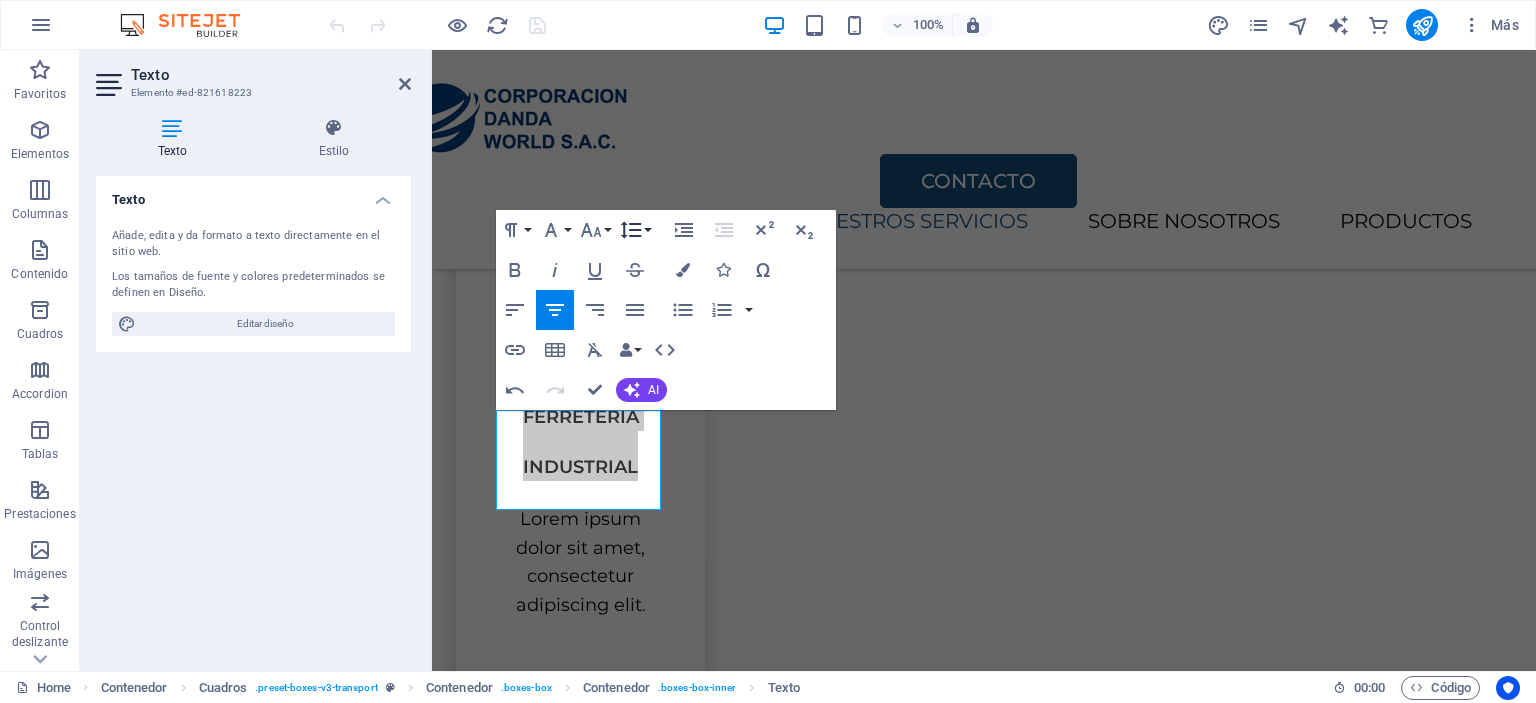 click on "Line Height" at bounding box center (635, 230) 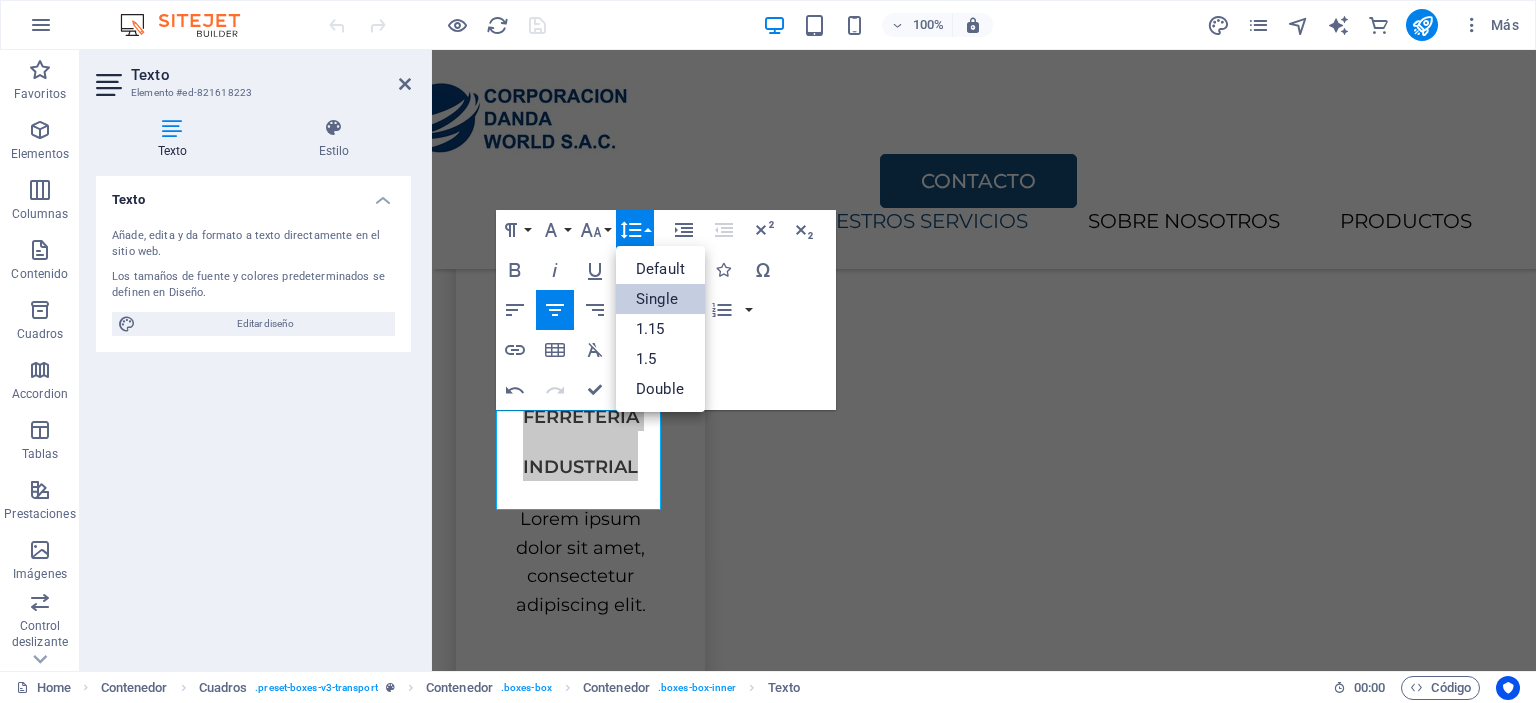 scroll, scrollTop: 0, scrollLeft: 0, axis: both 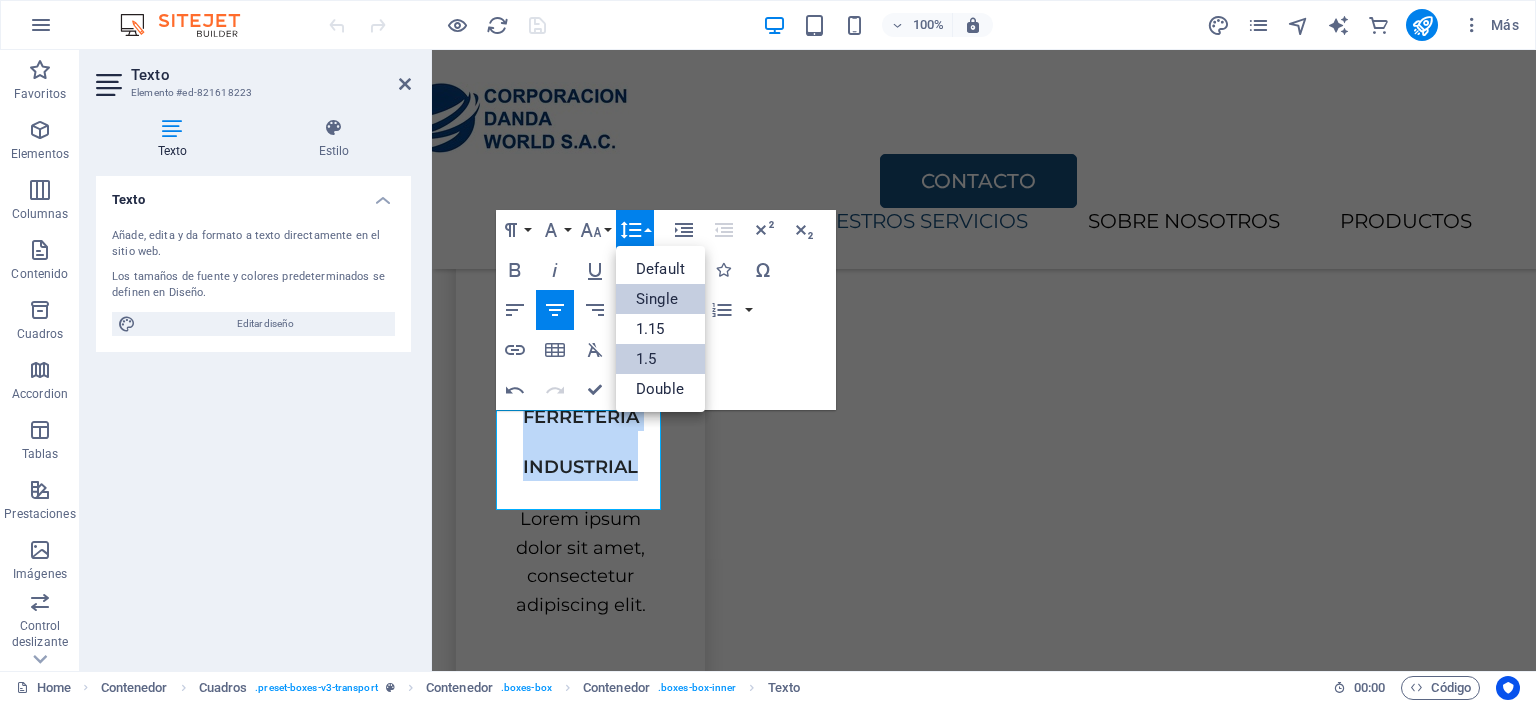 click on "1.5" at bounding box center (660, 359) 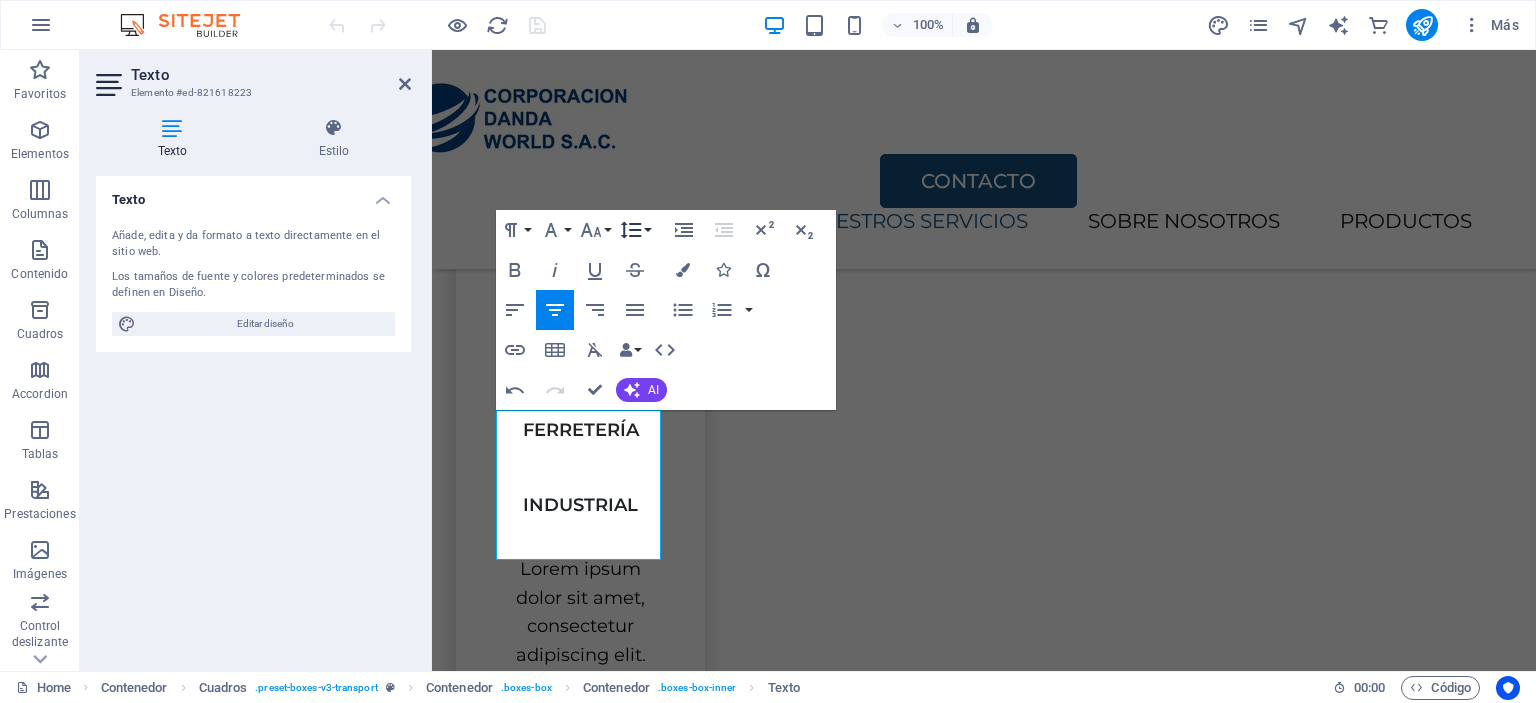 click on "Line Height" at bounding box center (635, 230) 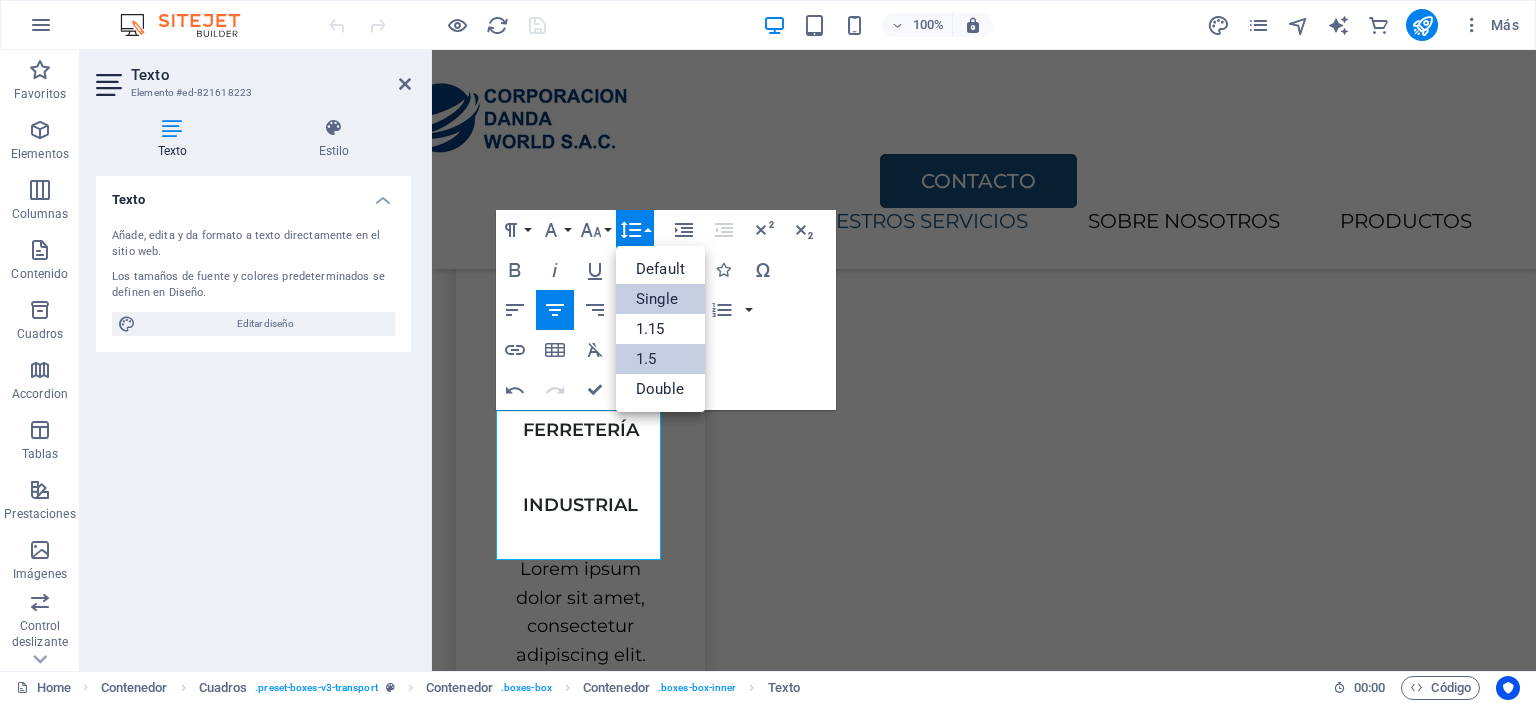 scroll, scrollTop: 0, scrollLeft: 0, axis: both 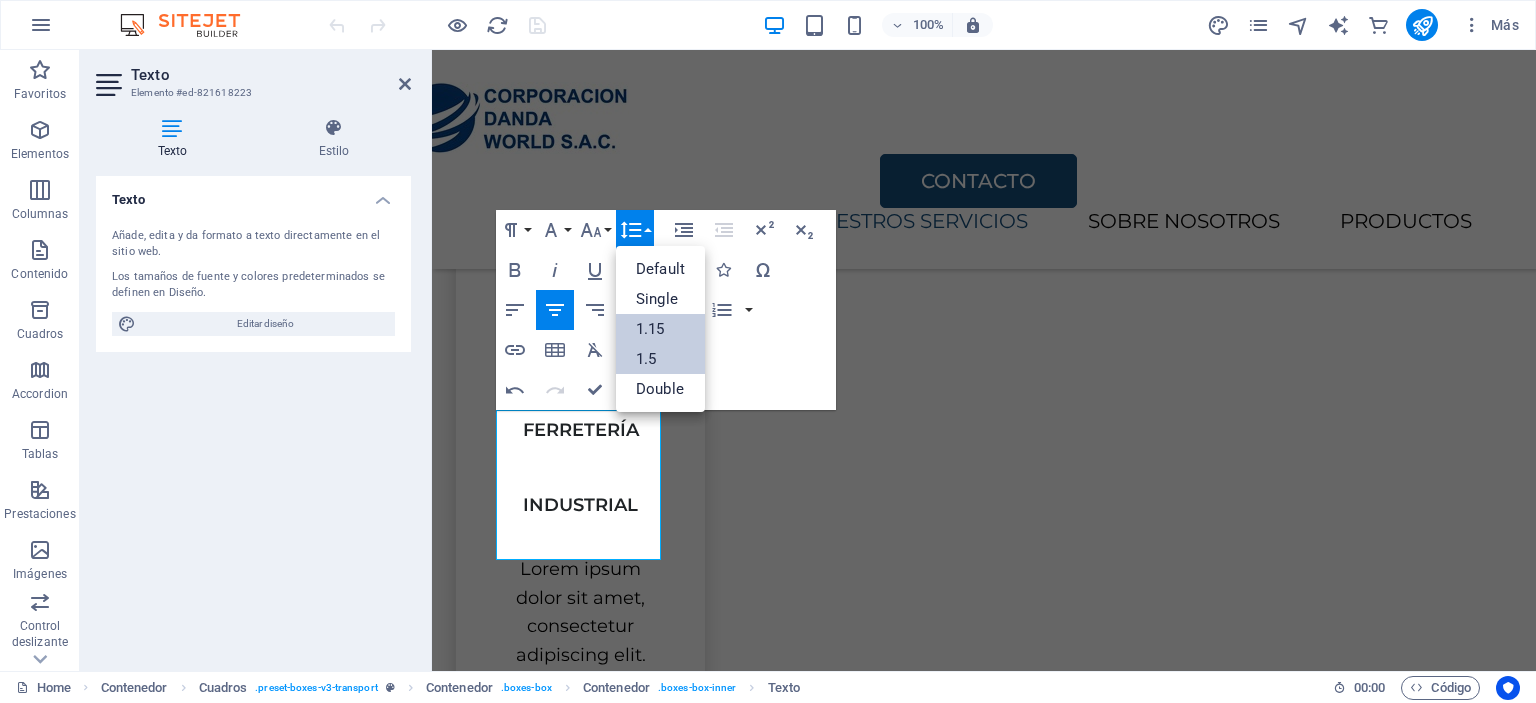 click on "1.15" at bounding box center (660, 329) 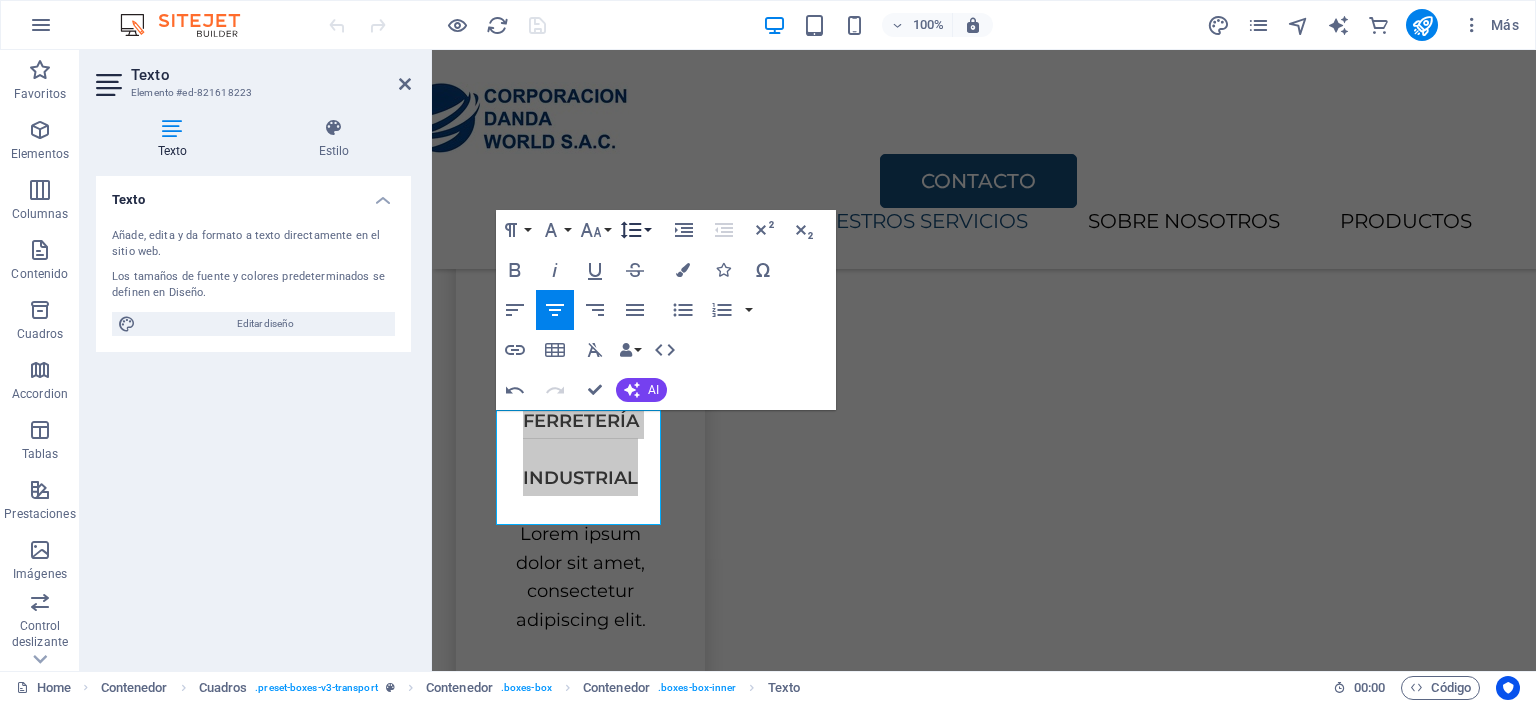 click 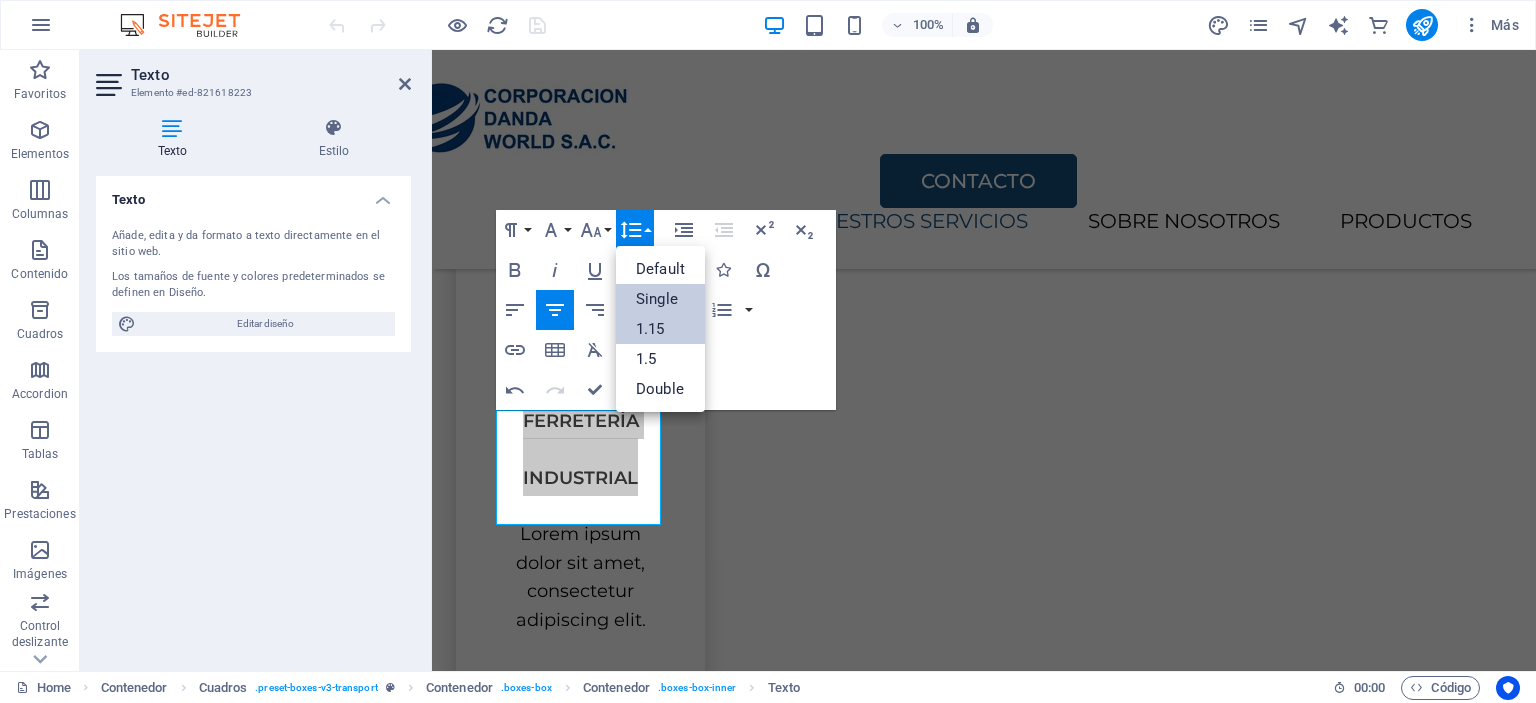 scroll, scrollTop: 0, scrollLeft: 0, axis: both 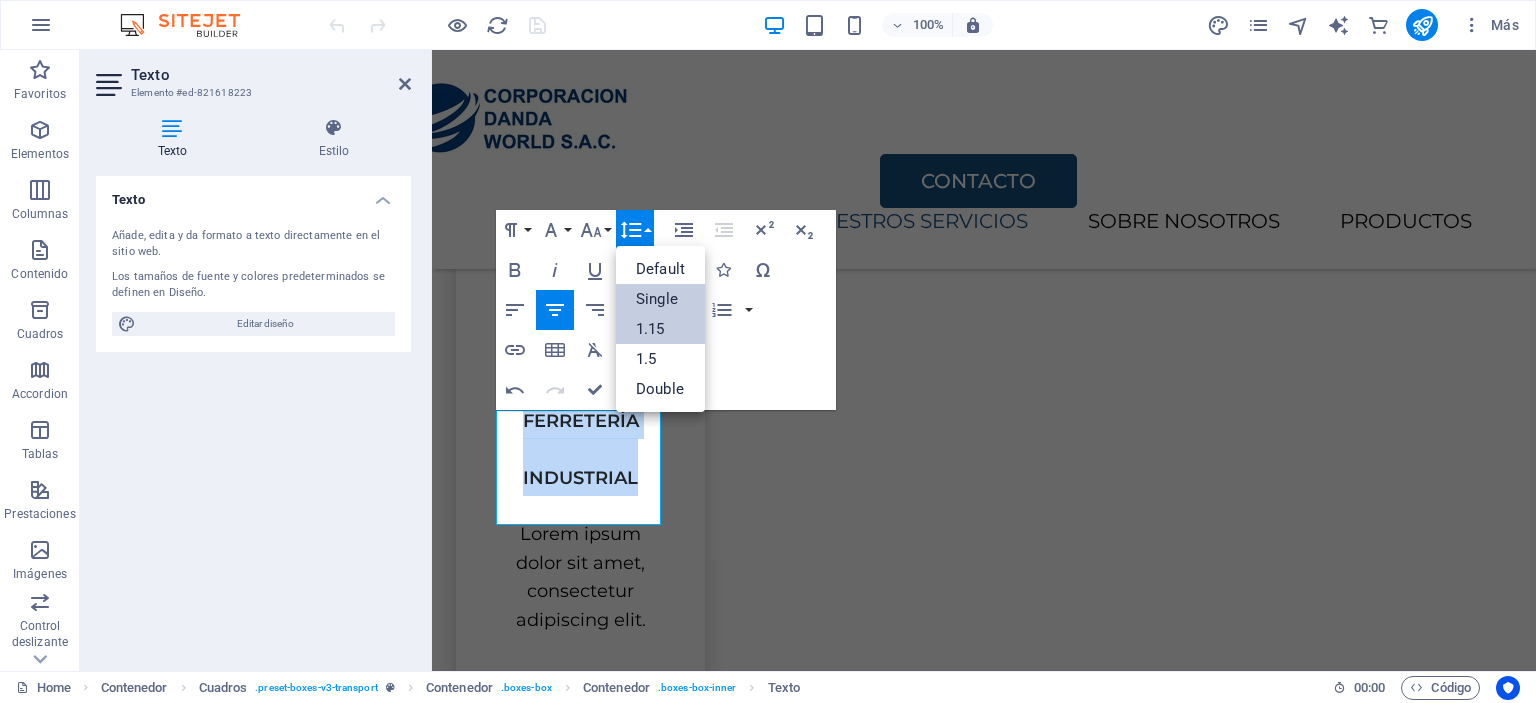 click on "Single" at bounding box center (660, 299) 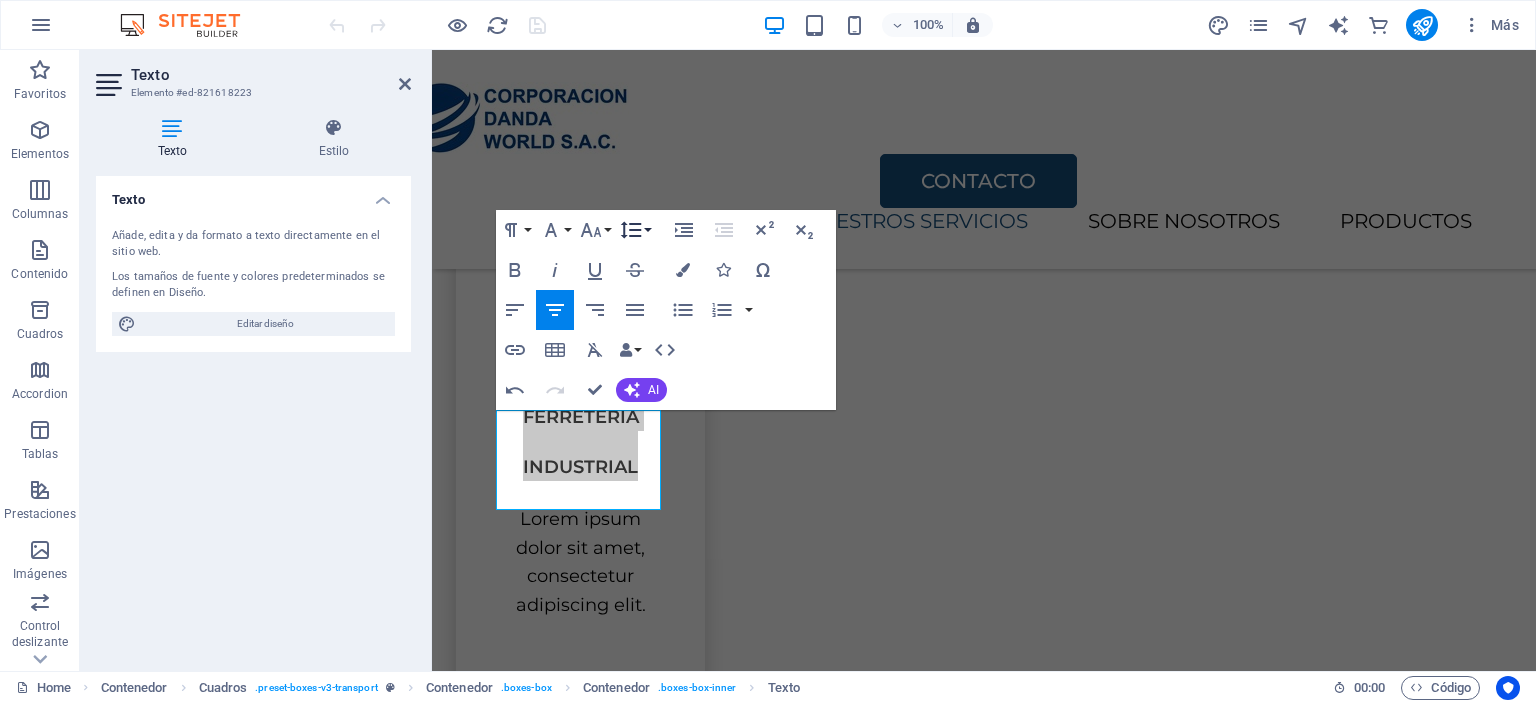 click 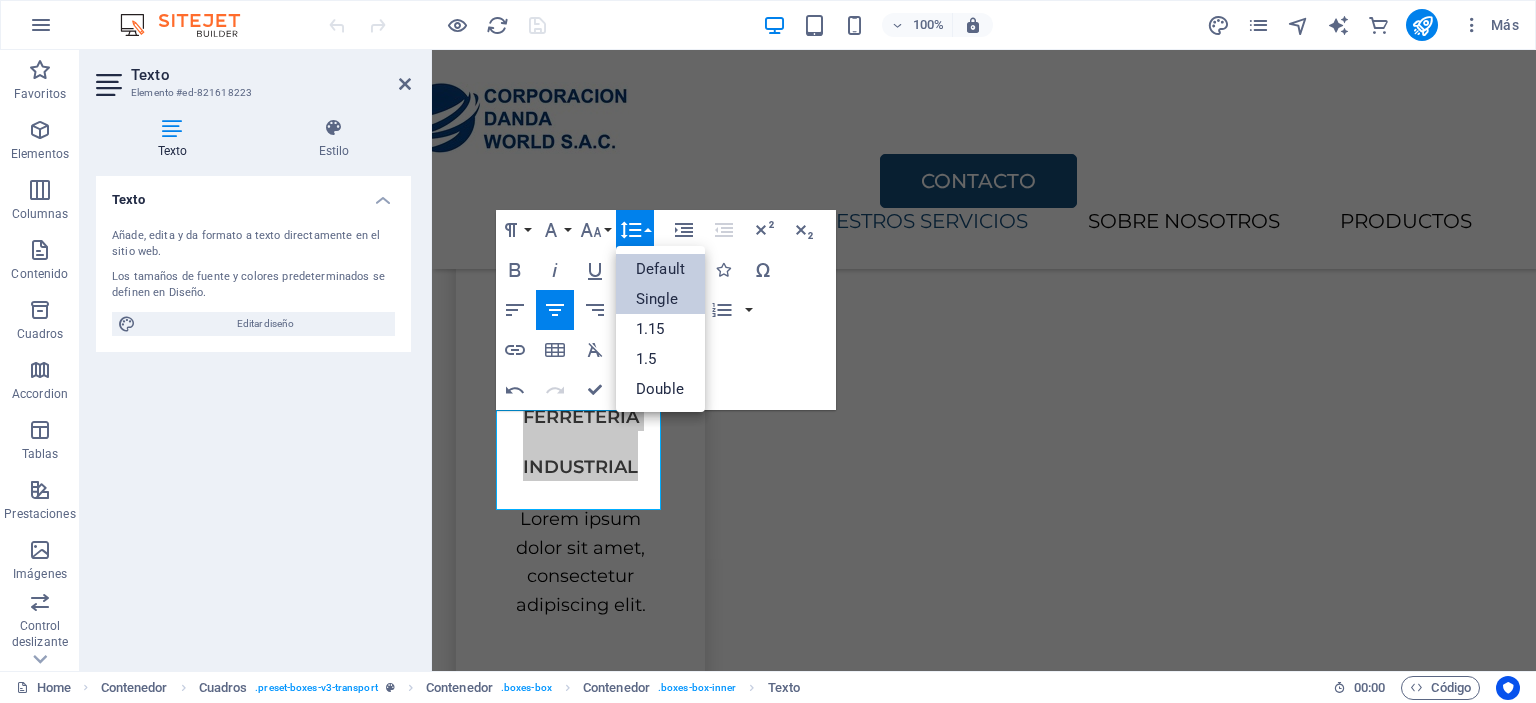 scroll, scrollTop: 0, scrollLeft: 0, axis: both 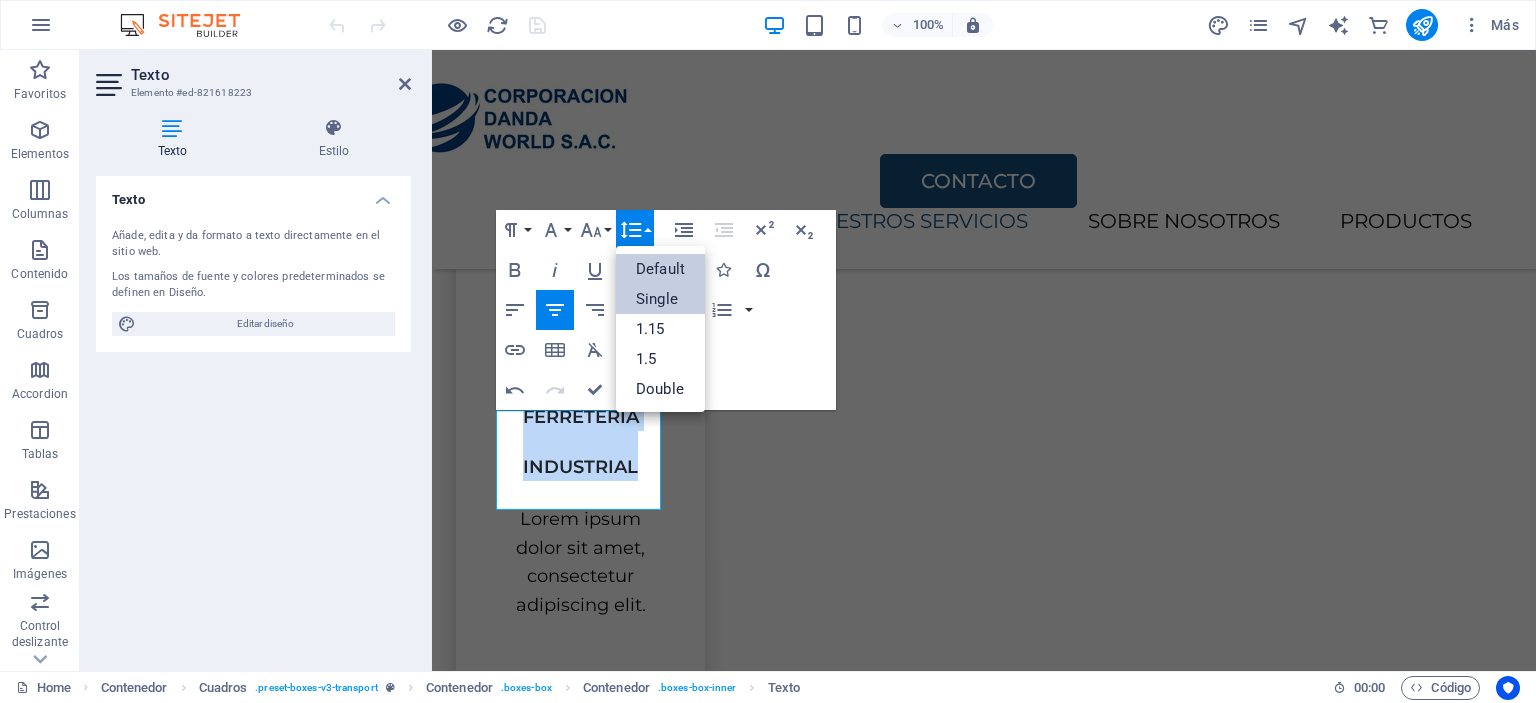 click on "Default" at bounding box center (660, 269) 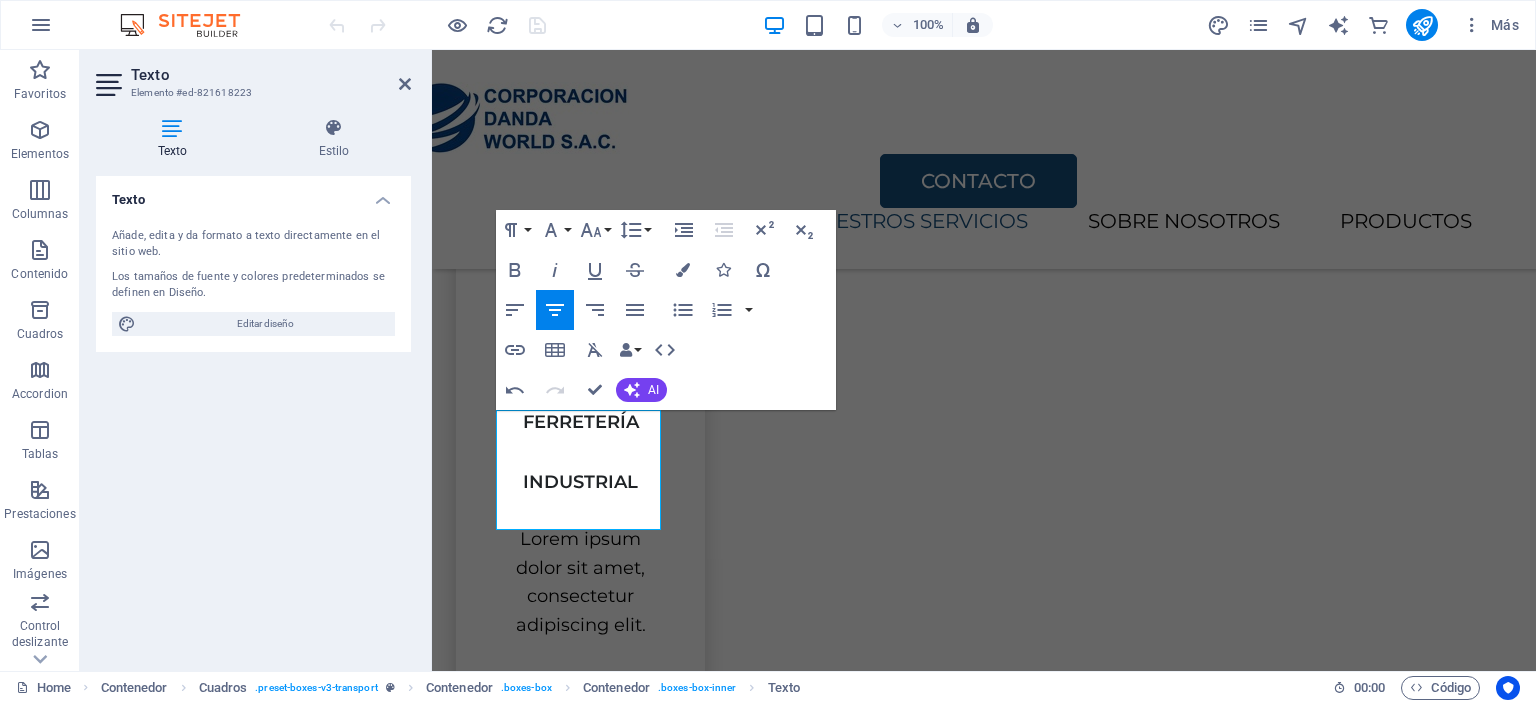 click on "Paragraph Format Normal Heading 1 Heading 2 Heading 3 Heading 4 Heading 5 Heading 6 Code Font Family Arial Georgia Impact Tahoma Times New Roman Verdana Montserrat Font Size 8 9 10 11 12 14 18 24 30 36 48 60 72 96 Line Height Default Single 1.15 1.5 Double Increase Indent Decrease Indent Superscript Subscript Bold Italic Underline Strikethrough Colors Icons Special Characters Align Left Align Center Align Right Align Justify Unordered List   Default Circle Disc Square    Ordered List   Default Lower Alpha Lower Greek Lower Roman Upper Alpha Upper Roman    Insert Link Insert Table Clear Formatting Data Bindings Empresa Nombre Apellidos Calle Código postal Ciudad Email Teléfono Móvil Fax Campo personalizado 1 Campo personalizado 2 Campo personalizado 3 Campo personalizado 4 Campo personalizado 5 Campo personalizado 6 HTML Undo Redo Confirm (Ctrl+⏎) AI Mejorar Hacer más corto Hacer más largo Corregir ortografía y gramática Traducir a Español Generar texto" at bounding box center (666, 310) 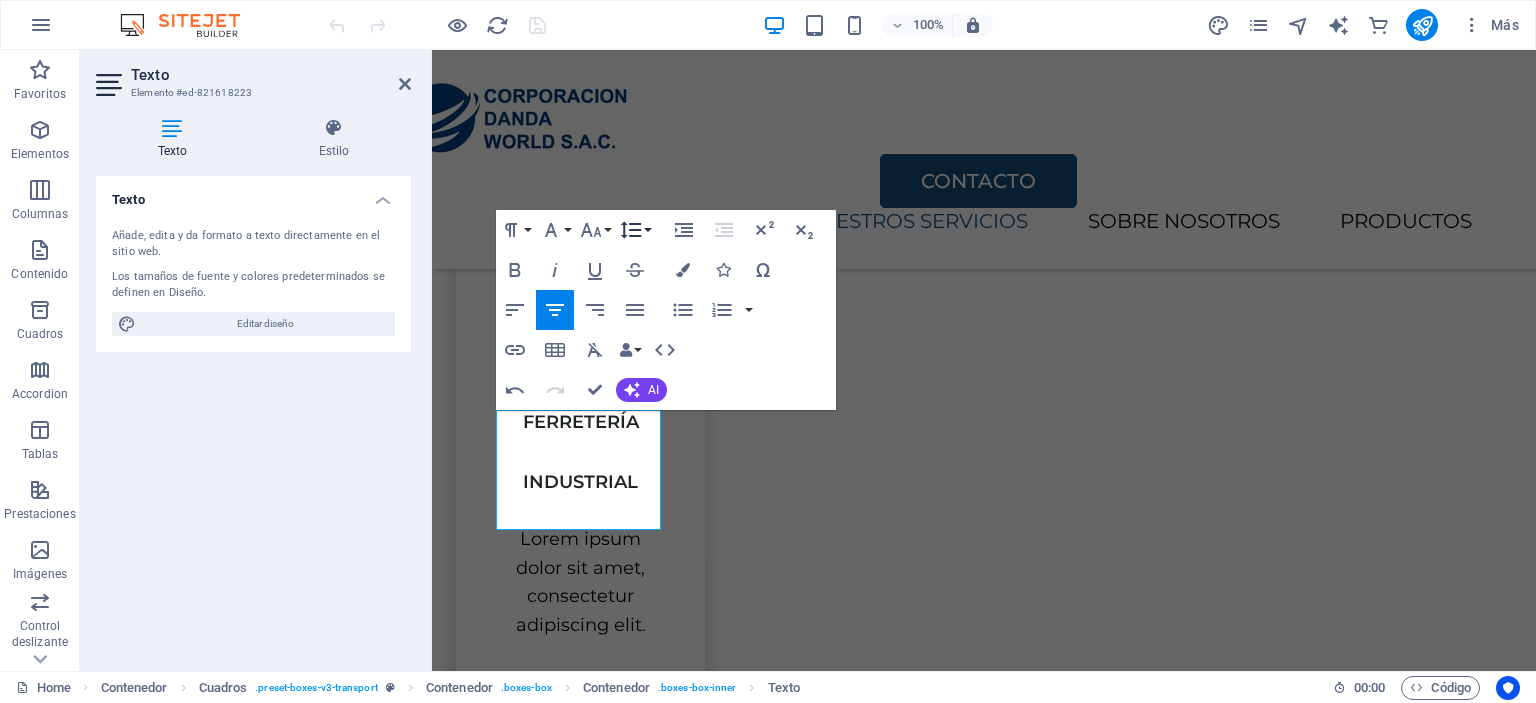click on "Line Height" at bounding box center [635, 230] 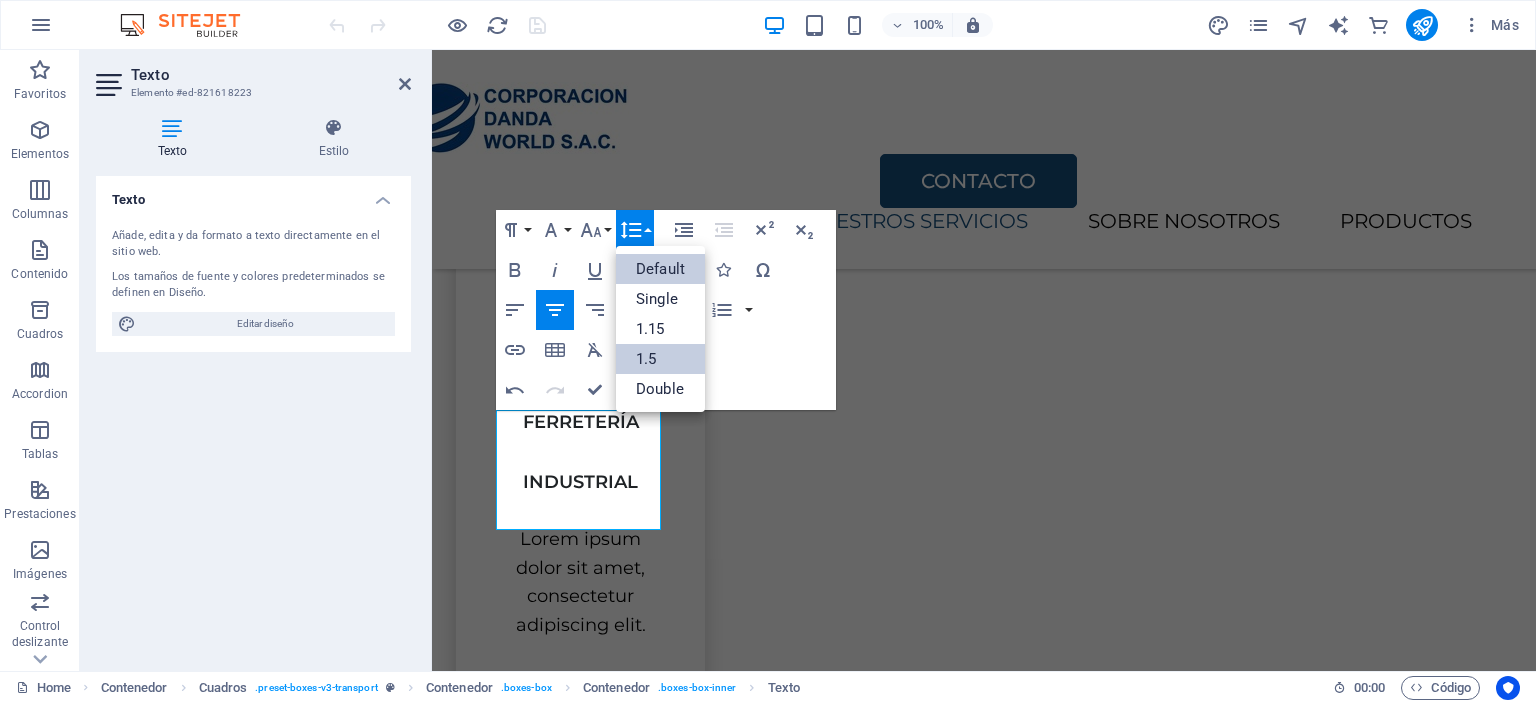 scroll, scrollTop: 0, scrollLeft: 0, axis: both 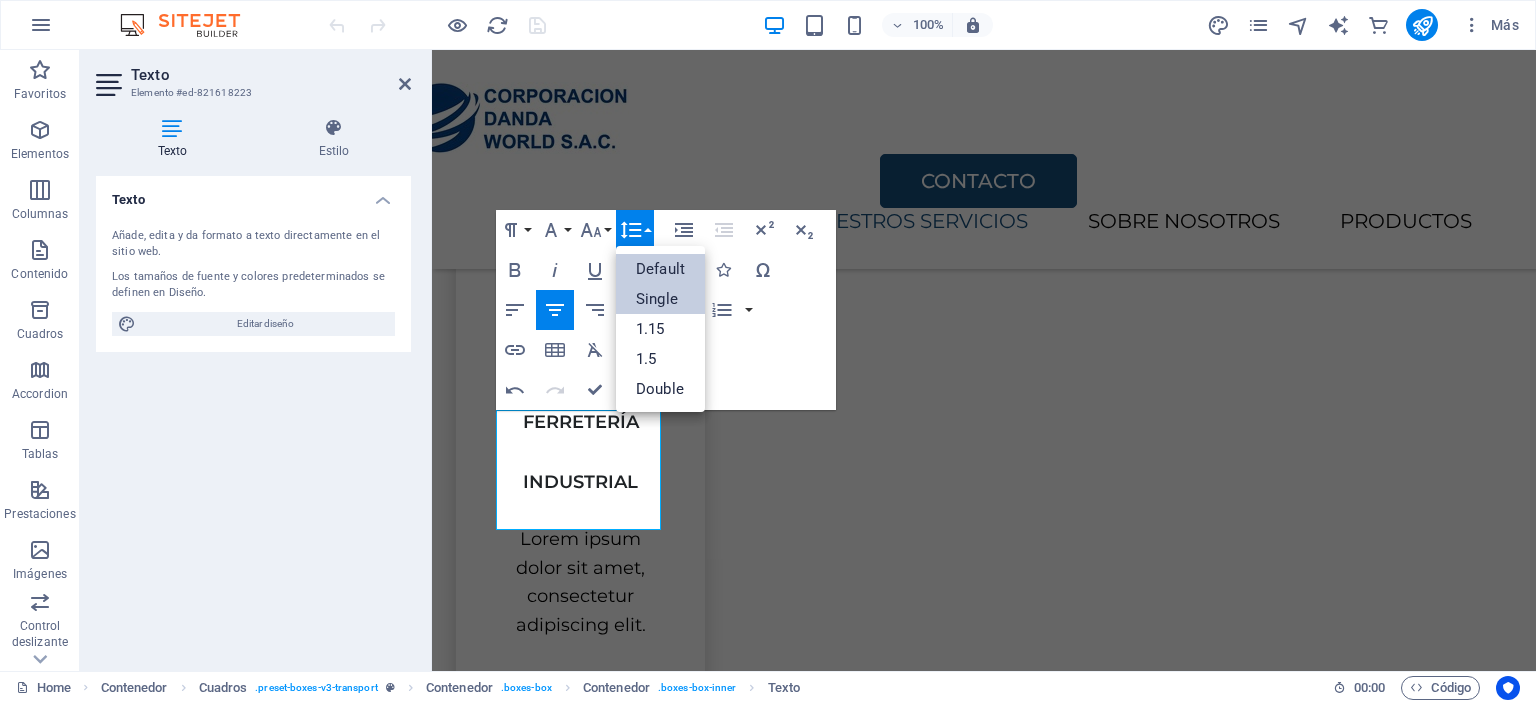click on "Single" at bounding box center (660, 299) 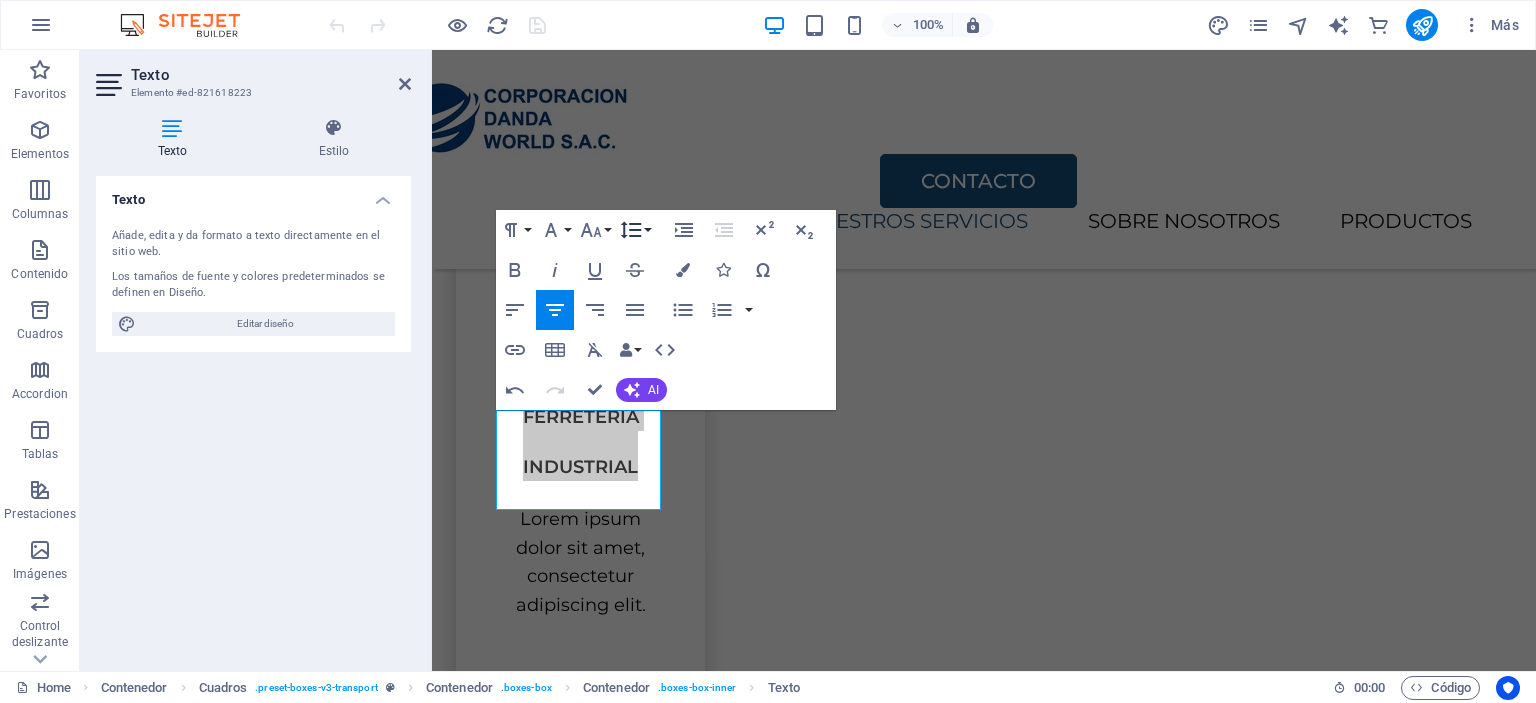 click 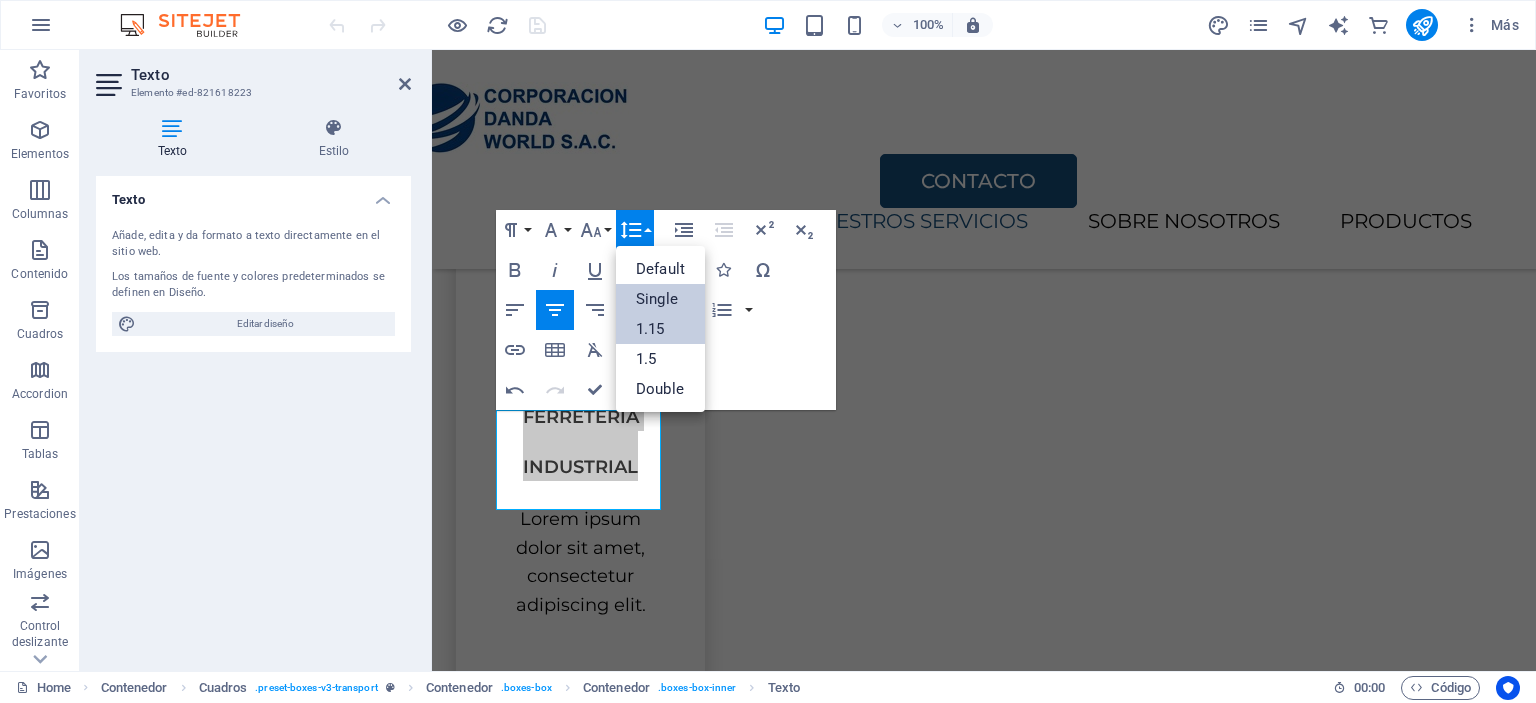 scroll, scrollTop: 0, scrollLeft: 0, axis: both 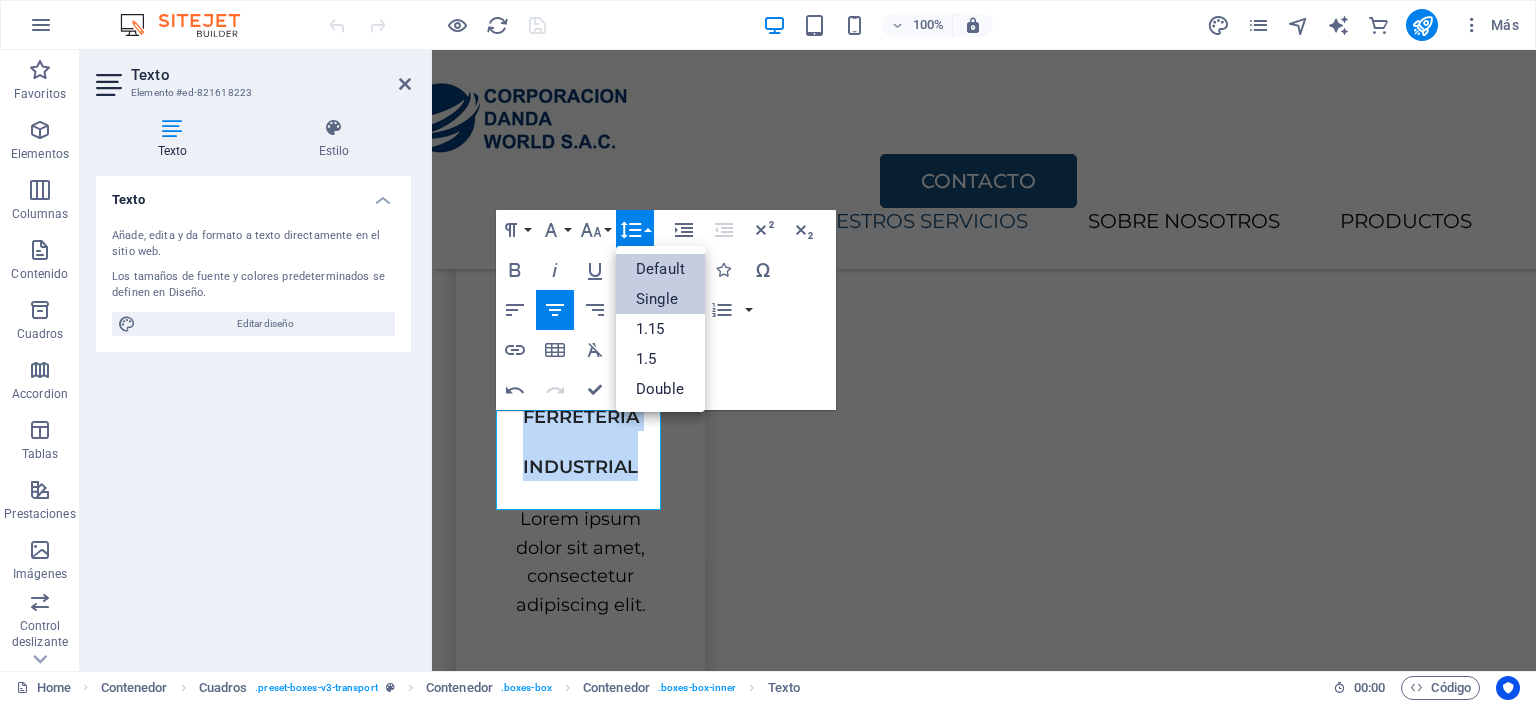 click on "Default" at bounding box center [660, 269] 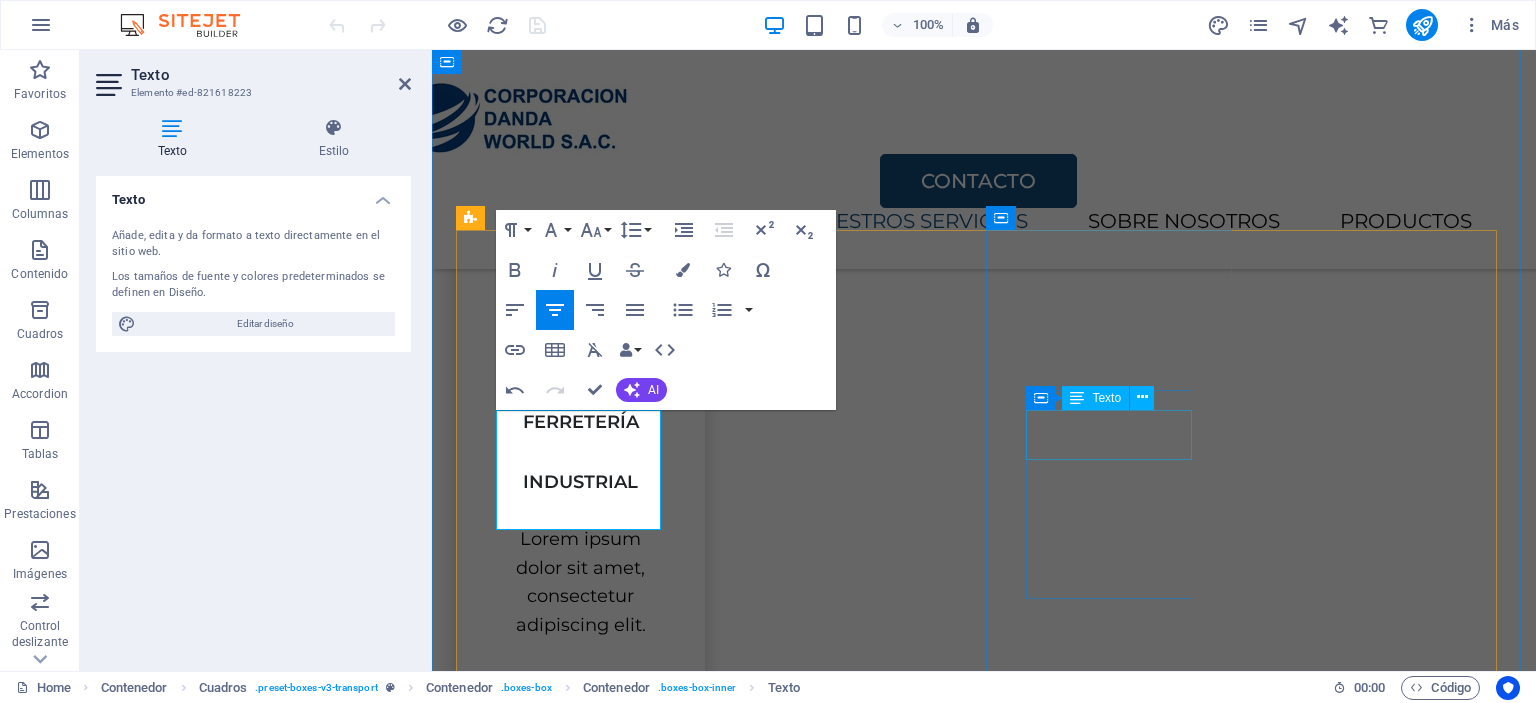 click on "CONSULTORÍA" at bounding box center (580, 1394) 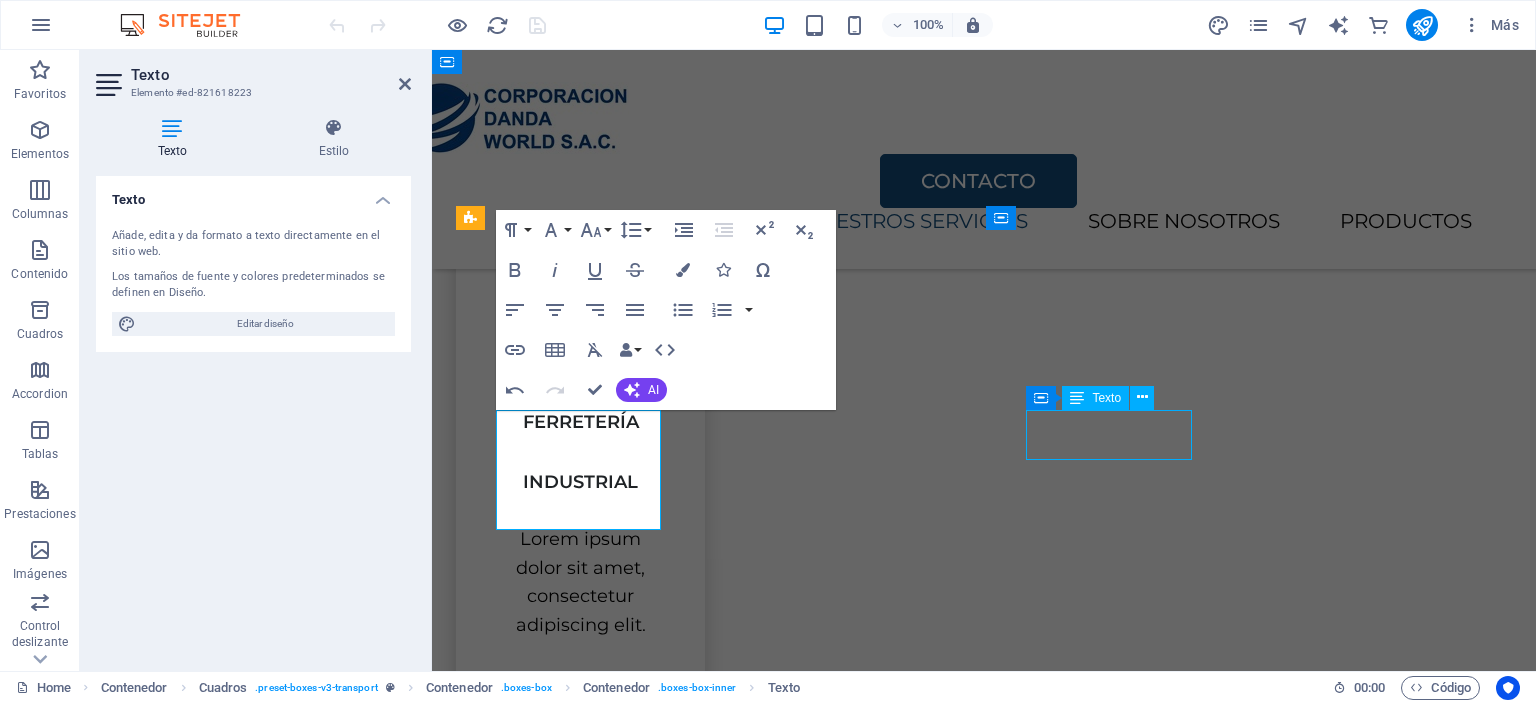 click on "CONSULTORÍA" at bounding box center (580, 1394) 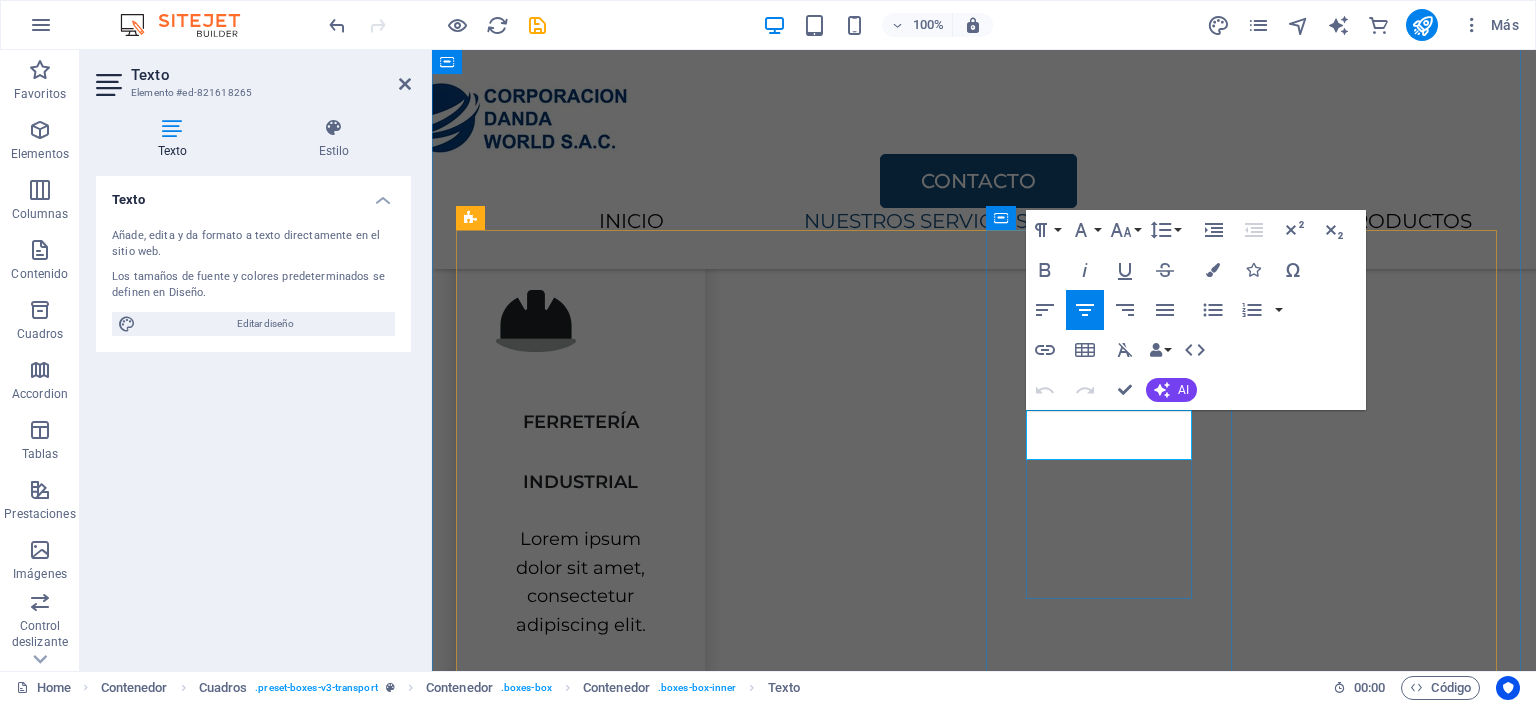 click on "CONSULTORÍA" at bounding box center [580, 1405] 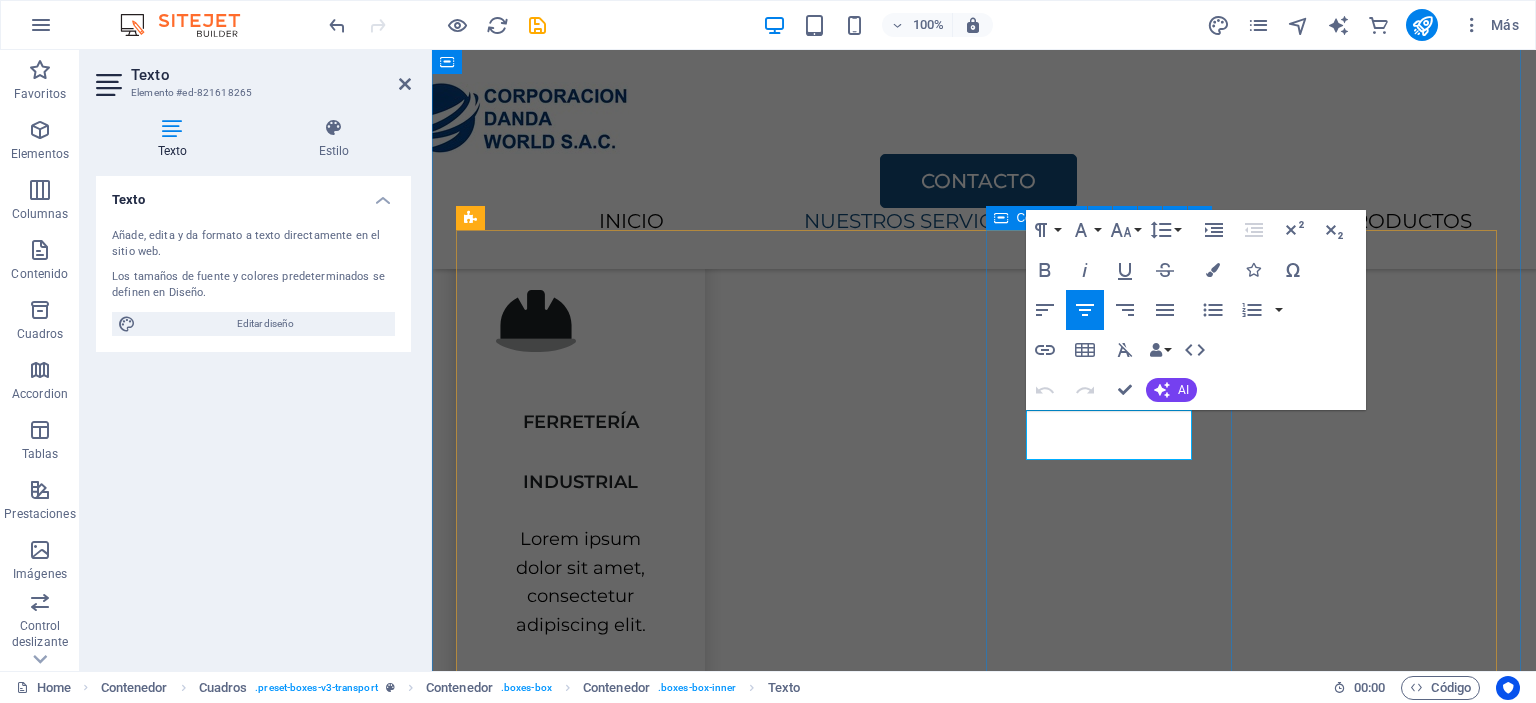 type 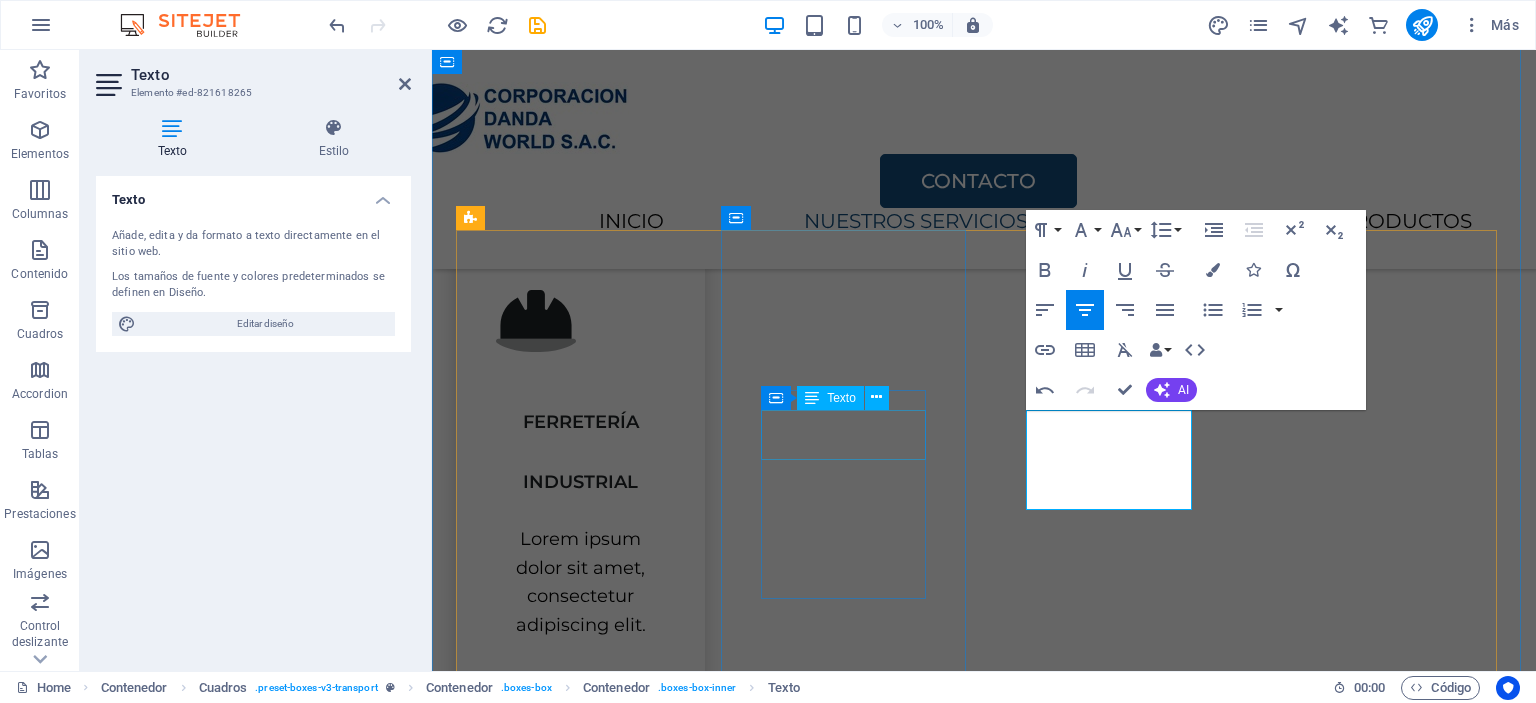 click on "SEGURIDAD" at bounding box center (580, 935) 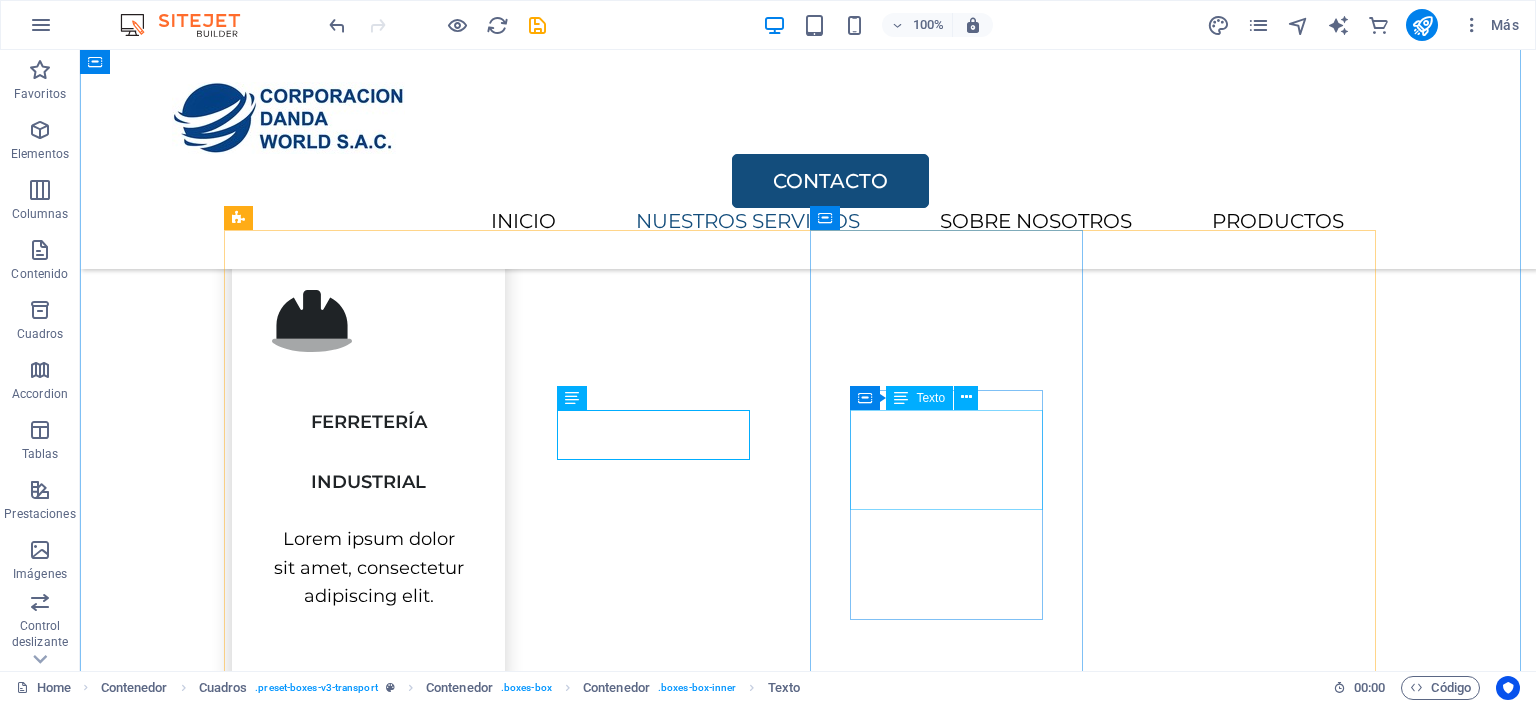click on "CONSULTORÍA BUSINESS" at bounding box center (368, 1362) 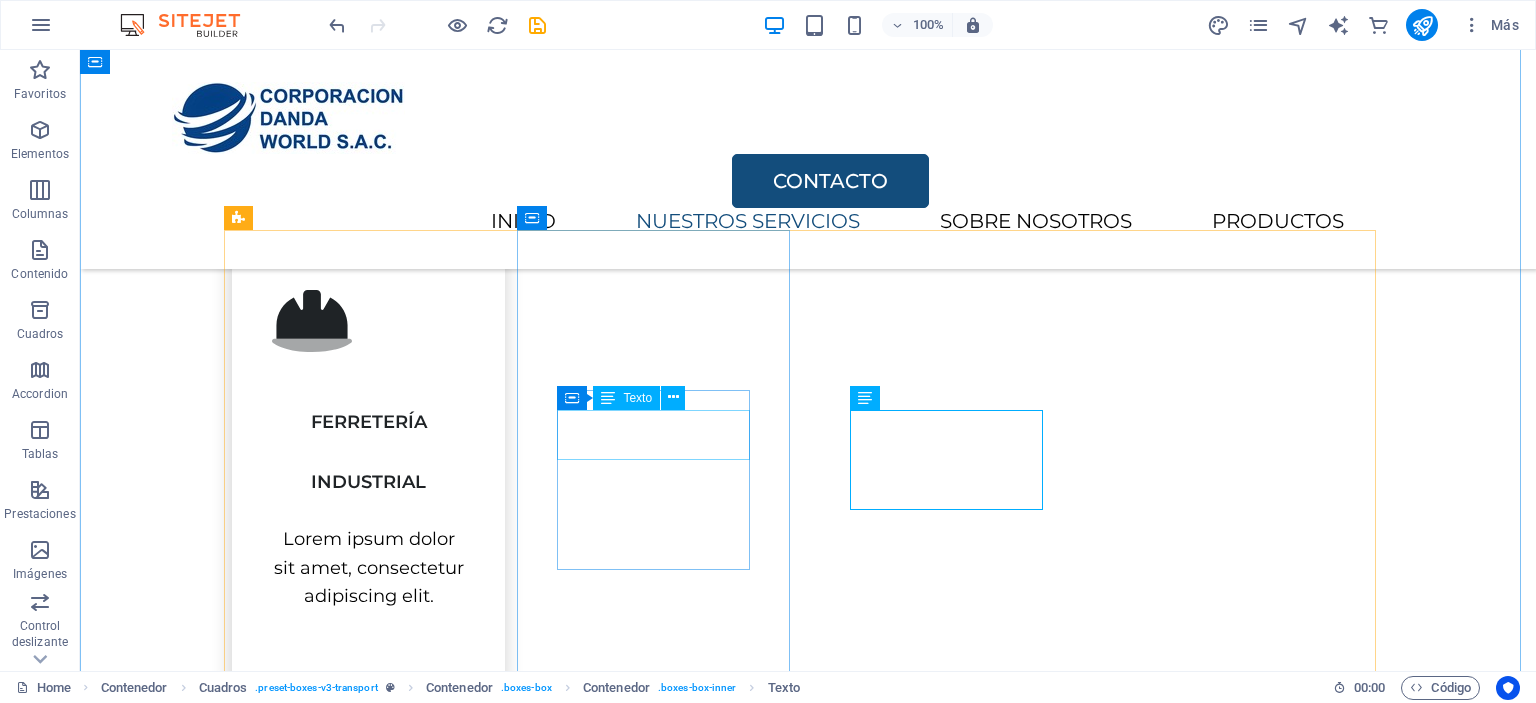 click on "SEGURIDAD" at bounding box center [368, 906] 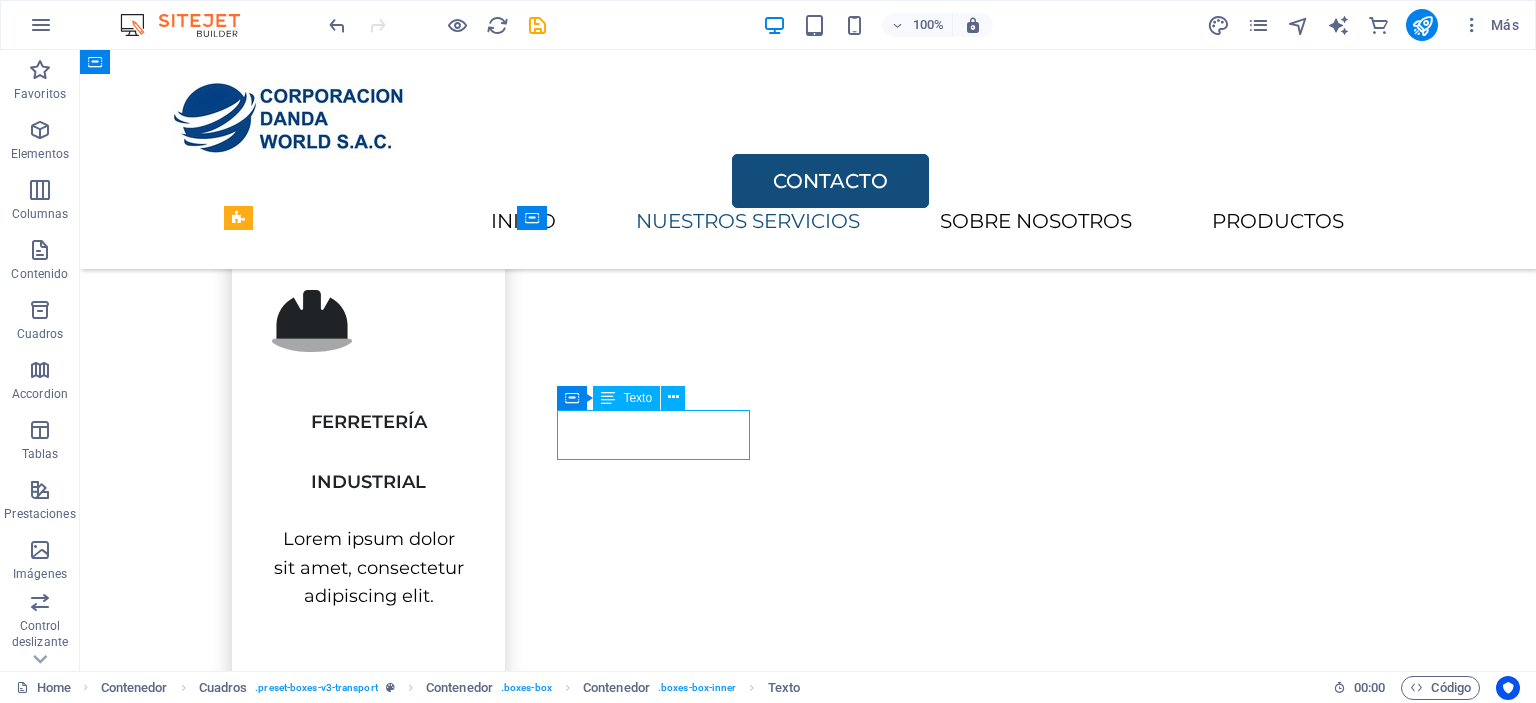 click on "SEGURIDAD" at bounding box center (368, 906) 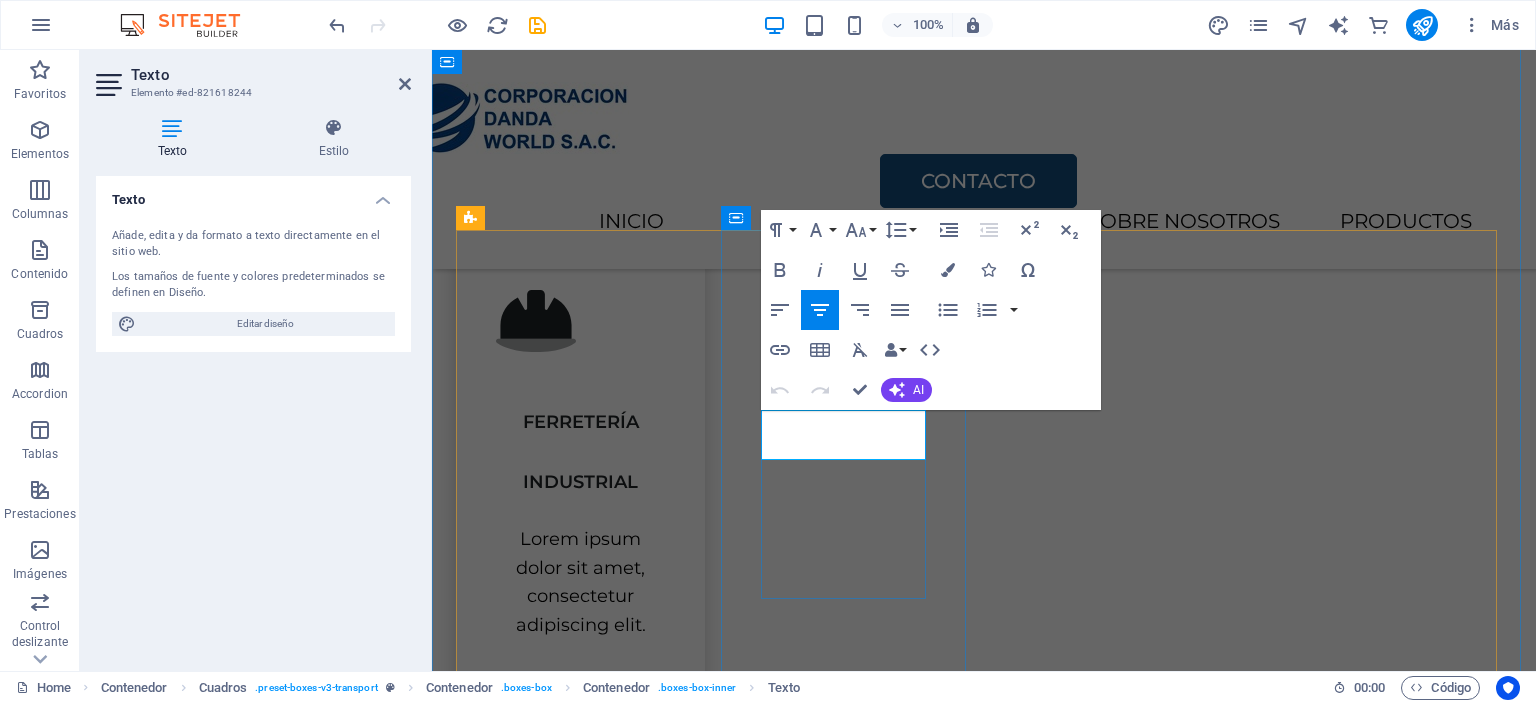 click on "SEGURIDAD" at bounding box center [580, 946] 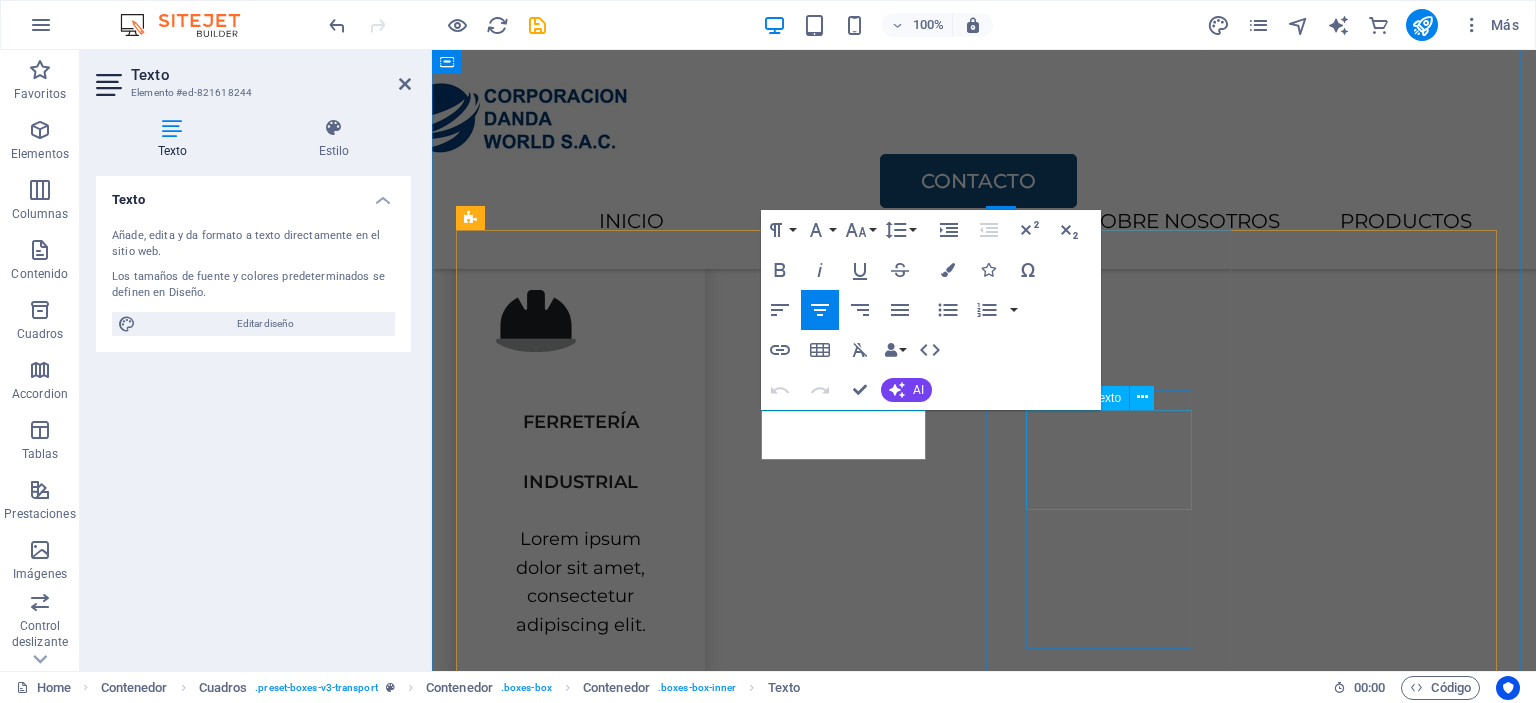 type 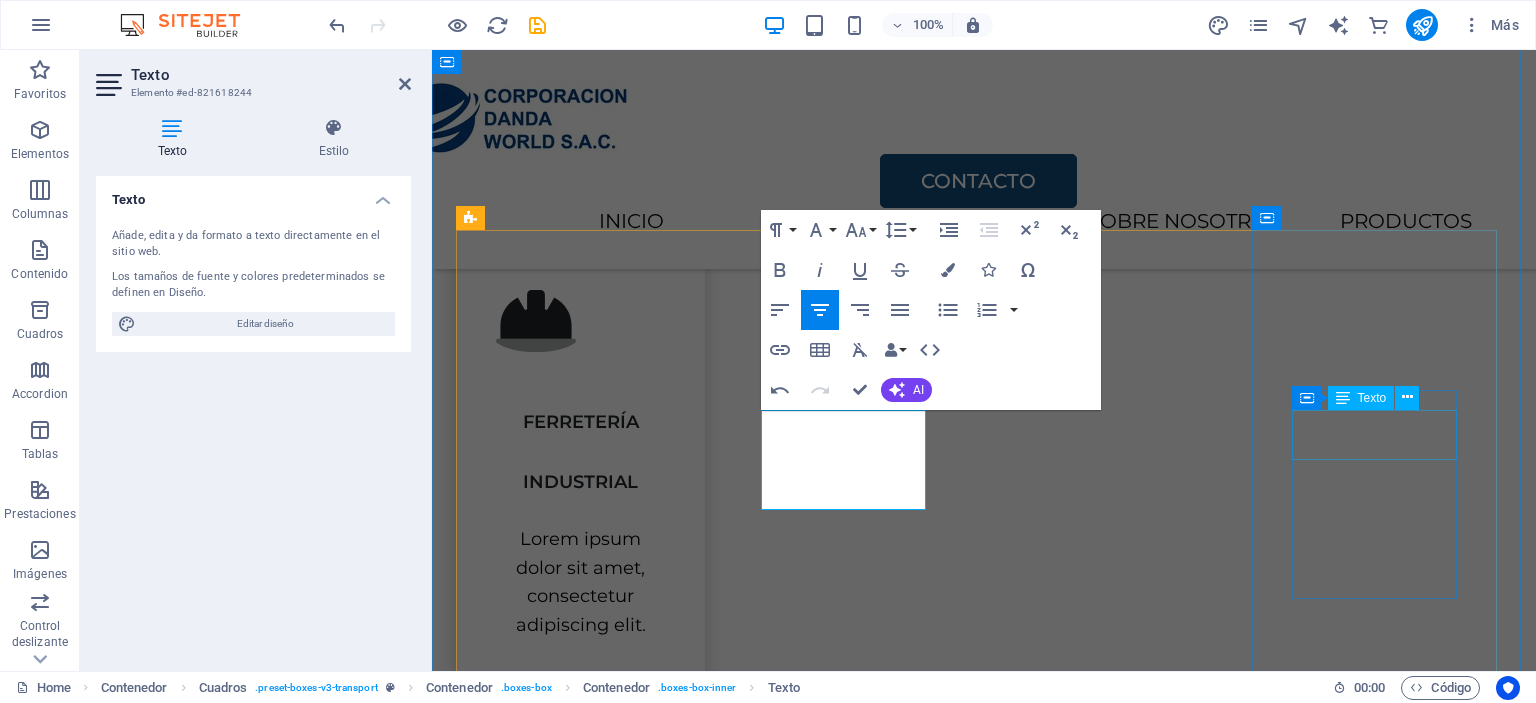click on "MANTENIMIENTO" at bounding box center (580, 1953) 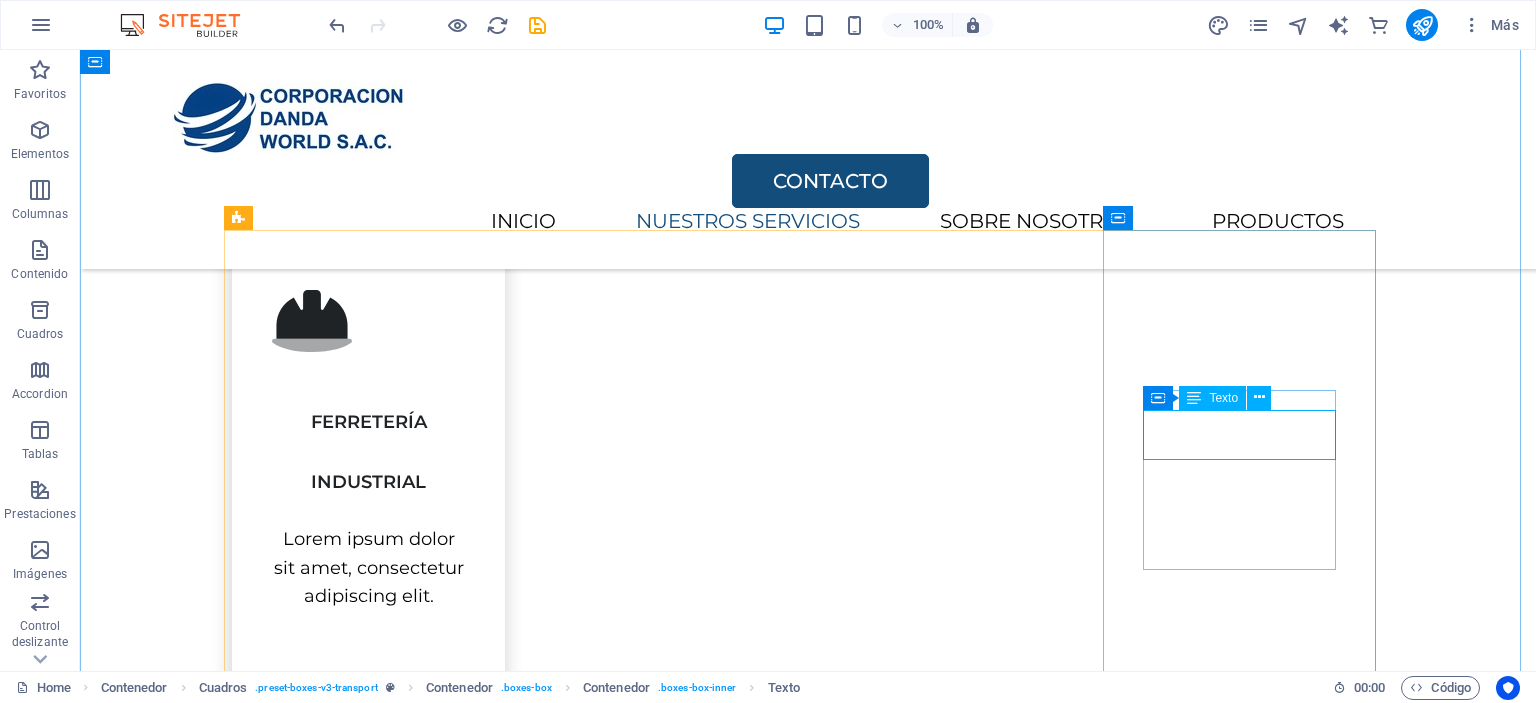 click on "MANTENIMIENTO" at bounding box center [368, 1867] 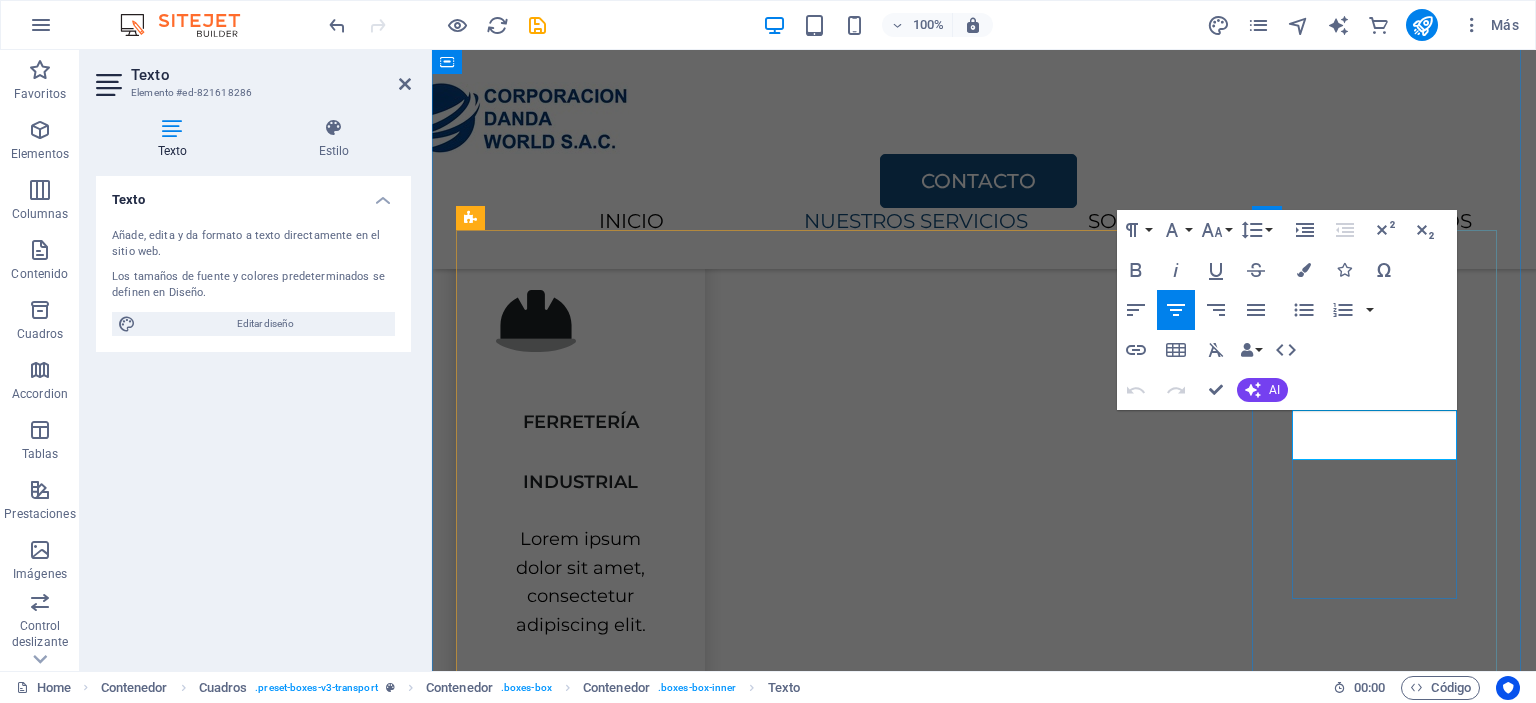 click on "MANTENIMIENTO" at bounding box center (580, 1964) 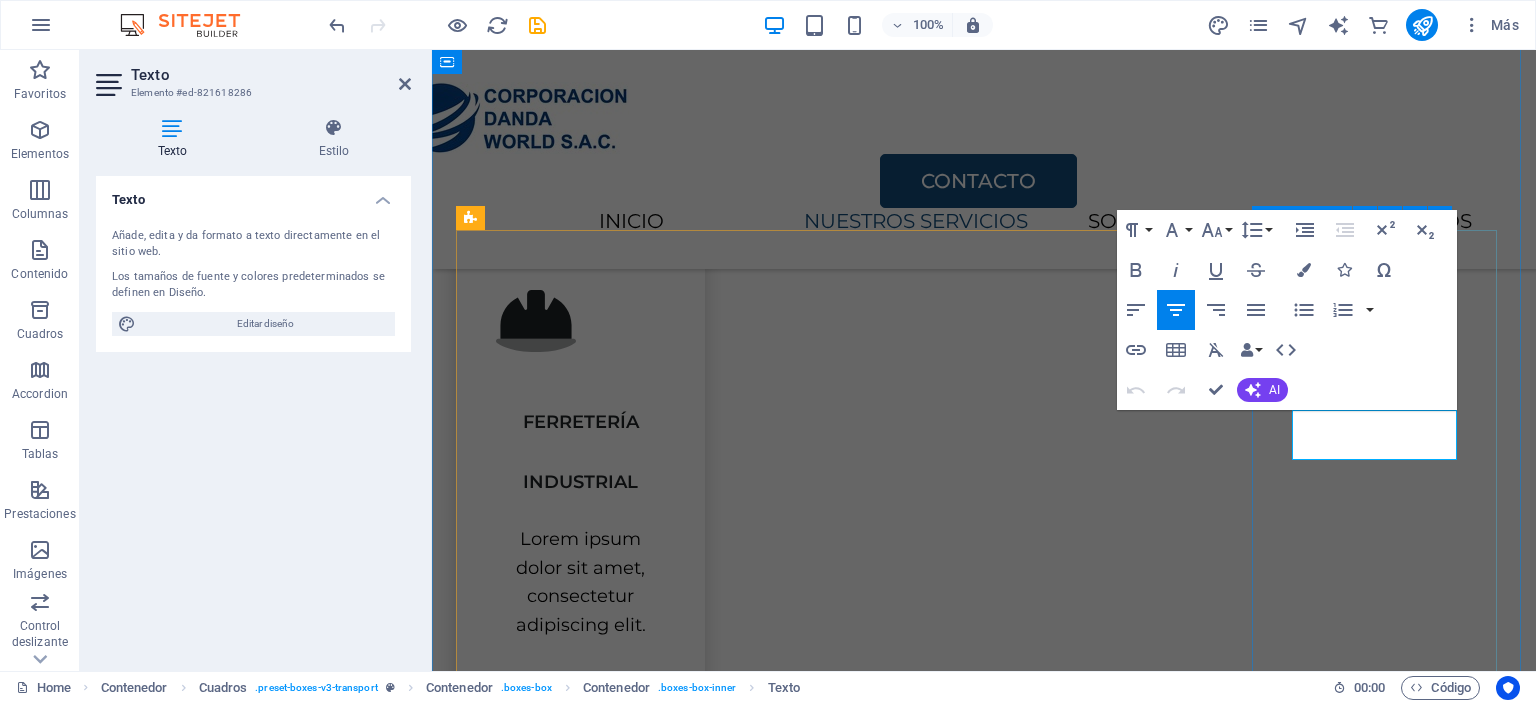 type 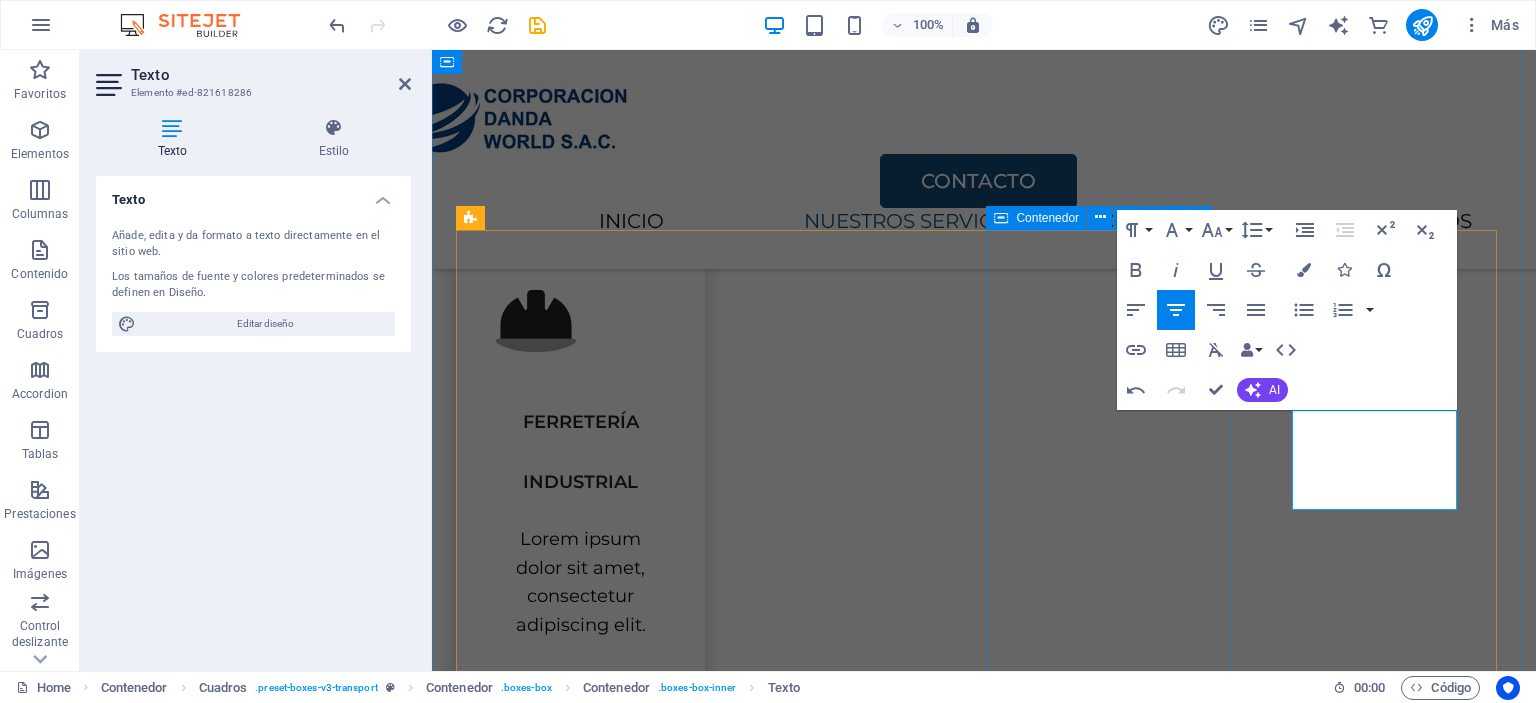 click on "CONSULTORÍA BUSINESS Lorem ipsum dolor sit amet, consectetur adipiscing elit." at bounding box center (580, 1488) 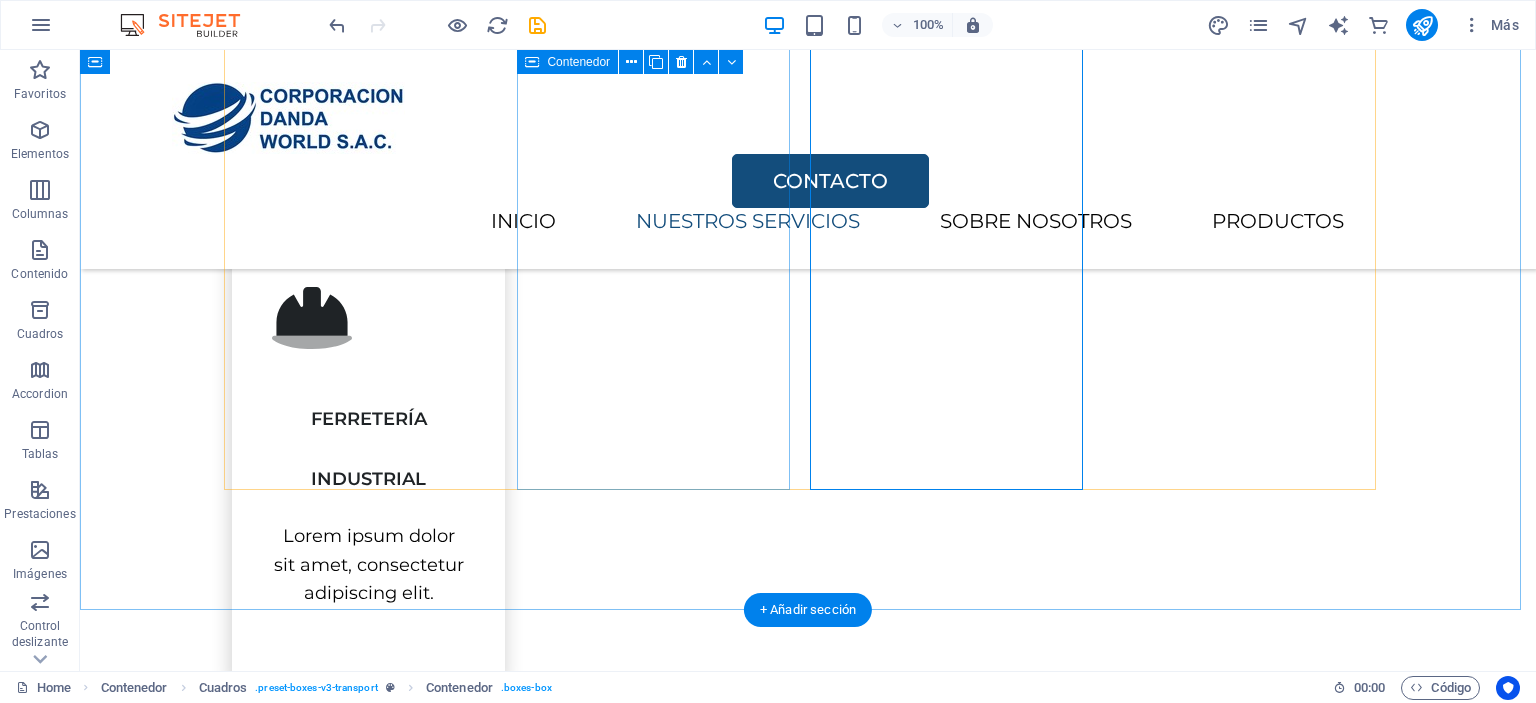 scroll, scrollTop: 900, scrollLeft: 0, axis: vertical 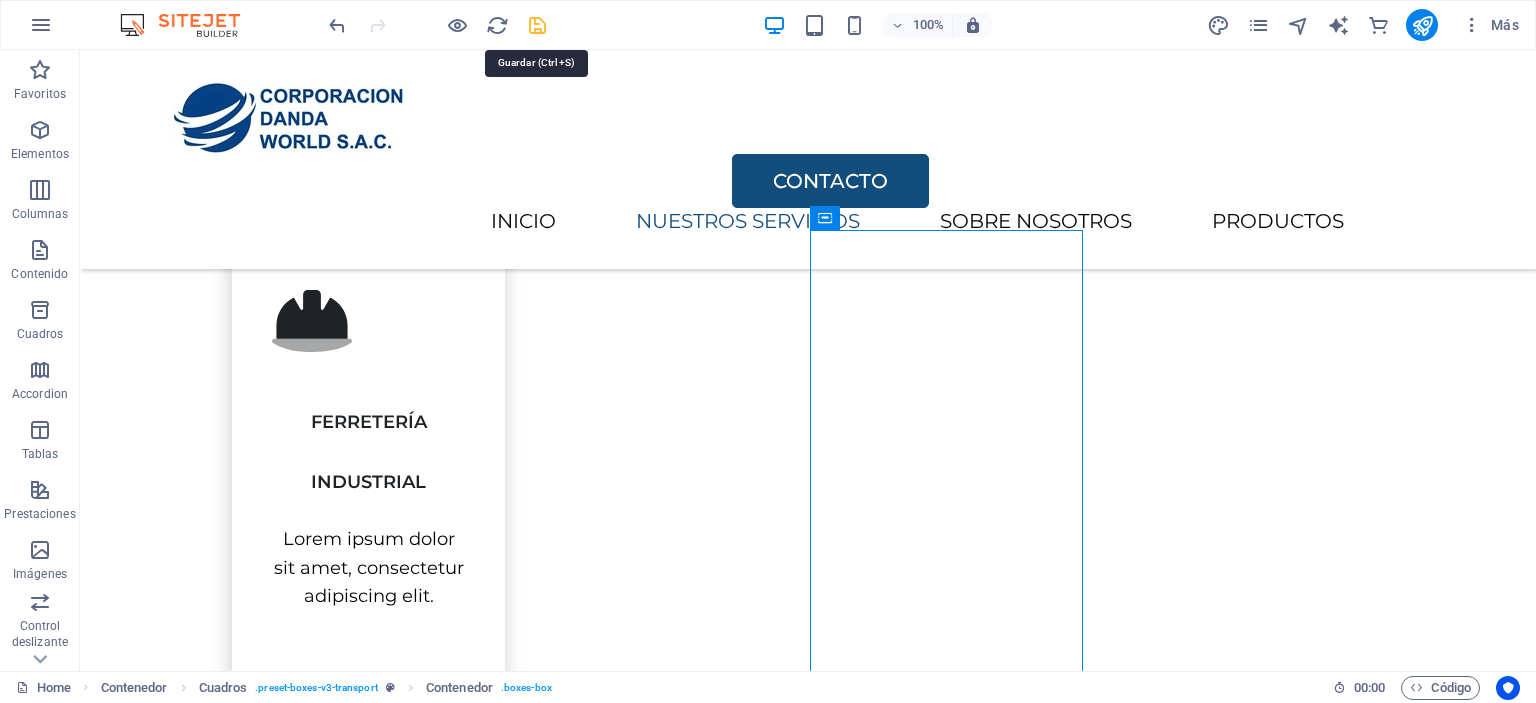 click at bounding box center (537, 25) 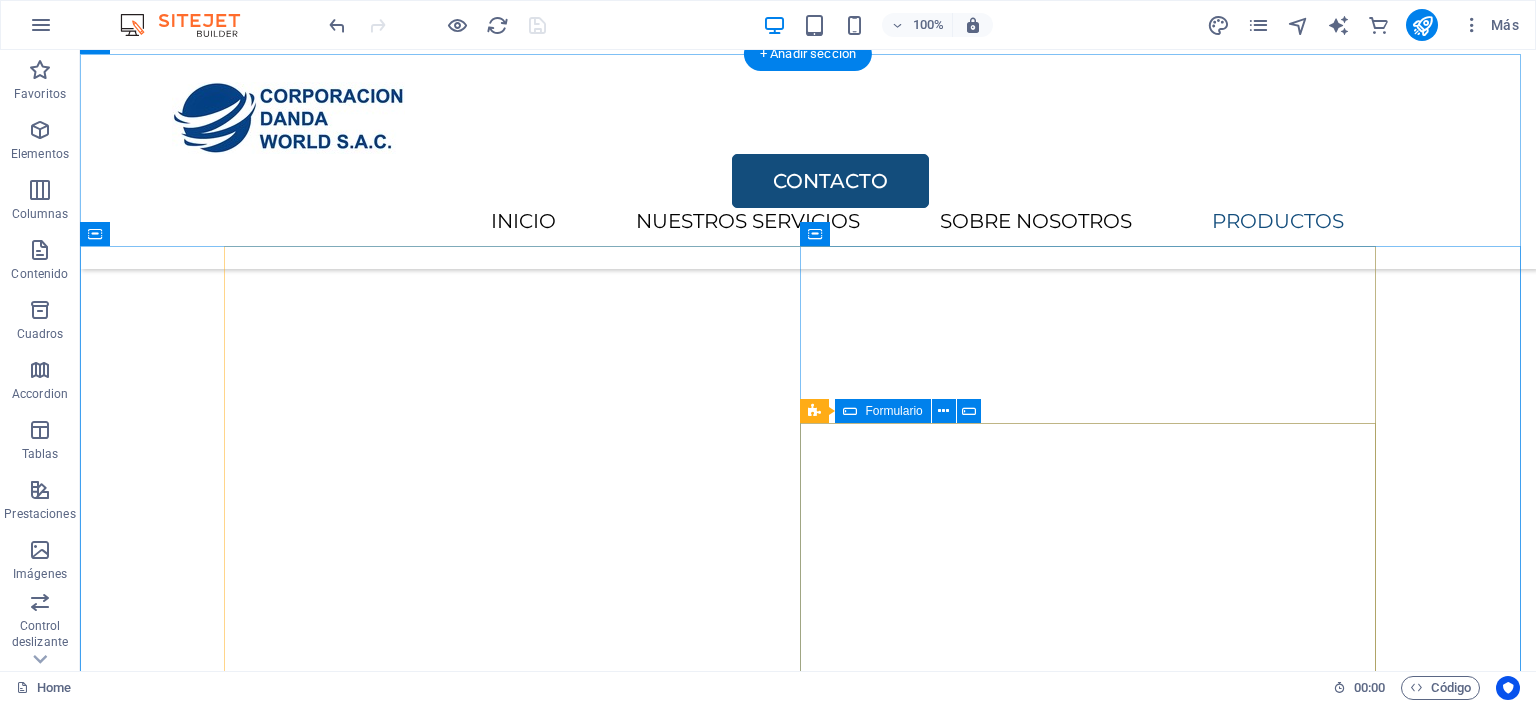scroll, scrollTop: 3300, scrollLeft: 0, axis: vertical 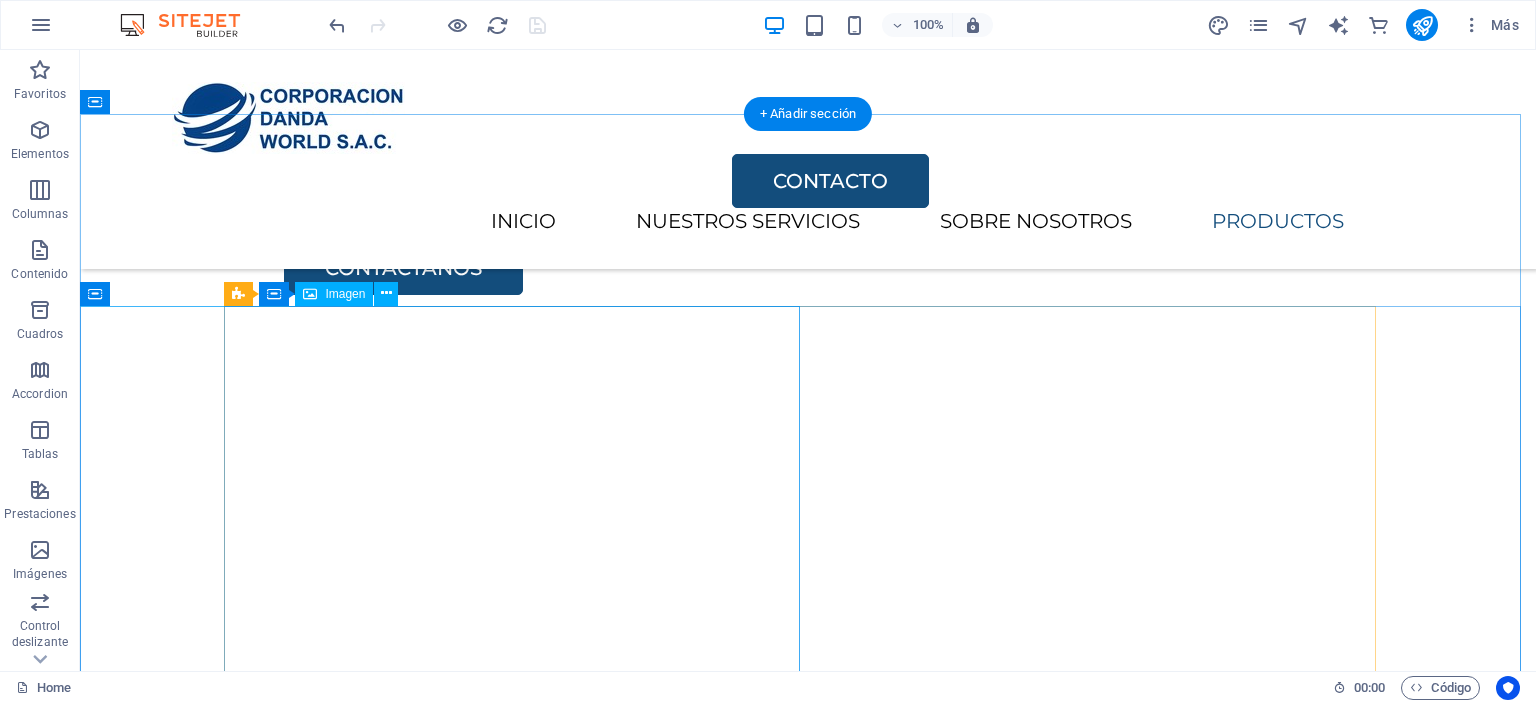 click at bounding box center (-66, 8025) 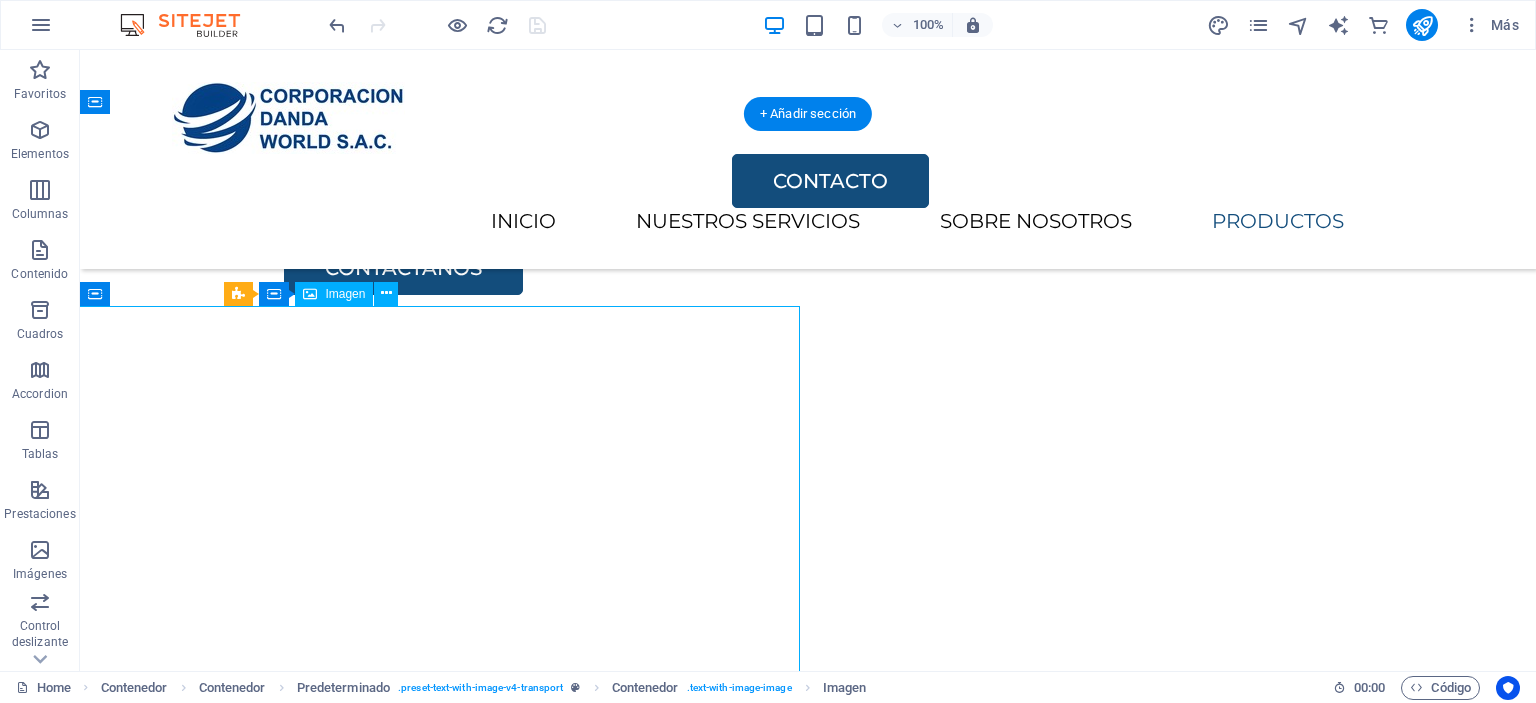 click at bounding box center [-66, 8025] 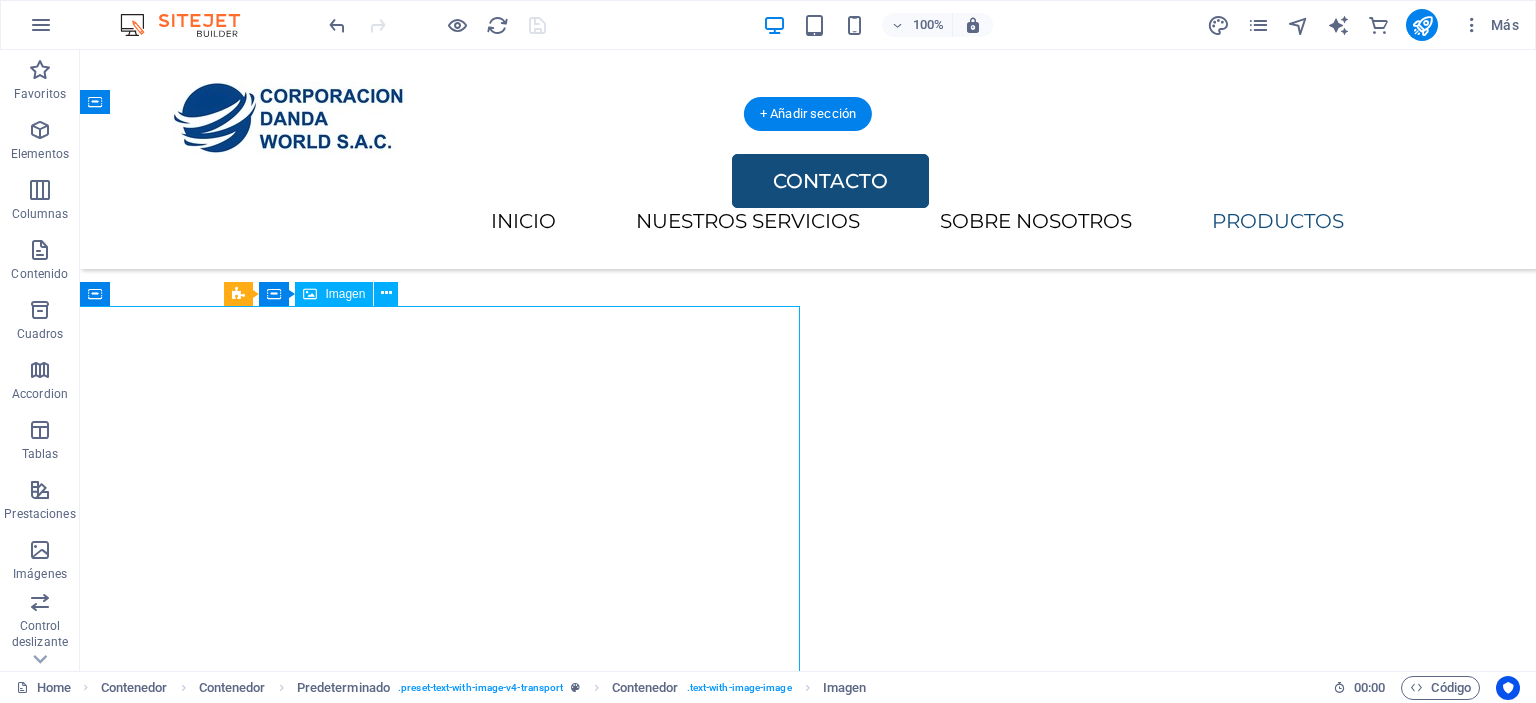 select on "vw" 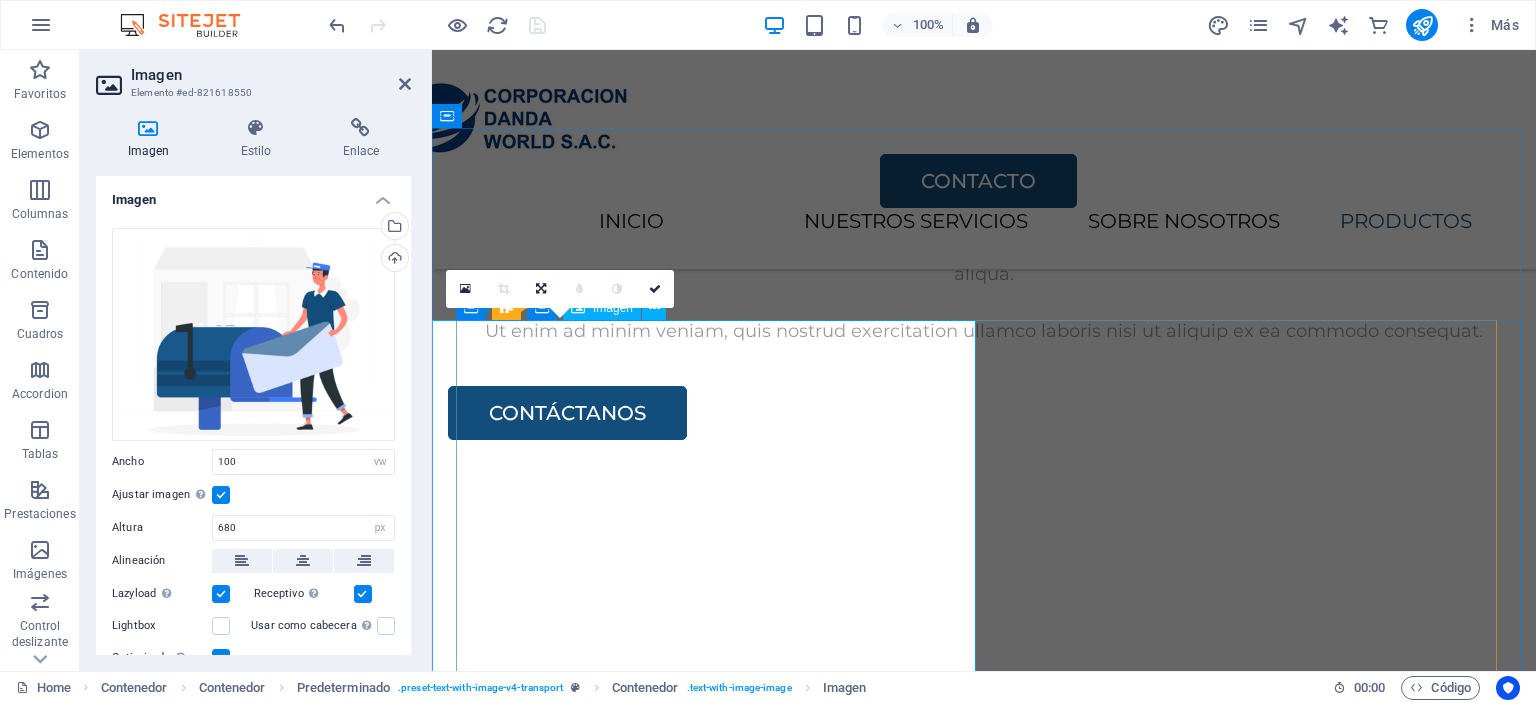click at bounding box center (322, 7023) 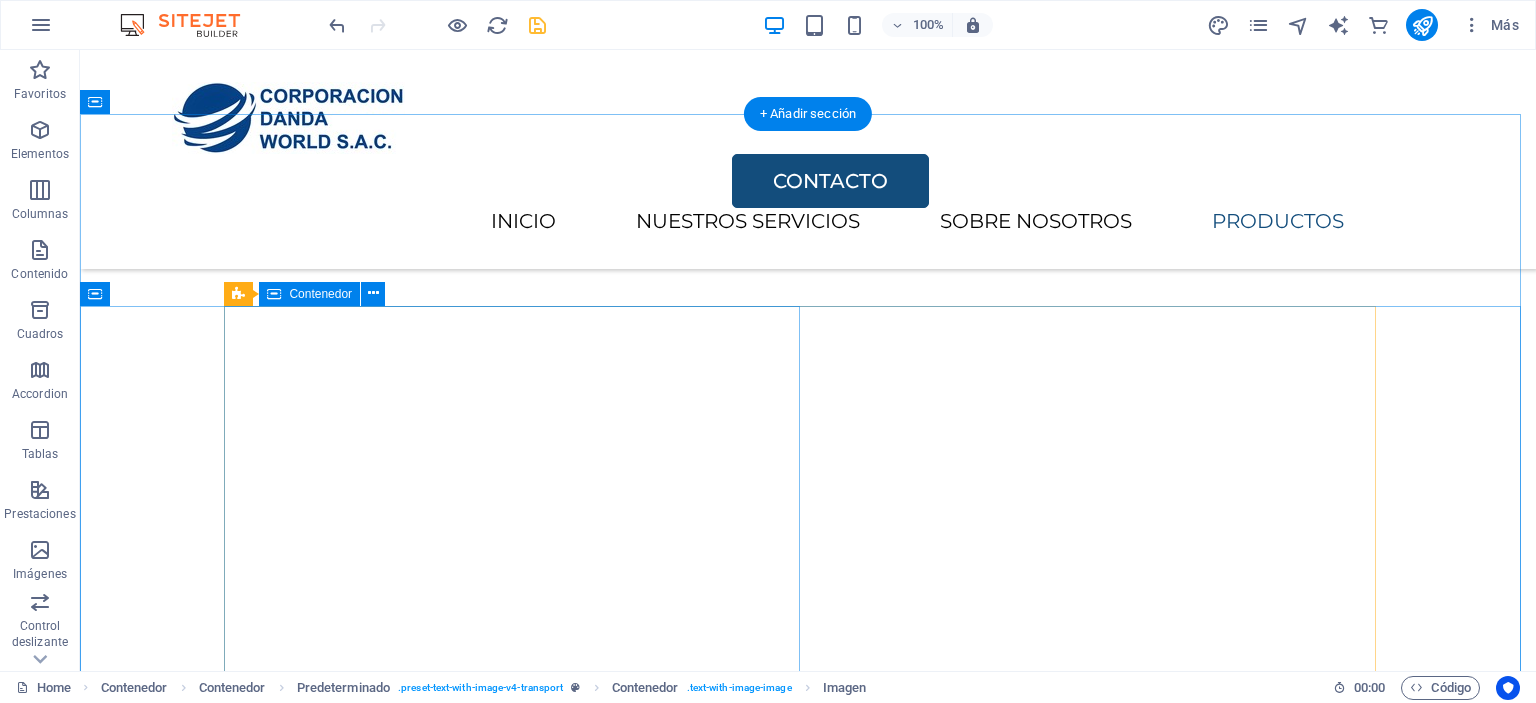 scroll, scrollTop: 3300, scrollLeft: 0, axis: vertical 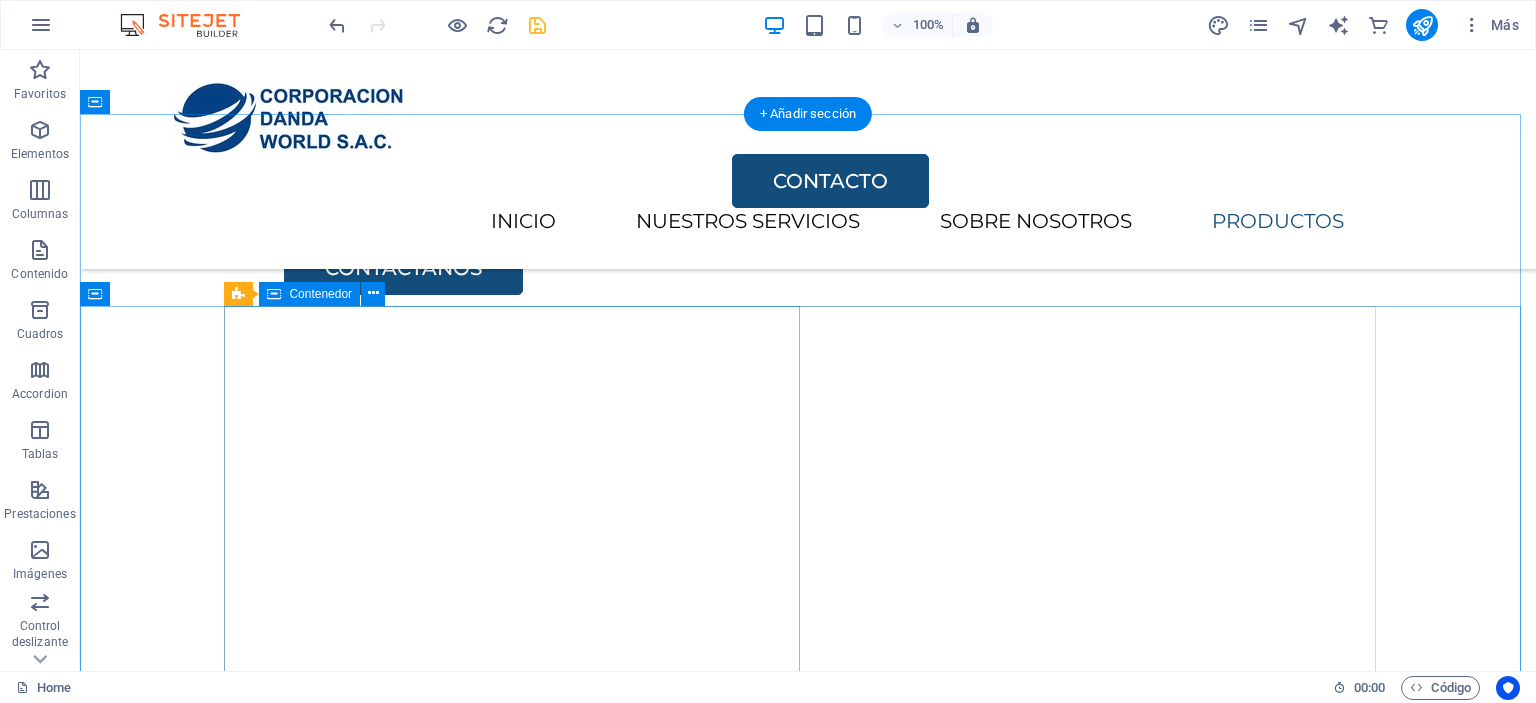 click on "Añadir elementos" at bounding box center (737, 7786) 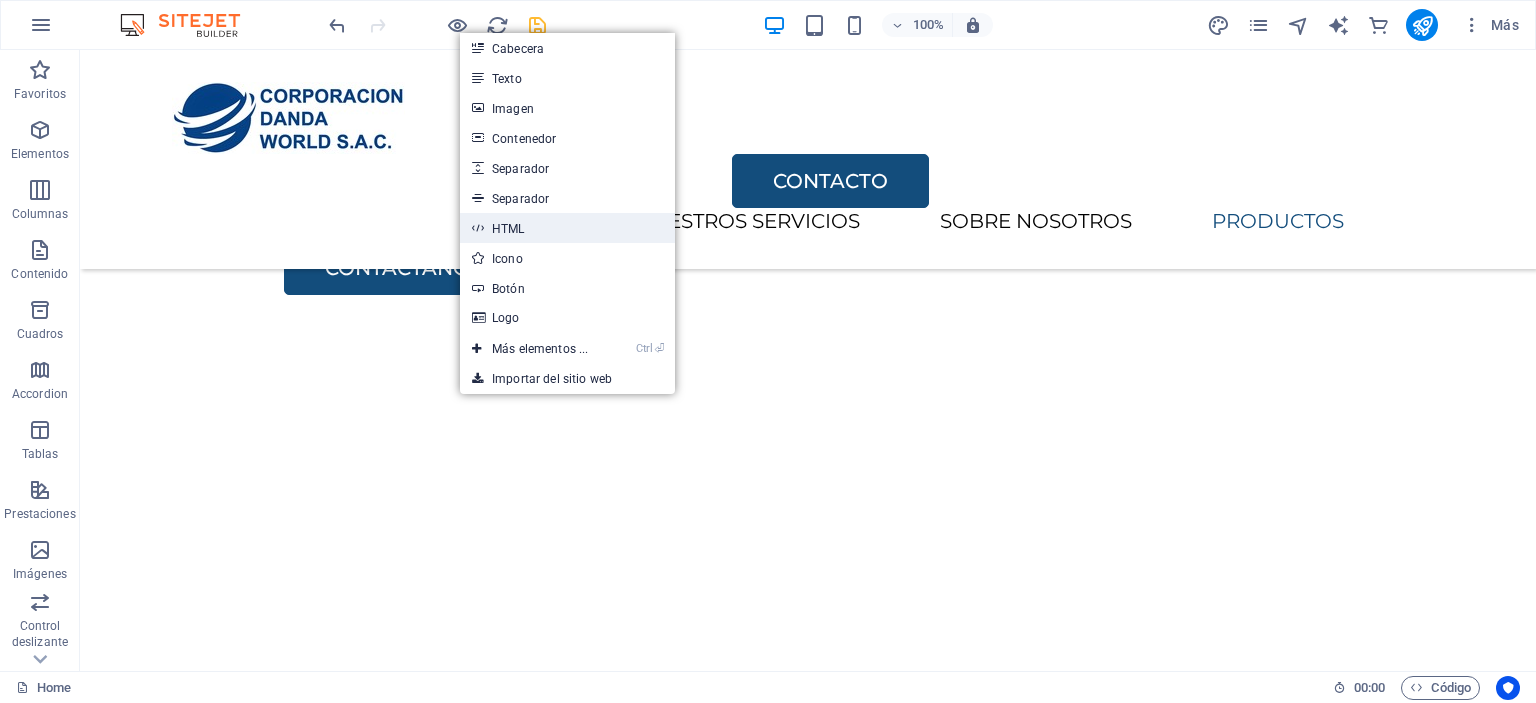 click on "HTML" at bounding box center (567, 228) 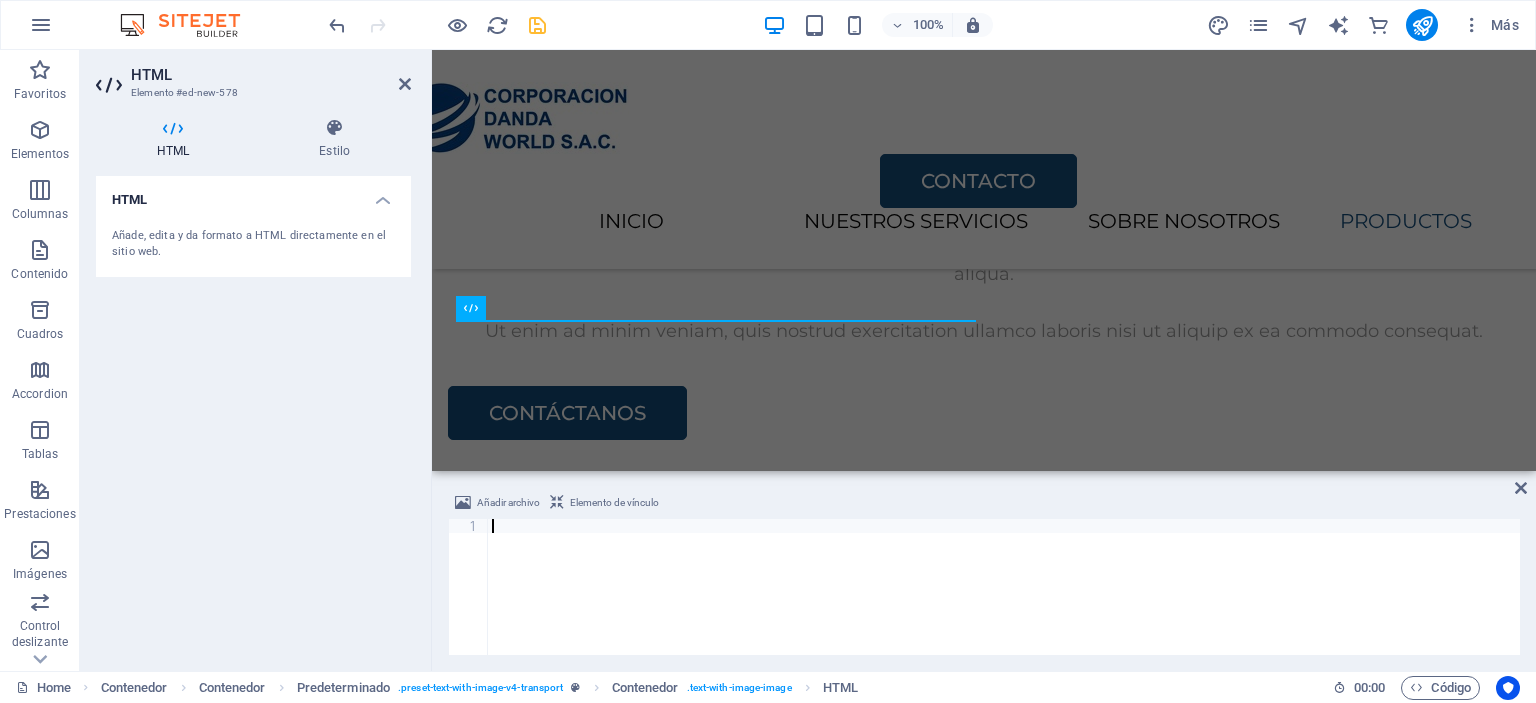 scroll, scrollTop: 3300, scrollLeft: 0, axis: vertical 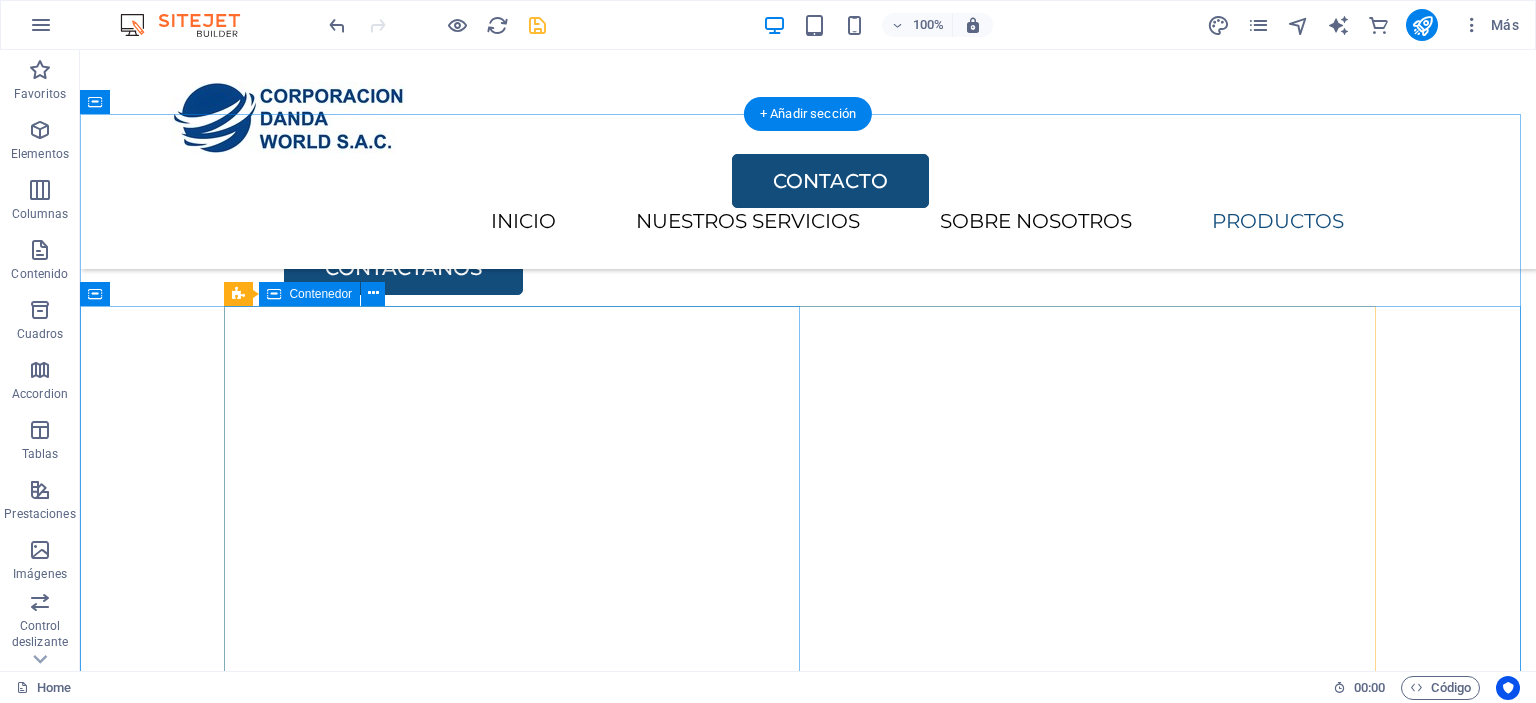 click on "Añadir elementos" at bounding box center (737, 7786) 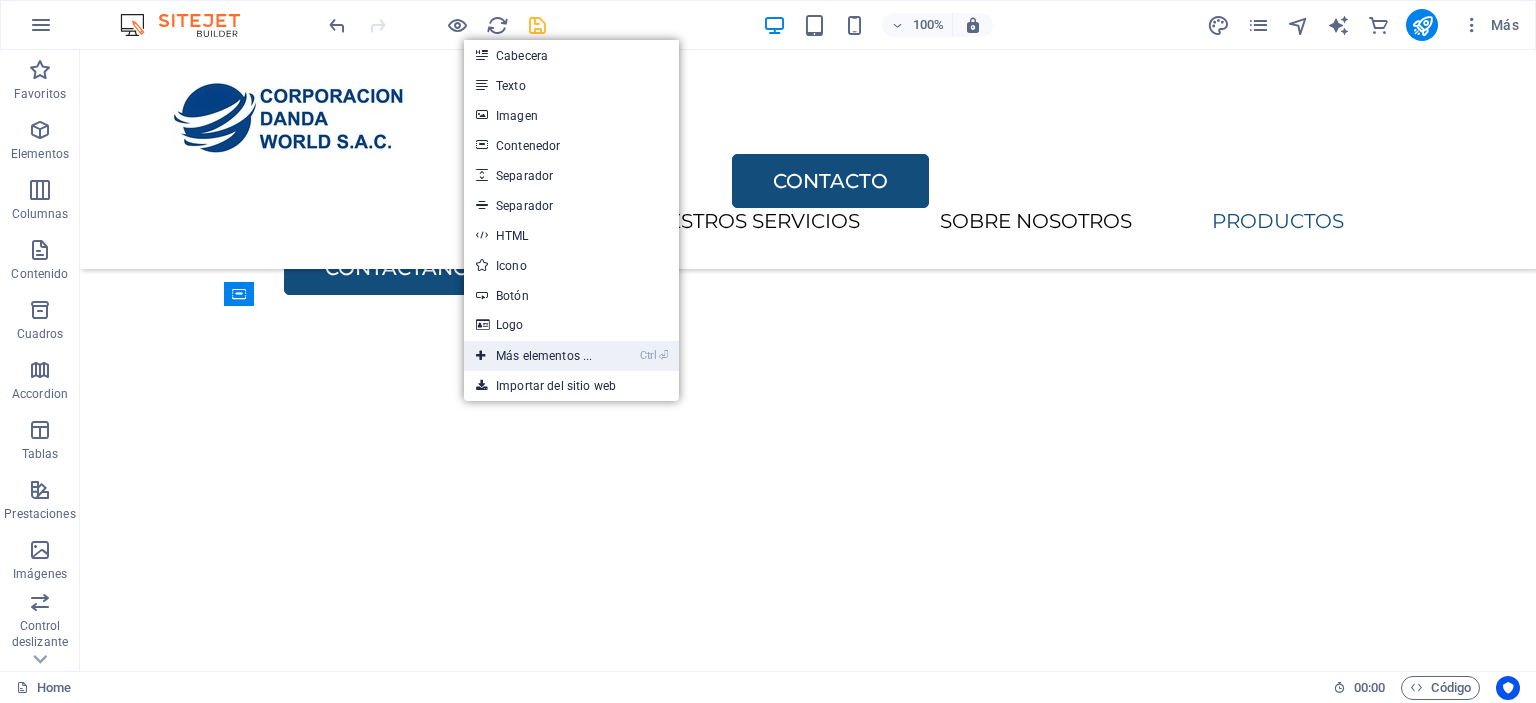 click on "Ctrl ⏎  Más elementos ..." at bounding box center [534, 356] 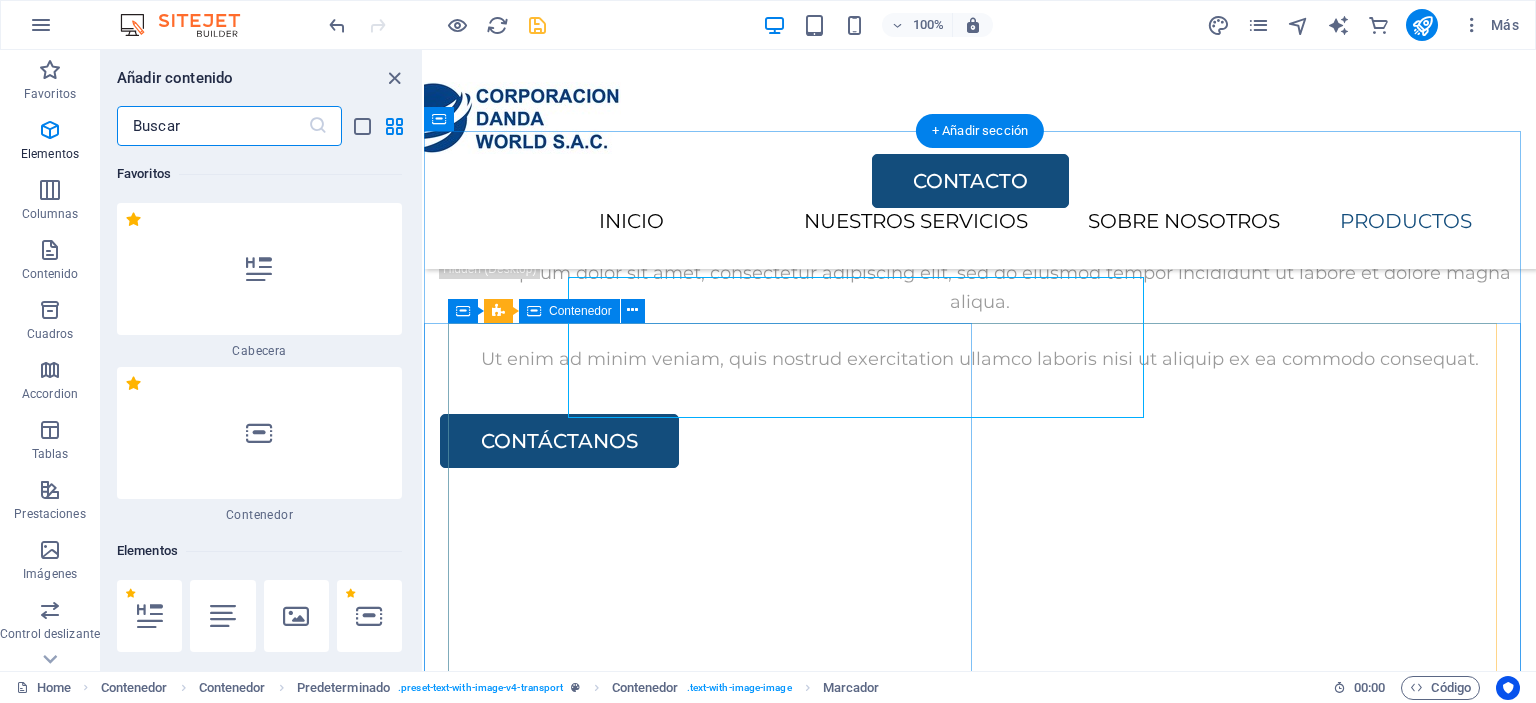 scroll, scrollTop: 3328, scrollLeft: 0, axis: vertical 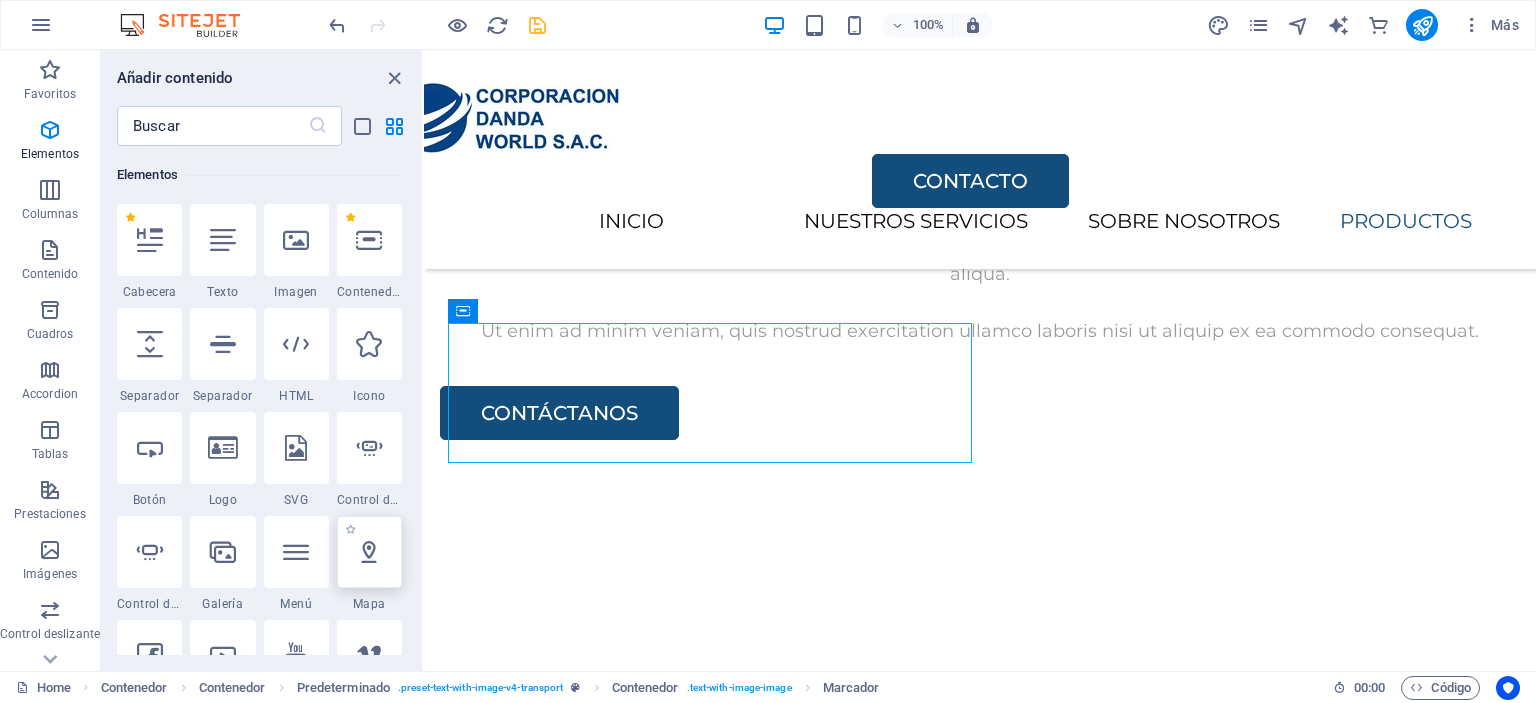 click at bounding box center [369, 552] 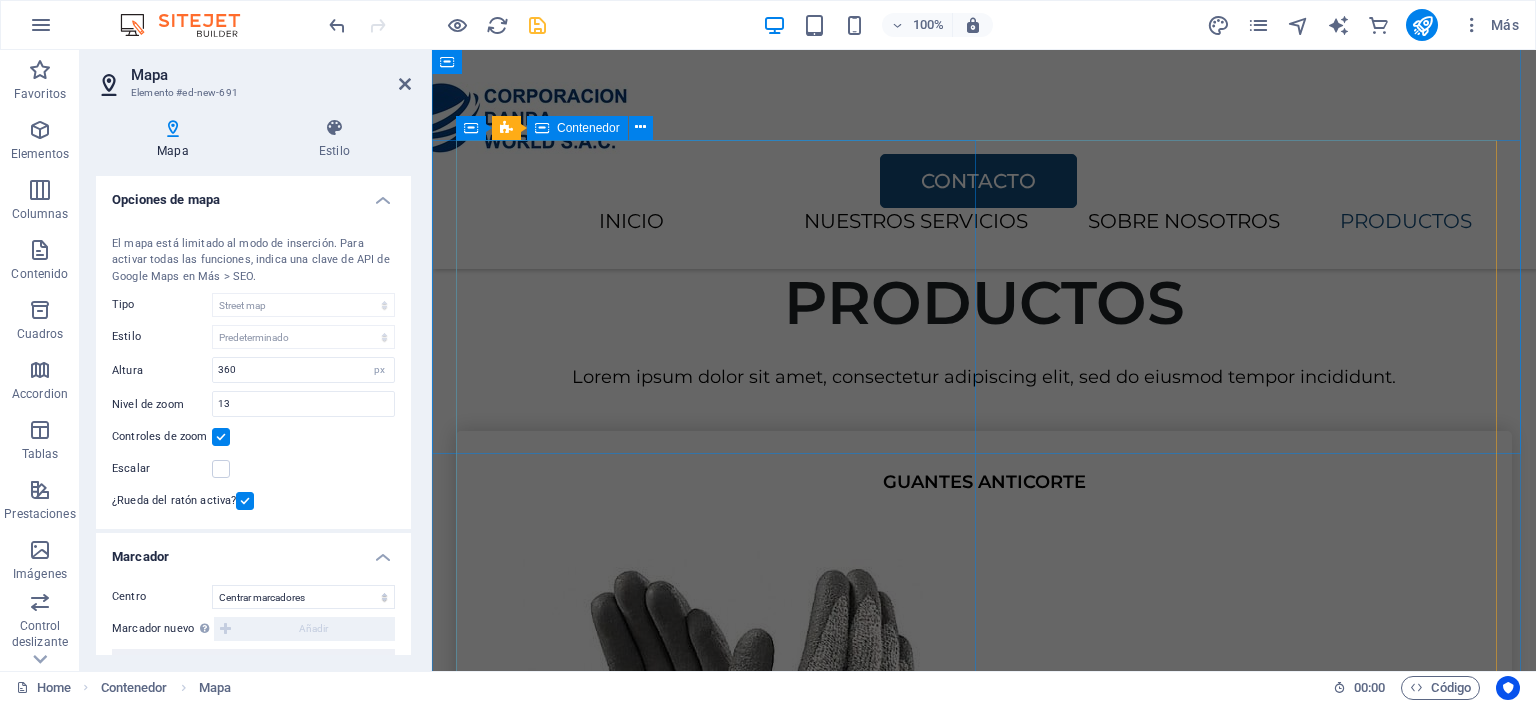 scroll, scrollTop: 4018, scrollLeft: 0, axis: vertical 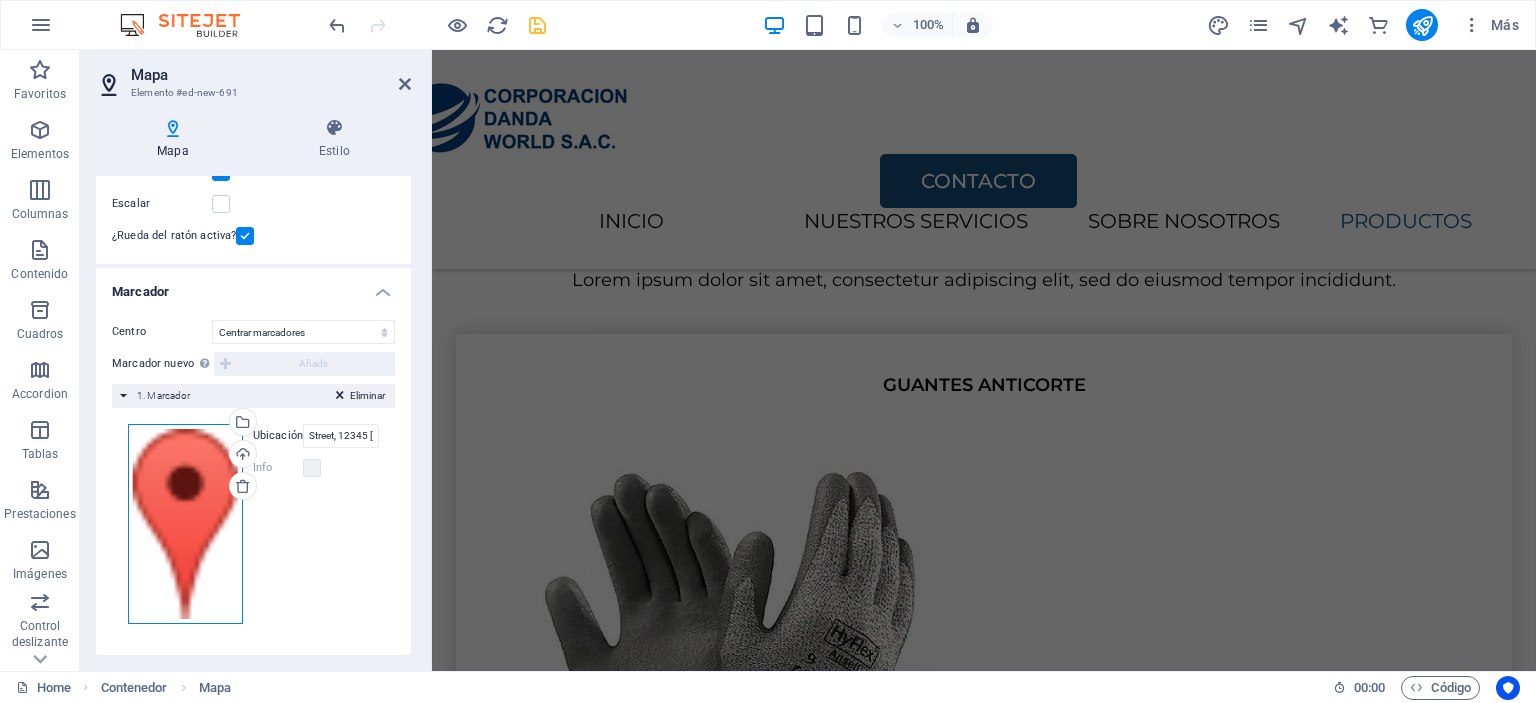 click on "Arrastra archivos aquí, haz clic para escoger archivos o  selecciona archivos de Archivos o de nuestra galería gratuita de fotos y vídeos" at bounding box center (185, 524) 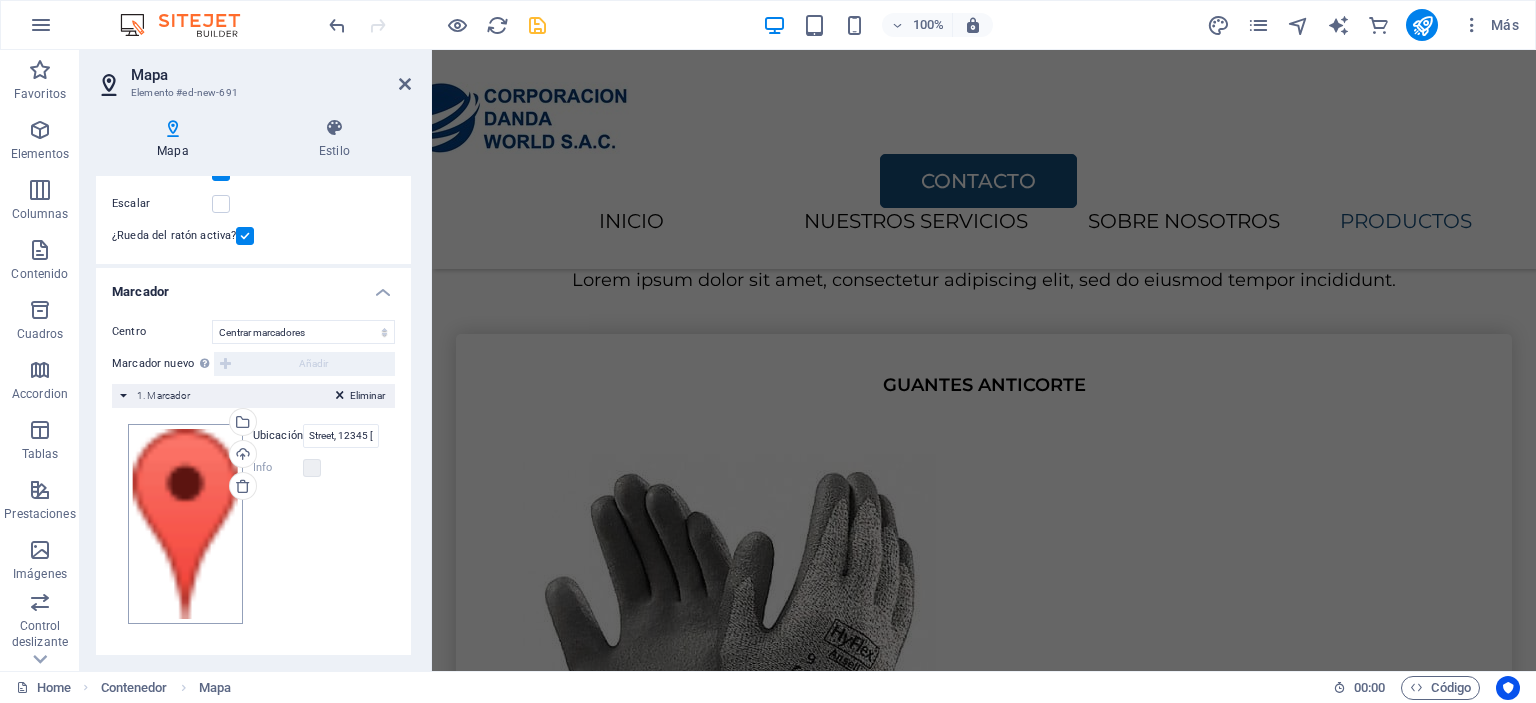 scroll, scrollTop: 4845, scrollLeft: 0, axis: vertical 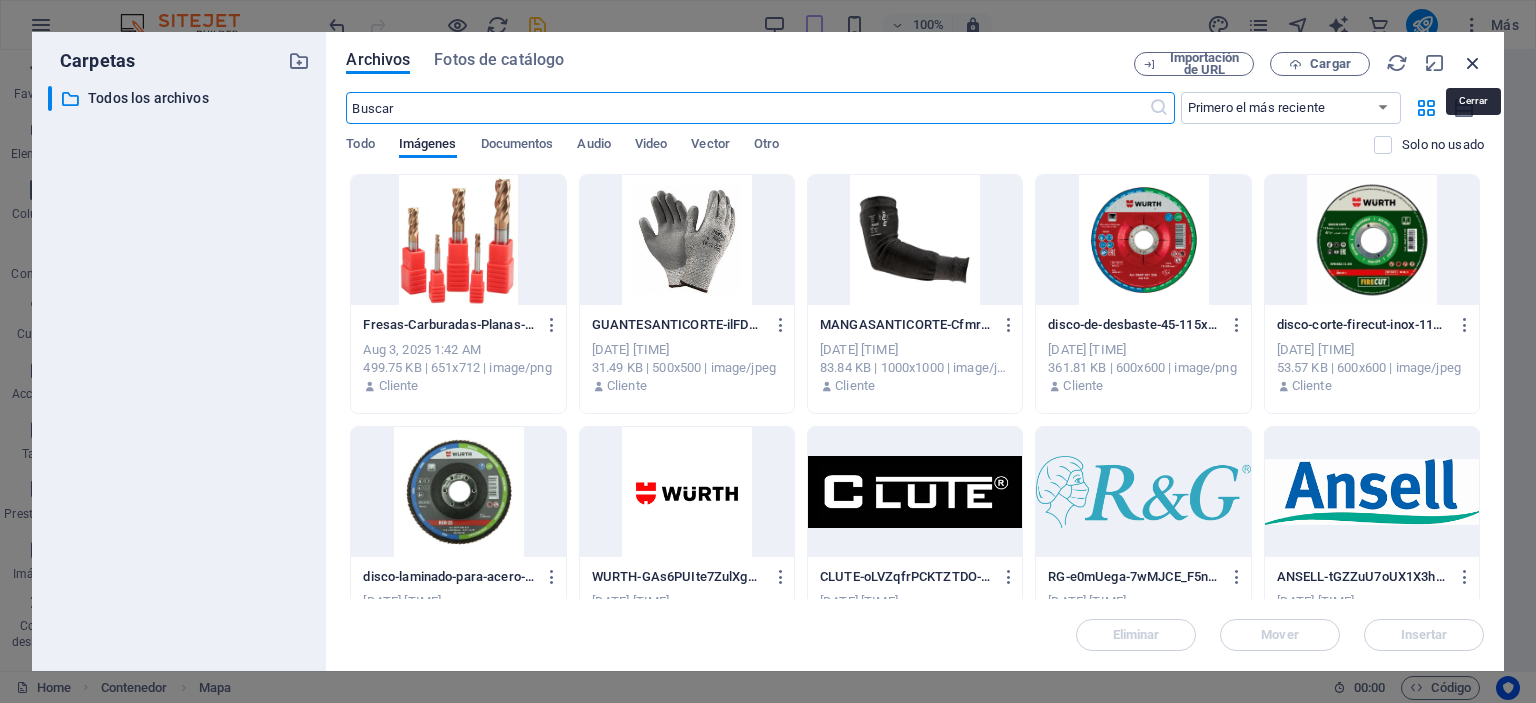 drag, startPoint x: 1042, startPoint y: 17, endPoint x: 1474, endPoint y: 67, distance: 434.88388 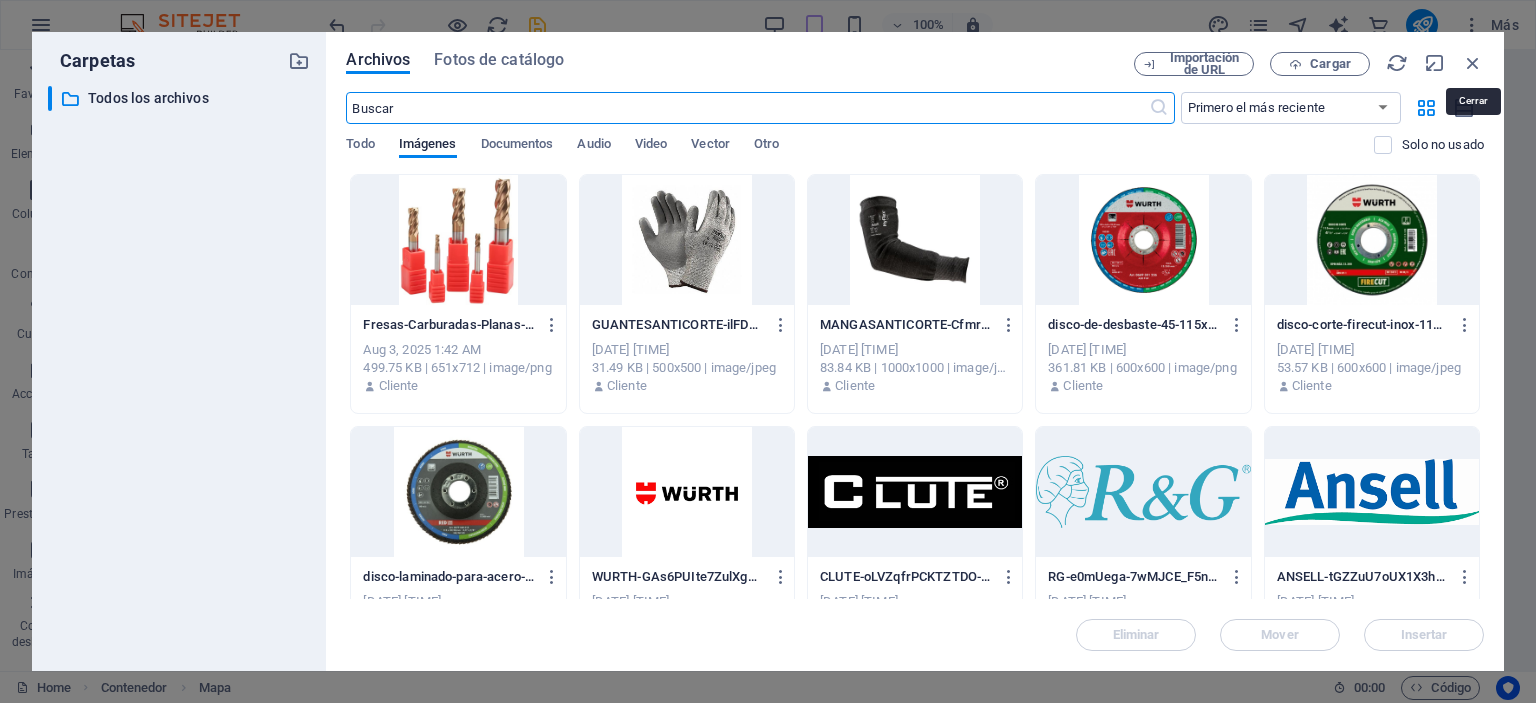 scroll, scrollTop: 3815, scrollLeft: 0, axis: vertical 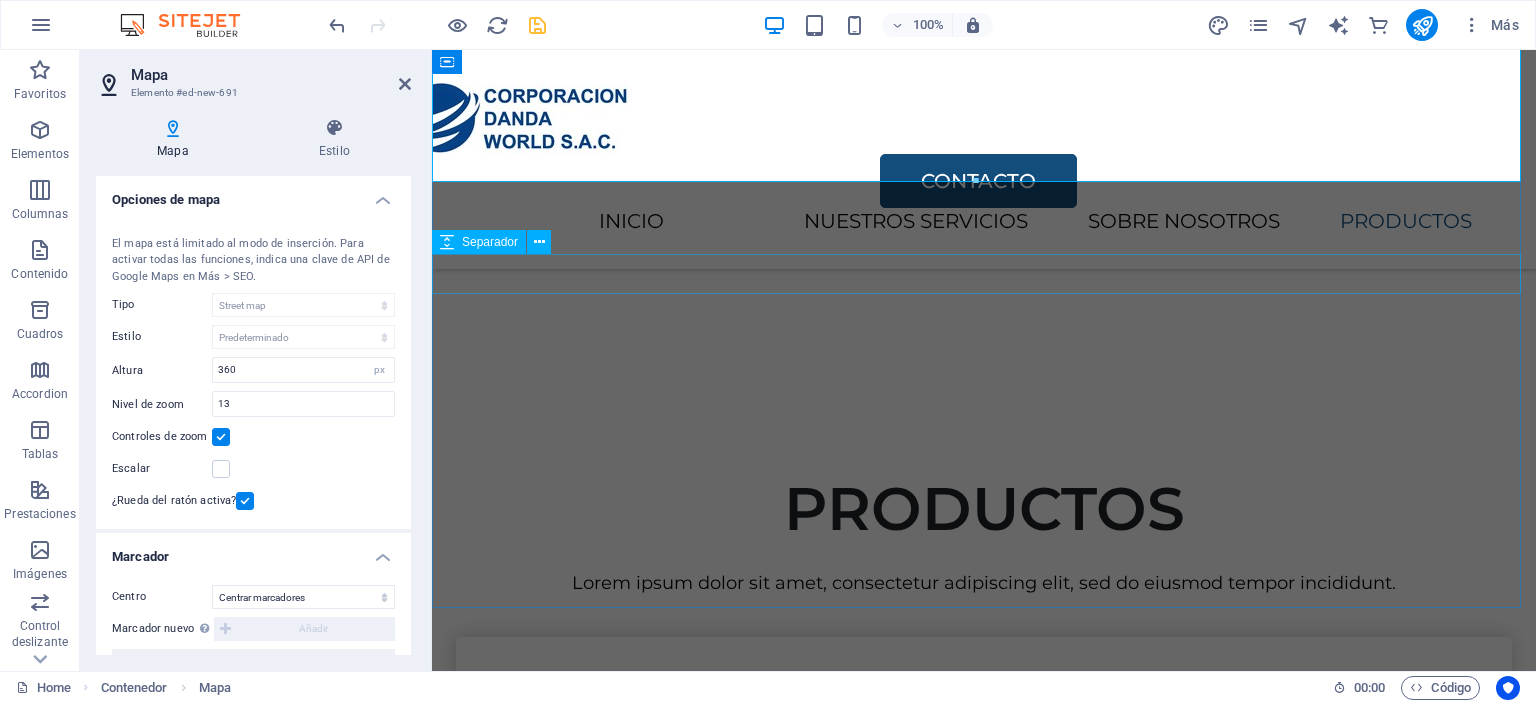 click at bounding box center [984, 6036] 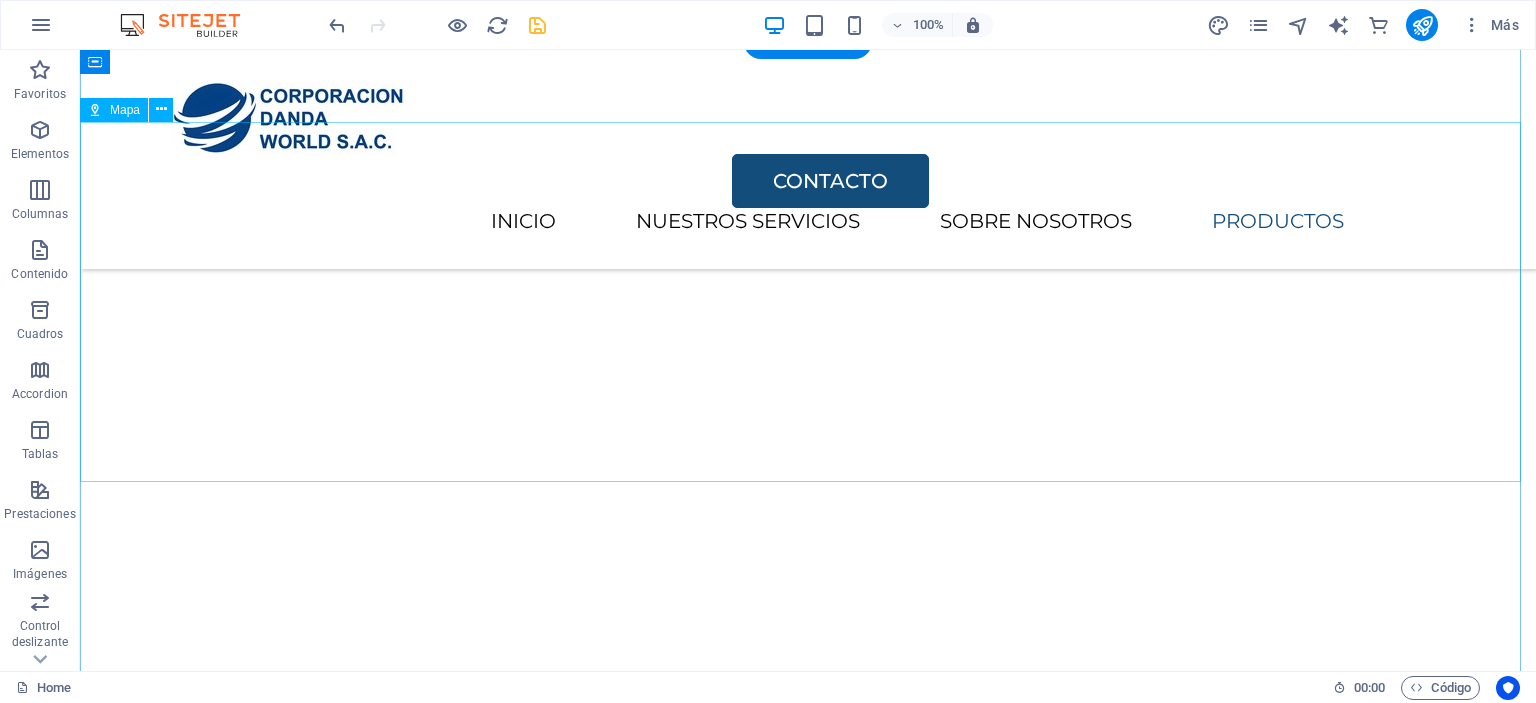click on "Para navegar por el mapa con gestos táctiles, presiona dos veces y mantén el dedo sobre este. Luego, arrastra el mapa. ← Mover a la izquierda → Mover a la derecha ↑ Mover hacia arriba ↓ Mover hacia abajo + Acercar - Alejar Inicio Mover a la izquierda un 75% Fin Mover a la derecha un 75% Página anterior Mover hacia arriba un 75% Página siguiente Mover hacia abajo un 75% Mapa Relieve Satélite Etiquetas Combinaciones de teclas Datos del mapa Datos del mapa ©2025 GeoBasis-DE/BKG (©2009), Google Datos del mapa ©2025 GeoBasis-DE/BKG (©2009), Google 500 m  Hacer clic para alternar entre unidades imperiales y métricas Condiciones Informar un error en el mapa" at bounding box center (808, 7081) 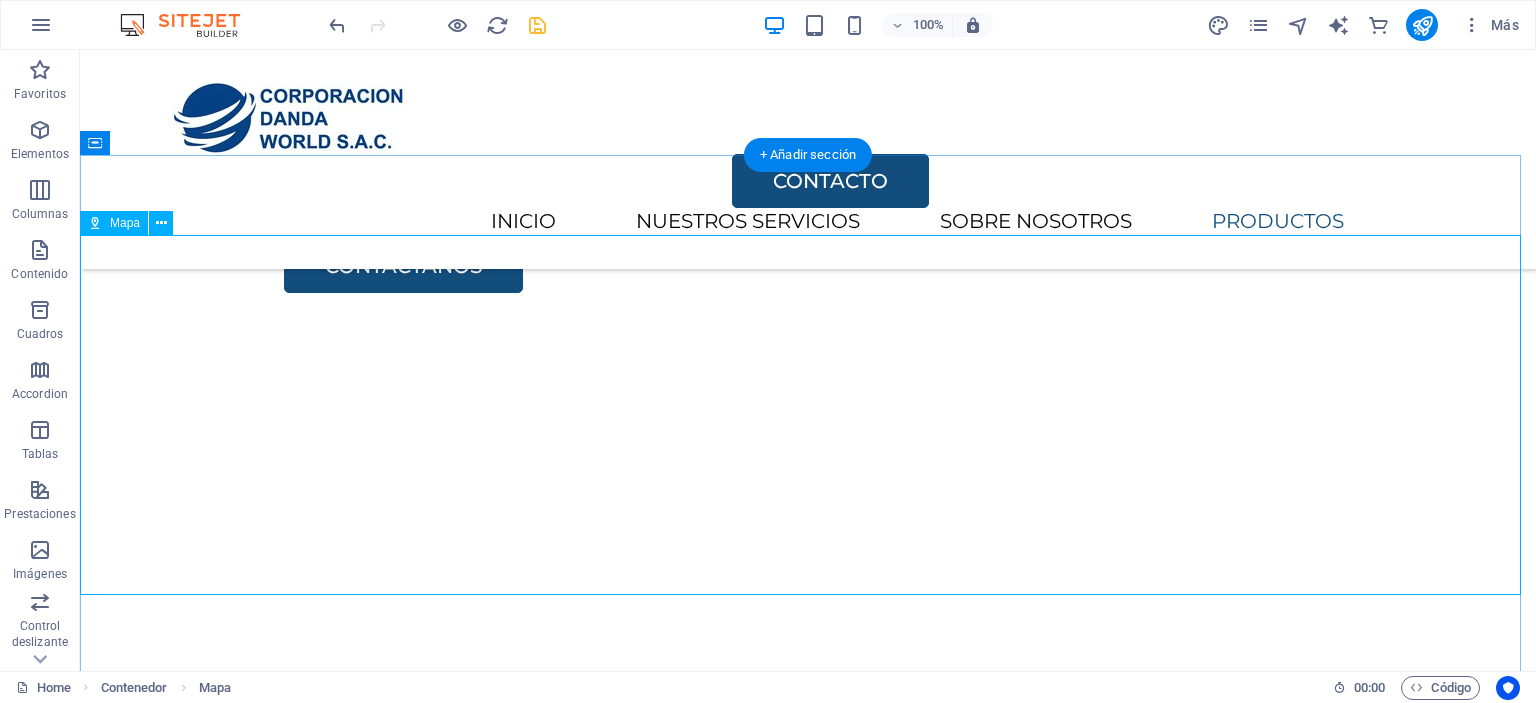 scroll, scrollTop: 3472, scrollLeft: 0, axis: vertical 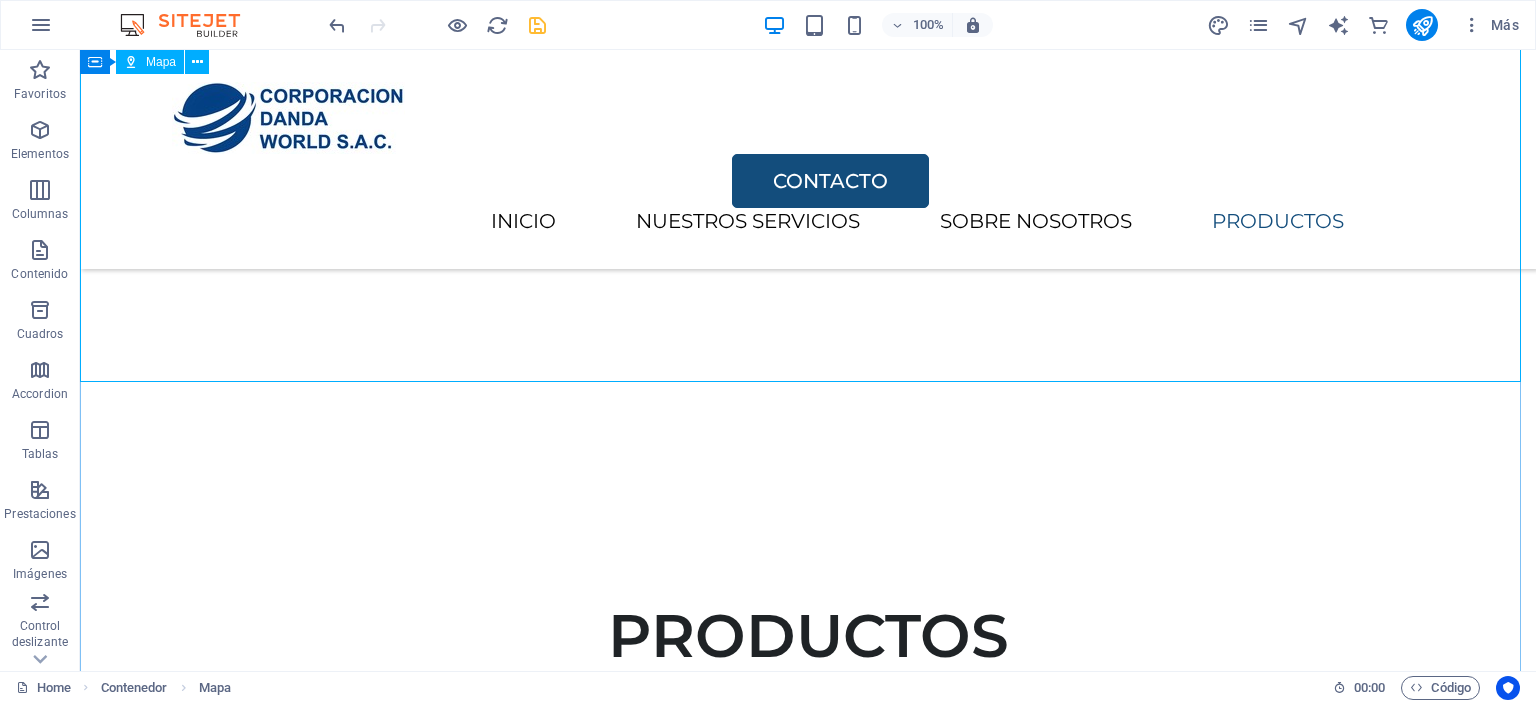 click on "Para navegar por el mapa con gestos táctiles, presiona dos veces y mantén el dedo sobre este. Luego, arrastra el mapa. ← Mover a la izquierda → Mover a la derecha ↑ Mover hacia arriba ↓ Mover hacia abajo + Acercar - Alejar Inicio Mover a la izquierda un 75% Fin Mover a la derecha un 75% Página anterior Mover hacia arriba un 75% Página siguiente Mover hacia abajo un 75% Mapa Relieve Satélite Etiquetas Combinaciones de teclas Datos del mapa Datos del mapa ©2025 GeoBasis-DE/BKG (©2009), Google Datos del mapa ©2025 GeoBasis-DE/BKG (©2009), Google 500 m  Hacer clic para alternar entre unidades imperiales y métricas Condiciones Informar un error en el mapa" at bounding box center [808, 6981] 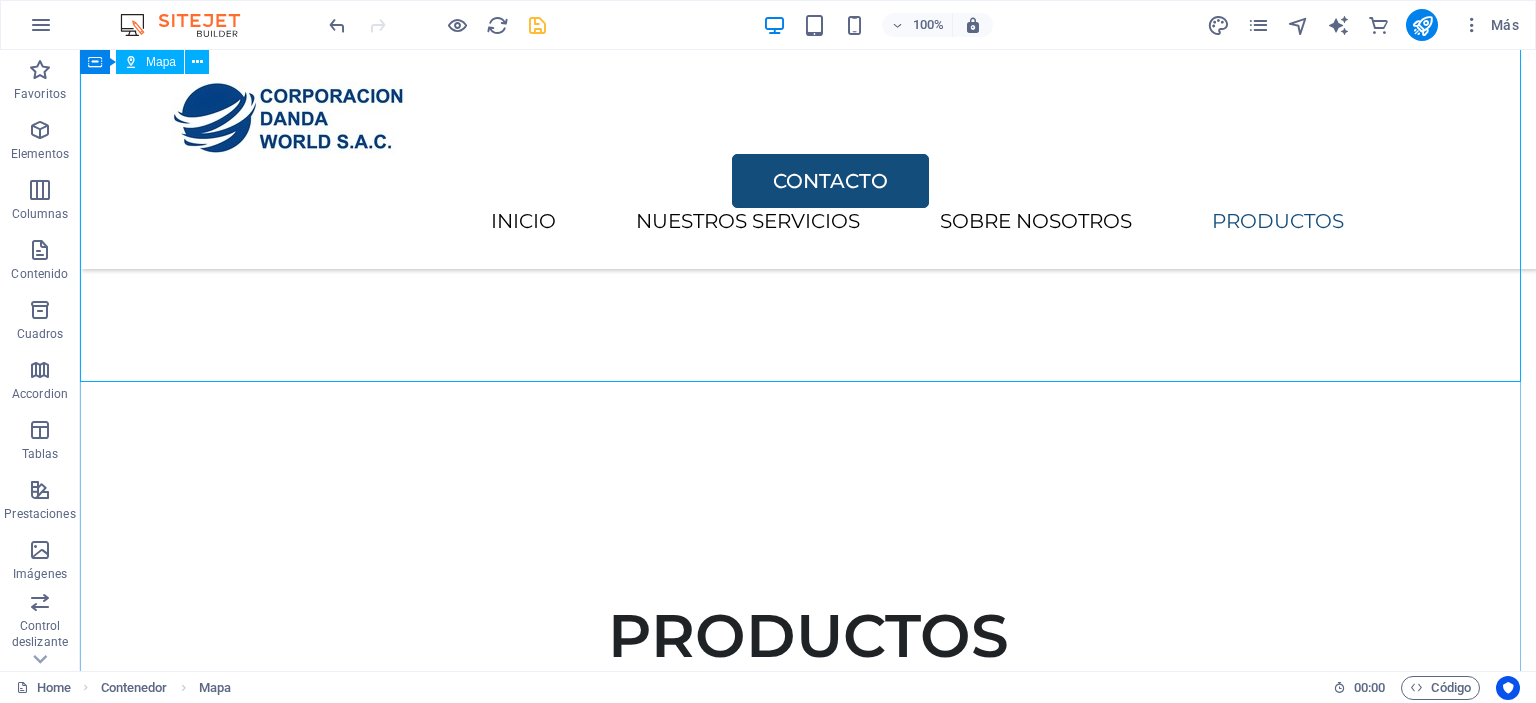 scroll, scrollTop: 3112, scrollLeft: 0, axis: vertical 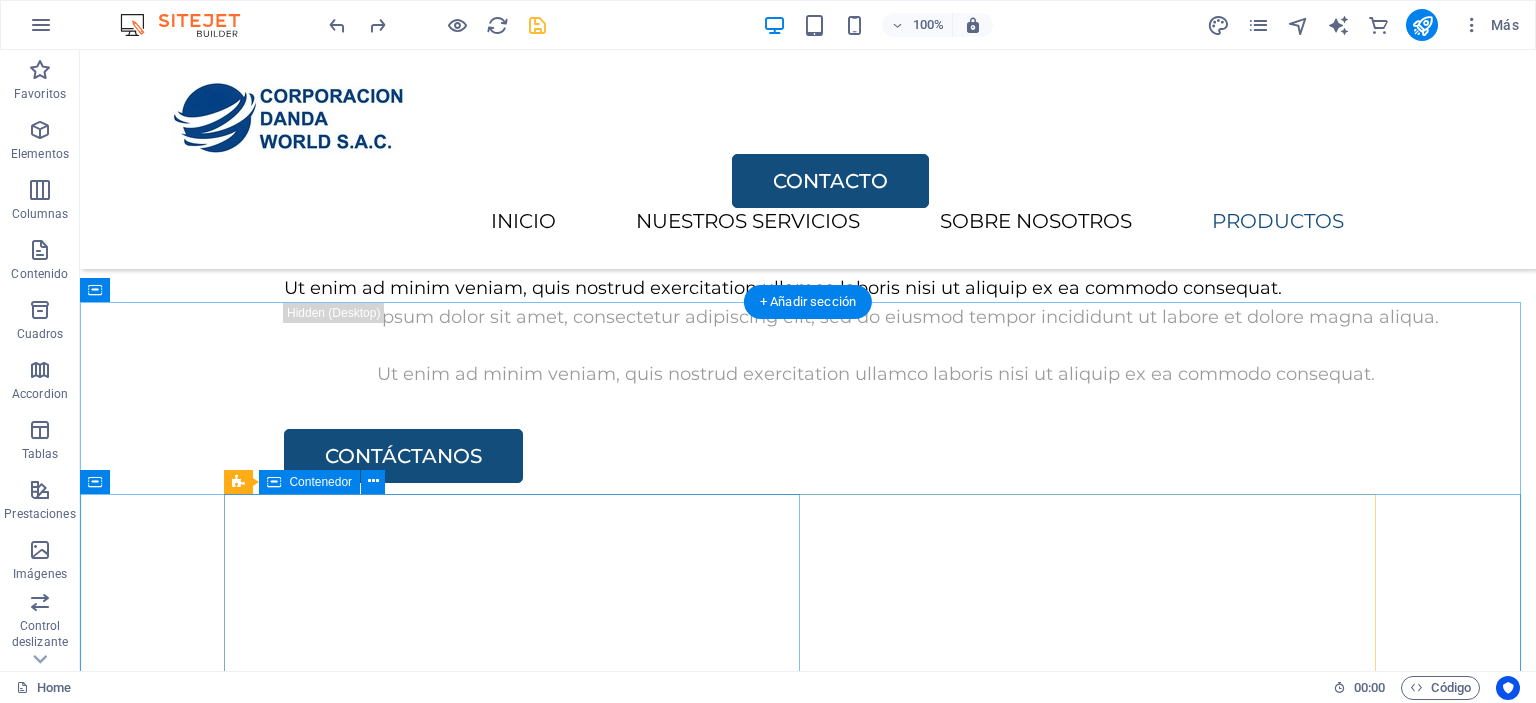 click on "Suelta el contenido aquí o  Añadir elementos  Pegar portapapeles" at bounding box center [808, 7944] 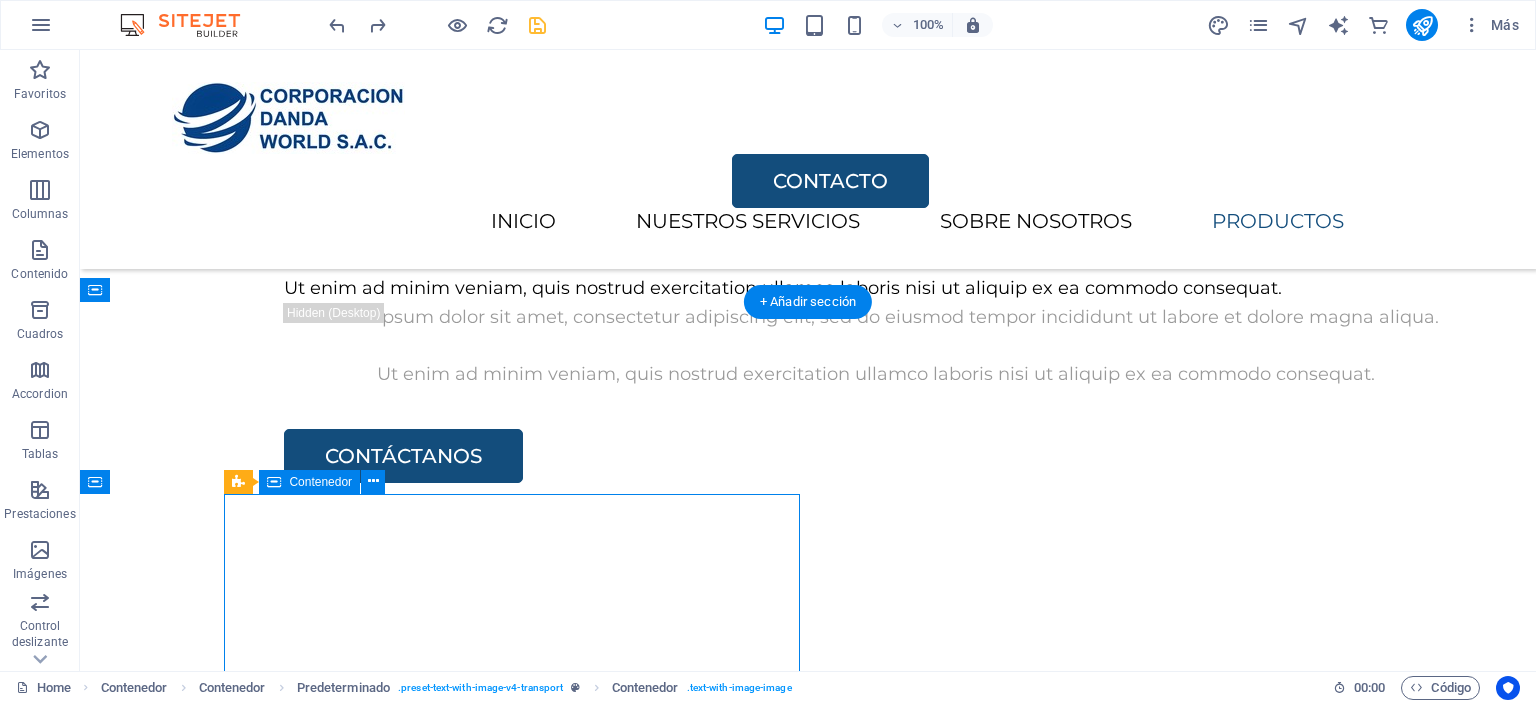 click on "Añadir elementos" at bounding box center (737, 7974) 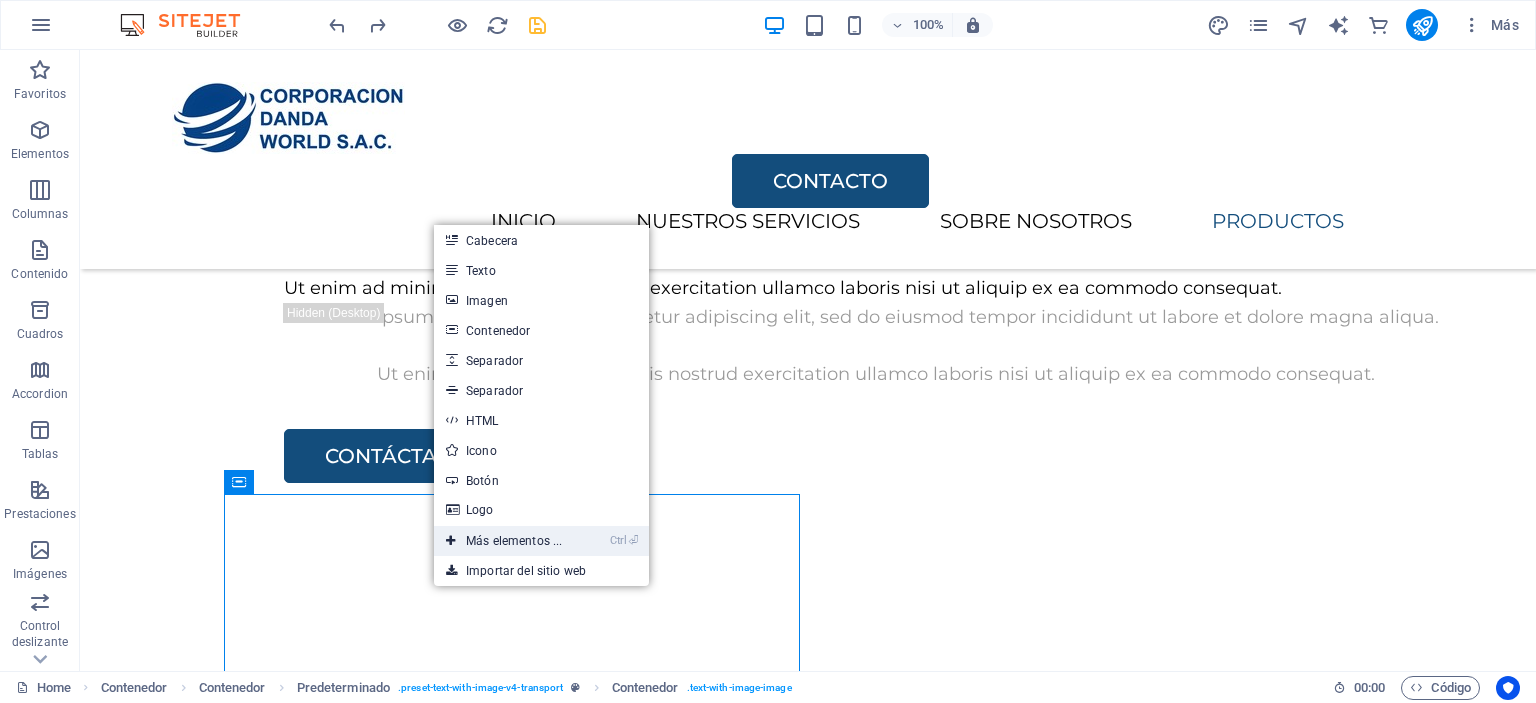 click on "Ctrl ⏎  Más elementos ..." at bounding box center (504, 541) 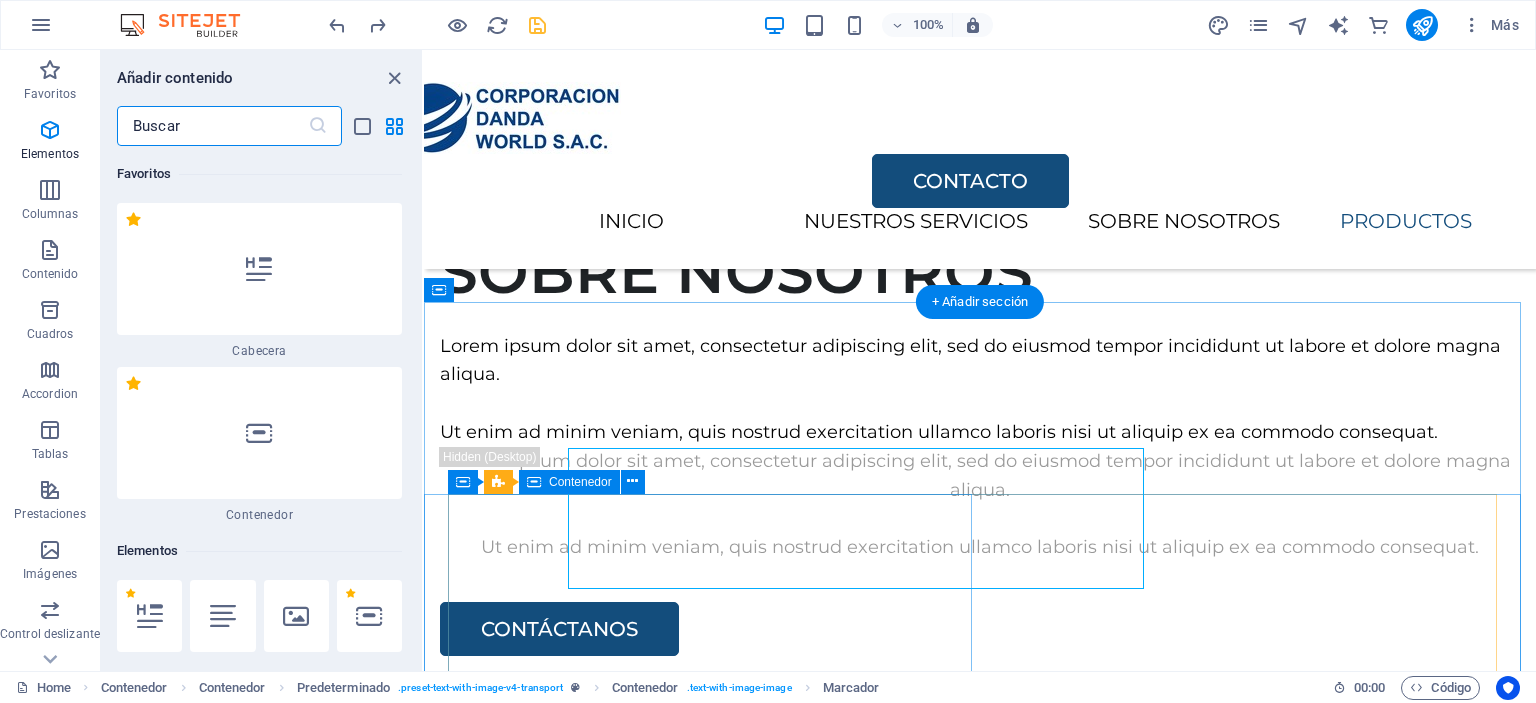 scroll, scrollTop: 3157, scrollLeft: 0, axis: vertical 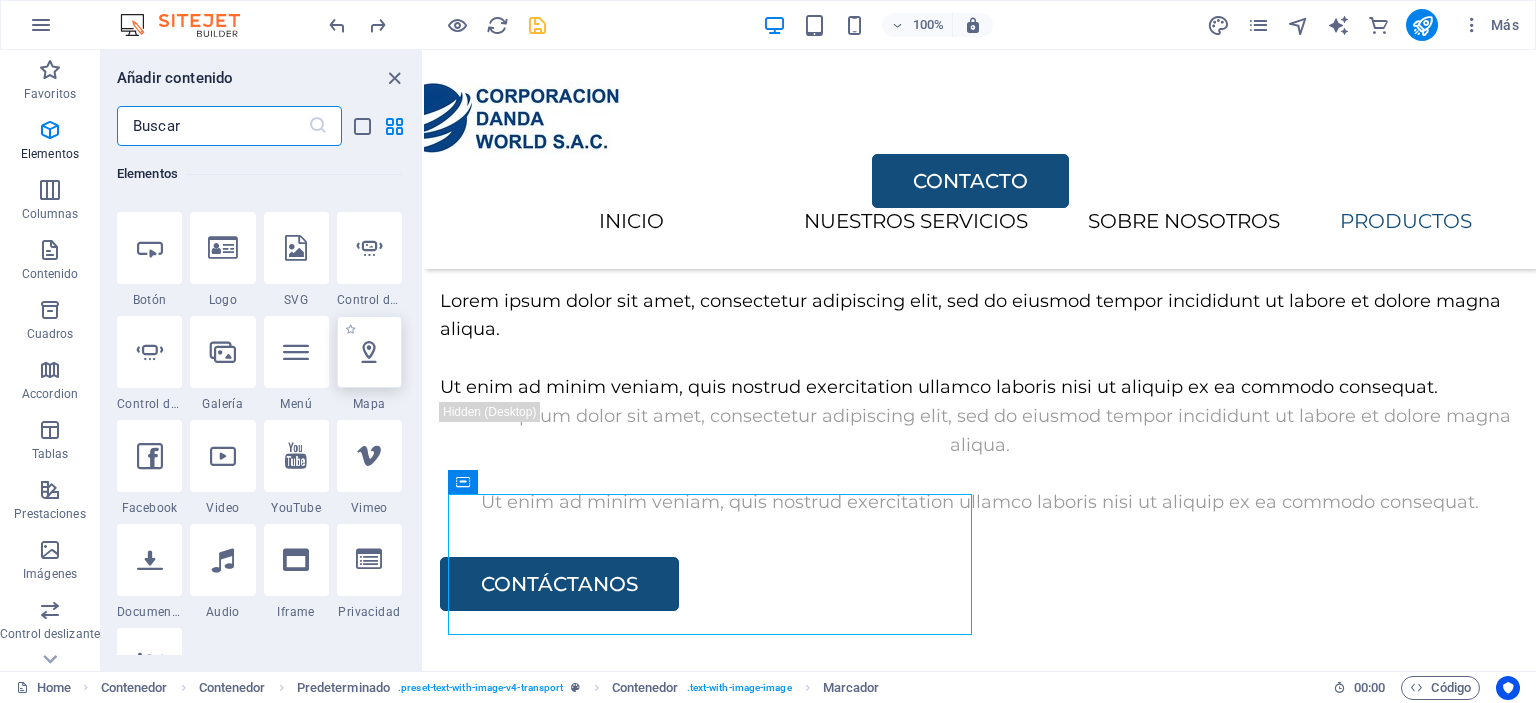 click at bounding box center [369, 352] 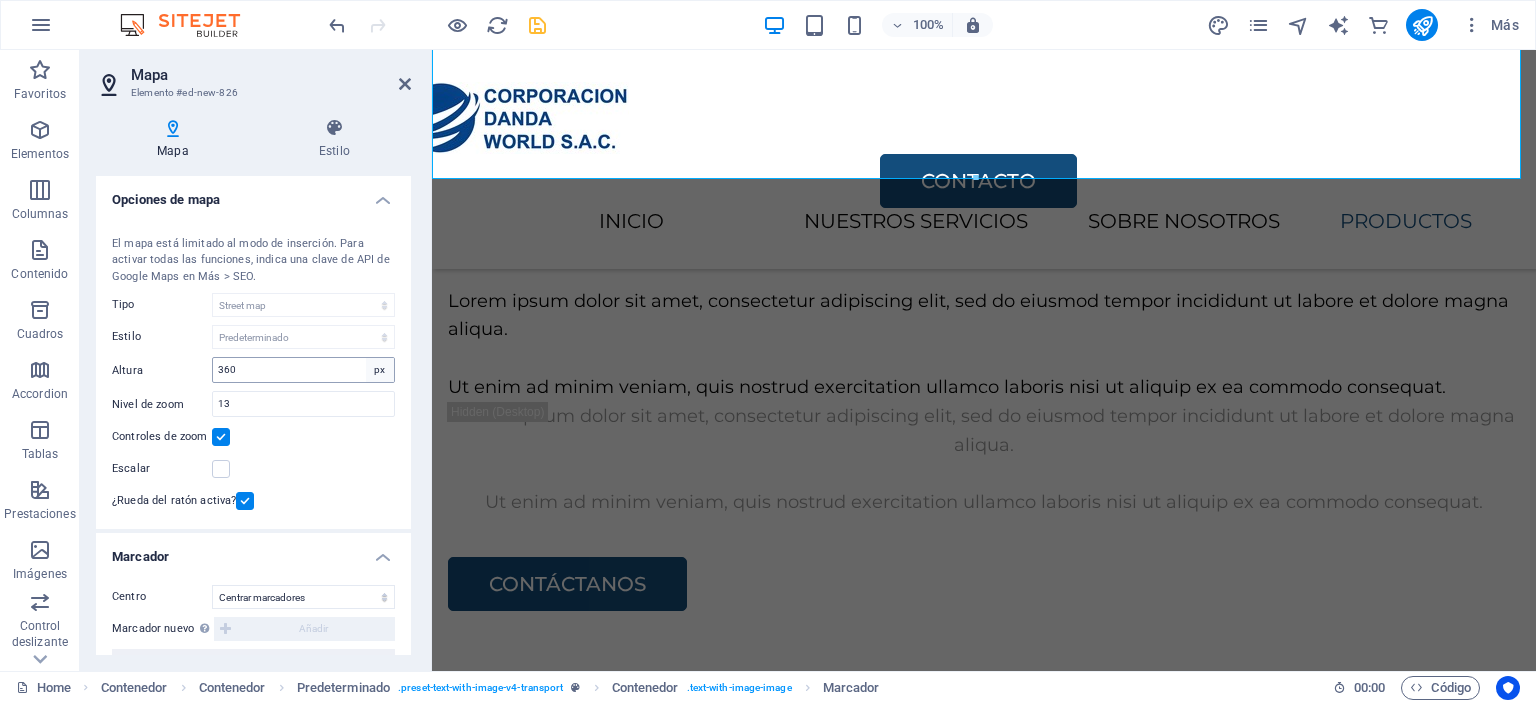 scroll, scrollTop: 3718, scrollLeft: 0, axis: vertical 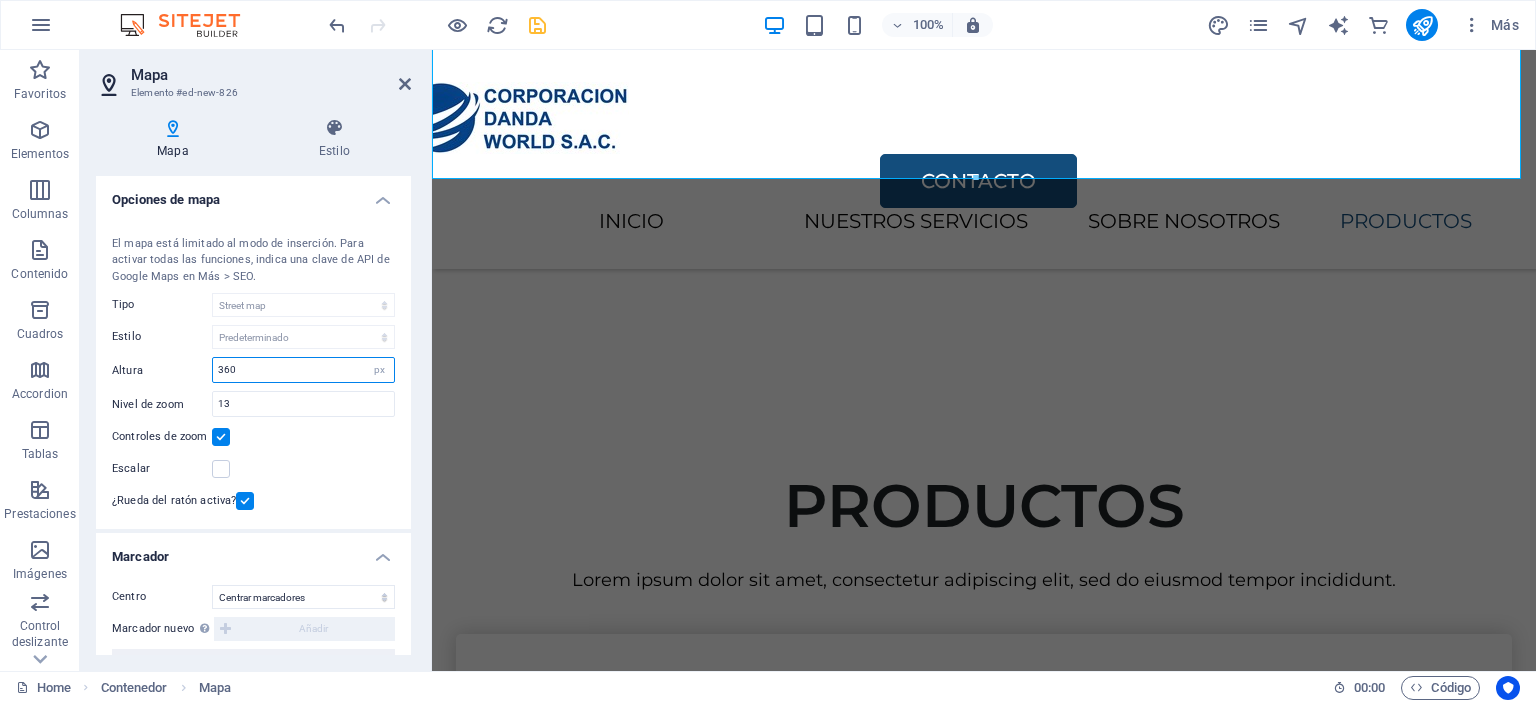 click on "360" at bounding box center (303, 370) 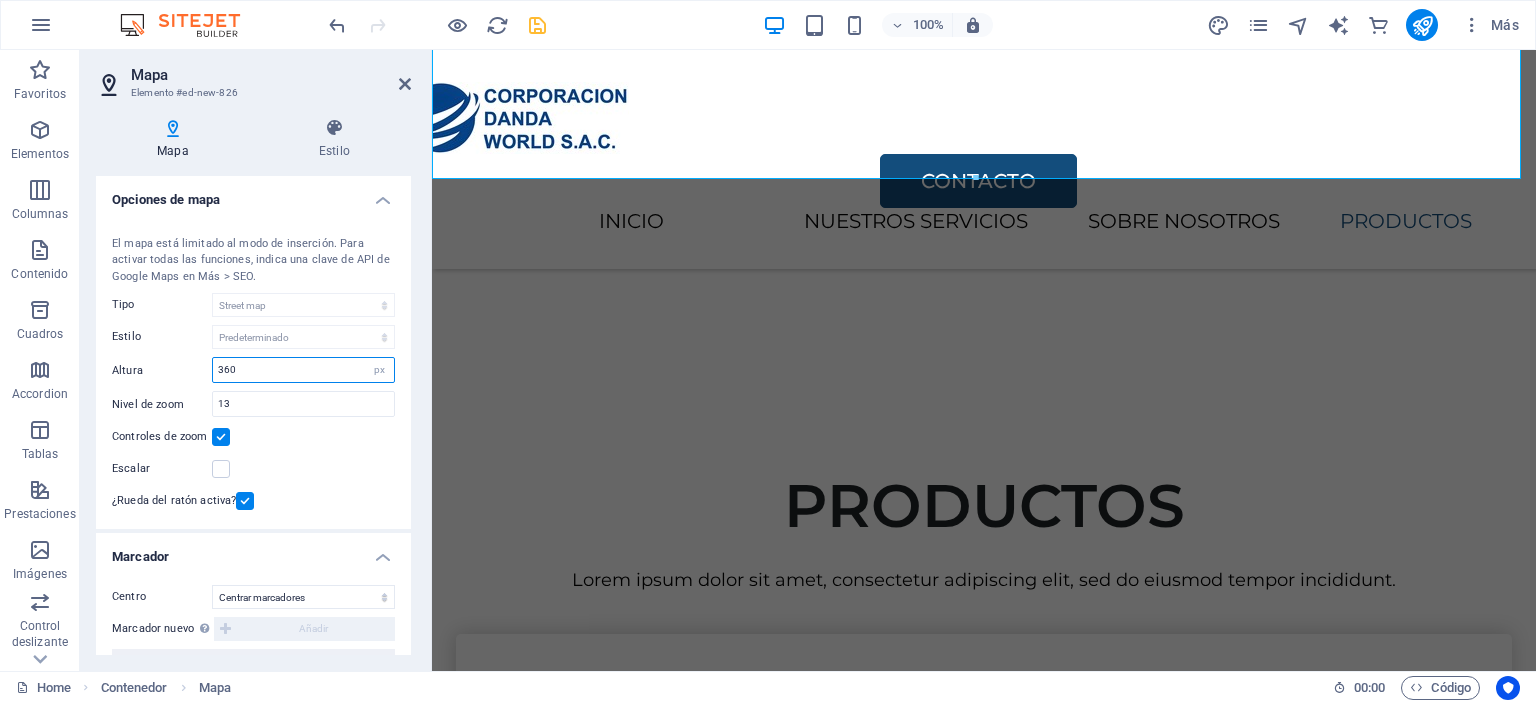 drag, startPoint x: 237, startPoint y: 367, endPoint x: 208, endPoint y: 371, distance: 29.274563 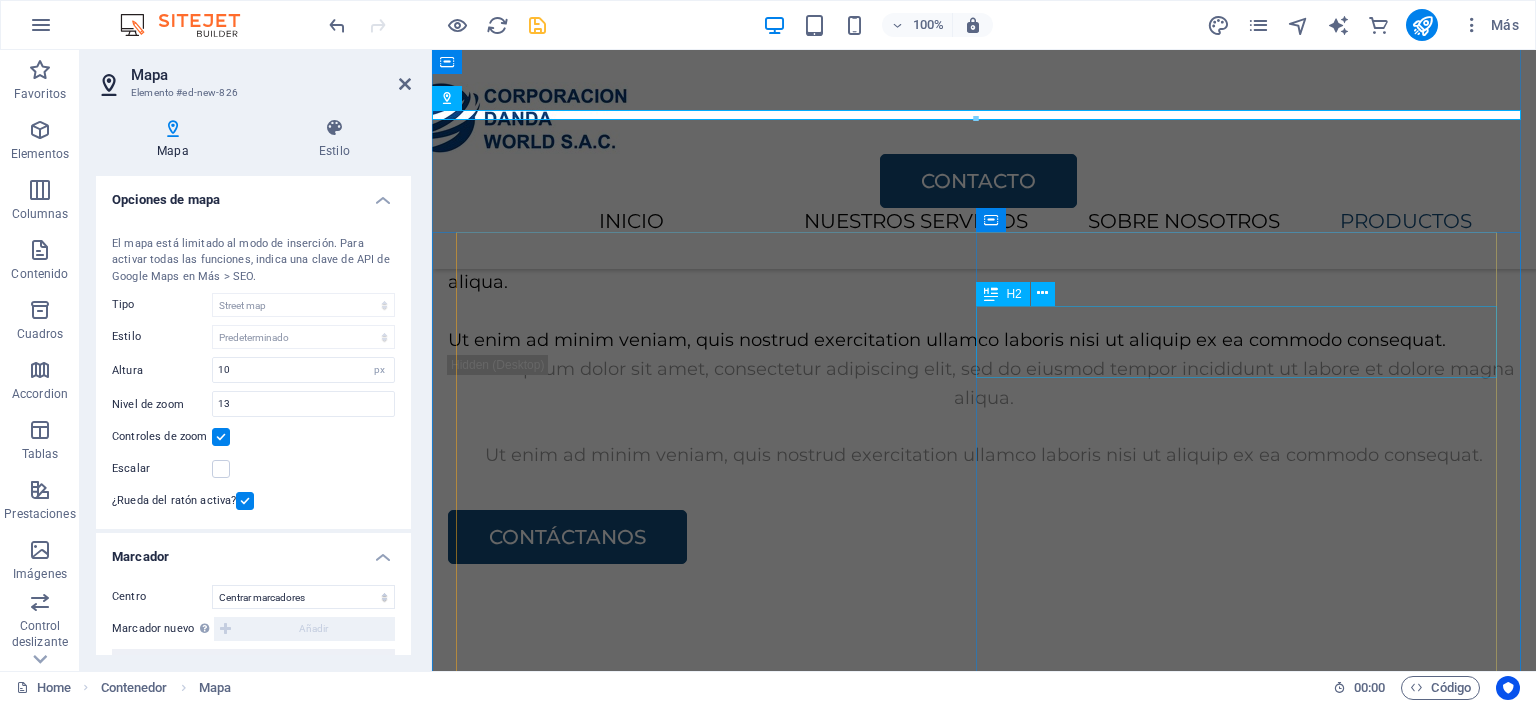 scroll, scrollTop: 3181, scrollLeft: 0, axis: vertical 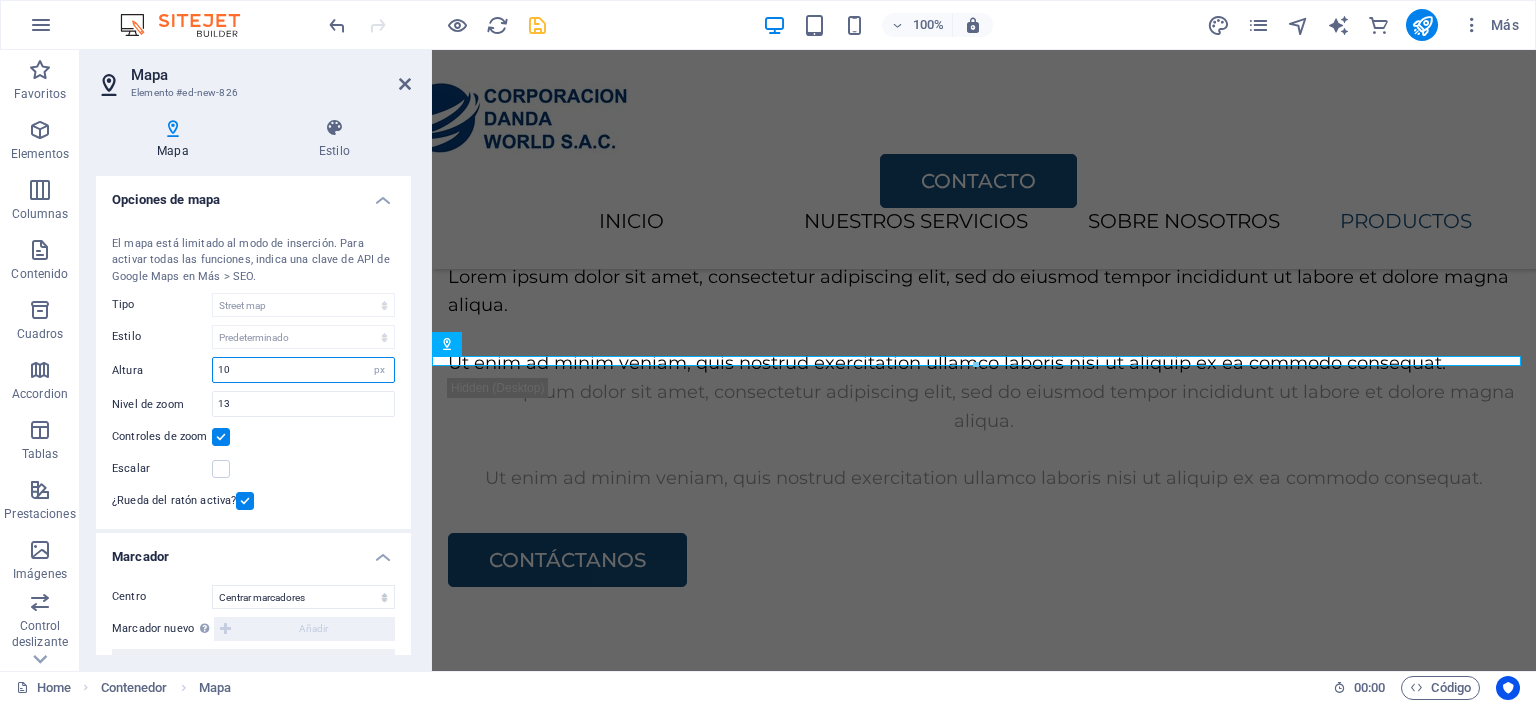 click on "10" at bounding box center (303, 370) 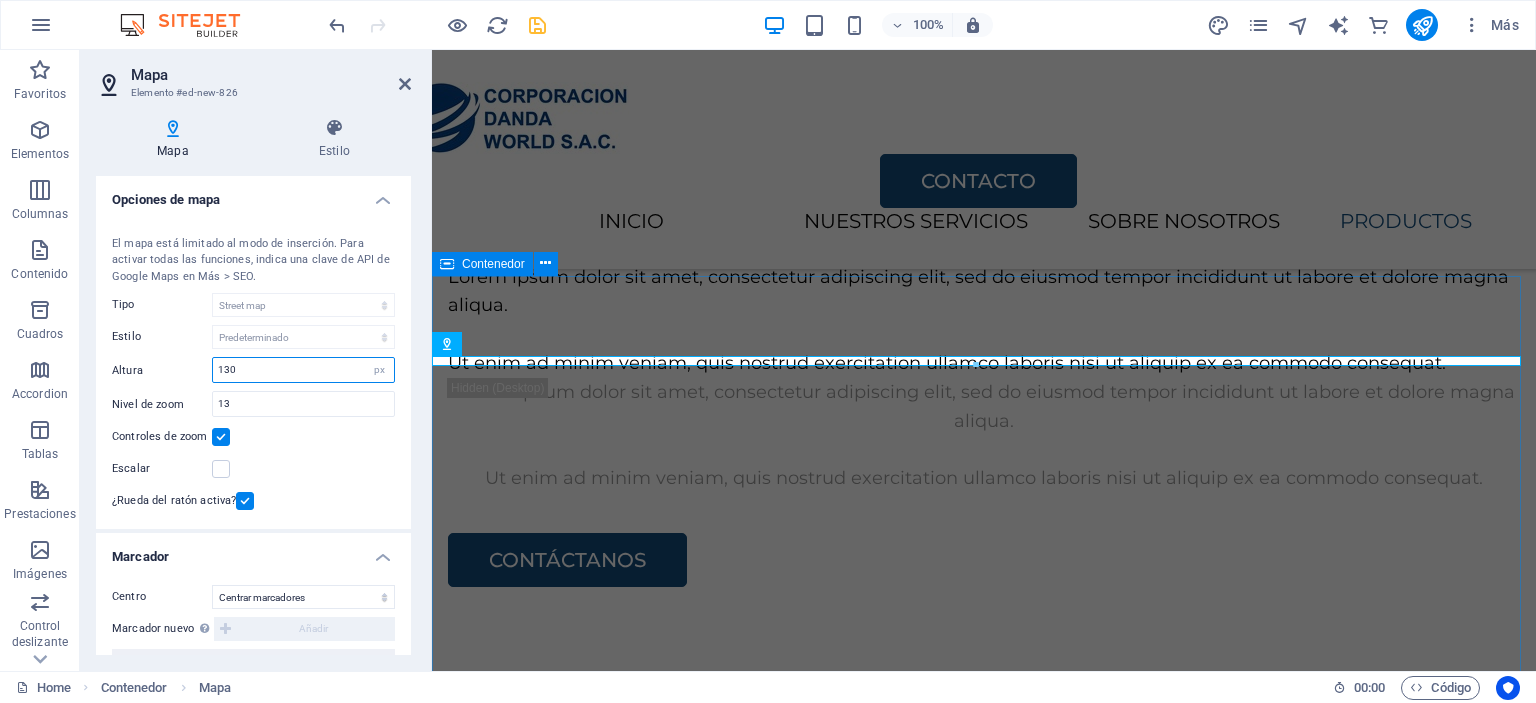 type on "130" 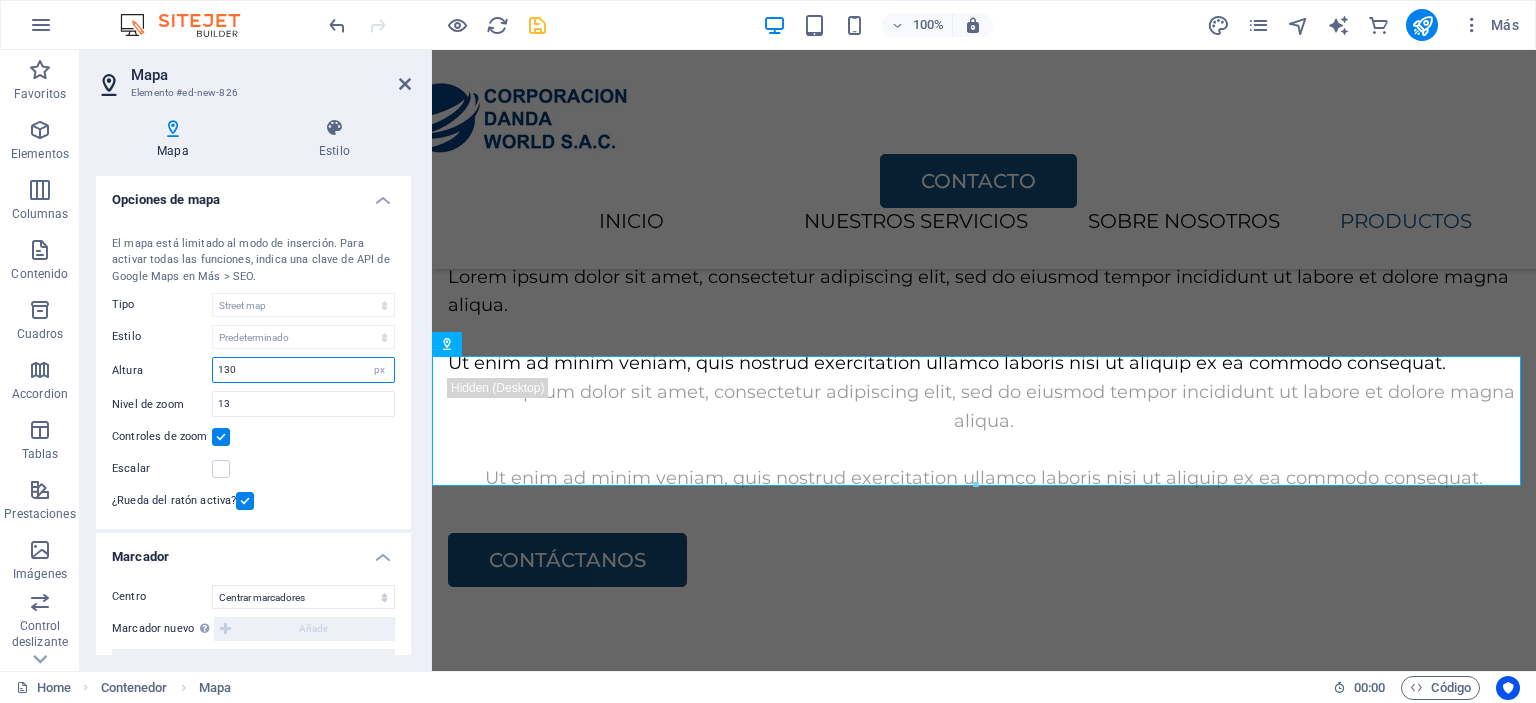 drag, startPoint x: 260, startPoint y: 367, endPoint x: 244, endPoint y: 370, distance: 16.27882 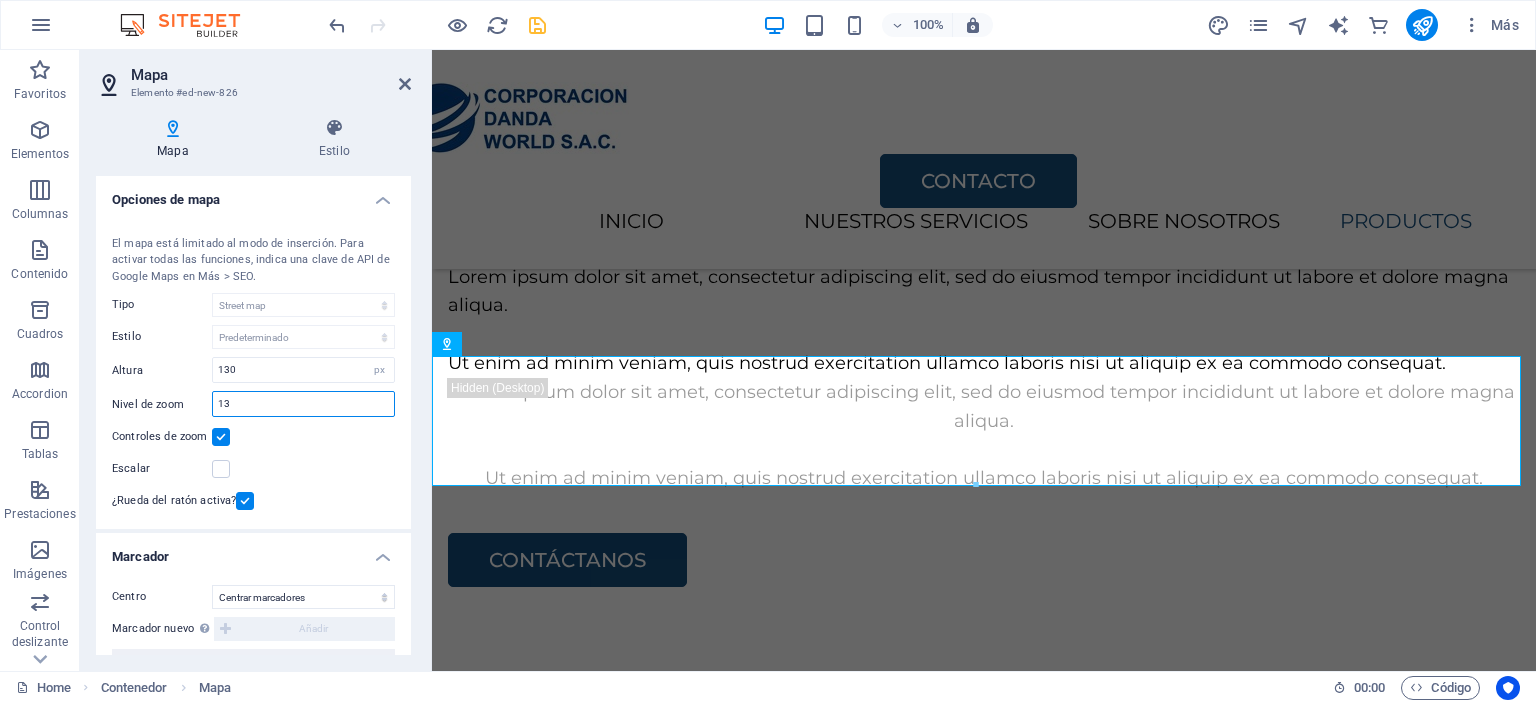 drag, startPoint x: 249, startPoint y: 398, endPoint x: 208, endPoint y: 401, distance: 41.109608 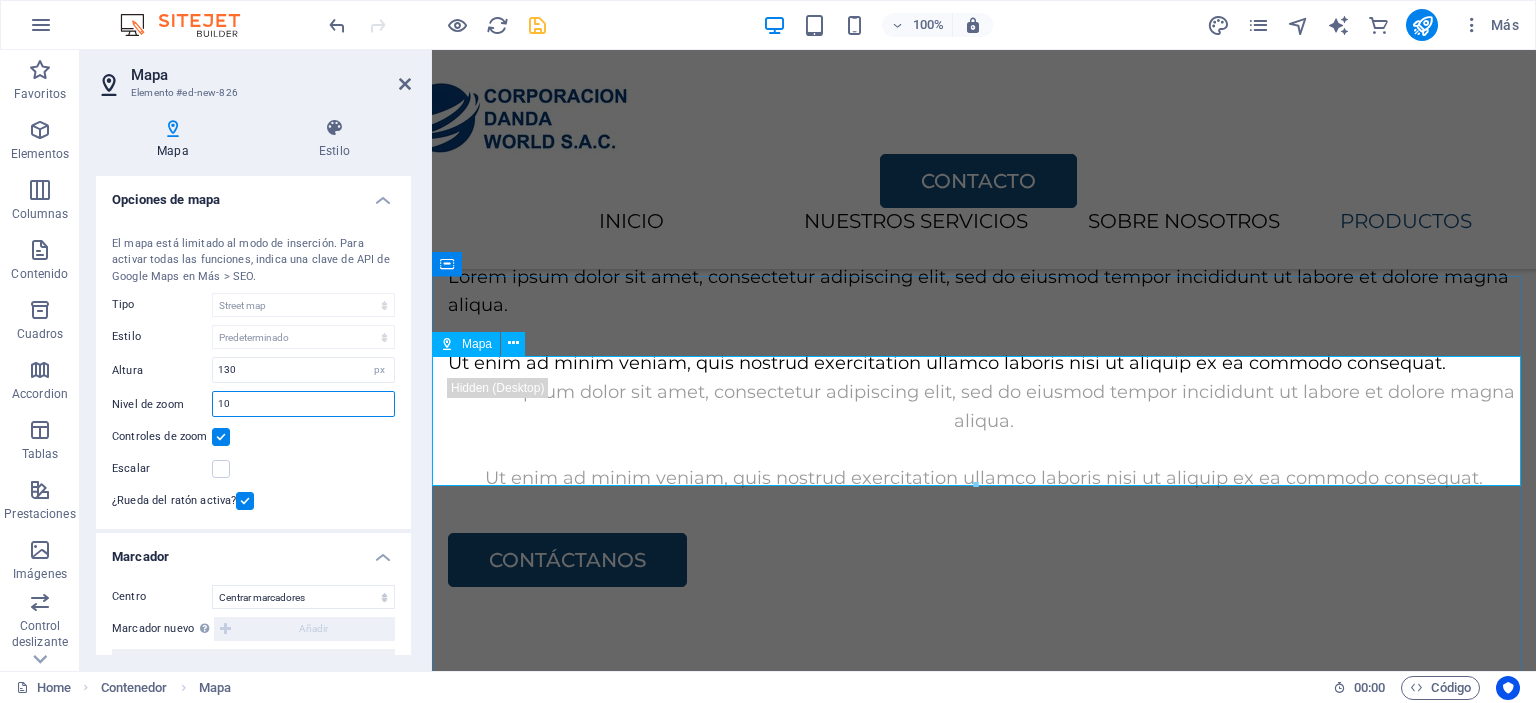 type on "10" 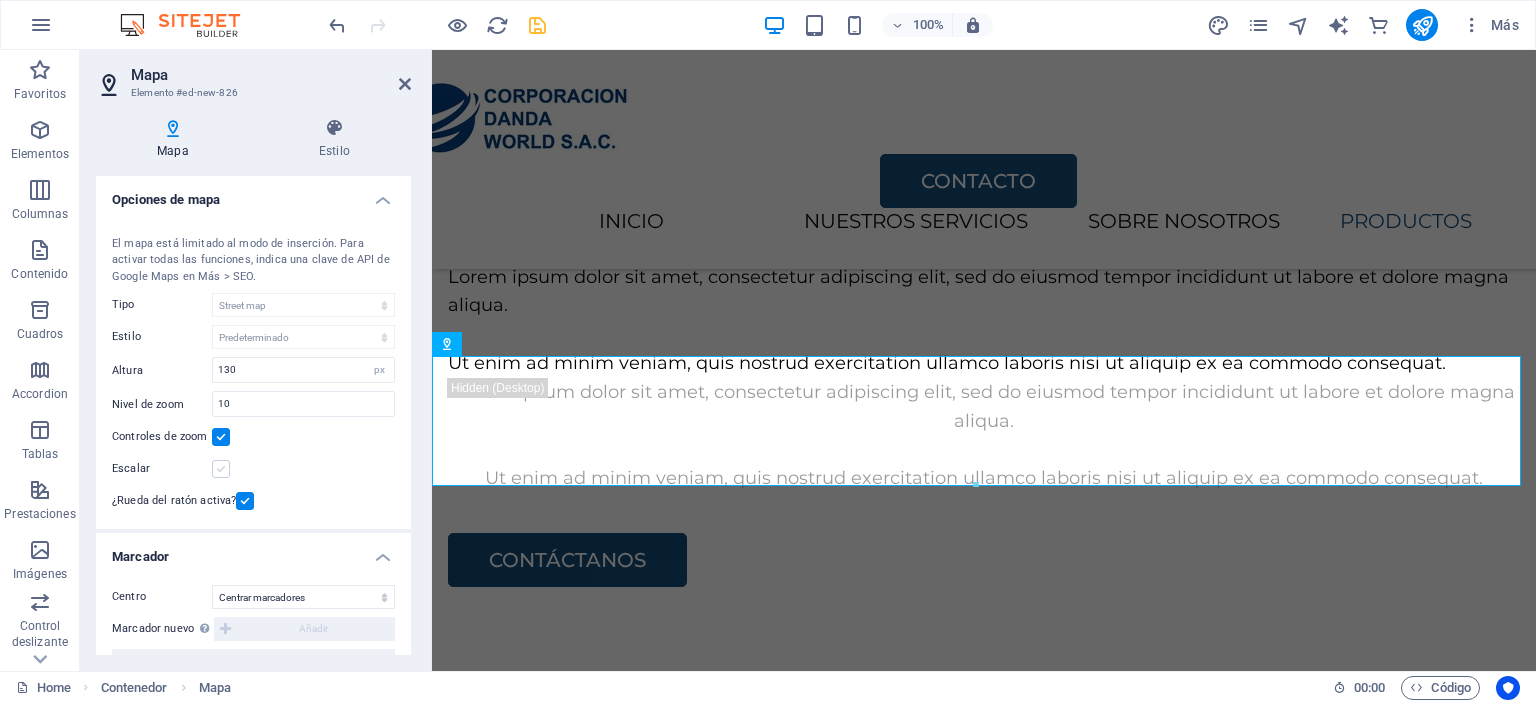 click at bounding box center (221, 469) 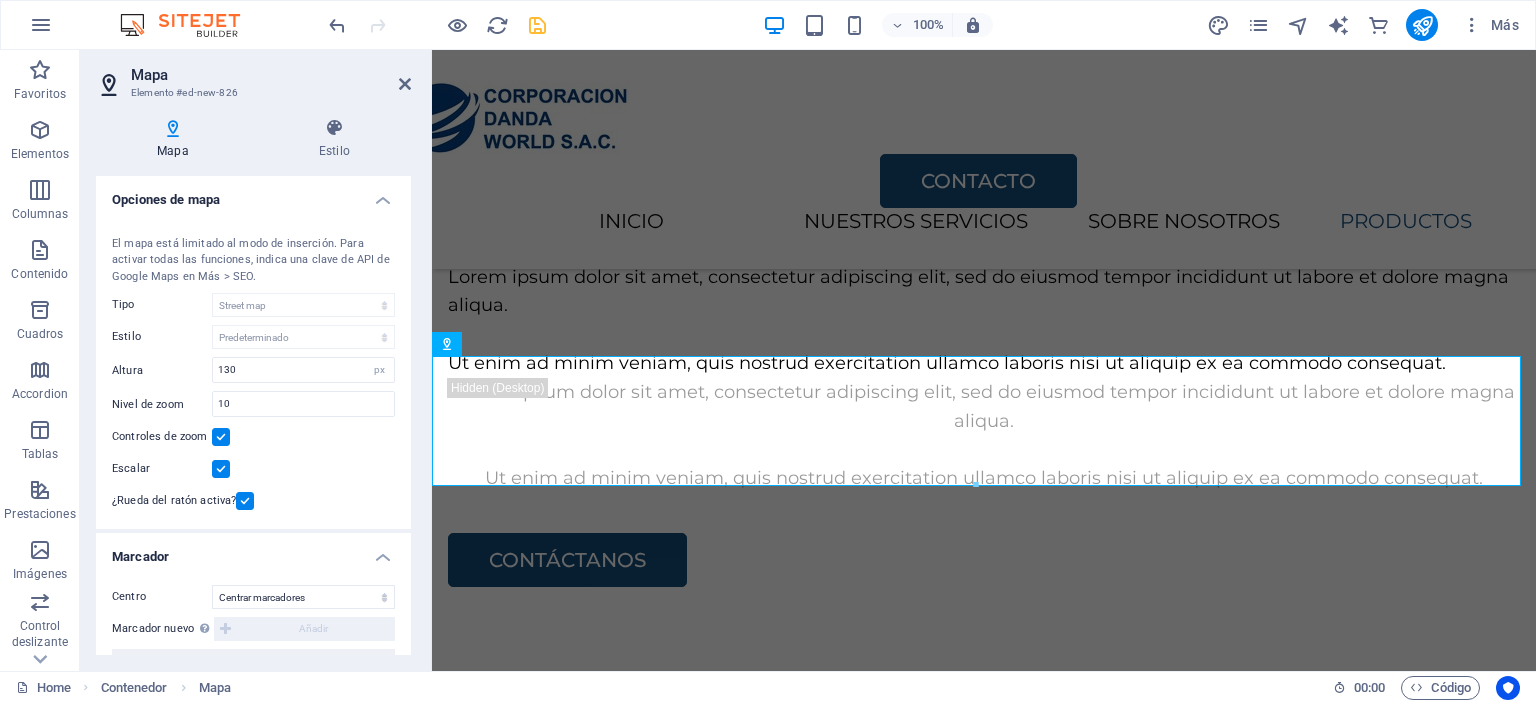 click at bounding box center (221, 469) 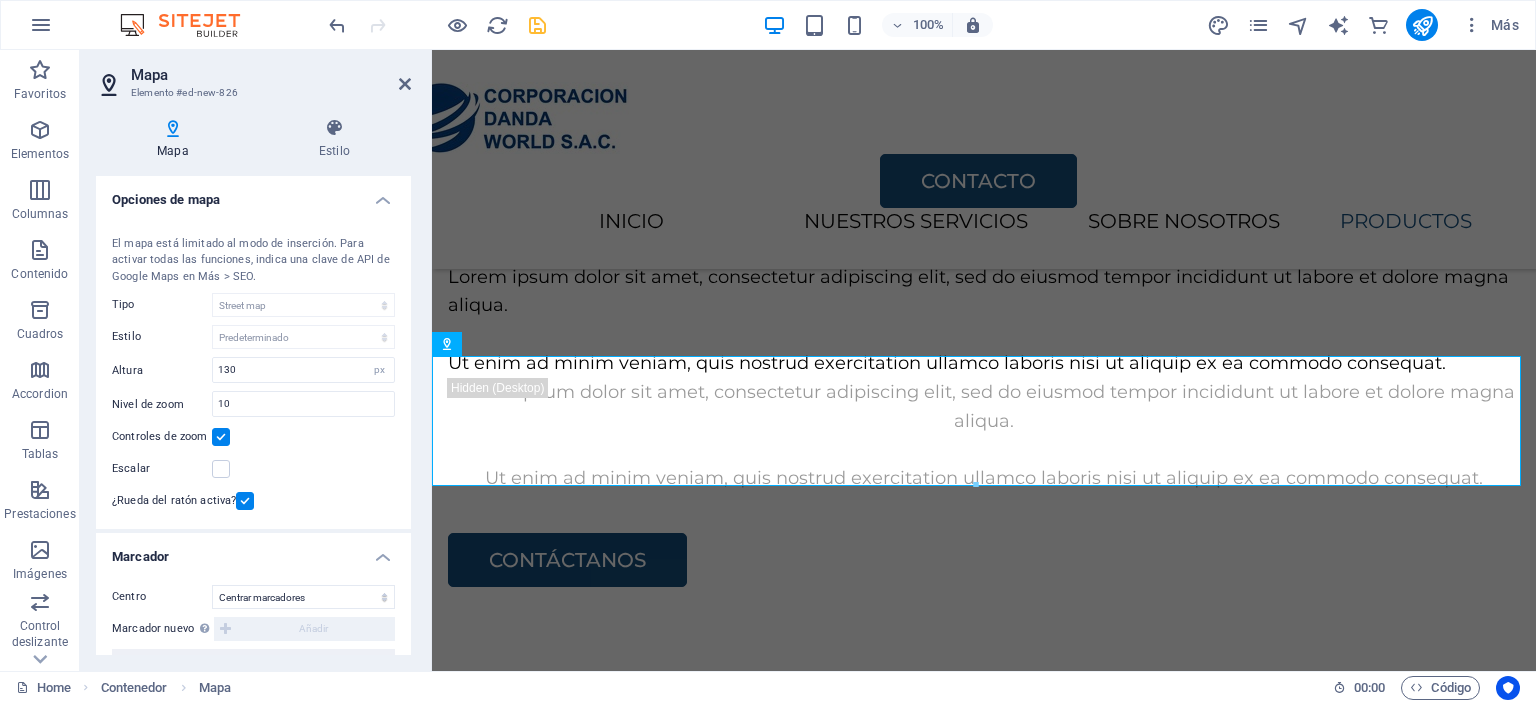 click at bounding box center [221, 437] 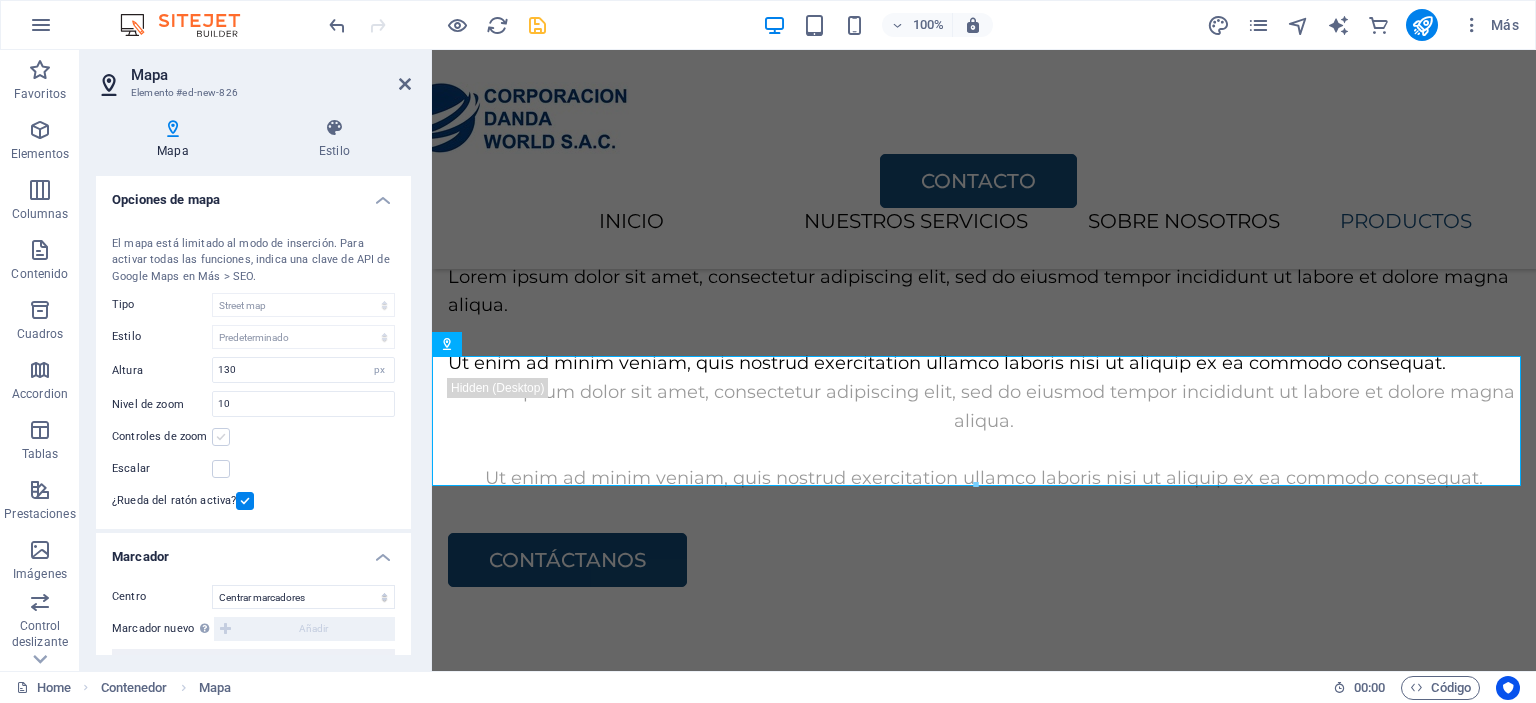 click at bounding box center (221, 437) 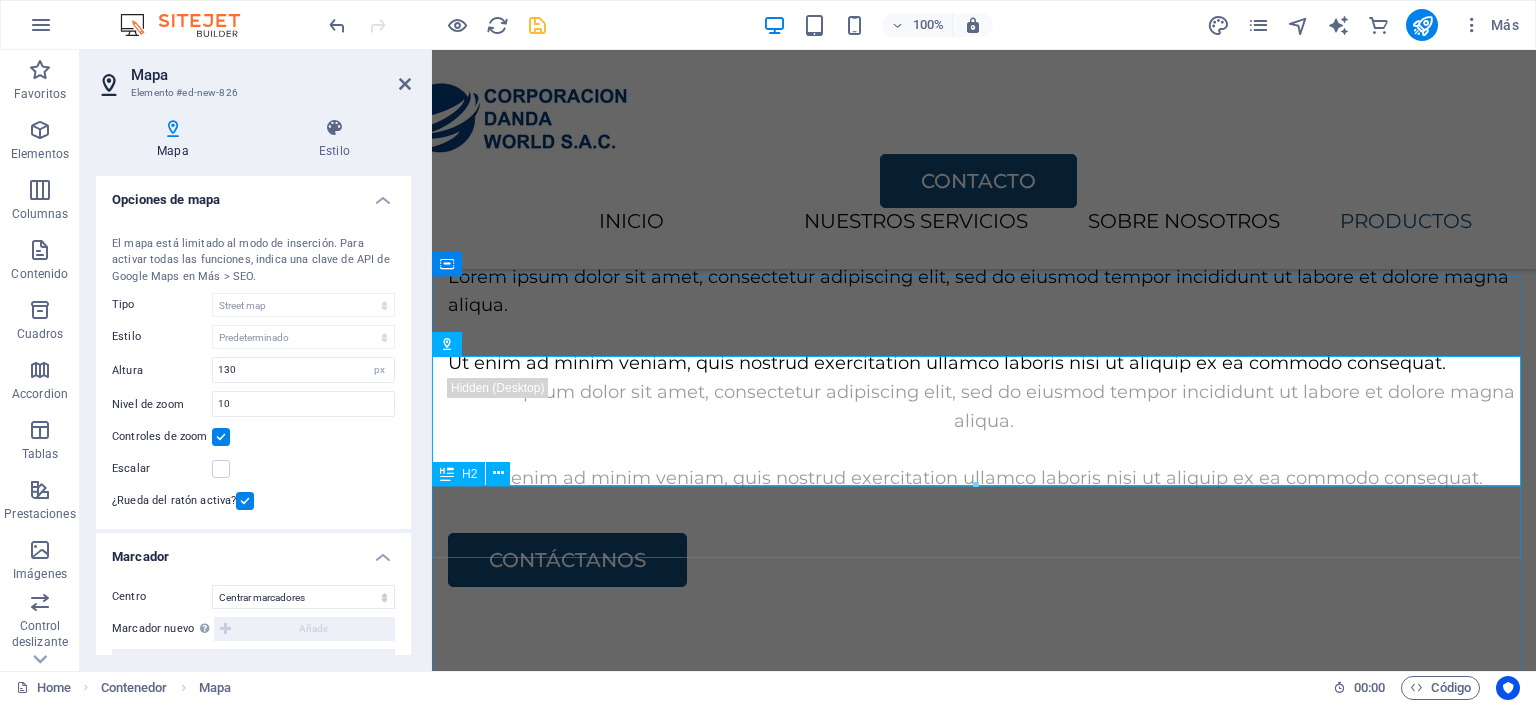 click on "CONTACTO" at bounding box center (984, 6284) 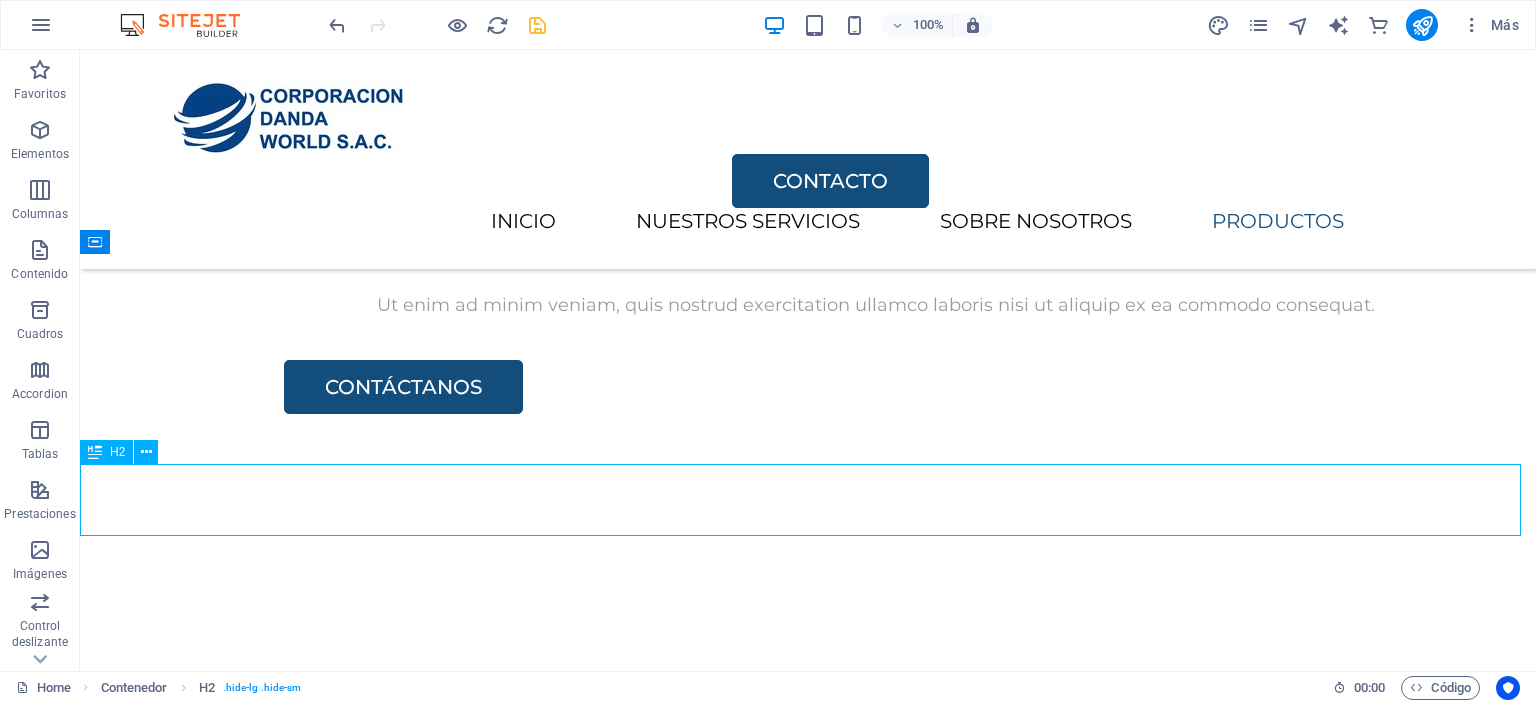 scroll, scrollTop: 3159, scrollLeft: 0, axis: vertical 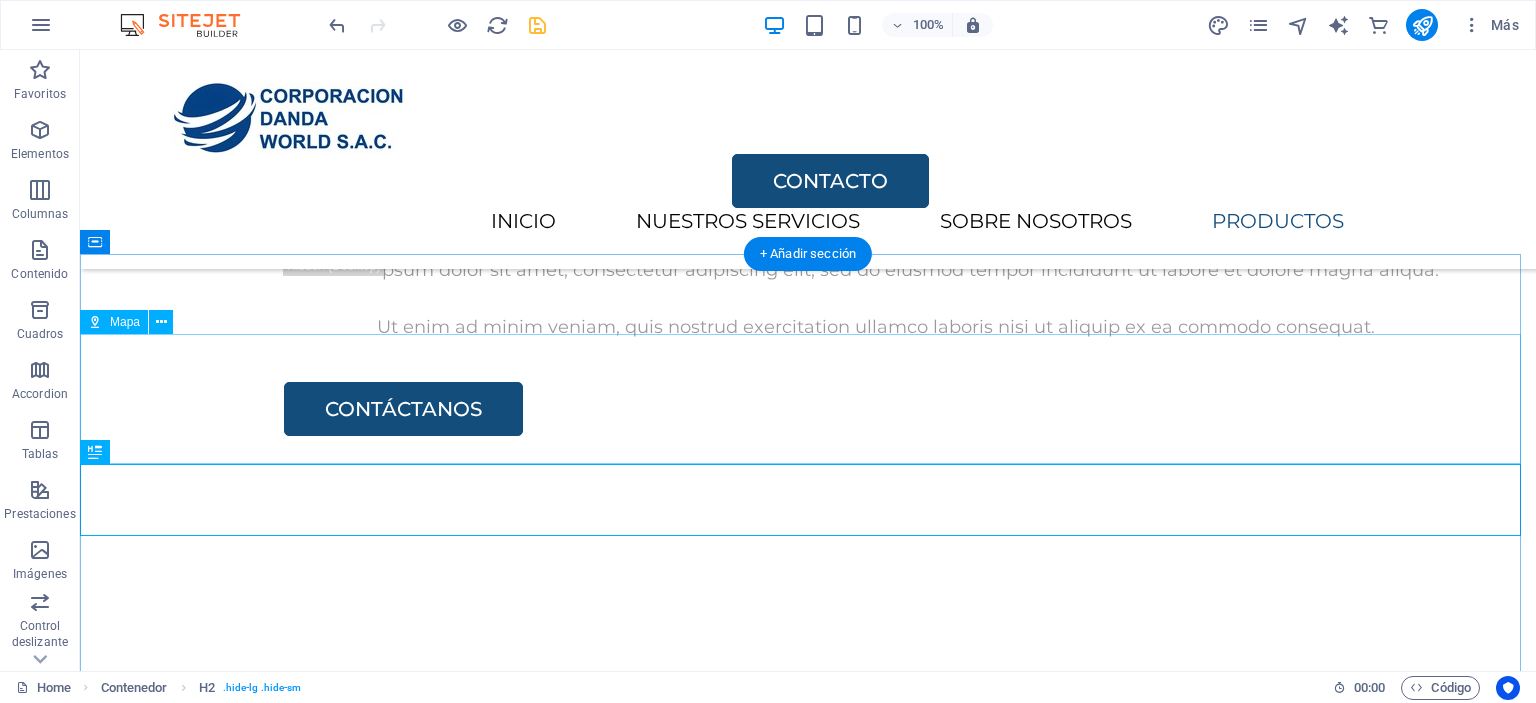drag, startPoint x: 812, startPoint y: 407, endPoint x: 864, endPoint y: 407, distance: 52 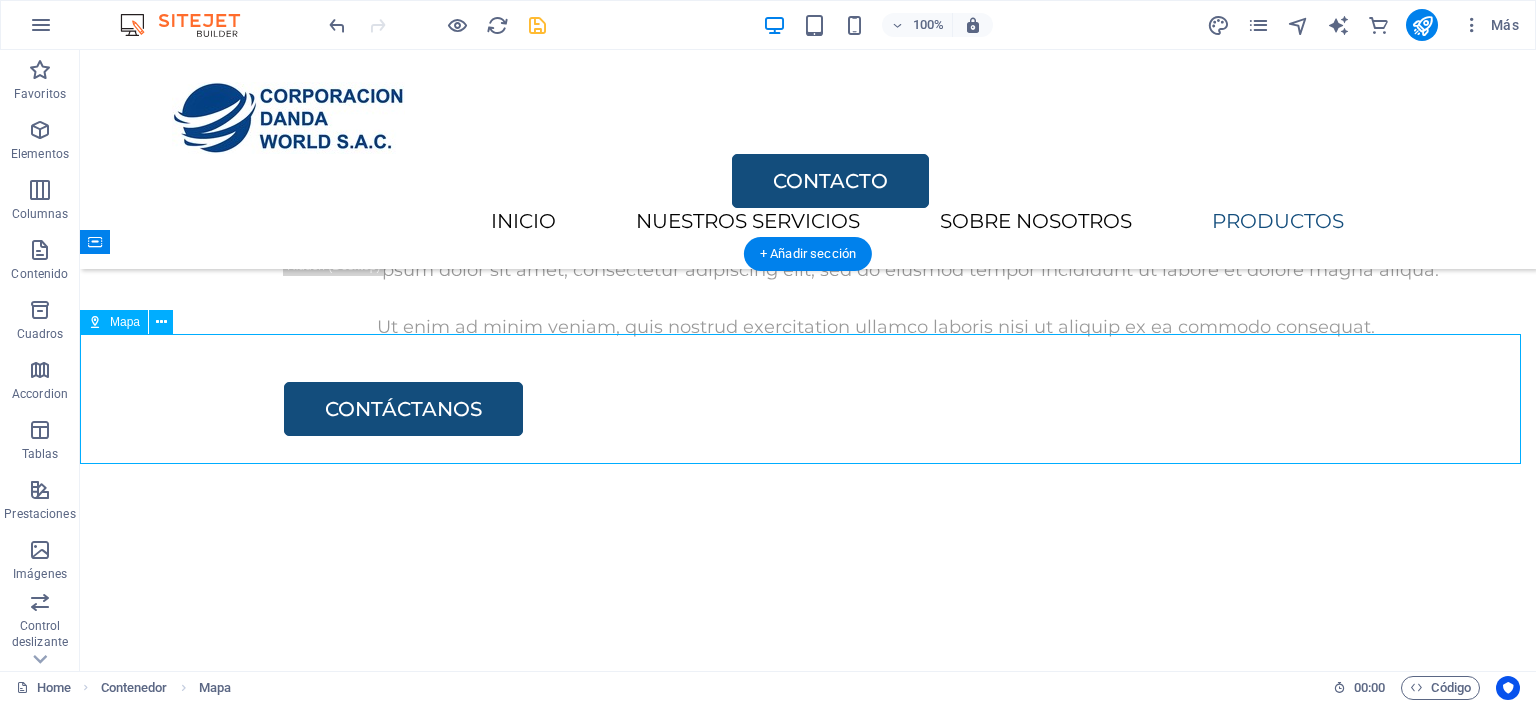 click on "Para navegar por el mapa con gestos táctiles, presiona dos veces y mantén el dedo sobre este. Luego, arrastra el mapa. ← Mover a la izquierda → Mover a la derecha ↑ Mover hacia arriba ↓ Mover hacia abajo + Acercar - Alejar Inicio Mover a la izquierda un 75% Fin Mover a la derecha un 75% Página anterior Mover hacia arriba un 75% Página siguiente Mover hacia abajo un 75% Mapa Relieve Satélite Etiquetas Combinaciones de teclas Datos del mapa Datos del mapa ©2025 GeoBasis-DE/BKG (©2009), Google Datos del mapa ©2025 GeoBasis-DE/BKG (©2009), Google 5 km  Hacer clic para alternar entre unidades imperiales y métricas Condiciones Informar un error en el mapa" at bounding box center (808, 7179) 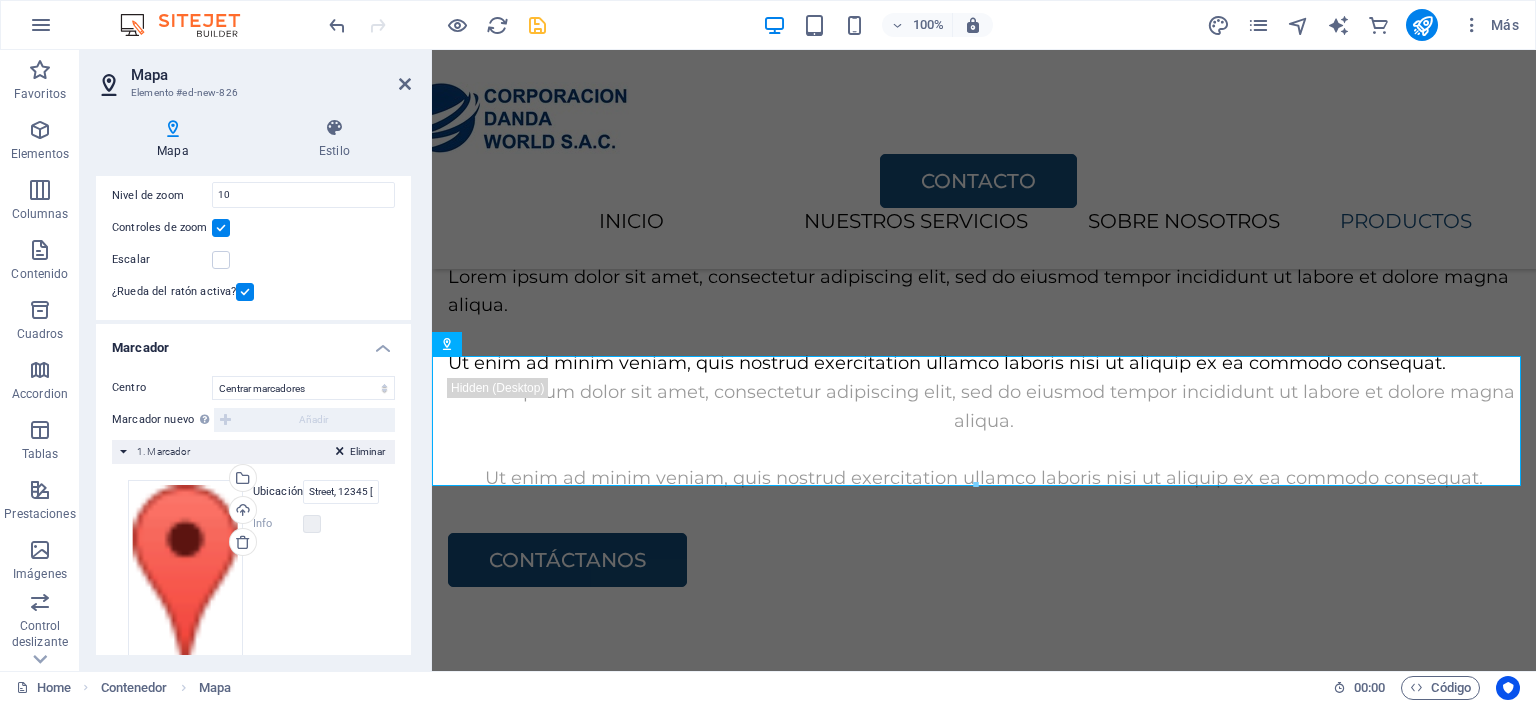 scroll, scrollTop: 265, scrollLeft: 0, axis: vertical 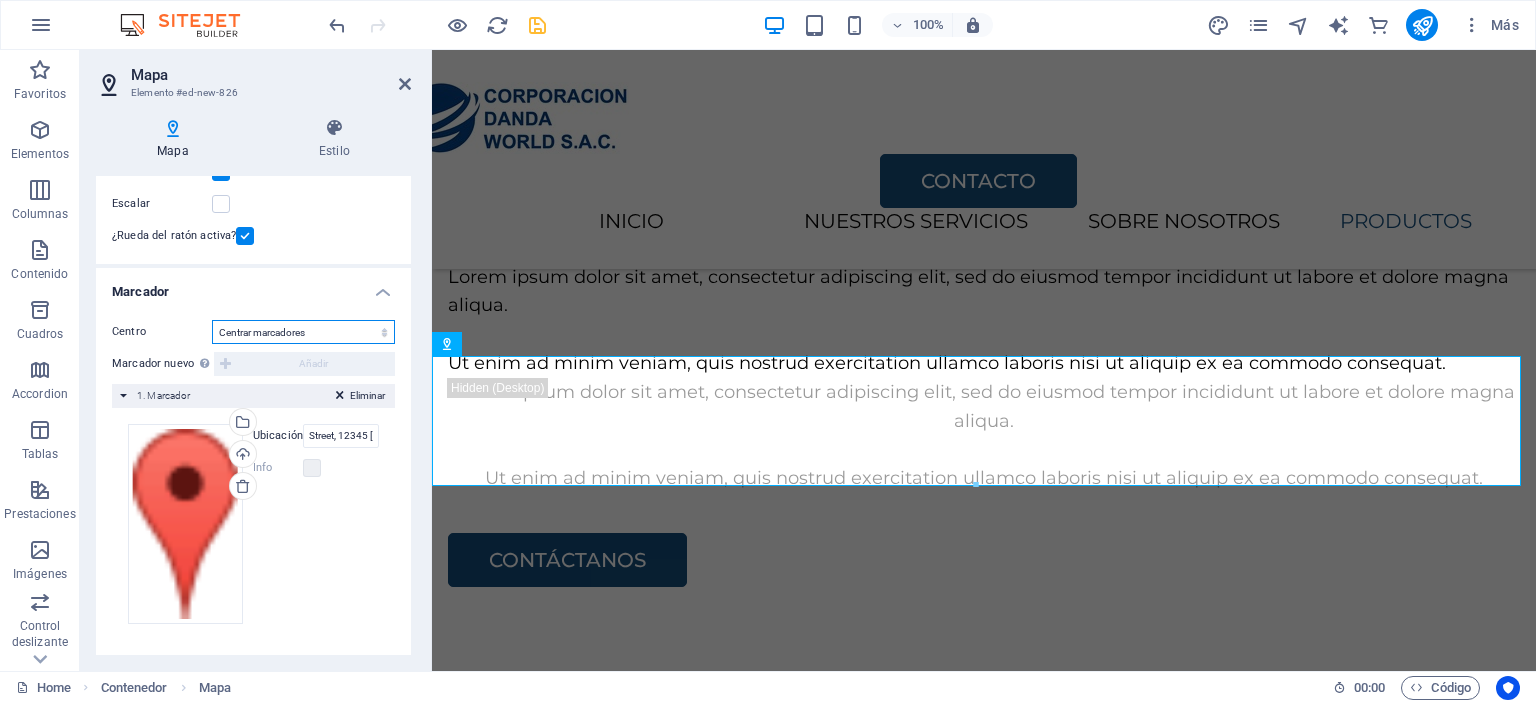 click on "No centrar Centrar marcadores Centrar y ampliar marcadores" at bounding box center (303, 332) 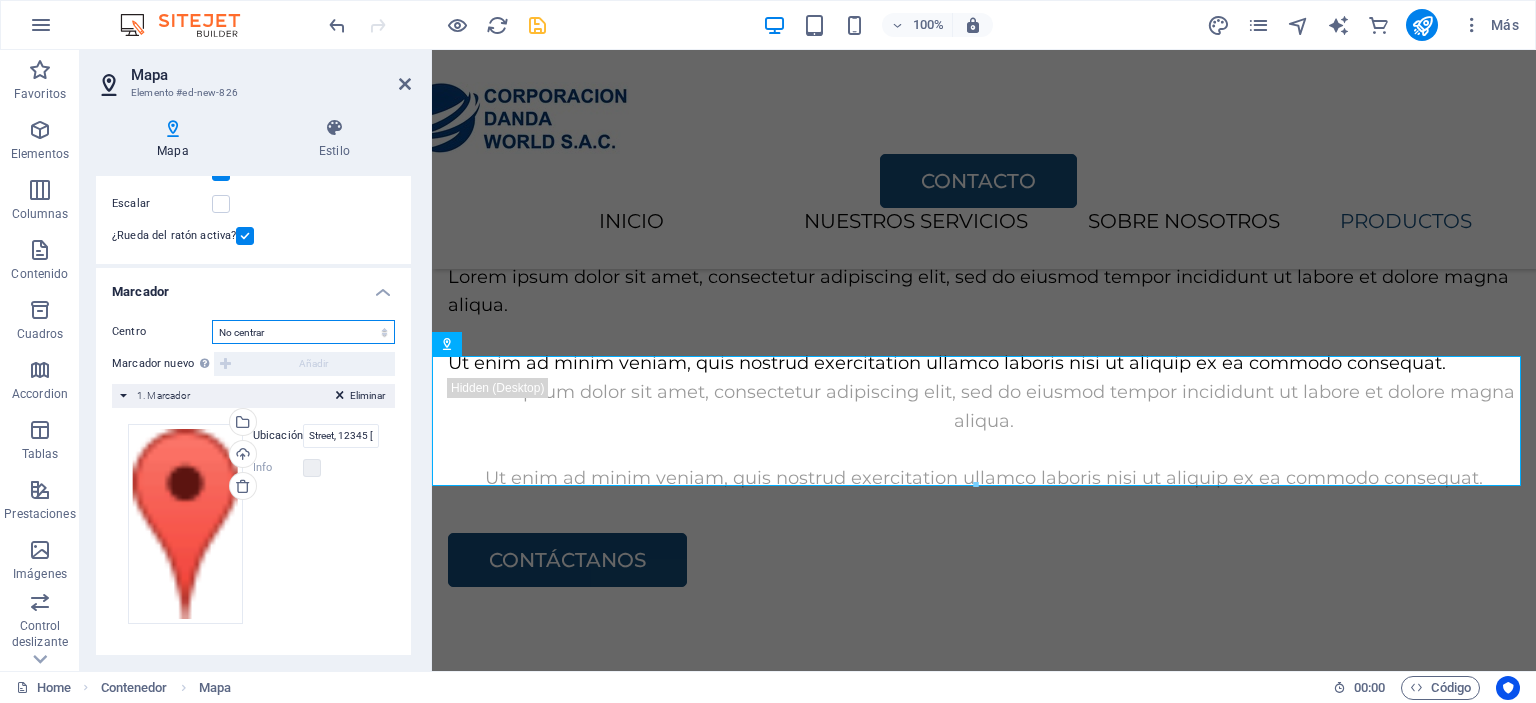 click on "No centrar Centrar marcadores Centrar y ampliar marcadores" at bounding box center (303, 332) 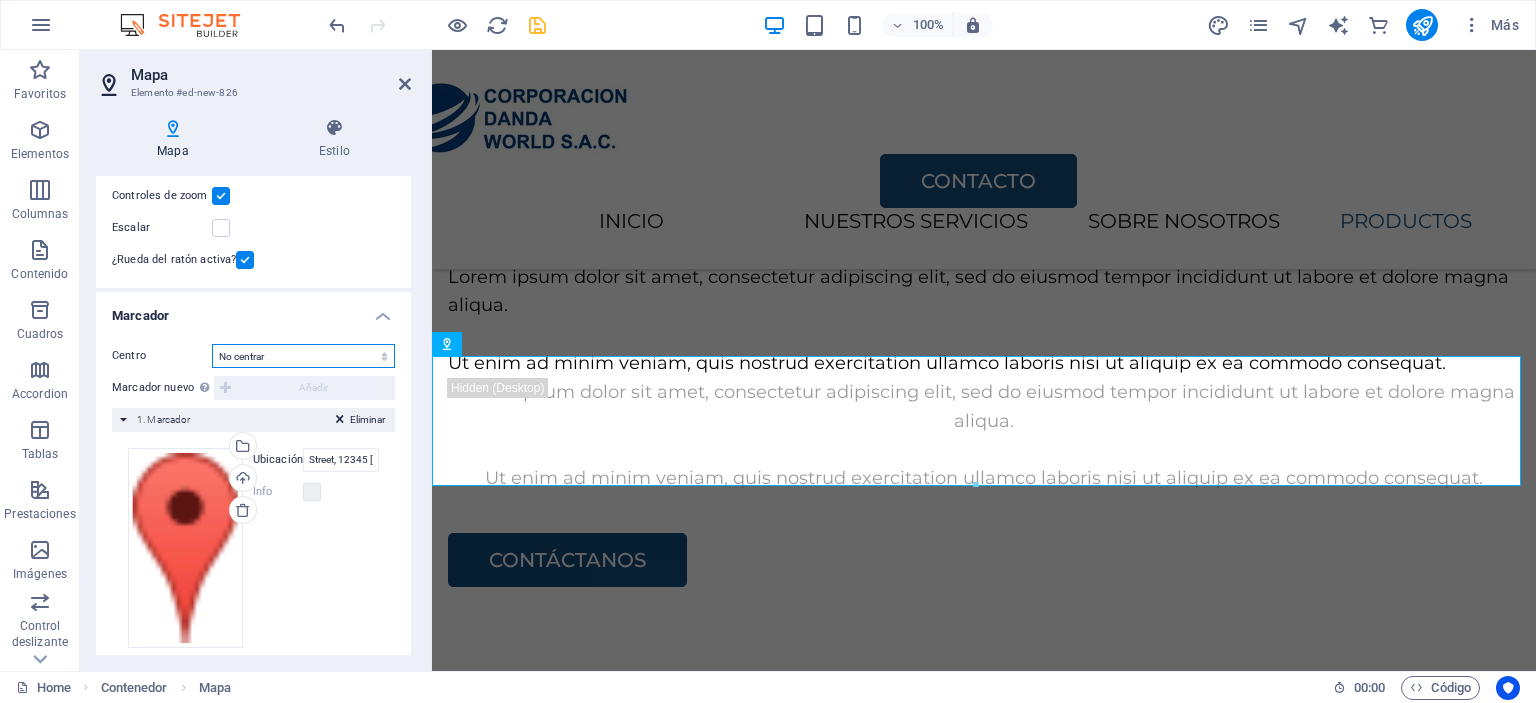 scroll, scrollTop: 289, scrollLeft: 0, axis: vertical 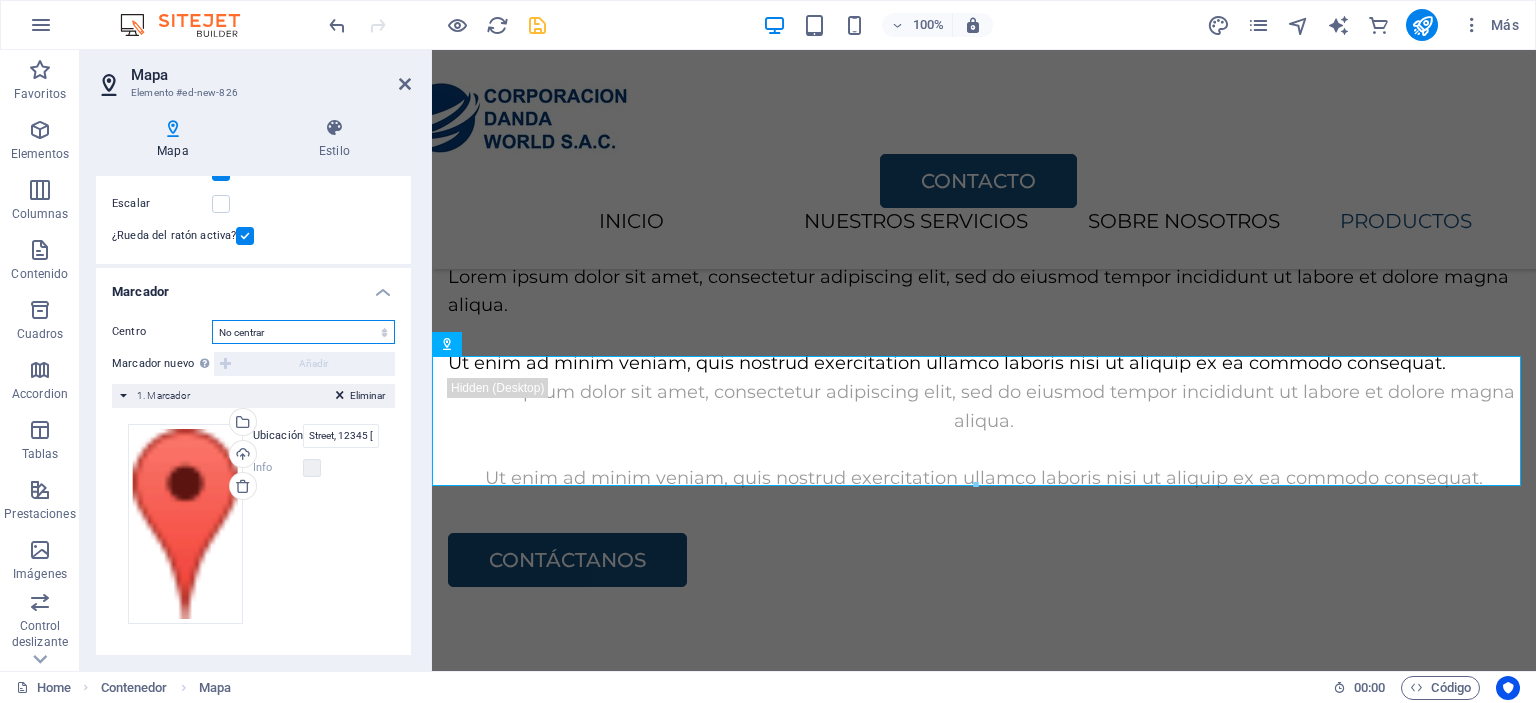 click on "No centrar Centrar marcadores Centrar y ampliar marcadores" at bounding box center [303, 332] 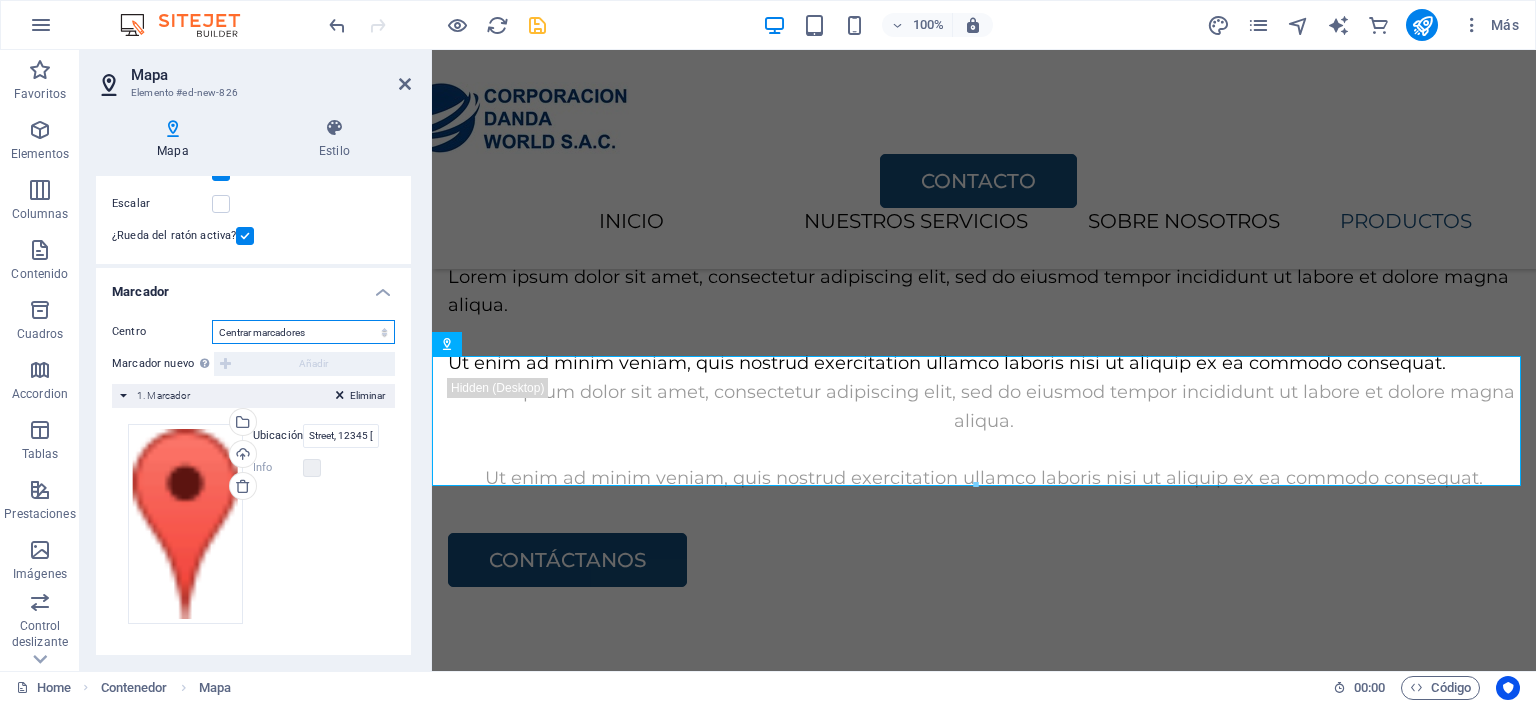 click on "No centrar Centrar marcadores Centrar y ampliar marcadores" at bounding box center [303, 332] 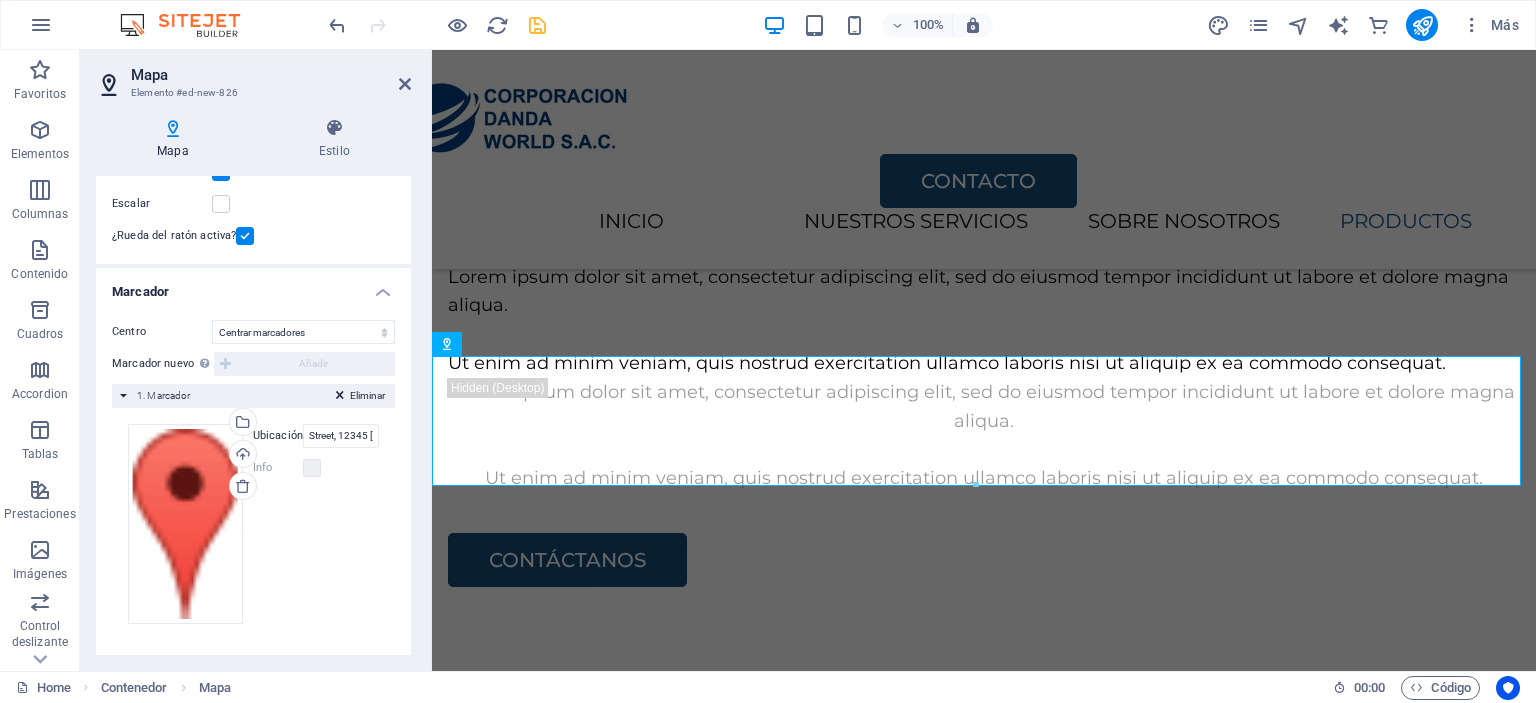 click on "Eliminar 1. Marcador" at bounding box center [253, 396] 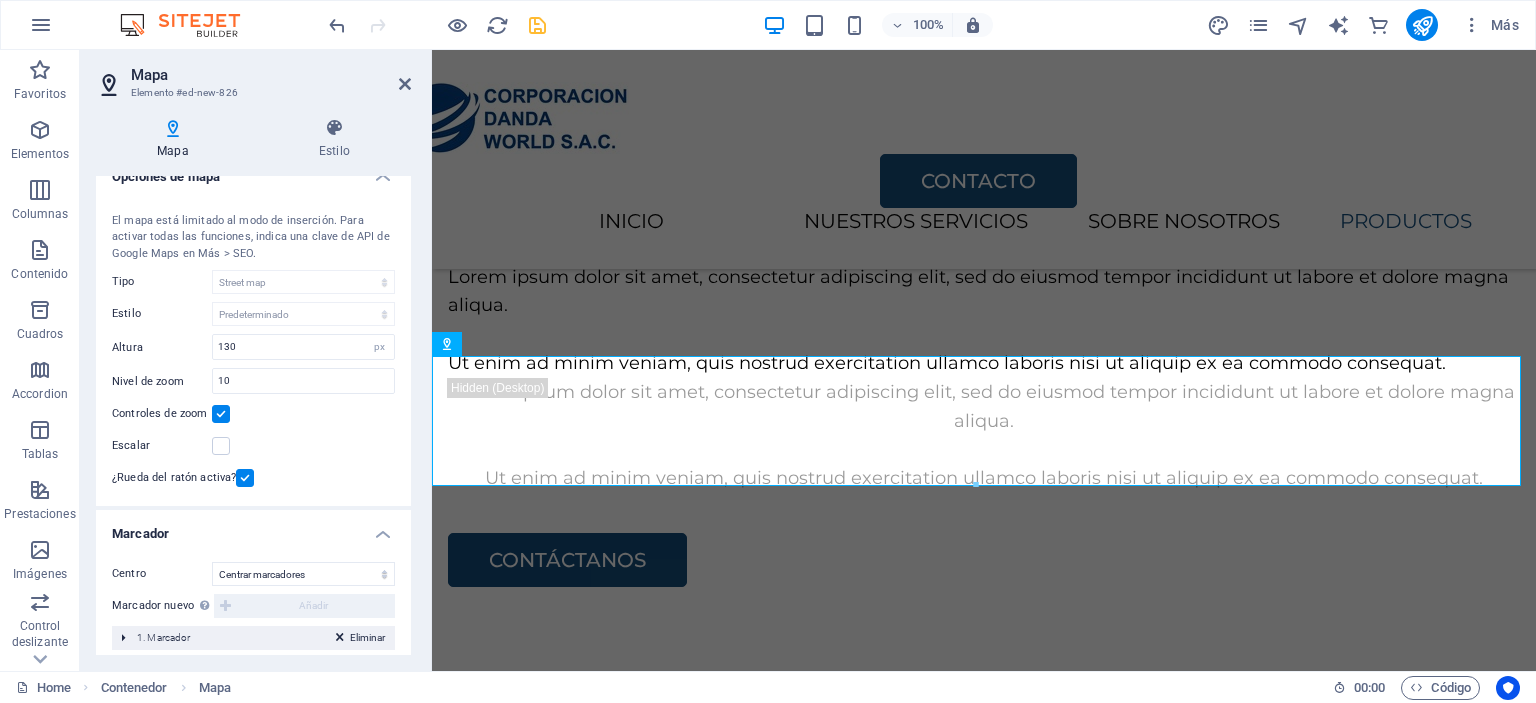 scroll, scrollTop: 32, scrollLeft: 0, axis: vertical 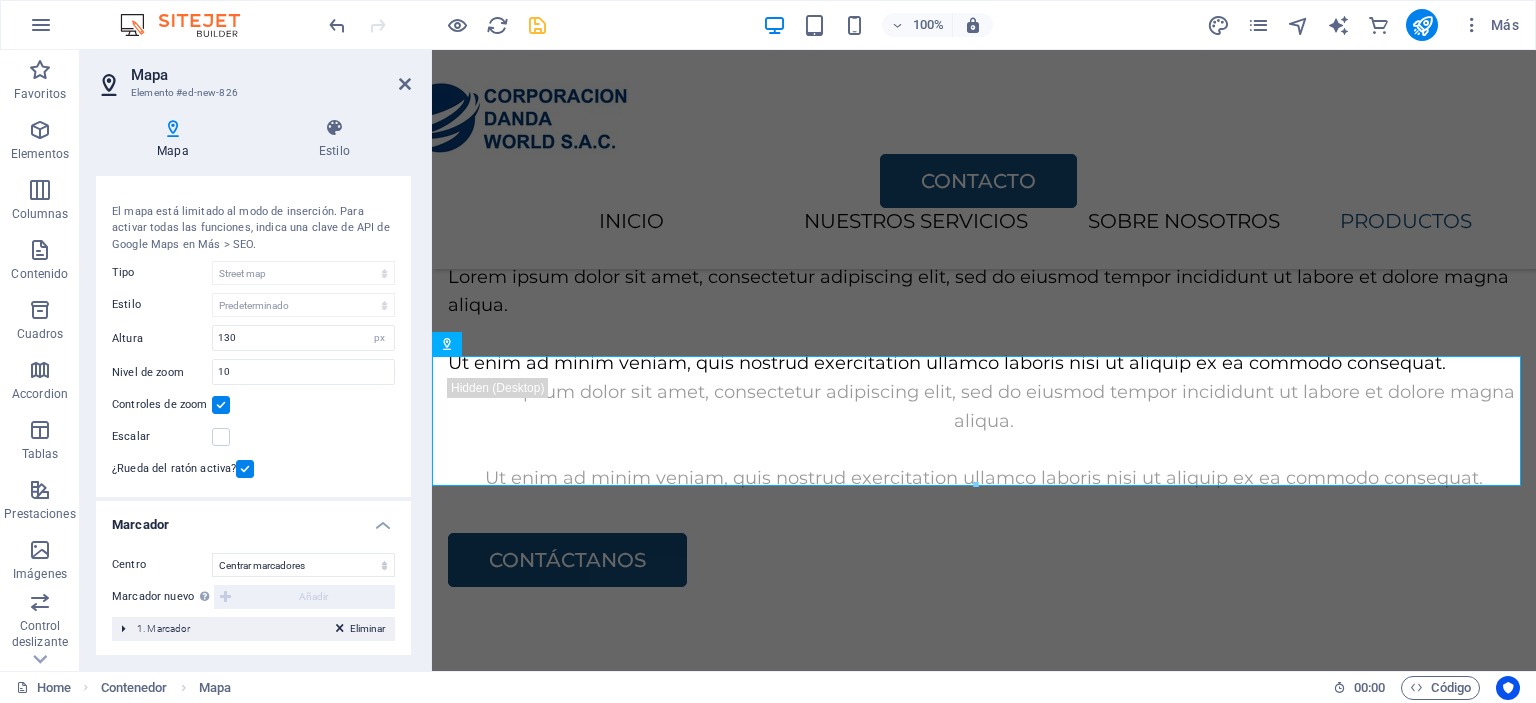 click on "Eliminar 1. Marcador" at bounding box center [253, 629] 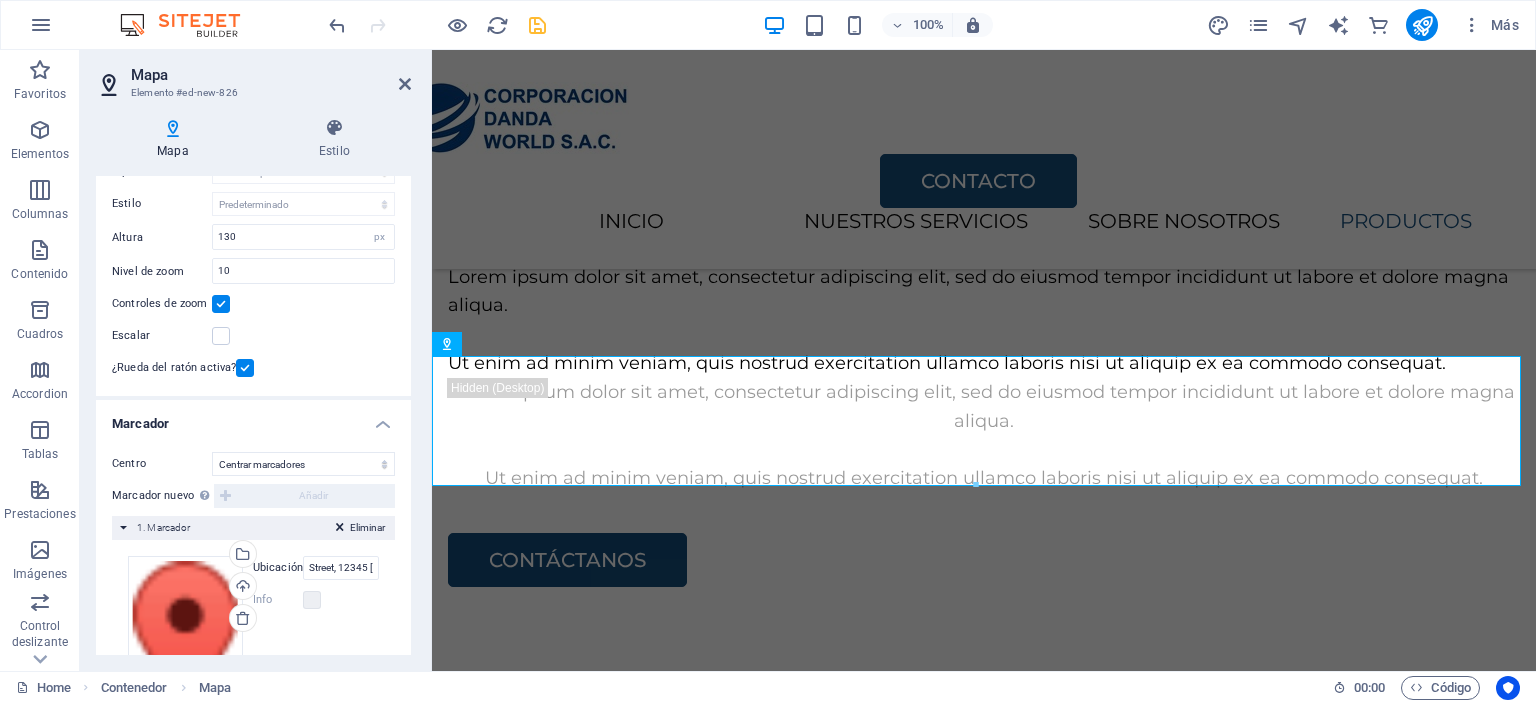 scroll, scrollTop: 264, scrollLeft: 0, axis: vertical 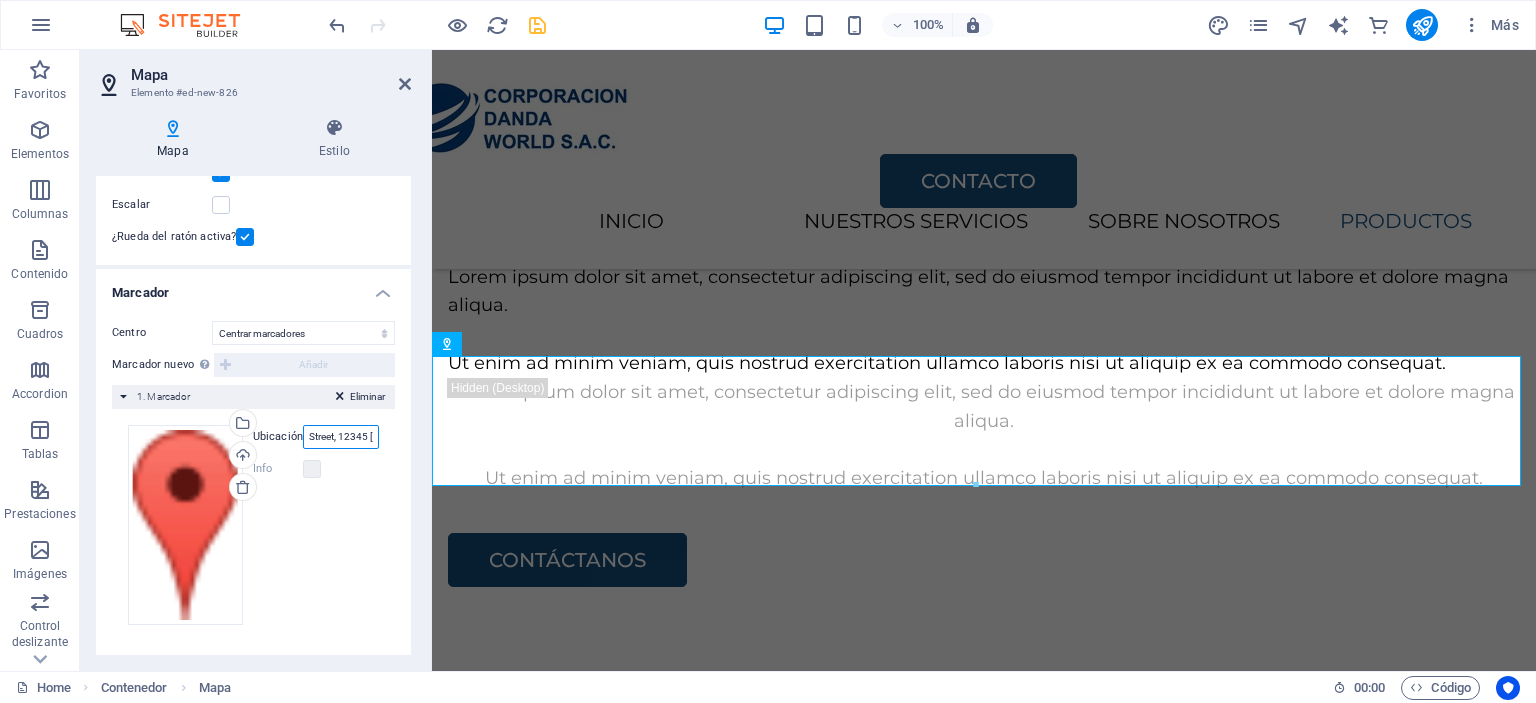 click on "Street, 12345 [CITY]" at bounding box center [341, 437] 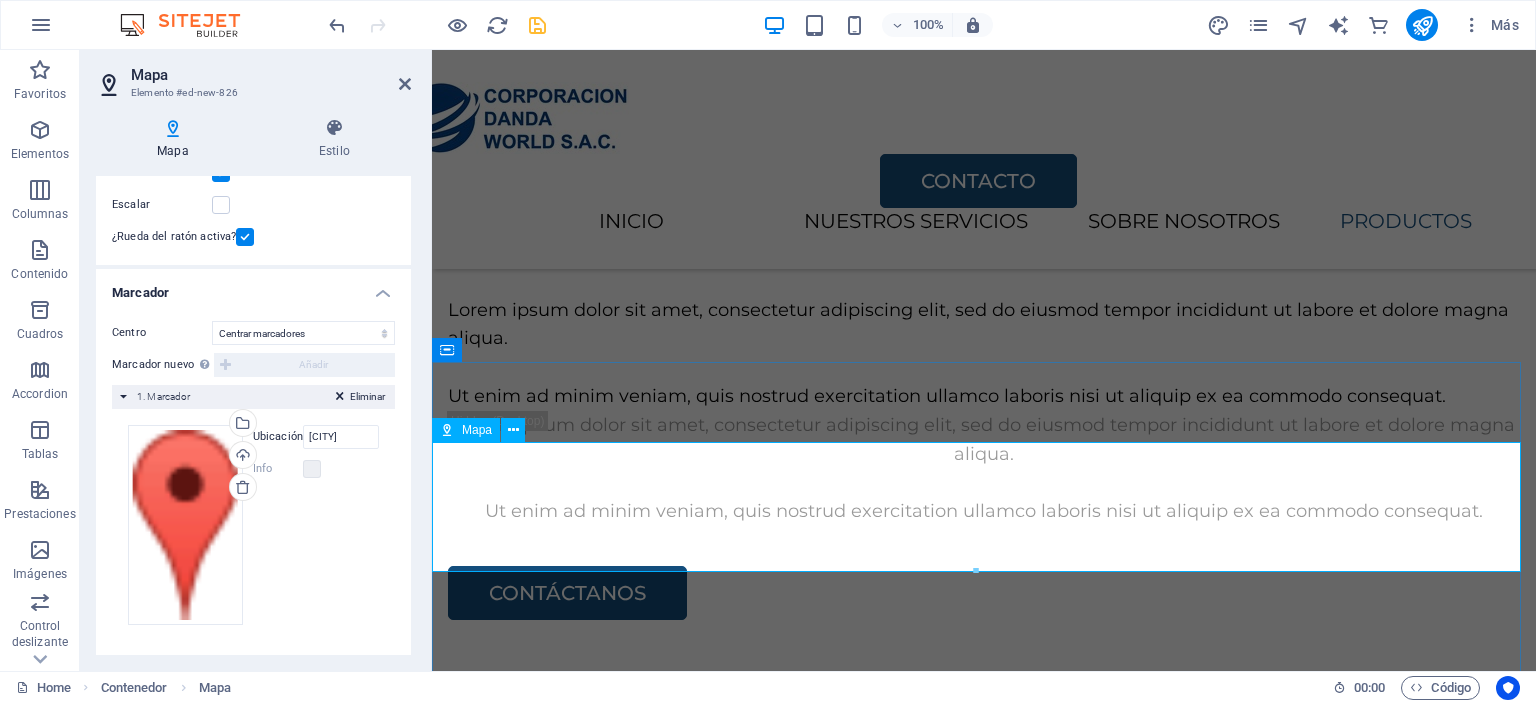 scroll, scrollTop: 3181, scrollLeft: 0, axis: vertical 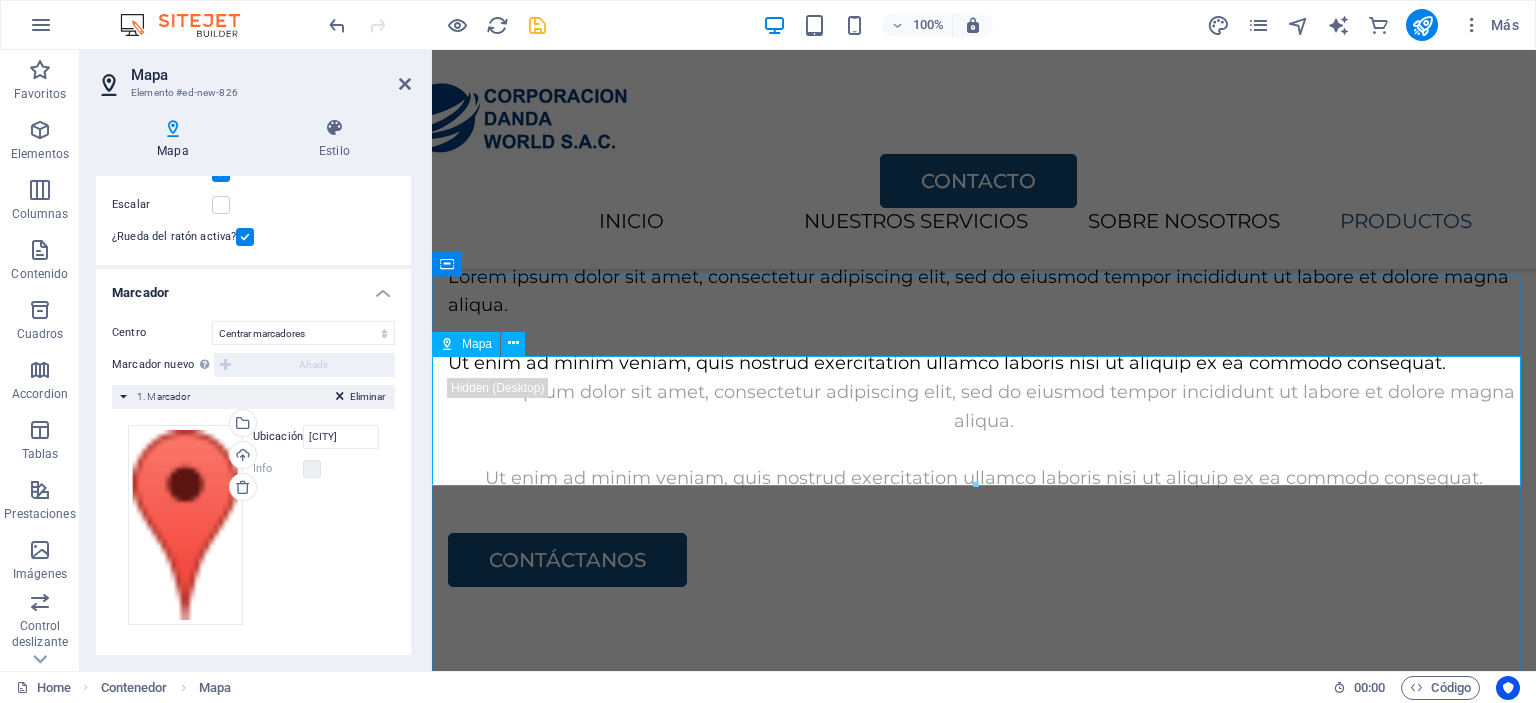click on "Para navegar por el mapa con gestos táctiles, presiona dos veces y mantén el dedo sobre este. Luego, arrastra el mapa. ← Mover a la izquierda → Mover a la derecha ↑ Mover hacia arriba ↓ Mover hacia abajo + Acercar - Alejar Inicio Mover a la izquierda un 75% Fin Mover a la derecha un 75% Página anterior Mover hacia arriba un 75% Página siguiente Mover hacia abajo un 75% Mapa Relieve Satélite Etiquetas Combinaciones de teclas Datos del mapa Datos del mapa ©2025 Datos del mapa ©2025 10 km  Hacer clic para alternar entre unidades imperiales y métricas Condiciones Informar un error en el mapa" at bounding box center [984, 6183] 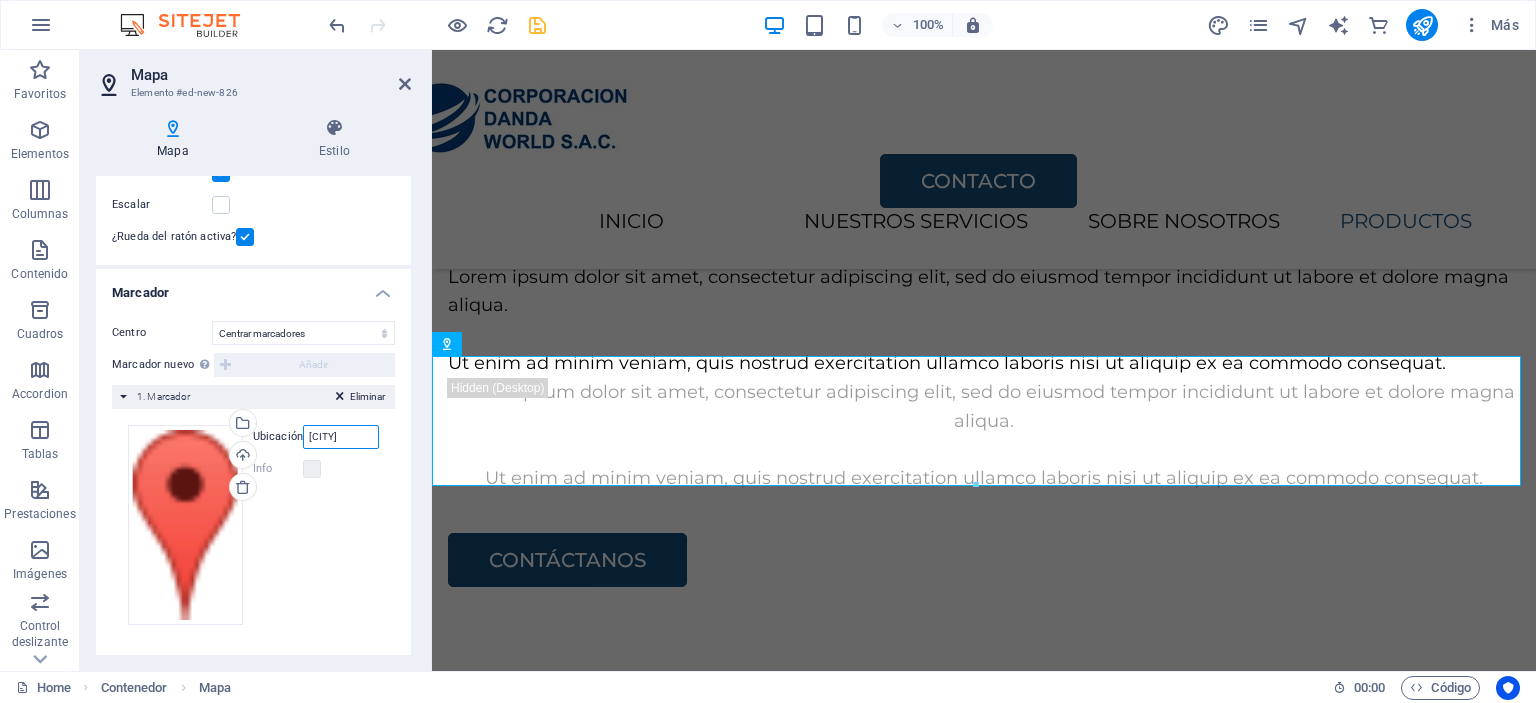 drag, startPoint x: 344, startPoint y: 435, endPoint x: 260, endPoint y: 436, distance: 84.00595 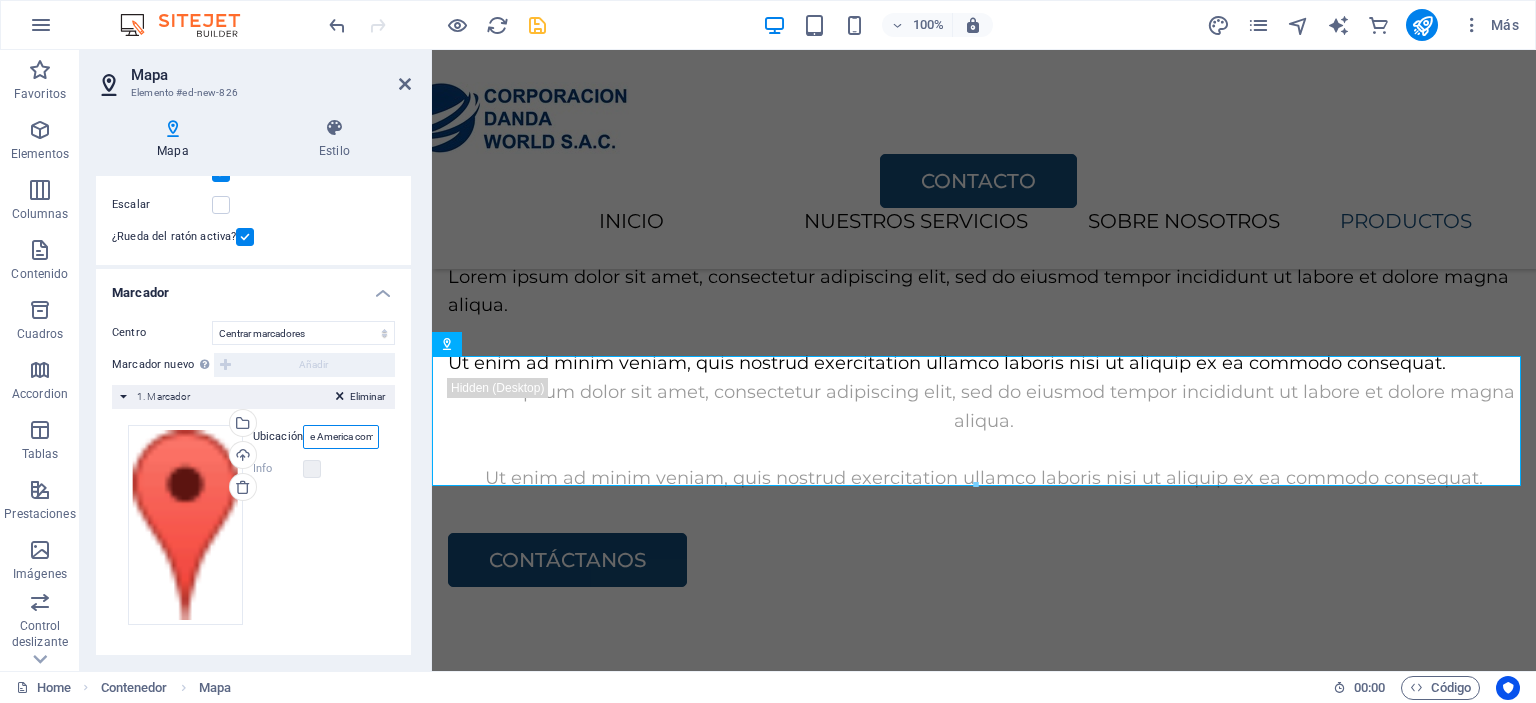 scroll, scrollTop: 0, scrollLeft: 47, axis: horizontal 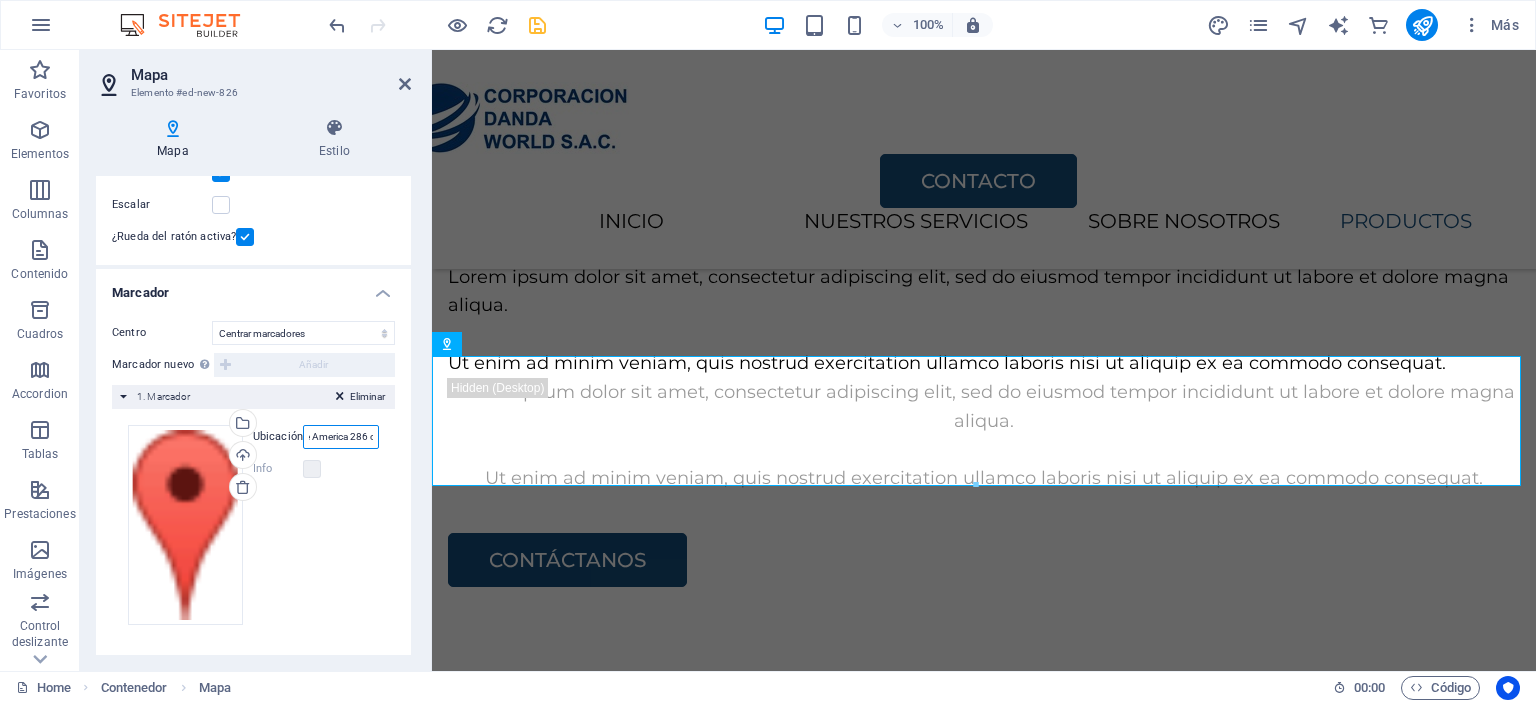 type on "[NAME] de America 286 comas" 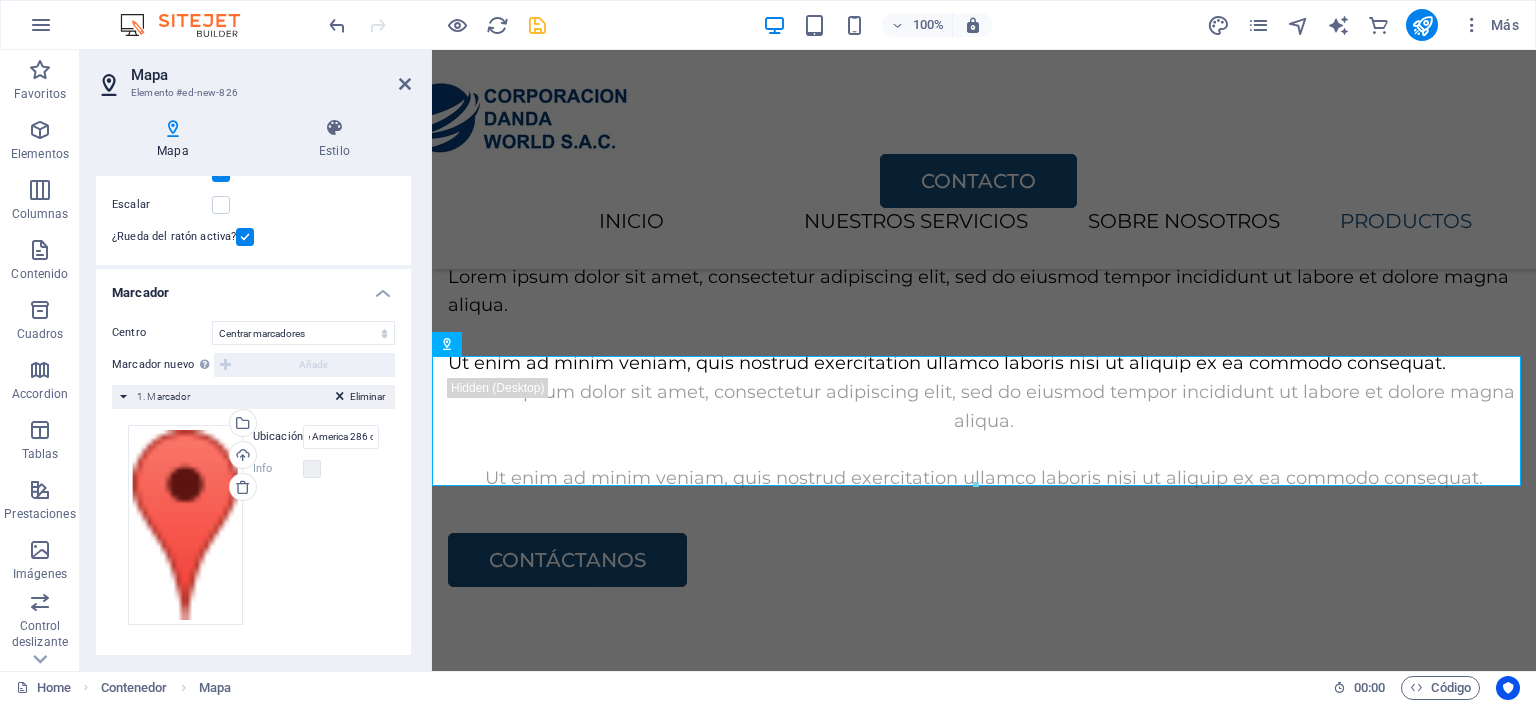 scroll, scrollTop: 0, scrollLeft: 0, axis: both 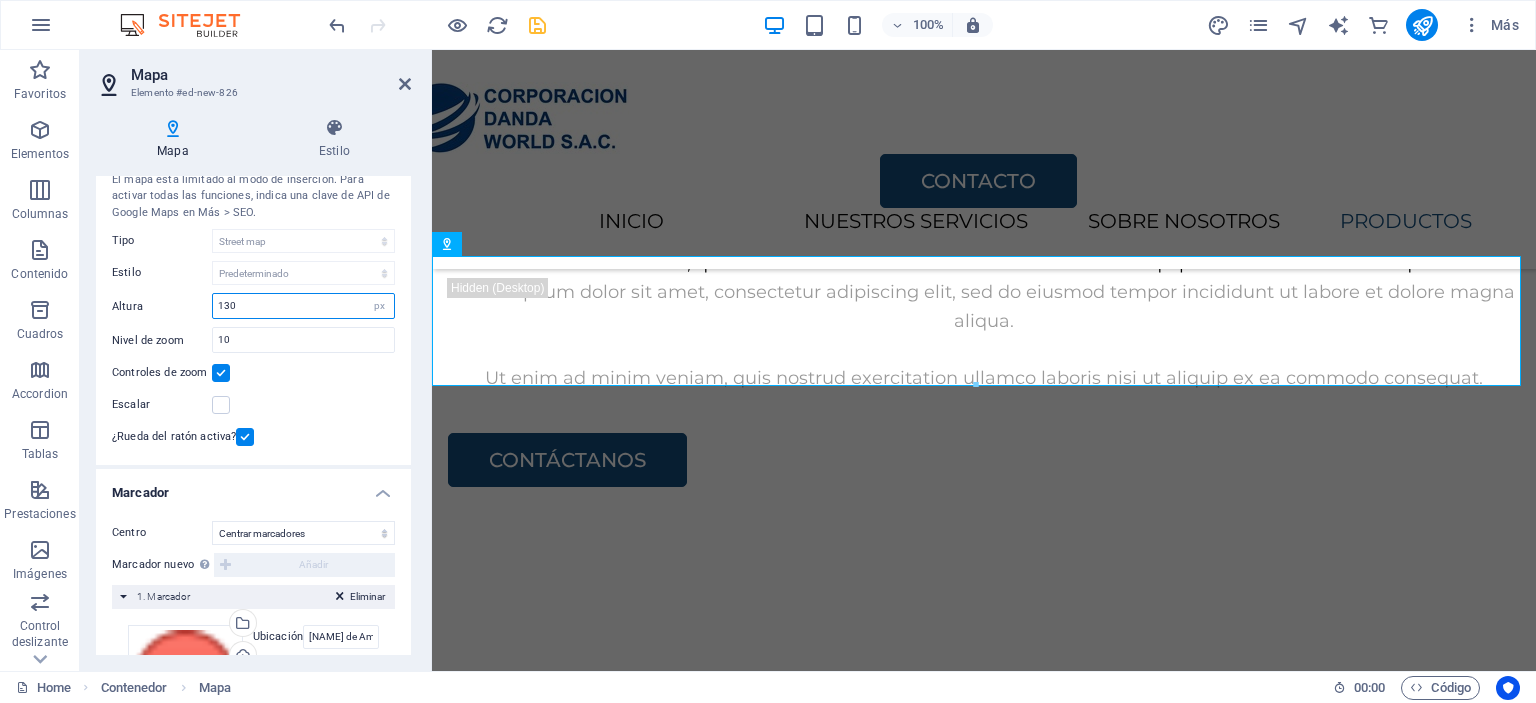 drag, startPoint x: 275, startPoint y: 308, endPoint x: 144, endPoint y: 298, distance: 131.38112 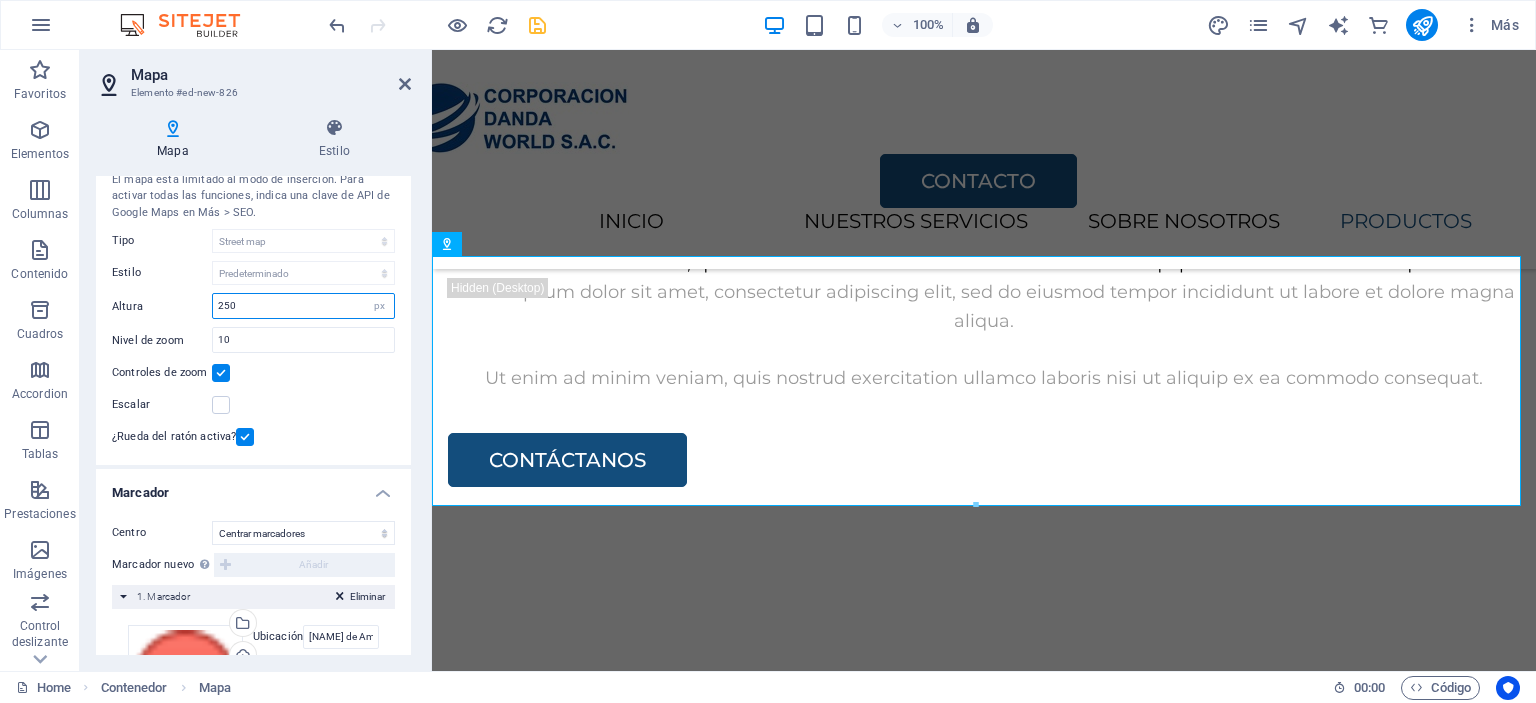 drag, startPoint x: 244, startPoint y: 305, endPoint x: 205, endPoint y: 300, distance: 39.319206 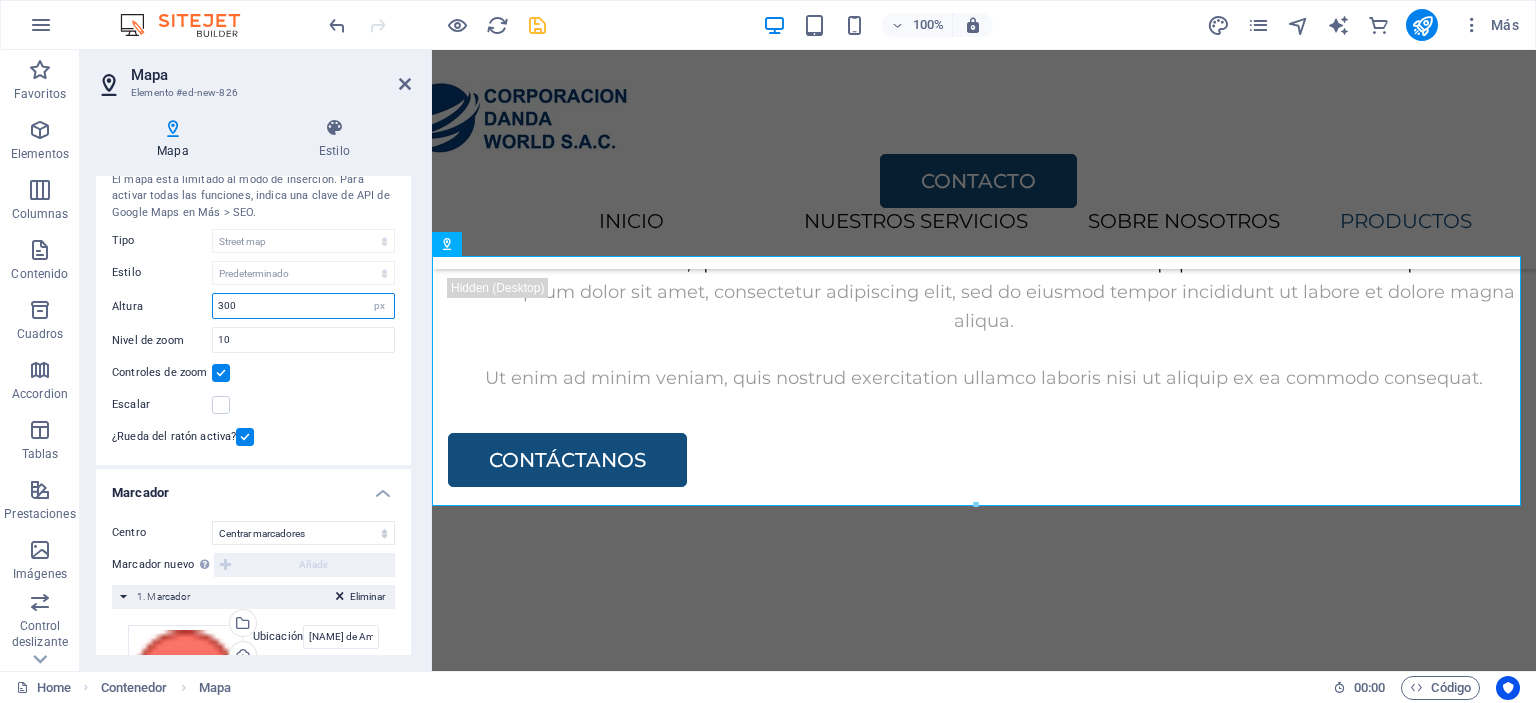 type on "300" 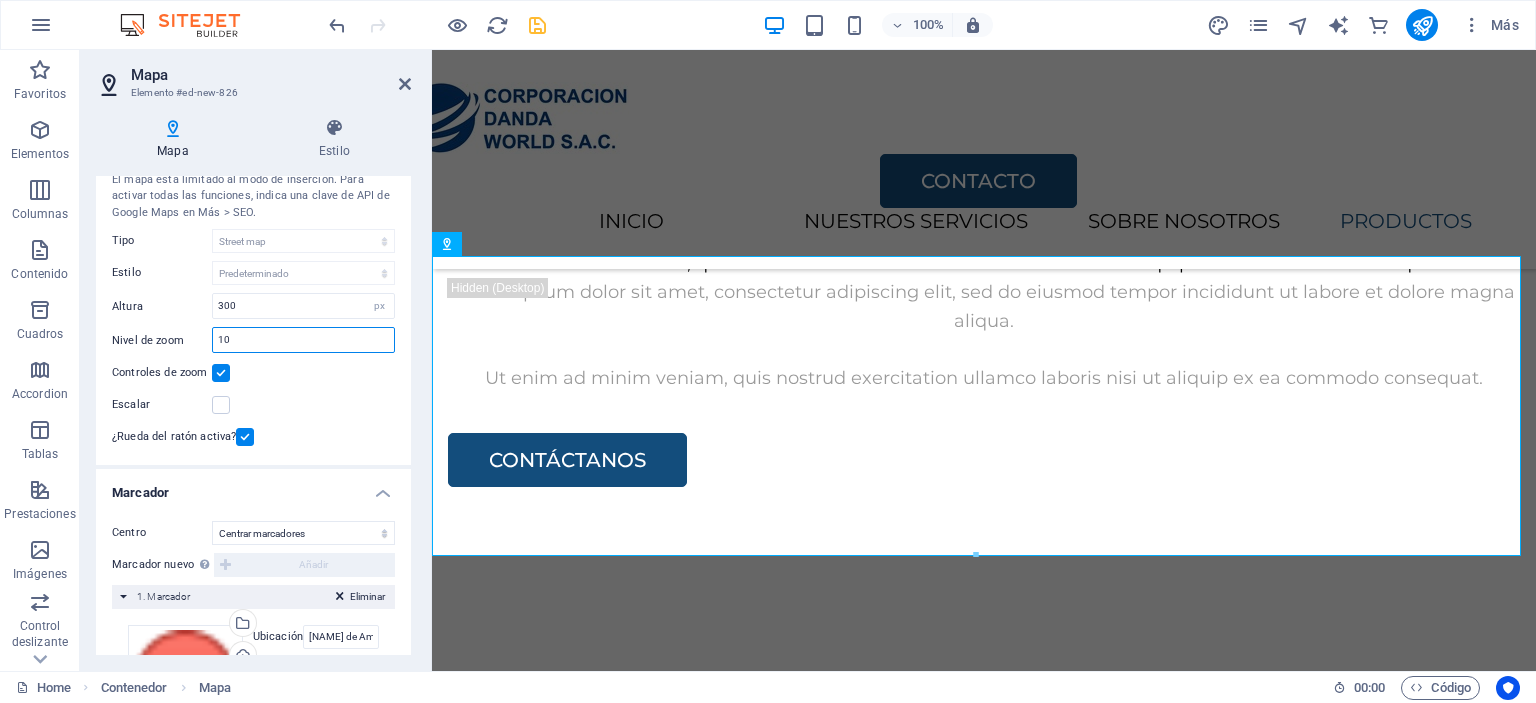 click on "10" at bounding box center (303, 340) 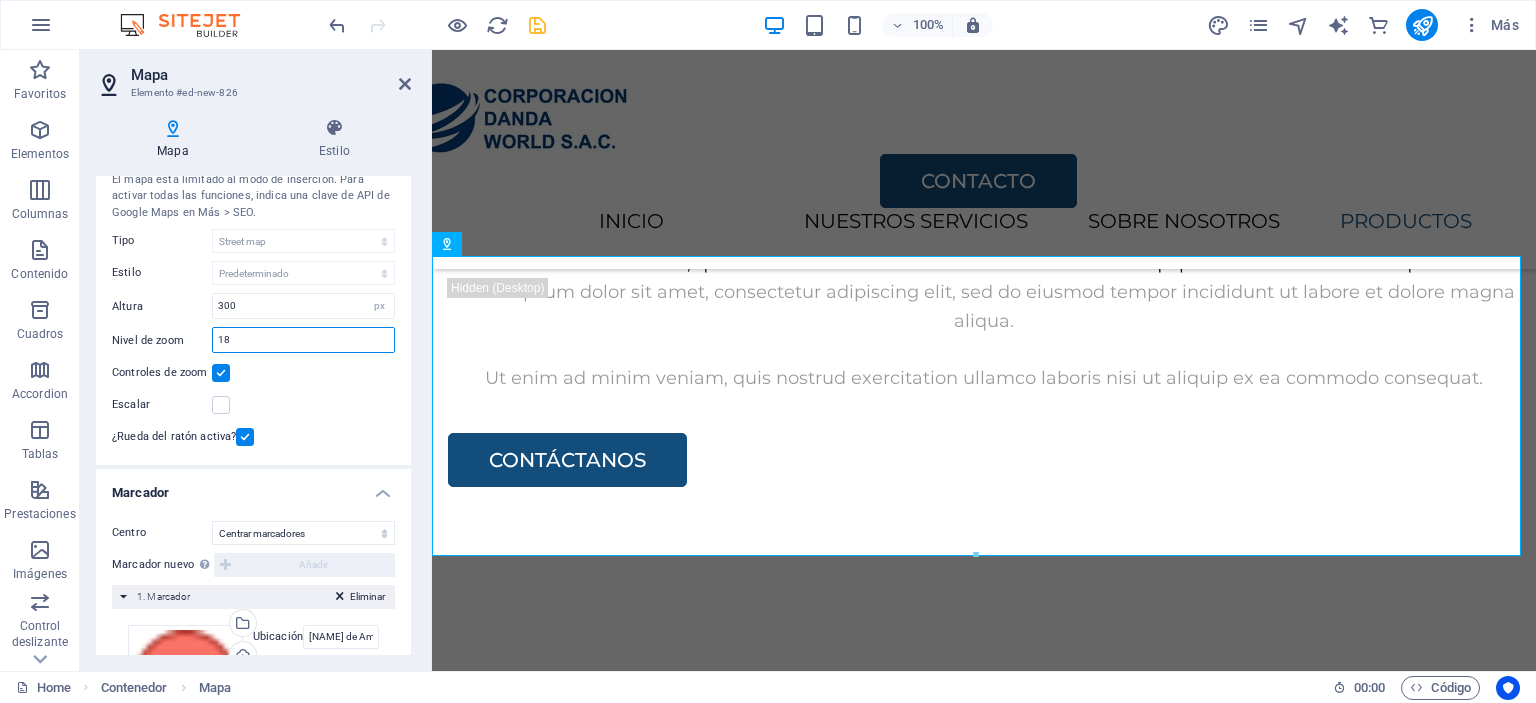 click on "18" at bounding box center (303, 340) 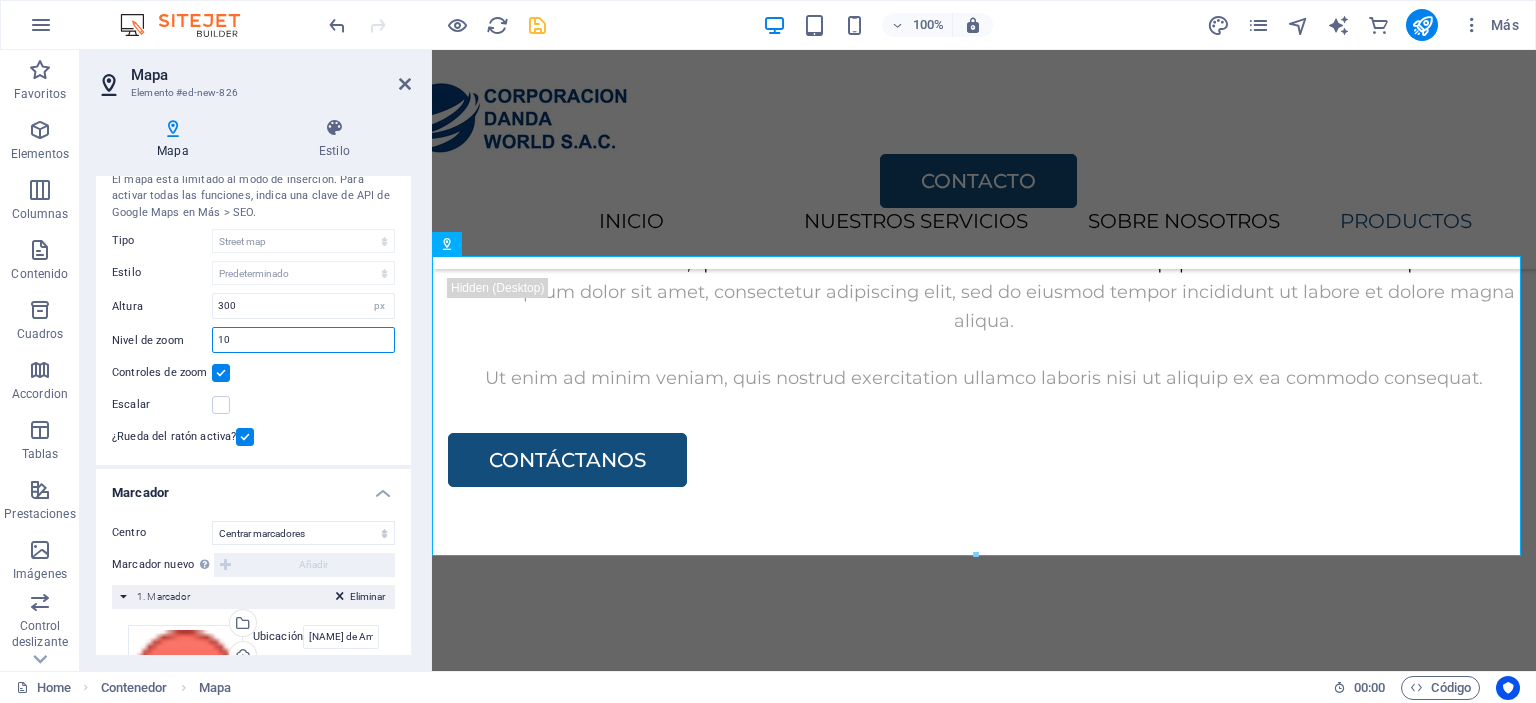 click on "10" at bounding box center (303, 340) 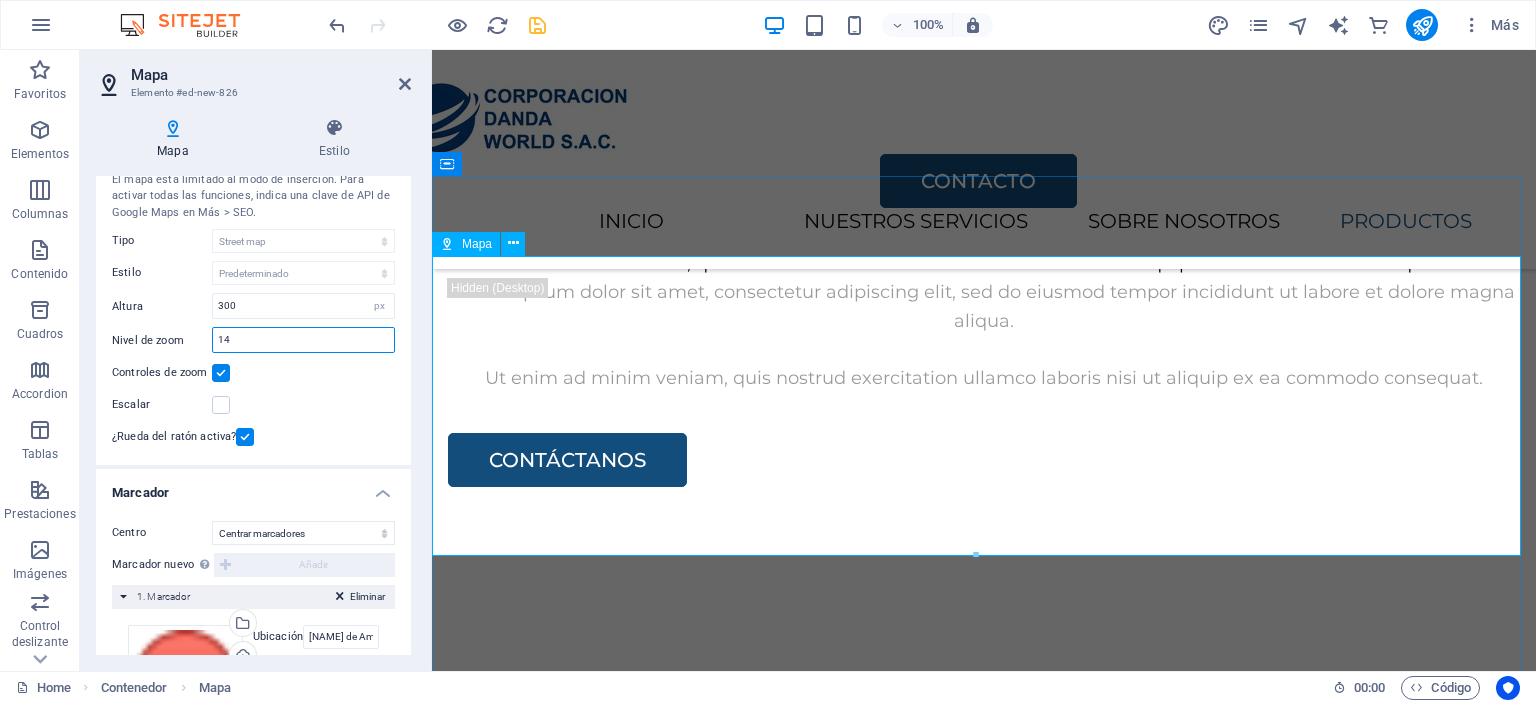 type on "14" 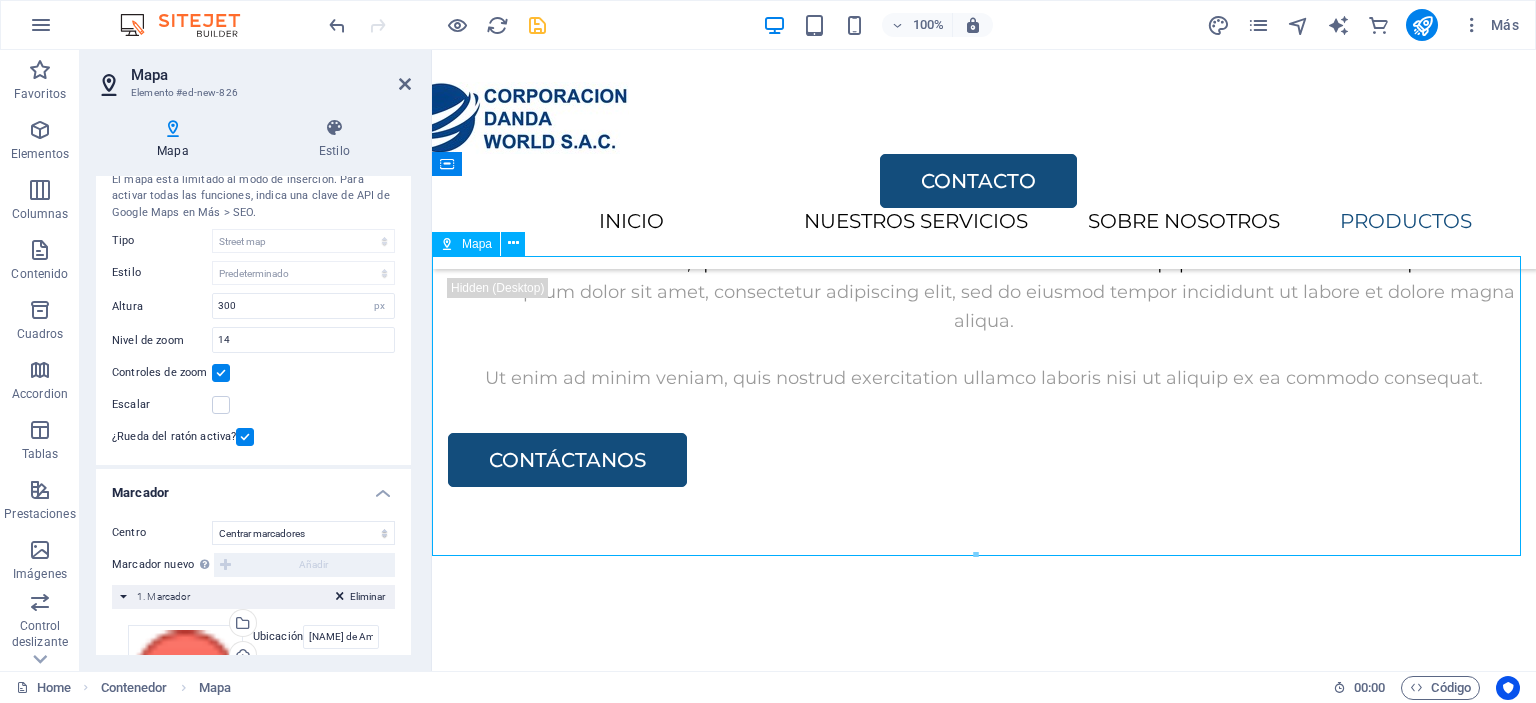 drag, startPoint x: 910, startPoint y: 431, endPoint x: 954, endPoint y: 381, distance: 66.6033 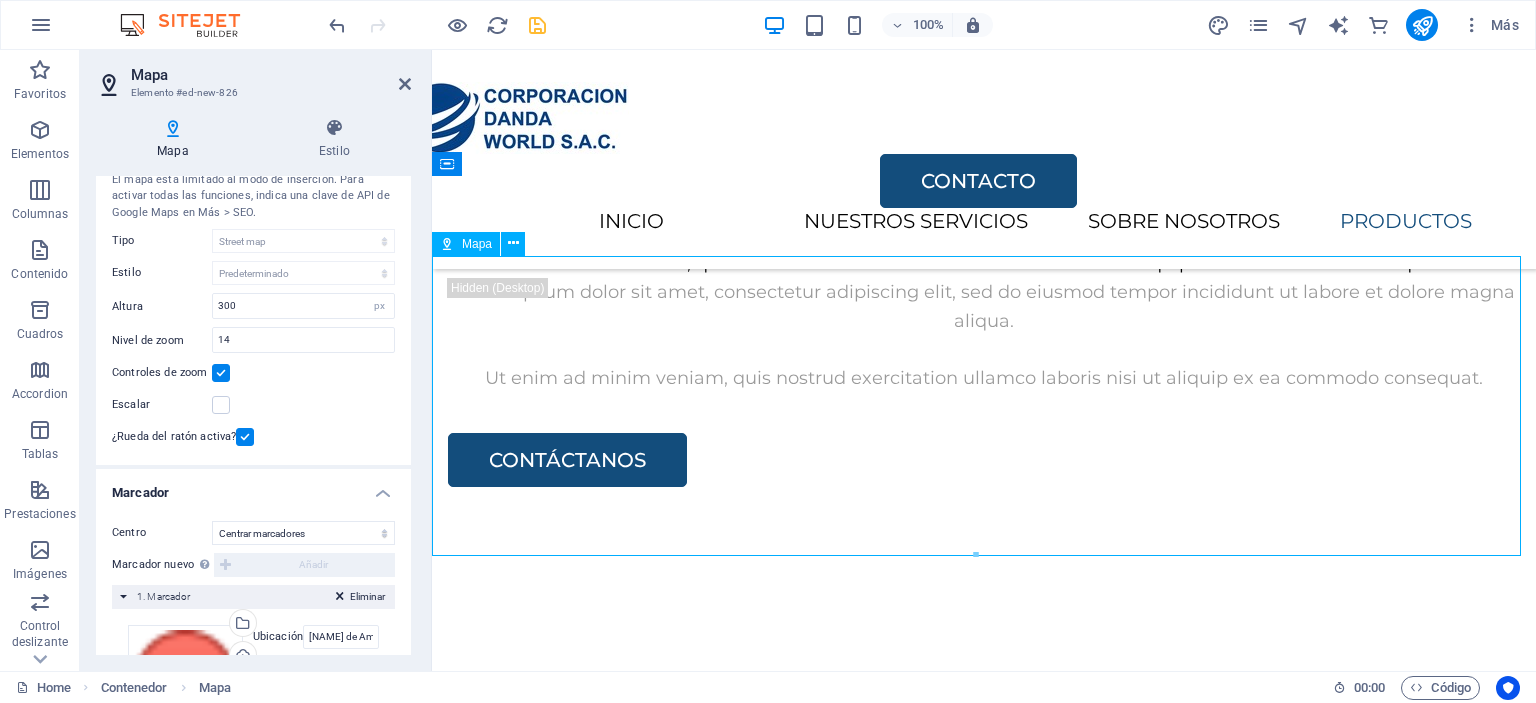 drag, startPoint x: 904, startPoint y: 437, endPoint x: 909, endPoint y: 404, distance: 33.37664 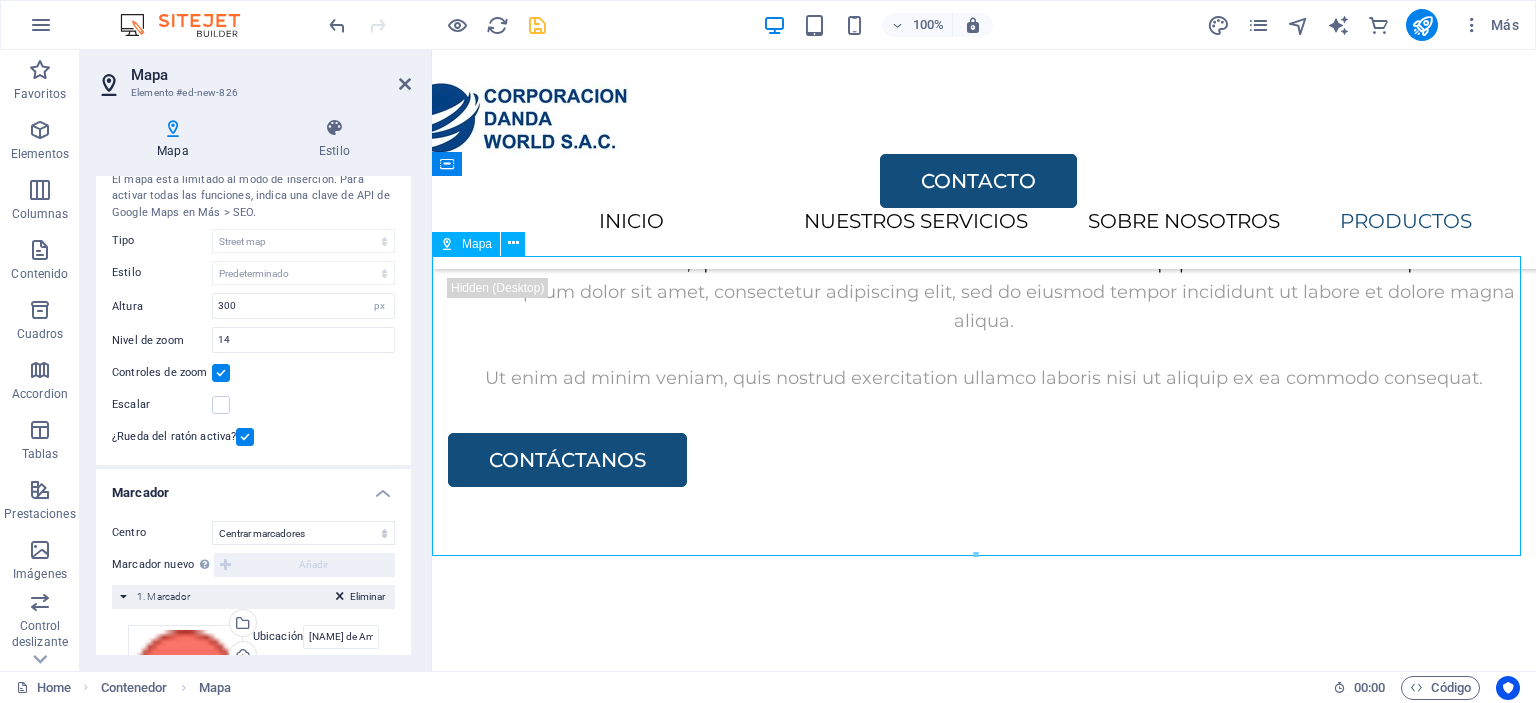 click on "Para navegar por el mapa con gestos táctiles, presiona dos veces y mantén el dedo sobre este. Luego, arrastra el mapa. ← Mover a la izquierda → Mover a la derecha ↑ Mover hacia arriba ↓ Mover hacia abajo + Acercar - Alejar Inicio Mover a la izquierda un 75% Fin Mover a la derecha un 75% Página anterior Mover hacia arriba un 75% Página siguiente Mover hacia abajo un 75% Mapa Relieve Satélite Etiquetas Combinaciones de teclas Datos del mapa Datos del mapa ©2025 Datos del mapa ©2025 500 m  Hacer clic para alternar entre unidades imperiales y métricas Condiciones Informar un error en el mapa" at bounding box center (984, 6168) 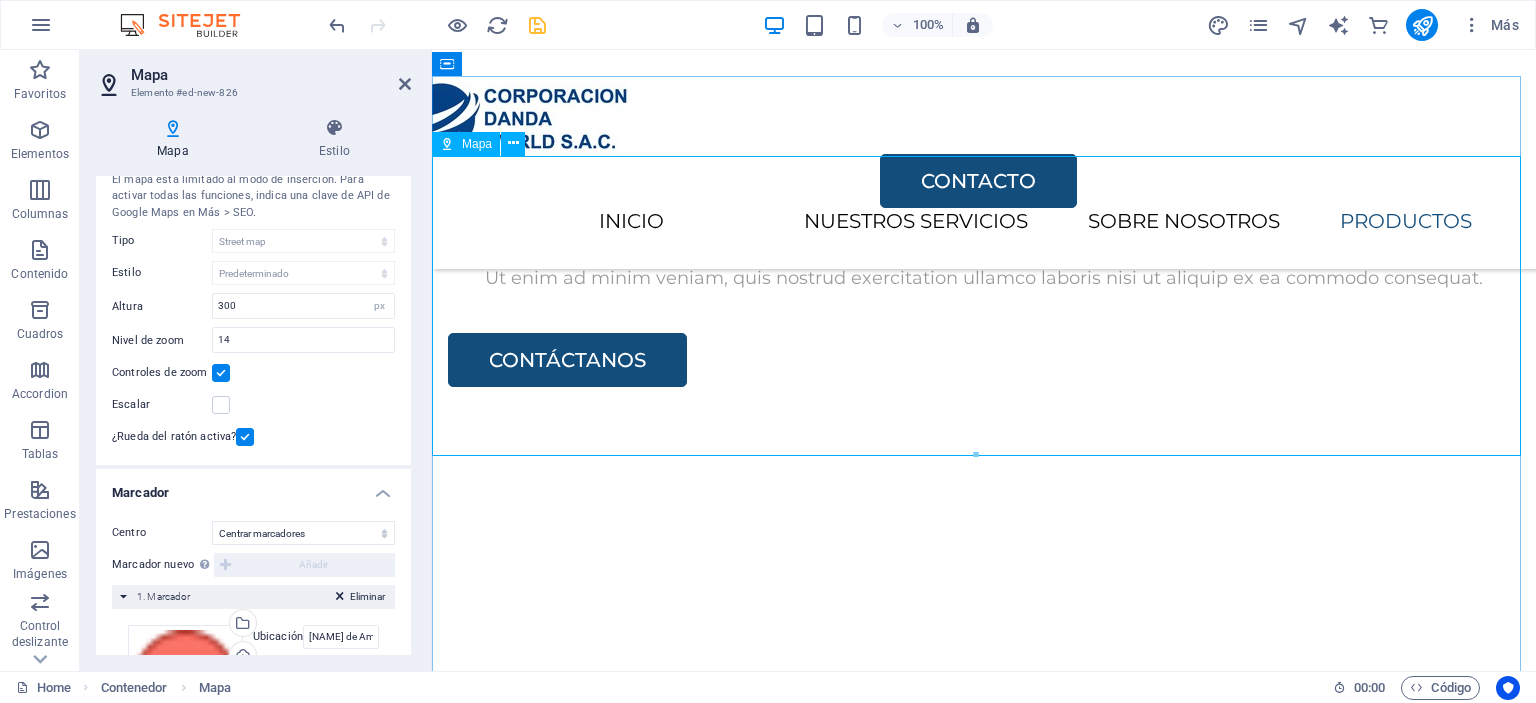 scroll, scrollTop: 3281, scrollLeft: 0, axis: vertical 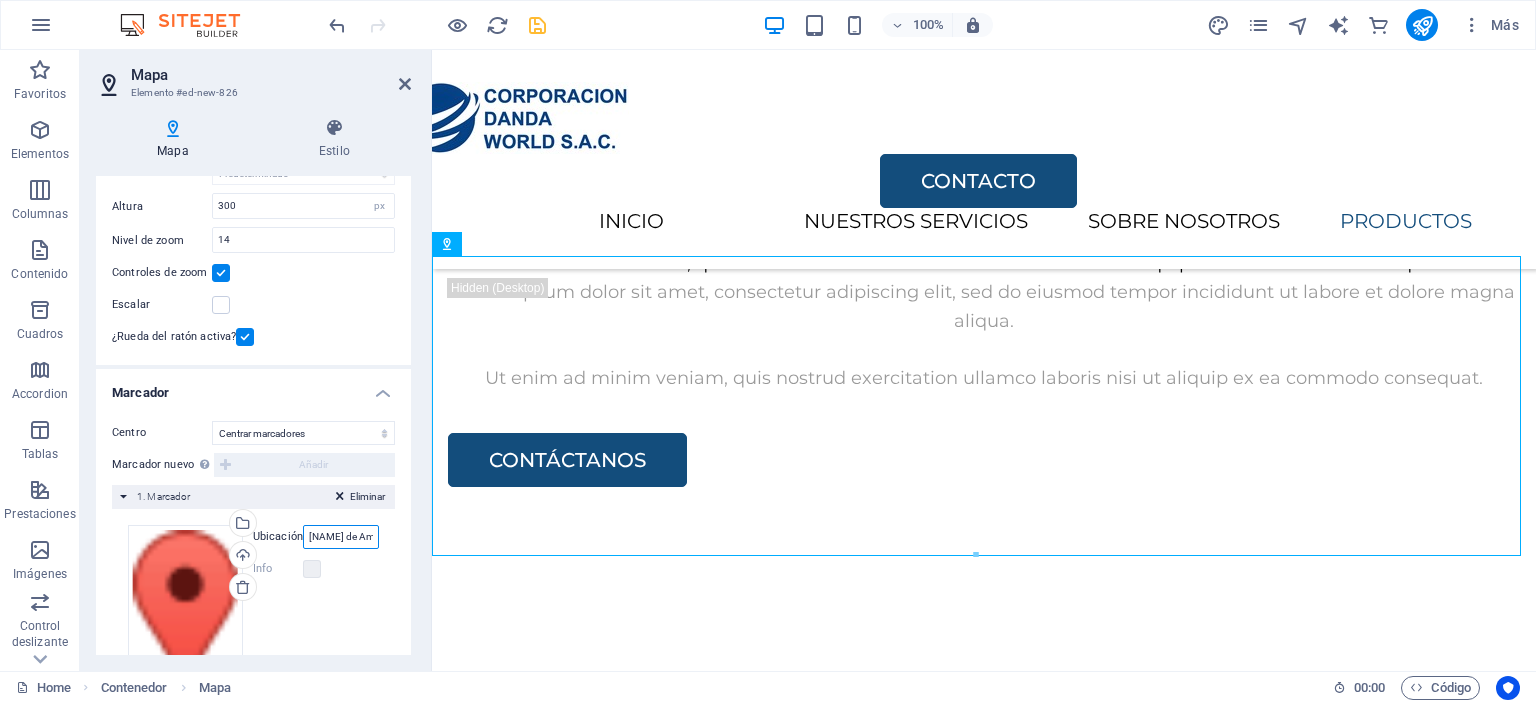 click on "[NAME] de America 286 comas" at bounding box center [341, 537] 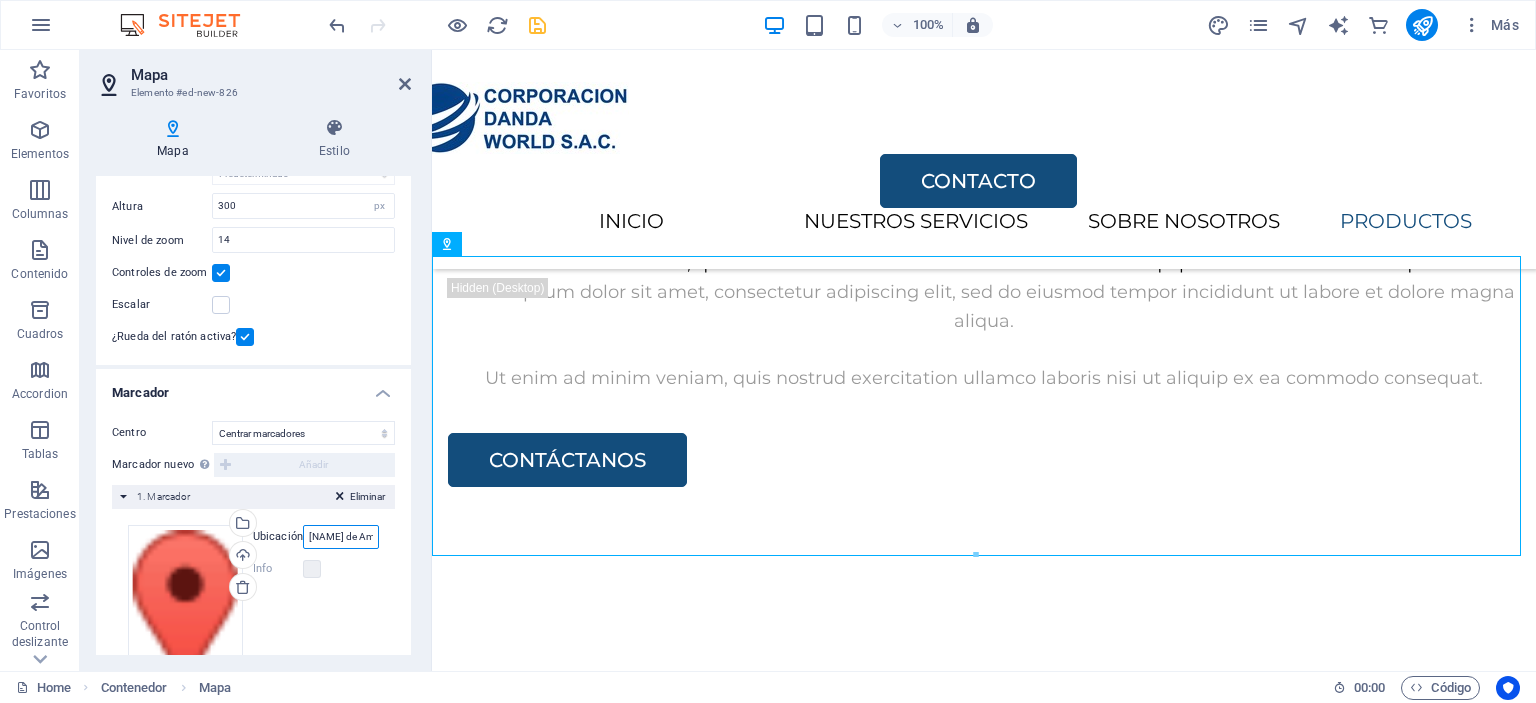 click on "[NAME] de America 286 comas" at bounding box center (341, 537) 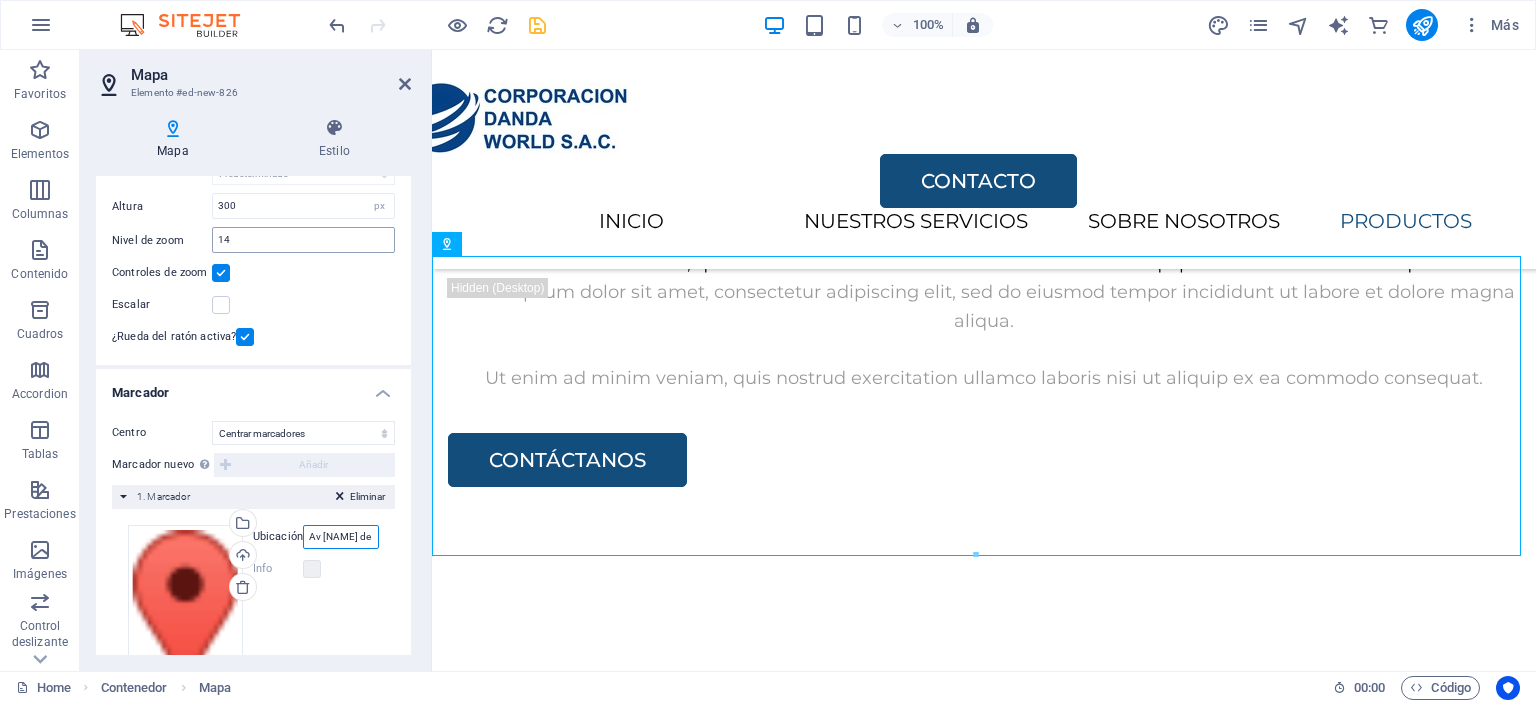type on "Av [NAME] de America 286 comas" 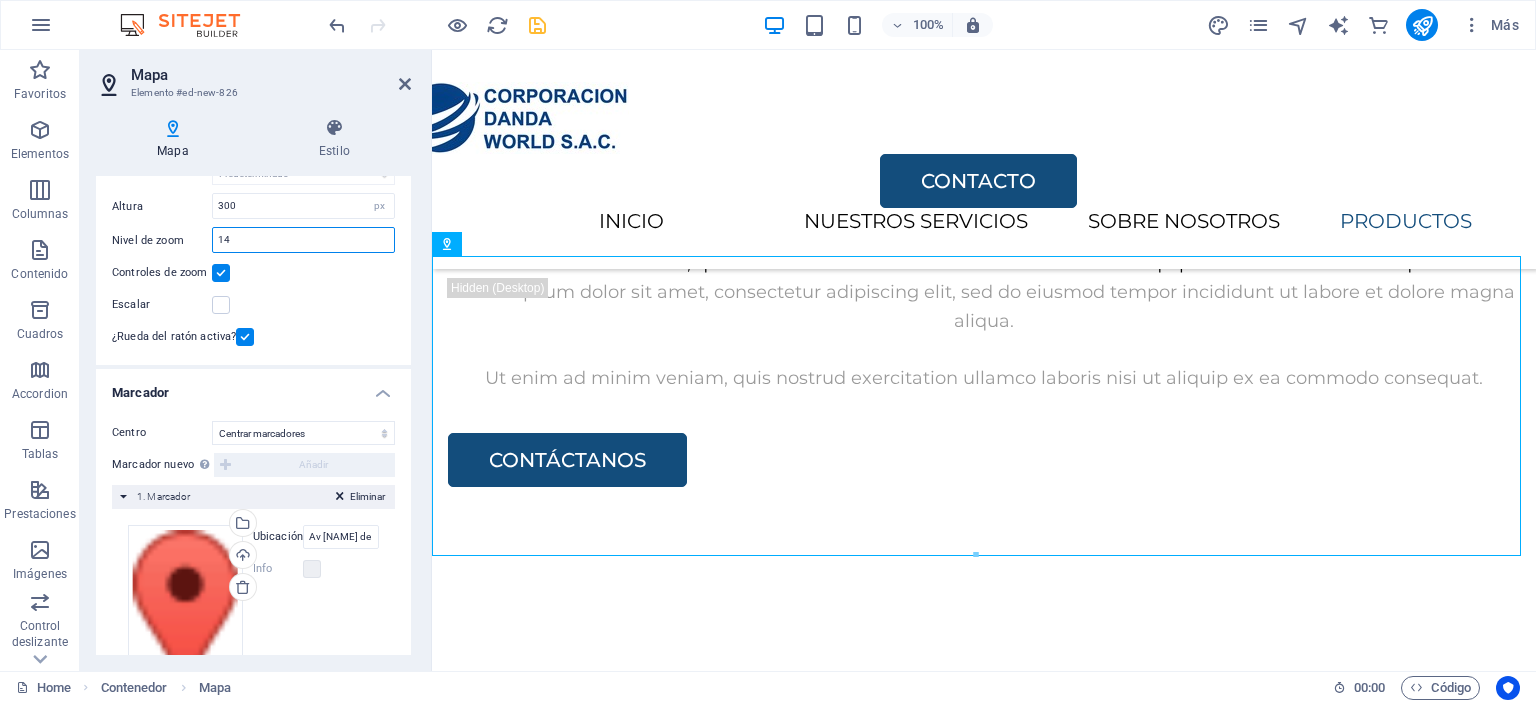 click on "14" at bounding box center (303, 240) 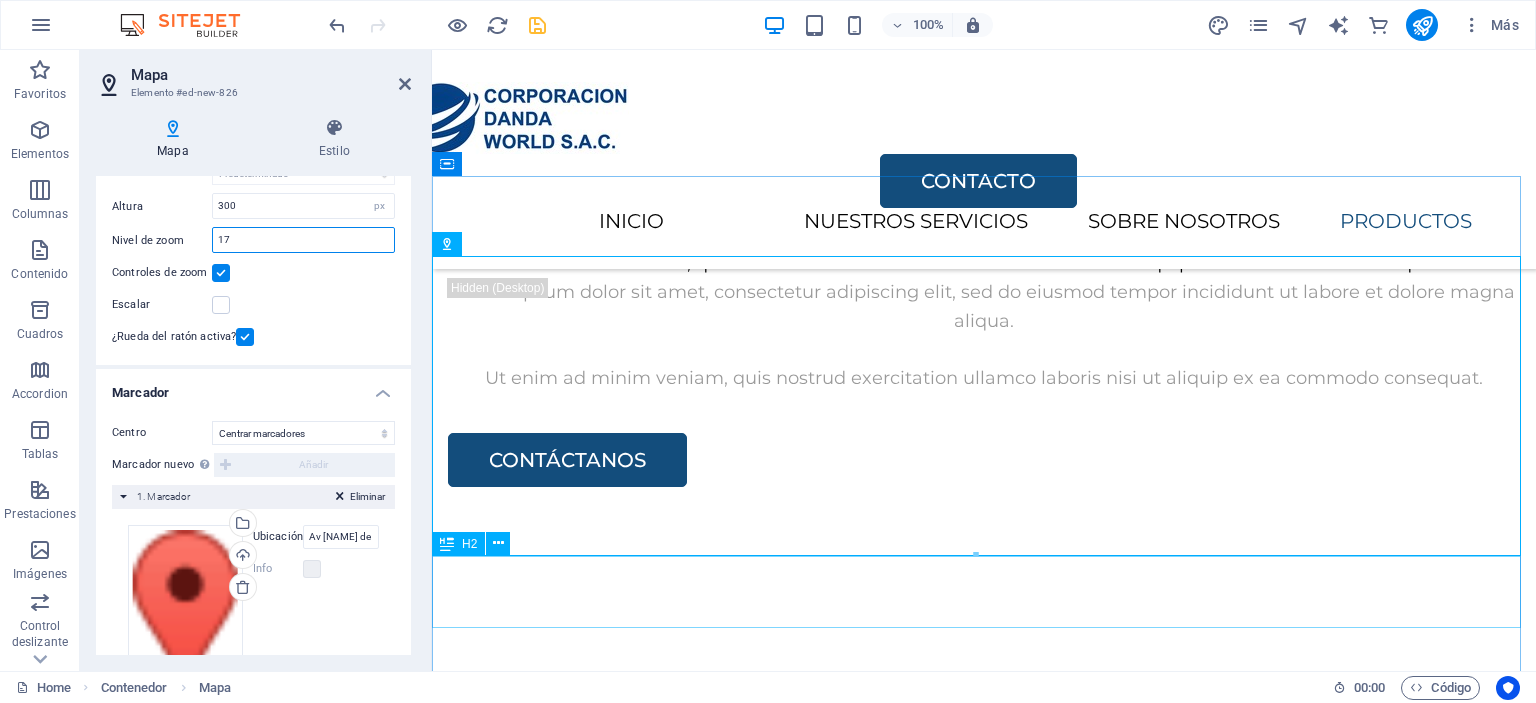 type on "17" 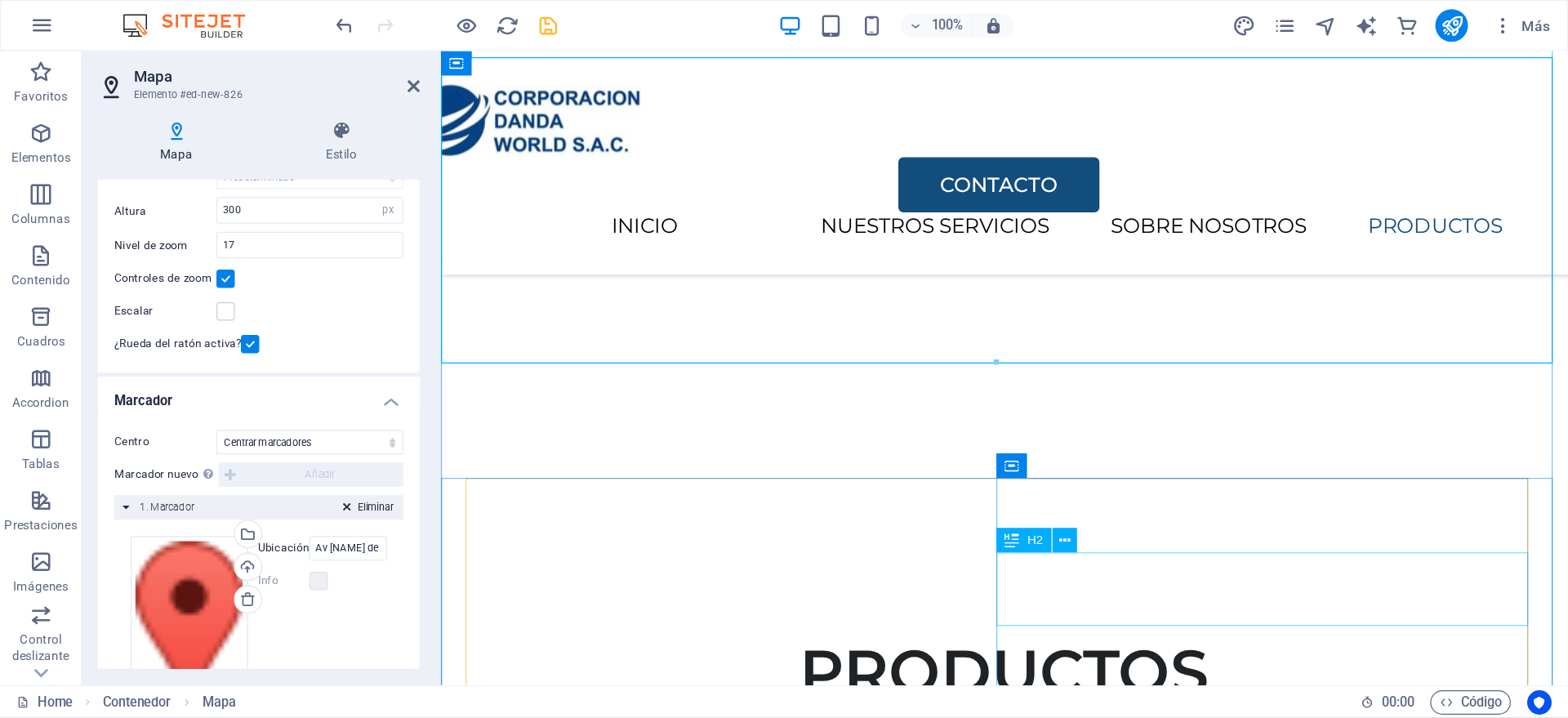 scroll, scrollTop: 3007, scrollLeft: 0, axis: vertical 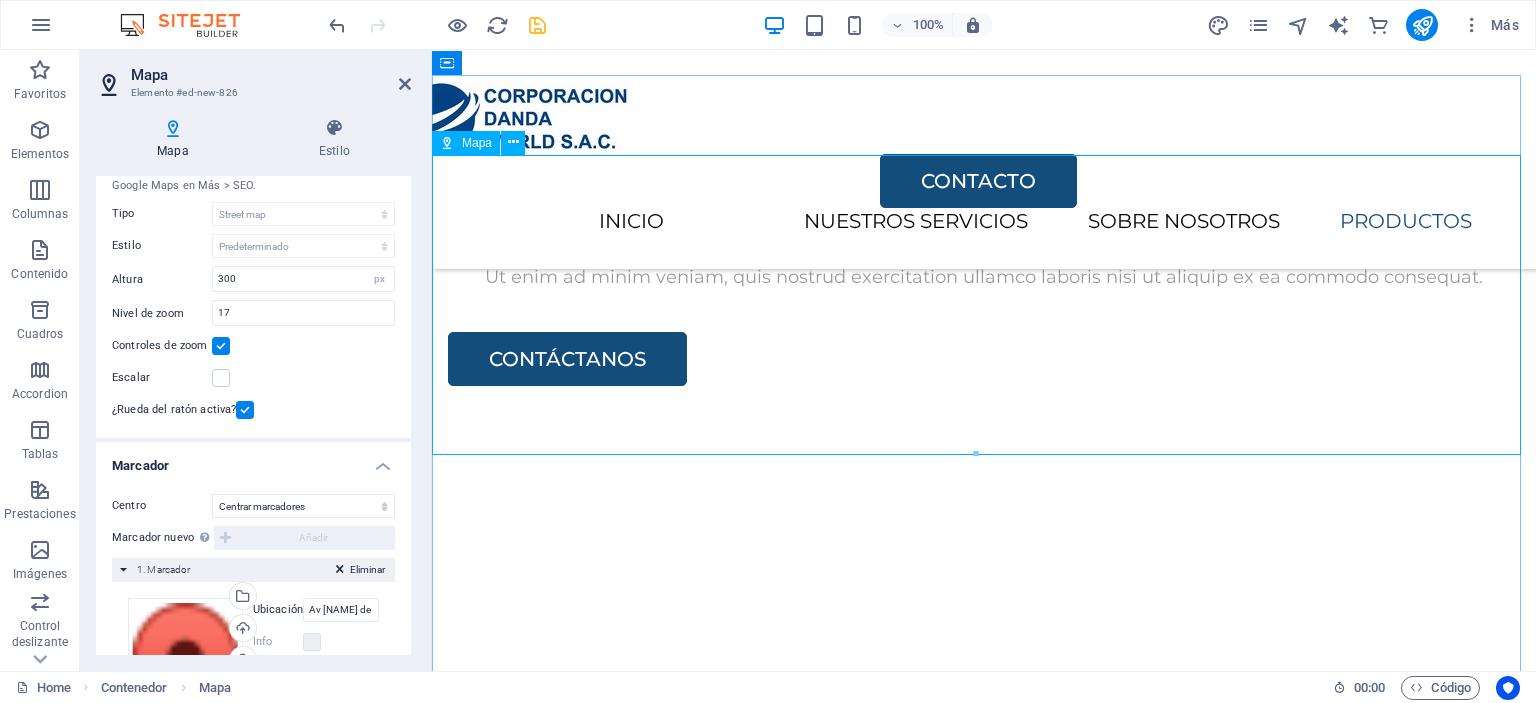click on "Para navegar por el mapa con gestos táctiles, presiona dos veces y mantén el dedo sobre este. Luego, arrastra el mapa. ← Mover a la izquierda → Mover a la derecha ↑ Mover hacia arriba ↓ Mover hacia abajo + Acercar - Alejar Inicio Mover a la izquierda un 75% Fin Mover a la derecha un 75% Página anterior Mover hacia arriba un 75% Página siguiente Mover hacia abajo un 75% Mapa Relieve Satélite Etiquetas Combinaciones de teclas Datos del mapa Datos del mapa ©2025 Google Datos del mapa ©2025 Google 50 m  Hacer clic para alternar entre unidades imperiales y métricas Condiciones Informar un error en el mapa" at bounding box center (984, 6067) 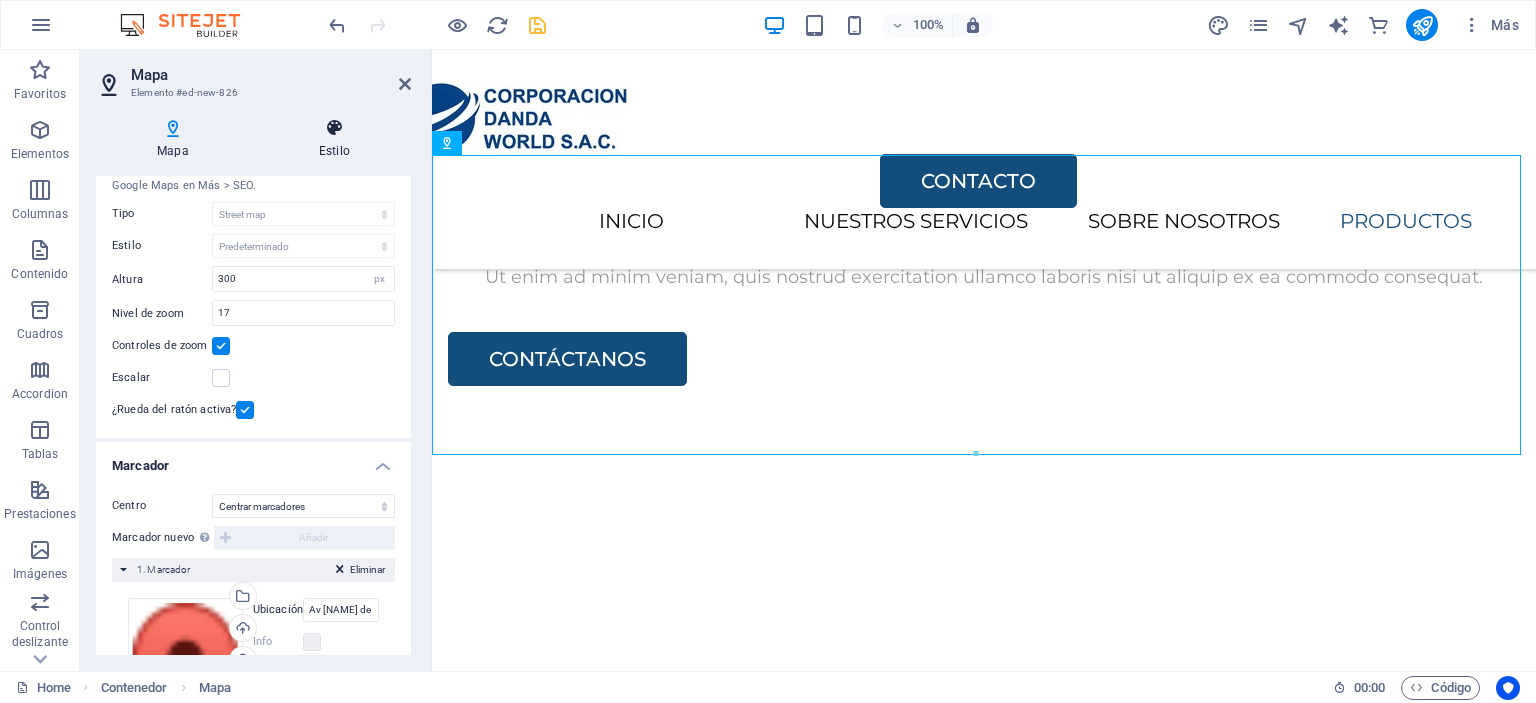 click on "Estilo" at bounding box center (334, 139) 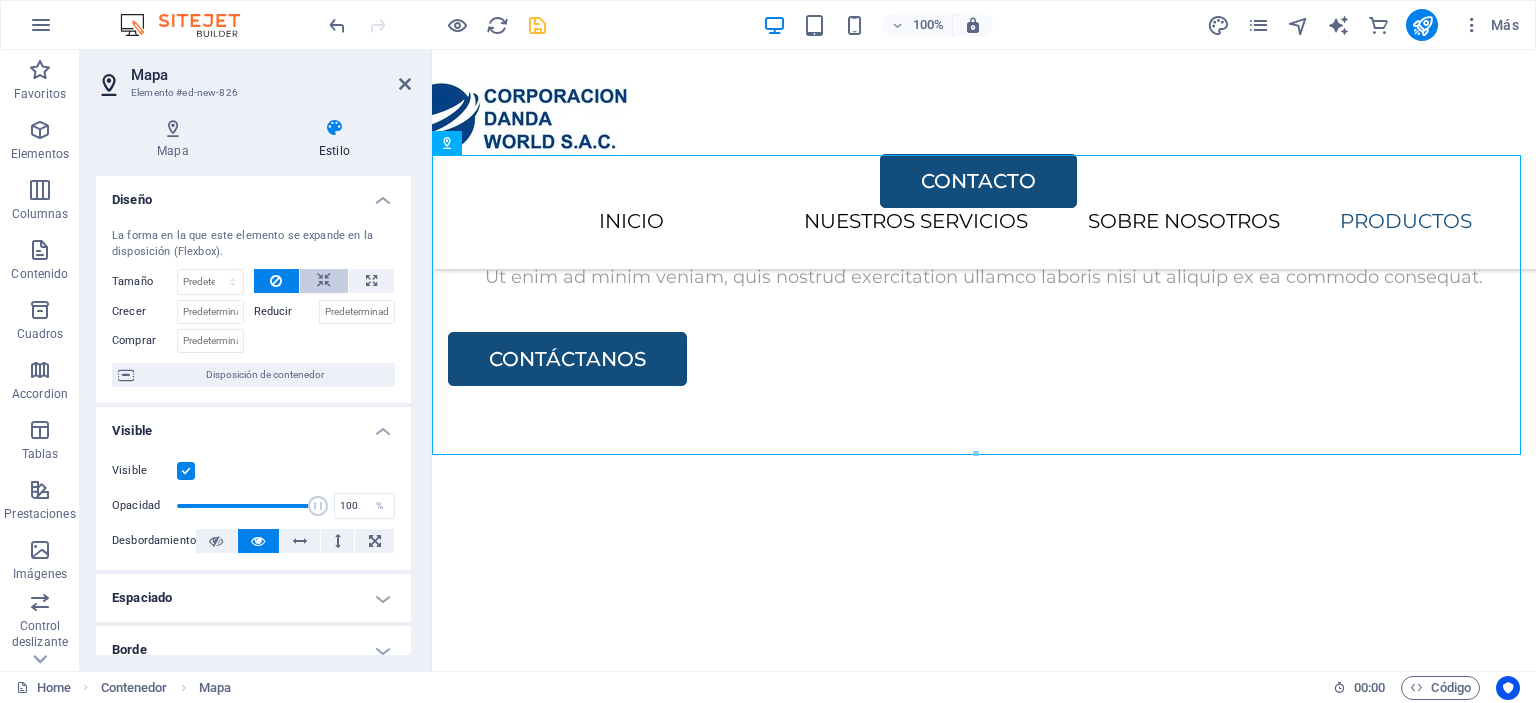 click at bounding box center [324, 281] 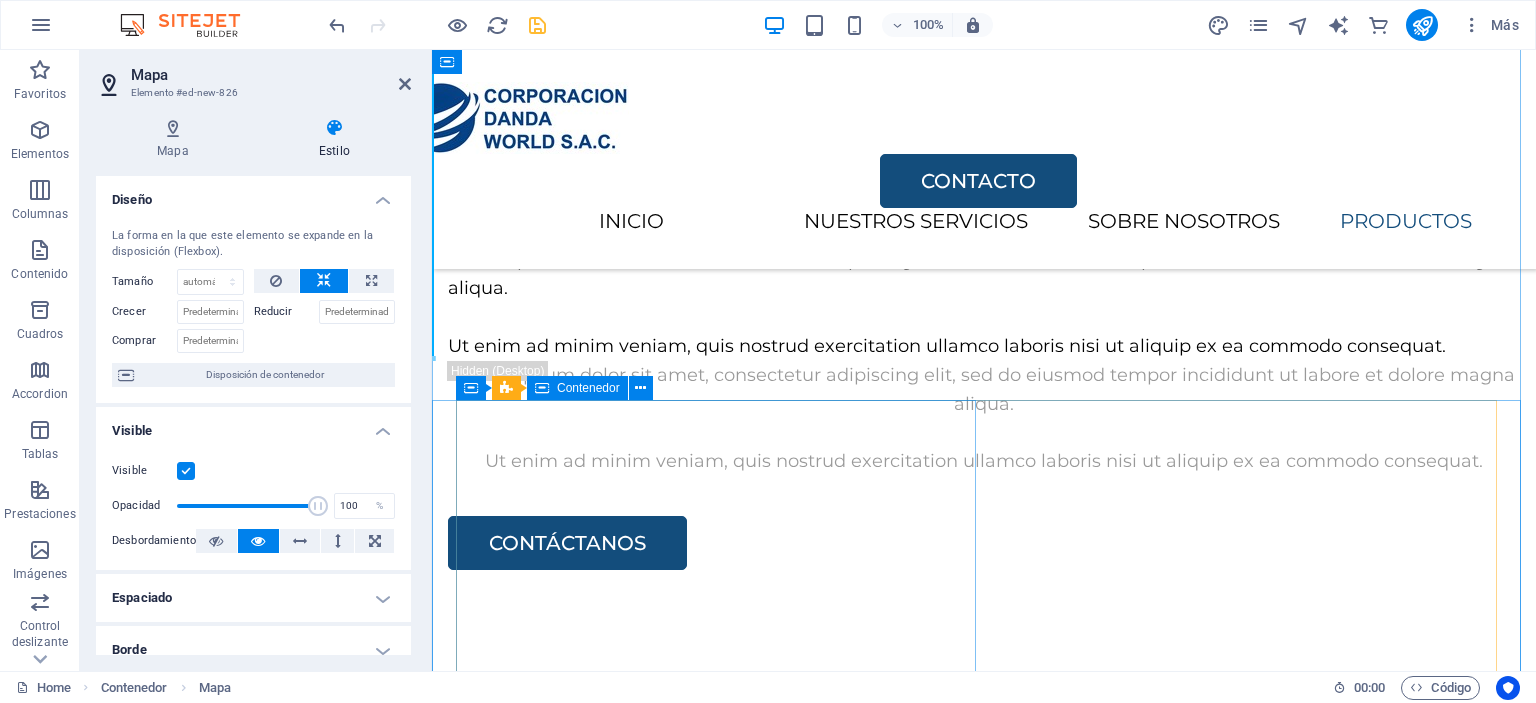 scroll, scrollTop: 3482, scrollLeft: 0, axis: vertical 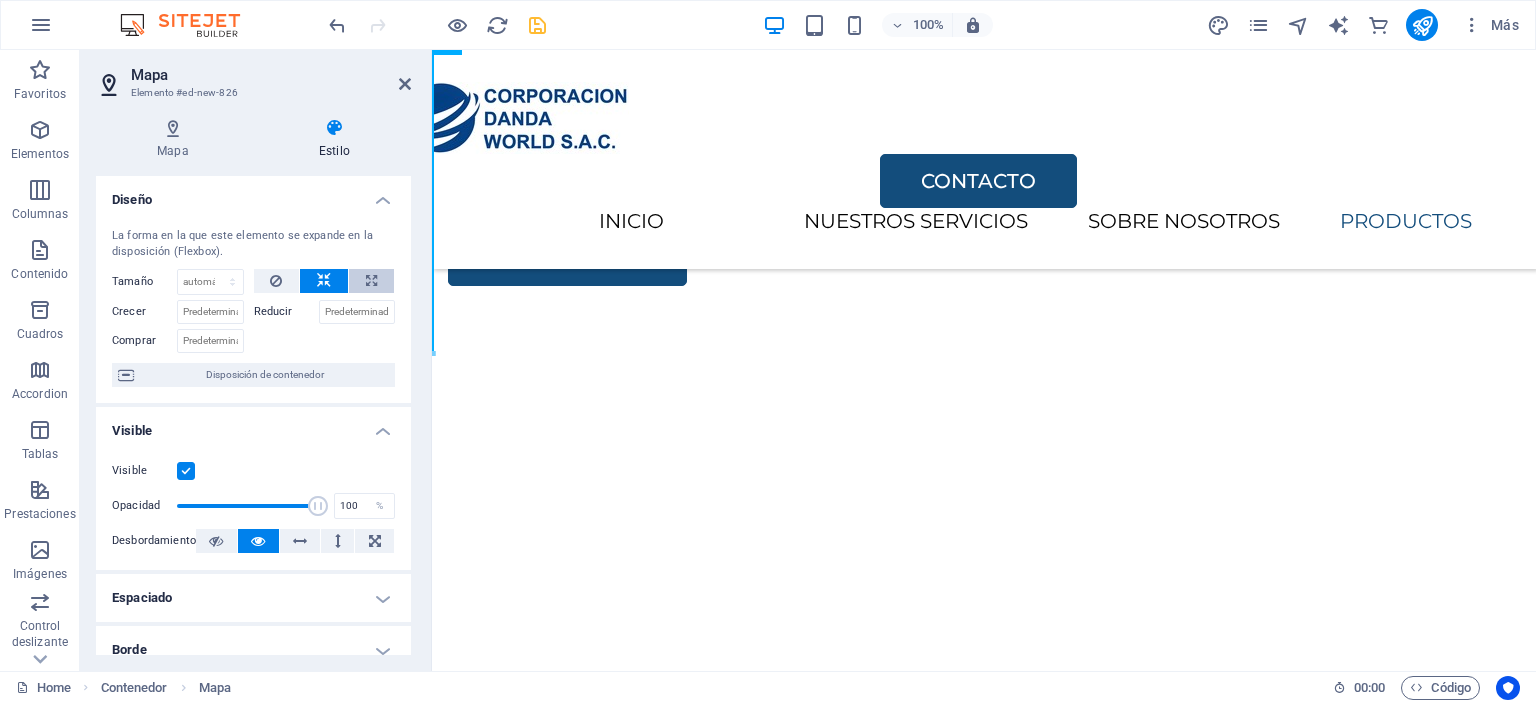 click at bounding box center (371, 281) 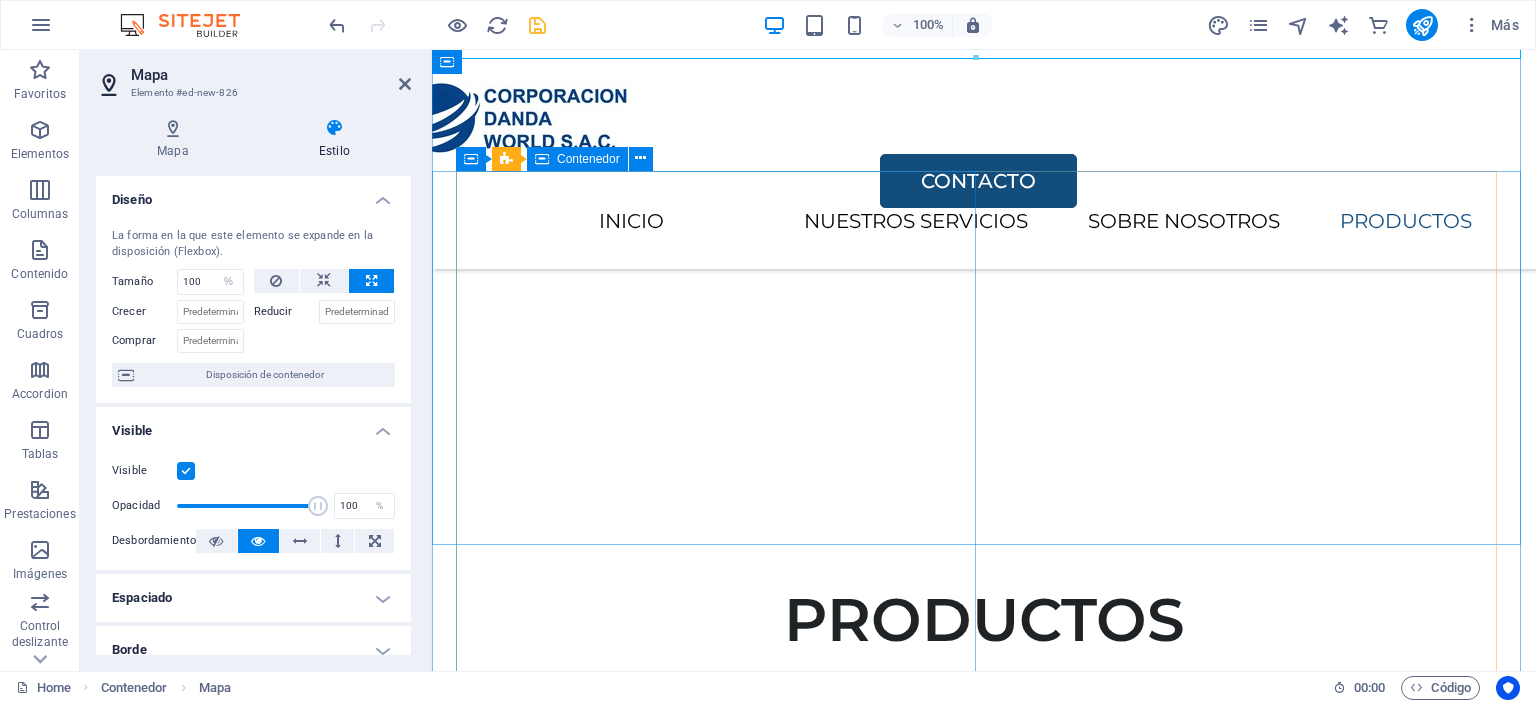 scroll, scrollTop: 3382, scrollLeft: 0, axis: vertical 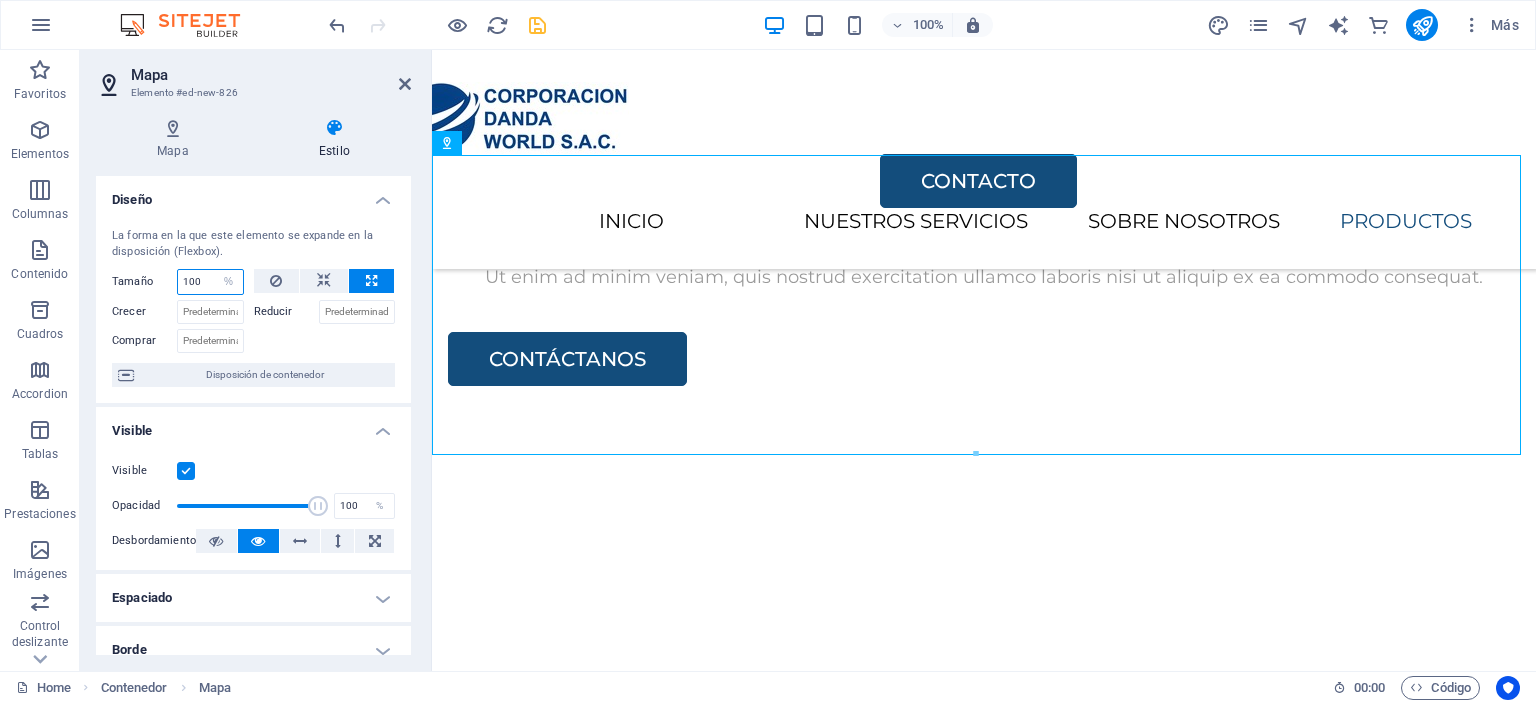 drag, startPoint x: 200, startPoint y: 282, endPoint x: 176, endPoint y: 283, distance: 24.020824 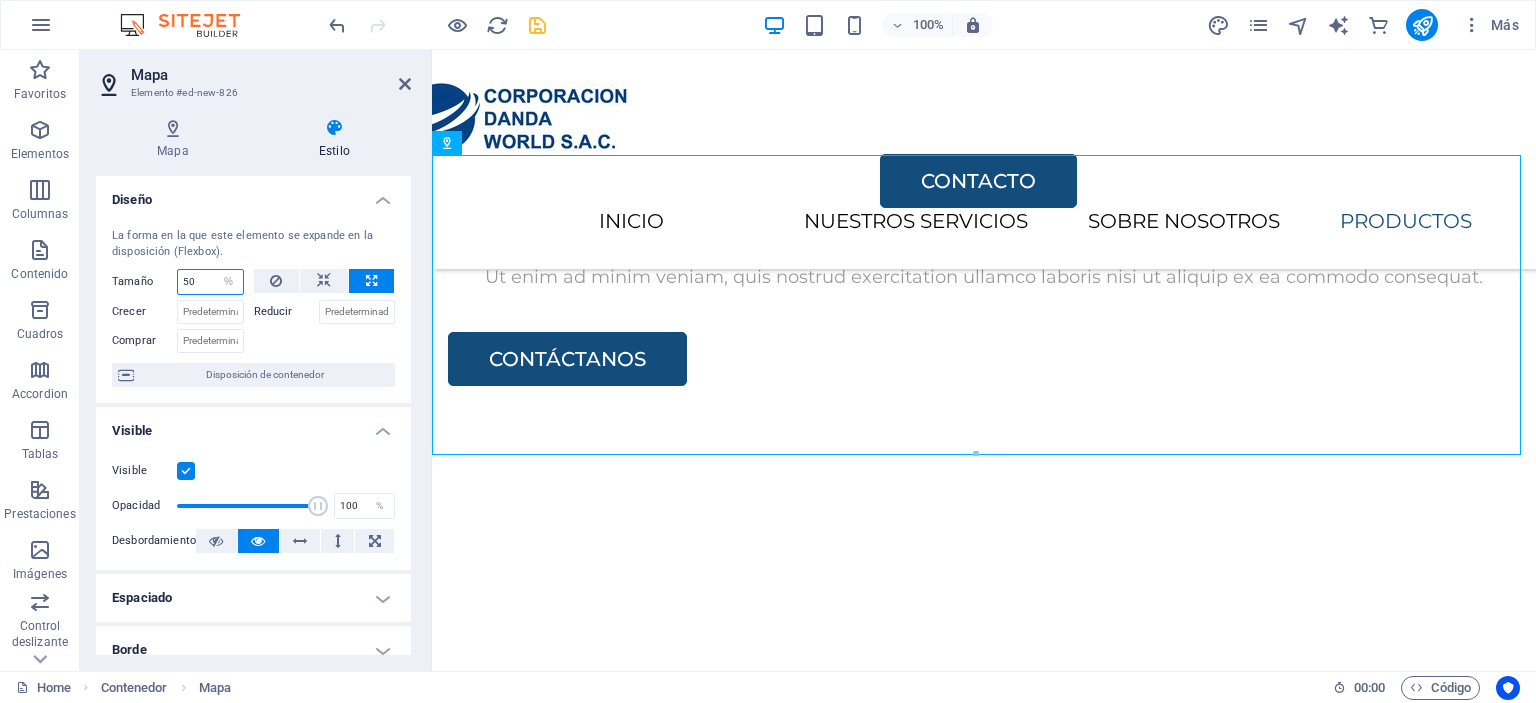 type on "50" 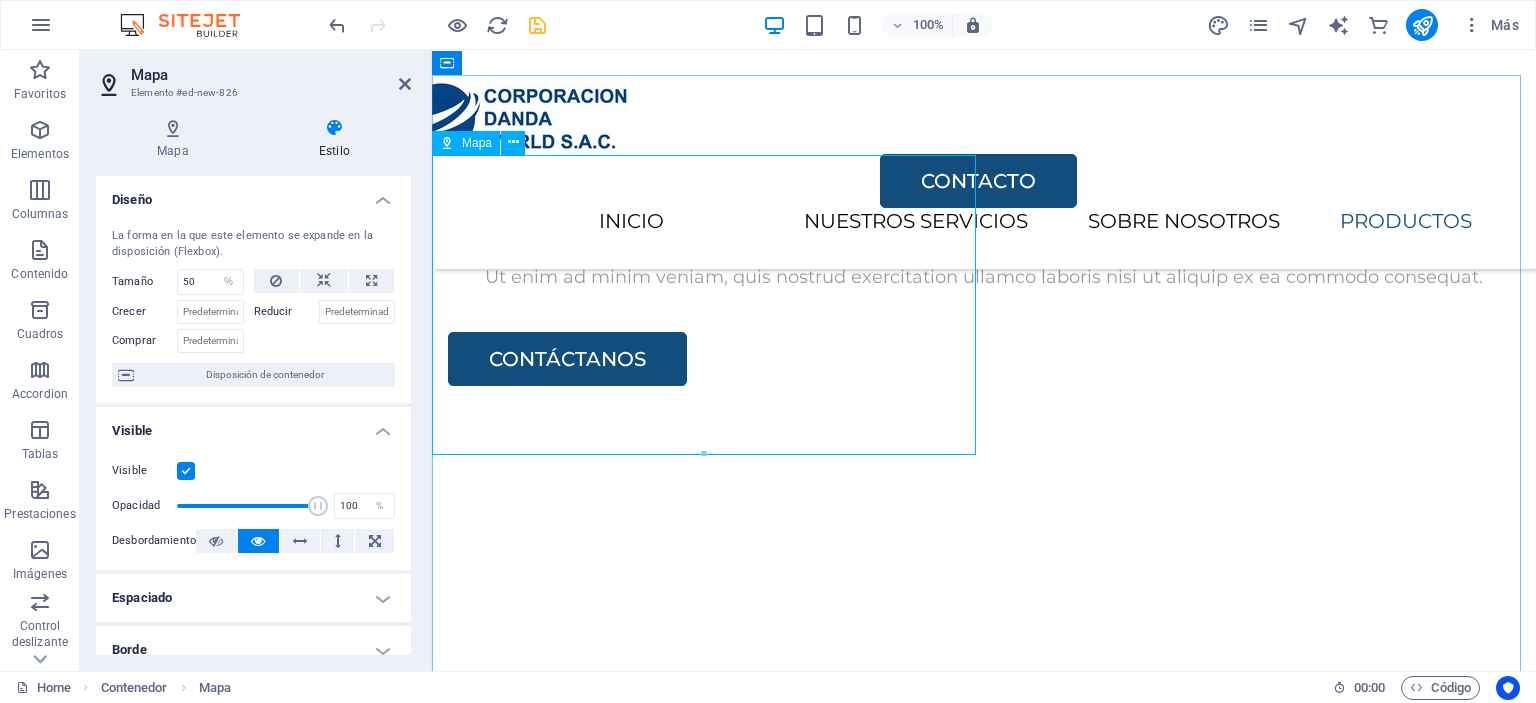 drag, startPoint x: 691, startPoint y: 376, endPoint x: 672, endPoint y: 513, distance: 138.31125 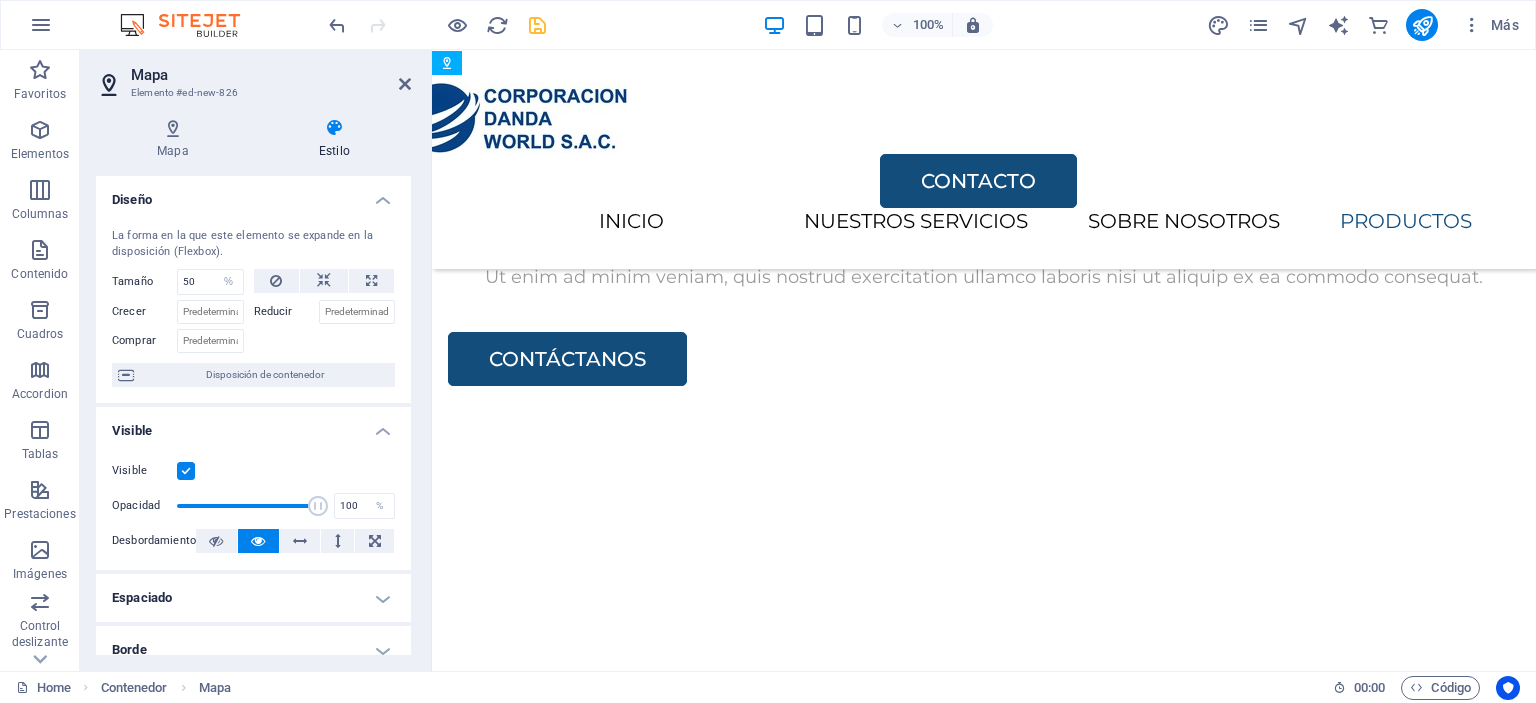 drag, startPoint x: 728, startPoint y: 450, endPoint x: 723, endPoint y: 567, distance: 117.10679 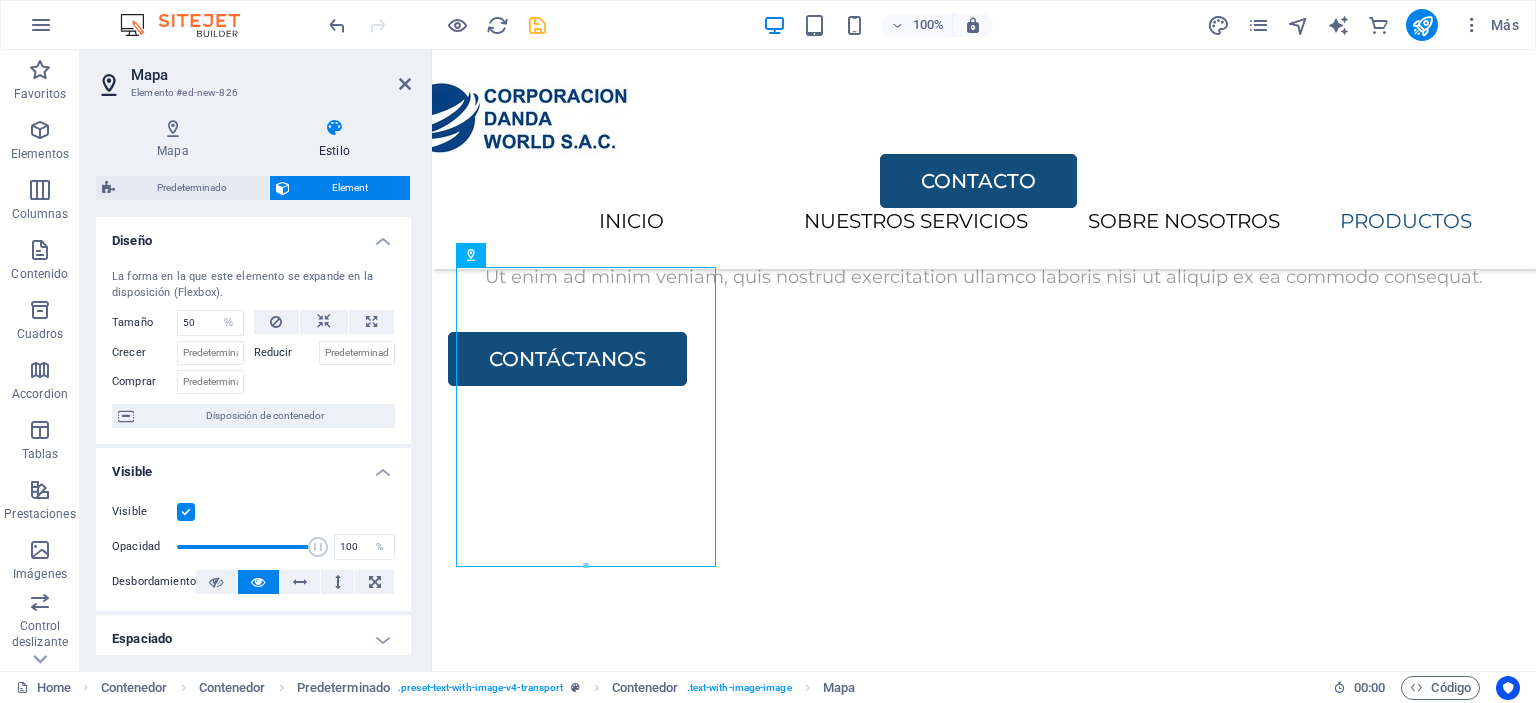 drag, startPoint x: 648, startPoint y: 458, endPoint x: 744, endPoint y: 500, distance: 104.78549 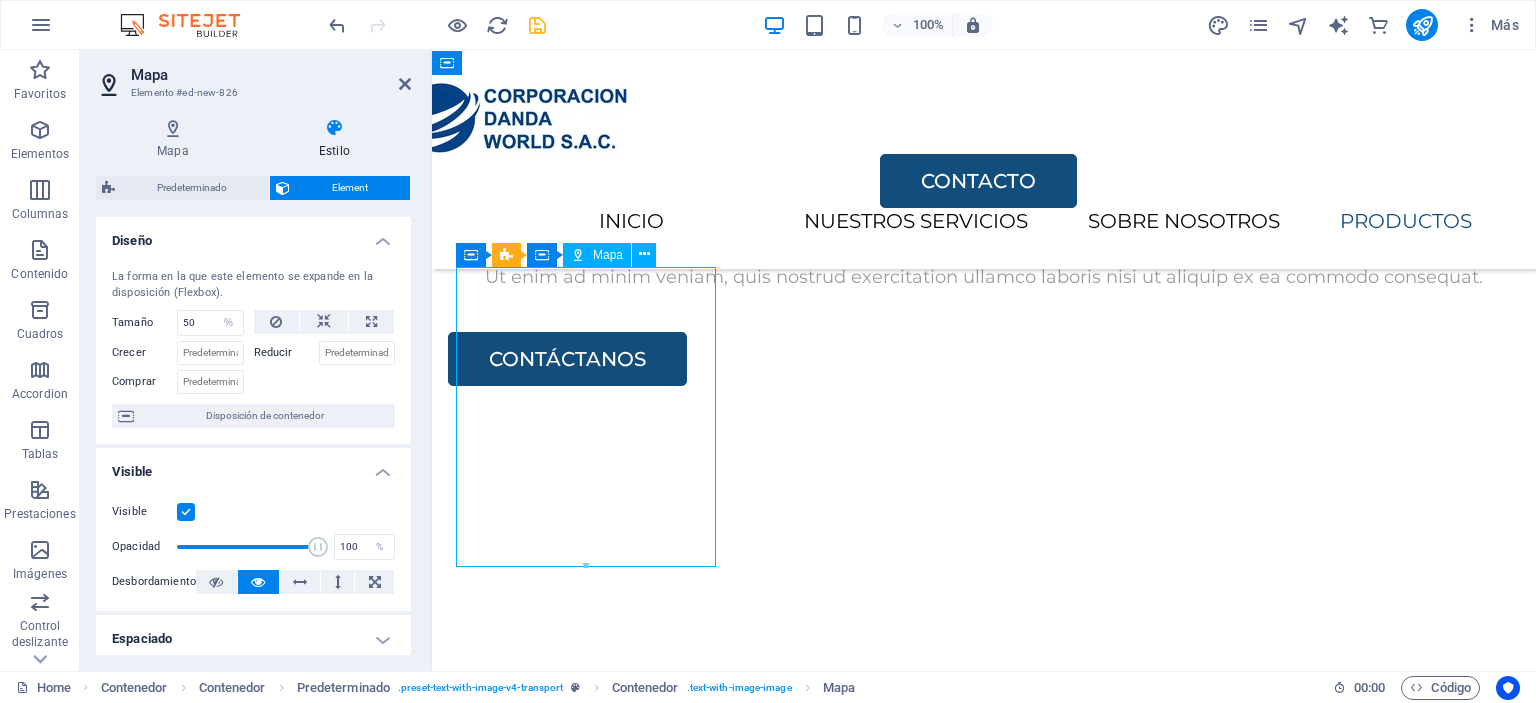 drag, startPoint x: 601, startPoint y: 443, endPoint x: 667, endPoint y: 455, distance: 67.08204 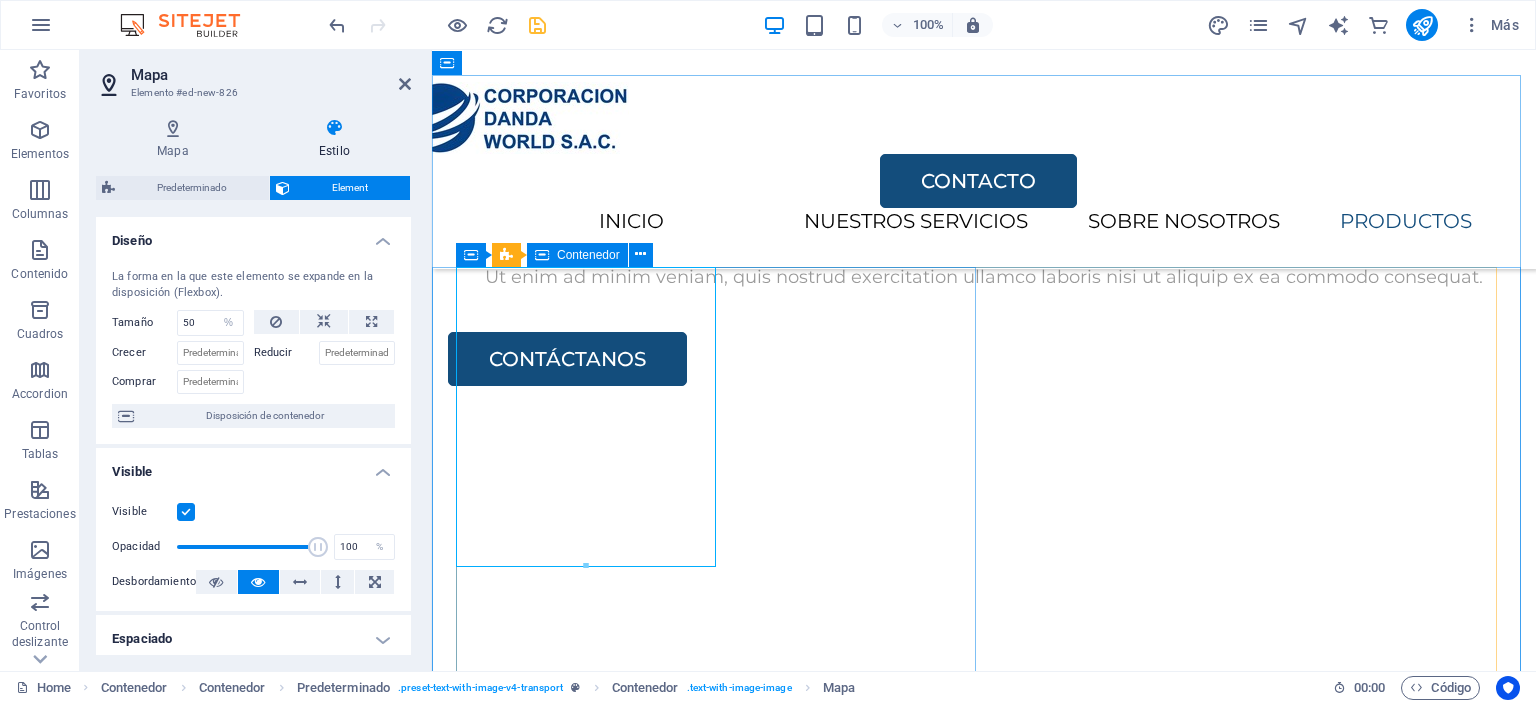 drag, startPoint x: 1147, startPoint y: 618, endPoint x: 767, endPoint y: 568, distance: 383.27536 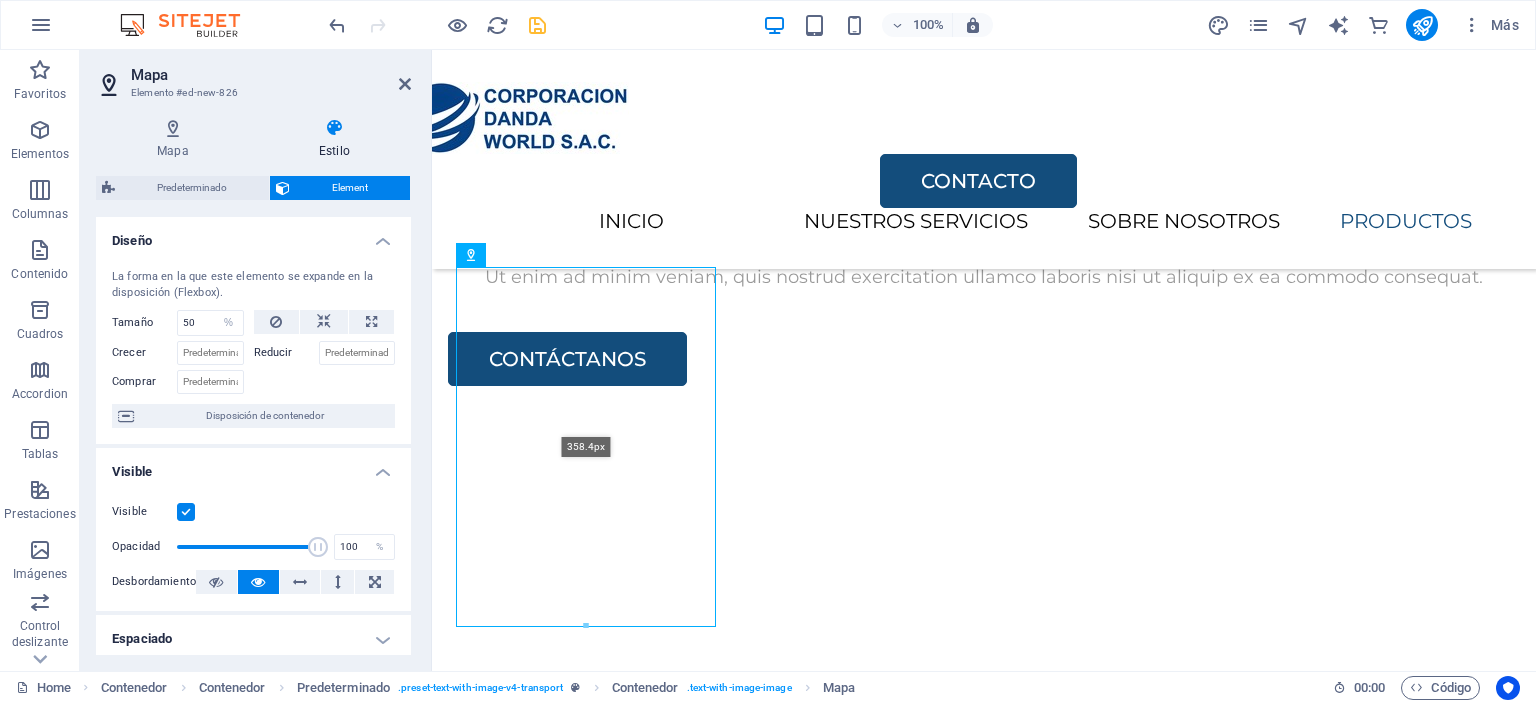 click at bounding box center (586, 626) 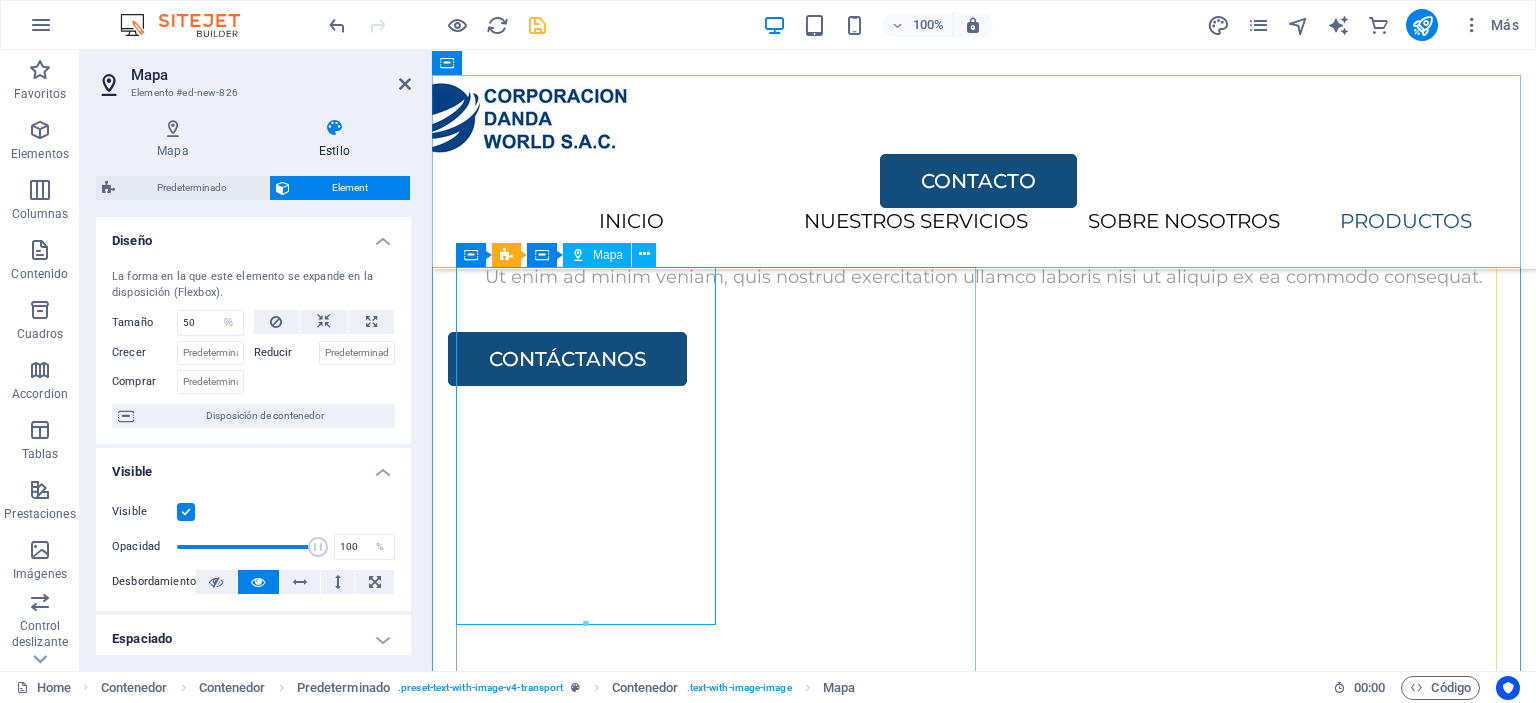 click on "Para navegar por el mapa con gestos táctiles, presiona dos veces y mantén el dedo sobre este. Luego, arrastra el mapa. ← Mover a la izquierda → Mover a la derecha ↑ Mover hacia arriba ↓ Mover hacia abajo + Acercar - Alejar Inicio Mover a la izquierda un 75% Fin Mover a la derecha un 75% Página anterior Mover hacia arriba un 75% Página siguiente Mover hacia abajo un 75% Mapa Relieve Satélite Etiquetas Combinaciones de teclas Datos del mapa Datos del mapa ©2025 Google Datos del mapa ©2025 Google 50 m  Hacer clic para alternar entre unidades imperiales y métricas Condiciones Informar un error en el mapa" at bounding box center [984, 6808] 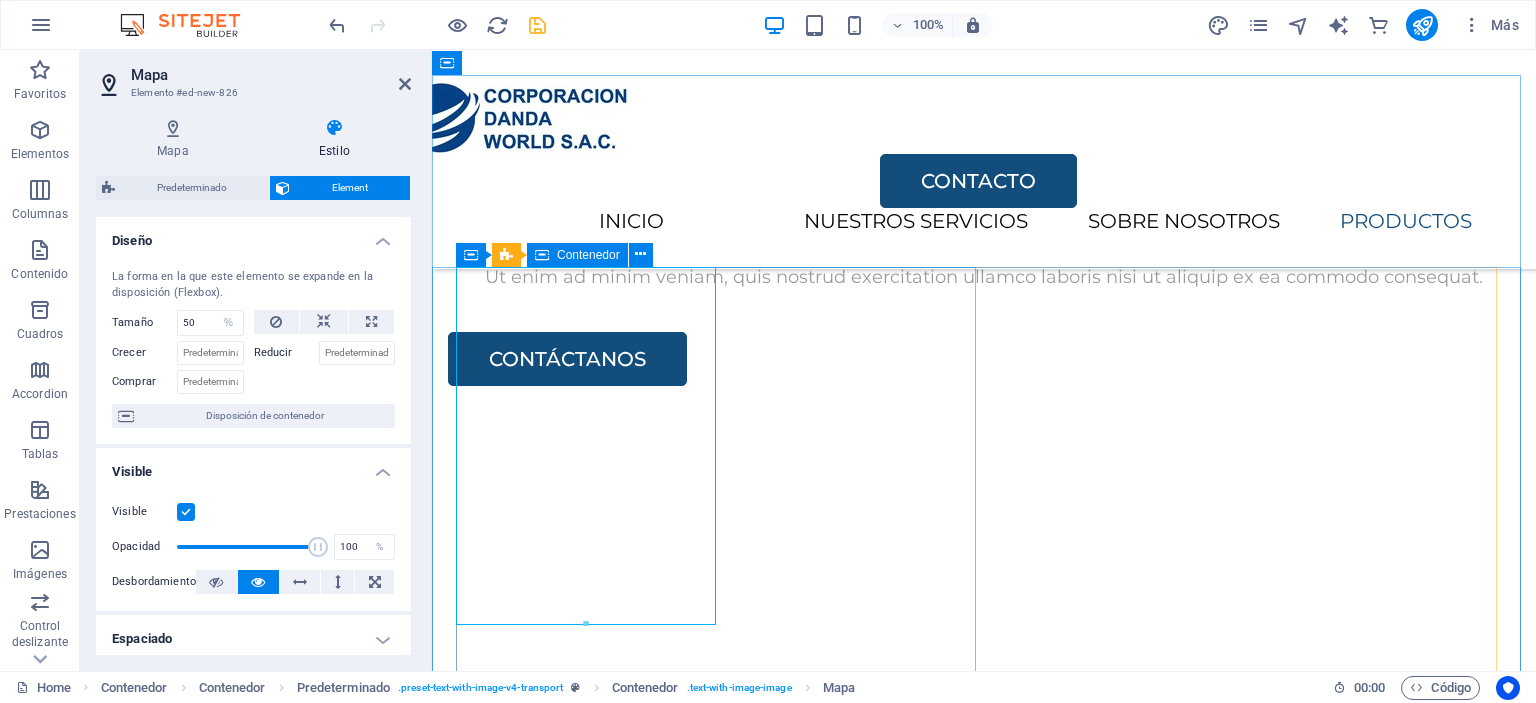 click on "Para navegar por el mapa con gestos táctiles, presiona dos veces y mantén el dedo sobre este. Luego, arrastra el mapa. ← Mover a la izquierda → Mover a la derecha ↑ Mover hacia arriba ↓ Mover hacia abajo + Acercar - Alejar Inicio Mover a la izquierda un 75% Fin Mover a la derecha un 75% Página anterior Mover hacia arriba un 75% Página siguiente Mover hacia abajo un 75% Mapa Relieve Satélite Etiquetas Combinaciones de teclas Datos del mapa Datos del mapa ©2025 Google Datos del mapa ©2025 Google 50 m  Hacer clic para alternar entre unidades imperiales y métricas Condiciones Informar un error en el mapa" at bounding box center (984, 6808) 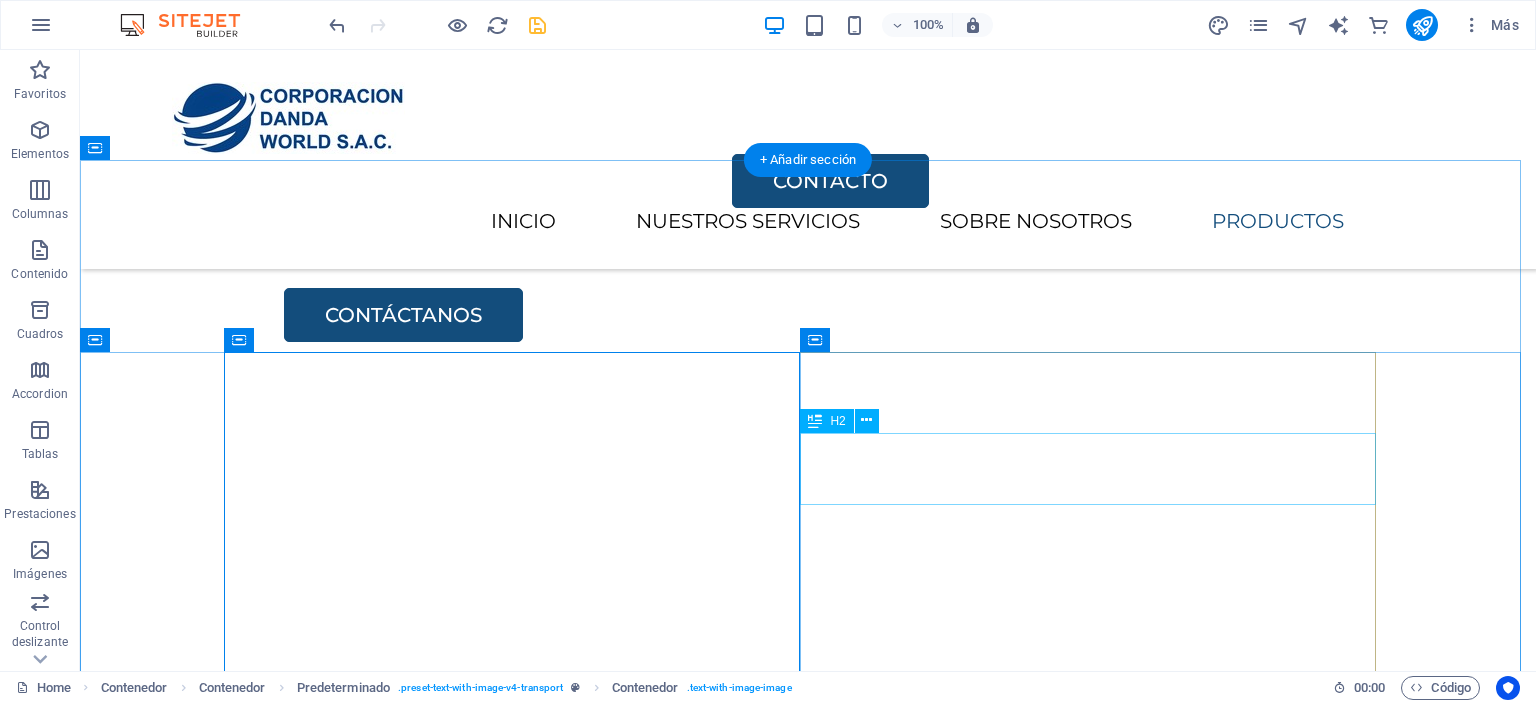 scroll, scrollTop: 3453, scrollLeft: 0, axis: vertical 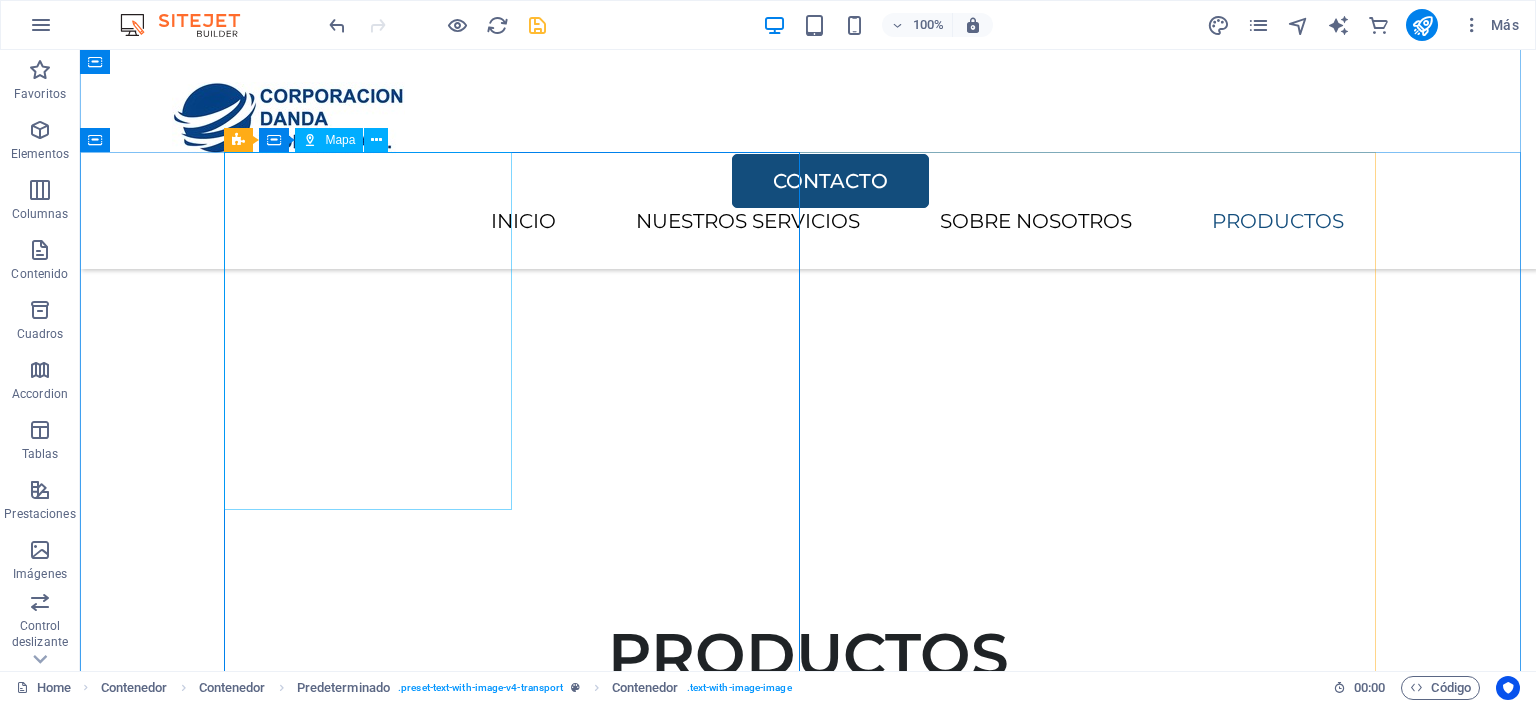 click on "Para navegar por el mapa con gestos táctiles, presiona dos veces y mantén el dedo sobre este. Luego, arrastra el mapa. ← Mover a la izquierda → Mover a la derecha ↑ Mover hacia arriba ↓ Mover hacia abajo + Acercar - Alejar Inicio Mover a la izquierda un 75% Fin Mover a la derecha un 75% Página anterior Mover hacia arriba un 75% Página siguiente Mover hacia abajo un 75% Mapa Relieve Satélite Etiquetas Combinaciones de teclas Datos del mapa Datos del mapa ©2025 Google Datos del mapa ©2025 Google 50 m  Hacer clic para alternar entre unidades imperiales y métricas Condiciones Informar un error en el mapa" at bounding box center [808, 7711] 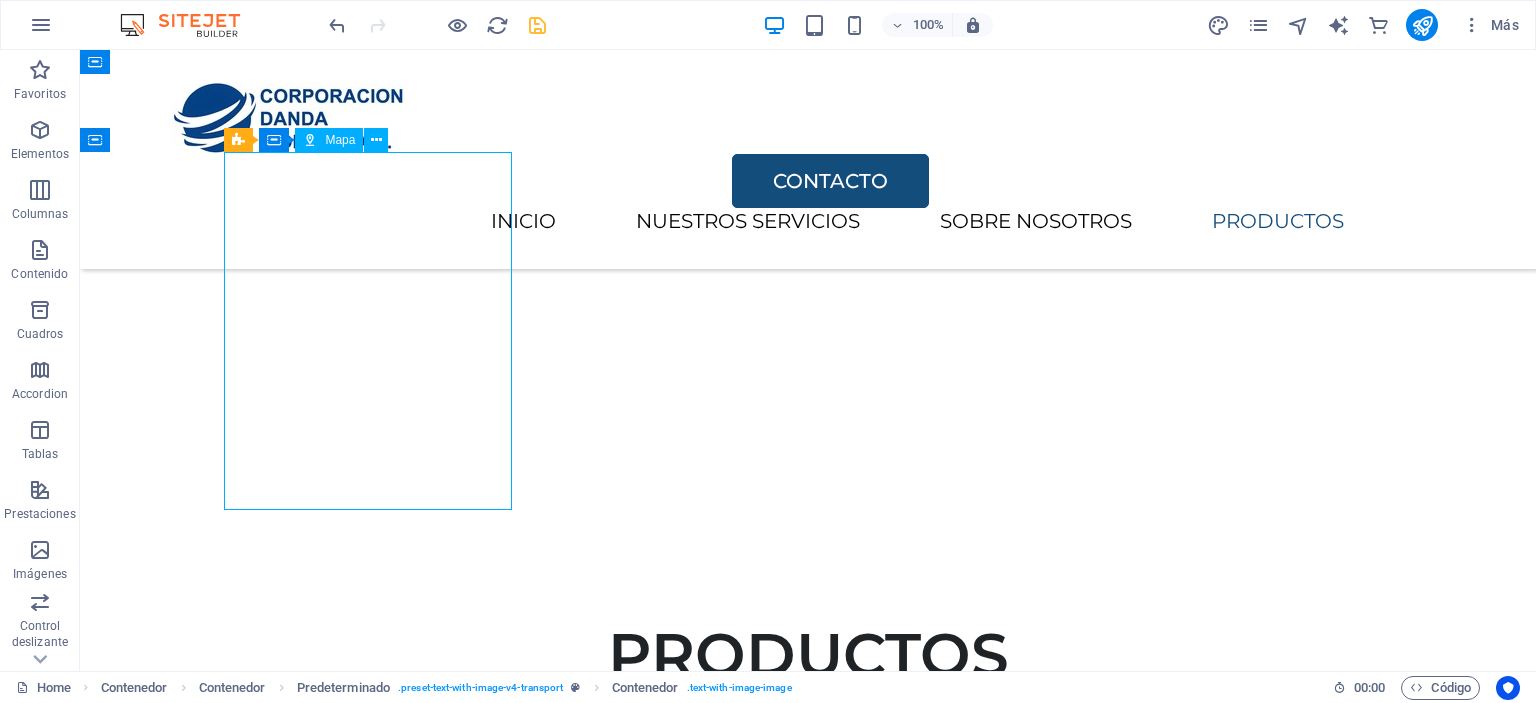 click on "Para navegar por el mapa con gestos táctiles, presiona dos veces y mantén el dedo sobre este. Luego, arrastra el mapa. ← Mover a la izquierda → Mover a la derecha ↑ Mover hacia arriba ↓ Mover hacia abajo + Acercar - Alejar Inicio Mover a la izquierda un 75% Fin Mover a la derecha un 75% Página anterior Mover hacia arriba un 75% Página siguiente Mover hacia abajo un 75% Mapa Relieve Satélite Etiquetas Combinaciones de teclas Datos del mapa Datos del mapa ©2025 Google Datos del mapa ©2025 Google 50 m  Hacer clic para alternar entre unidades imperiales y métricas Condiciones Informar un error en el mapa" at bounding box center [808, 7711] 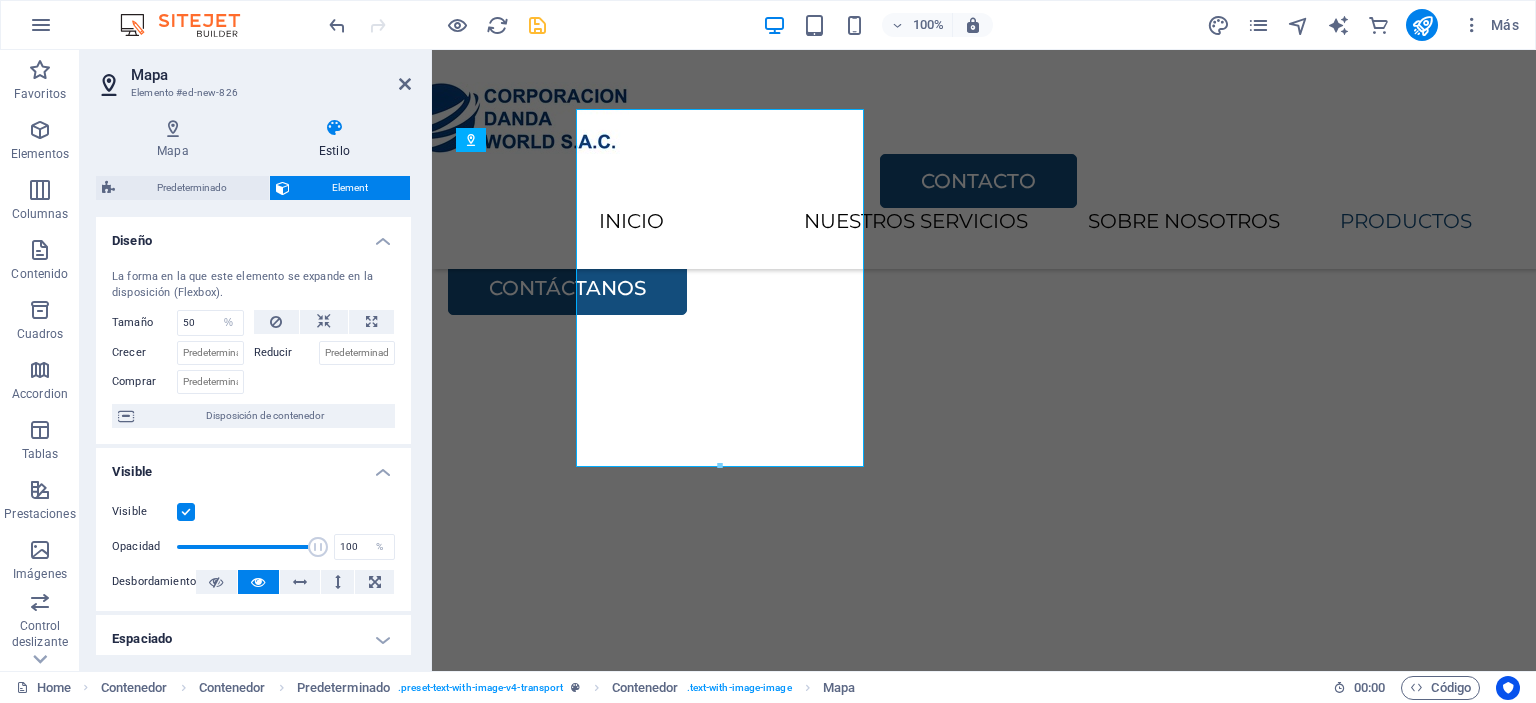scroll, scrollTop: 3496, scrollLeft: 0, axis: vertical 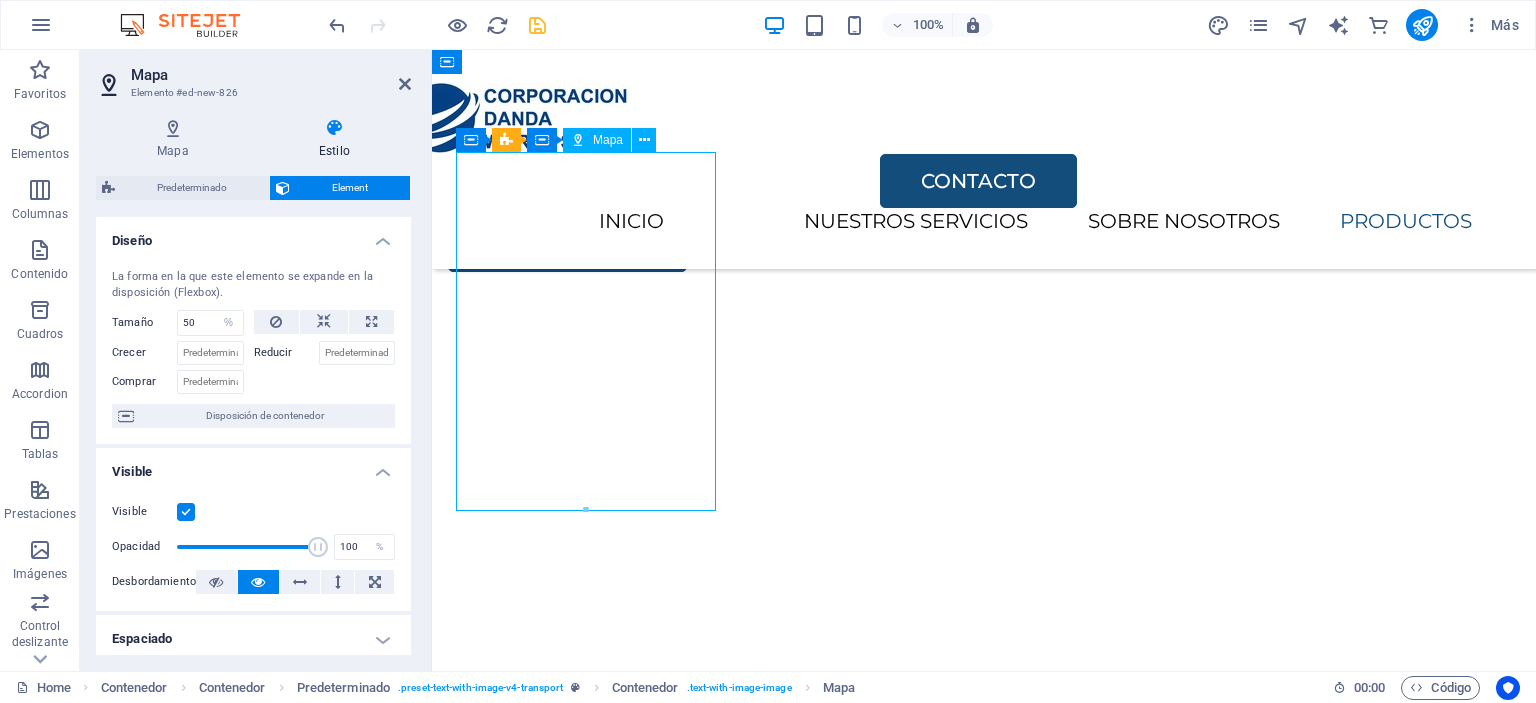 drag, startPoint x: 616, startPoint y: 399, endPoint x: 627, endPoint y: 493, distance: 94.641426 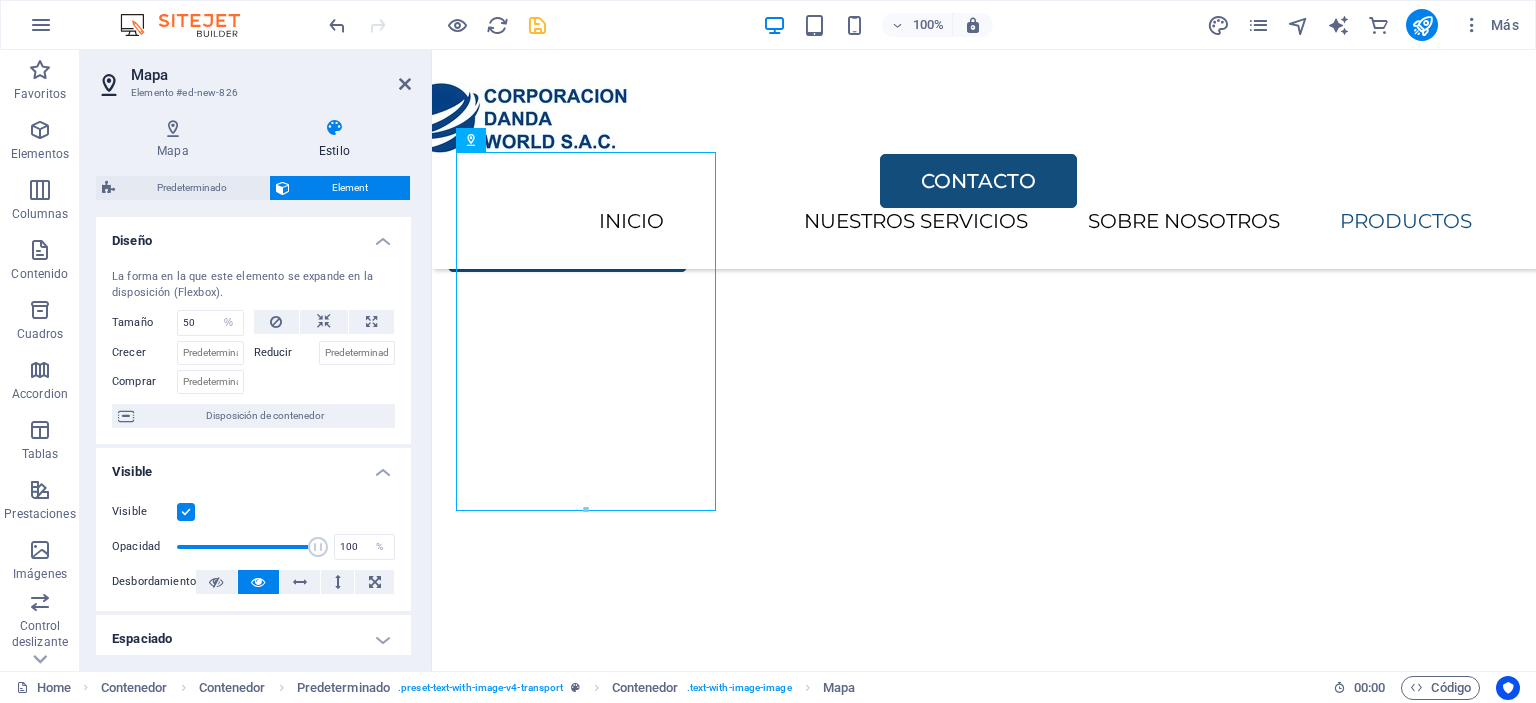 drag, startPoint x: 597, startPoint y: 445, endPoint x: 598, endPoint y: 547, distance: 102.0049 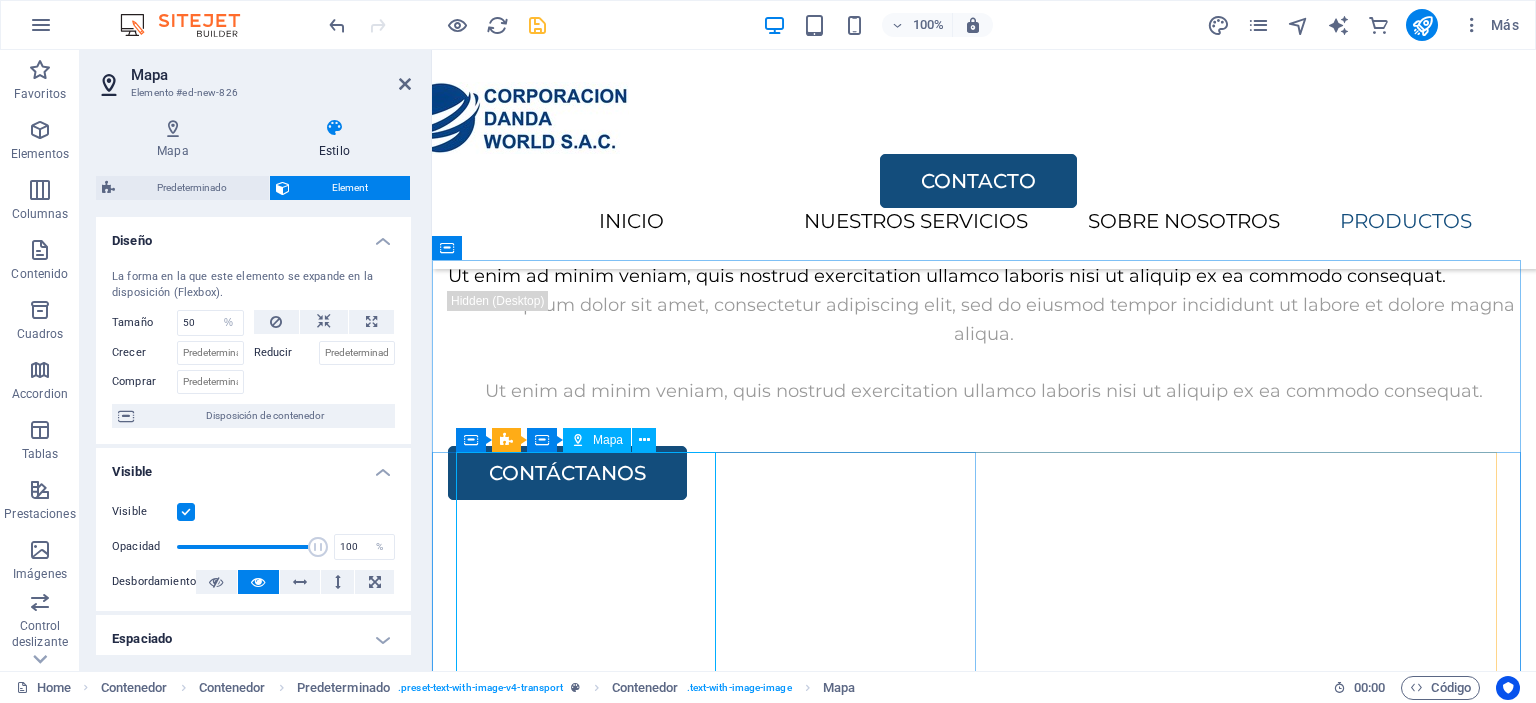 scroll, scrollTop: 3296, scrollLeft: 0, axis: vertical 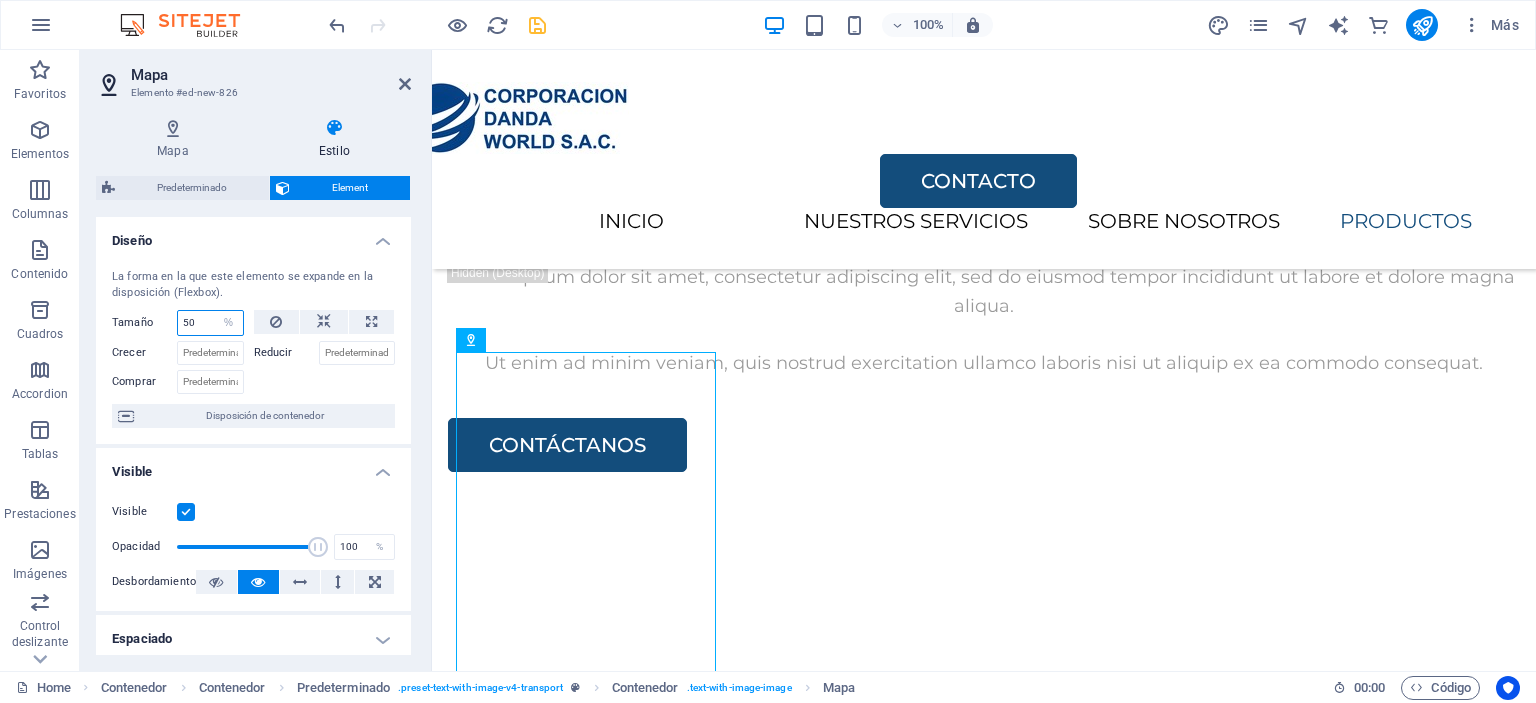 click on "50" at bounding box center [210, 323] 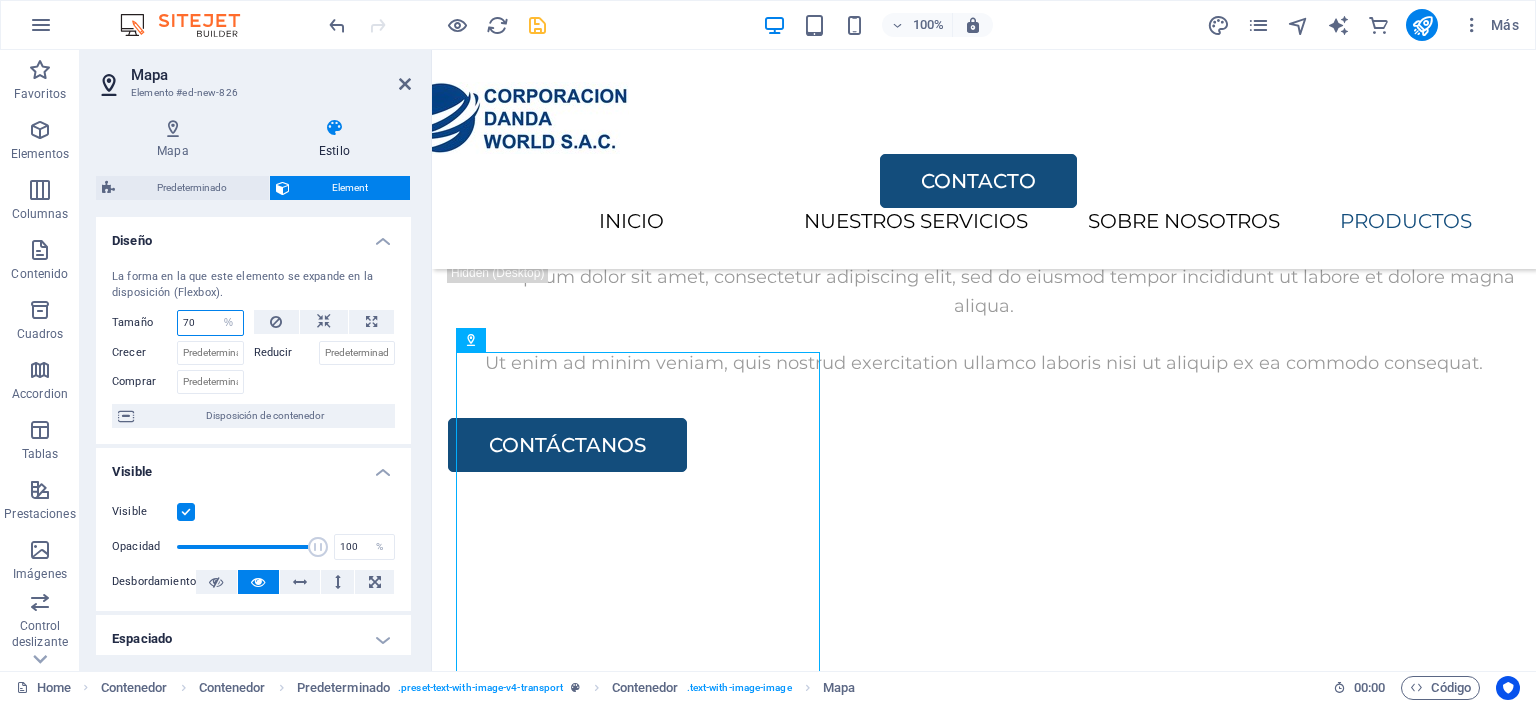drag, startPoint x: 204, startPoint y: 319, endPoint x: 172, endPoint y: 320, distance: 32.01562 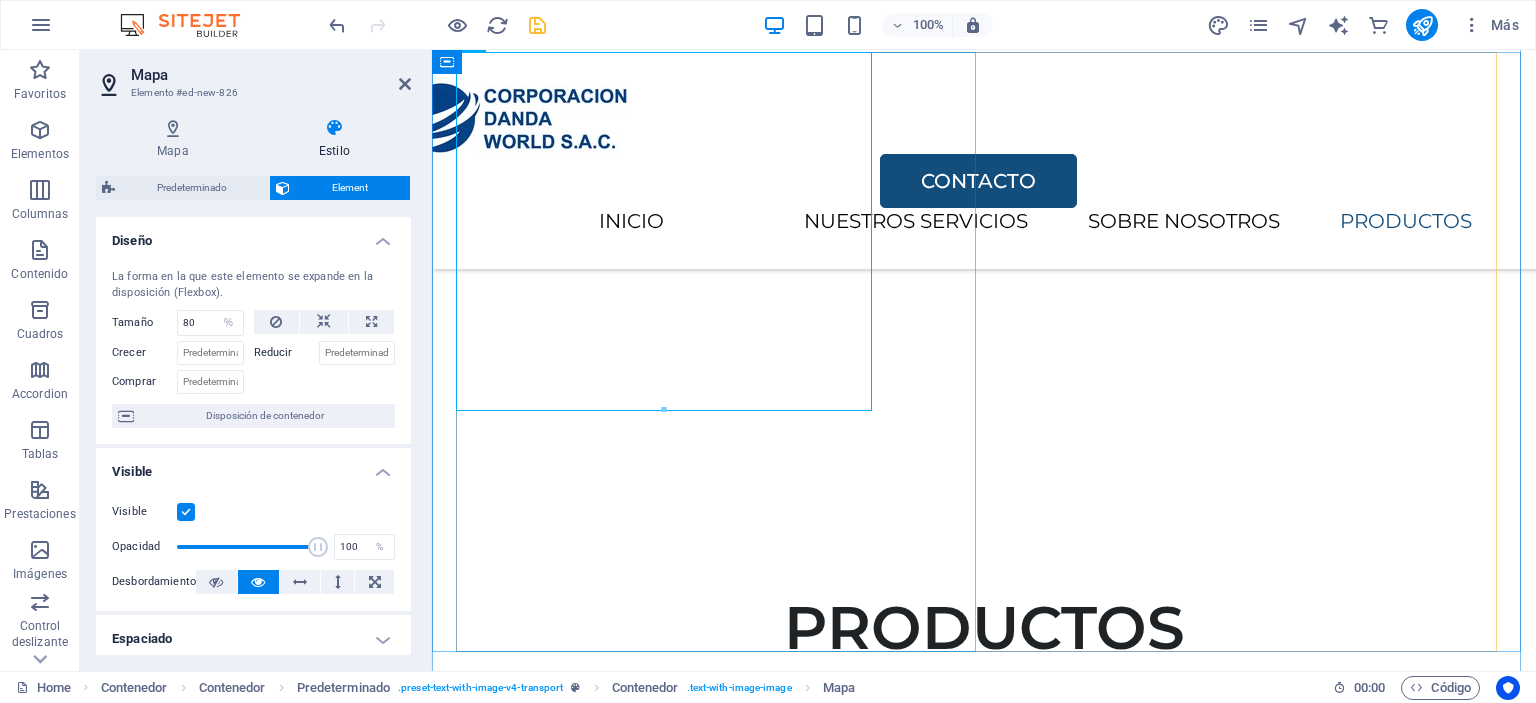 scroll, scrollTop: 3496, scrollLeft: 0, axis: vertical 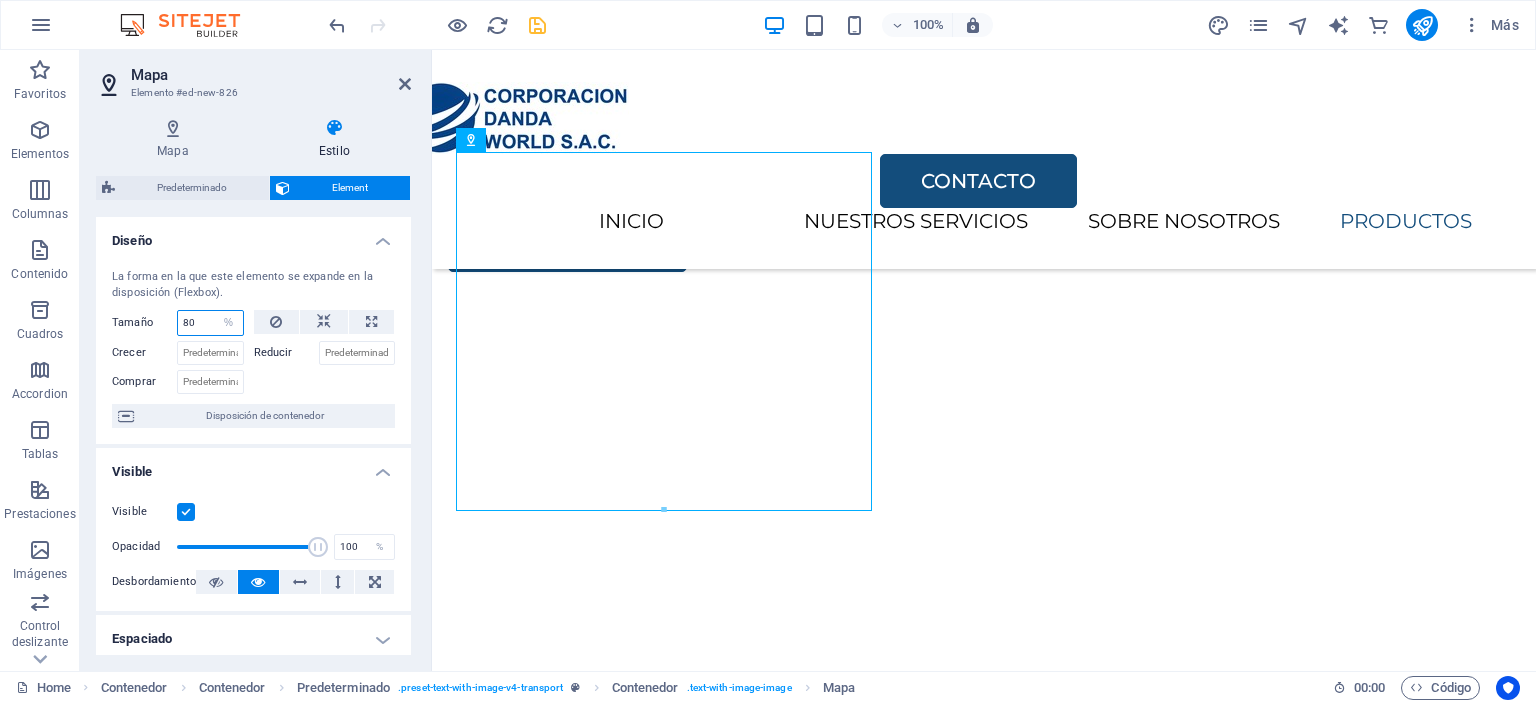 drag, startPoint x: 214, startPoint y: 327, endPoint x: 186, endPoint y: 326, distance: 28.01785 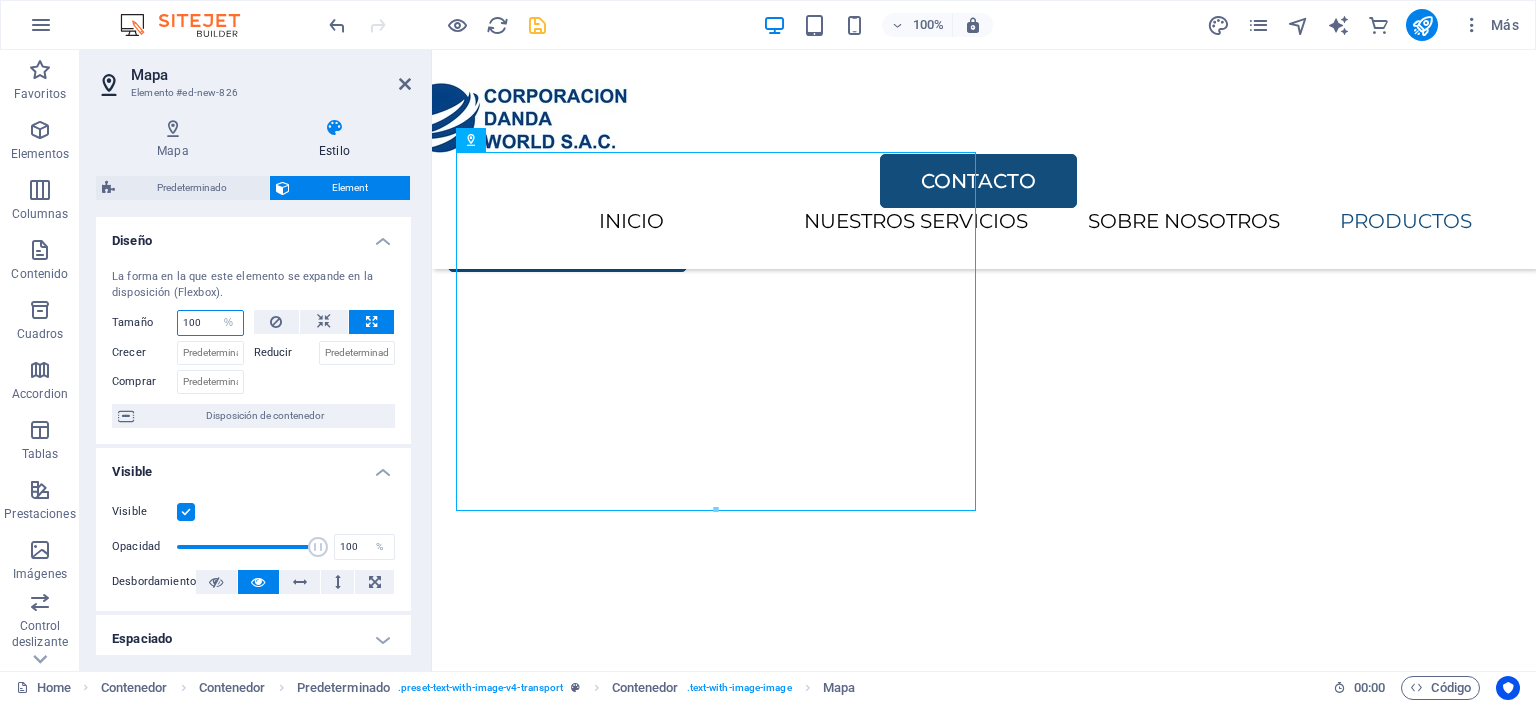 click on "100" at bounding box center (210, 323) 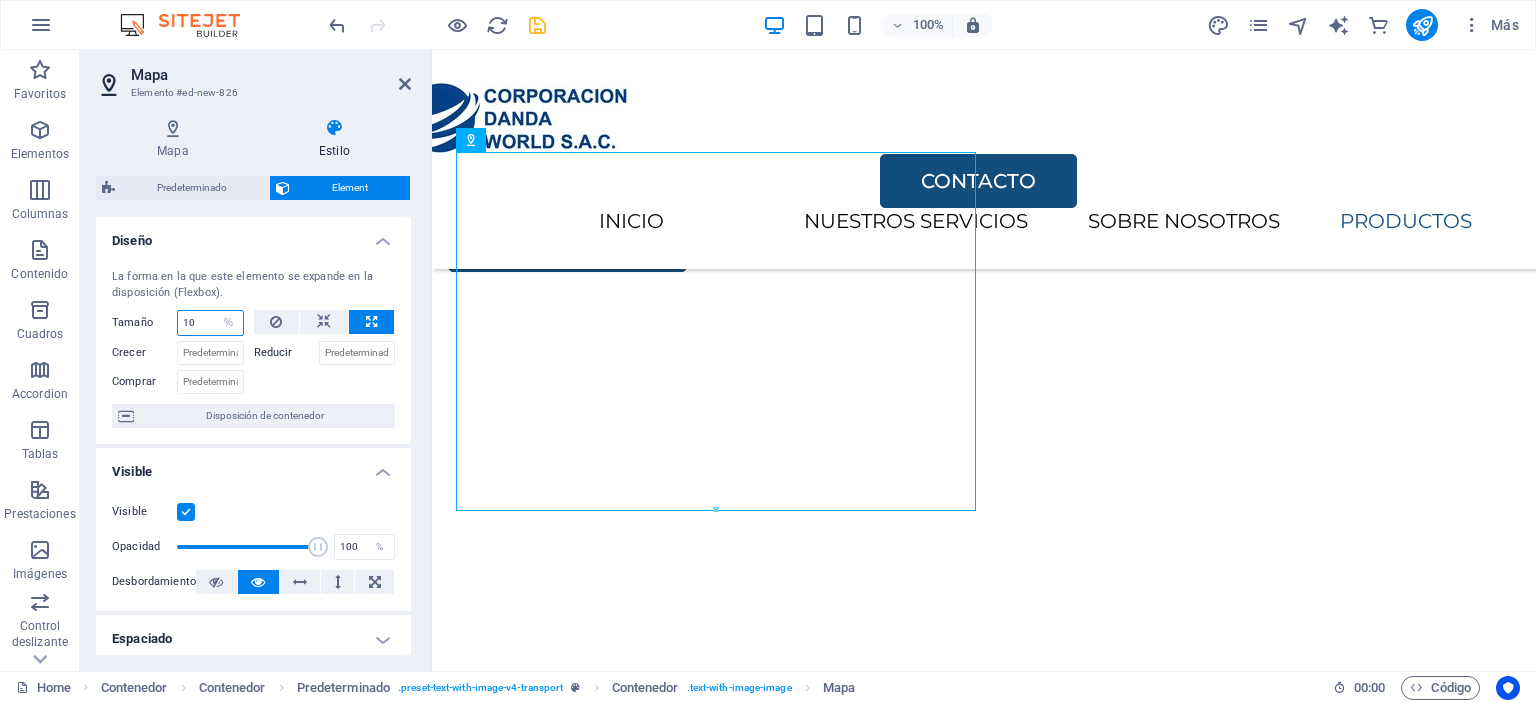 type on "1" 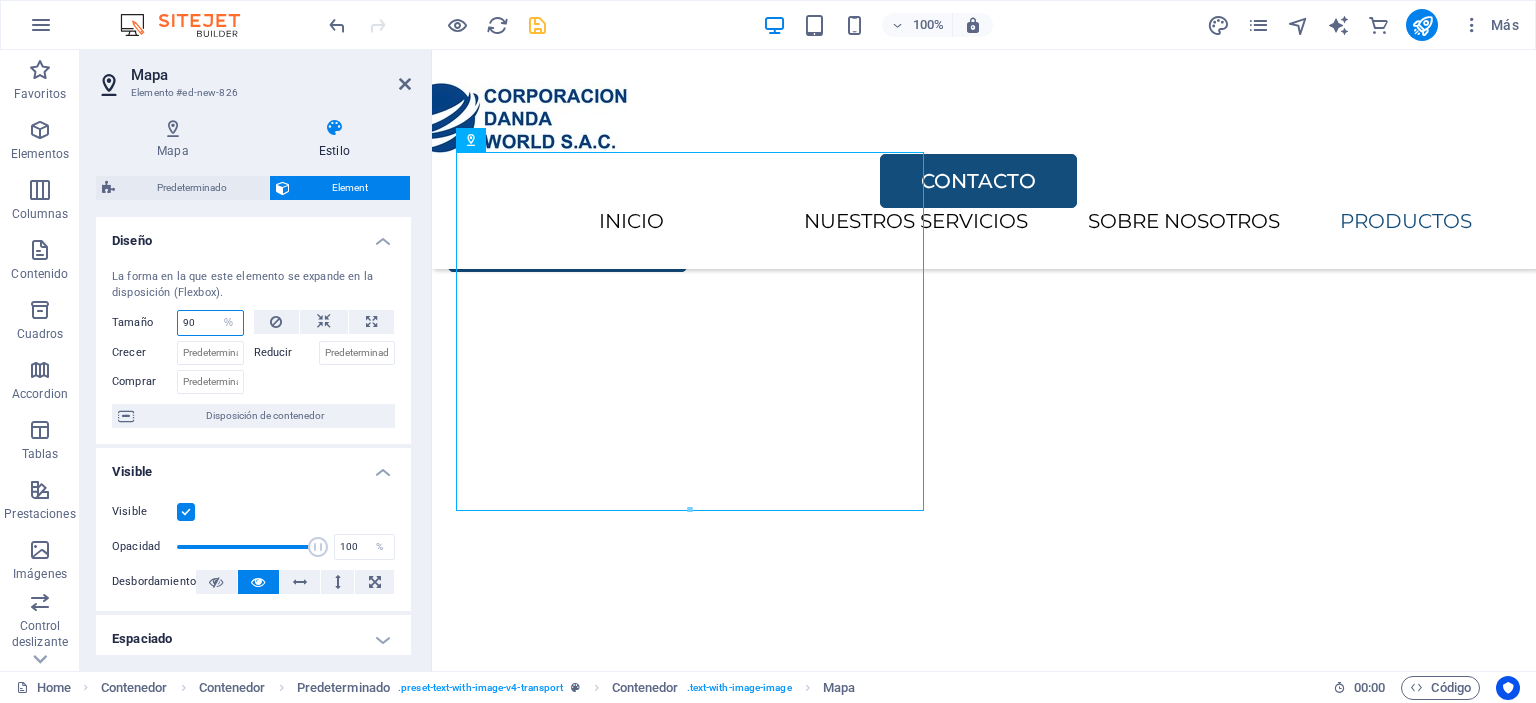 click on "90" at bounding box center [210, 323] 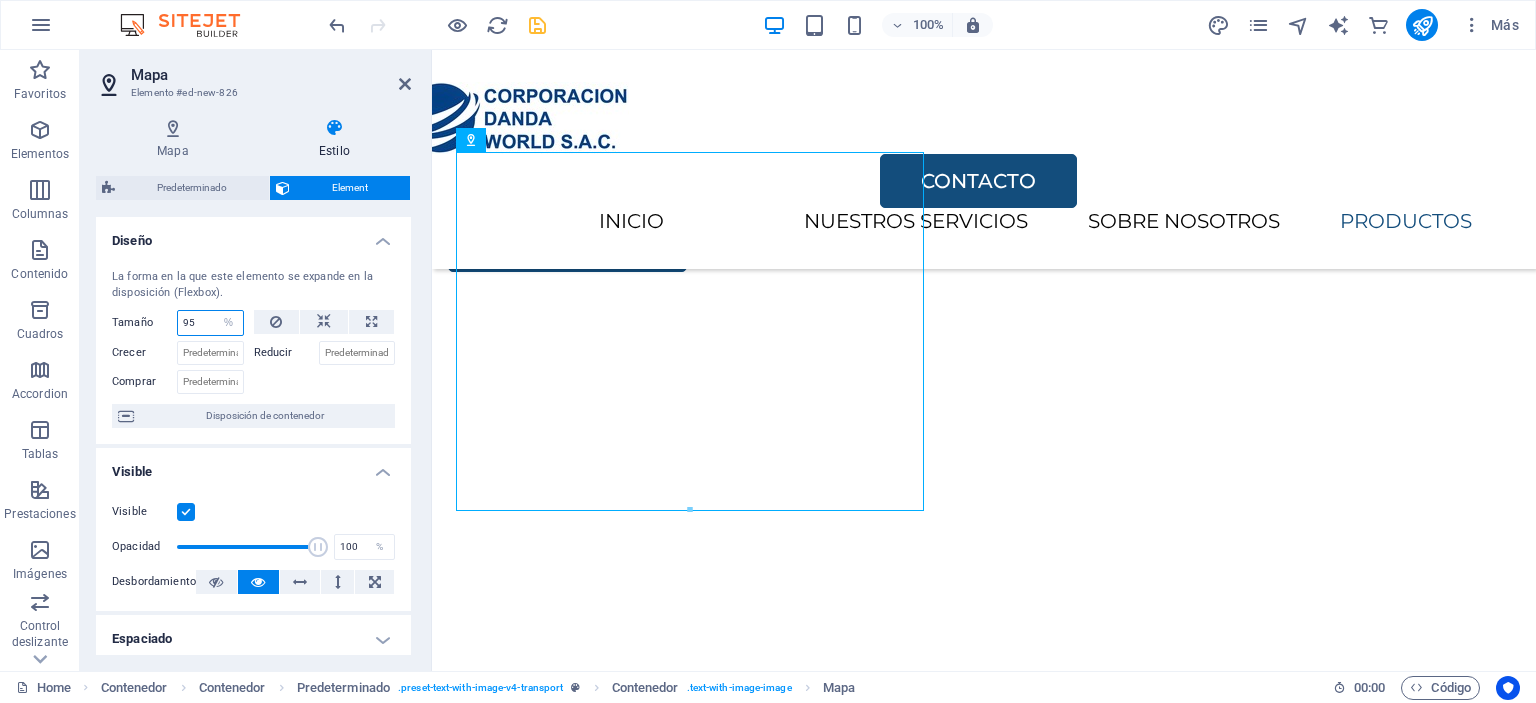 type on "95" 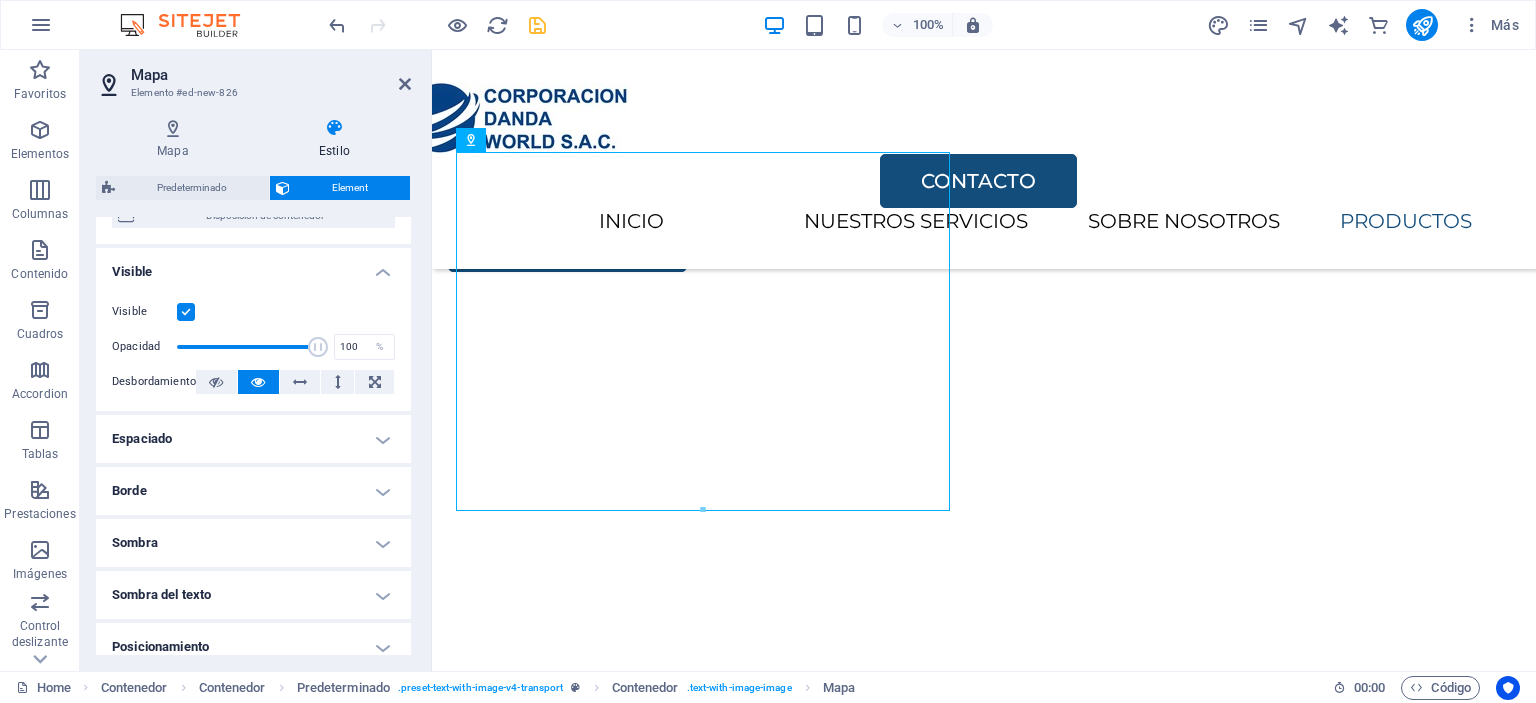 scroll, scrollTop: 400, scrollLeft: 0, axis: vertical 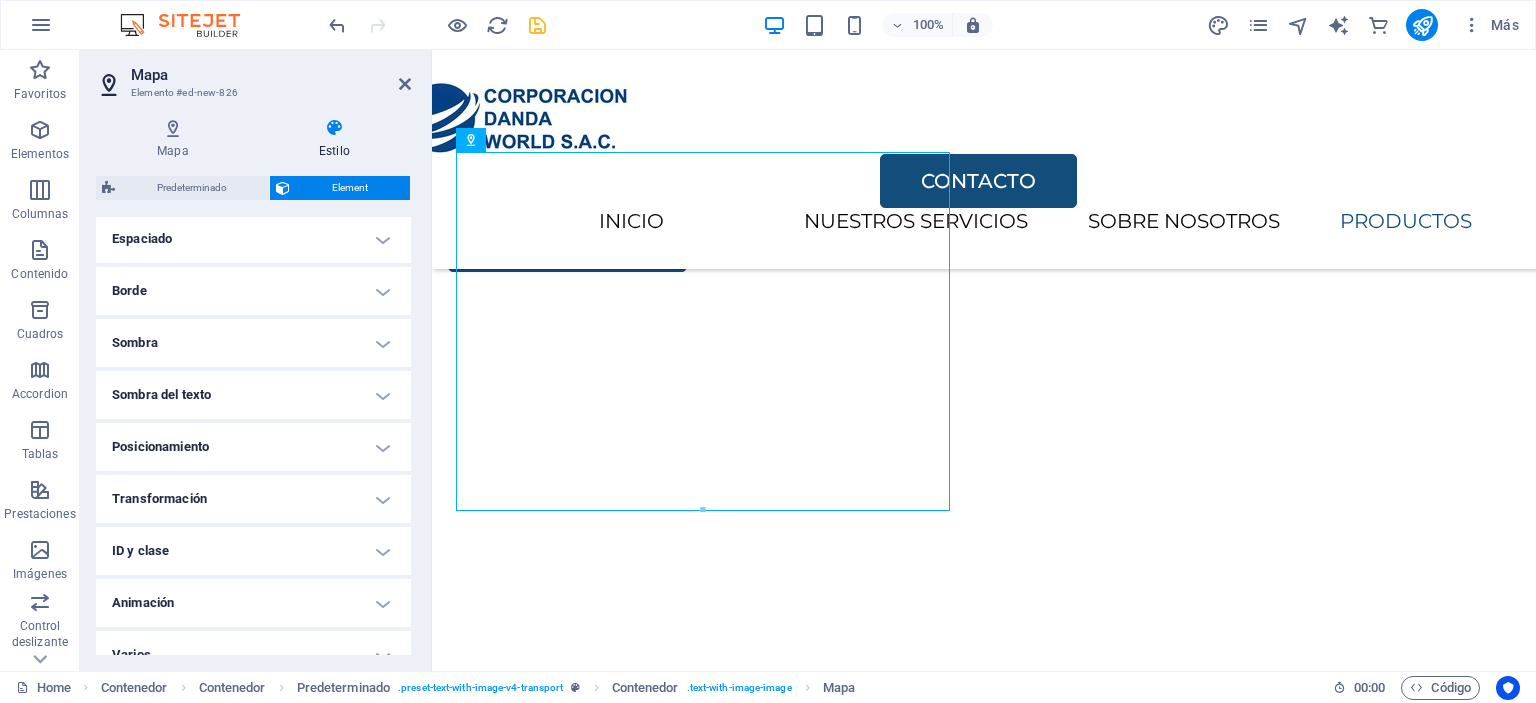 click on "Transformación" at bounding box center [253, 499] 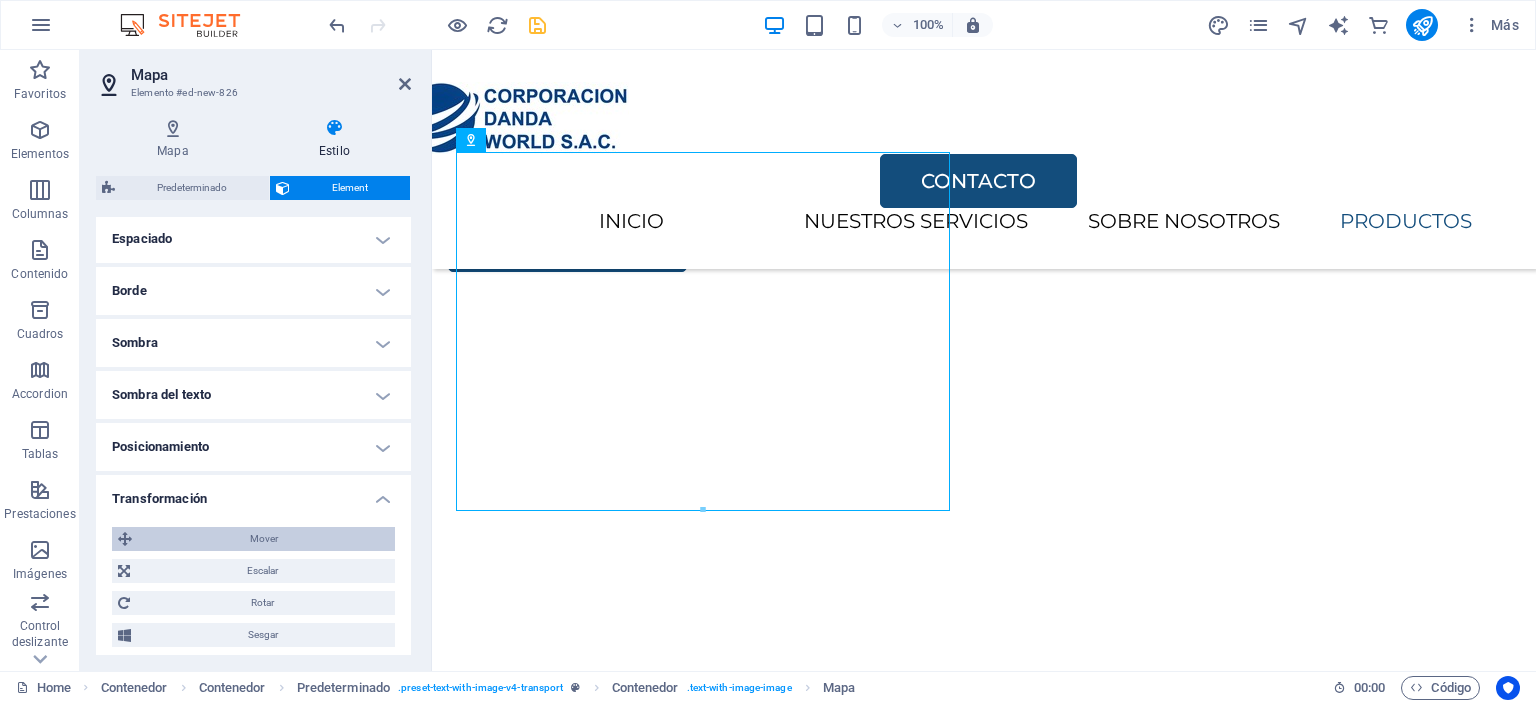 click on "Mover" at bounding box center (263, 539) 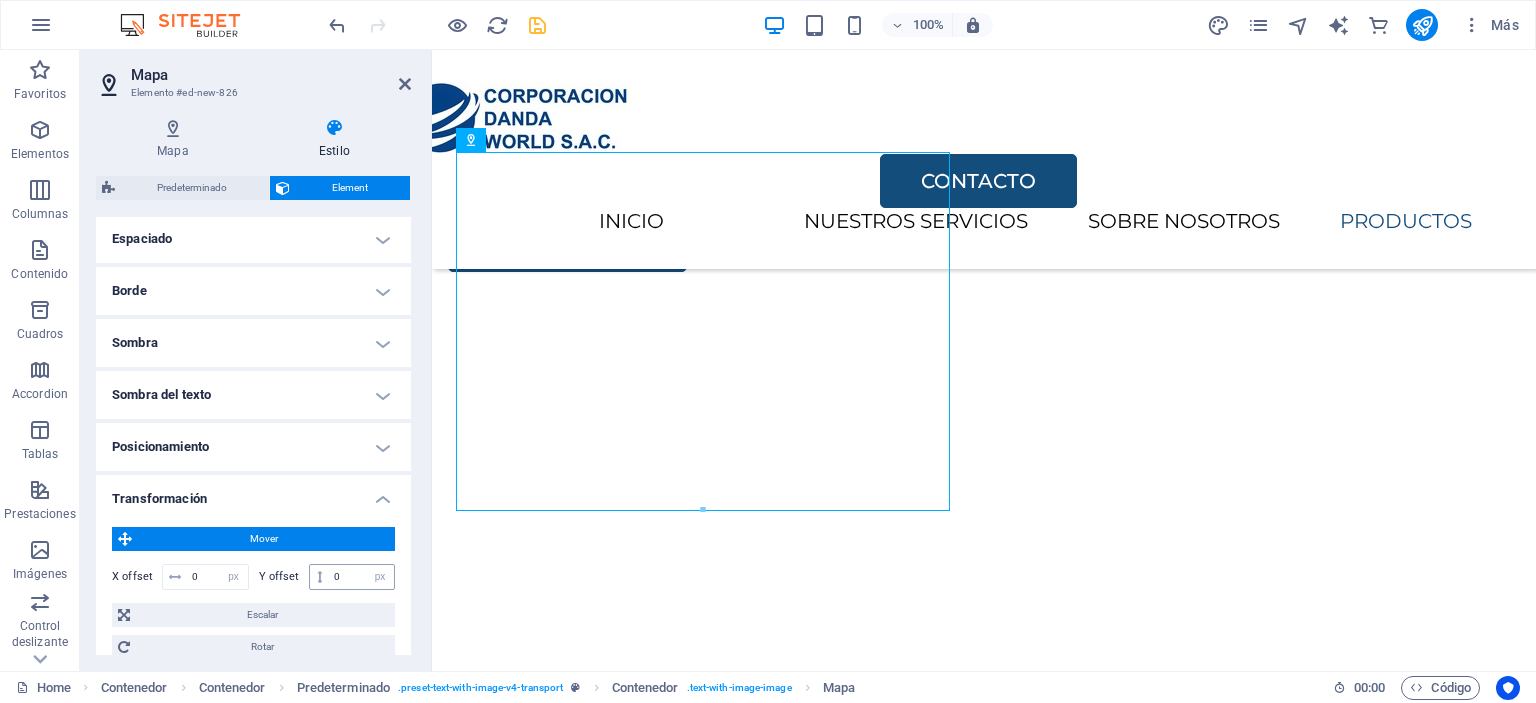 click at bounding box center [319, 577] 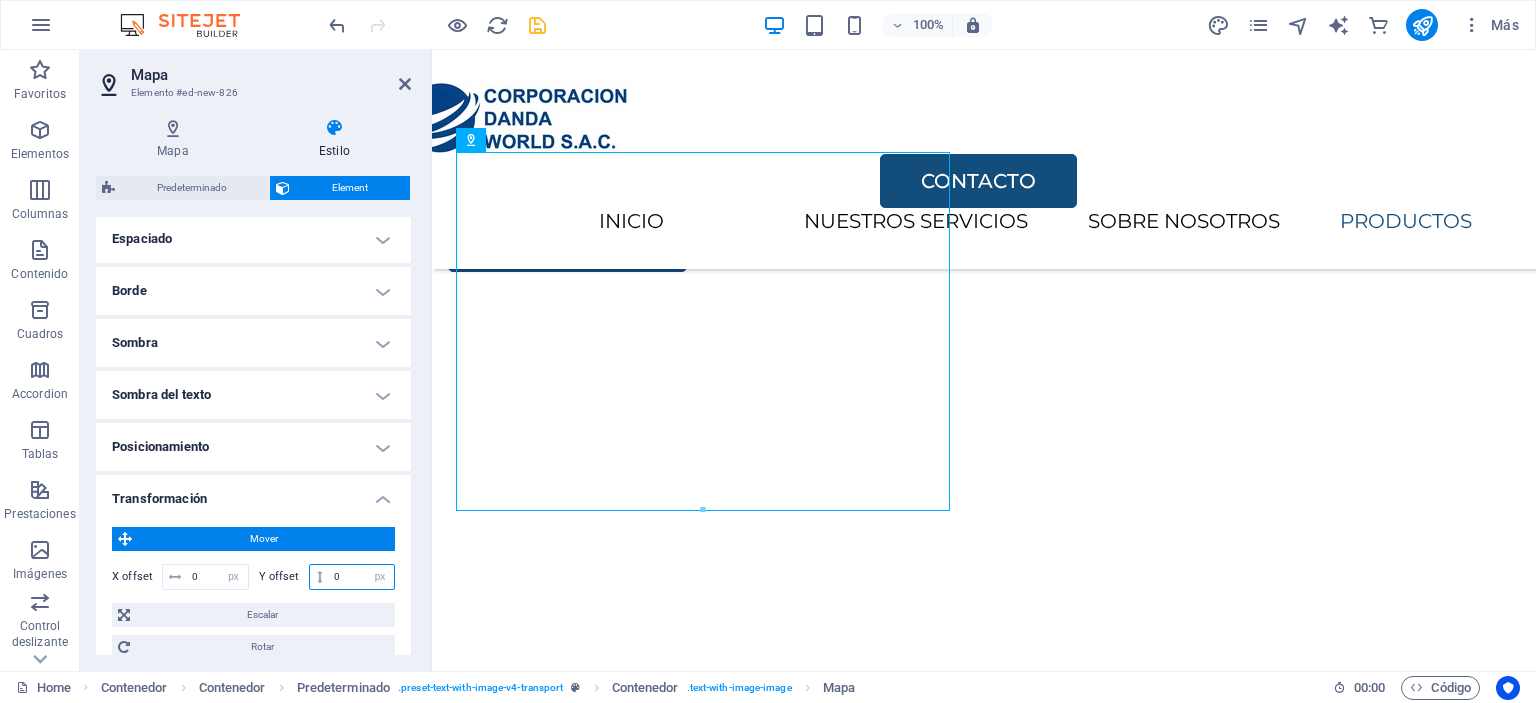 click on "0" at bounding box center [361, 577] 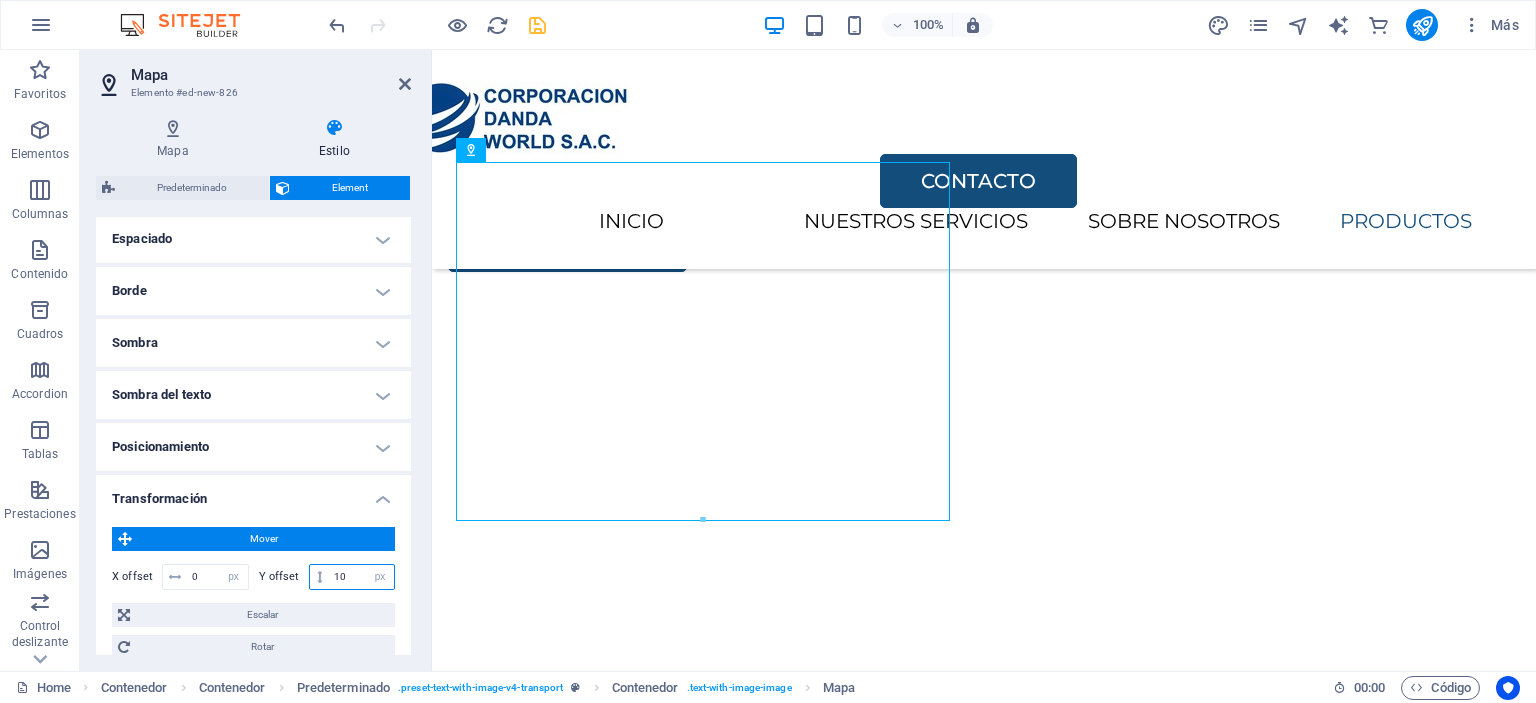 click on "10" at bounding box center (361, 577) 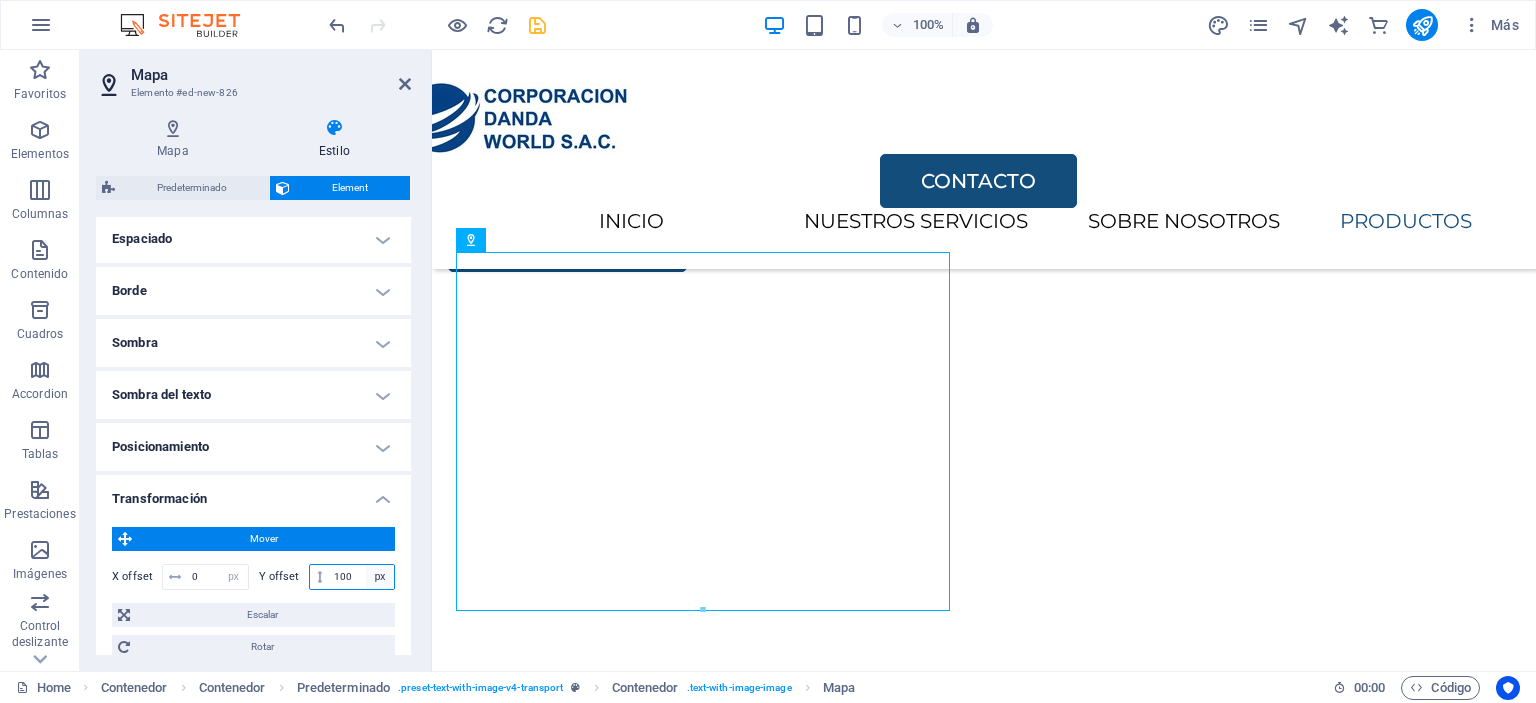 click on "px rem % em vh vw" at bounding box center (380, 577) 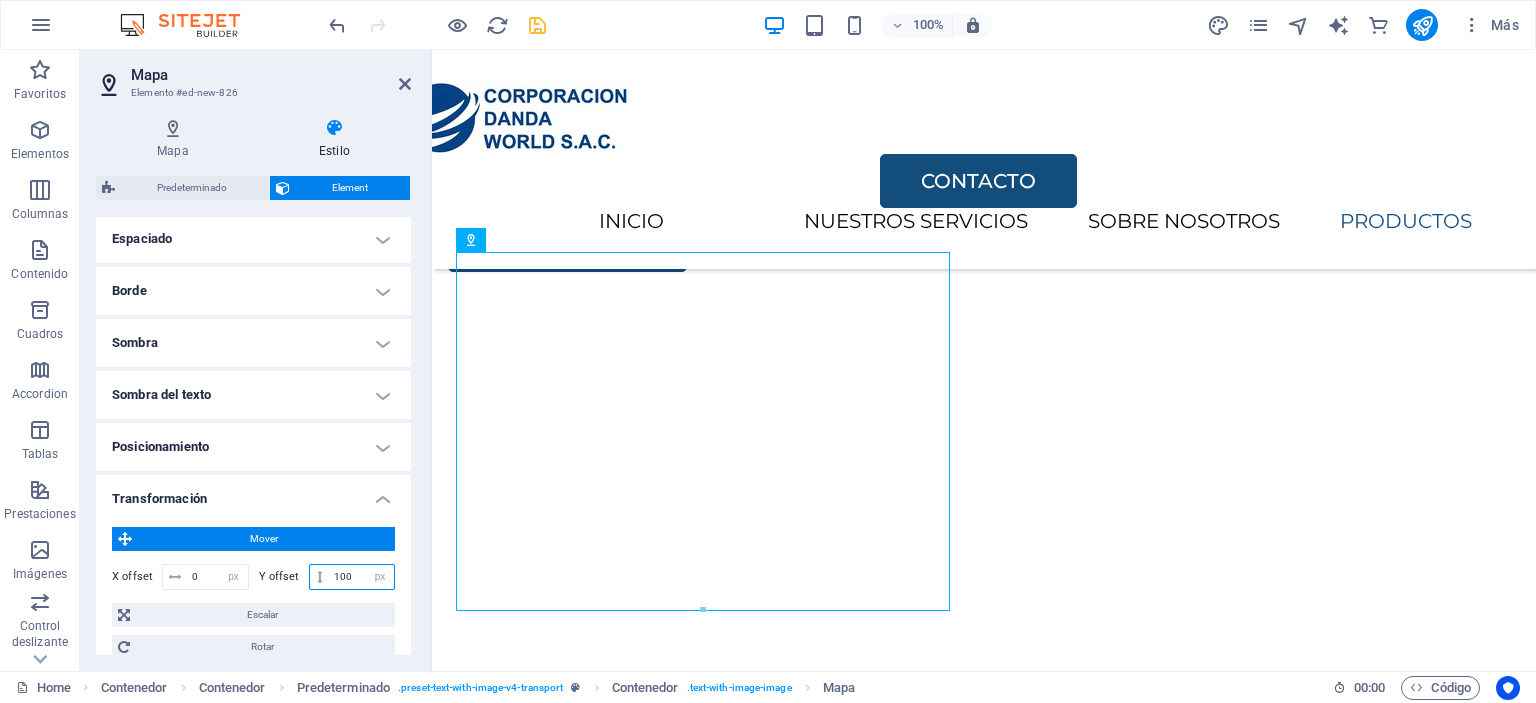 click on "100" at bounding box center (361, 577) 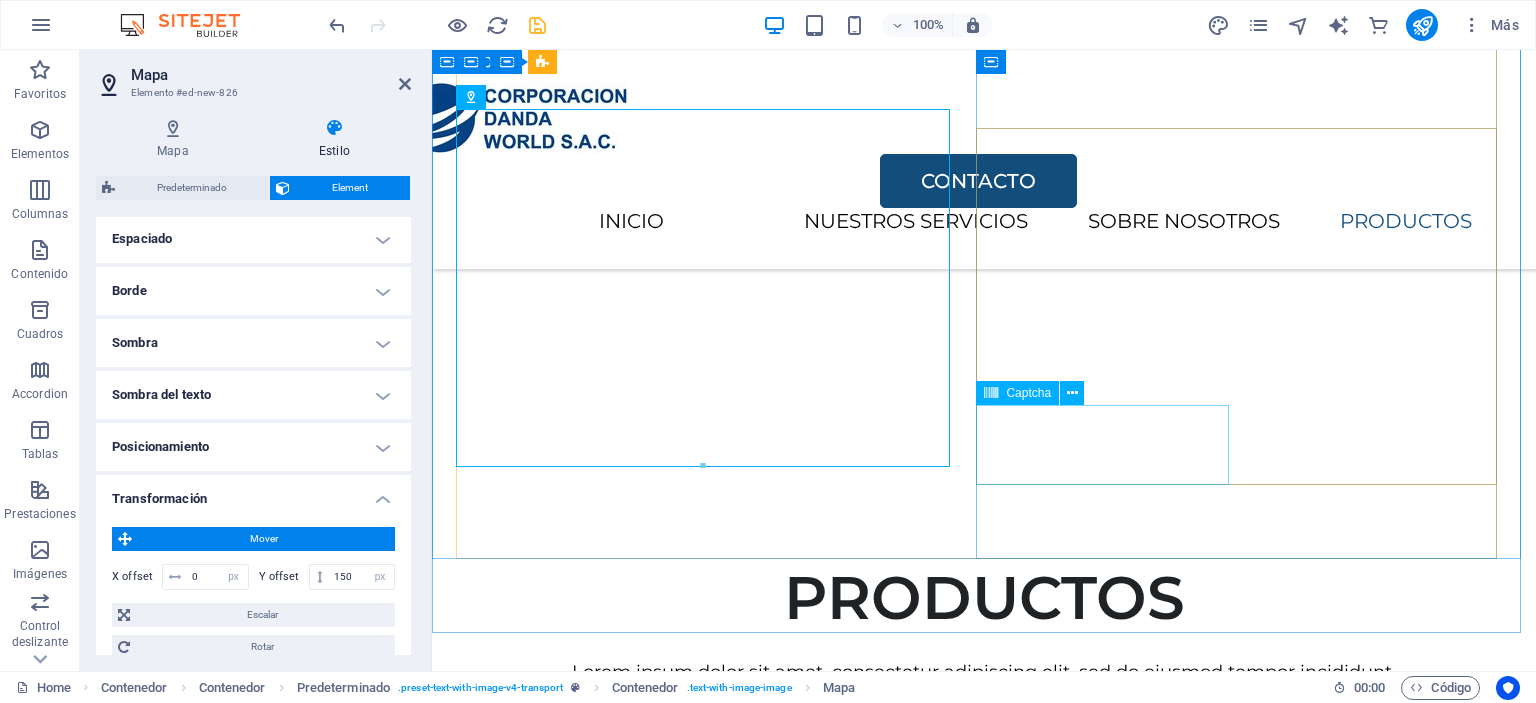 scroll, scrollTop: 3596, scrollLeft: 0, axis: vertical 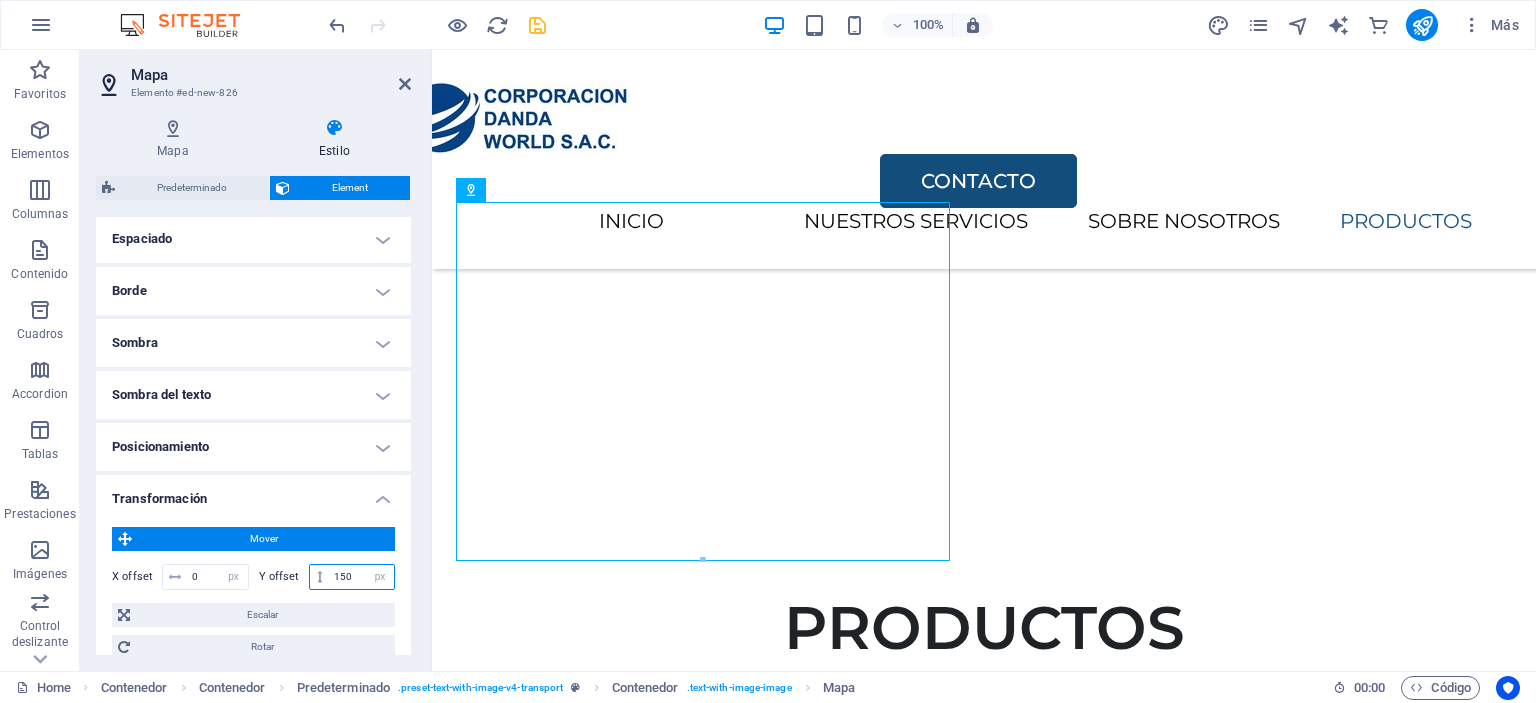 click on "150" at bounding box center (361, 577) 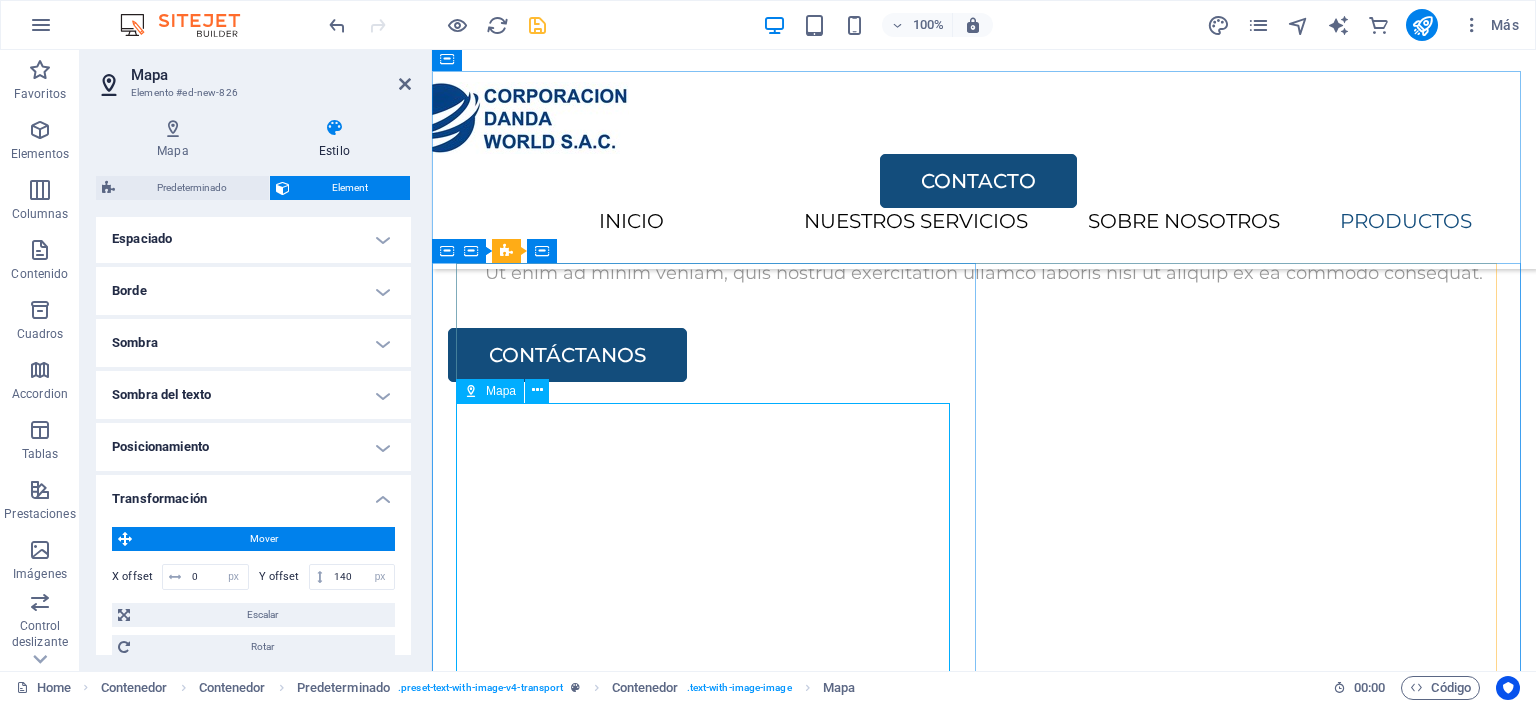 scroll, scrollTop: 3496, scrollLeft: 0, axis: vertical 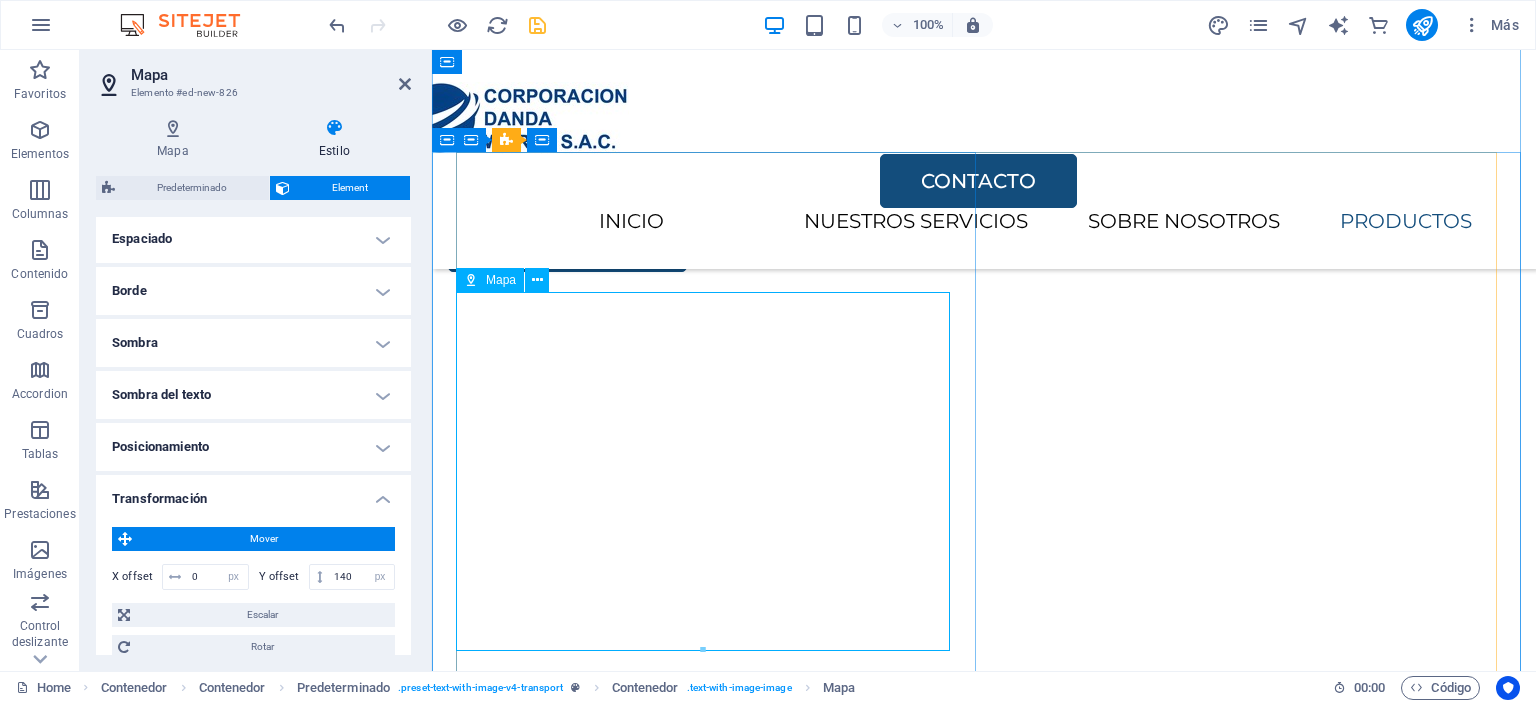 click on "Para navegar por el mapa con gestos táctiles, presiona dos veces y mantén el dedo sobre este. Luego, arrastra el mapa. ← Mover a la izquierda → Mover a la derecha ↑ Mover hacia arriba ↓ Mover hacia abajo + Acercar - Alejar Inicio Mover a la izquierda un 75% Fin Mover a la derecha un 75% Página anterior Mover hacia arriba un 75% Página siguiente Mover hacia abajo un 75% Mapa Relieve Satélite Etiquetas Combinaciones de teclas Datos del mapa Datos del mapa ©2025 Google Datos del mapa ©2025 Google 50 m  Hacer clic para alternar entre unidades imperiales y métricas Condiciones Informar un error en el mapa" at bounding box center [984, 6834] 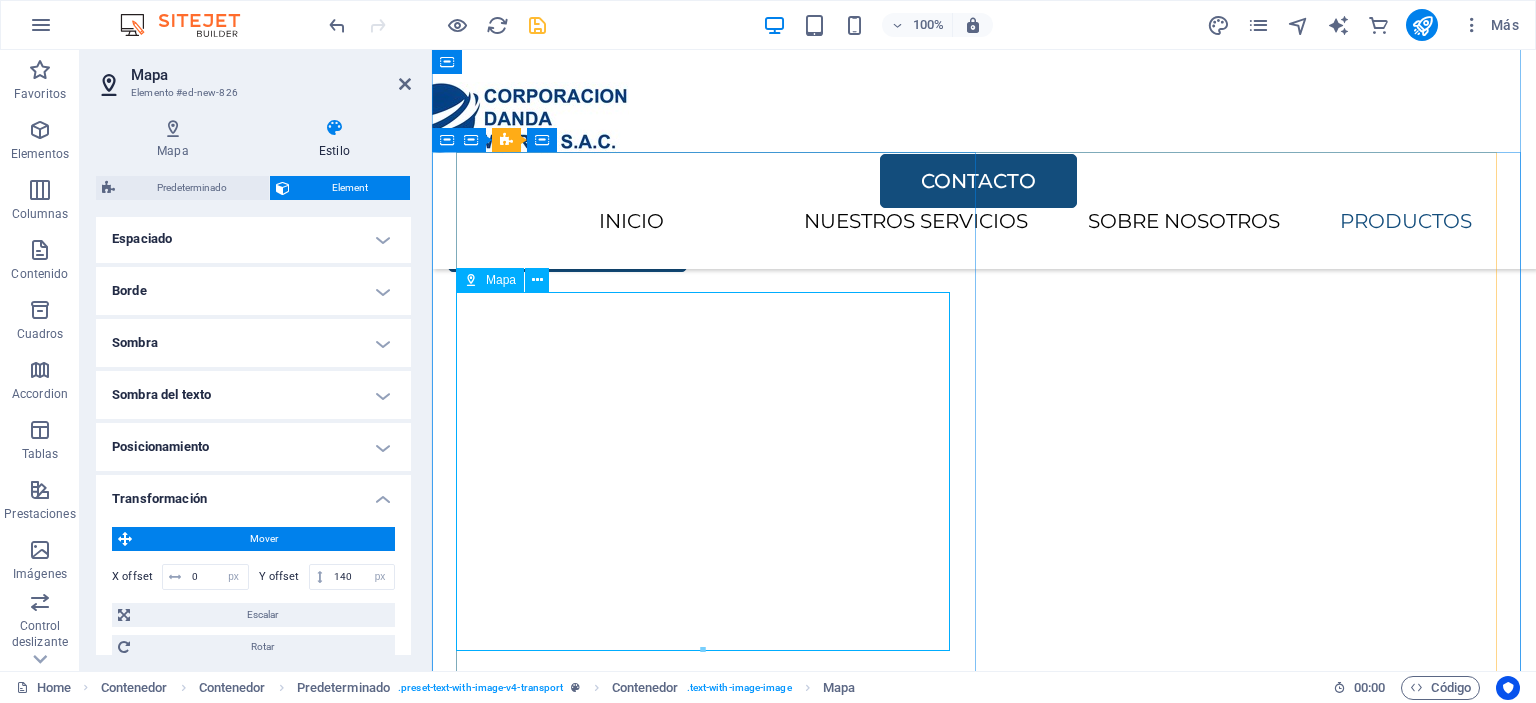 click on "Para navegar por el mapa con gestos táctiles, presiona dos veces y mantén el dedo sobre este. Luego, arrastra el mapa. ← Mover a la izquierda → Mover a la derecha ↑ Mover hacia arriba ↓ Mover hacia abajo + Acercar - Alejar Inicio Mover a la izquierda un 75% Fin Mover a la derecha un 75% Página anterior Mover hacia arriba un 75% Página siguiente Mover hacia abajo un 75% Mapa Relieve Satélite Etiquetas Combinaciones de teclas Datos del mapa Datos del mapa ©2025 Google Datos del mapa ©2025 Google 50 m  Hacer clic para alternar entre unidades imperiales y métricas Condiciones Informar un error en el mapa" at bounding box center (984, 6834) 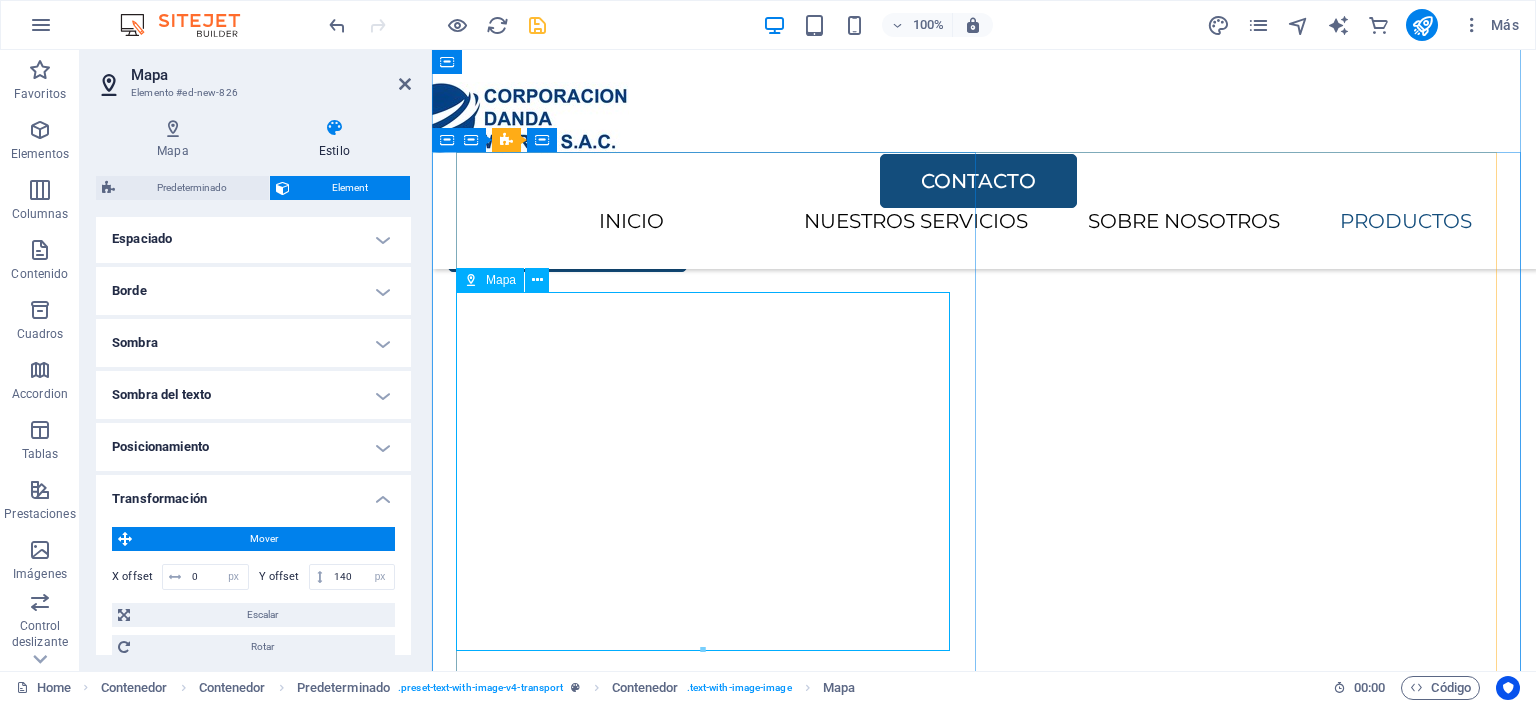click on "Para navegar por el mapa con gestos táctiles, presiona dos veces y mantén el dedo sobre este. Luego, arrastra el mapa. ← Mover a la izquierda → Mover a la derecha ↑ Mover hacia arriba ↓ Mover hacia abajo + Acercar - Alejar Inicio Mover a la izquierda un 75% Fin Mover a la derecha un 75% Página anterior Mover hacia arriba un 75% Página siguiente Mover hacia abajo un 75% Mapa Relieve Satélite Etiquetas Combinaciones de teclas Datos del mapa Datos del mapa ©2025 Google Datos del mapa ©2025 Google 50 m  Hacer clic para alternar entre unidades imperiales y métricas Condiciones Informar un error en el mapa" at bounding box center (984, 6834) 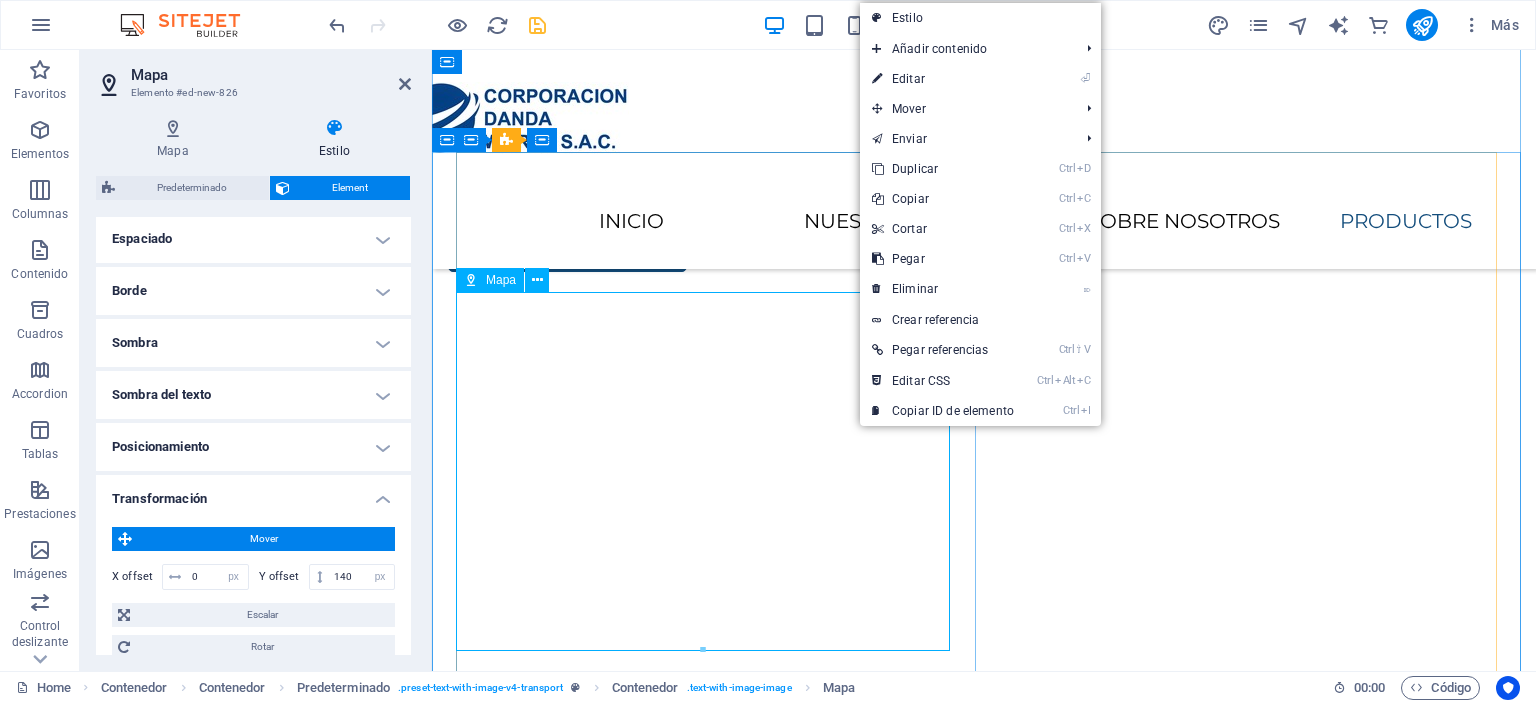 click on "Para navegar por el mapa con gestos táctiles, presiona dos veces y mantén el dedo sobre este. Luego, arrastra el mapa. ← Mover a la izquierda → Mover a la derecha ↑ Mover hacia arriba ↓ Mover hacia abajo + Acercar - Alejar Inicio Mover a la izquierda un 75% Fin Mover a la derecha un 75% Página anterior Mover hacia arriba un 75% Página siguiente Mover hacia abajo un 75% Mapa Relieve Satélite Etiquetas Combinaciones de teclas Datos del mapa Datos del mapa ©2025 Google Datos del mapa ©2025 Google 50 m  Hacer clic para alternar entre unidades imperiales y métricas Condiciones Informar un error en el mapa" at bounding box center (984, 6834) 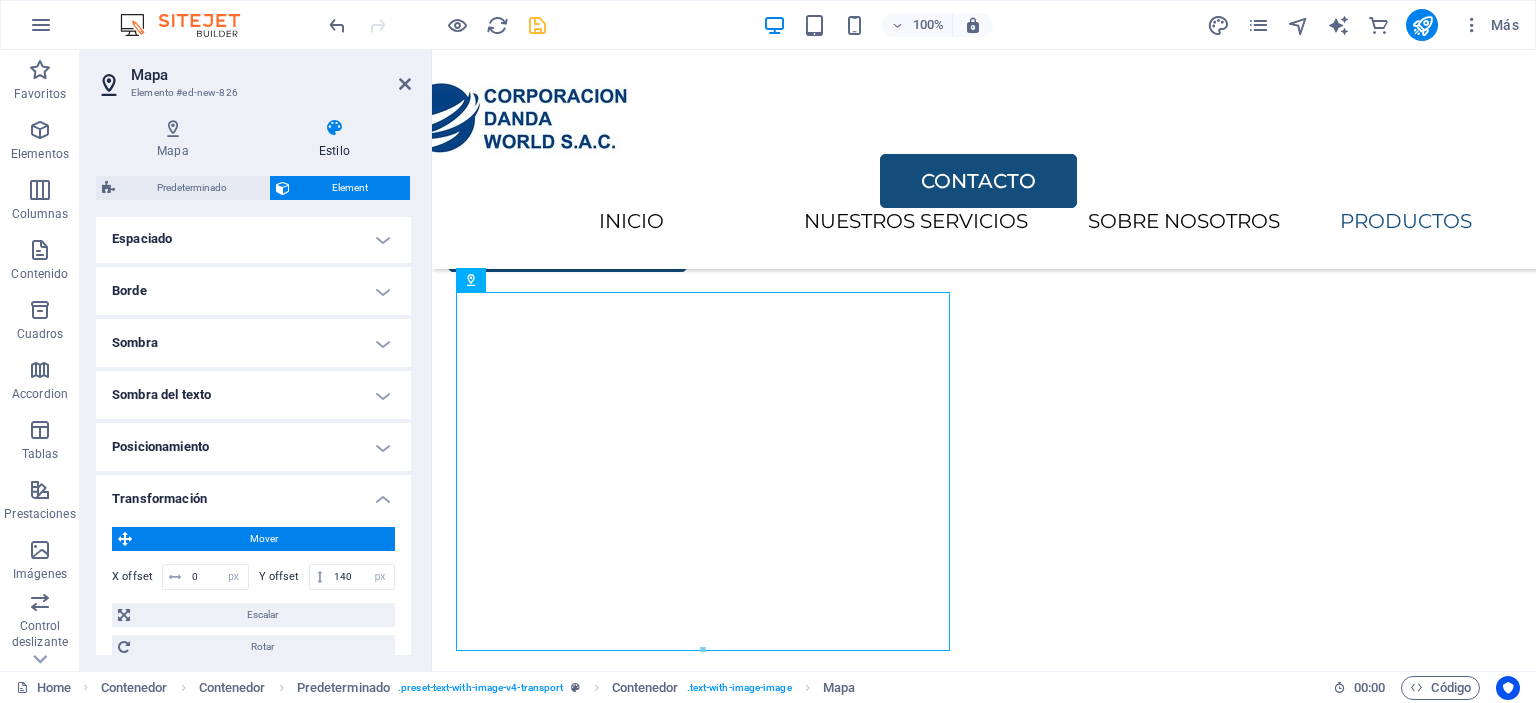 drag, startPoint x: 947, startPoint y: 291, endPoint x: 957, endPoint y: 289, distance: 10.198039 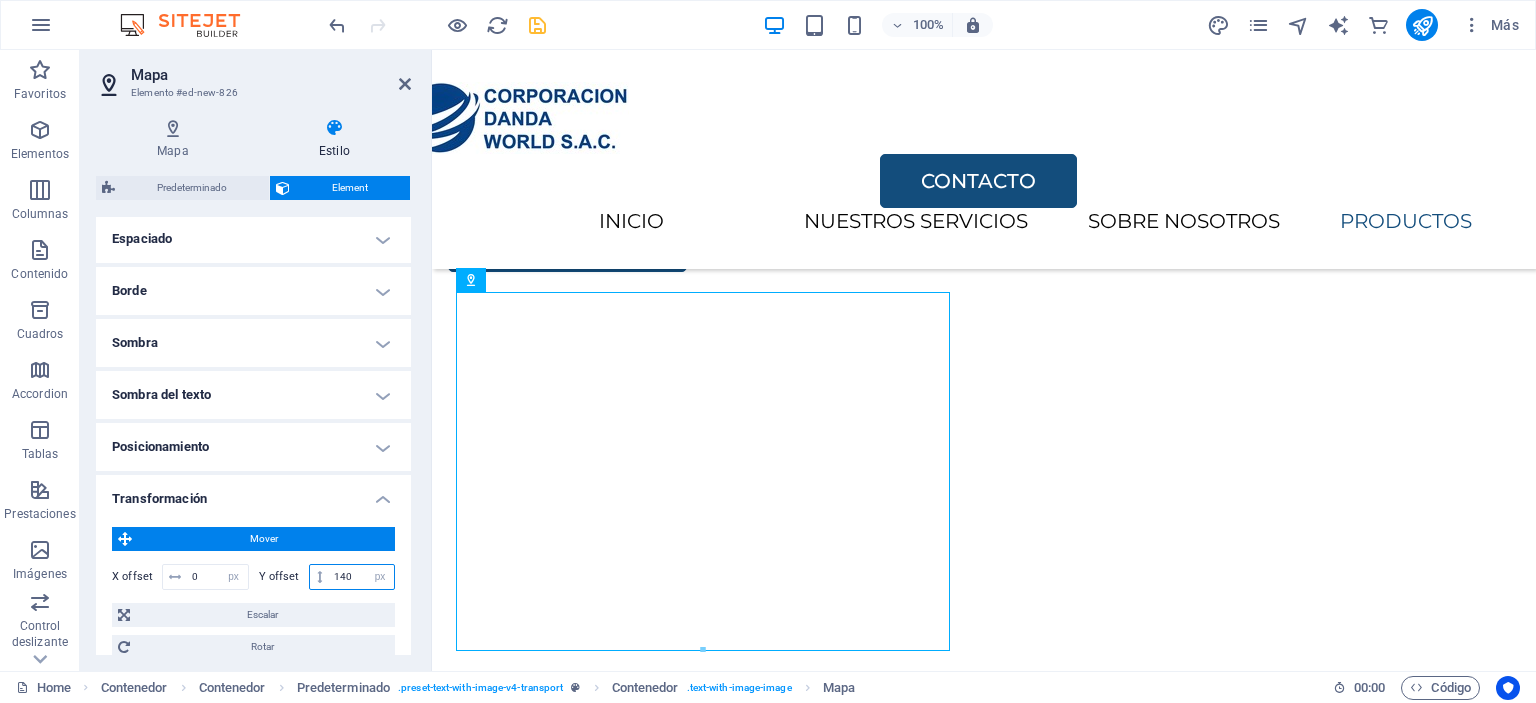 click on "140" at bounding box center [361, 577] 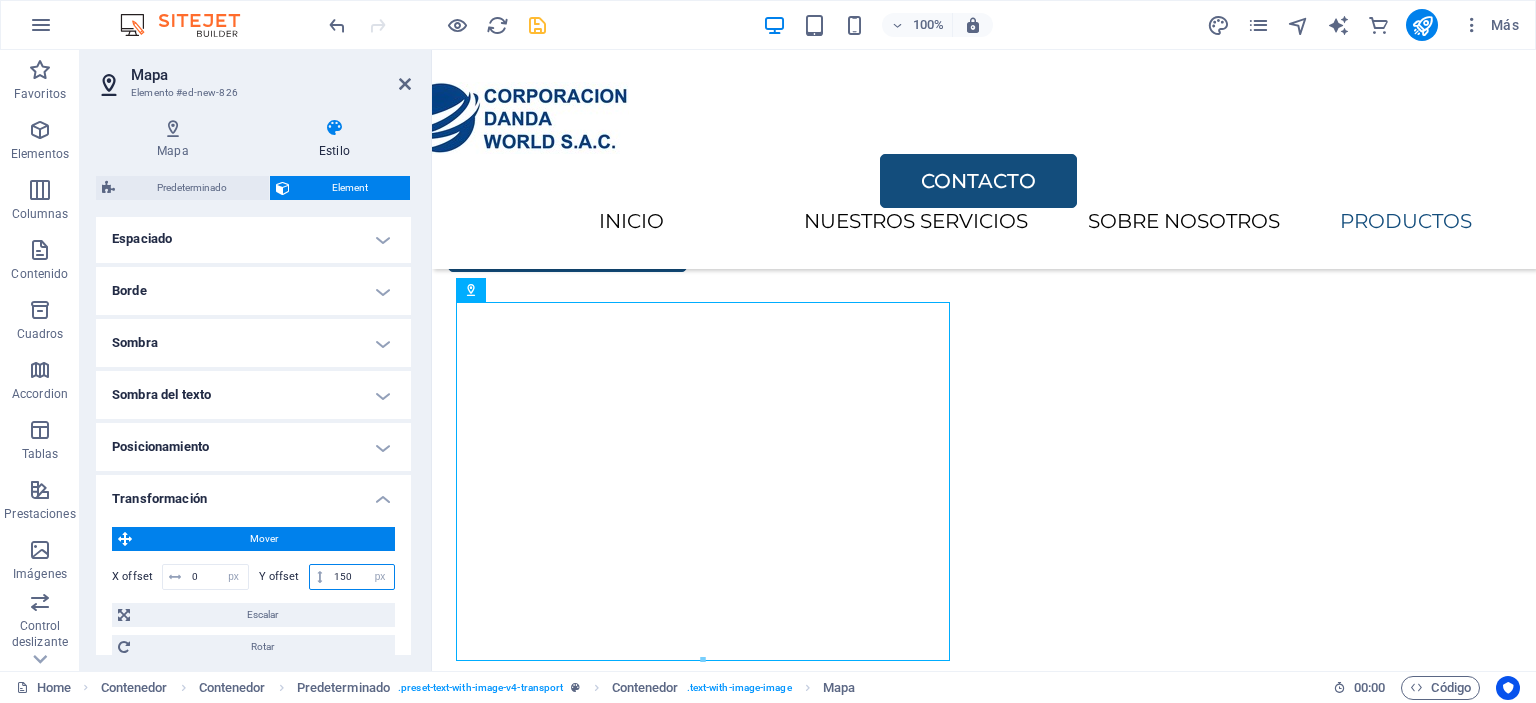click on "150" at bounding box center [361, 577] 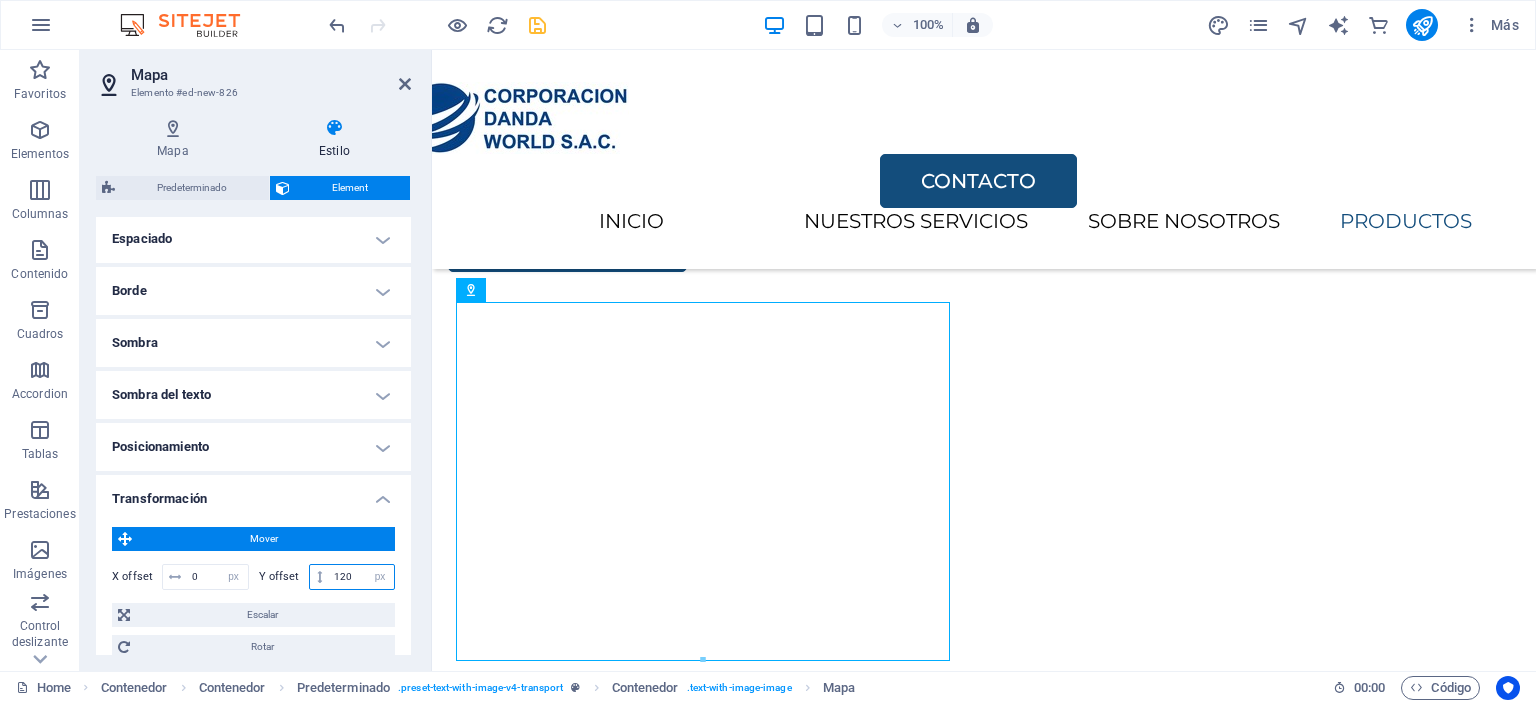 type on "120" 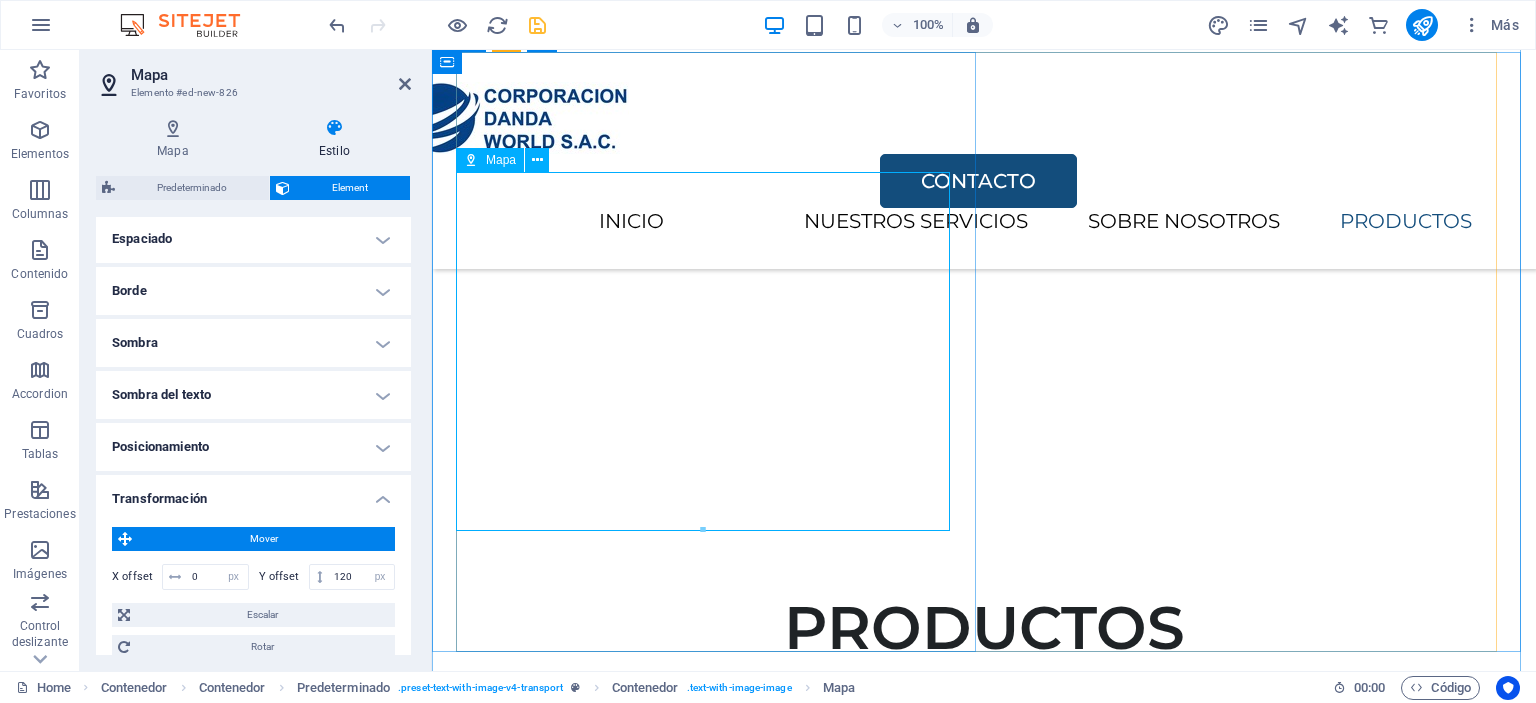 scroll, scrollTop: 3496, scrollLeft: 0, axis: vertical 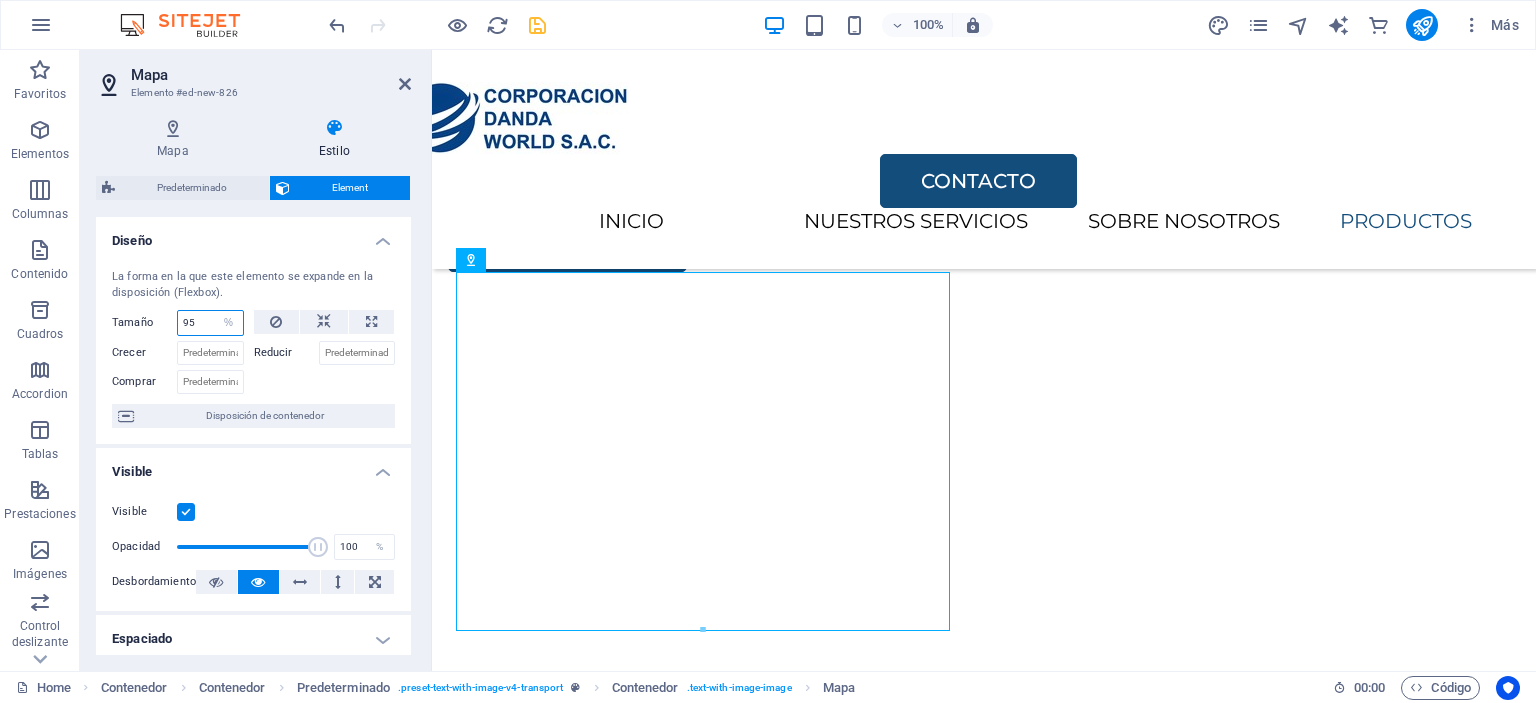 drag, startPoint x: 208, startPoint y: 323, endPoint x: 181, endPoint y: 322, distance: 27.018513 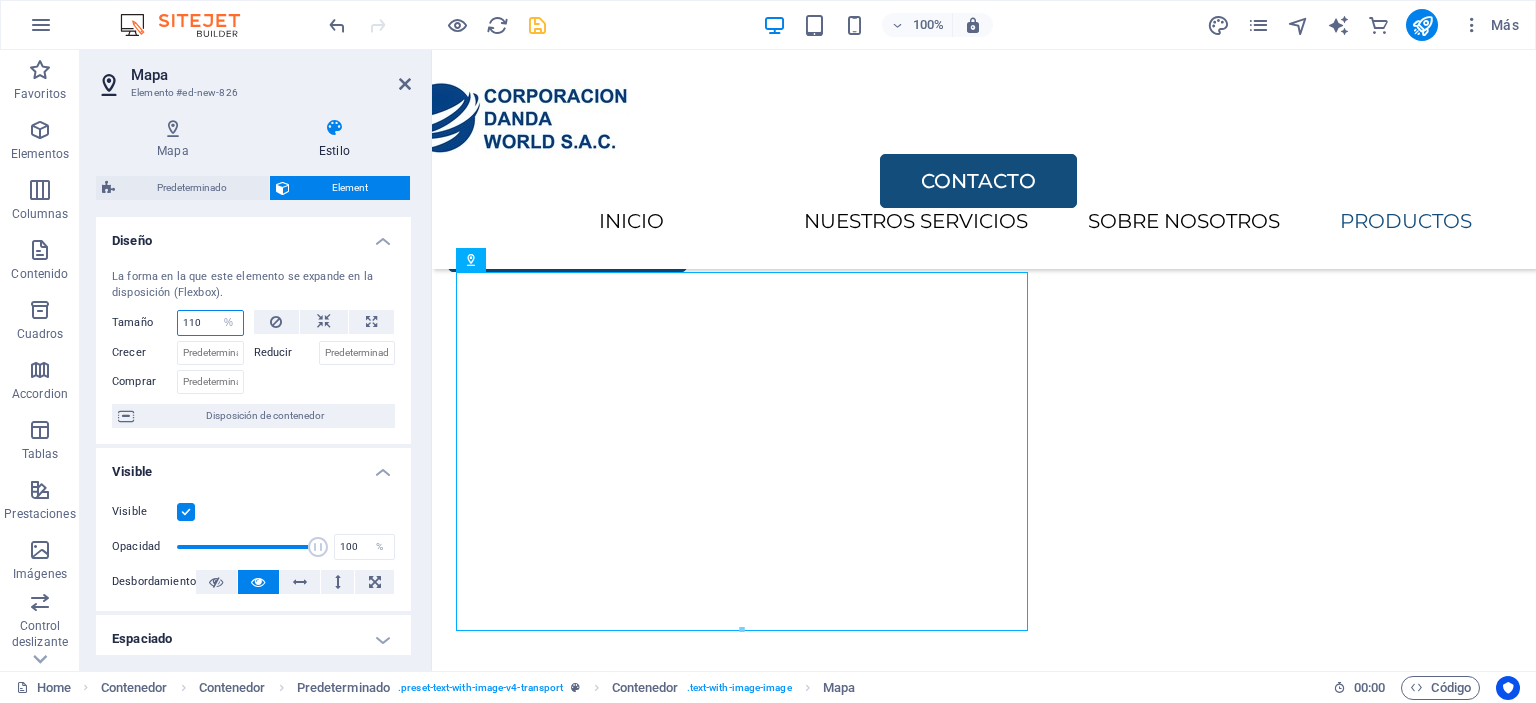 click on "110" at bounding box center (210, 323) 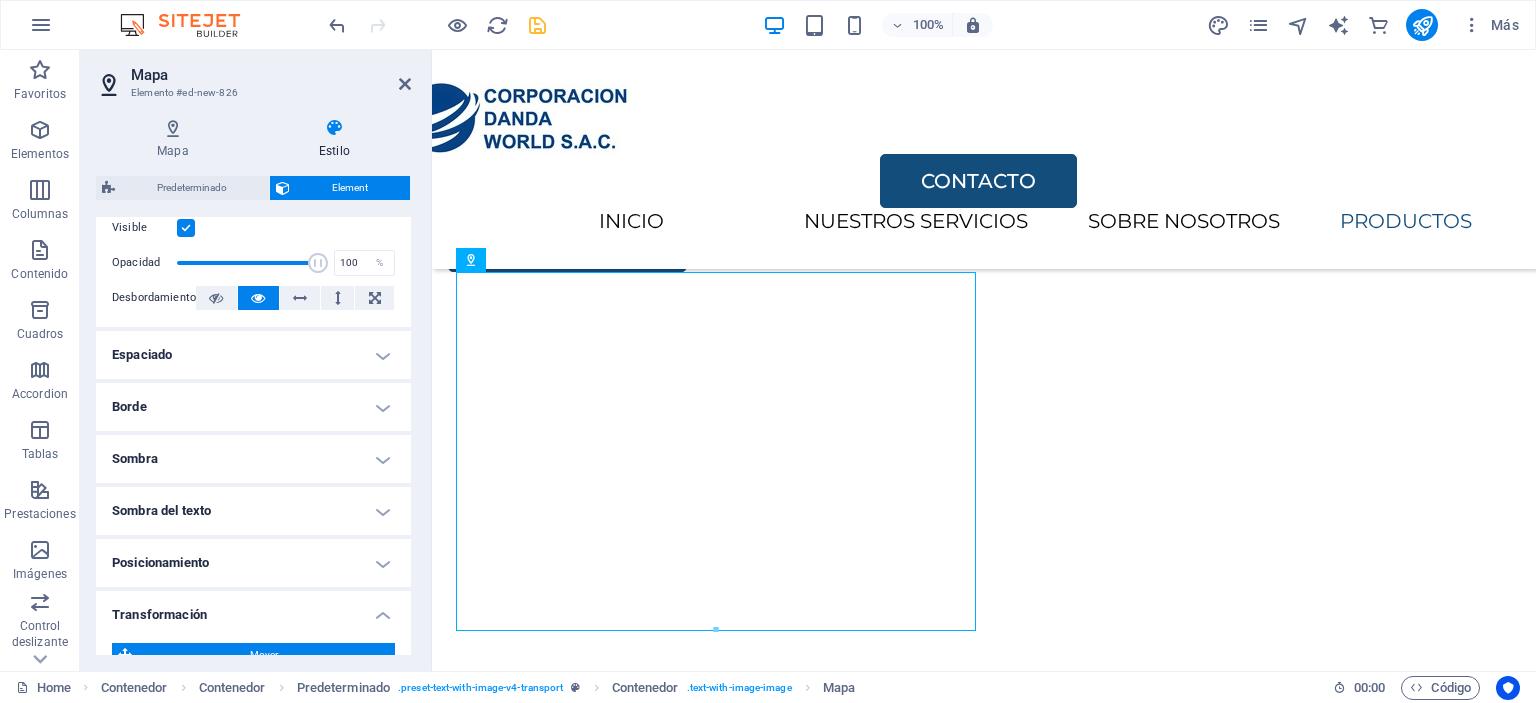 scroll, scrollTop: 400, scrollLeft: 0, axis: vertical 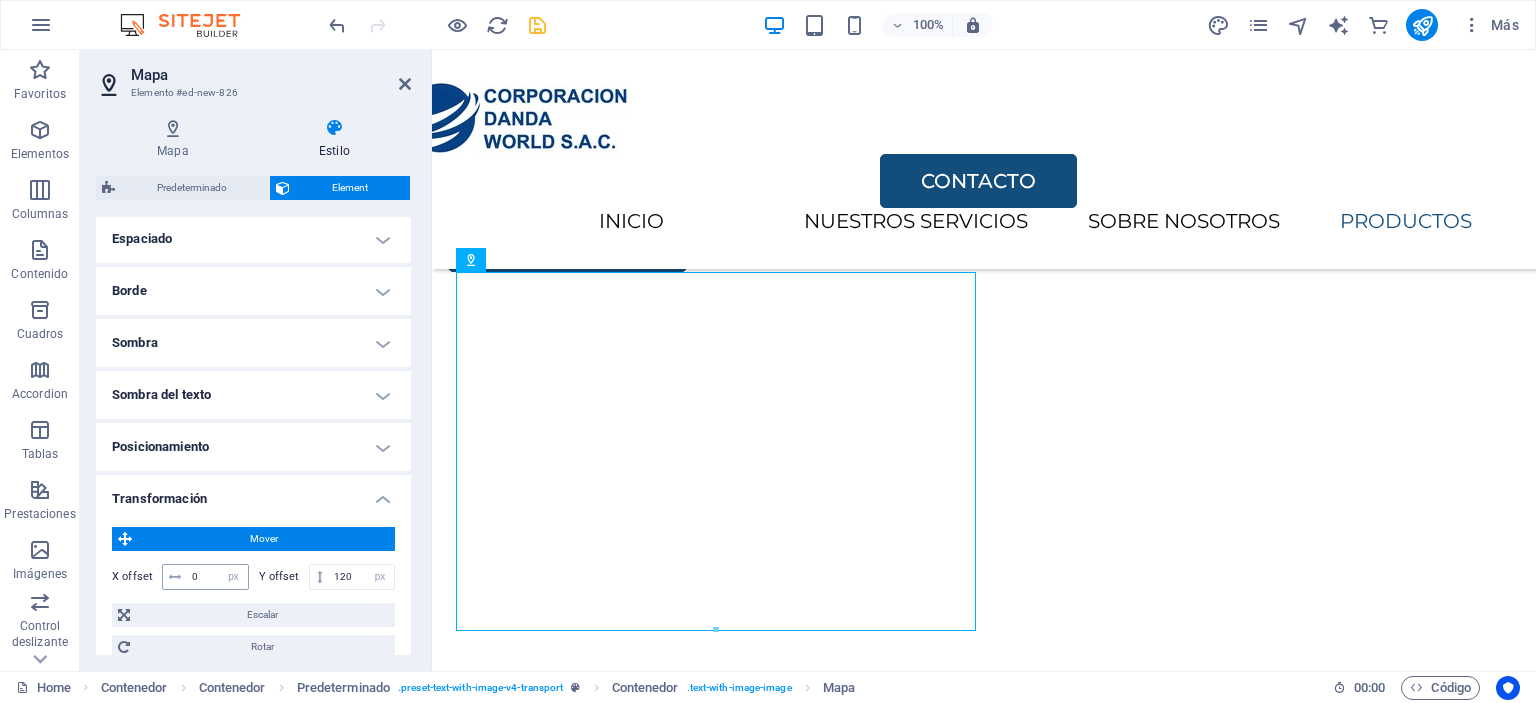 type on "100" 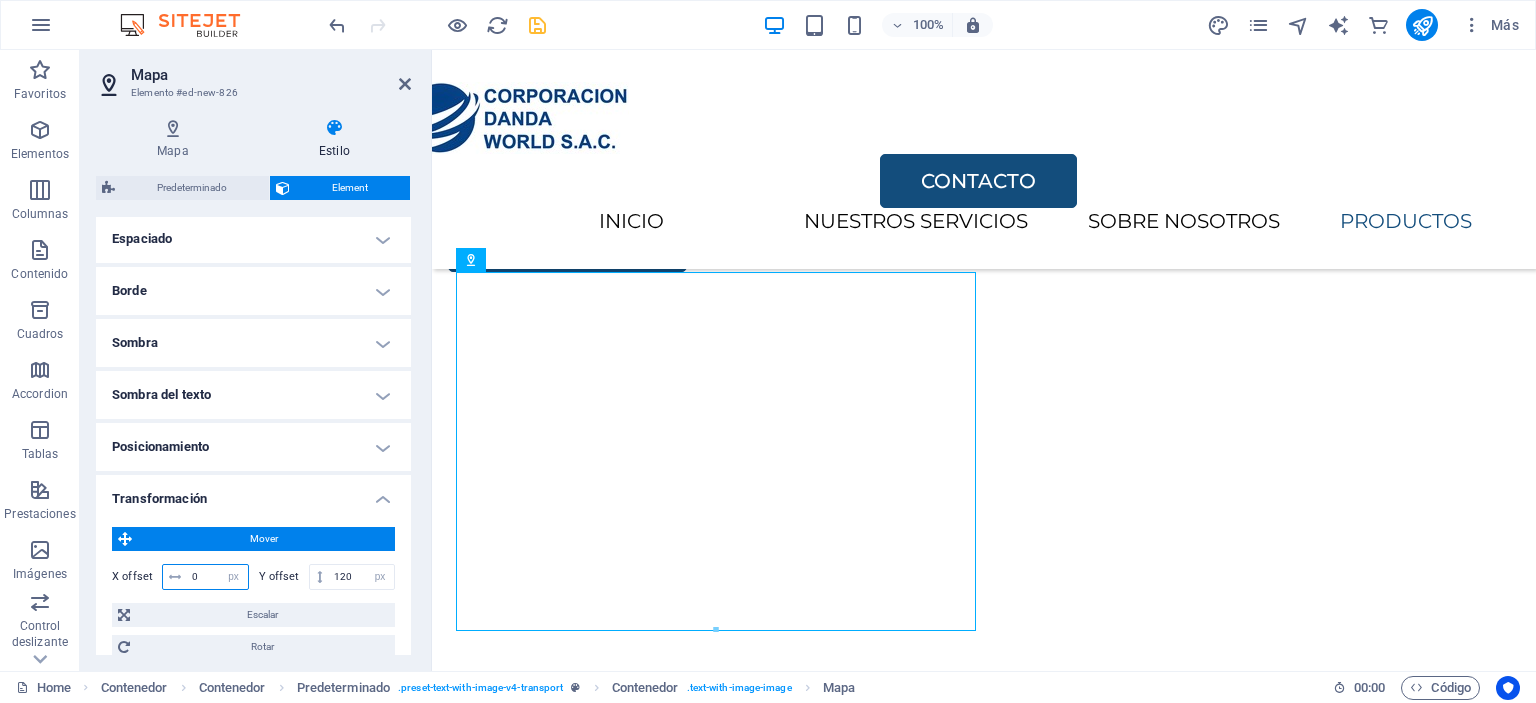 click on "0" at bounding box center [217, 577] 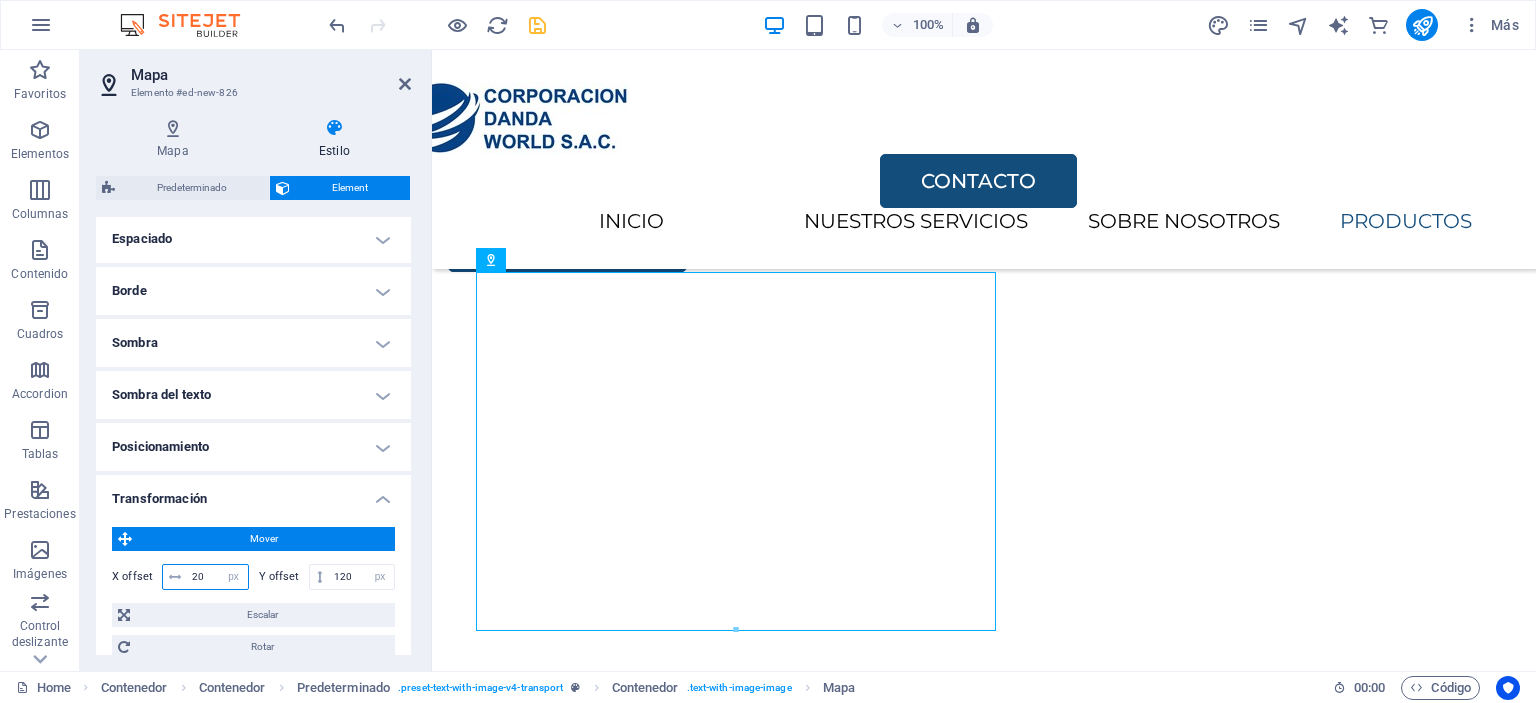 click on "20" at bounding box center [217, 577] 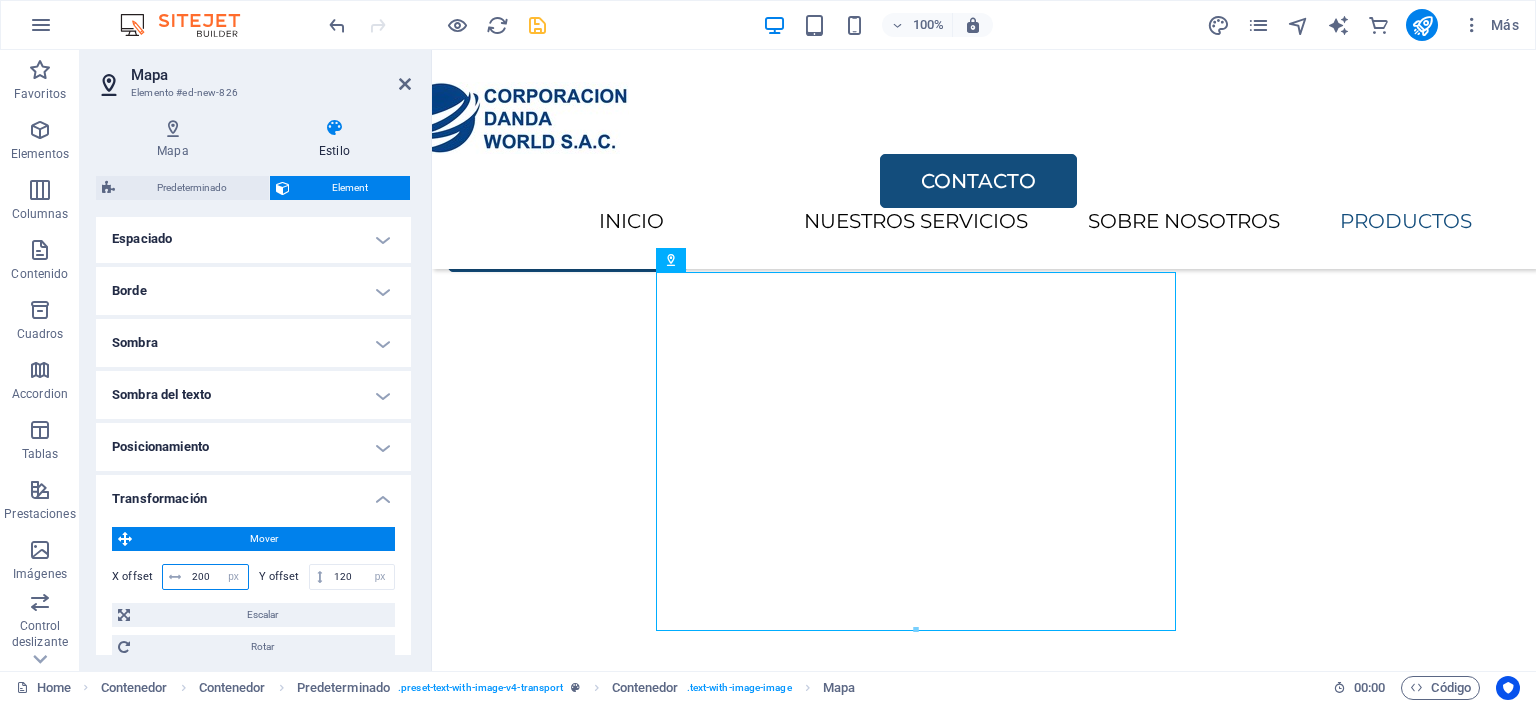 click on "200" at bounding box center (217, 577) 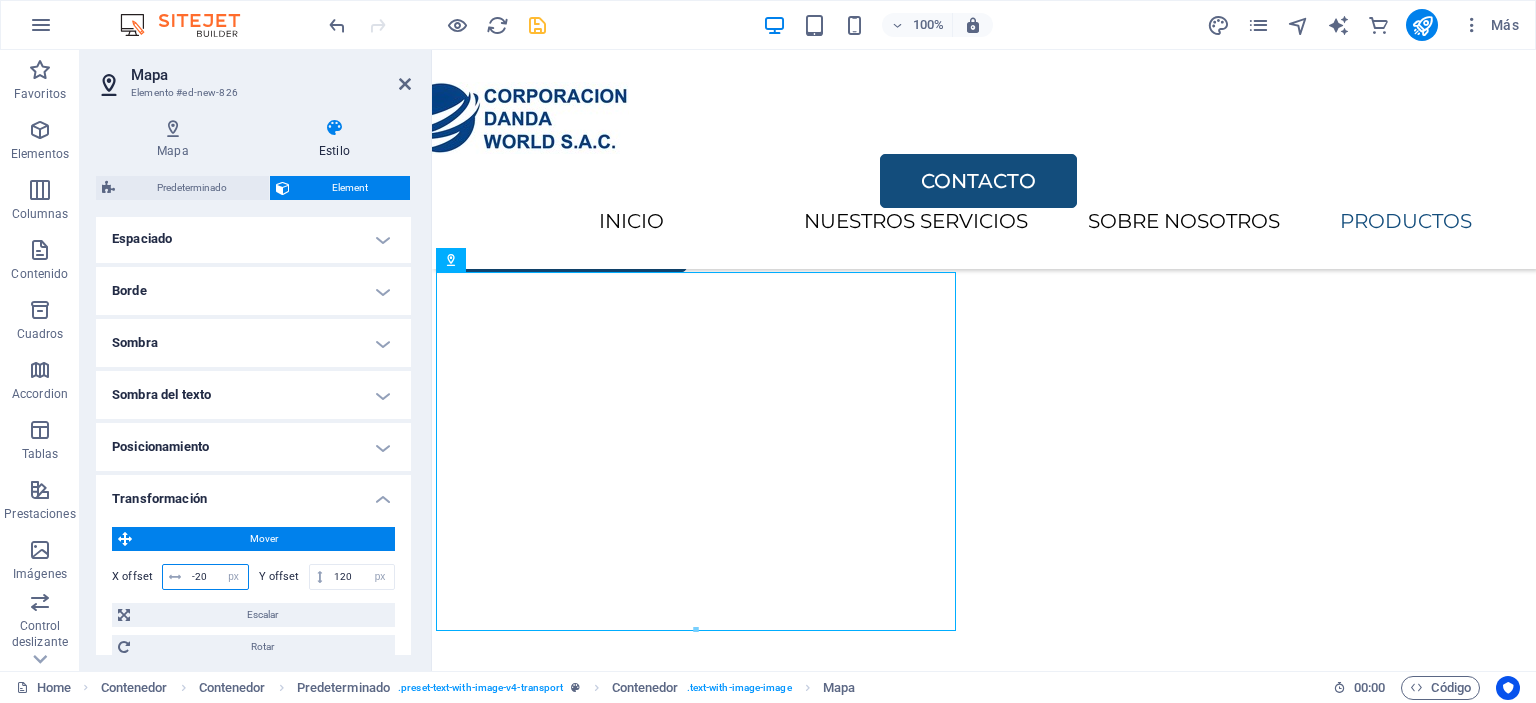click on "-20" at bounding box center (217, 577) 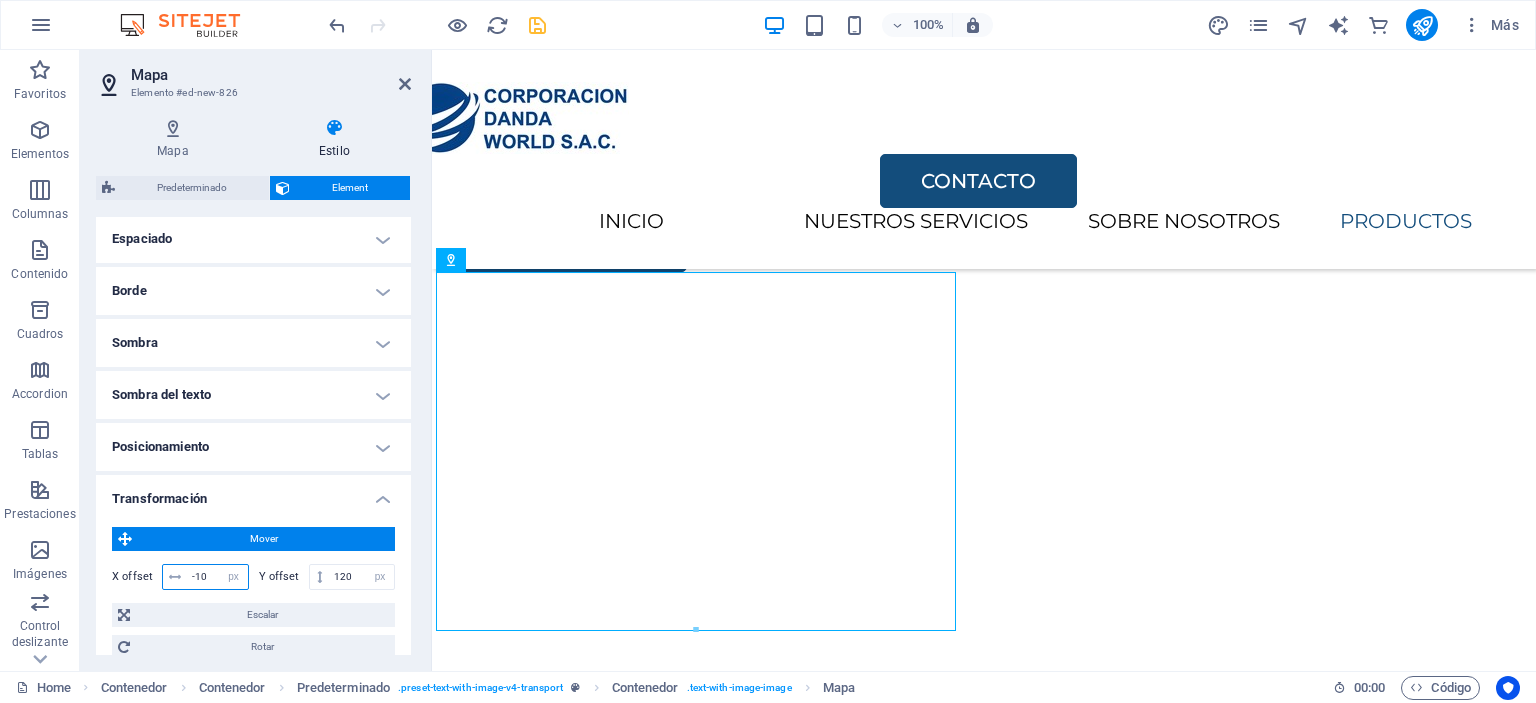 type on "-10" 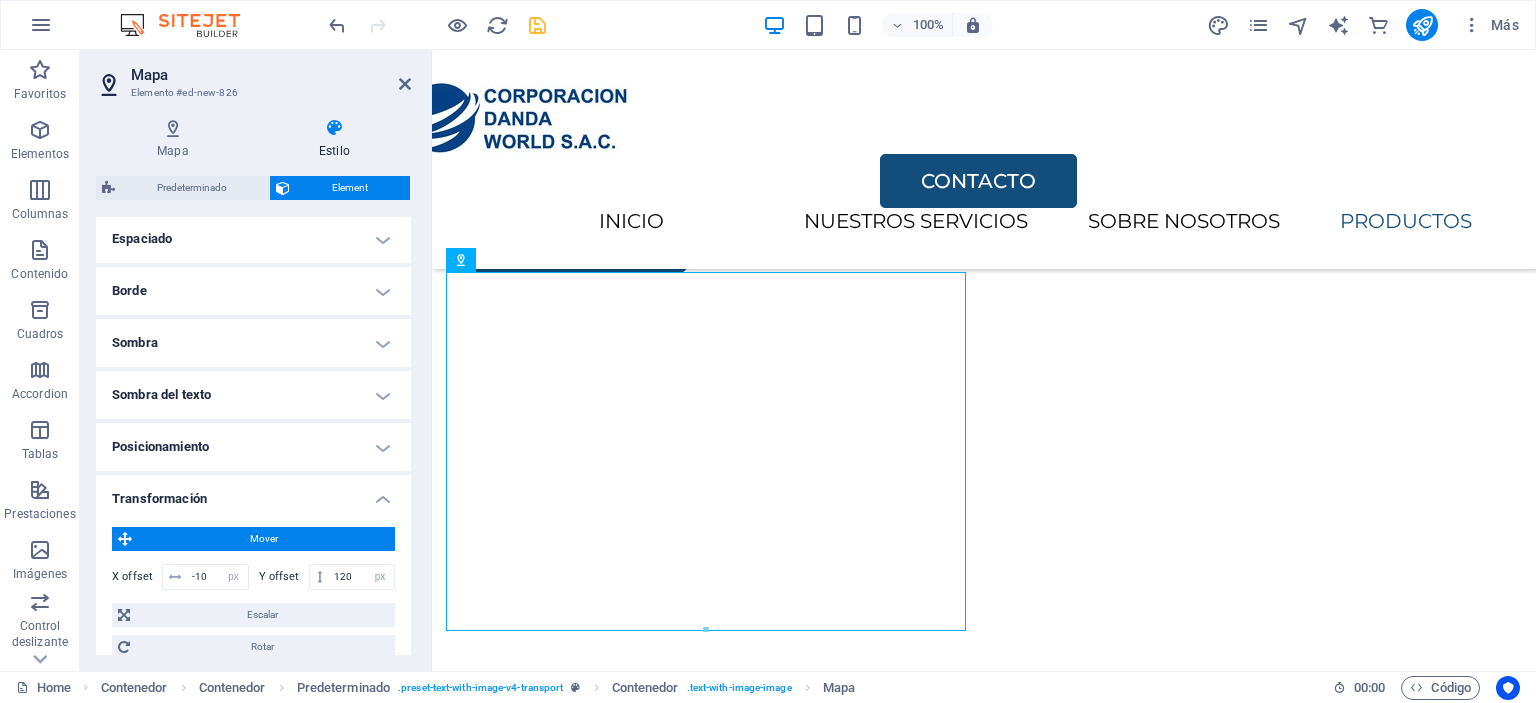 click on "Transformación" at bounding box center (253, 493) 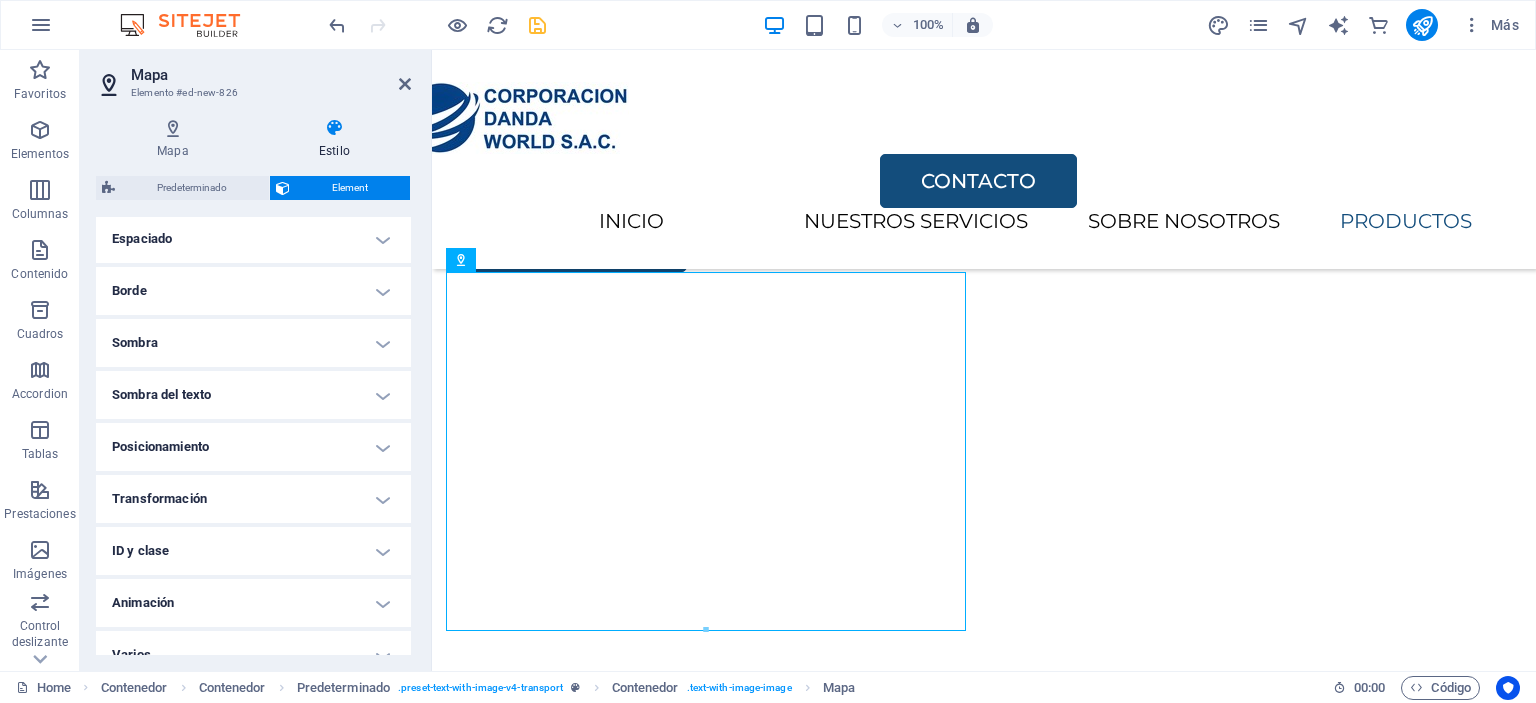click on "Posicionamiento" at bounding box center [253, 447] 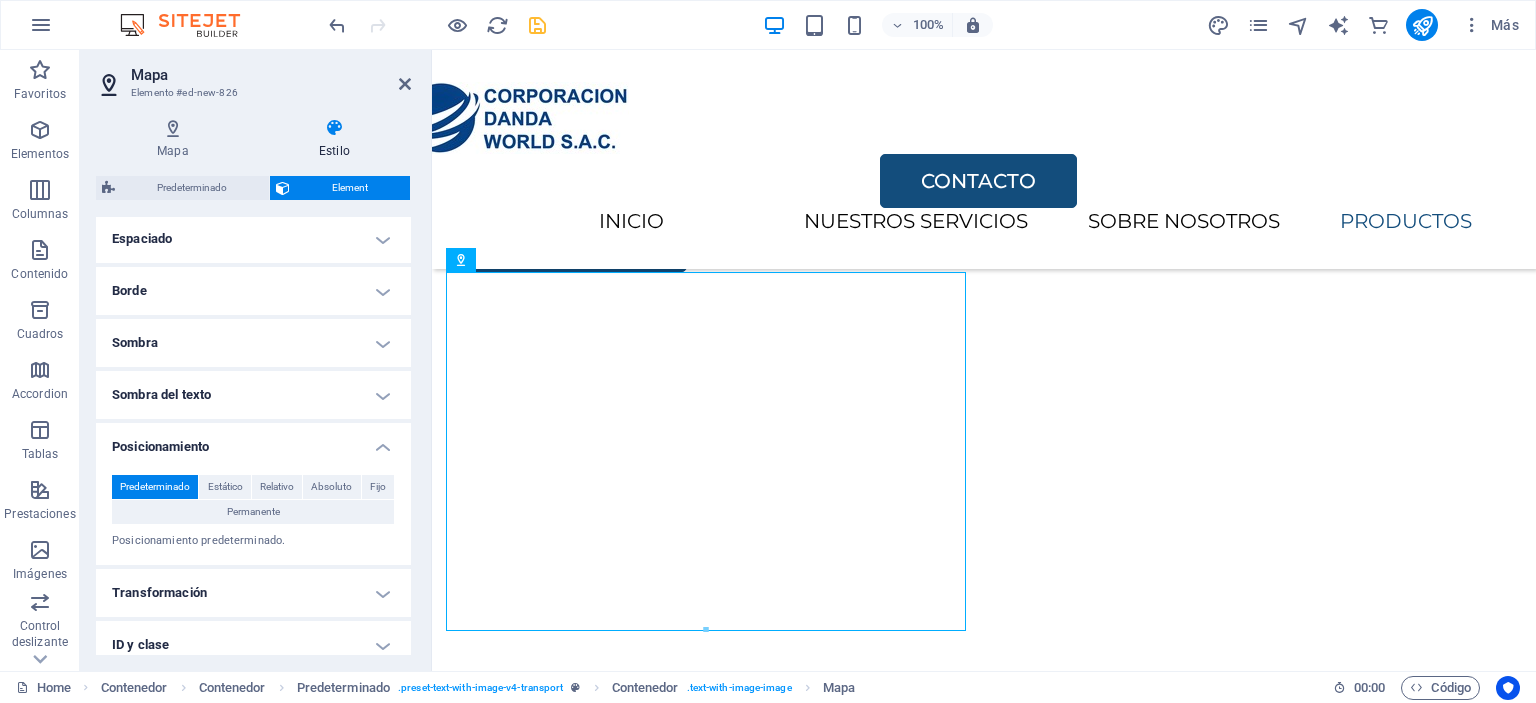 click on "Posicionamiento" at bounding box center (253, 441) 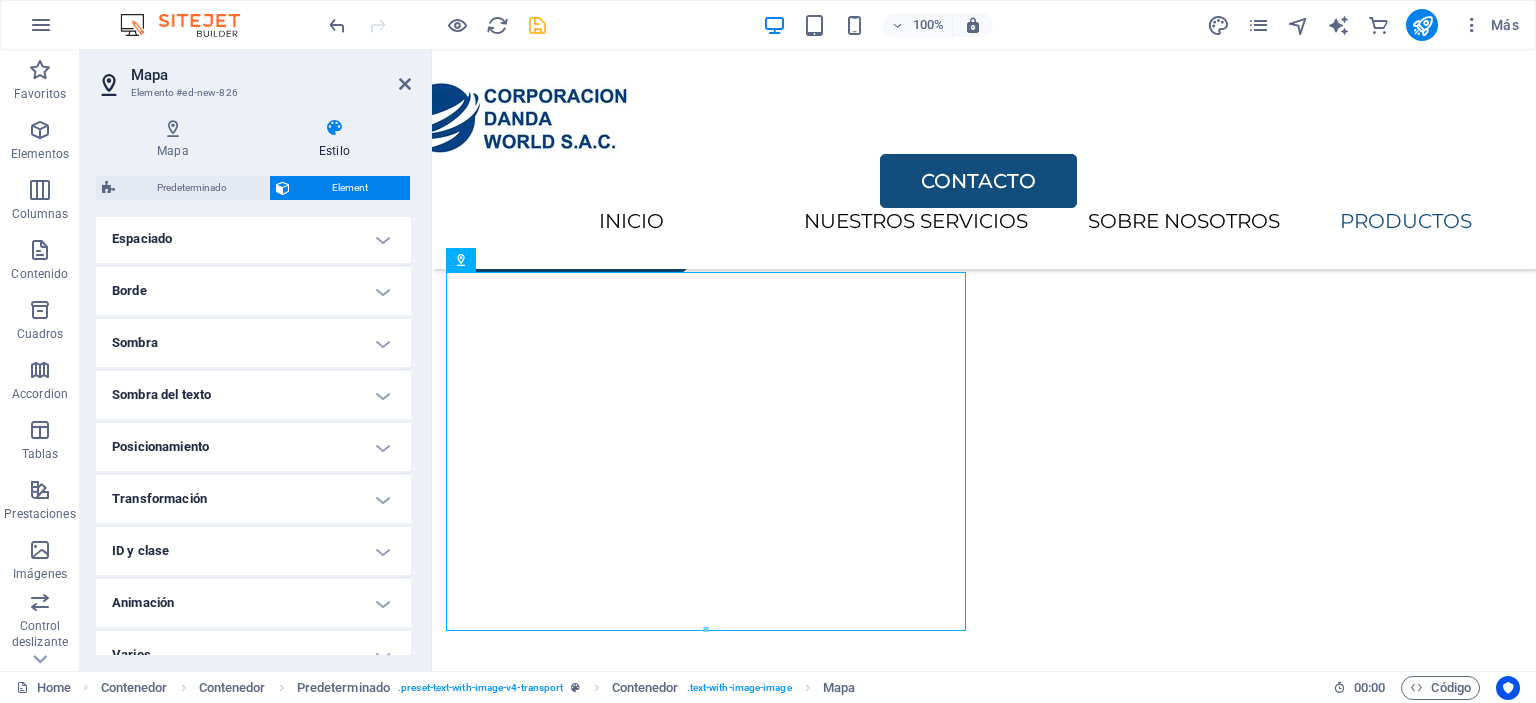 click on "Sombra del texto" at bounding box center (253, 395) 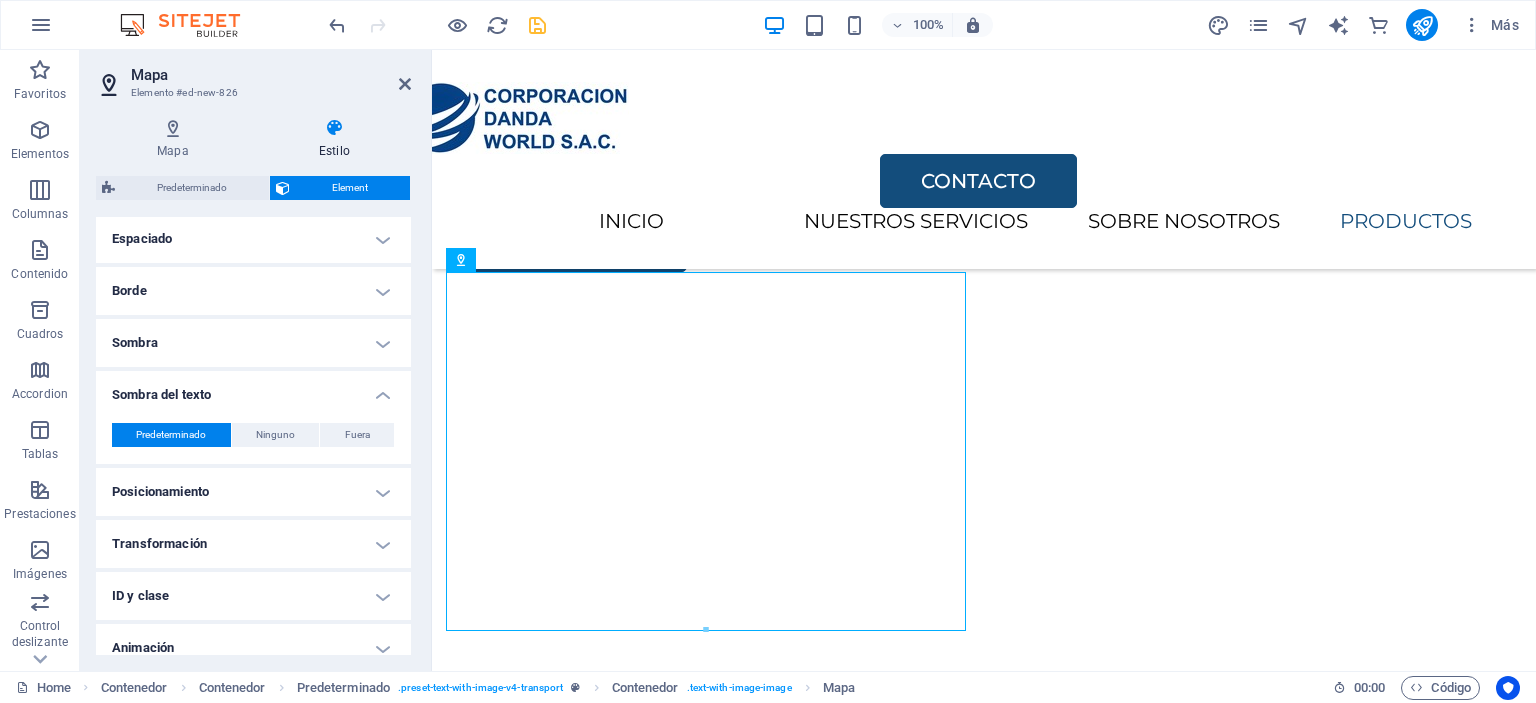 click on "Predeterminado Ninguno Fuera Color X offset 0 px rem vh vw Y offset 0 px rem vh vw Desenfoque 0 px rem % vh vw" at bounding box center [253, 435] 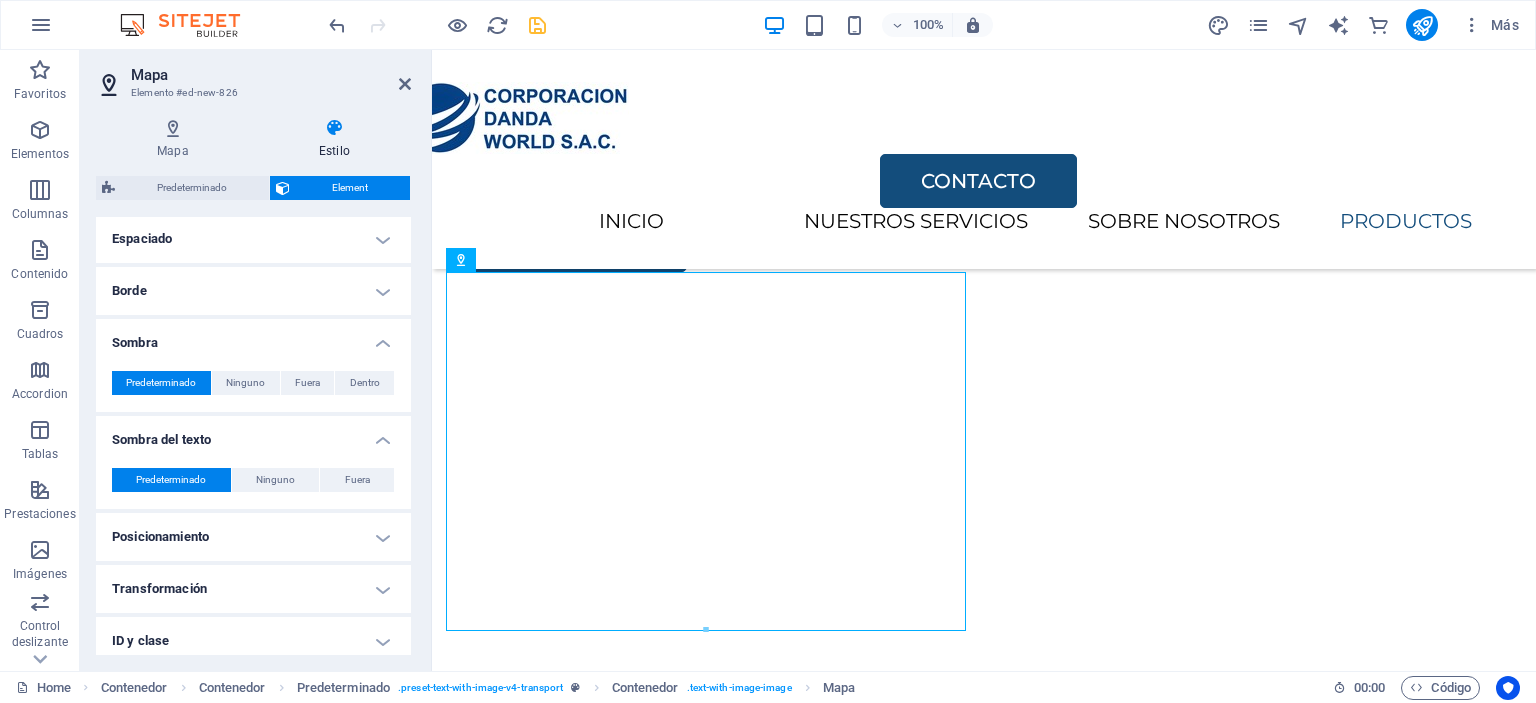 click on "Sombra" at bounding box center [253, 337] 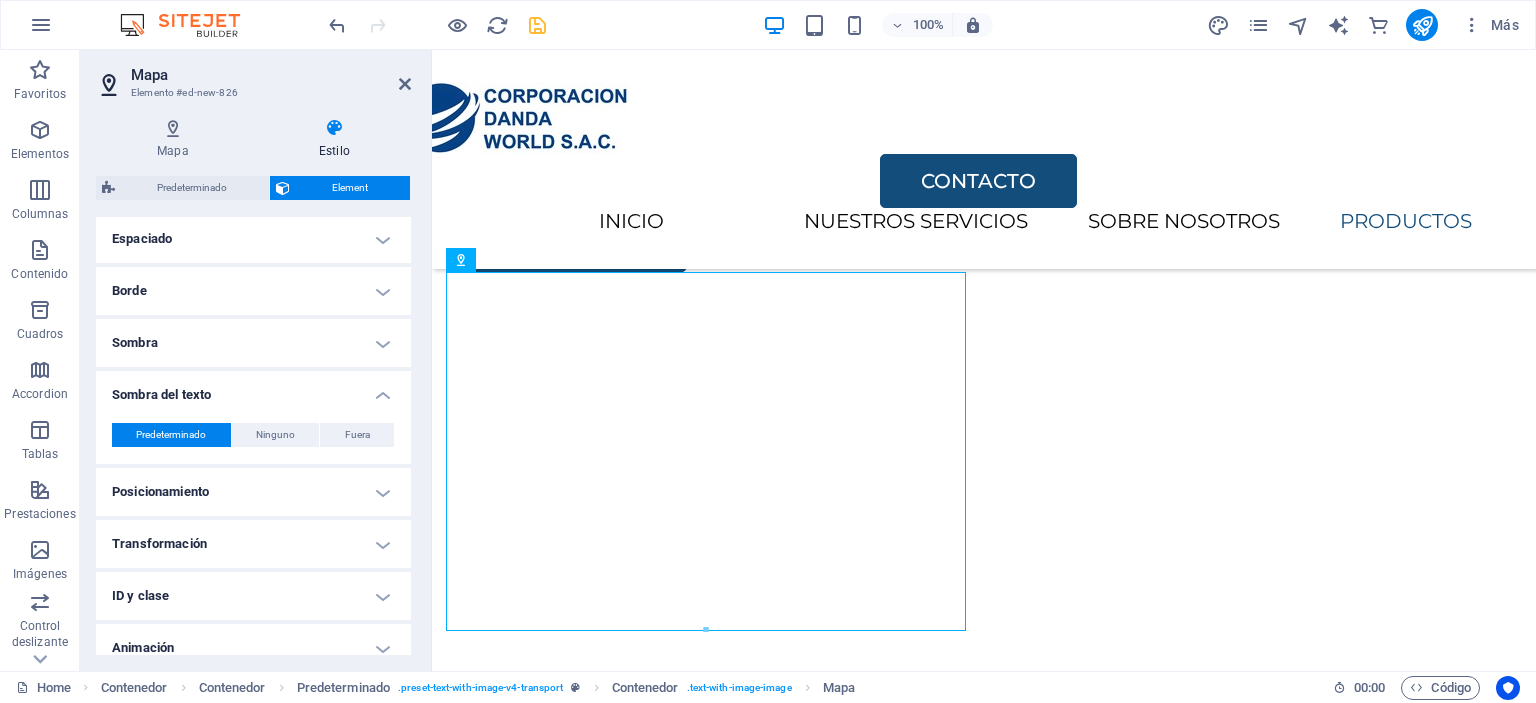 click on "Sombra del texto" at bounding box center [253, 389] 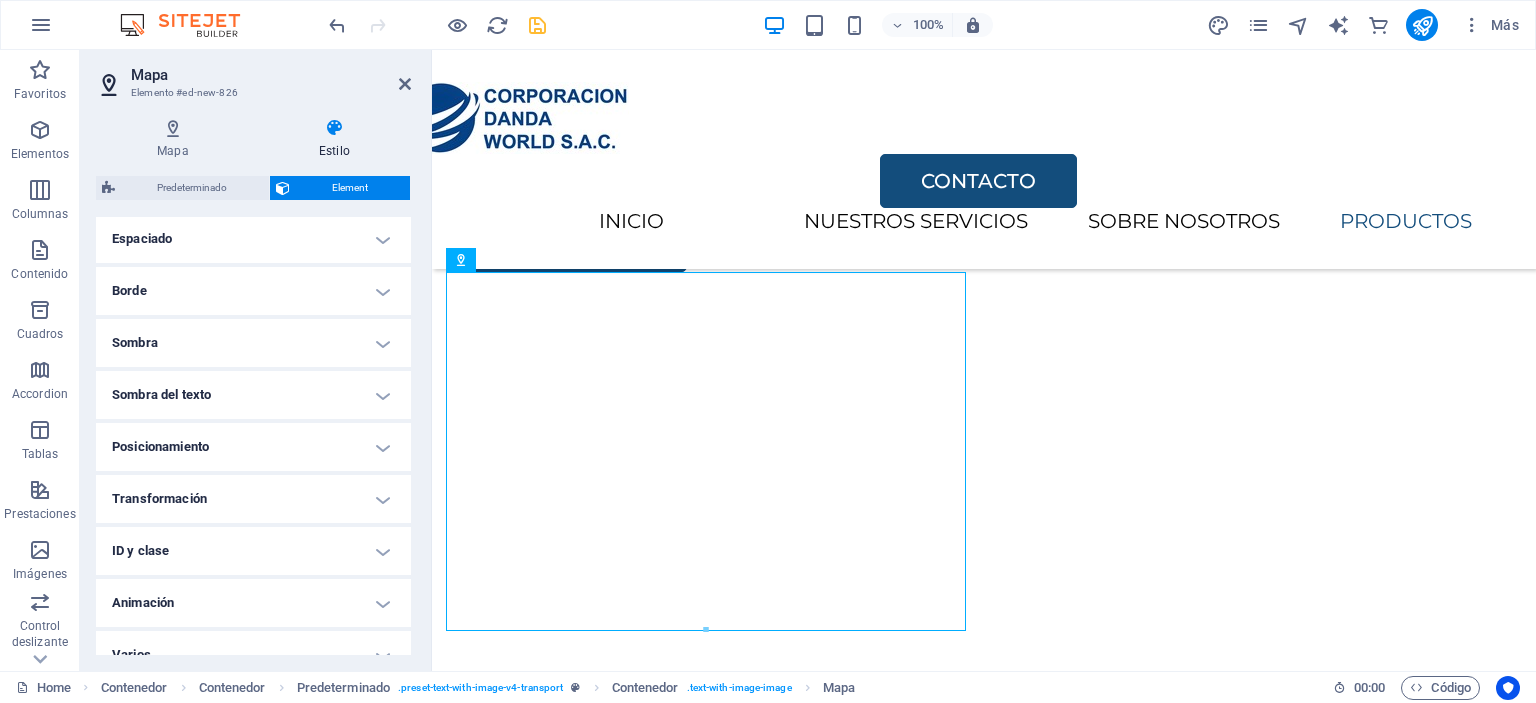 click on "Borde" at bounding box center [253, 291] 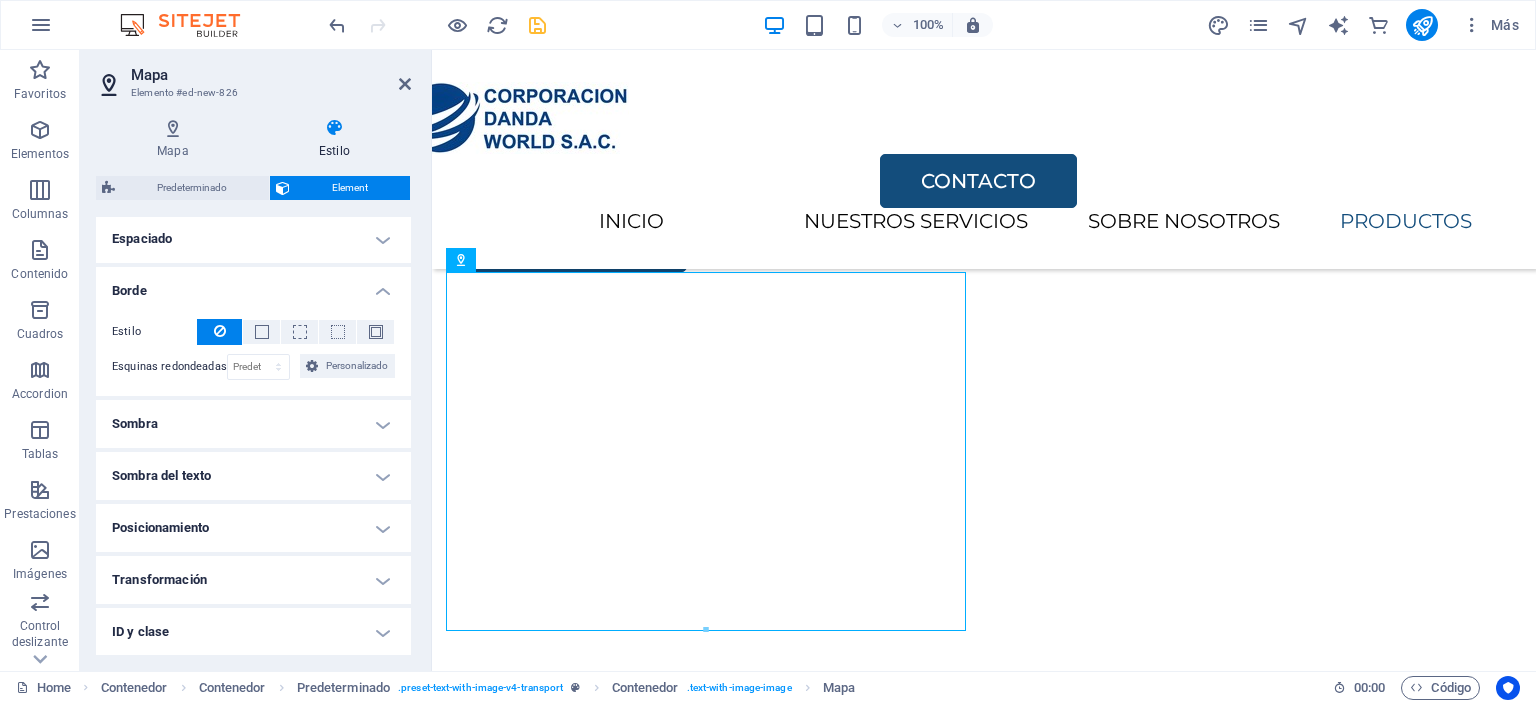 click on "Borde" at bounding box center (253, 285) 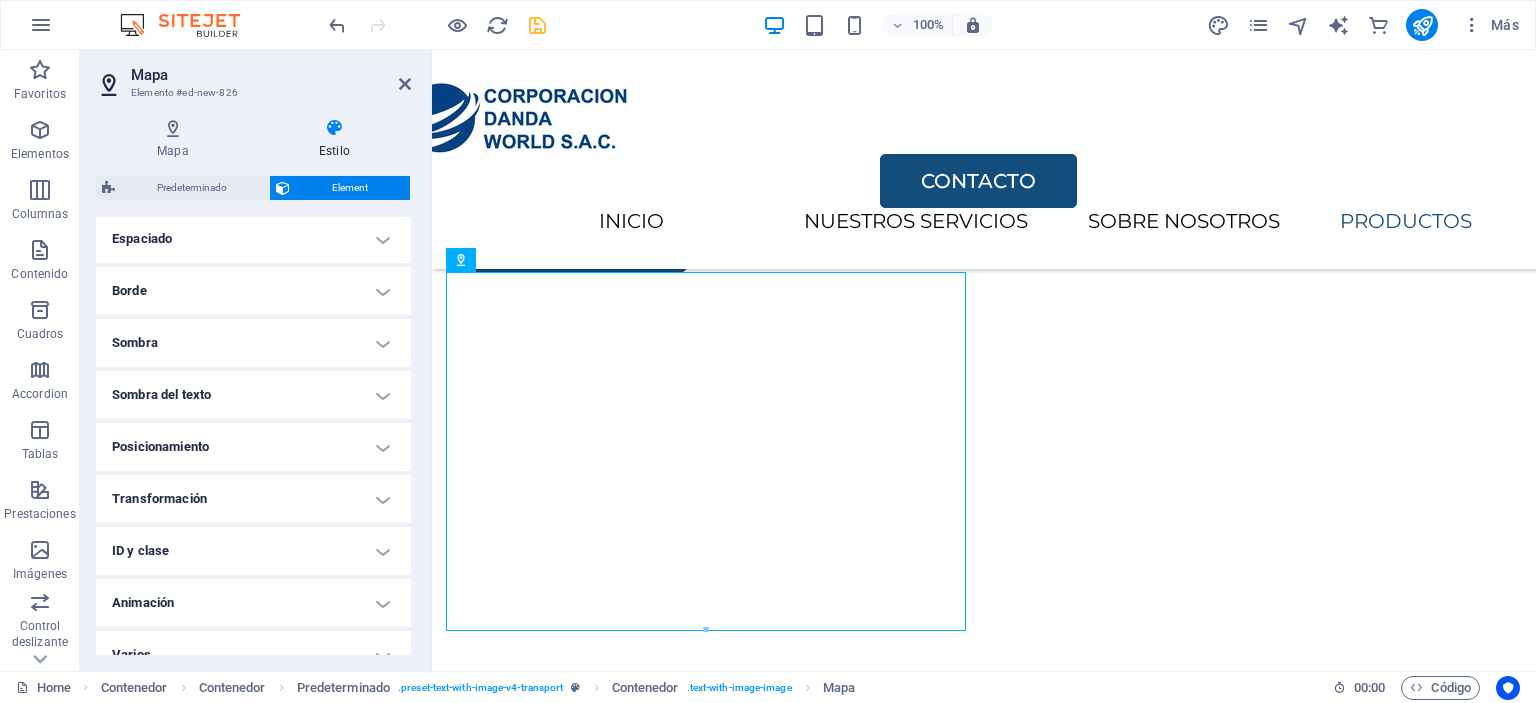 click on "Espaciado" at bounding box center [253, 239] 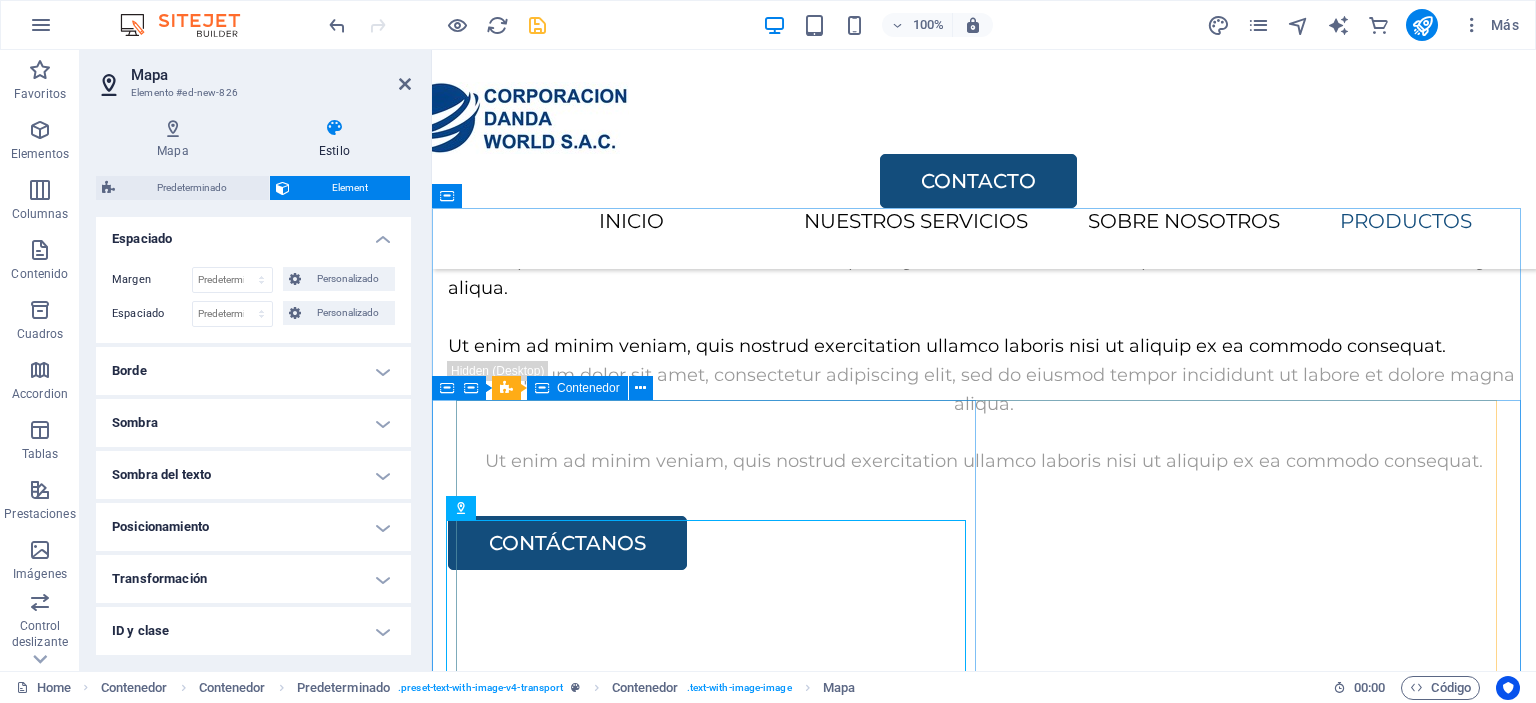 scroll, scrollTop: 3196, scrollLeft: 0, axis: vertical 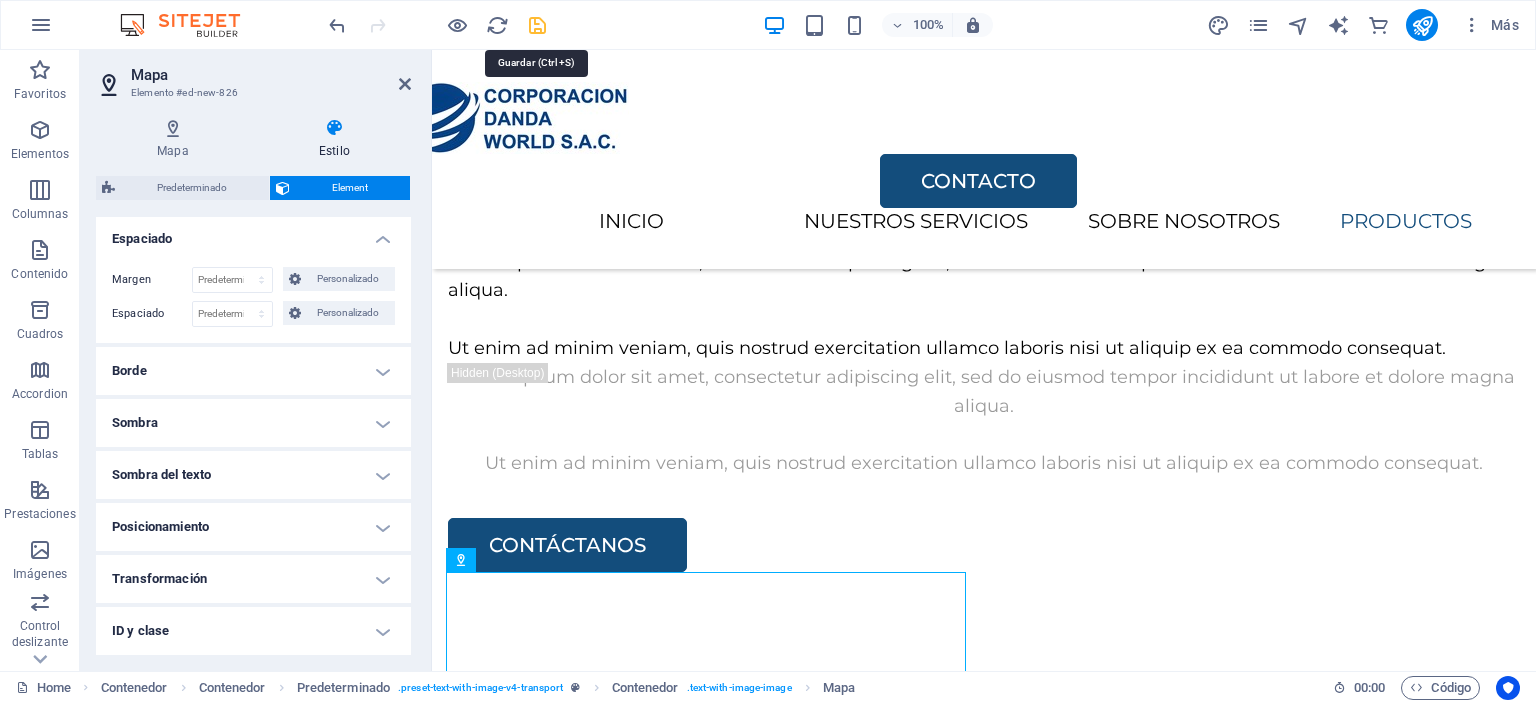 click at bounding box center (537, 25) 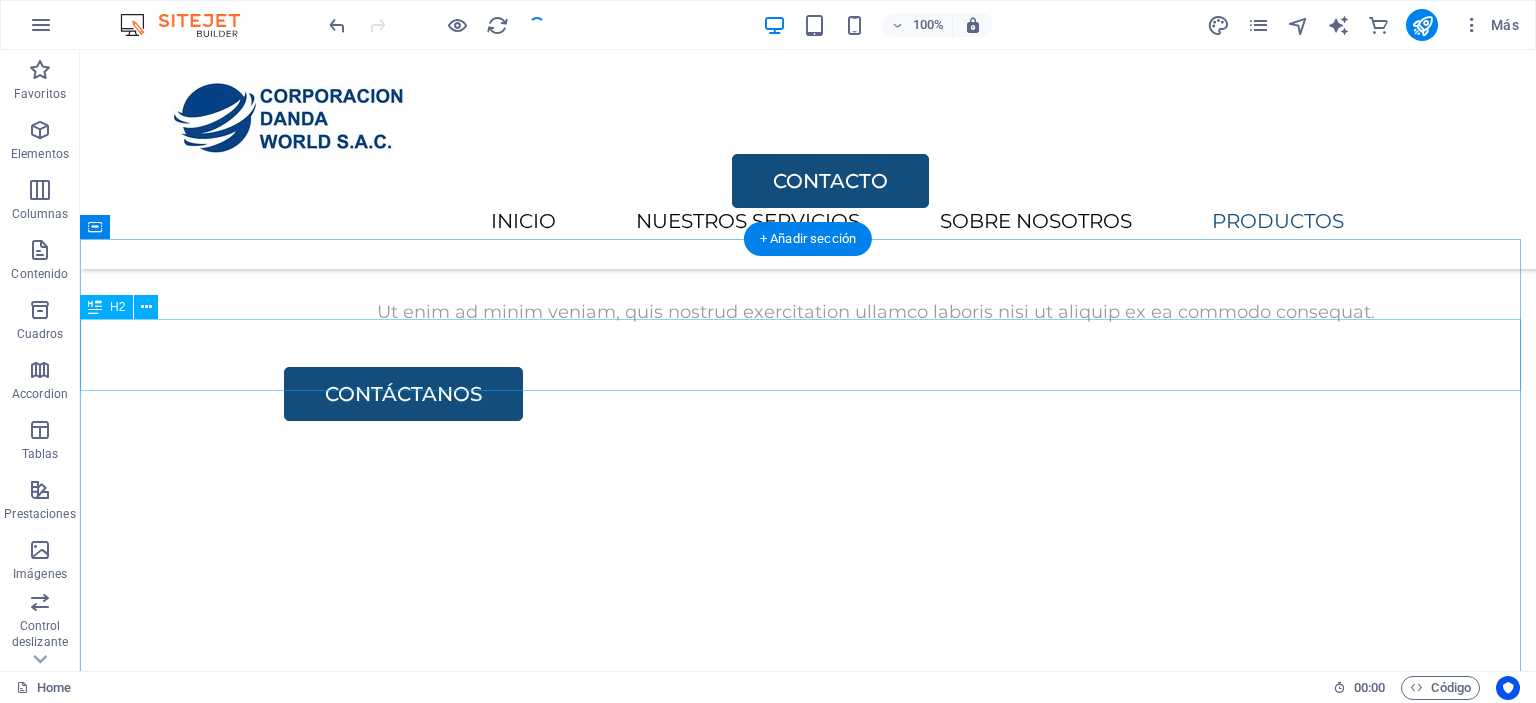 scroll, scrollTop: 3474, scrollLeft: 0, axis: vertical 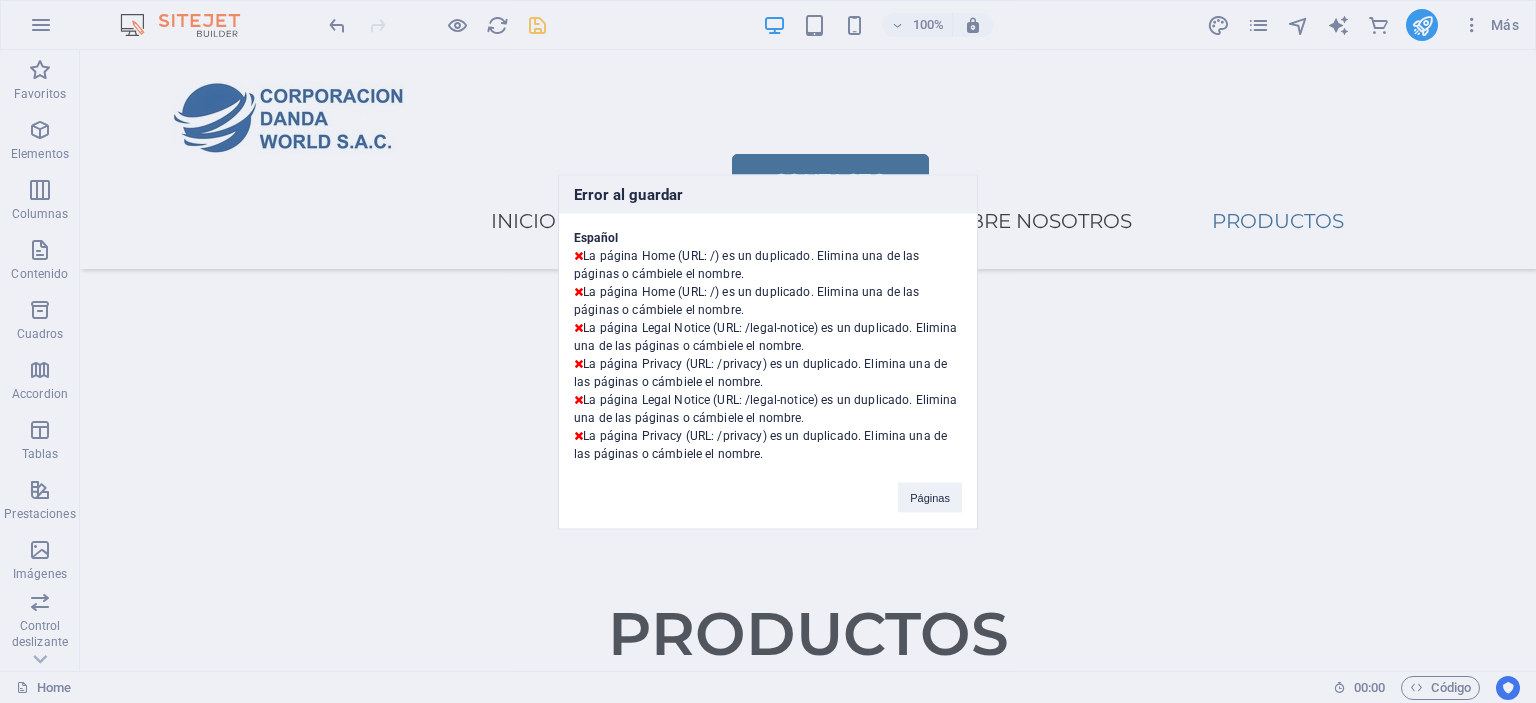 click on "Páginas" at bounding box center [930, 497] 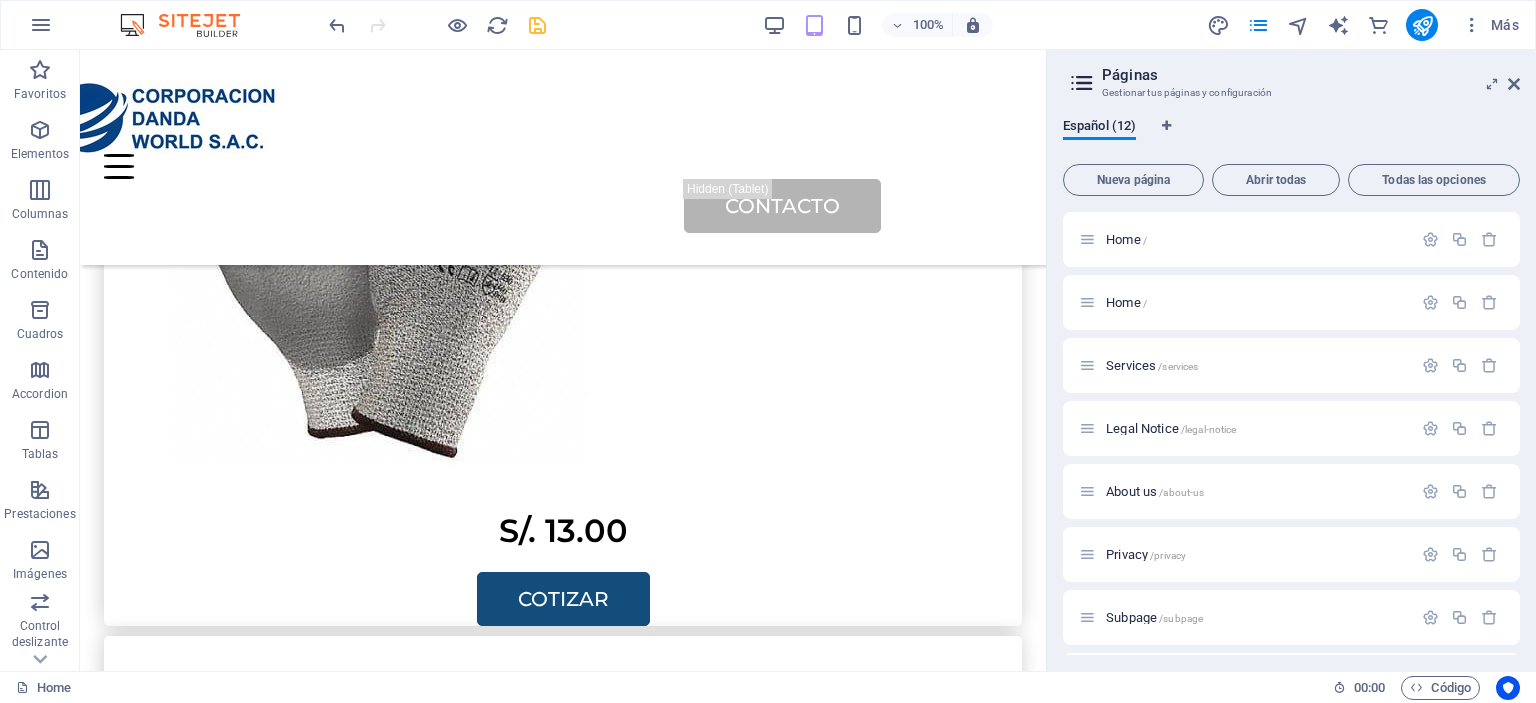 scroll, scrollTop: 3420, scrollLeft: 0, axis: vertical 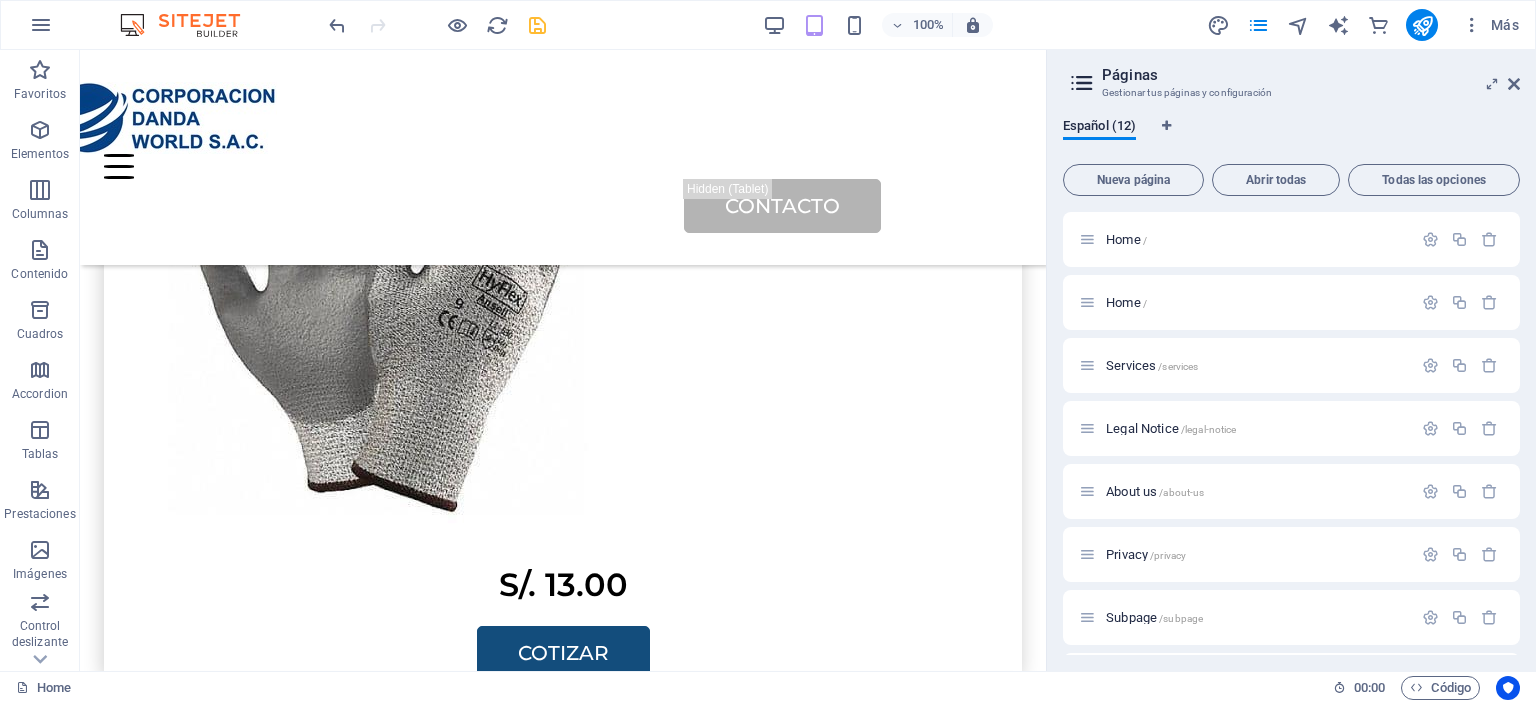 click on "Páginas" at bounding box center [1311, 75] 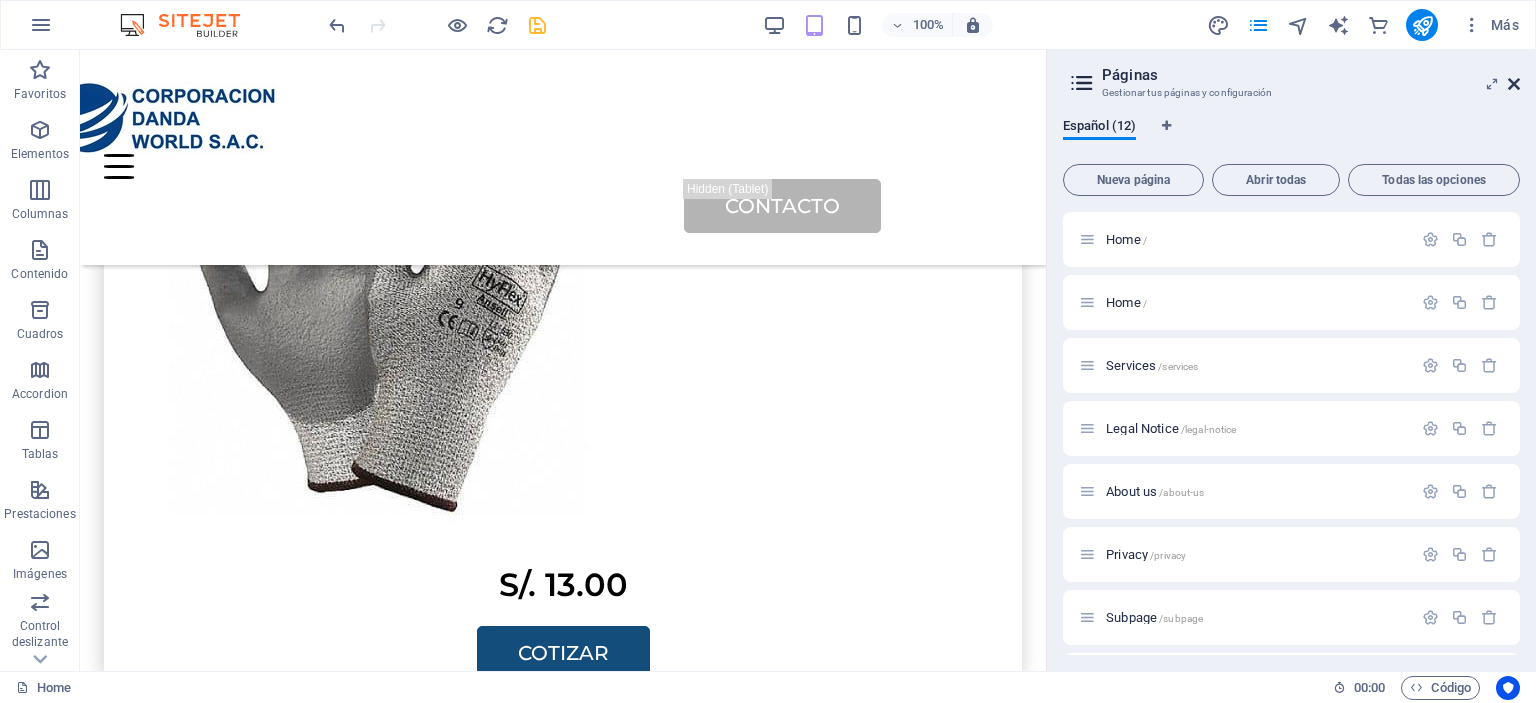 click at bounding box center (1514, 84) 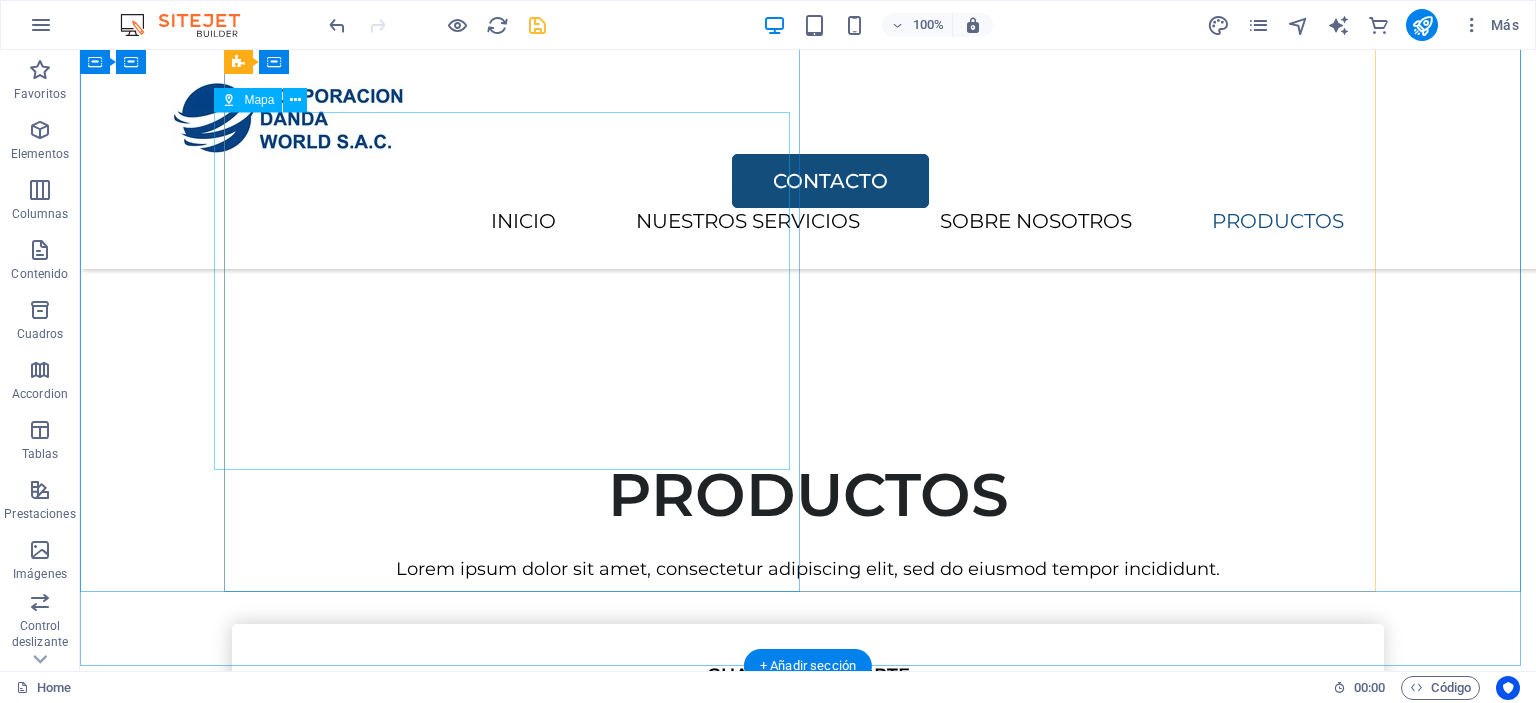 click on "Para navegar por el mapa con gestos táctiles, presiona dos veces y mantén el dedo sobre este. Luego, arrastra el mapa. ← Mover a la izquierda → Mover a la derecha ↑ Mover hacia arriba ↓ Mover hacia abajo + Acercar - Alejar Inicio Mover a la izquierda un 75% Fin Mover a la derecha un 75% Página anterior Mover hacia arriba un 75% Página siguiente Mover hacia abajo un 75% Mapa Relieve Satélite Etiquetas Combinaciones de teclas Datos del mapa Datos del mapa ©2025 Google Datos del mapa ©2025 Google 50 m  Hacer clic para alternar entre unidades imperiales y métricas Condiciones Informar un error en el mapa" at bounding box center (798, 7671) 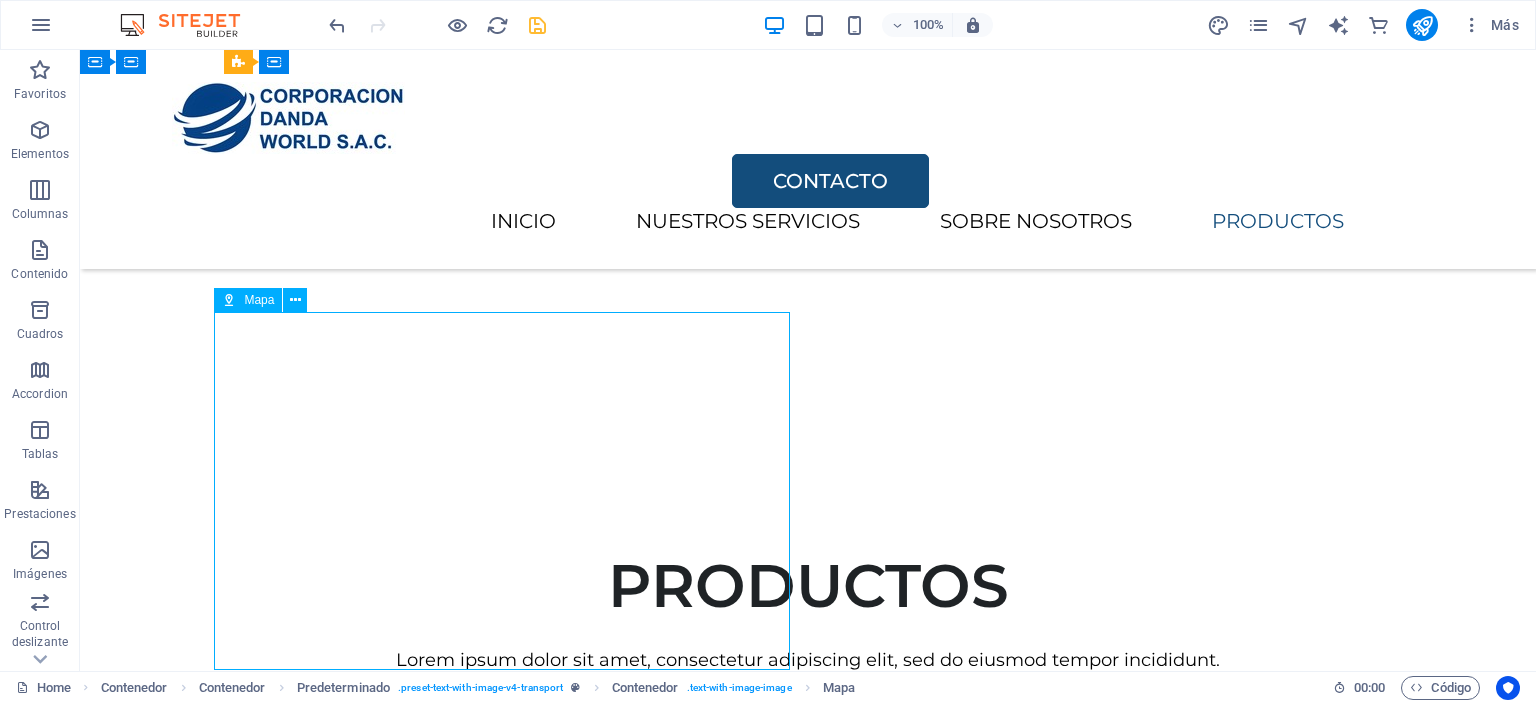 scroll, scrollTop: 3413, scrollLeft: 0, axis: vertical 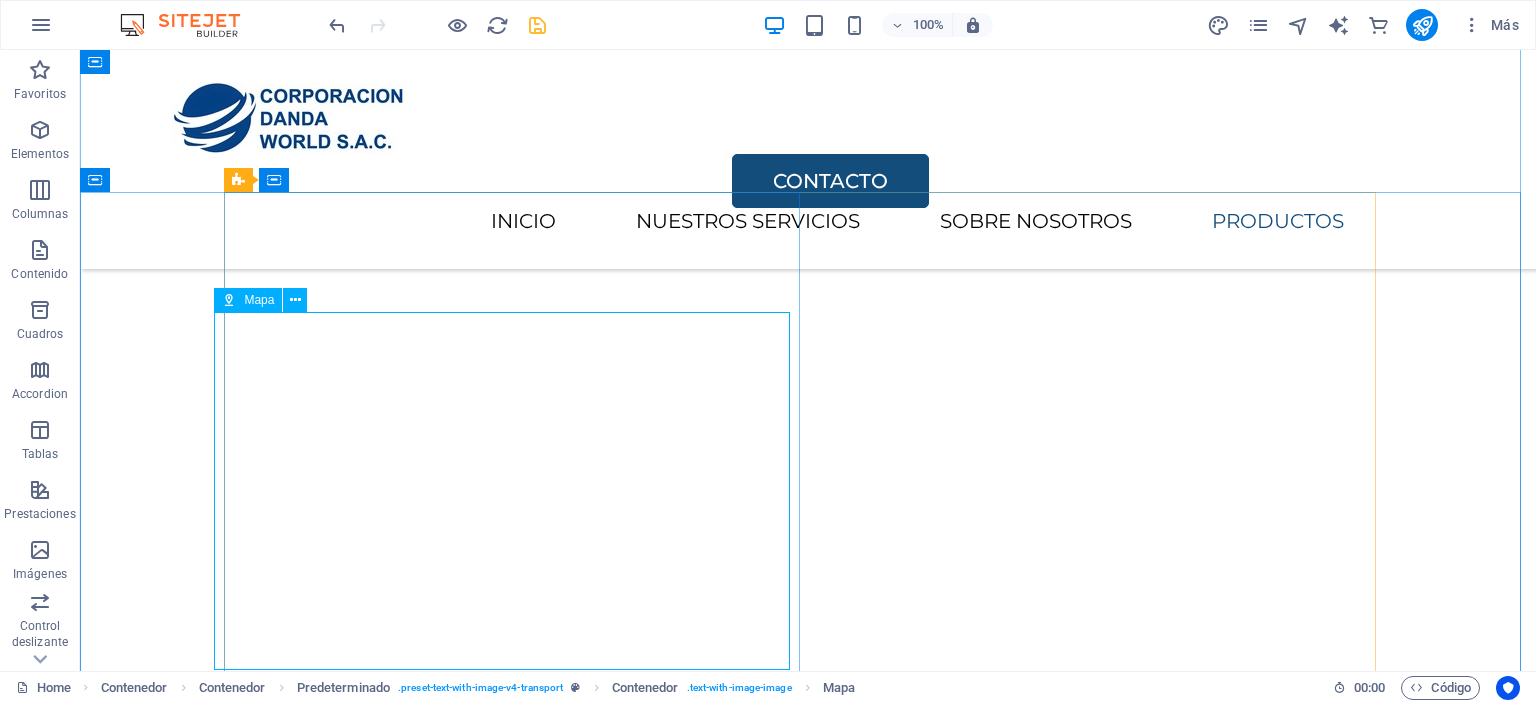 click on "Para navegar por el mapa con gestos táctiles, presiona dos veces y mantén el dedo sobre este. Luego, arrastra el mapa. ← Mover a la izquierda → Mover a la derecha ↑ Mover hacia arriba ↓ Mover hacia abajo + Acercar - Alejar Inicio Mover a la izquierda un 75% Fin Mover a la derecha un 75% Página anterior Mover hacia arriba un 75% Página siguiente Mover hacia abajo un 75% Mapa Relieve Satélite Etiquetas Combinaciones de teclas Datos del mapa Datos del mapa ©2025 Google Datos del mapa ©2025 Google 50 m  Hacer clic para alternar entre unidades imperiales y métricas Condiciones Informar un error en el mapa" at bounding box center (798, 7871) 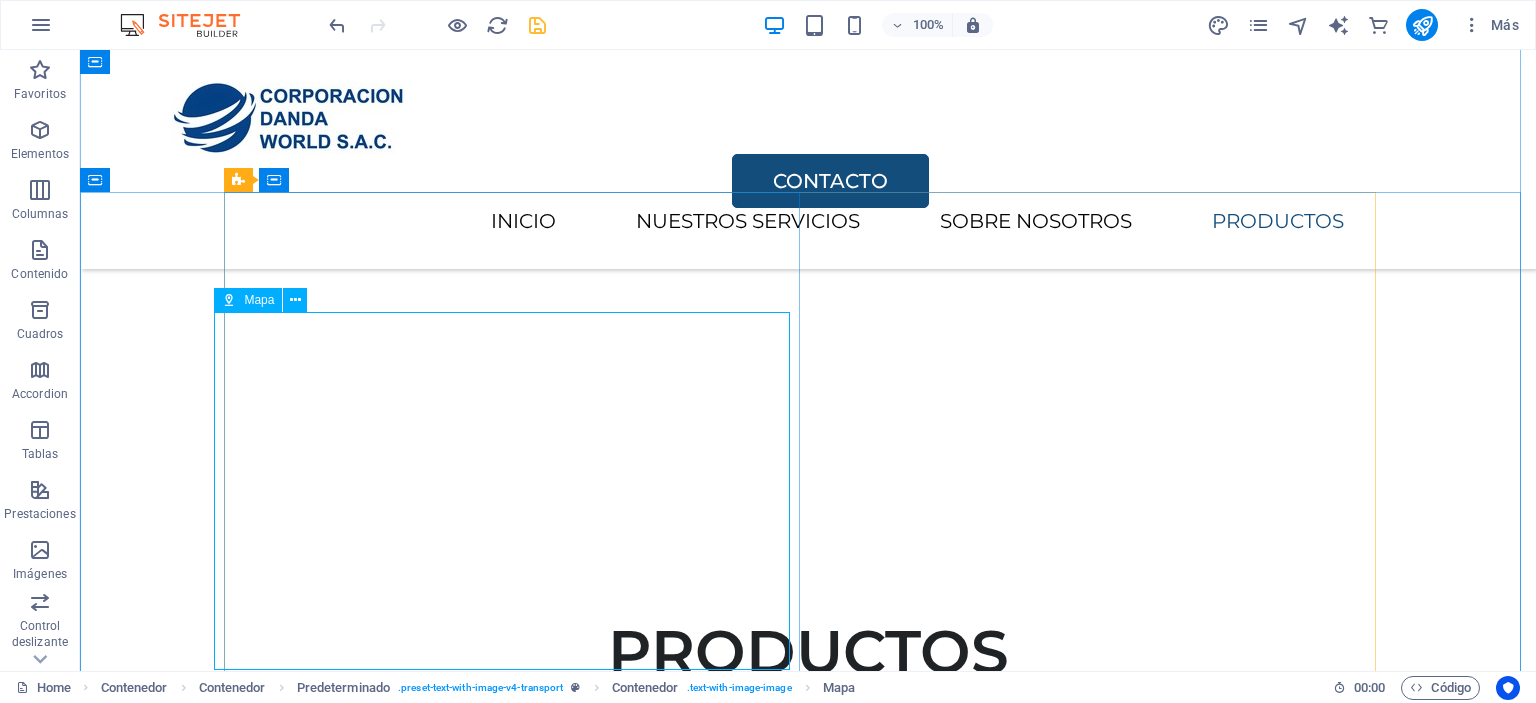 select on "%" 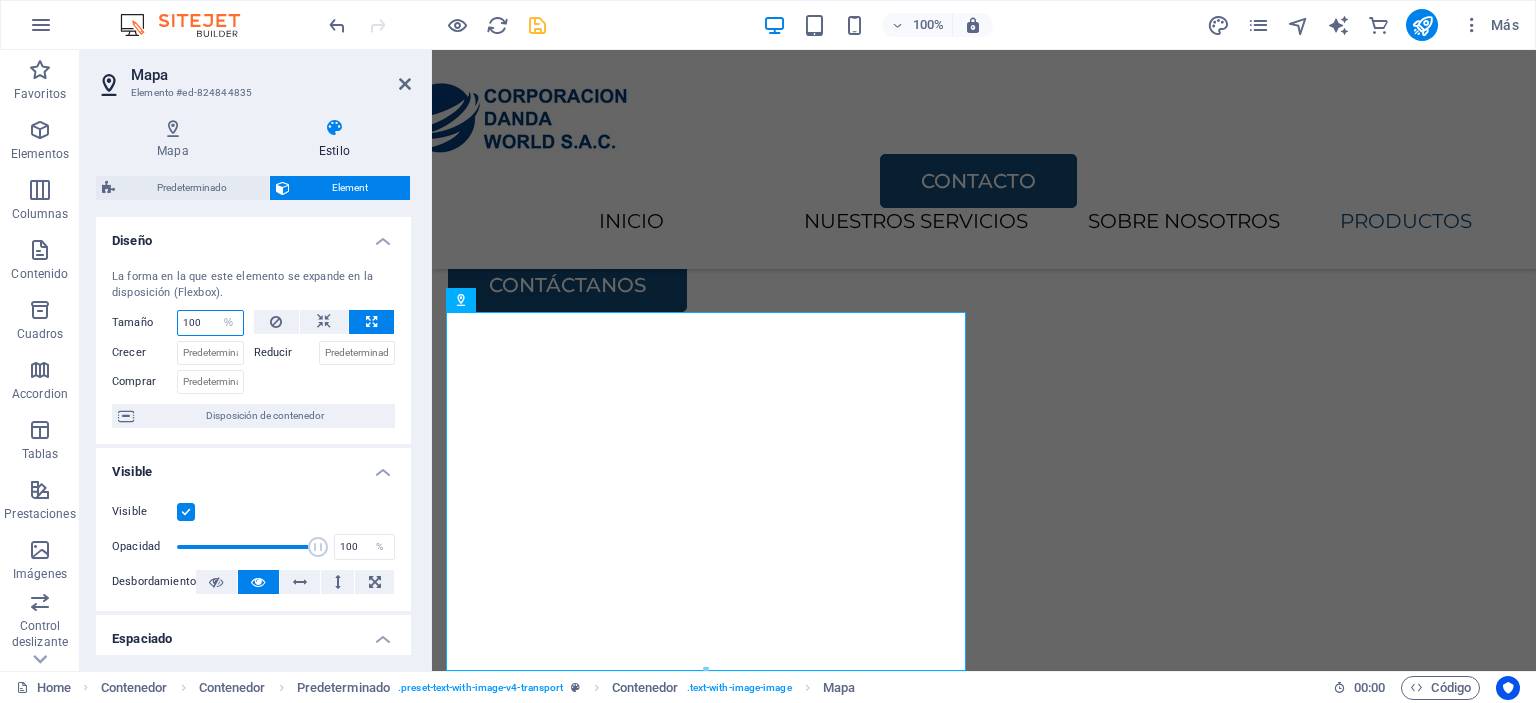 click on "100" at bounding box center [210, 323] 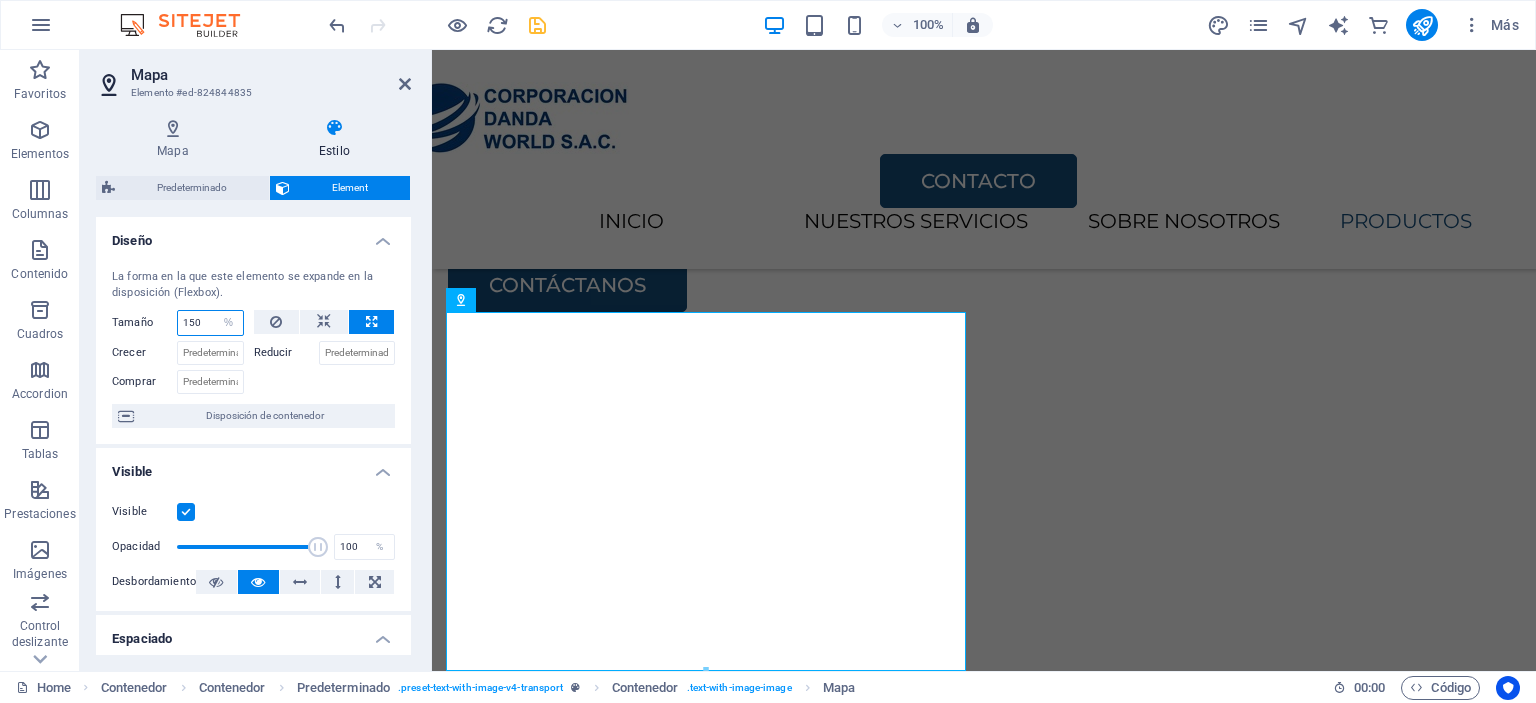 type on "150" 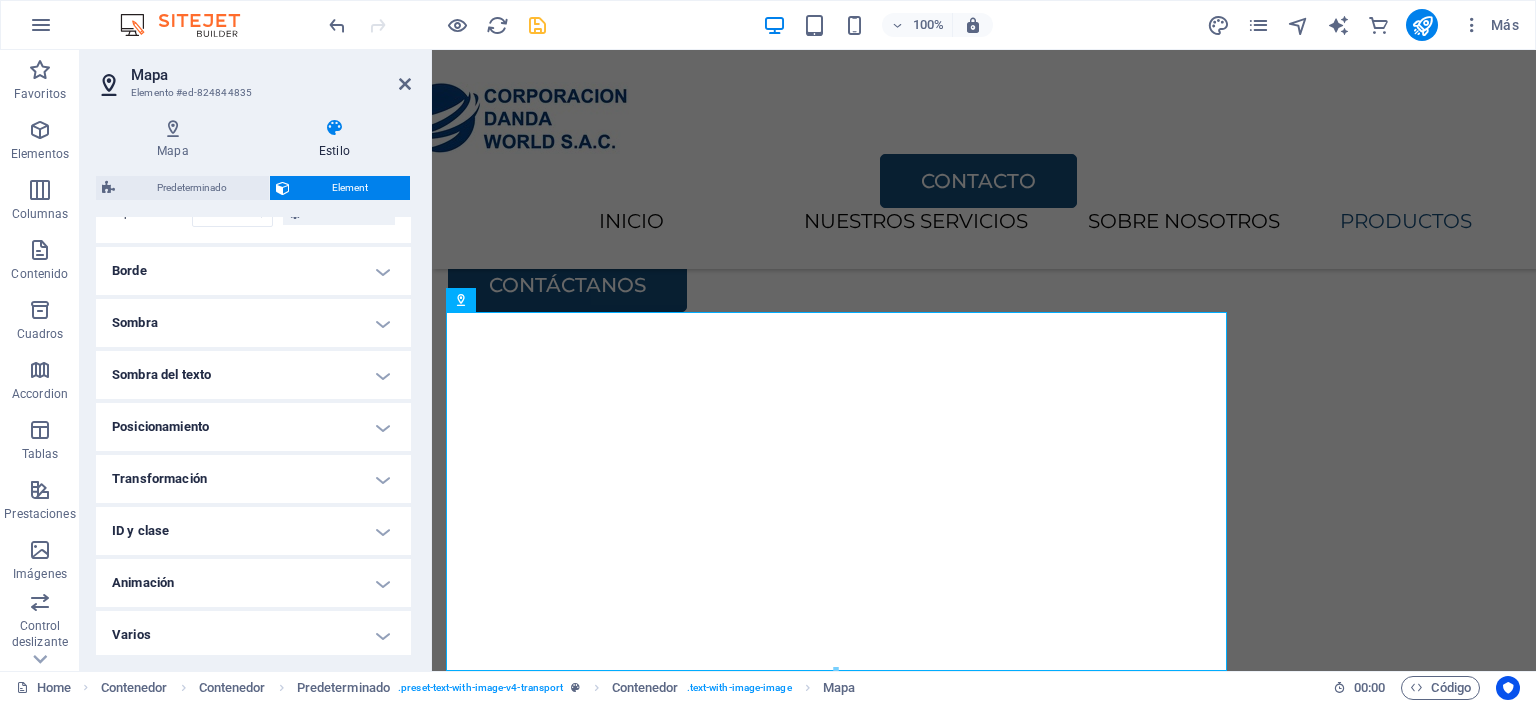 scroll, scrollTop: 502, scrollLeft: 0, axis: vertical 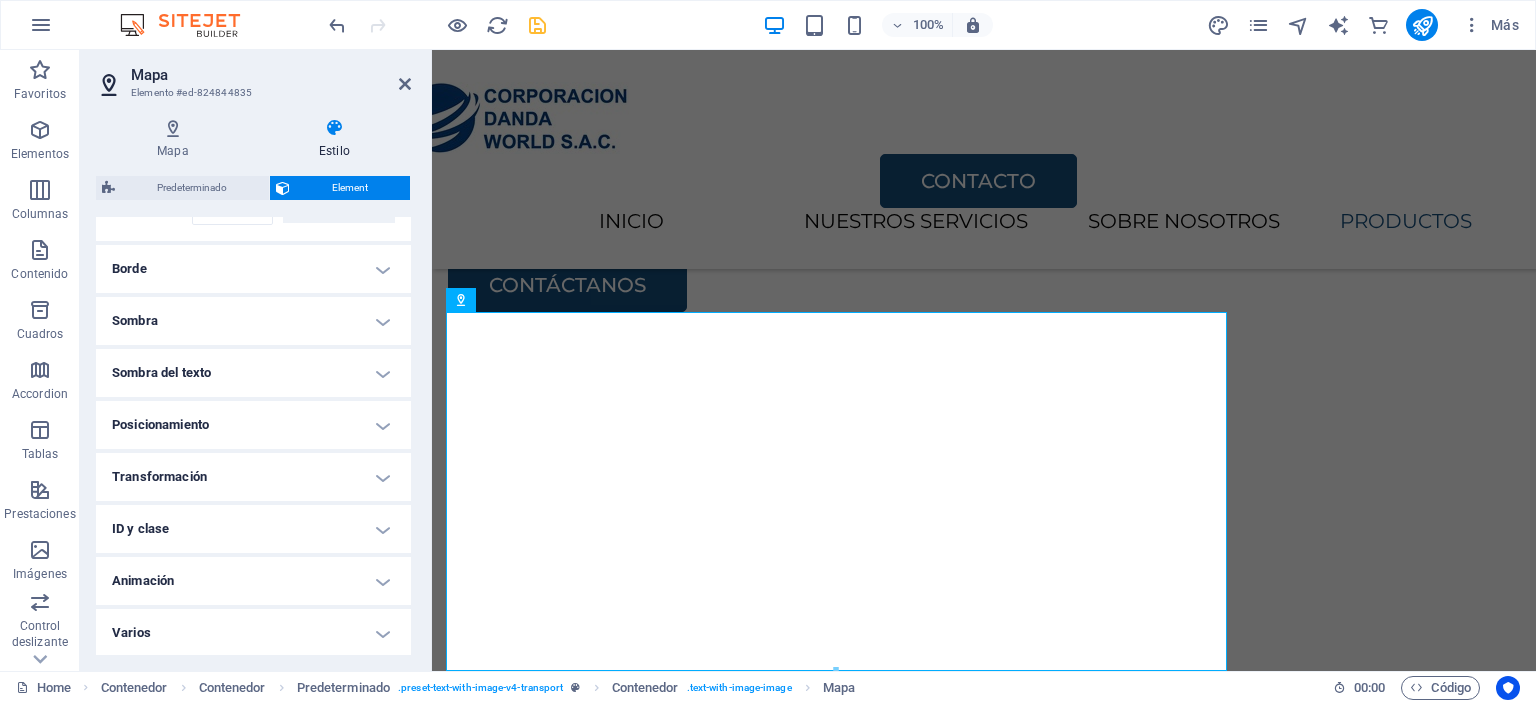 click on "Transformación" at bounding box center (253, 477) 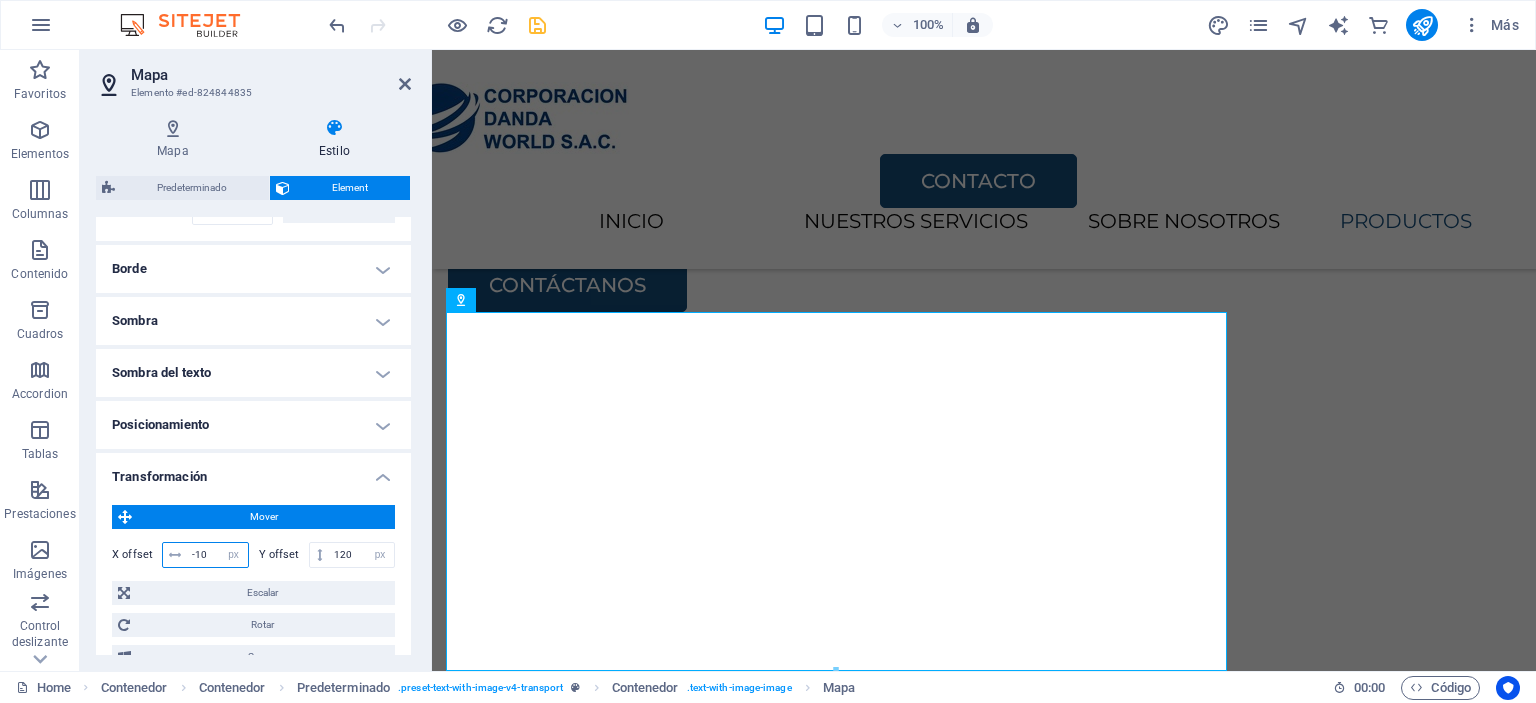click on "-10" at bounding box center (217, 555) 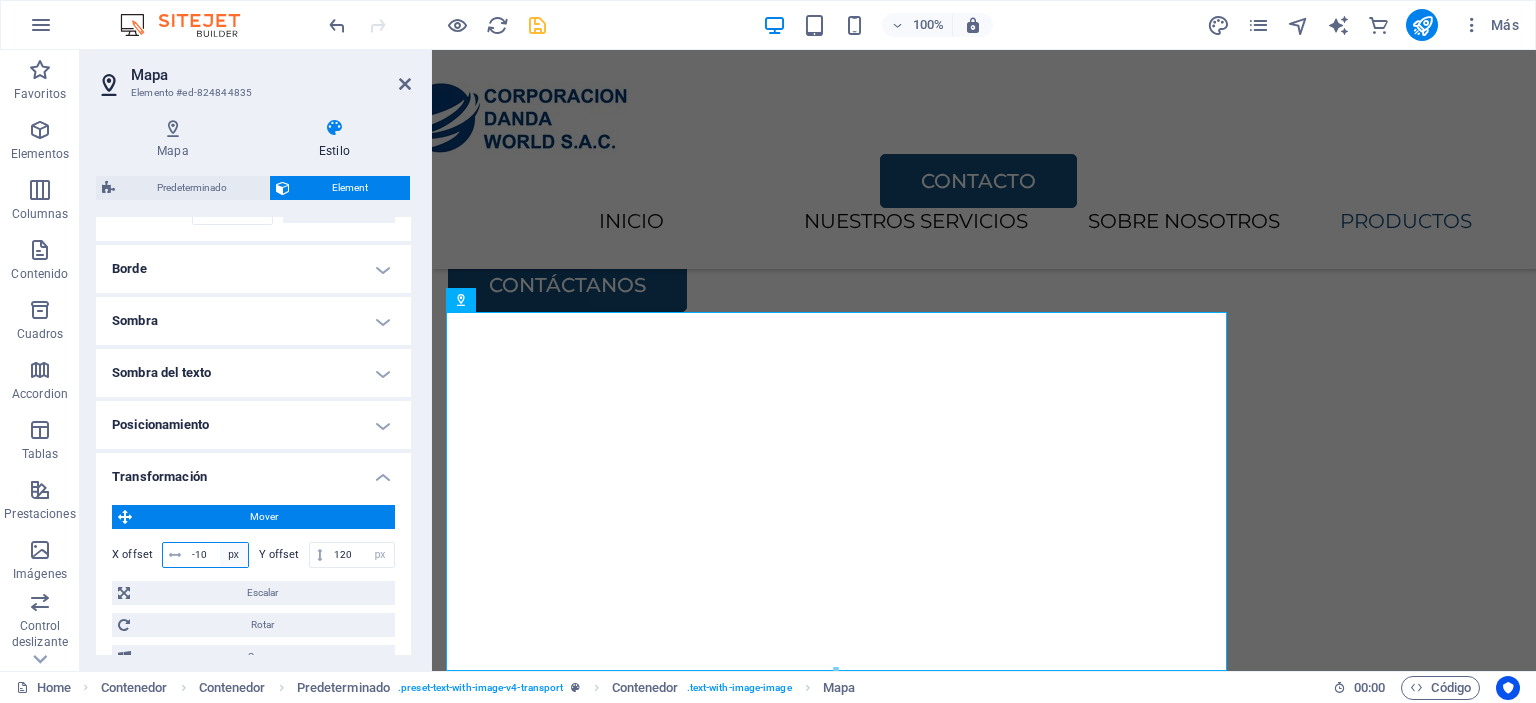 type on "-1" 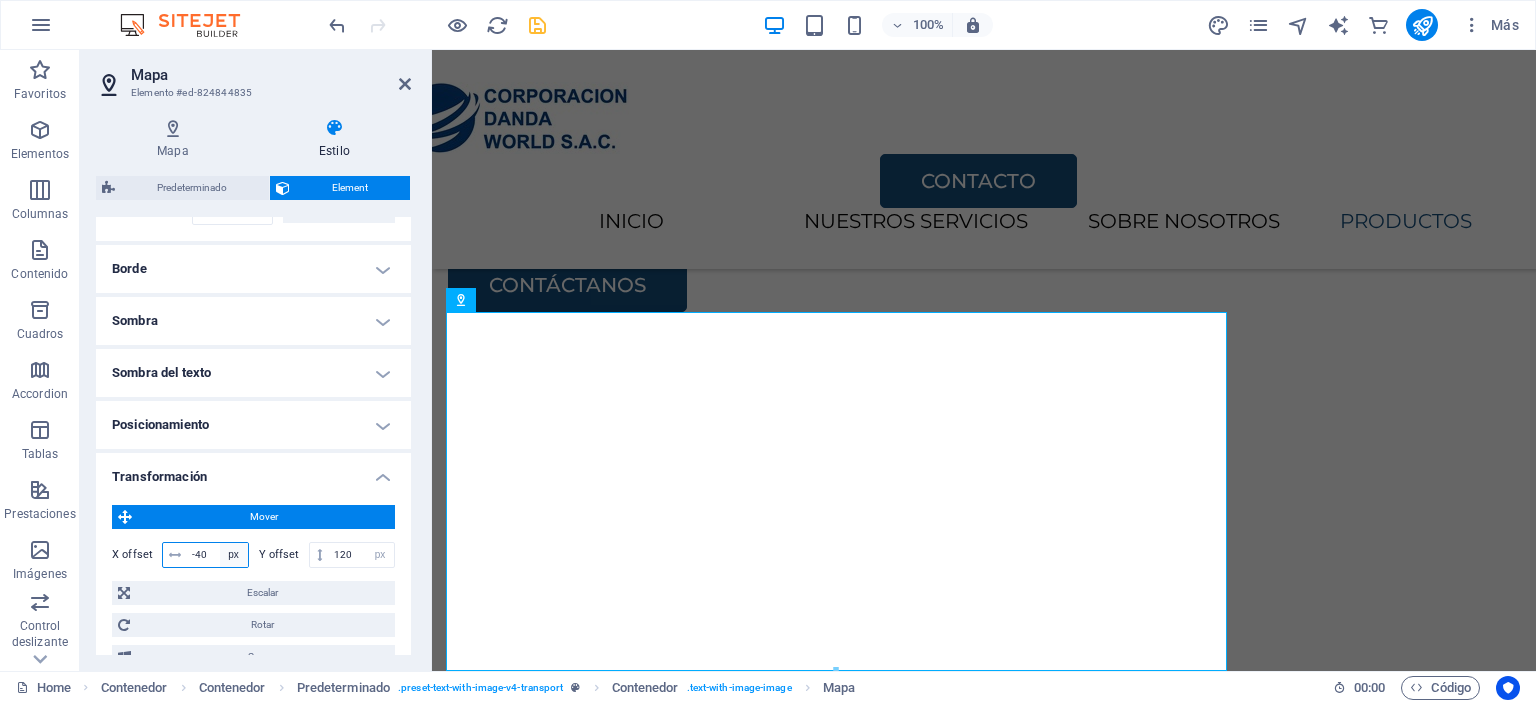 type on "-40" 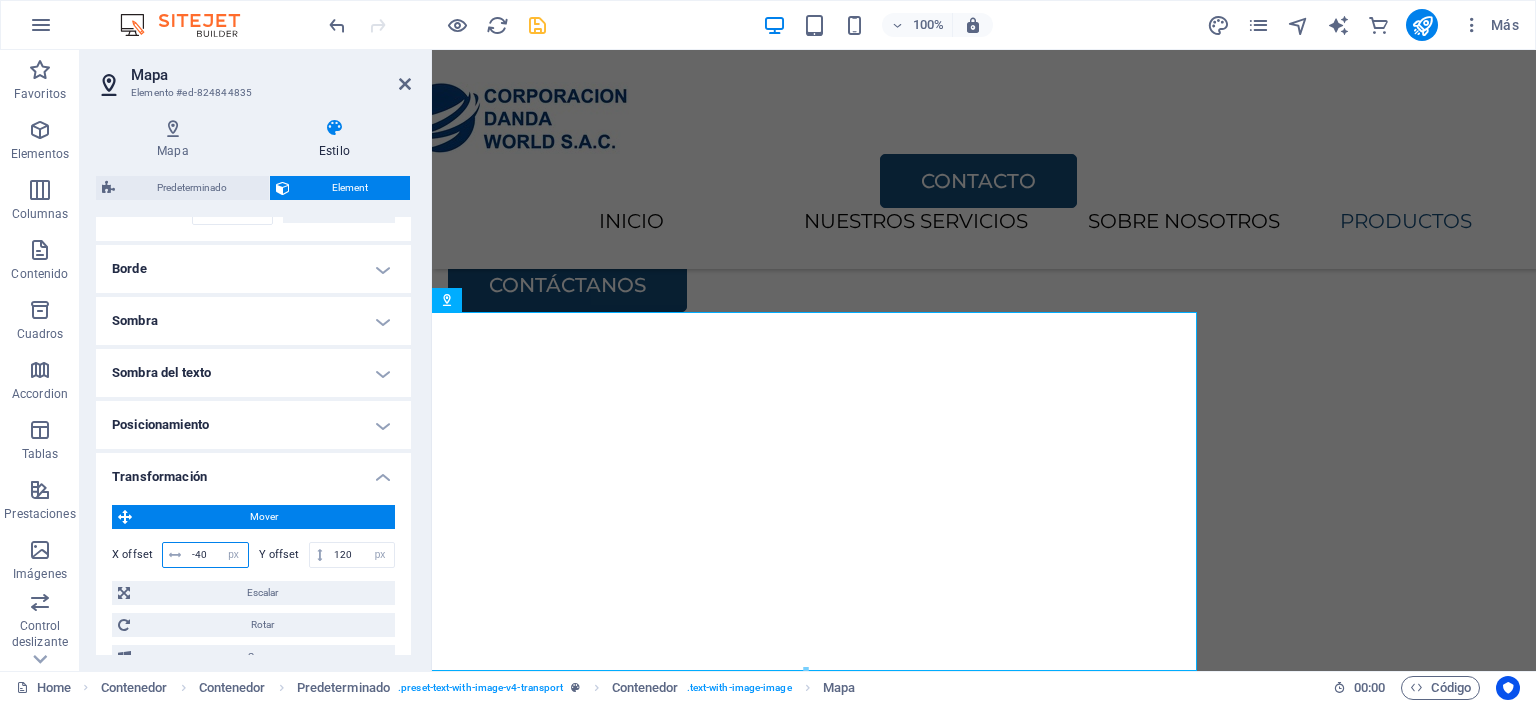 click on "-40" at bounding box center (217, 555) 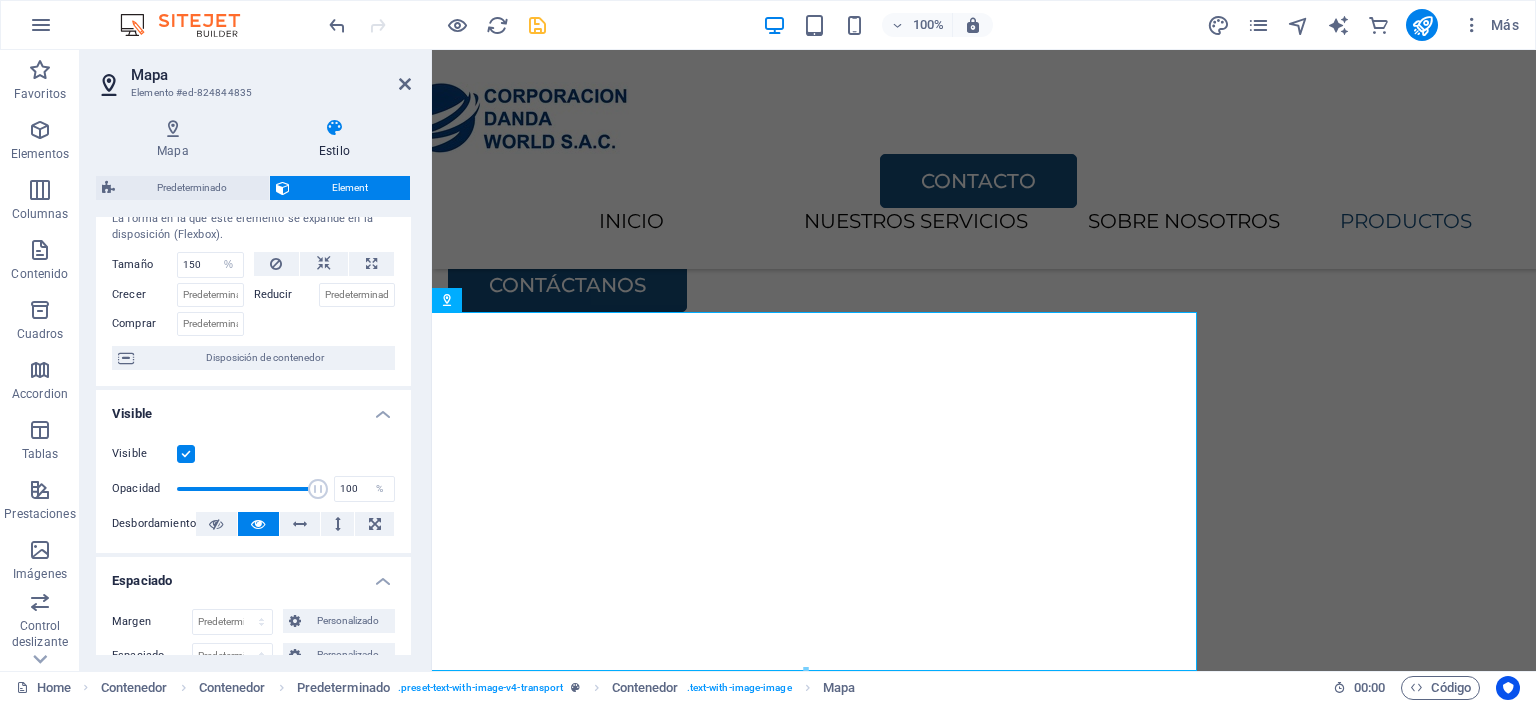 scroll, scrollTop: 0, scrollLeft: 0, axis: both 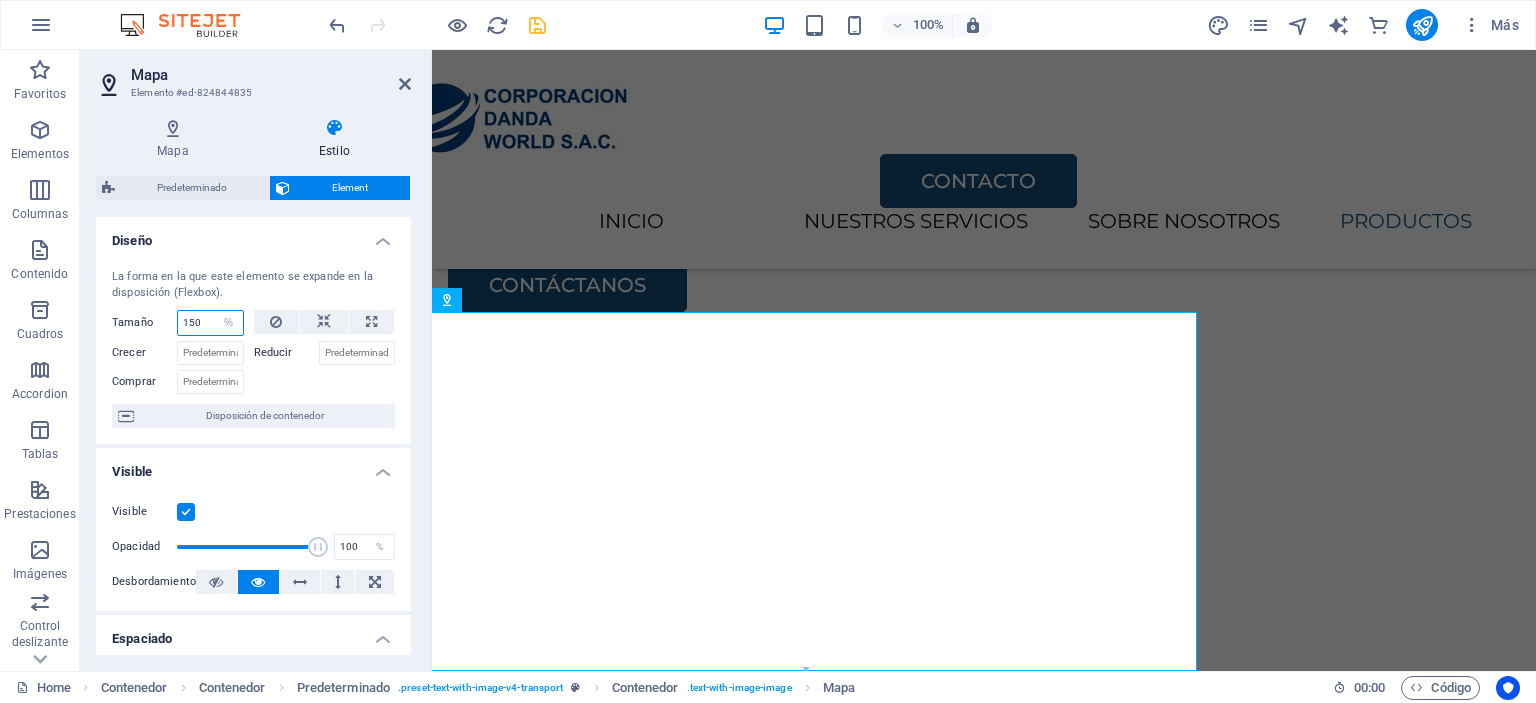 click on "150" at bounding box center (210, 323) 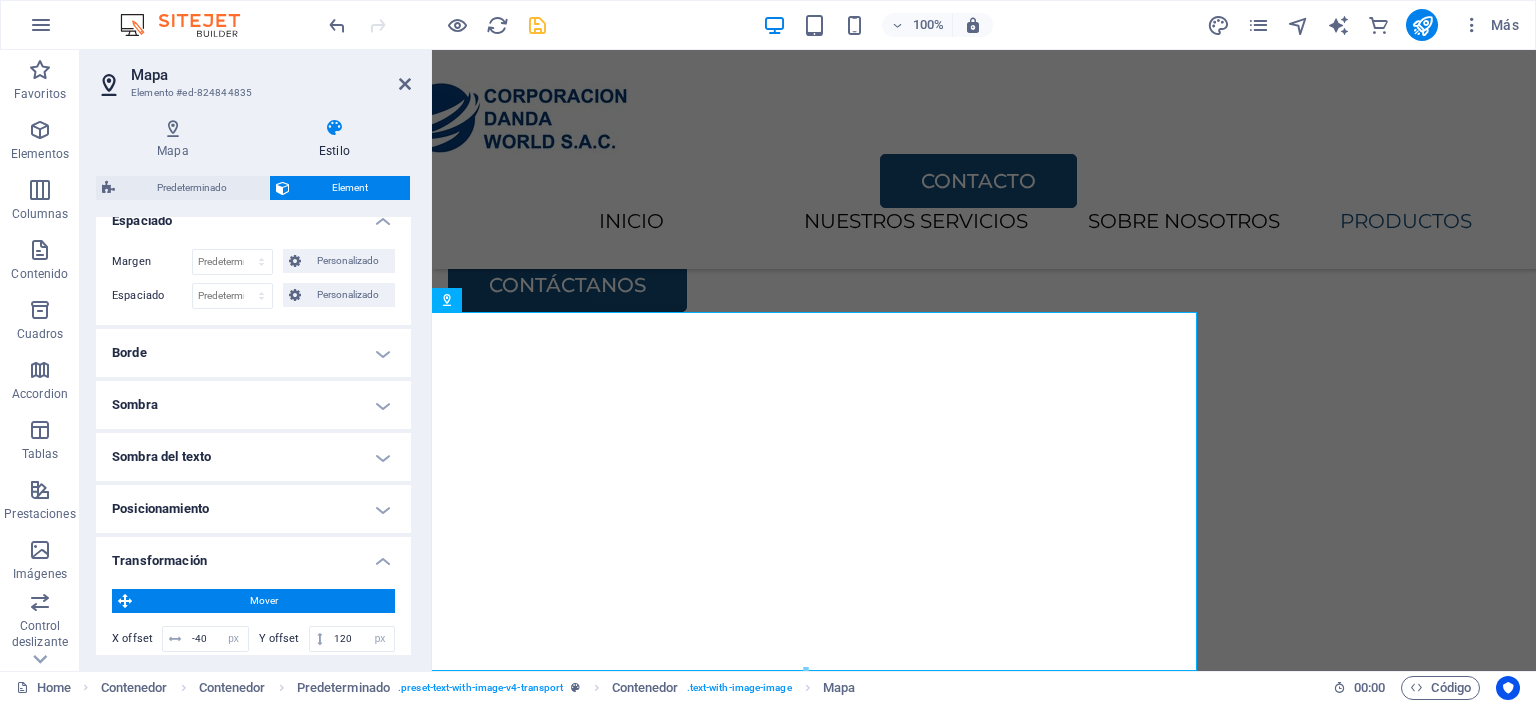 scroll, scrollTop: 600, scrollLeft: 0, axis: vertical 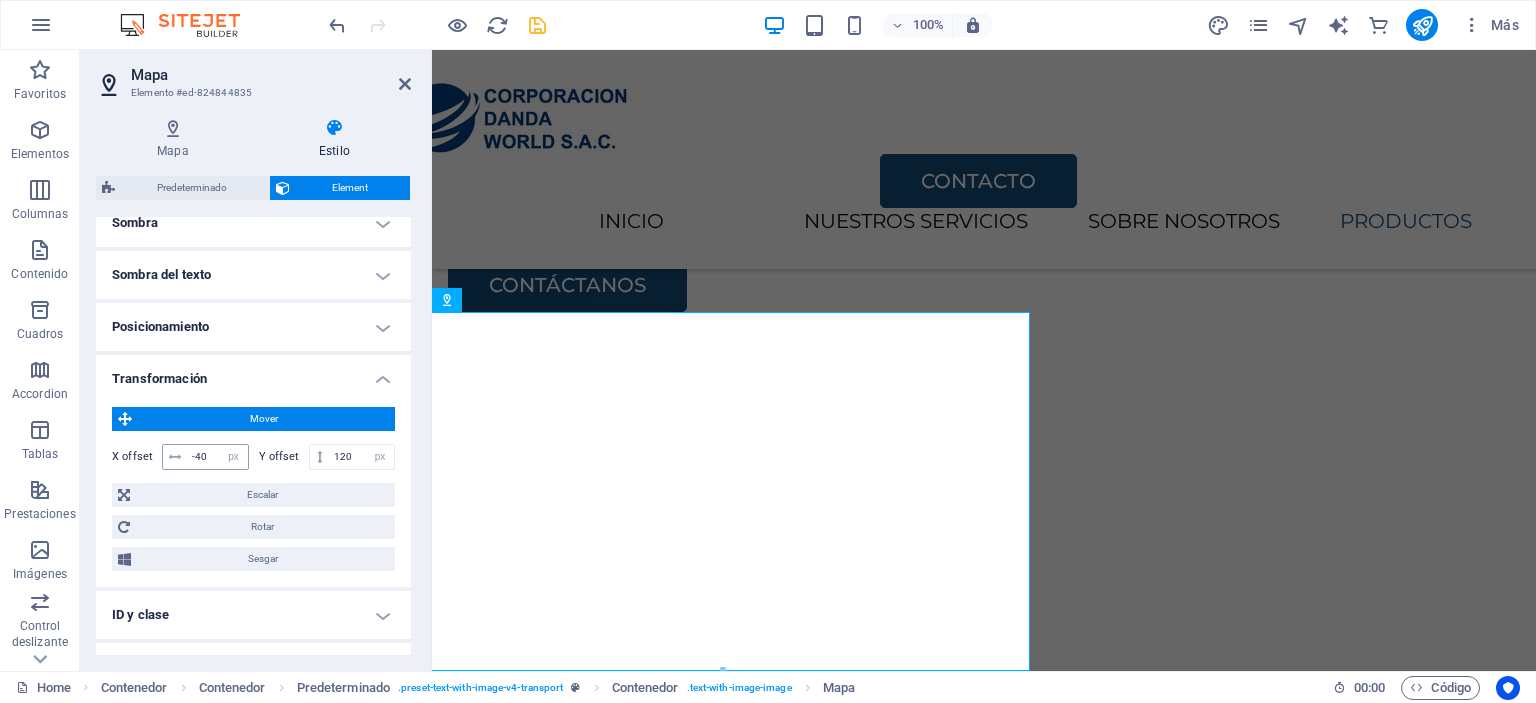 type on "118" 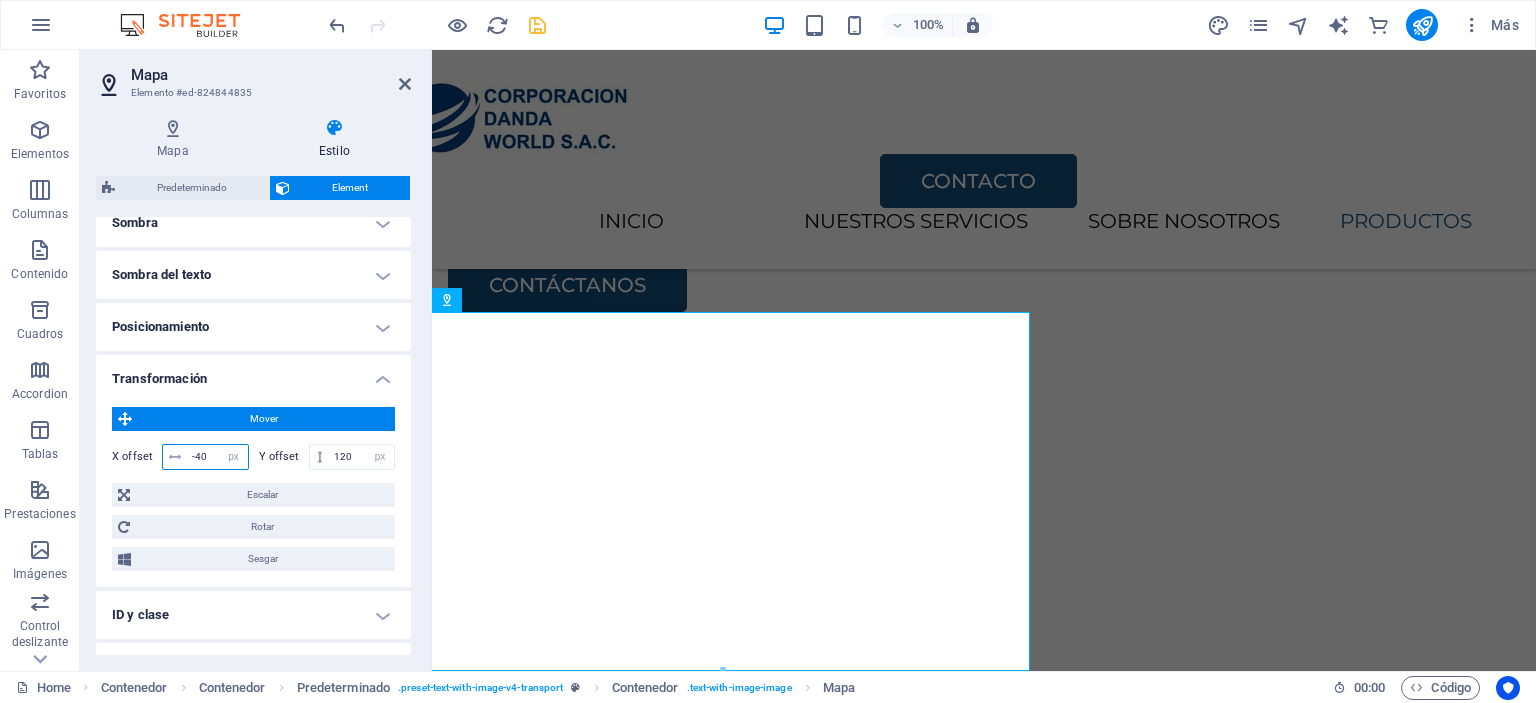 click on "-40" at bounding box center [217, 457] 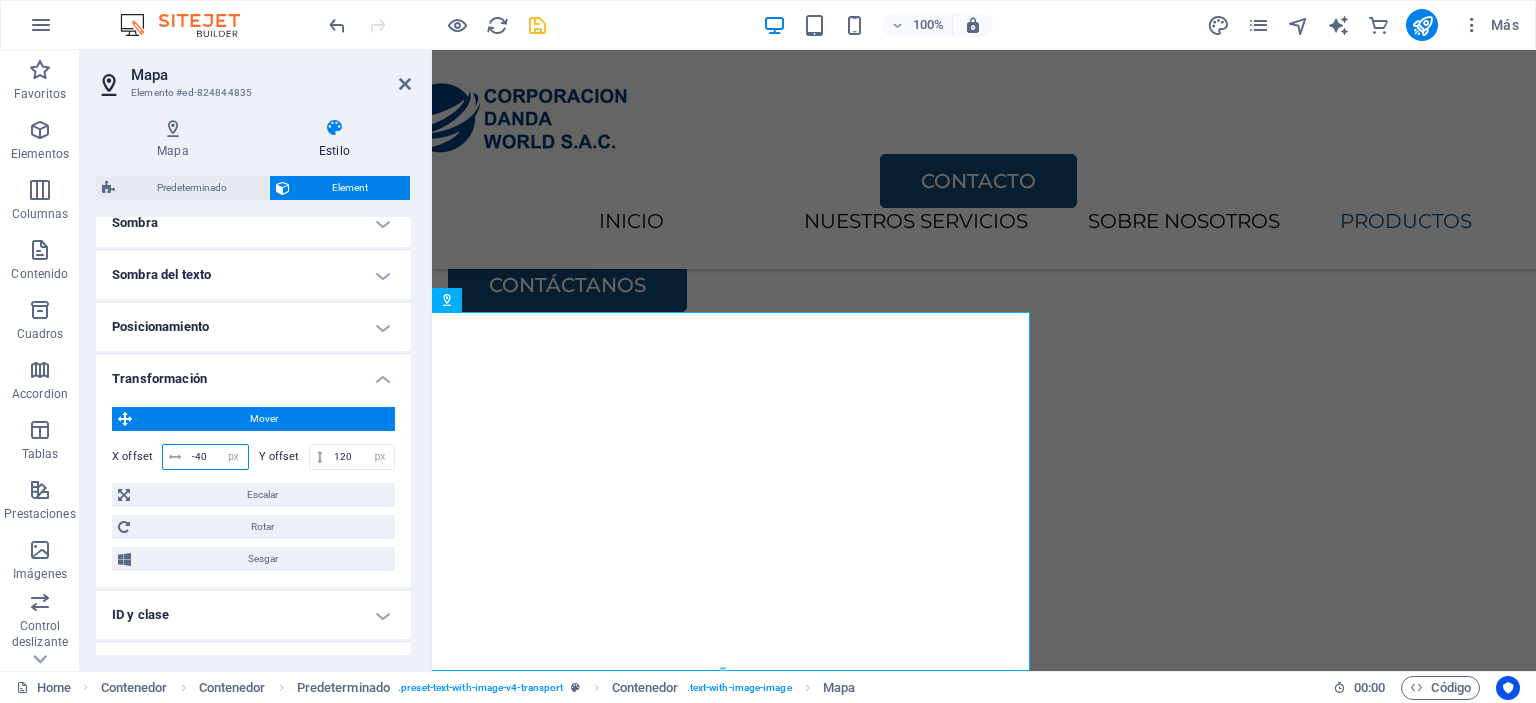 click on "-40" at bounding box center (217, 457) 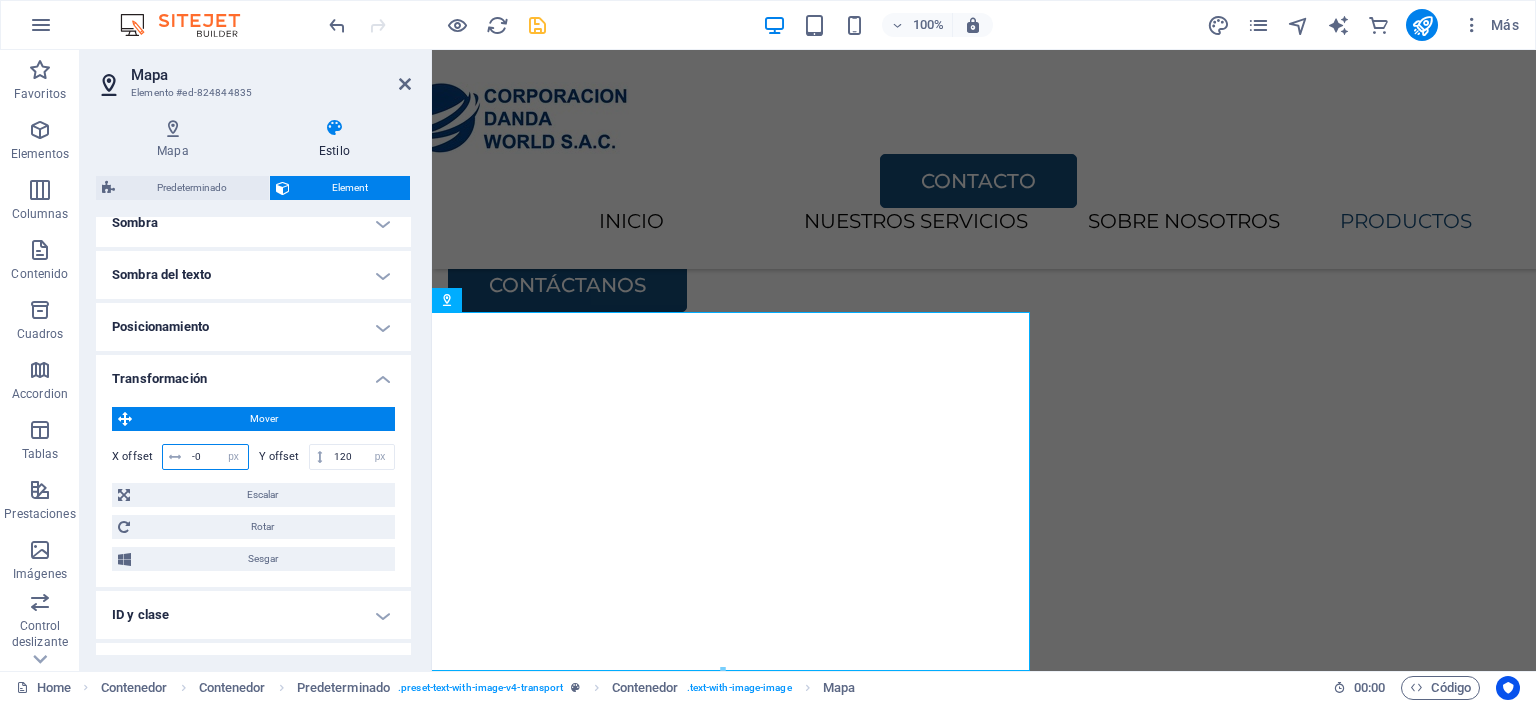 type on "-40" 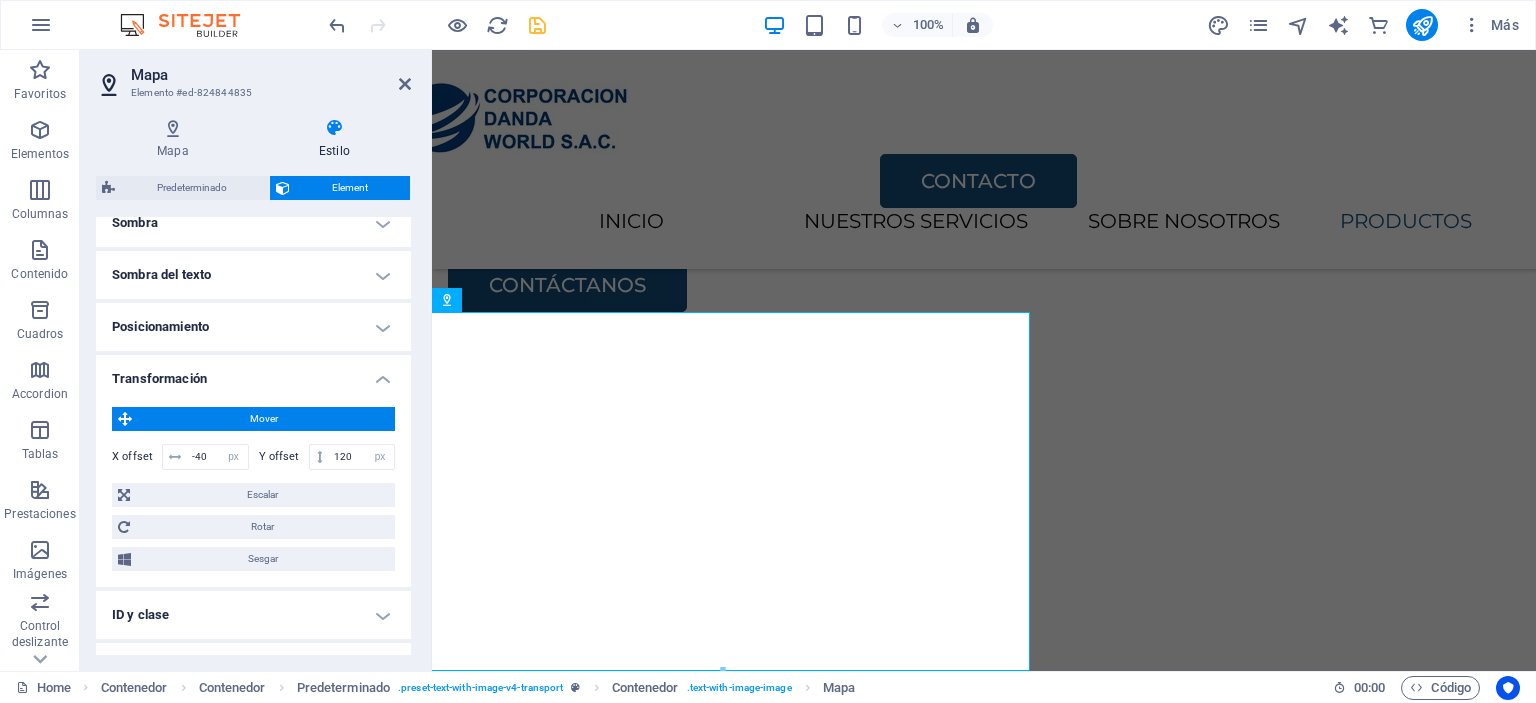 click at bounding box center (537, 25) 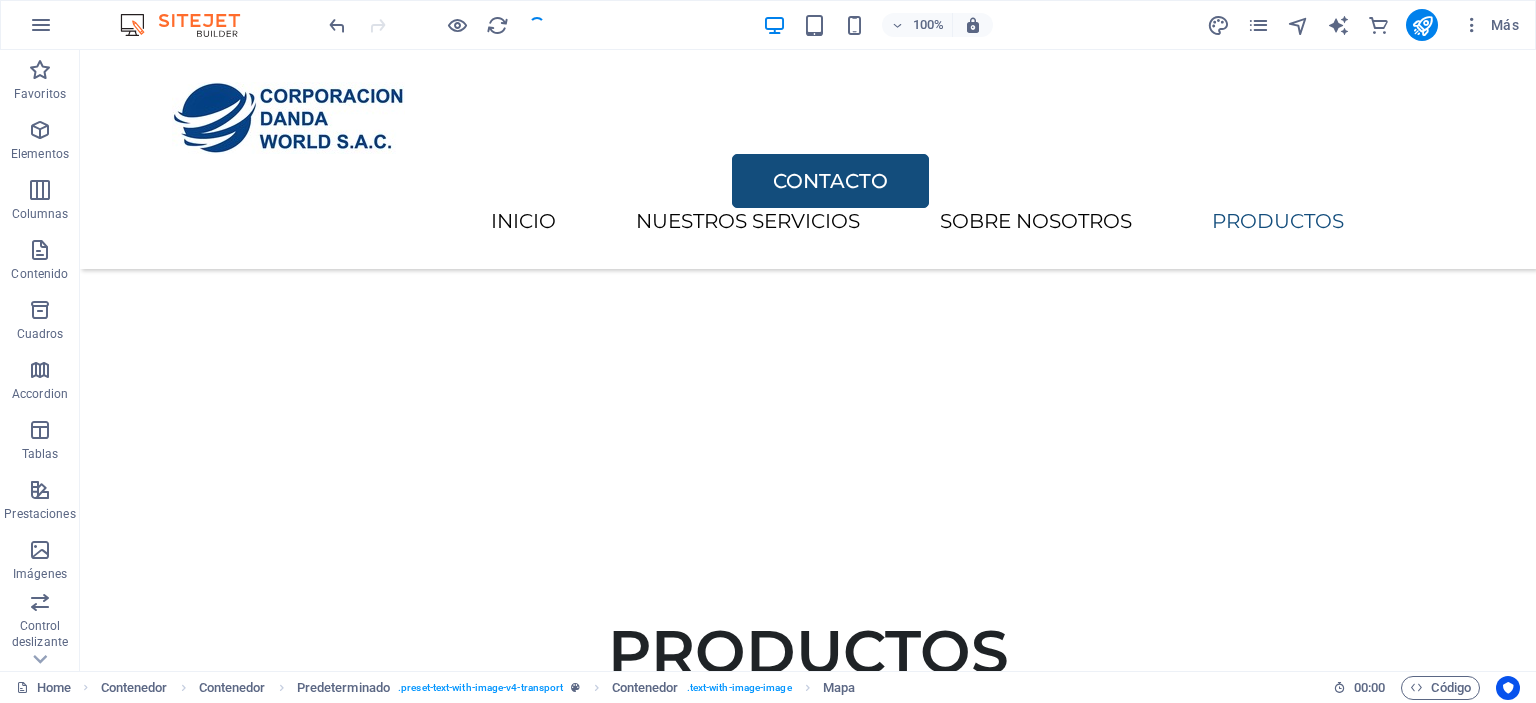 scroll, scrollTop: 3413, scrollLeft: 0, axis: vertical 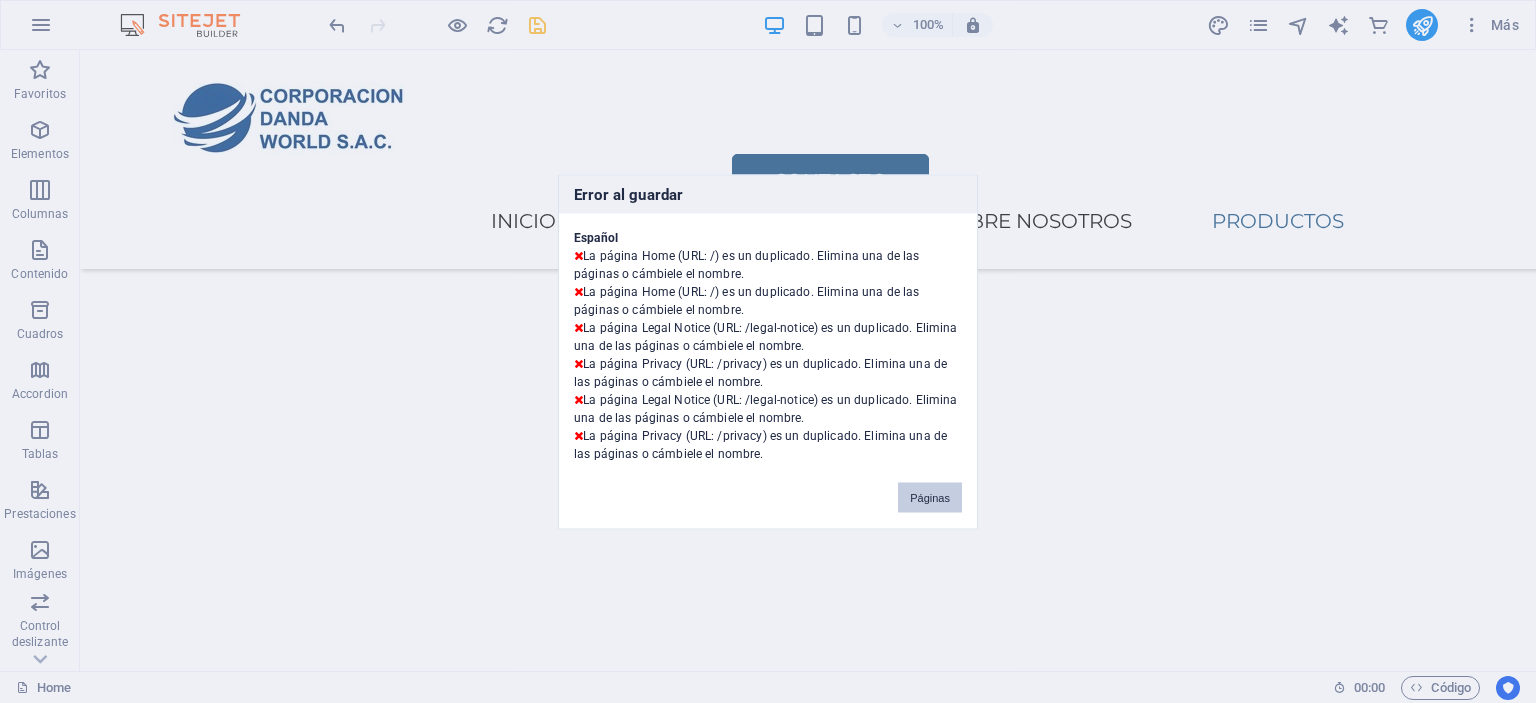 click on "Páginas" at bounding box center (930, 497) 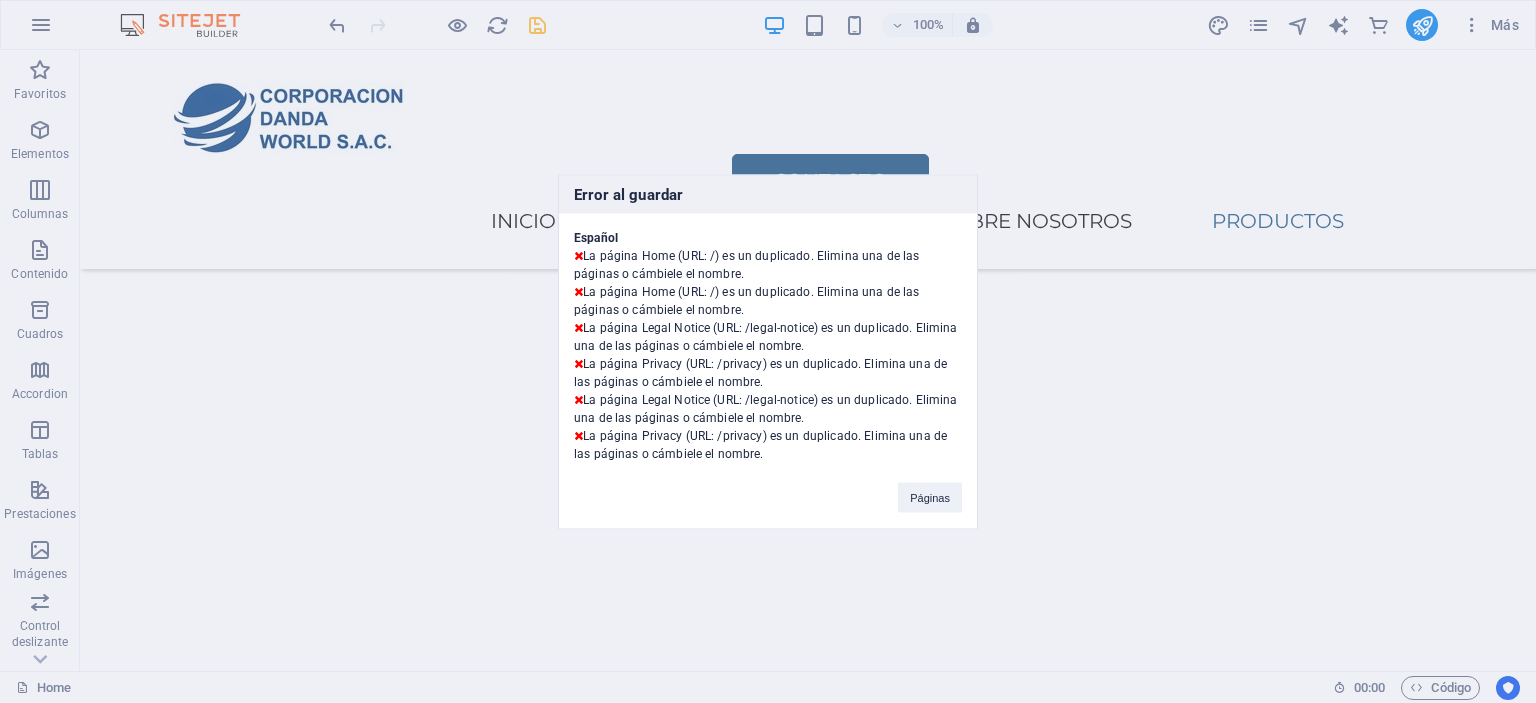 scroll, scrollTop: 3360, scrollLeft: 0, axis: vertical 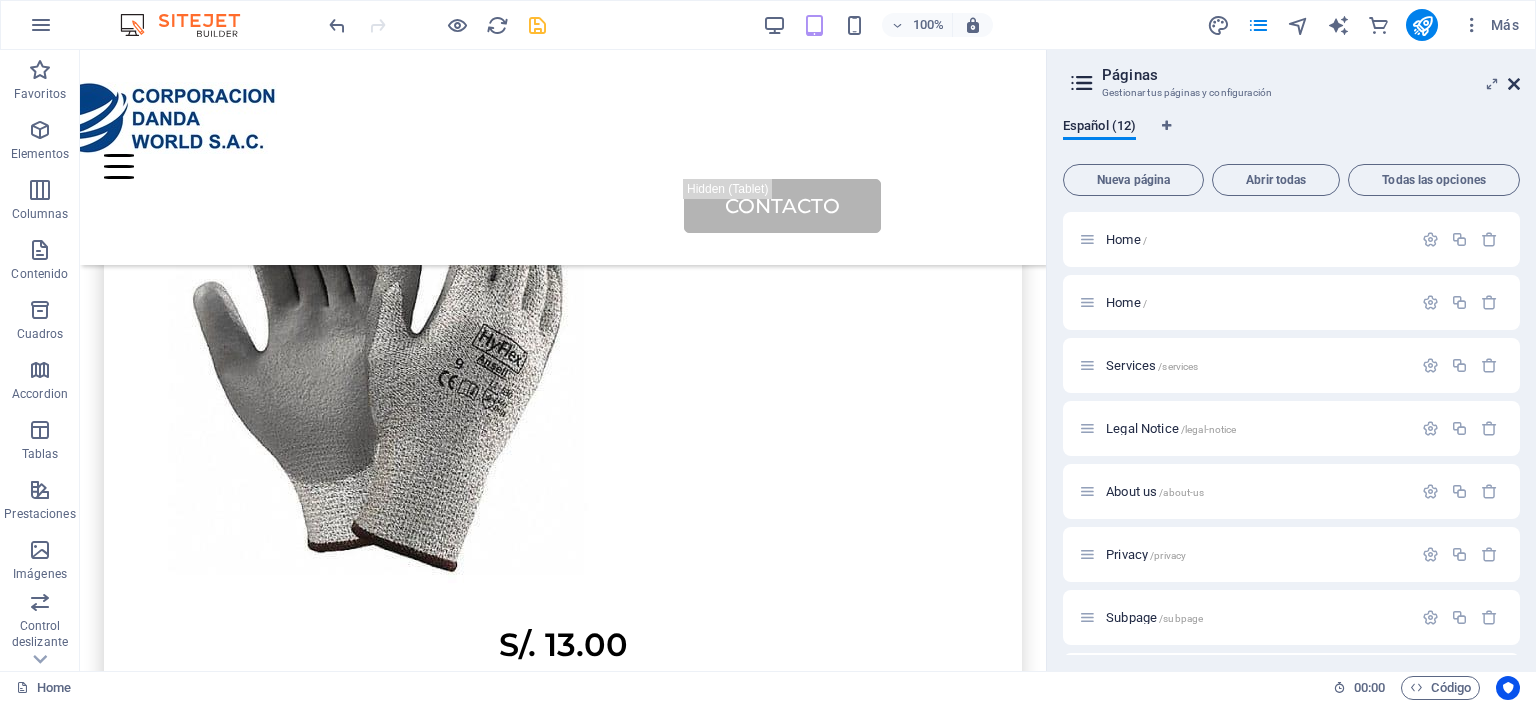 click at bounding box center (1514, 84) 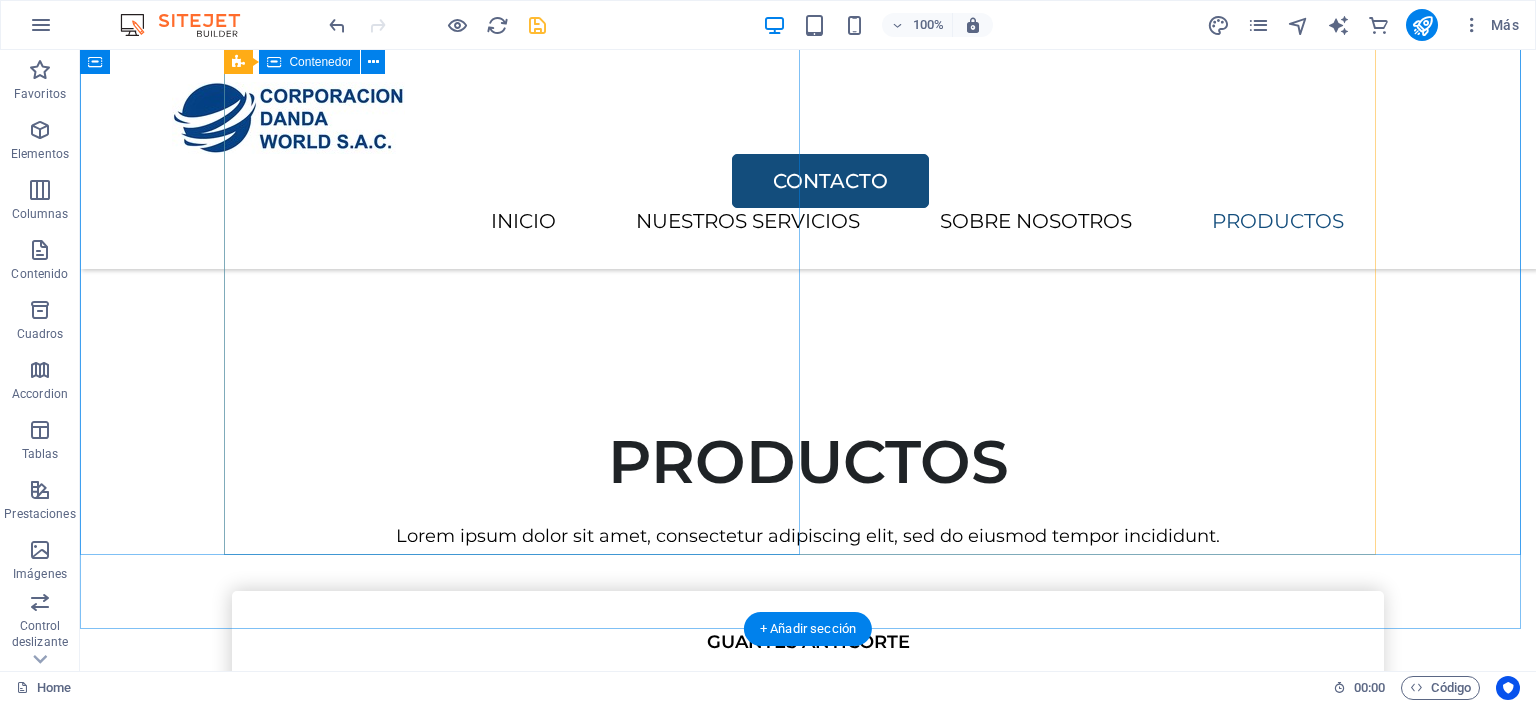 scroll, scrollTop: 3352, scrollLeft: 0, axis: vertical 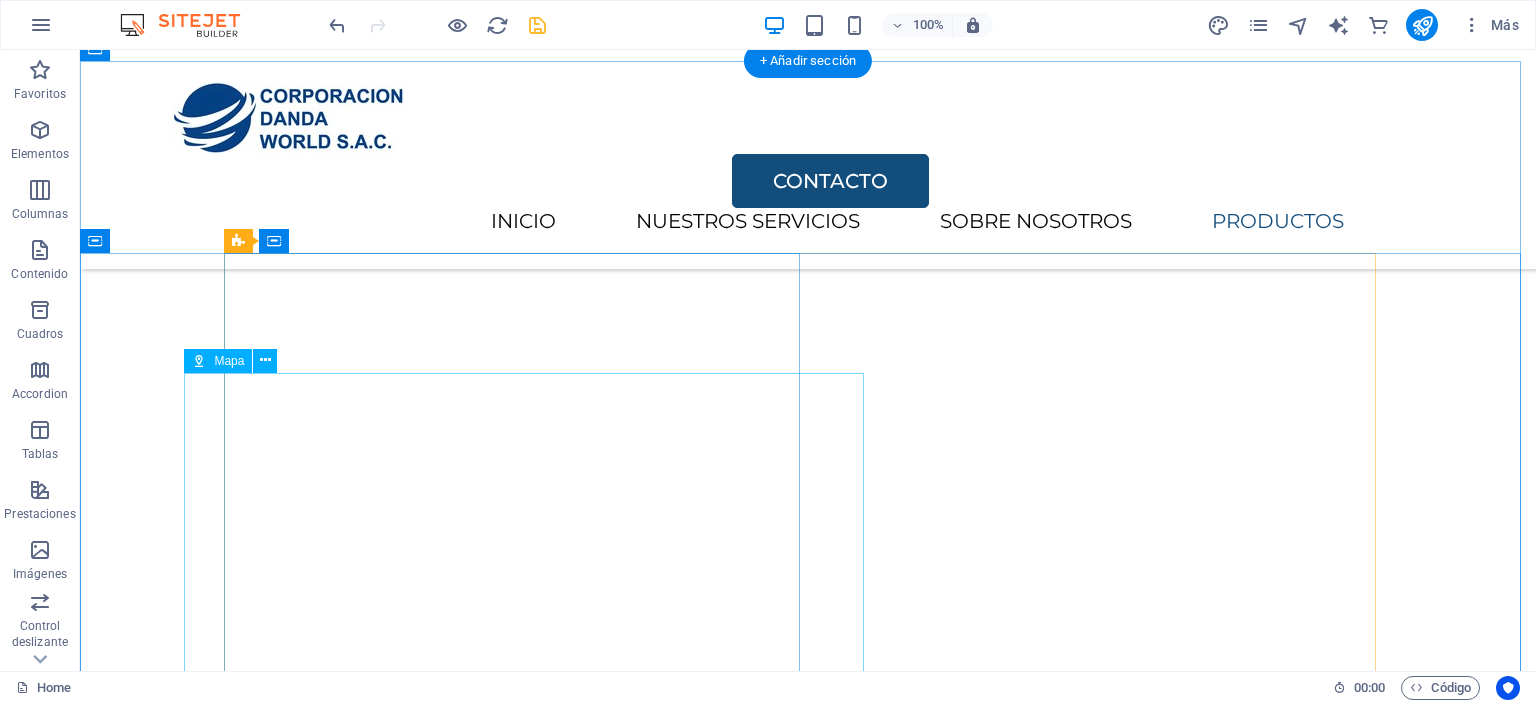 click on "Para navegar por el mapa con gestos táctiles, presiona dos veces y mantén el dedo sobre este. Luego, arrastra el mapa. ← Mover a la izquierda → Mover a la derecha ↑ Mover hacia arriba ↓ Mover hacia abajo + Acercar - Alejar Inicio Mover a la izquierda un 75% Fin Mover a la derecha un 75% Página anterior Mover hacia arriba un 75% Página siguiente Mover hacia abajo un 75% Mapa Relieve Satélite Etiquetas Combinaciones de teclas Datos del mapa Datos del mapa ©2025 Google Datos del mapa ©2025 Google 50 m  Hacer clic para alternar entre unidades imperiales y métricas Condiciones Informar un error en el mapa" at bounding box center (768, 7932) 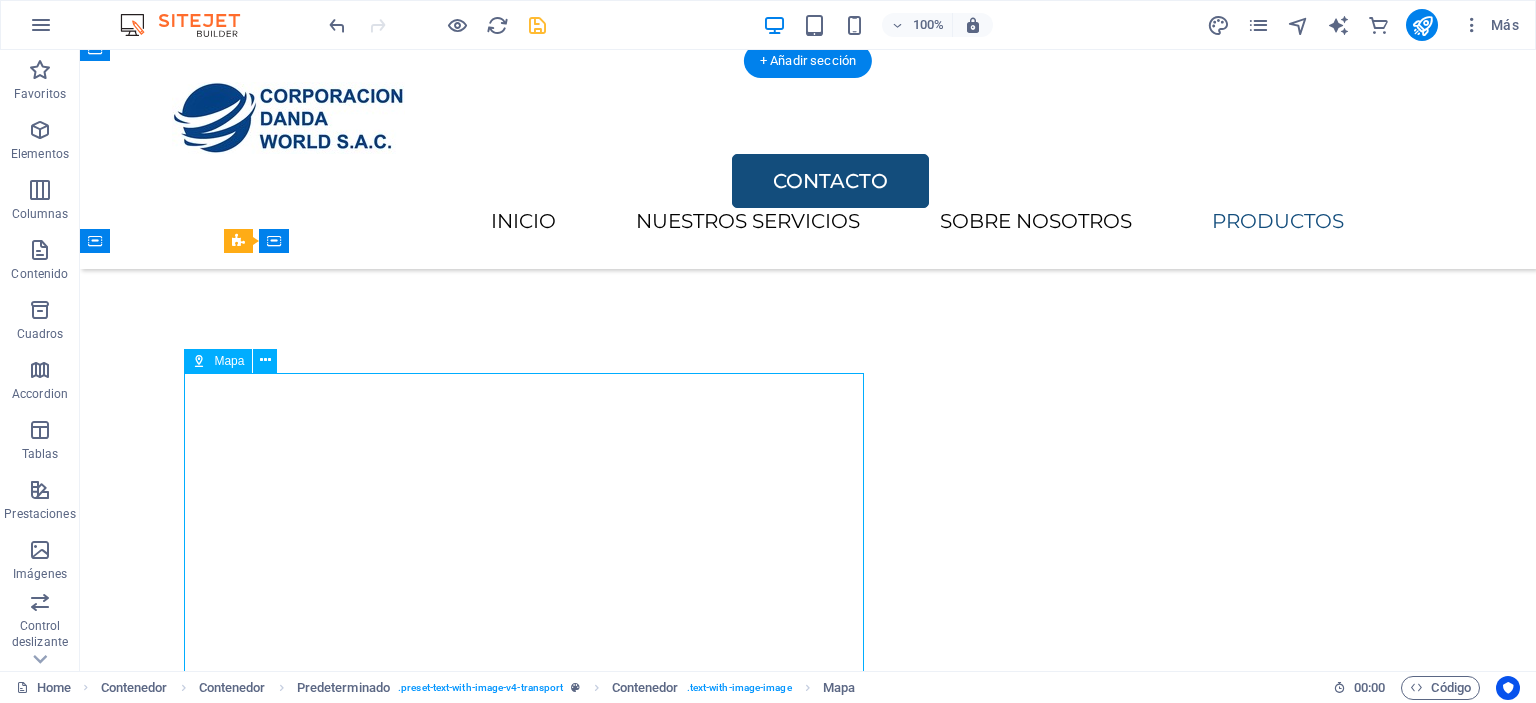 click on "Para navegar por el mapa con gestos táctiles, presiona dos veces y mantén el dedo sobre este. Luego, arrastra el mapa. ← Mover a la izquierda → Mover a la derecha ↑ Mover hacia arriba ↓ Mover hacia abajo + Acercar - Alejar Inicio Mover a la izquierda un 75% Fin Mover a la derecha un 75% Página anterior Mover hacia arriba un 75% Página siguiente Mover hacia abajo un 75% Mapa Relieve Satélite Etiquetas Combinaciones de teclas Datos del mapa Datos del mapa ©2025 Google Datos del mapa ©2025 Google 50 m  Hacer clic para alternar entre unidades imperiales y métricas Condiciones Informar un error en el mapa" at bounding box center (768, 7932) 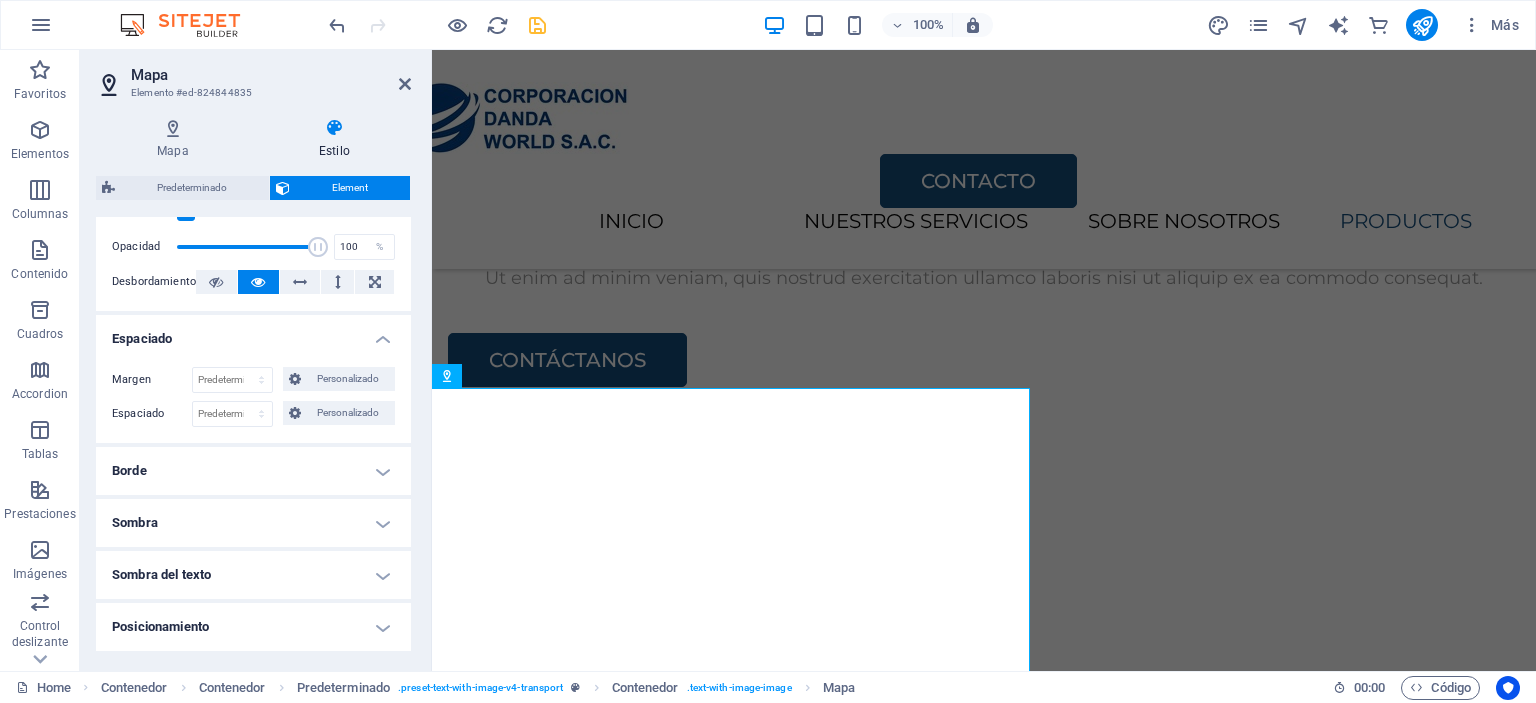scroll, scrollTop: 600, scrollLeft: 0, axis: vertical 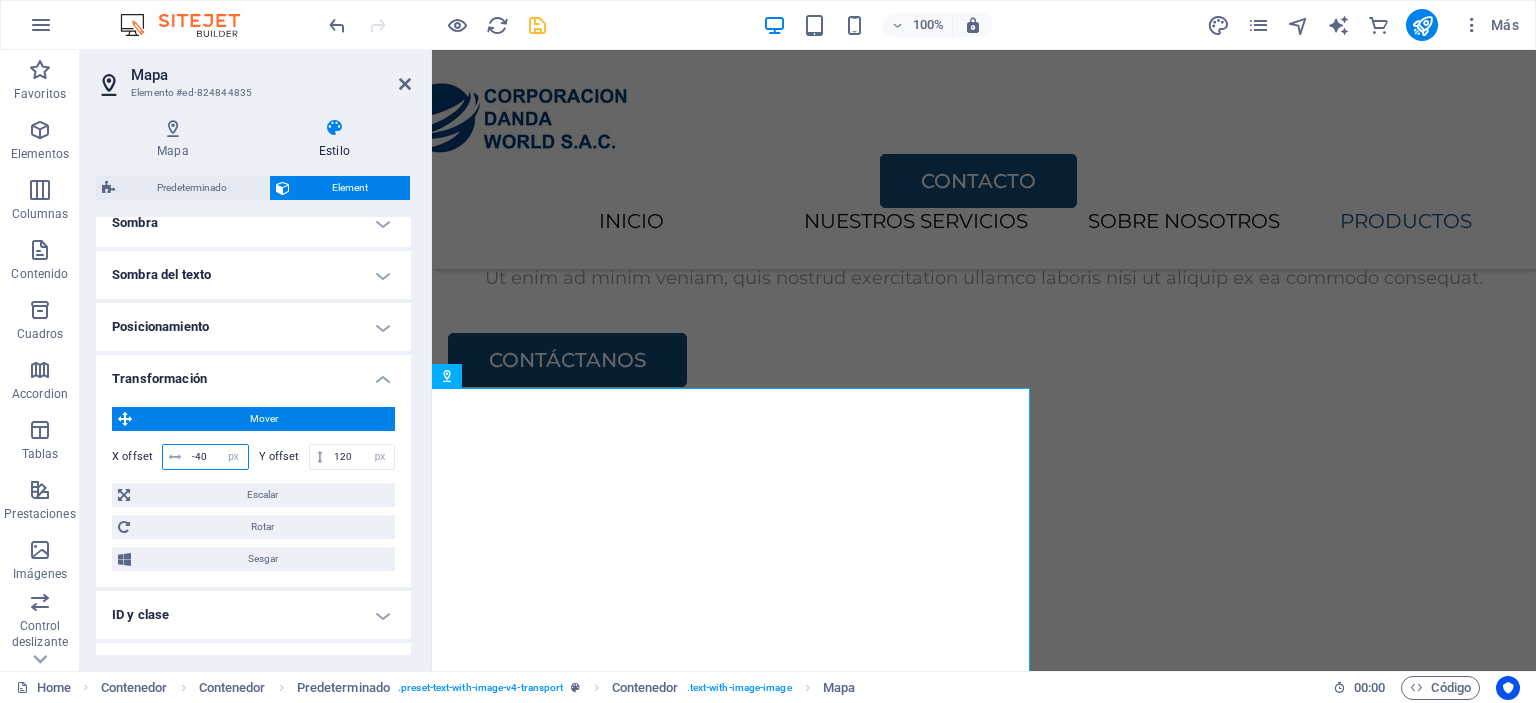 click on "-40" at bounding box center [217, 457] 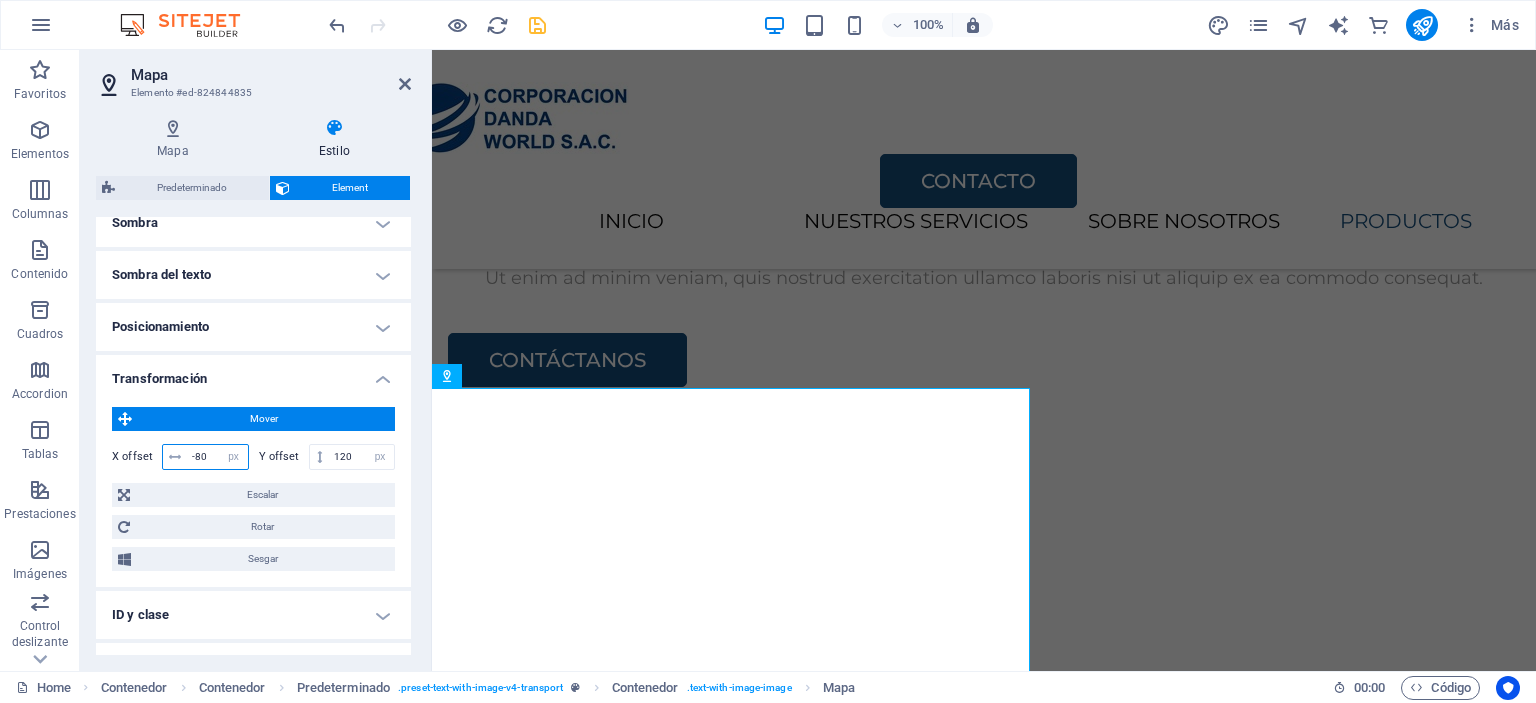 type on "-80" 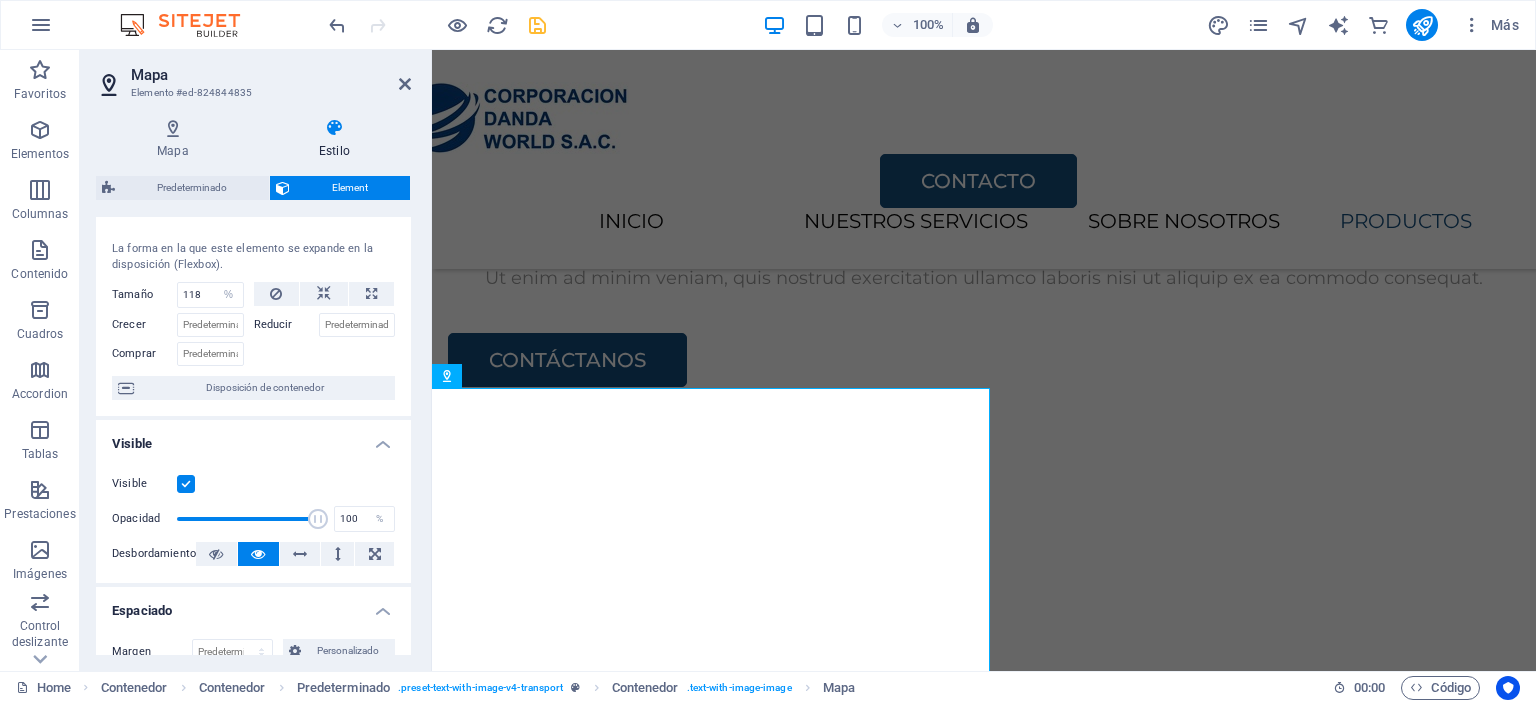 scroll, scrollTop: 0, scrollLeft: 0, axis: both 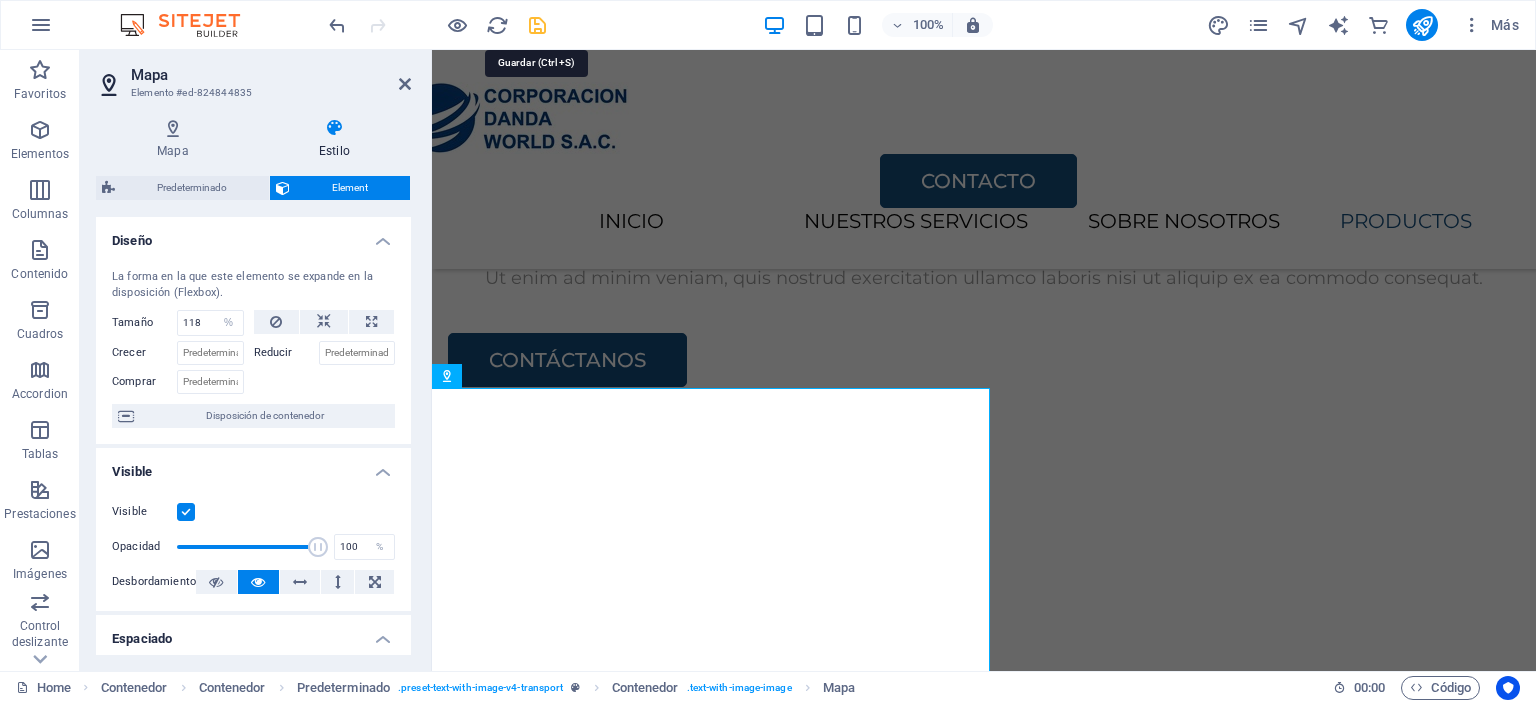 click at bounding box center [537, 25] 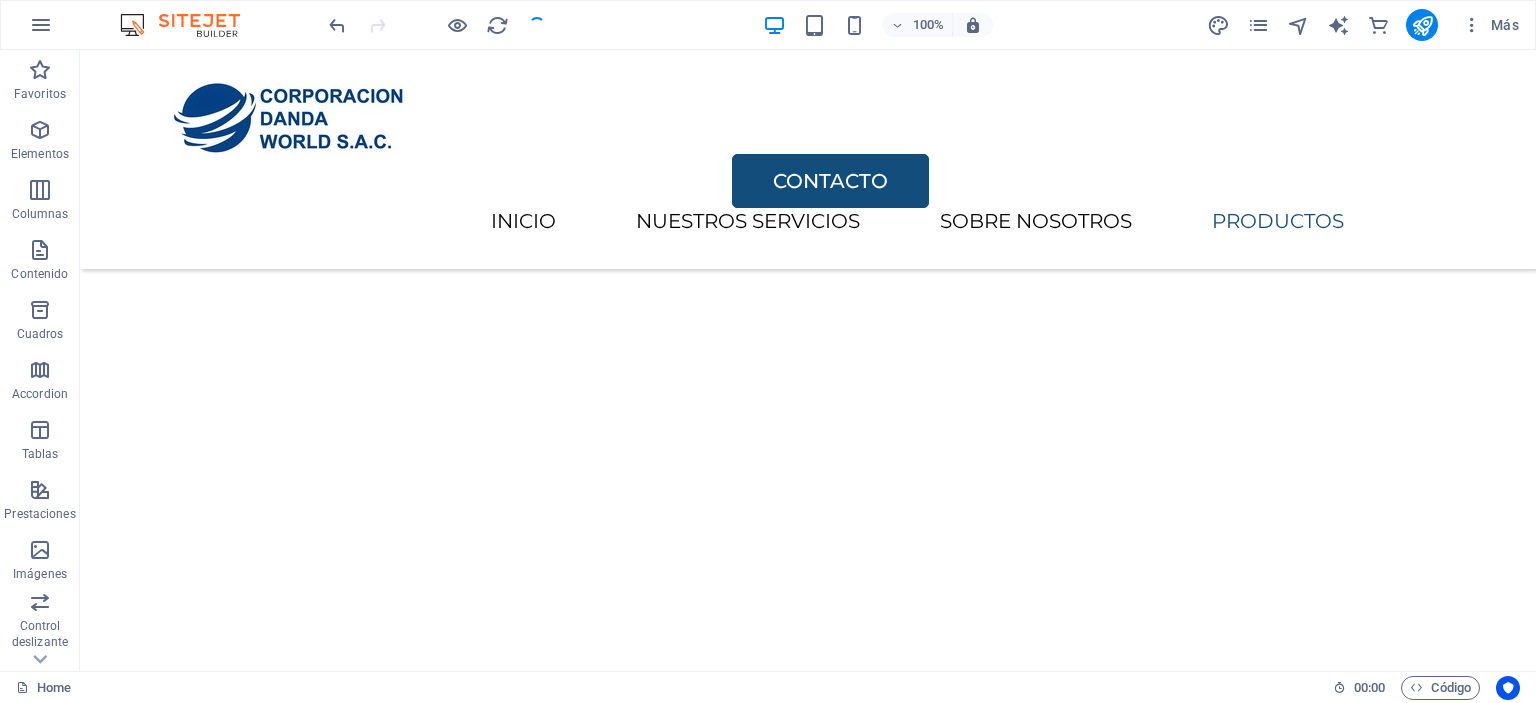 scroll, scrollTop: 3352, scrollLeft: 0, axis: vertical 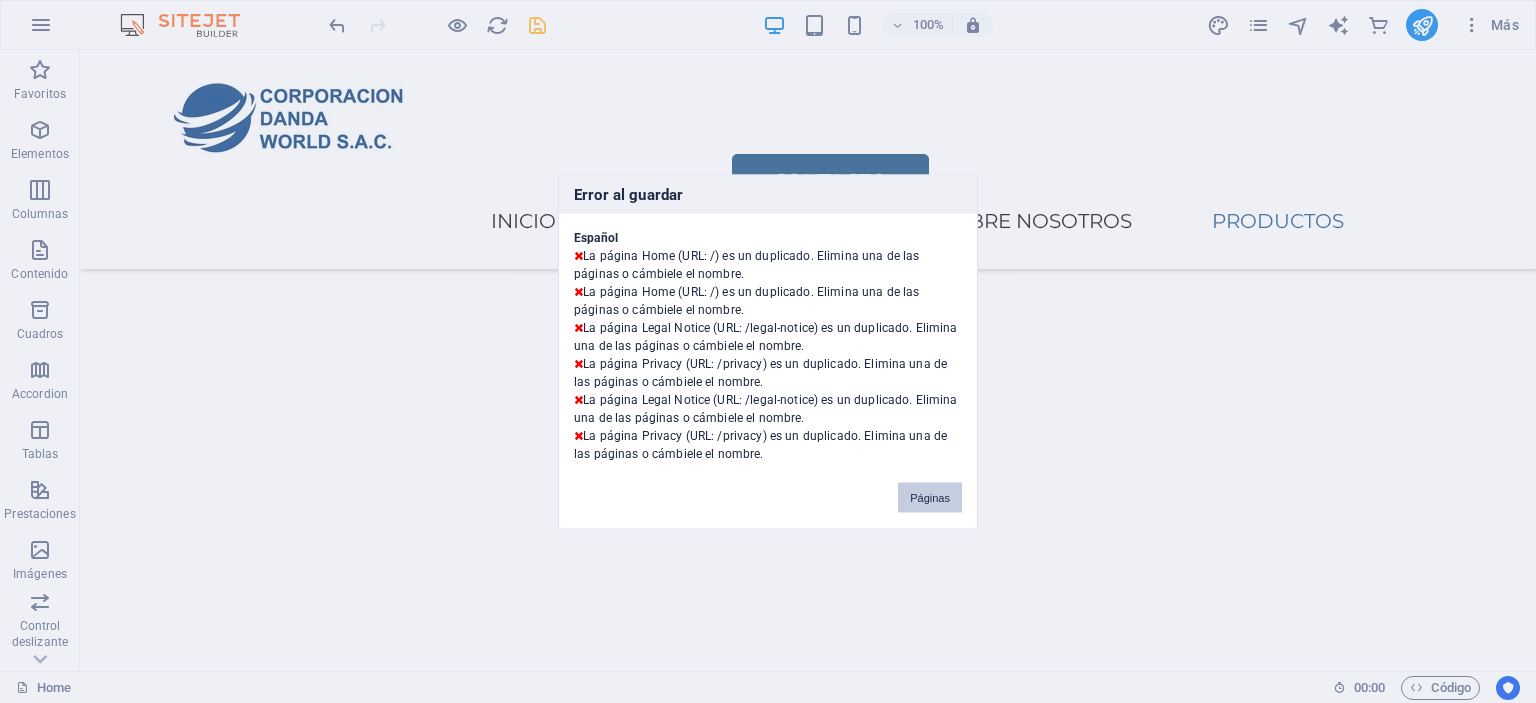 click on "Páginas" at bounding box center [930, 497] 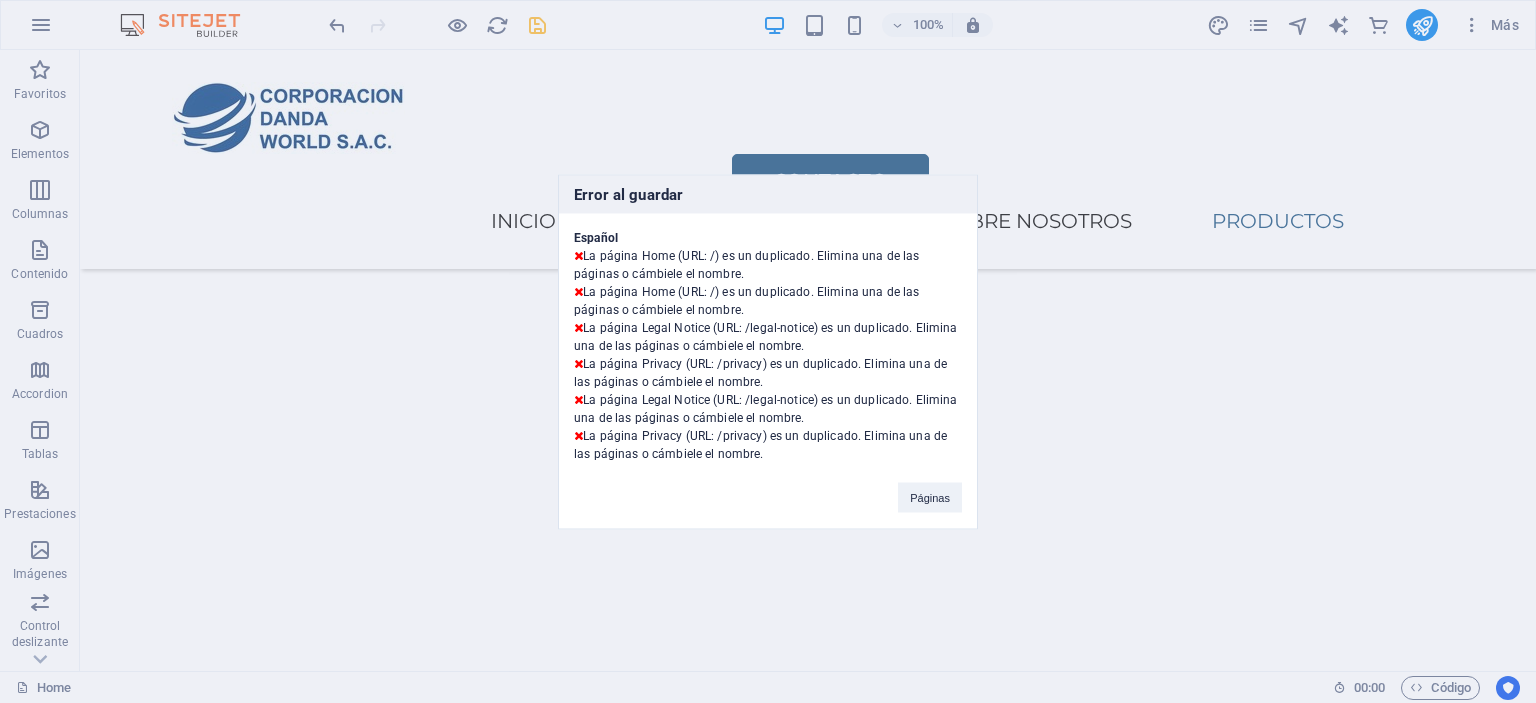 scroll, scrollTop: 3596, scrollLeft: 0, axis: vertical 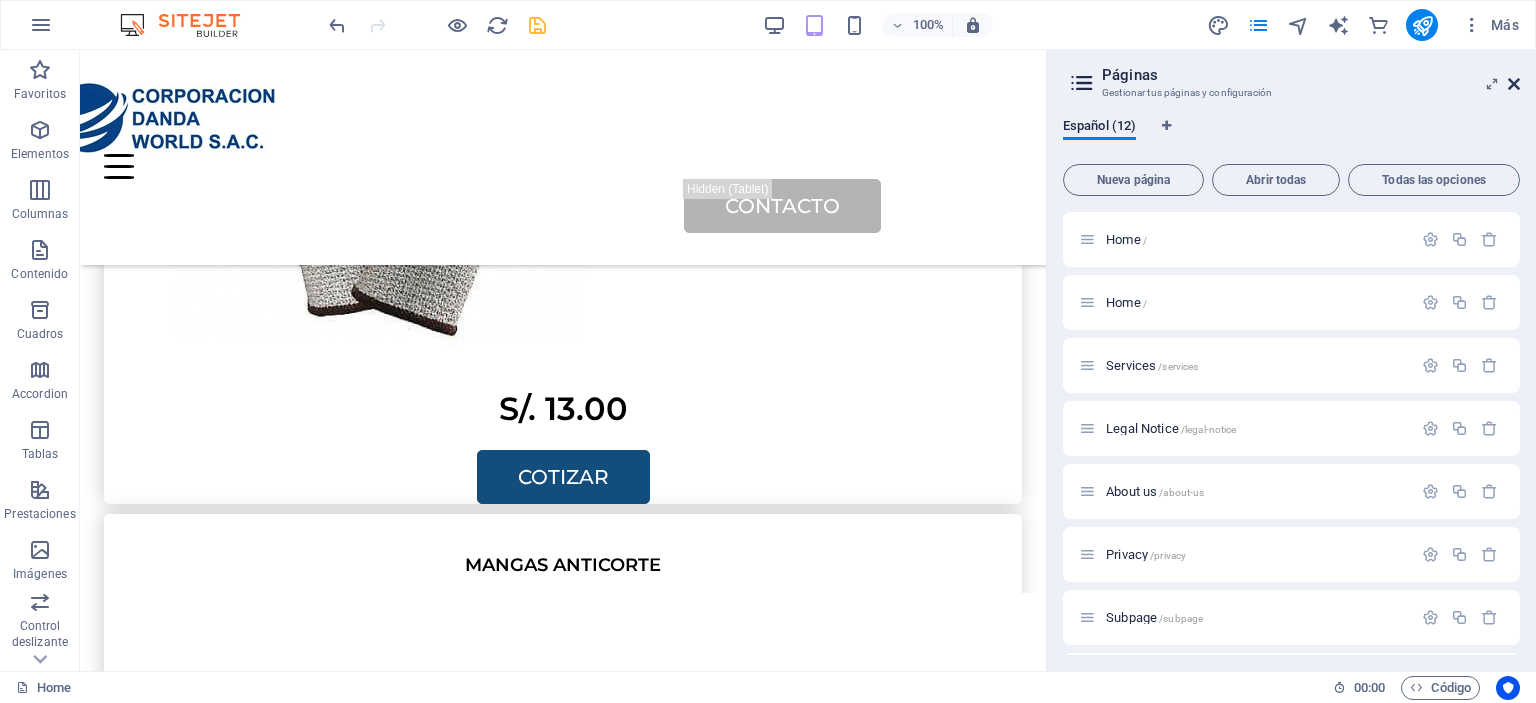click at bounding box center (1514, 84) 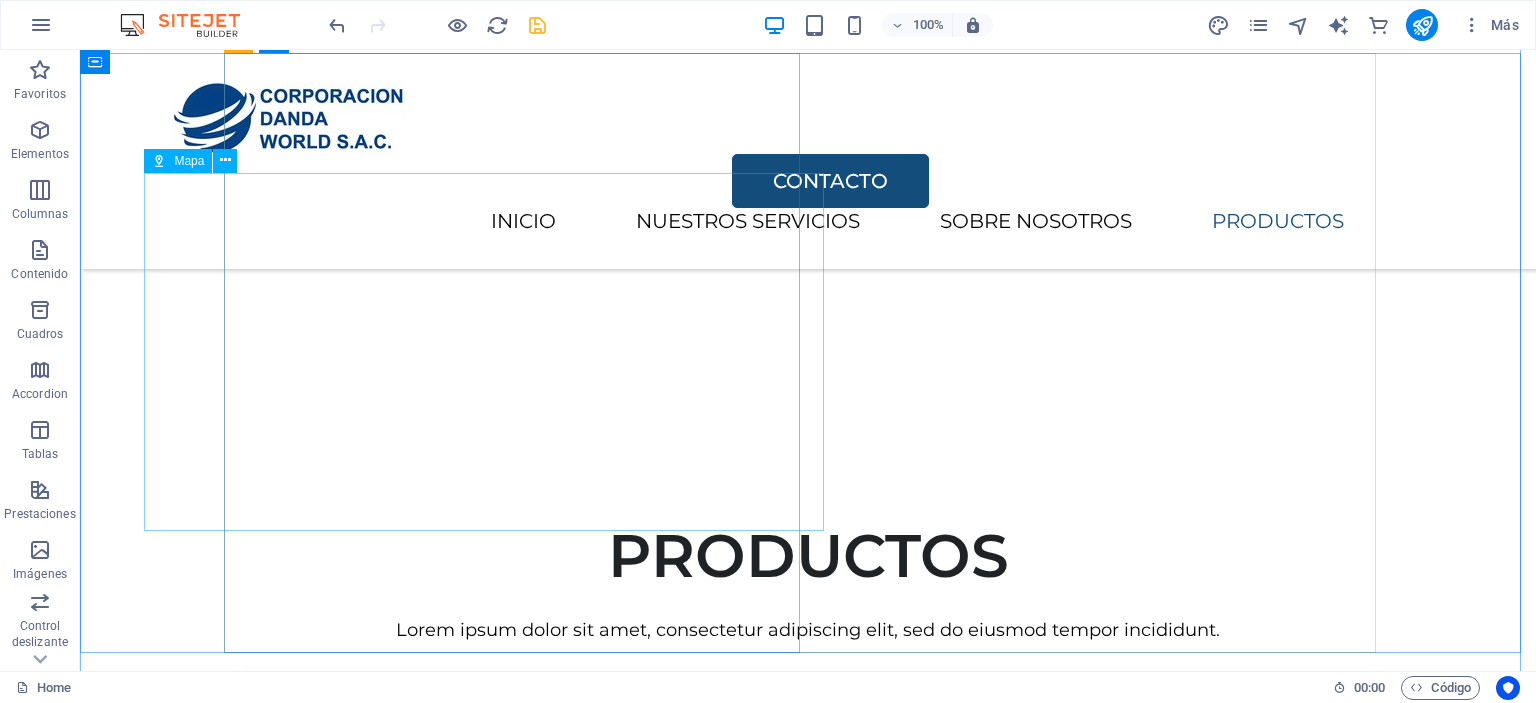 click on "Para navegar por el mapa con gestos táctiles, presiona dos veces y mantén el dedo sobre este. Luego, arrastra el mapa. ← Mover a la izquierda → Mover a la derecha ↑ Mover hacia arriba ↓ Mover hacia abajo + Acercar - Alejar Inicio Mover a la izquierda un 75% Fin Mover a la derecha un 75% Página anterior Mover hacia arriba un 75% Página siguiente Mover hacia abajo un 75% Mapa Relieve Satélite Etiquetas Combinaciones de teclas Datos del mapa Datos del mapa ©2025 Google Datos del mapa ©2025 Google 50 m  Hacer clic para alternar entre unidades imperiales y métricas Condiciones Informar un error en el mapa" at bounding box center (728, 7732) 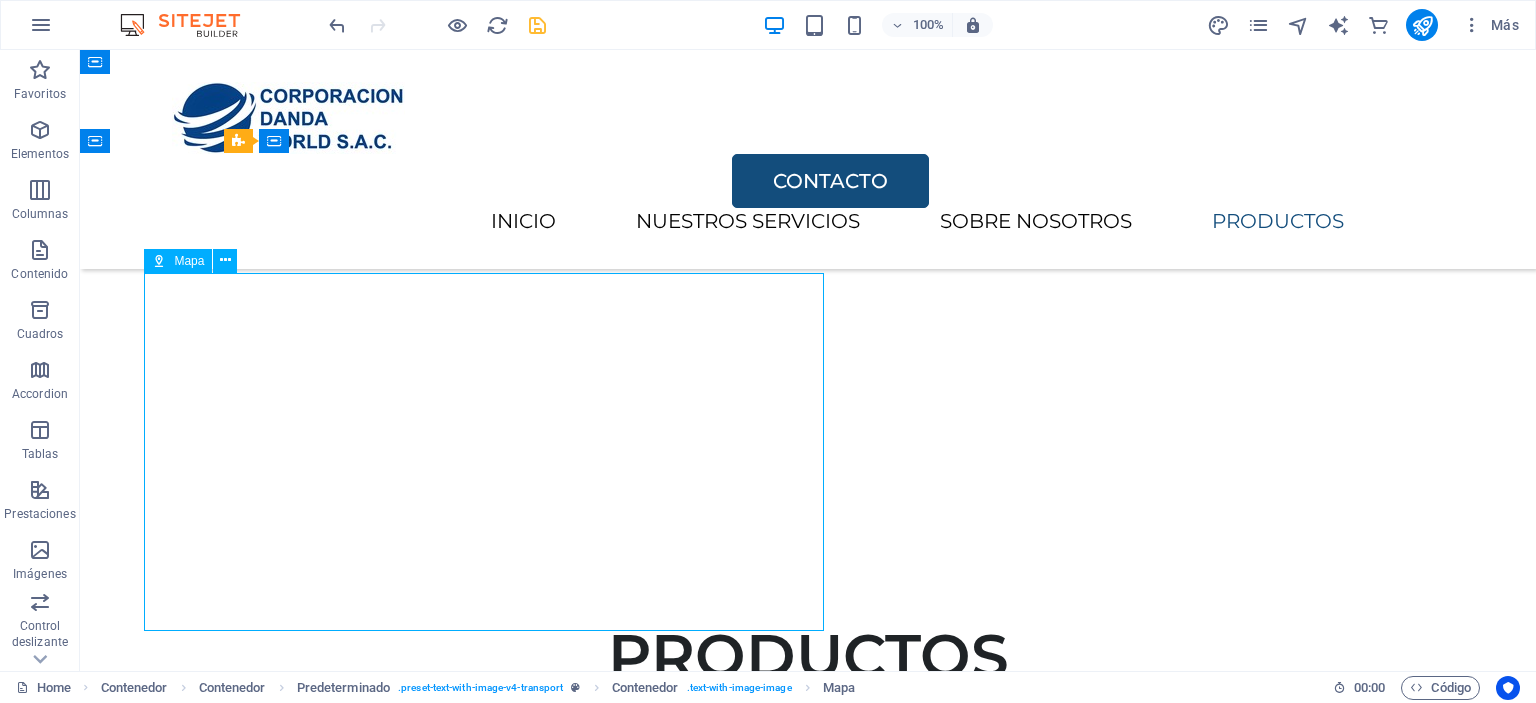 click on "Para navegar por el mapa con gestos táctiles, presiona dos veces y mantén el dedo sobre este. Luego, arrastra el mapa. ← Mover a la izquierda → Mover a la derecha ↑ Mover hacia arriba ↓ Mover hacia abajo + Acercar - Alejar Inicio Mover a la izquierda un 75% Fin Mover a la derecha un 75% Página anterior Mover hacia arriba un 75% Página siguiente Mover hacia abajo un 75% Mapa Relieve Satélite Etiquetas Combinaciones de teclas Datos del mapa Datos del mapa ©2025 Google Datos del mapa ©2025 Google 50 m  Hacer clic para alternar entre unidades imperiales y métricas Condiciones Informar un error en el mapa" at bounding box center [728, 7832] 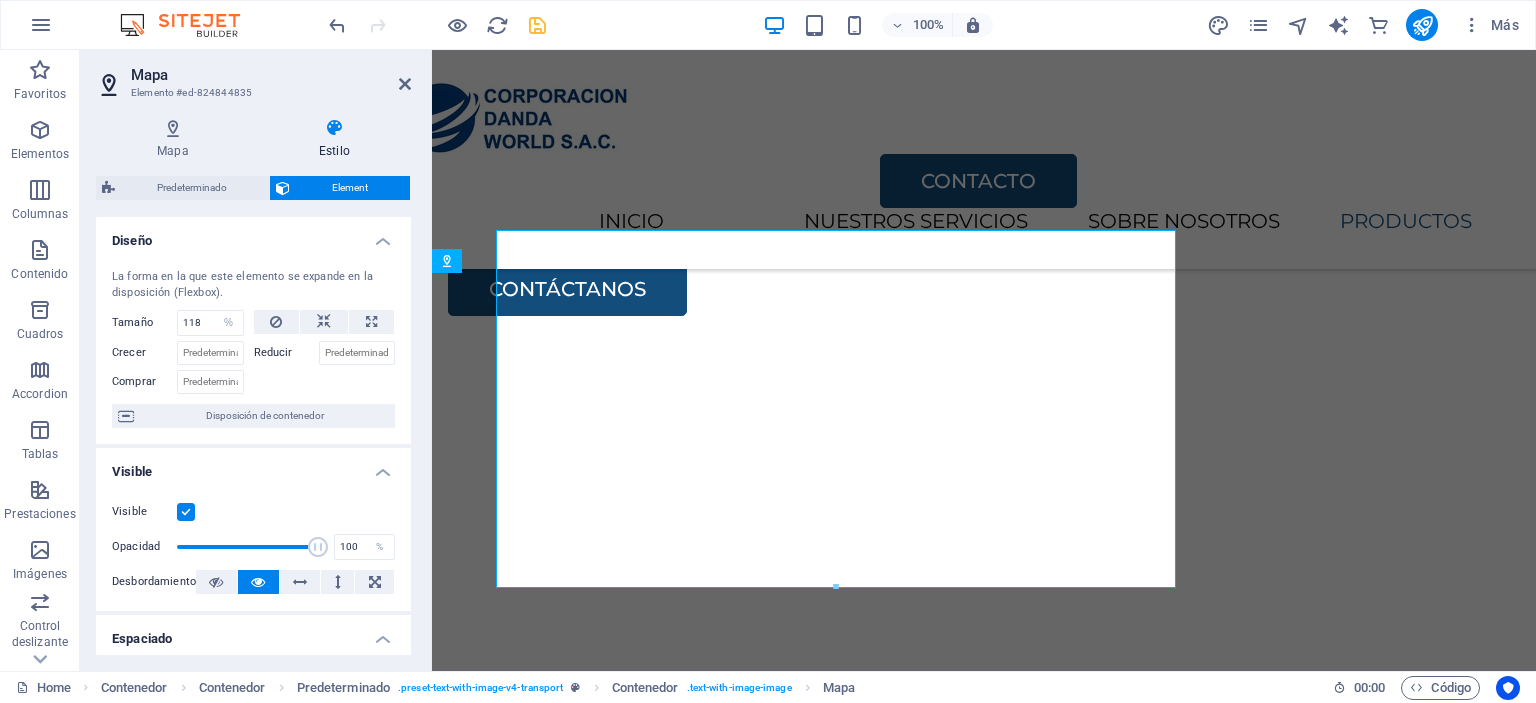 scroll, scrollTop: 3496, scrollLeft: 0, axis: vertical 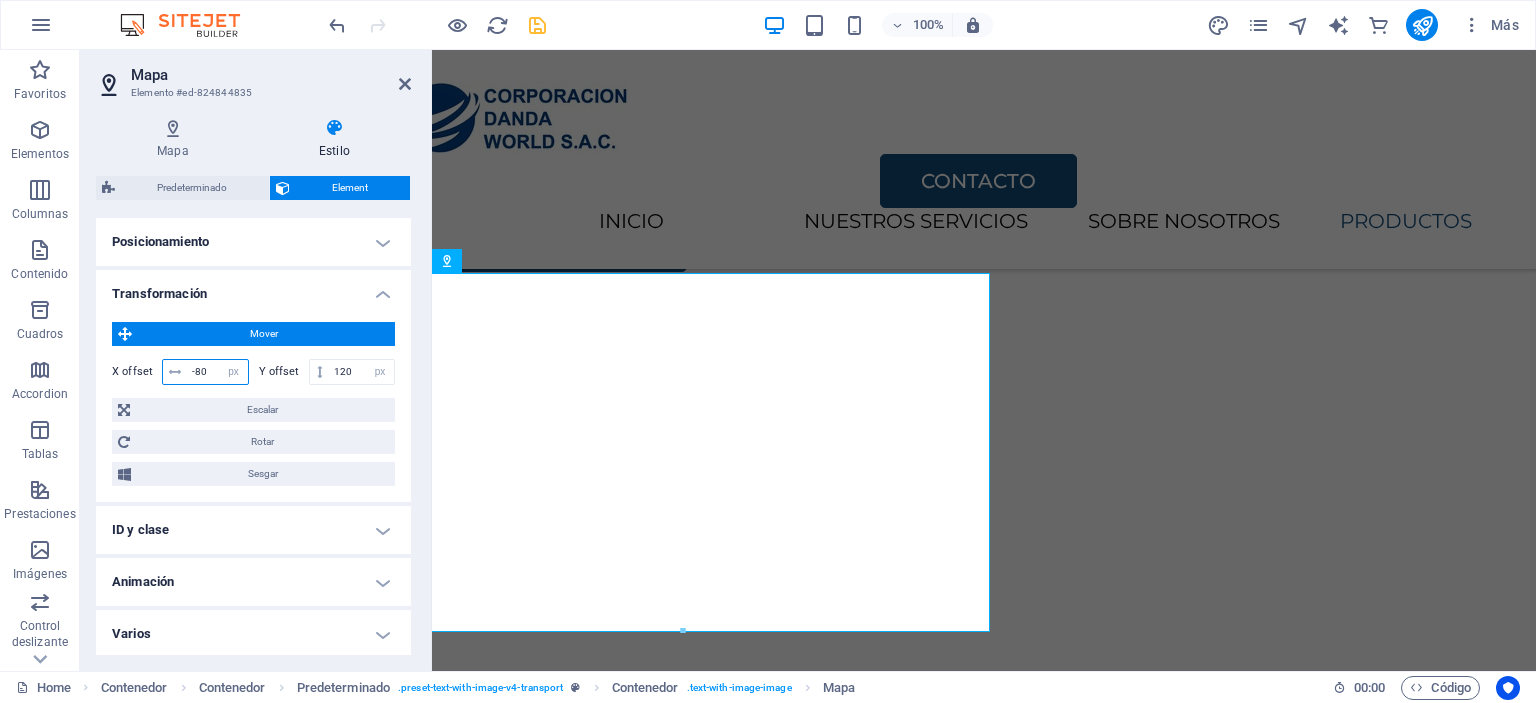 click on "-80" at bounding box center (217, 372) 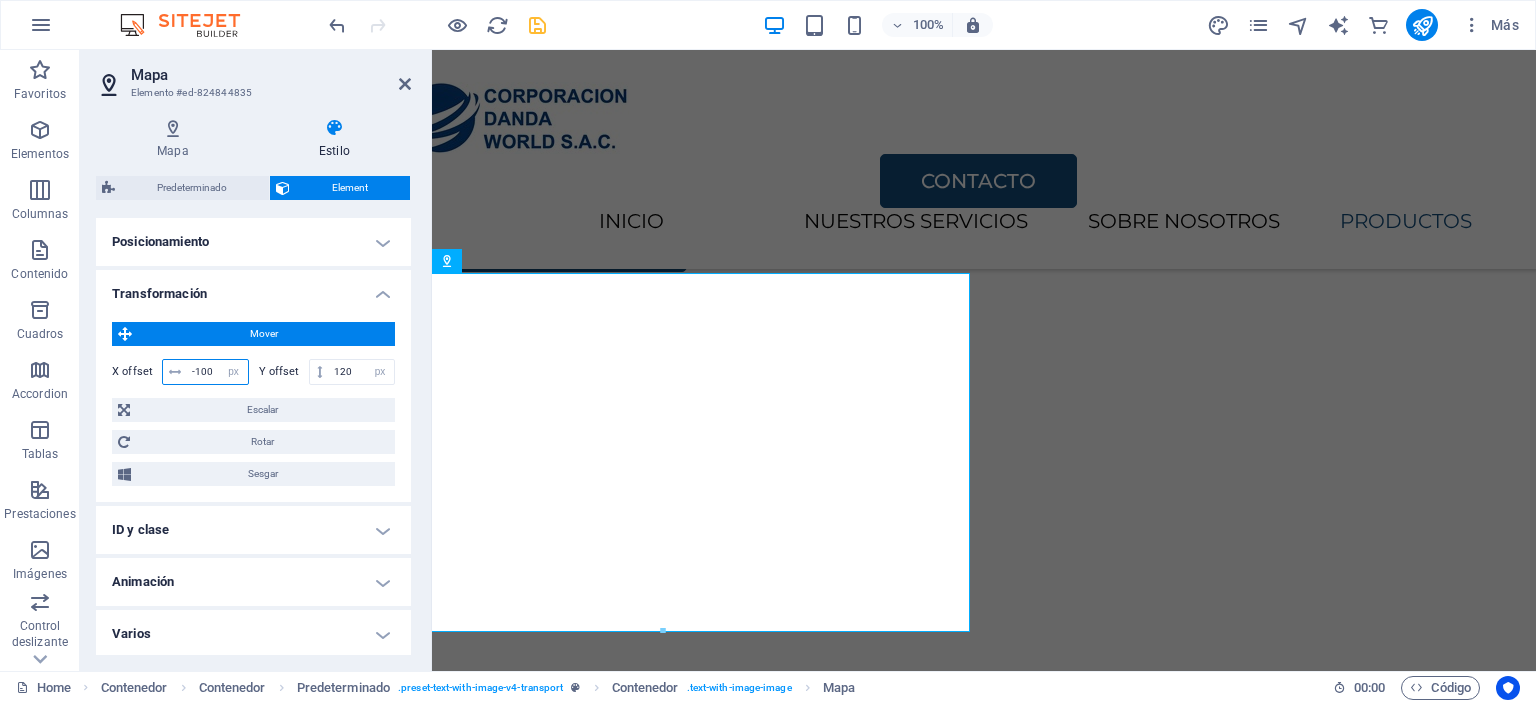 type on "-100" 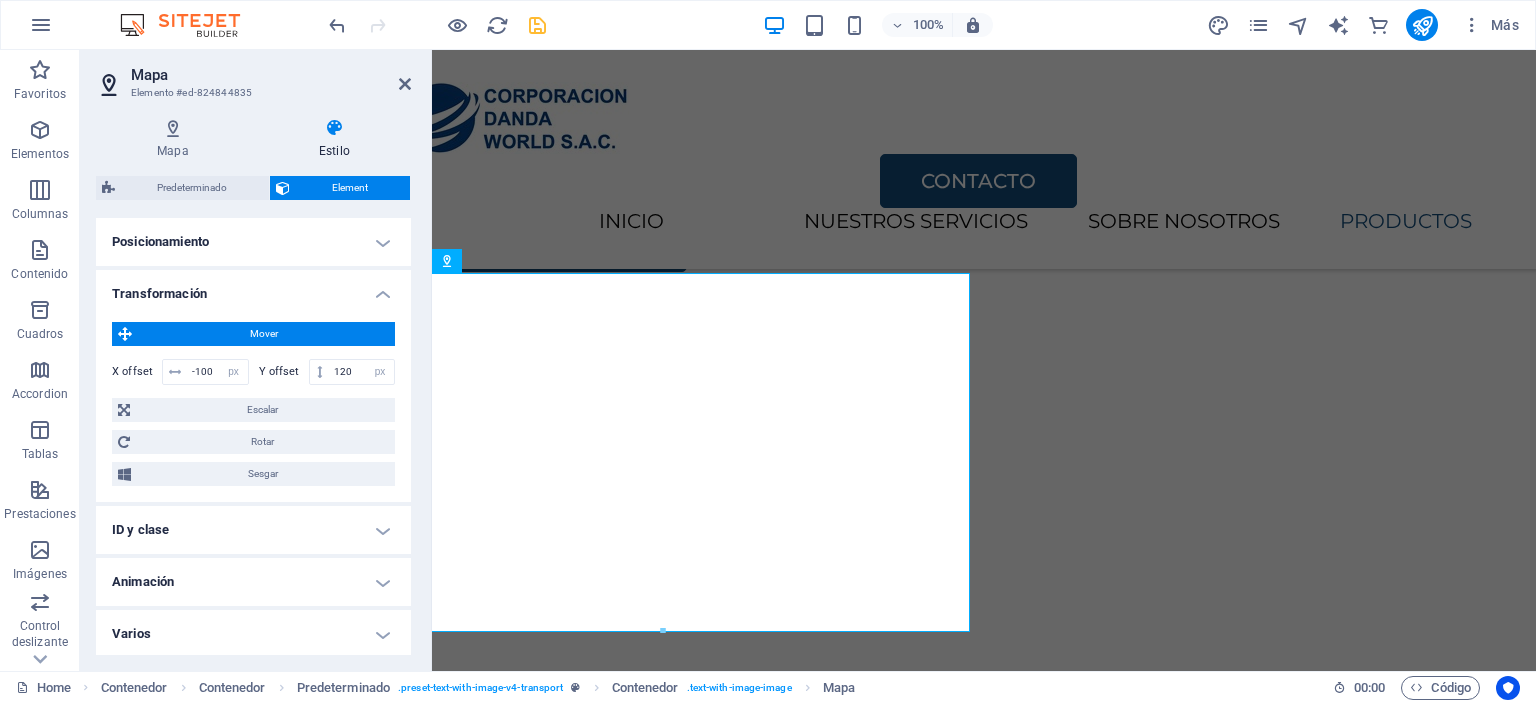 click at bounding box center [537, 25] 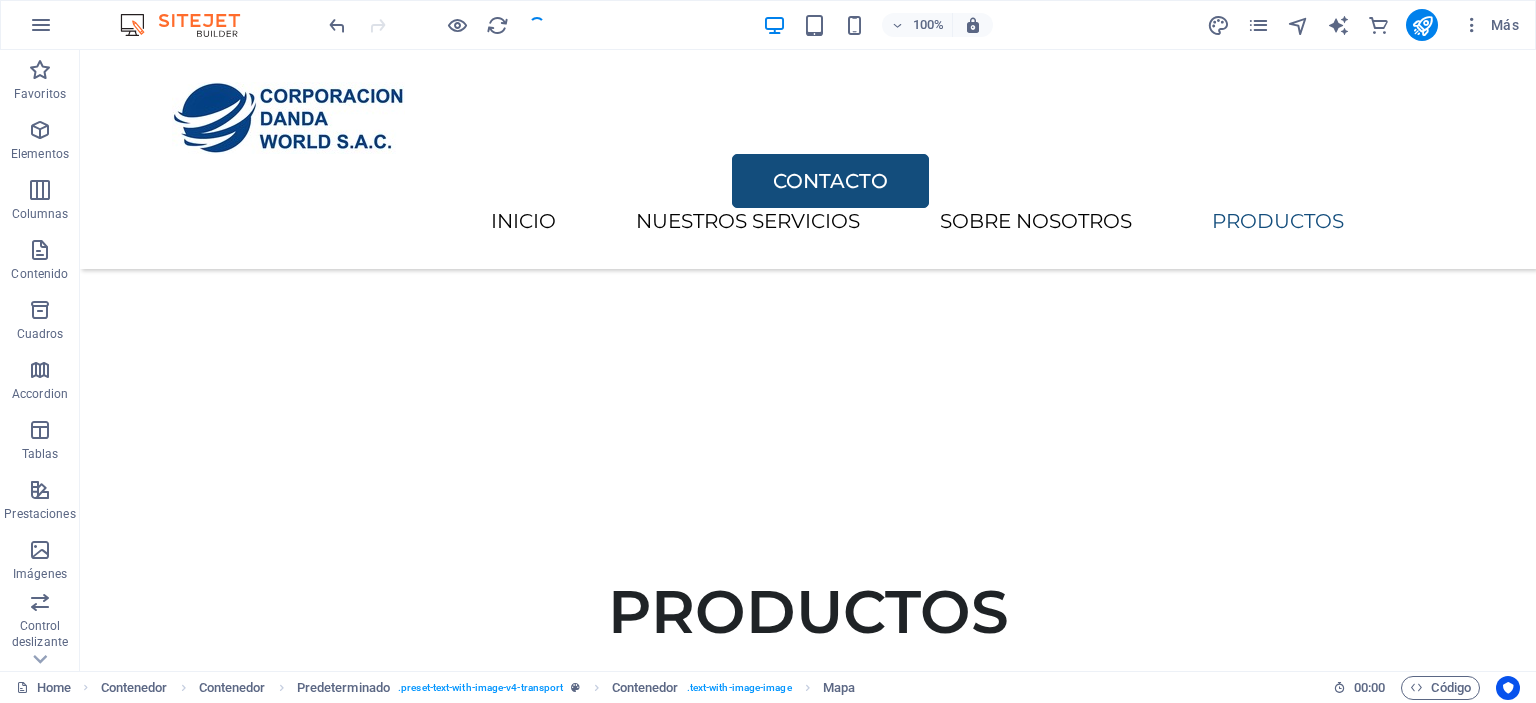 scroll, scrollTop: 3452, scrollLeft: 0, axis: vertical 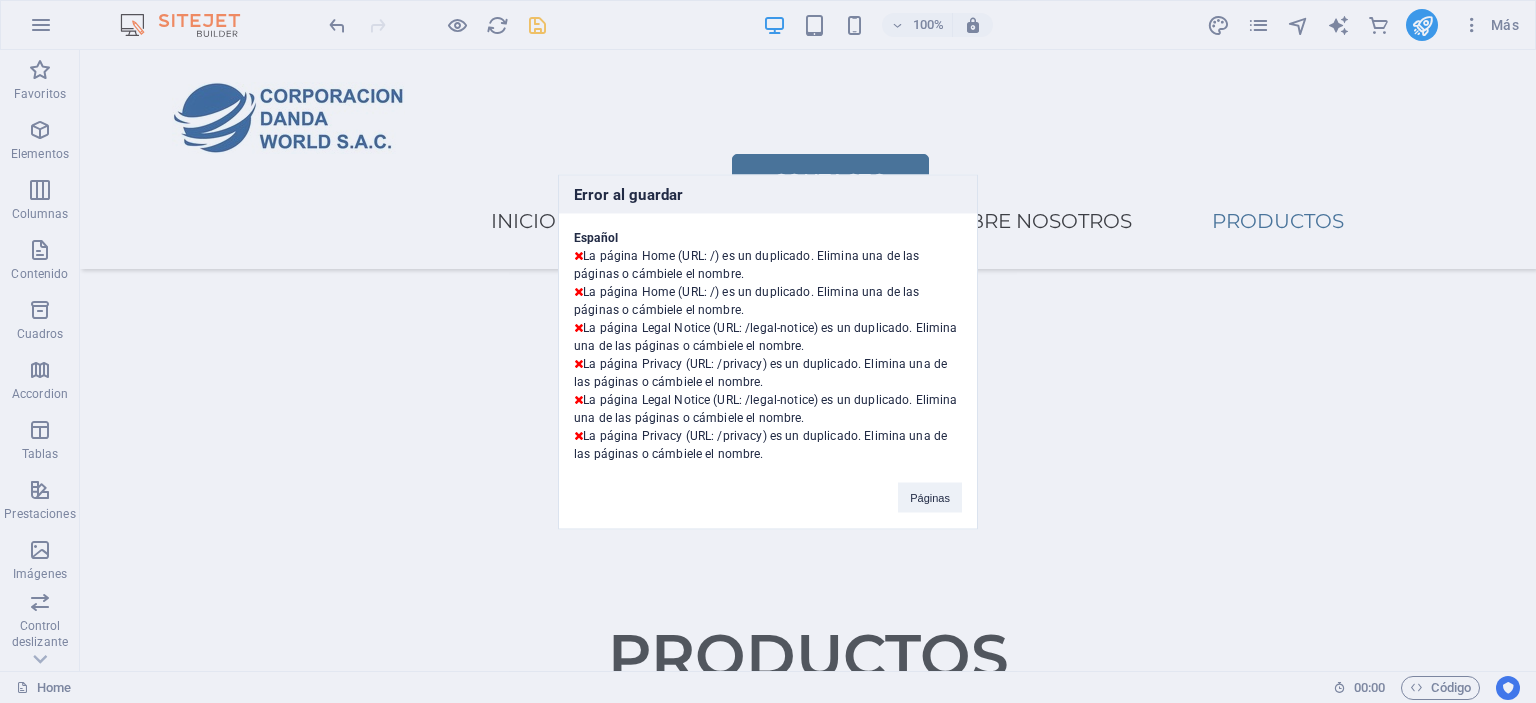 click on "Error al guardar Español  La página Home (URL: /) es un duplicado. Elimina una de las páginas o cámbiele el nombre.  La página Home (URL: /) es un duplicado. Elimina una de las páginas o cámbiele el nombre.  La página Legal Notice (URL: /legal-notice) es un duplicado. Elimina una de las páginas o cámbiele el nombre.  La página Privacy (URL: /privacy) es un duplicado. Elimina una de las páginas o cámbiele el nombre.  La página Legal Notice (URL: /legal-notice) es un duplicado. Elimina una de las páginas o cámbiele el nombre.  La página Privacy (URL: /privacy) es un duplicado. Elimina una de las páginas o cámbiele el nombre. Páginas" at bounding box center (768, 351) 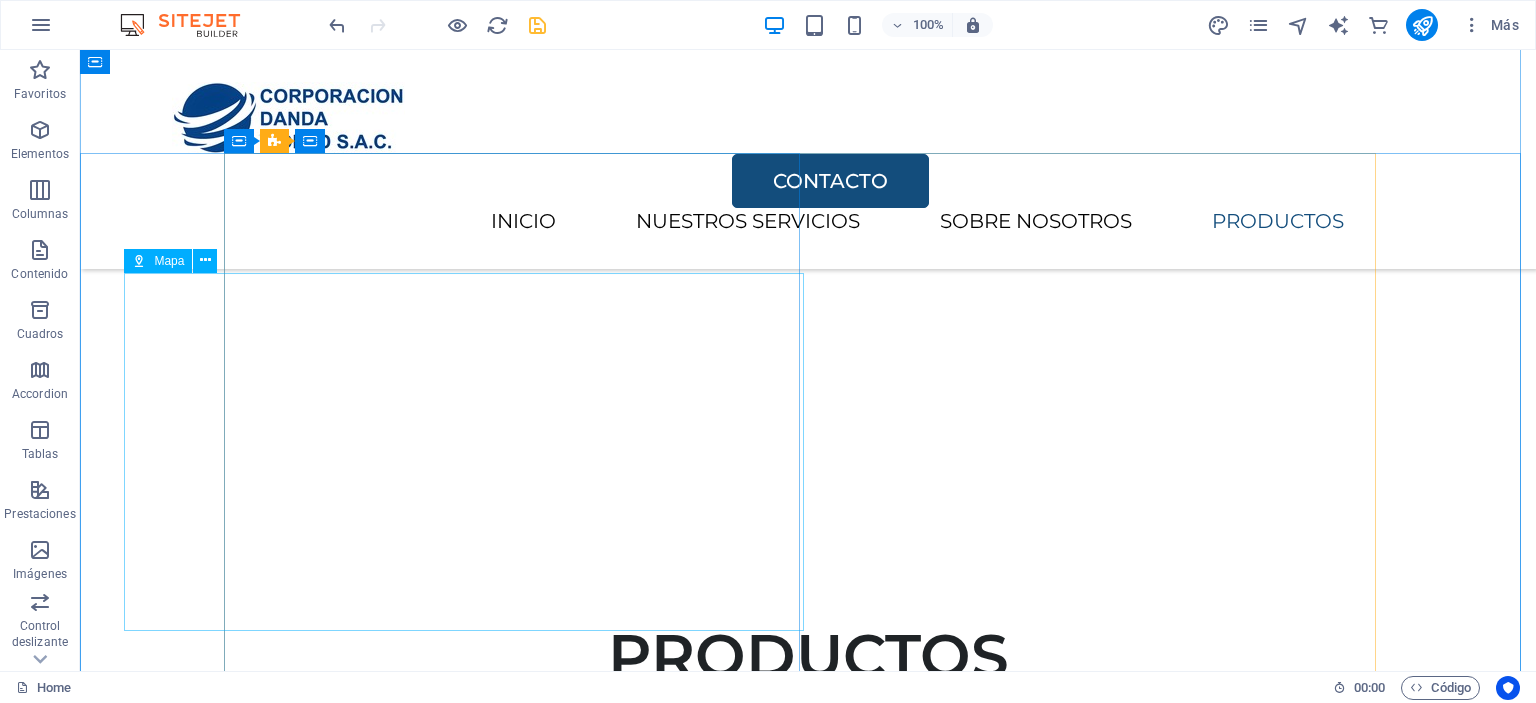 click on "Para navegar por el mapa con gestos táctiles, presiona dos veces y mantén el dedo sobre este. Luego, arrastra el mapa. ← Mover a la izquierda → Mover a la derecha ↑ Mover hacia arriba ↓ Mover hacia abajo + Acercar - Alejar Inicio Mover a la izquierda un 75% Fin Mover a la derecha un 75% Página anterior Mover hacia arriba un 75% Página siguiente Mover hacia abajo un 75% Mapa Relieve Satélite Etiquetas Combinaciones de teclas Datos del mapa Datos del mapa ©2025 Google Datos del mapa ©2025 Google 50 m  Hacer clic para alternar entre unidades imperiales y métricas Condiciones Informar un error en el mapa" at bounding box center [708, 7832] 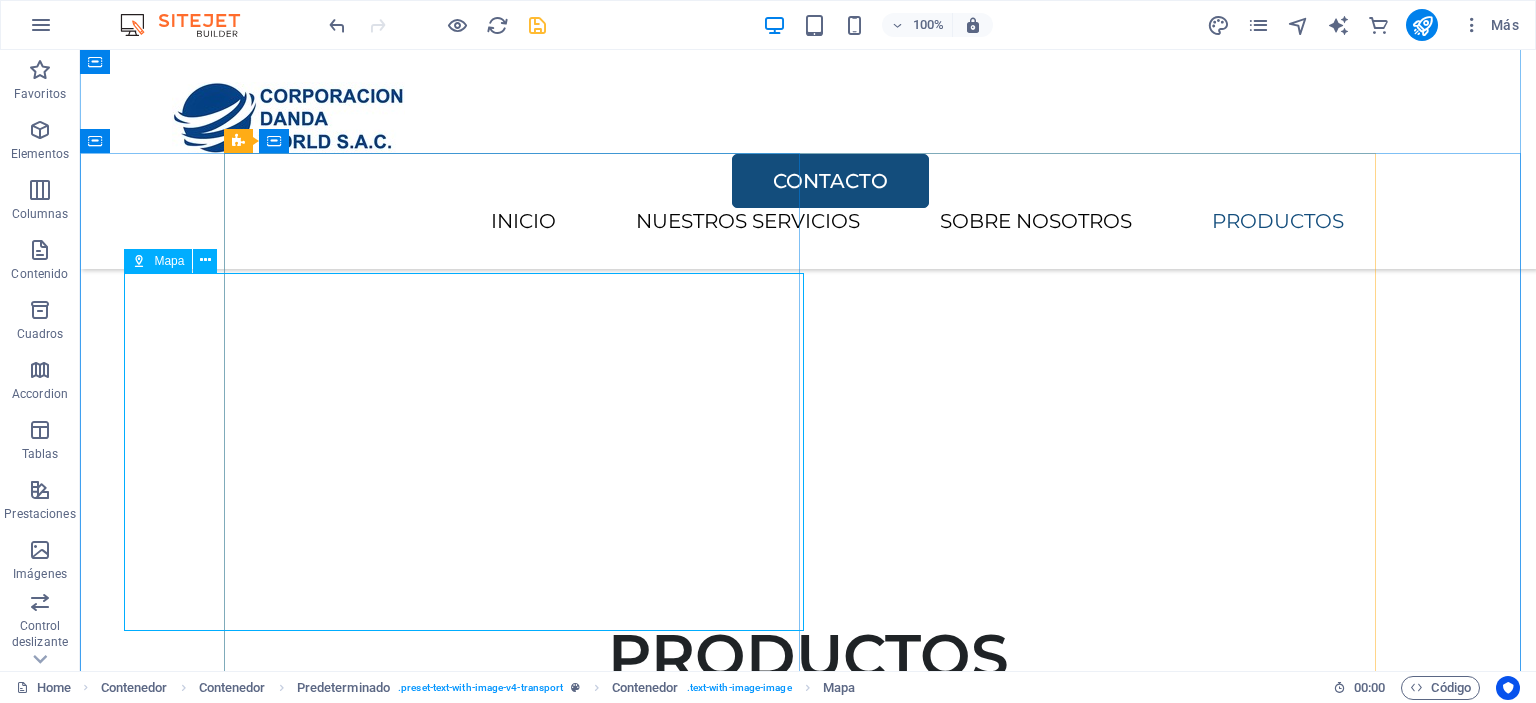click on "Para navegar por el mapa con gestos táctiles, presiona dos veces y mantén el dedo sobre este. Luego, arrastra el mapa. ← Mover a la izquierda → Mover a la derecha ↑ Mover hacia arriba ↓ Mover hacia abajo + Acercar - Alejar Inicio Mover a la izquierda un 75% Fin Mover a la derecha un 75% Página anterior Mover hacia arriba un 75% Página siguiente Mover hacia abajo un 75% Mapa Relieve Satélite Etiquetas Combinaciones de teclas Datos del mapa Datos del mapa ©2025 Google Datos del mapa ©2025 Google 50 m  Hacer clic para alternar entre unidades imperiales y métricas Condiciones Informar un error en el mapa" at bounding box center (708, 7832) 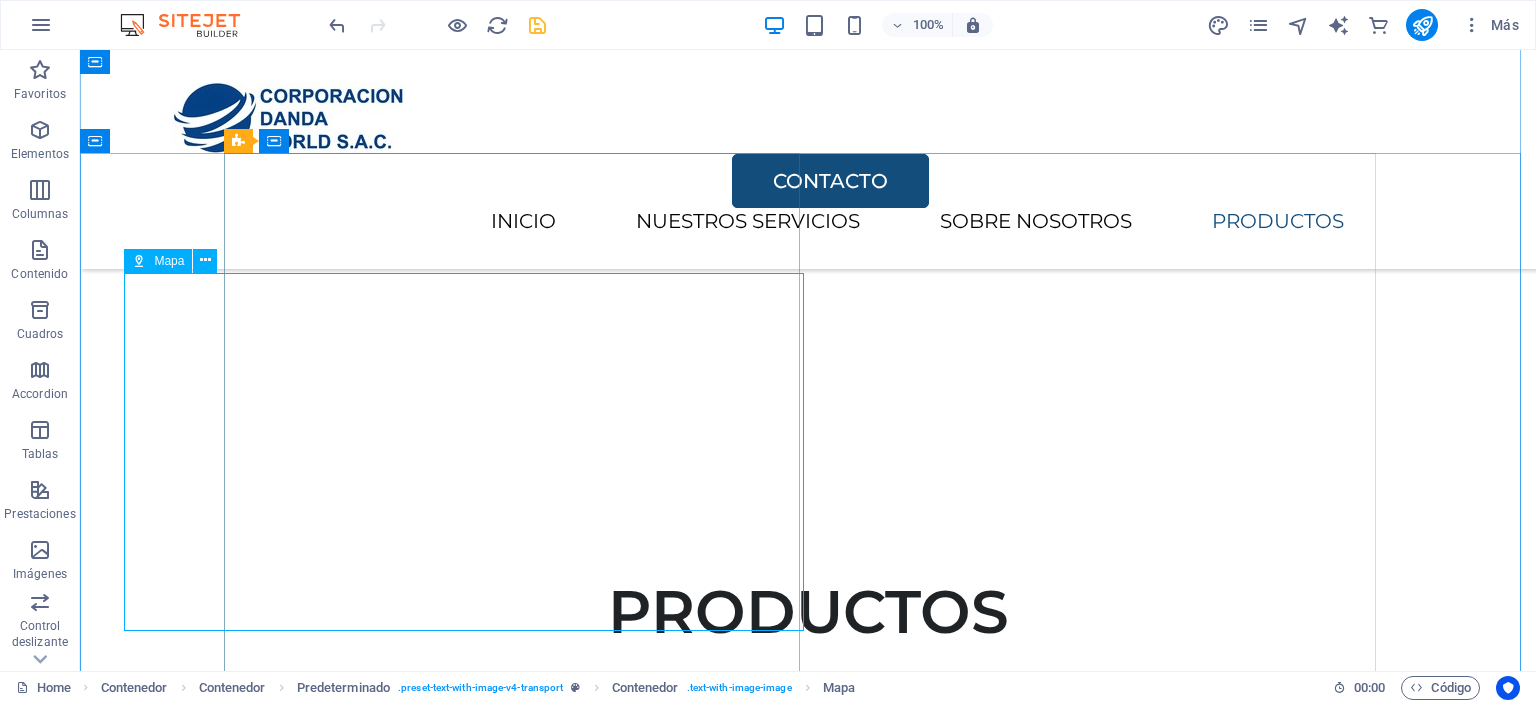 select on "%" 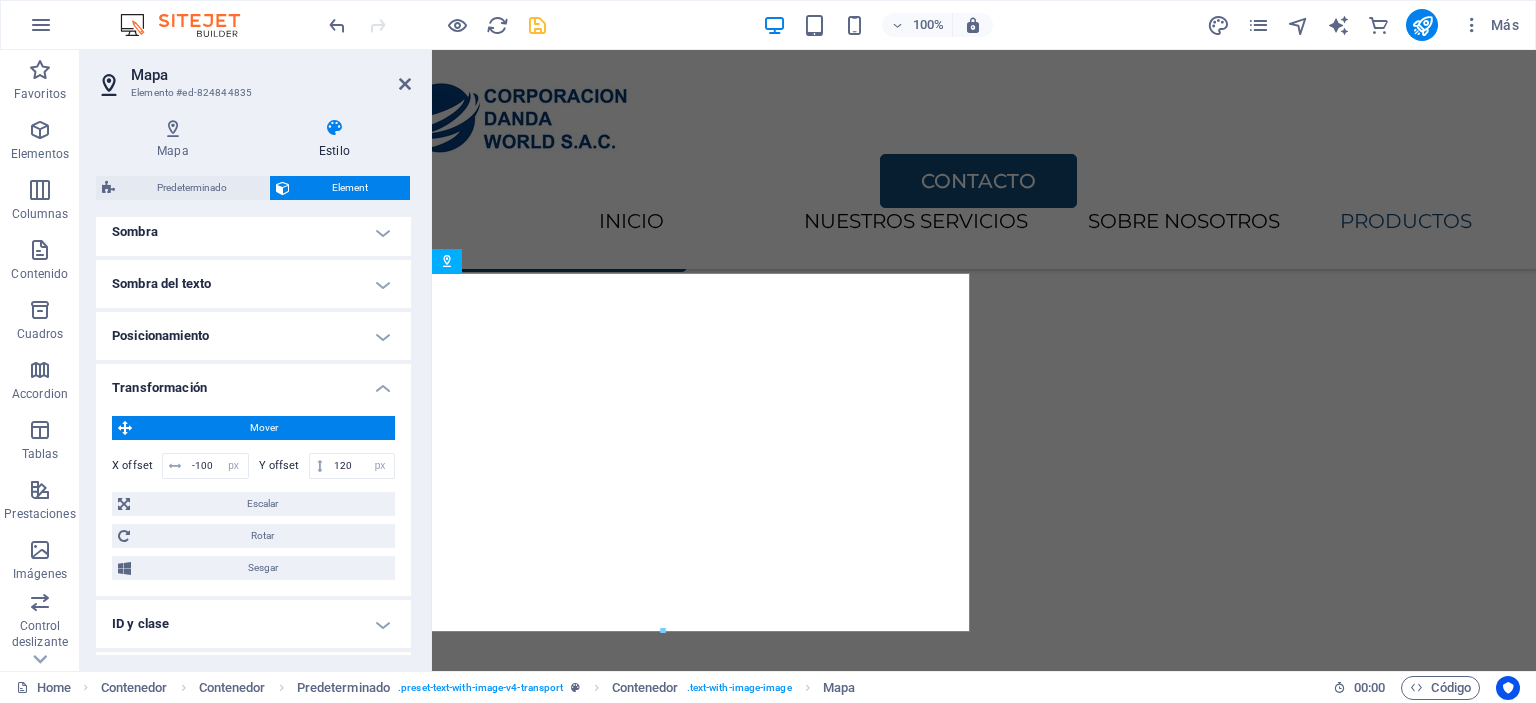scroll, scrollTop: 685, scrollLeft: 0, axis: vertical 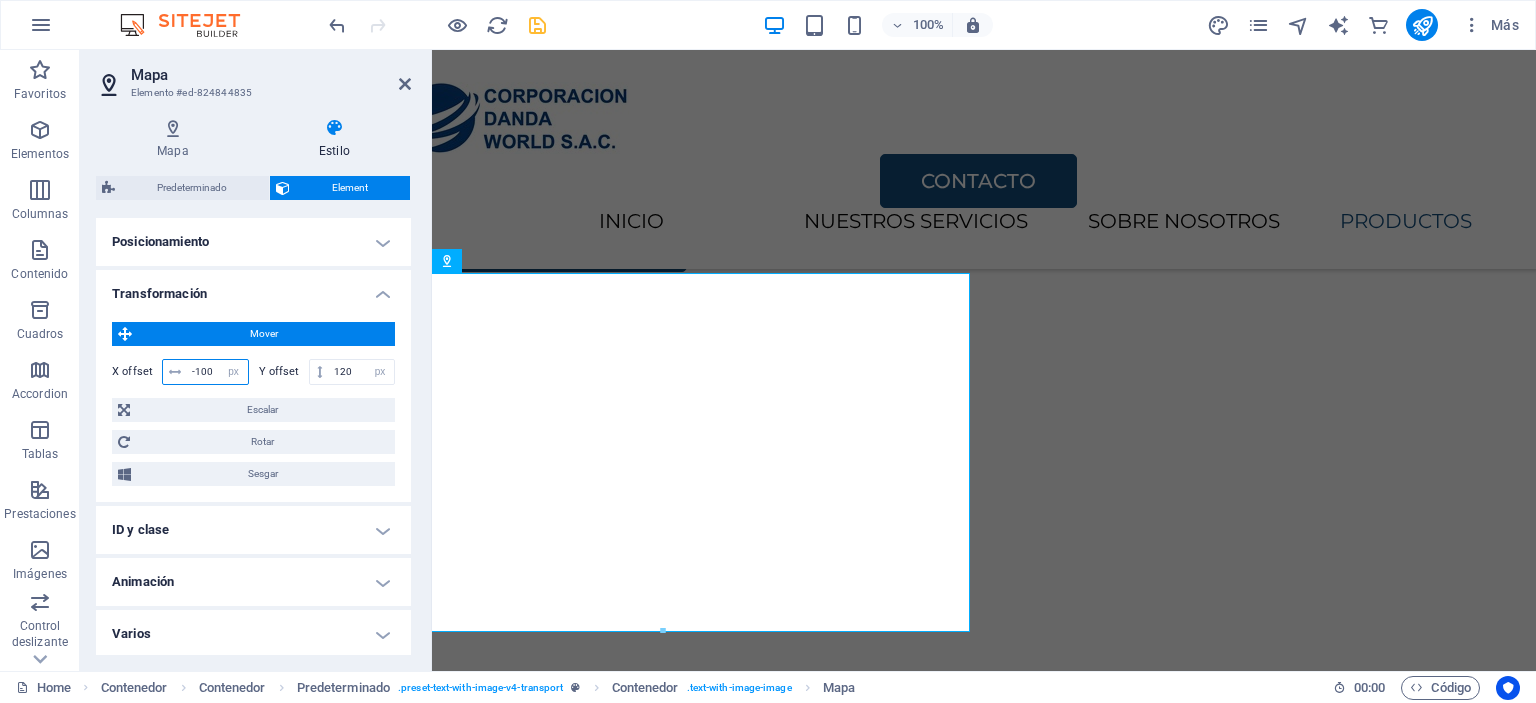 click on "-100" at bounding box center [217, 372] 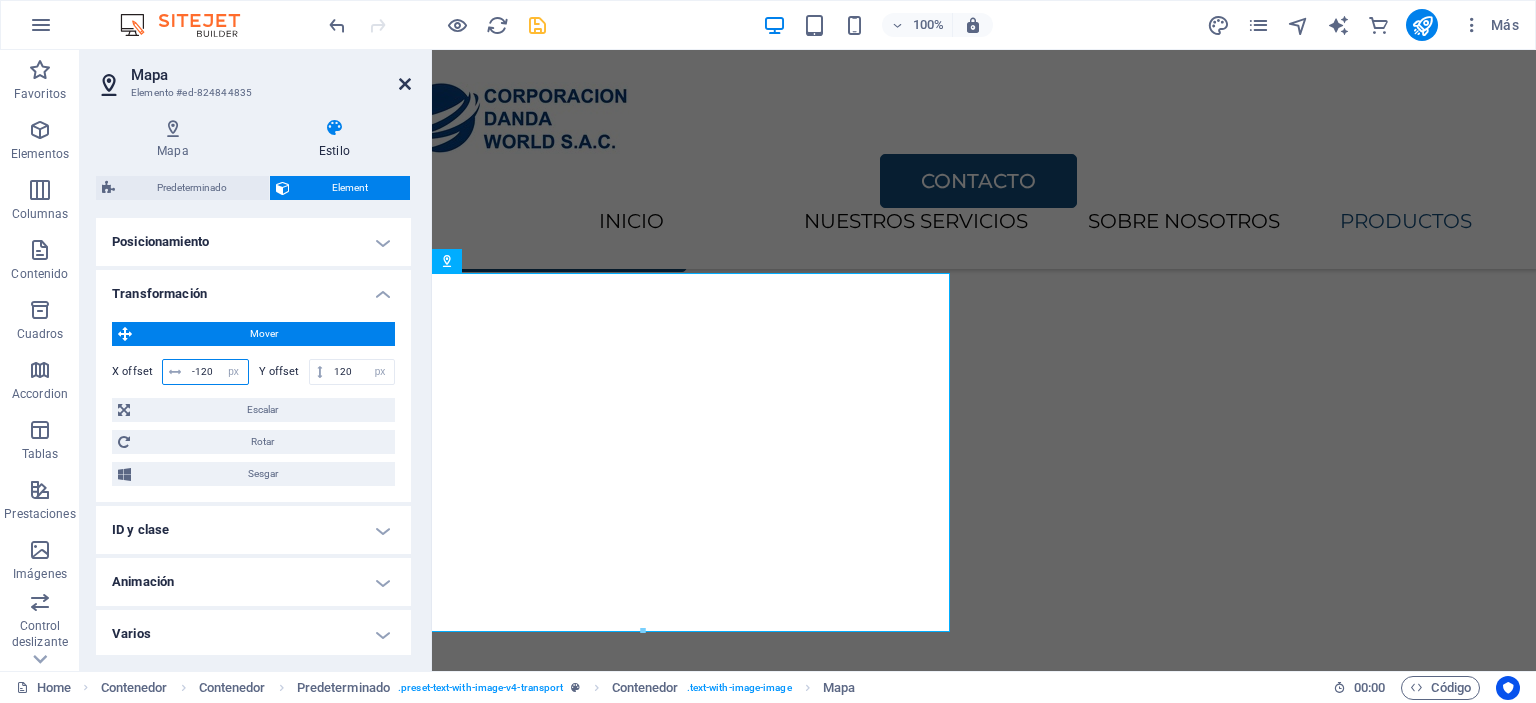 type on "-120" 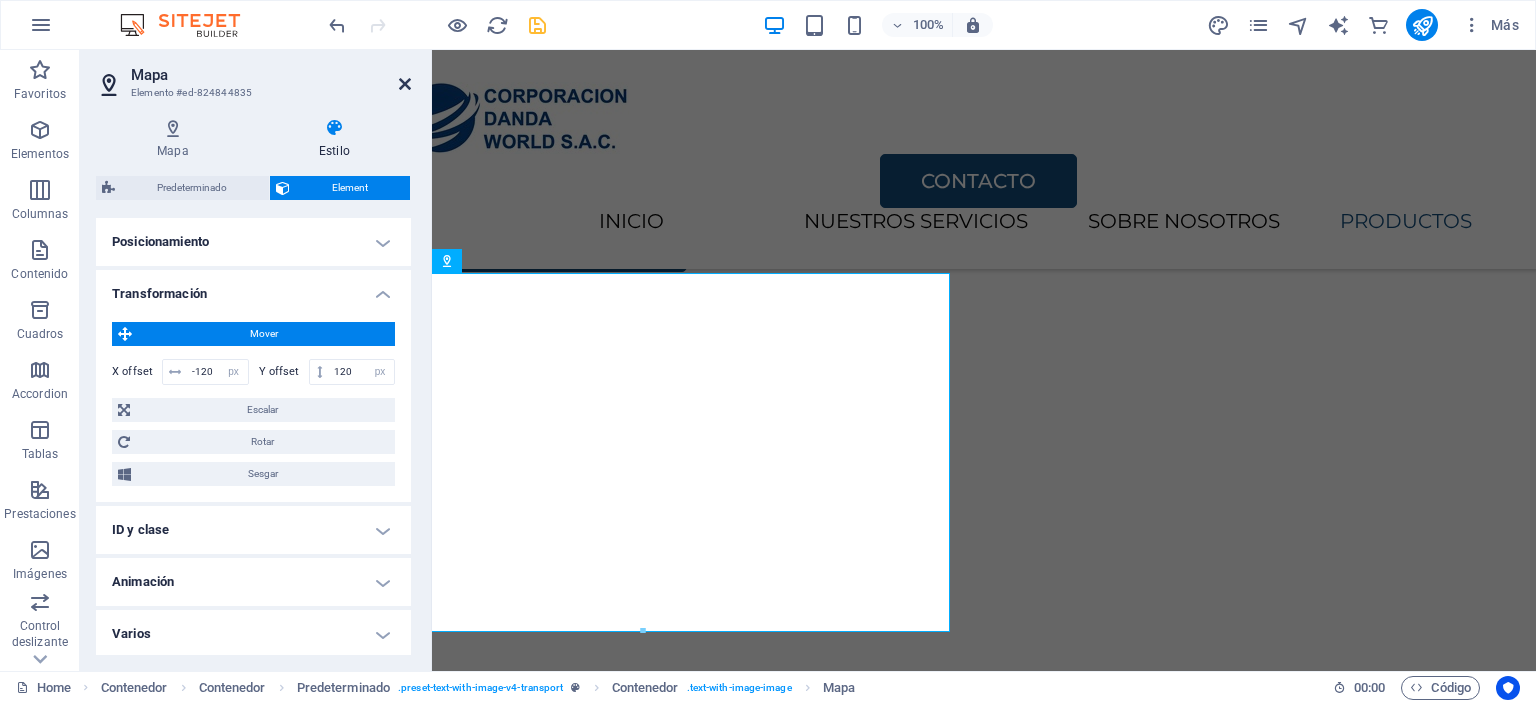 drag, startPoint x: 407, startPoint y: 81, endPoint x: 327, endPoint y: 32, distance: 93.813644 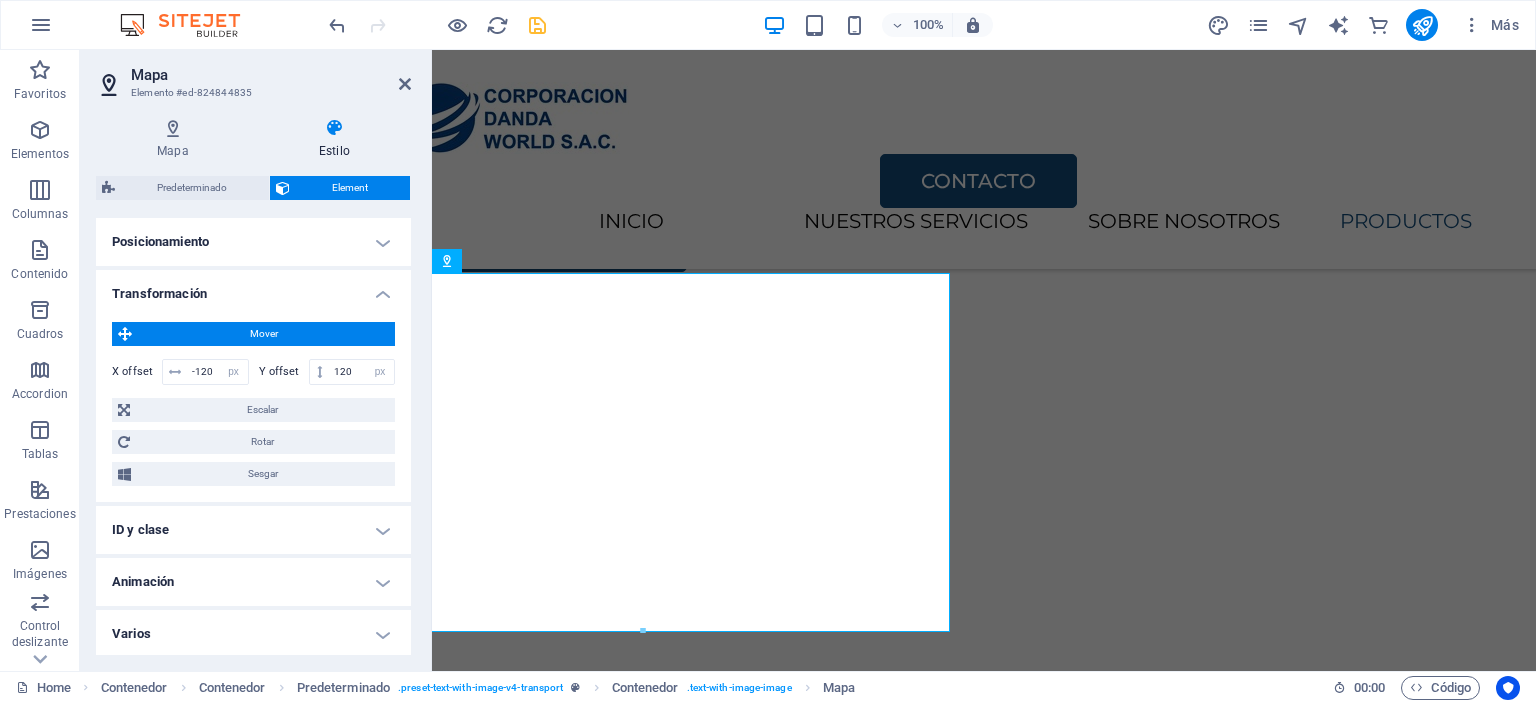 scroll, scrollTop: 3452, scrollLeft: 0, axis: vertical 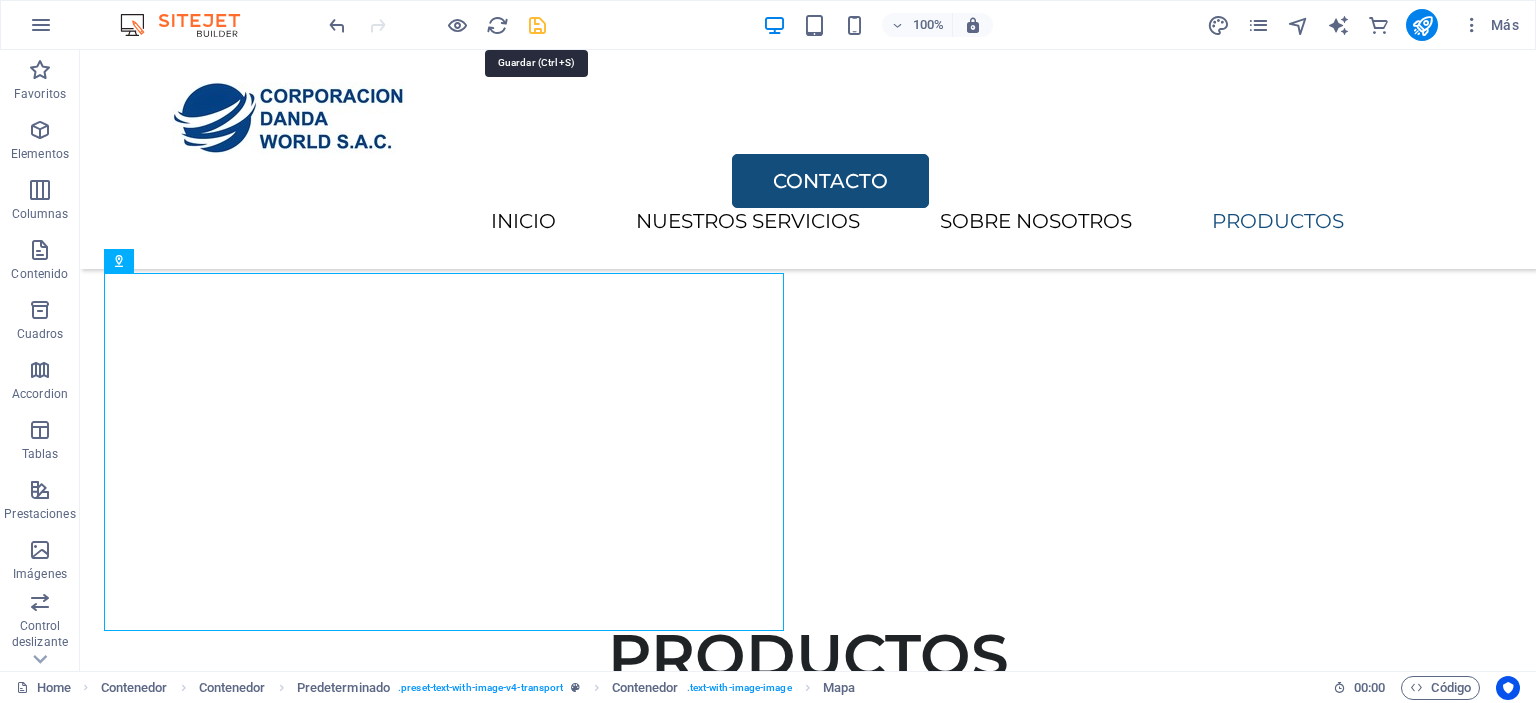 click at bounding box center [537, 25] 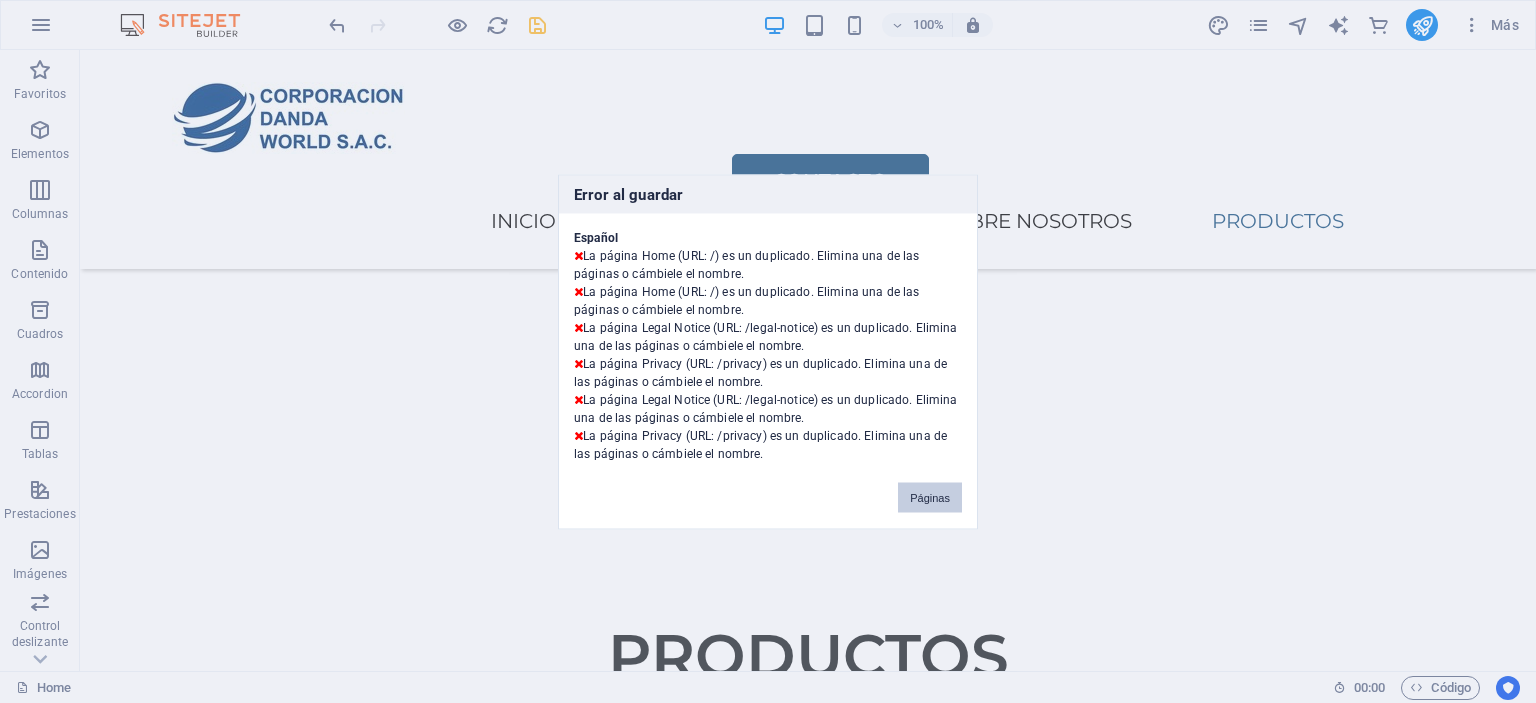 click on "Páginas" at bounding box center [930, 497] 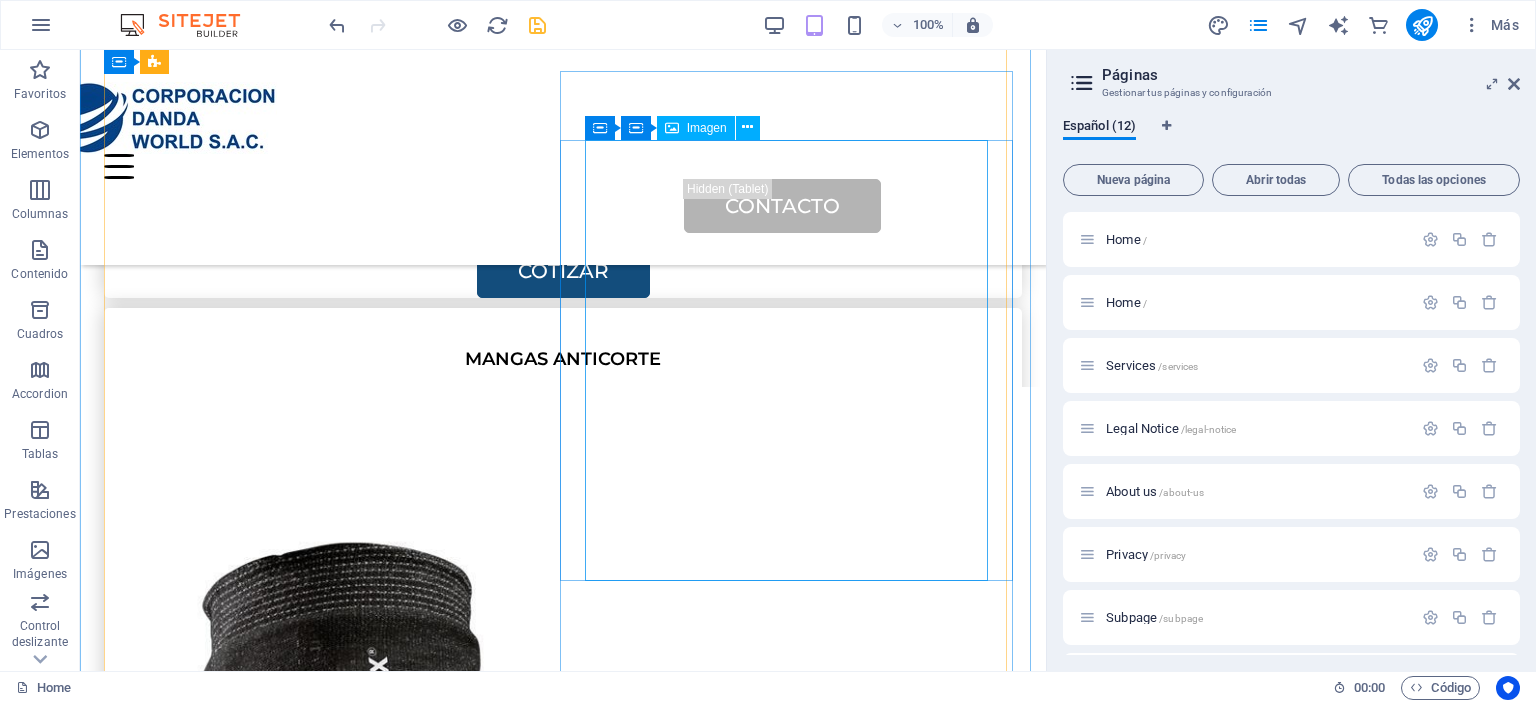 scroll, scrollTop: 3999, scrollLeft: 0, axis: vertical 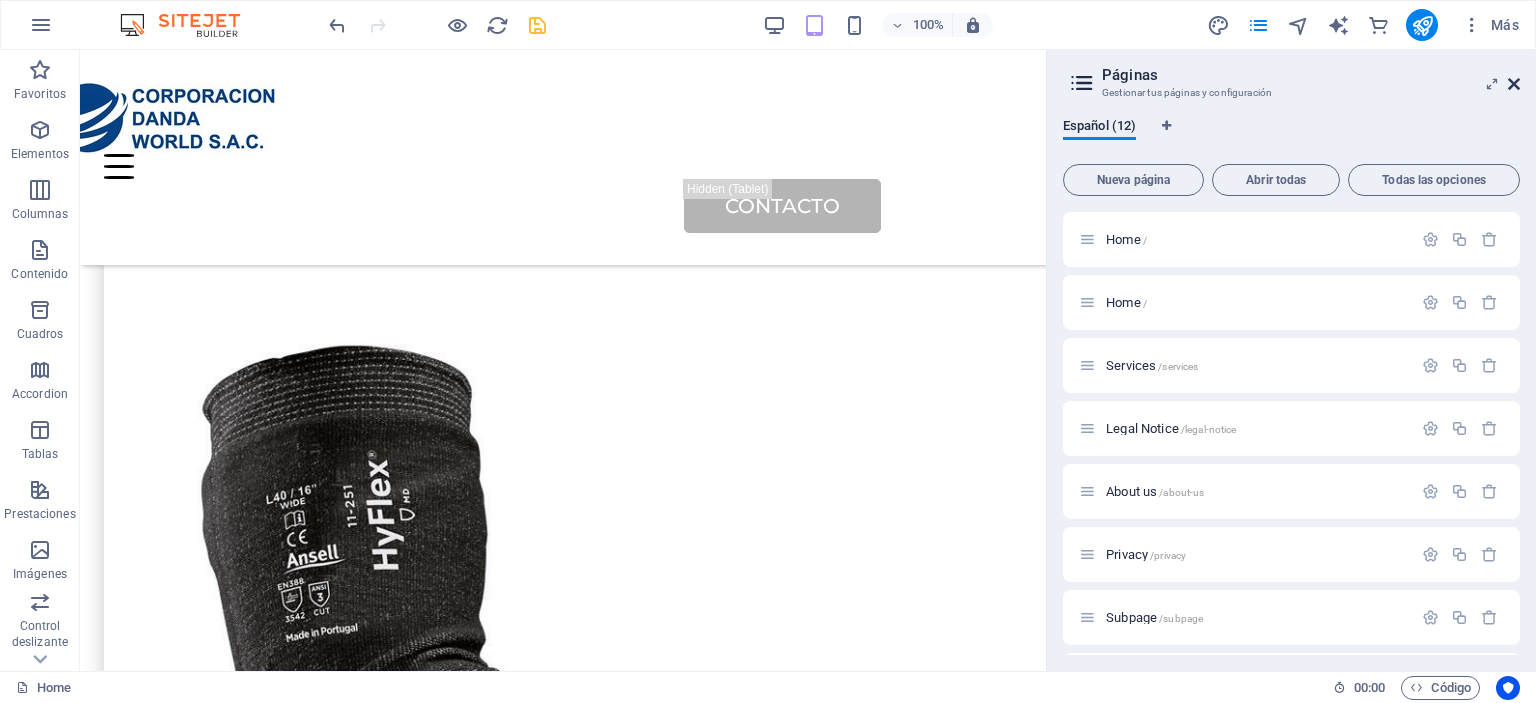 drag, startPoint x: 1508, startPoint y: 85, endPoint x: 1427, endPoint y: 35, distance: 95.189285 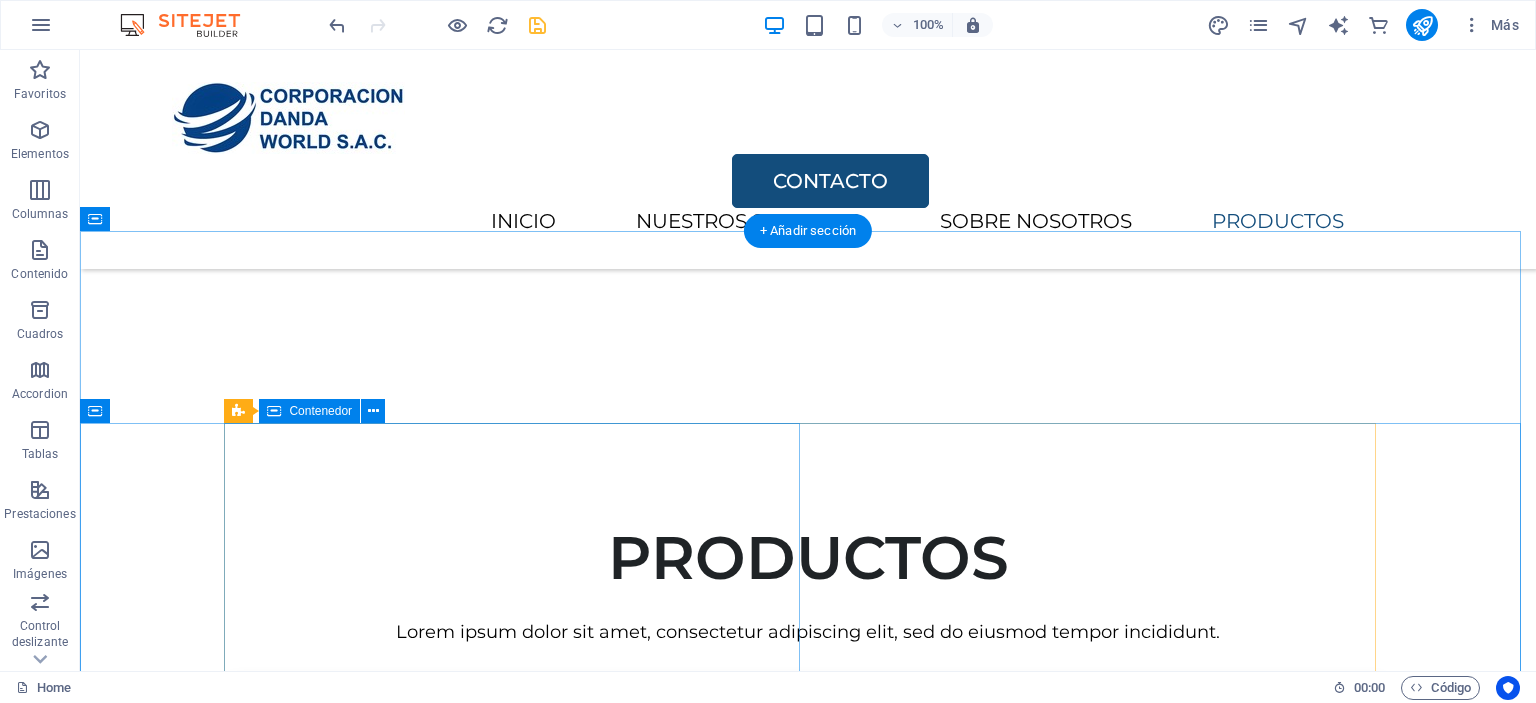 scroll, scrollTop: 3672, scrollLeft: 0, axis: vertical 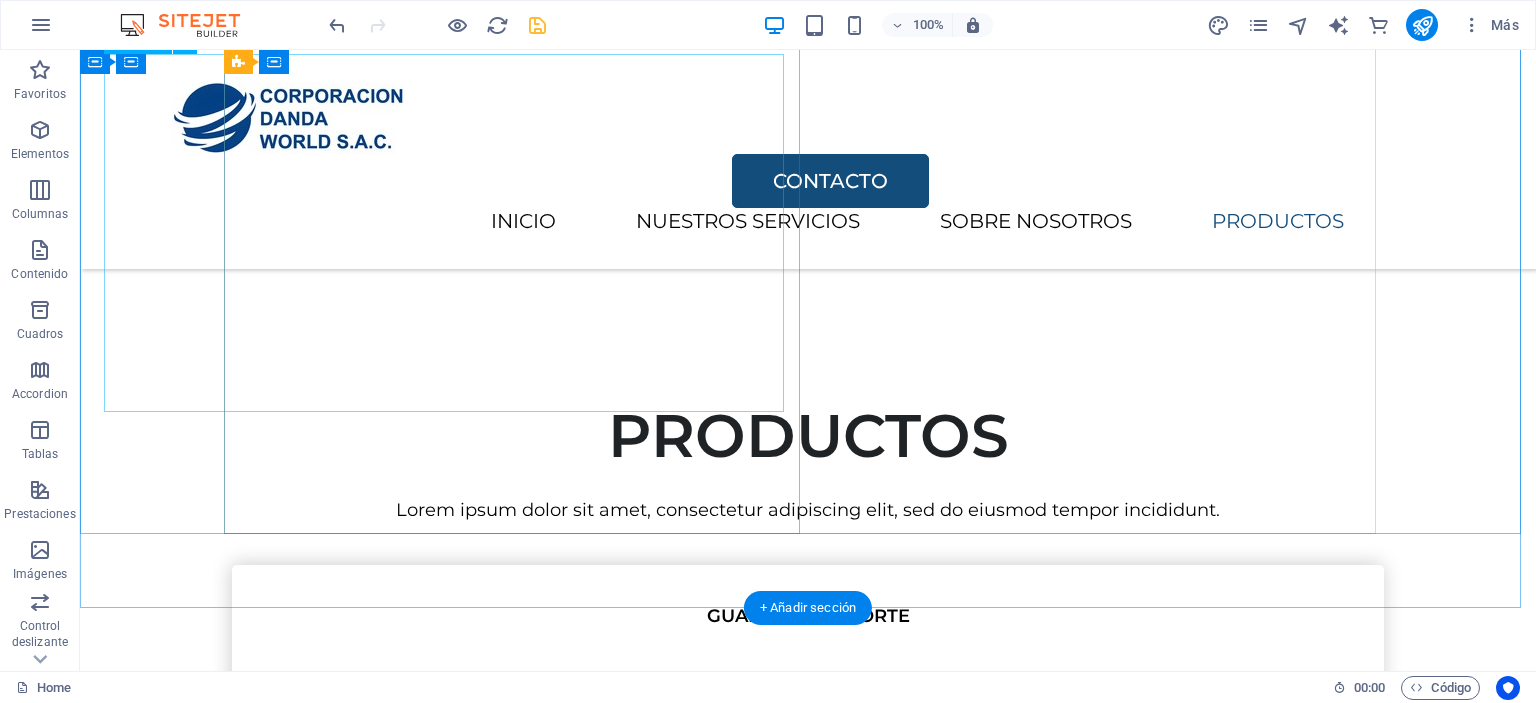 click on "Para navegar por el mapa con gestos táctiles, presiona dos veces y mantén el dedo sobre este. Luego, arrastra el mapa. ← Mover a la izquierda → Mover a la derecha ↑ Mover hacia arriba ↓ Mover hacia abajo + Acercar - Alejar Inicio Mover a la izquierda un 75% Fin Mover a la derecha un 75% Página anterior Mover hacia arriba un 75% Página siguiente Mover hacia abajo un 75% Mapa Relieve Satélite Etiquetas Combinaciones de teclas Datos del mapa Datos del mapa ©2025 Google Datos del mapa ©2025 Google 50 m  Hacer clic para alternar entre unidades imperiales y métricas Condiciones Informar un error en el mapa" at bounding box center (688, 7612) 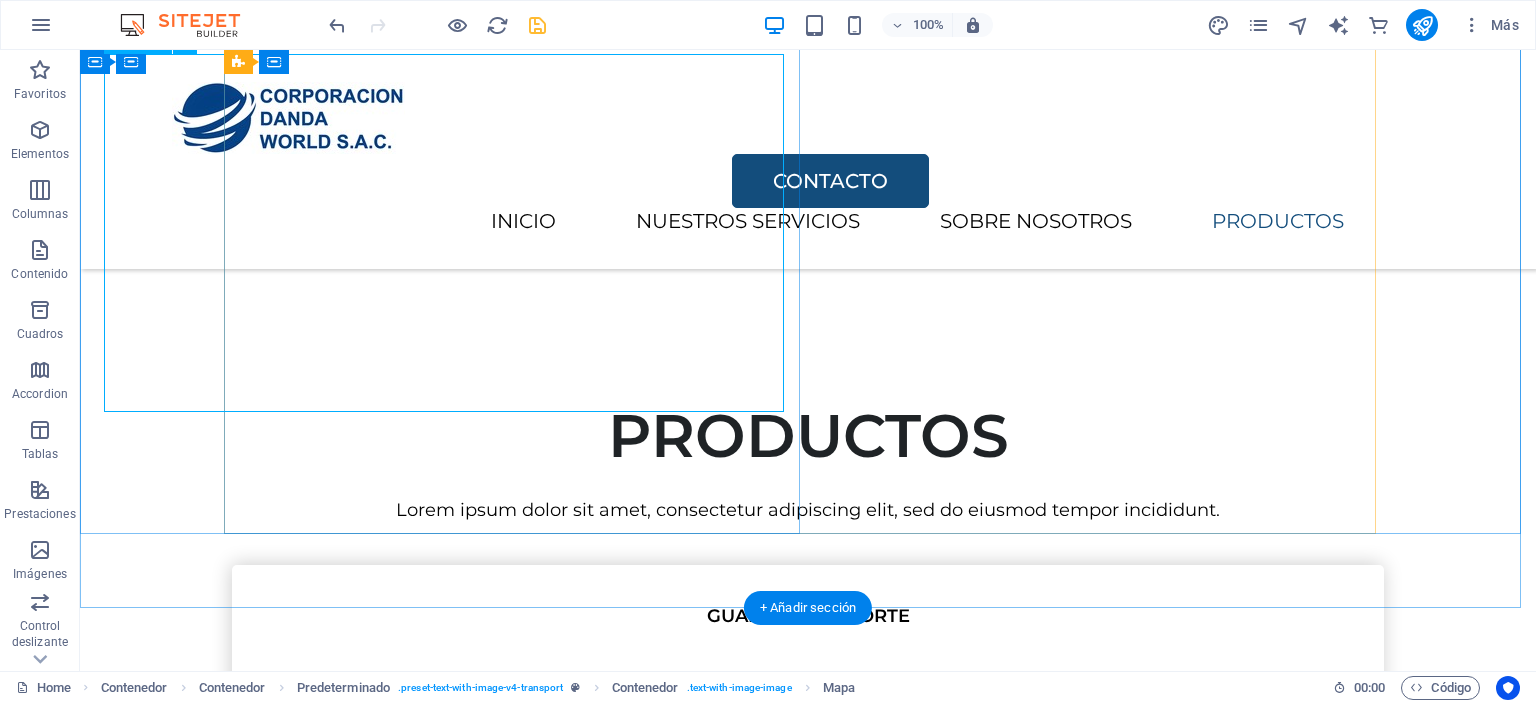 click on "Para navegar por el mapa con gestos táctiles, presiona dos veces y mantén el dedo sobre este. Luego, arrastra el mapa. ← Mover a la izquierda → Mover a la derecha ↑ Mover hacia arriba ↓ Mover hacia abajo + Acercar - Alejar Inicio Mover a la izquierda un 75% Fin Mover a la derecha un 75% Página anterior Mover hacia arriba un 75% Página siguiente Mover hacia abajo un 75% Mapa Relieve Satélite Etiquetas Combinaciones de teclas Datos del mapa Datos del mapa ©2025 Google Datos del mapa ©2025 Google 50 m  Hacer clic para alternar entre unidades imperiales y métricas Condiciones Informar un error en el mapa" at bounding box center (688, 7612) 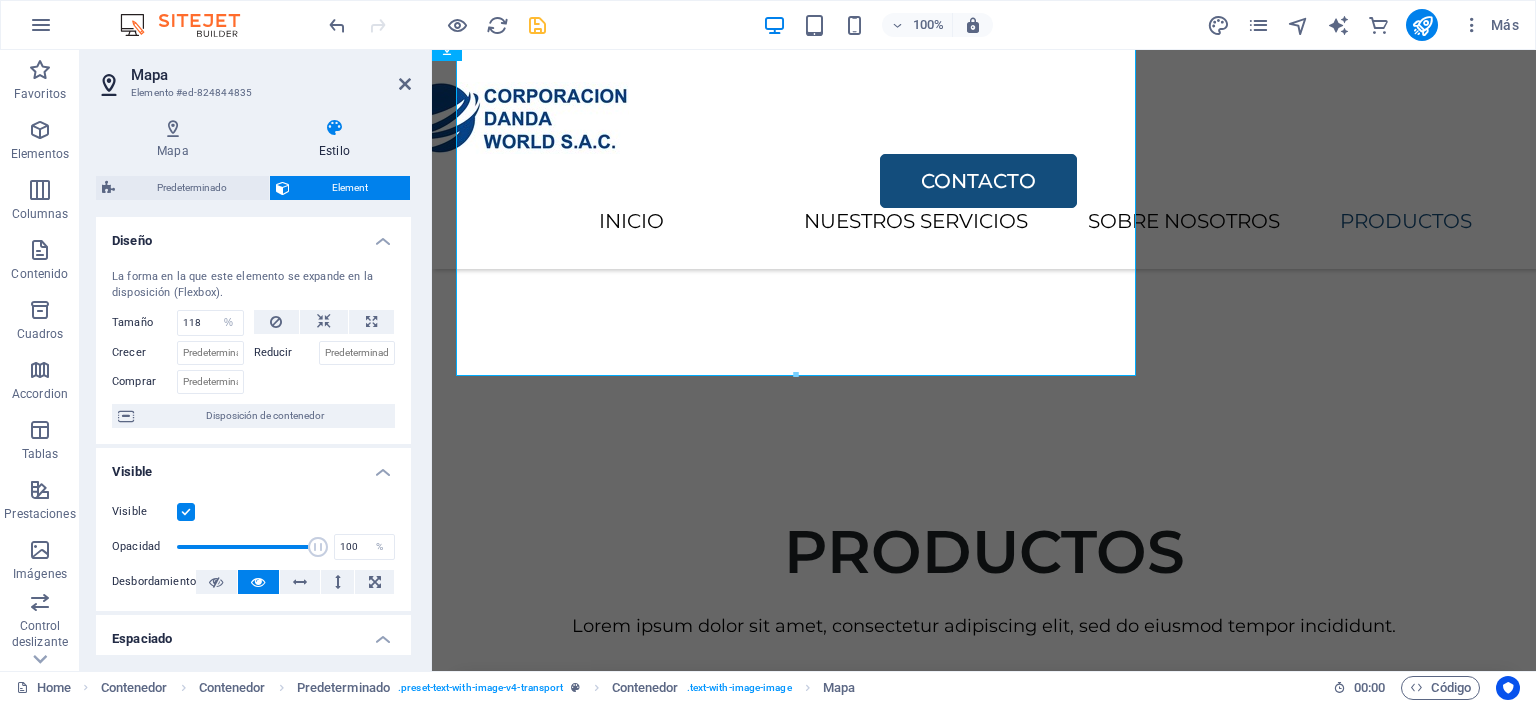 scroll, scrollTop: 3708, scrollLeft: 0, axis: vertical 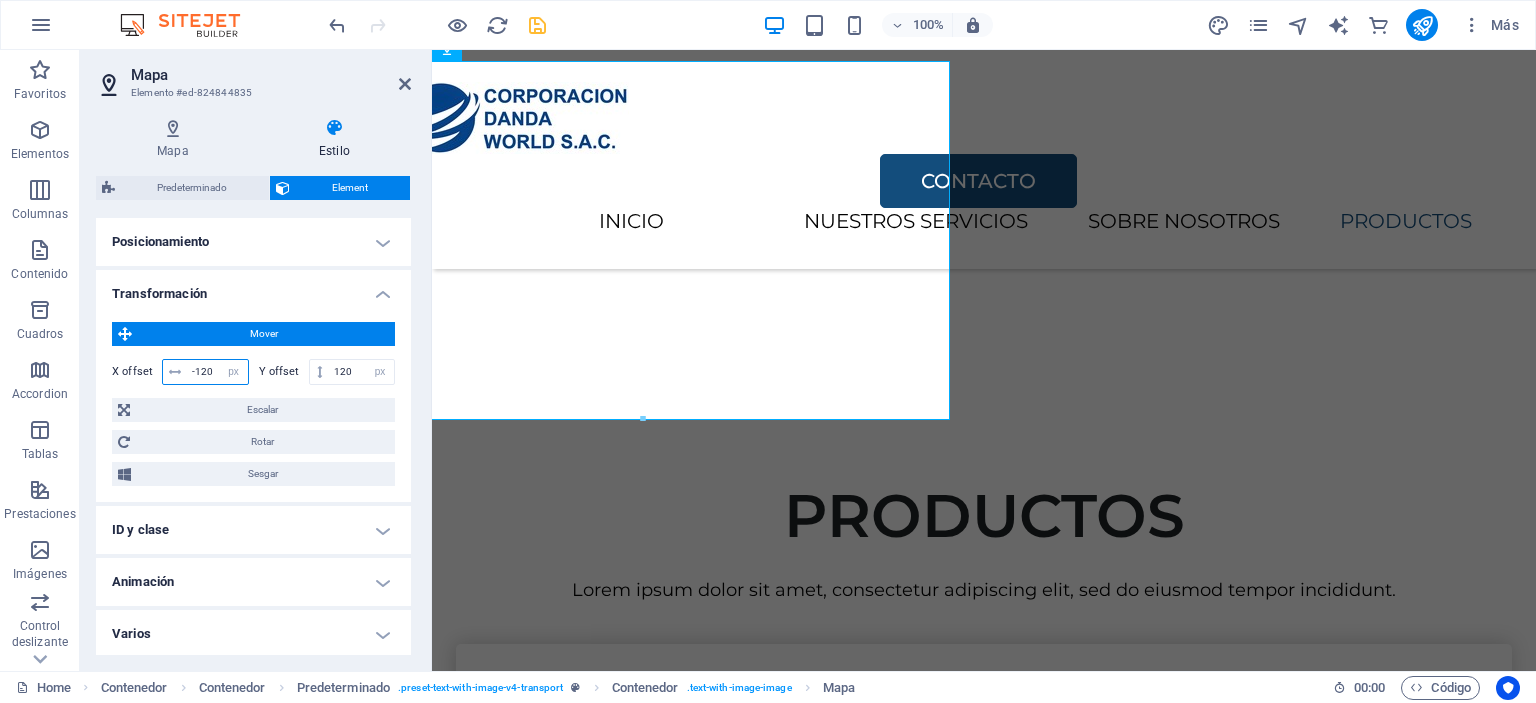 click on "-120" at bounding box center [217, 372] 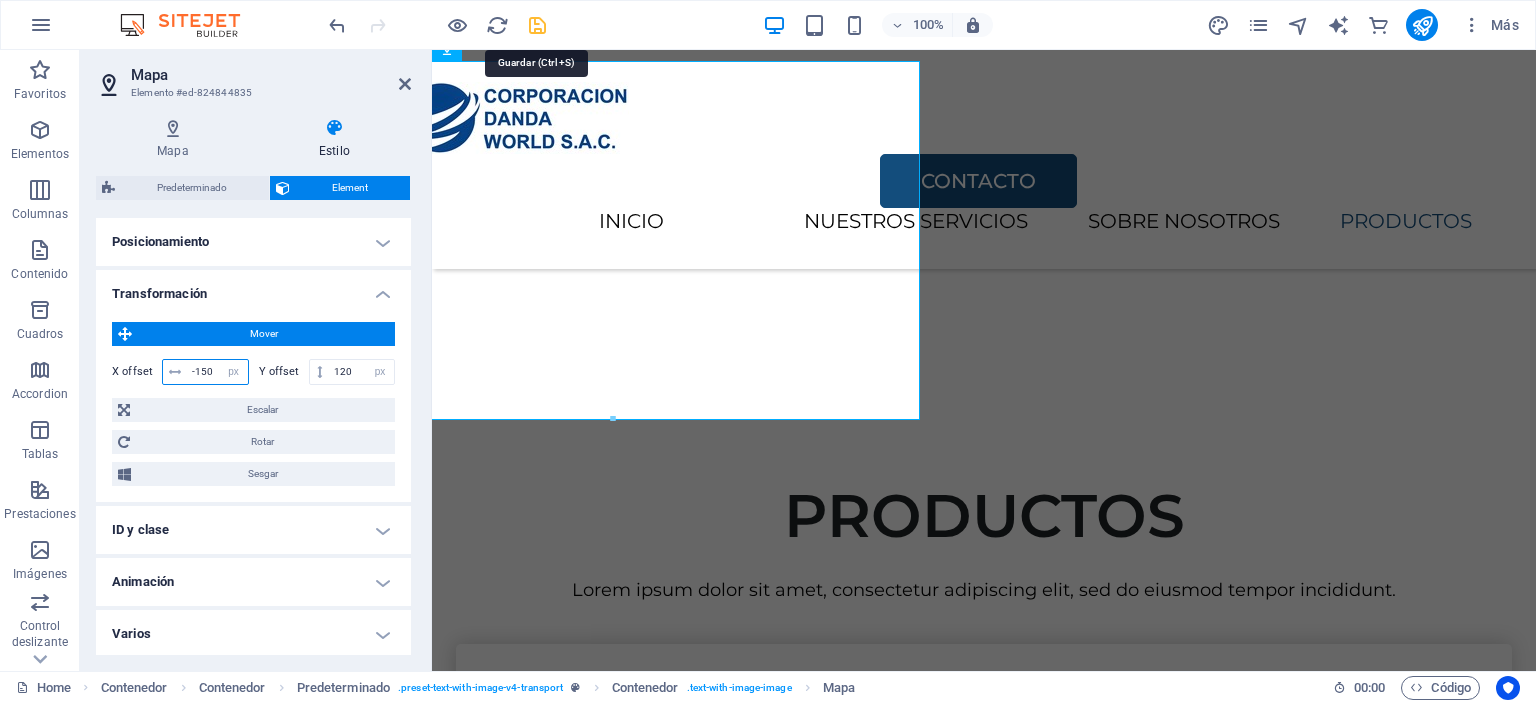 type on "-150" 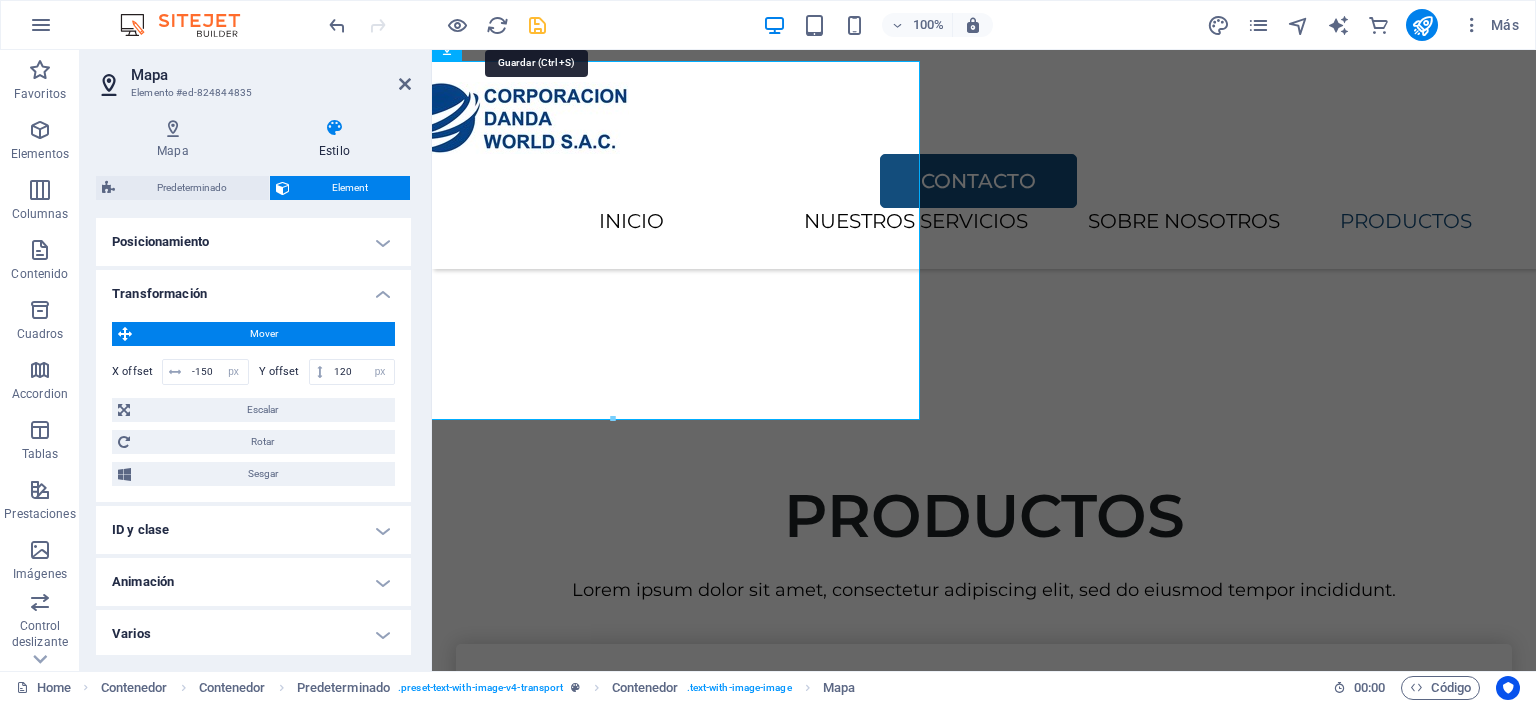 click at bounding box center [537, 25] 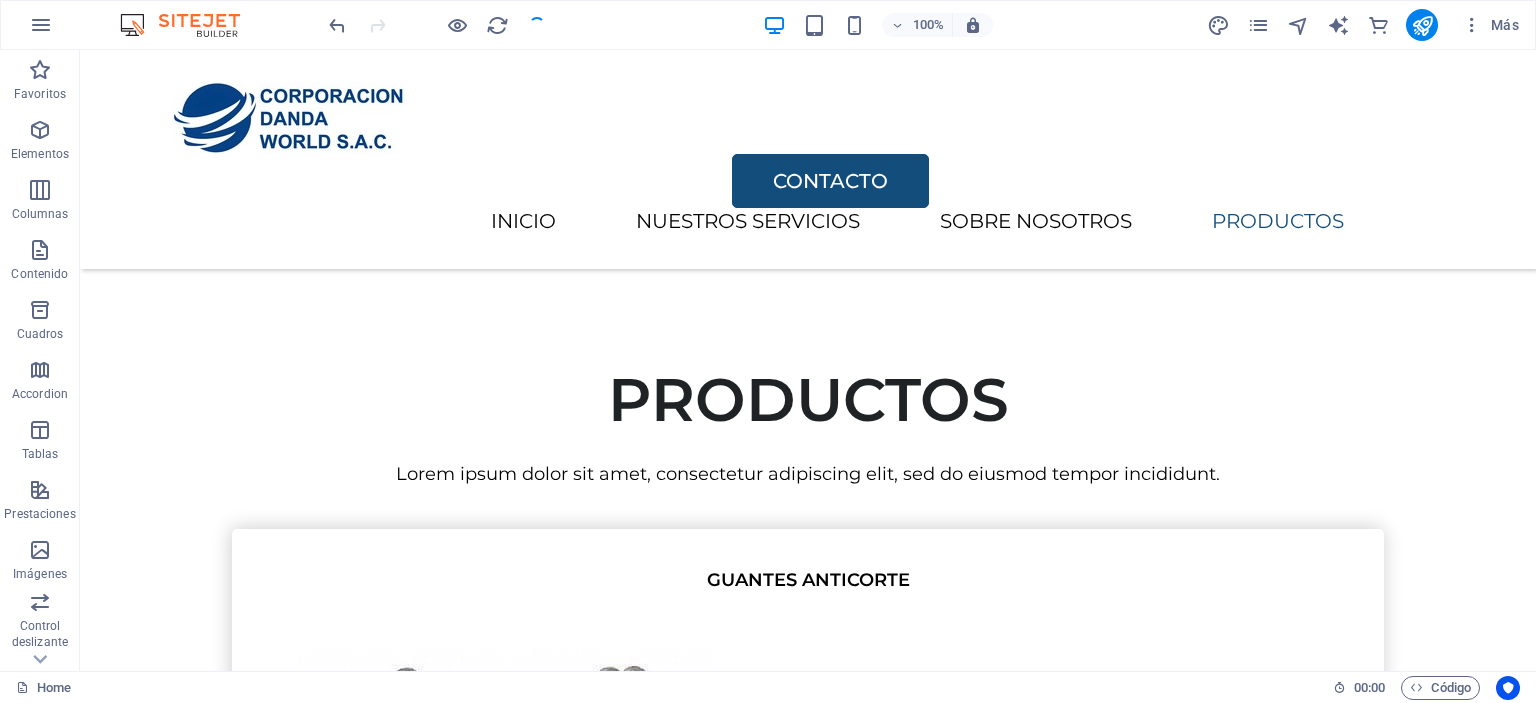 scroll, scrollTop: 3672, scrollLeft: 0, axis: vertical 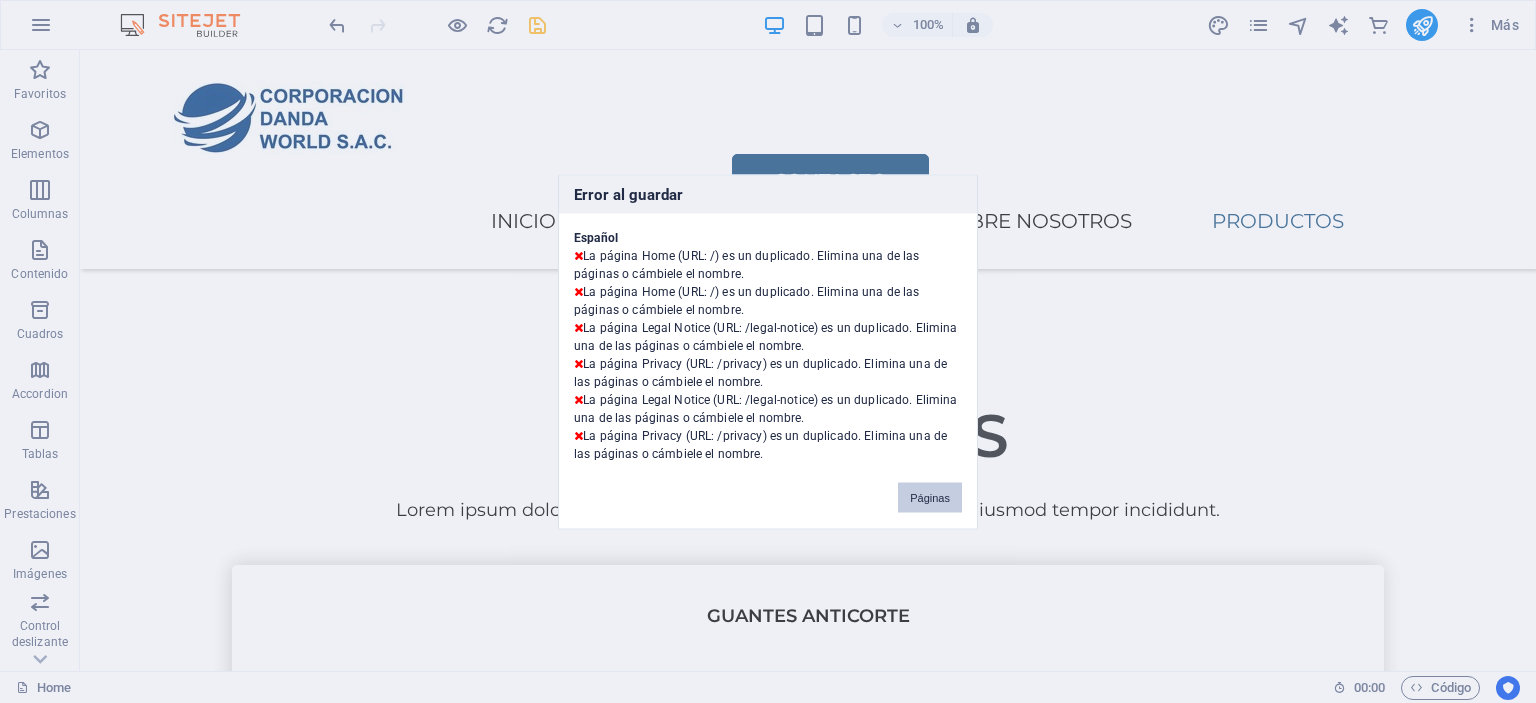 click on "Páginas" at bounding box center (930, 497) 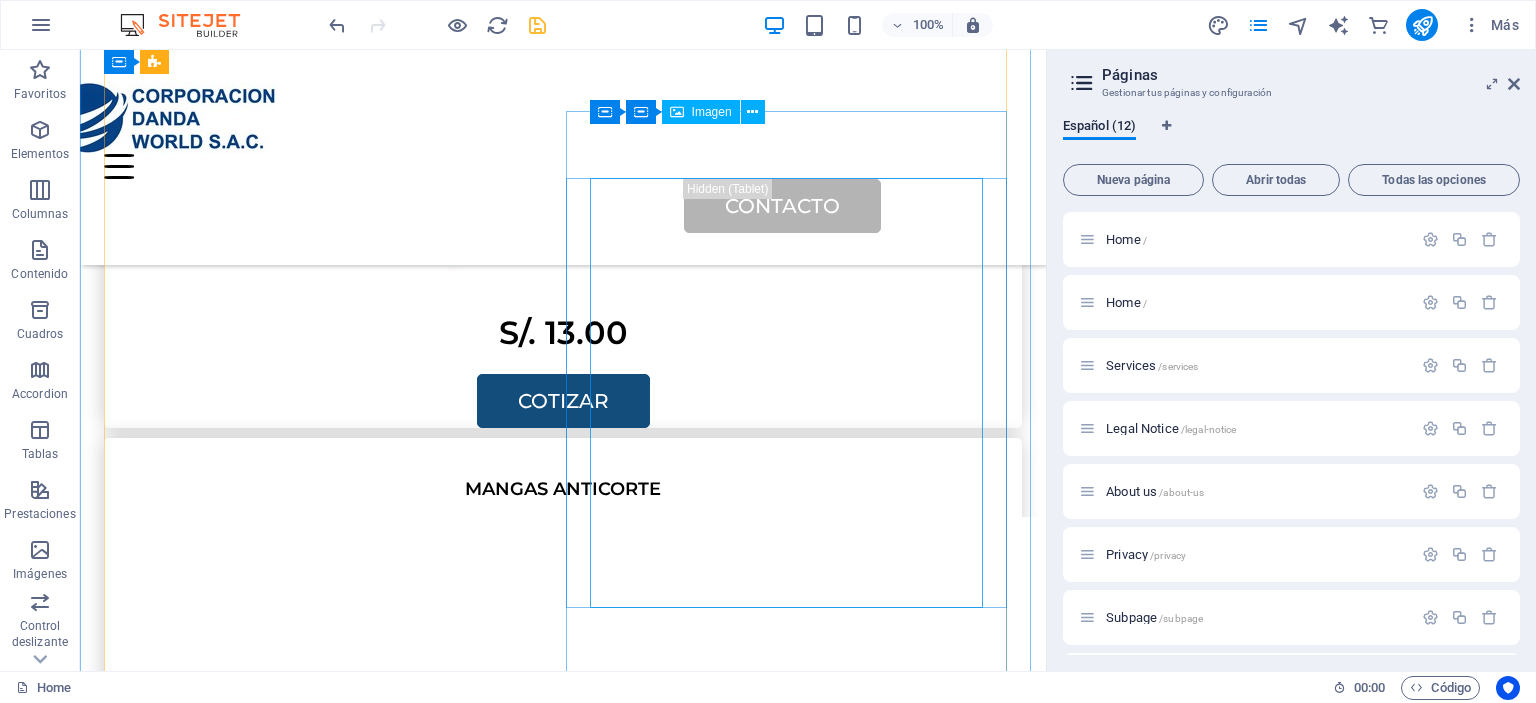 scroll, scrollTop: 3618, scrollLeft: 0, axis: vertical 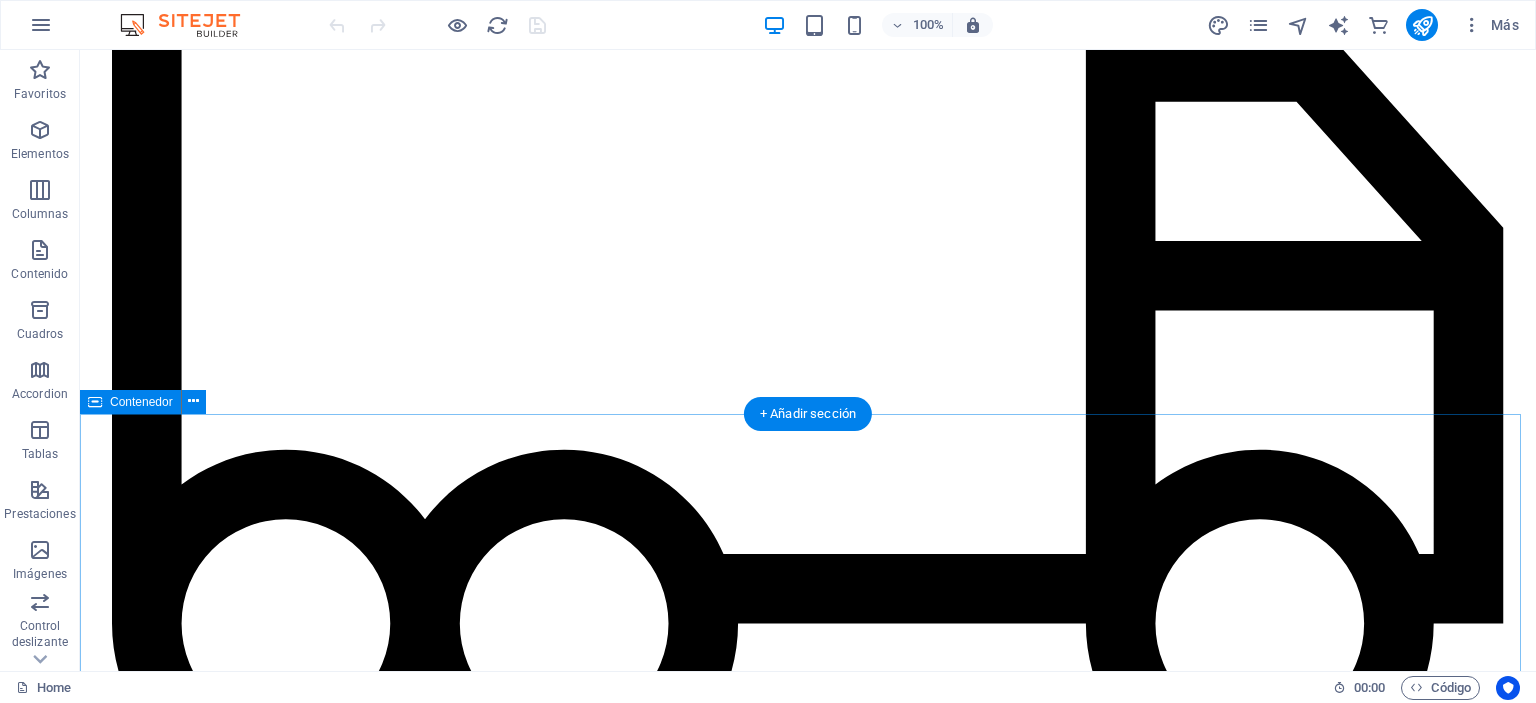 click on "CONTACTO CONTACTO   He leído y comprendido la política de privacidad. ¿Ilegible? Cargar nuevo ENVIAR" at bounding box center [808, 16542] 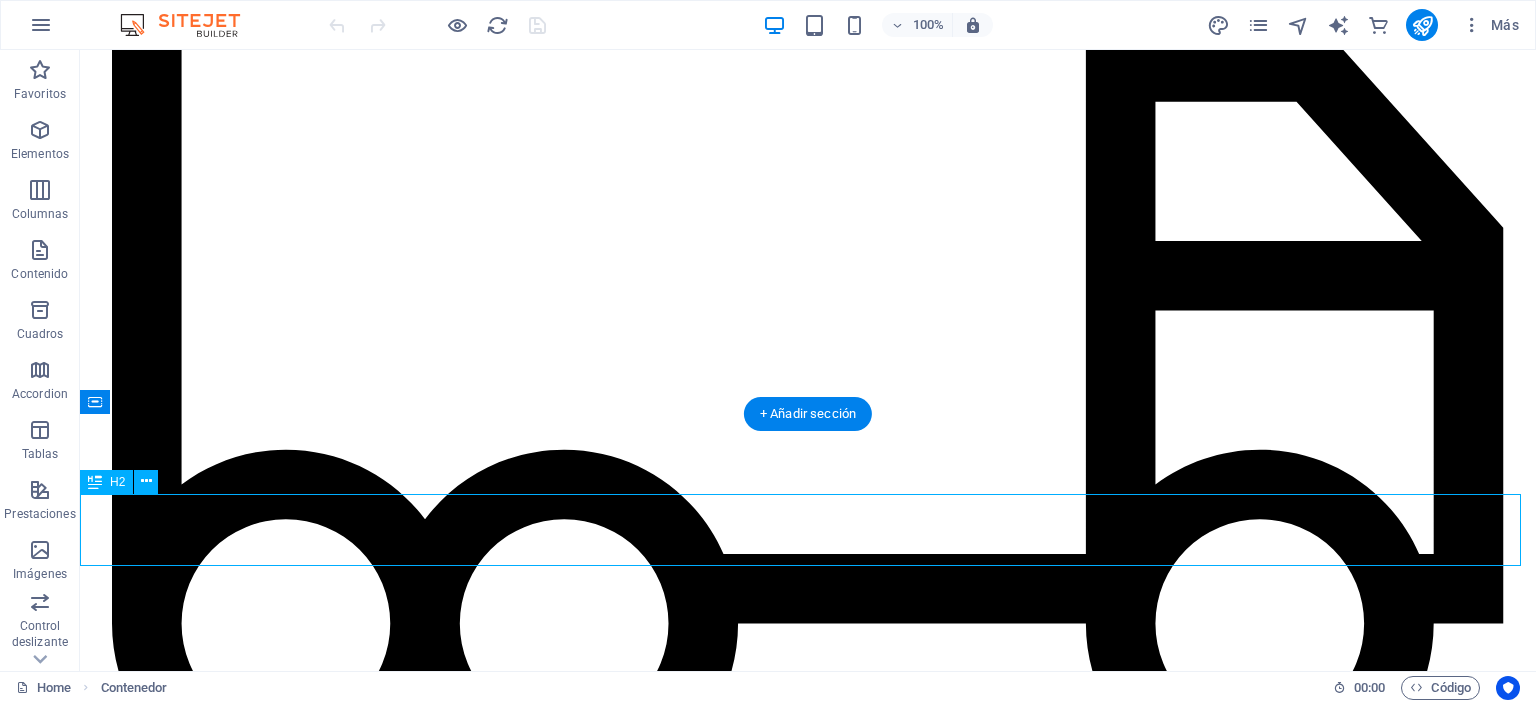 click on "CONTACTO" at bounding box center [808, 16122] 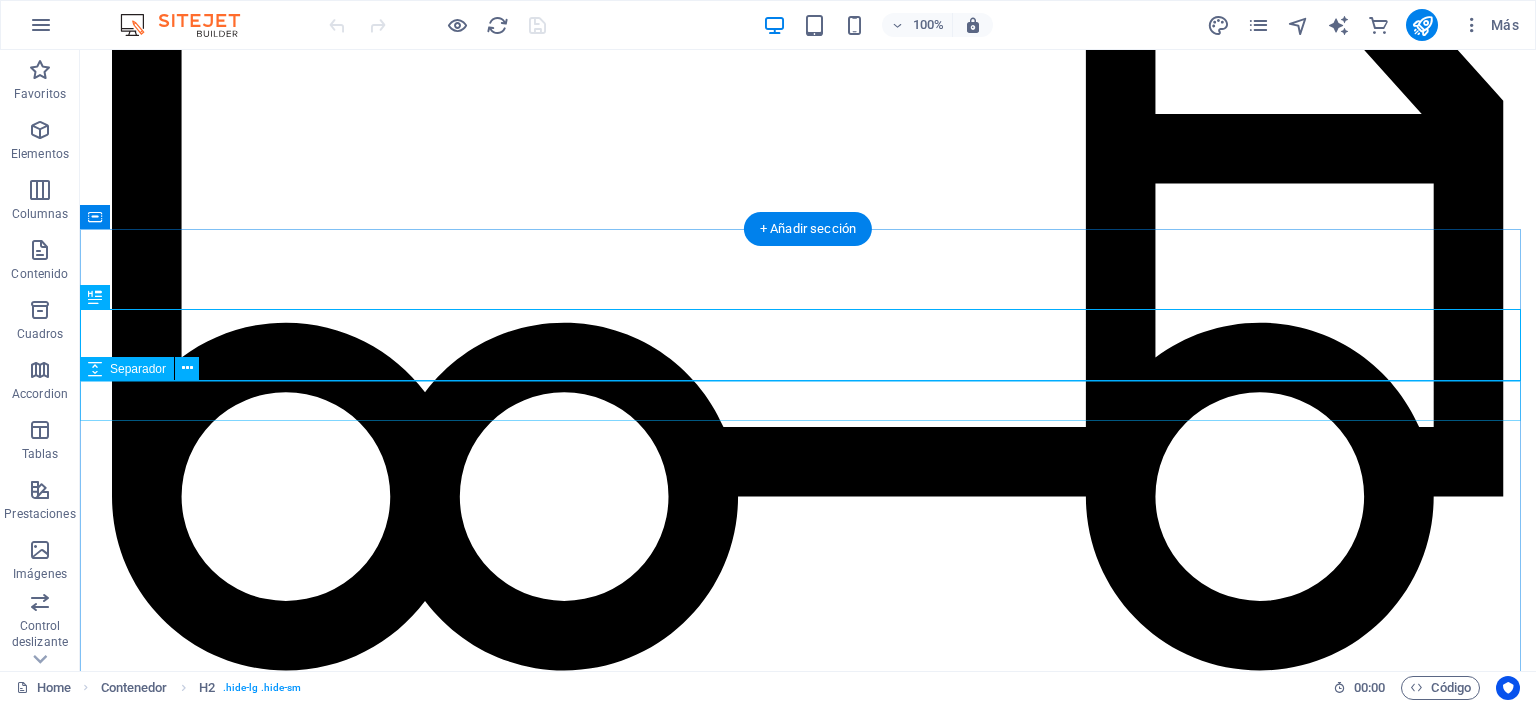 scroll, scrollTop: 3100, scrollLeft: 0, axis: vertical 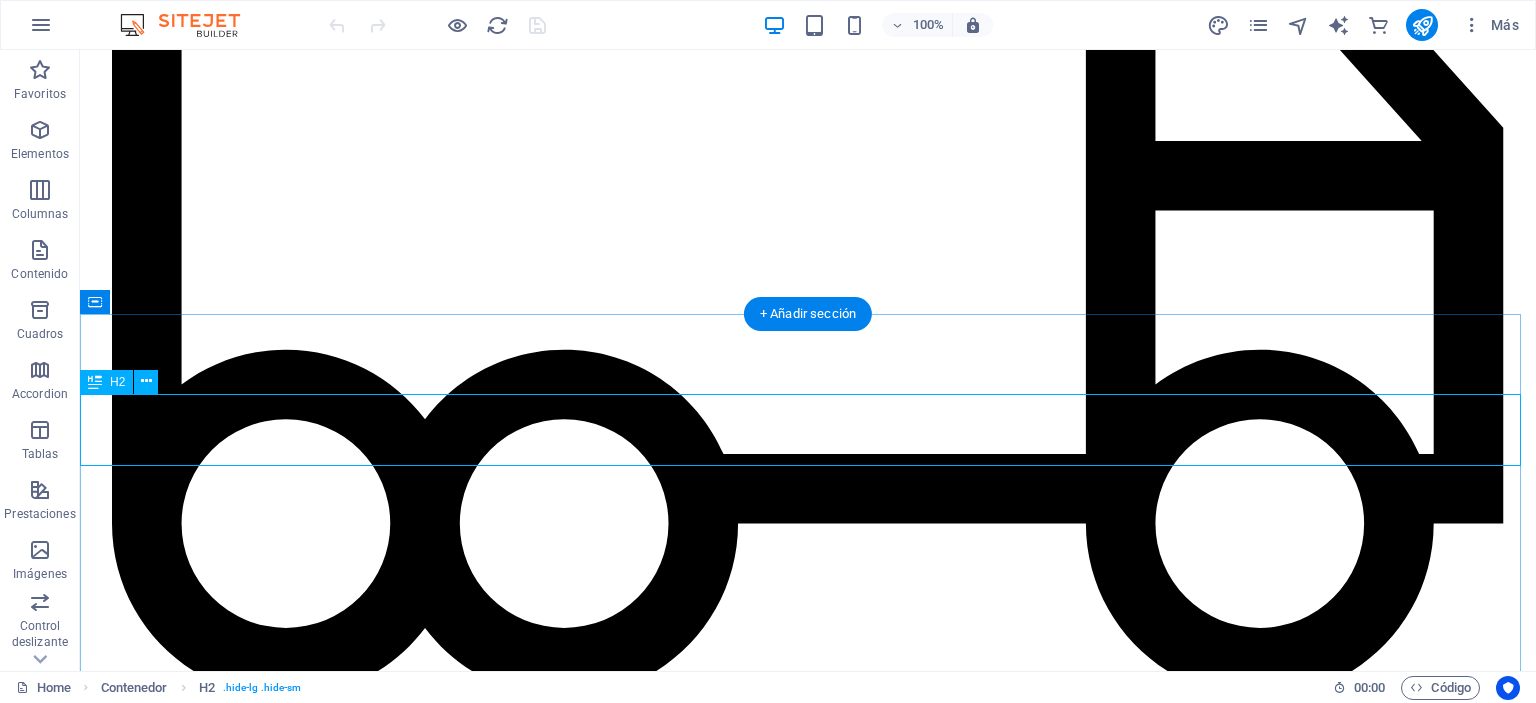 click on "CONTACTO" at bounding box center (808, 16022) 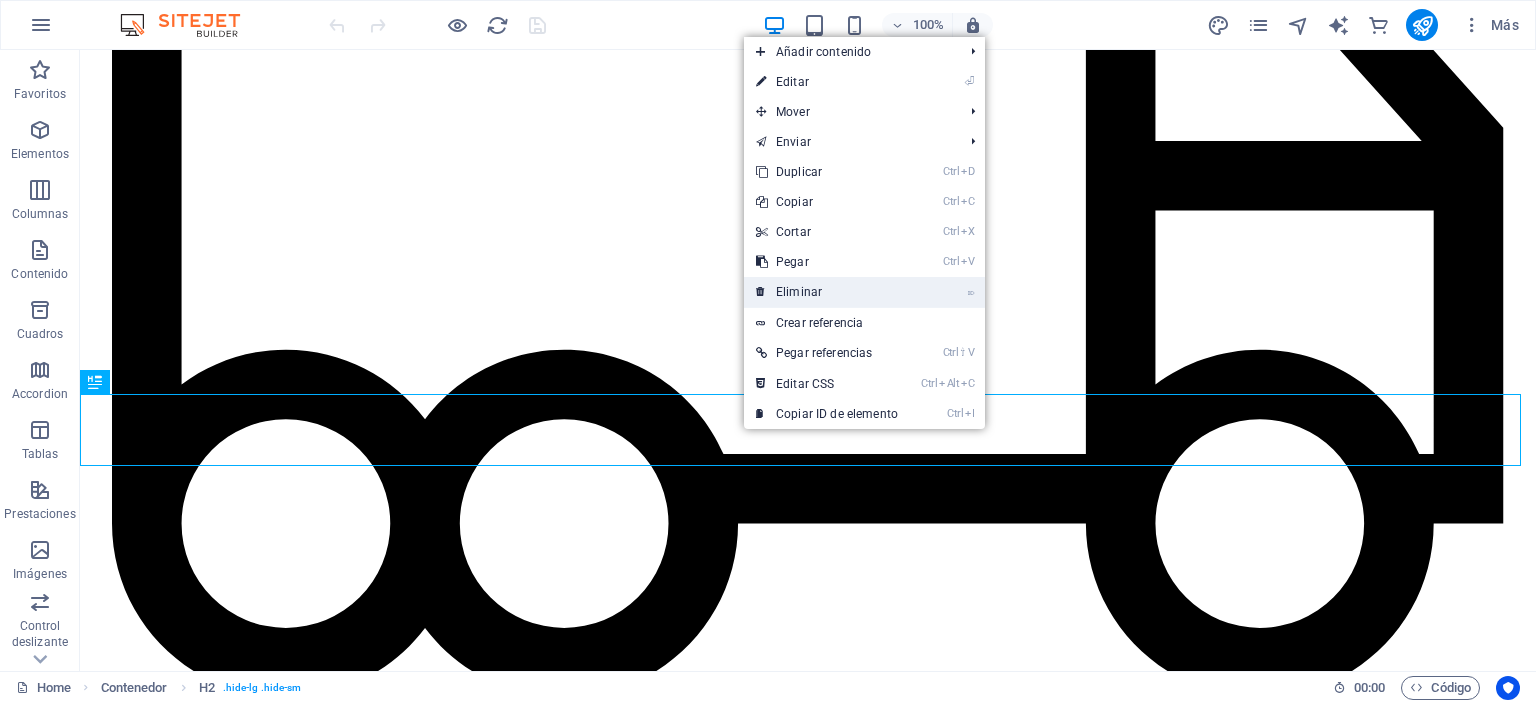 click on "⌦  Eliminar" at bounding box center (827, 292) 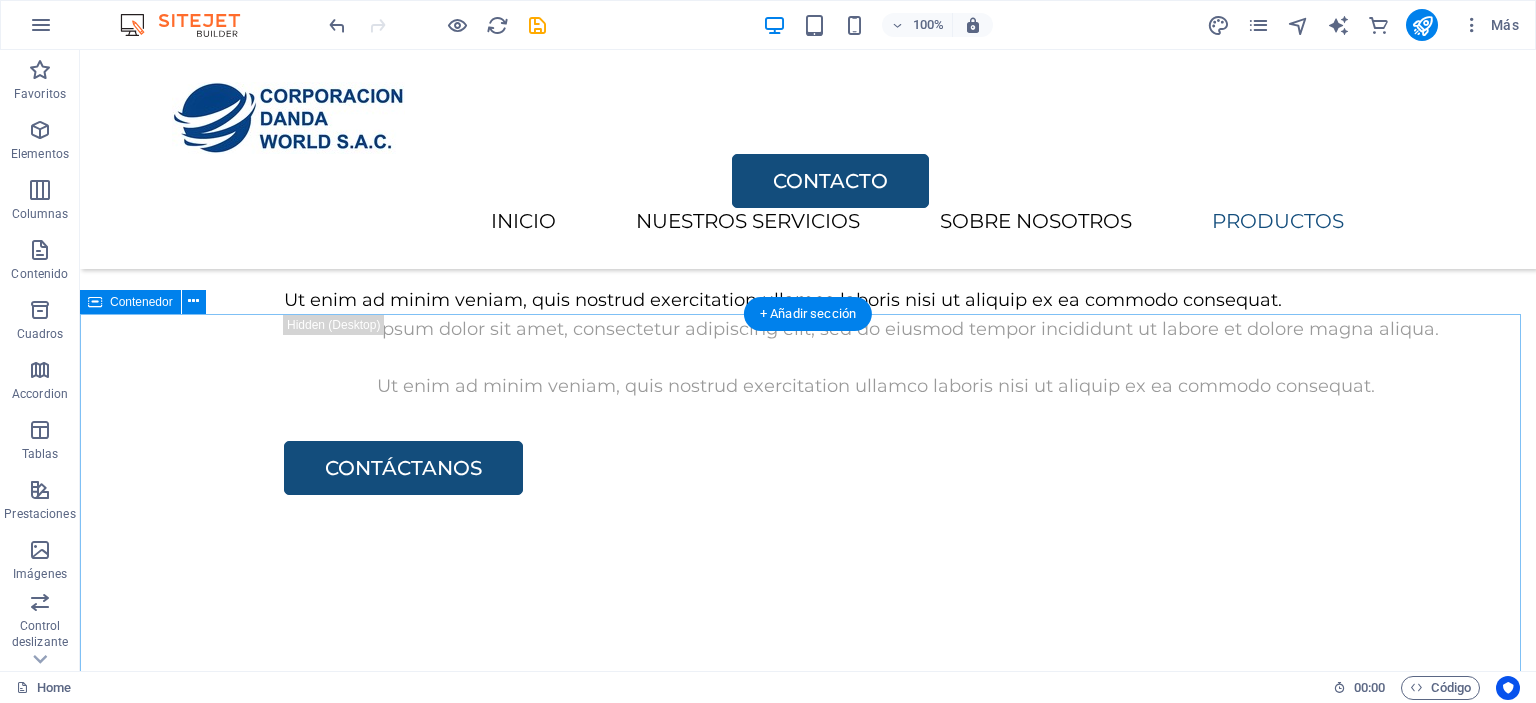 click on "CONTACTO   He leído y comprendido la política de privacidad. ¿Ilegible? Cargar nuevo ENVIAR" at bounding box center (808, 7526) 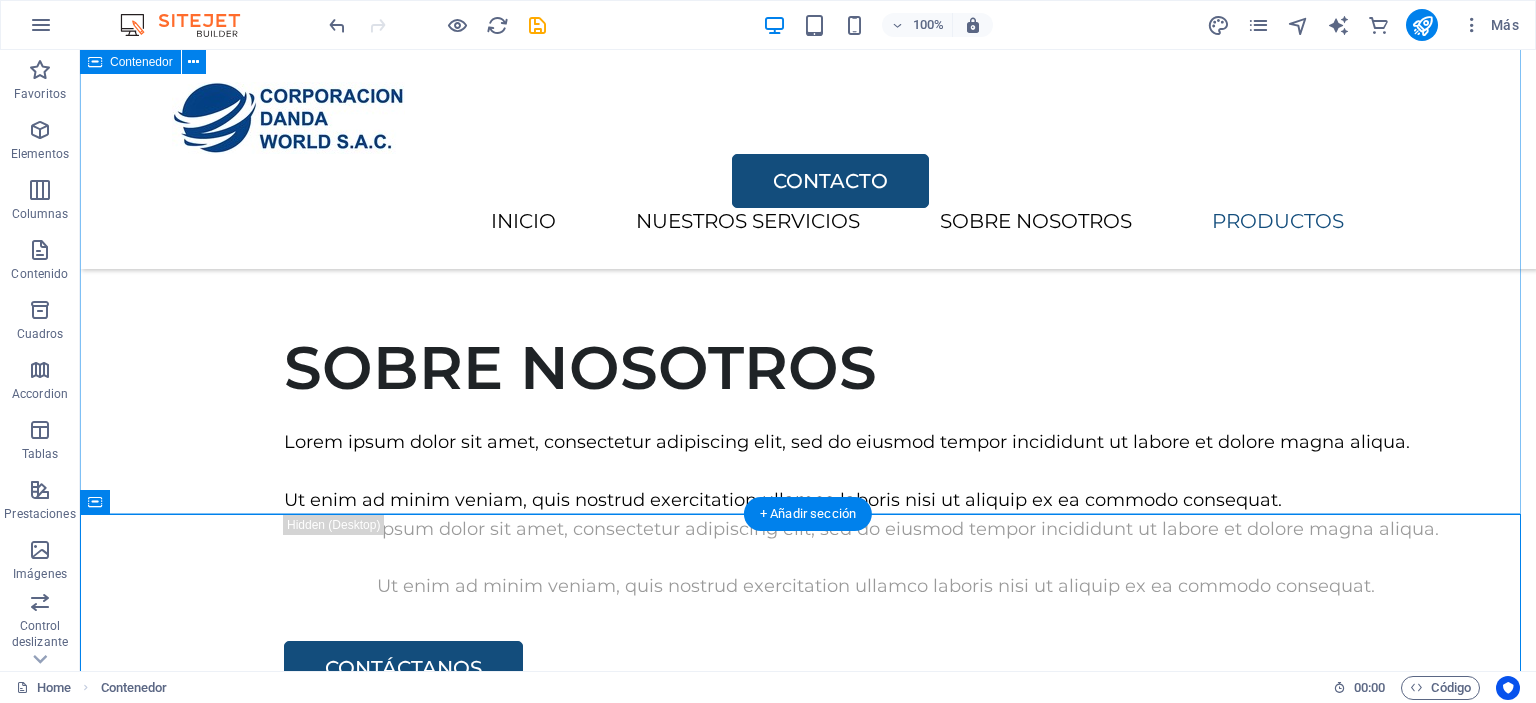 click on "PRODUCTOS Lorem ipsum dolor sit amet, consectetur adipiscing elit, sed do eiusmod tempor incididunt. GUANTES ANTICORTE S/. 13.00 COTIZAR MANGAS ANTICORTE S/. 15.00 COTIZAR DISCOS DE CORTE S/. 100.00 COTIZAR HERRAMIENTAS DE CORTE S/8.00 COTIZAR" at bounding box center (808, 4172) 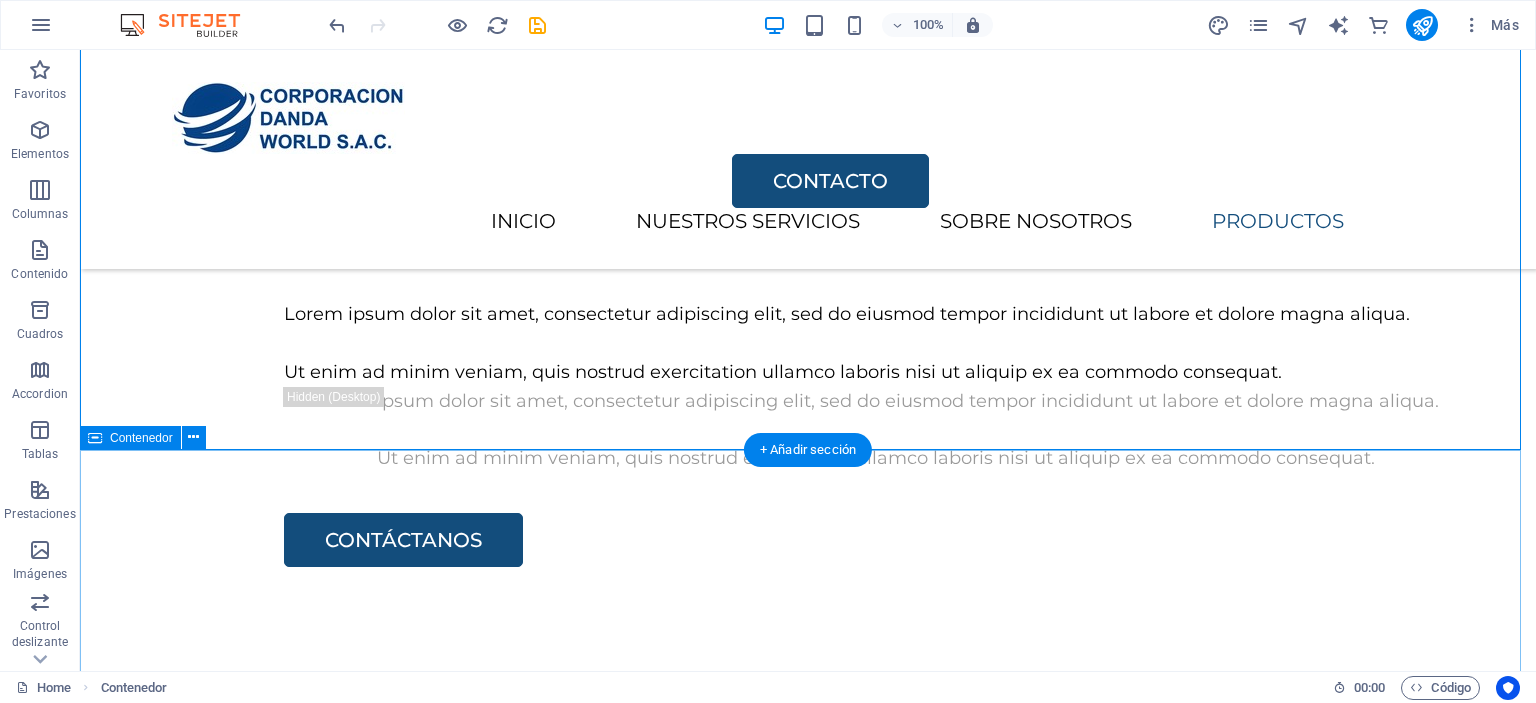 scroll, scrollTop: 3100, scrollLeft: 0, axis: vertical 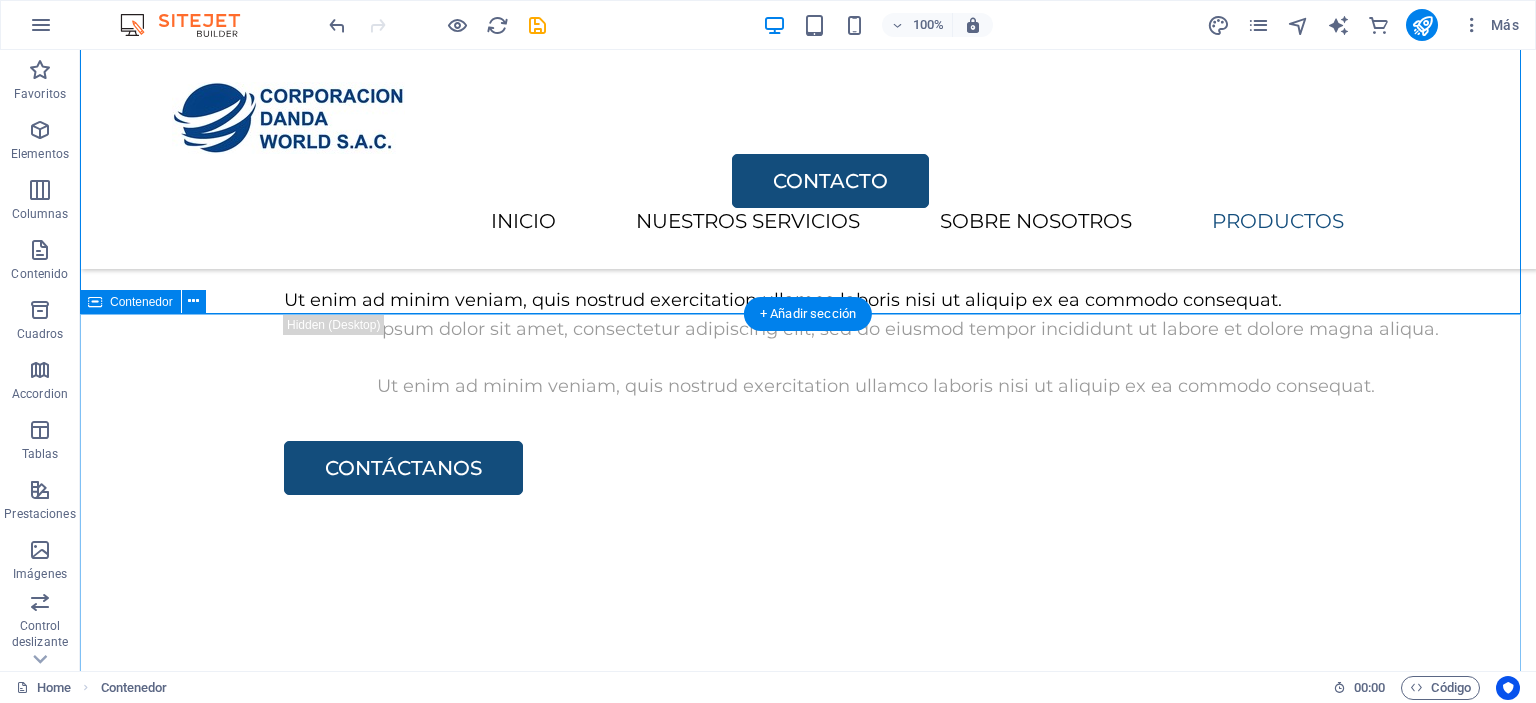 drag, startPoint x: 377, startPoint y: 346, endPoint x: 376, endPoint y: 386, distance: 40.012497 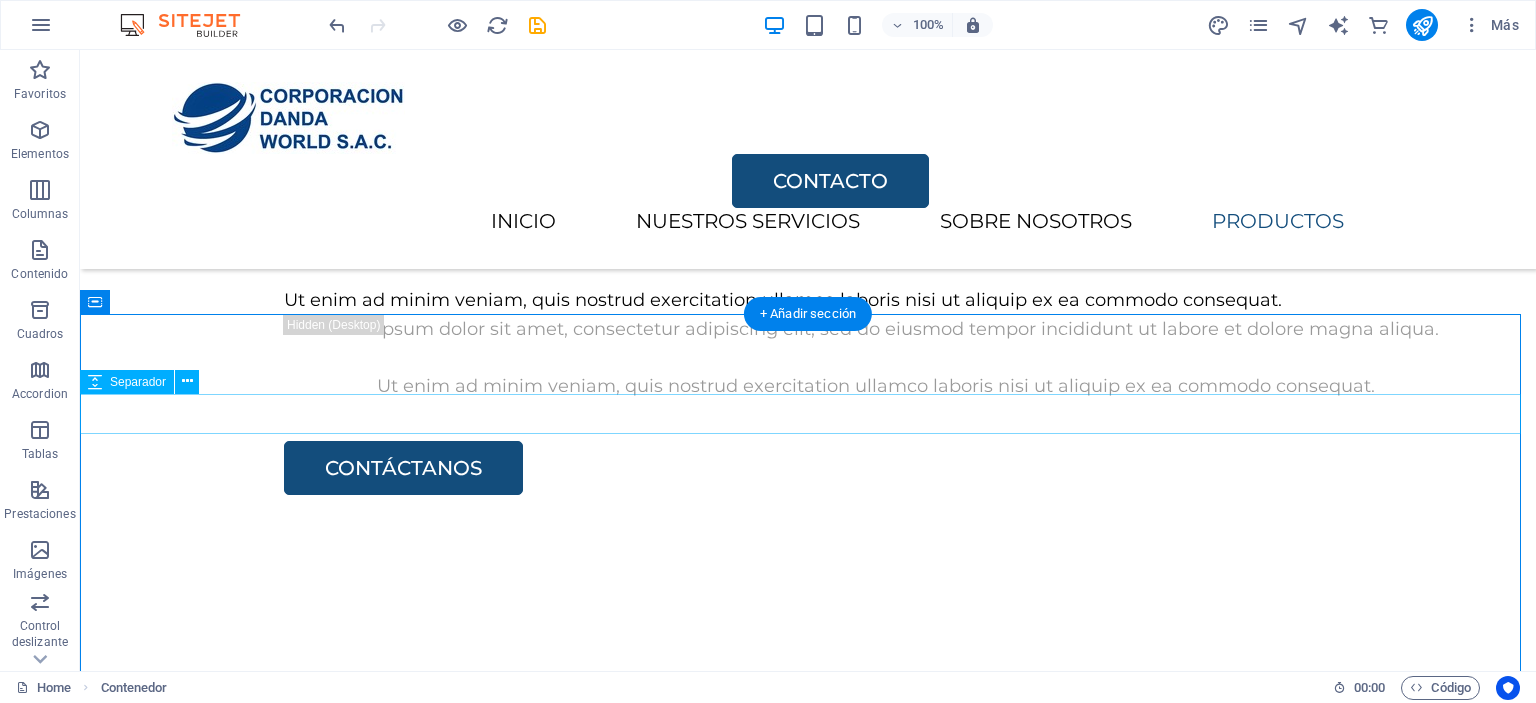 click at bounding box center [808, 7193] 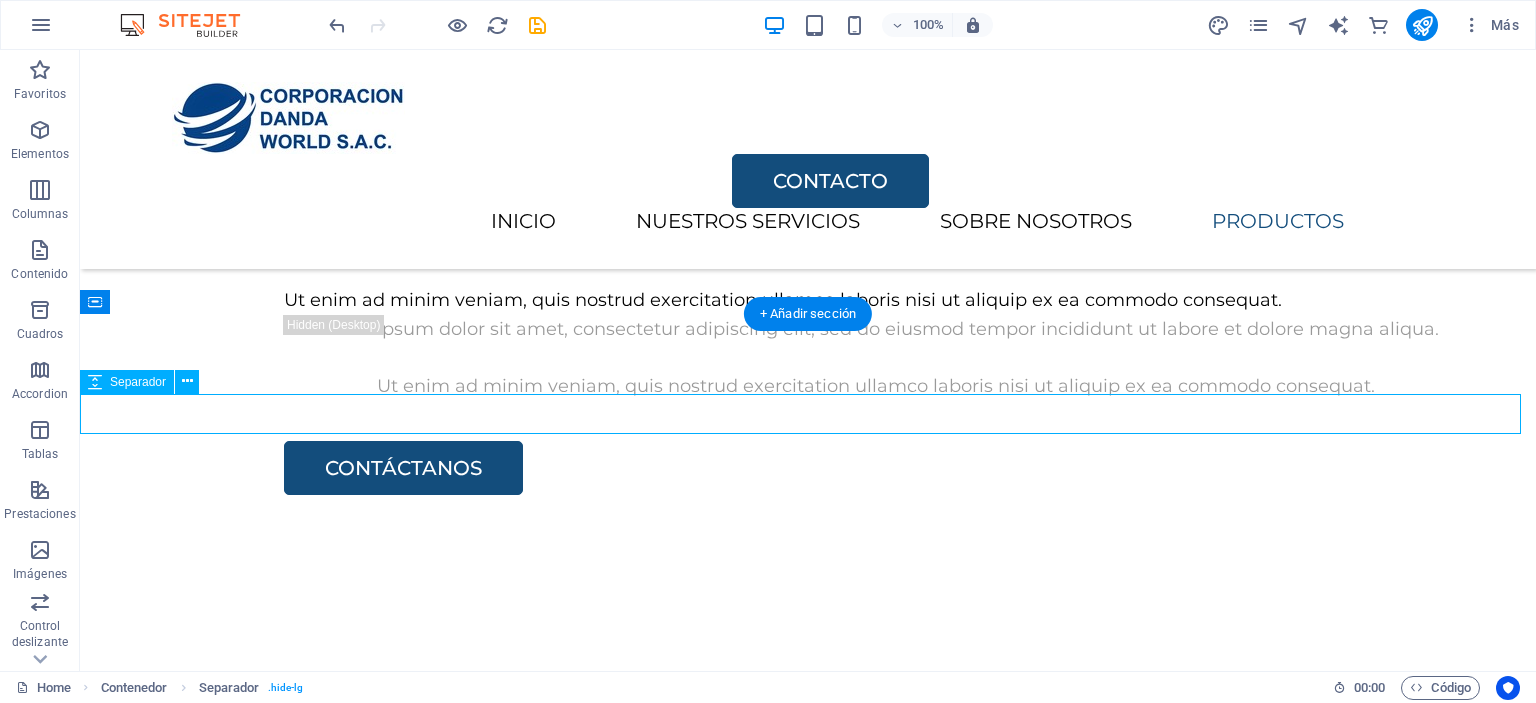 click at bounding box center [808, 7193] 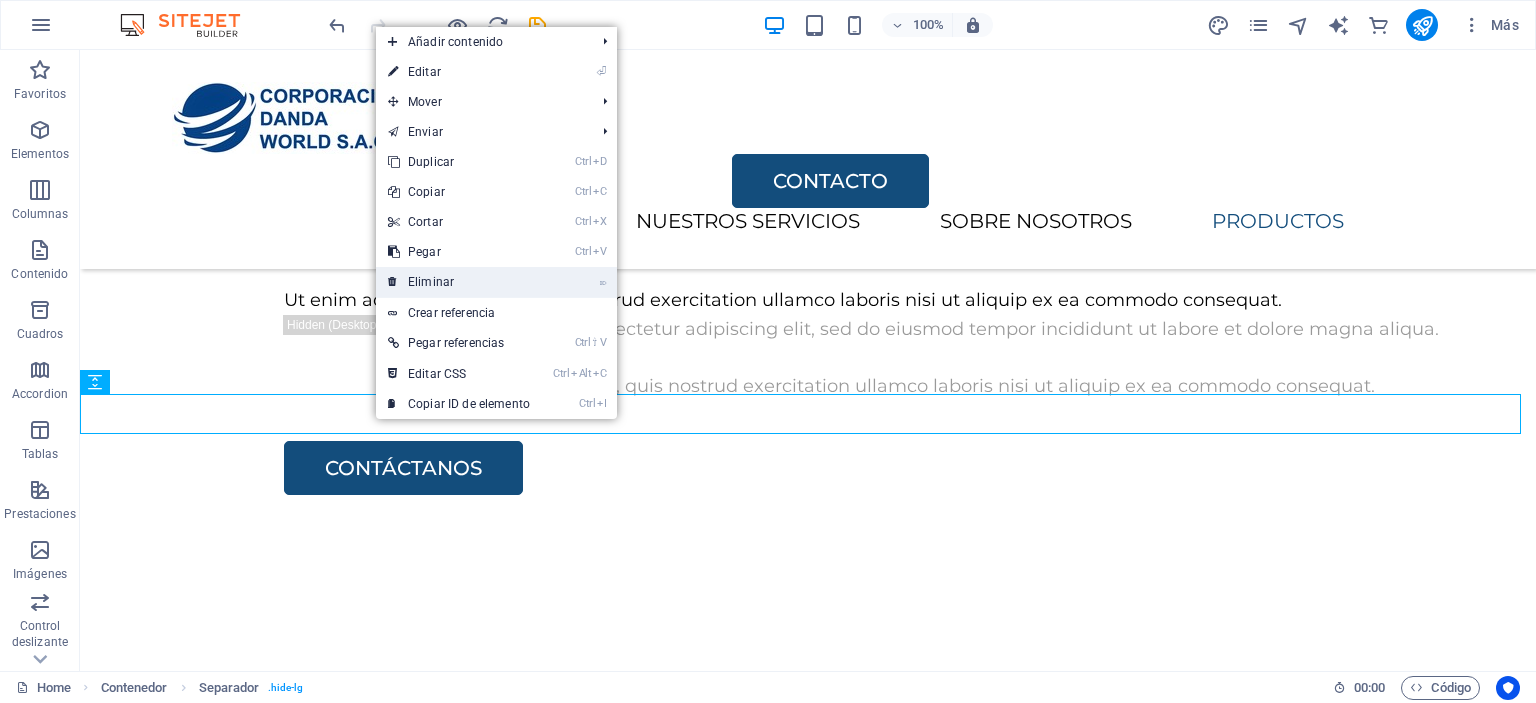 click on "⌦  Eliminar" at bounding box center (459, 282) 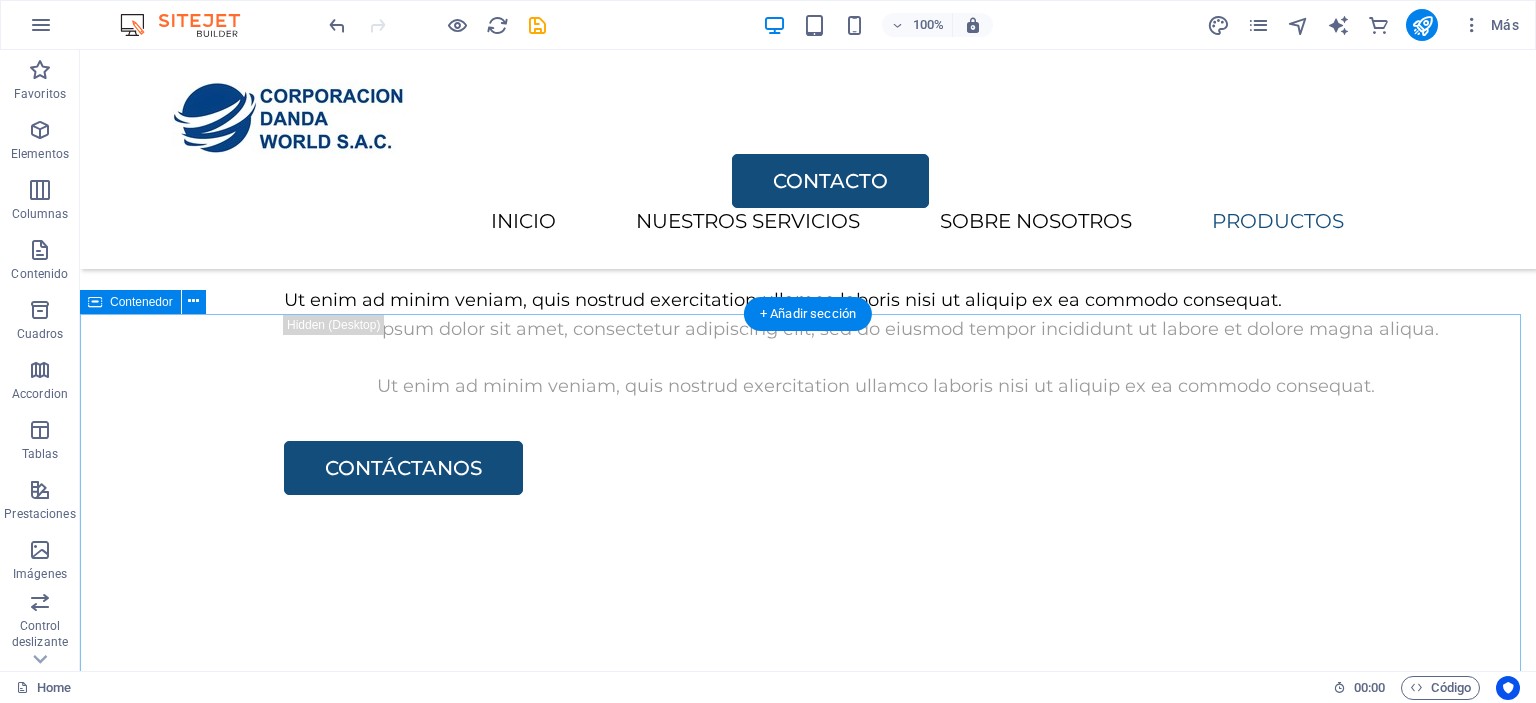 click on "CONTACTO   He leído y comprendido la política de privacidad. ¿Ilegible? Cargar nuevo ENVIAR" at bounding box center (808, 7526) 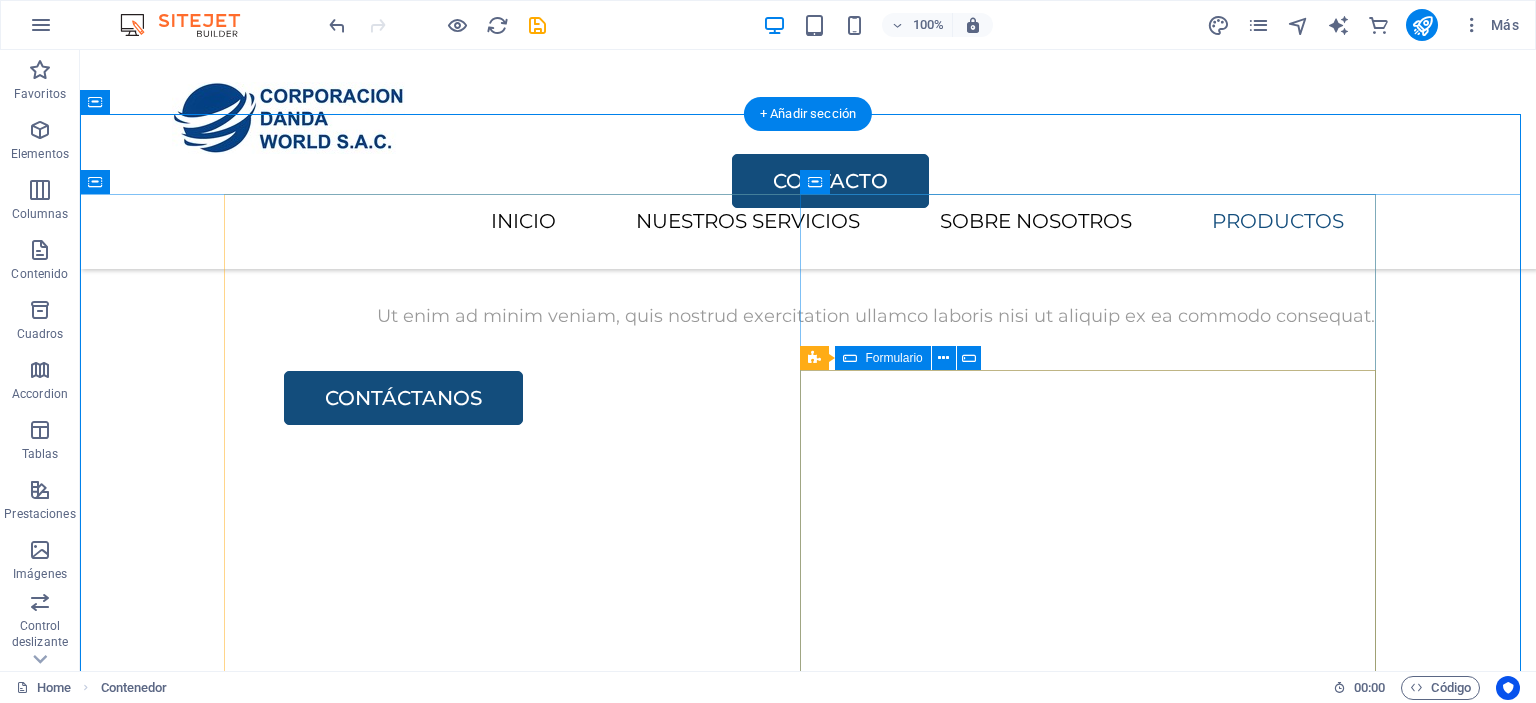 scroll, scrollTop: 3100, scrollLeft: 0, axis: vertical 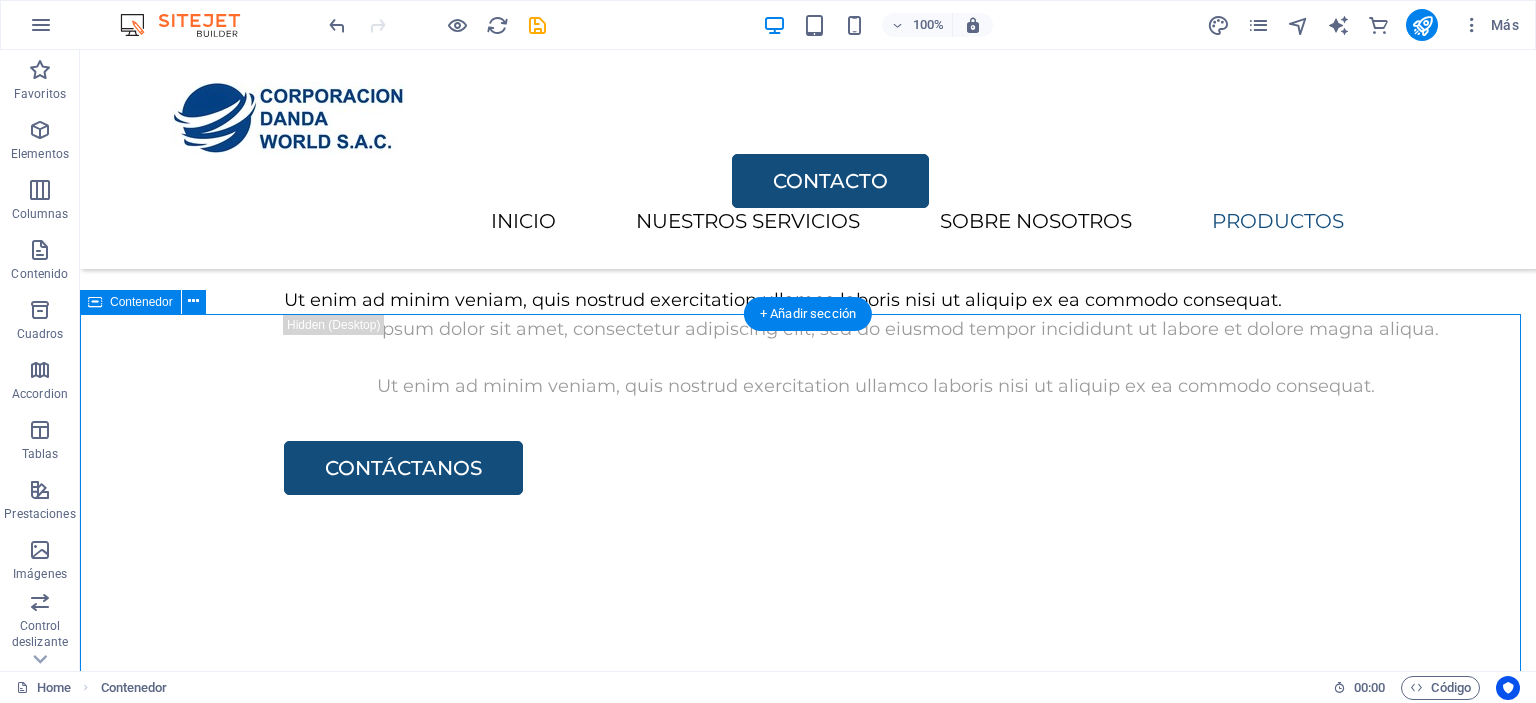 click on "CONTACTO   He leído y comprendido la política de privacidad. ¿Ilegible? Cargar nuevo ENVIAR" at bounding box center (808, 7526) 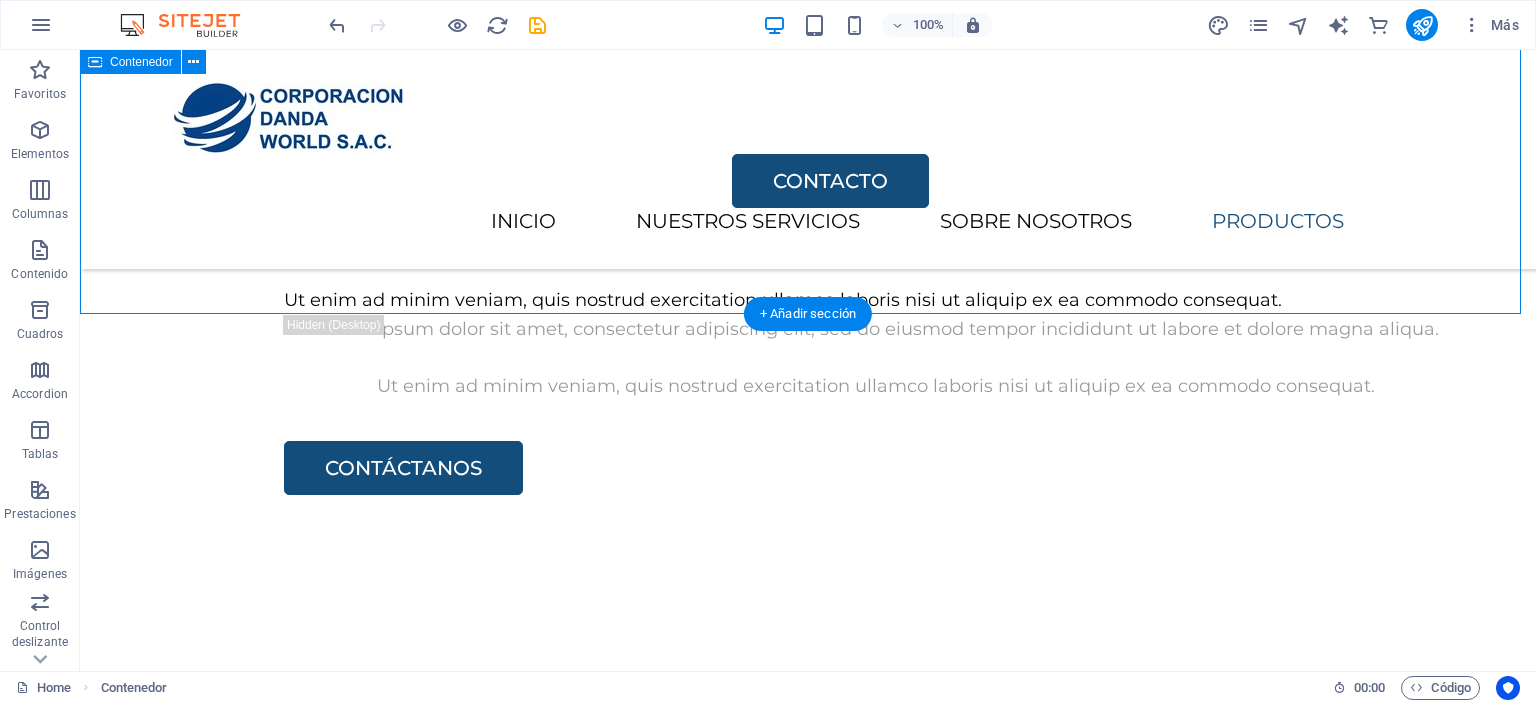 click on "PRODUCTOS Lorem ipsum dolor sit amet, consectetur adipiscing elit, sed do eiusmod tempor incididunt. GUANTES ANTICORTE S/. 13.00 COTIZAR MANGAS ANTICORTE S/. 15.00 COTIZAR DISCOS DE CORTE S/. 100.00 COTIZAR HERRAMIENTAS DE CORTE S/8.00 COTIZAR" at bounding box center [808, 3972] 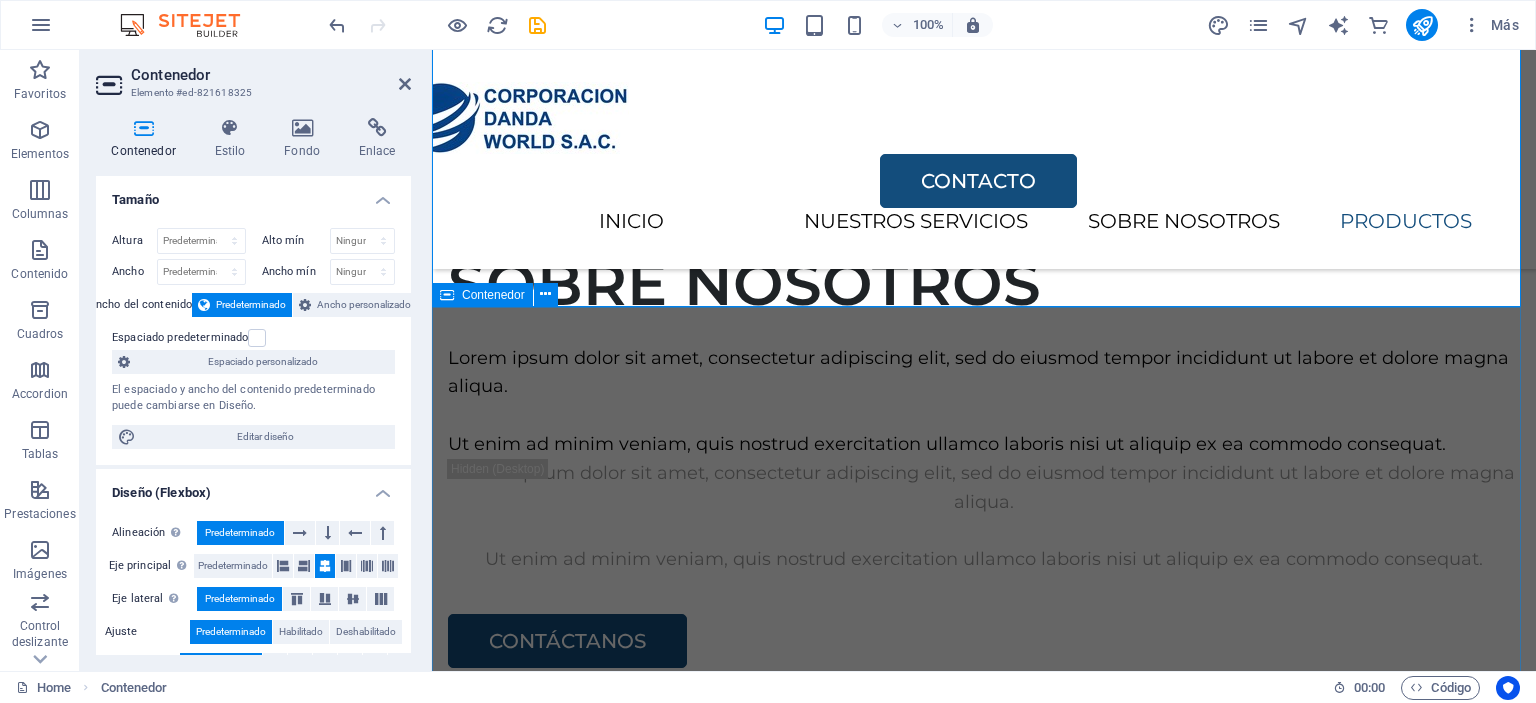 scroll, scrollTop: 3150, scrollLeft: 0, axis: vertical 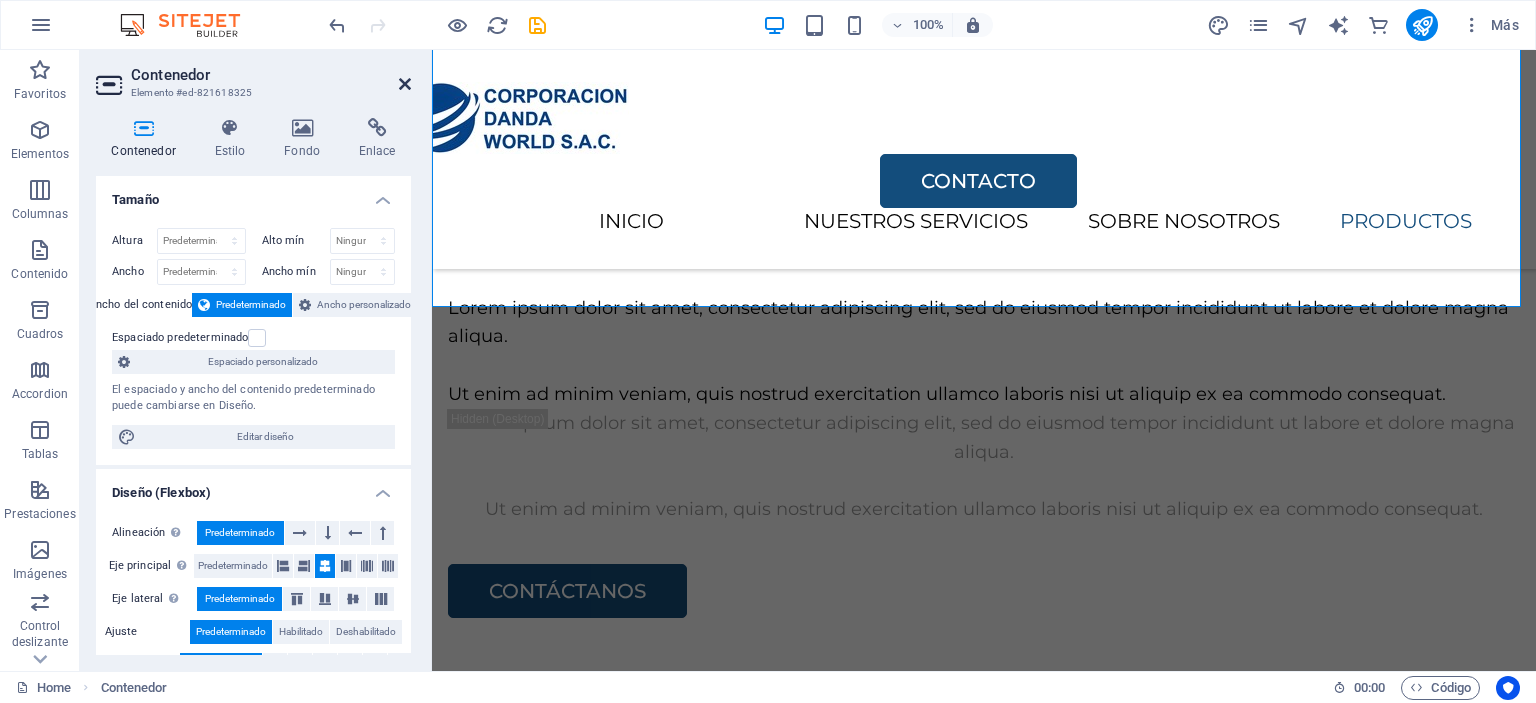 click at bounding box center (405, 84) 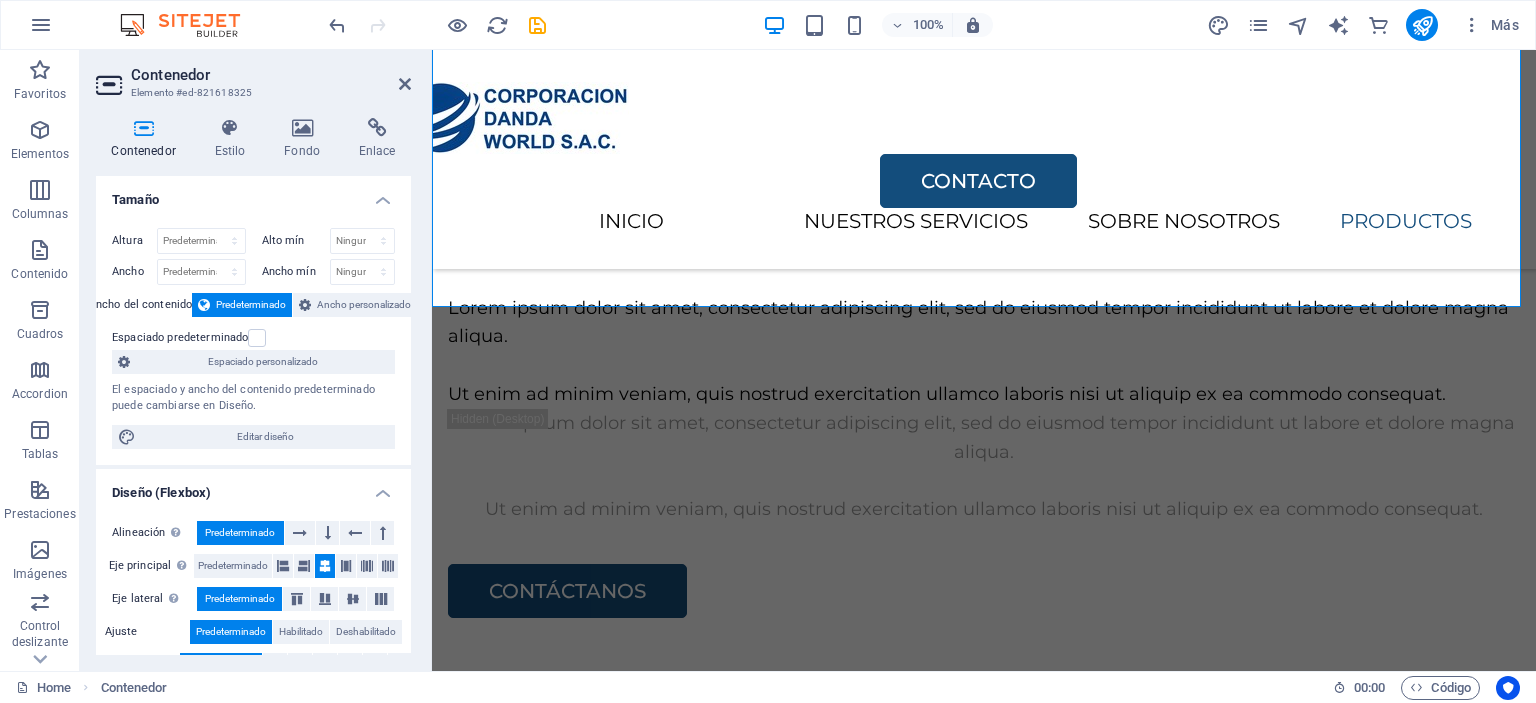 scroll, scrollTop: 3100, scrollLeft: 0, axis: vertical 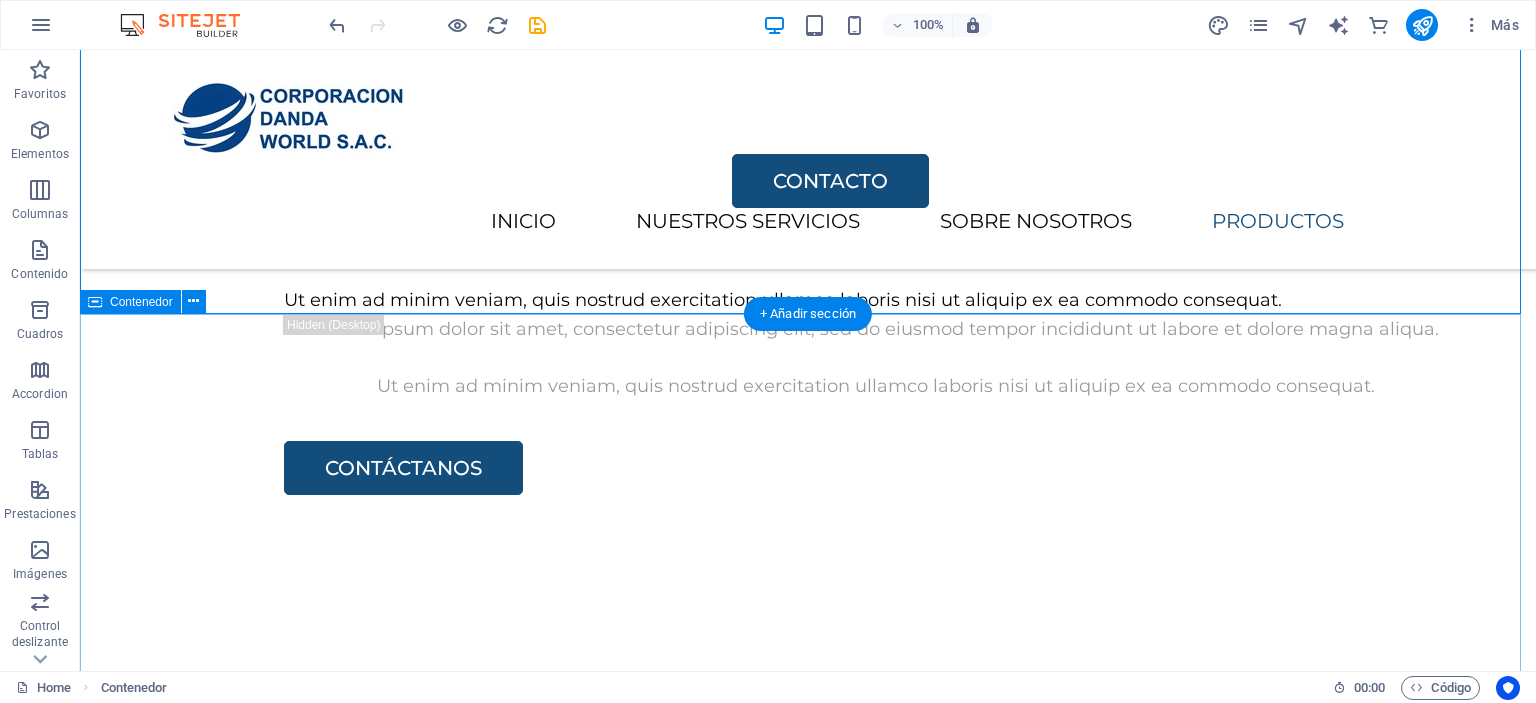 click on "CONTACTO   He leído y comprendido la política de privacidad. ¿Ilegible? Cargar nuevo ENVIAR" at bounding box center [808, 7526] 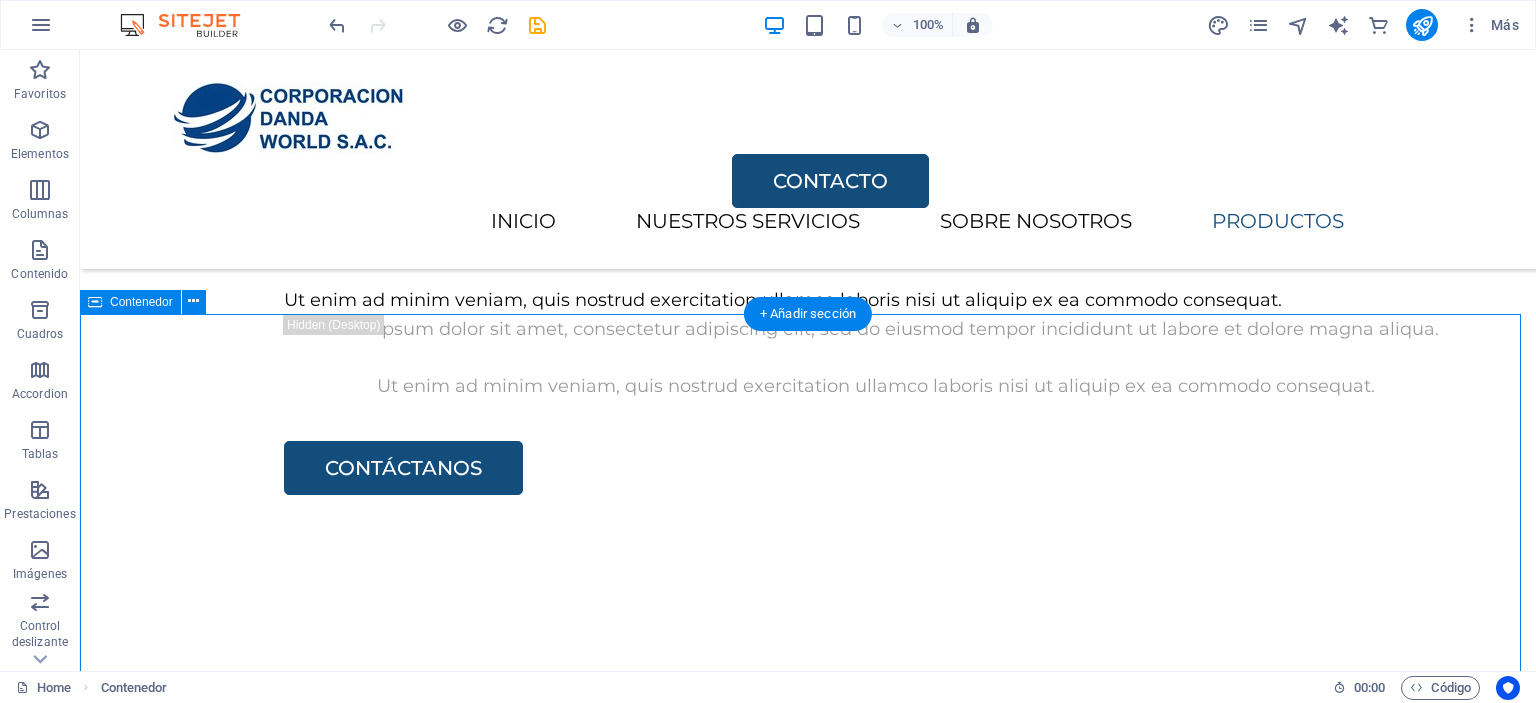 click on "CONTACTO   He leído y comprendido la política de privacidad. ¿Ilegible? Cargar nuevo ENVIAR" at bounding box center [808, 7526] 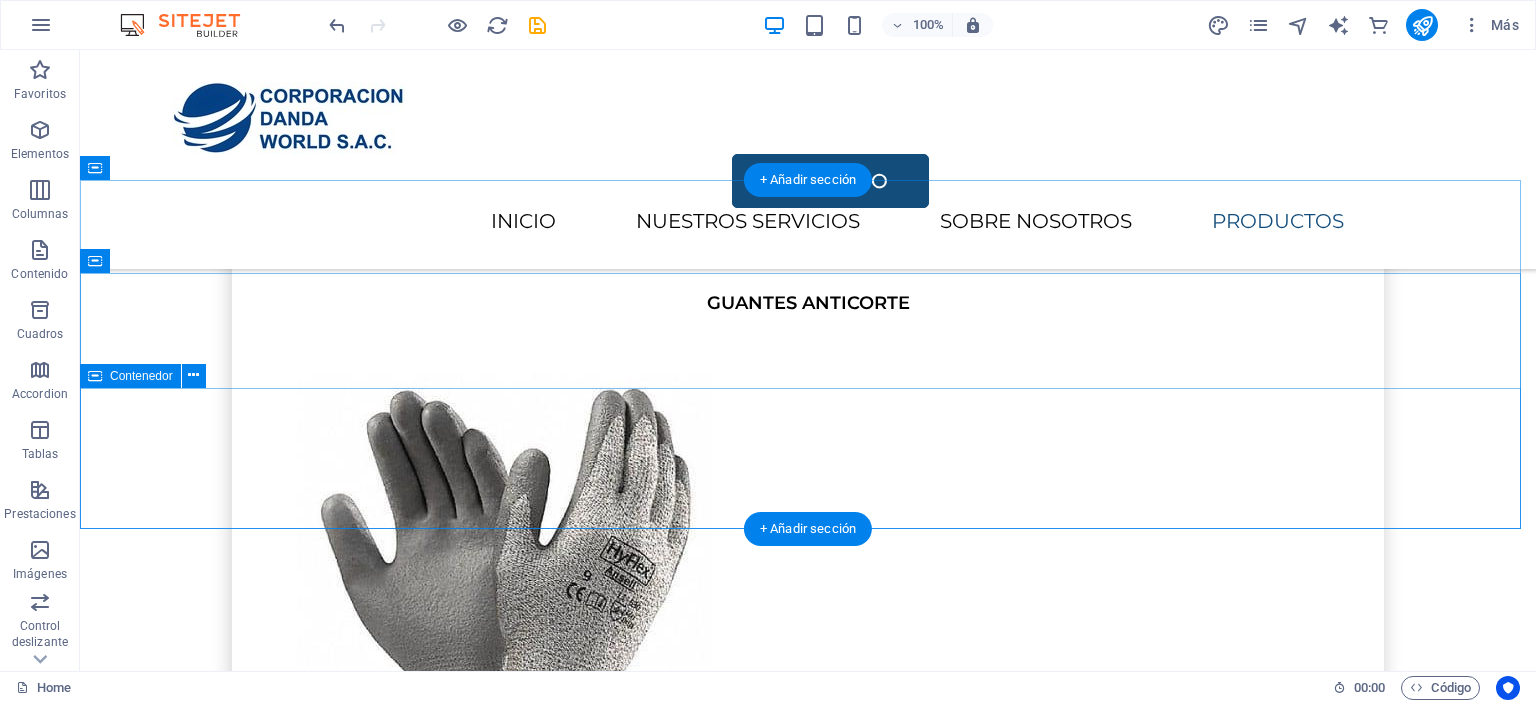 scroll, scrollTop: 3900, scrollLeft: 0, axis: vertical 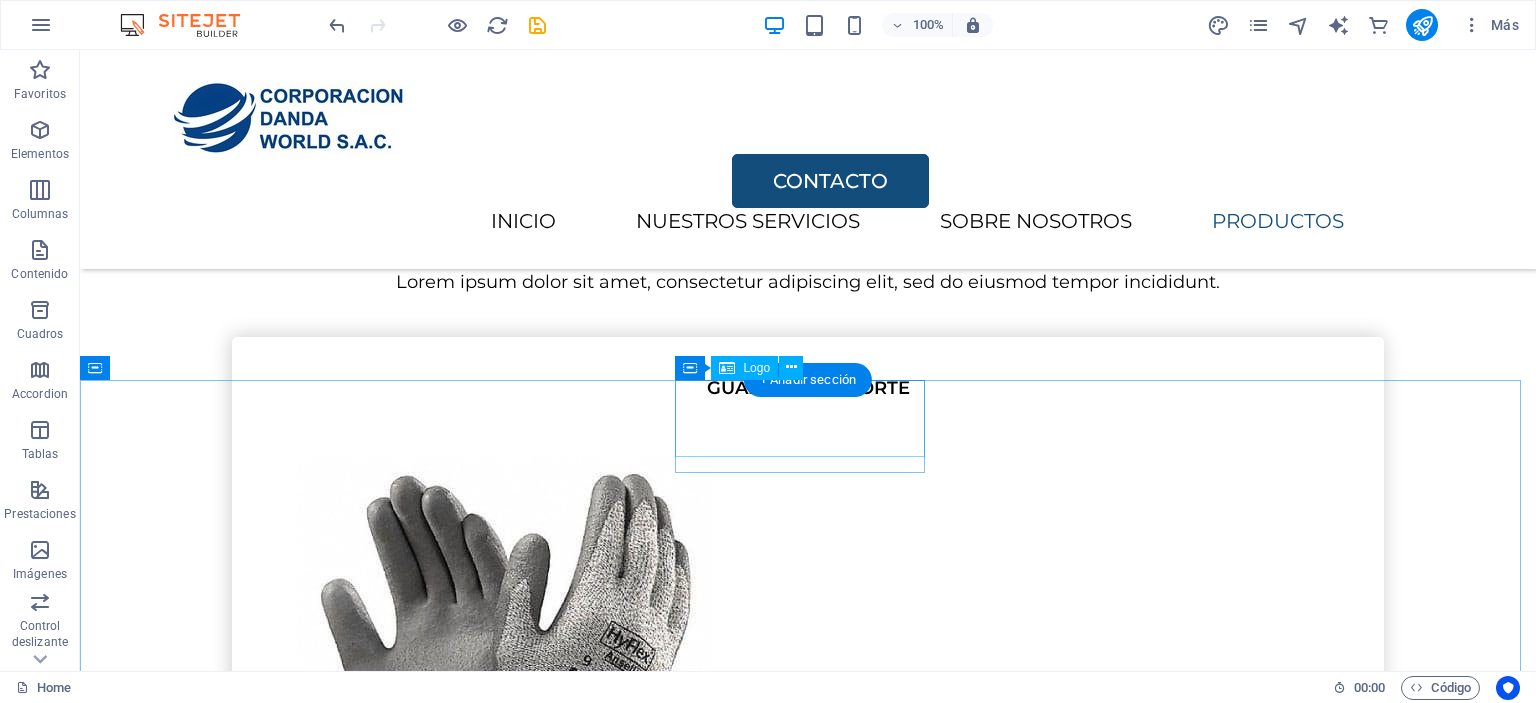 click at bounding box center [808, 7197] 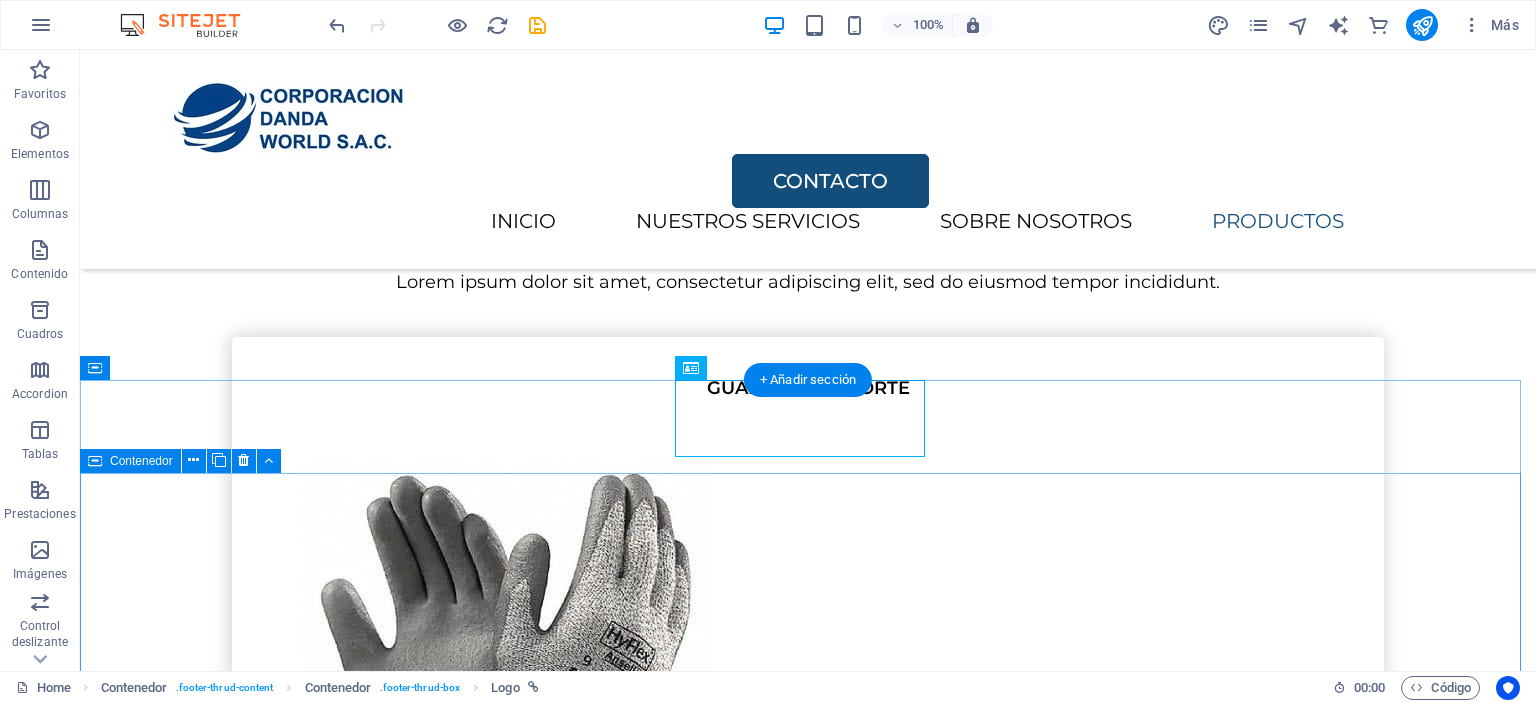 click on "INICIO SERVICIOS SOBRE NOSOTROS CONTACTO Suelta el contenido aquí o  Añadir elementos  Pegar portapapeles" at bounding box center (808, 7380) 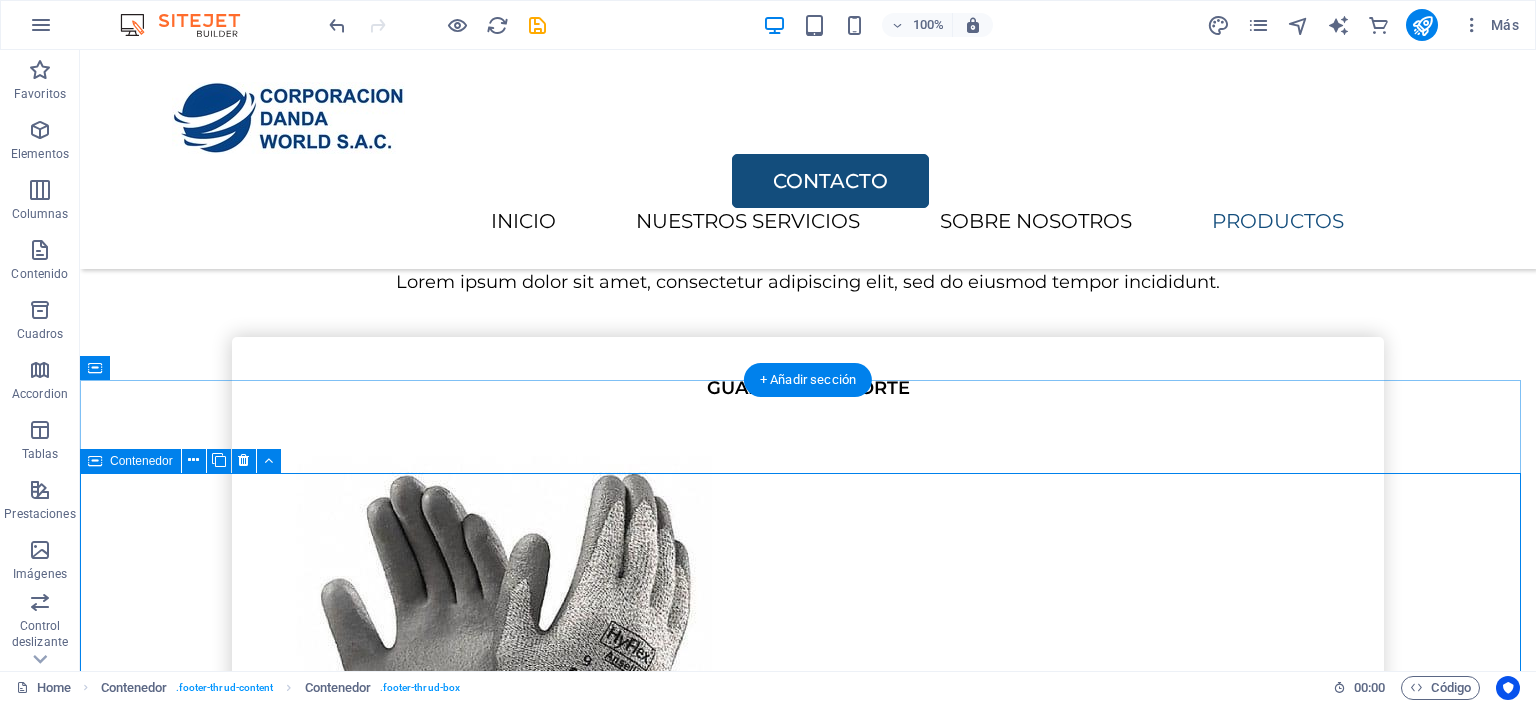 click on "INICIO SERVICIOS SOBRE NOSOTROS CONTACTO Suelta el contenido aquí o  Añadir elementos  Pegar portapapeles" at bounding box center (808, 7380) 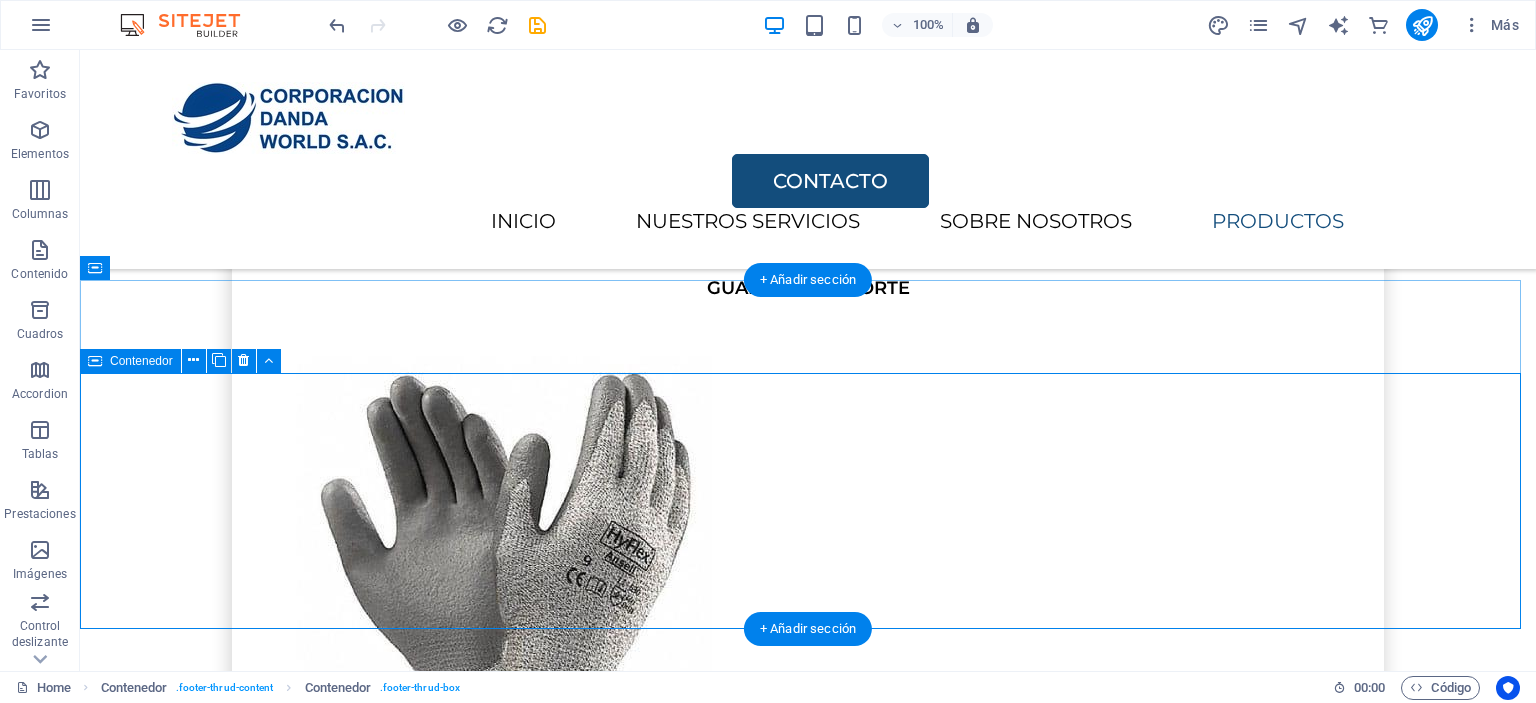 scroll, scrollTop: 3800, scrollLeft: 0, axis: vertical 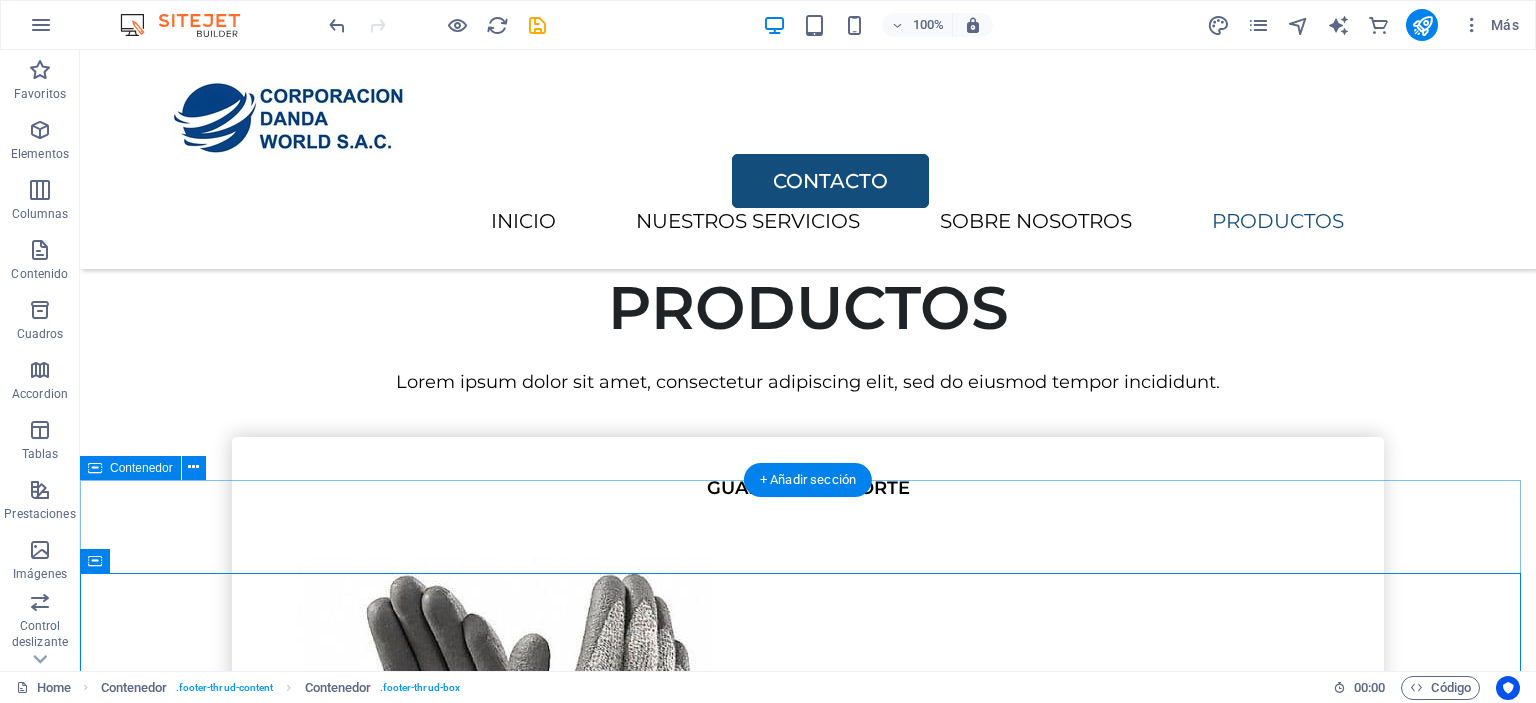 click on "INICIO SERVICIOS SOBRE NOSOTROS CONTACTO Suelta el contenido aquí o  Añadir elementos  Pegar portapapeles" at bounding box center (808, 7434) 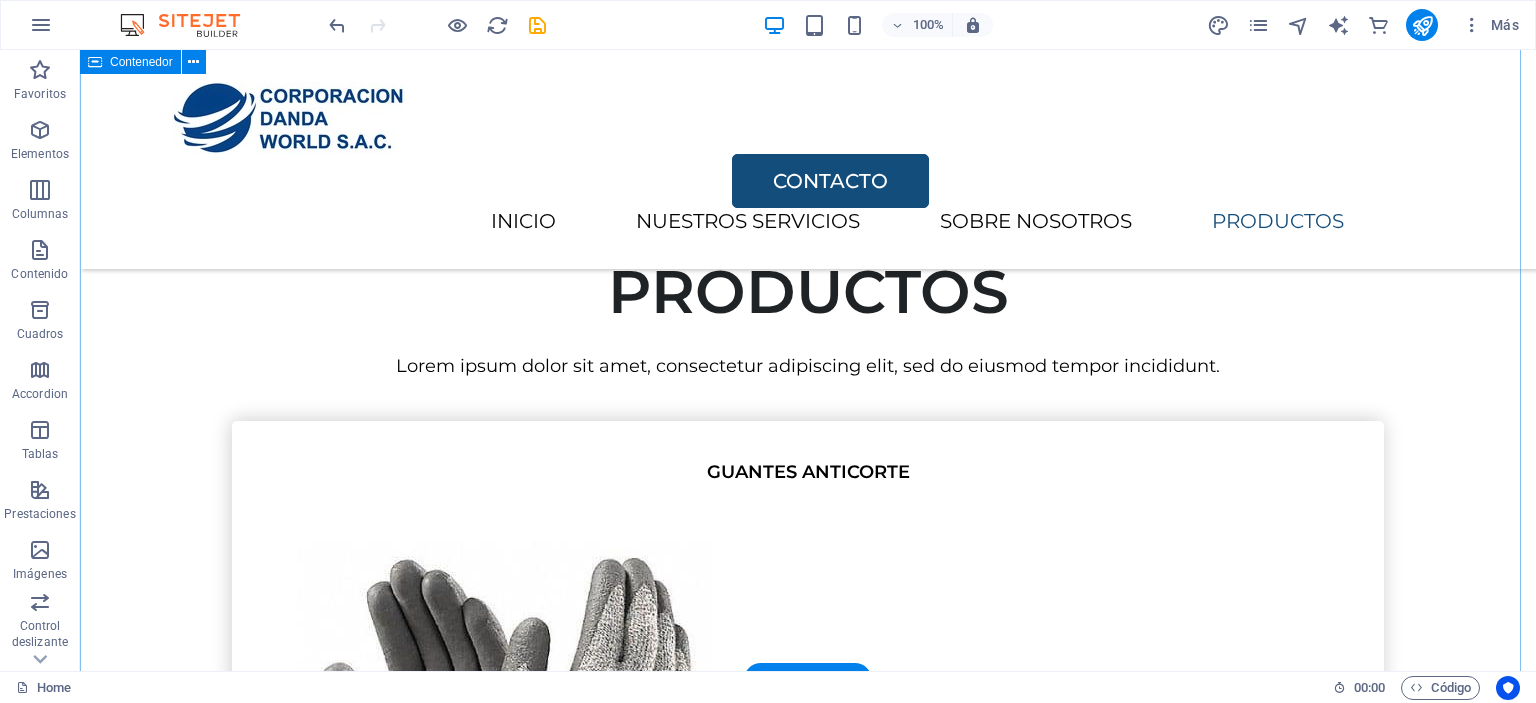 scroll, scrollTop: 3900, scrollLeft: 0, axis: vertical 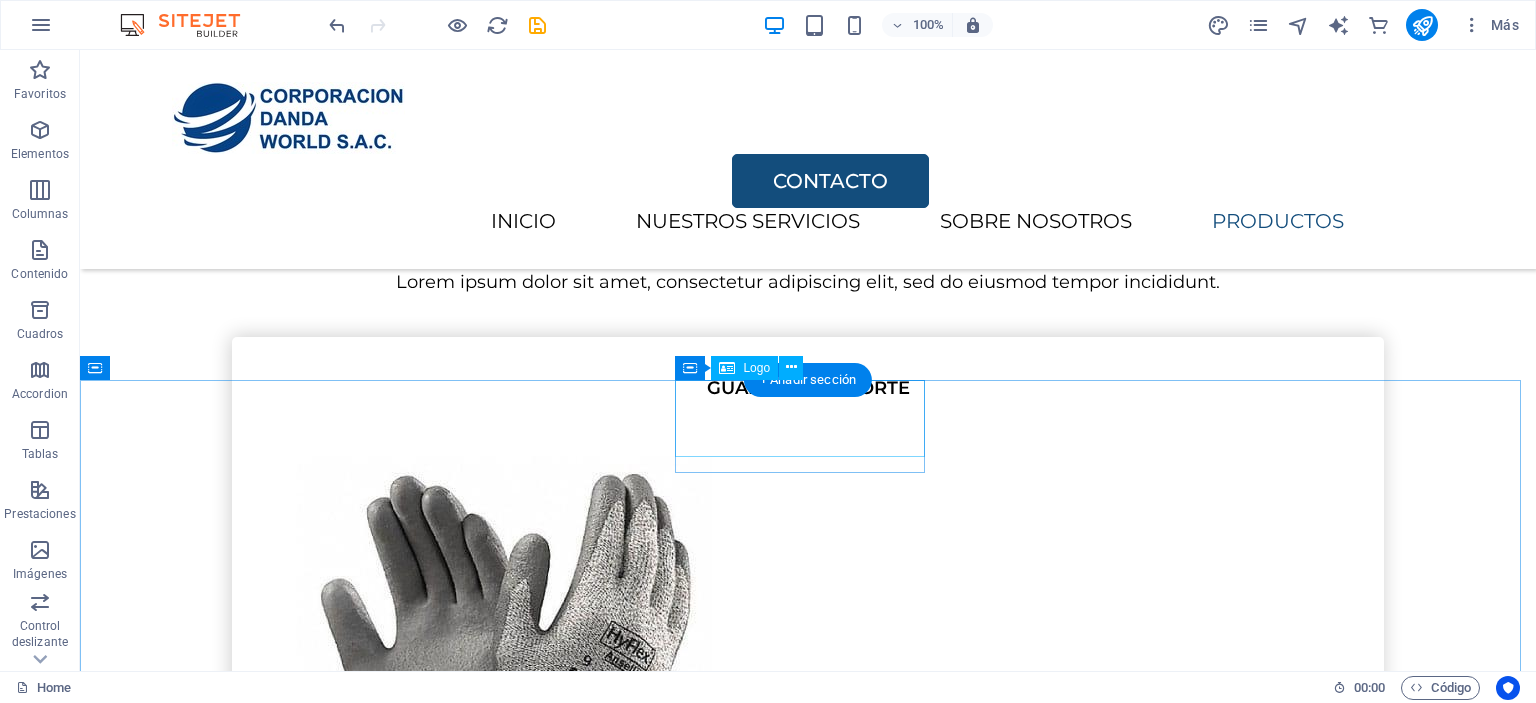 click at bounding box center [808, 7197] 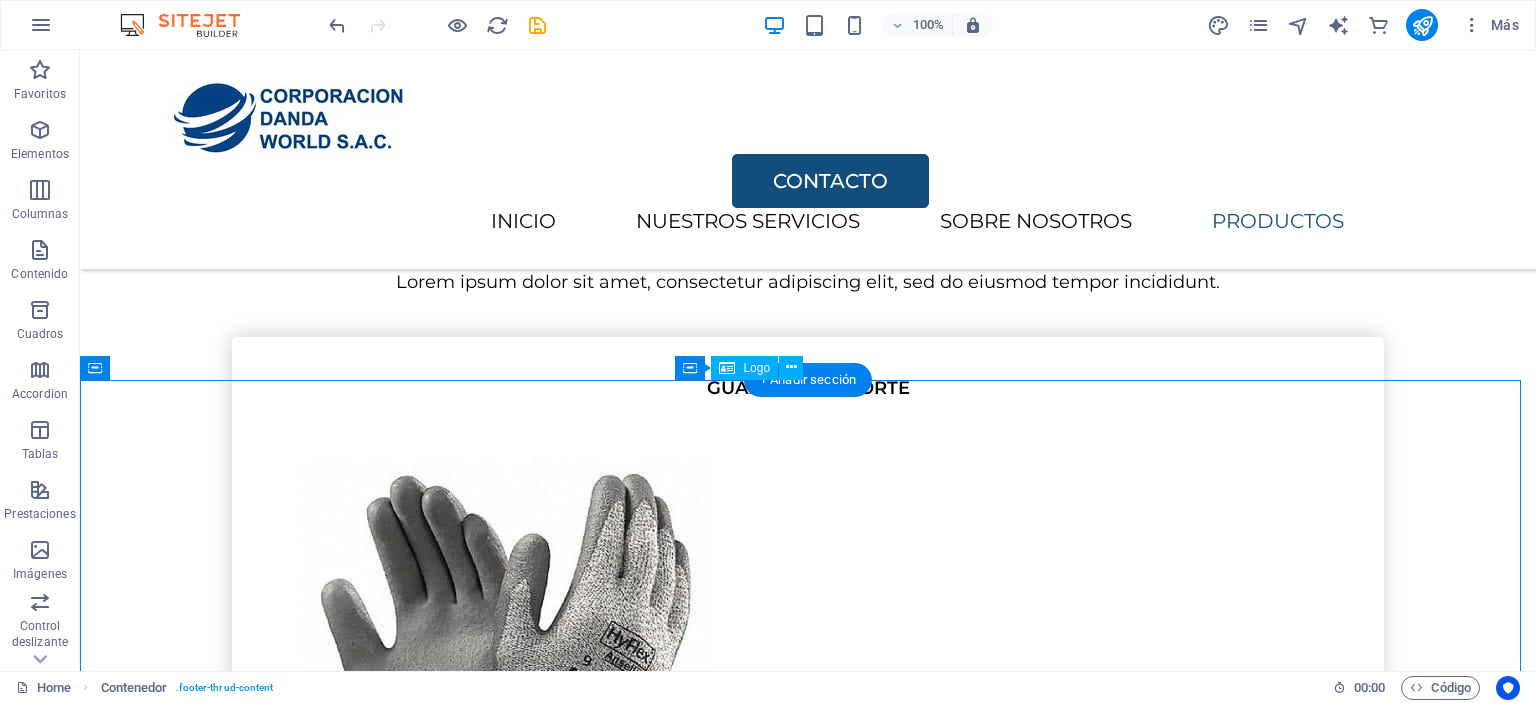 drag, startPoint x: 782, startPoint y: 435, endPoint x: 768, endPoint y: 437, distance: 14.142136 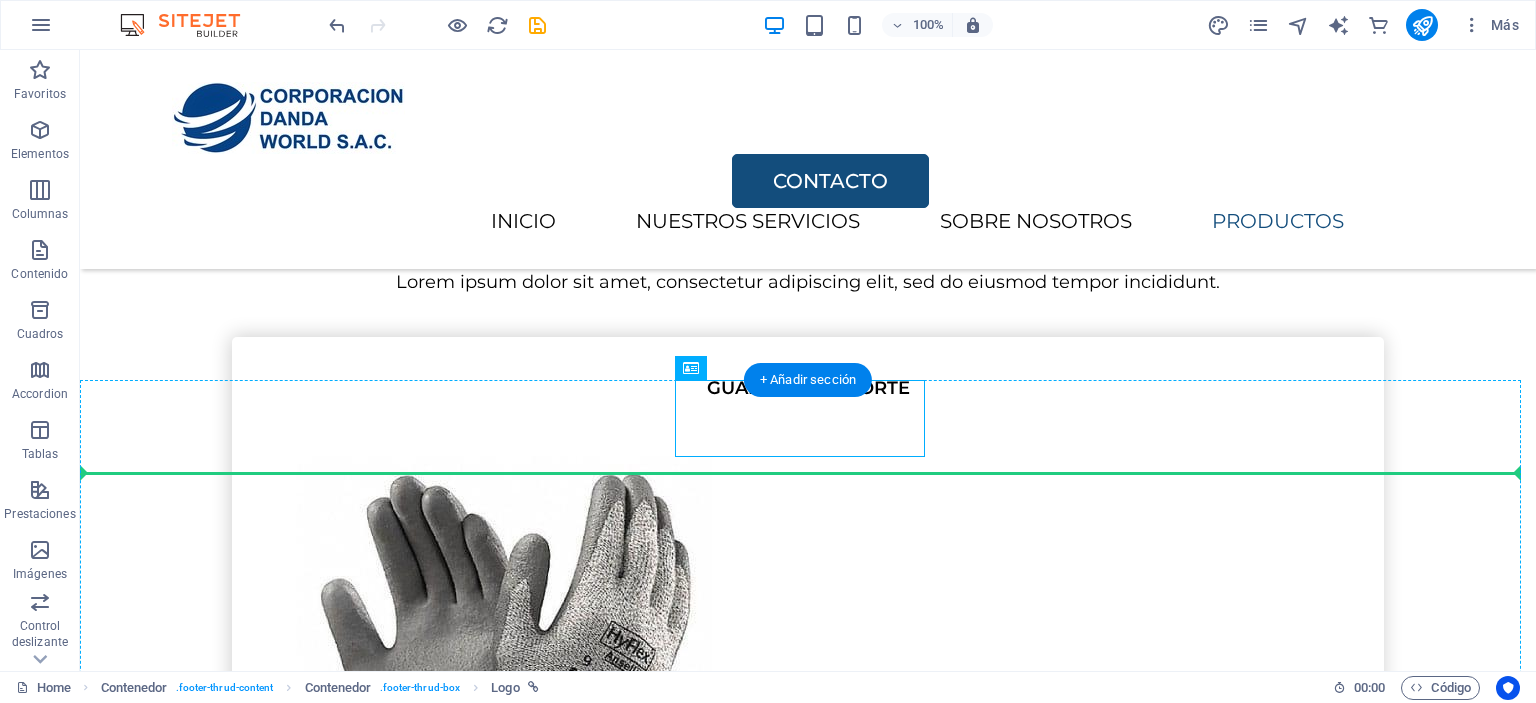 drag, startPoint x: 758, startPoint y: 441, endPoint x: 257, endPoint y: 474, distance: 502.08566 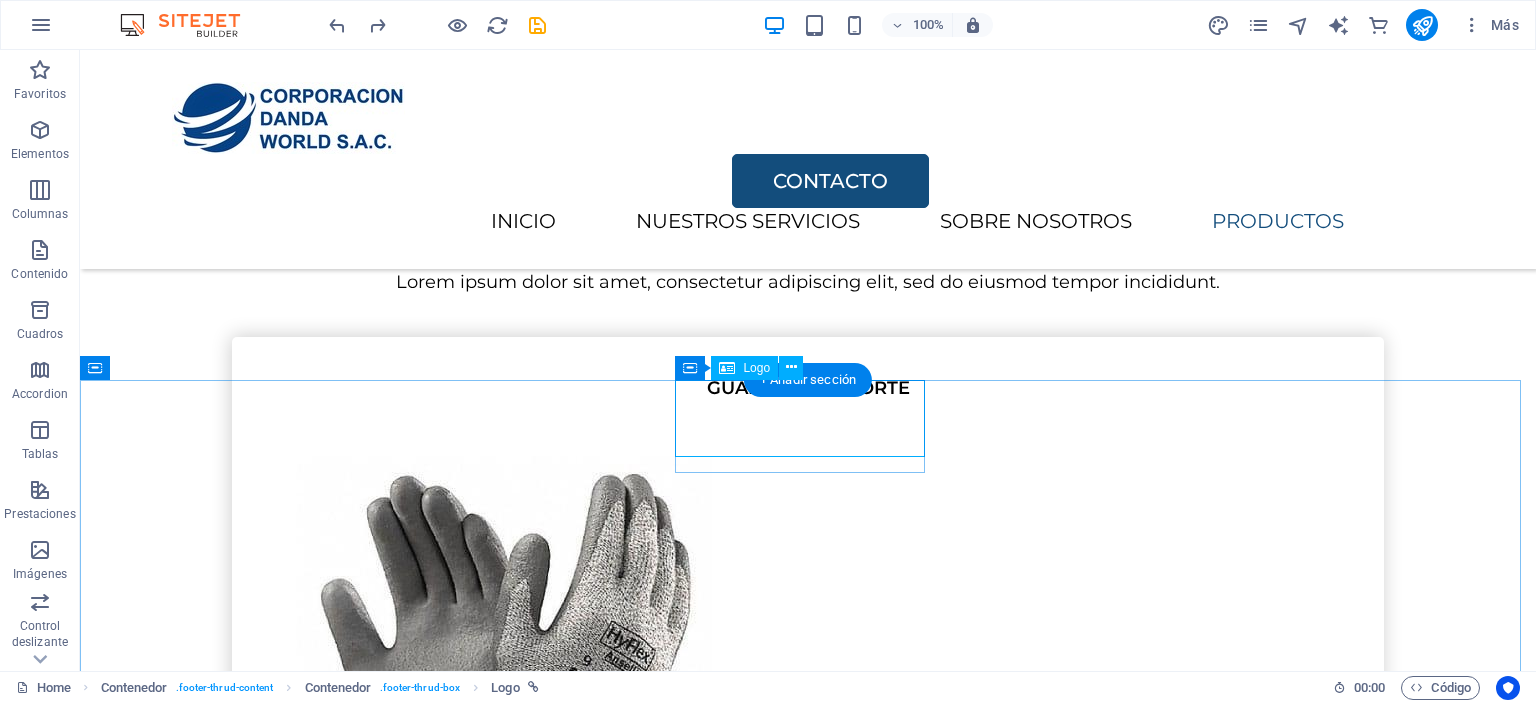 click at bounding box center [808, 7197] 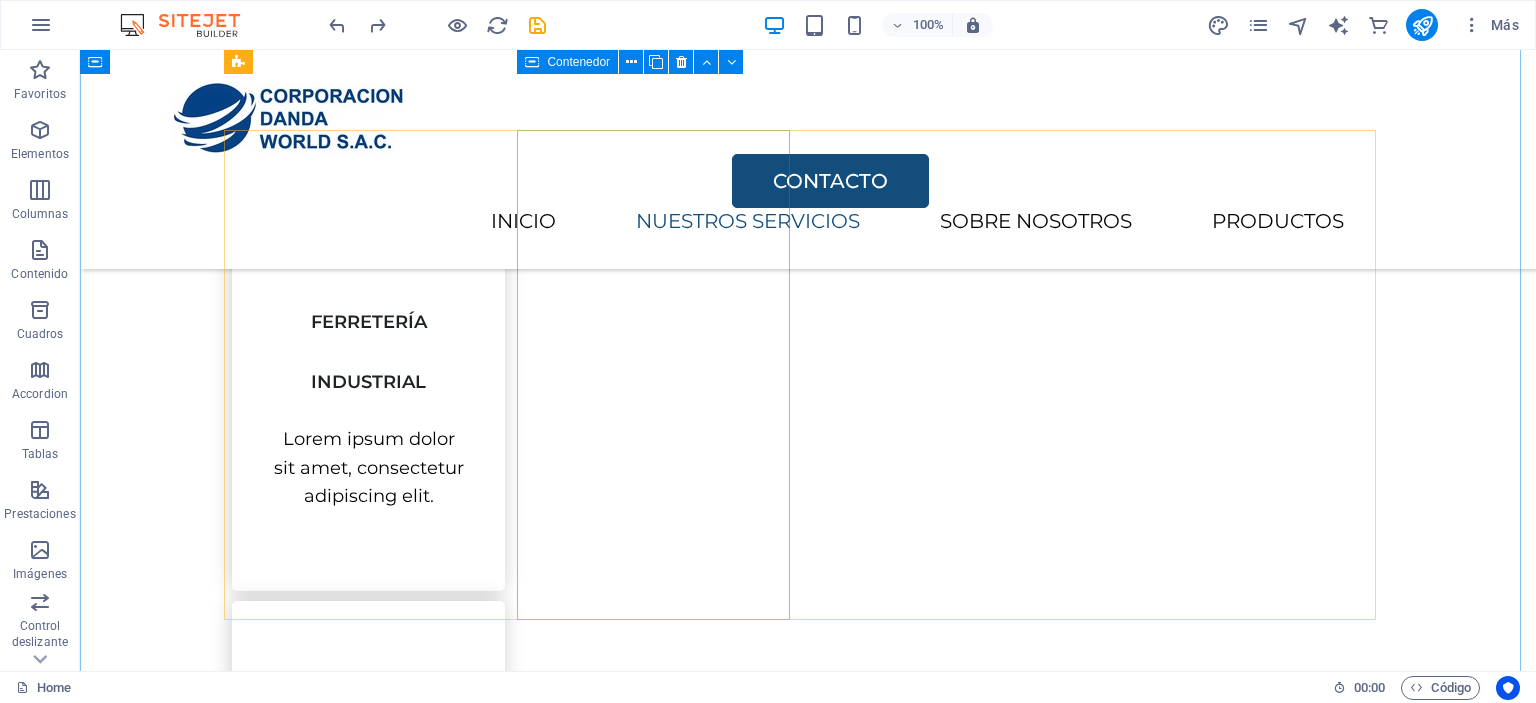 scroll, scrollTop: 800, scrollLeft: 0, axis: vertical 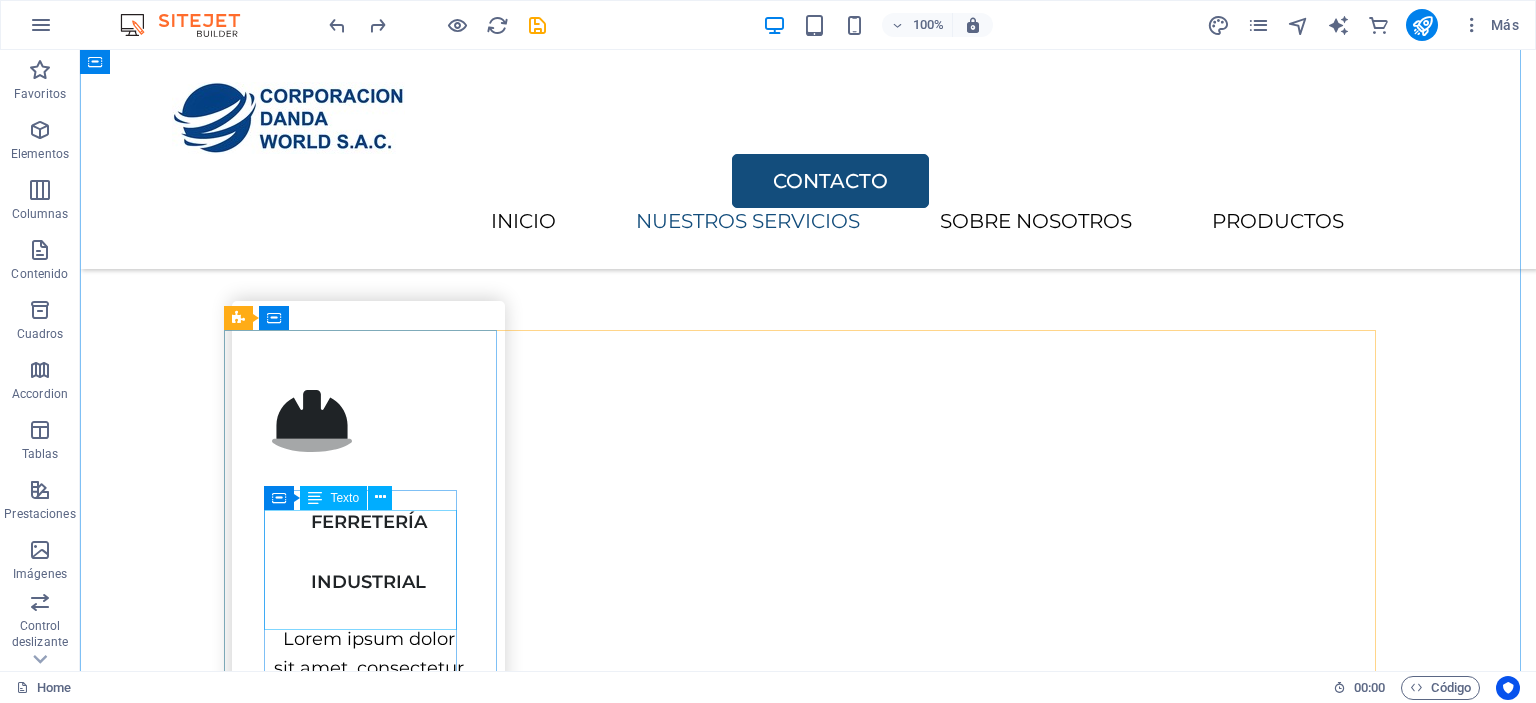 click on "FERRETERÍA INDUSTRIAL" at bounding box center [368, 541] 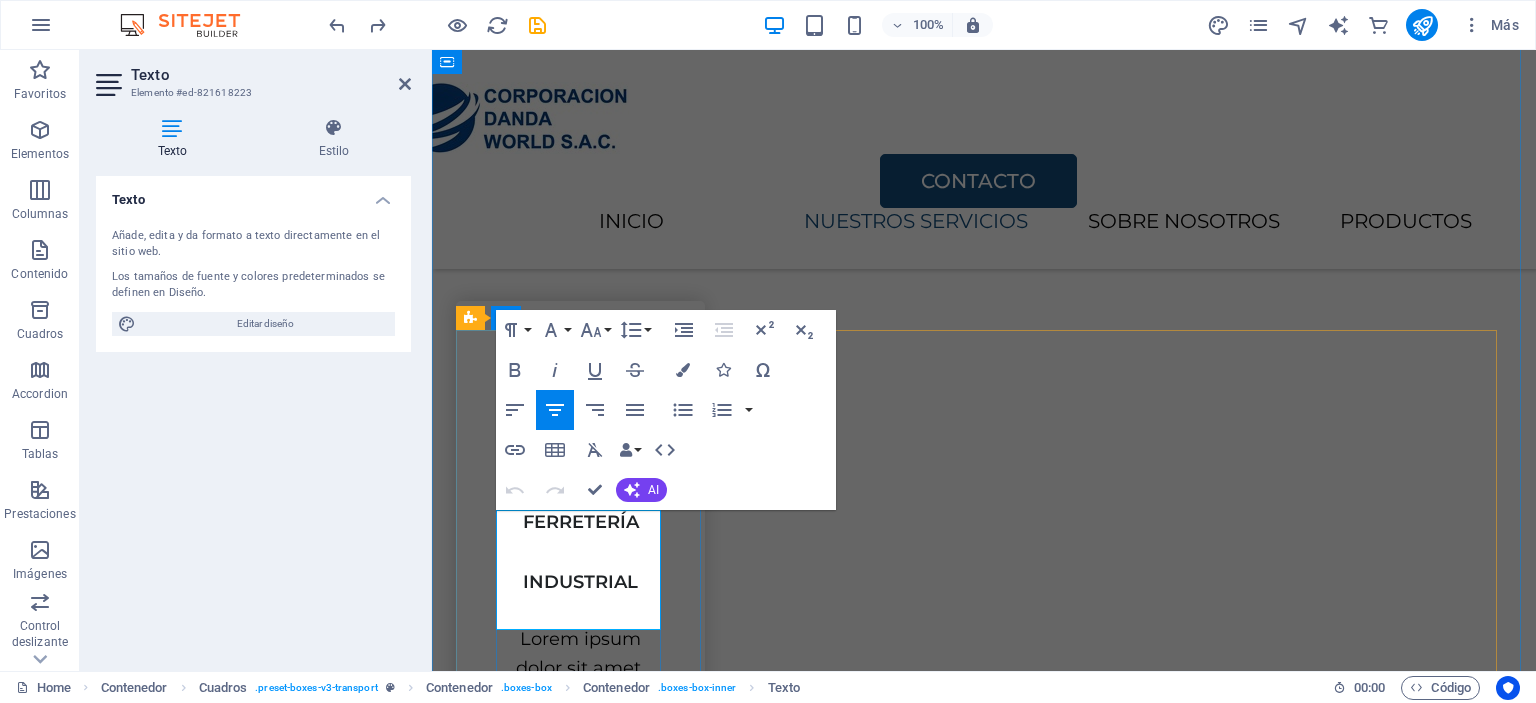 click on "FERRETERÍA INDUSTRIAL" at bounding box center [581, 552] 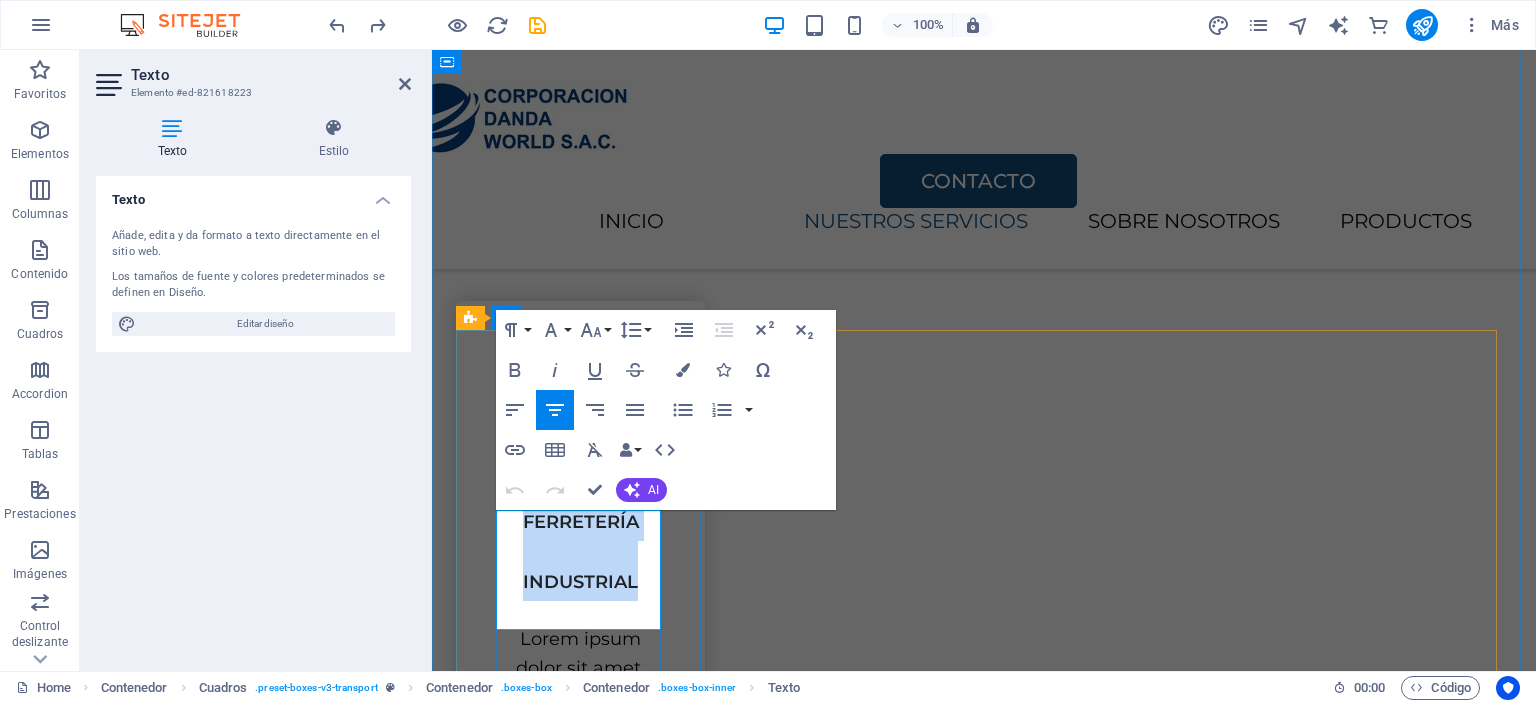 click on "FERRETERÍA INDUSTRIAL" at bounding box center (581, 552) 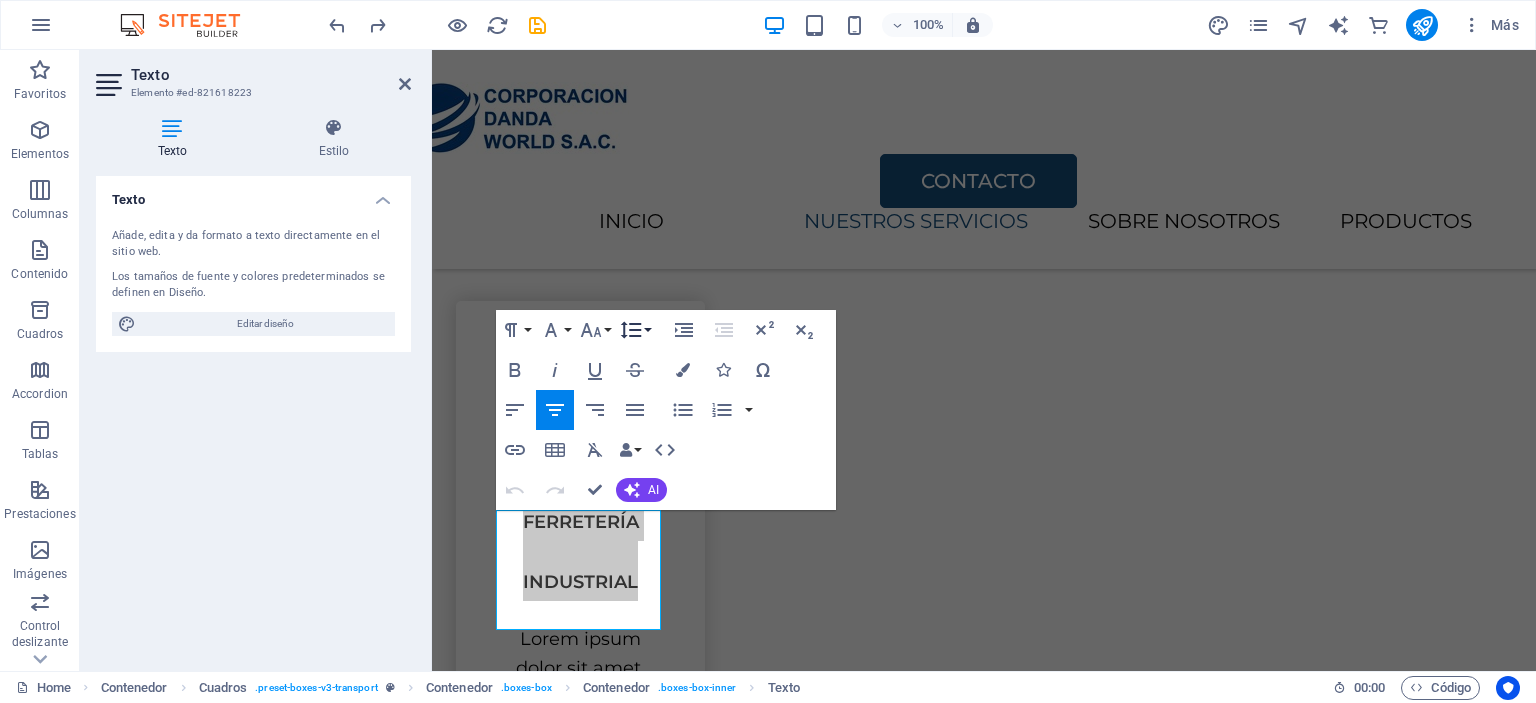 click 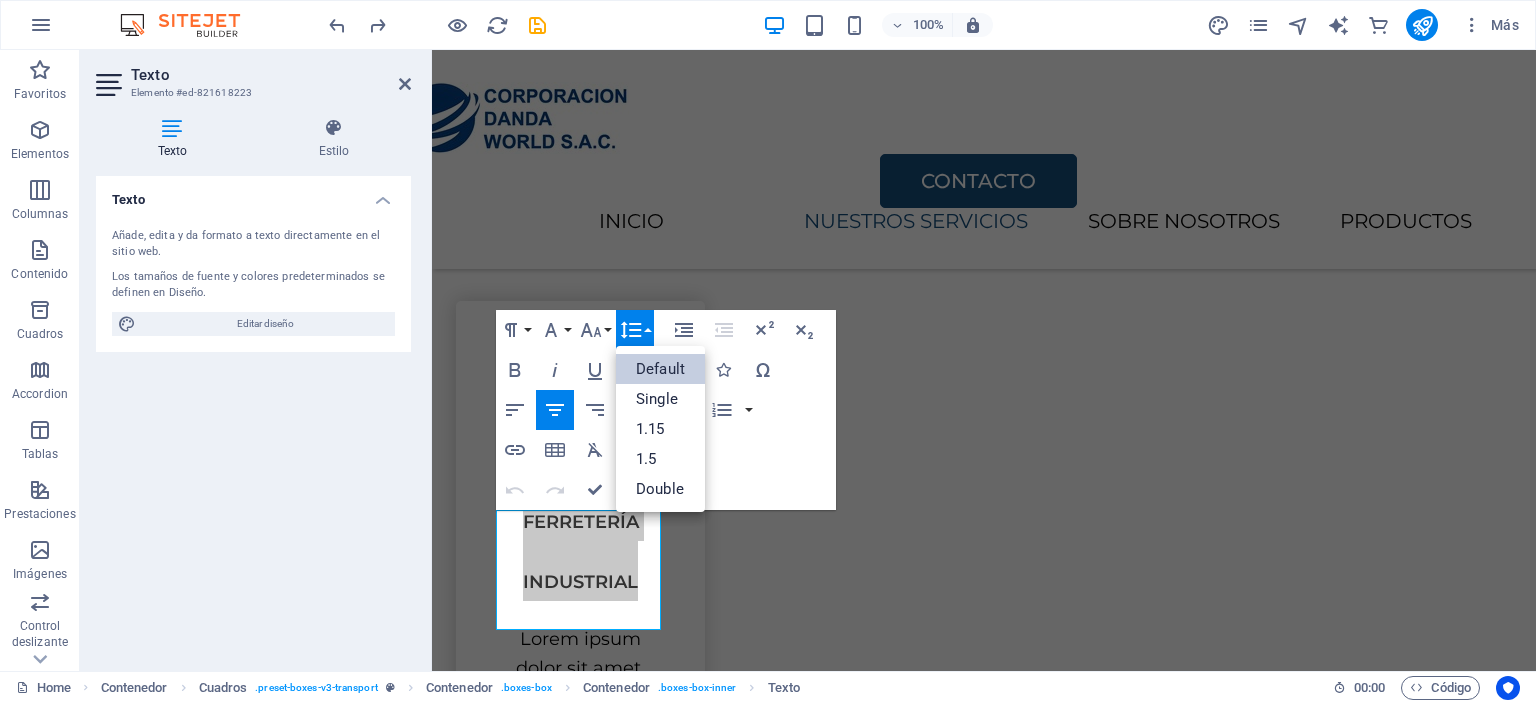 scroll, scrollTop: 0, scrollLeft: 0, axis: both 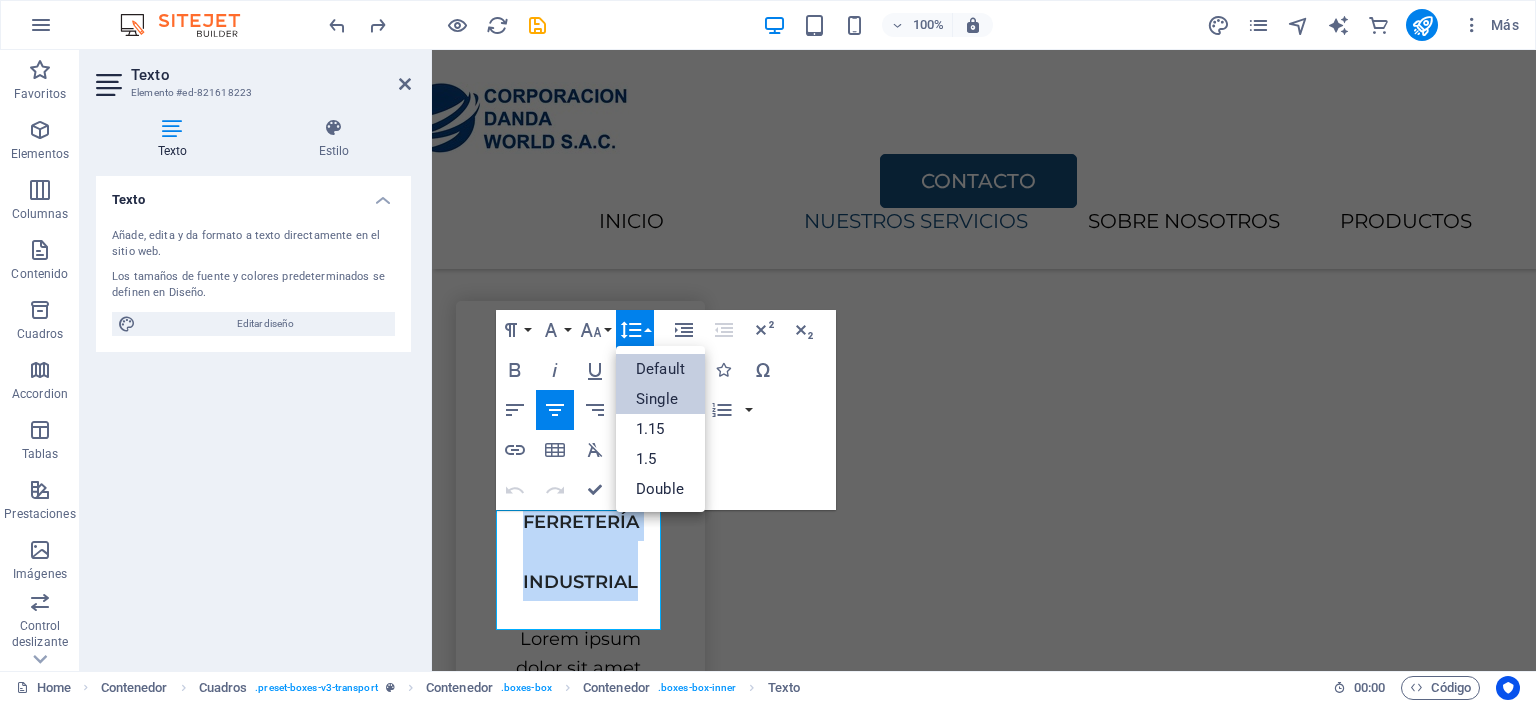 click on "Single" at bounding box center [660, 399] 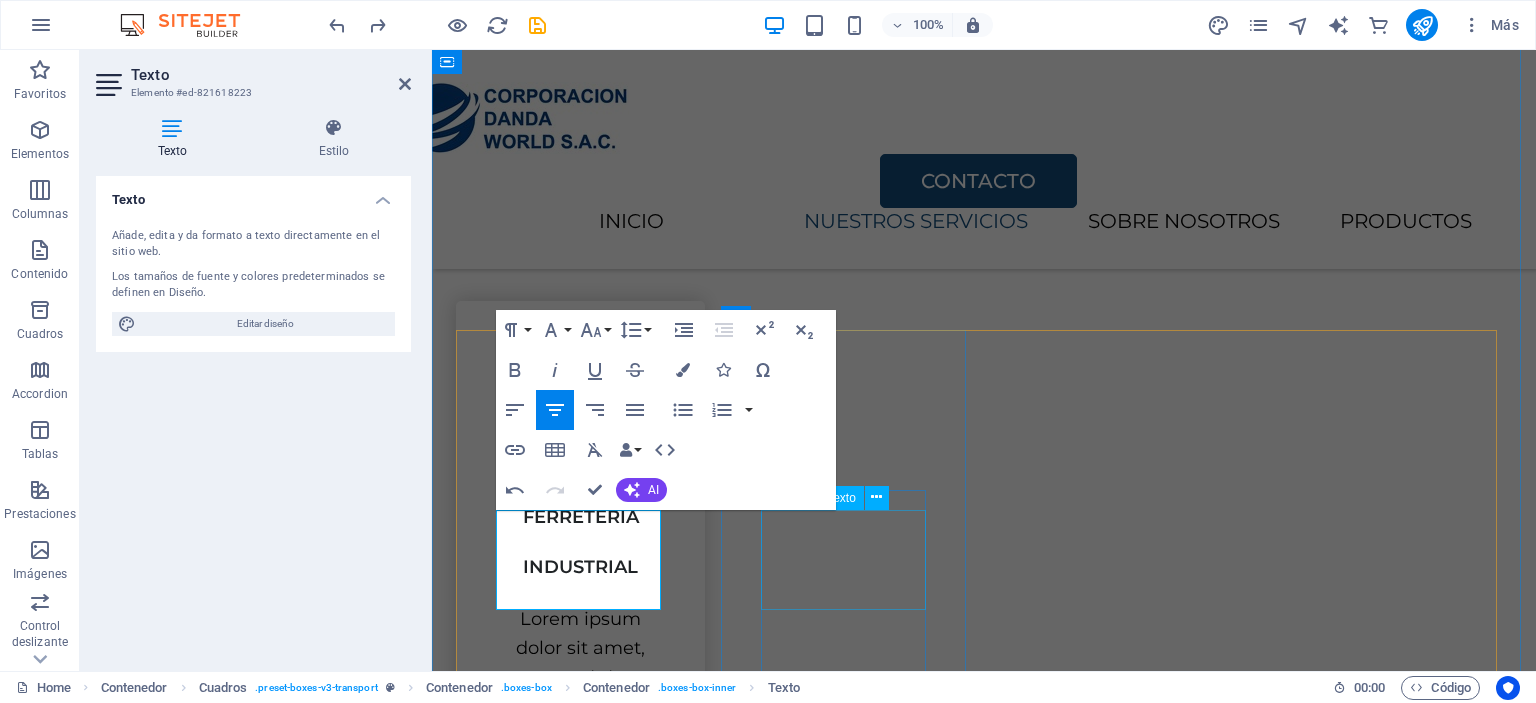 click on "SEGURIDAD INDUSTRIAL" at bounding box center [580, 1040] 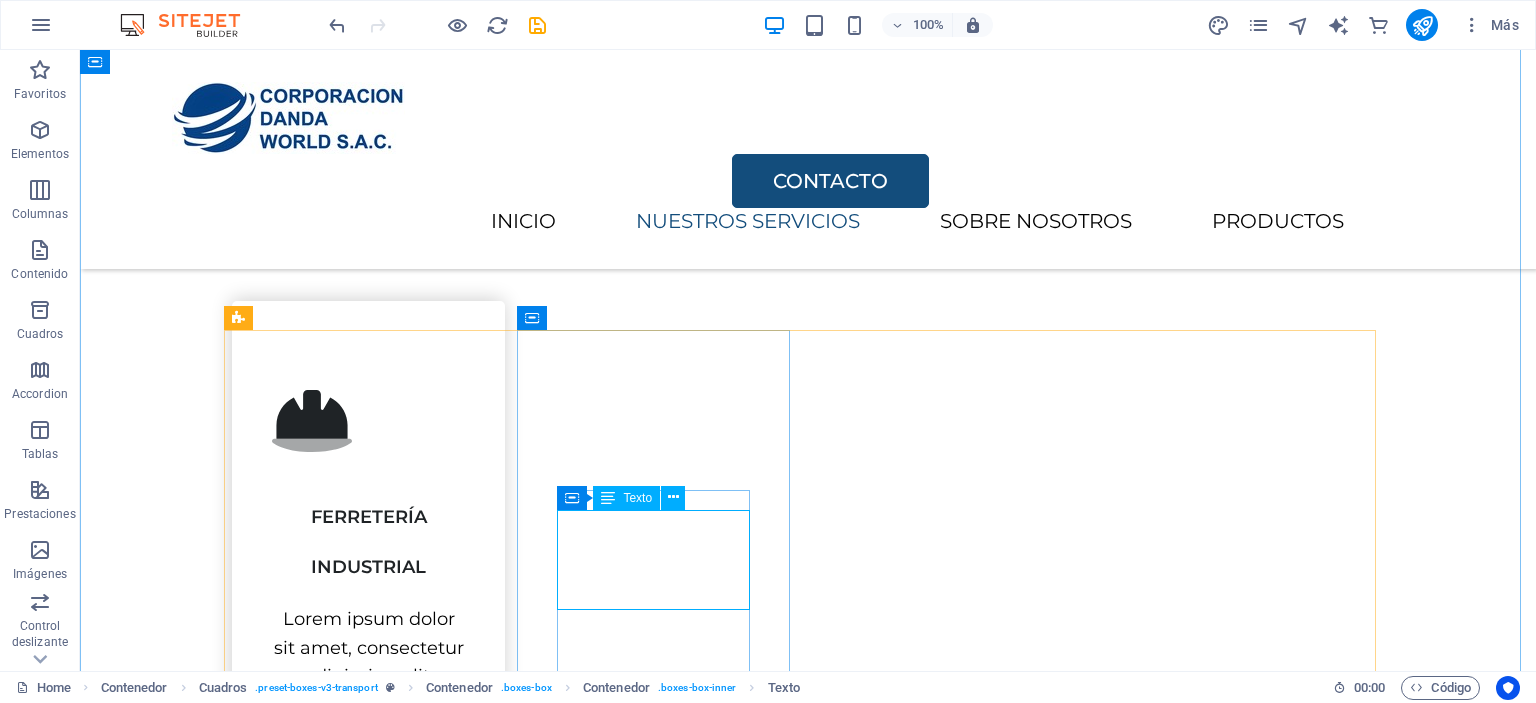 click on "SEGURIDAD INDUSTRIAL" at bounding box center [368, 1011] 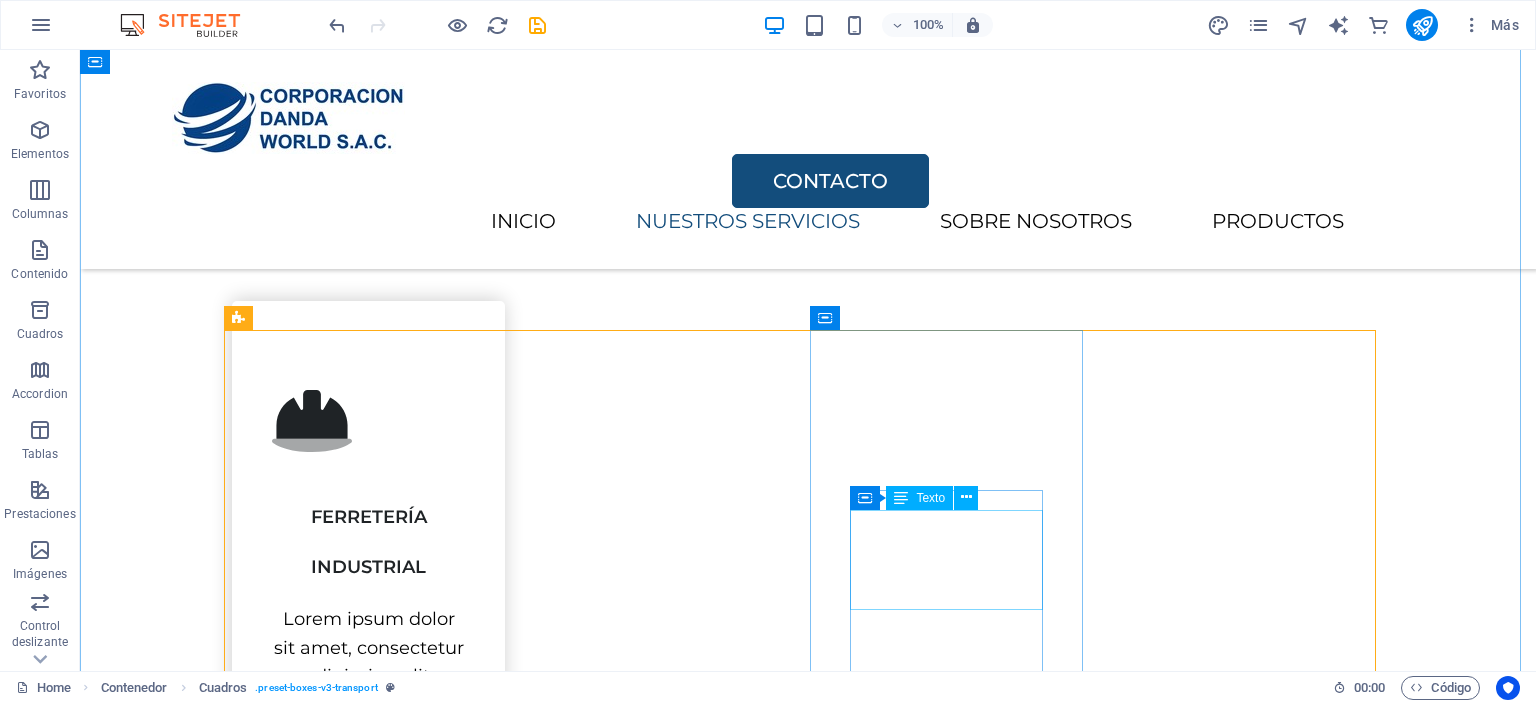click on "CONSULTORÍA BUSINESS" at bounding box center [368, 1492] 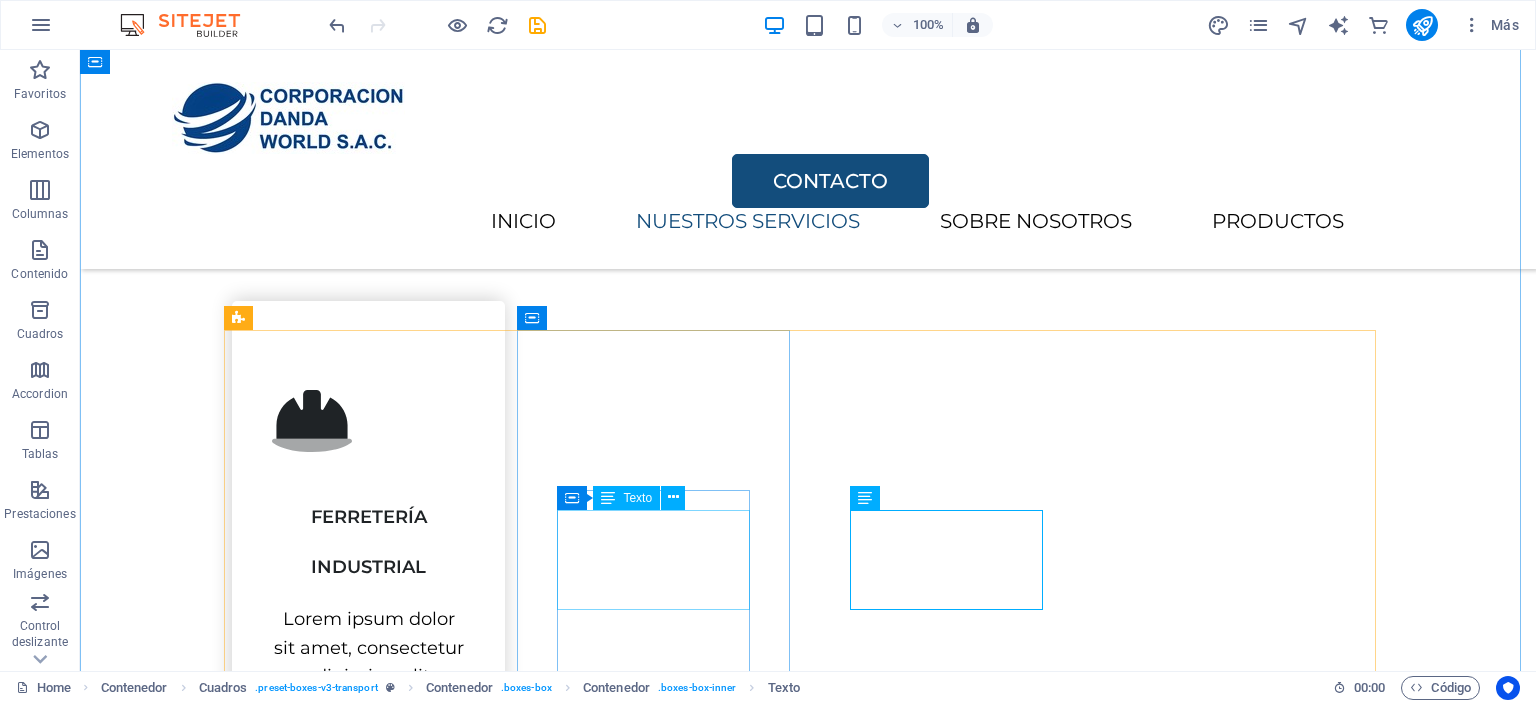 click on "SEGURIDAD INDUSTRIAL" at bounding box center (368, 1011) 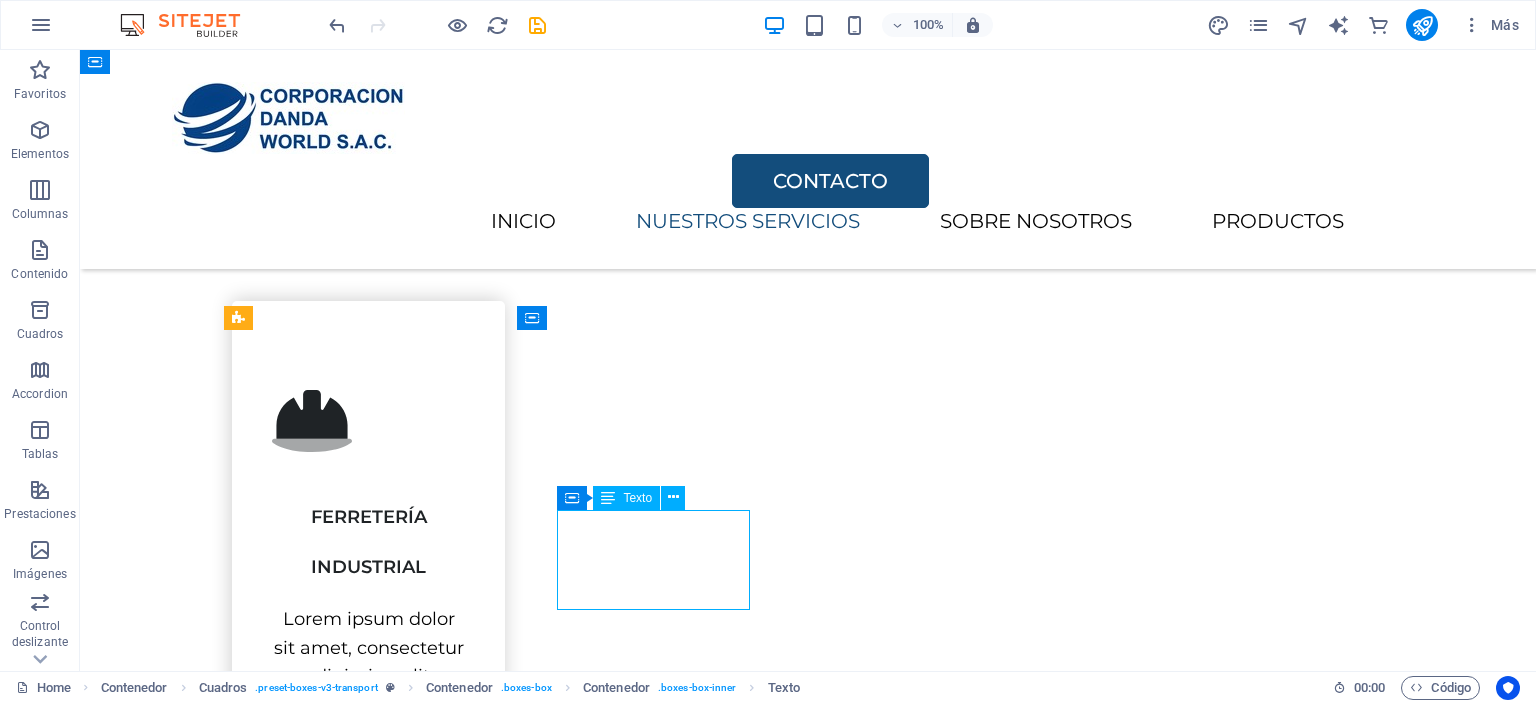 click on "SEGURIDAD INDUSTRIAL" at bounding box center (368, 1011) 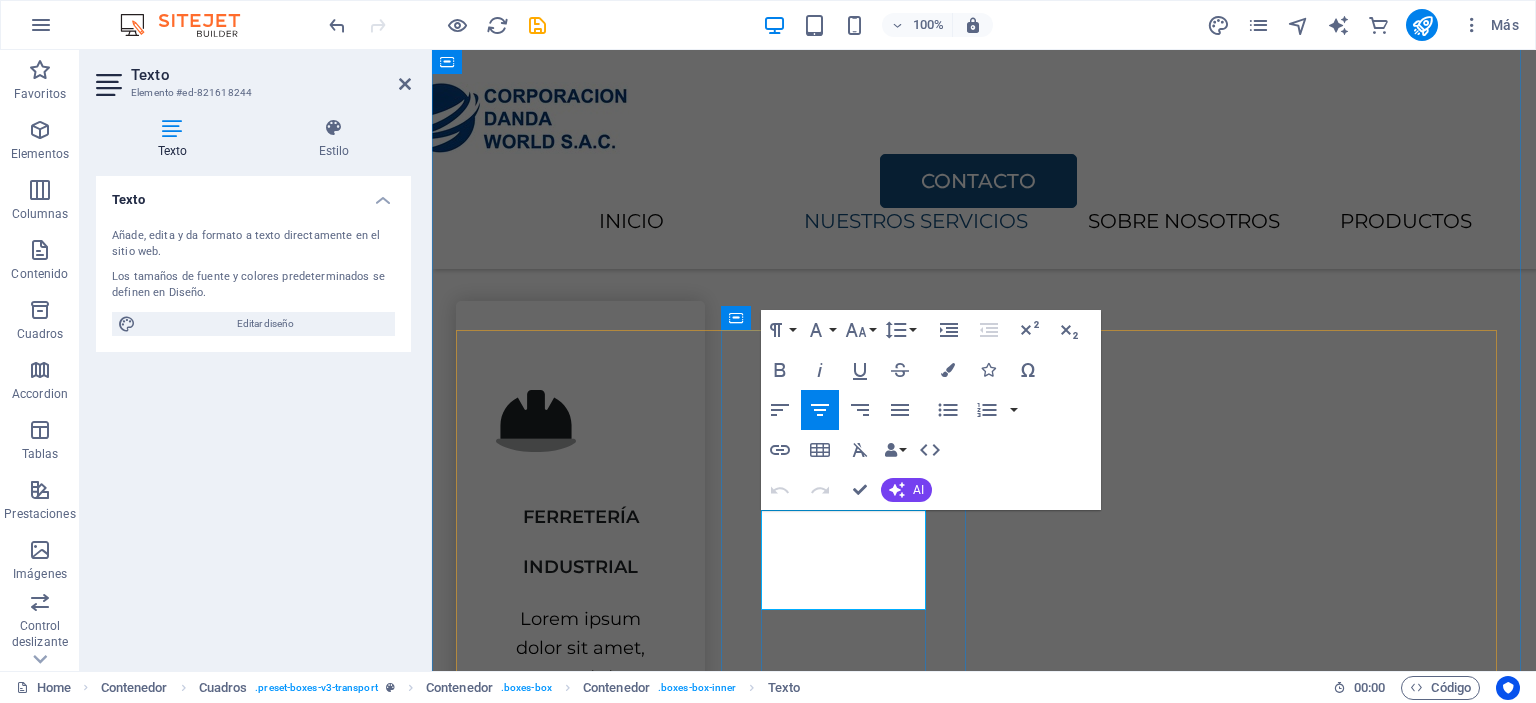 click on "SEGURIDAD INDUSTRIAL" at bounding box center [580, 1051] 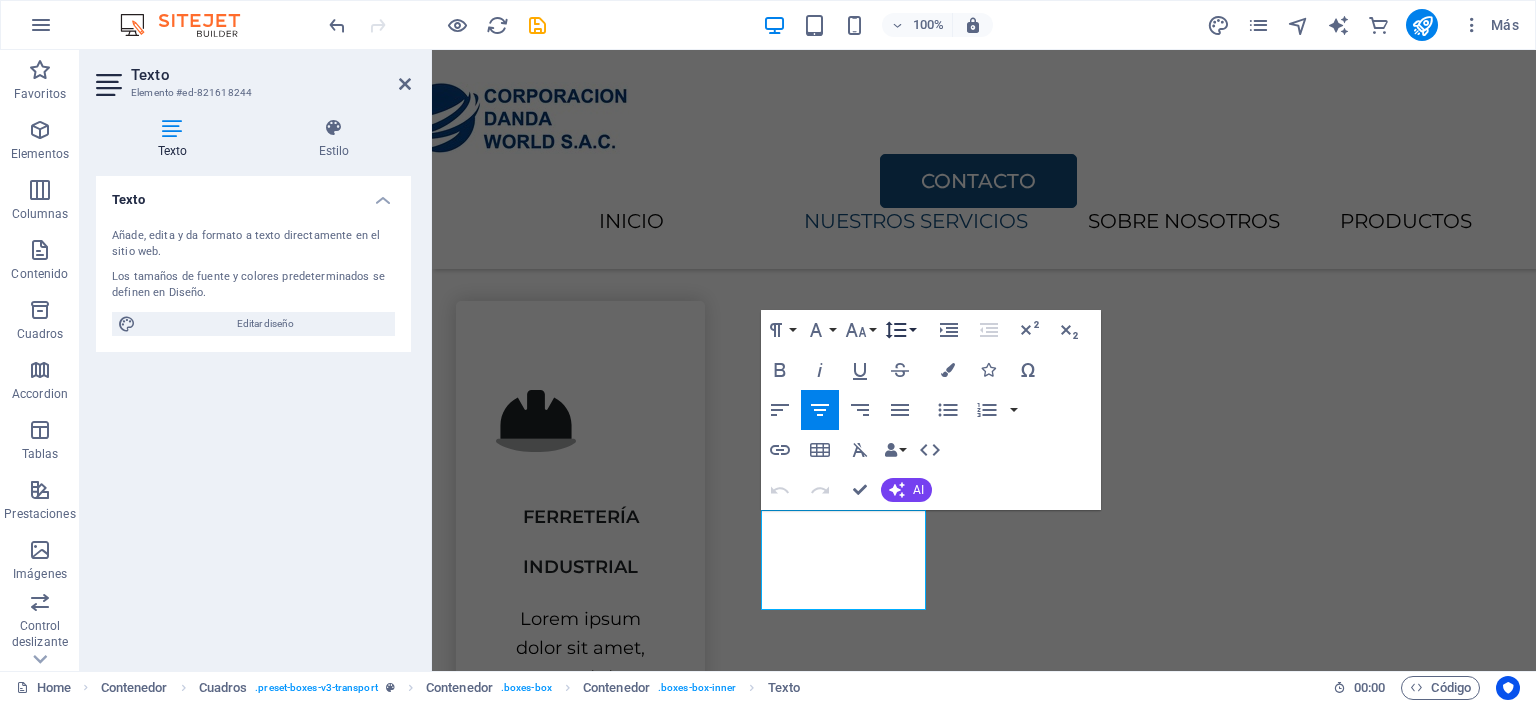click on "Line Height" at bounding box center [900, 330] 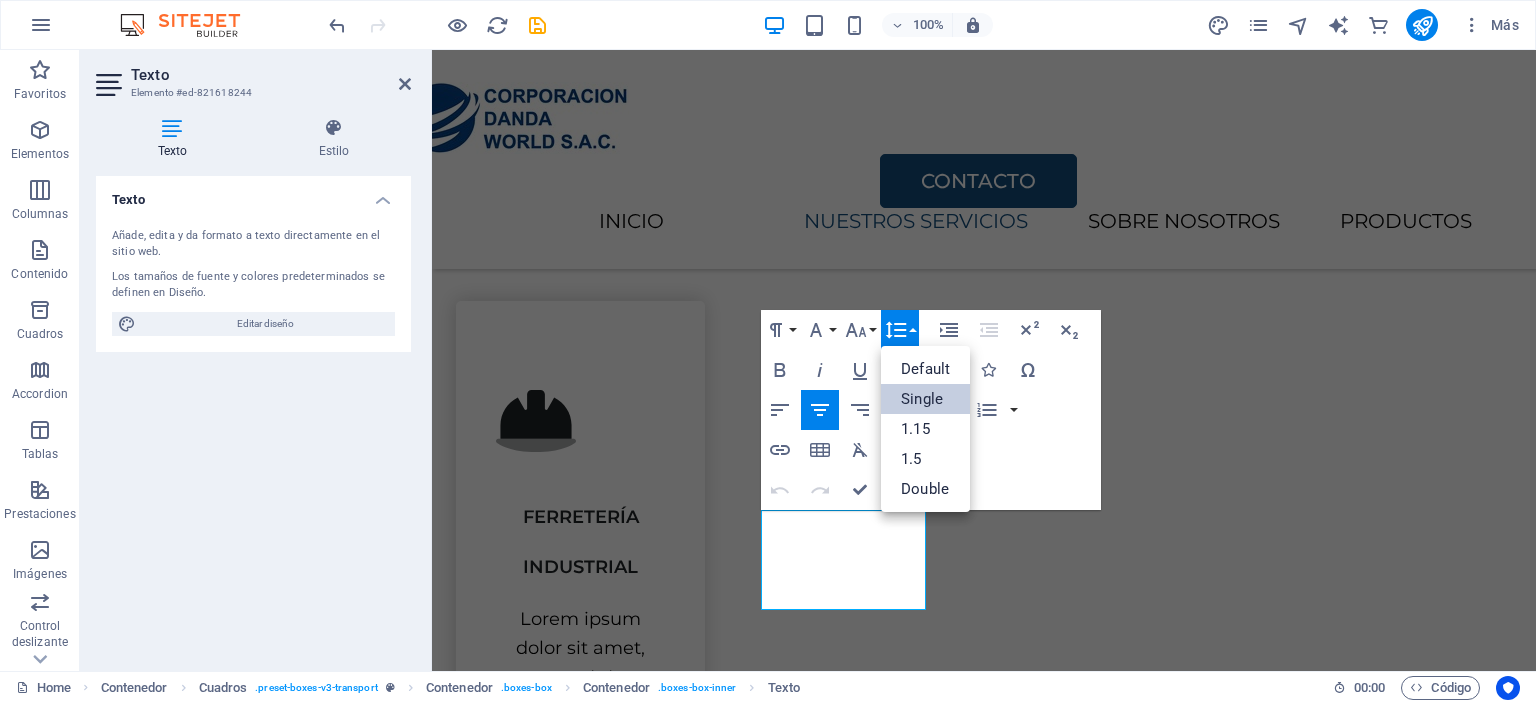 scroll, scrollTop: 0, scrollLeft: 0, axis: both 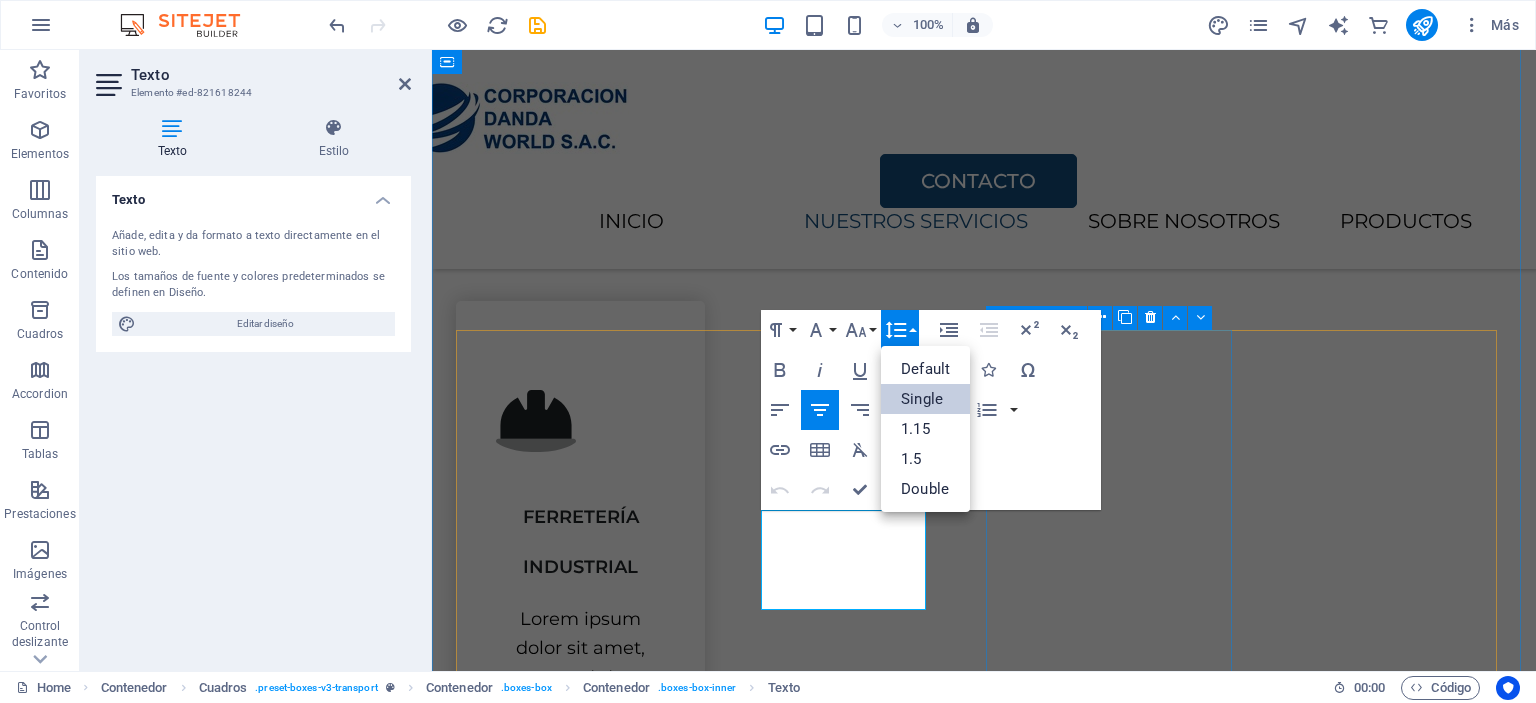 click on "CONSULTORÍA BUSINESS Lorem ipsum dolor sit amet, consectetur adipiscing elit." at bounding box center (580, 1568) 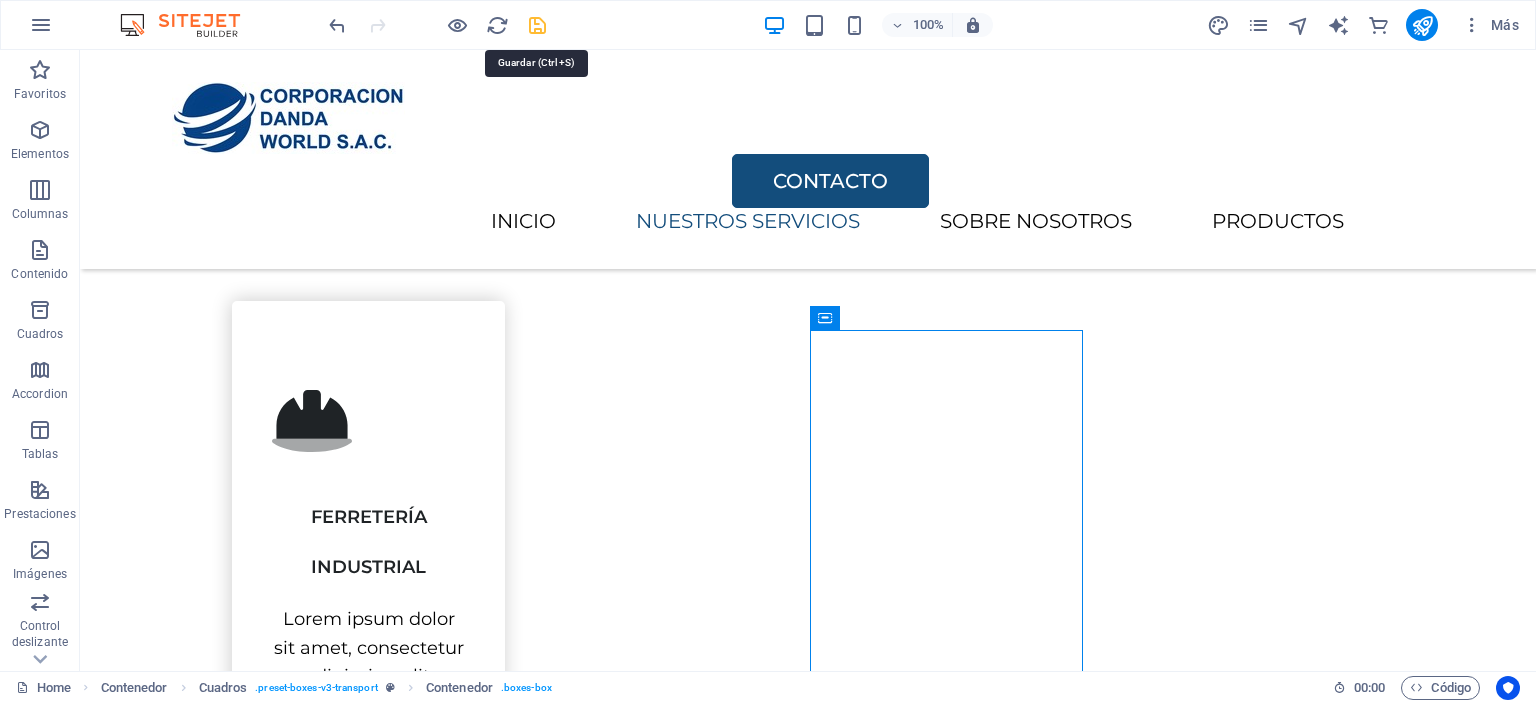 click at bounding box center (537, 25) 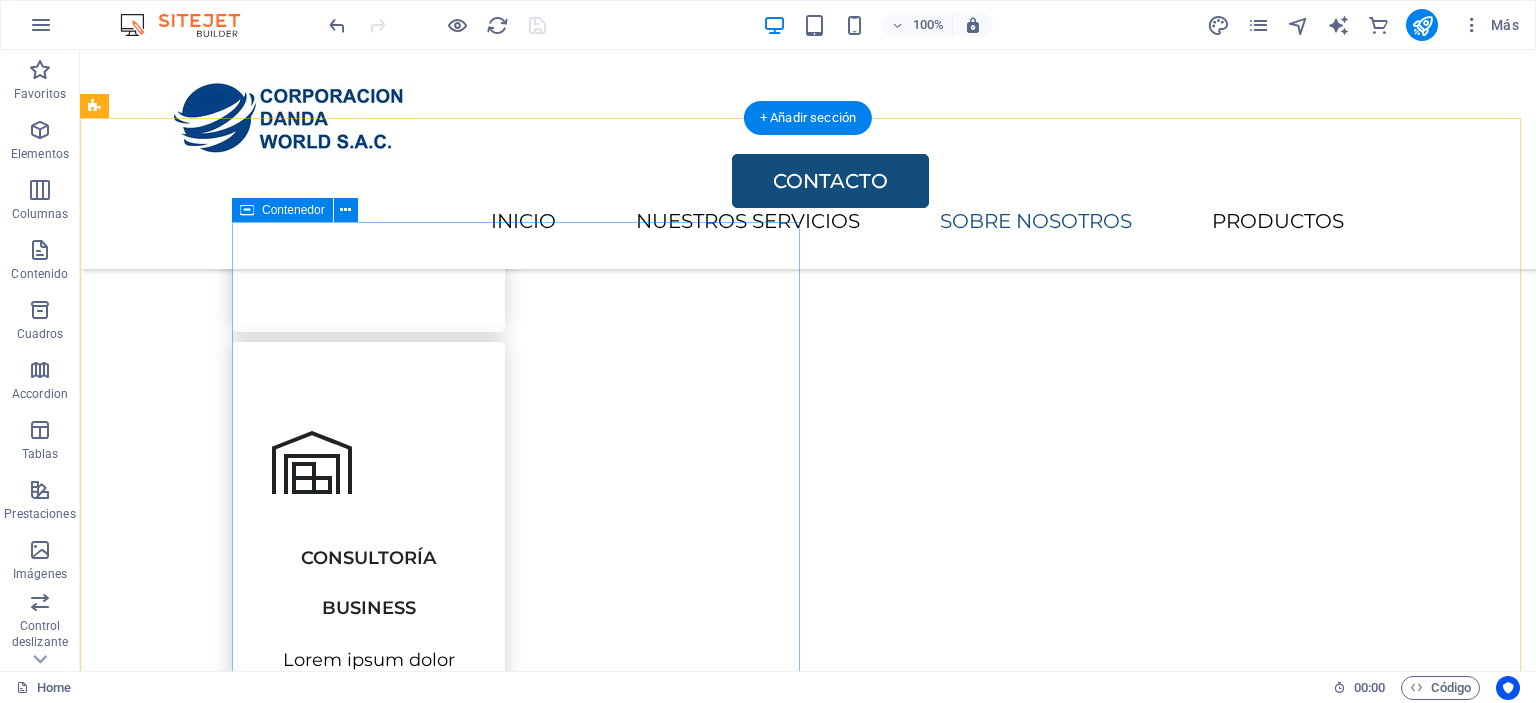 scroll, scrollTop: 1900, scrollLeft: 0, axis: vertical 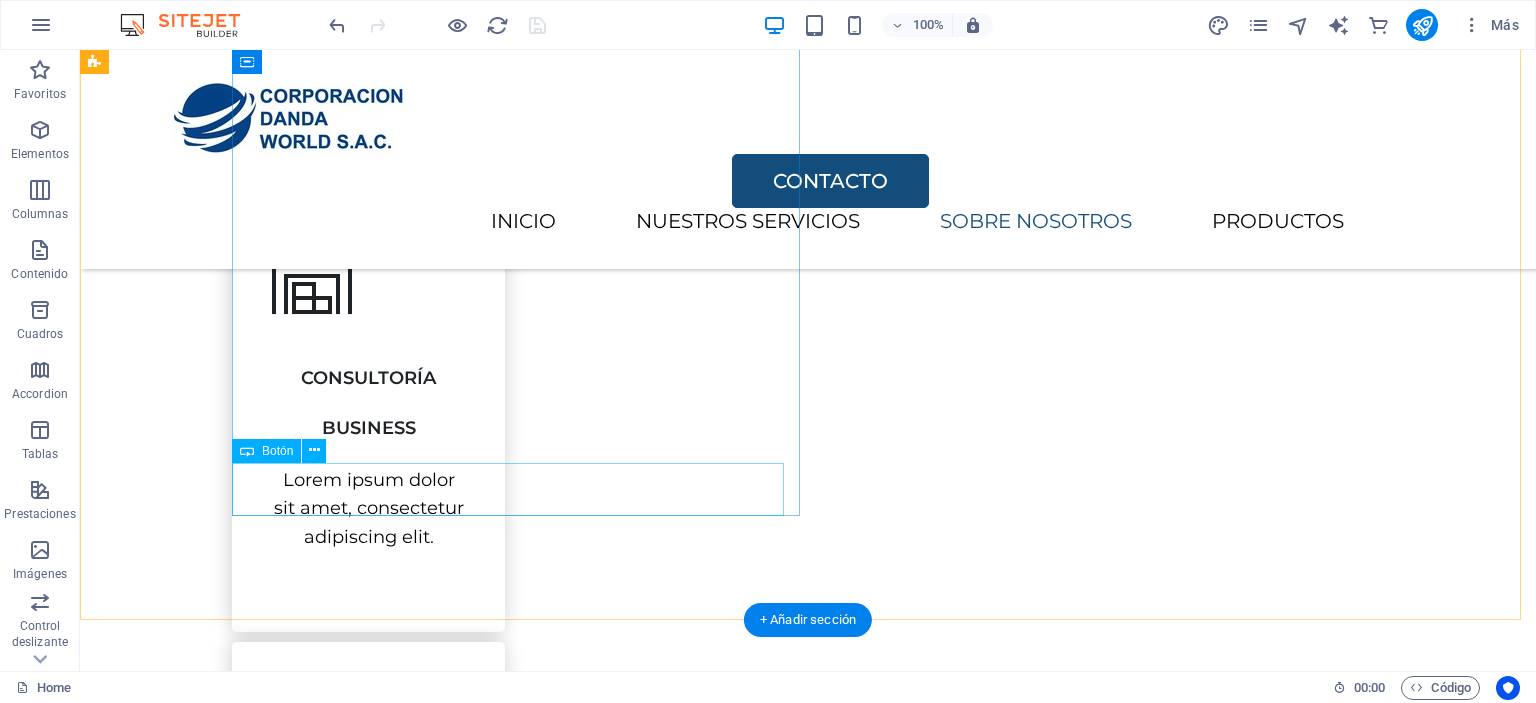 click on "CONTÁCTANOS" at bounding box center (876, 1648) 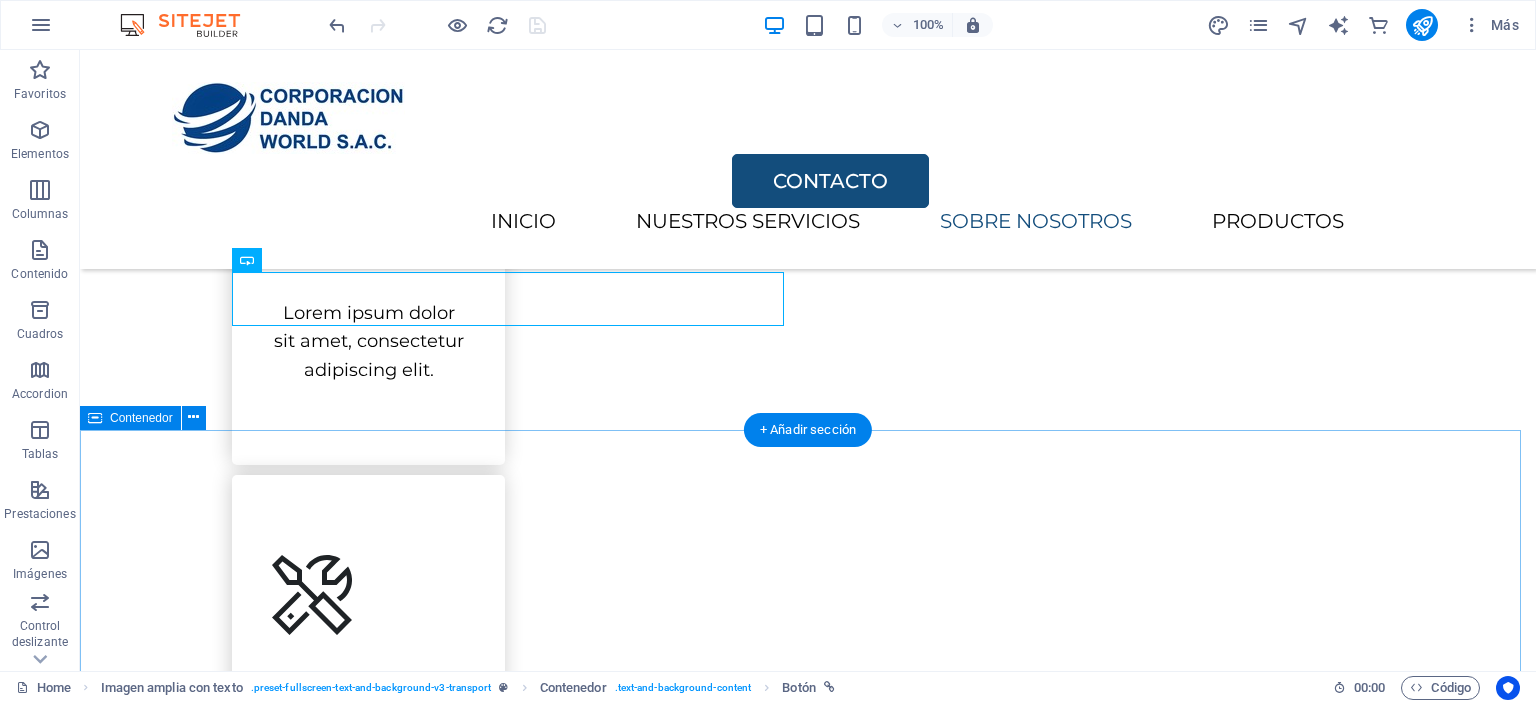 scroll, scrollTop: 2100, scrollLeft: 0, axis: vertical 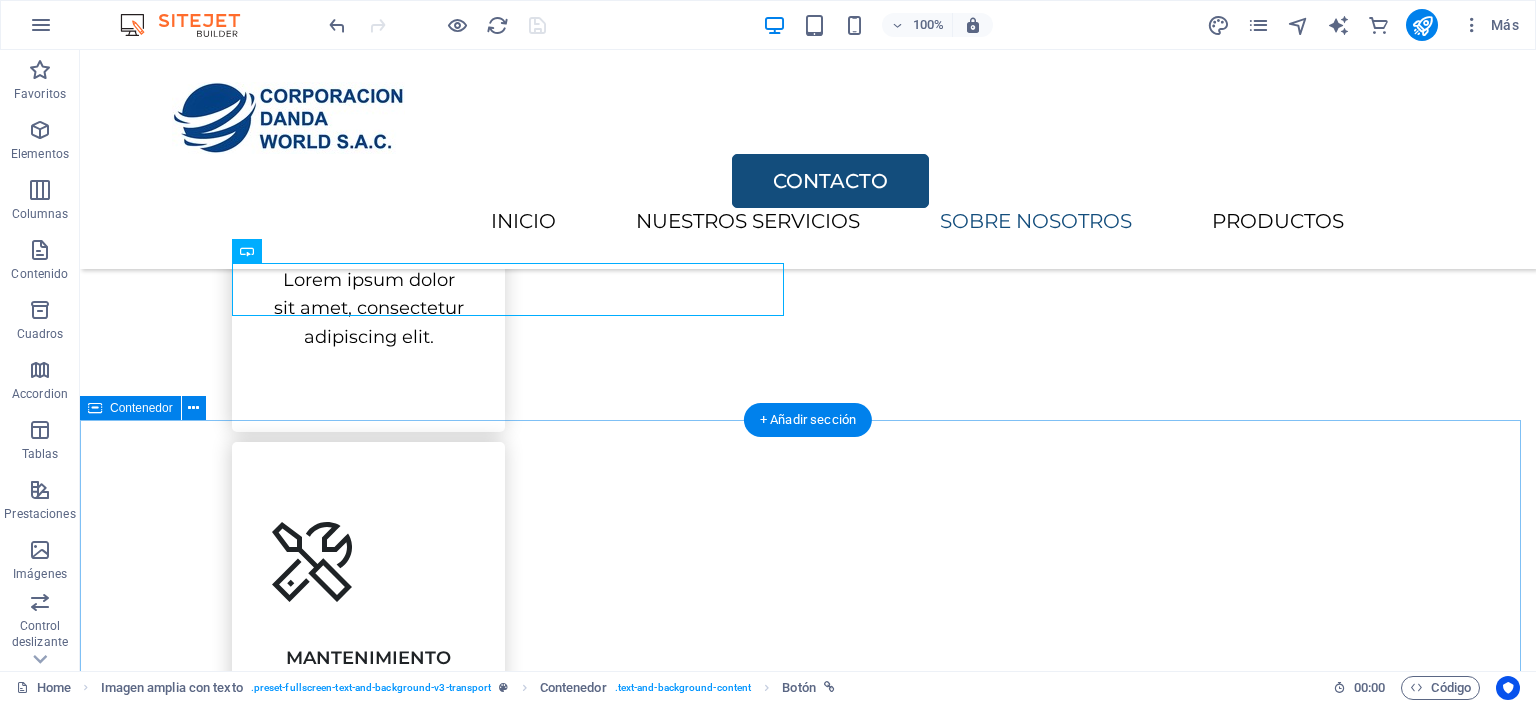 click on "PRODUCTOS Lorem ipsum dolor sit amet, consectetur adipiscing elit, sed do eiusmod tempor incididunt. GUANTES ANTICORTE S/. 13.00 COTIZAR MANGAS ANTICORTE S/. 15.00 COTIZAR DISCOS DE CORTE S/. 100.00 COTIZAR HERRAMIENTAS DE CORTE S/8.00 COTIZAR" at bounding box center [808, 4952] 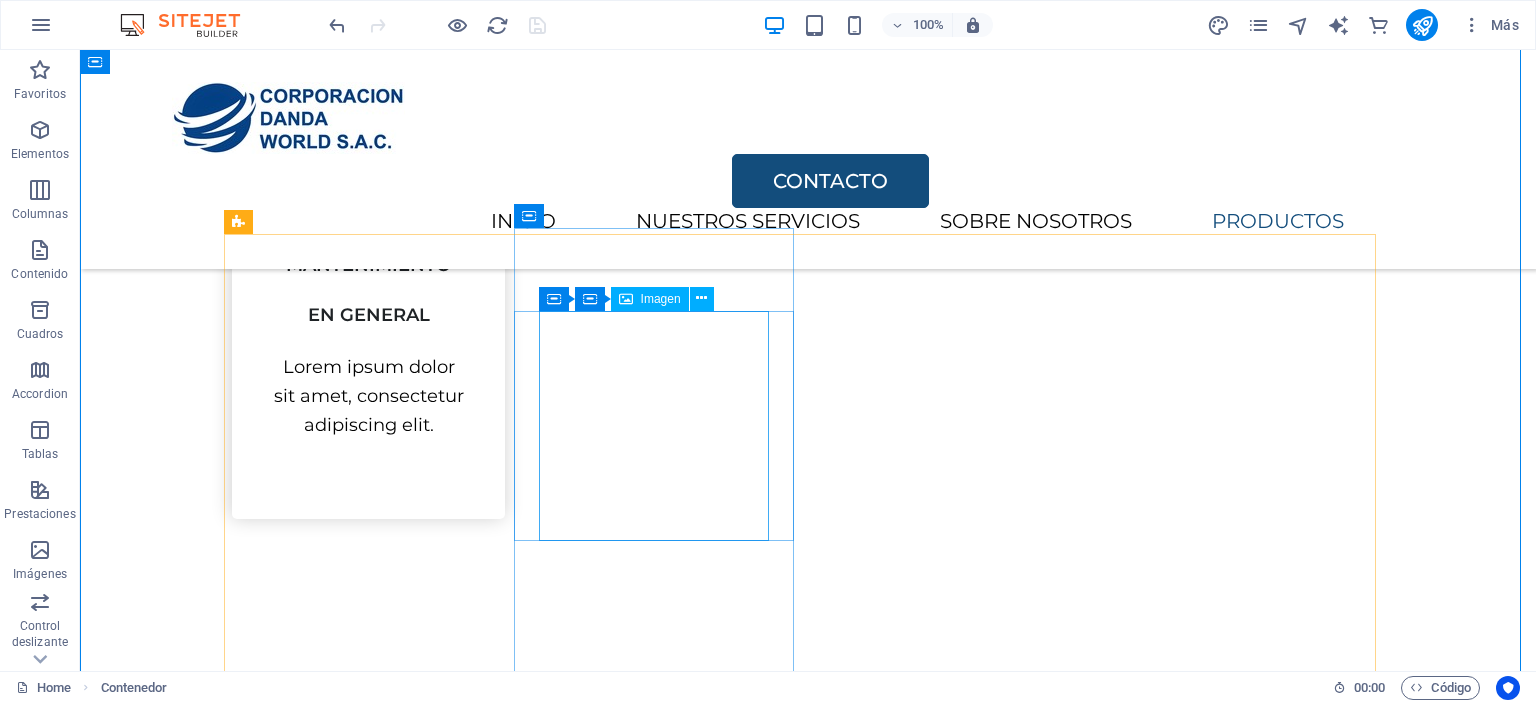 scroll, scrollTop: 2400, scrollLeft: 0, axis: vertical 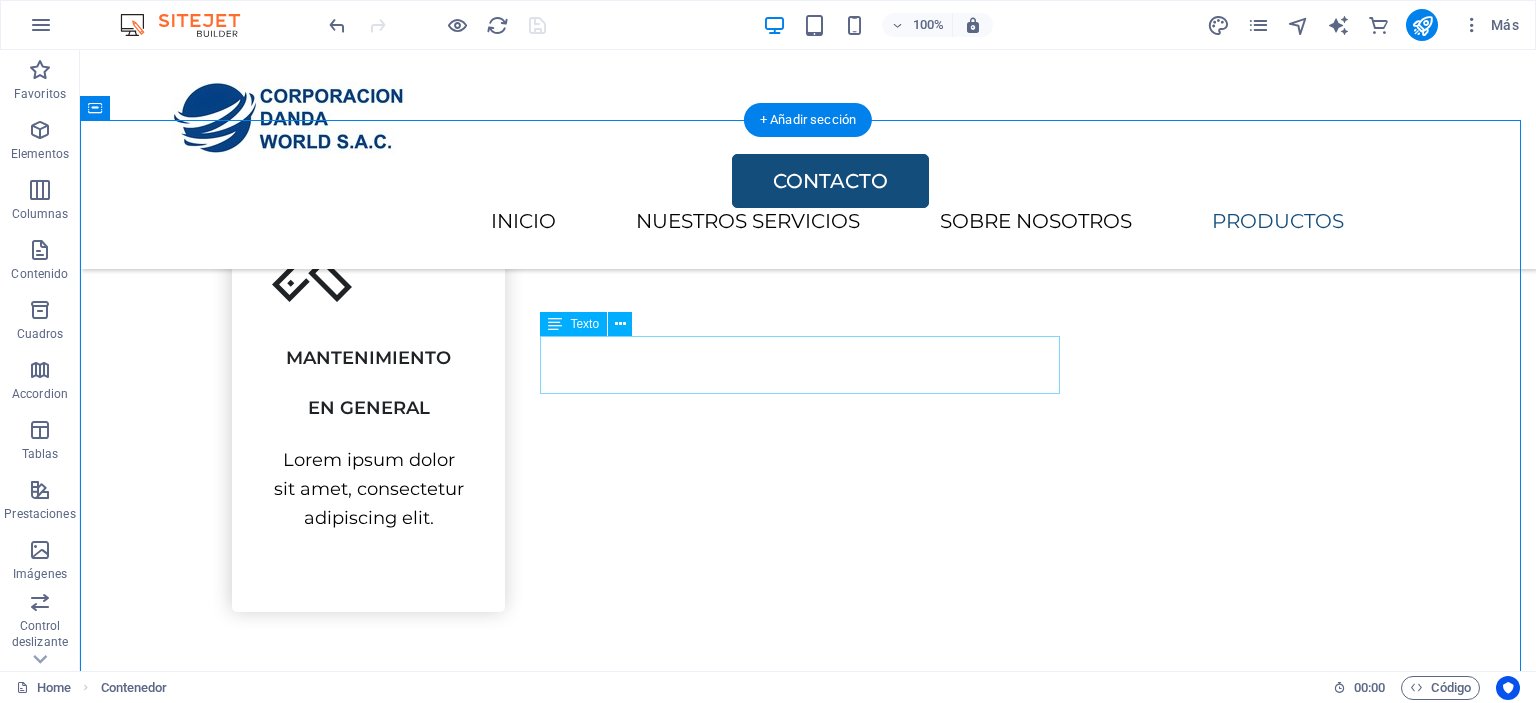 click on "Lorem ipsum dolor sit amet, consectetur adipiscing elit, sed do eiusmod tempor incididunt." at bounding box center [808, 1762] 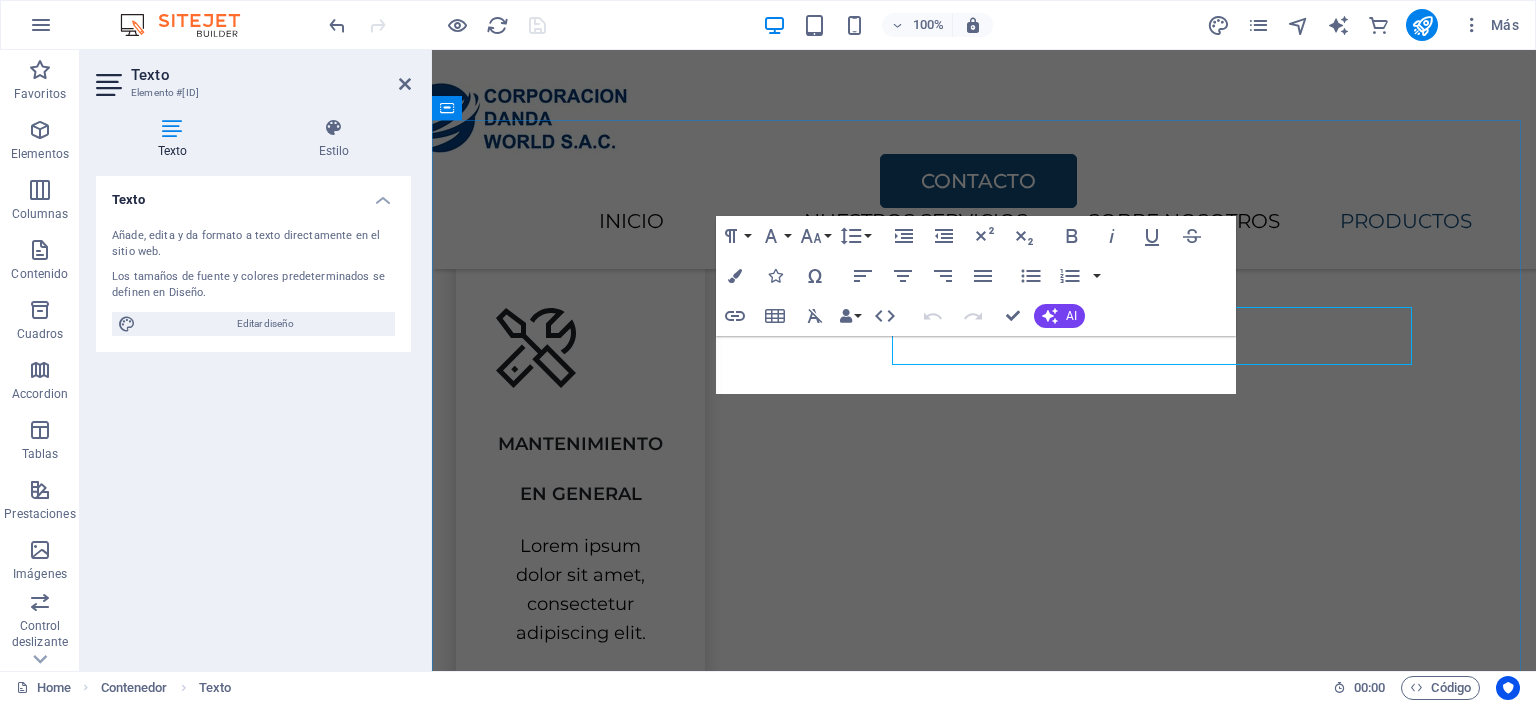 scroll, scrollTop: 2428, scrollLeft: 0, axis: vertical 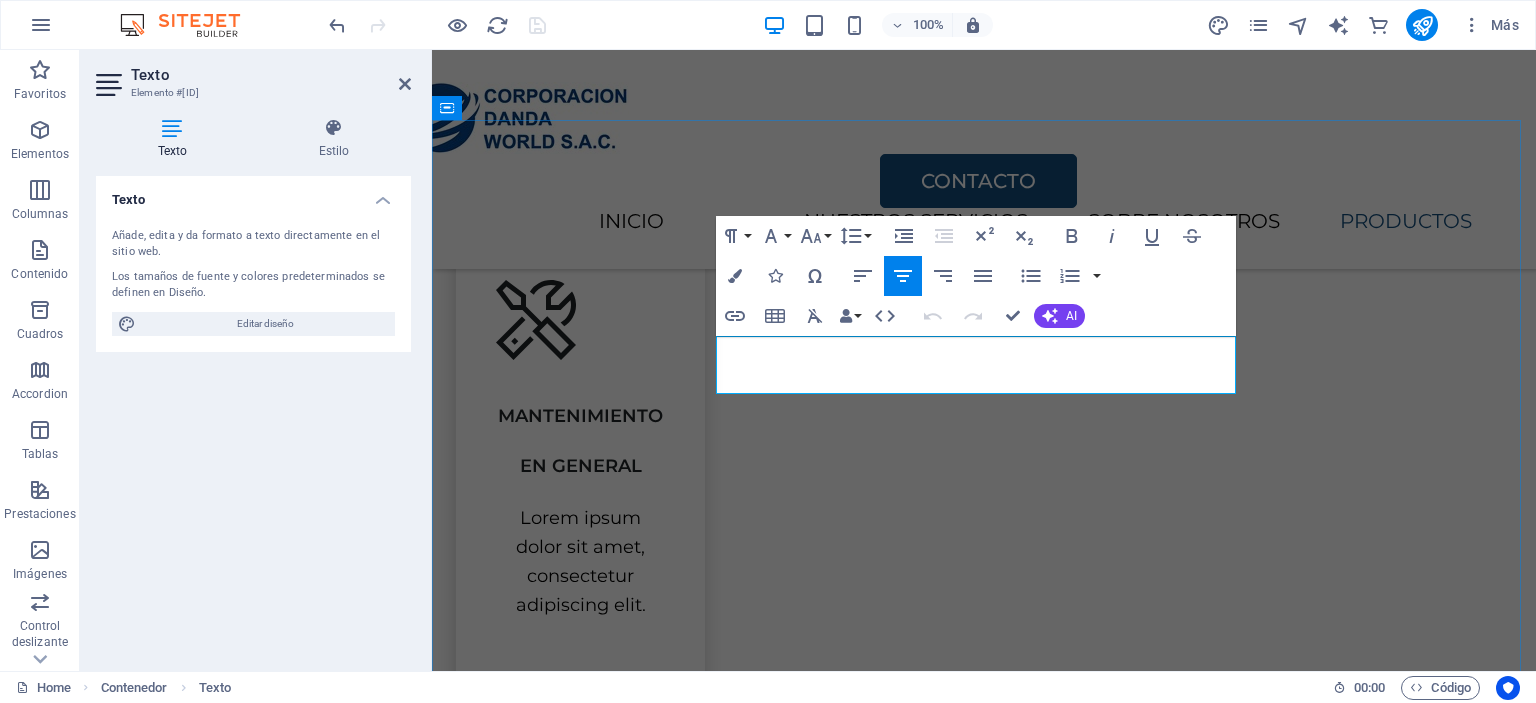 click on "Lorem ipsum dolor sit amet, consectetur adipiscing elit, sed do eiusmod tempor incididunt." at bounding box center [984, 1850] 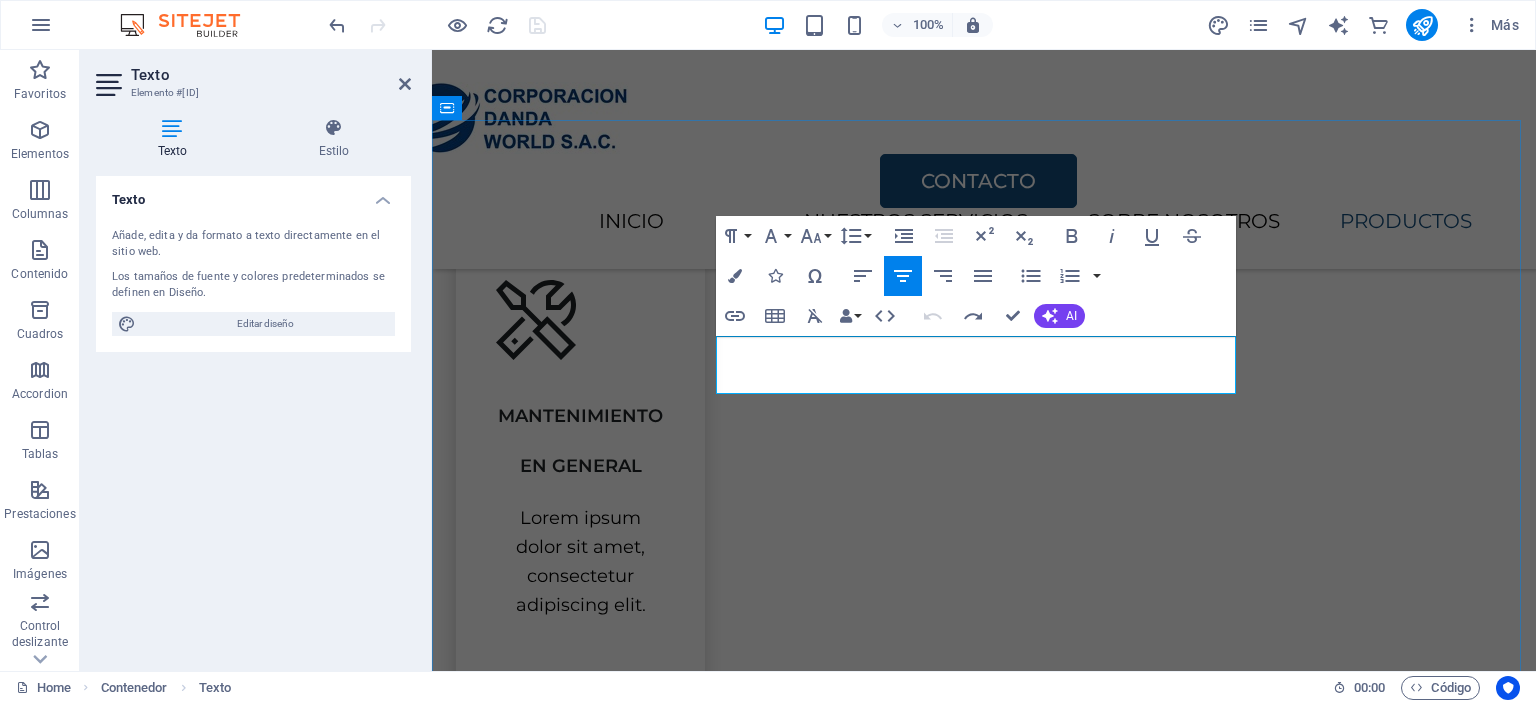 click on "Lorem ipsum dolor sit amet, consectetur adipiscing elit, sed do eiusmod tempor incididunt." at bounding box center [984, 1850] 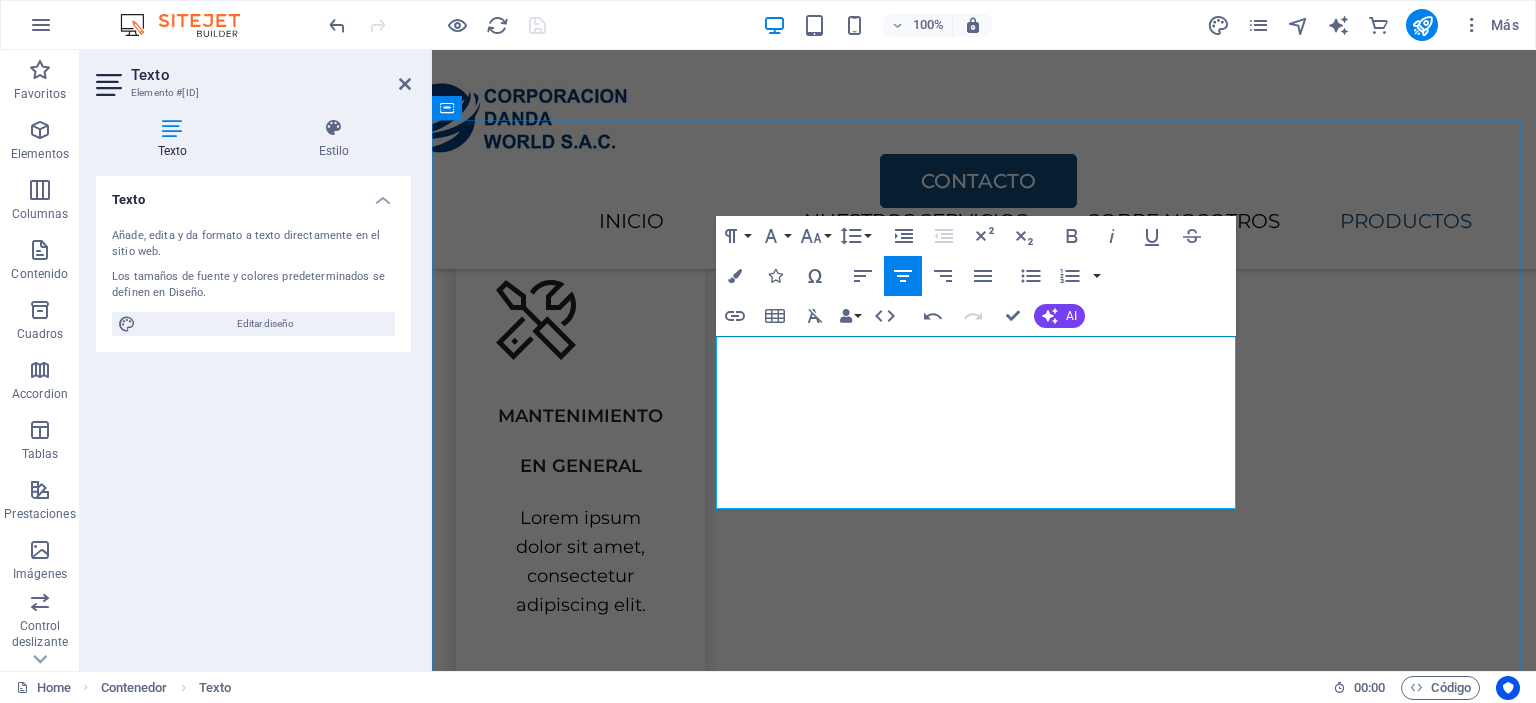 click on "Lorem ipsum dolor sit SOMOS TU PROVEEDOR ESTRATÉGICO EN LA COMERCIALIZACIÓN DE EQUIPOS DE PROTECCIÓN PERSONAL, HERRAMIENTAS DE CORTE, ABRASIVOS EN GENERAL, EQUIPOS Y HERRAMIENTAS DE PODER PARA LA INDUSTRIA EN GENERAL" at bounding box center (984, 1879) 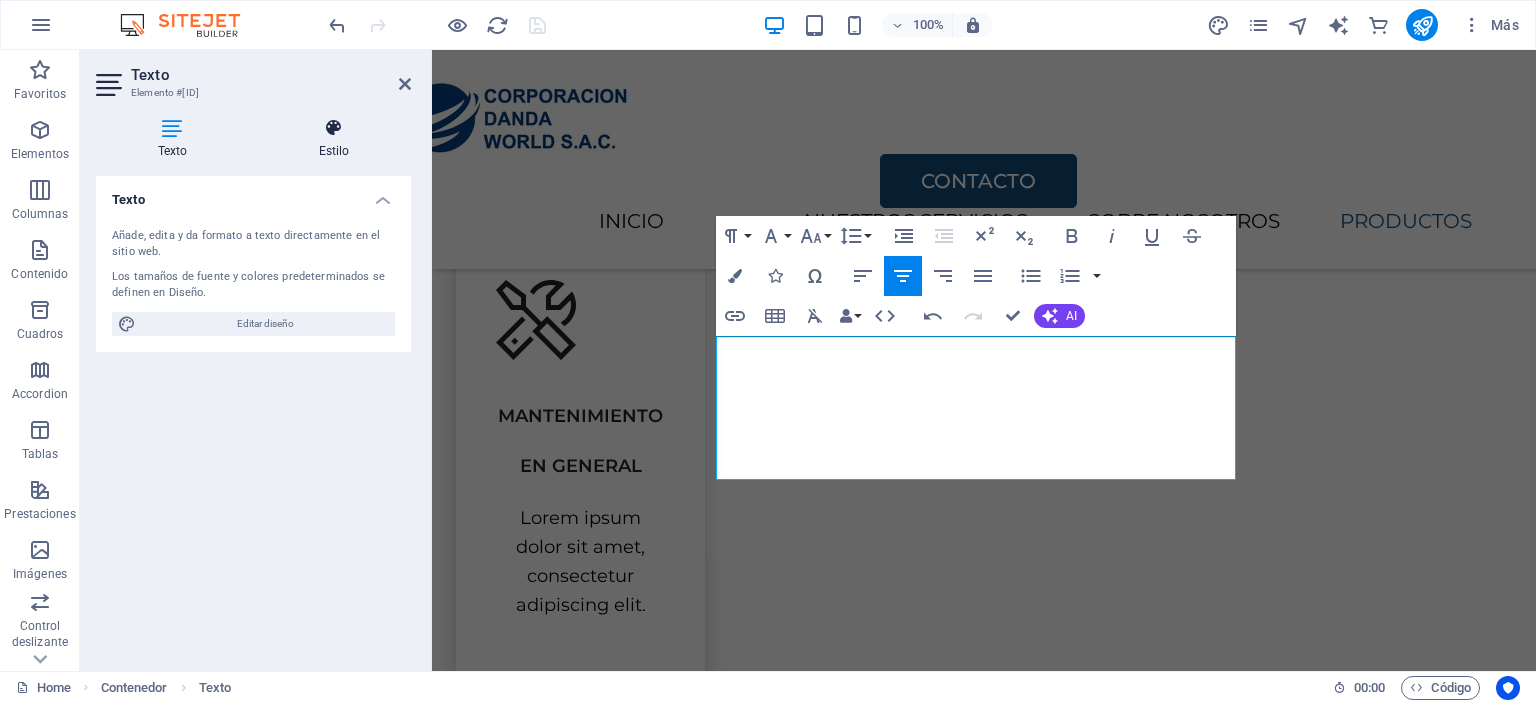 click on "Estilo" at bounding box center (334, 139) 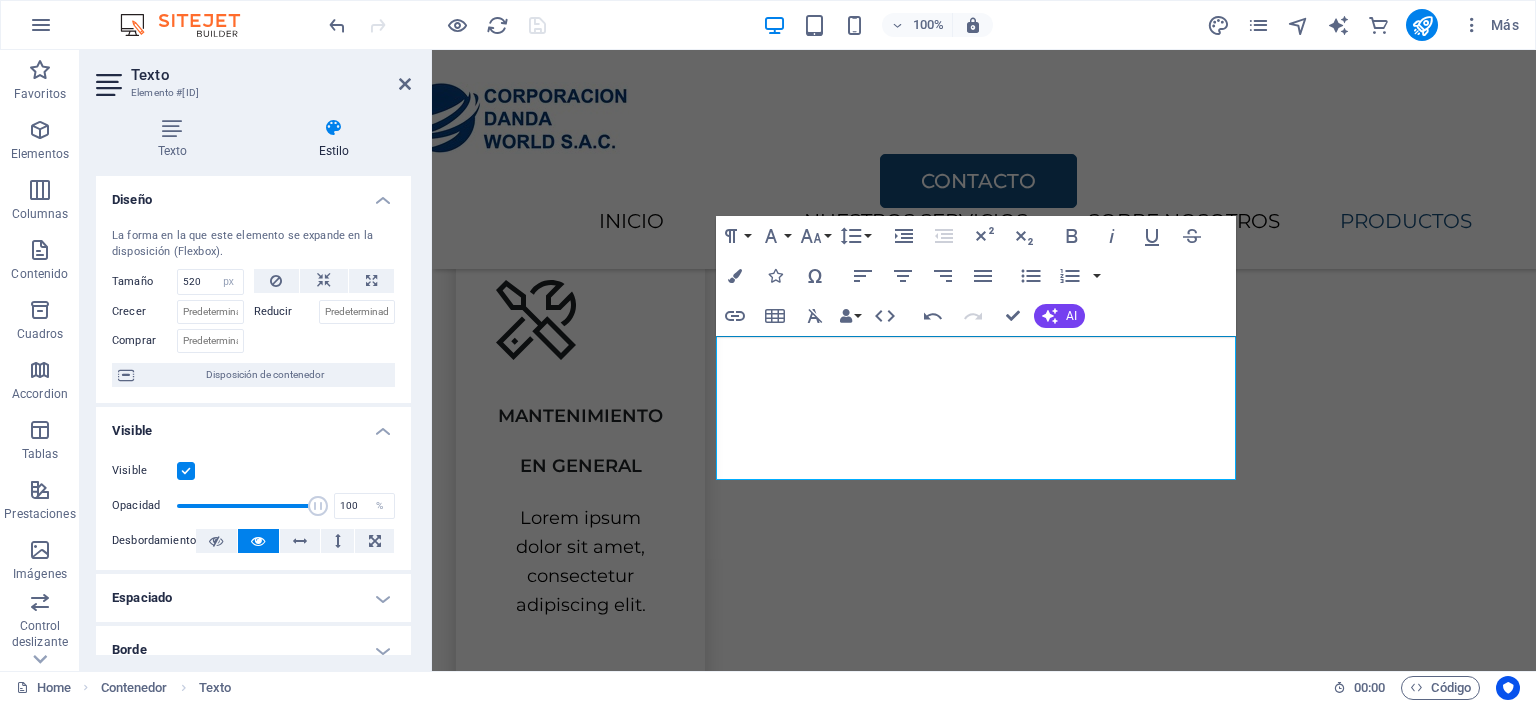 click on "La forma en la que este elemento se expande en la disposición (Flexbox). Tamaño [NUMBER] Predeterminado automático px % 1/1 1/2 1/3 1/4 1/5 1/6 1/7 1/8 1/9 1/10 Crecer Reducir Comprar Disposición de contenedor" at bounding box center [253, 307] 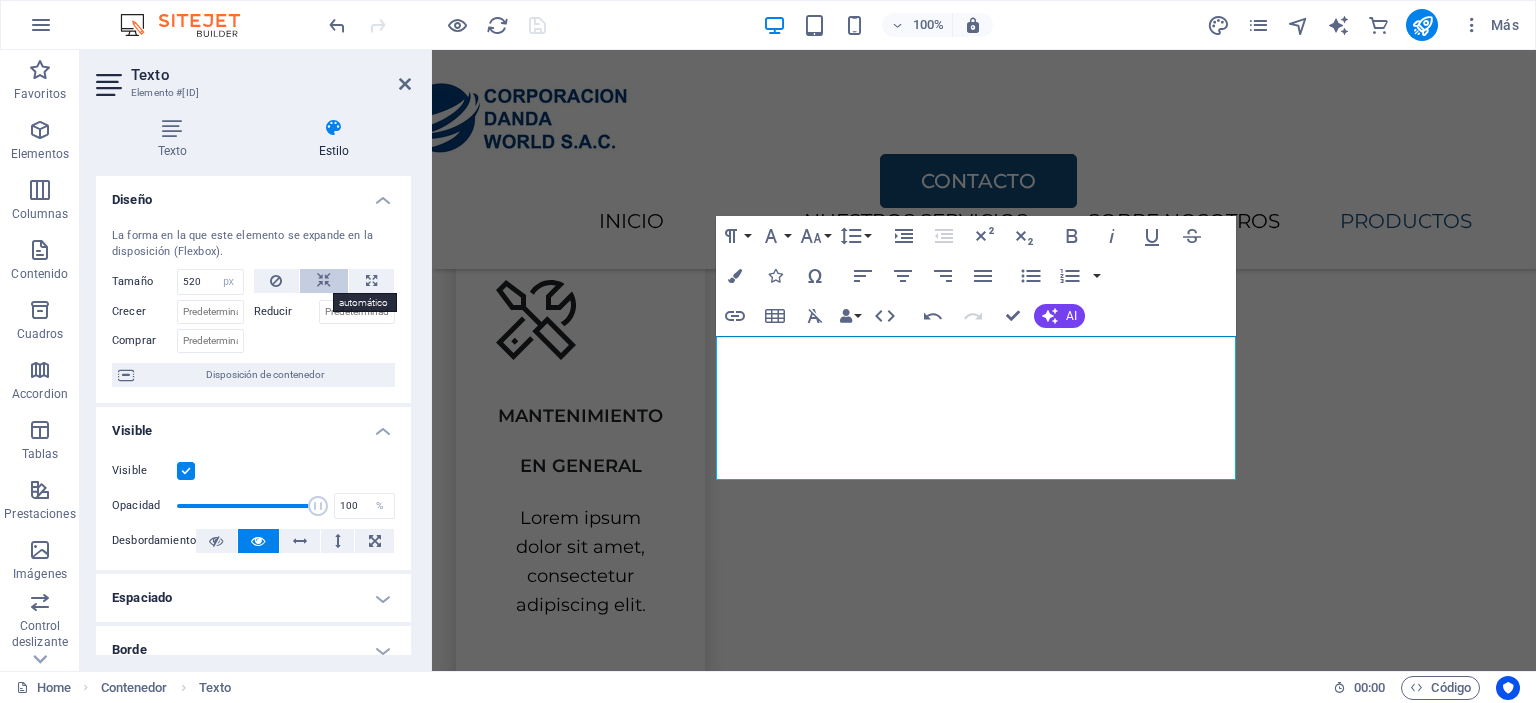 click at bounding box center [324, 281] 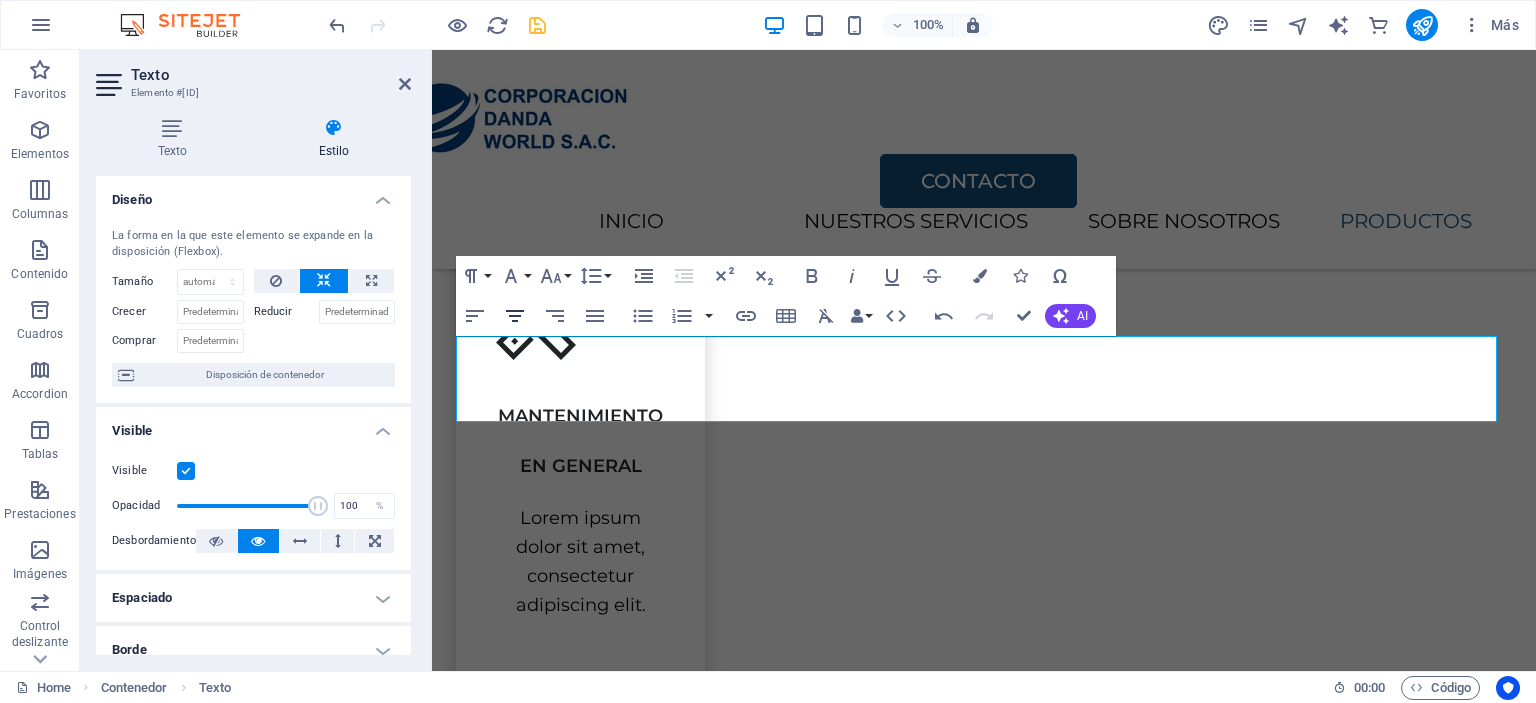 click 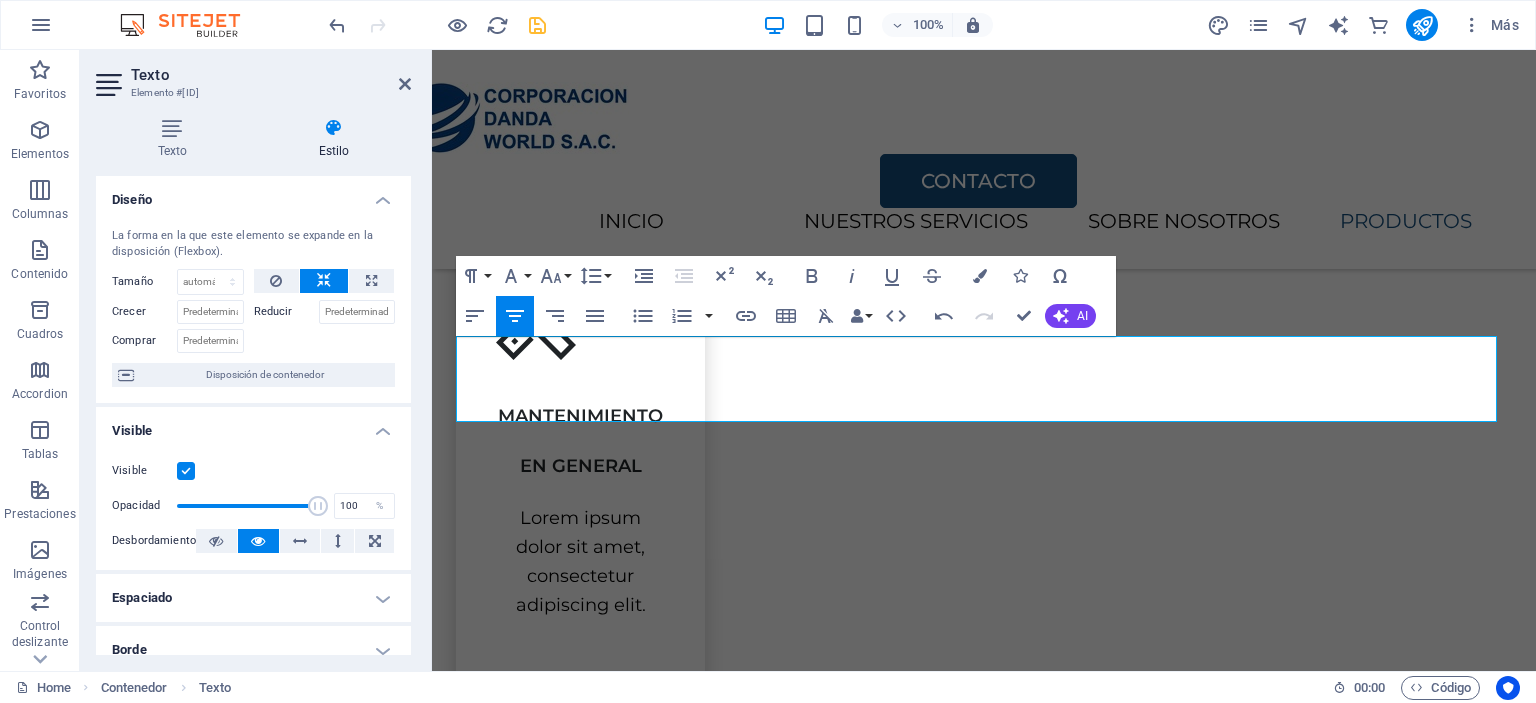 click 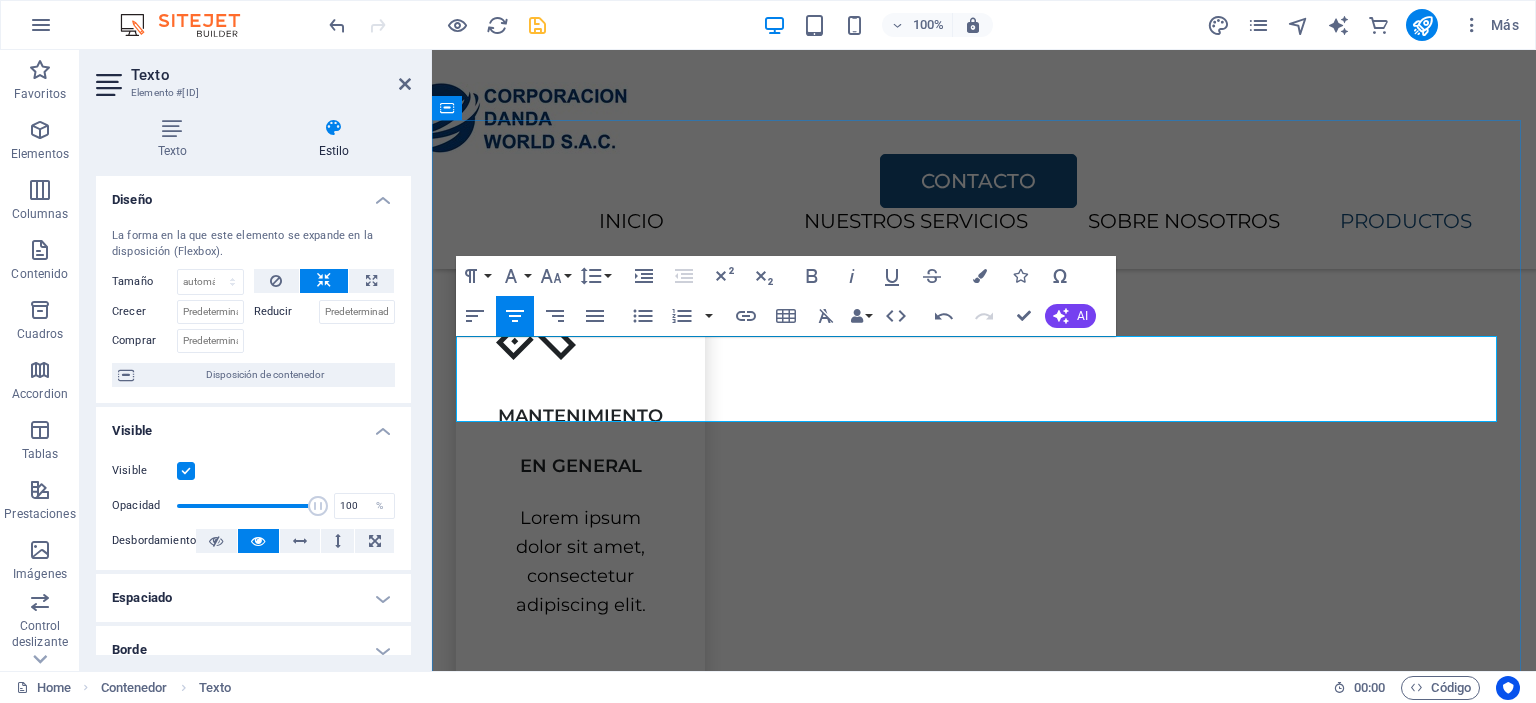 drag, startPoint x: 1109, startPoint y: 409, endPoint x: 468, endPoint y: 356, distance: 643.1874 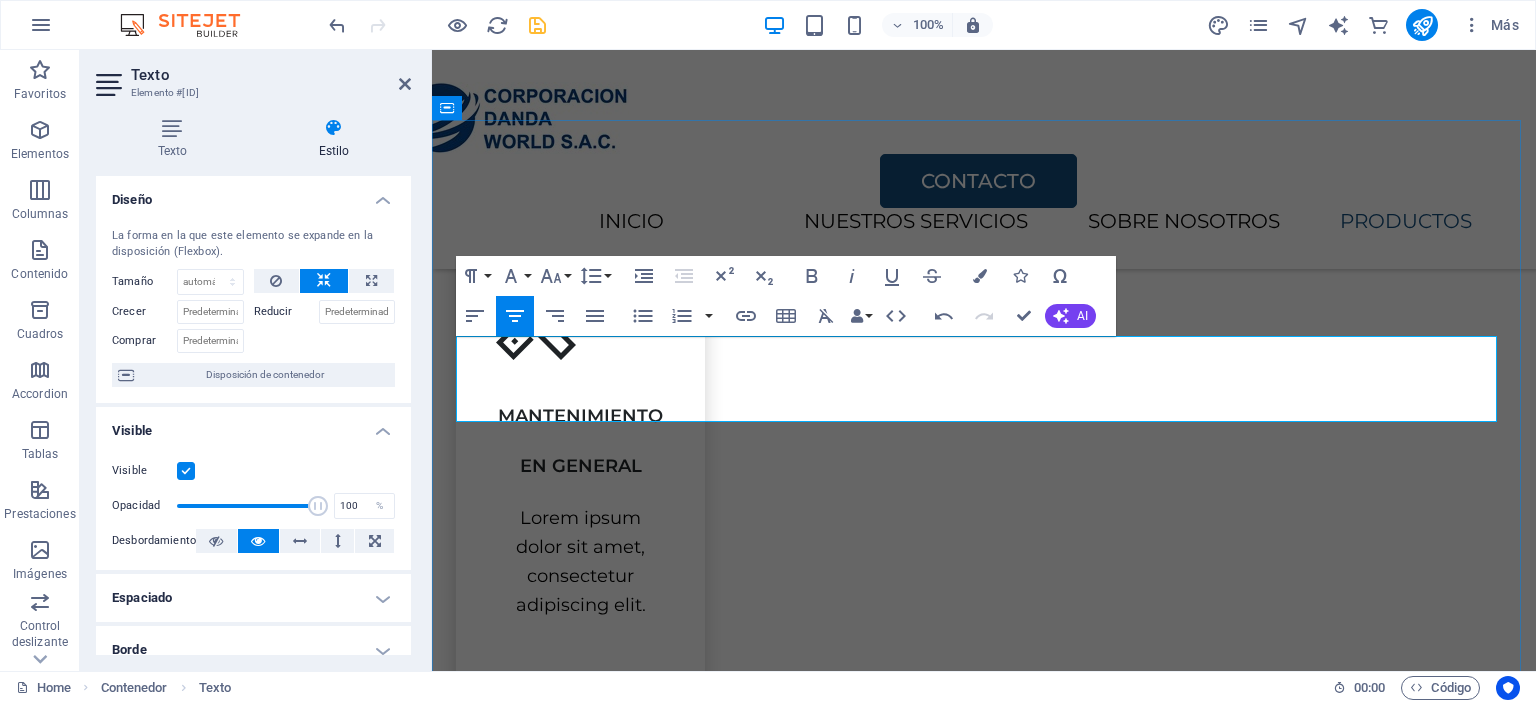 click on "SOMOS TU PROVEEDOR ESTRATÉGICO EN LA COMERCIALIZACIÓN DE EQUIPOS DE PROTECCIÓN PERSONAL, HERRAMIENTAS DE CORTE, ABRASIVOS EN GENERAL, EQUIPOS Y HERRAMIENTAS DE PODER PARA LA INDUSTRIA EN GENERAL" at bounding box center (984, 1879) 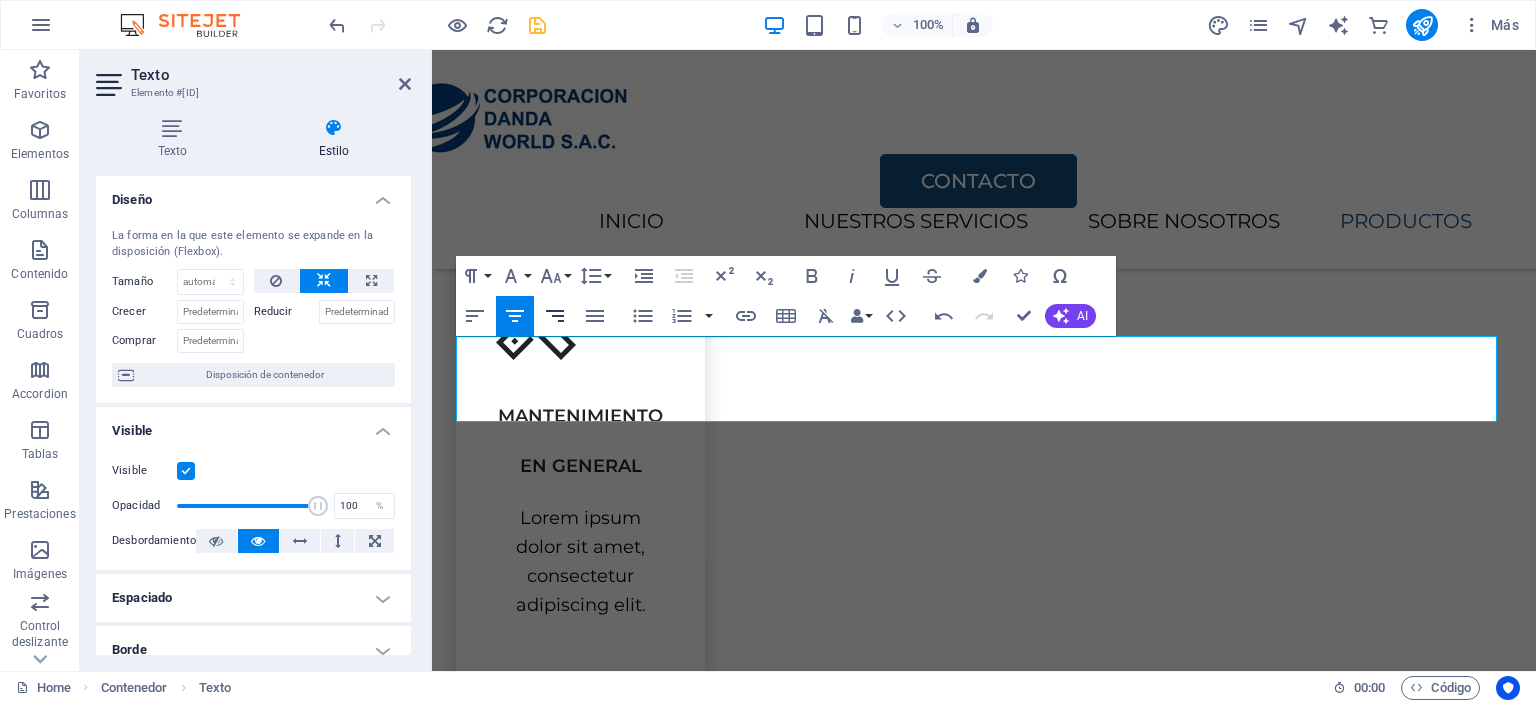 click 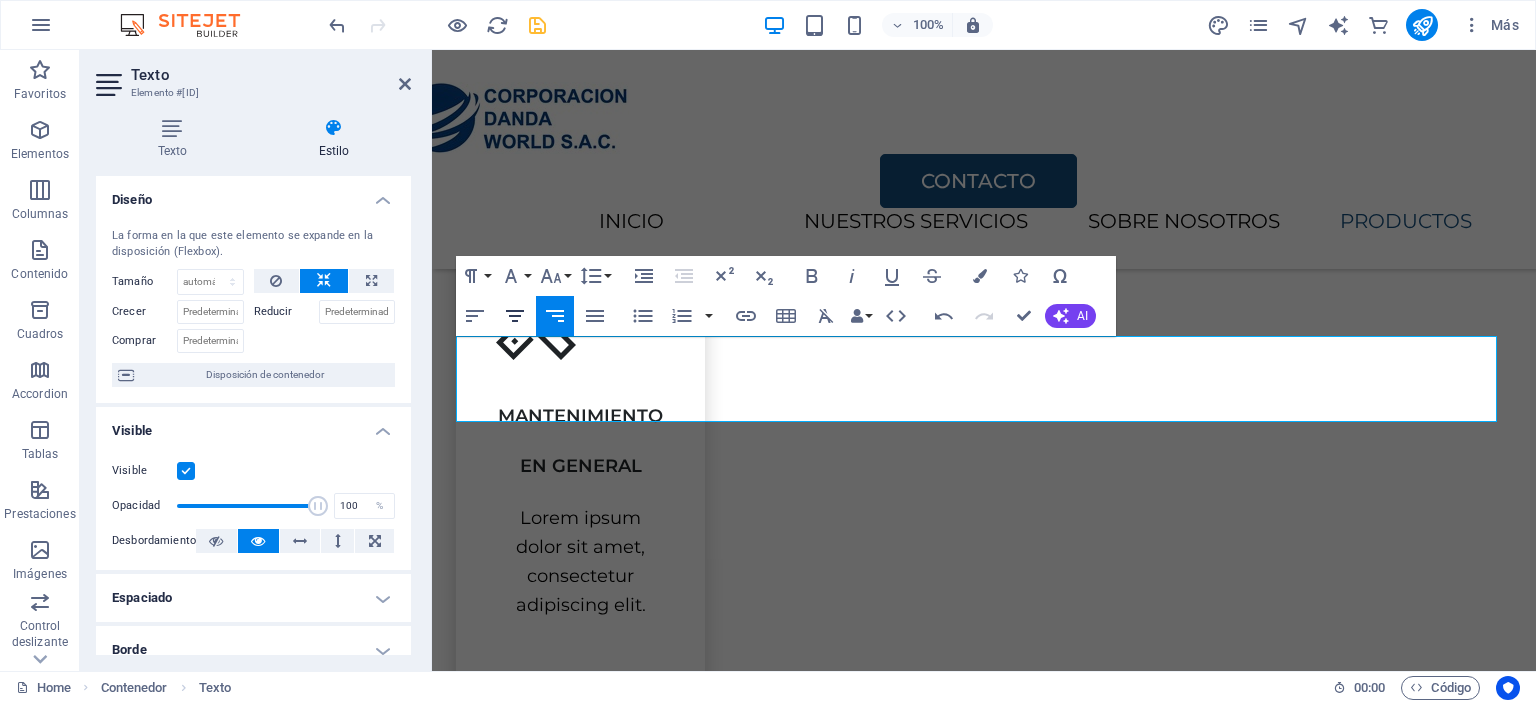 click 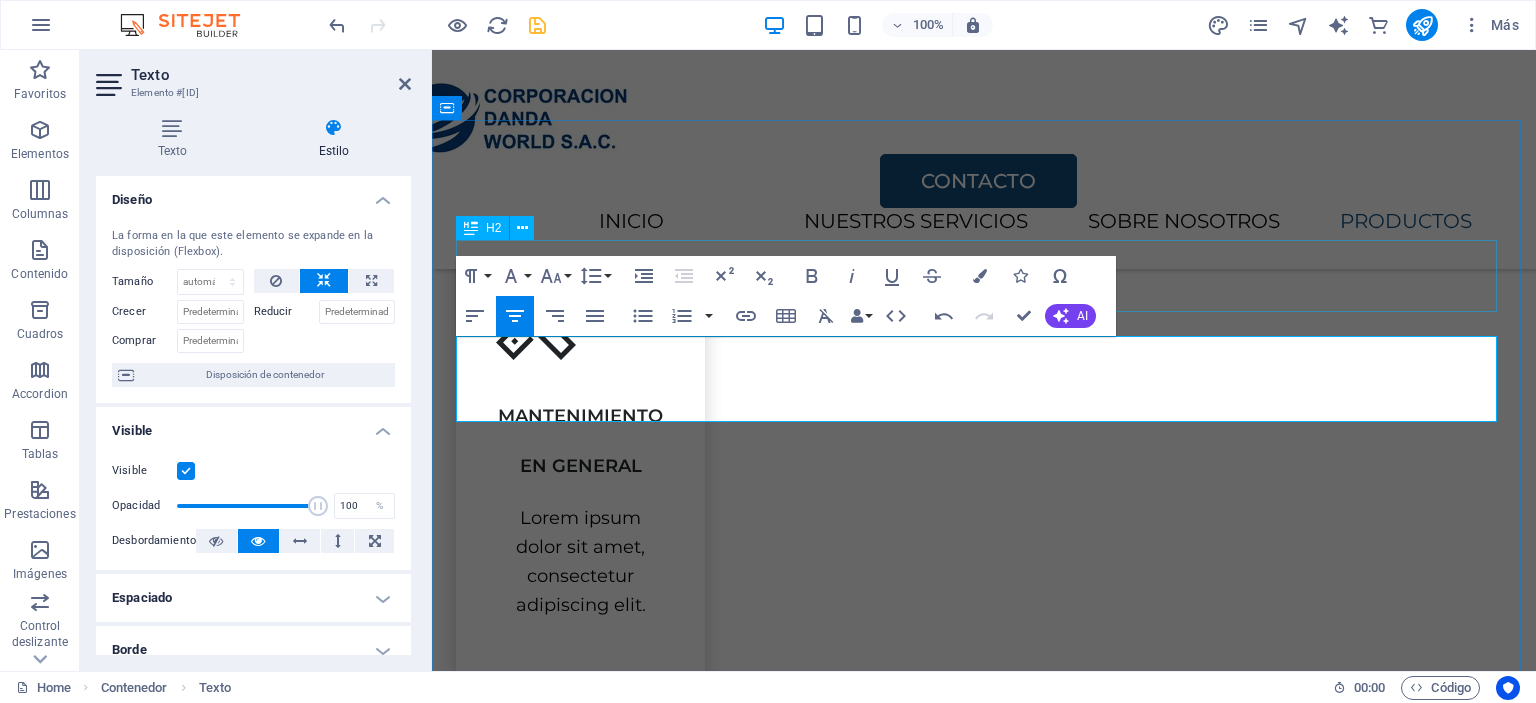click on "PRODUCTOS" at bounding box center (984, 1776) 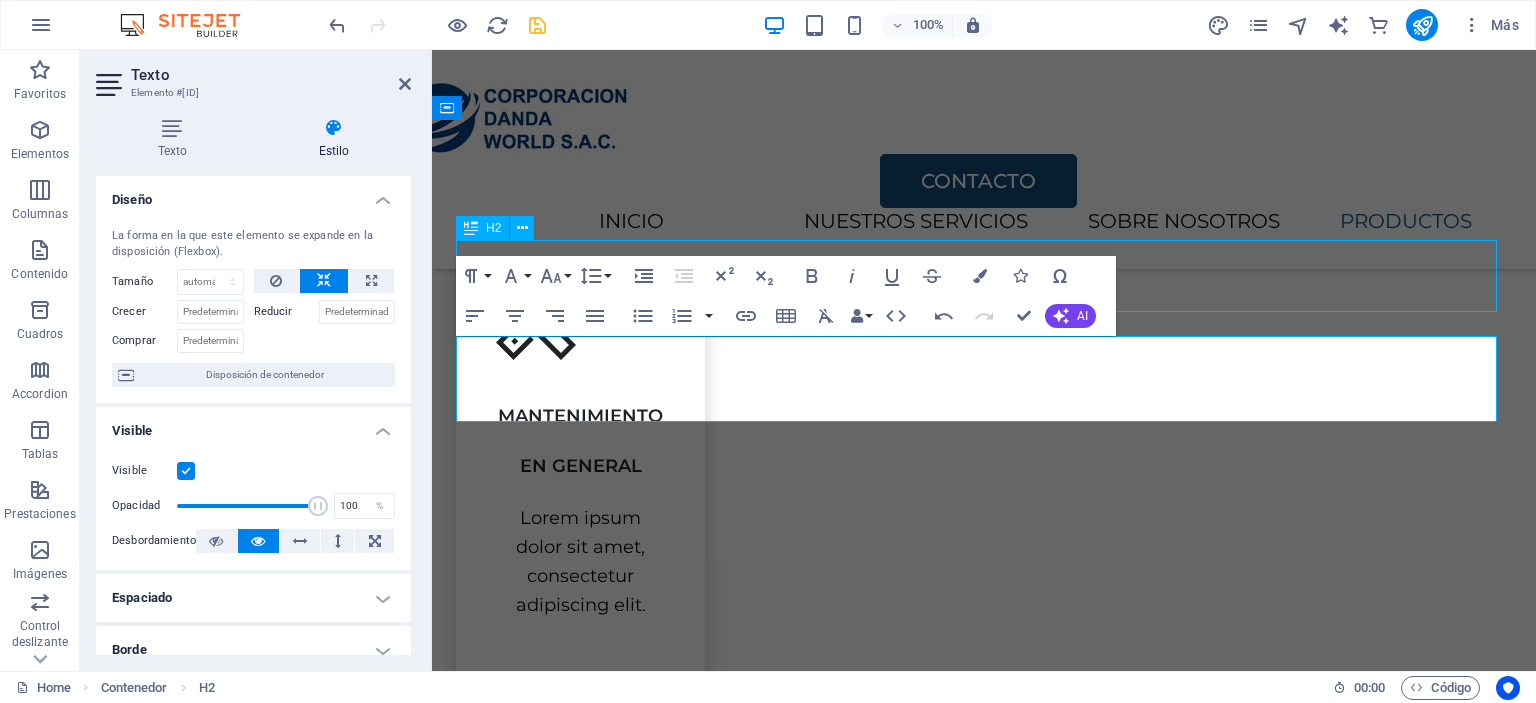 scroll, scrollTop: 2400, scrollLeft: 0, axis: vertical 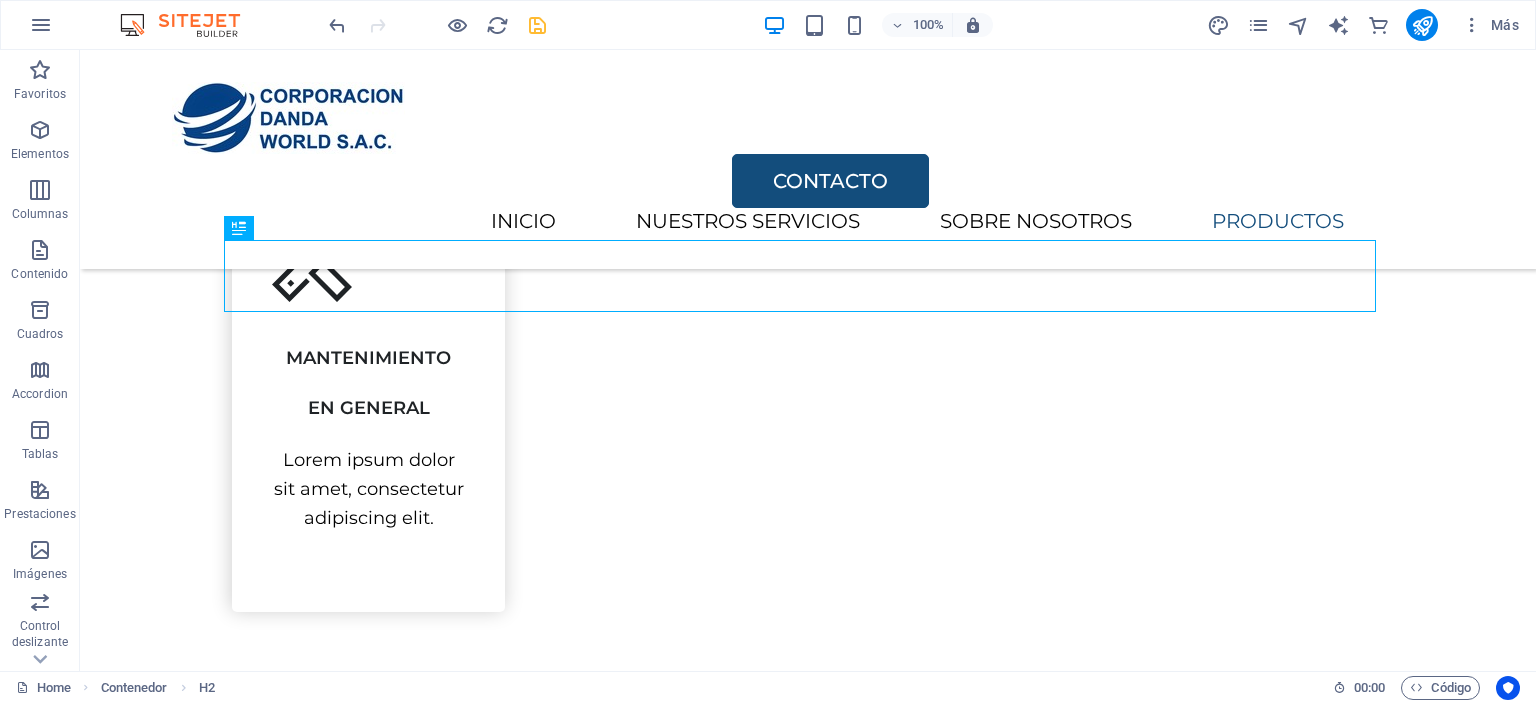 click at bounding box center (537, 25) 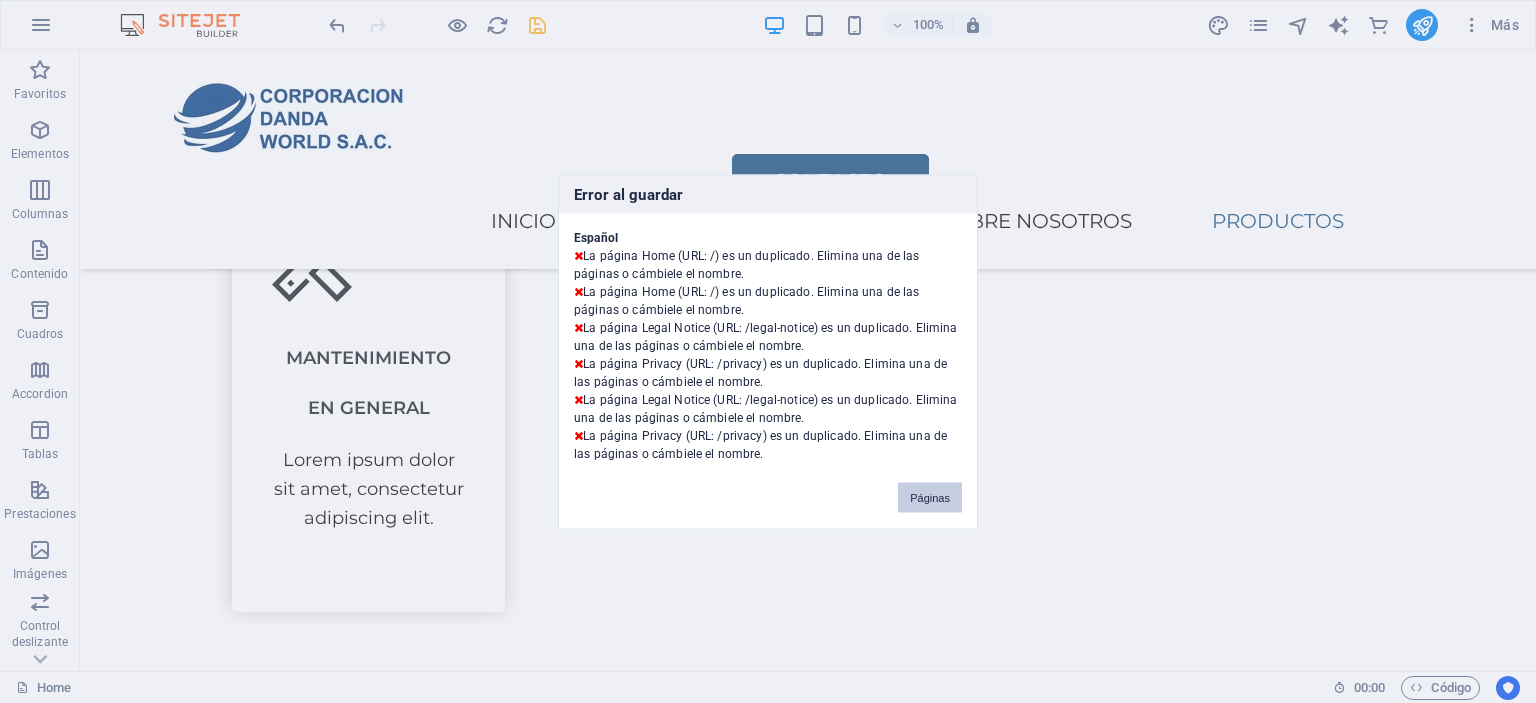 drag, startPoint x: 947, startPoint y: 504, endPoint x: 890, endPoint y: 432, distance: 91.83137 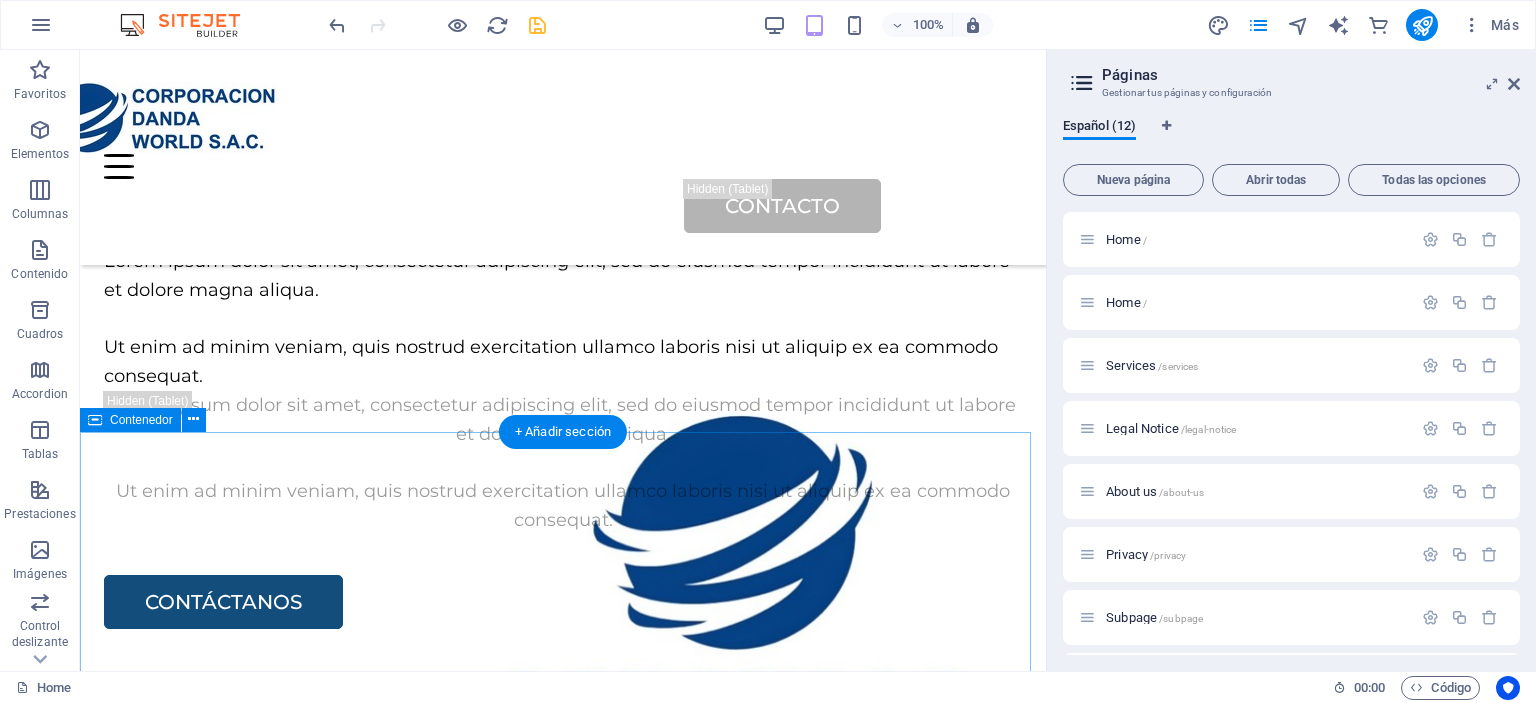 scroll, scrollTop: 2346, scrollLeft: 0, axis: vertical 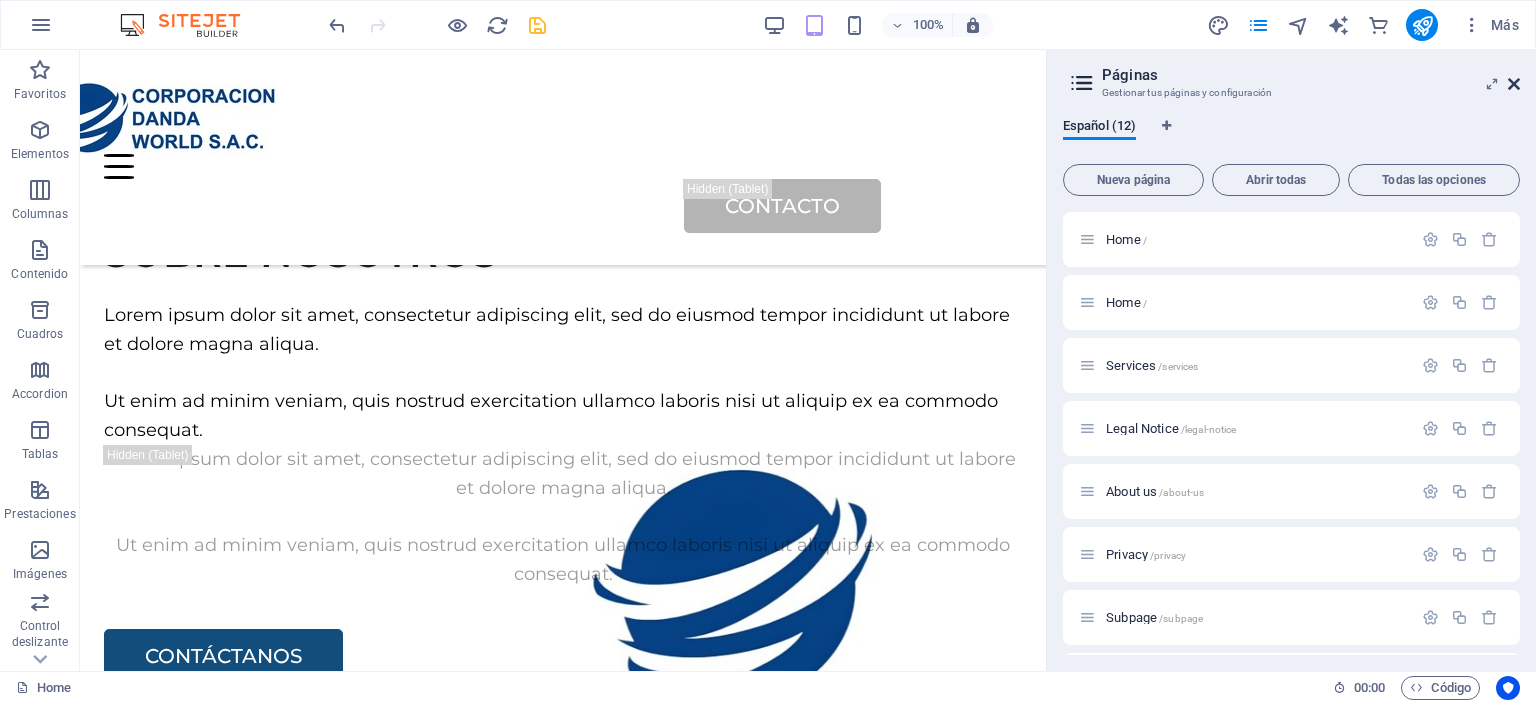 click at bounding box center [1514, 84] 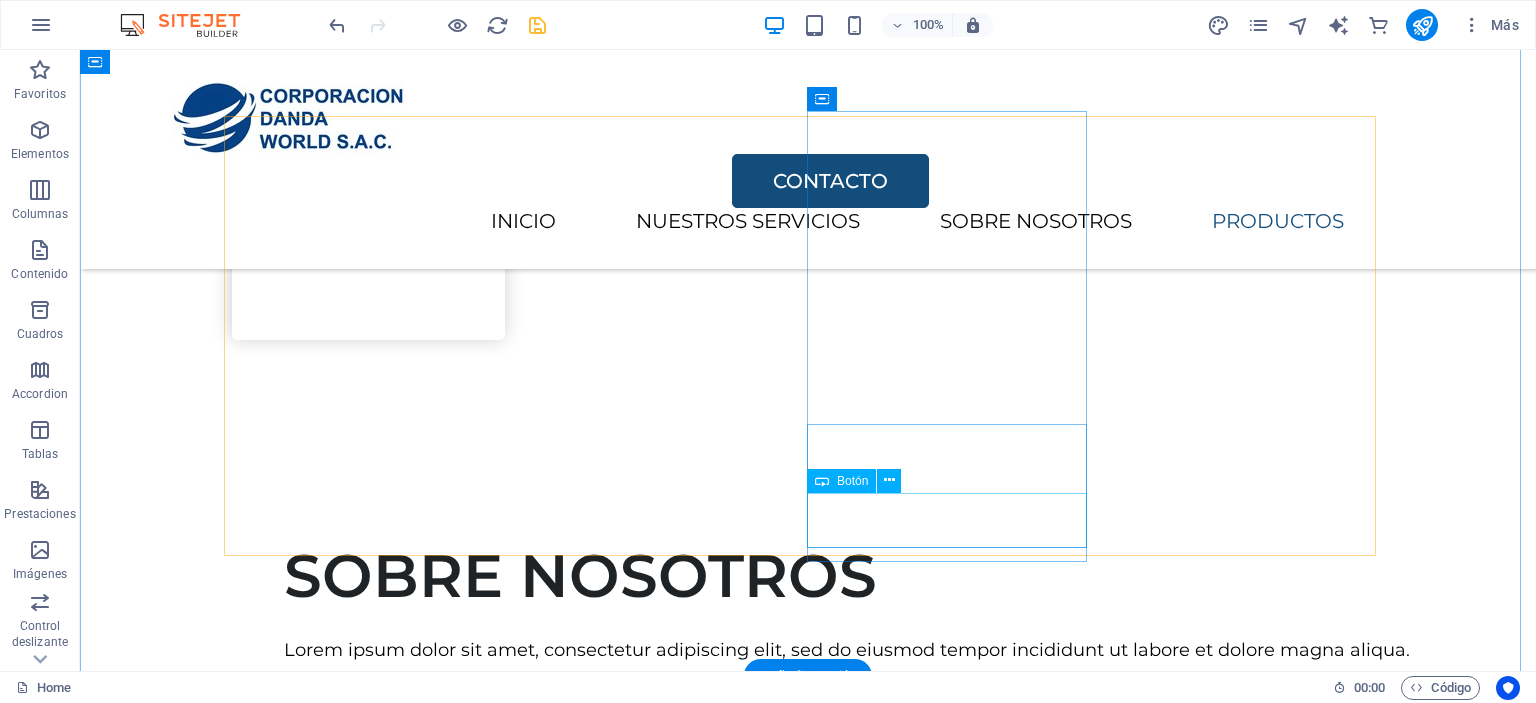scroll, scrollTop: 2646, scrollLeft: 0, axis: vertical 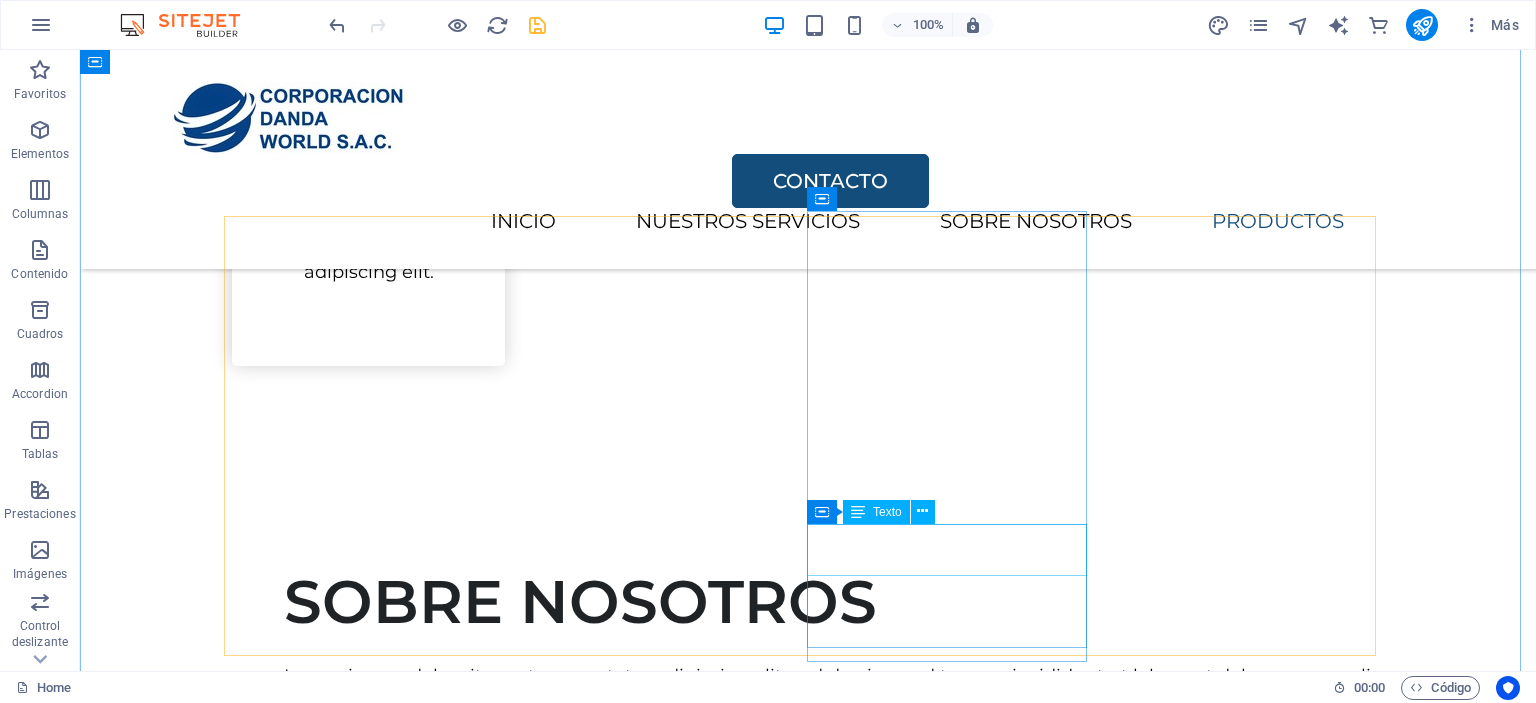 click on "S/. 100.00" at bounding box center [808, 5584] 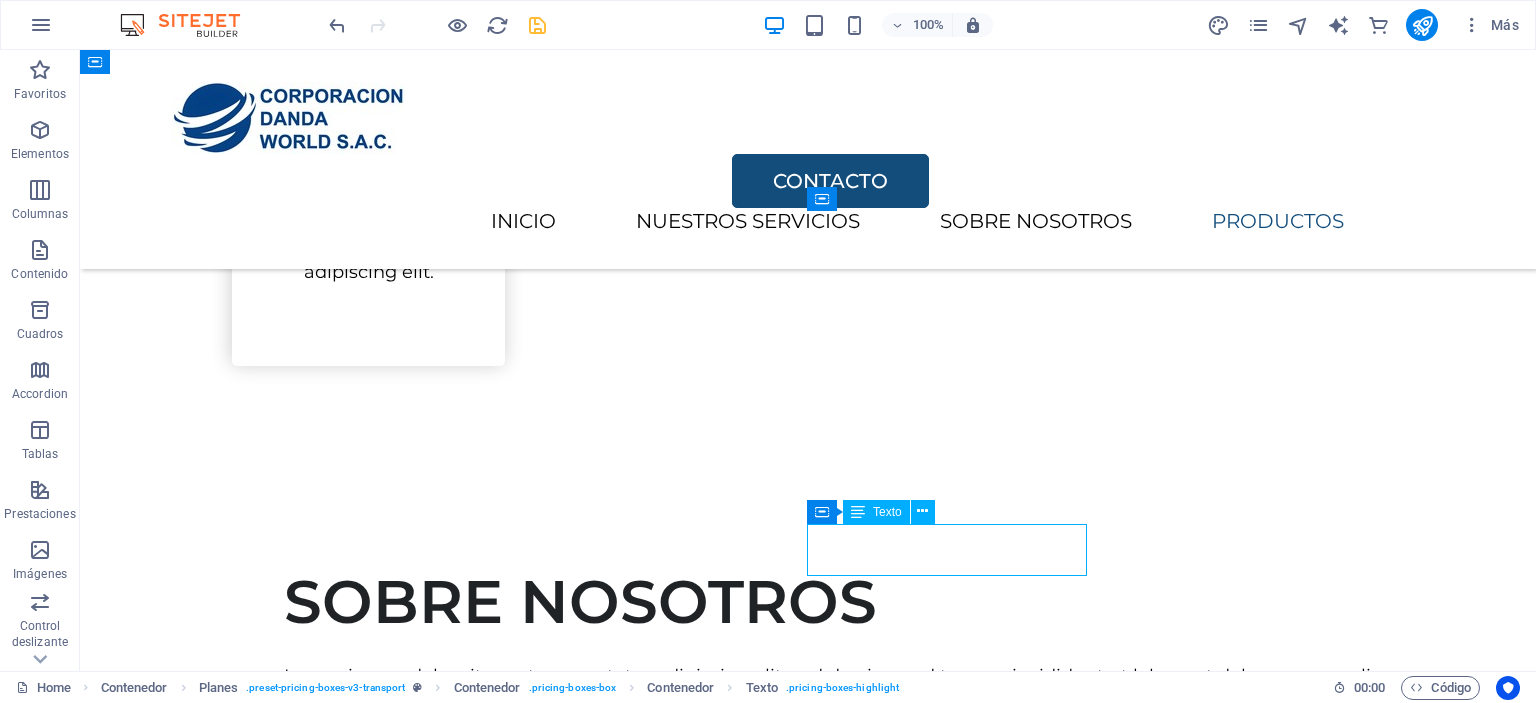 click on "S/. 100.00" at bounding box center (808, 5584) 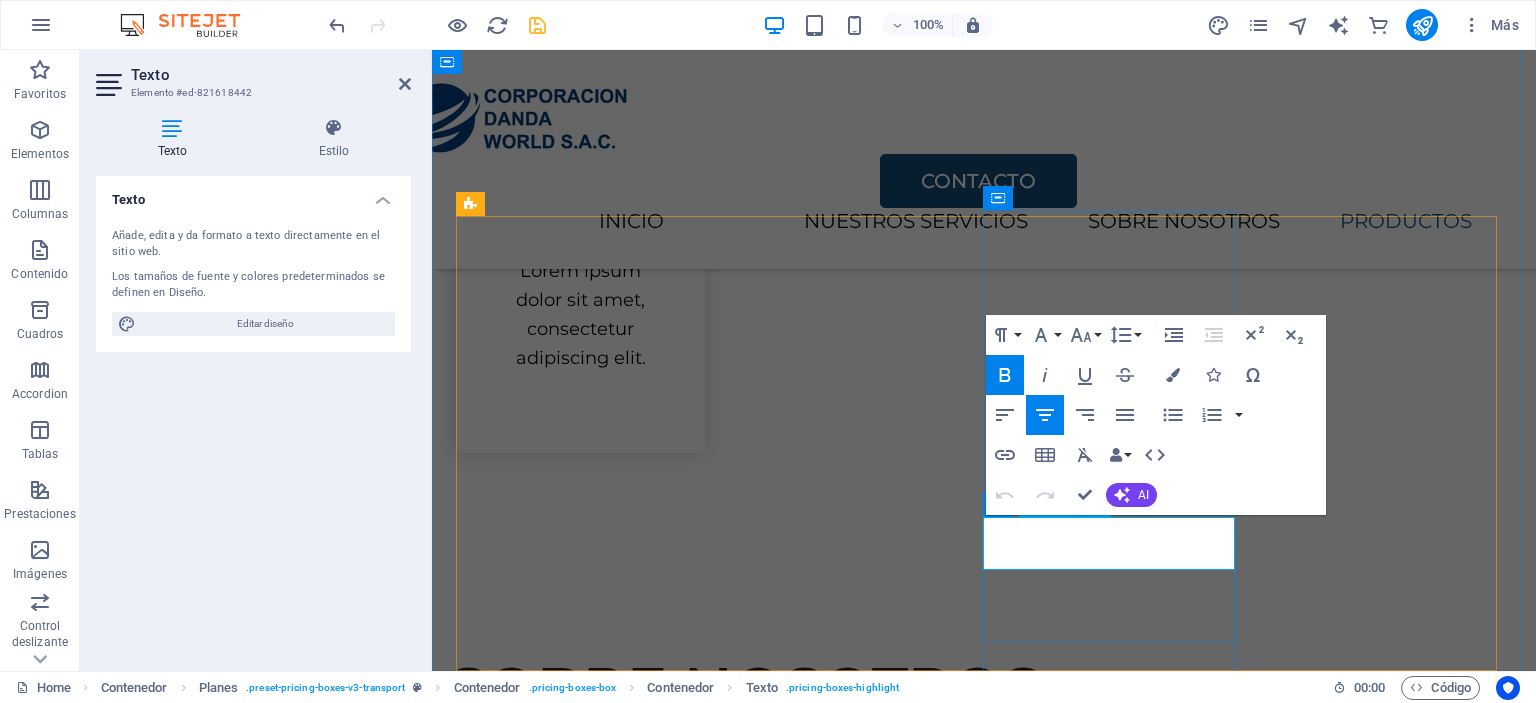 click on "S/. 100.00" at bounding box center [984, 4962] 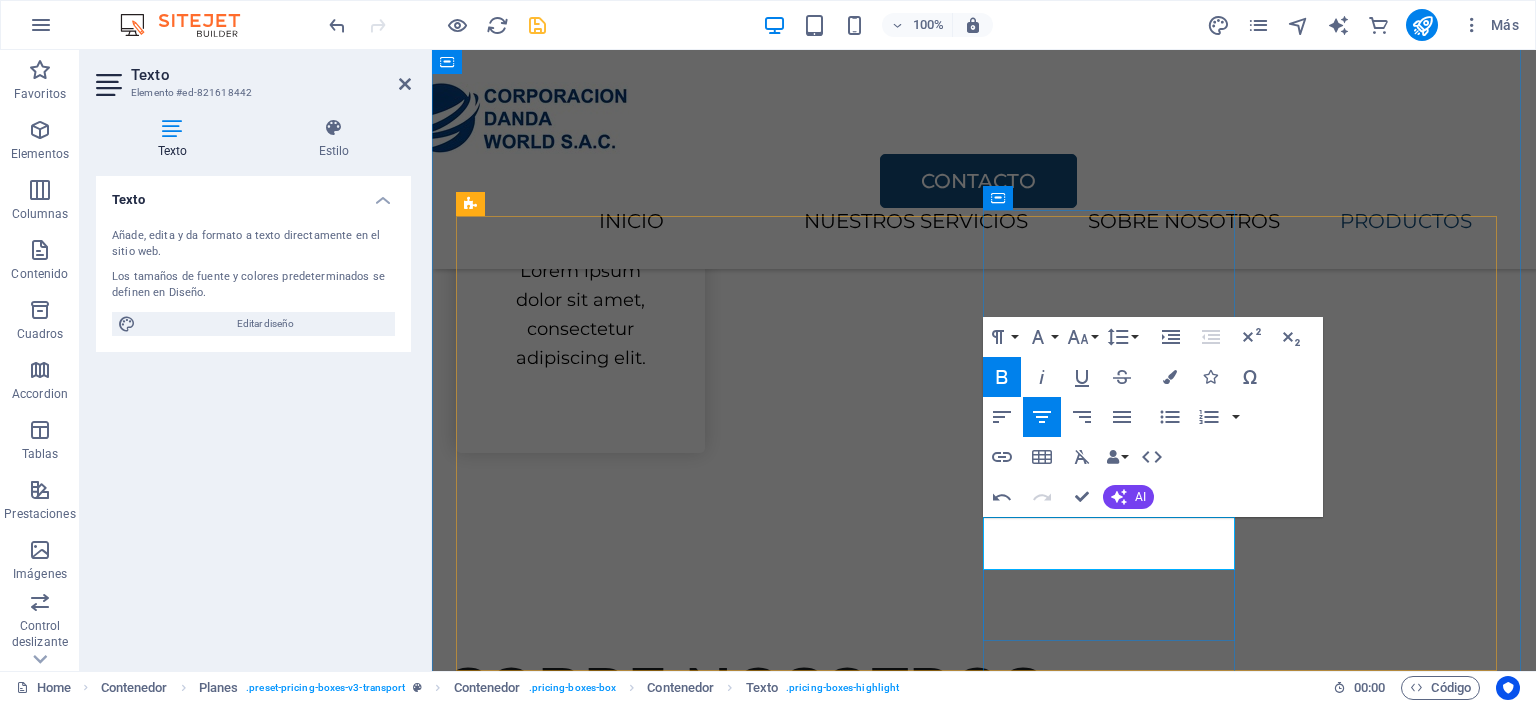type 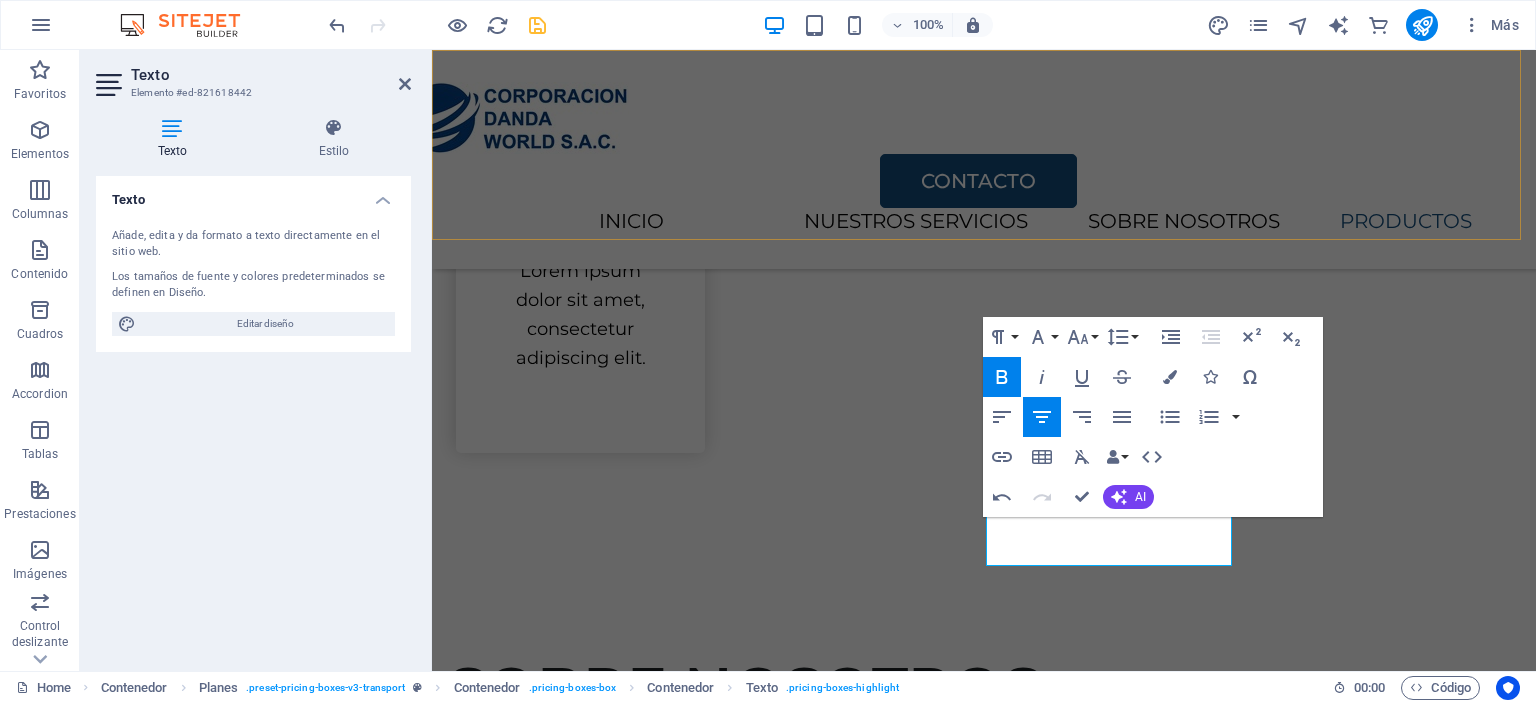 click on "CONTACTO INICIO NUESTROS SERVICIOS SOBRE NOSOTROS PRODUCTOS" at bounding box center [984, 159] 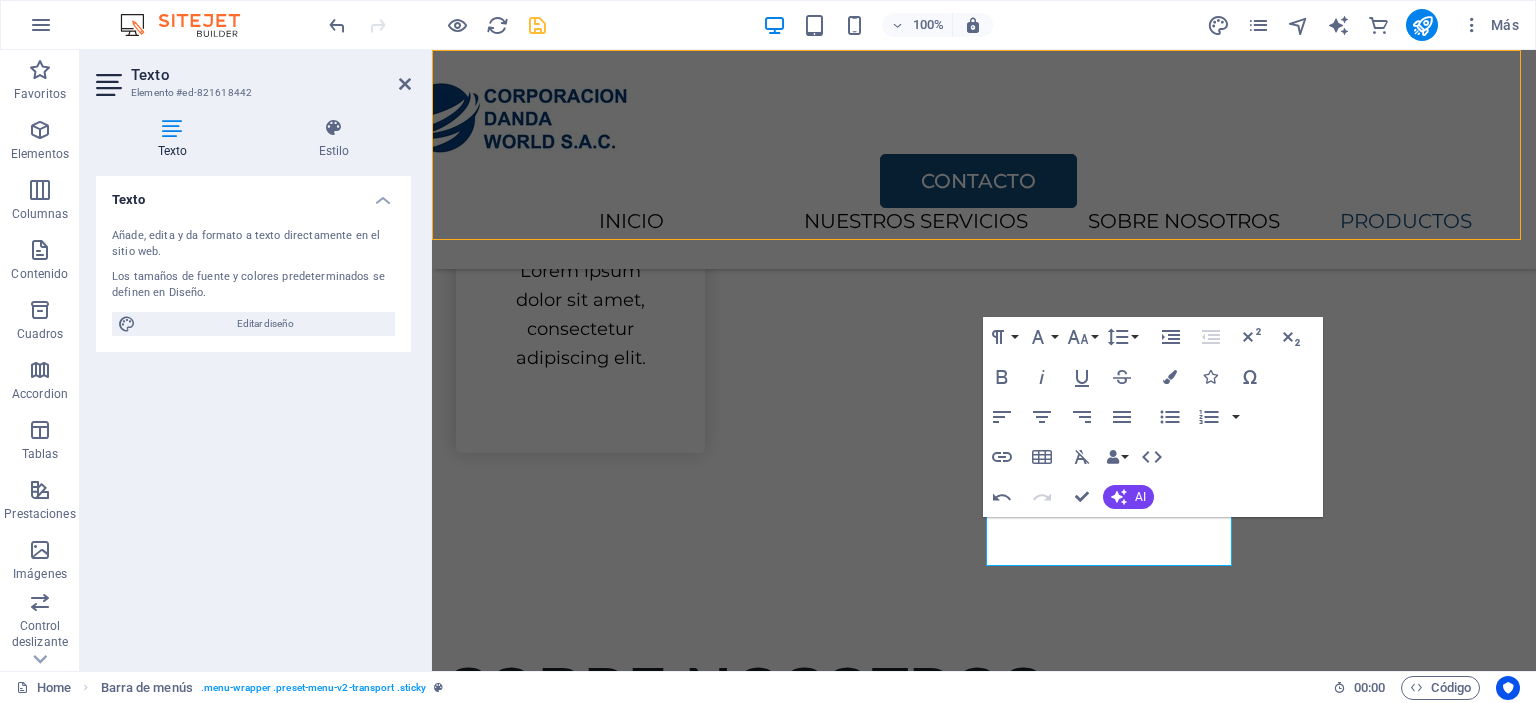scroll, scrollTop: 2646, scrollLeft: 0, axis: vertical 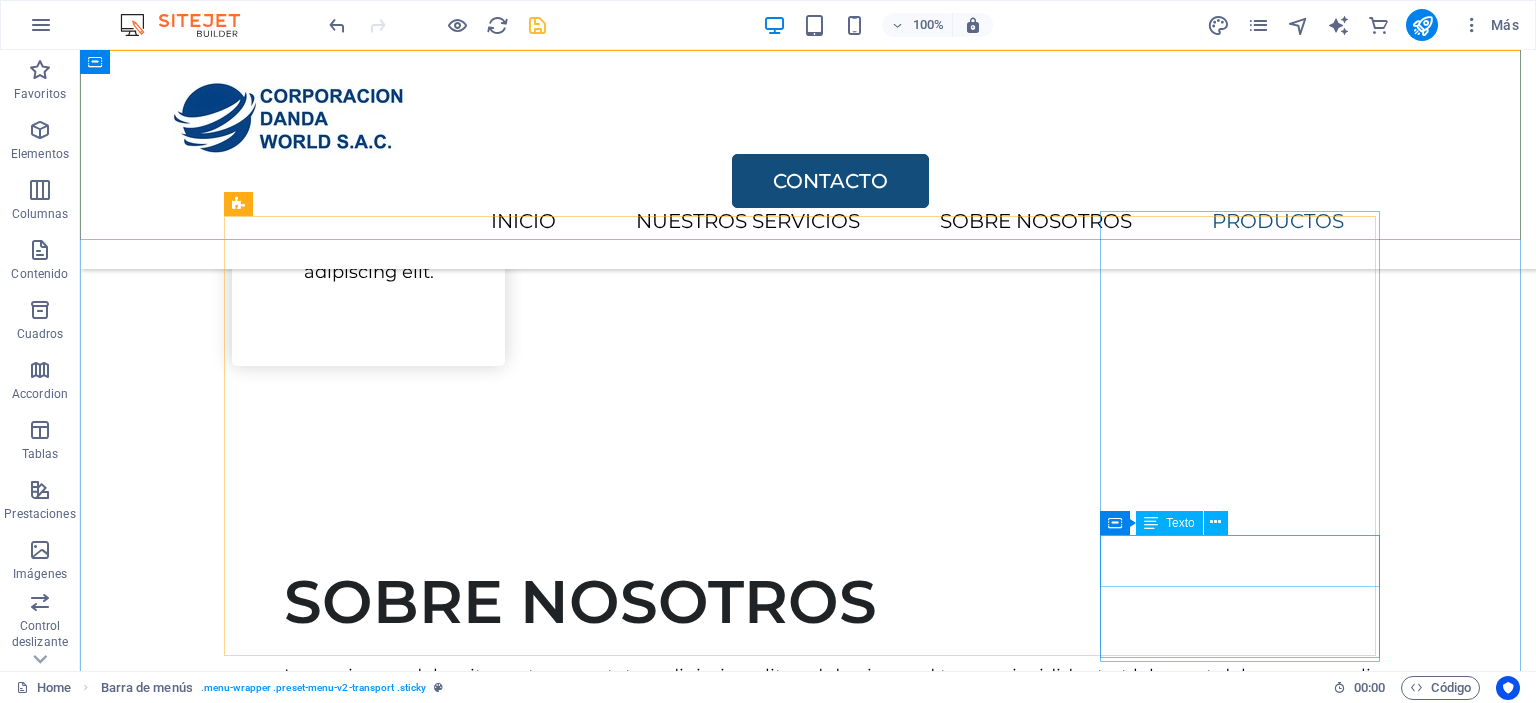 click on "S/8.00" at bounding box center [808, 7389] 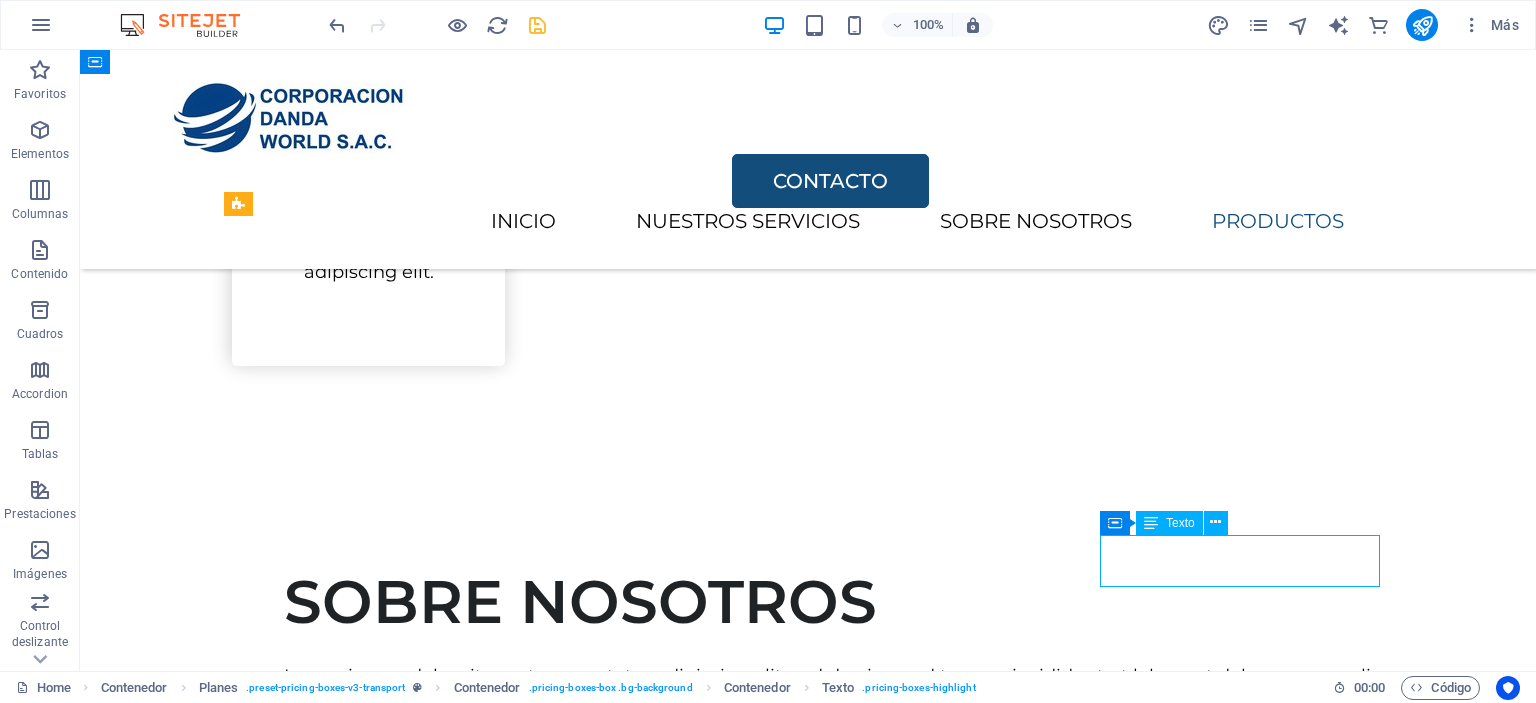 click on "S/8.00" at bounding box center (808, 7389) 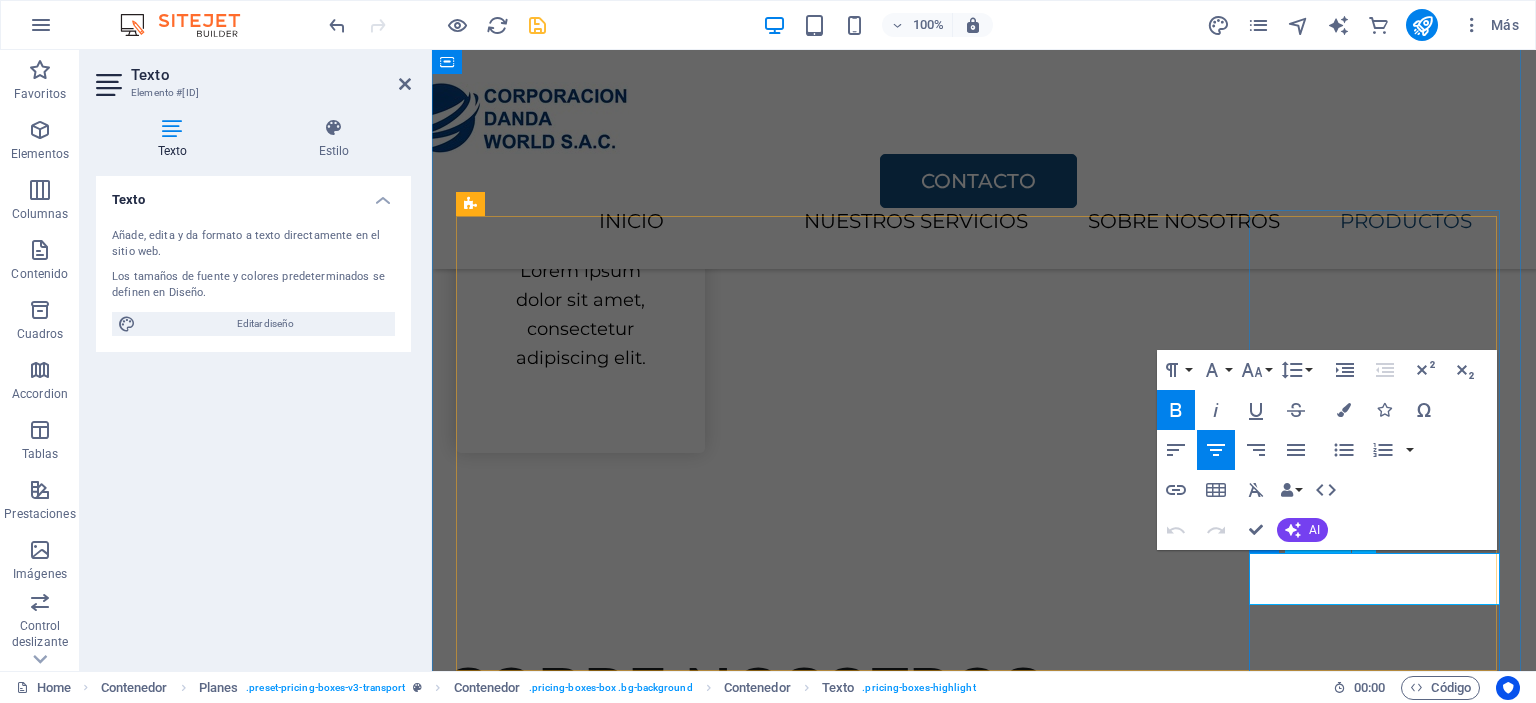 click on "S/8.00" at bounding box center [984, 6381] 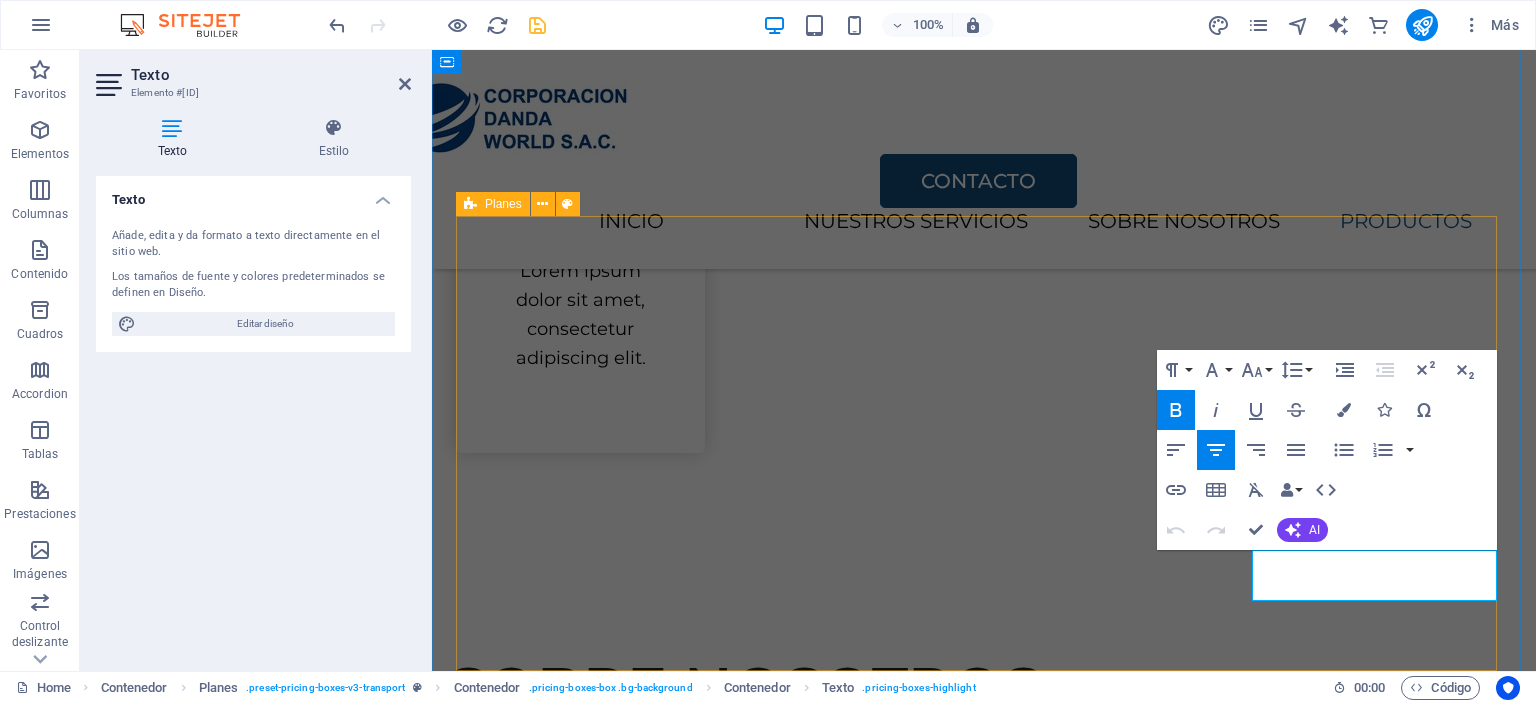 type 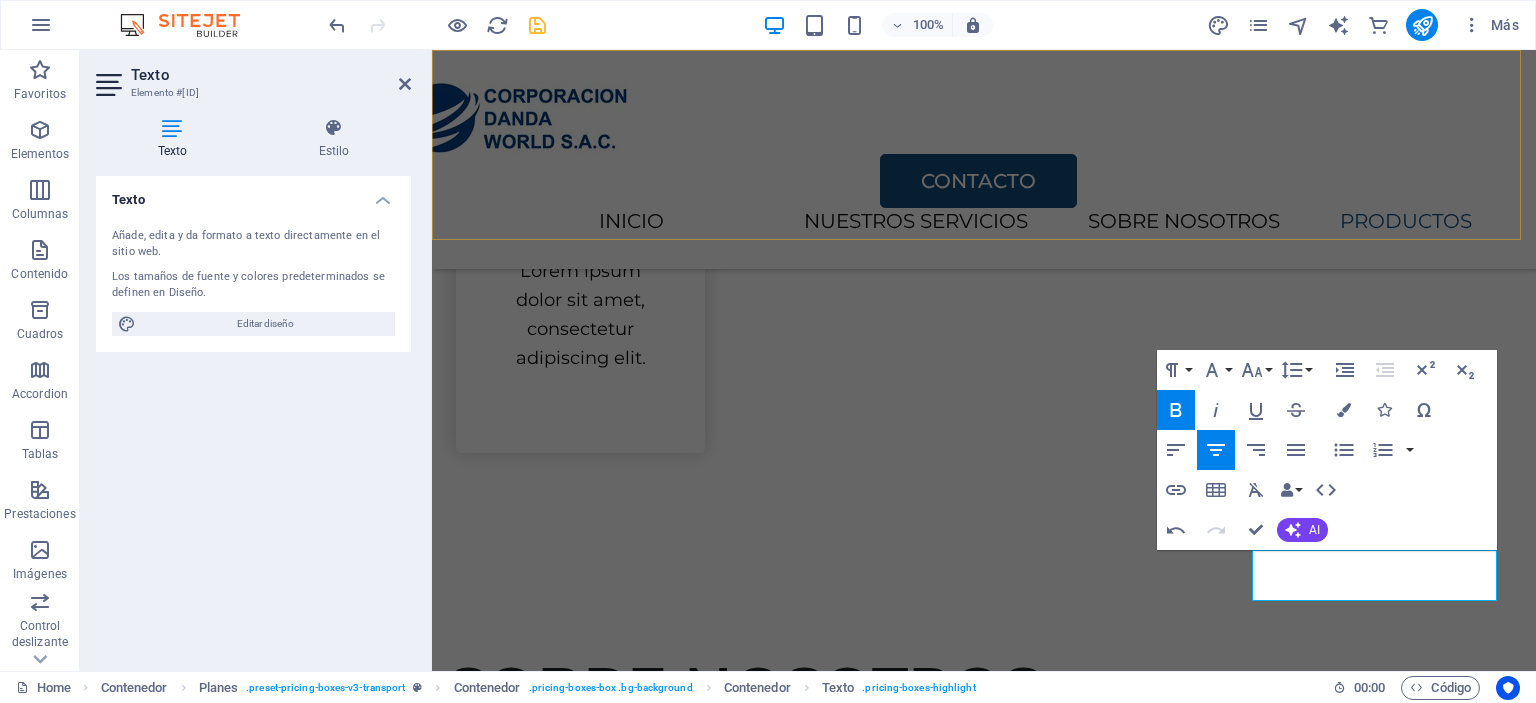click on "CONTACTO INICIO NUESTROS SERVICIOS SOBRE NOSOTROS PRODUCTOS" at bounding box center [984, 159] 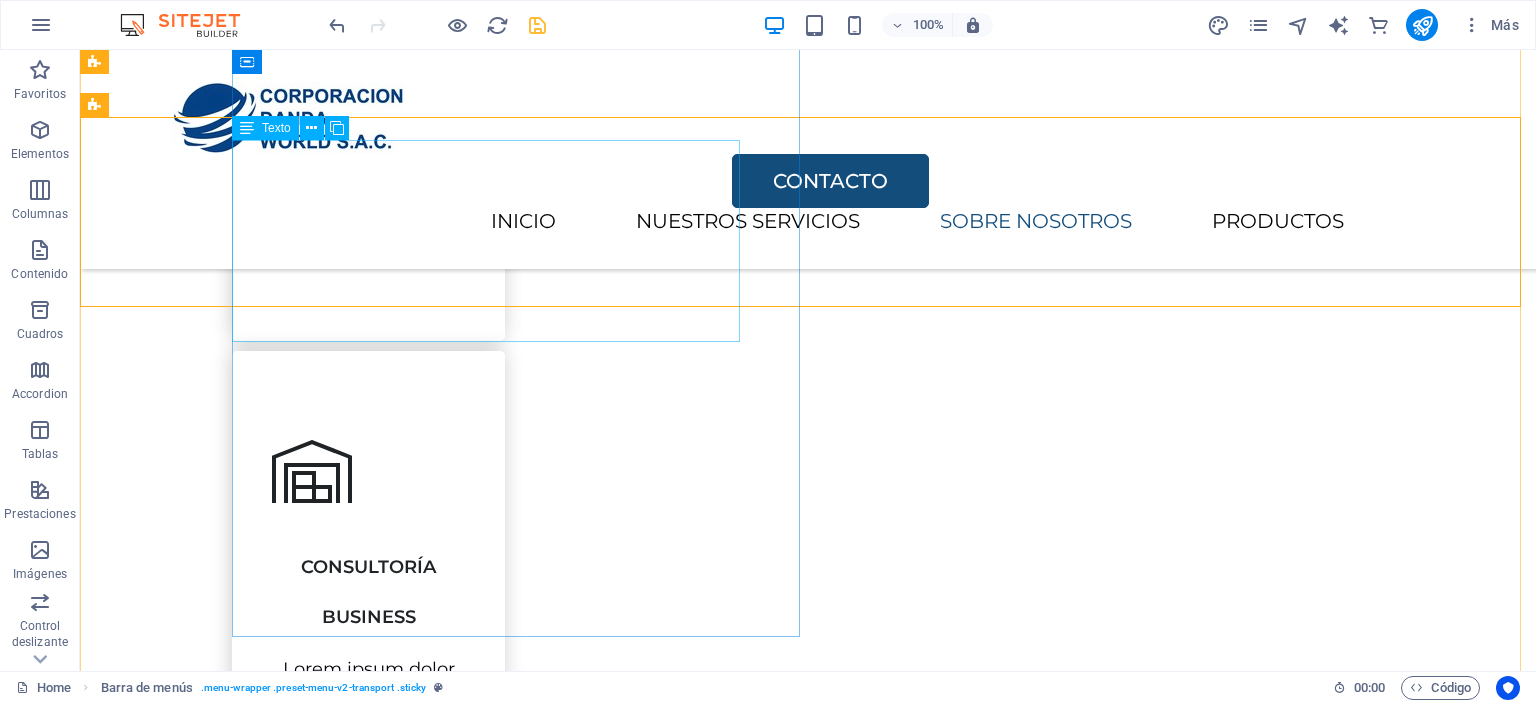 scroll, scrollTop: 1546, scrollLeft: 0, axis: vertical 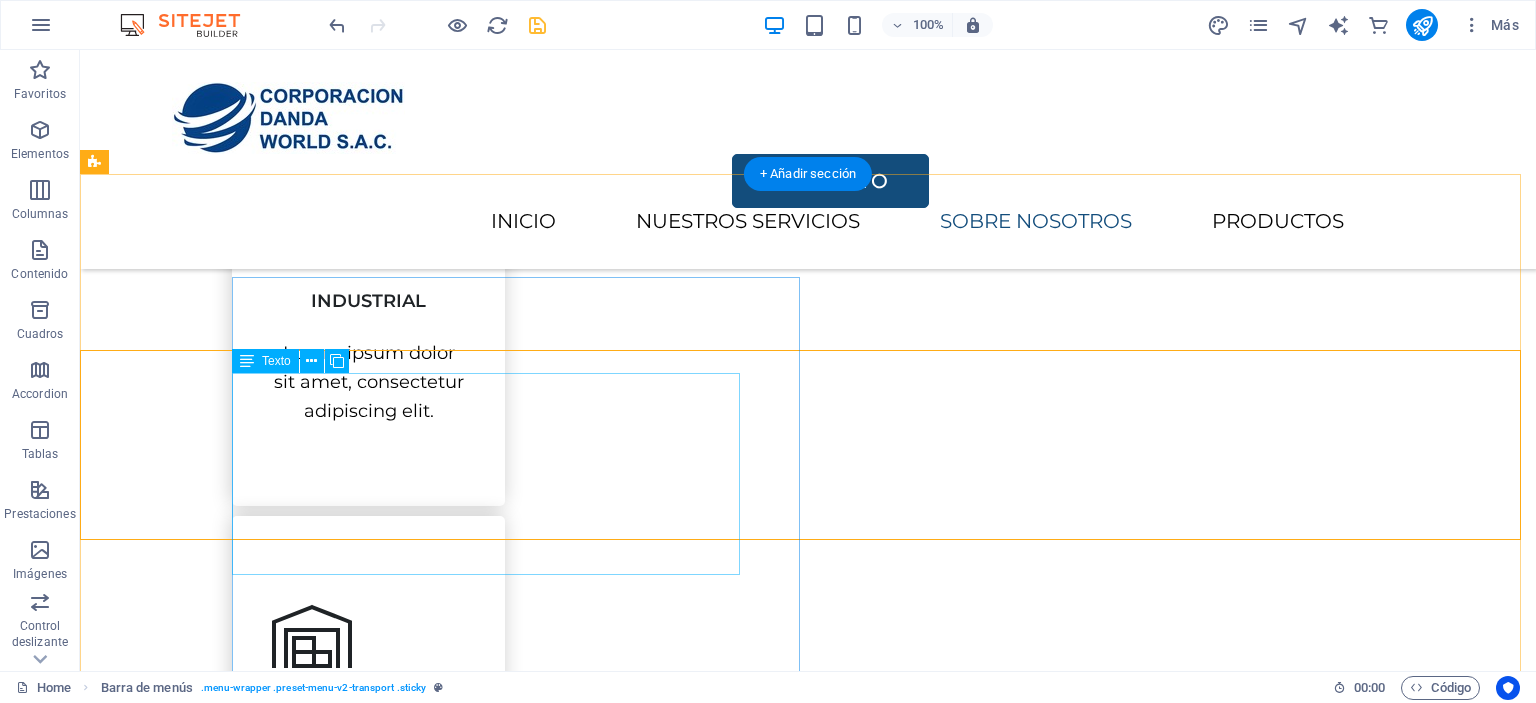 click on "Lorem ipsum dolor sit amet, consectetur adipiscing elit, sed do eiusmod tempor incididunt ut labore et dolore magna aliqua. Ut enim ad minim veniam, quis nostrud exercitation ullamco laboris nisi ut aliquip ex ea commodo consequat." at bounding box center [876, 1805] 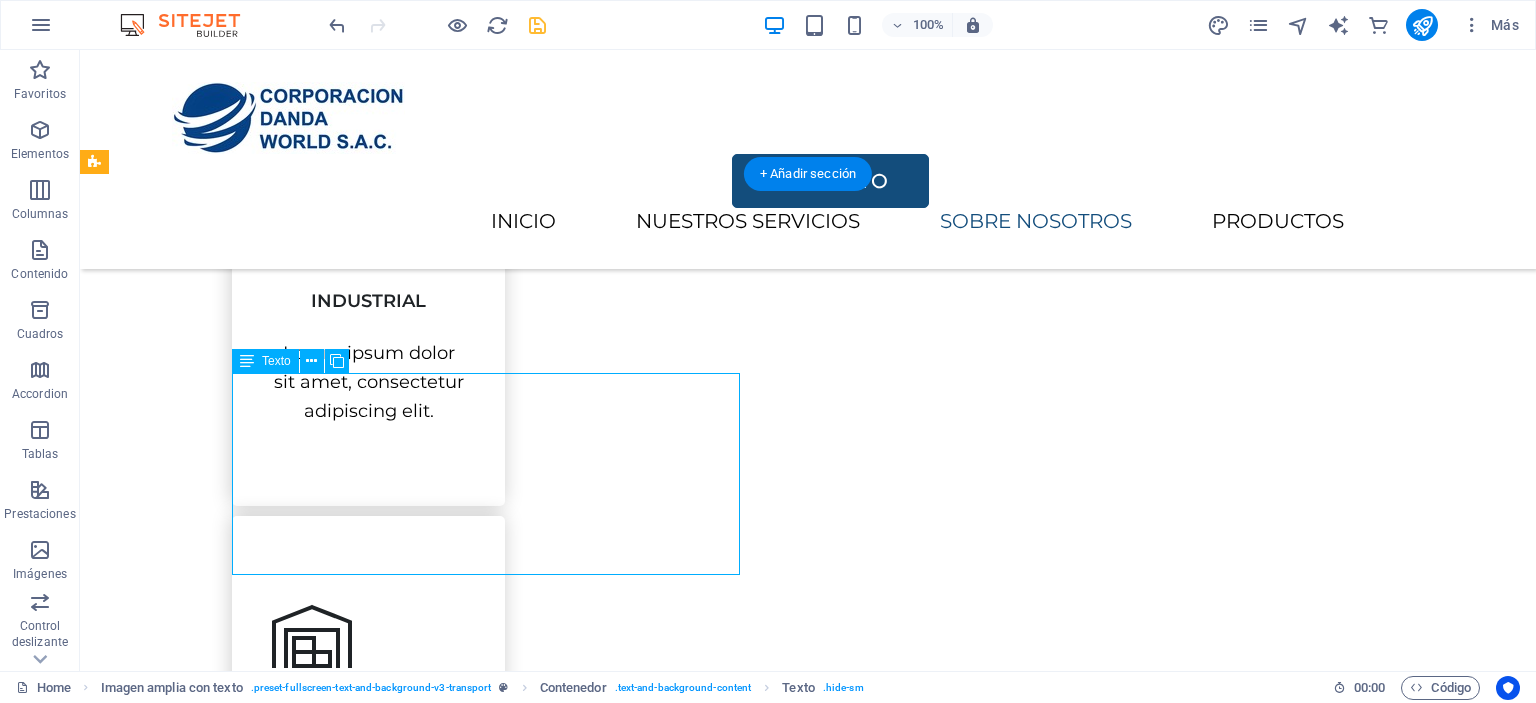 click on "Lorem ipsum dolor sit amet, consectetur adipiscing elit, sed do eiusmod tempor incididunt ut labore et dolore magna aliqua. Ut enim ad minim veniam, quis nostrud exercitation ullamco laboris nisi ut aliquip ex ea commodo consequat." at bounding box center [876, 1805] 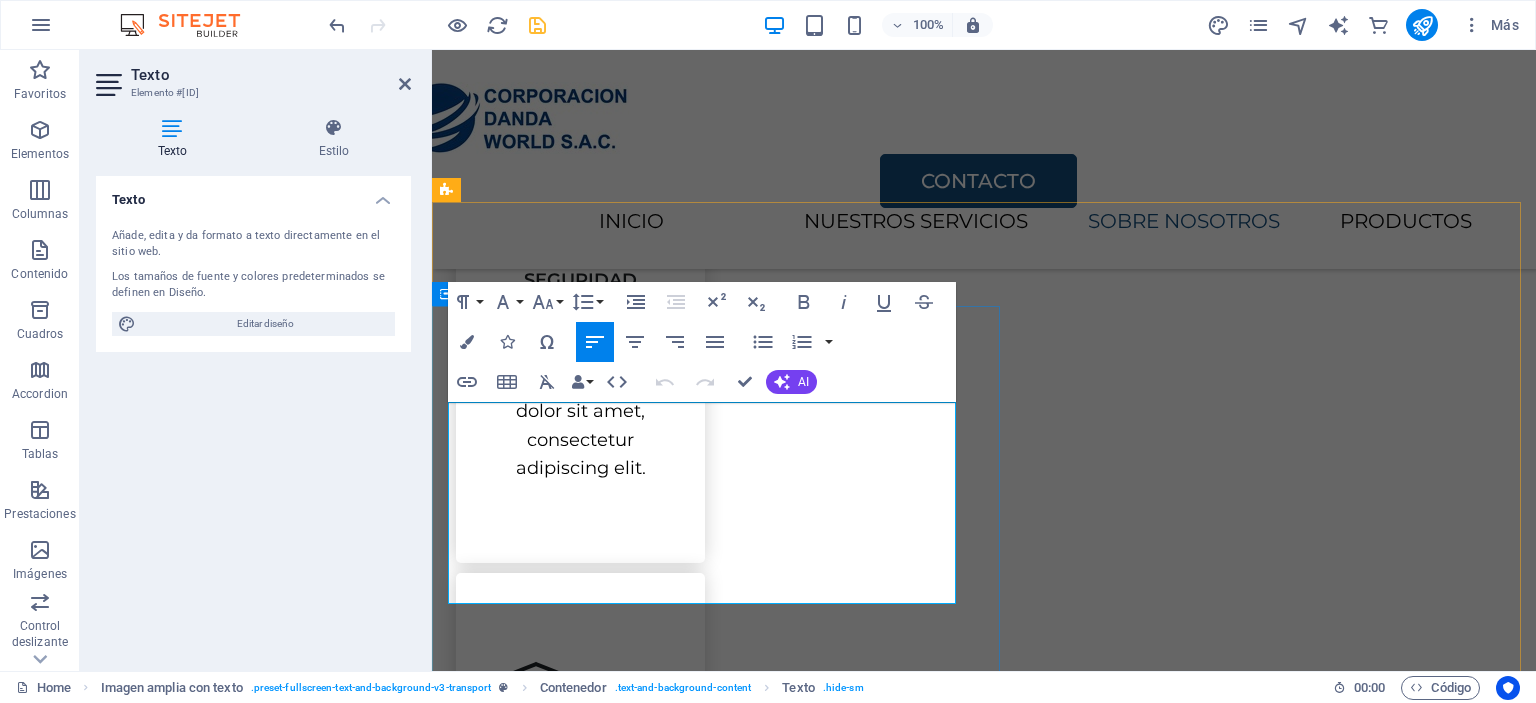 click on "Lorem ipsum dolor sit amet, consectetur adipiscing elit, sed do eiusmod tempor incididunt ut labore et dolore magna aliqua." at bounding box center (984, 1907) 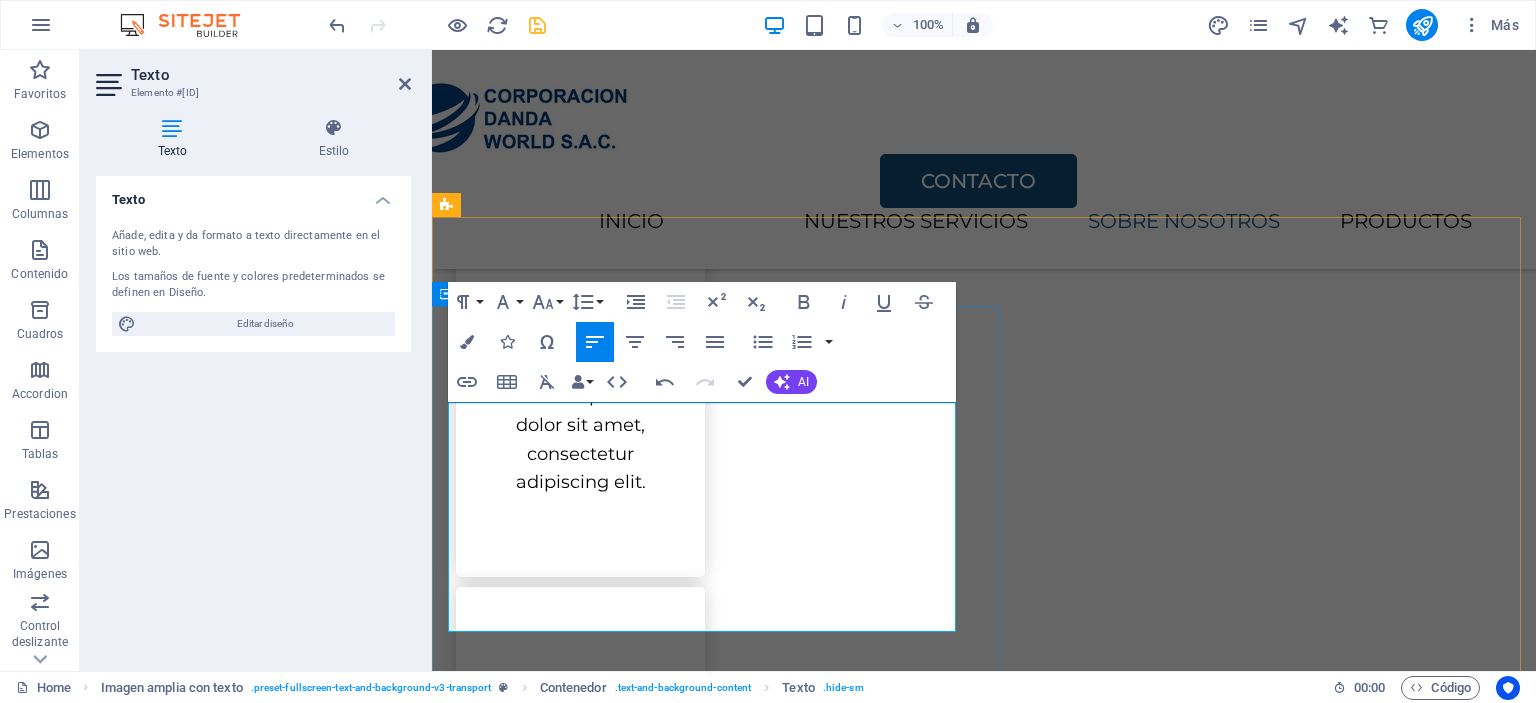 scroll, scrollTop: 1546, scrollLeft: 0, axis: vertical 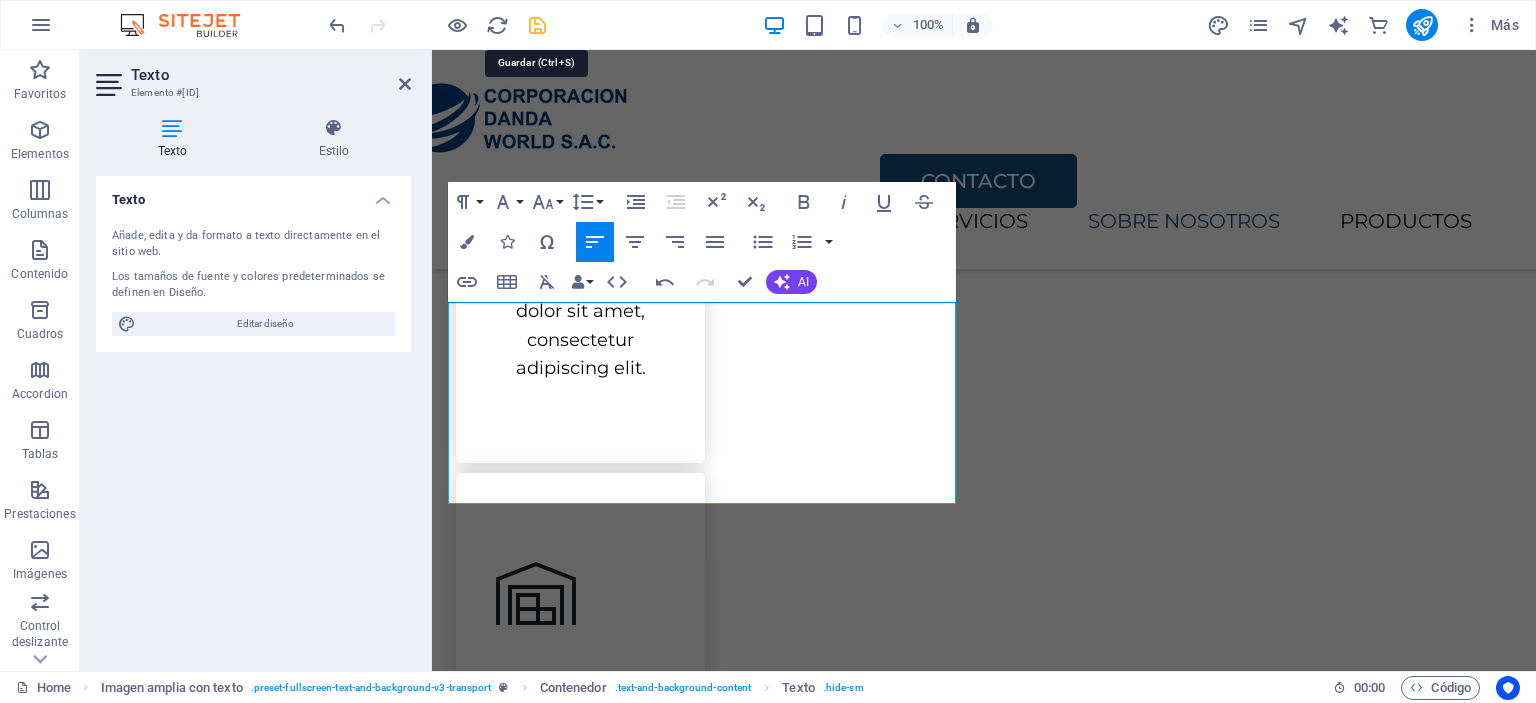 click at bounding box center (537, 25) 